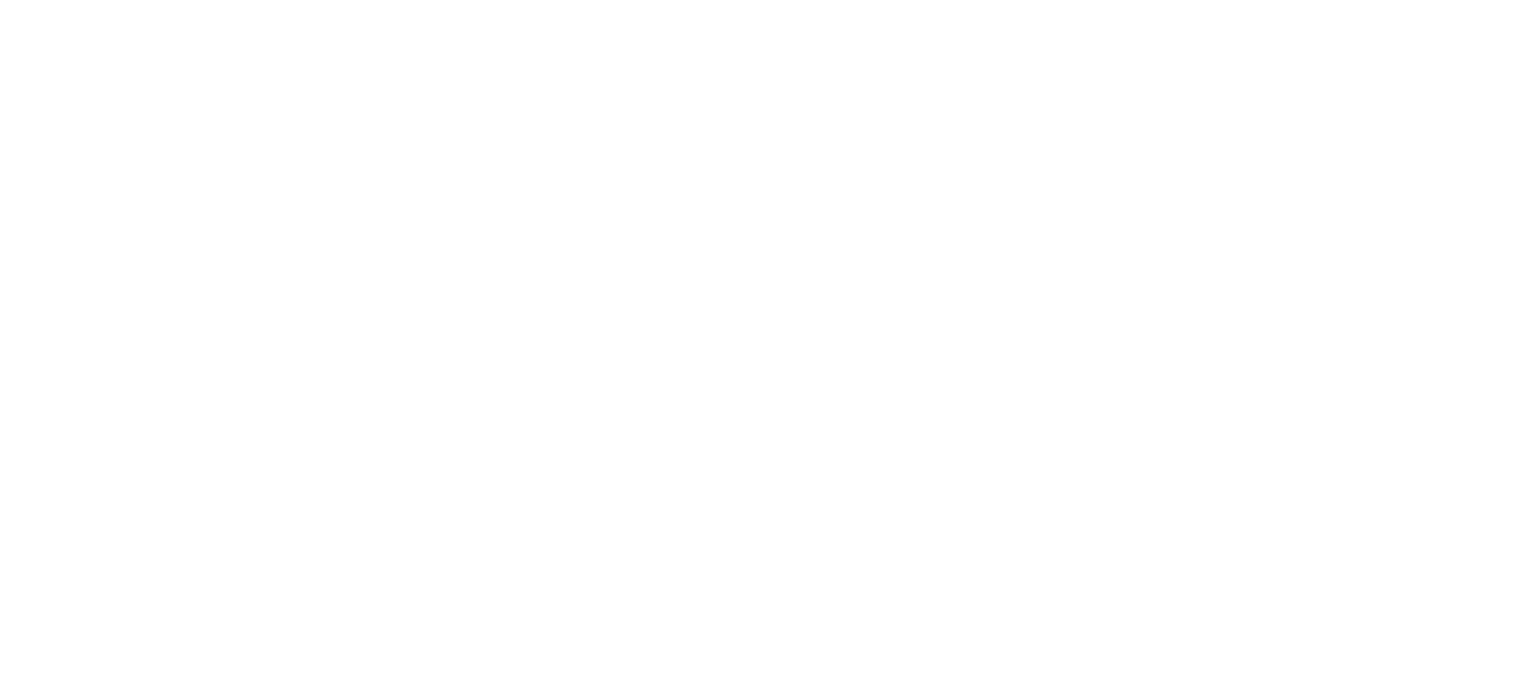 scroll, scrollTop: 0, scrollLeft: 0, axis: both 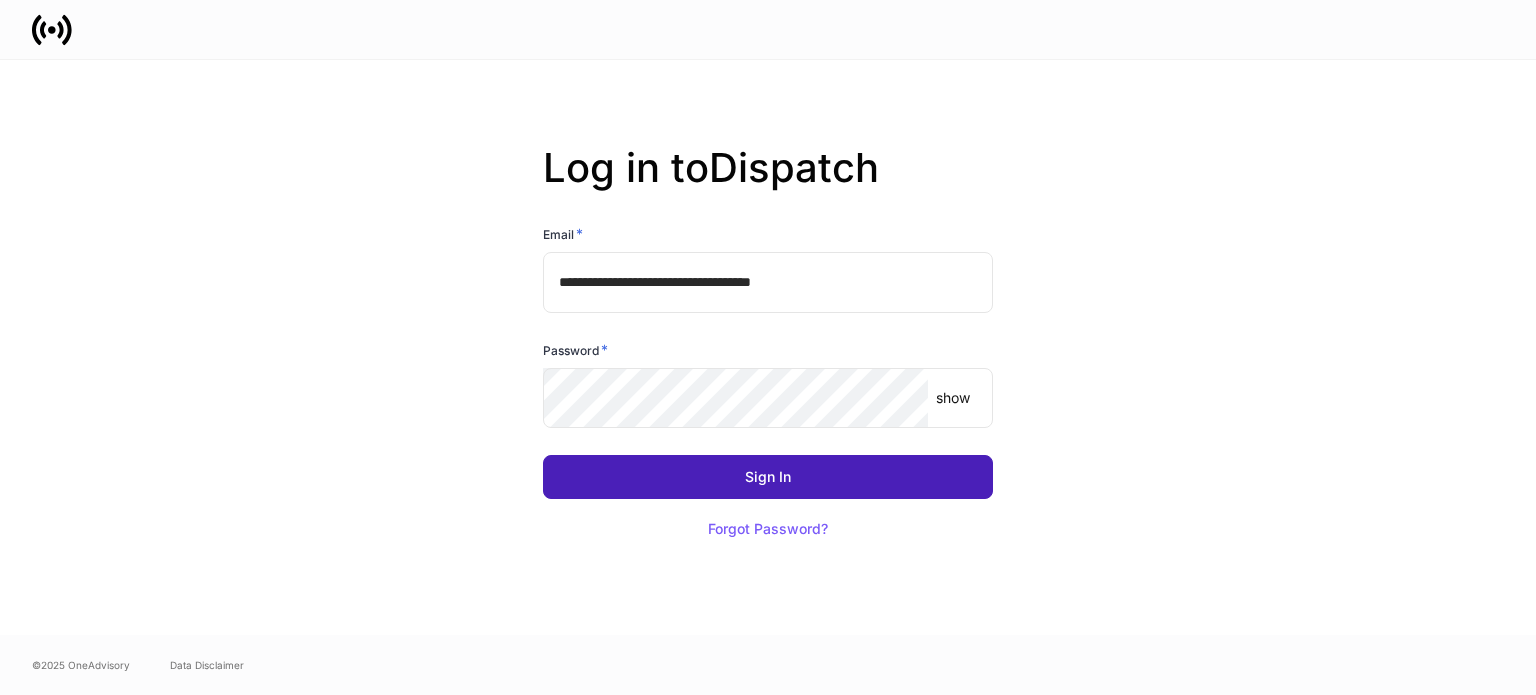 click on "Sign In" at bounding box center (768, 477) 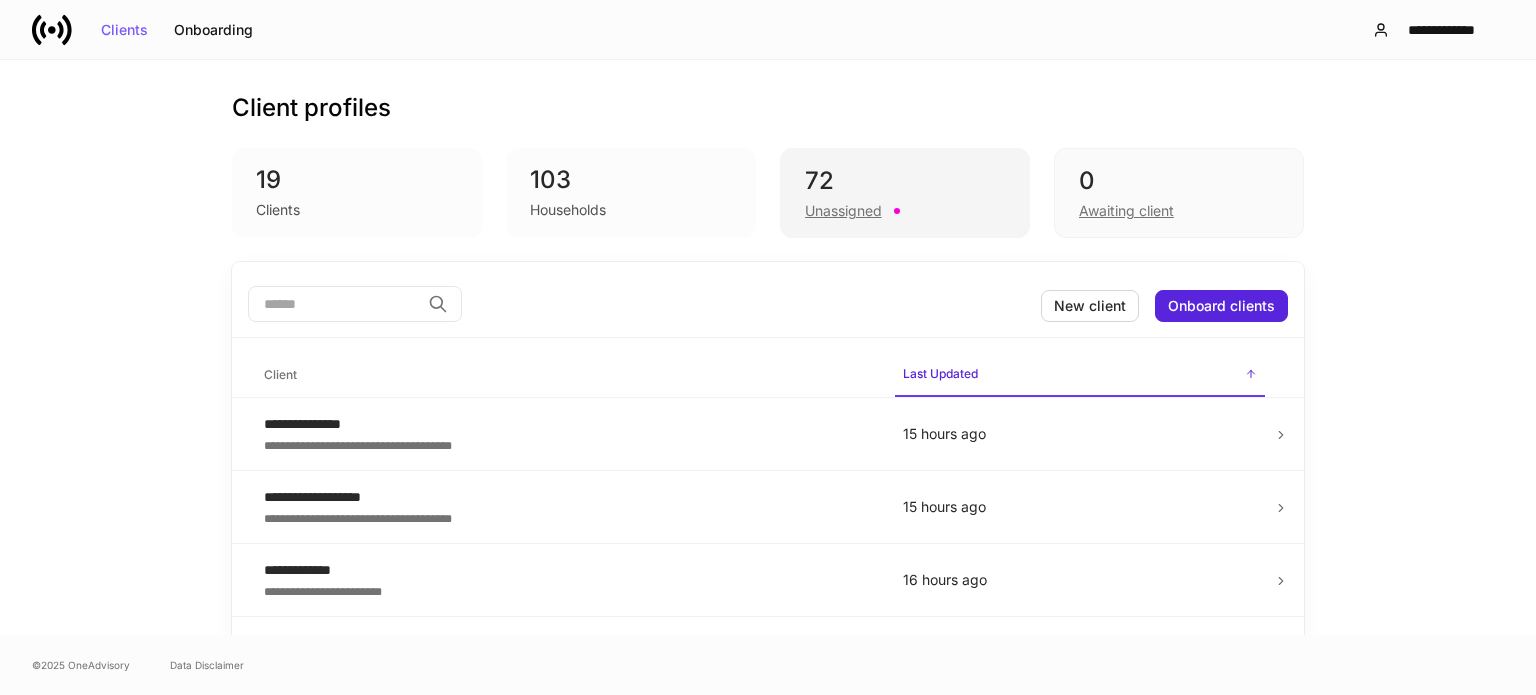 click on "Unassigned" at bounding box center (843, 211) 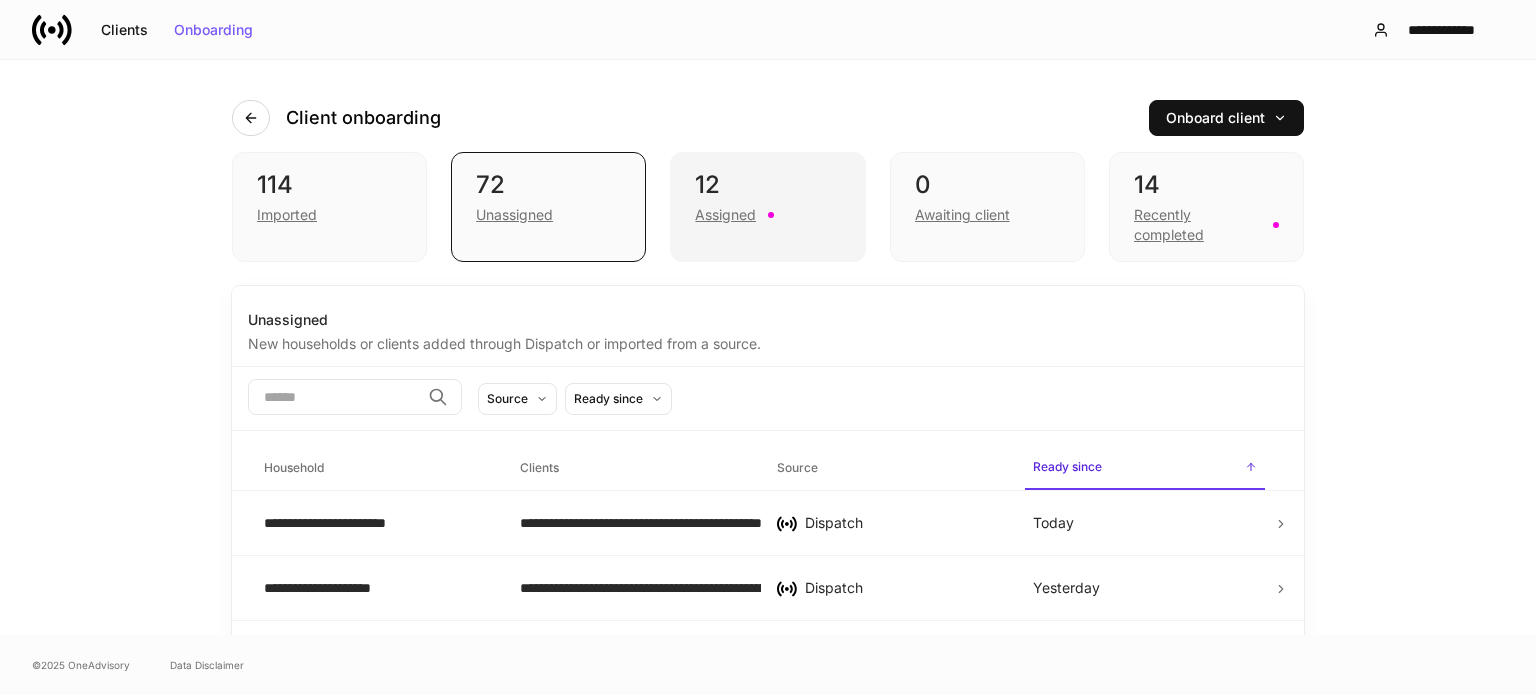 click on "Assigned" at bounding box center (725, 215) 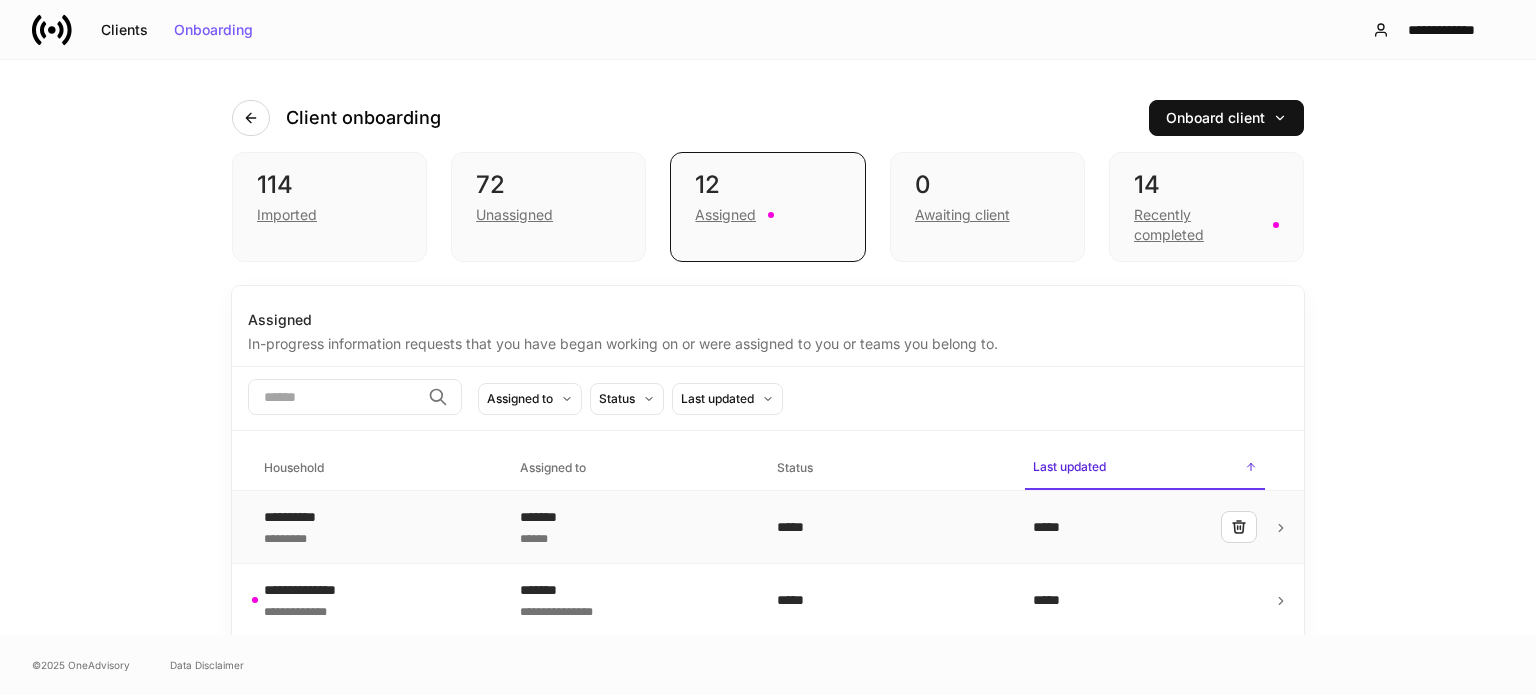 click on "**********" at bounding box center (376, 527) 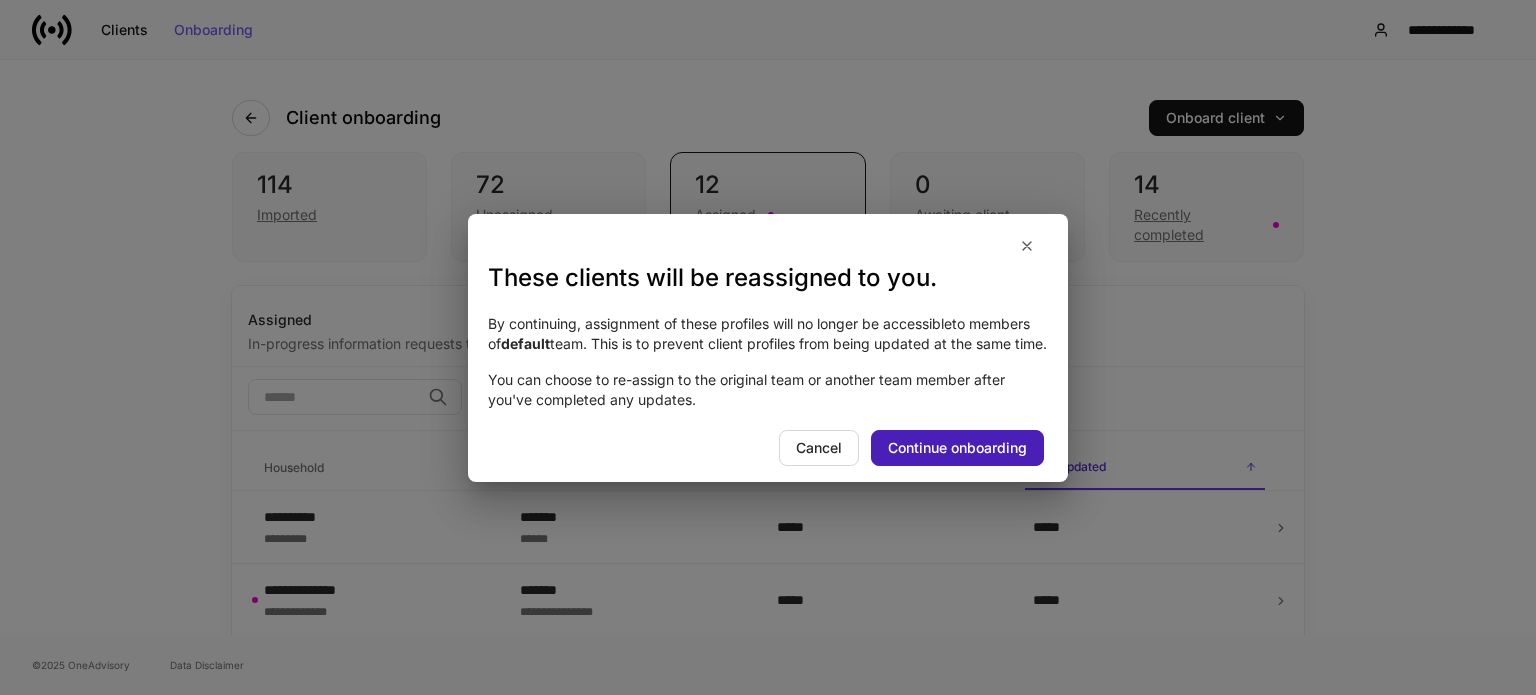 click on "Continue onboarding" at bounding box center (957, 448) 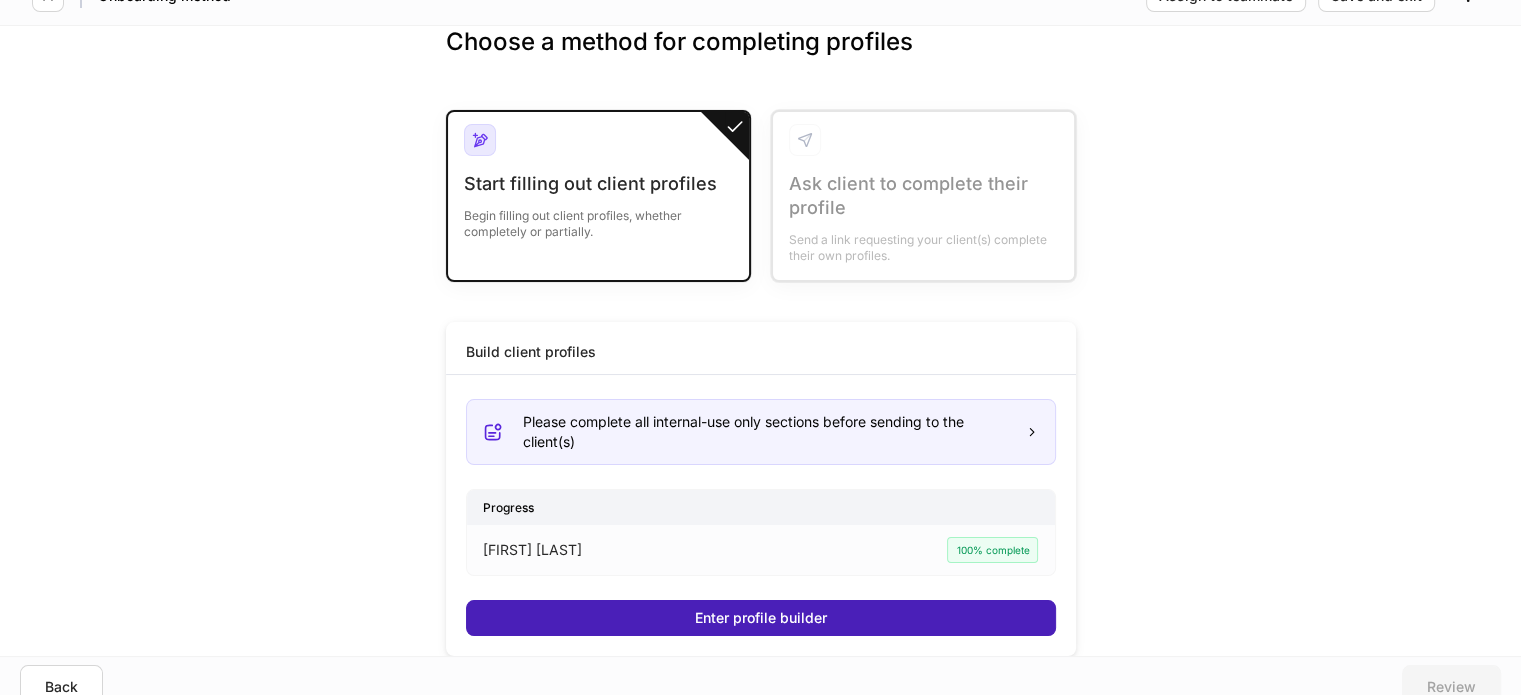 scroll, scrollTop: 52, scrollLeft: 0, axis: vertical 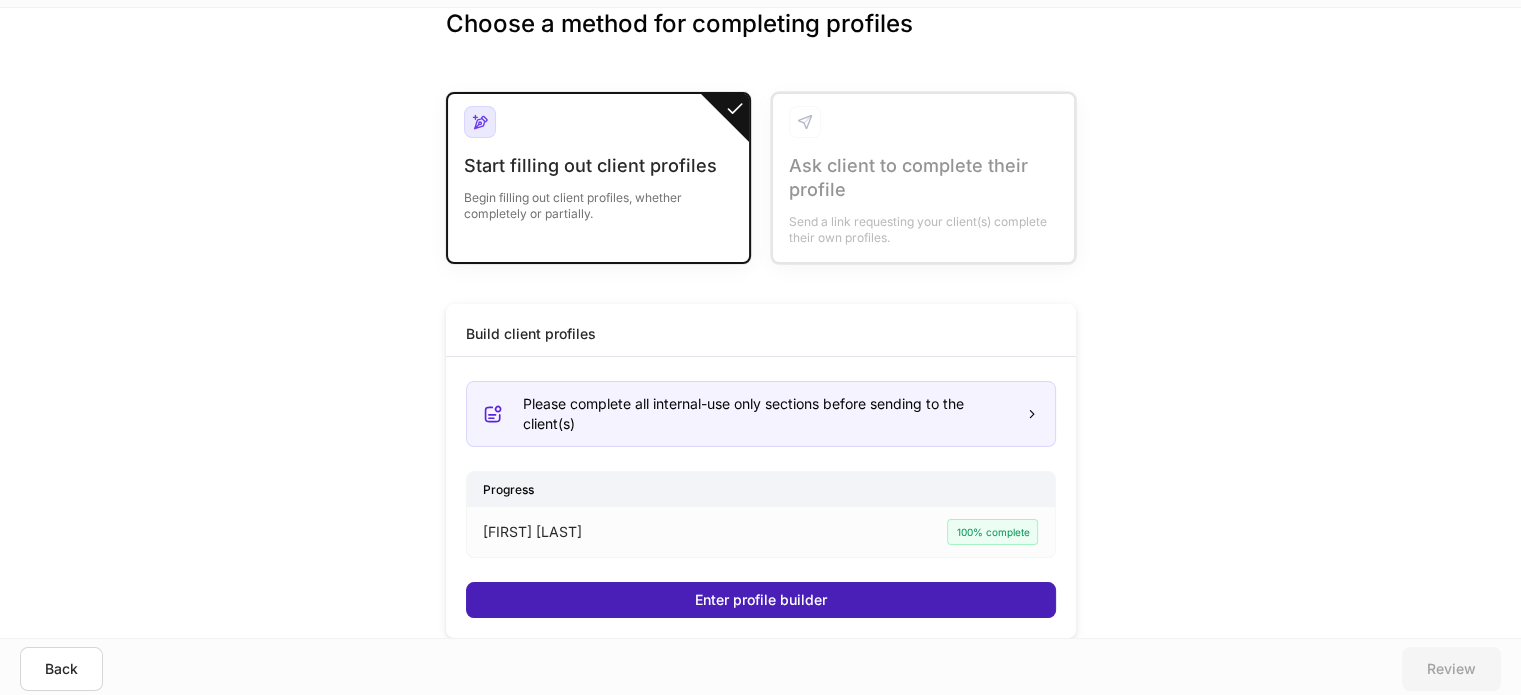click on "Enter profile builder" at bounding box center [761, 600] 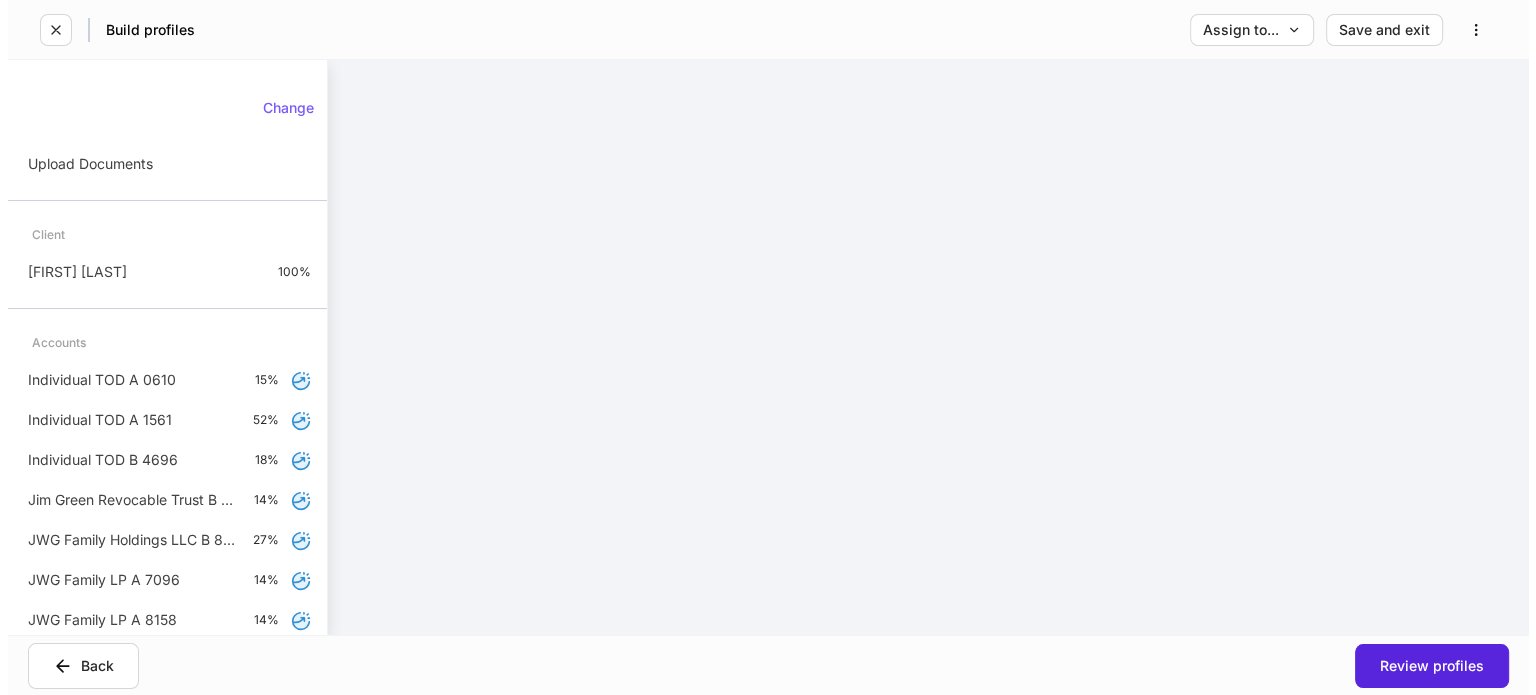 scroll, scrollTop: 0, scrollLeft: 0, axis: both 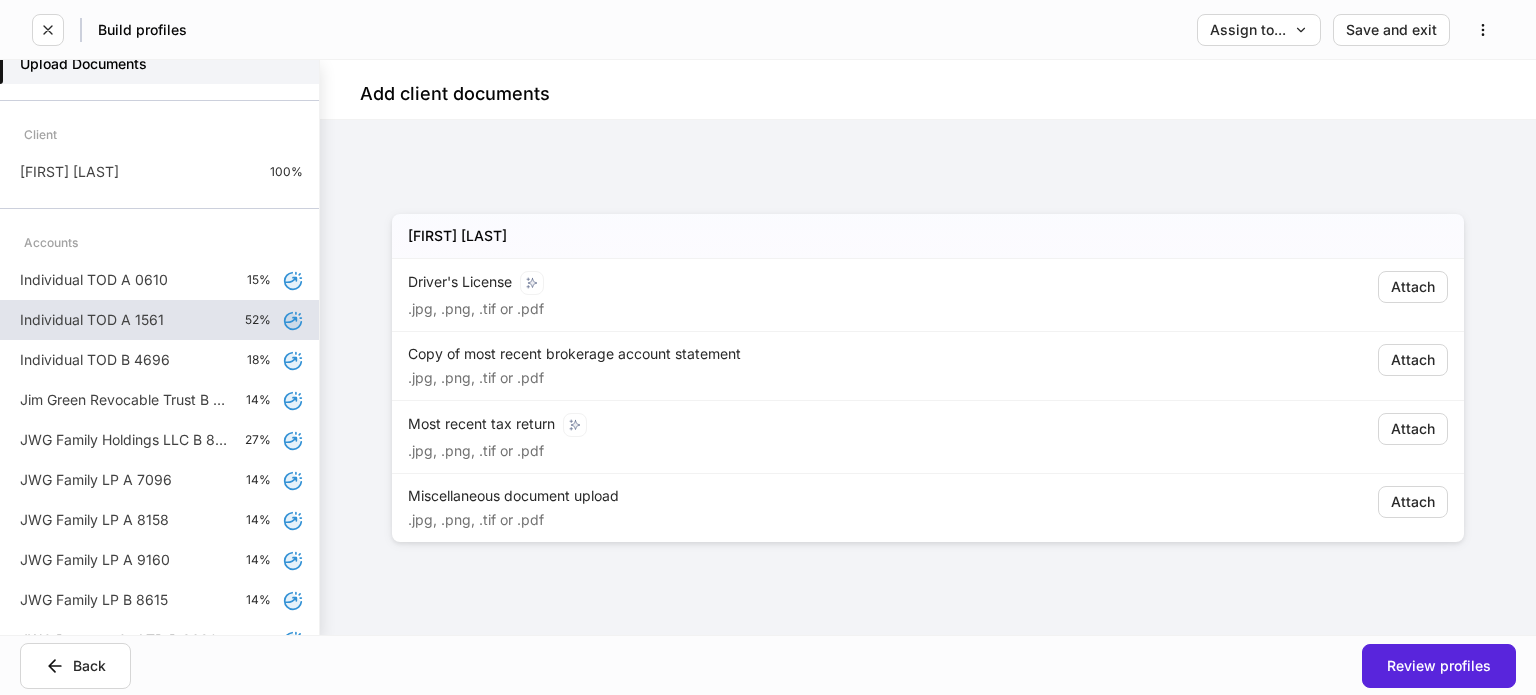 click on "Individual TOD A 1561" at bounding box center (92, 320) 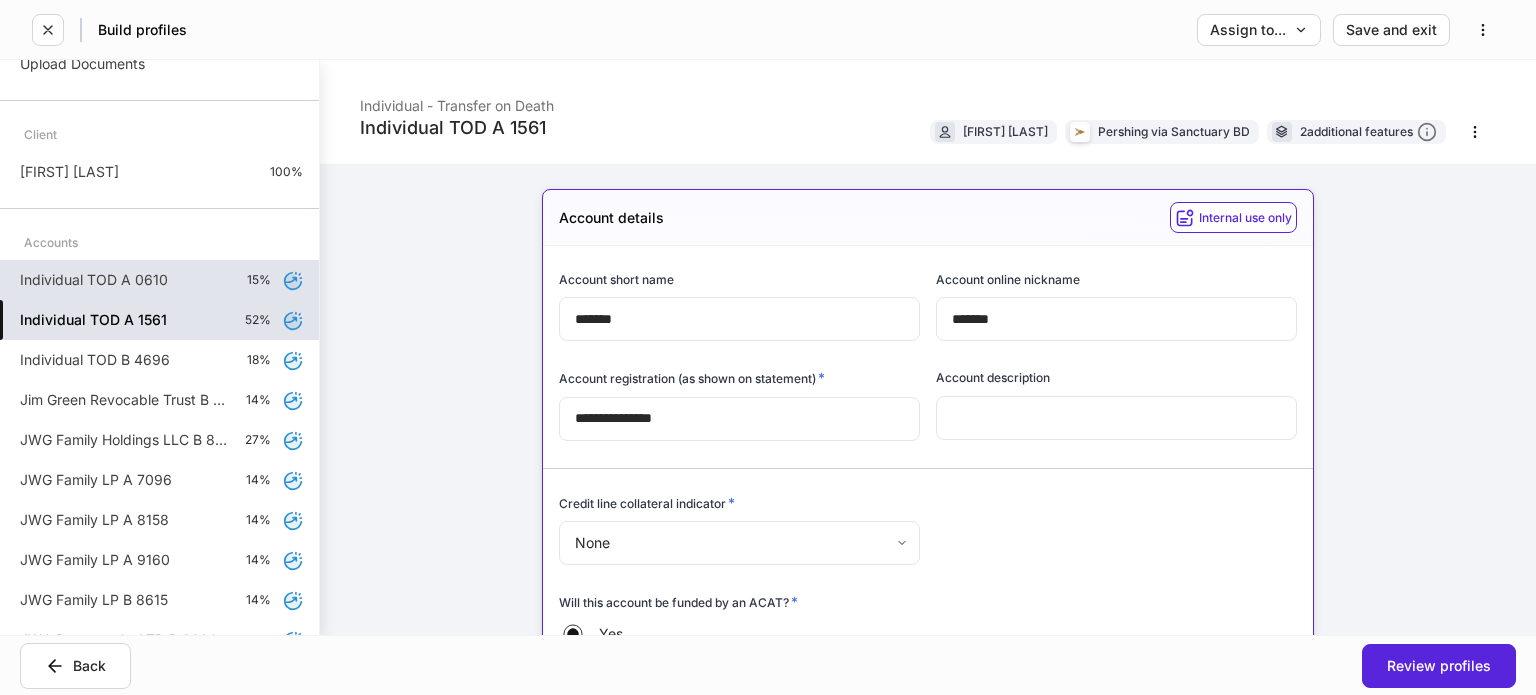 click on "Individual TOD A 0610" at bounding box center (94, 280) 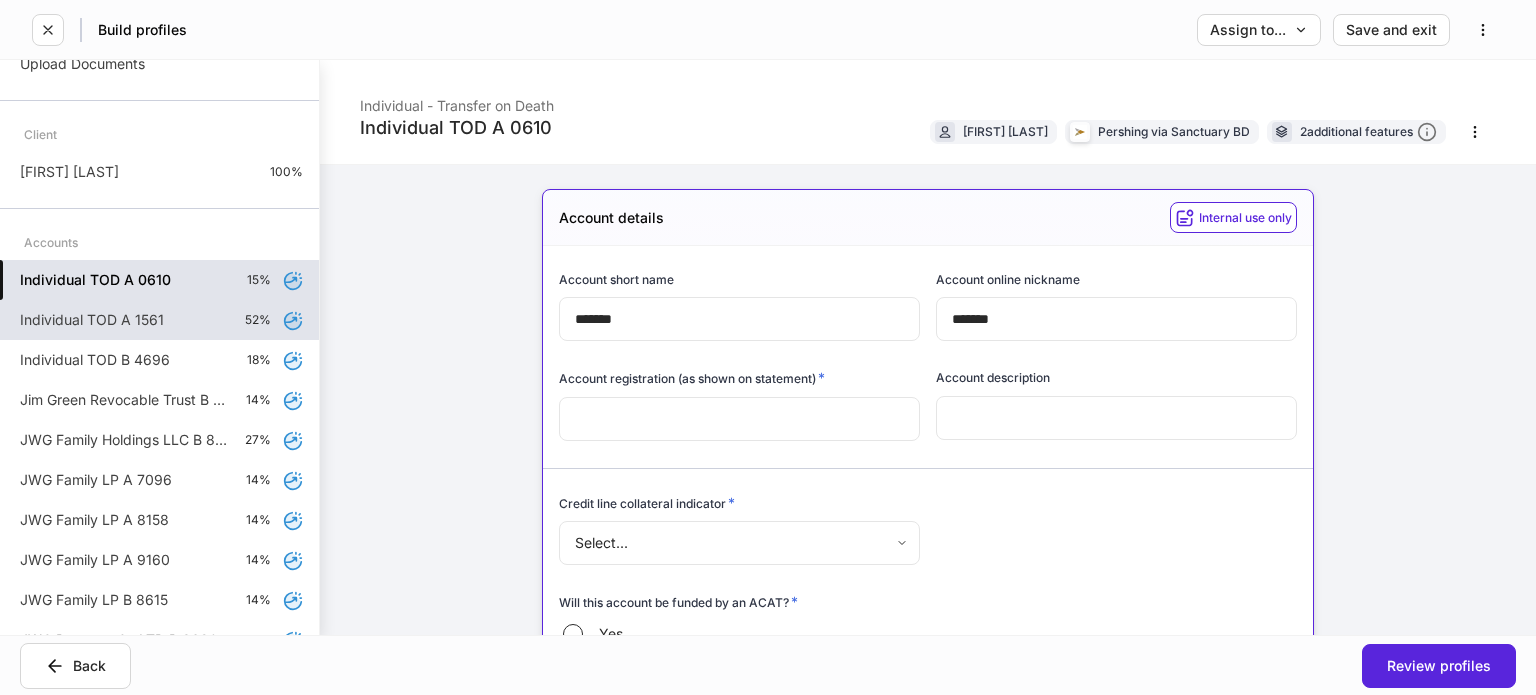 scroll, scrollTop: 100, scrollLeft: 0, axis: vertical 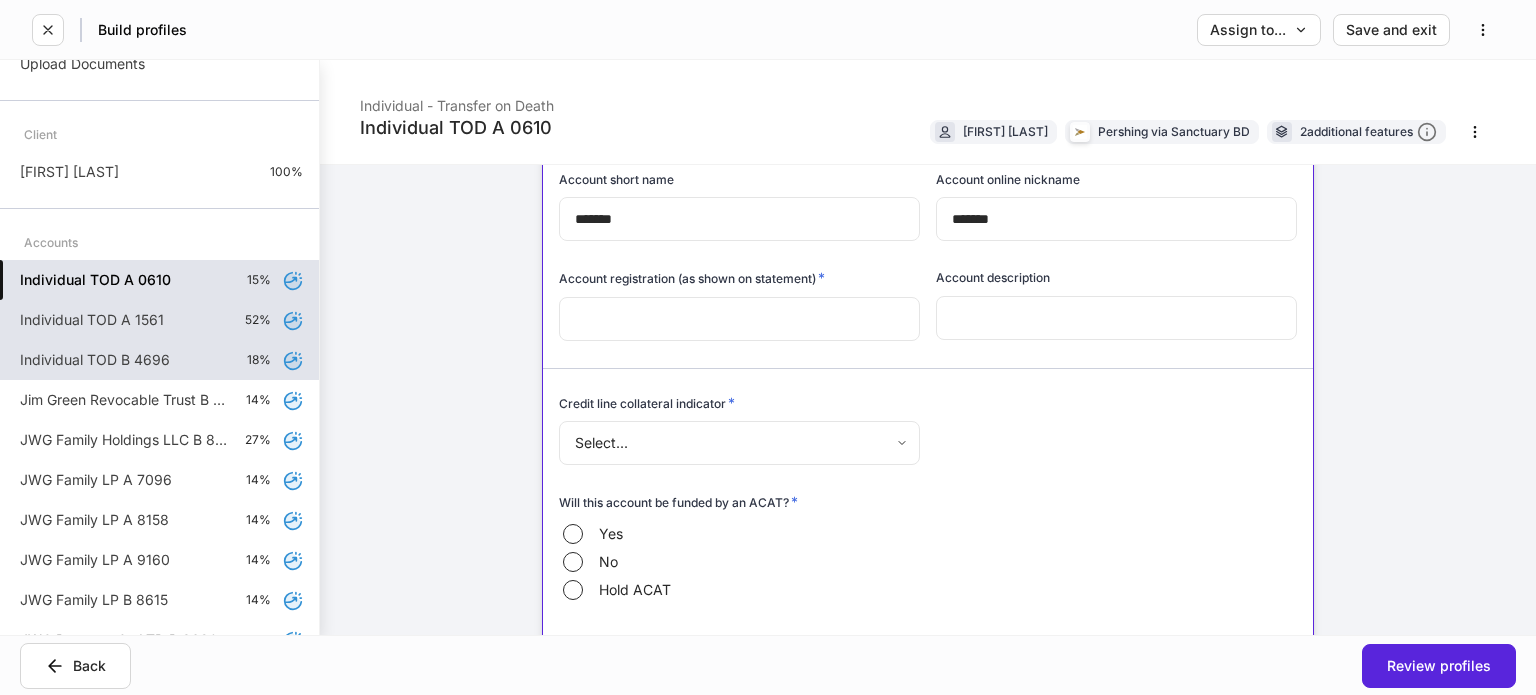 click on "Individual TOD B 4696 18%" at bounding box center [159, 360] 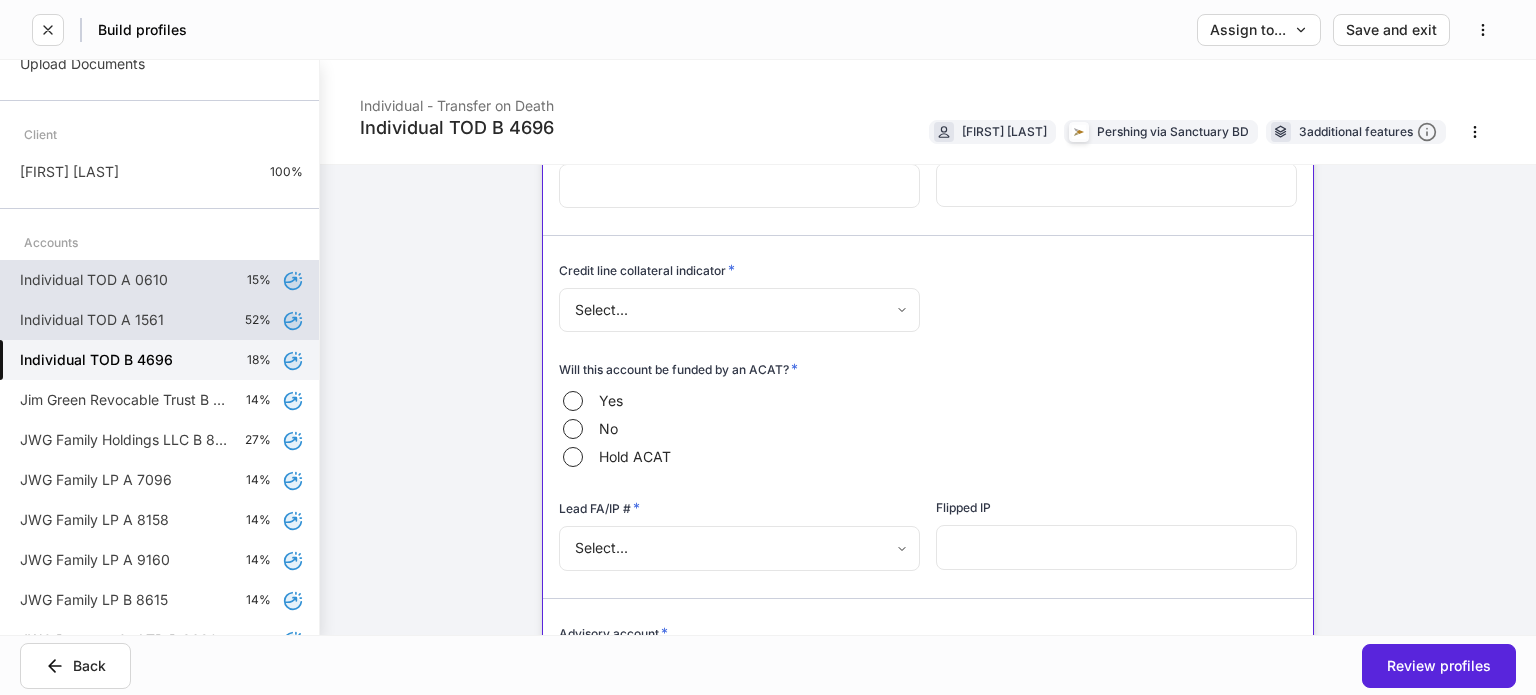 scroll, scrollTop: 100, scrollLeft: 0, axis: vertical 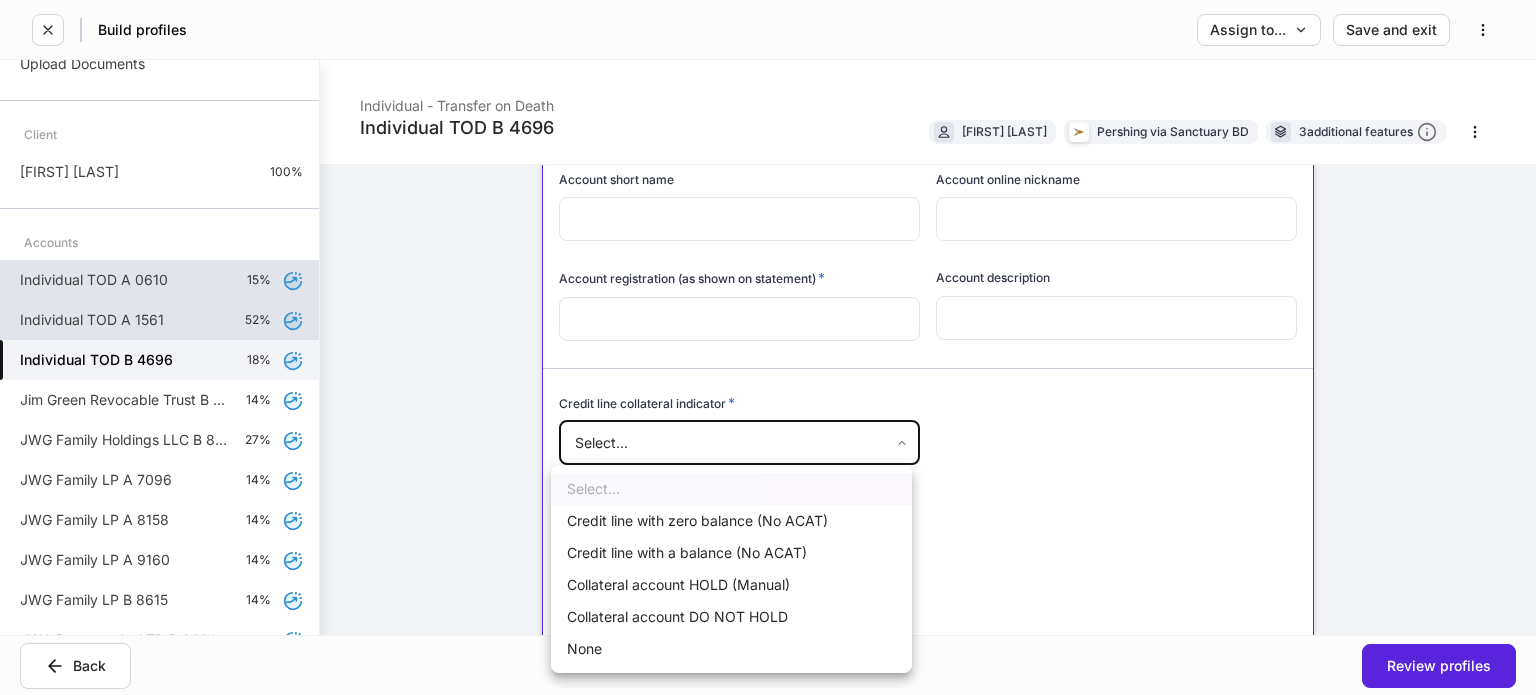 drag, startPoint x: 757, startPoint y: 461, endPoint x: 740, endPoint y: 475, distance: 22.022715 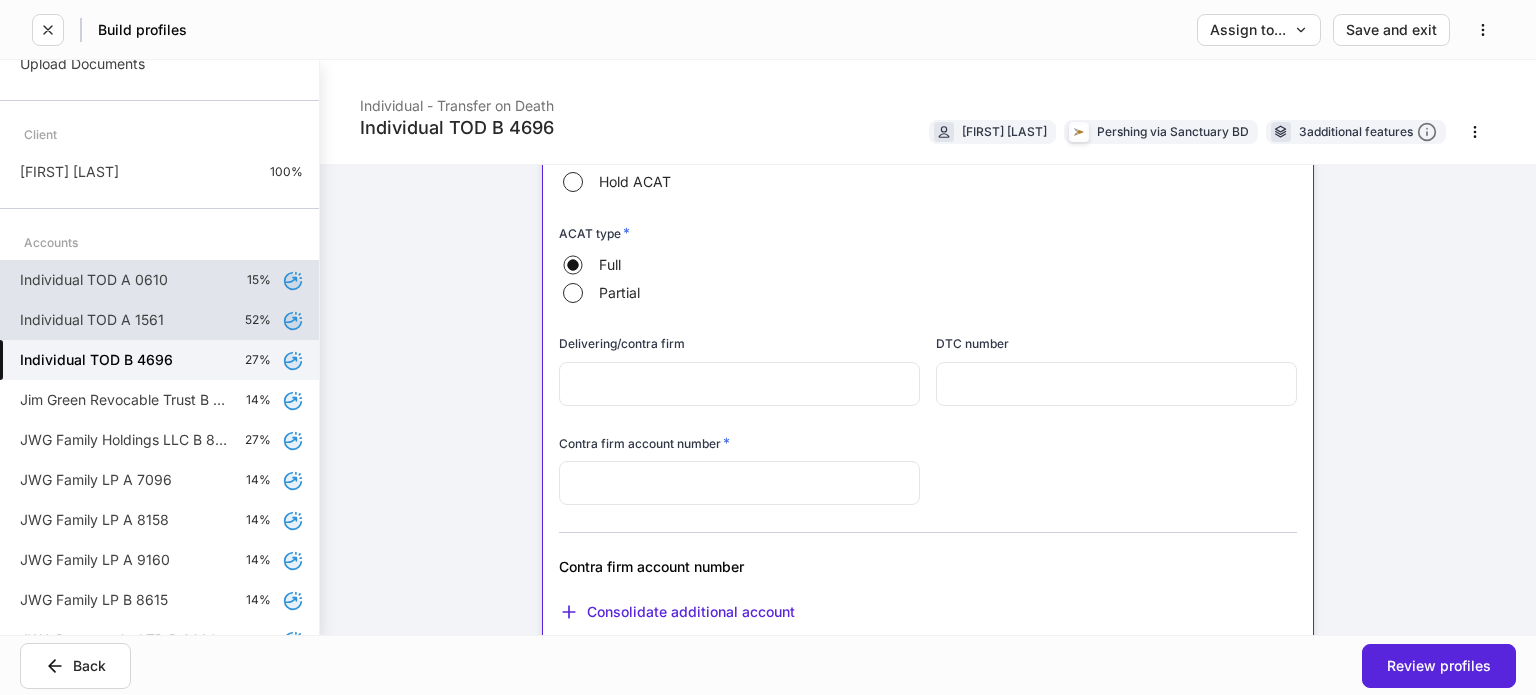 scroll, scrollTop: 500, scrollLeft: 0, axis: vertical 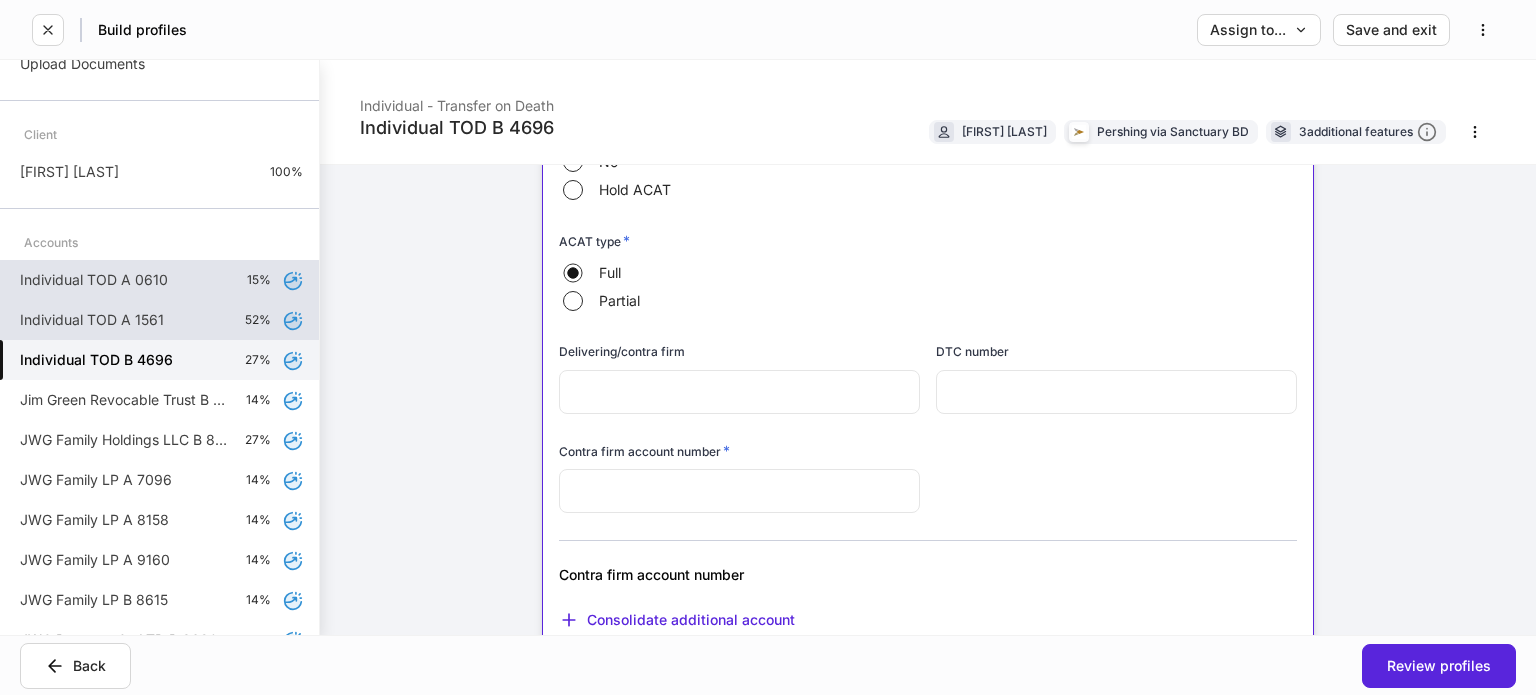 click at bounding box center (739, 491) 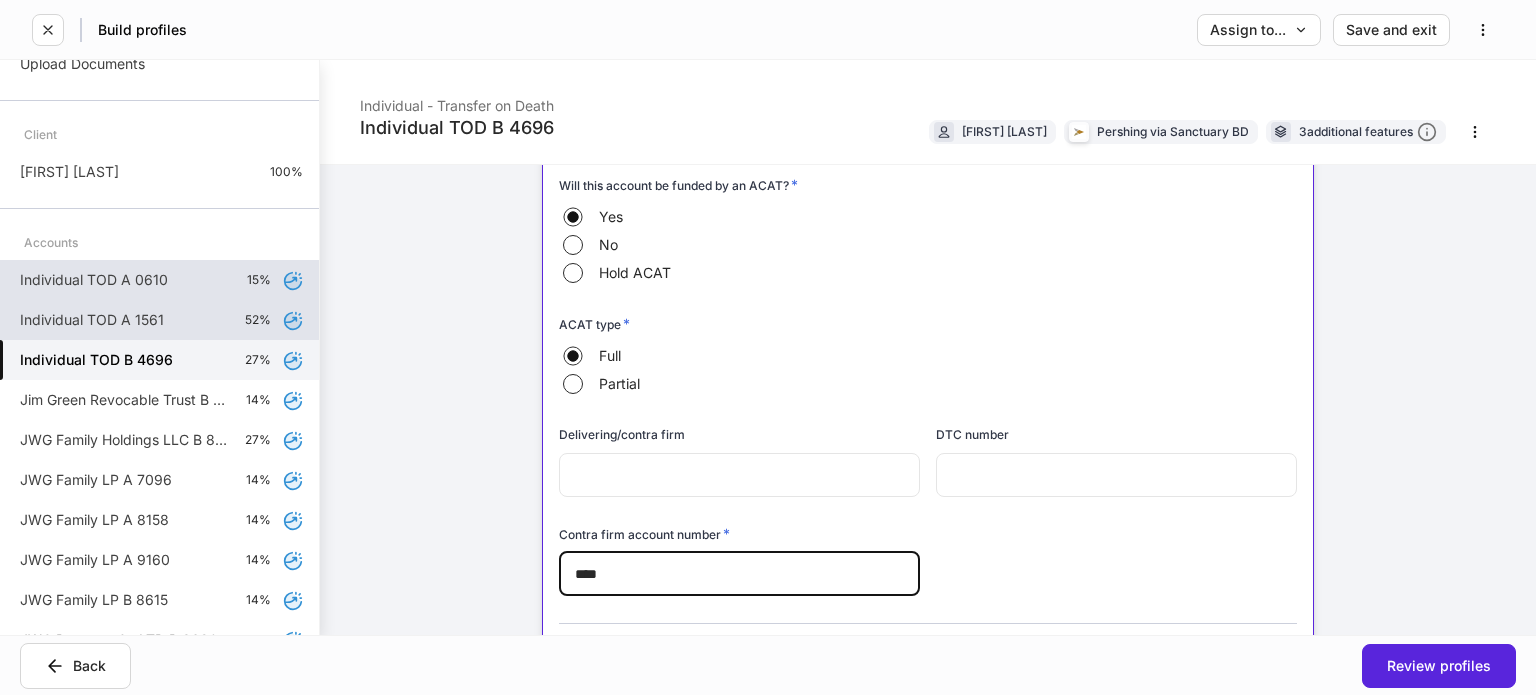 scroll, scrollTop: 452, scrollLeft: 0, axis: vertical 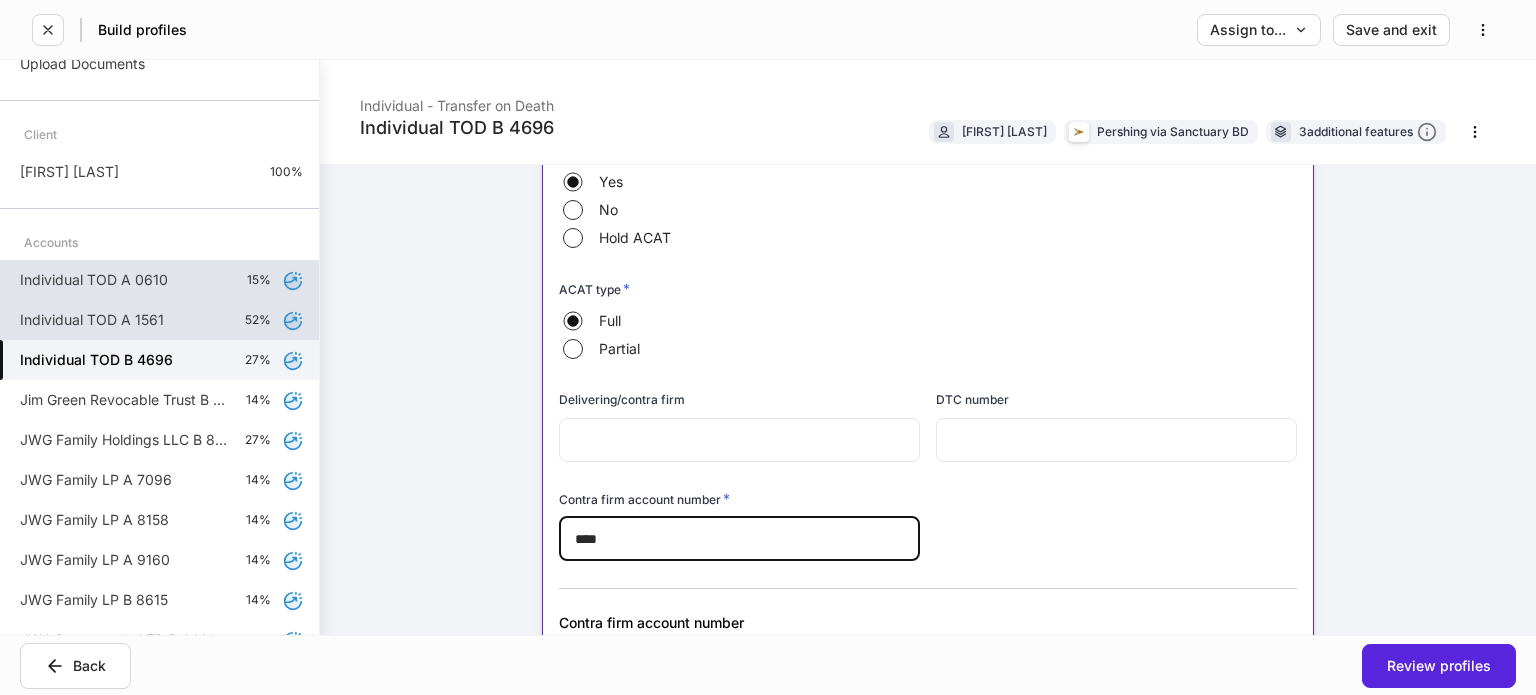 click on "****" at bounding box center [739, 539] 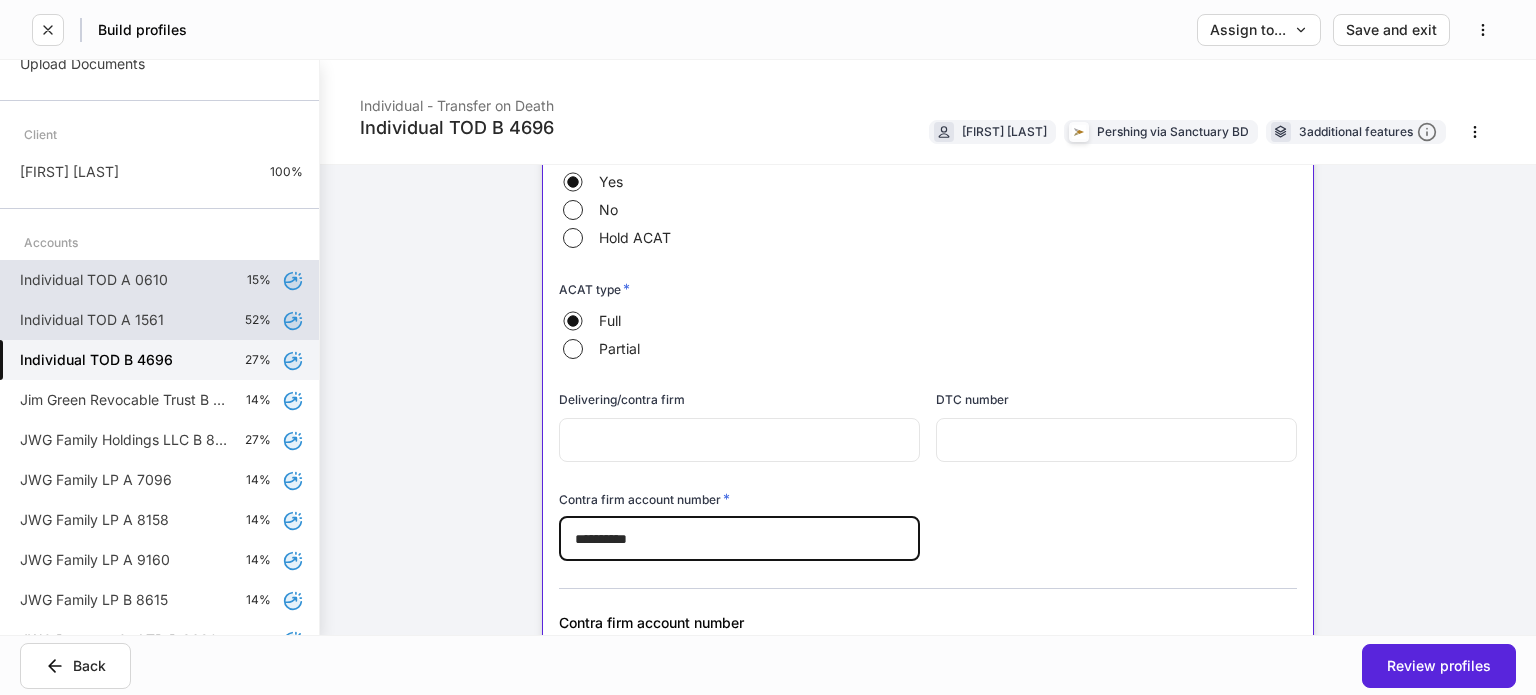 type on "**********" 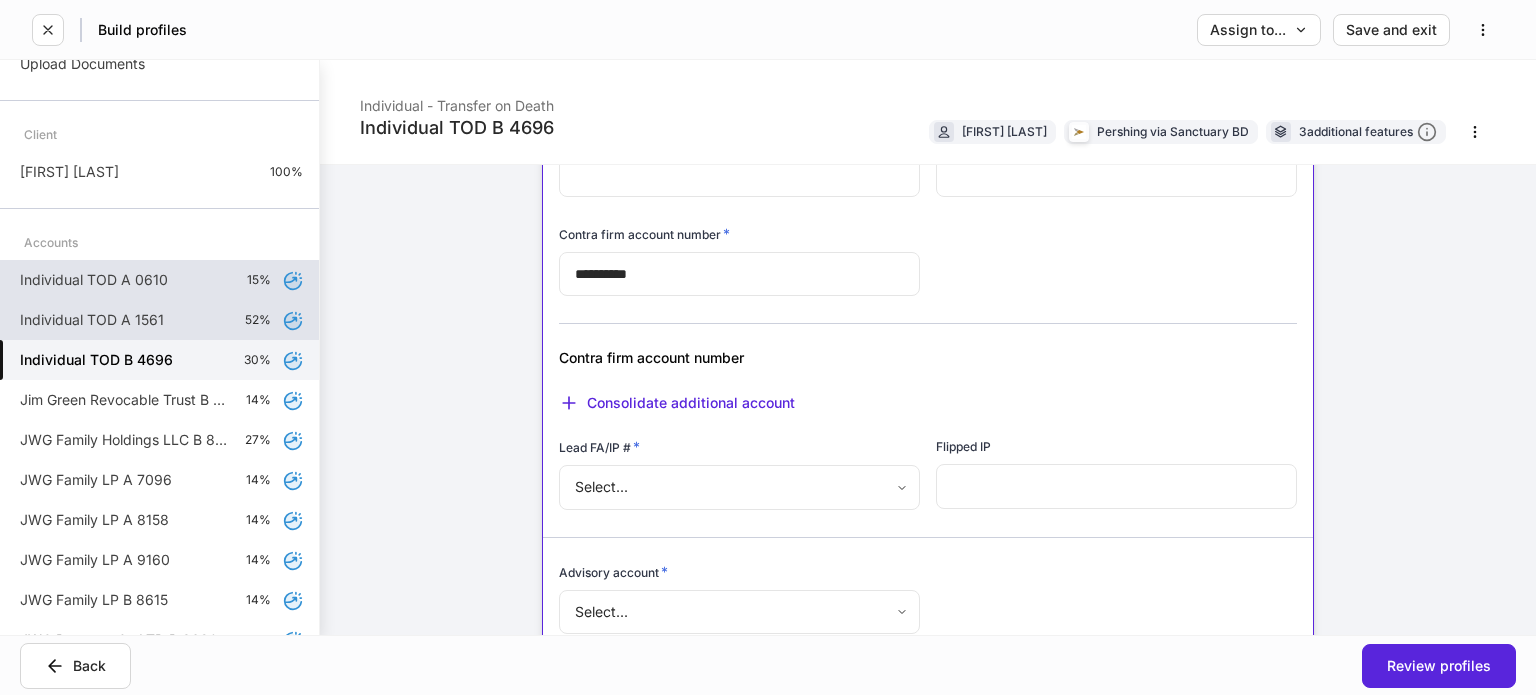 scroll, scrollTop: 752, scrollLeft: 0, axis: vertical 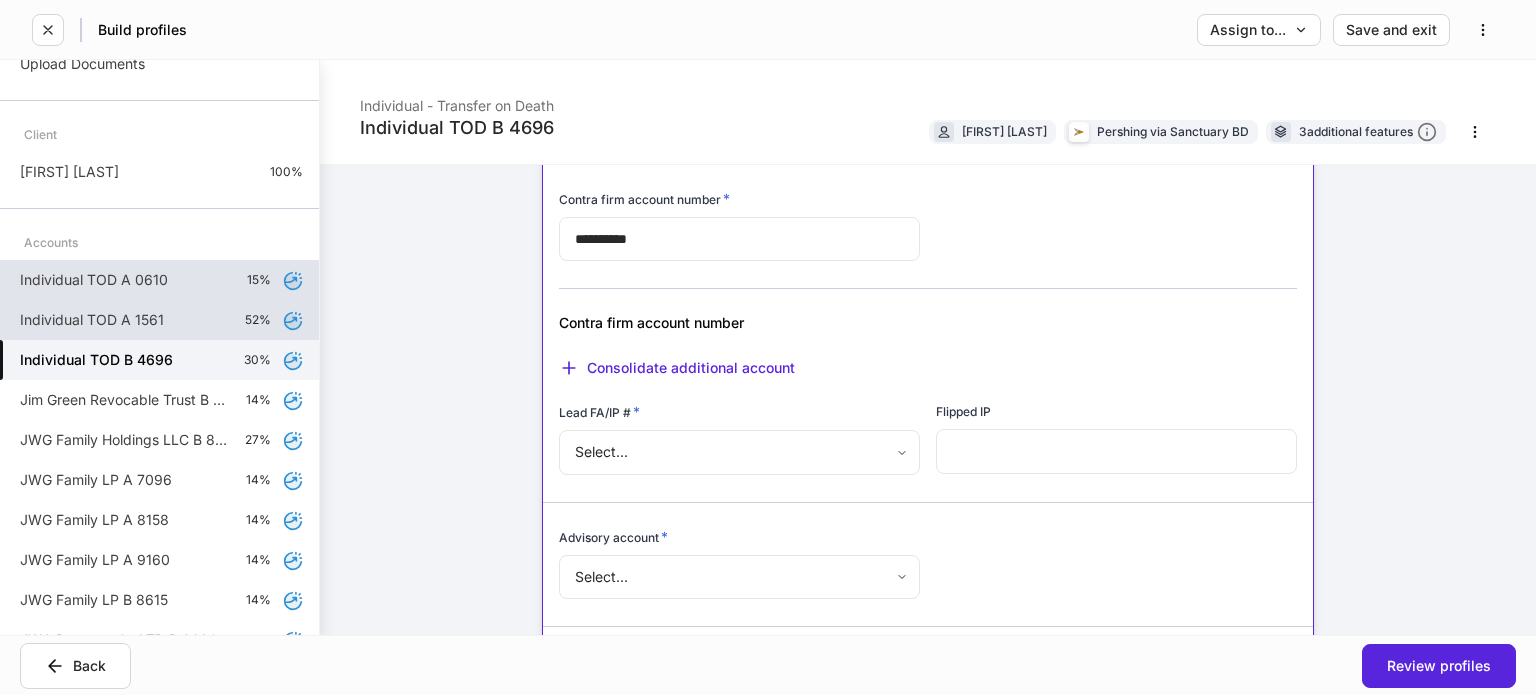 click on "**********" at bounding box center [768, 347] 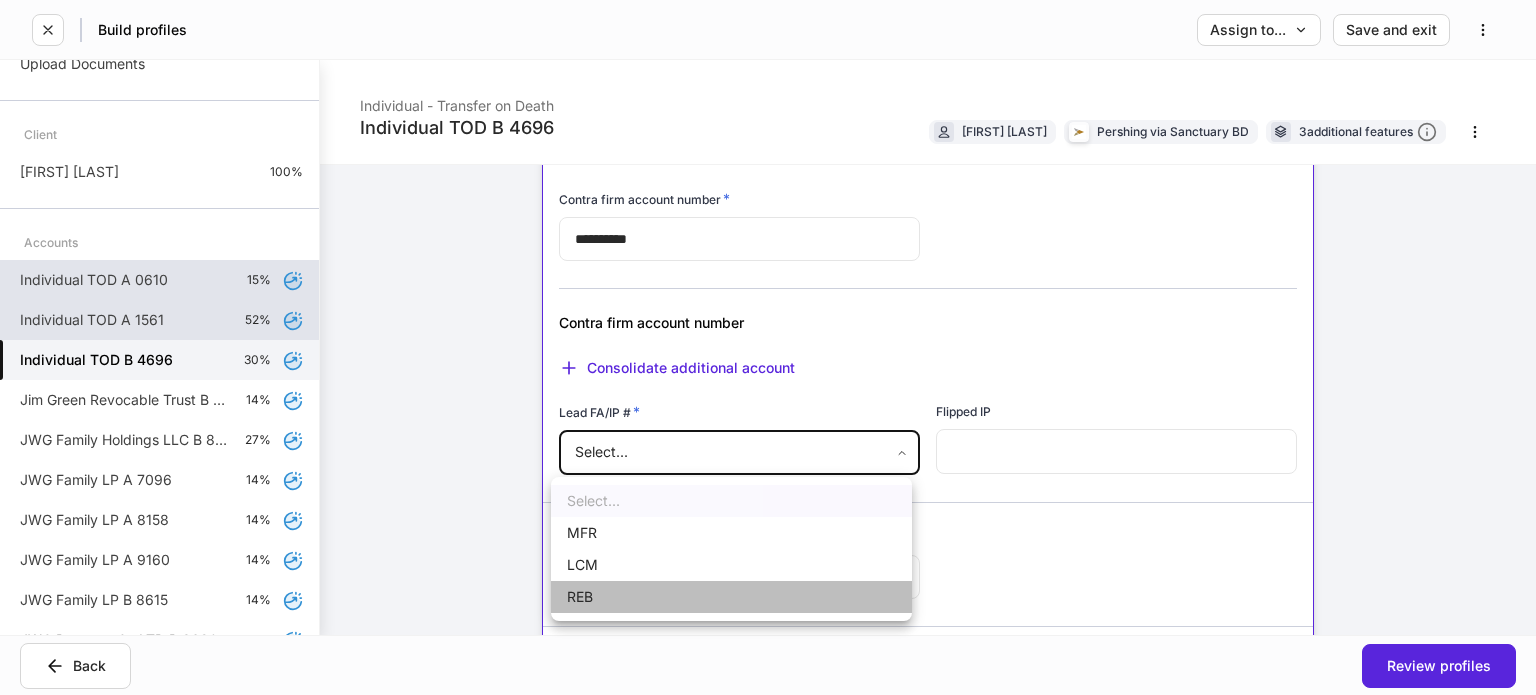 click on "REB" at bounding box center (731, 597) 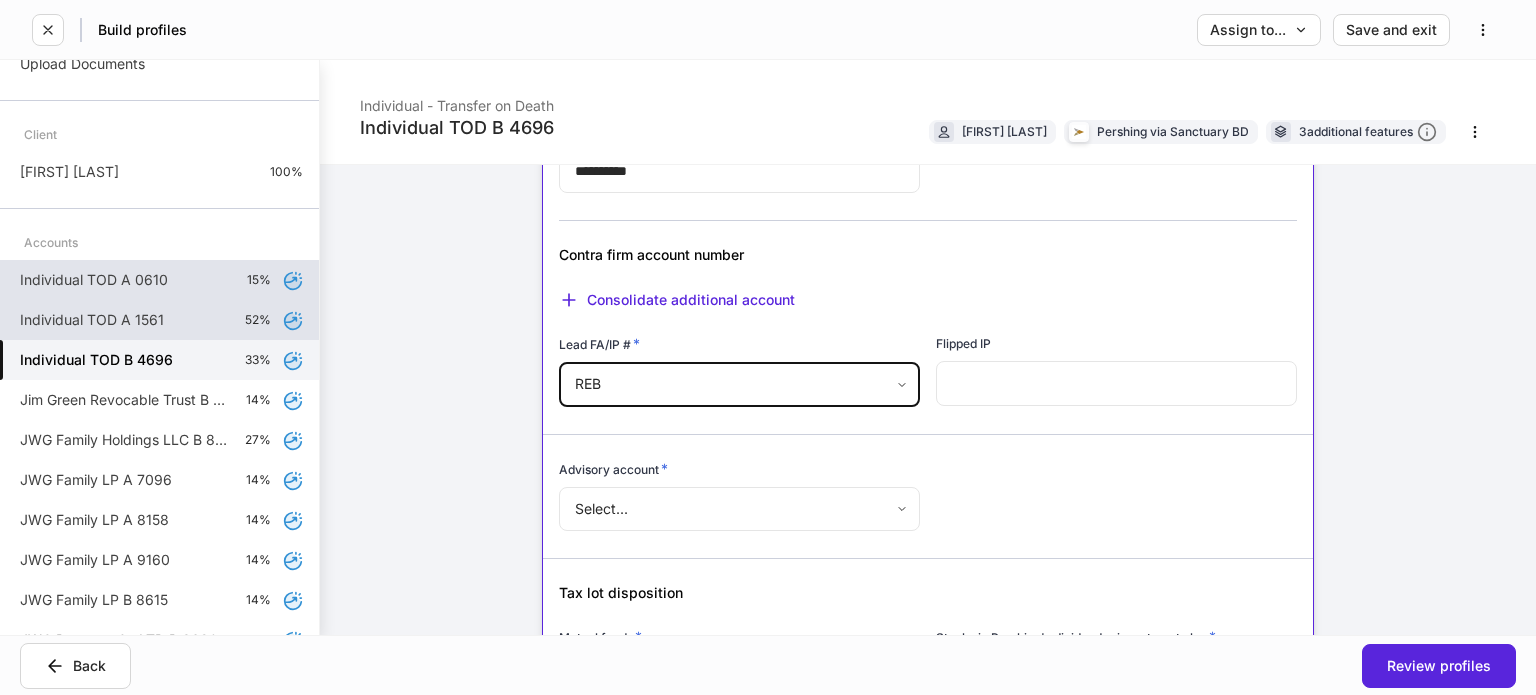 scroll, scrollTop: 1052, scrollLeft: 0, axis: vertical 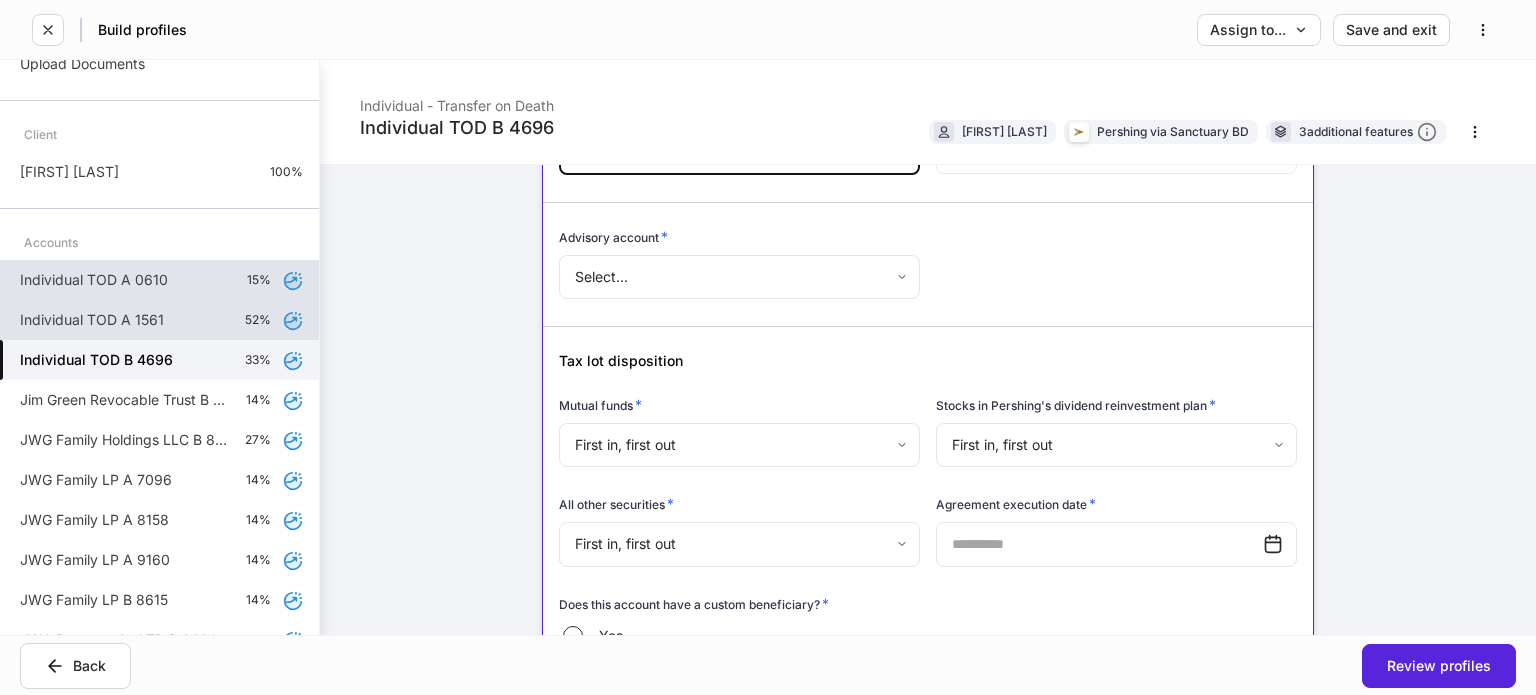 click on "**********" at bounding box center (768, 347) 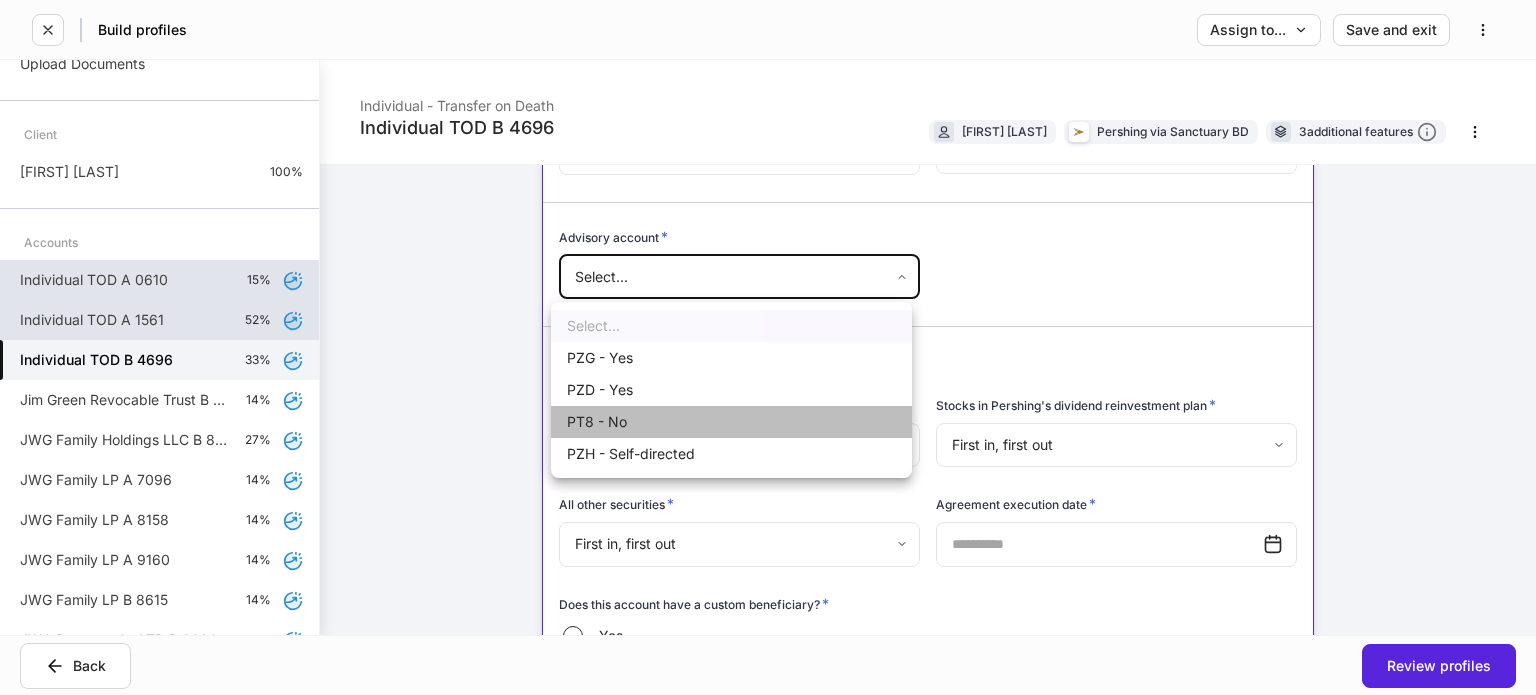 click on "PT8 - No" at bounding box center [731, 422] 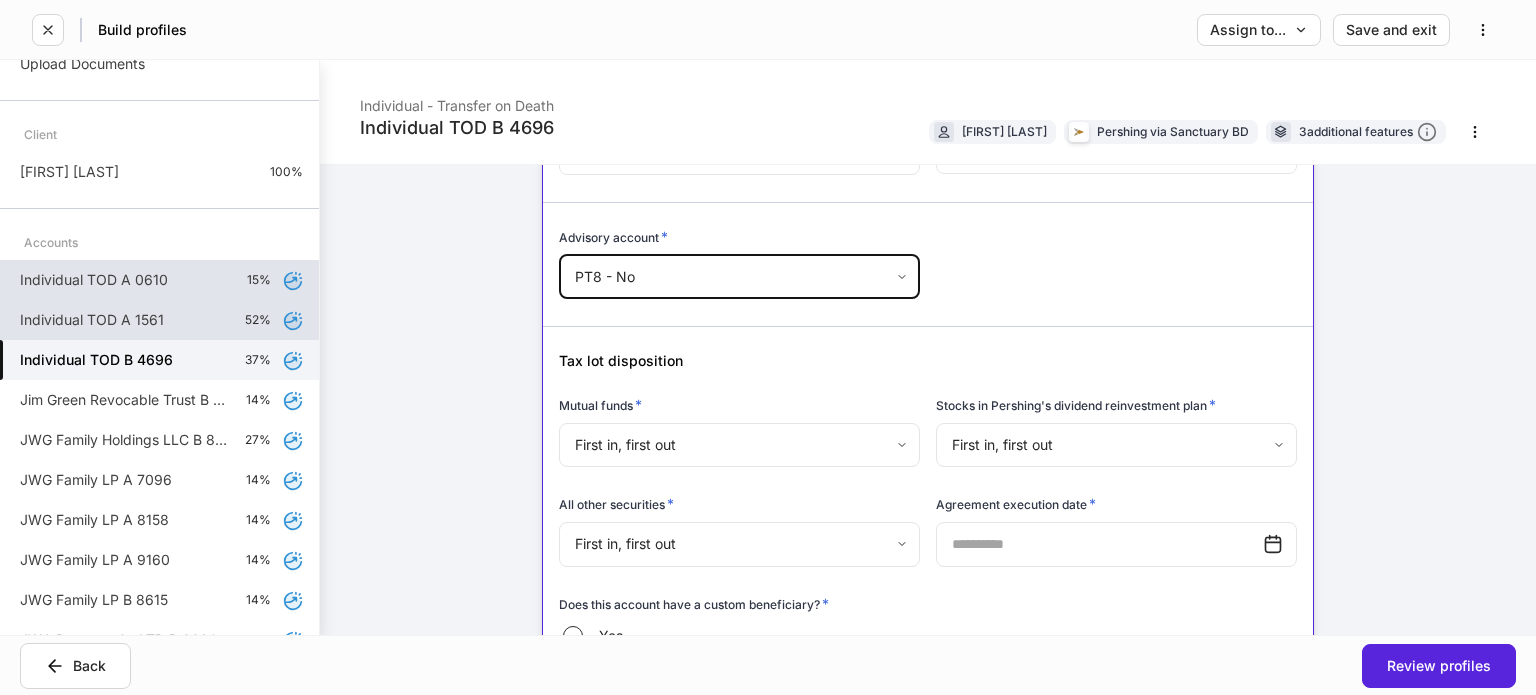 scroll, scrollTop: 1152, scrollLeft: 0, axis: vertical 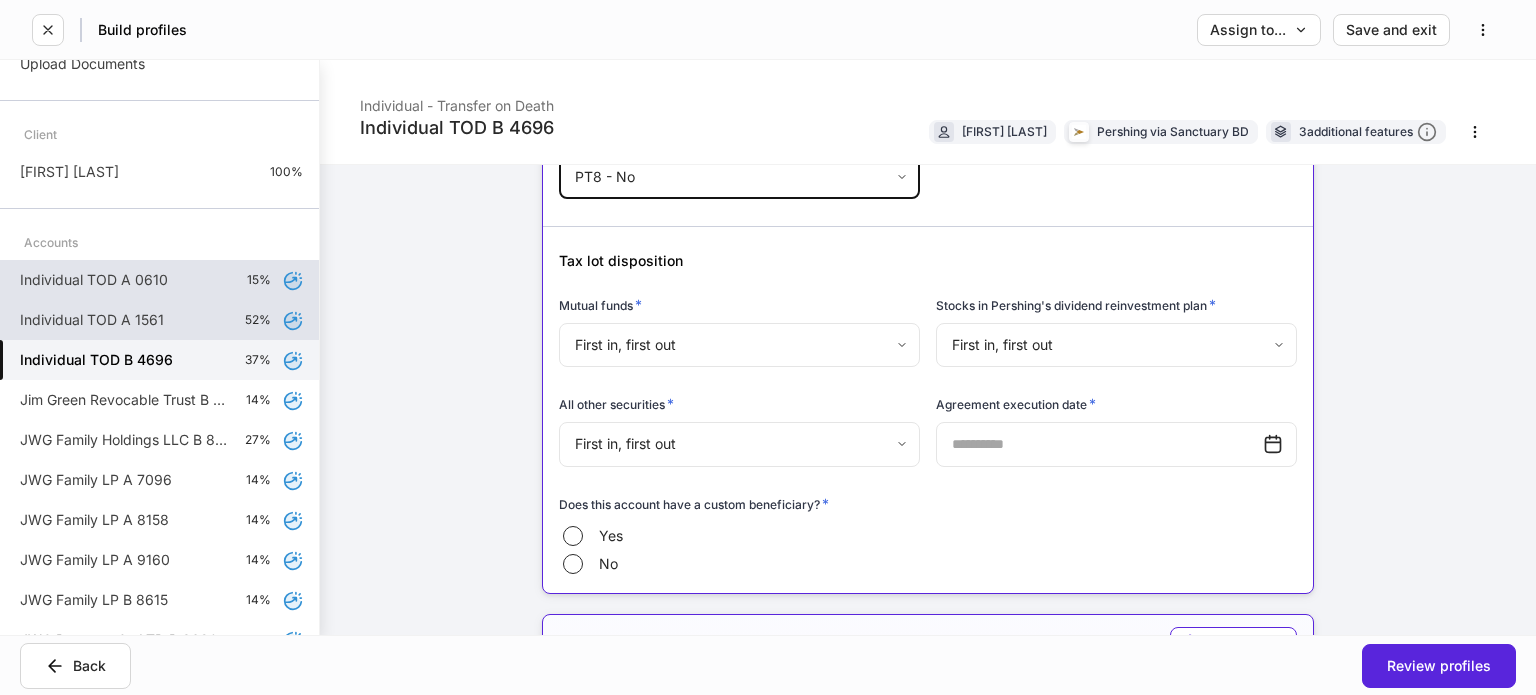 click on "Does this account have a custom beneficiary? *" at bounding box center [928, 508] 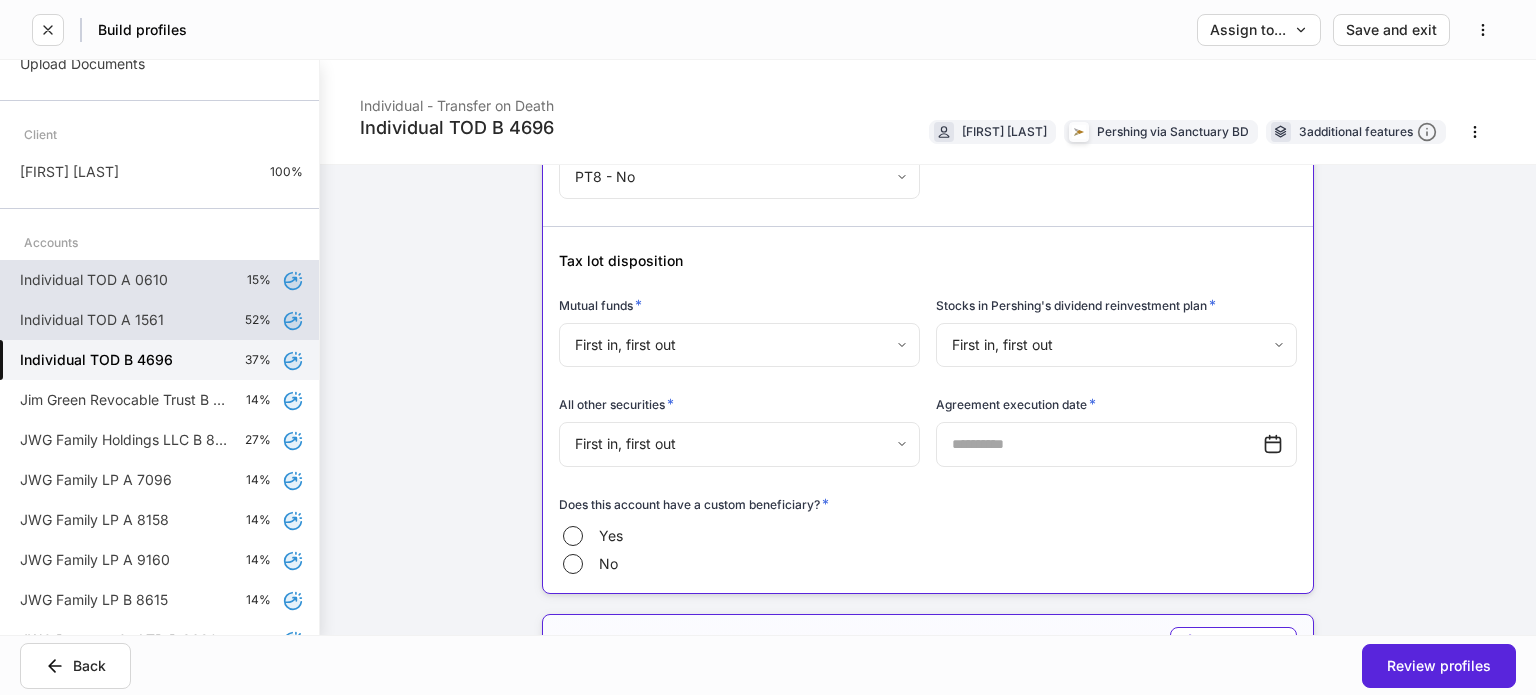 click on "​" at bounding box center (1116, 444) 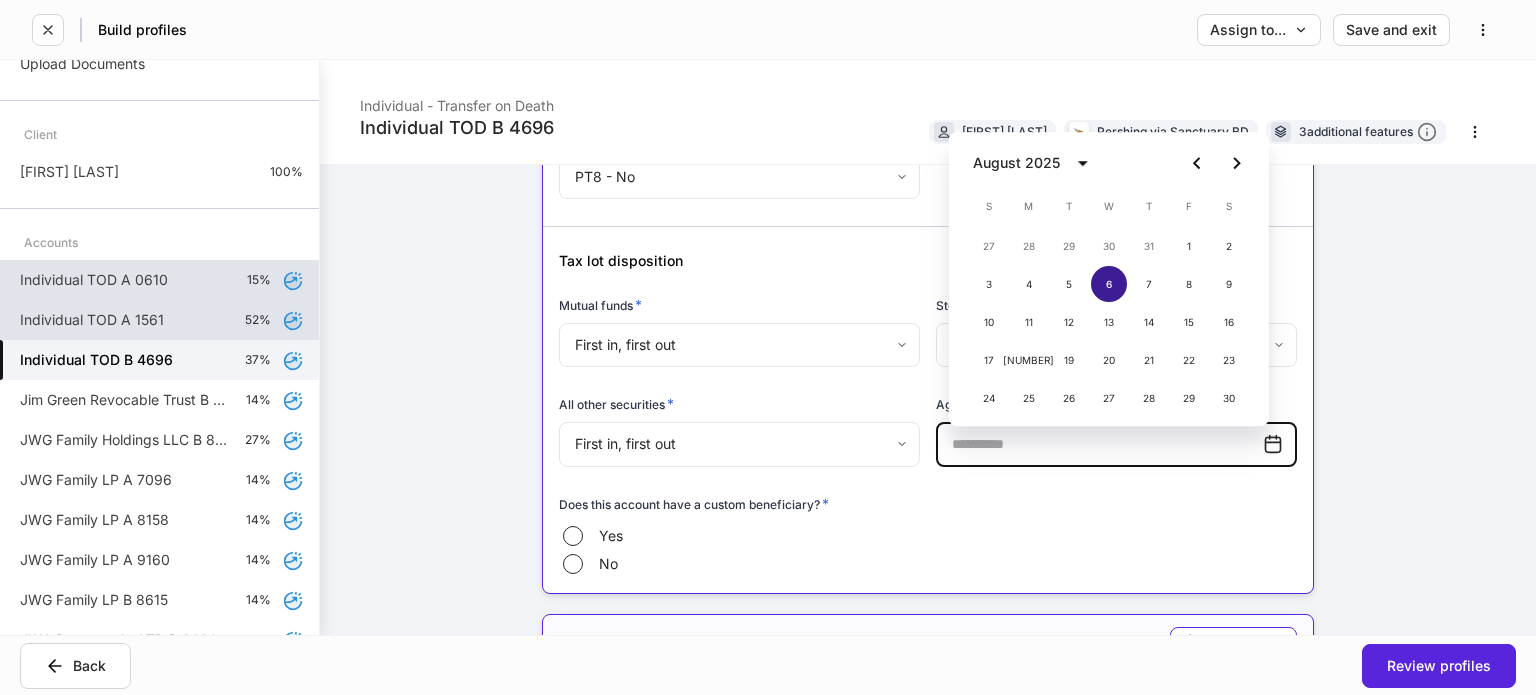click on "6" at bounding box center [1109, 284] 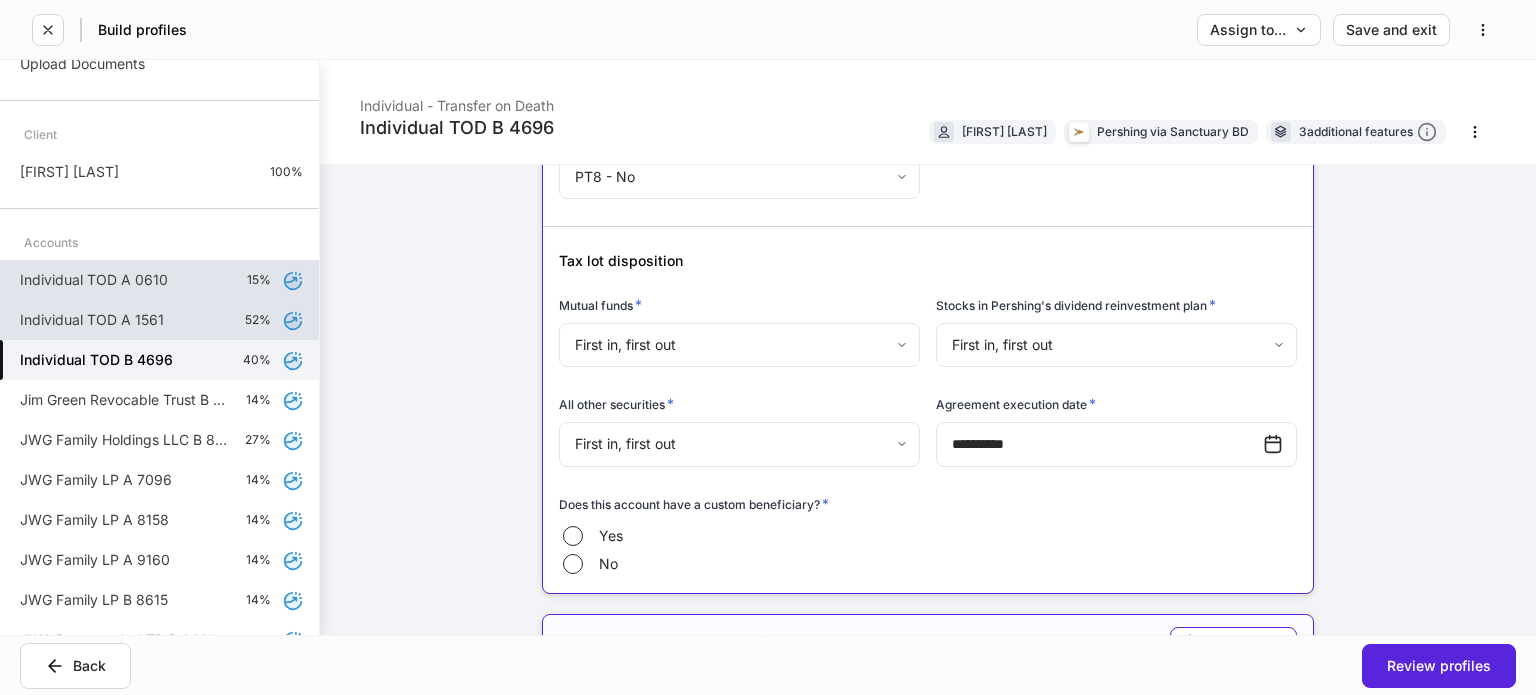 type on "**********" 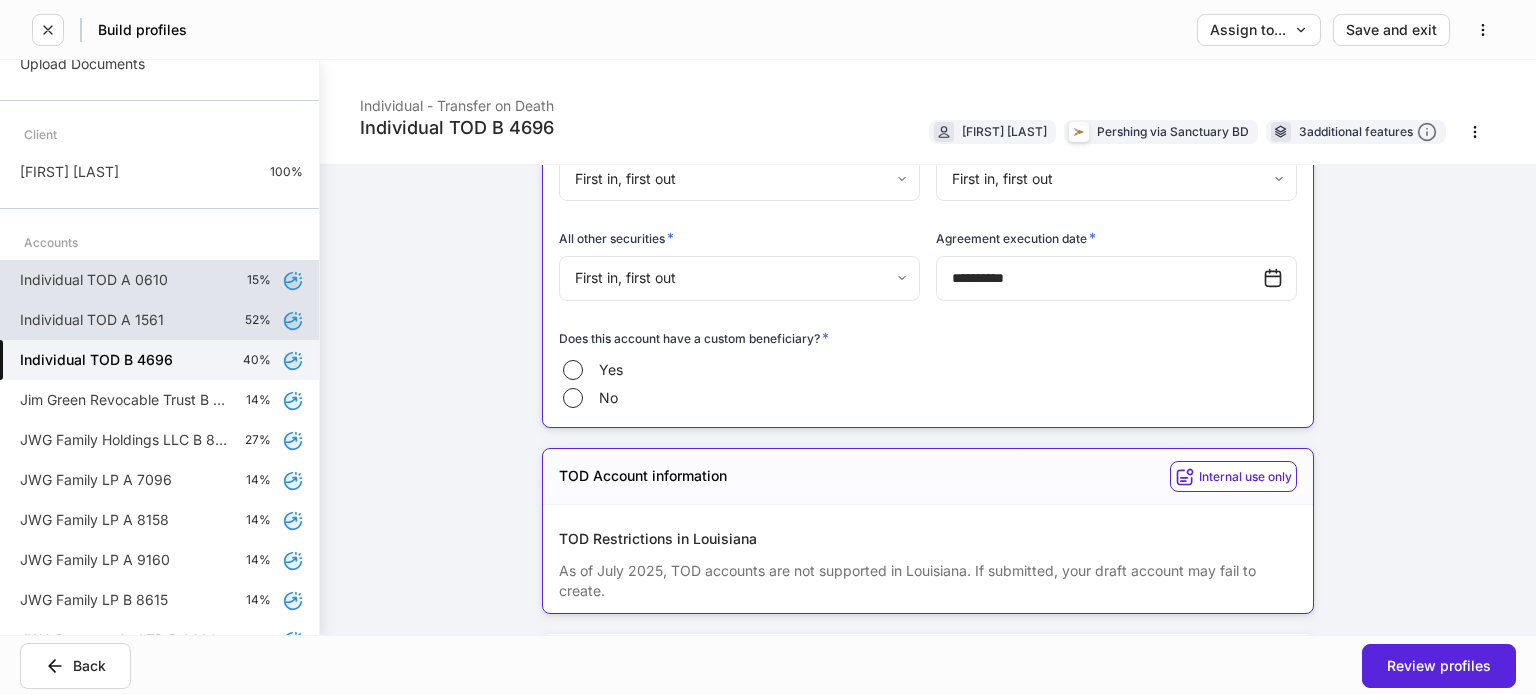 scroll, scrollTop: 1352, scrollLeft: 0, axis: vertical 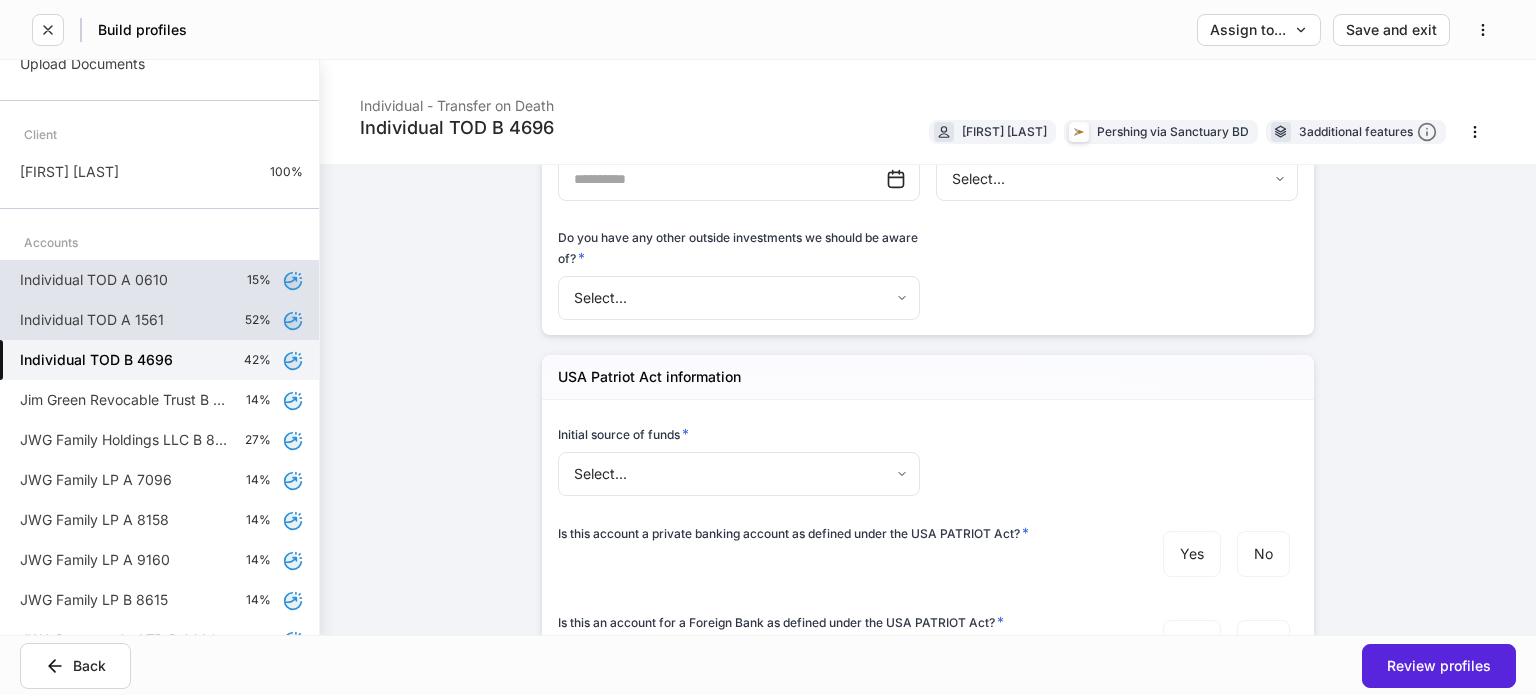 click on "**********" at bounding box center [768, 347] 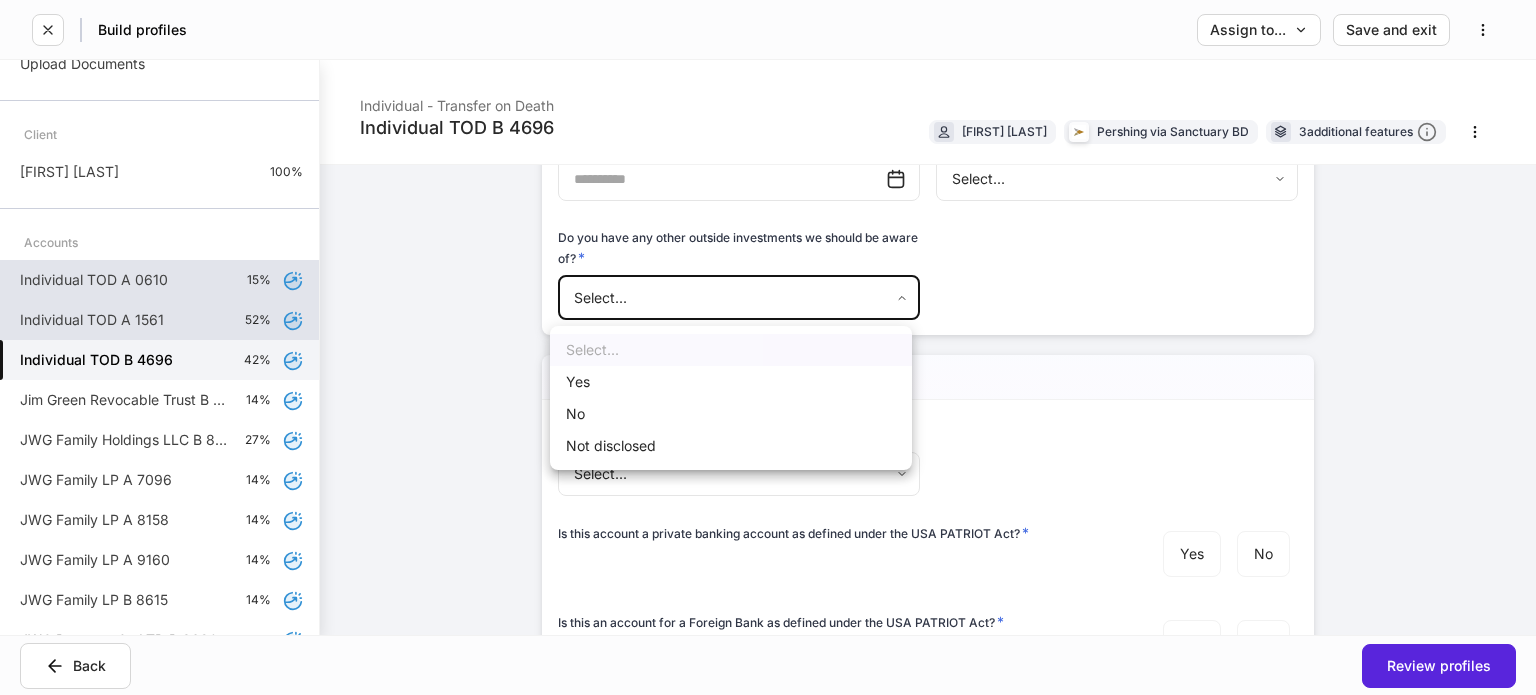 click on "Not disclosed" at bounding box center (731, 446) 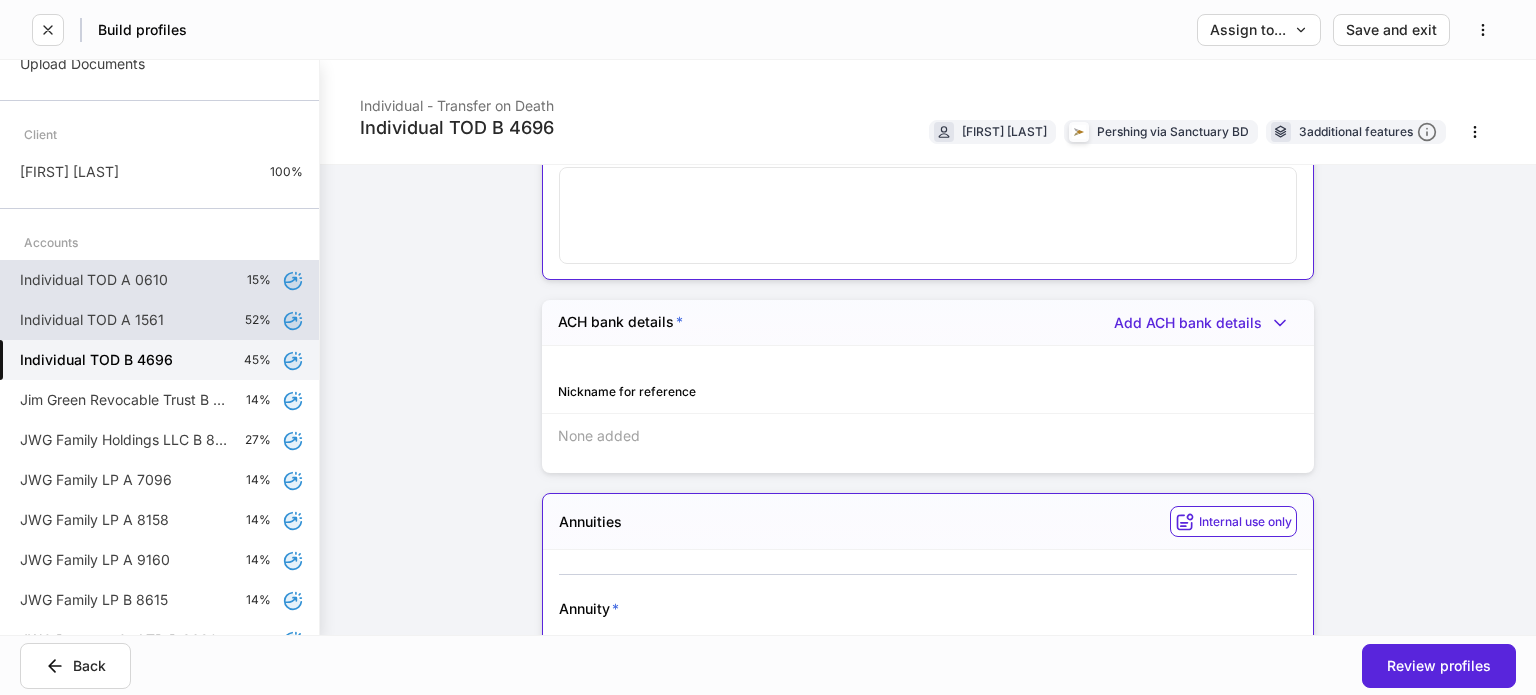 scroll, scrollTop: 2961, scrollLeft: 0, axis: vertical 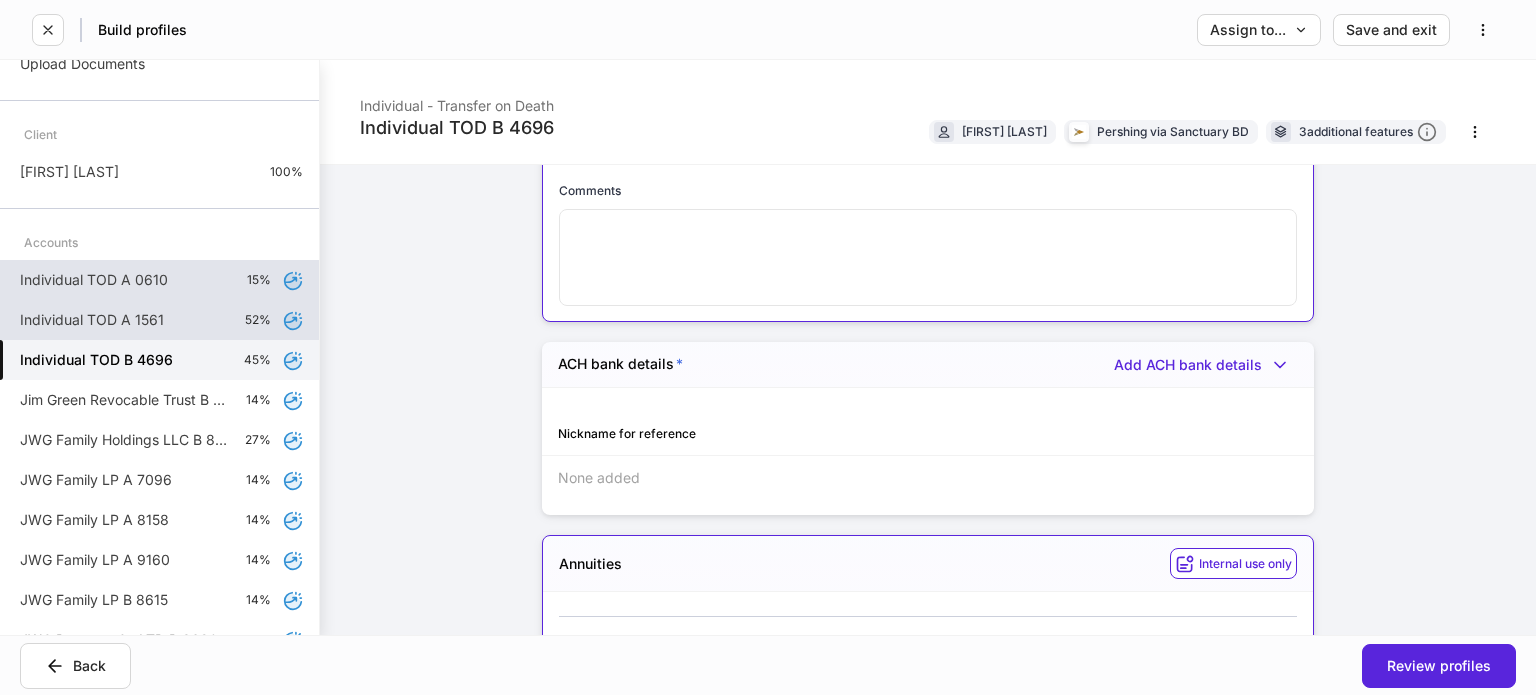 click on "Individual TOD A 0610 15%" at bounding box center [159, 280] 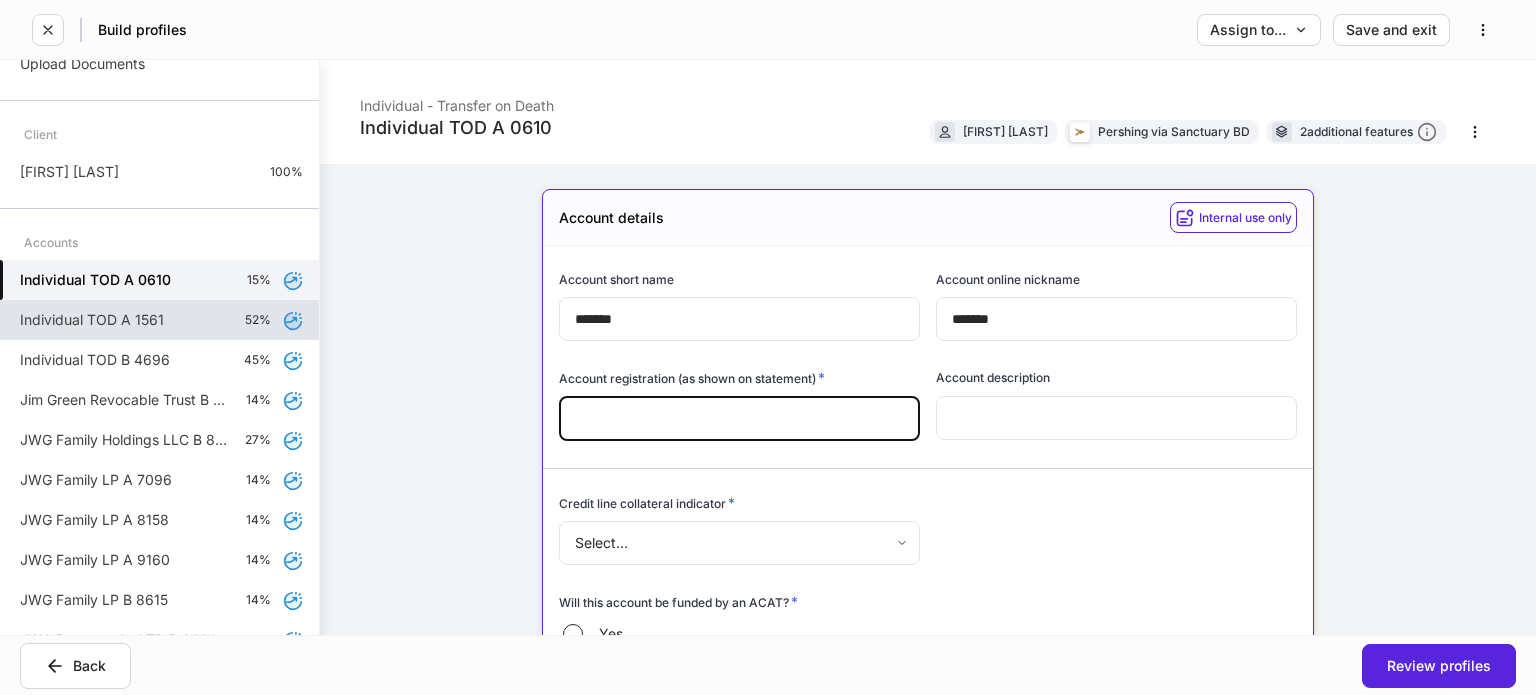 click at bounding box center [739, 419] 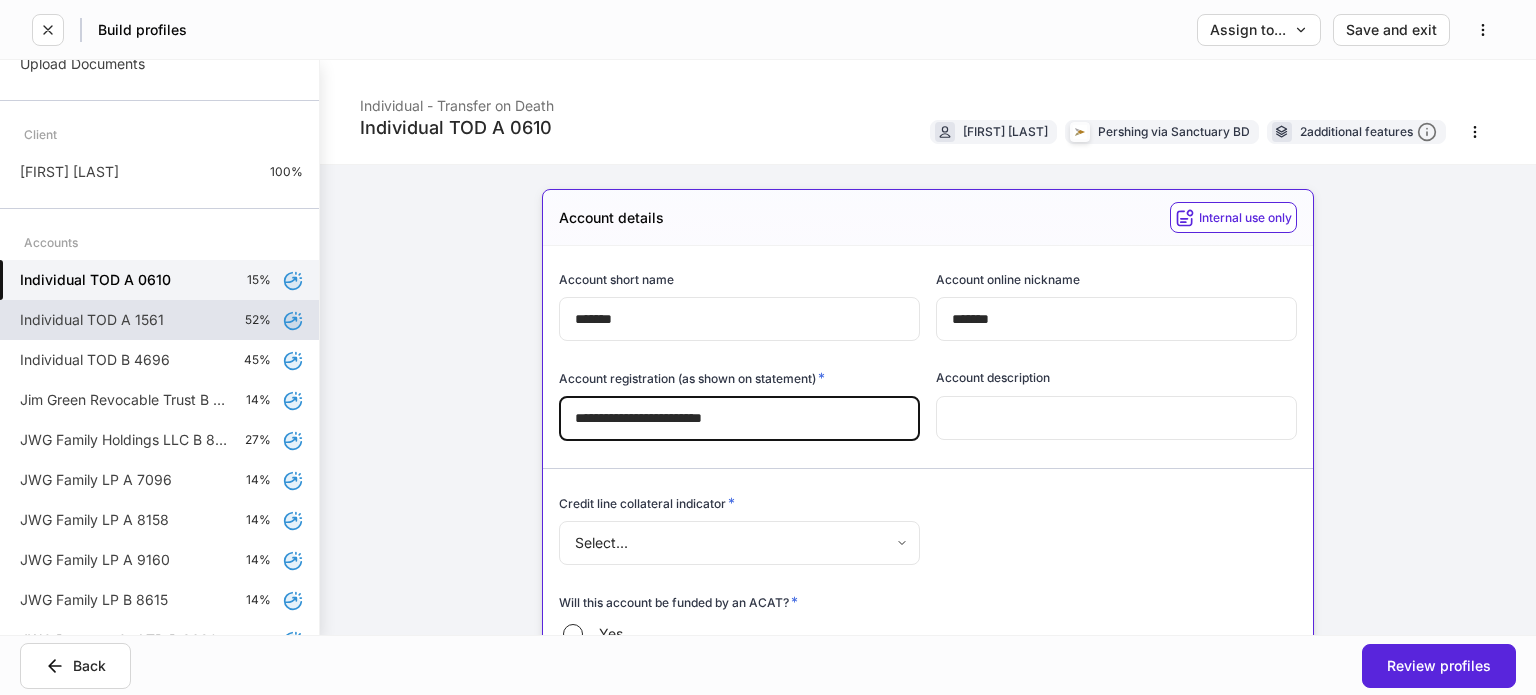 type on "**********" 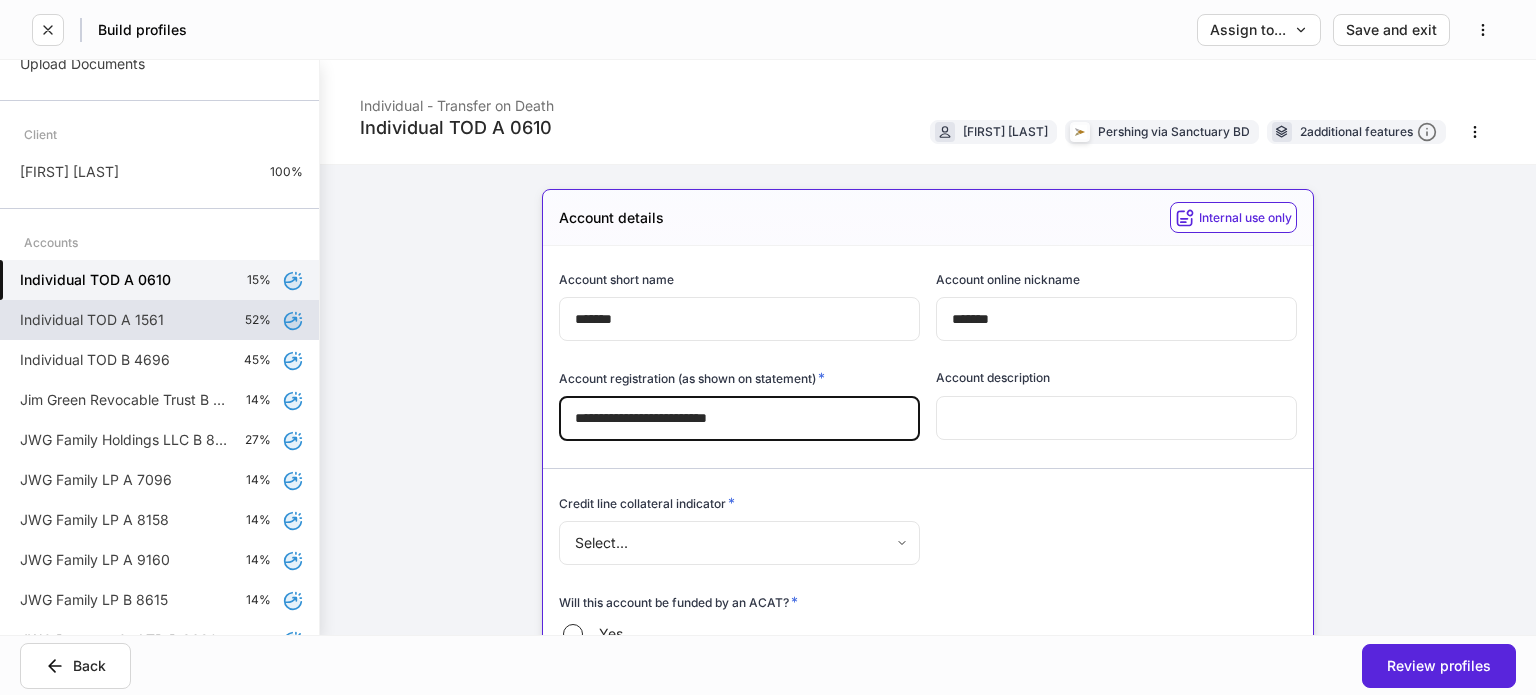click on "Individual TOD A 1561" at bounding box center [92, 320] 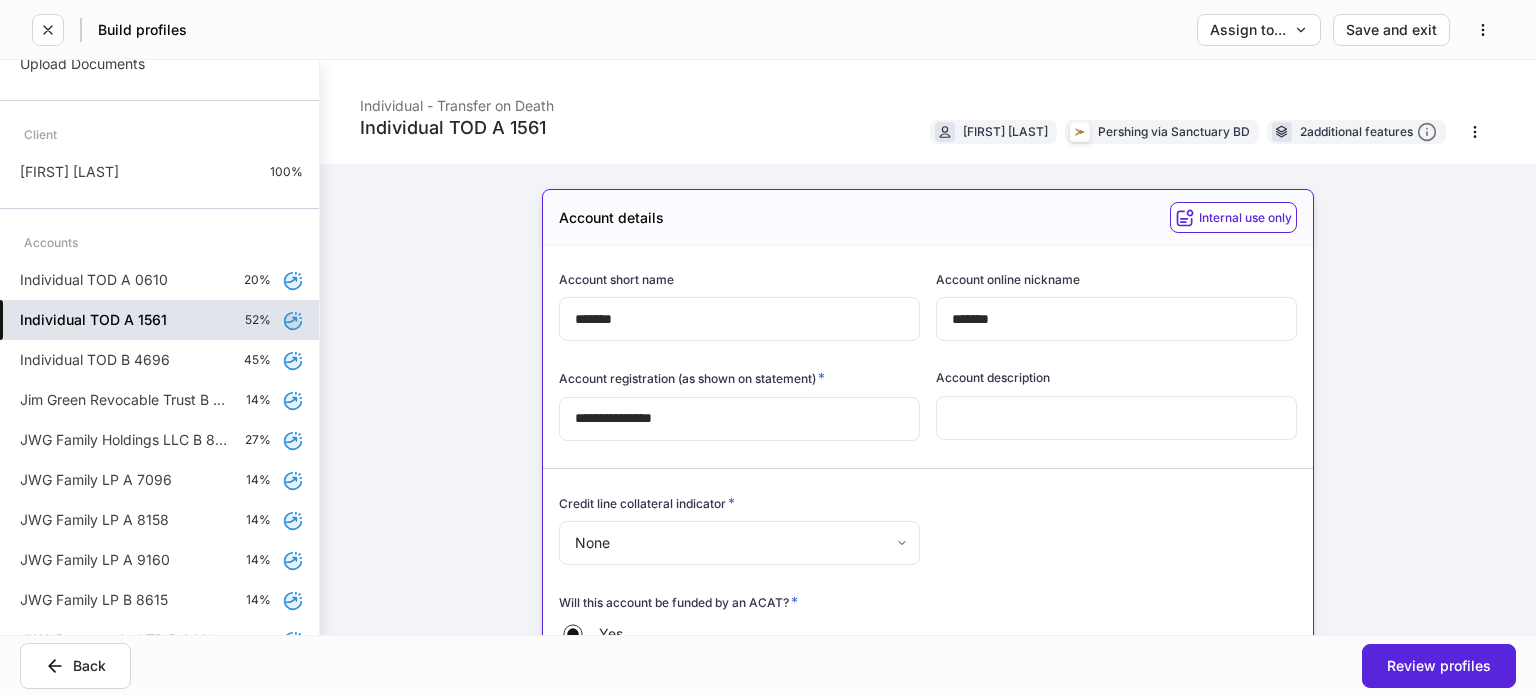 click on "**********" at bounding box center [739, 419] 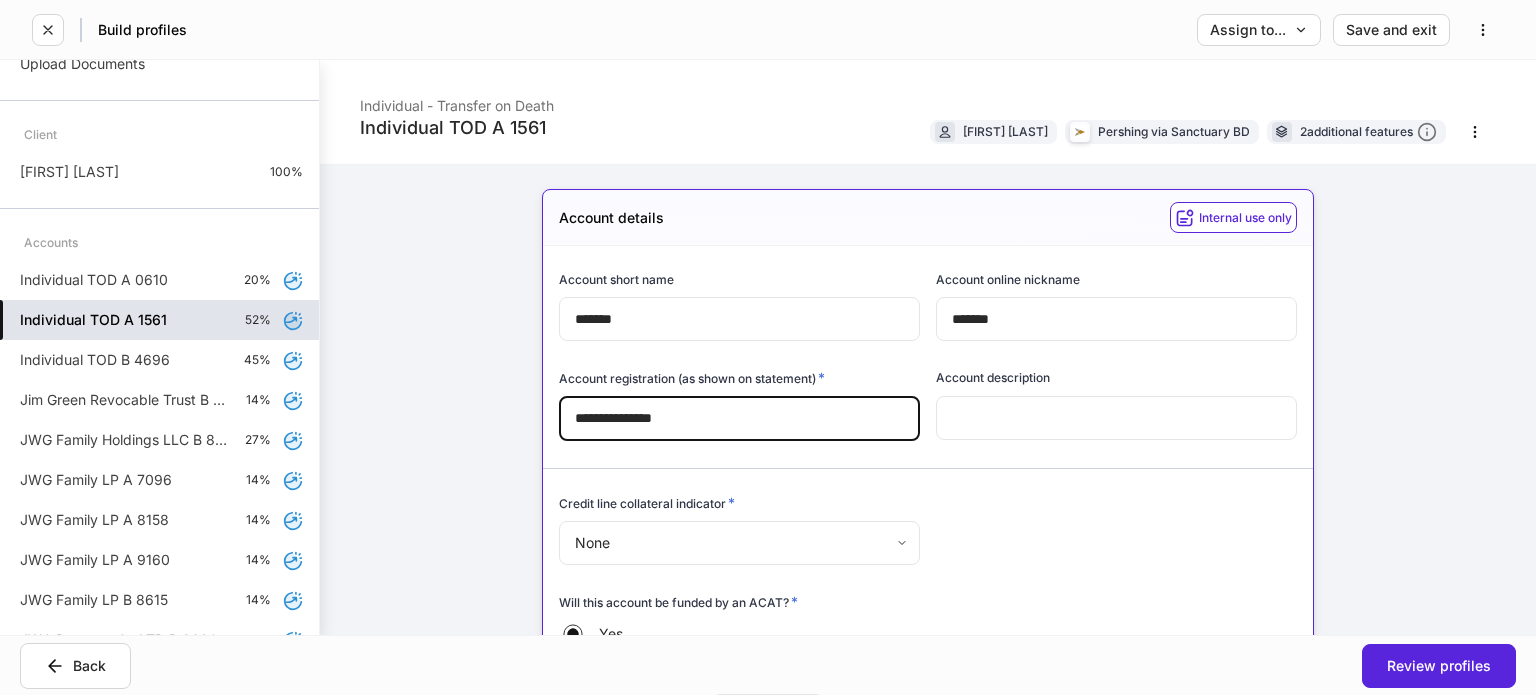 click on "**********" at bounding box center (739, 419) 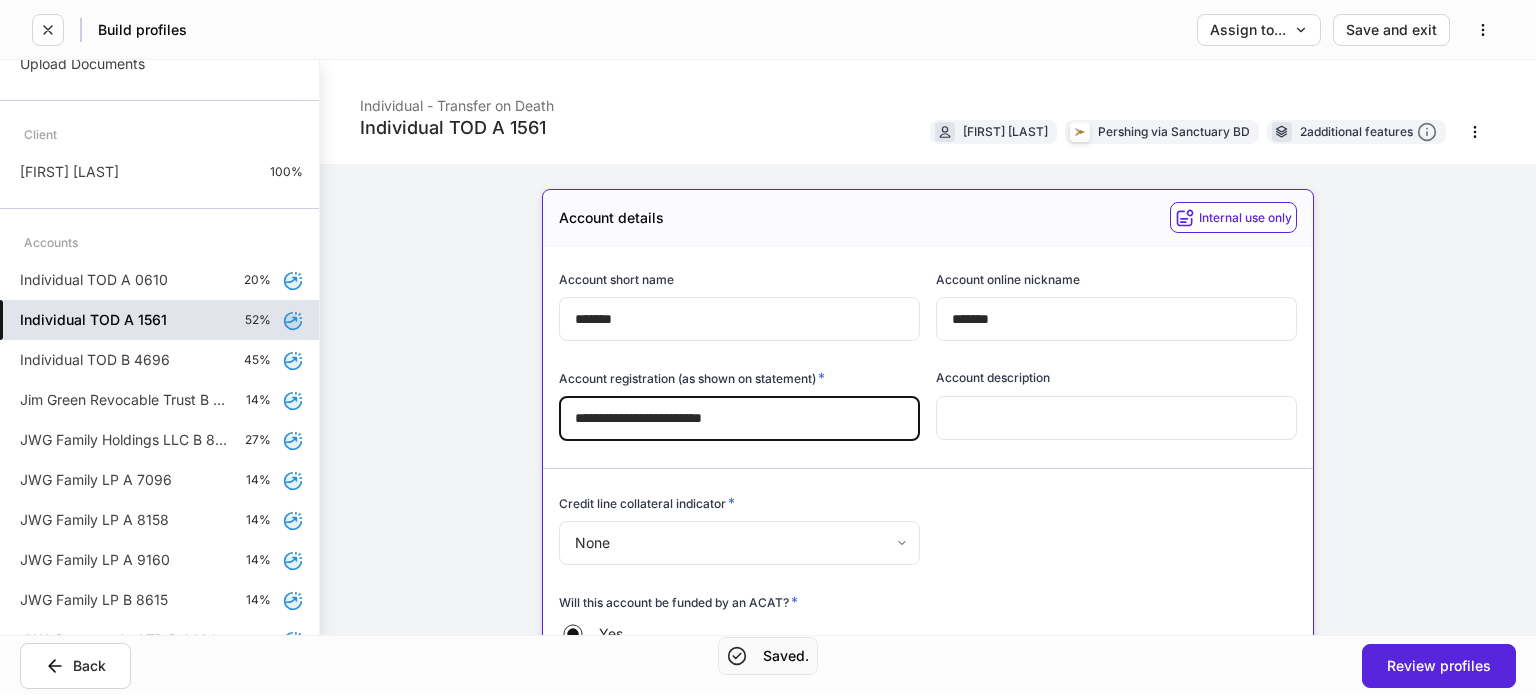 type on "**********" 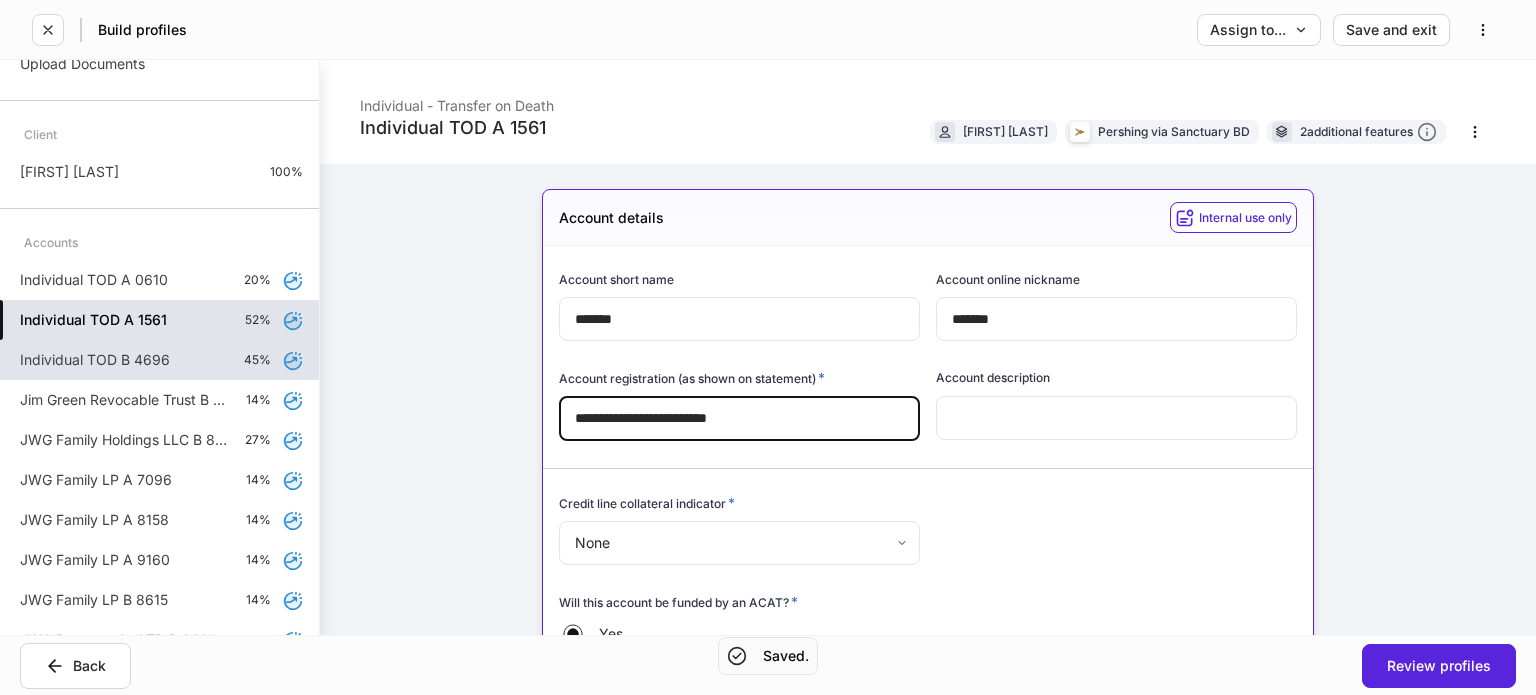 click on "Individual TOD B 4696" at bounding box center [95, 360] 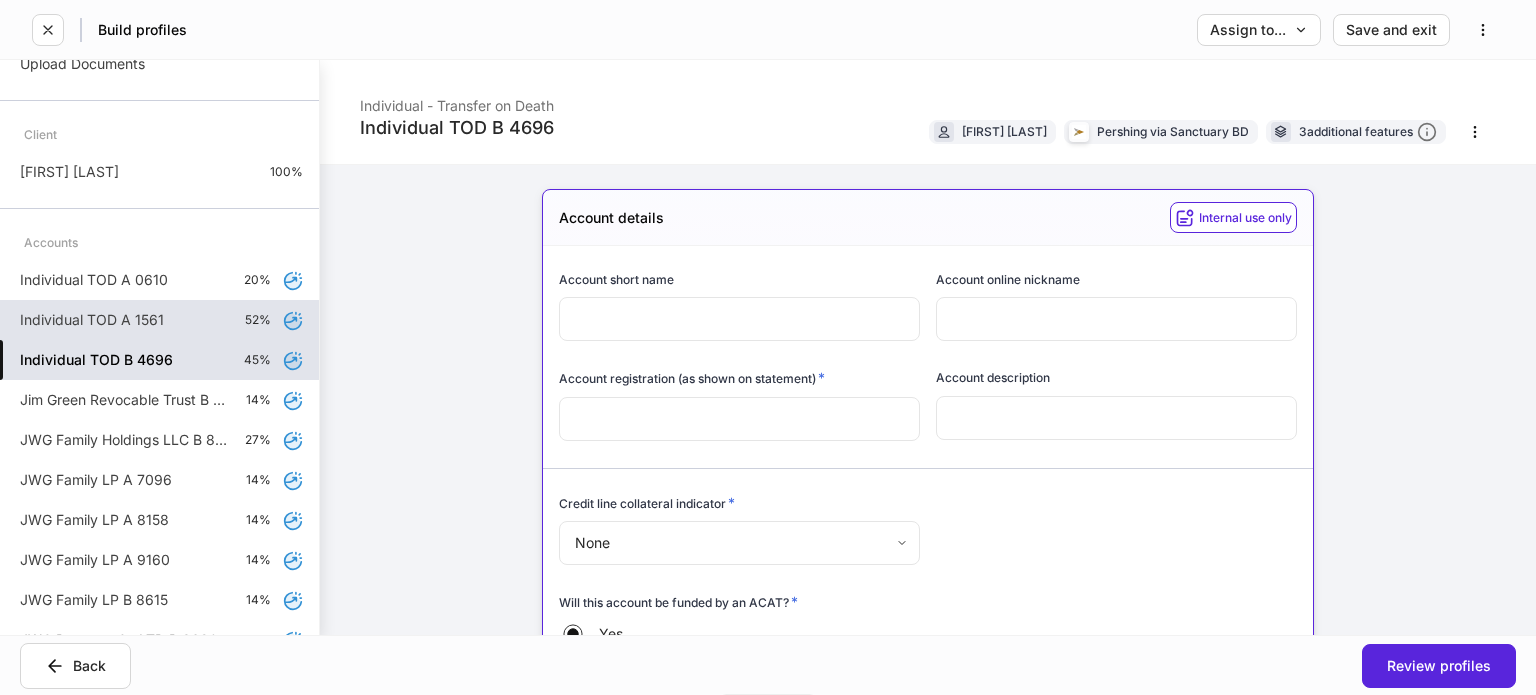 click at bounding box center (739, 419) 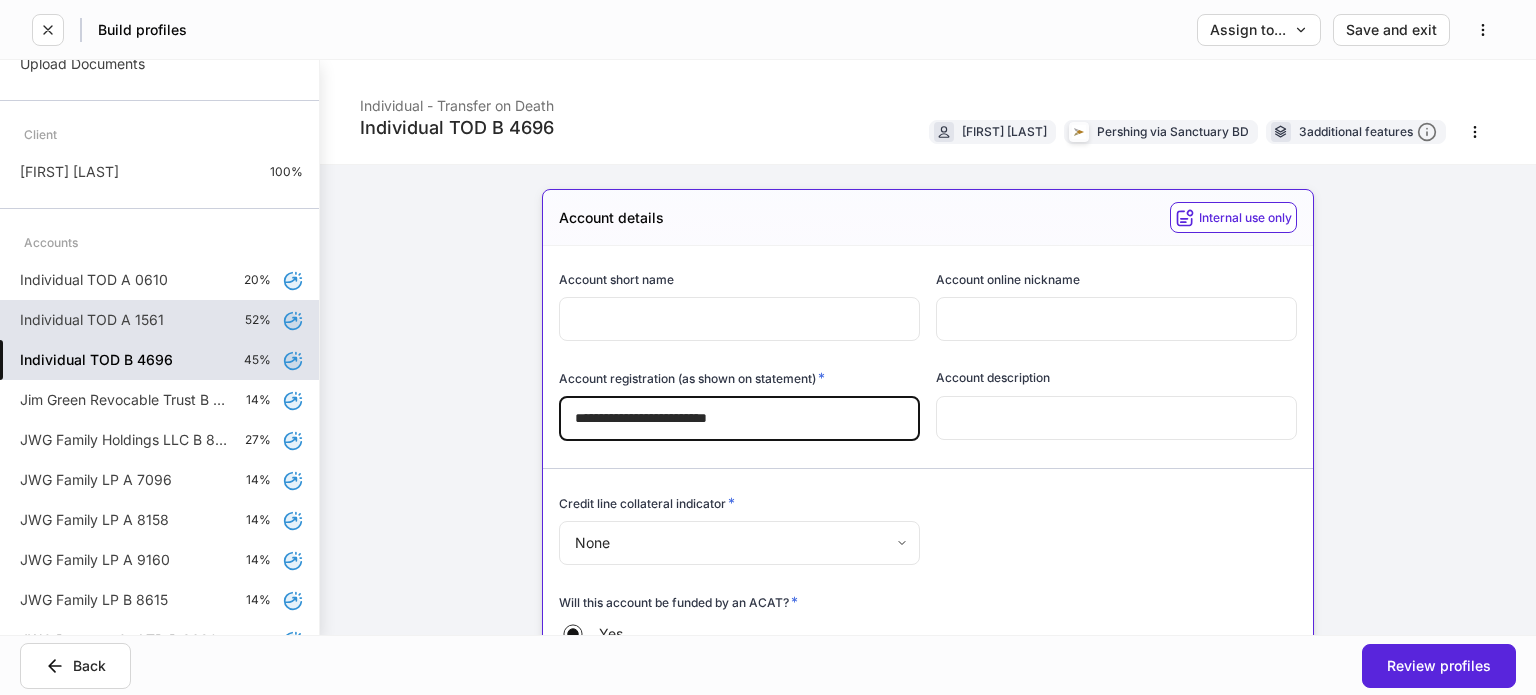 type on "**********" 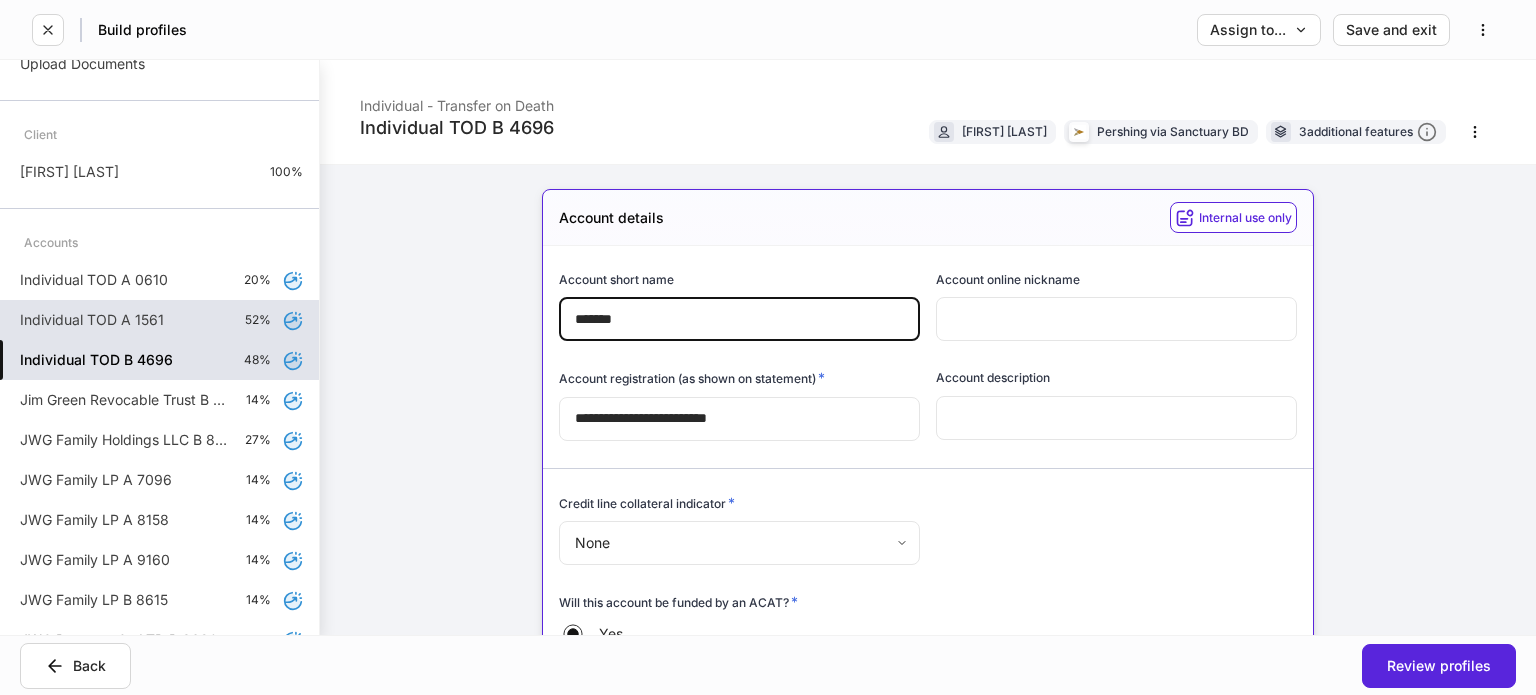 type on "*******" 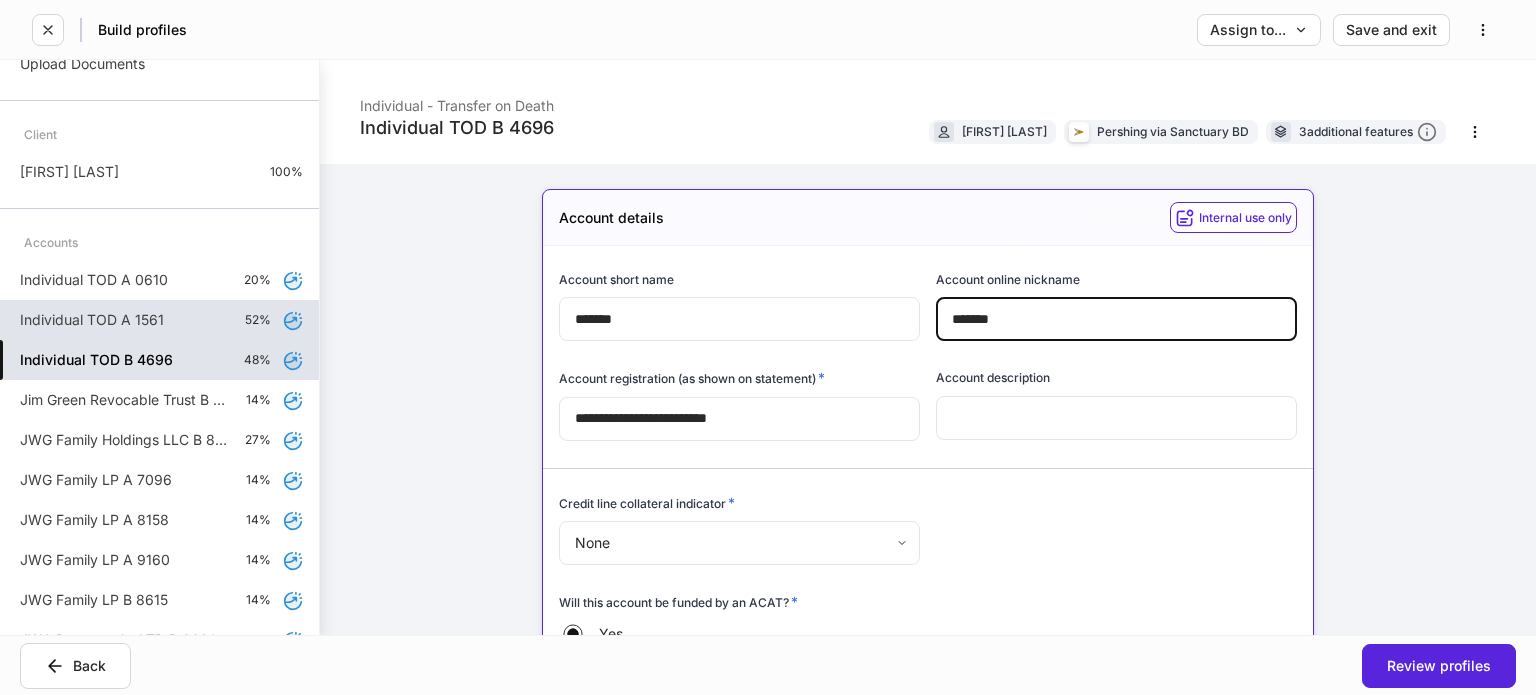 type on "*******" 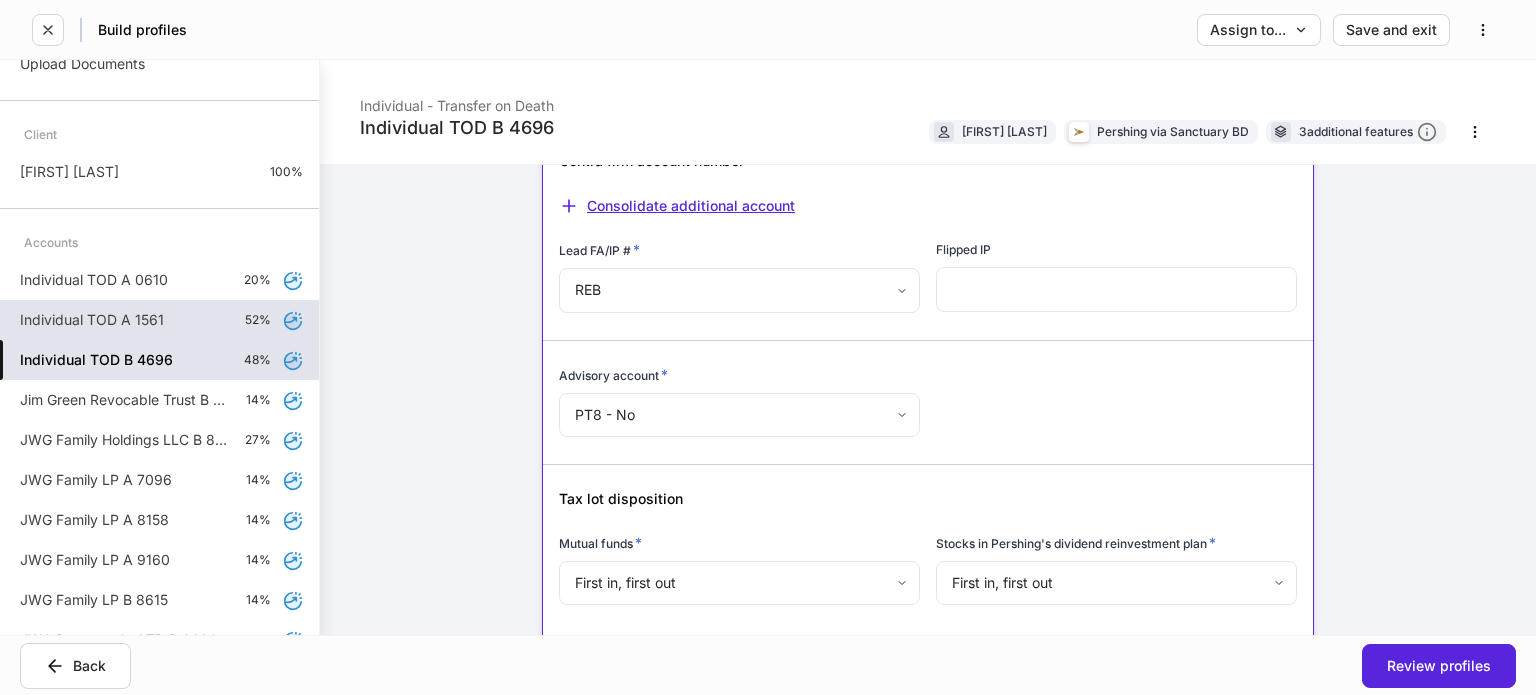 scroll, scrollTop: 1000, scrollLeft: 0, axis: vertical 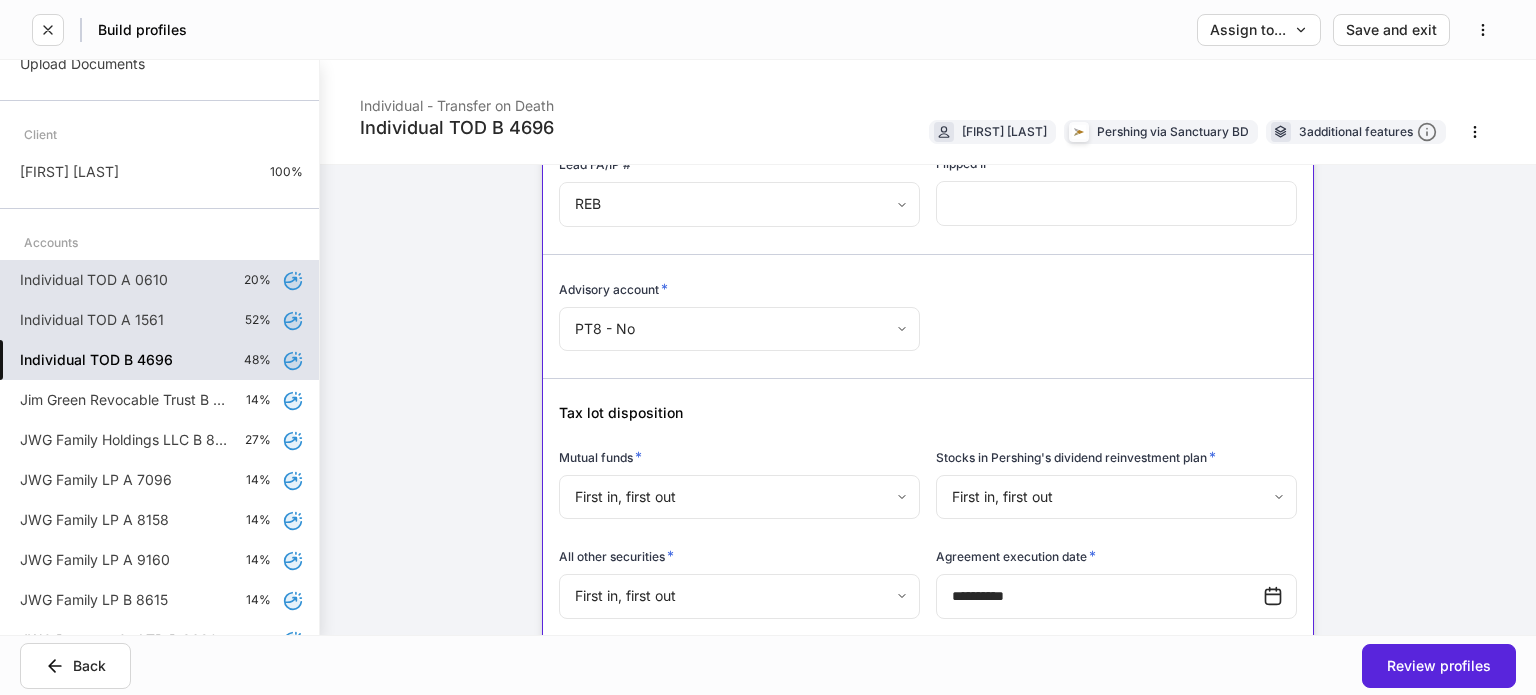 drag, startPoint x: 87, startPoint y: 294, endPoint x: 108, endPoint y: 295, distance: 21.023796 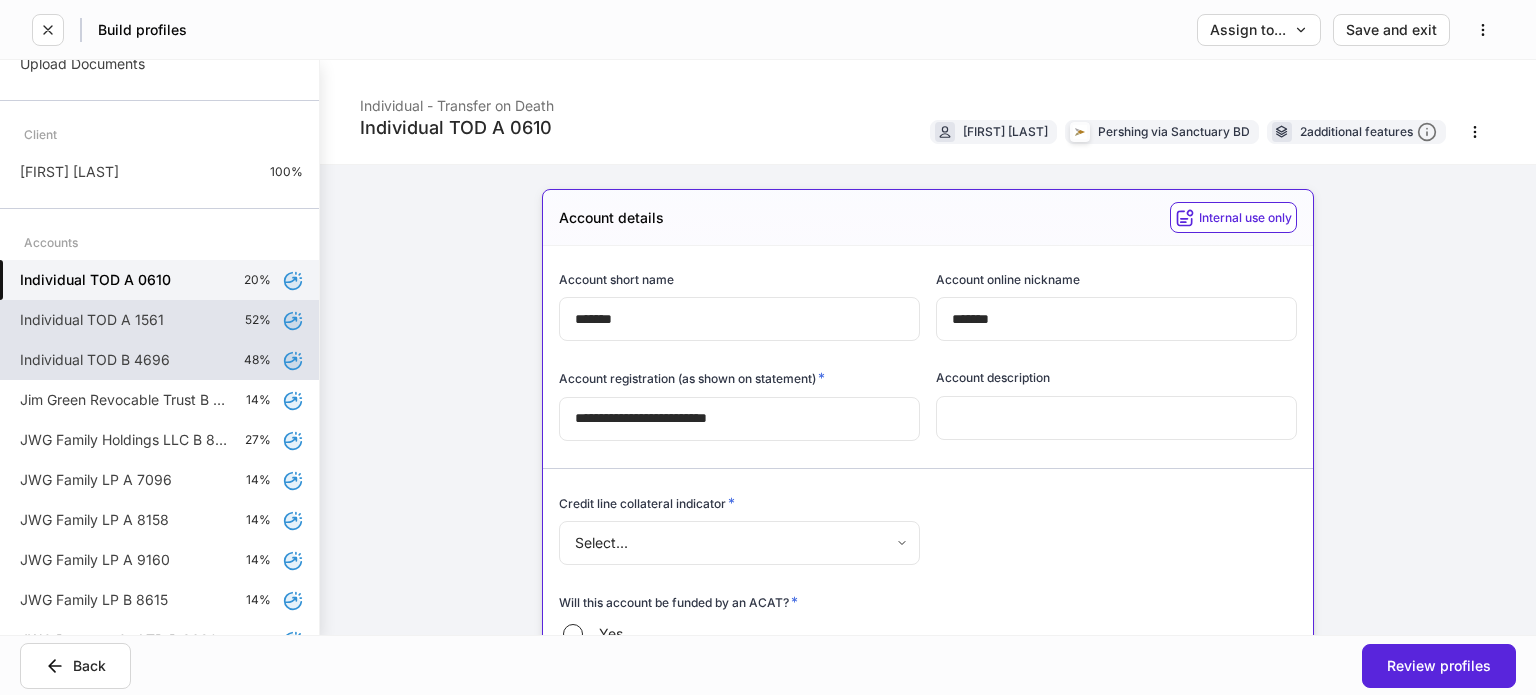 scroll, scrollTop: 300, scrollLeft: 0, axis: vertical 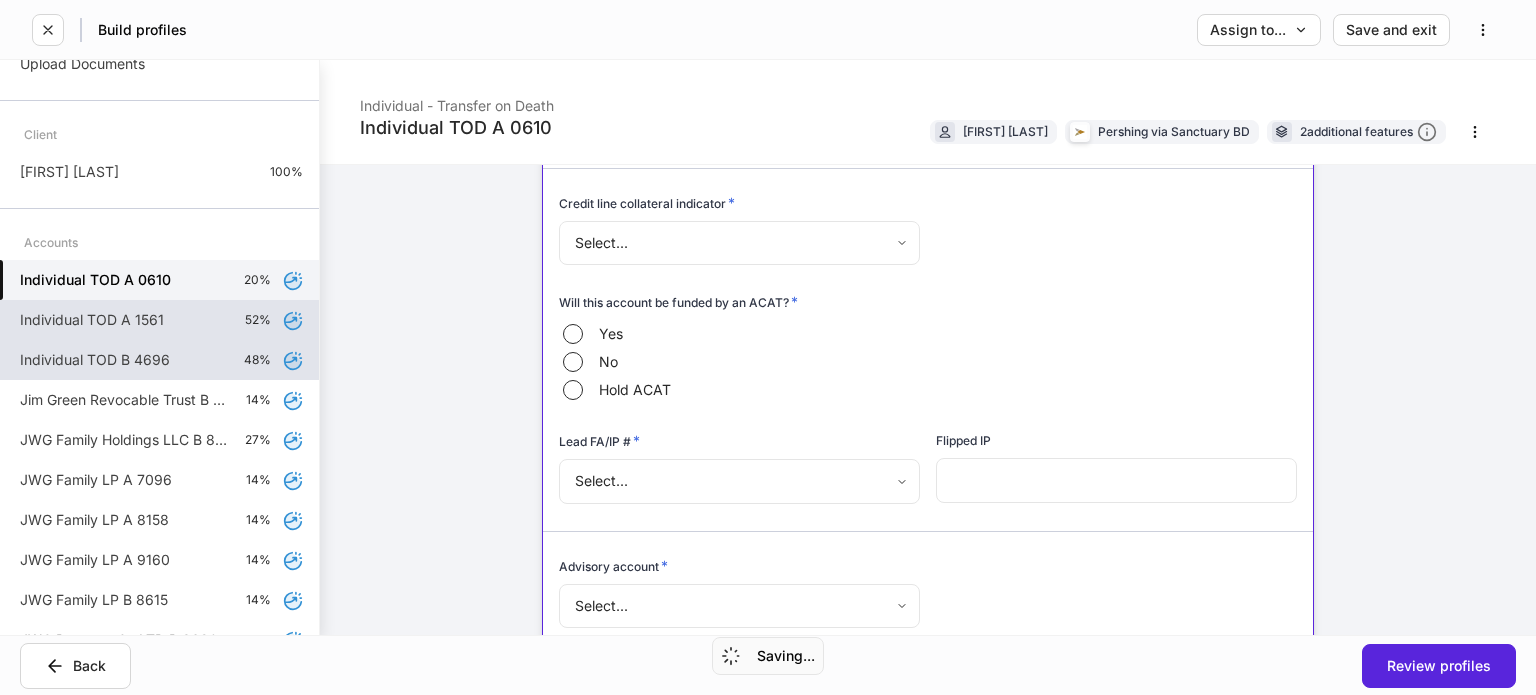 click on "**********" at bounding box center [768, 347] 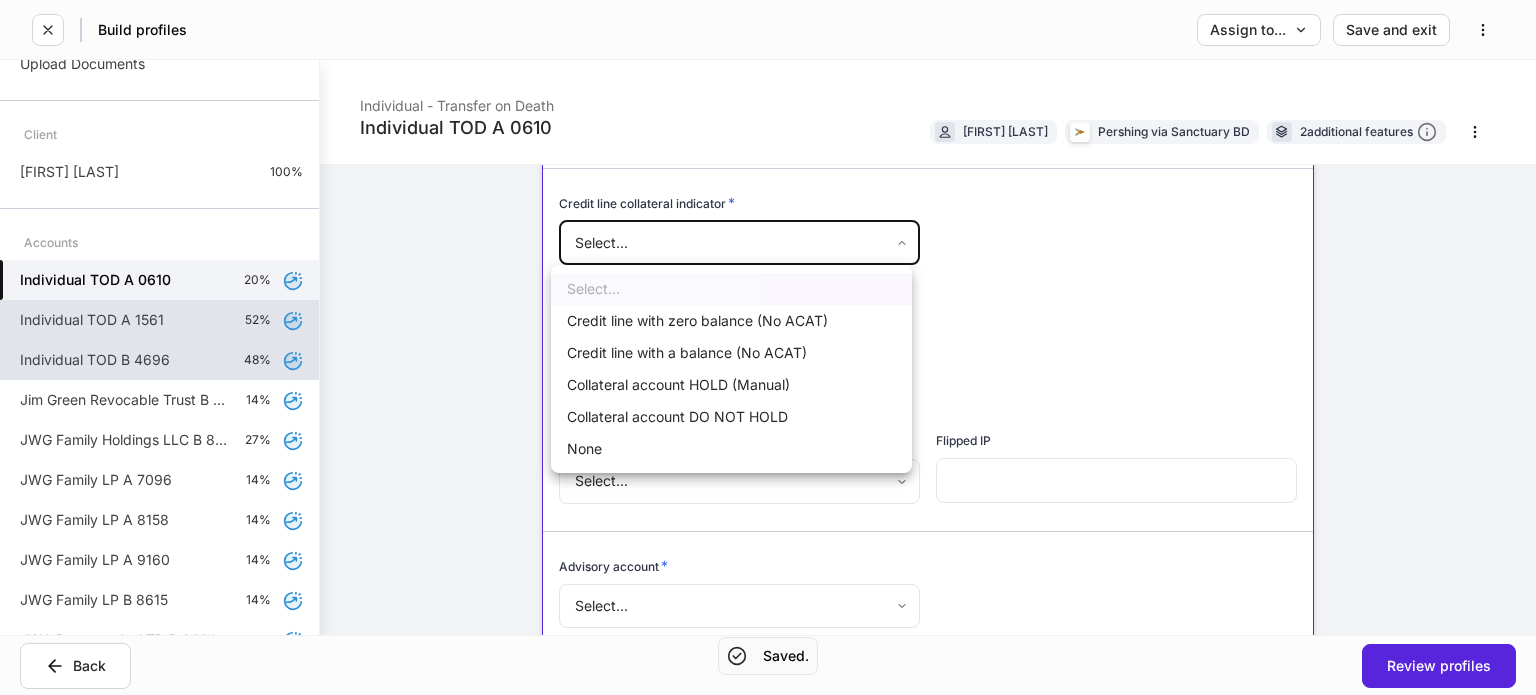 click on "None" at bounding box center [731, 449] 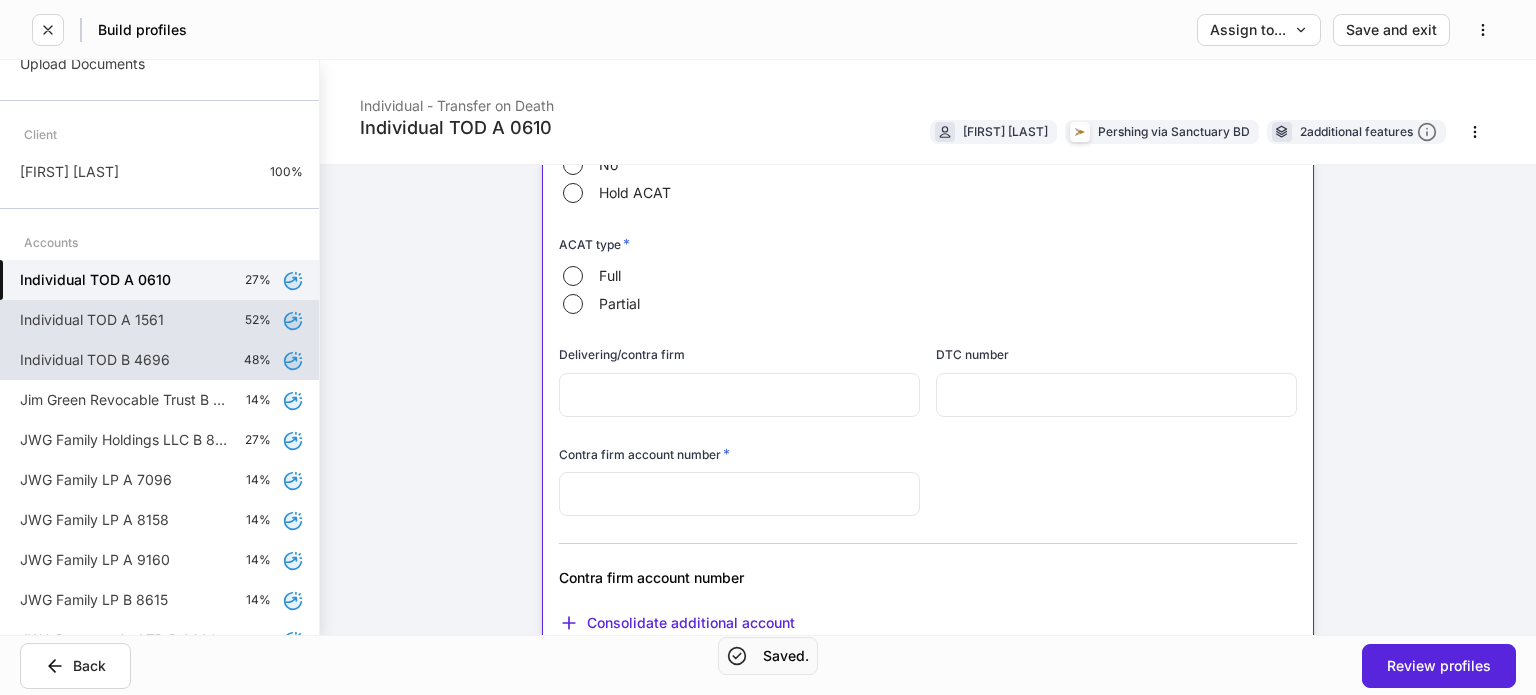 scroll, scrollTop: 500, scrollLeft: 0, axis: vertical 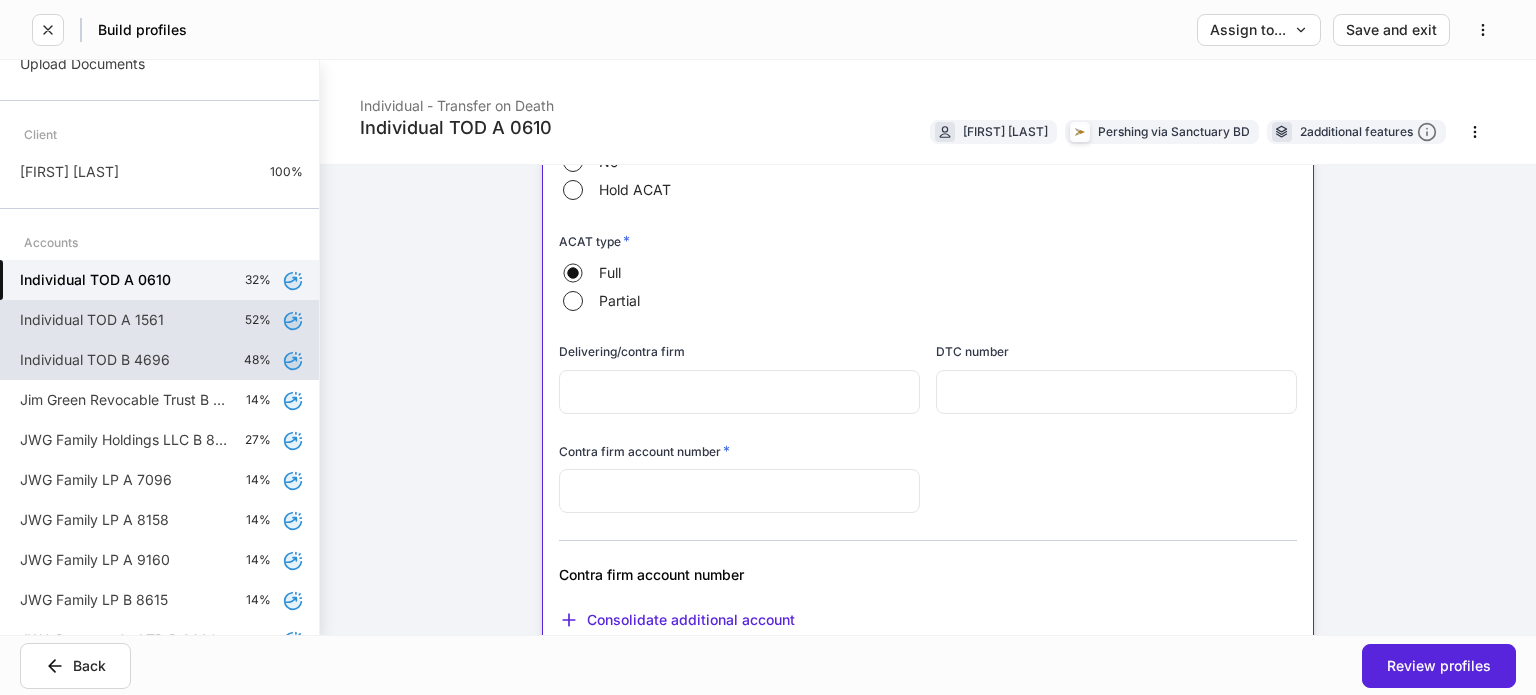 click at bounding box center [739, 491] 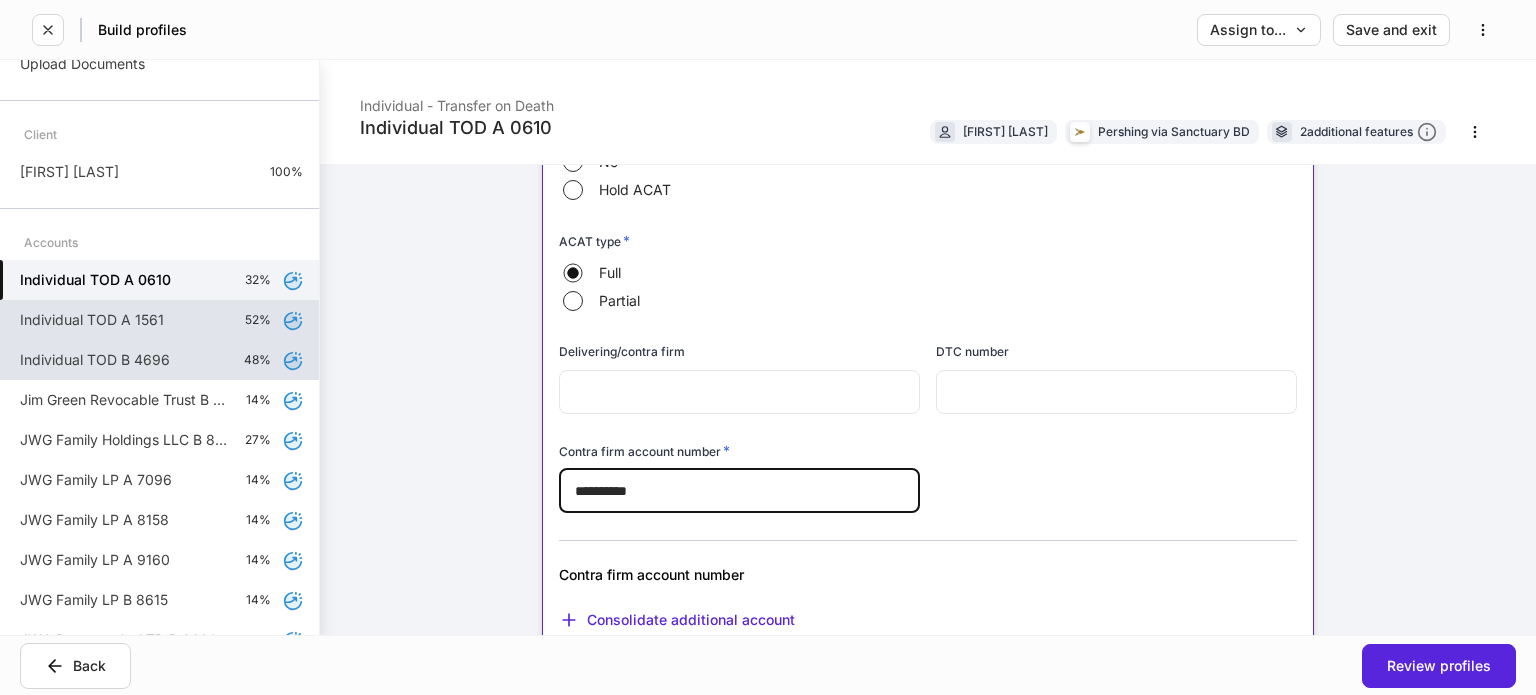 type on "**********" 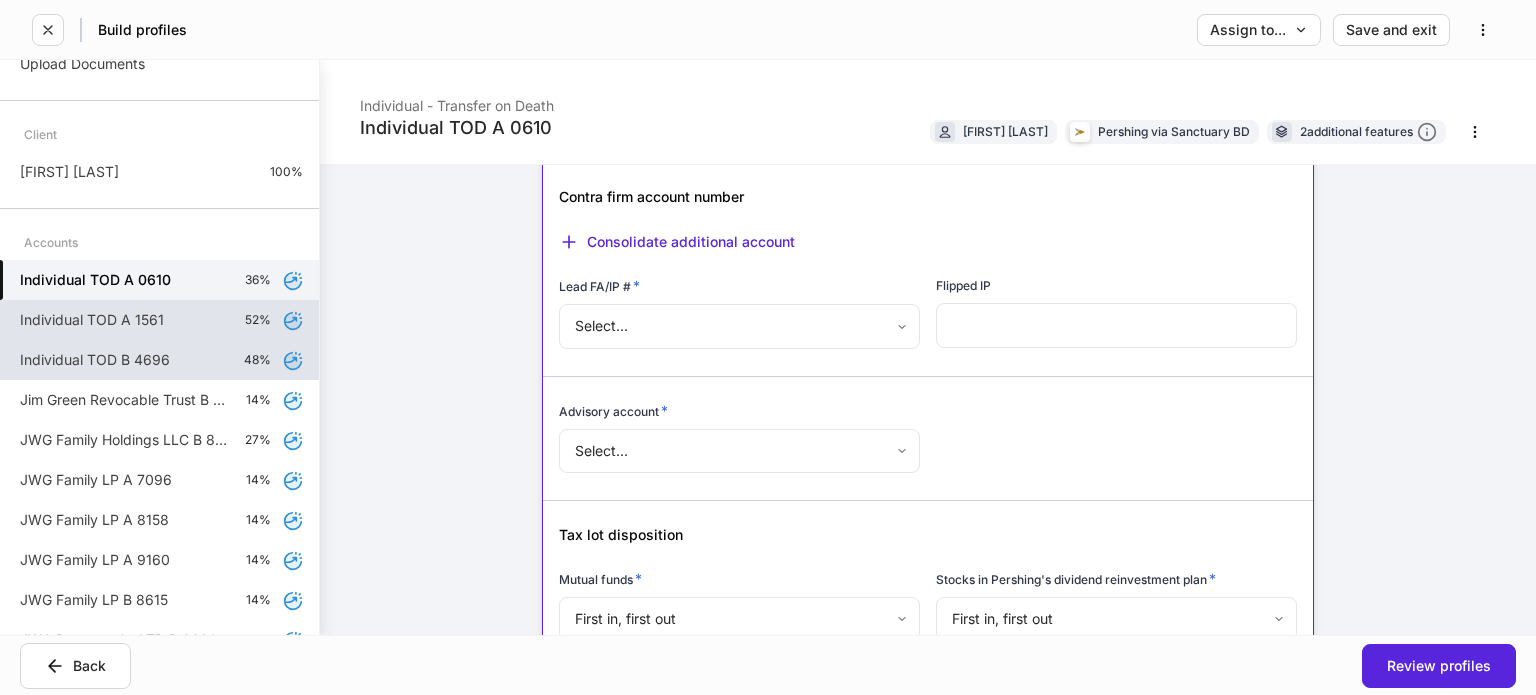 scroll, scrollTop: 1000, scrollLeft: 0, axis: vertical 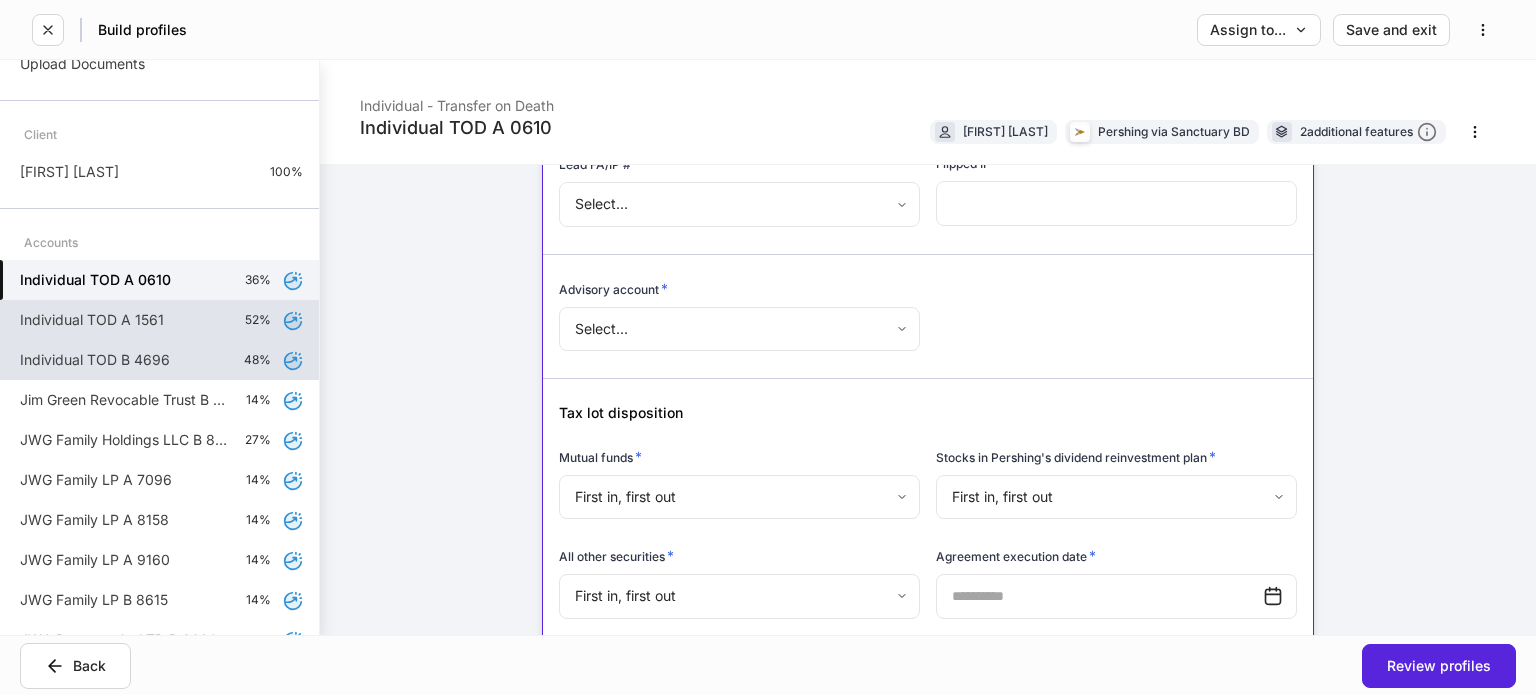 click on "**********" at bounding box center [768, 347] 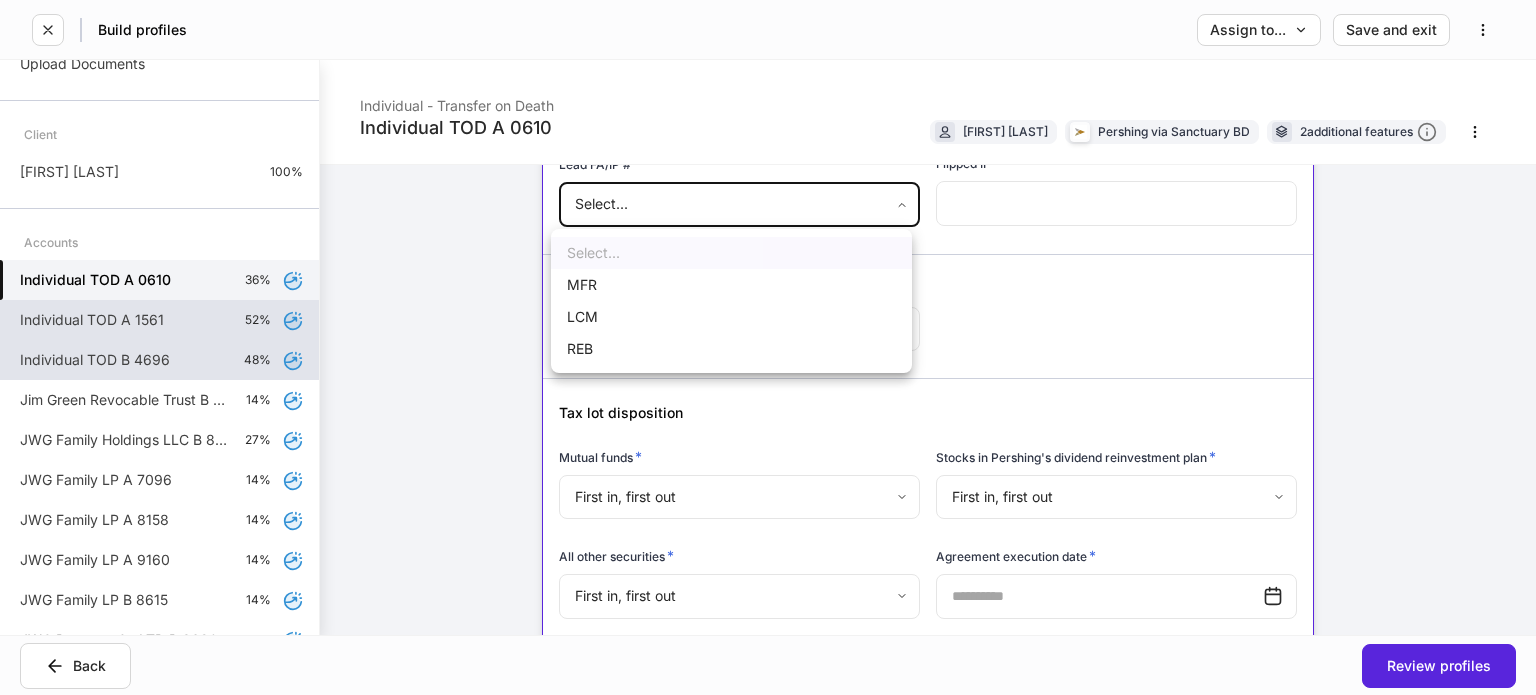 click on "REB" at bounding box center [731, 349] 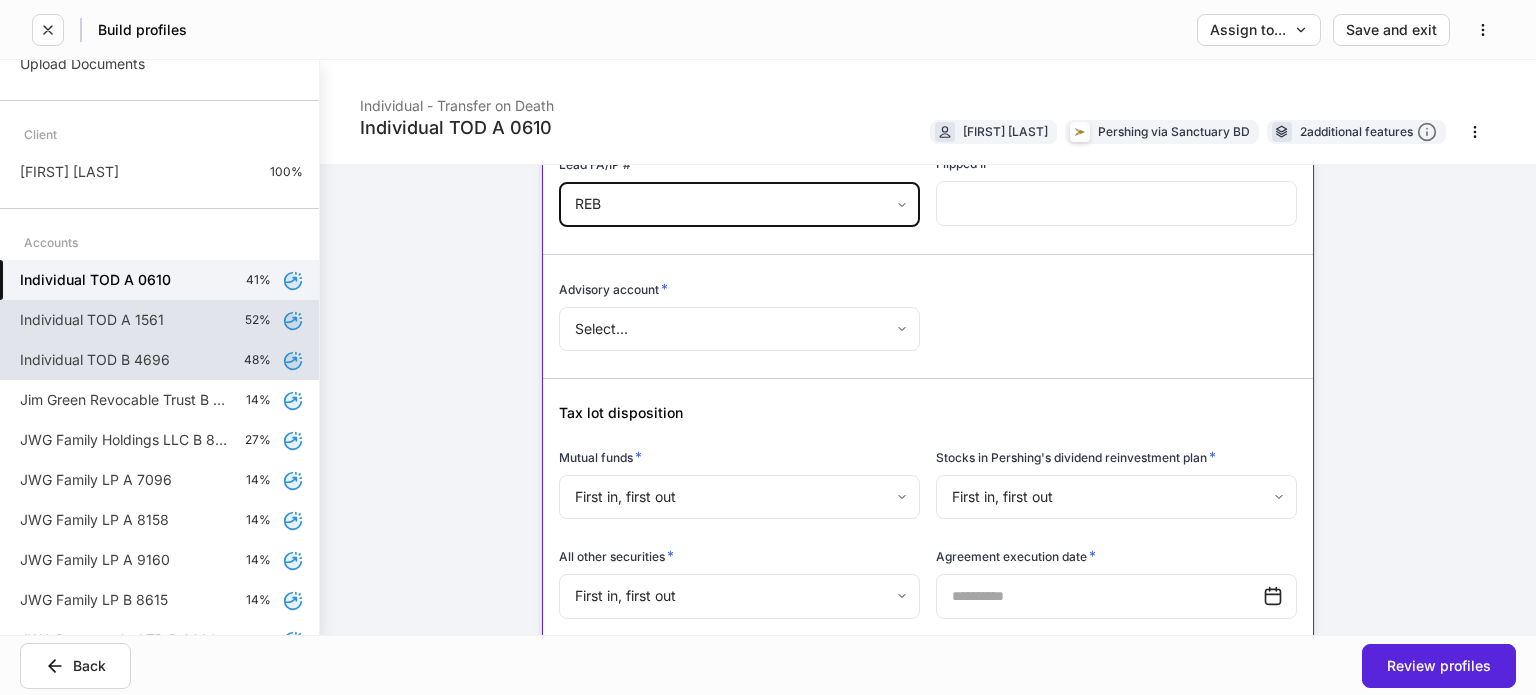 click on "**********" at bounding box center [768, 347] 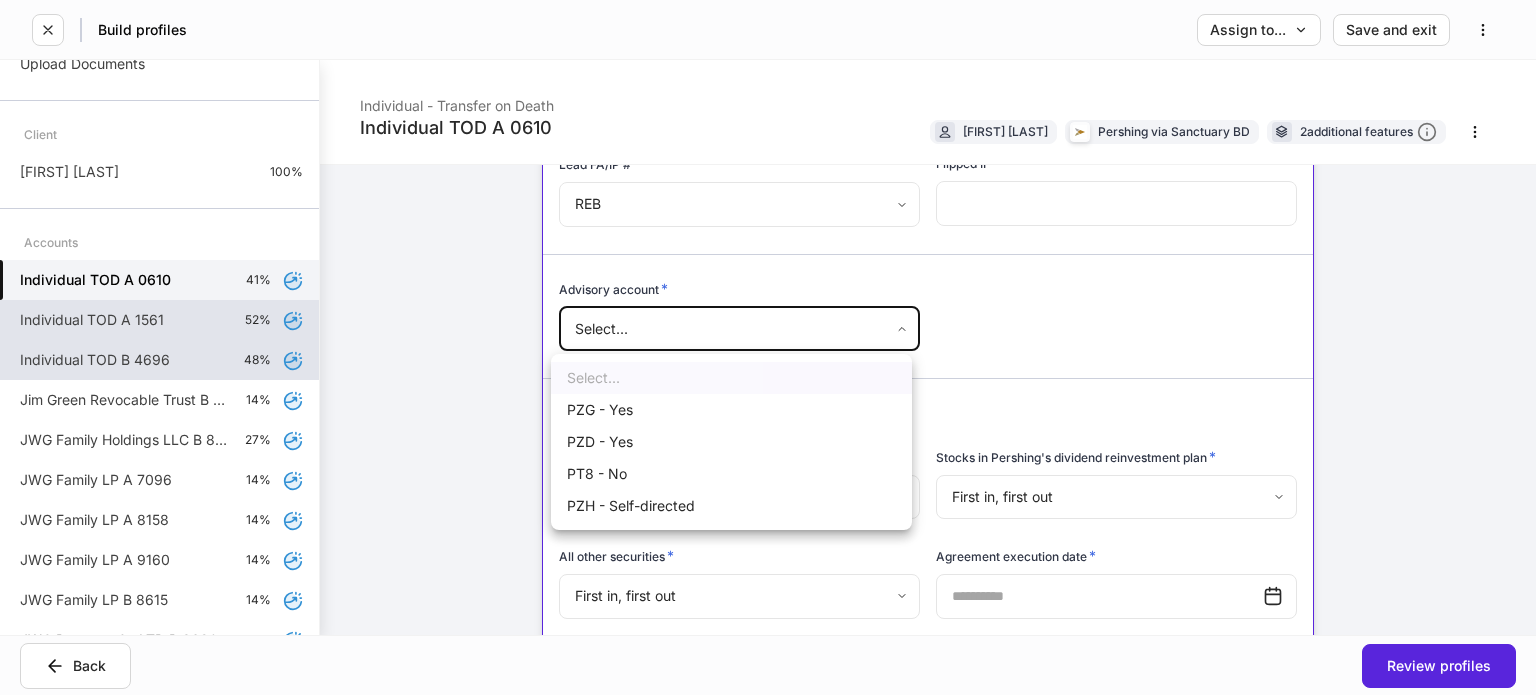 click at bounding box center (768, 347) 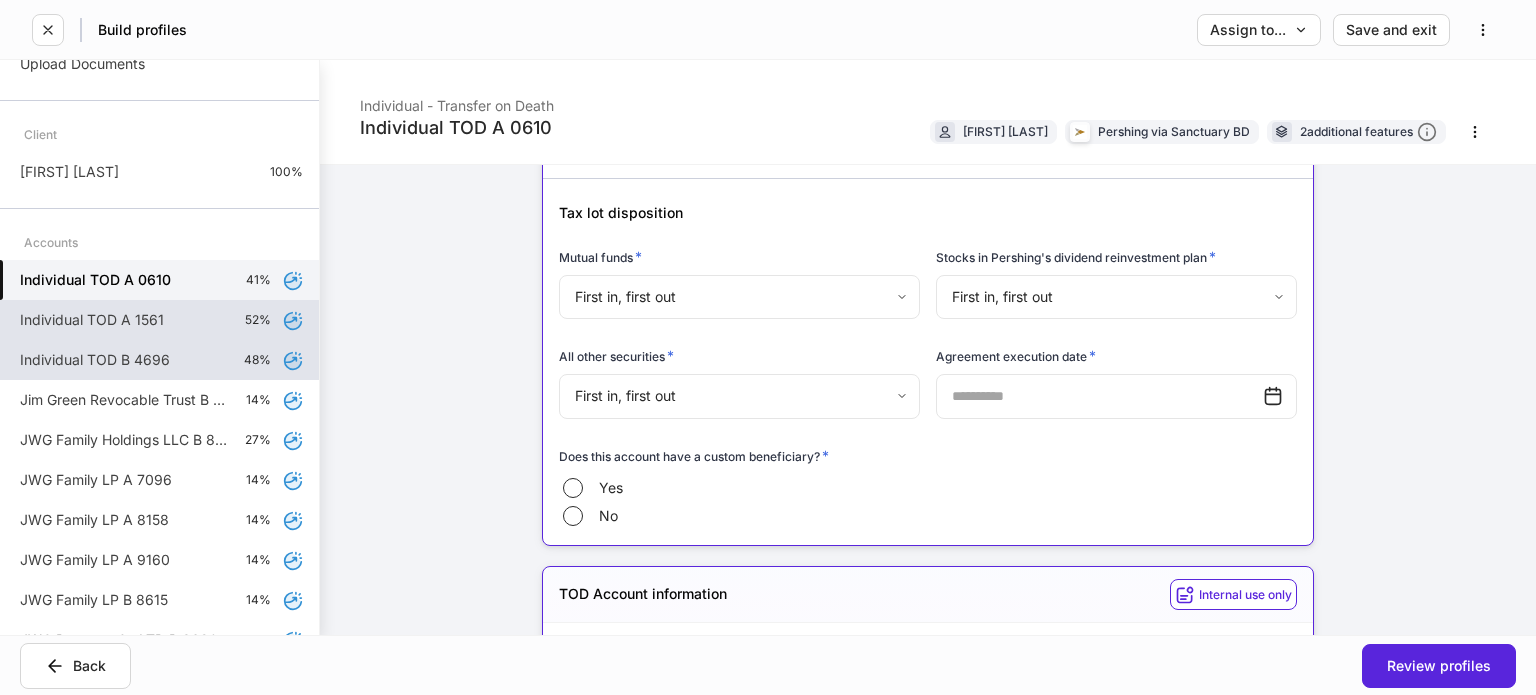scroll, scrollTop: 1300, scrollLeft: 0, axis: vertical 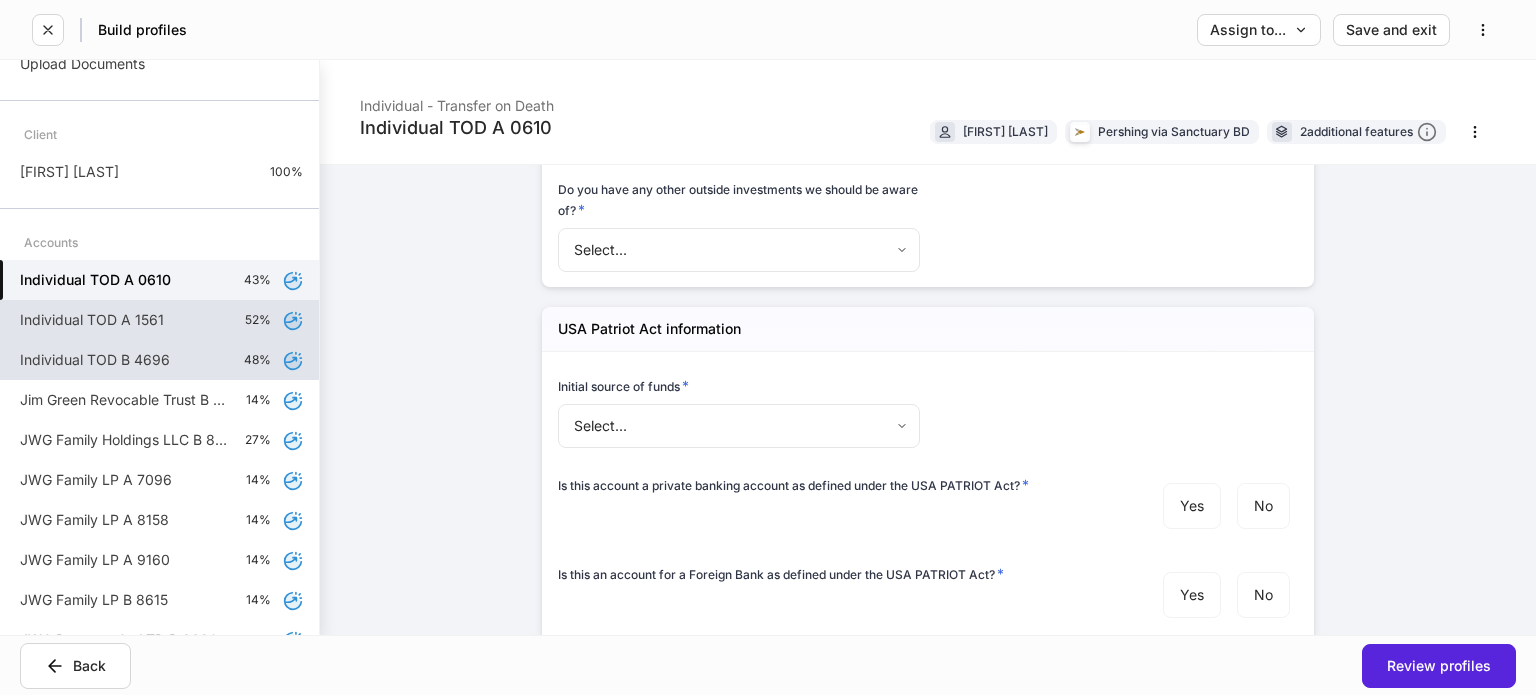 click on "Do you have any other outside investments we should be aware of? *" at bounding box center [739, 203] 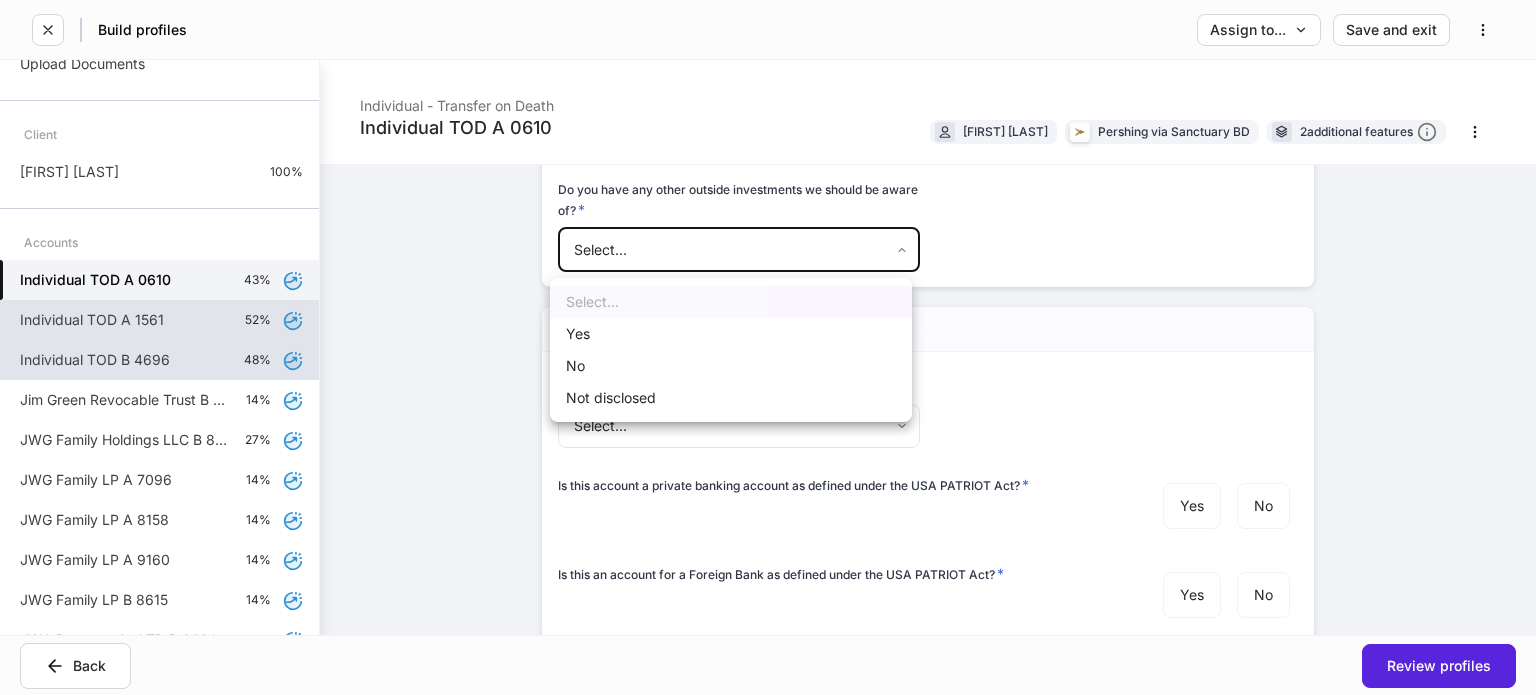 click on "Not disclosed" at bounding box center (731, 398) 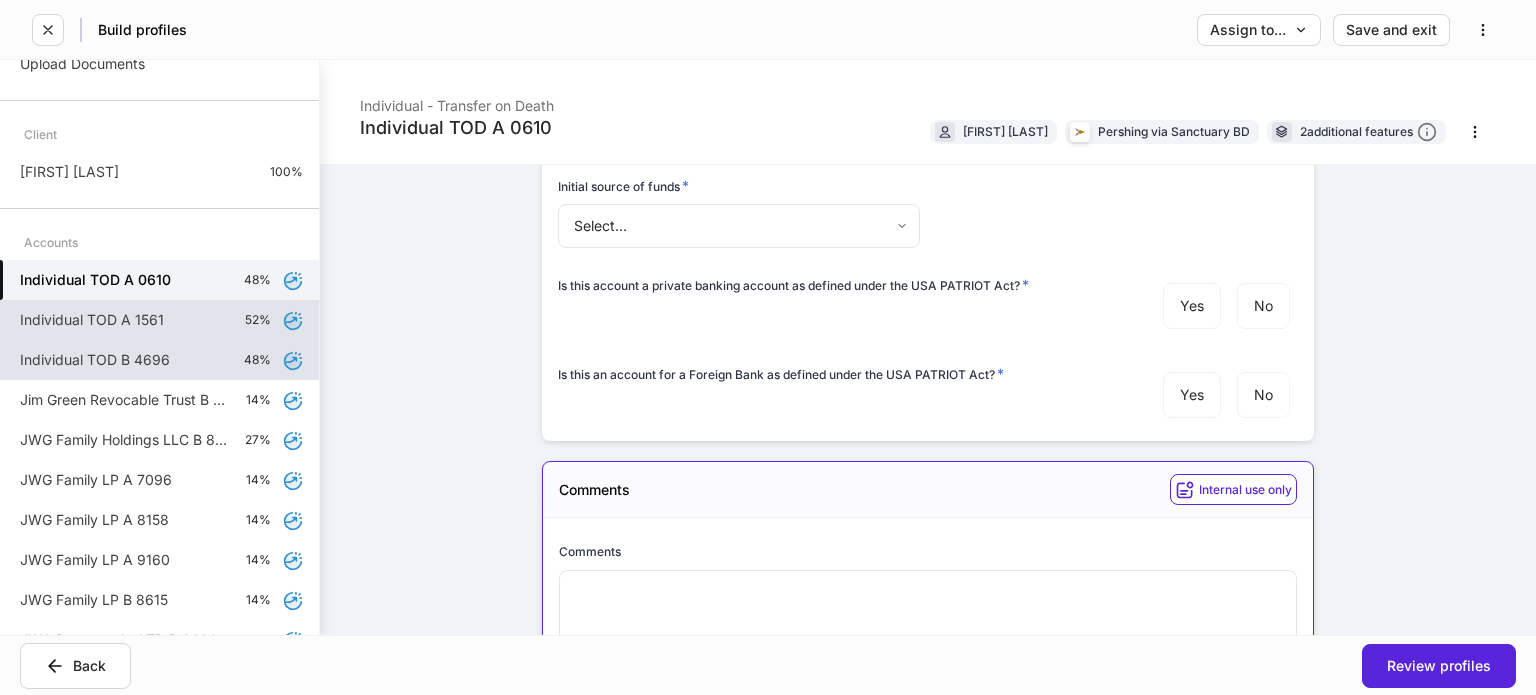 scroll, scrollTop: 2924, scrollLeft: 0, axis: vertical 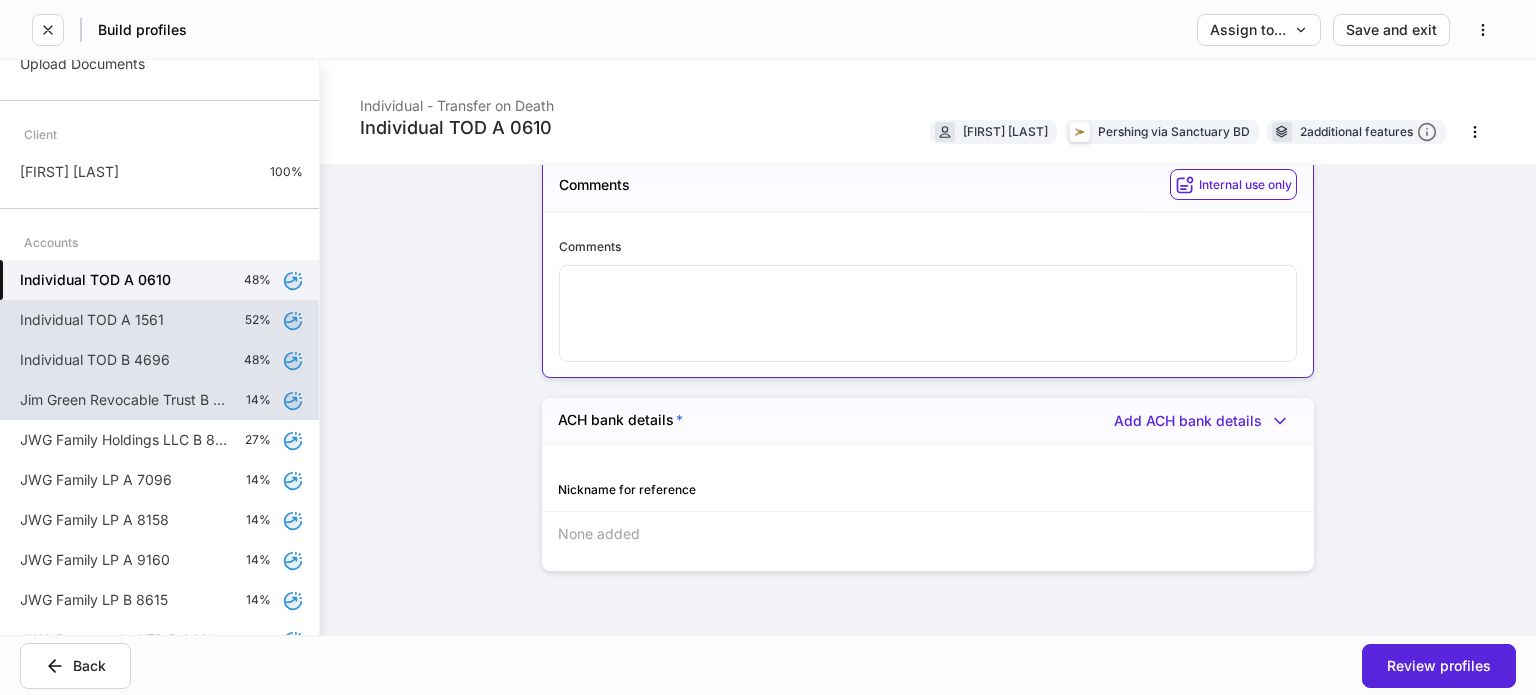 click on "Jim Green Revocable Trust B 2688" at bounding box center [125, 400] 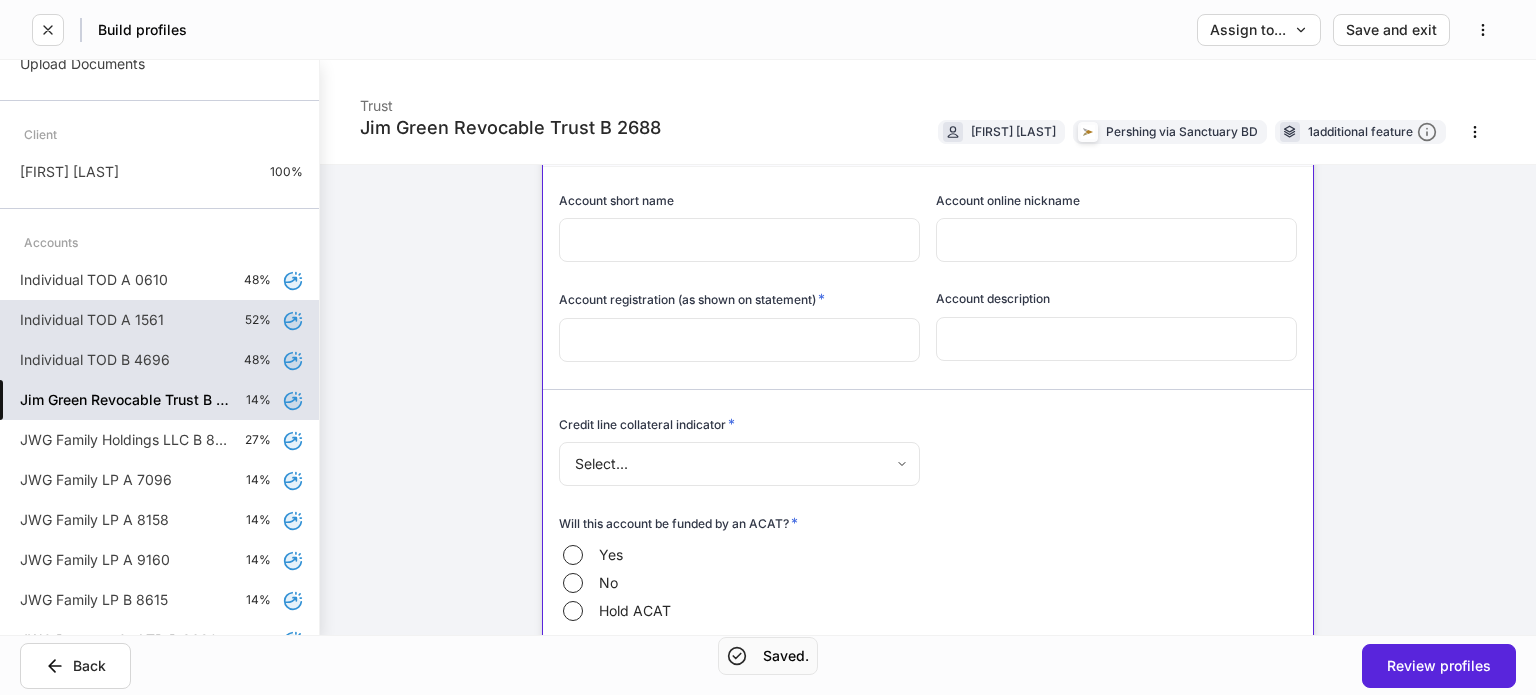 scroll, scrollTop: 200, scrollLeft: 0, axis: vertical 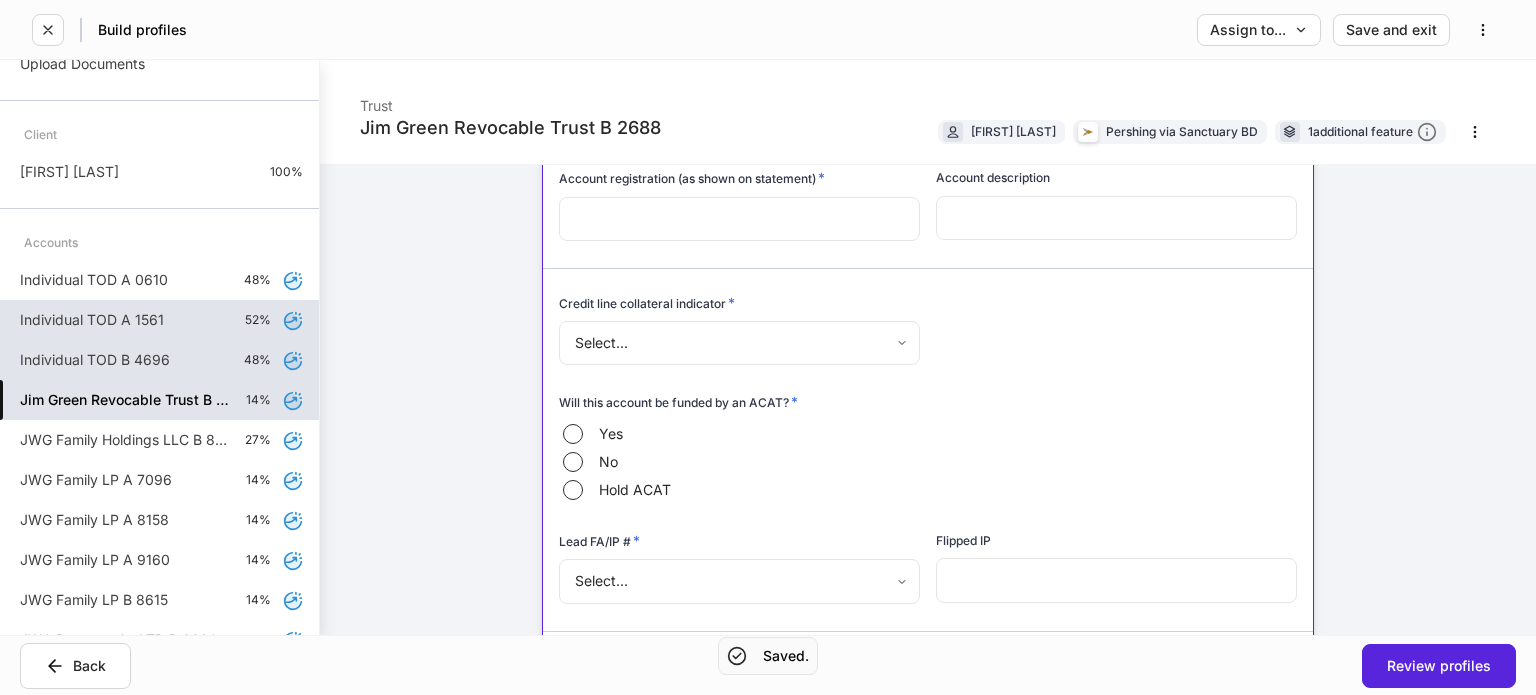 click on "Build profiles Assign to... Save and exit Jim Green Revocable Trust B 2688 Trust Jim Green Pershing via Sanctuary BD 1  additional   feature Account details Internal use only Account short name ​ Account online nickname ​ Account registration (as shown on statement) * ​ Account description ​ Credit line collateral indicator * Select... ​ Will this account be funded by an ACAT? * Yes No Hold ACAT Lead FA/IP # * Select... ​ Flipped IP ​ Advisory account * Select... ​ Tax lot disposition Mutual funds * First in, first out ** ​ Stocks in Pershing's dividend reinvestment plan * First in, first out ** ​ All other securities * First in, first out ** ​ Trust * Add trust Name None added Account details What is the client's role on this account? * Select... ​ Does this trust have an additional grantor? * Yes No Is there an authorized party other than the primary client who should be added to this account? * Yes No Trustee * Add trustee Name None added Co-trustee Add co-trustee Name *" at bounding box center [768, 347] 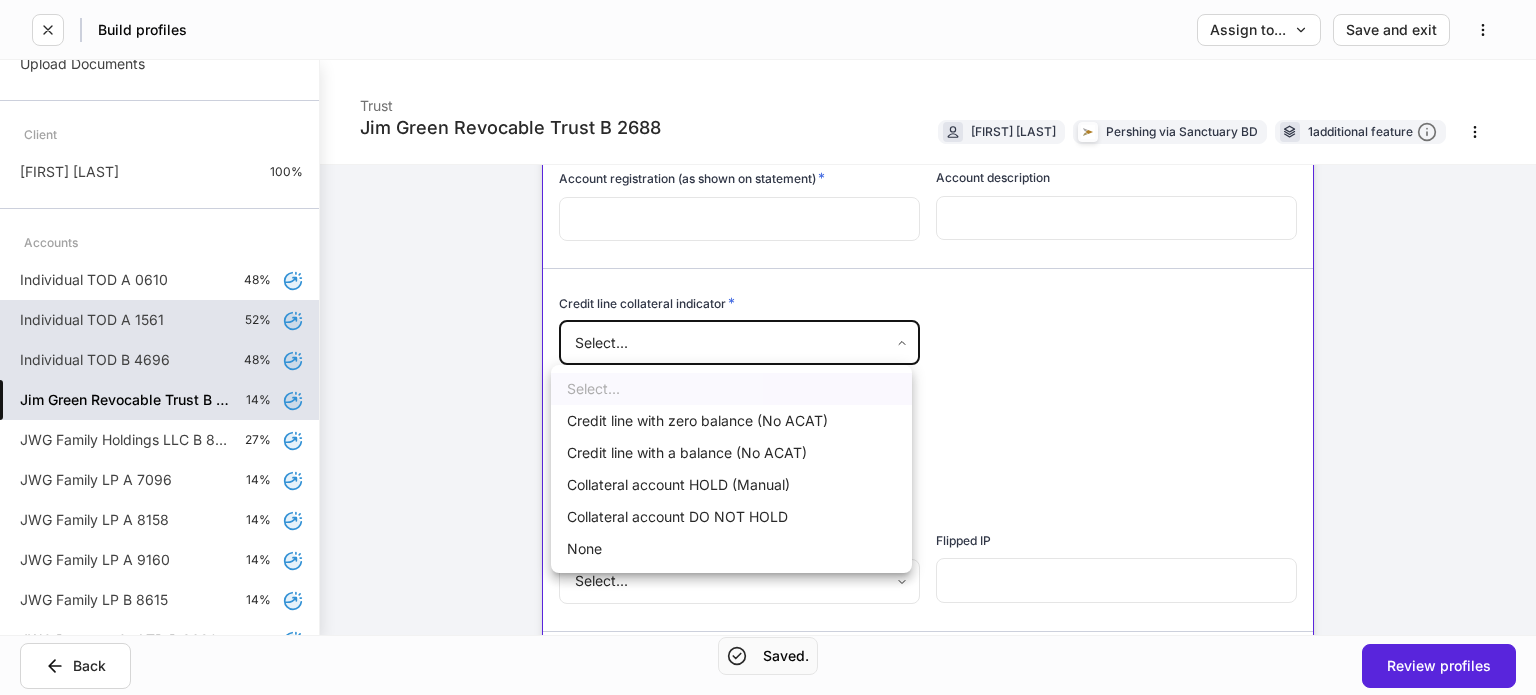 click on "None" at bounding box center (731, 549) 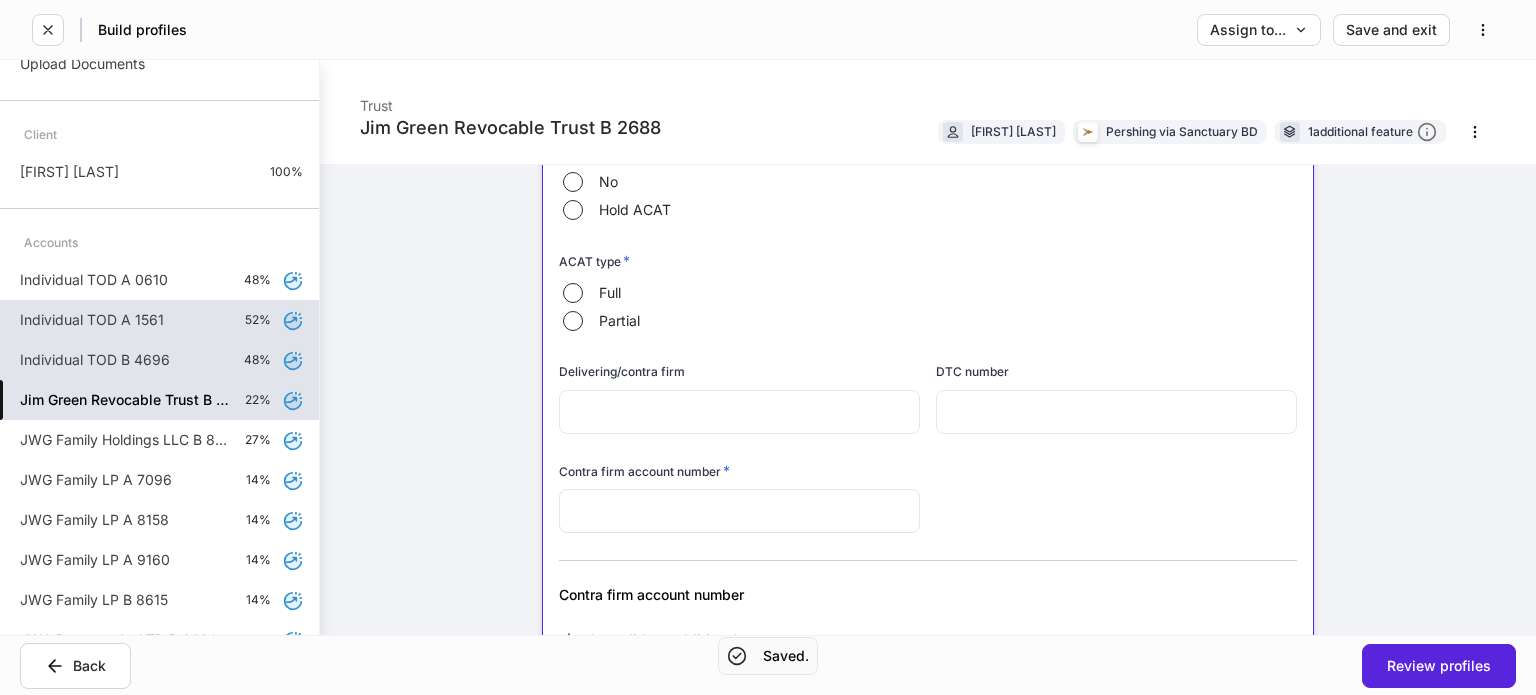 scroll, scrollTop: 500, scrollLeft: 0, axis: vertical 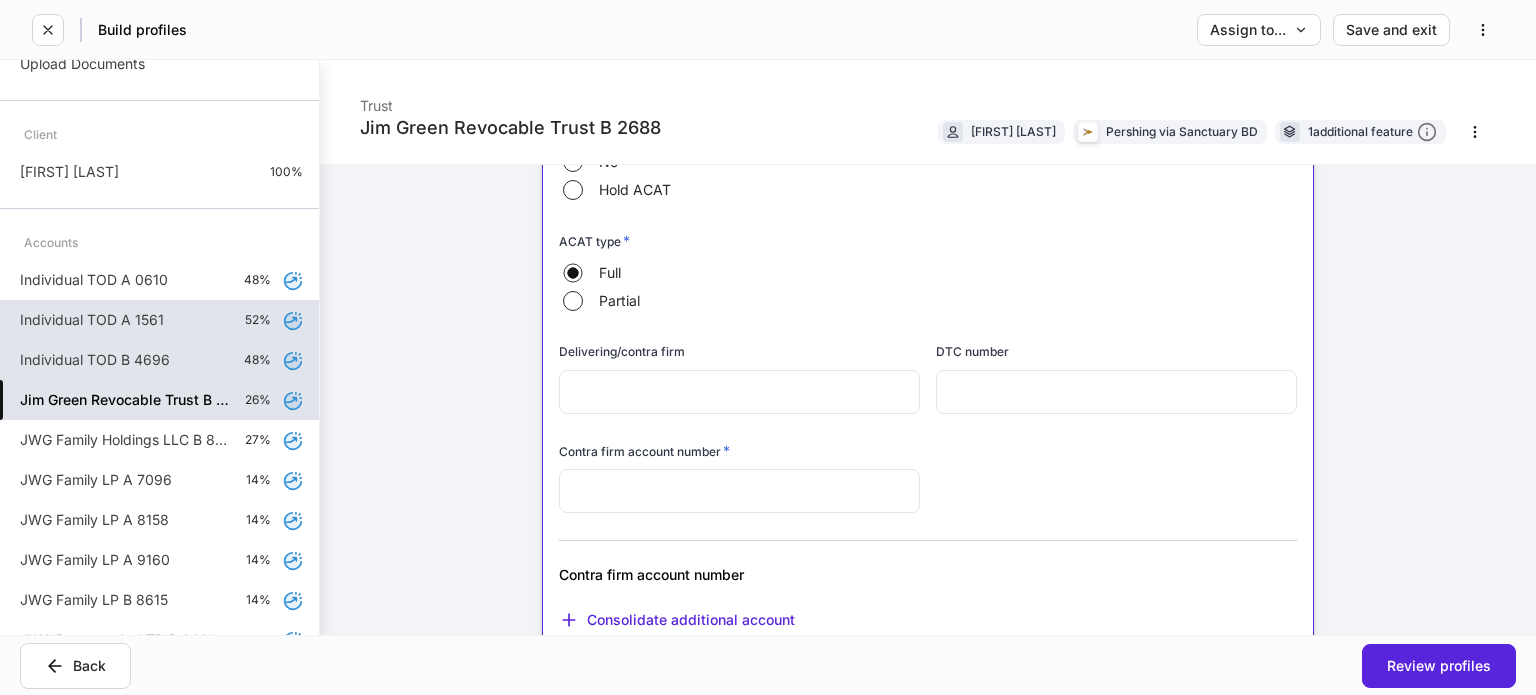 click on "Jim Green Revocable Trust B 2688 Trust Jim Green Pershing via Sanctuary BD 1  additional   feature Account details Internal use only Account short name ​ Account online nickname ​ Account registration (as shown on statement) * ​ Account description ​ Credit line collateral indicator * None **** ​ Will this account be funded by an ACAT? * Yes No Hold ACAT ACAT type * Full Partial Delivering/contra firm ​ DTC number ​ Contra firm account number * ​ Contra firm account number Consolidate additional account Lead FA/IP # * Select... ​ Flipped IP ​ Advisory account * Select... ​ Tax lot disposition Mutual funds * First in, first out ** ​ Stocks in Pershing's dividend reinvestment plan * First in, first out ** ​ All other securities * First in, first out ** ​ Trust * Add trust Name None added Account details What is the client's role on this account? * Select... ​ Does this trust have an additional grantor? * Yes No * Yes No Trustee * Add trustee Name None added Co-trustee Name * ​ *" at bounding box center (928, 347) 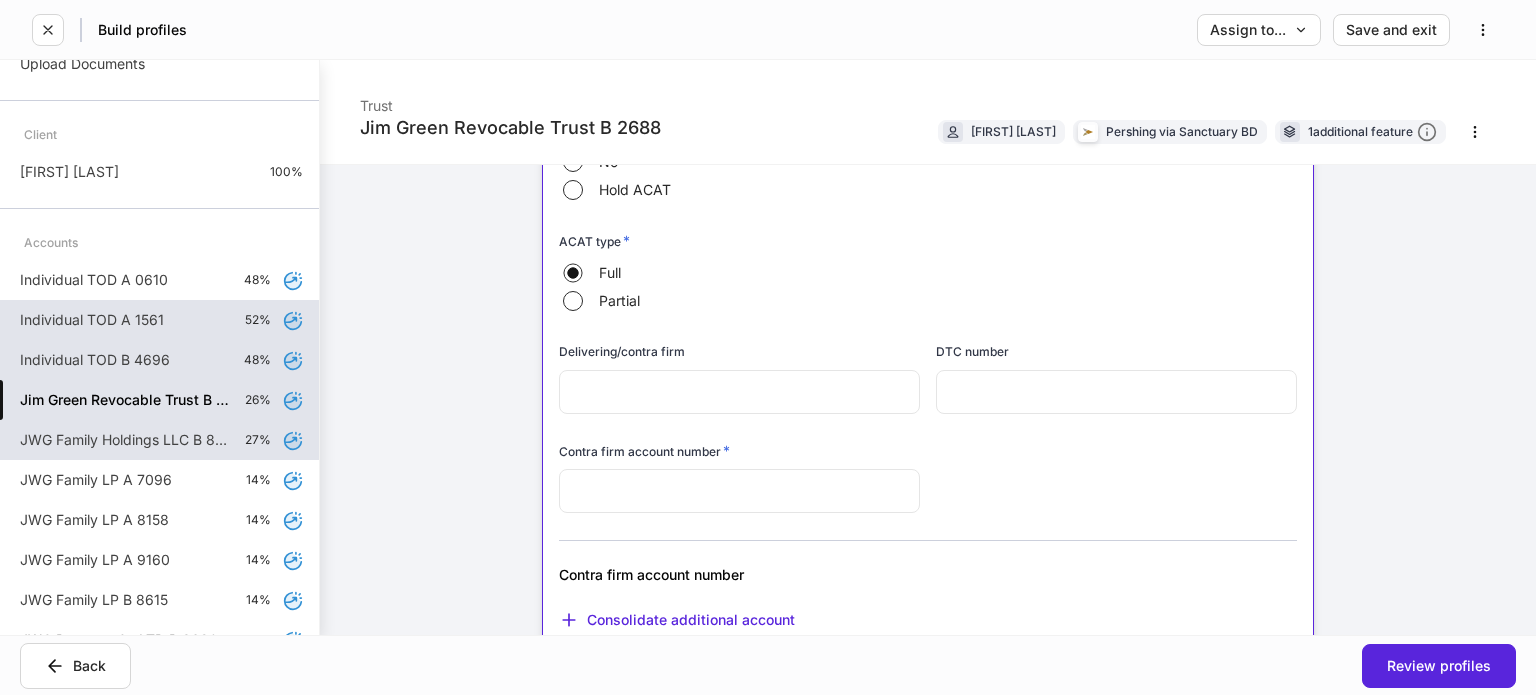 click on "JWG Family Holdings LLC B 8157" at bounding box center [124, 440] 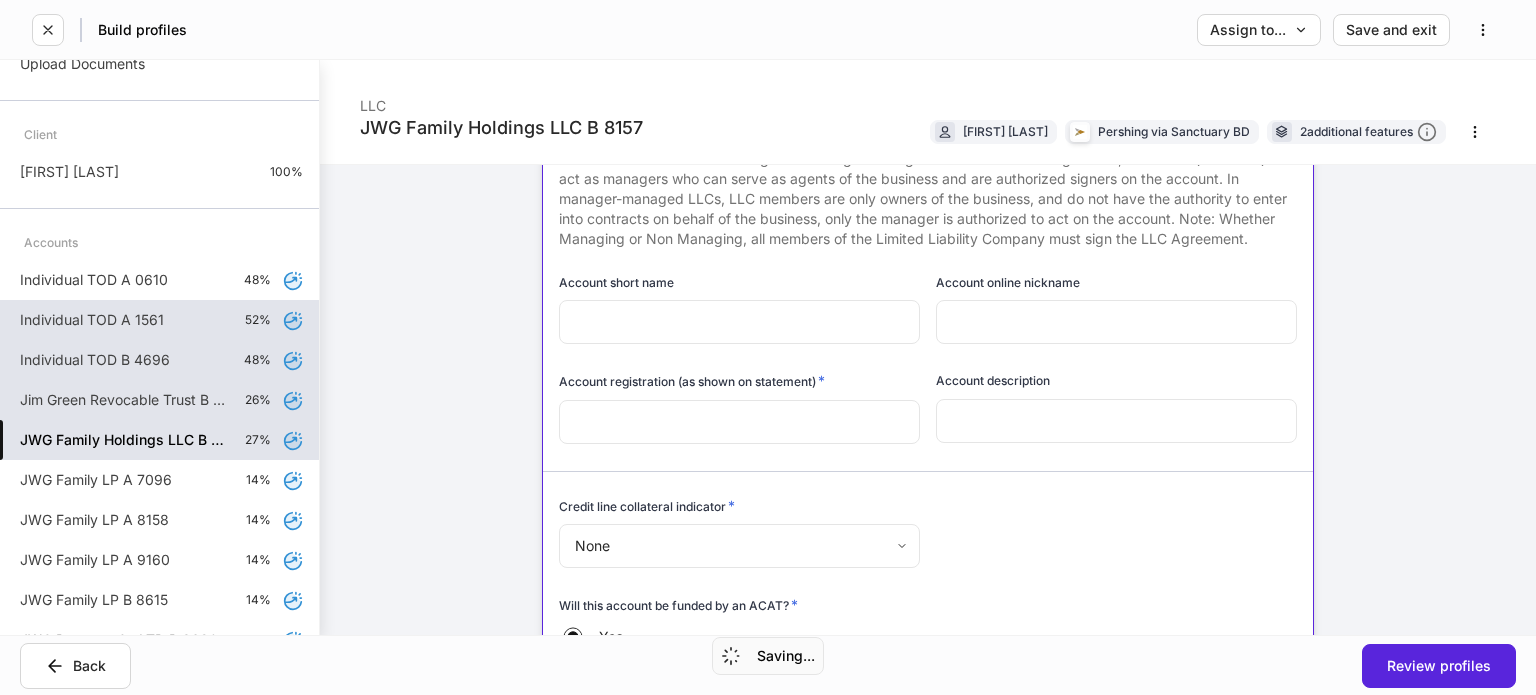 scroll, scrollTop: 200, scrollLeft: 0, axis: vertical 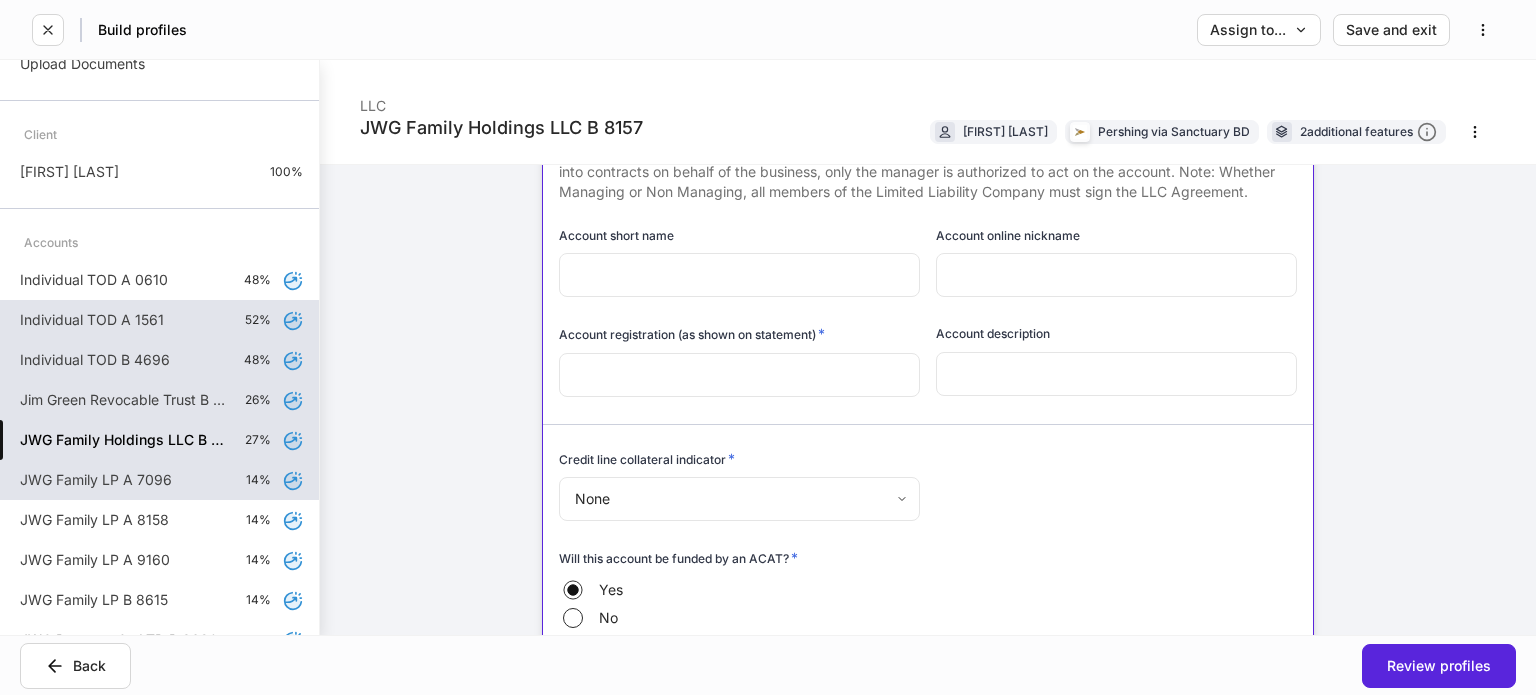 click on "JWG Family LP A 7096" at bounding box center (96, 480) 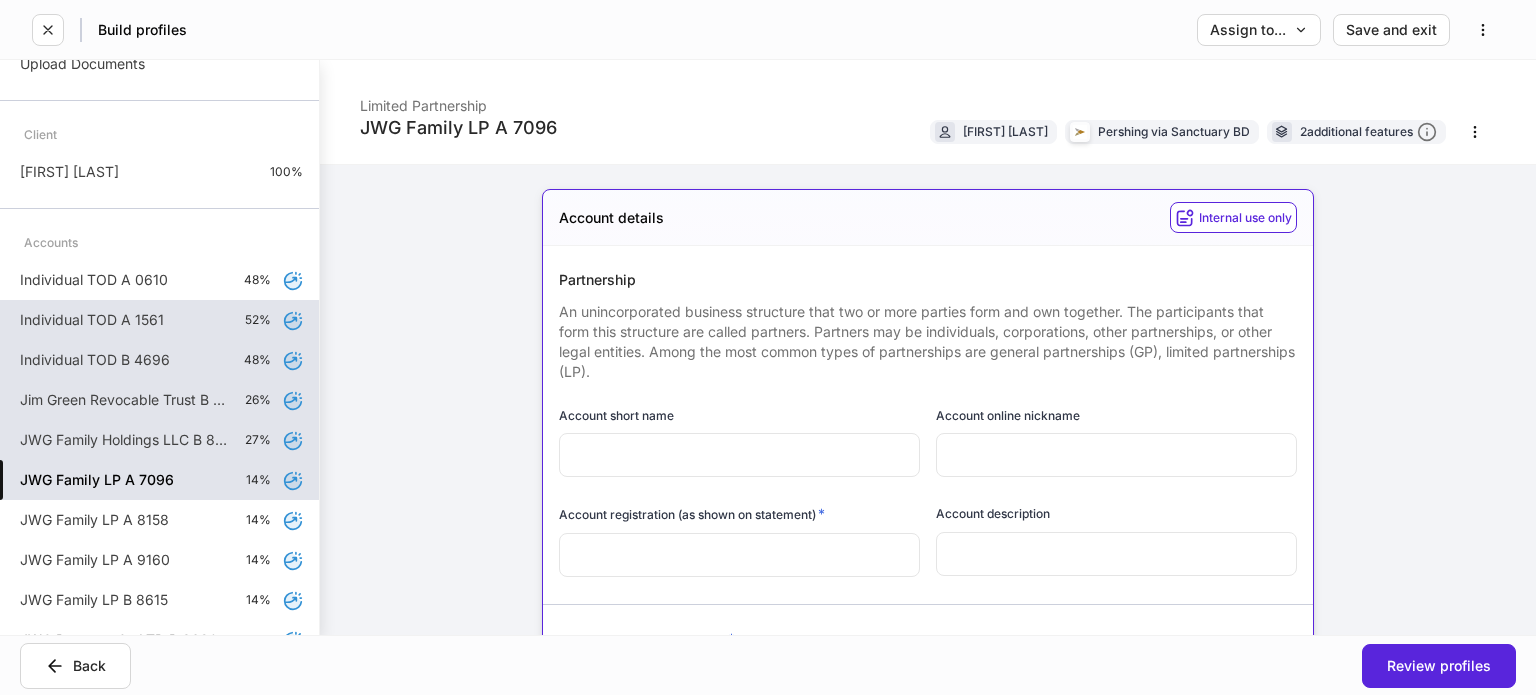 click at bounding box center [739, 555] 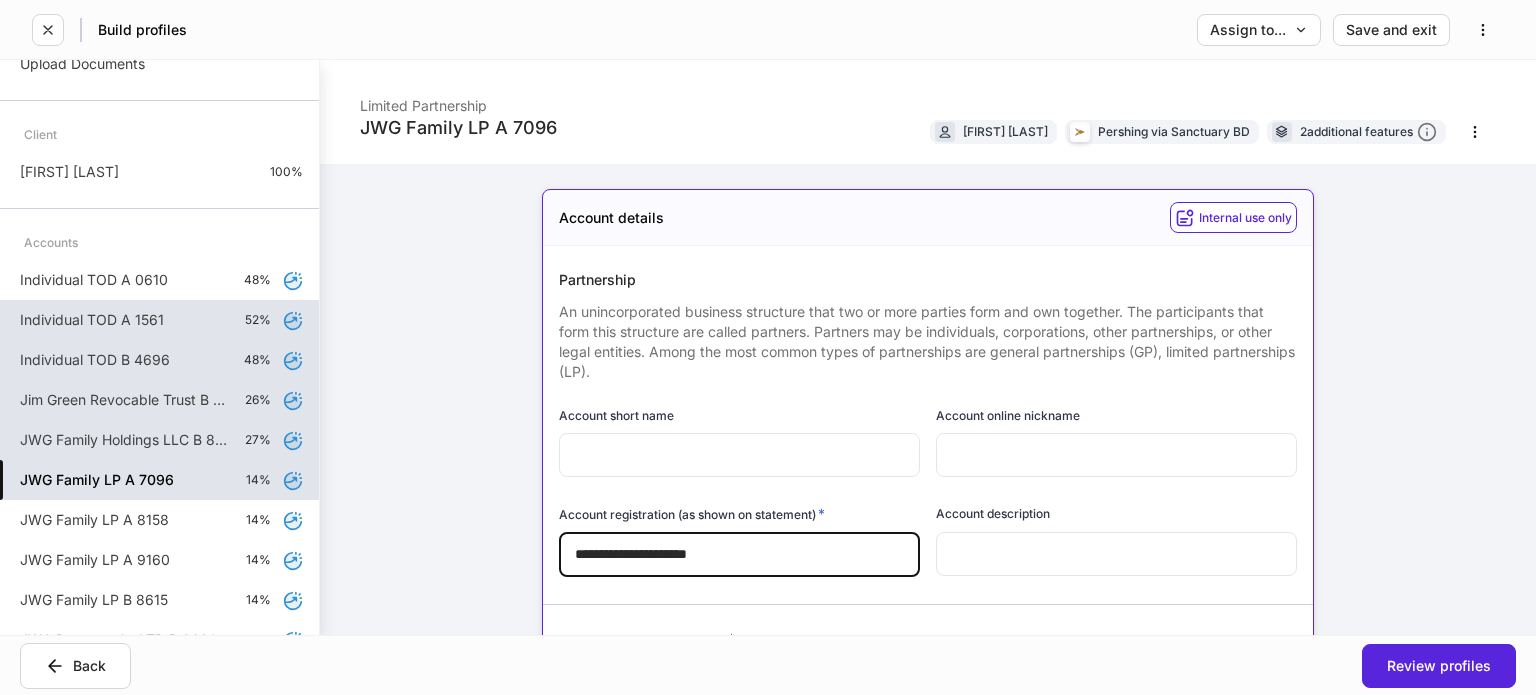 click on "**********" at bounding box center [739, 555] 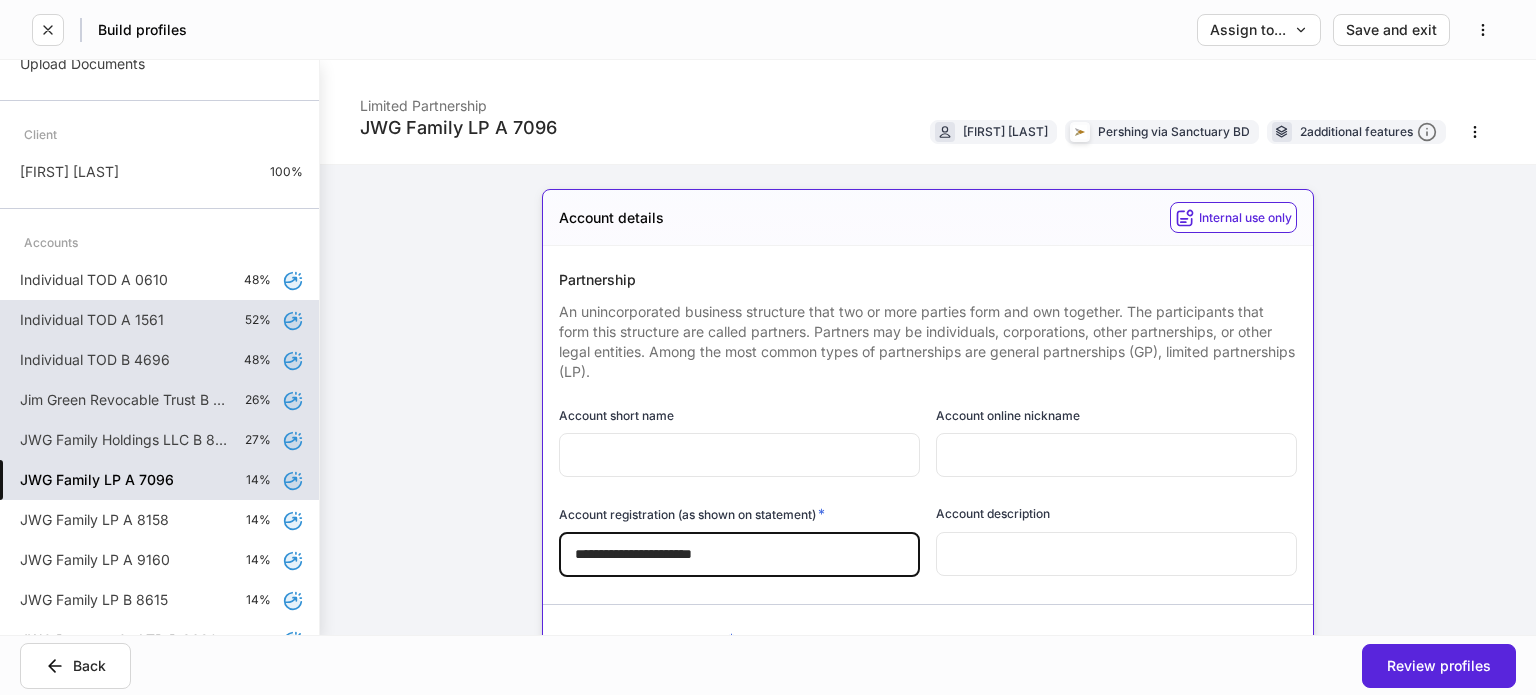 click on "**********" at bounding box center (739, 555) 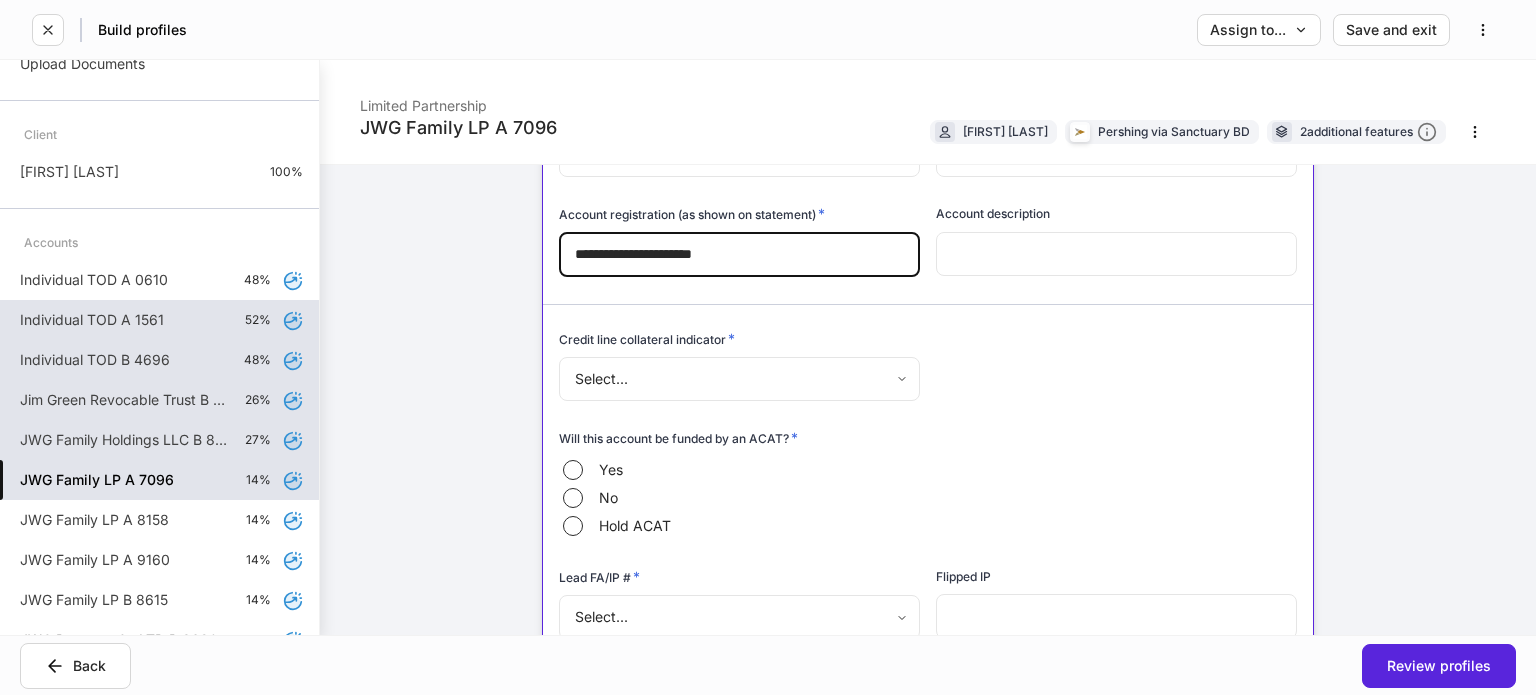 scroll, scrollTop: 400, scrollLeft: 0, axis: vertical 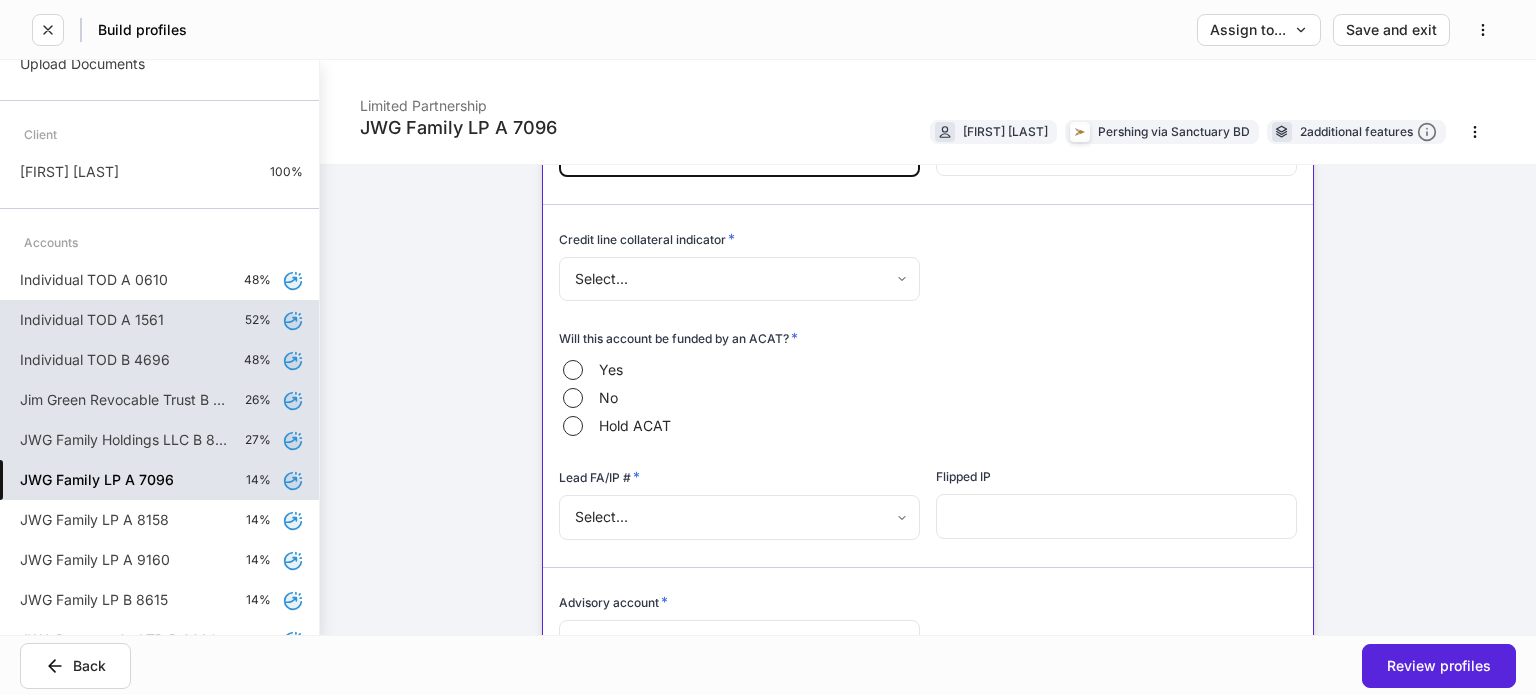 type on "**********" 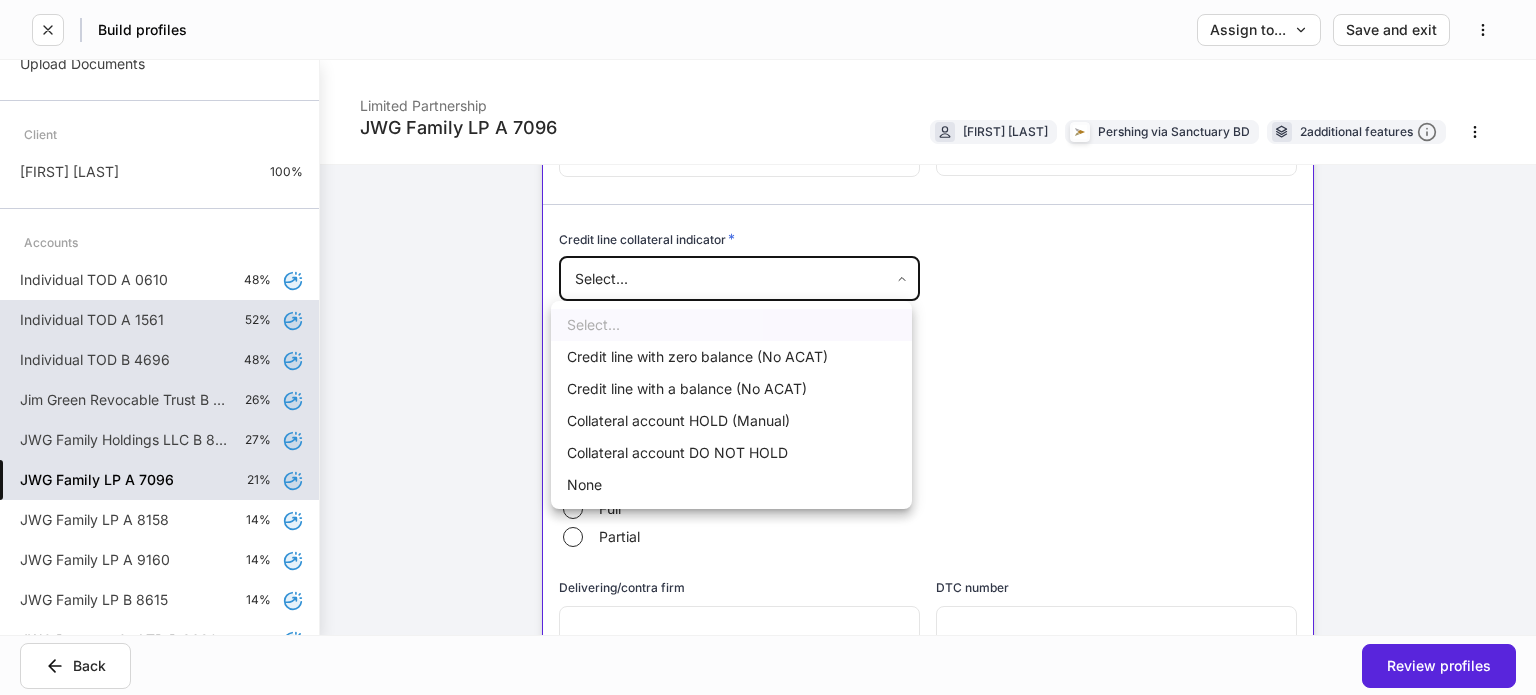 click on "None" at bounding box center [731, 485] 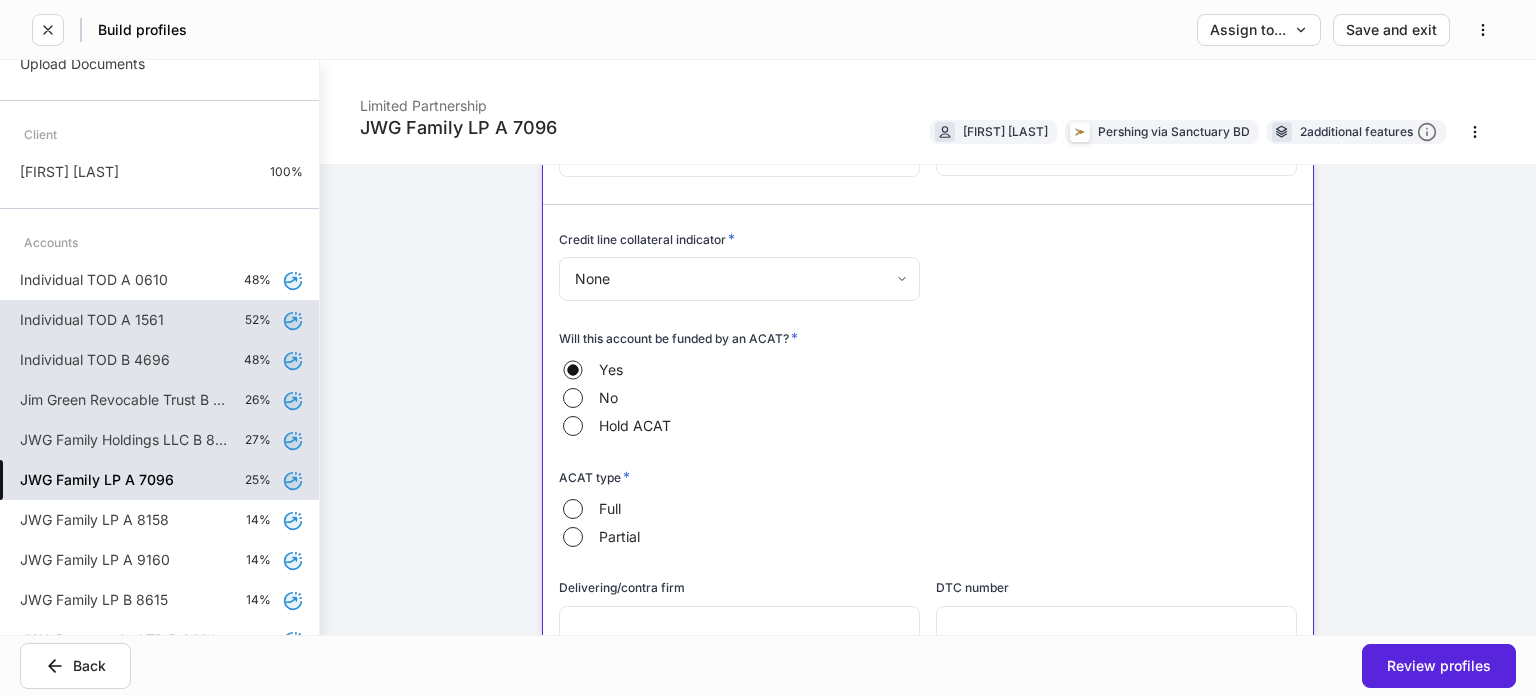 click on "Change Upload Documents Client Jim Green 100% Accounts Individual TOD A 0610 48% Individual TOD A 1561 52% Individual TOD B 4696 48% Jim Green Revocable Trust B 2688 26% JWG Family Holdings LLC B 8157 27% JWG Family LP A 7096 25% JWG Family LP A 8158 14% JWG Family LP A 9160 14% JWG Family LP B 8615 14% JWG Property Co LTD B 3620 14%" at bounding box center (159, 347) 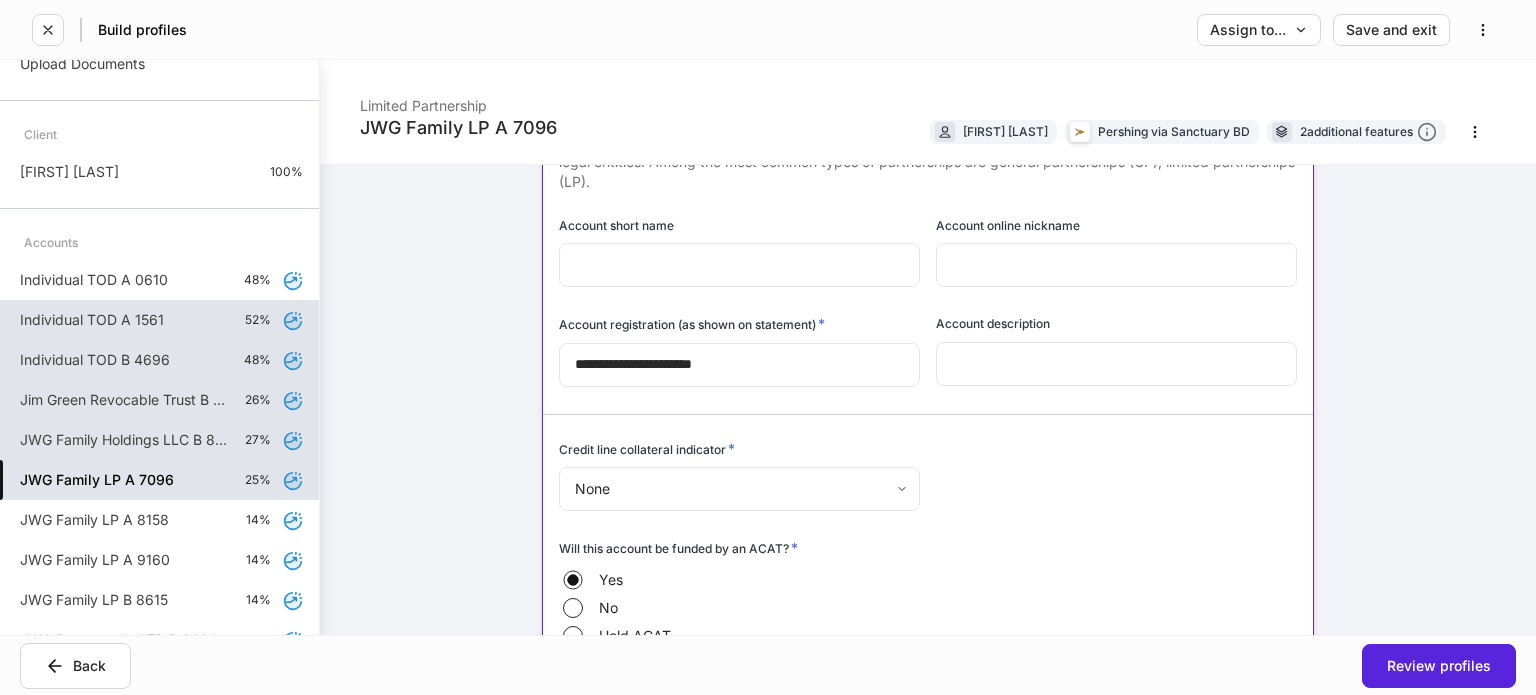 scroll, scrollTop: 0, scrollLeft: 0, axis: both 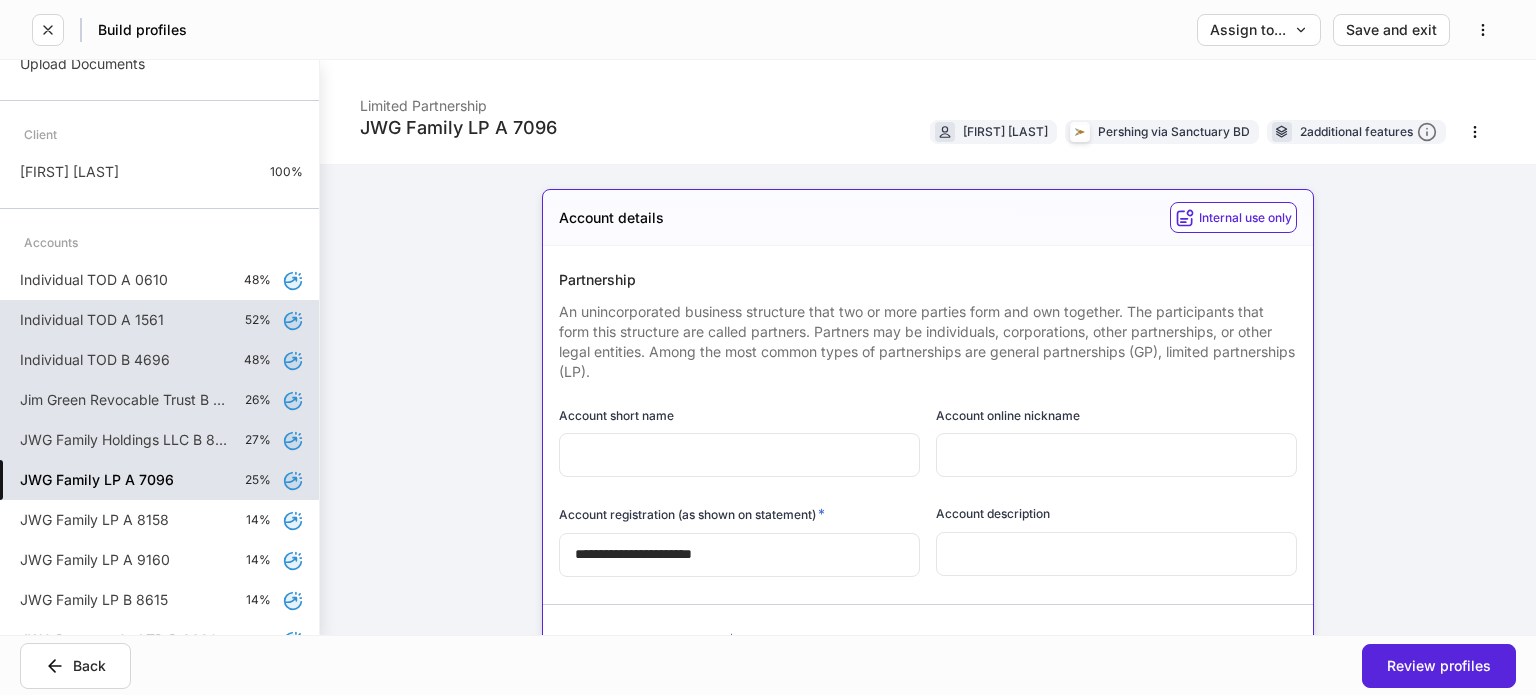 click on "Partnership An unincorporated business structure that two or more parties form and own together. The participants that form this structure are called partners.  Partners may be individuals, corporations, other partnerships, or other legal entities. ​Among the most common types of partnerships are general partnerships (GP), limited partnerships (LP)." at bounding box center [920, 314] 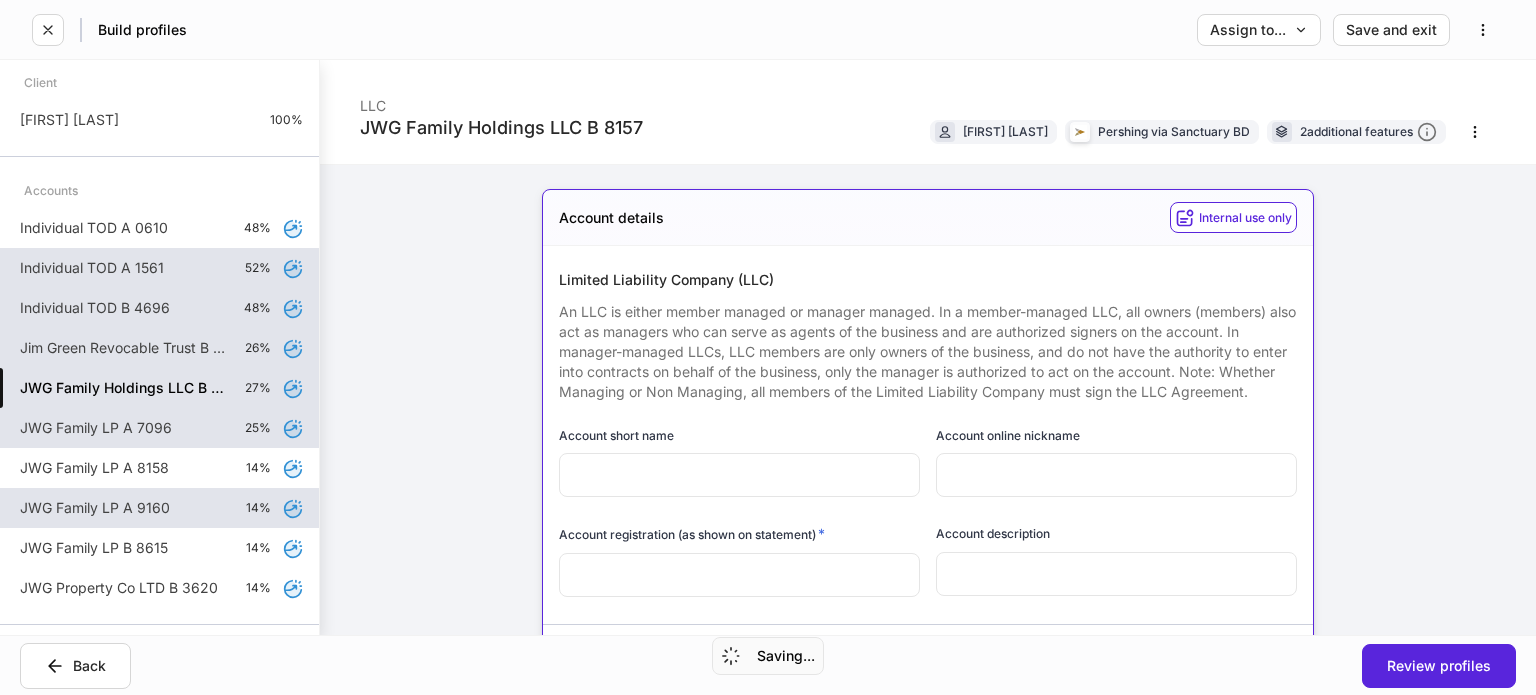 scroll, scrollTop: 181, scrollLeft: 0, axis: vertical 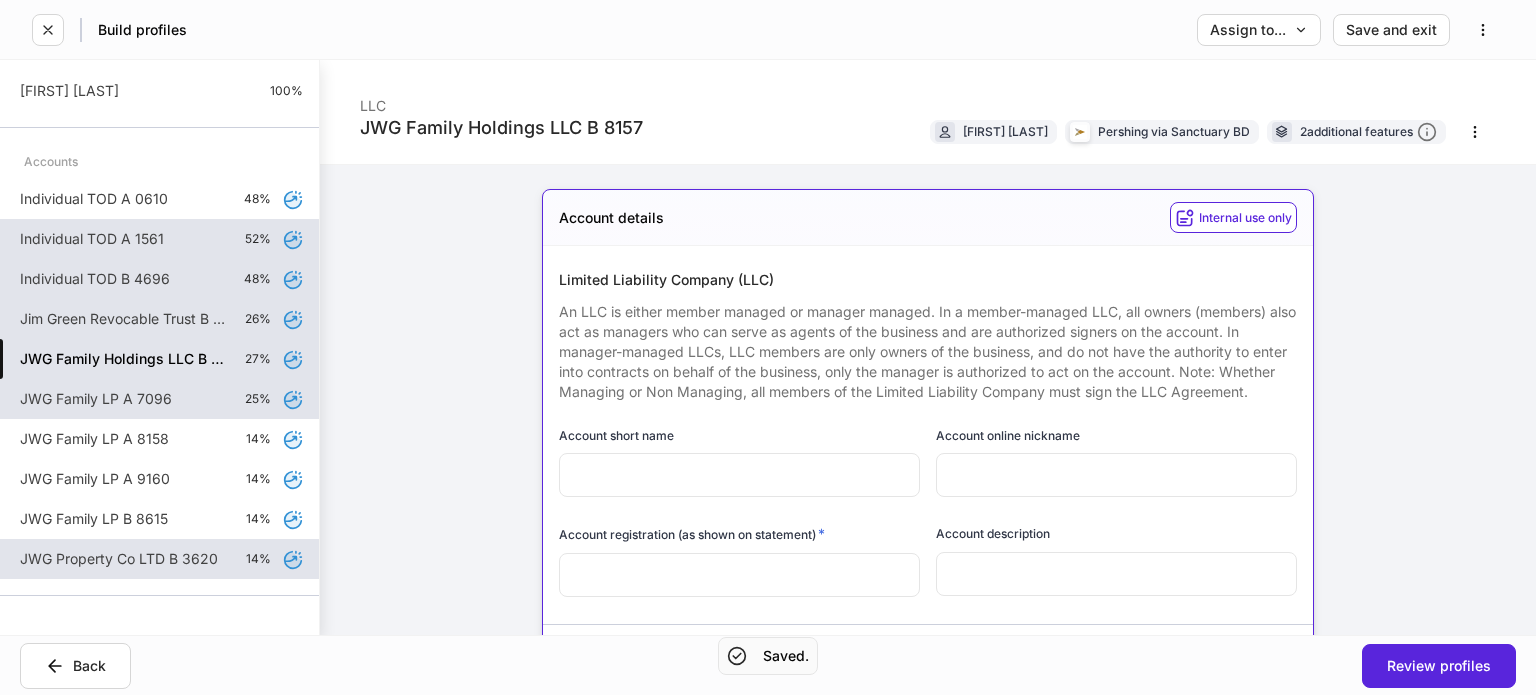click on "JWG Property Co LTD B 3620" at bounding box center (119, 559) 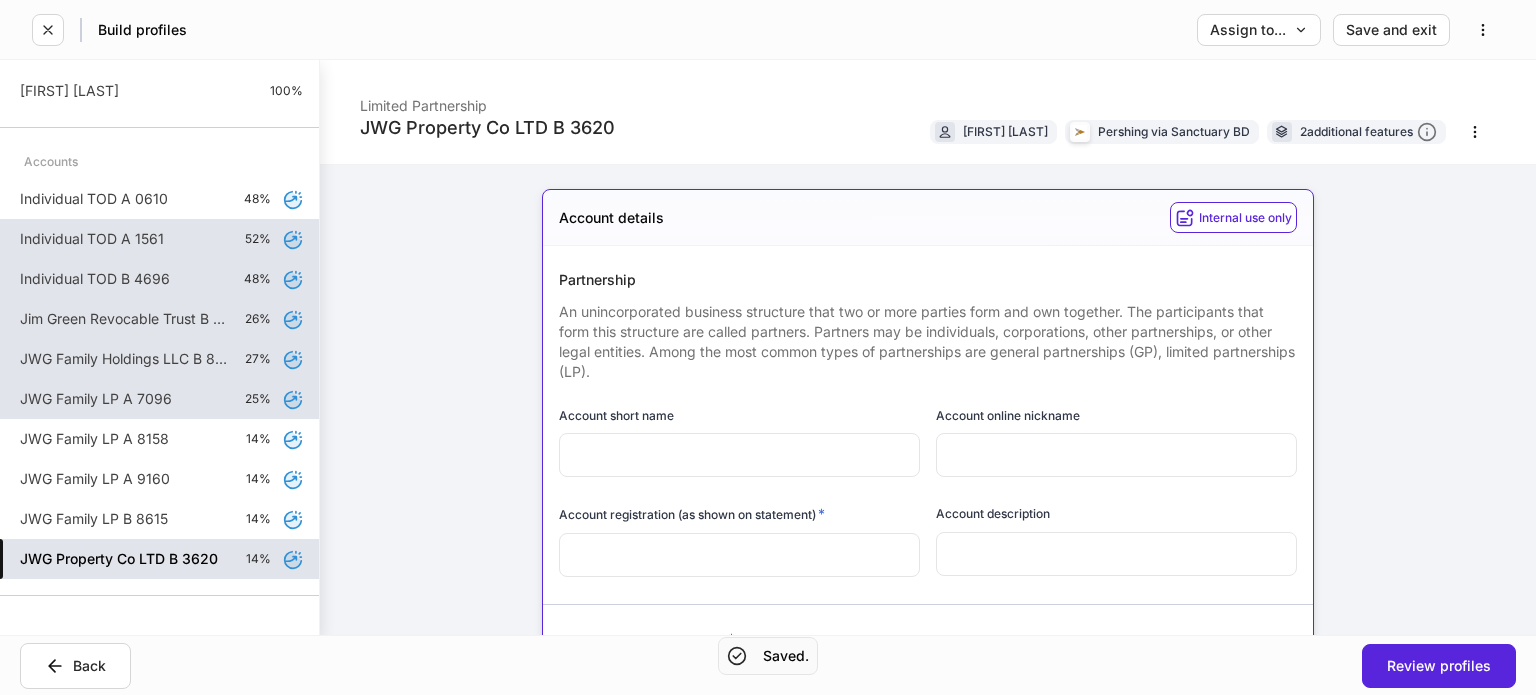 click on "JWG Family Holdings LLC B 8157" at bounding box center [124, 359] 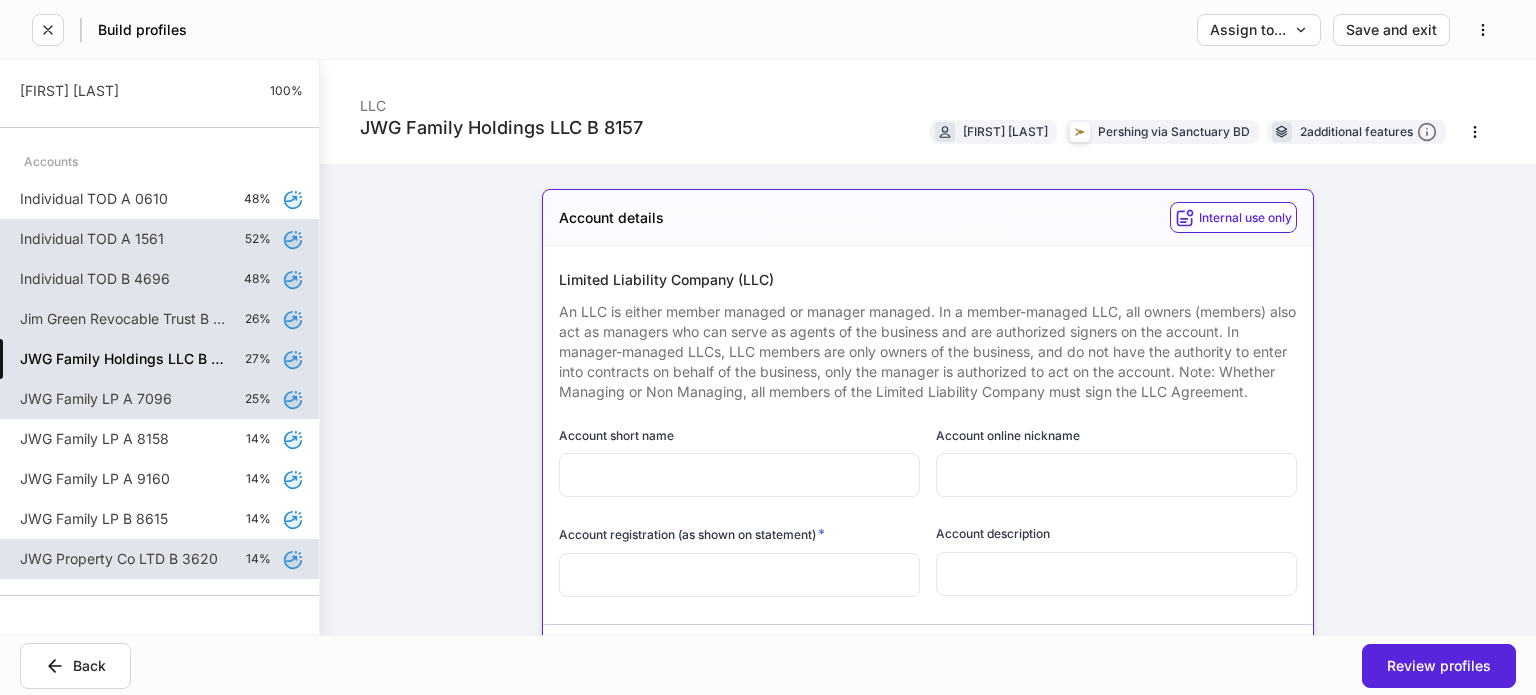 click on "JWG Family LP A 7096" at bounding box center (96, 399) 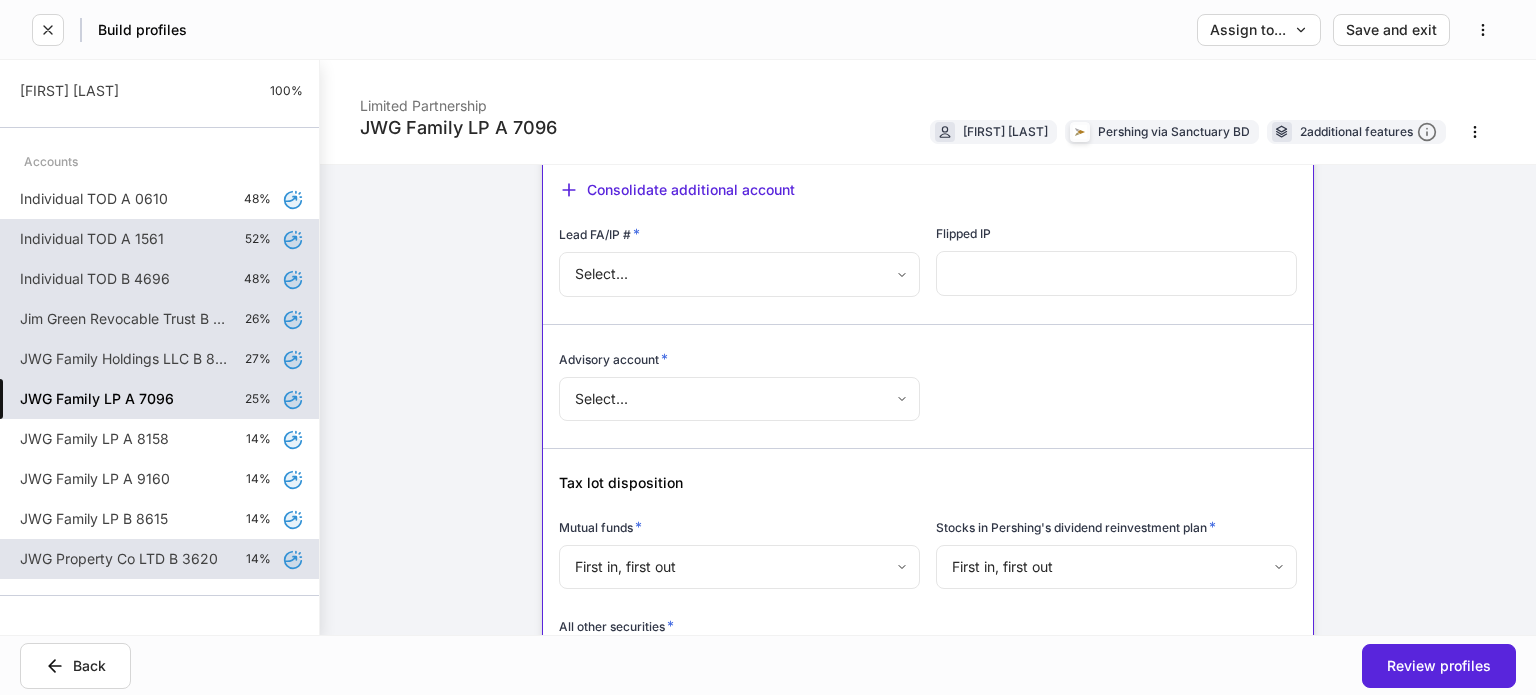 scroll, scrollTop: 1100, scrollLeft: 0, axis: vertical 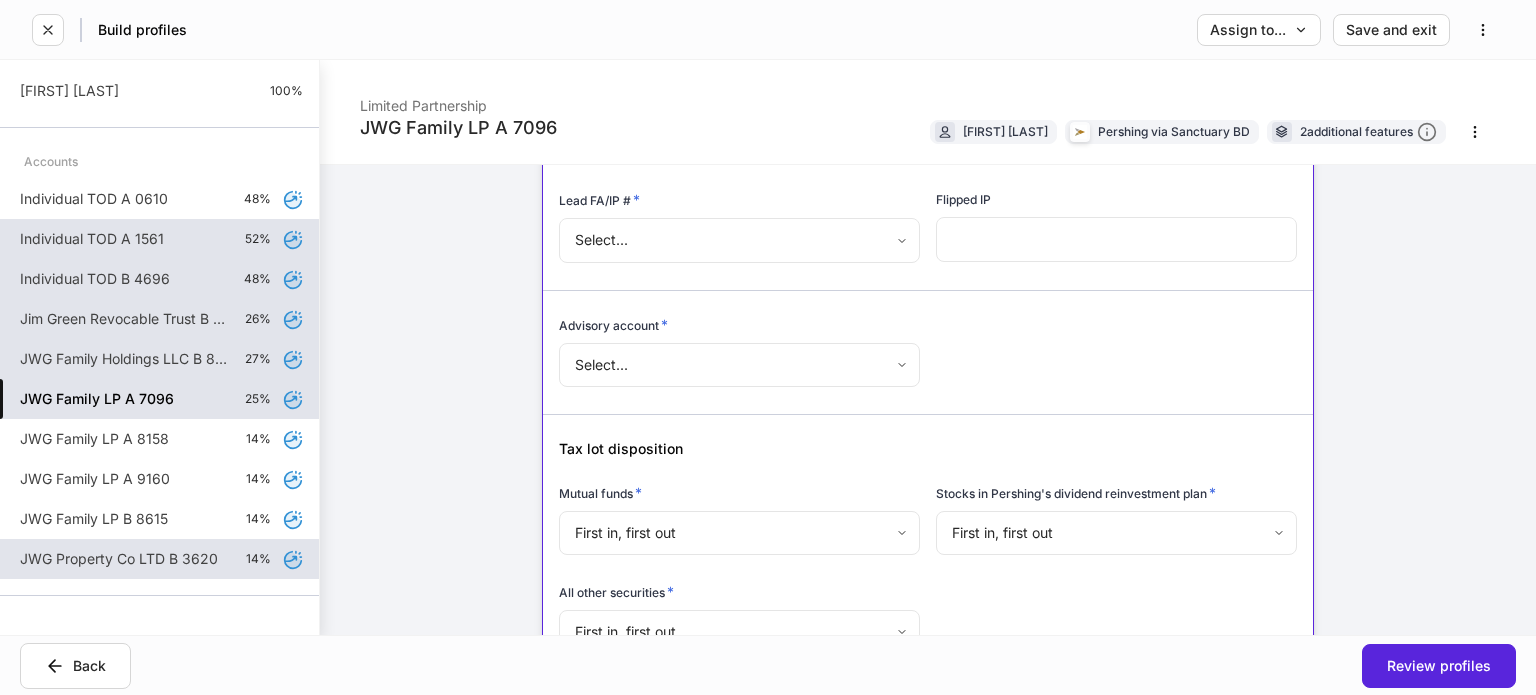 click on "JWG Family Holdings LLC B 8157 27%" at bounding box center [159, 359] 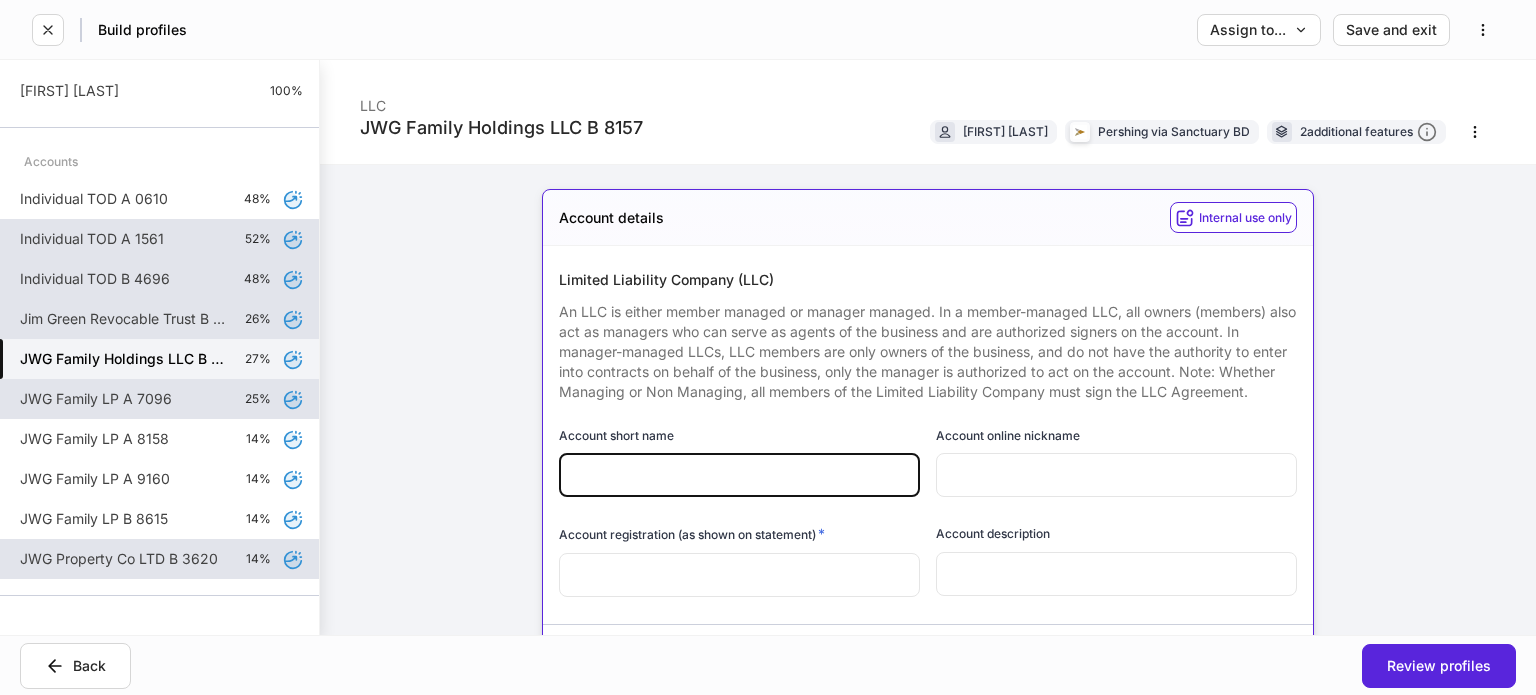 click at bounding box center [739, 475] 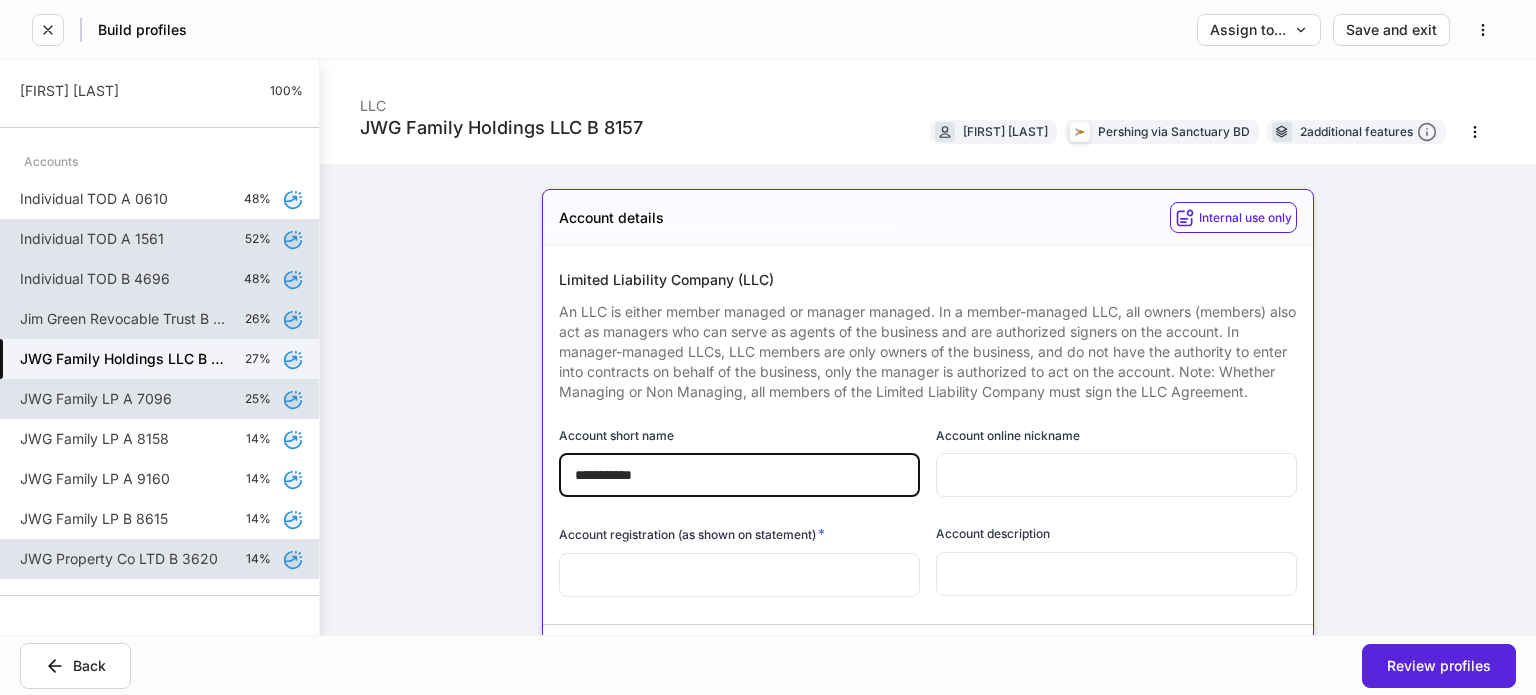 click at bounding box center (1116, 475) 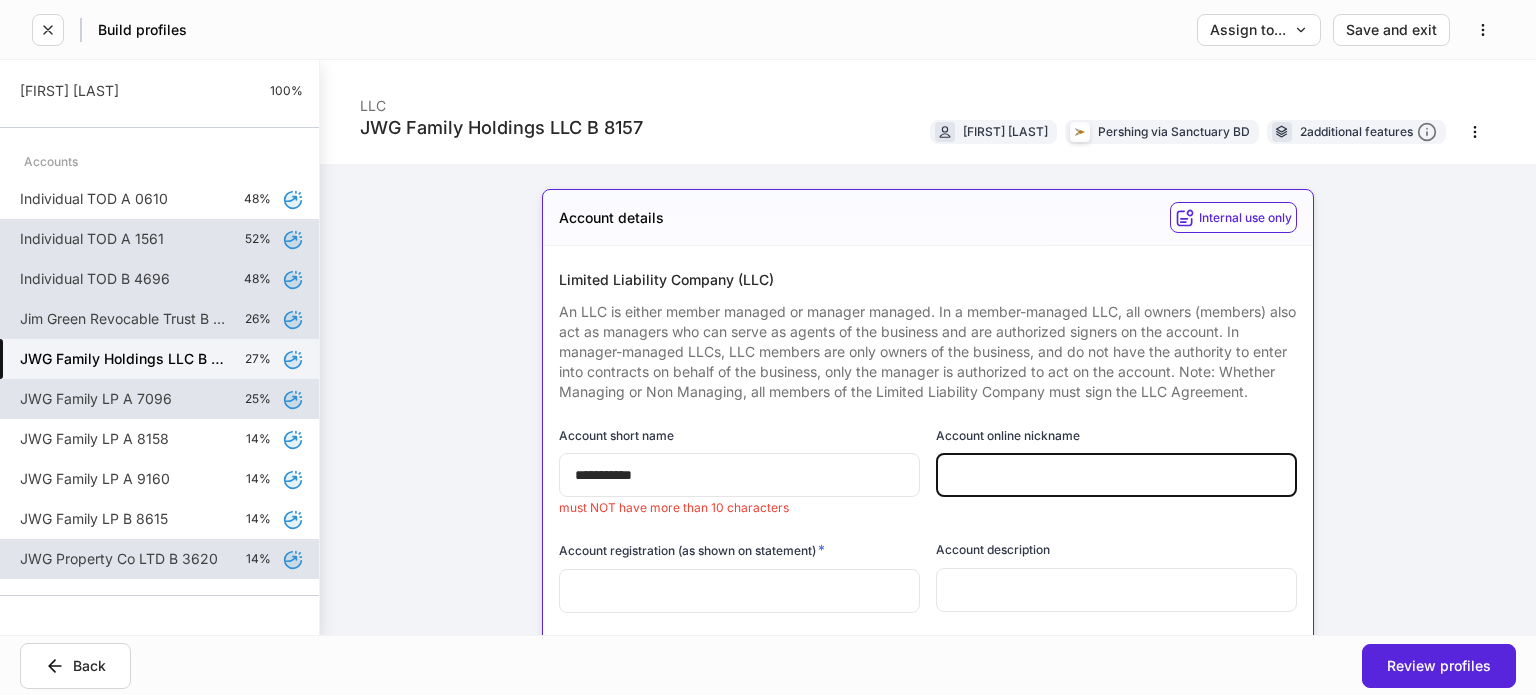 click on "**********" at bounding box center (739, 475) 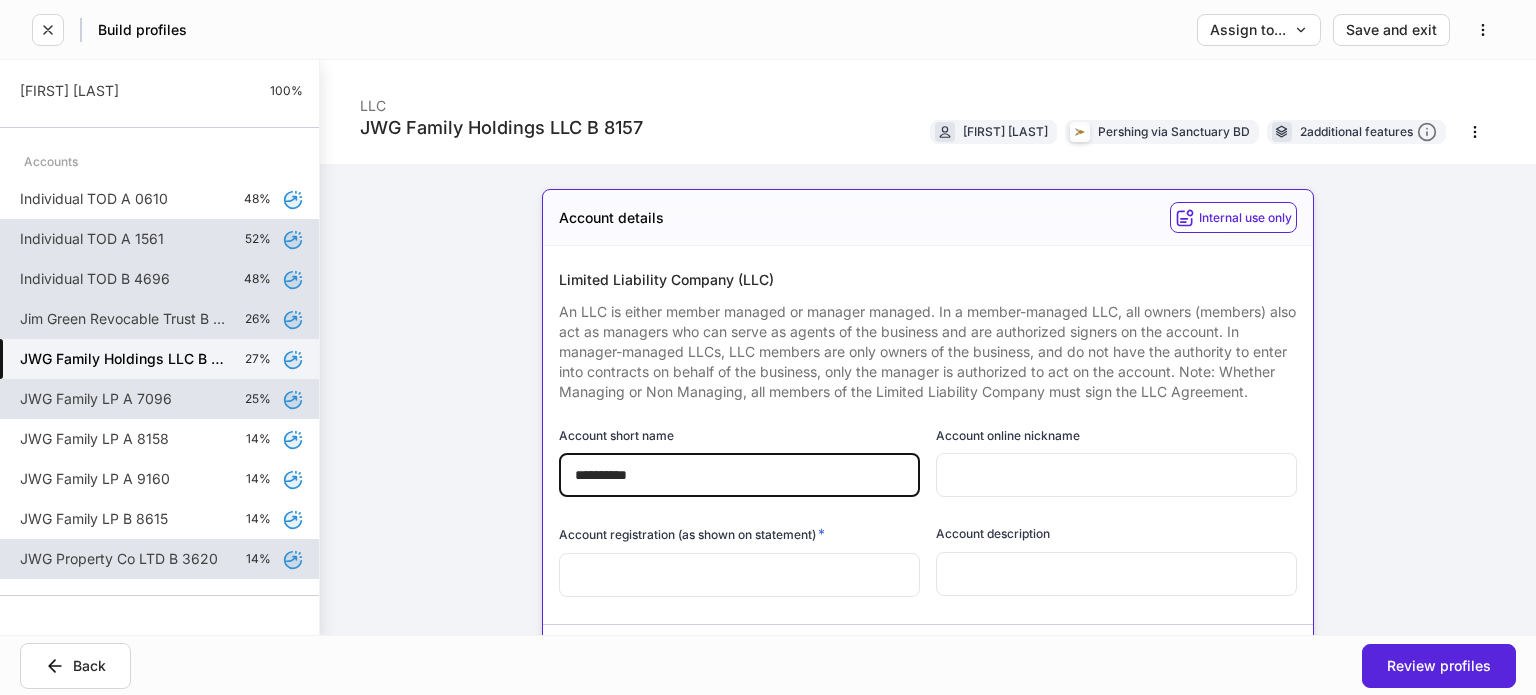 click on "**********" at bounding box center [739, 475] 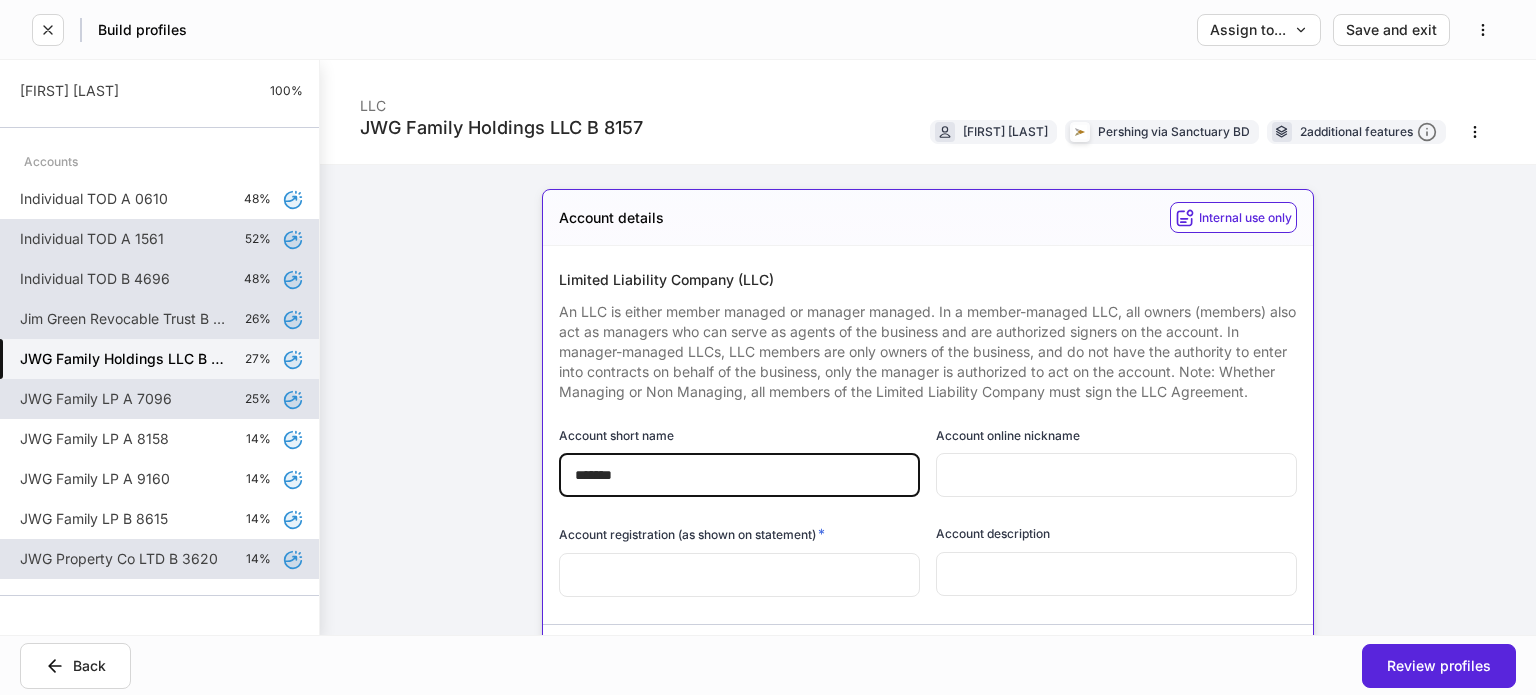 type on "*******" 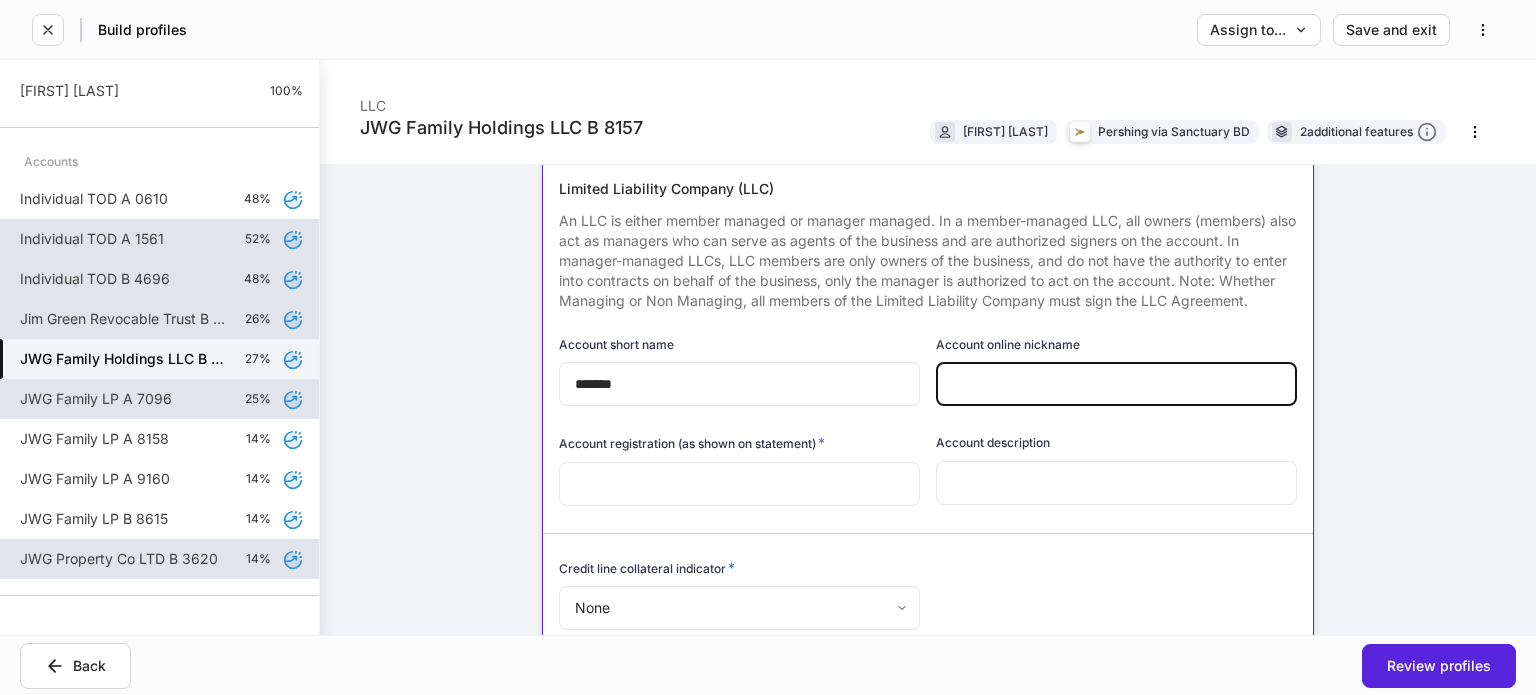 scroll, scrollTop: 200, scrollLeft: 0, axis: vertical 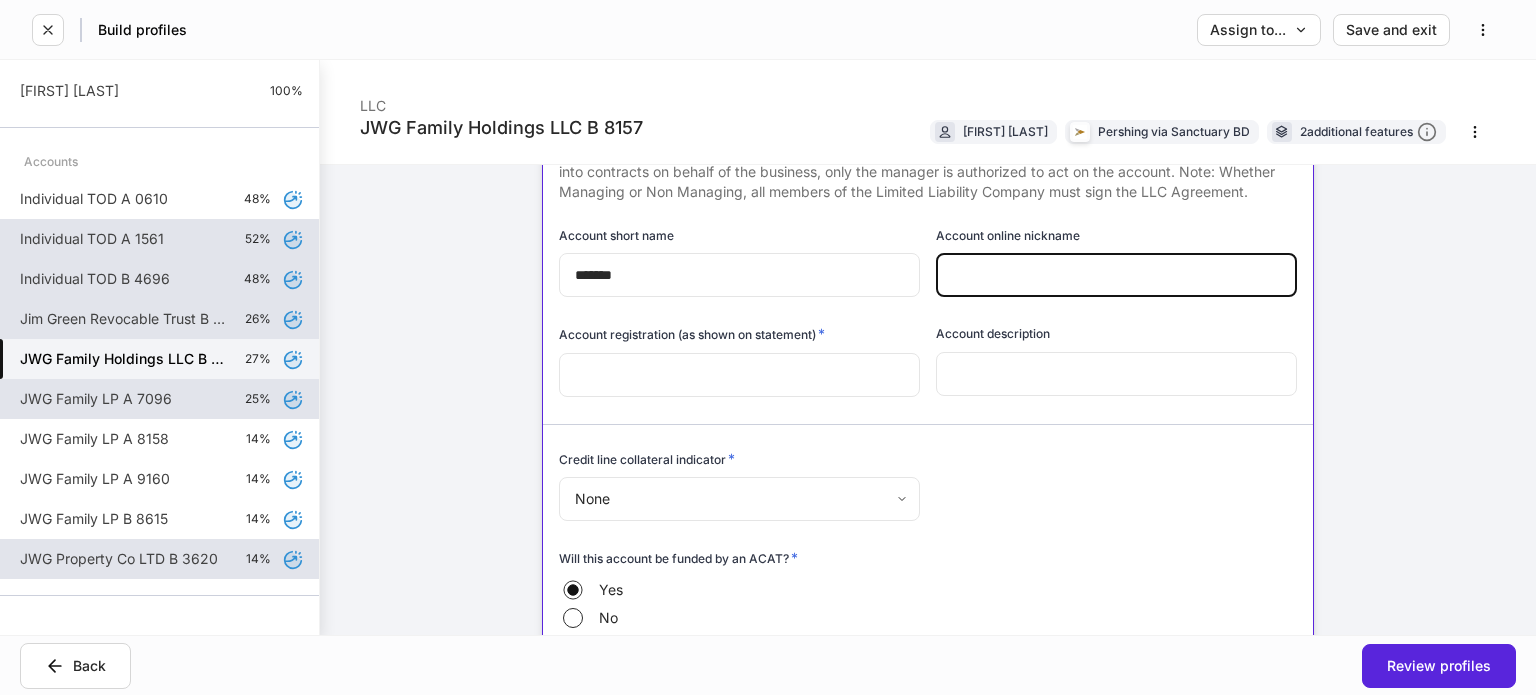 click at bounding box center [739, 375] 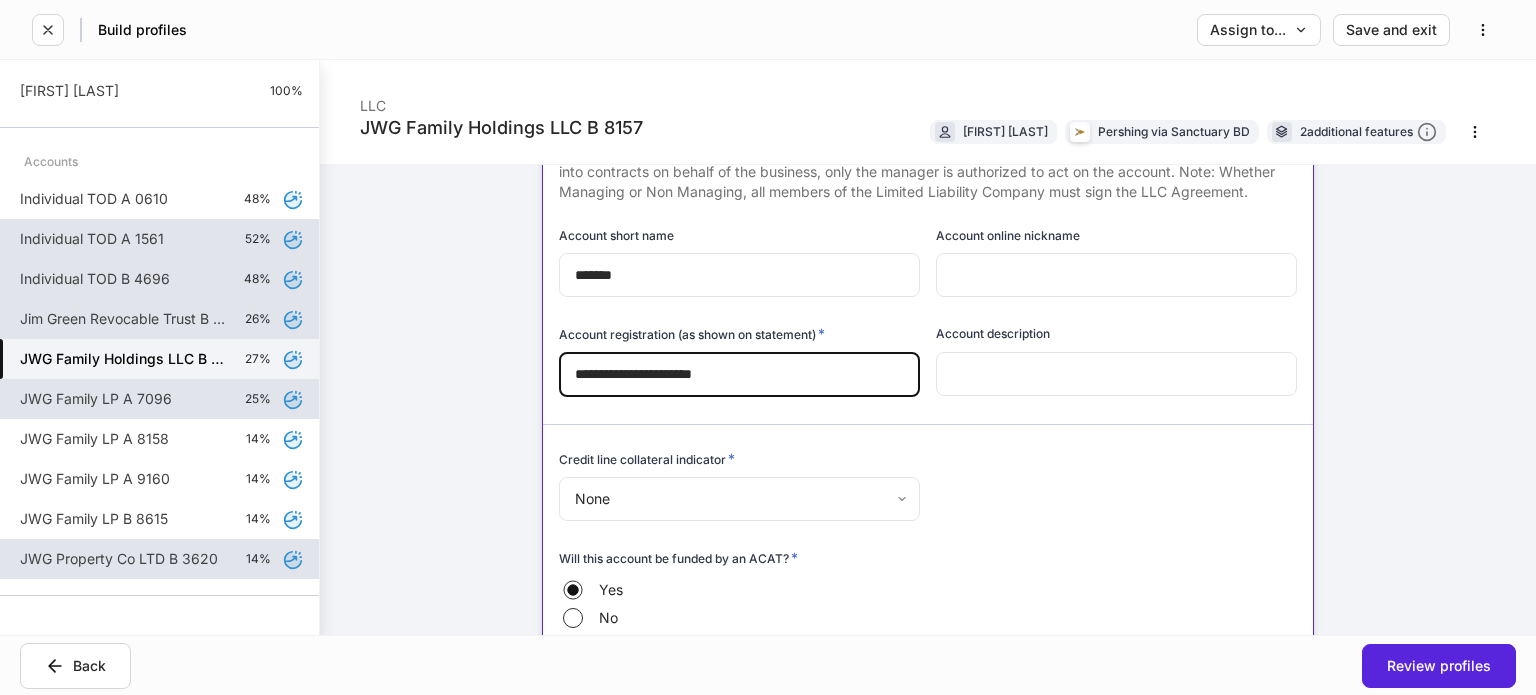 type on "**********" 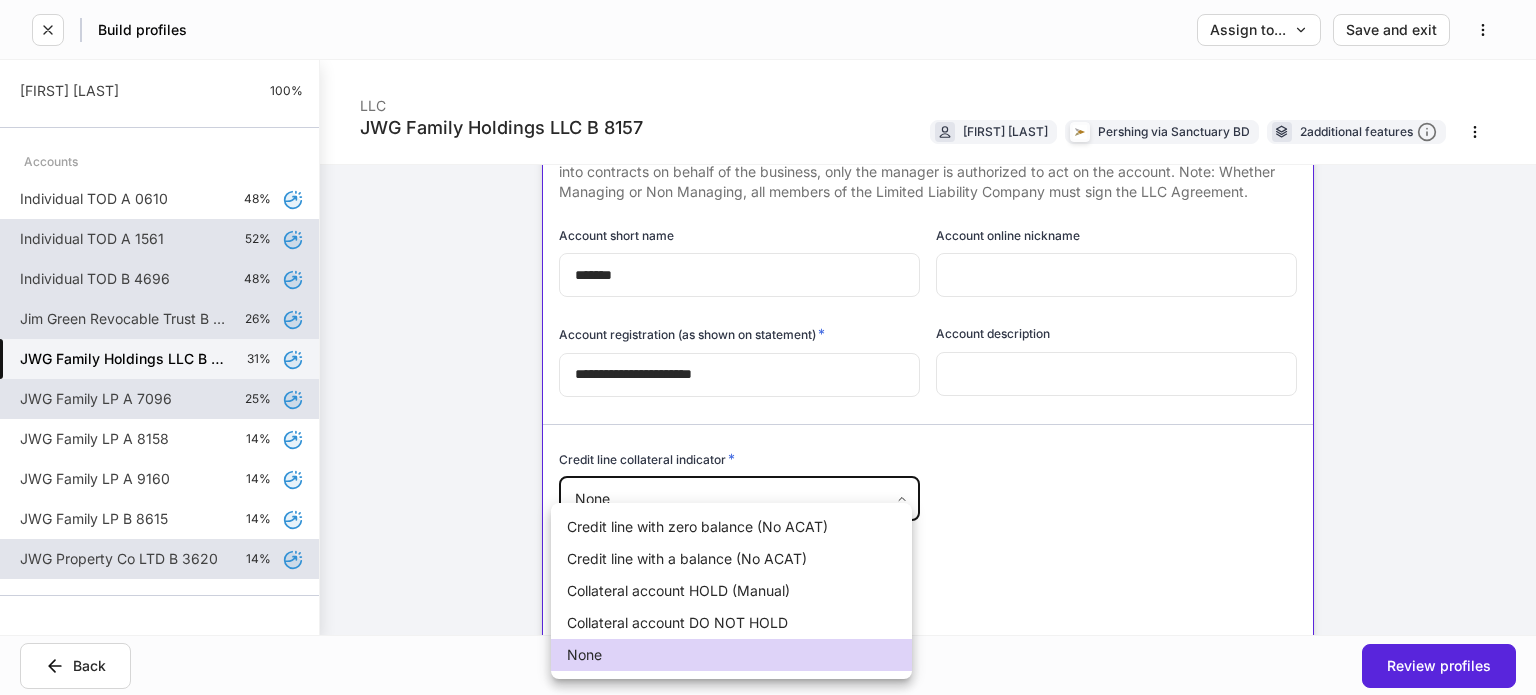 click at bounding box center (768, 347) 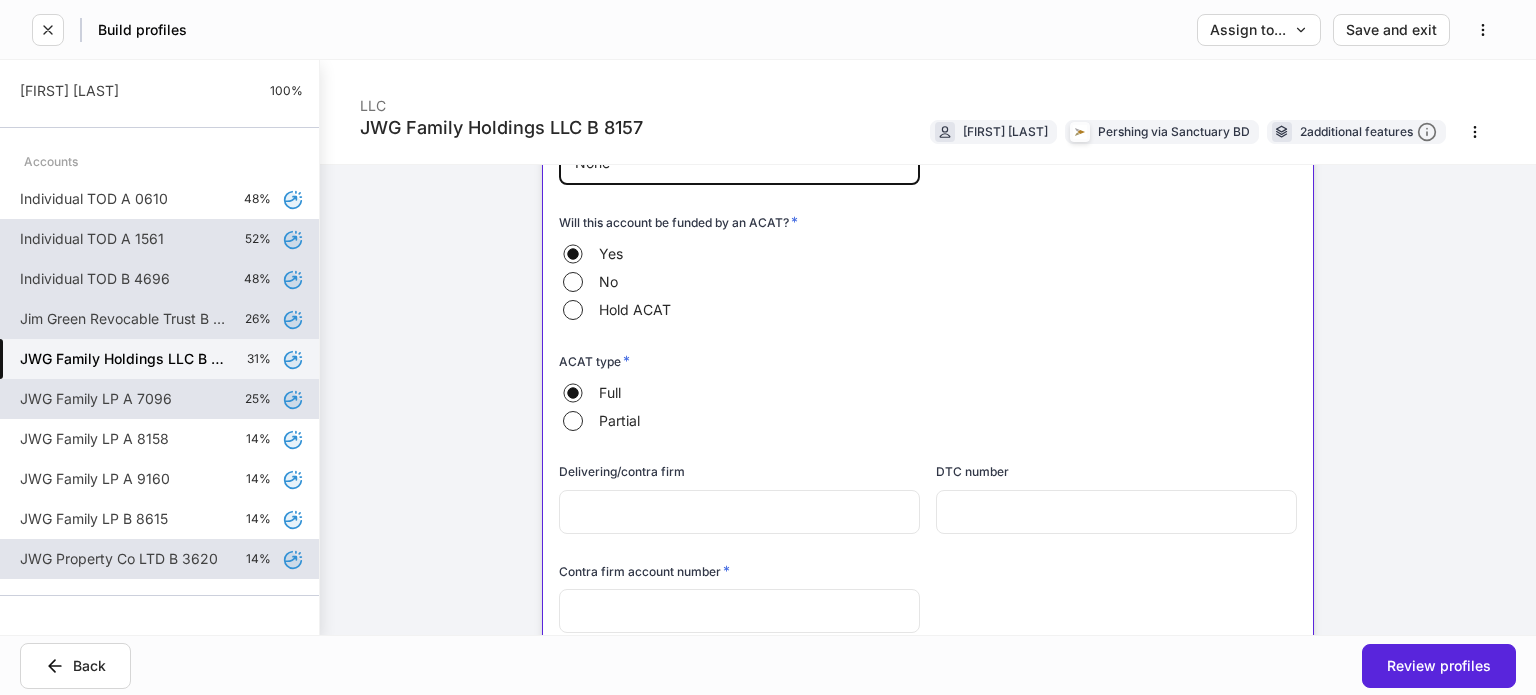 scroll, scrollTop: 600, scrollLeft: 0, axis: vertical 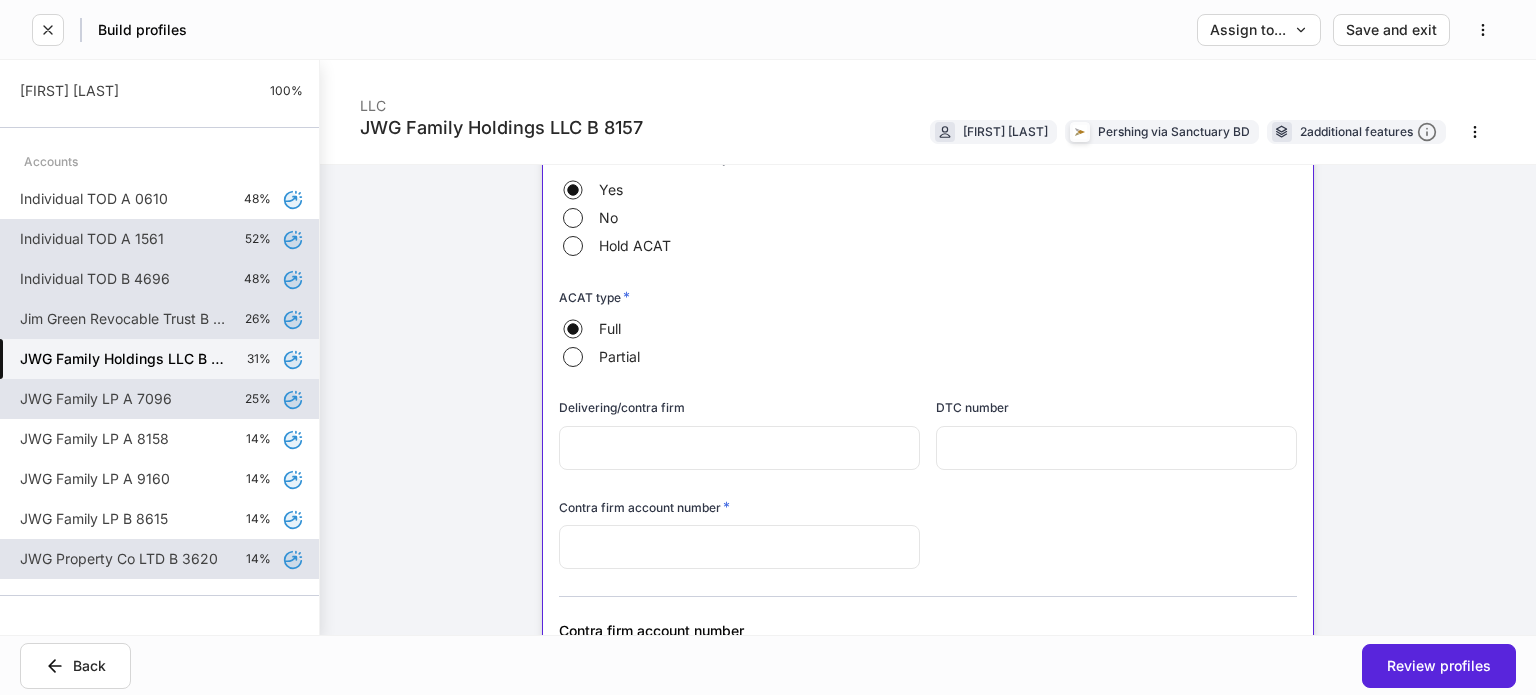 click at bounding box center [739, 547] 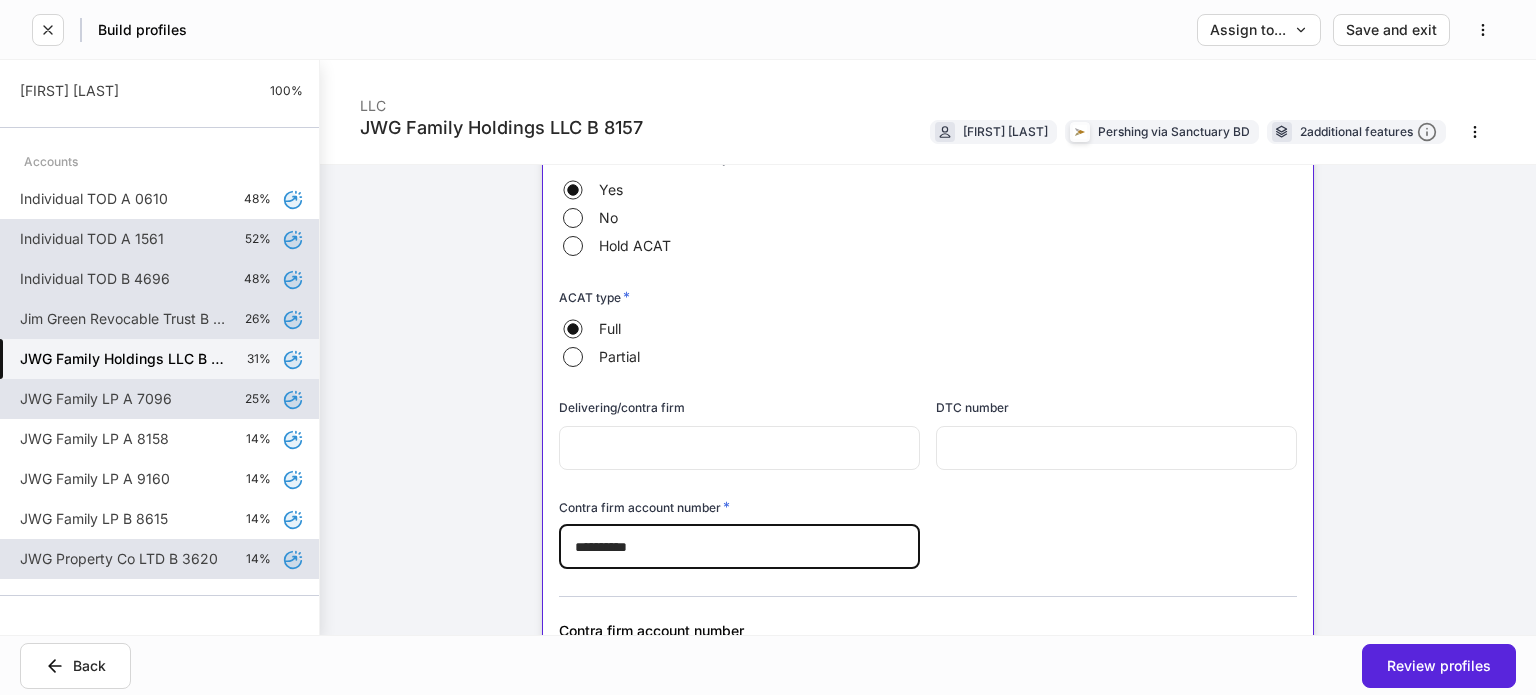 type on "**********" 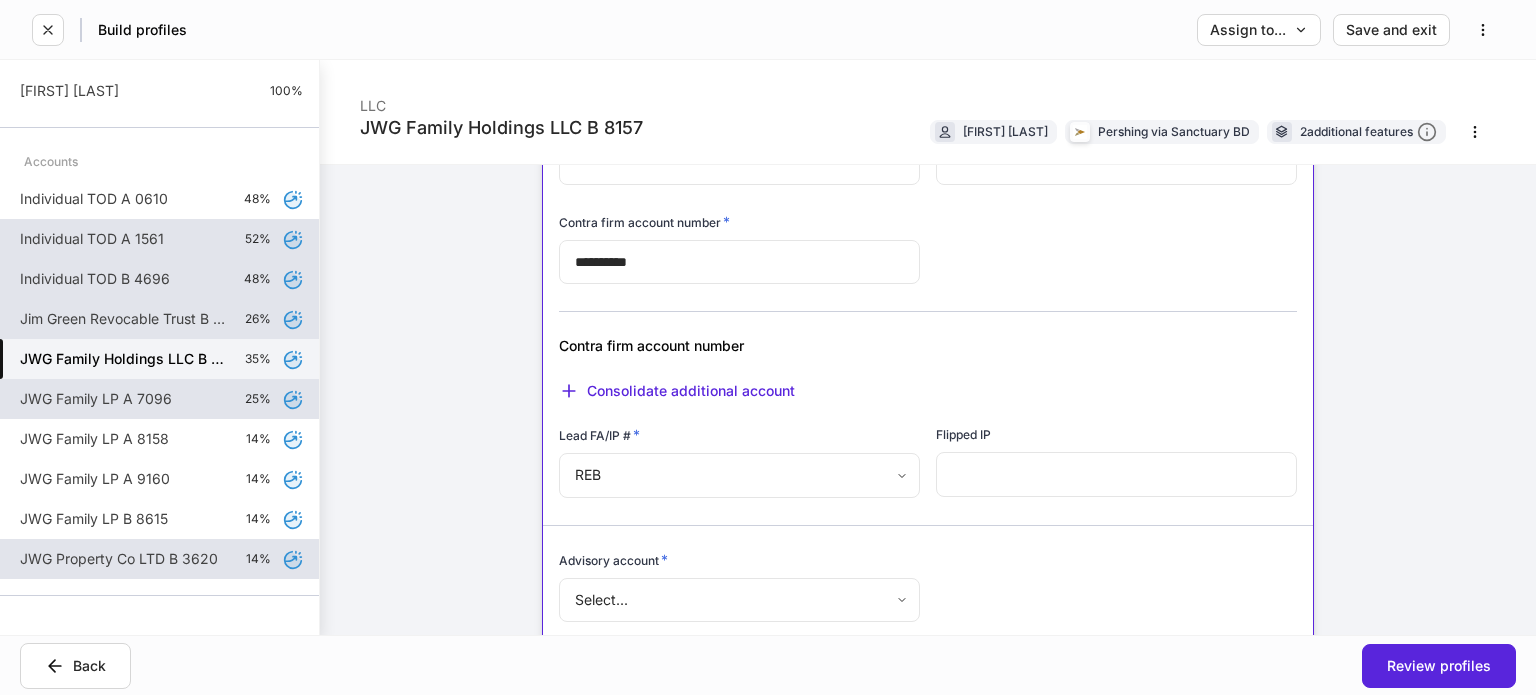 scroll, scrollTop: 1000, scrollLeft: 0, axis: vertical 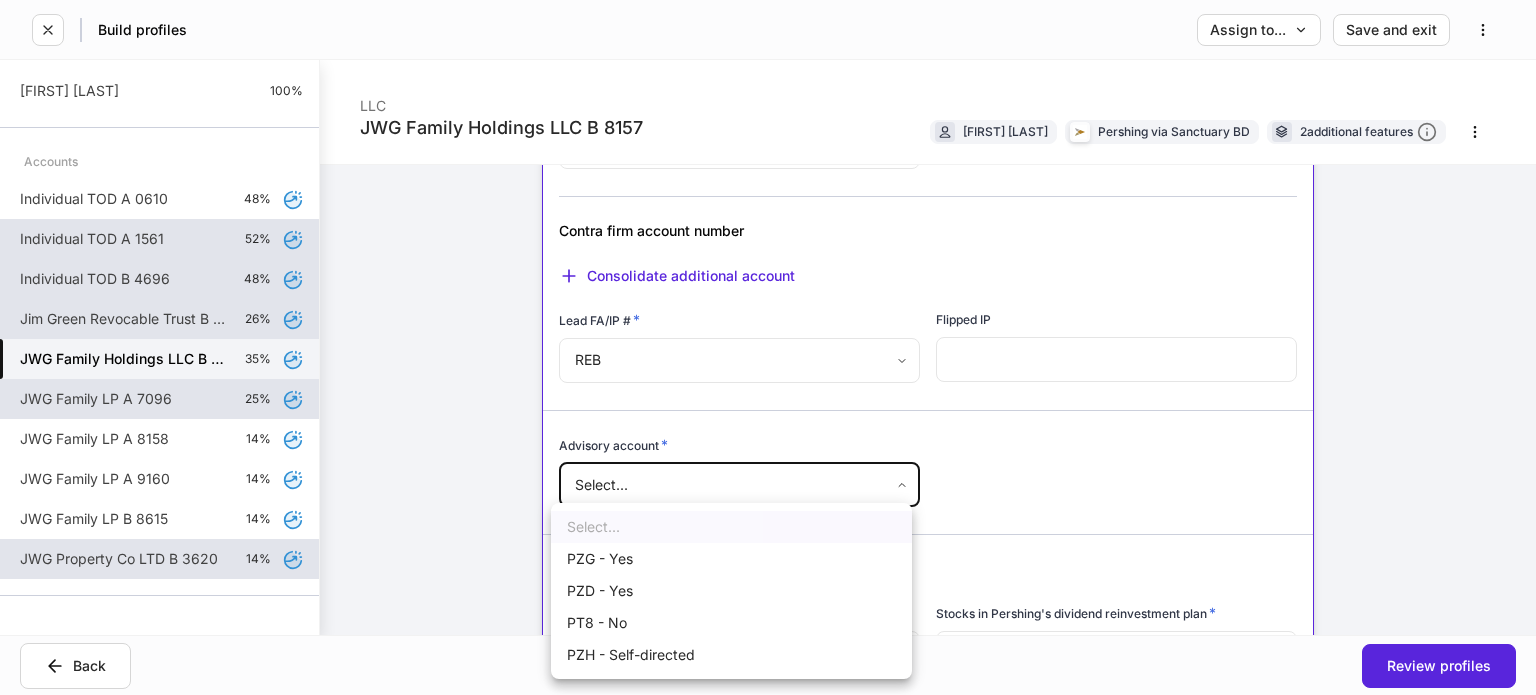 click on "**********" at bounding box center (768, 347) 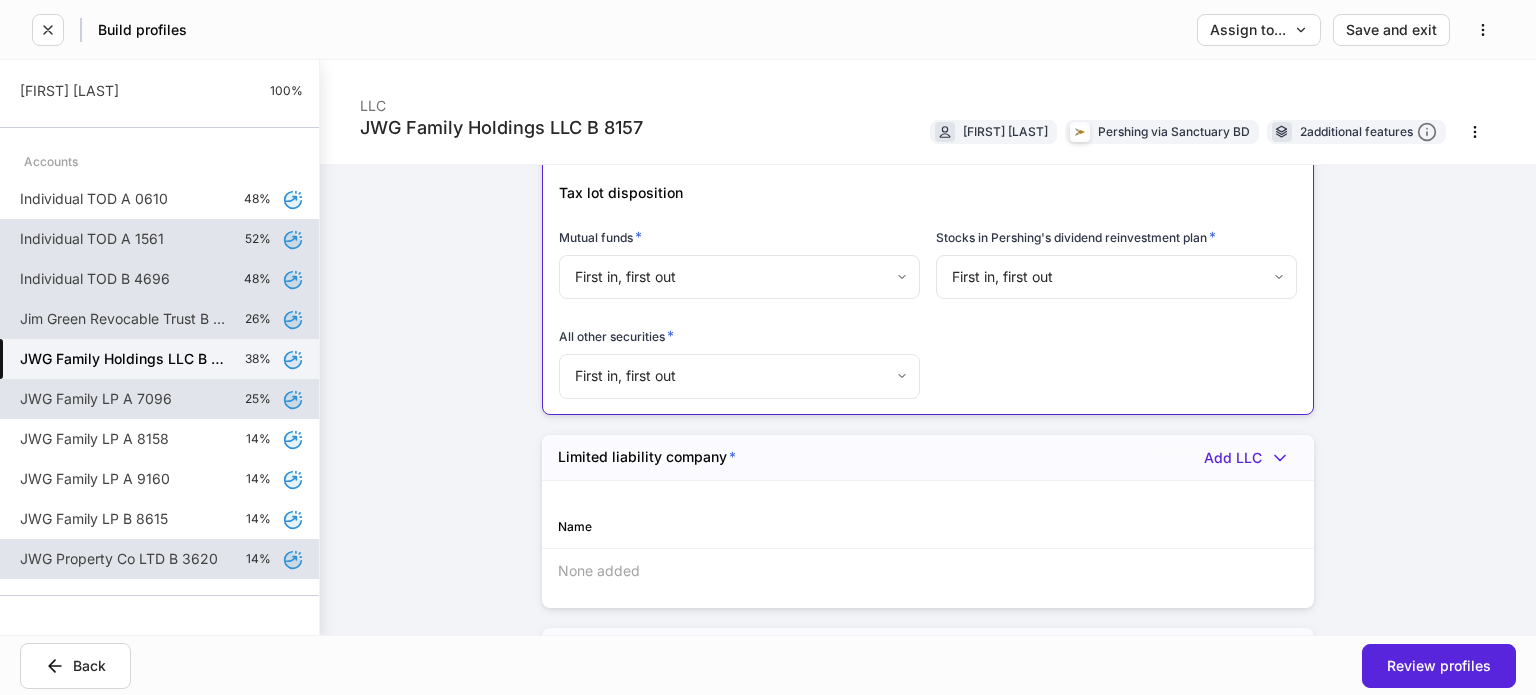 scroll, scrollTop: 1500, scrollLeft: 0, axis: vertical 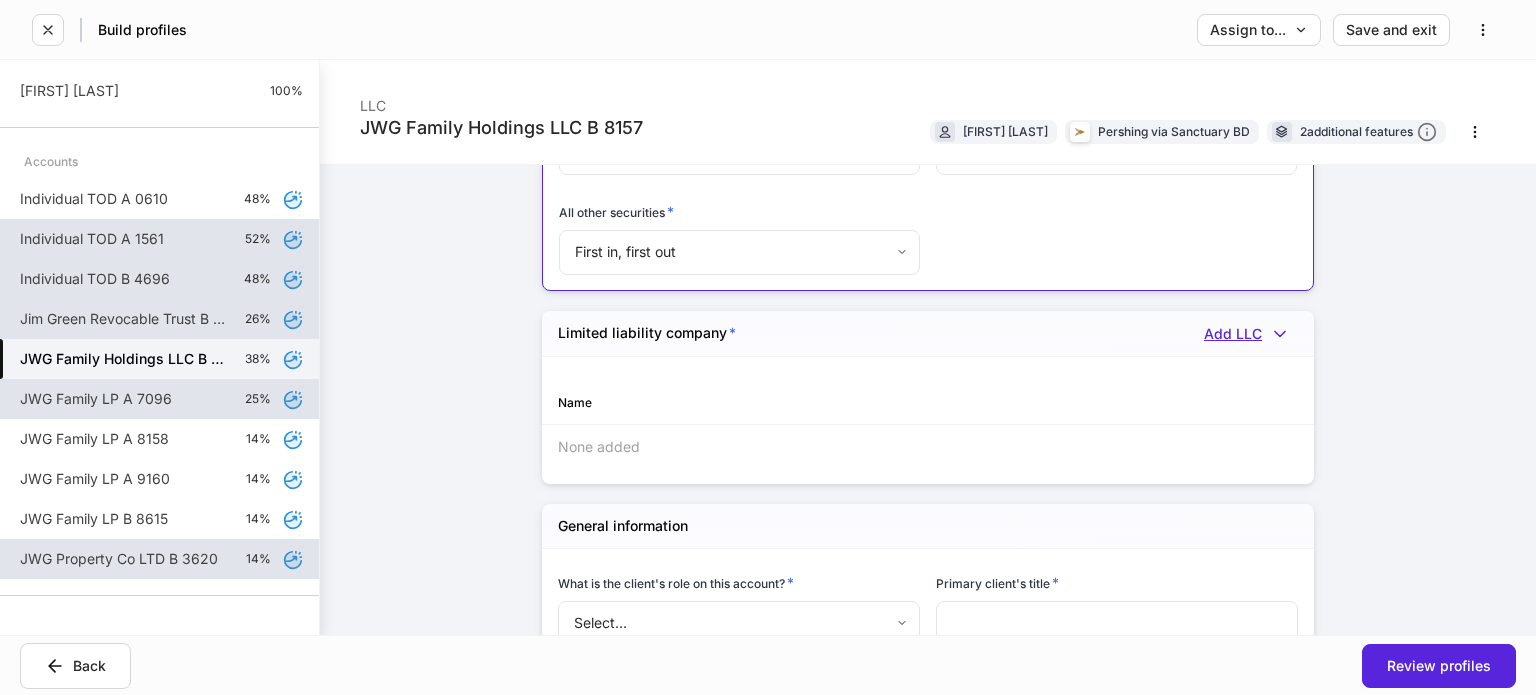 click on "Add LLC" at bounding box center [1251, 334] 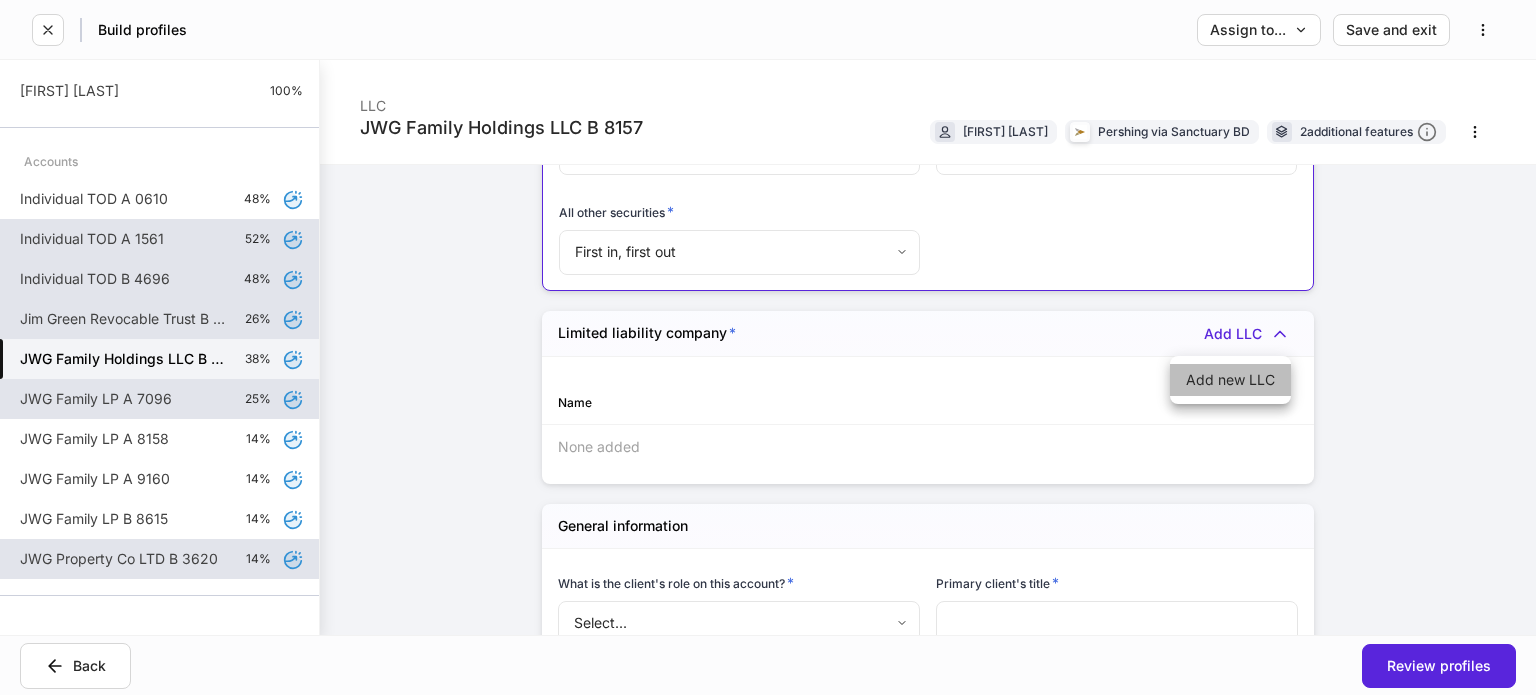 click on "Add new LLC" at bounding box center (1230, 380) 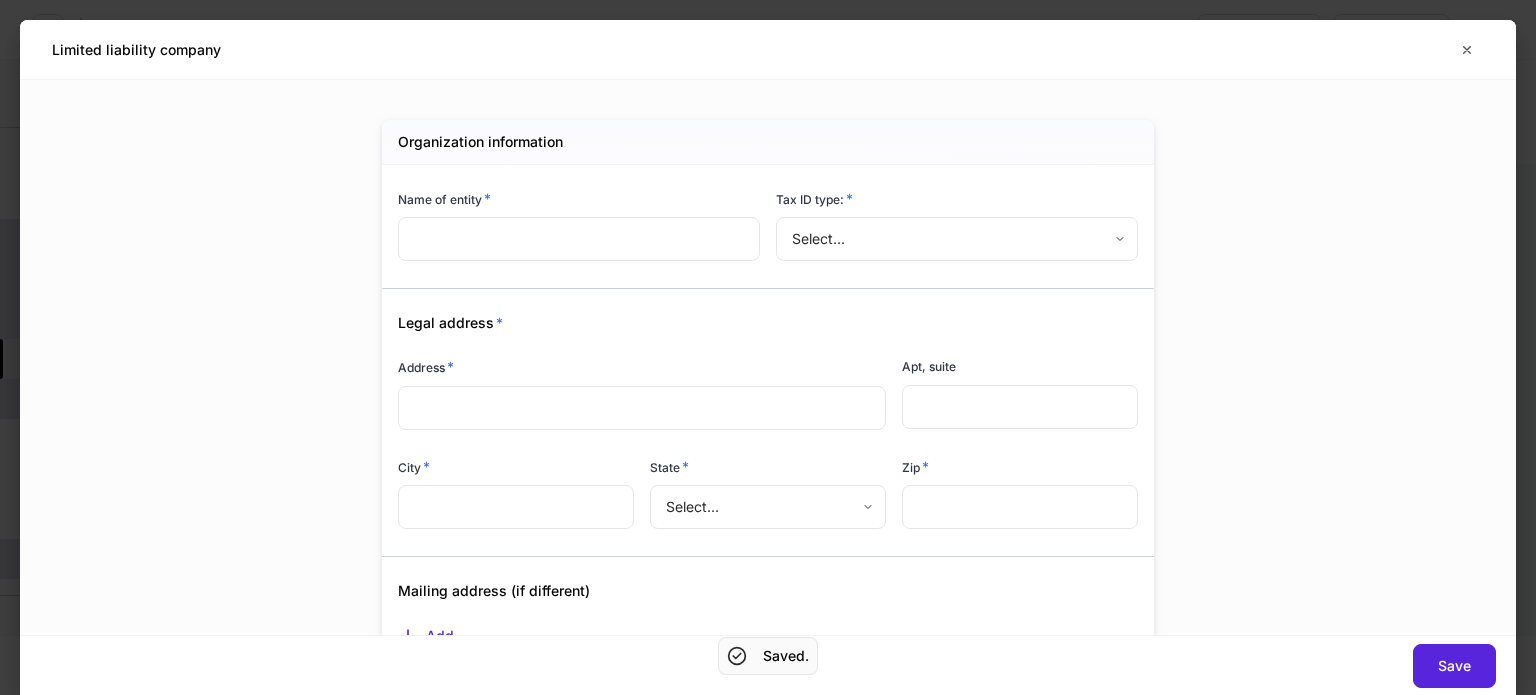 click at bounding box center [579, 239] 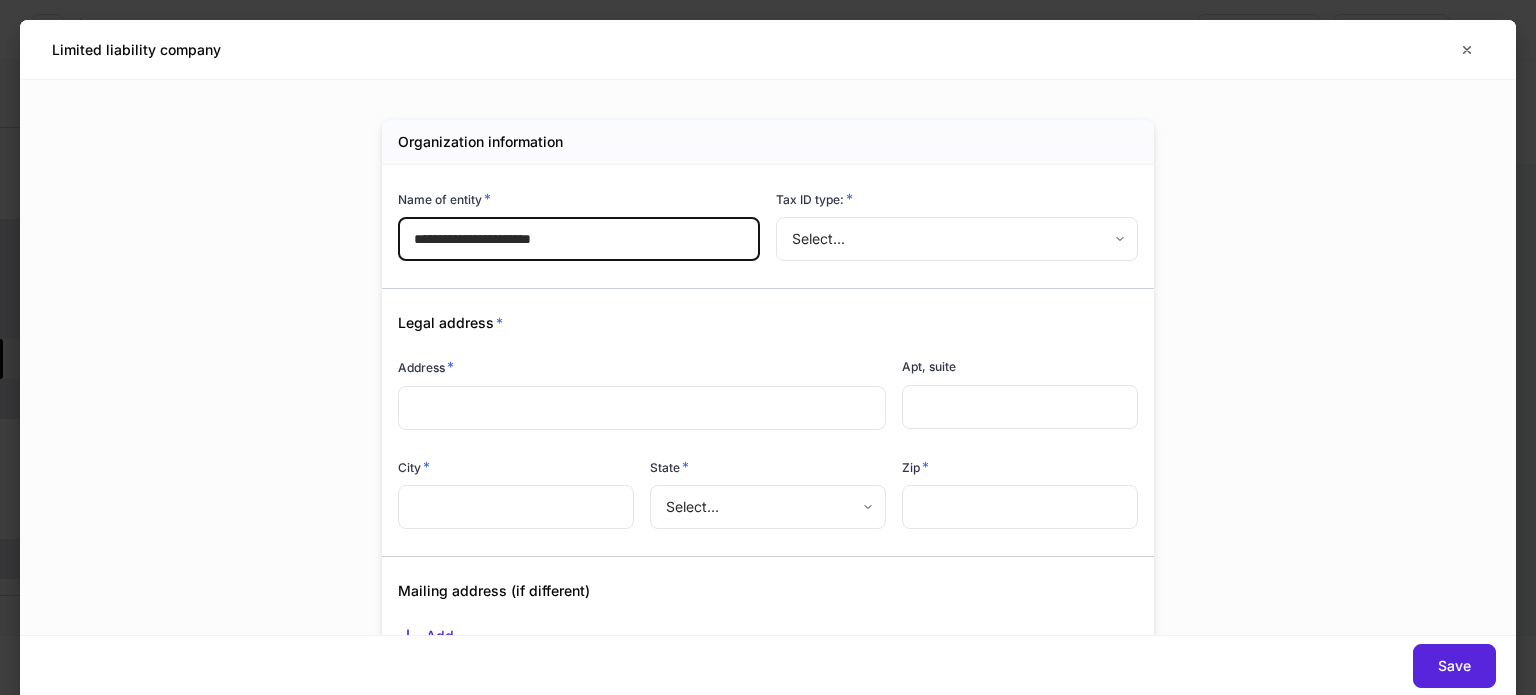 type on "**********" 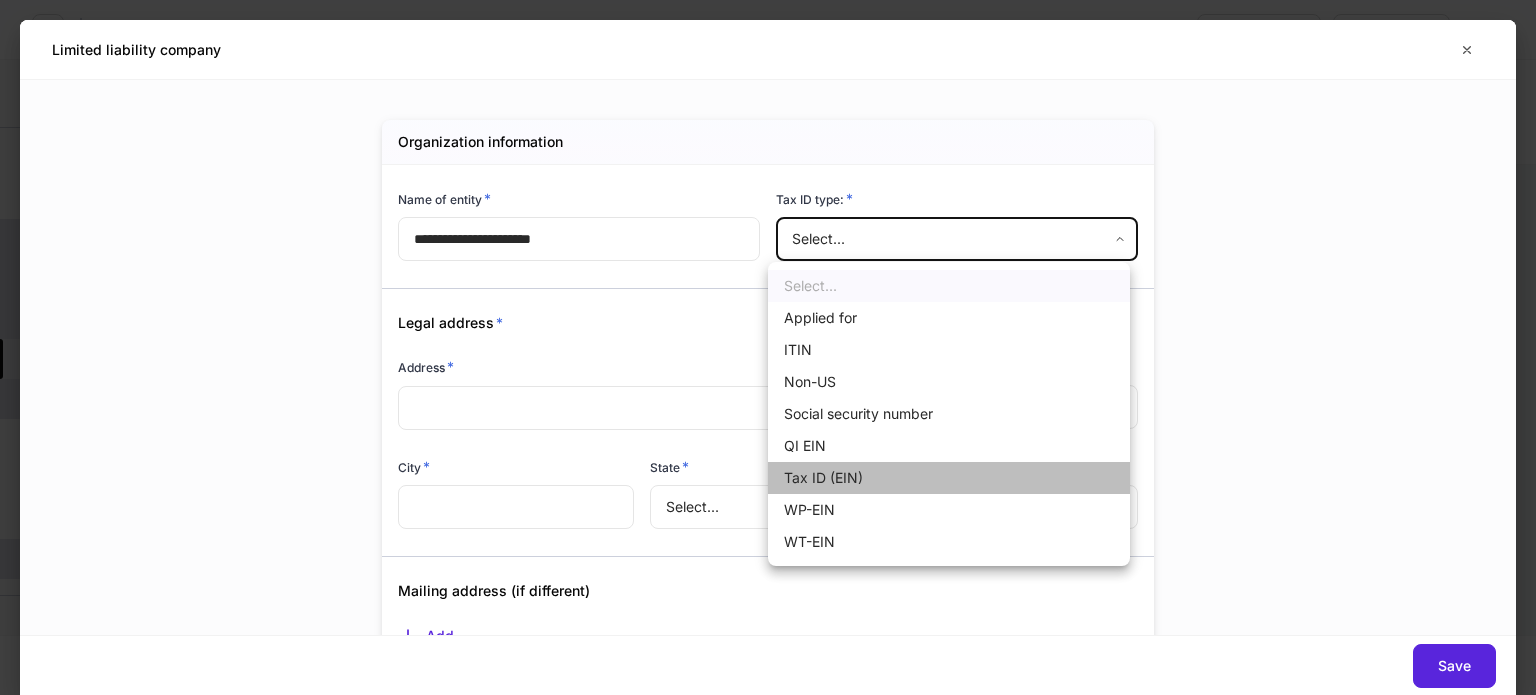 click on "Tax ID (EIN)" at bounding box center (949, 478) 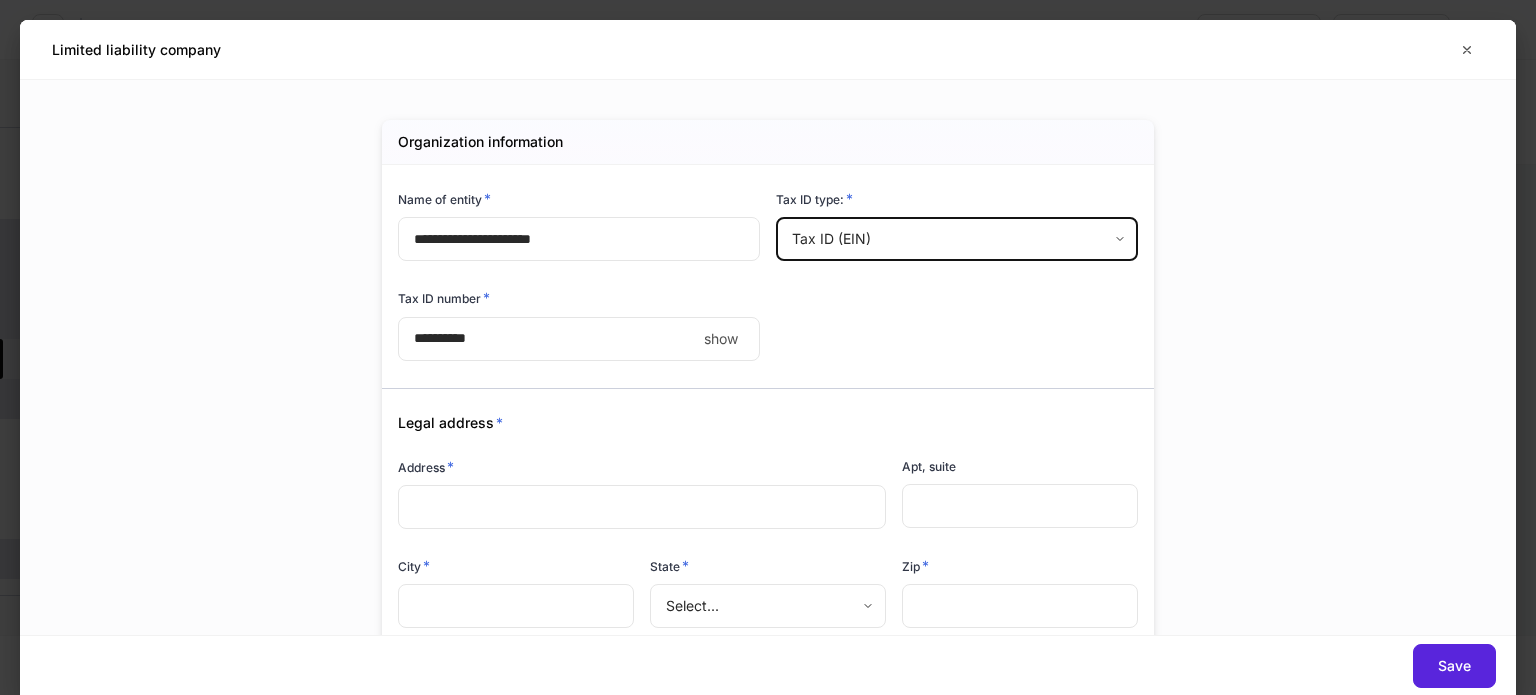 click on "*" at bounding box center [547, 339] 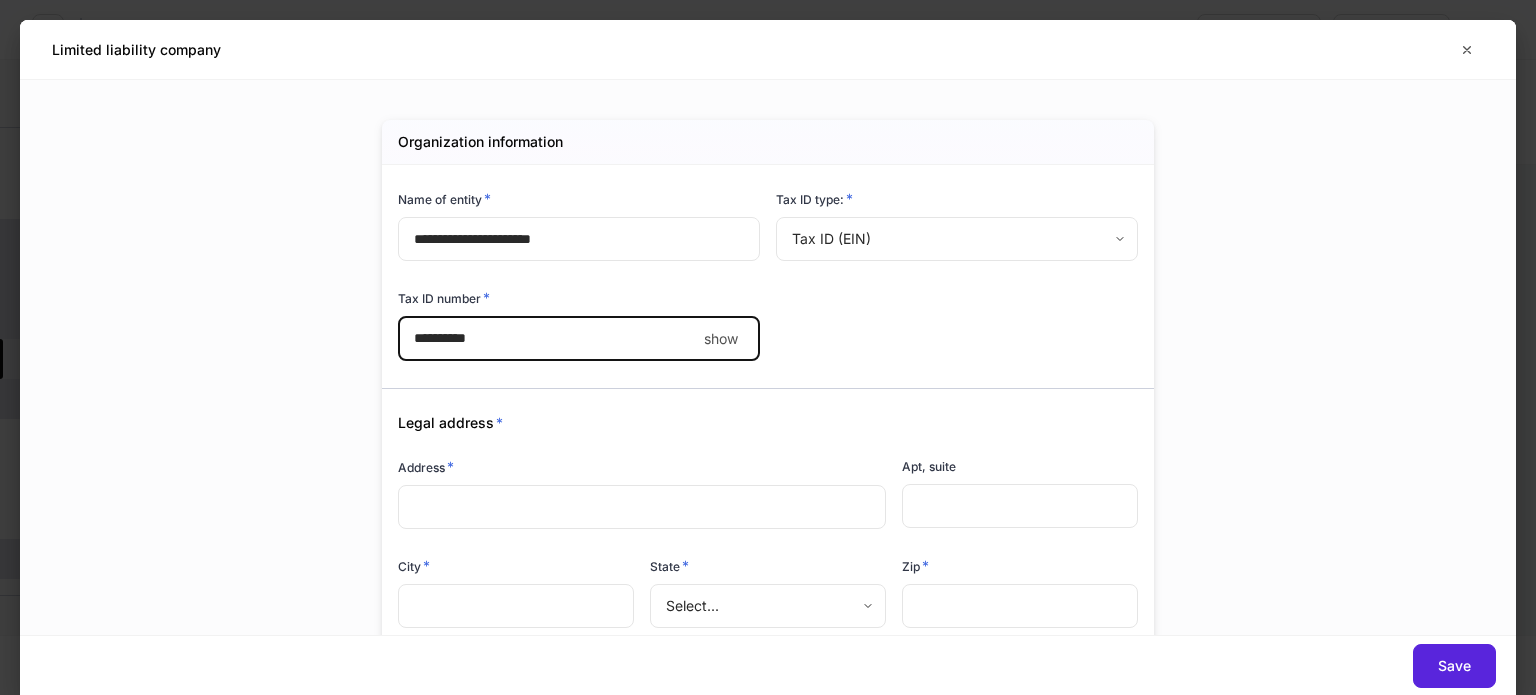 type on "**********" 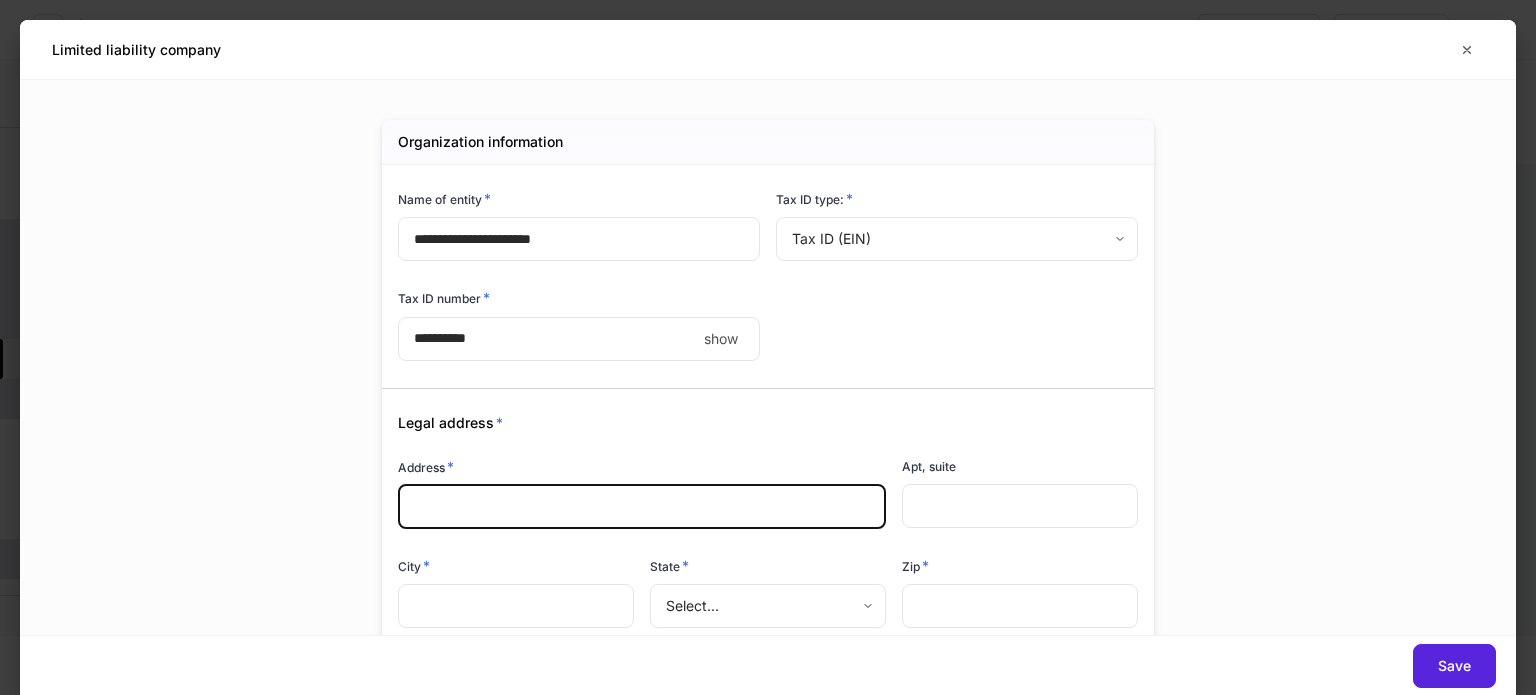 click at bounding box center [642, 507] 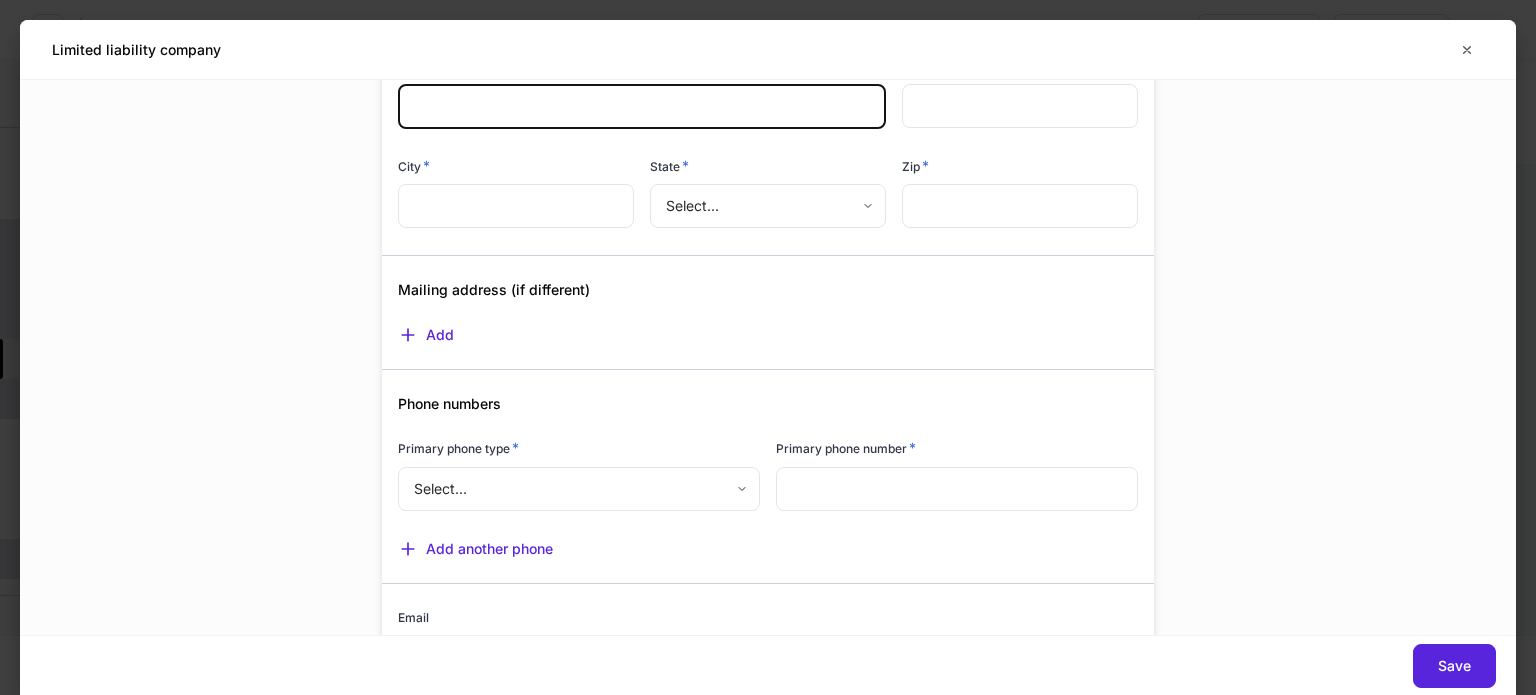 click on "**********" at bounding box center [768, 357] 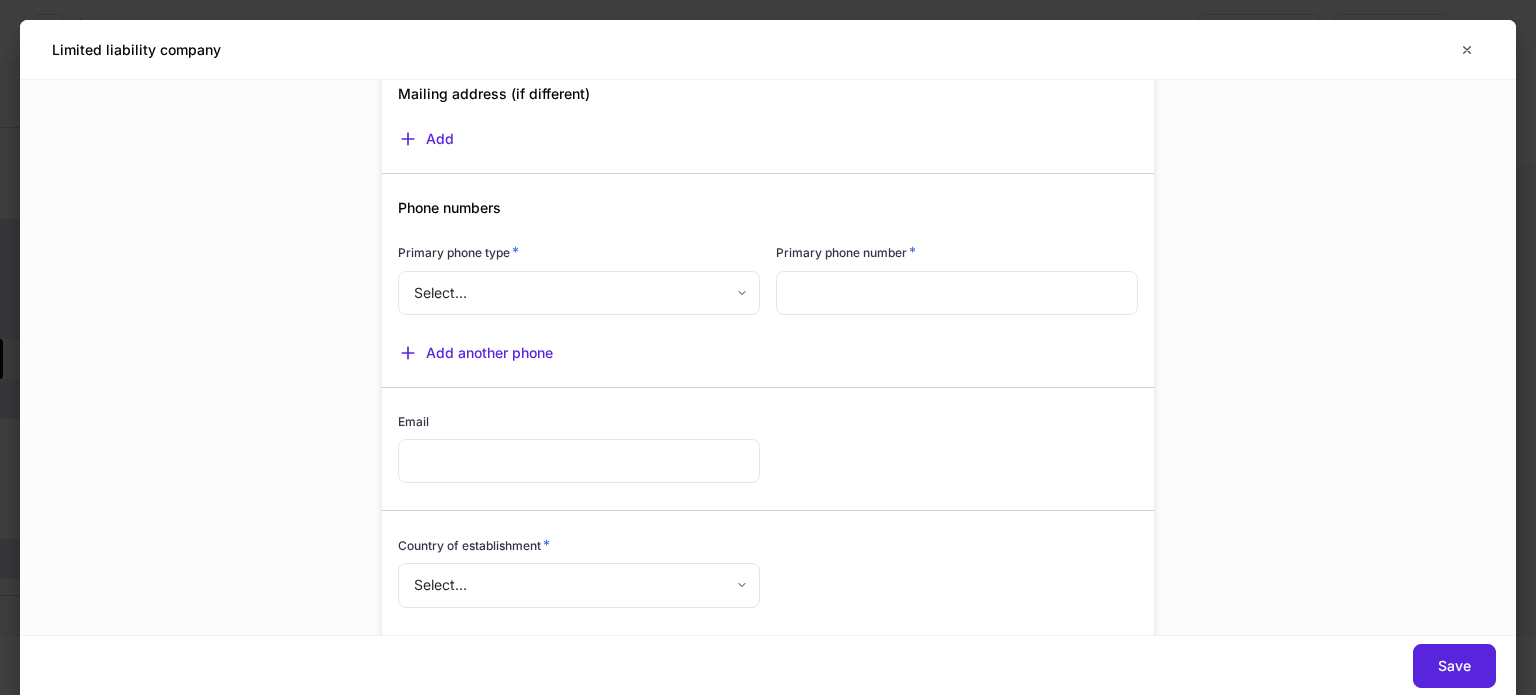 scroll, scrollTop: 600, scrollLeft: 0, axis: vertical 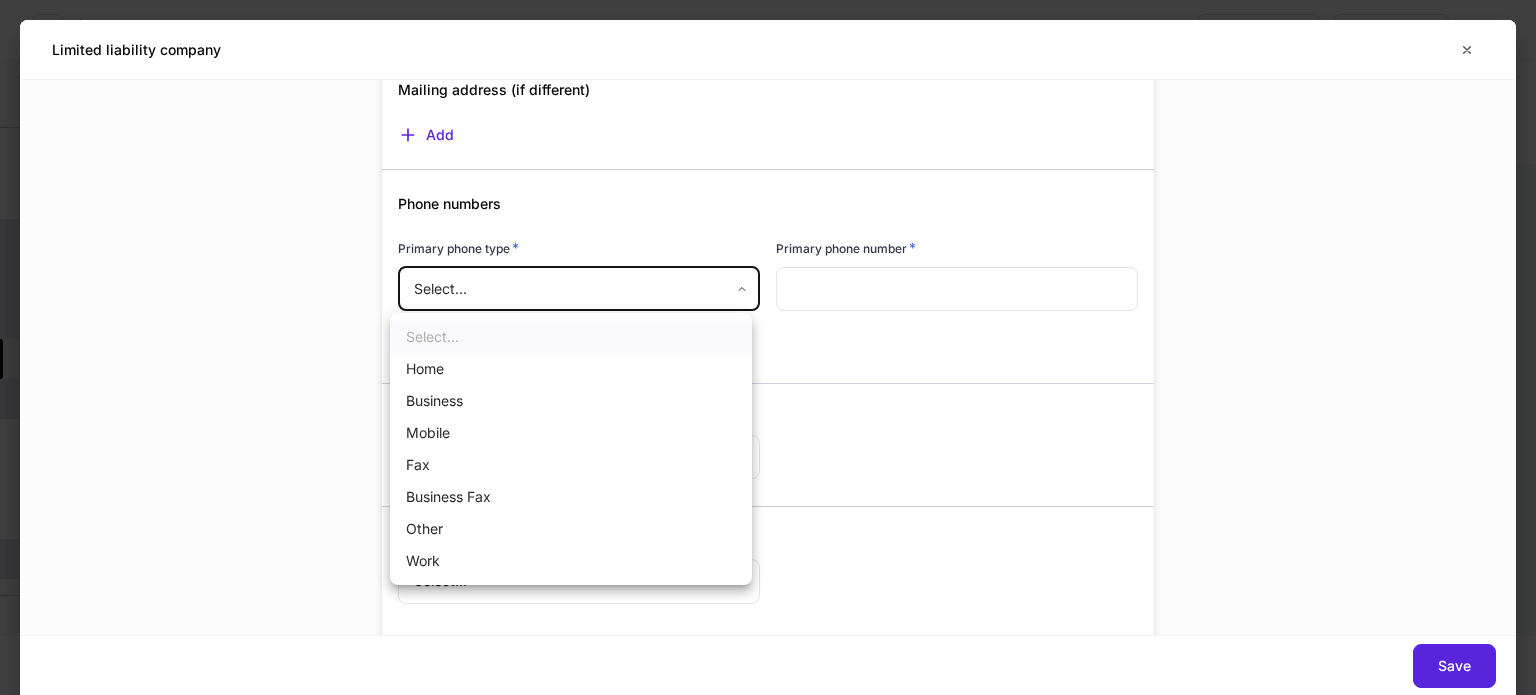 click on "**********" at bounding box center [768, 347] 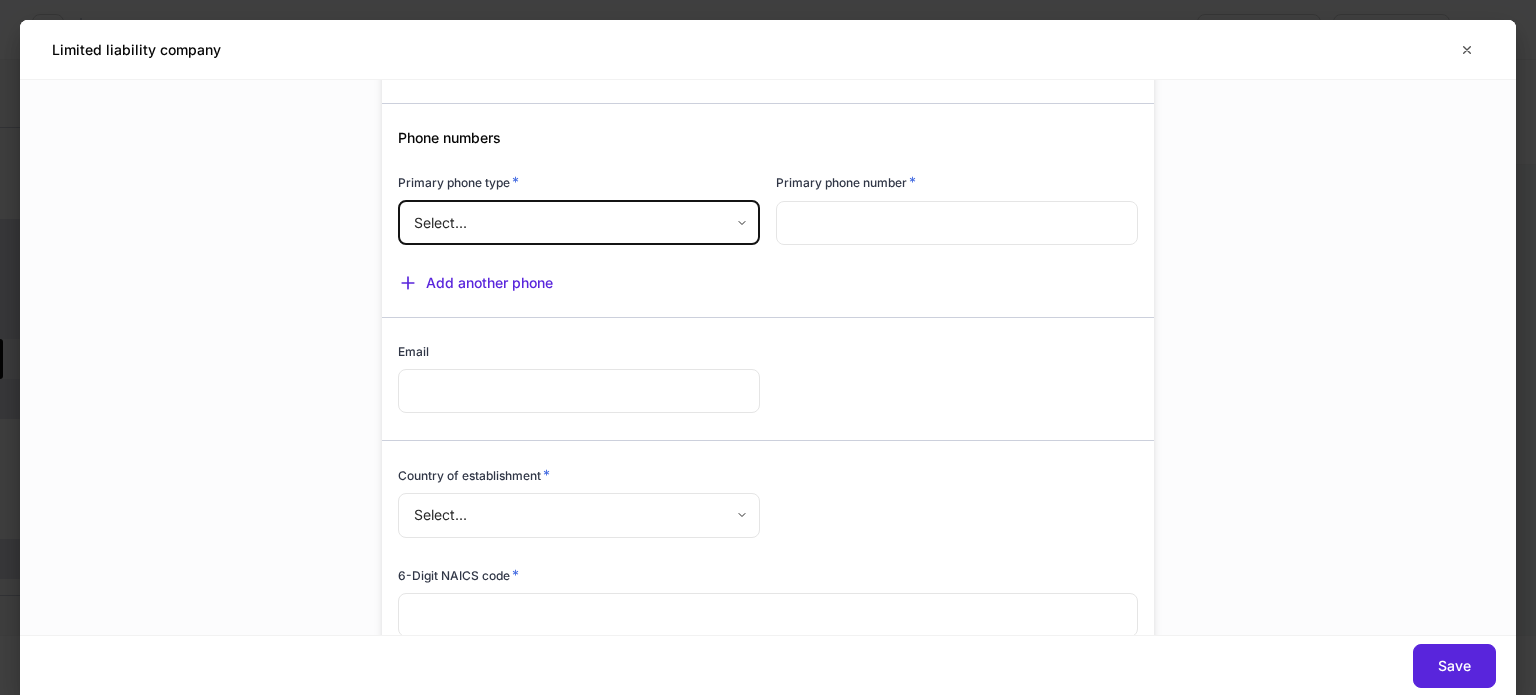 scroll, scrollTop: 700, scrollLeft: 0, axis: vertical 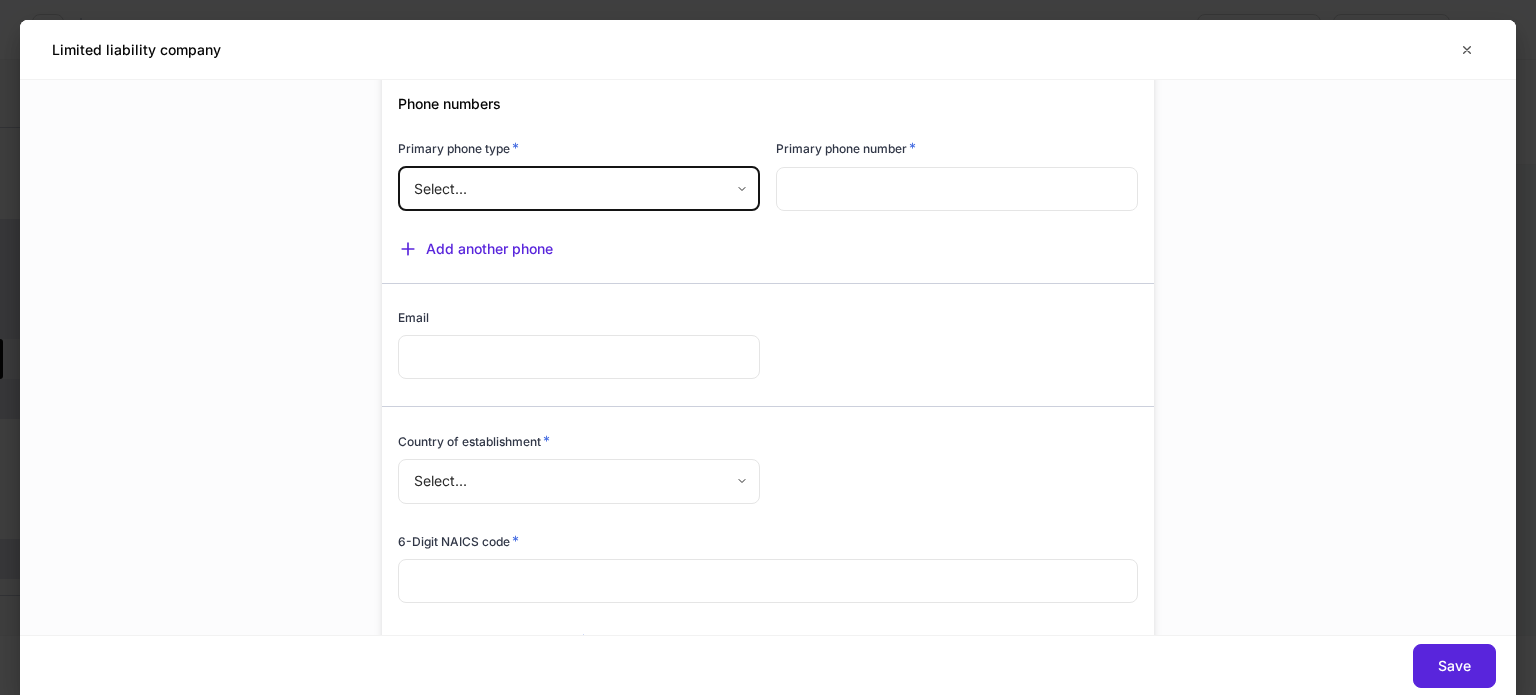 click on "**********" at bounding box center [768, 347] 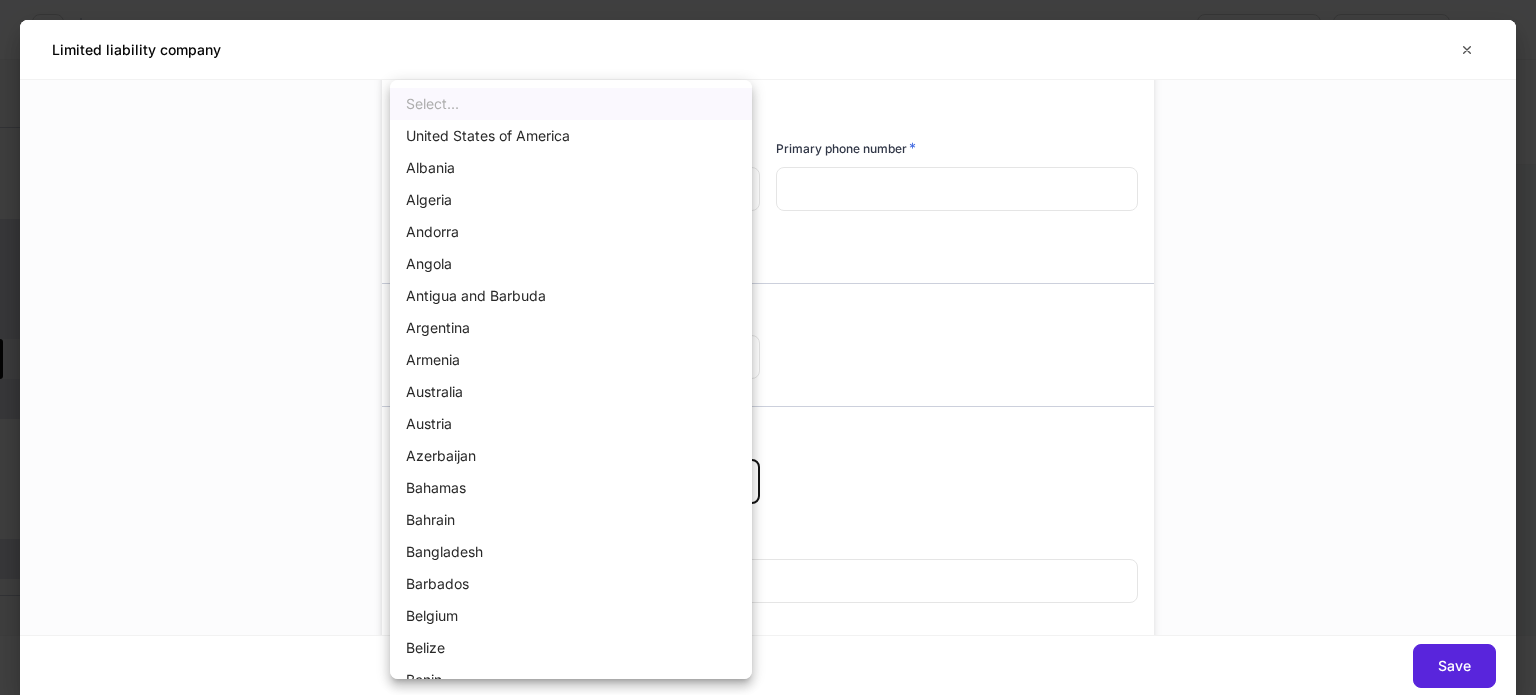 click on "United States of America" at bounding box center [571, 136] 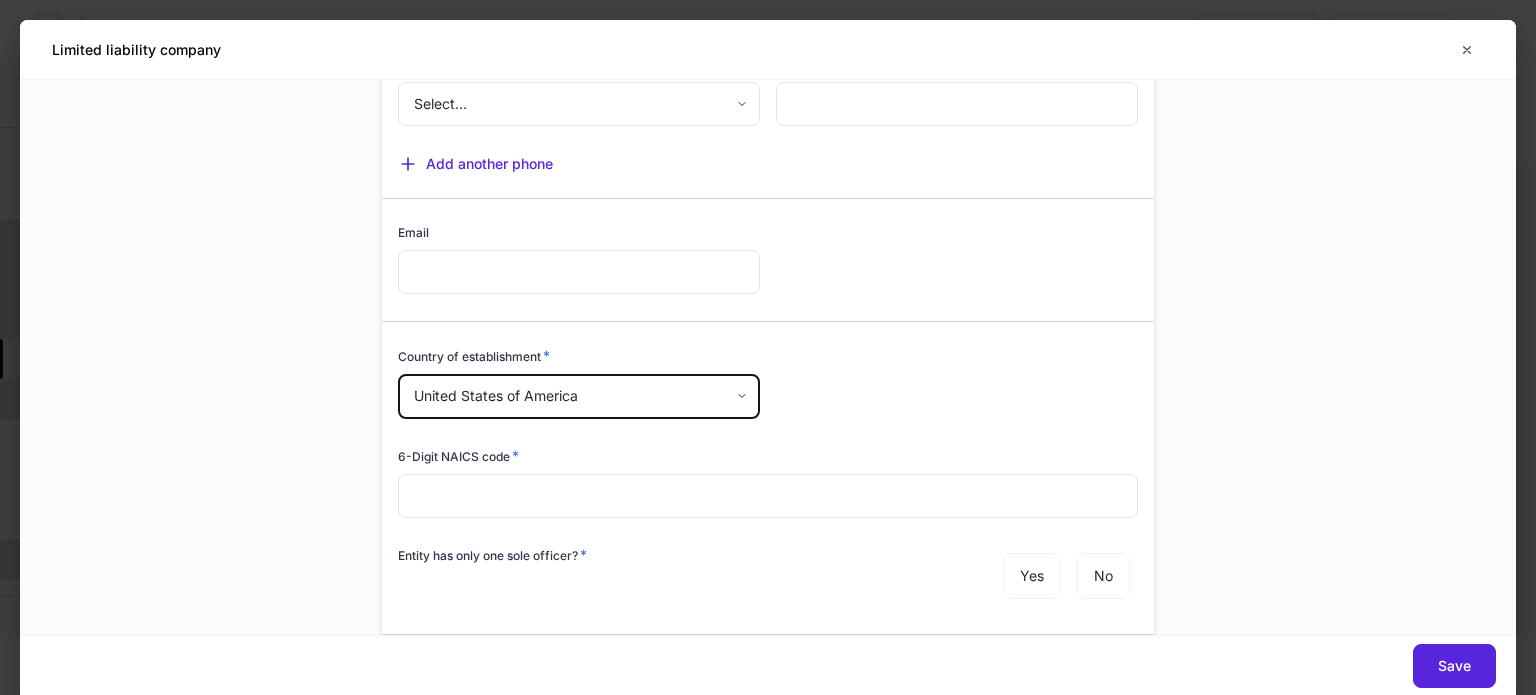 scroll, scrollTop: 900, scrollLeft: 0, axis: vertical 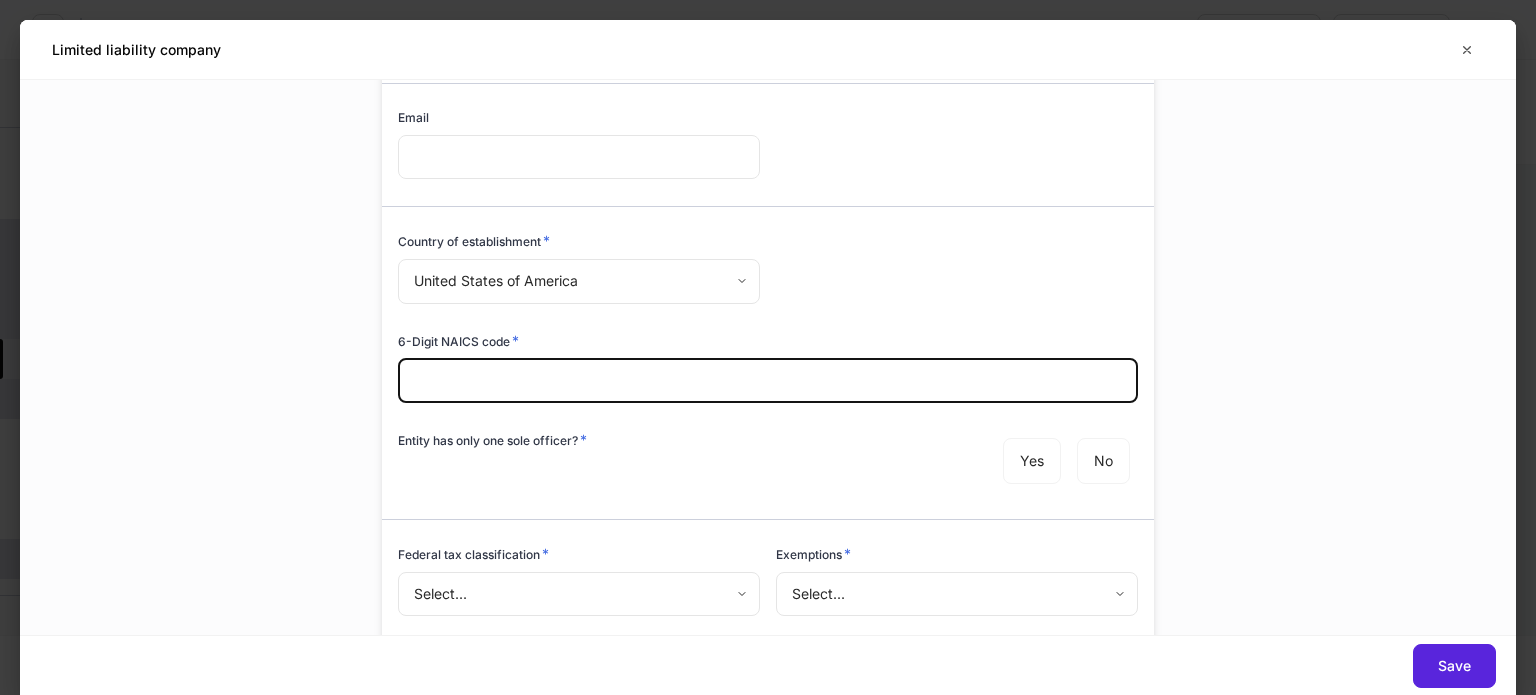click at bounding box center [768, 381] 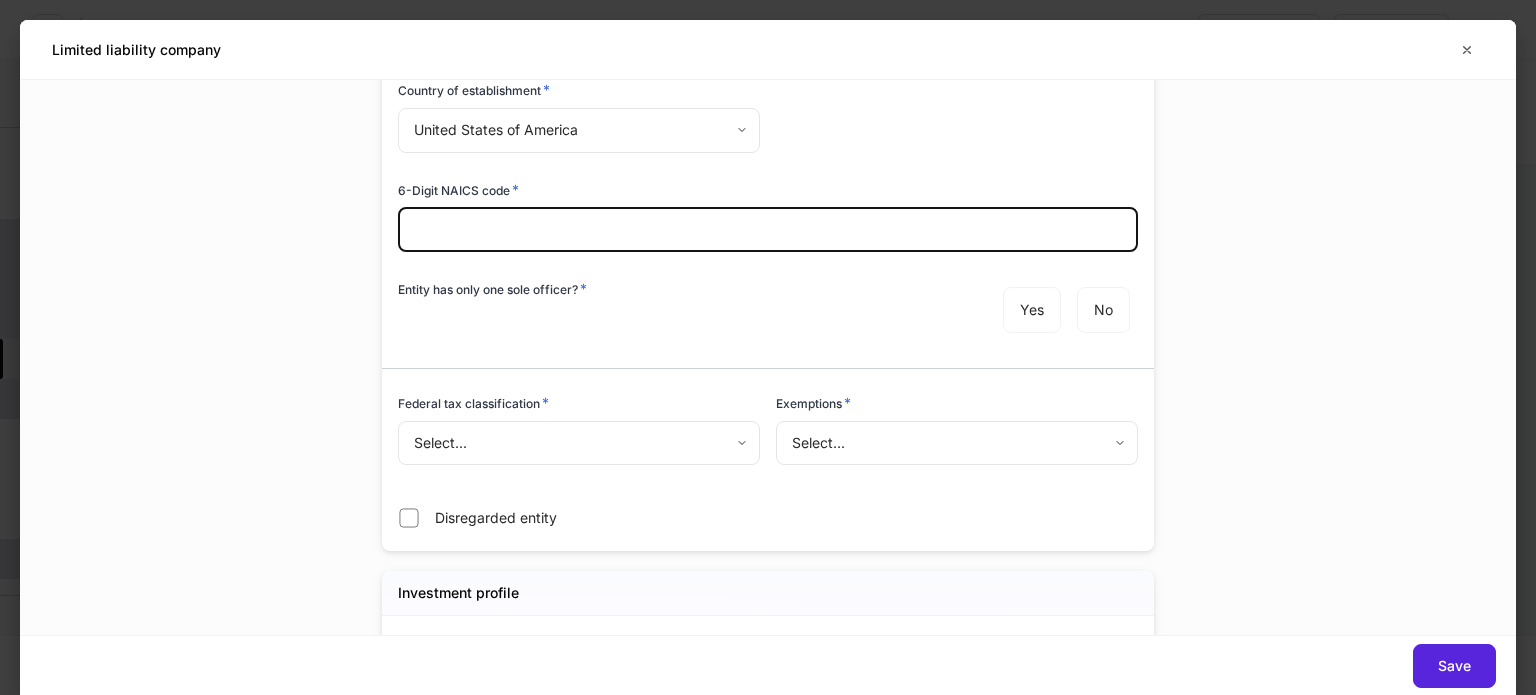 scroll, scrollTop: 1100, scrollLeft: 0, axis: vertical 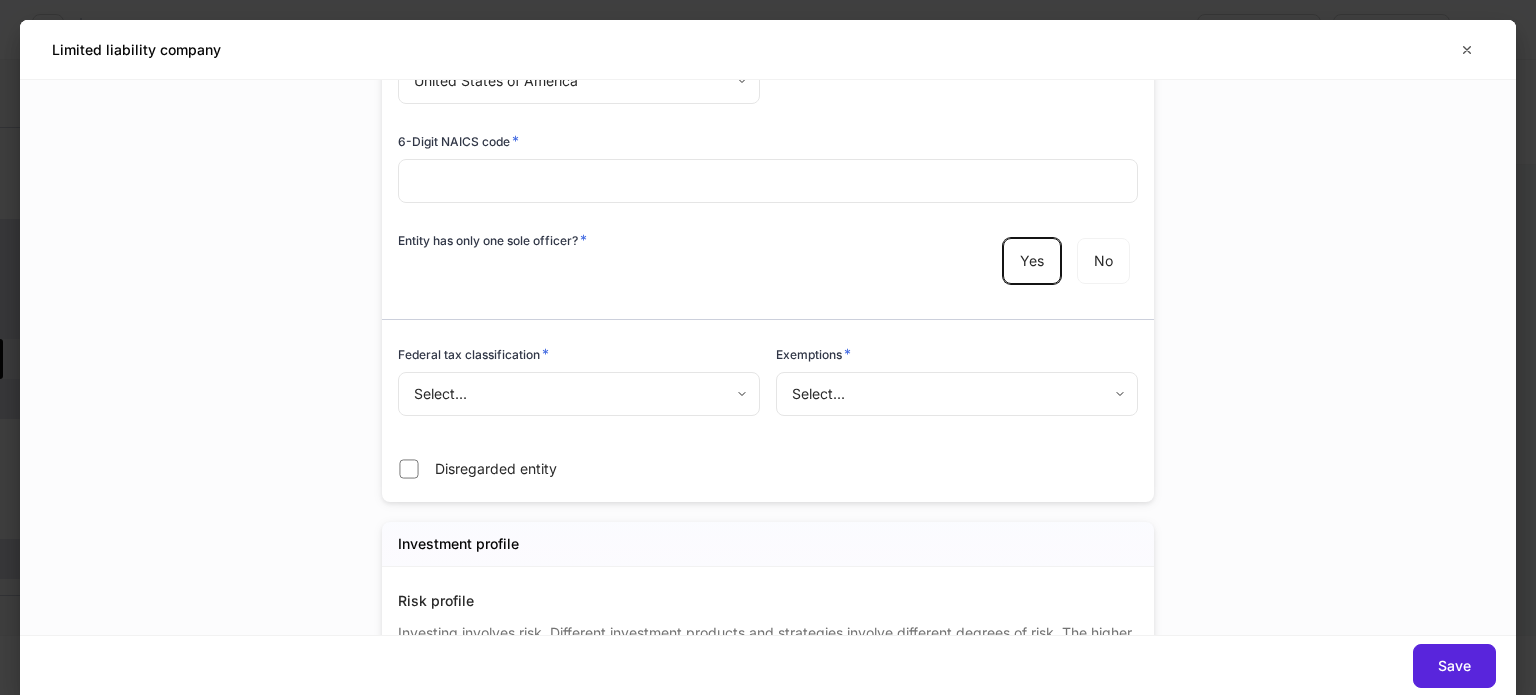 click on "**********" at bounding box center [768, 347] 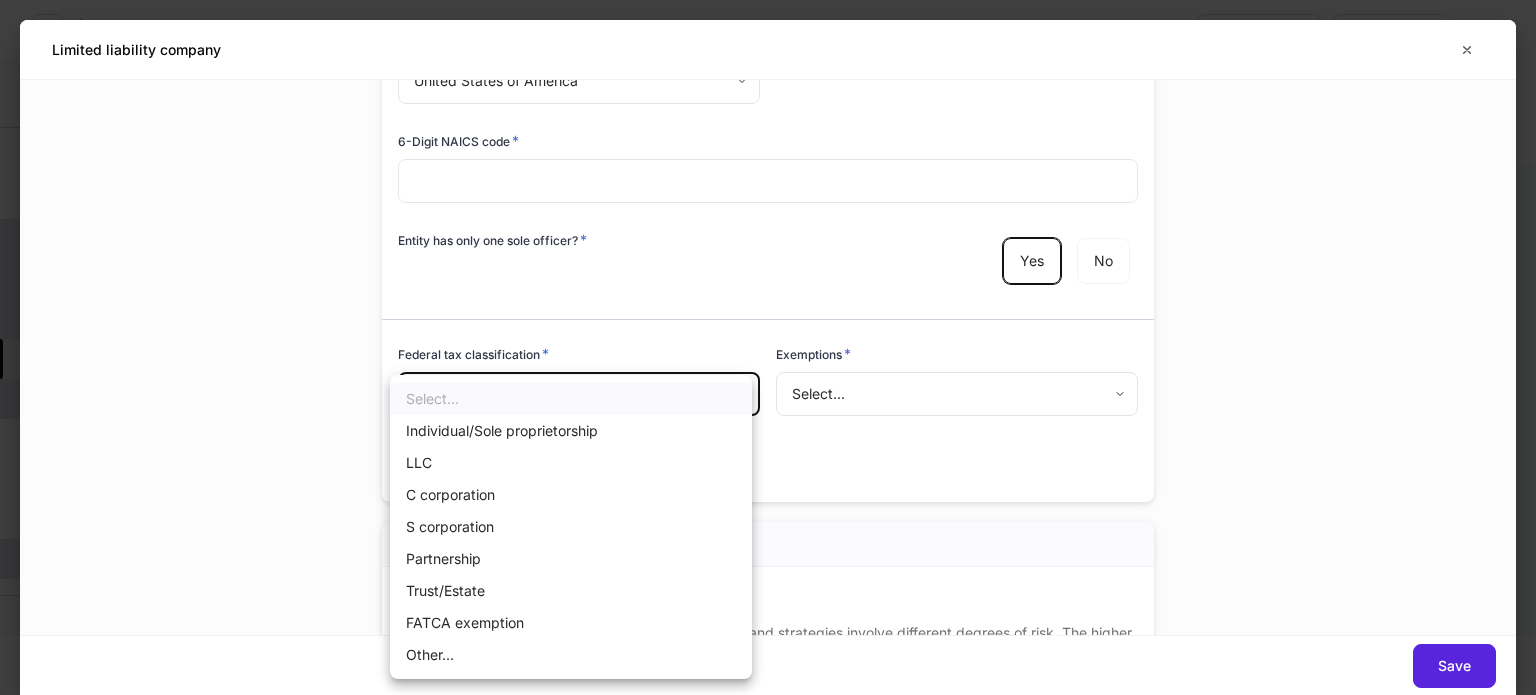 click at bounding box center [768, 347] 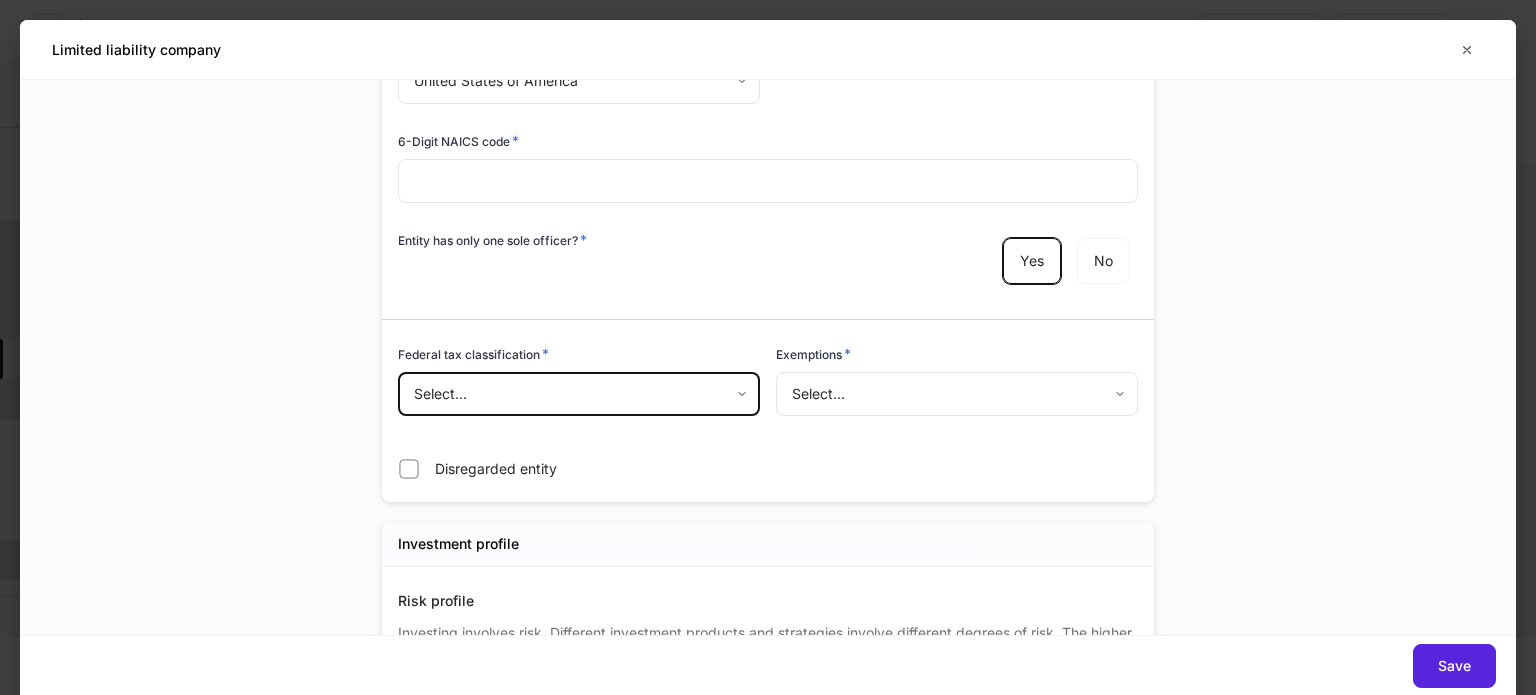 click on "**********" at bounding box center [768, 347] 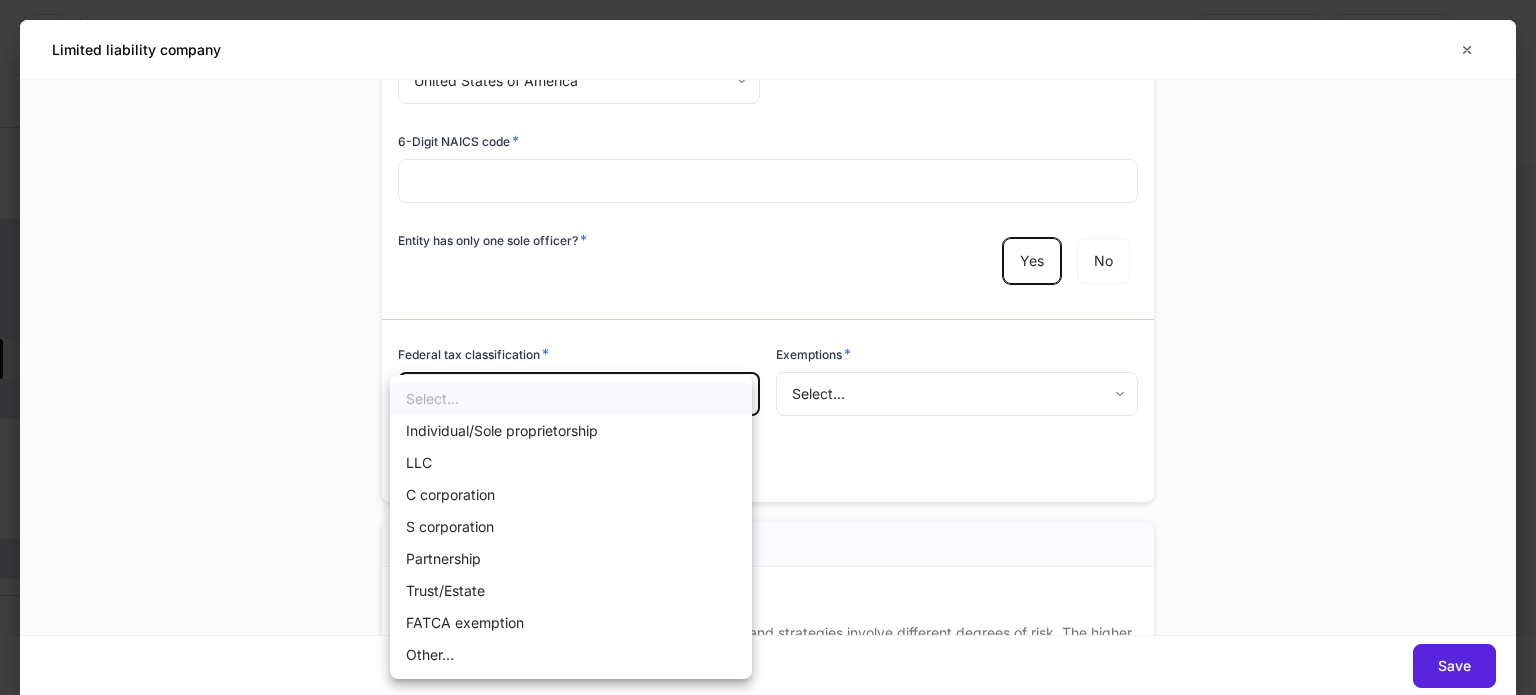 click at bounding box center (768, 347) 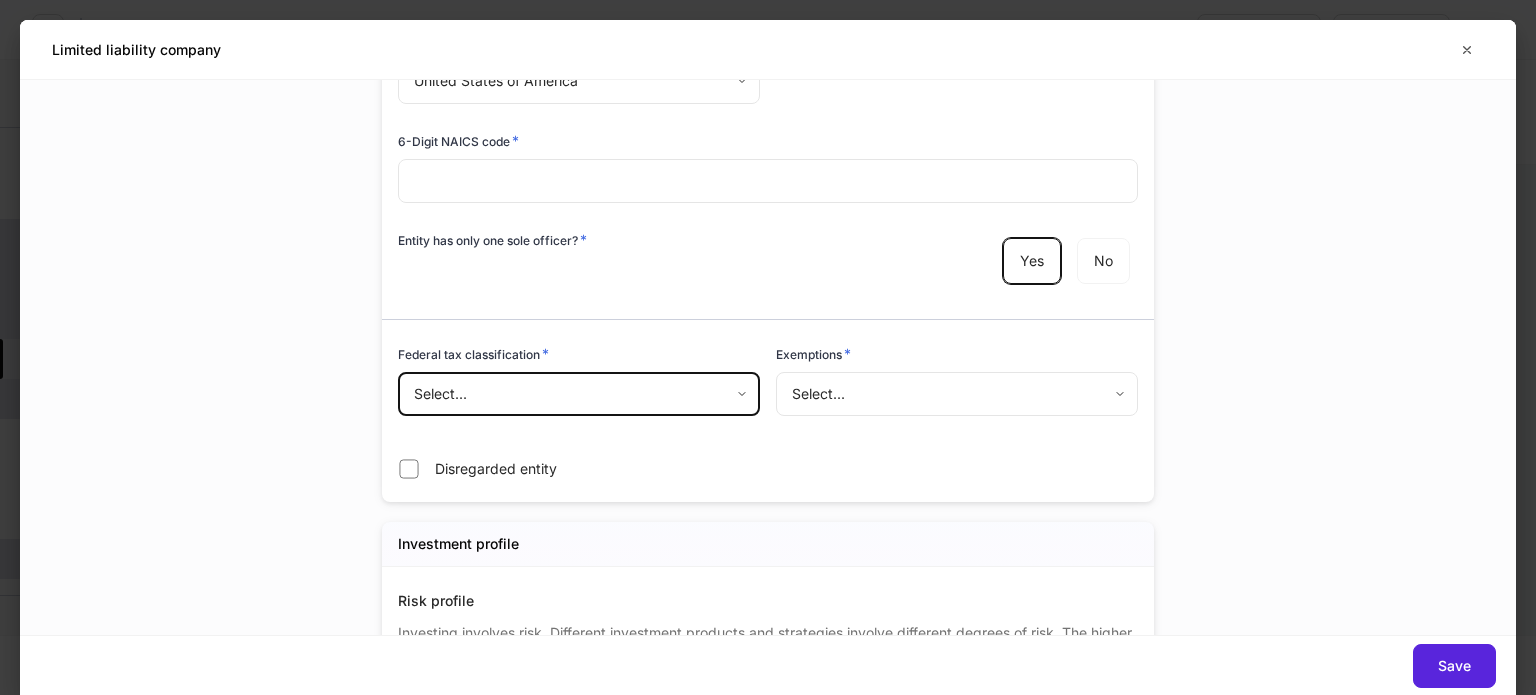 click on "**********" at bounding box center [768, 347] 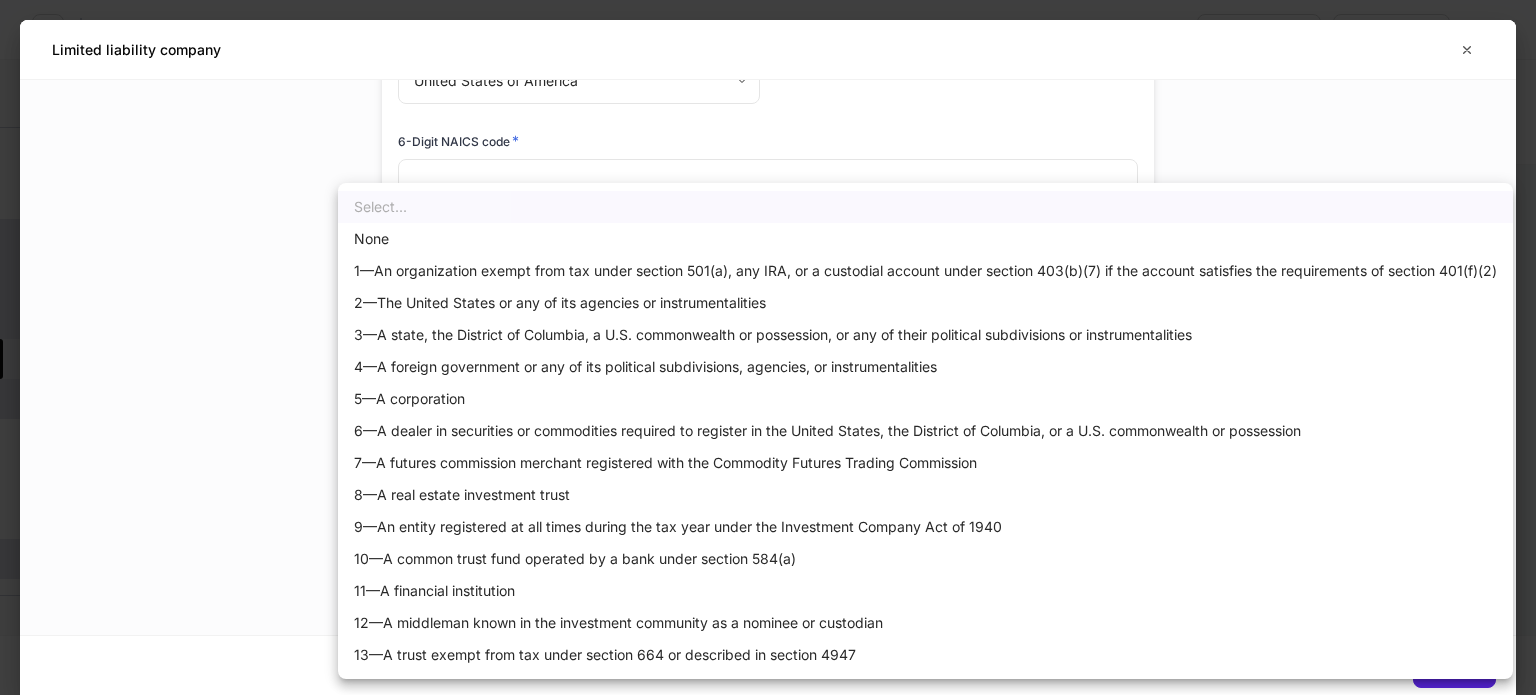 click on "None" at bounding box center [925, 239] 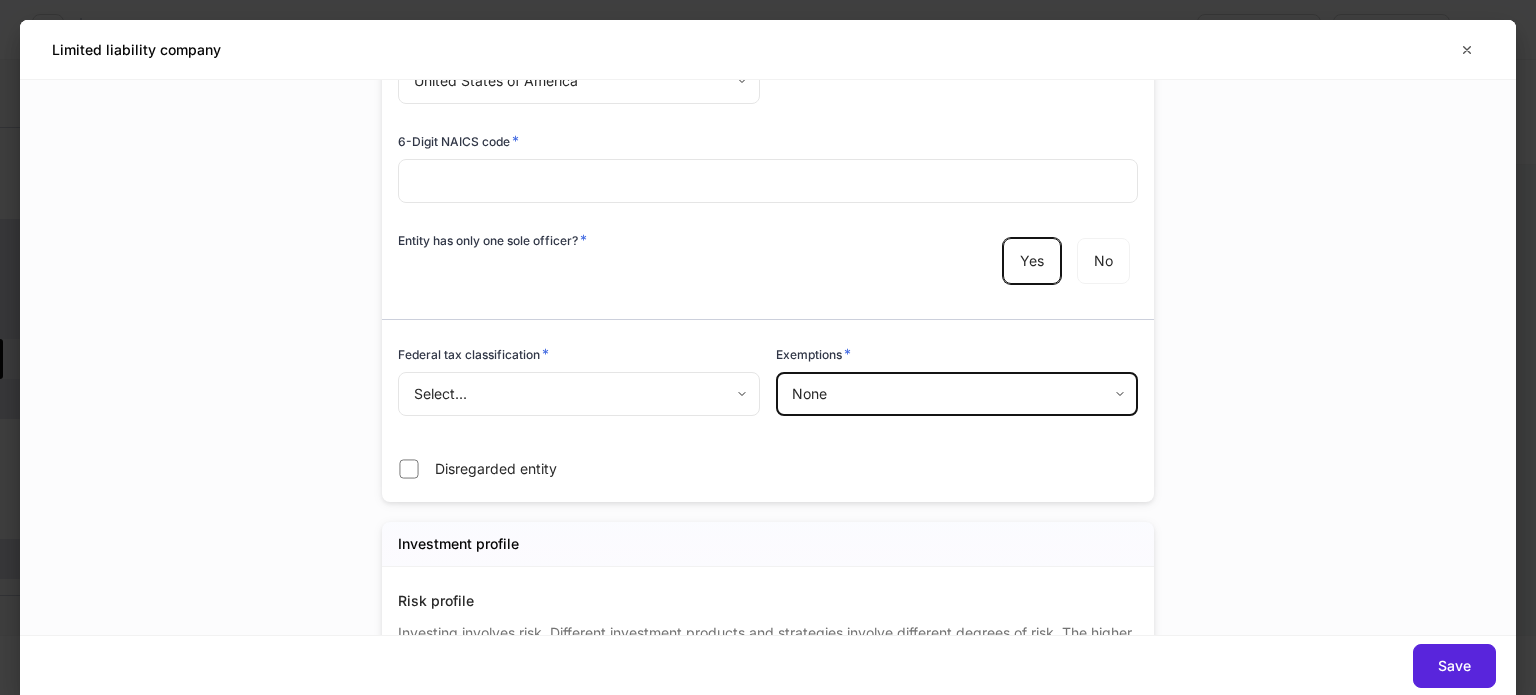 click on "**********" at bounding box center [768, 357] 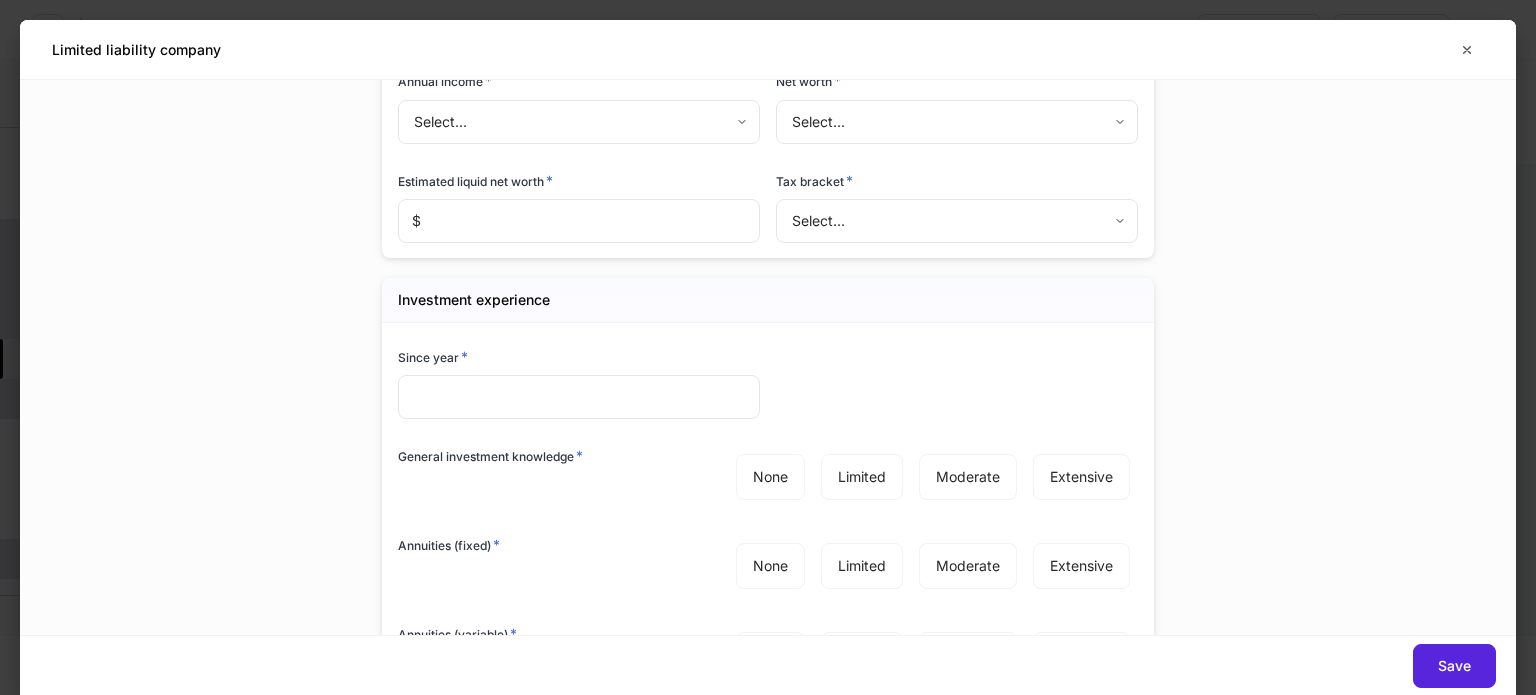 scroll, scrollTop: 2055, scrollLeft: 0, axis: vertical 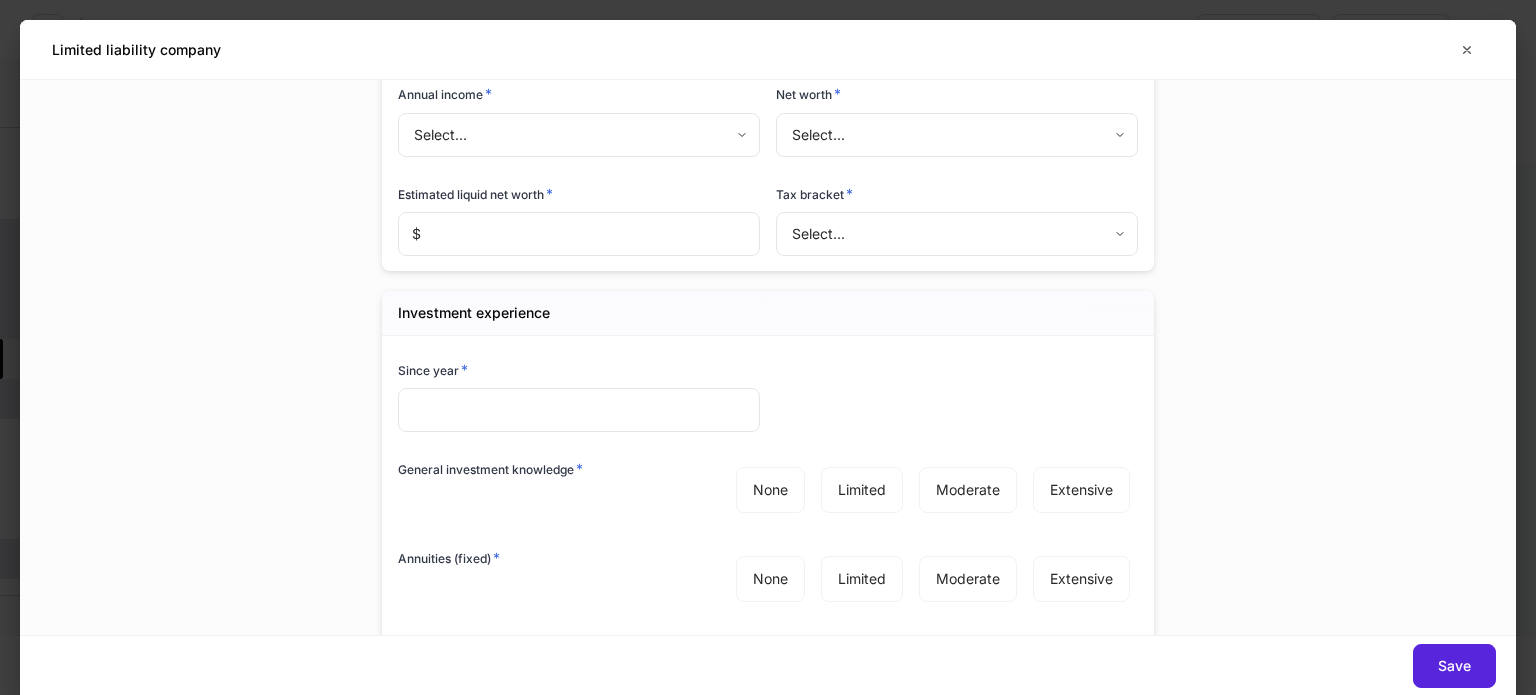 click at bounding box center (579, 410) 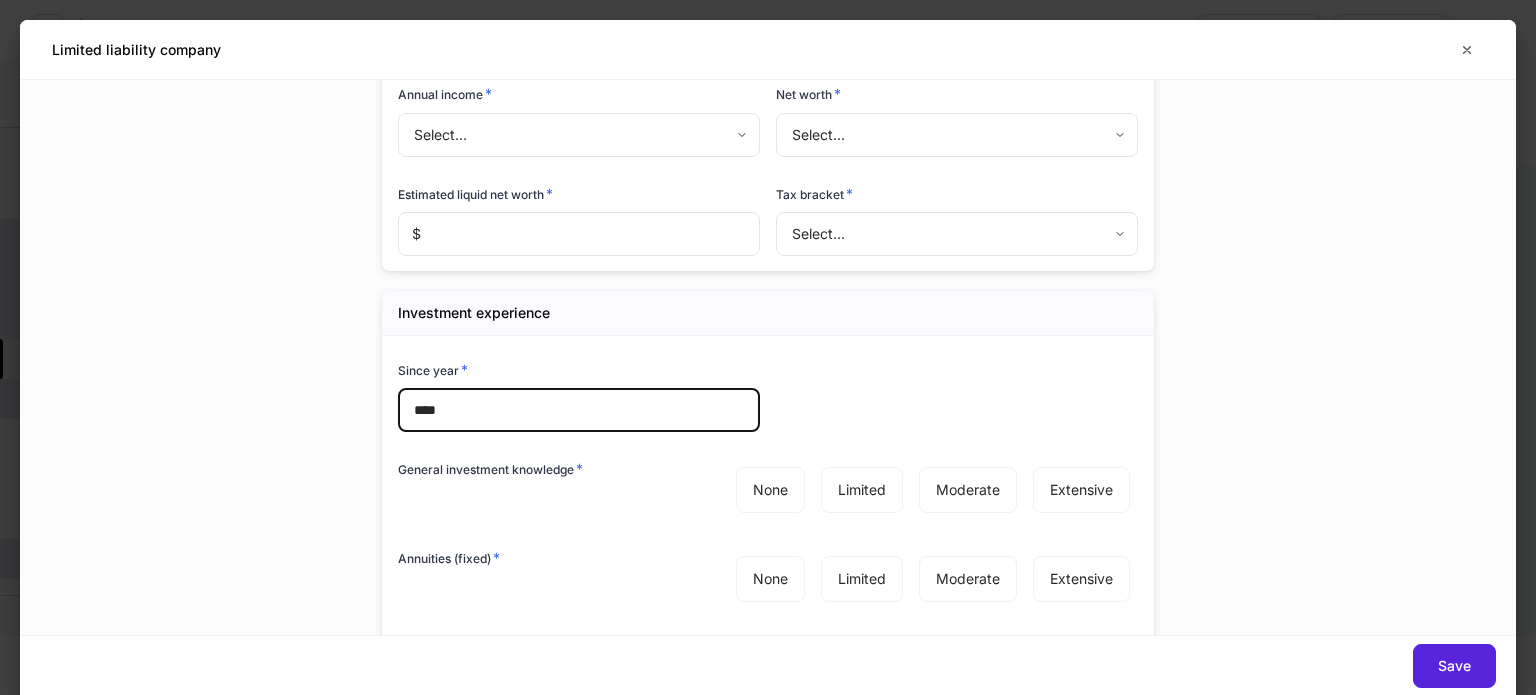 type on "****" 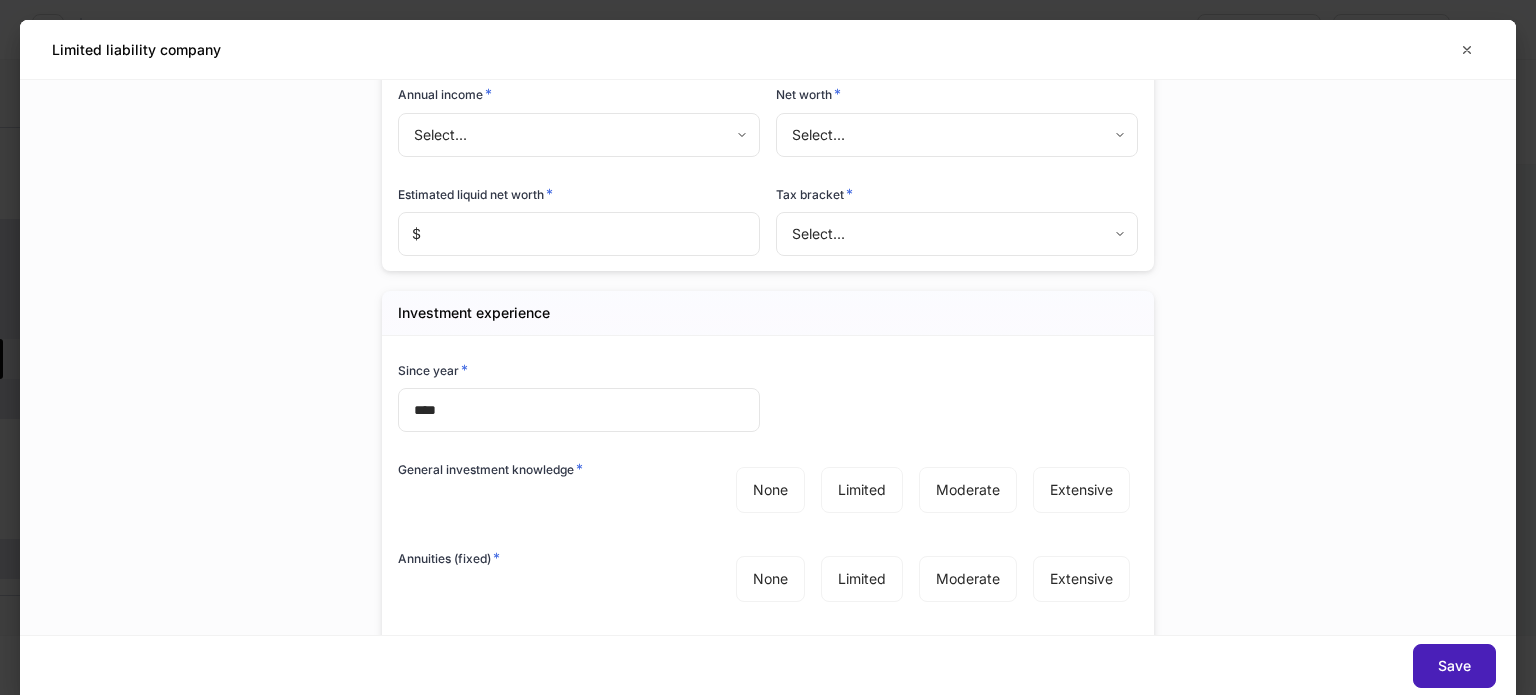 click on "Save" at bounding box center [1454, 666] 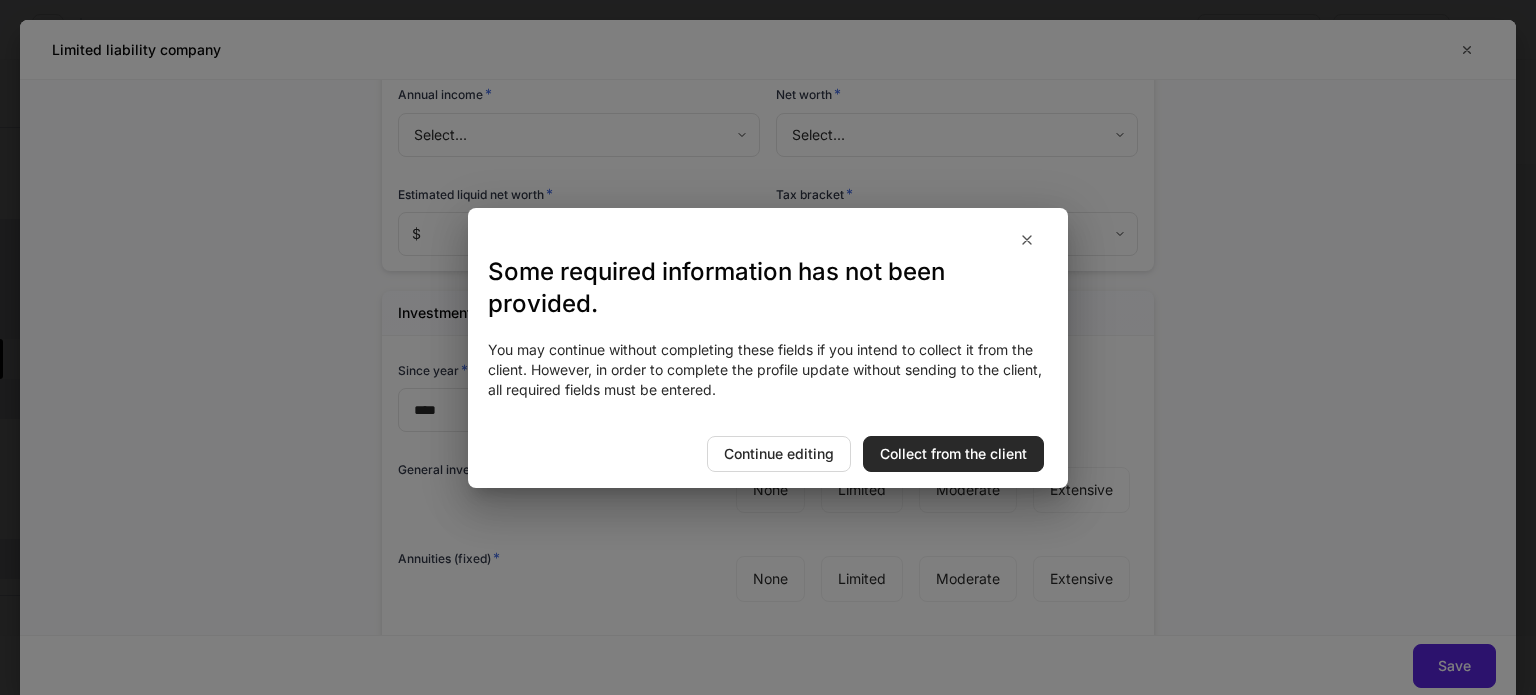 click on "Collect from the client" at bounding box center (953, 454) 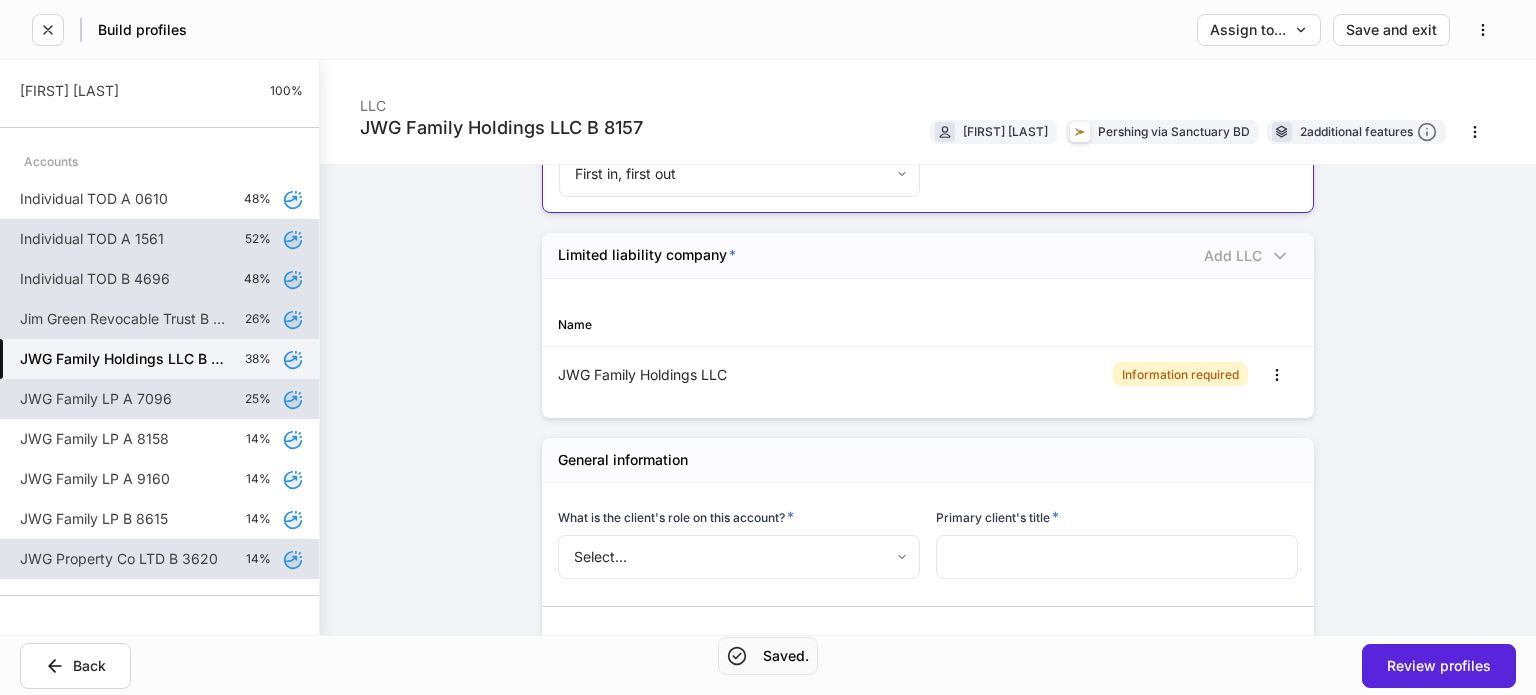 scroll, scrollTop: 1700, scrollLeft: 0, axis: vertical 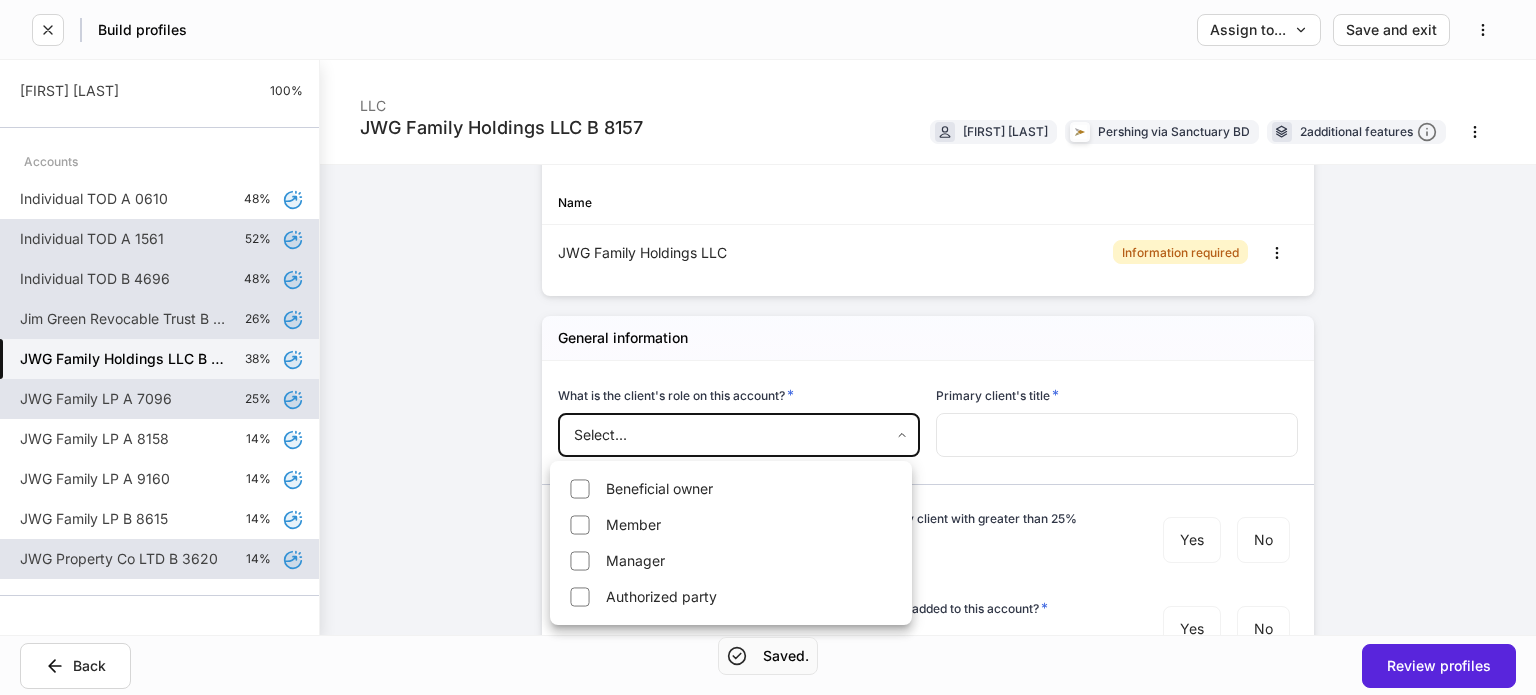 click on "**********" at bounding box center (768, 347) 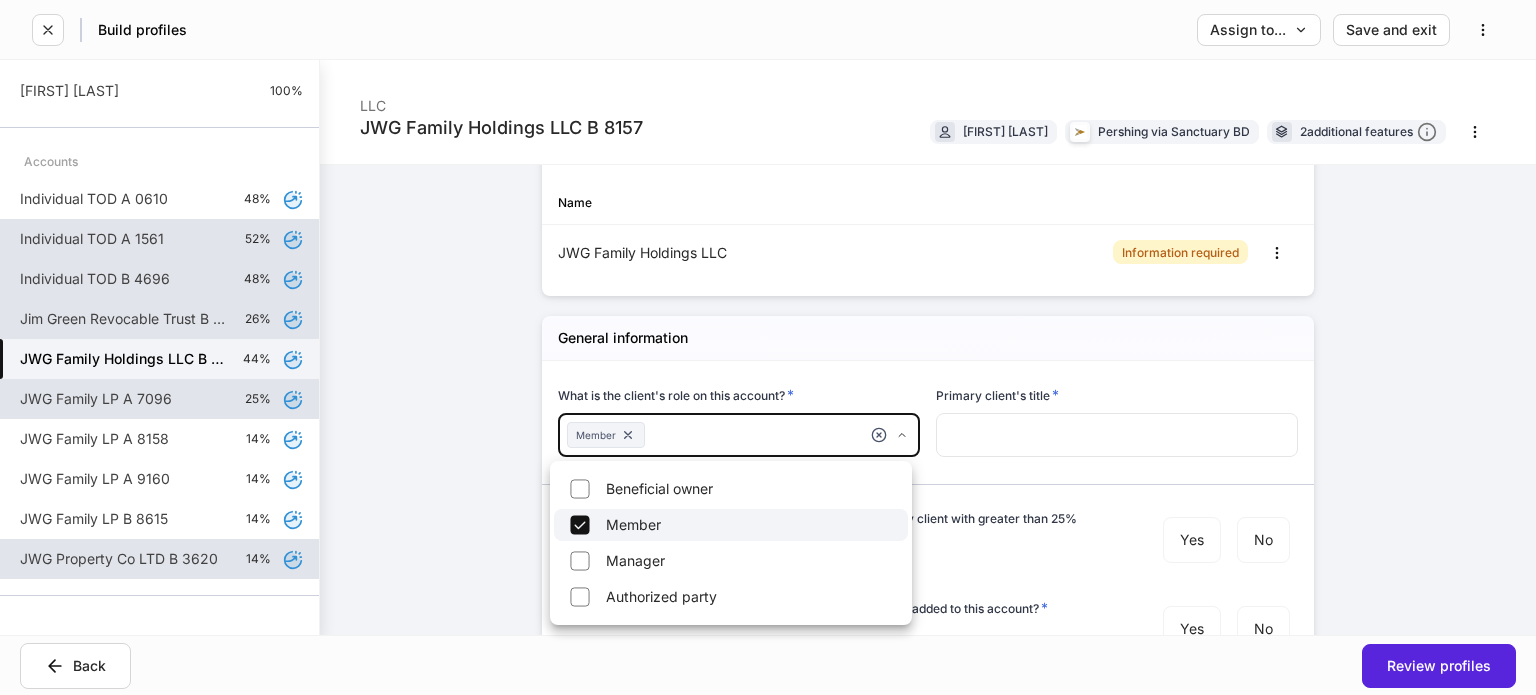 click at bounding box center [768, 347] 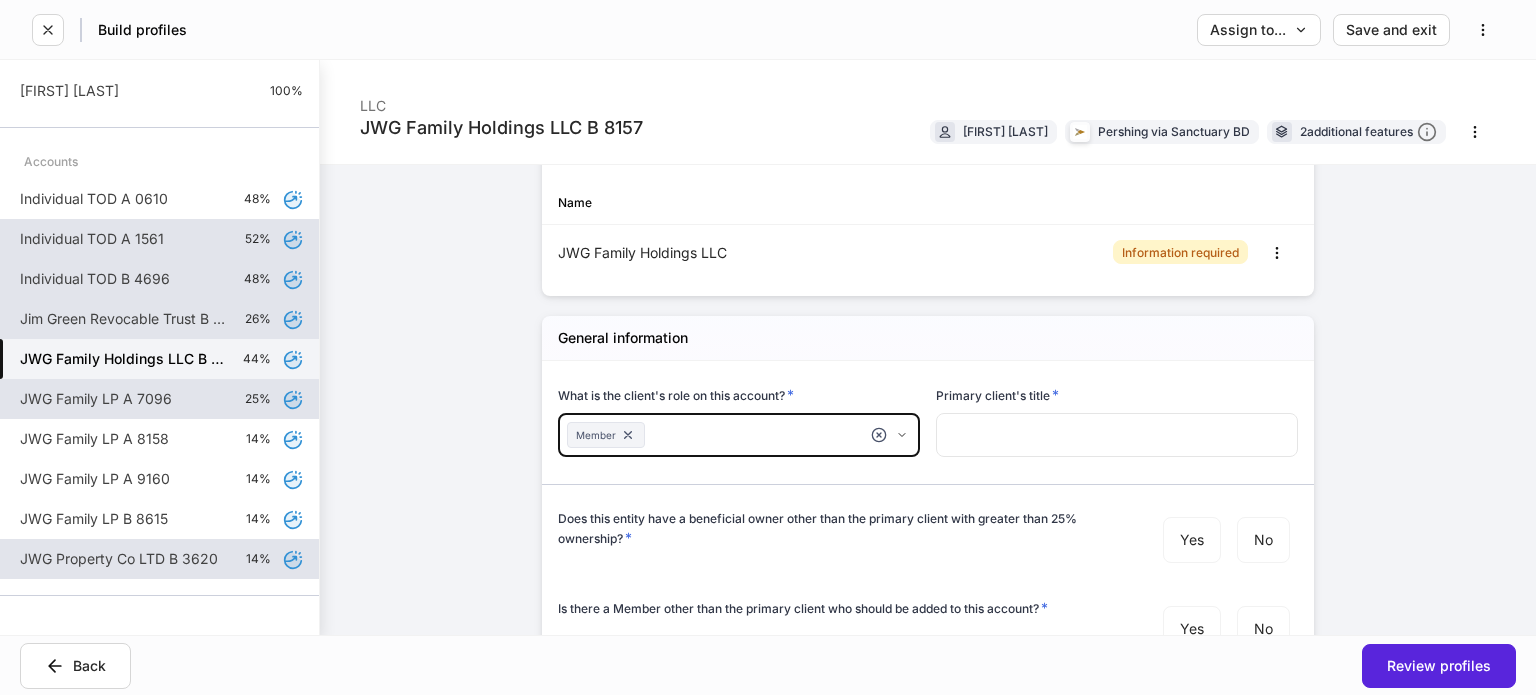 click at bounding box center (1117, 435) 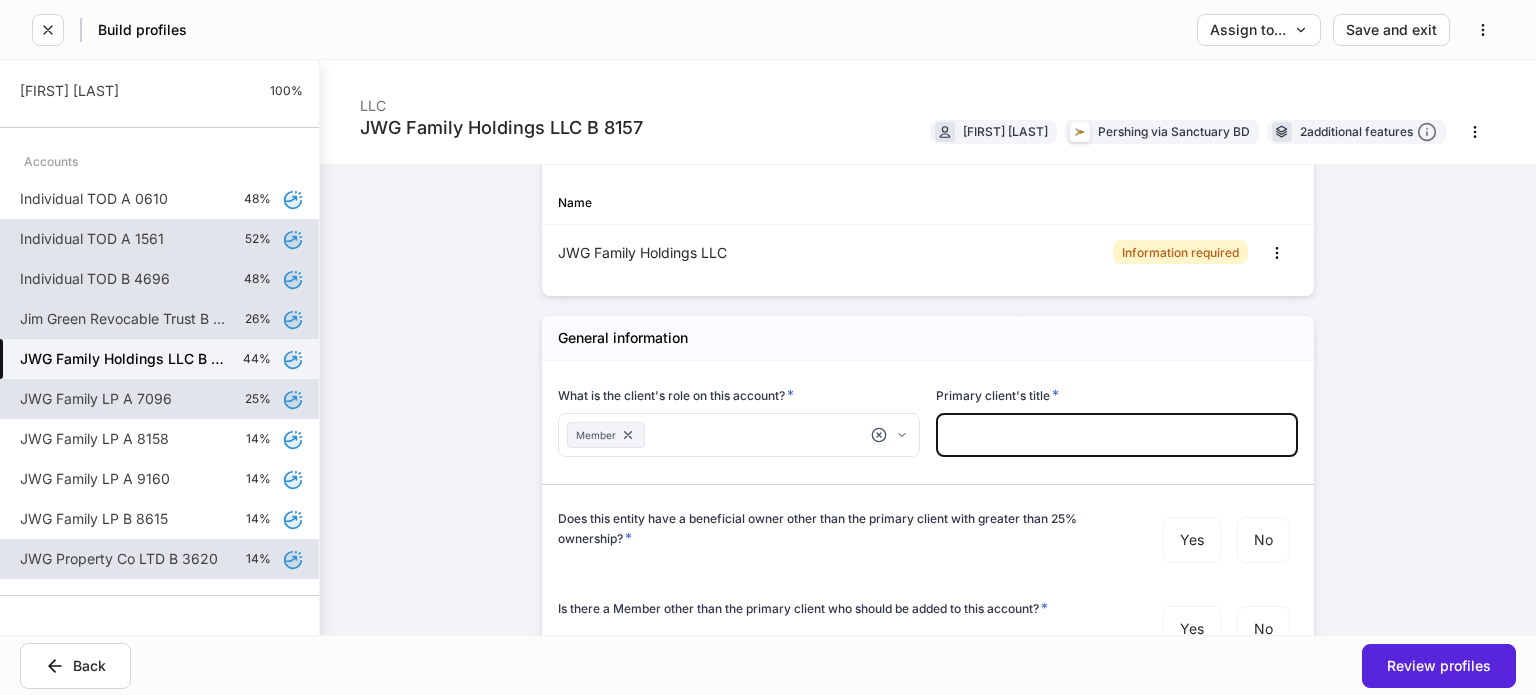 click on "**********" at bounding box center [768, 347] 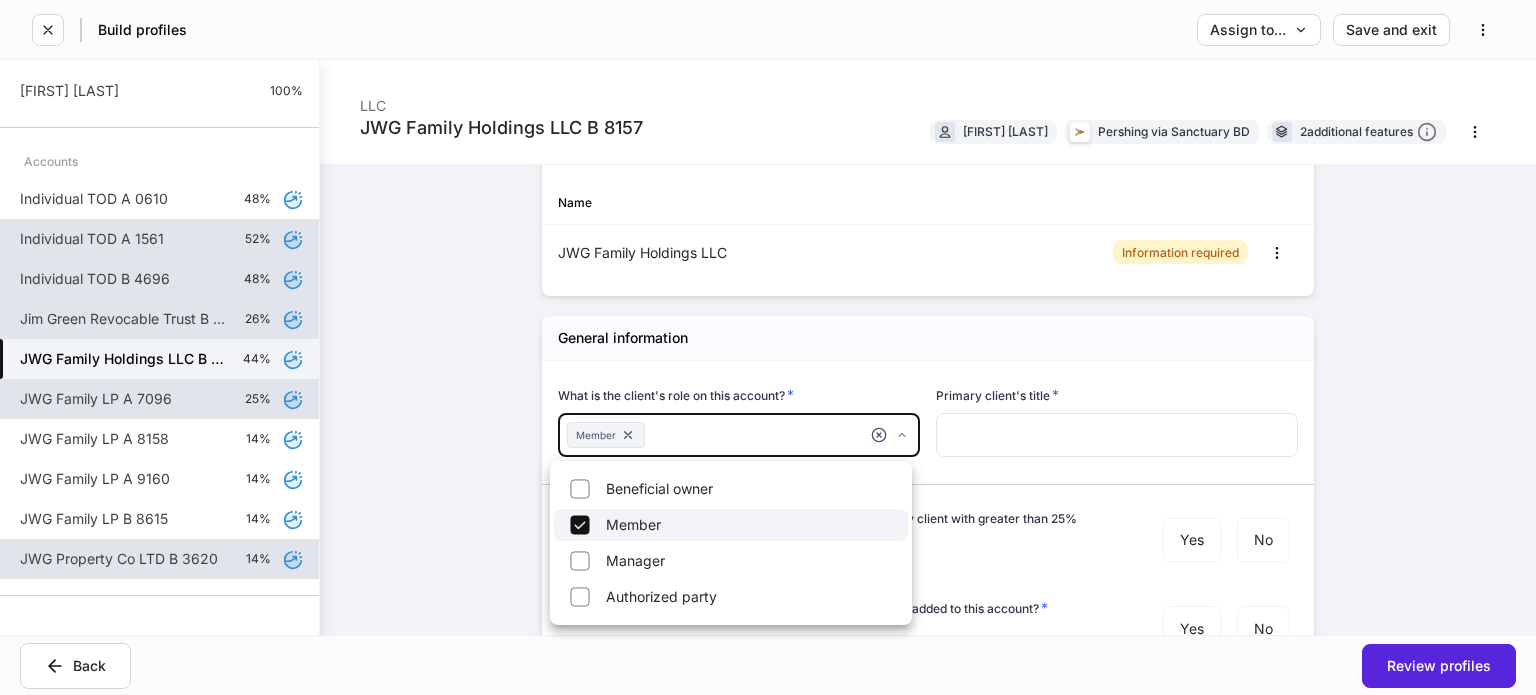 click on "Manager" at bounding box center (731, 561) 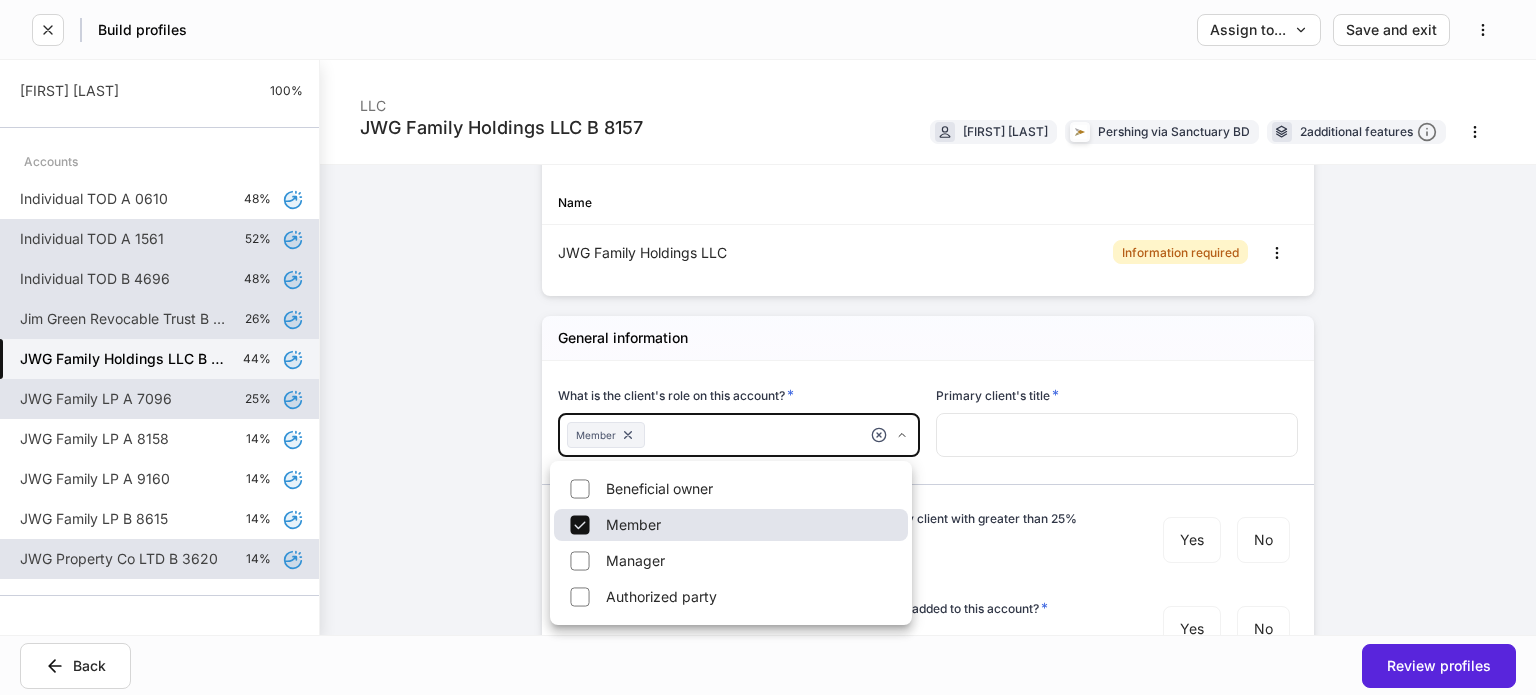 type on "**********" 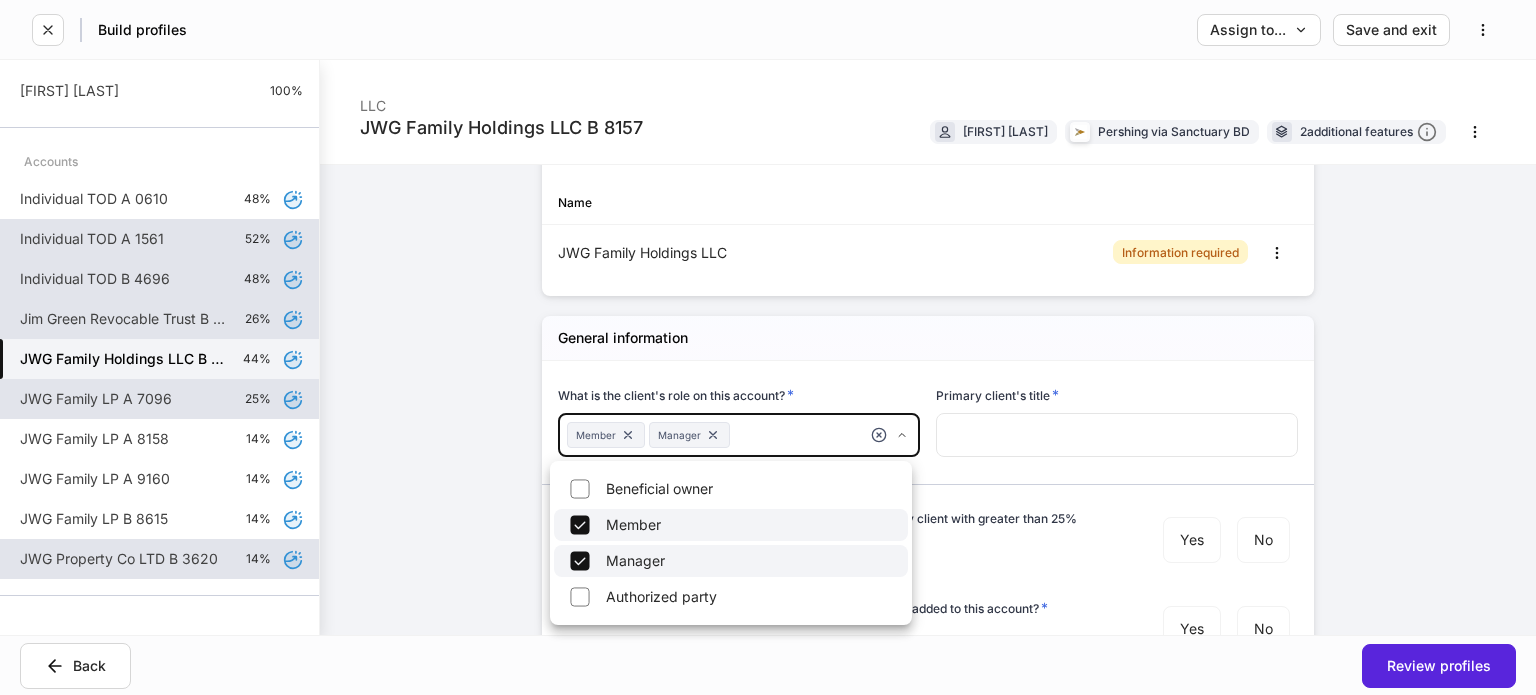 click at bounding box center (768, 347) 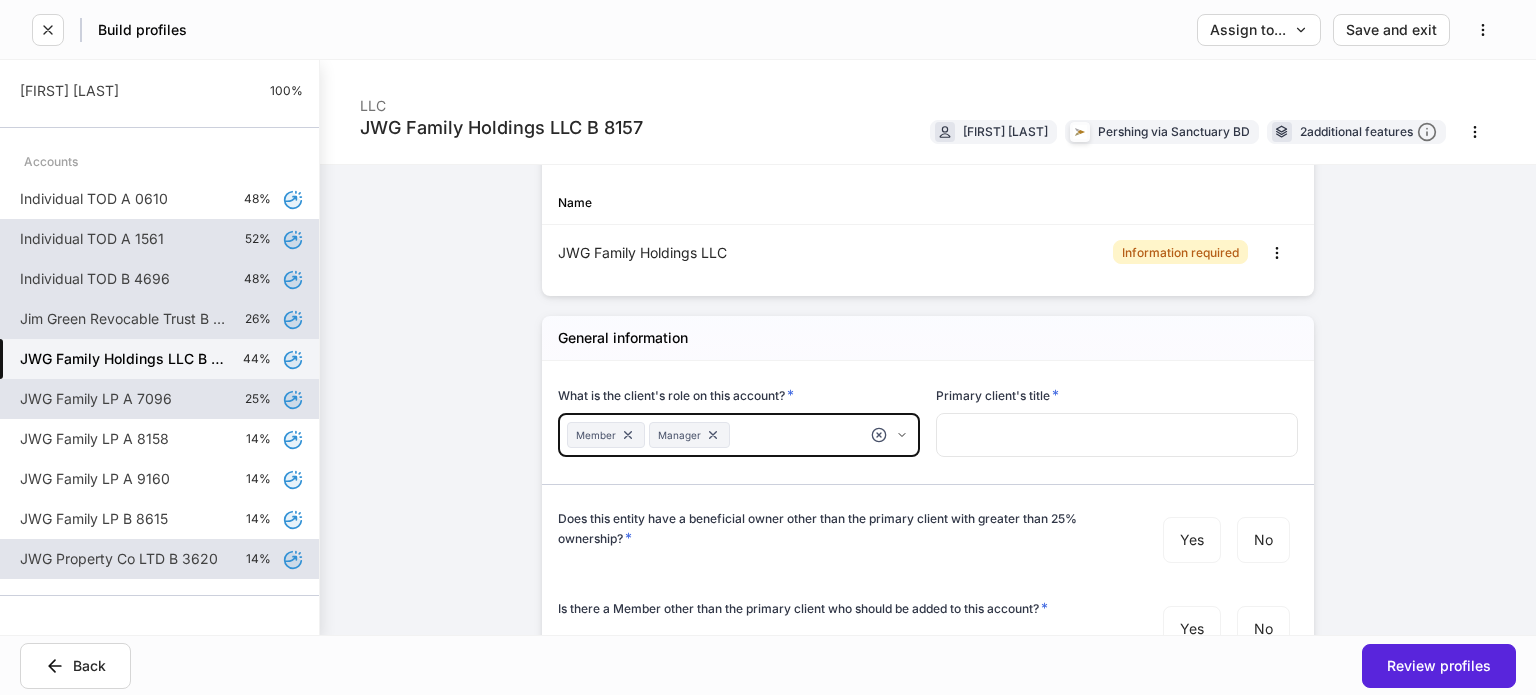 click at bounding box center [1117, 435] 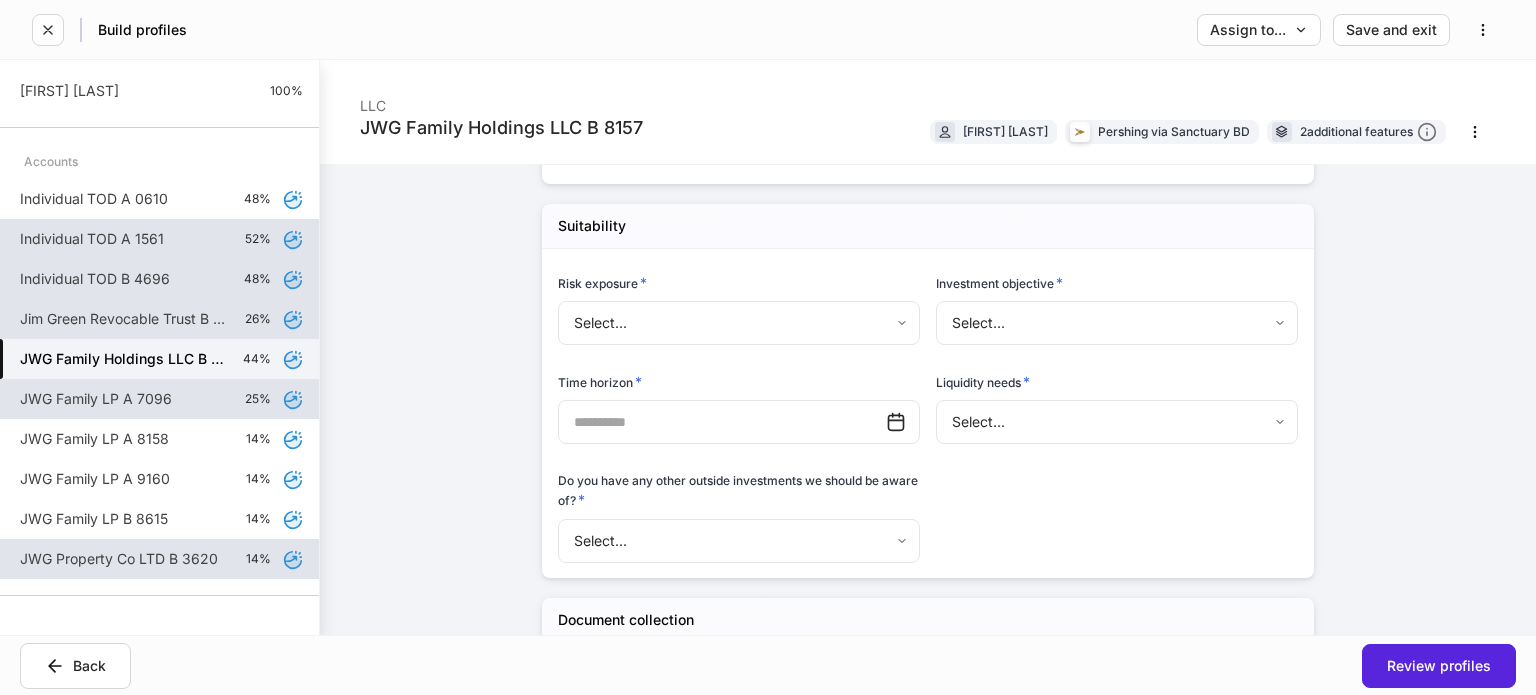 scroll, scrollTop: 2700, scrollLeft: 0, axis: vertical 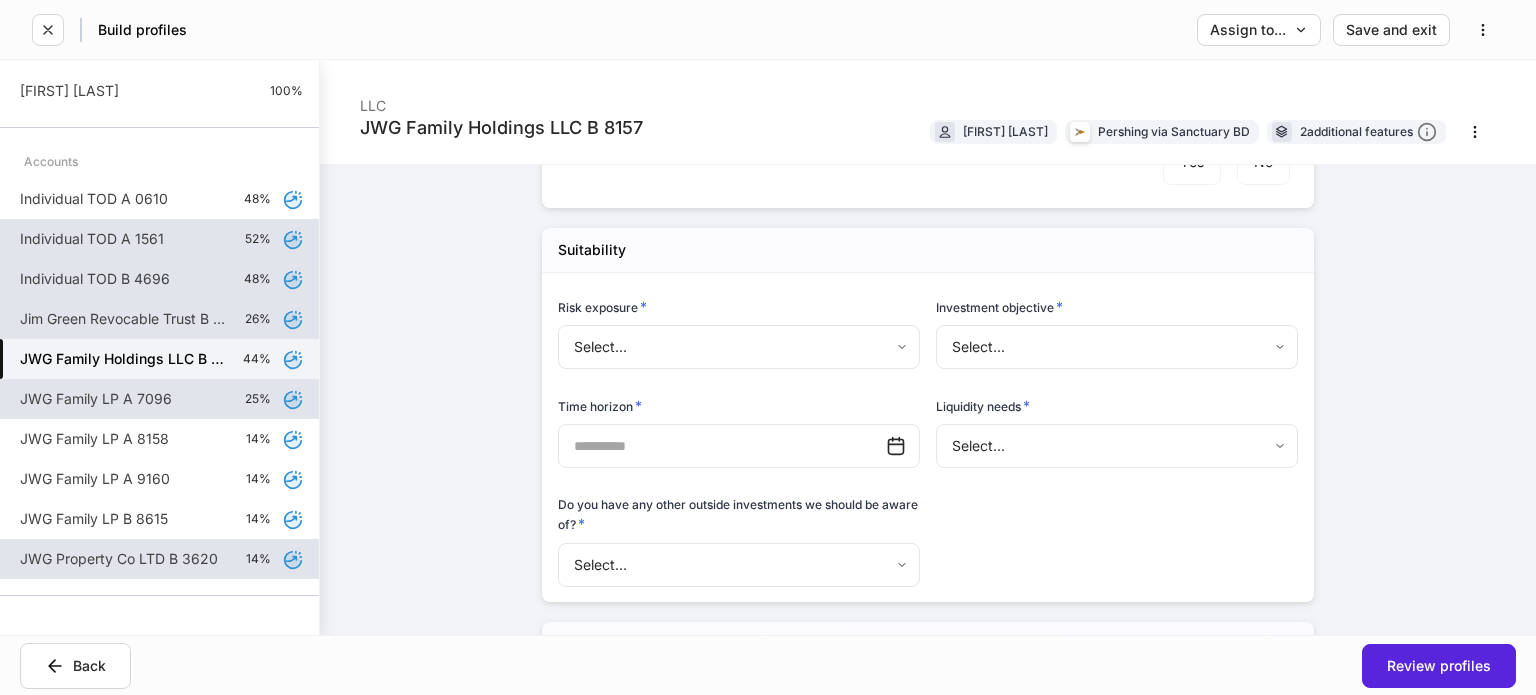 click on "JWG Family LP A 7096" at bounding box center [96, 399] 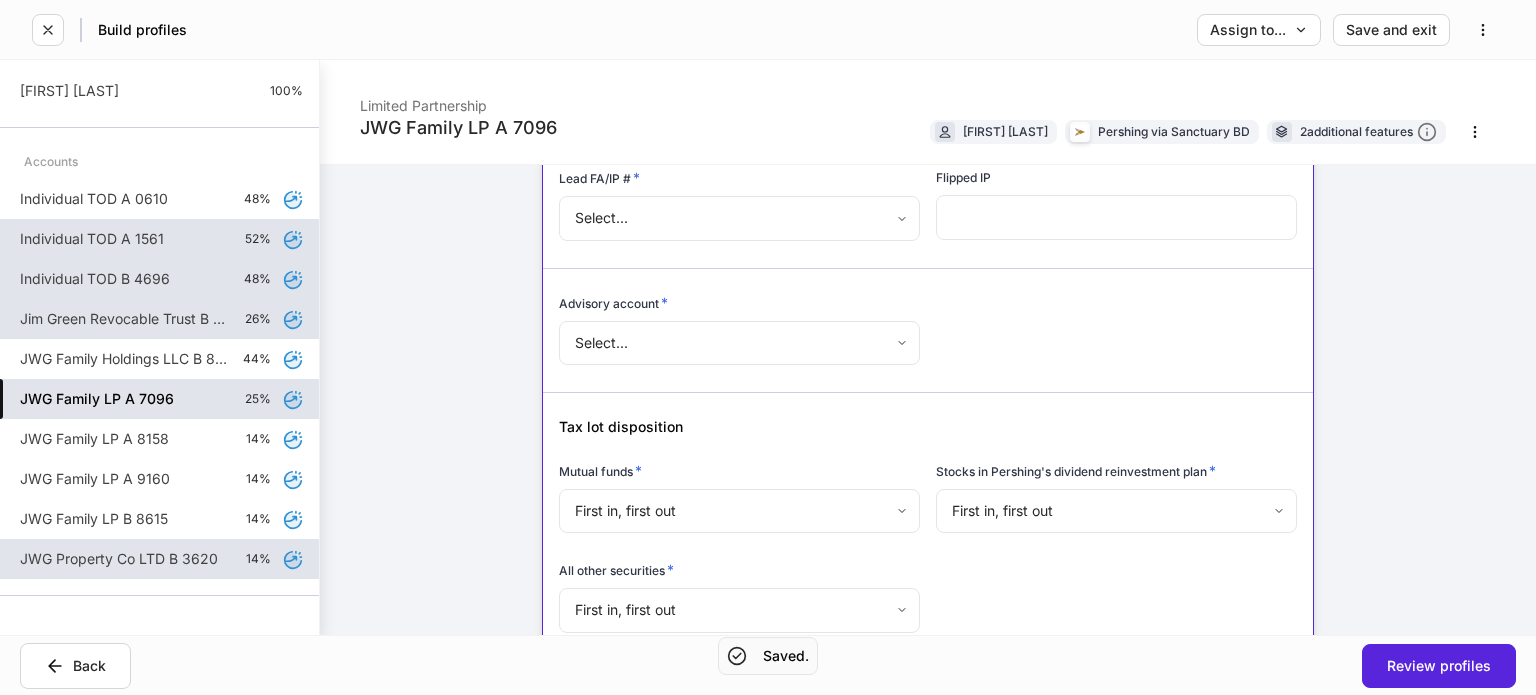 scroll, scrollTop: 1000, scrollLeft: 0, axis: vertical 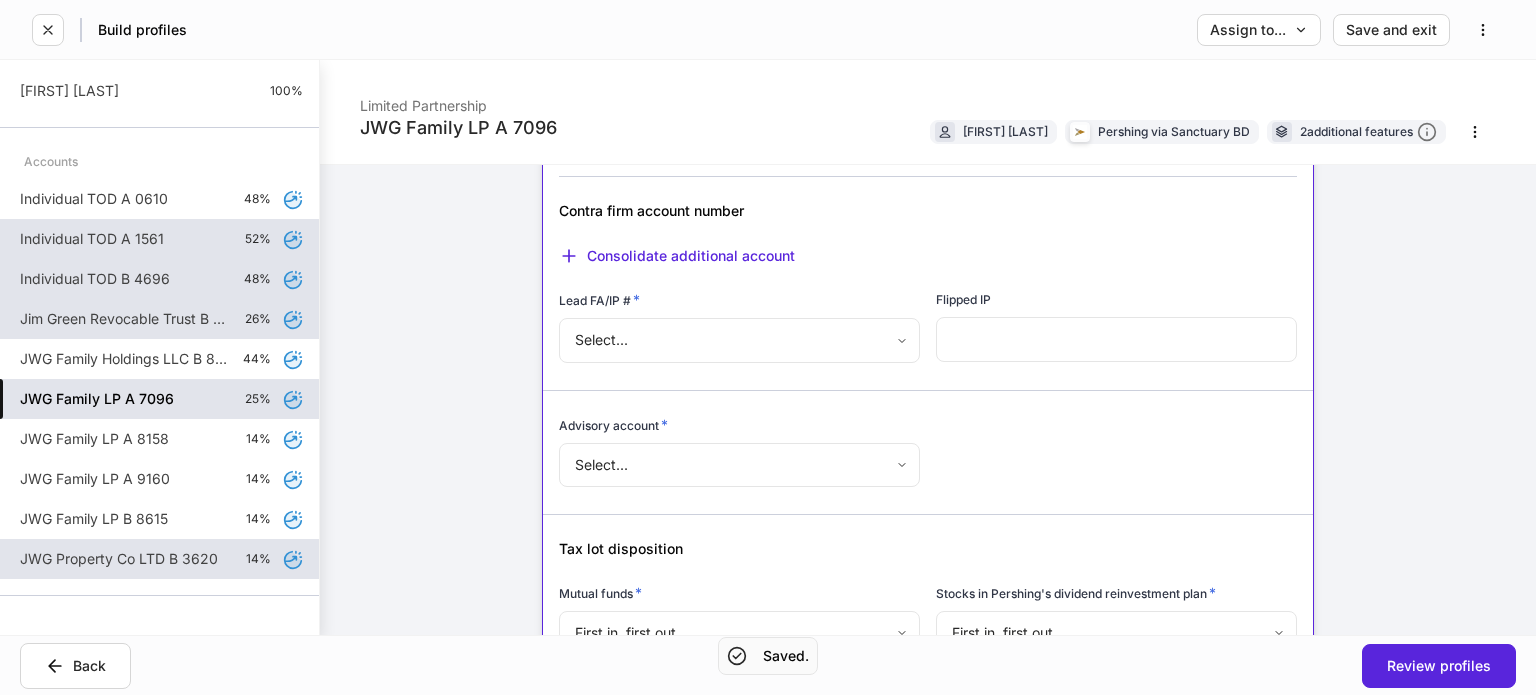 drag, startPoint x: 694, startPoint y: 314, endPoint x: 686, endPoint y: 339, distance: 26.24881 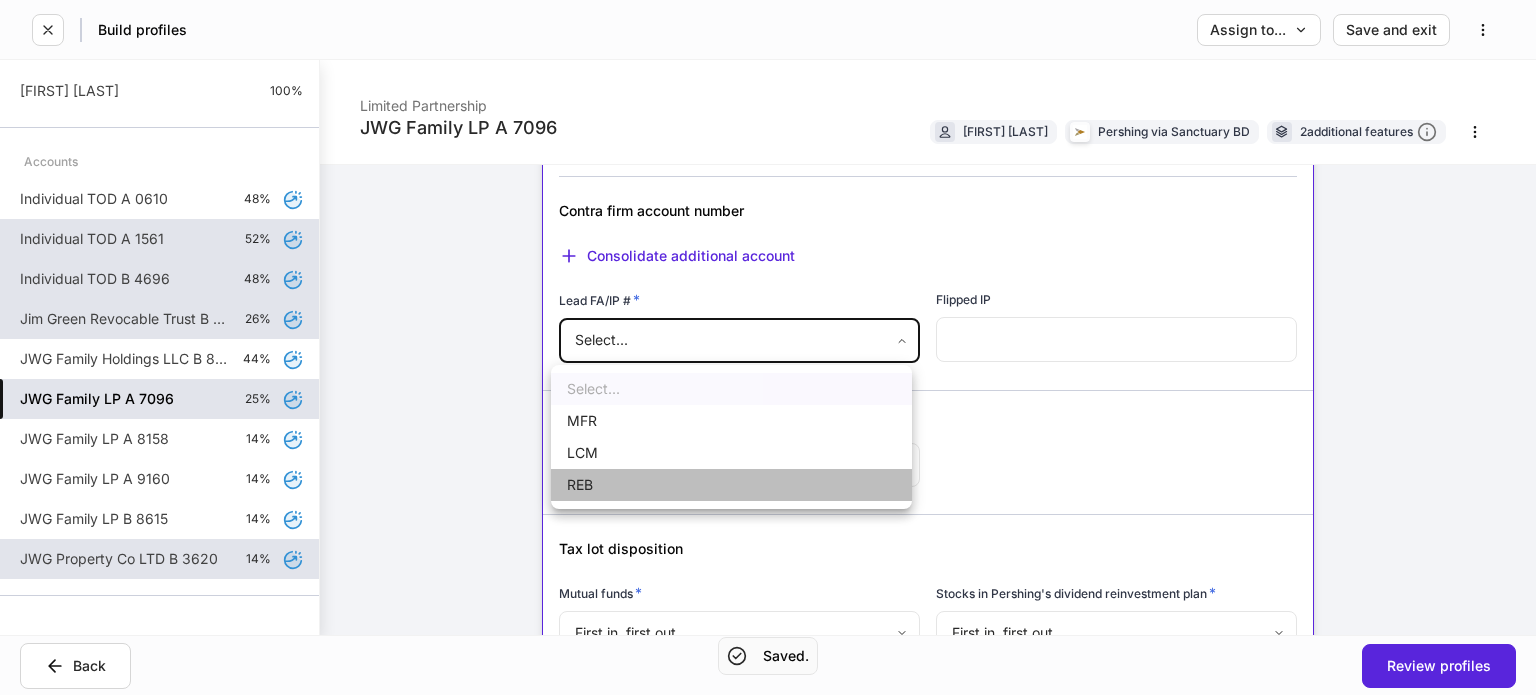 click on "REB" at bounding box center [731, 485] 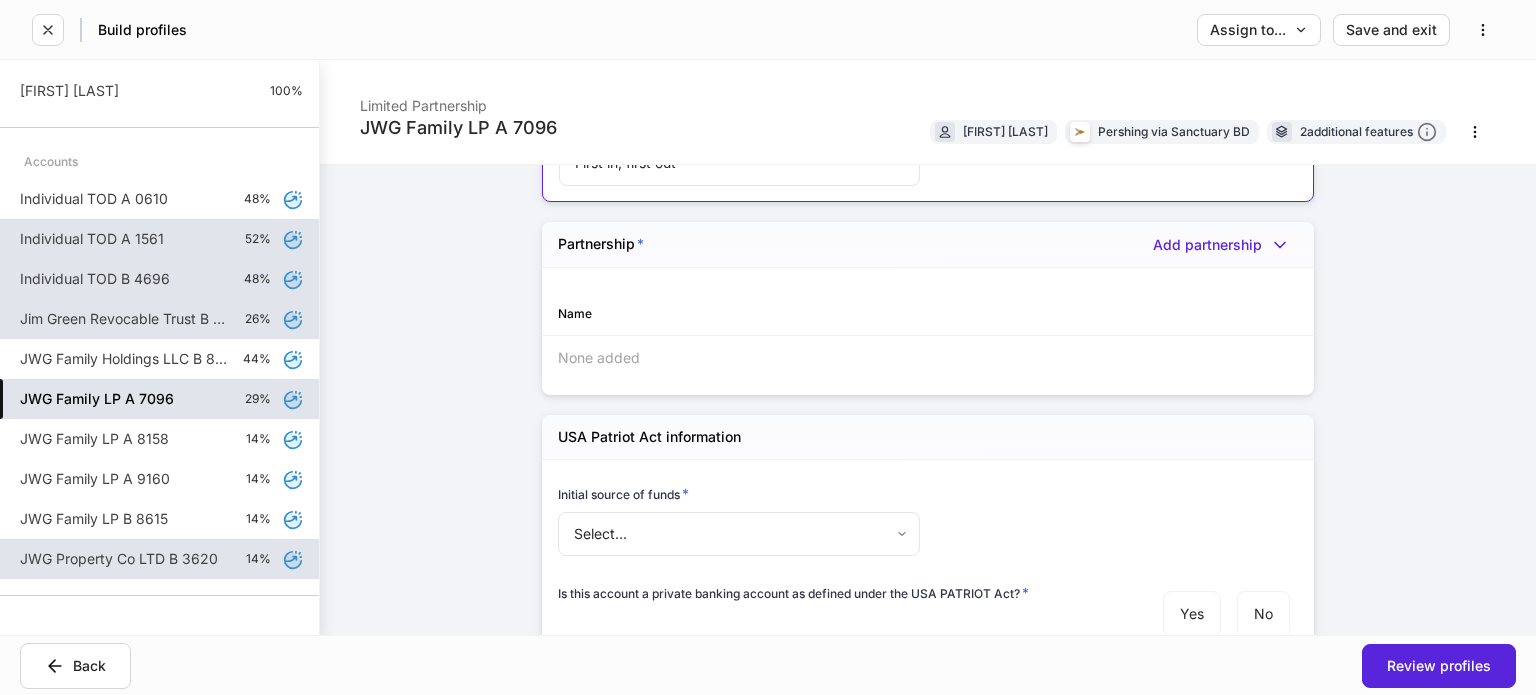 scroll, scrollTop: 1600, scrollLeft: 0, axis: vertical 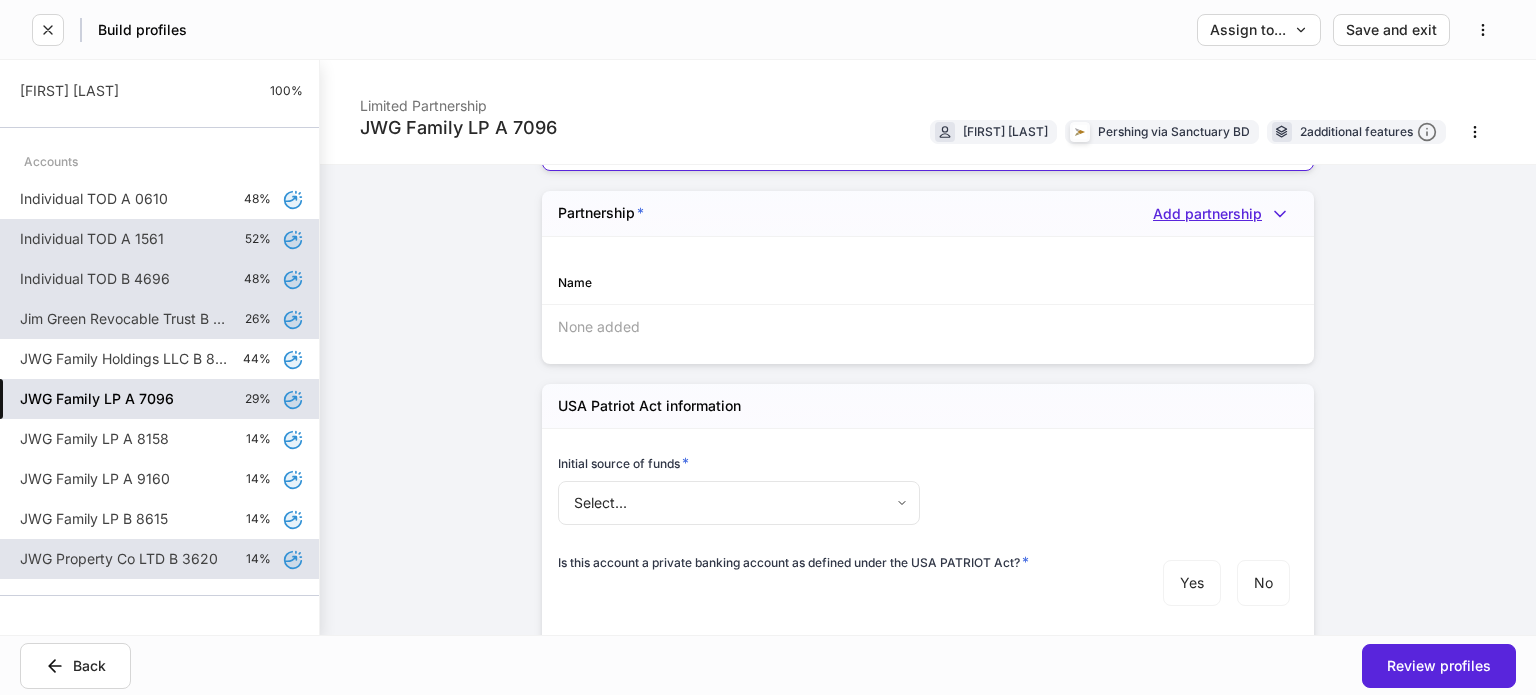 click on "Add partnership" at bounding box center [1225, 214] 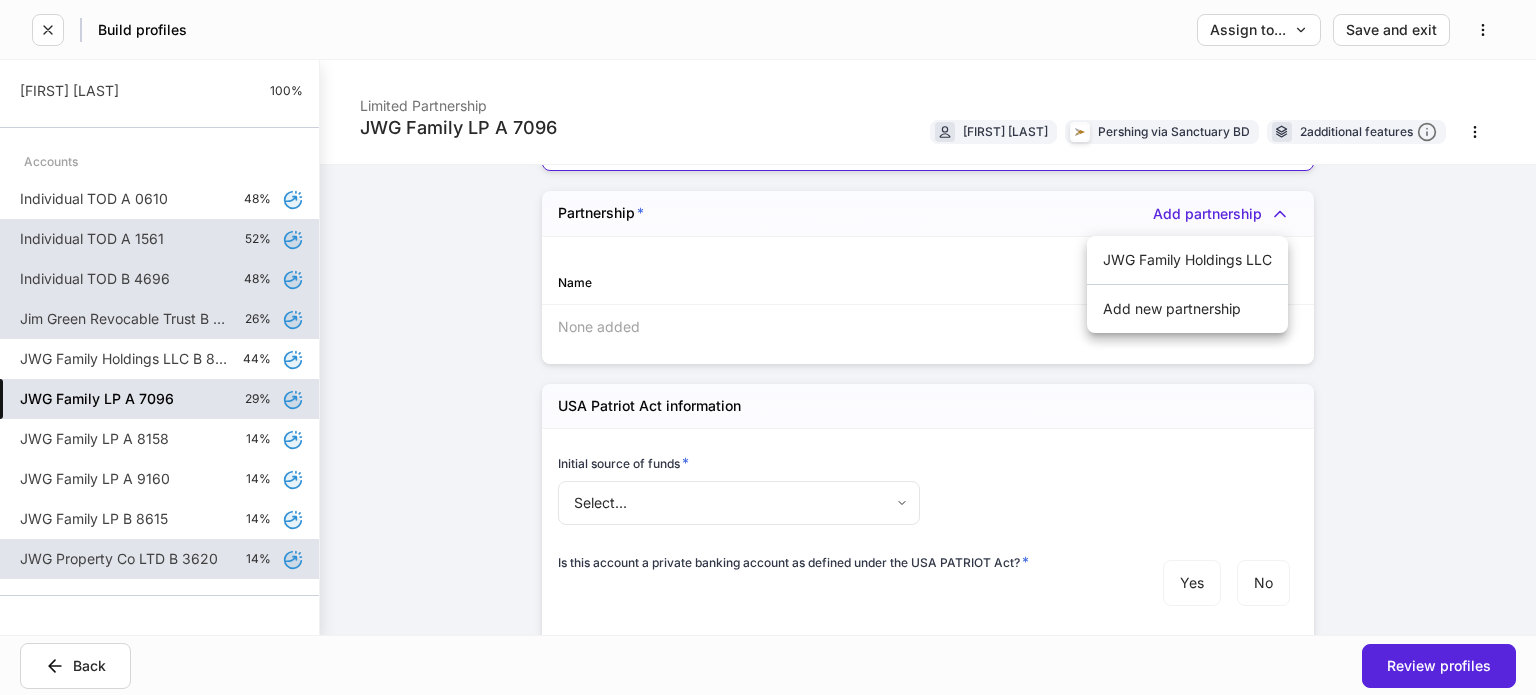 click on "Add new partnership" at bounding box center [1187, 309] 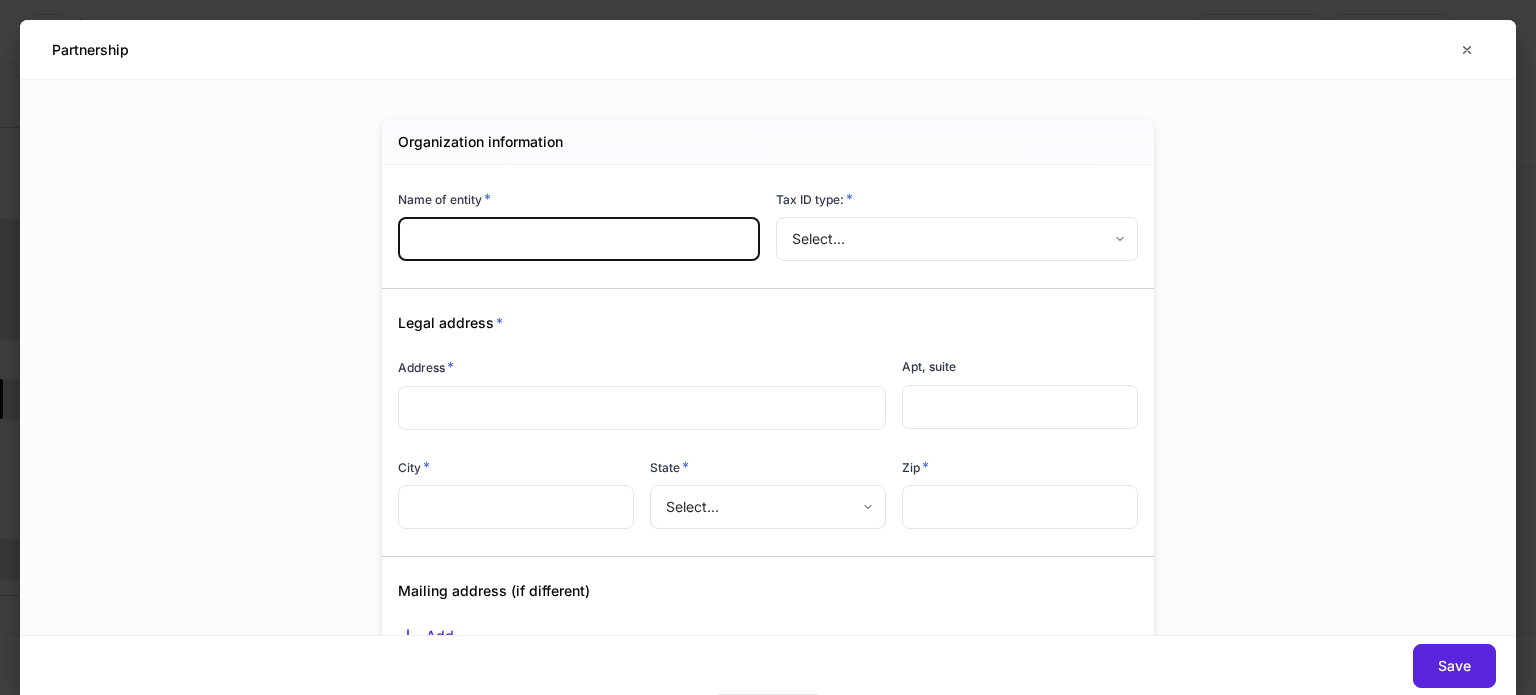 click at bounding box center [579, 239] 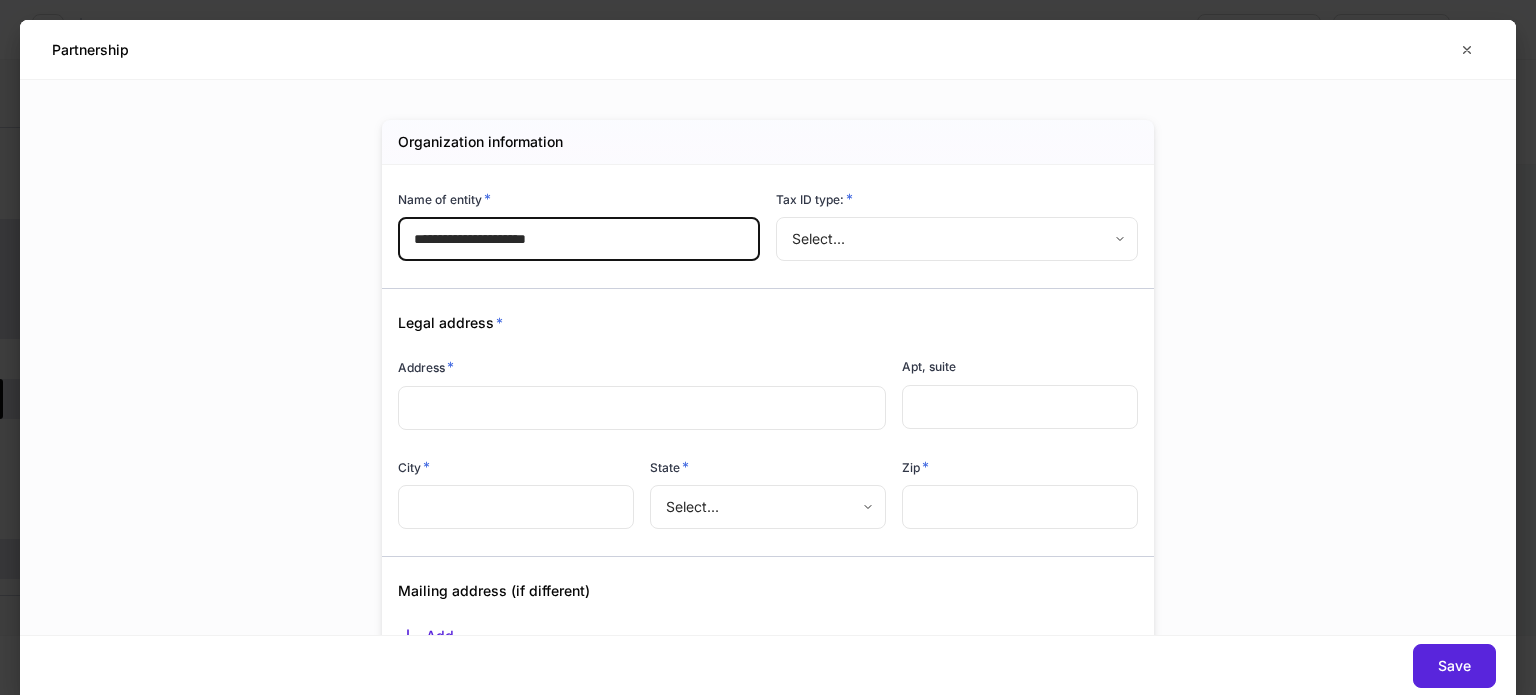 type on "**********" 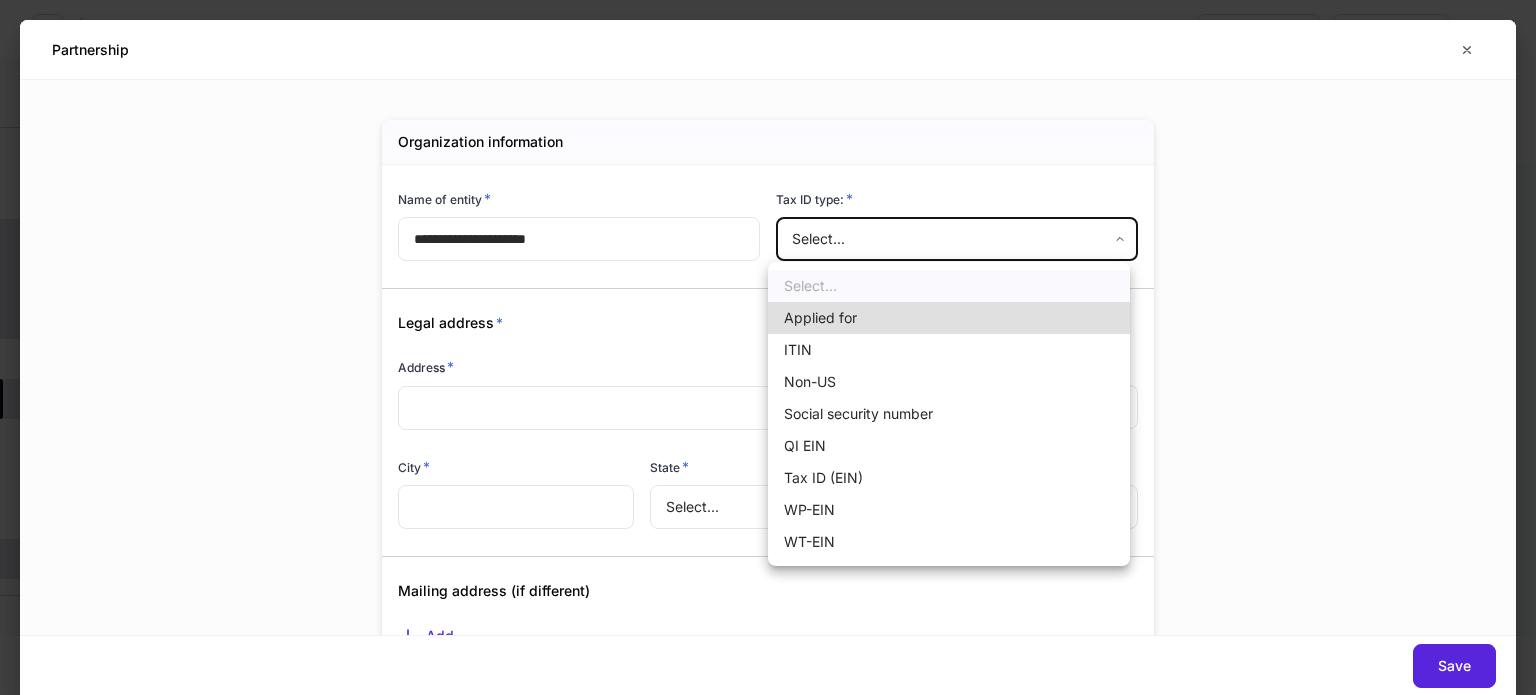 click on "Tax ID (EIN)" at bounding box center [949, 478] 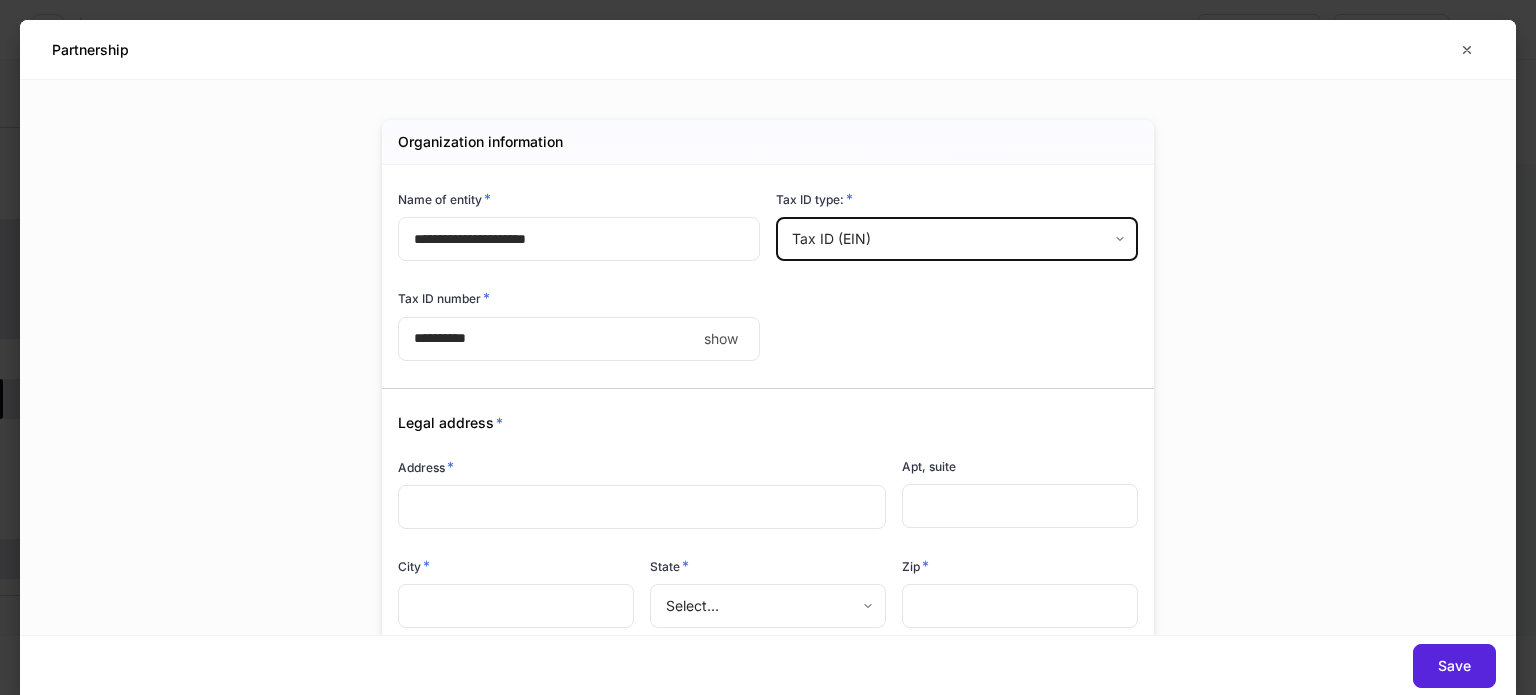 click on "*" at bounding box center (547, 339) 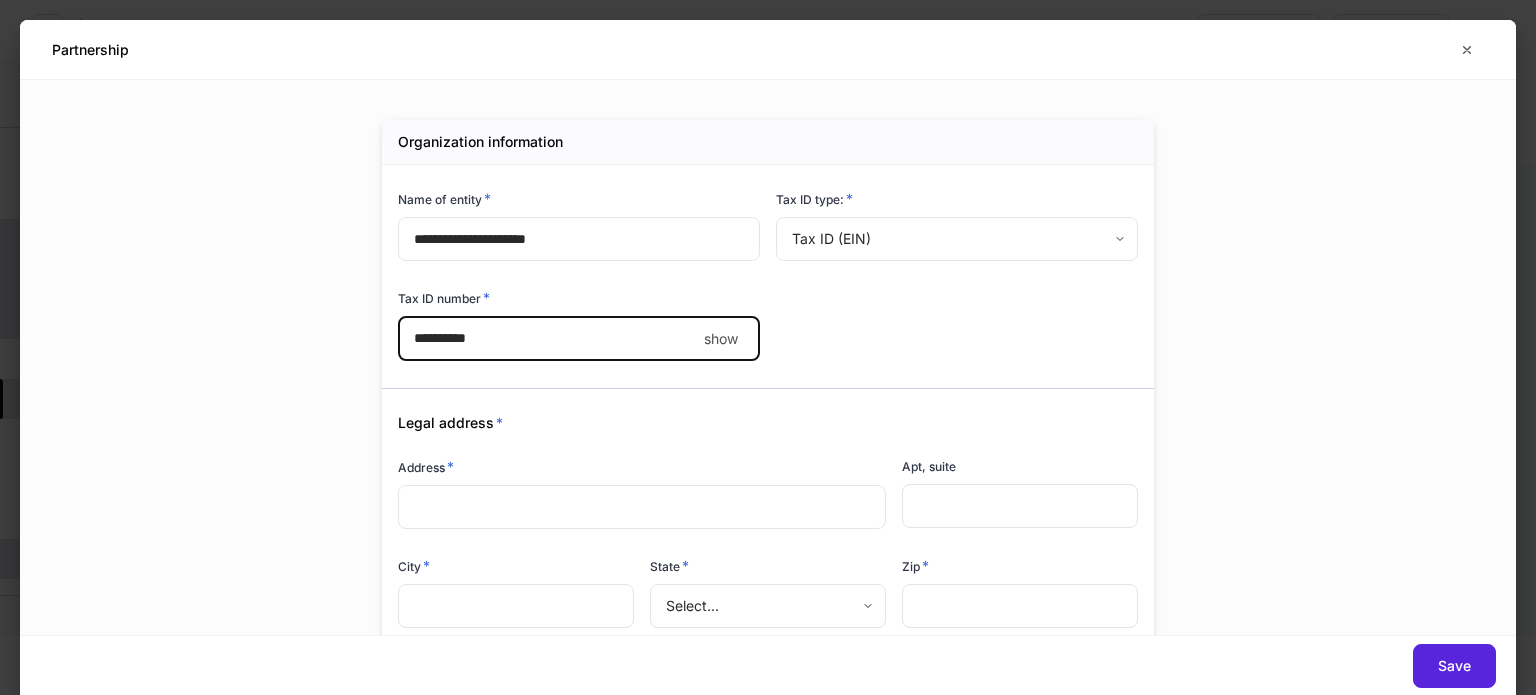 type on "**********" 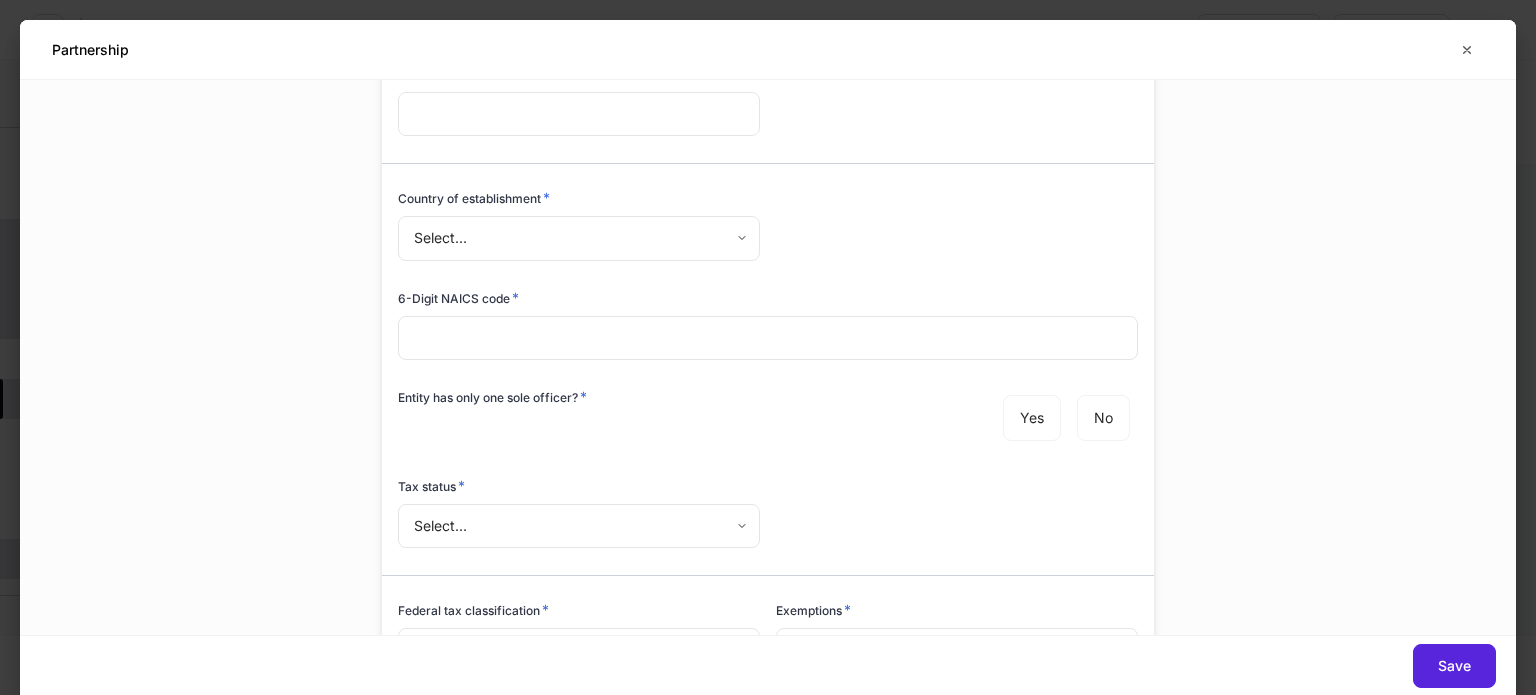 scroll, scrollTop: 900, scrollLeft: 0, axis: vertical 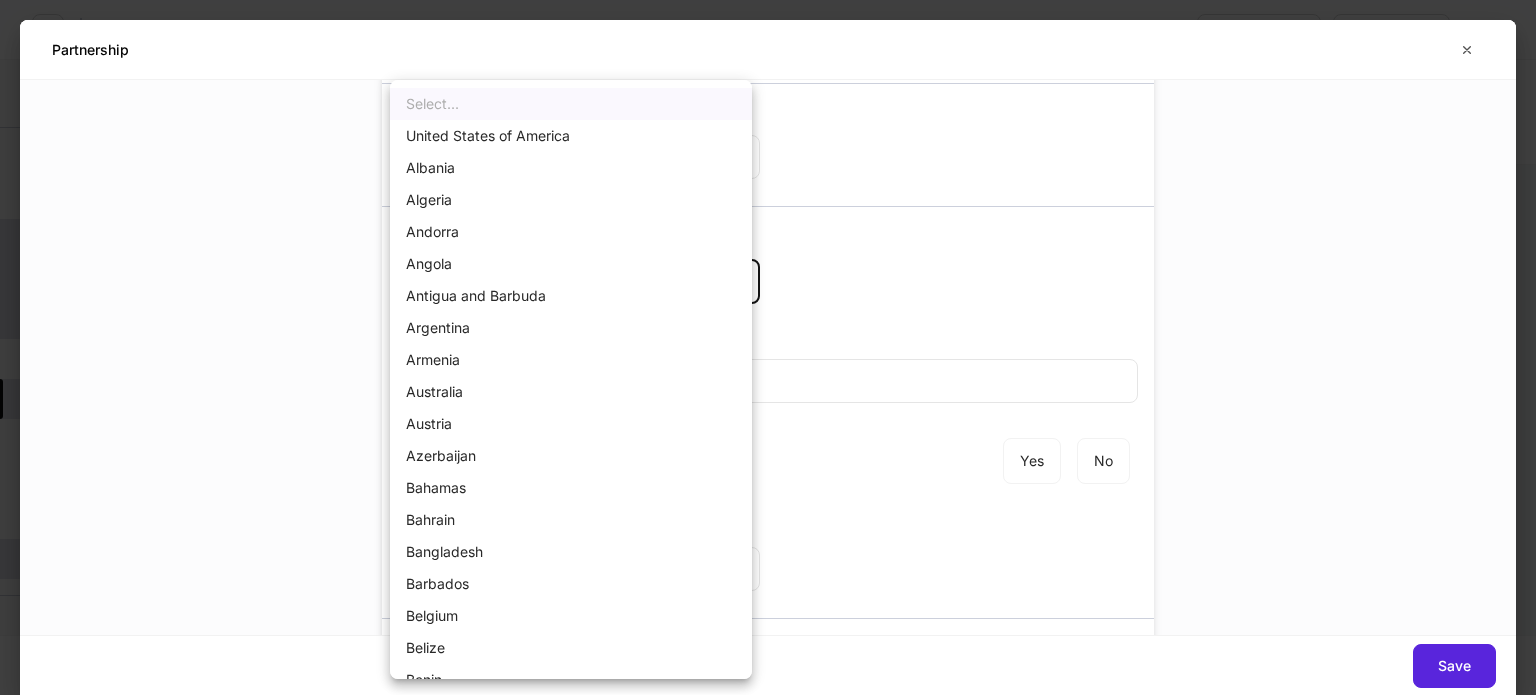 click on "**********" at bounding box center [768, 347] 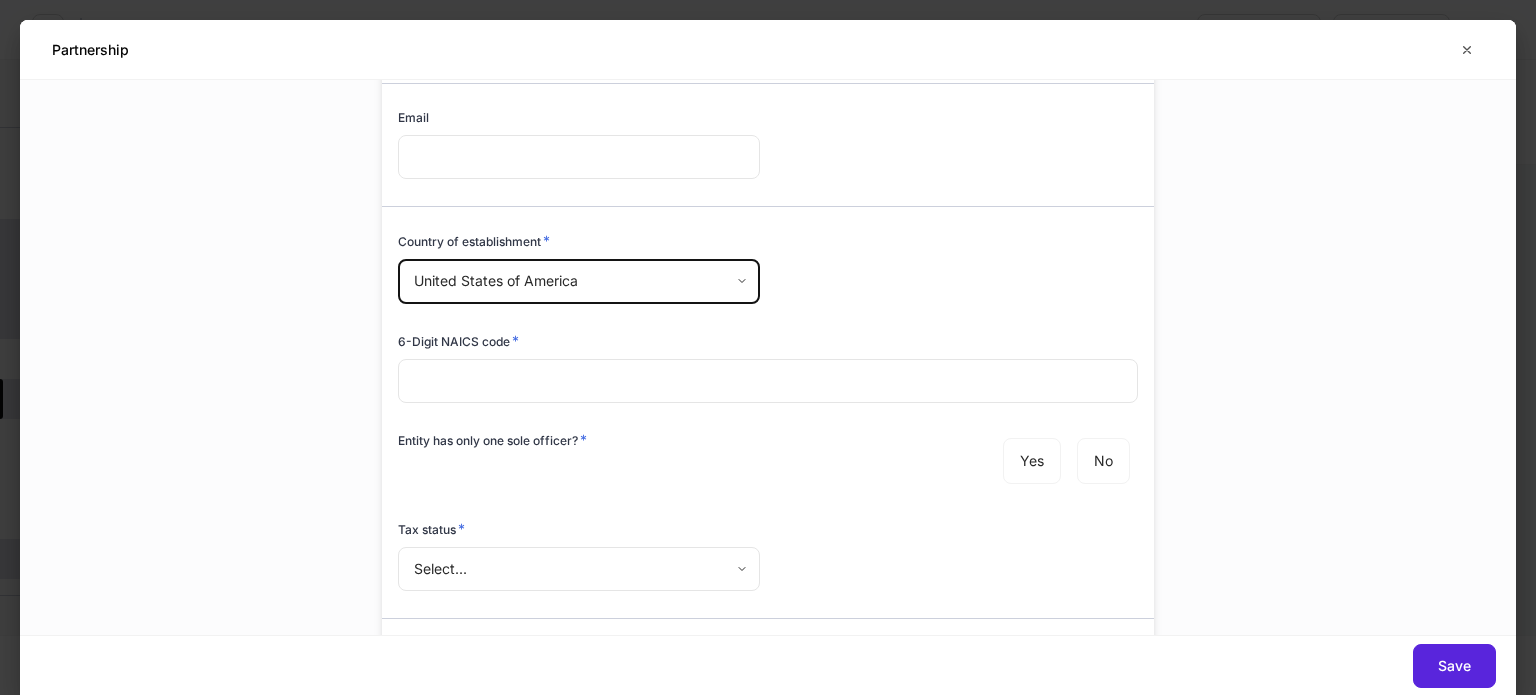 click on "**********" at bounding box center [768, 357] 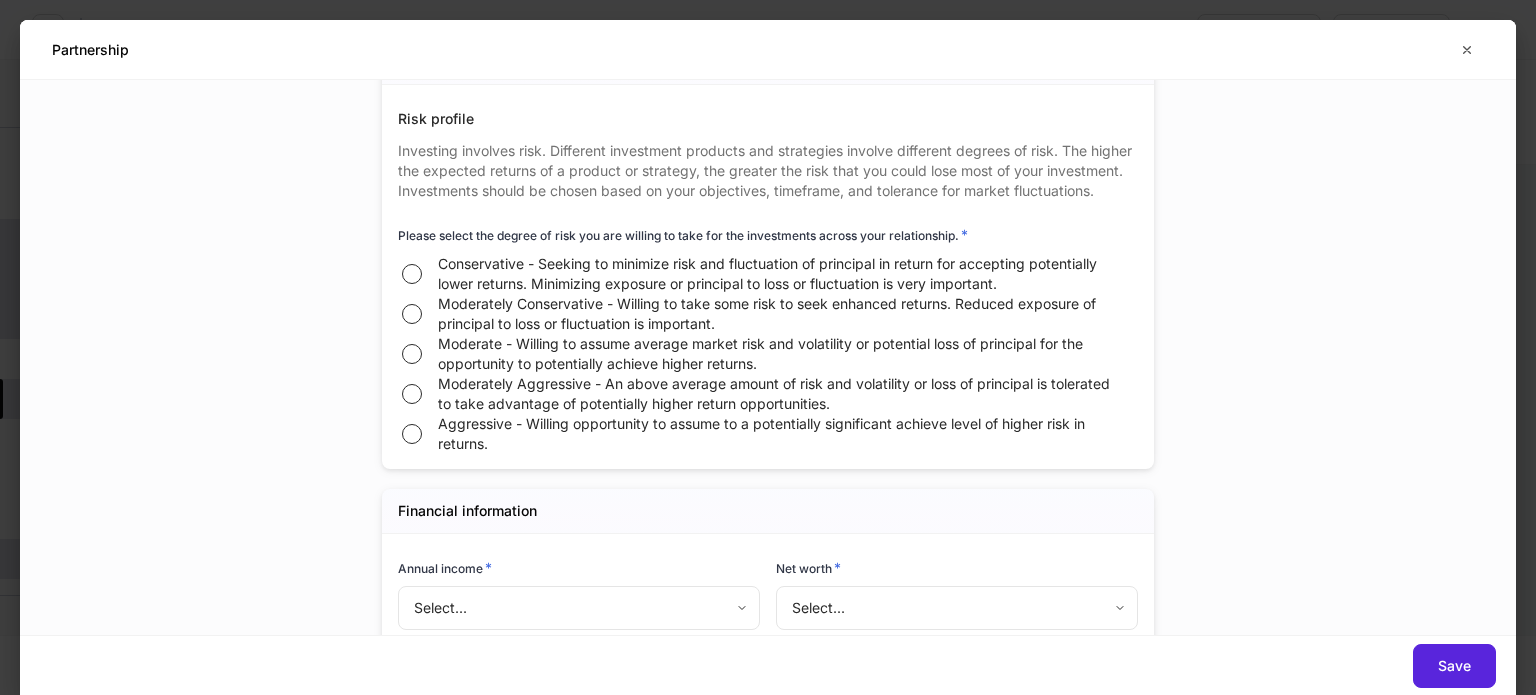 scroll, scrollTop: 1800, scrollLeft: 0, axis: vertical 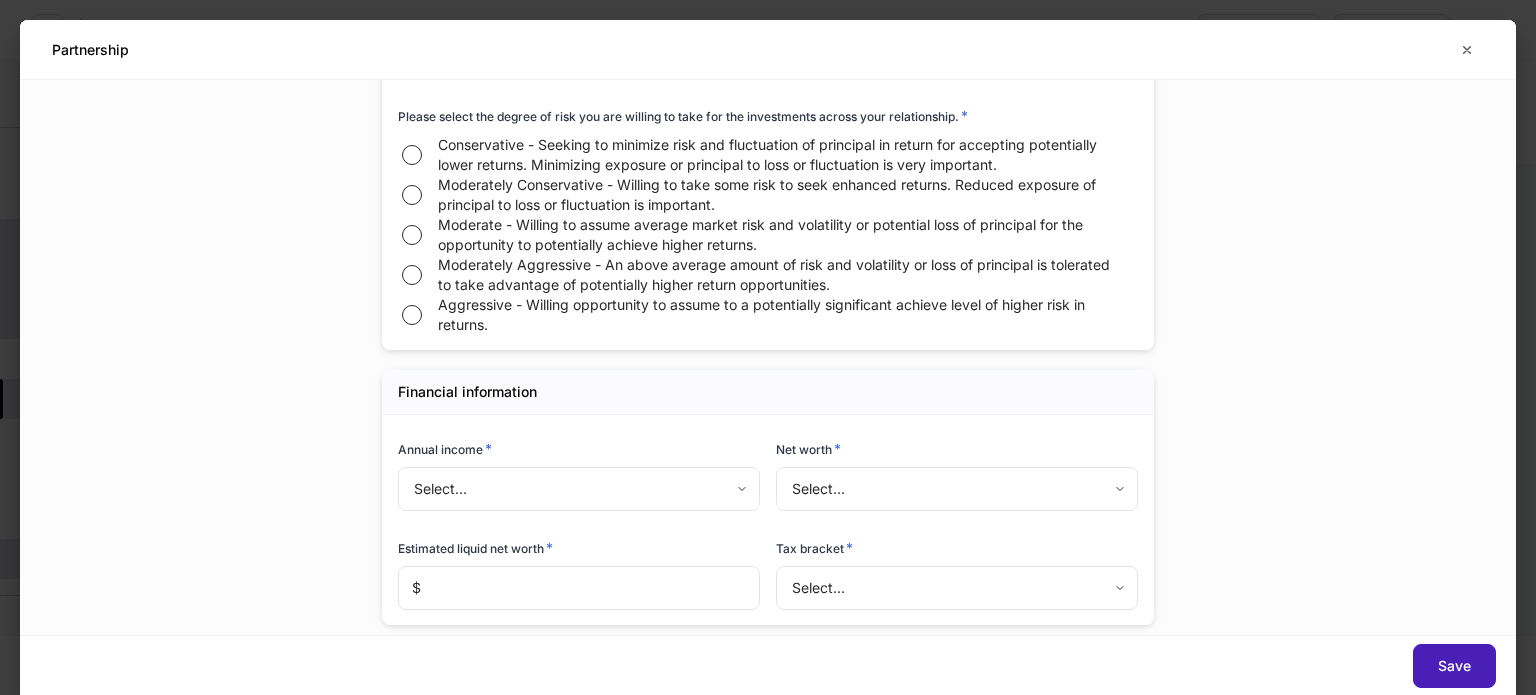 click on "Save" at bounding box center [1454, 666] 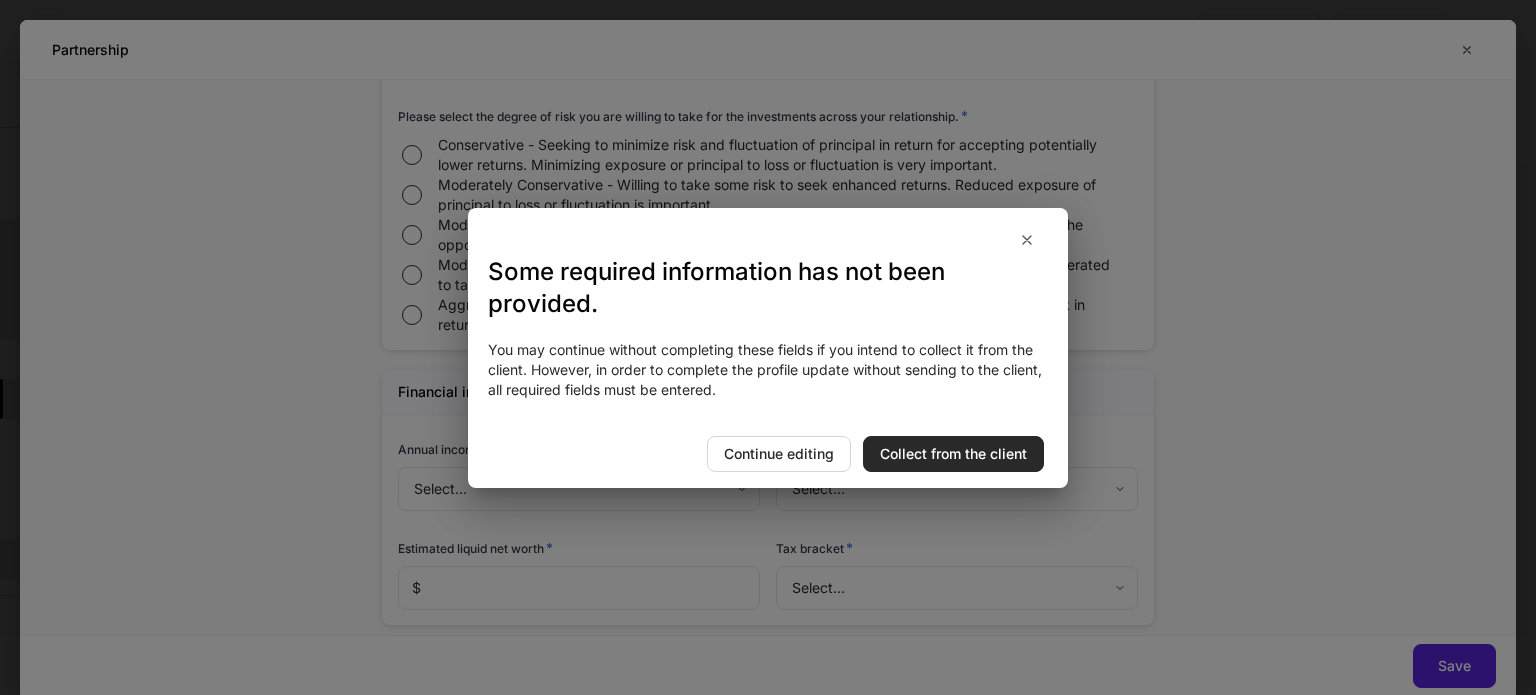 click on "Collect from the client" at bounding box center [953, 454] 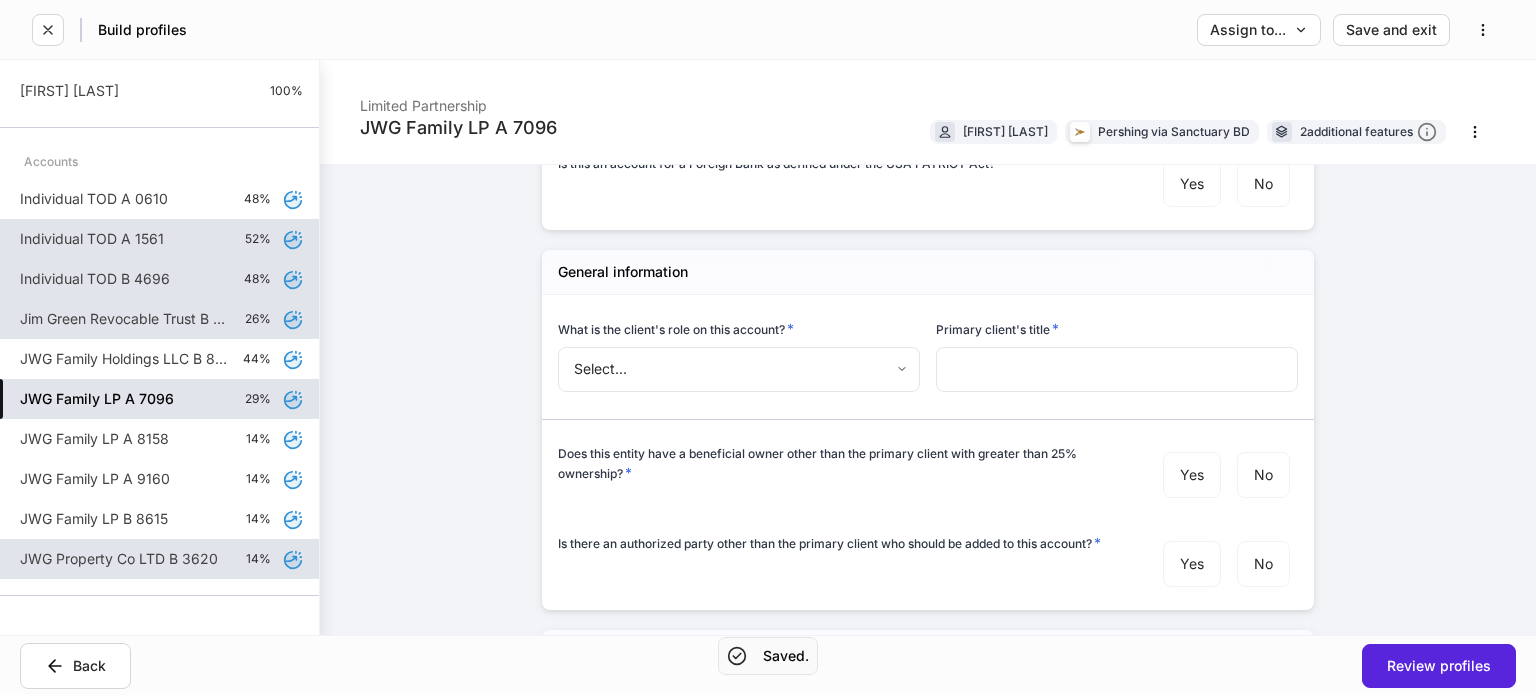 scroll, scrollTop: 2200, scrollLeft: 0, axis: vertical 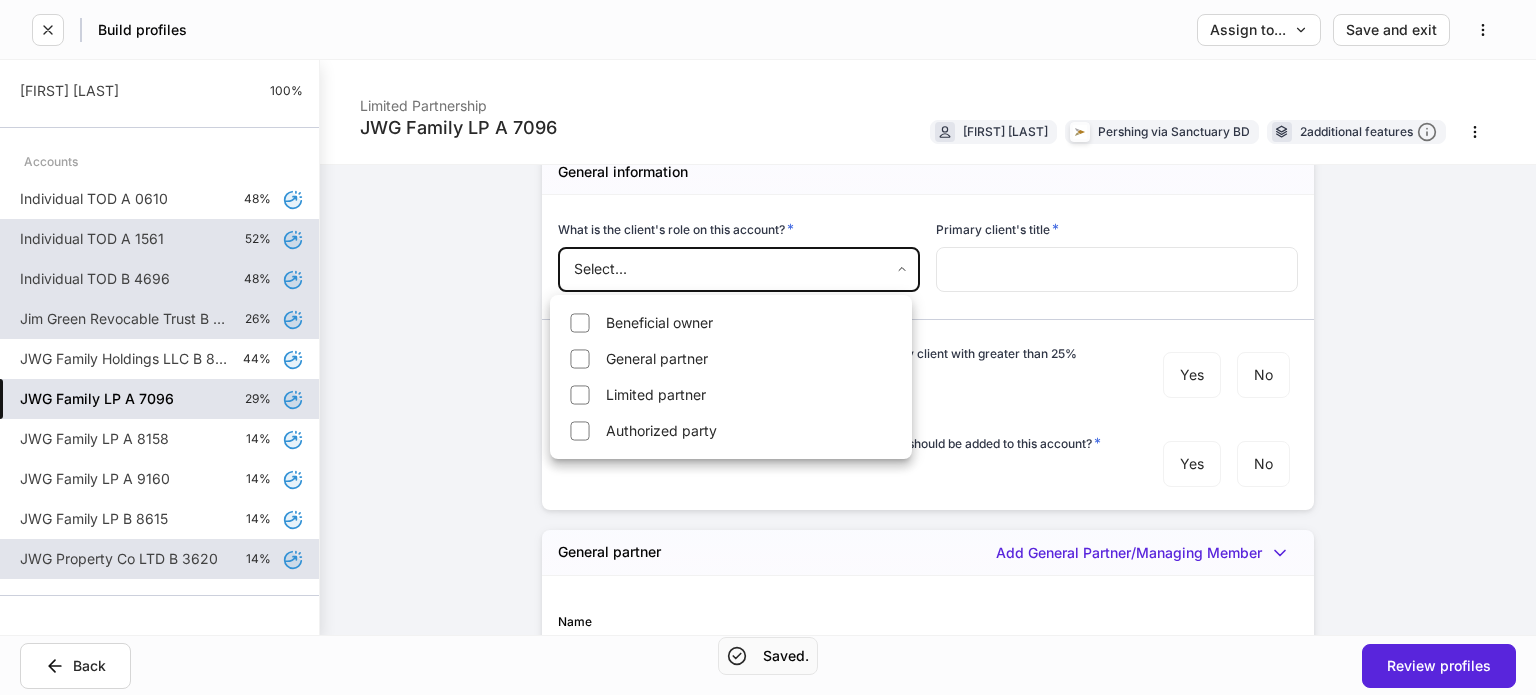 click on "**********" at bounding box center [768, 347] 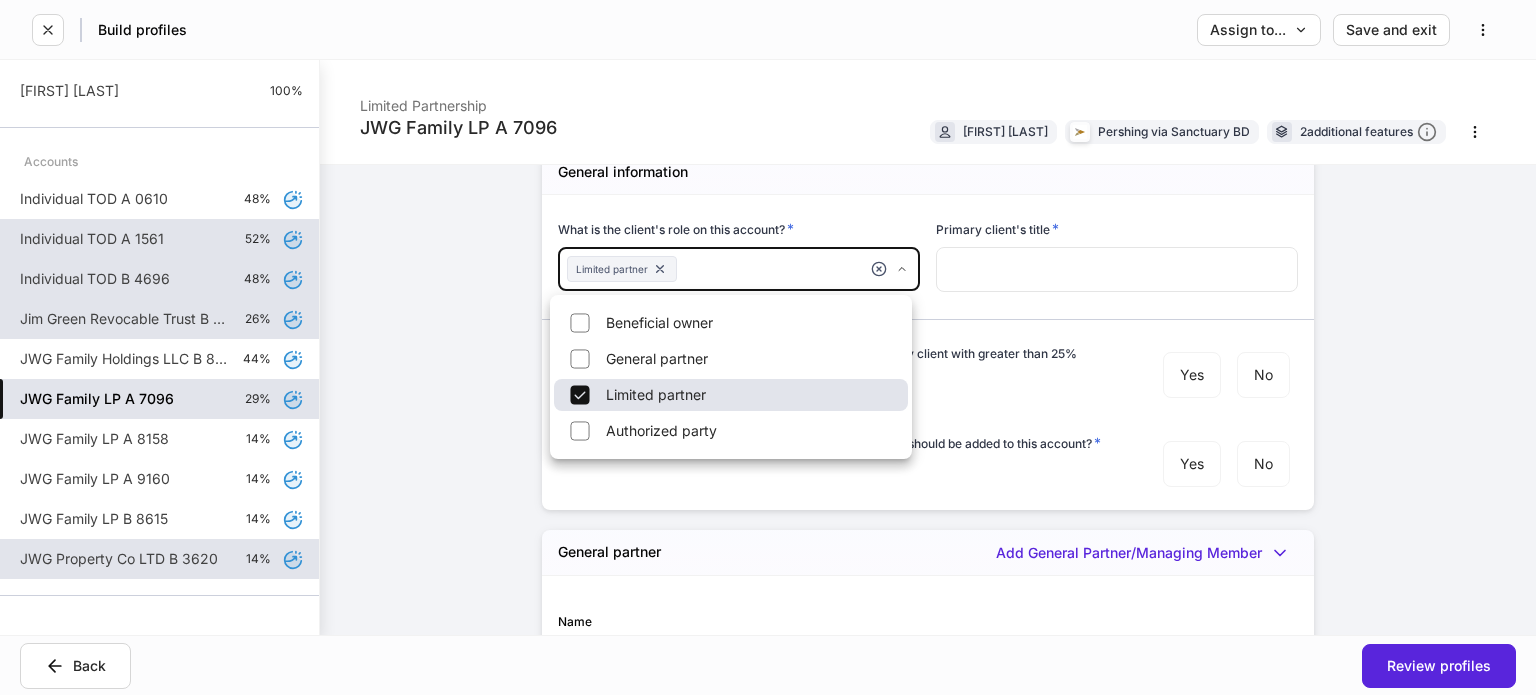 type on "**********" 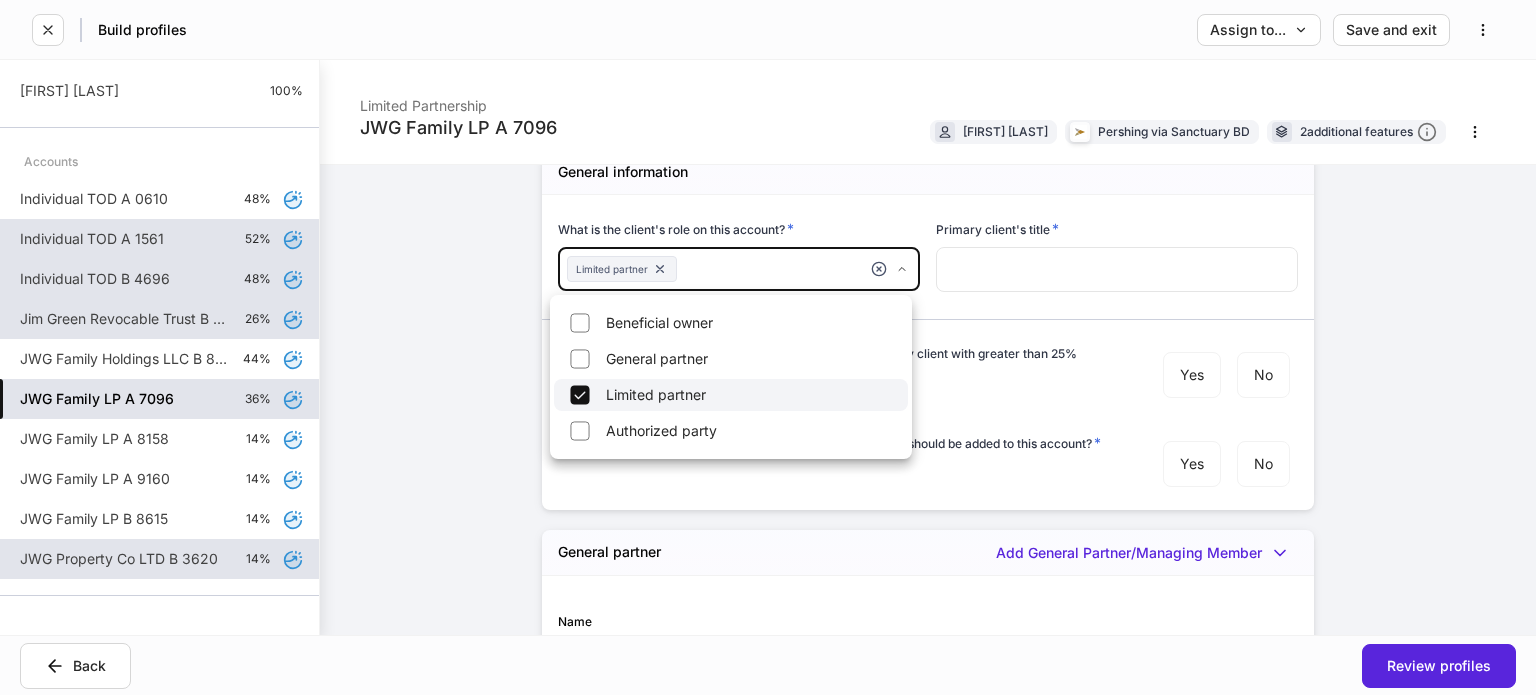 click at bounding box center [768, 347] 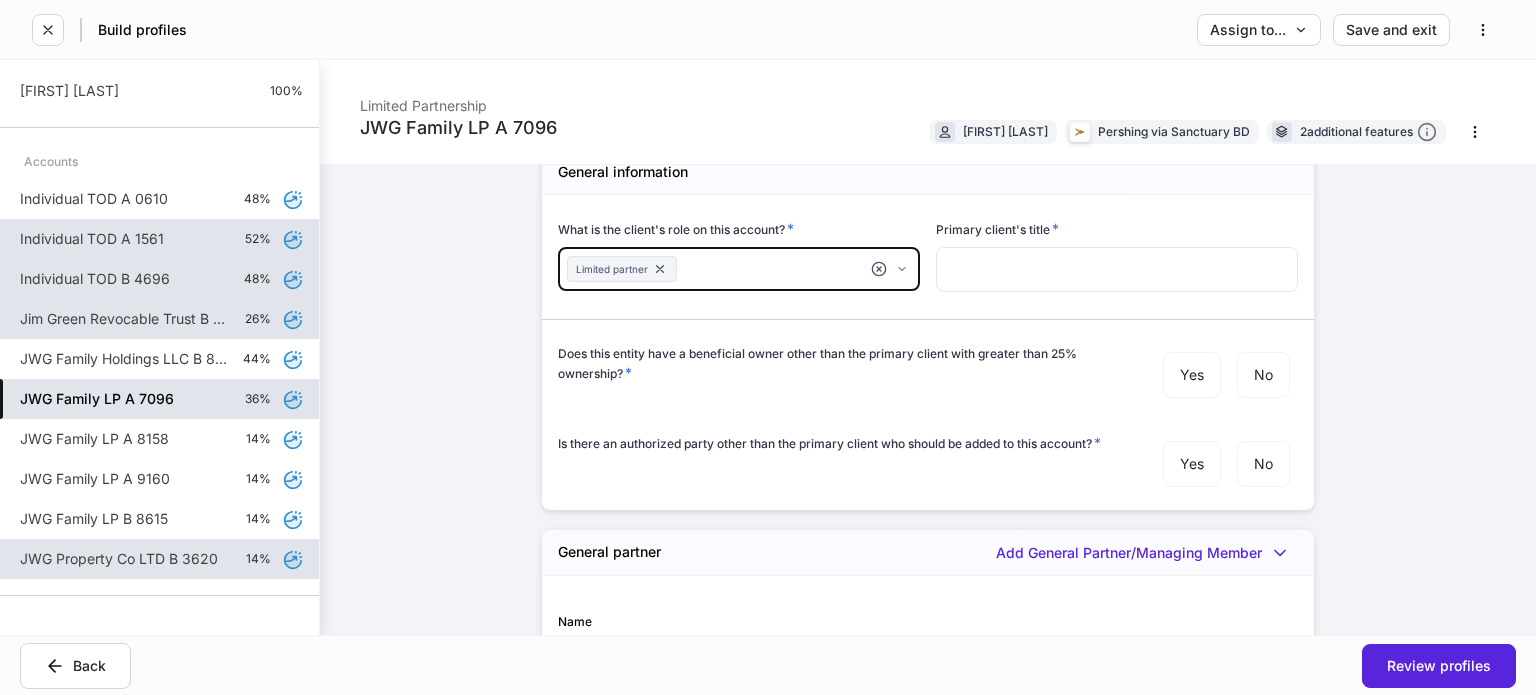 click at bounding box center [1117, 269] 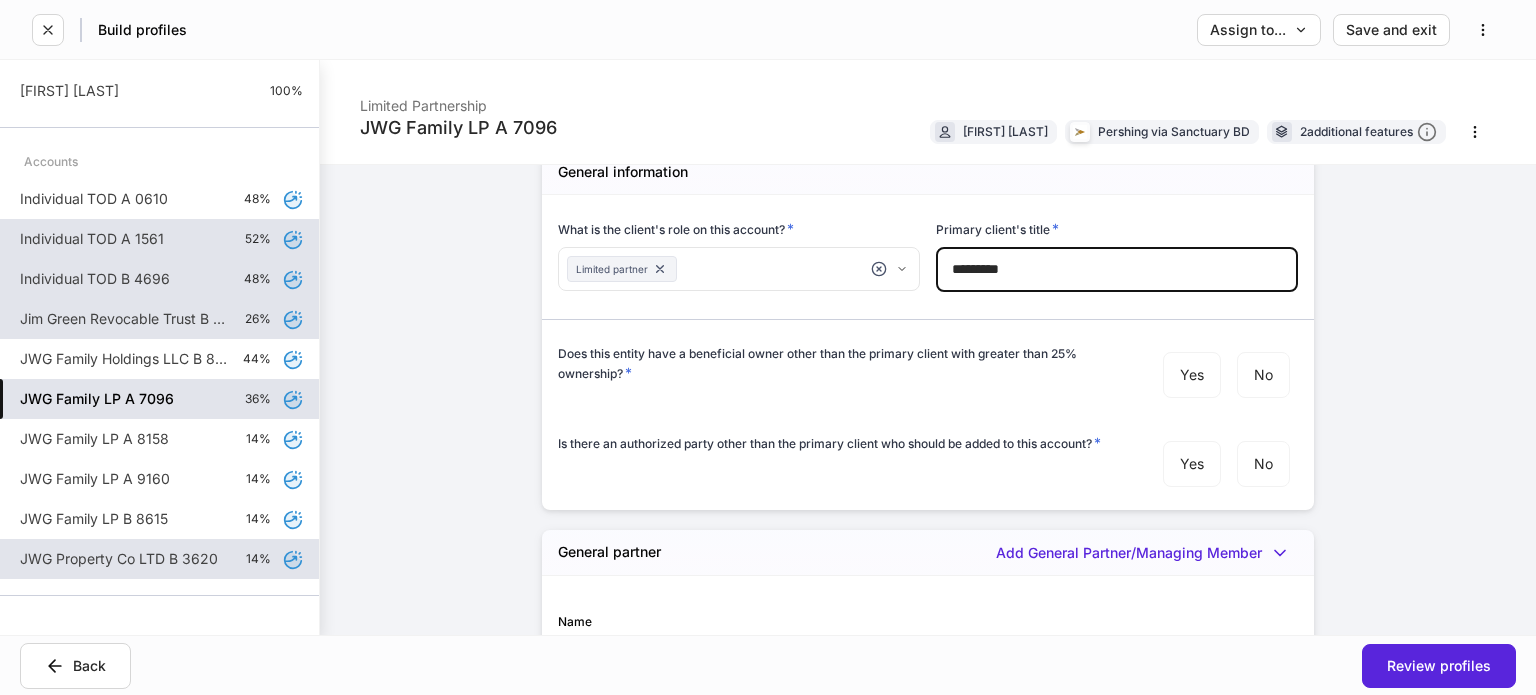 type on "*********" 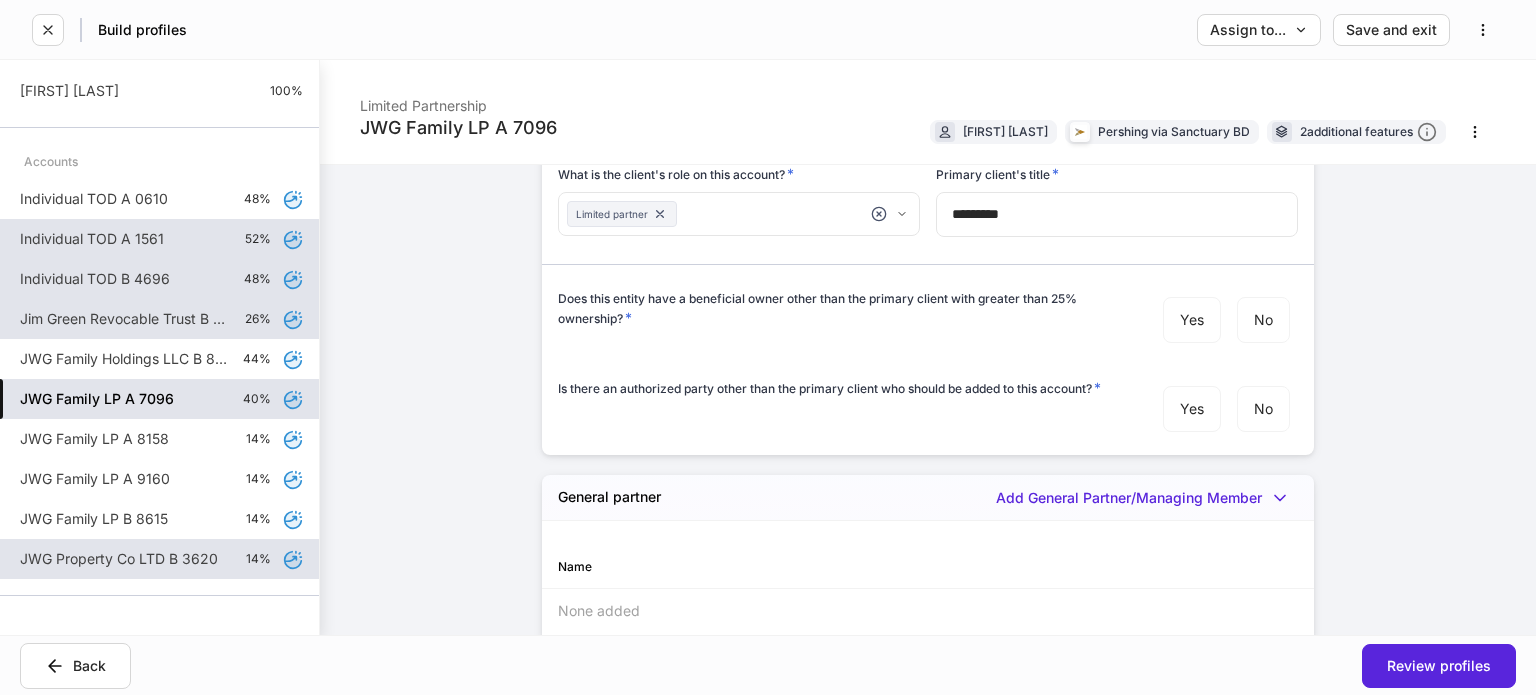 scroll, scrollTop: 2300, scrollLeft: 0, axis: vertical 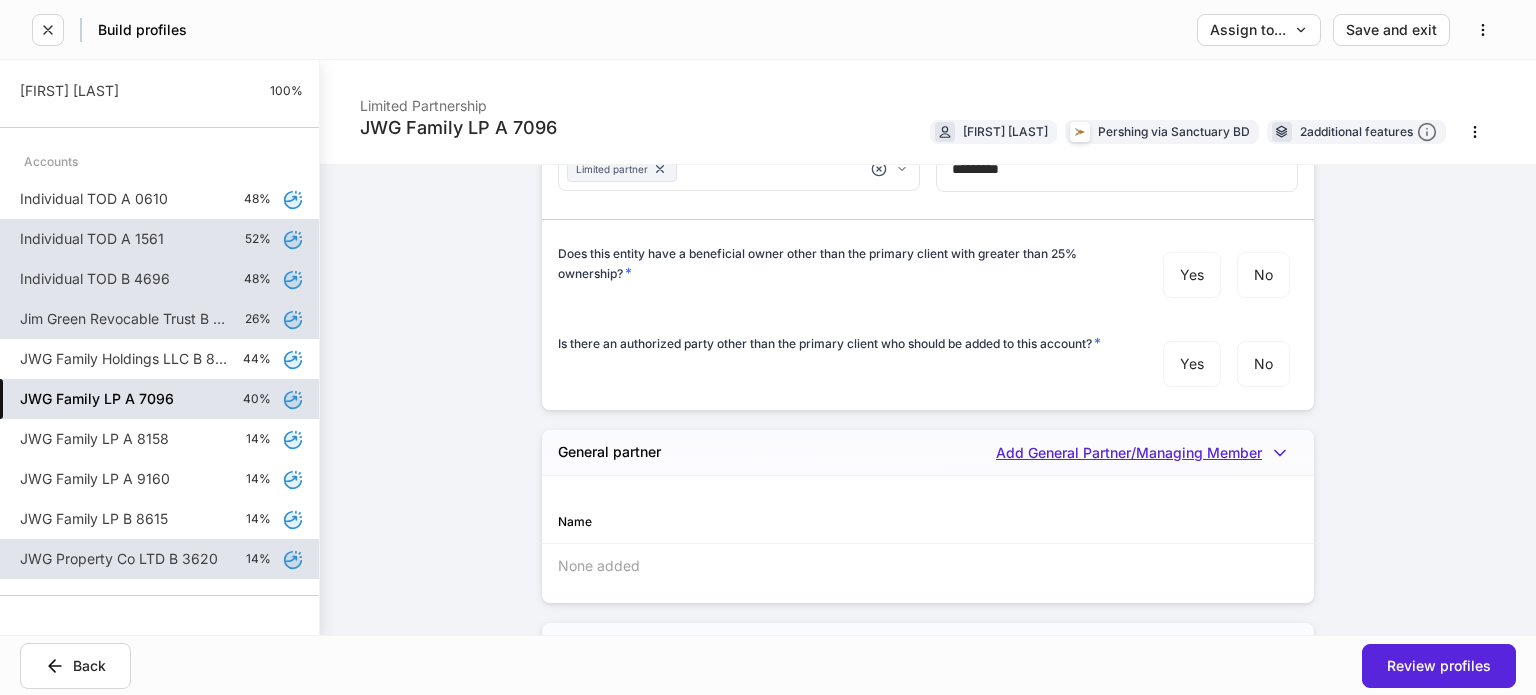 click on "Add General Partner/Managing Member" at bounding box center [1147, 453] 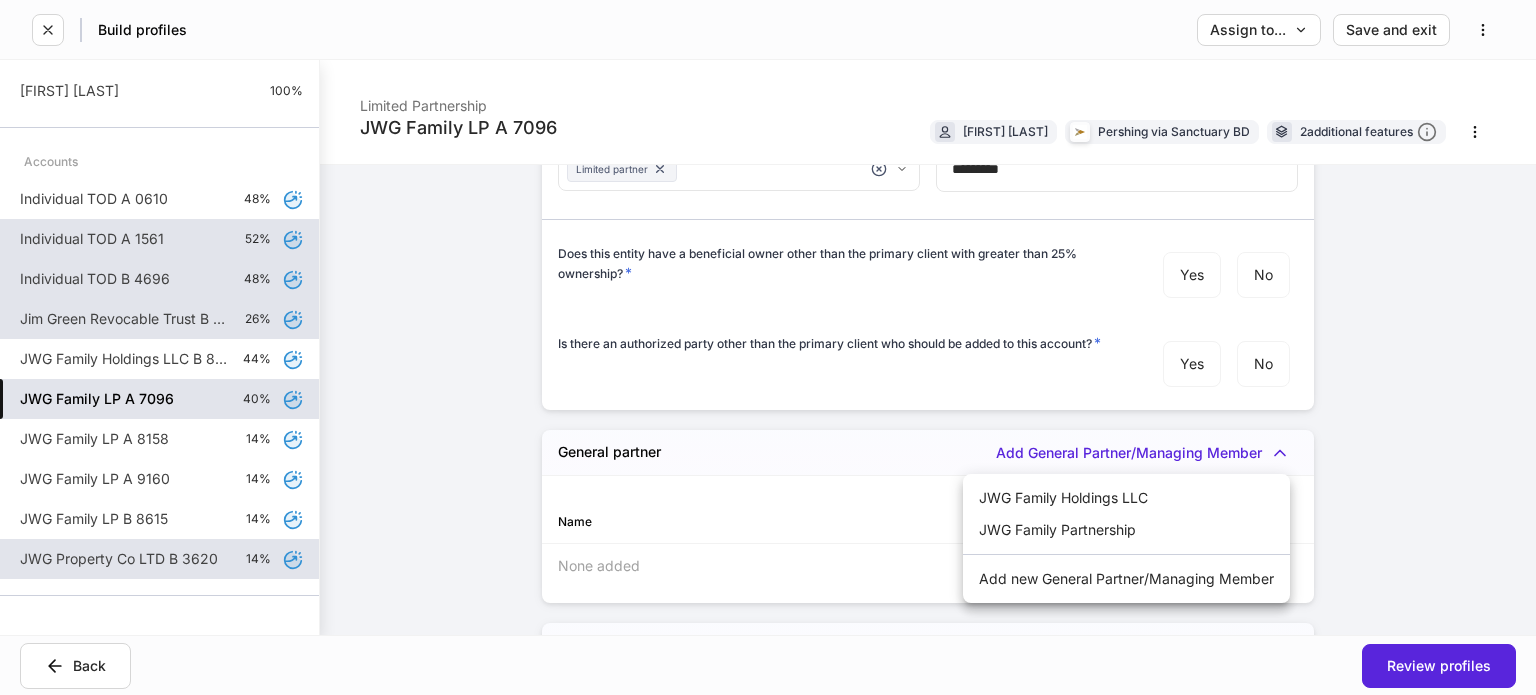 click on "JWG Family Holdings LLC" at bounding box center (1126, 498) 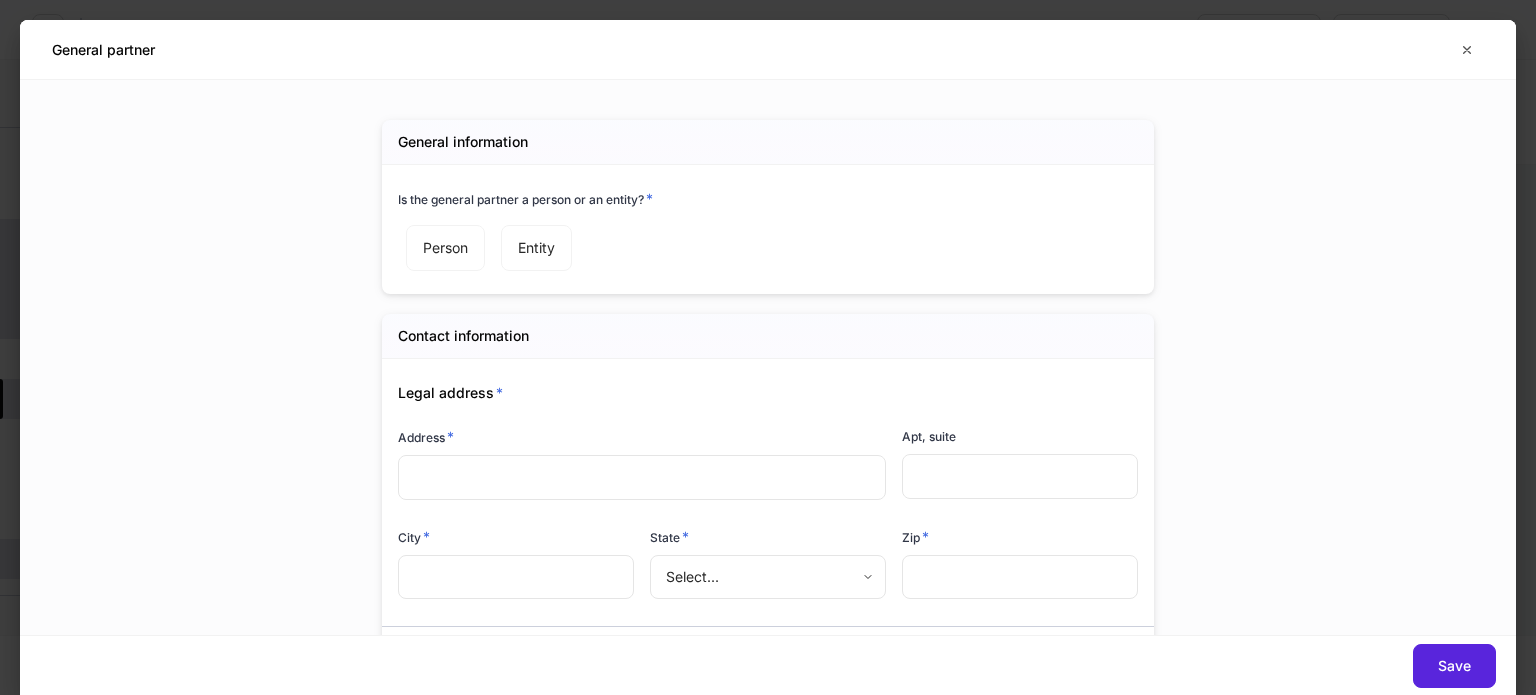 type on "****" 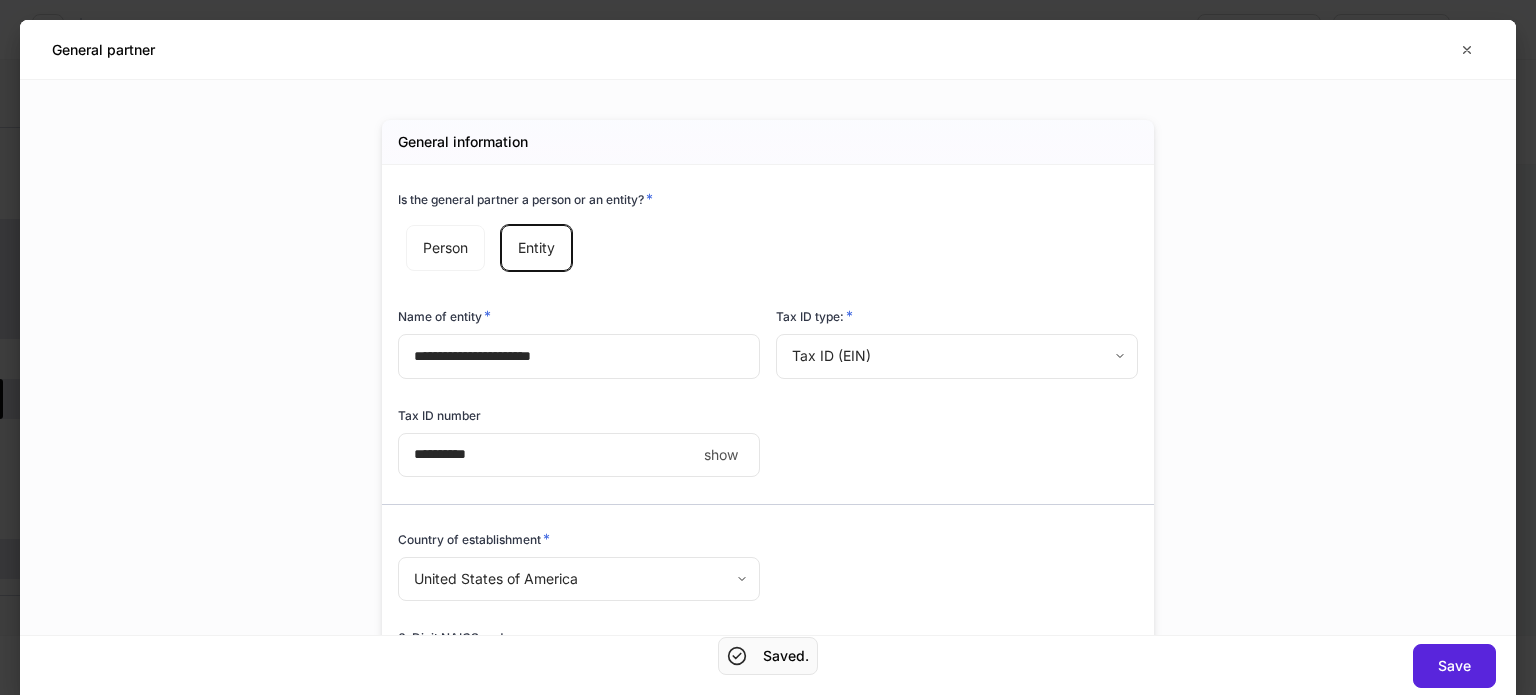 click on "**********" at bounding box center [768, 357] 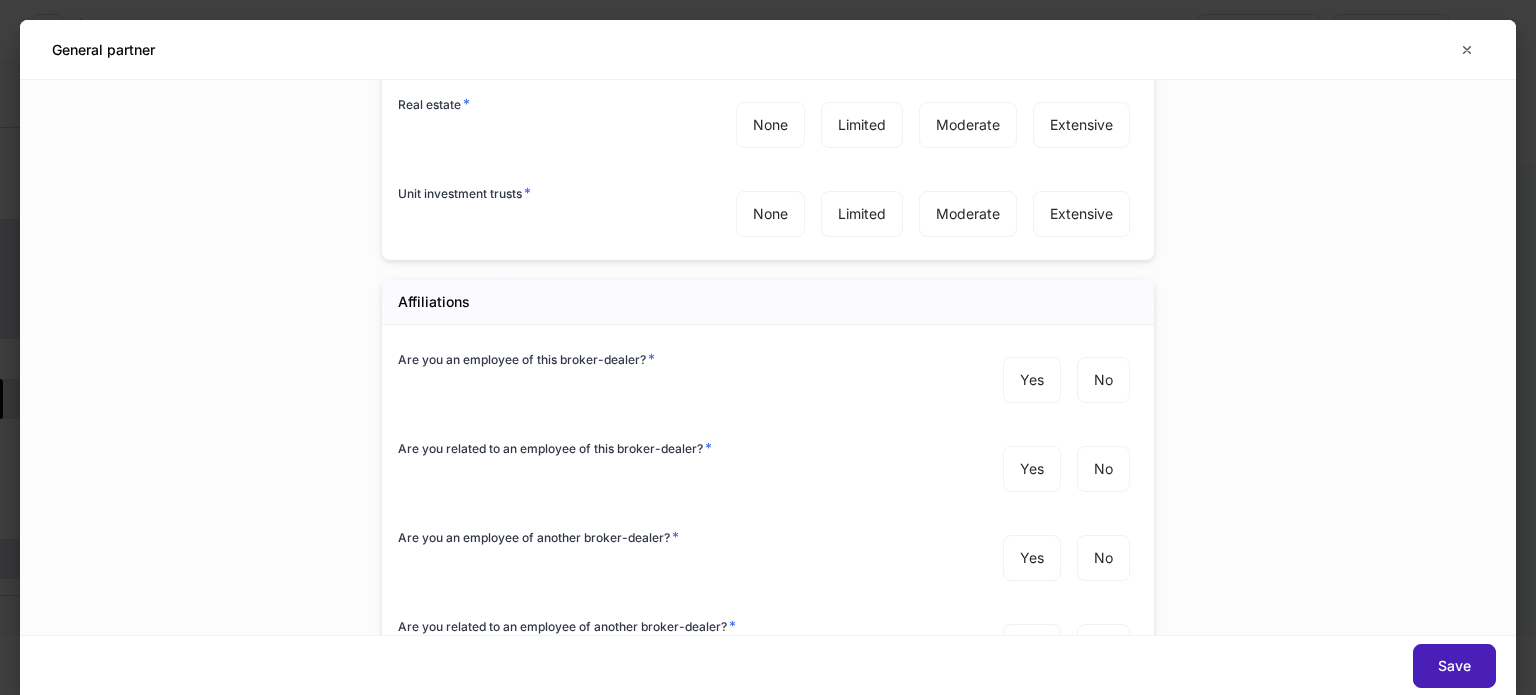 scroll, scrollTop: 2900, scrollLeft: 0, axis: vertical 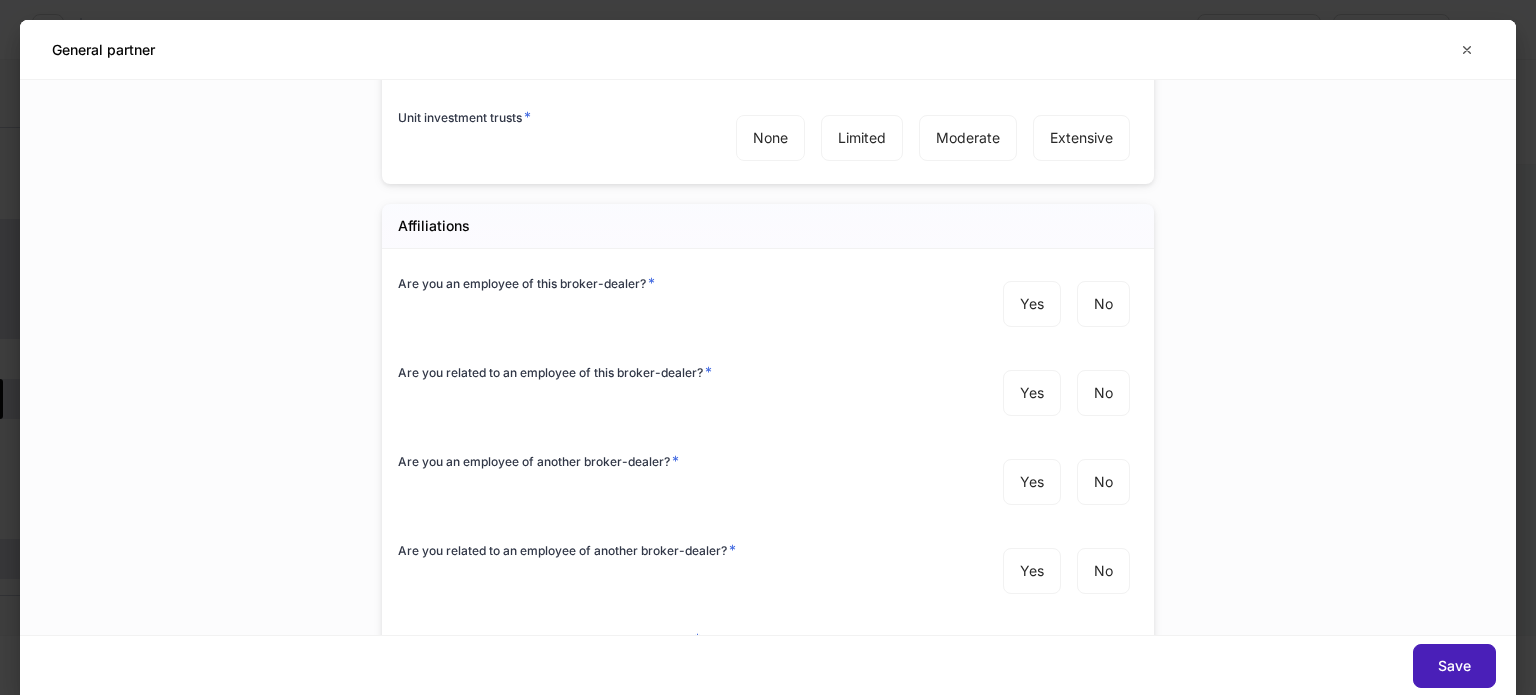 click on "Save" at bounding box center [1454, 666] 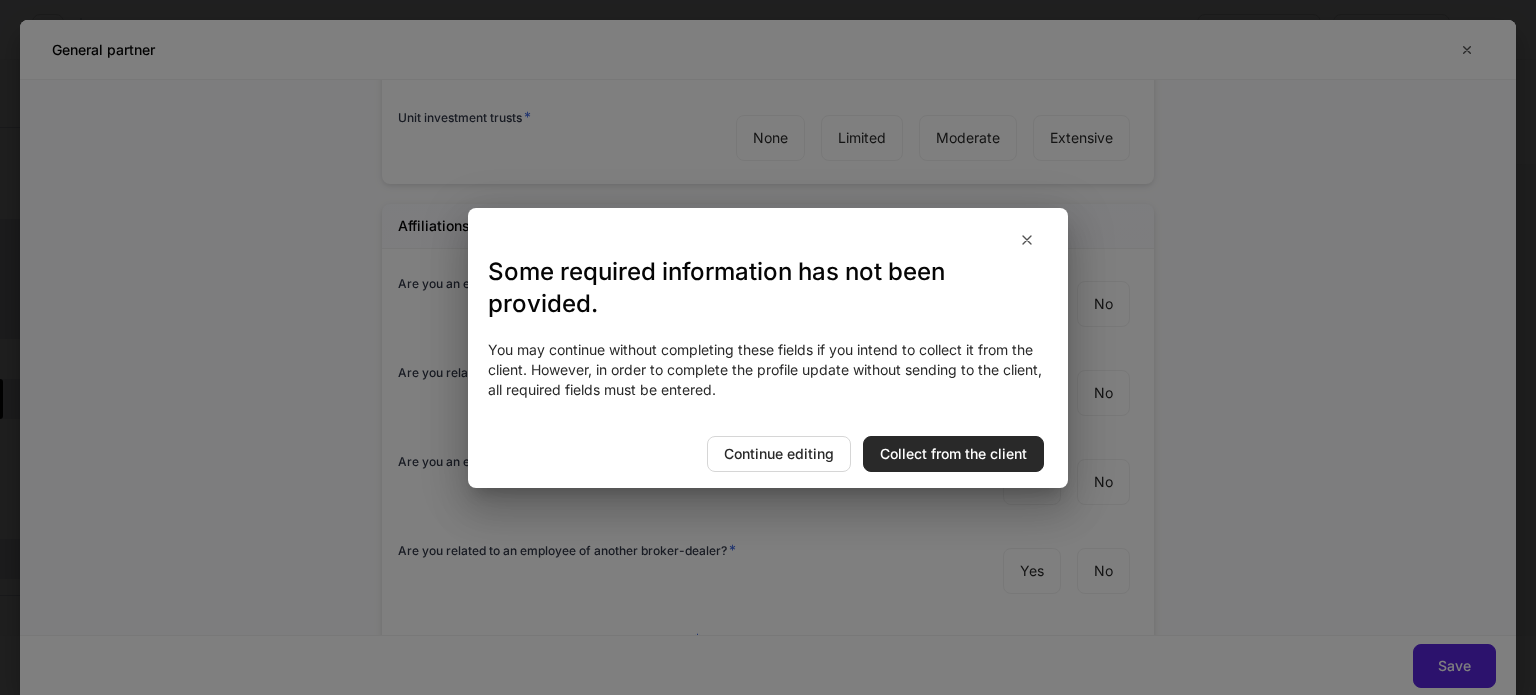 click on "Collect from the client" at bounding box center [953, 454] 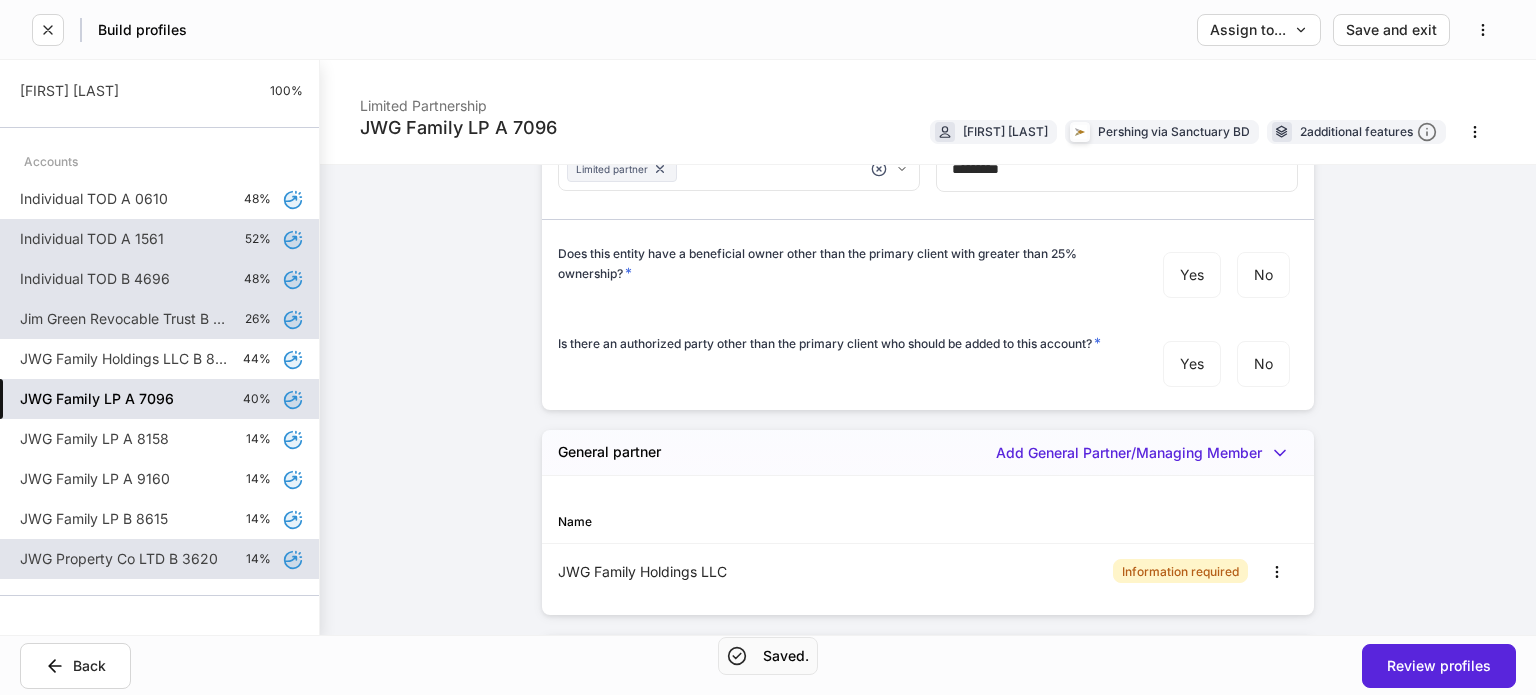 click on "JWG Property Co LTD B 3620" at bounding box center [119, 559] 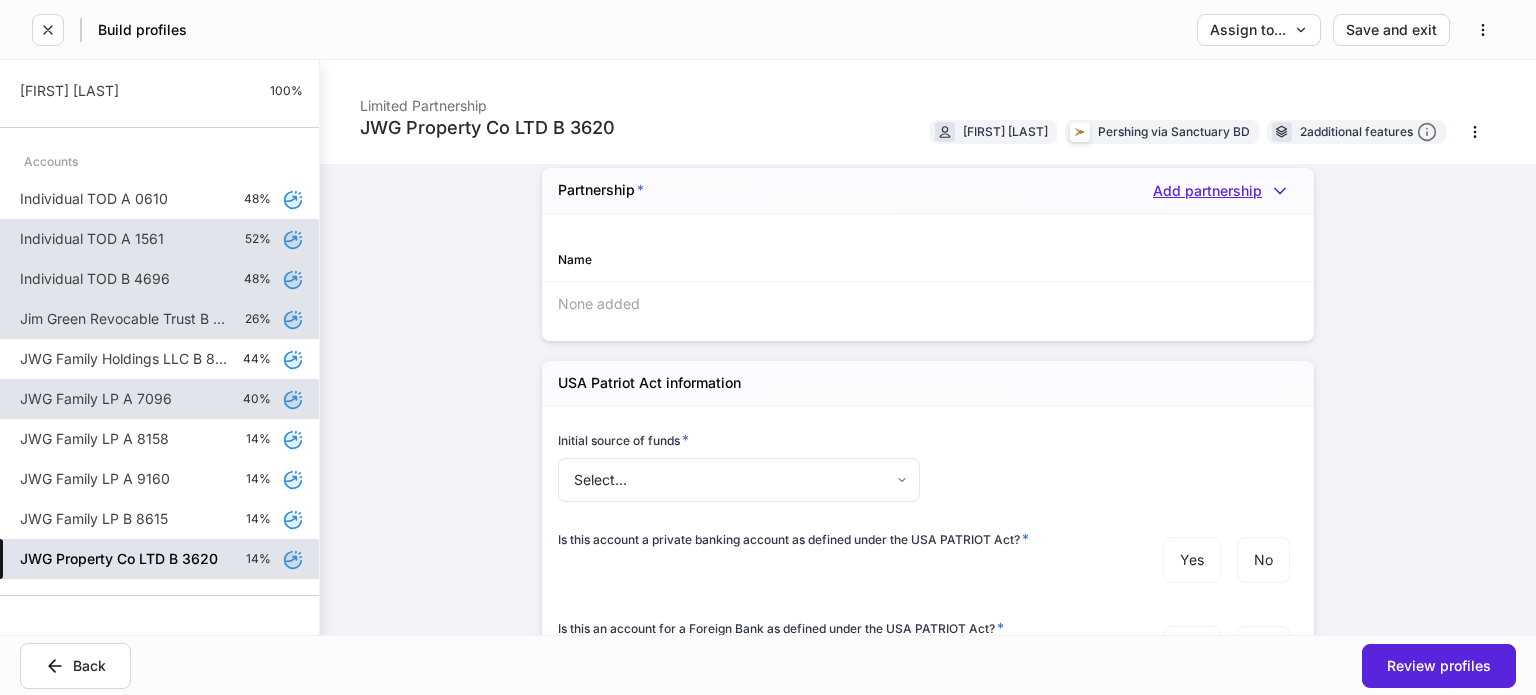scroll, scrollTop: 1100, scrollLeft: 0, axis: vertical 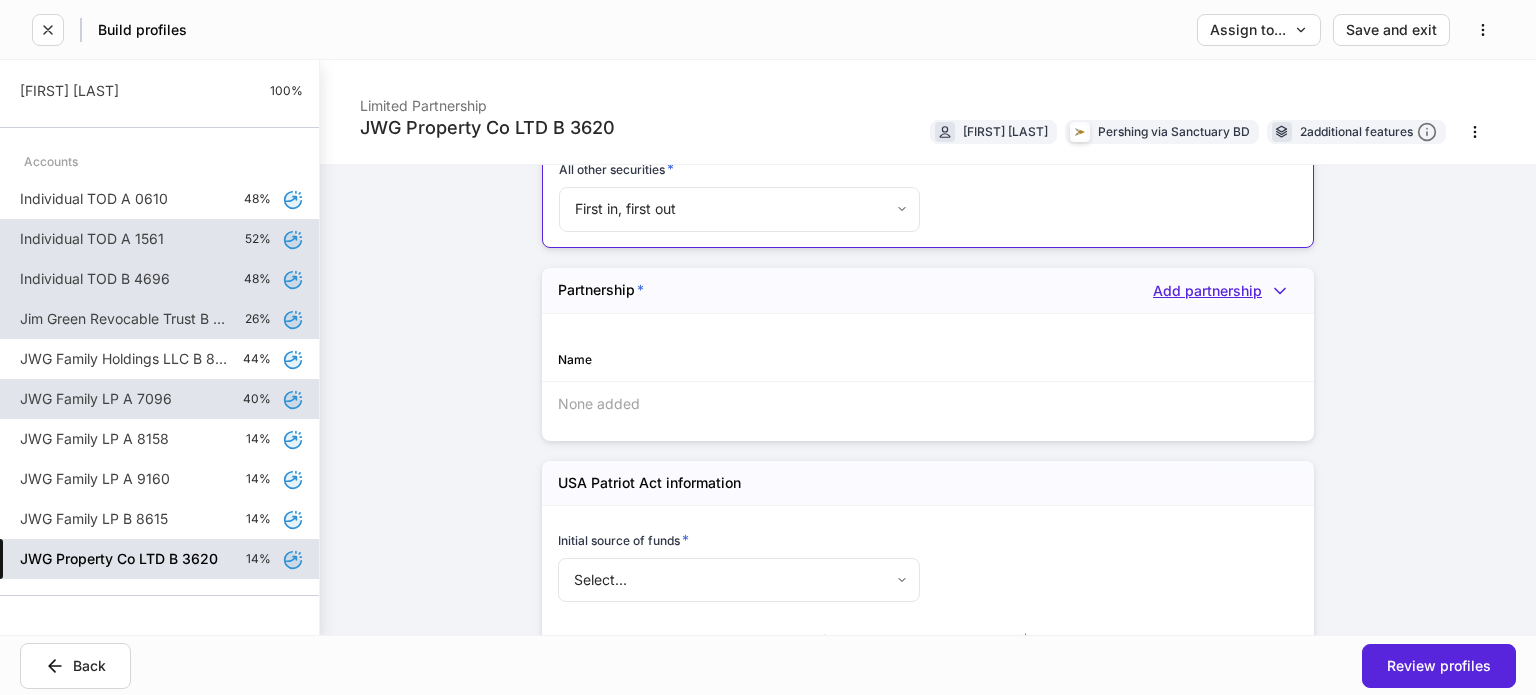 click on "Add partnership" at bounding box center [1225, 291] 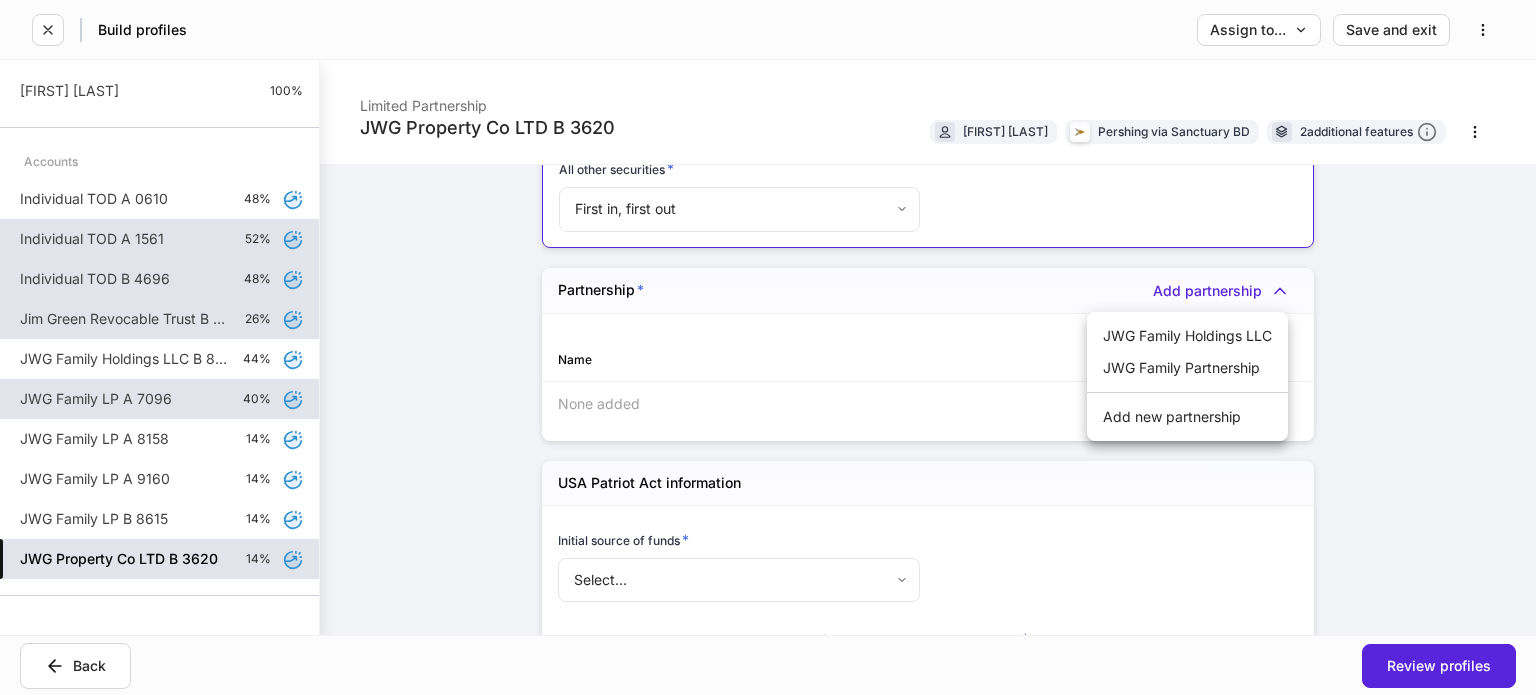 click on "Add new partnership" at bounding box center [1187, 417] 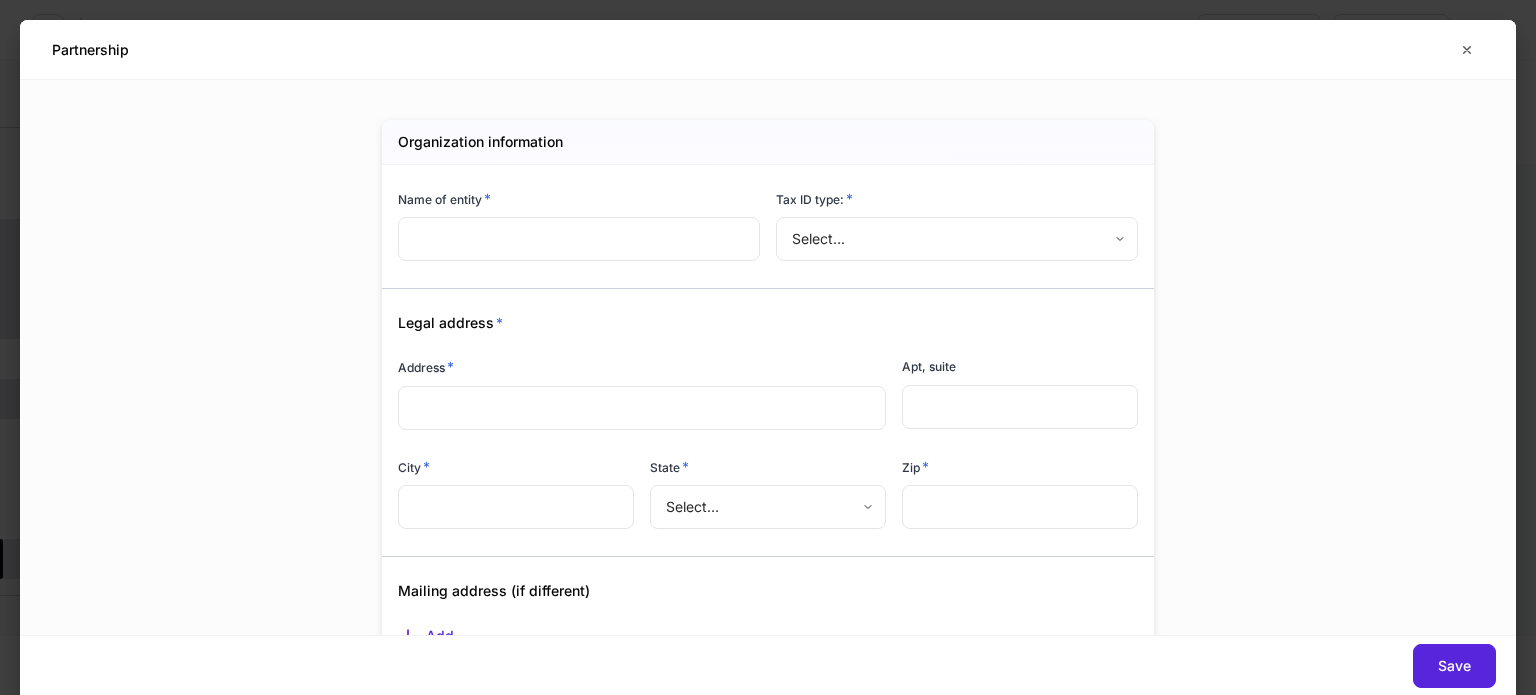click at bounding box center (579, 239) 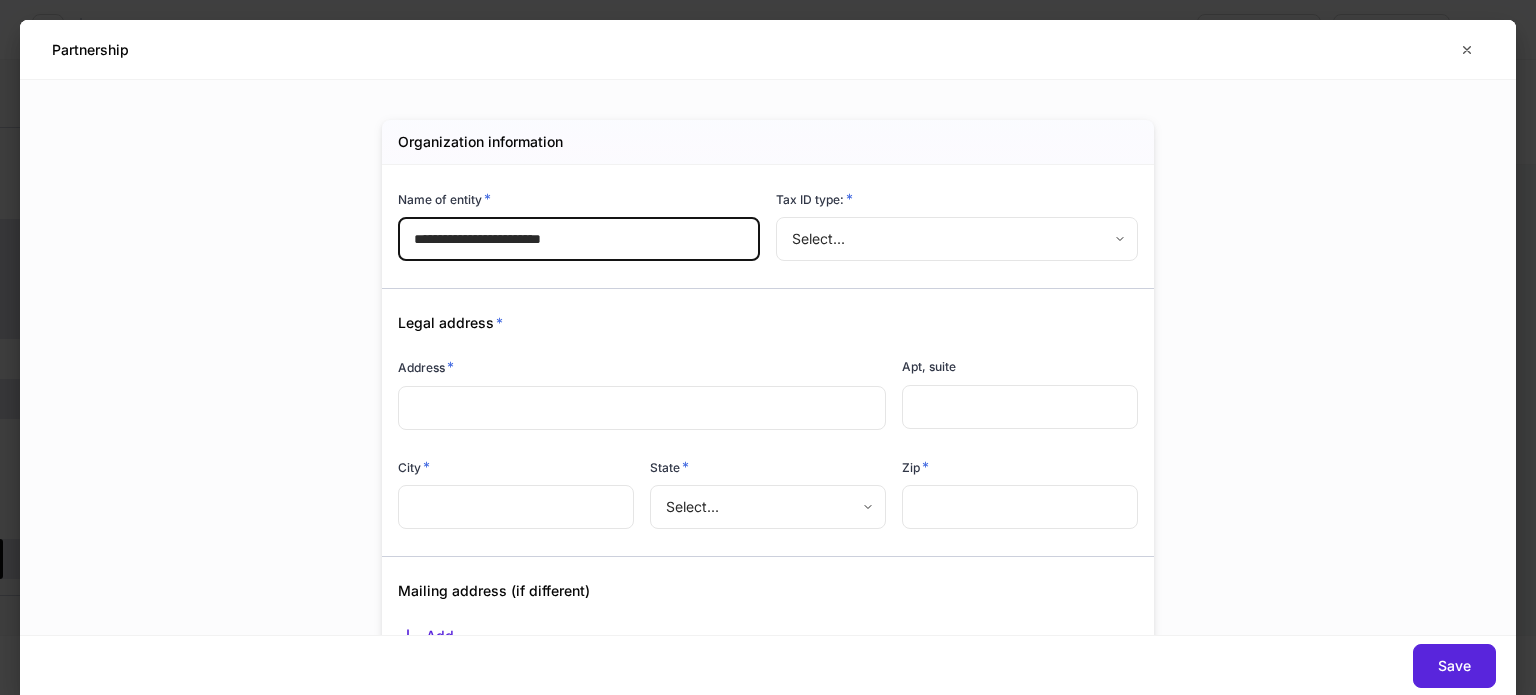 type on "**********" 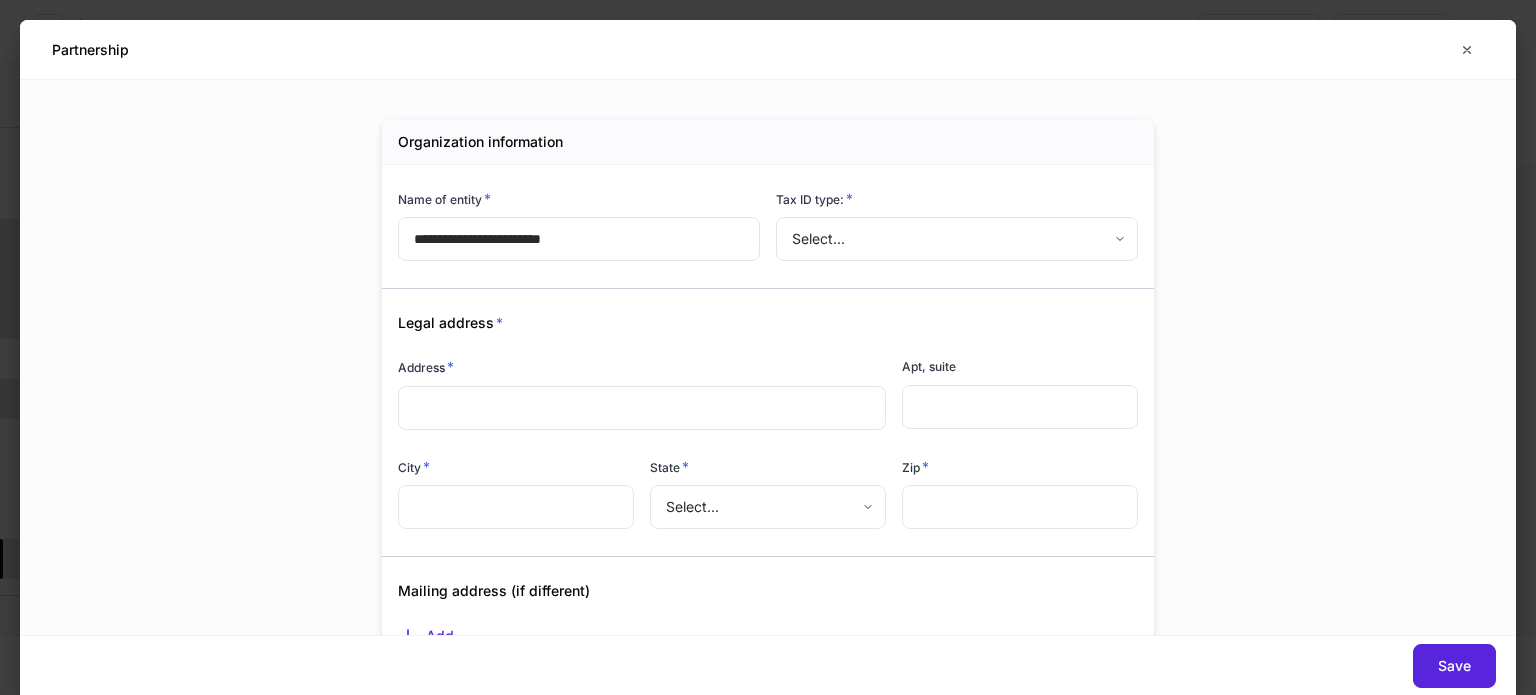 click on "Legal address *" at bounding box center [760, 311] 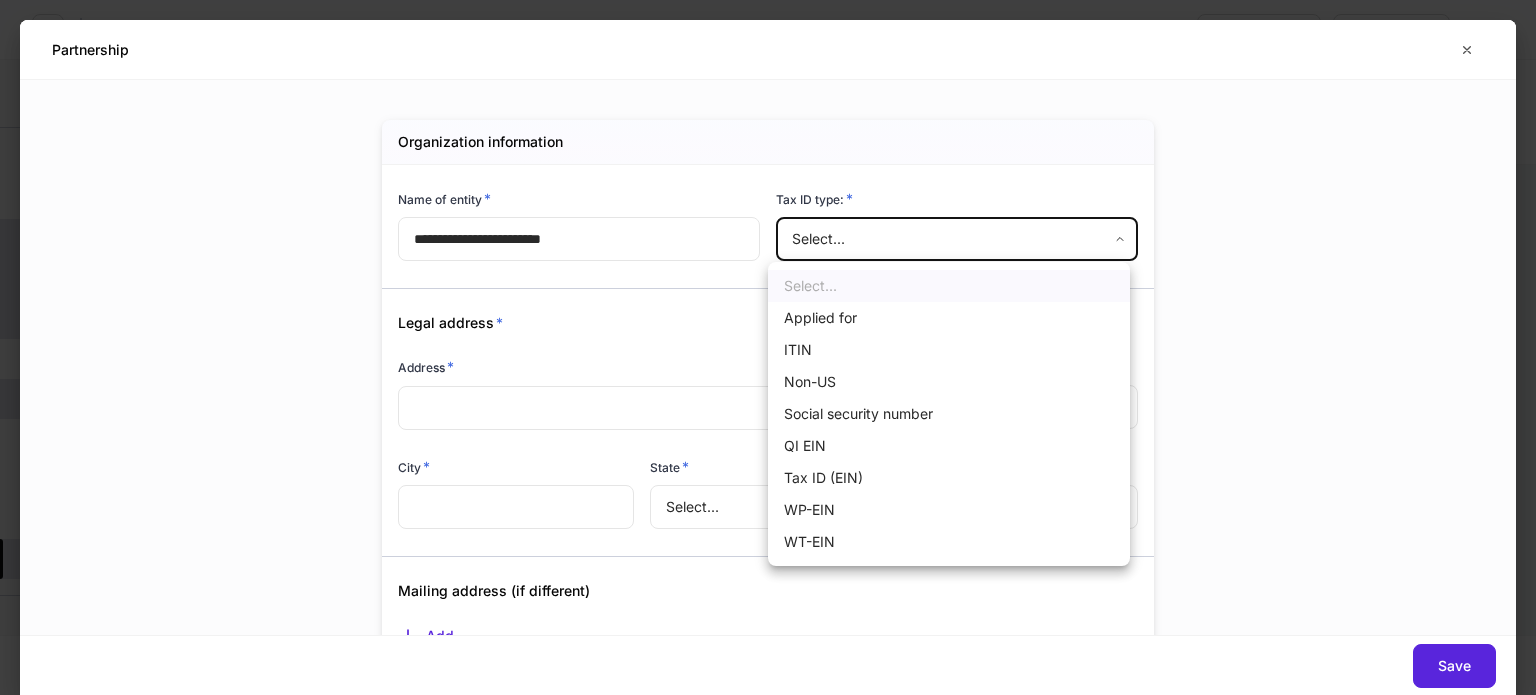 click on "Build profiles Assign to... Save and exit JWG Property Co LTD B 3620 Limited Partnership Jim Green Pershing via Sanctuary BD 2  additional   features Account details Internal use only Partnership An unincorporated business structure that two or more parties form and own together. The participants that form this structure are called partners.  Partners may be individuals, corporations, other partnerships, or other legal entities. ​Among the most common types of partnerships are general partnerships (GP), limited partnerships (LP). Account short name ​ Account online nickname ​ Account registration (as shown on statement) * ​ Account description ​ Credit line collateral indicator * Select... ​ Will this account be funded by an ACAT? * Yes No Hold ACAT Lead FA/IP # * Select... ​ Flipped IP ​ Advisory account * Select... ​ Tax lot disposition Mutual funds * First in, first out ** ​ Stocks in Pershing's dividend reinvestment plan * First in, first out ** ​ All other securities * *" at bounding box center [768, 347] 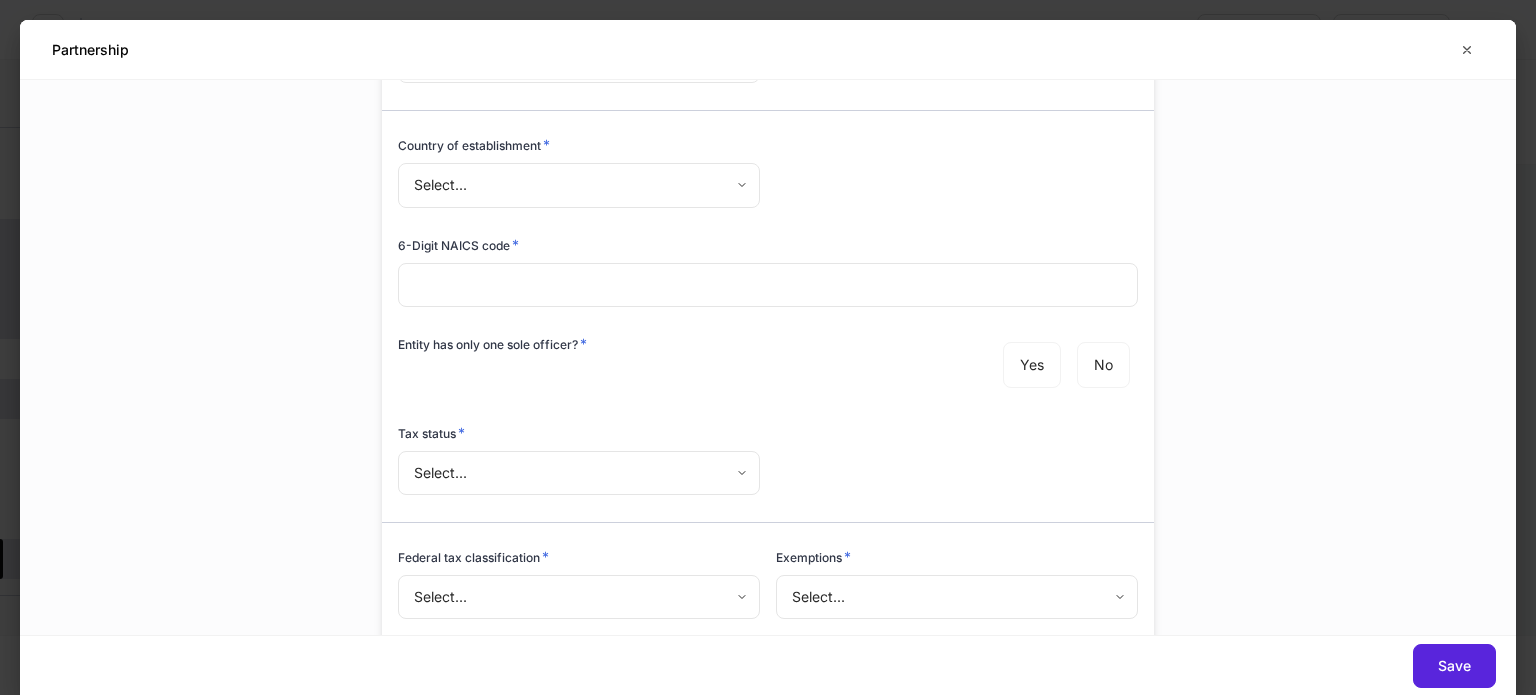 scroll, scrollTop: 1000, scrollLeft: 0, axis: vertical 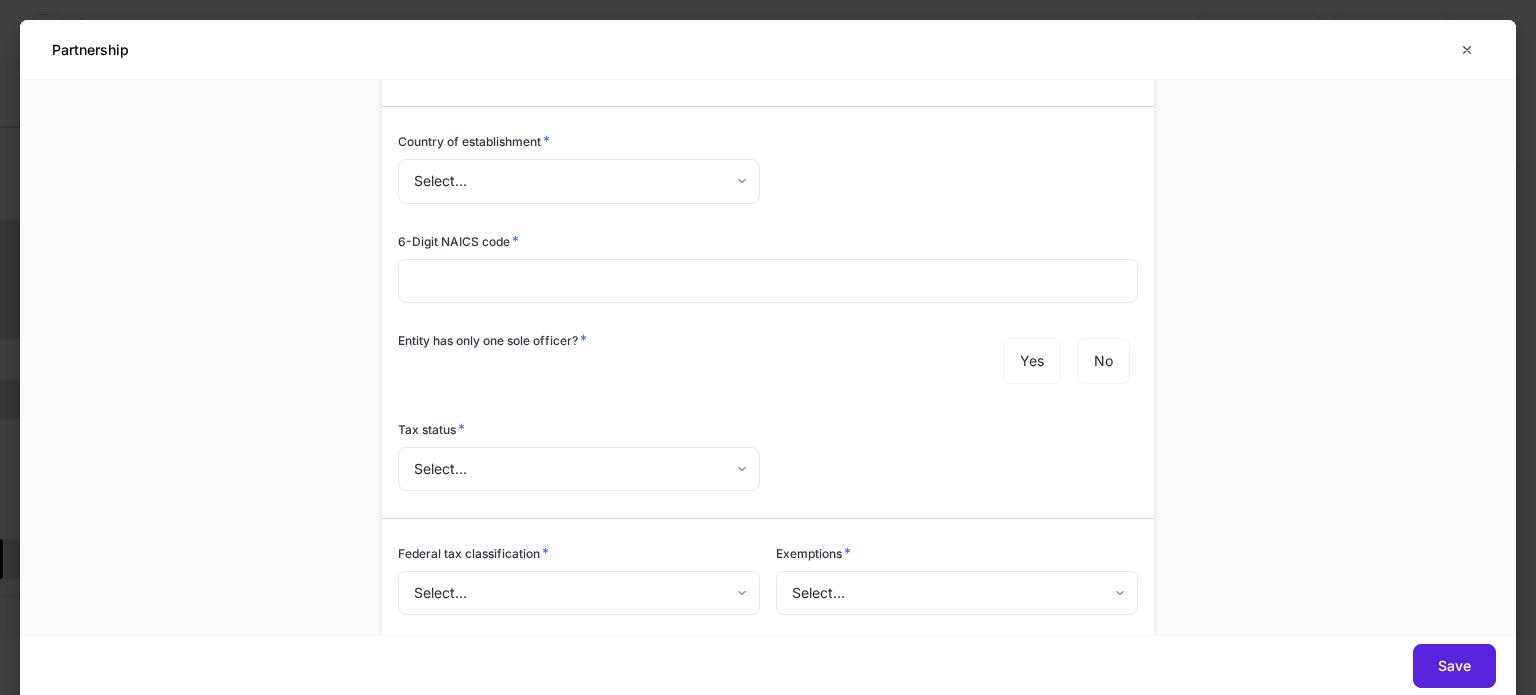 click on "6-Digit NAICS code * ​" at bounding box center (760, 256) 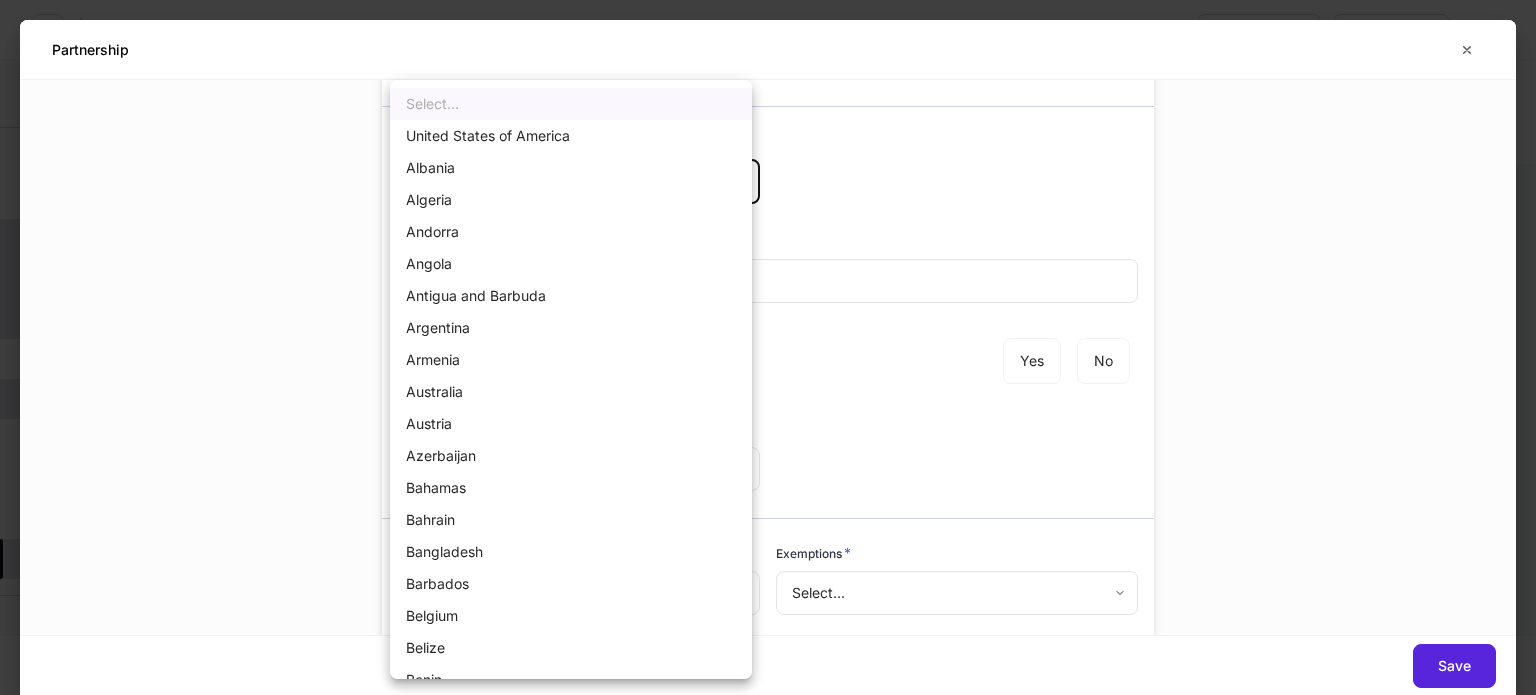 click on "United States of America" at bounding box center [571, 136] 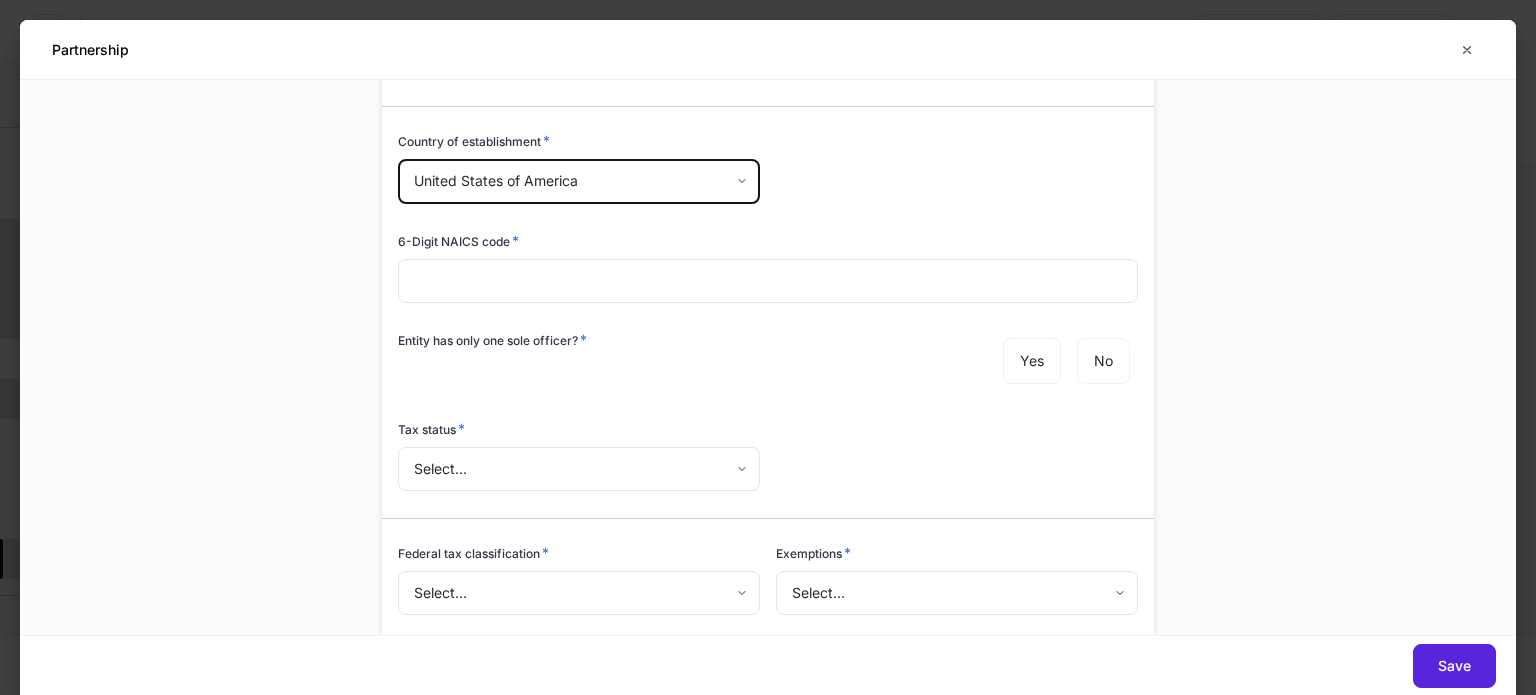 type on "*" 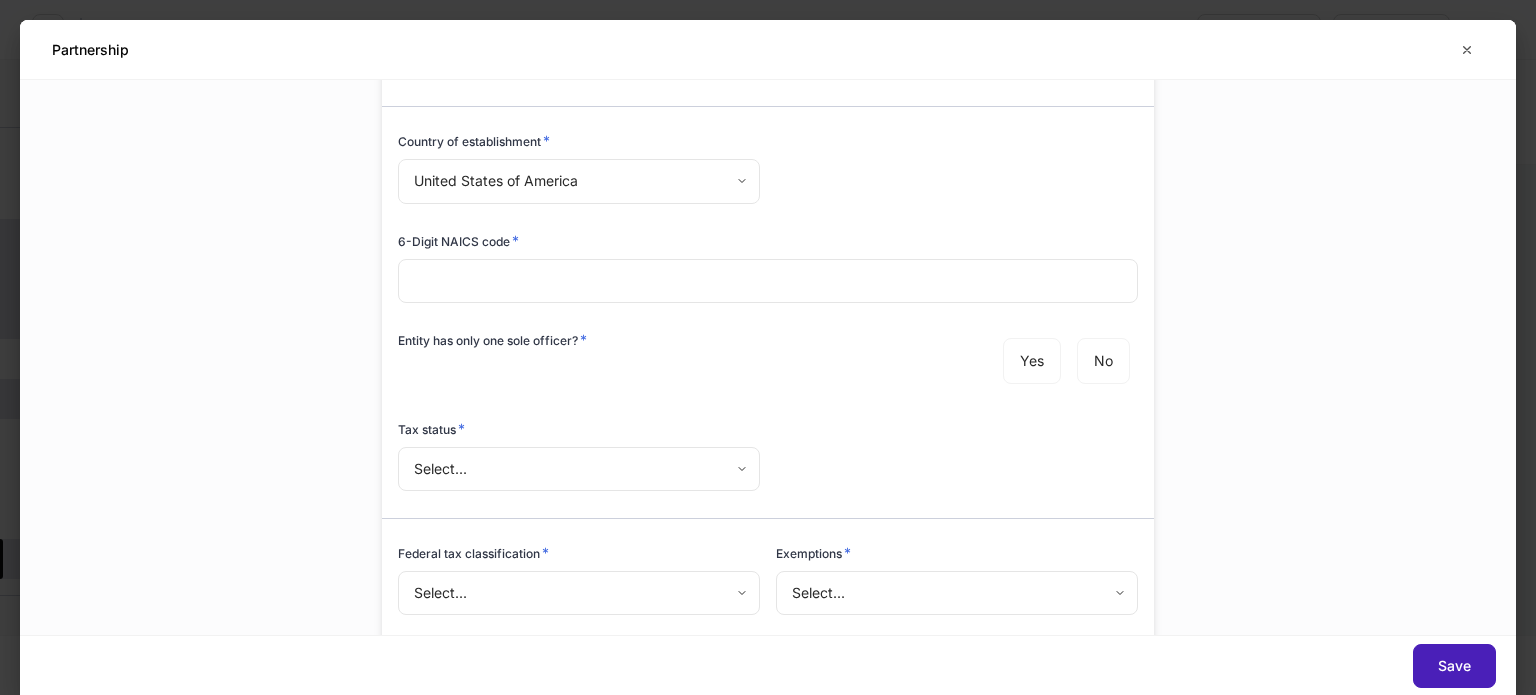 click on "Save" at bounding box center [1454, 666] 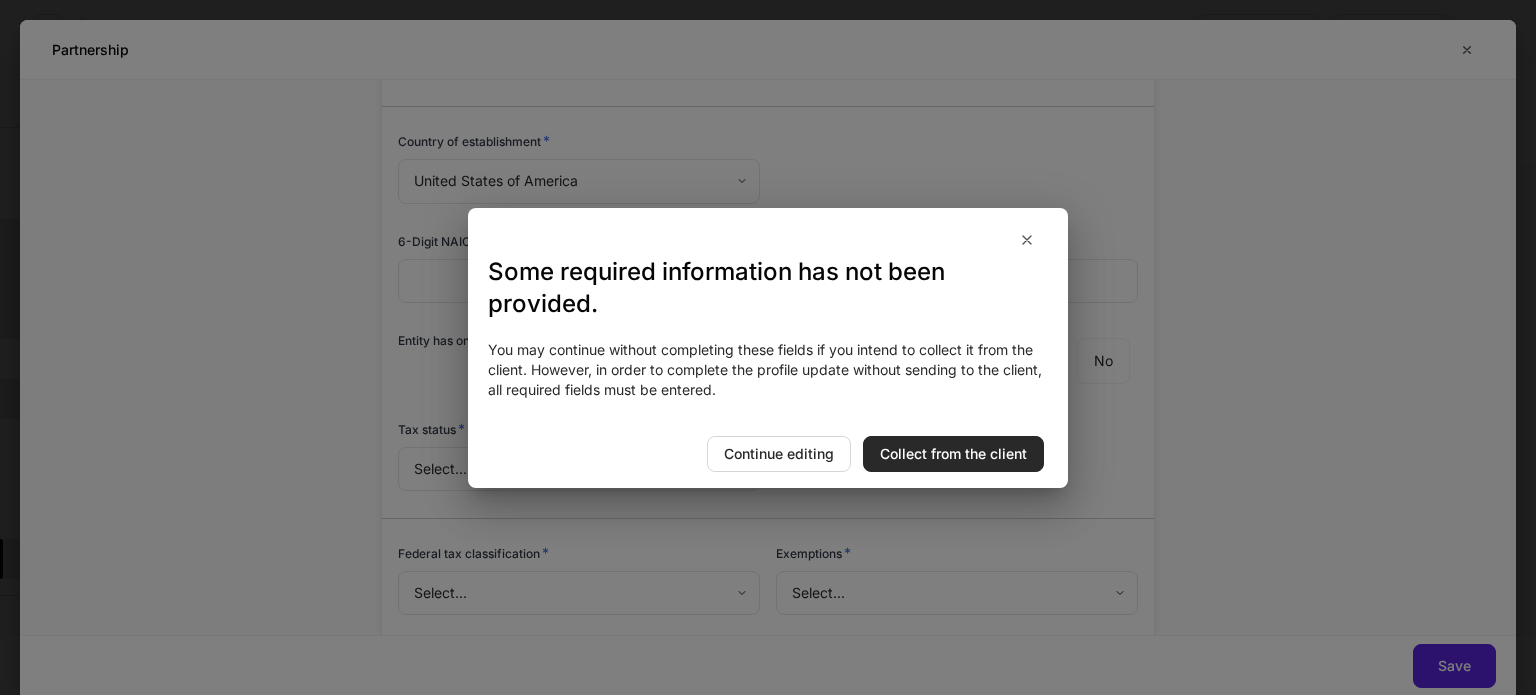 click on "Collect from the client" at bounding box center [953, 454] 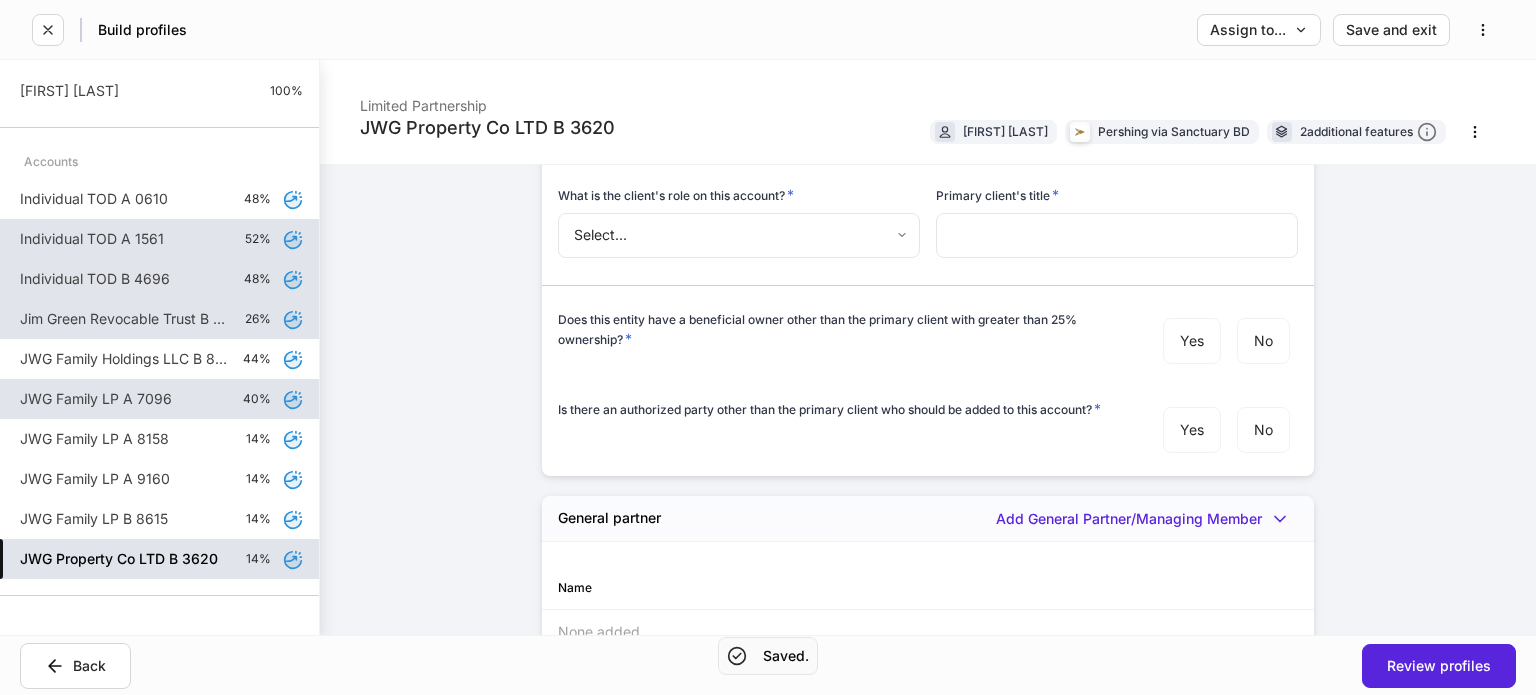 scroll, scrollTop: 1700, scrollLeft: 0, axis: vertical 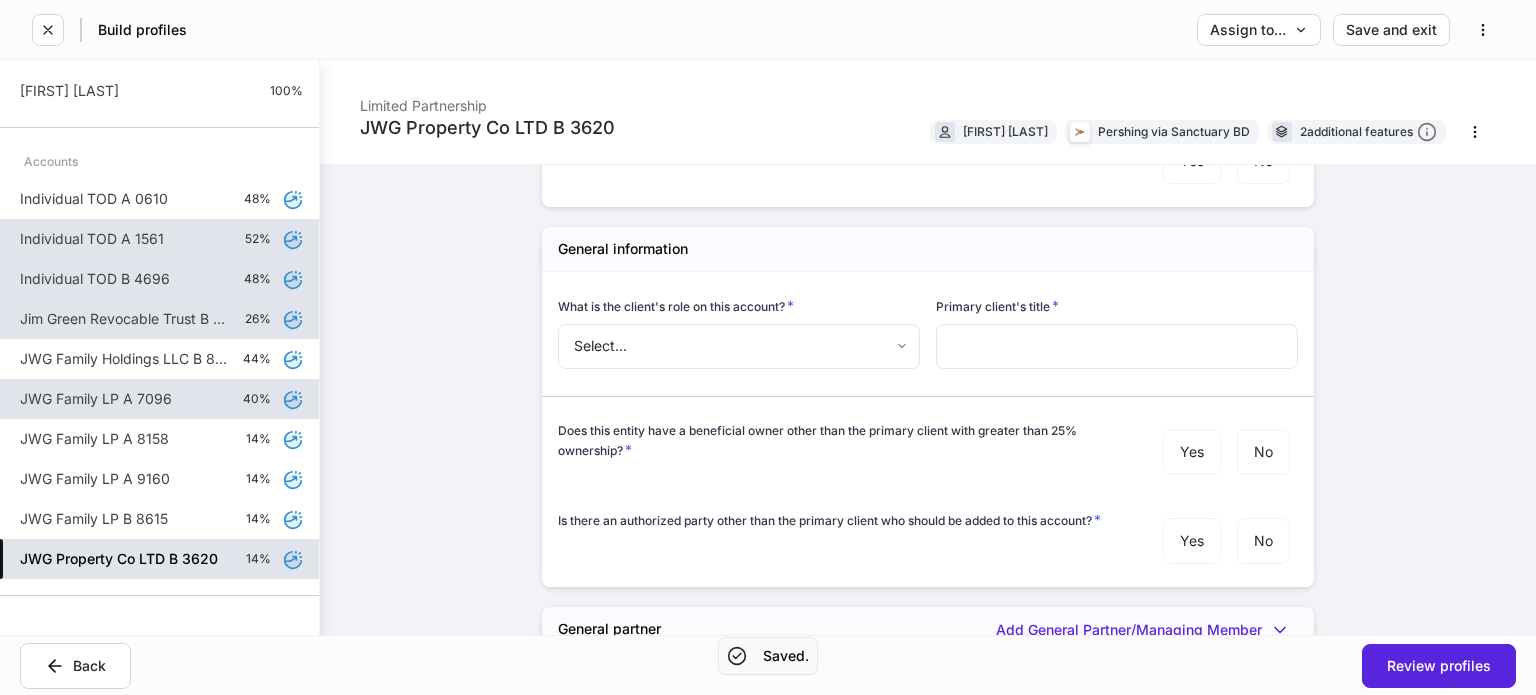 click on "Build profiles Assign to... Save and exit JWG Property Co LTD B 3620 Limited Partnership Jim Green Pershing via Sanctuary BD 2  additional   features Account details Internal use only Partnership An unincorporated business structure that two or more parties form and own together. The participants that form this structure are called partners.  Partners may be individuals, corporations, other partnerships, or other legal entities. ​Among the most common types of partnerships are general partnerships (GP), limited partnerships (LP). Account short name ​ Account online nickname ​ Account registration (as shown on statement) * ​ Account description ​ Credit line collateral indicator * Select... ​ Will this account be funded by an ACAT? * Yes No Hold ACAT Lead FA/IP # * Select... ​ Flipped IP ​ Advisory account * Select... ​ Tax lot disposition Mutual funds * First in, first out ** ​ Stocks in Pershing's dividend reinvestment plan * First in, first out ** ​ All other securities * *" at bounding box center [768, 347] 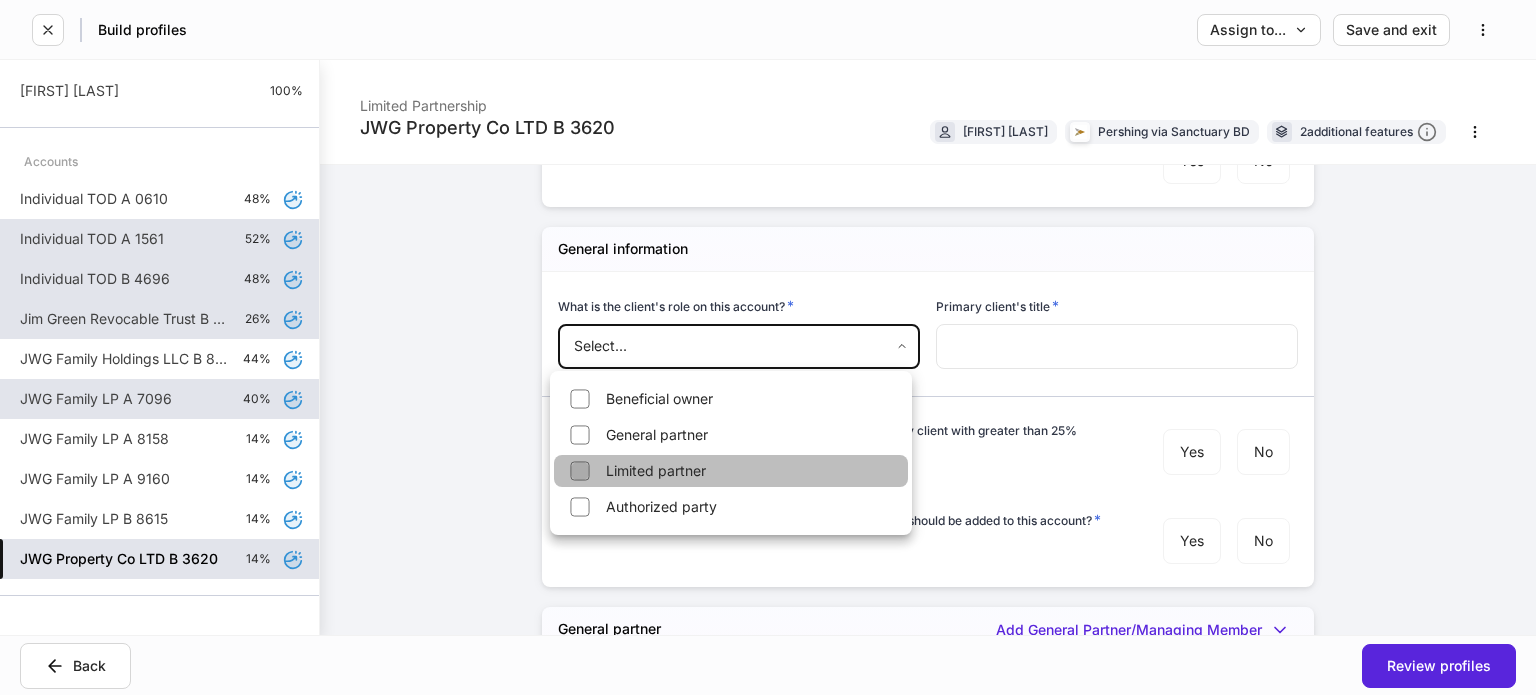 type on "**********" 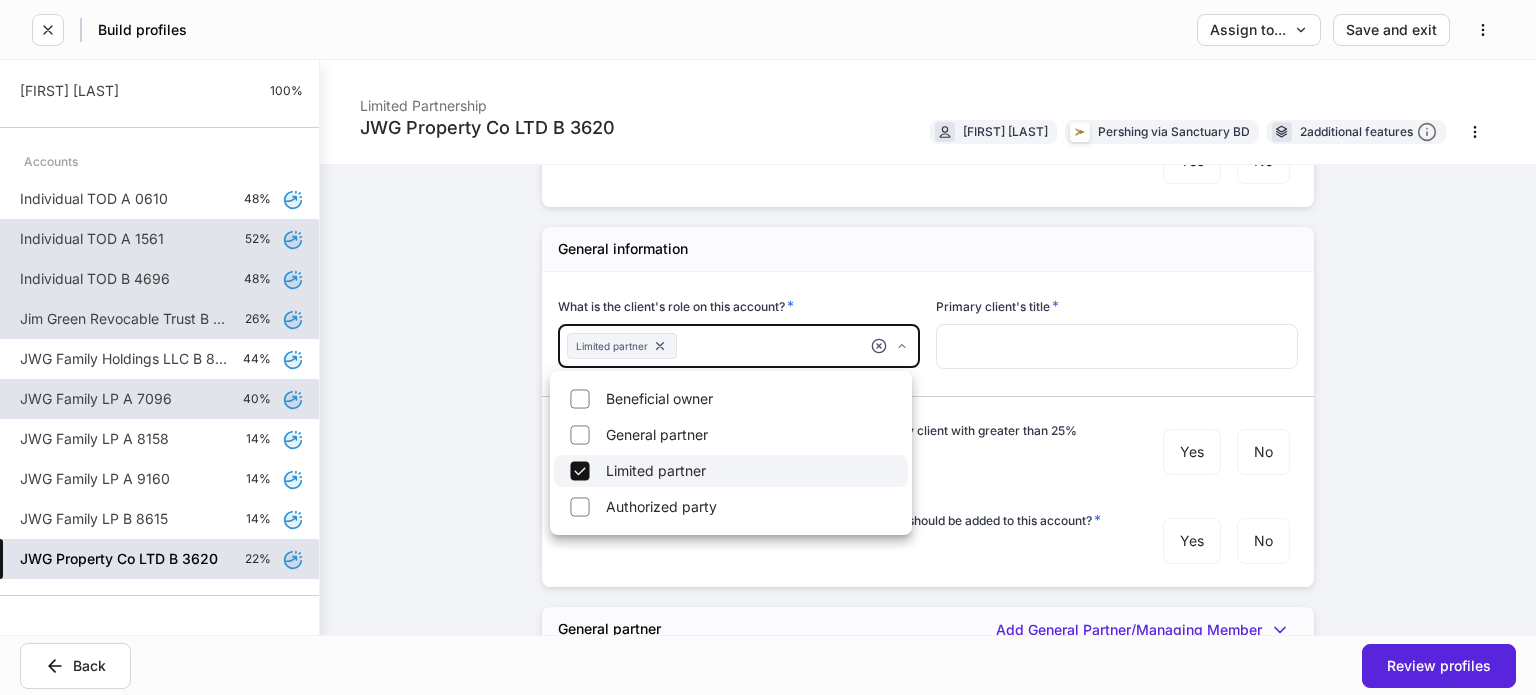 click at bounding box center (768, 347) 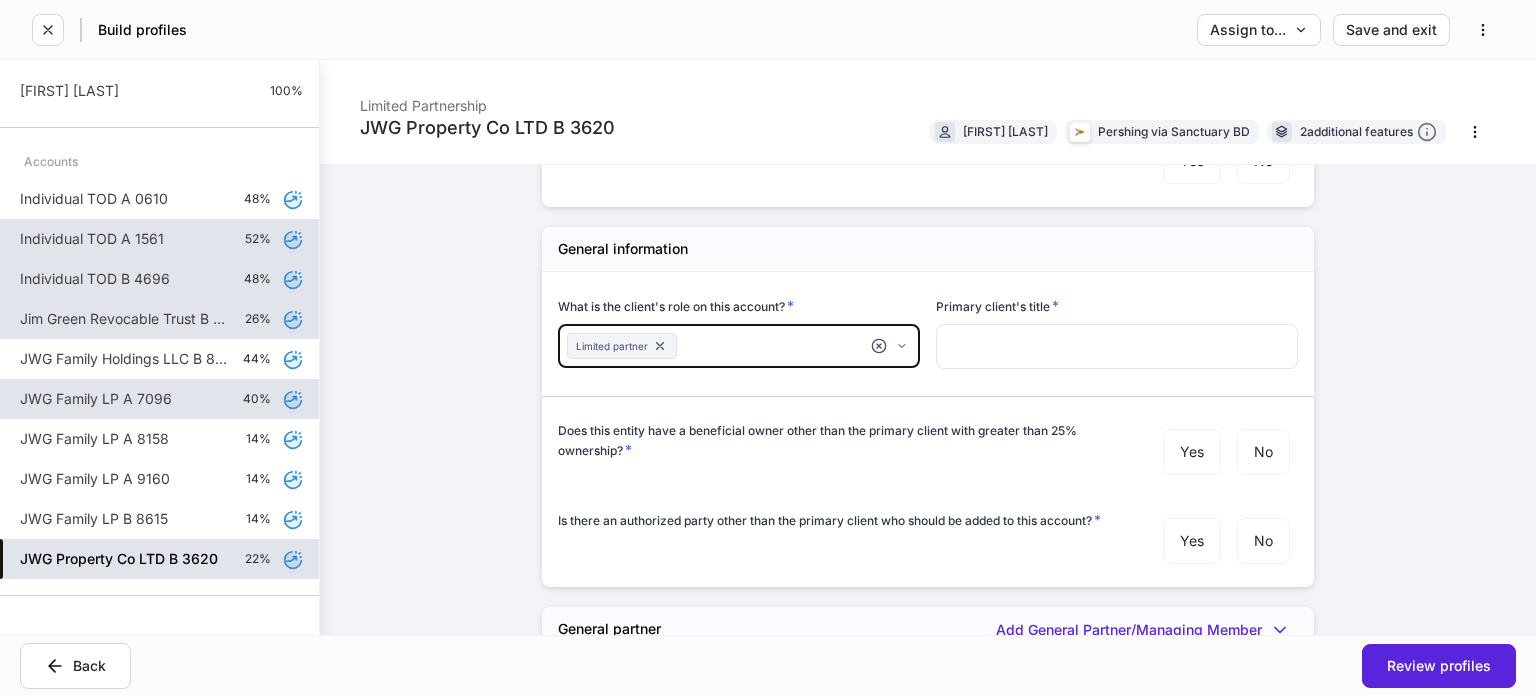 click at bounding box center (1117, 346) 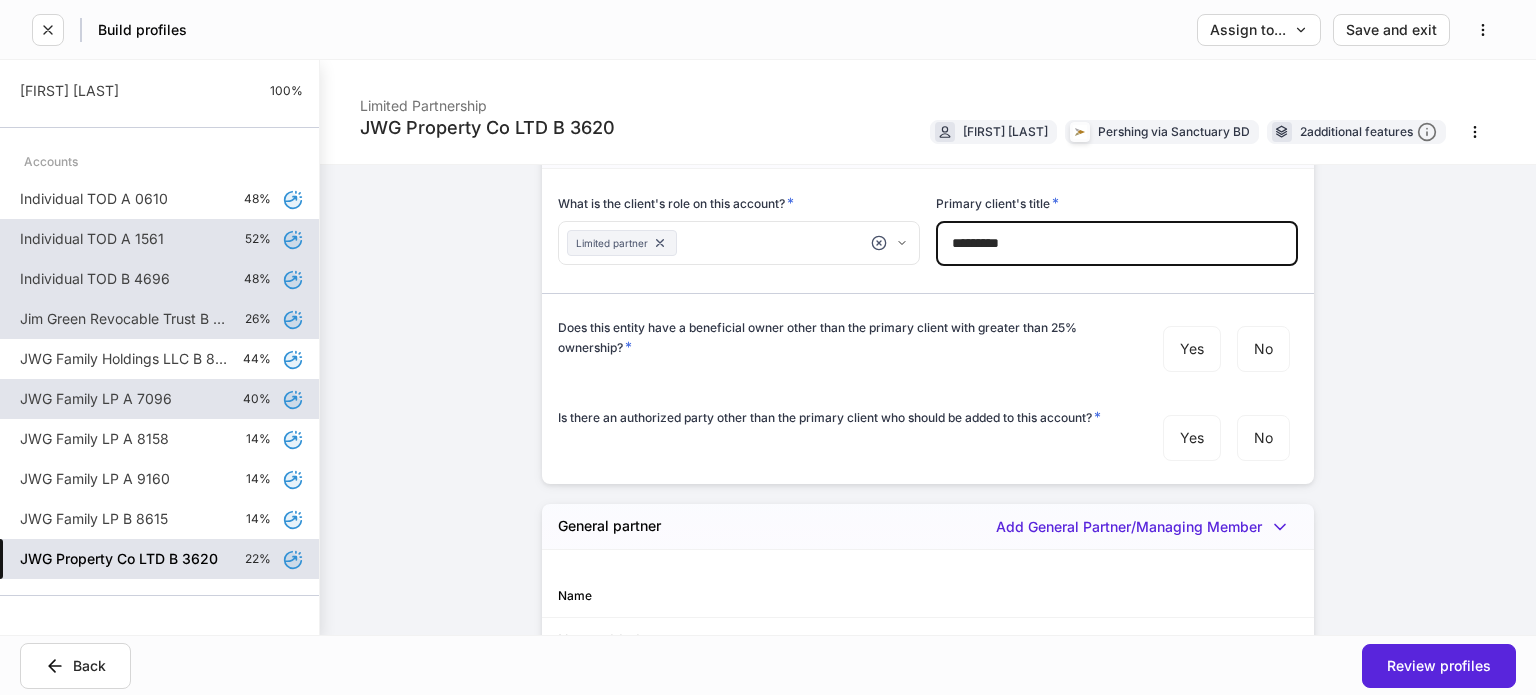 scroll, scrollTop: 2000, scrollLeft: 0, axis: vertical 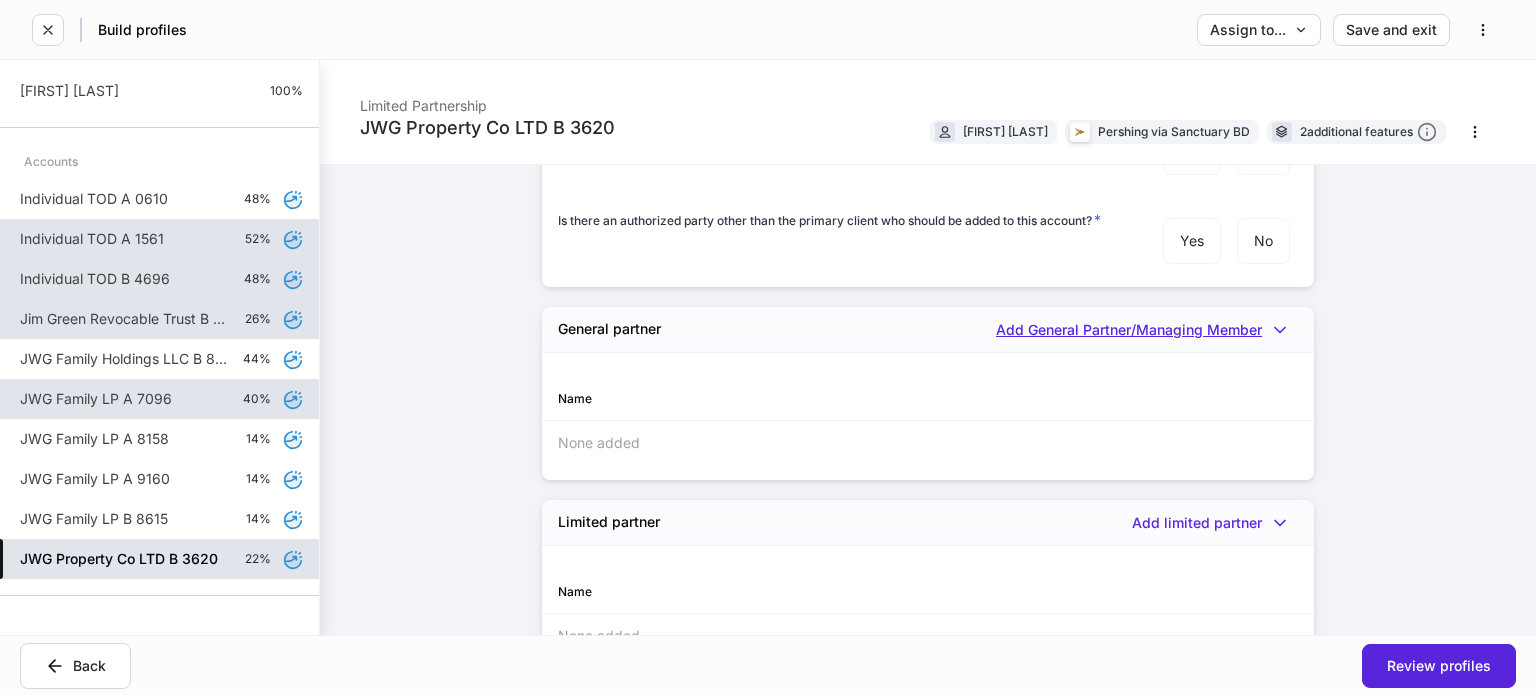 type on "*********" 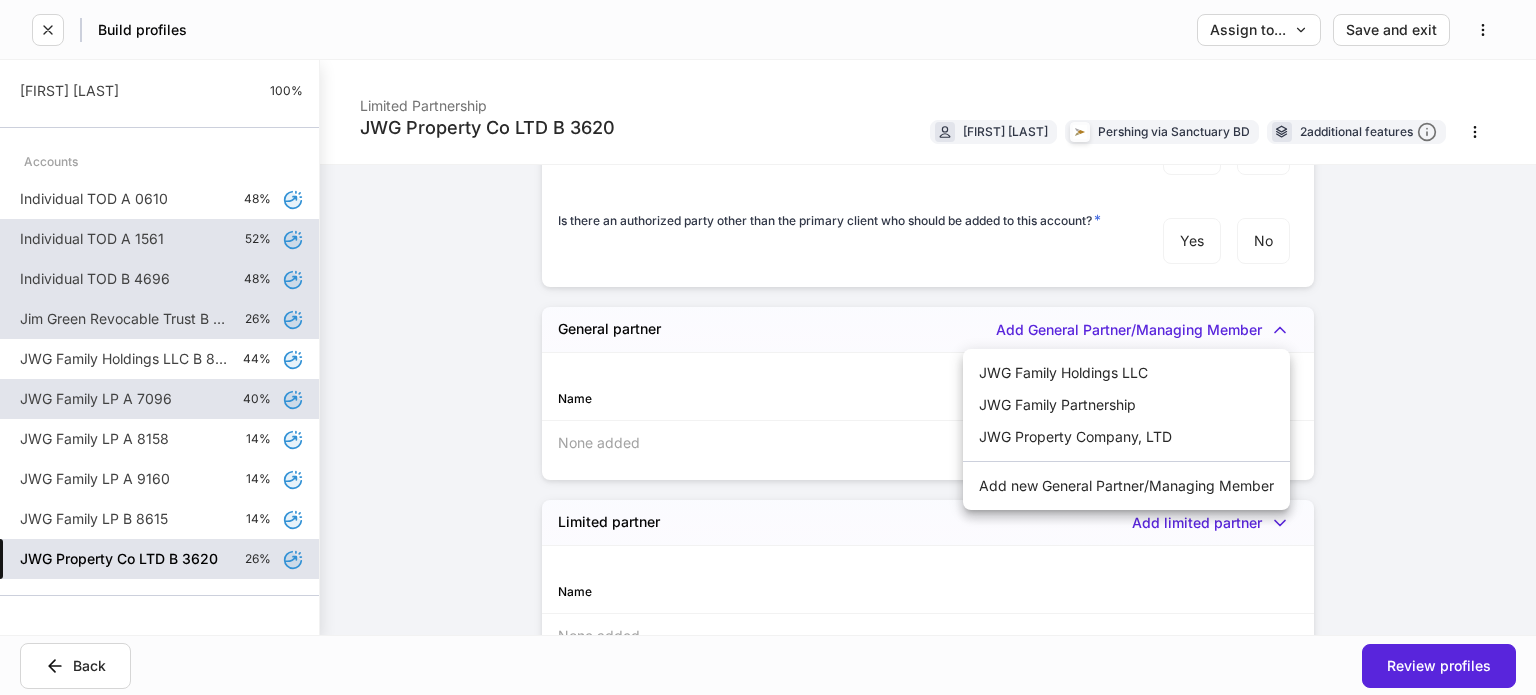 click on "JWG Family Holdings LLC" at bounding box center (1126, 373) 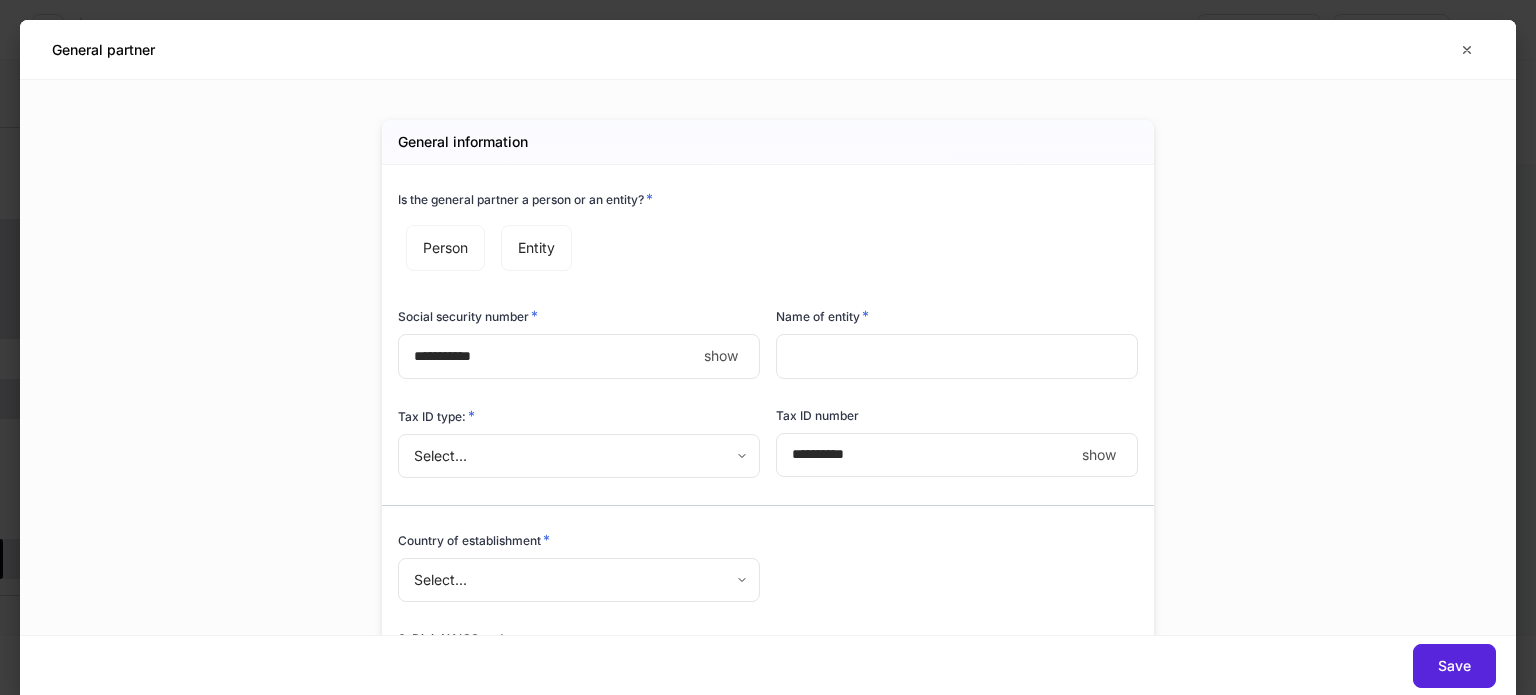 type on "**********" 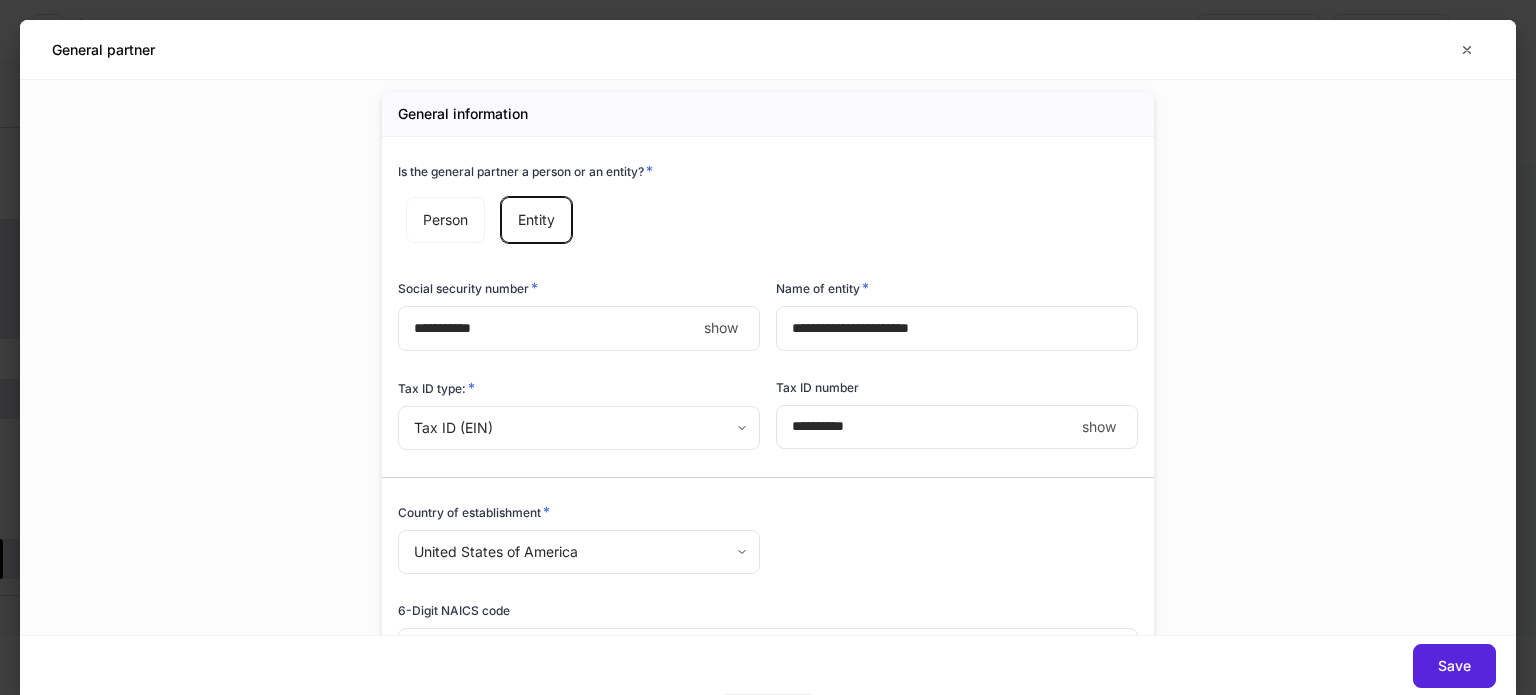 scroll, scrollTop: 0, scrollLeft: 0, axis: both 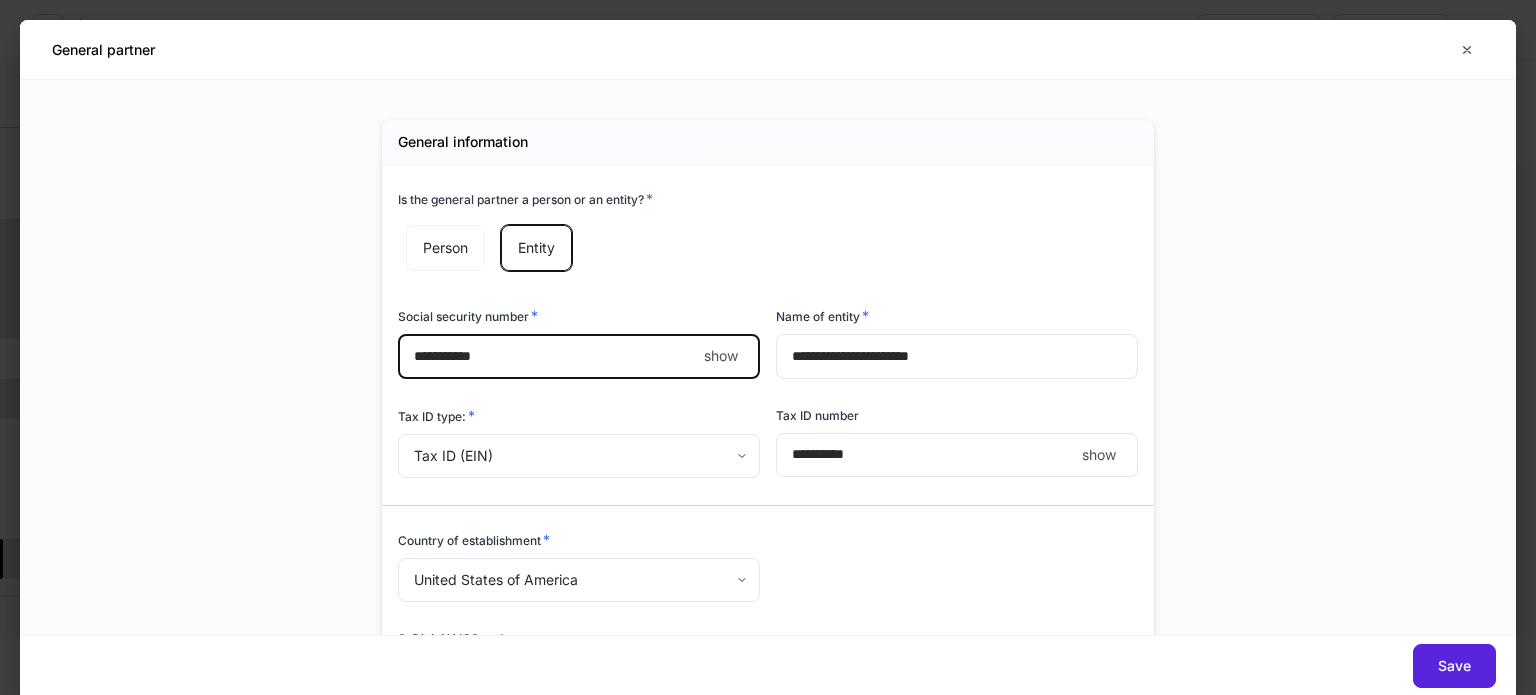 click on "****" at bounding box center [547, 356] 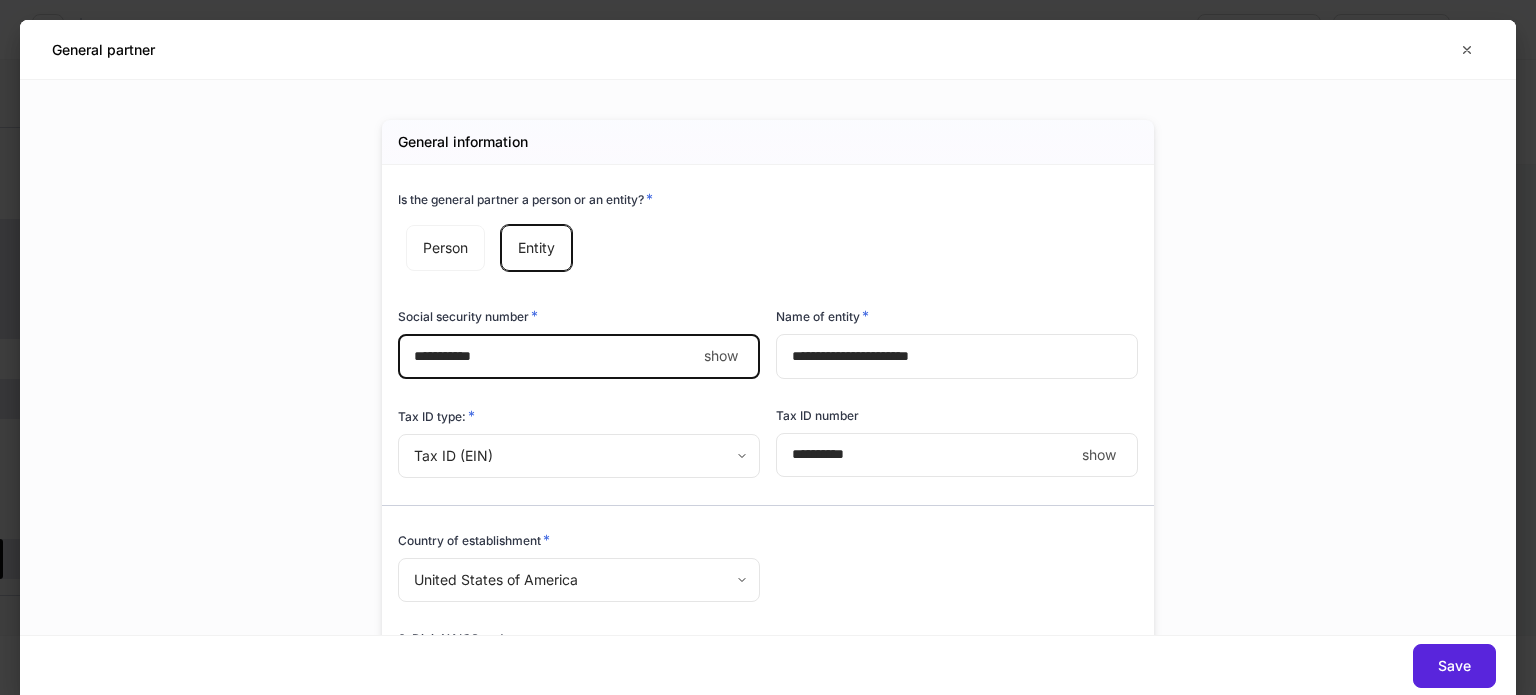 type on "**********" 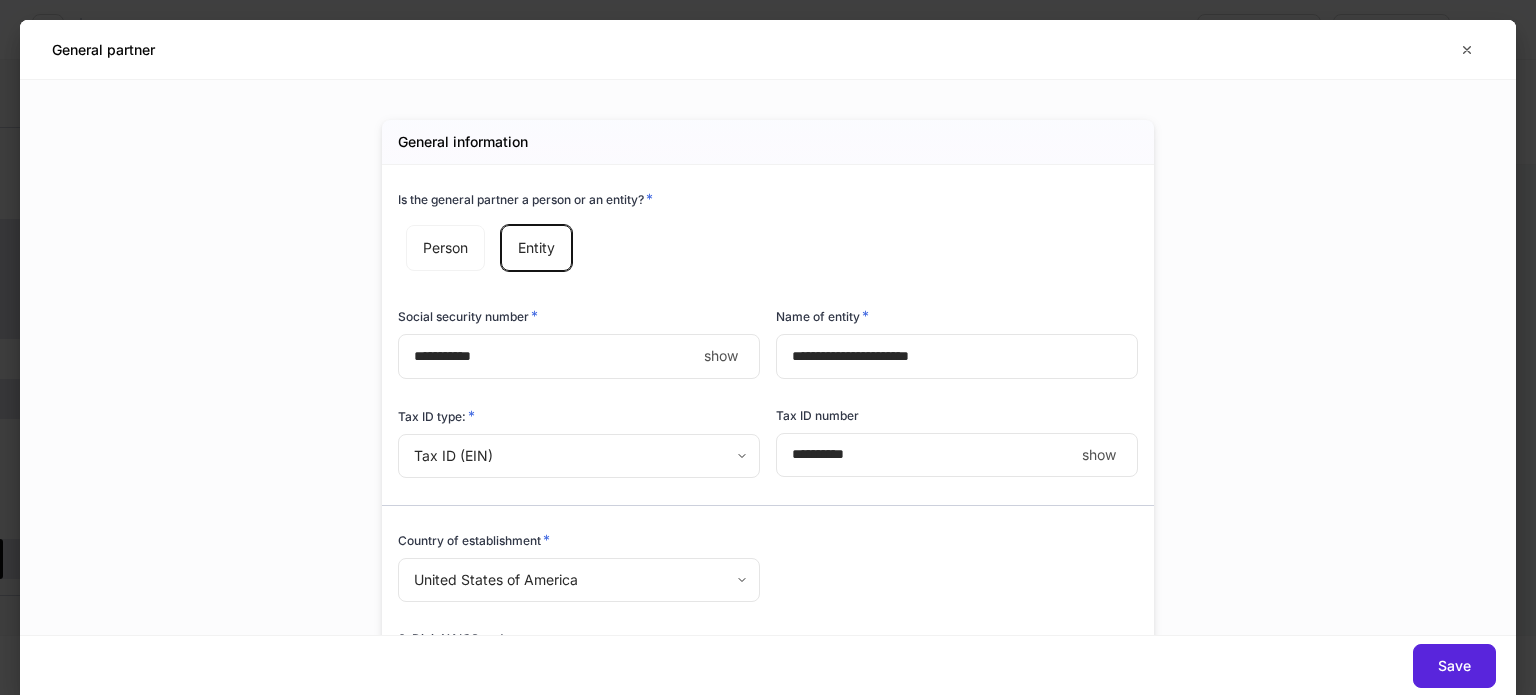 click on "General partner" at bounding box center (751, 50) 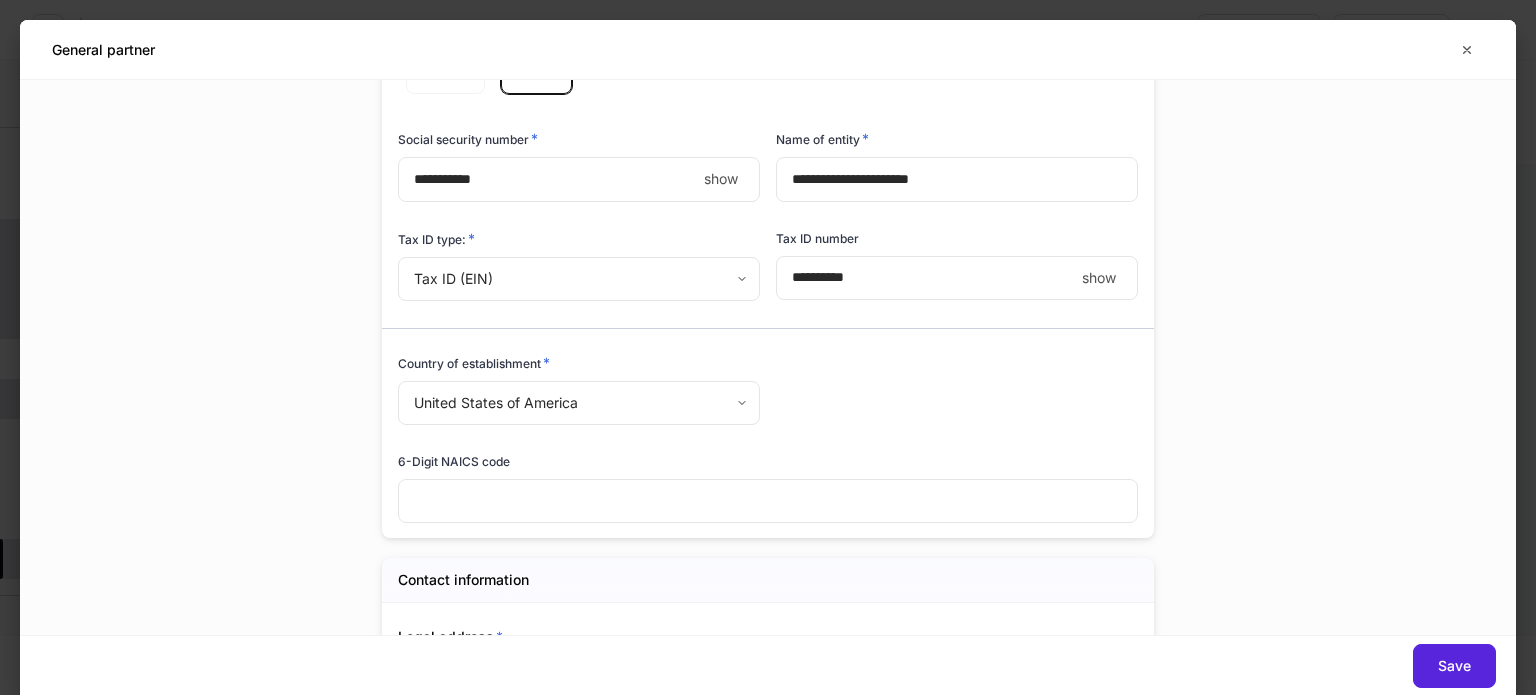 scroll, scrollTop: 200, scrollLeft: 0, axis: vertical 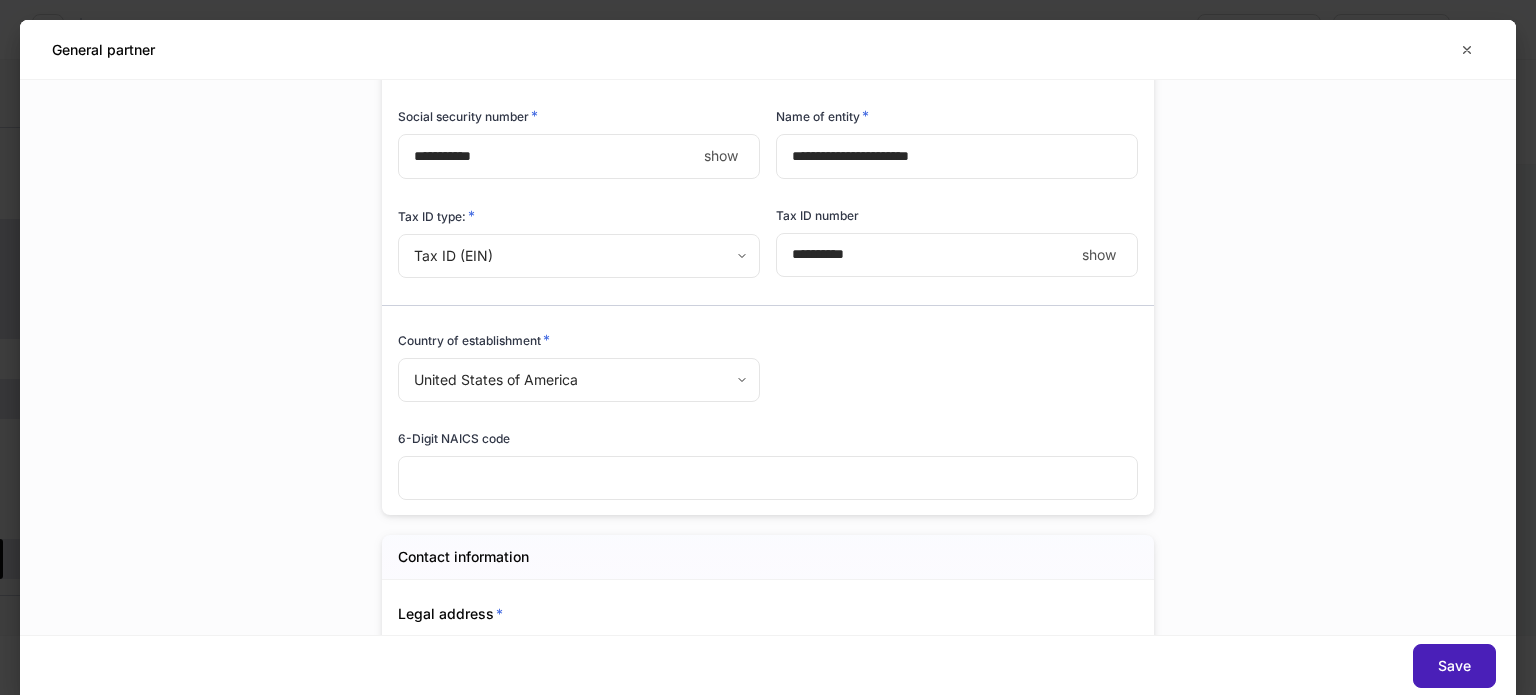 click on "Save" at bounding box center [1454, 666] 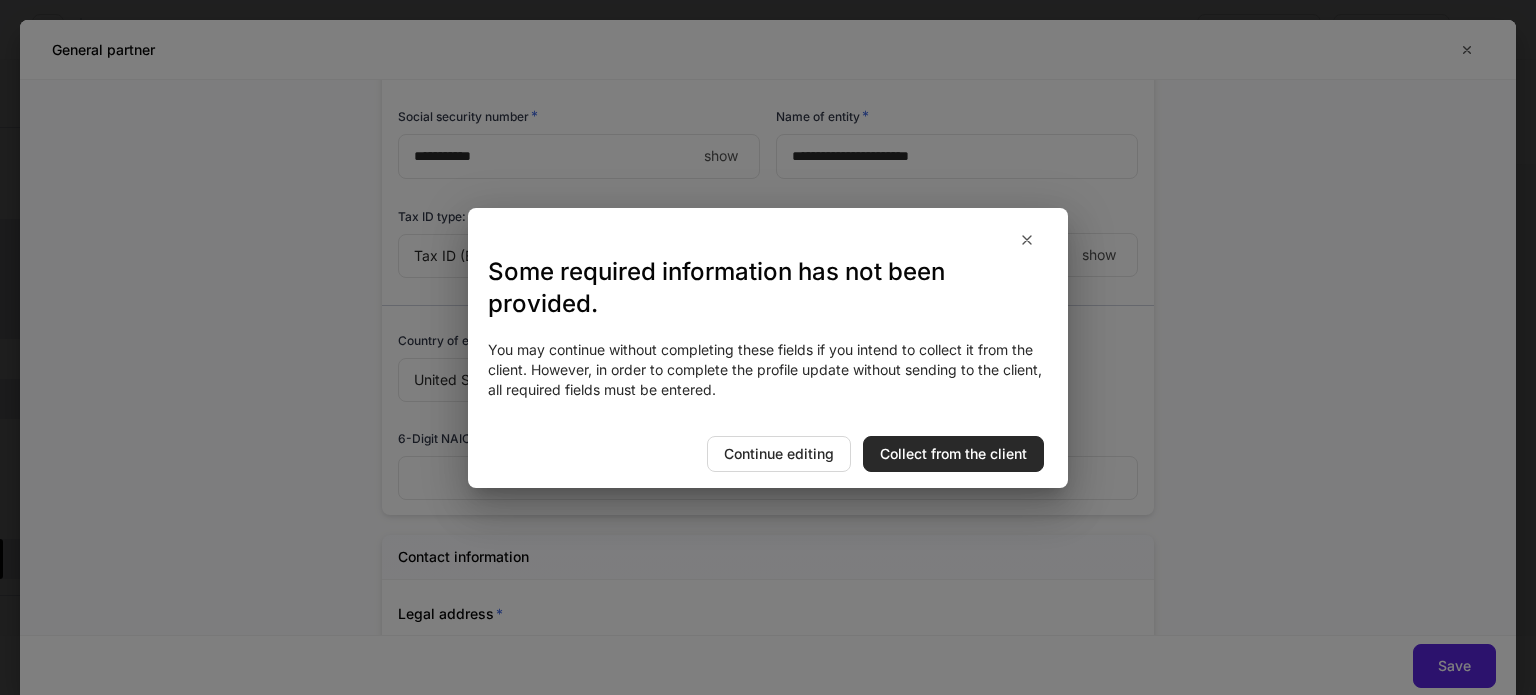 click on "Collect from the client" at bounding box center [953, 454] 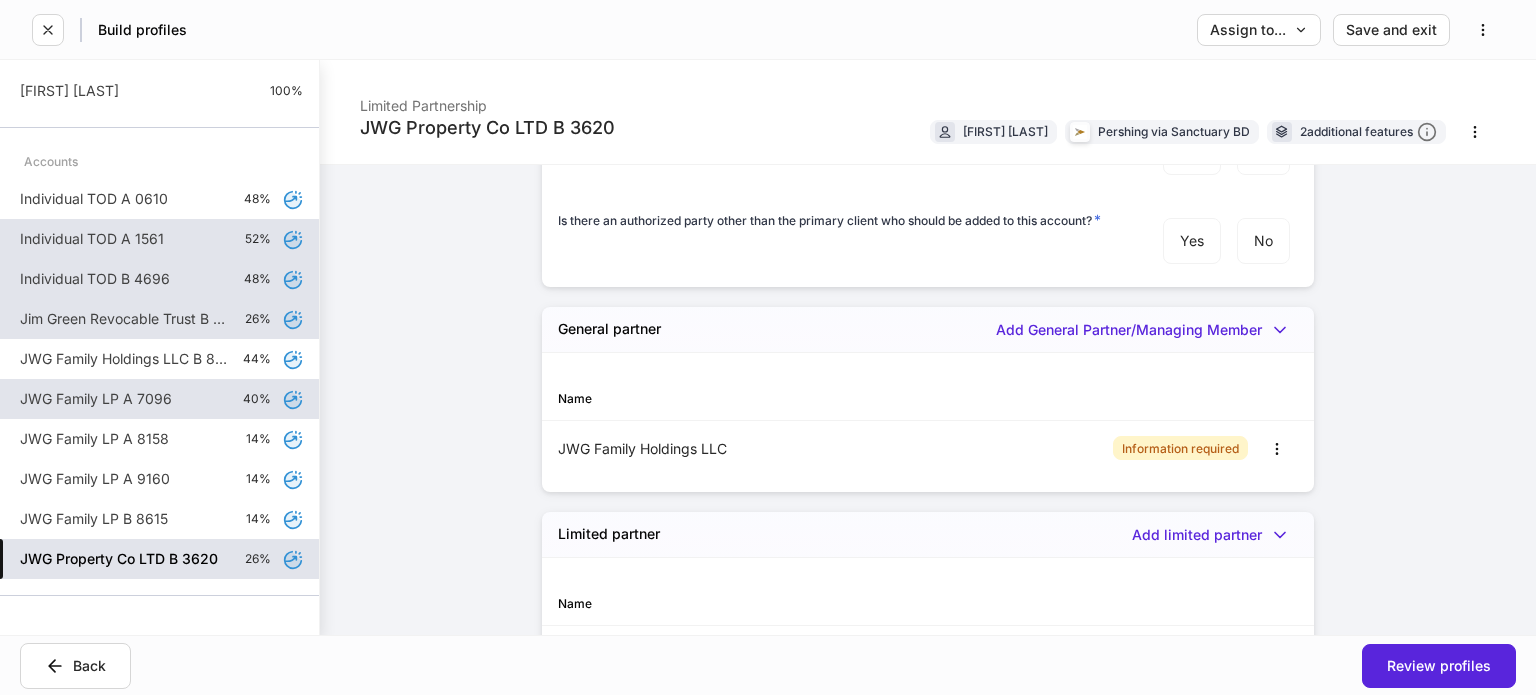 click on "JWG Family LP A 7096" at bounding box center (96, 399) 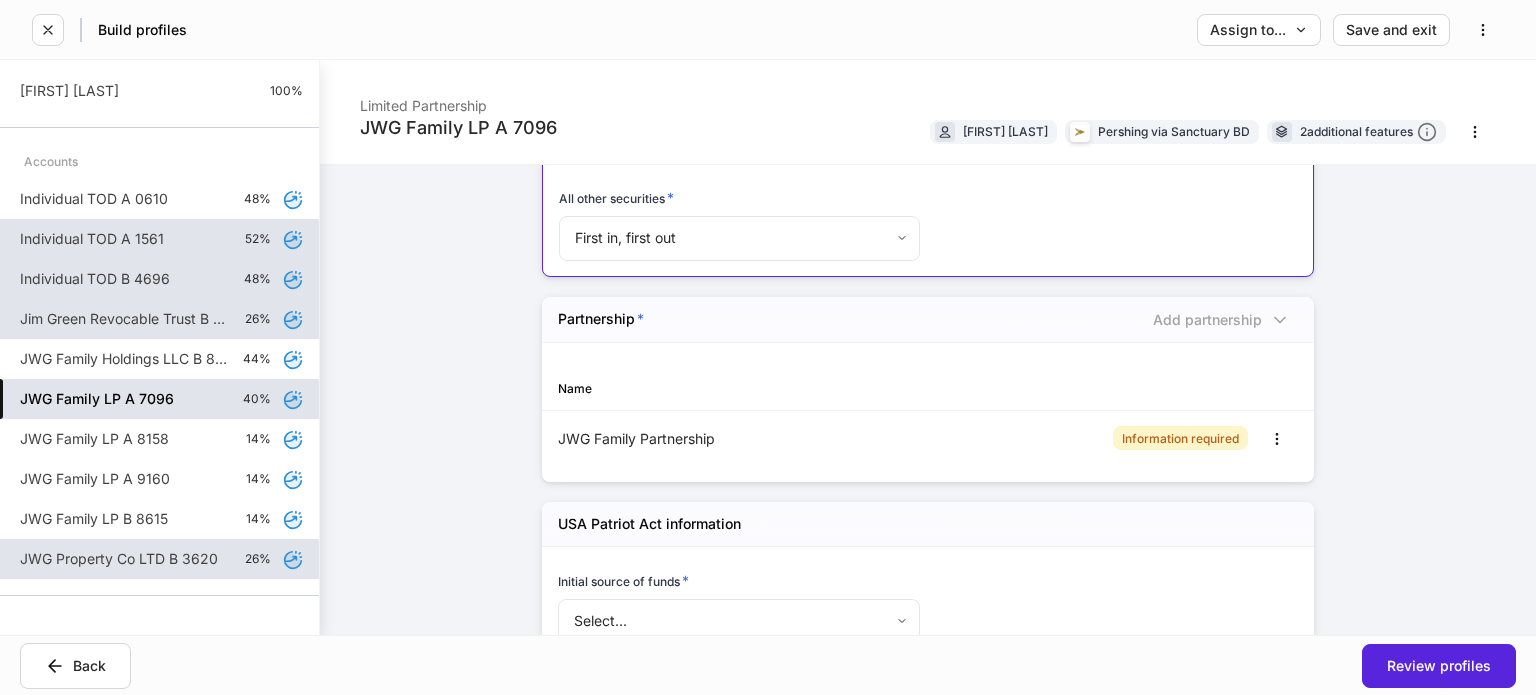 scroll, scrollTop: 1500, scrollLeft: 0, axis: vertical 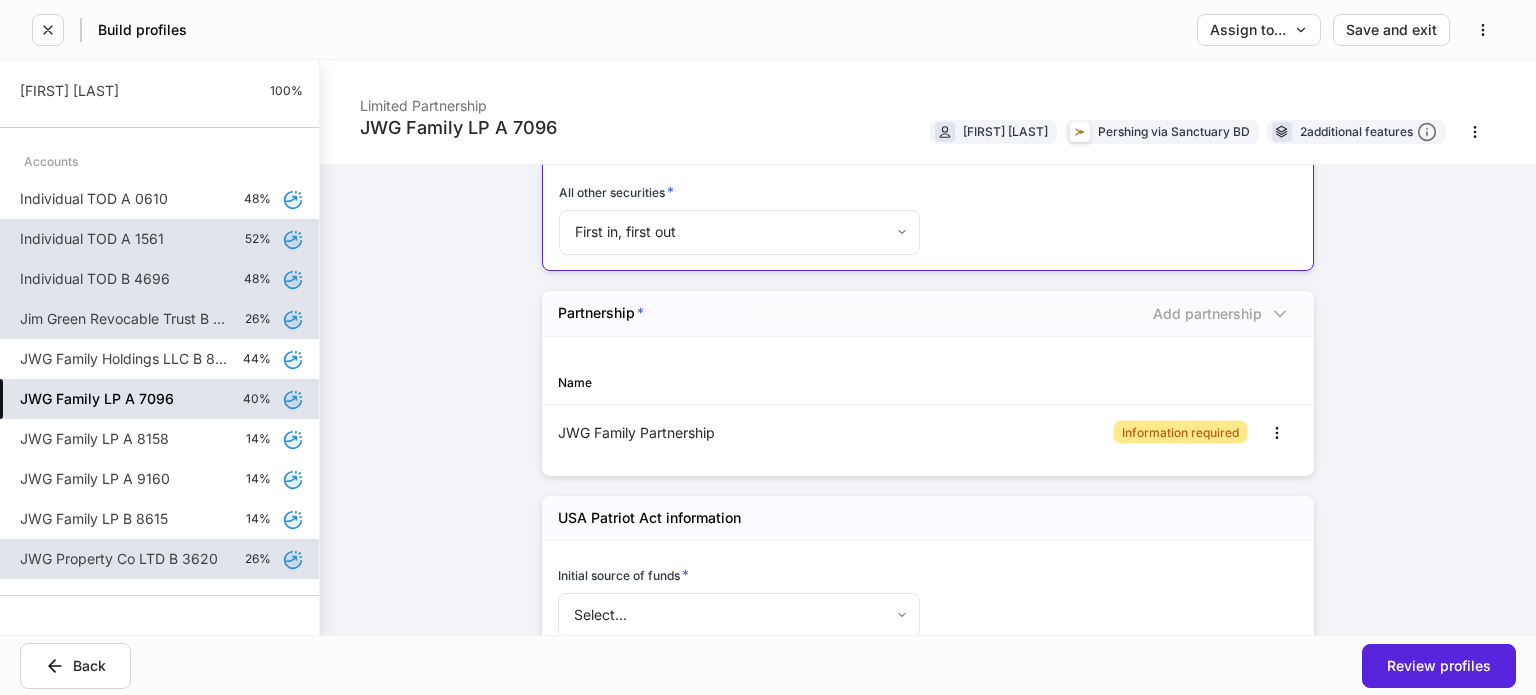 click on "Information required" at bounding box center (1180, 432) 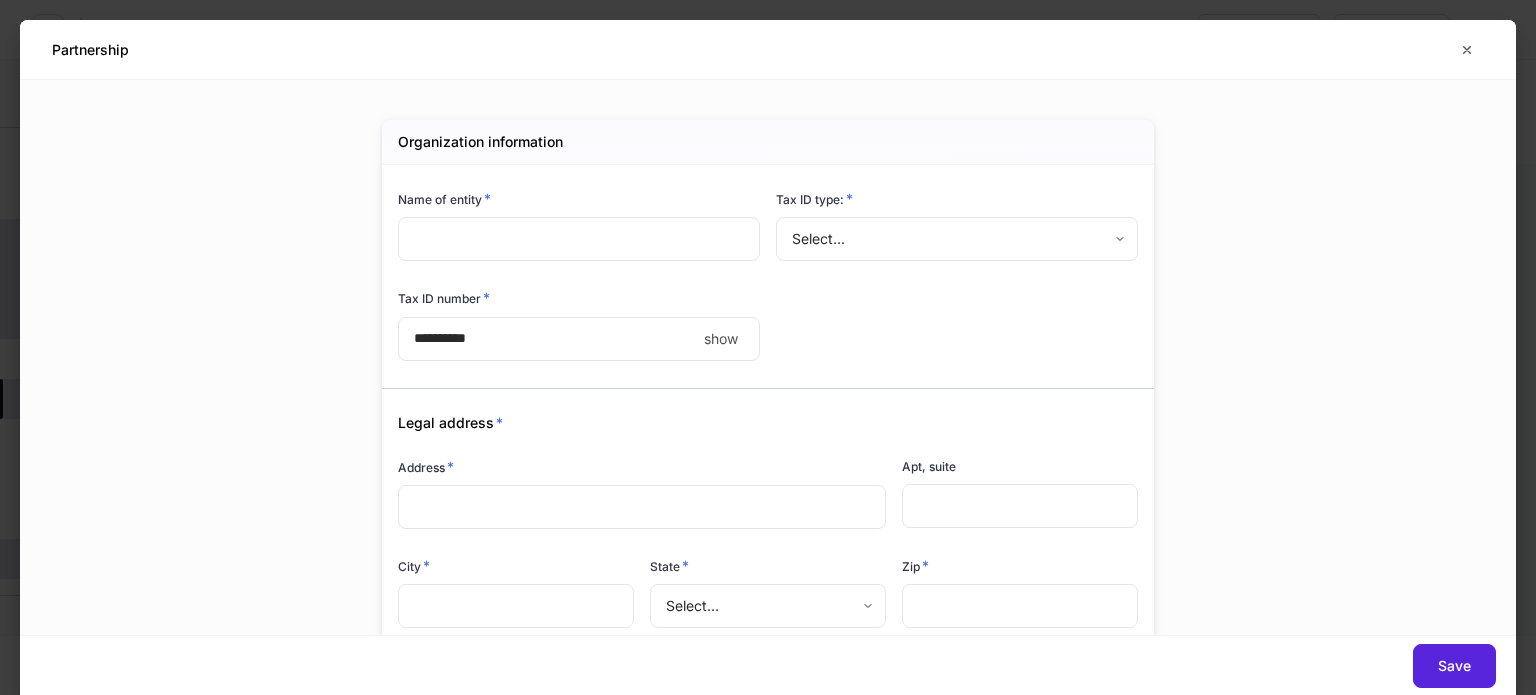 type on "**********" 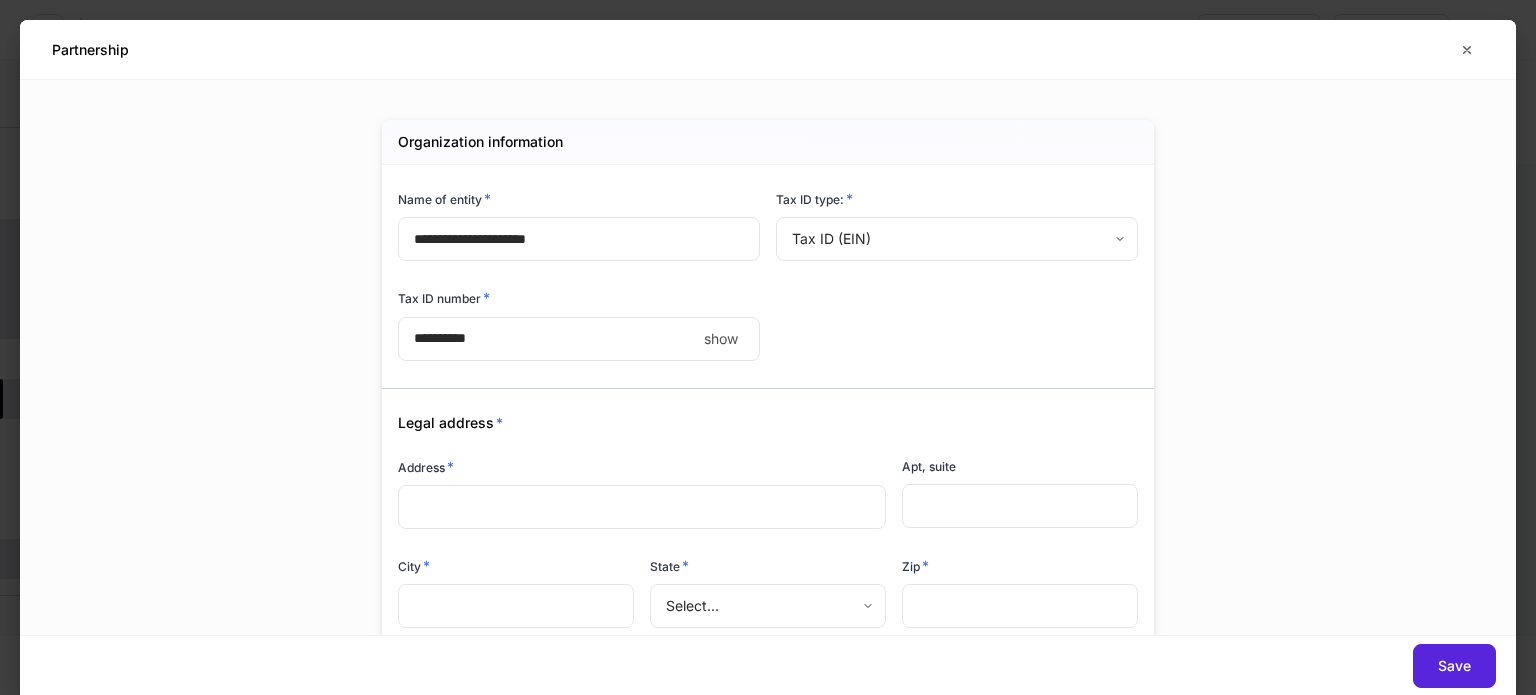 scroll, scrollTop: 100, scrollLeft: 0, axis: vertical 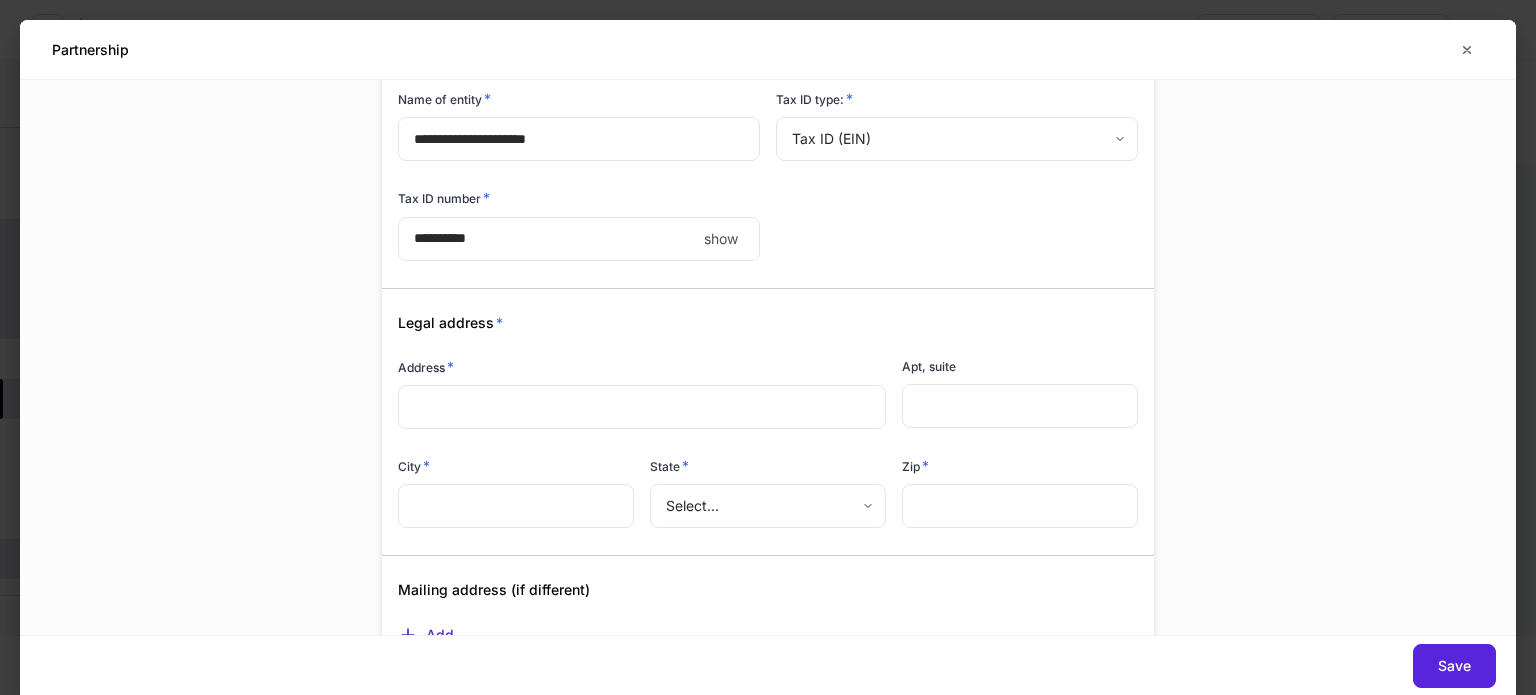 click on "​" at bounding box center (642, 407) 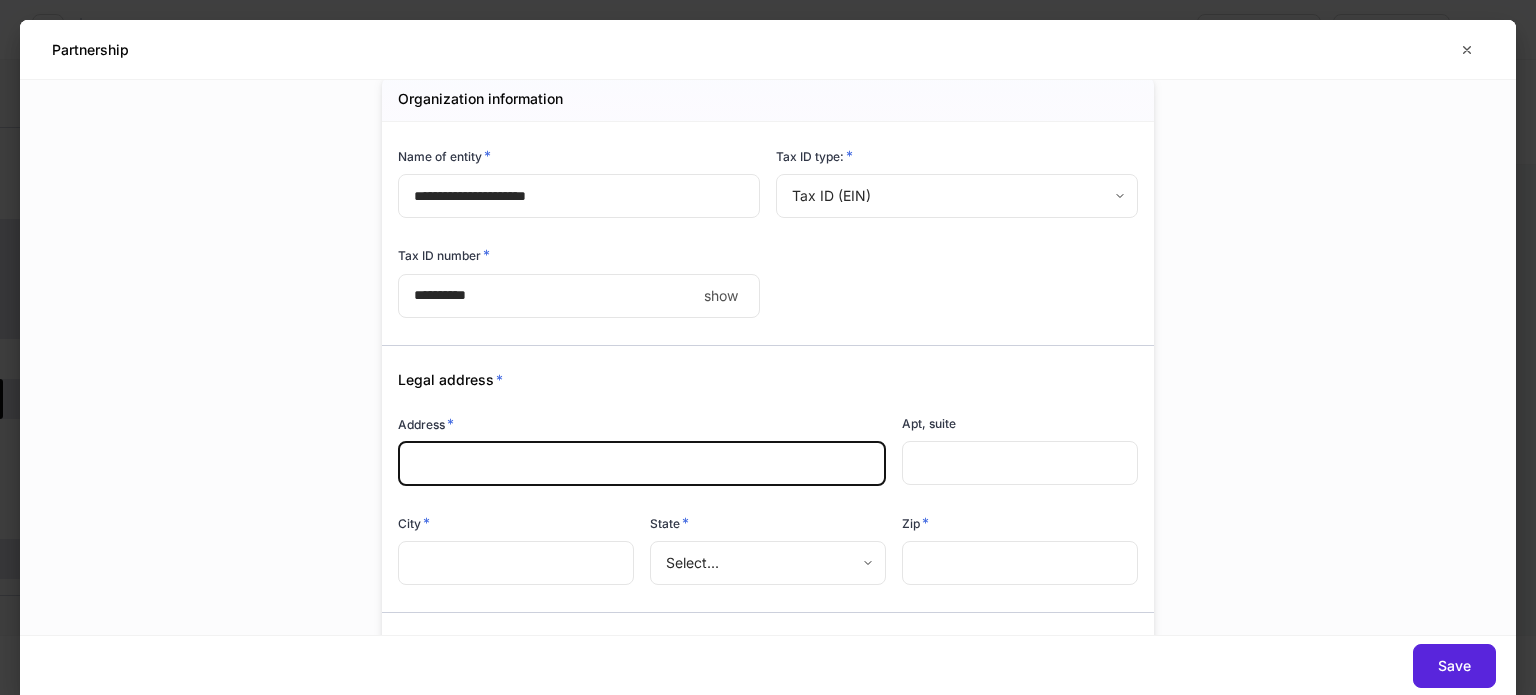 scroll, scrollTop: 0, scrollLeft: 0, axis: both 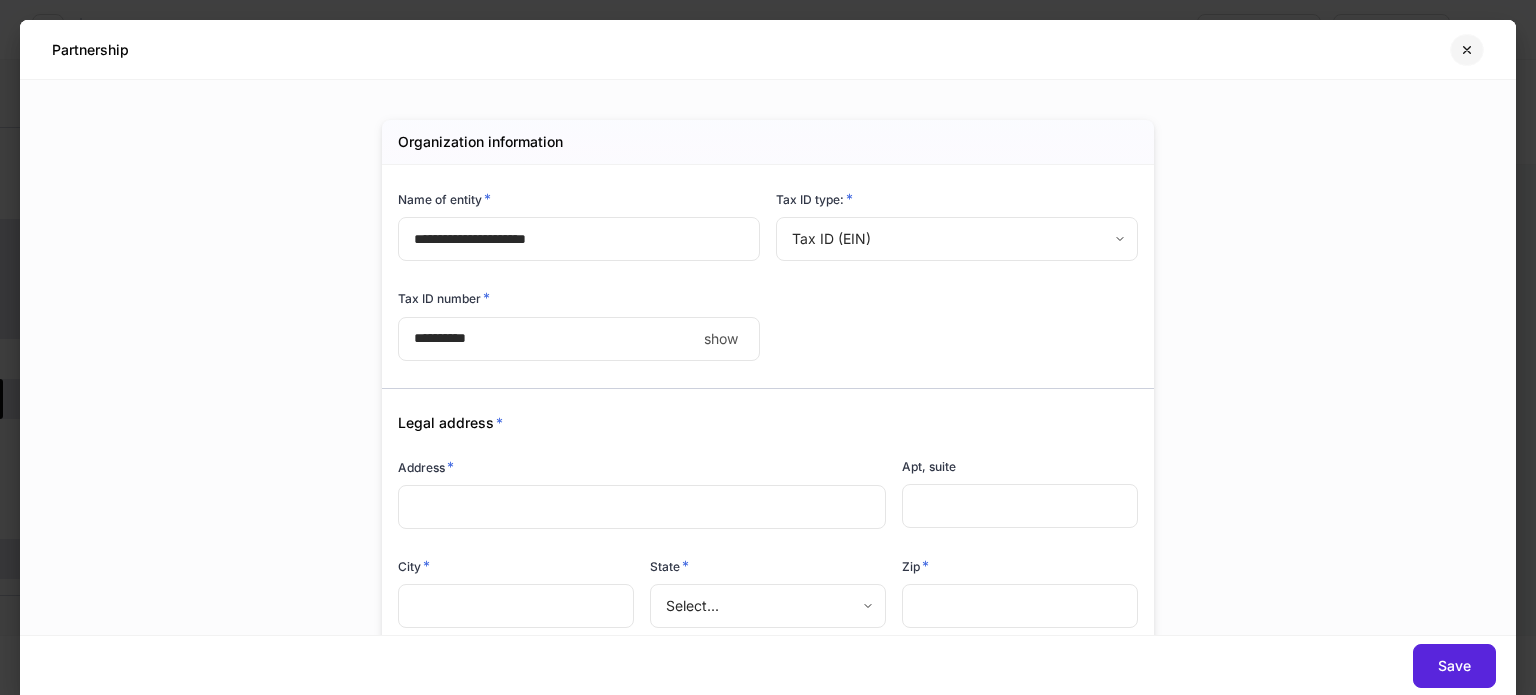 click at bounding box center [1467, 50] 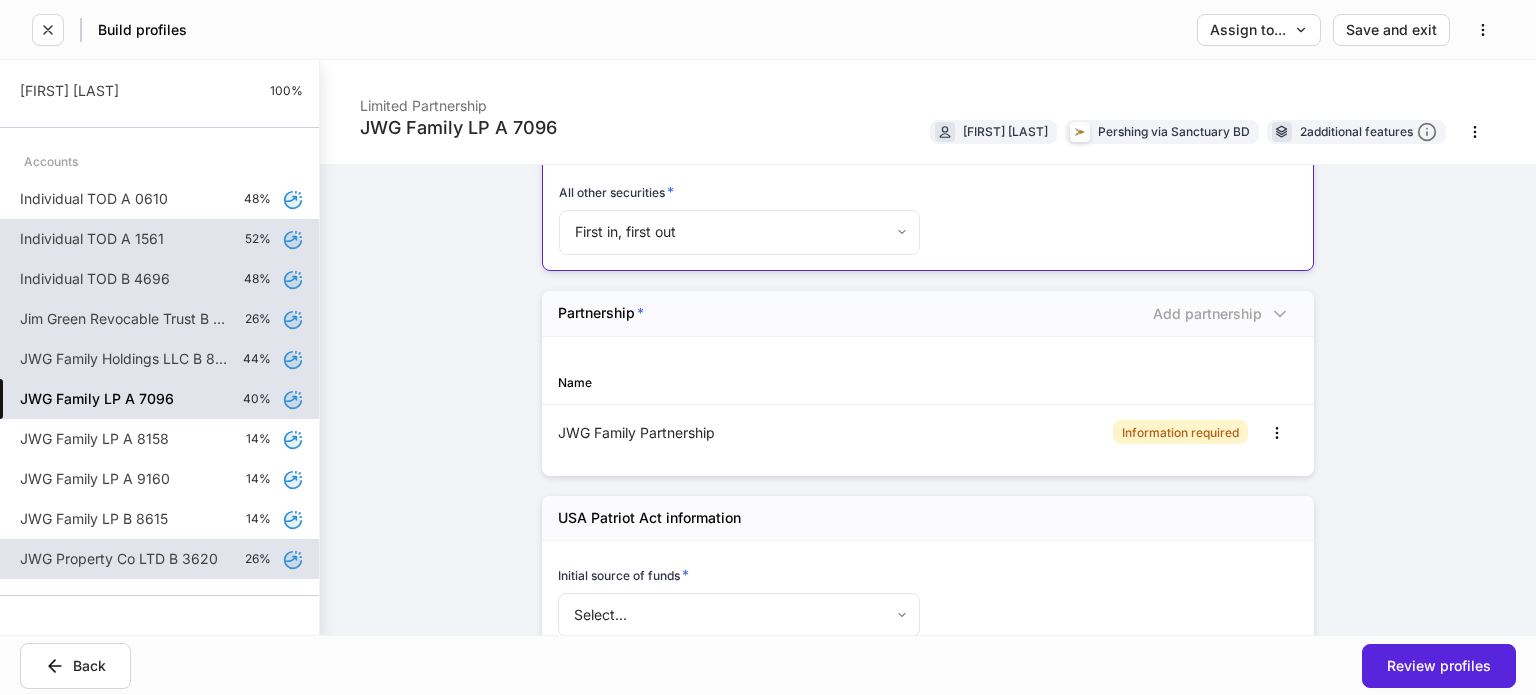 click on "JWG Family Holdings LLC B 8157" at bounding box center [123, 359] 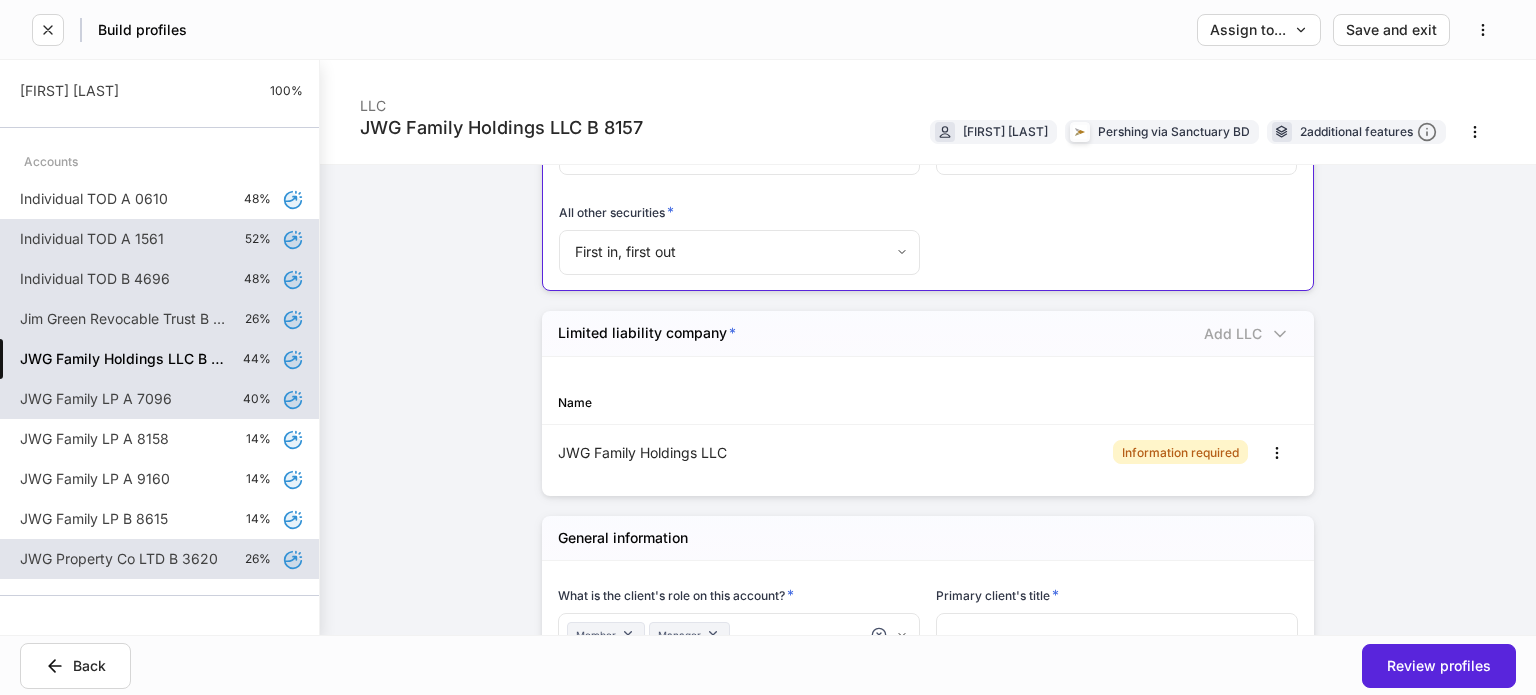 scroll, scrollTop: 1700, scrollLeft: 0, axis: vertical 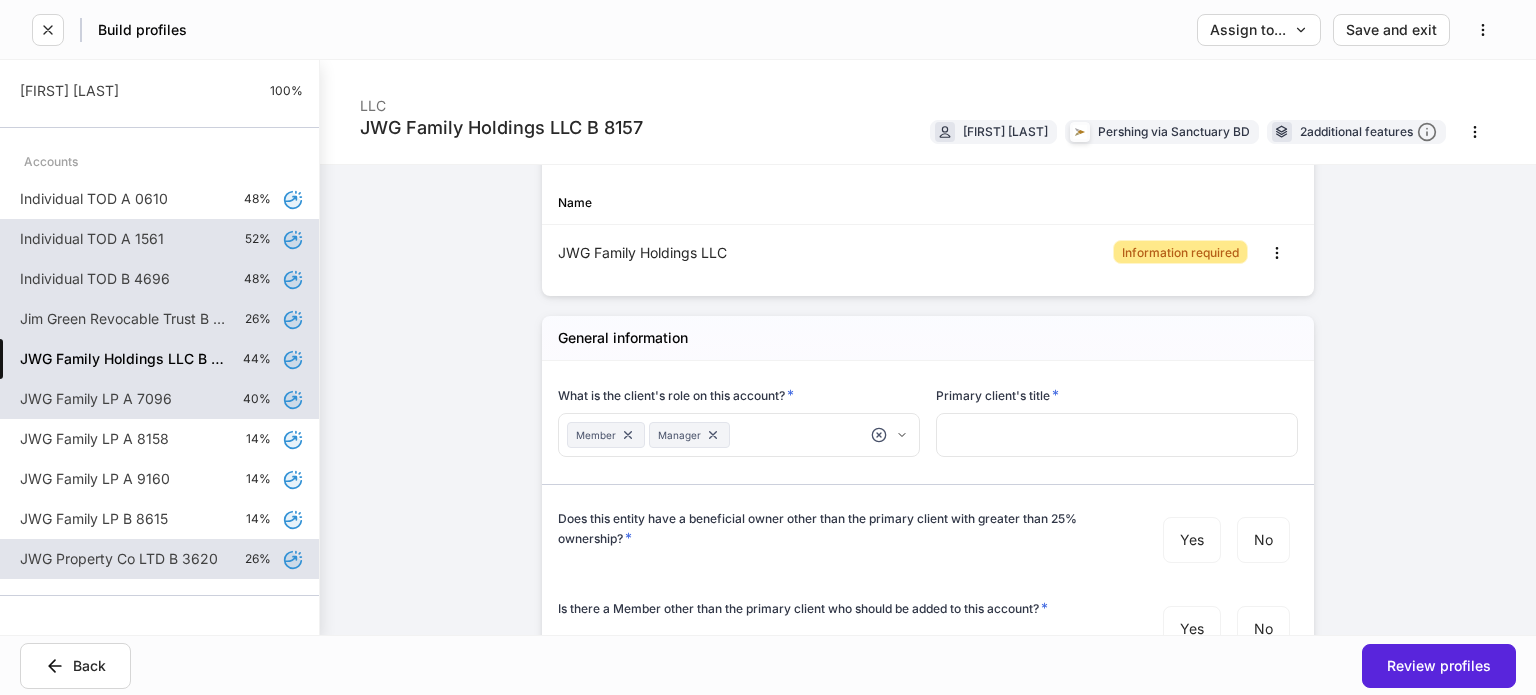 click on "Information required" at bounding box center [1180, 252] 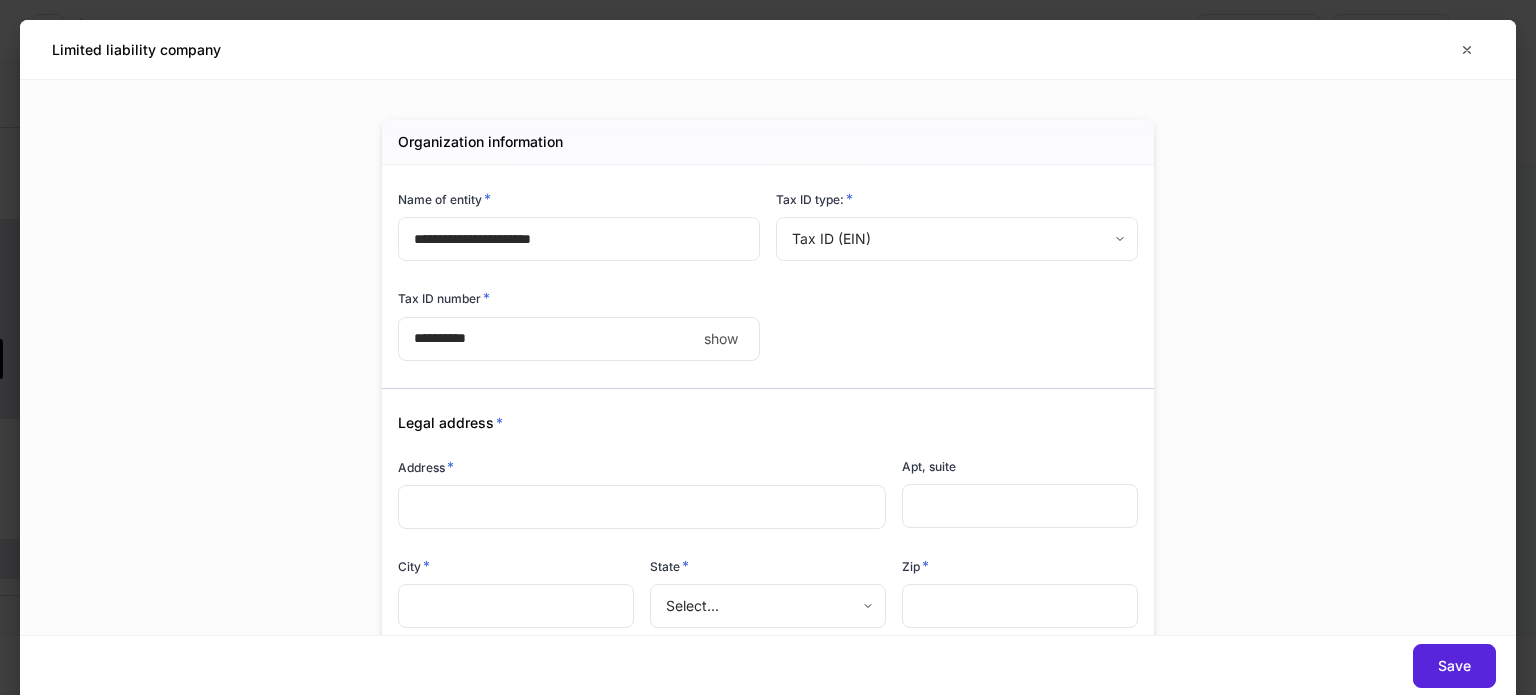 click at bounding box center [642, 507] 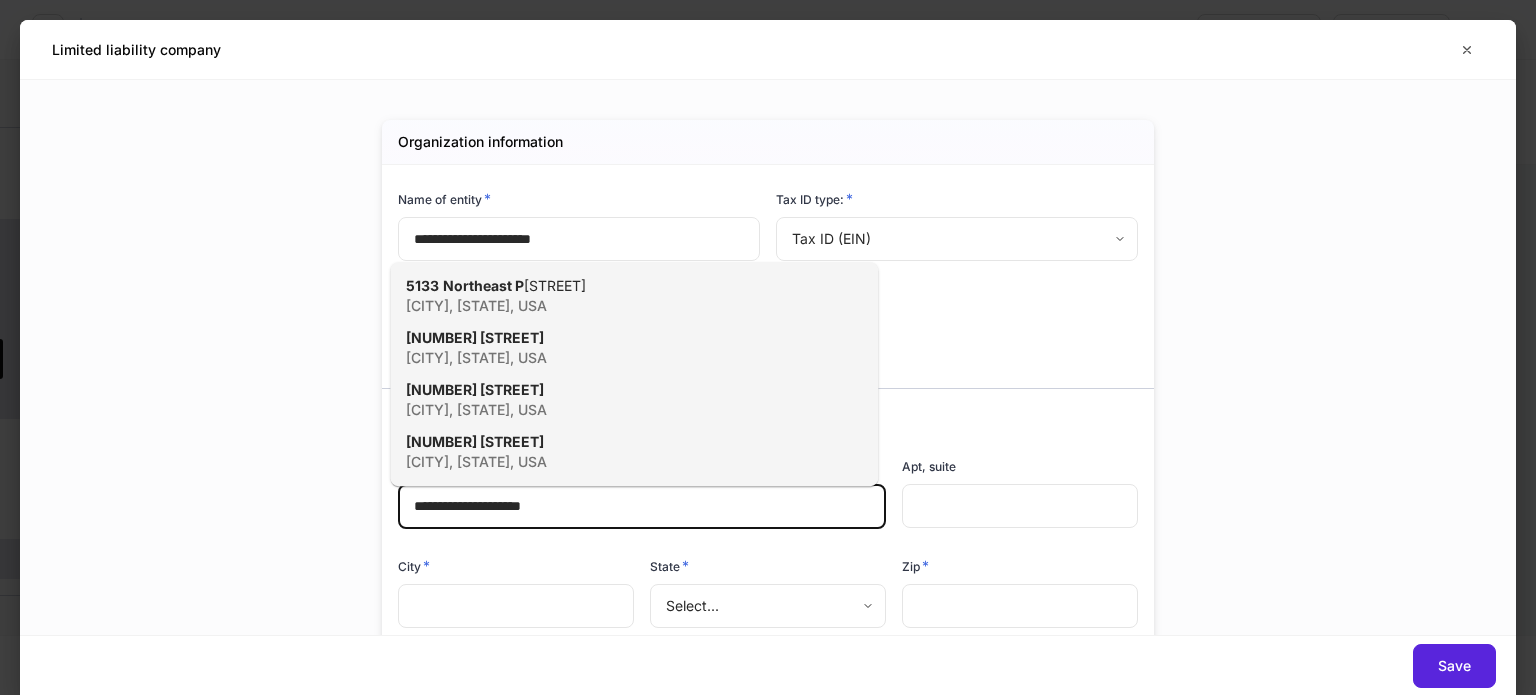 type on "**********" 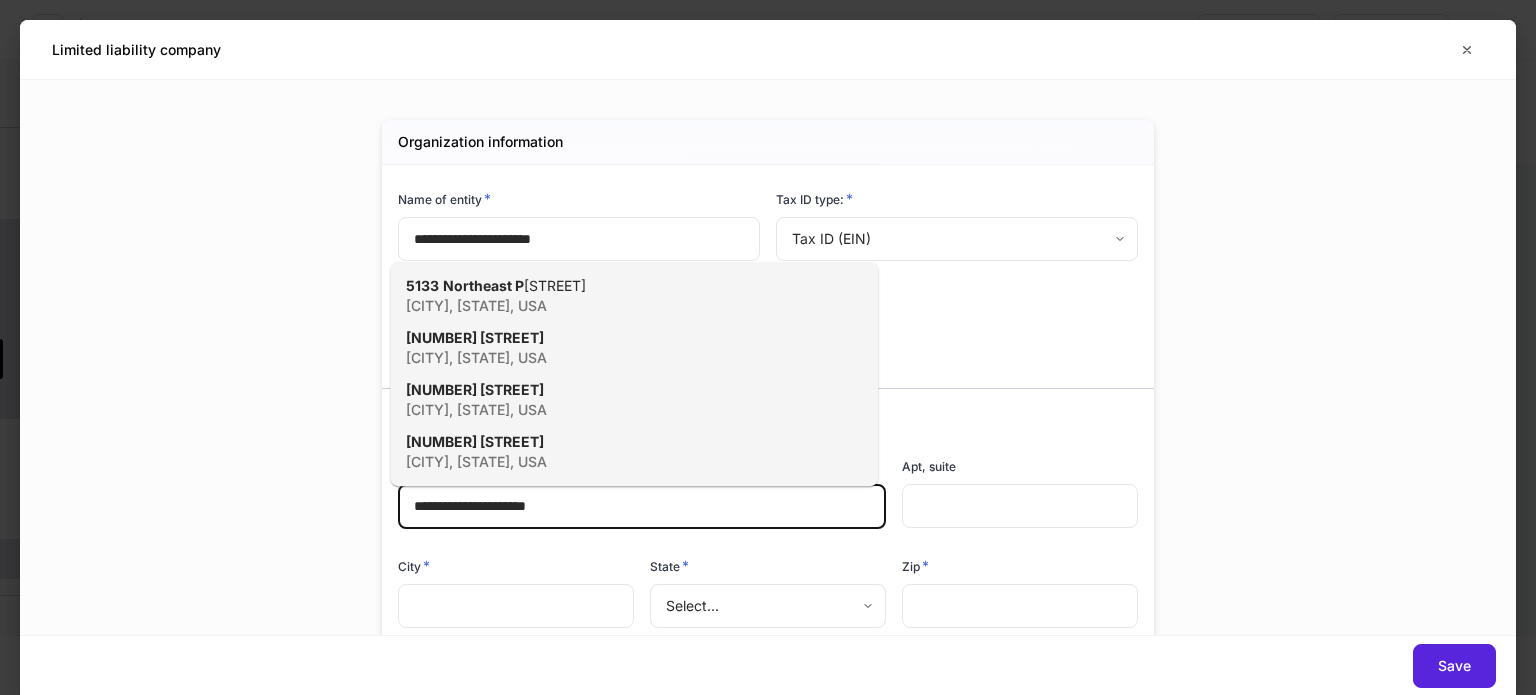 click on "Fort Worth, TX, USA" at bounding box center [612, 306] 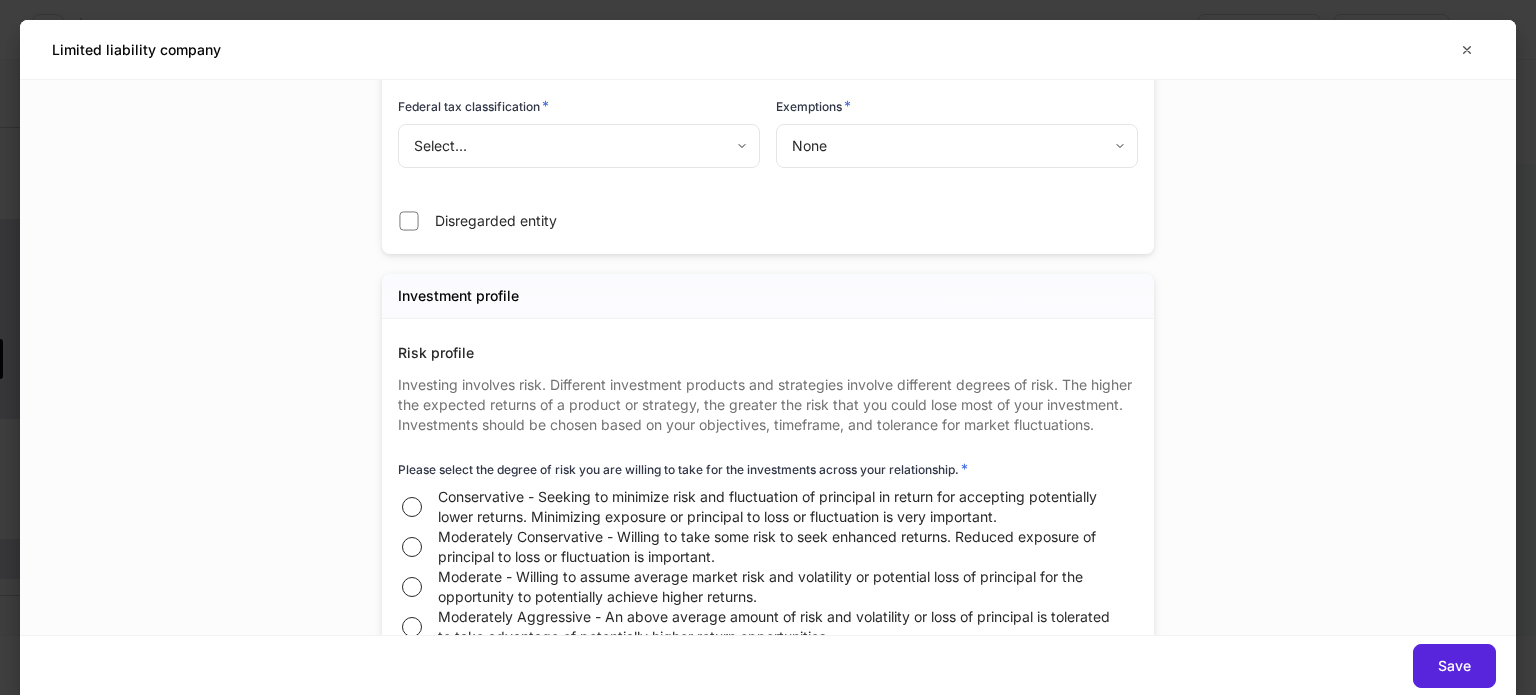 scroll, scrollTop: 1500, scrollLeft: 0, axis: vertical 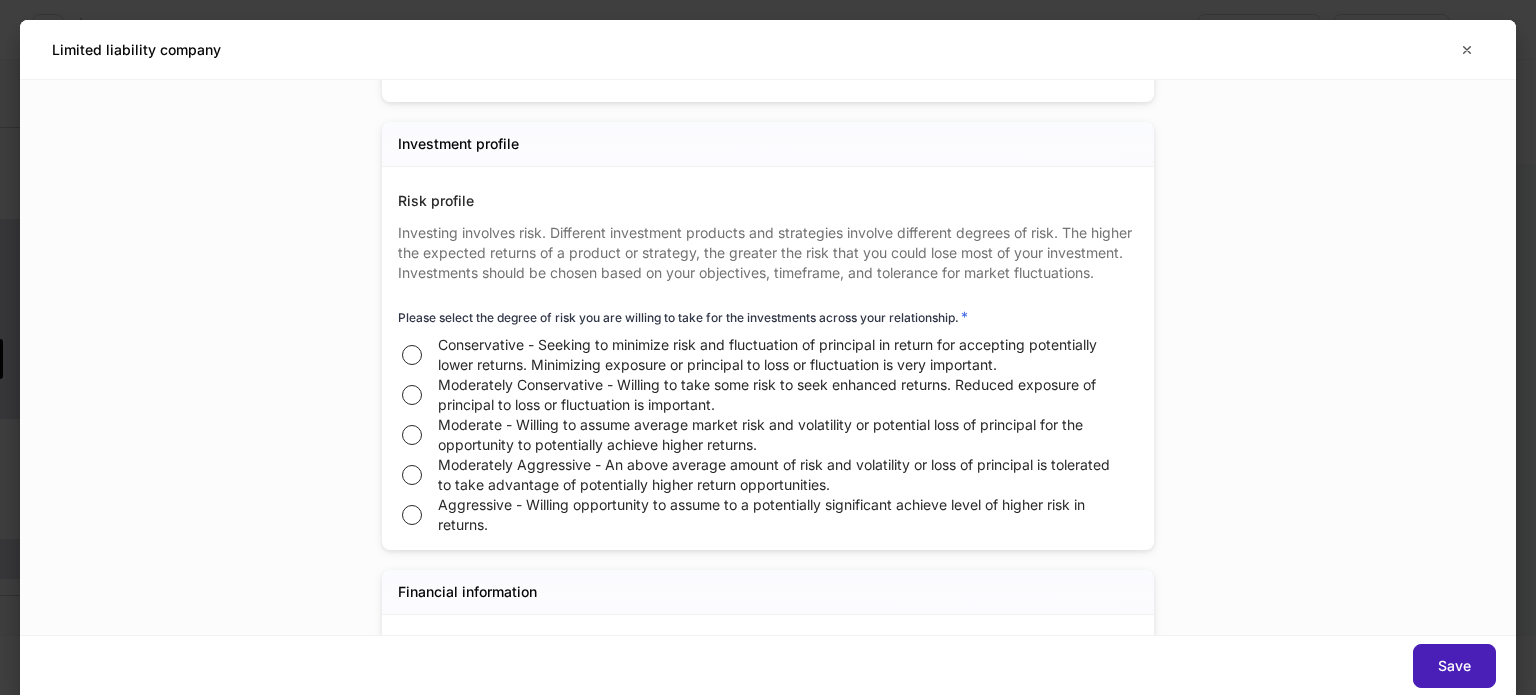type on "**********" 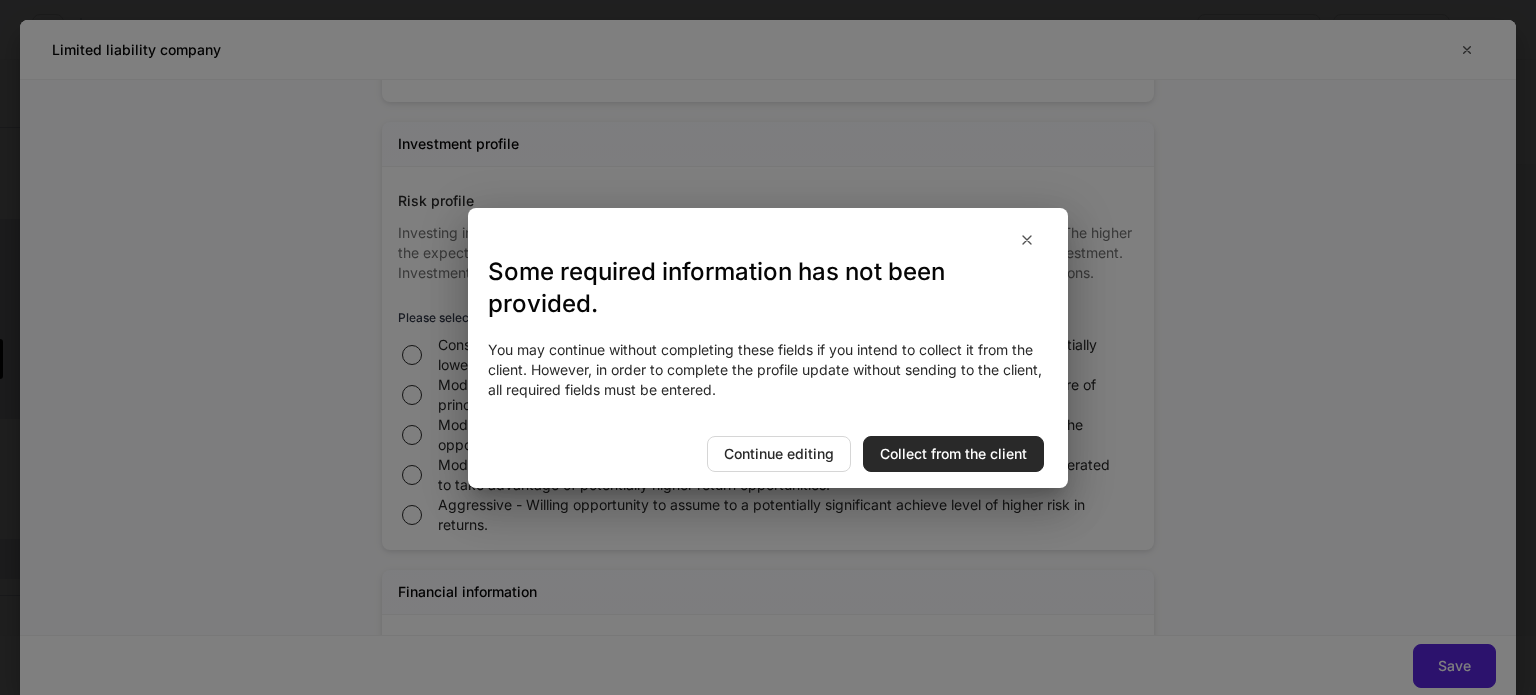 click on "Collect from the client" at bounding box center [953, 454] 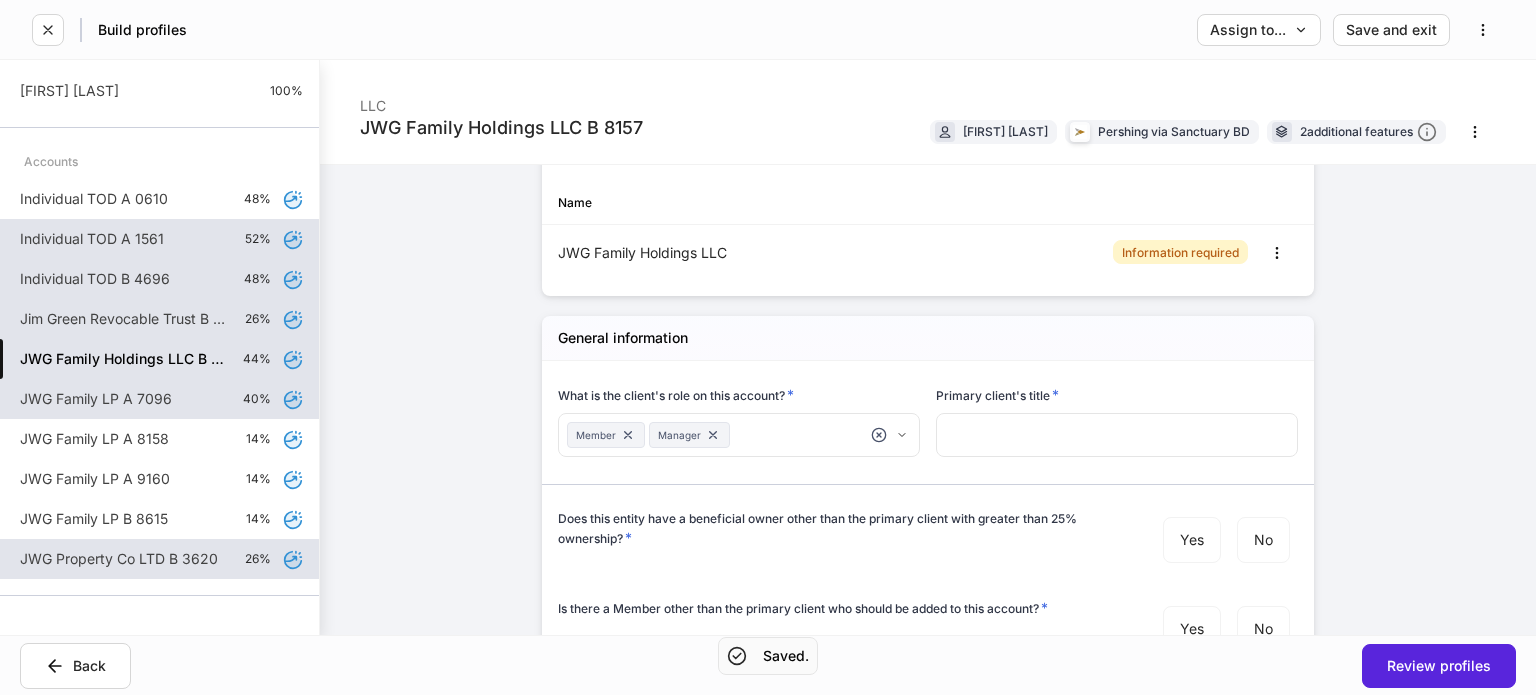 click on "JWG Family LP A 7096" at bounding box center (96, 399) 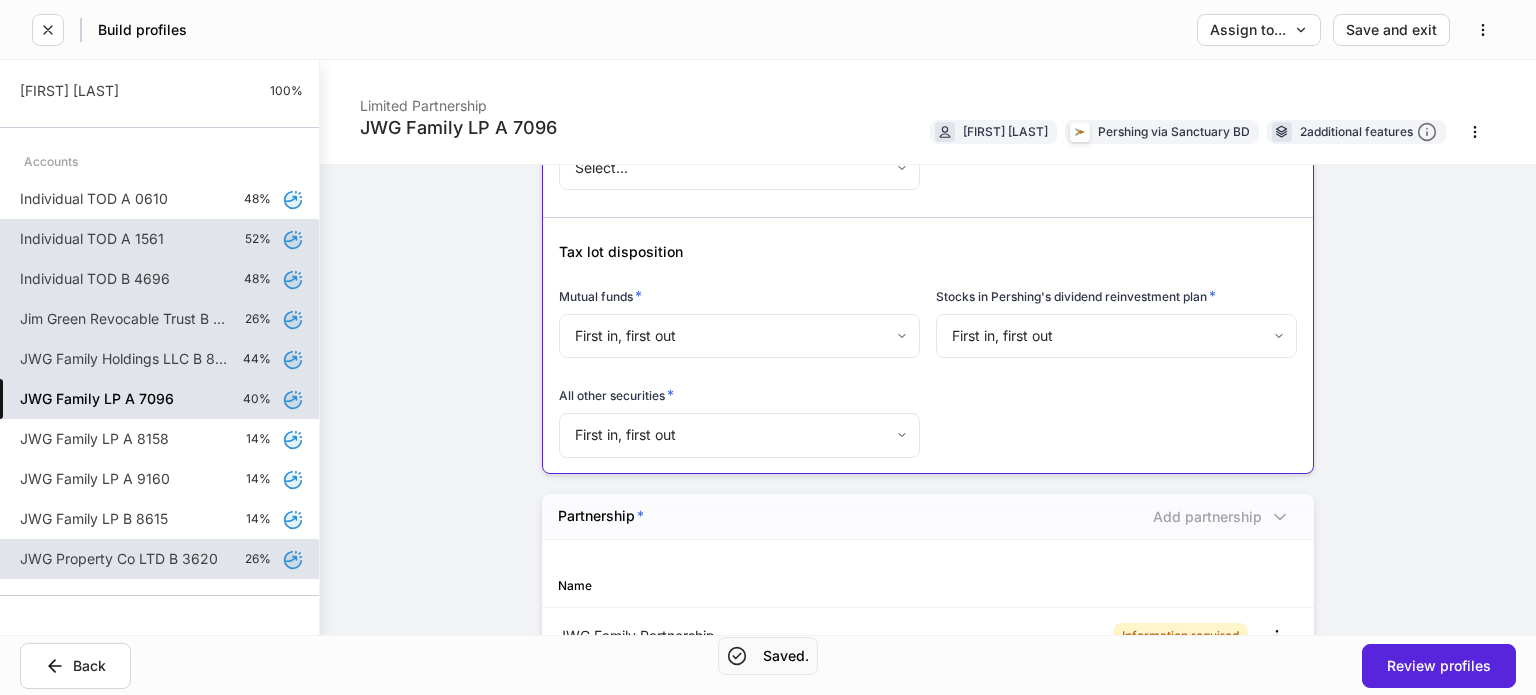 scroll, scrollTop: 1300, scrollLeft: 0, axis: vertical 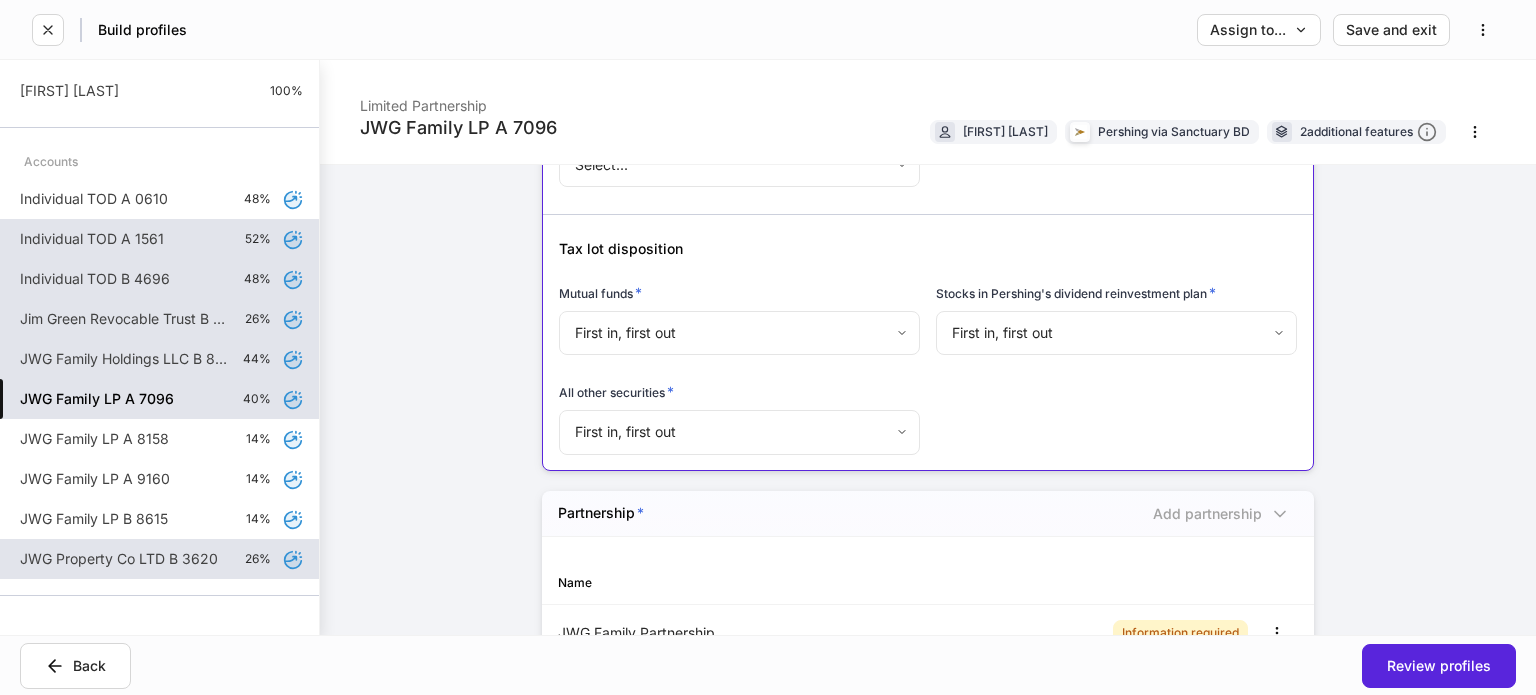 click on "JWG Property Co LTD B 3620" at bounding box center (119, 559) 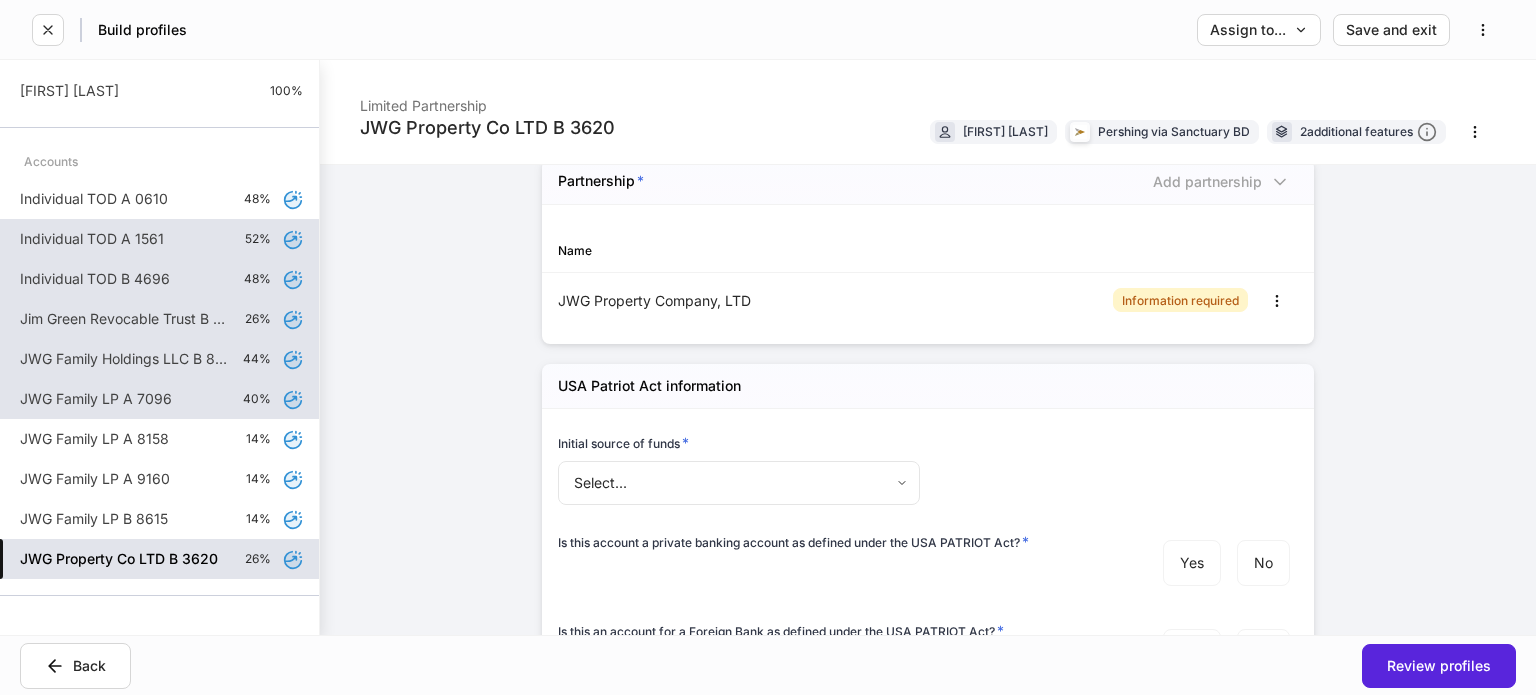 scroll, scrollTop: 1100, scrollLeft: 0, axis: vertical 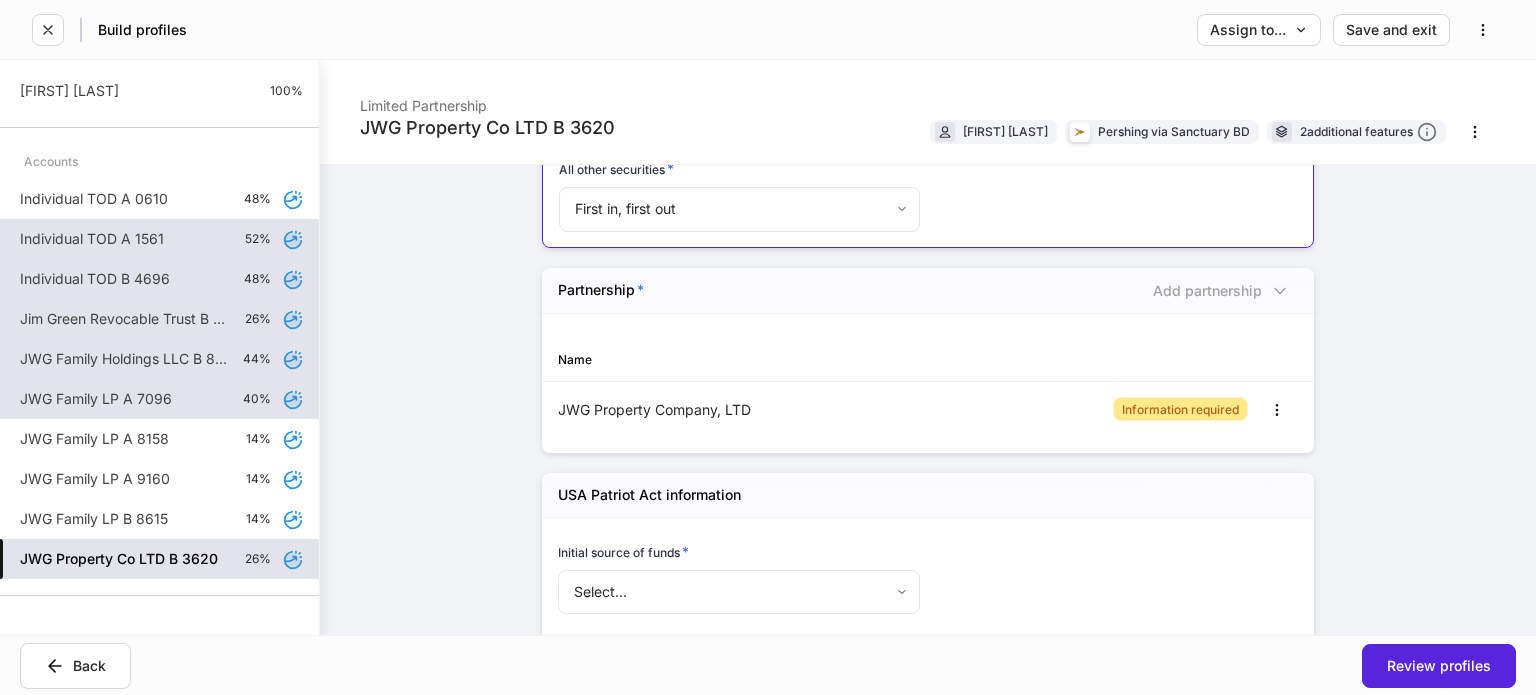 click on "Information required" at bounding box center [1180, 409] 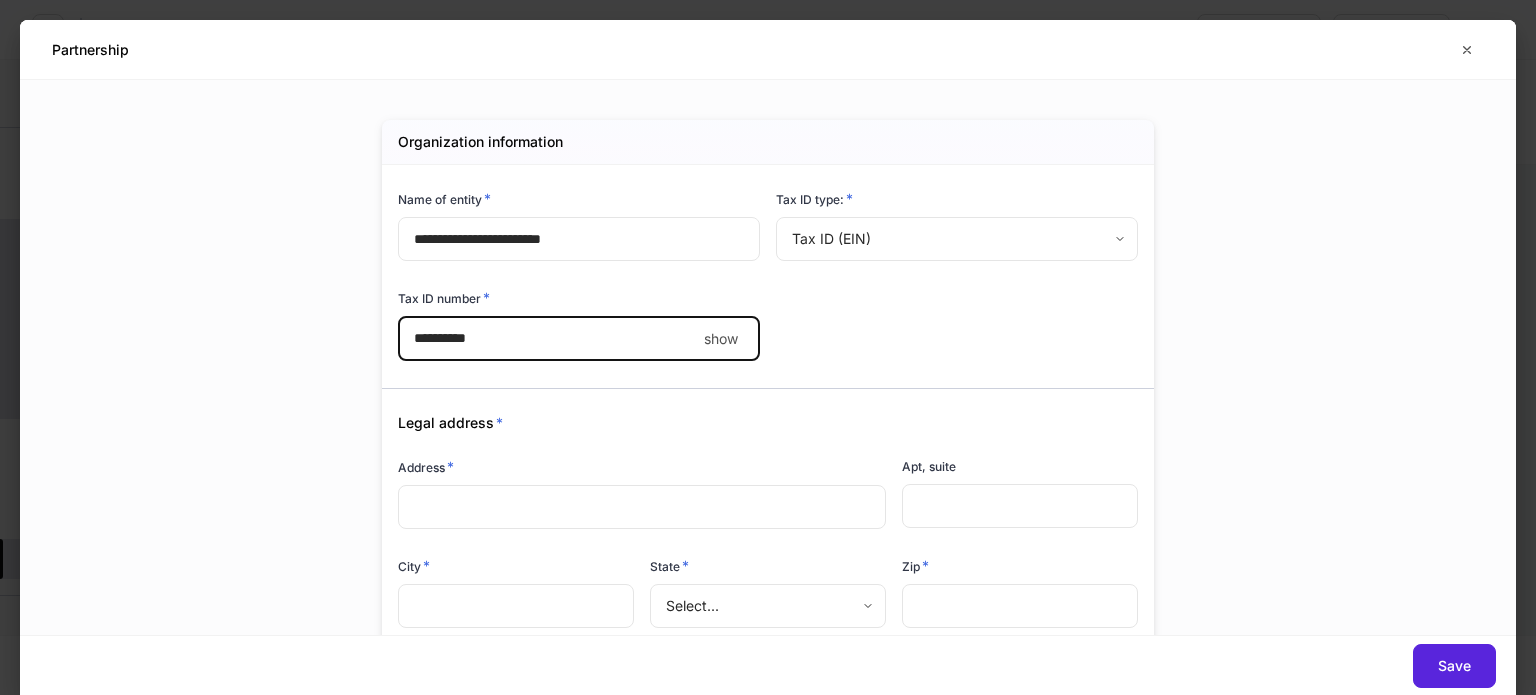 click on "*" at bounding box center (547, 339) 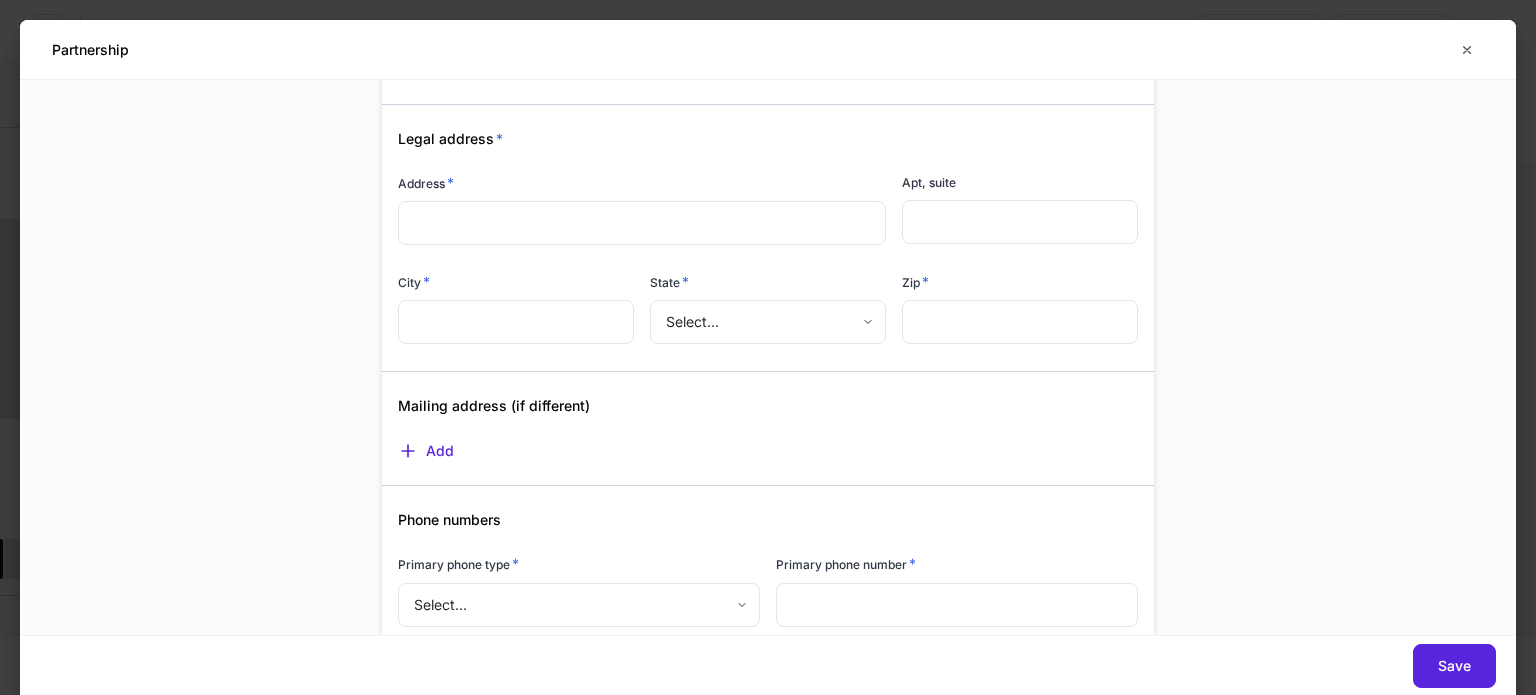 scroll, scrollTop: 300, scrollLeft: 0, axis: vertical 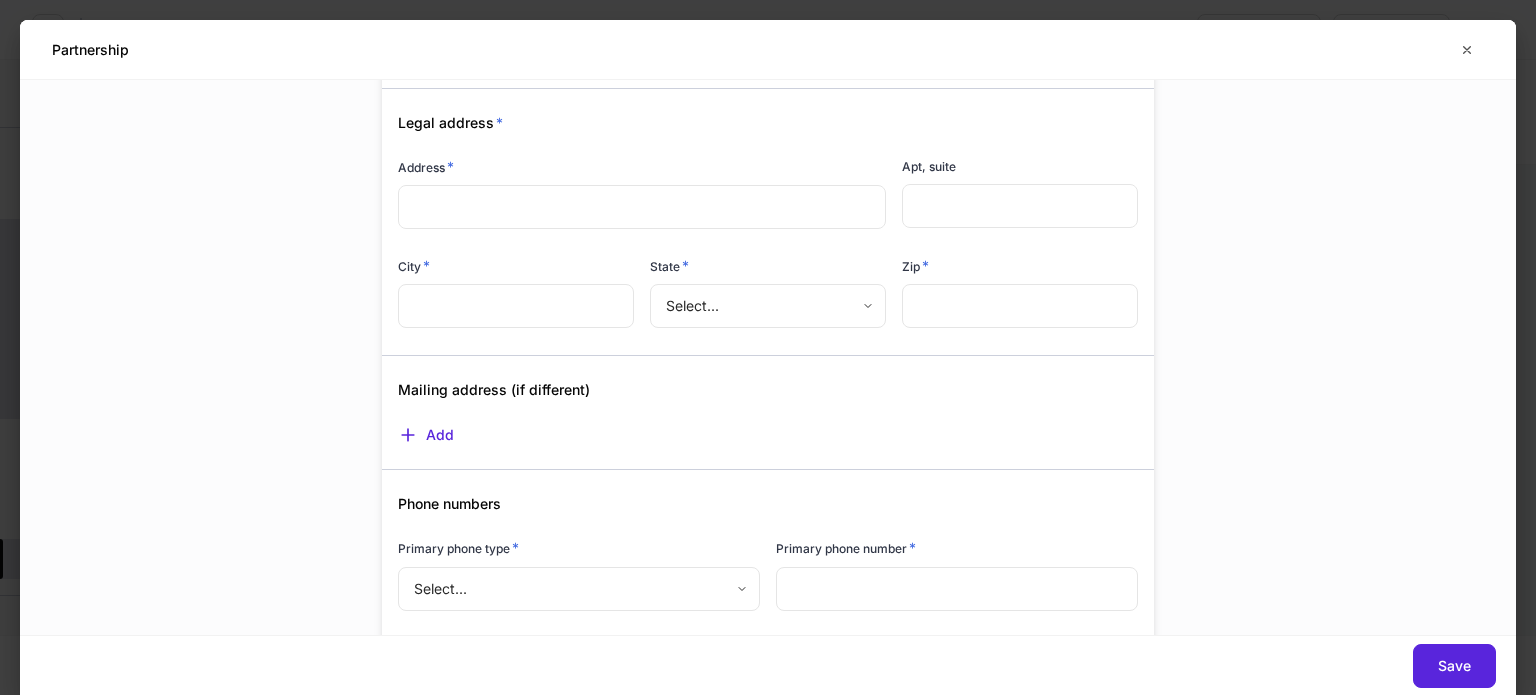 click at bounding box center [642, 207] 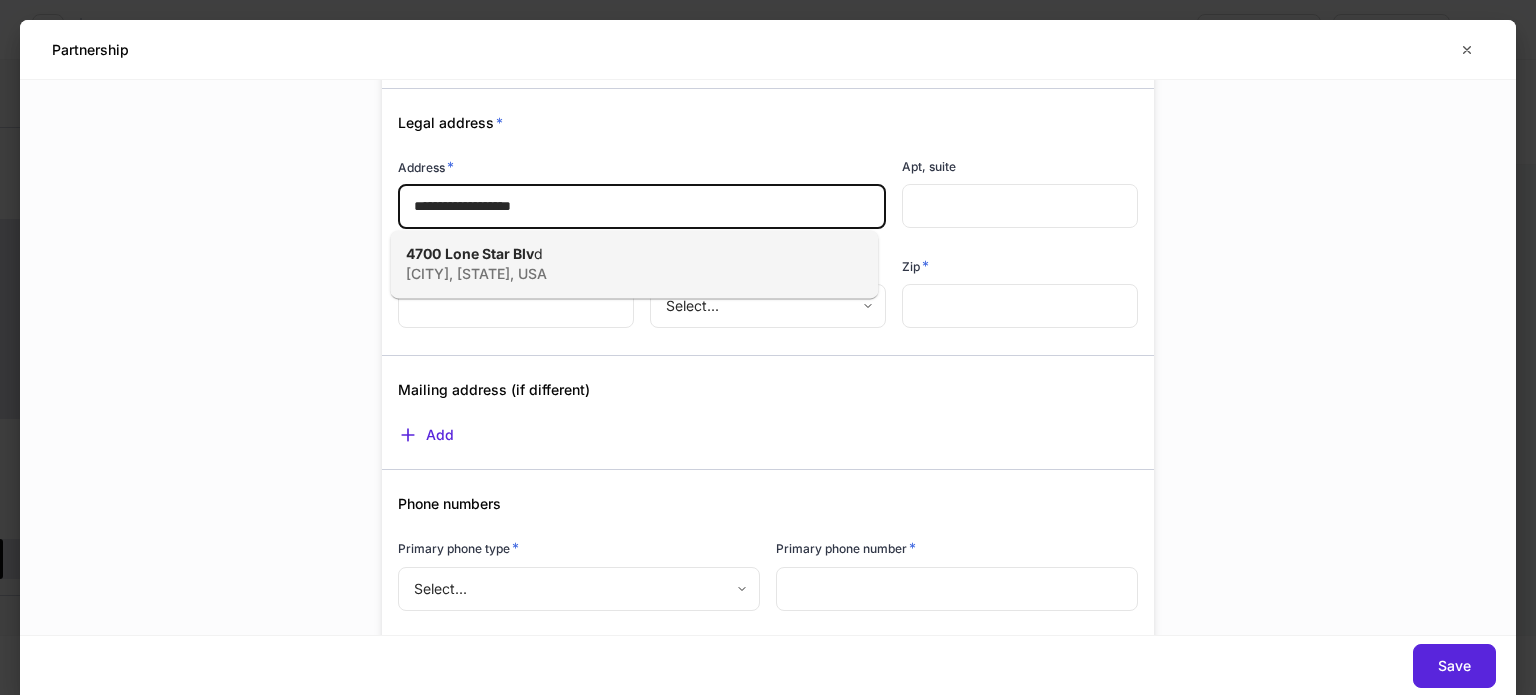 click on "Fort Worth, TX, USA" at bounding box center [612, 274] 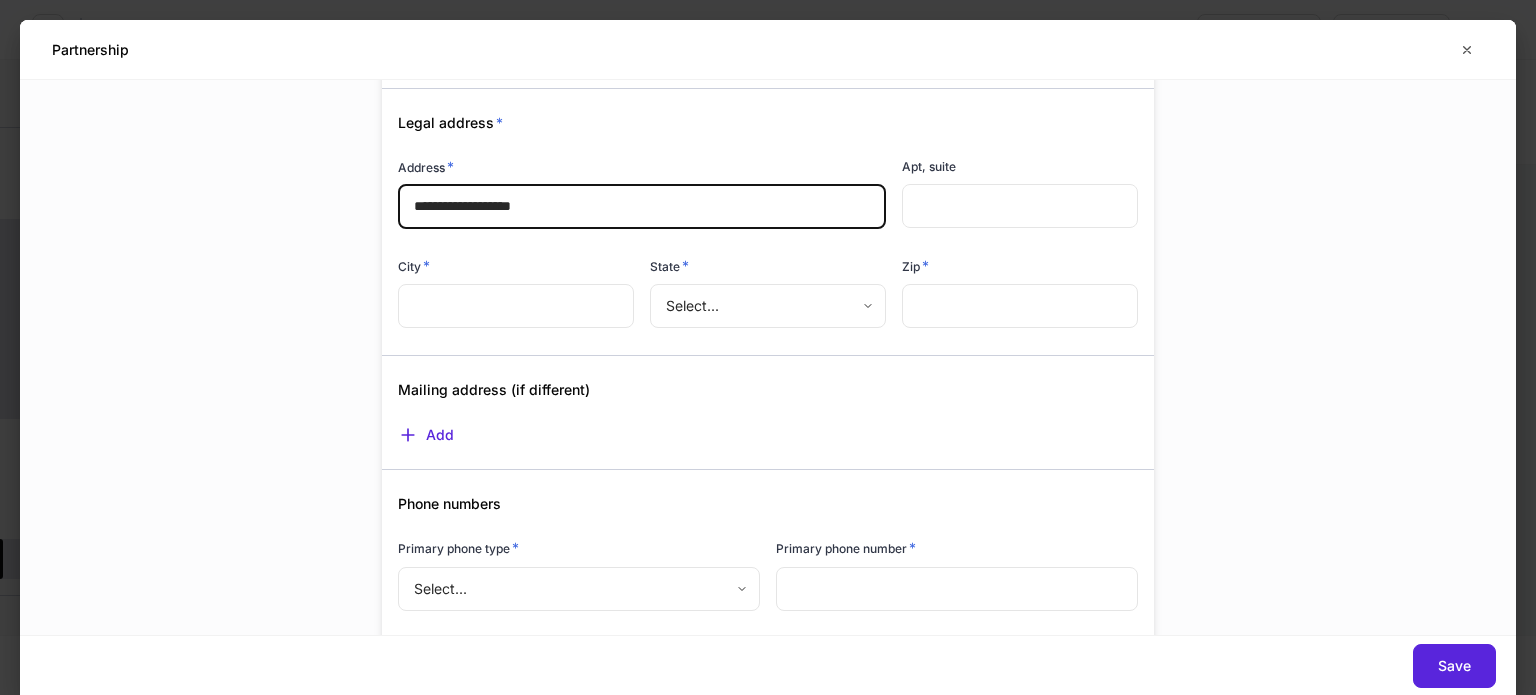 type on "**********" 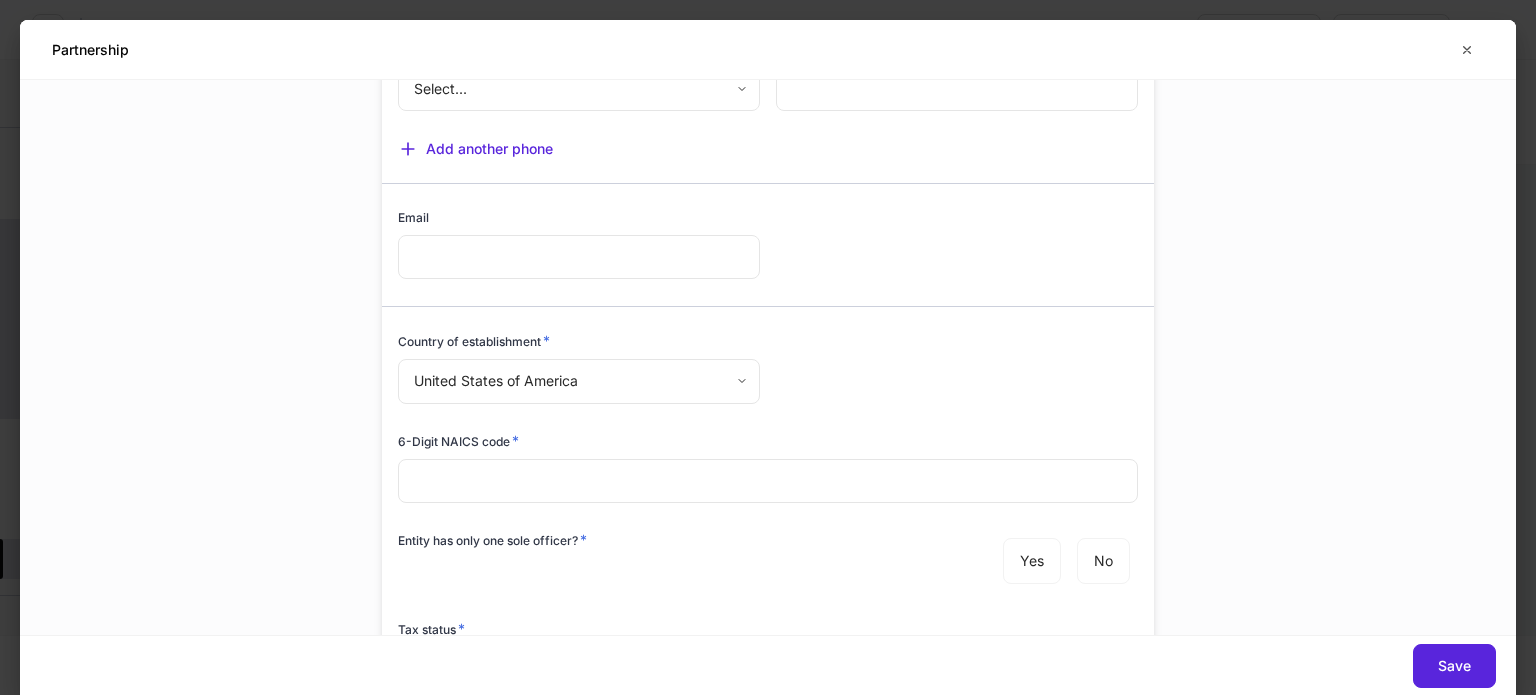 scroll, scrollTop: 1100, scrollLeft: 0, axis: vertical 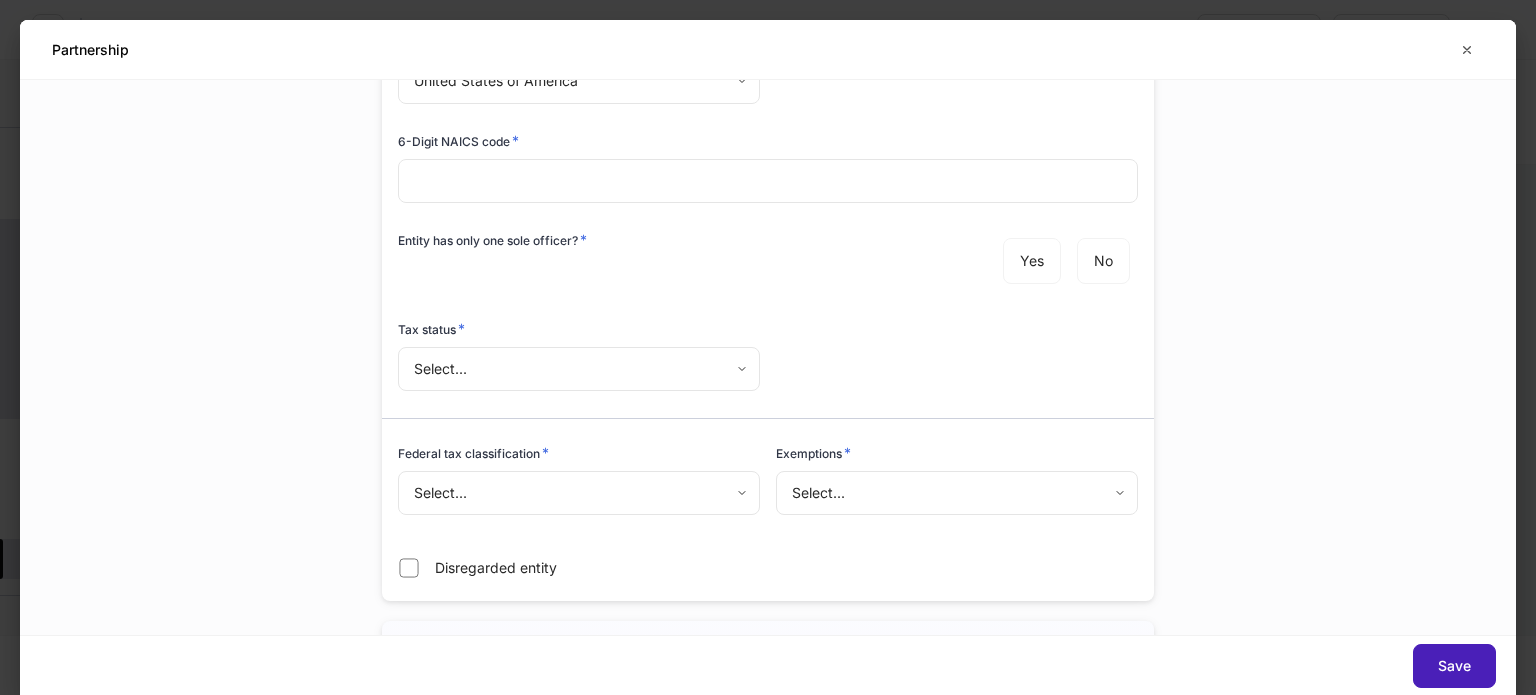 type on "**********" 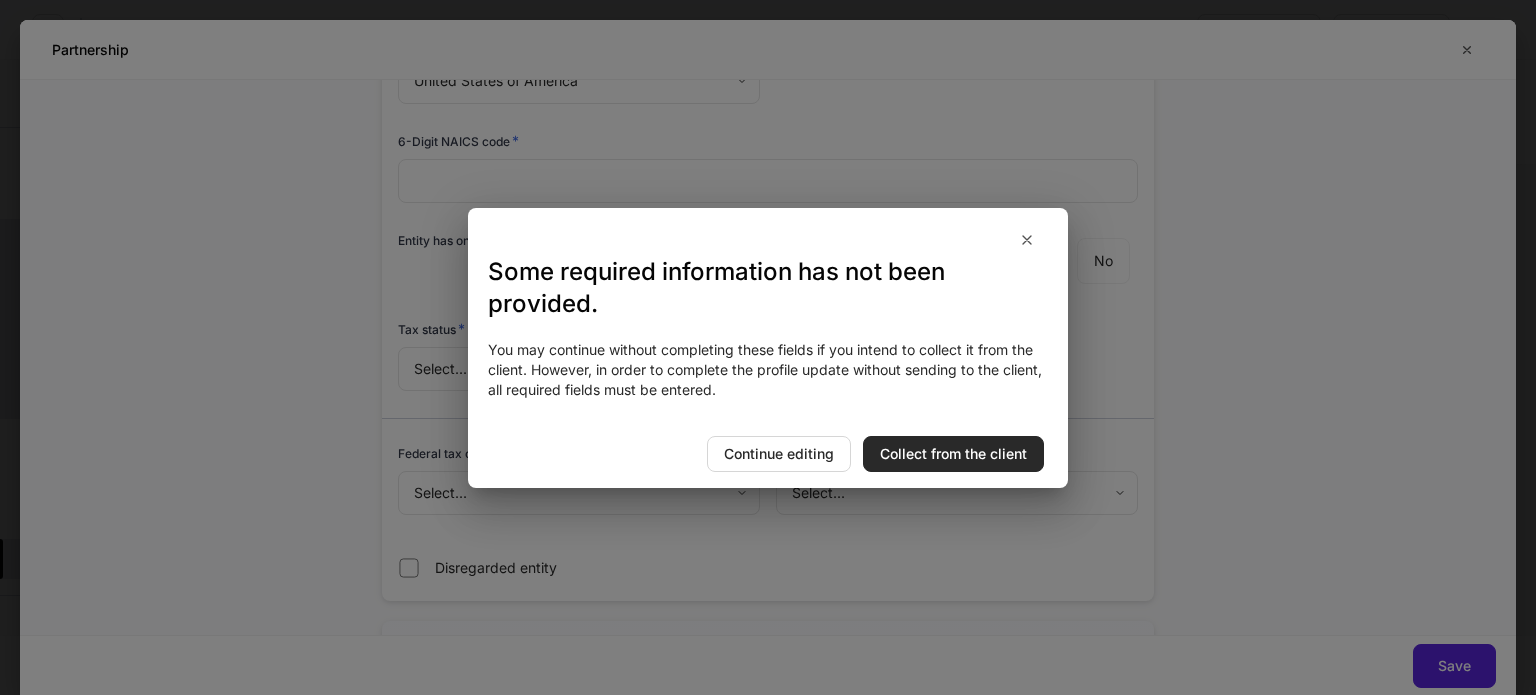 click on "Collect from the client" at bounding box center [953, 454] 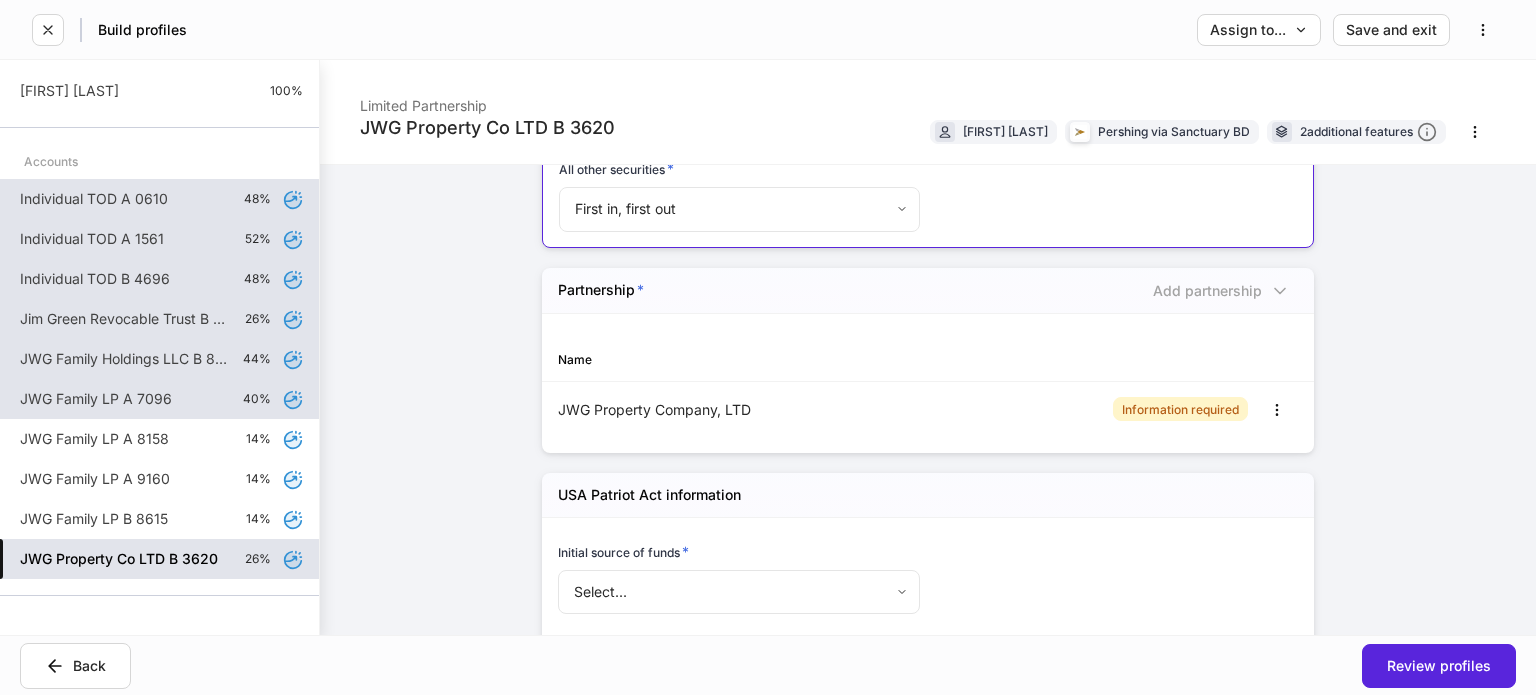 click on "Individual TOD A 0610" at bounding box center [94, 199] 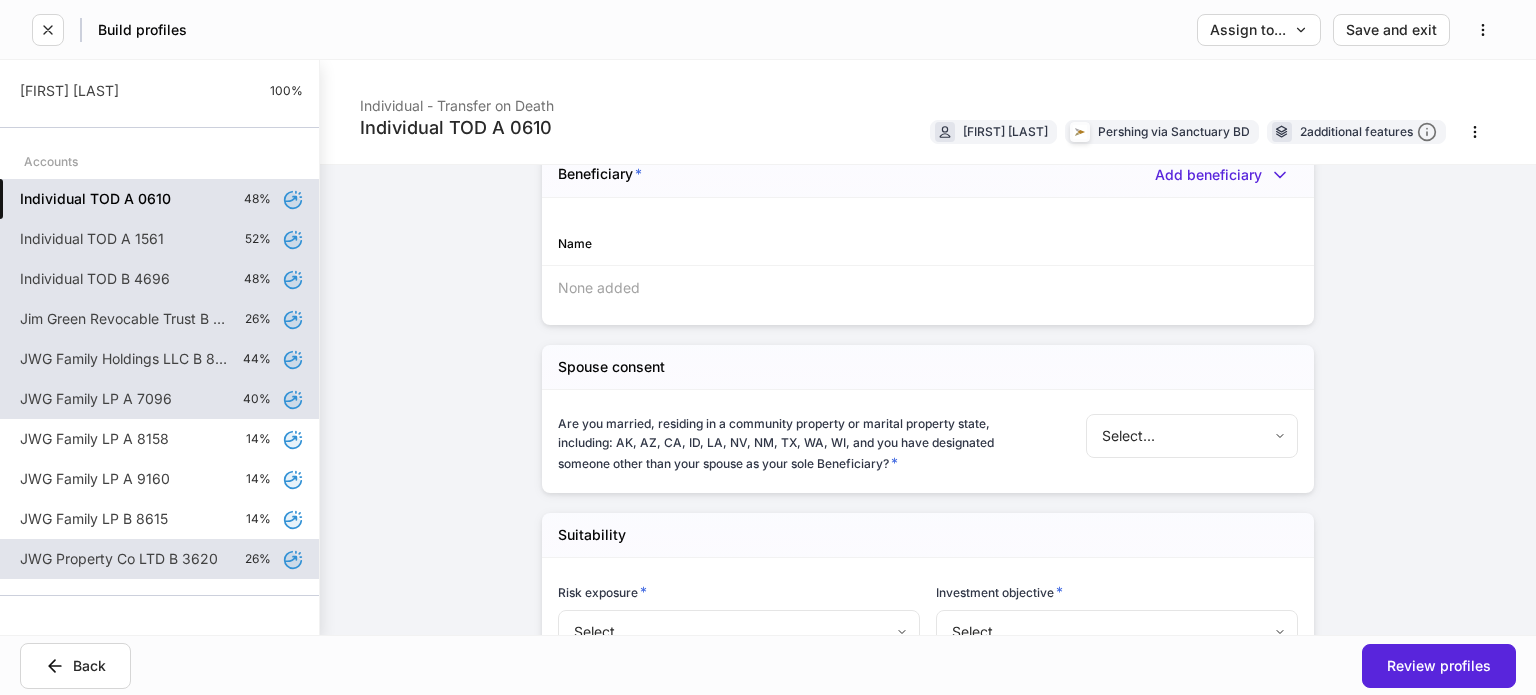 scroll, scrollTop: 1700, scrollLeft: 0, axis: vertical 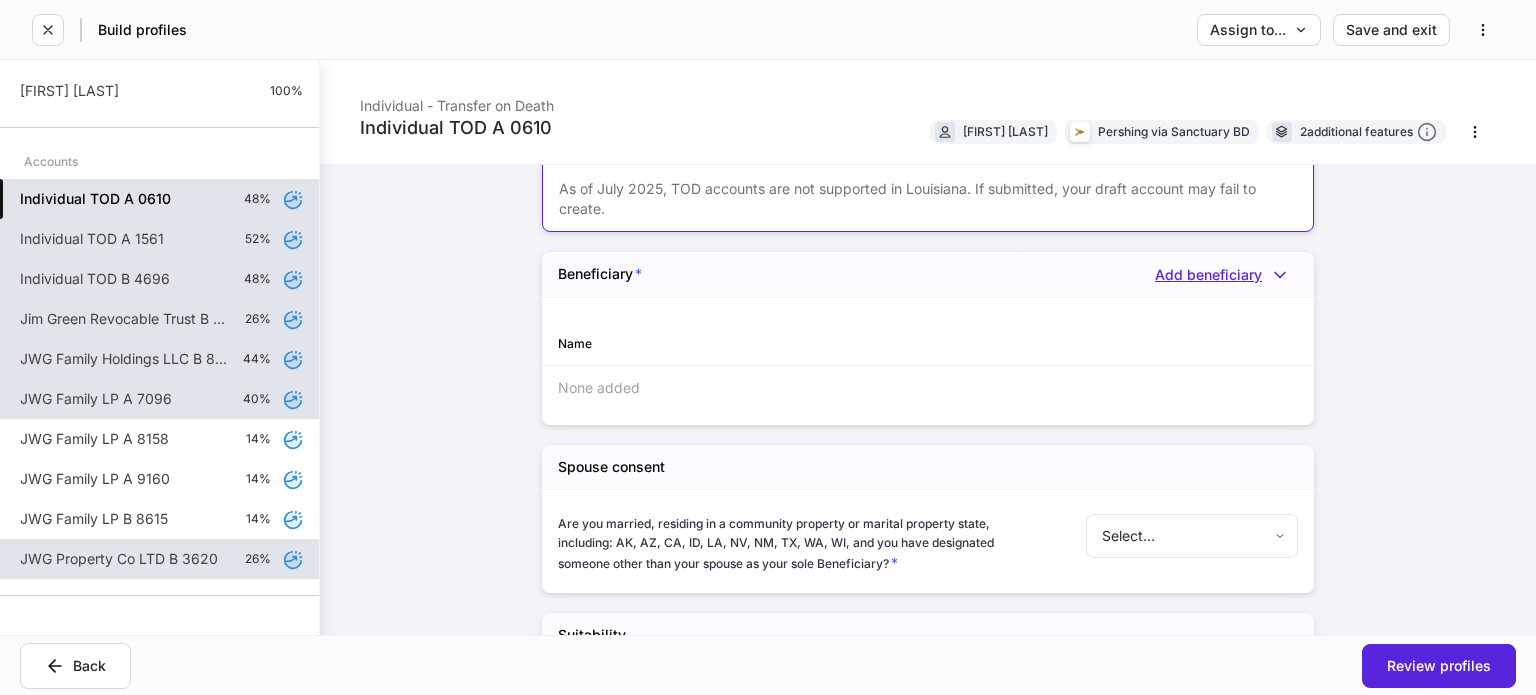 click on "Add beneficiary" at bounding box center (1226, 275) 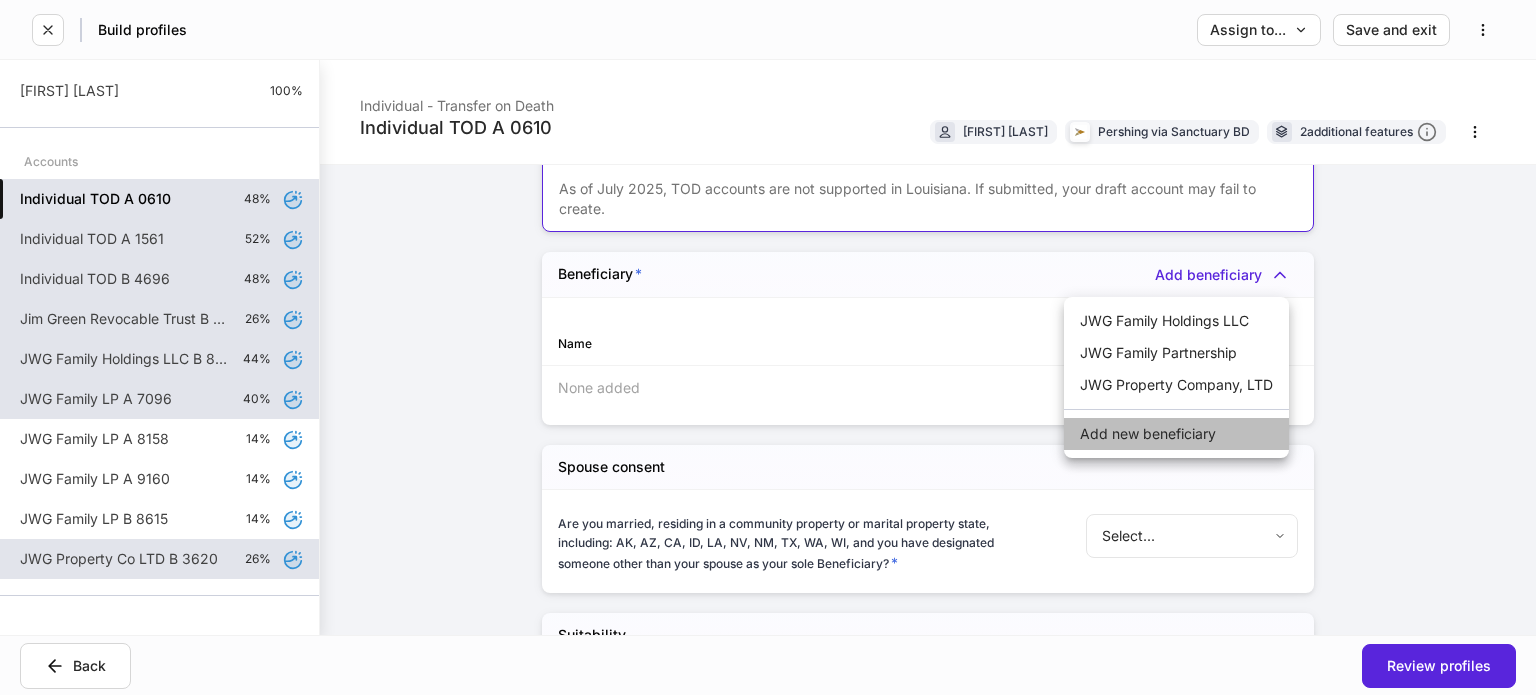 click on "Add new beneficiary" at bounding box center (1176, 434) 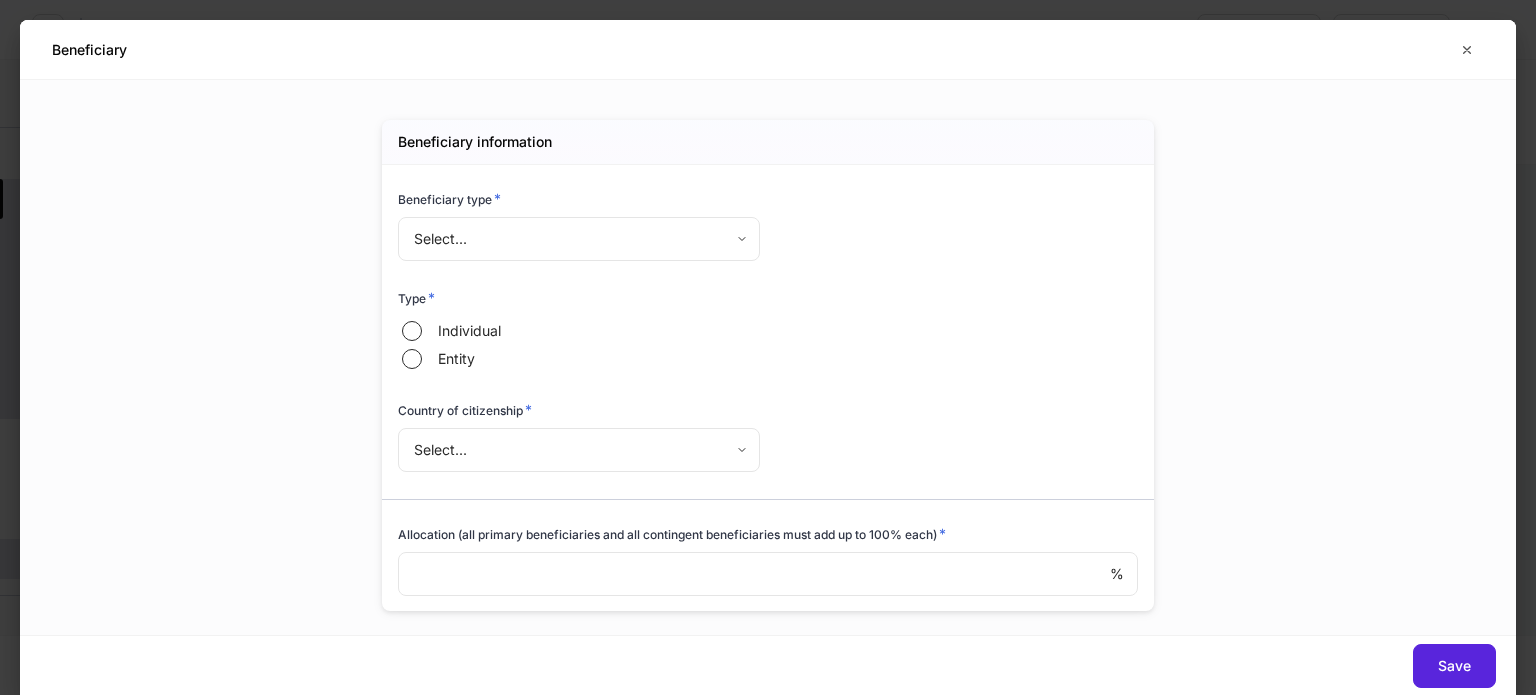 click on "**********" at bounding box center [768, 347] 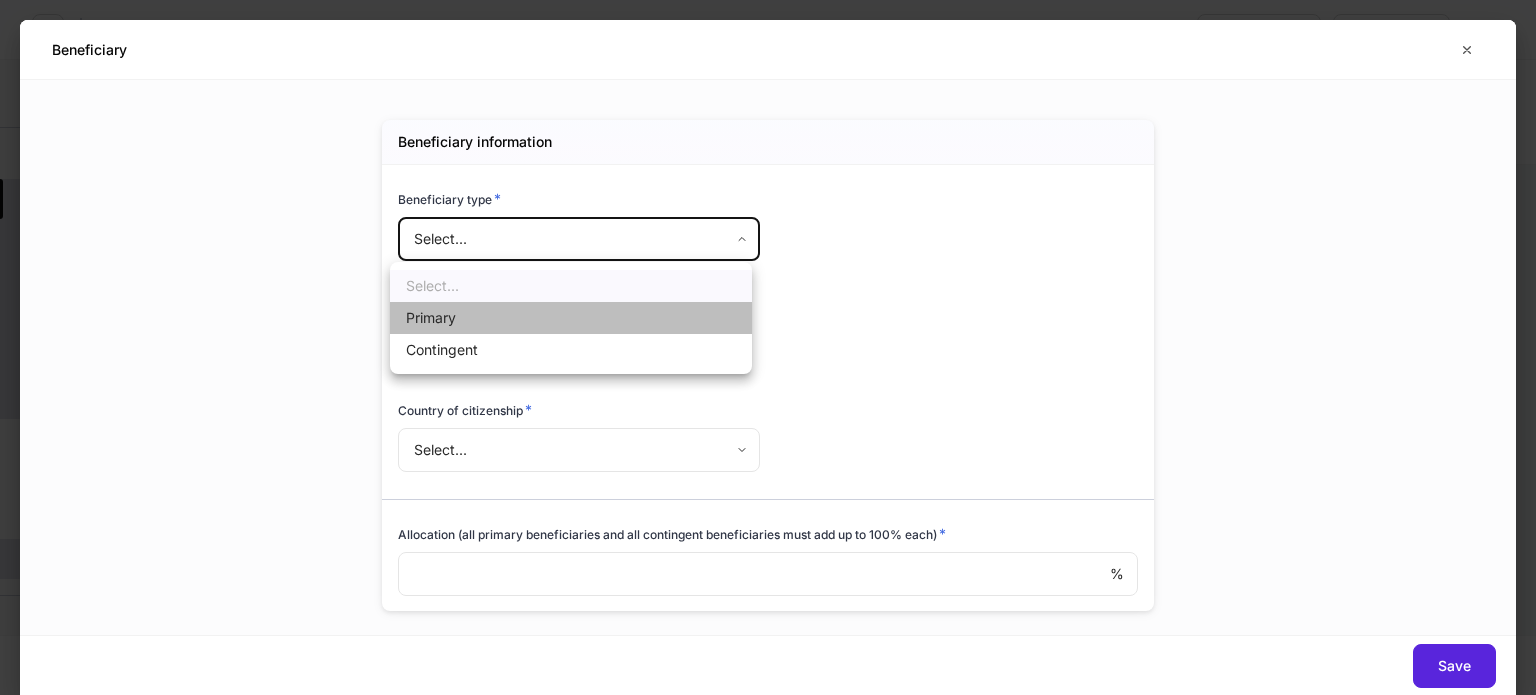 click on "Primary" at bounding box center [571, 318] 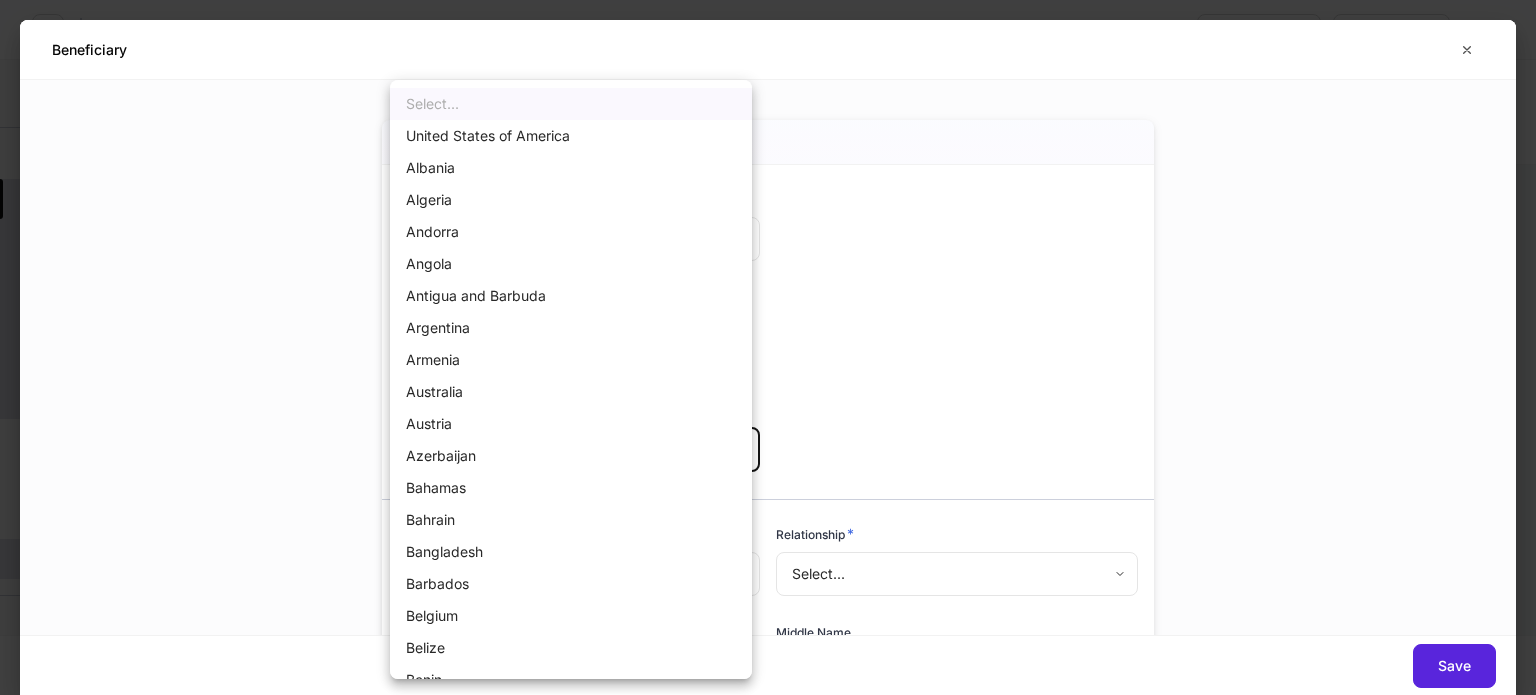 click on "**********" at bounding box center [768, 347] 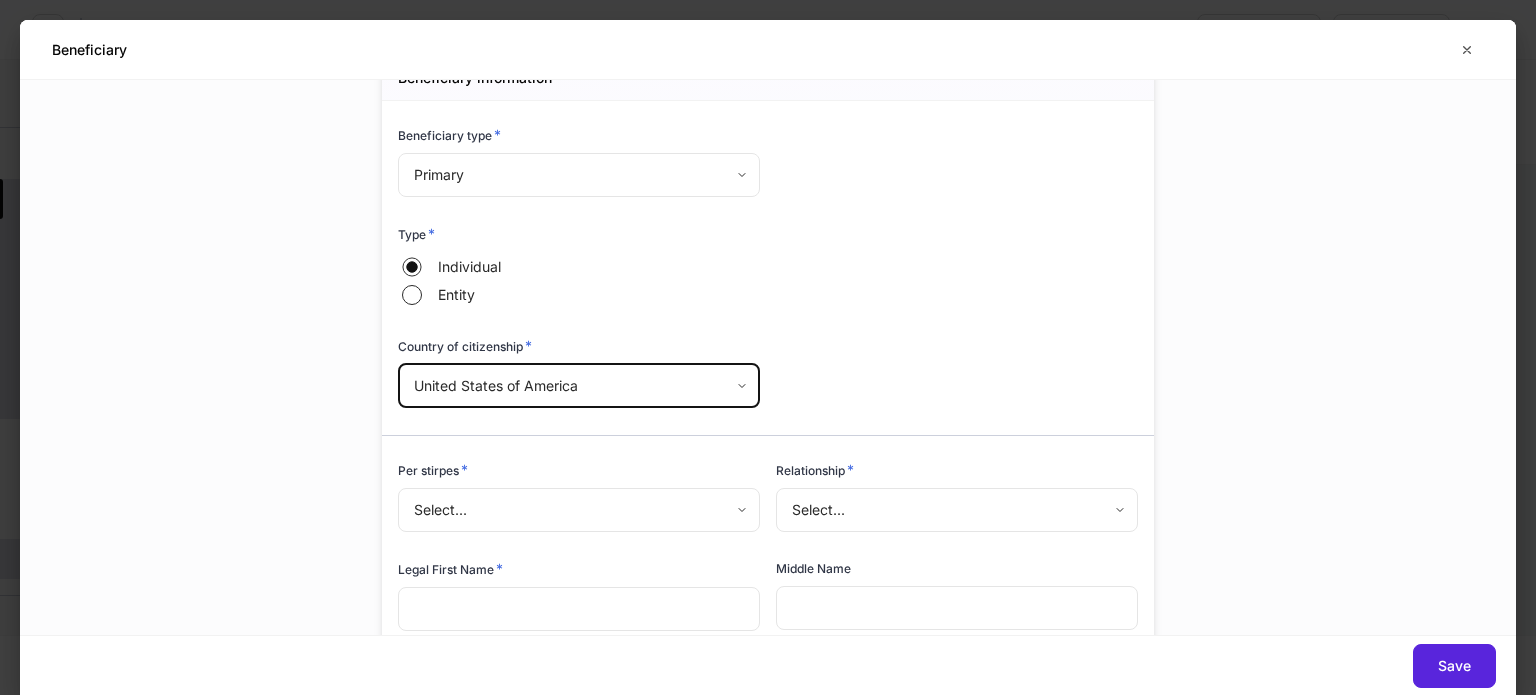 scroll, scrollTop: 300, scrollLeft: 0, axis: vertical 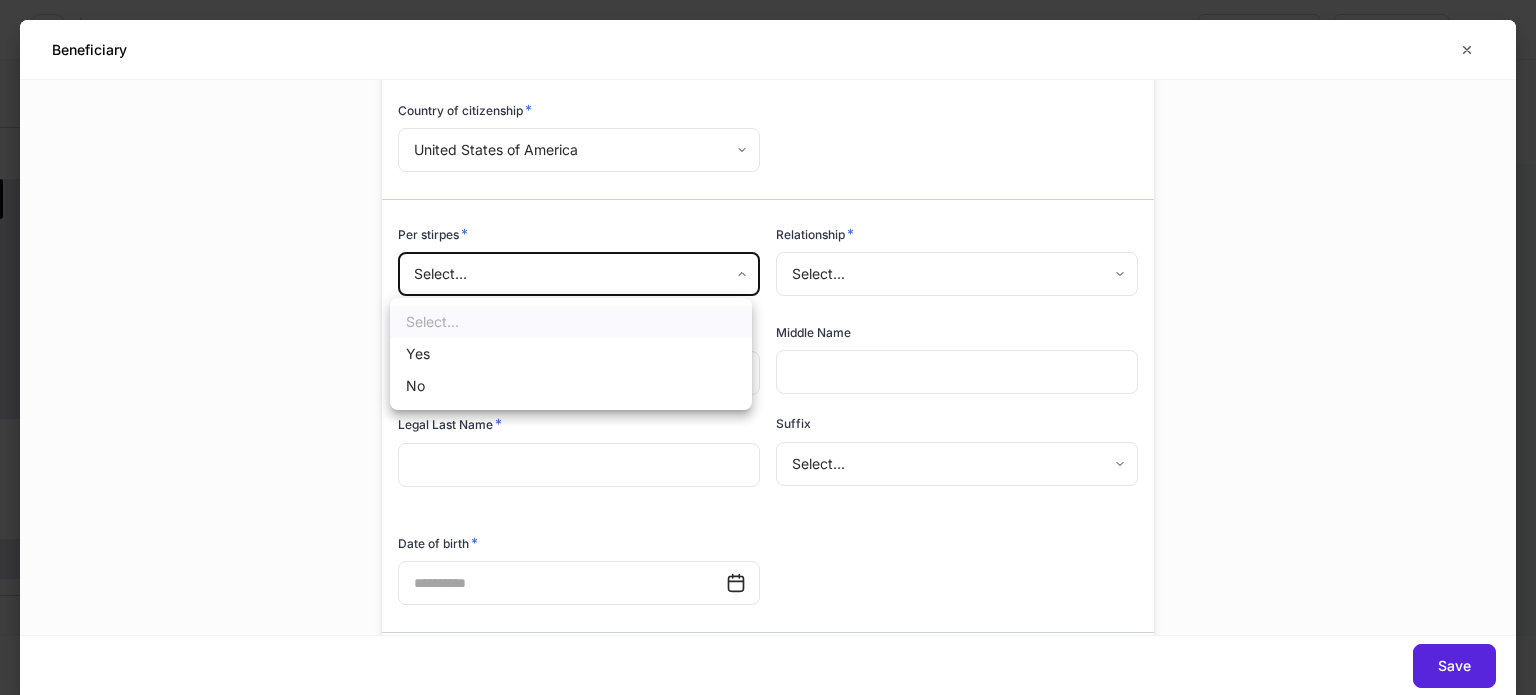 click on "**********" at bounding box center (768, 347) 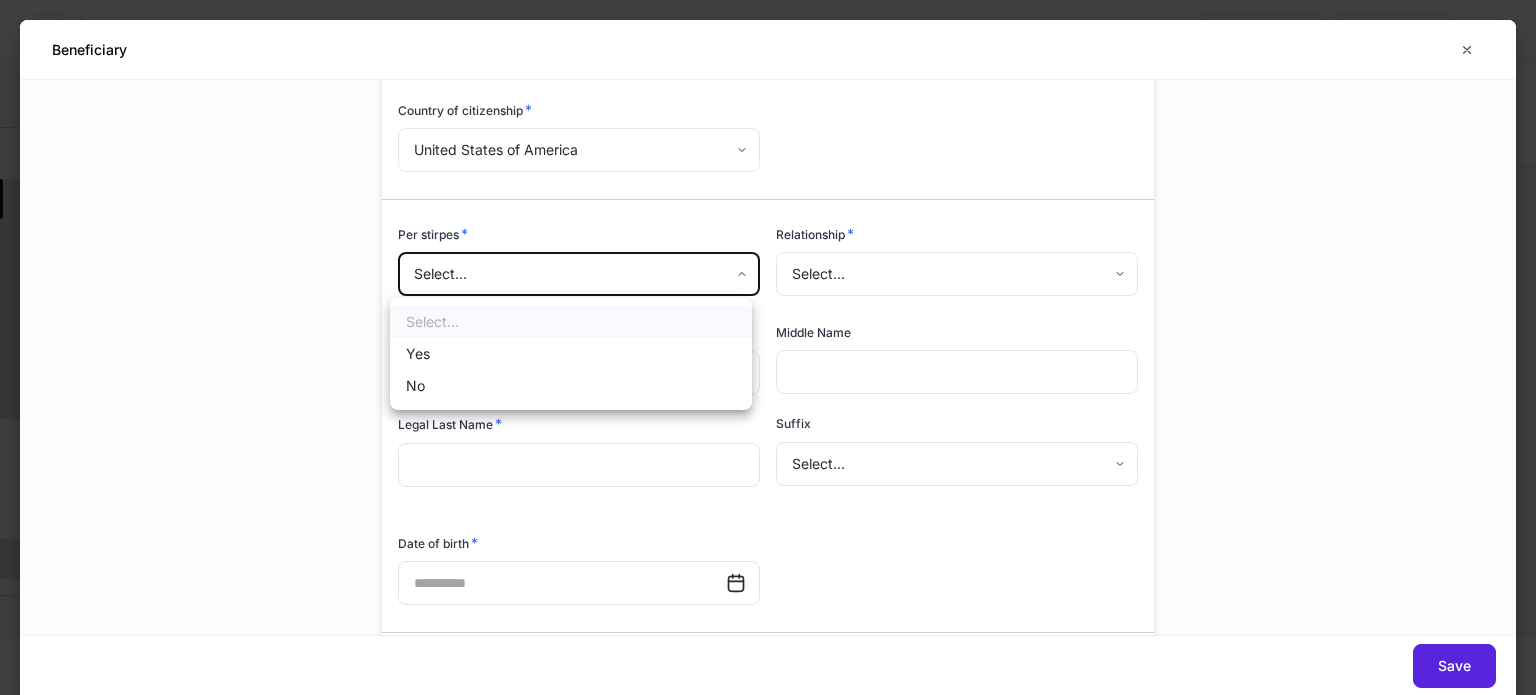 click on "No" at bounding box center (571, 386) 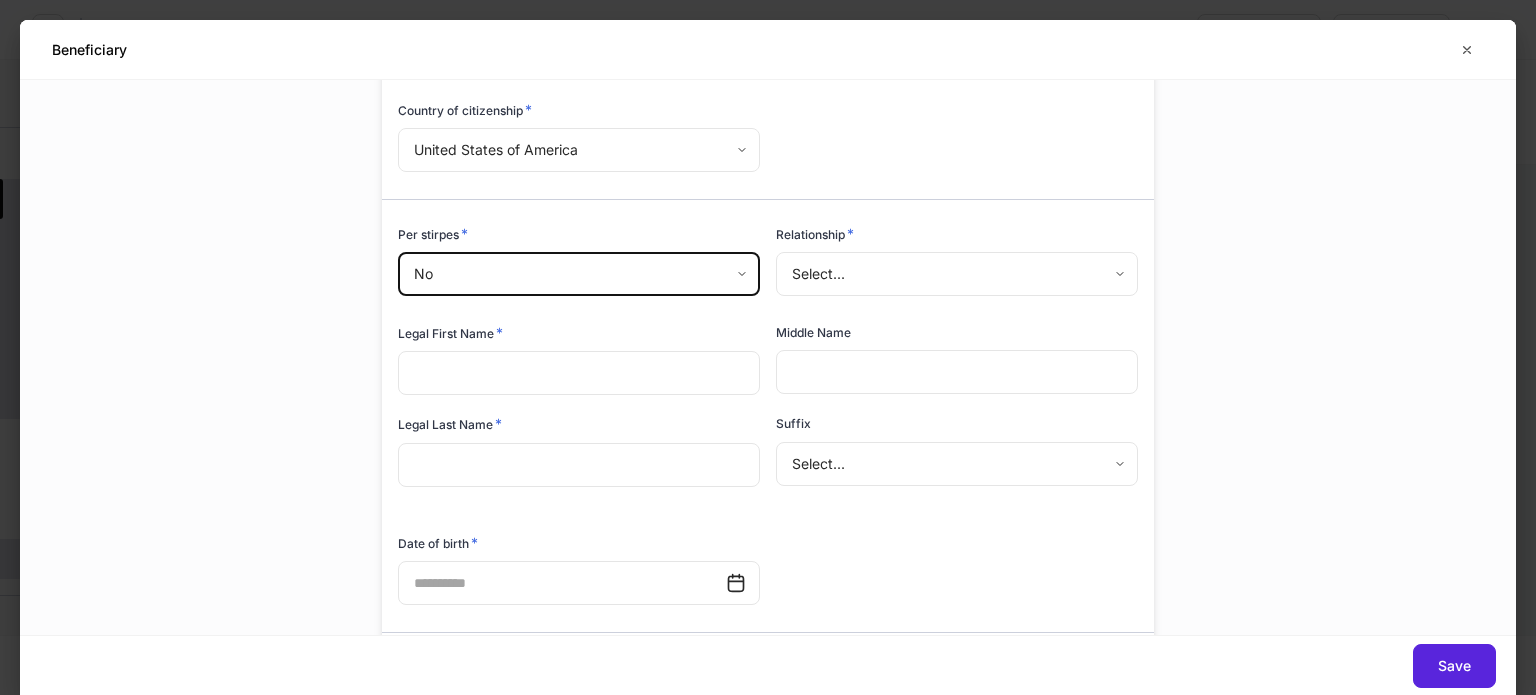 click on "**********" at bounding box center (768, 347) 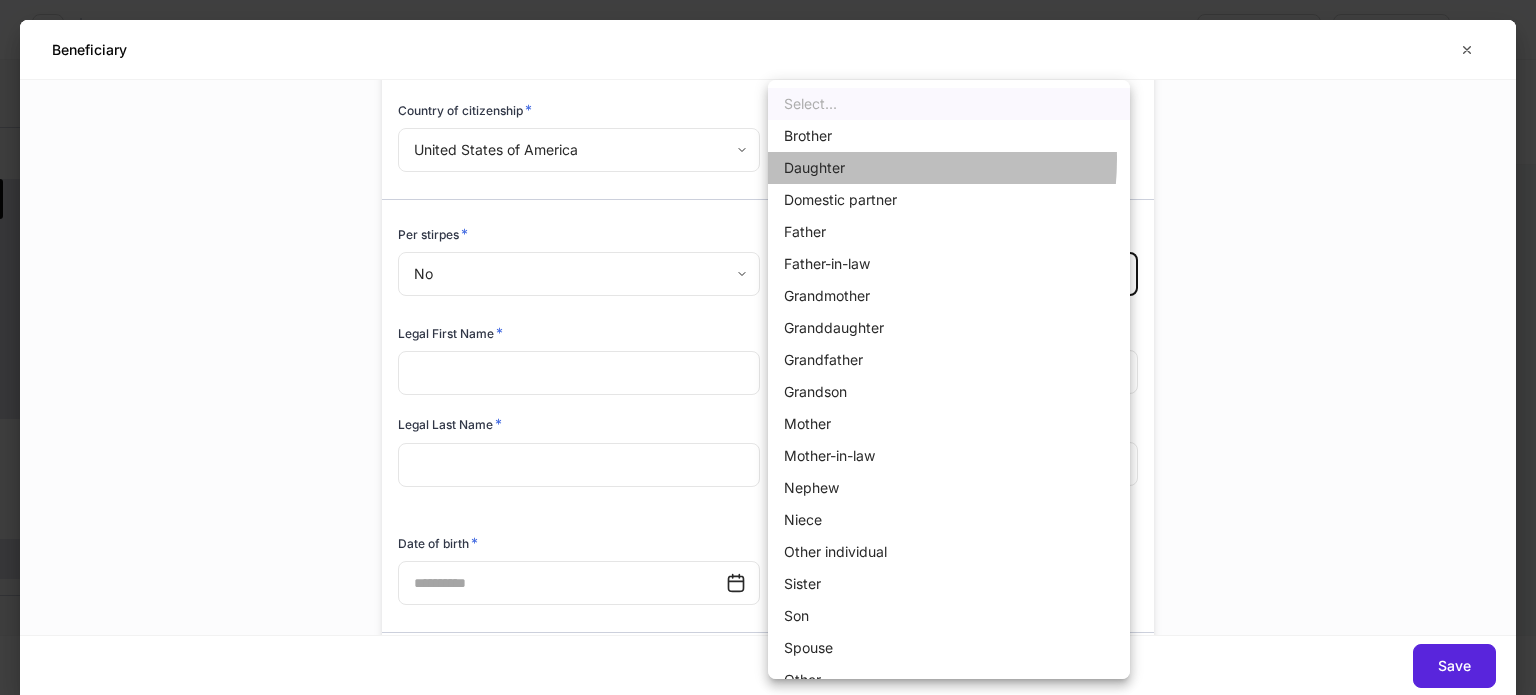 click on "Daughter" at bounding box center [949, 168] 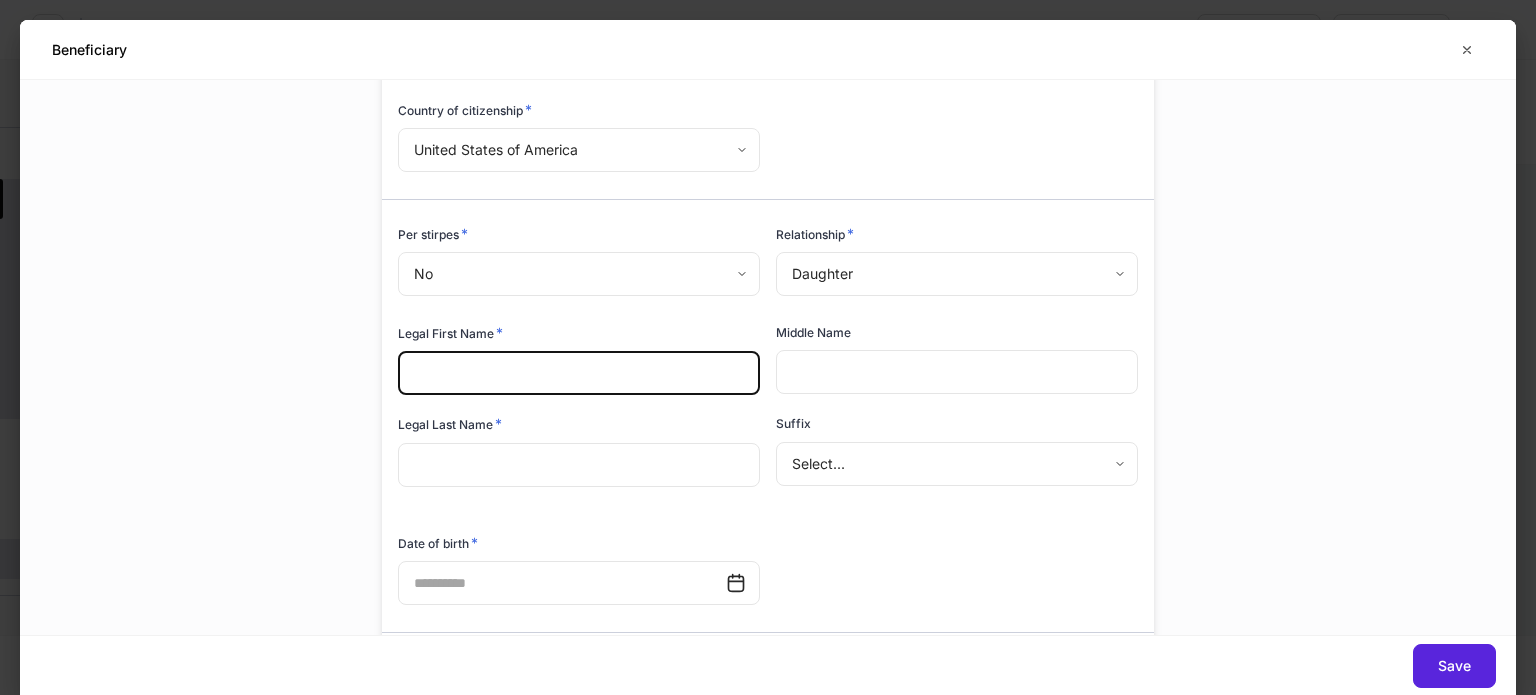 click at bounding box center (579, 373) 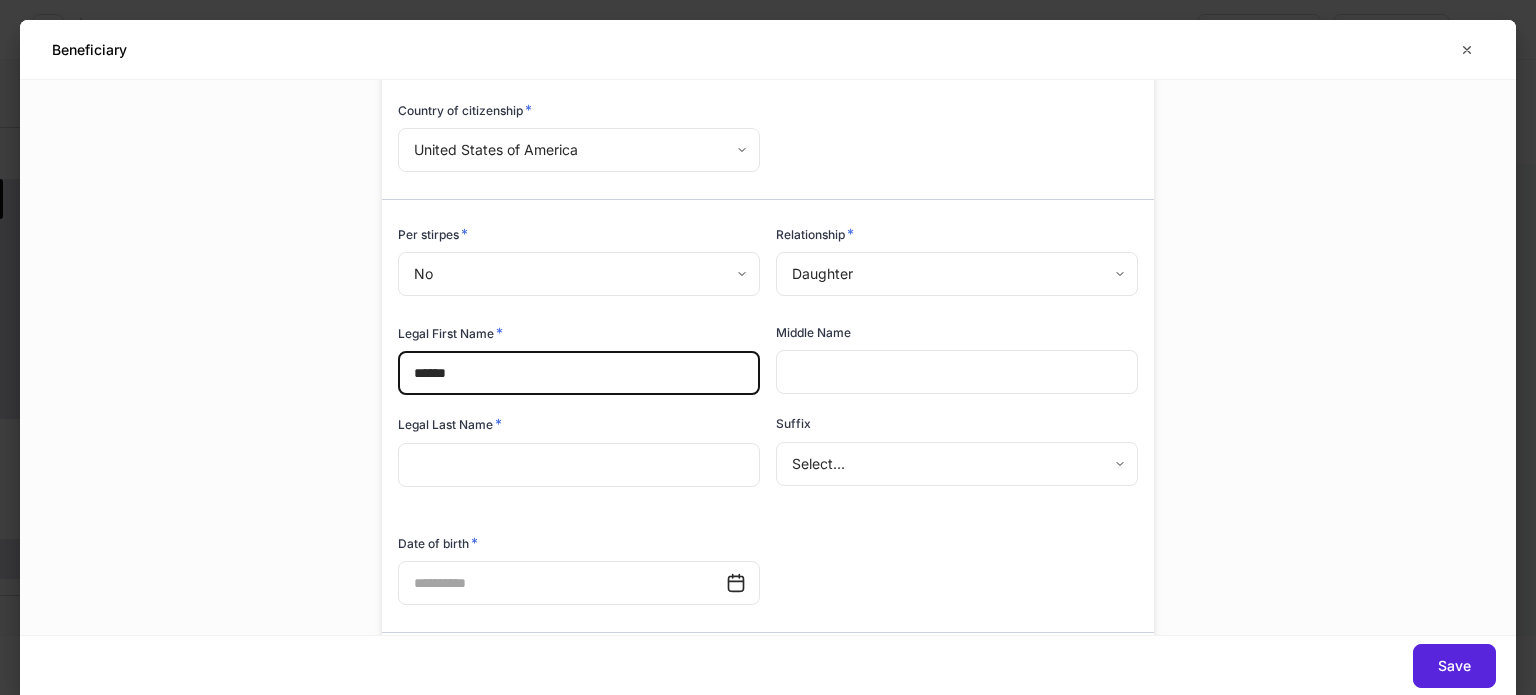 type on "******" 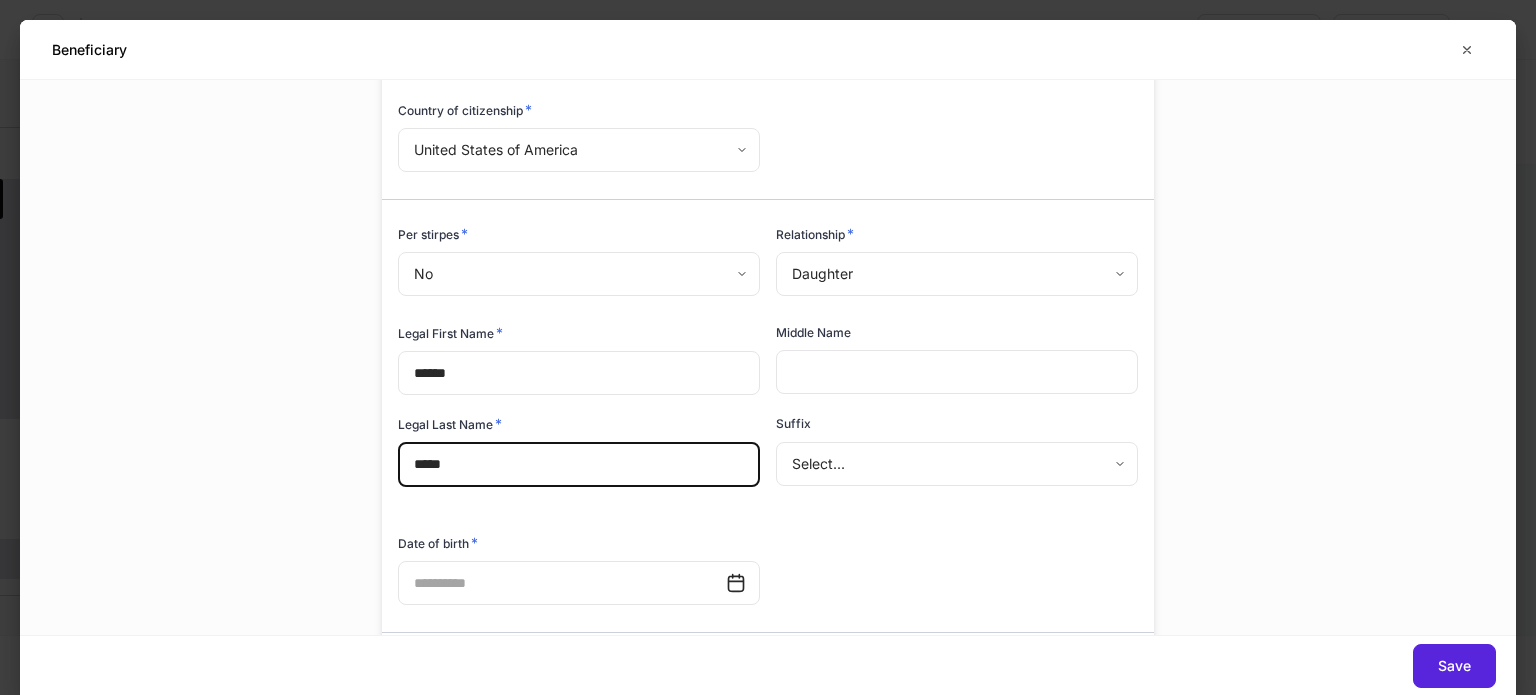 type on "*****" 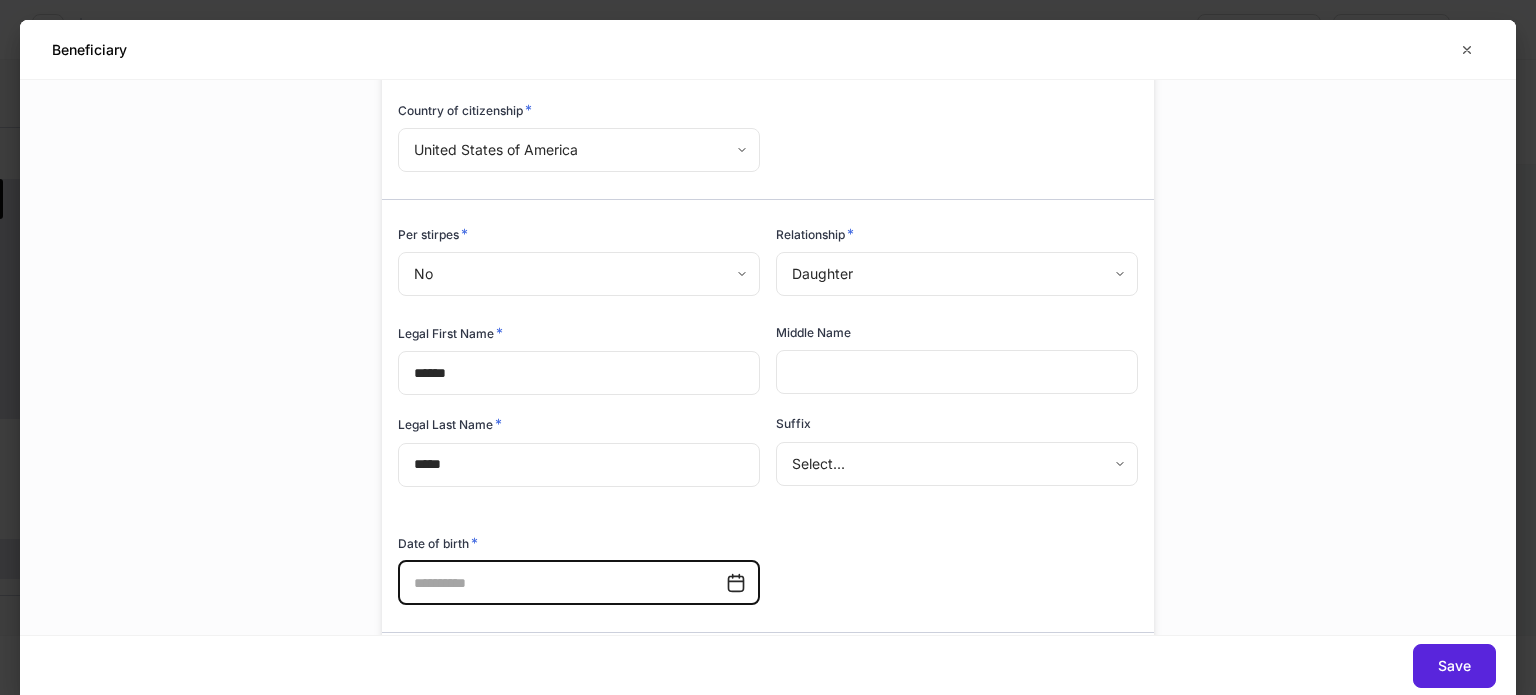 click at bounding box center [562, 583] 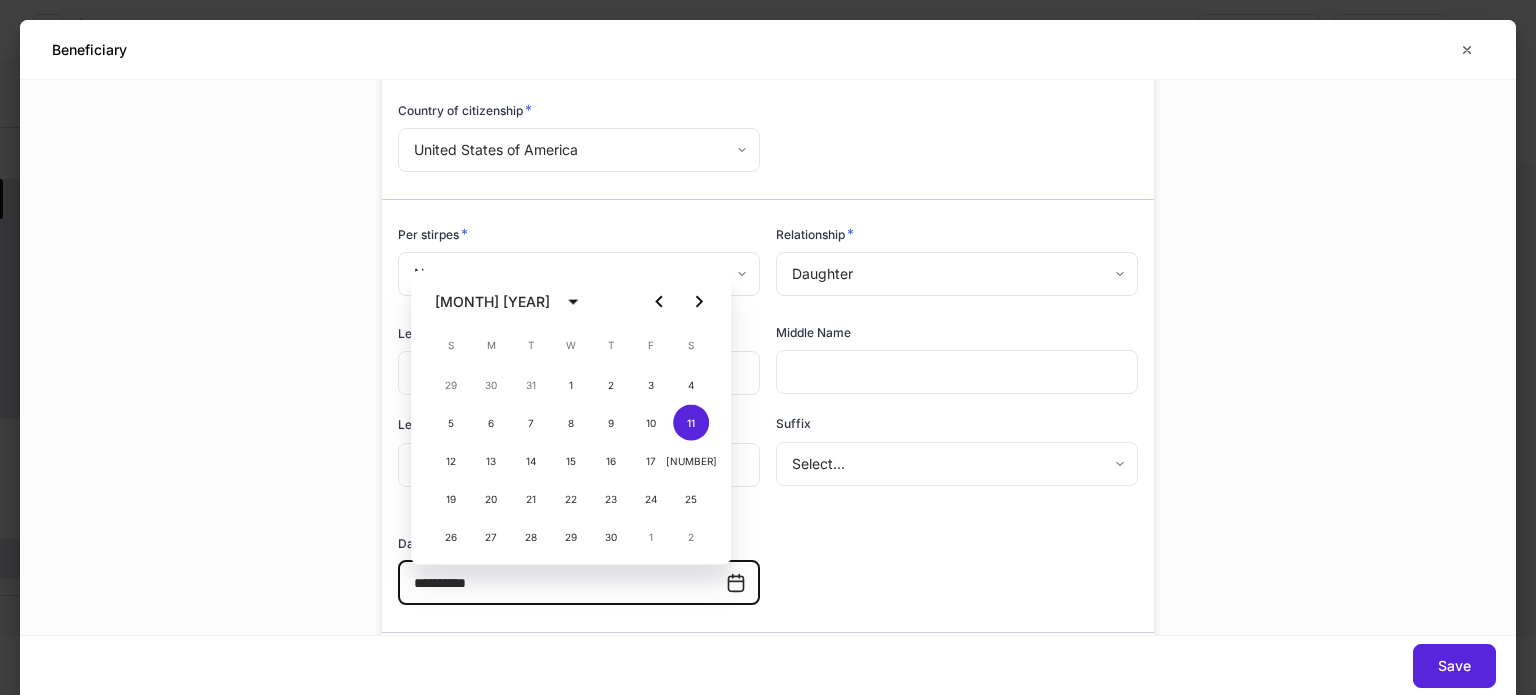 type on "**********" 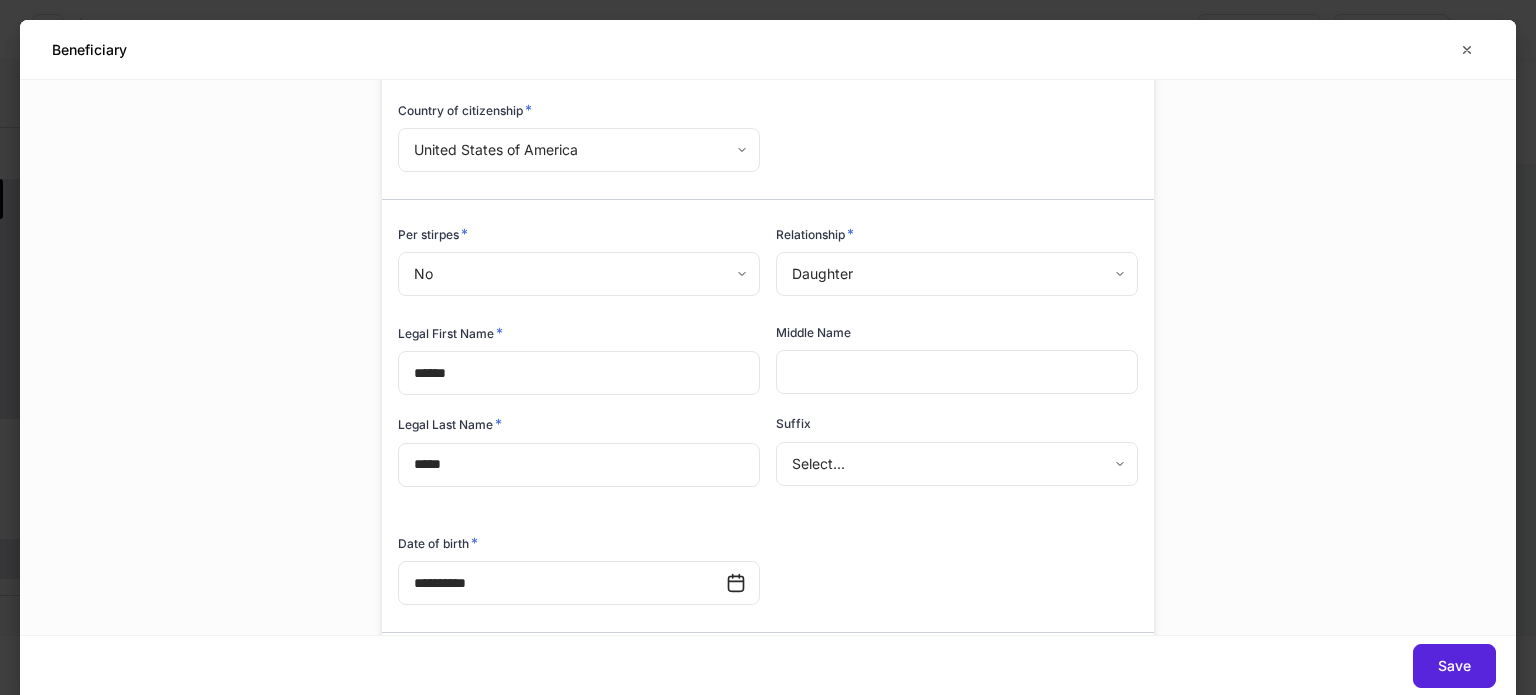 scroll, scrollTop: 493, scrollLeft: 0, axis: vertical 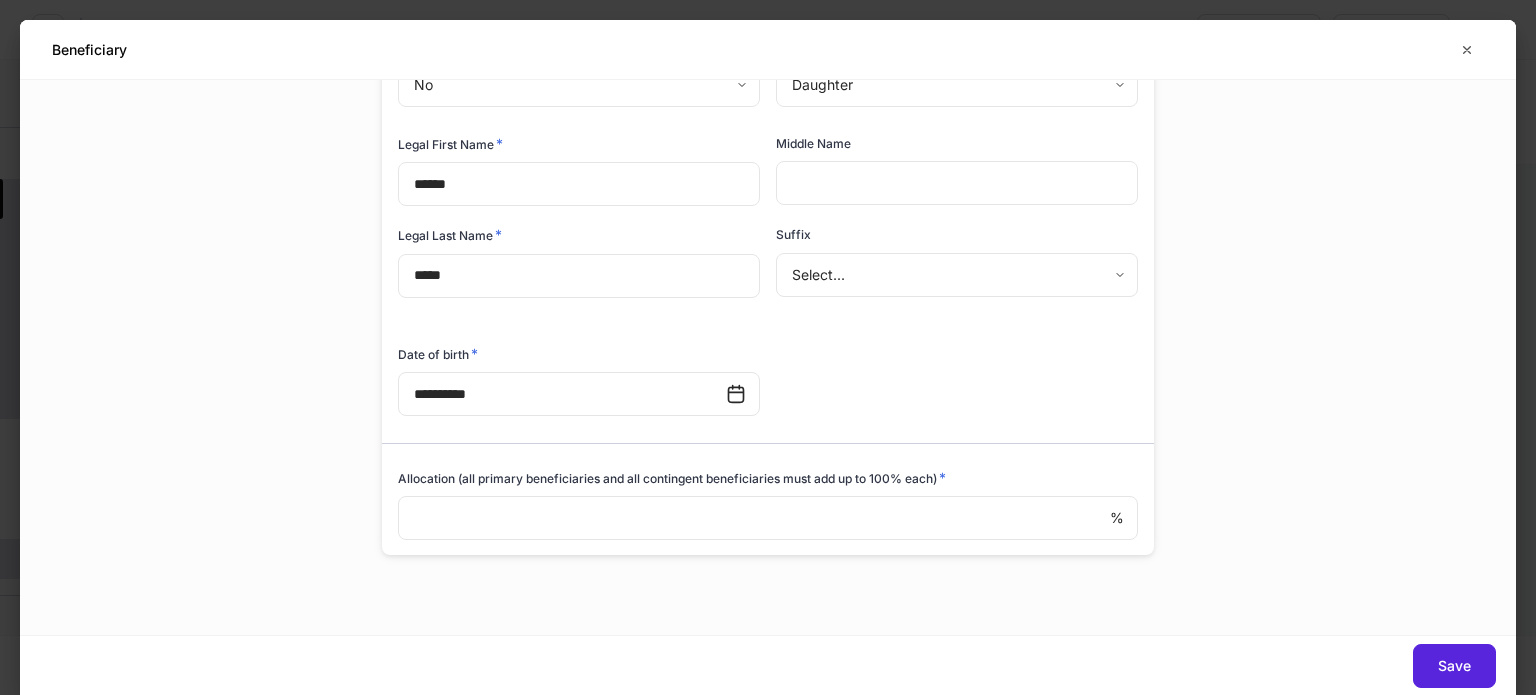click at bounding box center (754, 518) 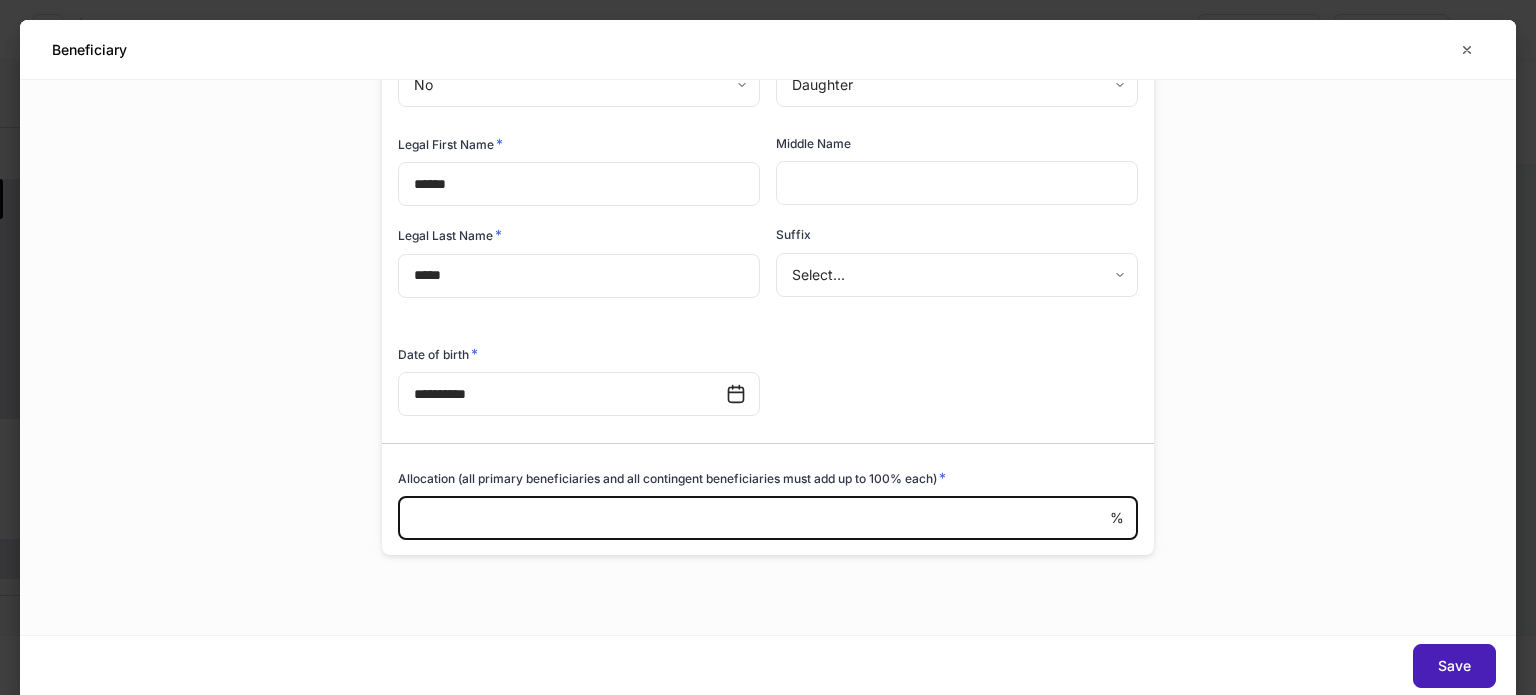 type on "**" 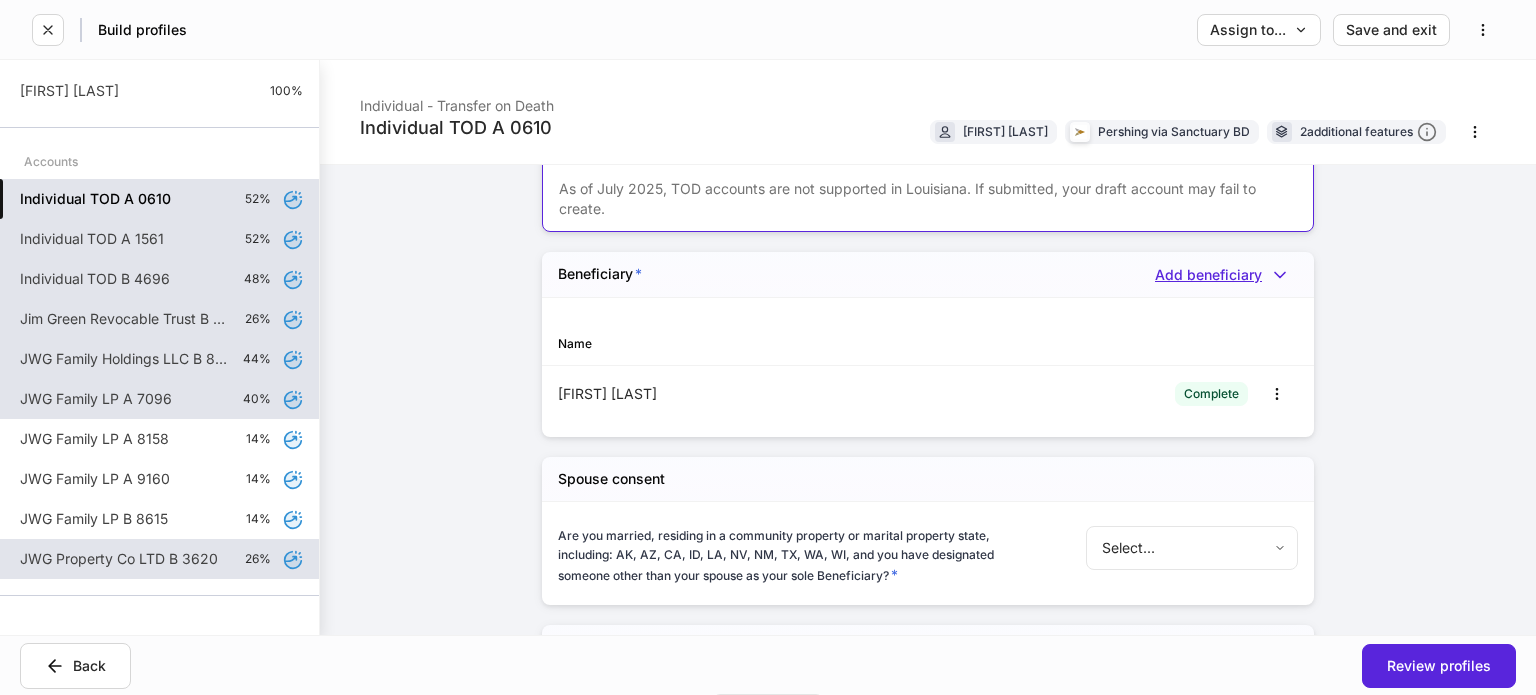click on "Add beneficiary" at bounding box center [1226, 275] 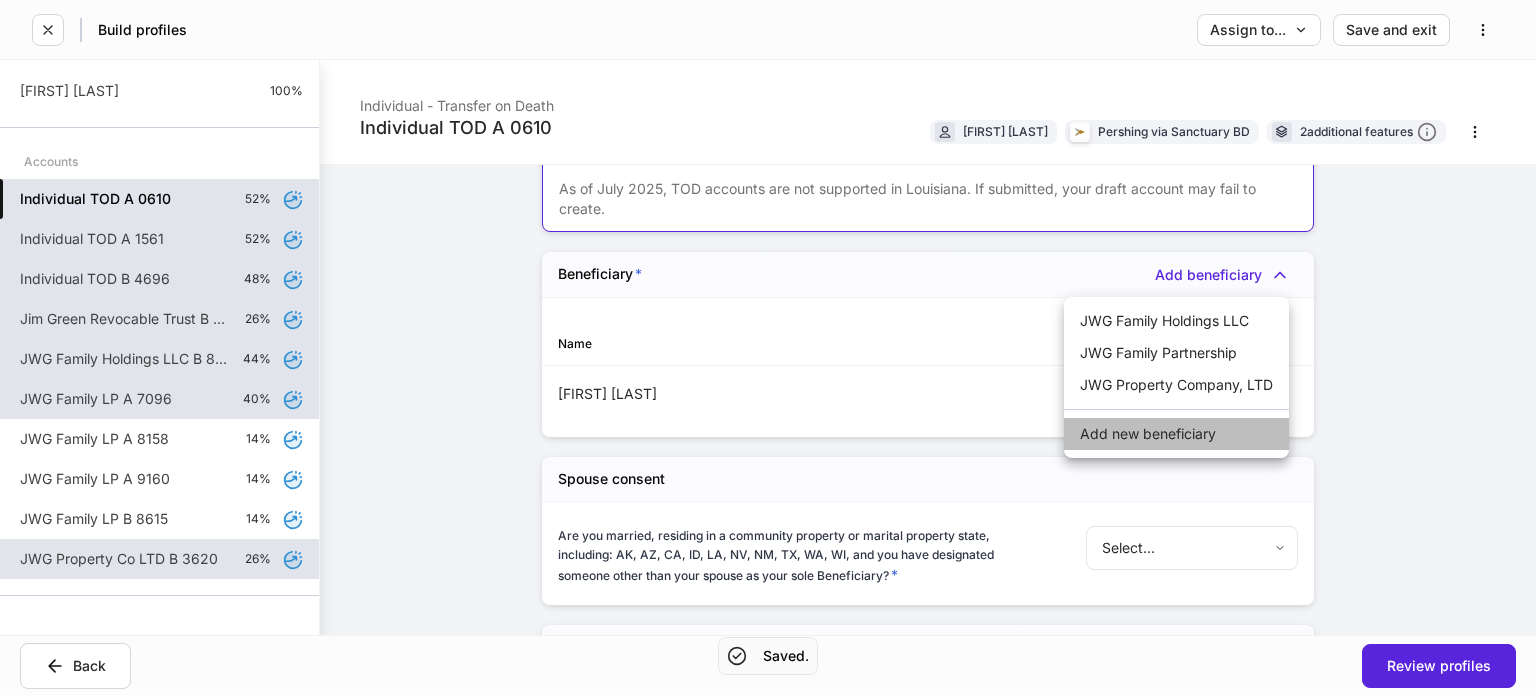 click on "Add new beneficiary" at bounding box center (1176, 434) 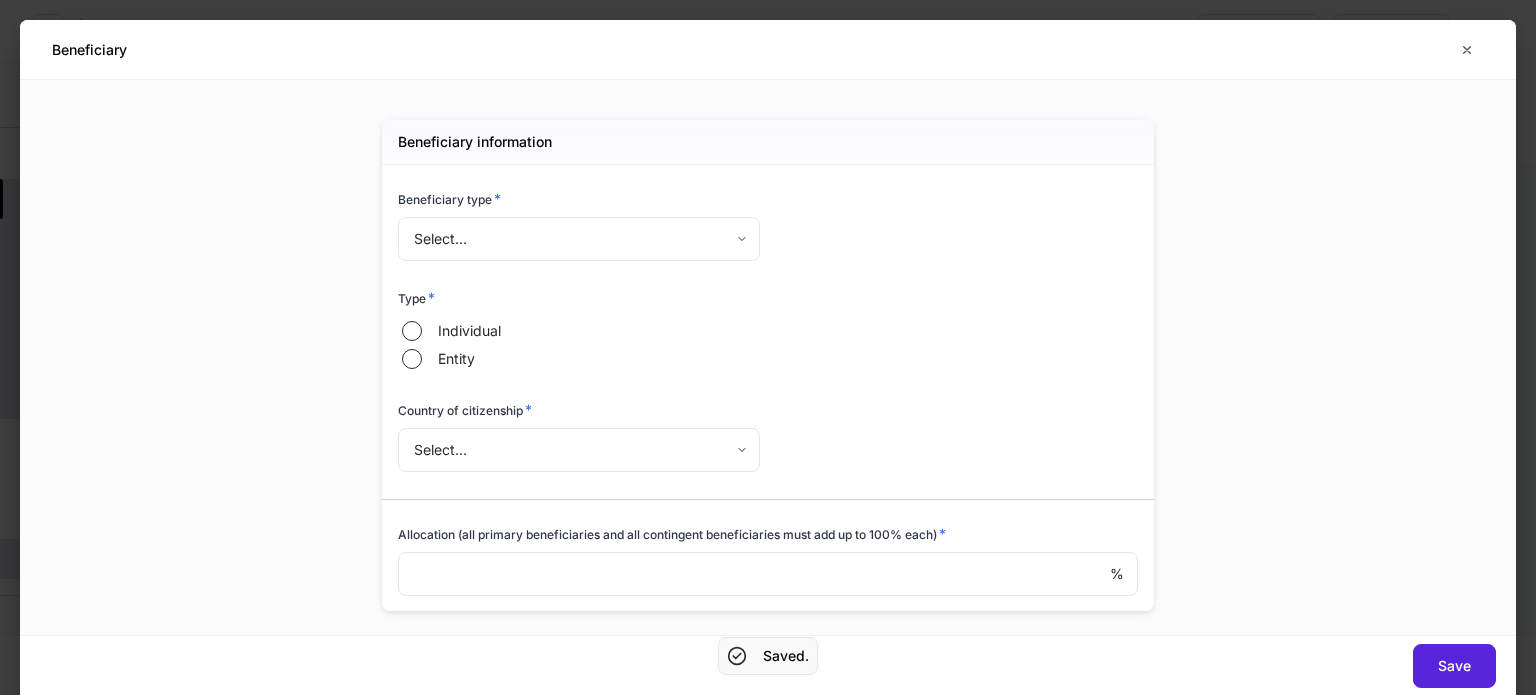 click on "**********" at bounding box center [768, 347] 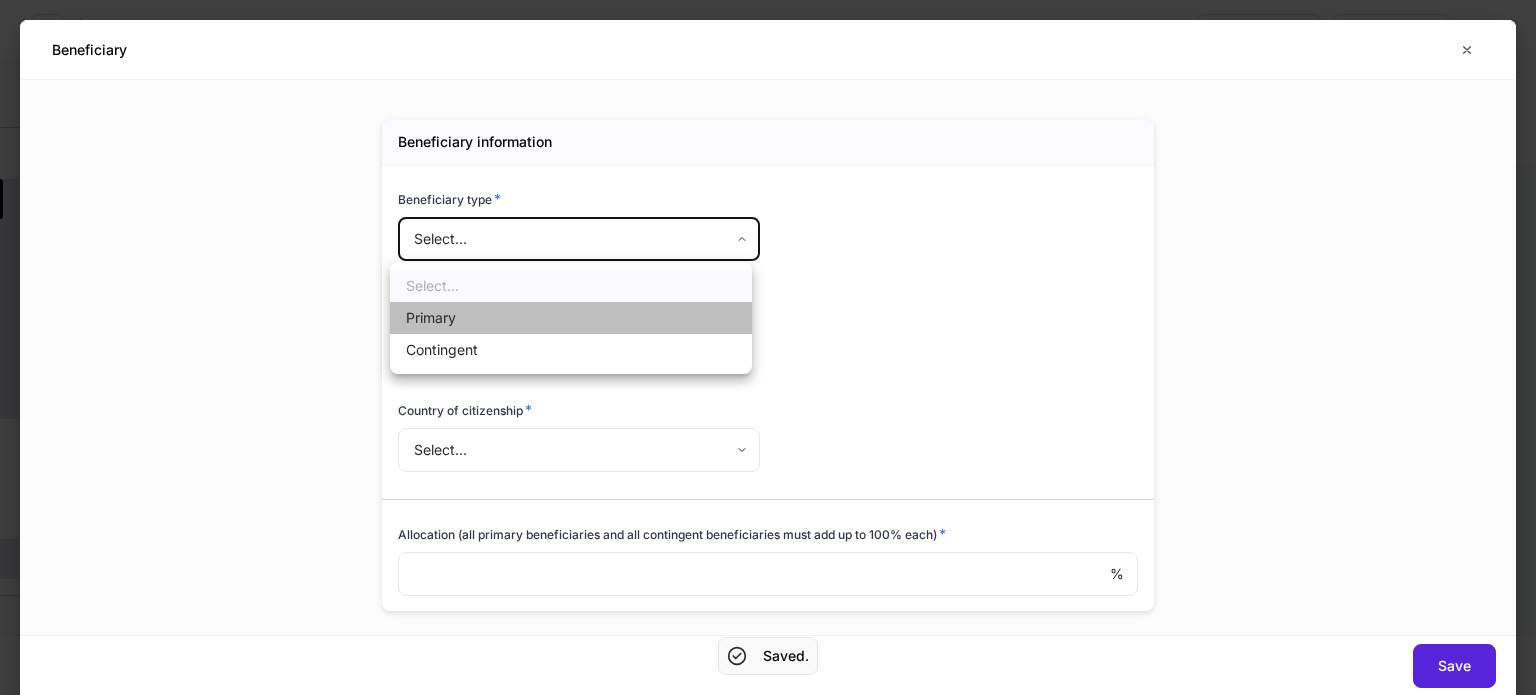 click on "Primary" at bounding box center (571, 318) 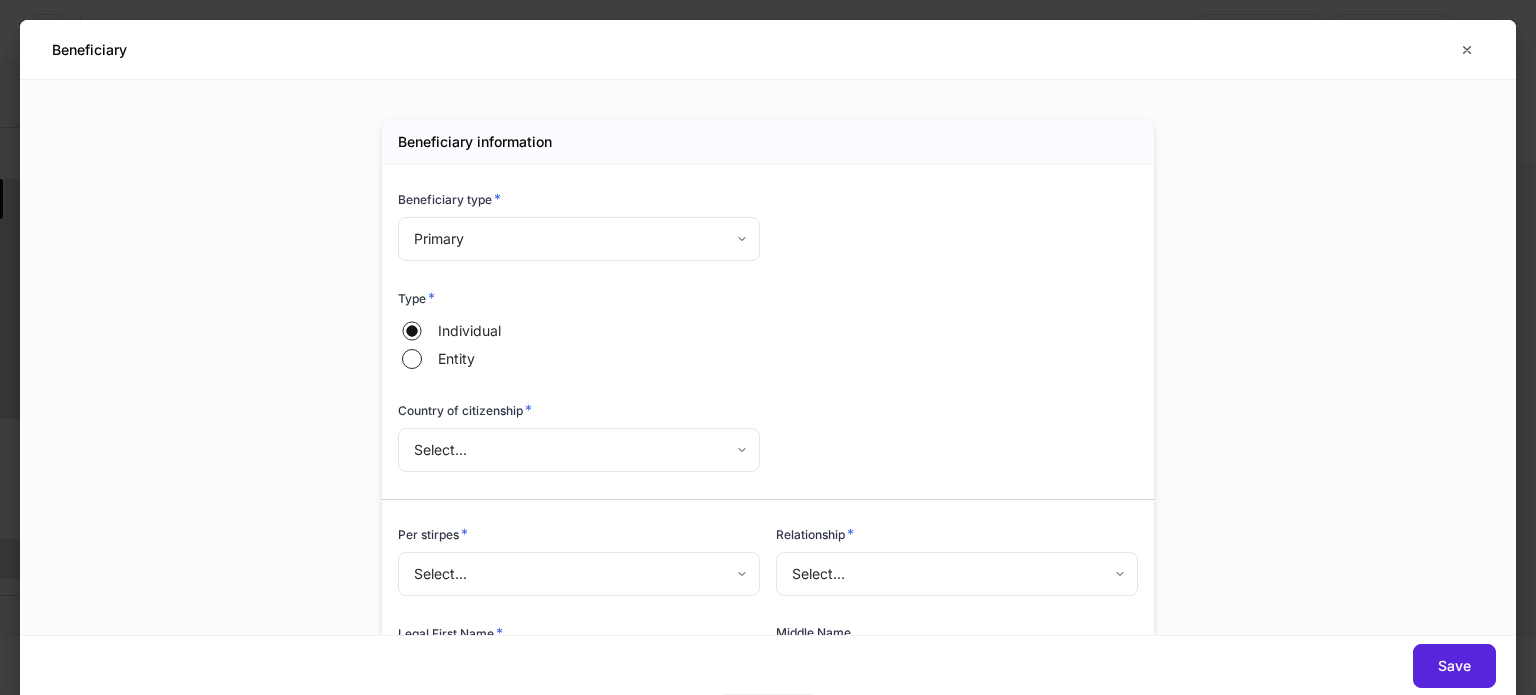 click on "**********" at bounding box center (768, 347) 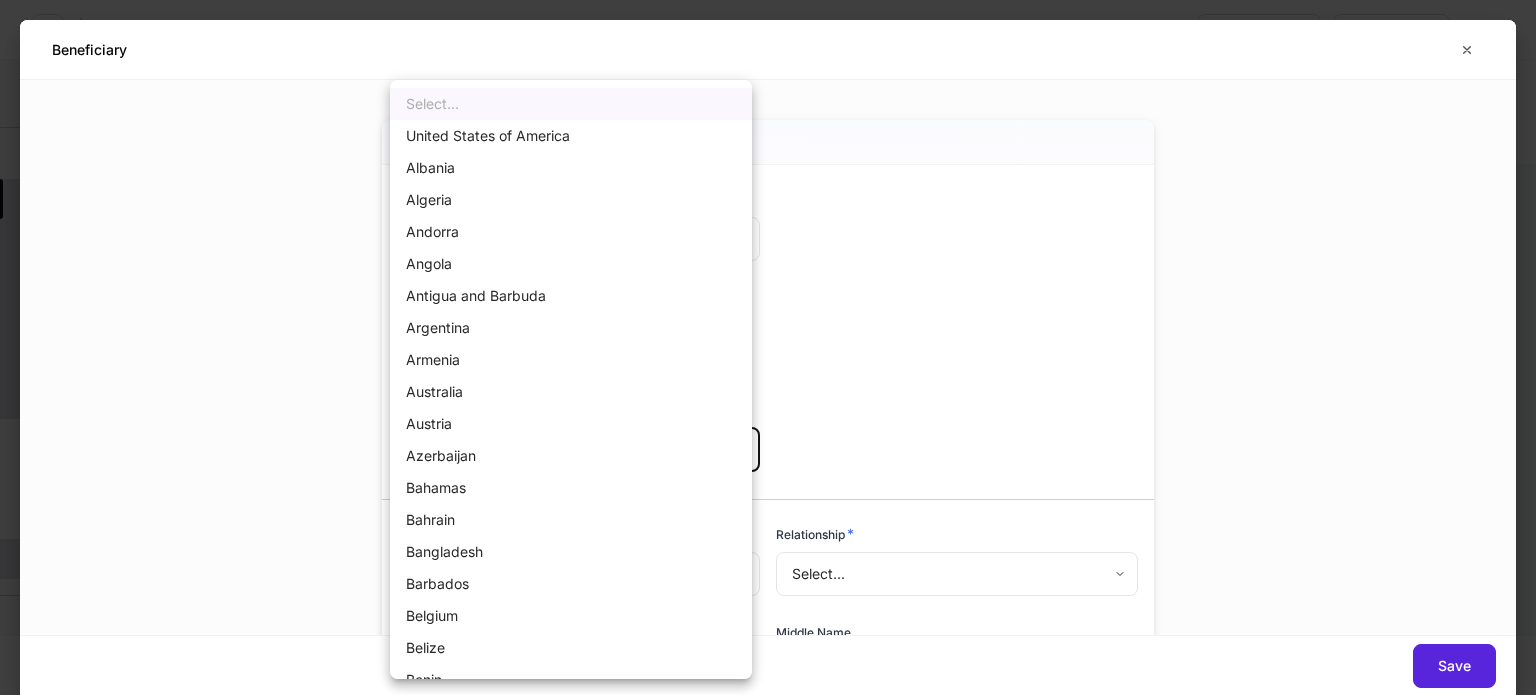 click on "United States of America" at bounding box center (571, 136) 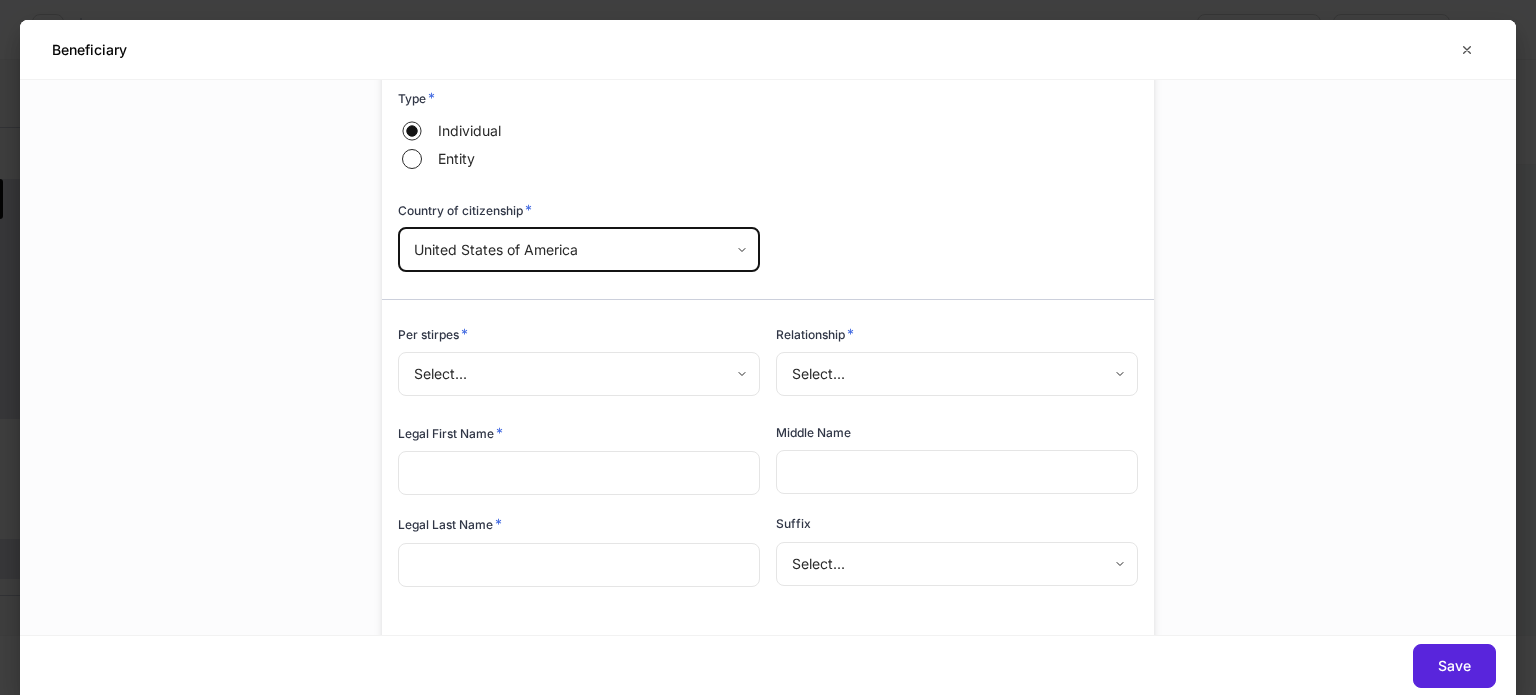 scroll, scrollTop: 300, scrollLeft: 0, axis: vertical 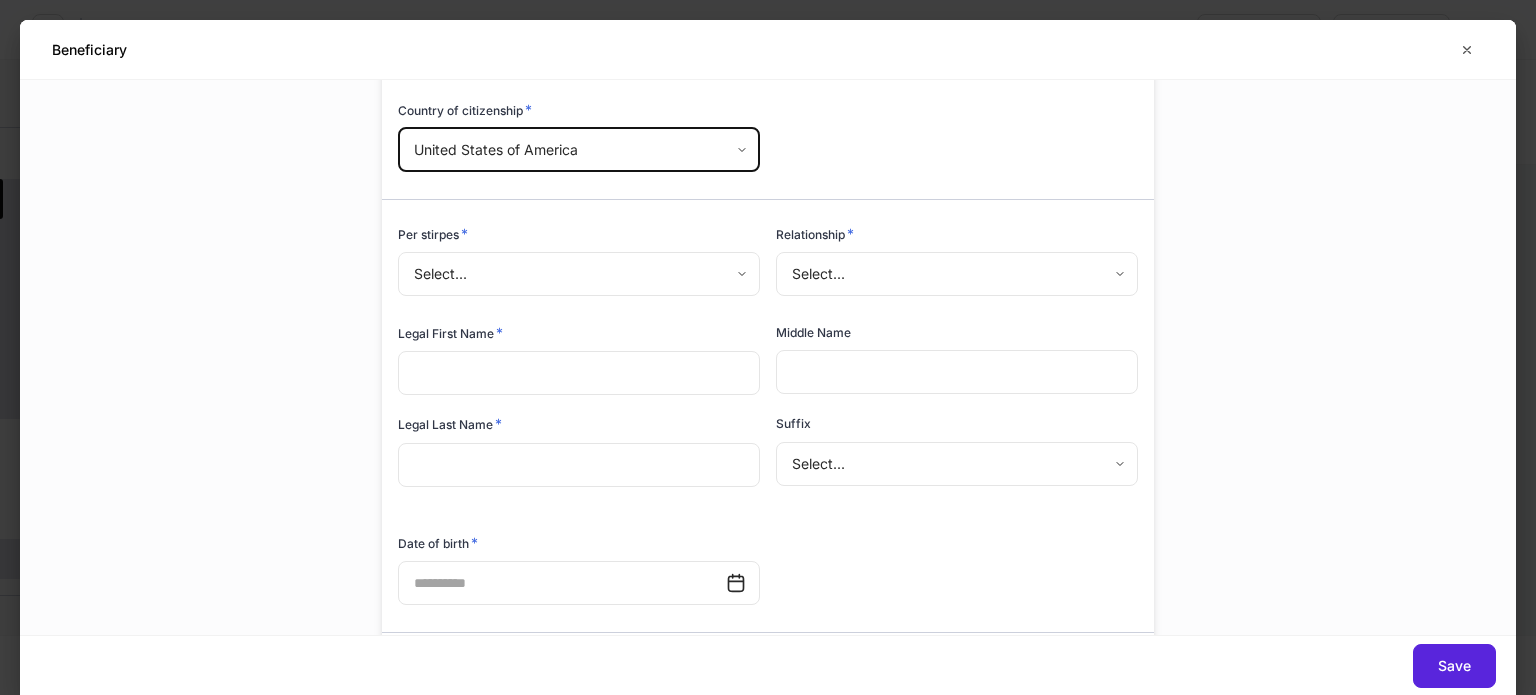 click on "Per stirpes *" at bounding box center (579, 238) 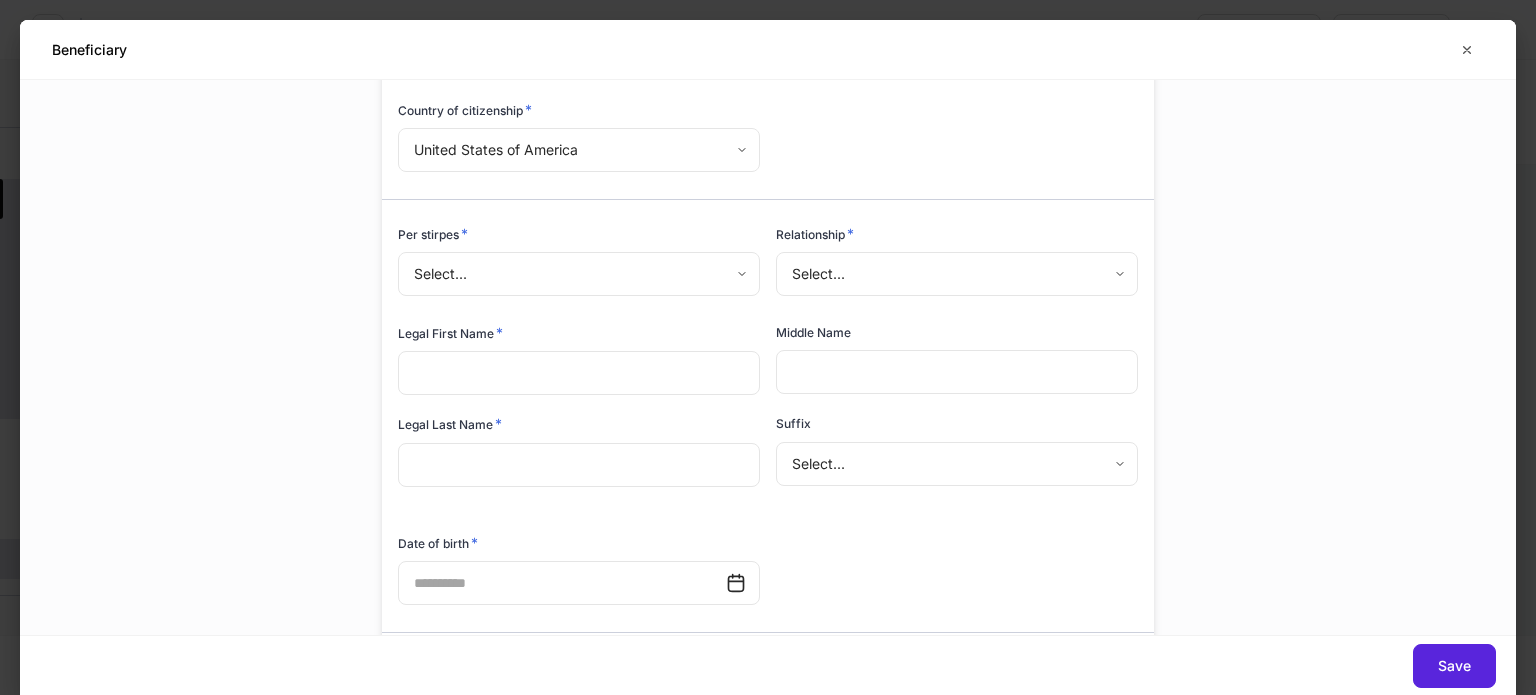 click on "**********" at bounding box center [768, 347] 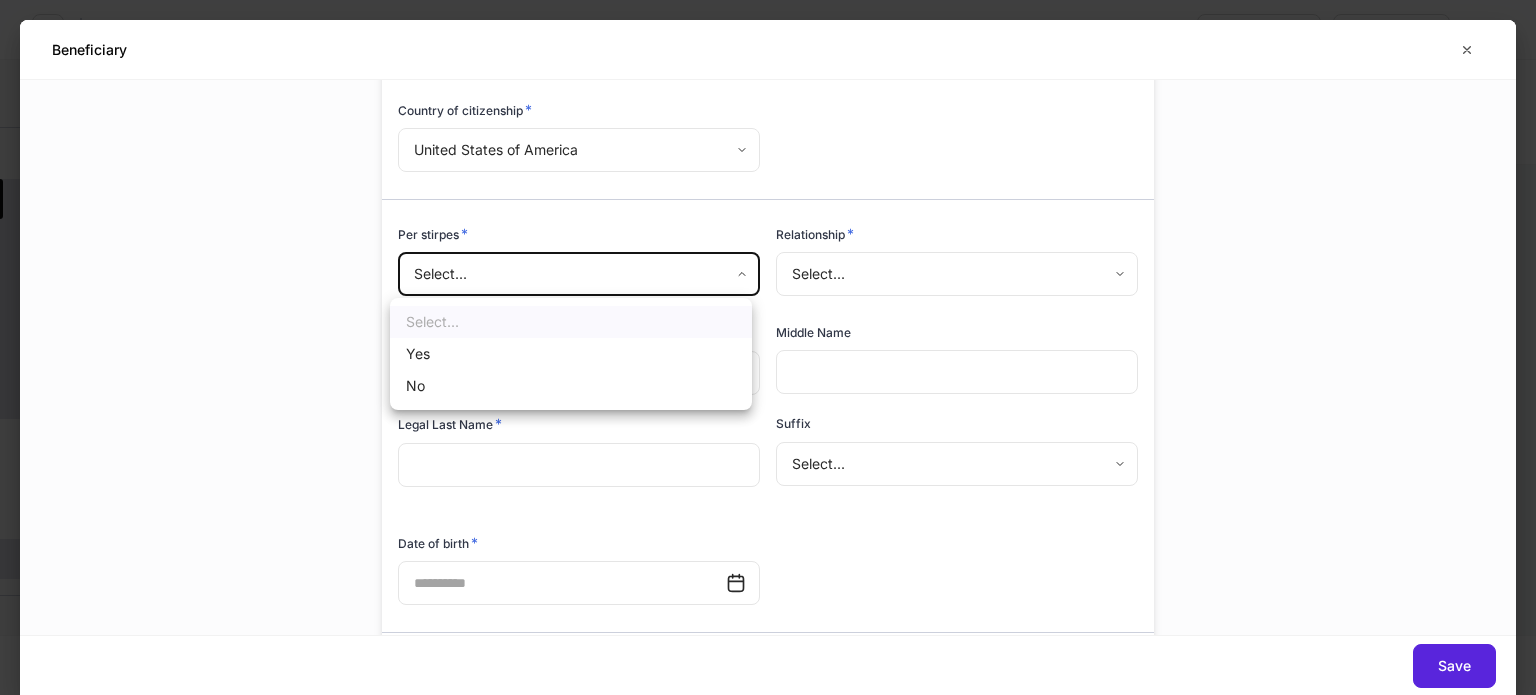 click on "No" at bounding box center [571, 386] 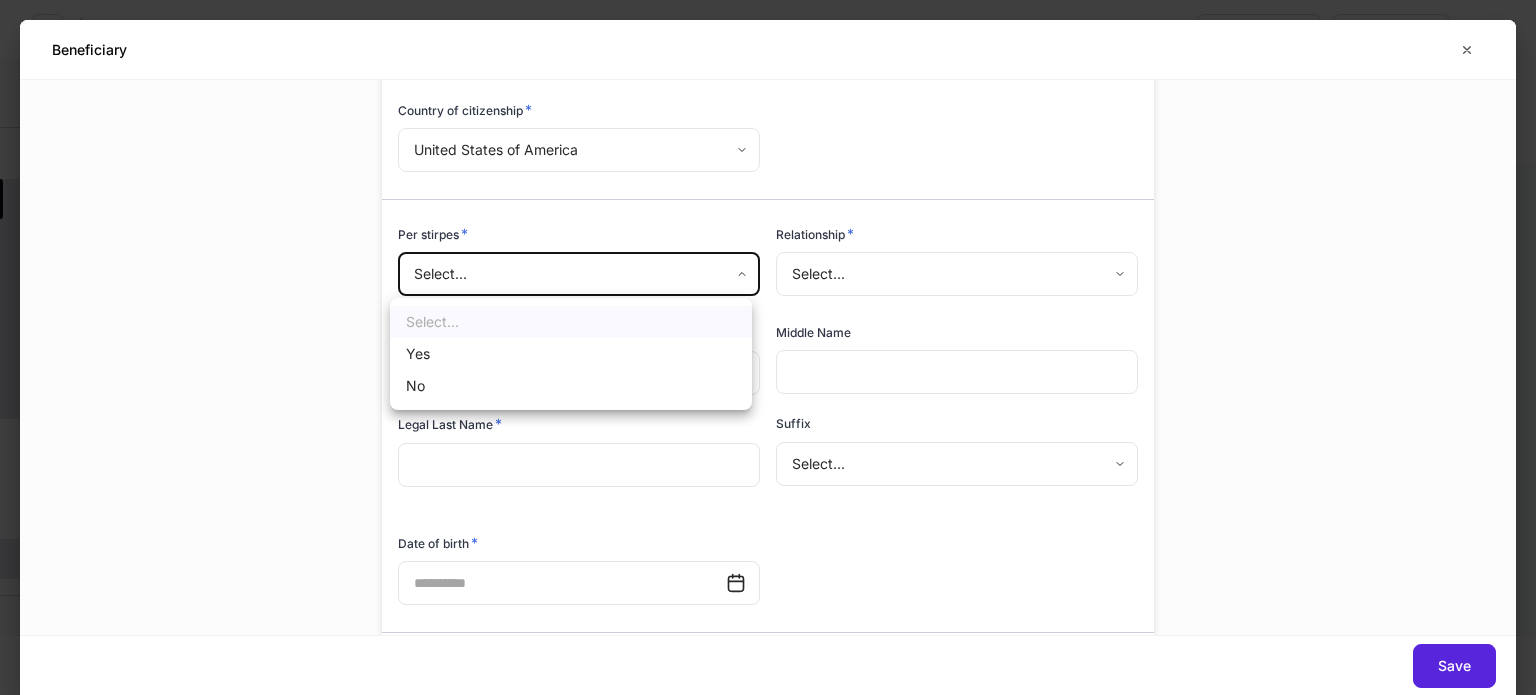 type on "*****" 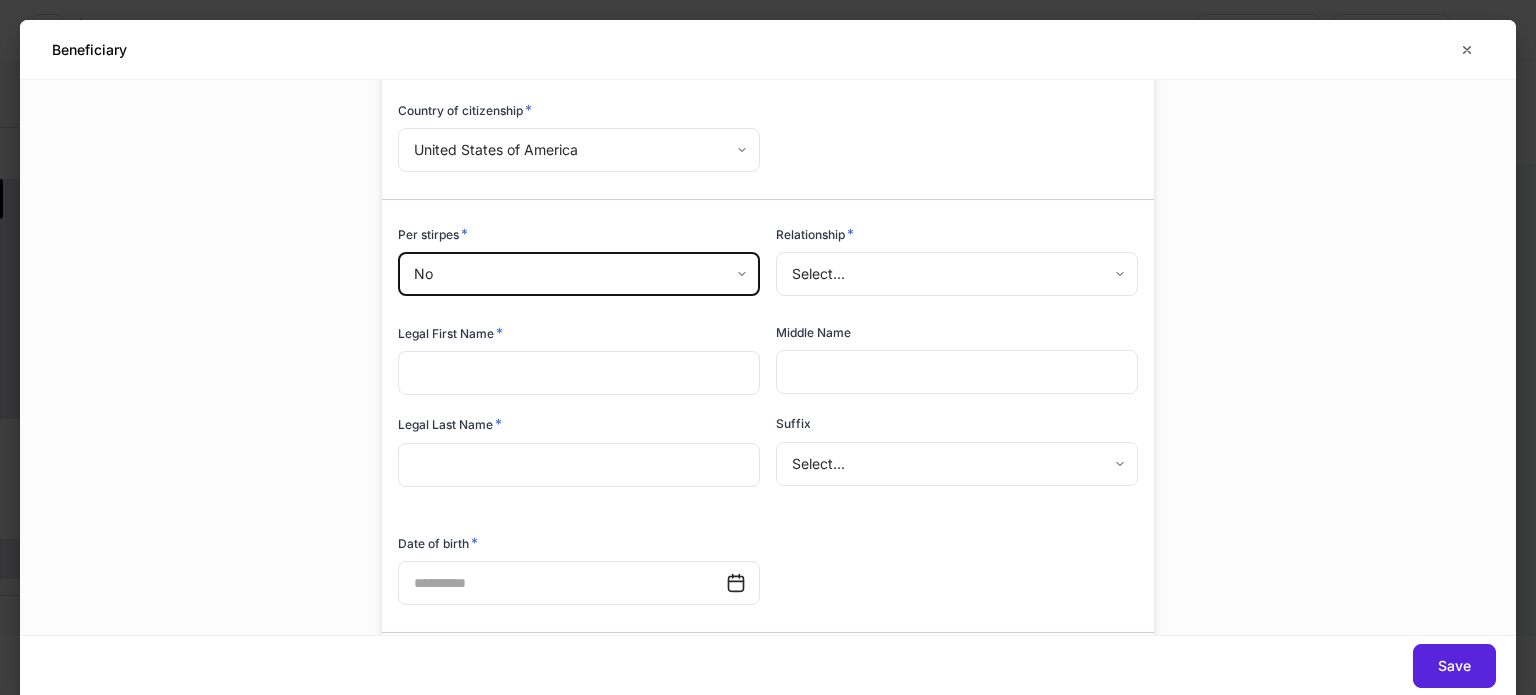 drag, startPoint x: 854, startPoint y: 251, endPoint x: 836, endPoint y: 267, distance: 24.083189 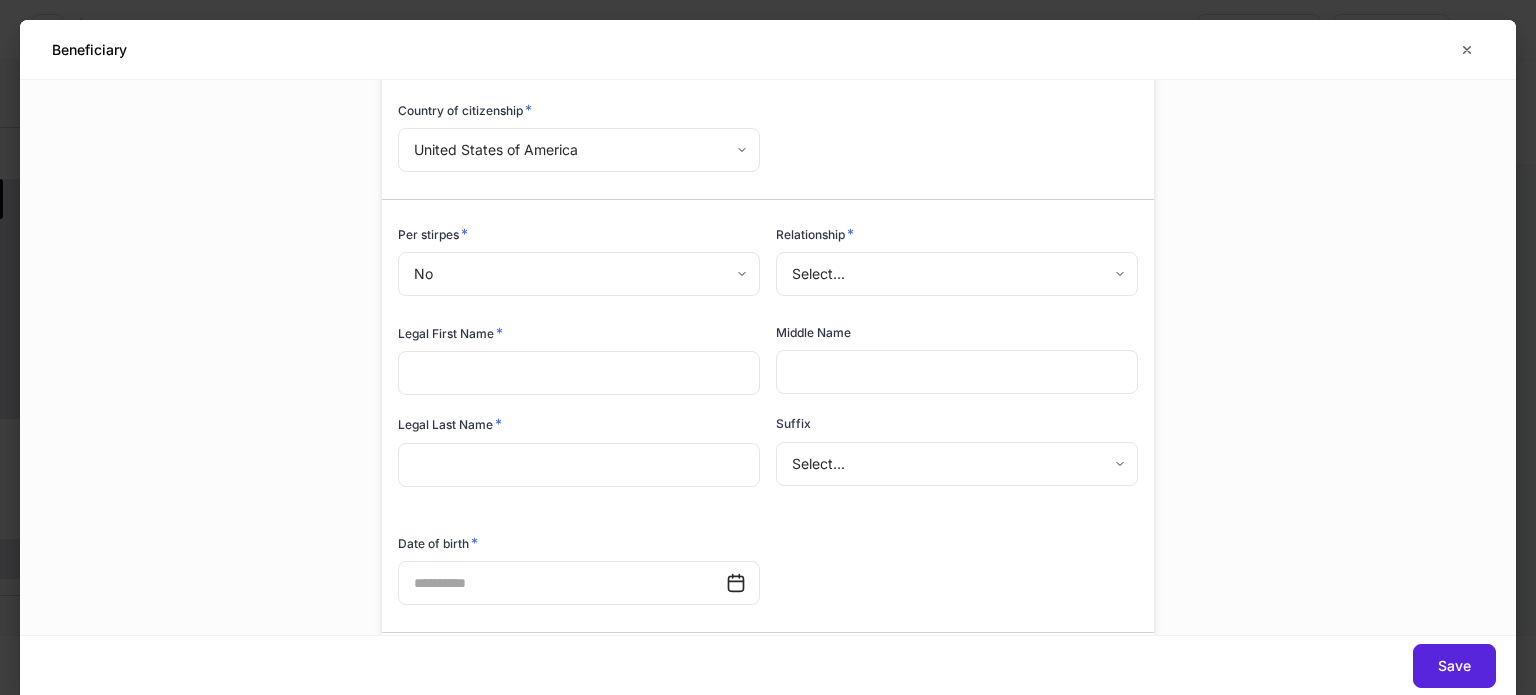 click on "**********" at bounding box center [768, 347] 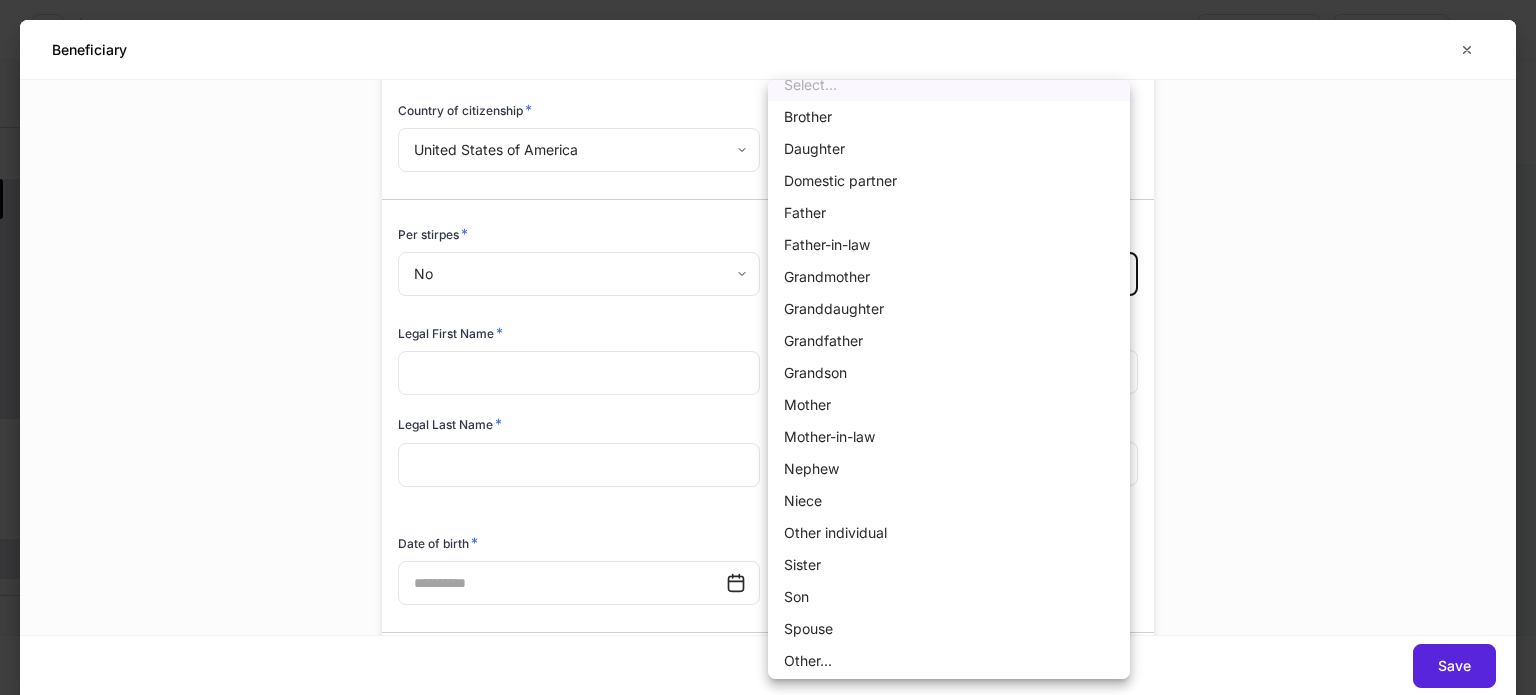 scroll, scrollTop: 24, scrollLeft: 0, axis: vertical 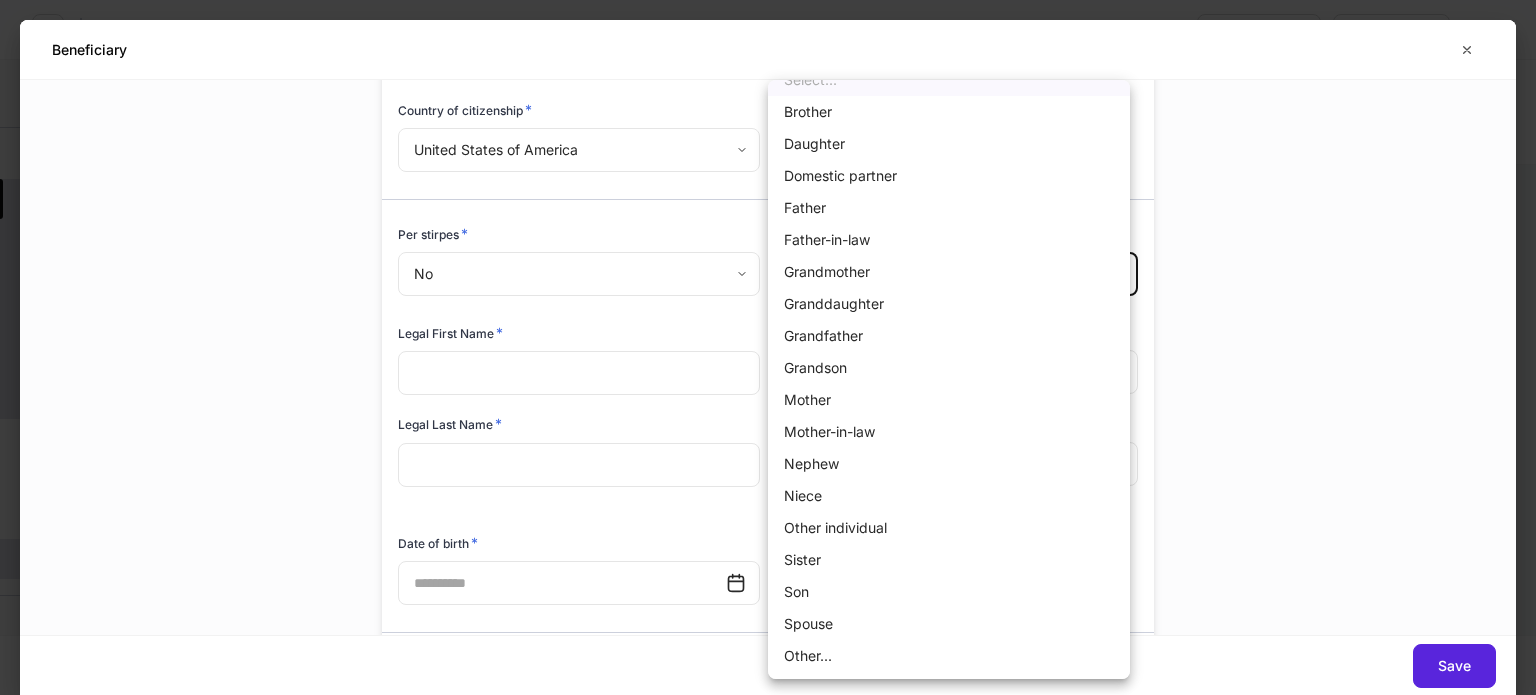 click on "Son" at bounding box center (949, 592) 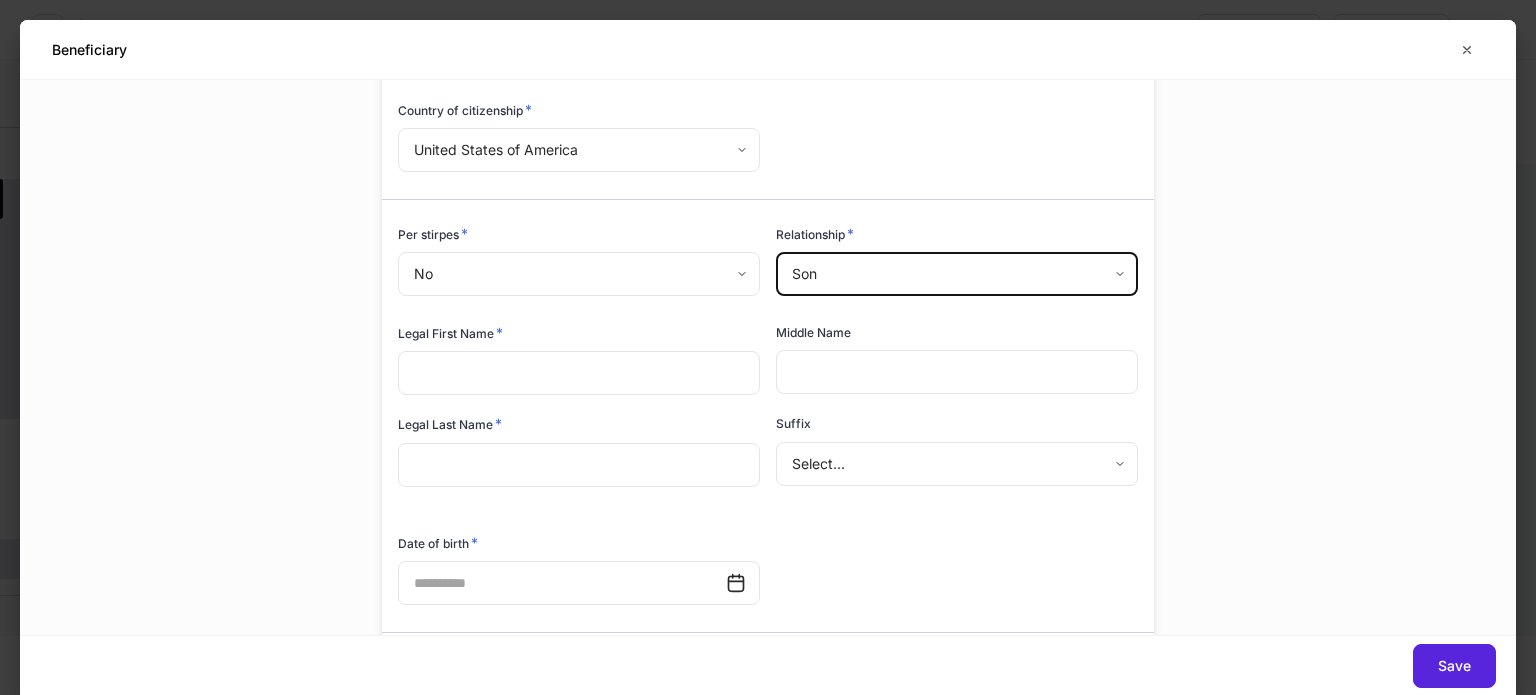 scroll, scrollTop: 0, scrollLeft: 0, axis: both 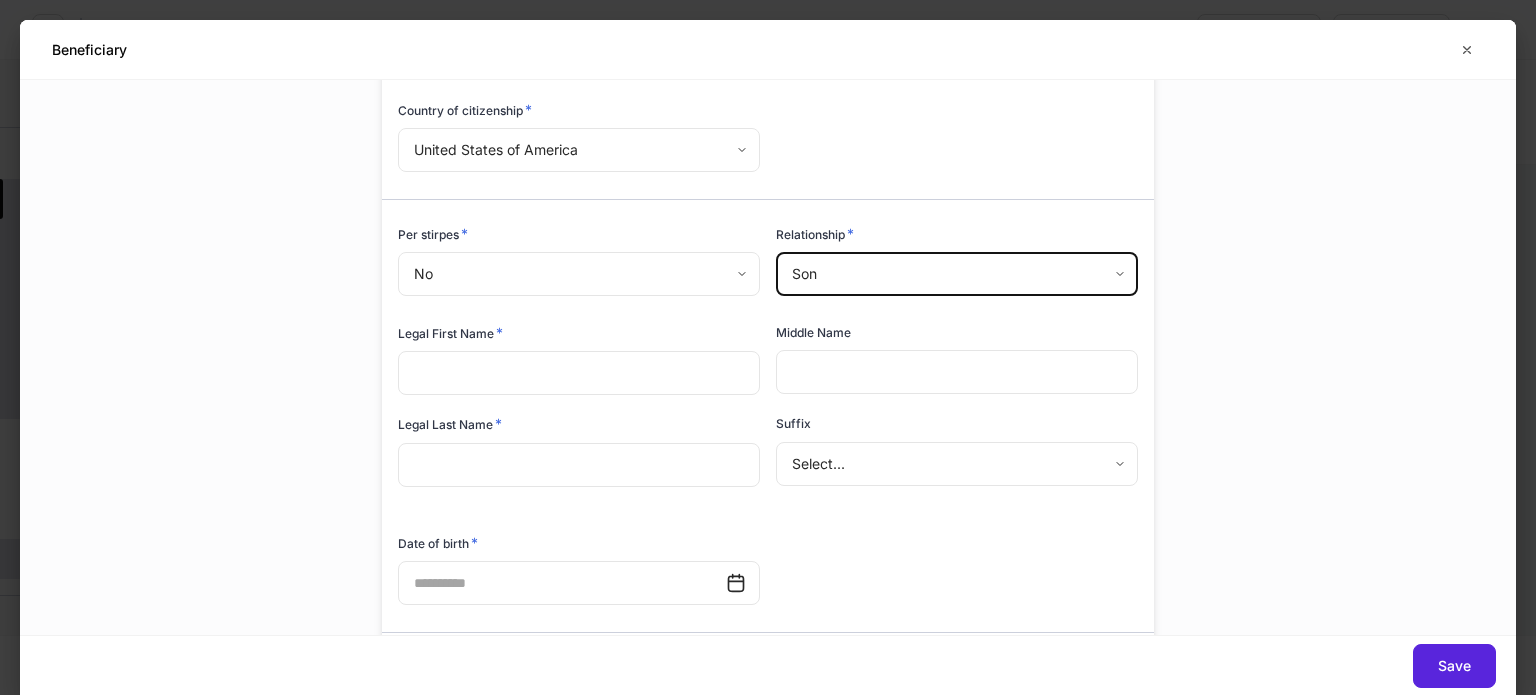 click at bounding box center [579, 373] 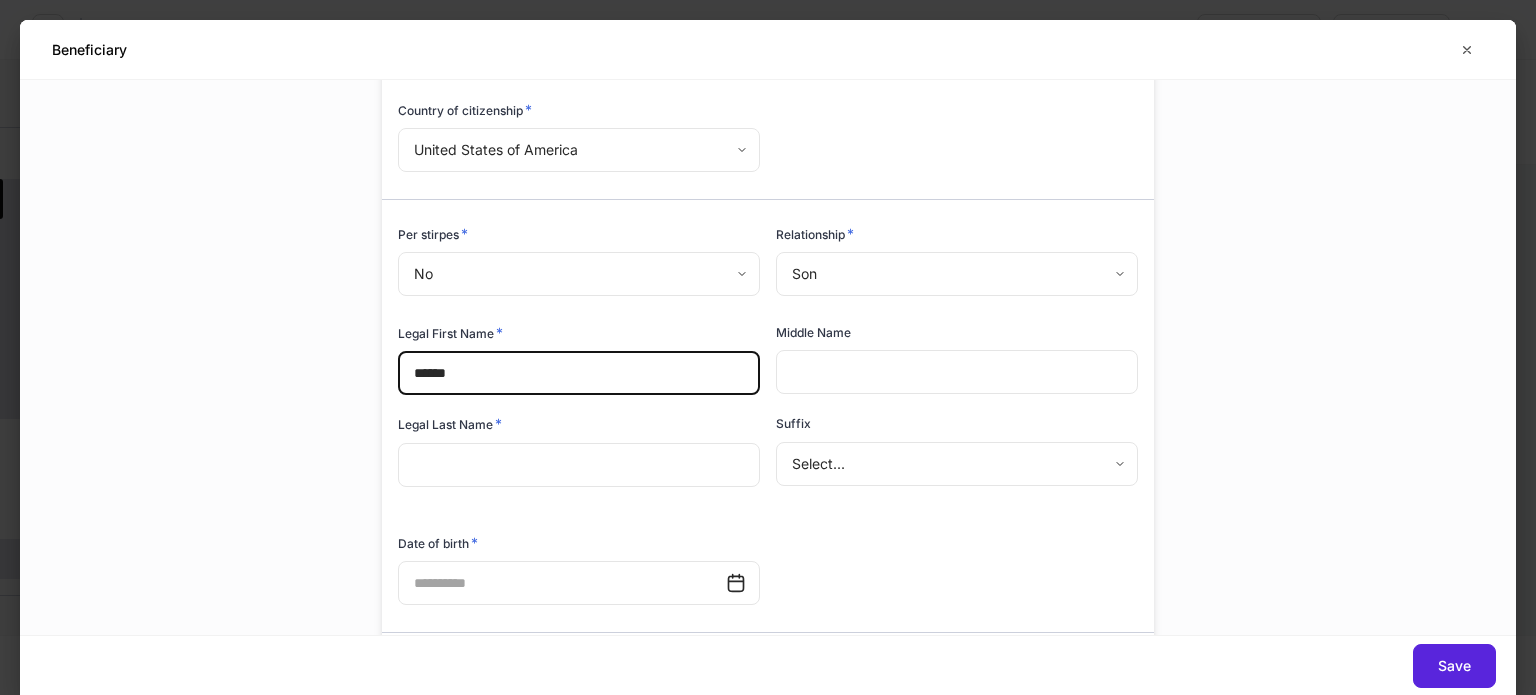 type on "******" 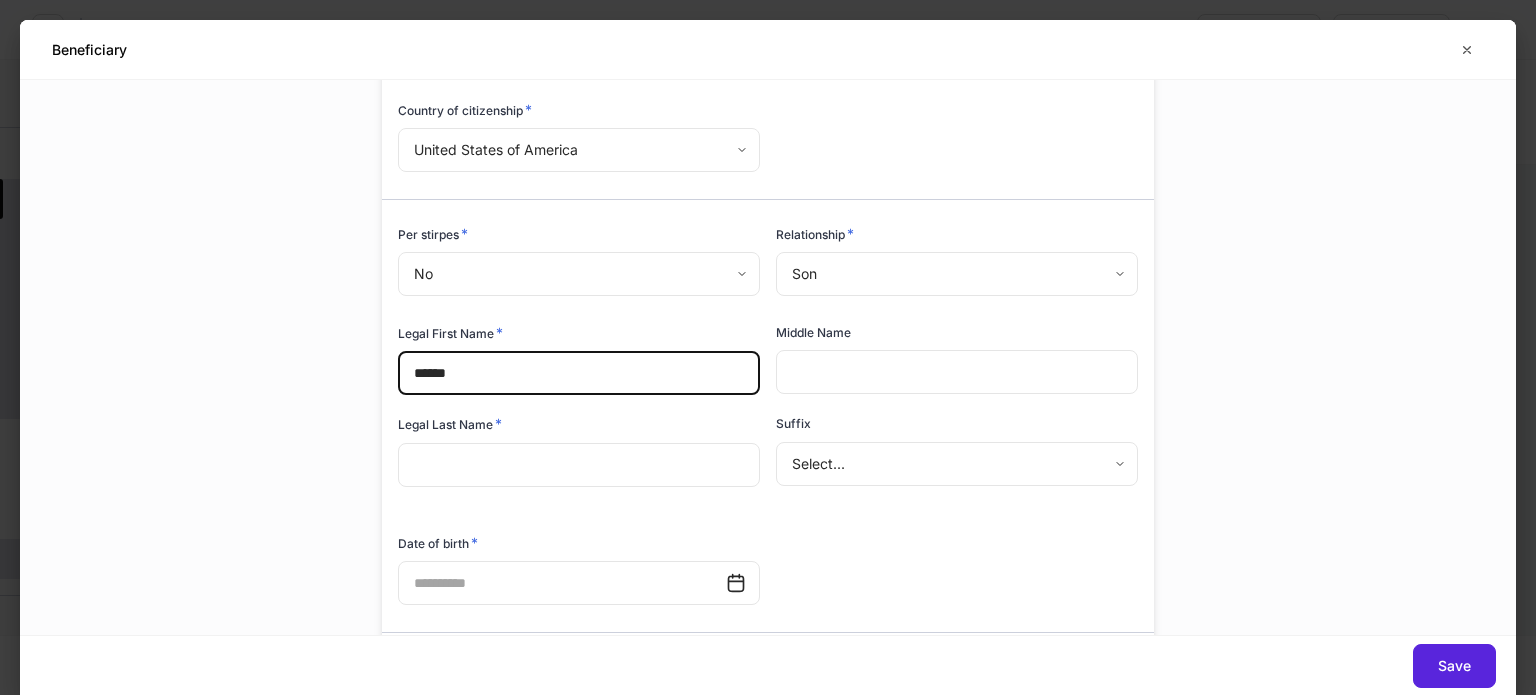 click at bounding box center (579, 465) 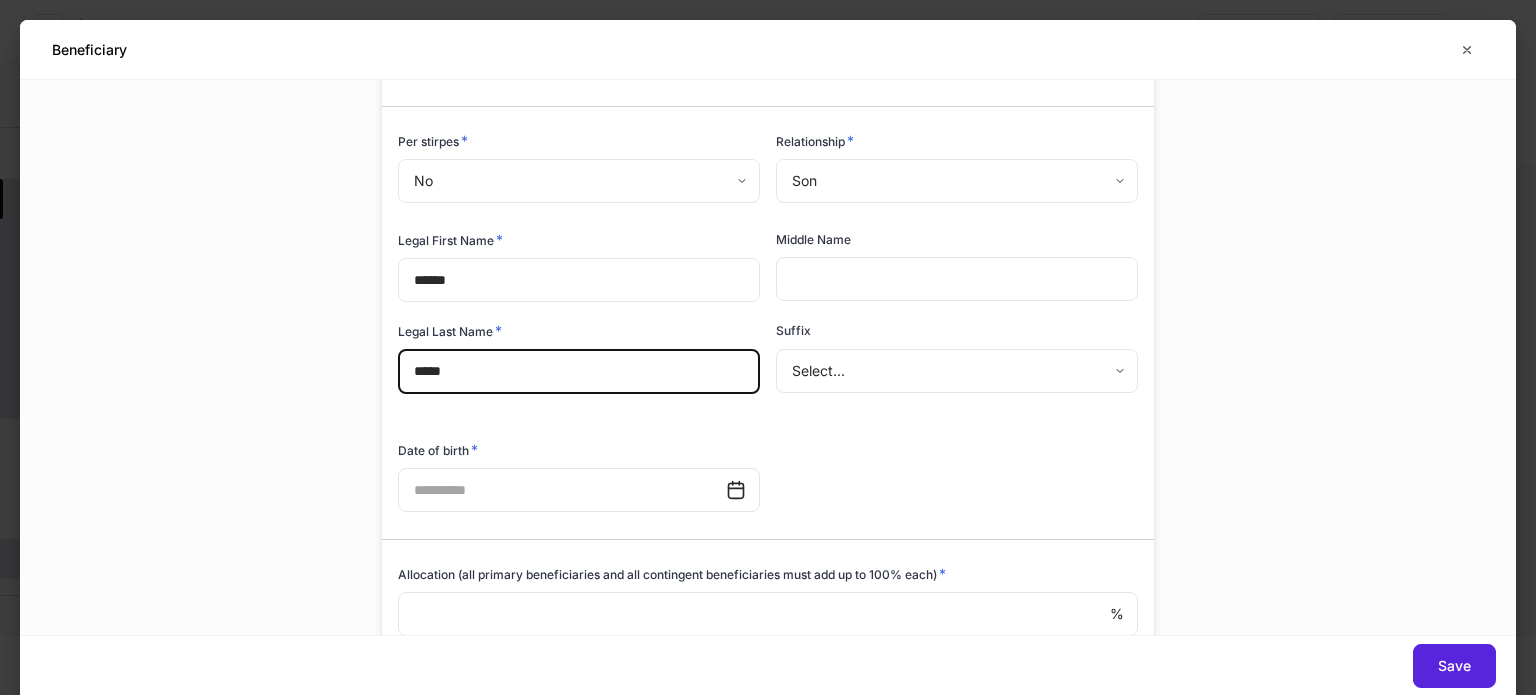 scroll, scrollTop: 493, scrollLeft: 0, axis: vertical 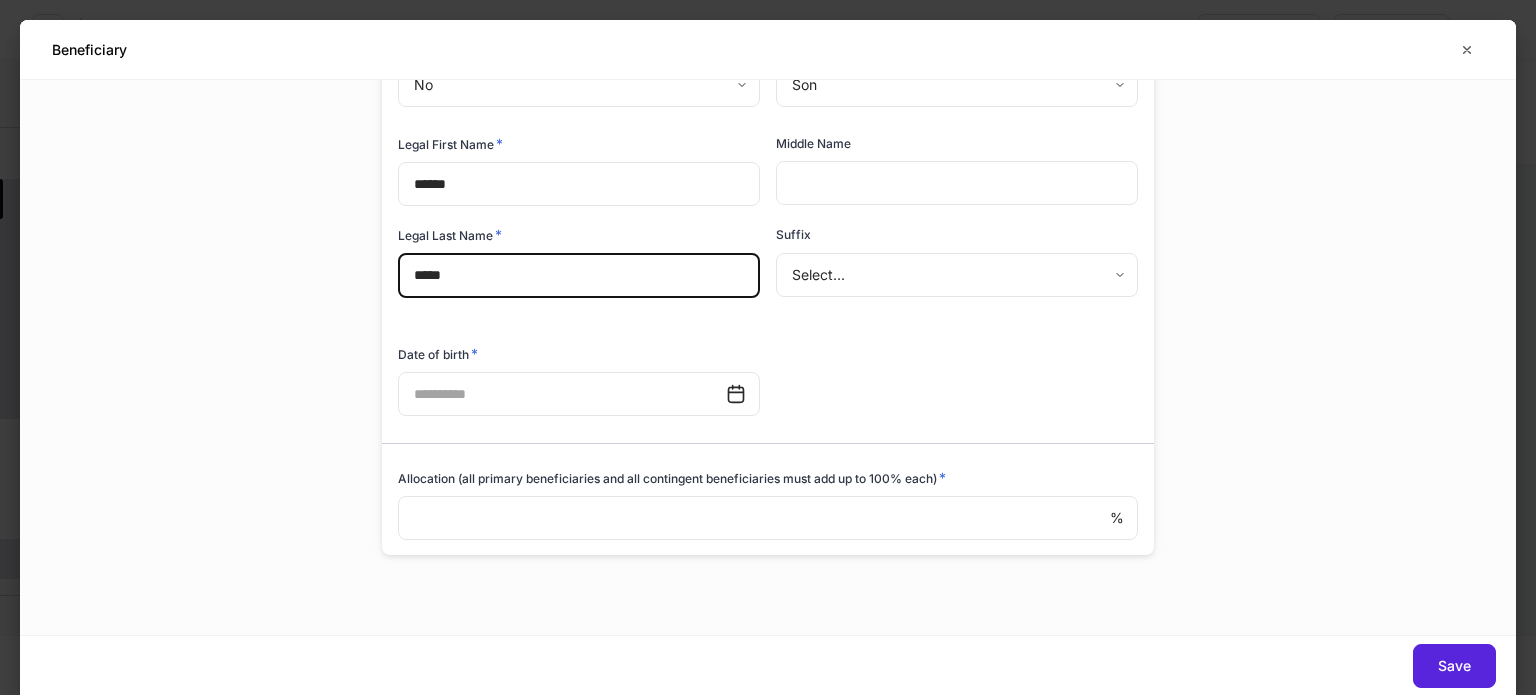 type on "*****" 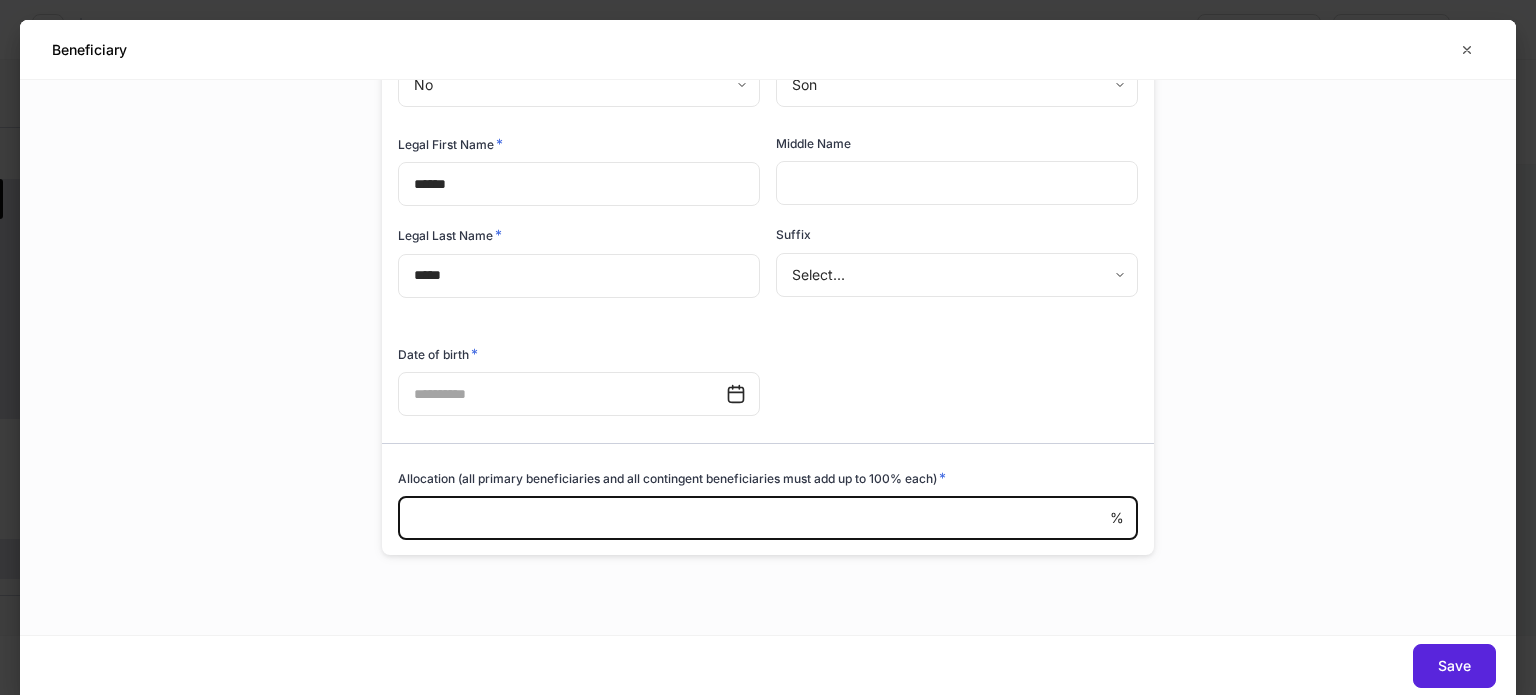 click at bounding box center (754, 518) 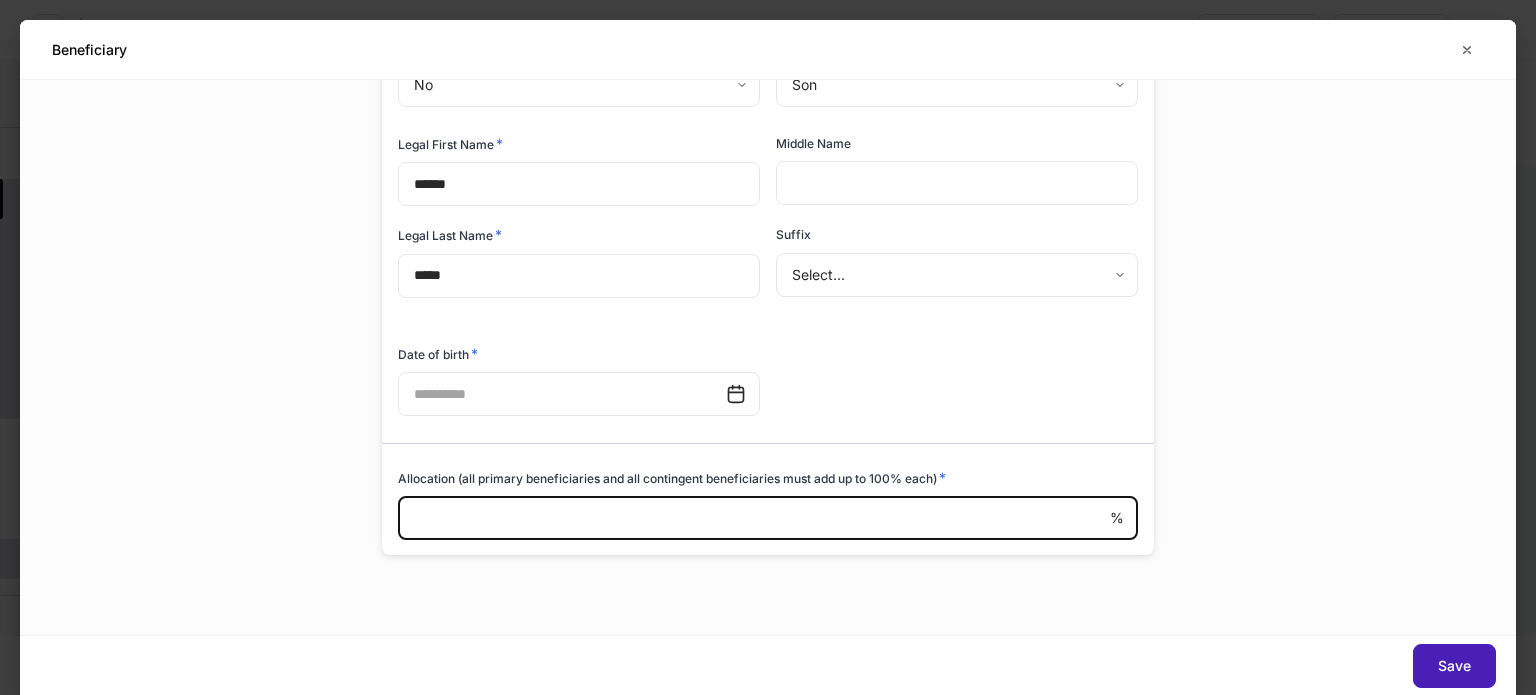type on "**" 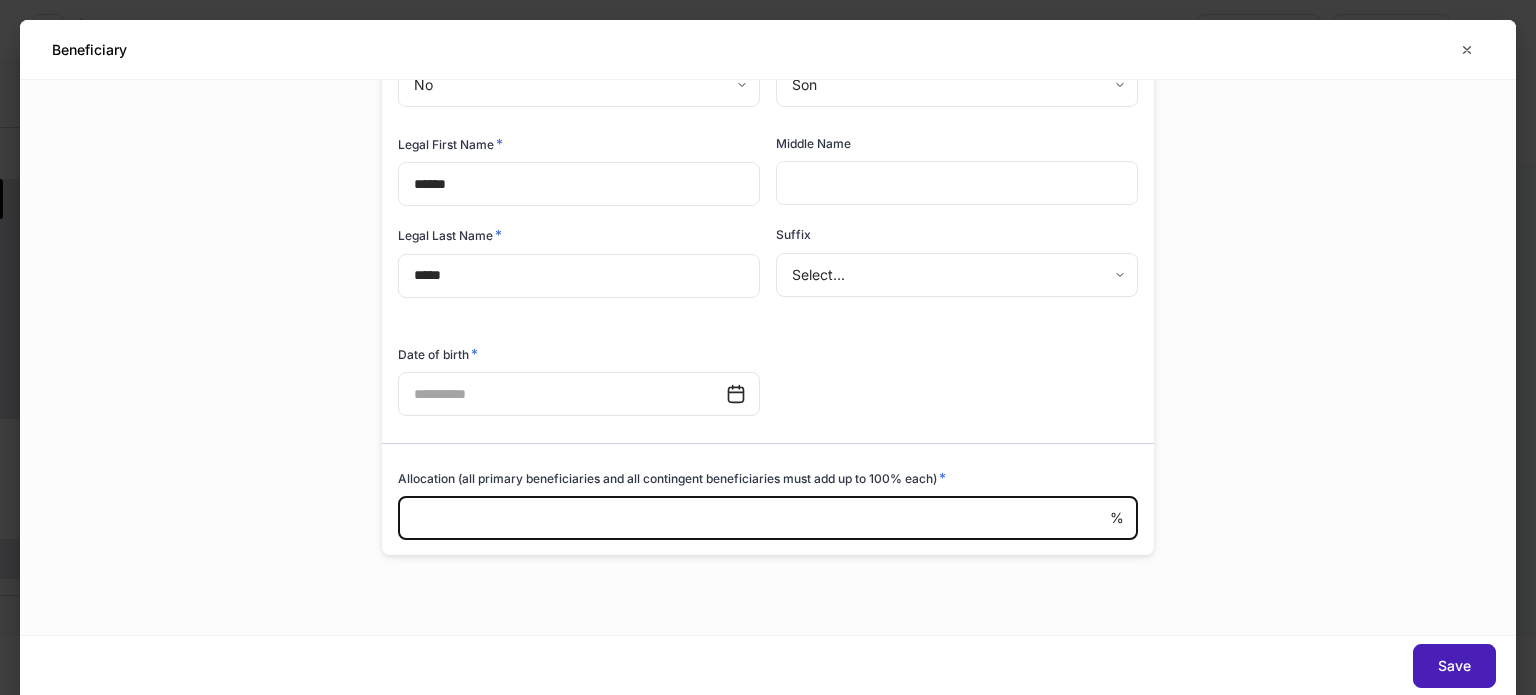 click on "Save" at bounding box center [1454, 666] 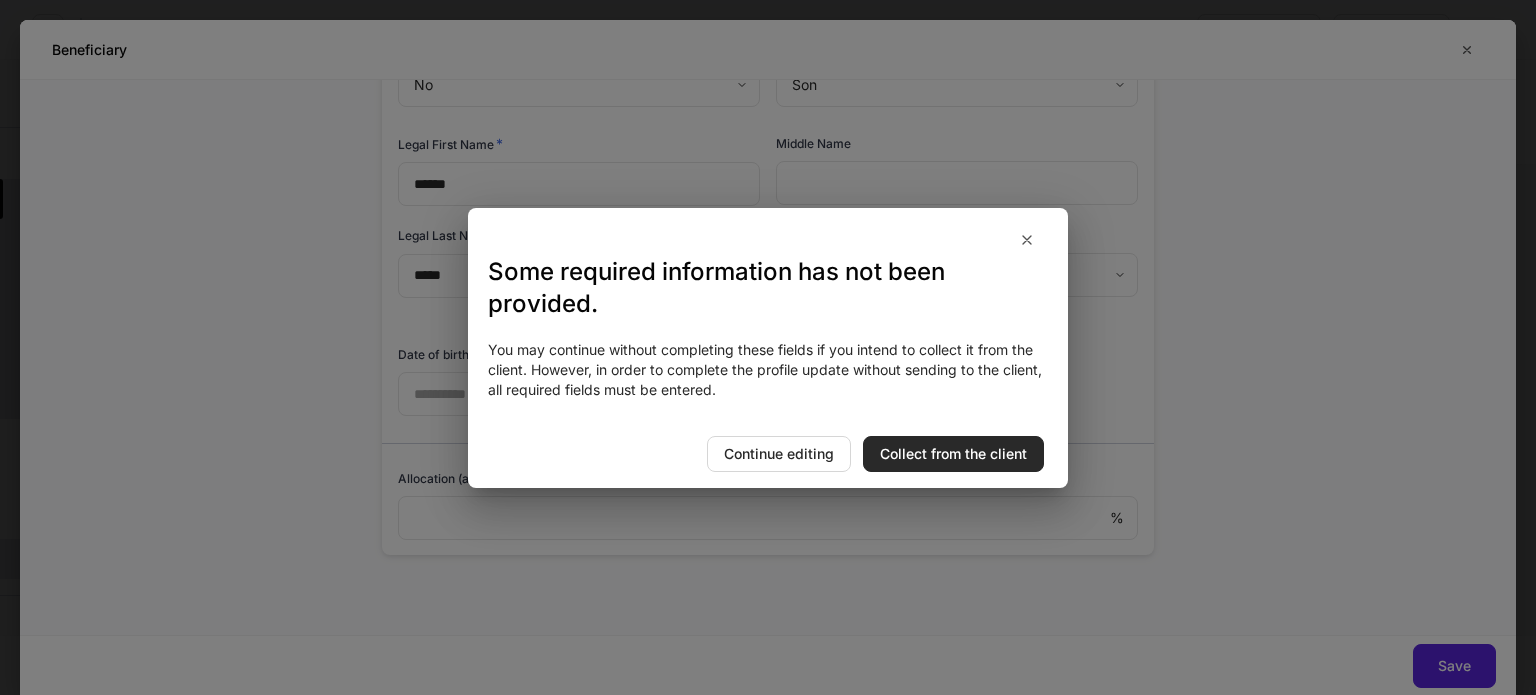 click on "Collect from the client" at bounding box center (953, 454) 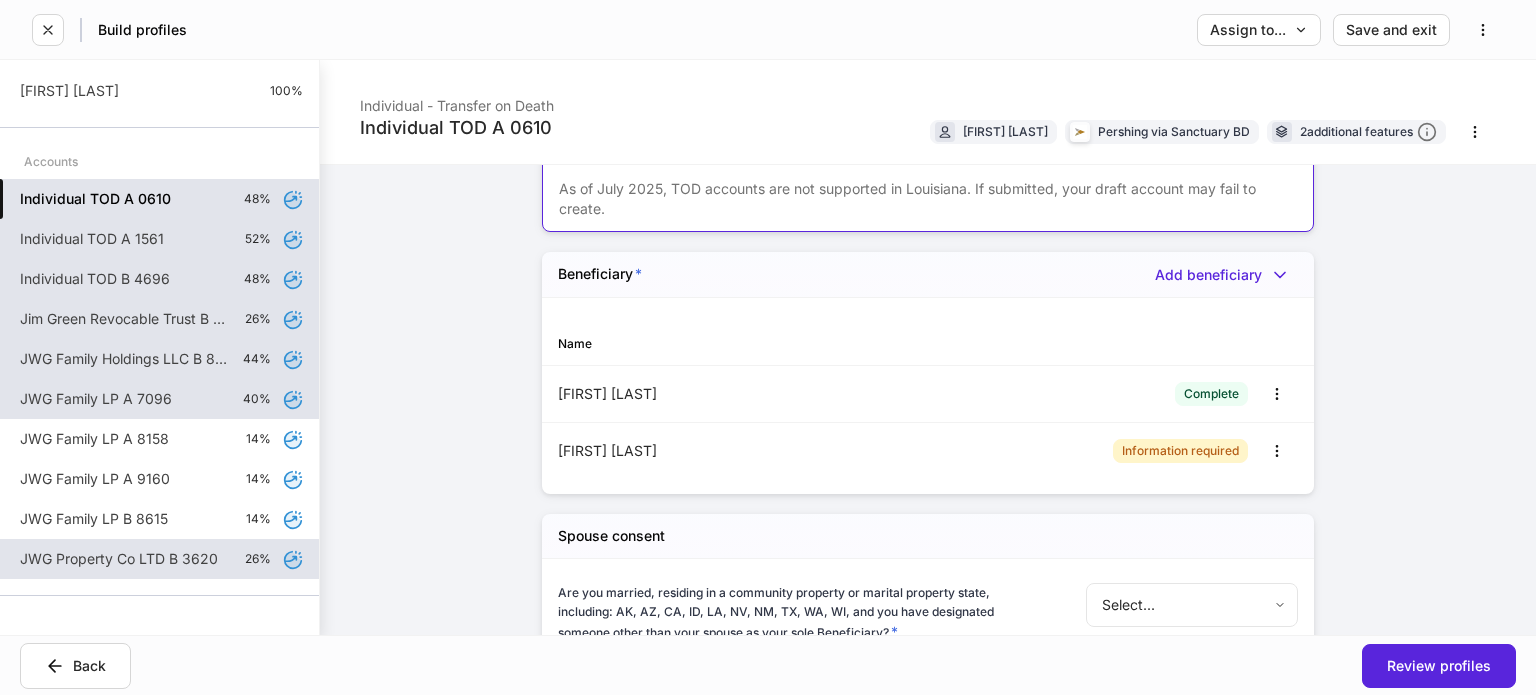 click on "Jim Green Revocable Trust B 2688" at bounding box center (124, 319) 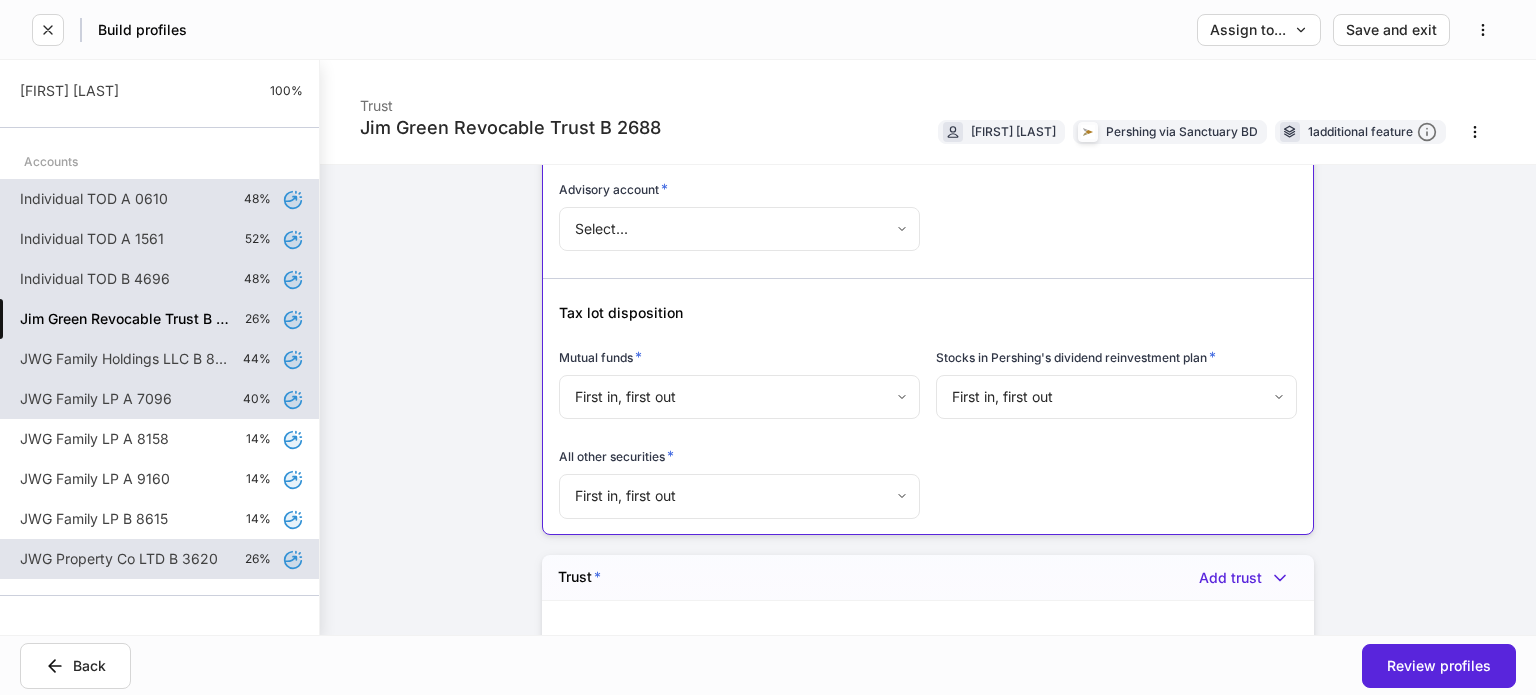 scroll, scrollTop: 900, scrollLeft: 0, axis: vertical 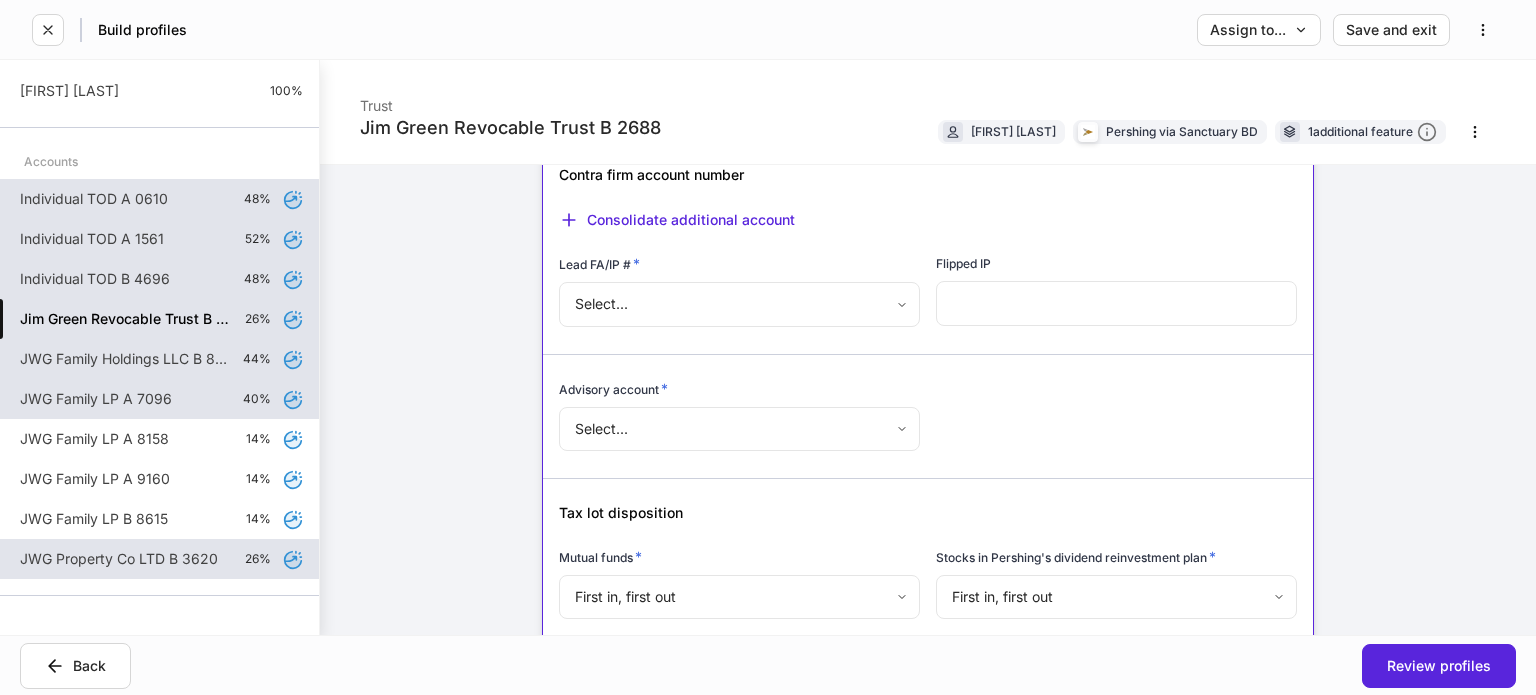 click on "Build profiles Assign to... Save and exit Jim Green Revocable Trust B 2688 Trust Jim Green Pershing via Sanctuary BD 1  additional   feature Account details Internal use only Account short name ​ Account online nickname ​ Account registration (as shown on statement) * ​ Account description ​ Credit line collateral indicator * None **** ​ Will this account be funded by an ACAT? * Yes No Hold ACAT ACAT type * Full Partial Delivering/contra firm ​ DTC number ​ Contra firm account number * ​ Contra firm account number Consolidate additional account Lead FA/IP # * Select... ​ Flipped IP ​ Advisory account * Select... ​ Tax lot disposition Mutual funds * First in, first out ** ​ Stocks in Pershing's dividend reinvestment plan * First in, first out ** ​ All other securities * First in, first out ** ​ Trust * Add trust Name None added Account details What is the client's role on this account? * Select... ​ Does this trust have an additional grantor? * Yes No * Yes No Trustee" at bounding box center [768, 347] 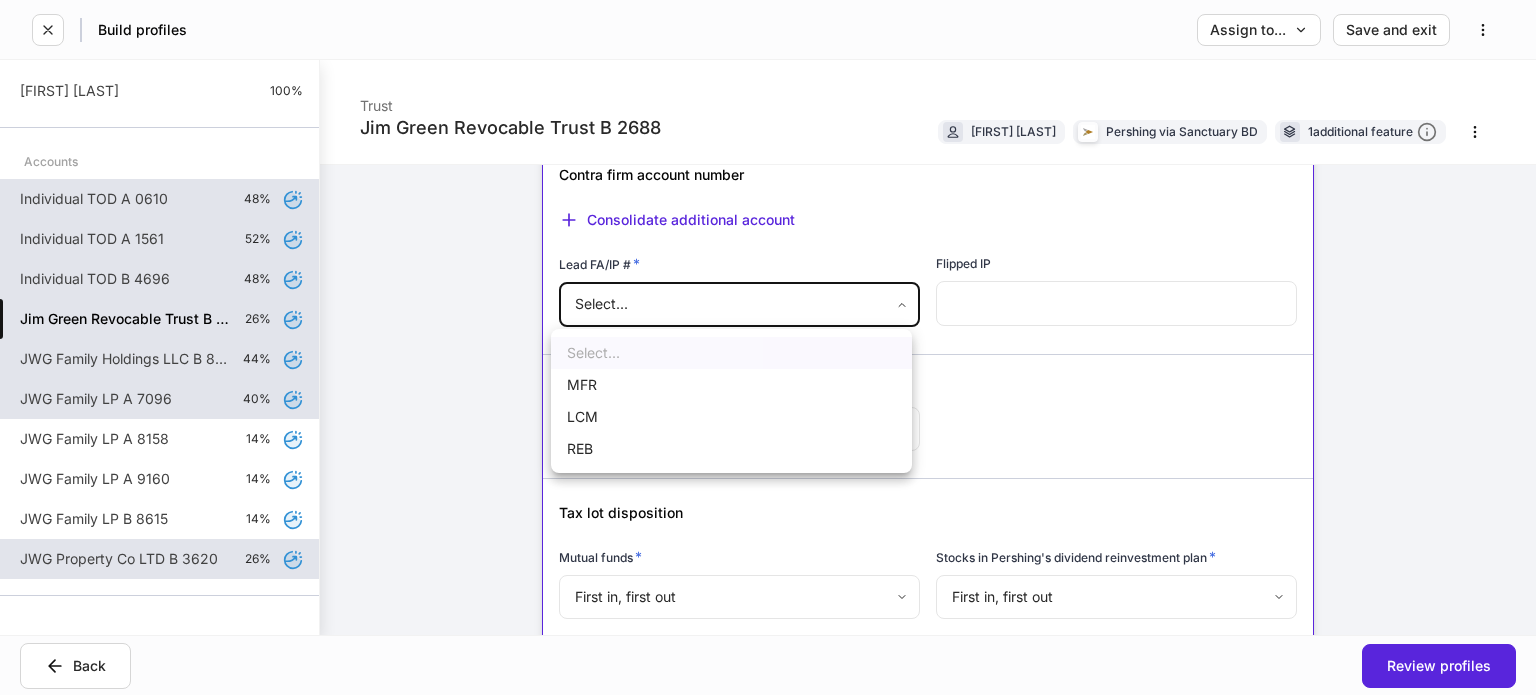 click on "REB" at bounding box center [731, 449] 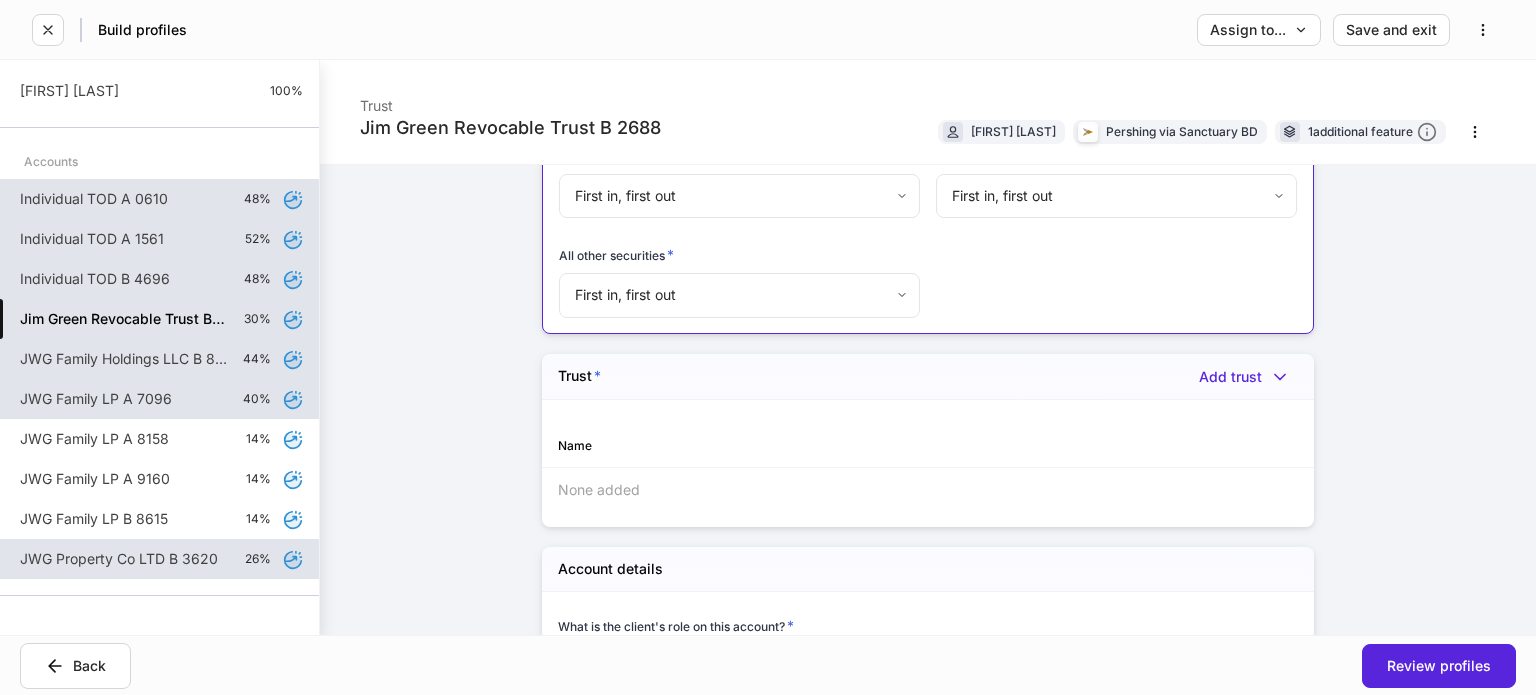 scroll, scrollTop: 1400, scrollLeft: 0, axis: vertical 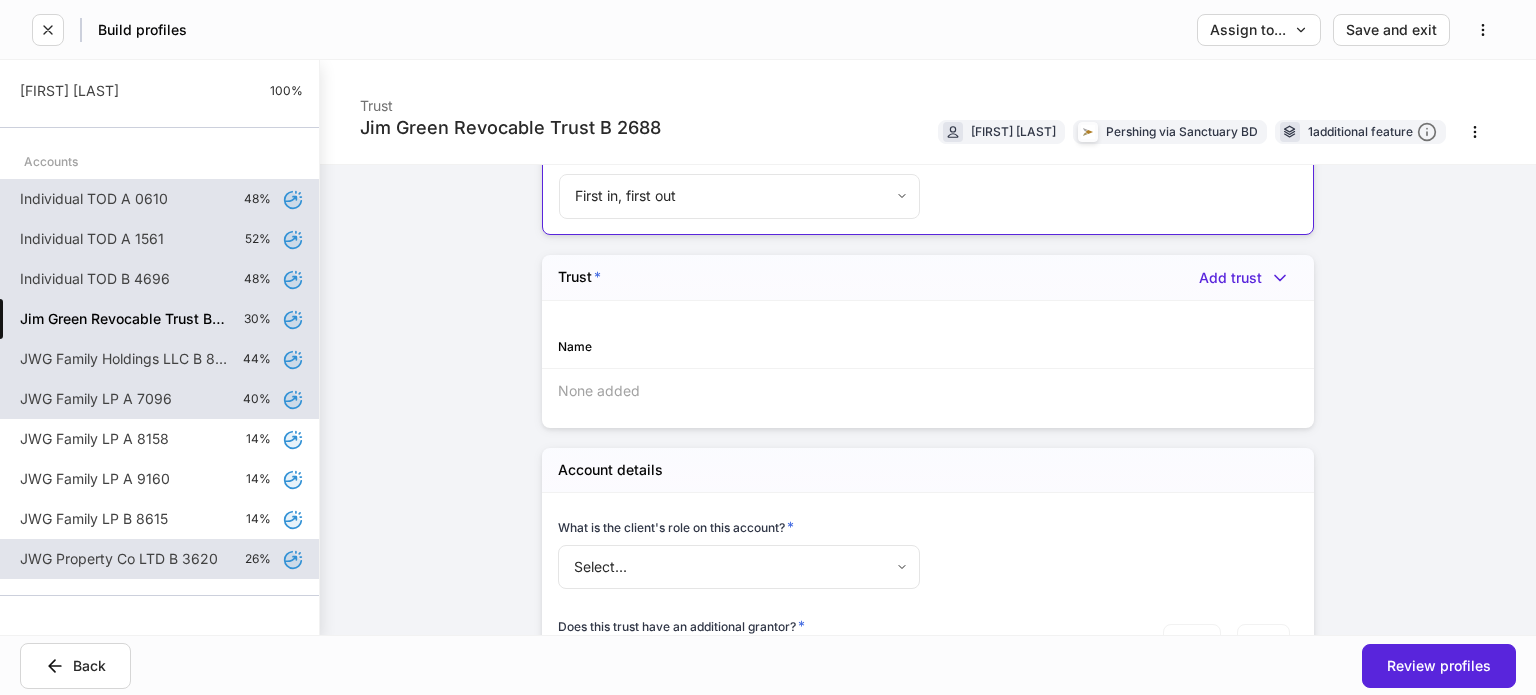 drag, startPoint x: 1446, startPoint y: 242, endPoint x: 1442, endPoint y: 177, distance: 65.12296 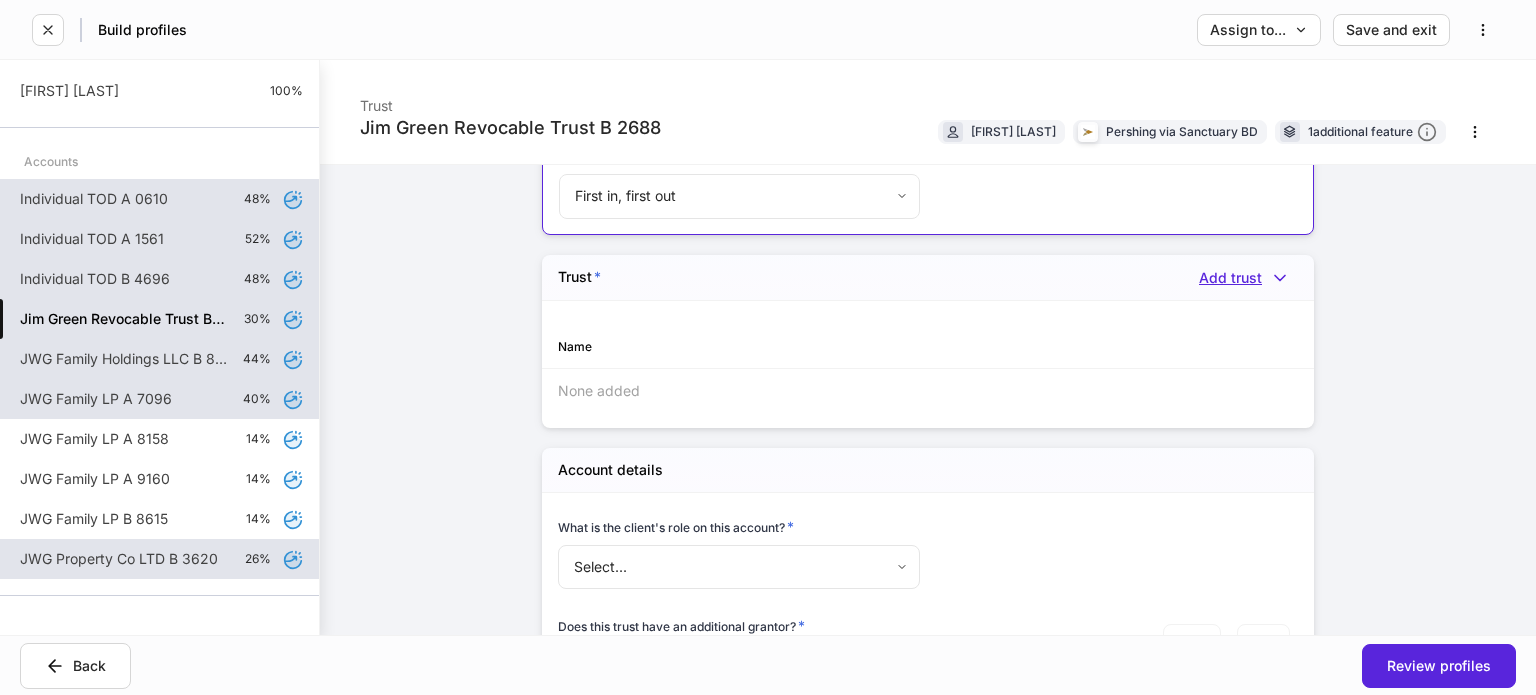 click on "Add trust" at bounding box center [1248, 278] 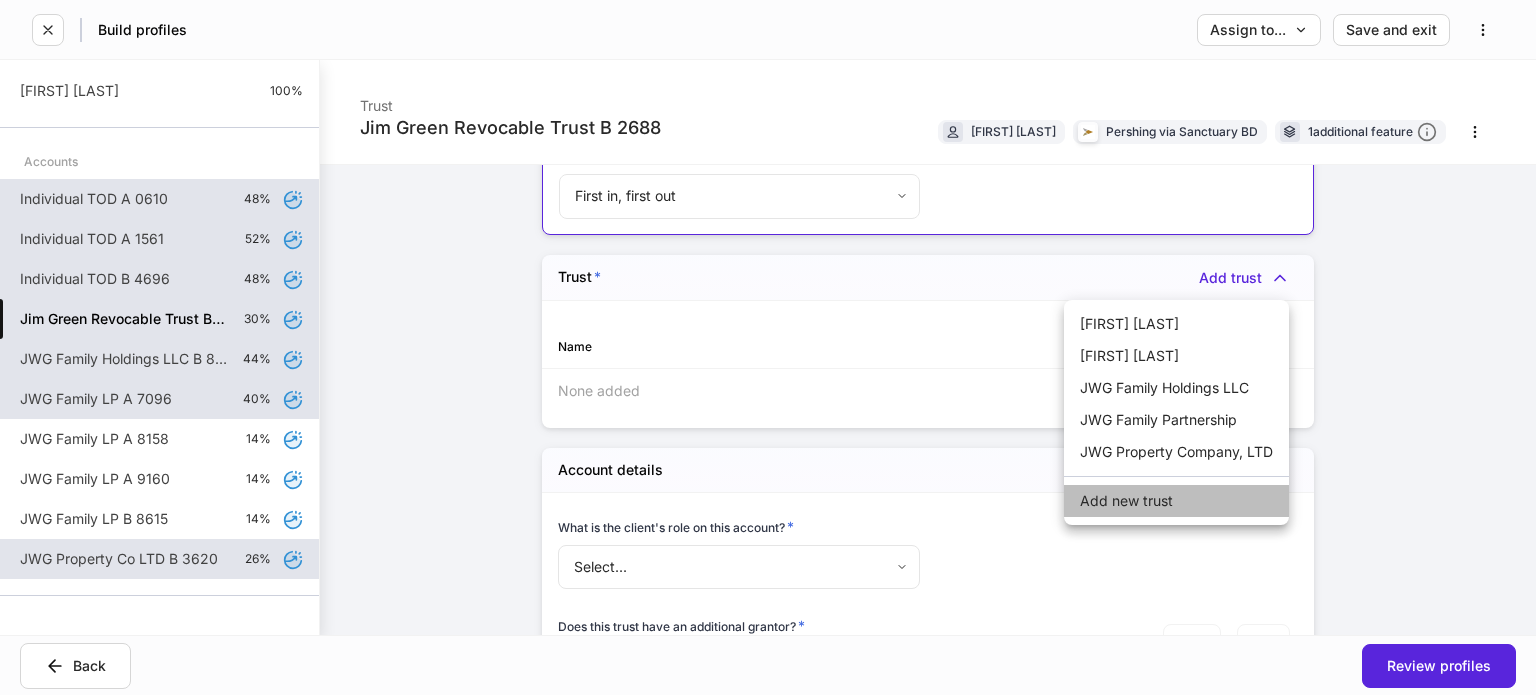 click on "Add new trust" at bounding box center [1176, 501] 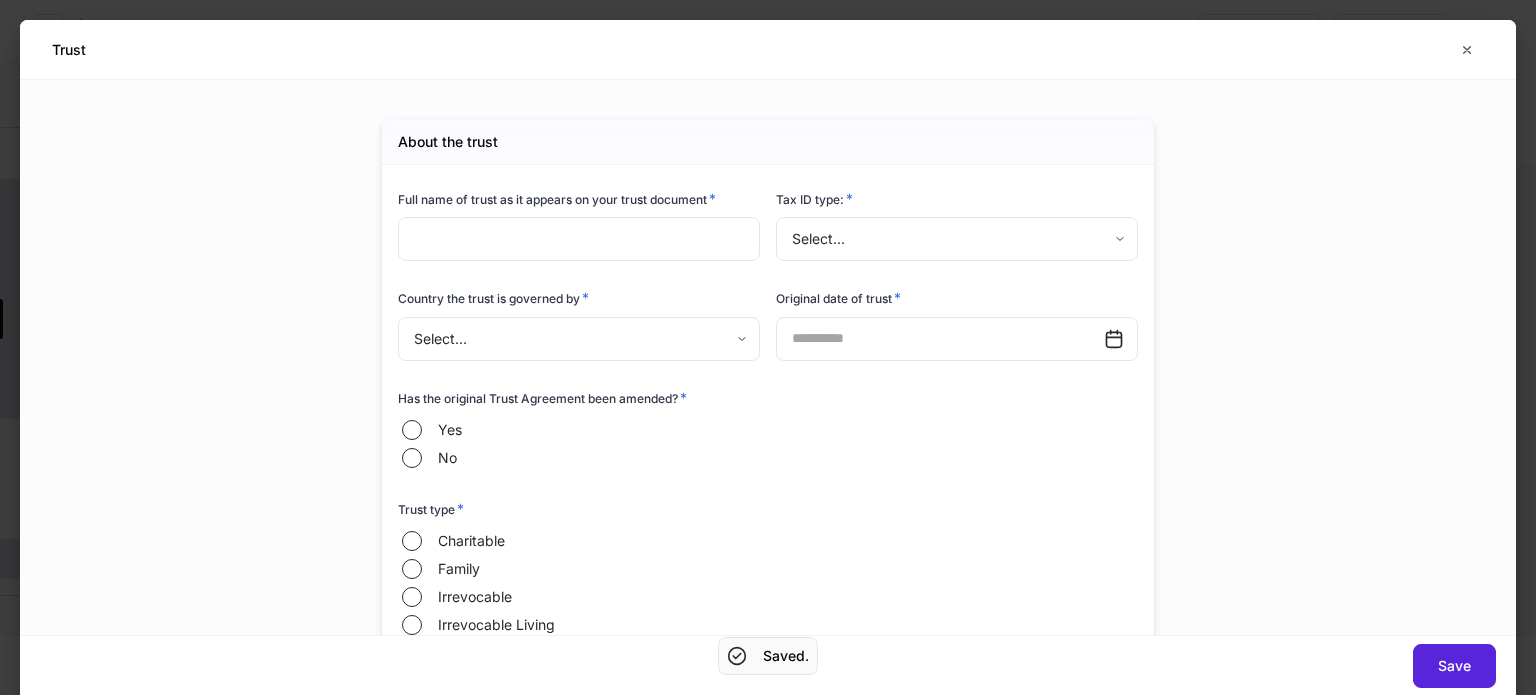 click at bounding box center (579, 239) 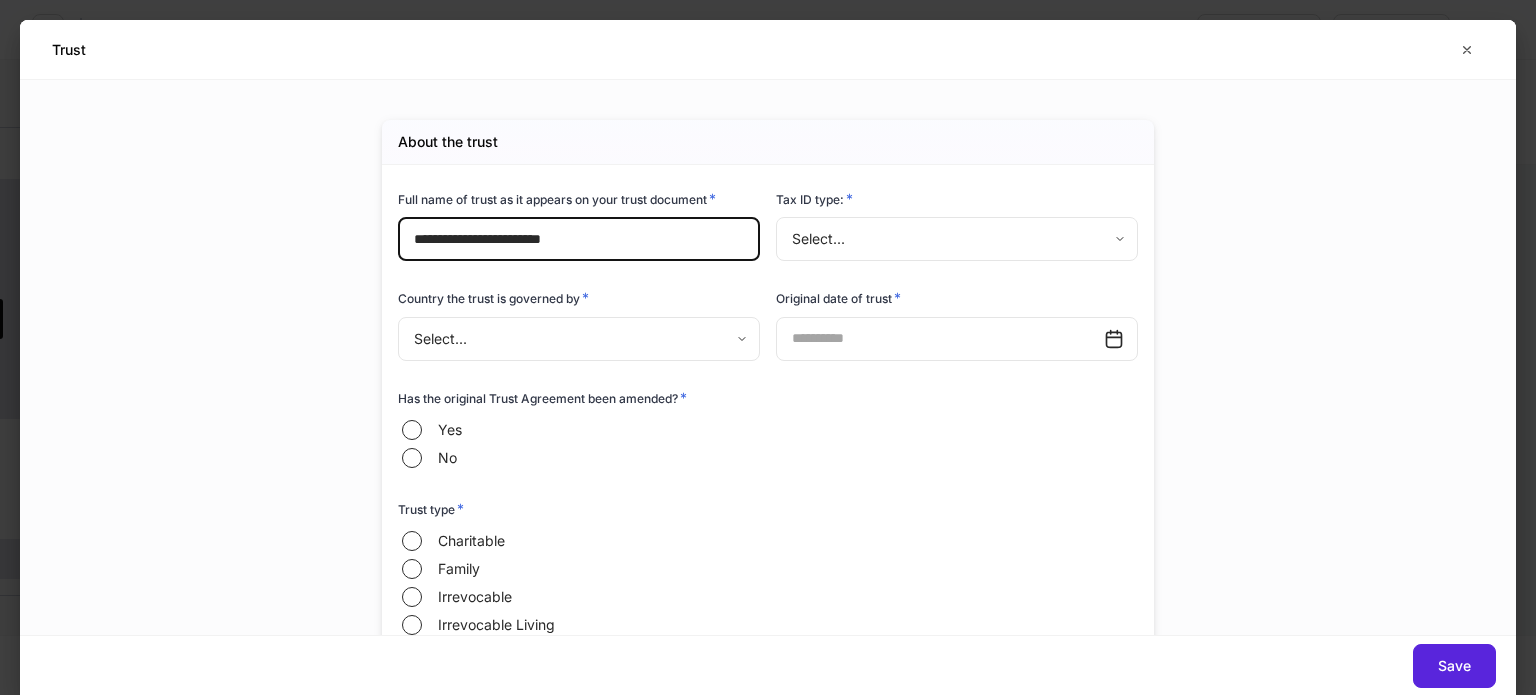 type on "**********" 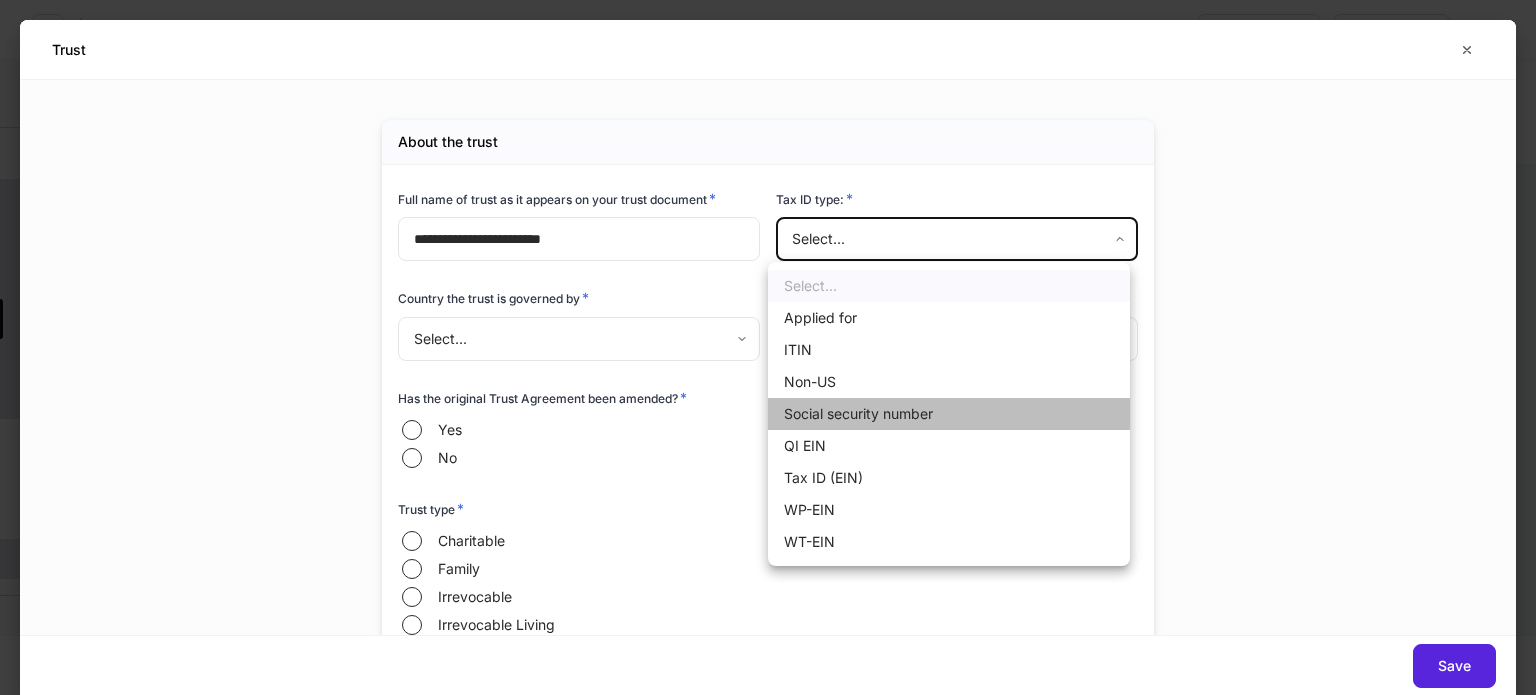 click on "Social security number" at bounding box center (949, 414) 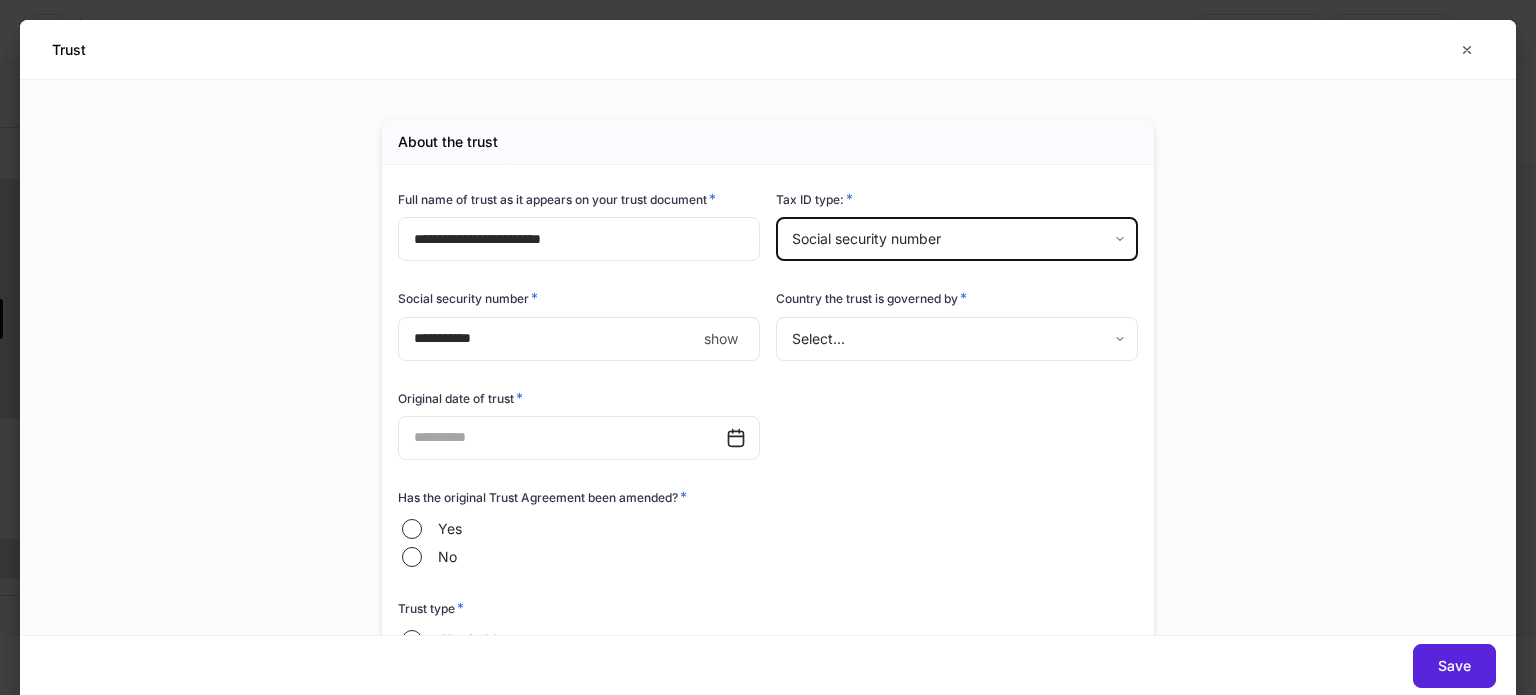 click on "****" at bounding box center (547, 339) 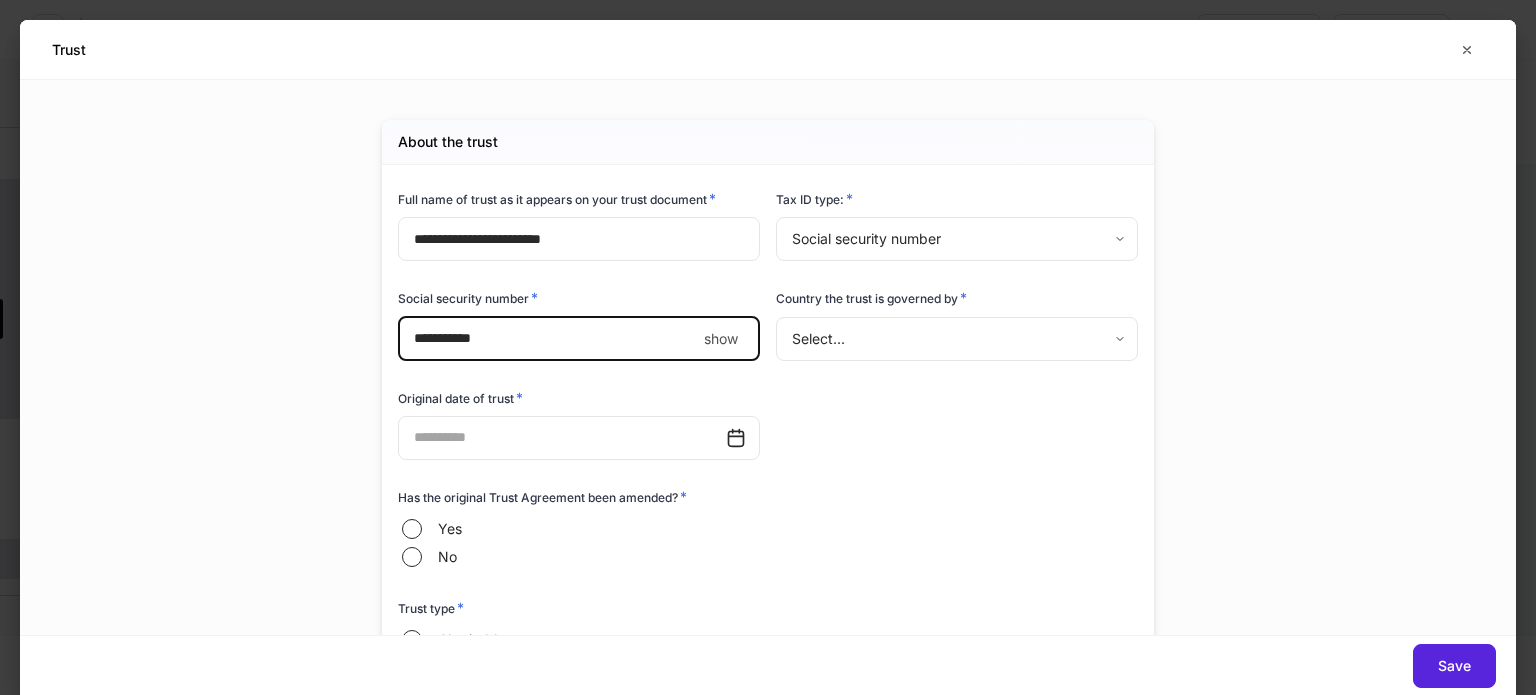 type on "**********" 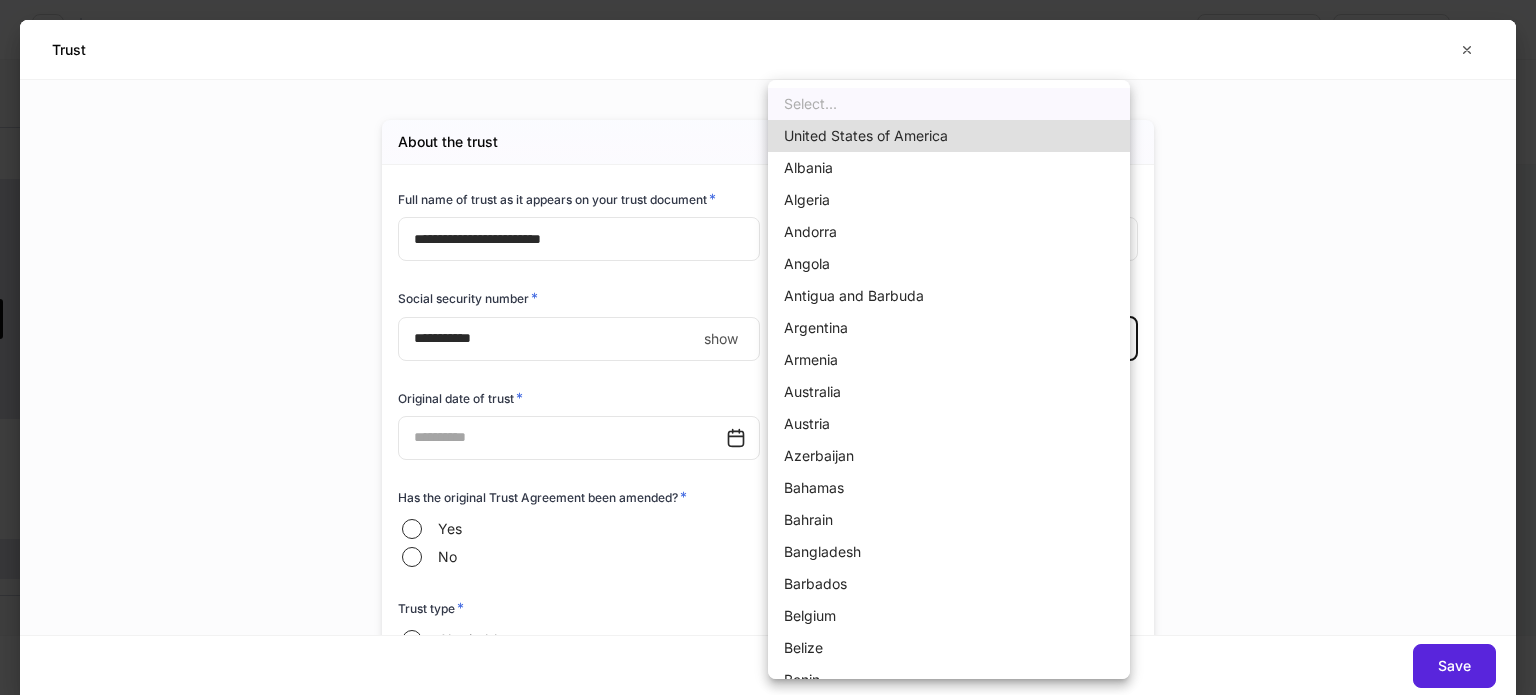 click on "United States of America" at bounding box center (949, 136) 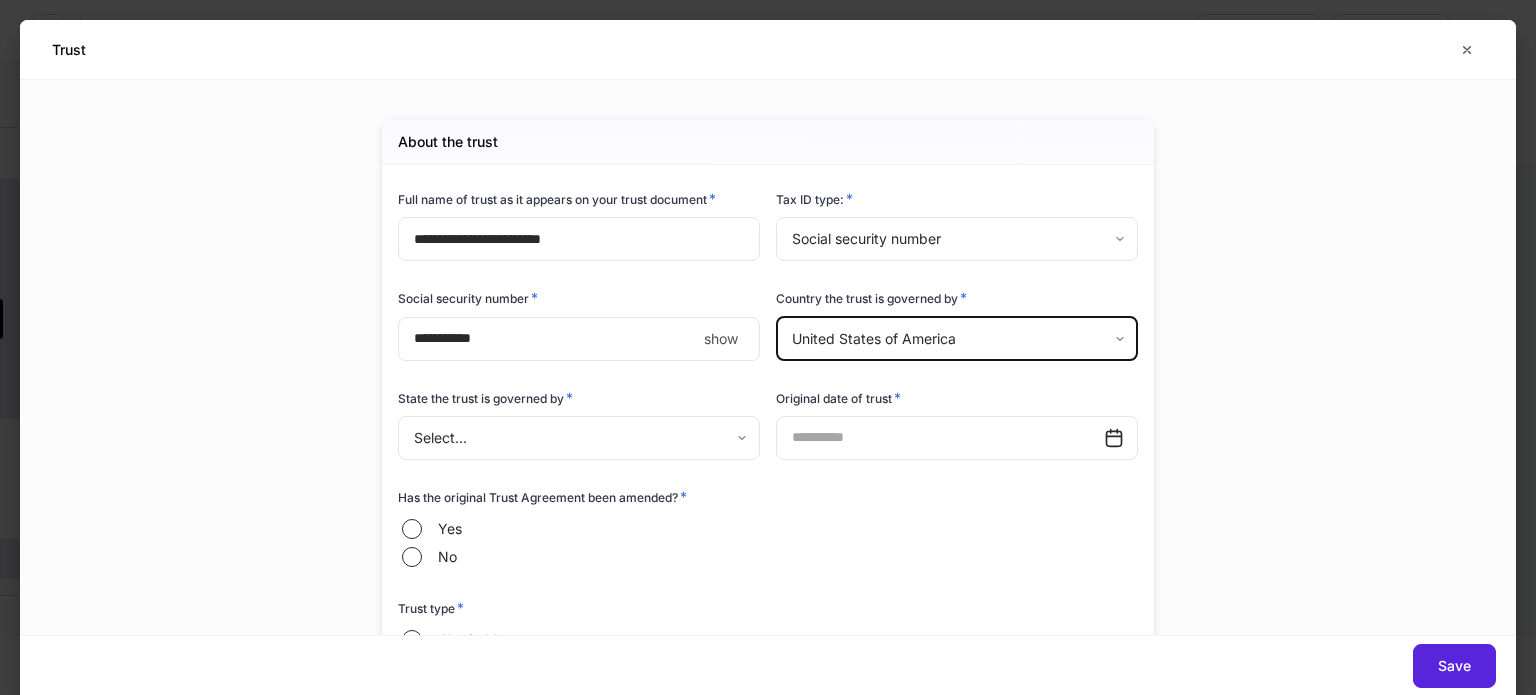 click on "Build profiles Assign to... Save and exit Jim Green Revocable Trust B 2688 Trust Jim Green Pershing via Sanctuary BD 1  additional   feature Account details Internal use only Account short name ​ Account online nickname ​ Account registration (as shown on statement) * ​ Account description ​ Credit line collateral indicator * None **** ​ Will this account be funded by an ACAT? * Yes No Hold ACAT ACAT type * Full Partial Delivering/contra firm ​ DTC number ​ Contra firm account number * ​ Contra firm account number Consolidate additional account Lead FA/IP # * REB *** ​ Flipped IP ​ Advisory account * Select... ​ Tax lot disposition Mutual funds * First in, first out ** ​ Stocks in Pershing's dividend reinvestment plan * First in, first out ** ​ All other securities * First in, first out ** ​ Trust * Add trust Name None added Account details What is the client's role on this account? * Select... ​ Does this trust have an additional grantor? * Yes No * Yes No Trustee *" at bounding box center [768, 347] 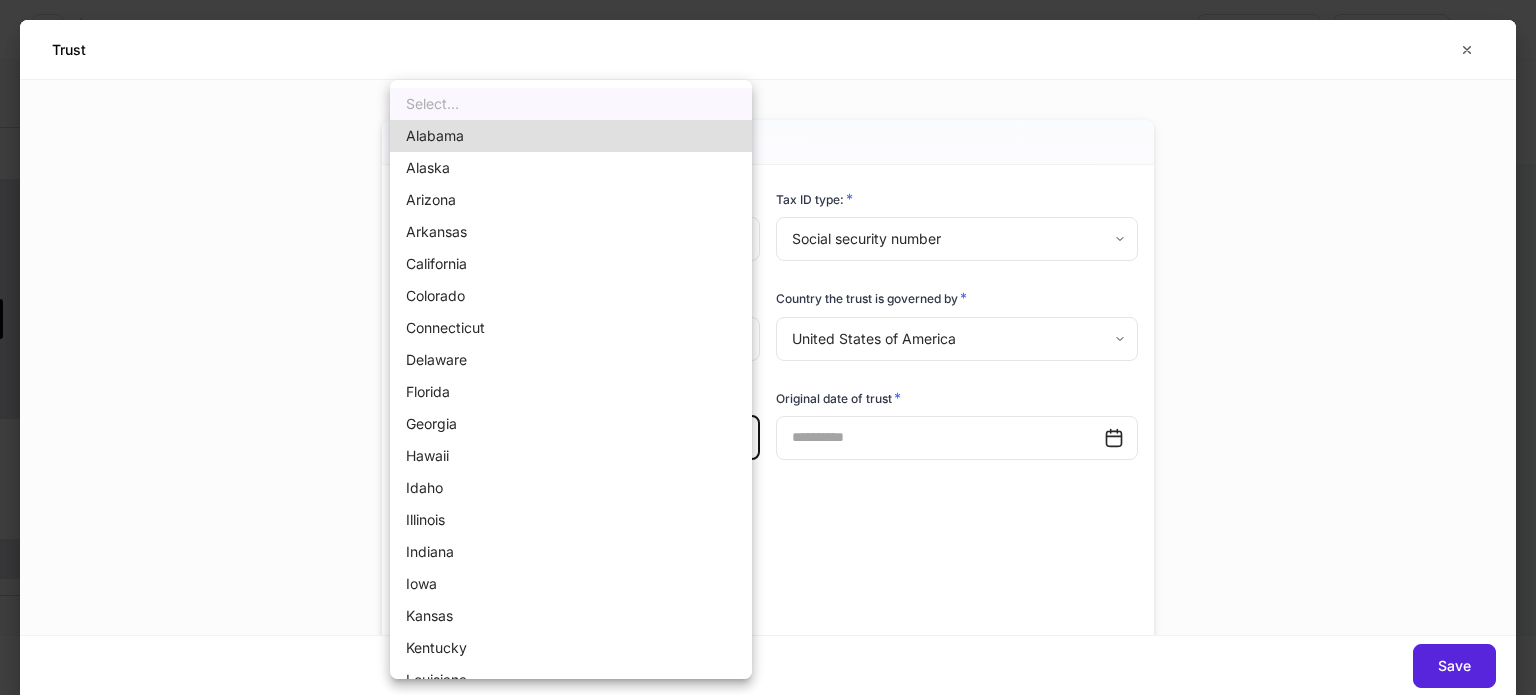 type 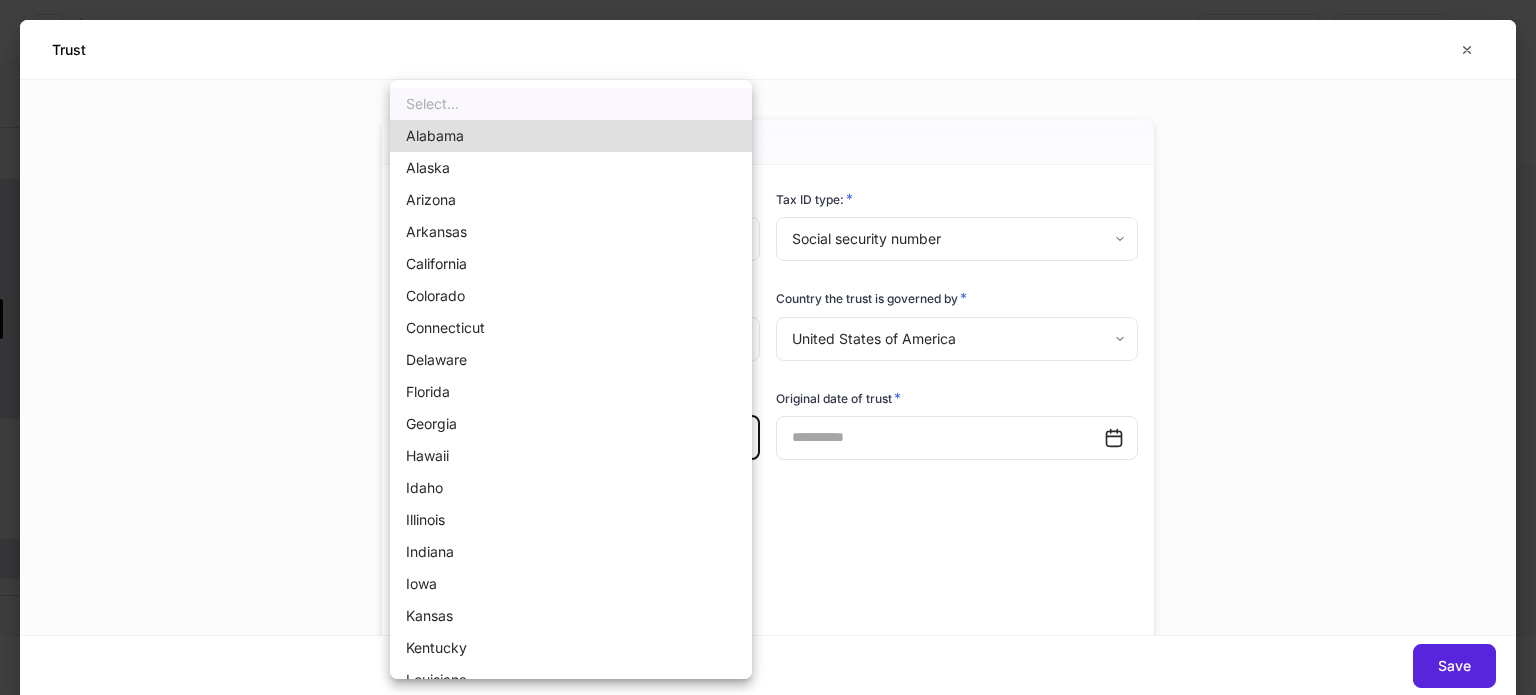 type 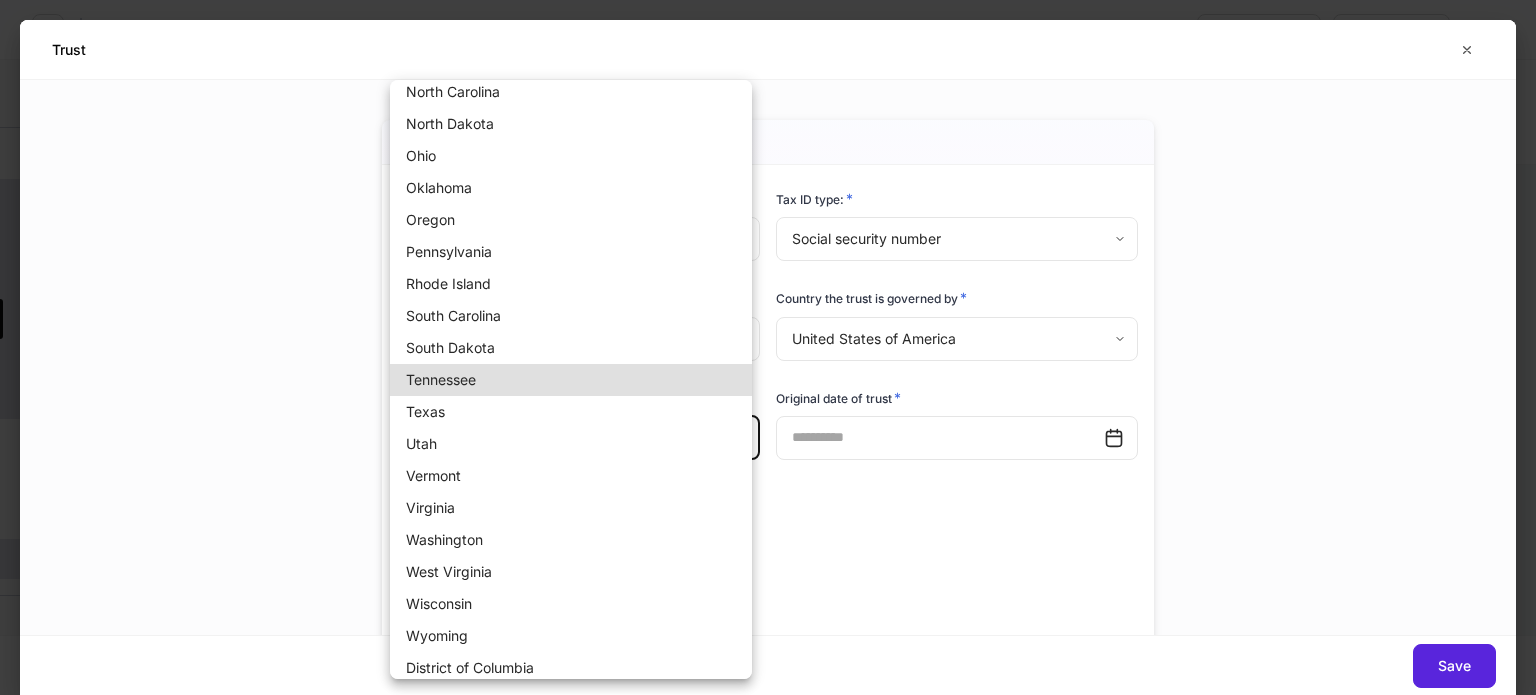click on "Texas" at bounding box center (571, 412) 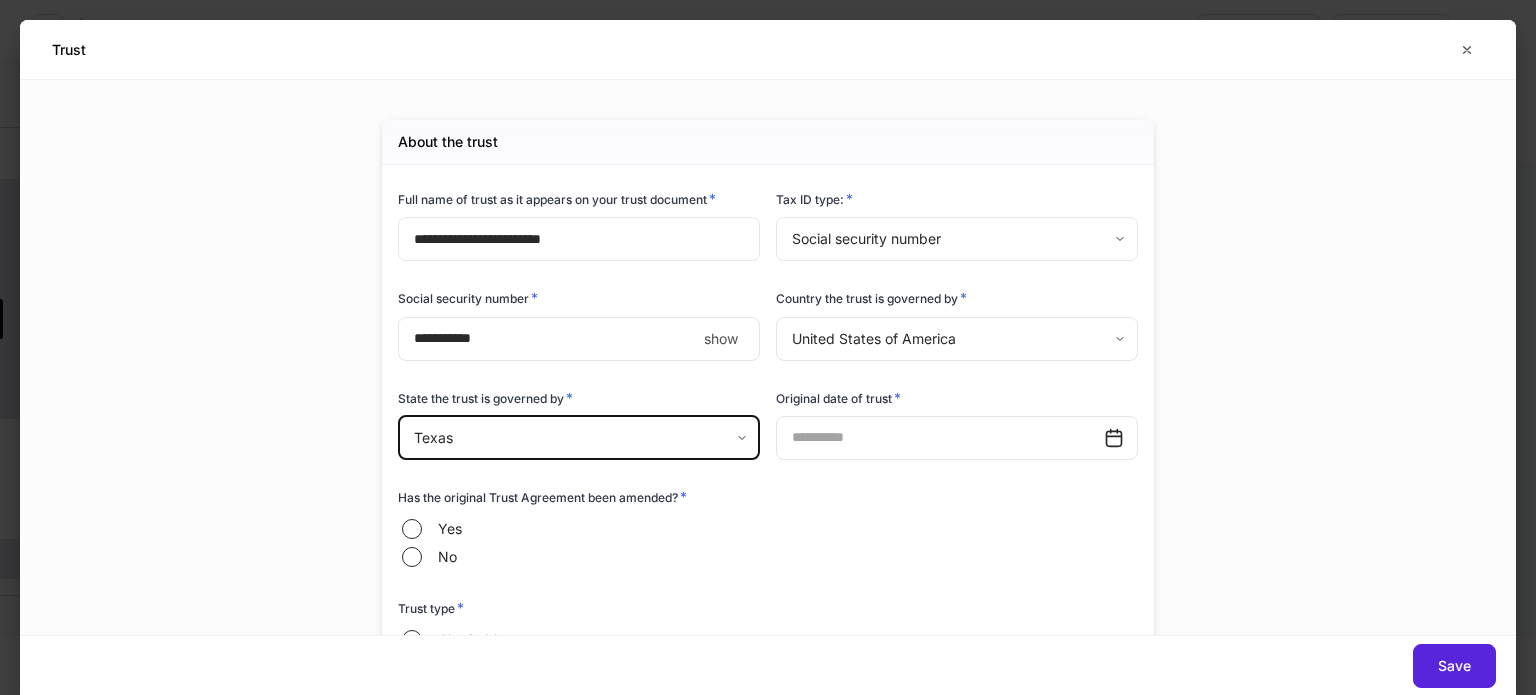 type on "**" 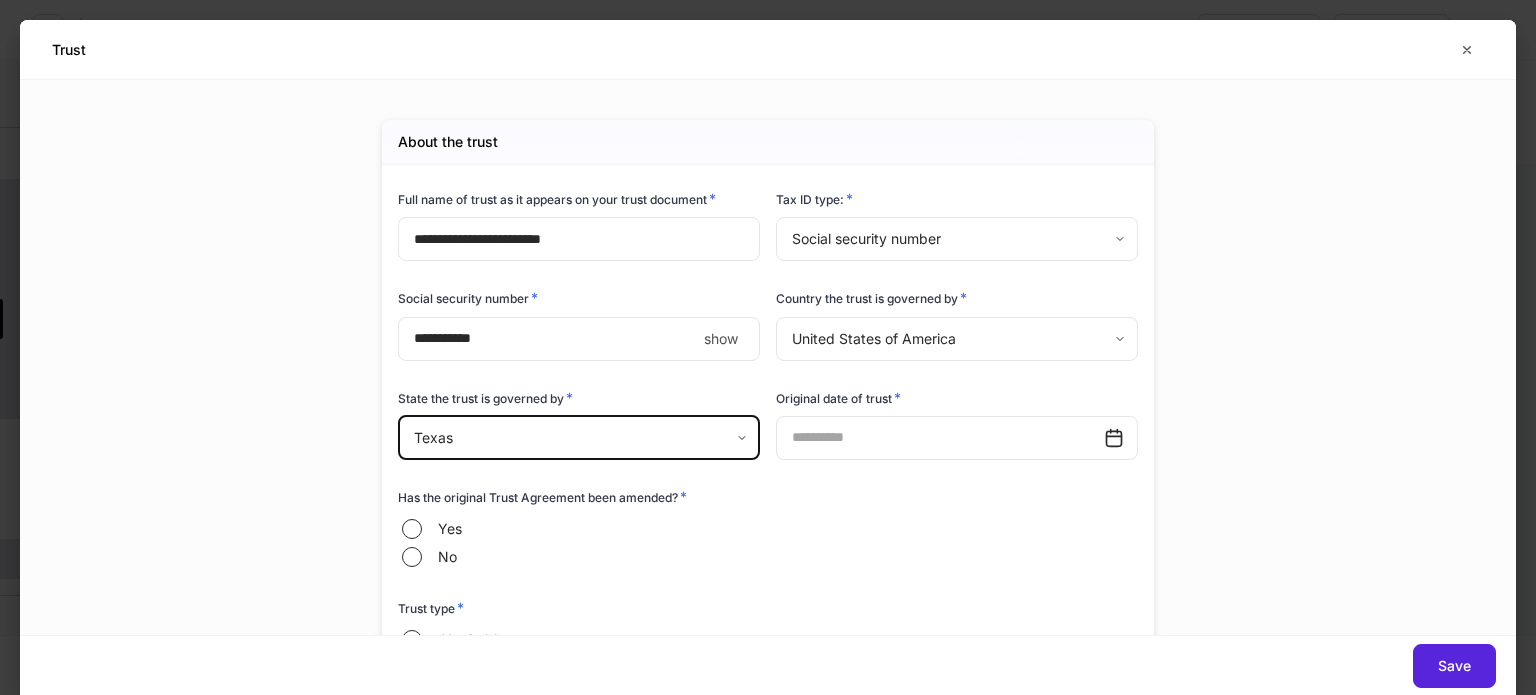 scroll, scrollTop: 1036, scrollLeft: 0, axis: vertical 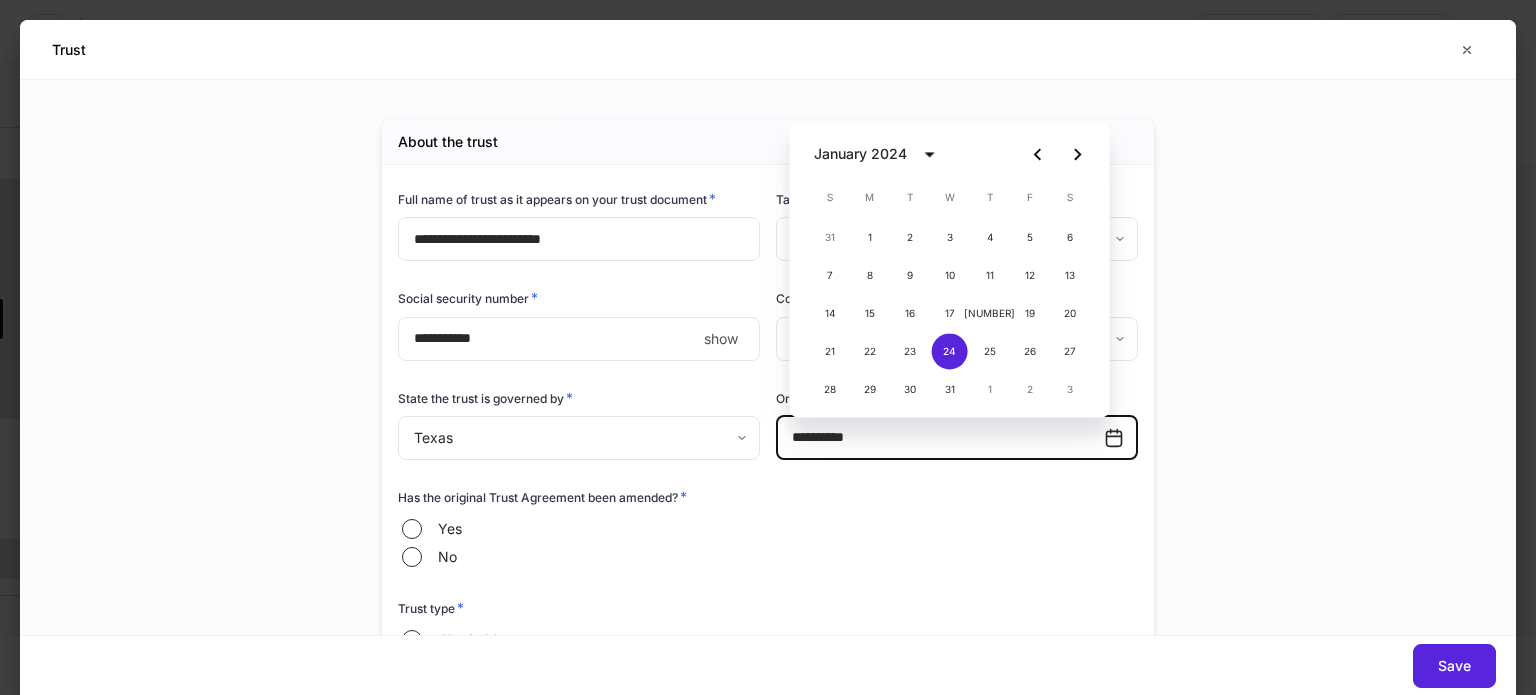type on "**********" 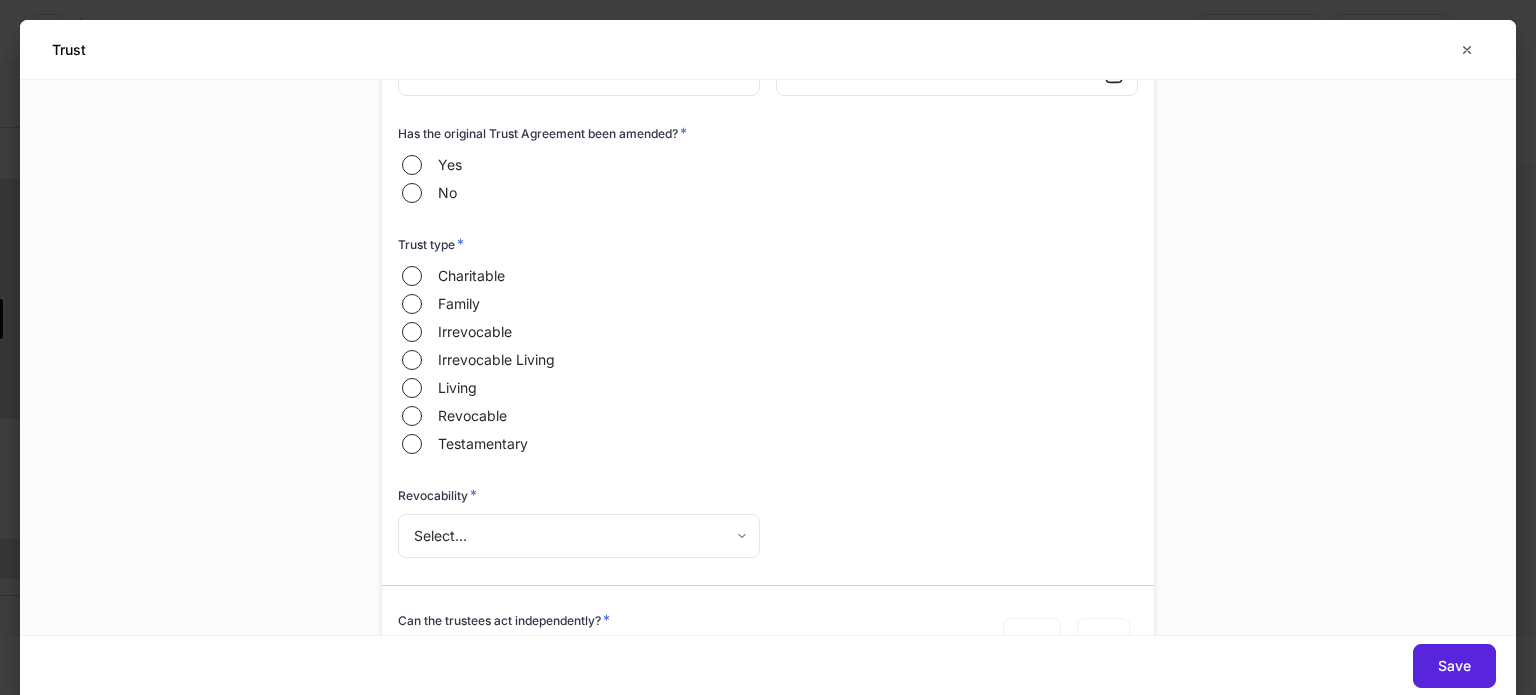 scroll, scrollTop: 400, scrollLeft: 0, axis: vertical 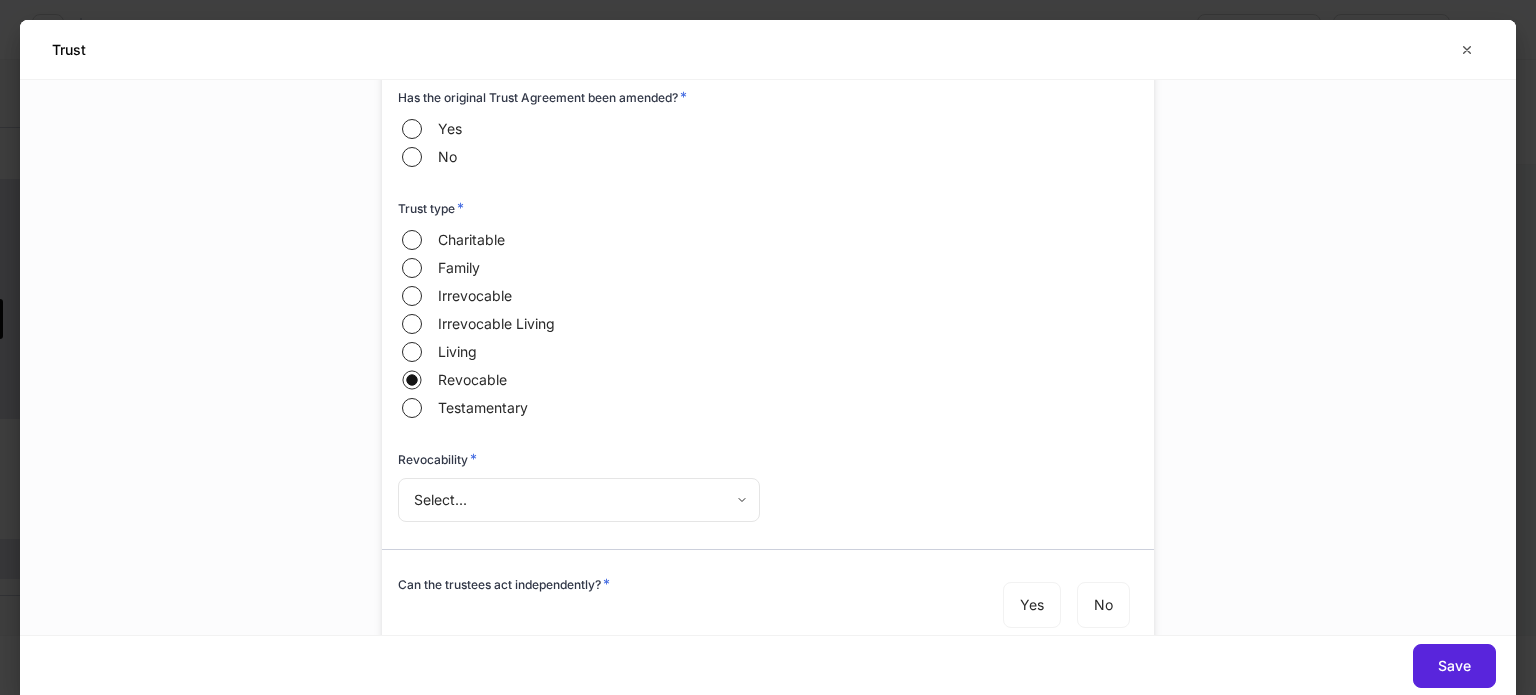 click on "Build profiles Assign to... Save and exit Jim Green Revocable Trust B 2688 Trust Jim Green Pershing via Sanctuary BD 1  additional   feature Account details Internal use only Account short name ​ Account online nickname ​ Account registration (as shown on statement) * ​ Account description ​ Credit line collateral indicator * None **** ​ Will this account be funded by an ACAT? * Yes No Hold ACAT ACAT type * Full Partial Delivering/contra firm ​ DTC number ​ Contra firm account number * ​ Contra firm account number Consolidate additional account Lead FA/IP # * REB *** ​ Flipped IP ​ Advisory account * Select... ​ Tax lot disposition Mutual funds * First in, first out ** ​ Stocks in Pershing's dividend reinvestment plan * First in, first out ** ​ All other securities * First in, first out ** ​ Trust * Add trust Name None added Account details What is the client's role on this account? * Select... ​ Does this trust have an additional grantor? * Yes No * Yes No Trustee *" at bounding box center (768, 347) 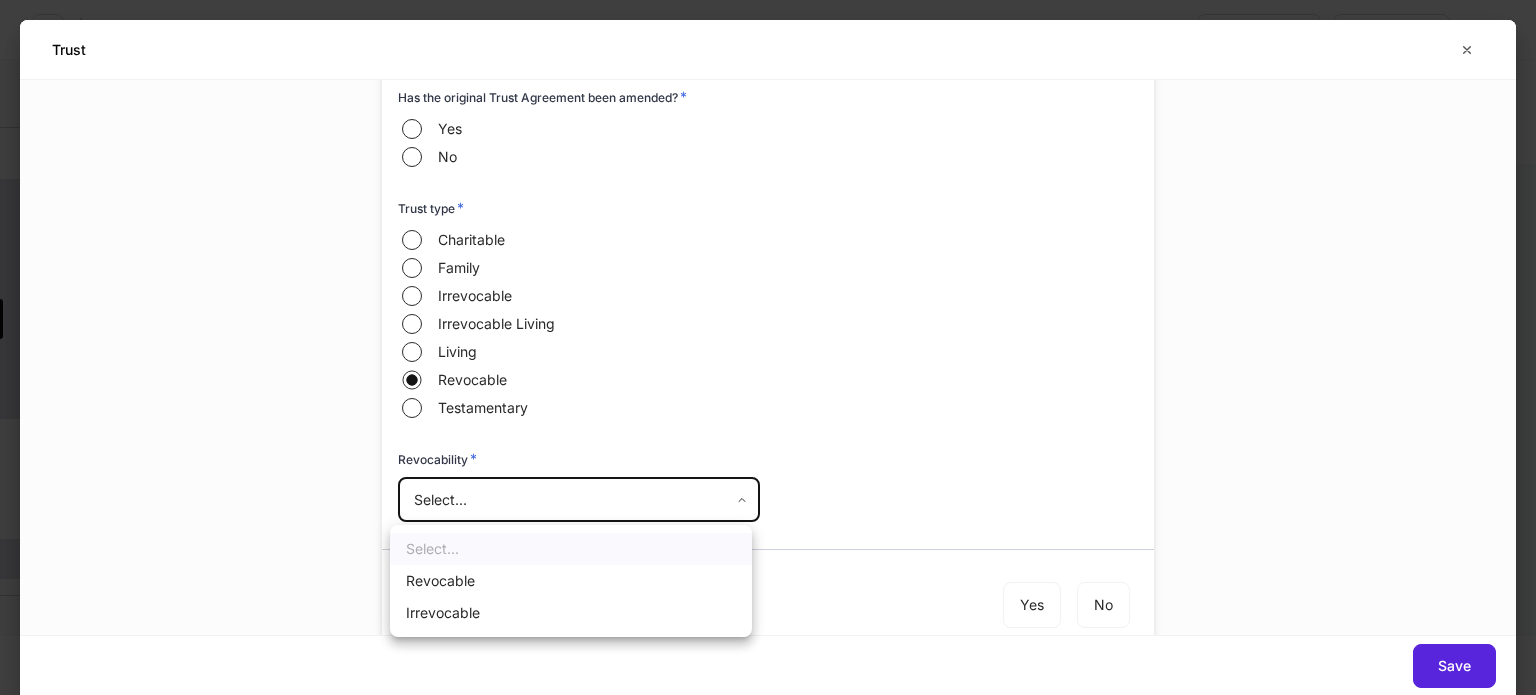 click on "Revocable" at bounding box center (571, 581) 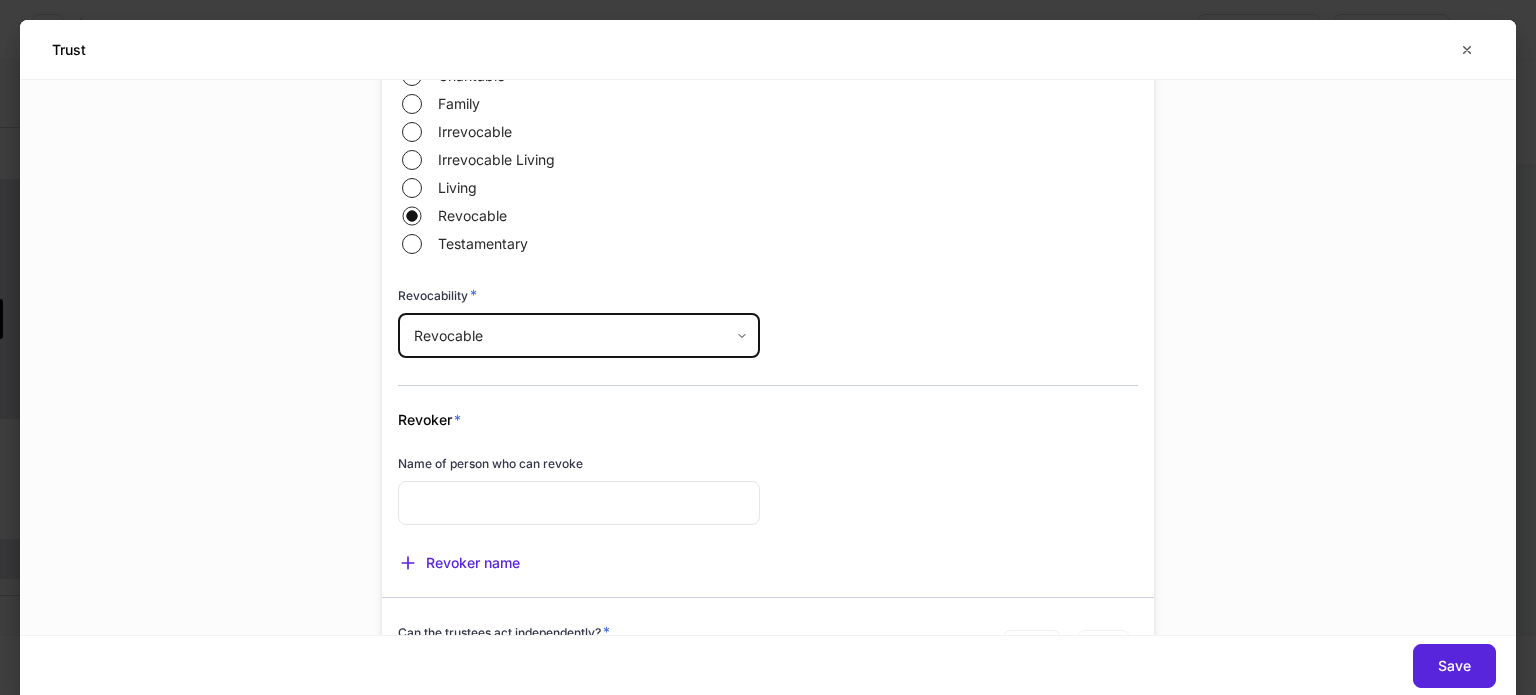 scroll, scrollTop: 700, scrollLeft: 0, axis: vertical 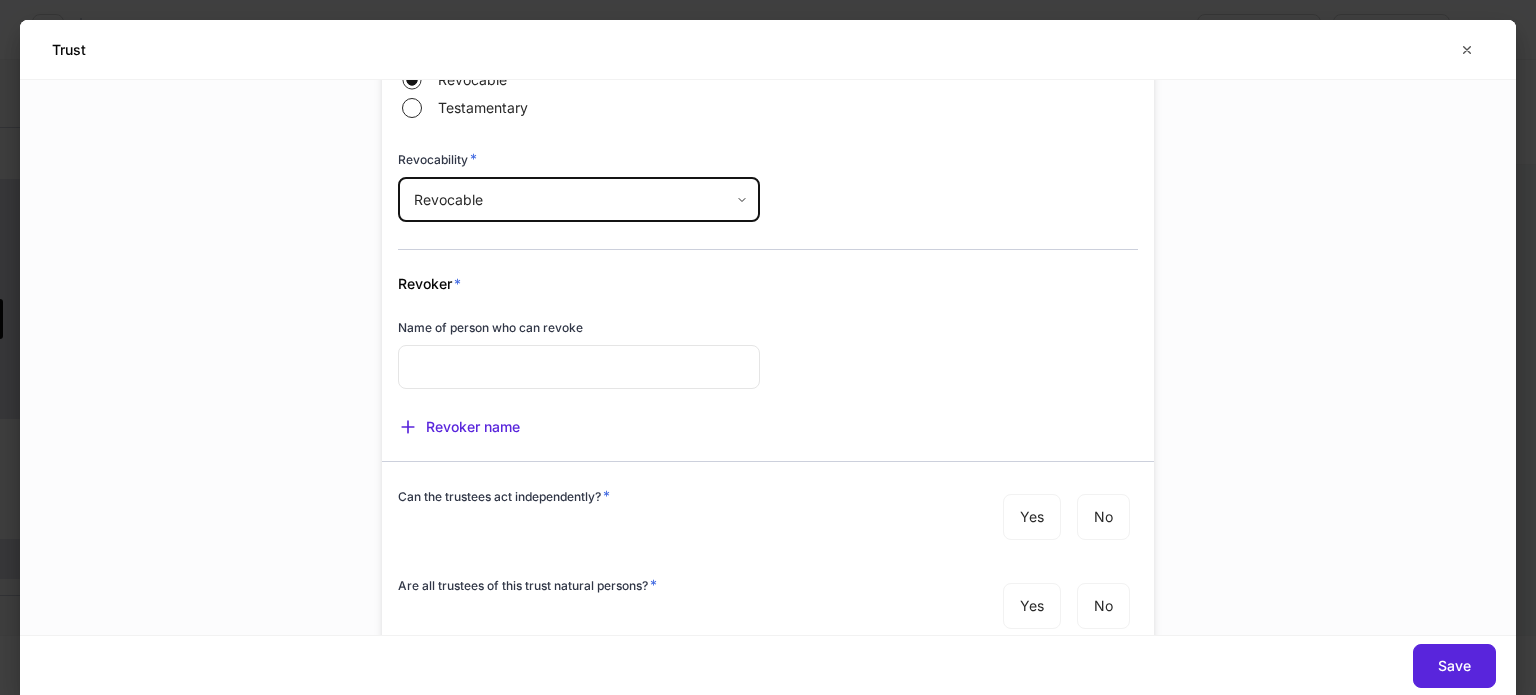click at bounding box center (579, 367) 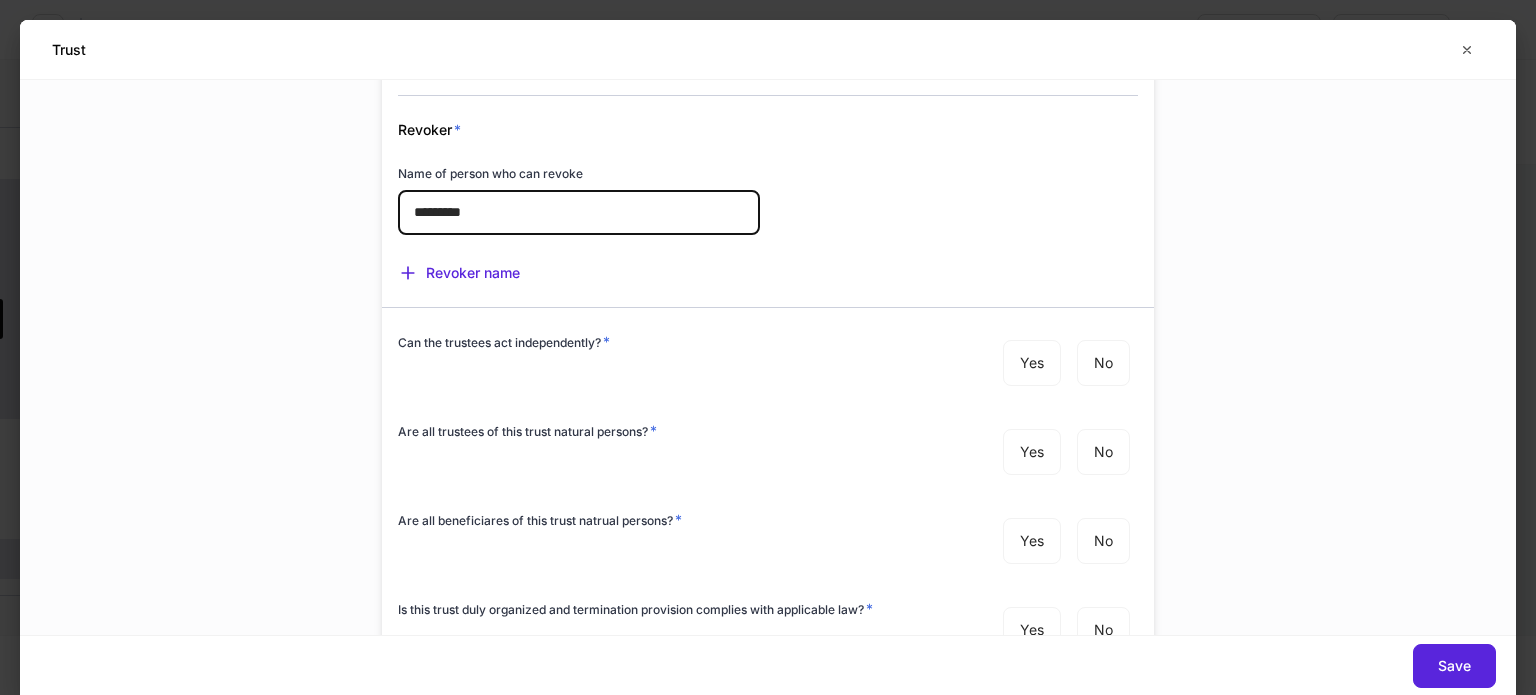 scroll, scrollTop: 900, scrollLeft: 0, axis: vertical 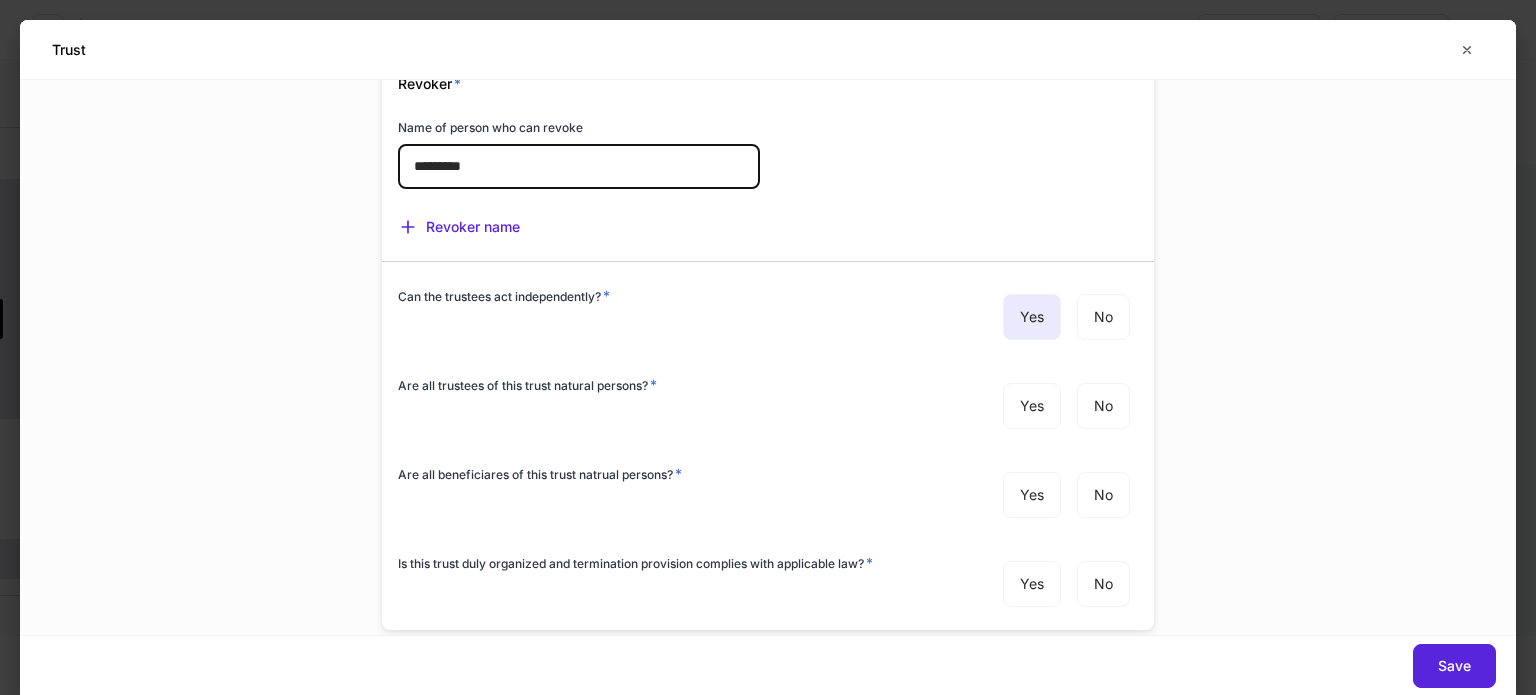 type on "*********" 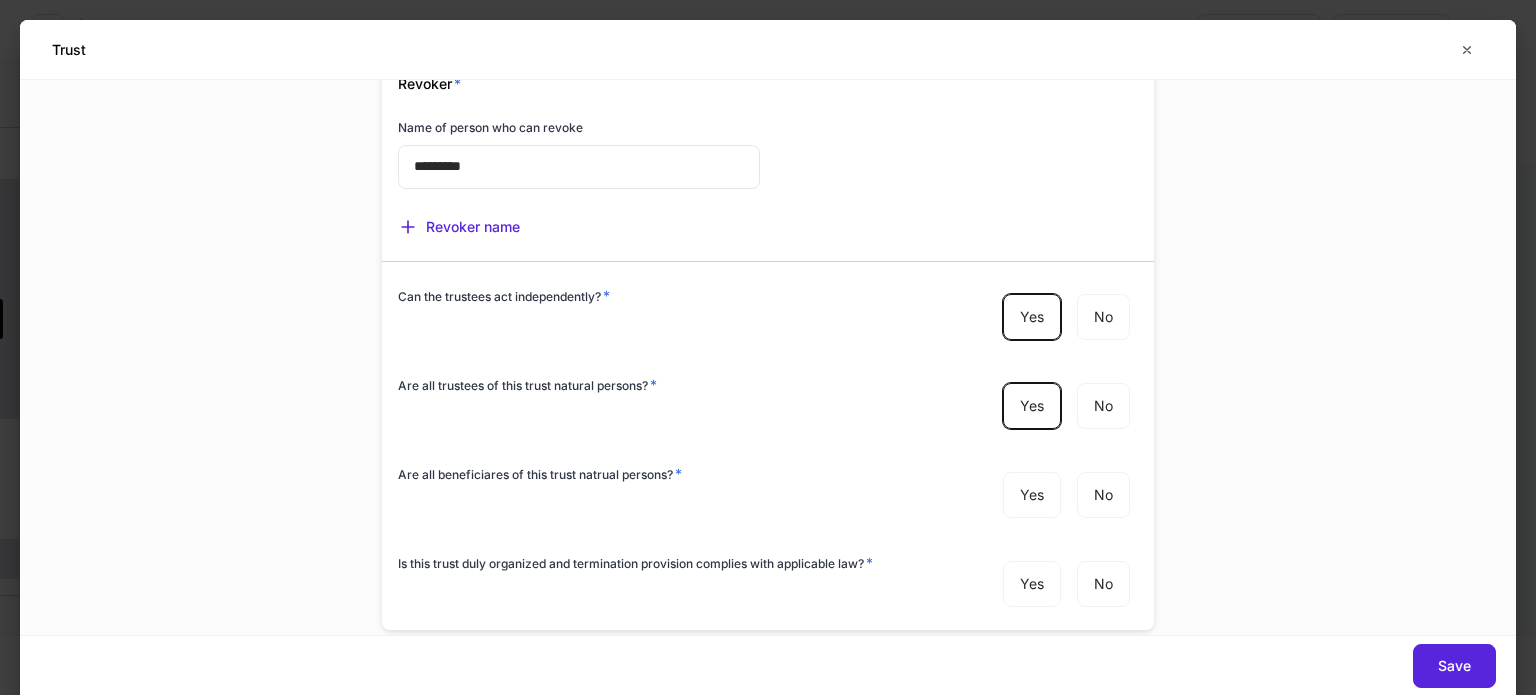click on "Is this trust duly organized and termination provision complies with applicable law? * Yes No" at bounding box center (760, 573) 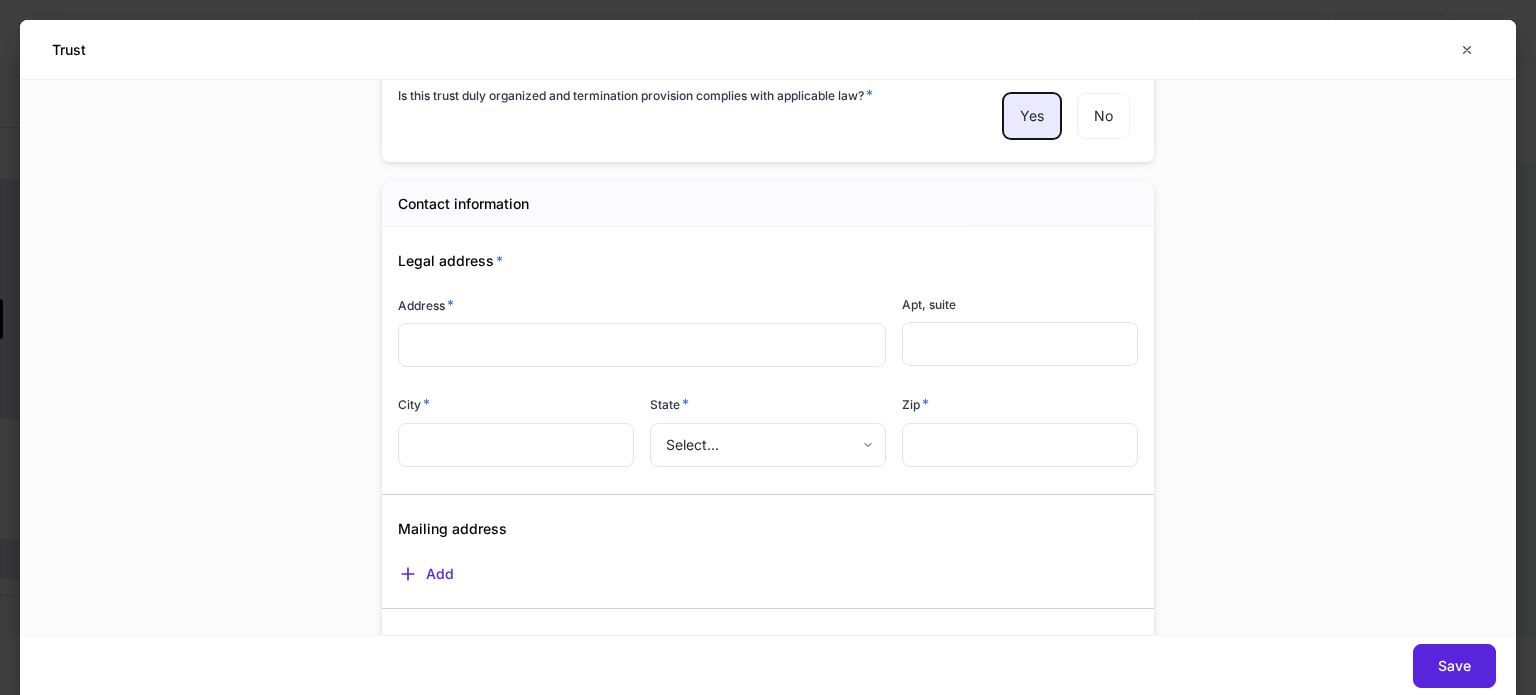 scroll, scrollTop: 1400, scrollLeft: 0, axis: vertical 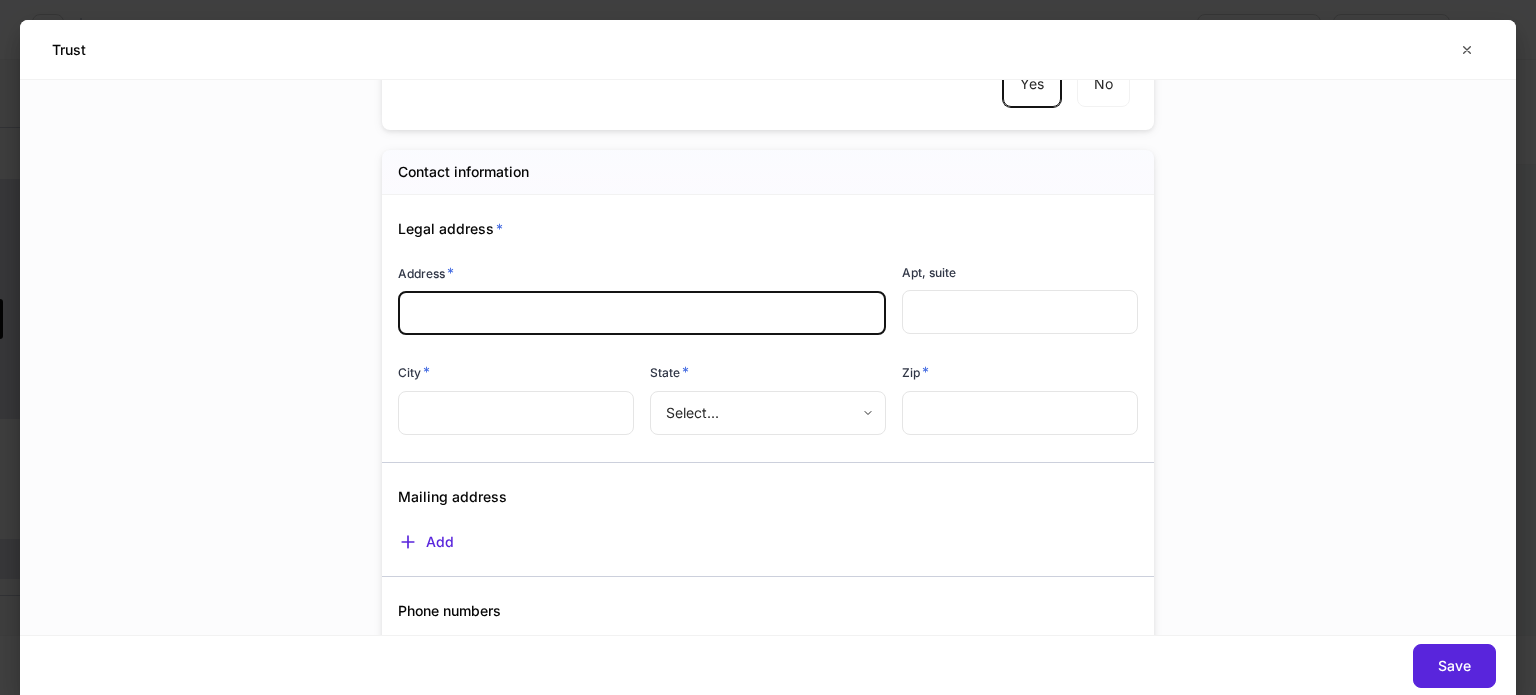 click at bounding box center [642, 313] 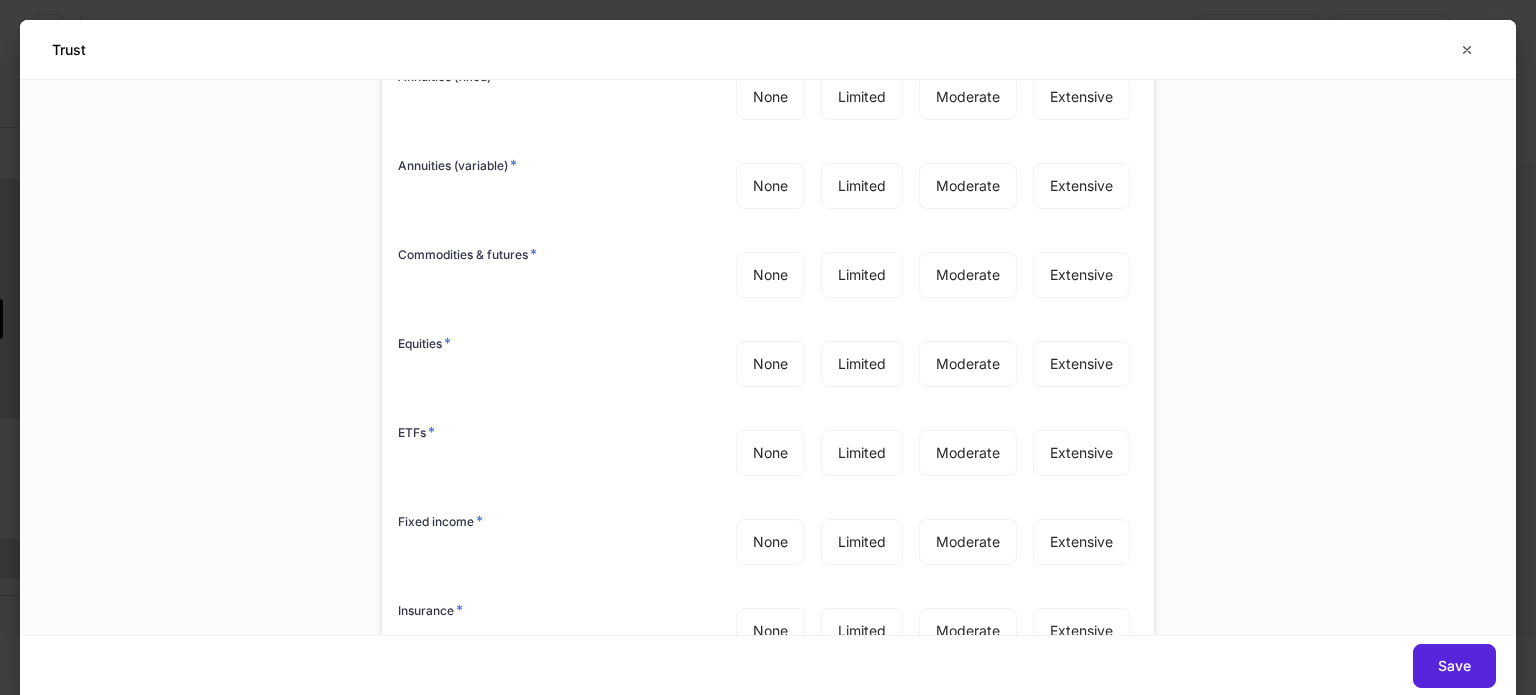 scroll, scrollTop: 2900, scrollLeft: 0, axis: vertical 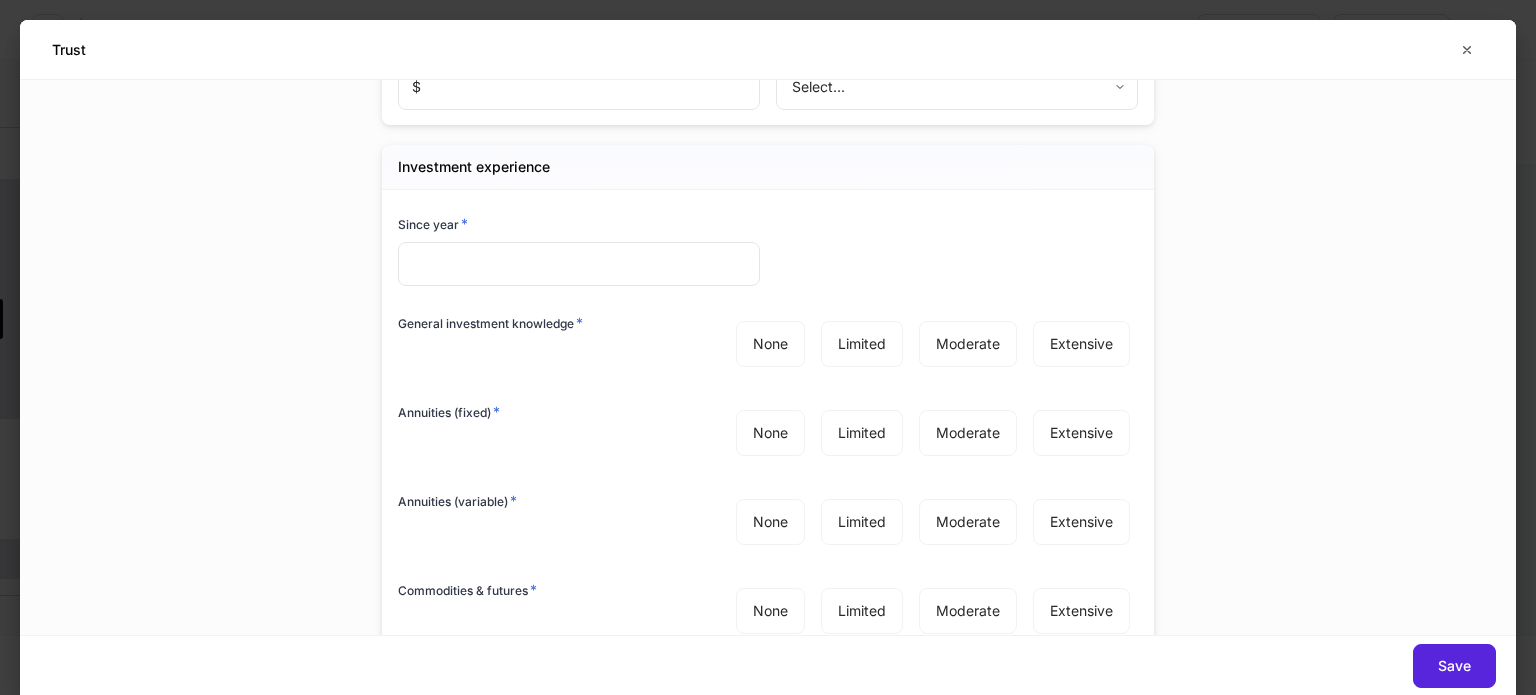 click at bounding box center (579, 264) 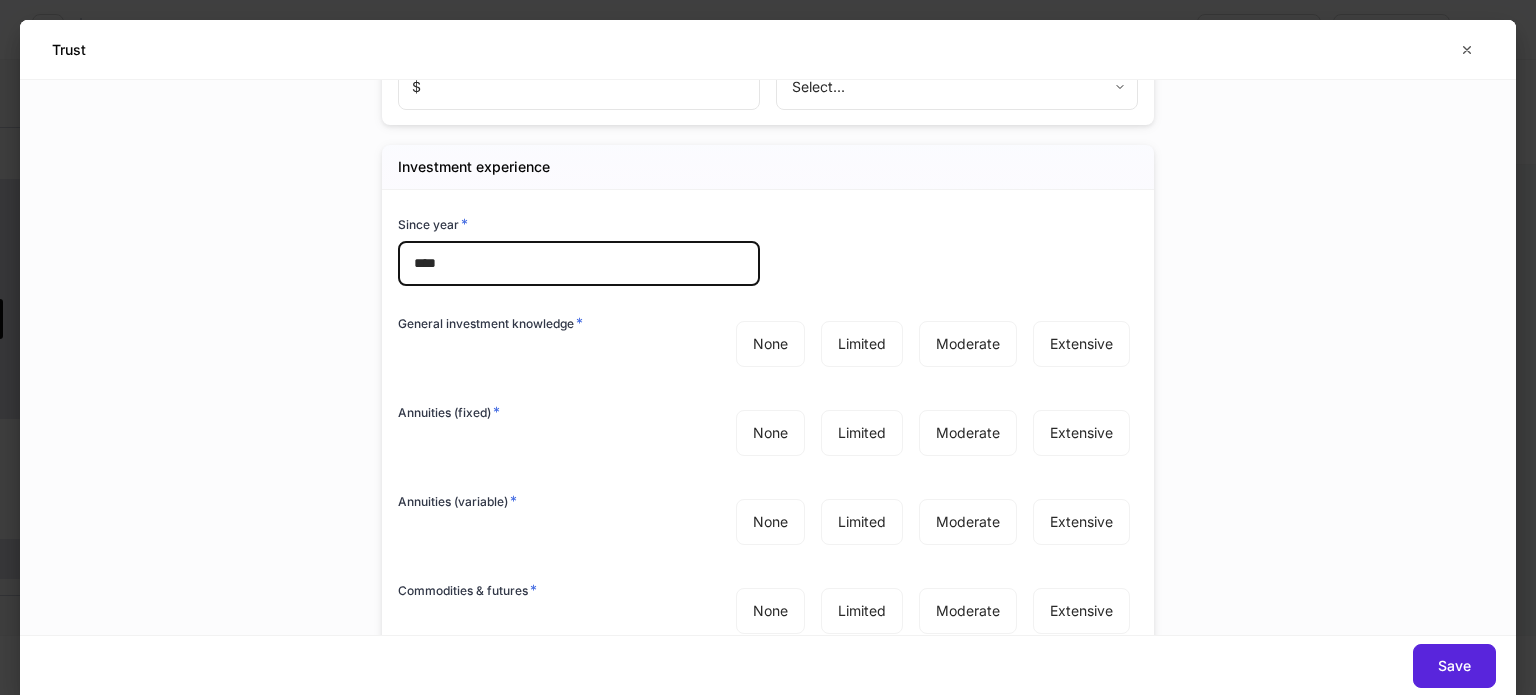 type on "****" 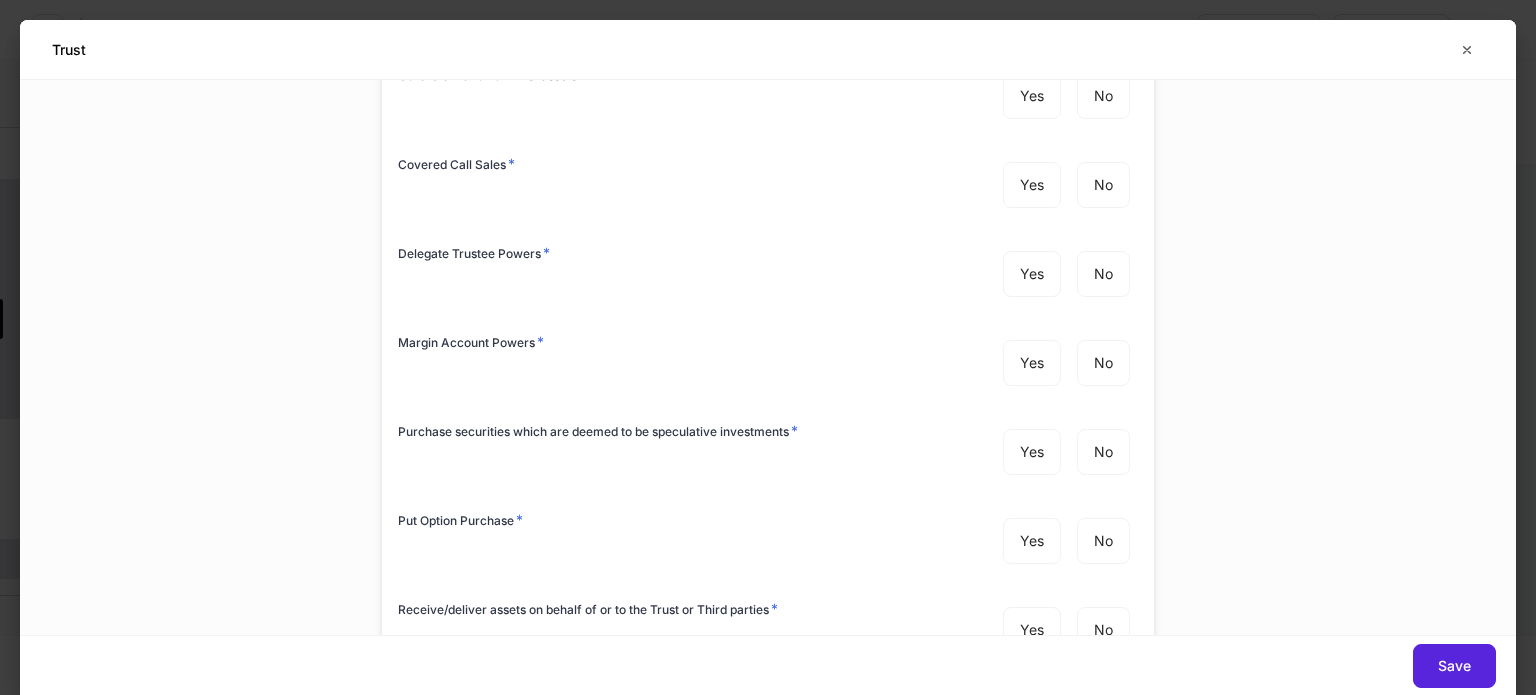 scroll, scrollTop: 4400, scrollLeft: 0, axis: vertical 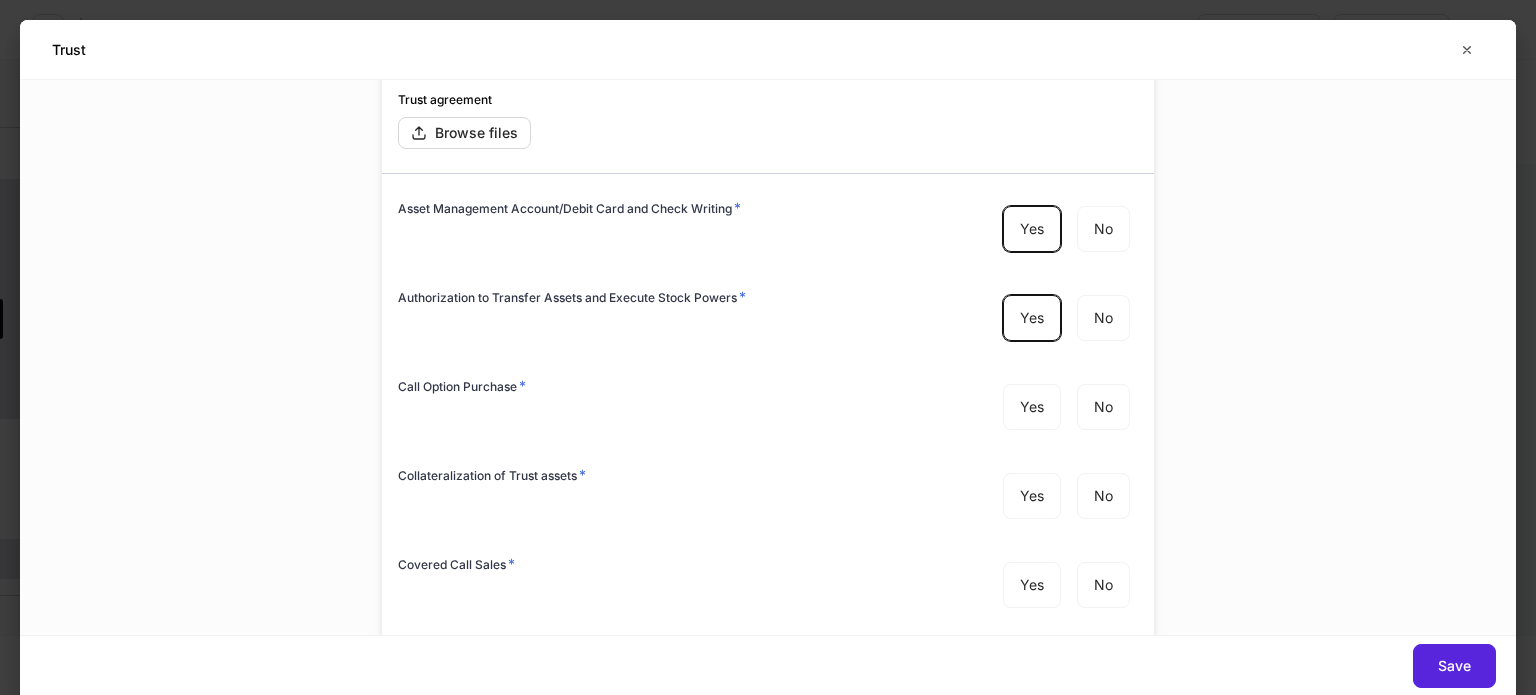click on "Yes No" at bounding box center (1066, 407) 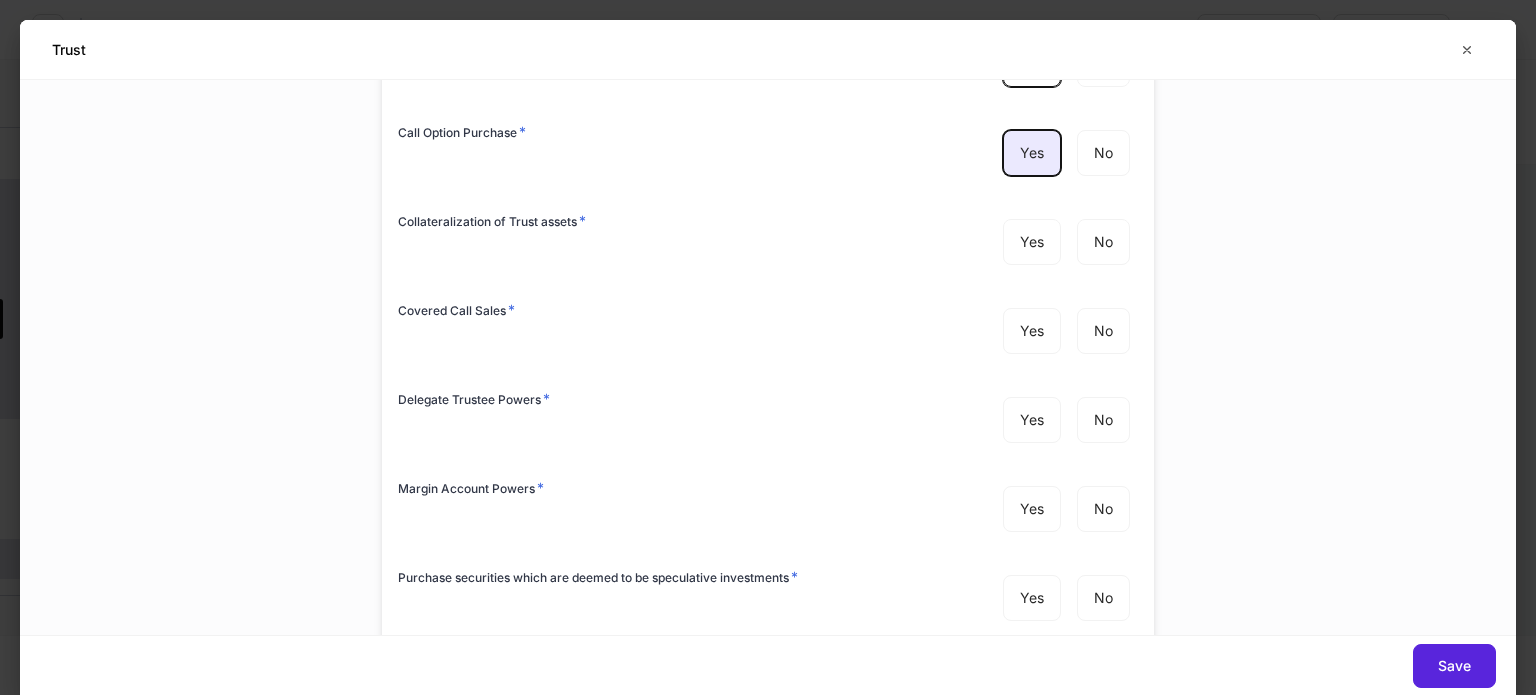 scroll, scrollTop: 4900, scrollLeft: 0, axis: vertical 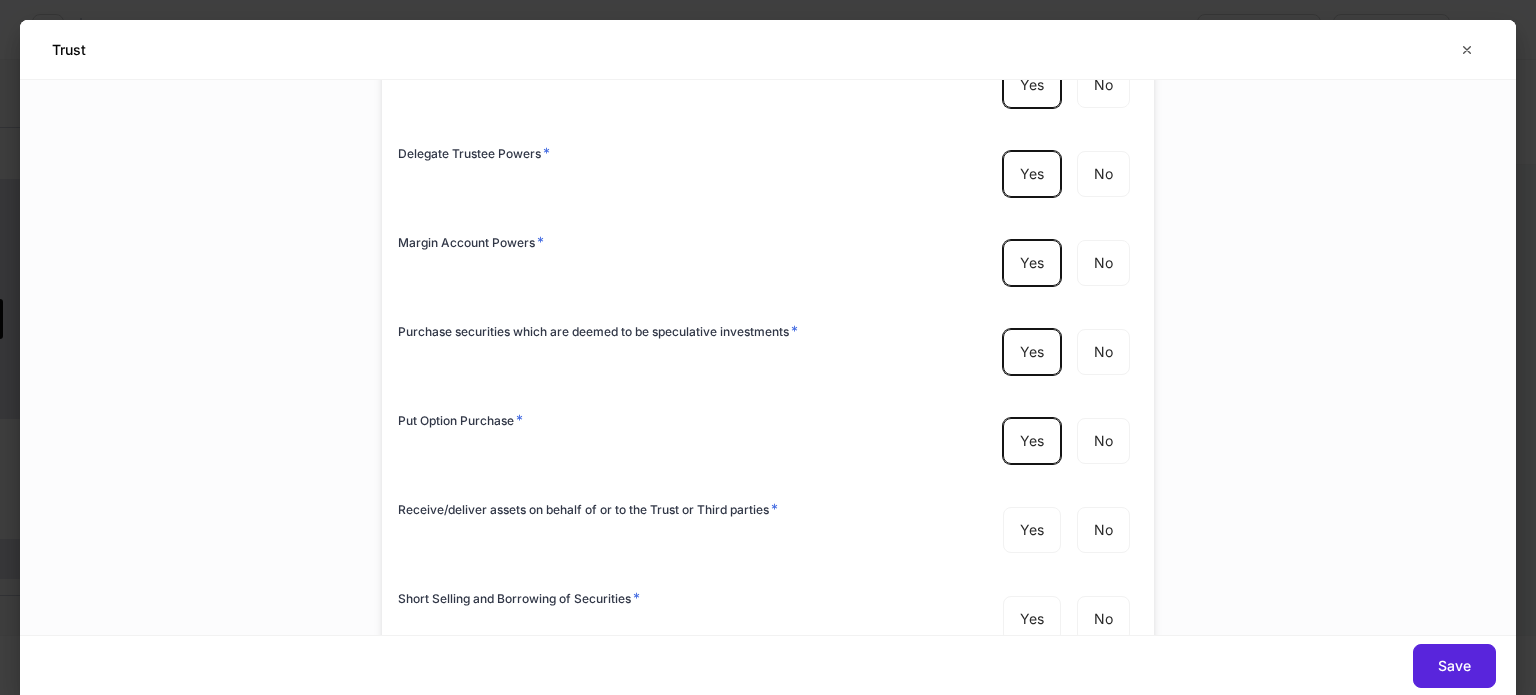 click on "Yes No" at bounding box center (1066, 530) 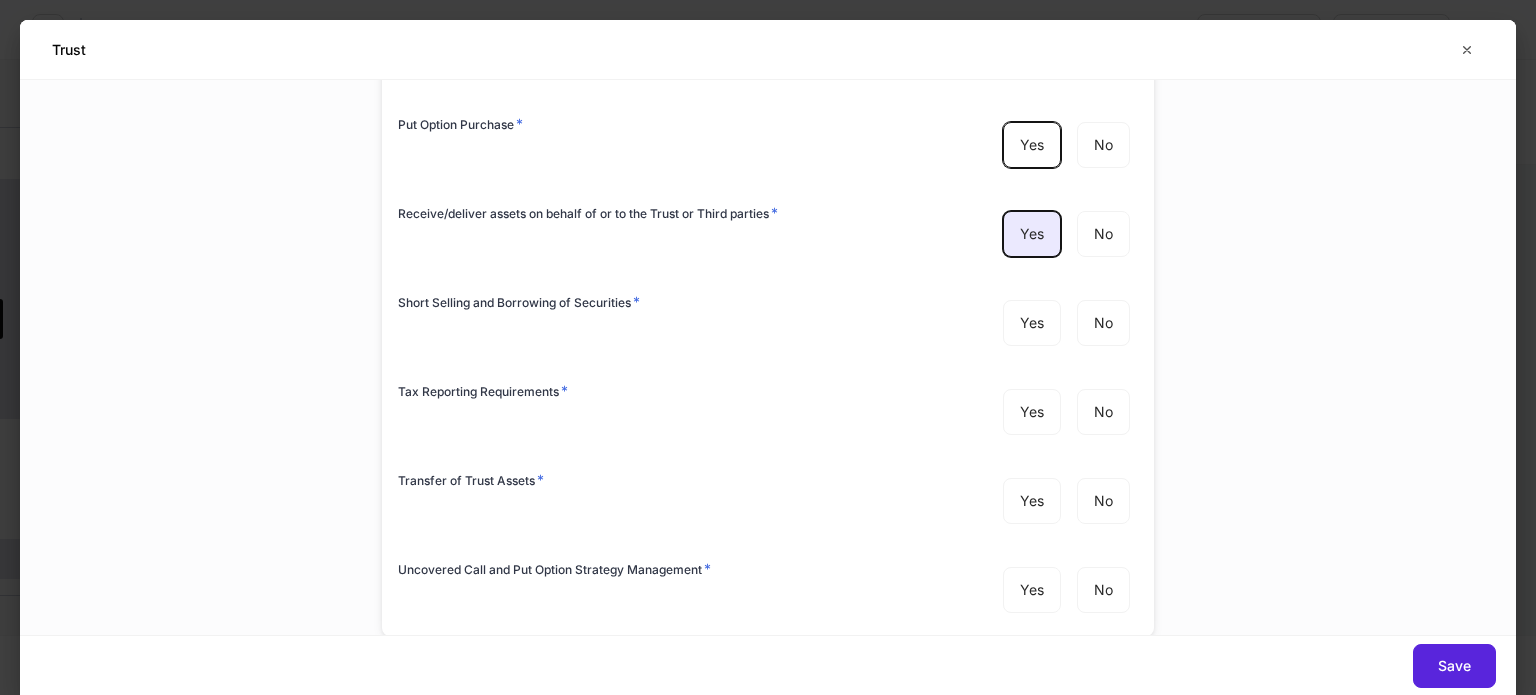 scroll, scrollTop: 5400, scrollLeft: 0, axis: vertical 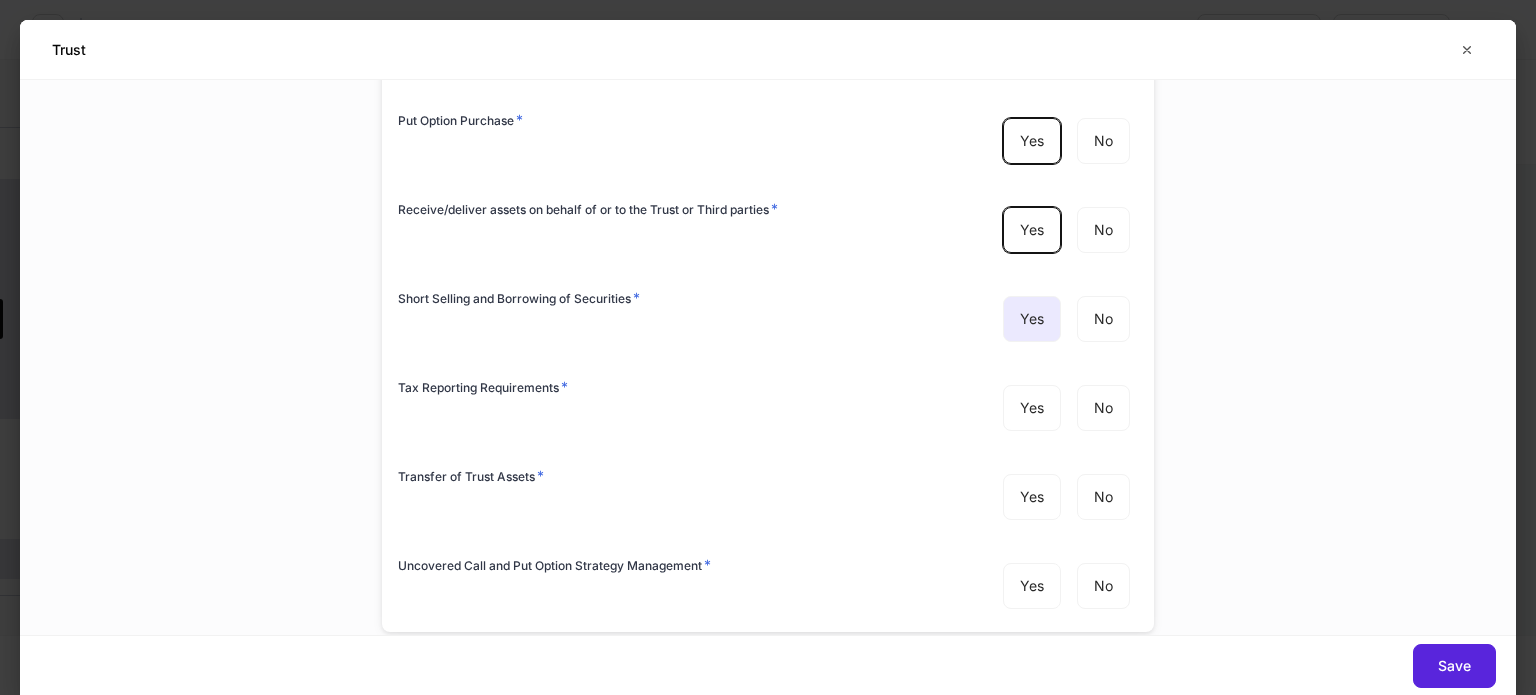 click on "Yes" at bounding box center (1032, 319) 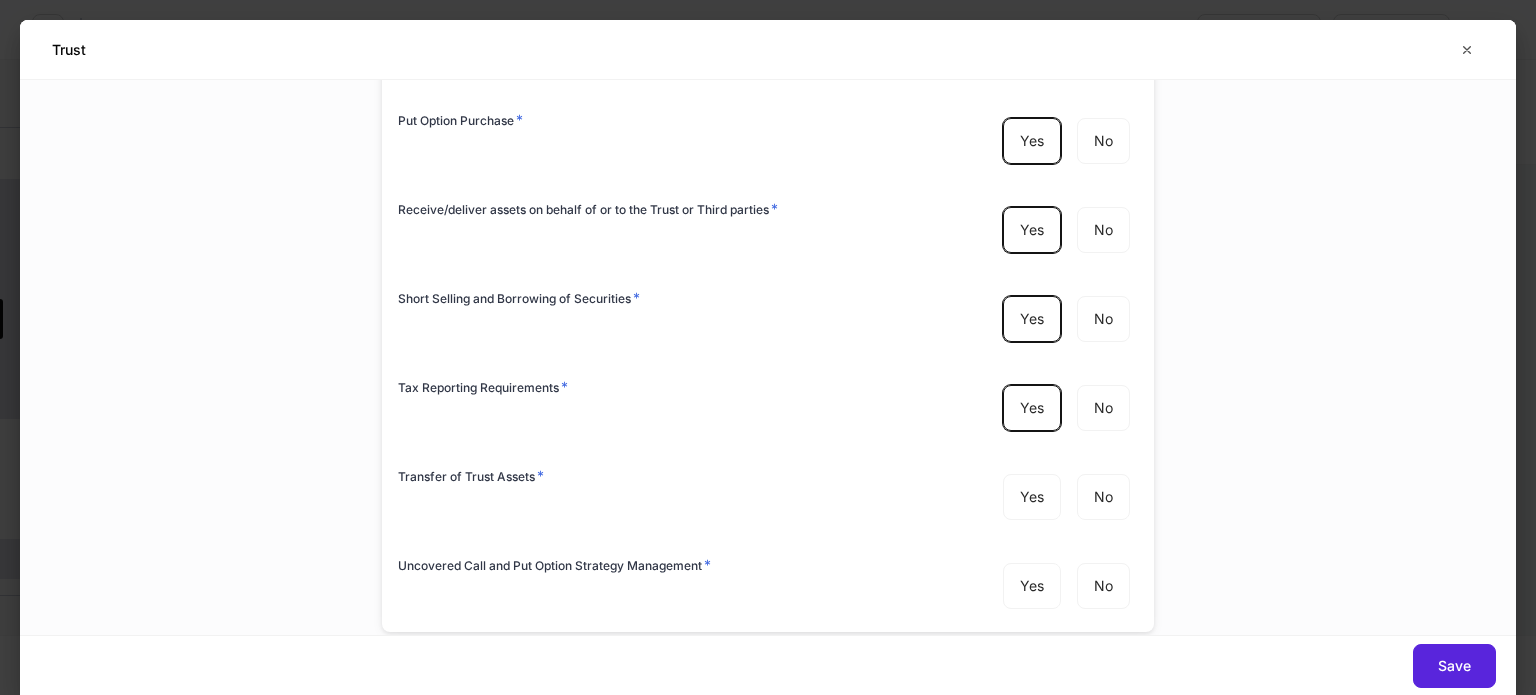 click on "Yes No" at bounding box center (1066, 497) 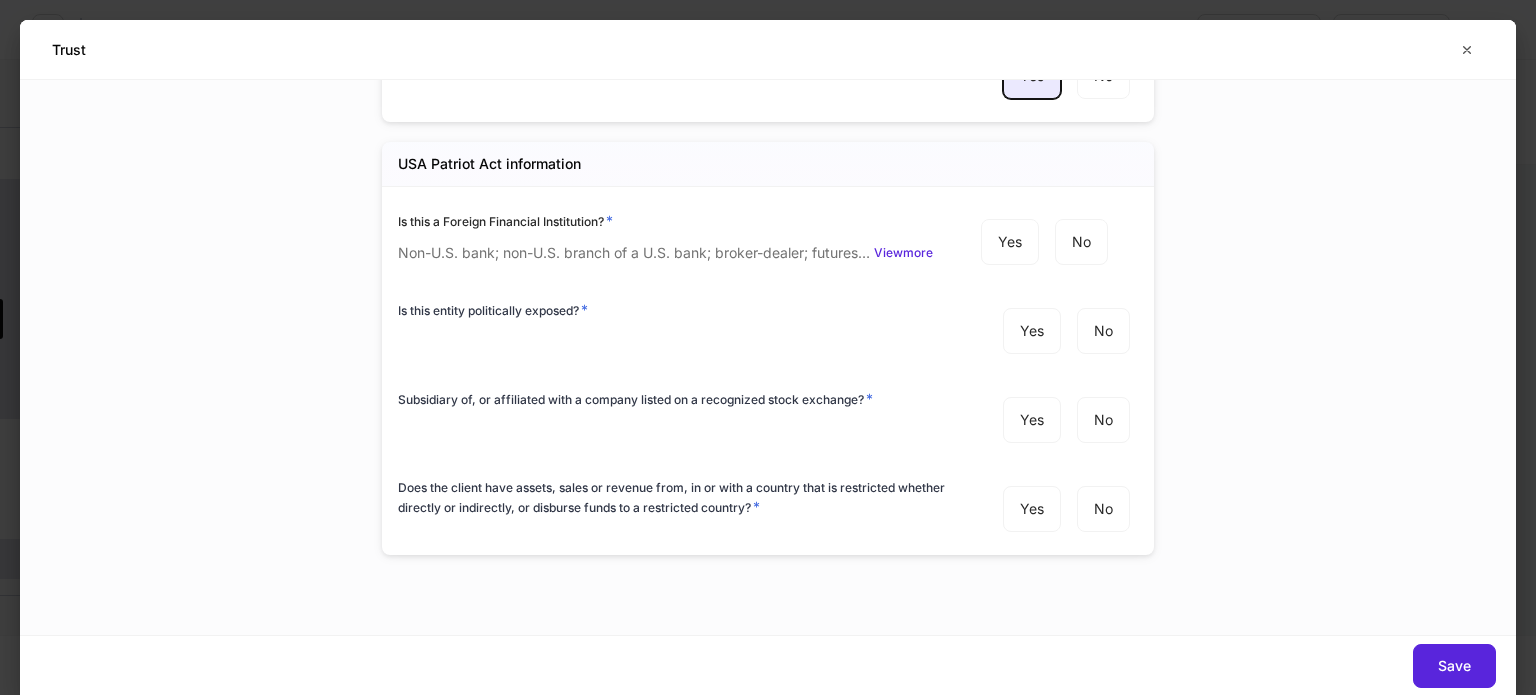 scroll, scrollTop: 5921, scrollLeft: 0, axis: vertical 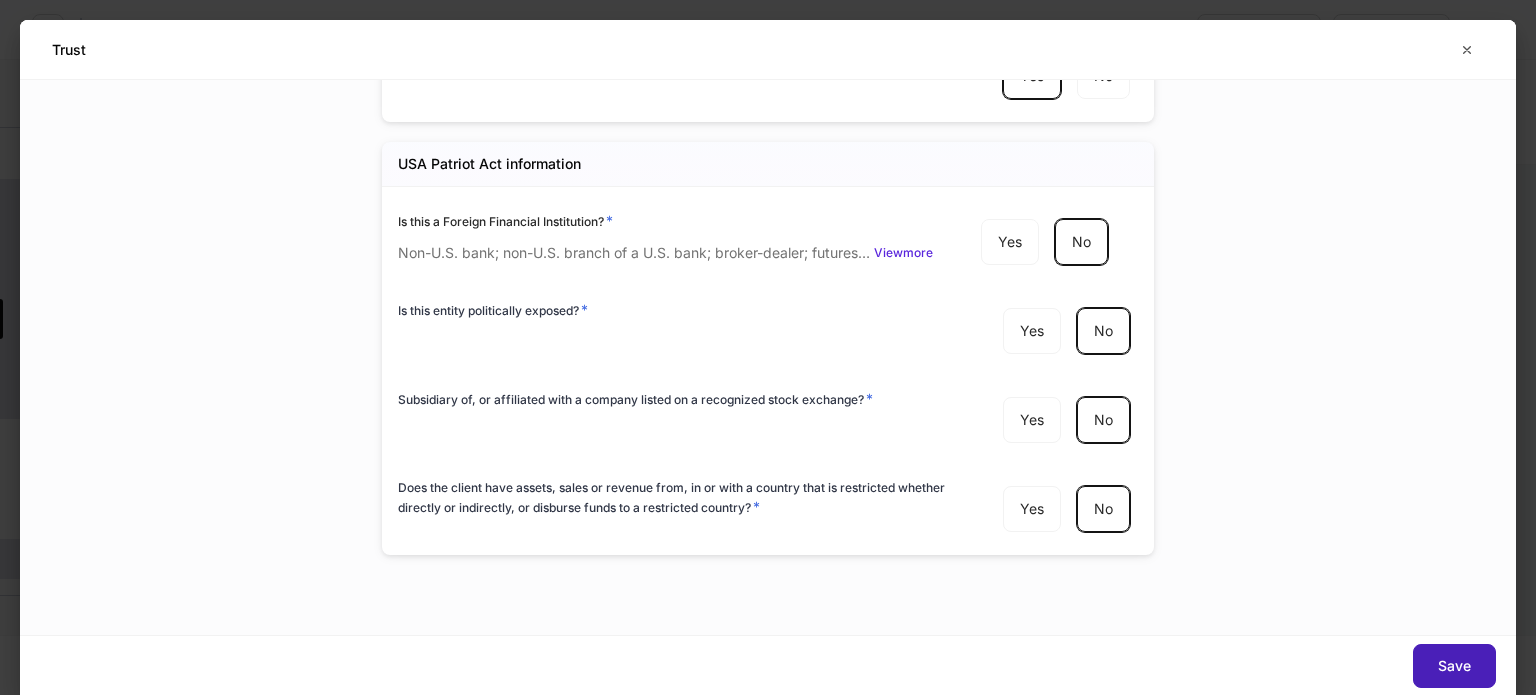 click on "Save" at bounding box center (1454, 666) 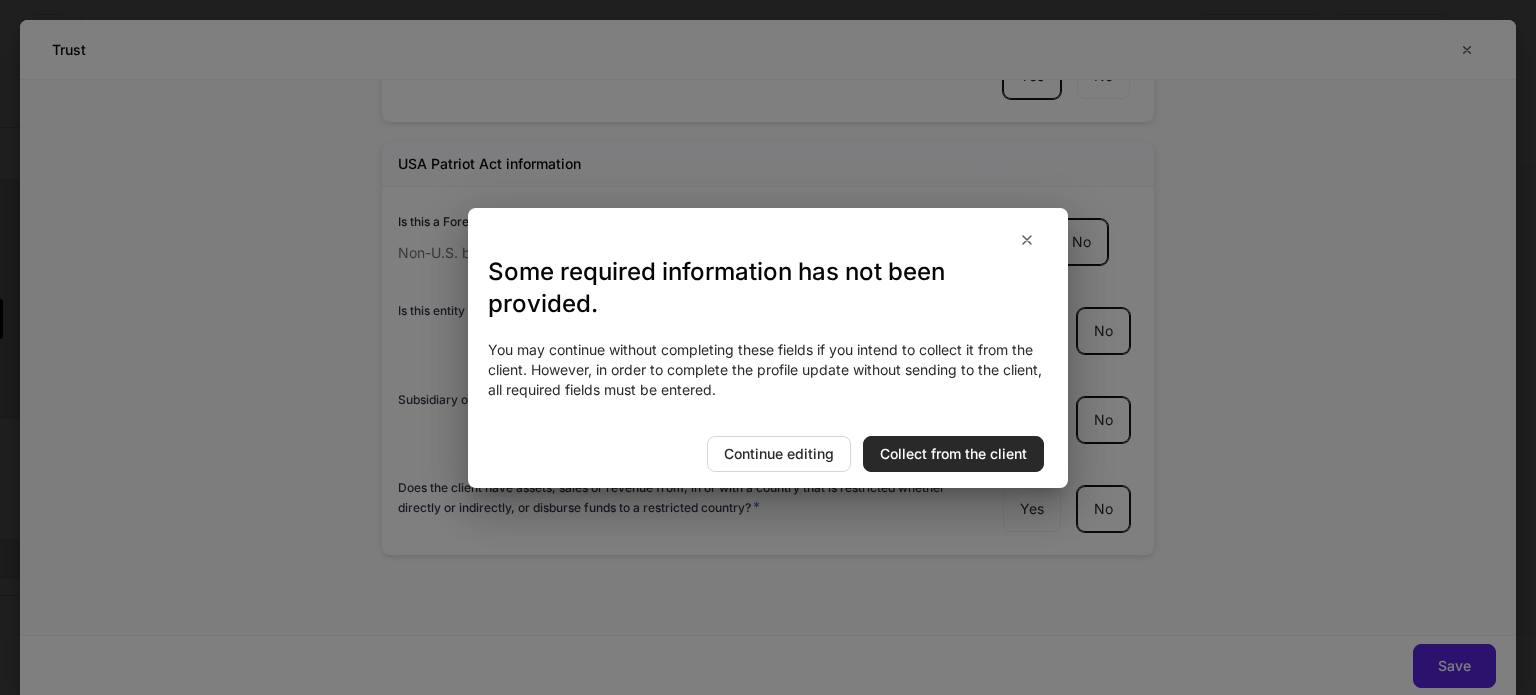 drag, startPoint x: 932, startPoint y: 457, endPoint x: 1139, endPoint y: 280, distance: 272.35638 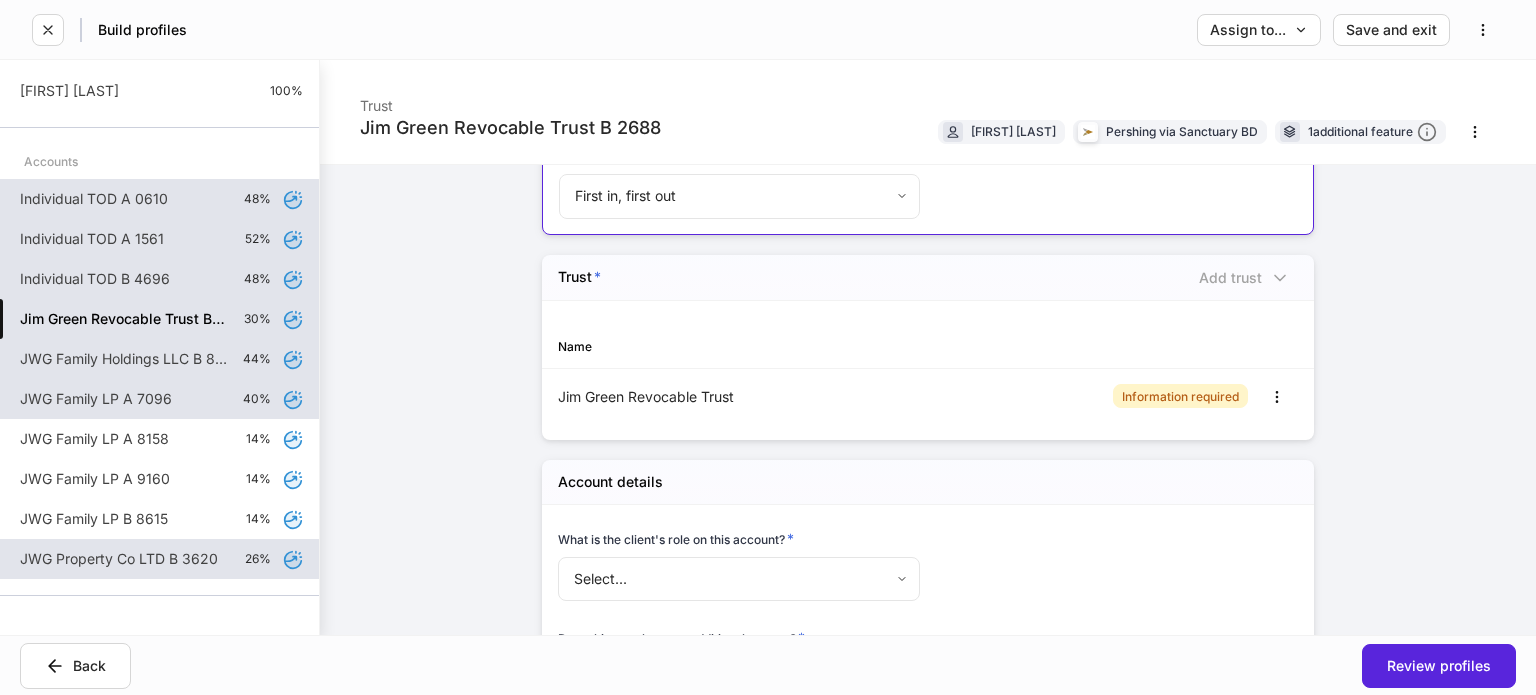 click on "Individual TOD B 4696" at bounding box center (95, 279) 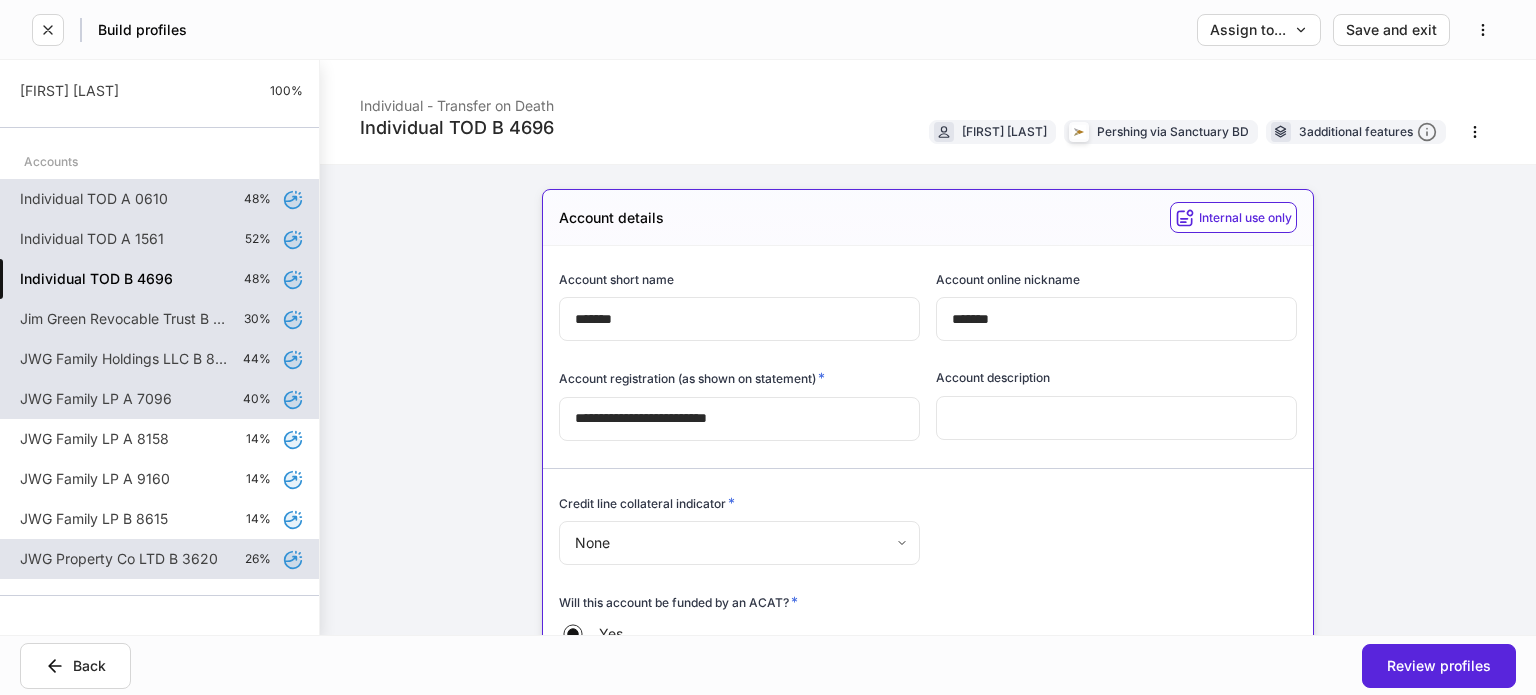 click on "Individual TOD A 0610" at bounding box center [94, 199] 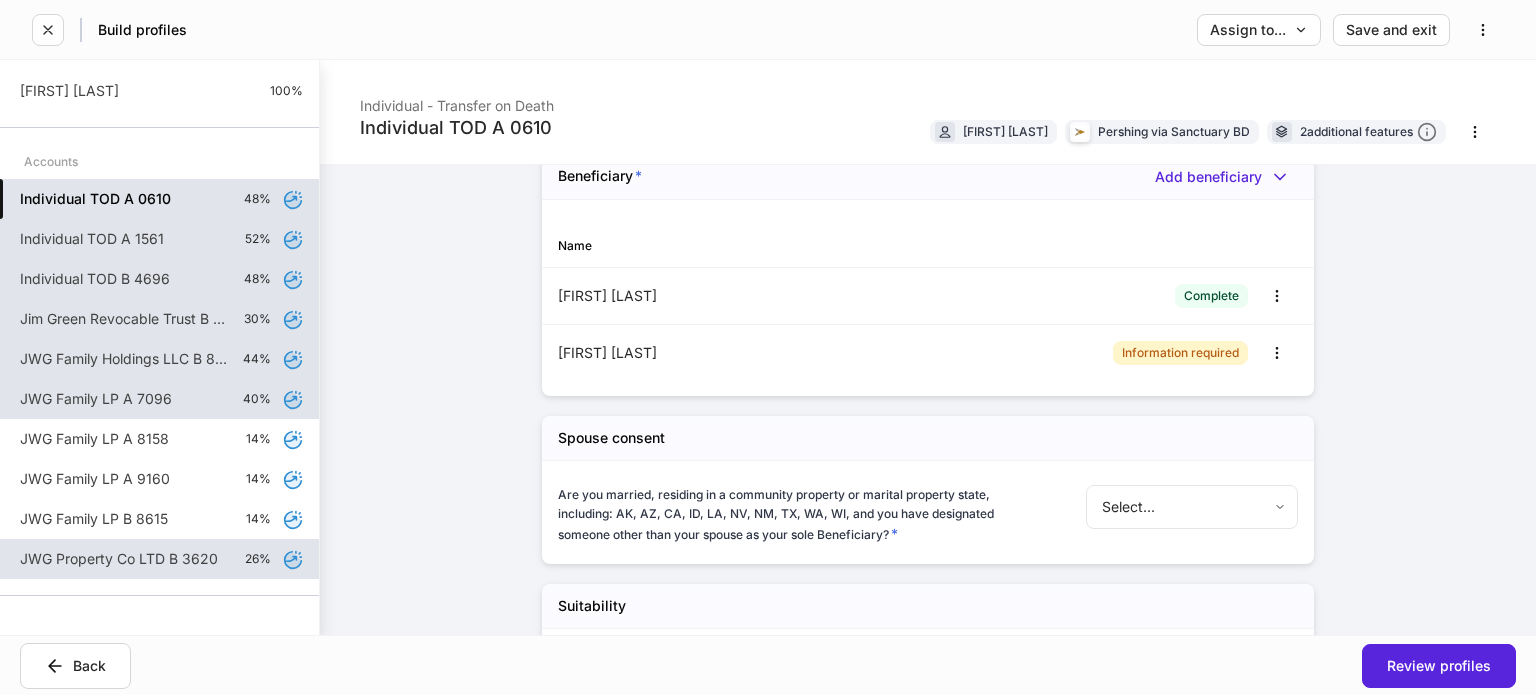 scroll, scrollTop: 1800, scrollLeft: 0, axis: vertical 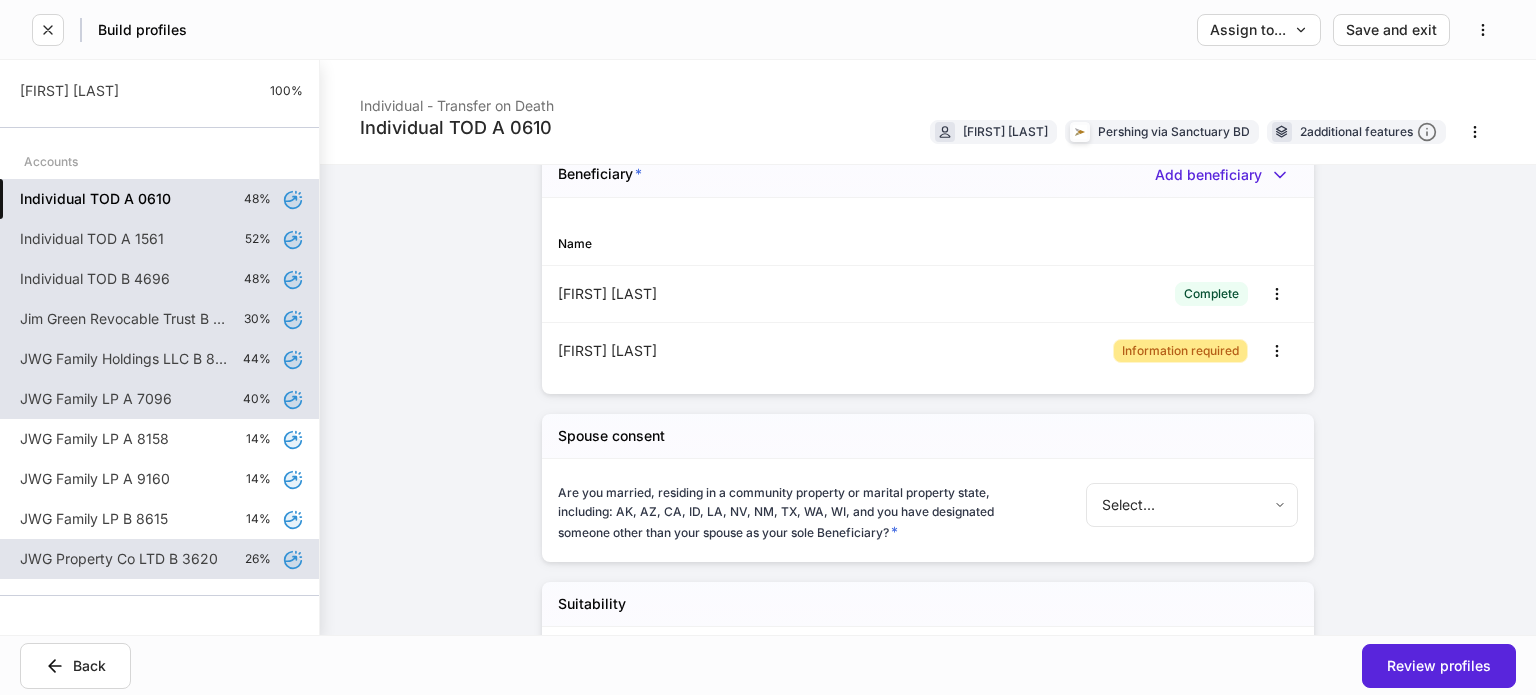 click on "Information required" at bounding box center [1180, 350] 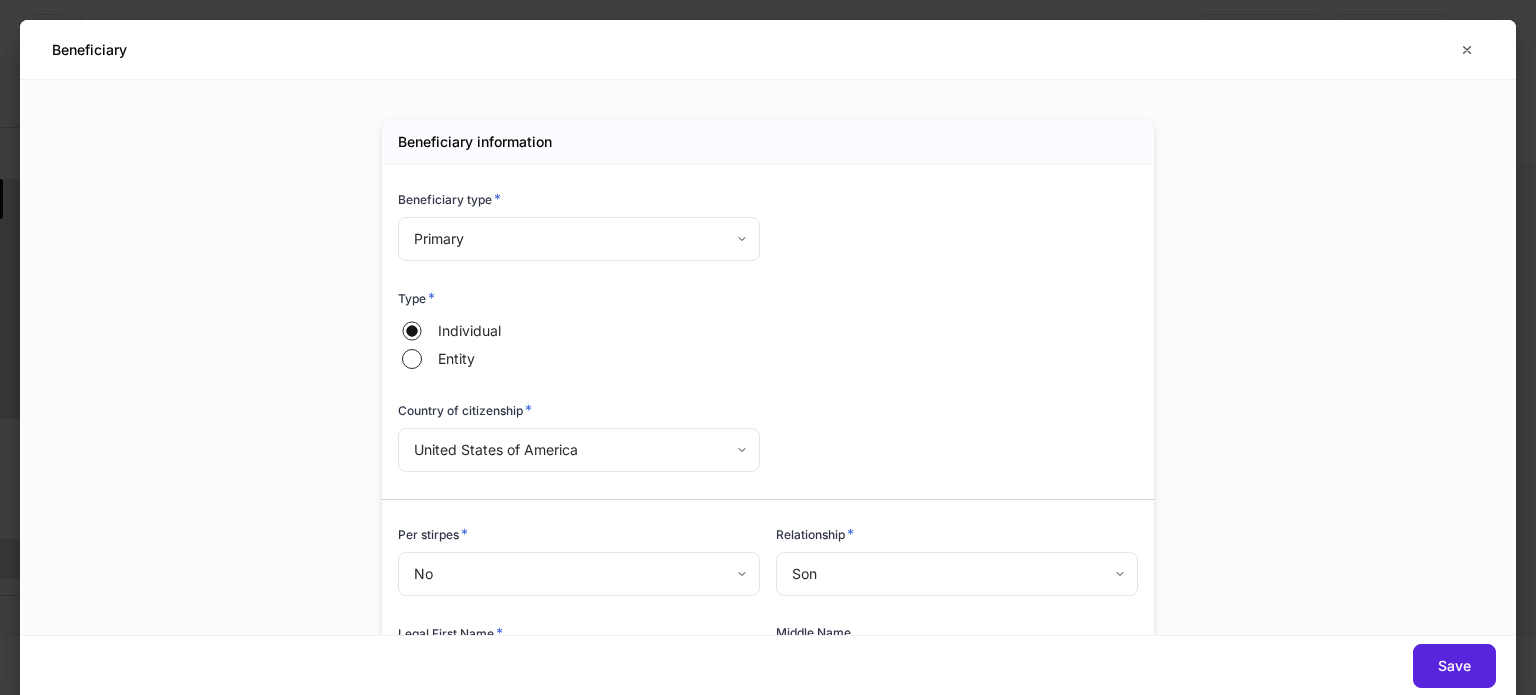 type on "**" 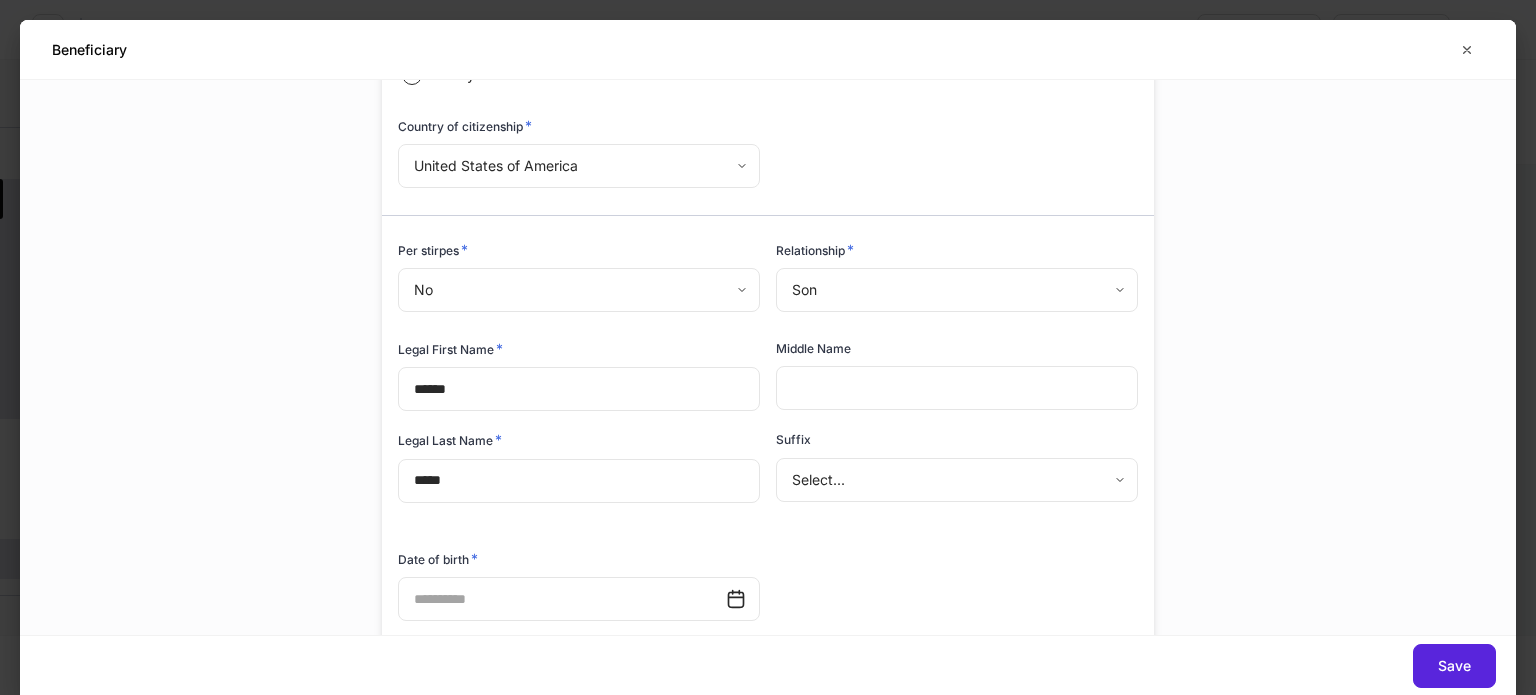 scroll, scrollTop: 400, scrollLeft: 0, axis: vertical 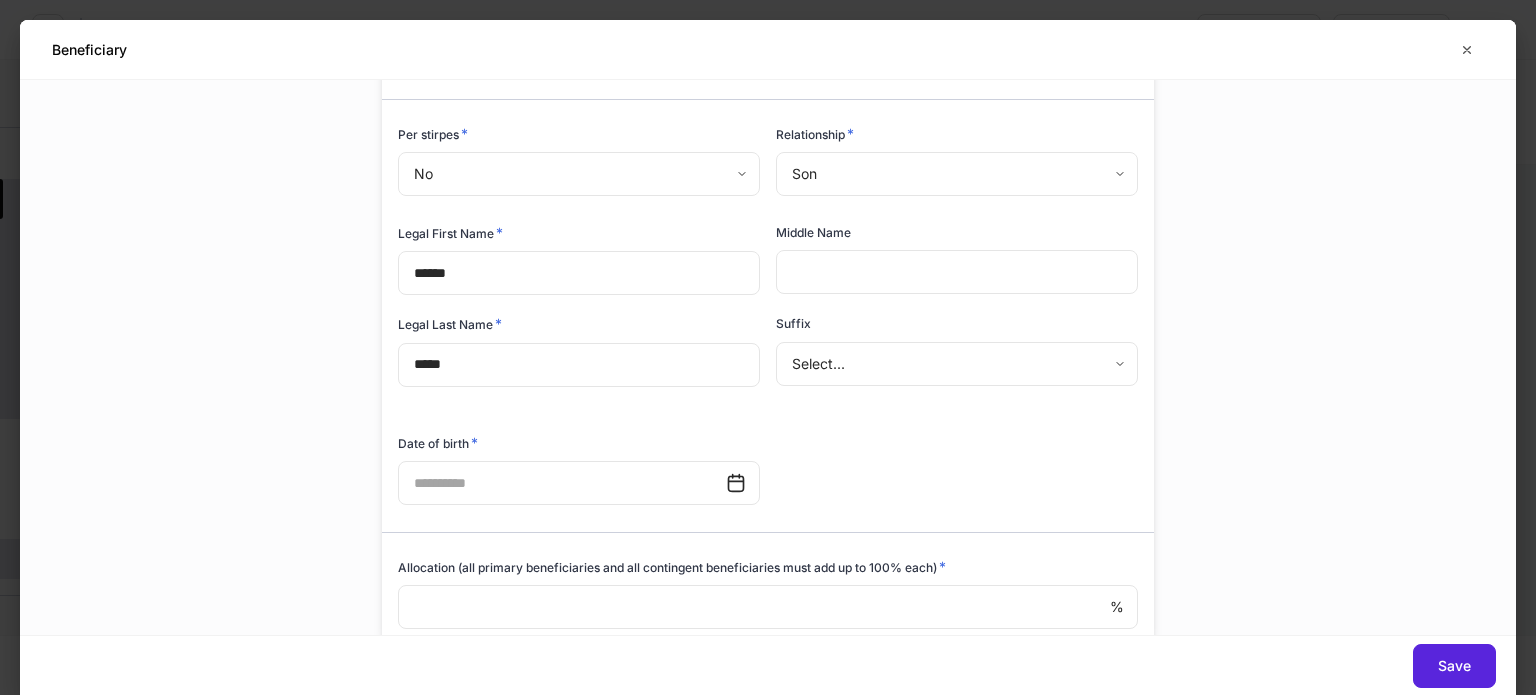 click at bounding box center [562, 483] 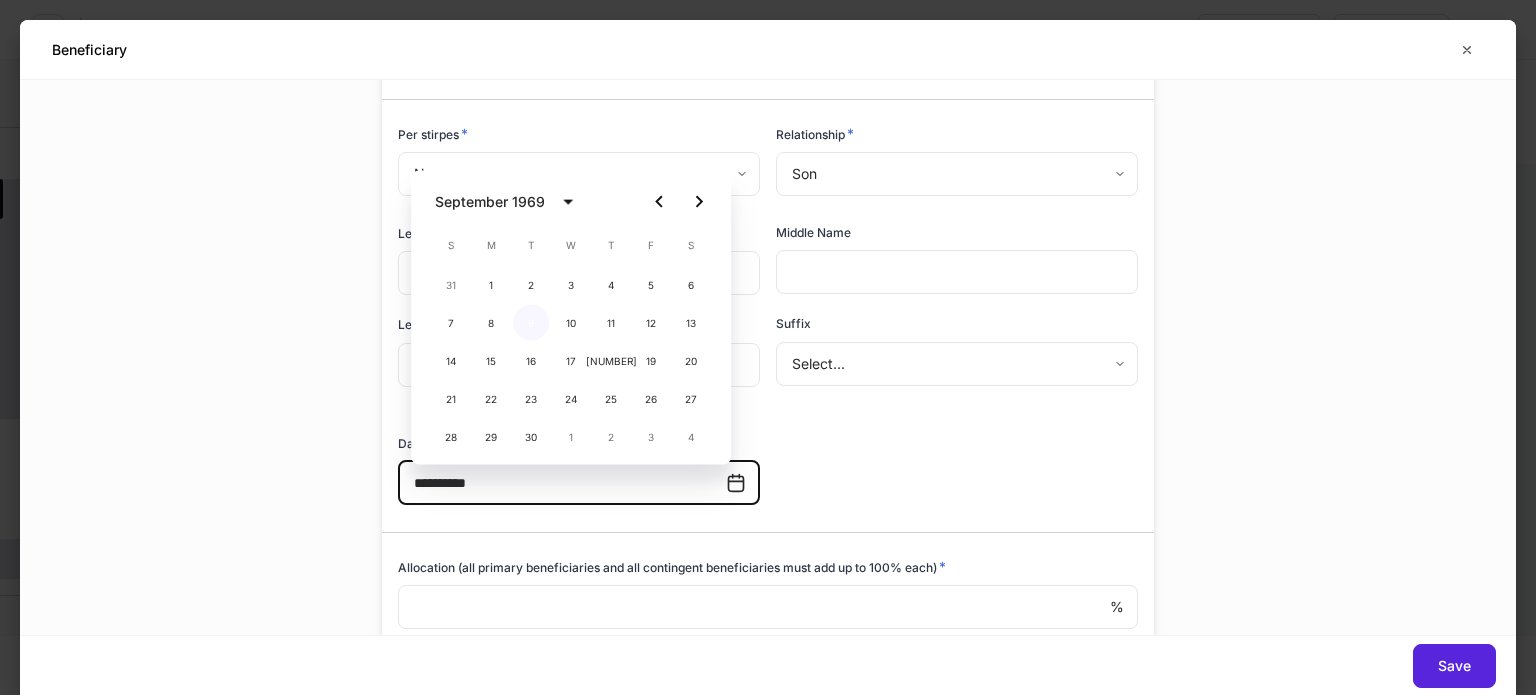type on "**********" 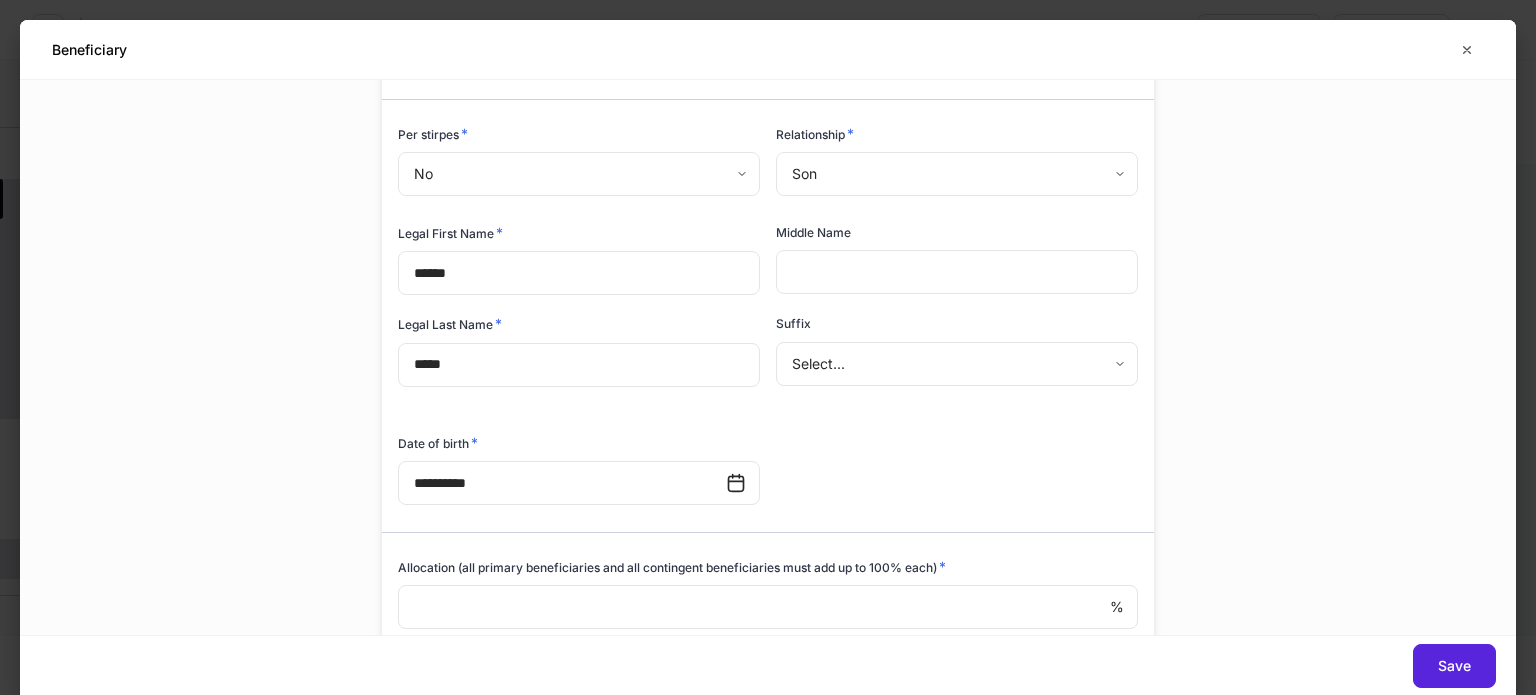 click on "**********" at bounding box center (760, 198) 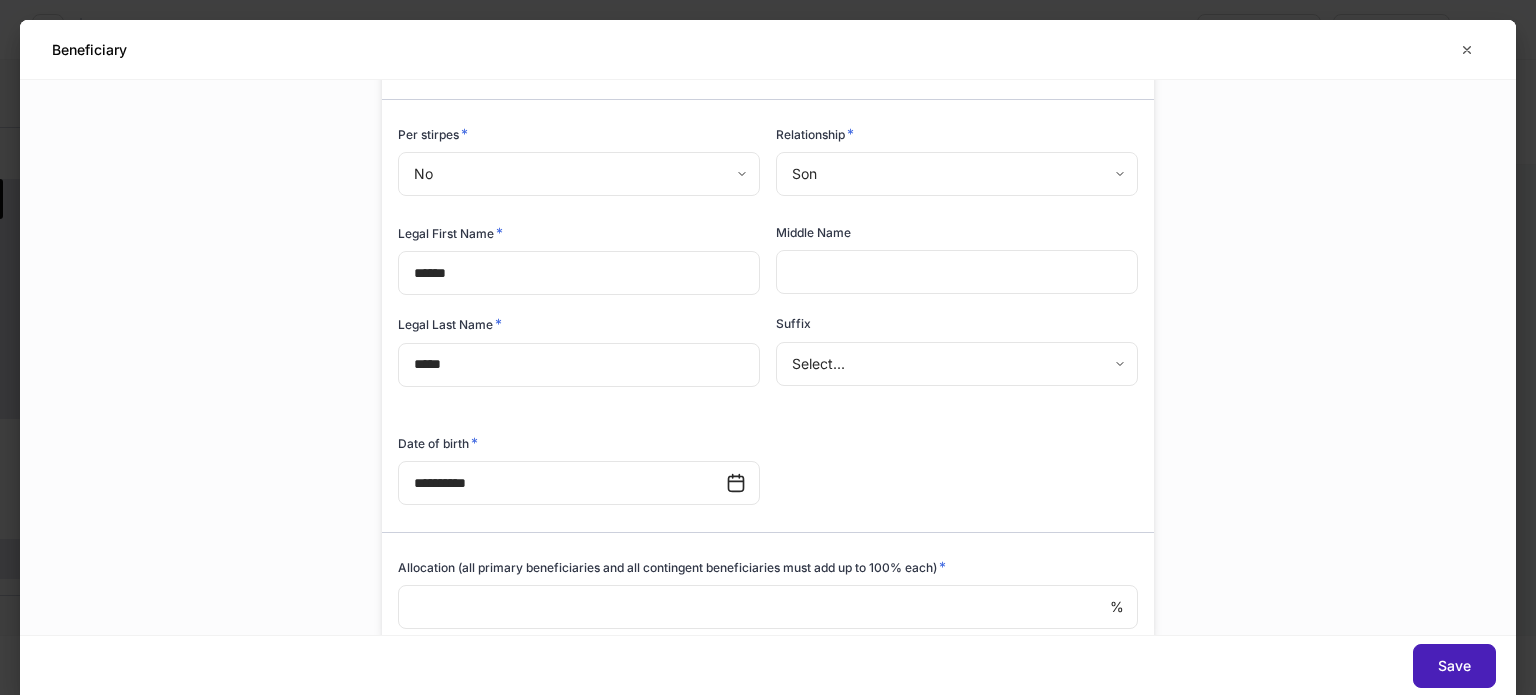 click on "Save" at bounding box center [1454, 666] 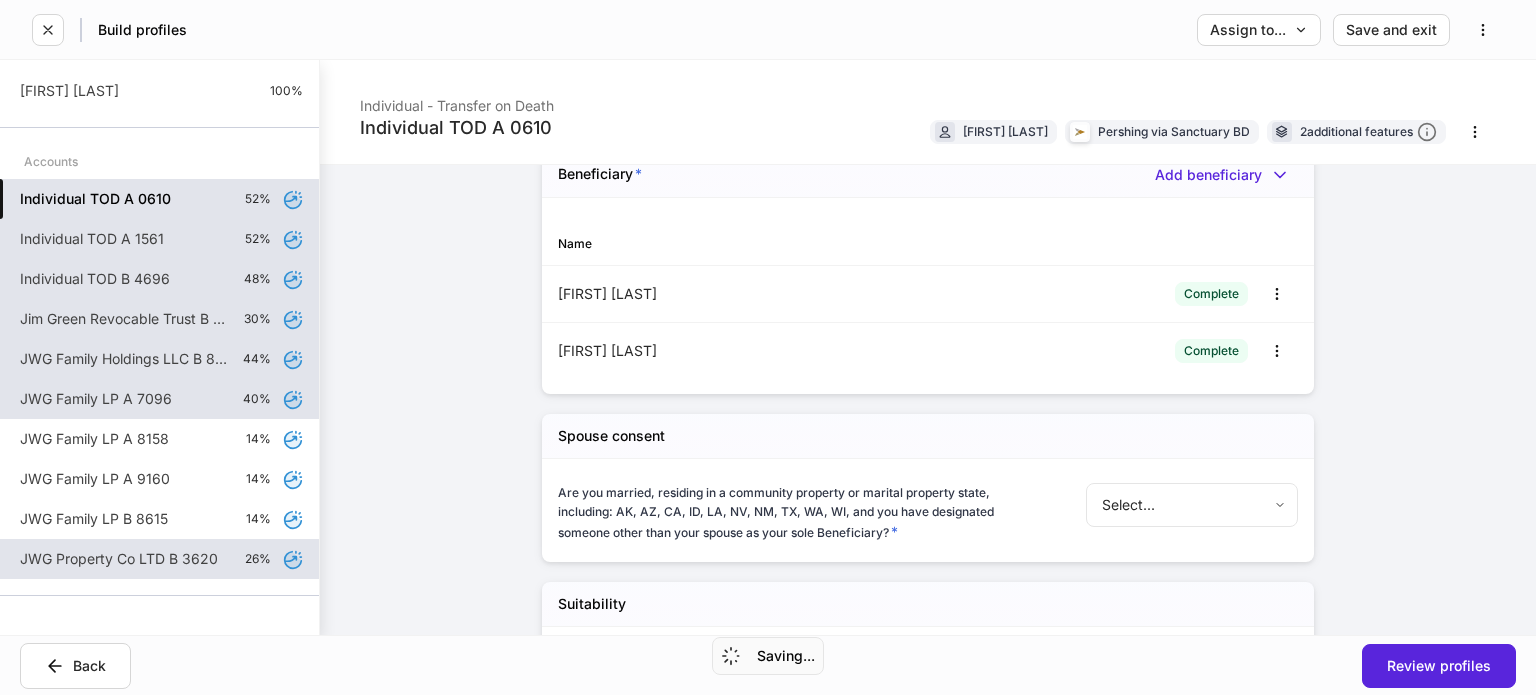 click on "Individual TOD A 1561 52%" at bounding box center [159, 239] 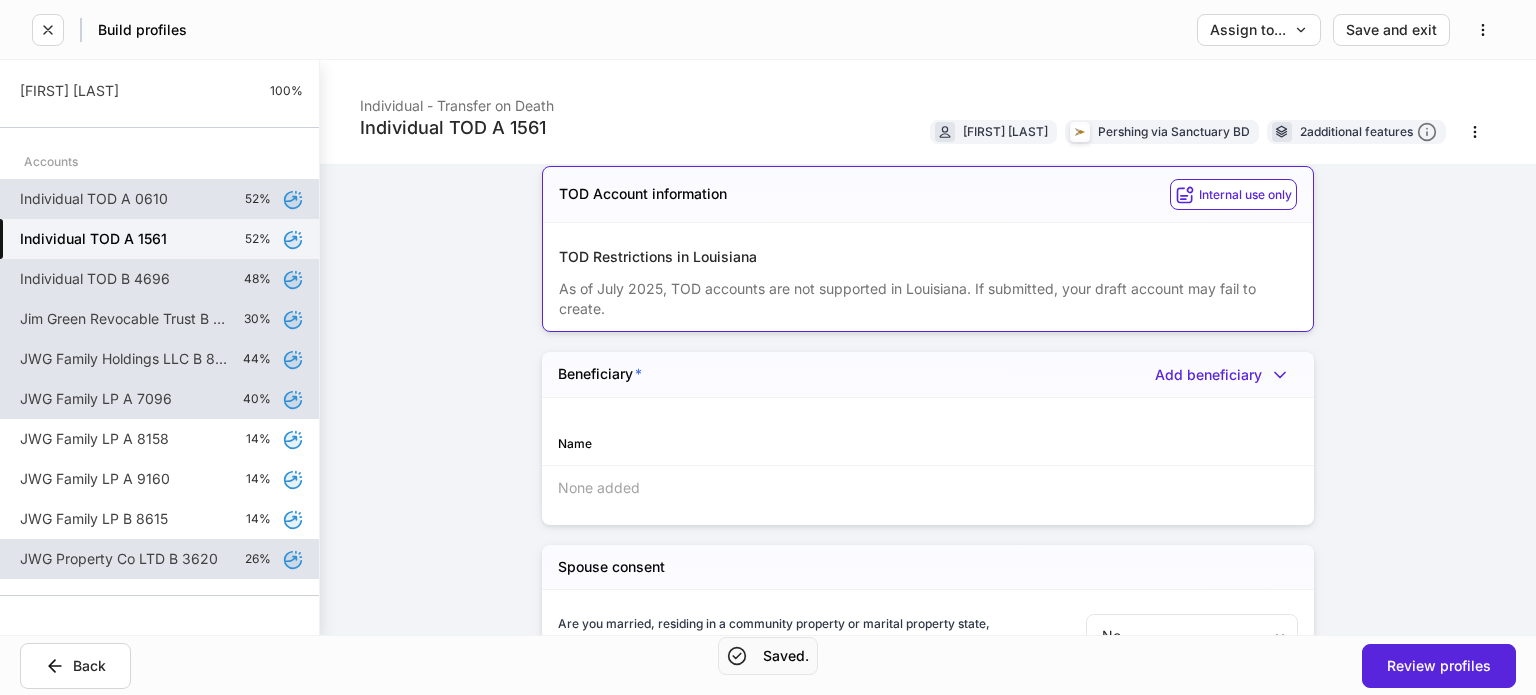 scroll, scrollTop: 1800, scrollLeft: 0, axis: vertical 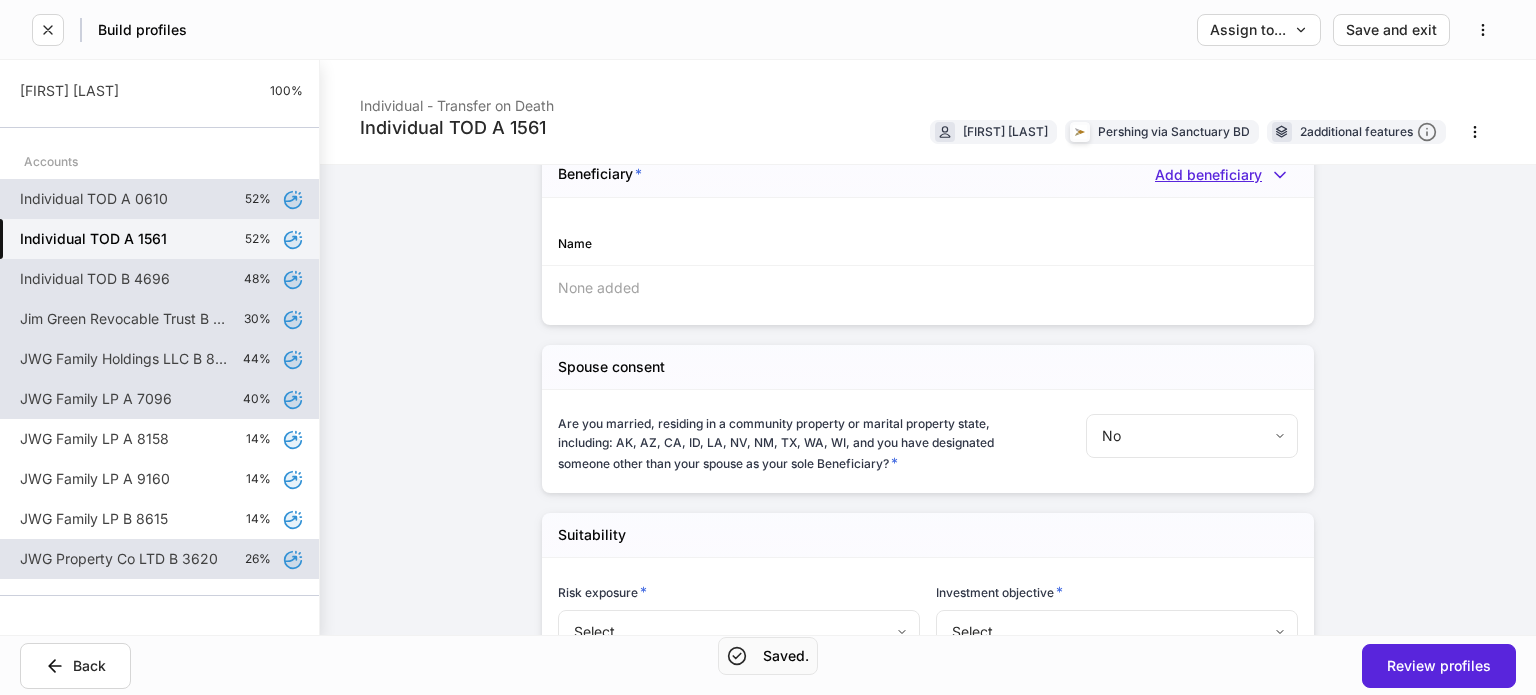 click 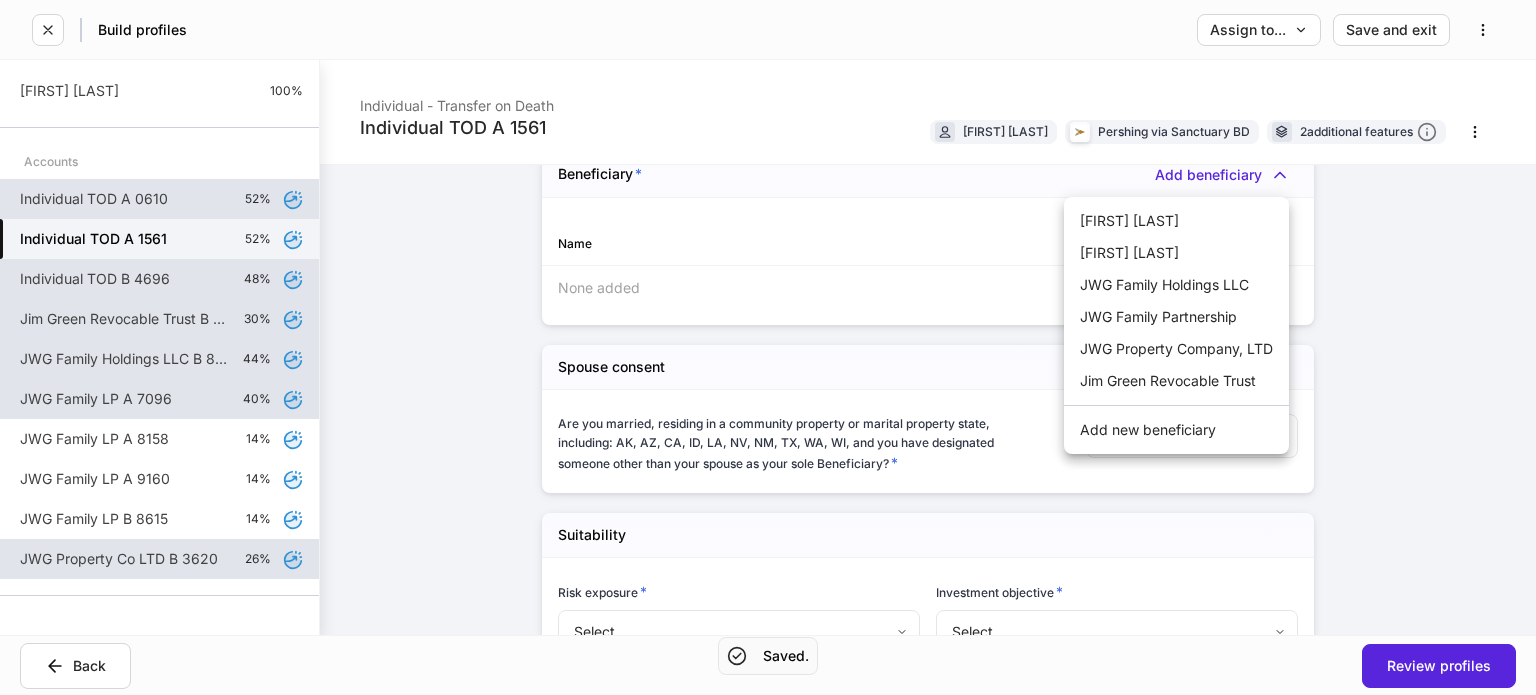 click on "Joseph Green" at bounding box center [1176, 221] 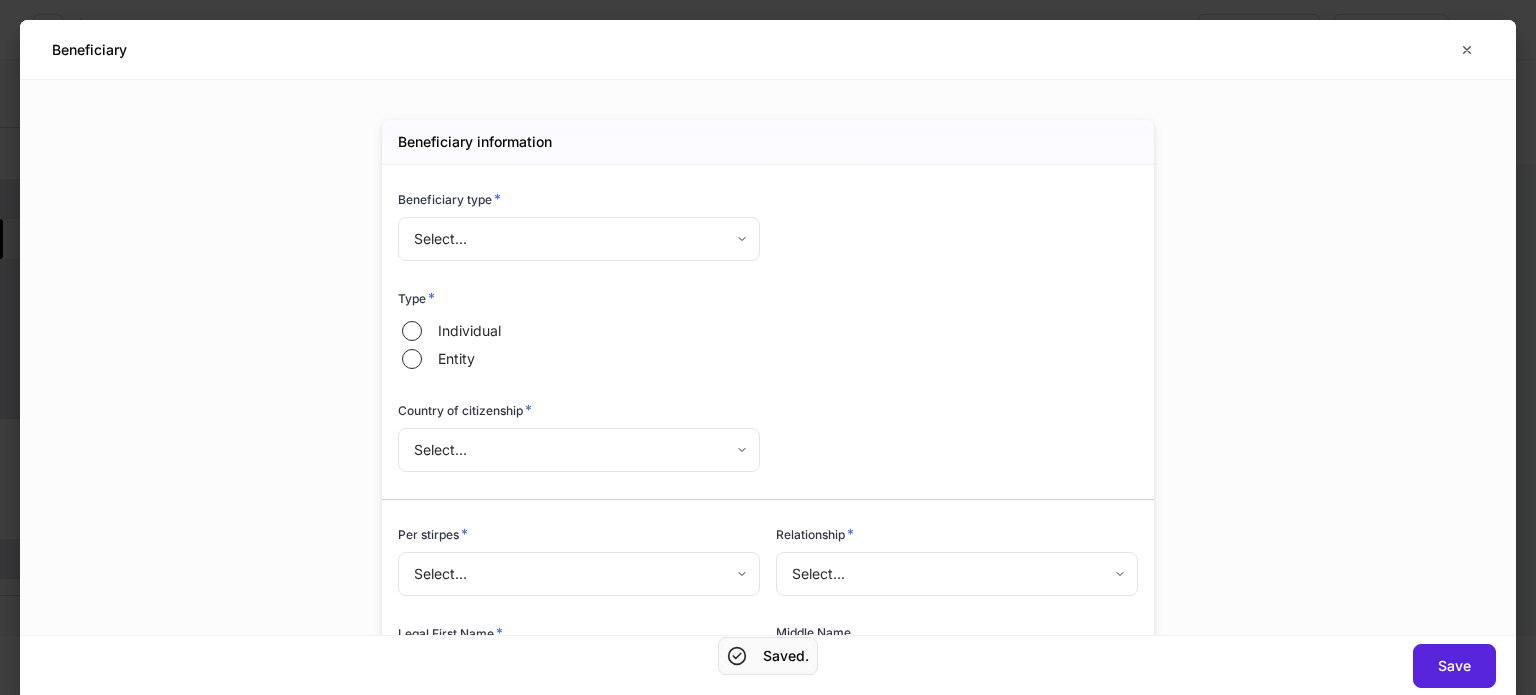 type on "*" 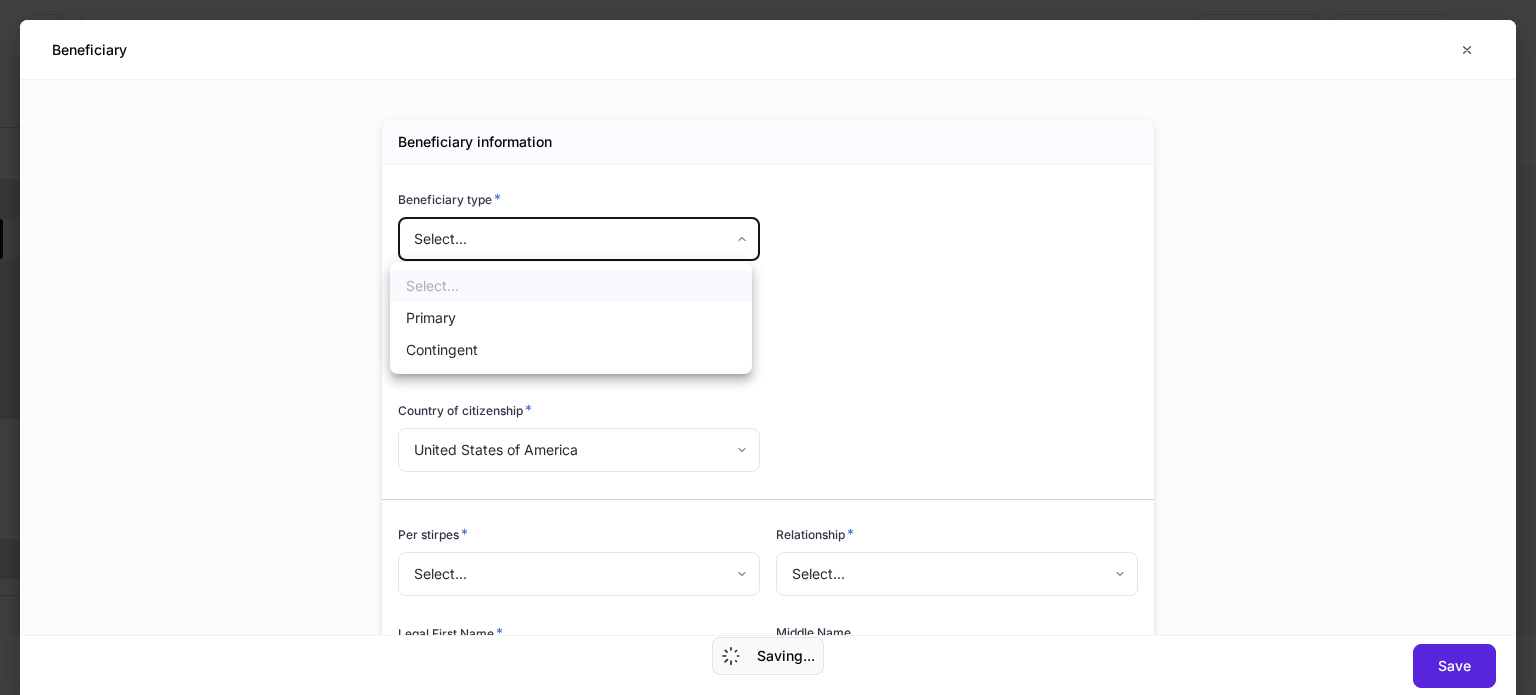 click on "**********" at bounding box center [768, 347] 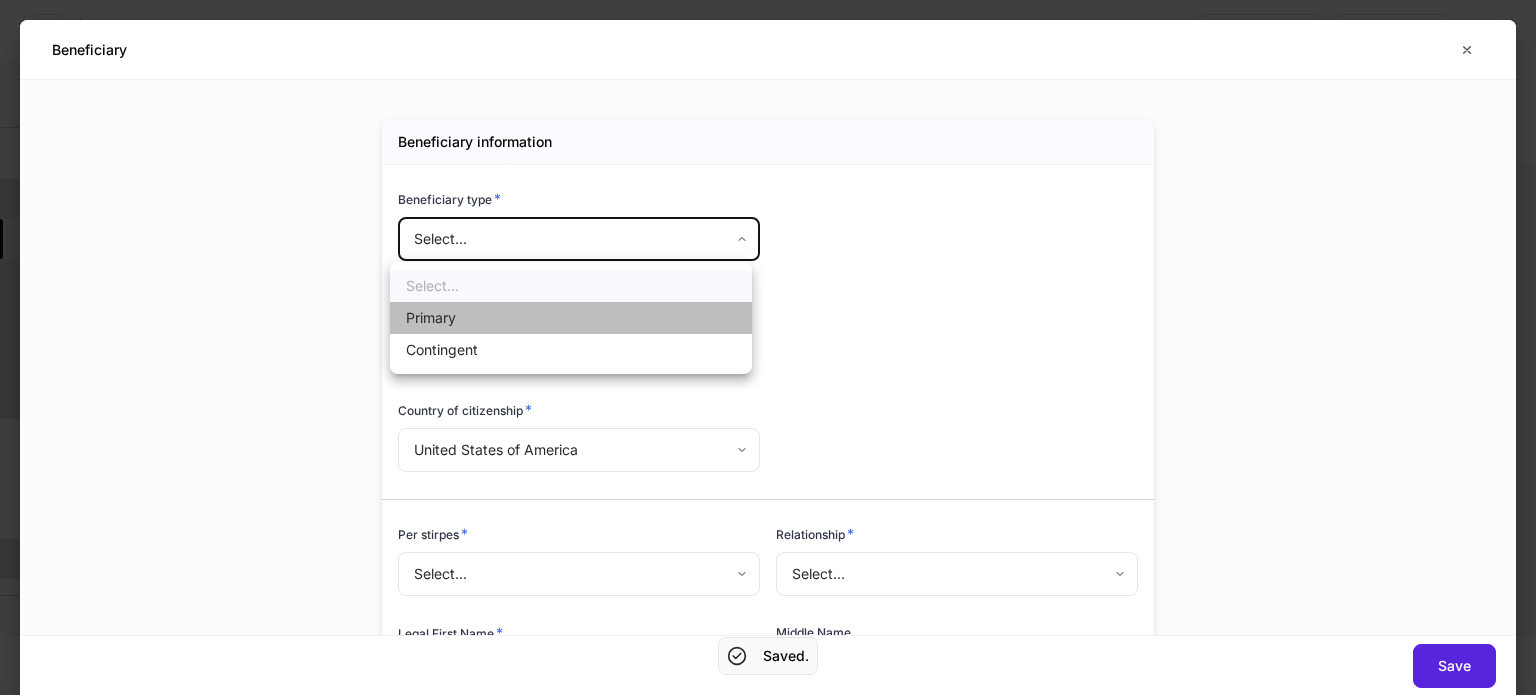 click on "Primary" at bounding box center (571, 318) 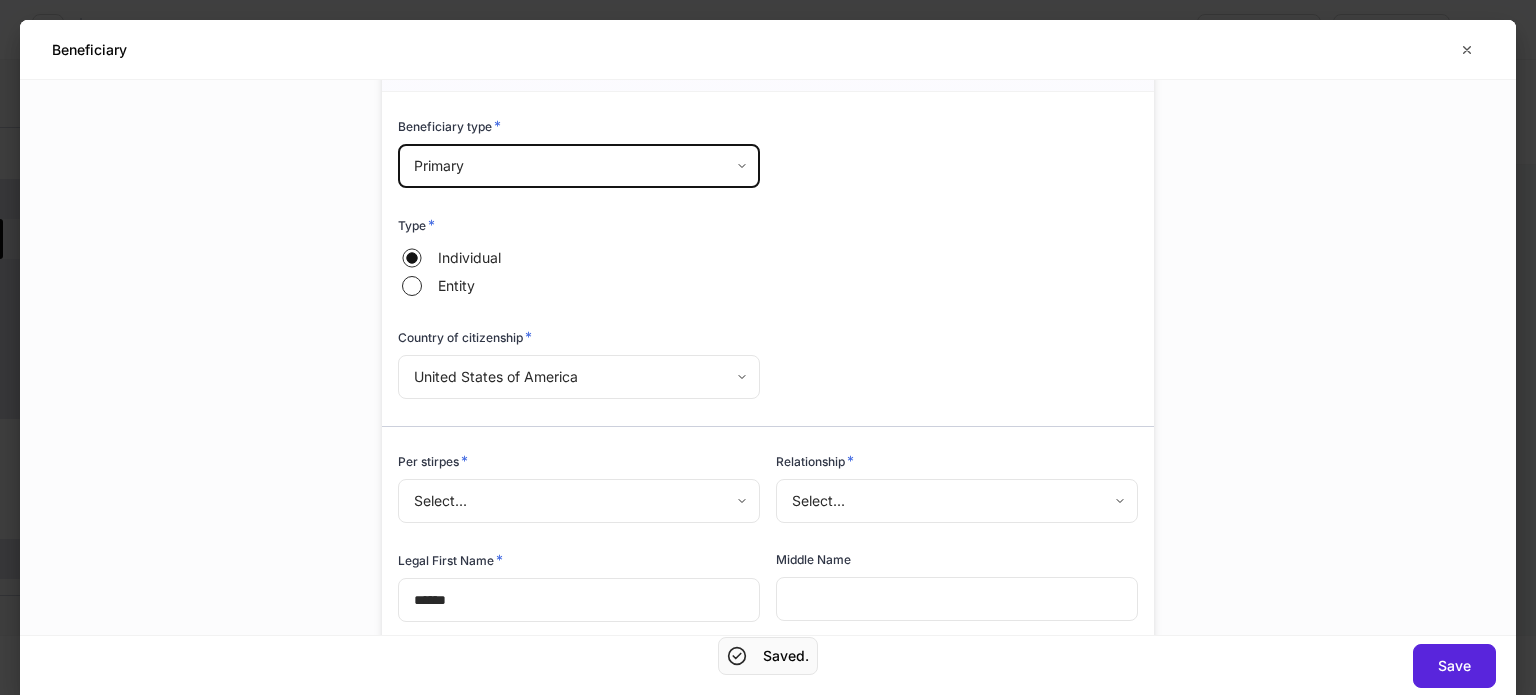 scroll, scrollTop: 300, scrollLeft: 0, axis: vertical 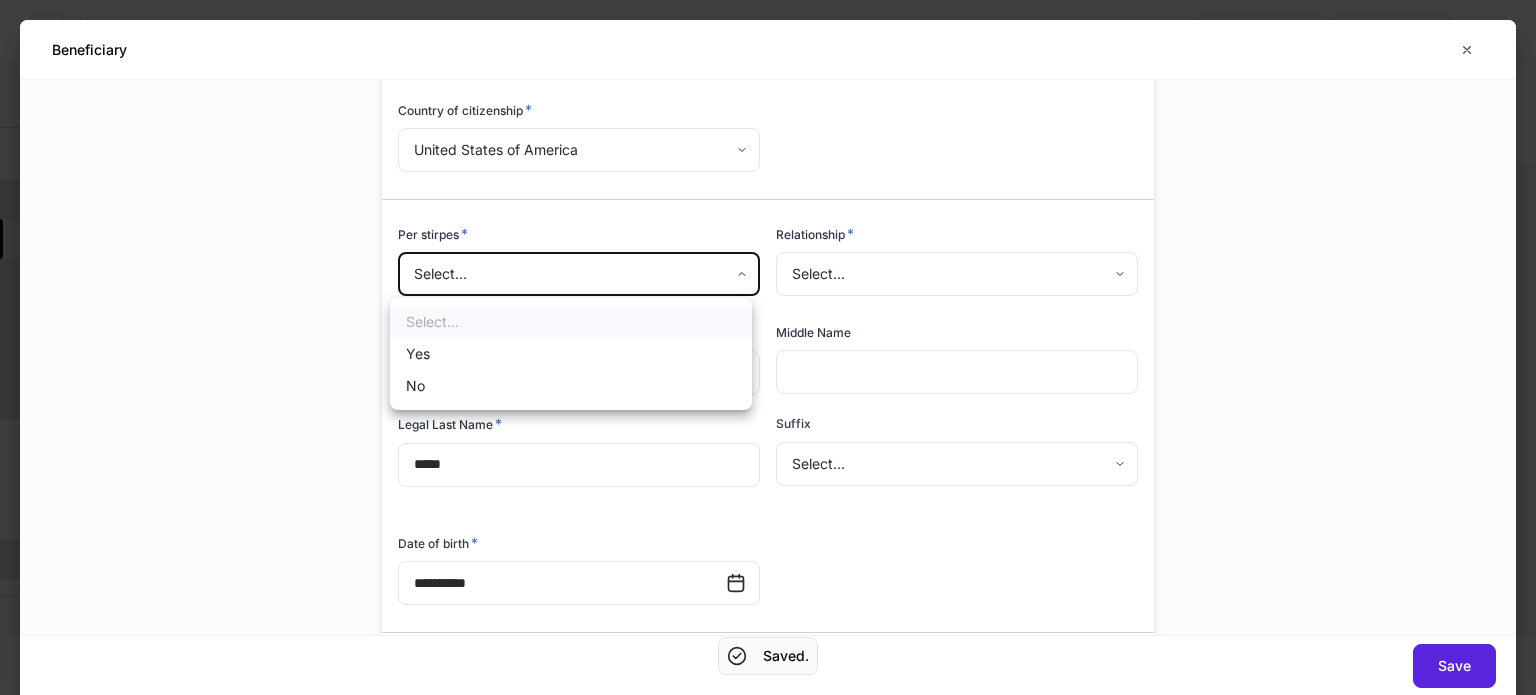 click on "**********" at bounding box center [768, 347] 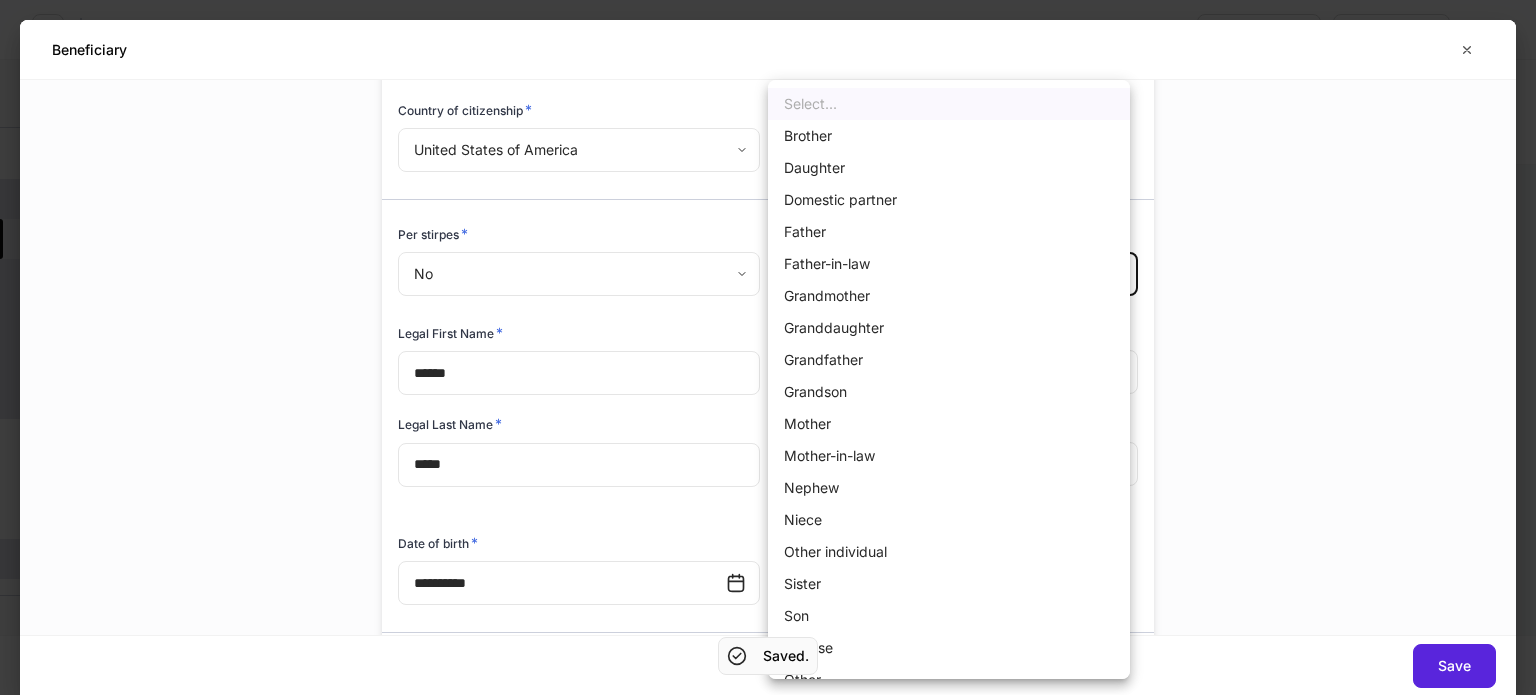 click on "**********" at bounding box center (768, 347) 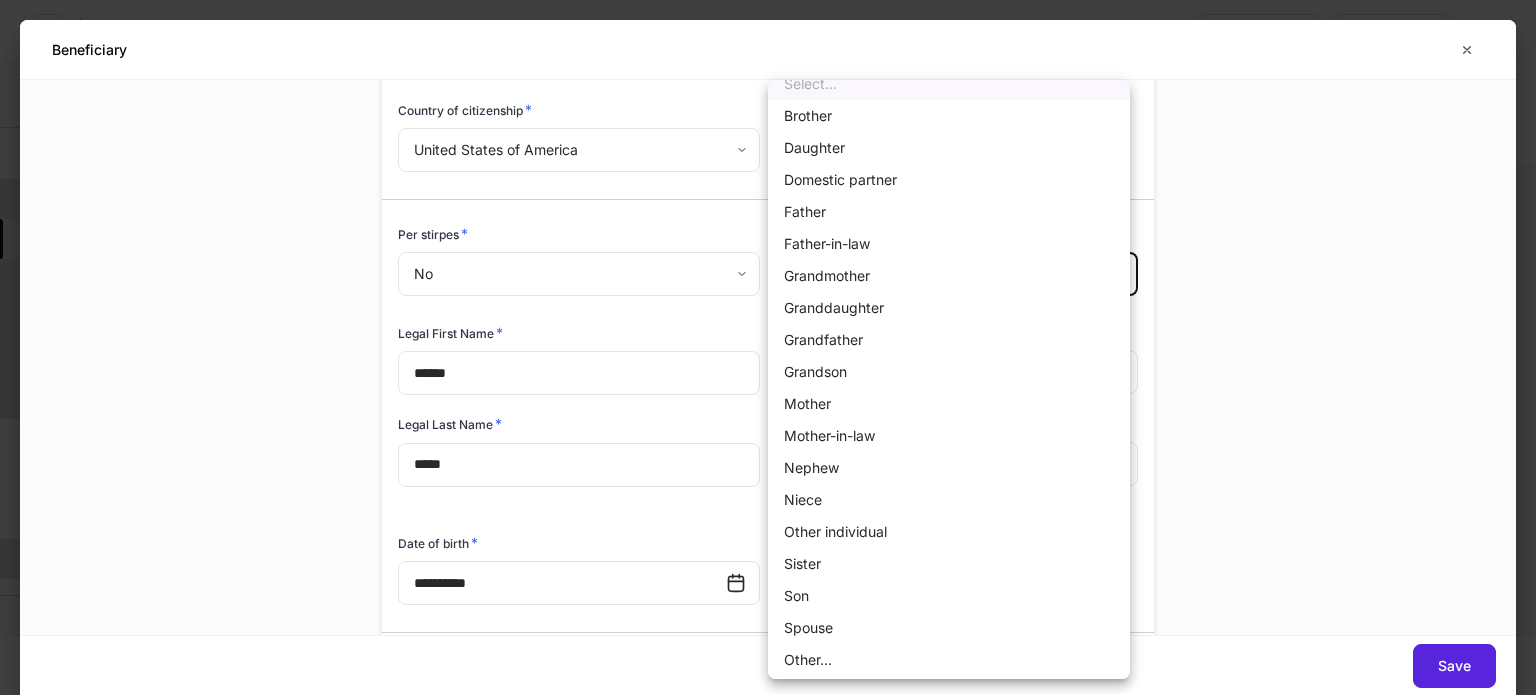scroll, scrollTop: 24, scrollLeft: 0, axis: vertical 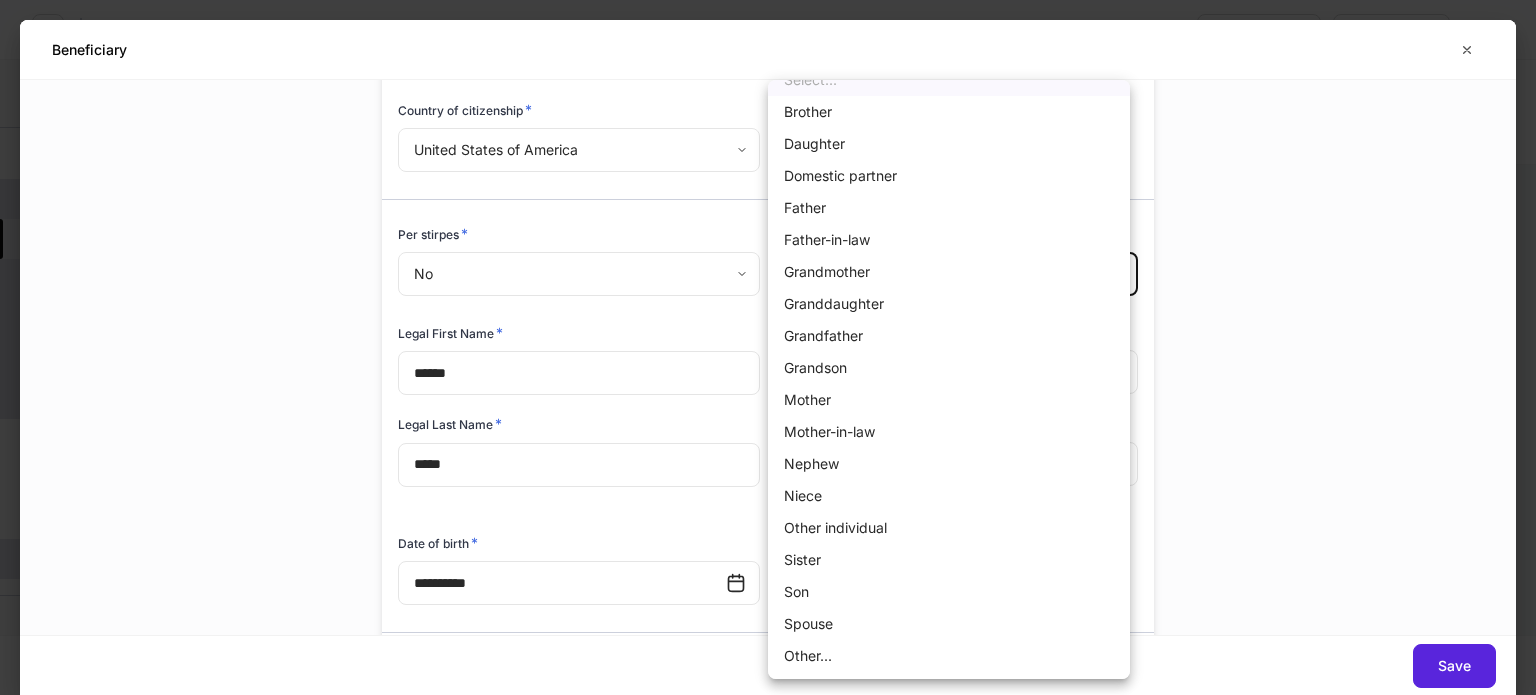 click on "Son" at bounding box center [949, 592] 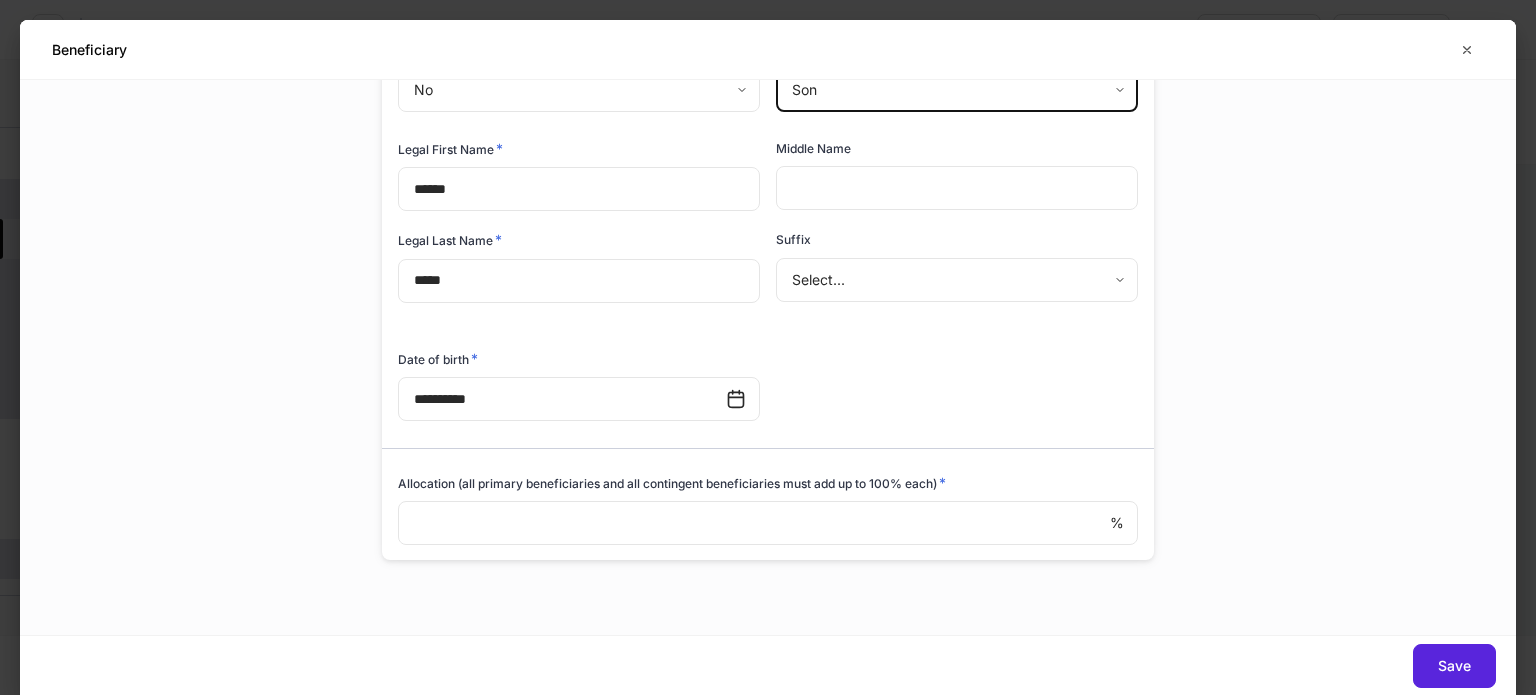 scroll, scrollTop: 493, scrollLeft: 0, axis: vertical 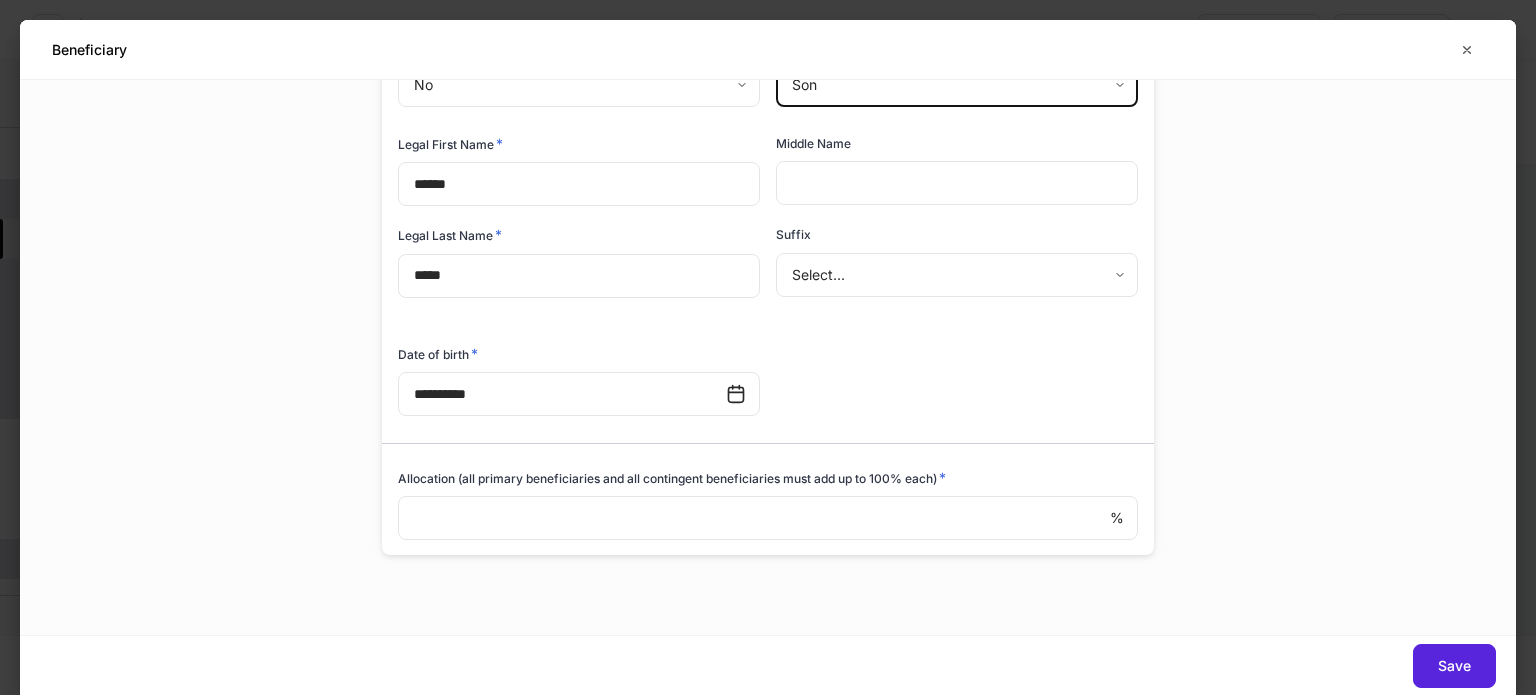 click at bounding box center [754, 518] 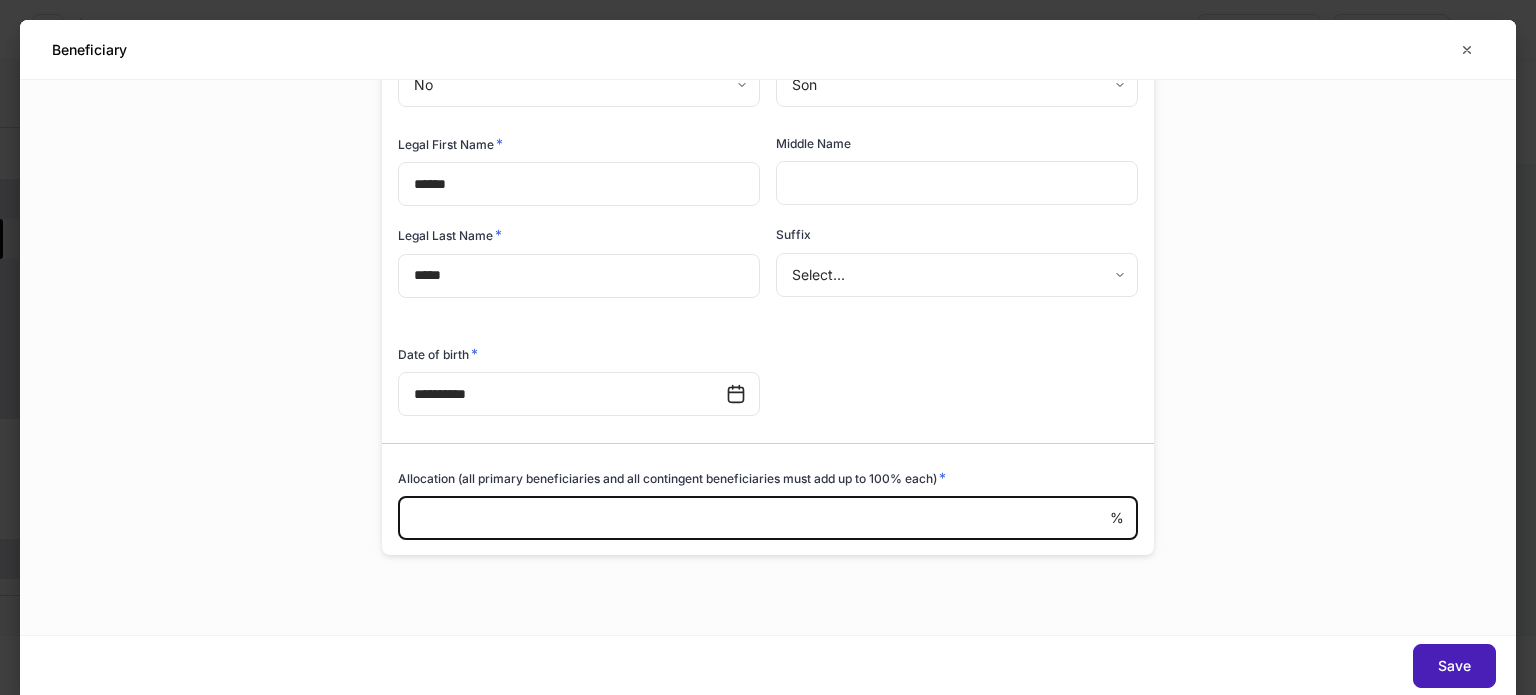 type on "**" 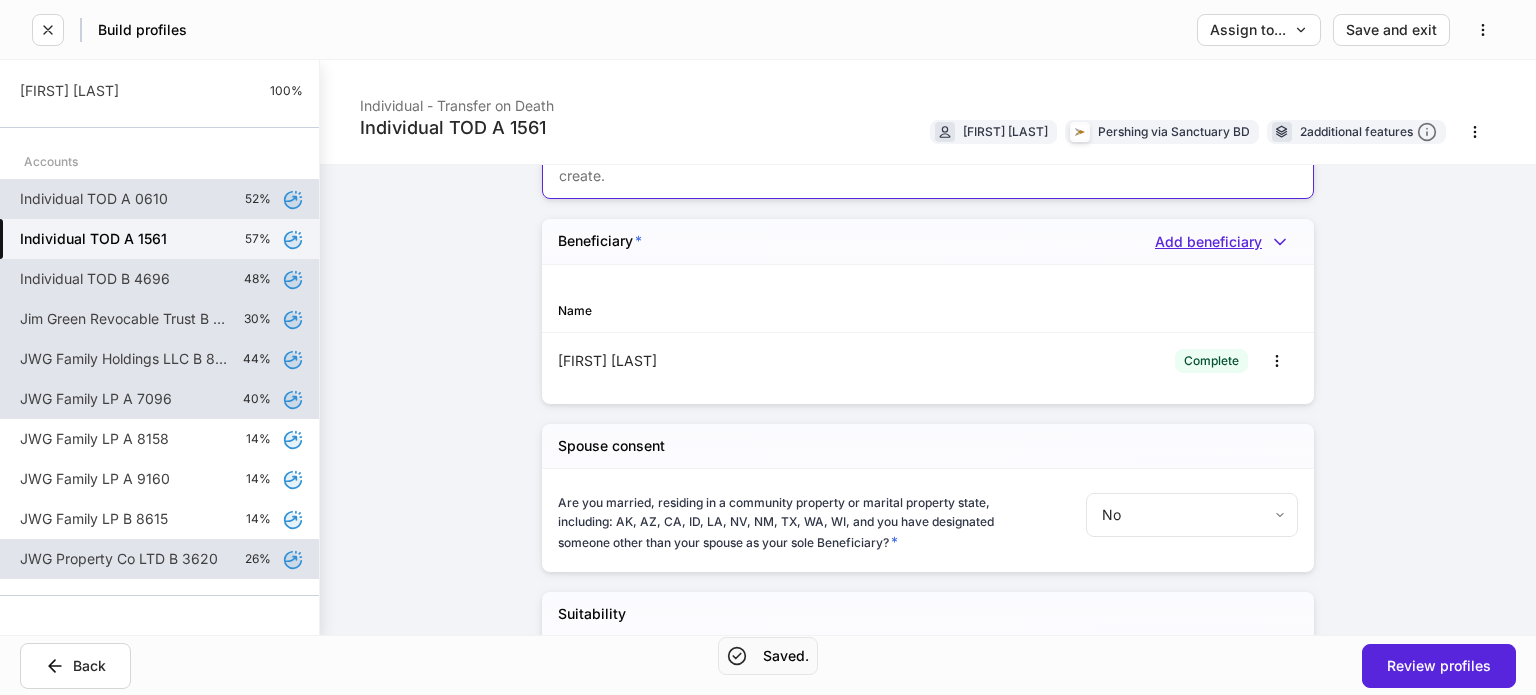 scroll, scrollTop: 1700, scrollLeft: 0, axis: vertical 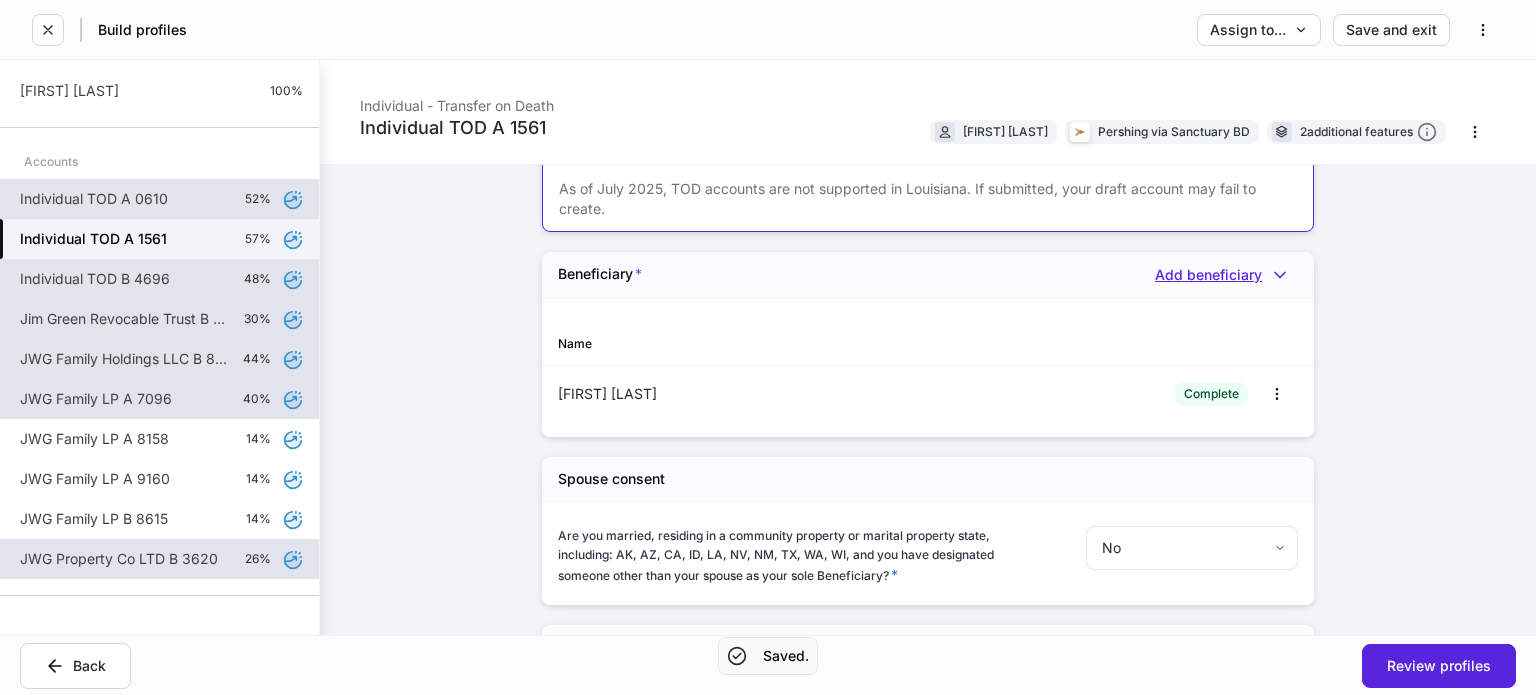 click 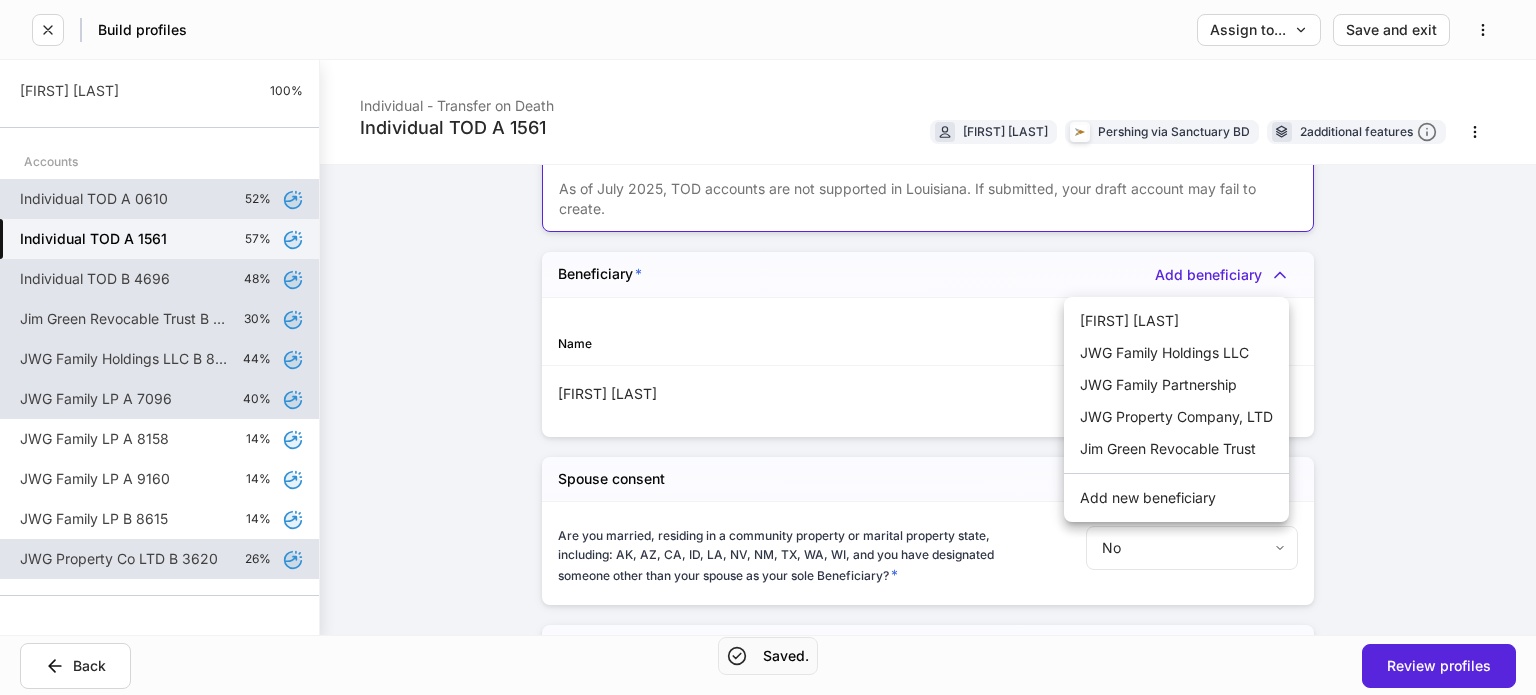 click on "Janine Kruit" at bounding box center (1176, 321) 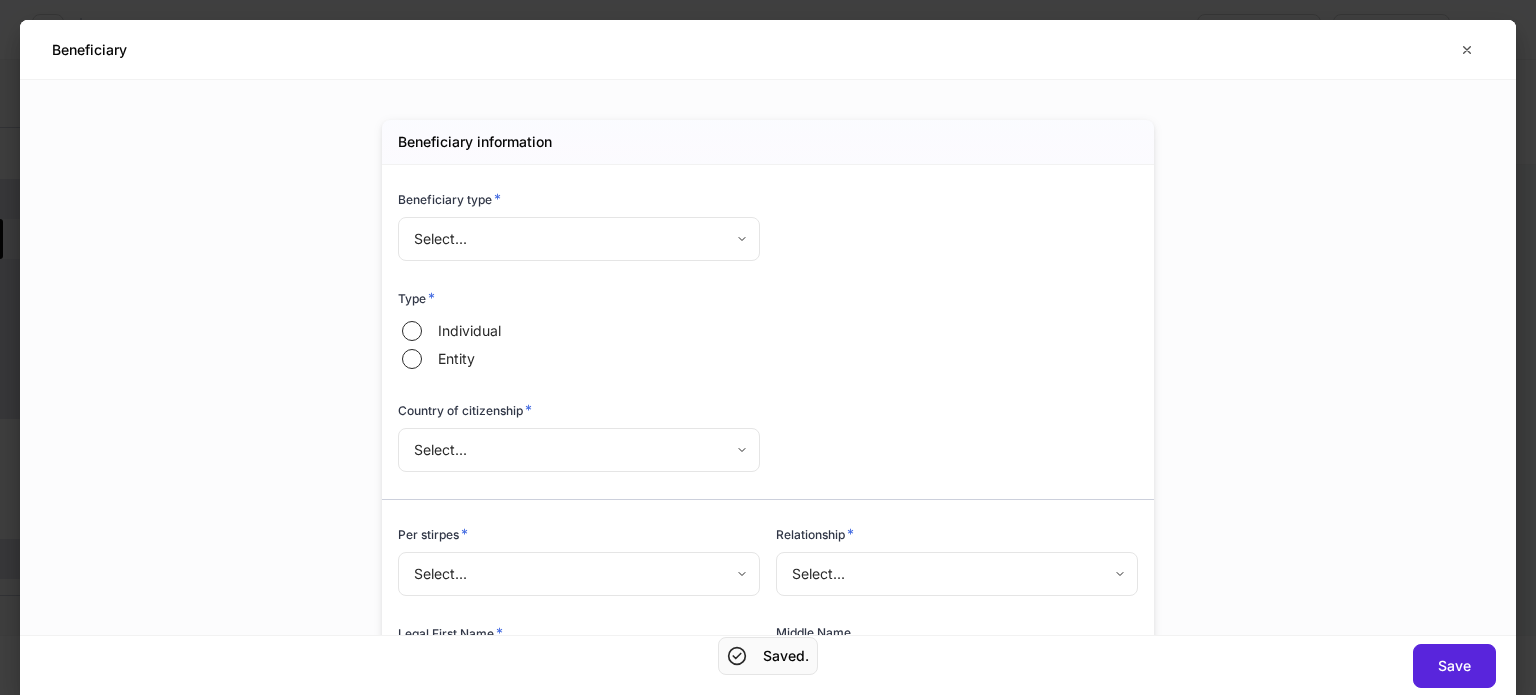 type on "*" 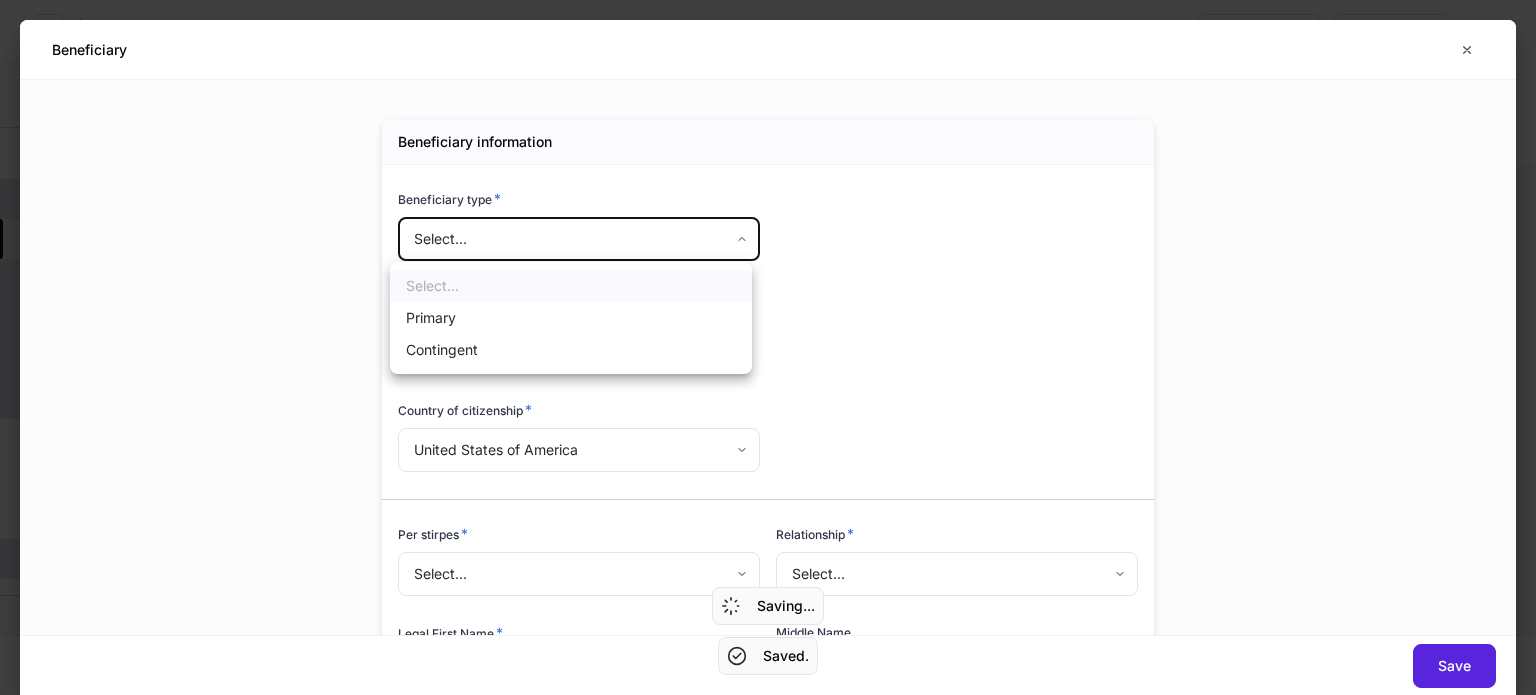 click on "**********" at bounding box center (768, 347) 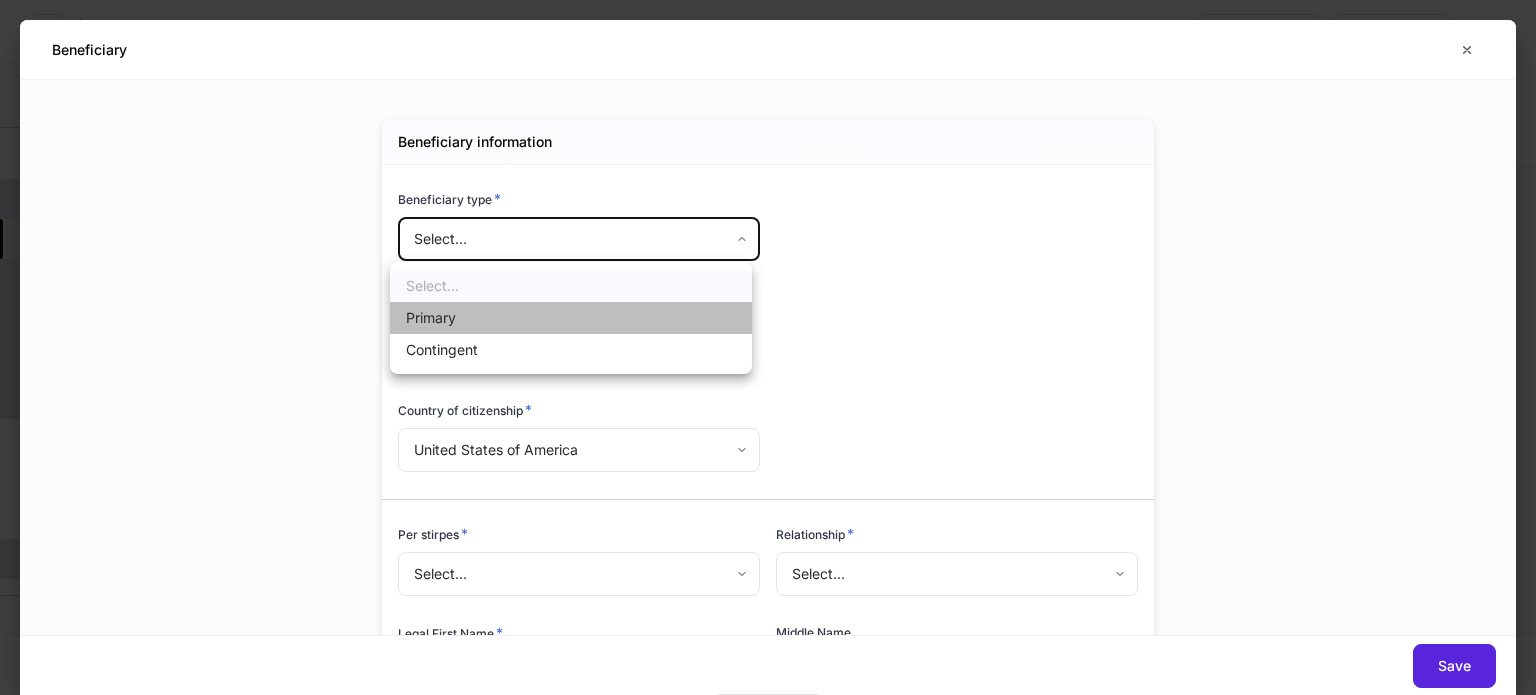 click on "Primary" at bounding box center [571, 318] 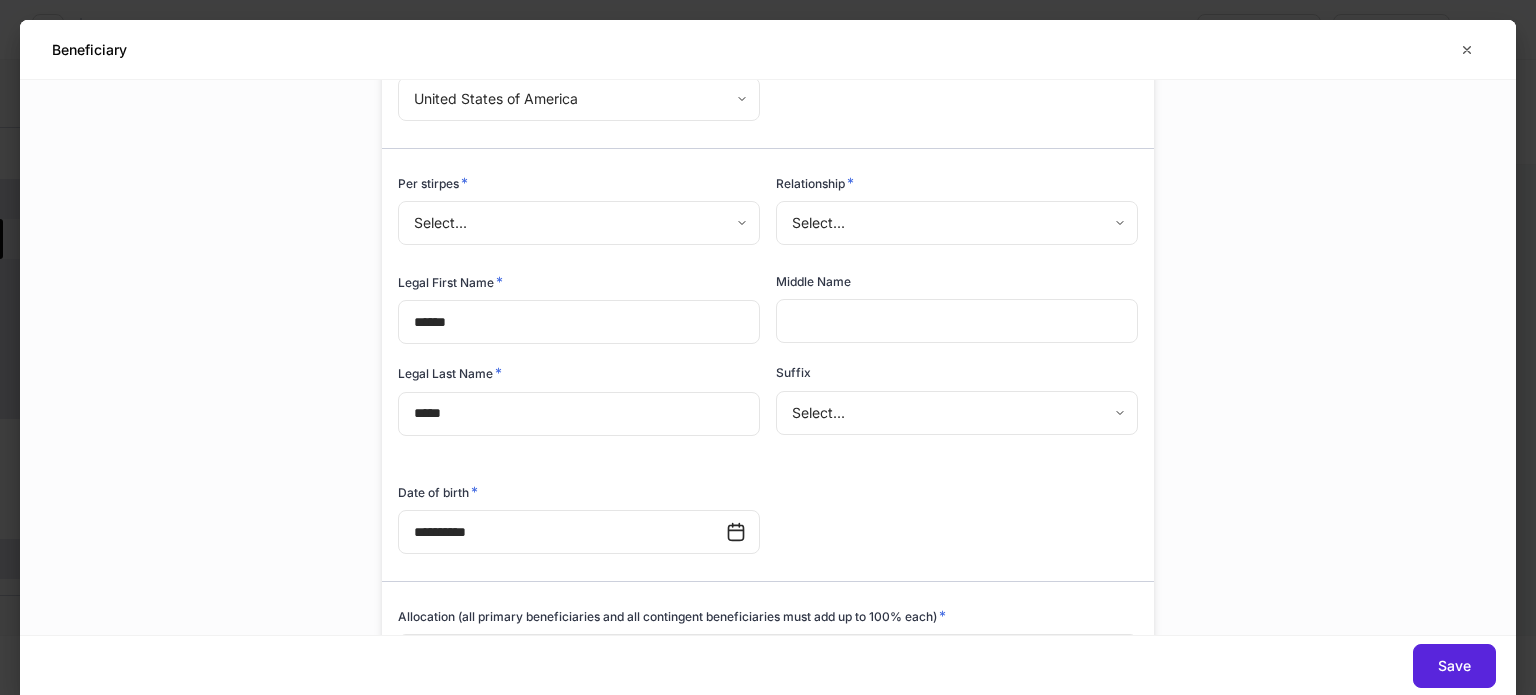 scroll, scrollTop: 400, scrollLeft: 0, axis: vertical 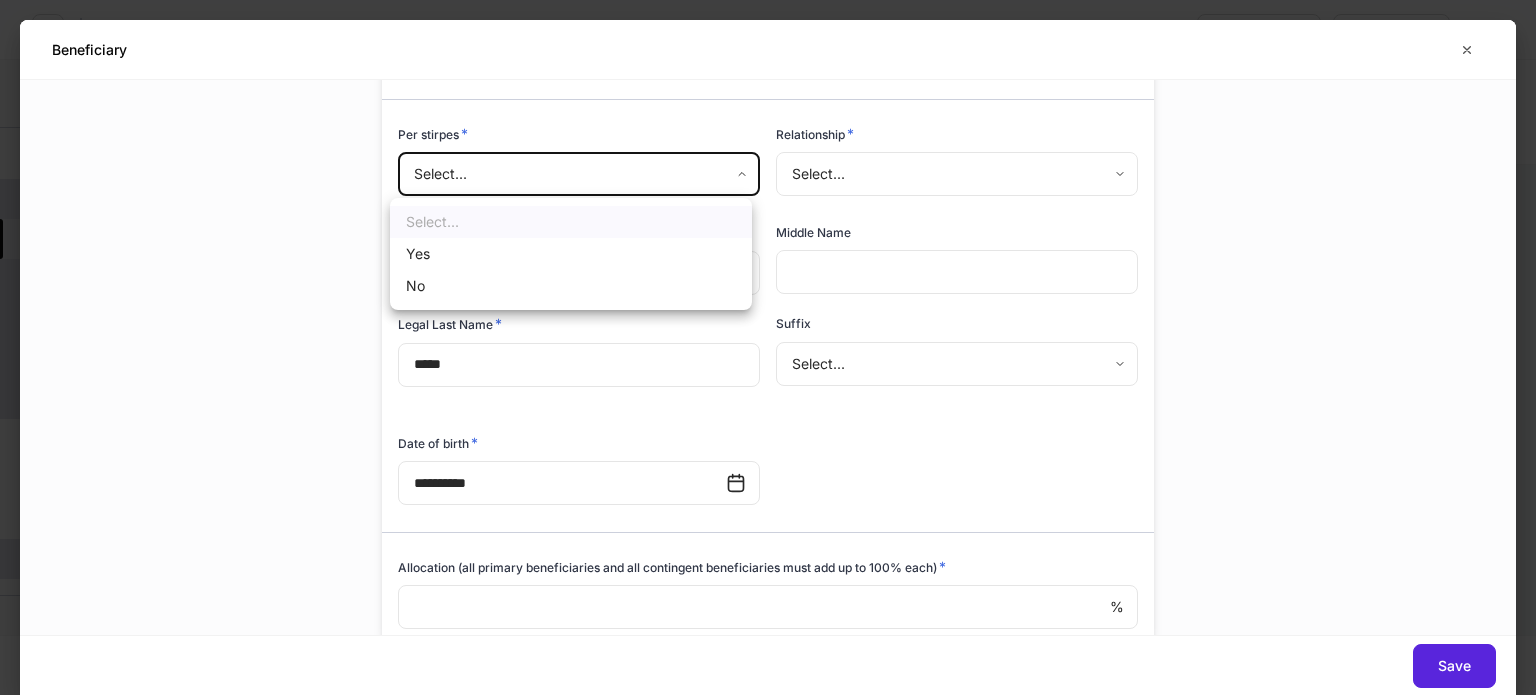 click on "**********" at bounding box center (768, 347) 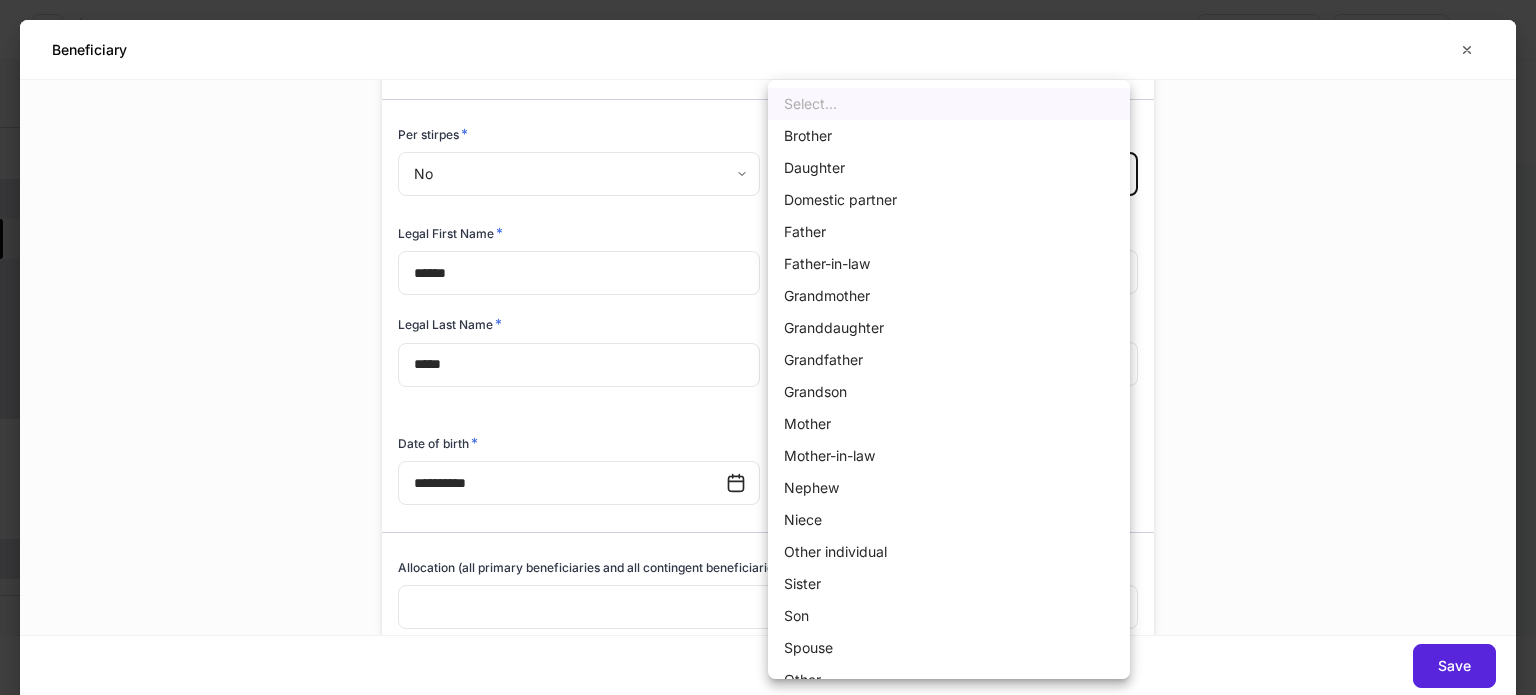 click on "**********" at bounding box center (768, 347) 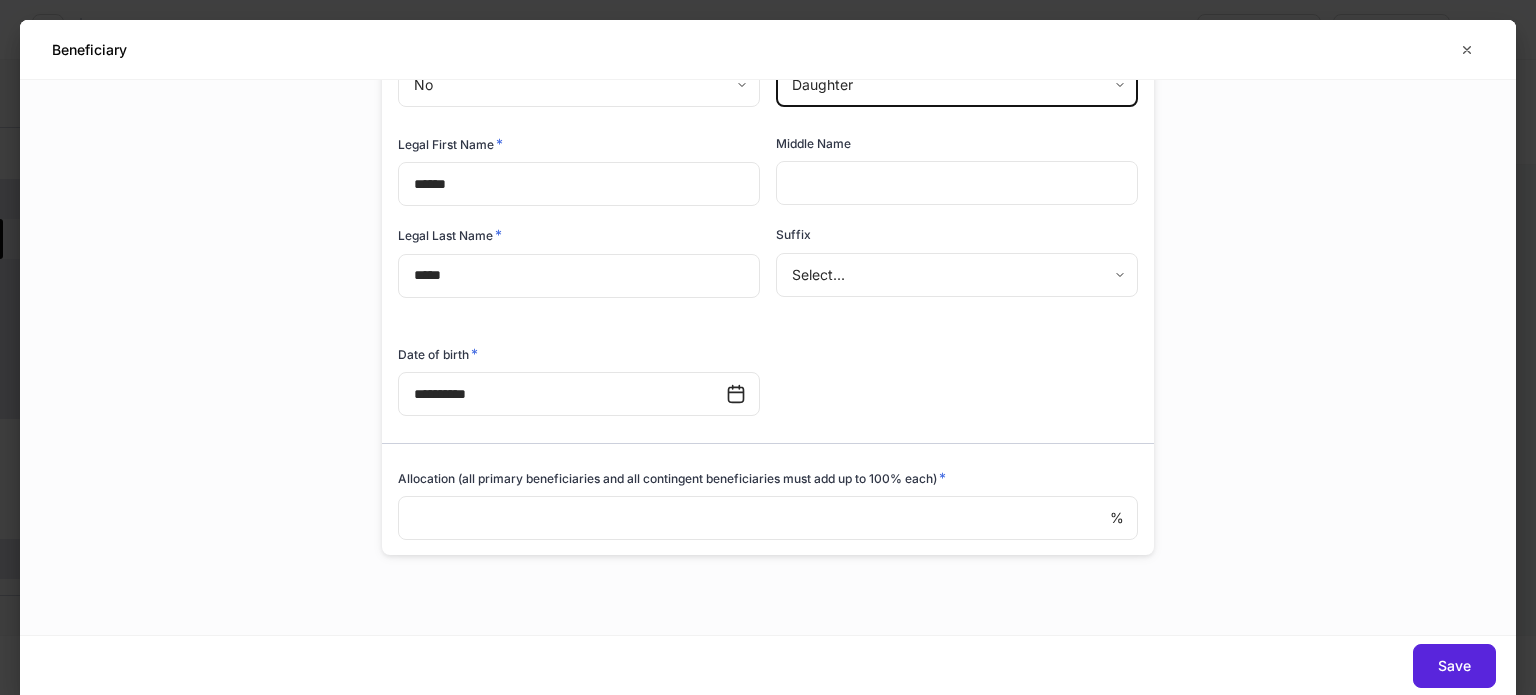 scroll, scrollTop: 493, scrollLeft: 0, axis: vertical 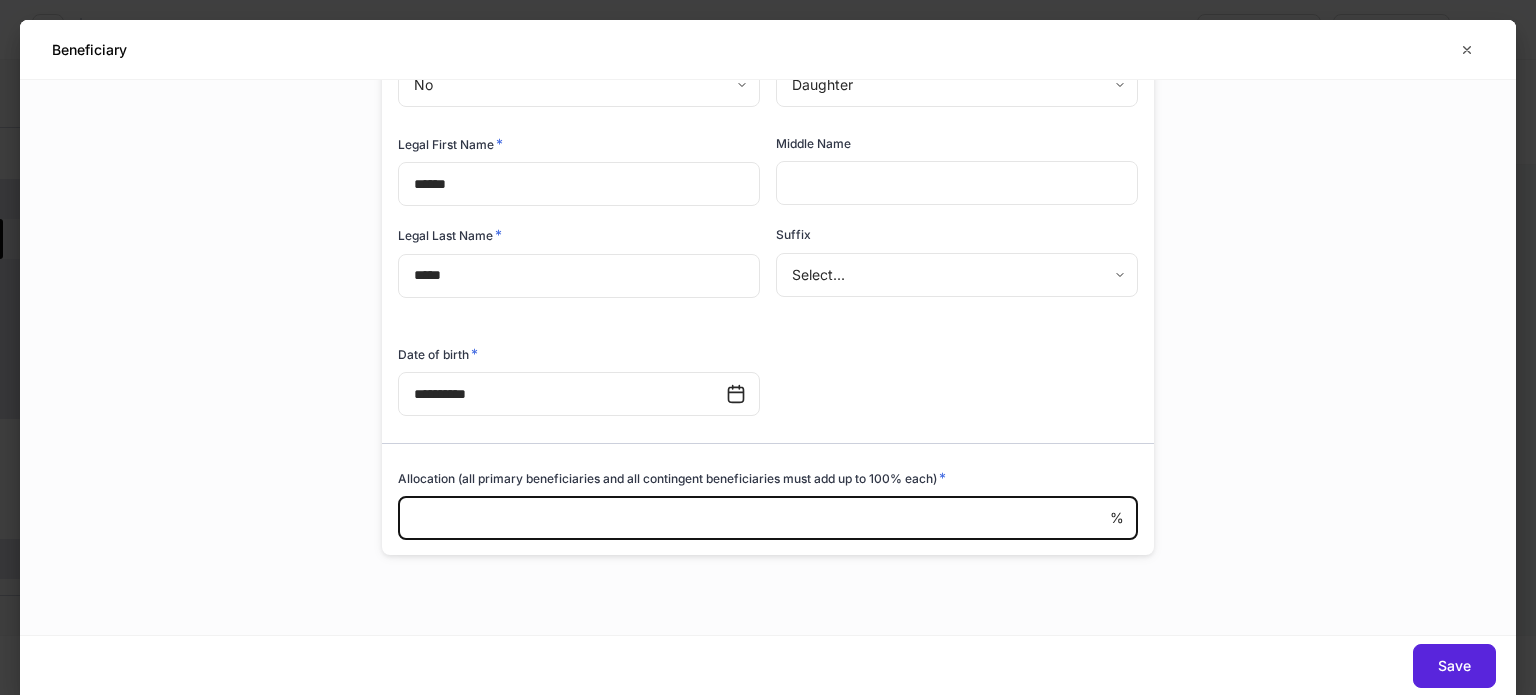 click at bounding box center [754, 518] 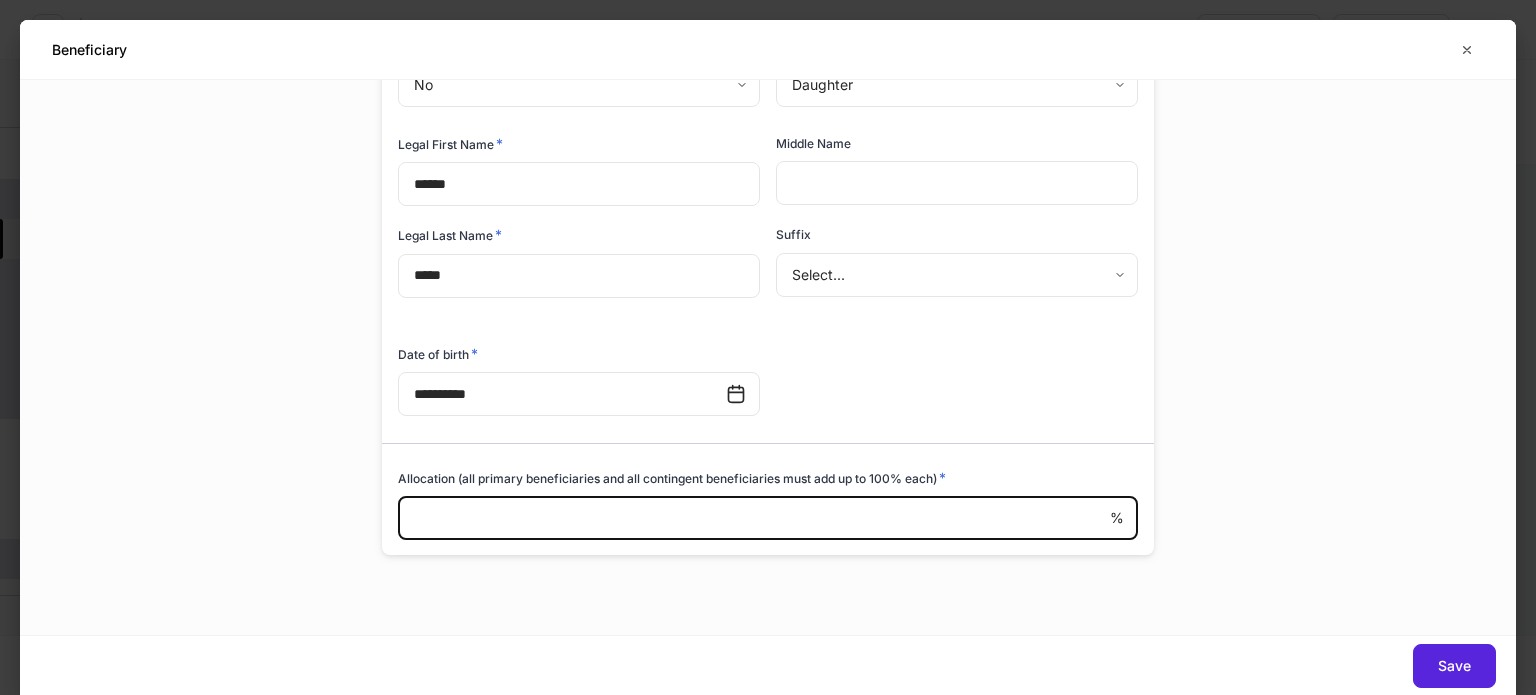 type on "**" 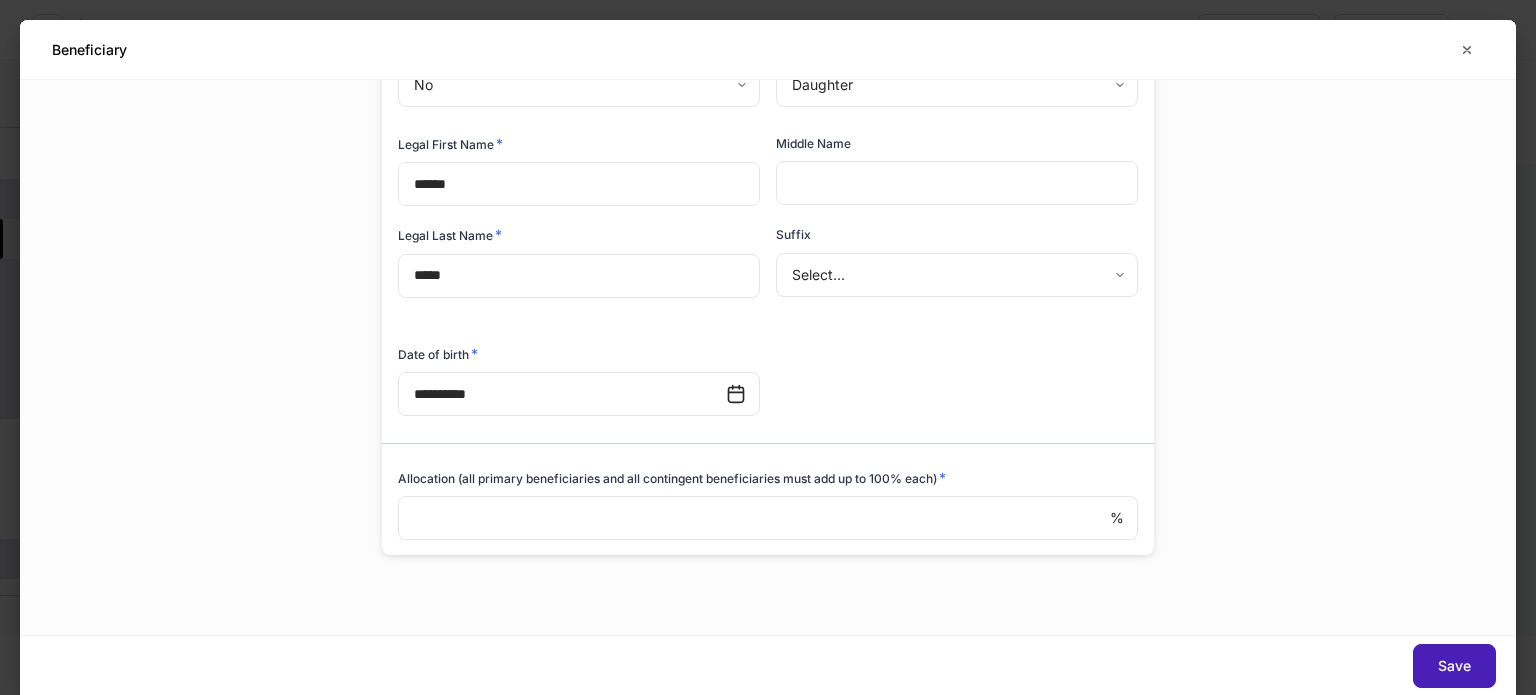 click on "Save" at bounding box center [1454, 666] 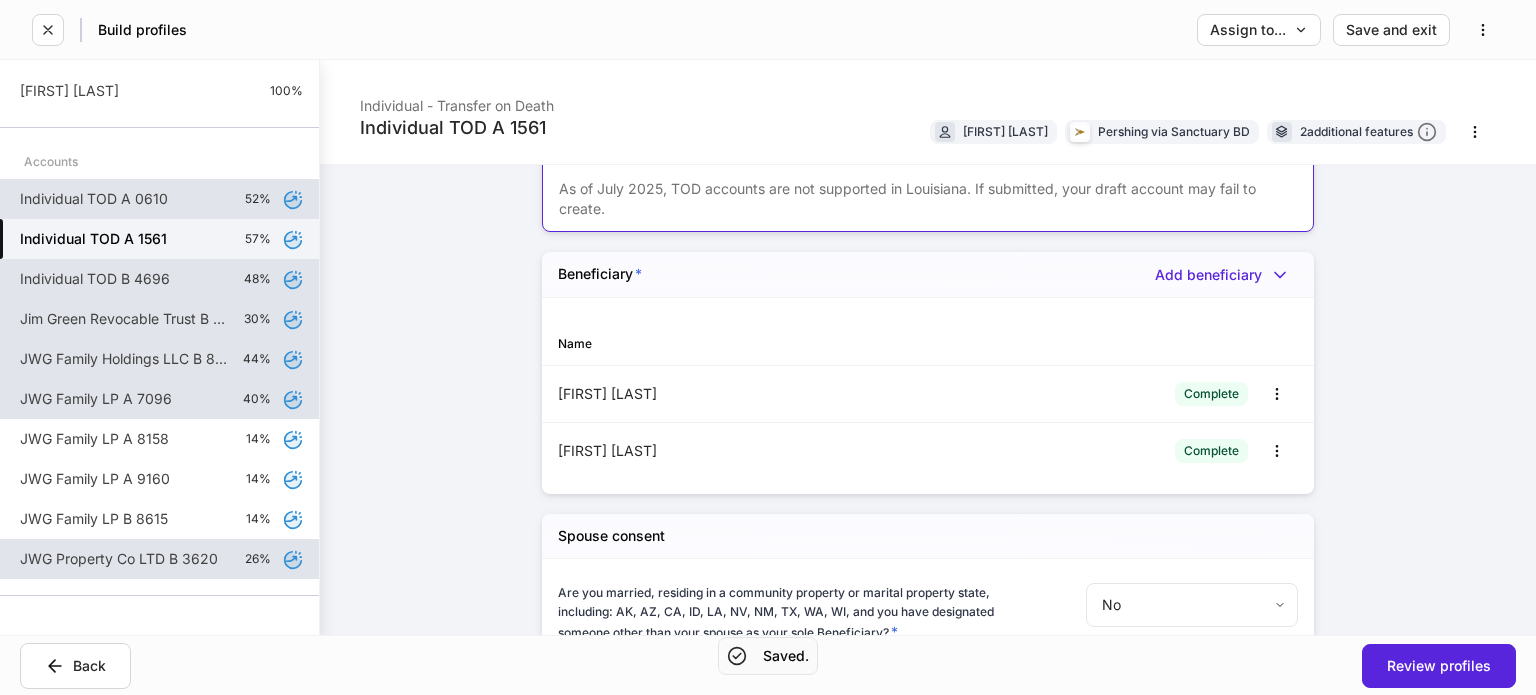 click on "Individual TOD B 4696" at bounding box center (95, 279) 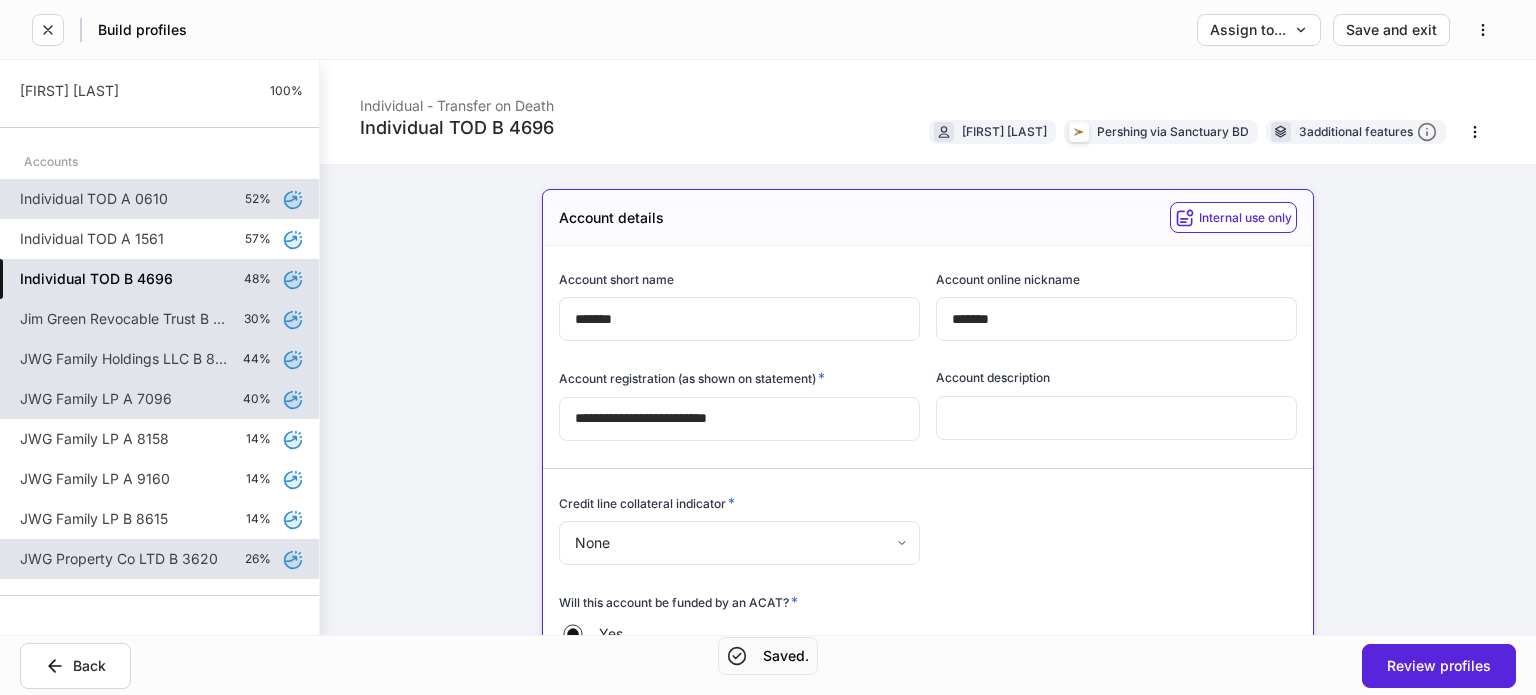 type on "**********" 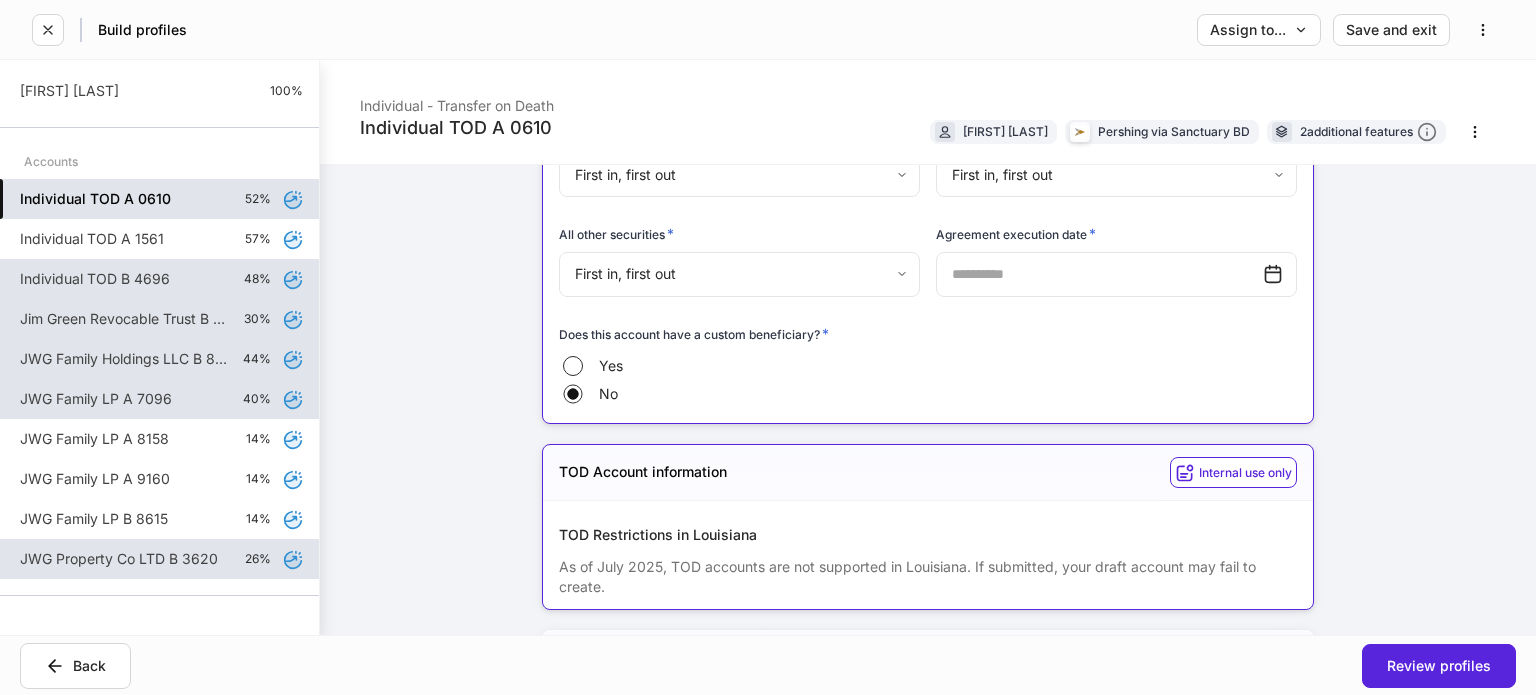 scroll, scrollTop: 1200, scrollLeft: 0, axis: vertical 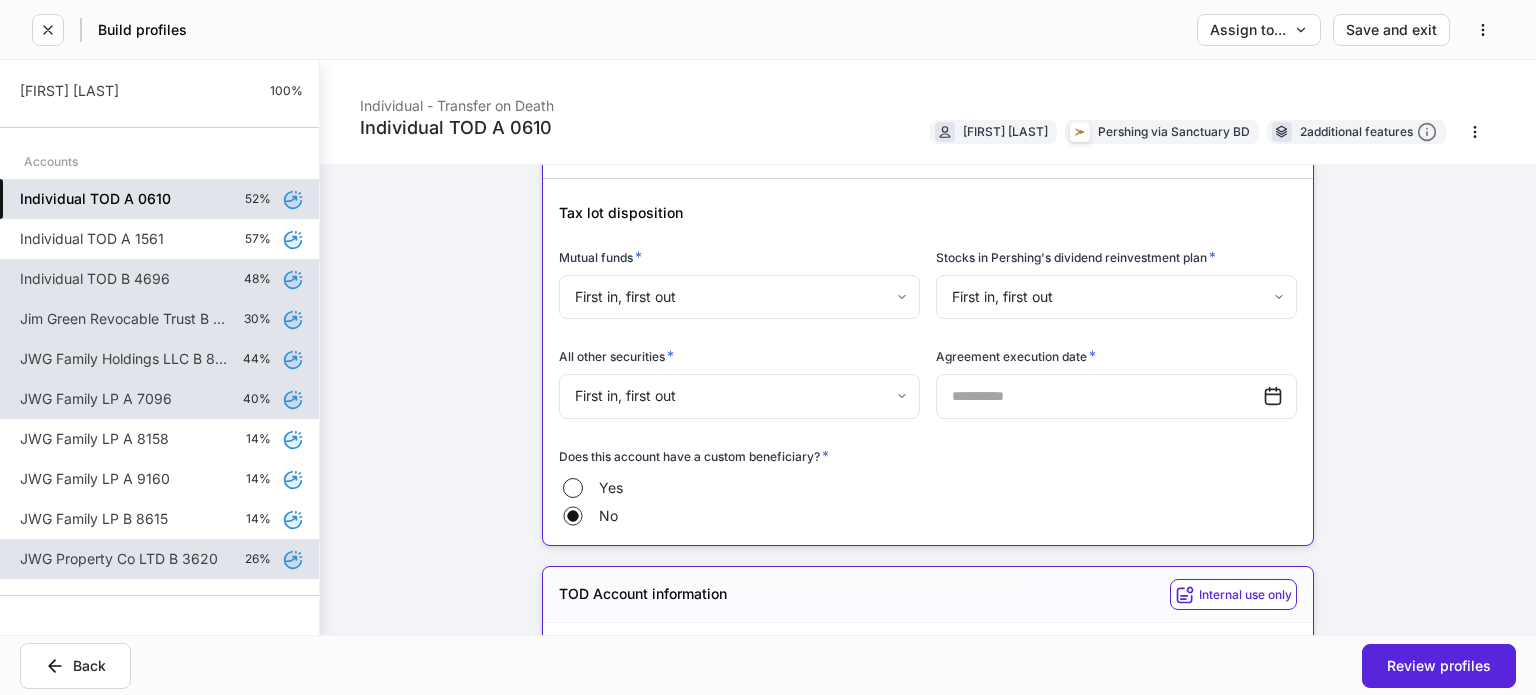 click 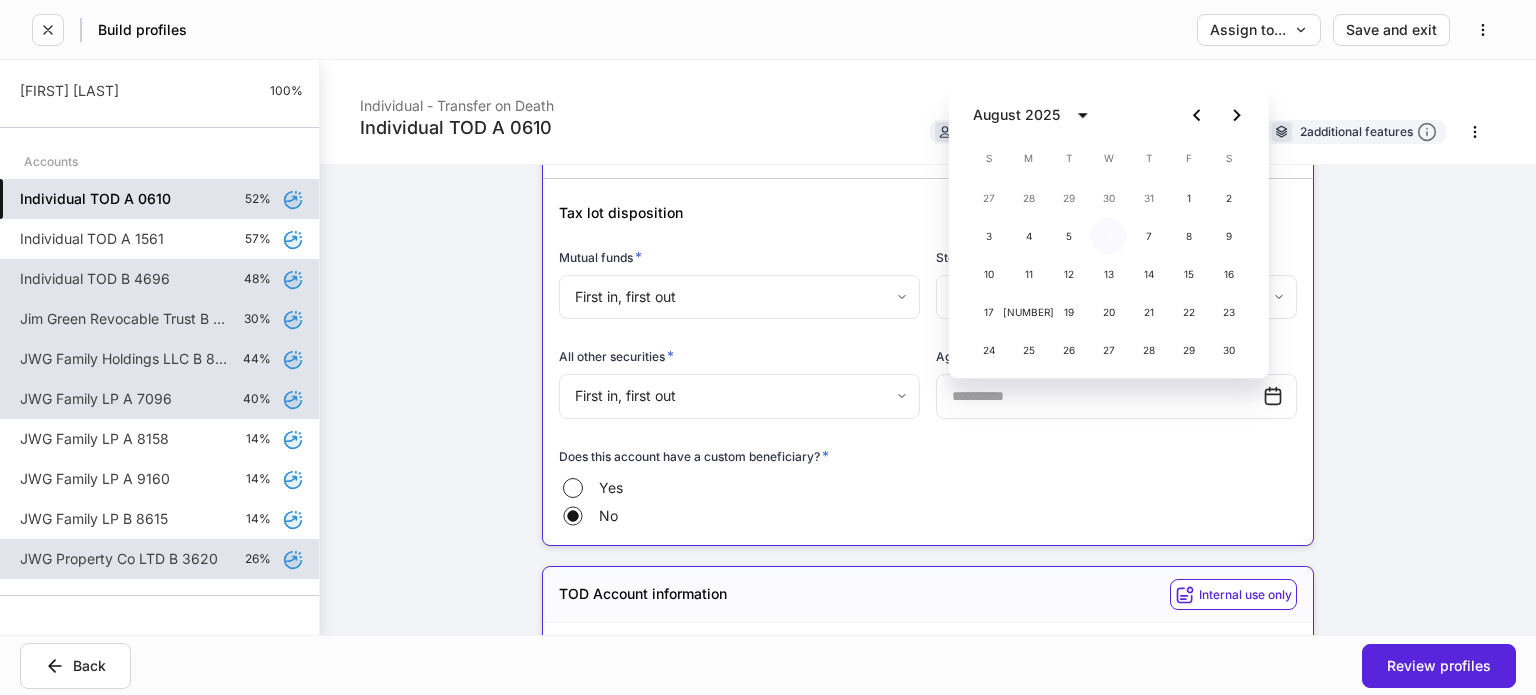 click on "6" at bounding box center [1109, 236] 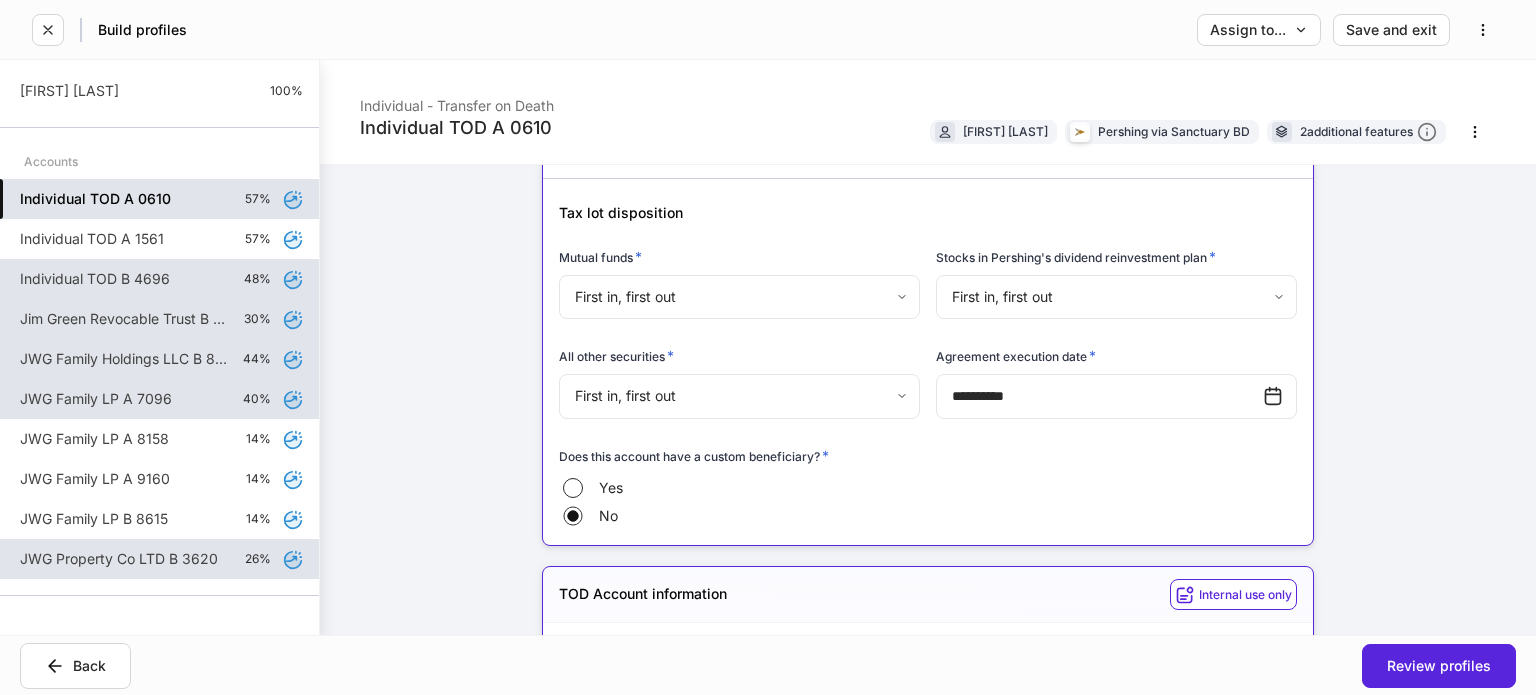 type on "**********" 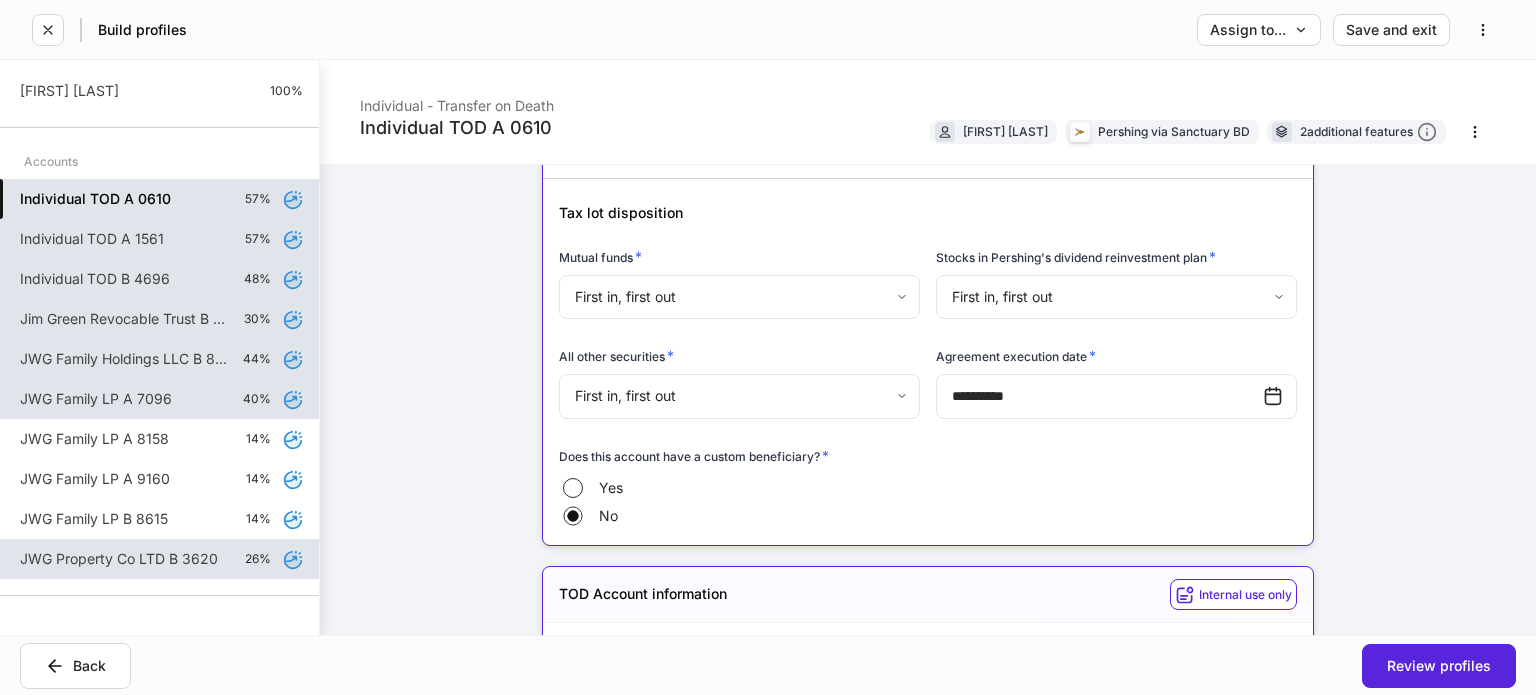 click on "Individual TOD A 1561 57%" at bounding box center [159, 239] 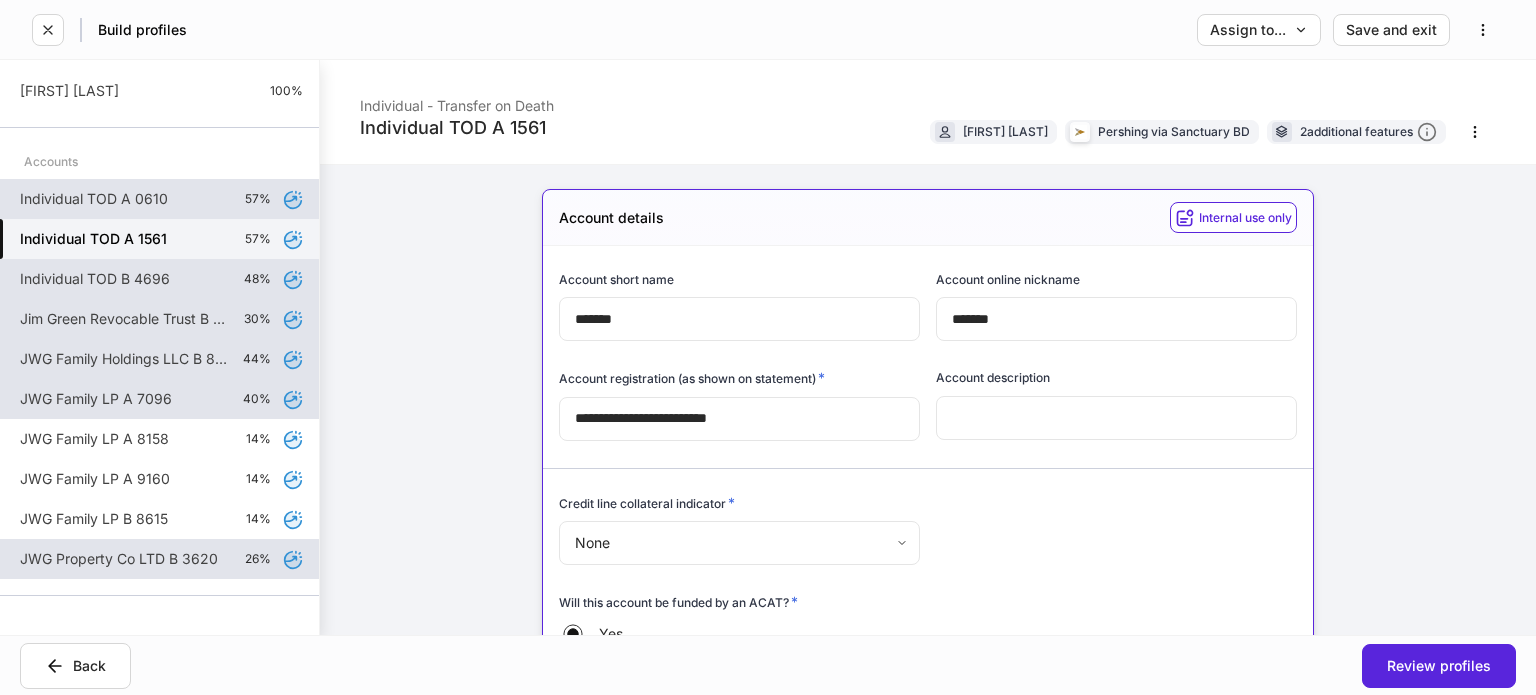 click on "Individual TOD B 4696 48%" at bounding box center (159, 279) 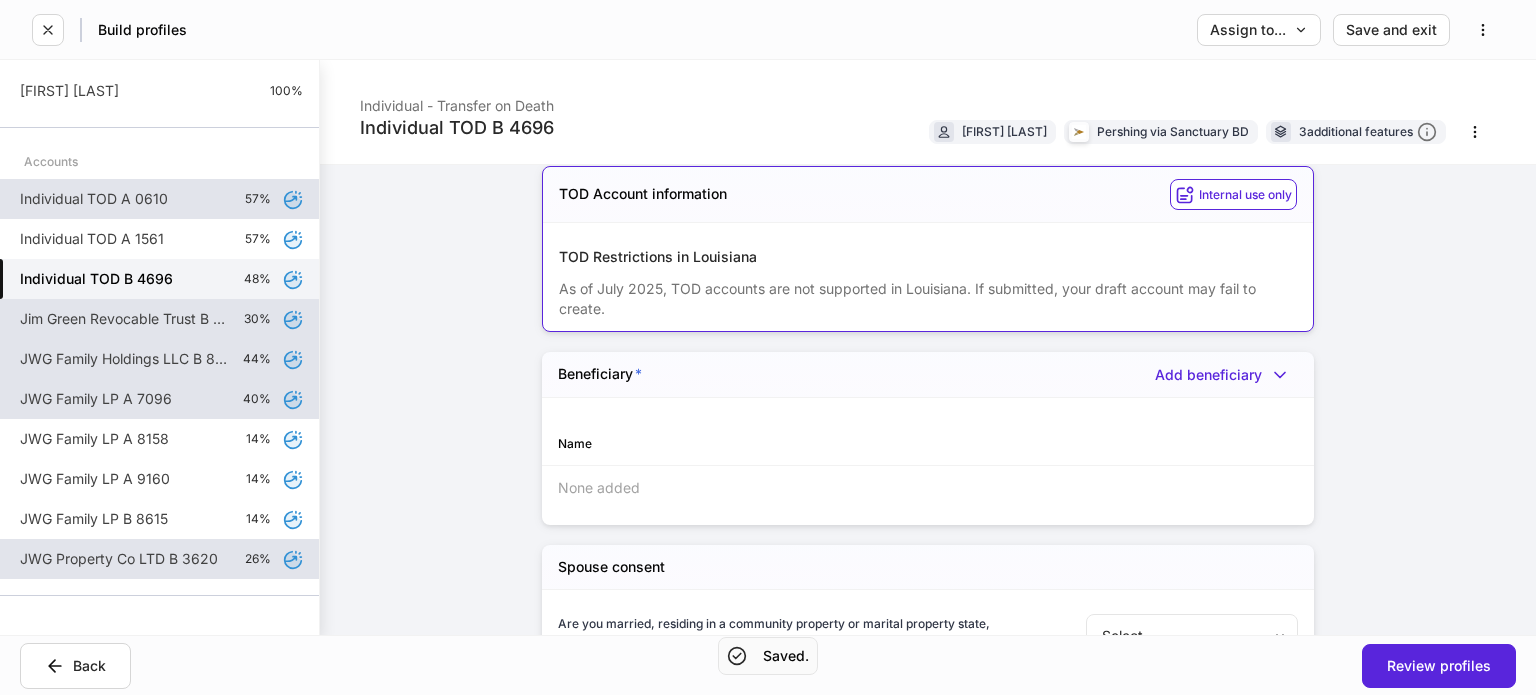 scroll, scrollTop: 1700, scrollLeft: 0, axis: vertical 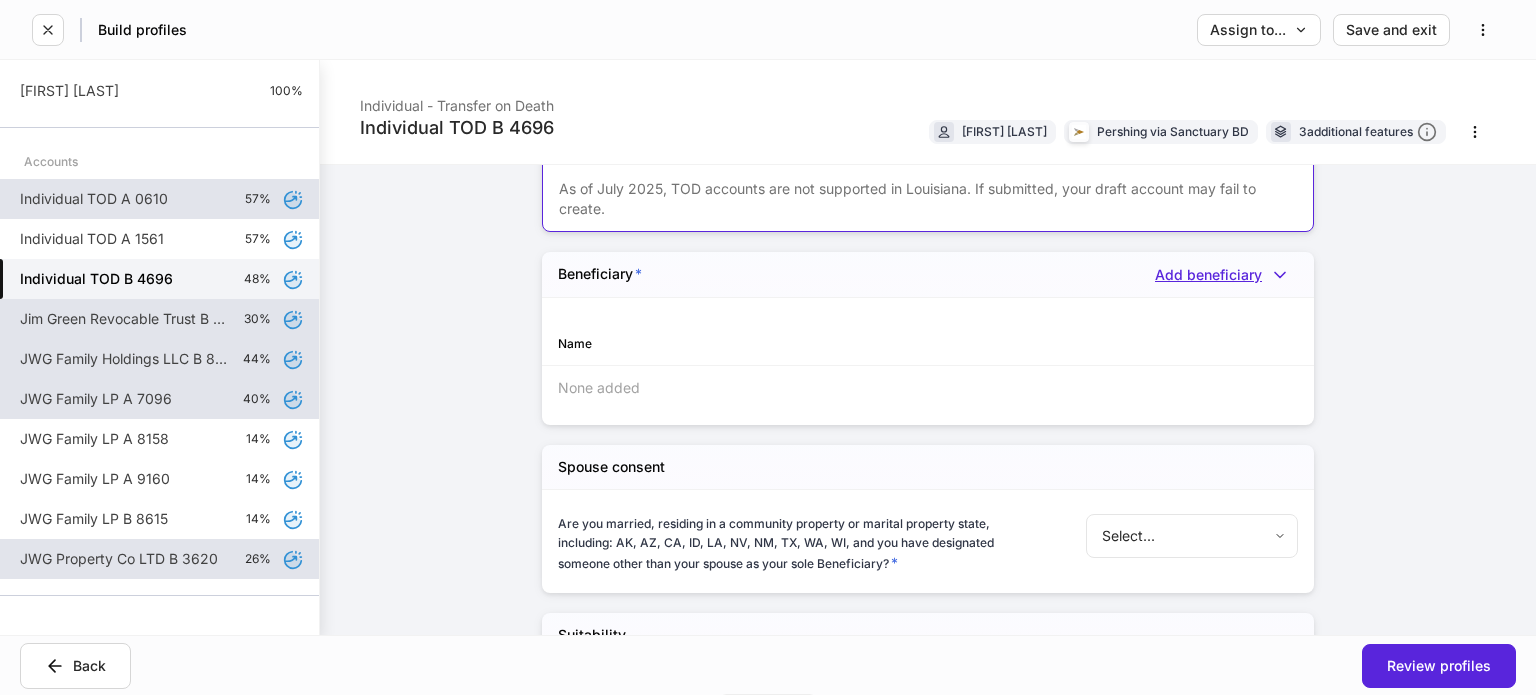 click on "Add beneficiary" at bounding box center (1226, 275) 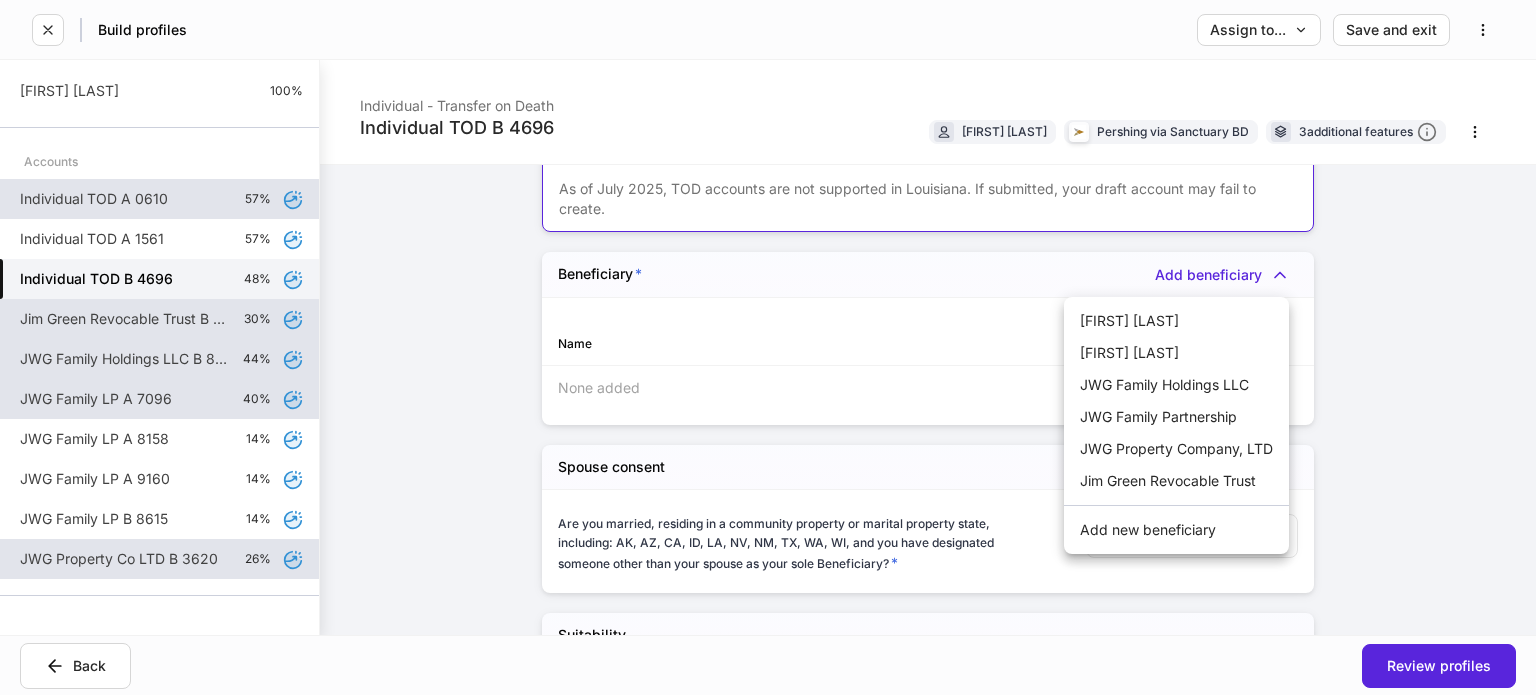 click on "Joseph Green" at bounding box center (1176, 321) 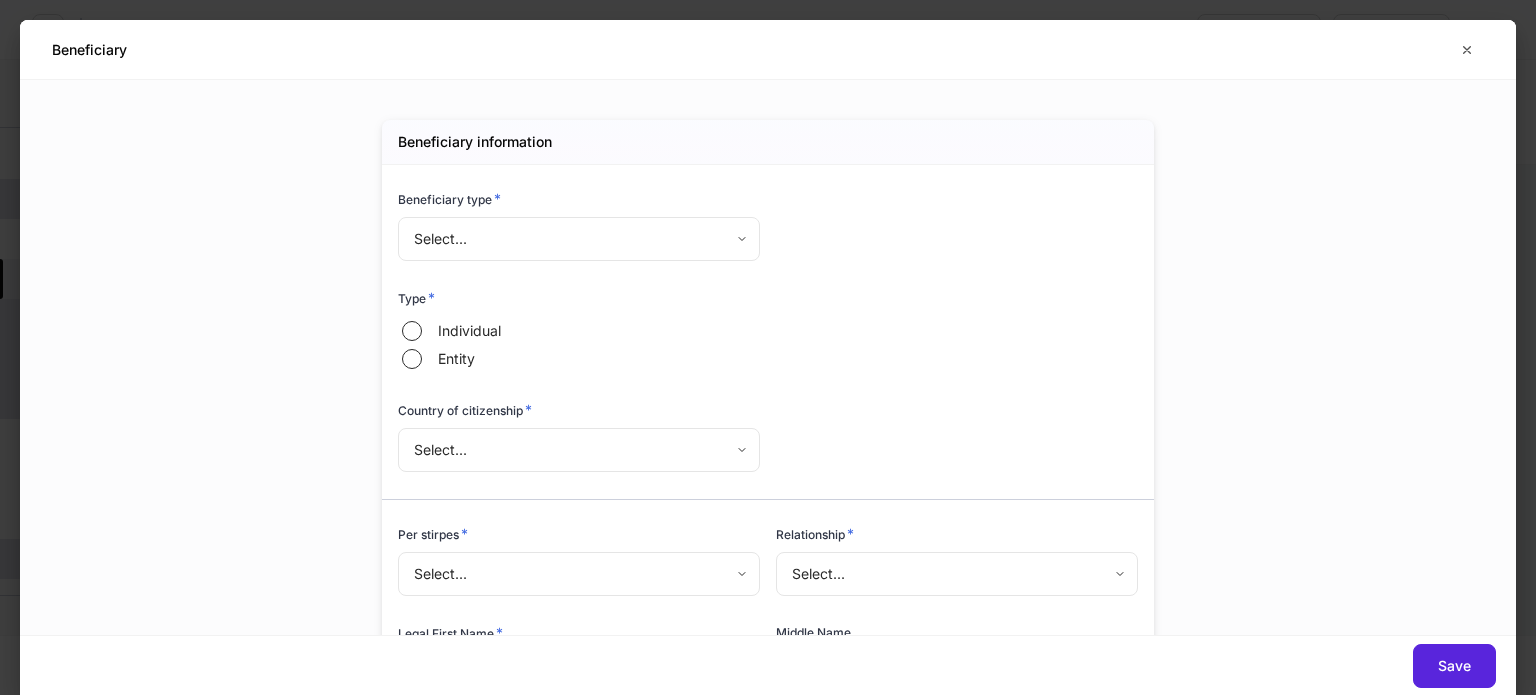 type on "*" 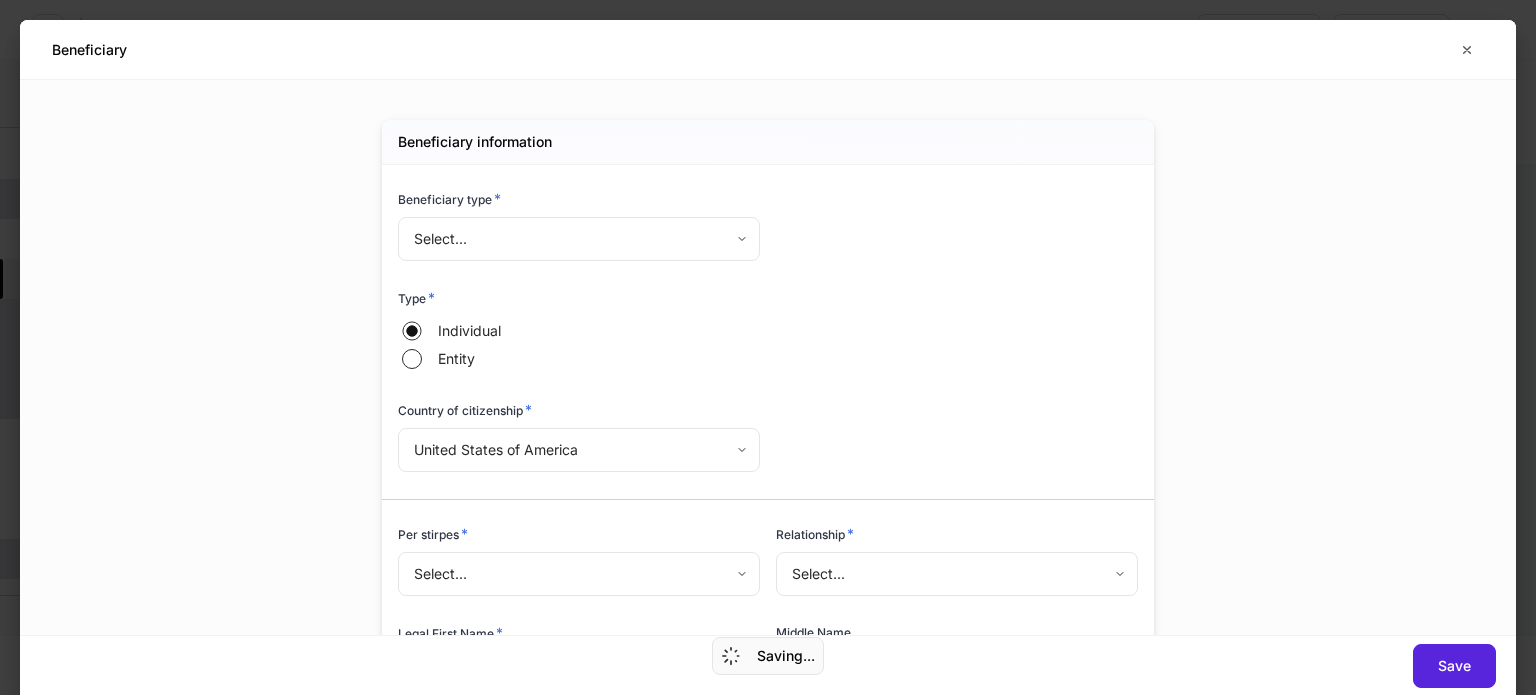 click on "**********" at bounding box center [768, 347] 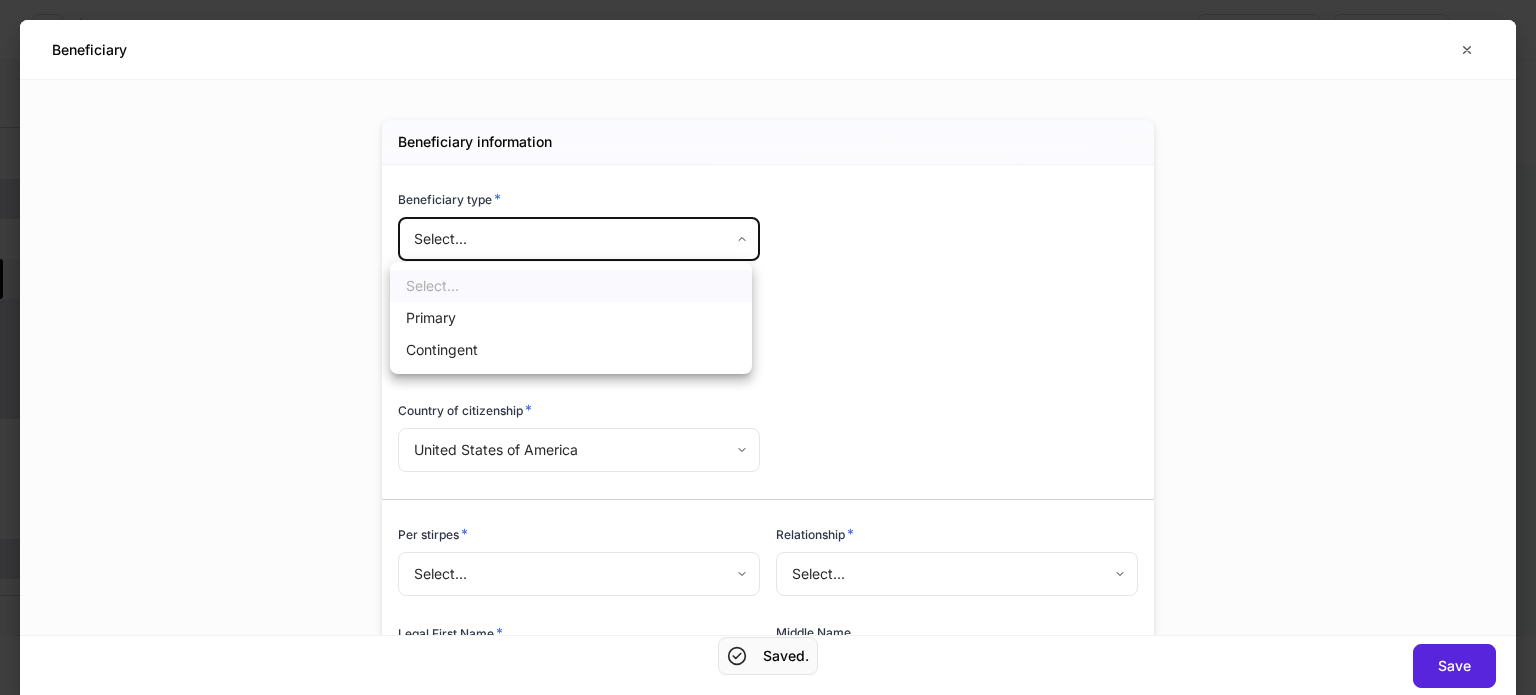click on "Primary" at bounding box center [571, 318] 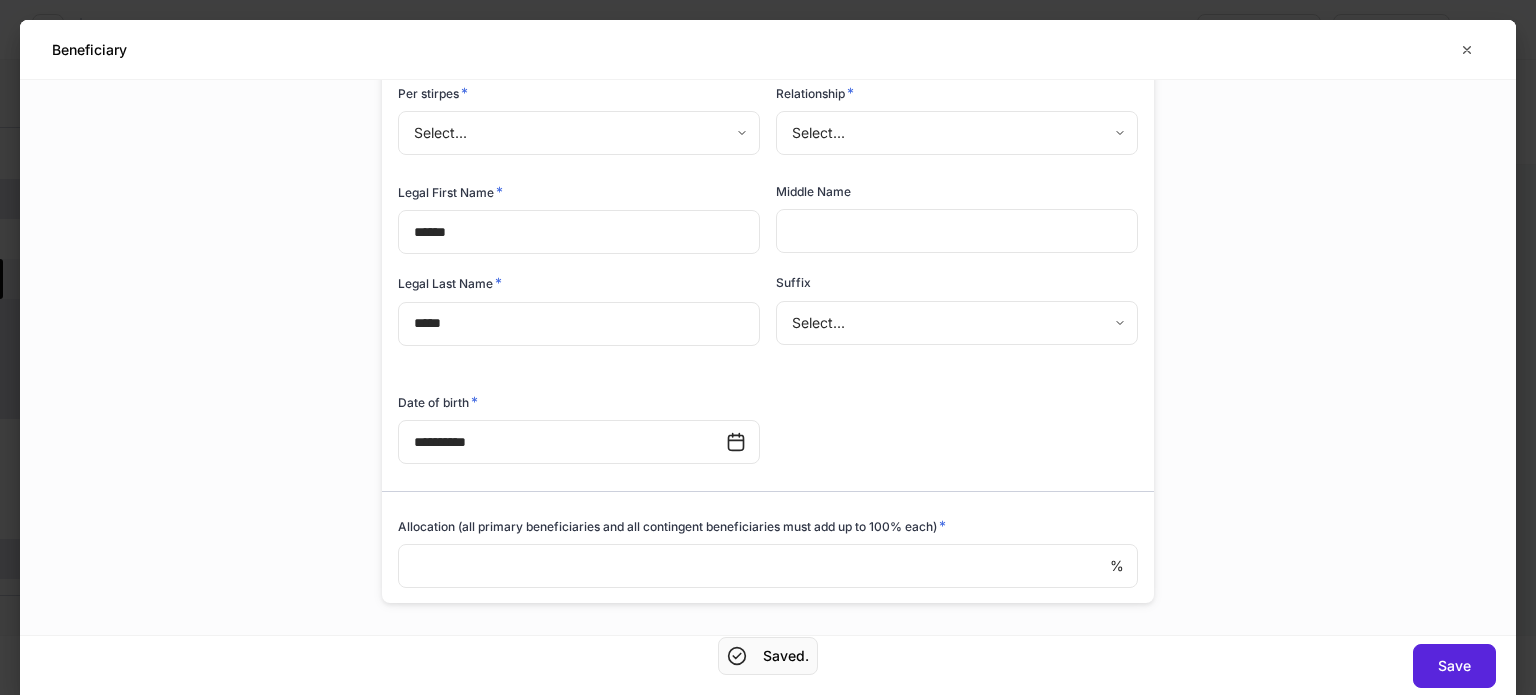 scroll, scrollTop: 293, scrollLeft: 0, axis: vertical 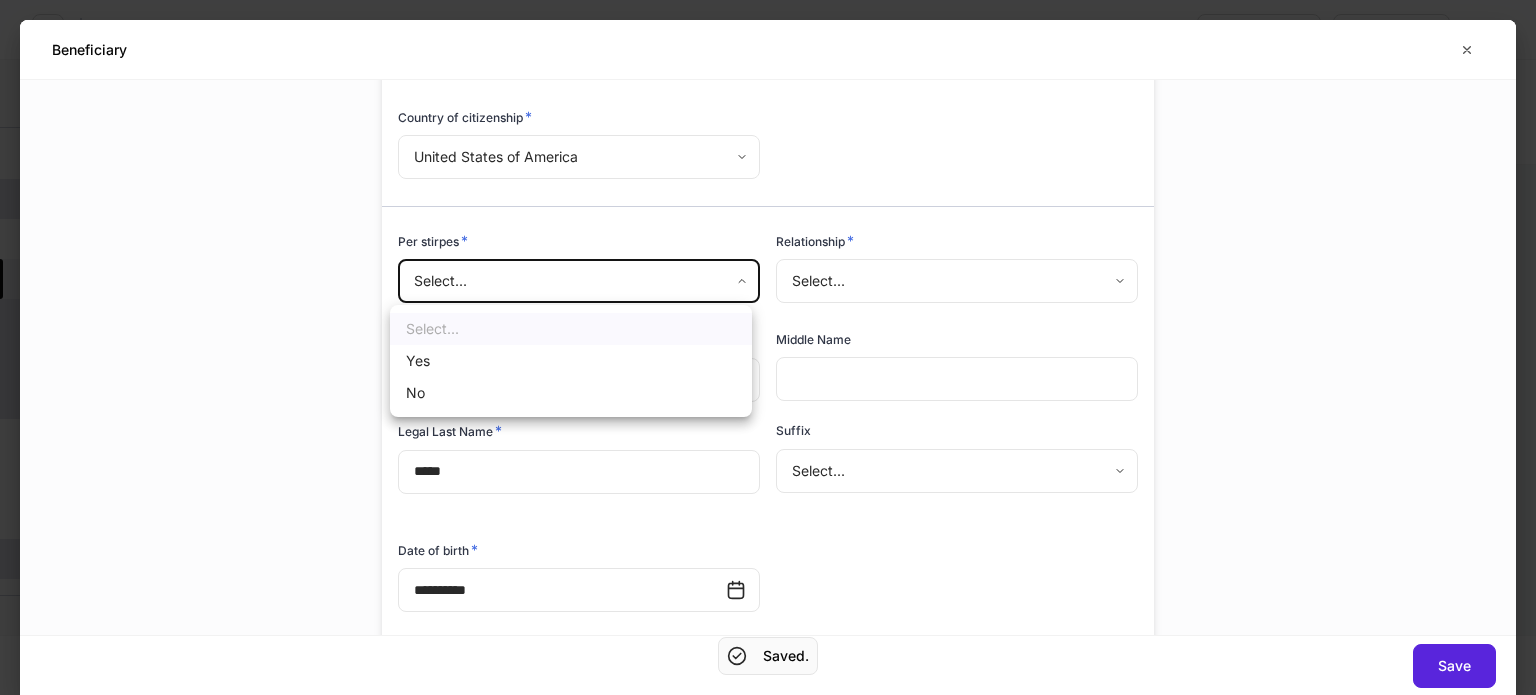 click on "**********" at bounding box center [768, 347] 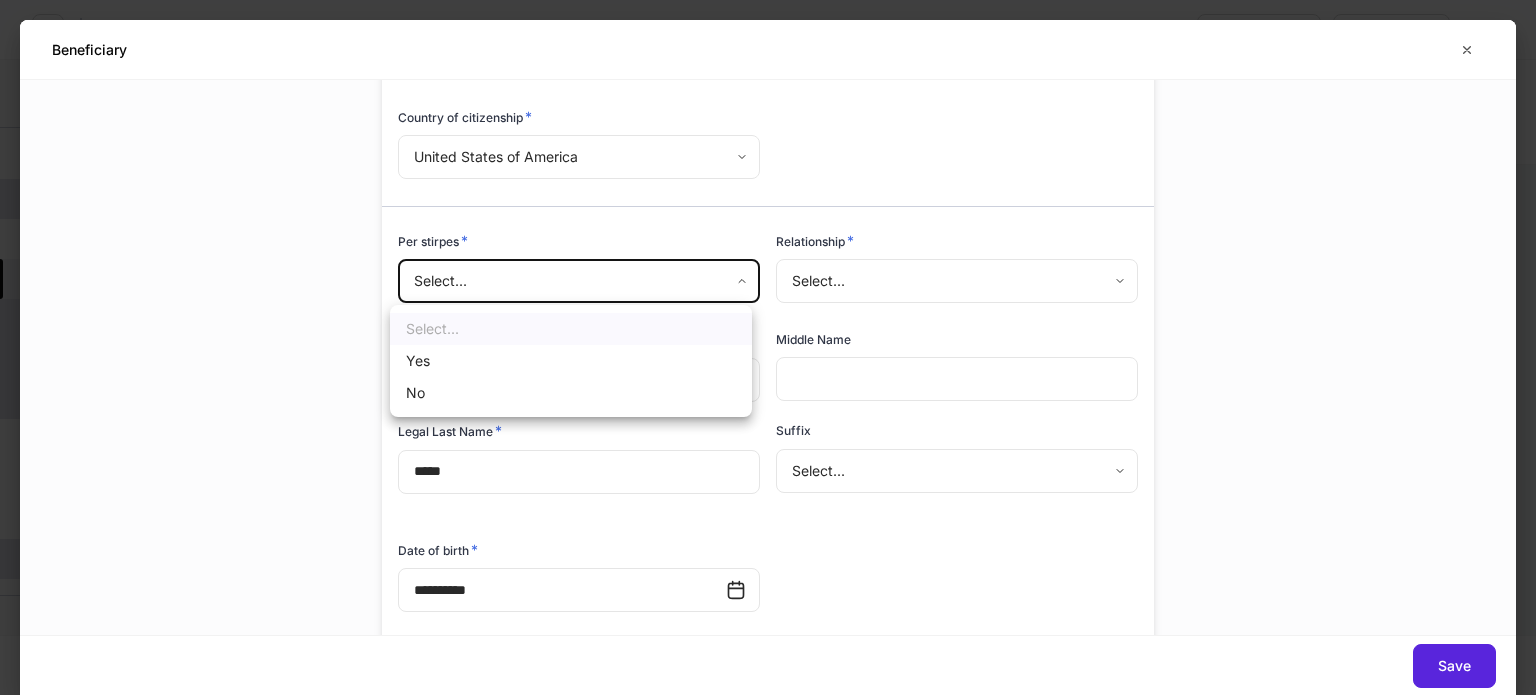 drag, startPoint x: 449, startPoint y: 404, endPoint x: 904, endPoint y: 291, distance: 468.82193 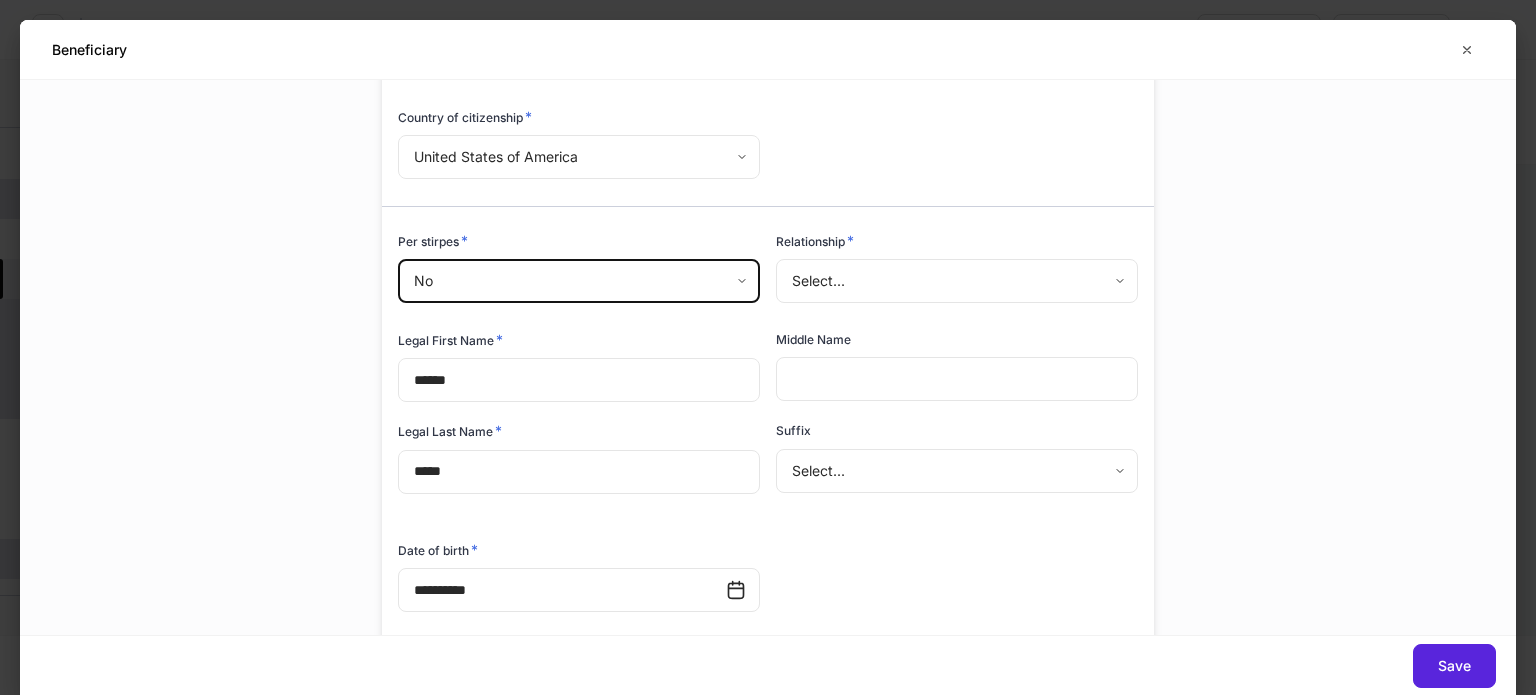 click on "**********" at bounding box center (768, 347) 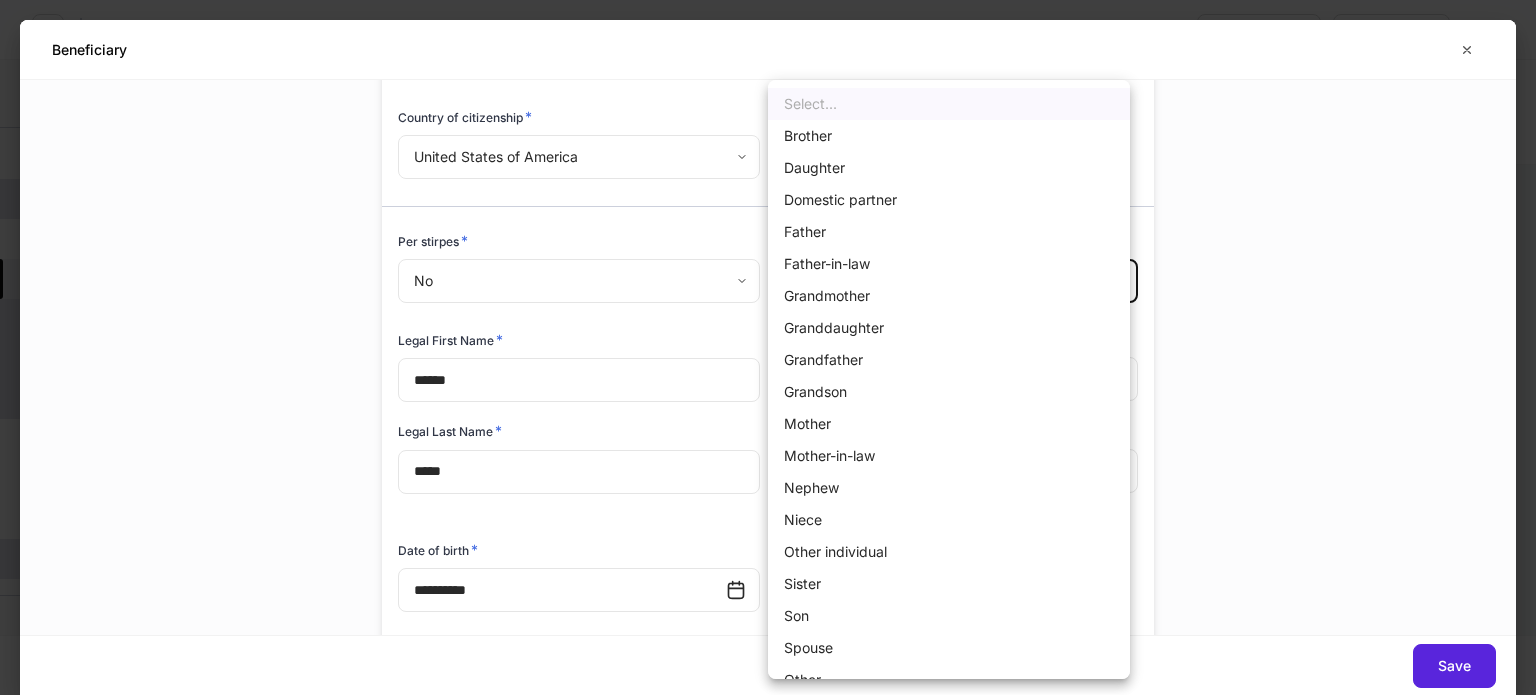 click on "Grandmother" at bounding box center (949, 296) 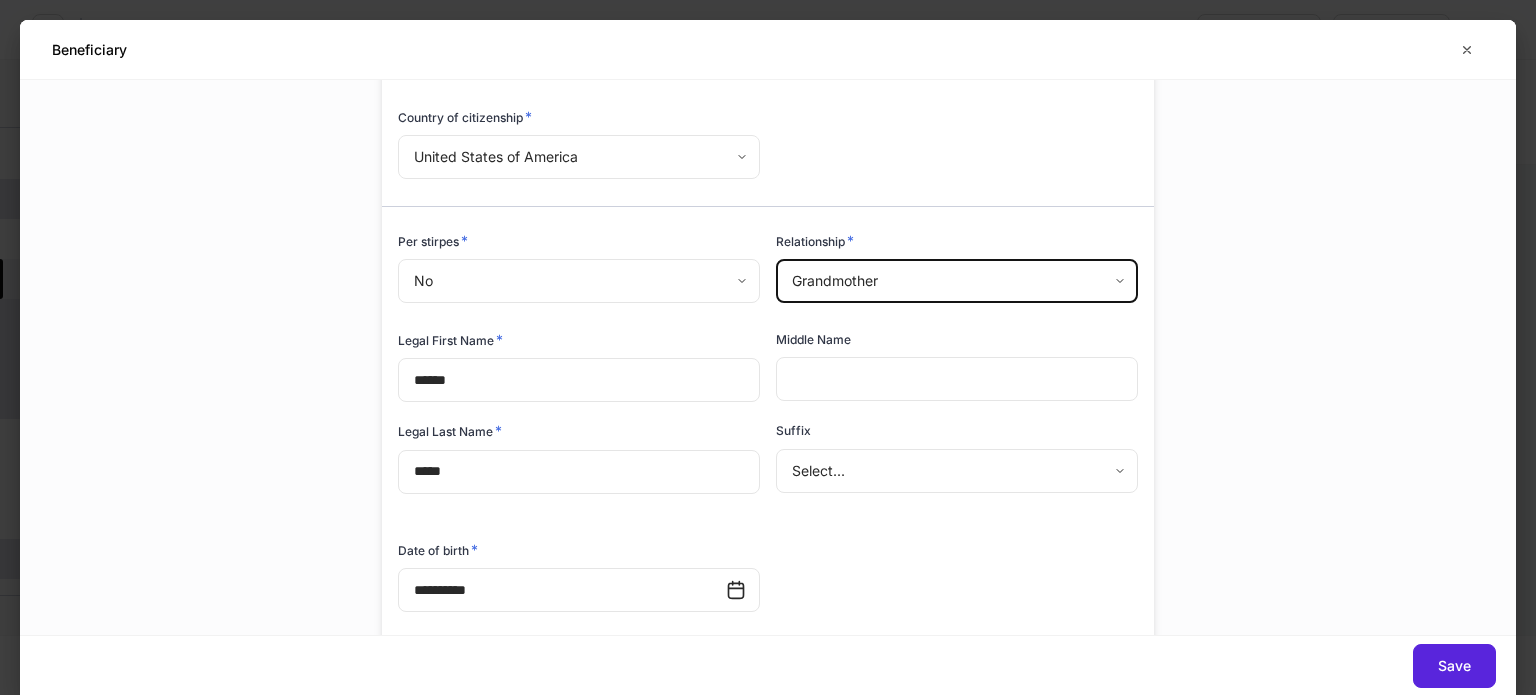 click on "**********" at bounding box center [768, 347] 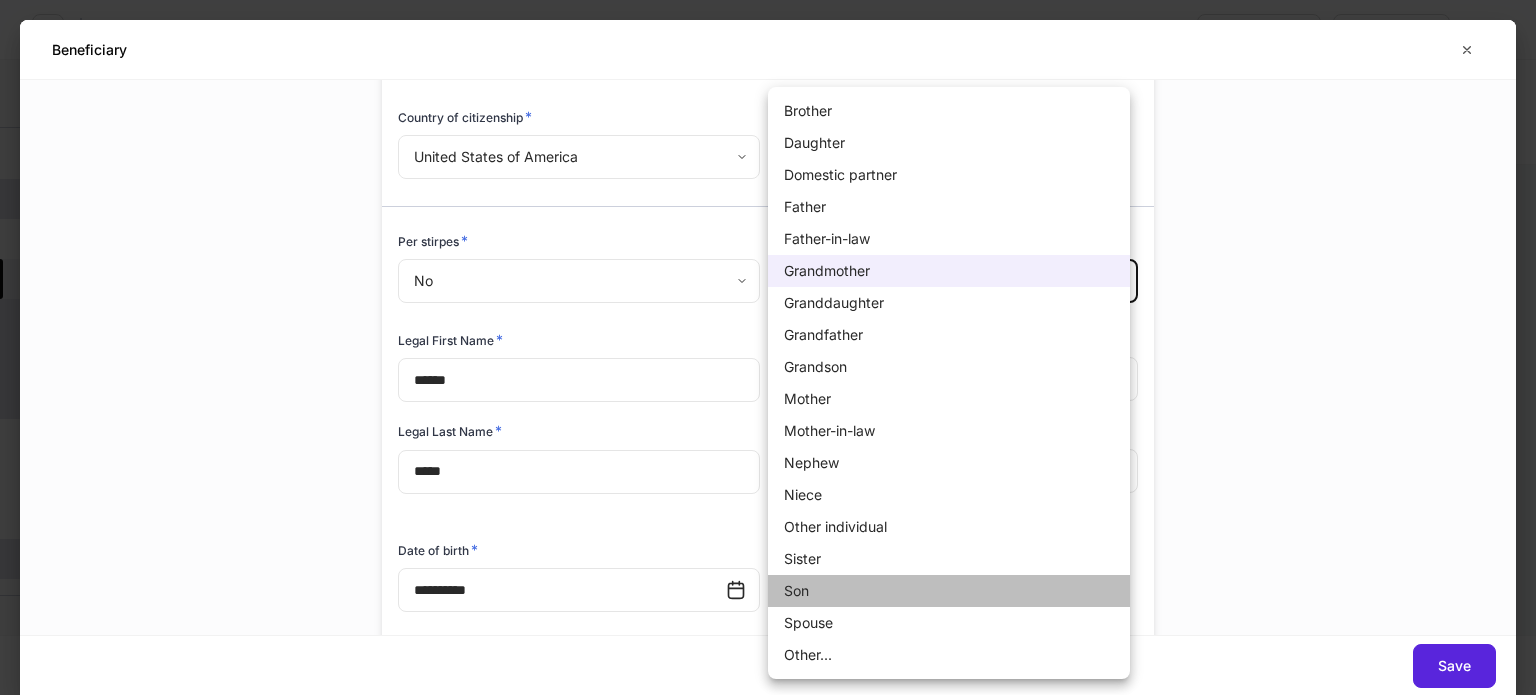 click on "Son" at bounding box center (949, 591) 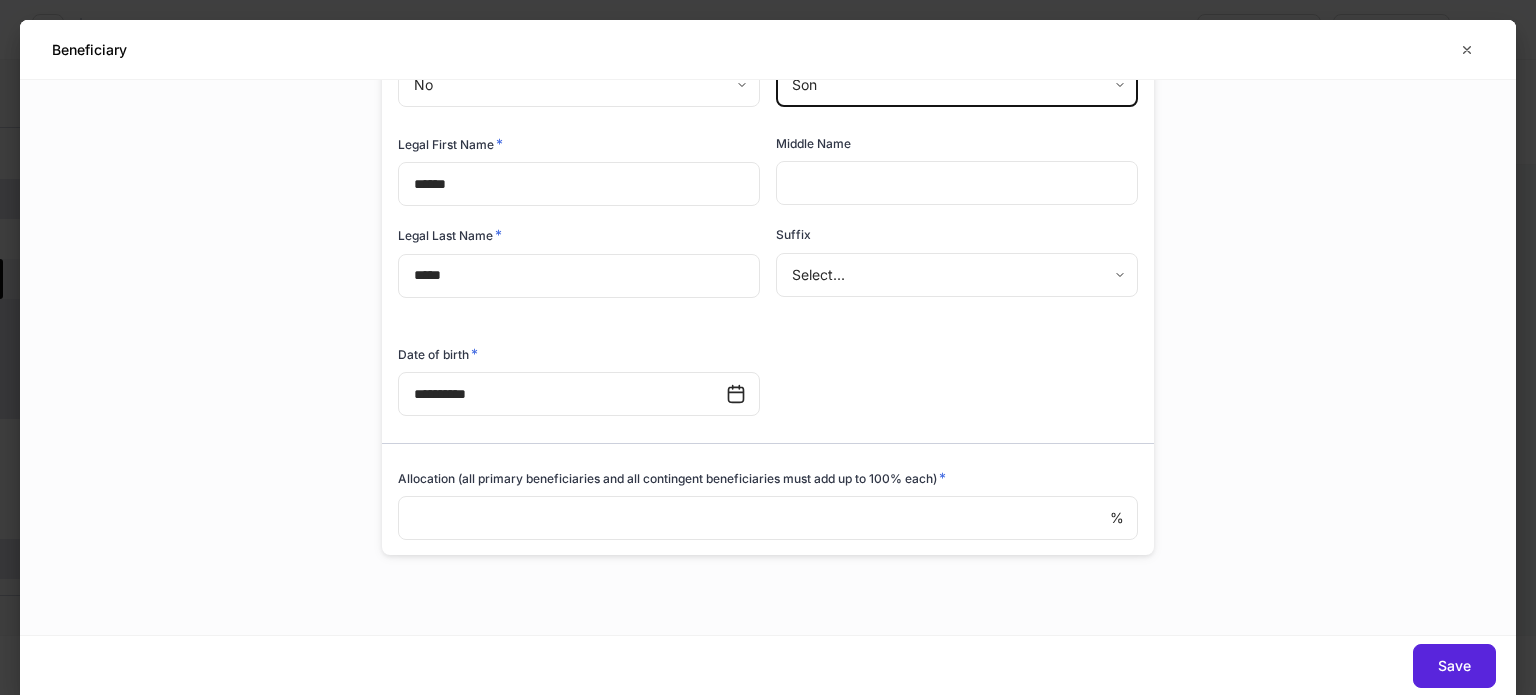 scroll, scrollTop: 493, scrollLeft: 0, axis: vertical 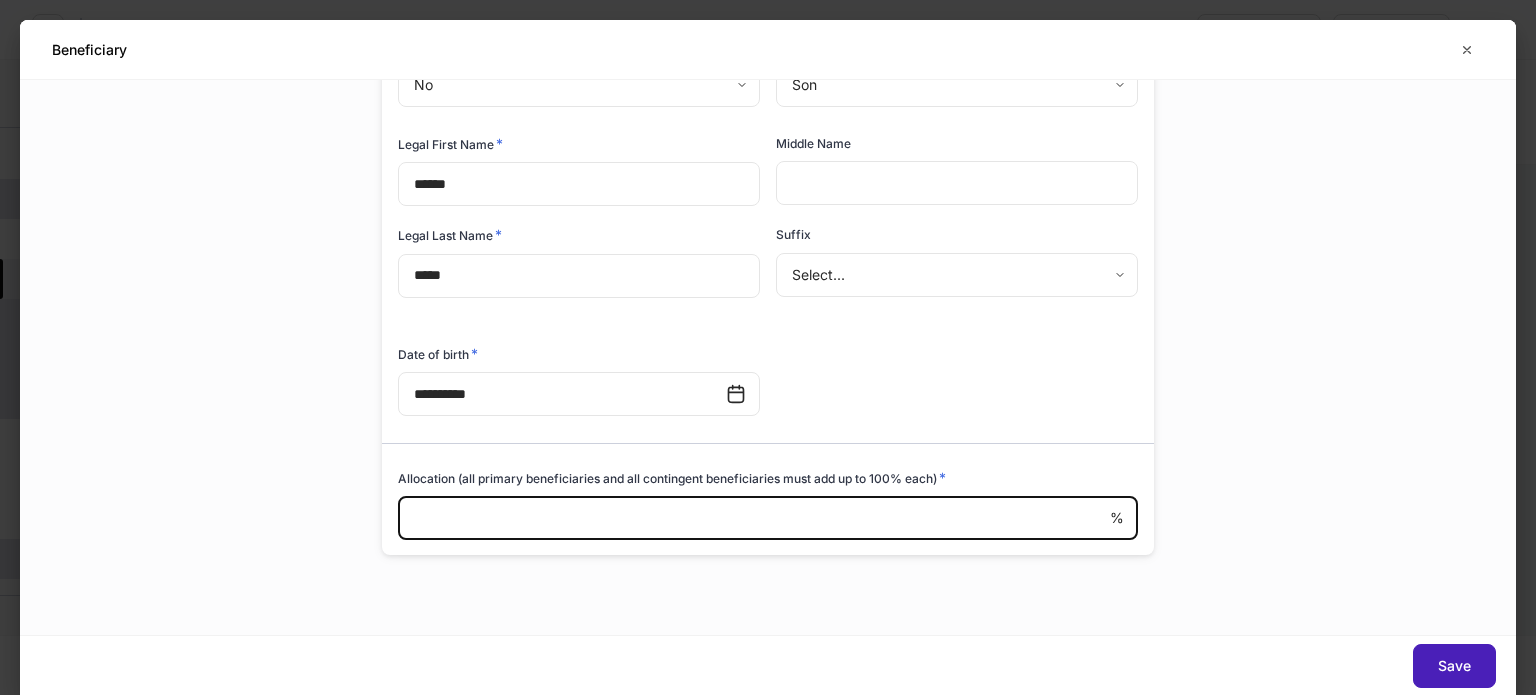 type on "**" 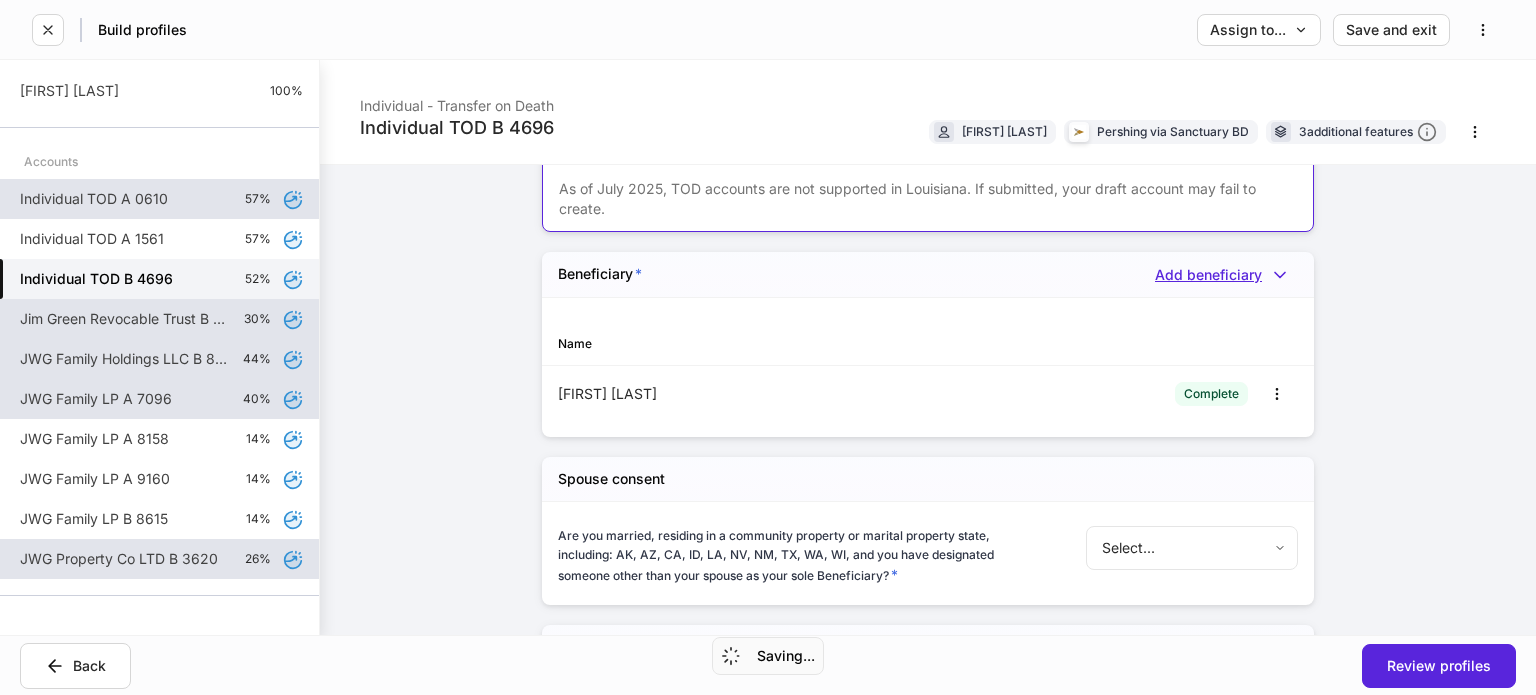 click on "Add beneficiary" at bounding box center (1226, 275) 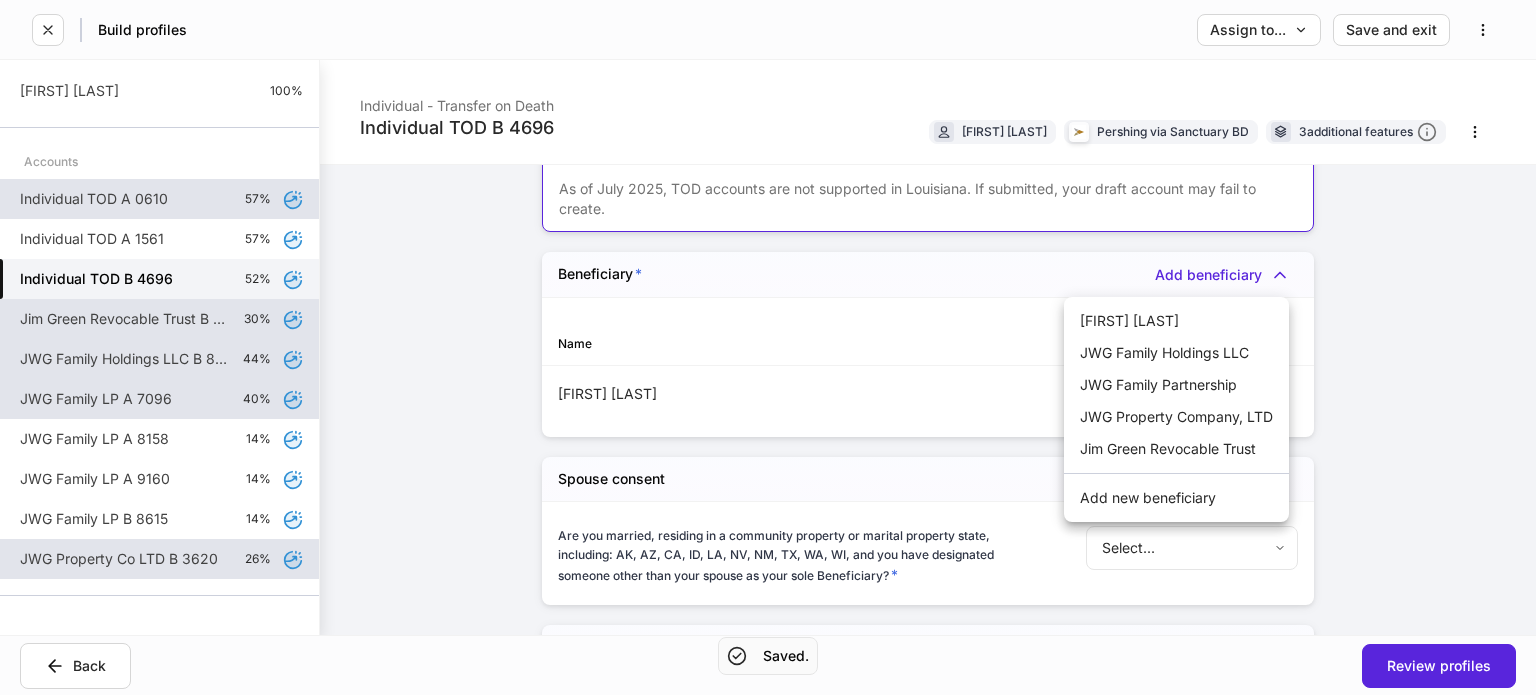 click on "Janine Kruit" at bounding box center [1176, 321] 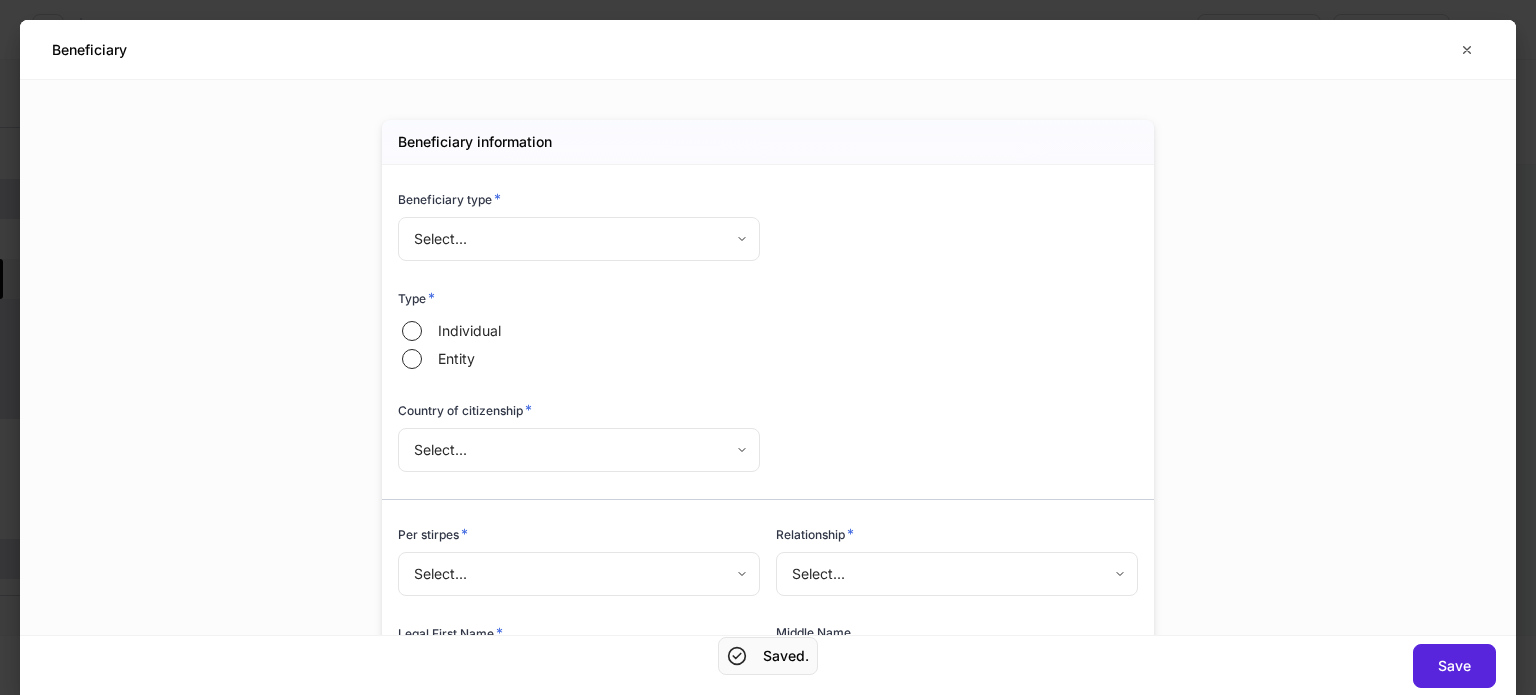 type on "*" 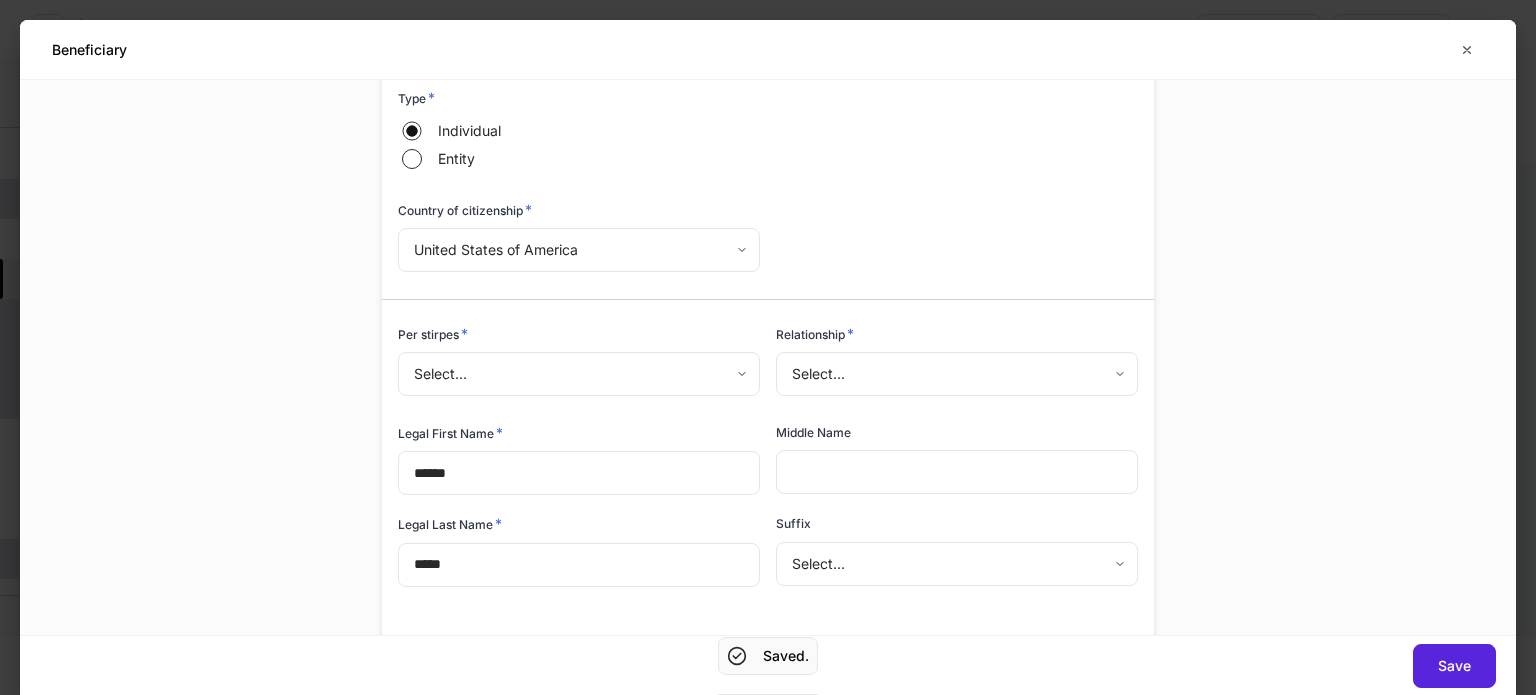 scroll, scrollTop: 0, scrollLeft: 0, axis: both 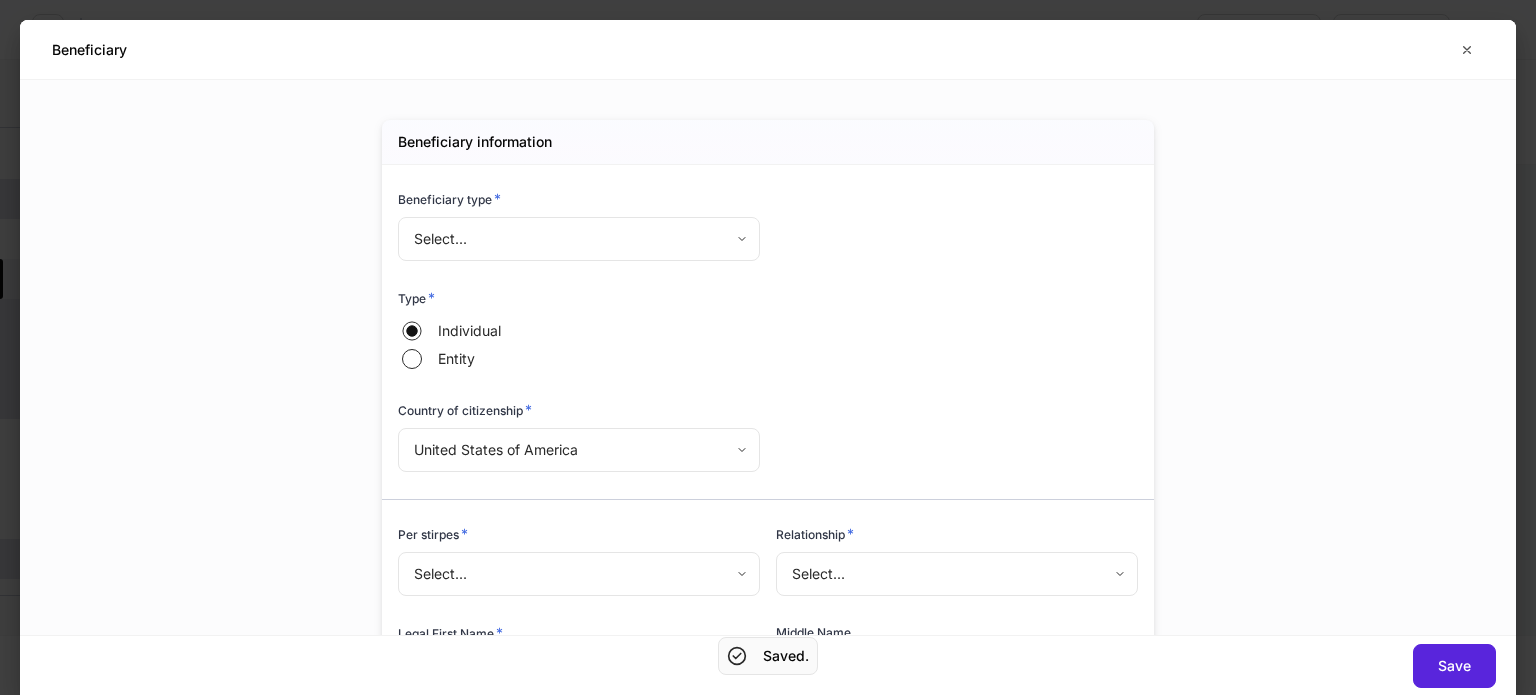 click on "**********" at bounding box center [768, 347] 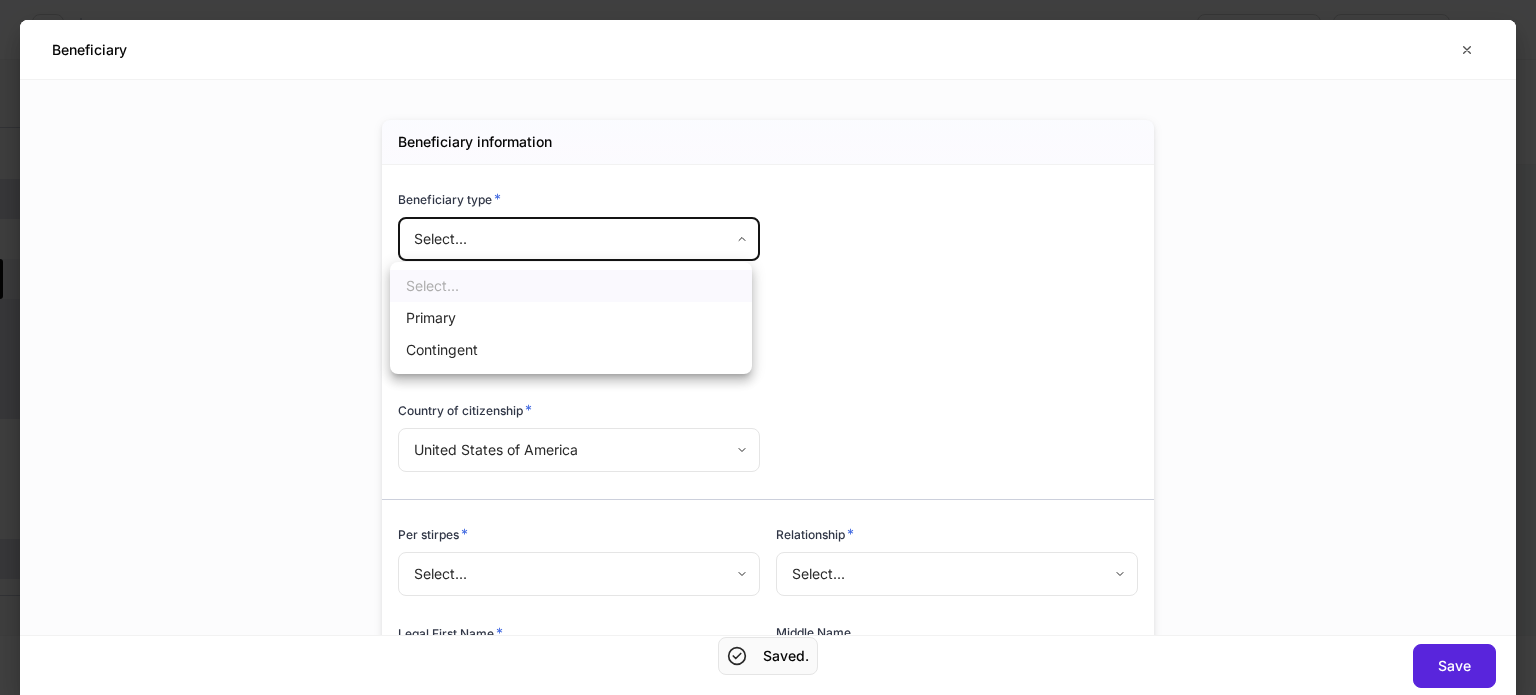 click on "Primary" at bounding box center [571, 318] 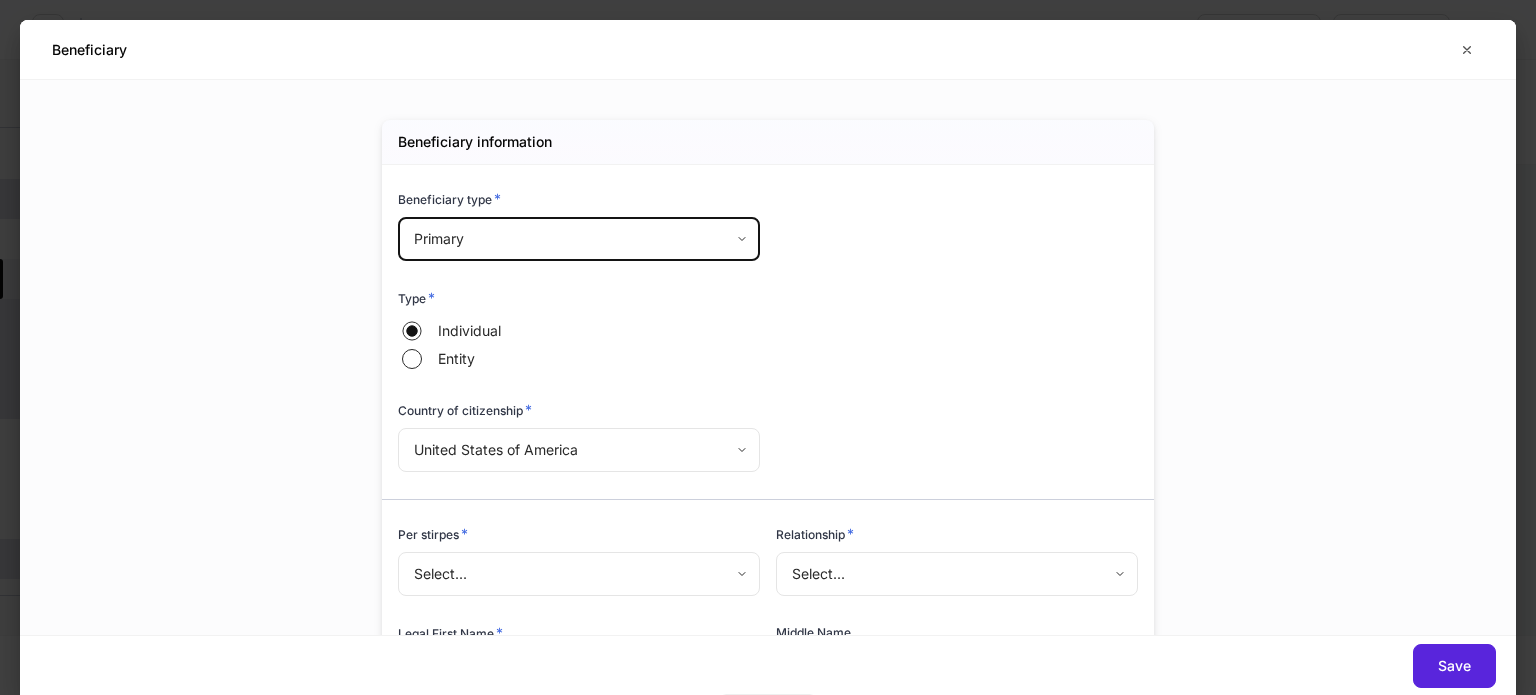 scroll, scrollTop: 300, scrollLeft: 0, axis: vertical 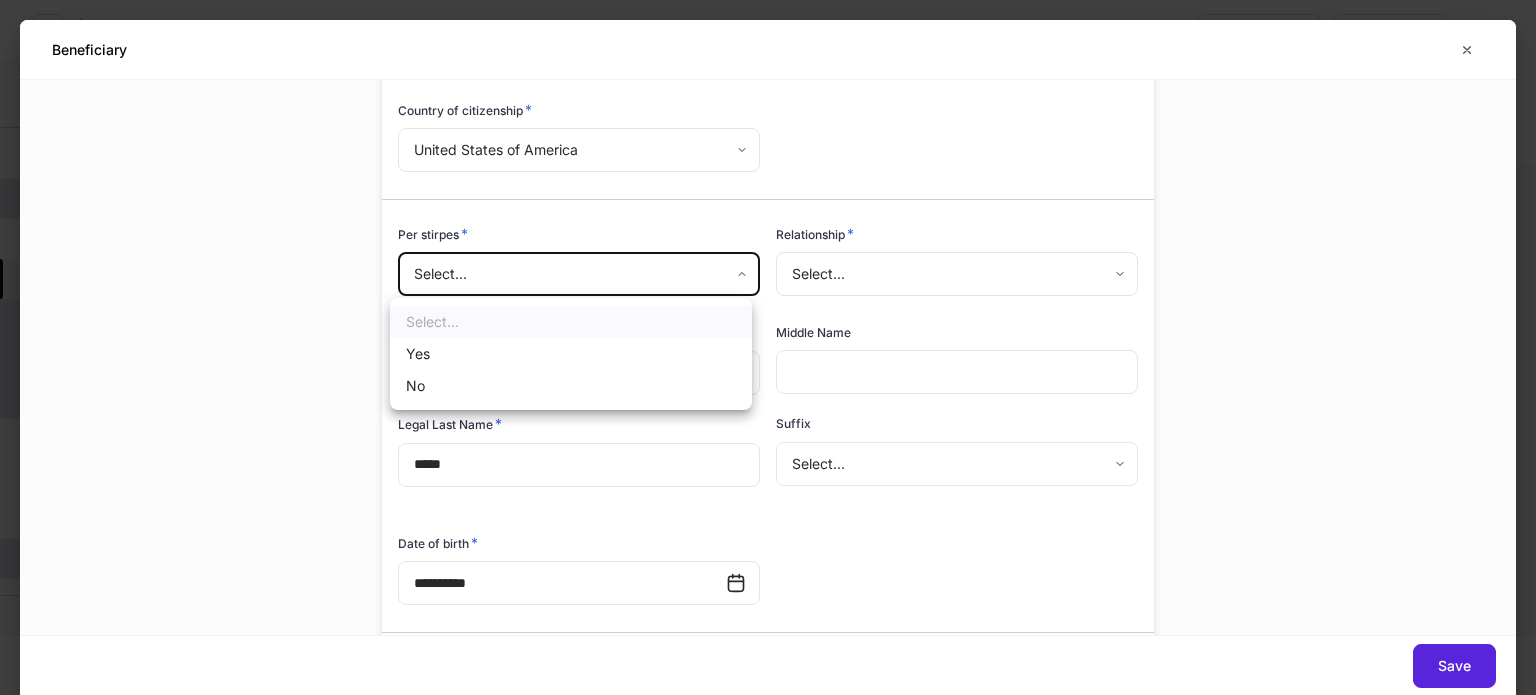 click on "**********" at bounding box center (768, 347) 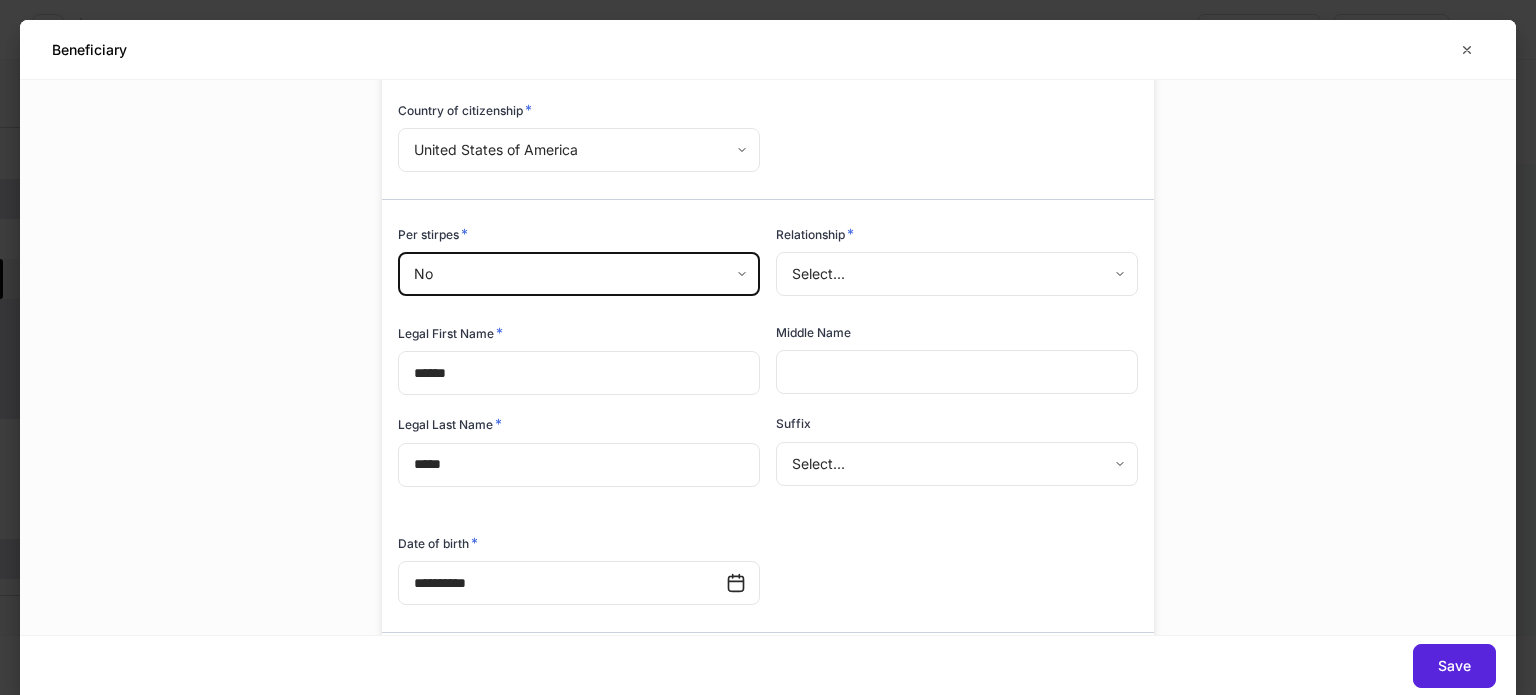 click on "**********" at bounding box center (768, 347) 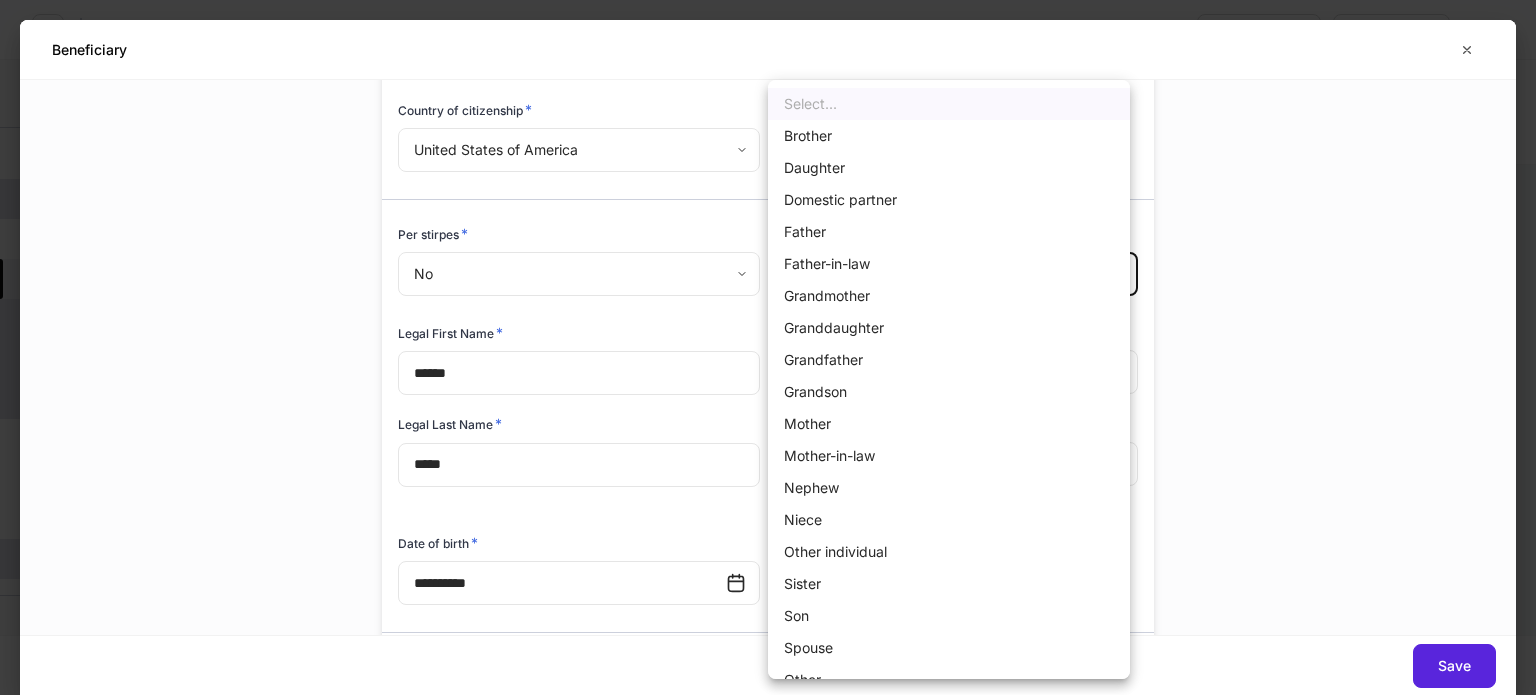 click on "Daughter" at bounding box center [949, 168] 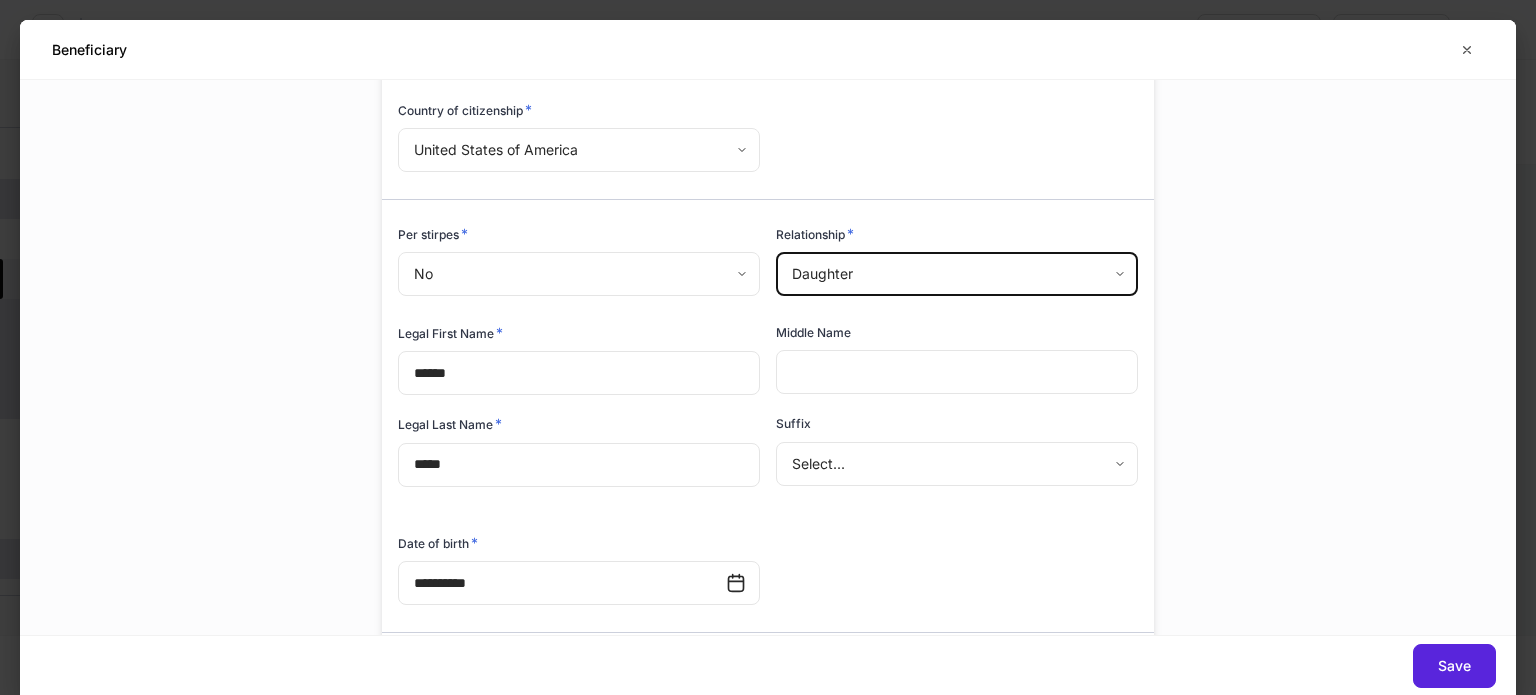 scroll, scrollTop: 493, scrollLeft: 0, axis: vertical 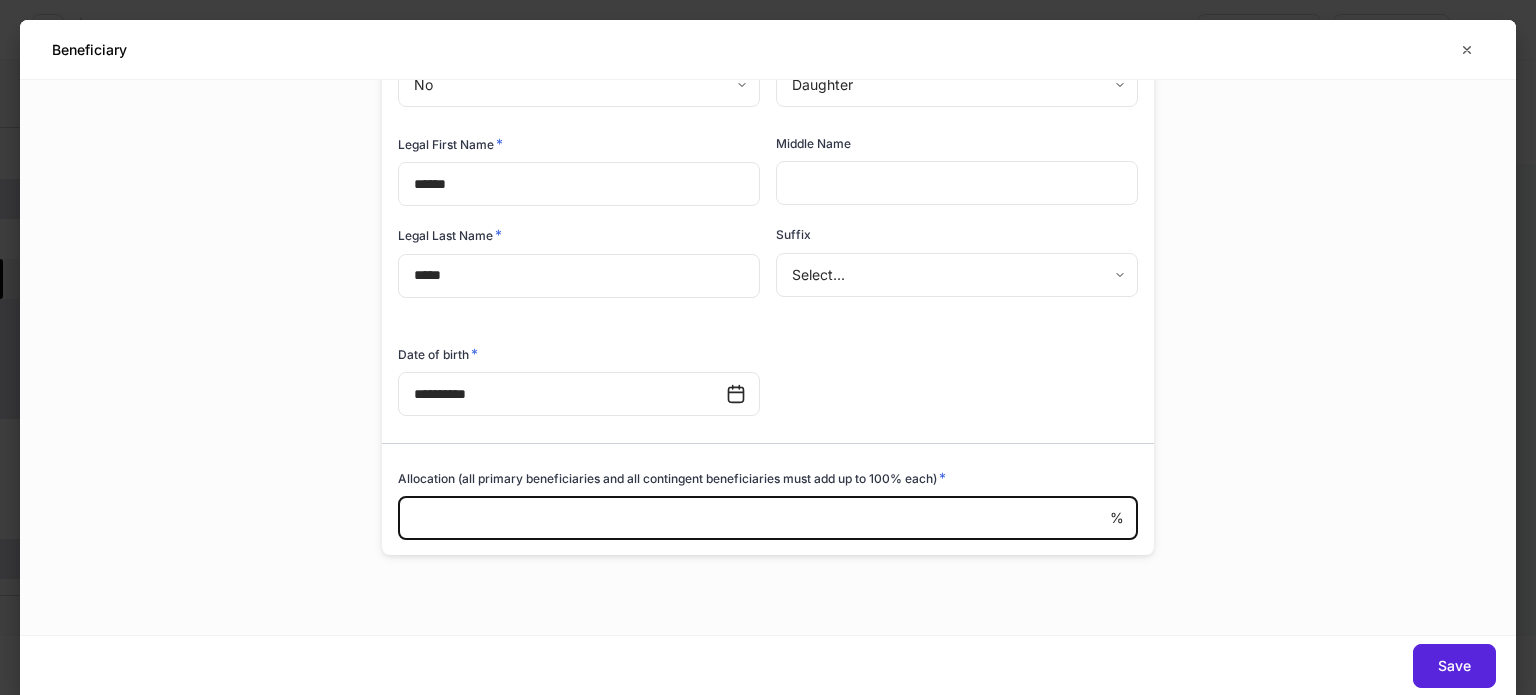 click at bounding box center (754, 518) 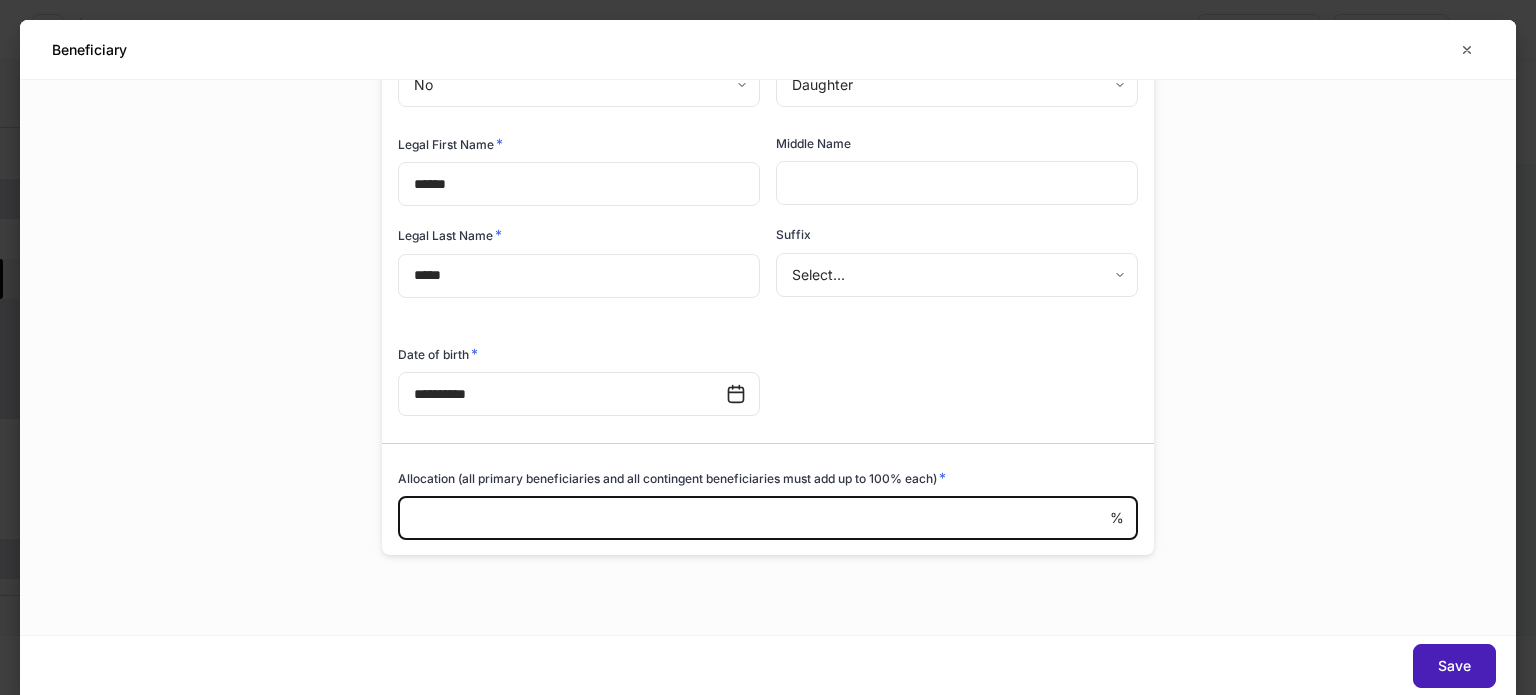 type on "**" 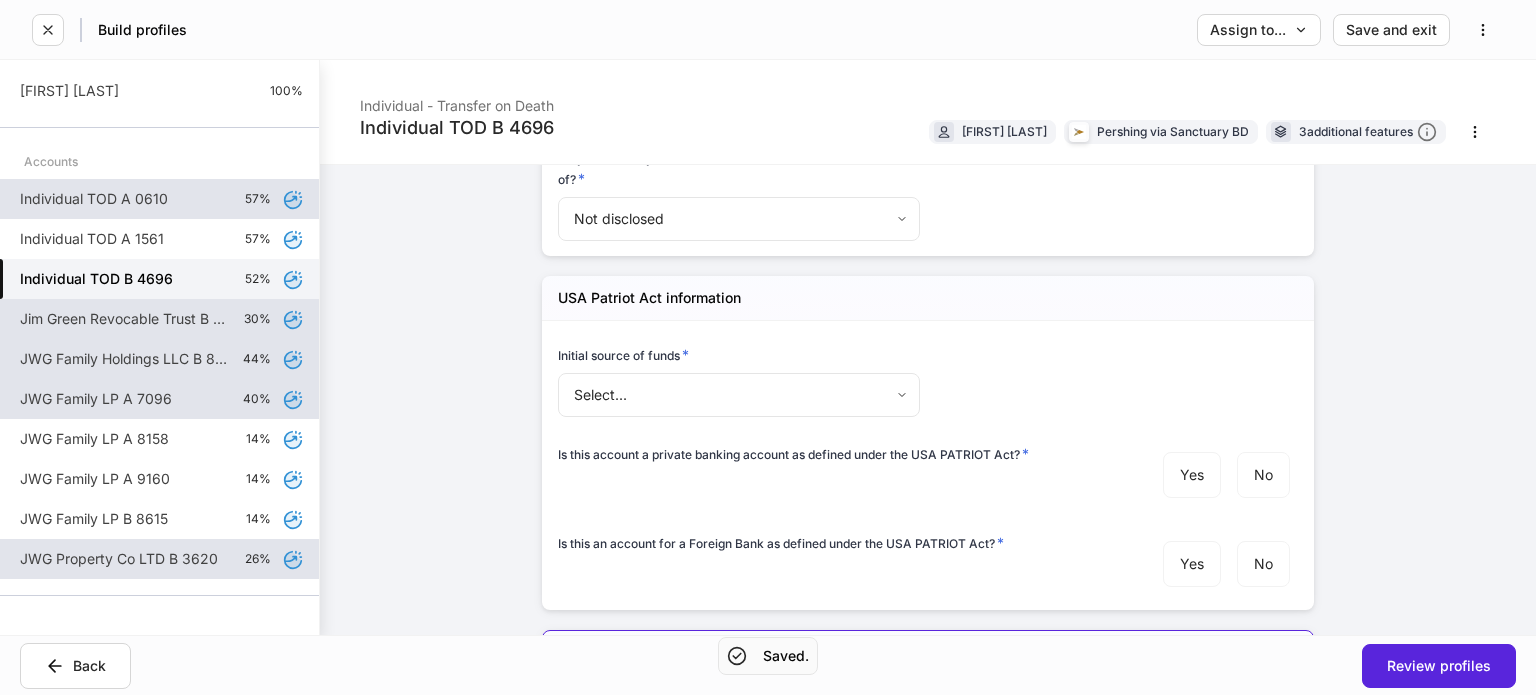 scroll, scrollTop: 2600, scrollLeft: 0, axis: vertical 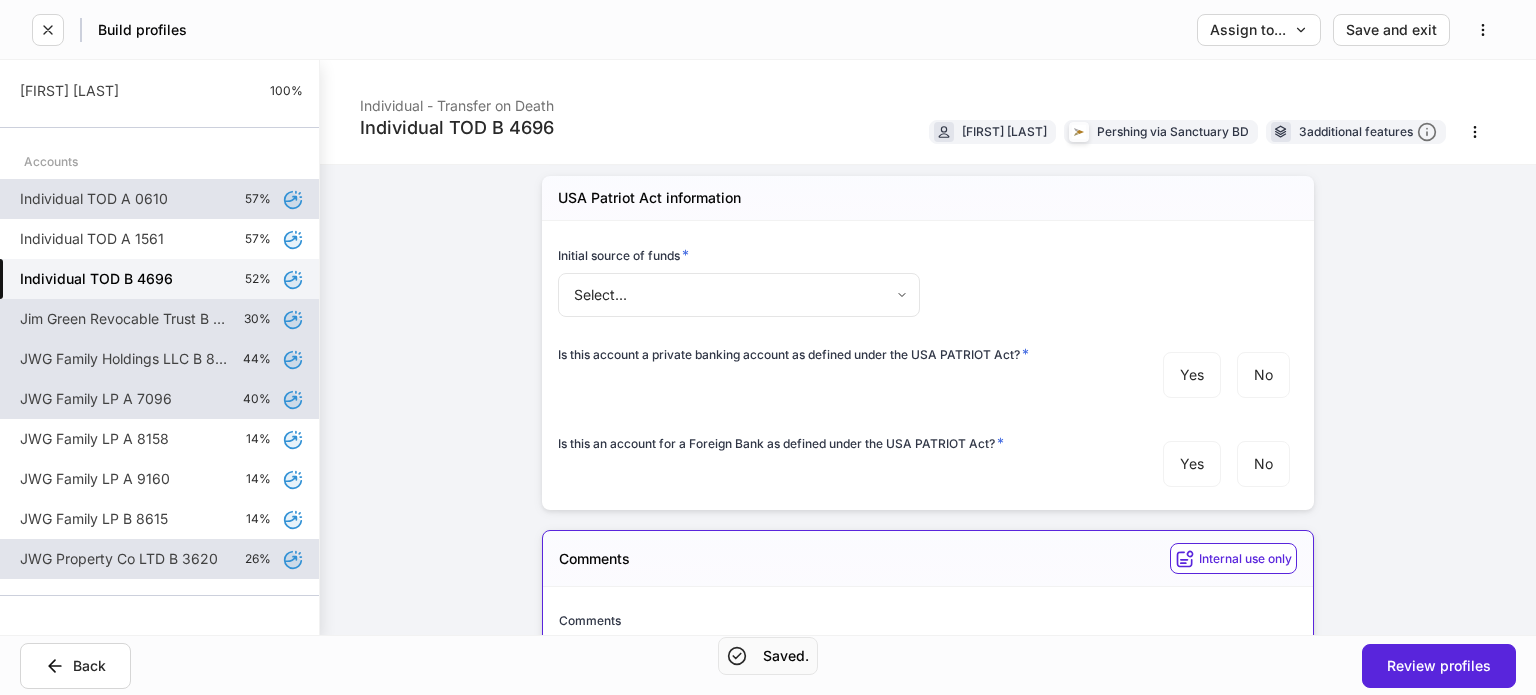 click on "**********" at bounding box center [768, 347] 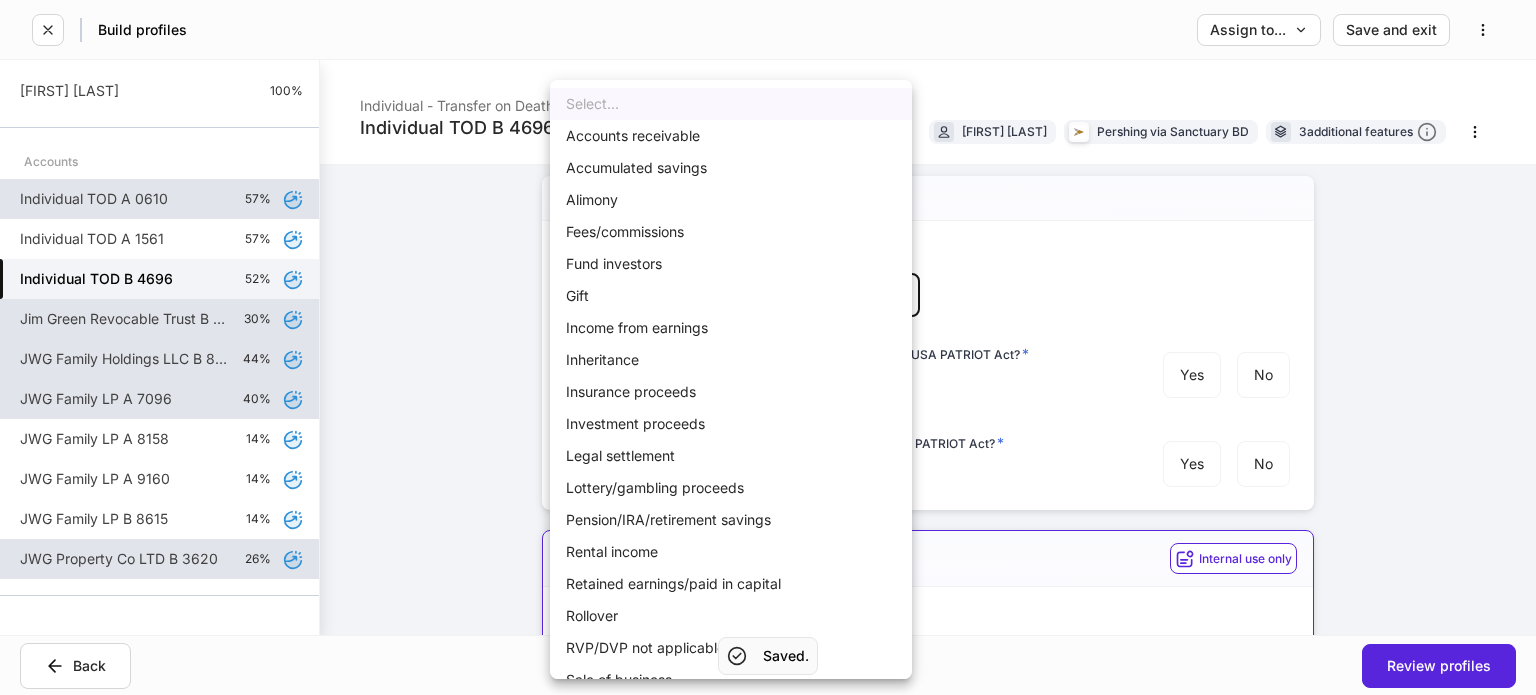 click at bounding box center [768, 347] 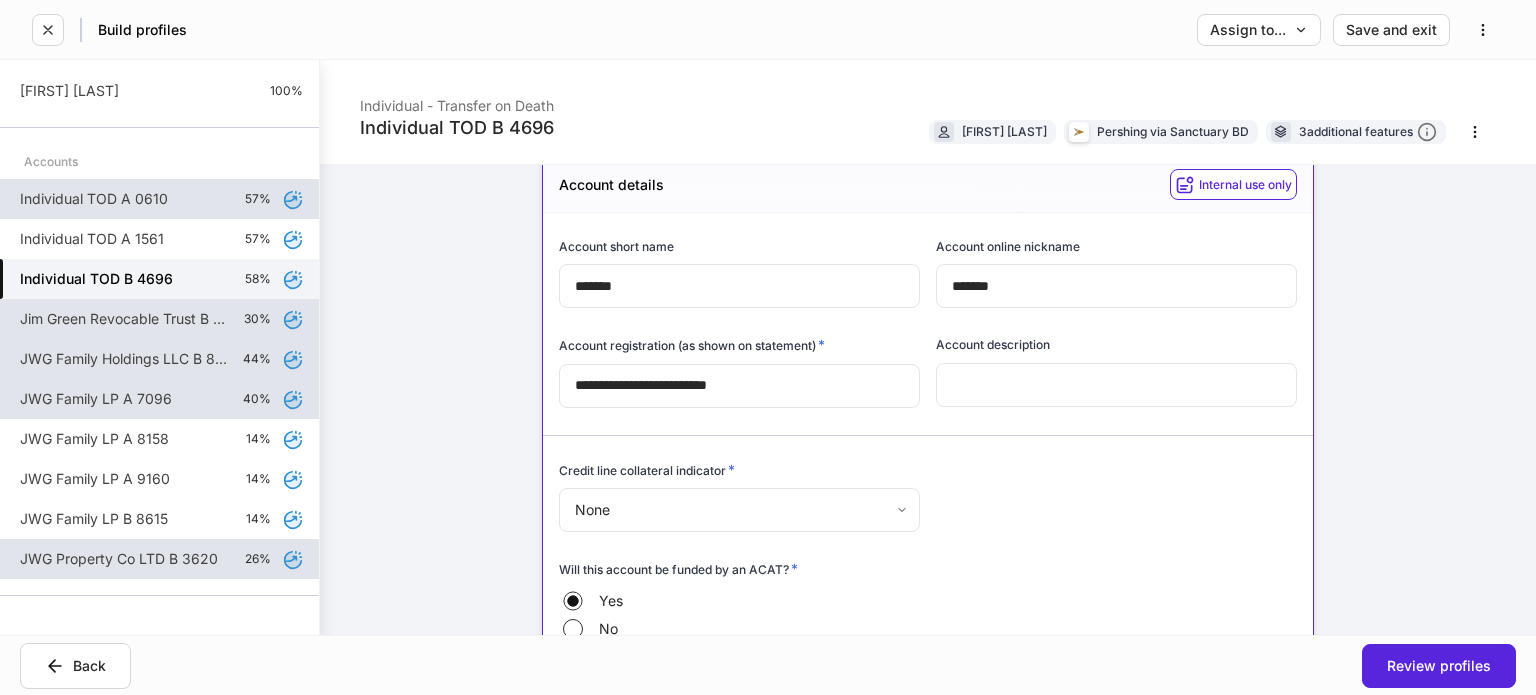 scroll, scrollTop: 0, scrollLeft: 0, axis: both 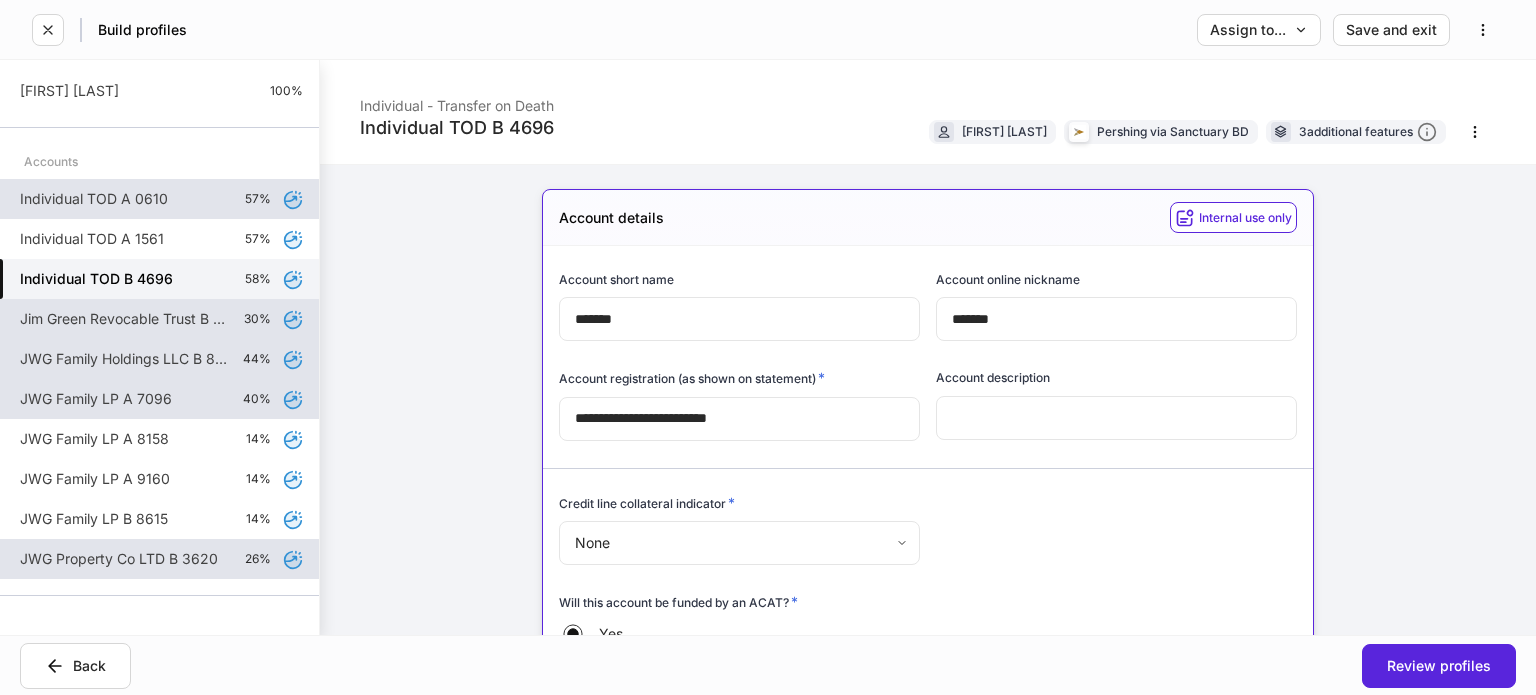 click on "**********" at bounding box center [928, 2263] 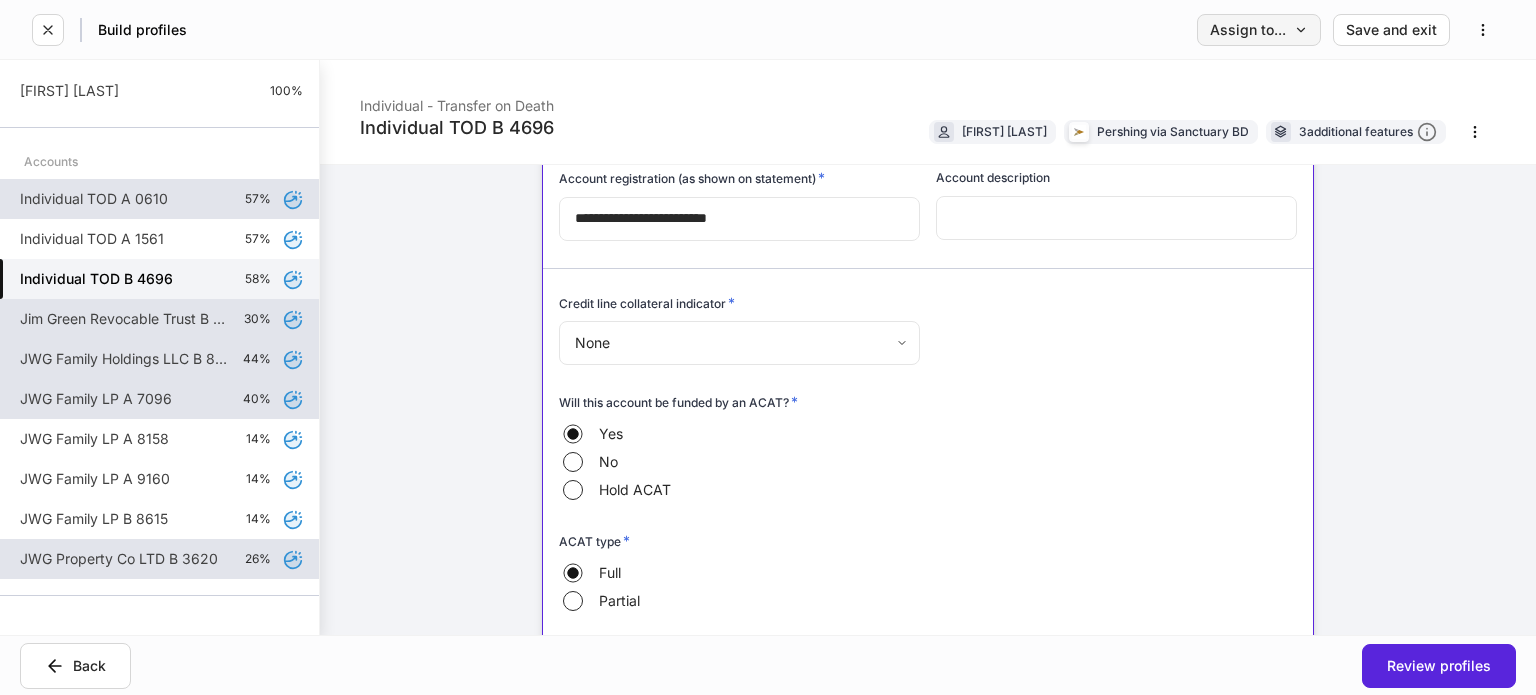 click on "Assign to..." at bounding box center [1259, 30] 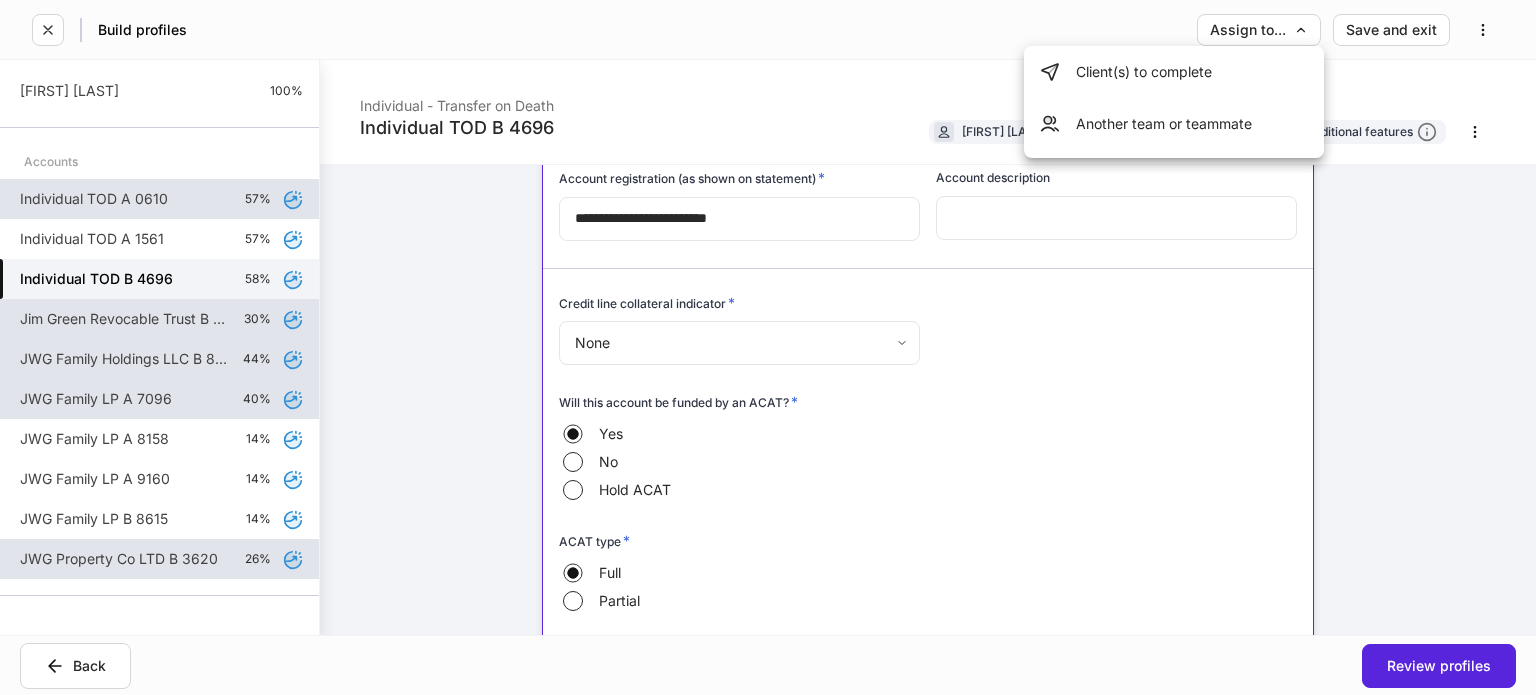 click on "Another team or teammate" at bounding box center [1174, 124] 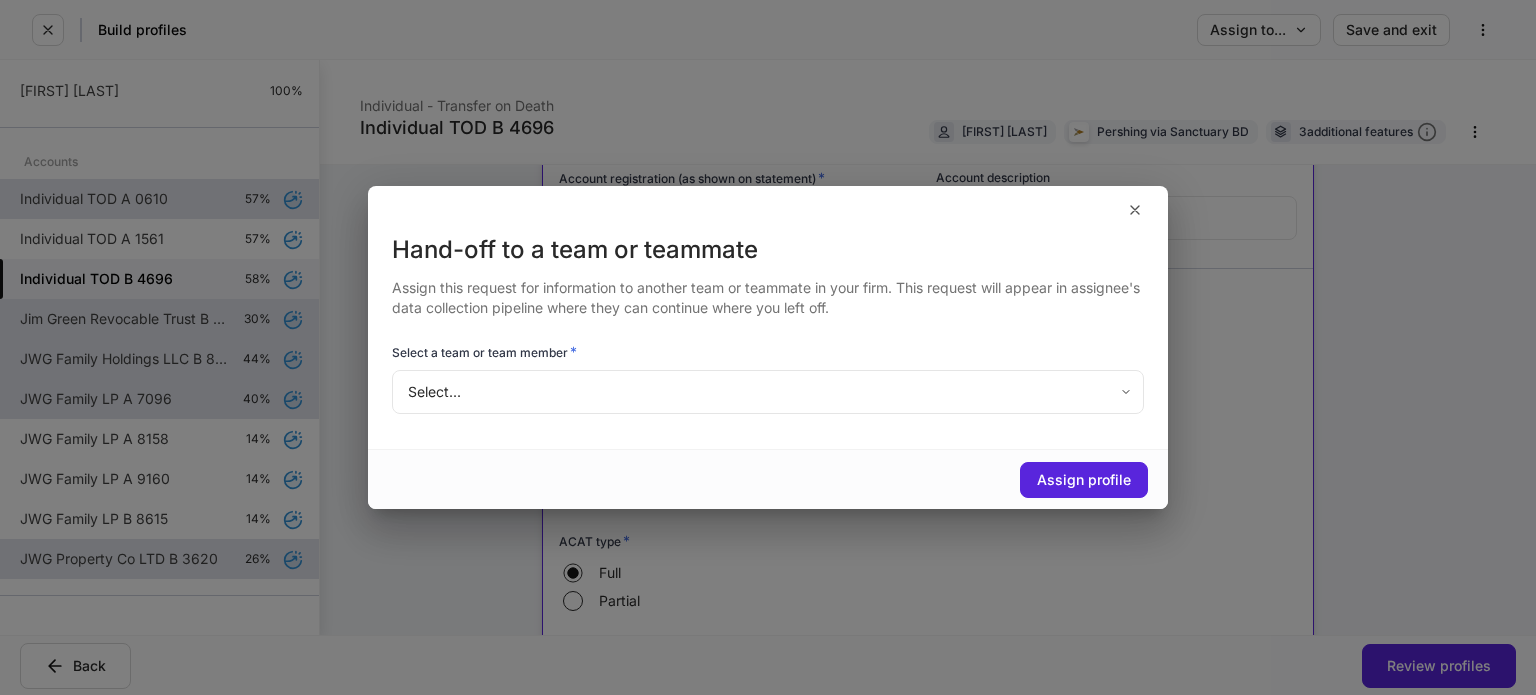 click on "**********" at bounding box center [768, 347] 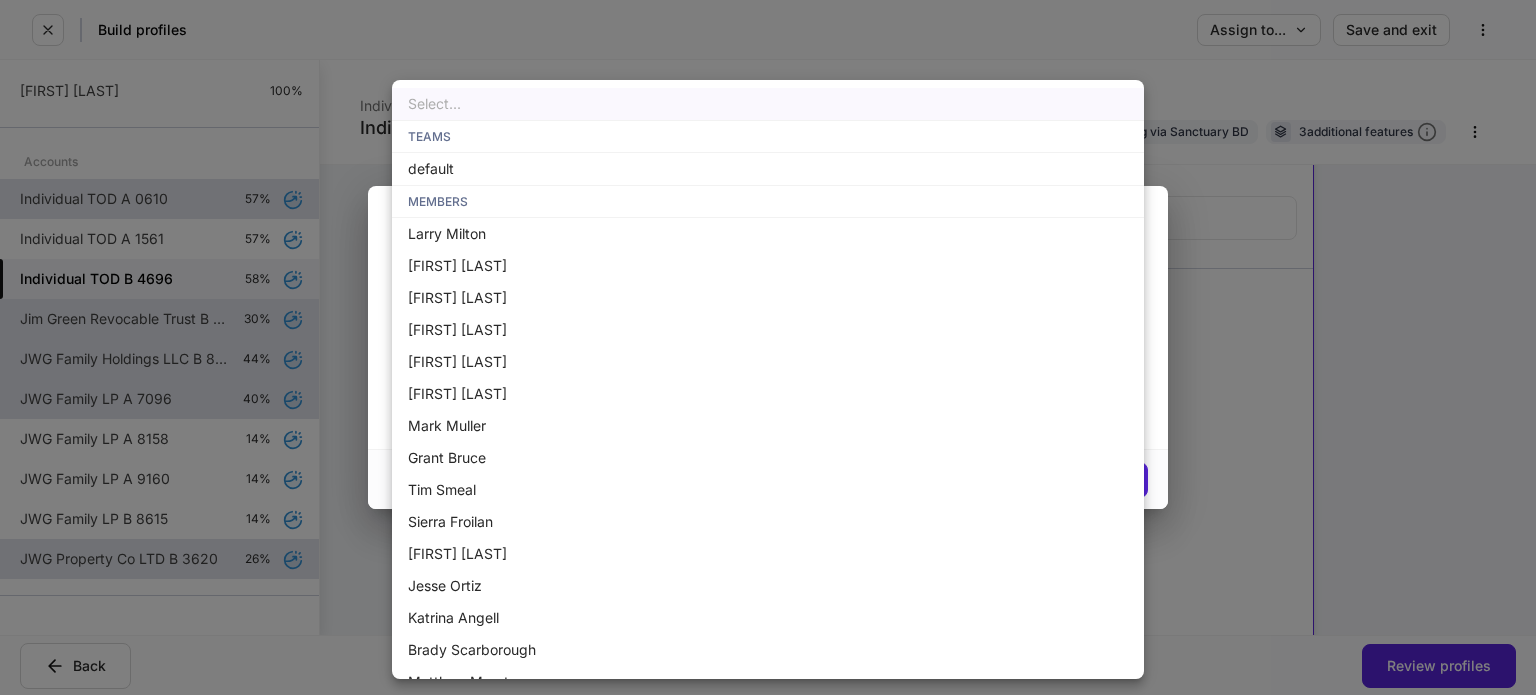 click on "default" at bounding box center [768, 169] 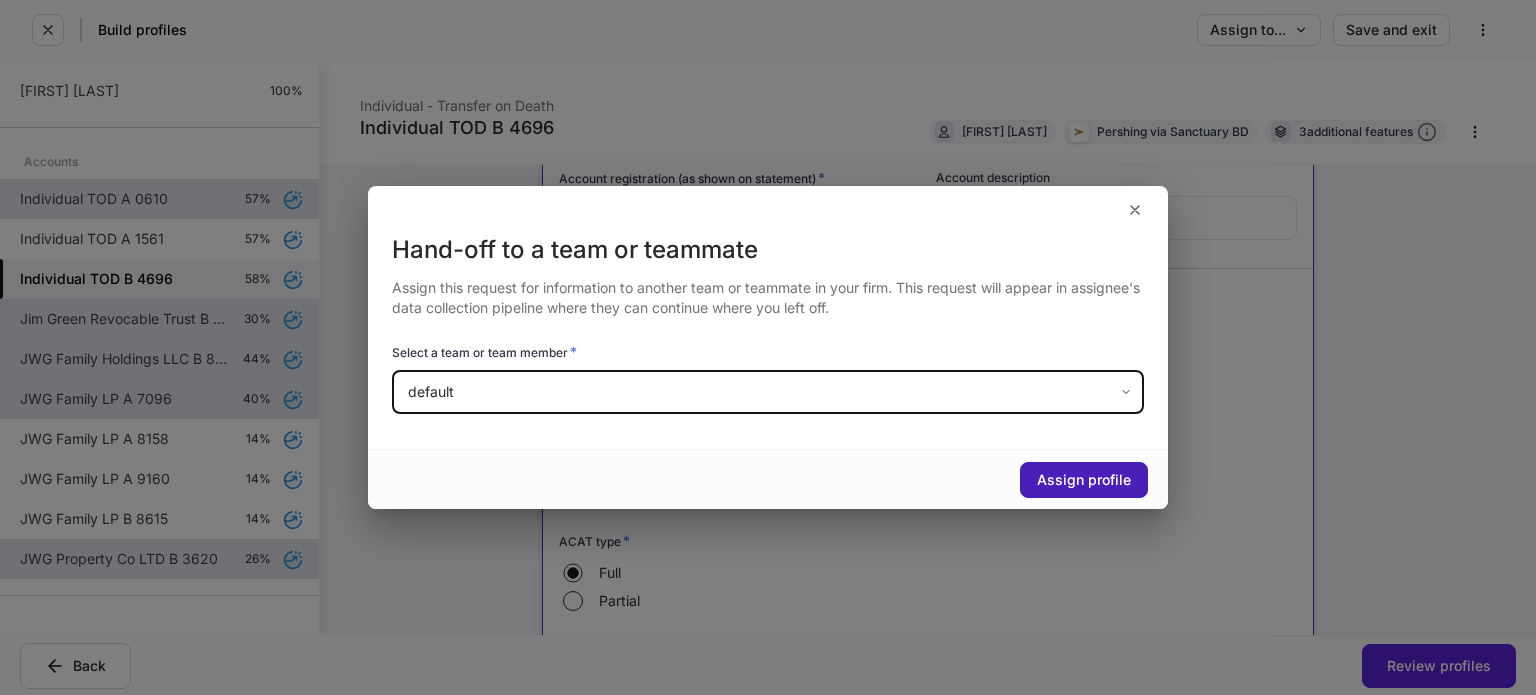 click on "Assign profile" at bounding box center [1084, 480] 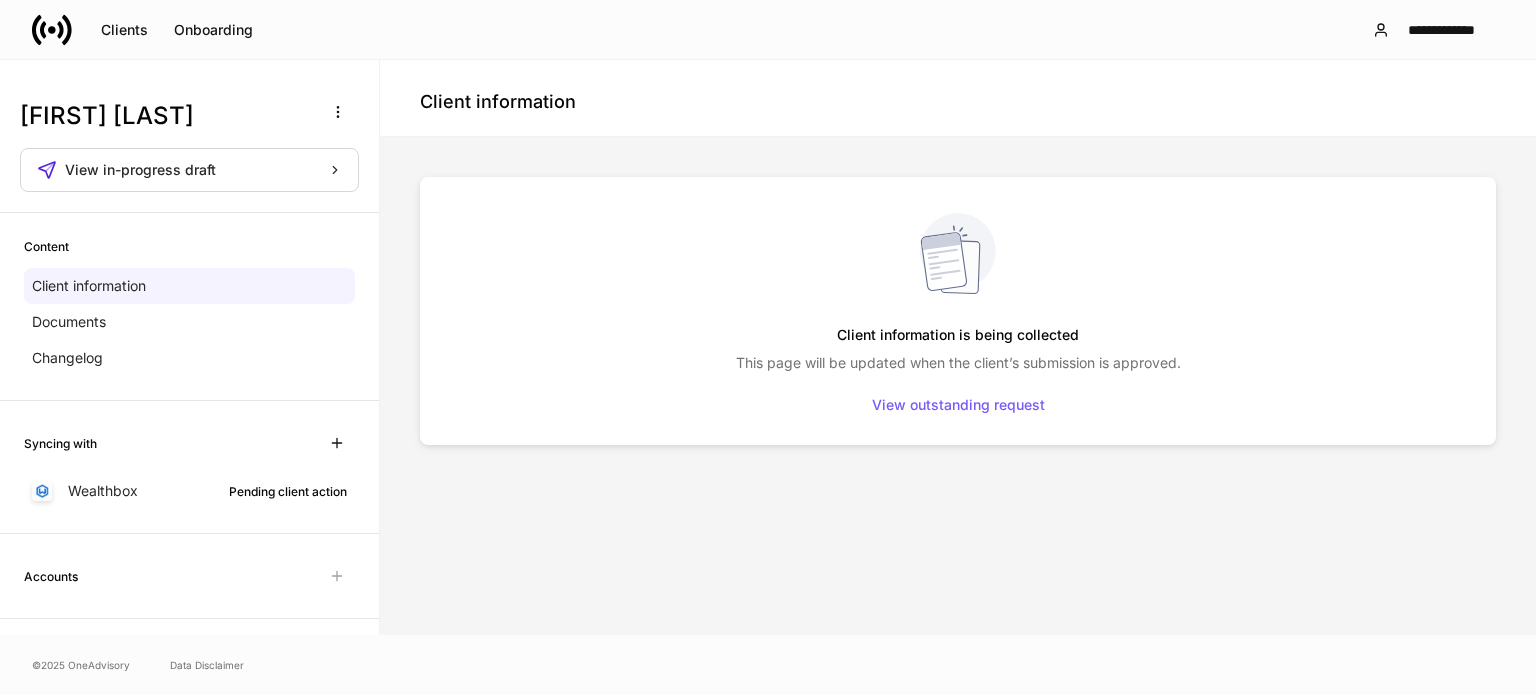 click 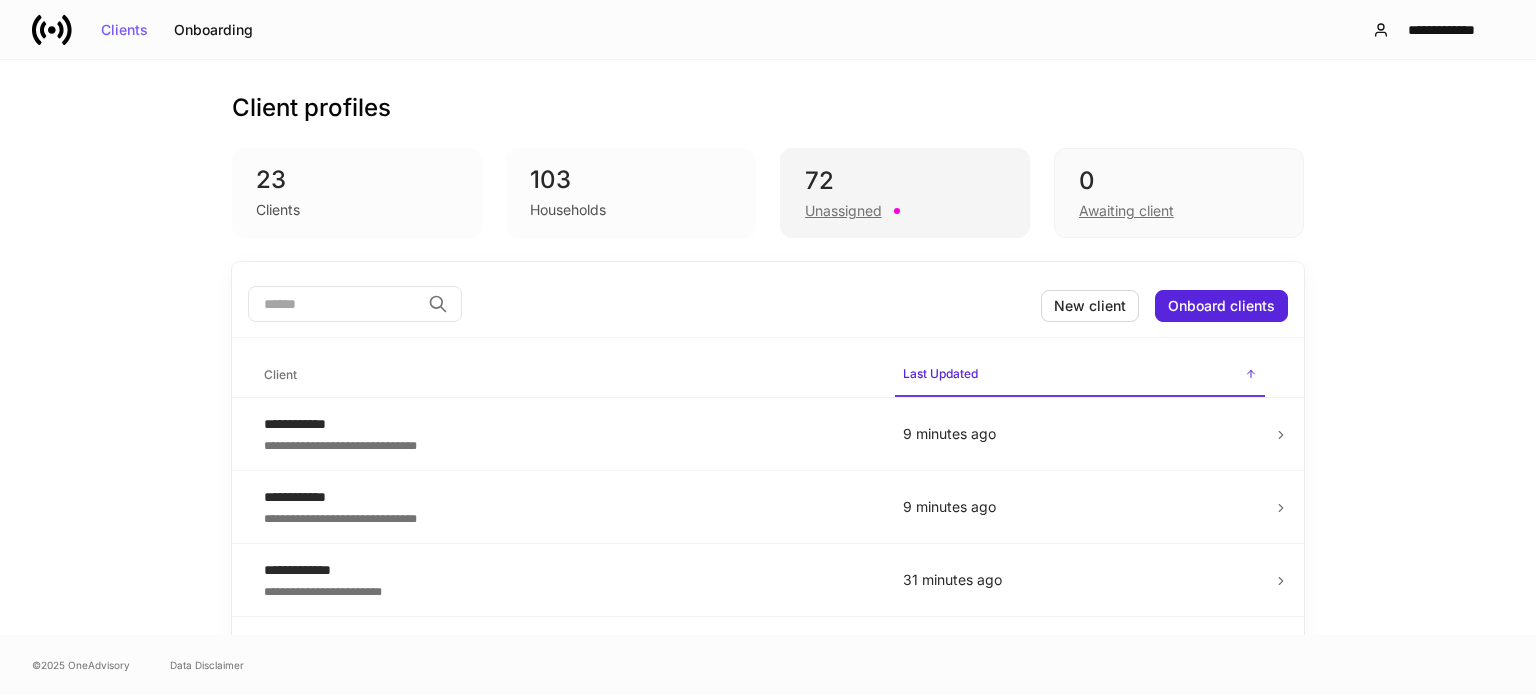 click on "Unassigned" at bounding box center [843, 211] 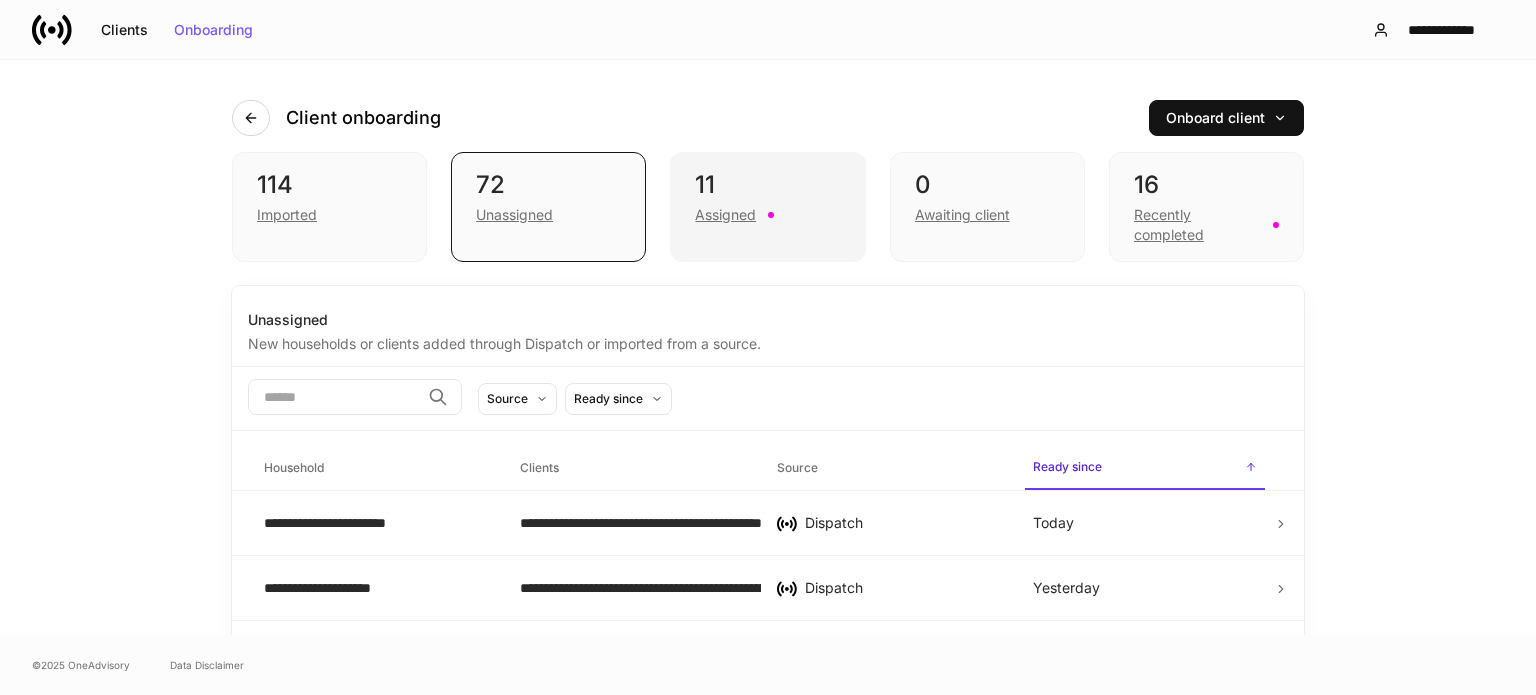 click on "11" at bounding box center [767, 185] 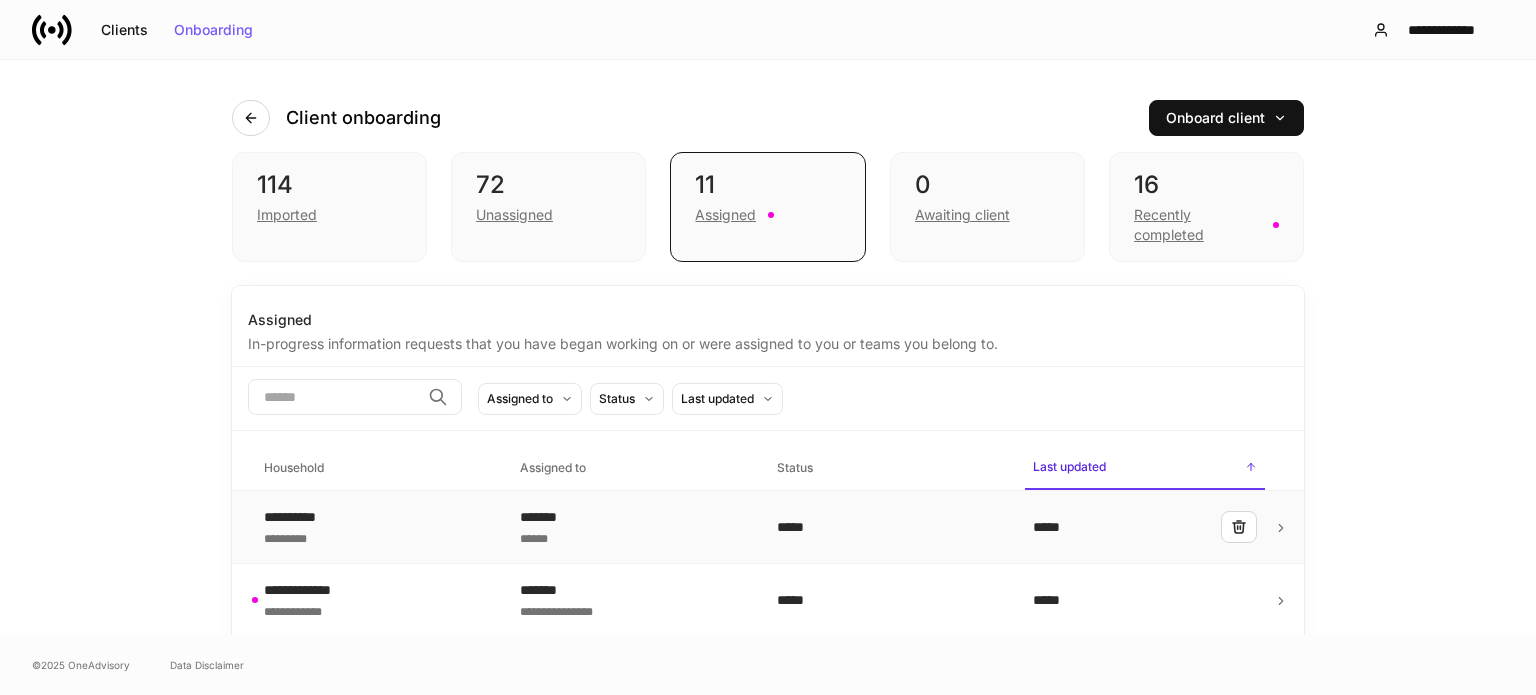 click on "**********" at bounding box center [376, 527] 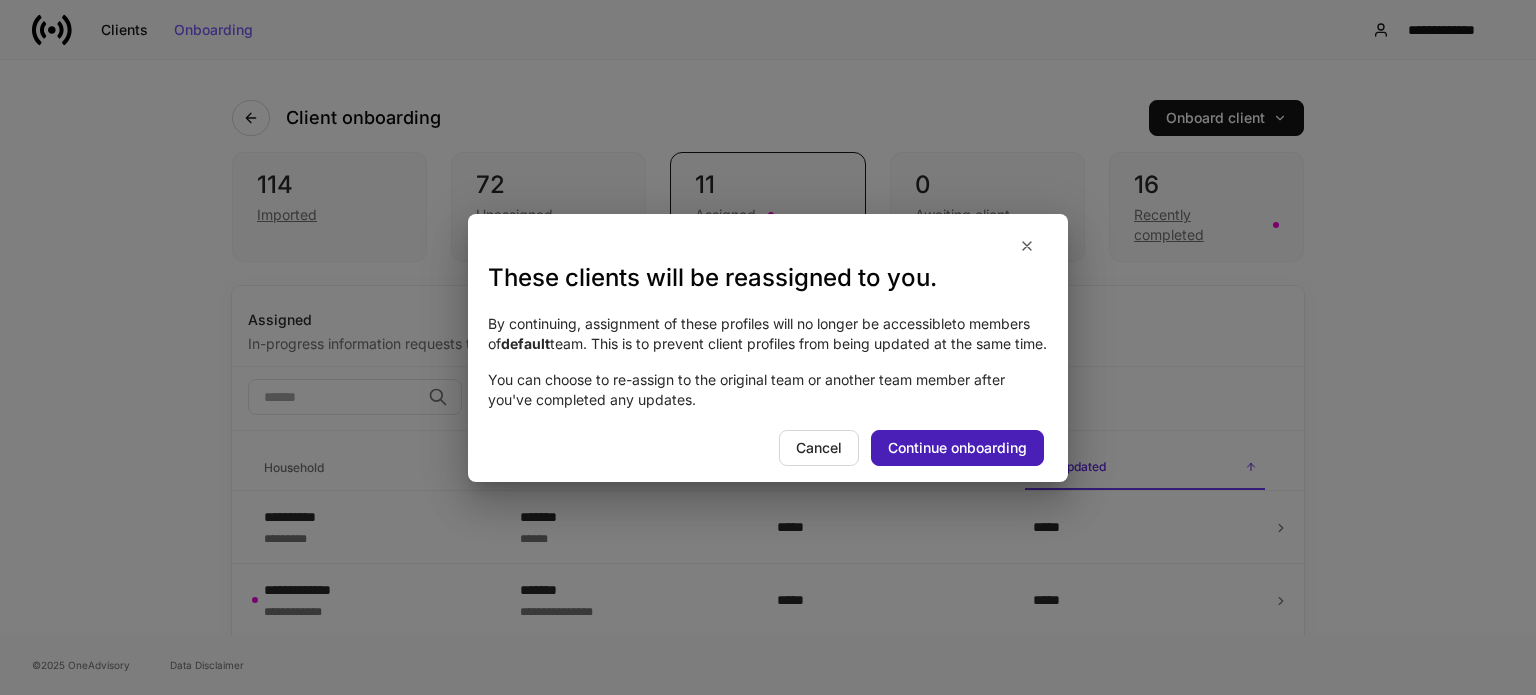 click on "Continue onboarding" at bounding box center (957, 448) 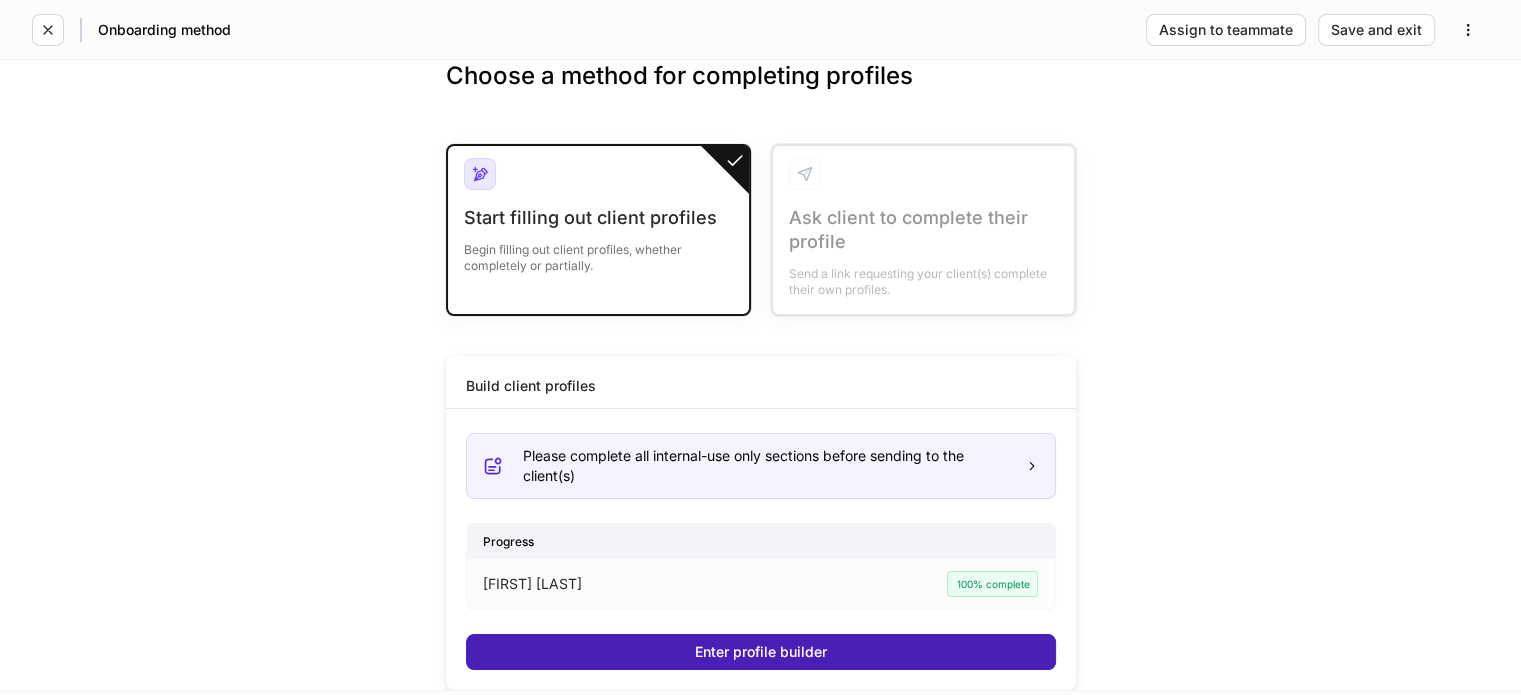 click on "Enter profile builder" at bounding box center [761, 652] 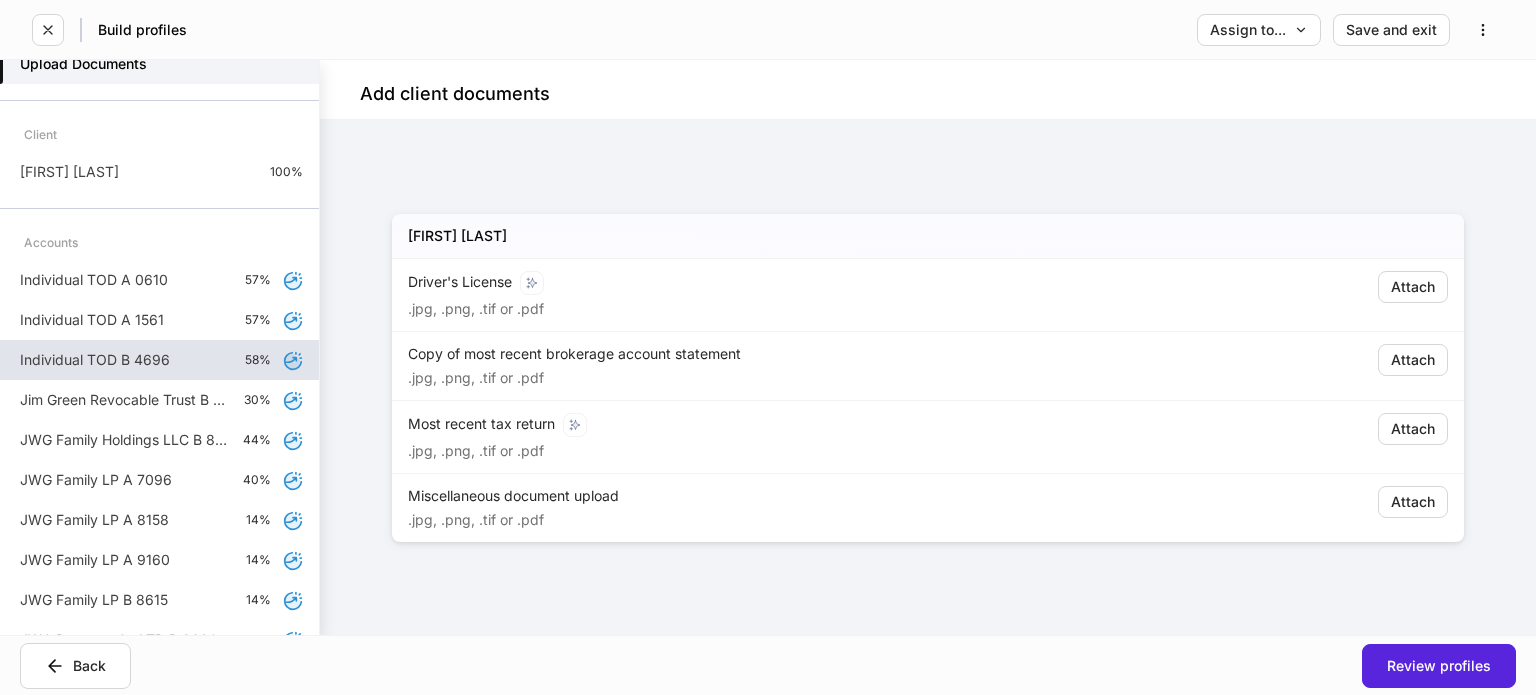 scroll, scrollTop: 181, scrollLeft: 0, axis: vertical 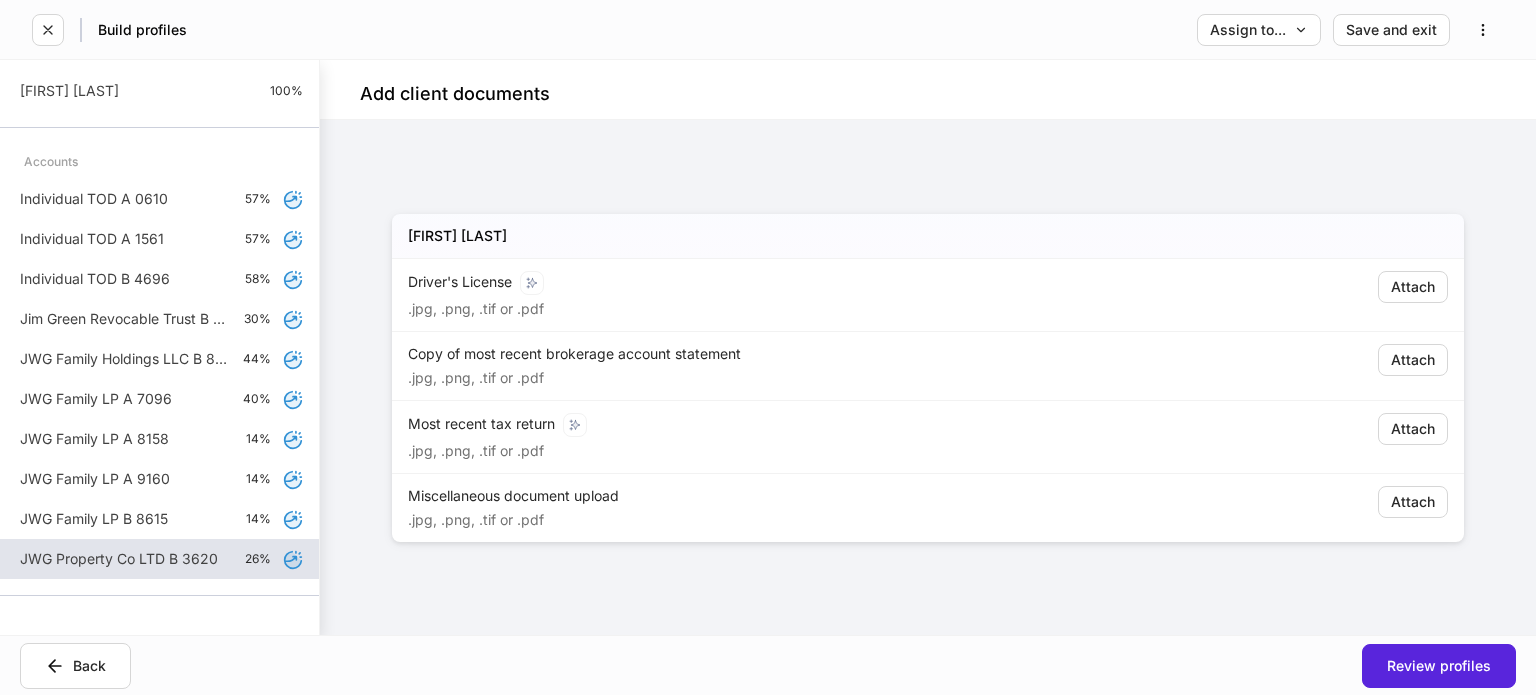 click on "JWG Property Co LTD B 3620" at bounding box center [119, 559] 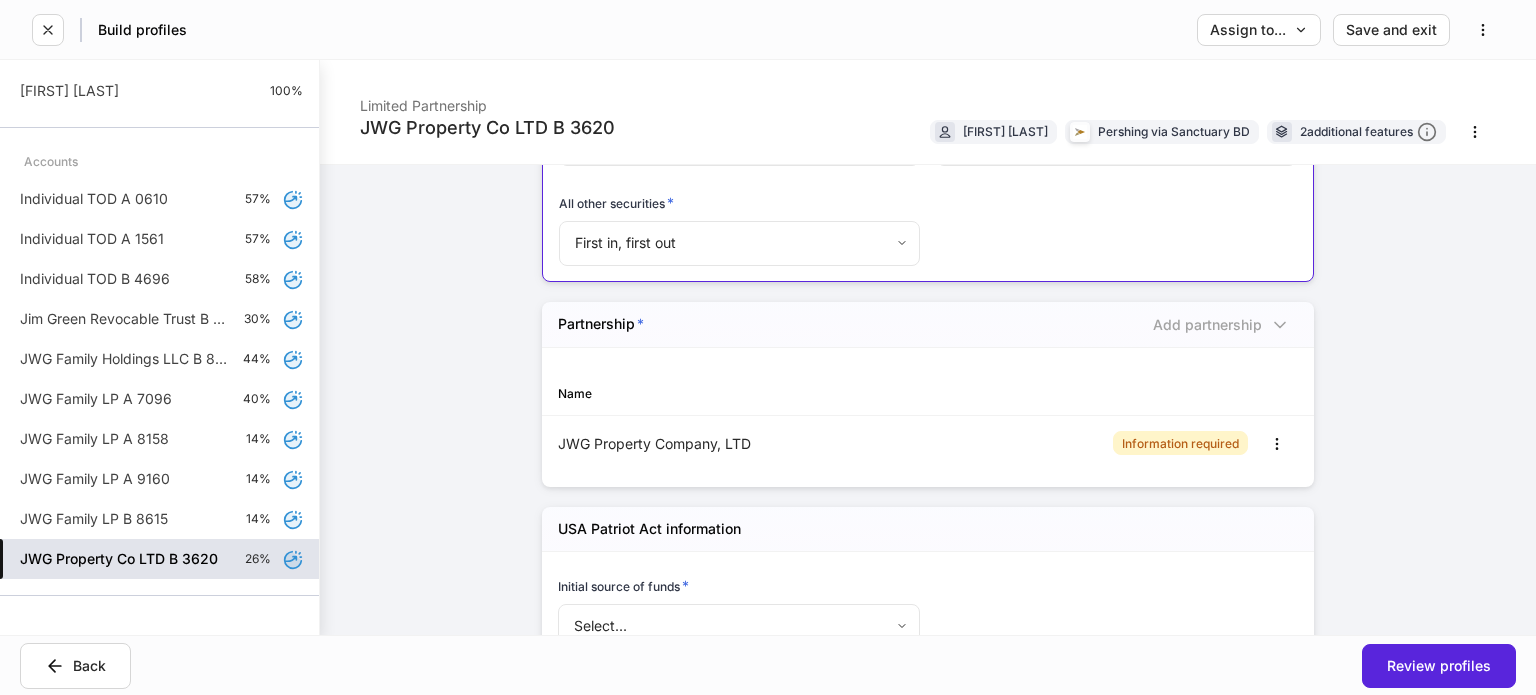 scroll, scrollTop: 1100, scrollLeft: 0, axis: vertical 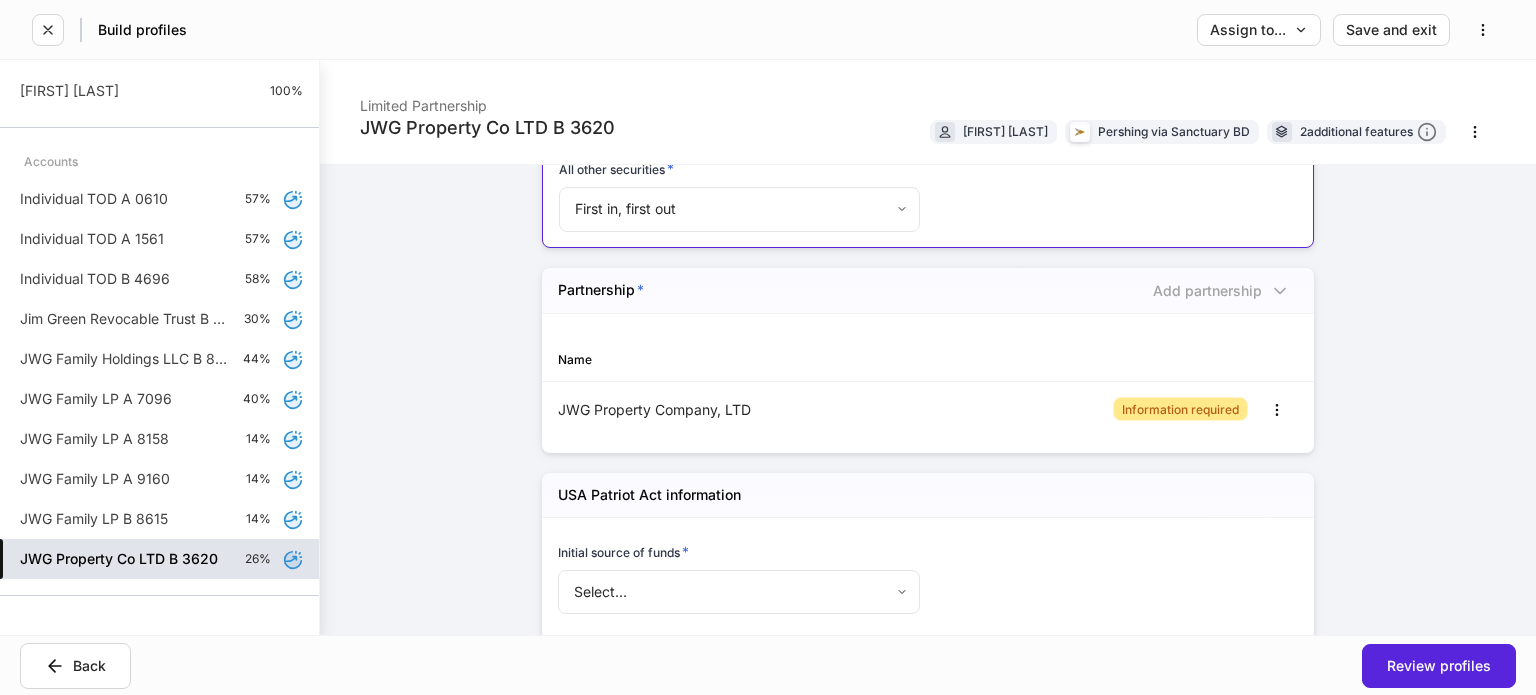 click on "Information required" at bounding box center [1180, 409] 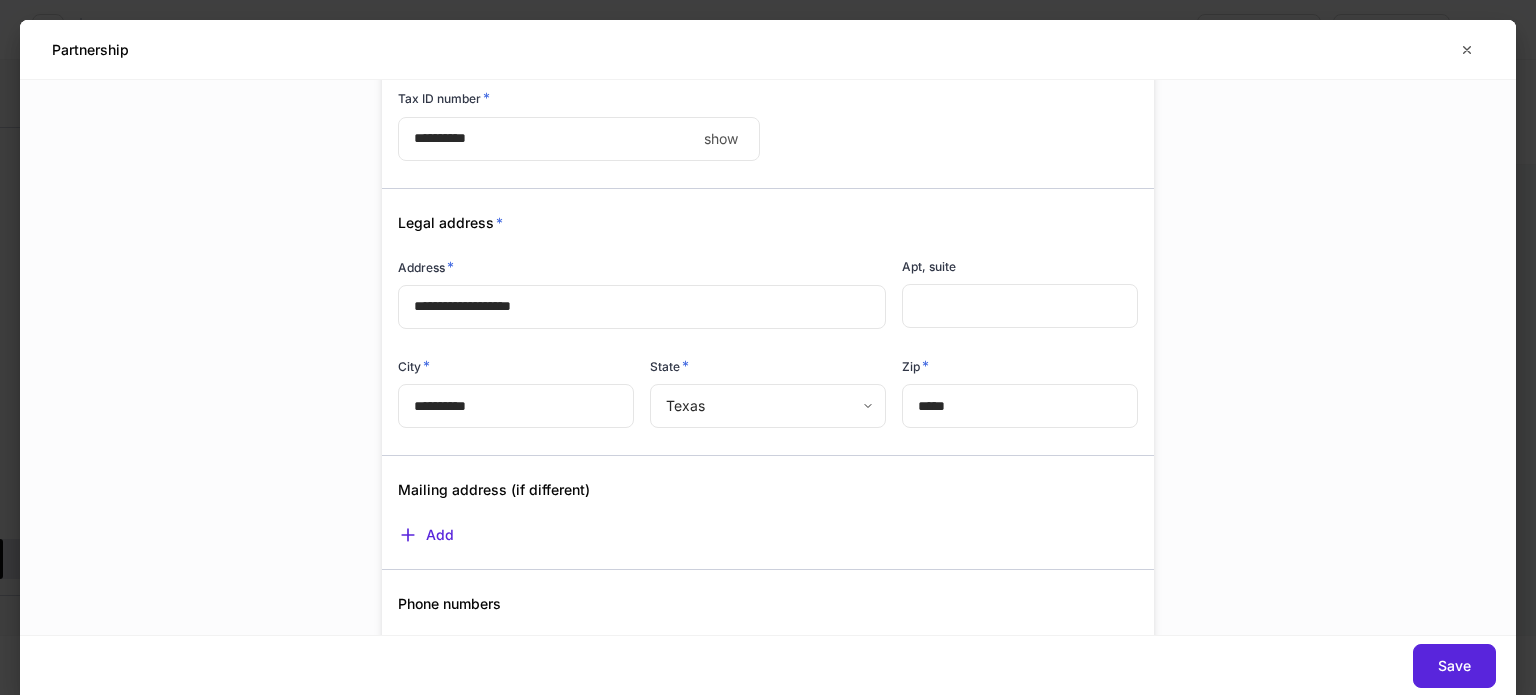 scroll, scrollTop: 0, scrollLeft: 0, axis: both 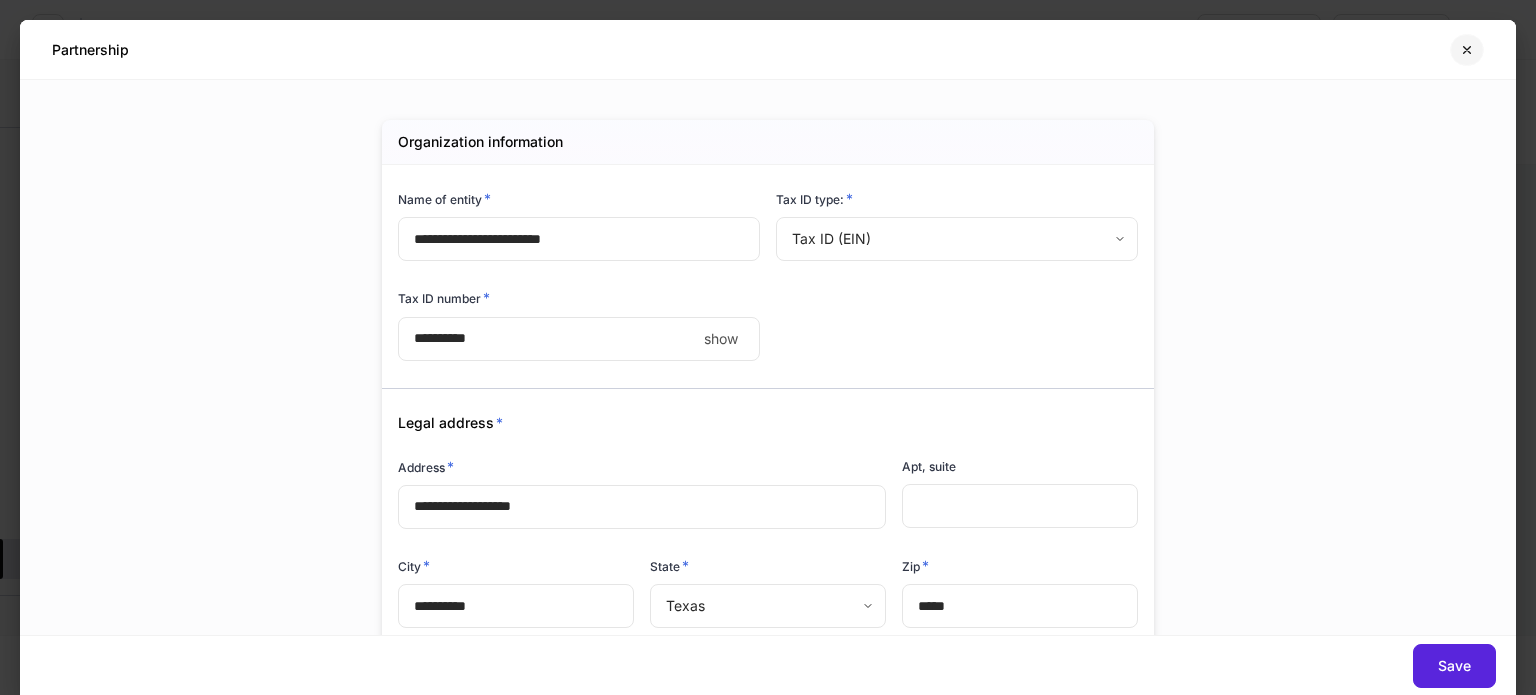 click 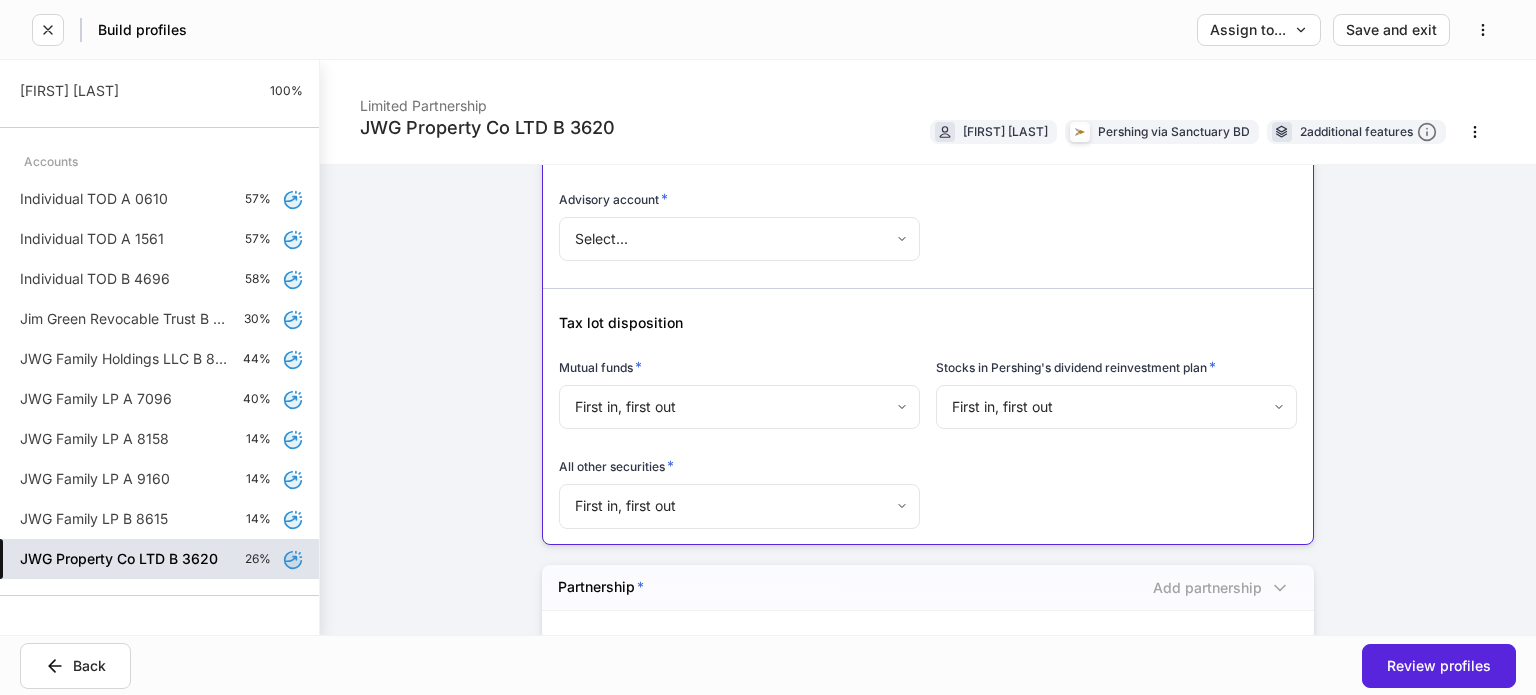 scroll, scrollTop: 800, scrollLeft: 0, axis: vertical 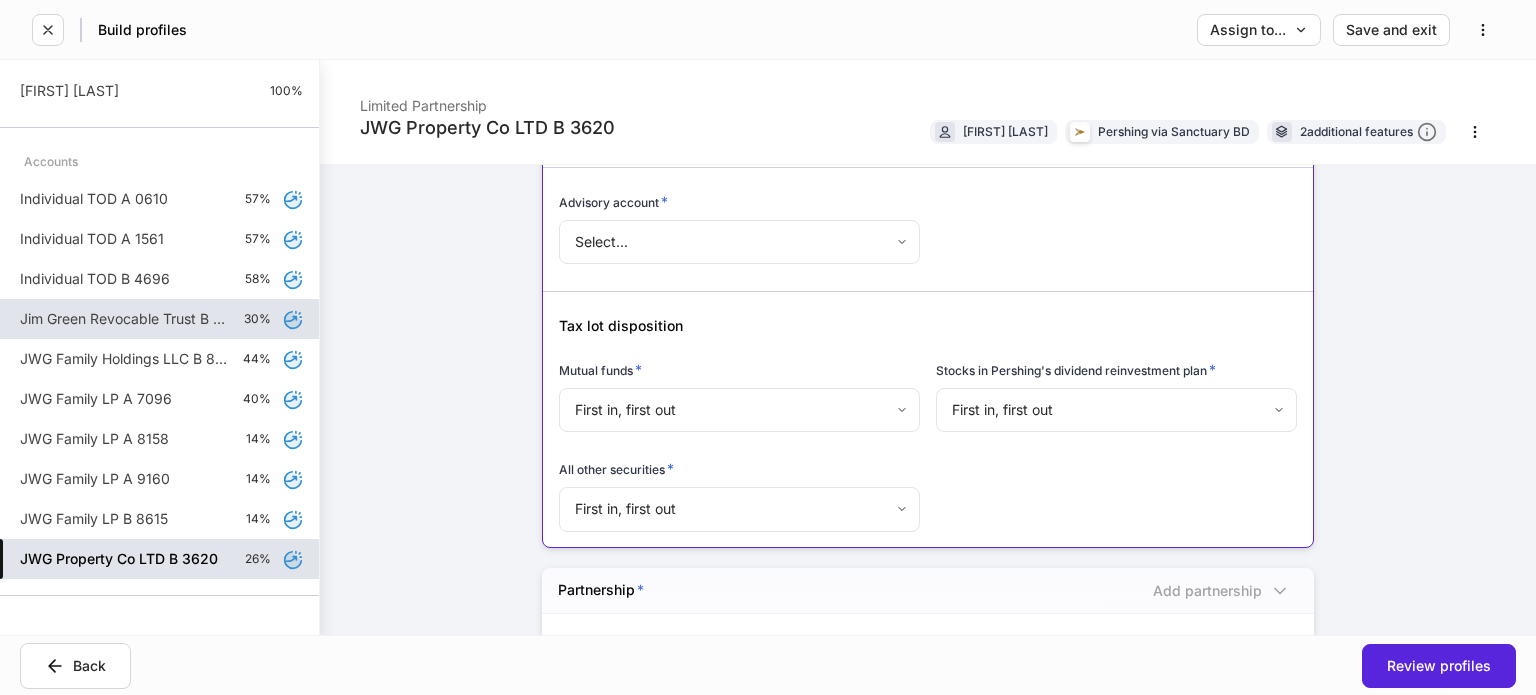 click on "Jim Green Revocable Trust B 2688 30%" at bounding box center (159, 319) 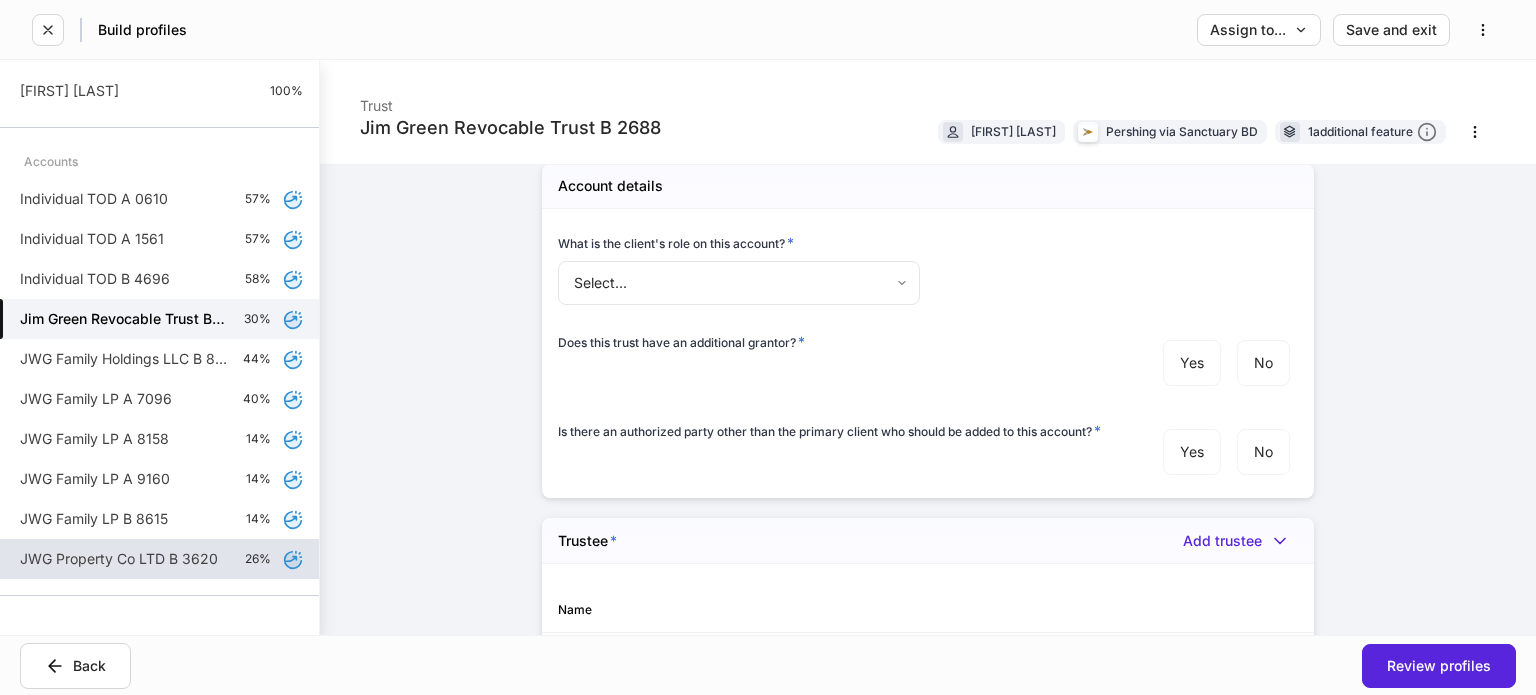 scroll, scrollTop: 1700, scrollLeft: 0, axis: vertical 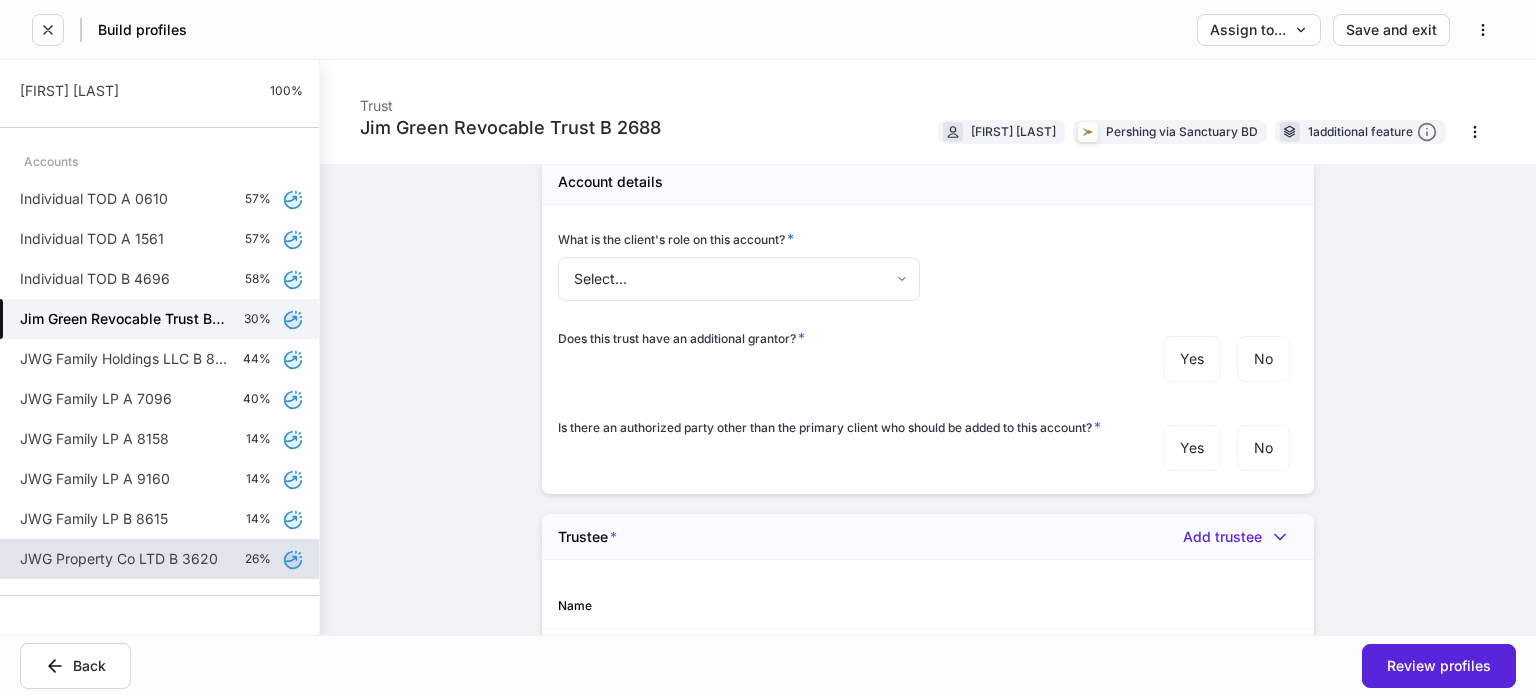 click on "Build profiles Assign to... Save and exit Jim Green Revocable Trust B 2688 Trust Jim Green Pershing via Sanctuary BD 1  additional   feature Account details Internal use only Account short name ​ Account online nickname ​ Account registration (as shown on statement) * ​ Account description ​ Credit line collateral indicator * None **** ​ Will this account be funded by an ACAT? * Yes No Hold ACAT ACAT type * Full Partial Delivering/contra firm ​ DTC number ​ Contra firm account number * ​ Contra firm account number Consolidate additional account Lead FA/IP # * REB *** ​ Flipped IP ​ Advisory account * Select... ​ Tax lot disposition Mutual funds * First in, first out ** ​ Stocks in Pershing's dividend reinvestment plan * First in, first out ** ​ All other securities * First in, first out ** ​ Trust * Add trust Name Jim Green Revocable Trust Information required Account details What is the client's role on this account? * Select... ​ * Yes No * Yes No Trustee * Name * *" at bounding box center (768, 347) 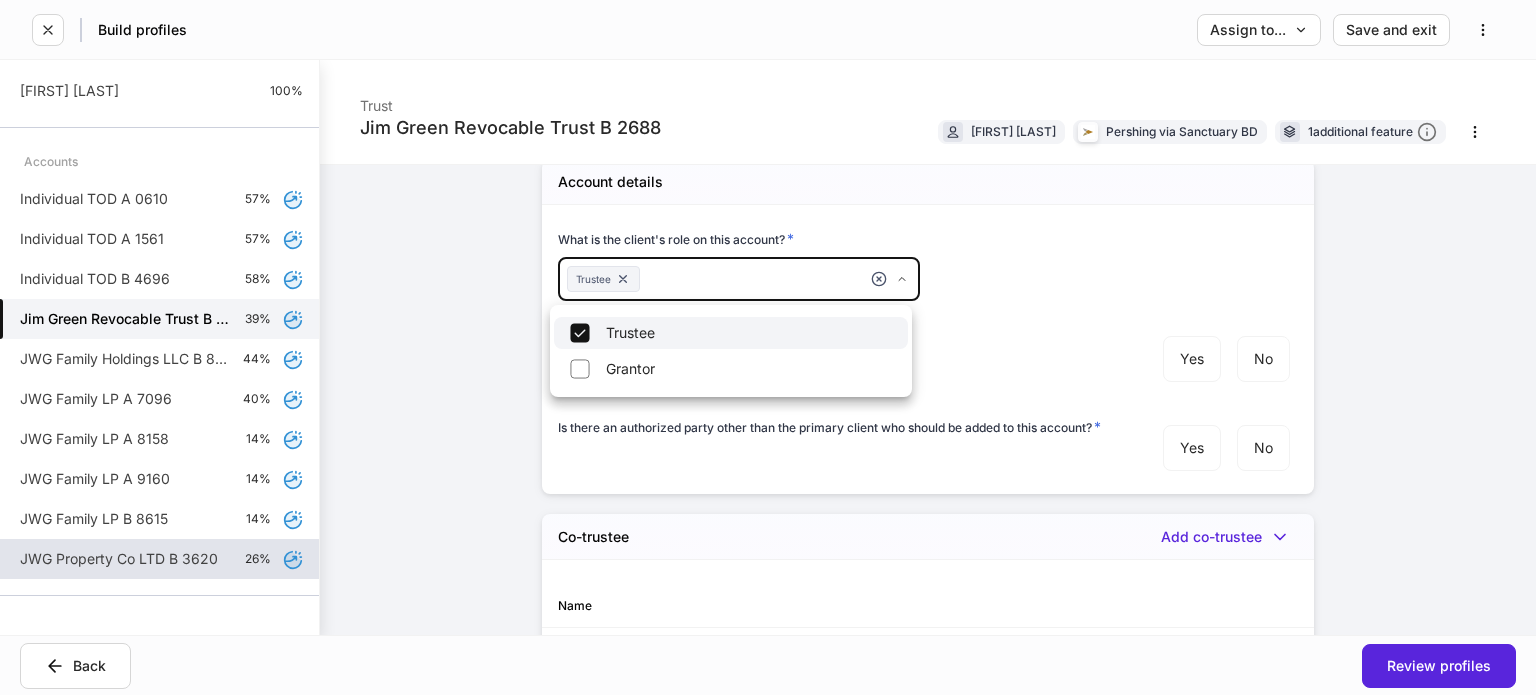 type on "**********" 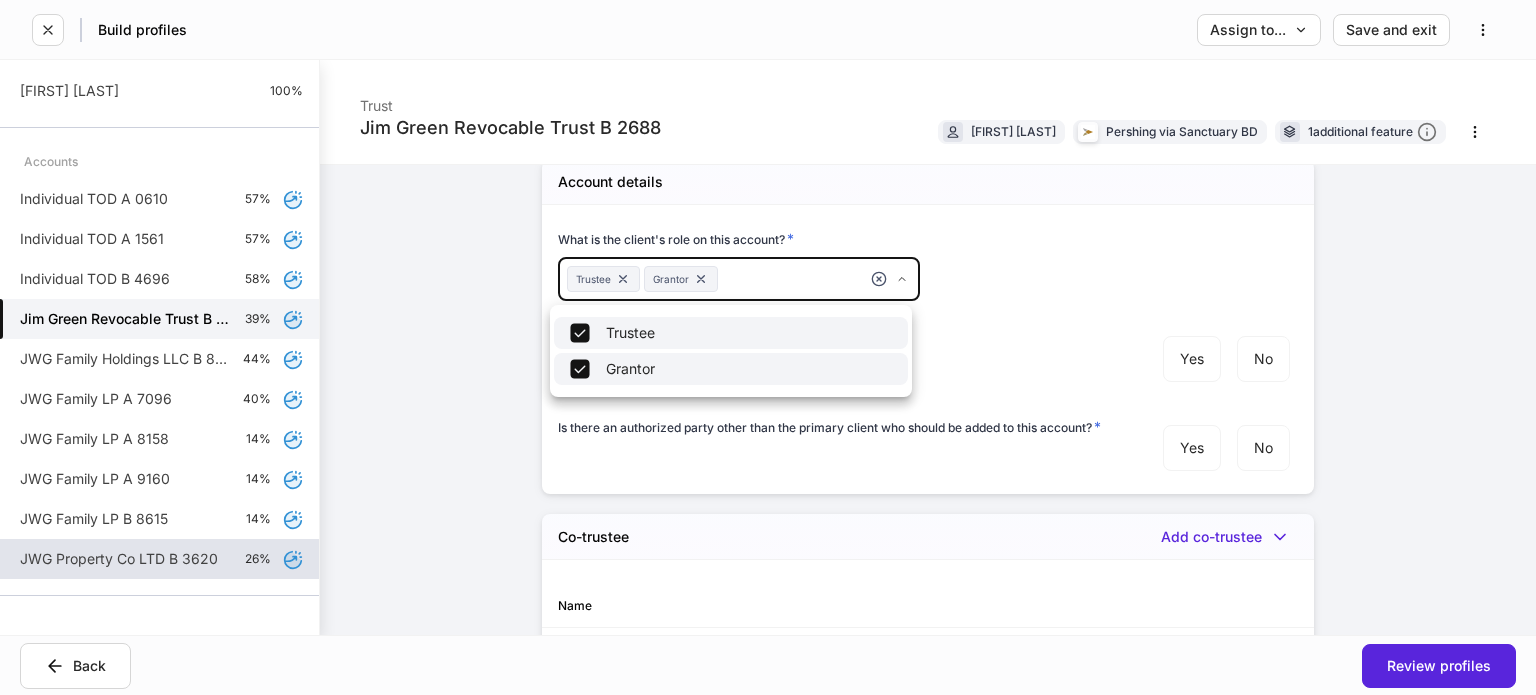 click at bounding box center (768, 347) 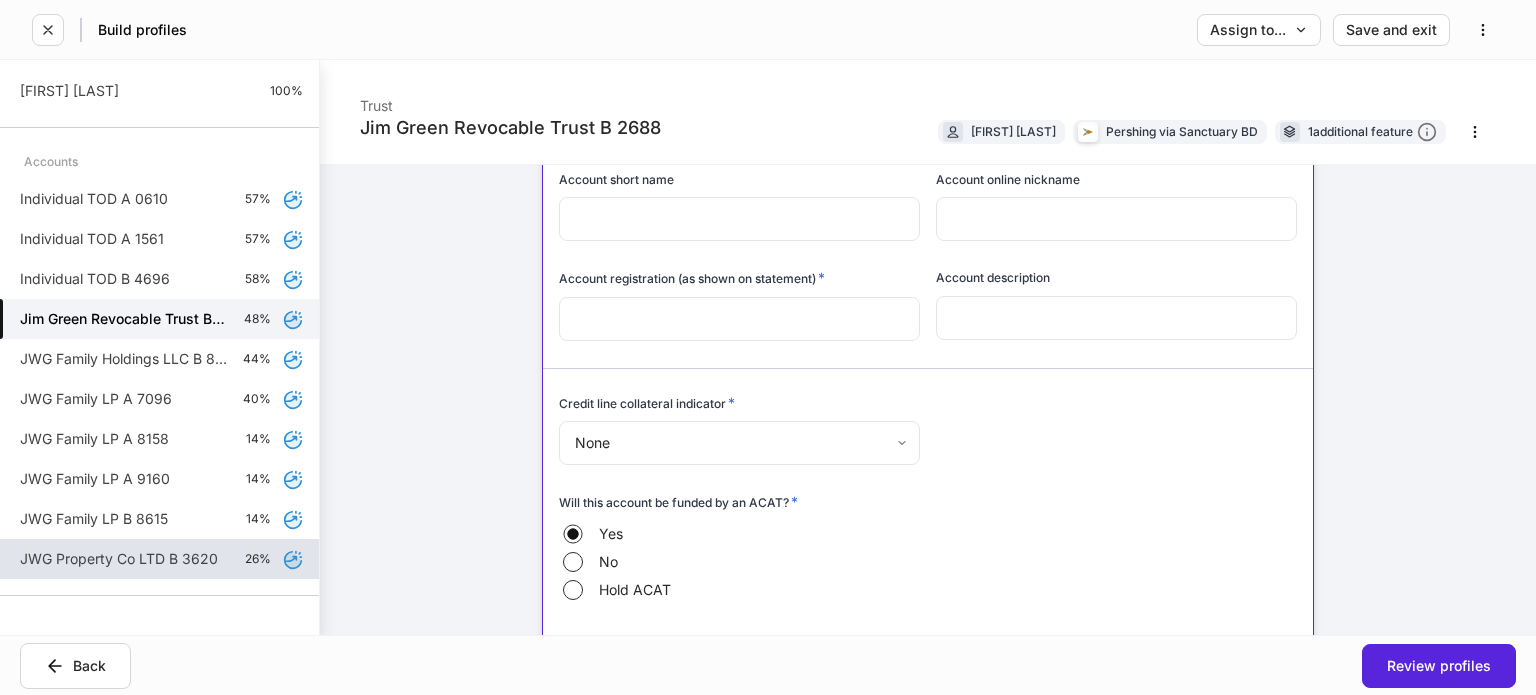 scroll, scrollTop: 0, scrollLeft: 0, axis: both 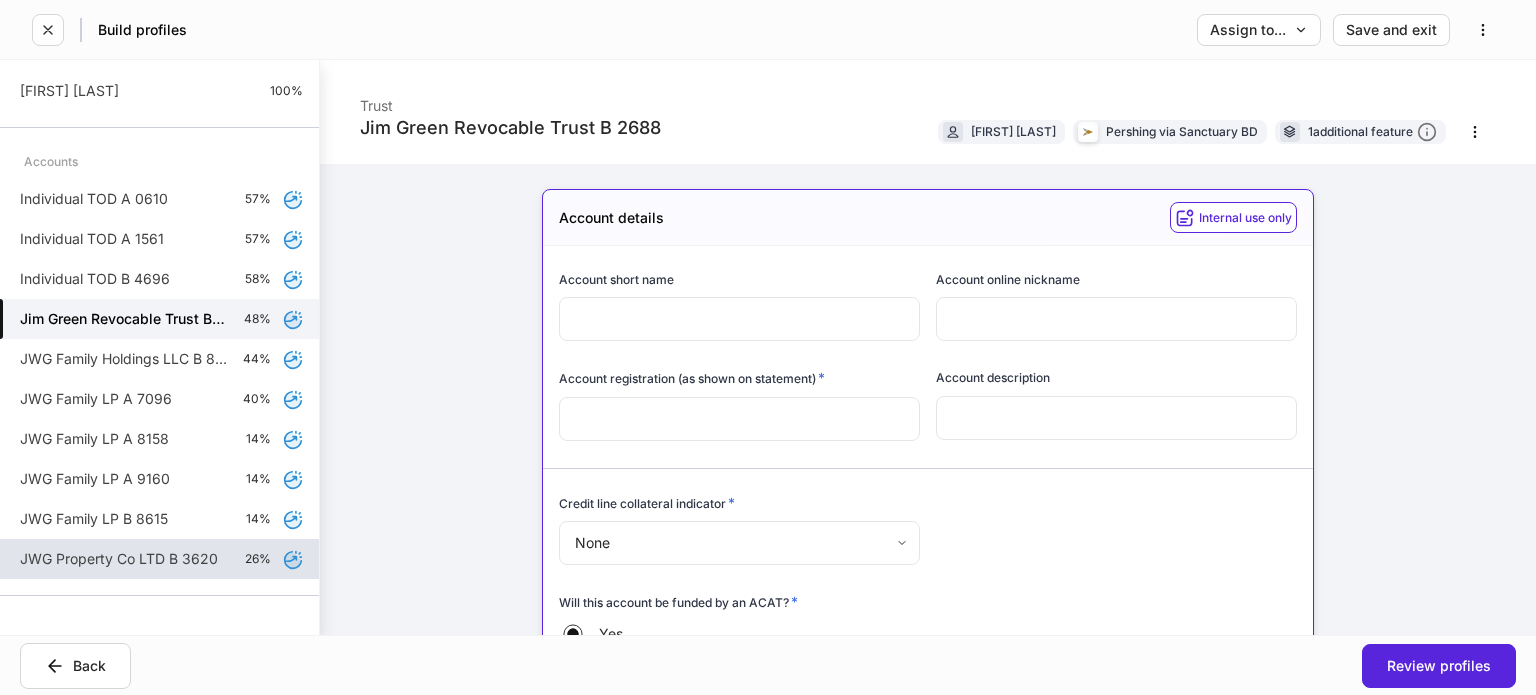 click at bounding box center (739, 319) 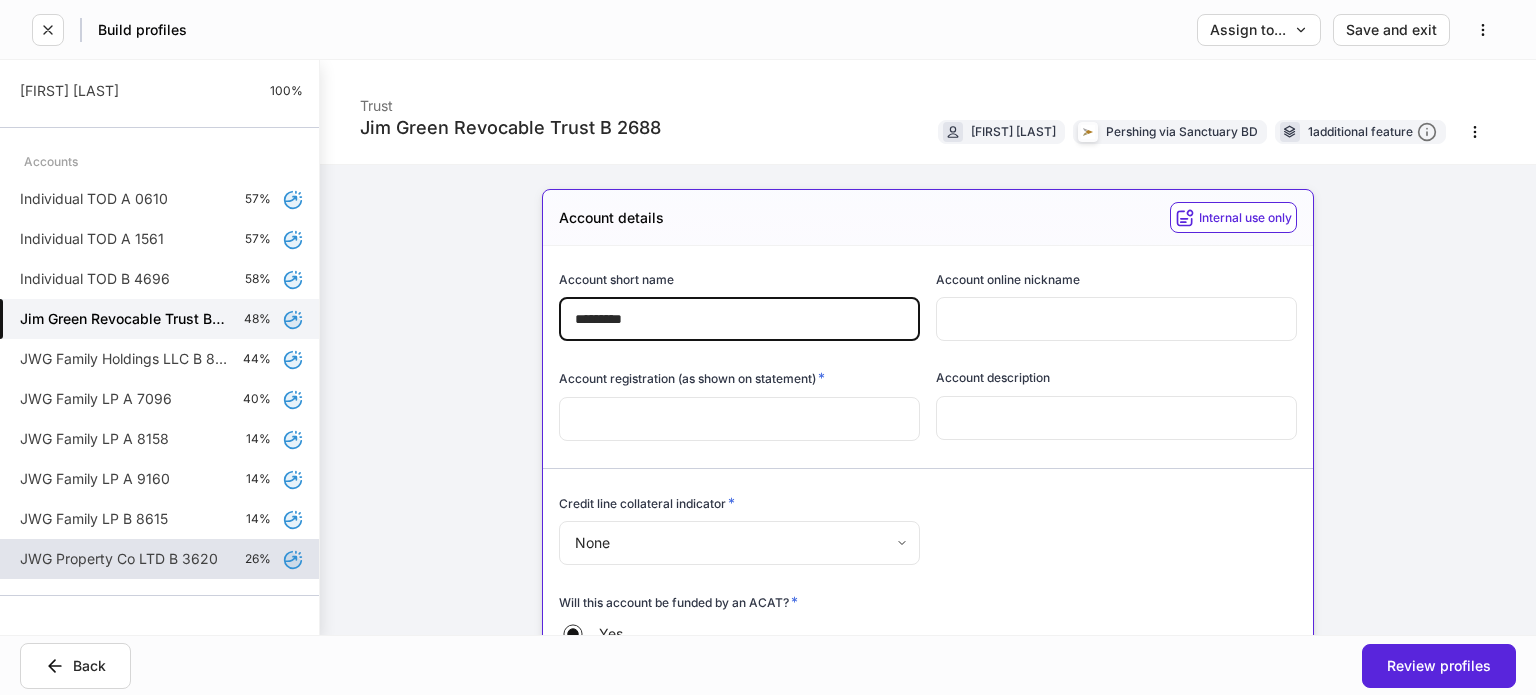click at bounding box center (1116, 319) 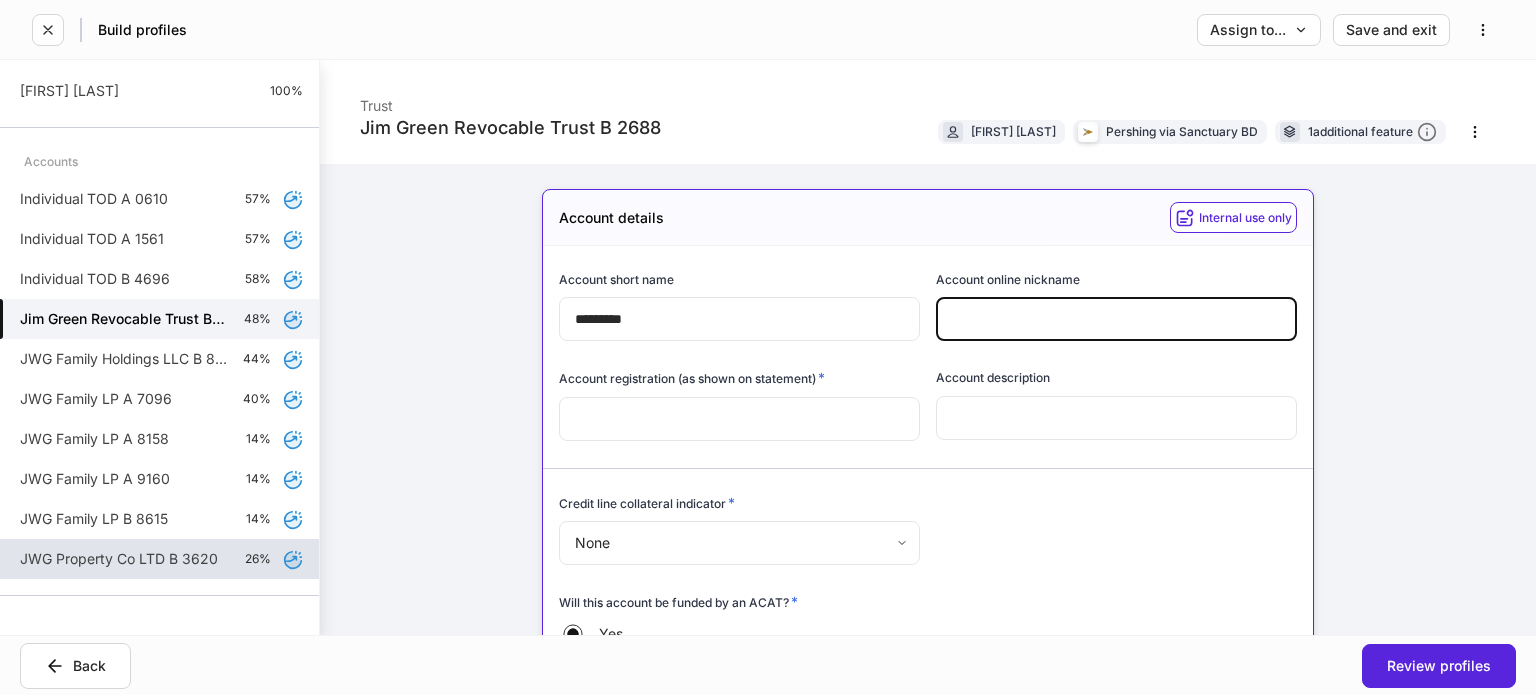 click on "*********" at bounding box center (739, 319) 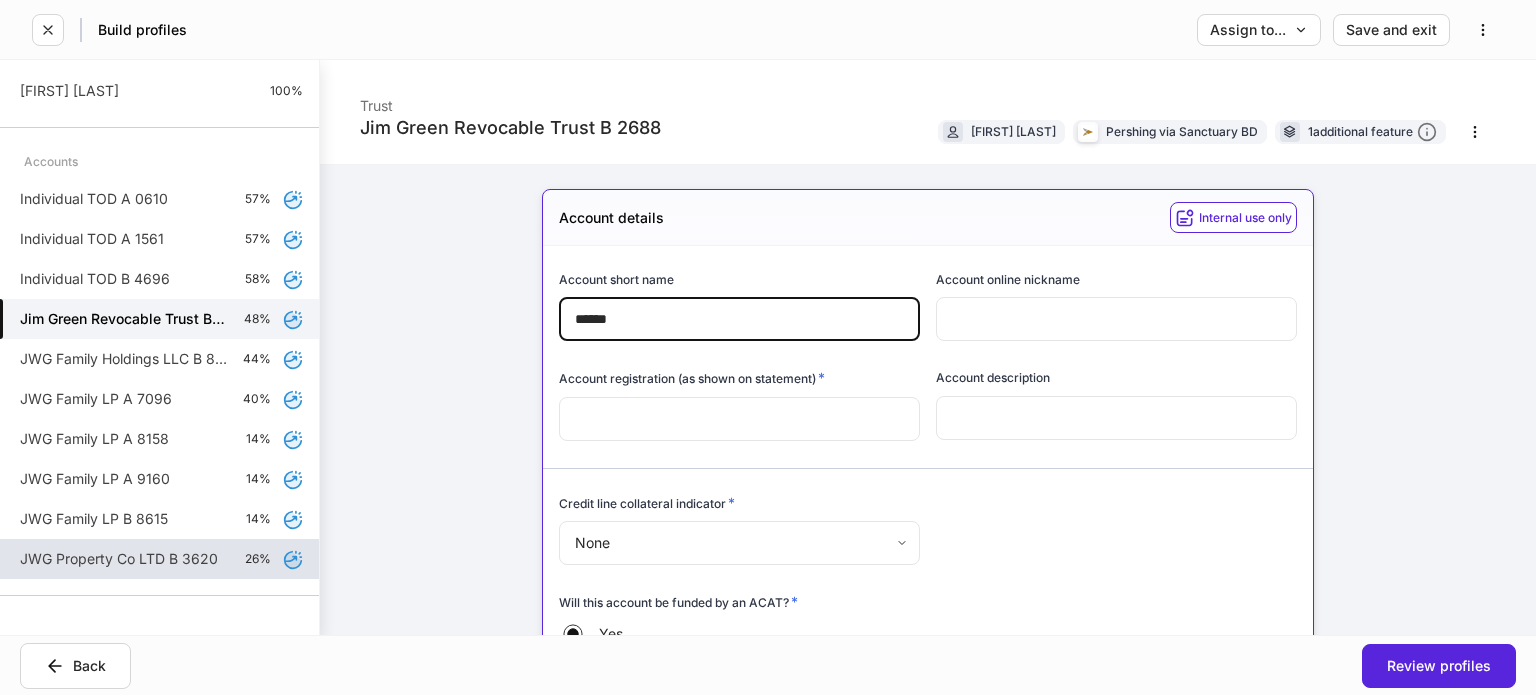type on "*****" 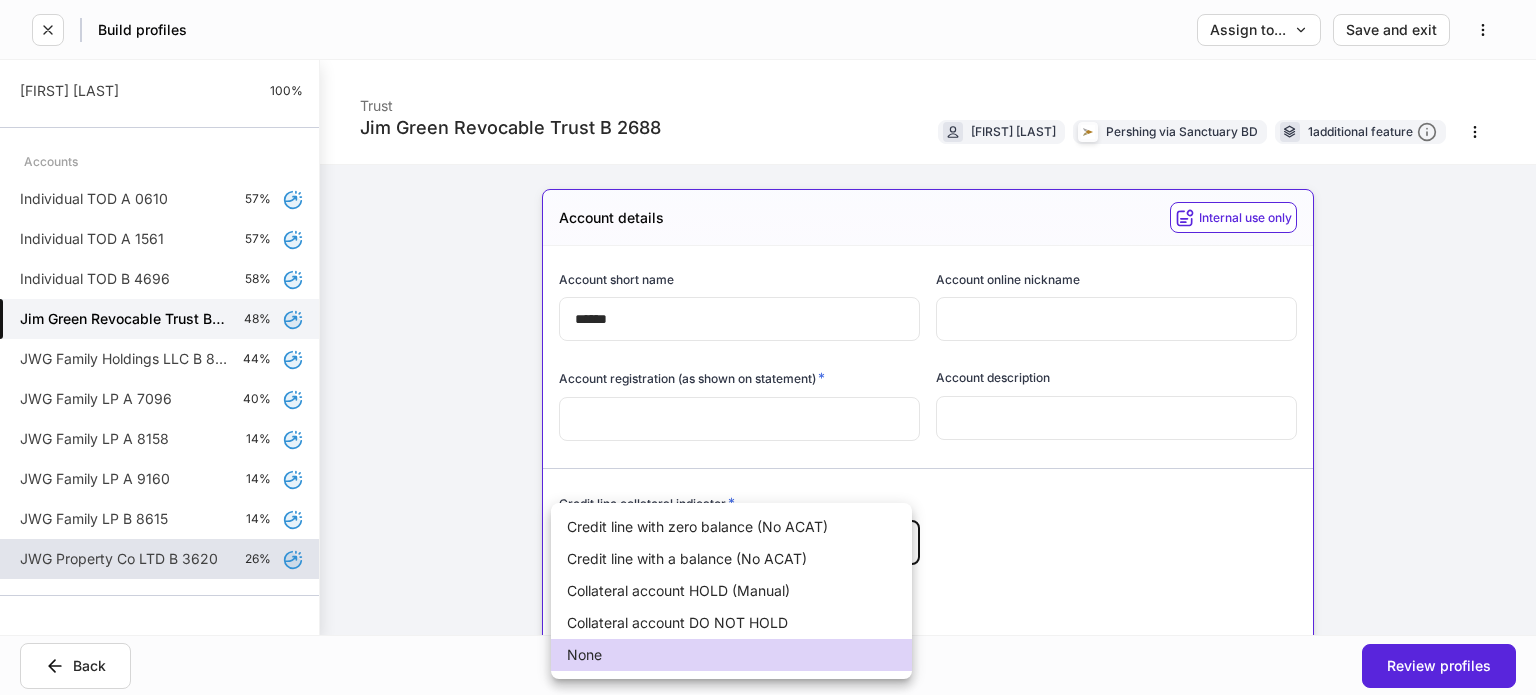 drag, startPoint x: 734, startPoint y: 547, endPoint x: 731, endPoint y: 558, distance: 11.401754 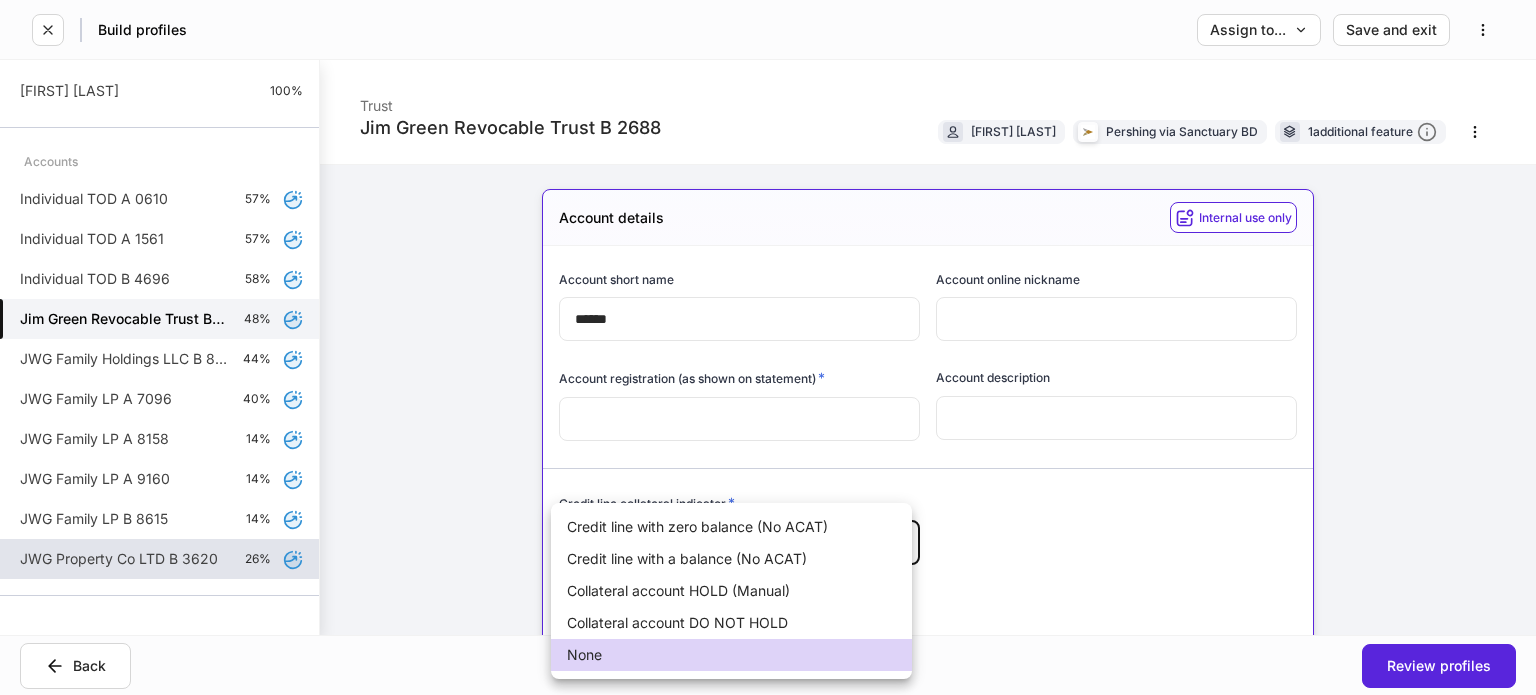 type 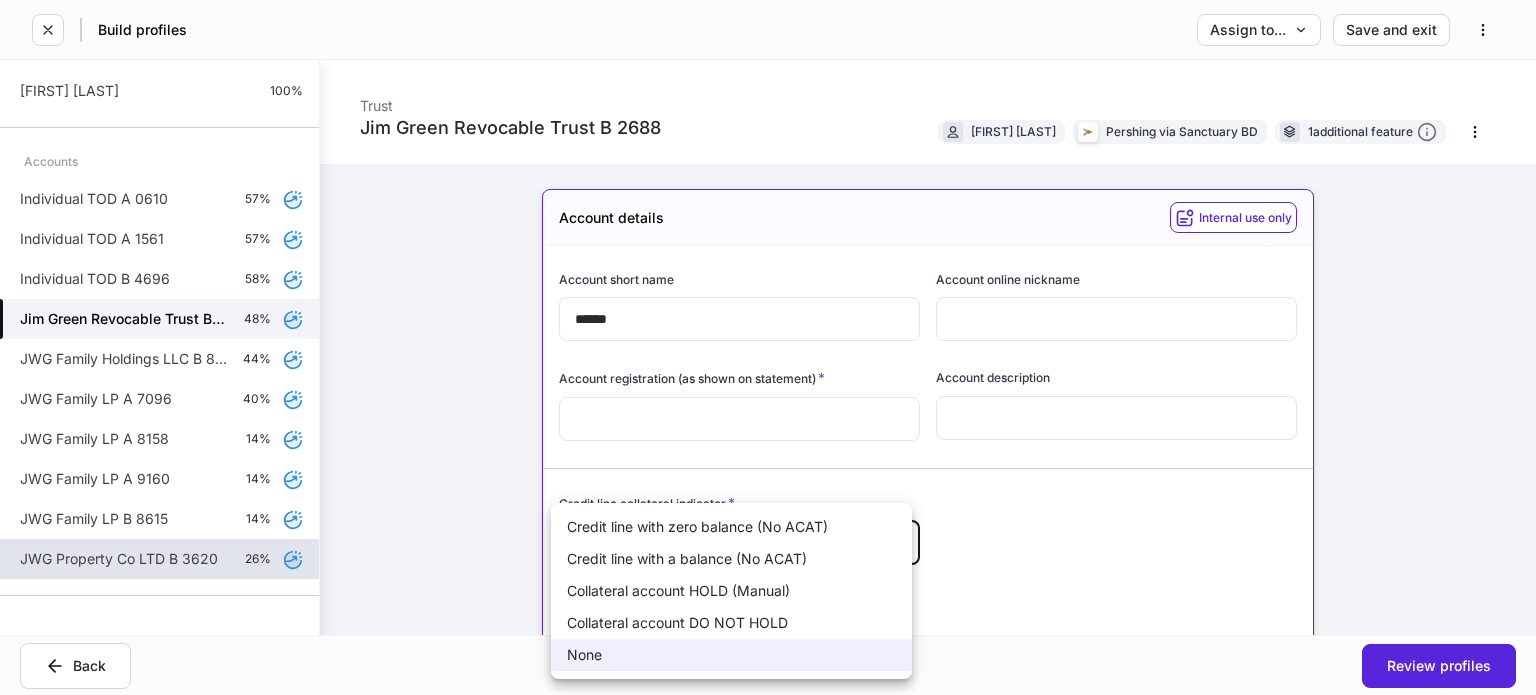click at bounding box center (768, 347) 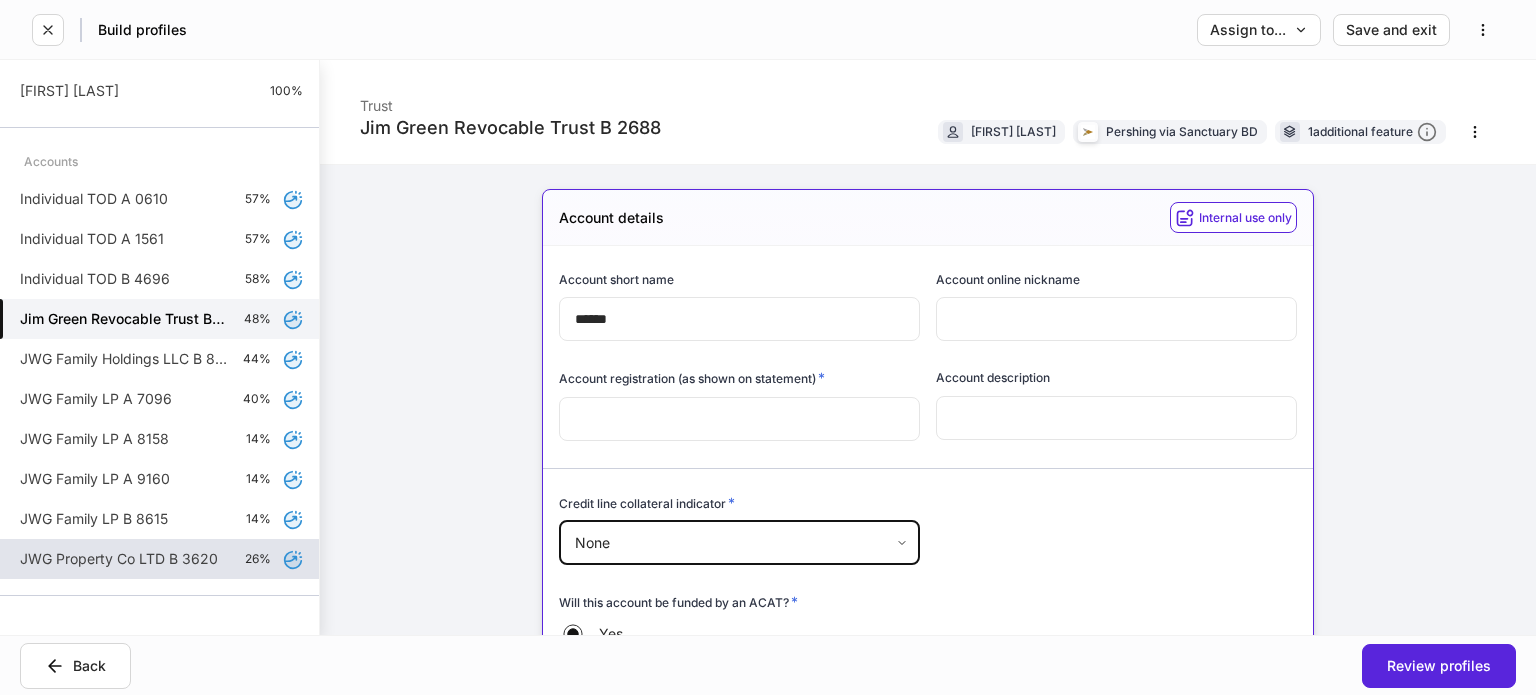 click on "*****" at bounding box center (739, 319) 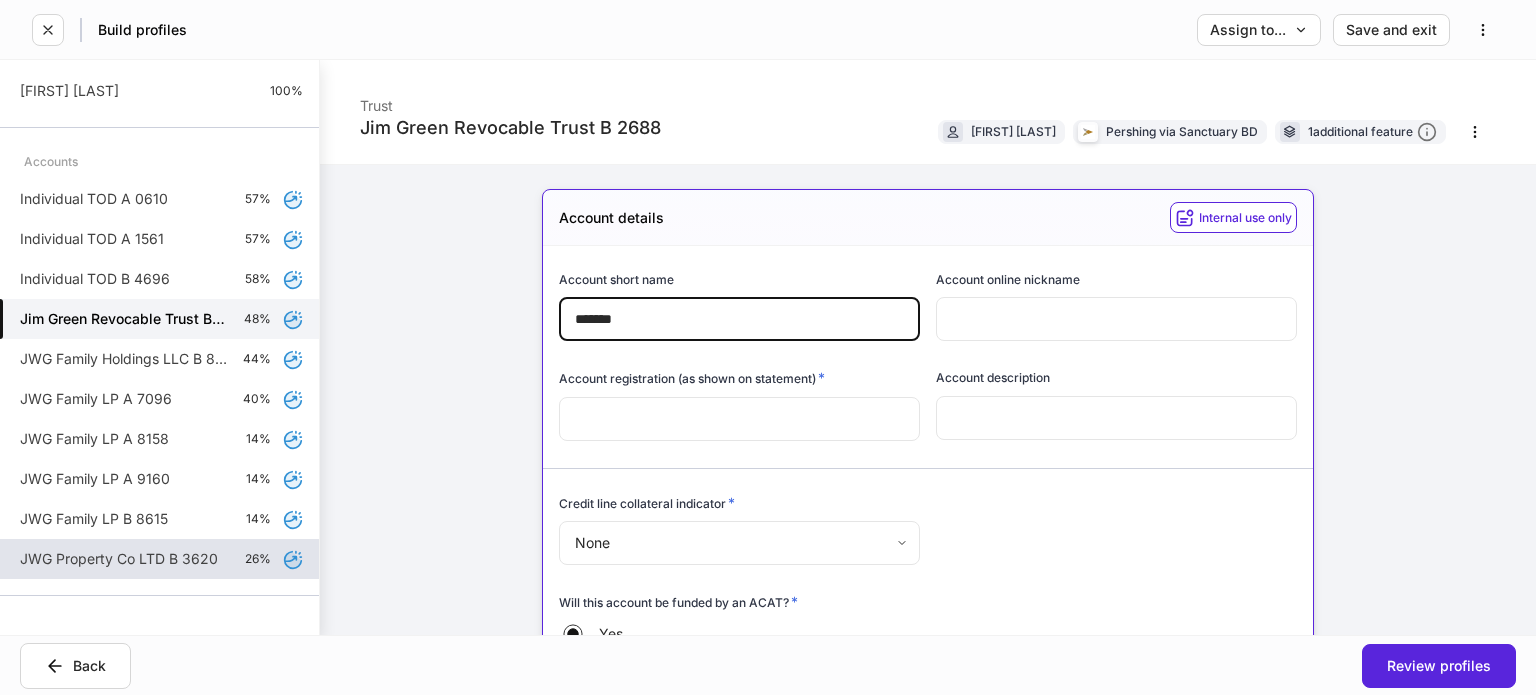 type on "*******" 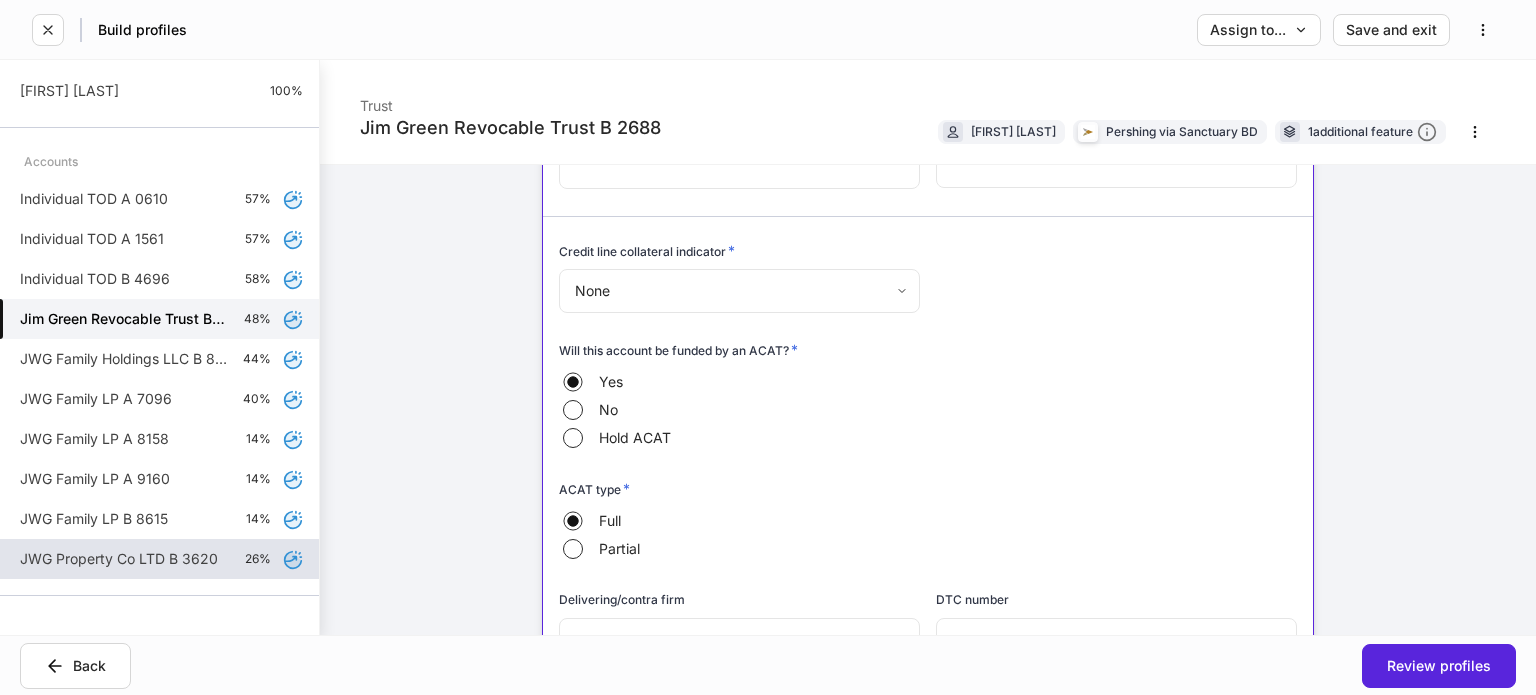 scroll, scrollTop: 0, scrollLeft: 0, axis: both 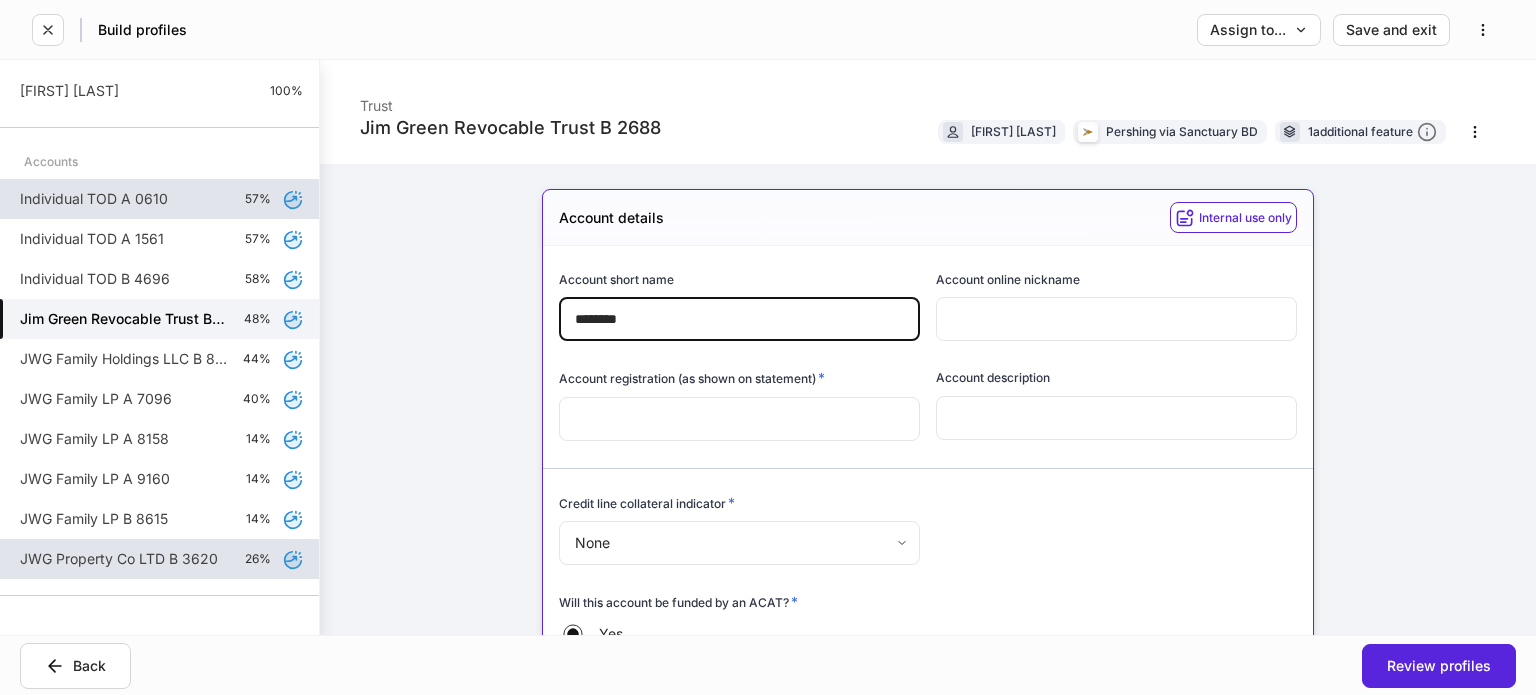 click on "Individual TOD A 0610 57%" at bounding box center (159, 199) 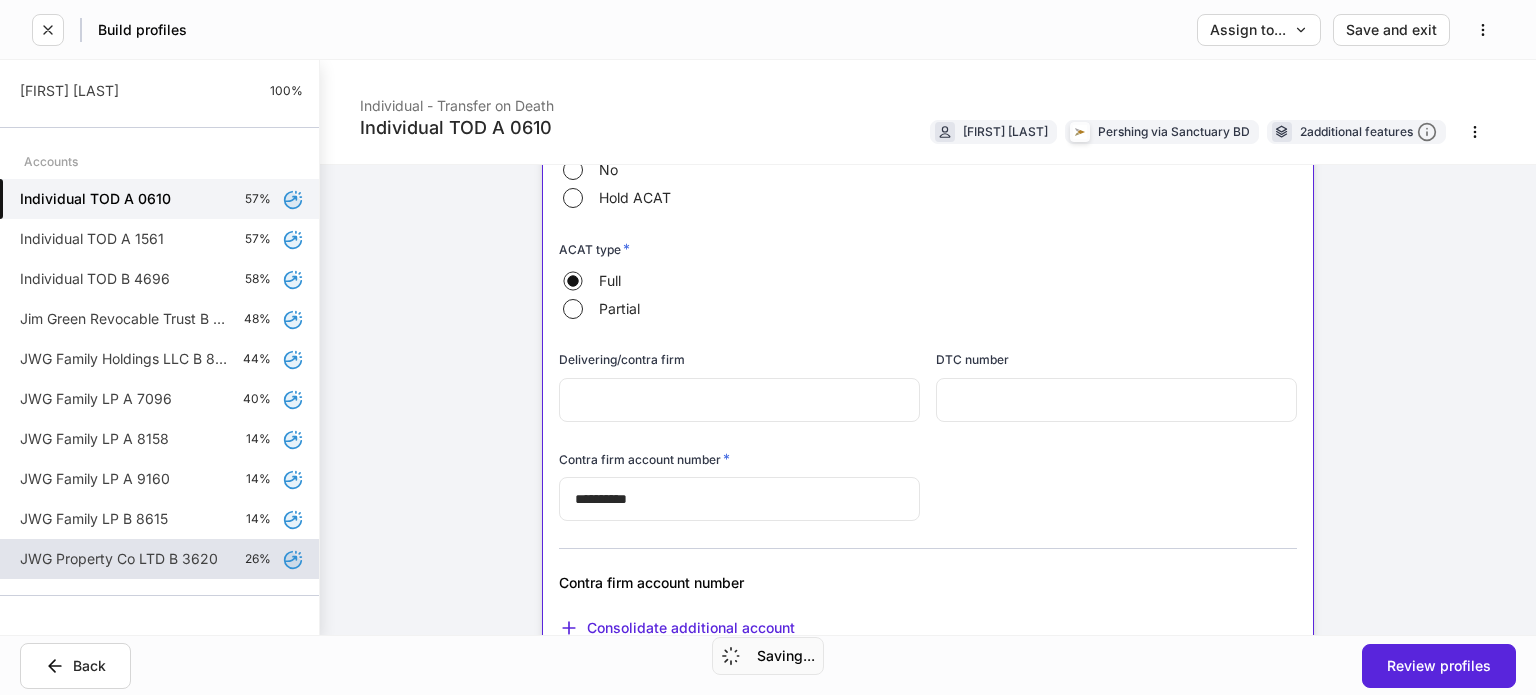 scroll, scrollTop: 500, scrollLeft: 0, axis: vertical 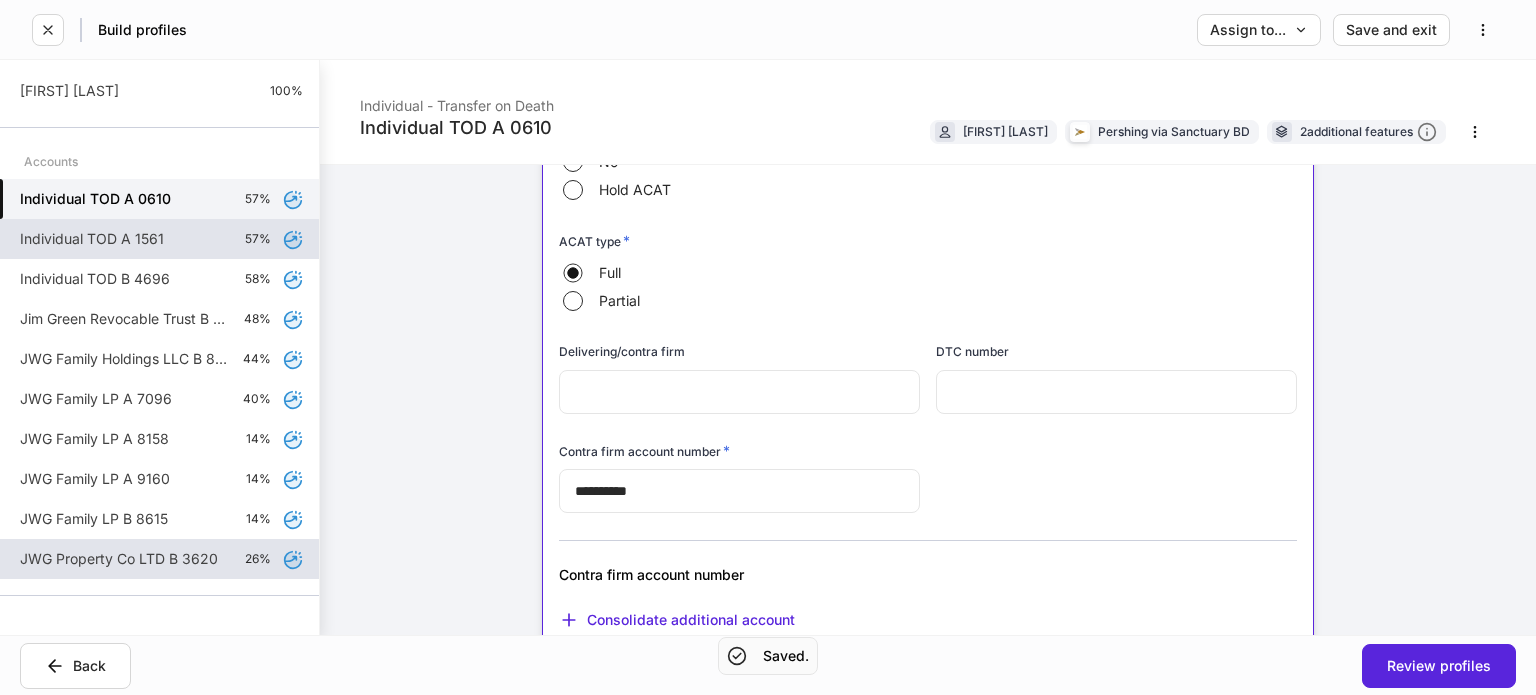 click on "Individual TOD A 1561 57%" at bounding box center [159, 239] 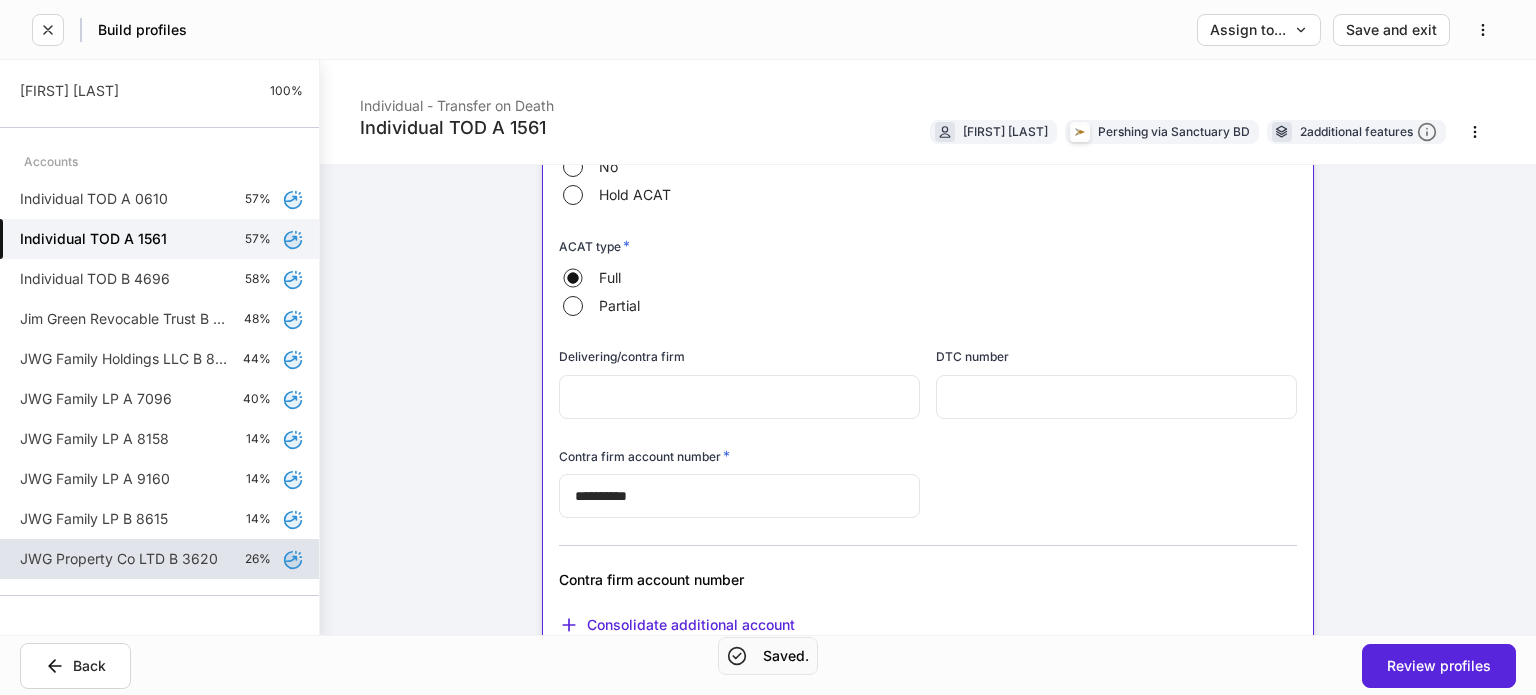scroll, scrollTop: 500, scrollLeft: 0, axis: vertical 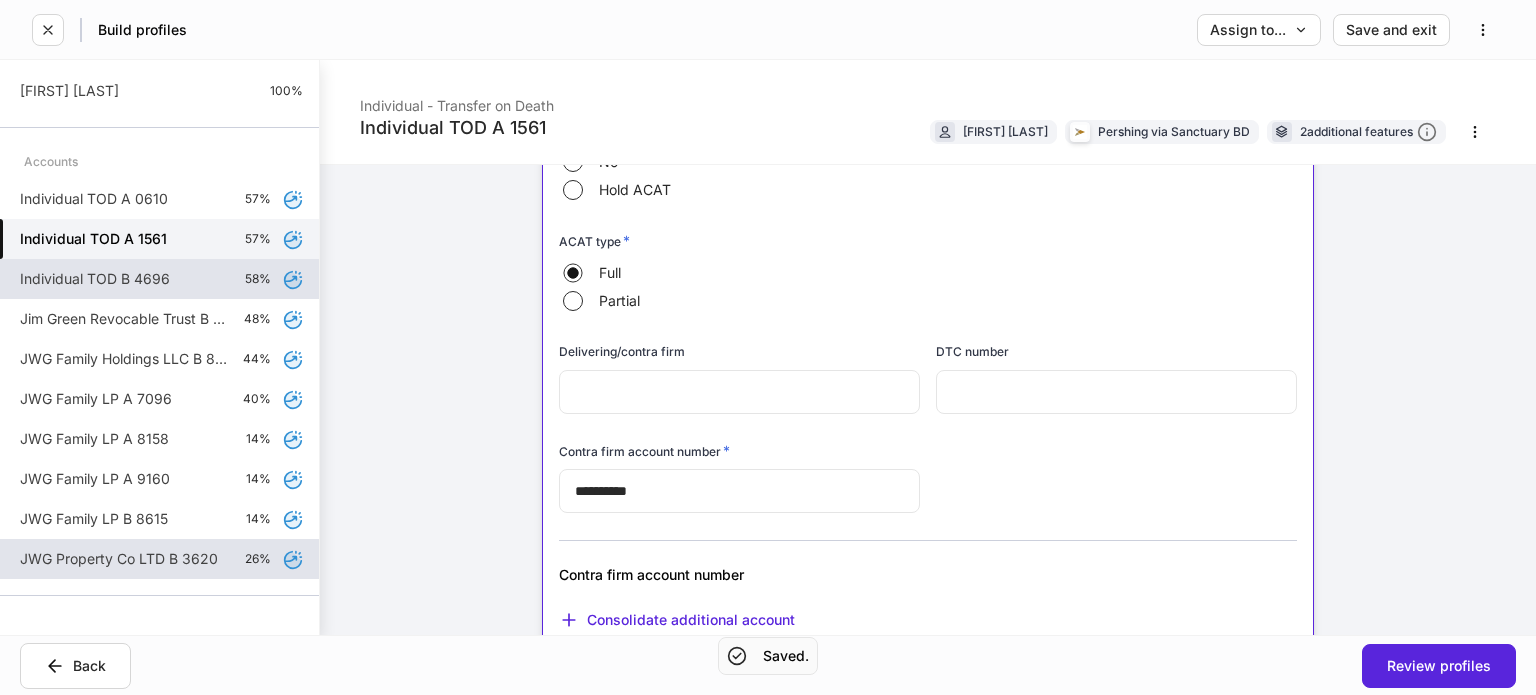 click on "Individual TOD B 4696" at bounding box center (95, 279) 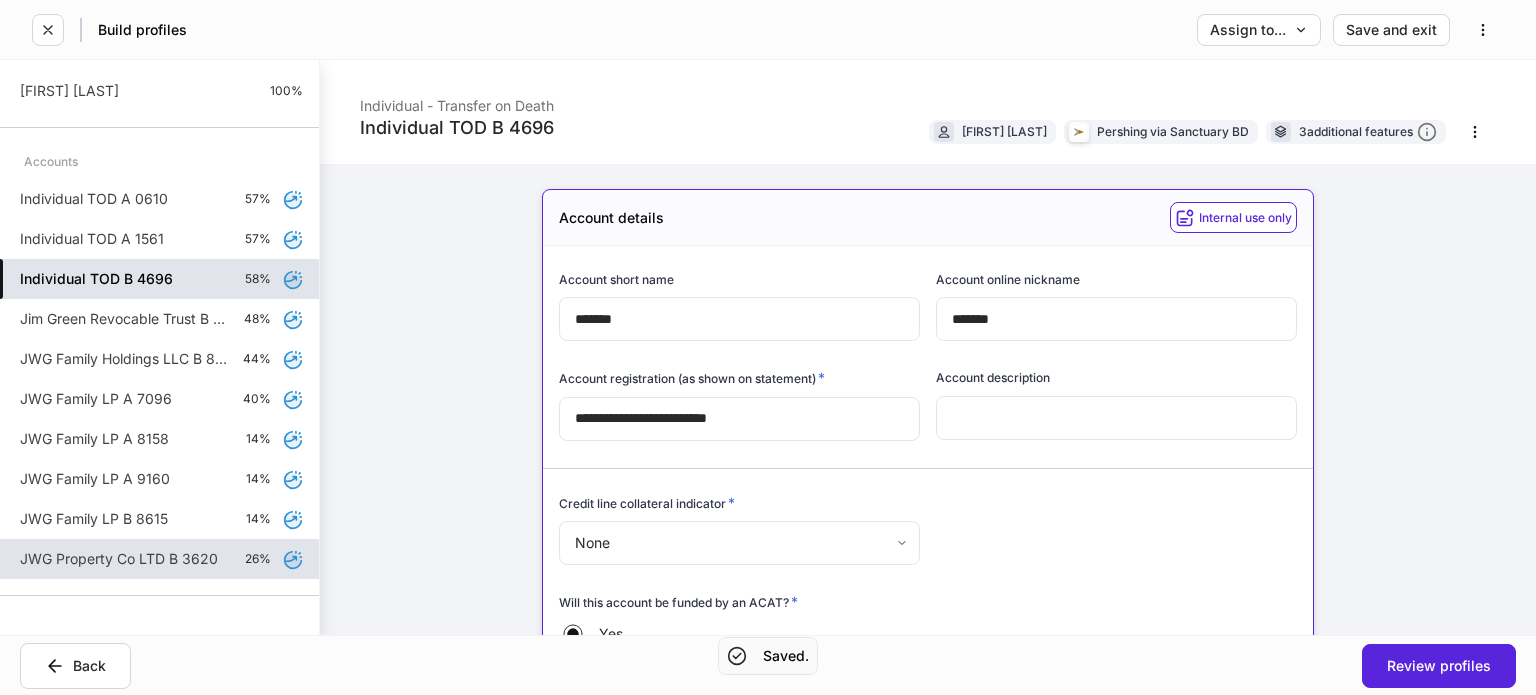 scroll, scrollTop: 100, scrollLeft: 0, axis: vertical 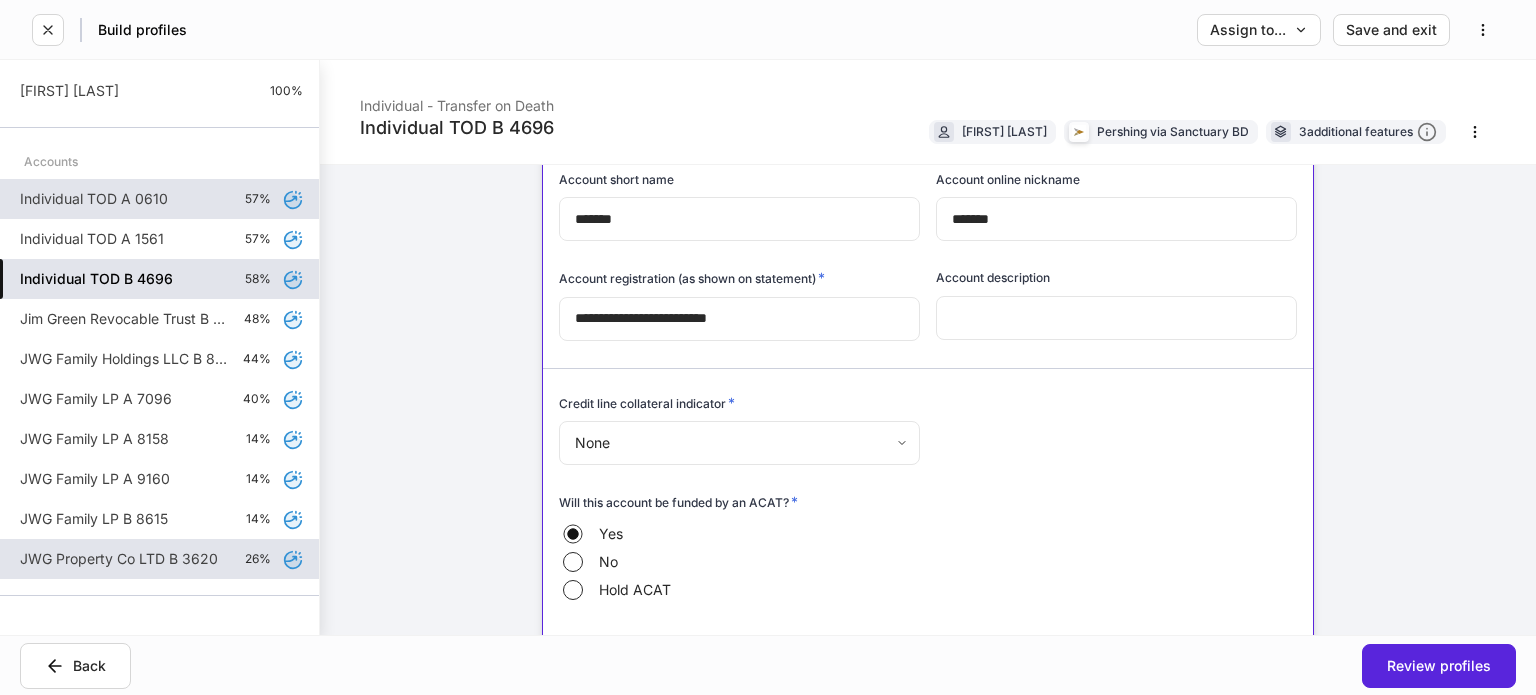 click on "Individual TOD A 0610" at bounding box center (94, 199) 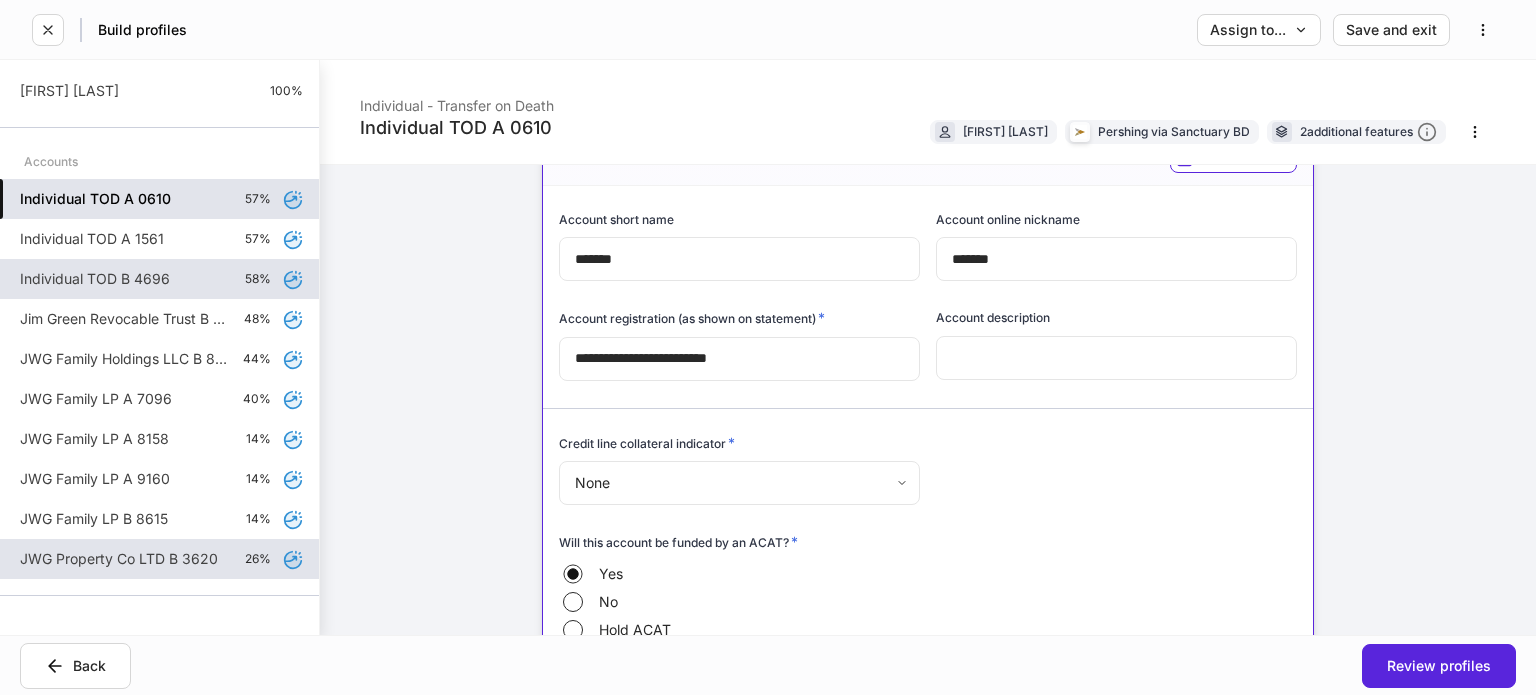 scroll, scrollTop: 0, scrollLeft: 0, axis: both 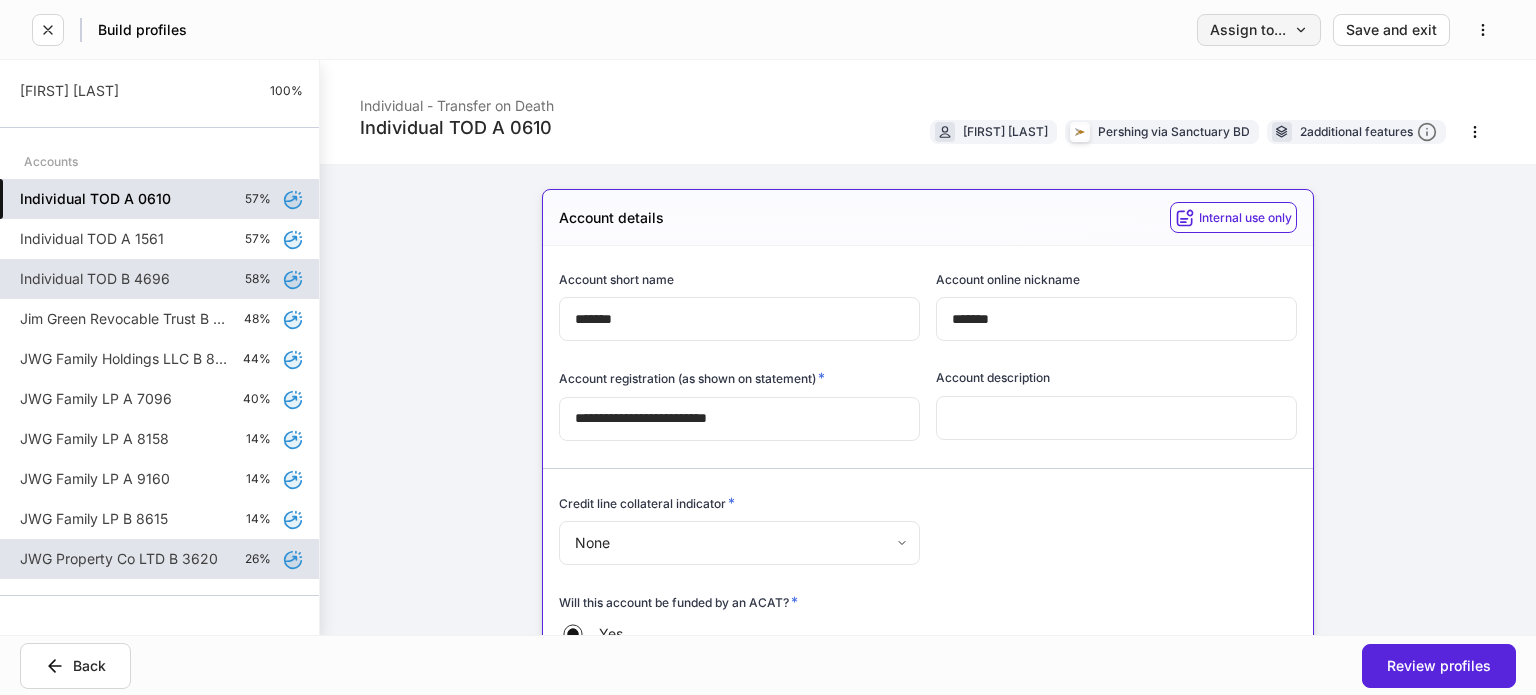click on "Assign to..." at bounding box center [1259, 30] 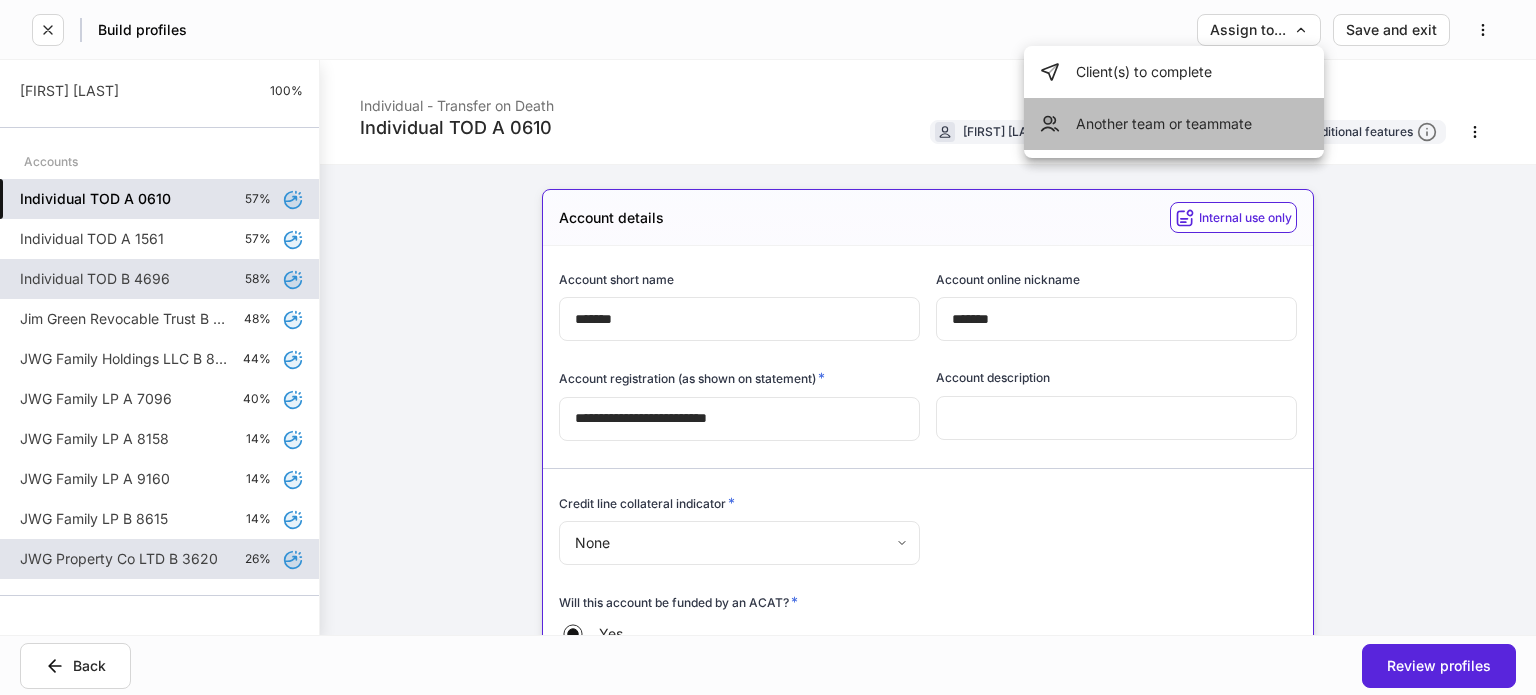 click on "Another team or teammate" at bounding box center [1174, 124] 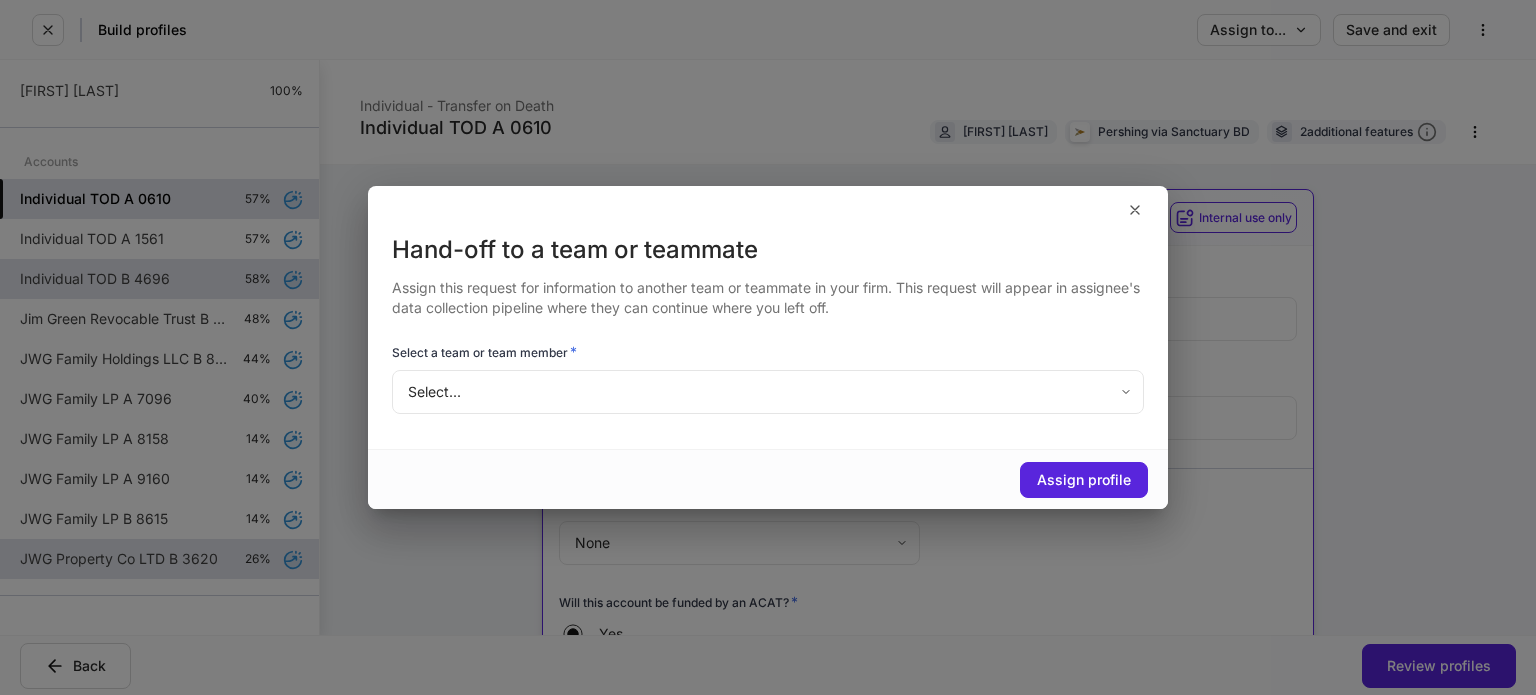 click on "**********" at bounding box center [768, 347] 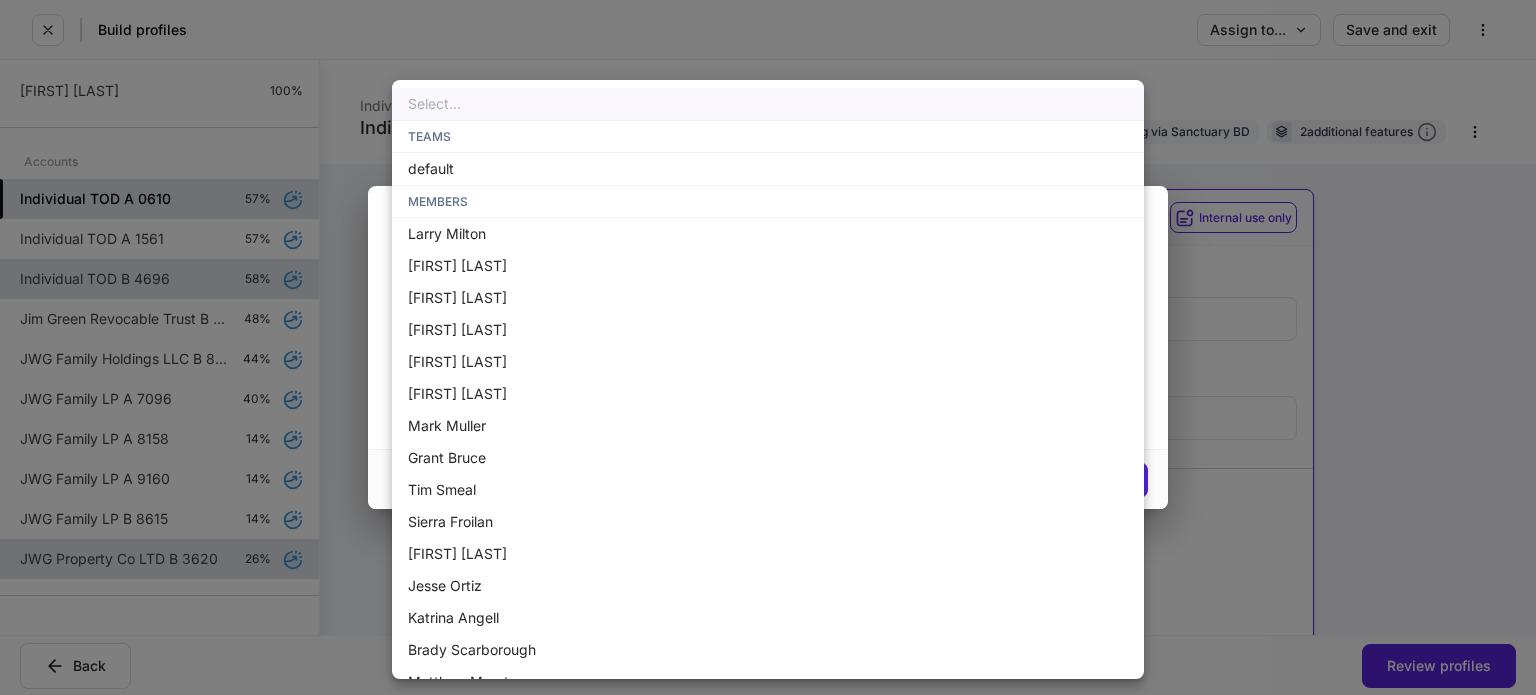 click on "default" at bounding box center [768, 169] 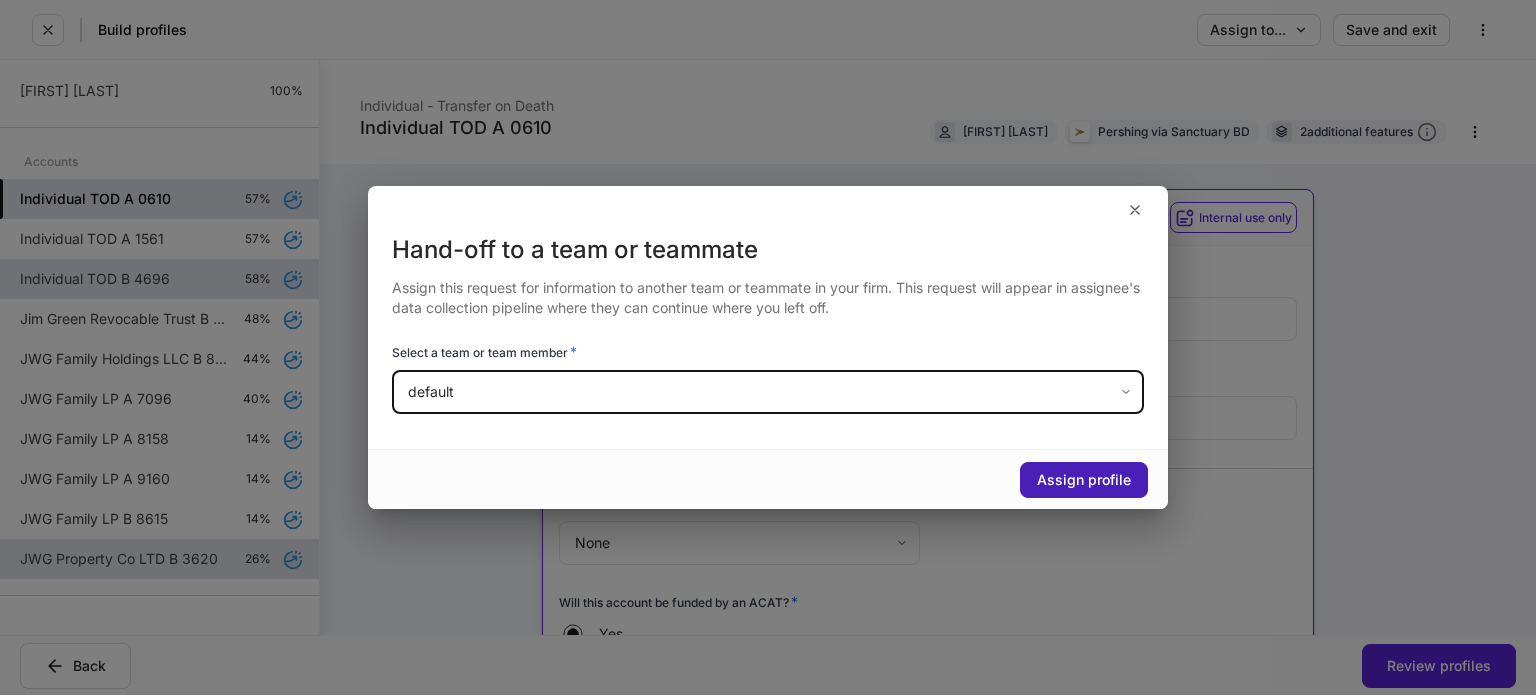 click on "Assign profile" at bounding box center (1084, 480) 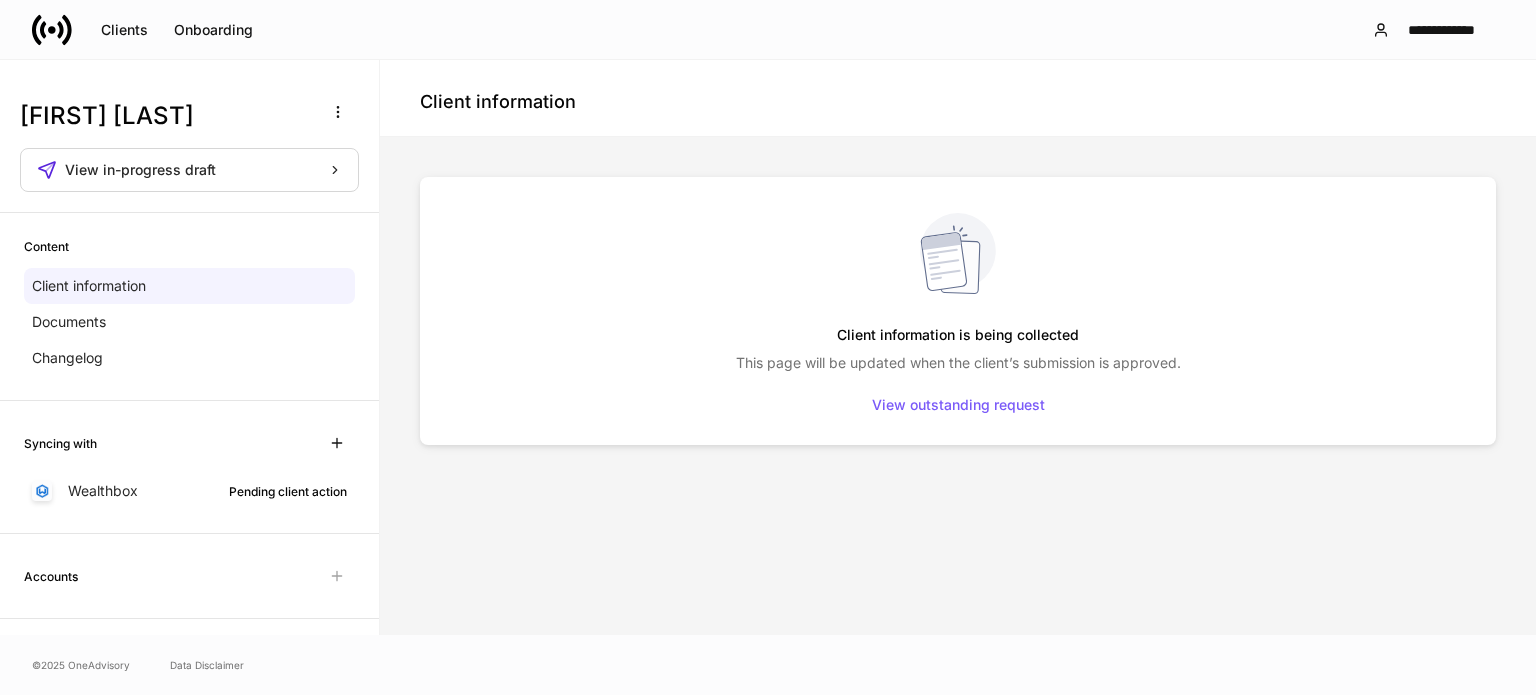 click 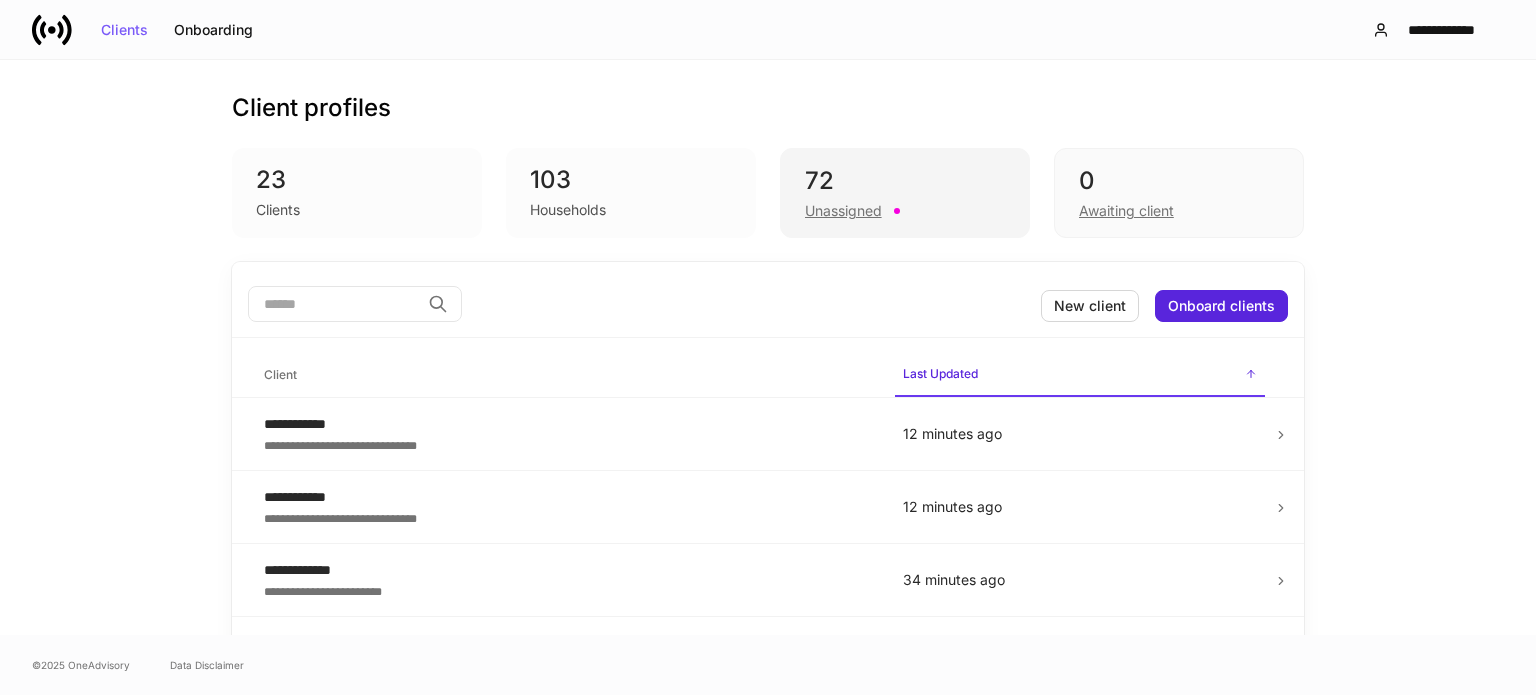 click on "Unassigned" at bounding box center (905, 209) 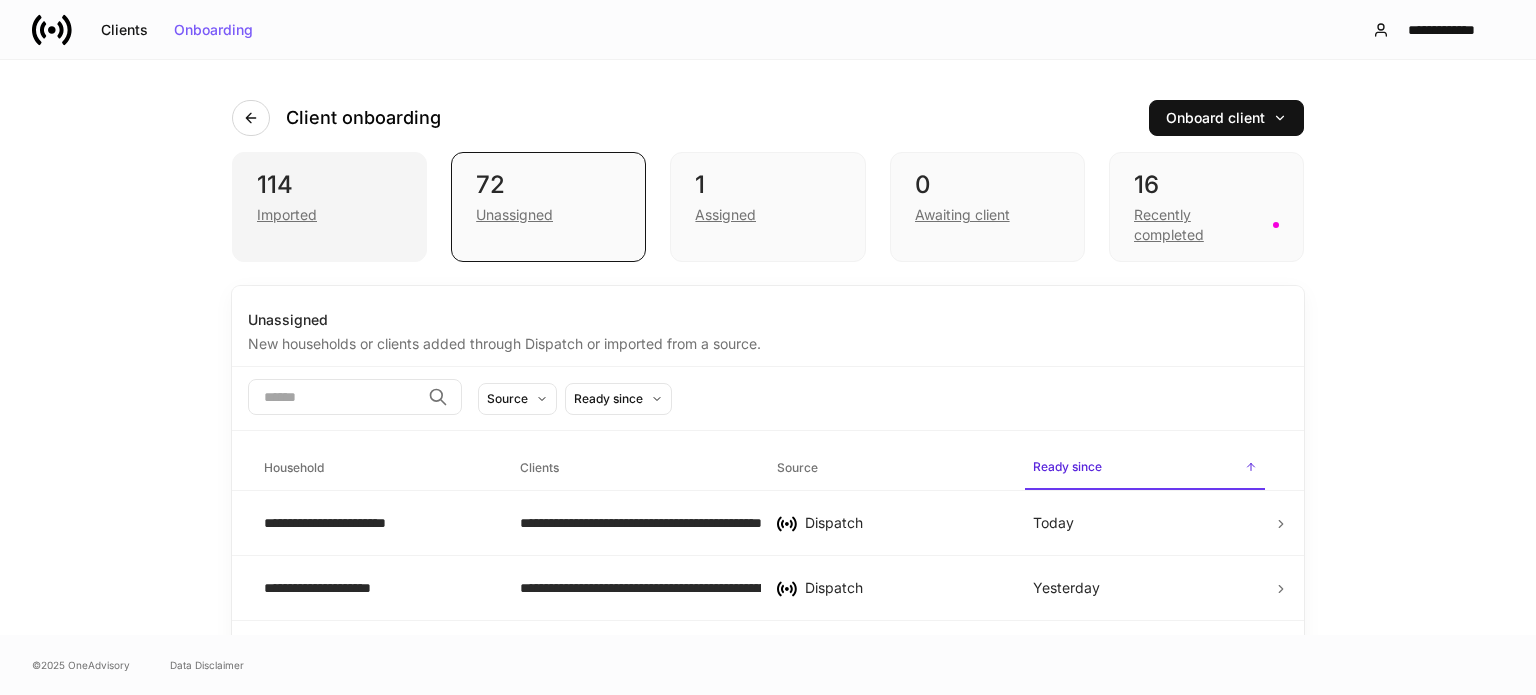 click on "Imported" at bounding box center [287, 215] 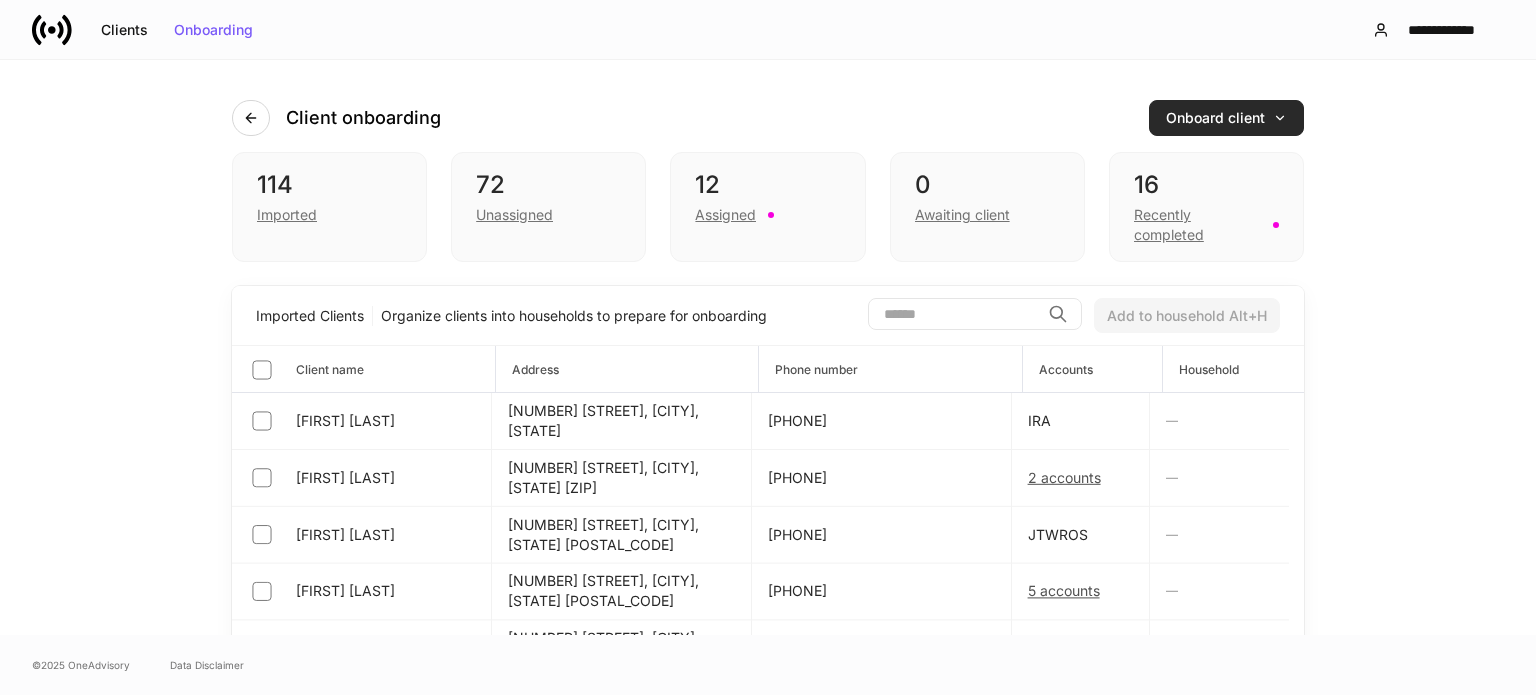 click 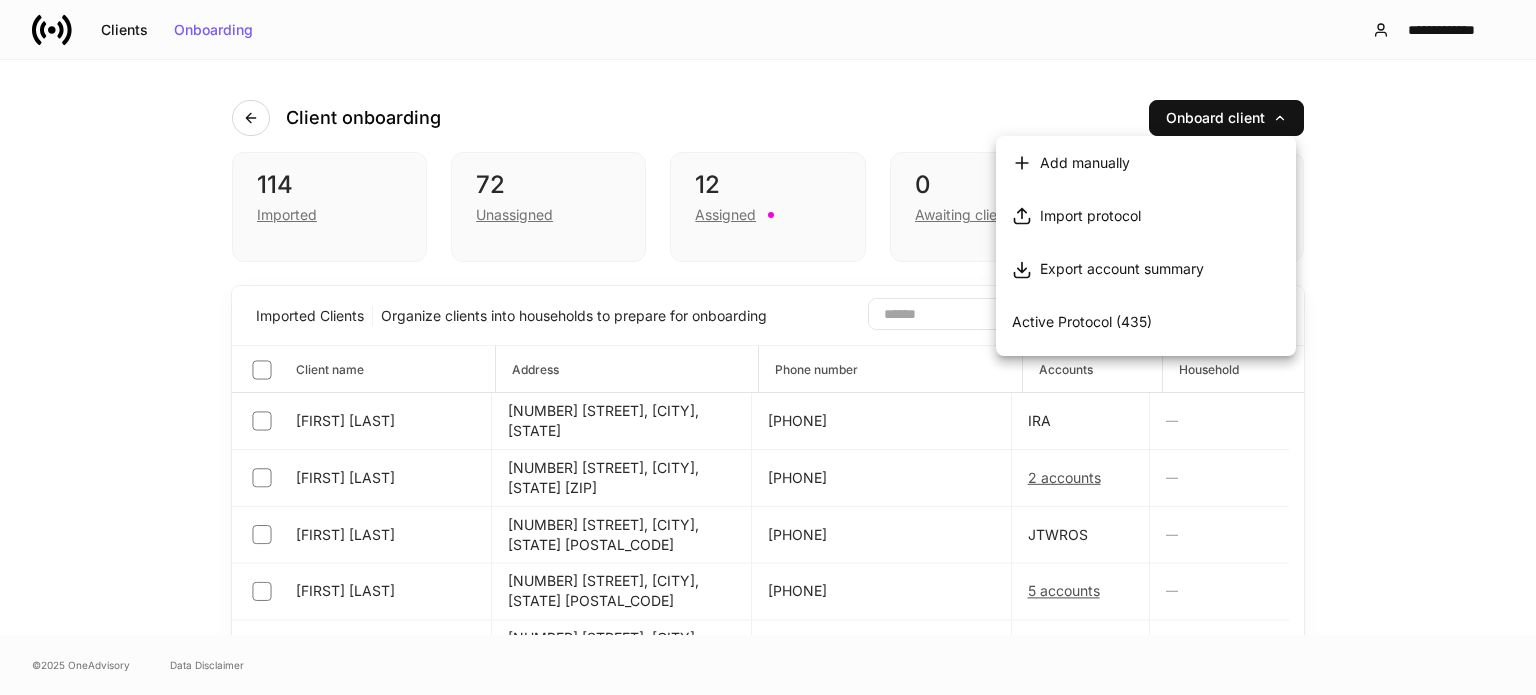 click on "Active Protocol (435)" at bounding box center (1082, 321) 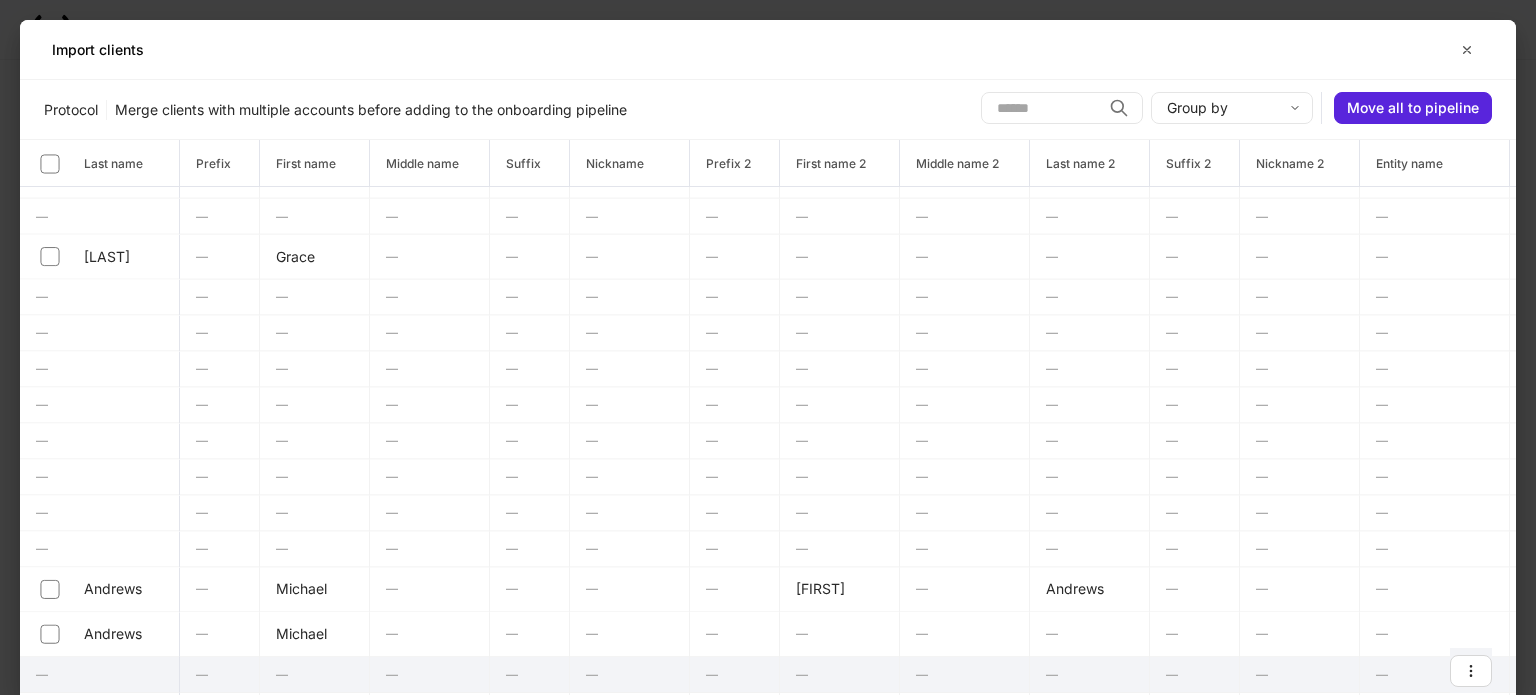 scroll, scrollTop: 5000, scrollLeft: 0, axis: vertical 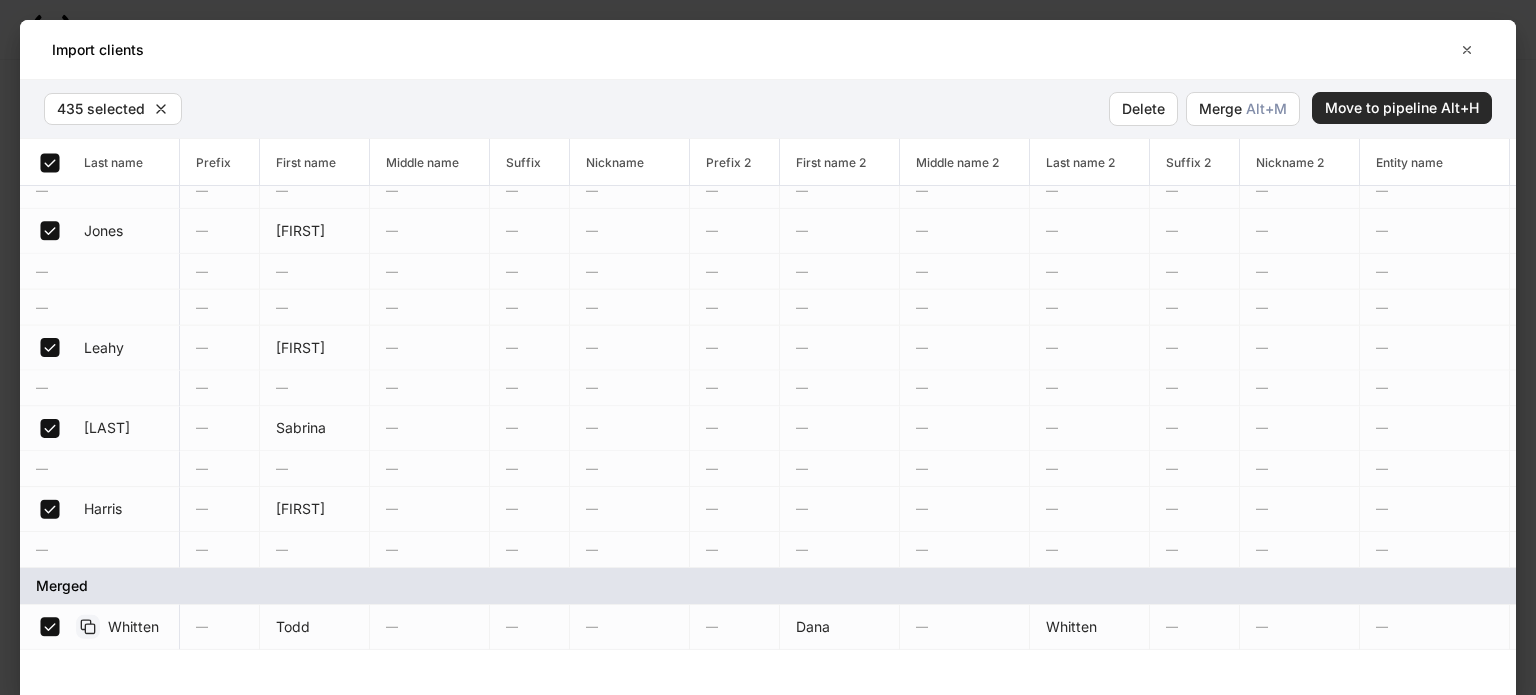 click on "Move to pipeline Alt+H" at bounding box center [1402, 108] 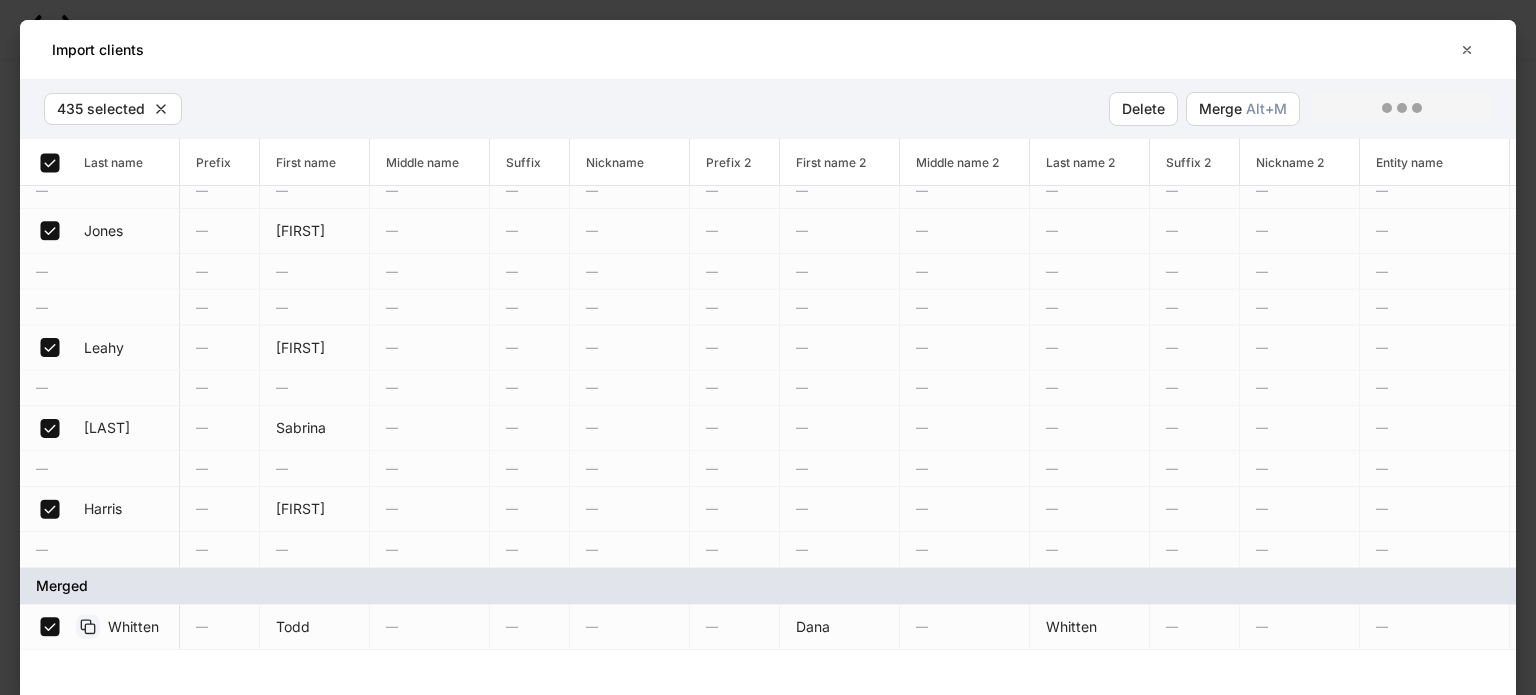 scroll, scrollTop: 0, scrollLeft: 0, axis: both 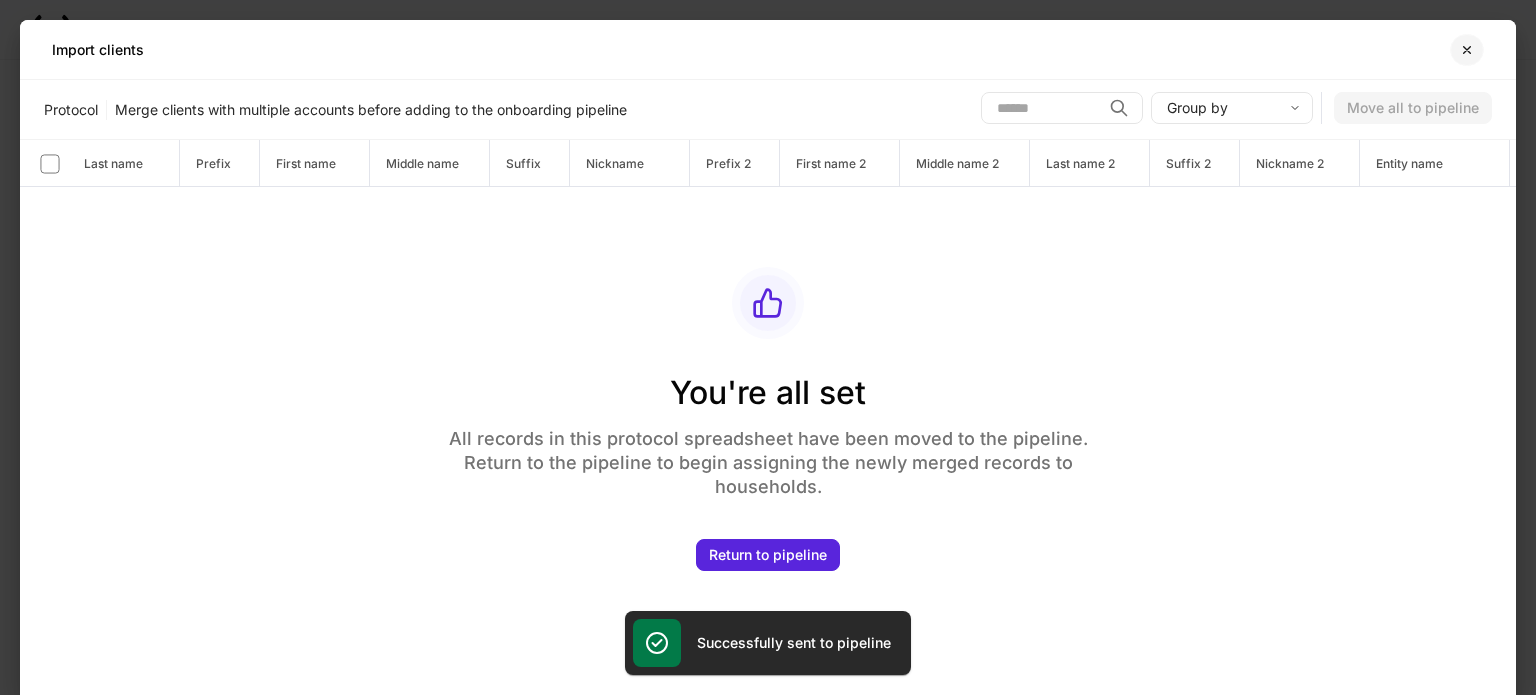 click at bounding box center [1467, 50] 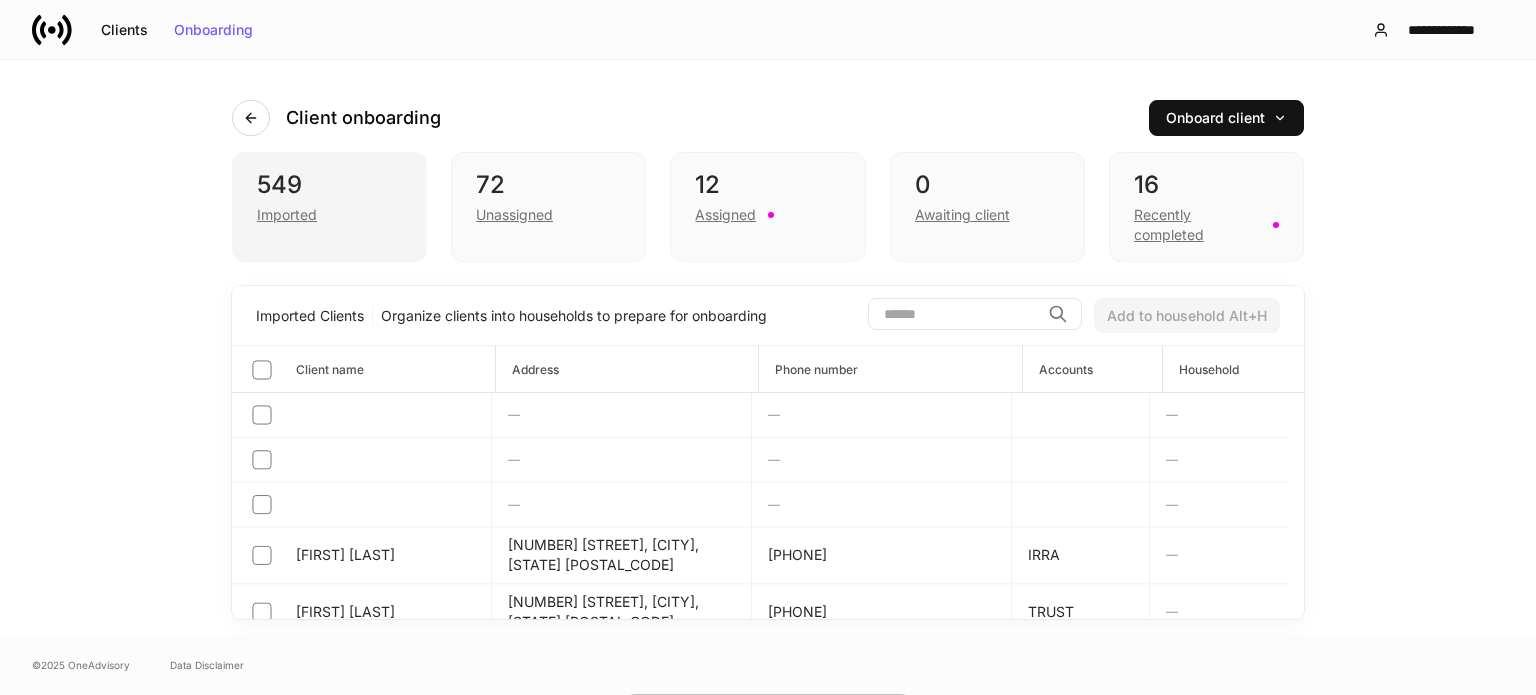 click on "Imported" at bounding box center [287, 215] 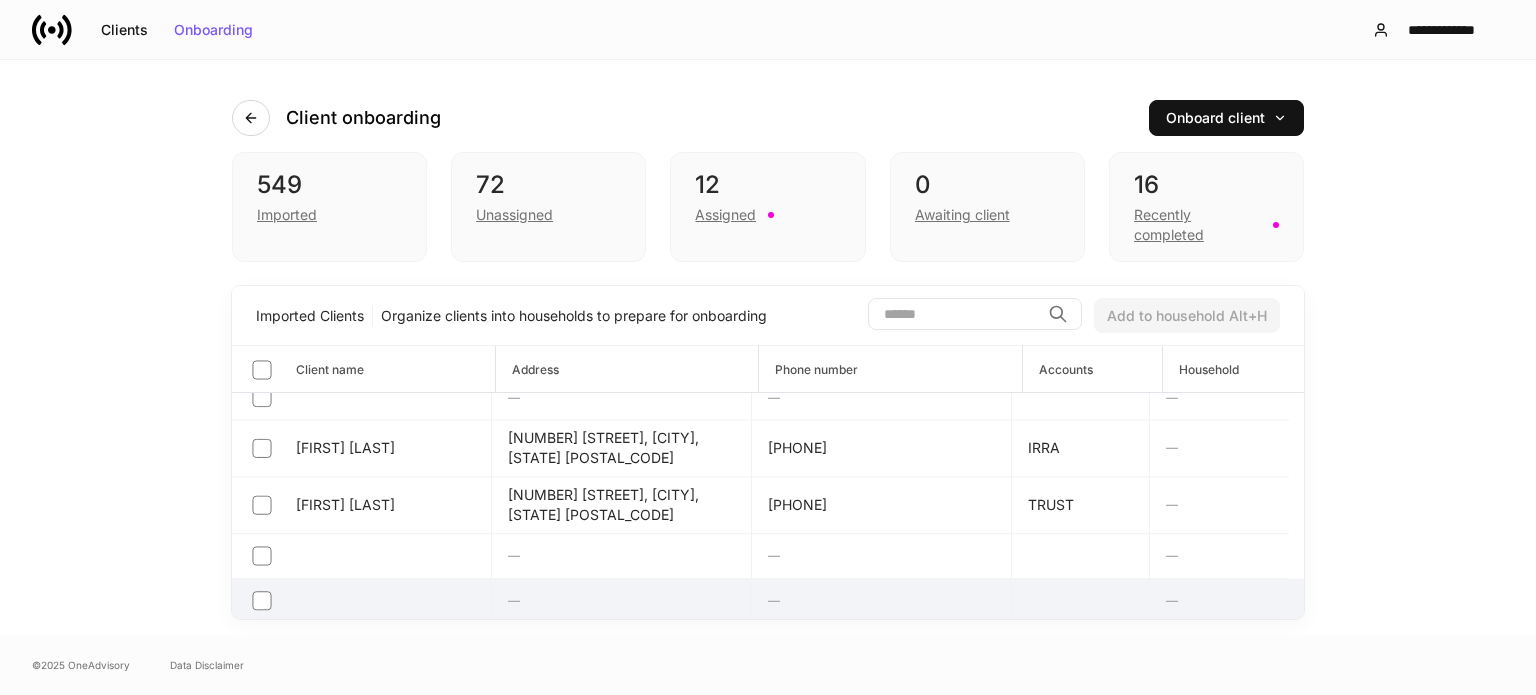 scroll, scrollTop: 0, scrollLeft: 0, axis: both 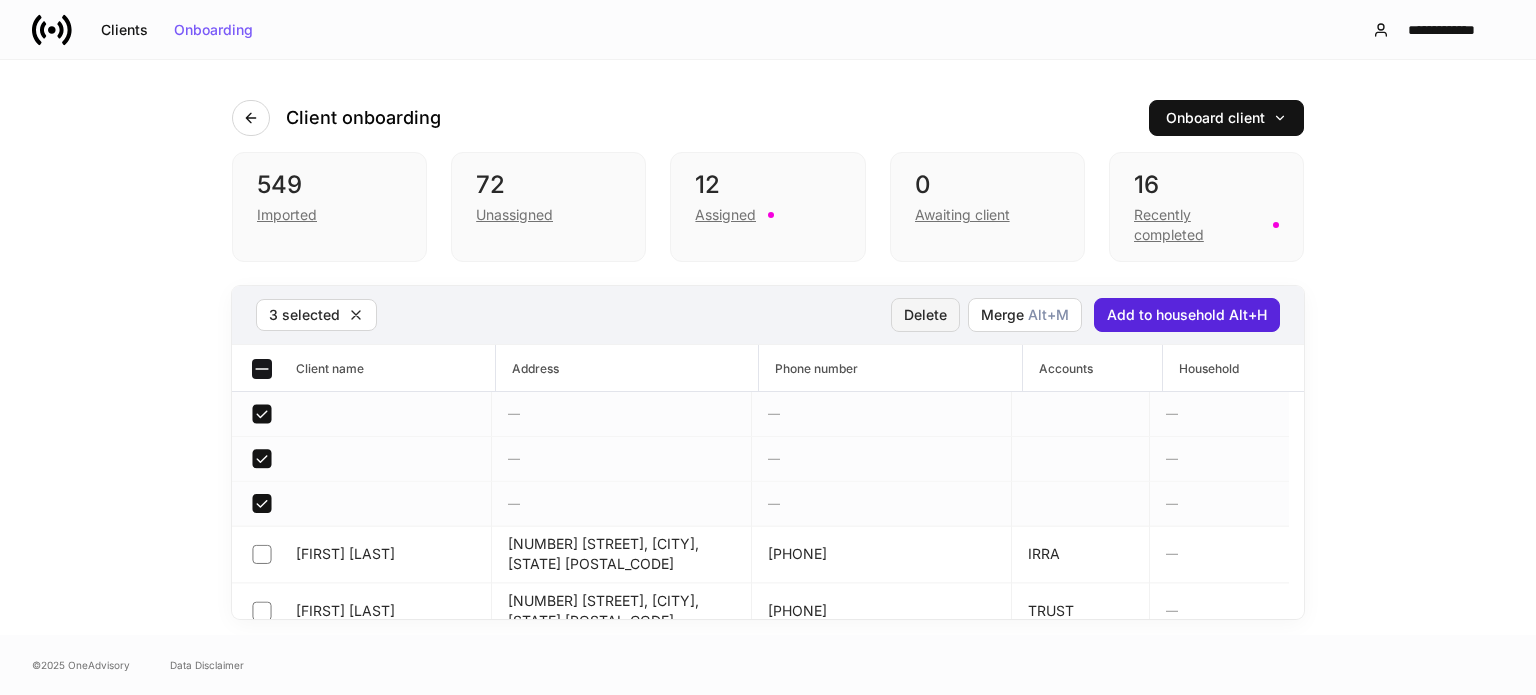 click on "Delete" at bounding box center [925, 315] 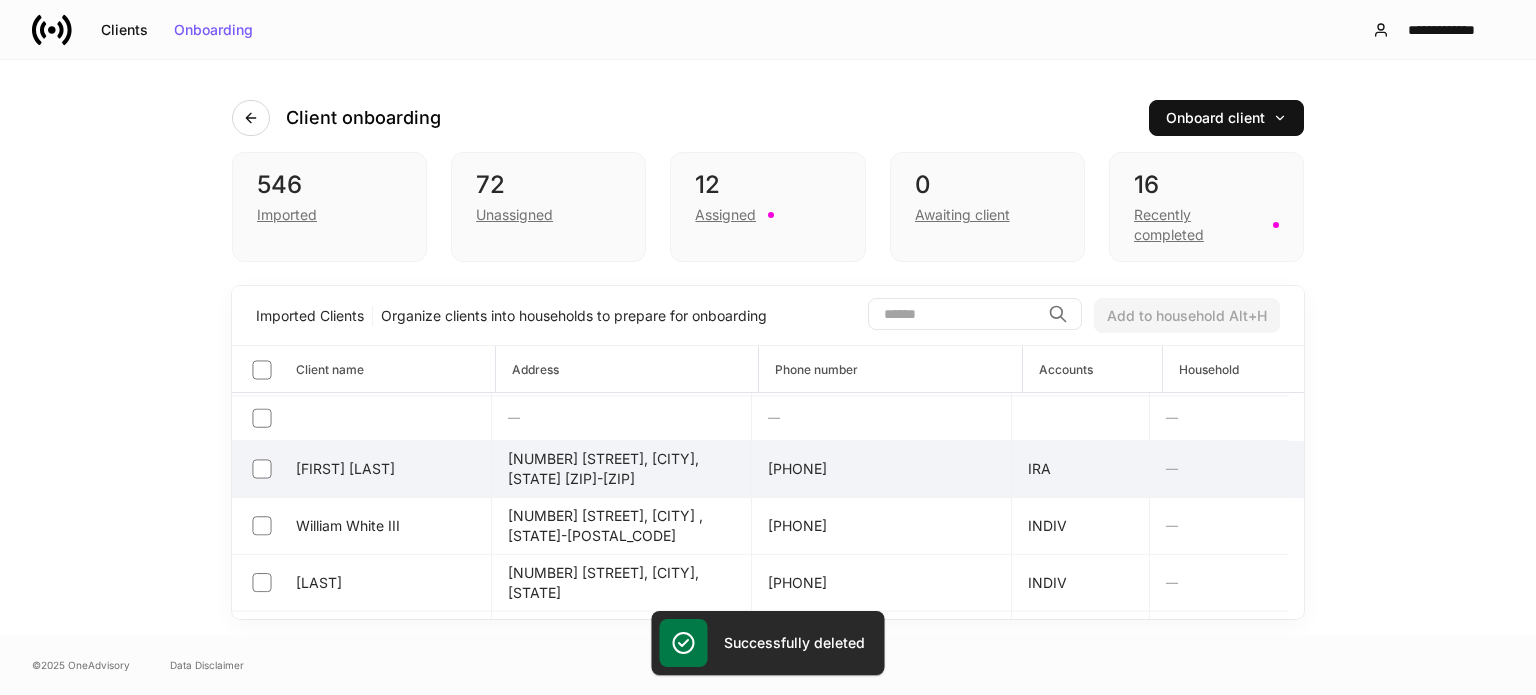 scroll, scrollTop: 100, scrollLeft: 0, axis: vertical 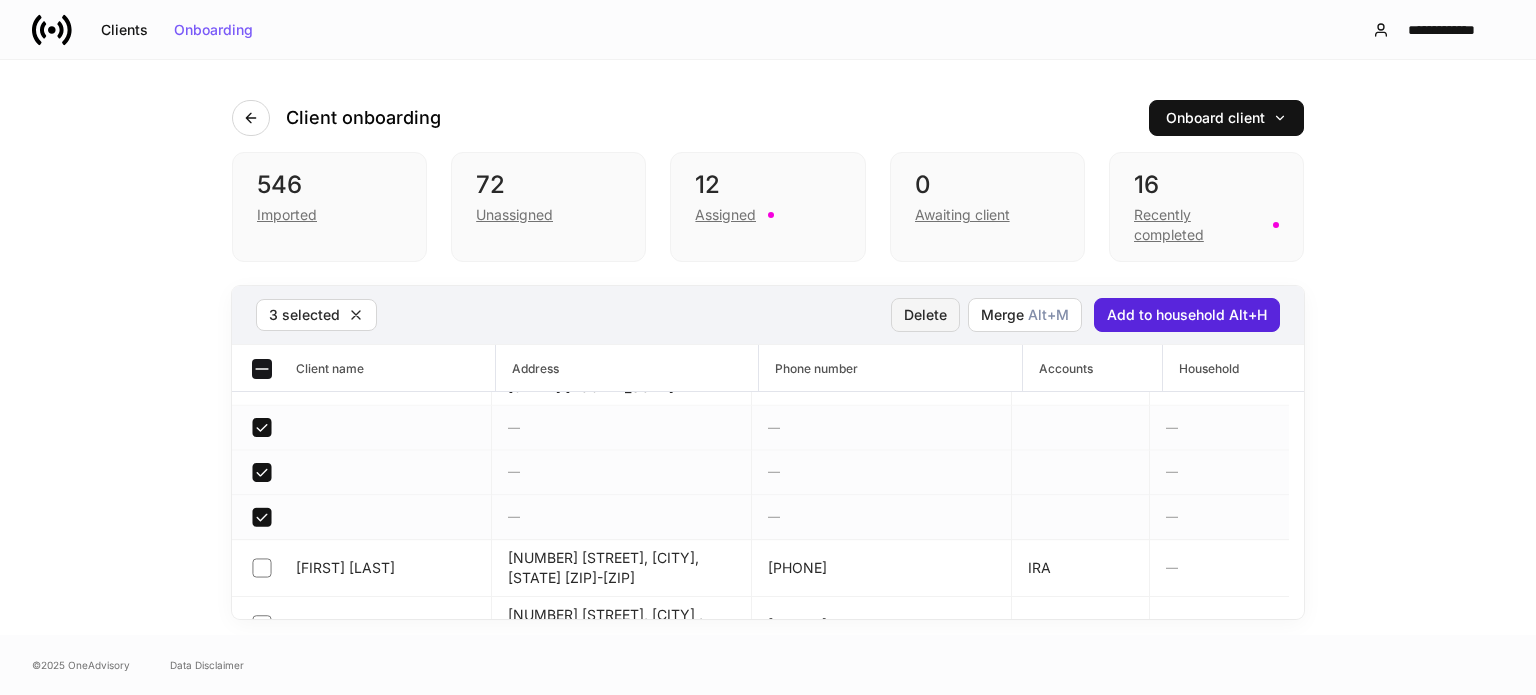click on "Delete" at bounding box center (925, 315) 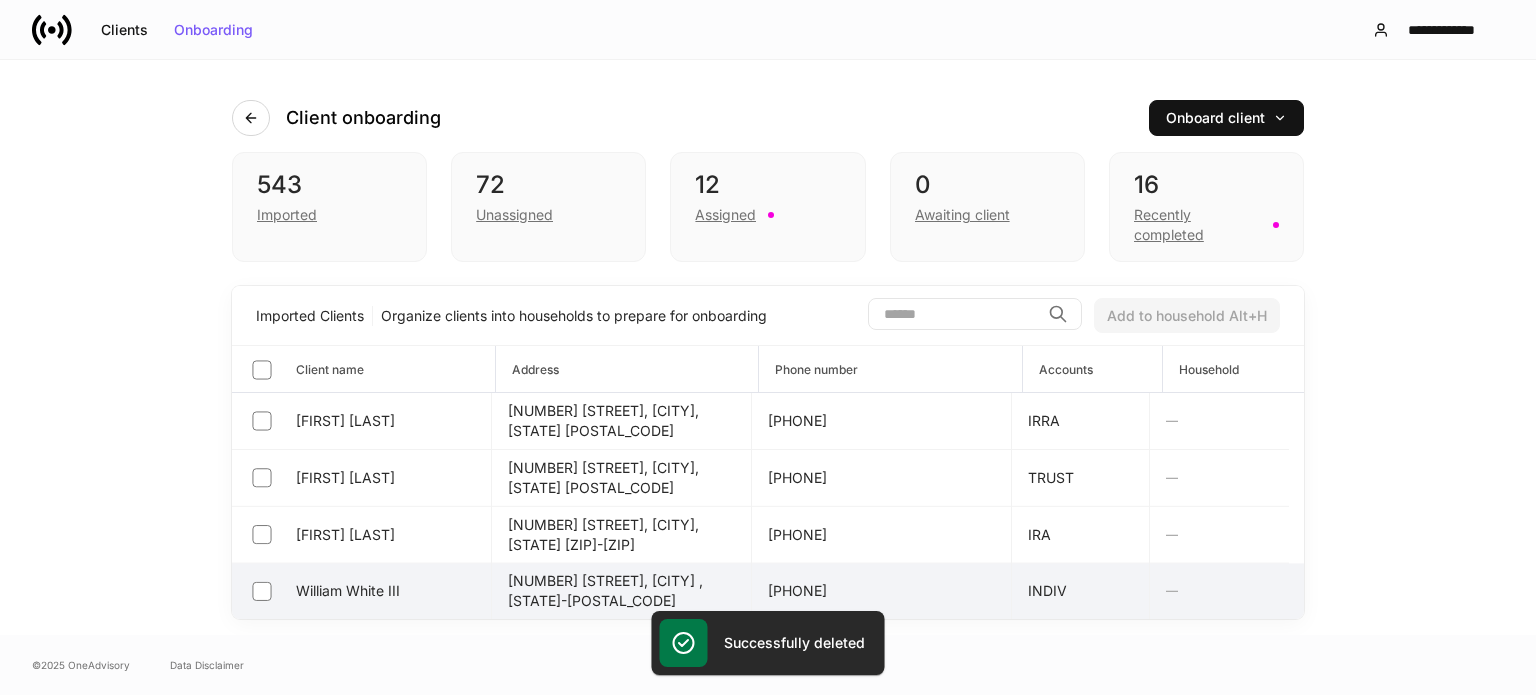 scroll, scrollTop: 200, scrollLeft: 0, axis: vertical 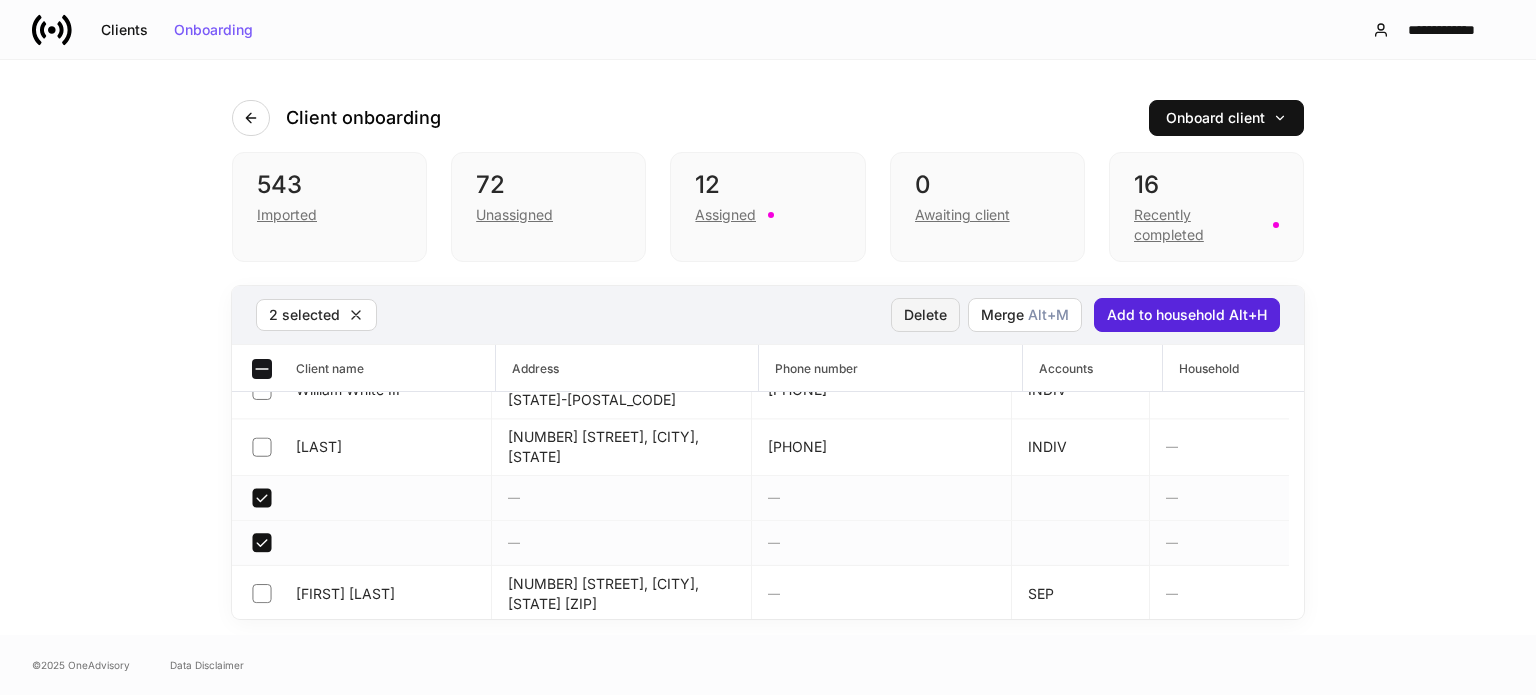 click on "Delete" at bounding box center [925, 315] 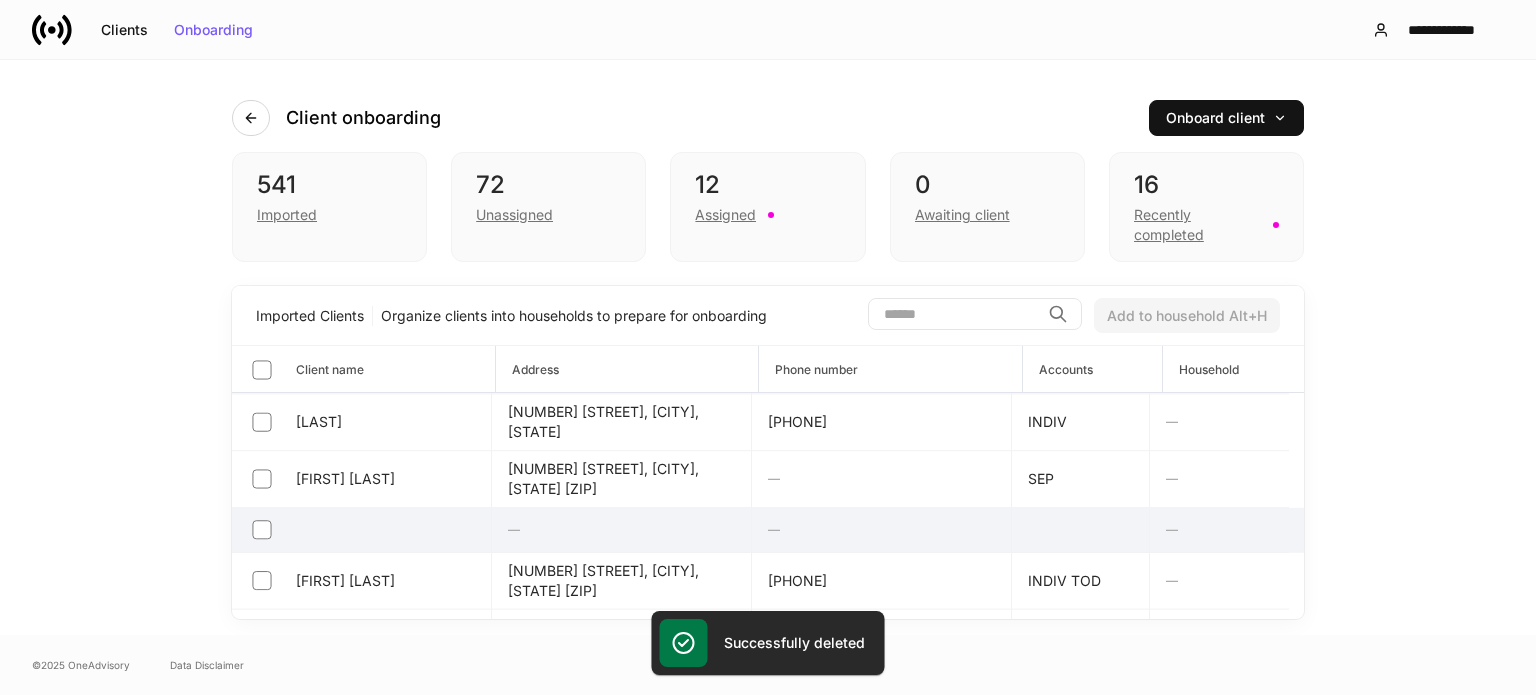 scroll, scrollTop: 300, scrollLeft: 0, axis: vertical 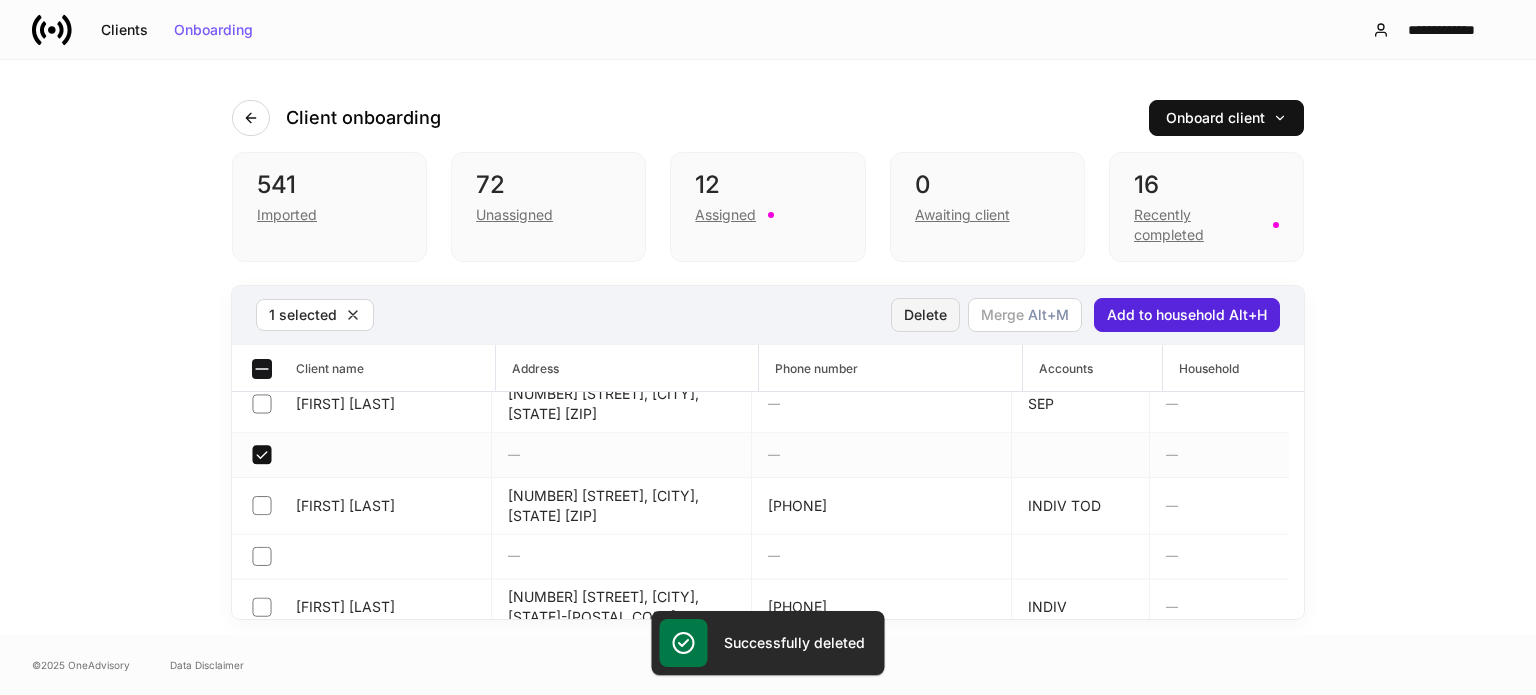 click on "Delete" at bounding box center [925, 315] 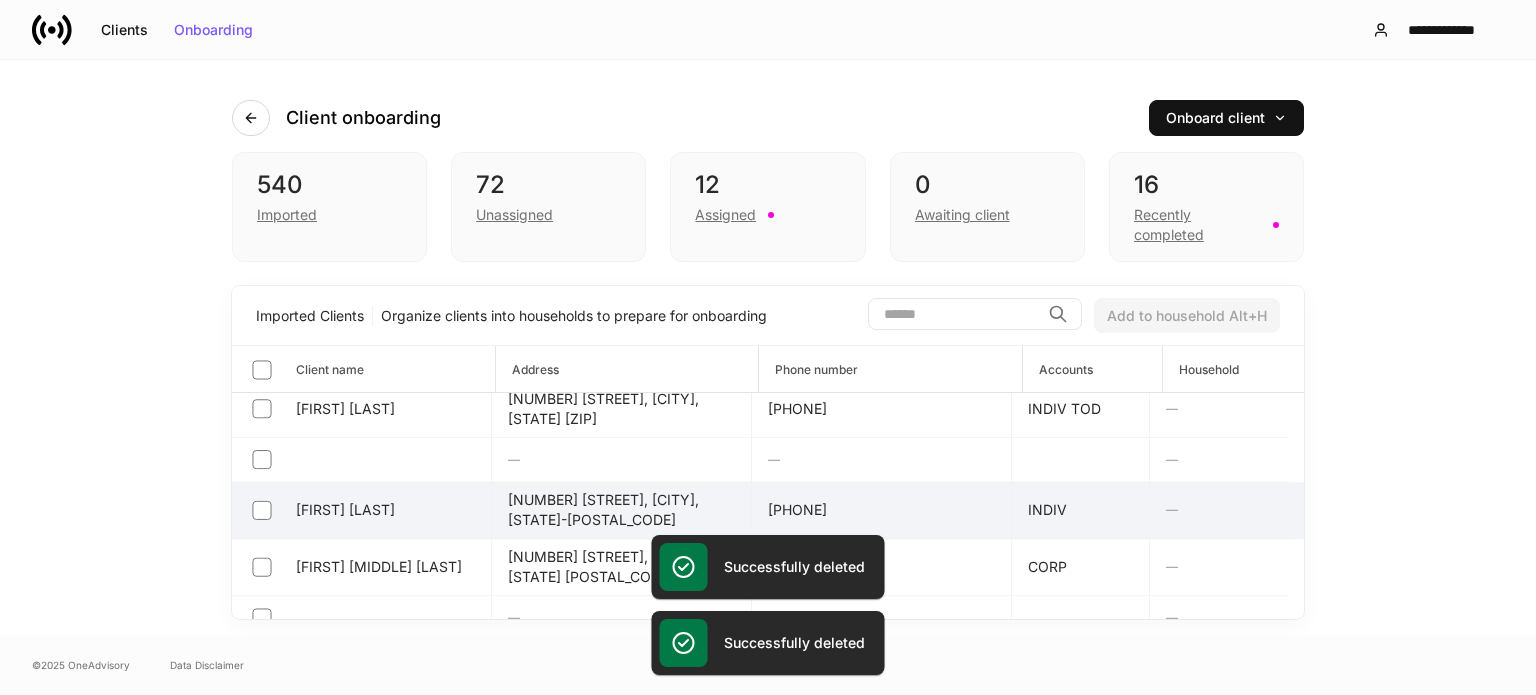 scroll, scrollTop: 400, scrollLeft: 0, axis: vertical 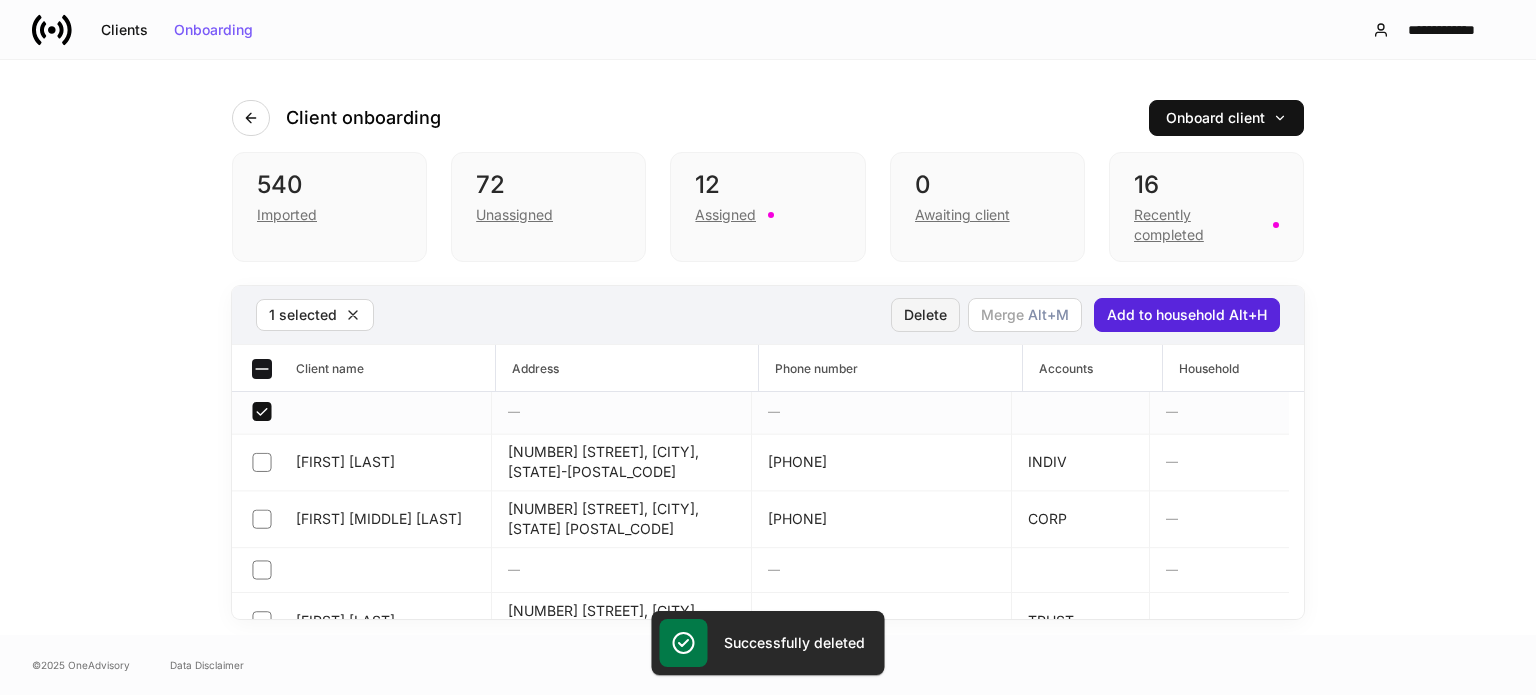 click on "Delete" at bounding box center [925, 315] 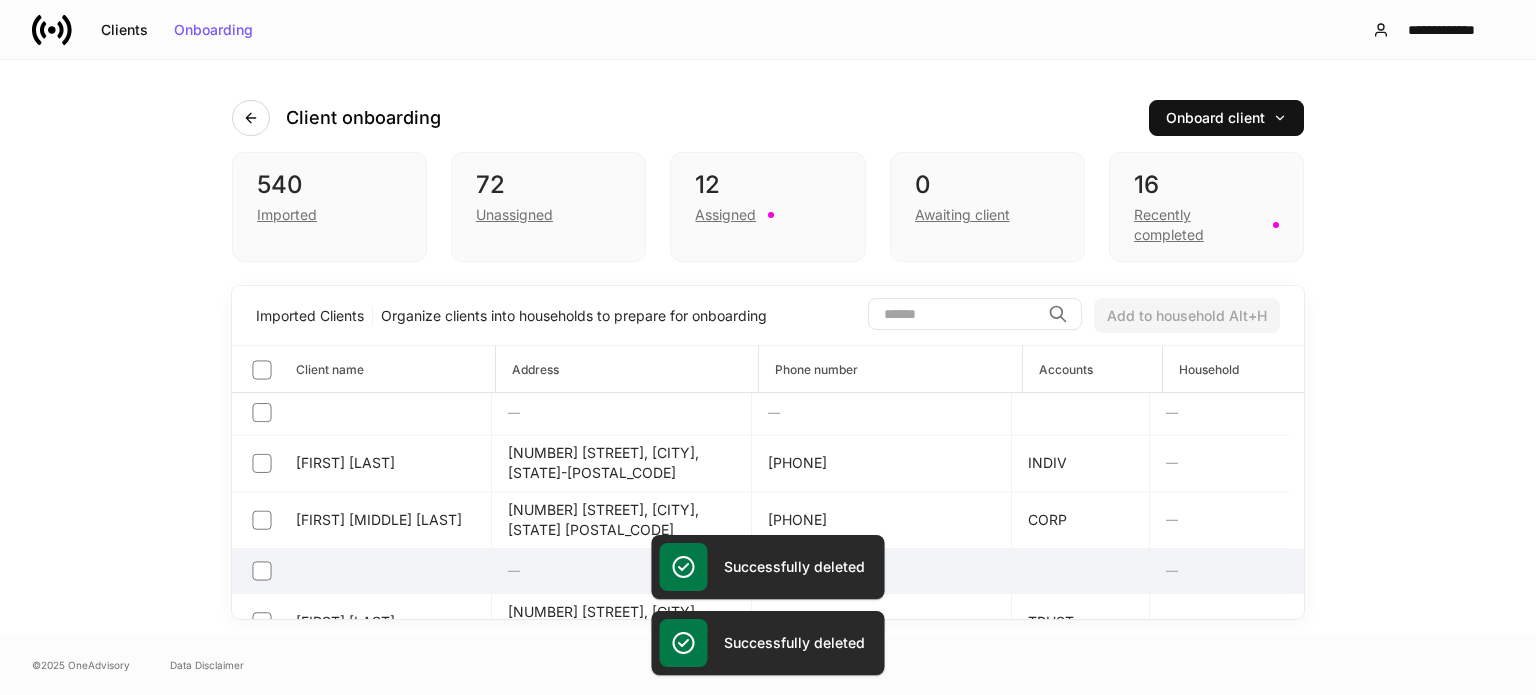 scroll, scrollTop: 412, scrollLeft: 0, axis: vertical 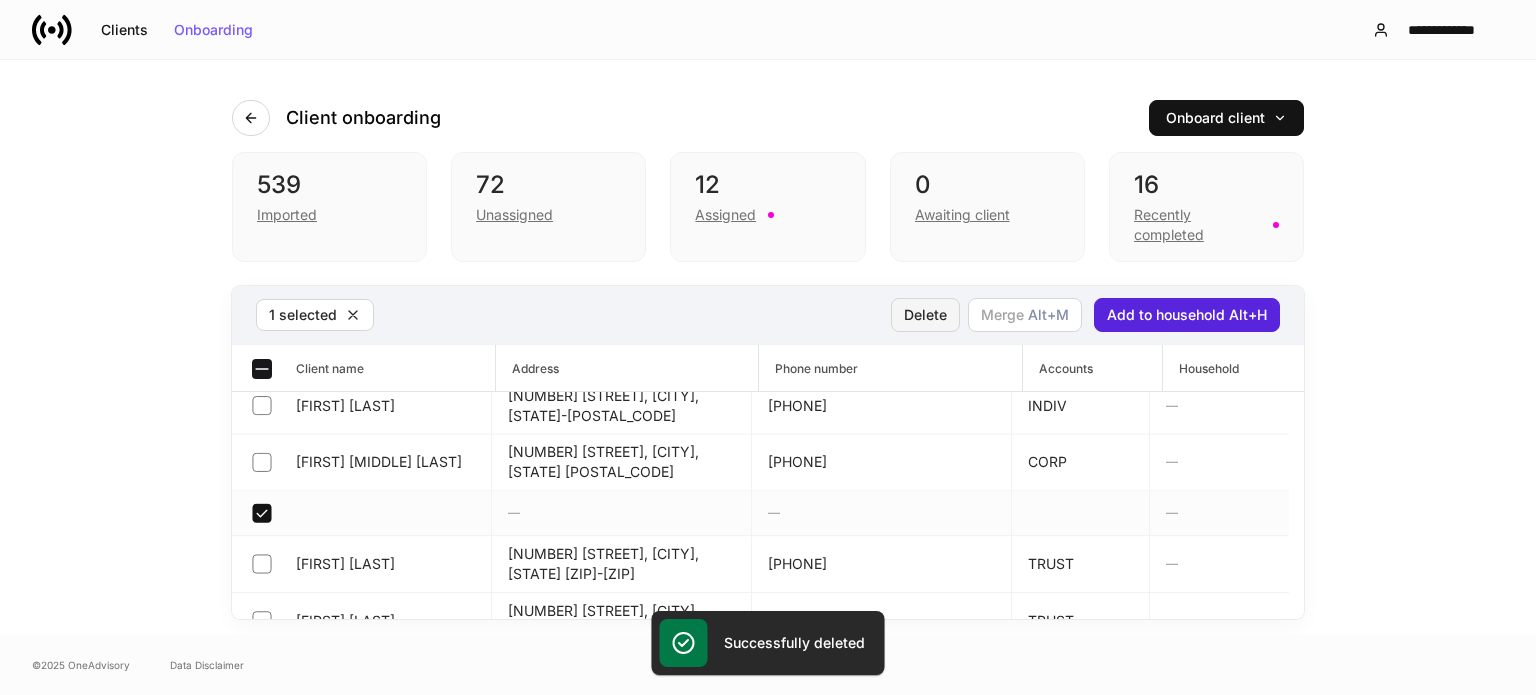 click on "Delete" at bounding box center (925, 315) 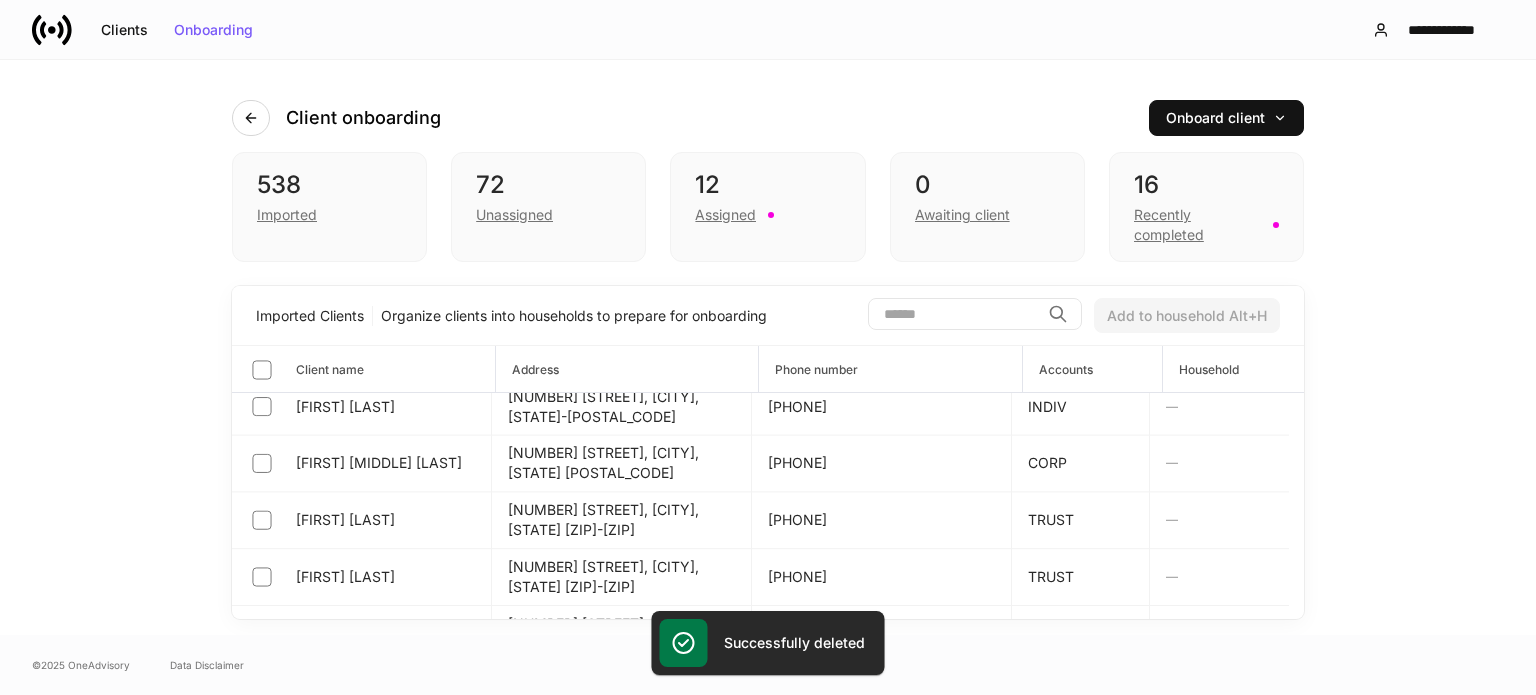scroll, scrollTop: 612, scrollLeft: 0, axis: vertical 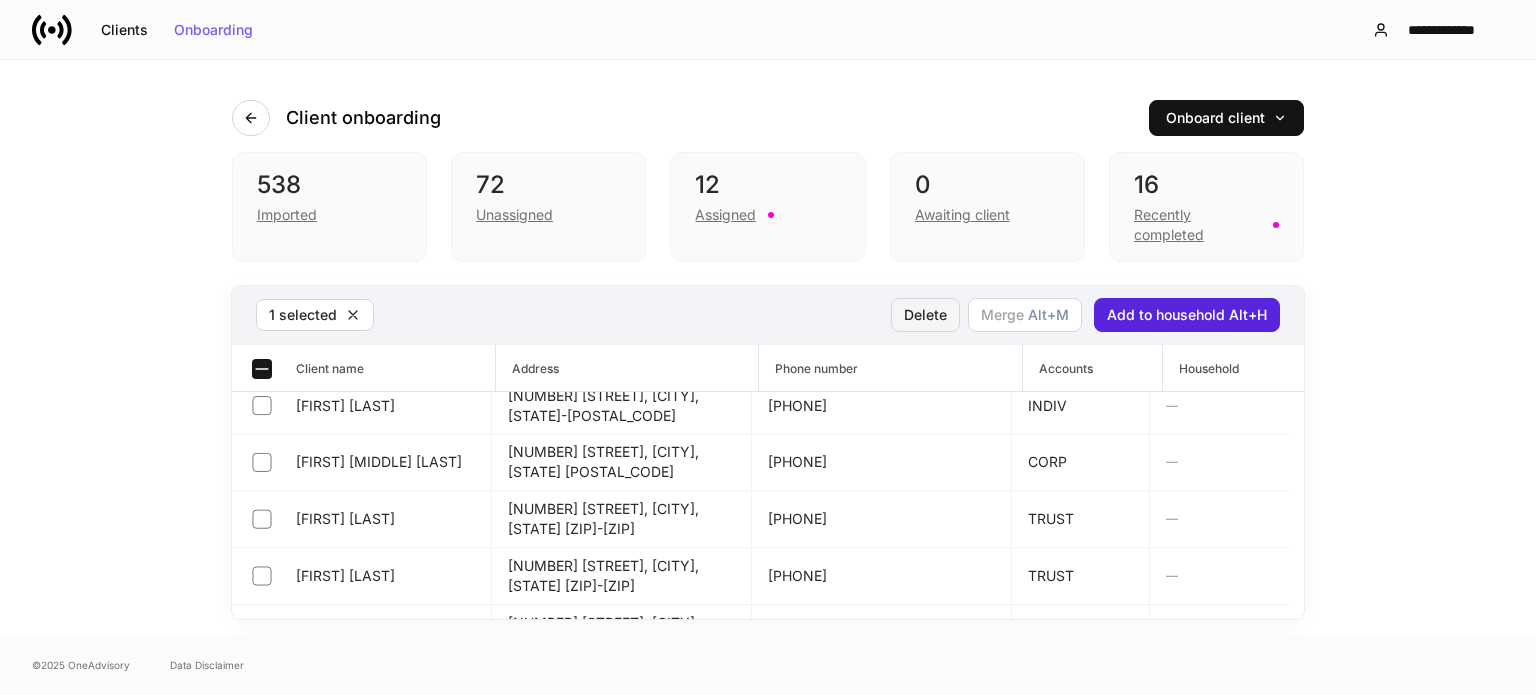 click on "Delete" at bounding box center (925, 315) 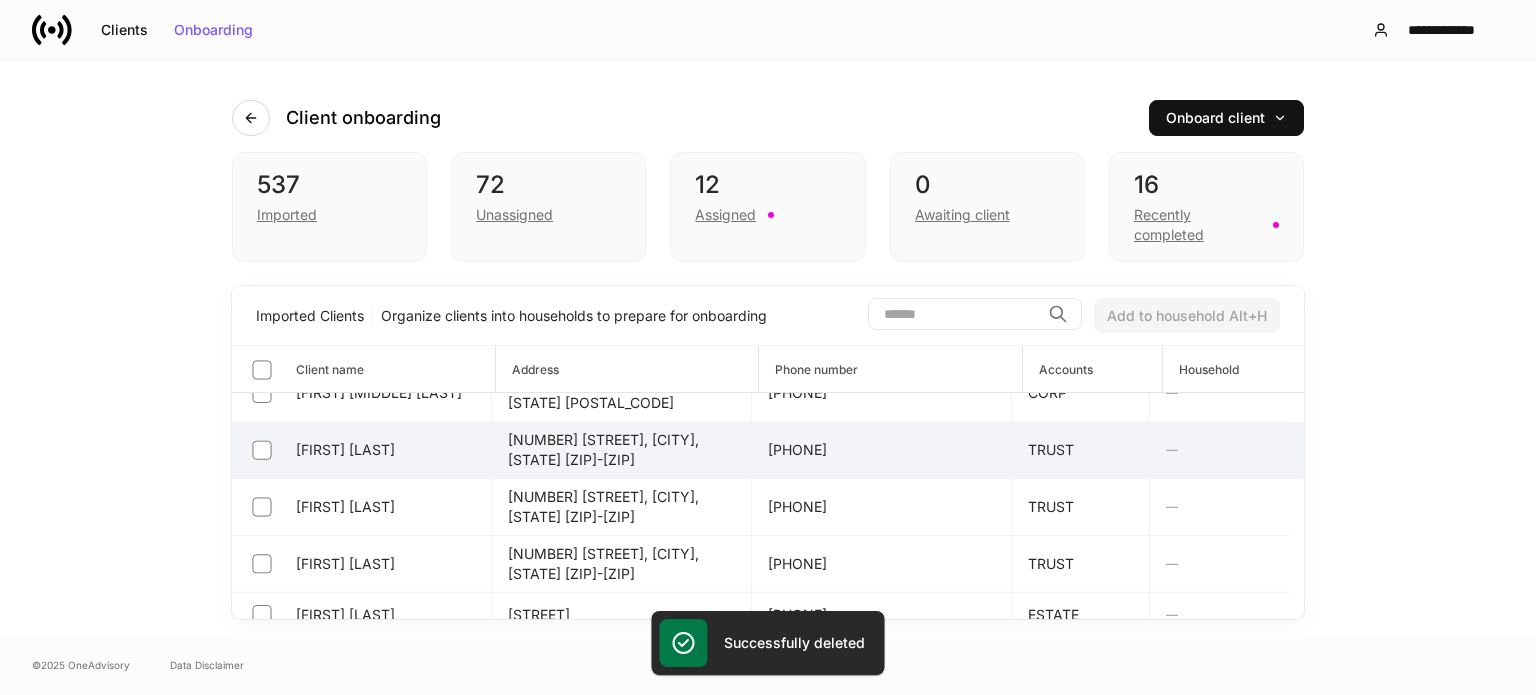 scroll, scrollTop: 512, scrollLeft: 0, axis: vertical 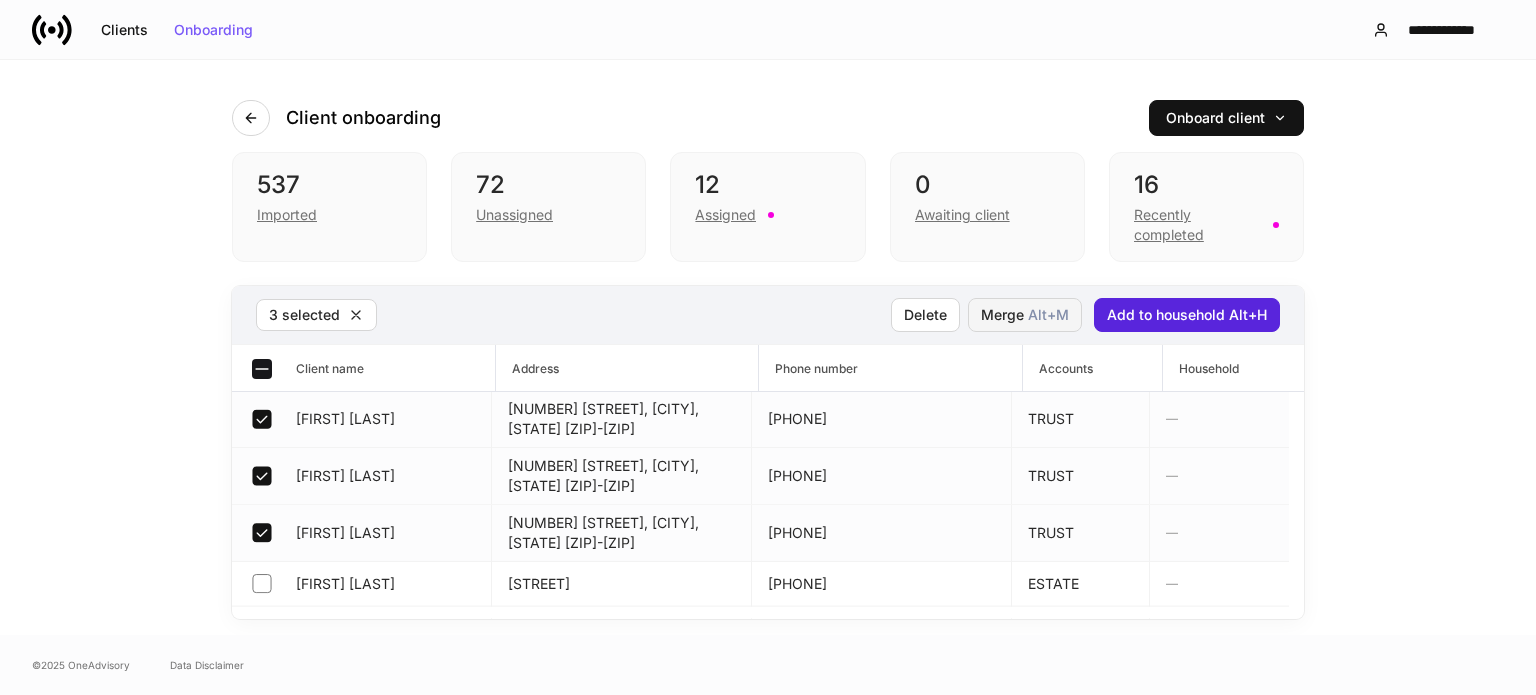 click on "Merge Alt+ M" at bounding box center [1025, 315] 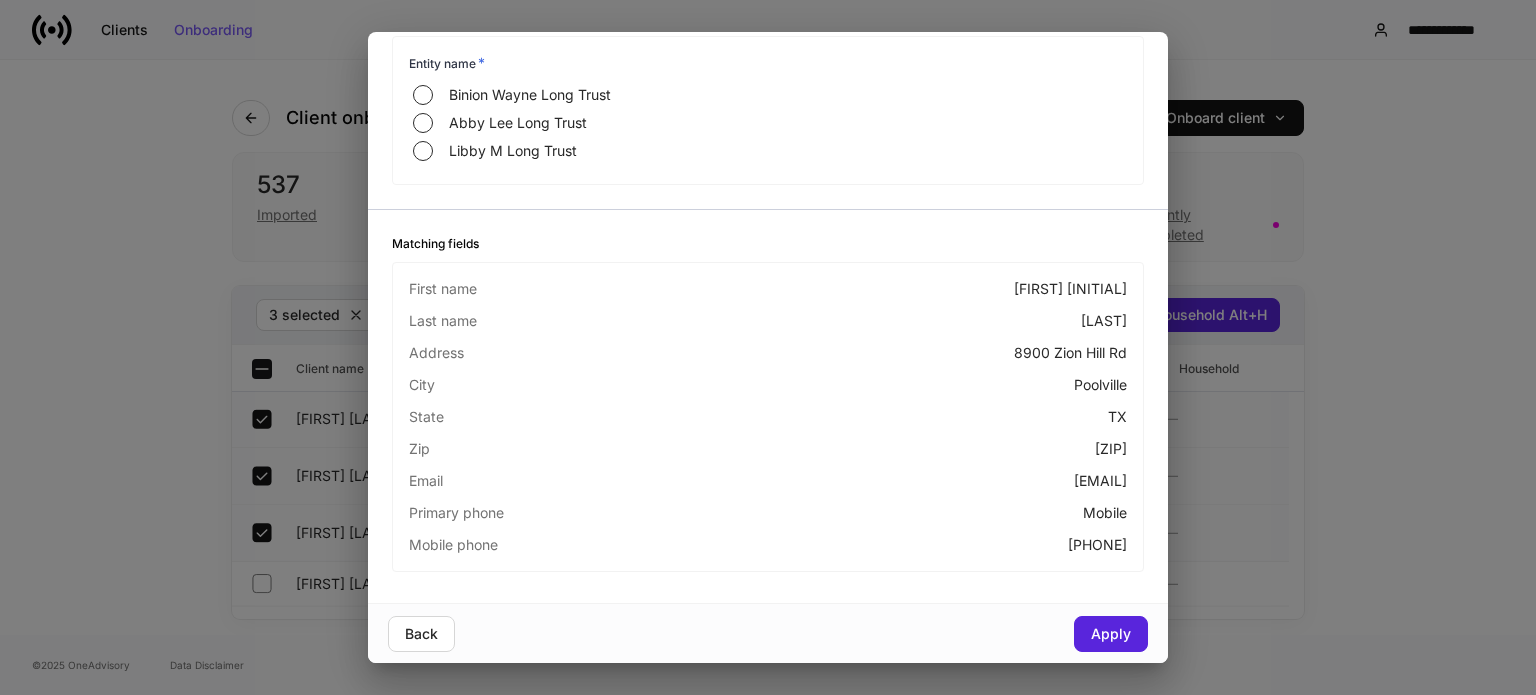 scroll, scrollTop: 0, scrollLeft: 0, axis: both 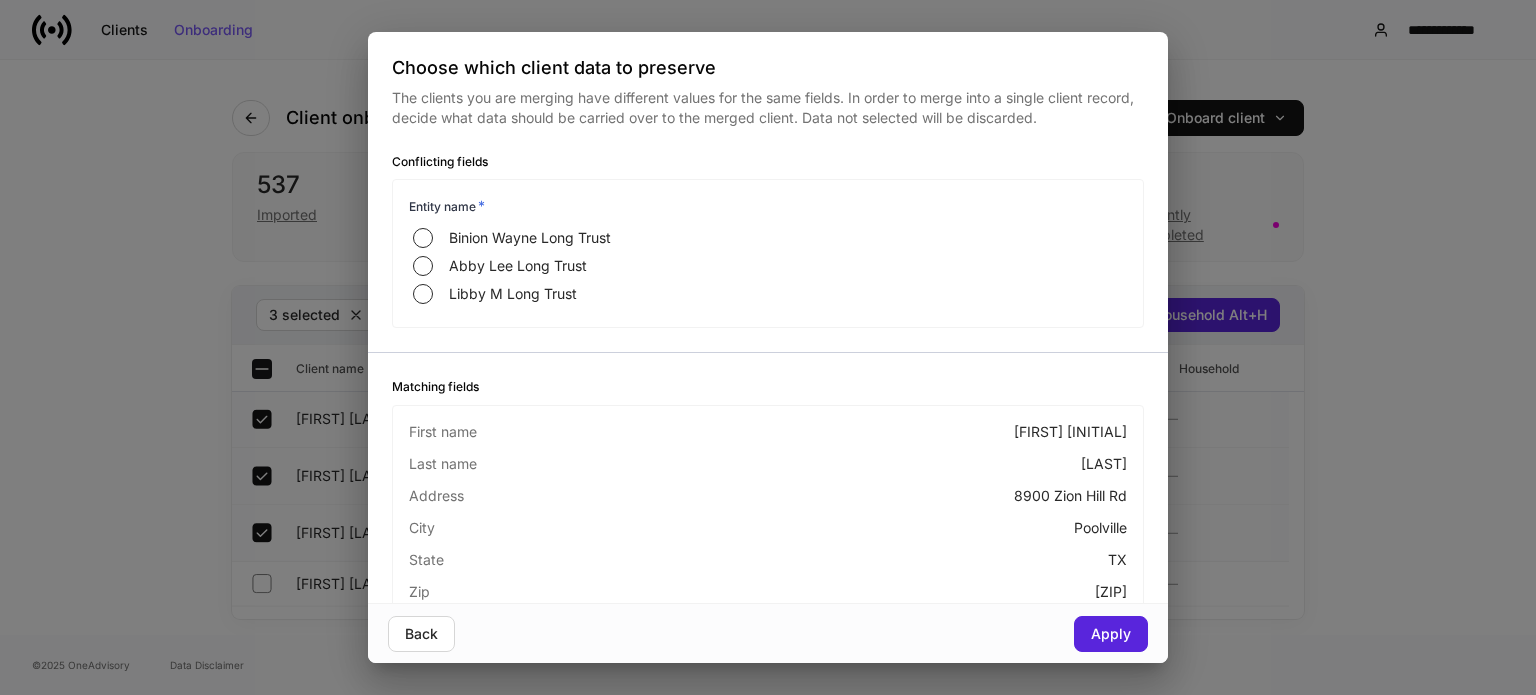 click on "Choose which client data to preserve The clients you are merging have different values for the same fields. In order to merge into a single client record, decide what data should be carried over to the merged client. Data not selected will be discarded. Conflicting fields Entity name * Binion Wayne Long Trust Abby Lee Long Trust Libby M Long Trust Matching fields First name James W Last name Long Address 8900 Zion Hill Rd City Poolville State TX Zip 76487-5828 Email 2lhaulerbeds@gmail.com Primary phone Mobile Mobile phone 9405771450 Back Apply" at bounding box center (768, 347) 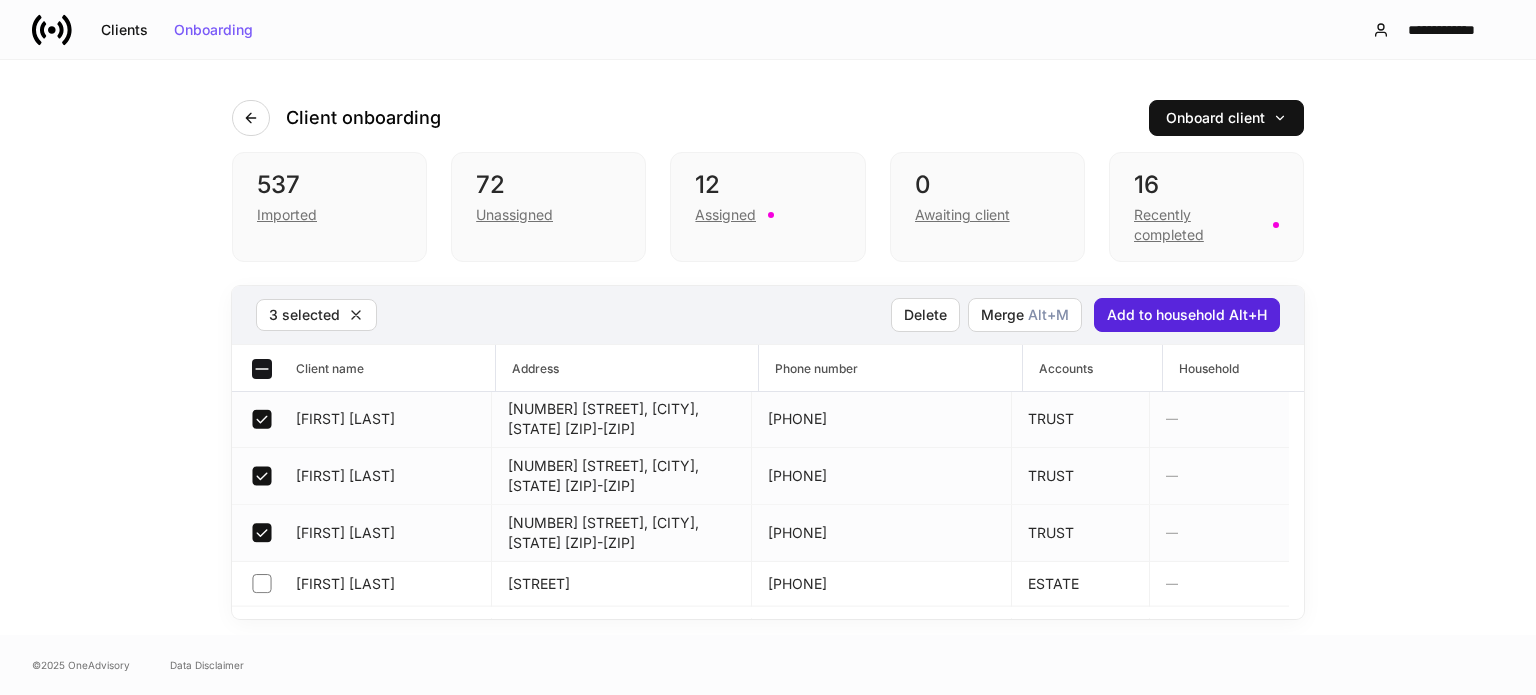 click on "Client onboarding Onboard client 537 Imported 72 Unassigned 12 Assigned 0 Awaiting client 16 Recently completed 3 selected Delete Merge Alt+ M Add to household Alt+H Client name Address Phone number Accounts Household Michael Todd Chappell 1201 S 2nd Ave, Mansdield, TX 76063-7402 6027232290 CORP — James W Long 8900 Zion Hill Rd, Poolville, TX 76487-5828 9405771450 TRUST — James W Long 8900 Zion Hill Rd, Poolville, TX 76487-5828 9405771450 TRUST — James W Long 8900 Zion Hill Rd, Poolville, TX 76487-5828 9405771450 TRUST — Carol Horton 3204 FM 66, Waxahachie, TX 75167-8460 2102745945 ESTATE — Joshua Krejci 8217 Rio Vista Ct, North Richland Hills, TX 76182-9801 2147559244 IRA — Holly Manning 214 Collins Ln, Corsicana, TX 75109-9055 8174549819 IRA —" at bounding box center [768, 347] 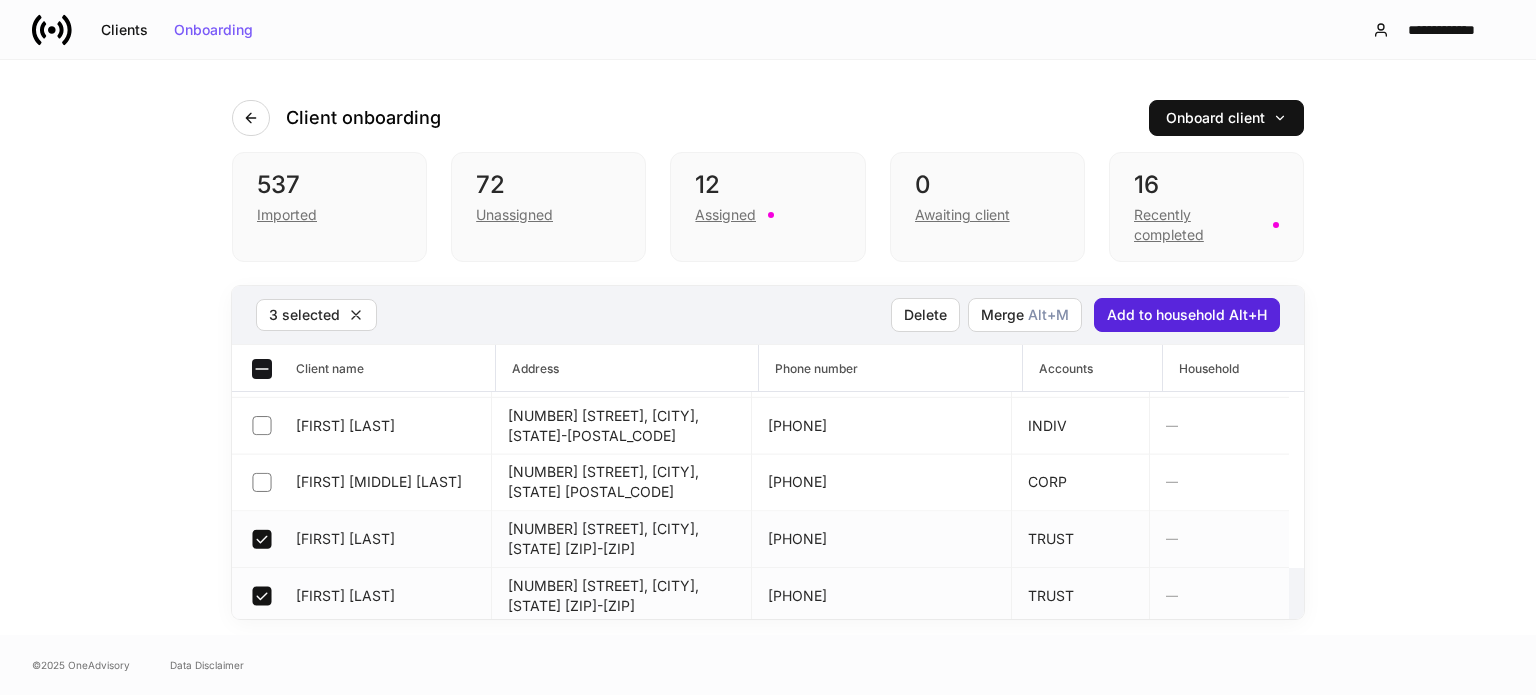 scroll, scrollTop: 500, scrollLeft: 0, axis: vertical 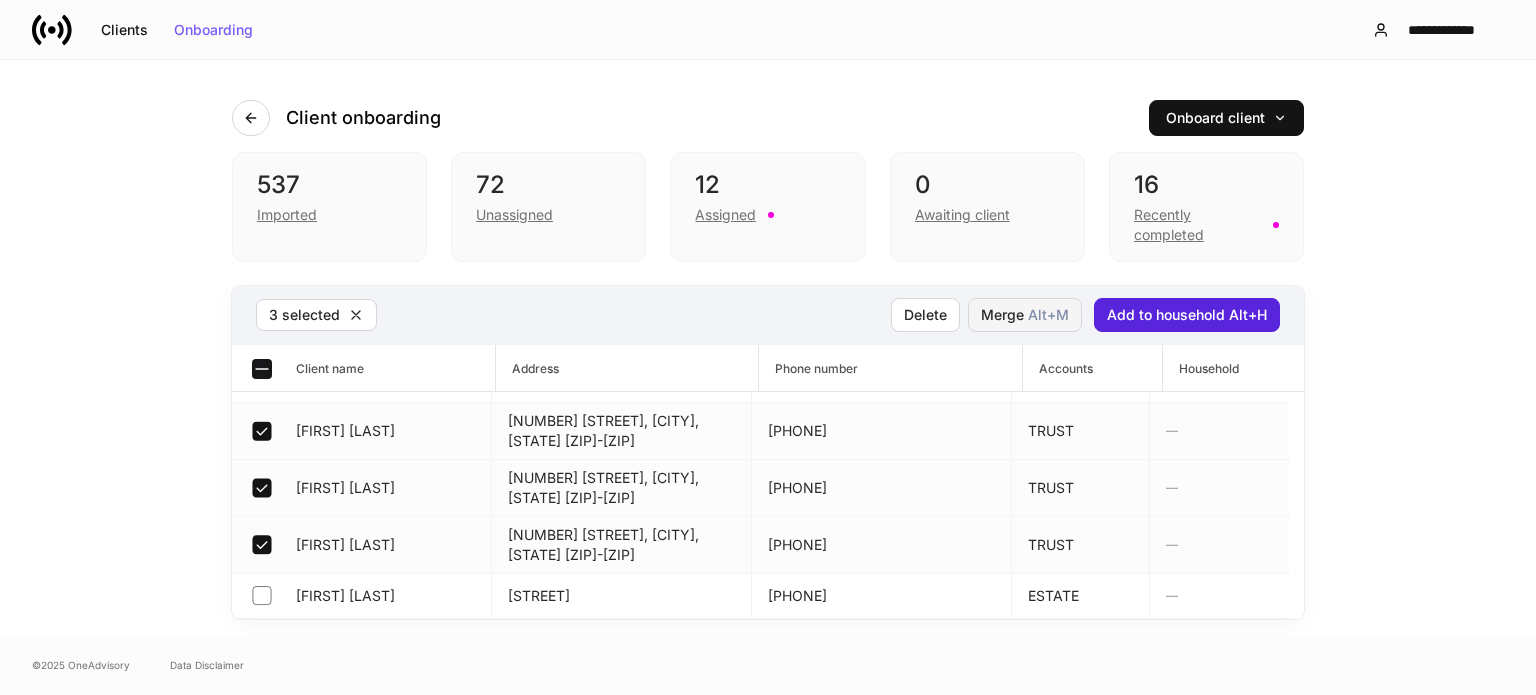 click on "Merge Alt+ M" at bounding box center (1025, 315) 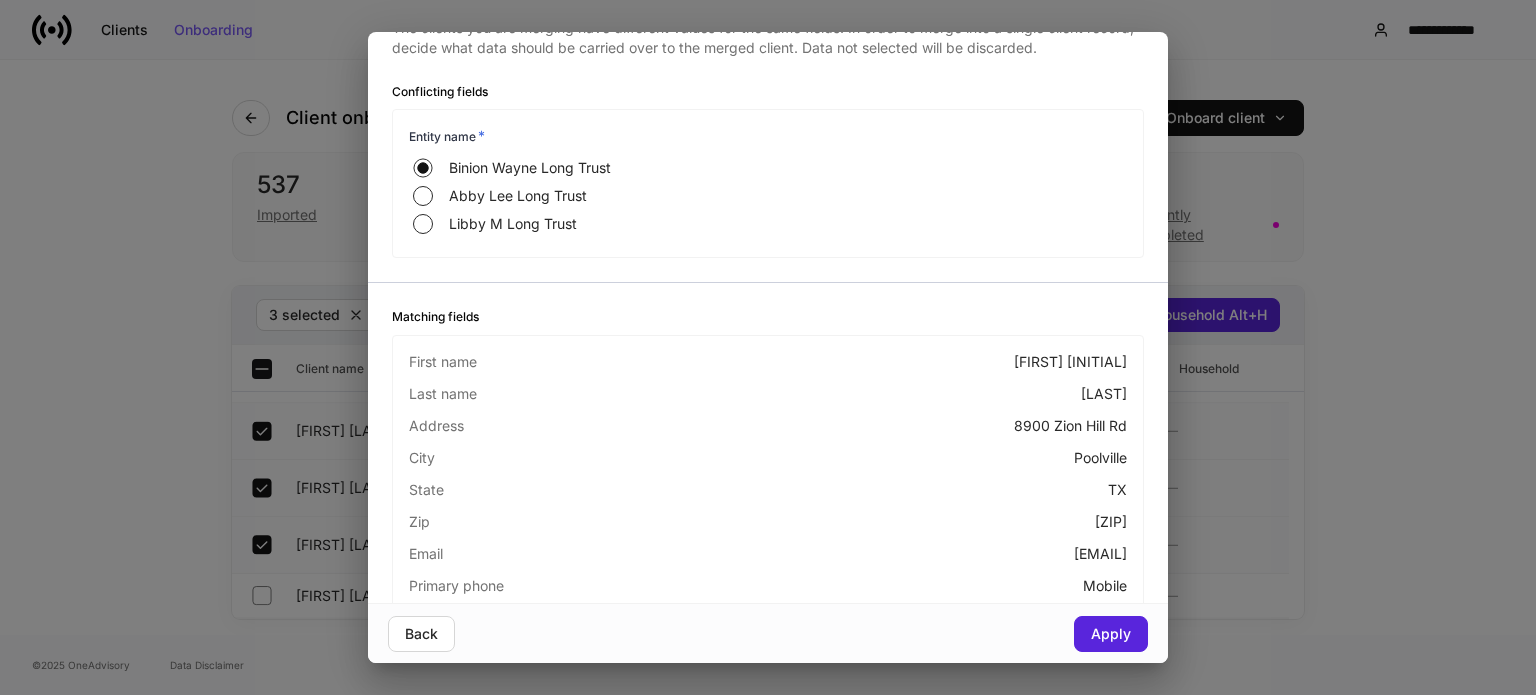 scroll, scrollTop: 143, scrollLeft: 0, axis: vertical 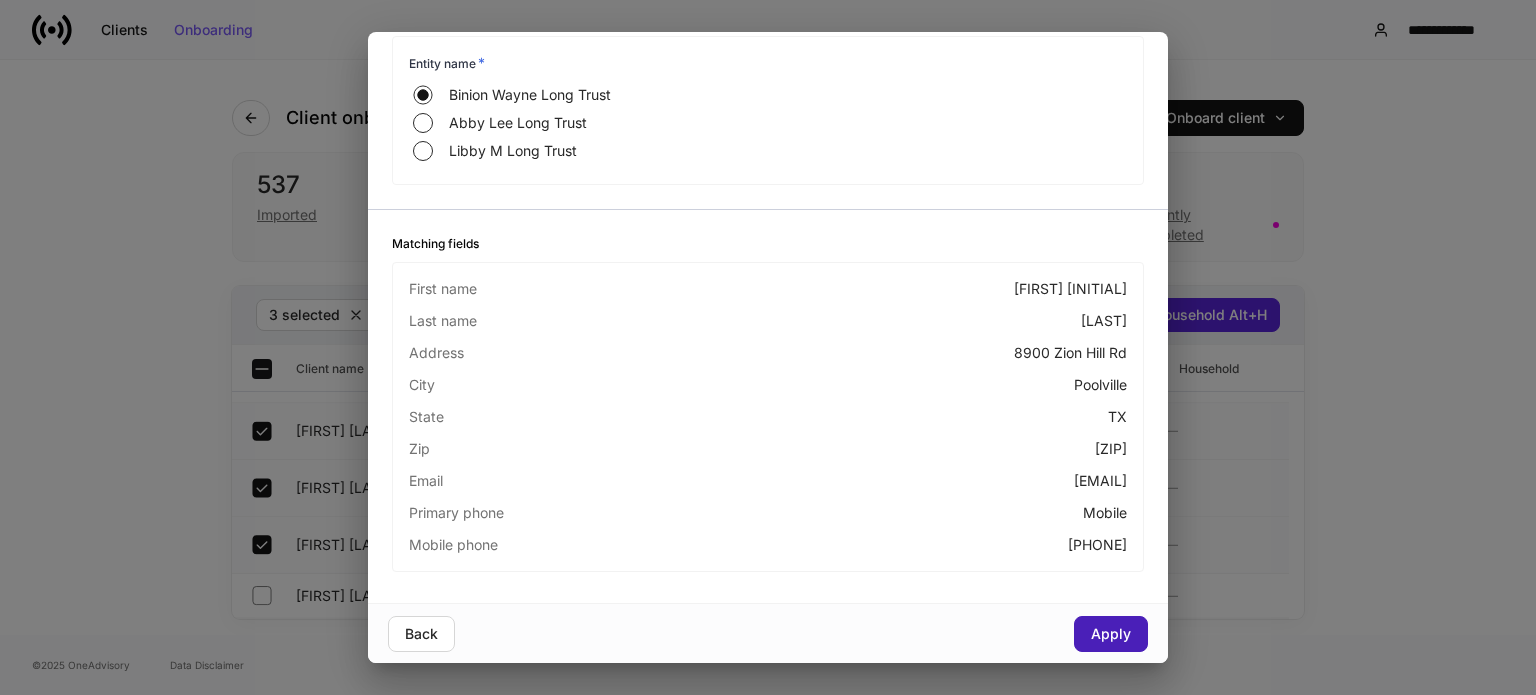 click on "Apply" at bounding box center [1111, 634] 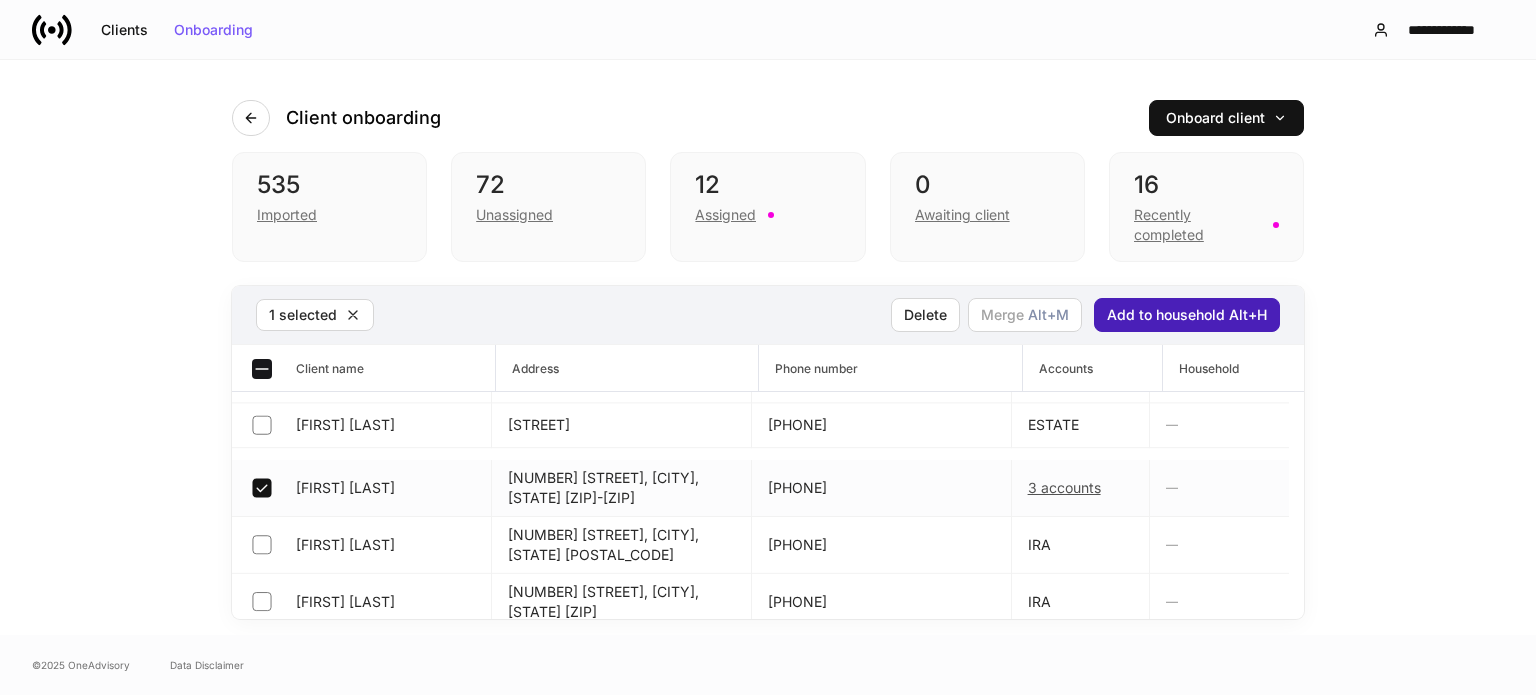 click on "Add to household Alt+H" at bounding box center (1187, 315) 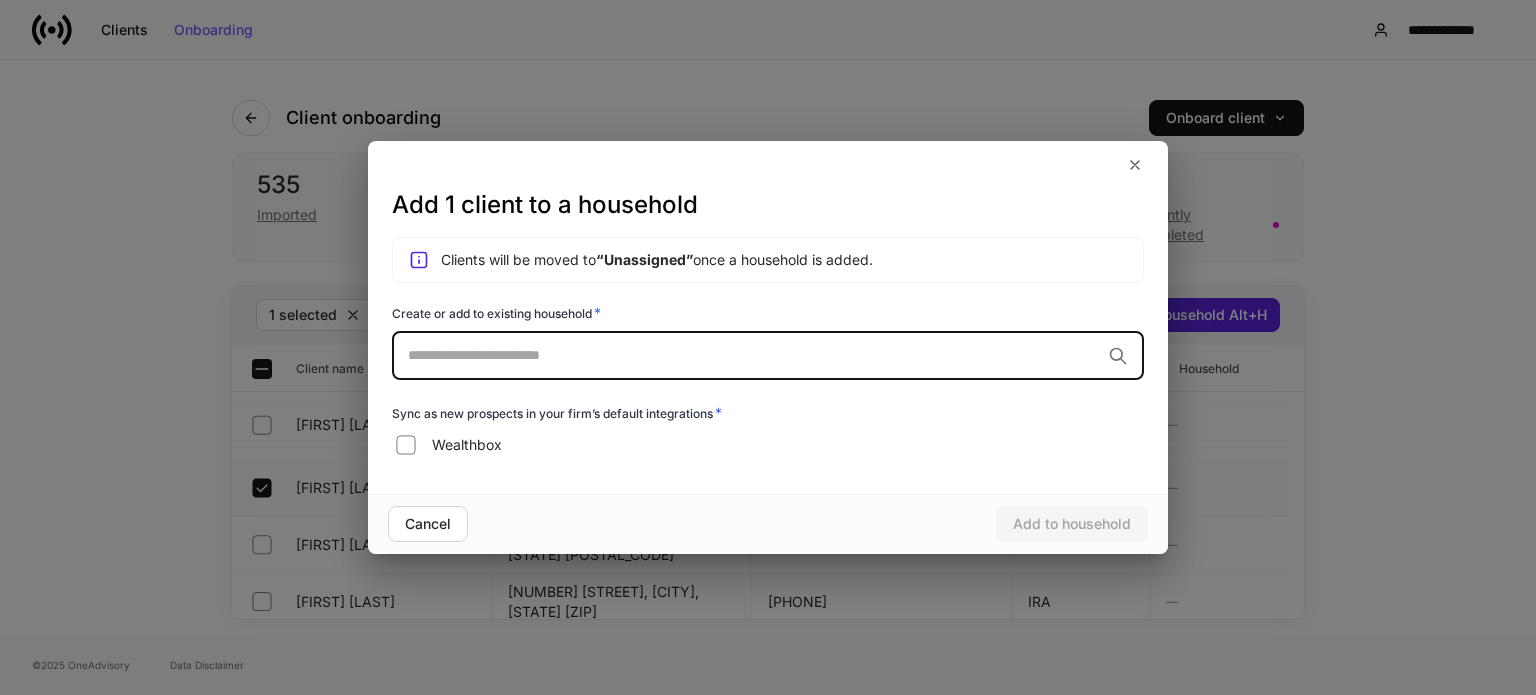 click at bounding box center [754, 355] 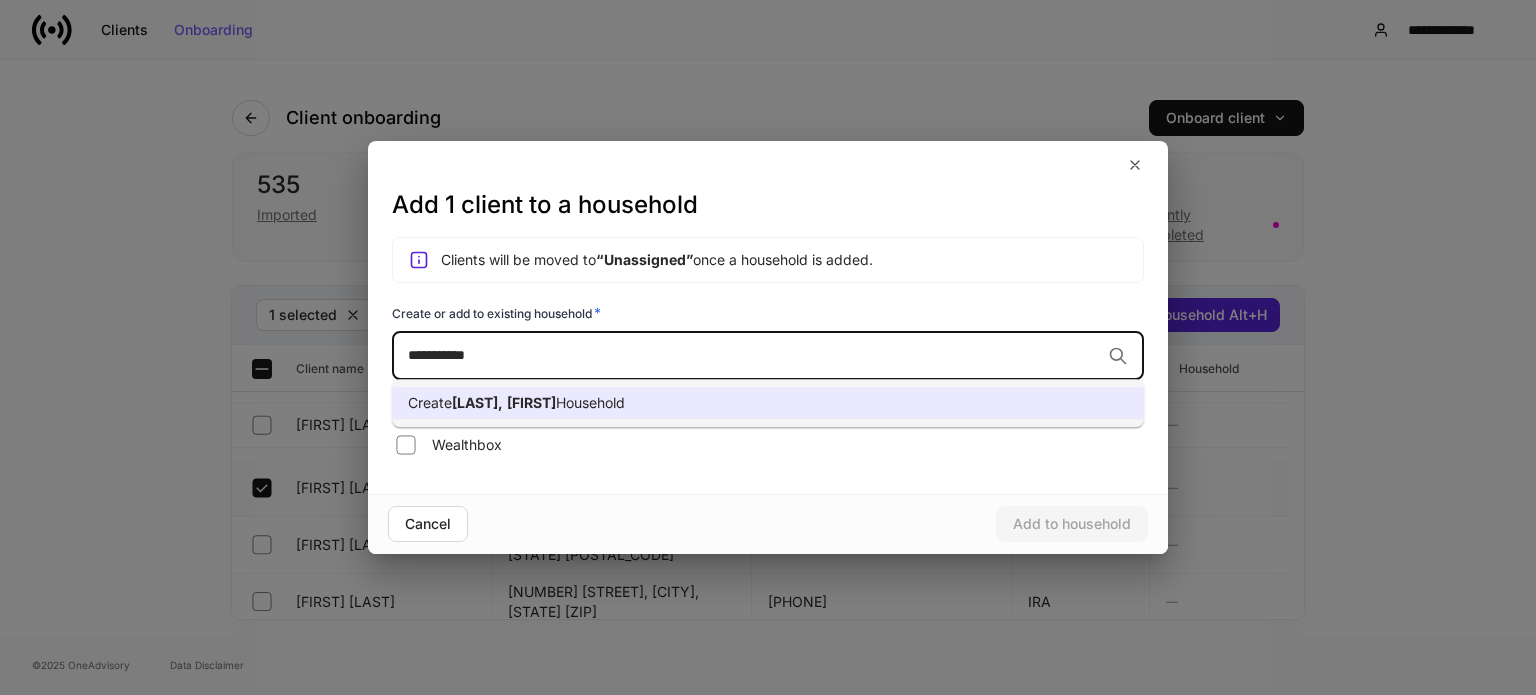 click on "James" at bounding box center [531, 402] 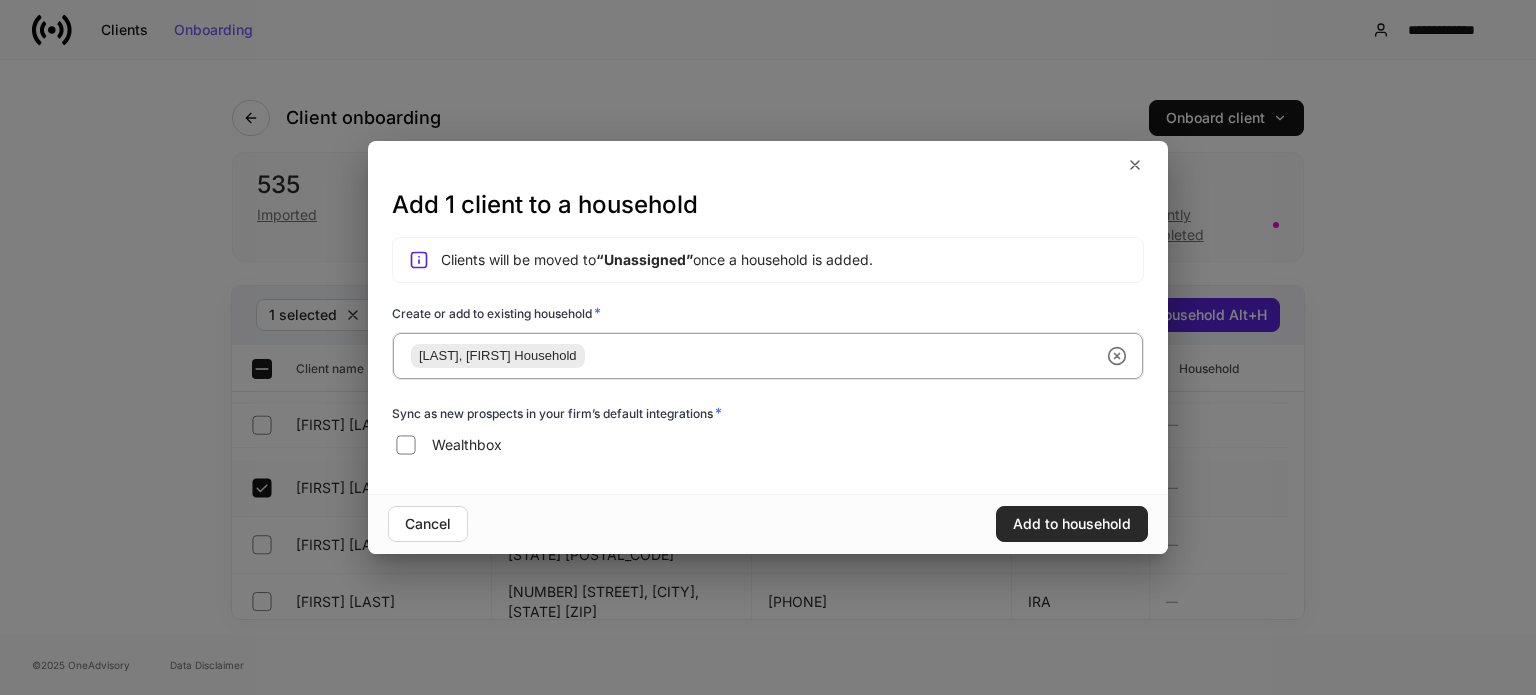 click on "Add to household" at bounding box center [1072, 524] 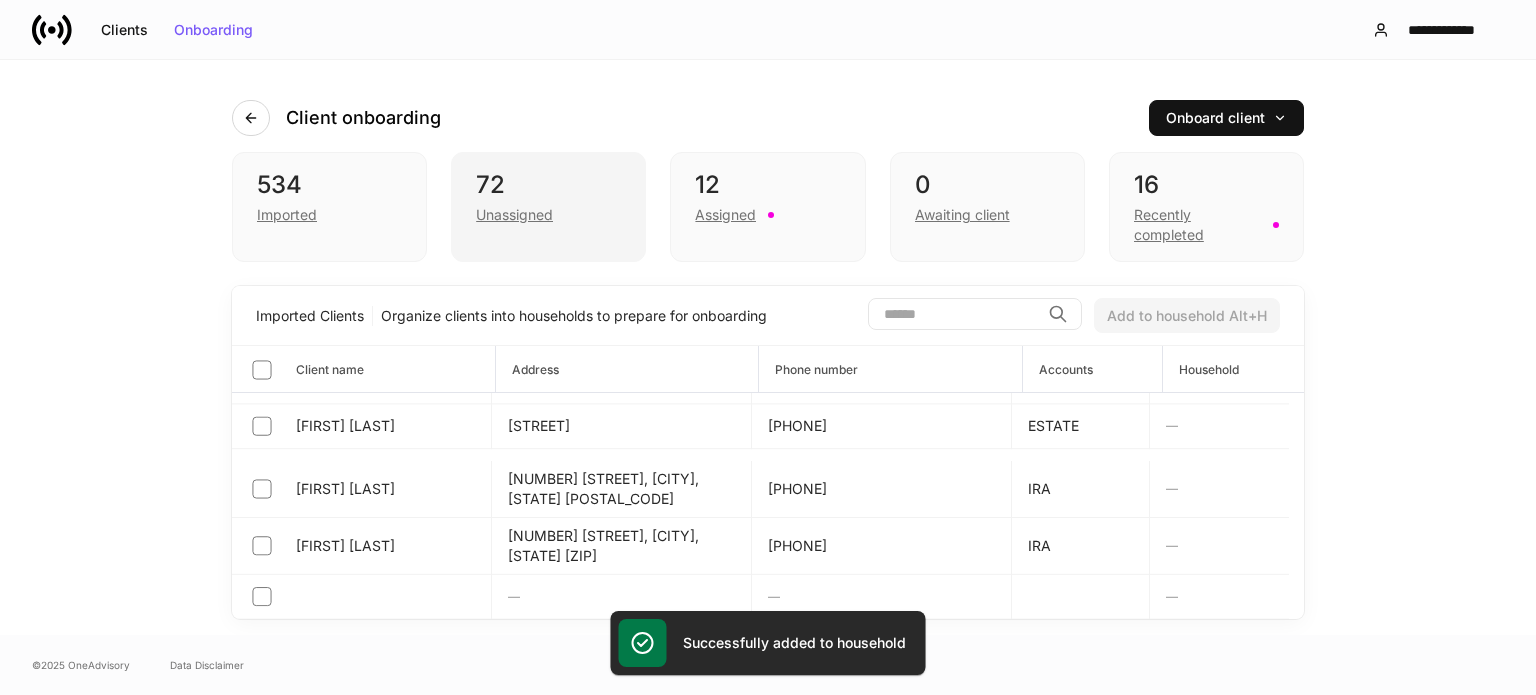 click on "Unassigned" at bounding box center [514, 215] 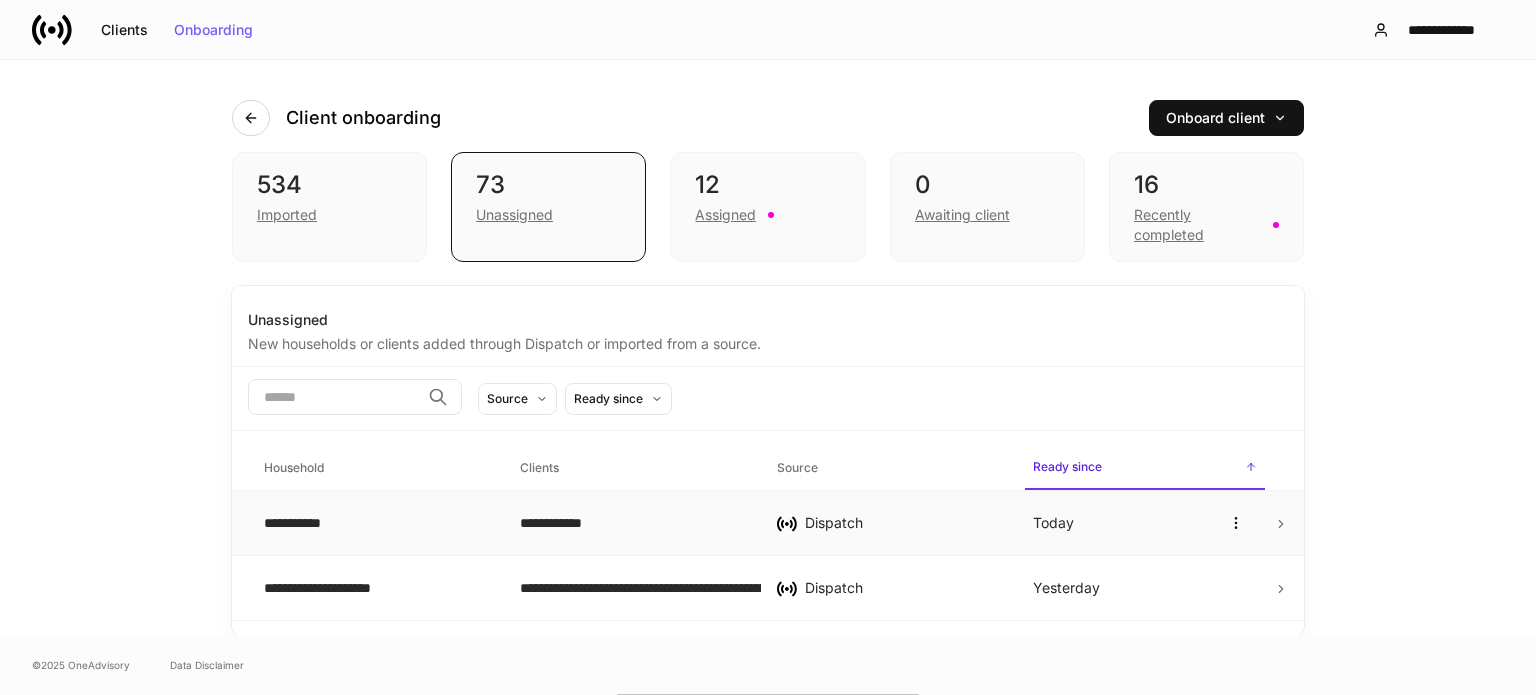 click on "**********" at bounding box center (374, 523) 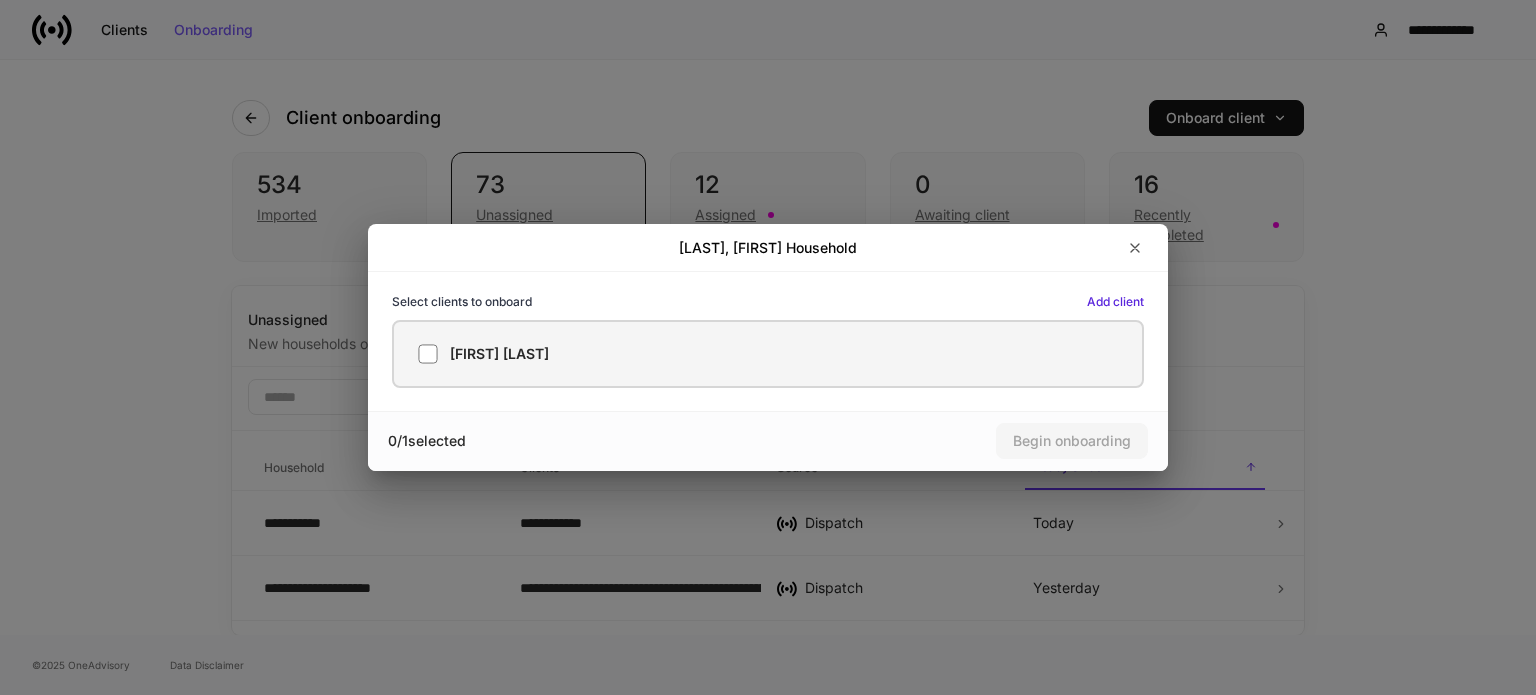 click on "James W Long" at bounding box center (768, 354) 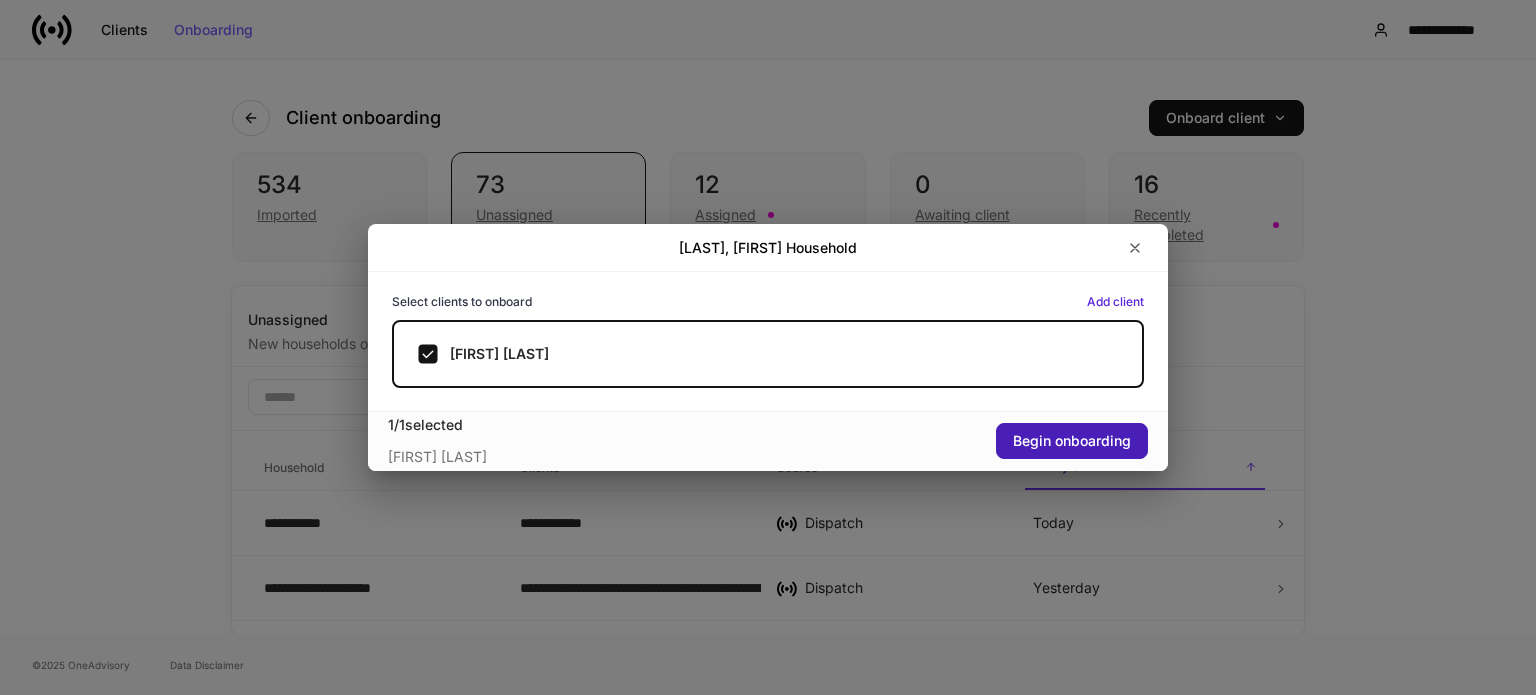 click on "Begin onboarding" at bounding box center (1072, 441) 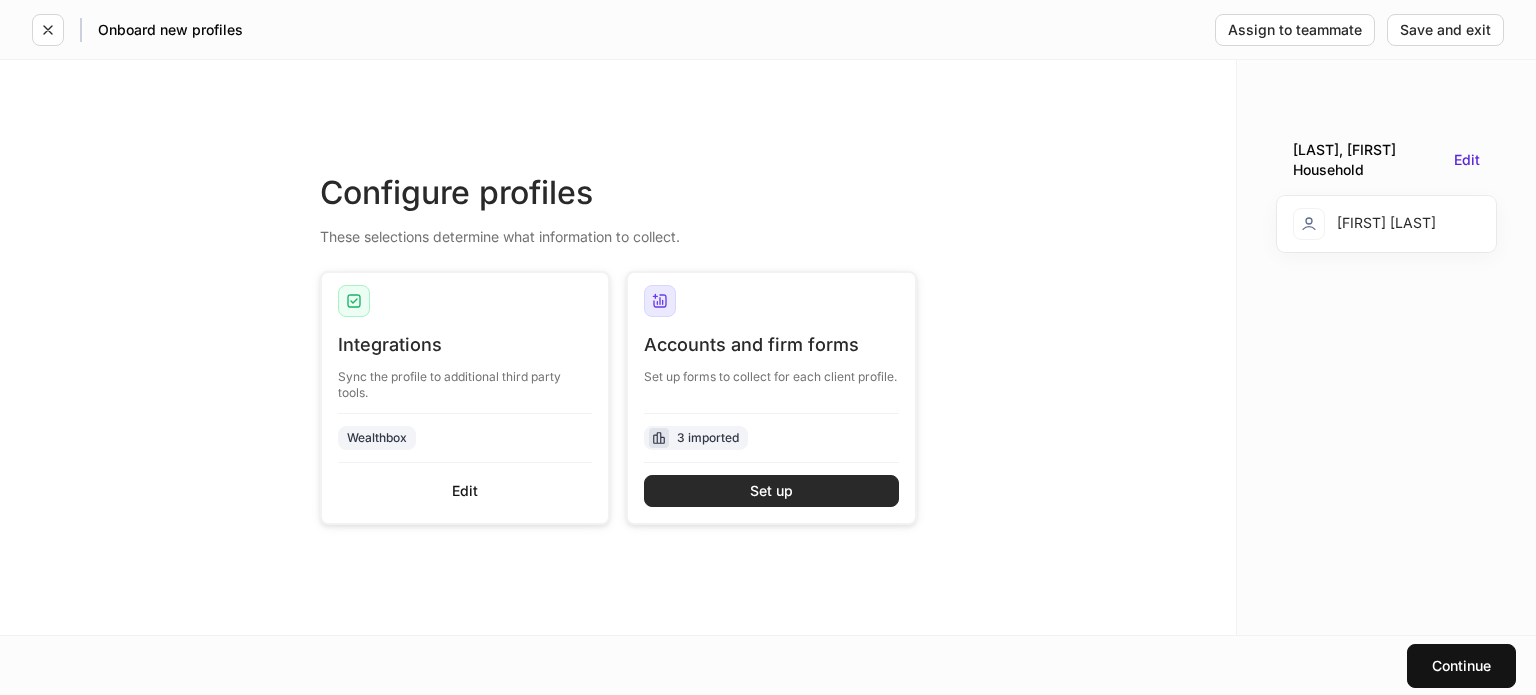 click on "Set up" at bounding box center (771, 491) 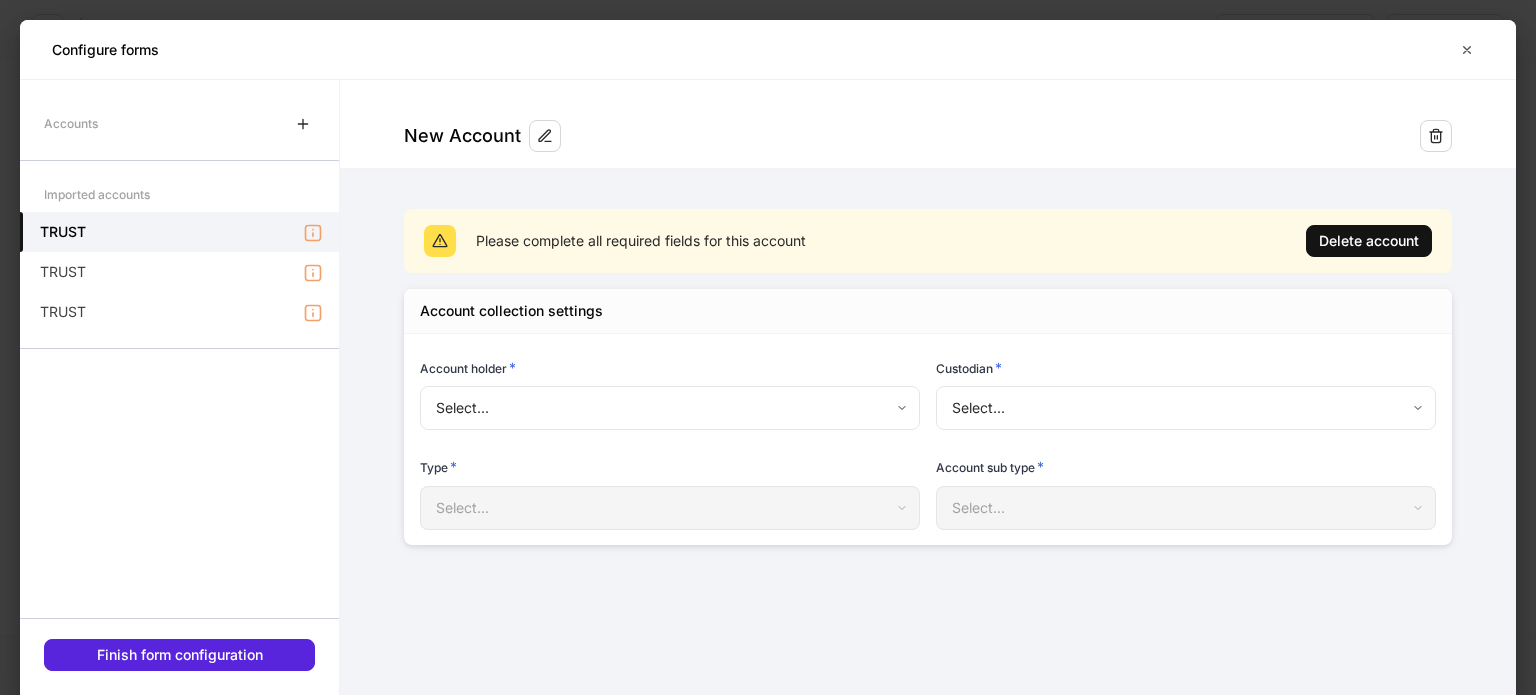 type on "**********" 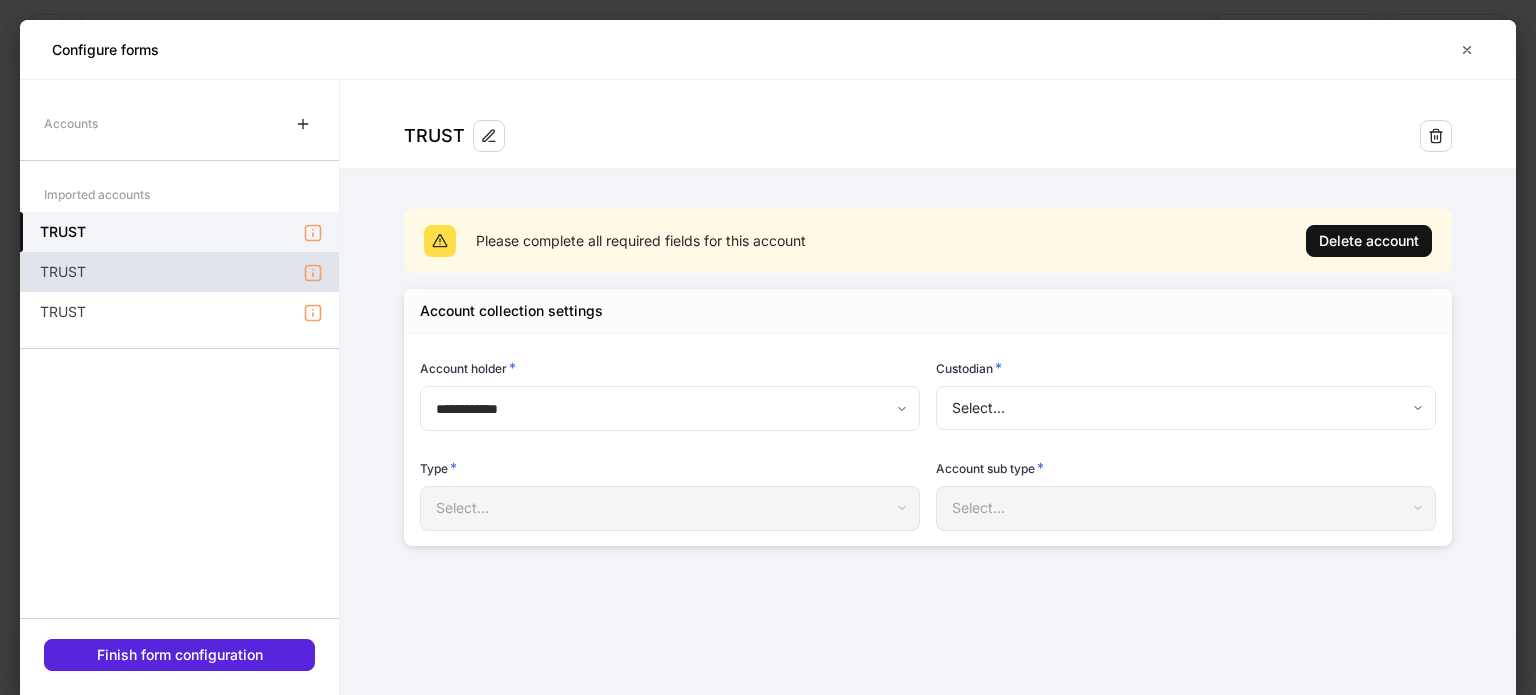 click on "TRUST" at bounding box center [179, 272] 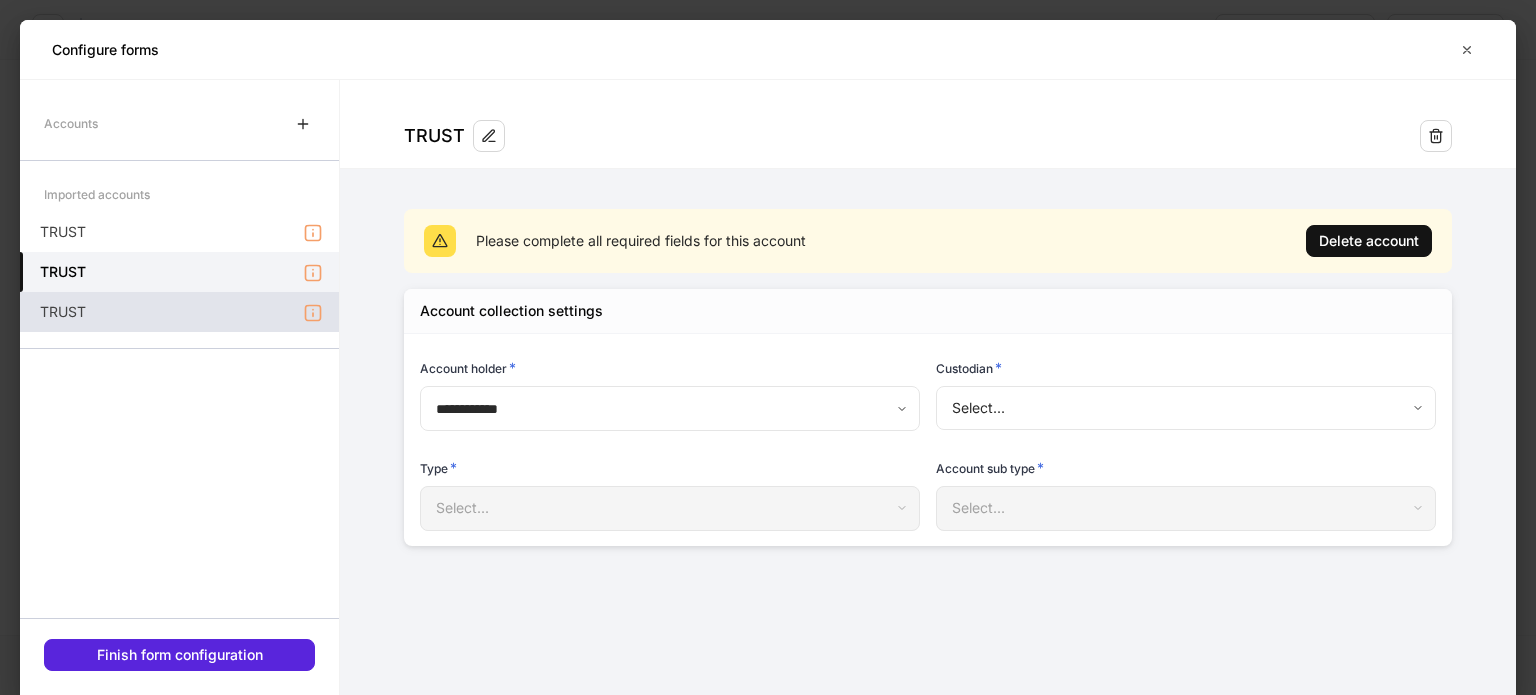 click on "TRUST" at bounding box center [179, 312] 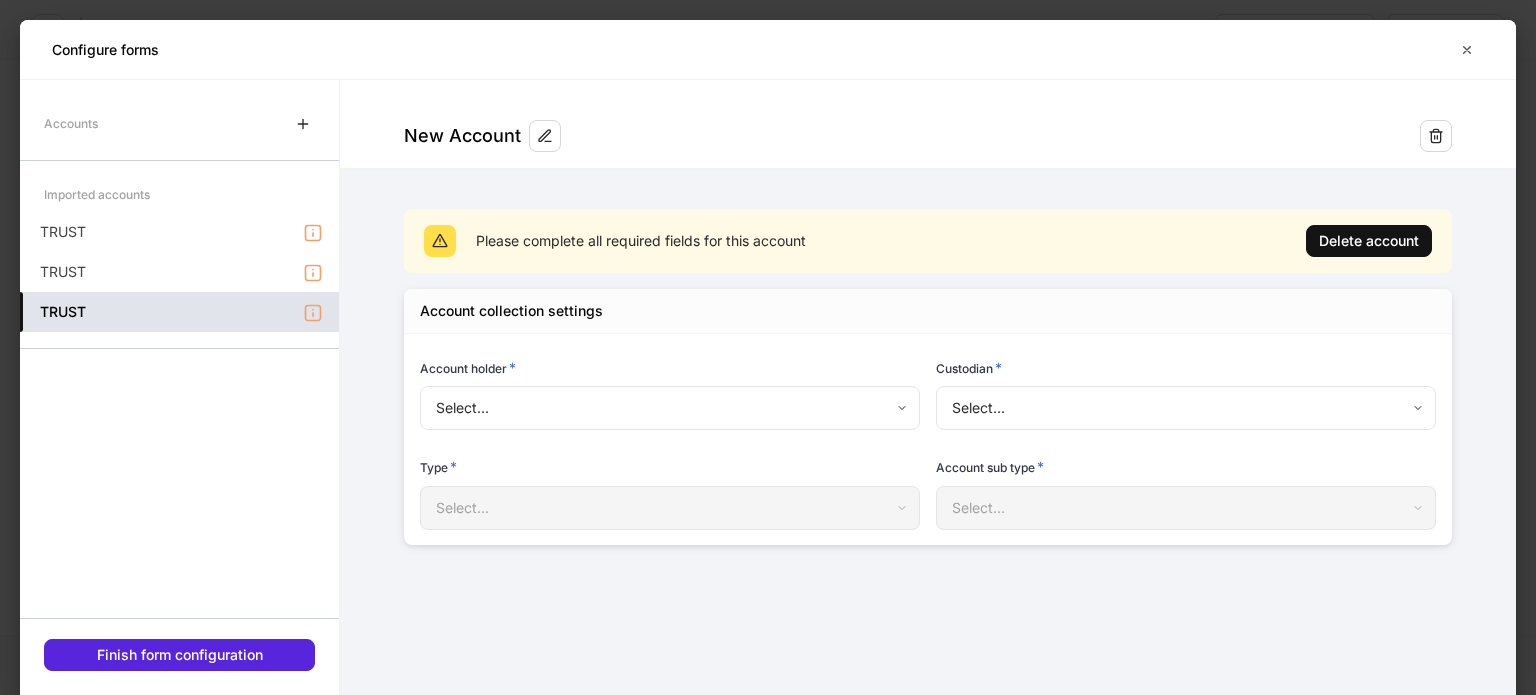 type on "**********" 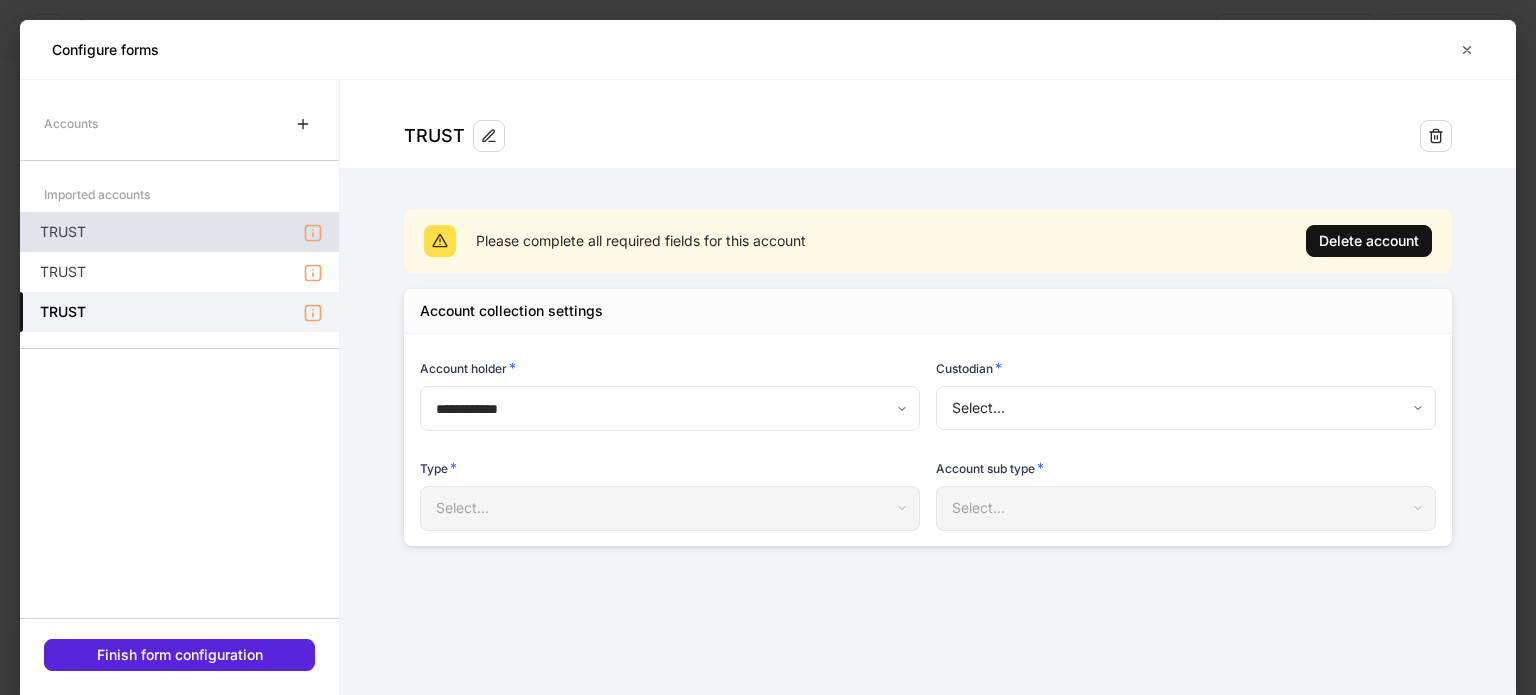 click on "TRUST" at bounding box center [179, 232] 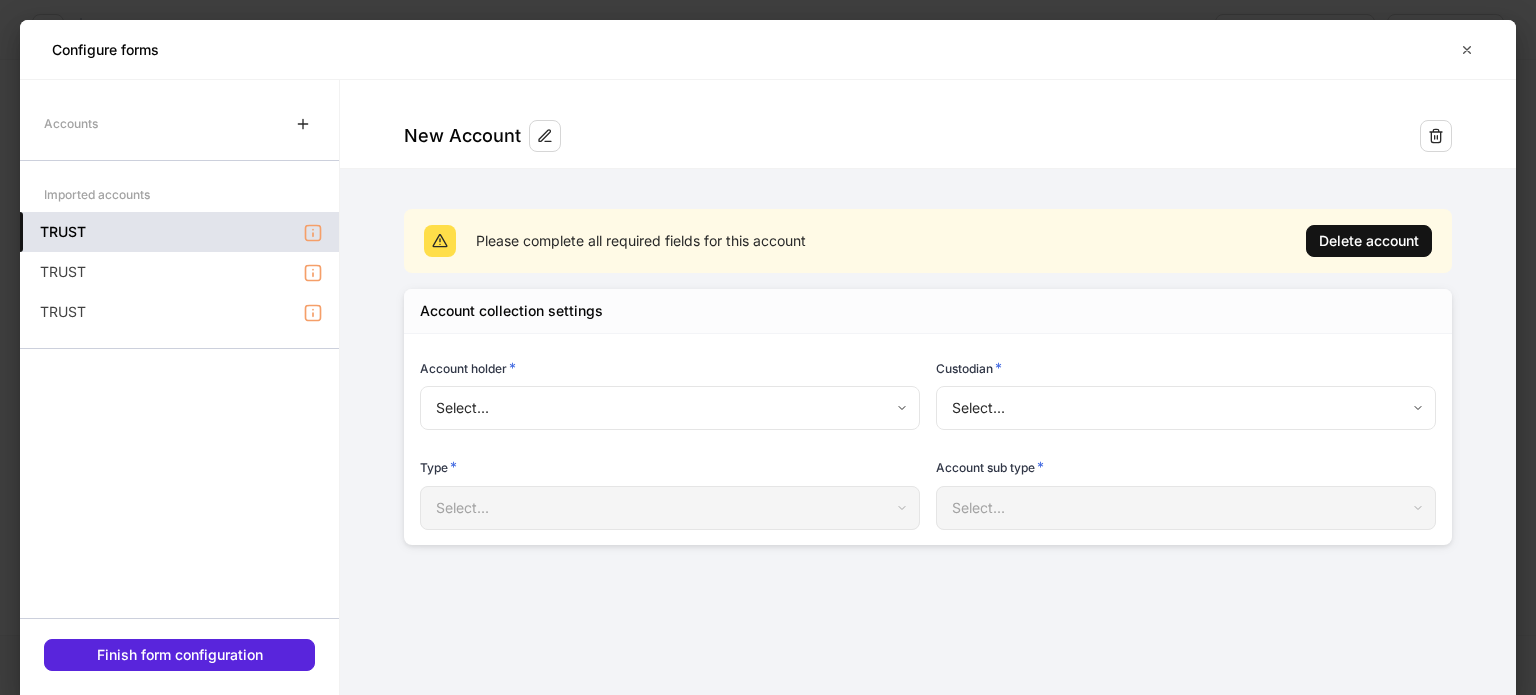 type on "**********" 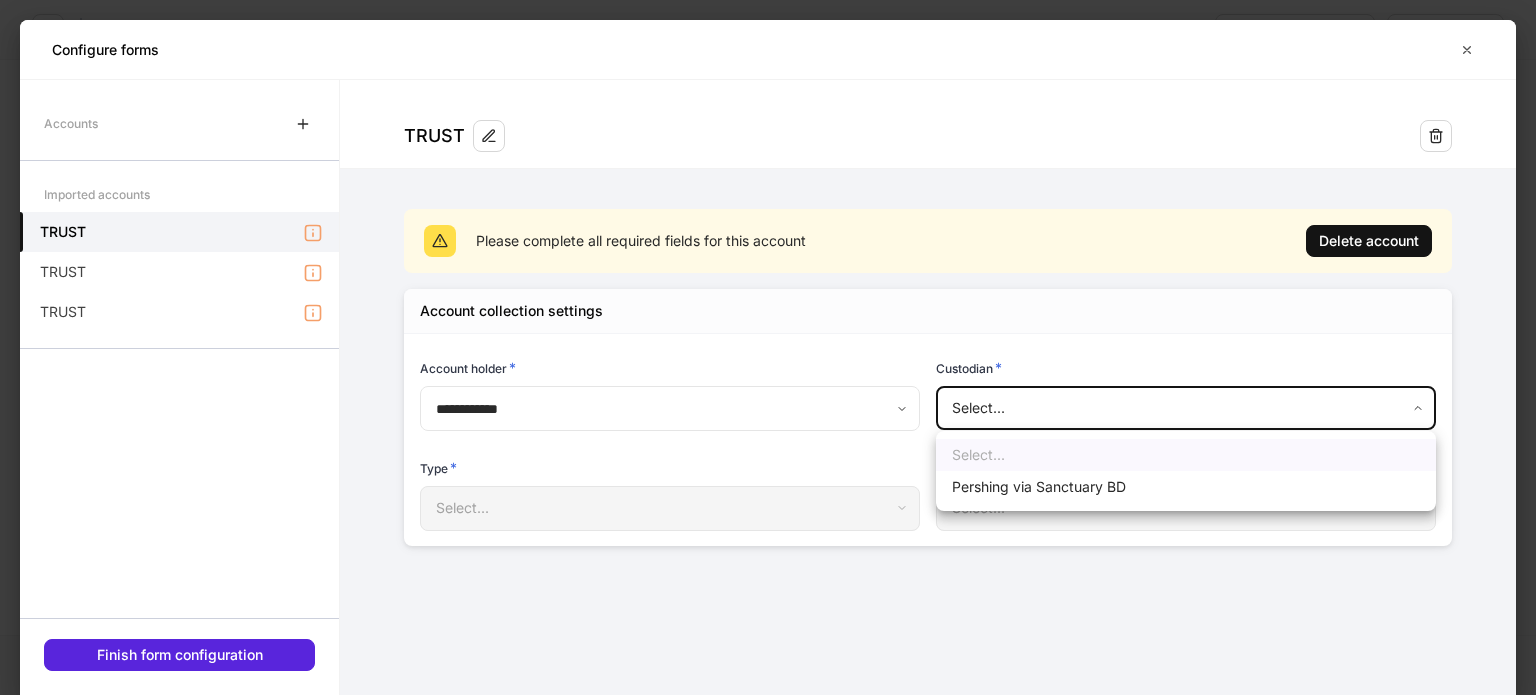 click on "**********" at bounding box center [768, 347] 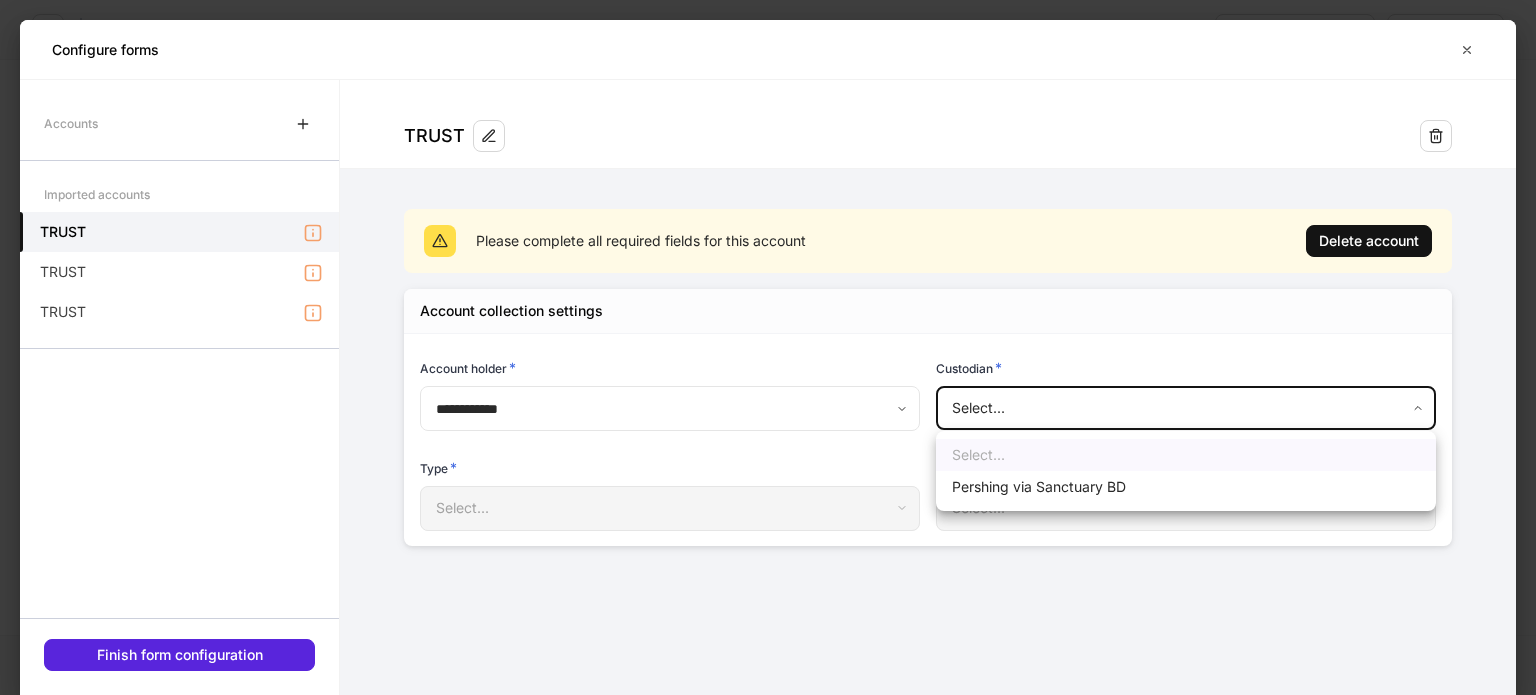 click at bounding box center (768, 347) 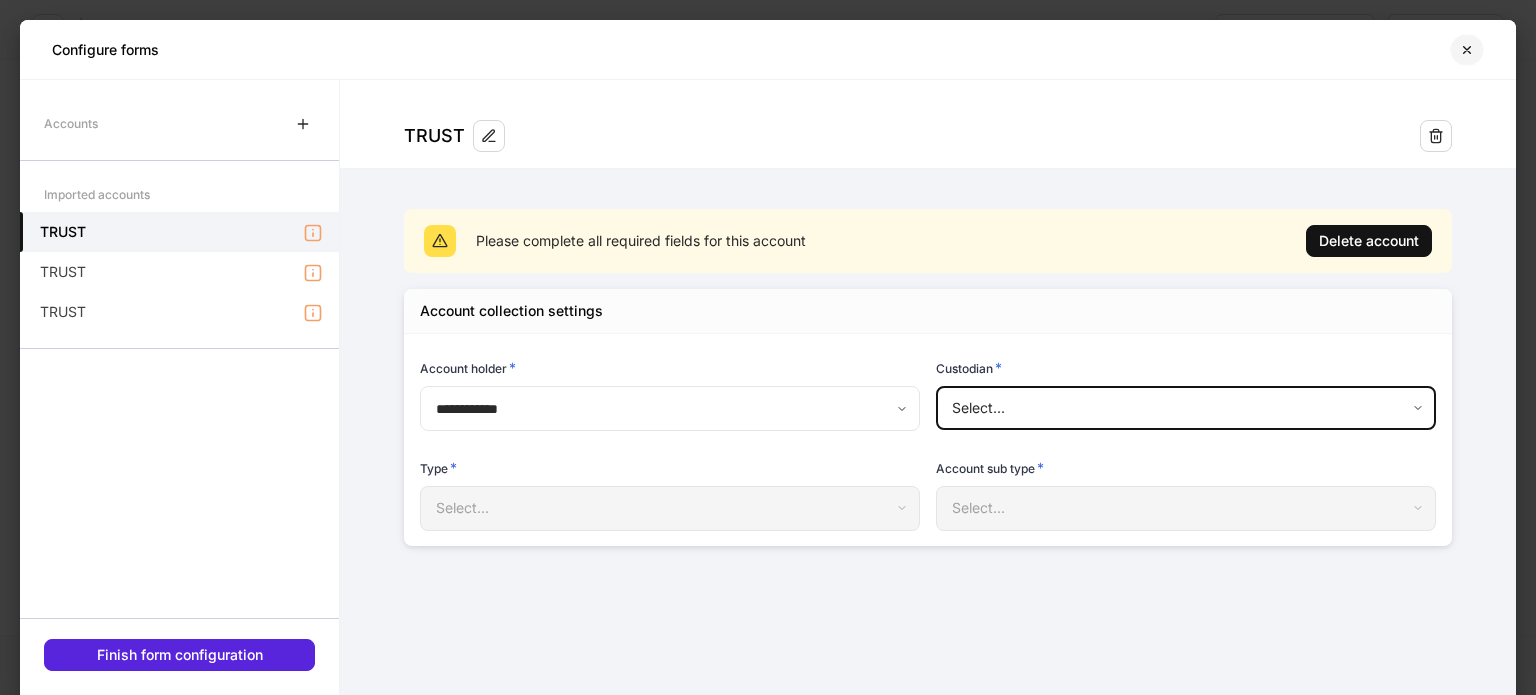 click 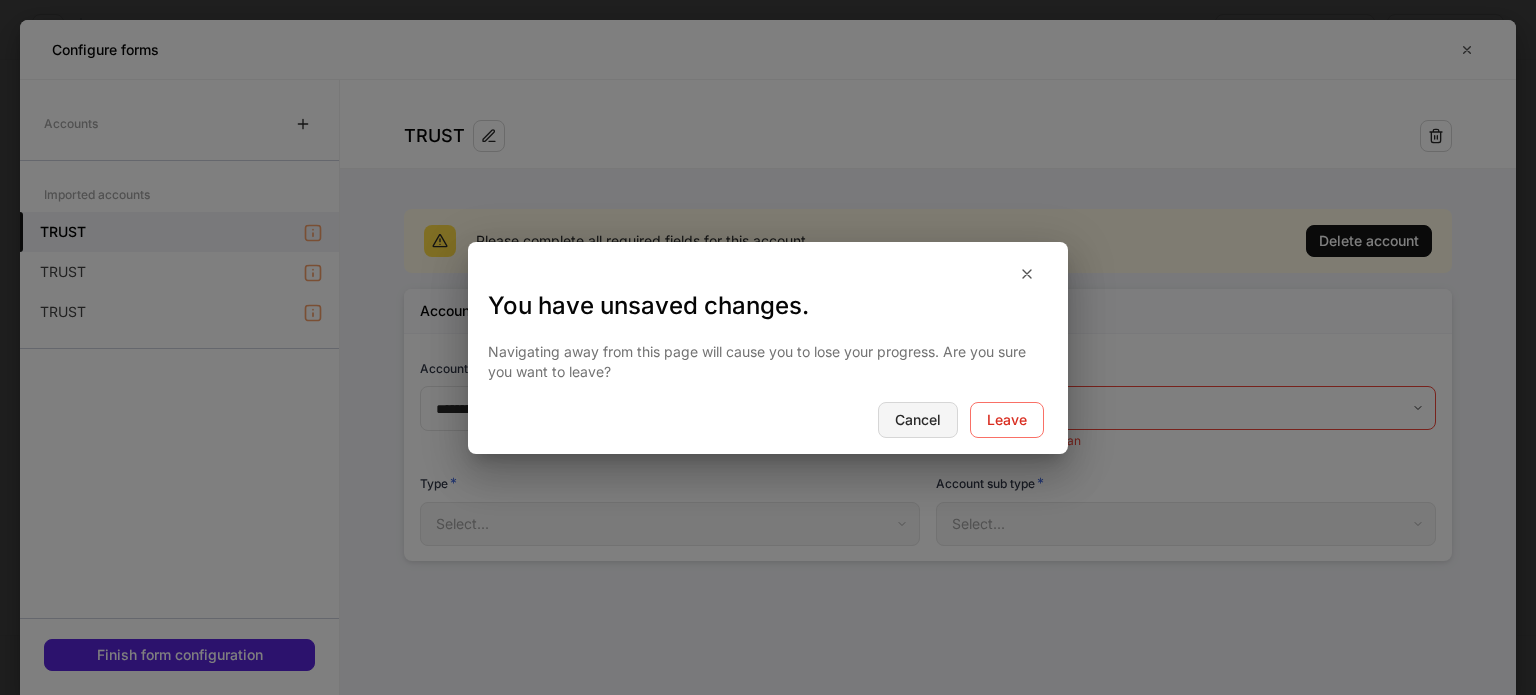 click on "Cancel" at bounding box center (918, 420) 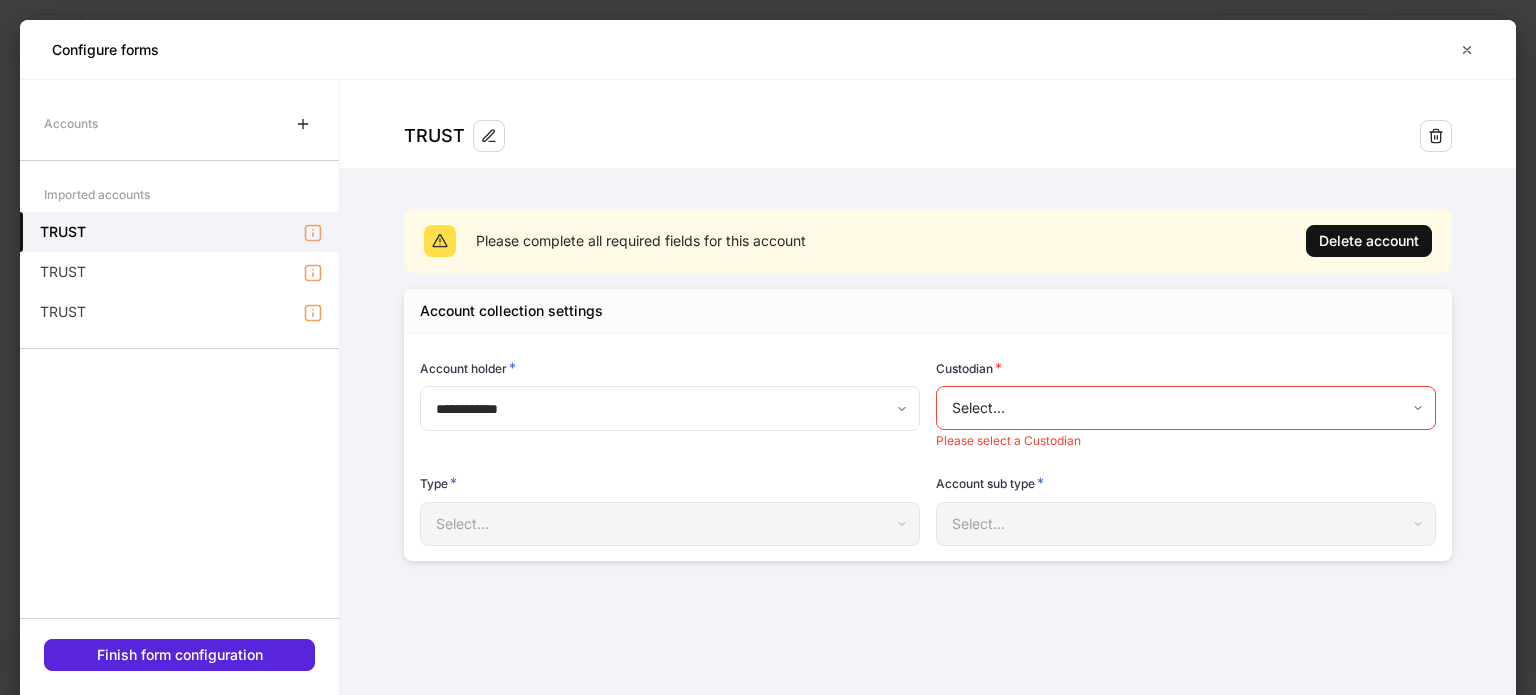 click on "Configure forms" at bounding box center [751, 50] 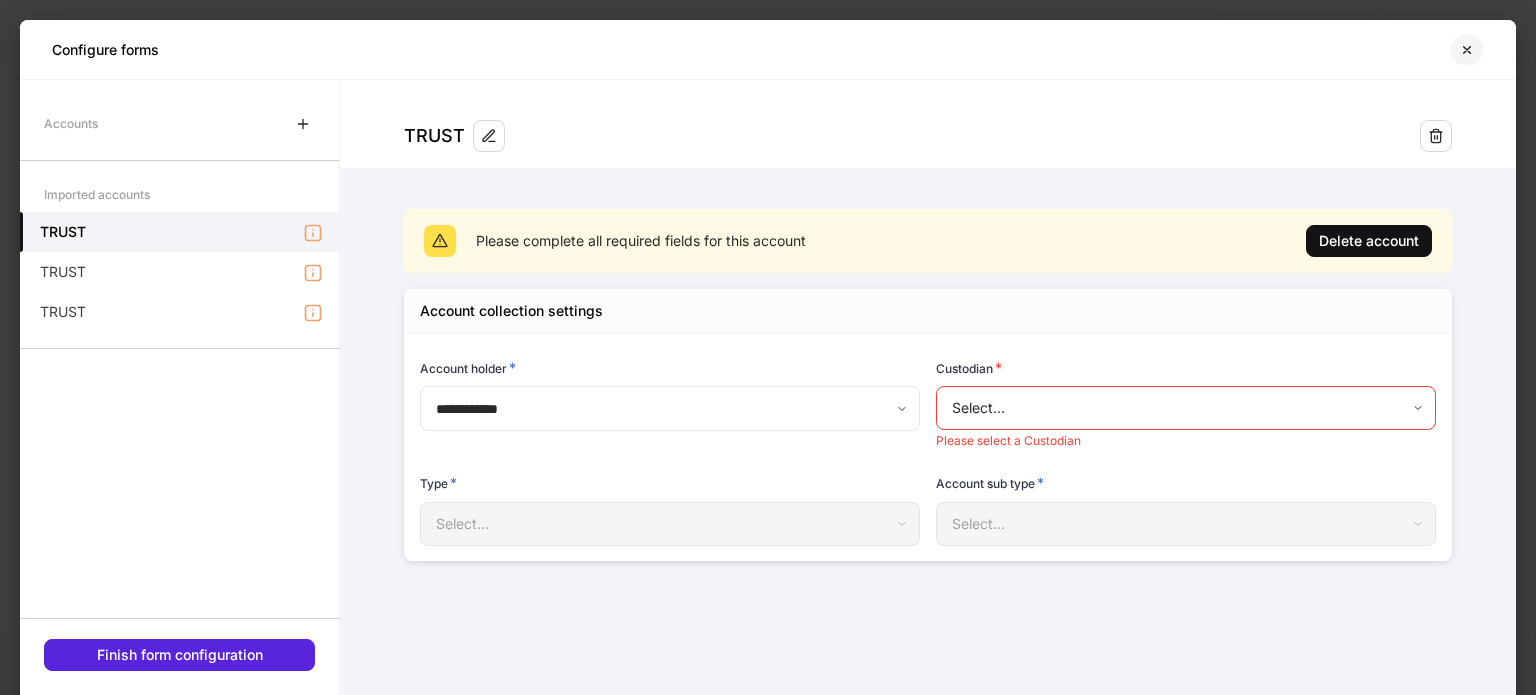 click at bounding box center (1467, 50) 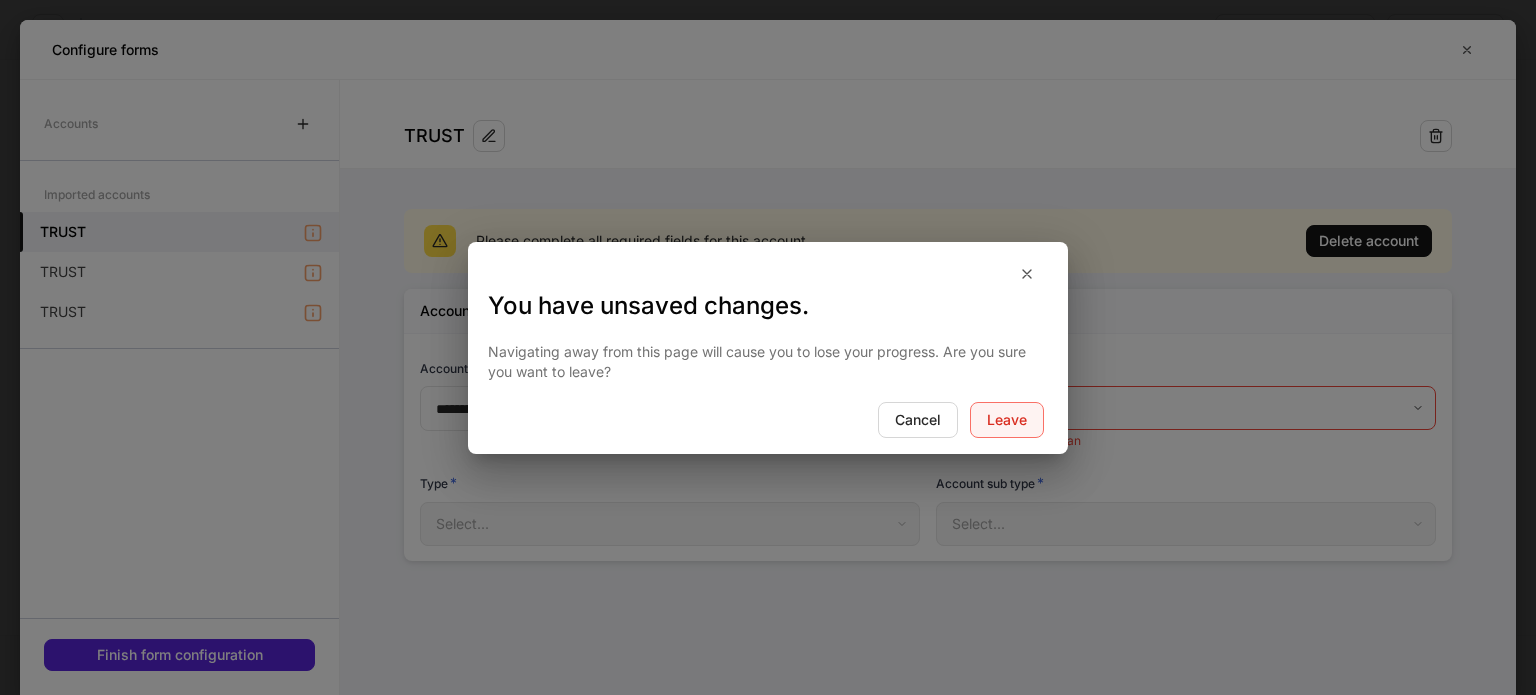 click on "Leave" at bounding box center [1007, 420] 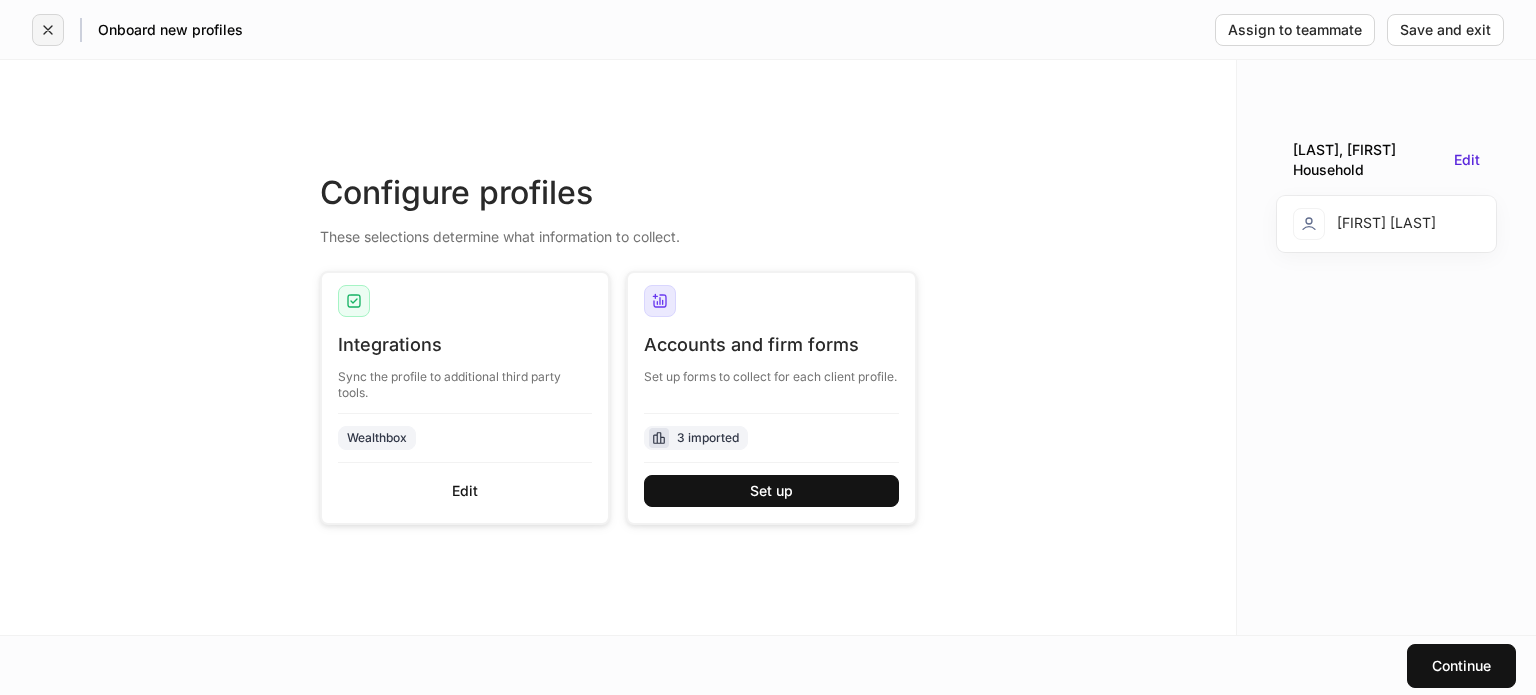 click 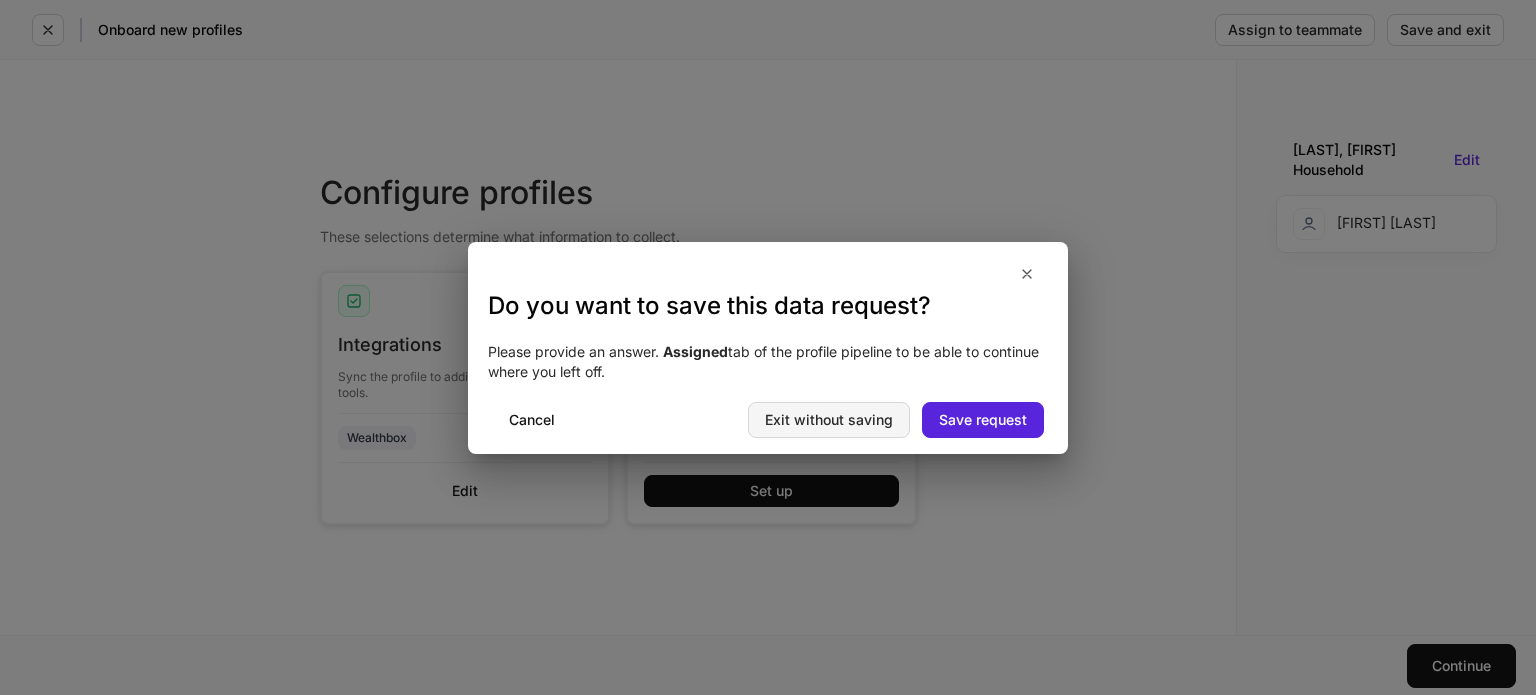 click on "Exit without saving" at bounding box center (829, 420) 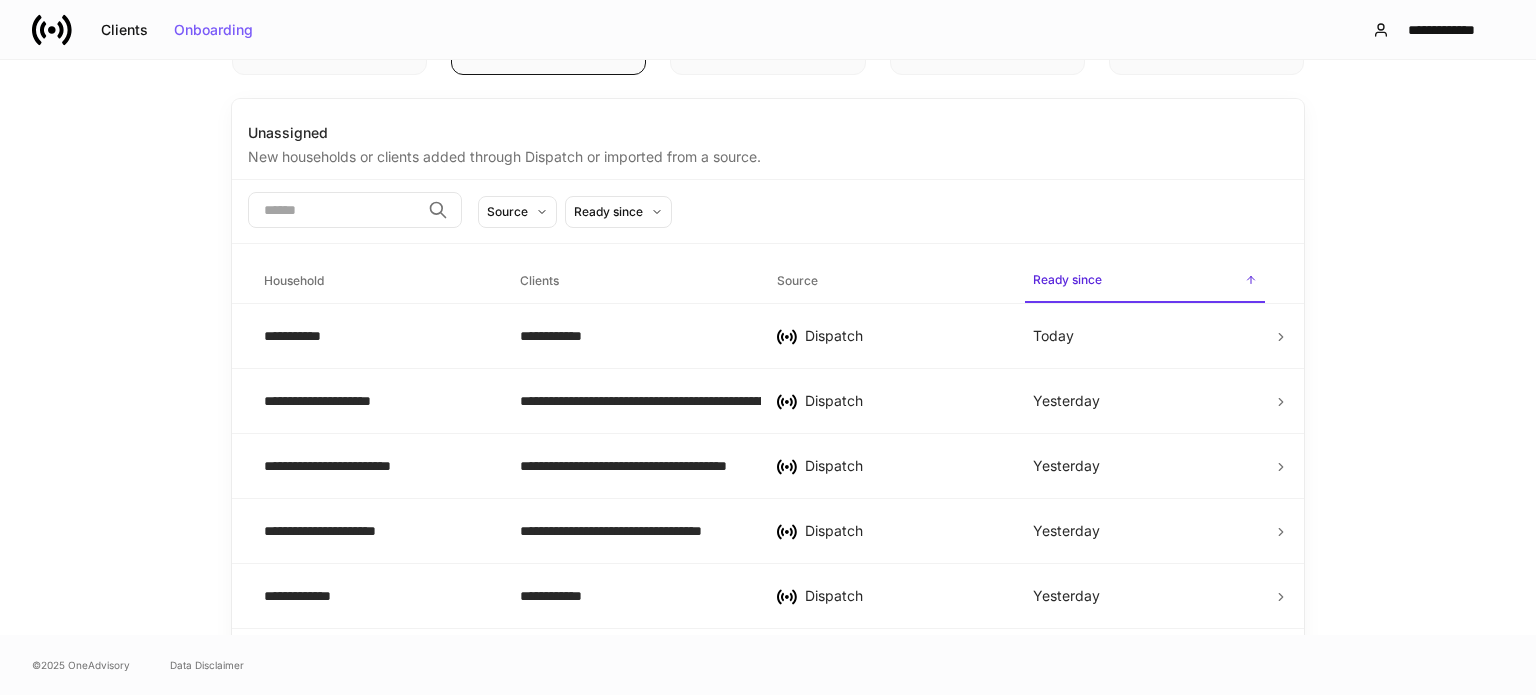 scroll, scrollTop: 0, scrollLeft: 0, axis: both 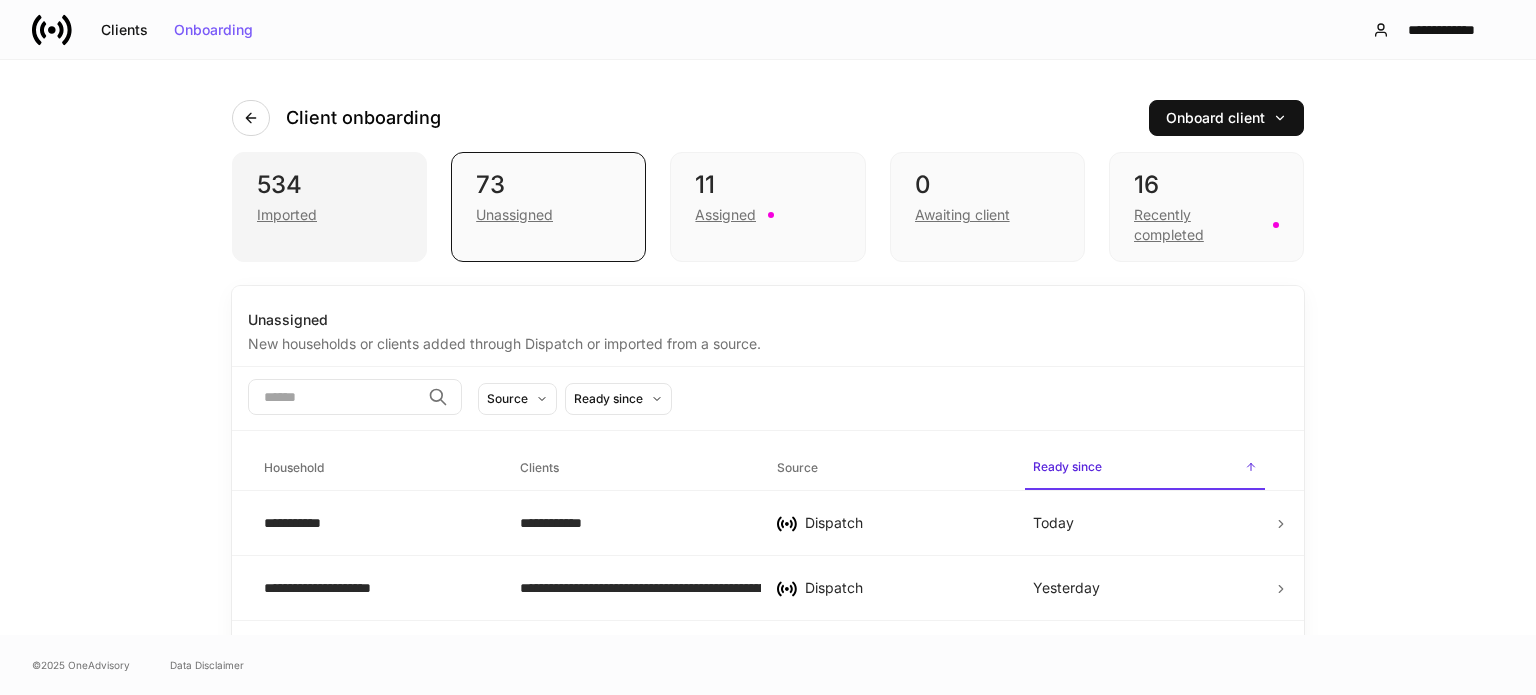 click on "Imported" at bounding box center [287, 215] 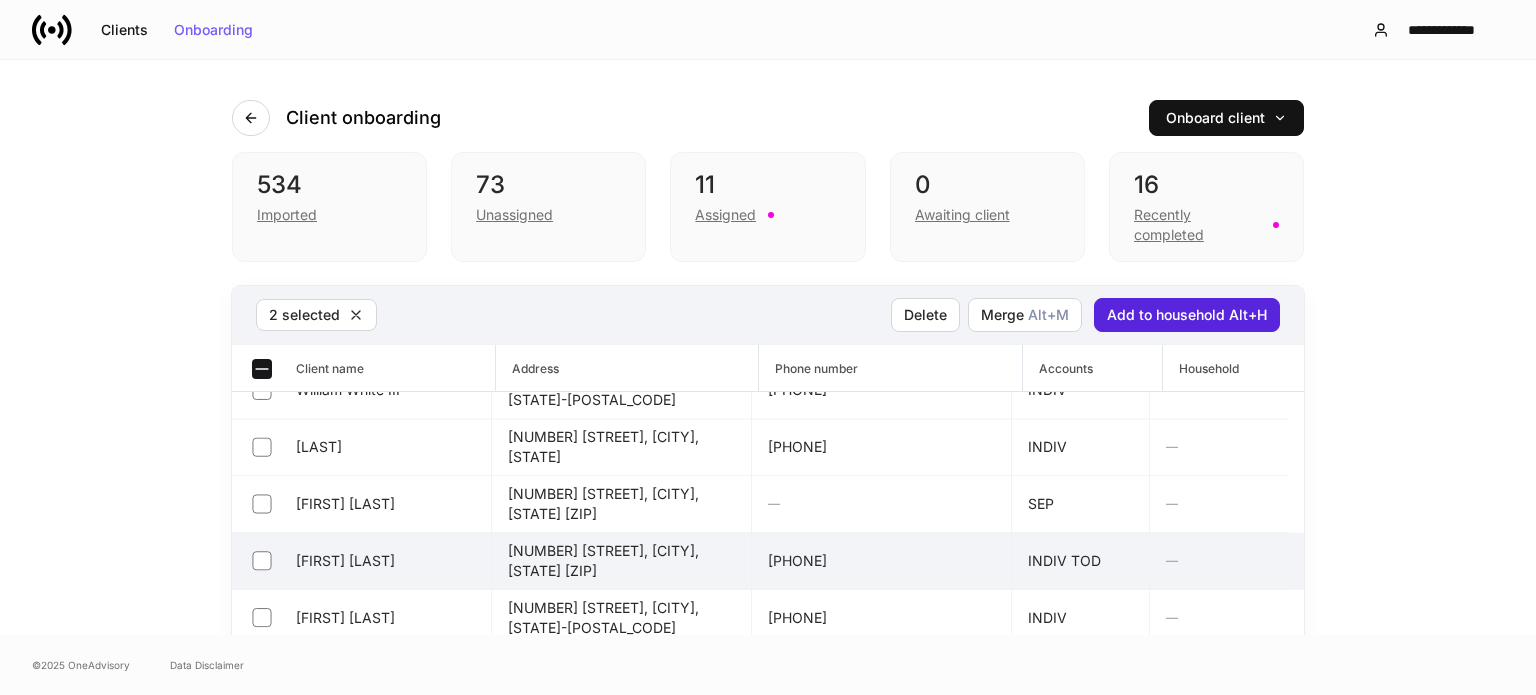scroll, scrollTop: 0, scrollLeft: 0, axis: both 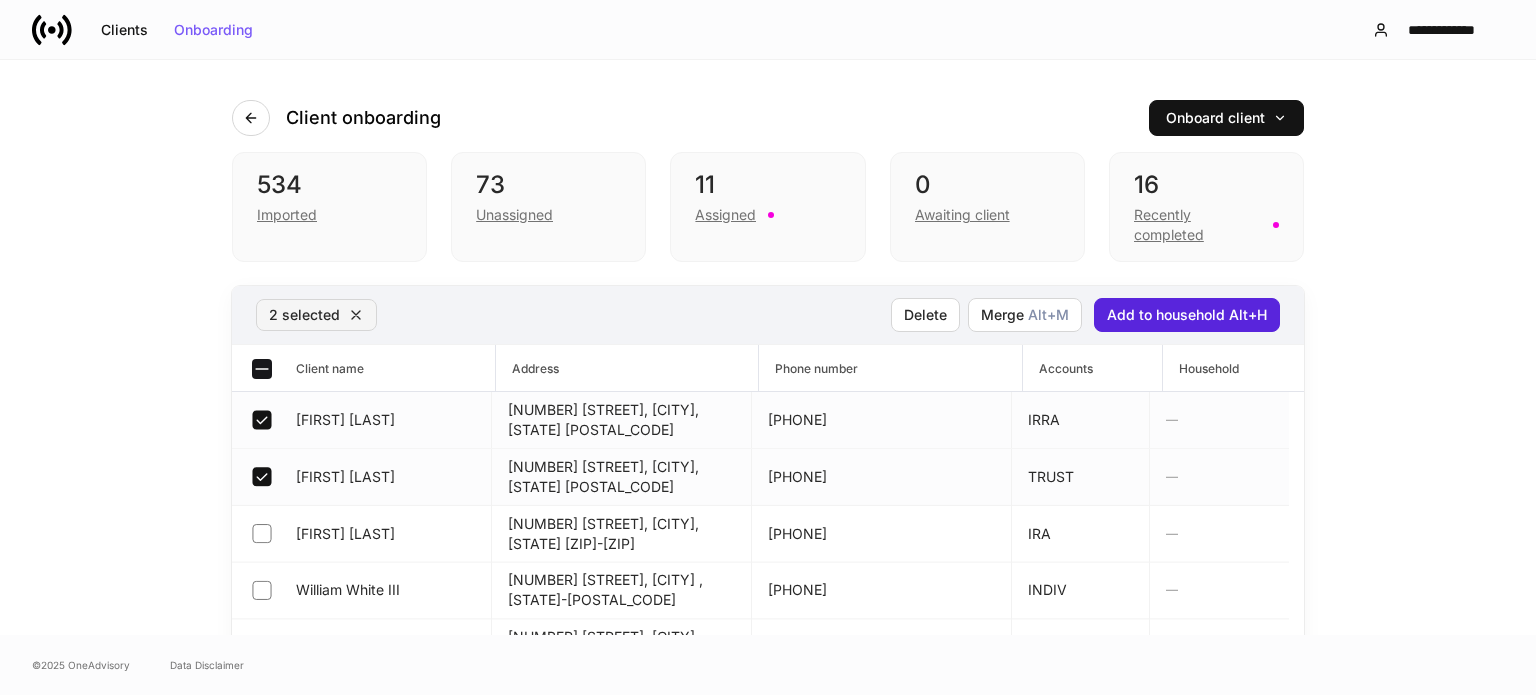 click 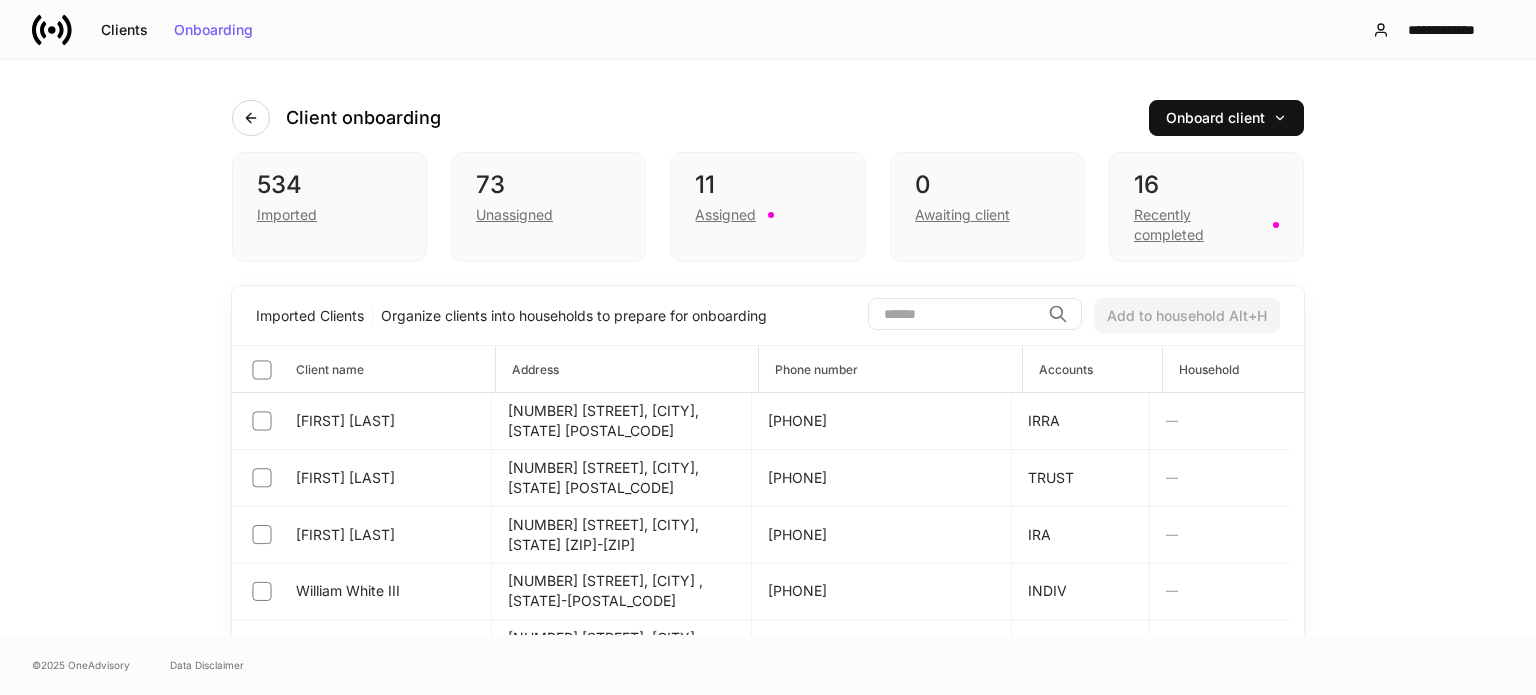 click at bounding box center (954, 314) 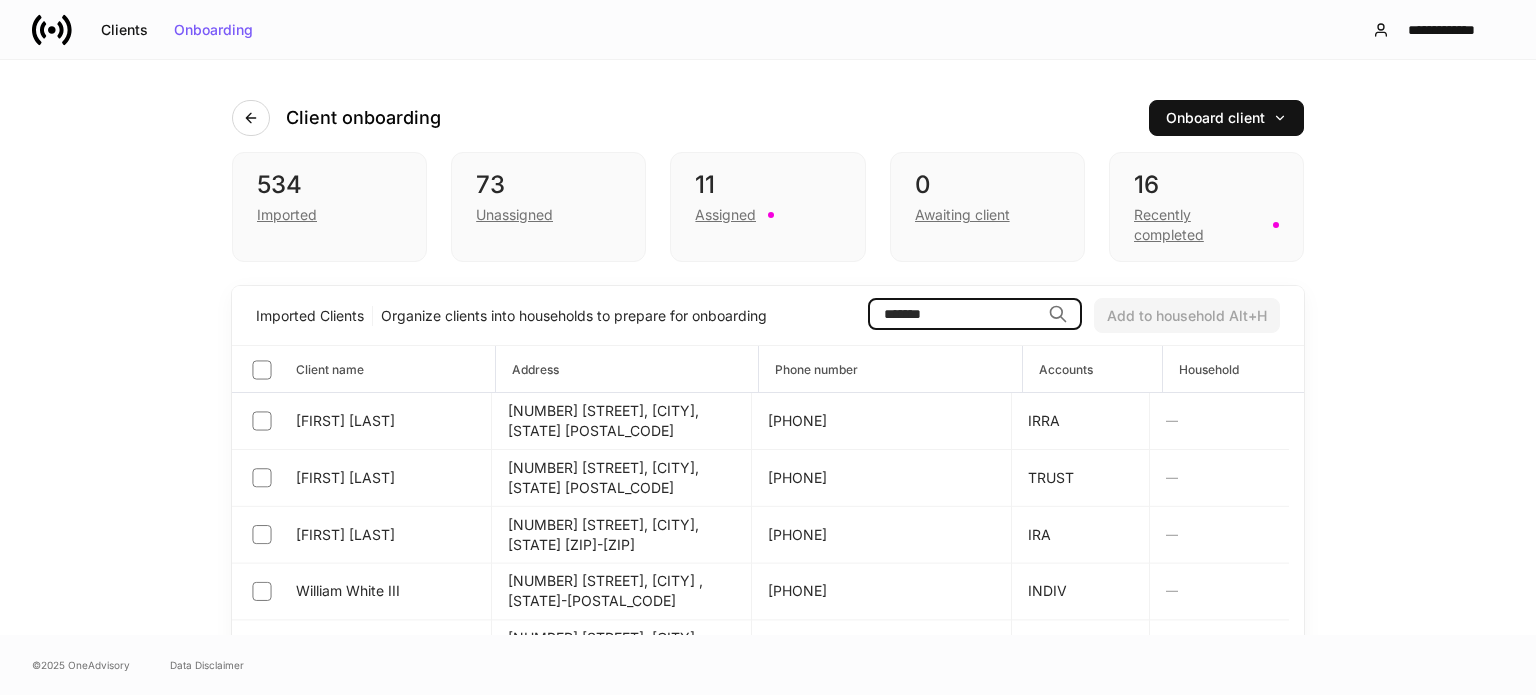 type on "*******" 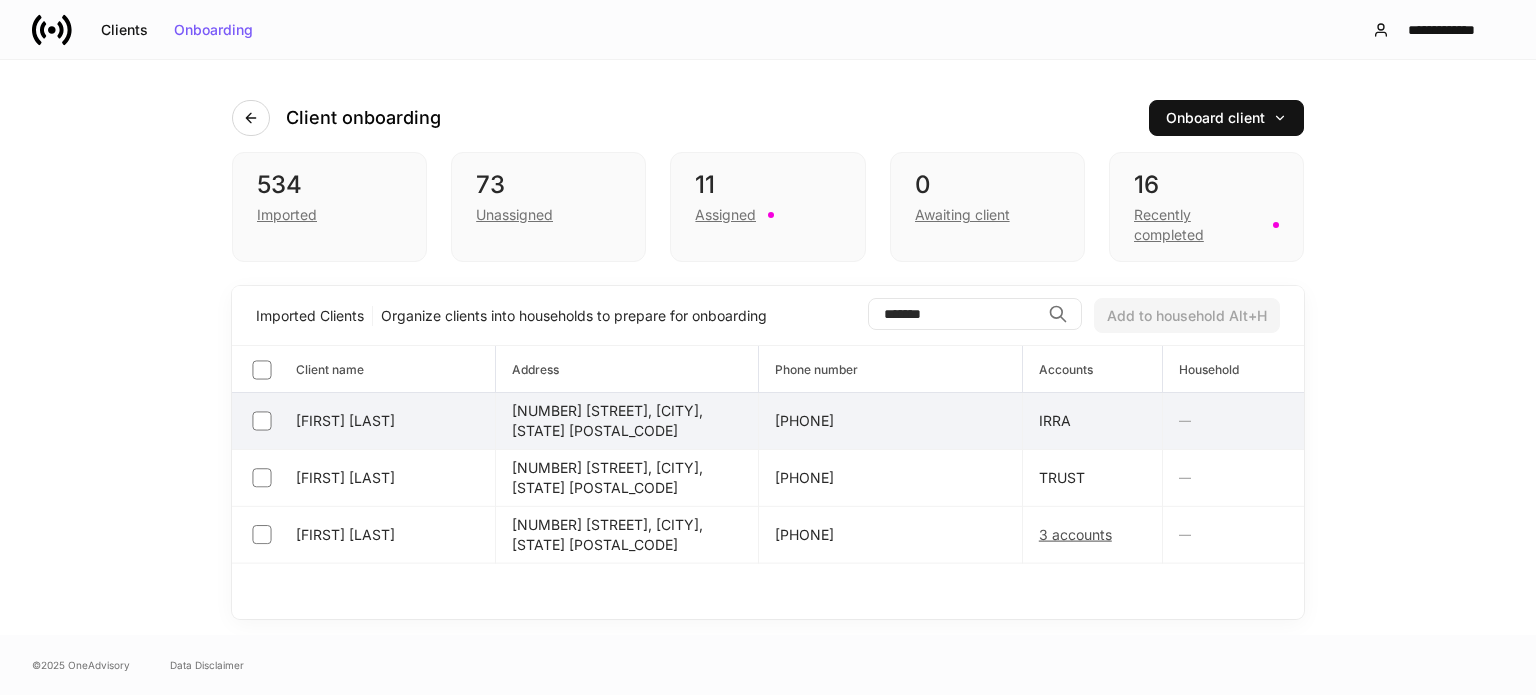 click on "Nancy Hopkins" at bounding box center [364, 421] 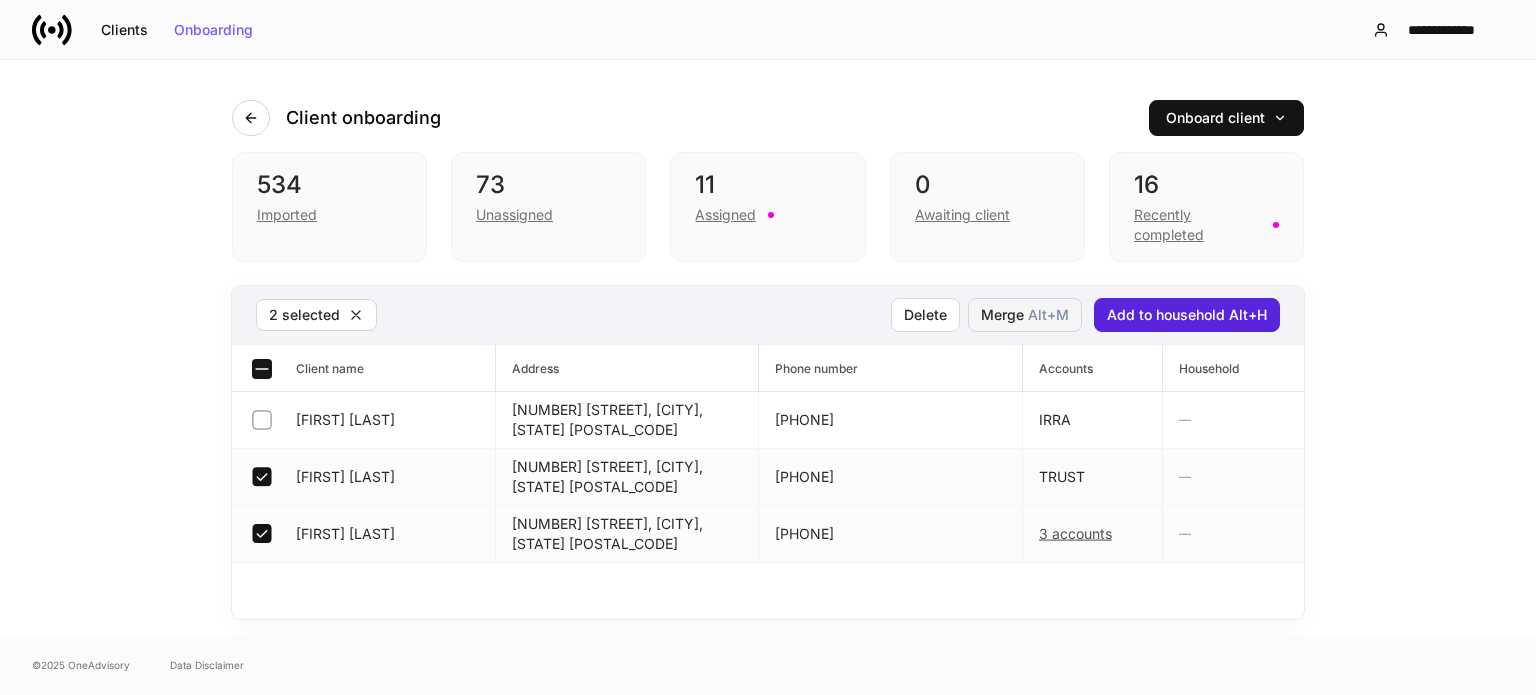 click on "Alt+ M" at bounding box center [1048, 315] 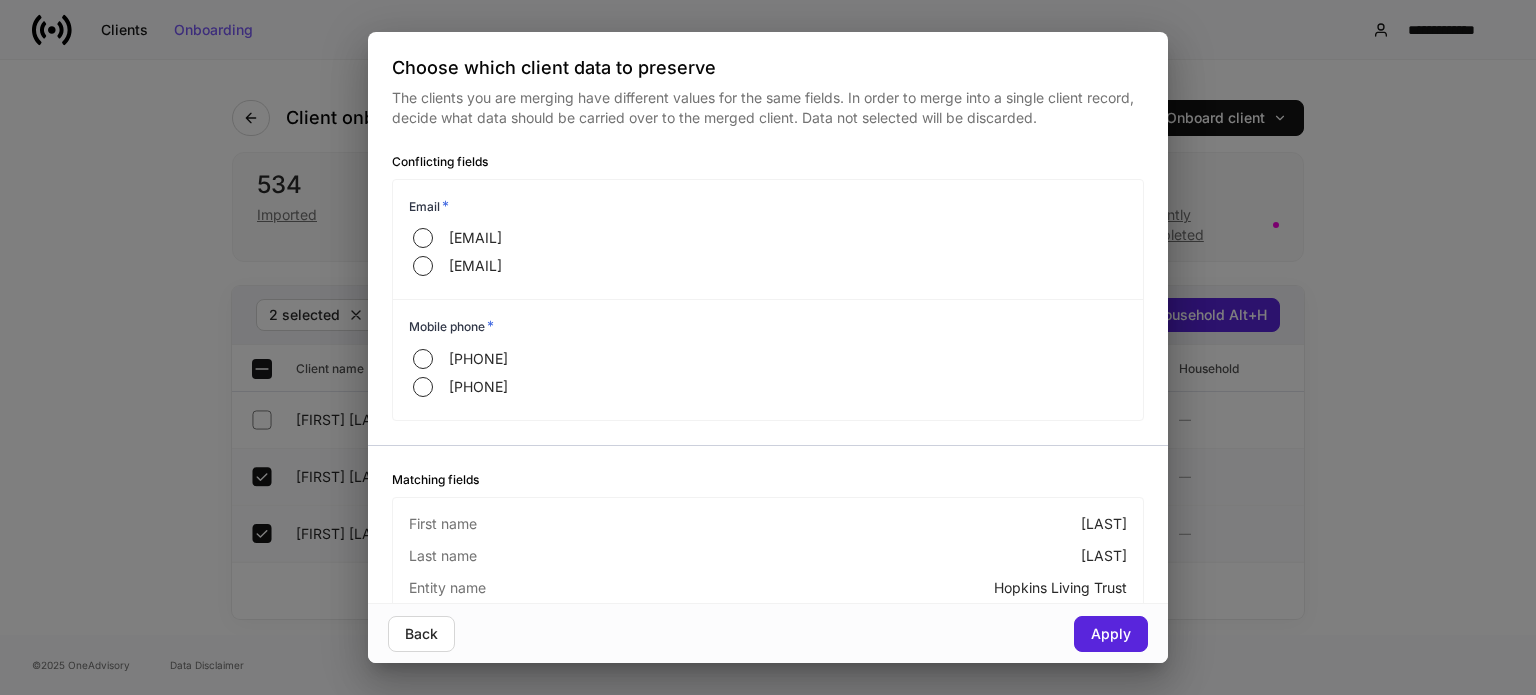 click on "Choose which client data to preserve The clients you are merging have different values for the same fields. In order to merge into a single client record, decide what data should be carried over to the merged client. Data not selected will be discarded. Conflicting fields Email * nancyhopkins72@gmail.com randallmarkhopkins@gmail.com Mobile phone * 9495000828 9493786030 Matching fields First name Randall Last name Hopkins Entity name Hopkins Living Trust Address 2742 Point VW City Cedar Hill State TX Zip 75104 Primary phone Mobile Back Apply" at bounding box center [768, 347] 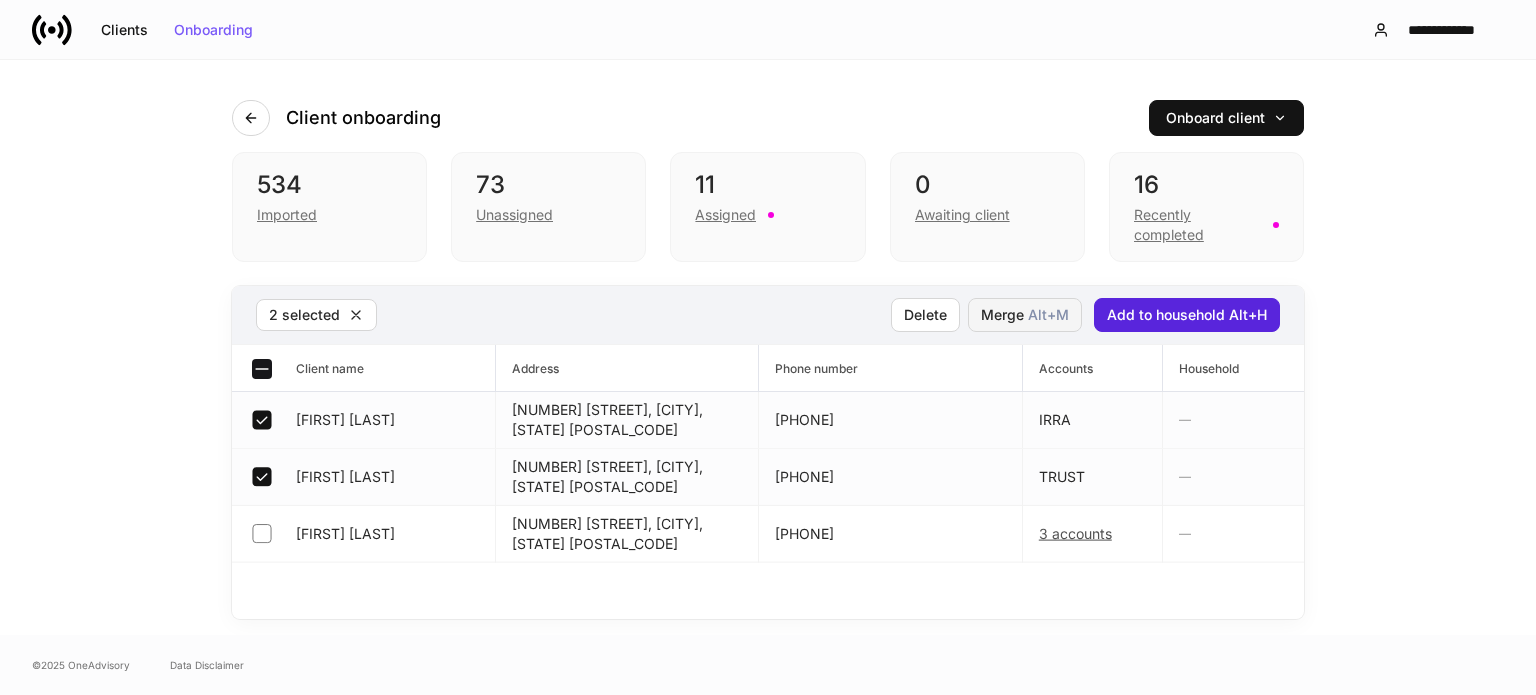 click on "Alt+ M" at bounding box center (1048, 315) 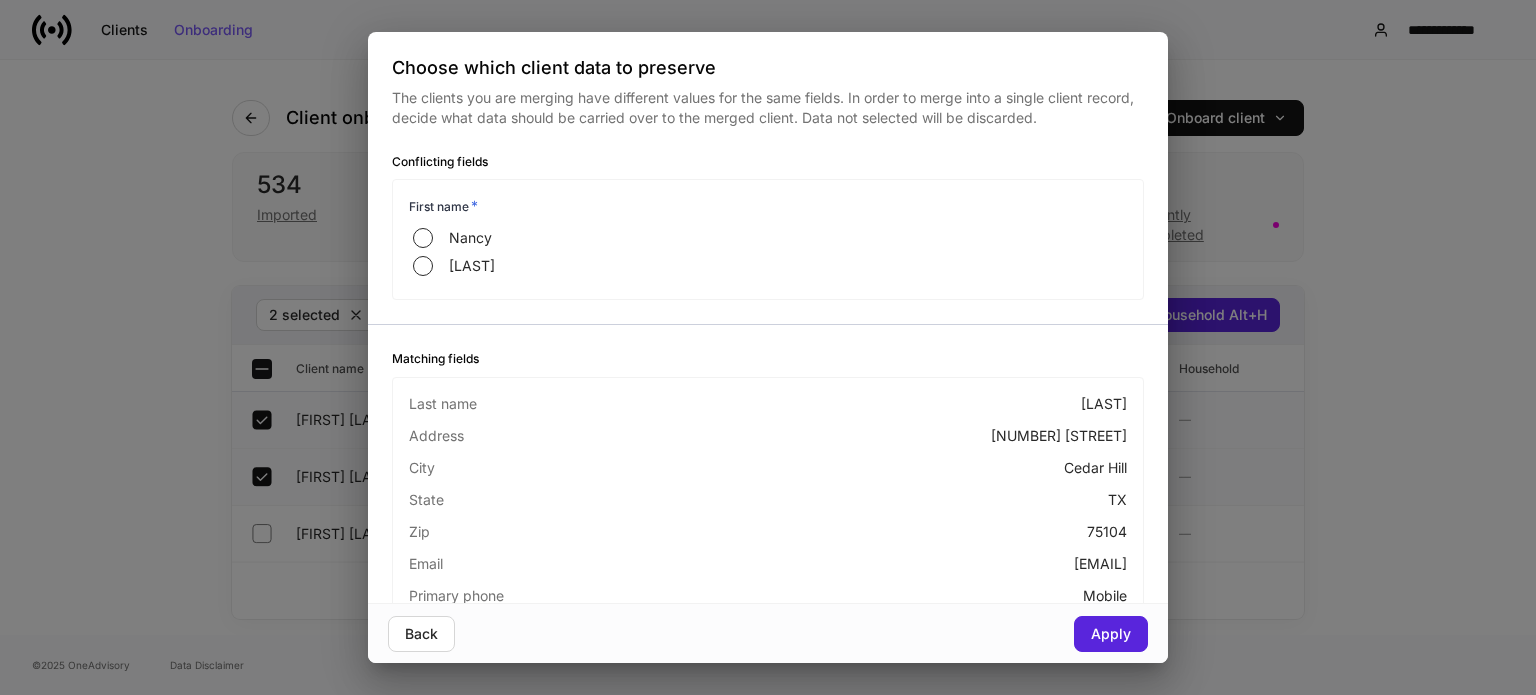 click on "Choose which client data to preserve The clients you are merging have different values for the same fields. In order to merge into a single client record, decide what data should be carried over to the merged client. Data not selected will be discarded. Conflicting fields First name * Nancy Randall Matching fields Last name Hopkins Address 2742 Point VW City Cedar Hill State TX Zip 75104 Email nancyhopkins72@gmail.com Primary phone Mobile Mobile phone 9495000828 Entity name Hopkins Living Trust Back Apply" at bounding box center (768, 347) 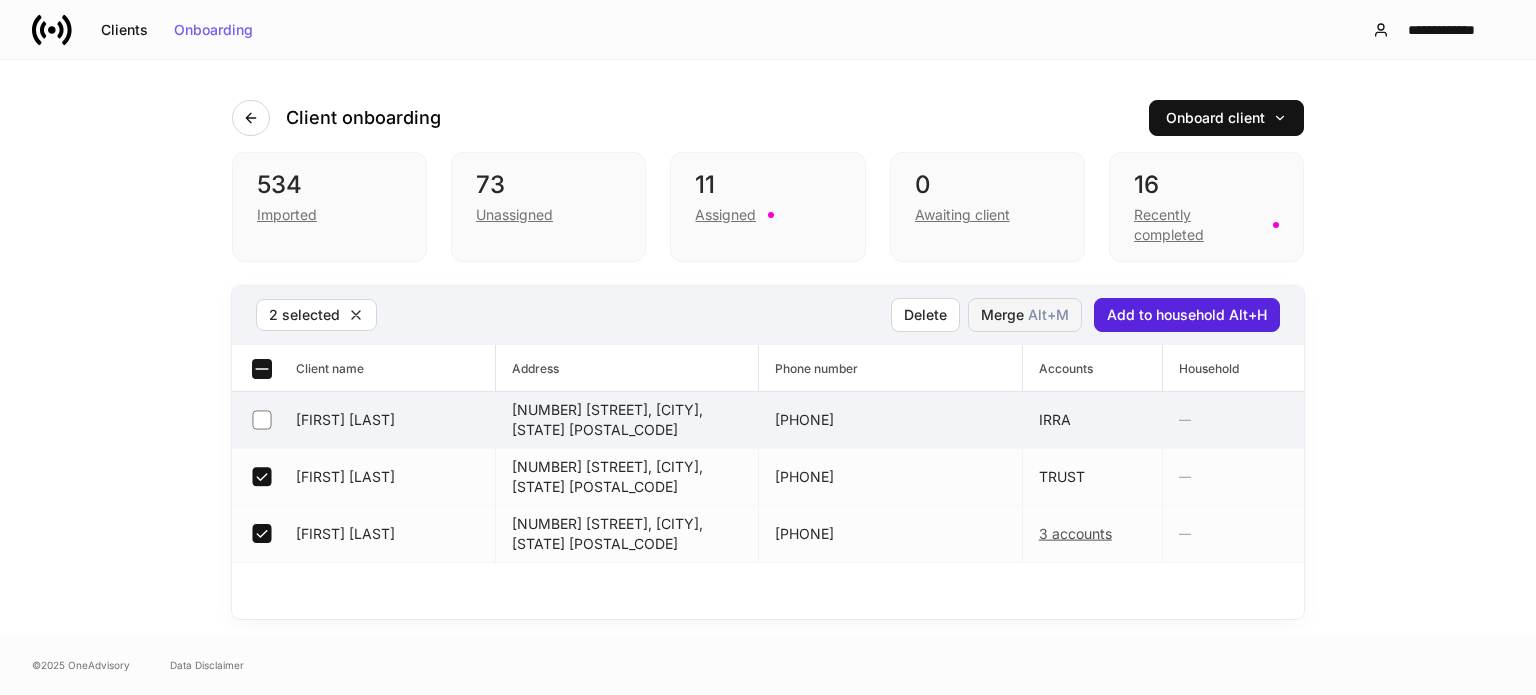 click on "Merge Alt+ M" at bounding box center [1025, 315] 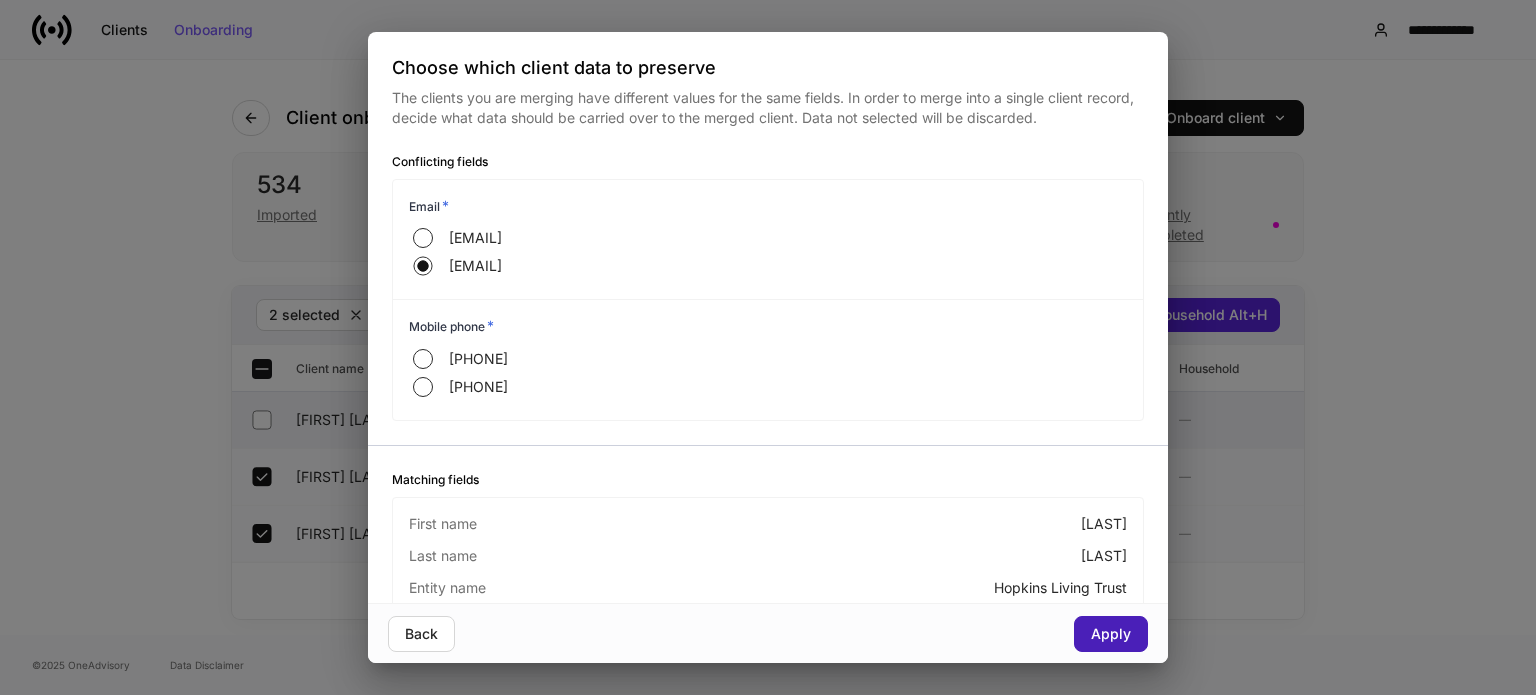 click on "Apply" at bounding box center (1111, 634) 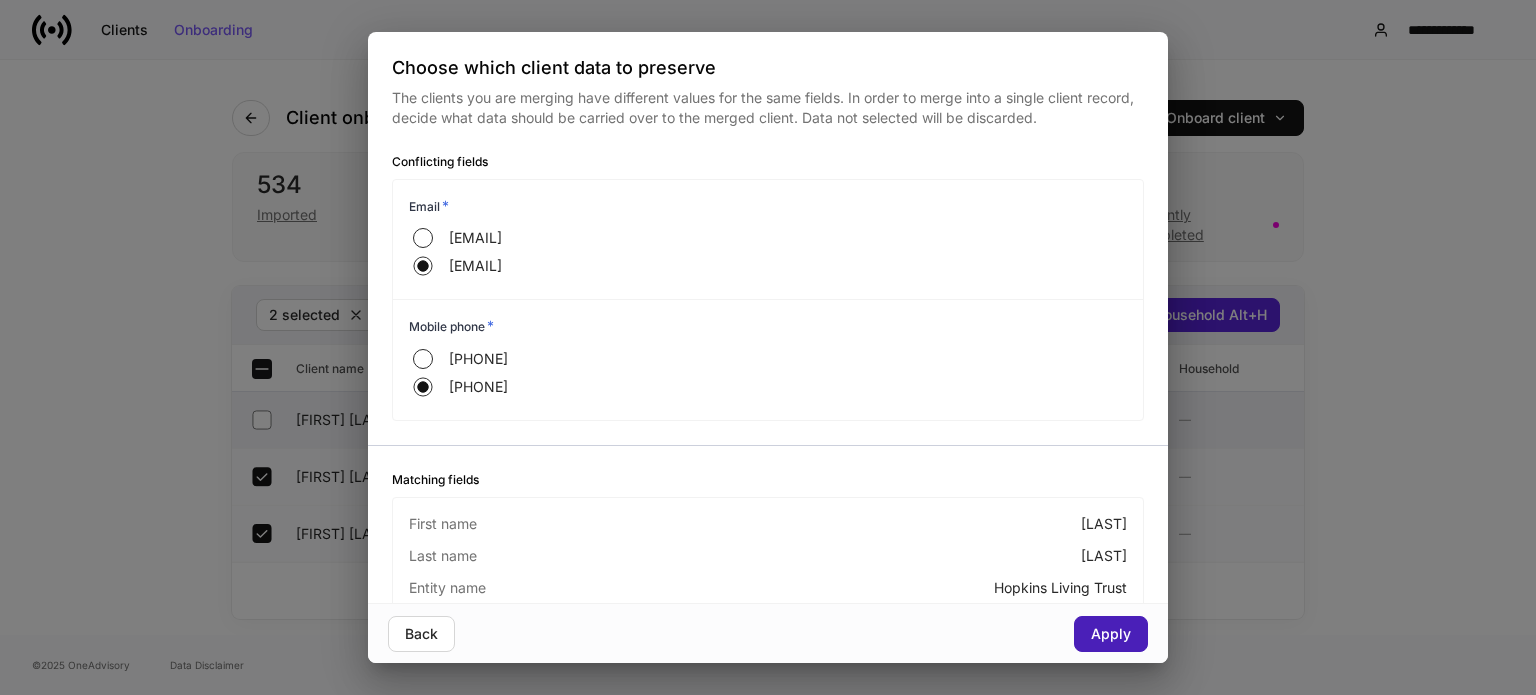 click on "Apply" at bounding box center [1111, 634] 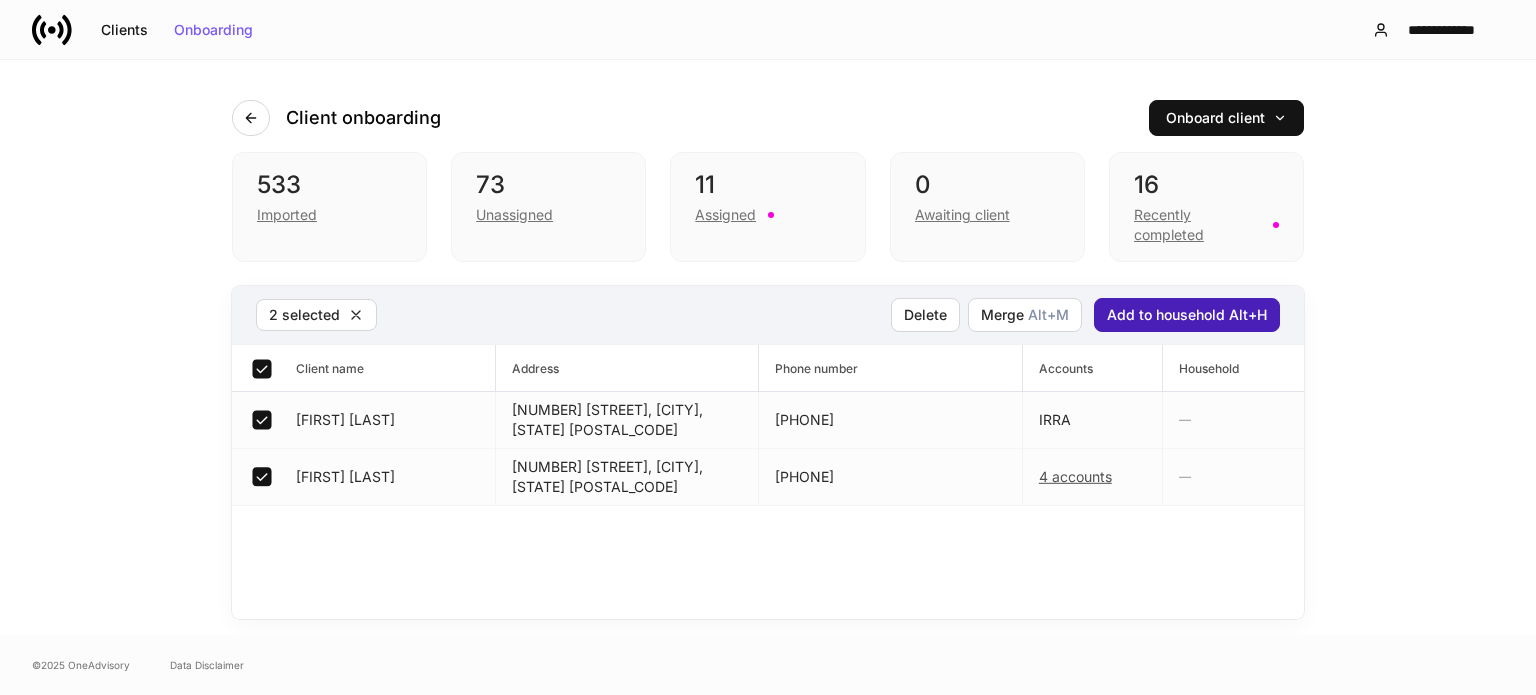 click on "Add to household Alt+H" at bounding box center [1187, 315] 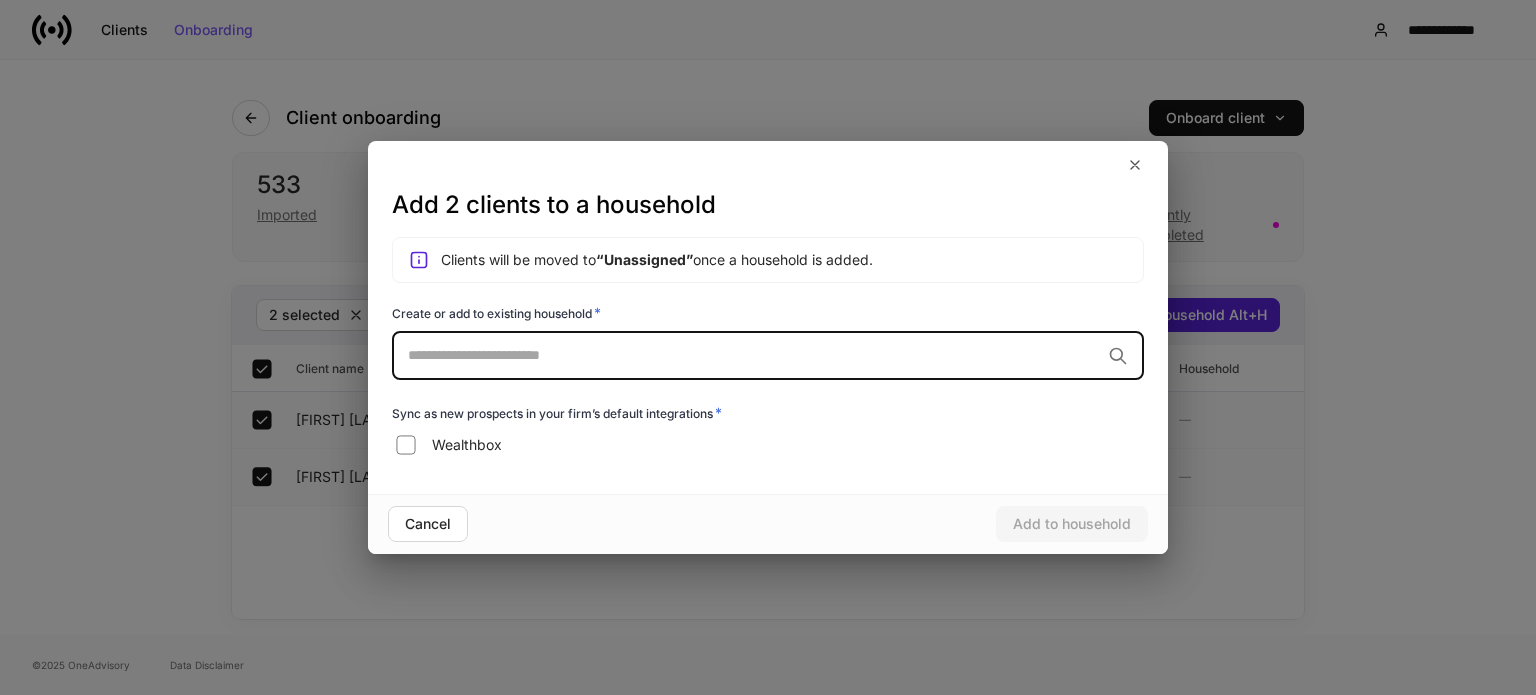 click at bounding box center [754, 355] 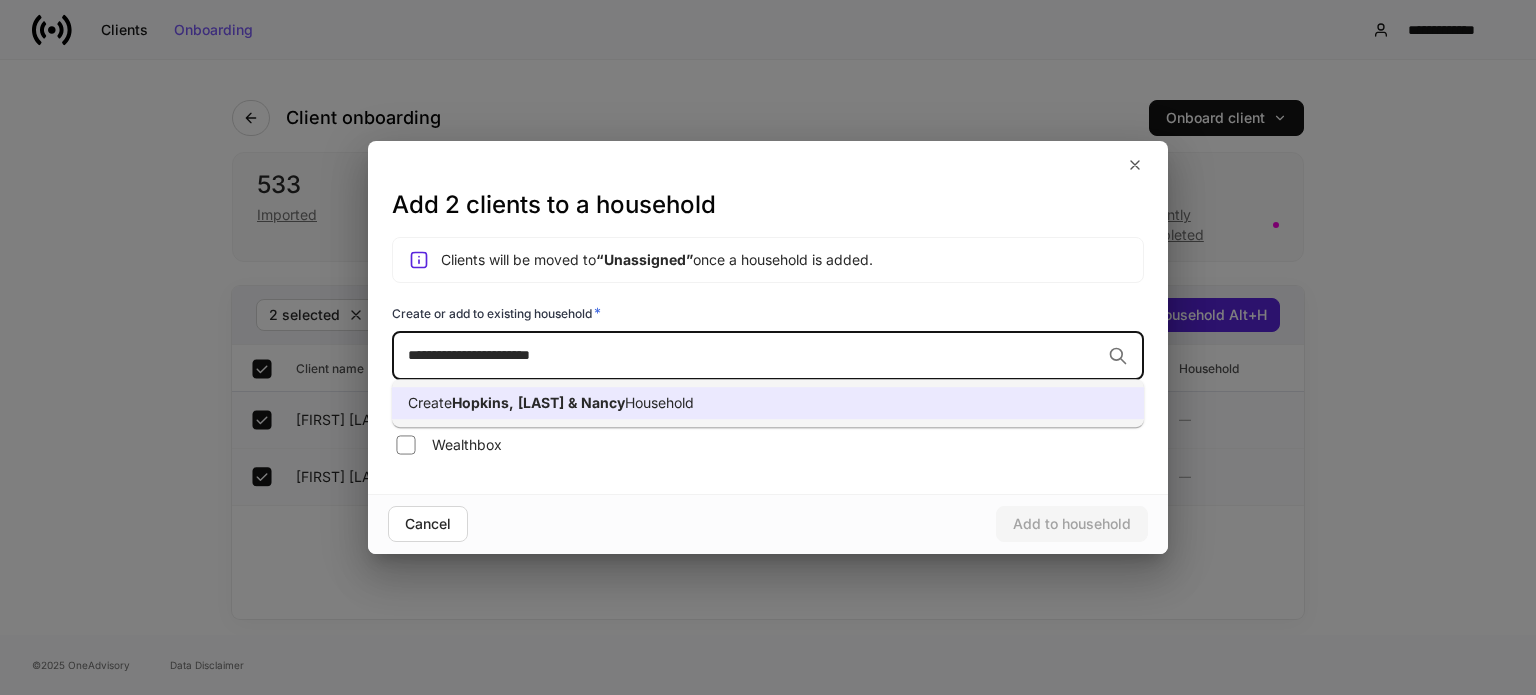click on "Randall" at bounding box center (541, 402) 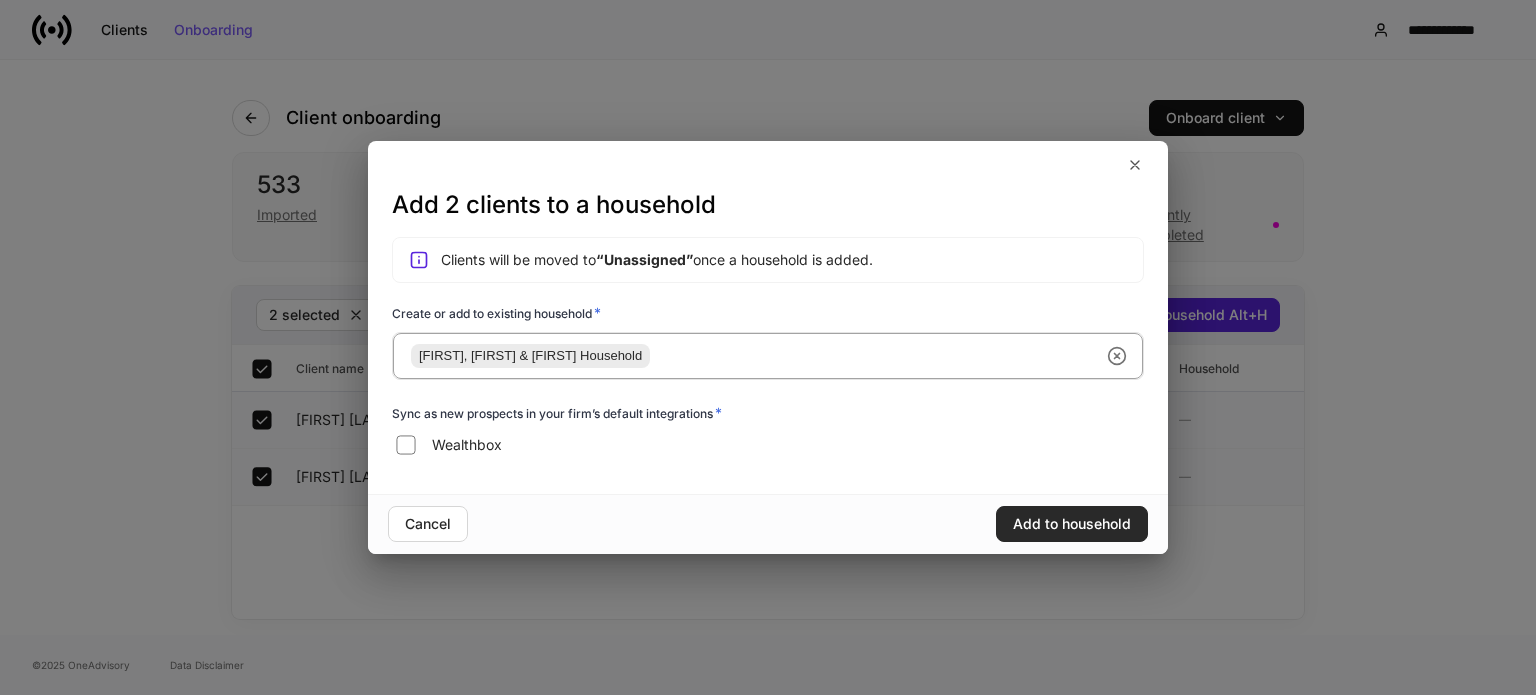 click on "Add to household" at bounding box center (1072, 524) 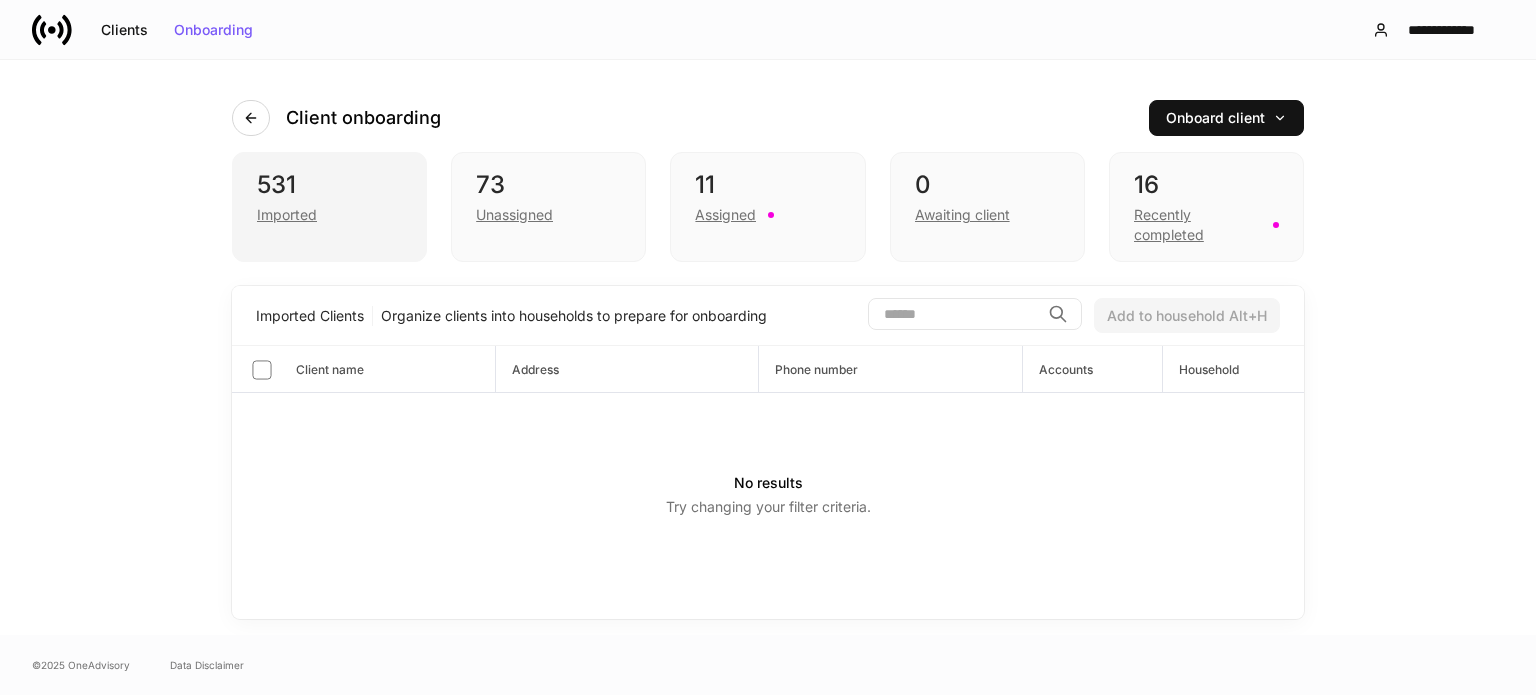 click on "Imported" at bounding box center [287, 215] 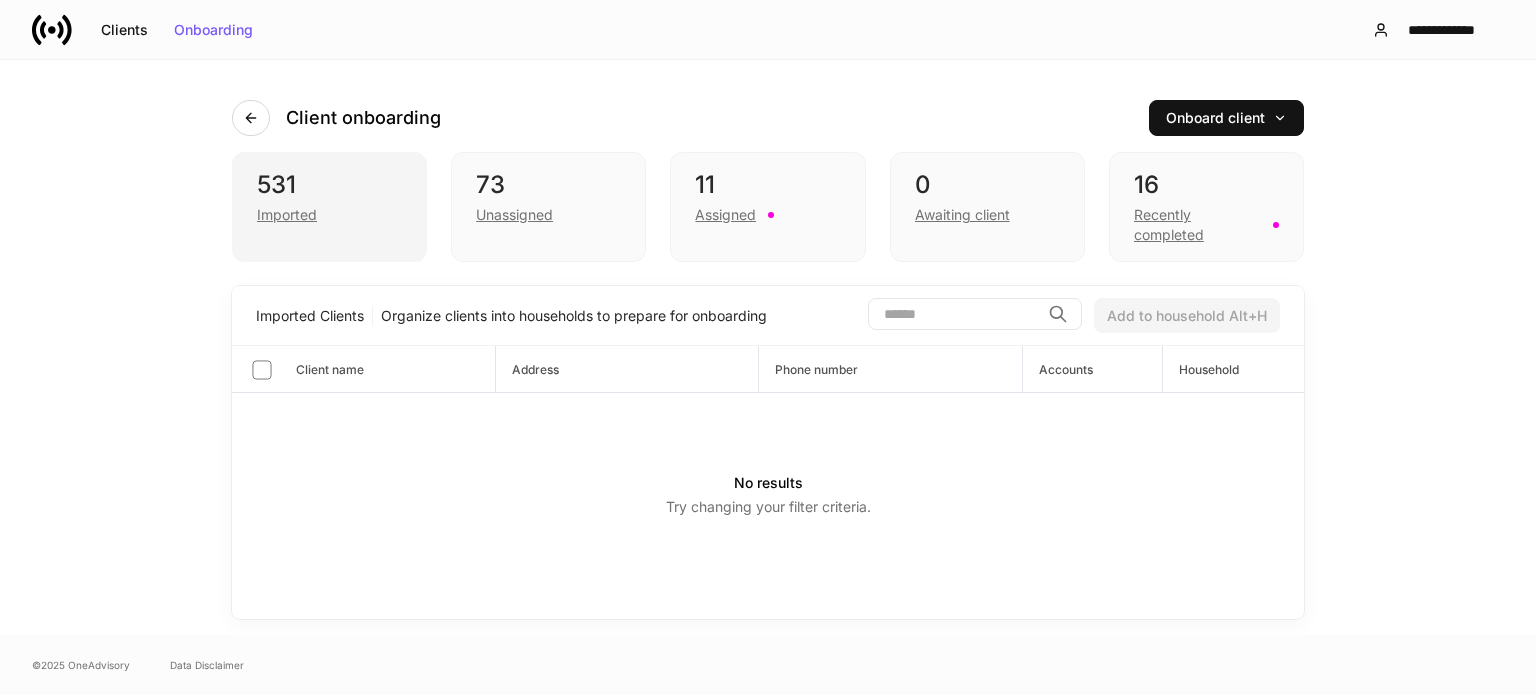 click on "Imported" at bounding box center [287, 215] 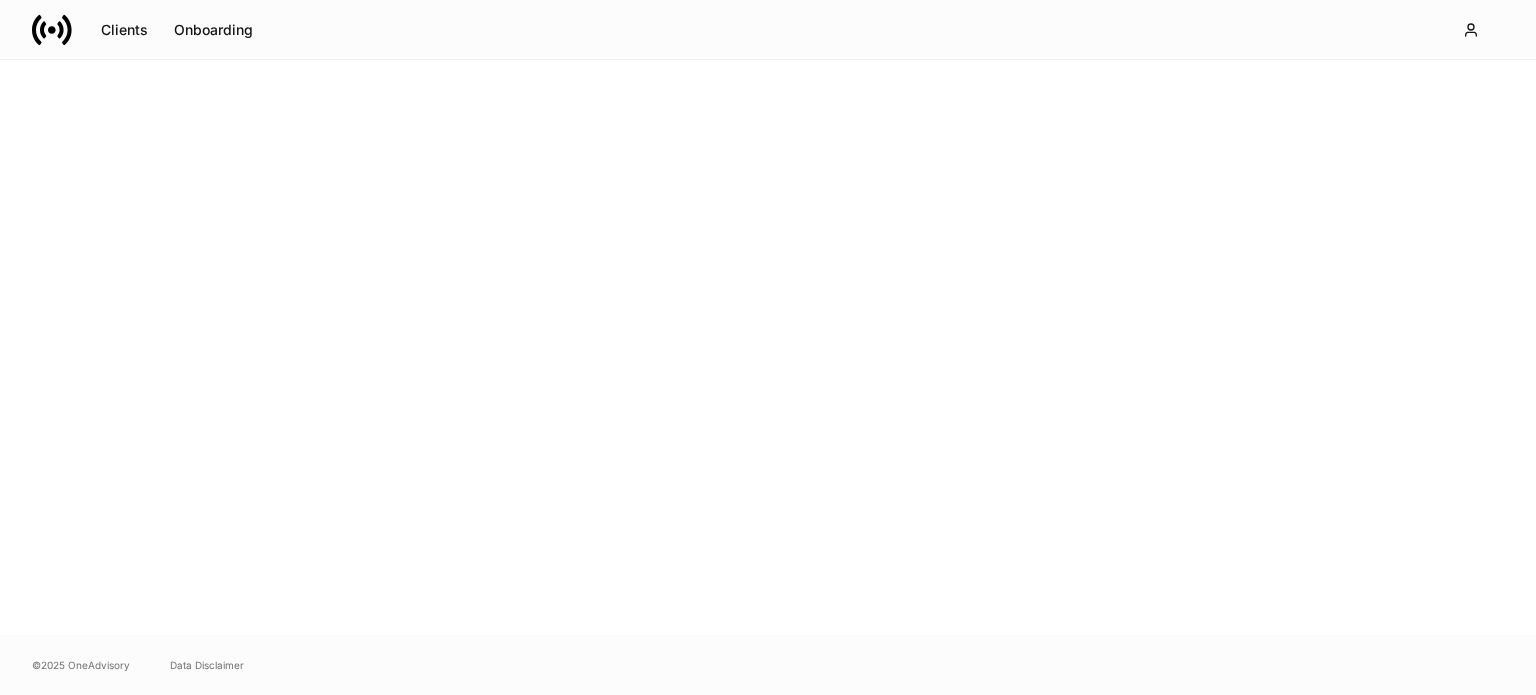 scroll, scrollTop: 0, scrollLeft: 0, axis: both 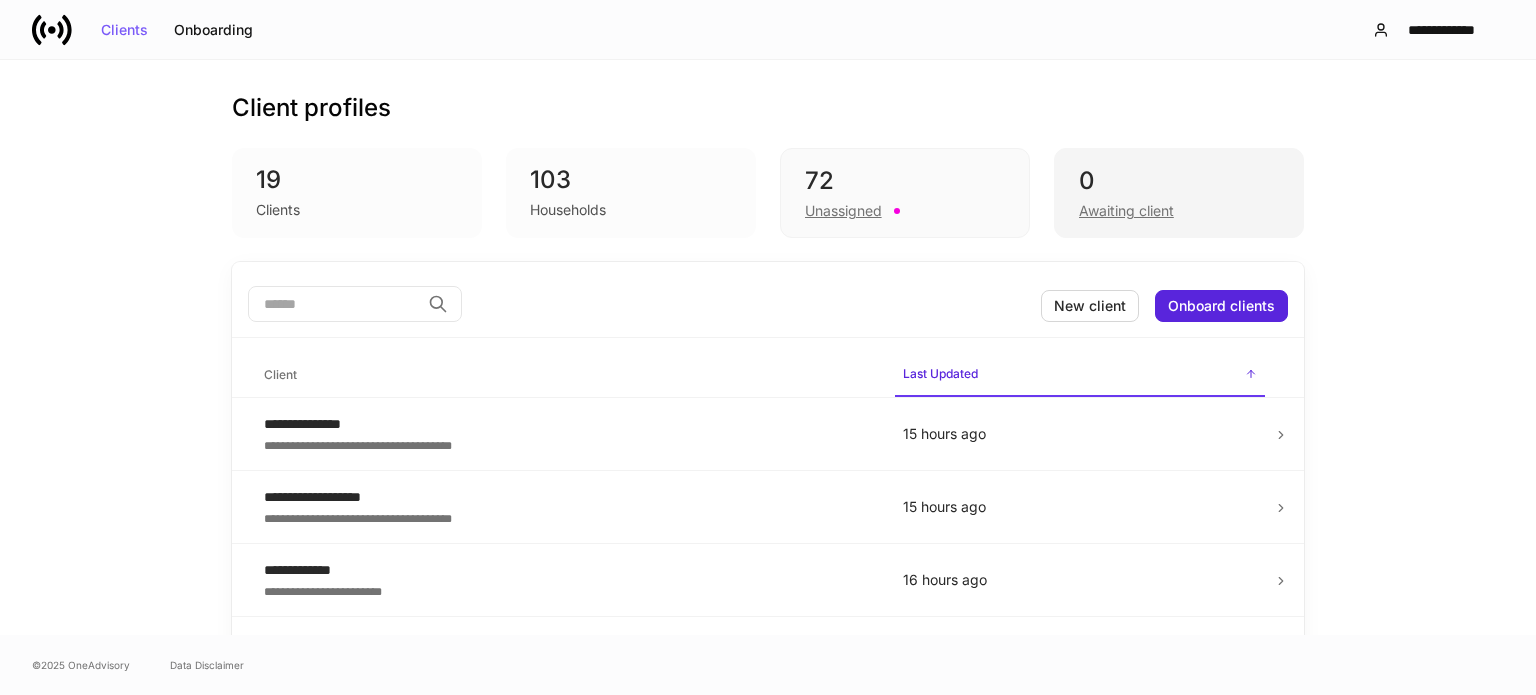click on "Awaiting client" at bounding box center [1126, 211] 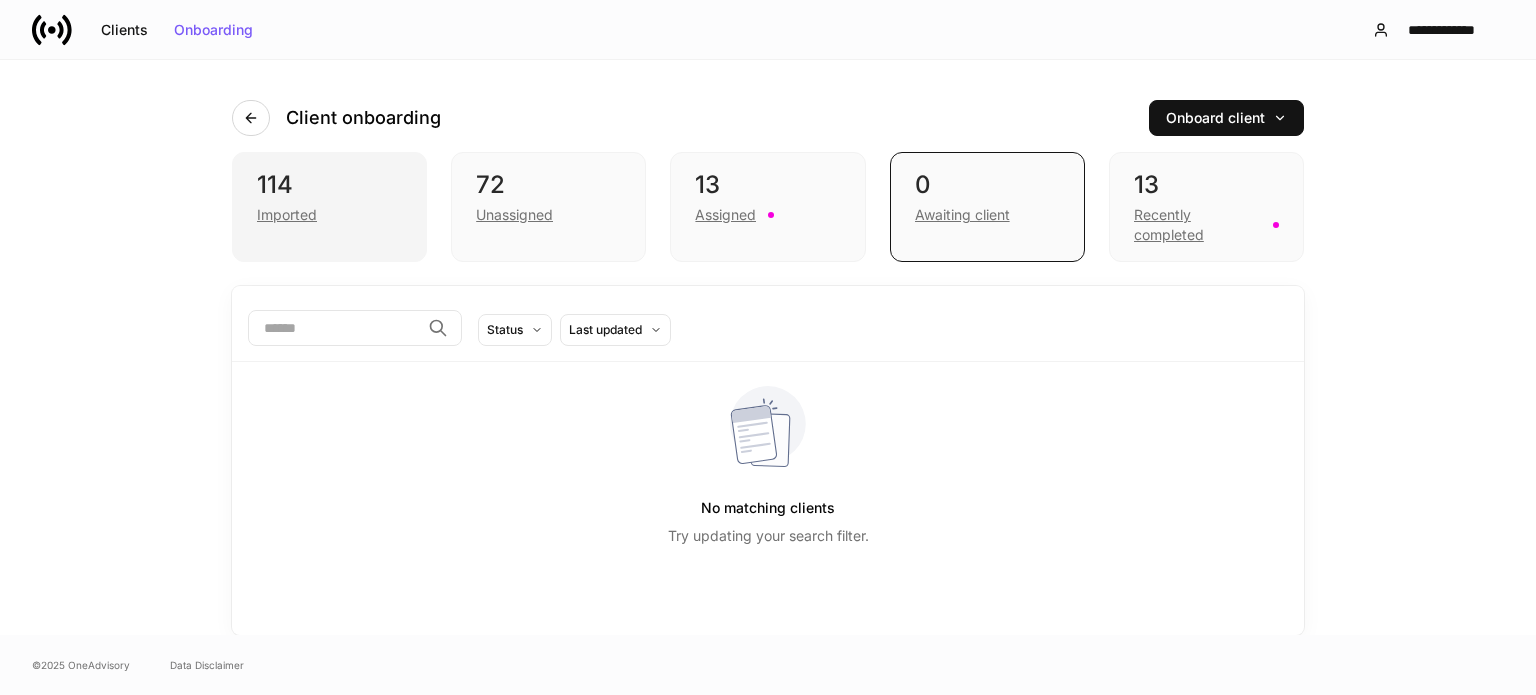 click on "Imported" at bounding box center (329, 213) 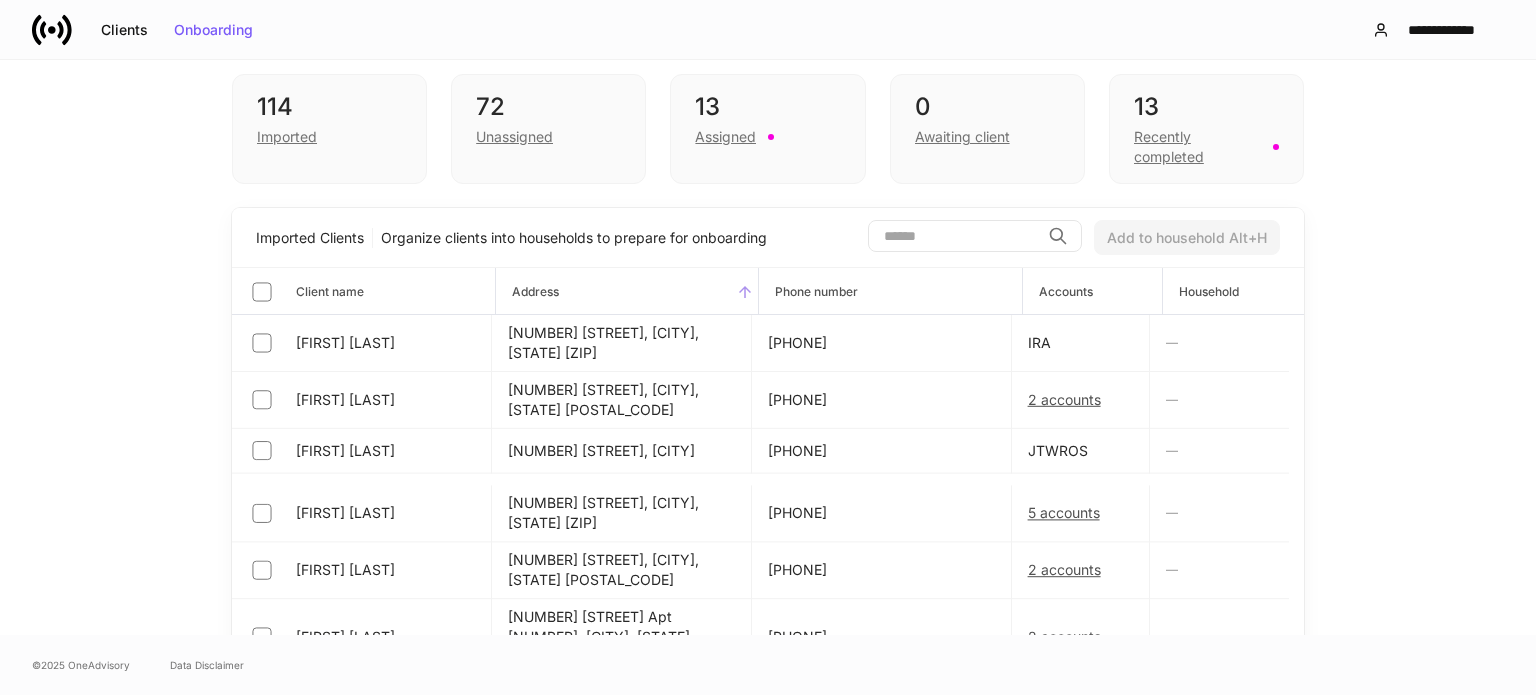 scroll, scrollTop: 222, scrollLeft: 0, axis: vertical 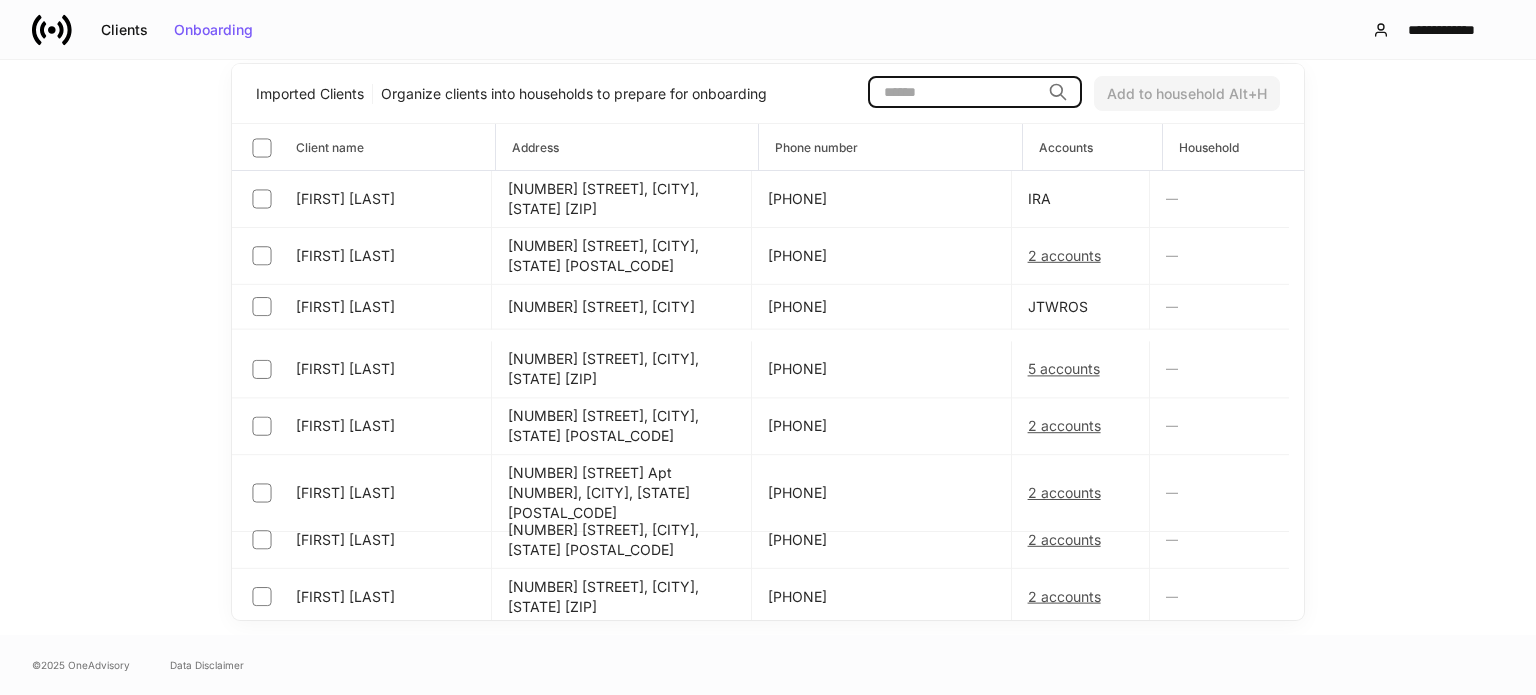 click at bounding box center (954, 92) 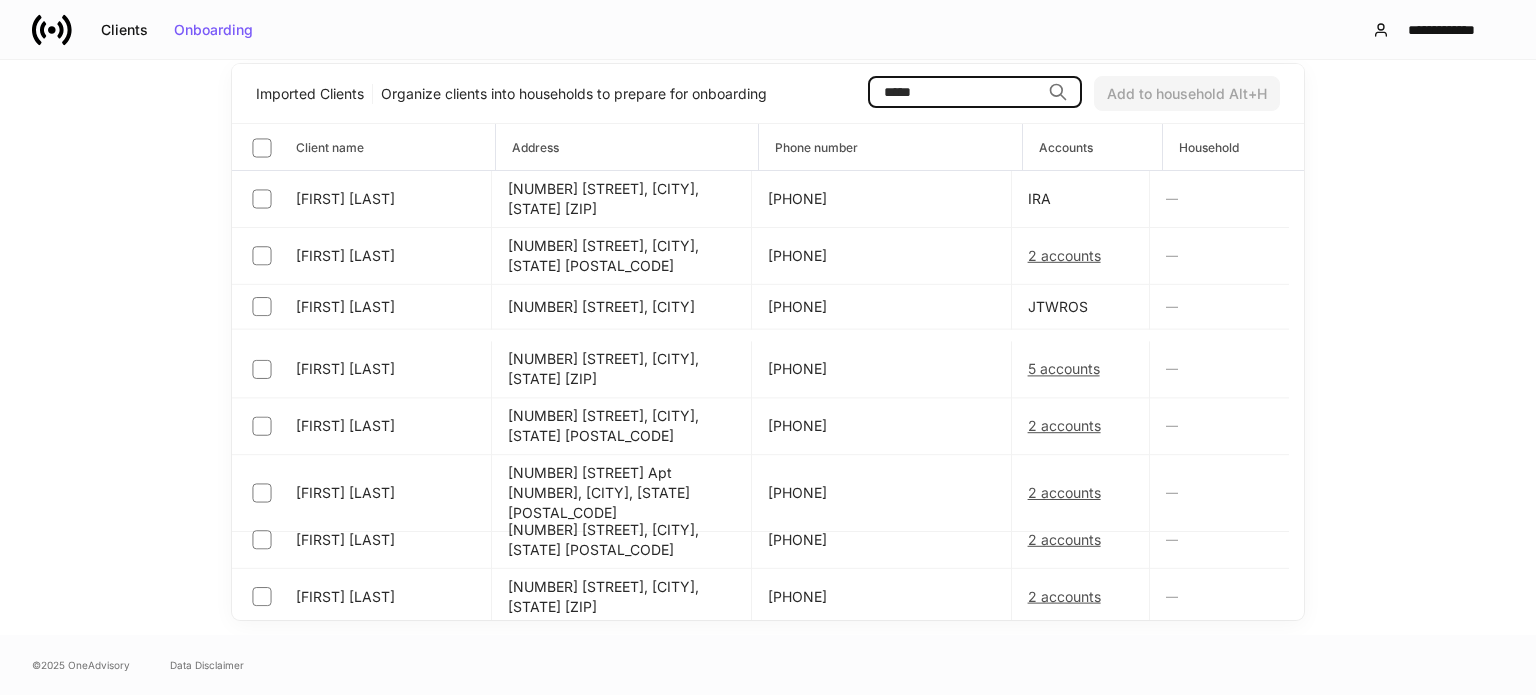 scroll, scrollTop: 0, scrollLeft: 0, axis: both 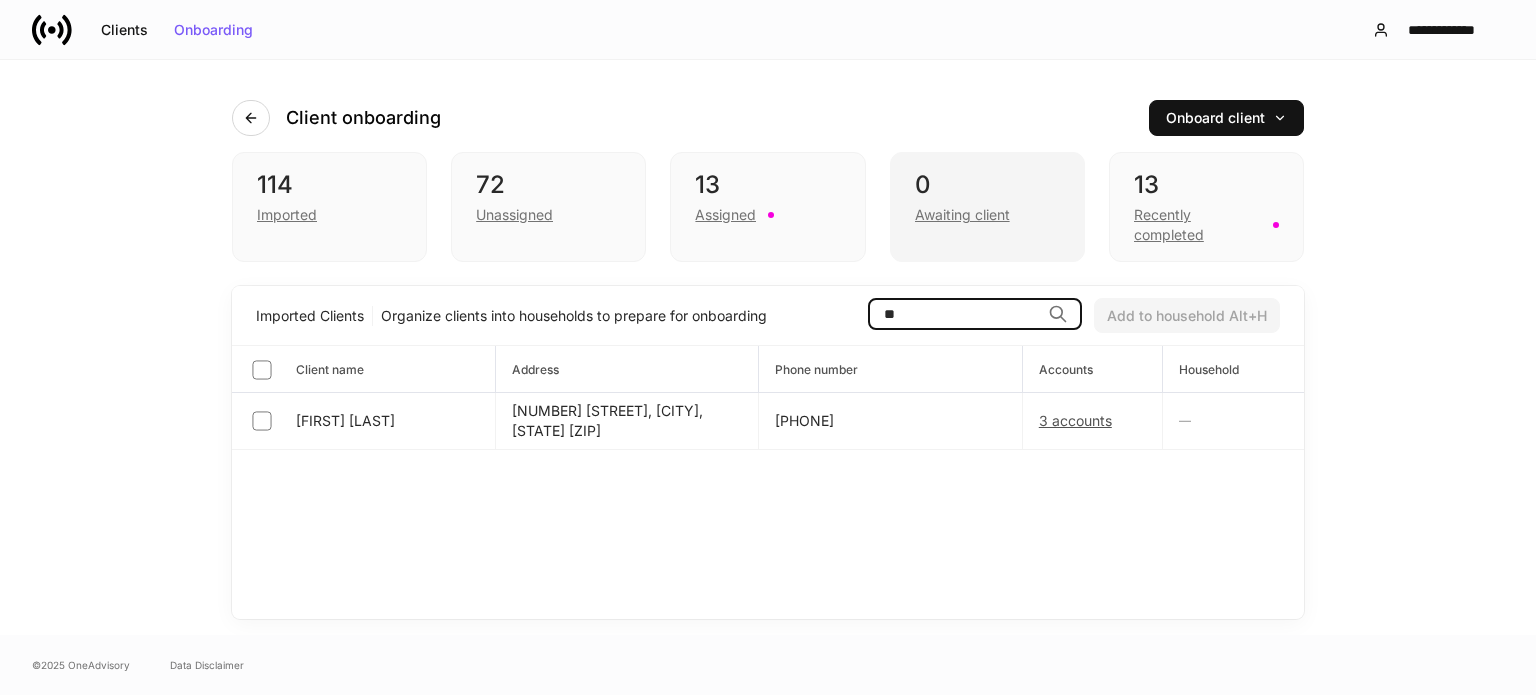 type on "*" 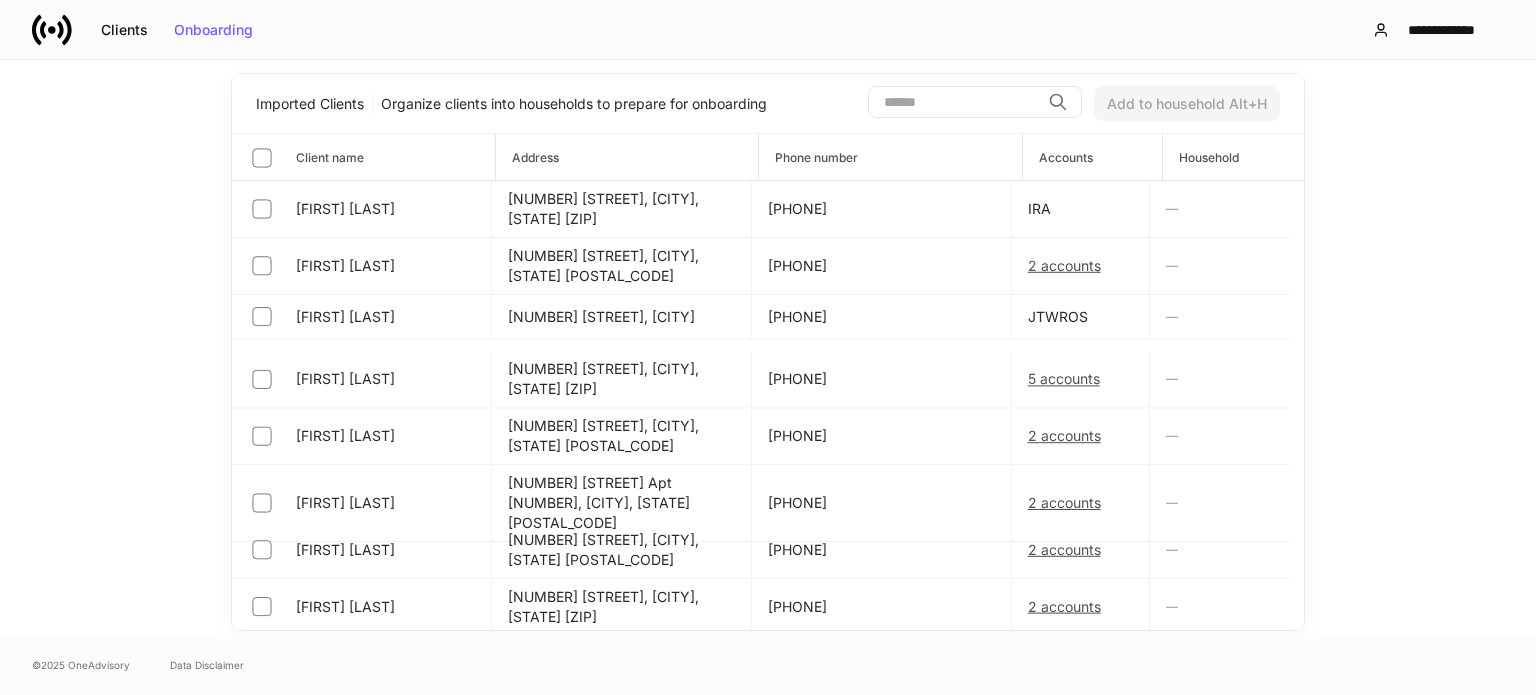 scroll, scrollTop: 222, scrollLeft: 0, axis: vertical 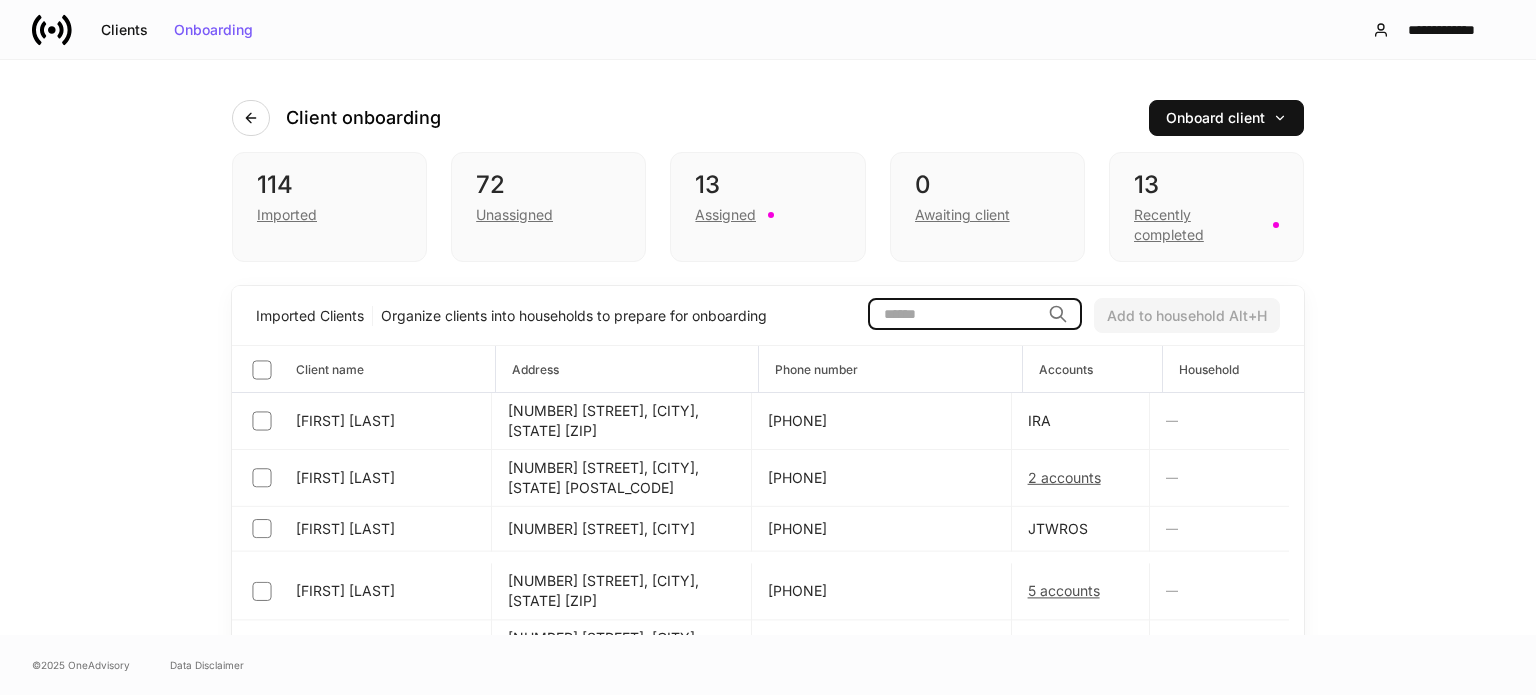 click at bounding box center (954, 314) 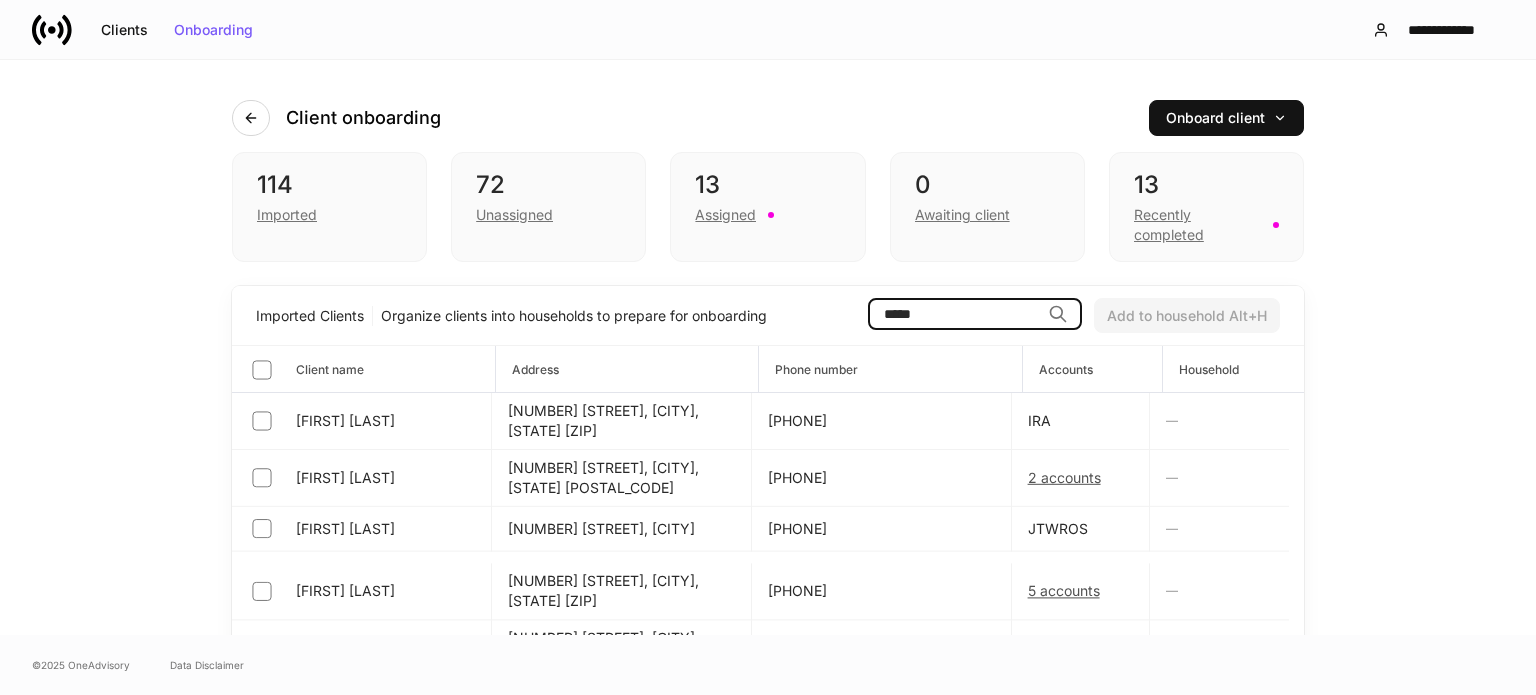 type on "*****" 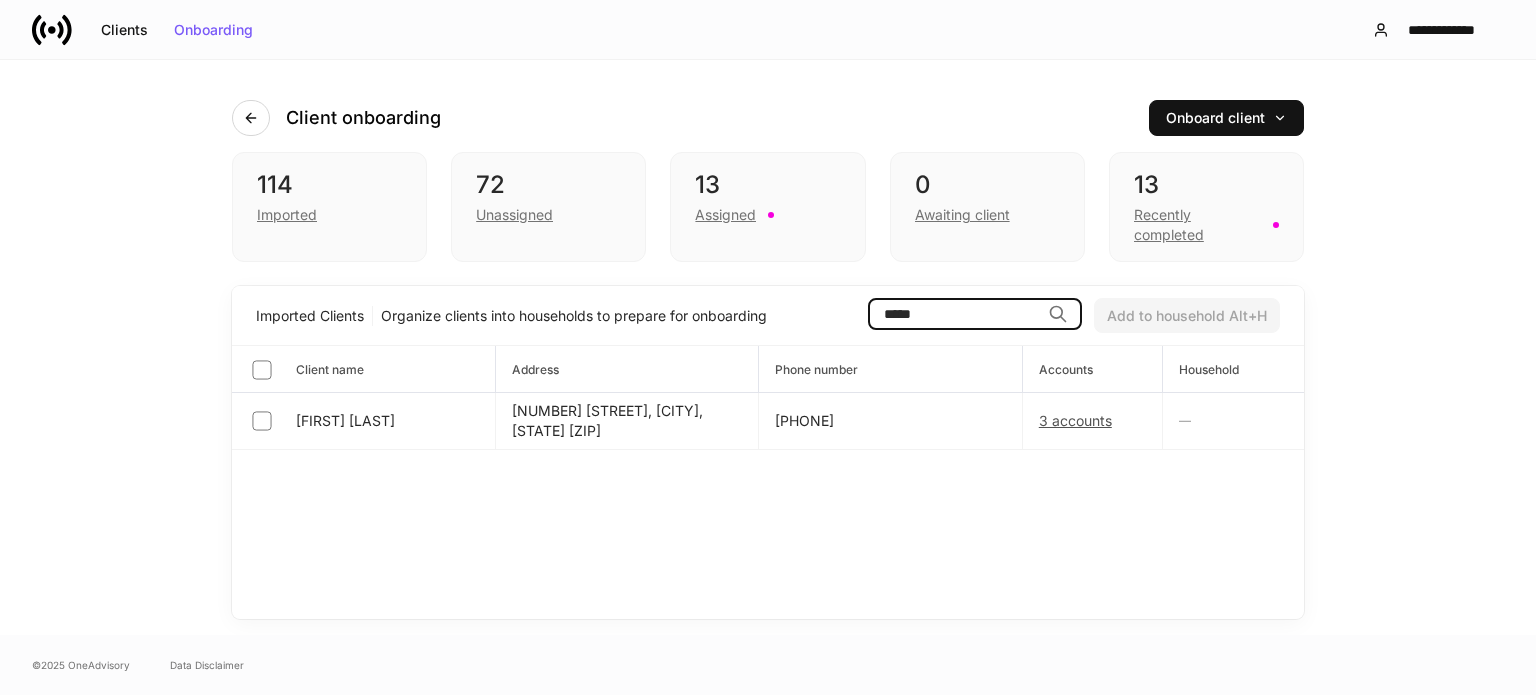 click on "*****" at bounding box center [954, 314] 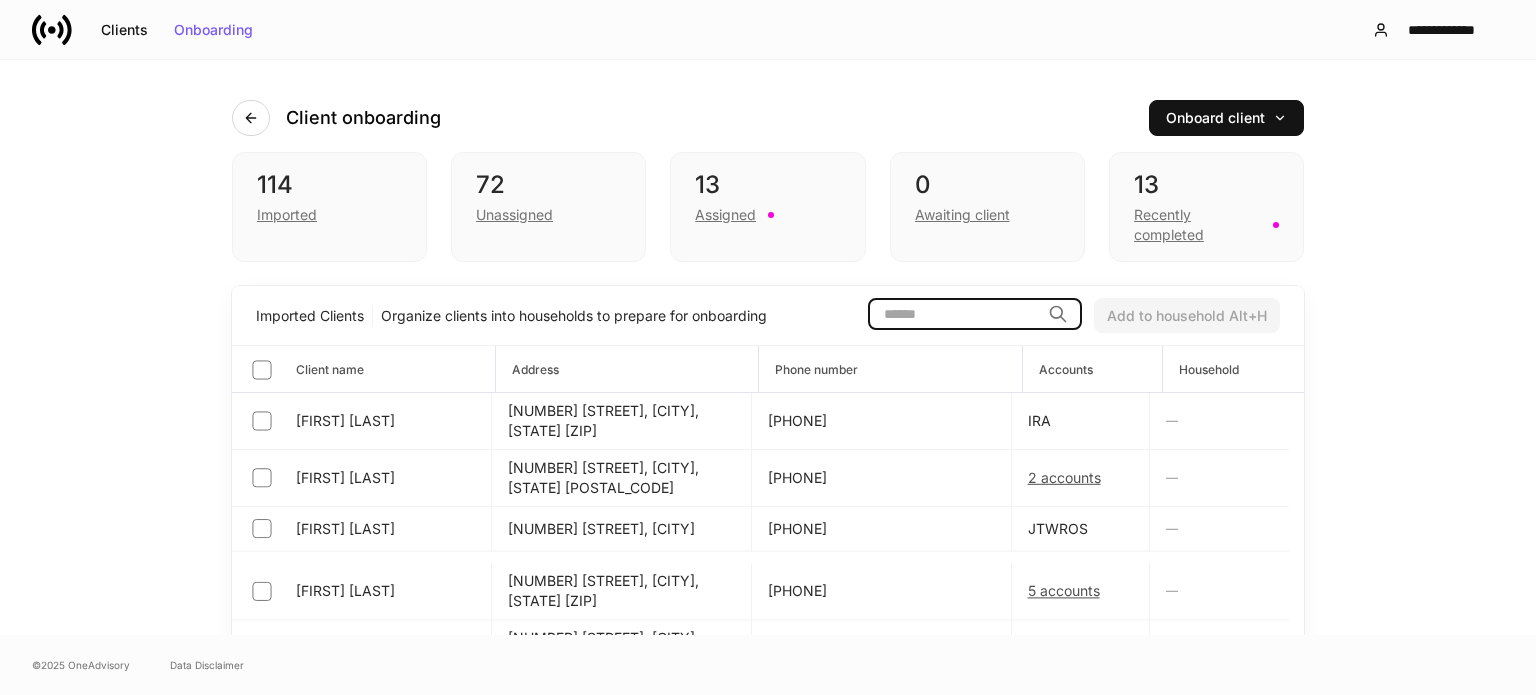 type 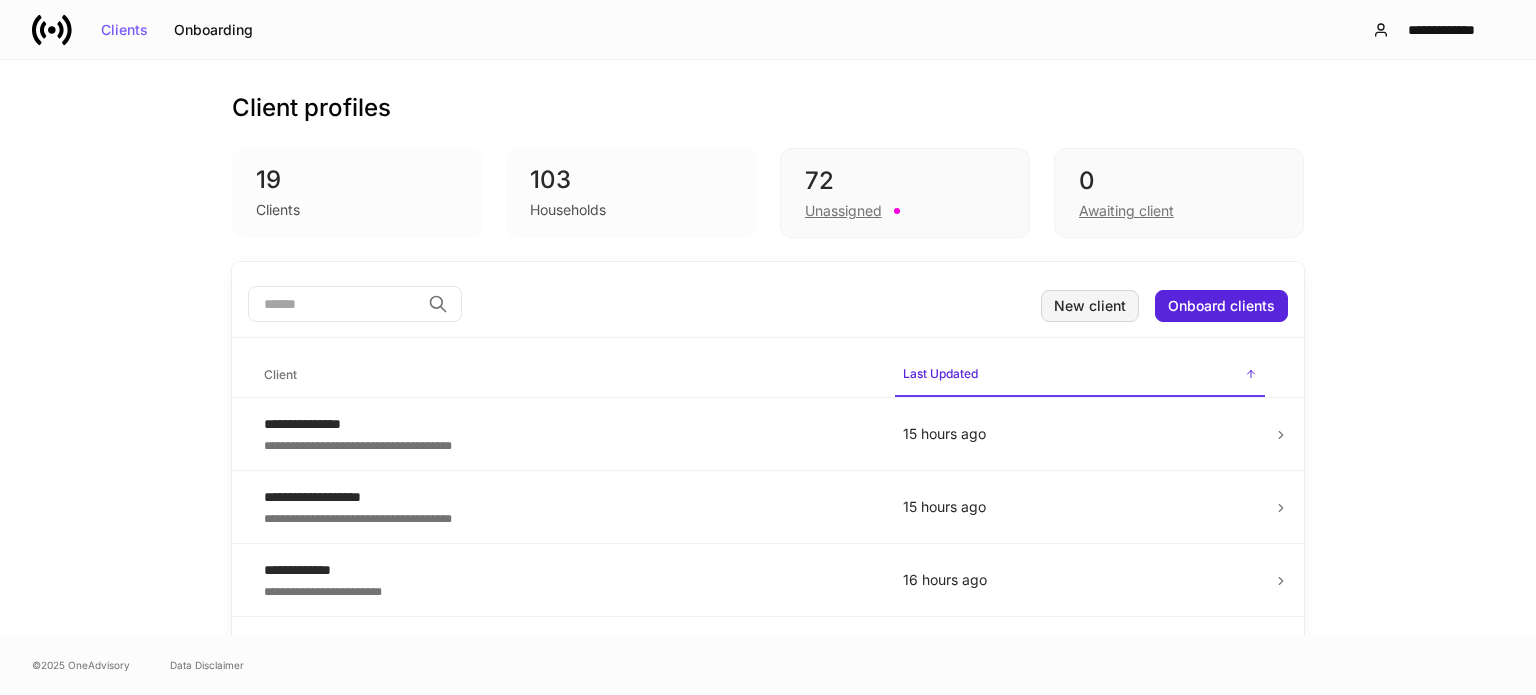 click on "New client" at bounding box center [1090, 306] 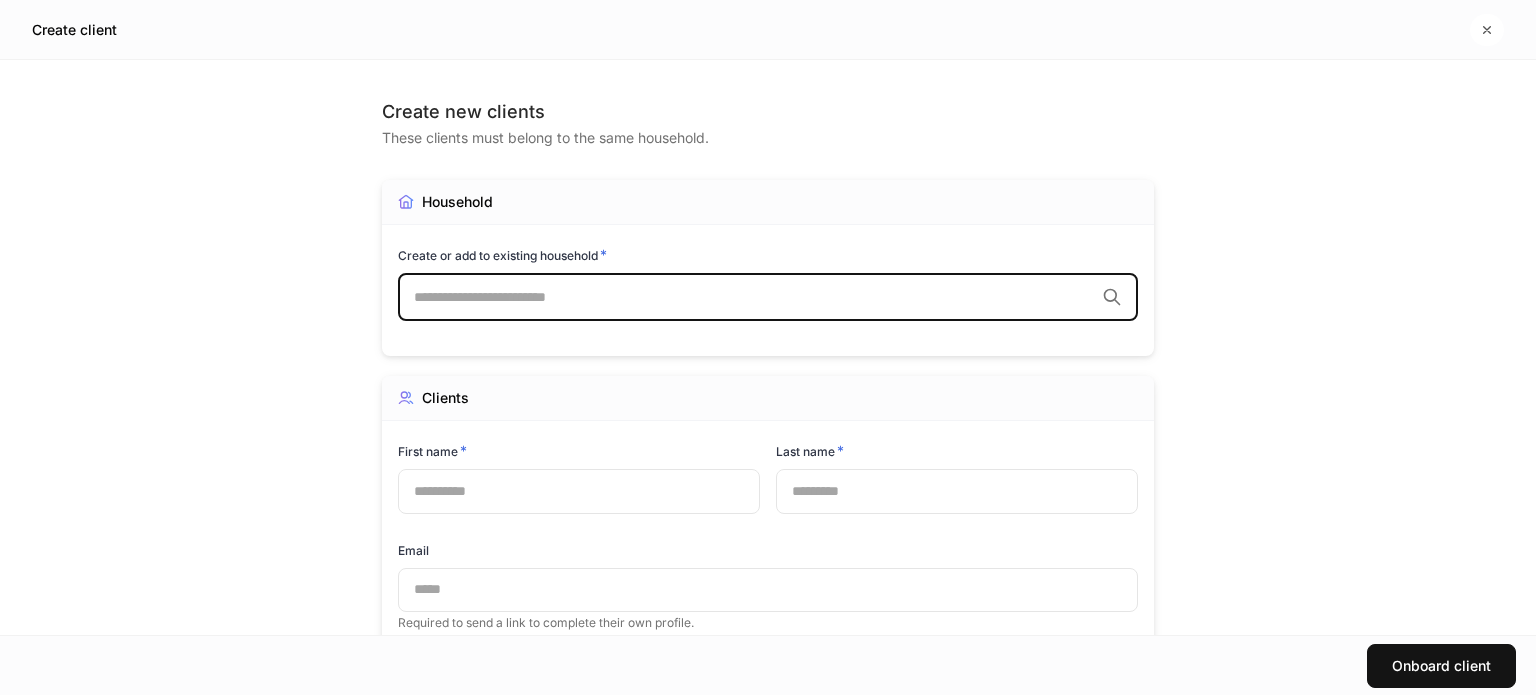 click at bounding box center (754, 297) 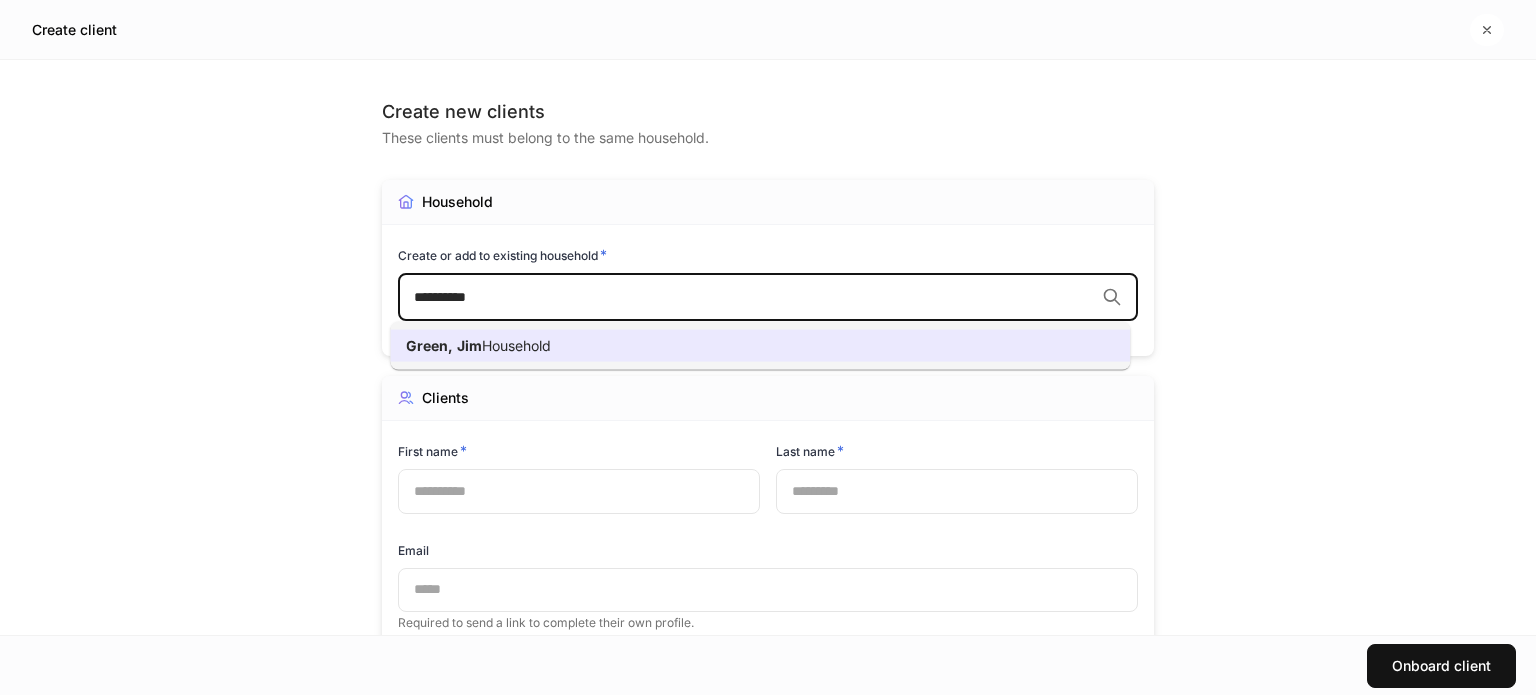 click on "Green,   Jim  Household" at bounding box center (760, 346) 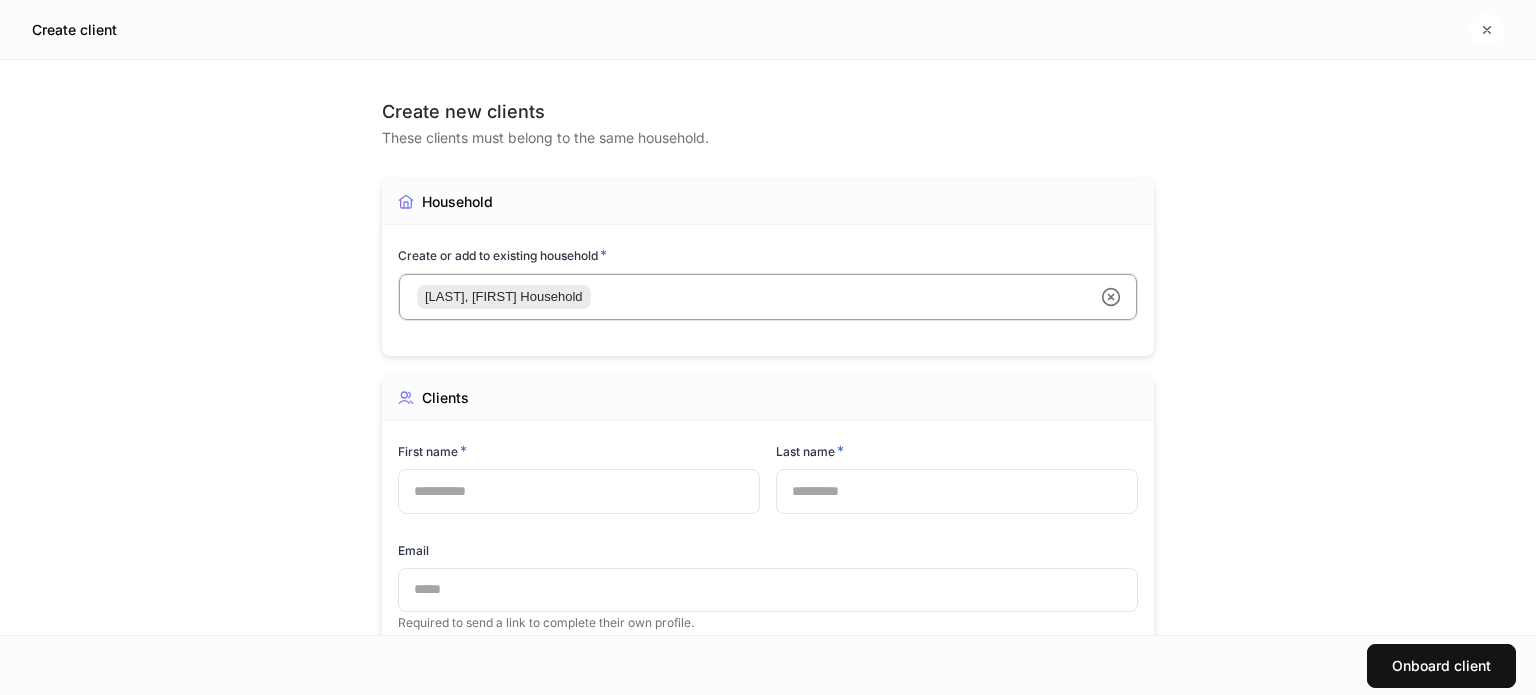 click at bounding box center (579, 491) 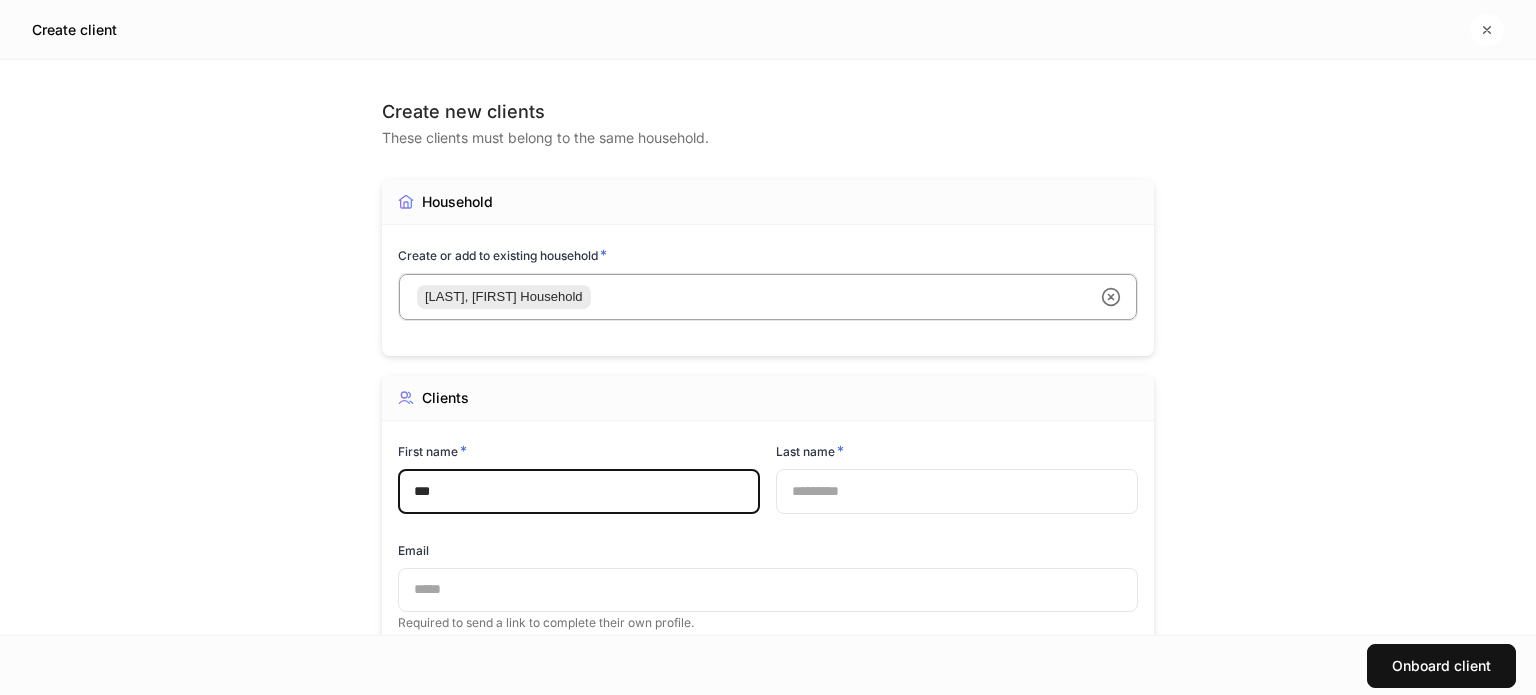type on "***" 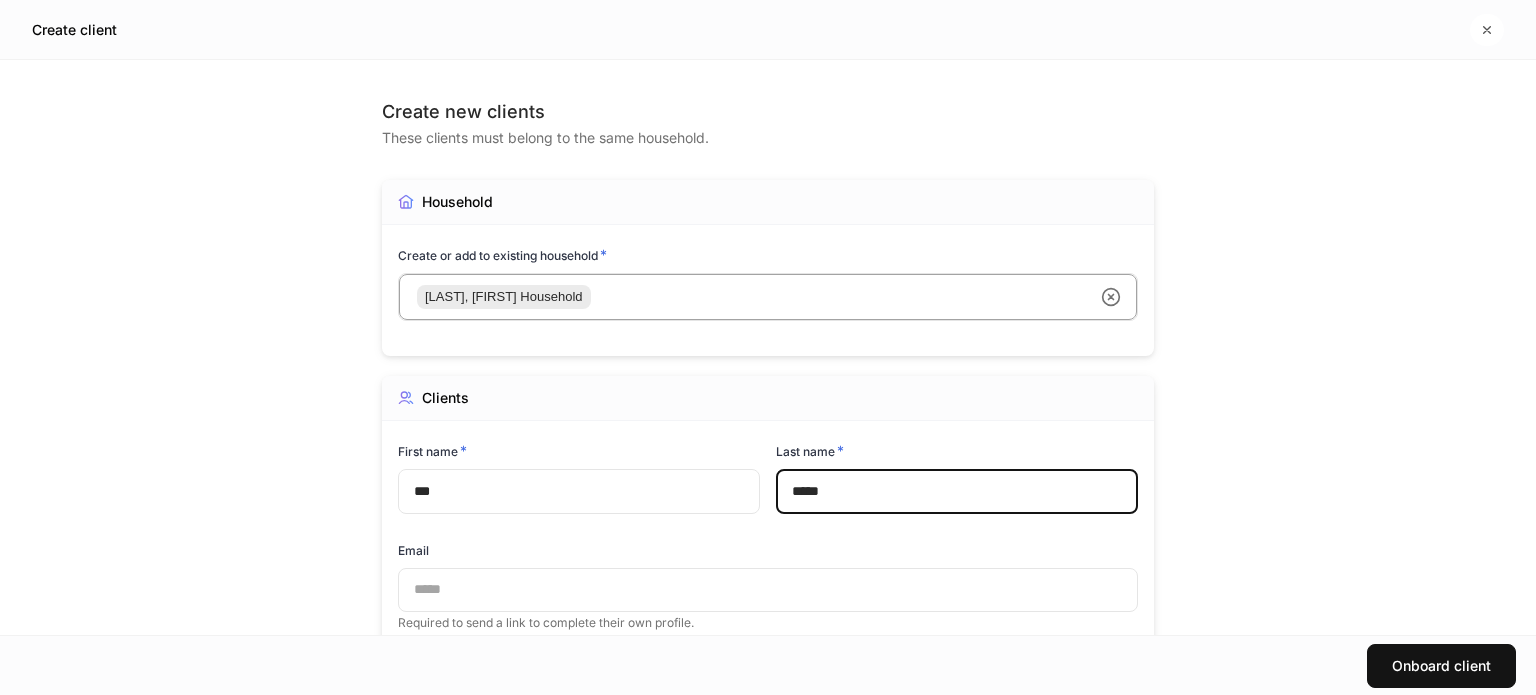 type on "*****" 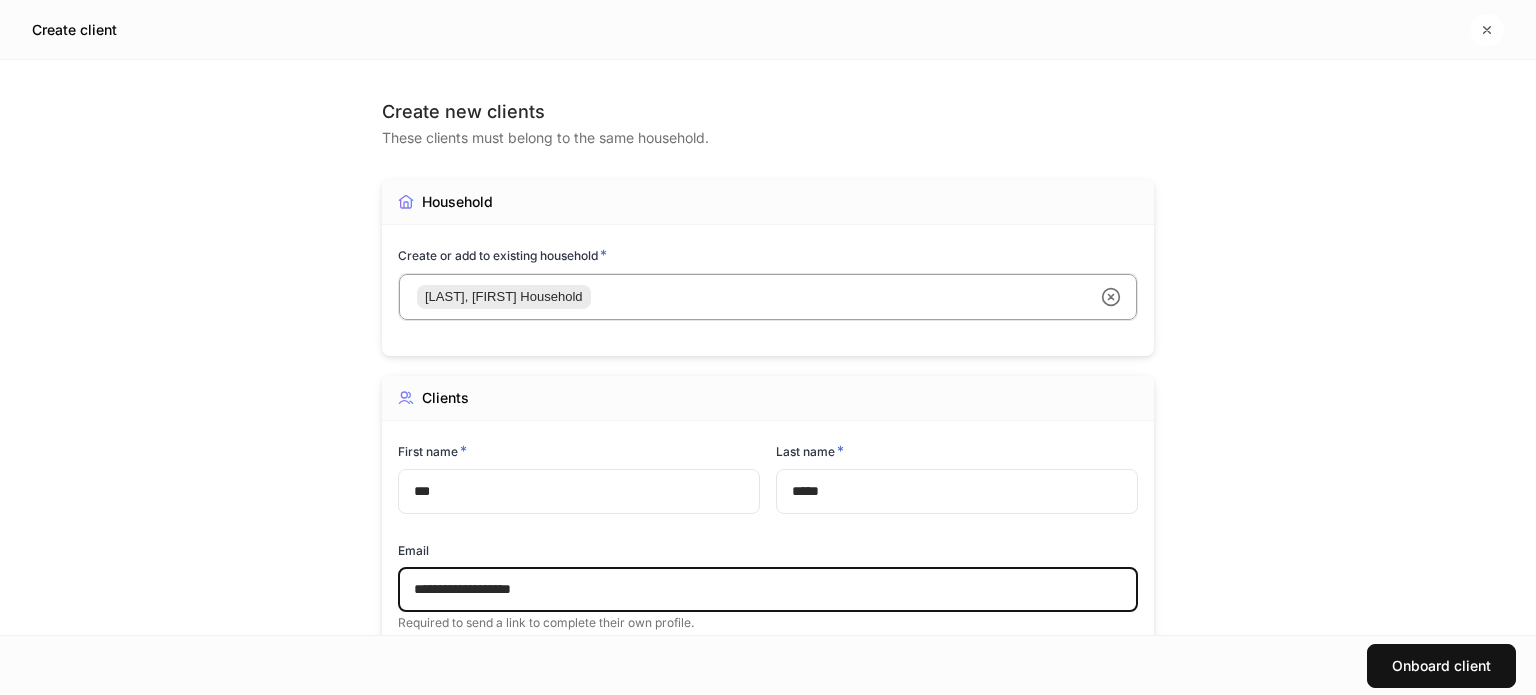 type on "**********" 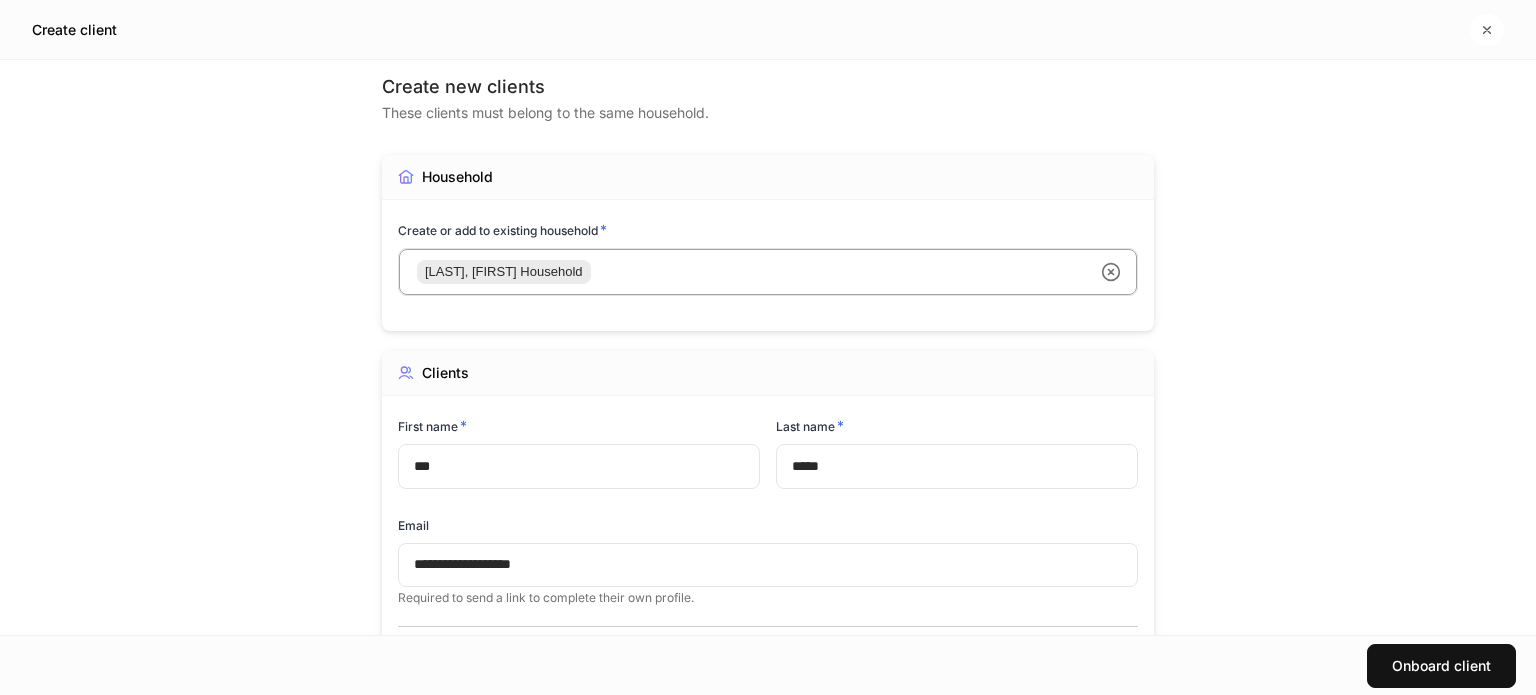 scroll, scrollTop: 100, scrollLeft: 0, axis: vertical 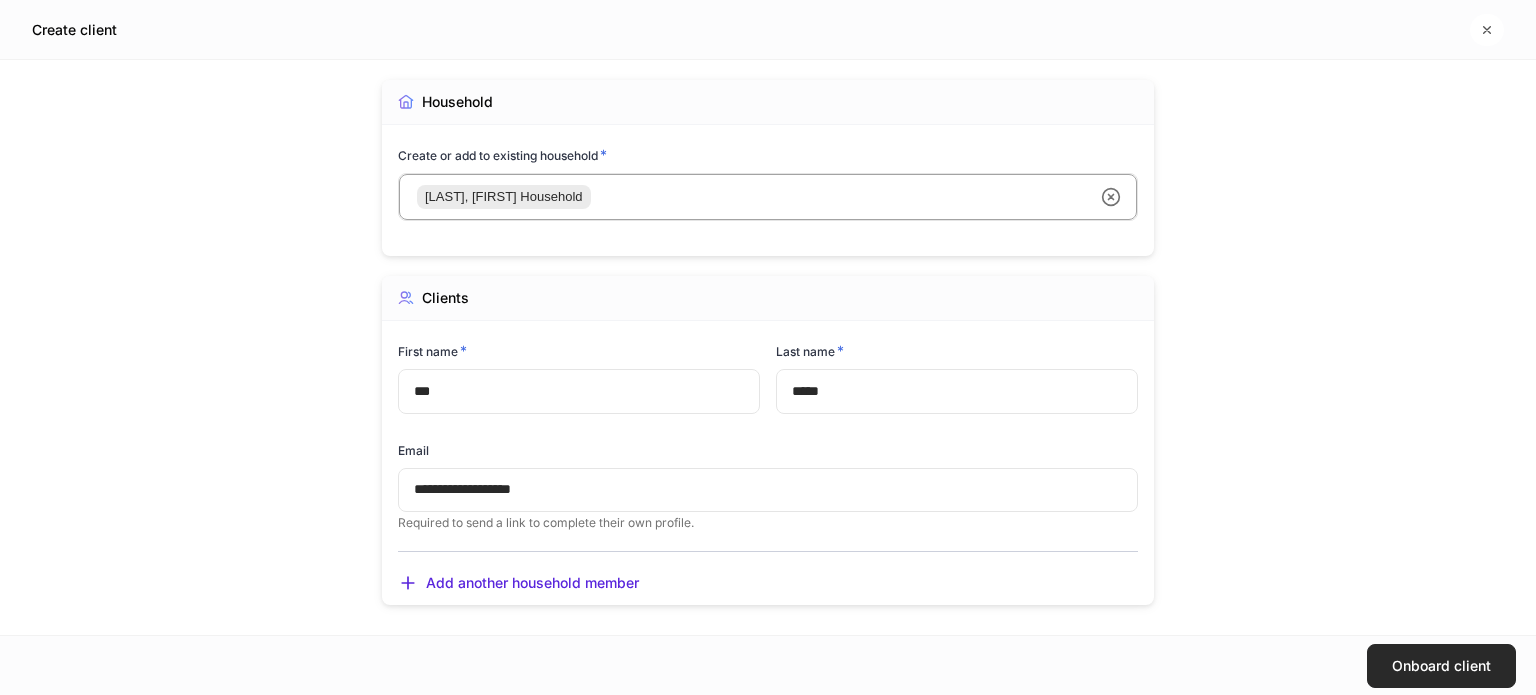 click on "Onboard client" at bounding box center (1441, 666) 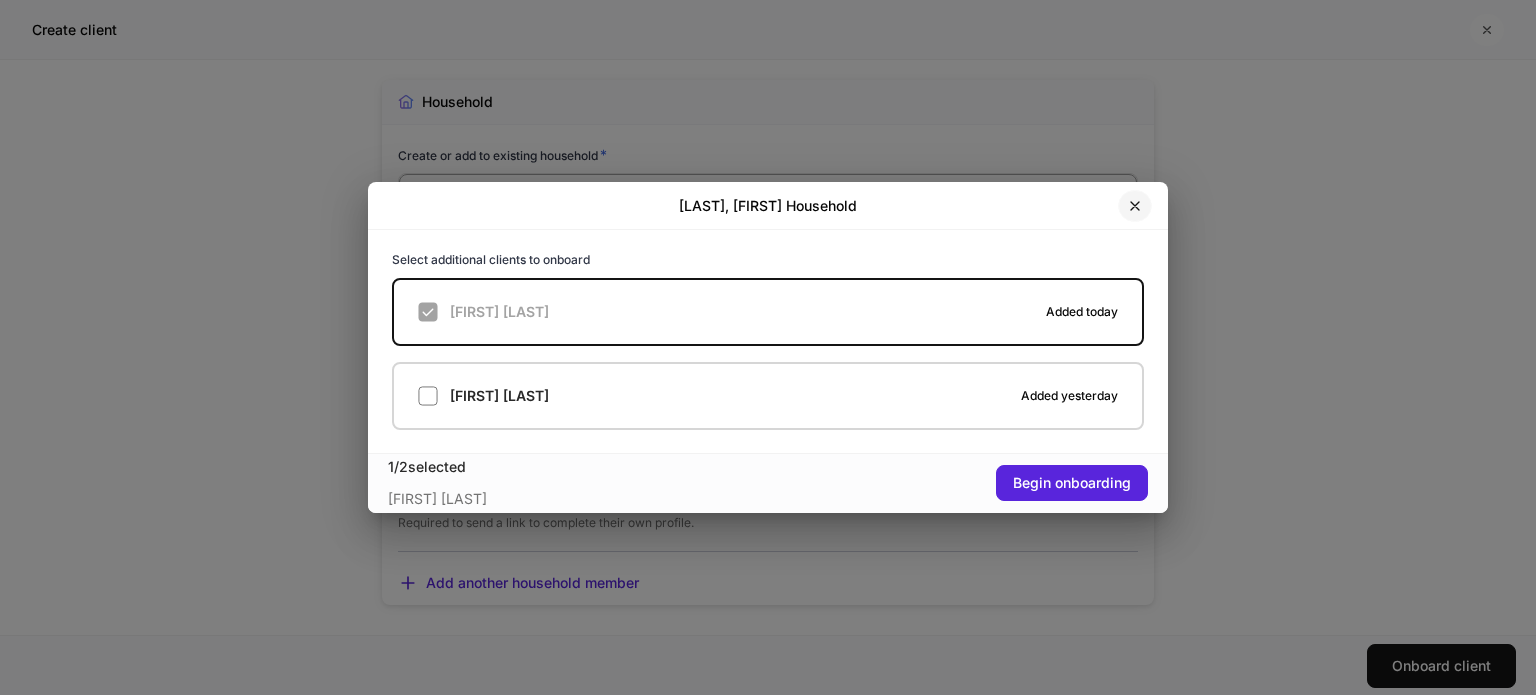 click at bounding box center [1135, 206] 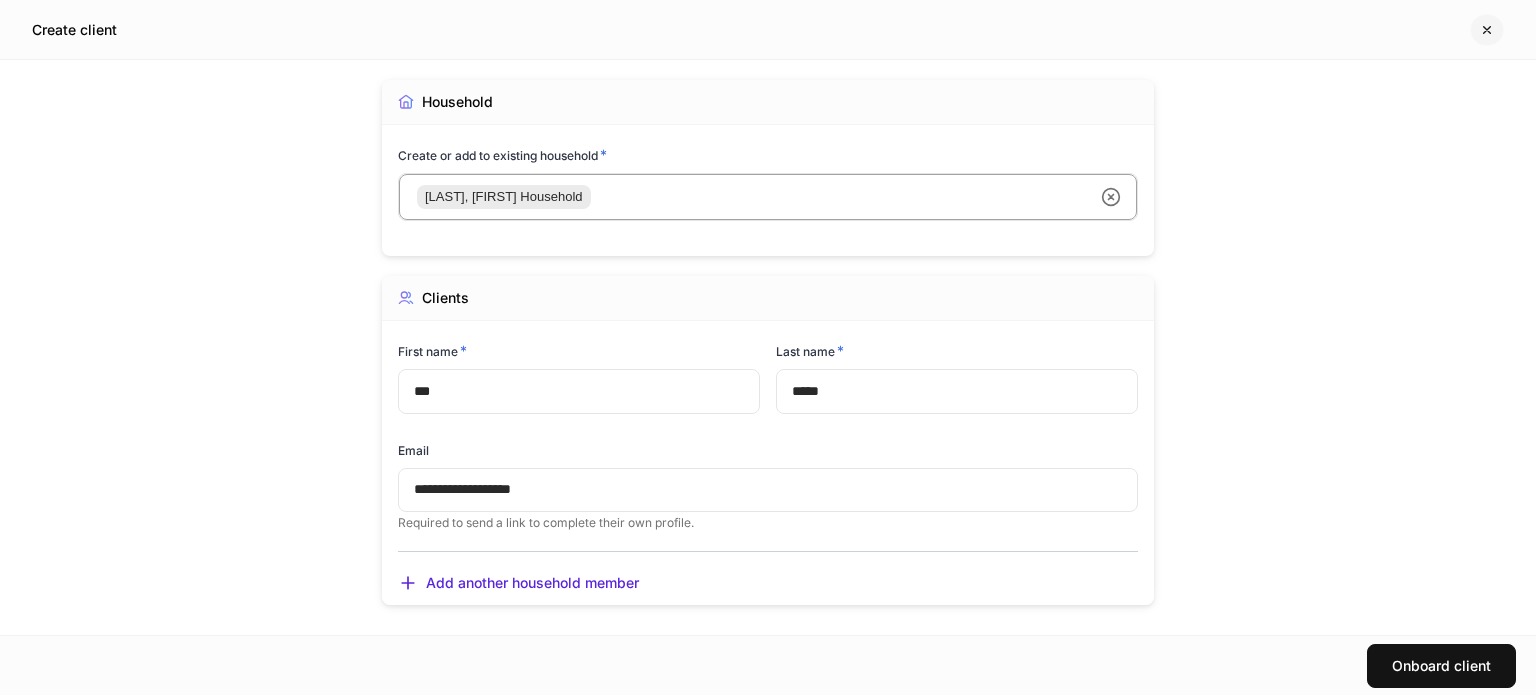 click 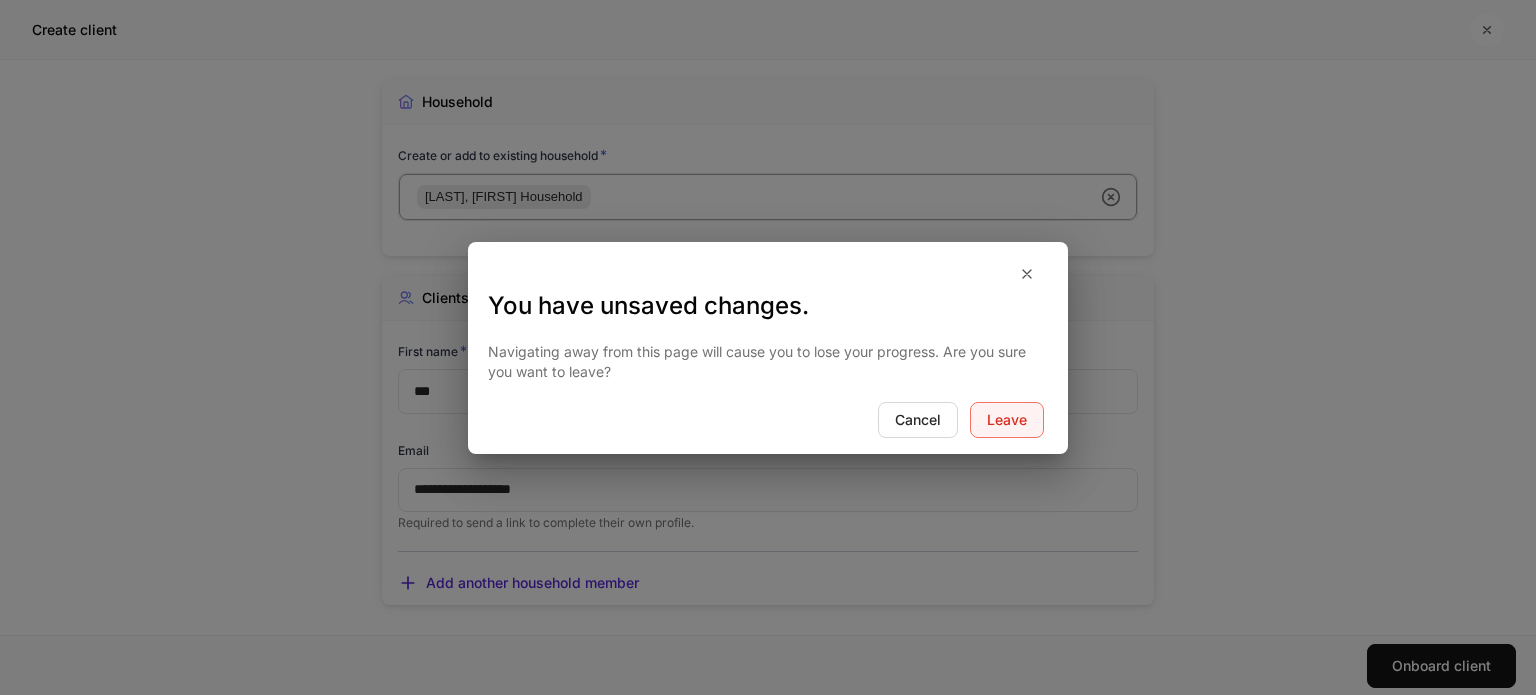 click on "Leave" at bounding box center [1007, 420] 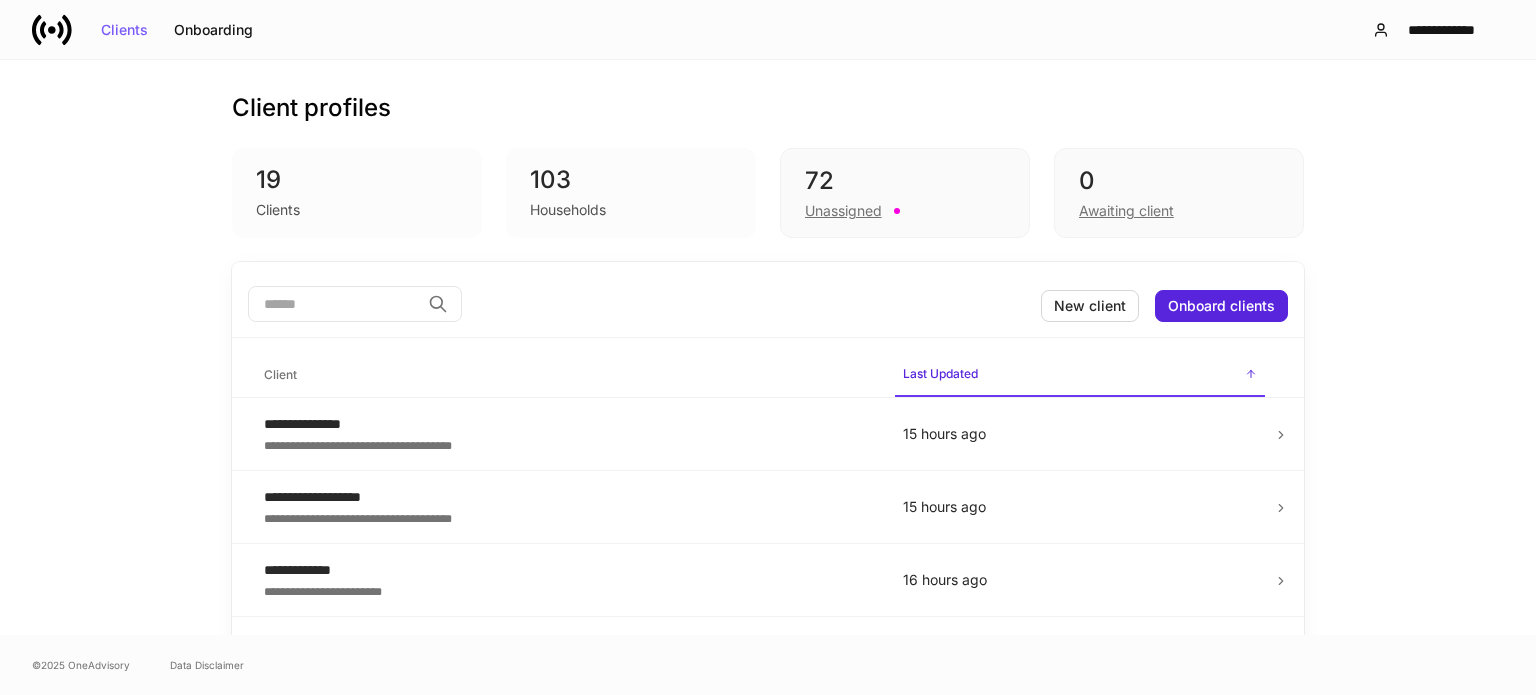 click at bounding box center (334, 304) 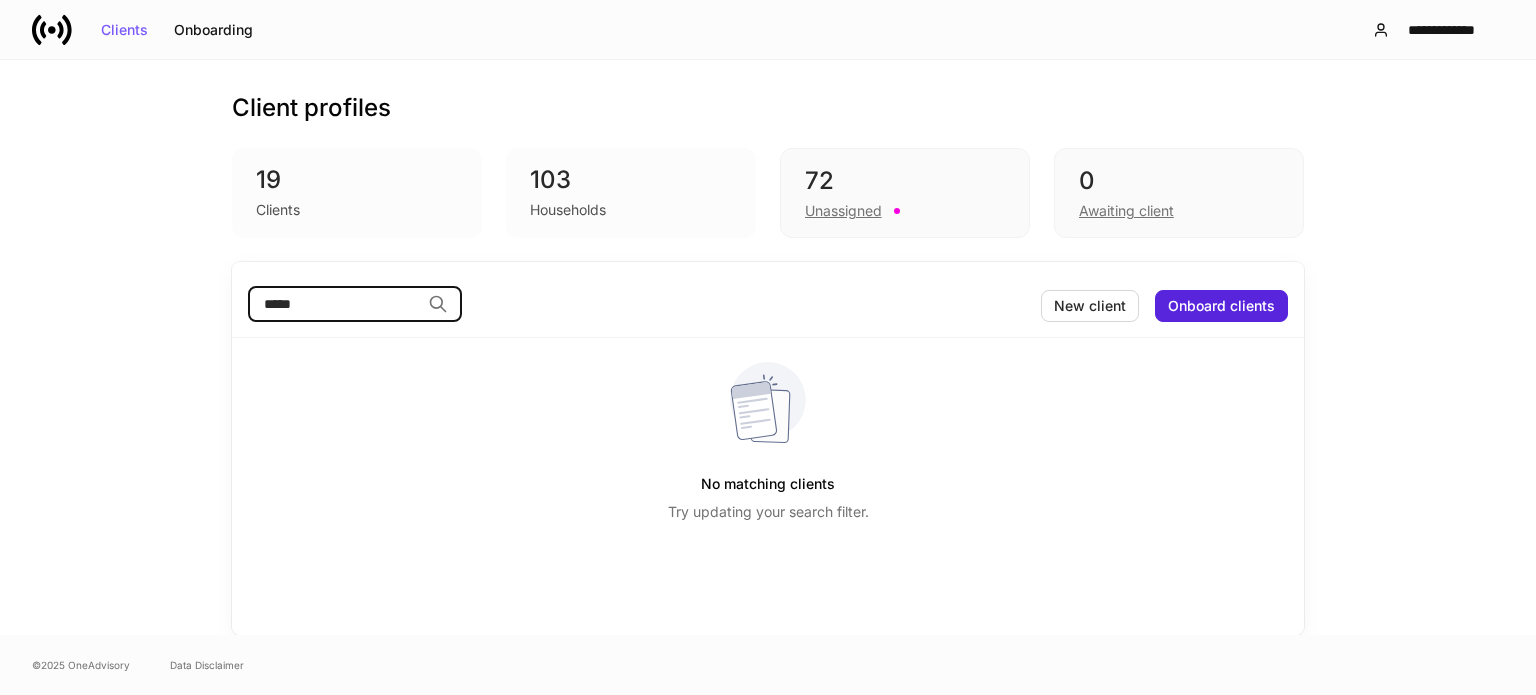 type on "*****" 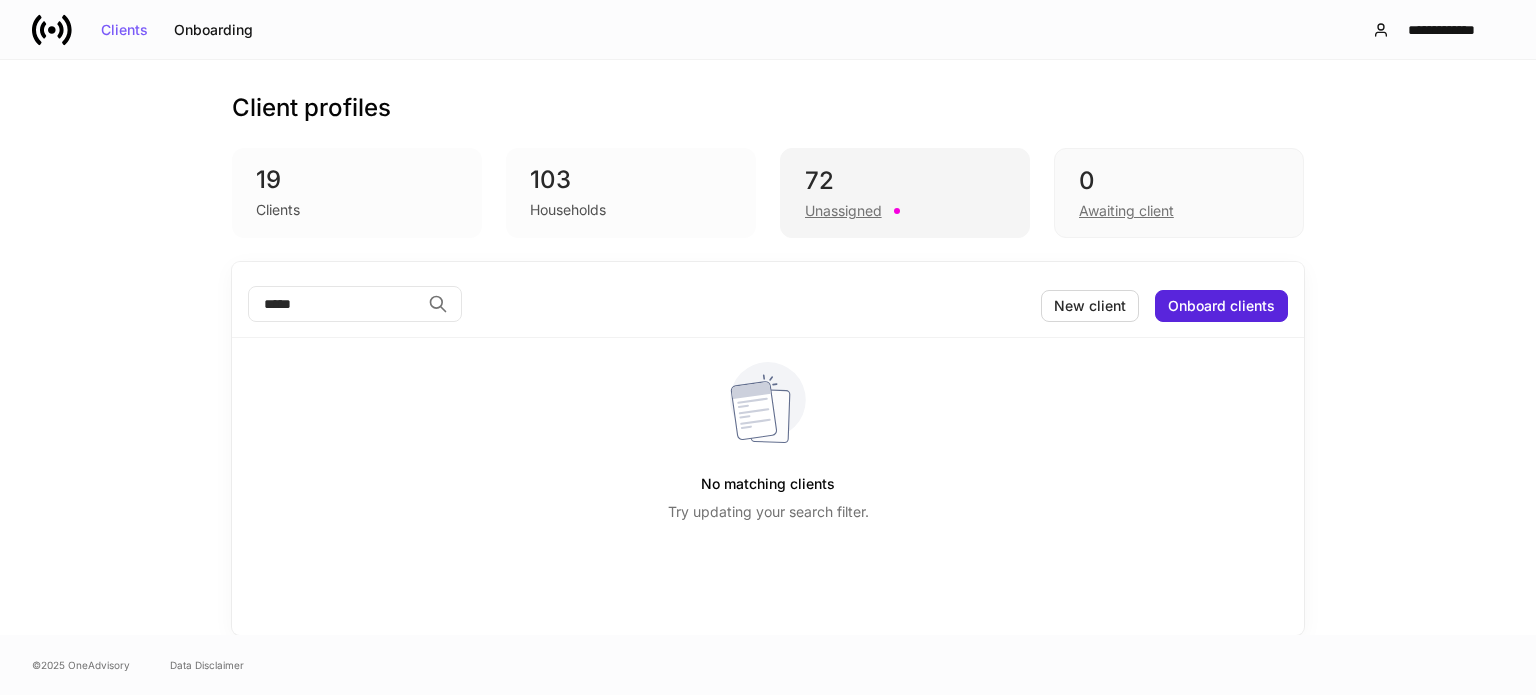 click on "Unassigned" at bounding box center (843, 211) 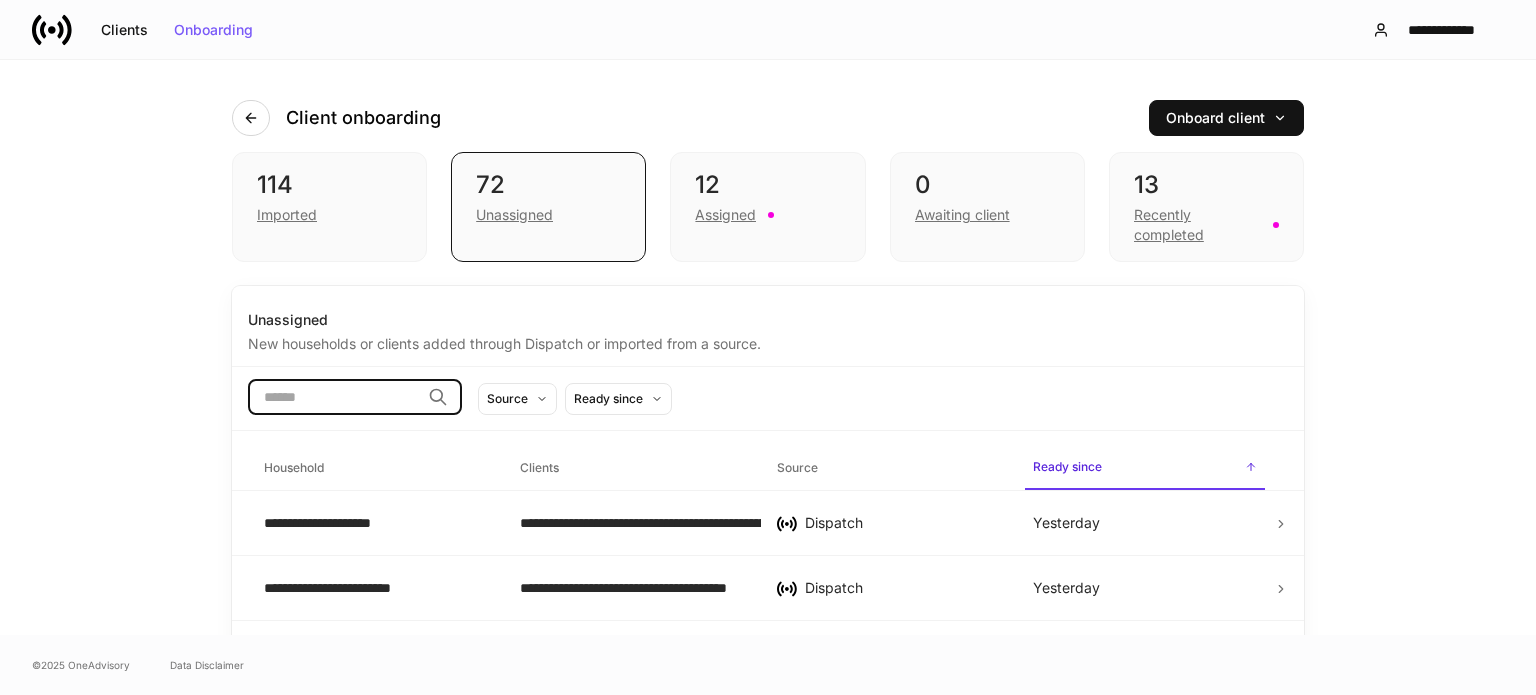click at bounding box center (334, 397) 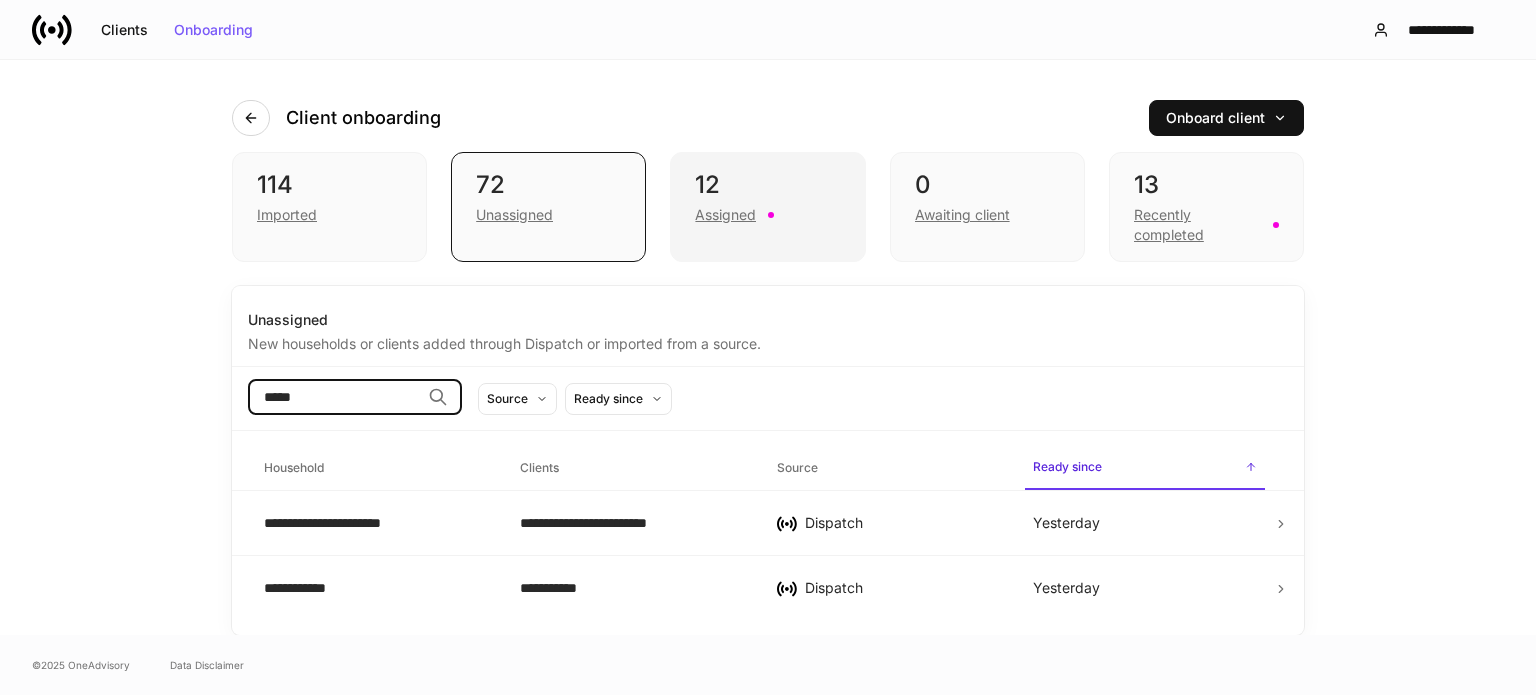 type on "*****" 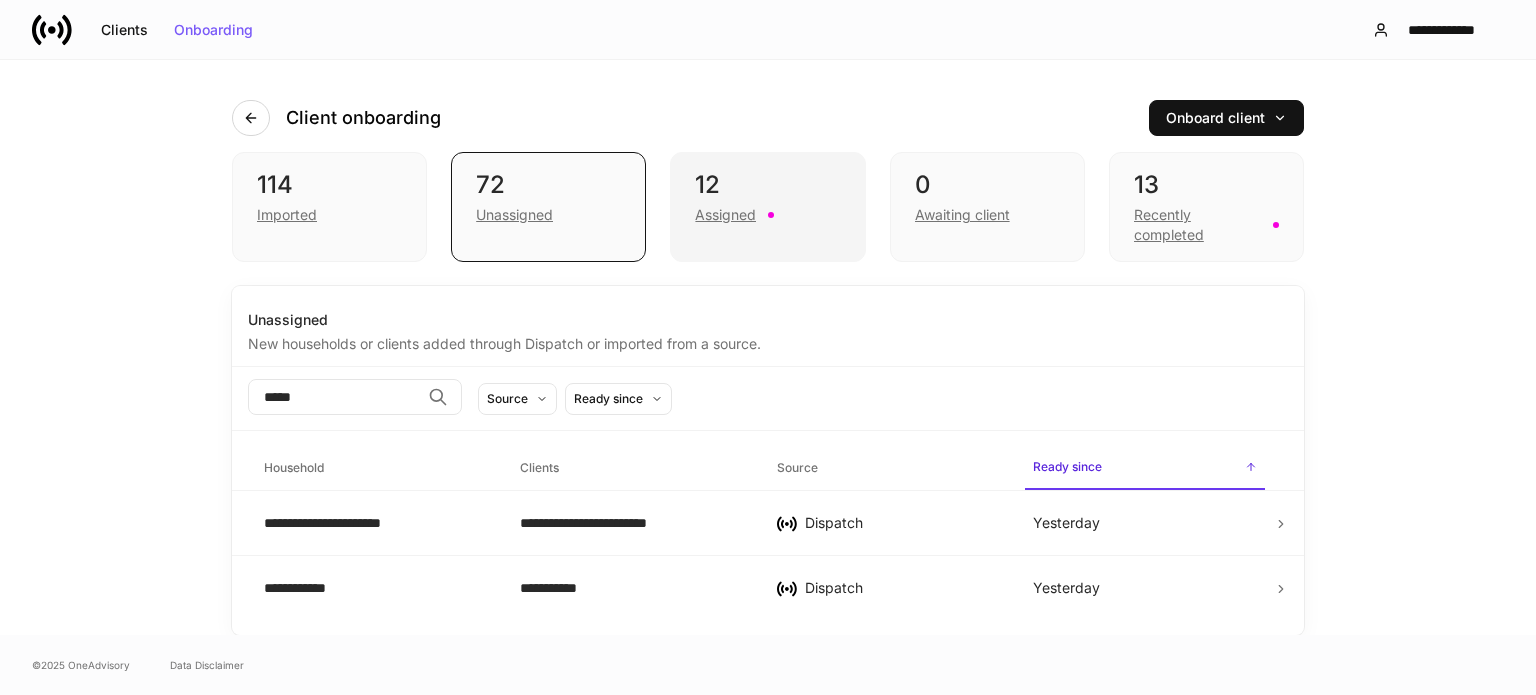 click on "Assigned" at bounding box center [767, 213] 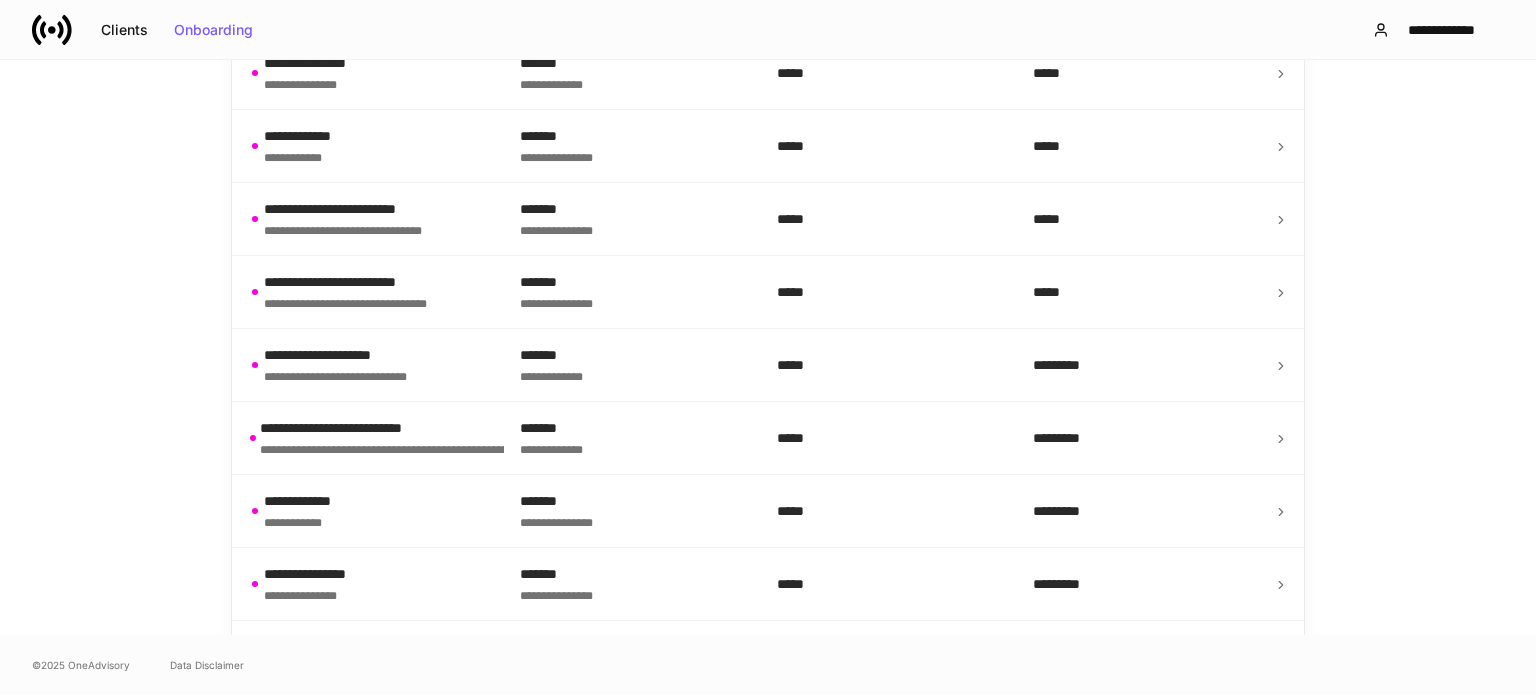 scroll, scrollTop: 200, scrollLeft: 0, axis: vertical 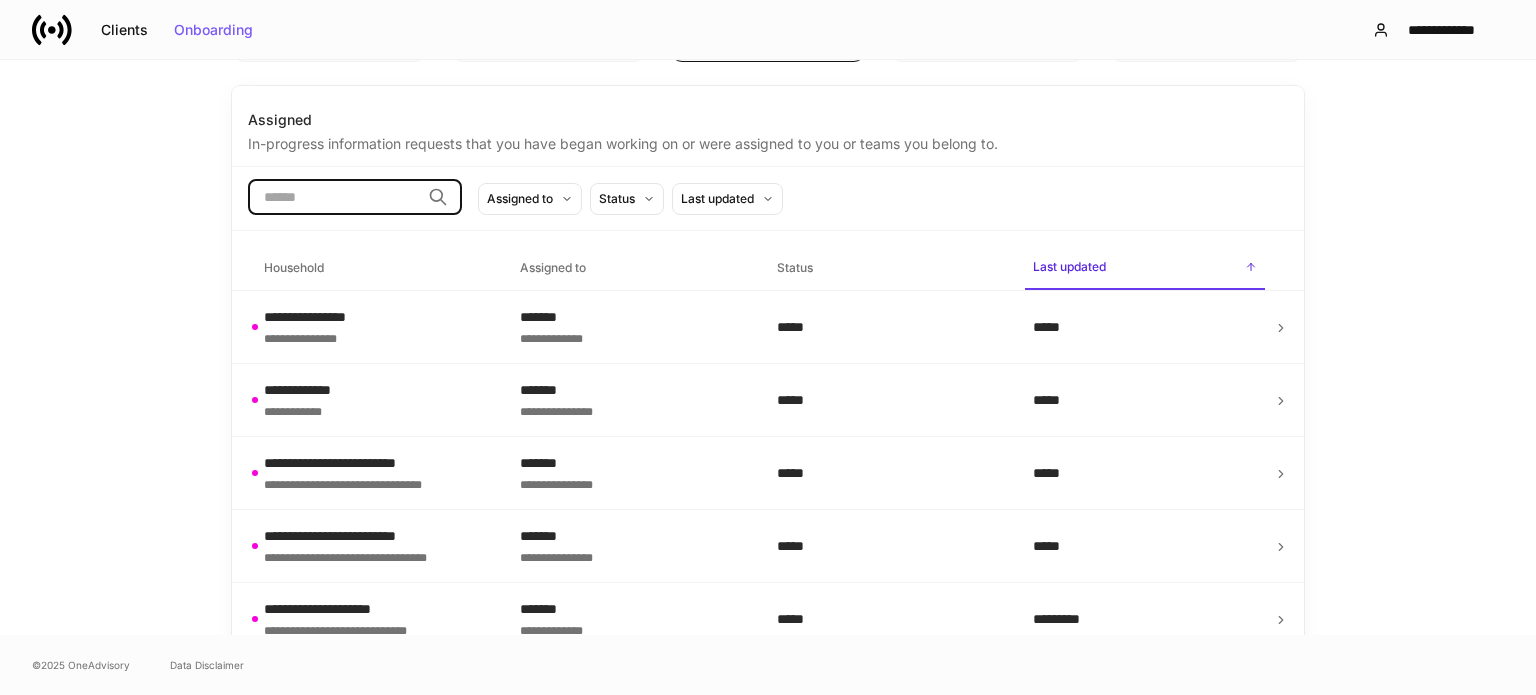click at bounding box center (334, 197) 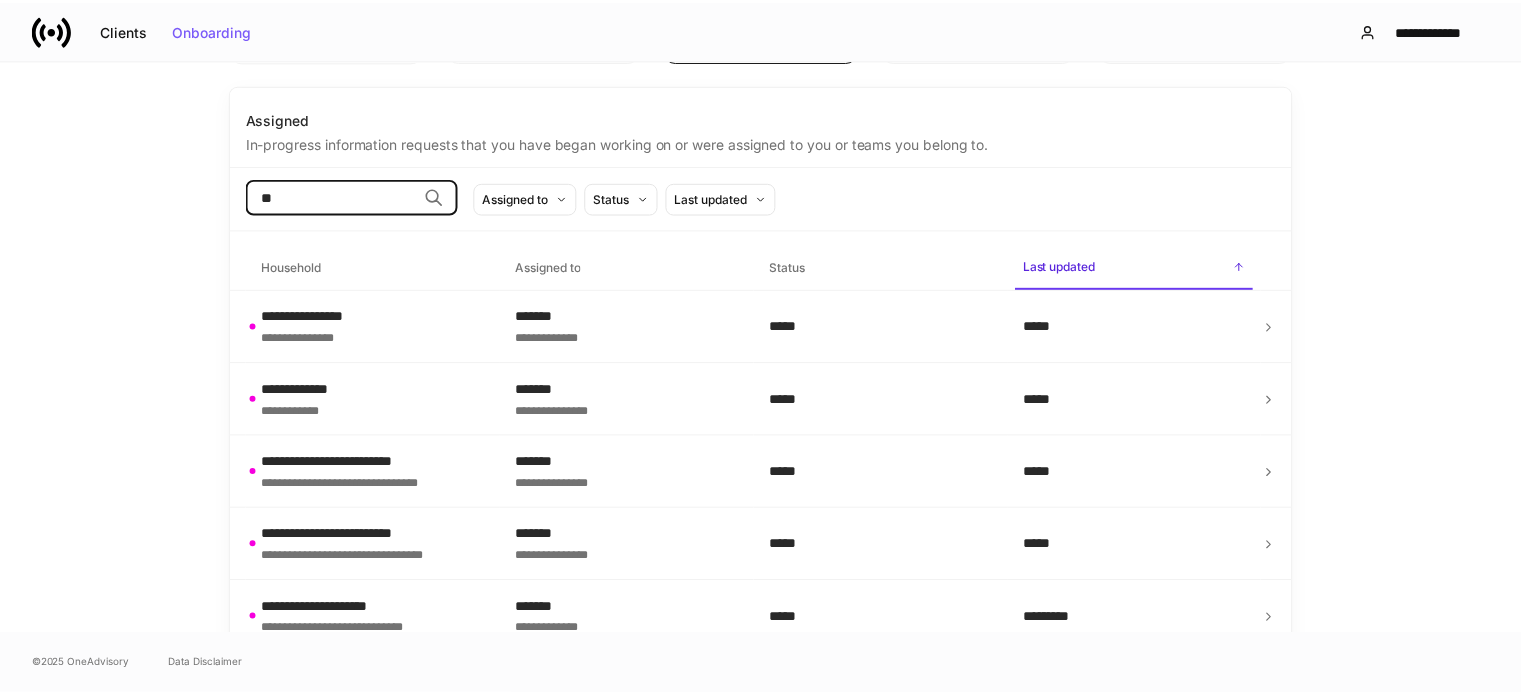 scroll, scrollTop: 0, scrollLeft: 0, axis: both 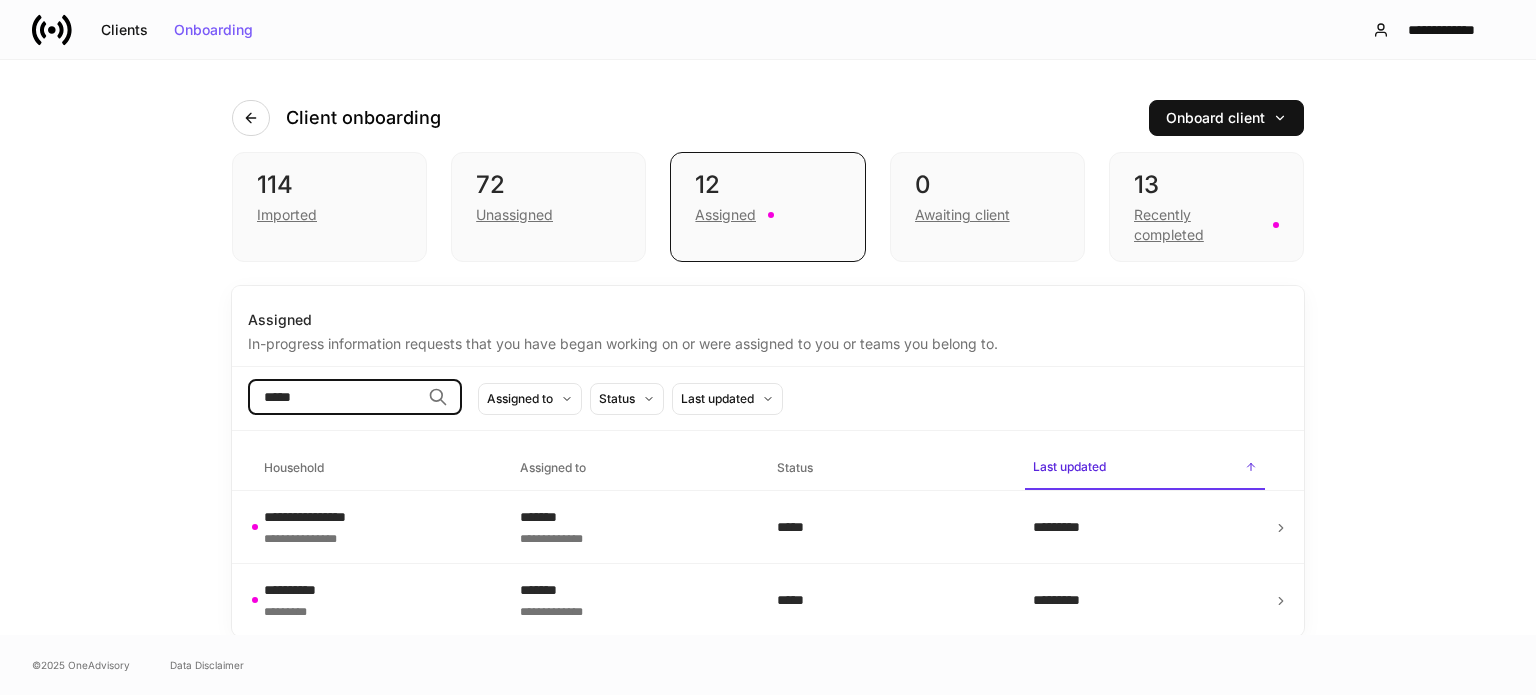 type on "*****" 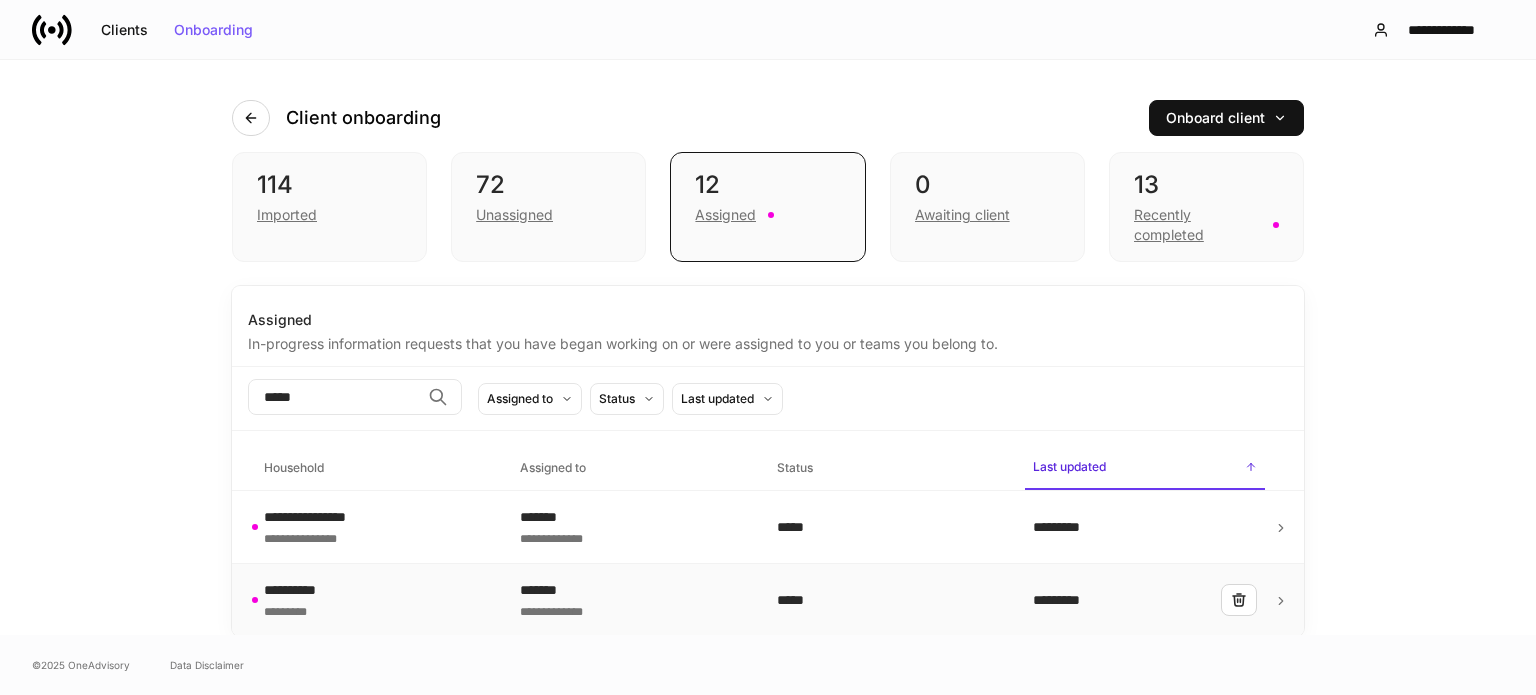 click on "**********" at bounding box center [376, 600] 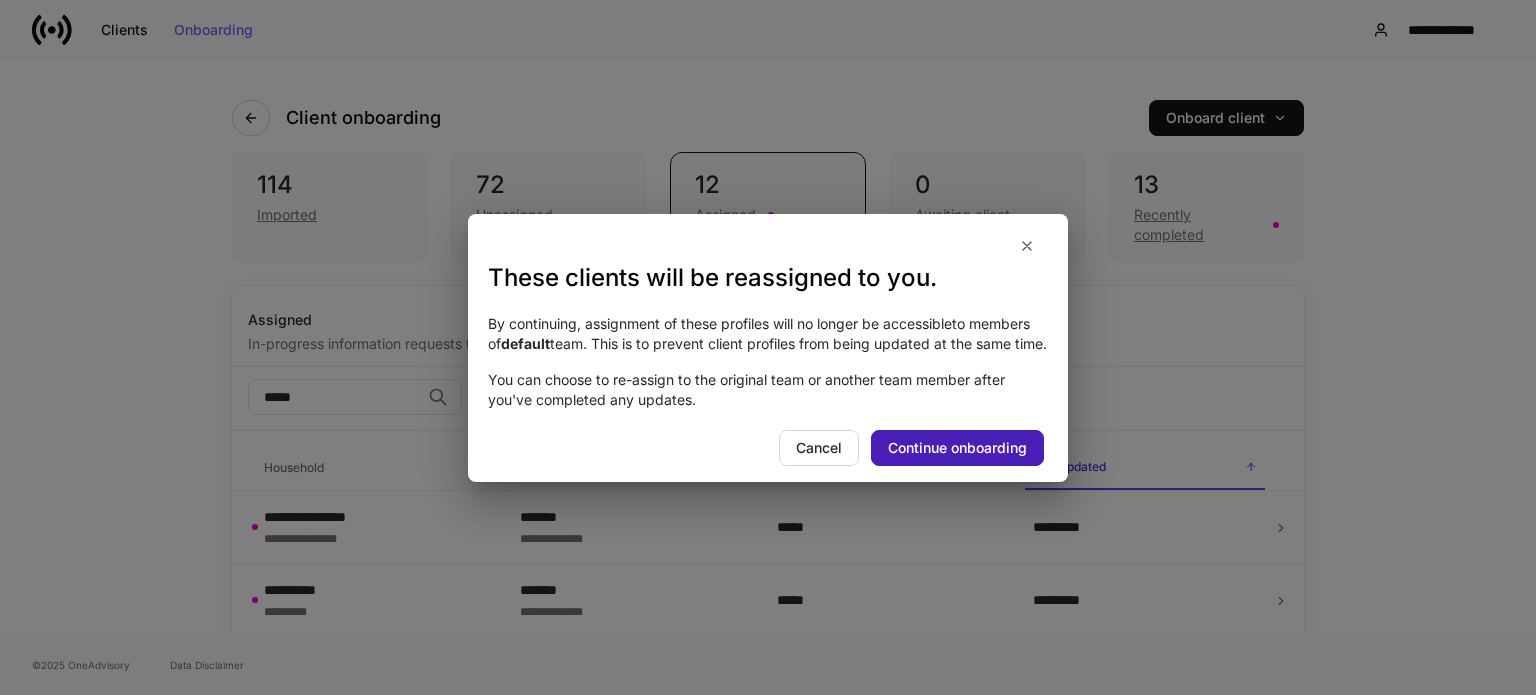 click on "Continue onboarding" at bounding box center (957, 448) 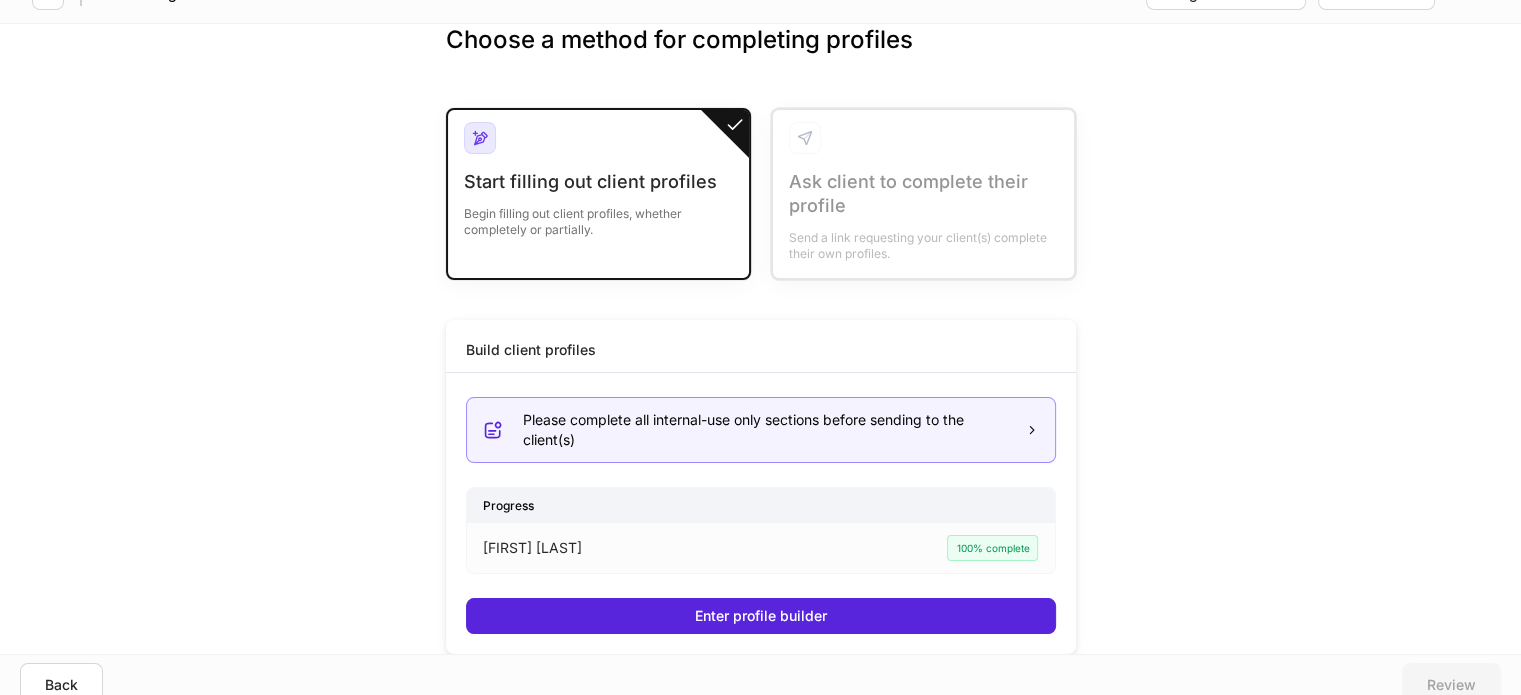 scroll, scrollTop: 52, scrollLeft: 0, axis: vertical 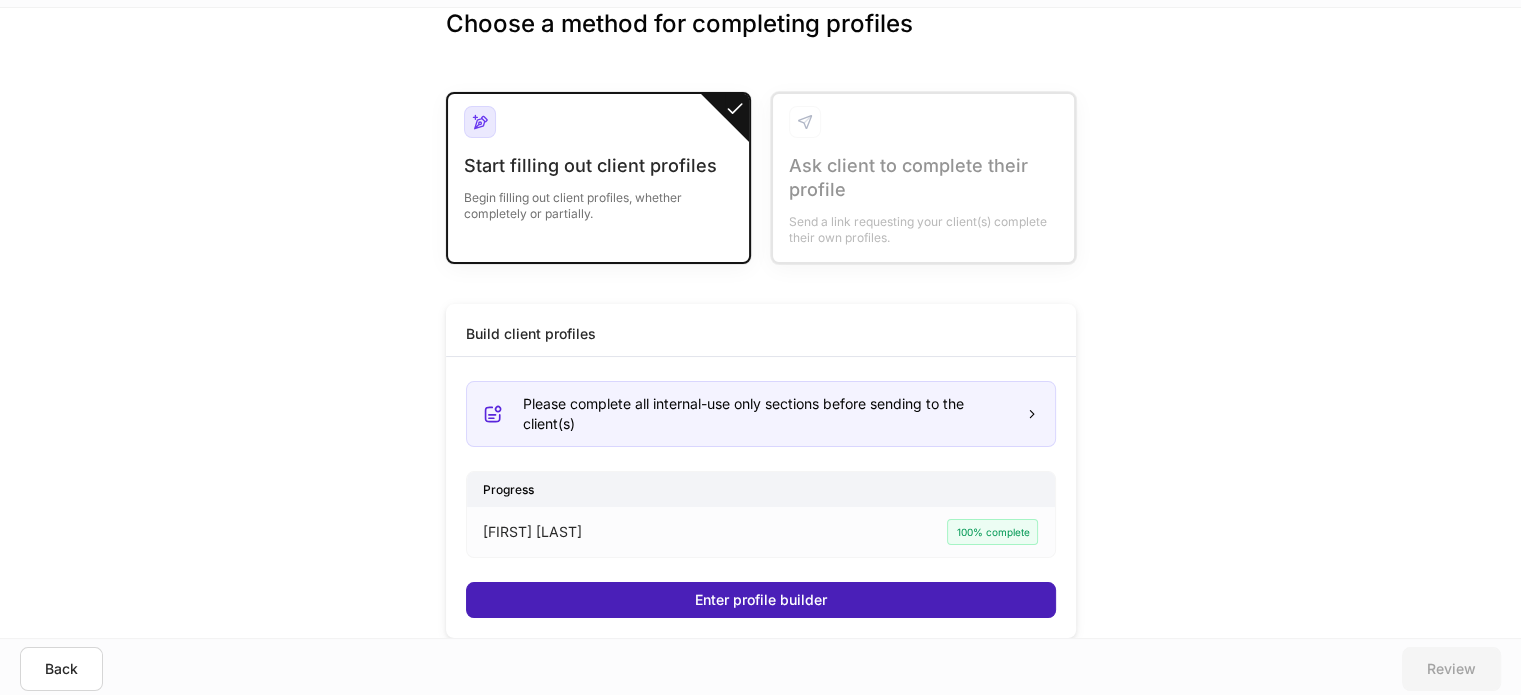 click on "Enter profile builder" at bounding box center (761, 600) 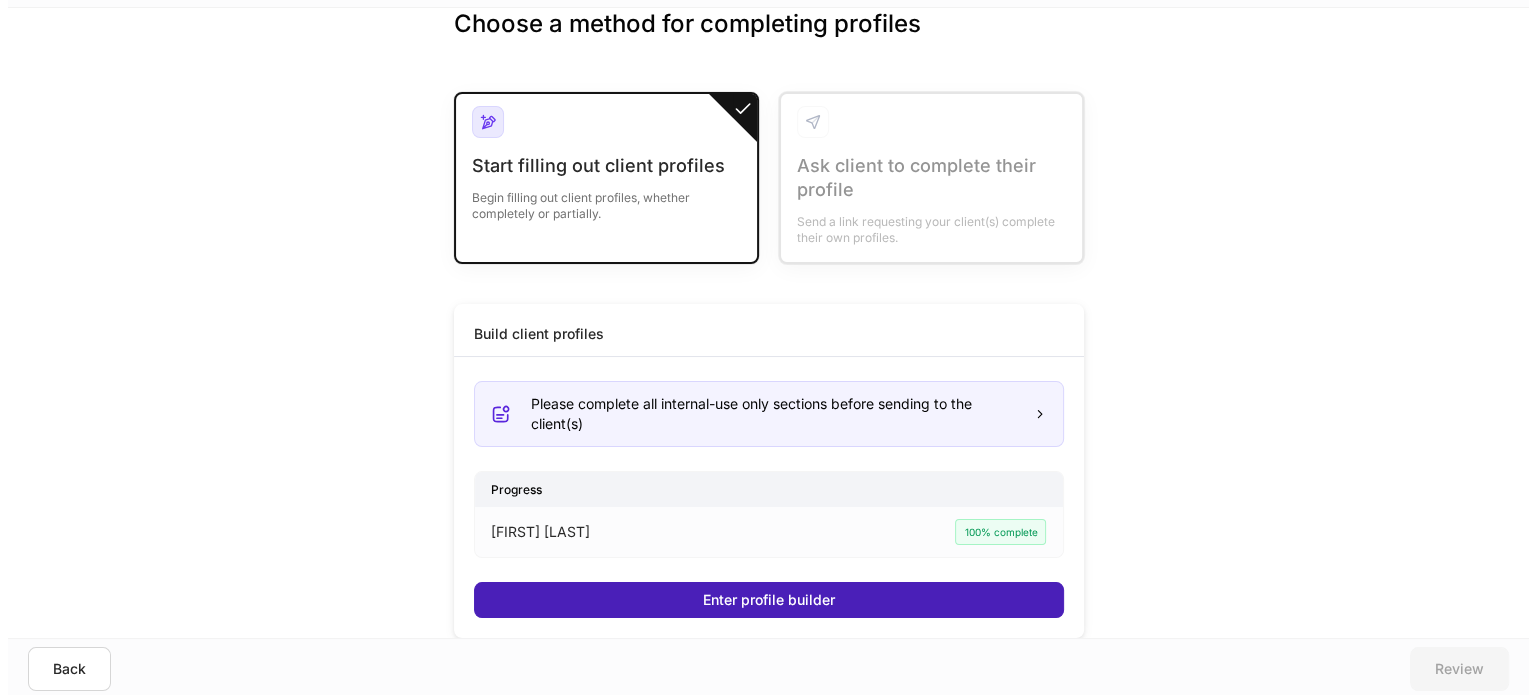scroll, scrollTop: 0, scrollLeft: 0, axis: both 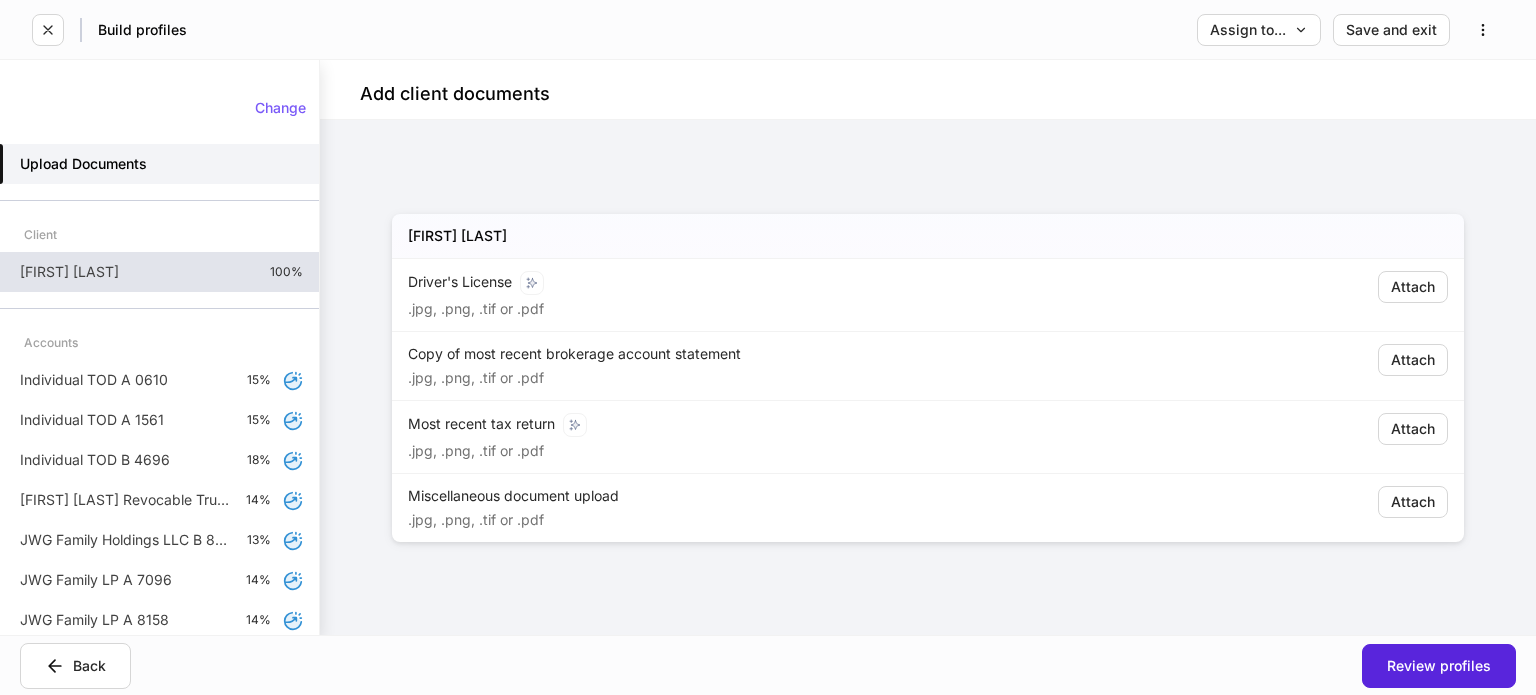 click on "Jim Green 100%" at bounding box center [159, 272] 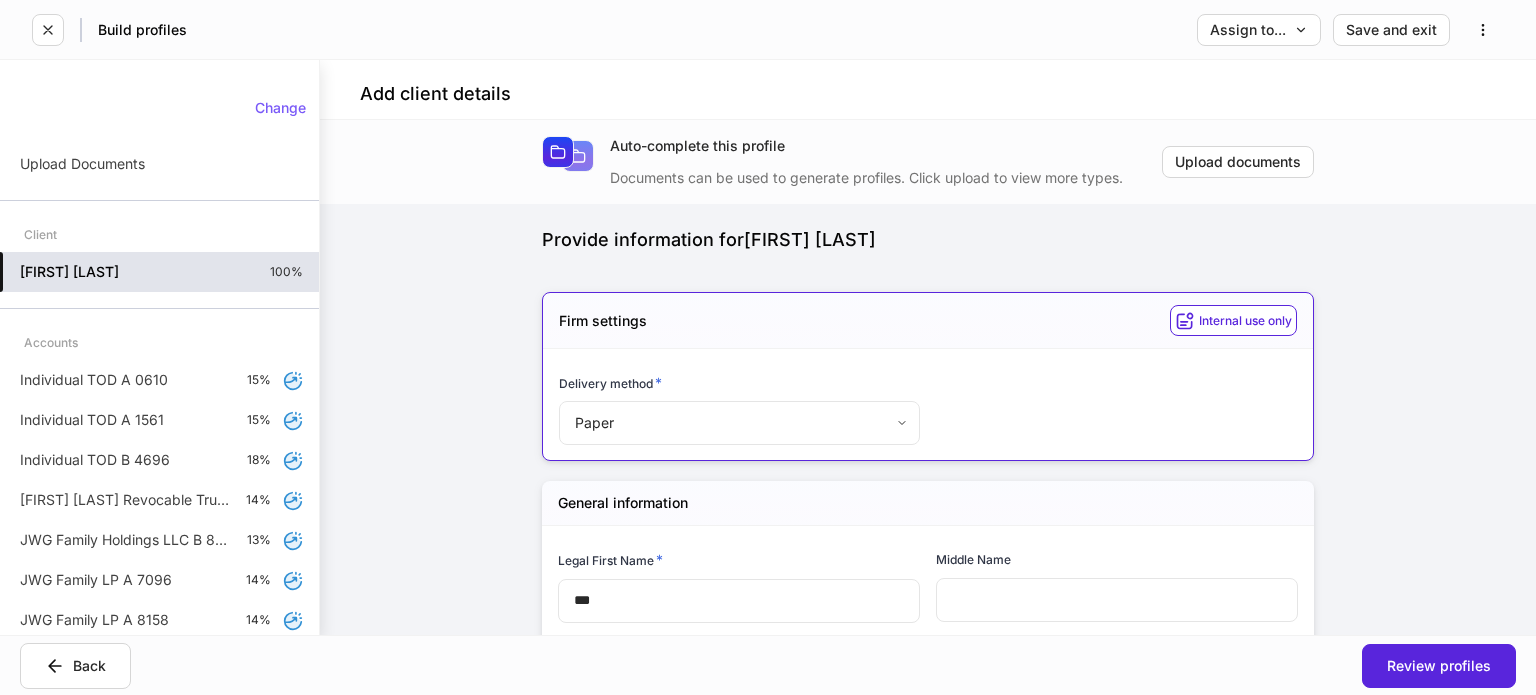 type on "**********" 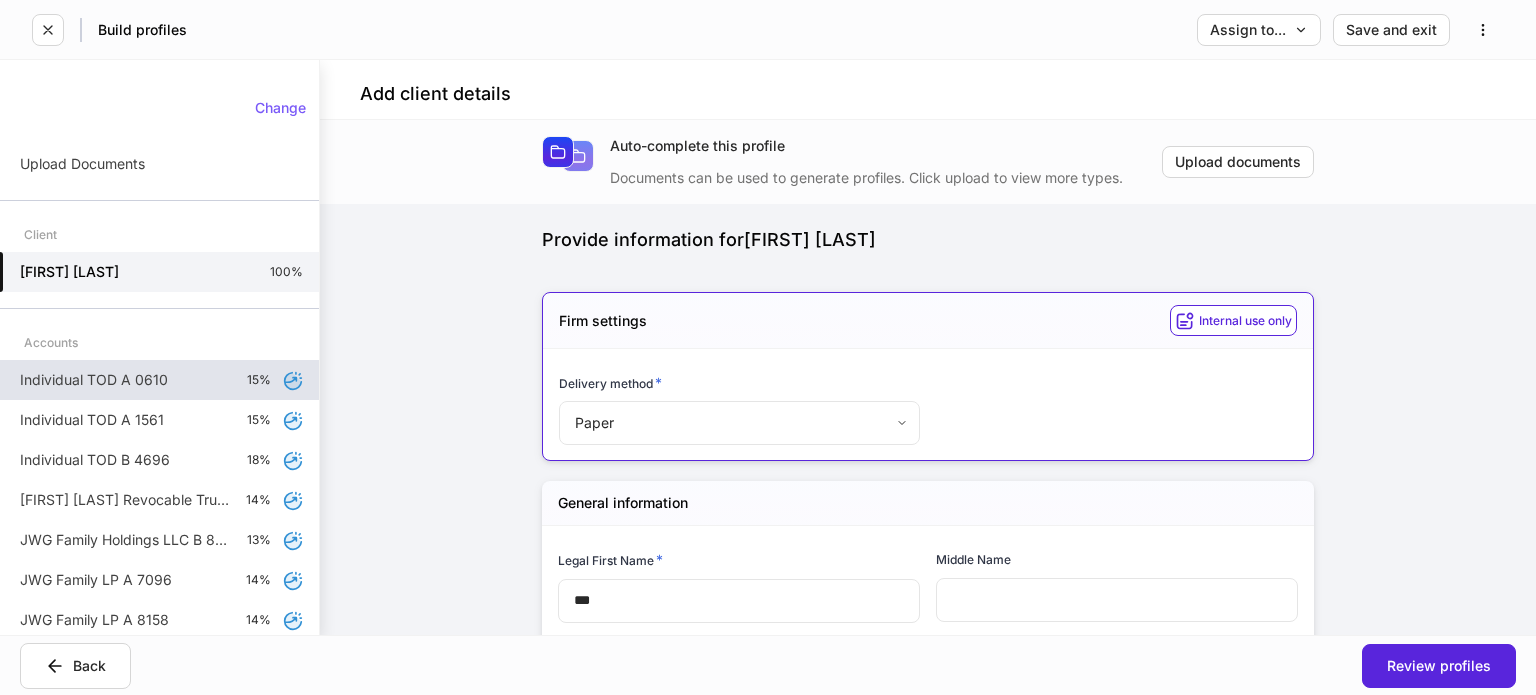 click on "Individual TOD A 0610" at bounding box center (94, 380) 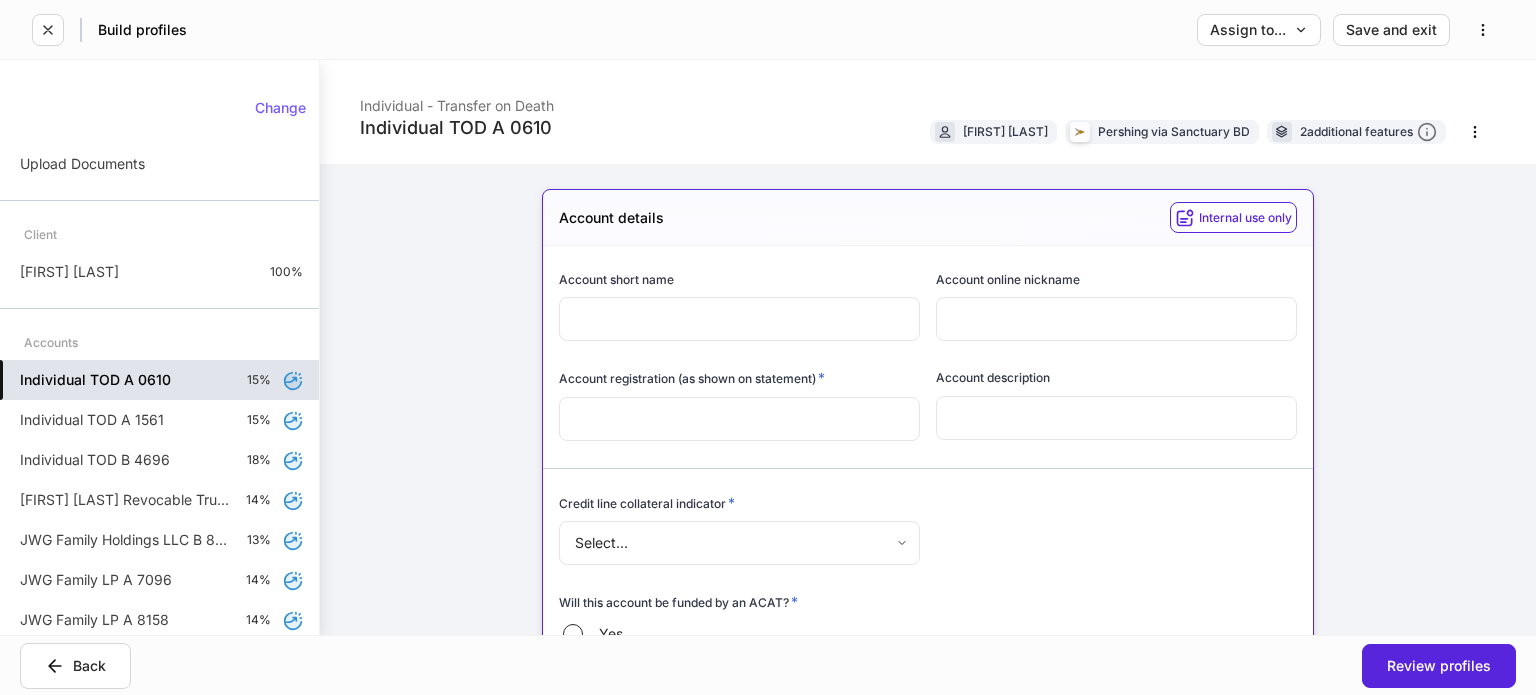 click at bounding box center (739, 319) 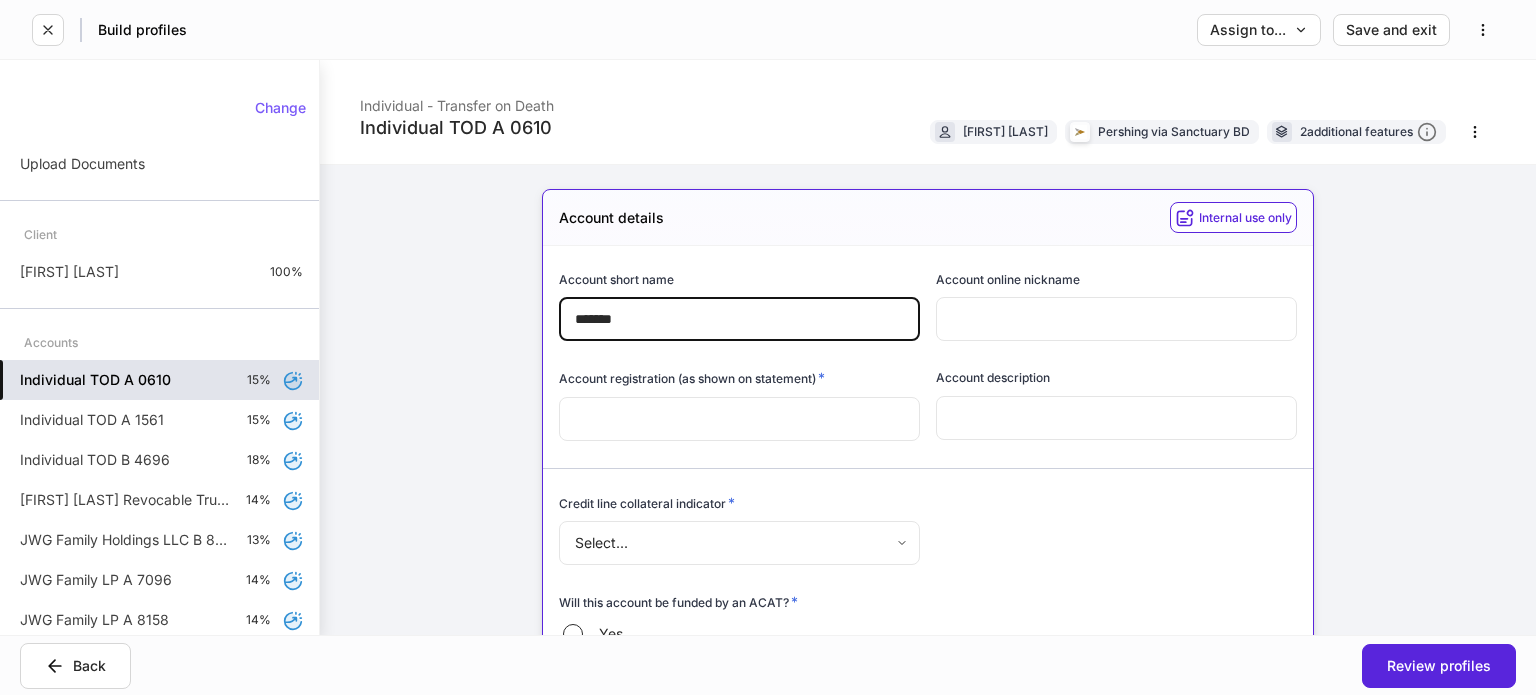 type on "*******" 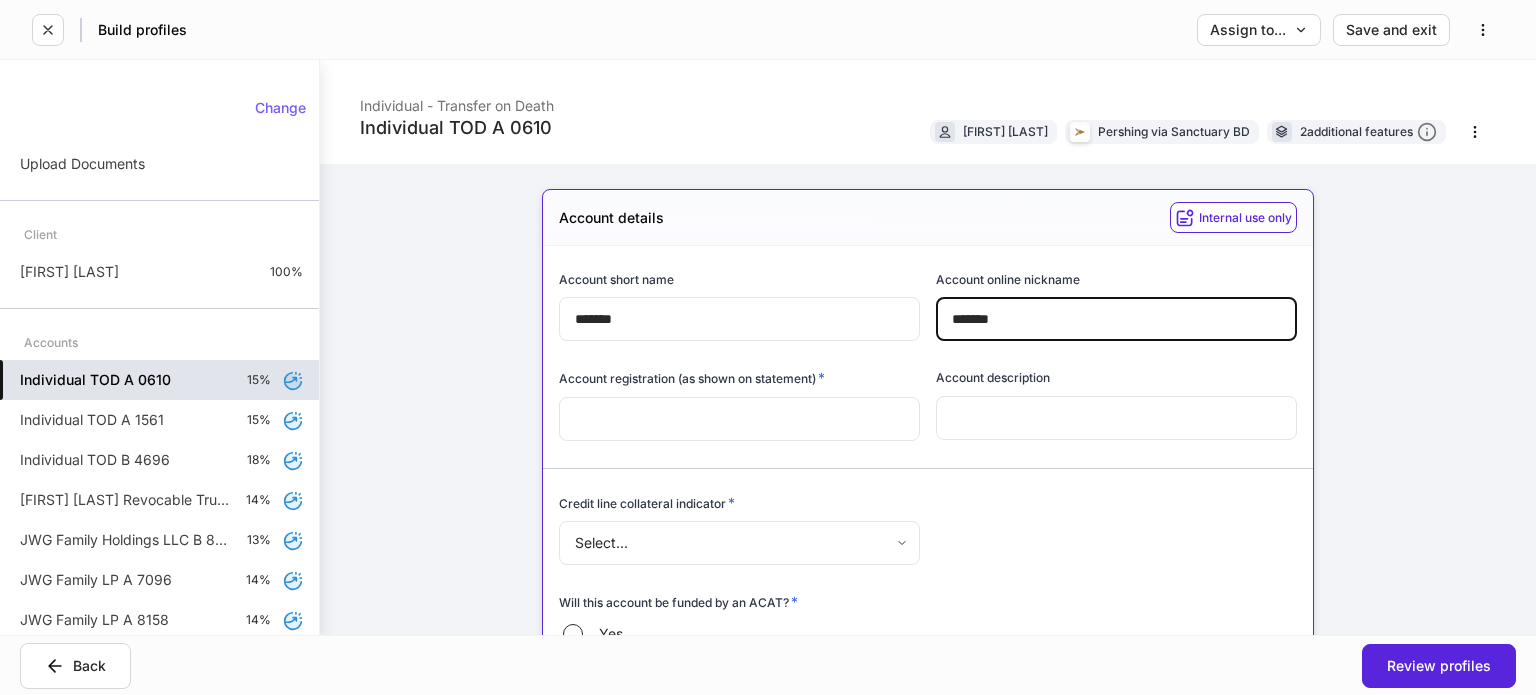 type on "*******" 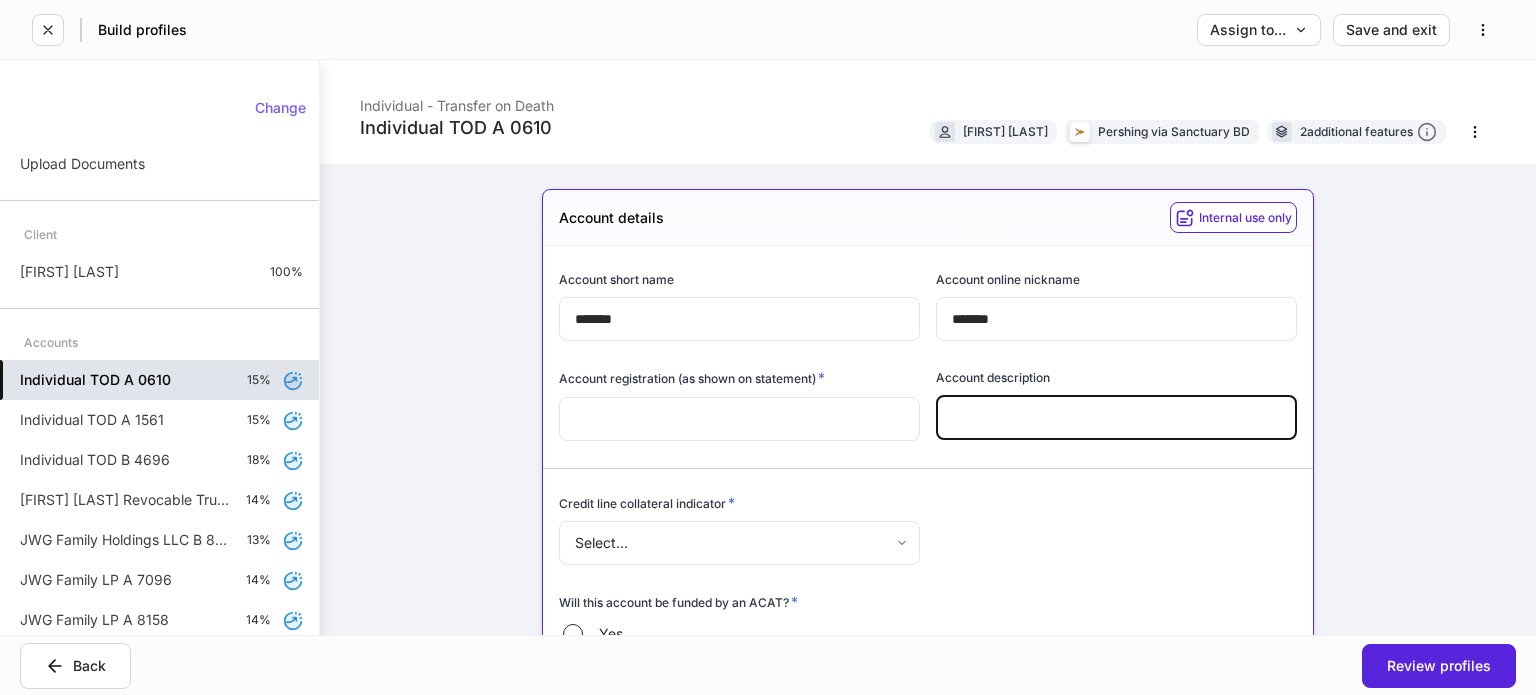 click at bounding box center (739, 419) 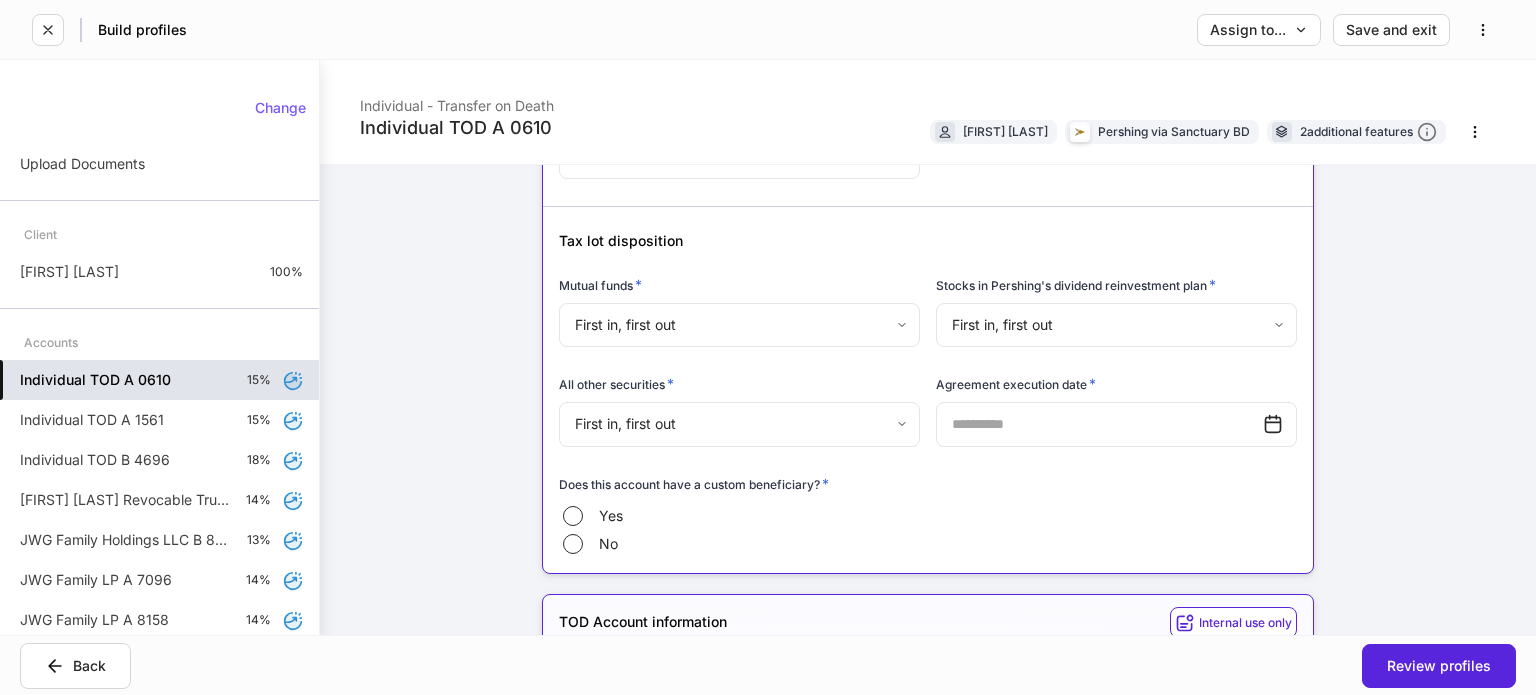 scroll, scrollTop: 800, scrollLeft: 0, axis: vertical 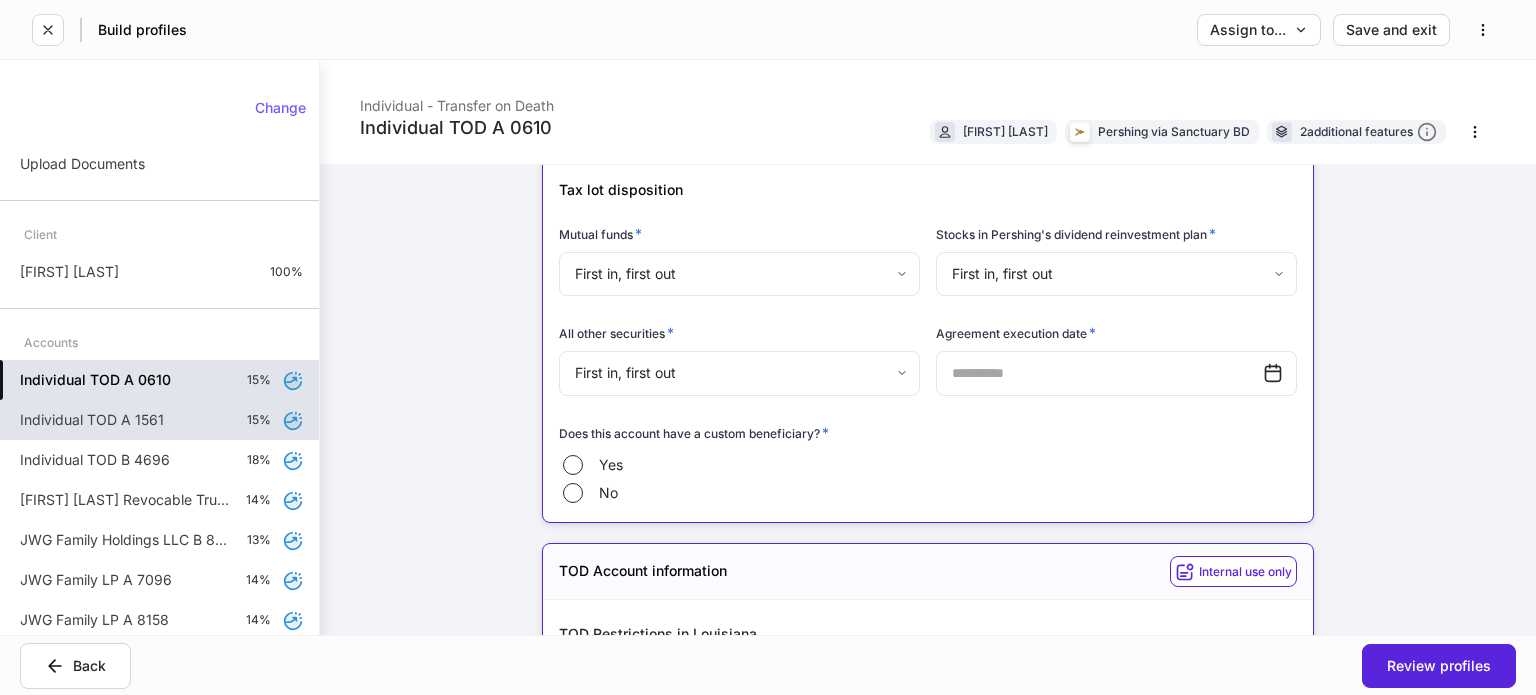 click on "Individual TOD A 1561 15%" at bounding box center [159, 420] 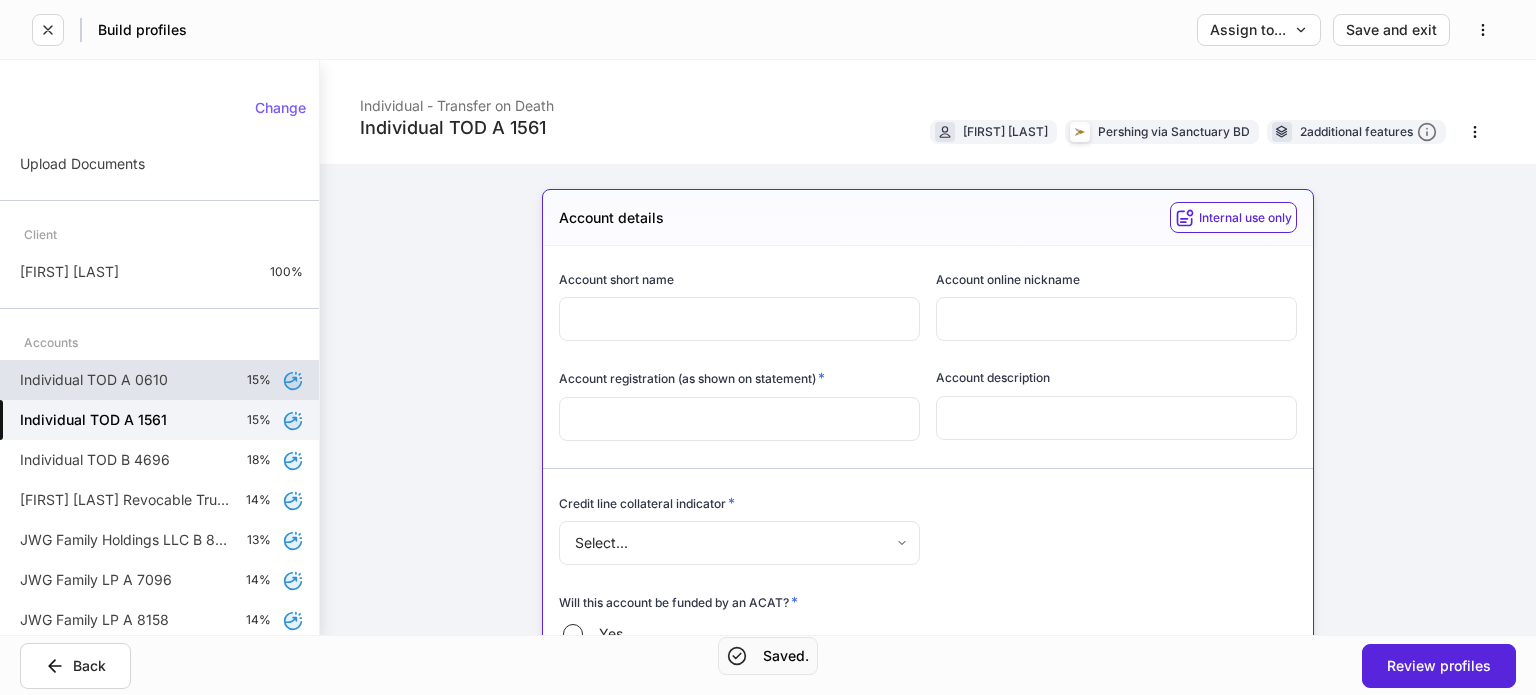 click at bounding box center [739, 319] 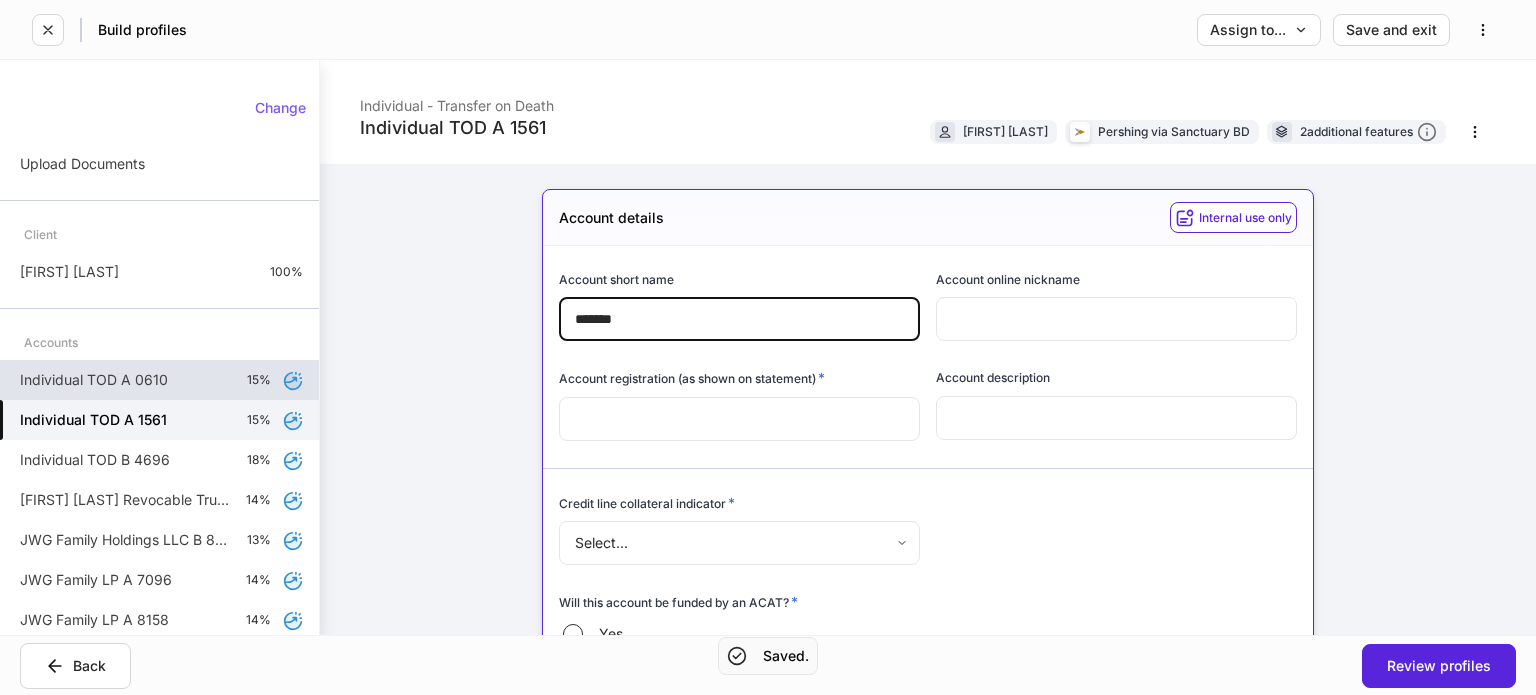 type on "*******" 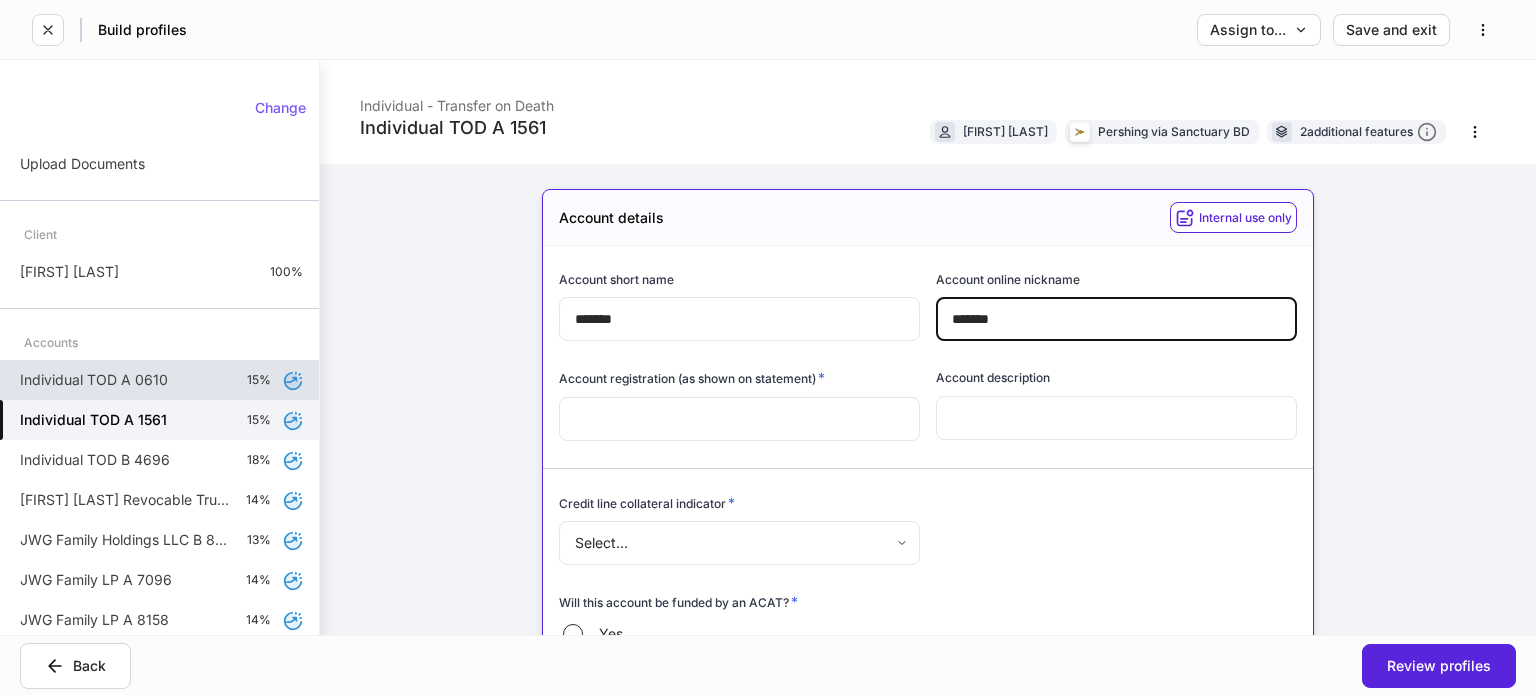 type on "*******" 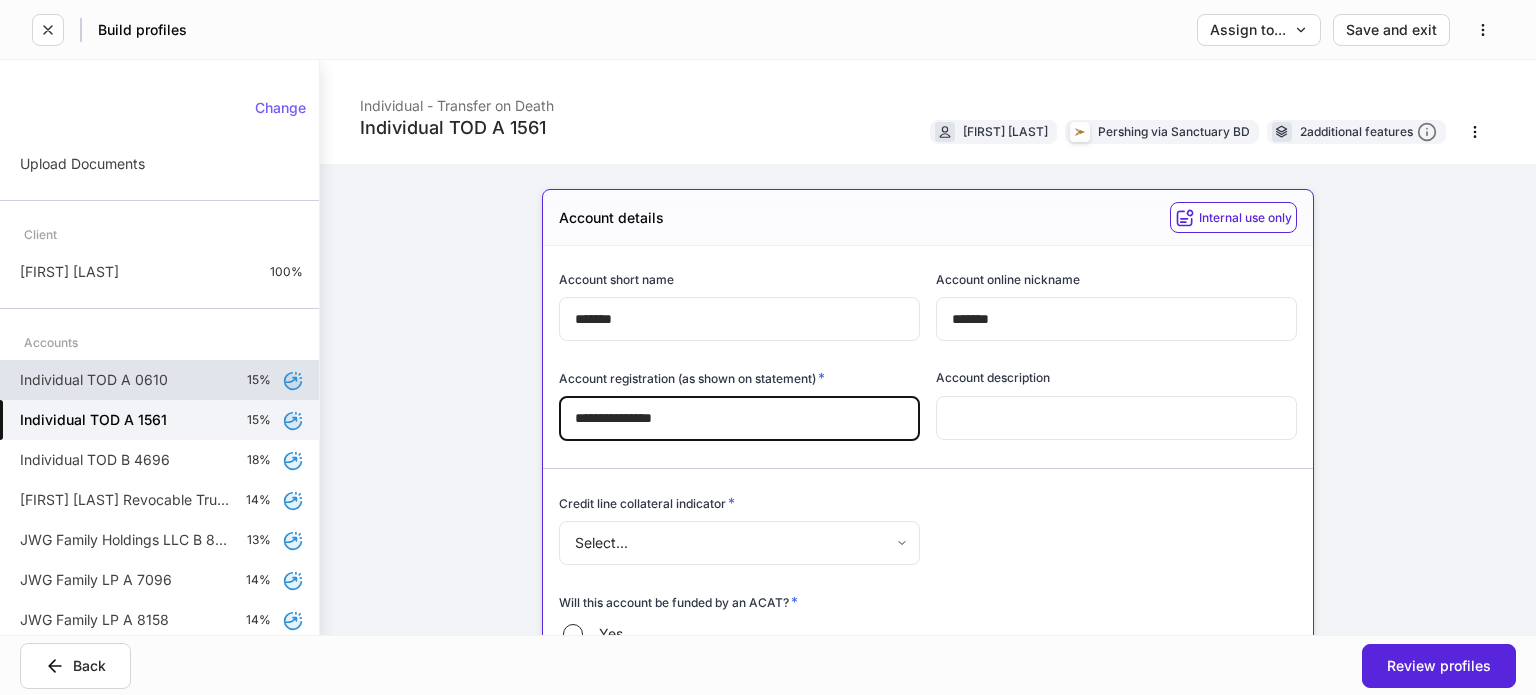 type on "**********" 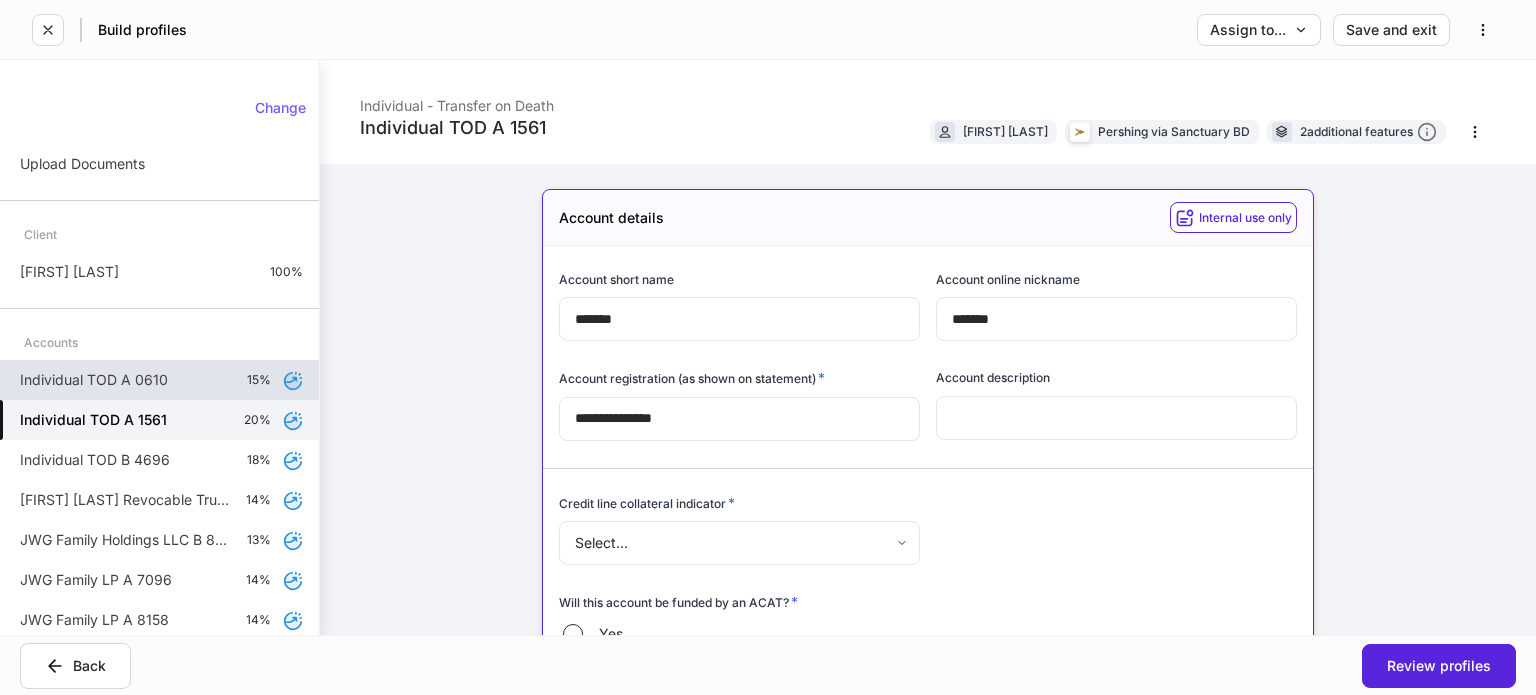 click on "Change Upload Documents Client Jim Green 100% Accounts Individual TOD A 0610 15% Individual TOD A 1561 20% Individual TOD B 4696 18% Jim Green Revocable Trust B 2688 14% JWG Family Holdings LLC B 8157 13% JWG Family LP A 7096 14% JWG Family LP A 8158 14% JWG Family LP A 9160 14% JWG Family LP B 8615 14% JWG Property Co LTD B 3620 14%" at bounding box center [159, 347] 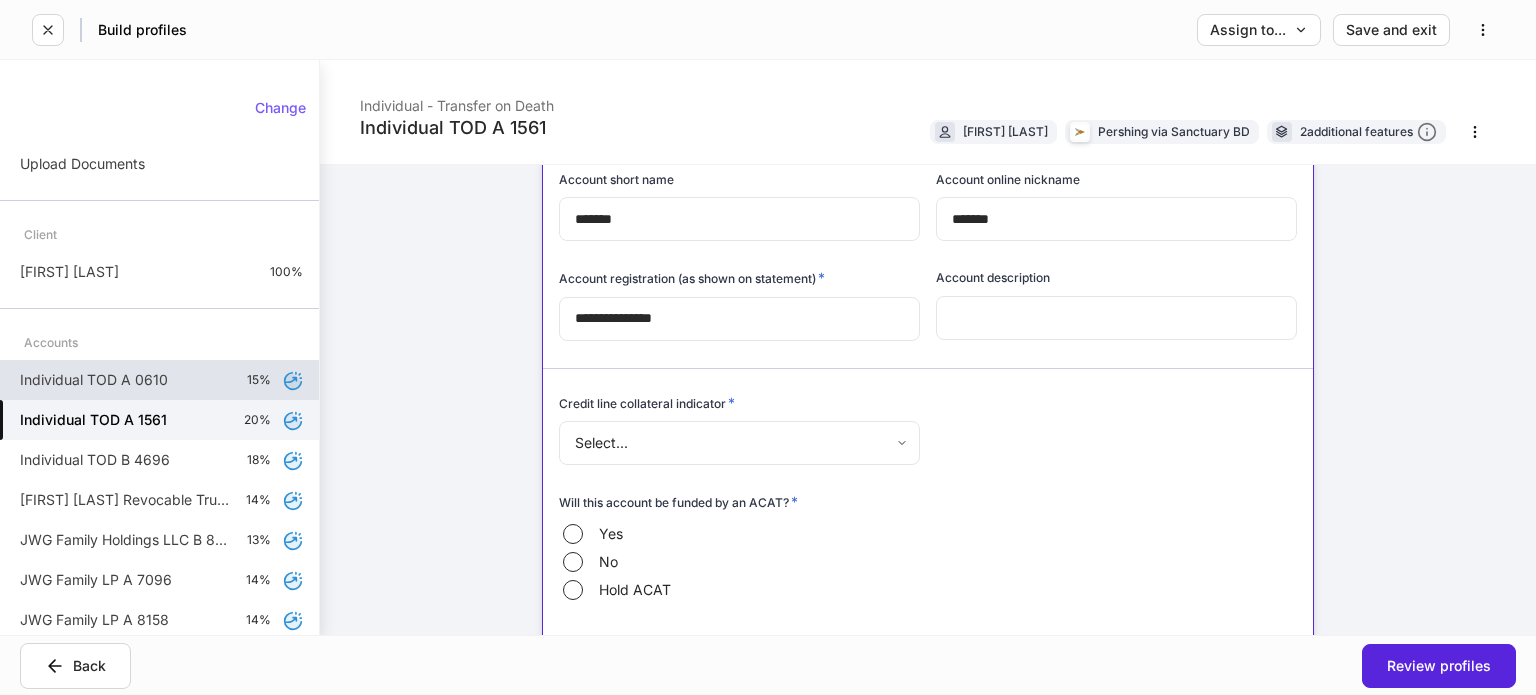 scroll, scrollTop: 200, scrollLeft: 0, axis: vertical 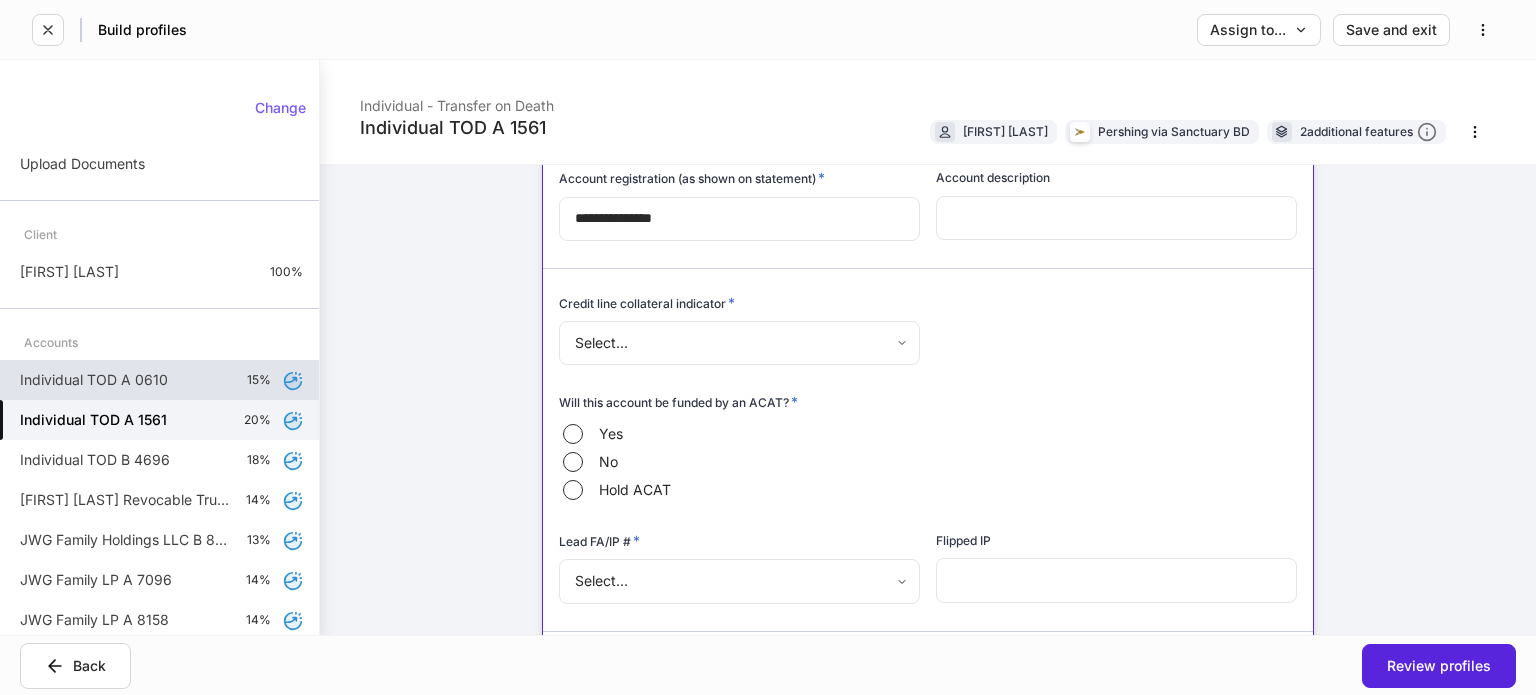 click on "**********" at bounding box center [768, 347] 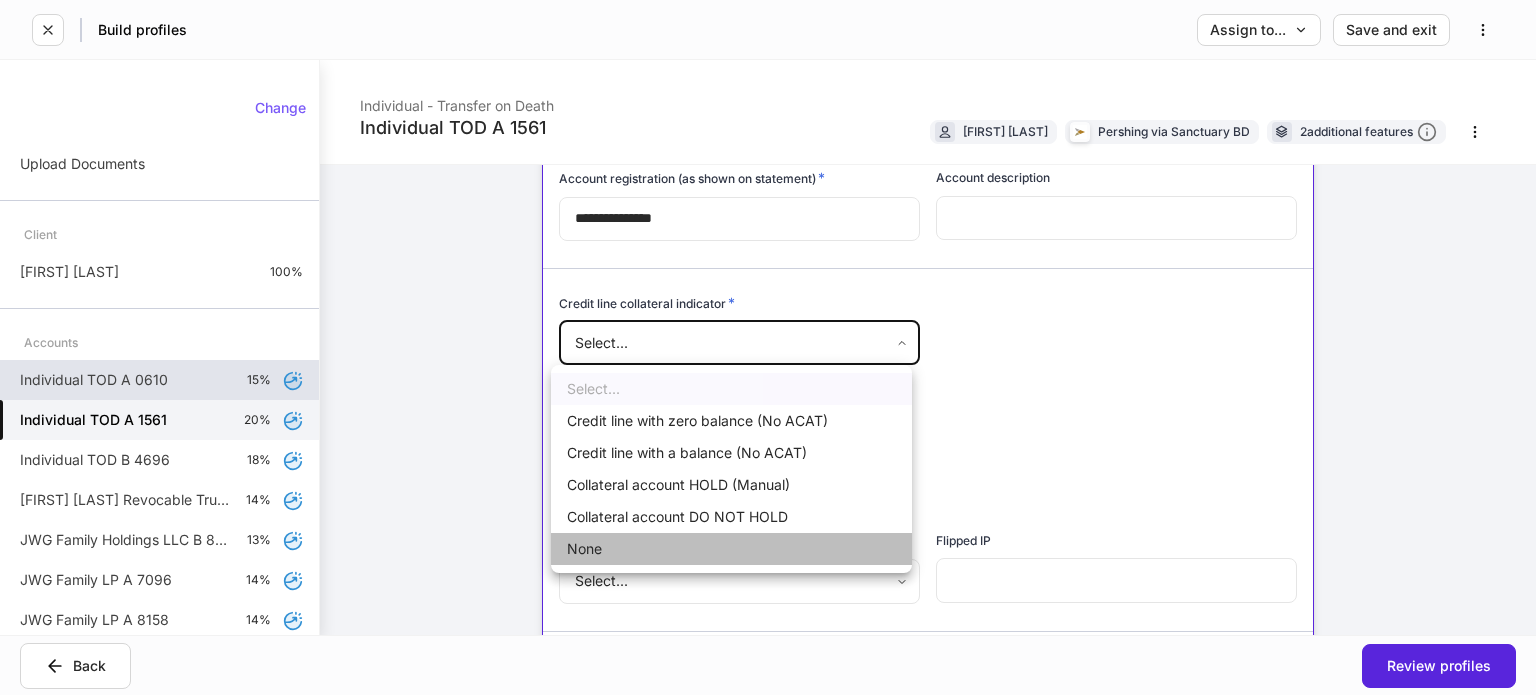 click on "None" at bounding box center [731, 549] 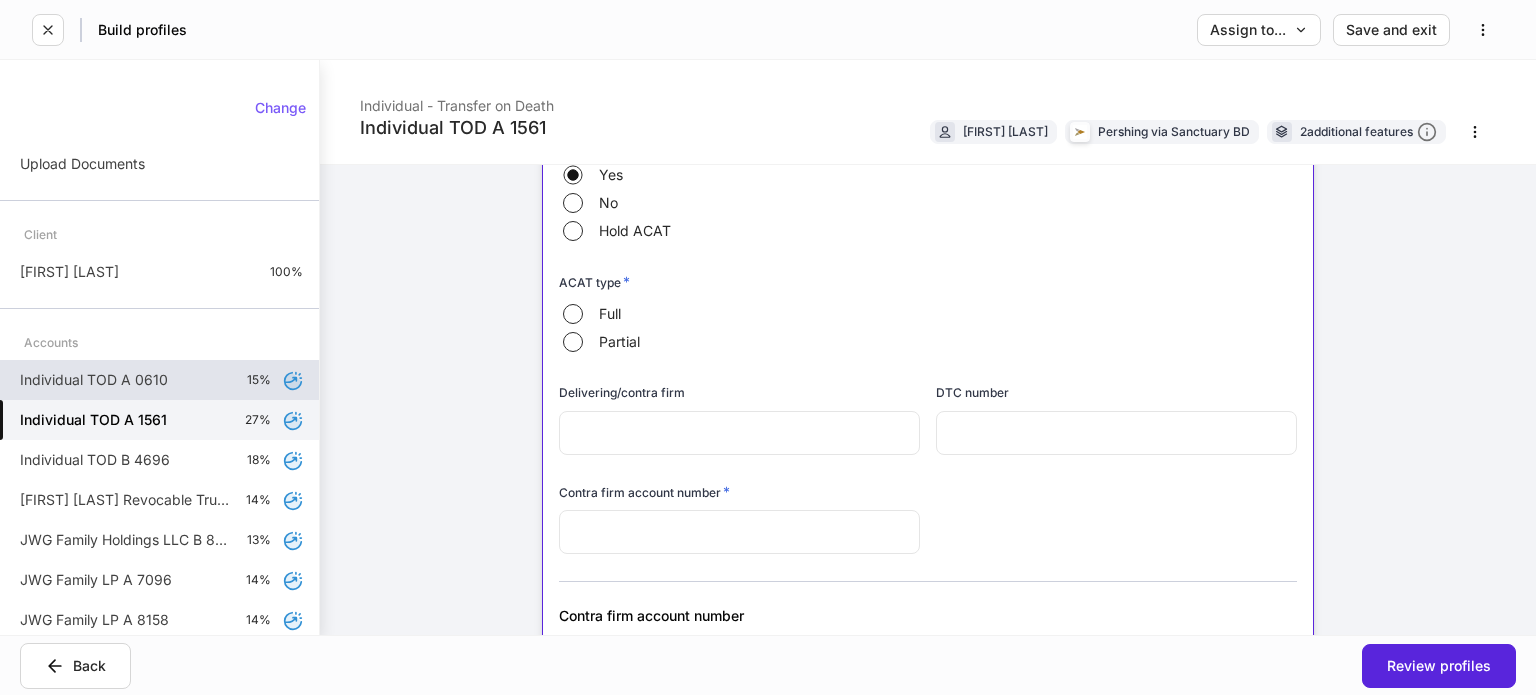 scroll, scrollTop: 500, scrollLeft: 0, axis: vertical 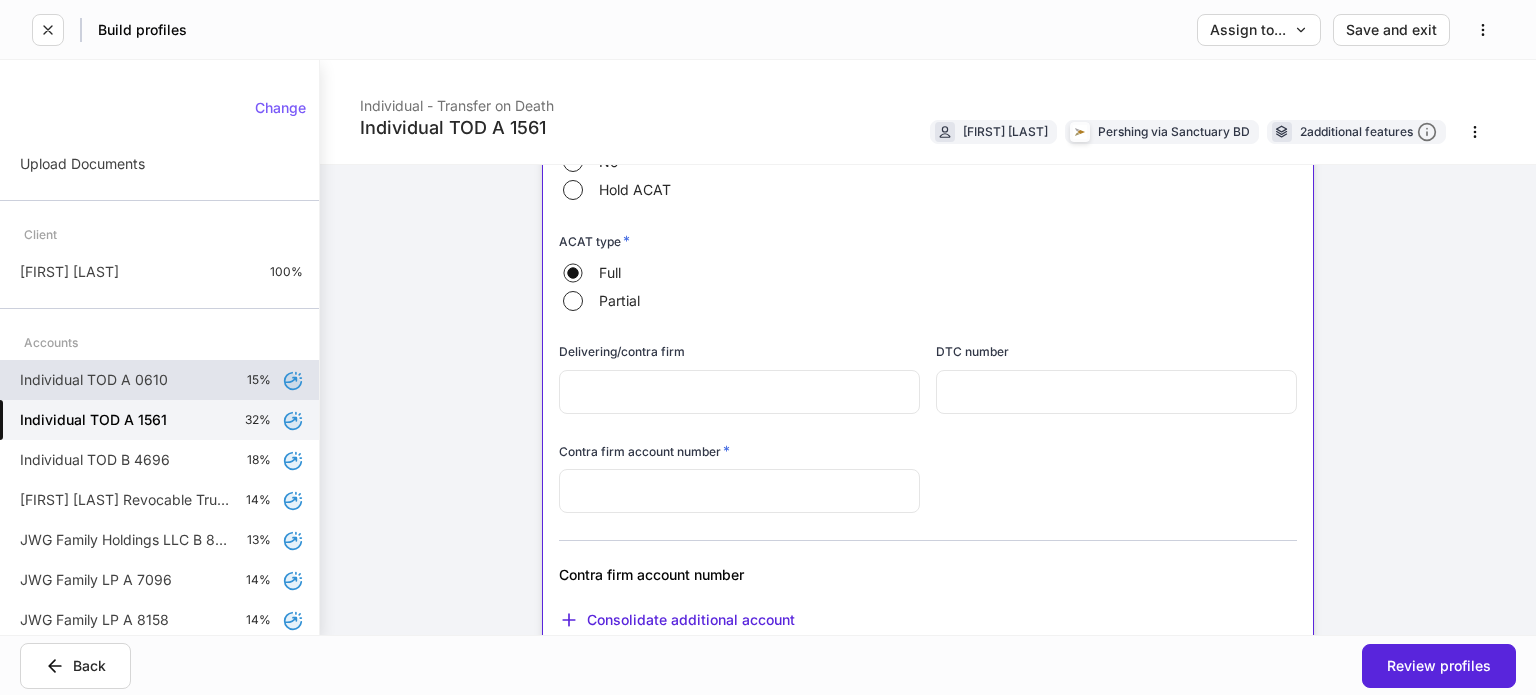 click at bounding box center [739, 392] 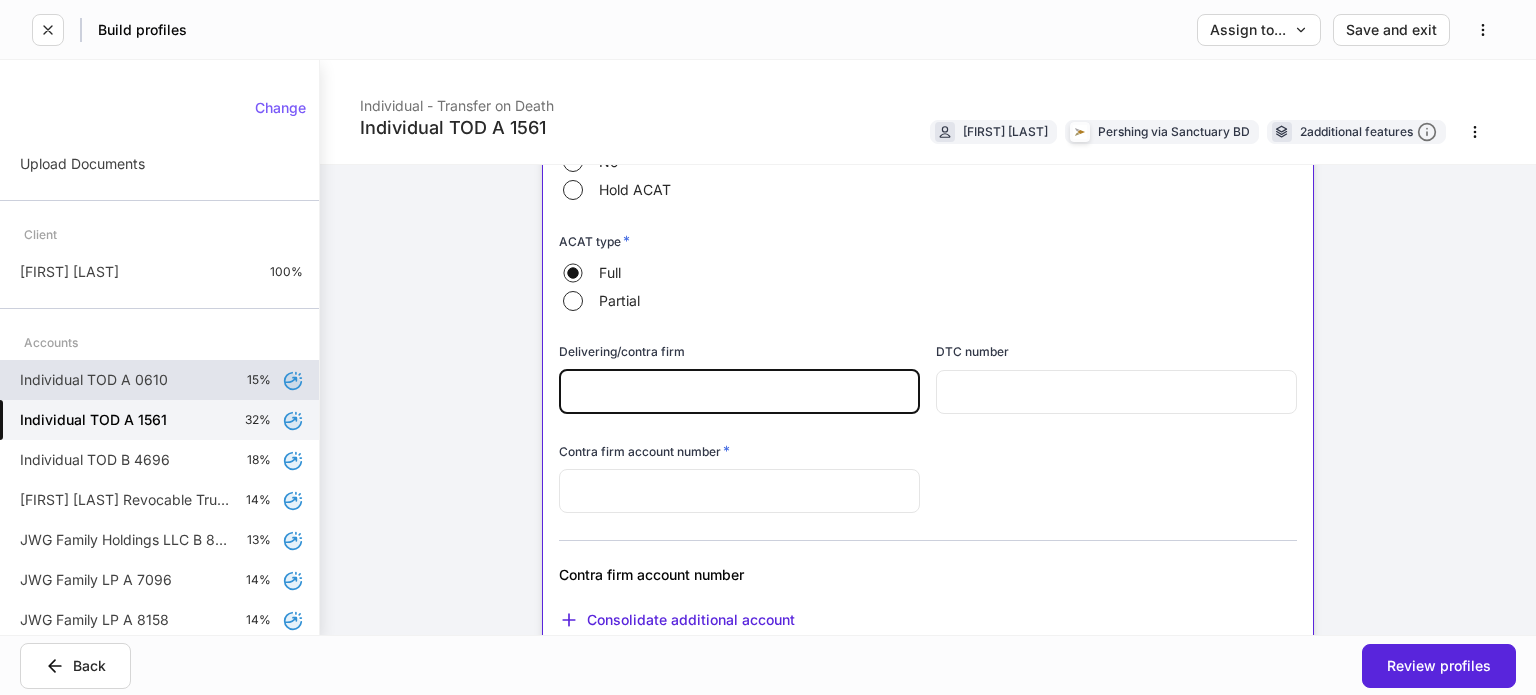 click at bounding box center (739, 491) 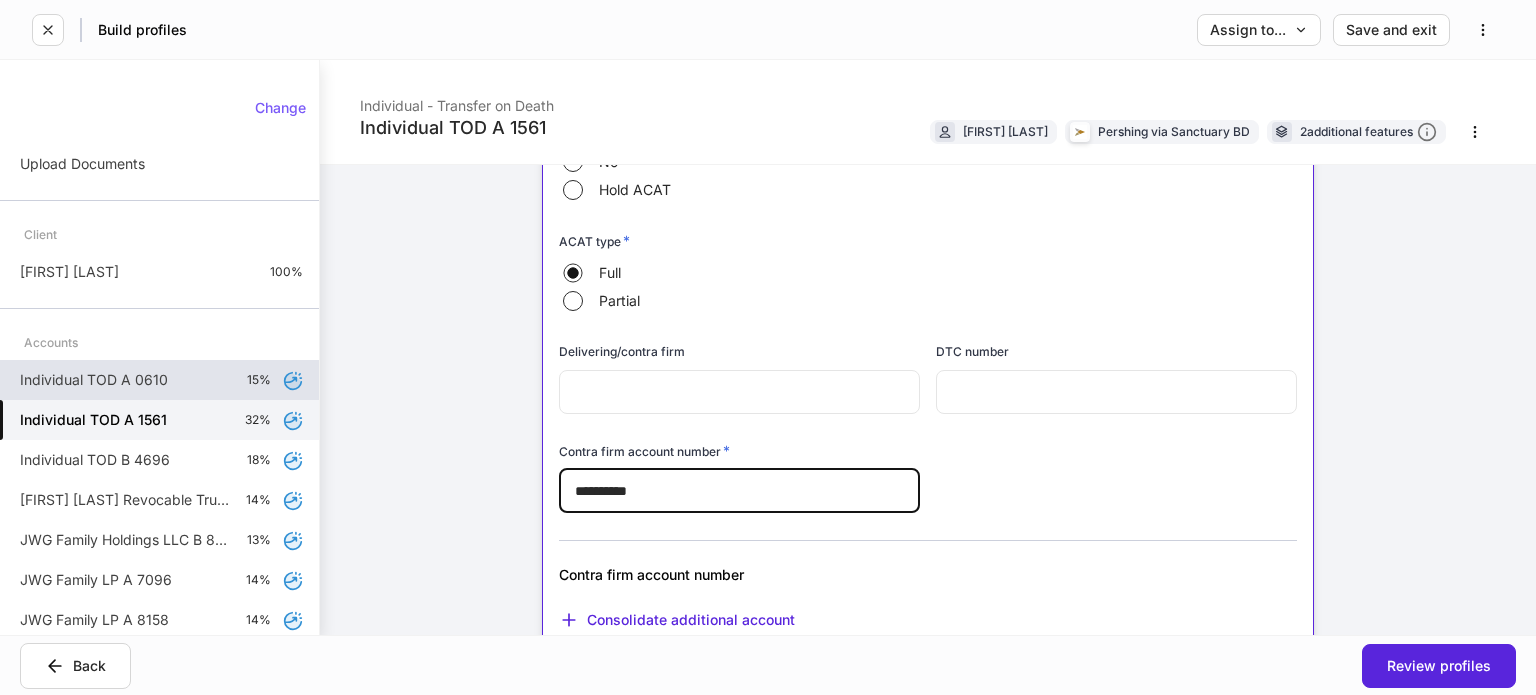 type on "**********" 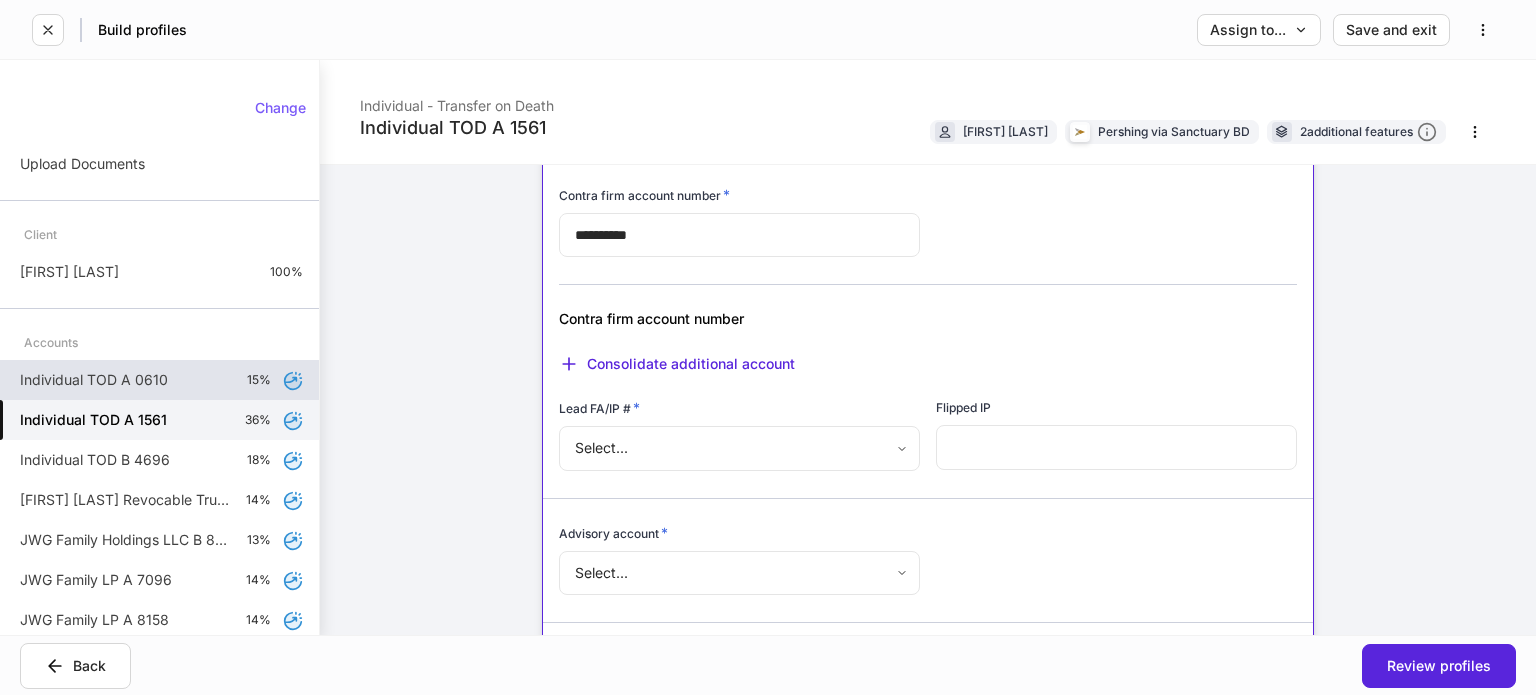 scroll, scrollTop: 800, scrollLeft: 0, axis: vertical 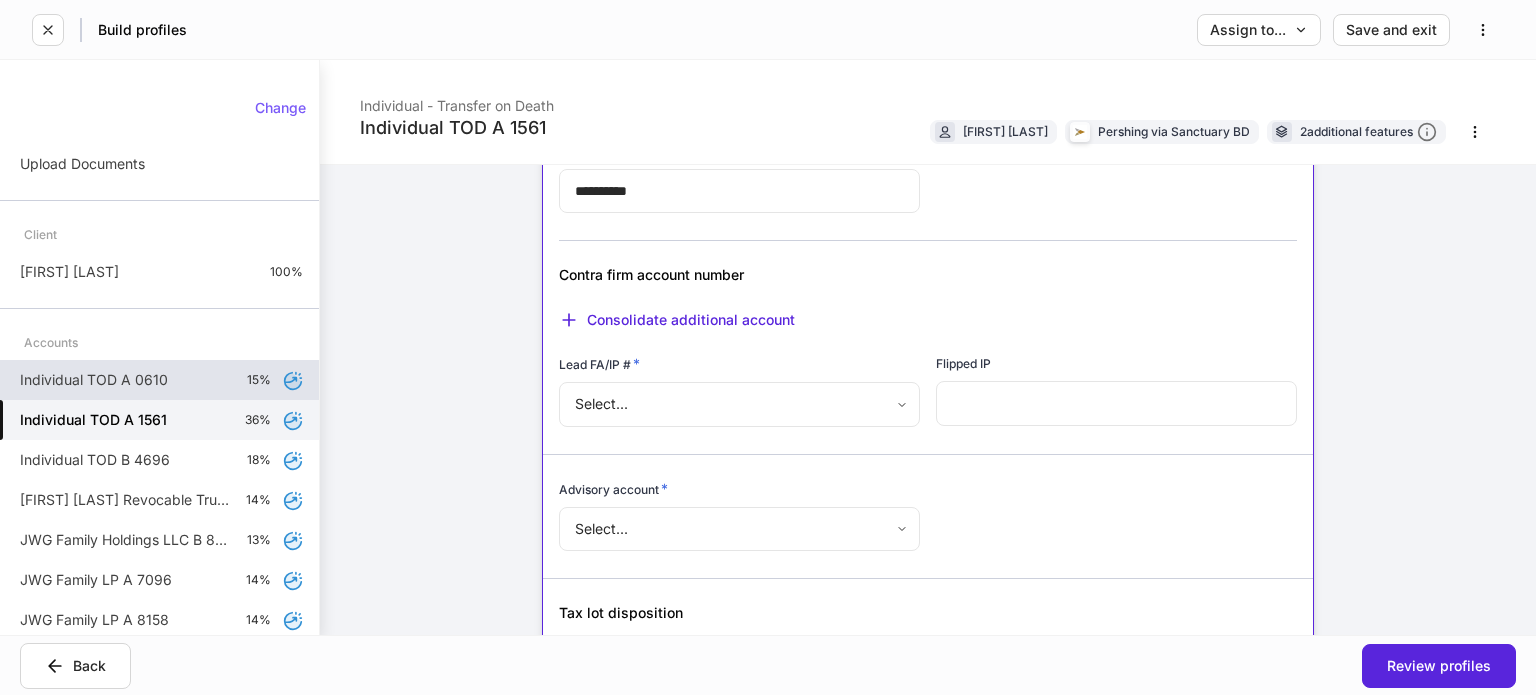 click on "**********" at bounding box center [768, 347] 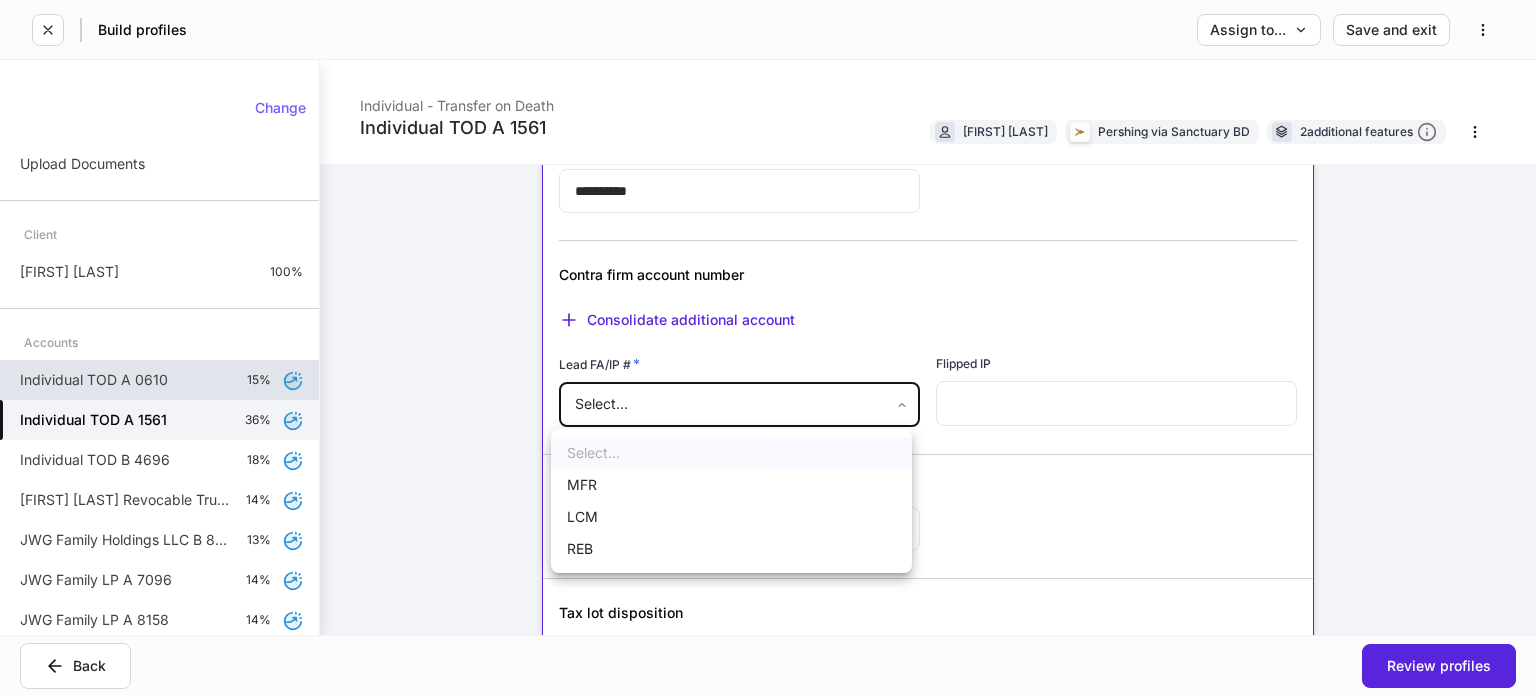 click on "REB" at bounding box center (731, 549) 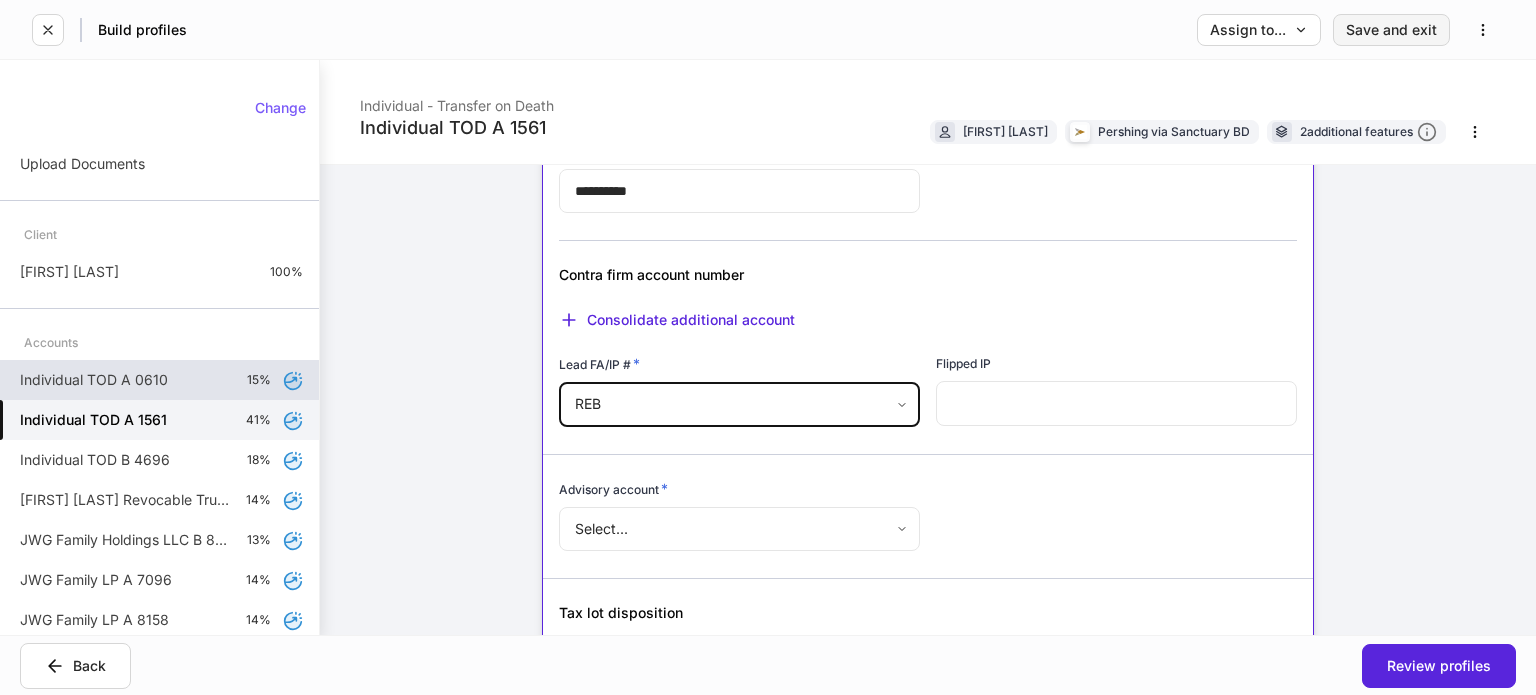 click on "Save and exit" at bounding box center [1391, 30] 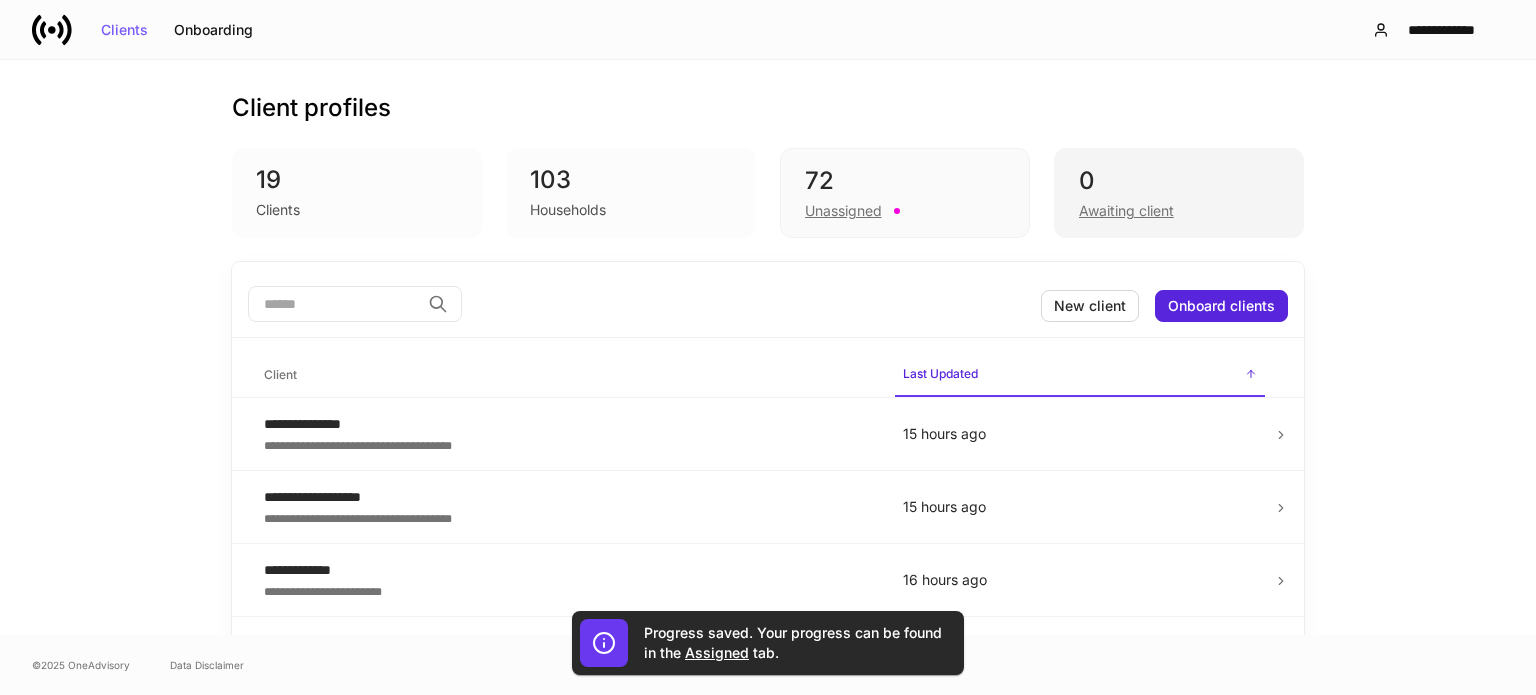 click on "Awaiting client" at bounding box center [1126, 211] 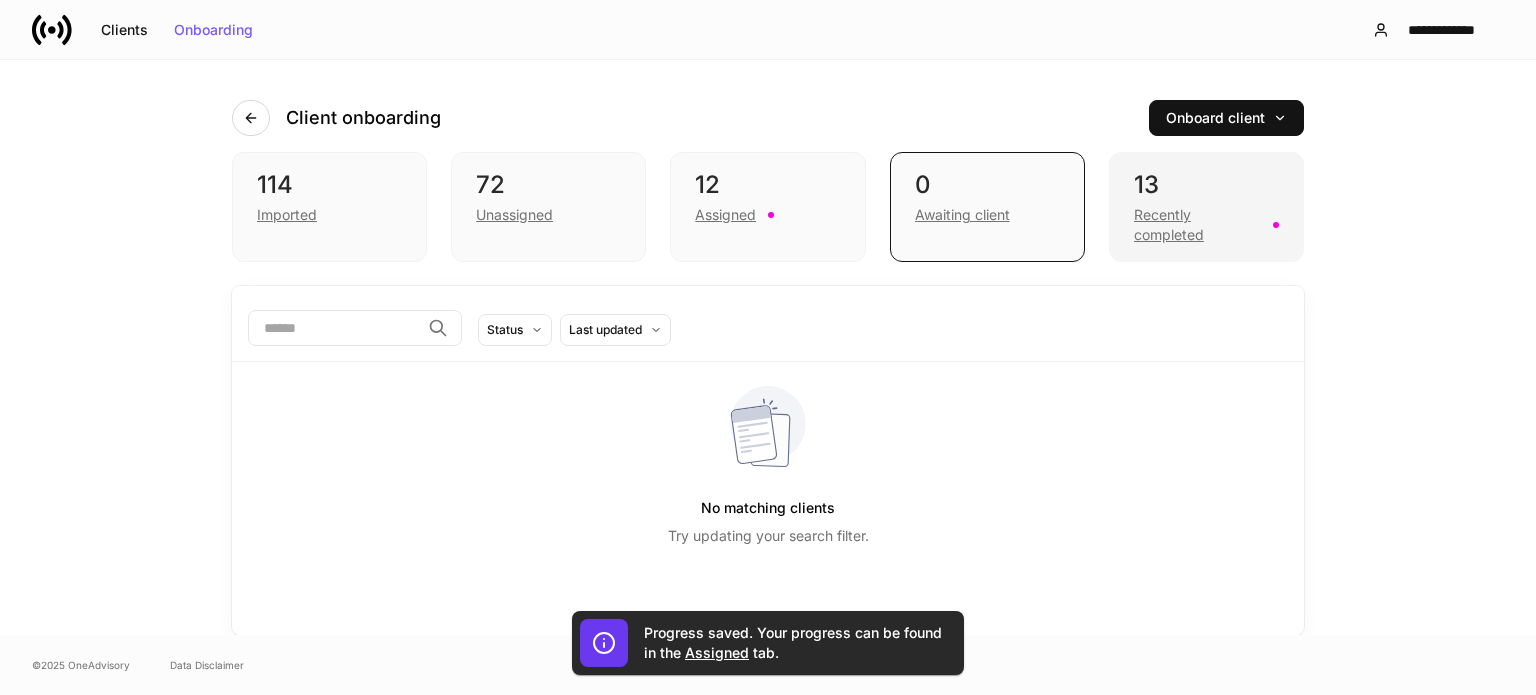 click on "Recently completed" at bounding box center [1197, 225] 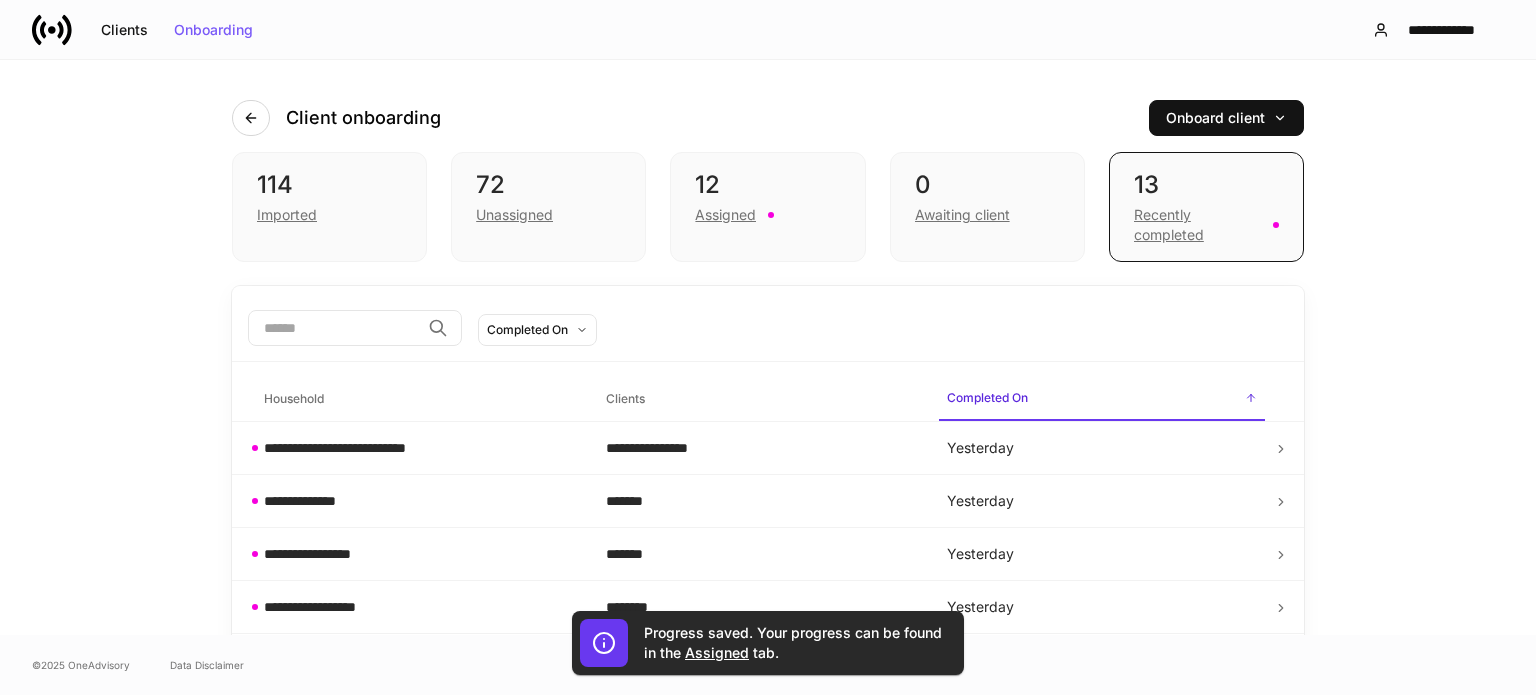 click at bounding box center (334, 328) 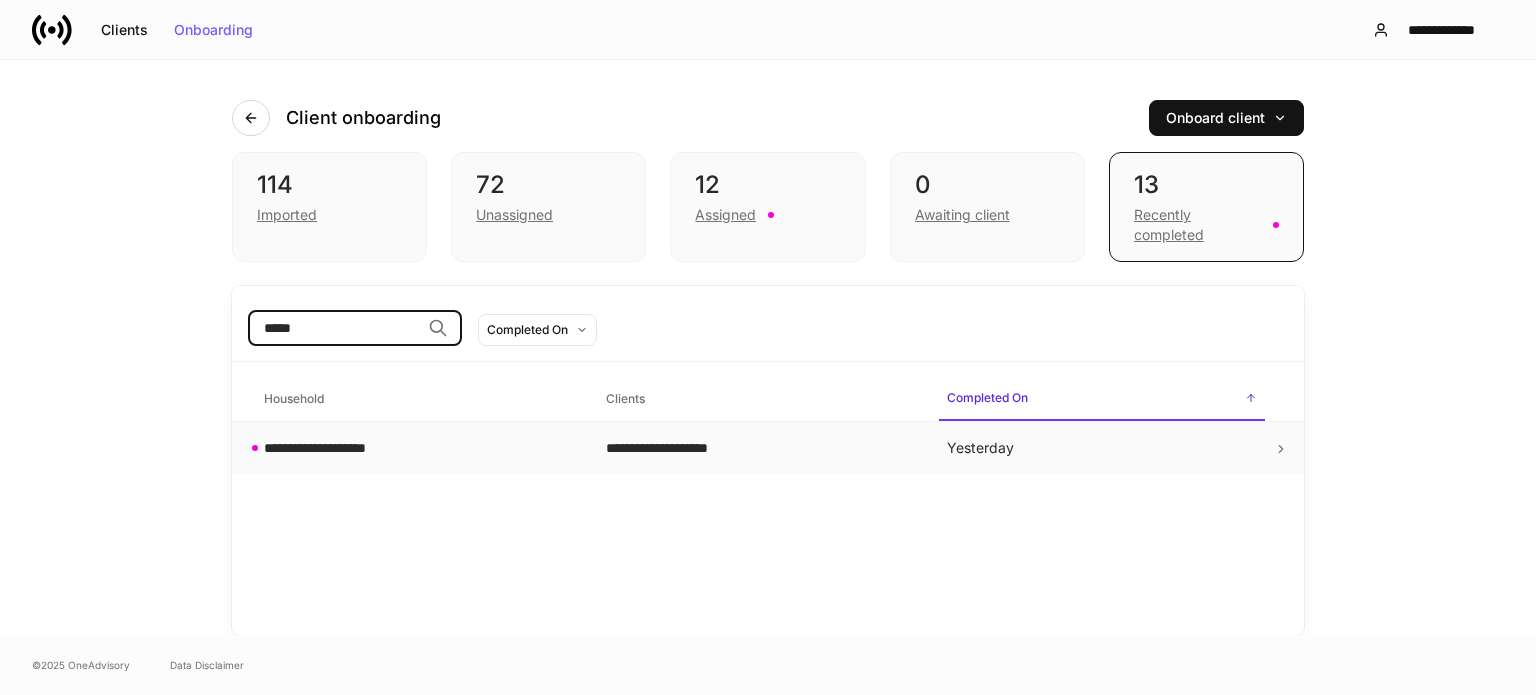 type on "*****" 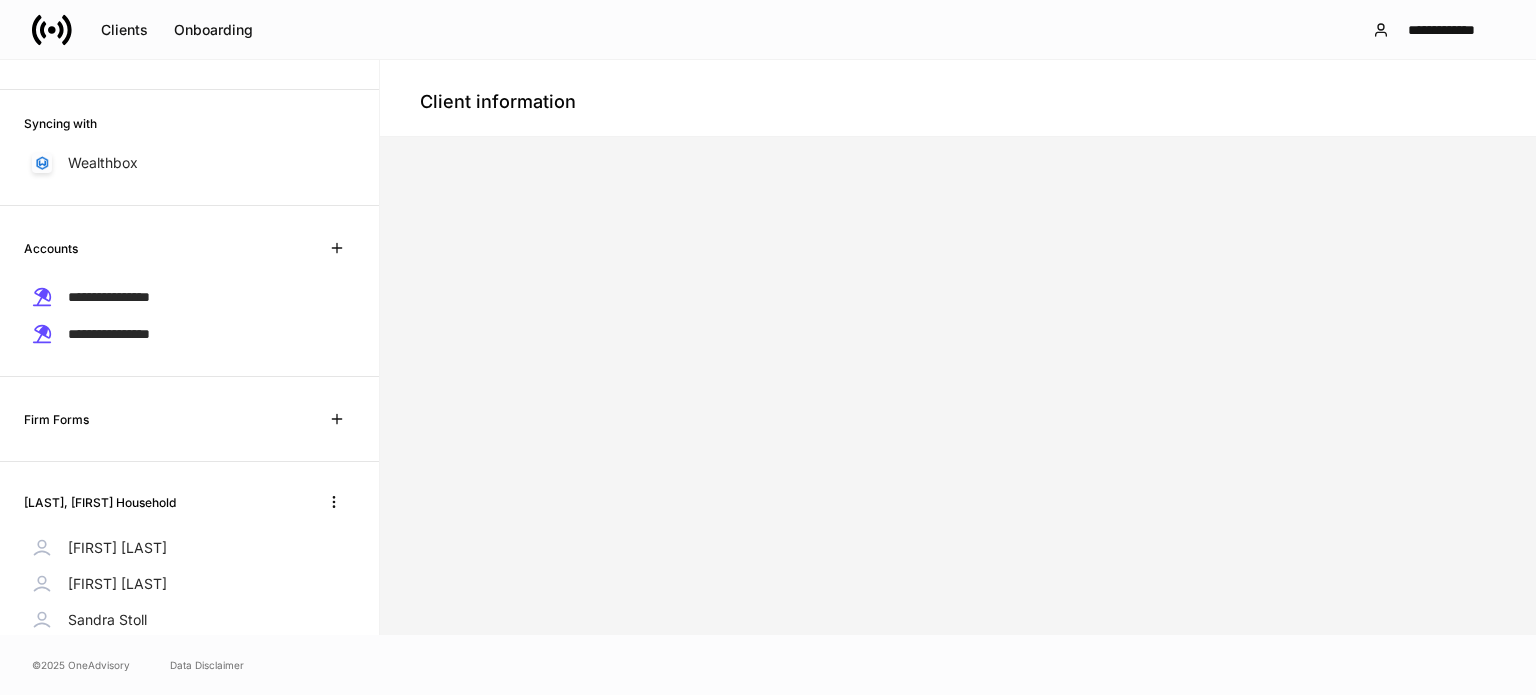 scroll, scrollTop: 300, scrollLeft: 0, axis: vertical 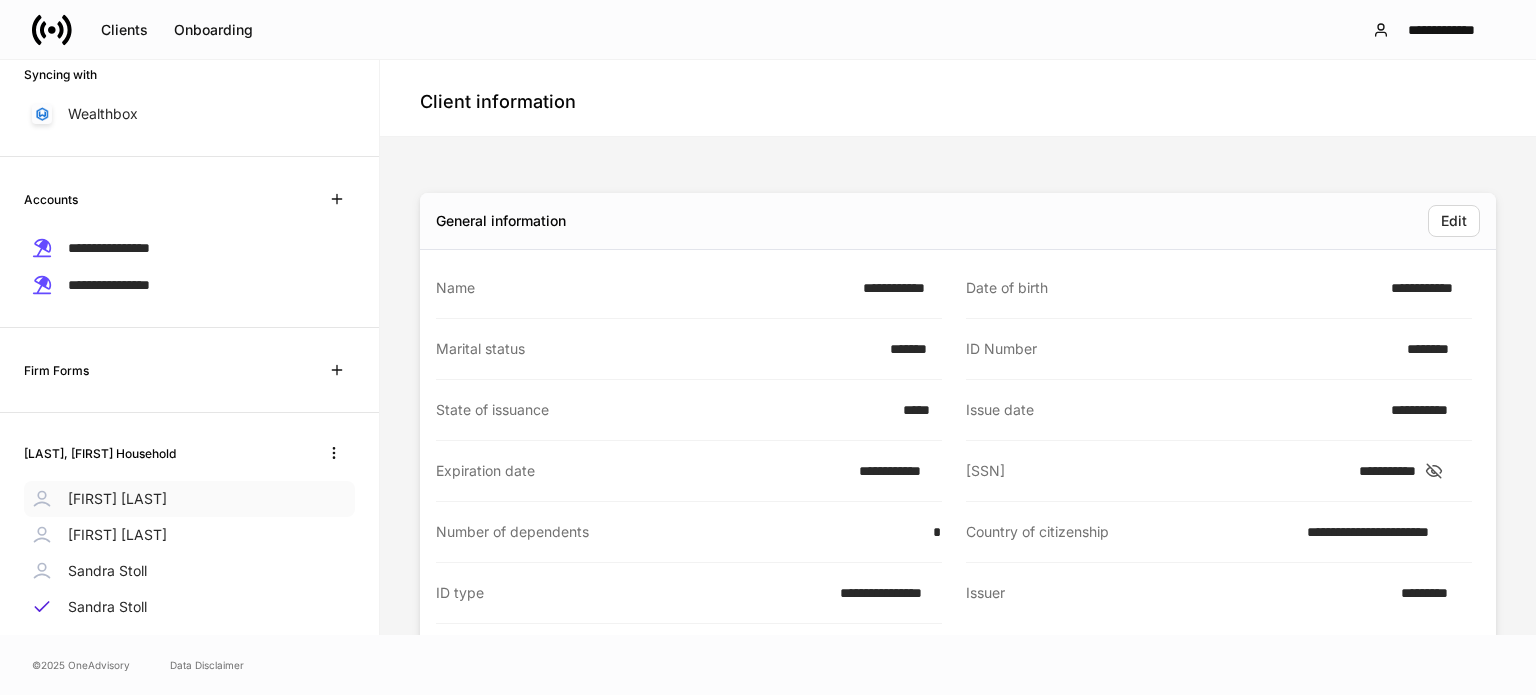 click on "Phil Stoll" at bounding box center (117, 499) 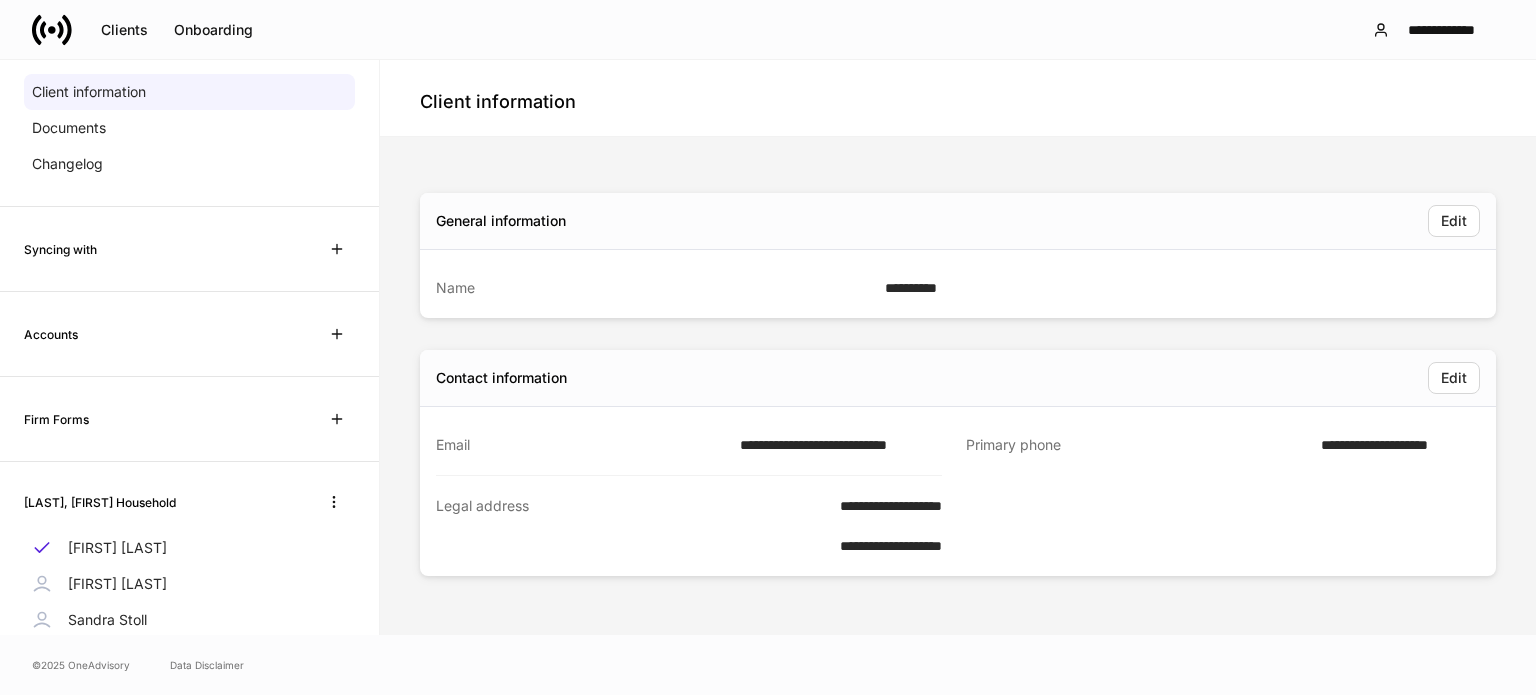 scroll, scrollTop: 0, scrollLeft: 0, axis: both 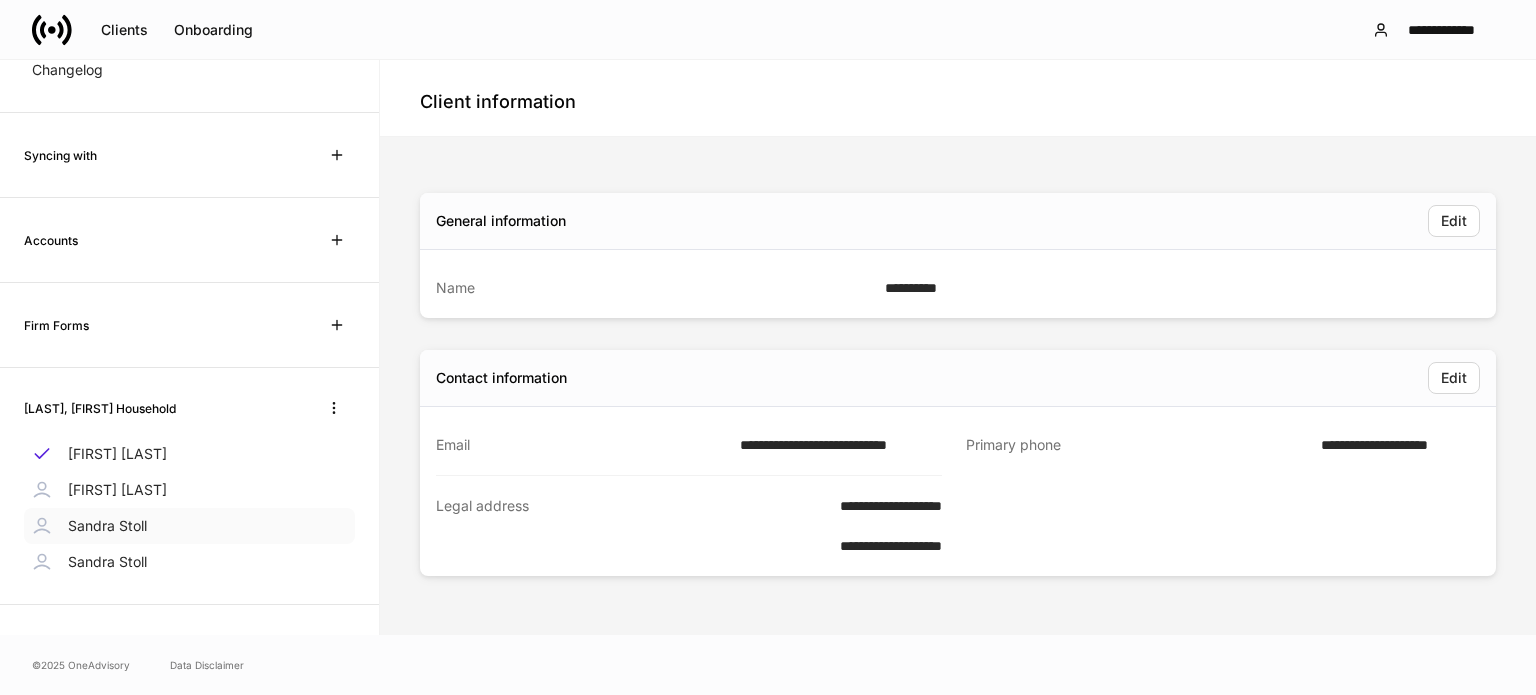 click on "Sandra Stoll" at bounding box center [107, 526] 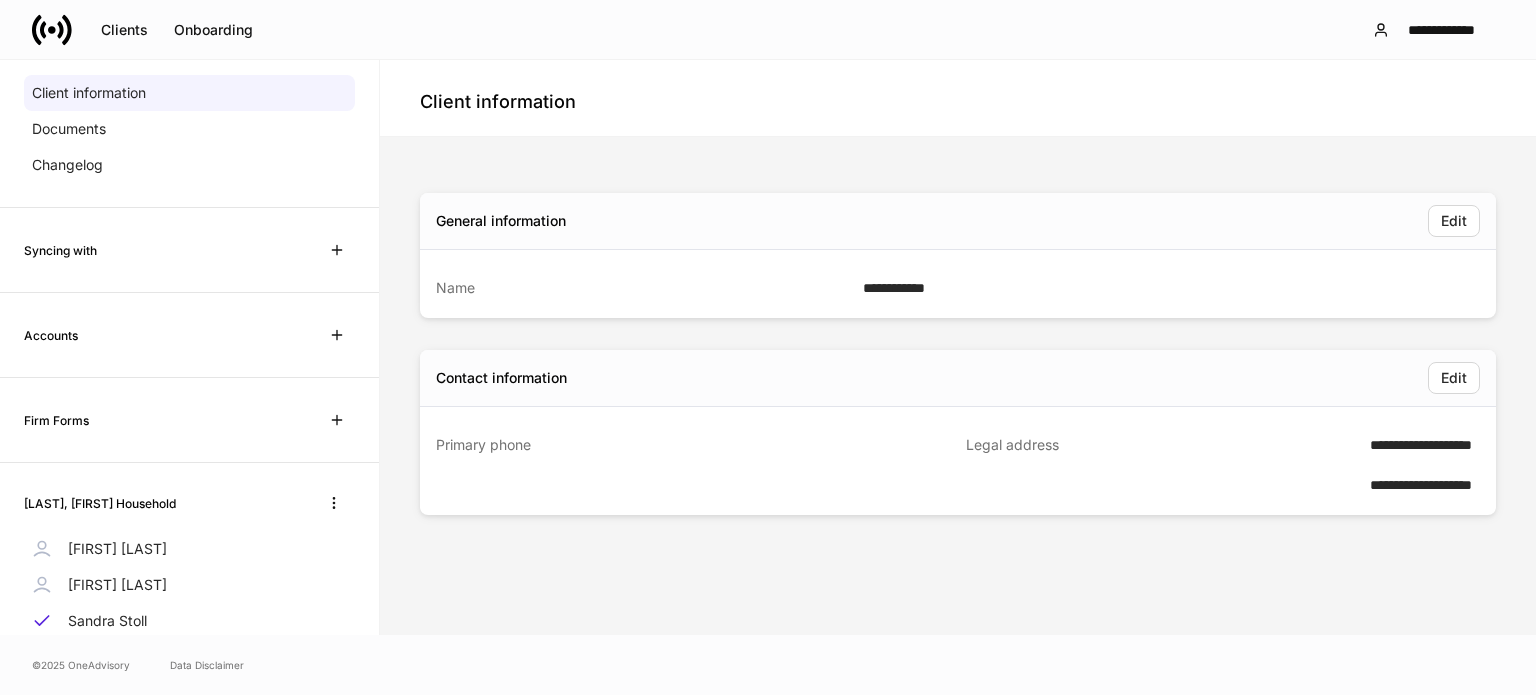 scroll, scrollTop: 0, scrollLeft: 0, axis: both 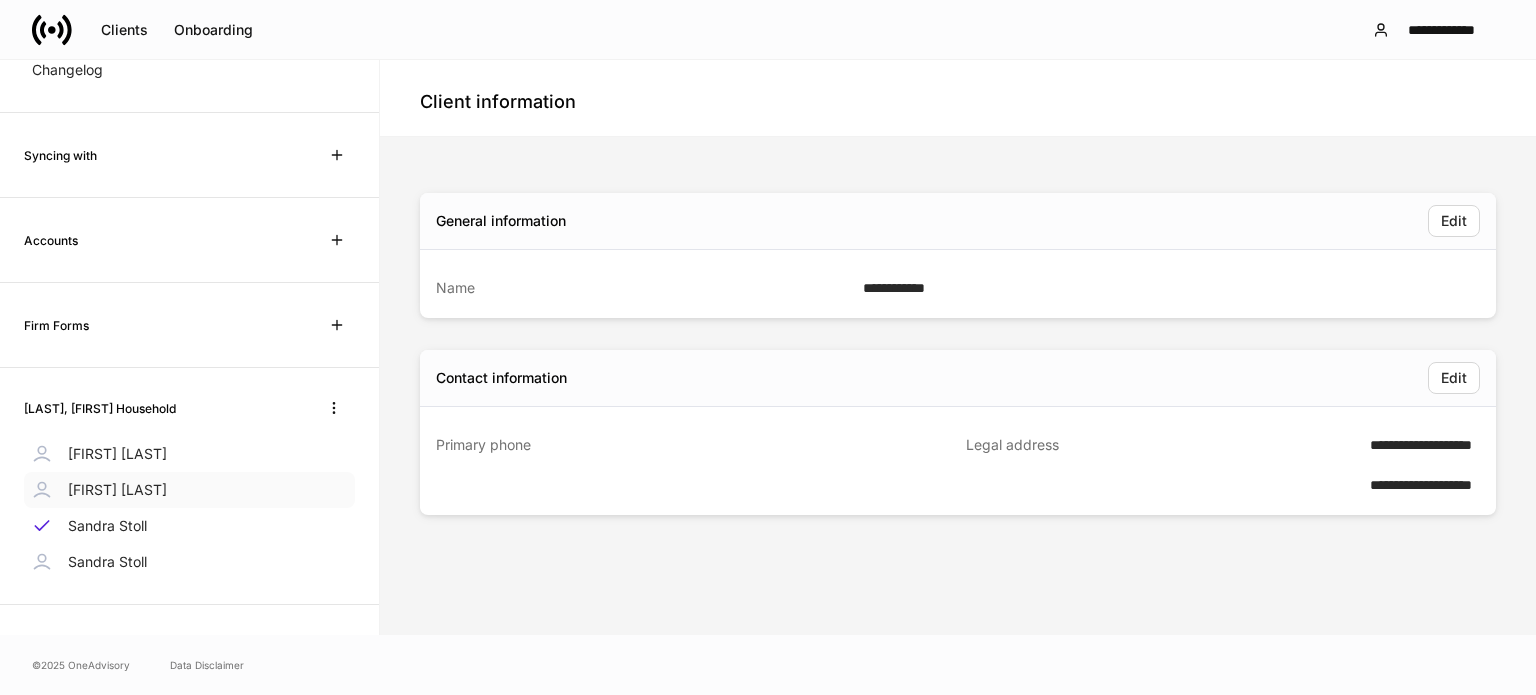 click on "Phil Stoll" at bounding box center (117, 490) 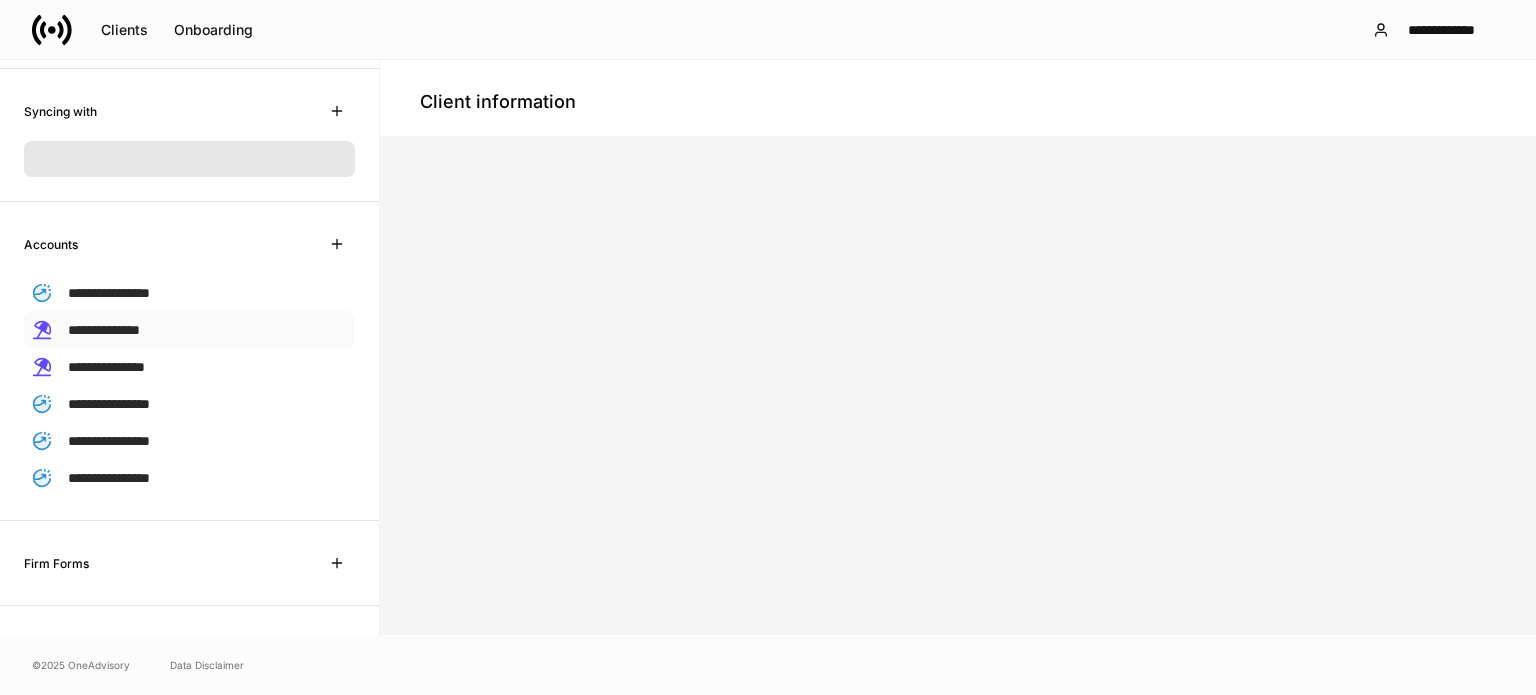 scroll, scrollTop: 228, scrollLeft: 0, axis: vertical 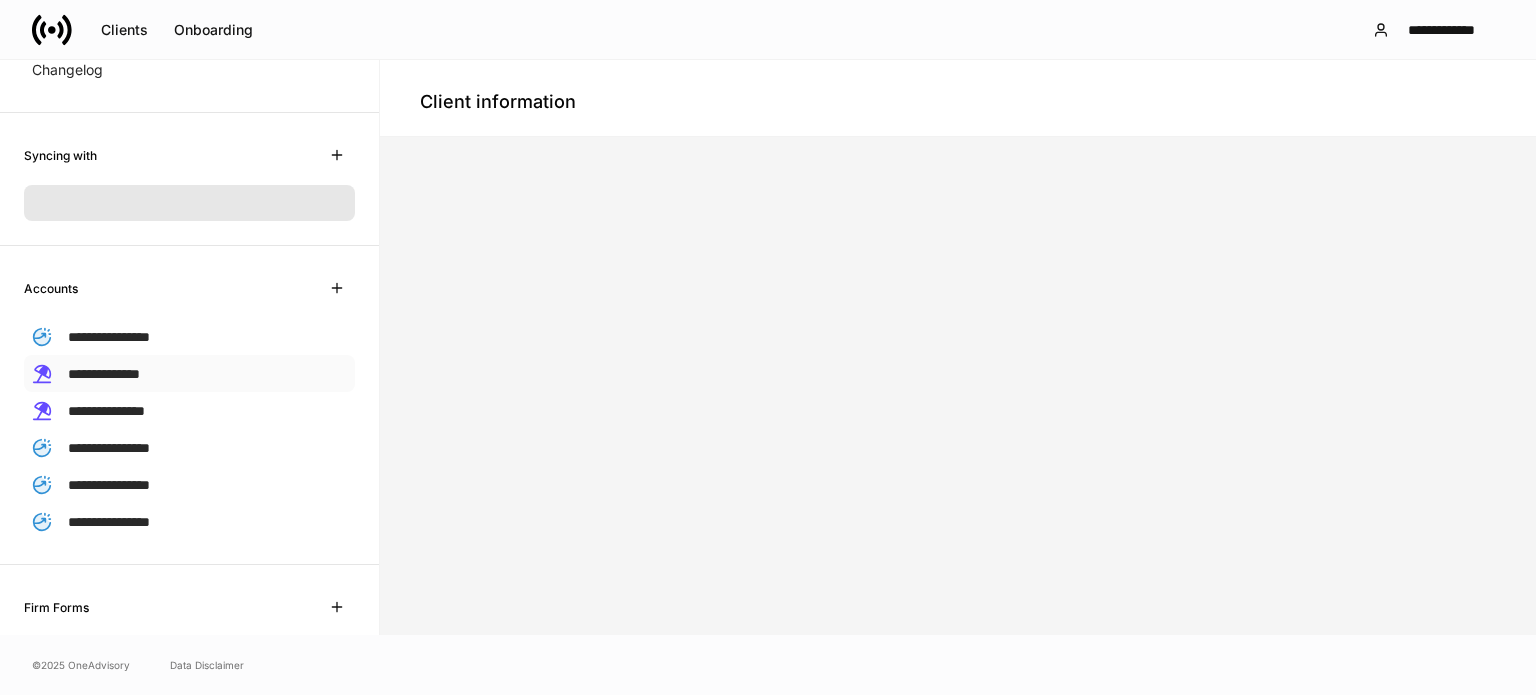 click on "**********" at bounding box center [104, 374] 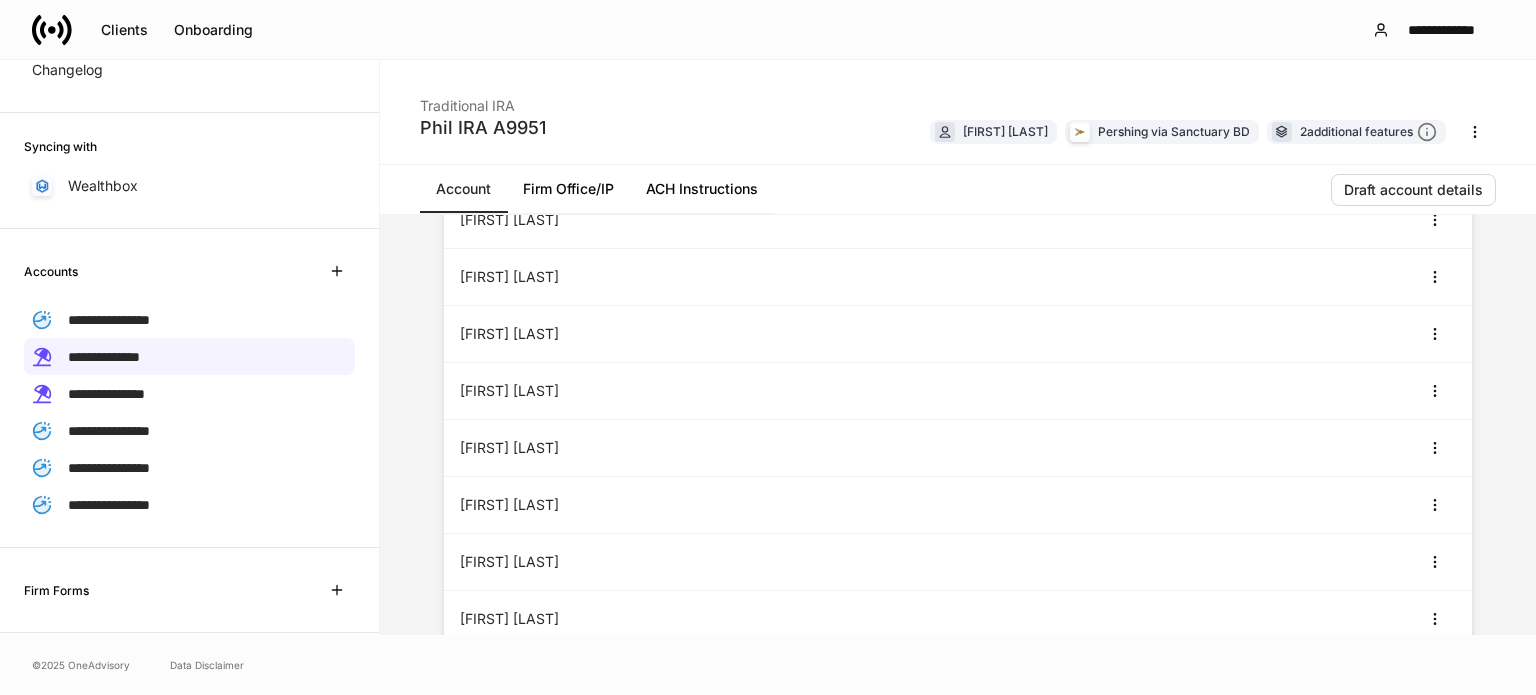 scroll, scrollTop: 900, scrollLeft: 0, axis: vertical 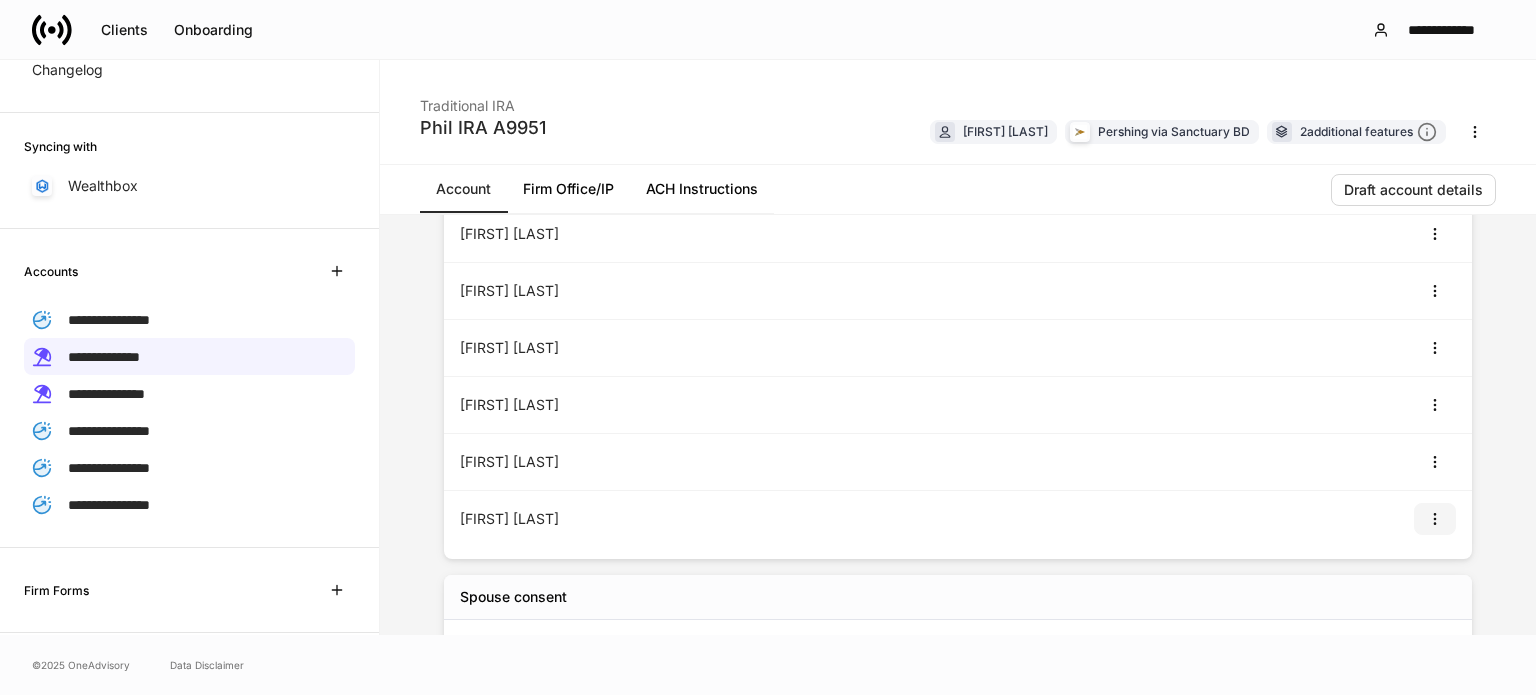 click 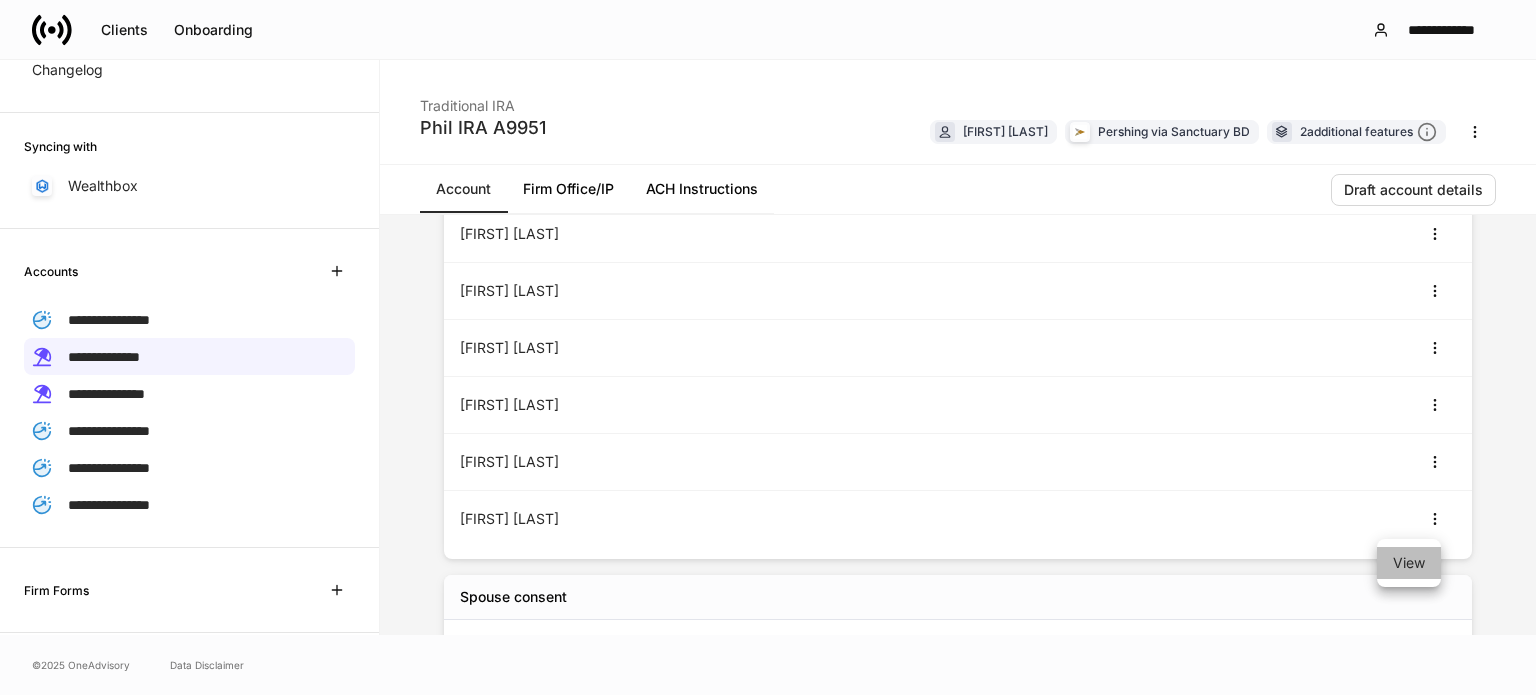 click on "View" at bounding box center [1409, 563] 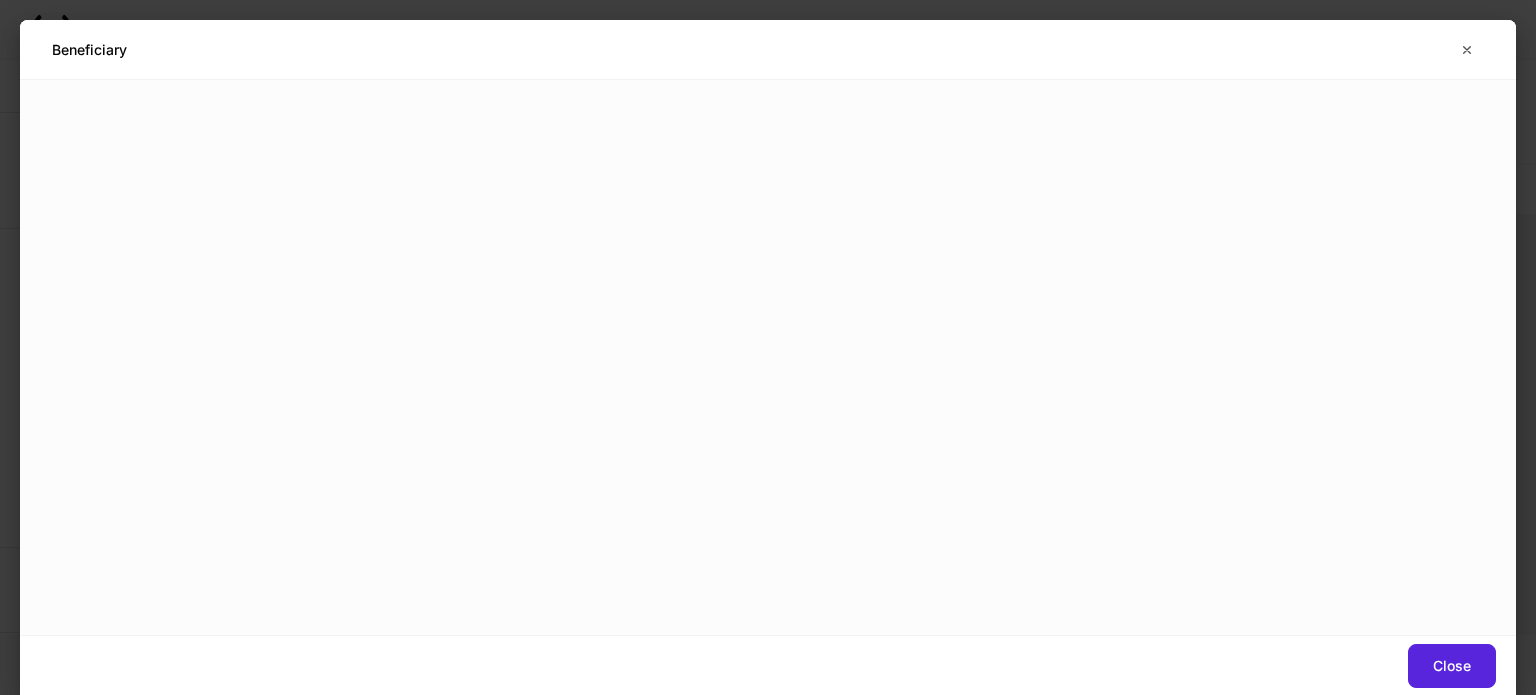 scroll, scrollTop: 0, scrollLeft: 0, axis: both 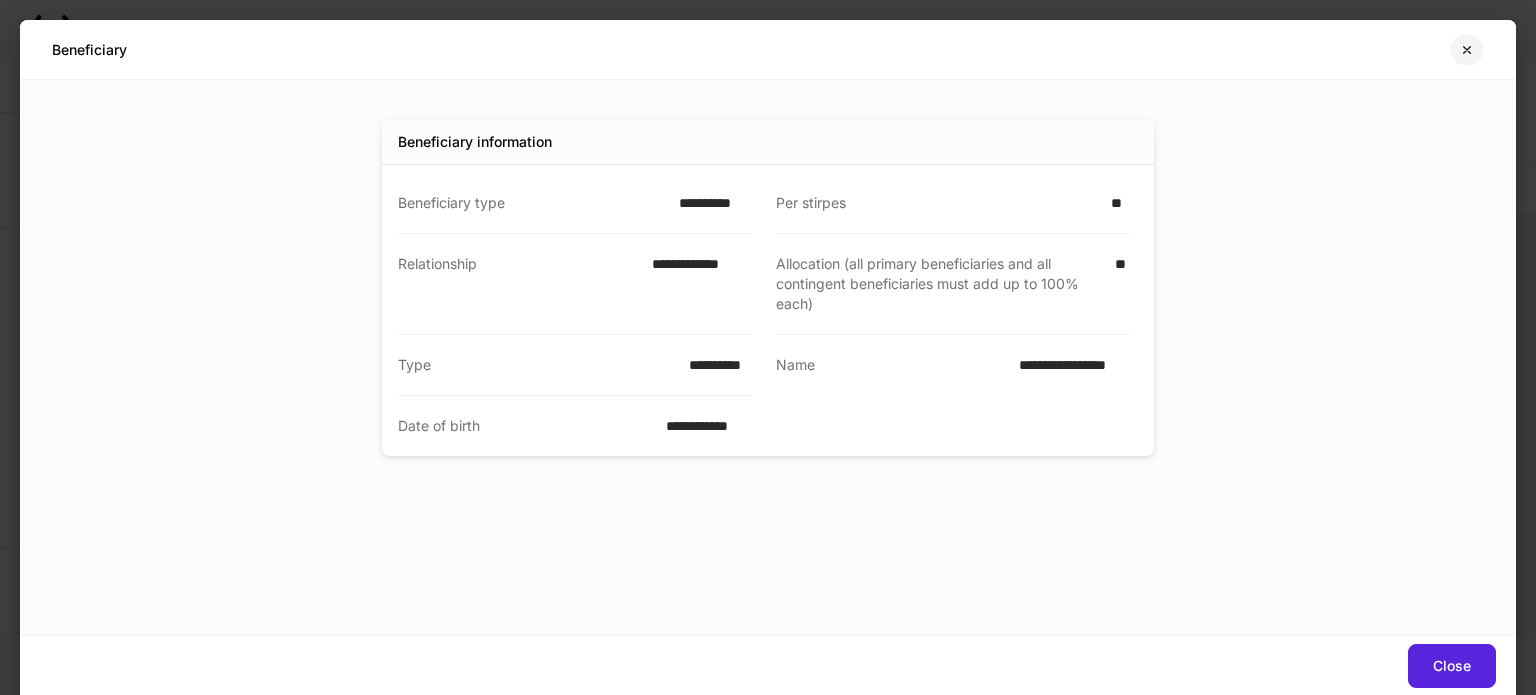 click at bounding box center (1467, 50) 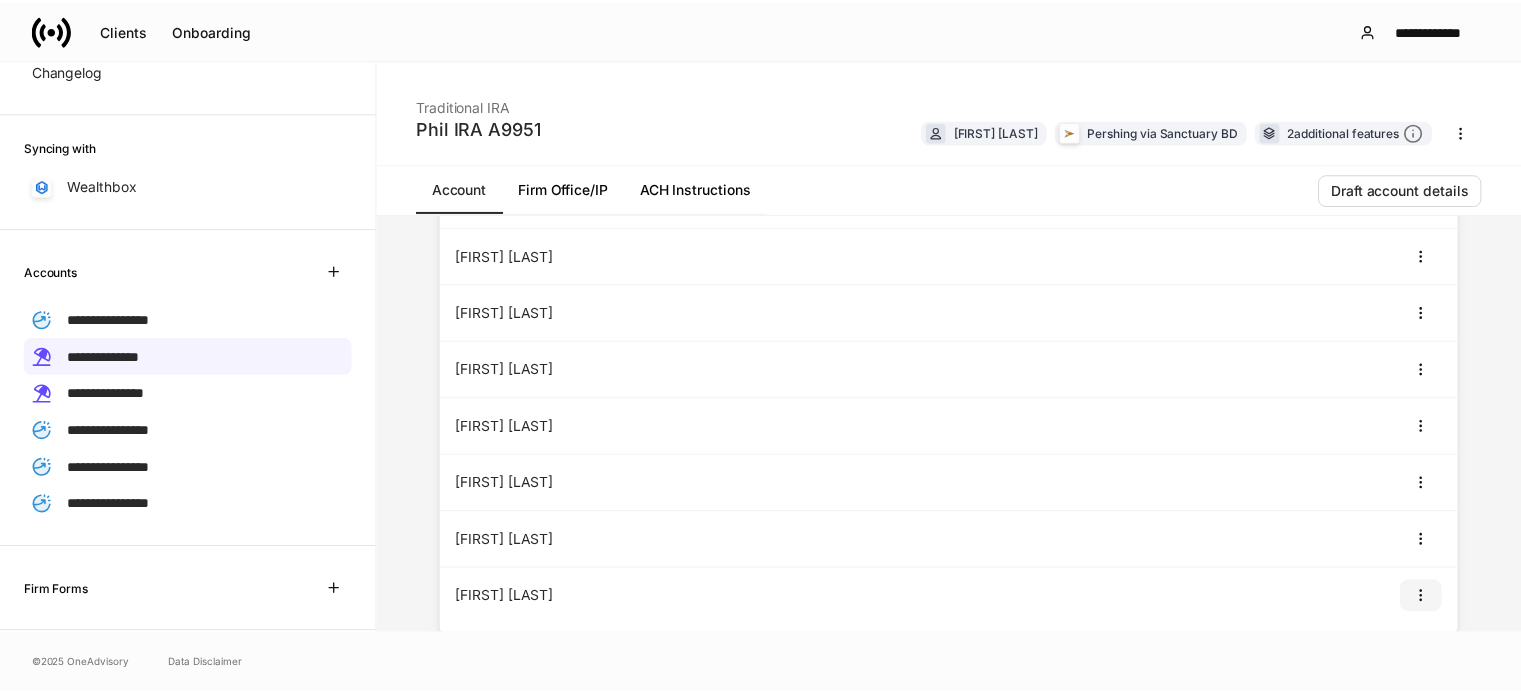 scroll, scrollTop: 790, scrollLeft: 0, axis: vertical 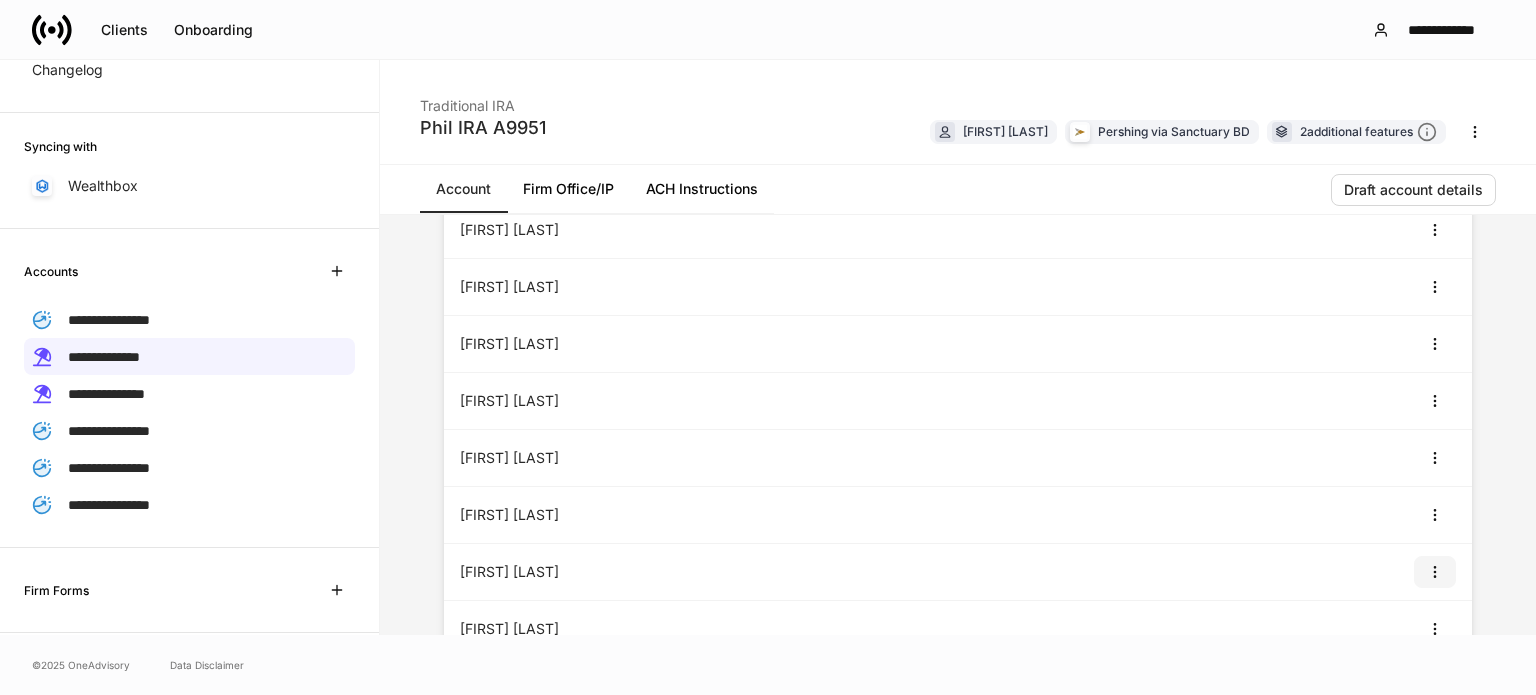 click 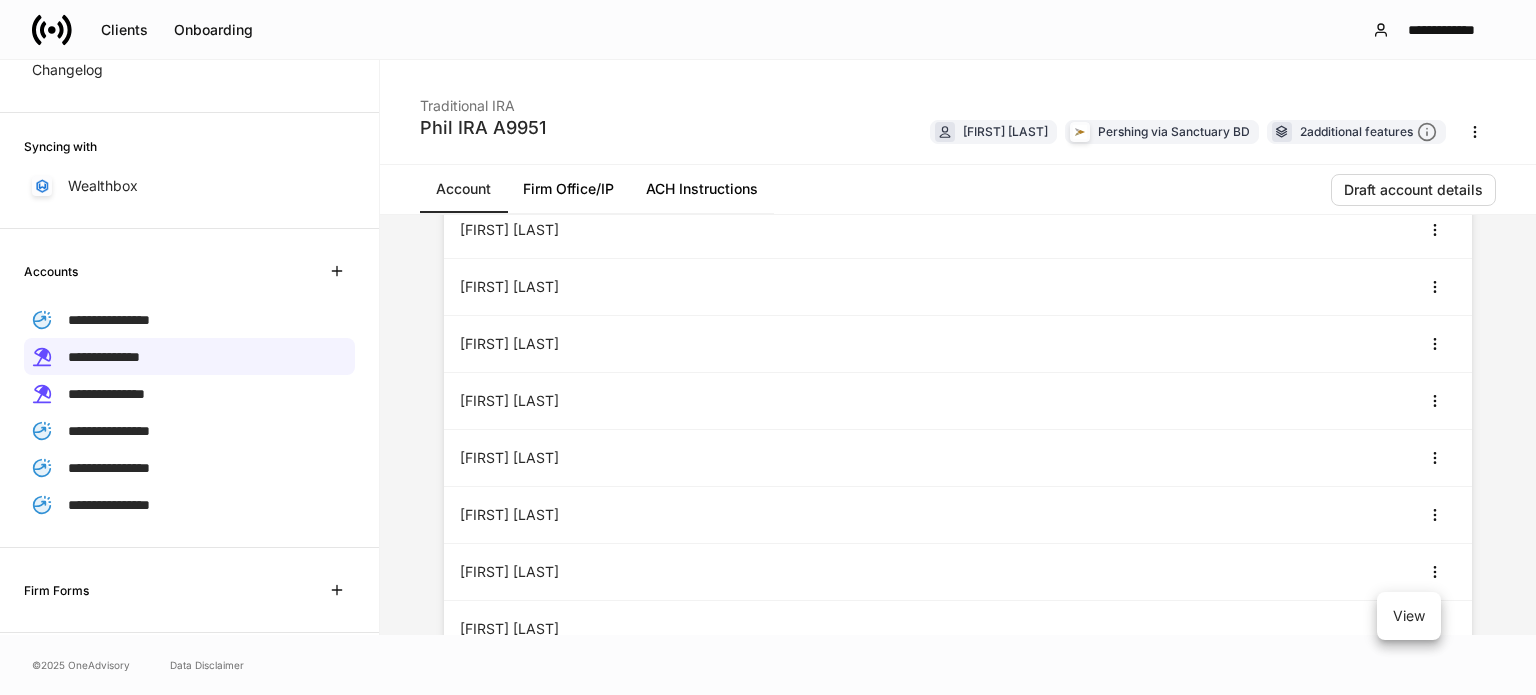 click on "View" at bounding box center (1409, 616) 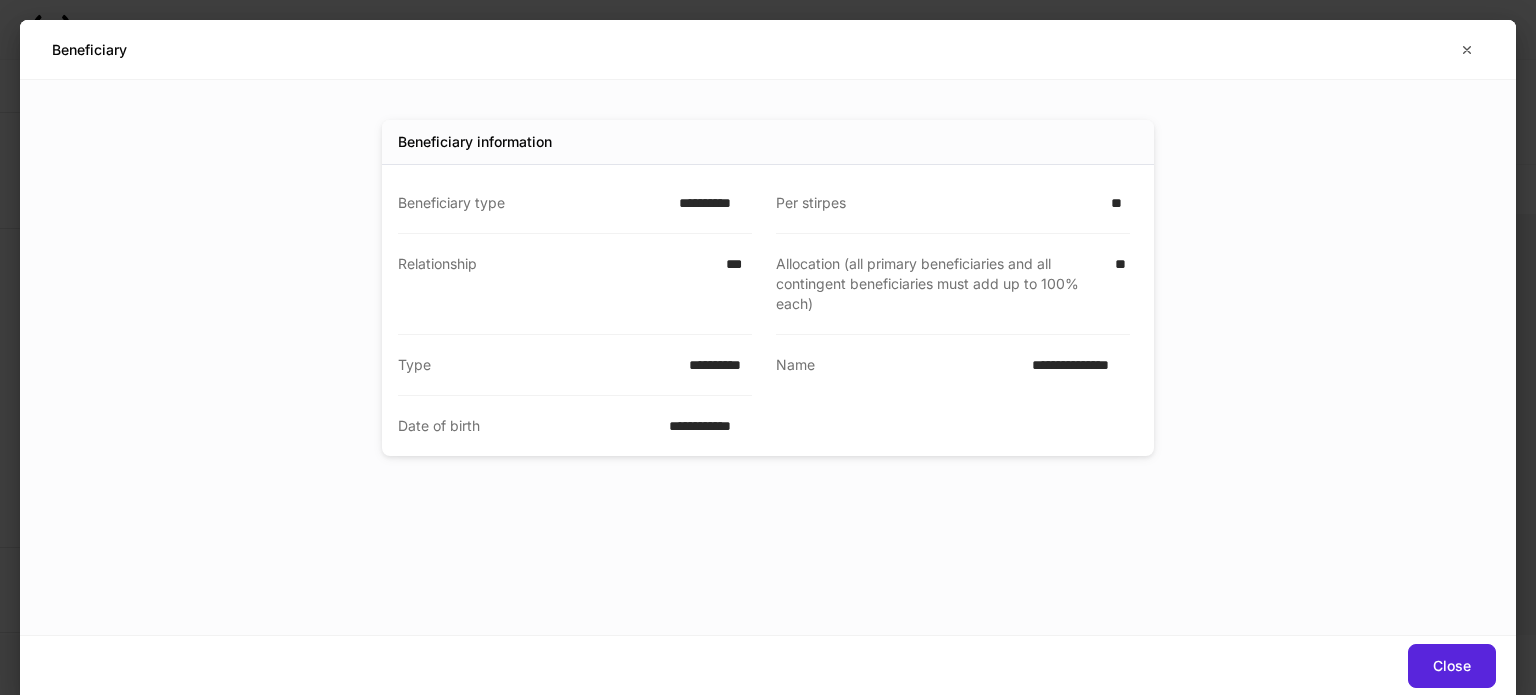 click on "**********" at bounding box center (768, 357) 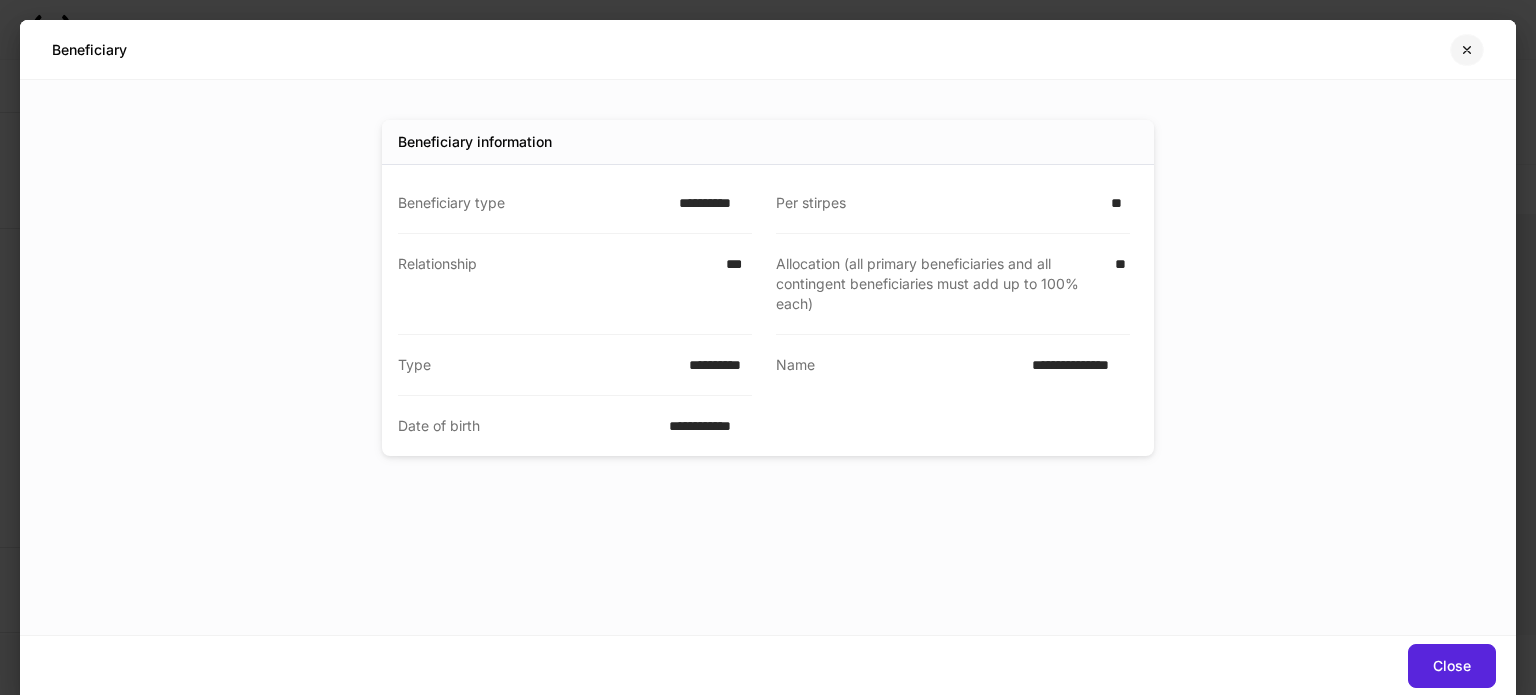 click 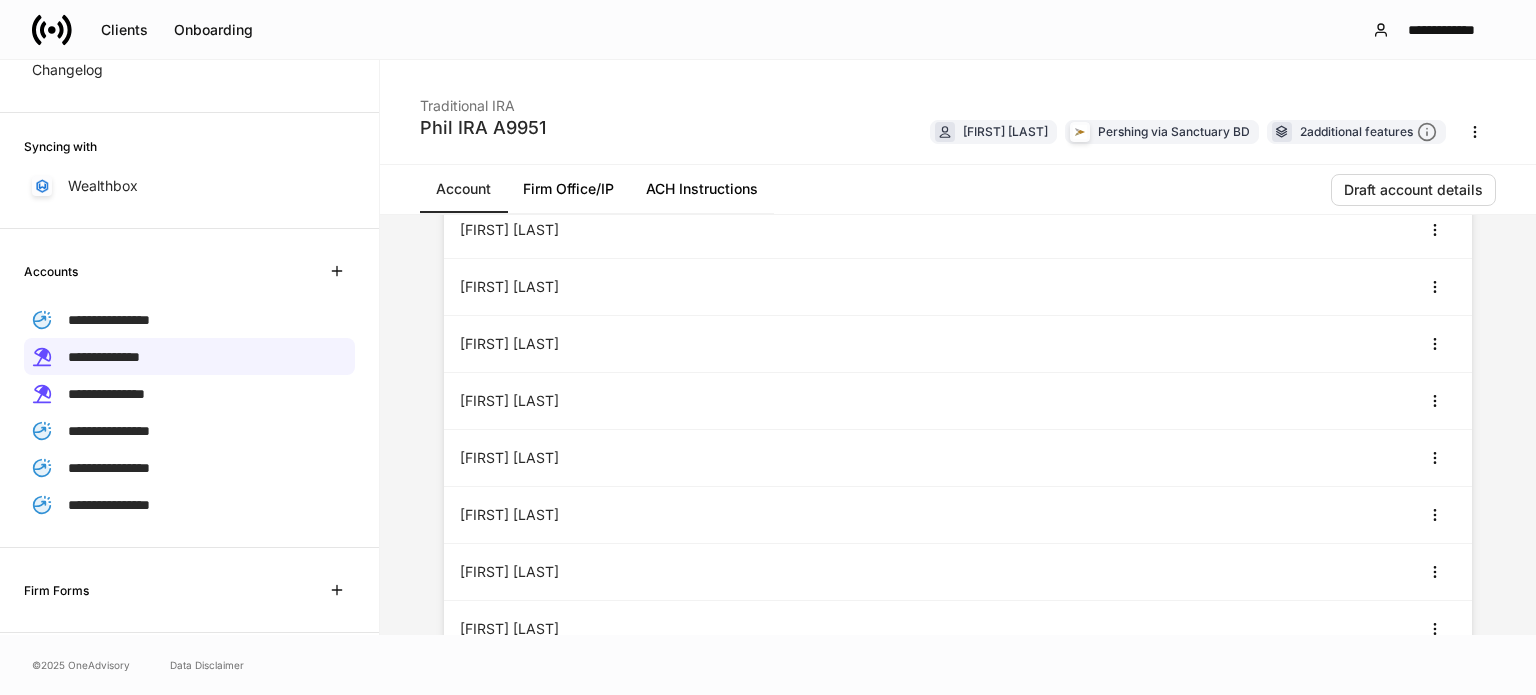click at bounding box center (60, 30) 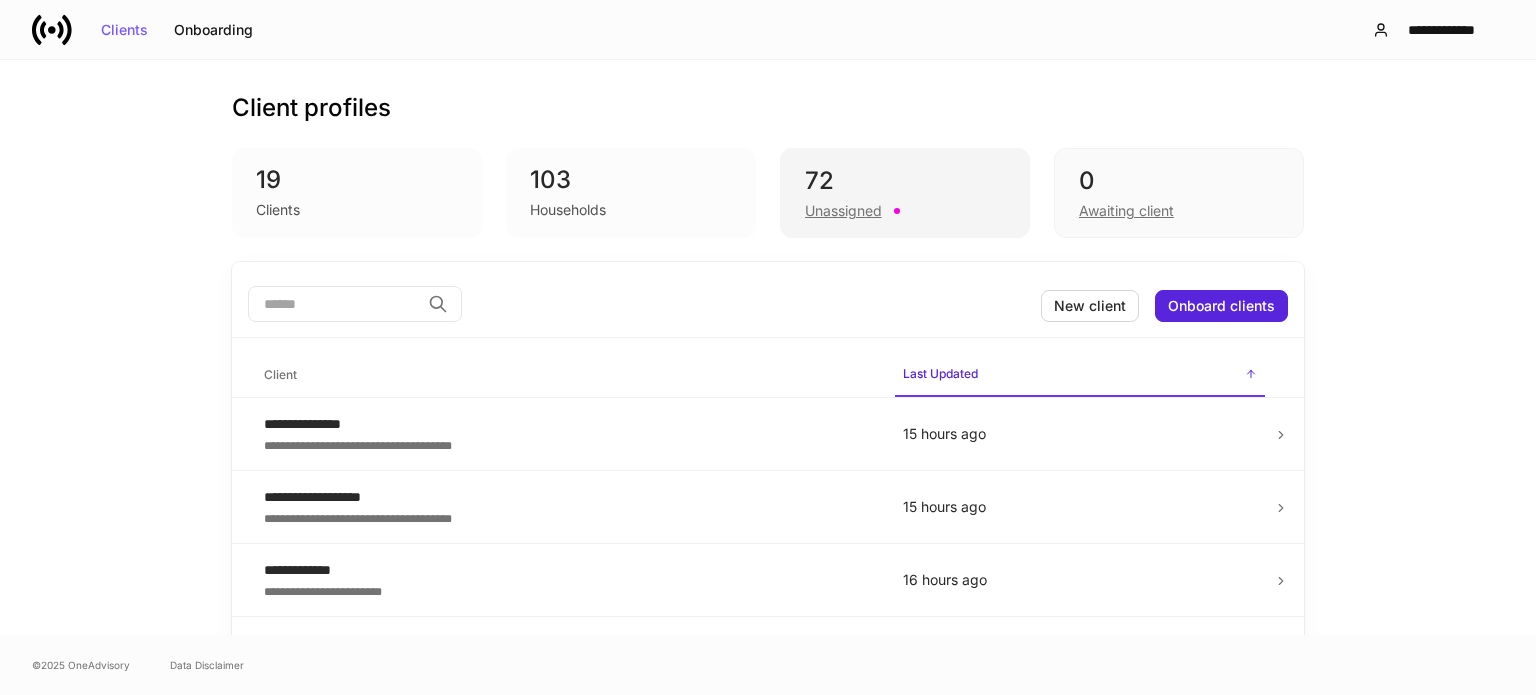 click on "72" at bounding box center [905, 181] 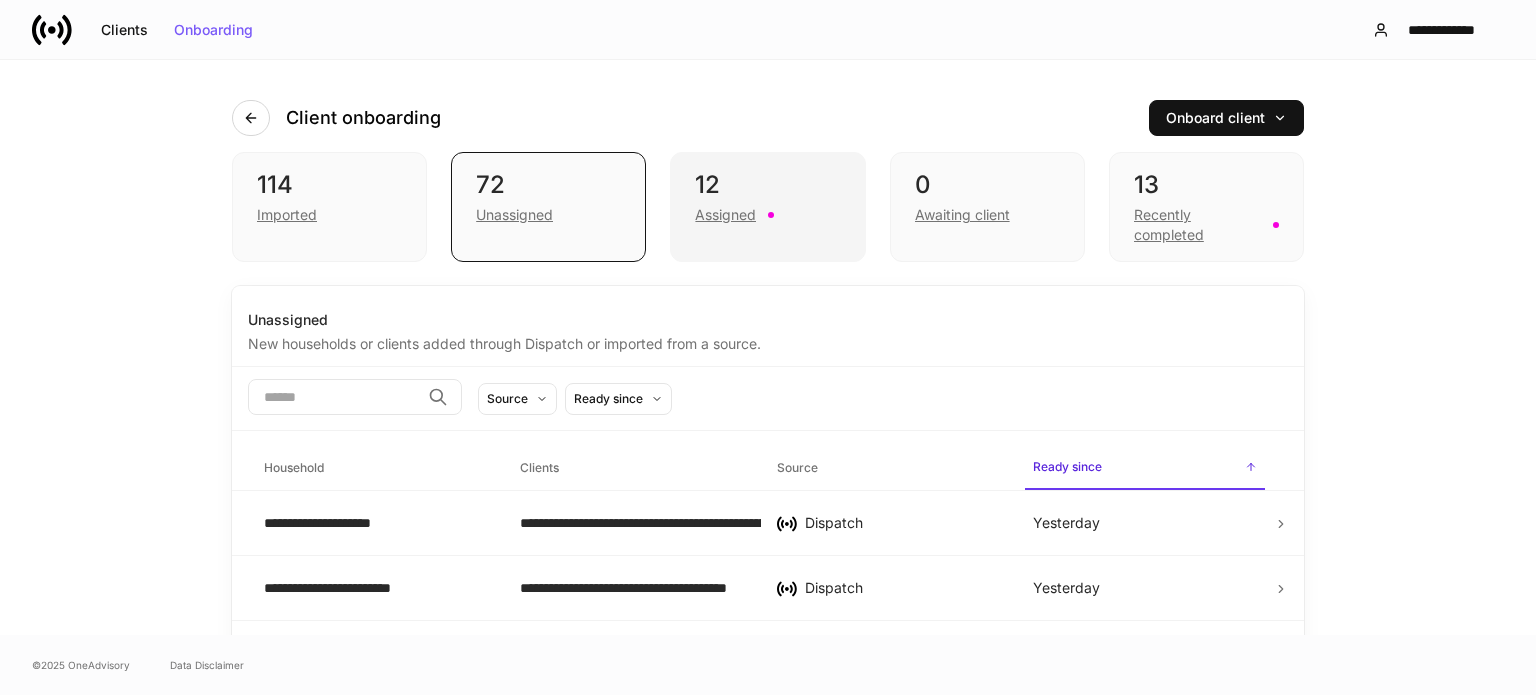 click on "12" at bounding box center (767, 185) 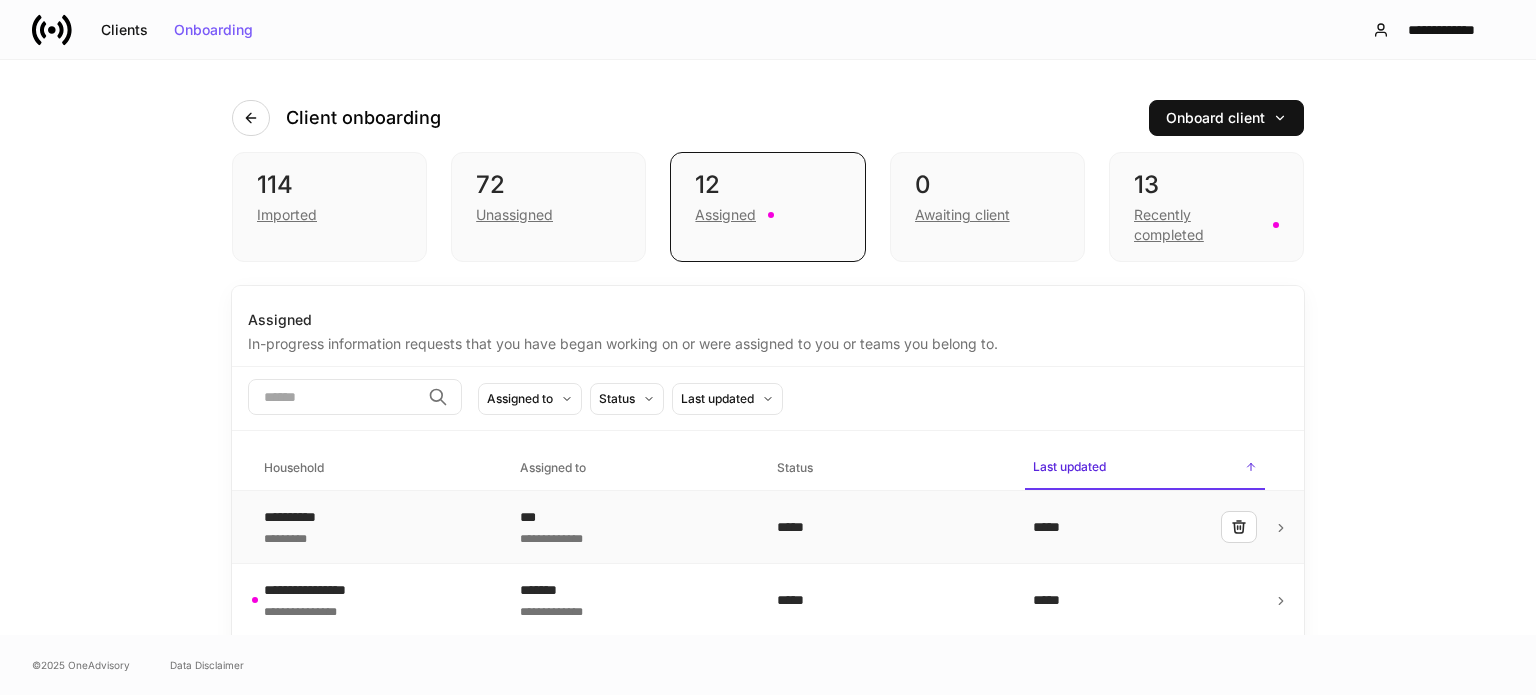 click on "**********" at bounding box center (376, 527) 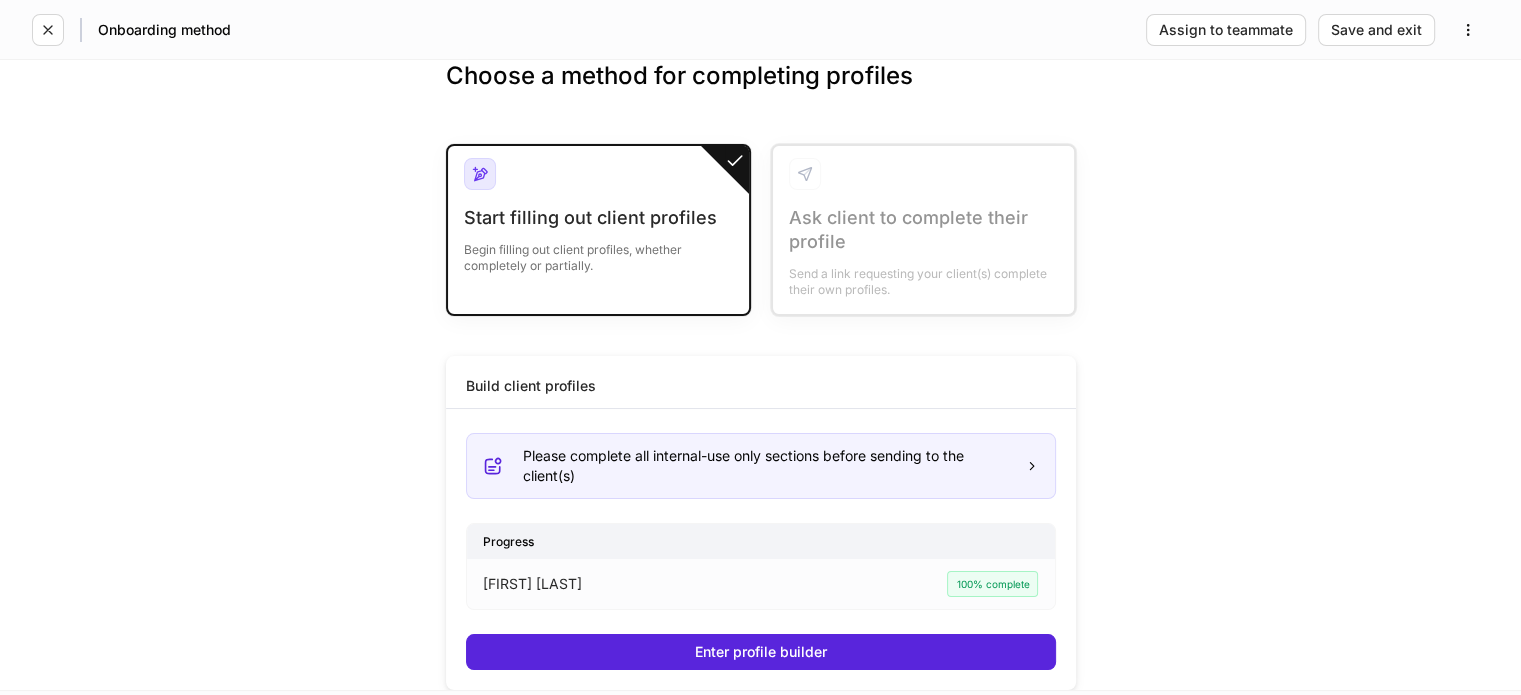 scroll, scrollTop: 52, scrollLeft: 0, axis: vertical 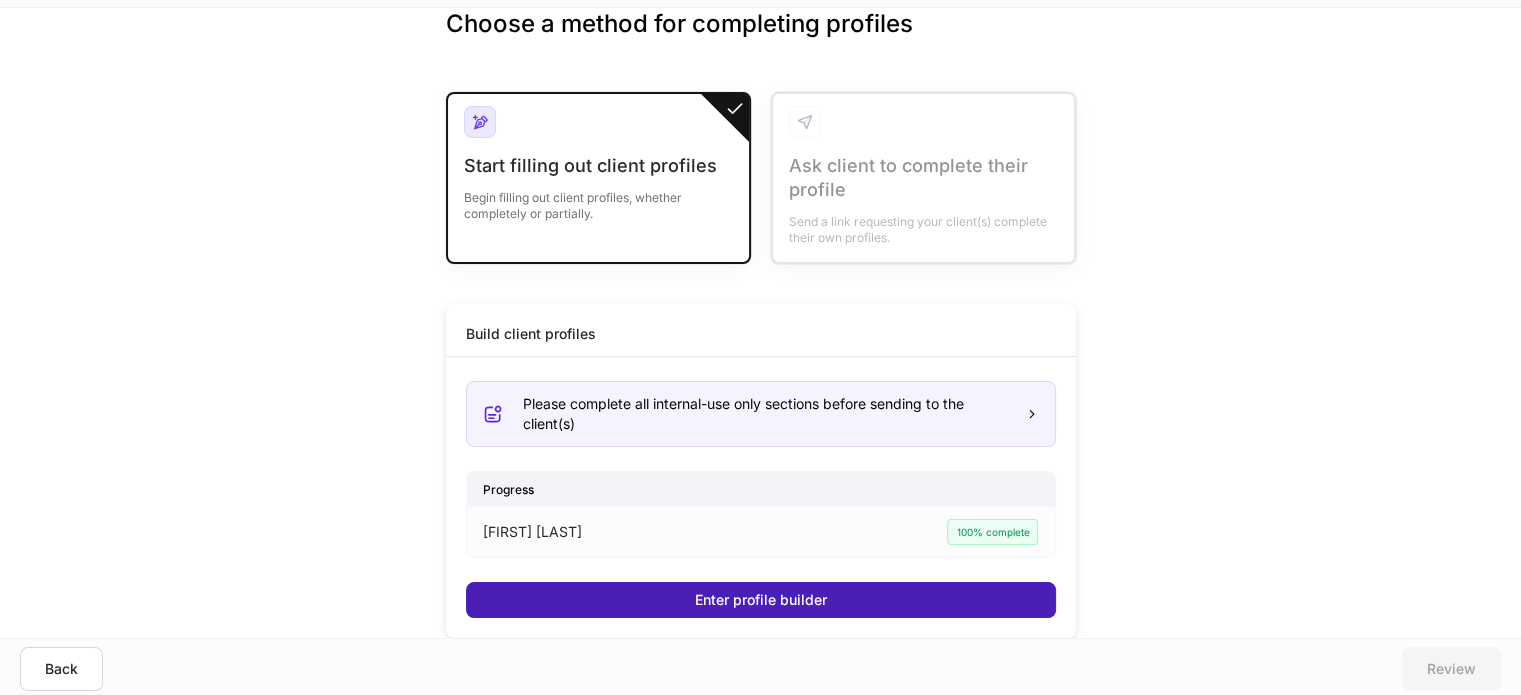 click on "Enter profile builder" at bounding box center [761, 600] 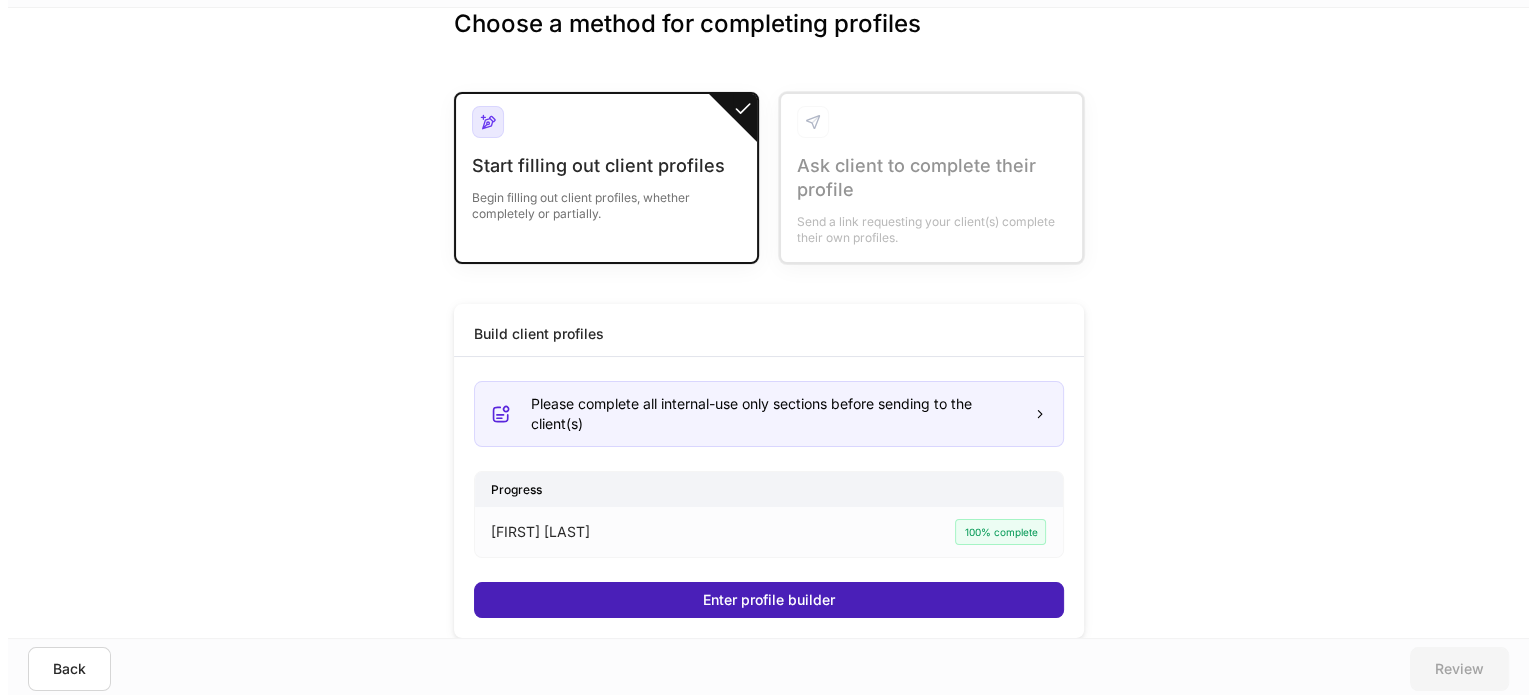 scroll, scrollTop: 0, scrollLeft: 0, axis: both 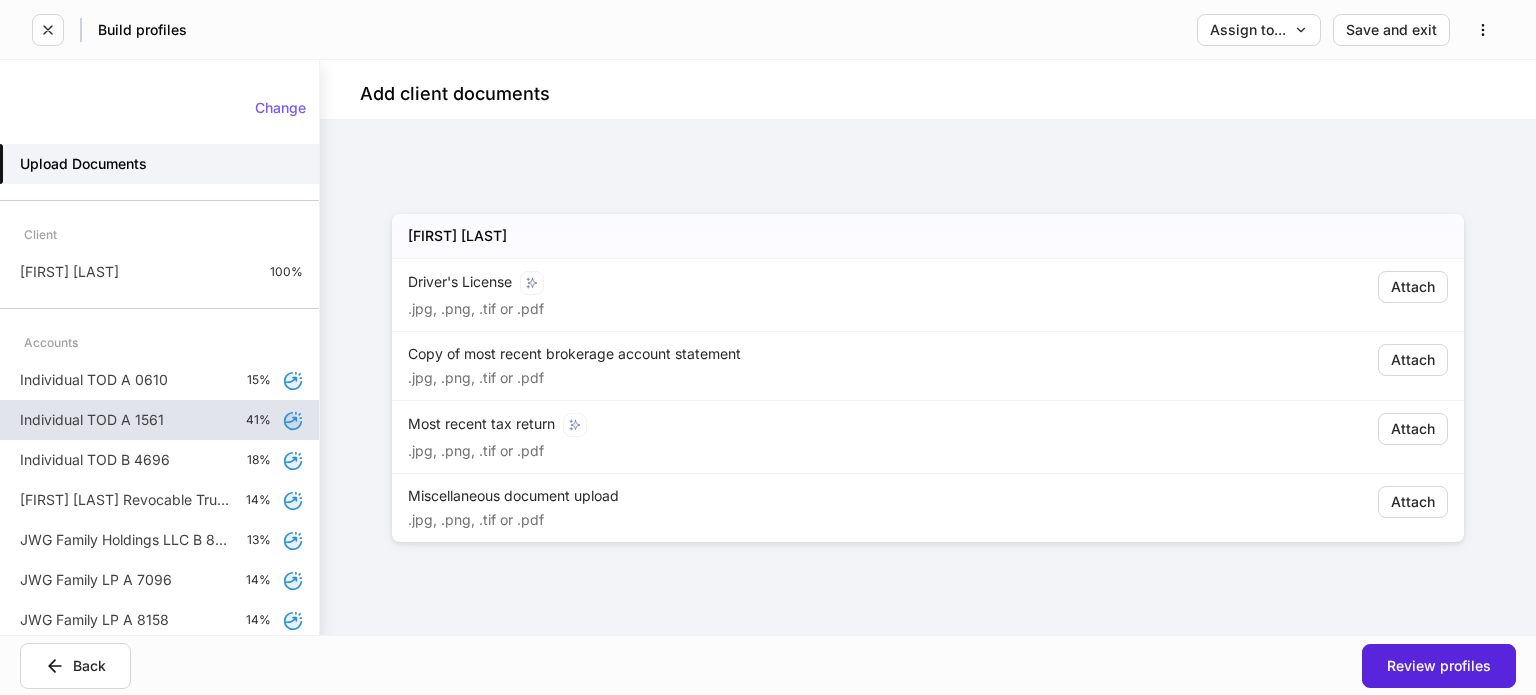 click on "Individual TOD A 1561 41%" at bounding box center (159, 420) 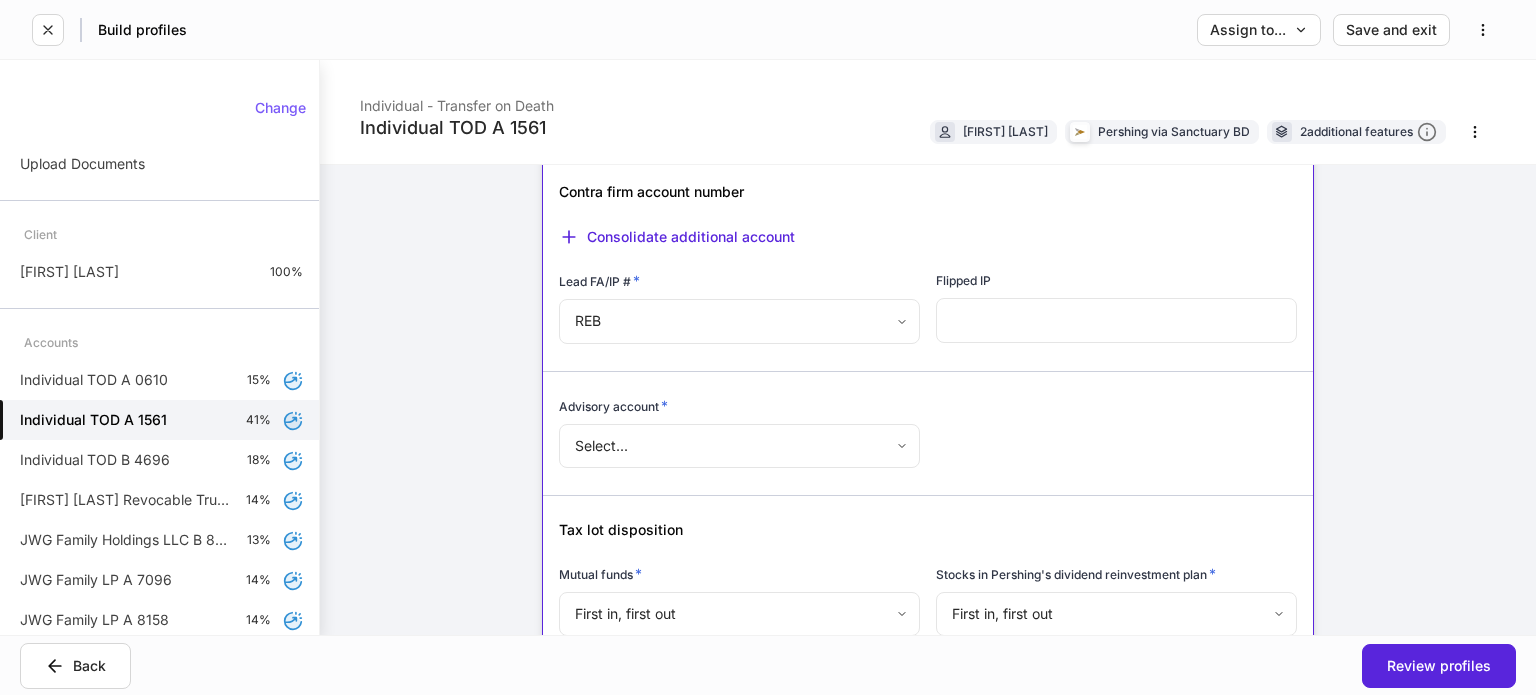 scroll, scrollTop: 900, scrollLeft: 0, axis: vertical 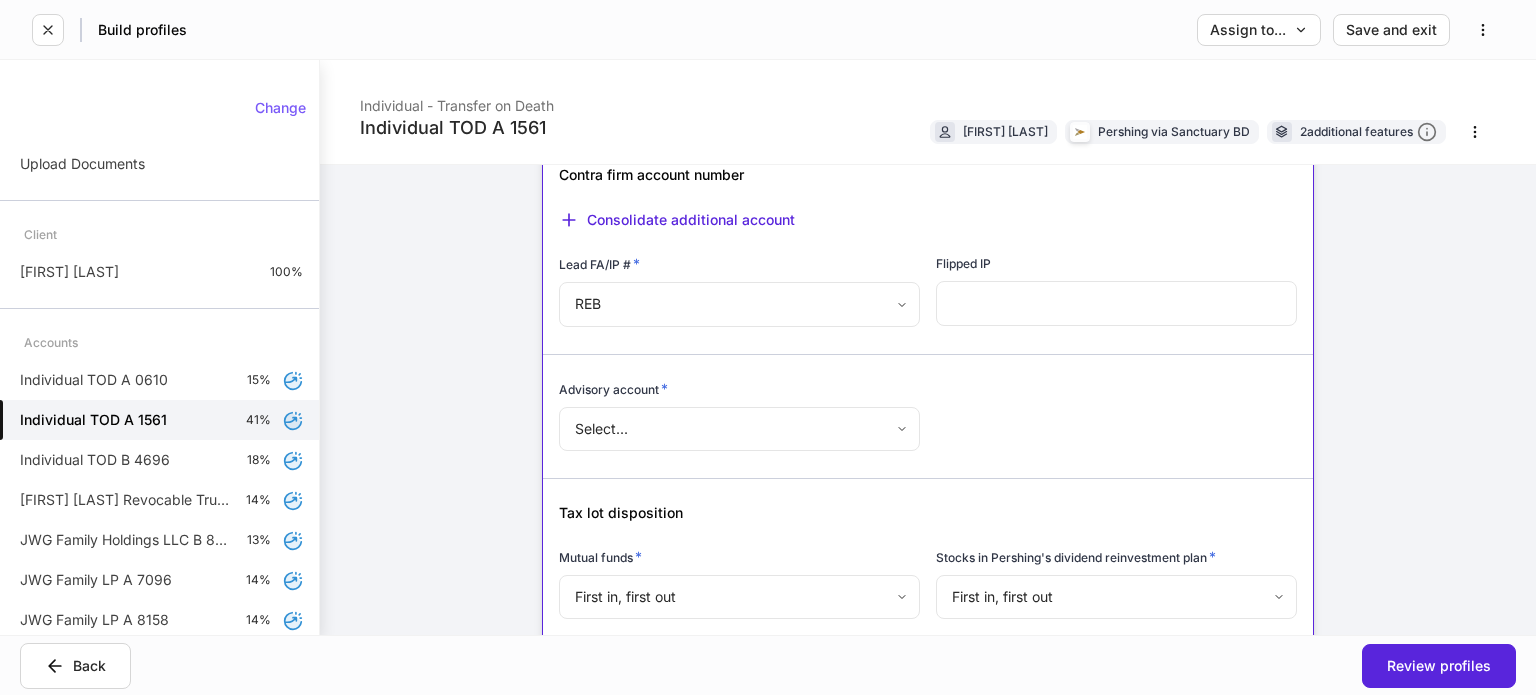 click on "**********" at bounding box center (768, 347) 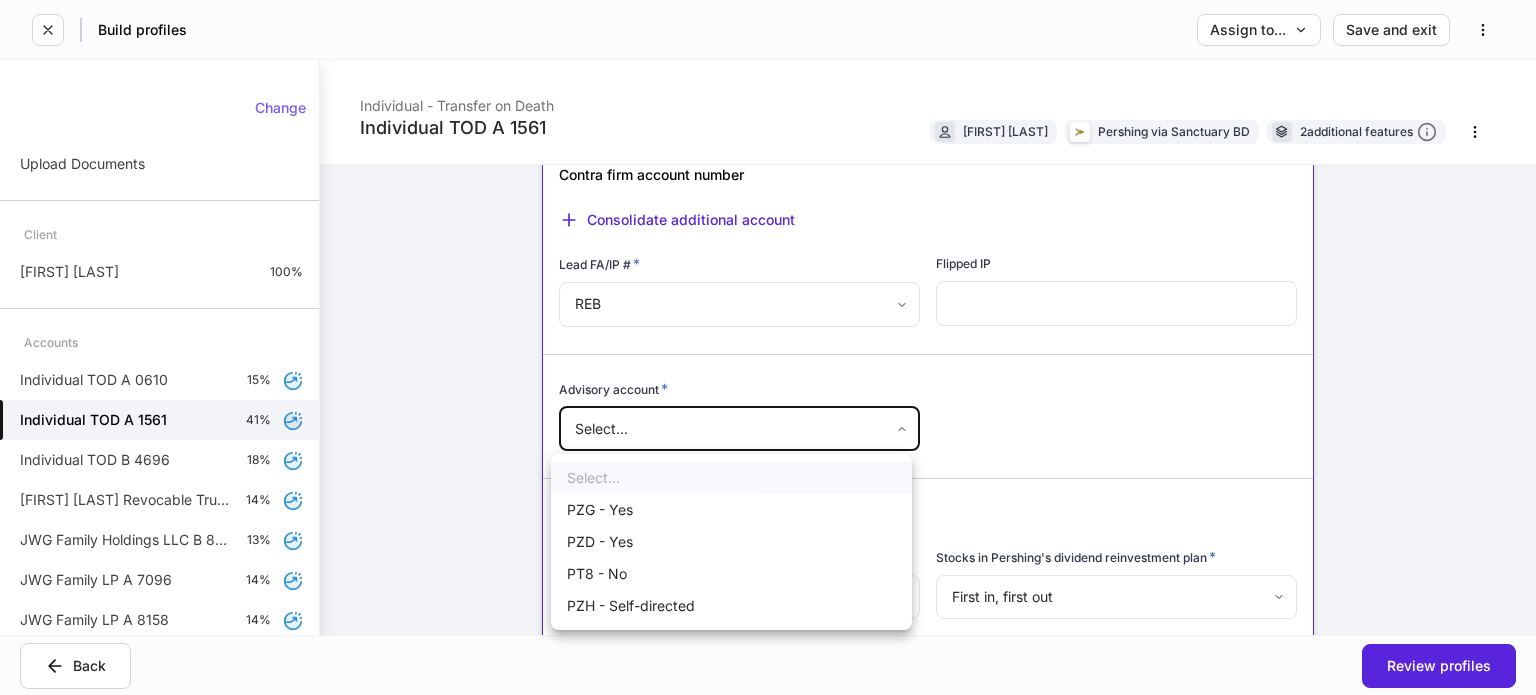 click at bounding box center (768, 347) 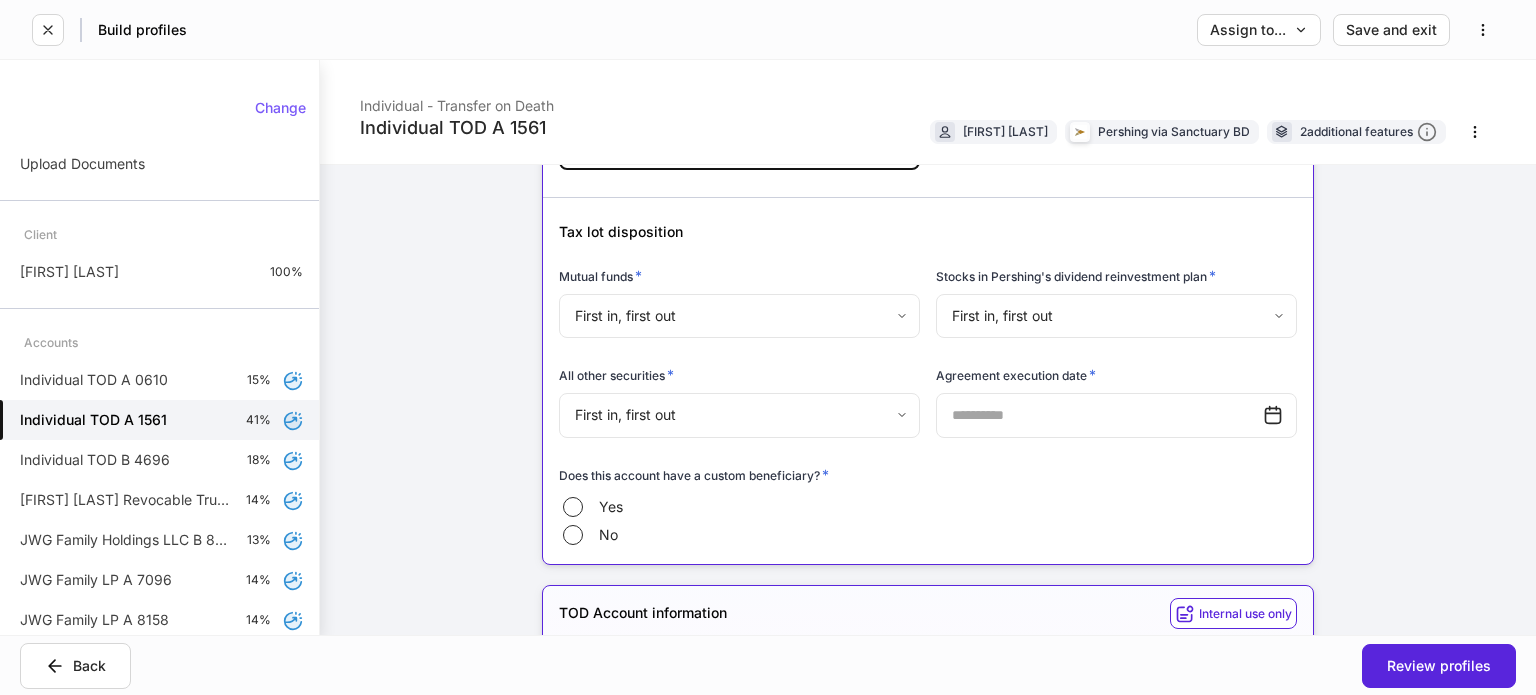 scroll, scrollTop: 1300, scrollLeft: 0, axis: vertical 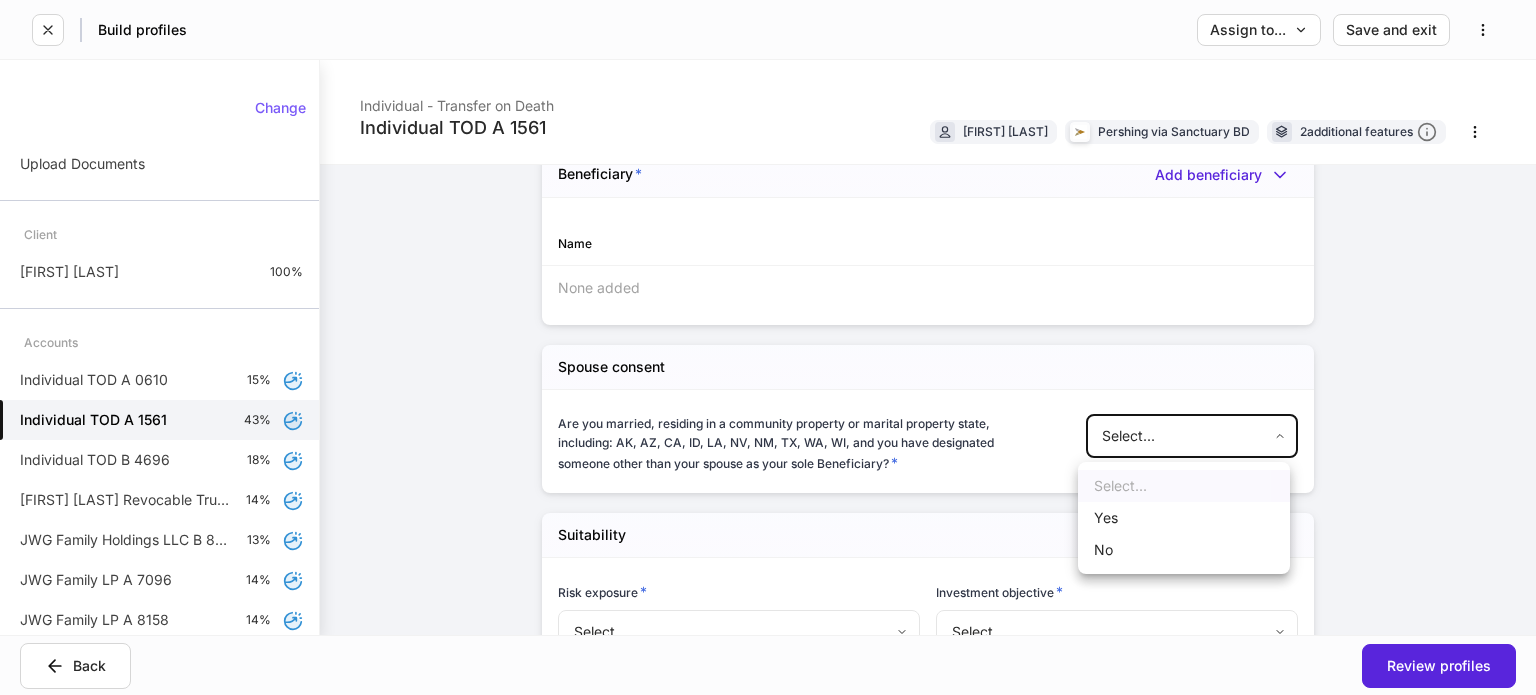 click on "**********" at bounding box center [768, 347] 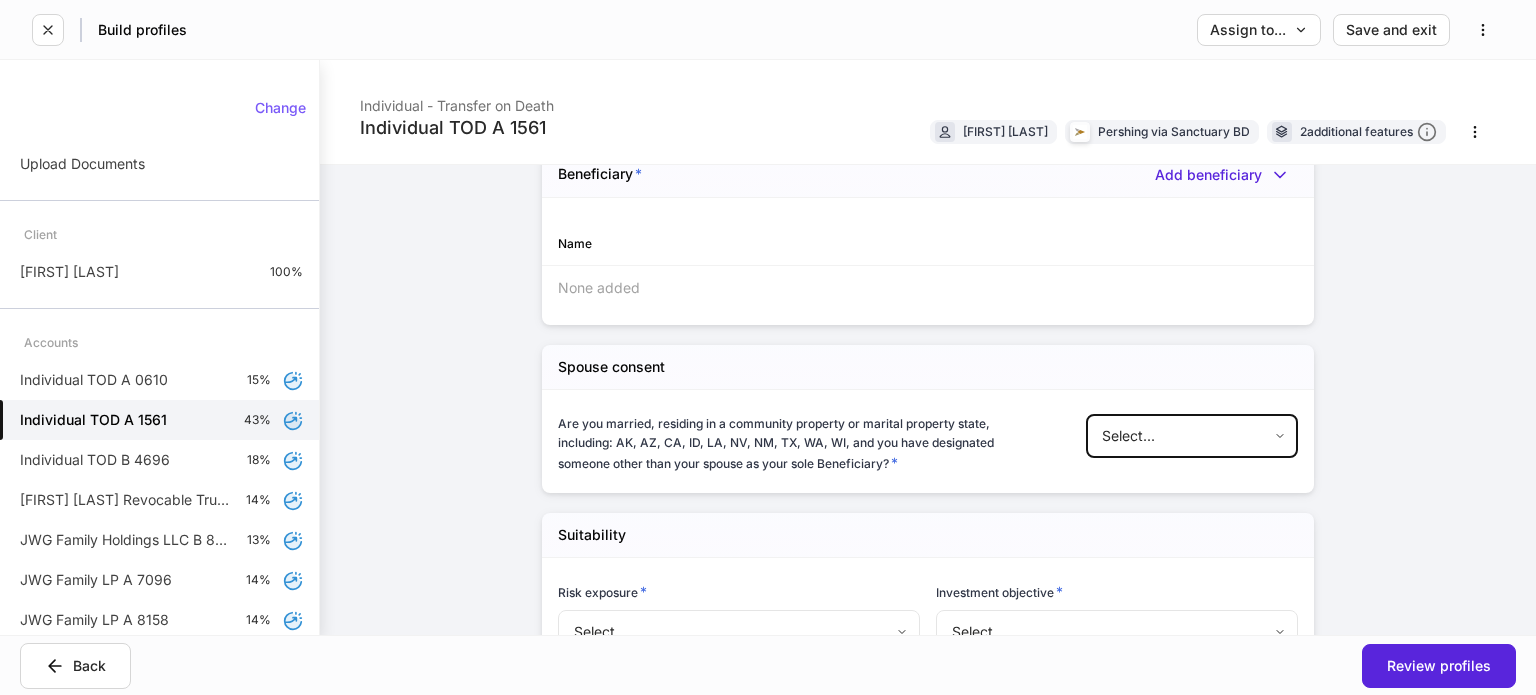 scroll, scrollTop: 1916, scrollLeft: 0, axis: vertical 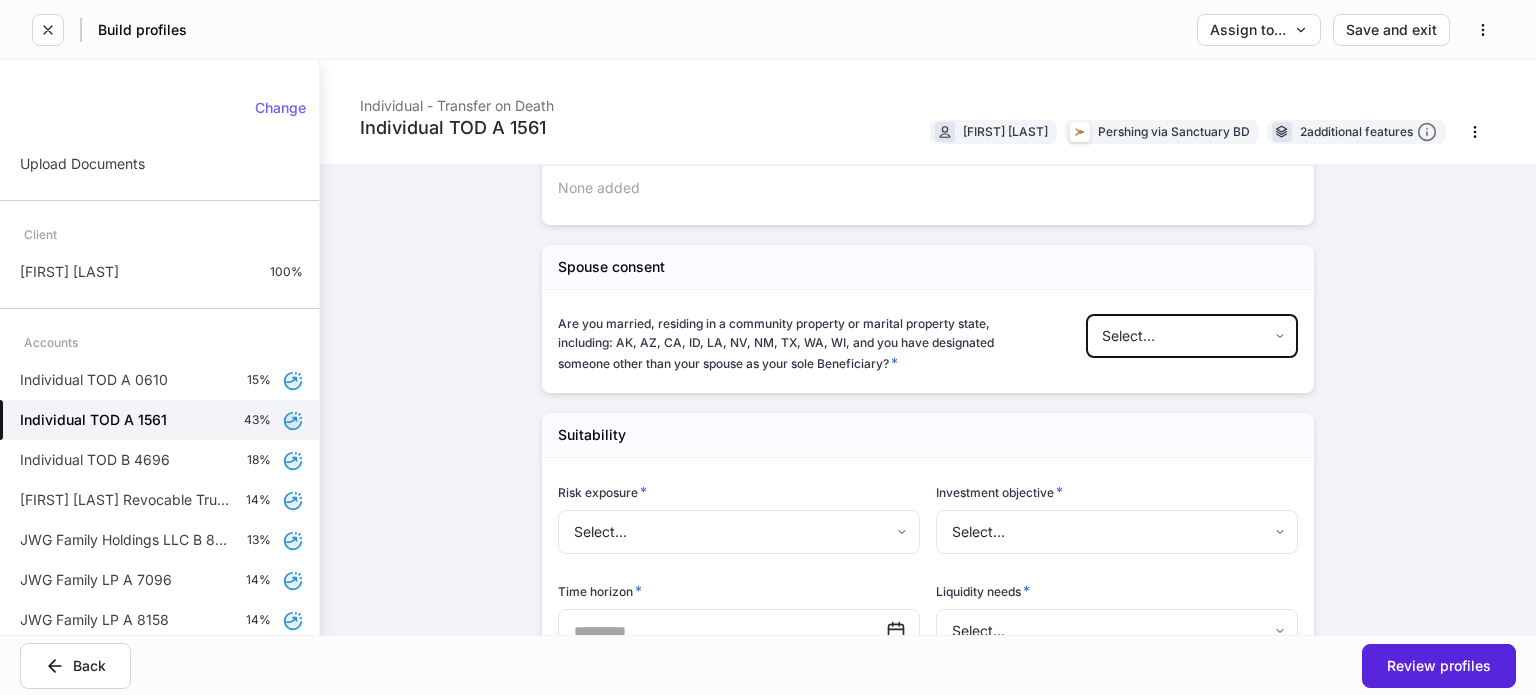 click on "**********" at bounding box center (768, 347) 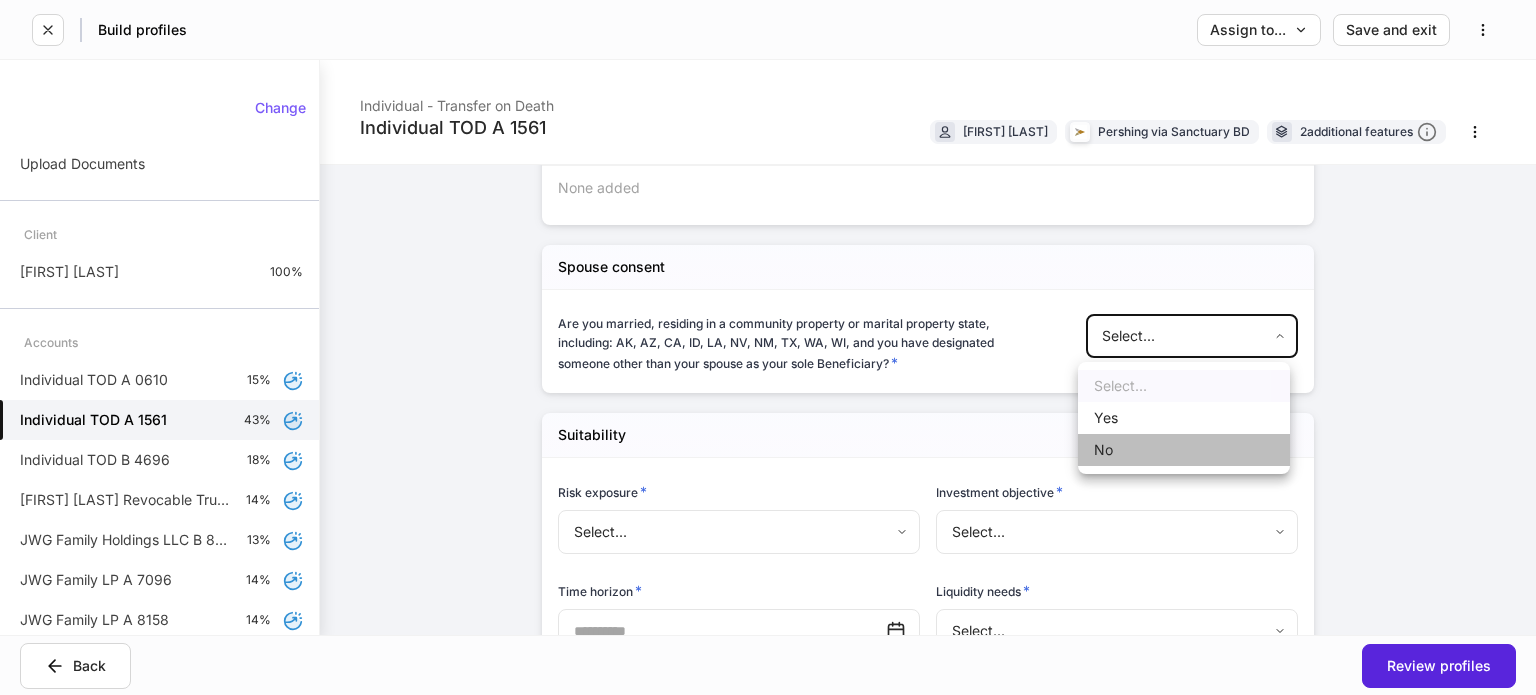 click on "No" at bounding box center (1184, 450) 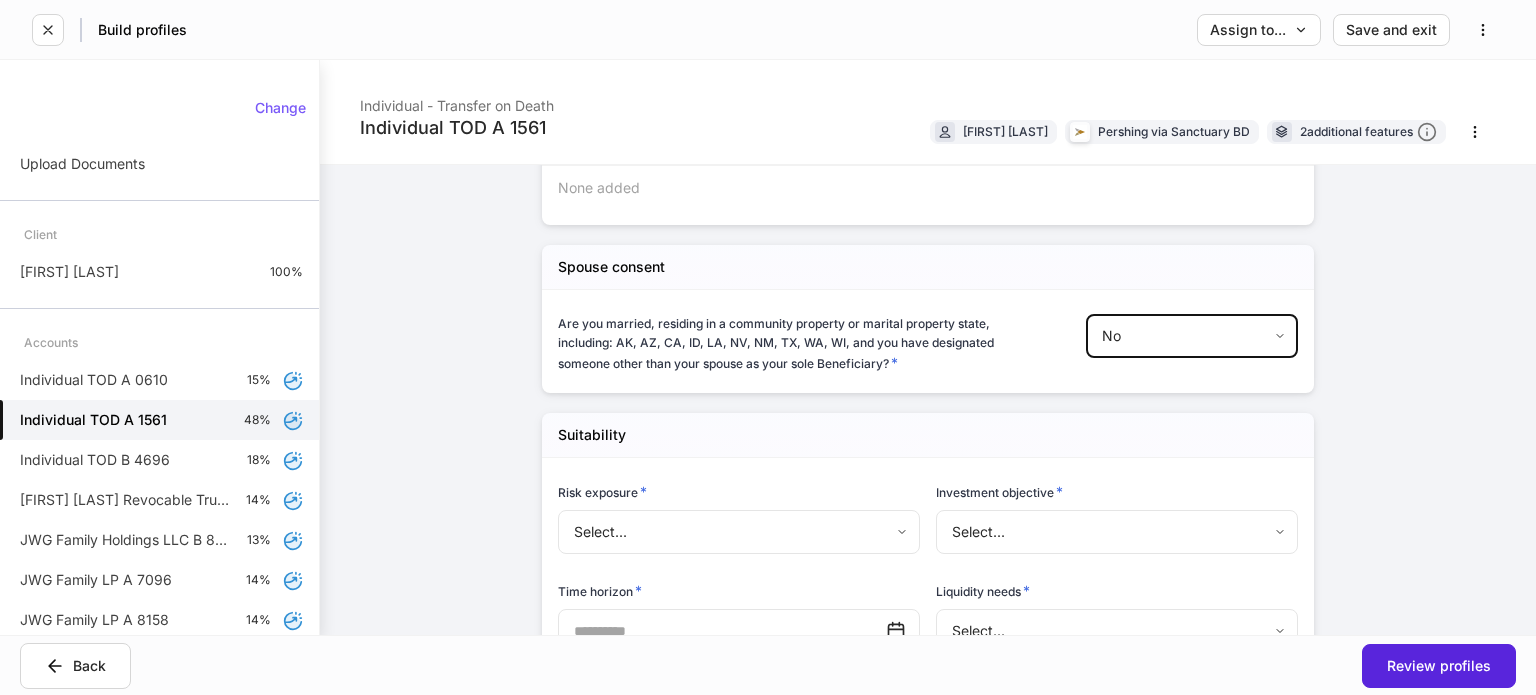 scroll, scrollTop: 2016, scrollLeft: 0, axis: vertical 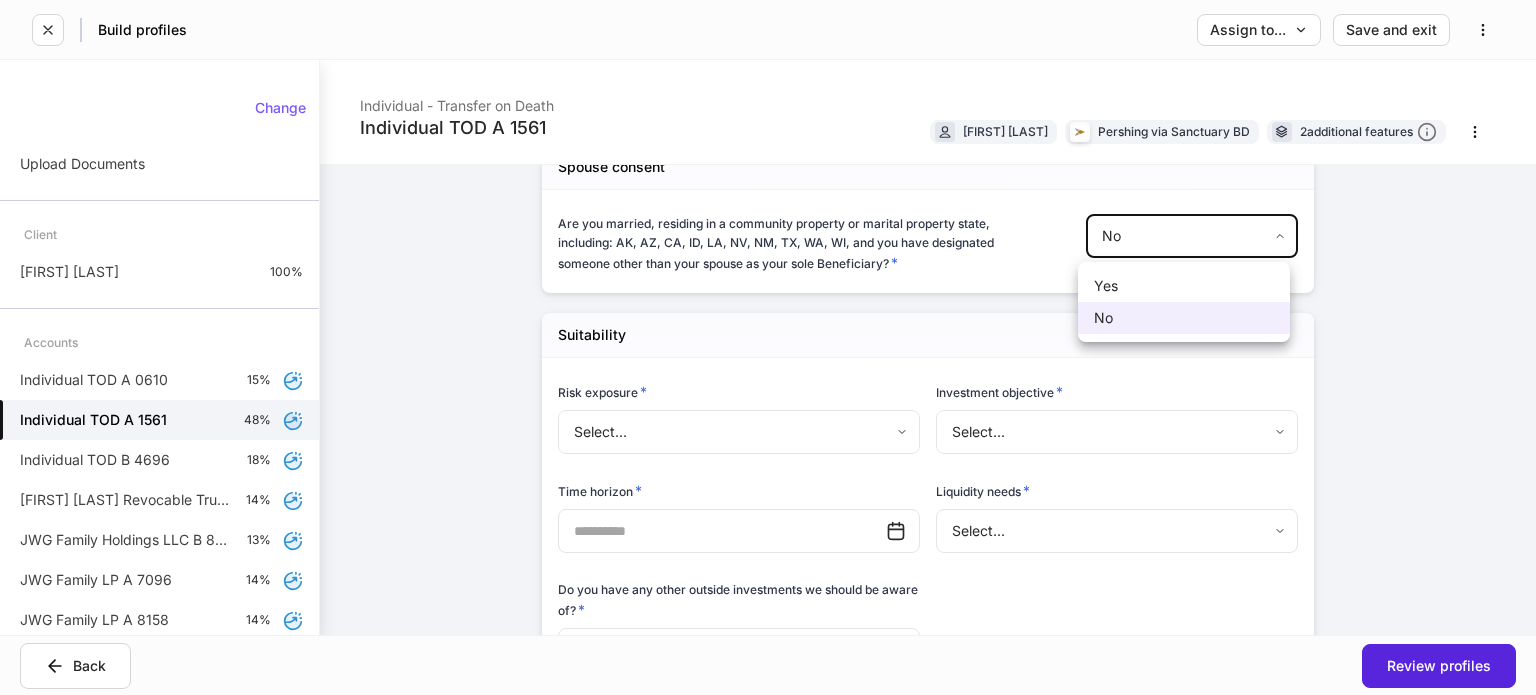 click on "**********" at bounding box center [768, 347] 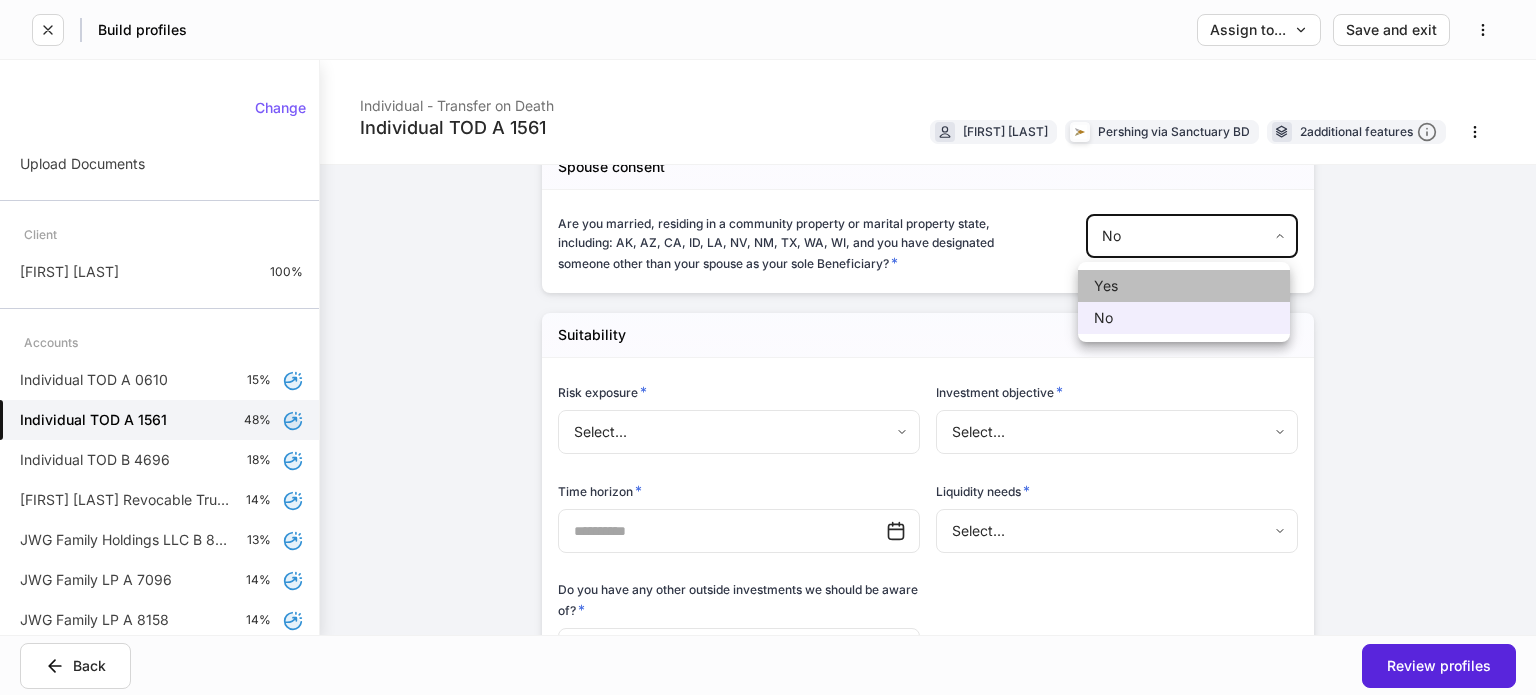 click on "Yes" at bounding box center [1184, 286] 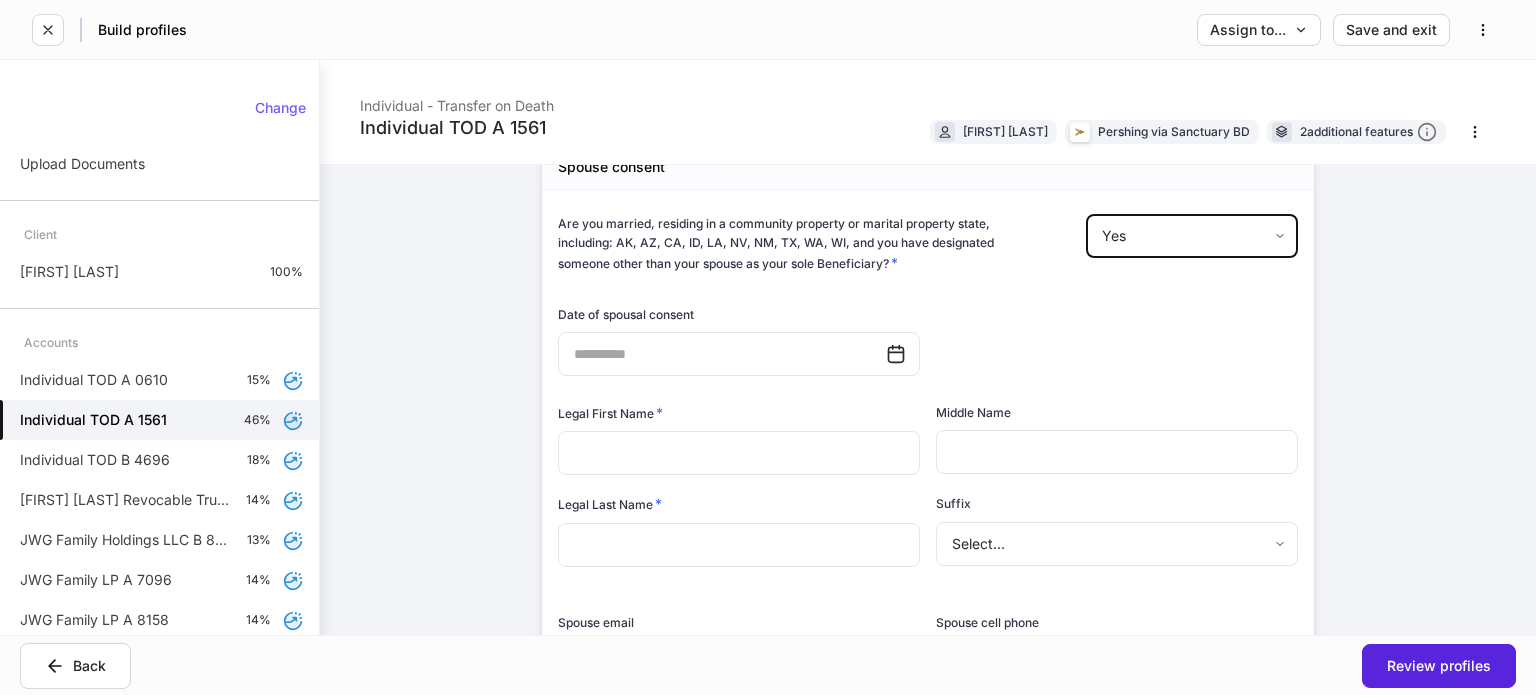 click on "**********" at bounding box center [768, 347] 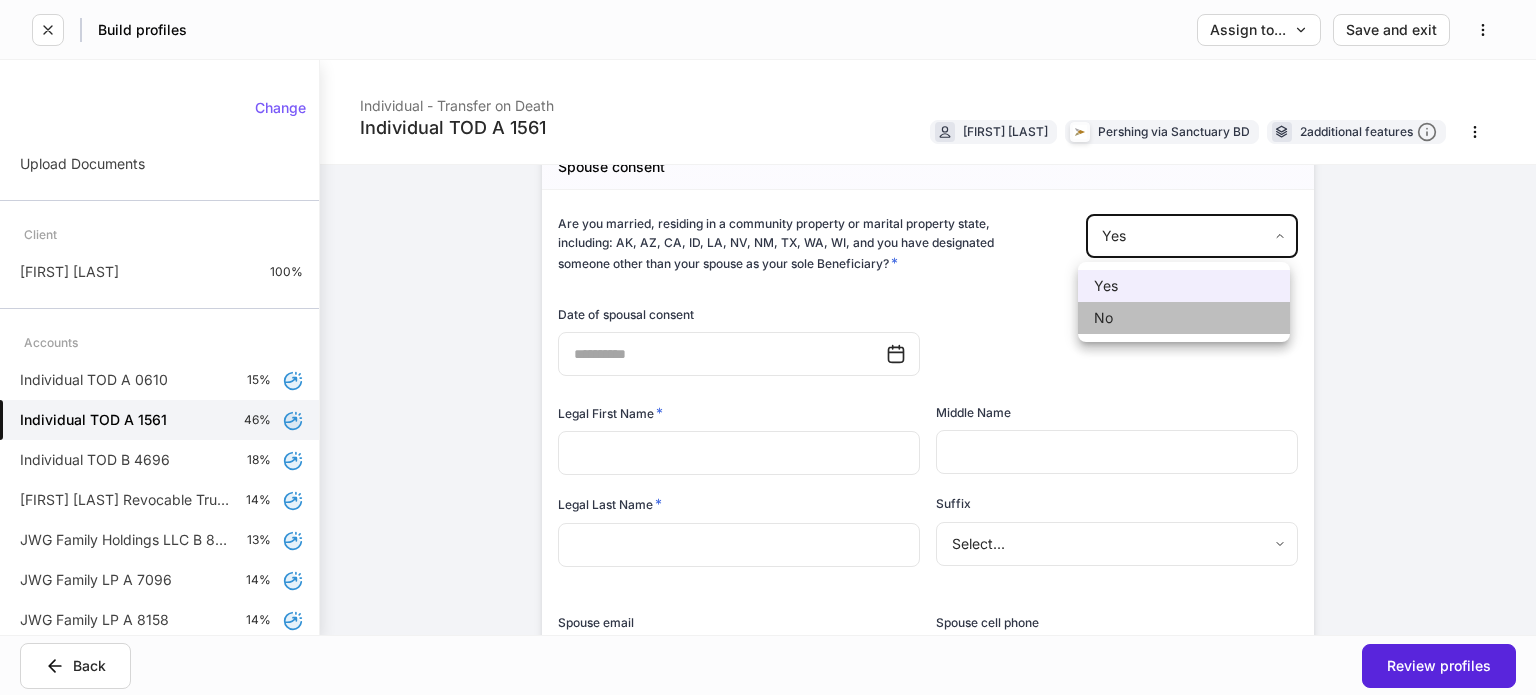 click on "No" at bounding box center (1184, 318) 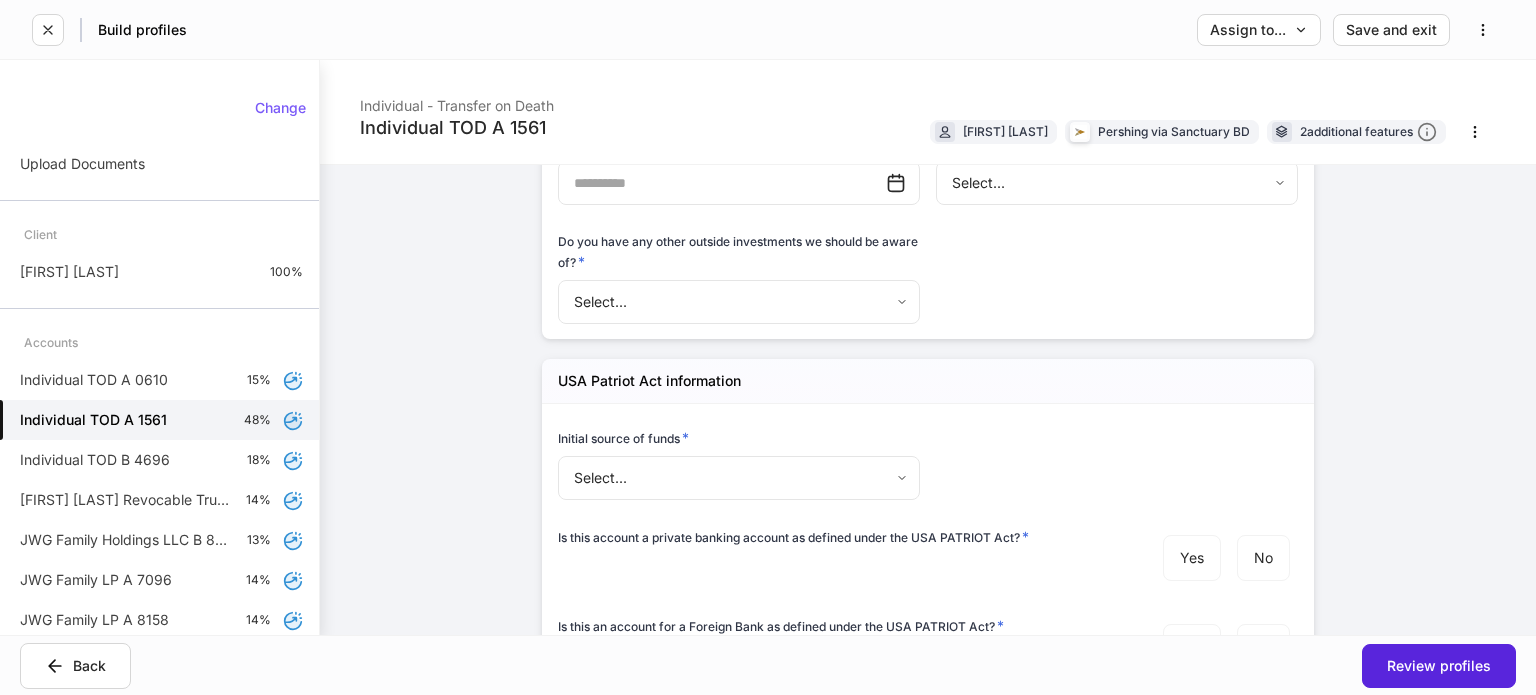 scroll, scrollTop: 2316, scrollLeft: 0, axis: vertical 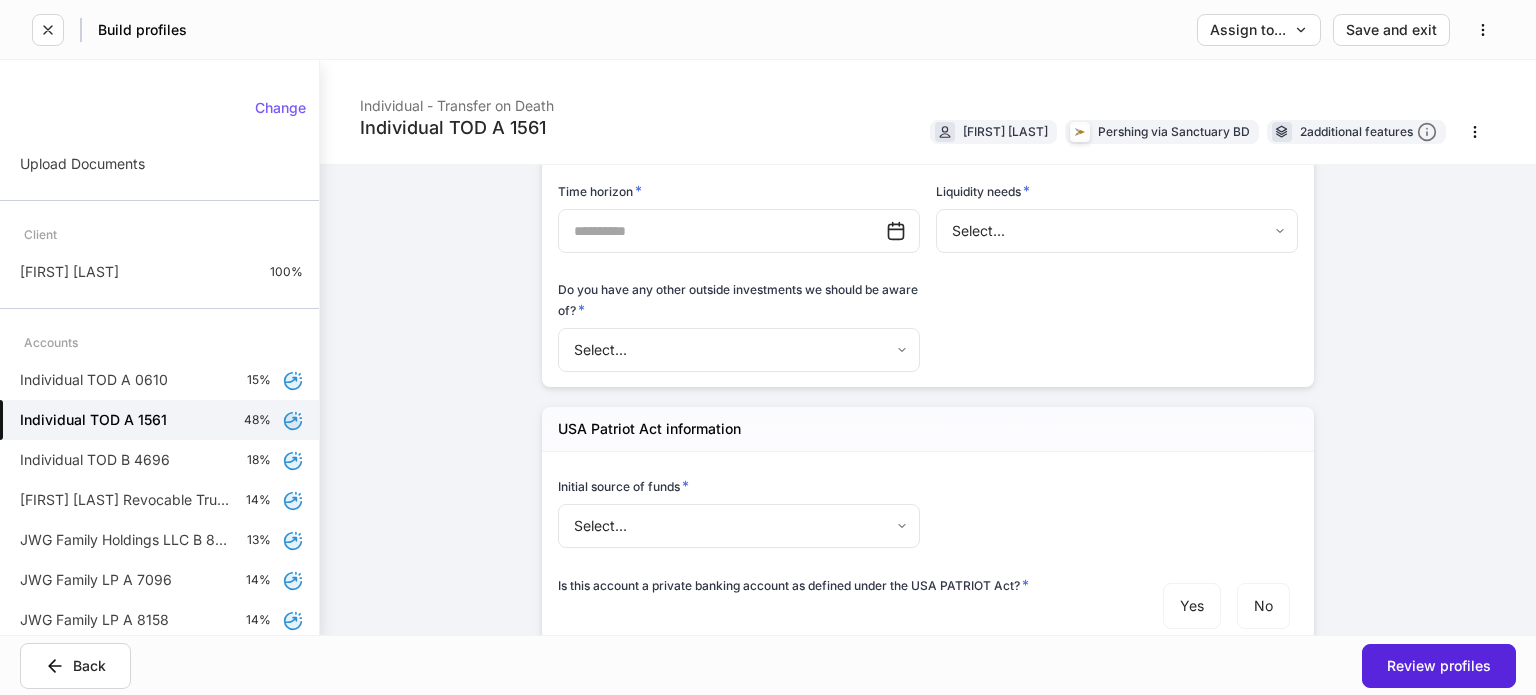 click on "**********" at bounding box center (768, 347) 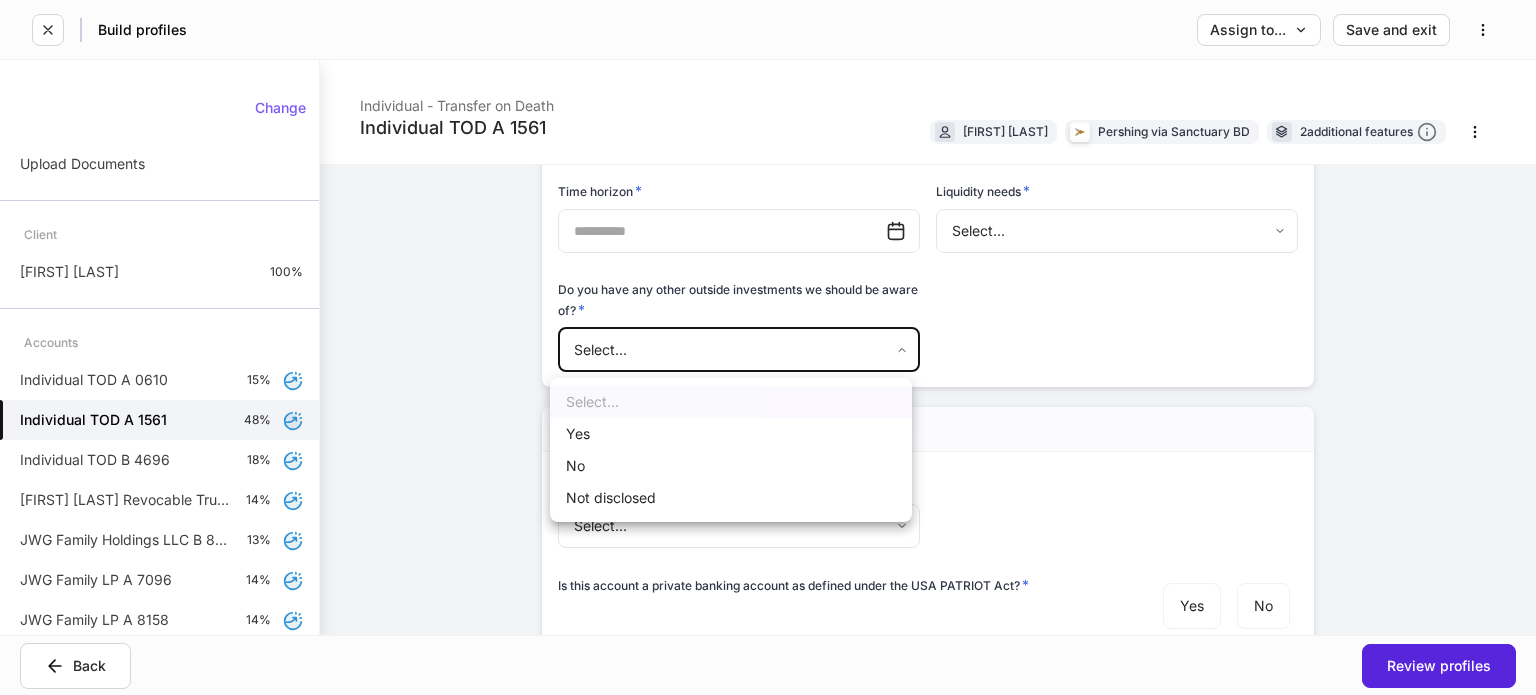 drag, startPoint x: 653, startPoint y: 498, endPoint x: 835, endPoint y: 476, distance: 183.32484 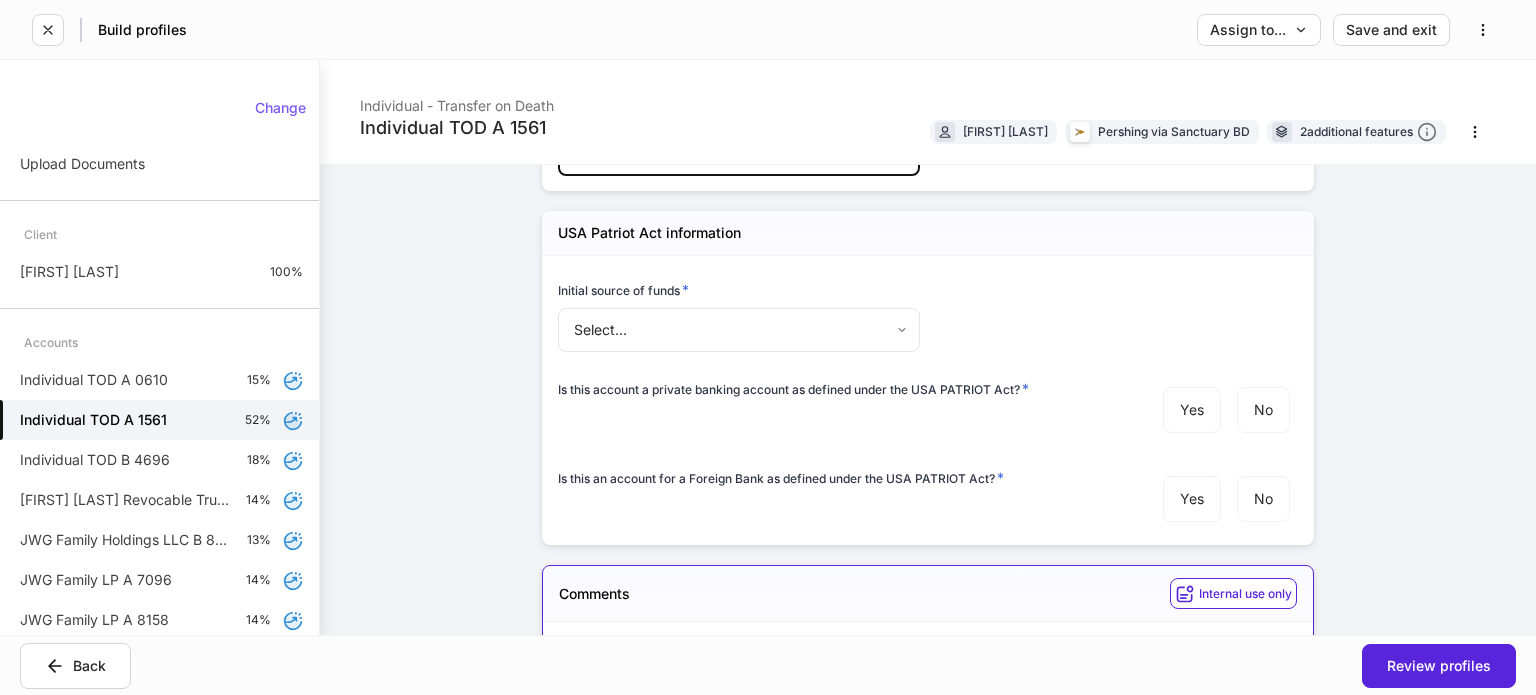 scroll, scrollTop: 2516, scrollLeft: 0, axis: vertical 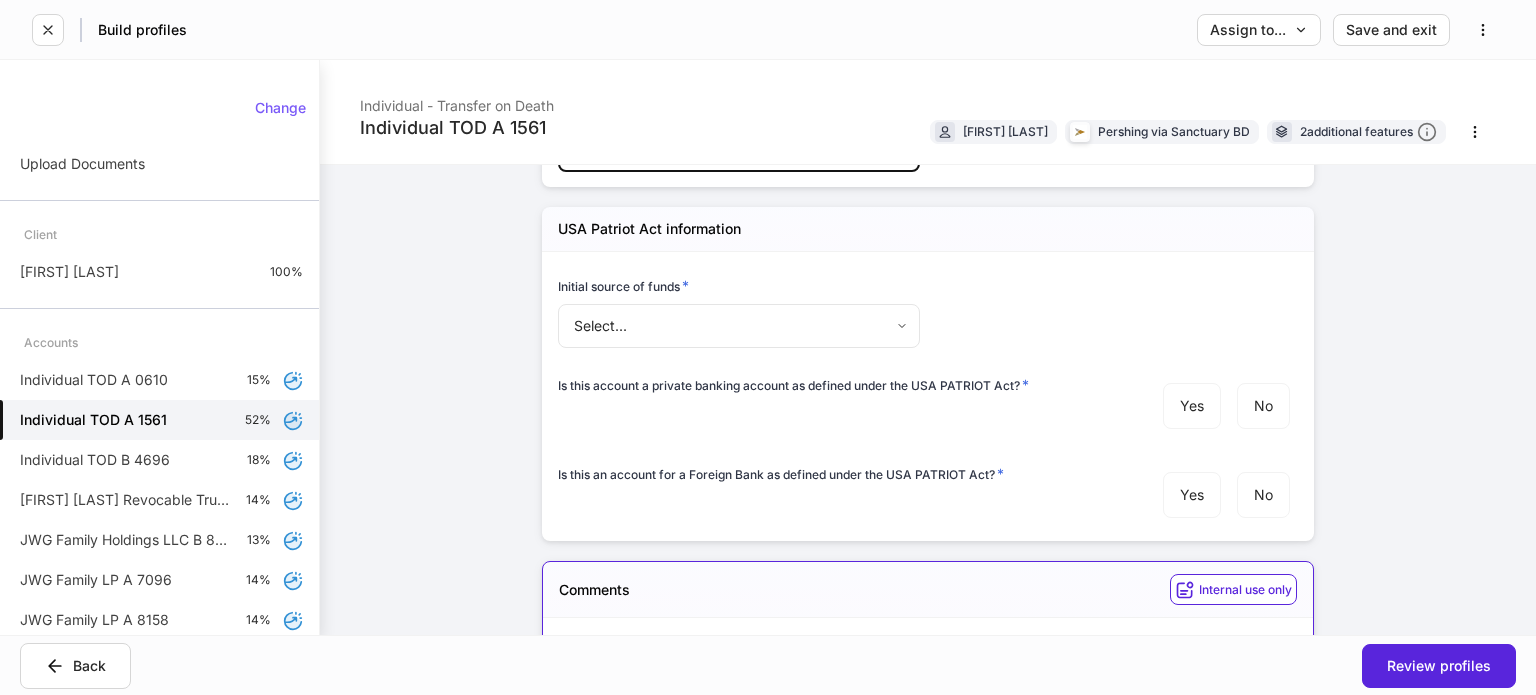 click on "**********" at bounding box center [768, 347] 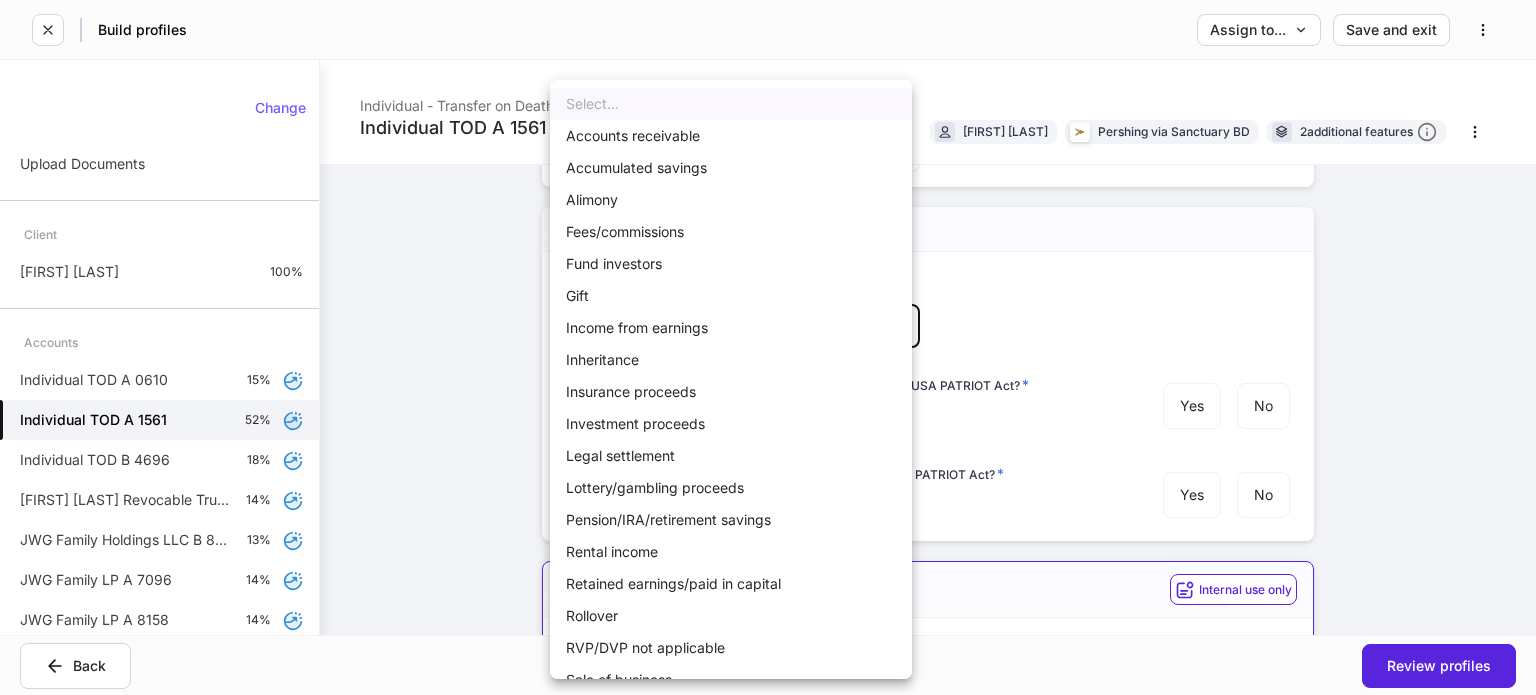 click at bounding box center [768, 347] 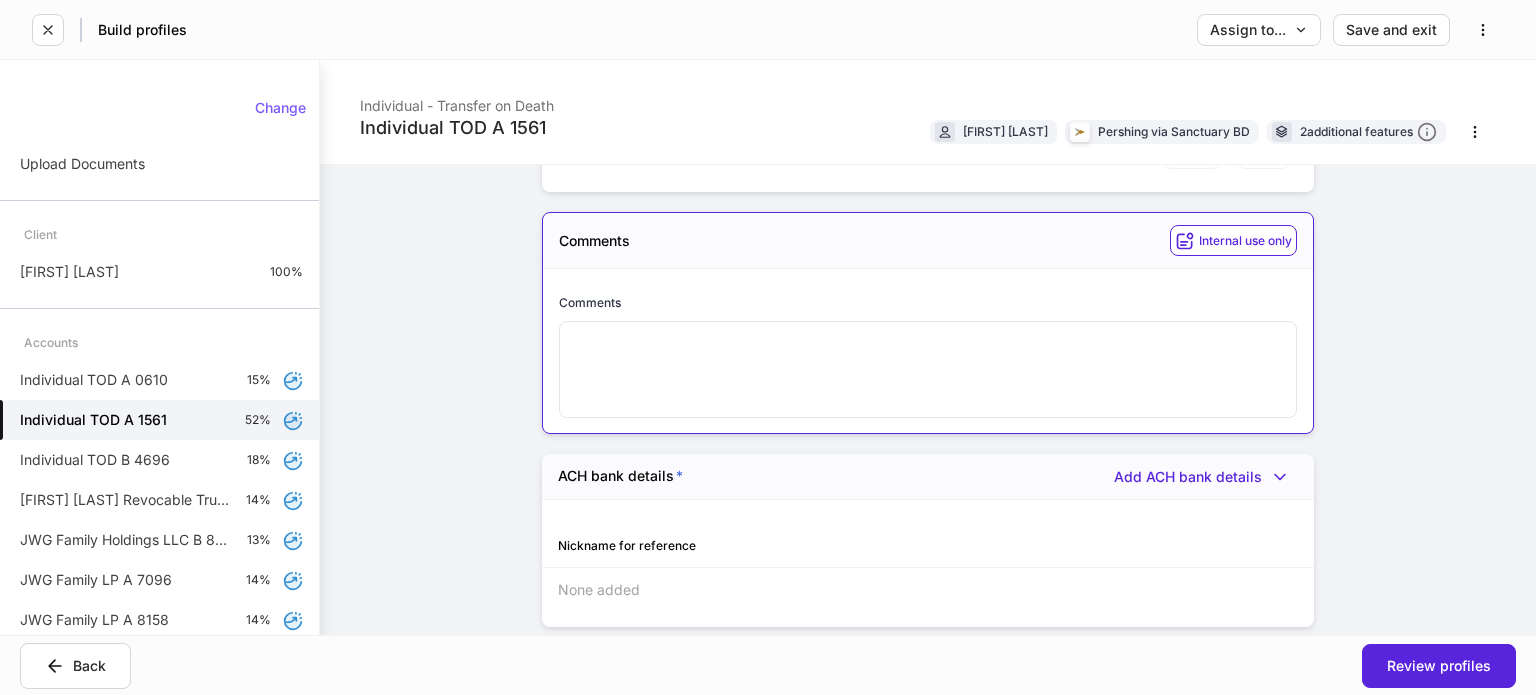 scroll, scrollTop: 2916, scrollLeft: 0, axis: vertical 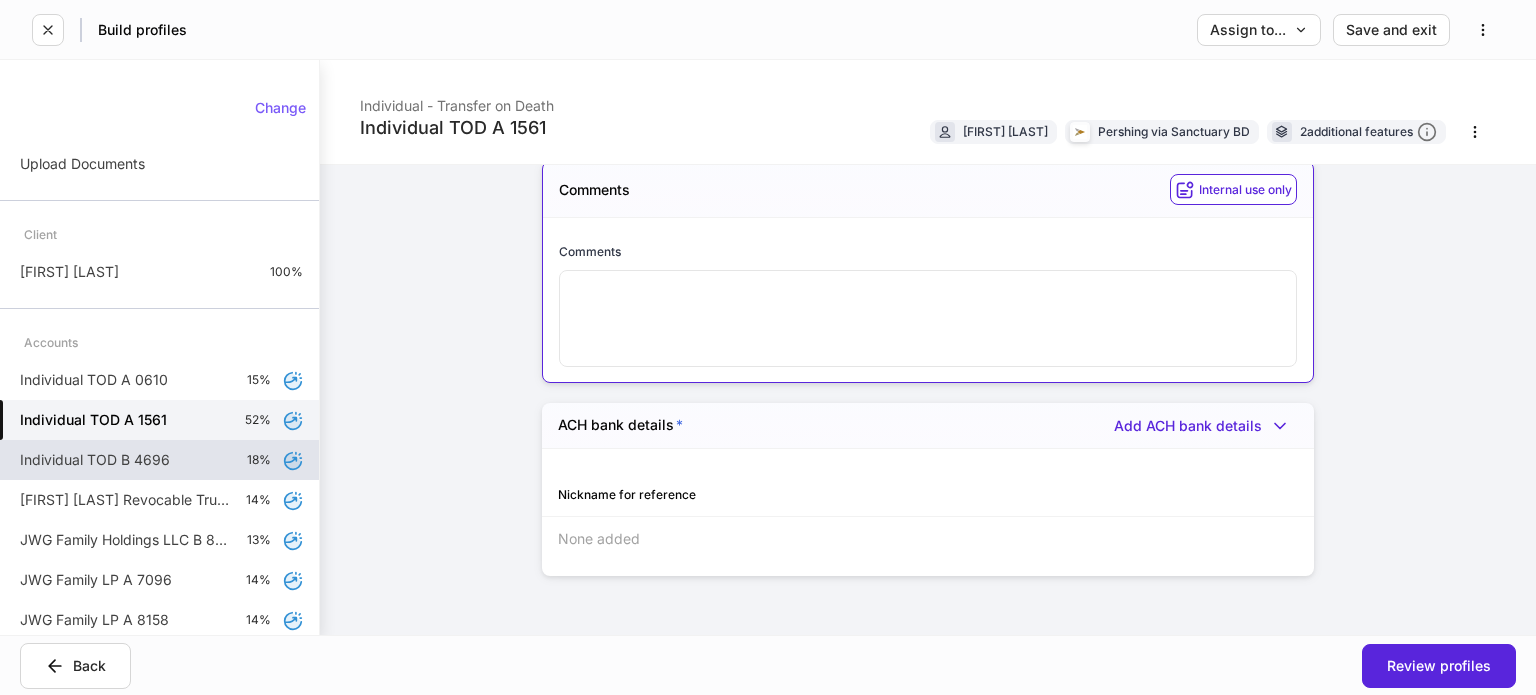 click on "Individual TOD B 4696" at bounding box center (95, 460) 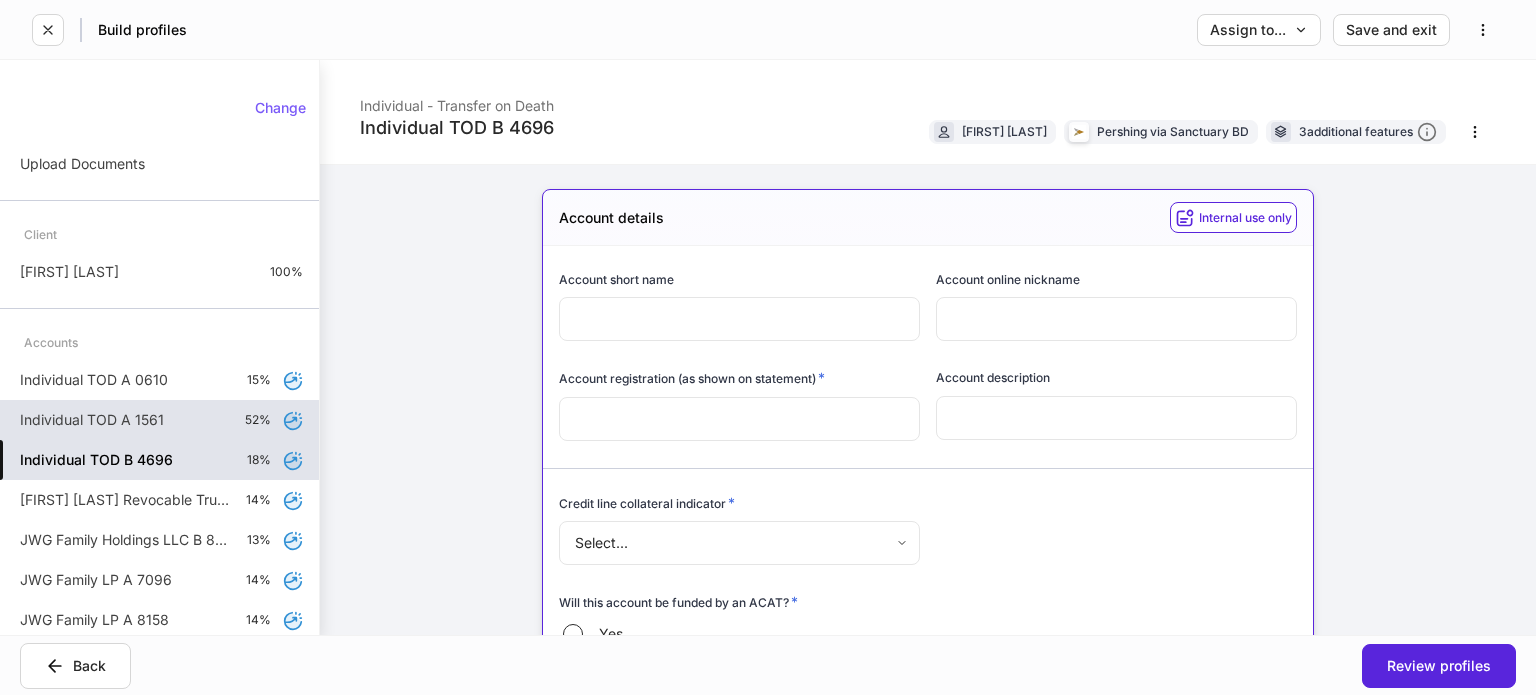 click on "Individual TOD A 1561 52%" at bounding box center [159, 420] 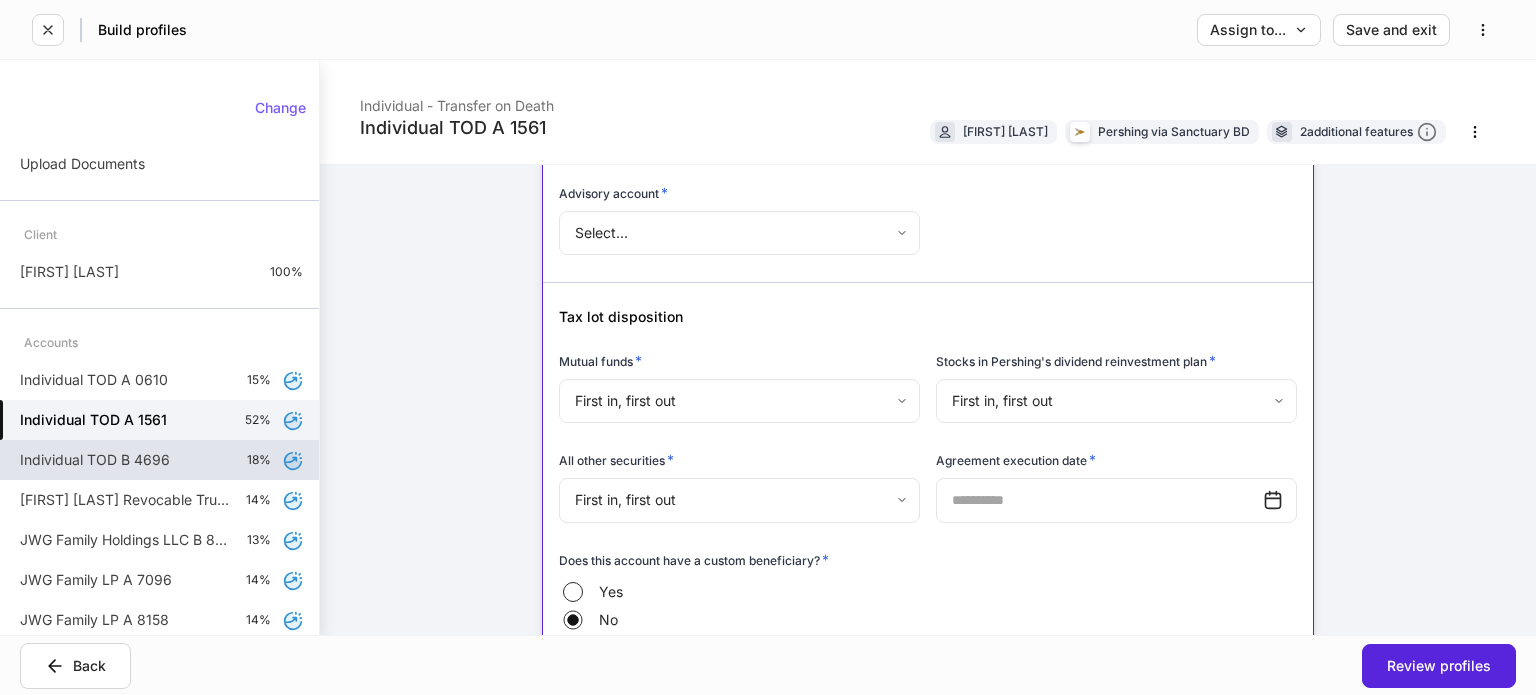 scroll, scrollTop: 1100, scrollLeft: 0, axis: vertical 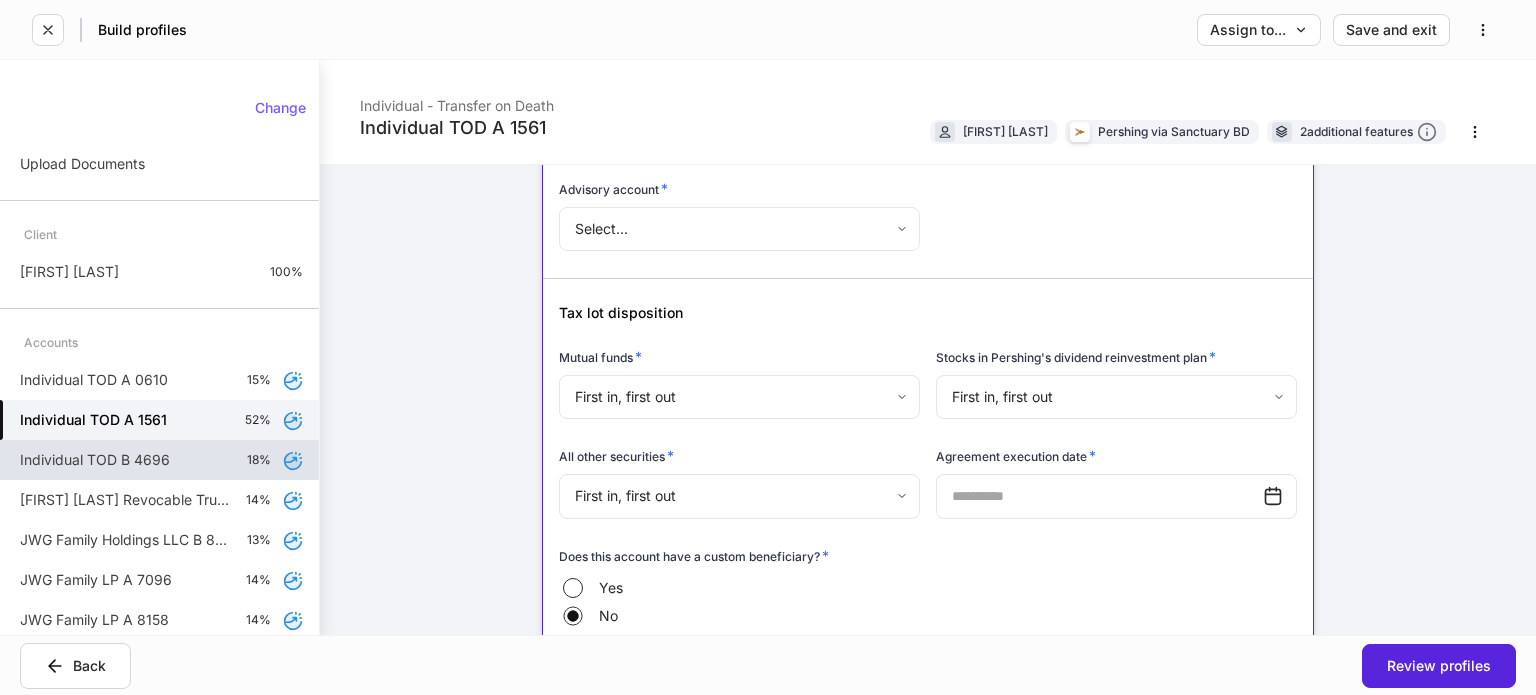 click on "**********" at bounding box center [768, 347] 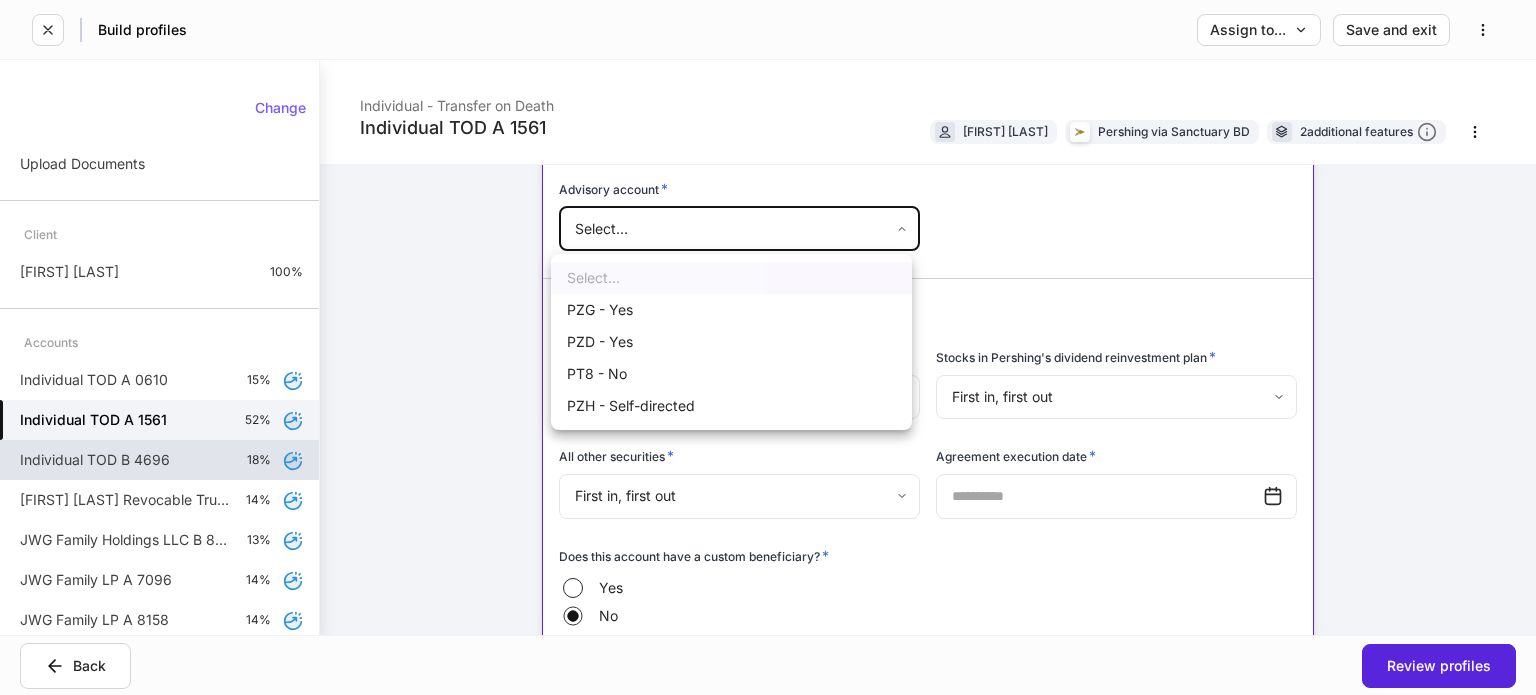 click at bounding box center (768, 347) 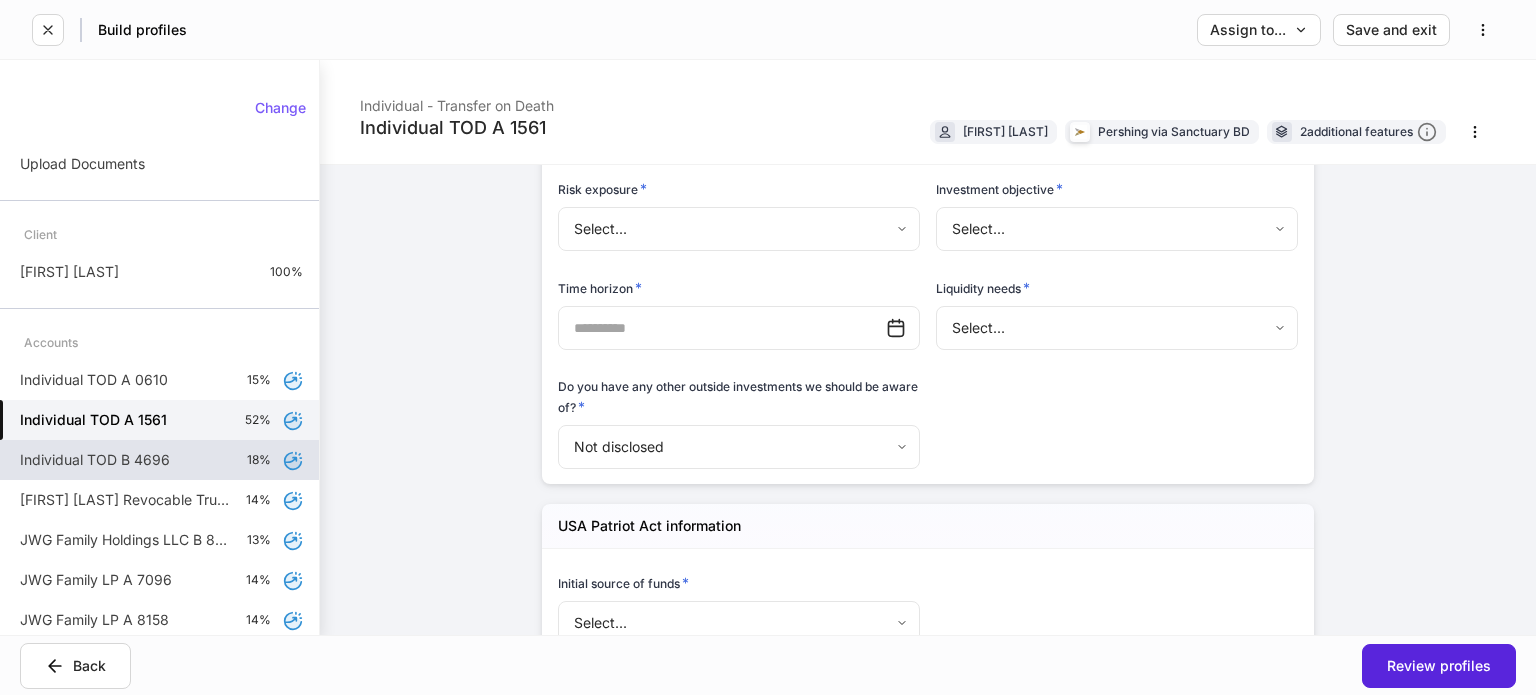 scroll, scrollTop: 2200, scrollLeft: 0, axis: vertical 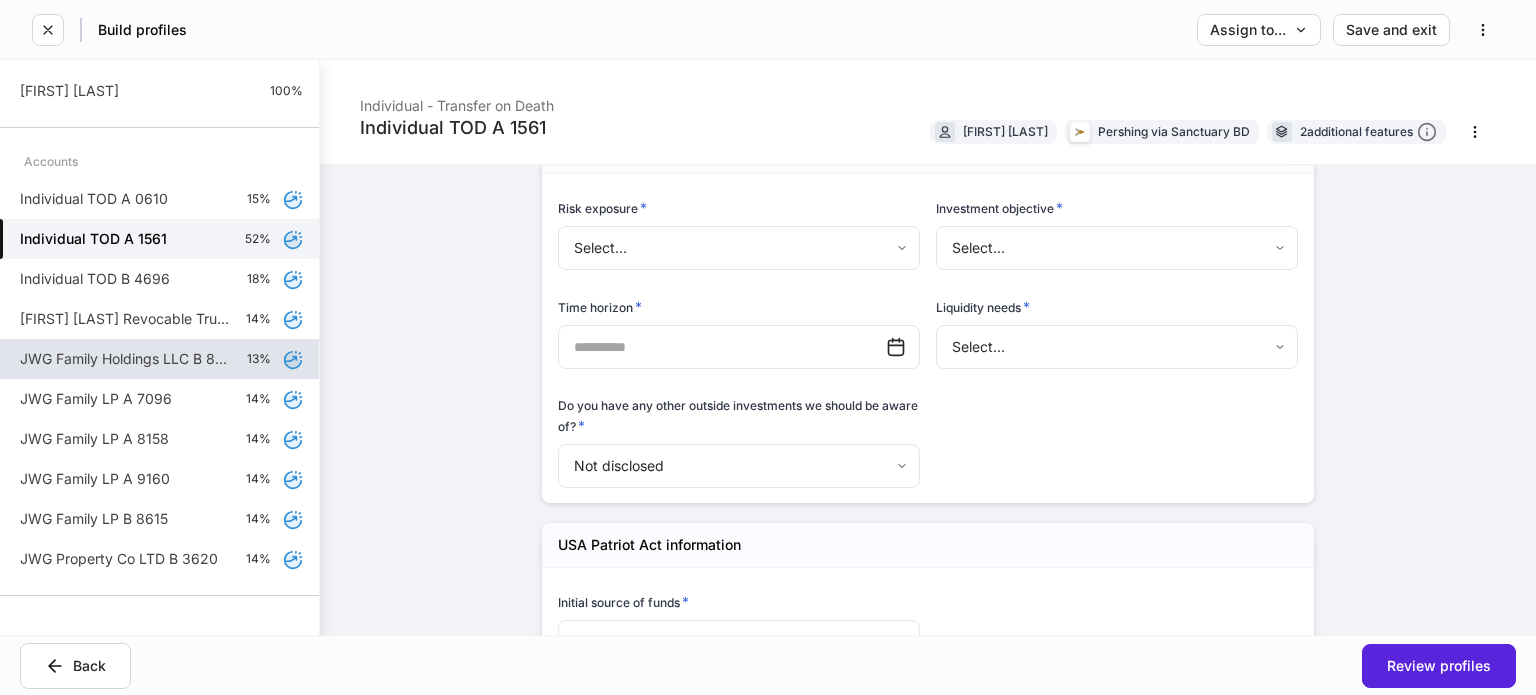 click on "JWG Family Holdings LLC B 8157 13%" at bounding box center [159, 359] 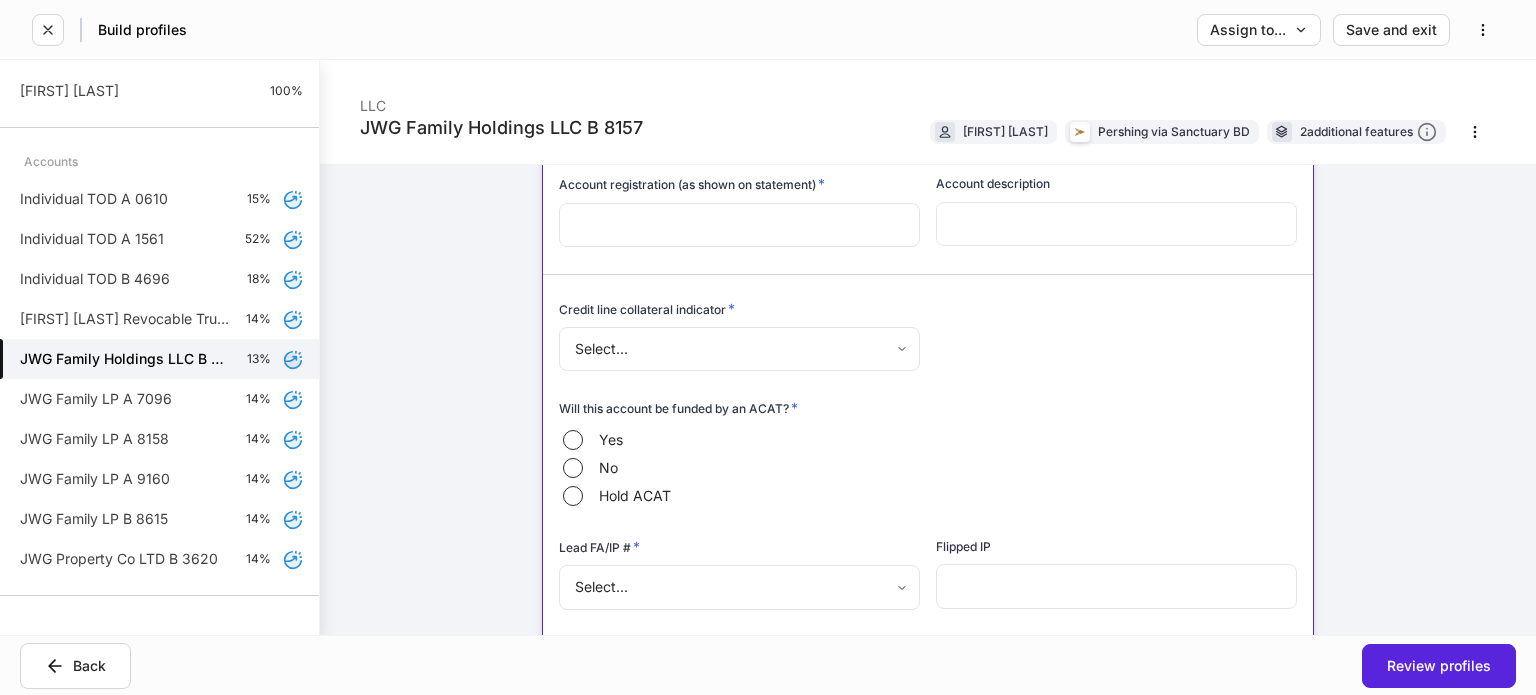 scroll, scrollTop: 400, scrollLeft: 0, axis: vertical 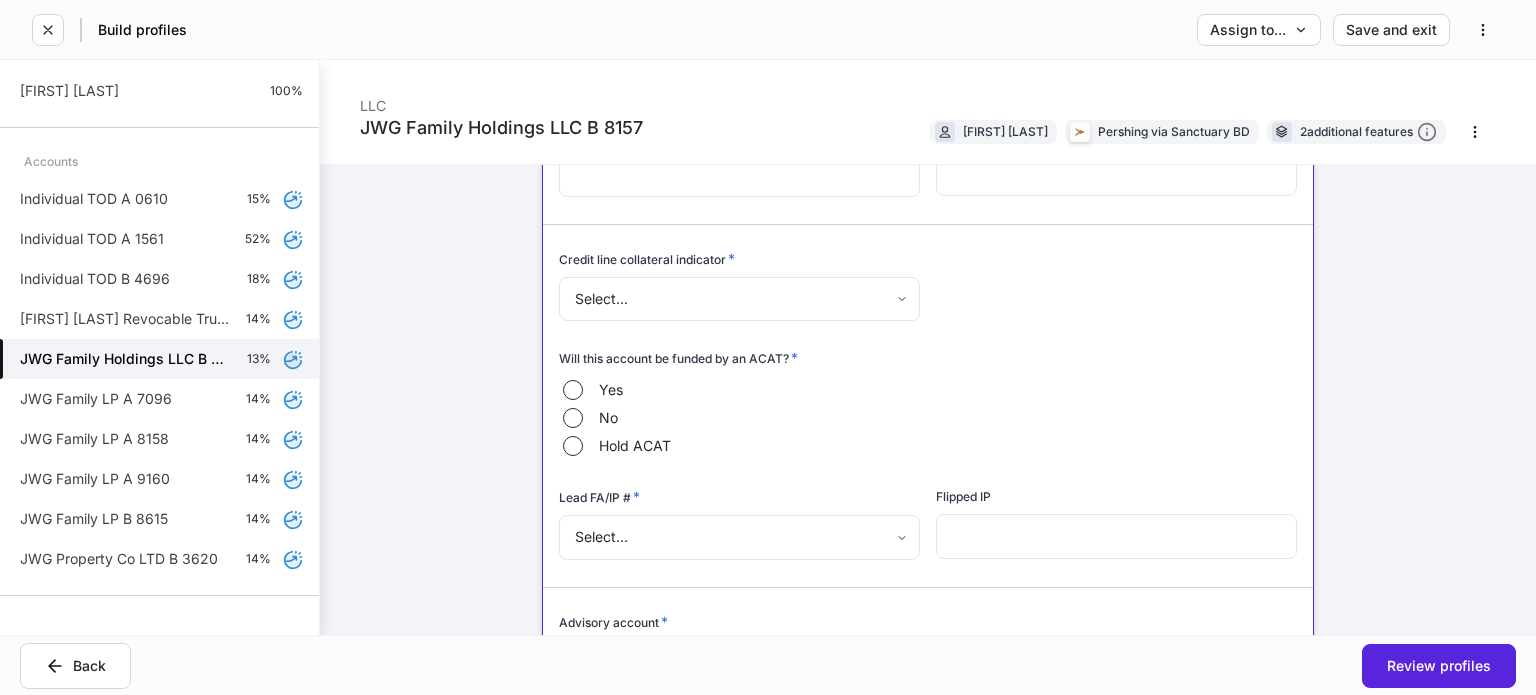 click on "Build profiles Assign to... Save and exit JWG Family Holdings LLC B 8157 LLC Jim Green Pershing via Sanctuary BD 2  additional   features Account details Internal use only Limited Liability Company (LLC) An LLC is either member managed or manager managed. In a member-managed LLC, all owners (members) also act as managers who can serve as agents of the business and are authorized signers on the account. In manager-managed LLCs, LLC members are only owners of the business, and do not have the authority to enter into contracts on behalf of the business, only the manager is authorized to act on the account. Note: Whether Managing or Non Managing, all members of the Limited Liability Company must sign the LLC Agreement. Account short name ​ Account online nickname ​ Account registration (as shown on statement) * ​ Account description ​ Credit line collateral indicator * Select... ​ Will this account be funded by an ACAT? * Yes No Hold ACAT Lead FA/IP # * Select... ​ Flipped IP ​ * ​ * *" at bounding box center (768, 347) 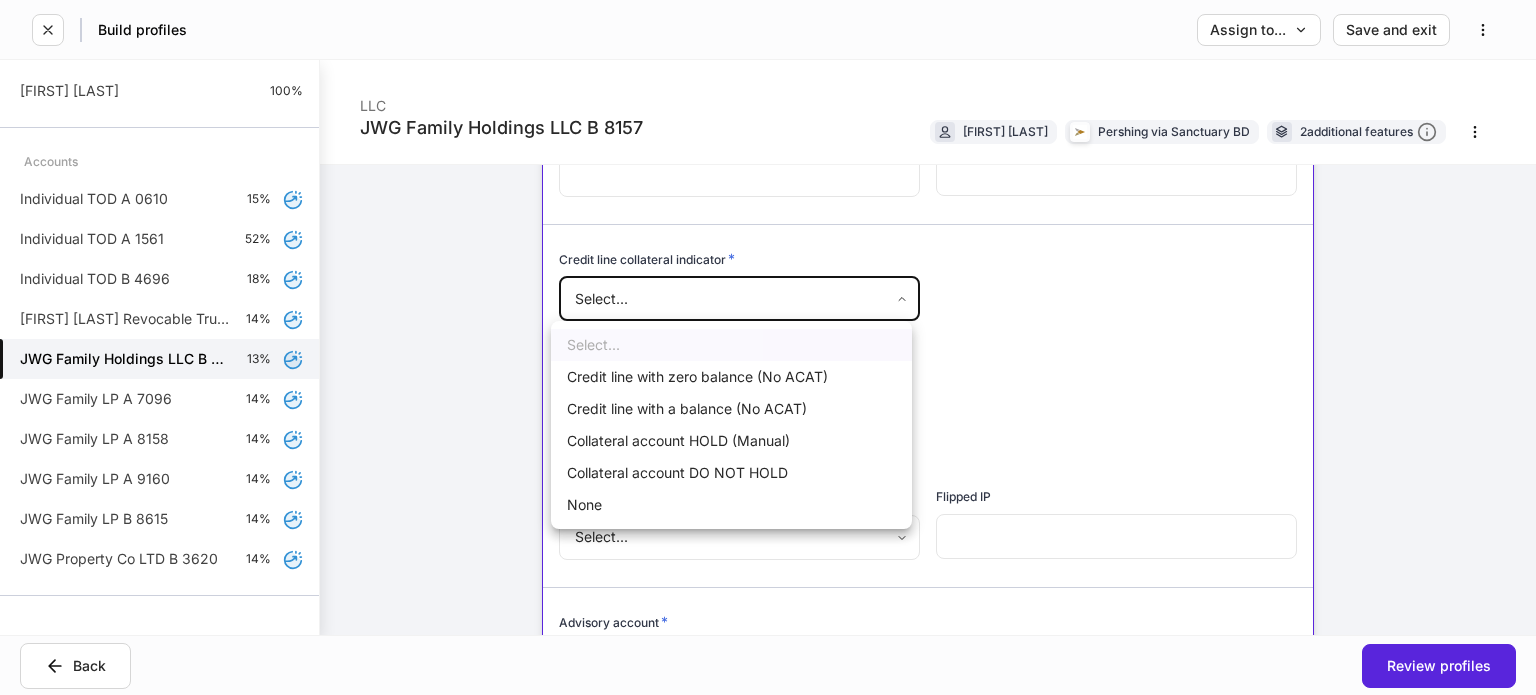 click on "None" at bounding box center [731, 505] 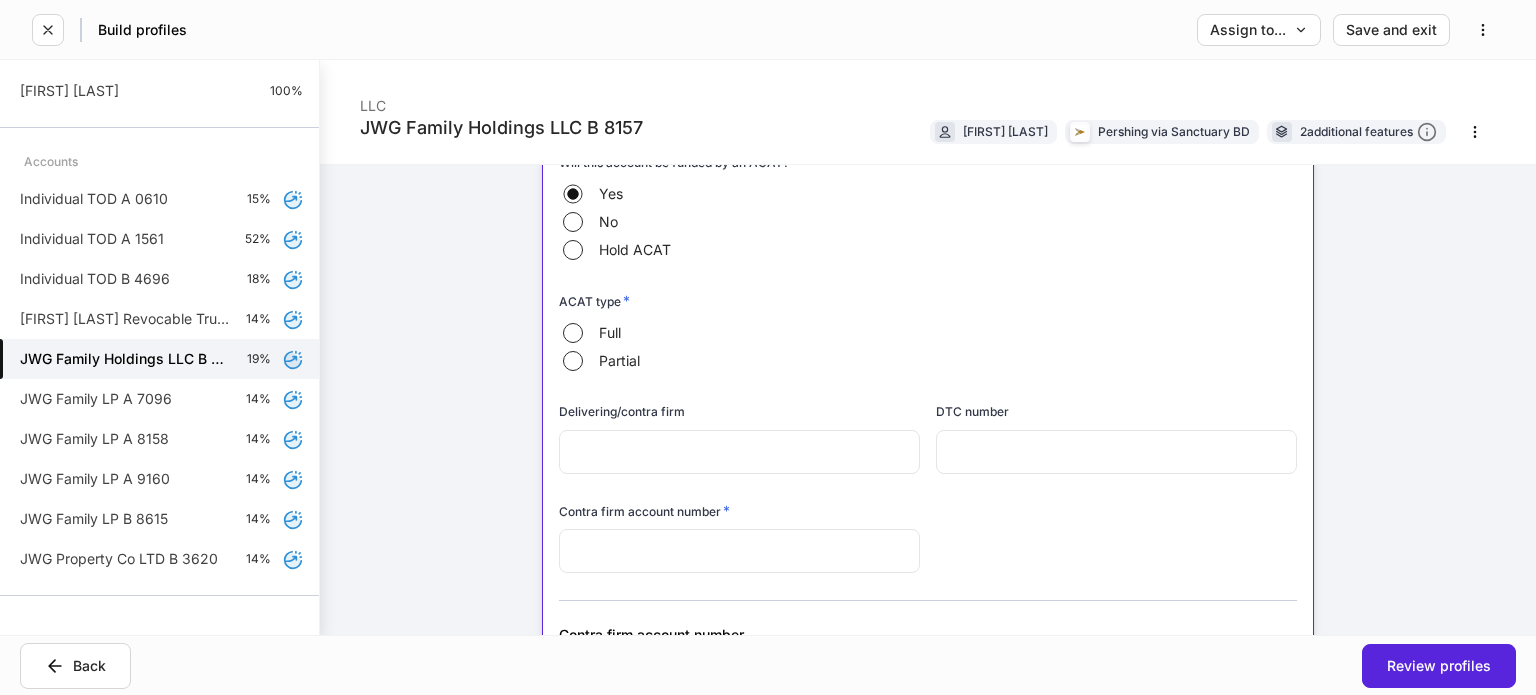 scroll, scrollTop: 700, scrollLeft: 0, axis: vertical 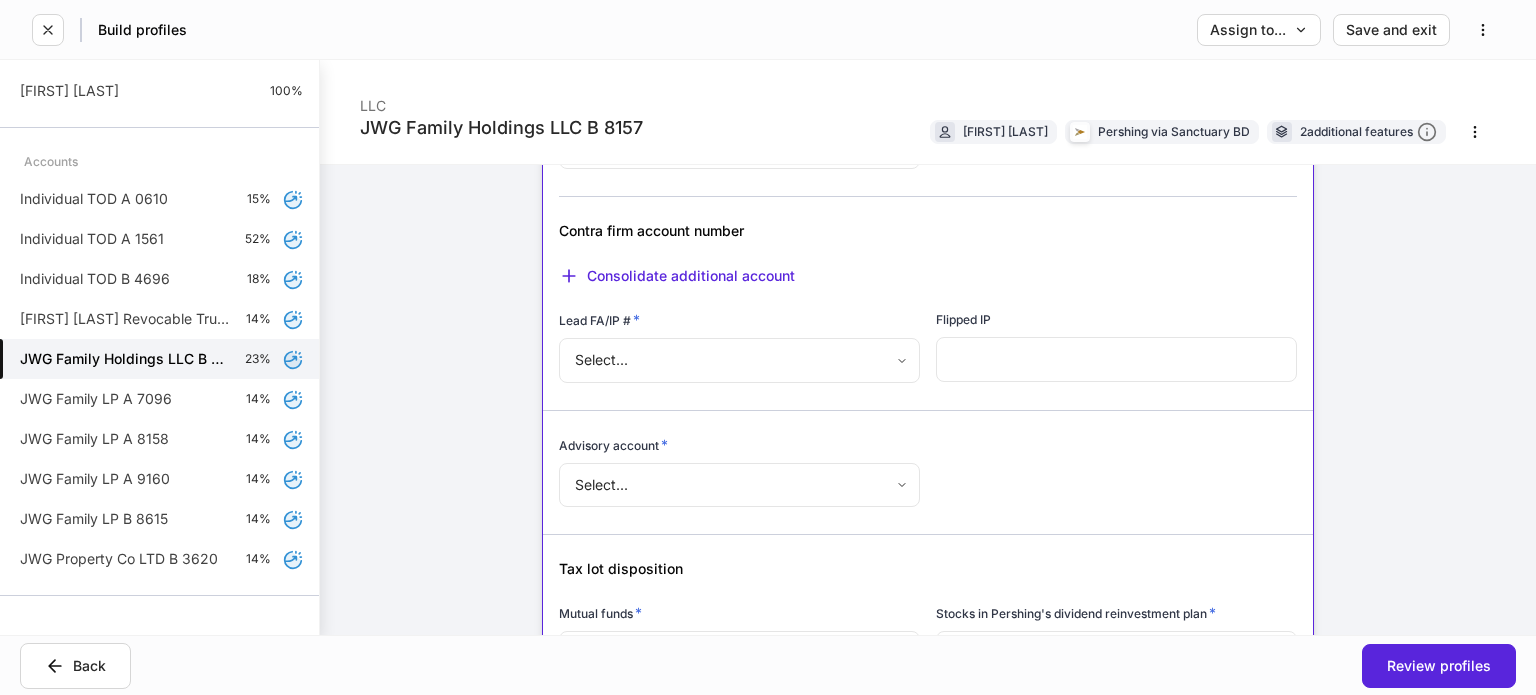 click on "Build profiles Assign to... Save and exit JWG Family Holdings LLC B 8157 LLC Jim Green Pershing via Sanctuary BD 2  additional   features Account details Internal use only Limited Liability Company (LLC) An LLC is either member managed or manager managed. In a member-managed LLC, all owners (members) also act as managers who can serve as agents of the business and are authorized signers on the account. In manager-managed LLCs, LLC members are only owners of the business, and do not have the authority to enter into contracts on behalf of the business, only the manager is authorized to act on the account. Note: Whether Managing or Non Managing, all members of the Limited Liability Company must sign the LLC Agreement. Account short name ​ Account online nickname ​ Account registration (as shown on statement) * ​ Account description ​ Credit line collateral indicator * None **** ​ Will this account be funded by an ACAT? * Yes No Hold ACAT ACAT type * Full Partial Delivering/contra firm ​ *" at bounding box center (768, 347) 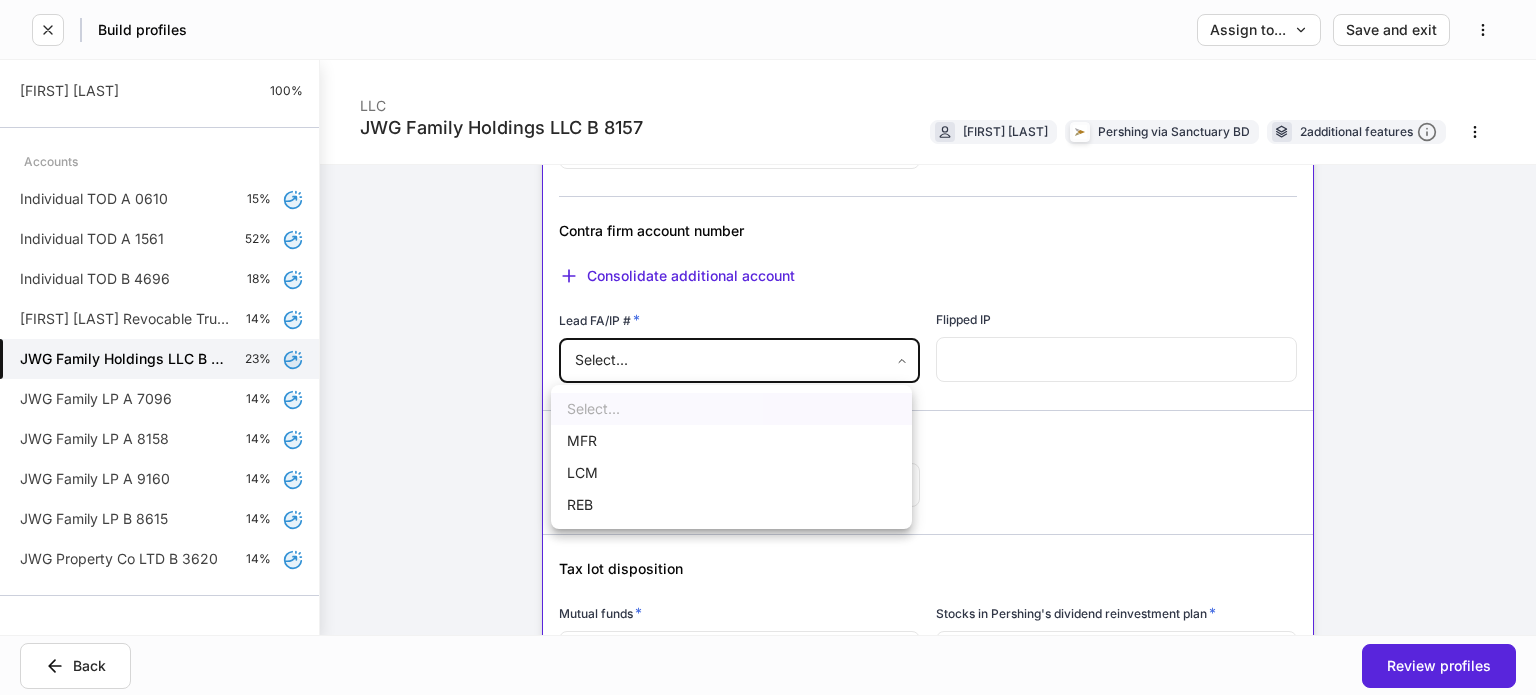 click on "REB" at bounding box center (731, 505) 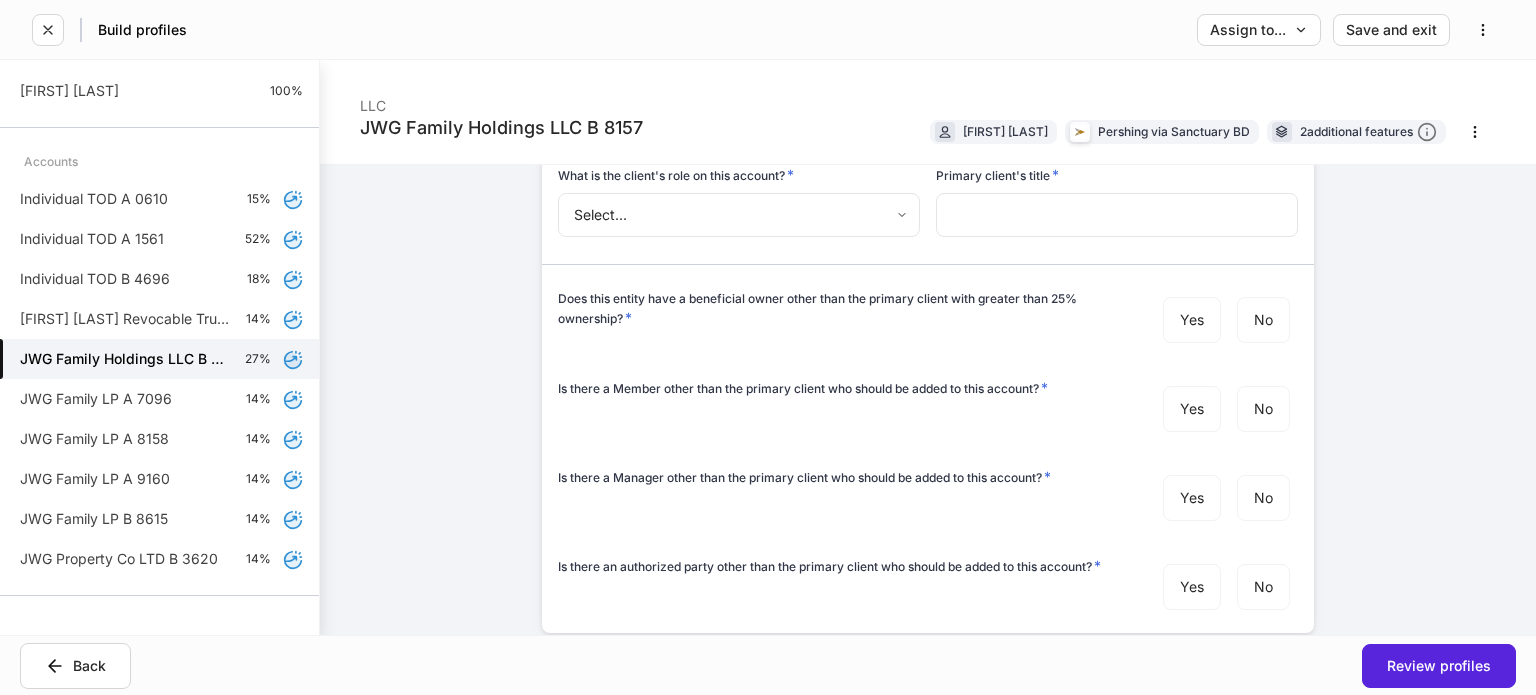 scroll, scrollTop: 1700, scrollLeft: 0, axis: vertical 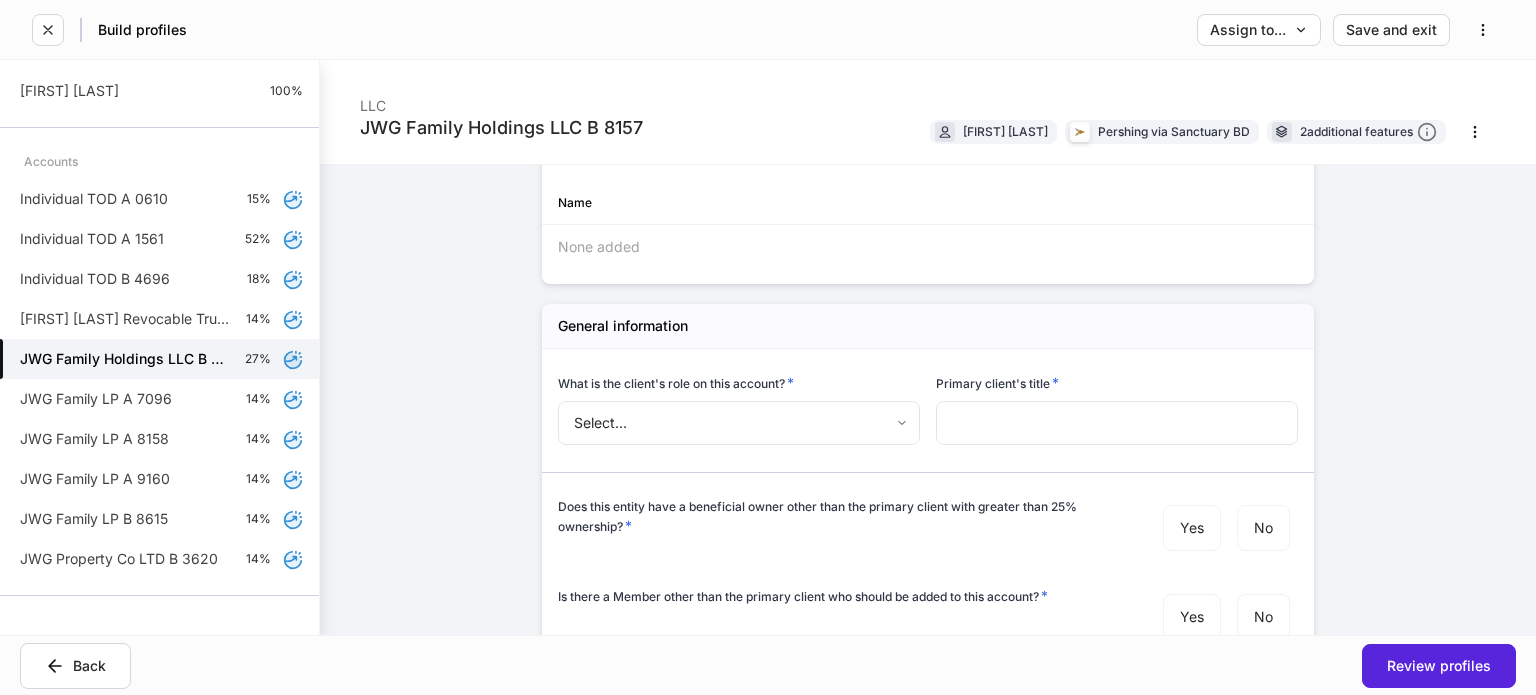click on "Build profiles Assign to... Save and exit JWG Family Holdings LLC B 8157 LLC Jim Green Pershing via Sanctuary BD 2  additional   features Account details Internal use only Limited Liability Company (LLC) An LLC is either member managed or manager managed. In a member-managed LLC, all owners (members) also act as managers who can serve as agents of the business and are authorized signers on the account. In manager-managed LLCs, LLC members are only owners of the business, and do not have the authority to enter into contracts on behalf of the business, only the manager is authorized to act on the account. Note: Whether Managing or Non Managing, all members of the Limited Liability Company must sign the LLC Agreement. Account short name ​ Account online nickname ​ Account registration (as shown on statement) * ​ Account description ​ Credit line collateral indicator * None **** ​ Will this account be funded by an ACAT? * Yes No Hold ACAT ACAT type * Full Partial Delivering/contra firm ​ *" at bounding box center [768, 347] 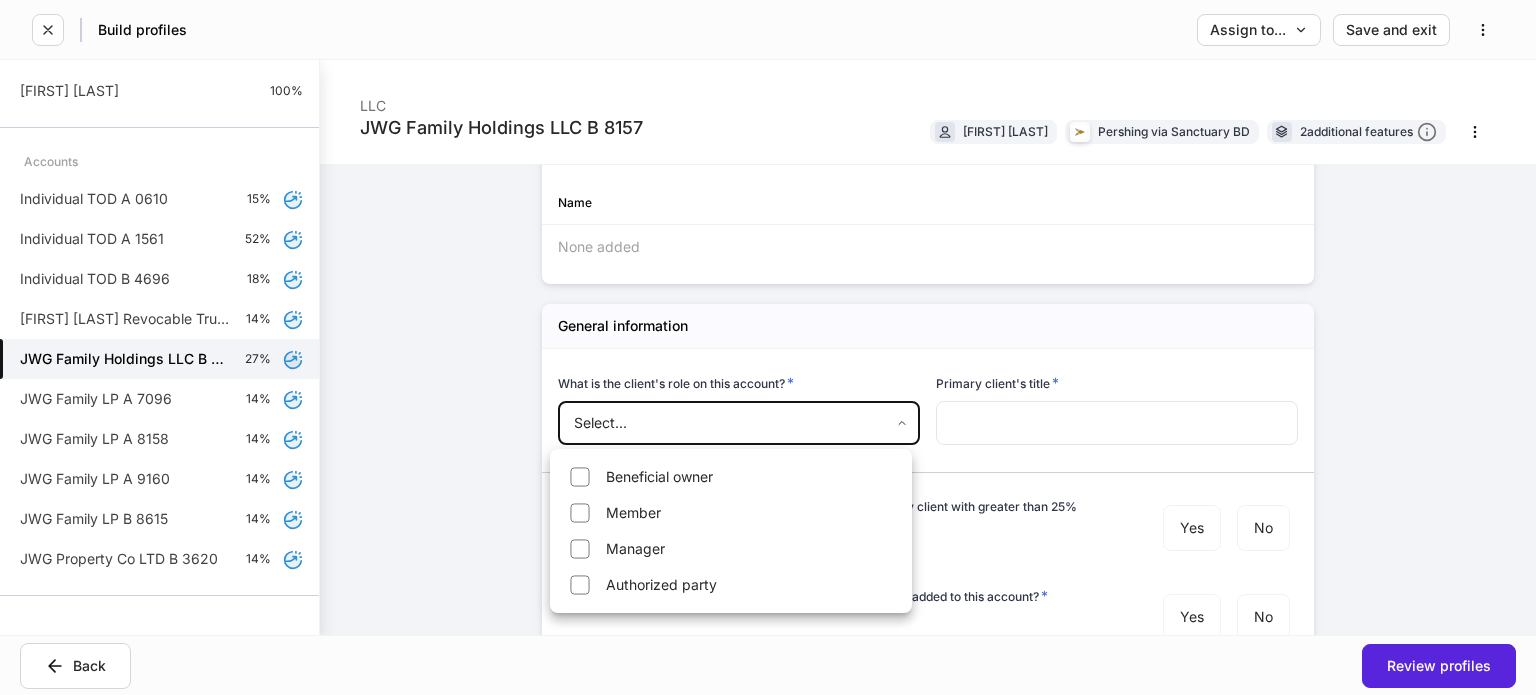 click at bounding box center [768, 347] 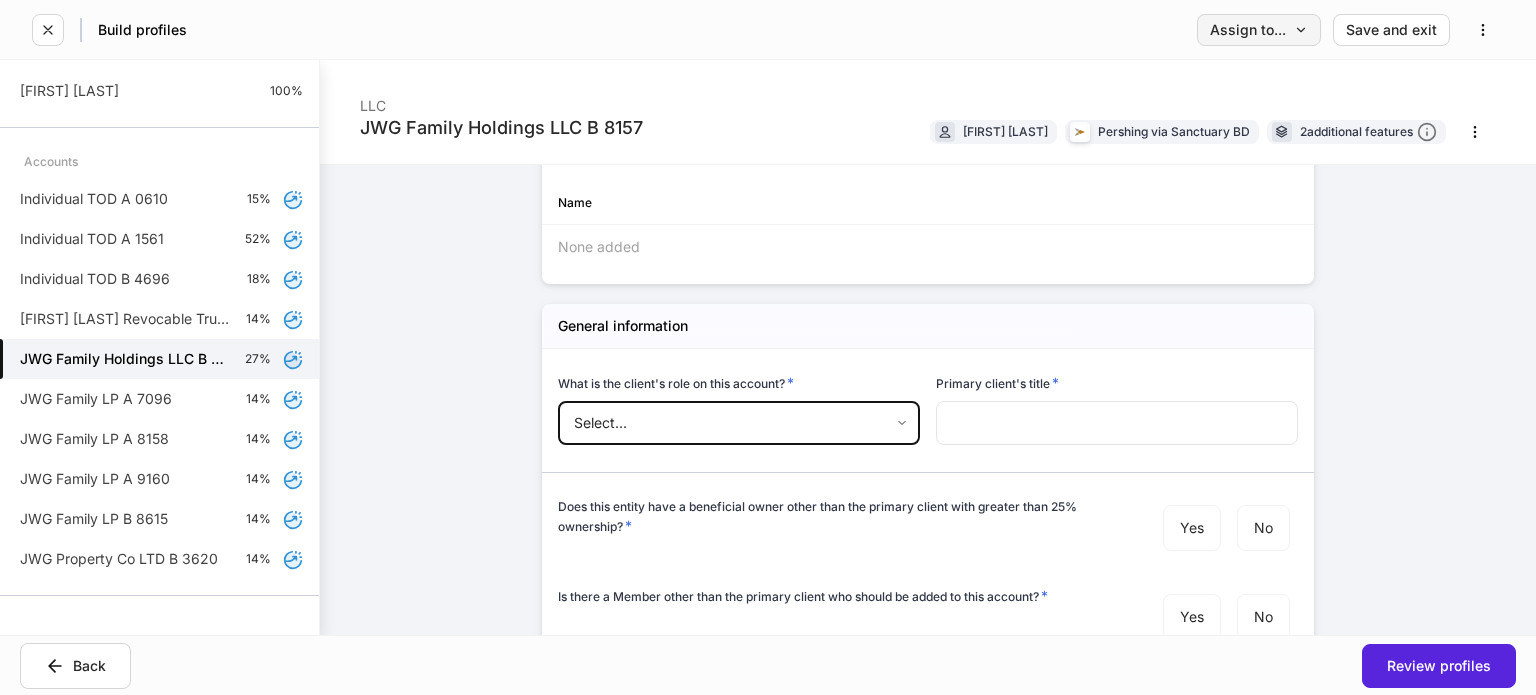 click 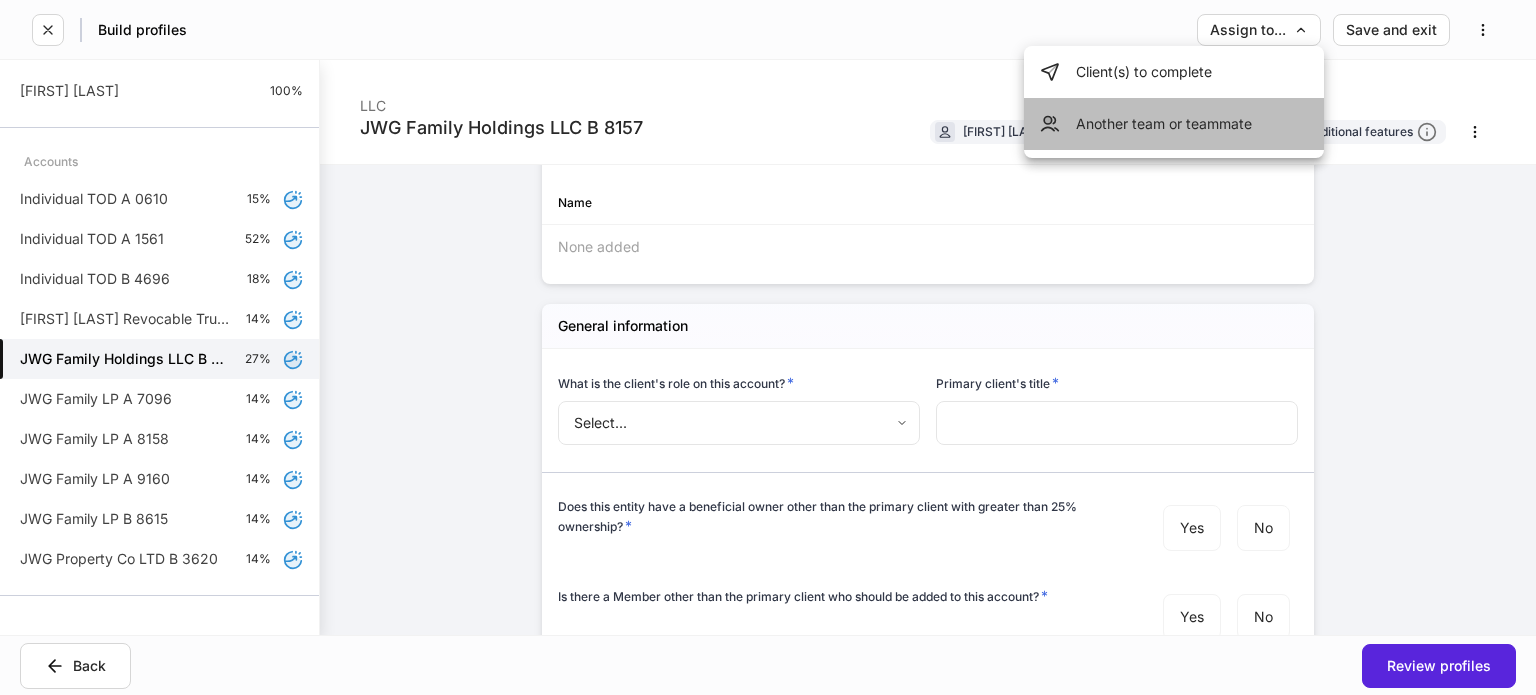 click on "Another team or teammate" at bounding box center [1174, 124] 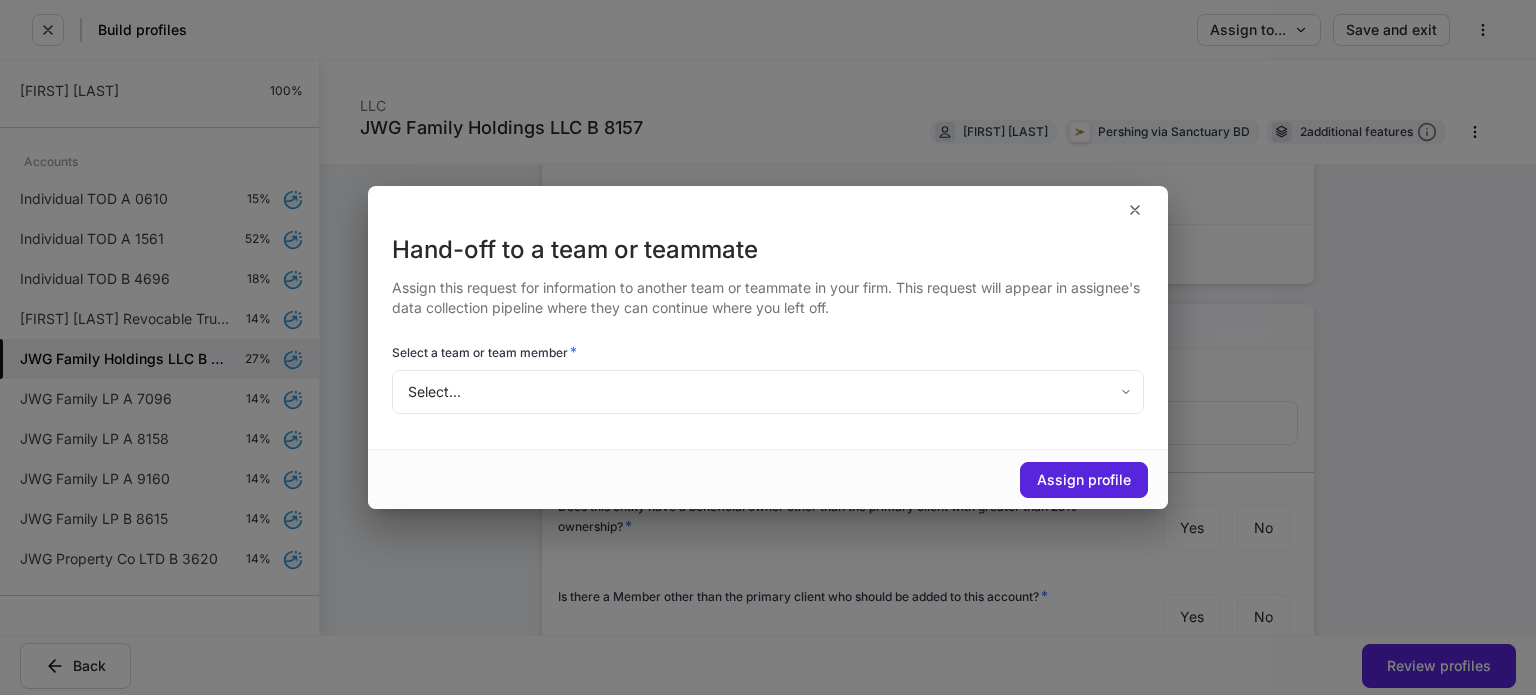 click on "Build profiles Assign to... Save and exit JWG Family Holdings LLC B 8157 LLC Jim Green Pershing via Sanctuary BD 2  additional   features Account details Internal use only Limited Liability Company (LLC) An LLC is either member managed or manager managed. In a member-managed LLC, all owners (members) also act as managers who can serve as agents of the business and are authorized signers on the account. In manager-managed LLCs, LLC members are only owners of the business, and do not have the authority to enter into contracts on behalf of the business, only the manager is authorized to act on the account. Note: Whether Managing or Non Managing, all members of the Limited Liability Company must sign the LLC Agreement. Account short name ​ Account online nickname ​ Account registration (as shown on statement) * ​ Account description ​ Credit line collateral indicator * None **** ​ Will this account be funded by an ACAT? * Yes No Hold ACAT ACAT type * Full Partial Delivering/contra firm ​ *" at bounding box center (768, 347) 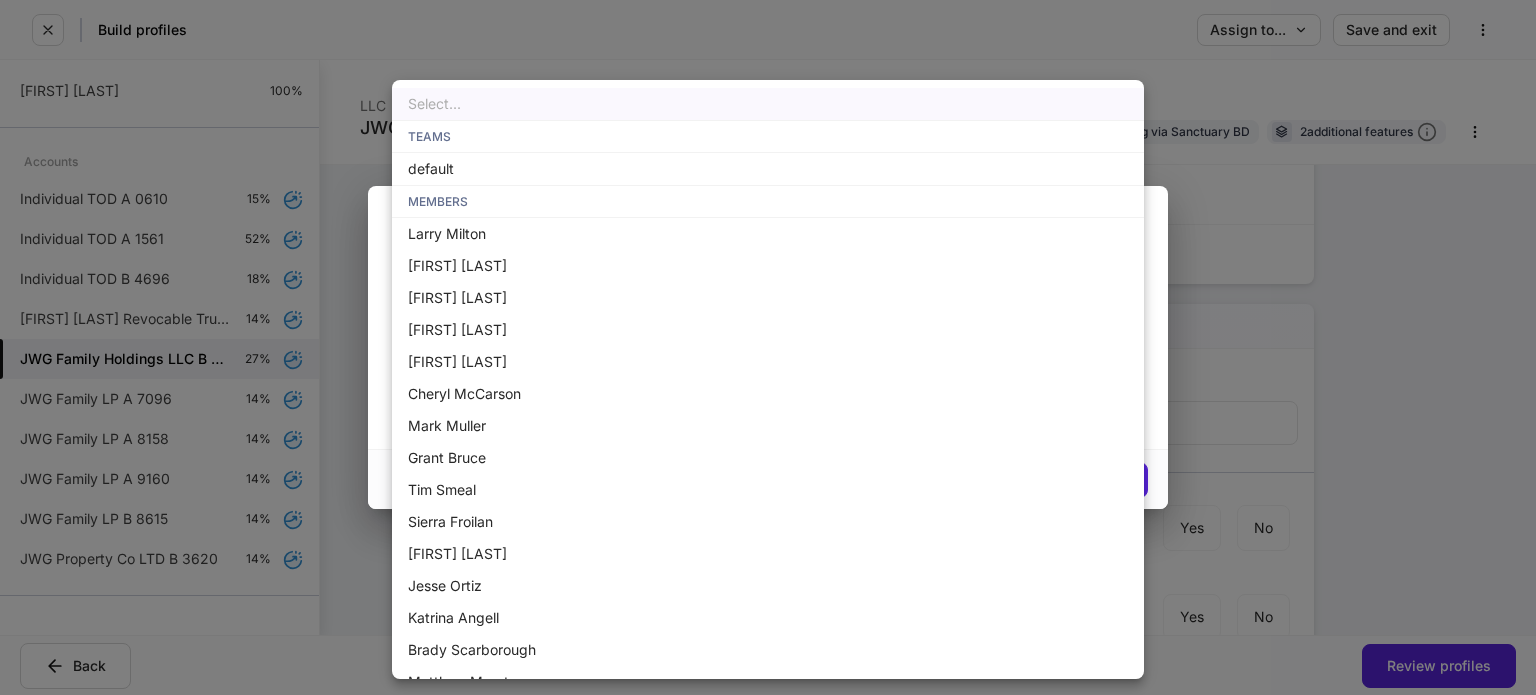 click on "default" at bounding box center [768, 169] 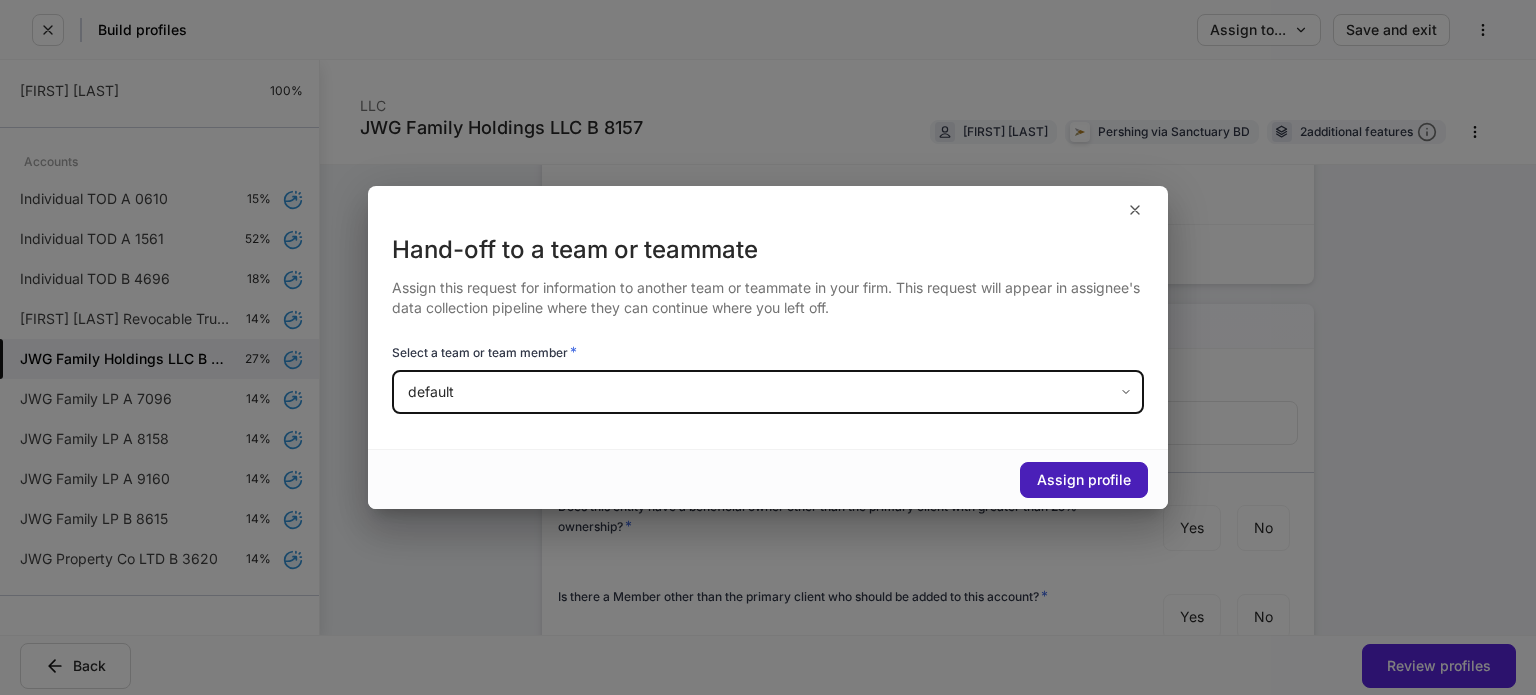 click on "Assign profile" at bounding box center [1084, 480] 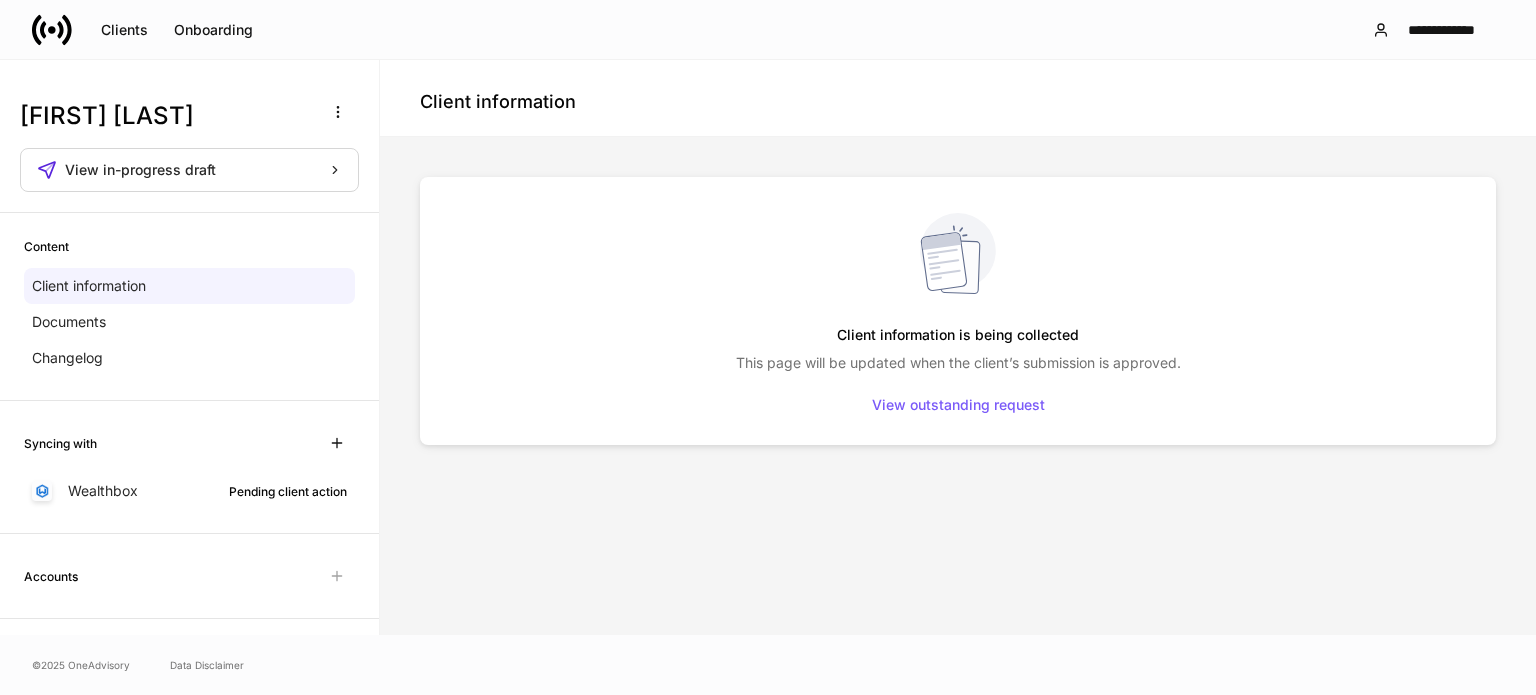 scroll, scrollTop: 0, scrollLeft: 0, axis: both 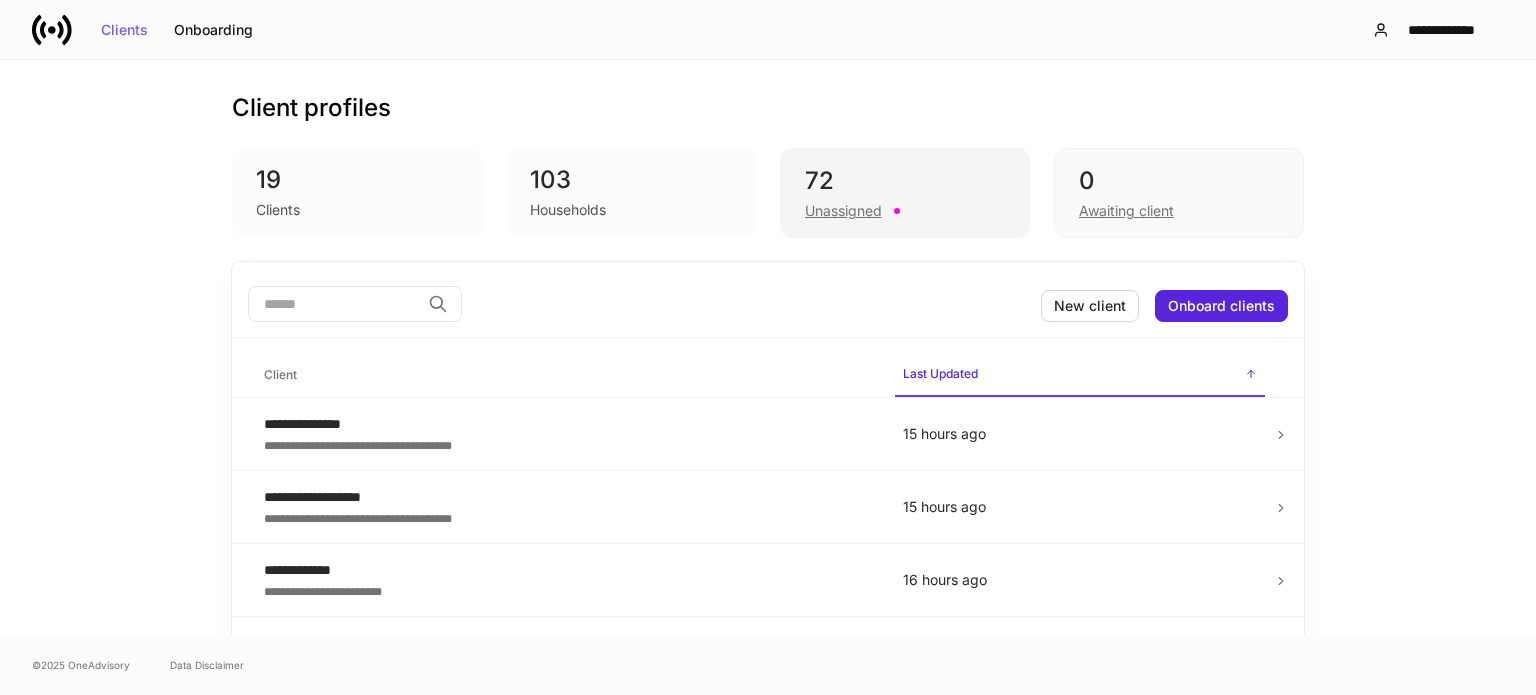 click on "Unassigned" at bounding box center (905, 209) 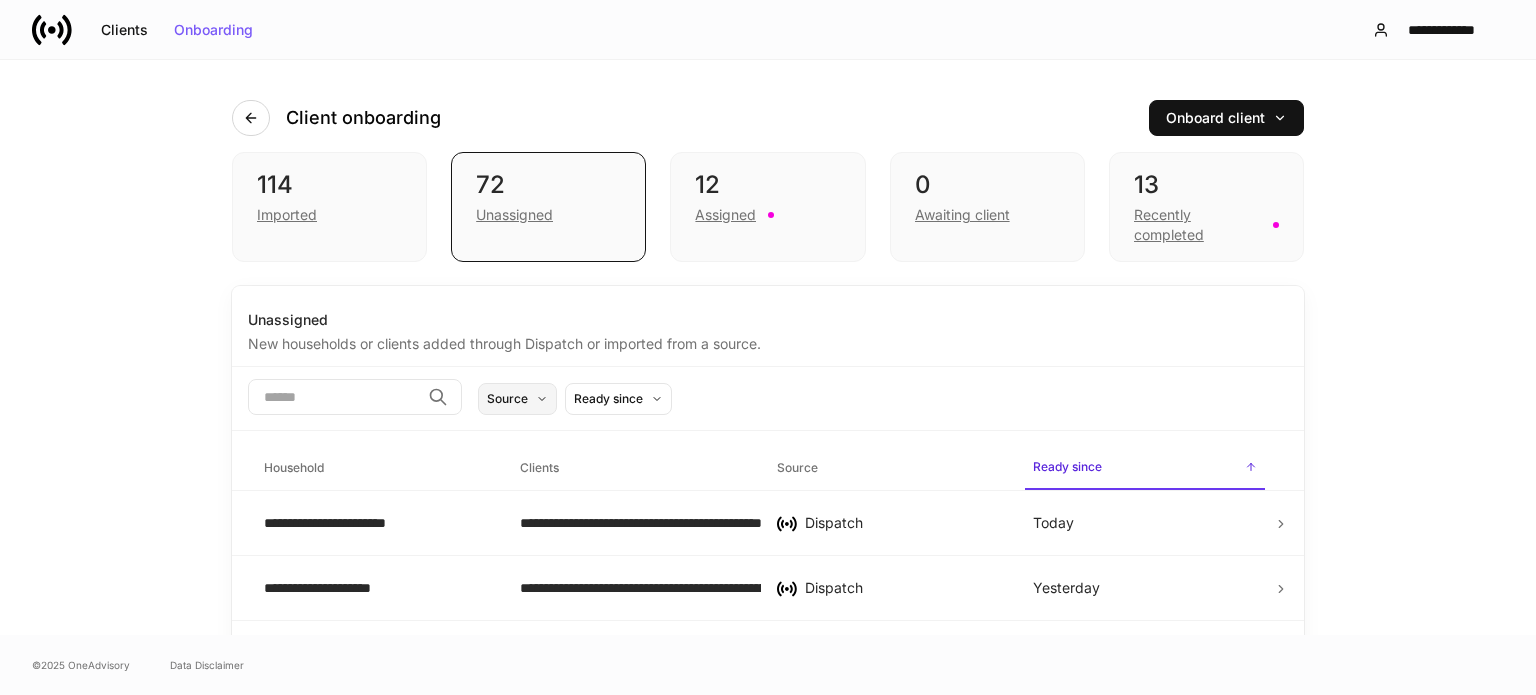 scroll, scrollTop: 0, scrollLeft: 0, axis: both 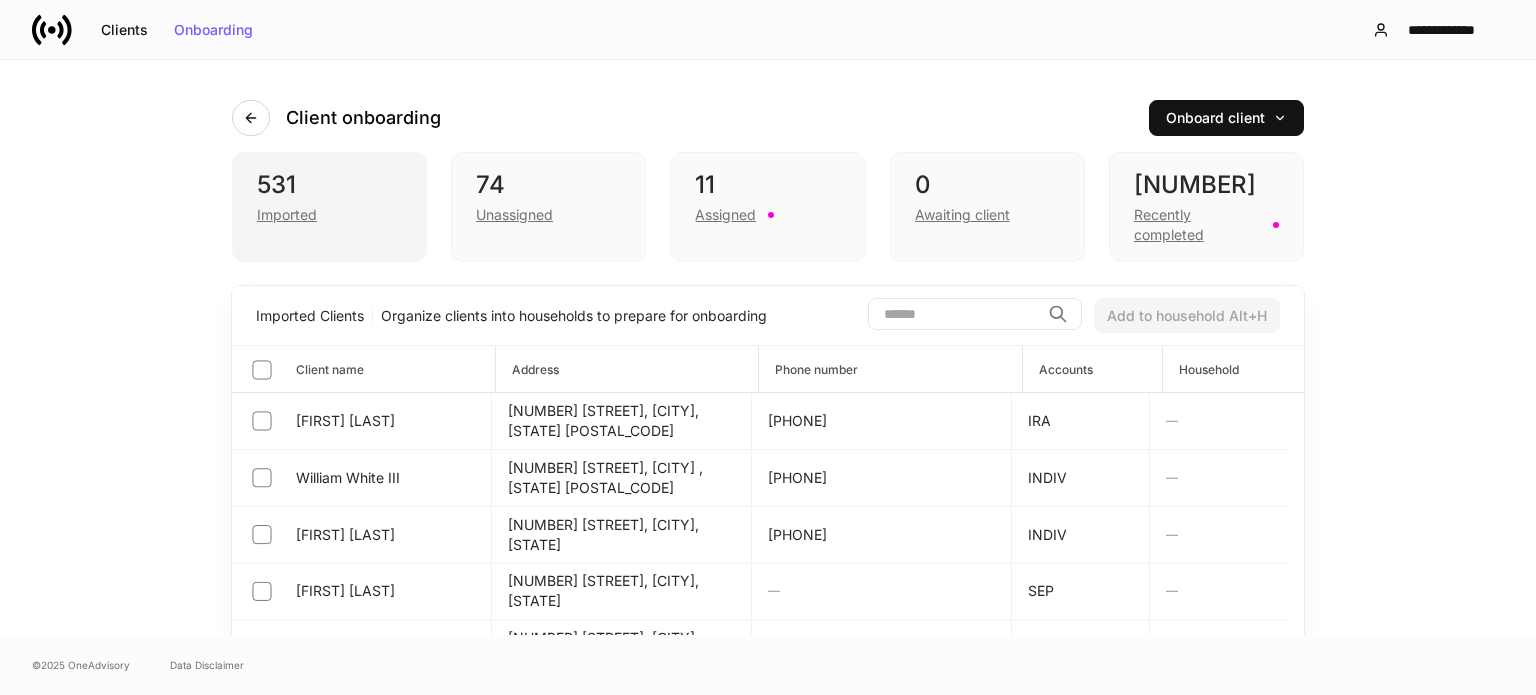 click on "Imported" at bounding box center (287, 215) 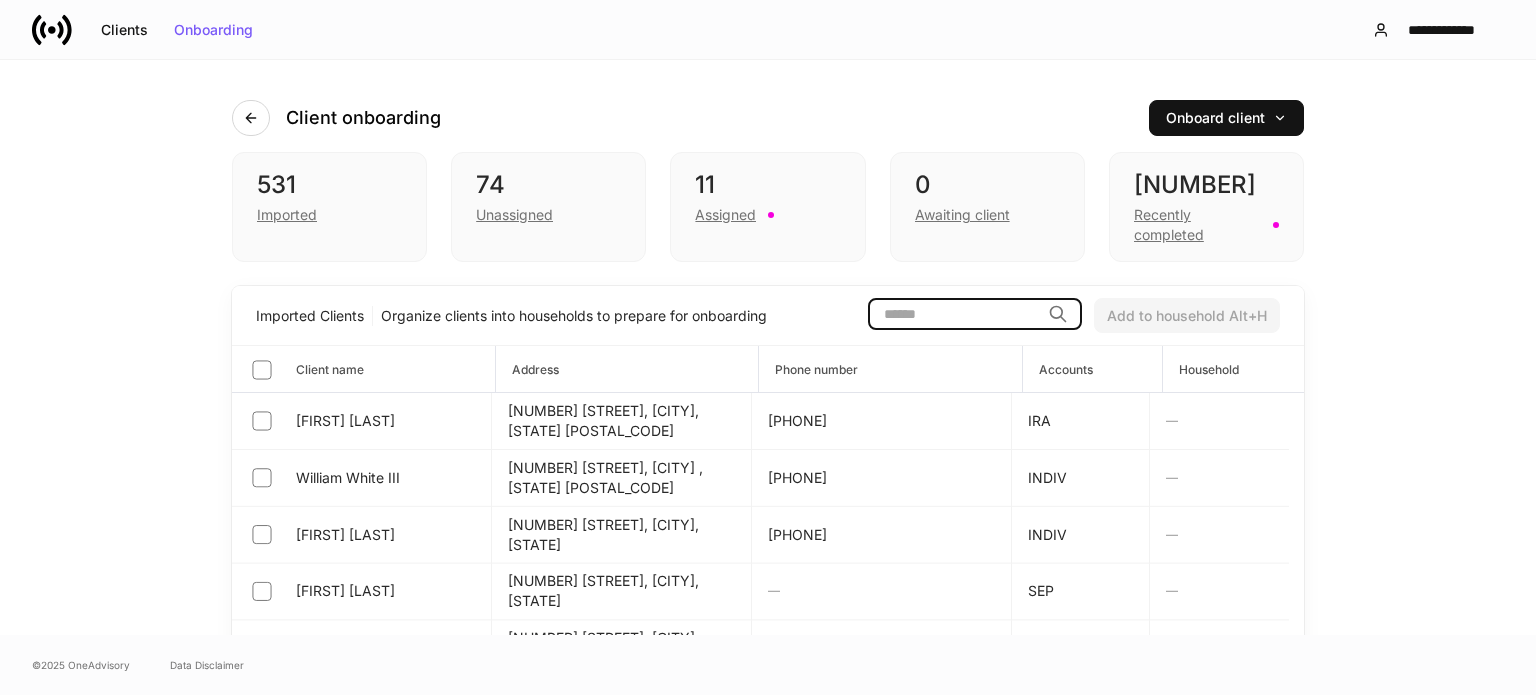 click at bounding box center [954, 314] 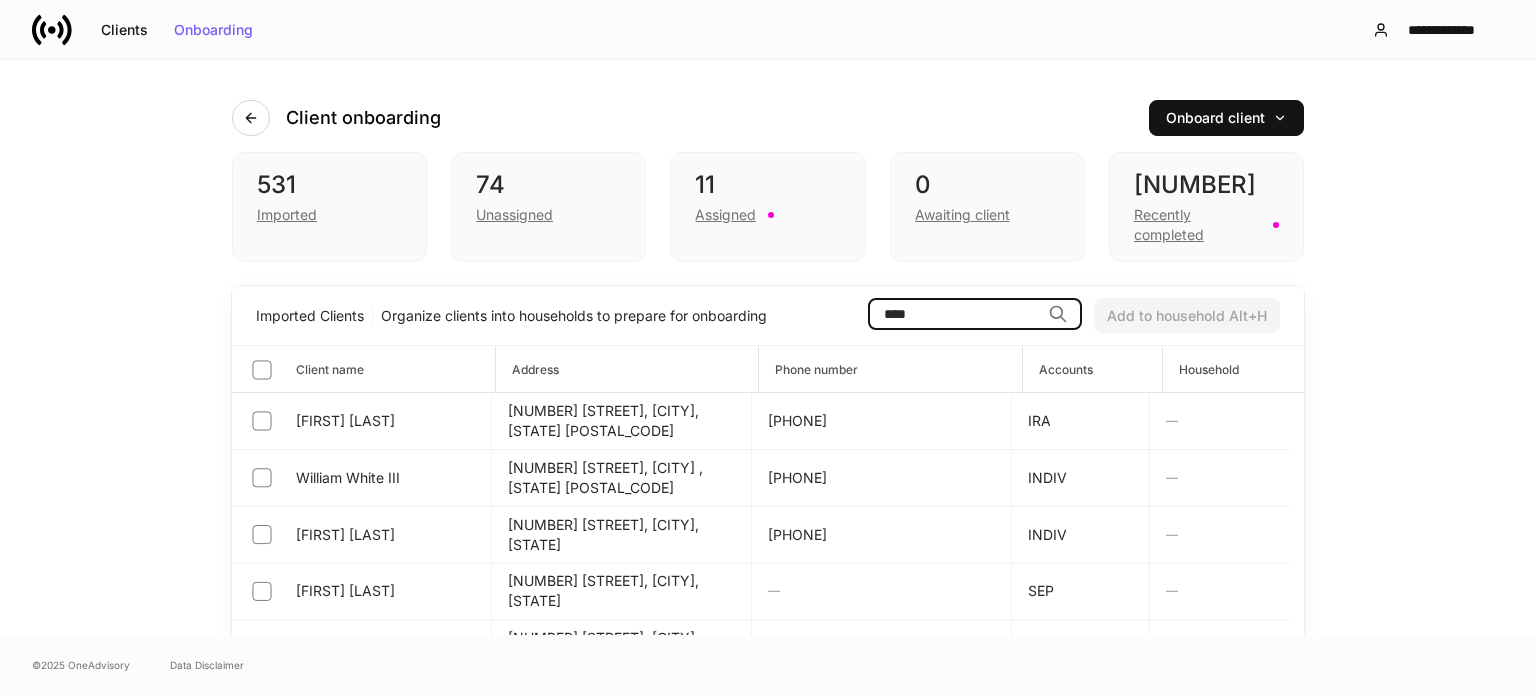type on "****" 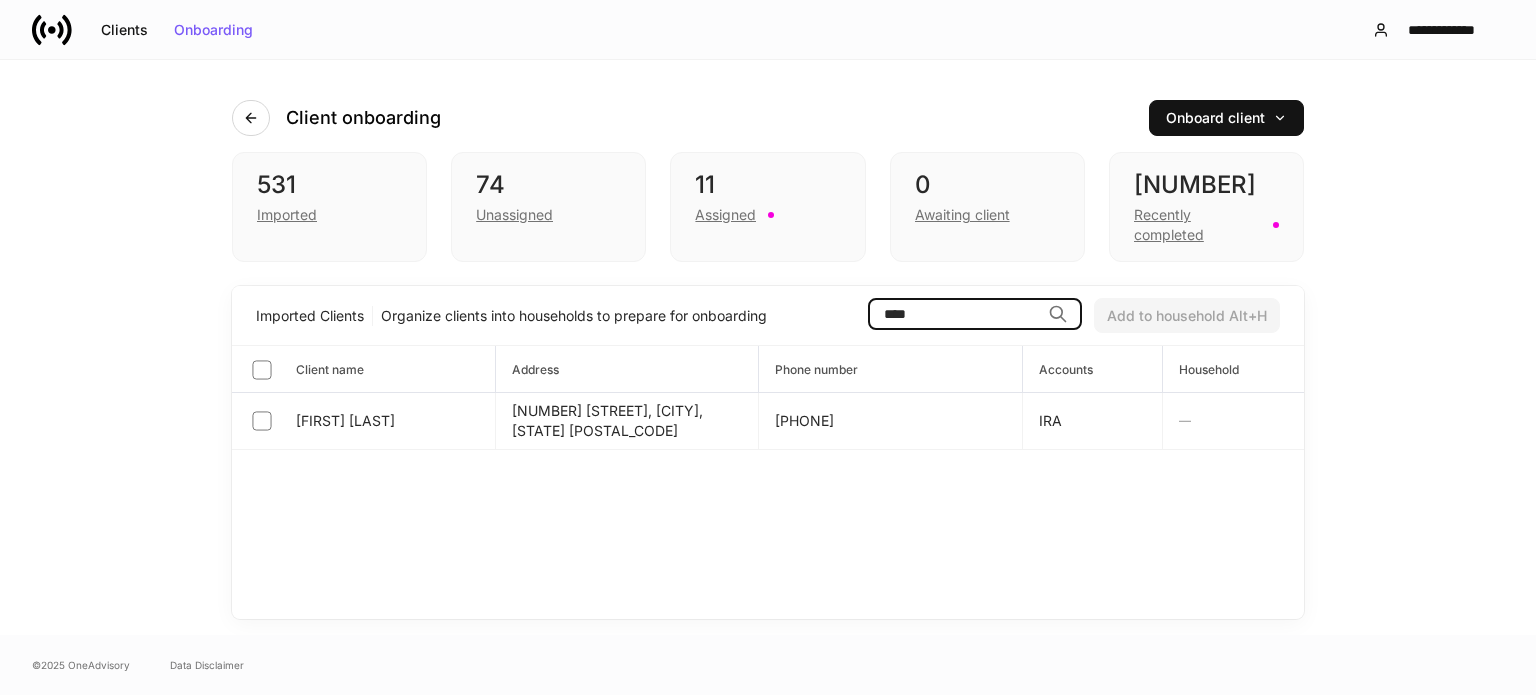 click on "****" at bounding box center (954, 314) 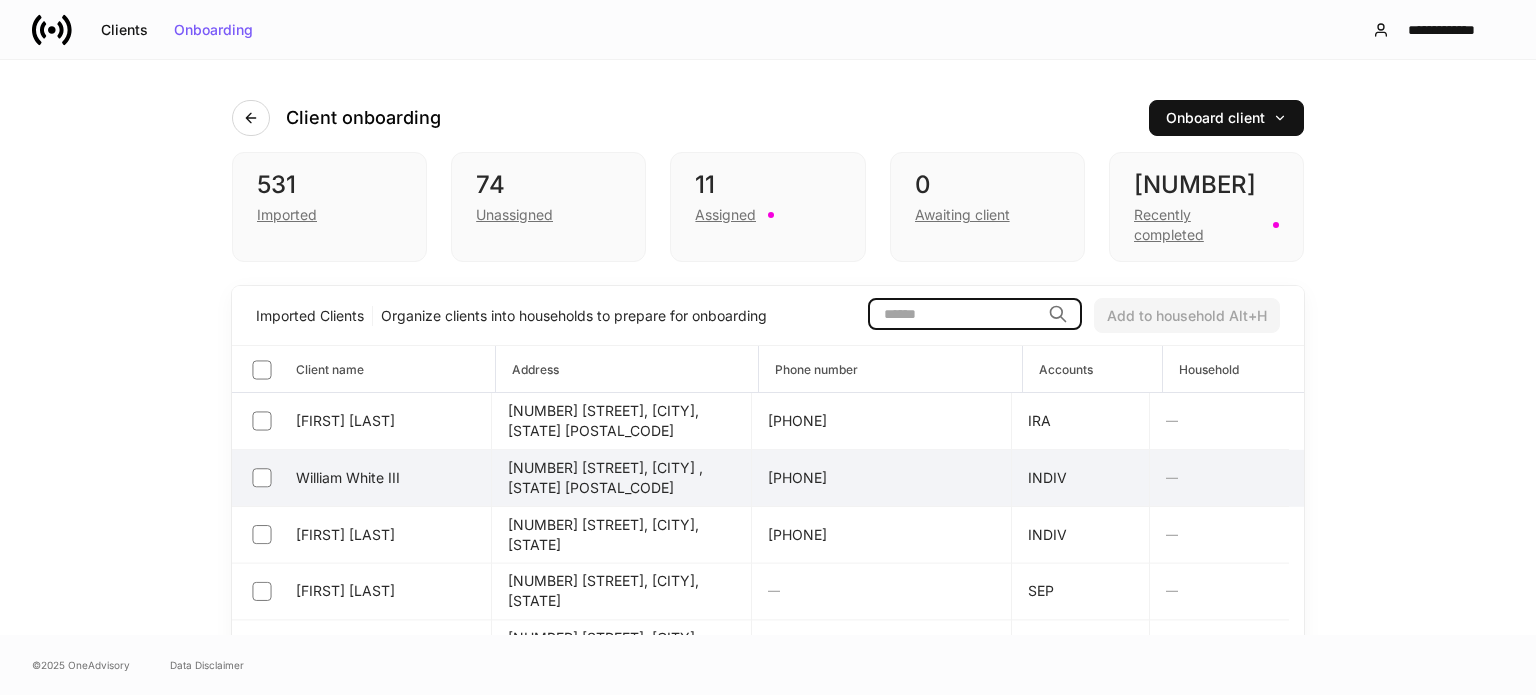 type 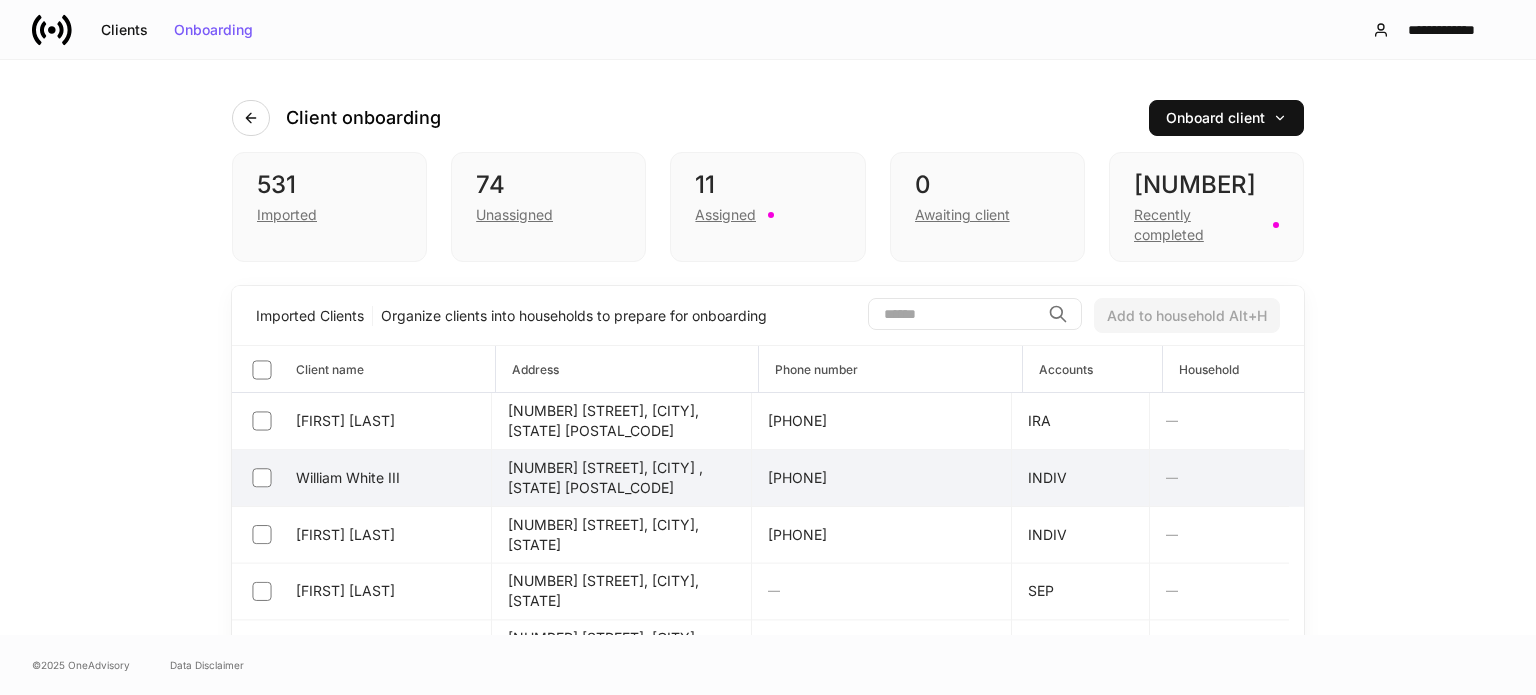 click at bounding box center (954, 314) 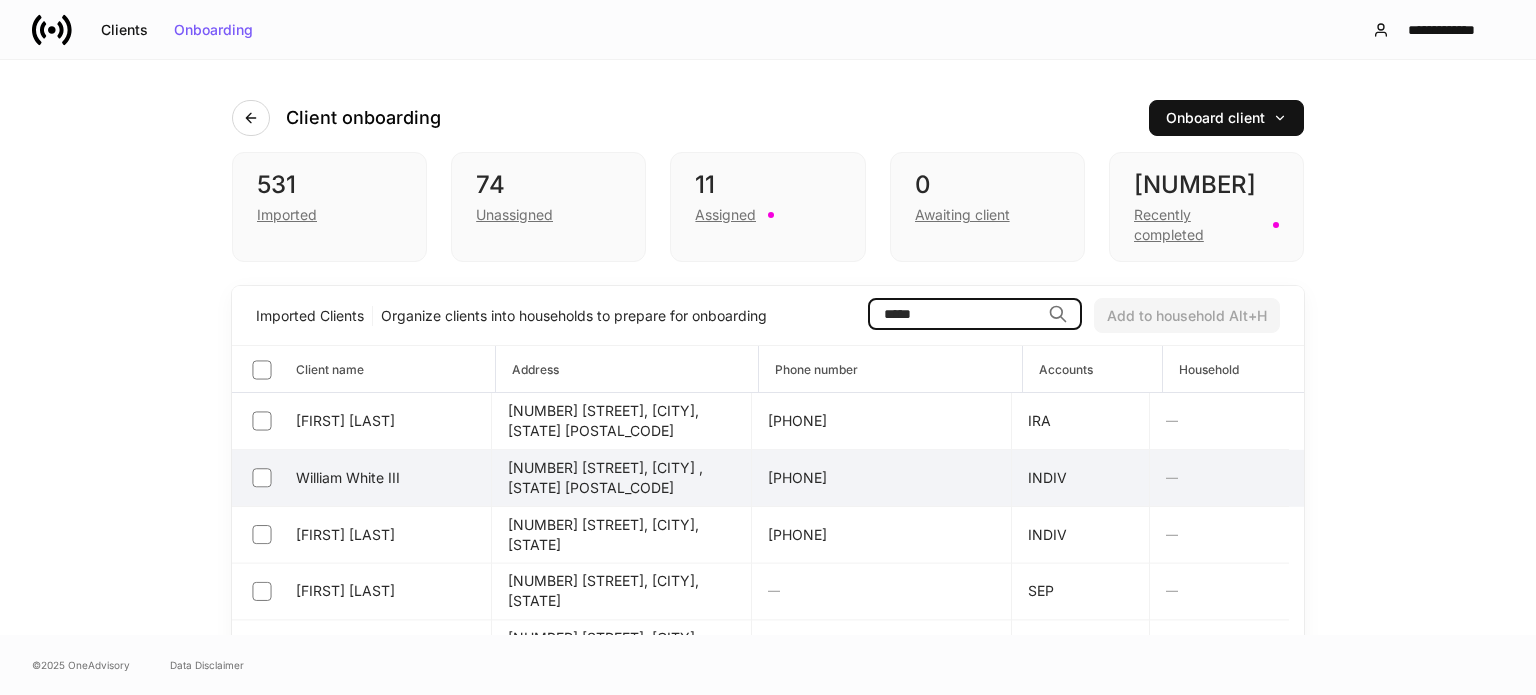 type on "*****" 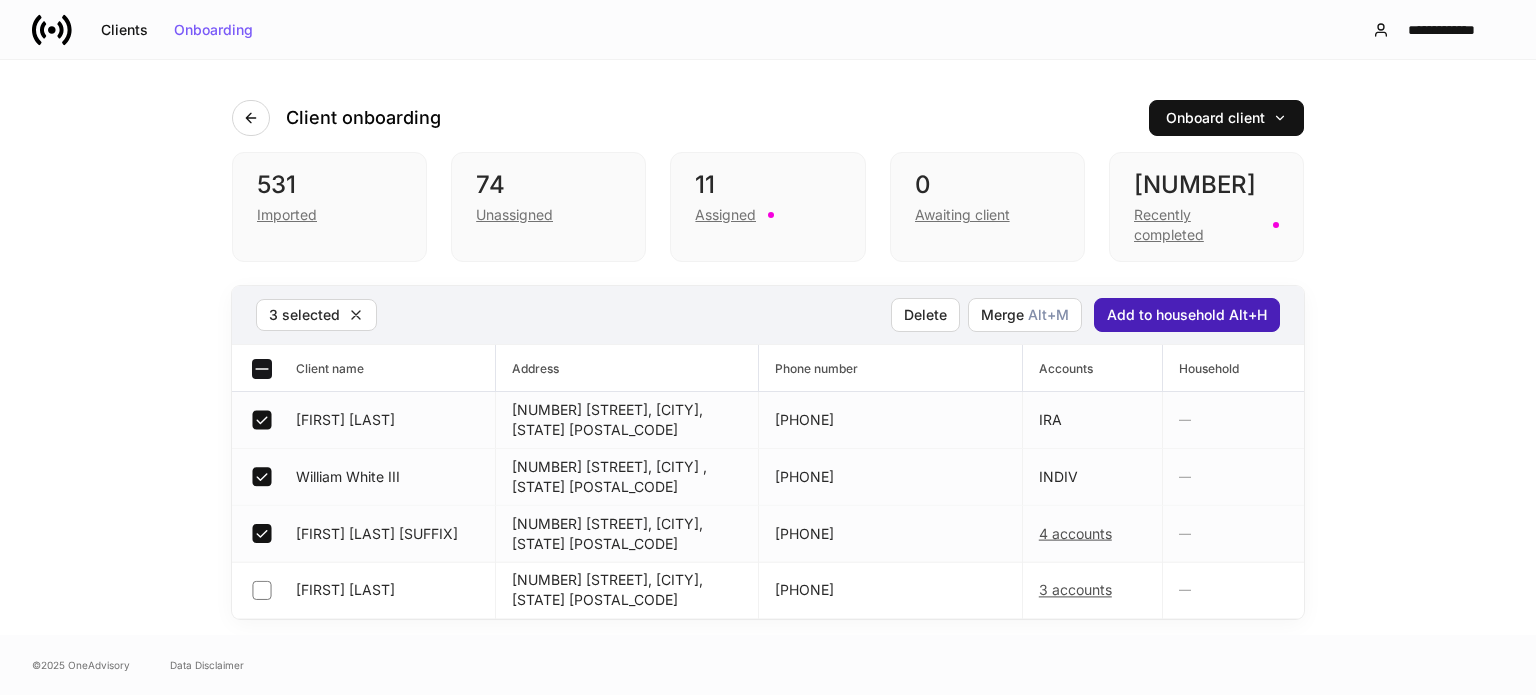 click on "Add to household Alt+H" at bounding box center [1187, 315] 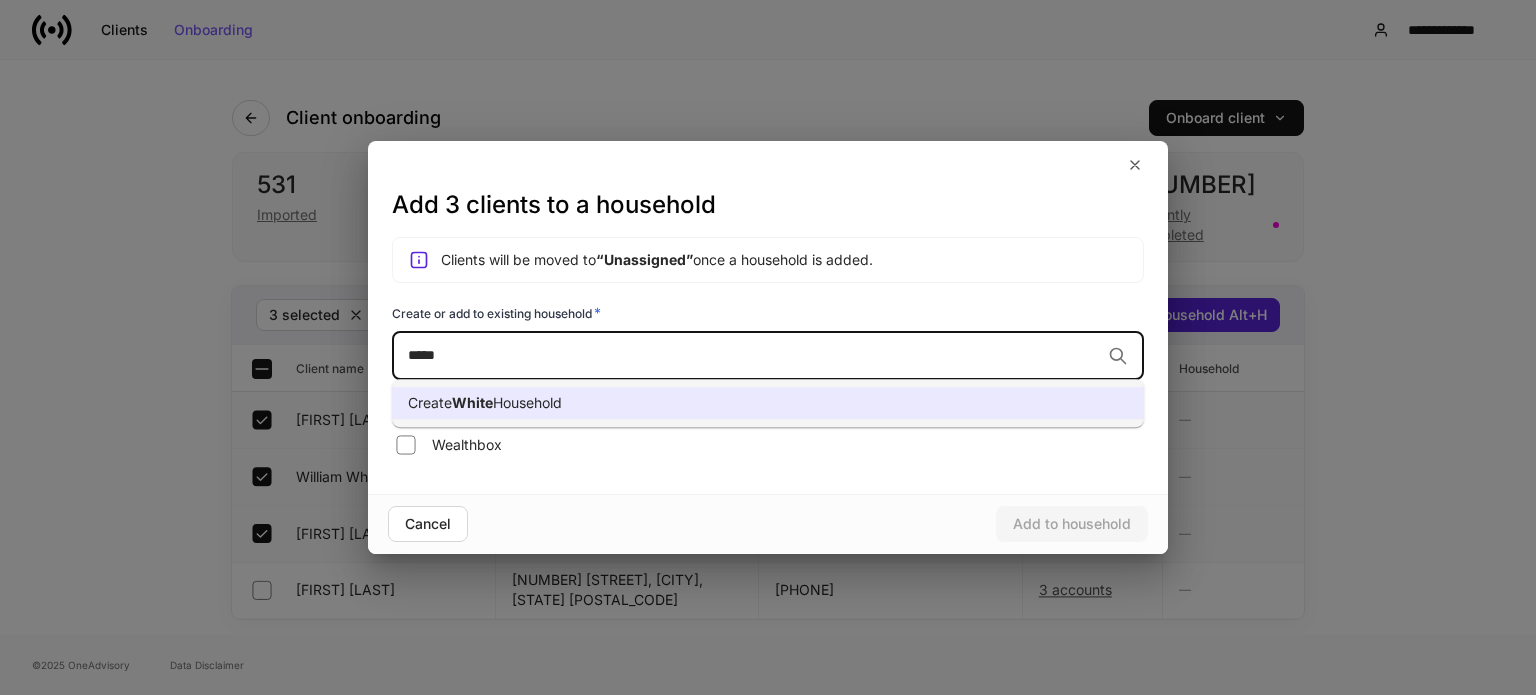 click on "Create  White  Household" at bounding box center (768, 403) 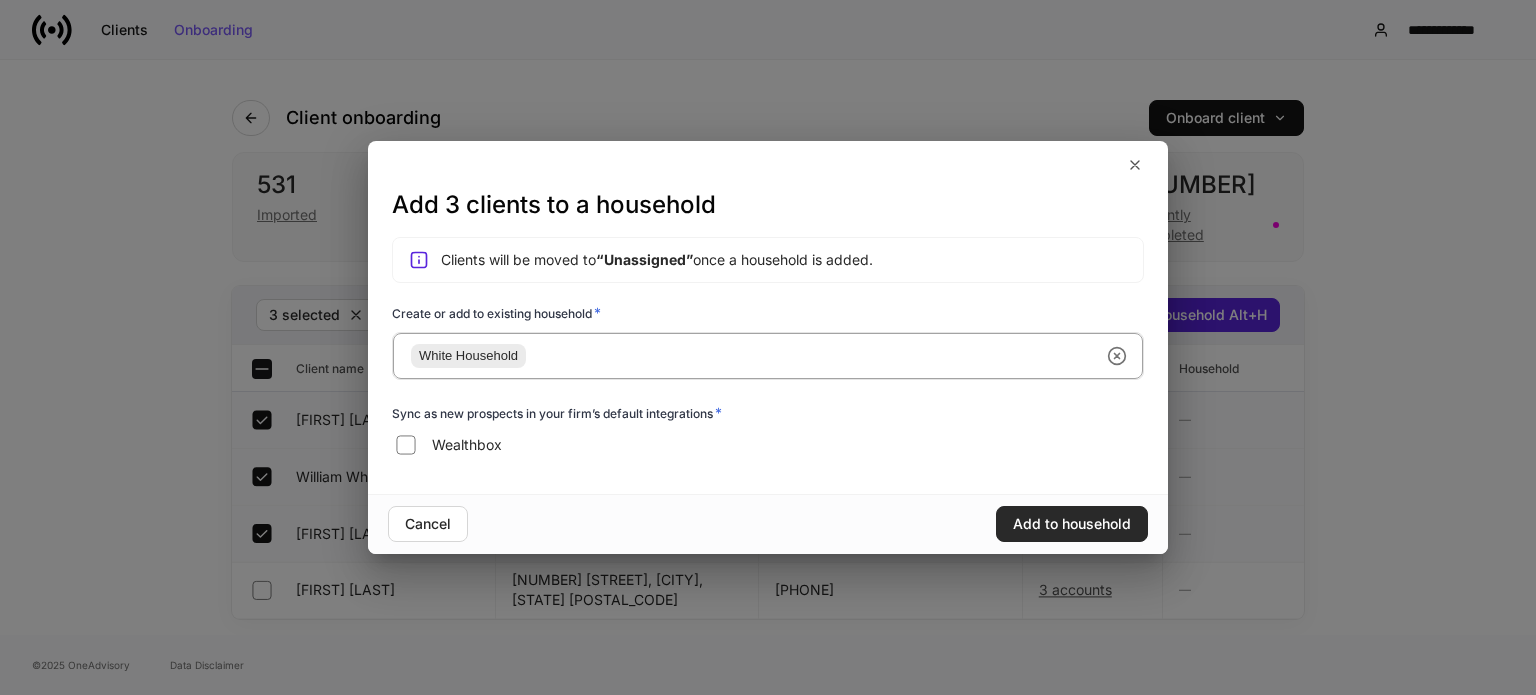 click on "Add to household" at bounding box center (1072, 524) 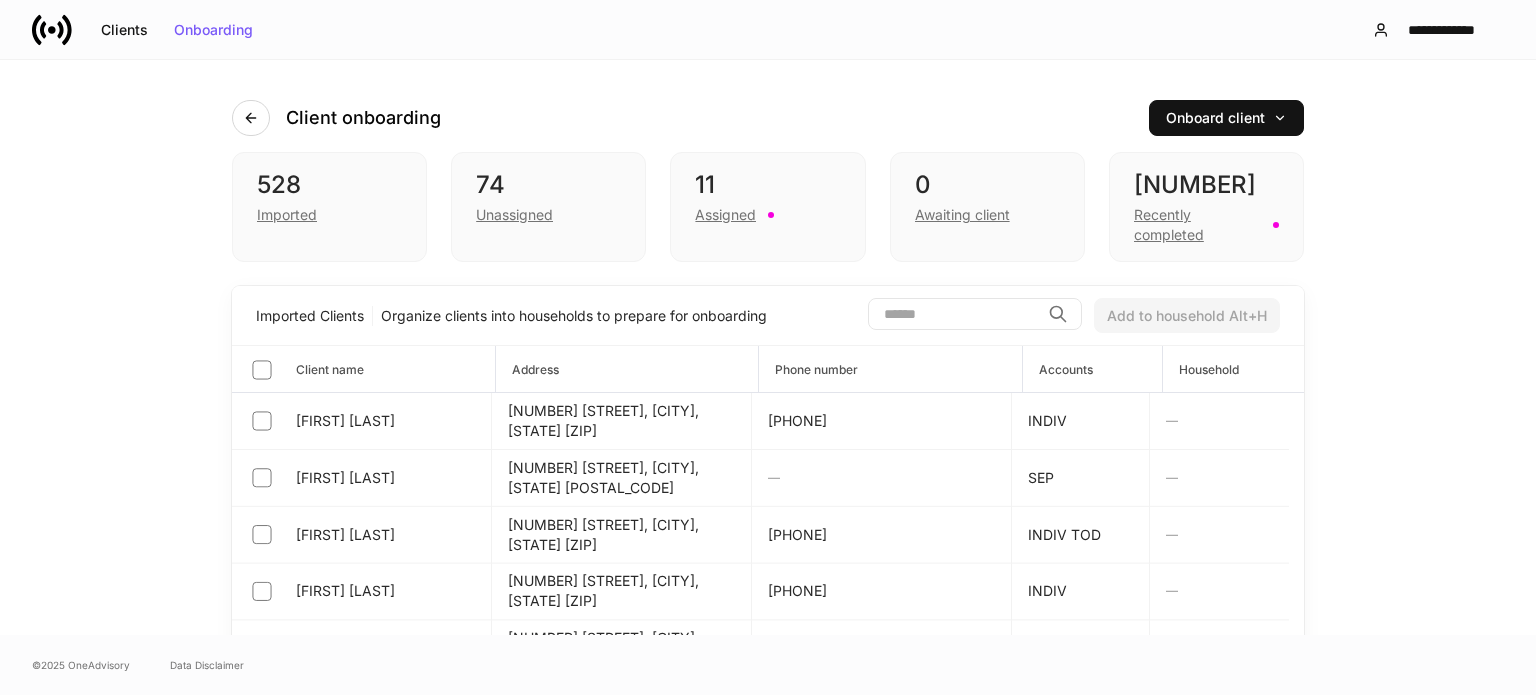 scroll, scrollTop: 0, scrollLeft: 0, axis: both 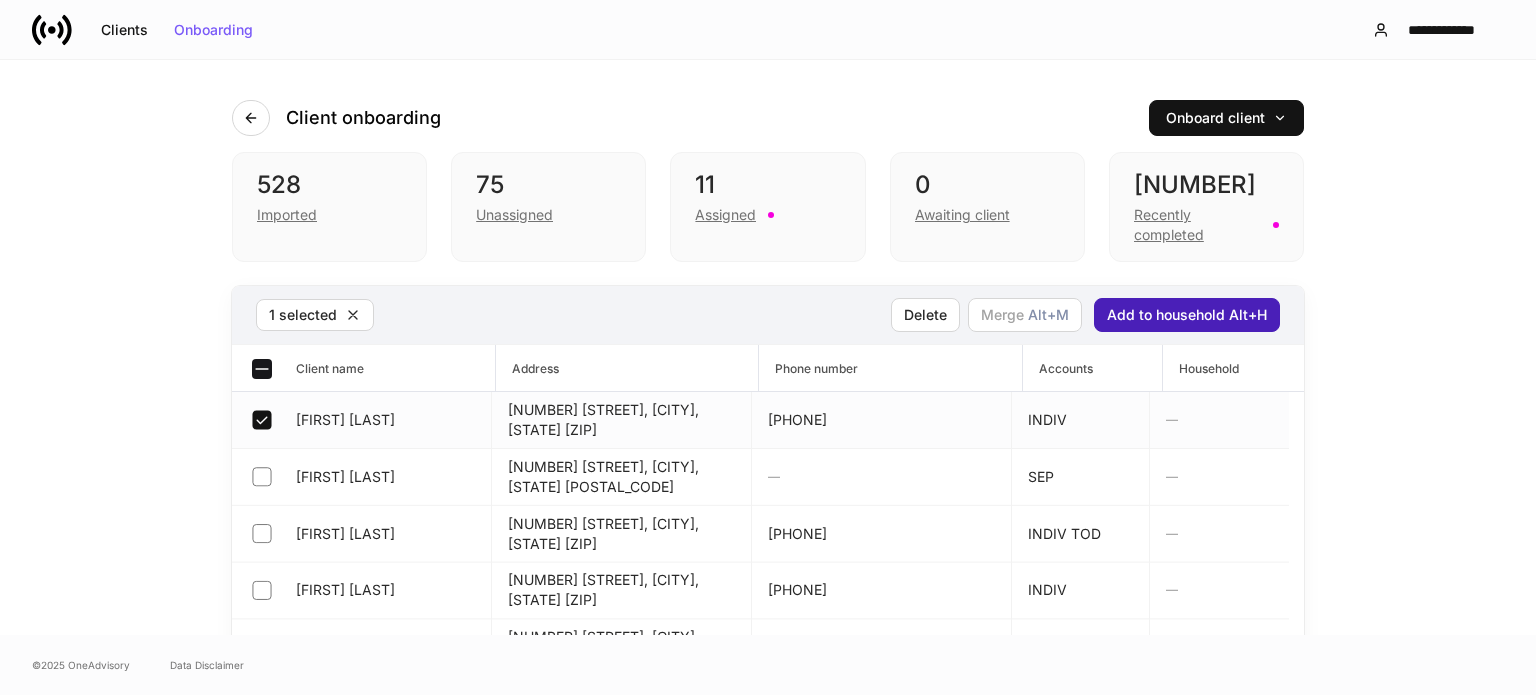 click on "Add to household Alt+H" at bounding box center [1187, 315] 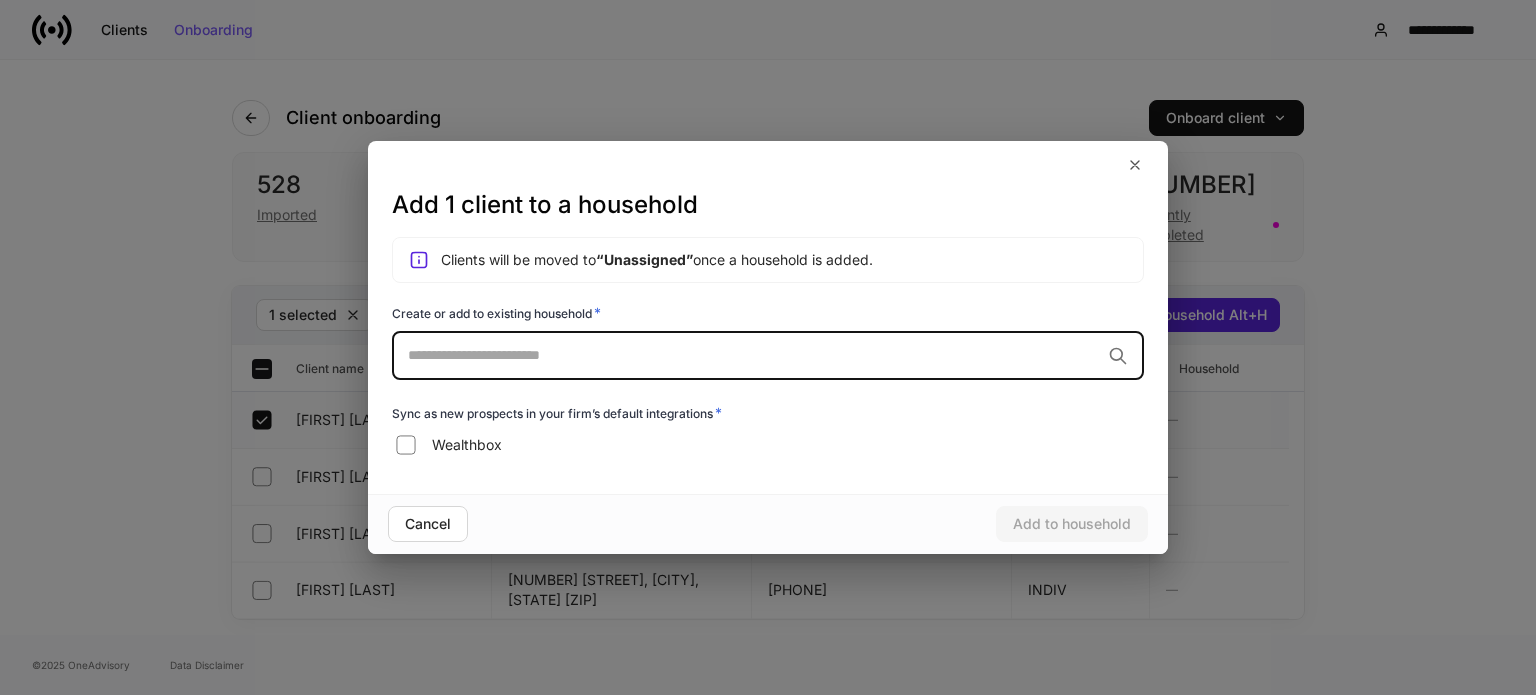 type on "*" 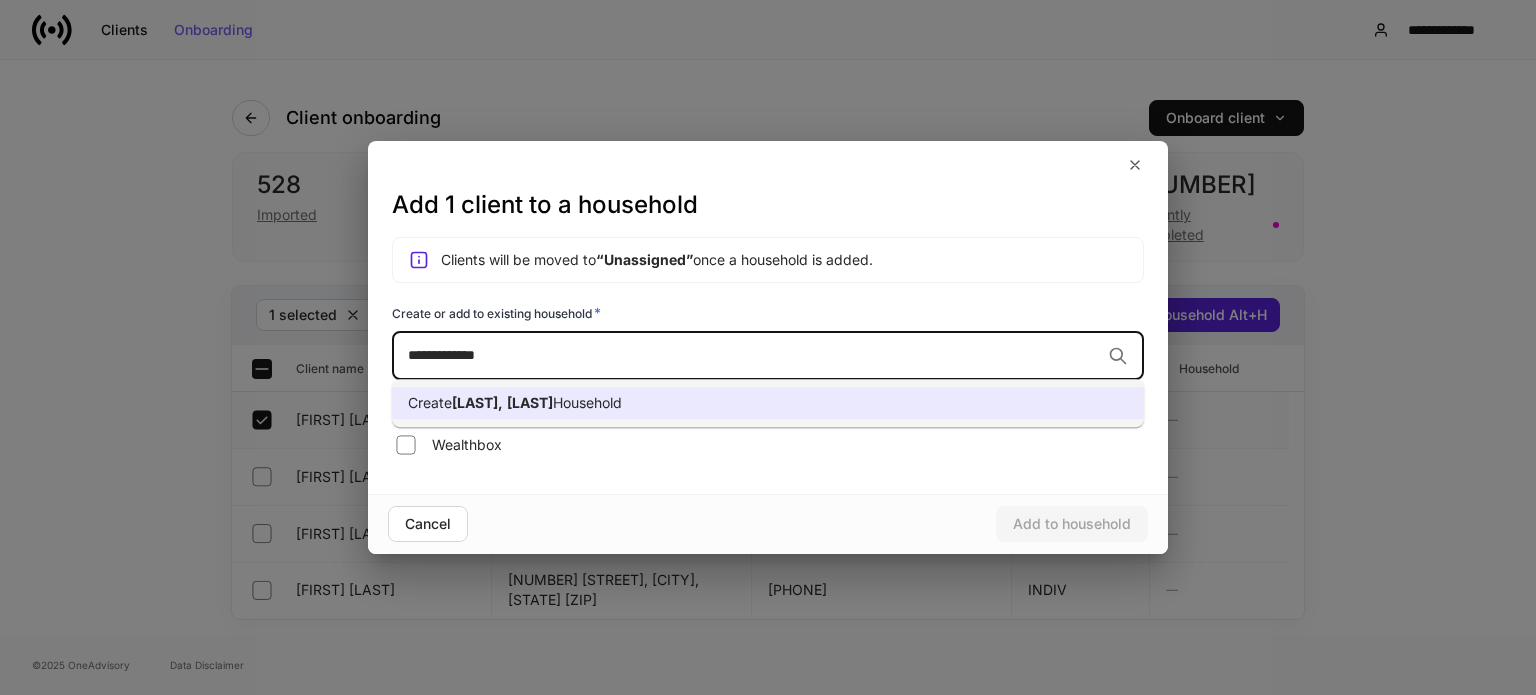 click on "Create  Parks,   Taylor  Household" at bounding box center (768, 403) 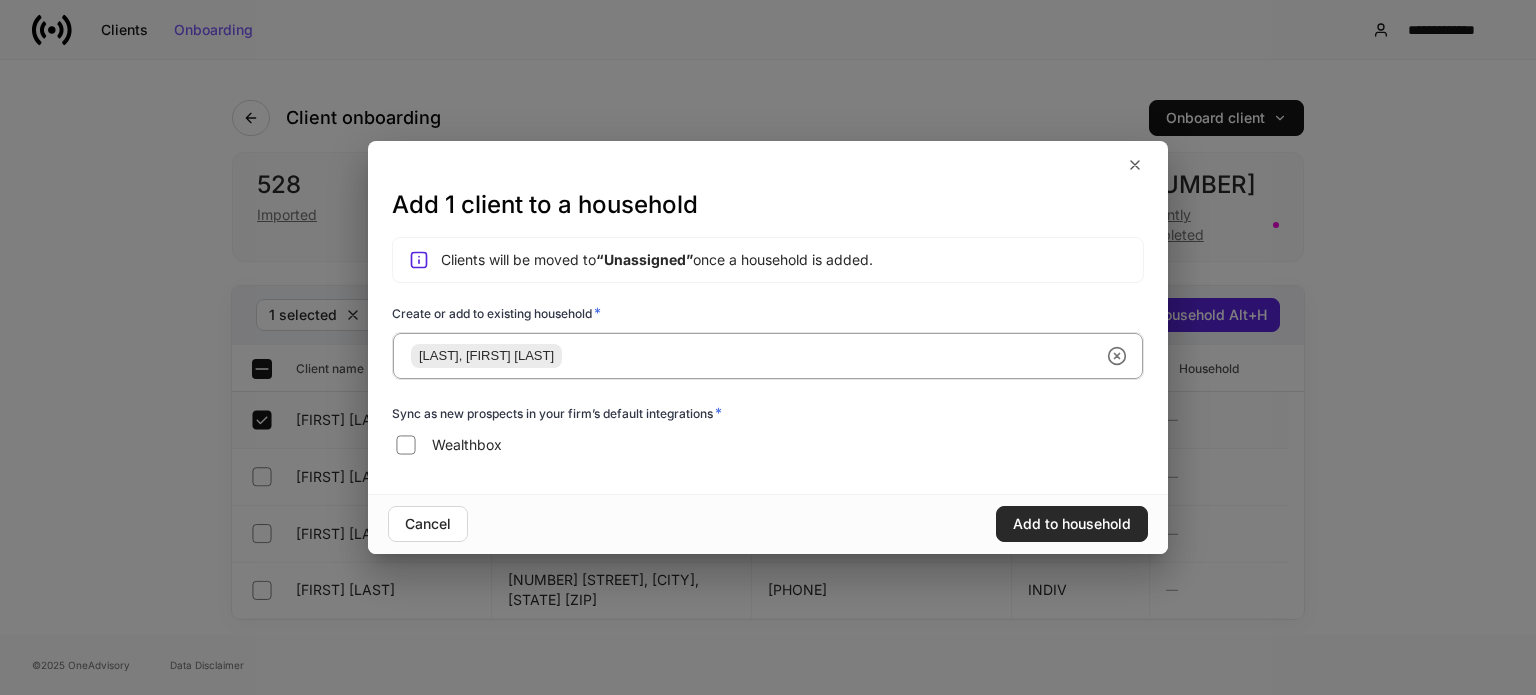 click on "Add to household" at bounding box center [1072, 524] 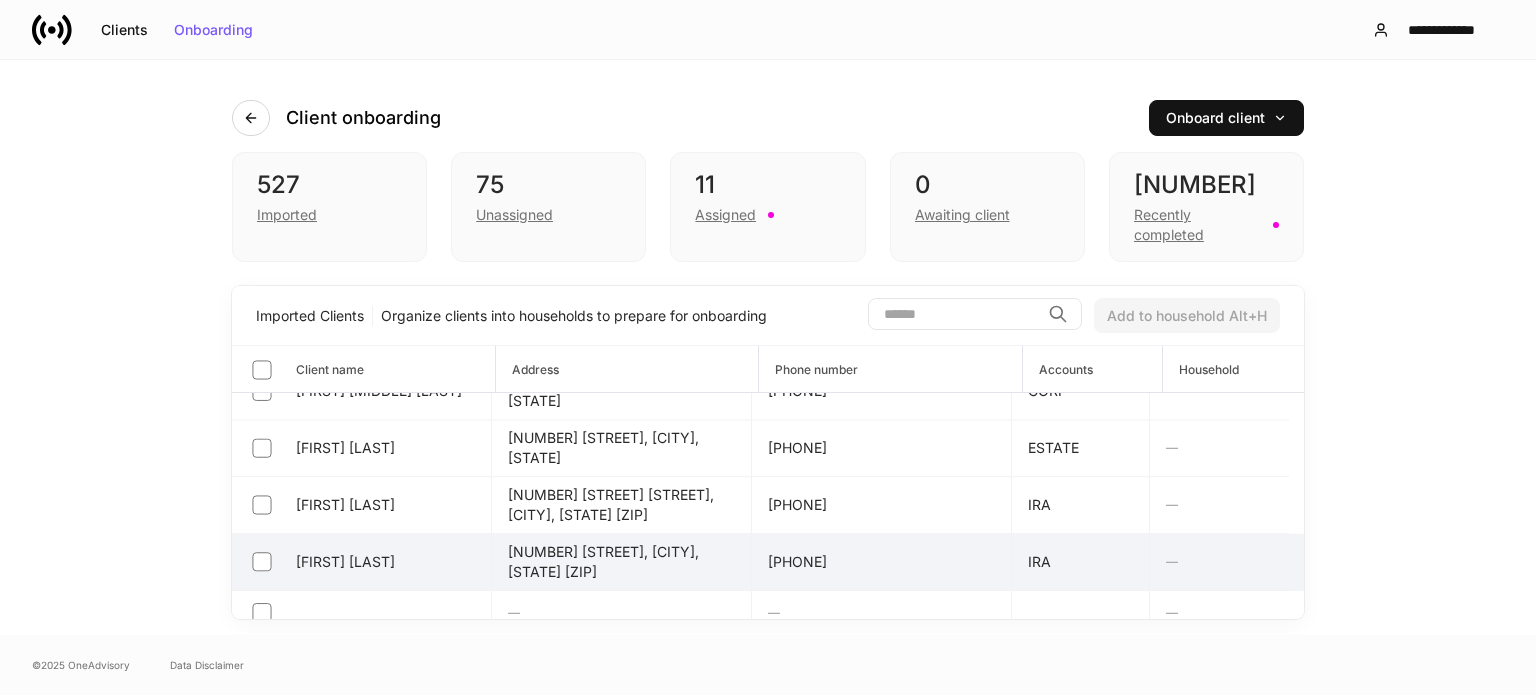 scroll, scrollTop: 300, scrollLeft: 0, axis: vertical 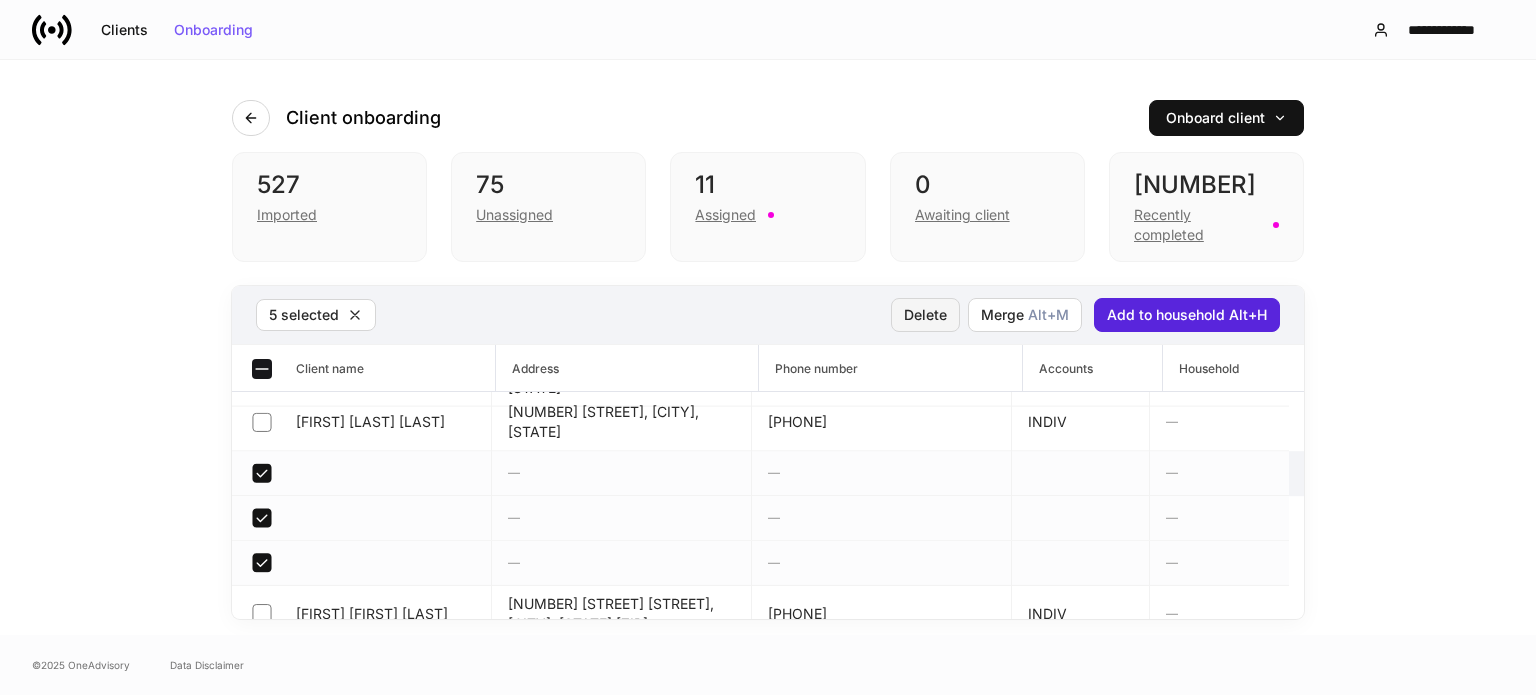 click on "Delete" at bounding box center (925, 315) 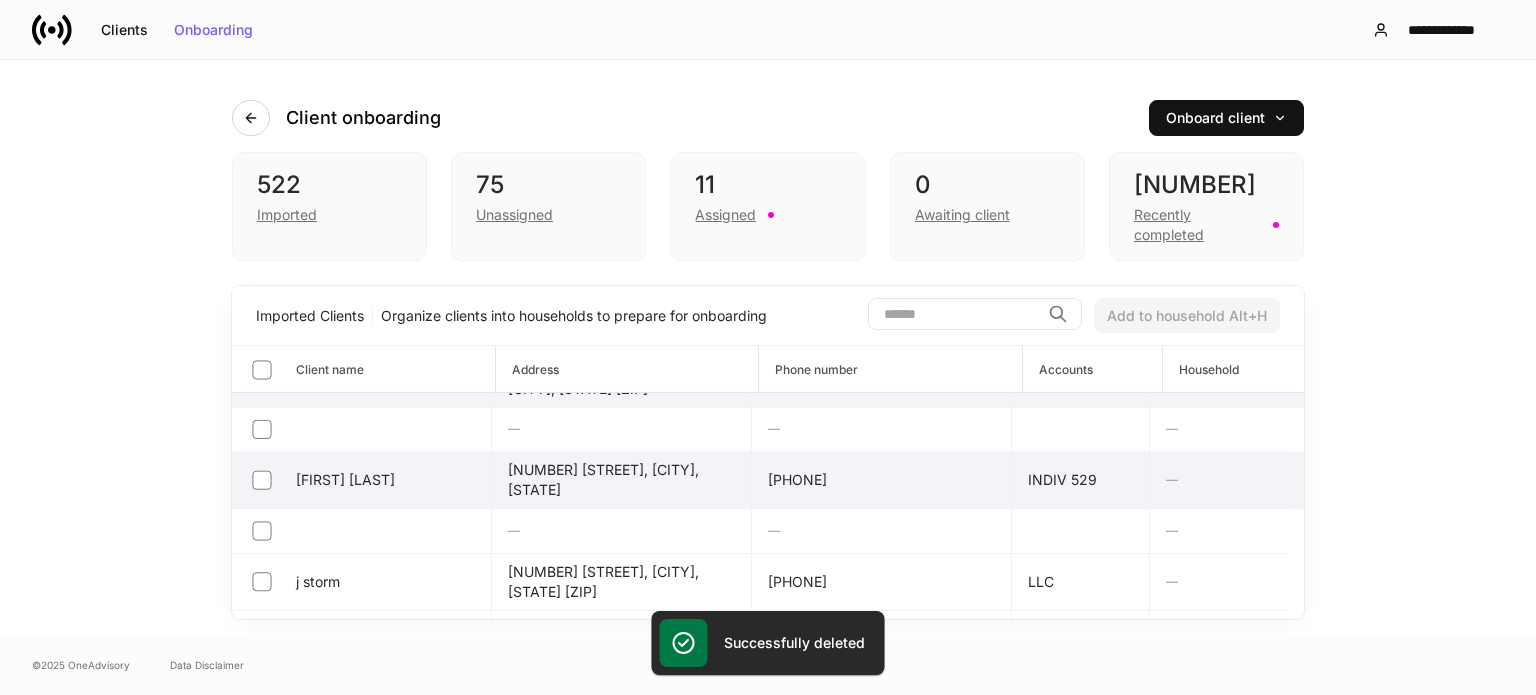 scroll, scrollTop: 700, scrollLeft: 0, axis: vertical 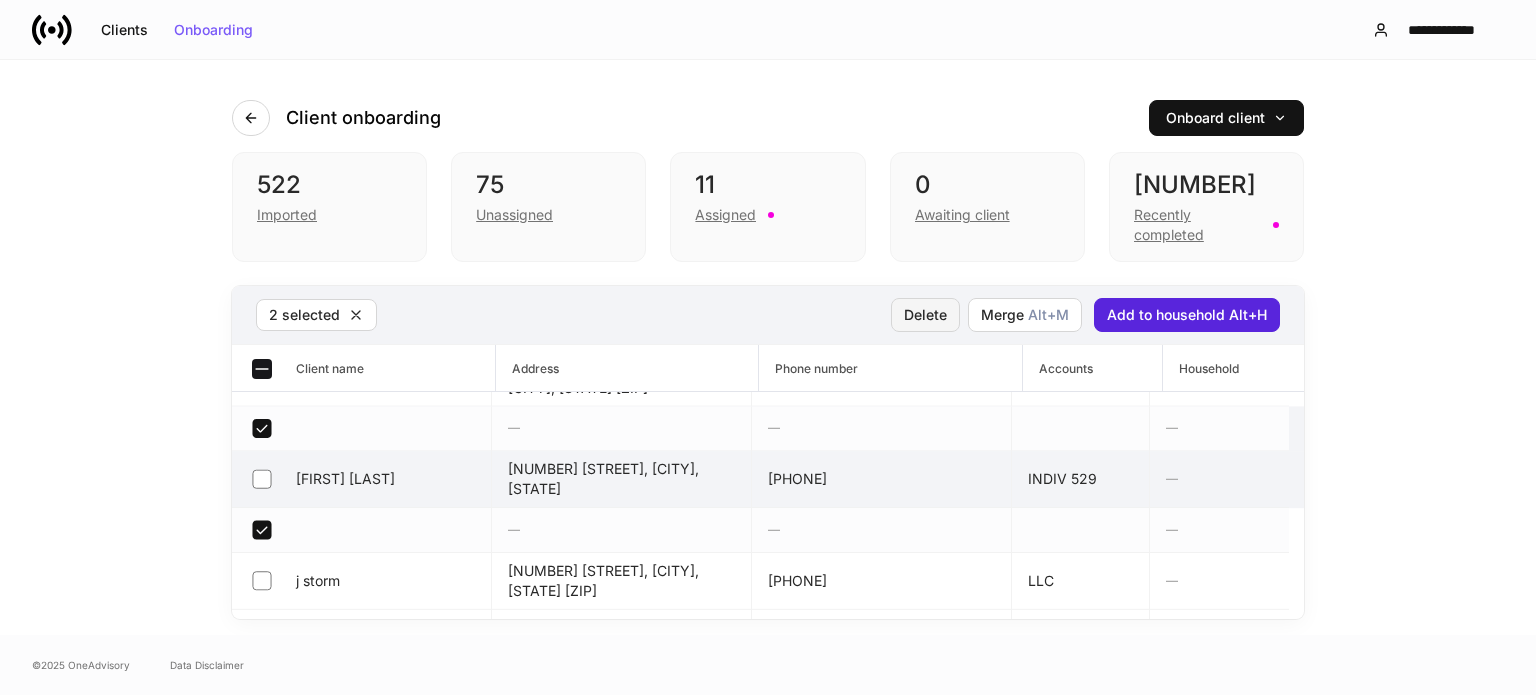 click on "Delete" at bounding box center [925, 315] 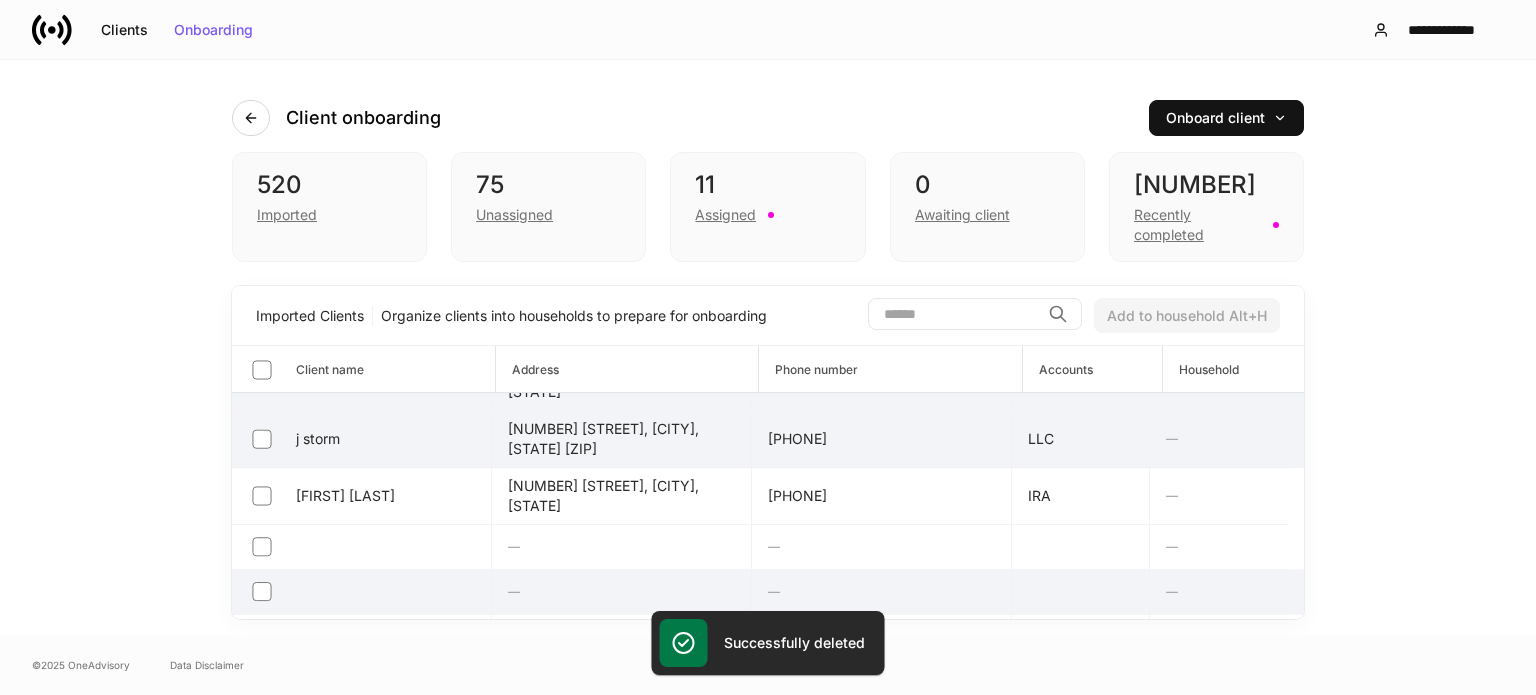 scroll, scrollTop: 800, scrollLeft: 0, axis: vertical 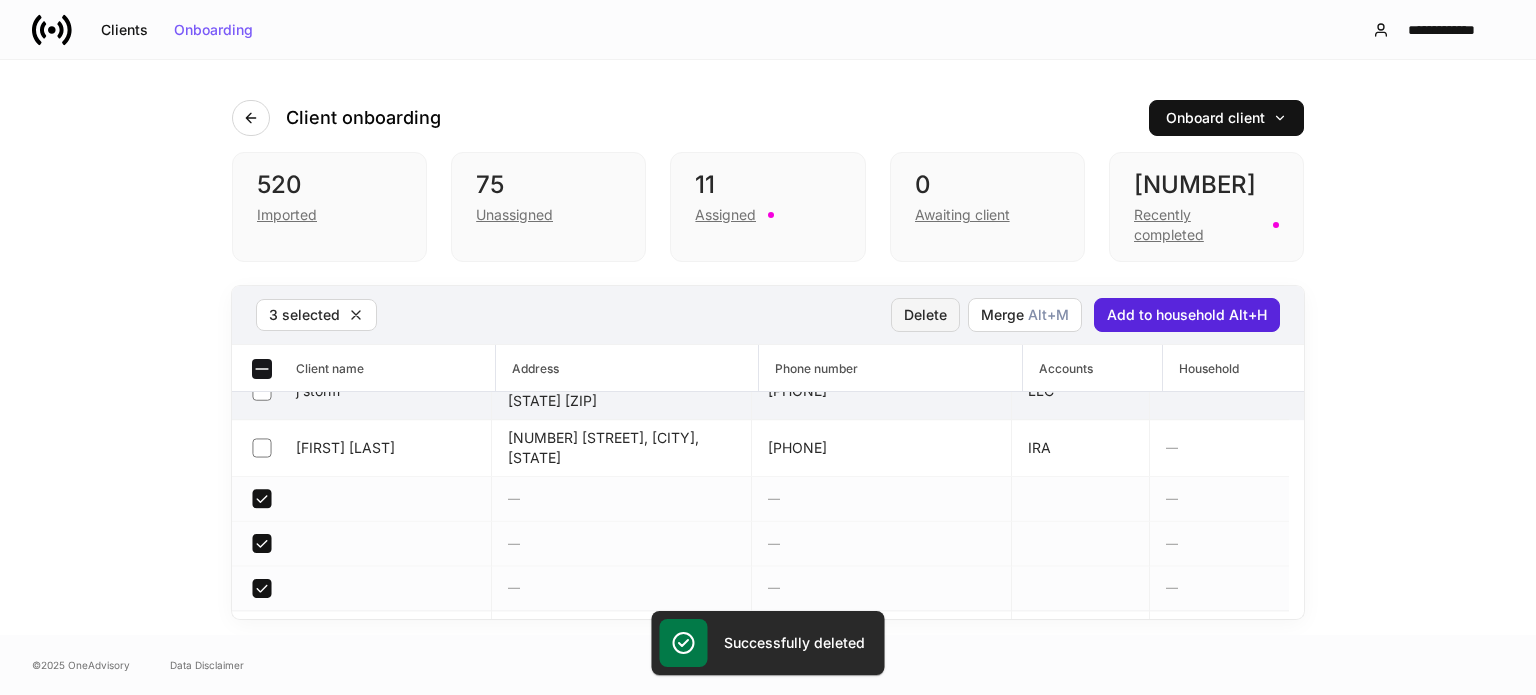 click on "Delete" at bounding box center [925, 315] 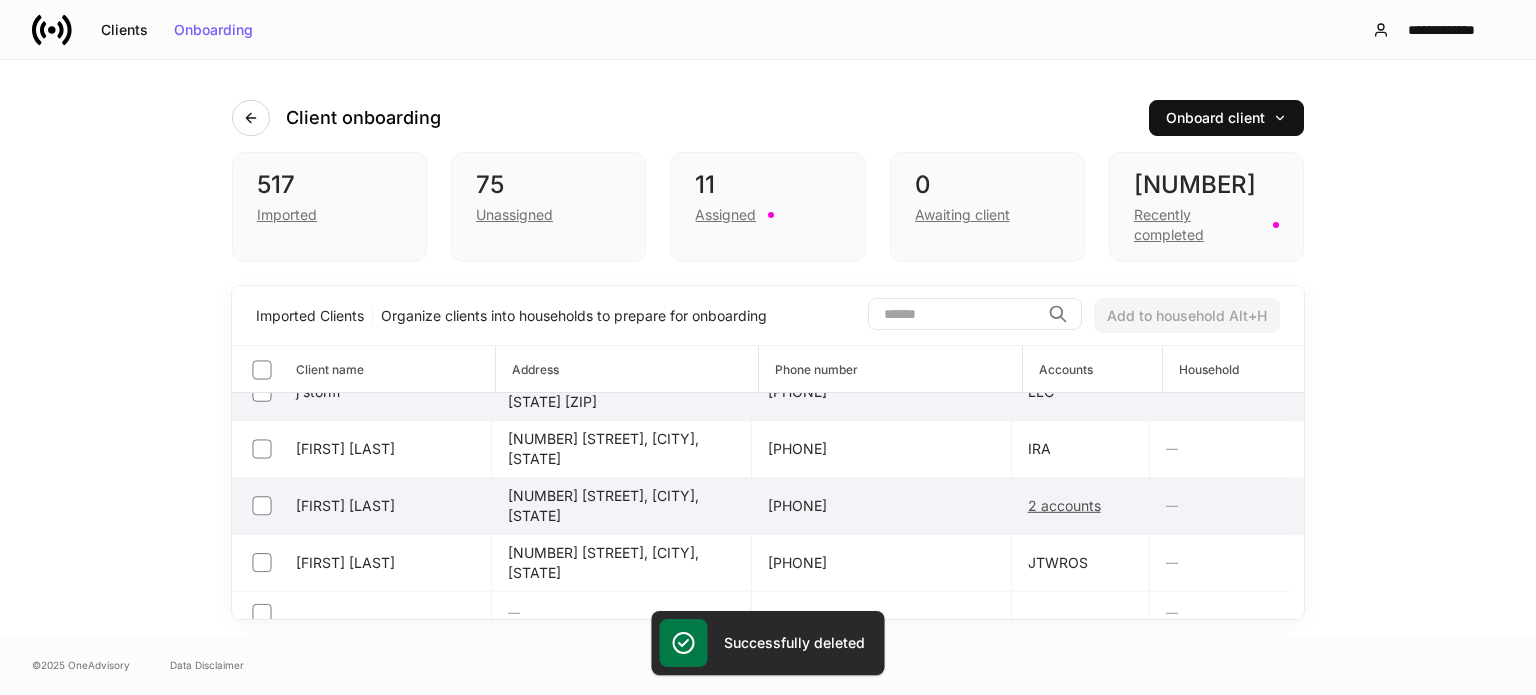 scroll, scrollTop: 900, scrollLeft: 0, axis: vertical 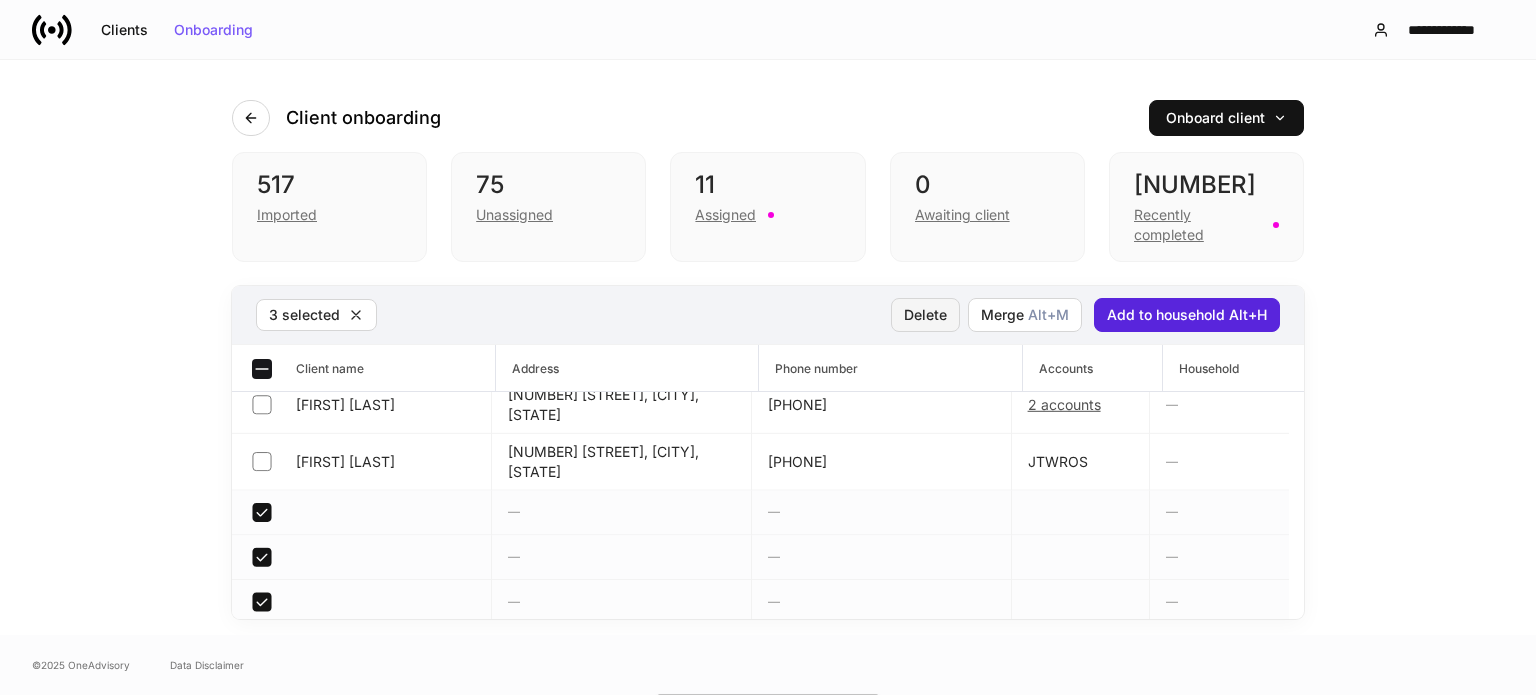 click on "Delete" at bounding box center [925, 315] 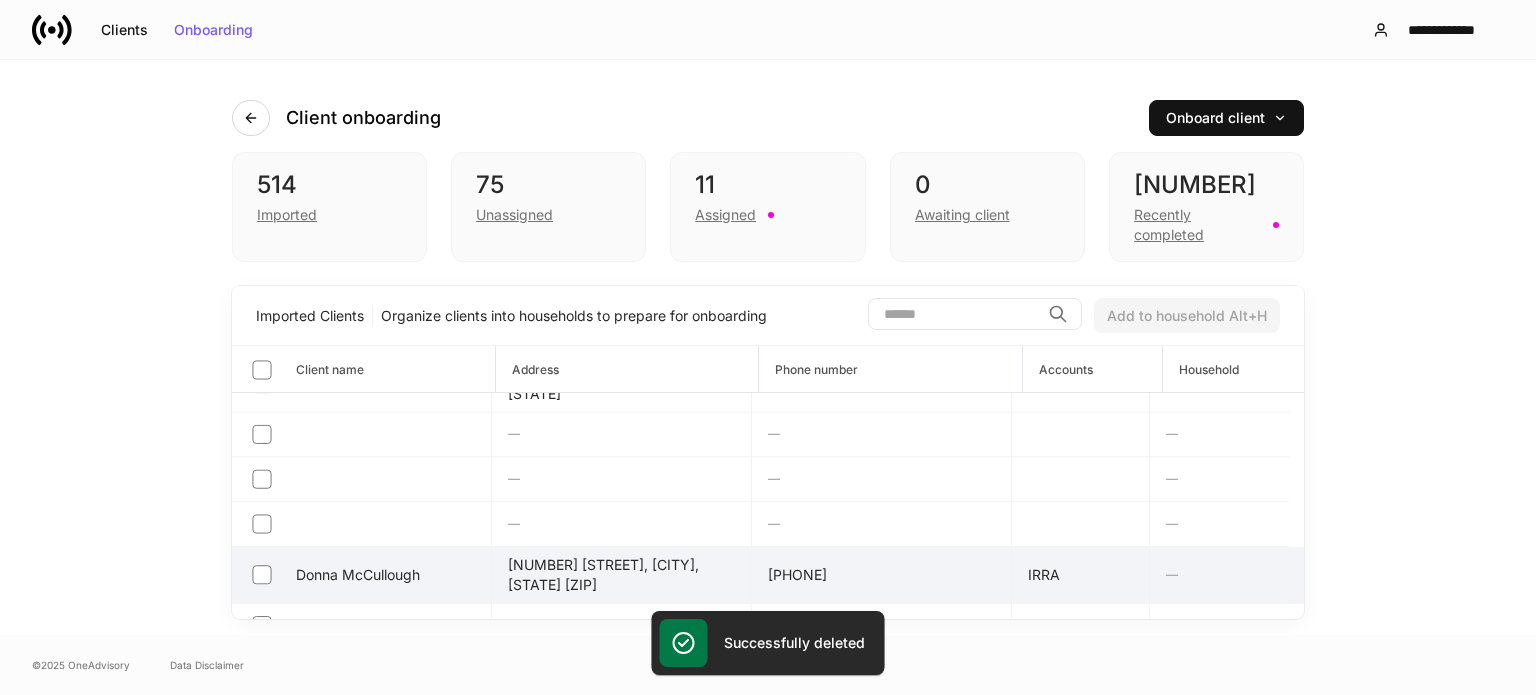 scroll, scrollTop: 1000, scrollLeft: 0, axis: vertical 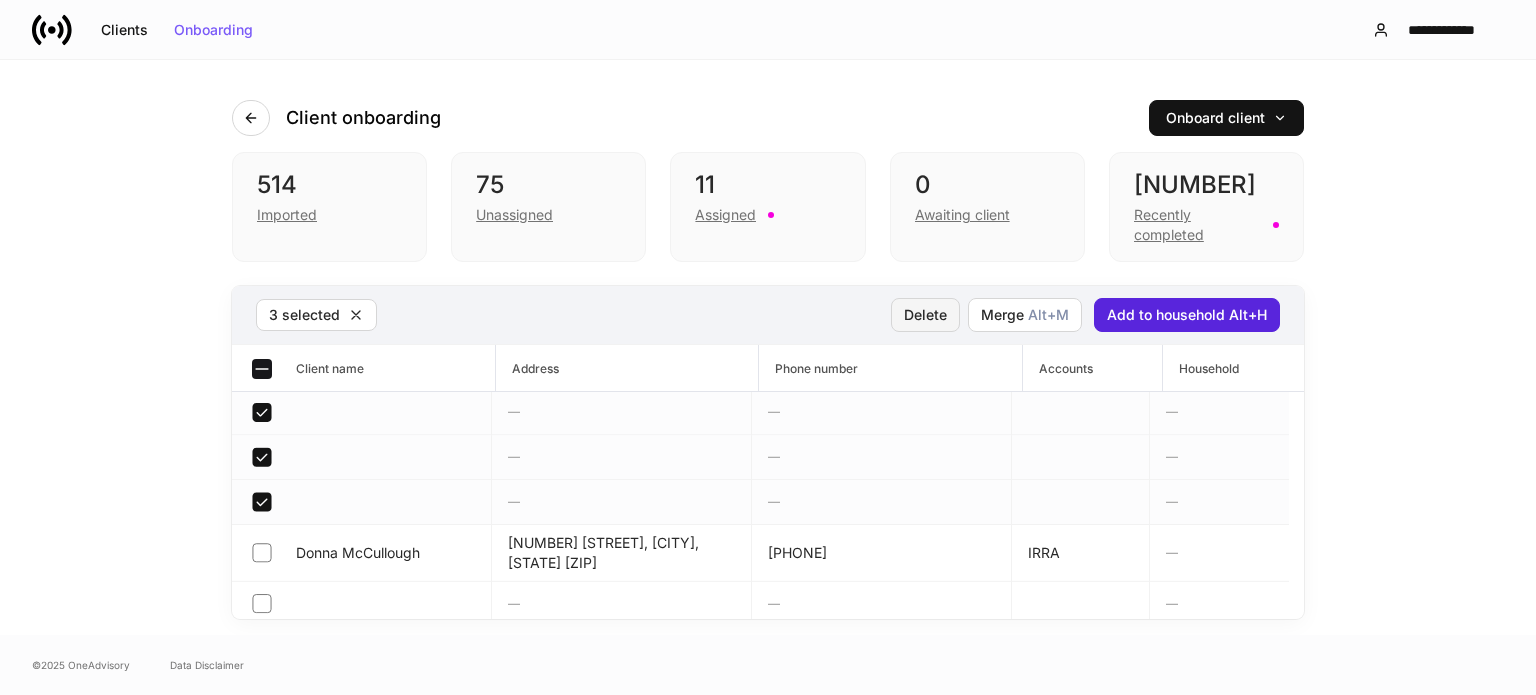 click on "Delete" at bounding box center (925, 315) 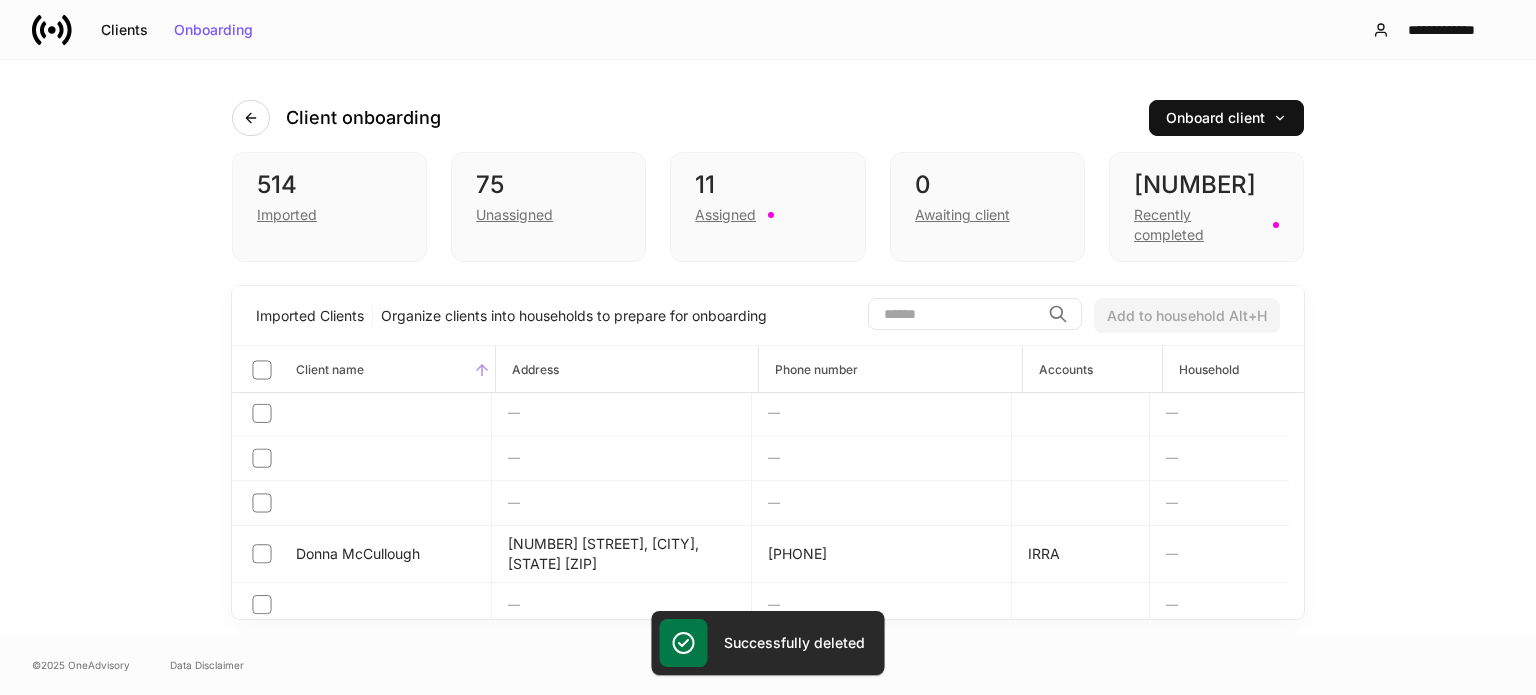 scroll, scrollTop: 1012, scrollLeft: 0, axis: vertical 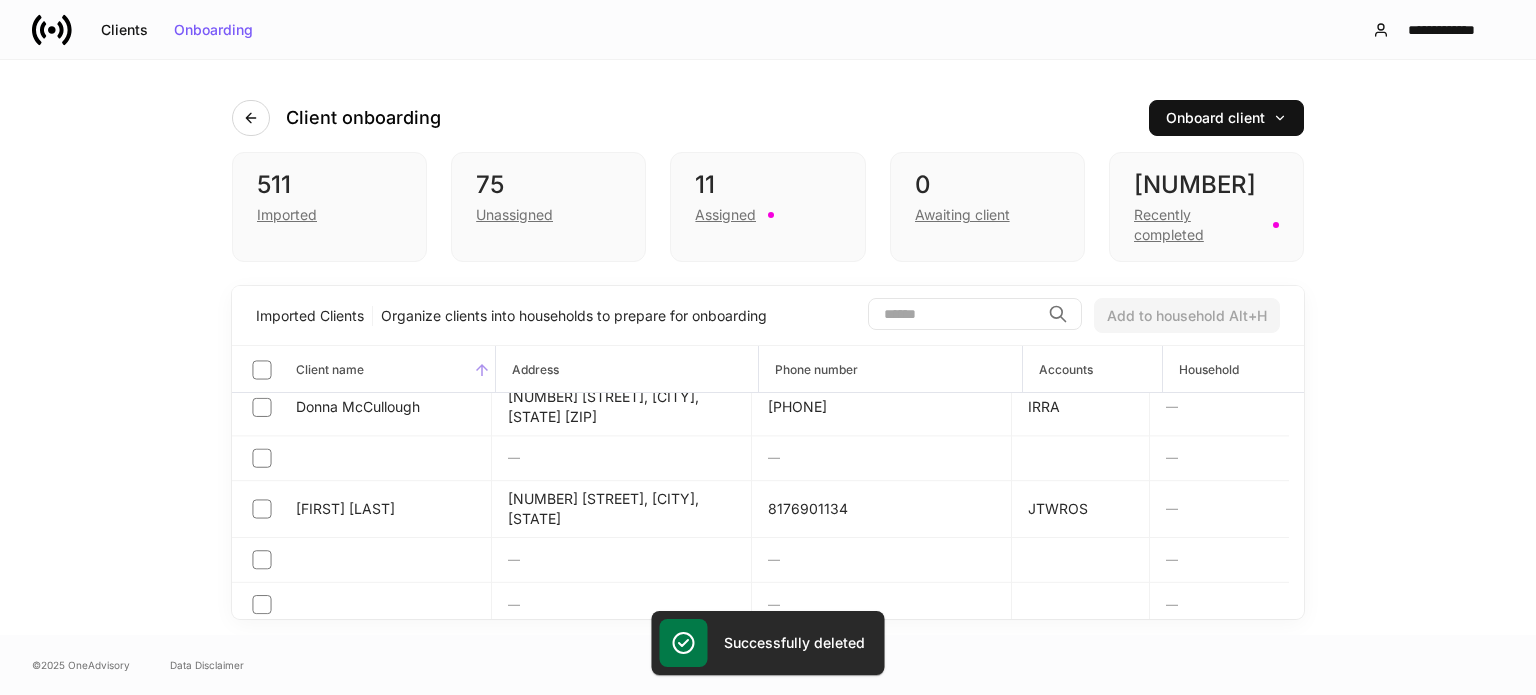 click on "Client name" at bounding box center [363, 369] 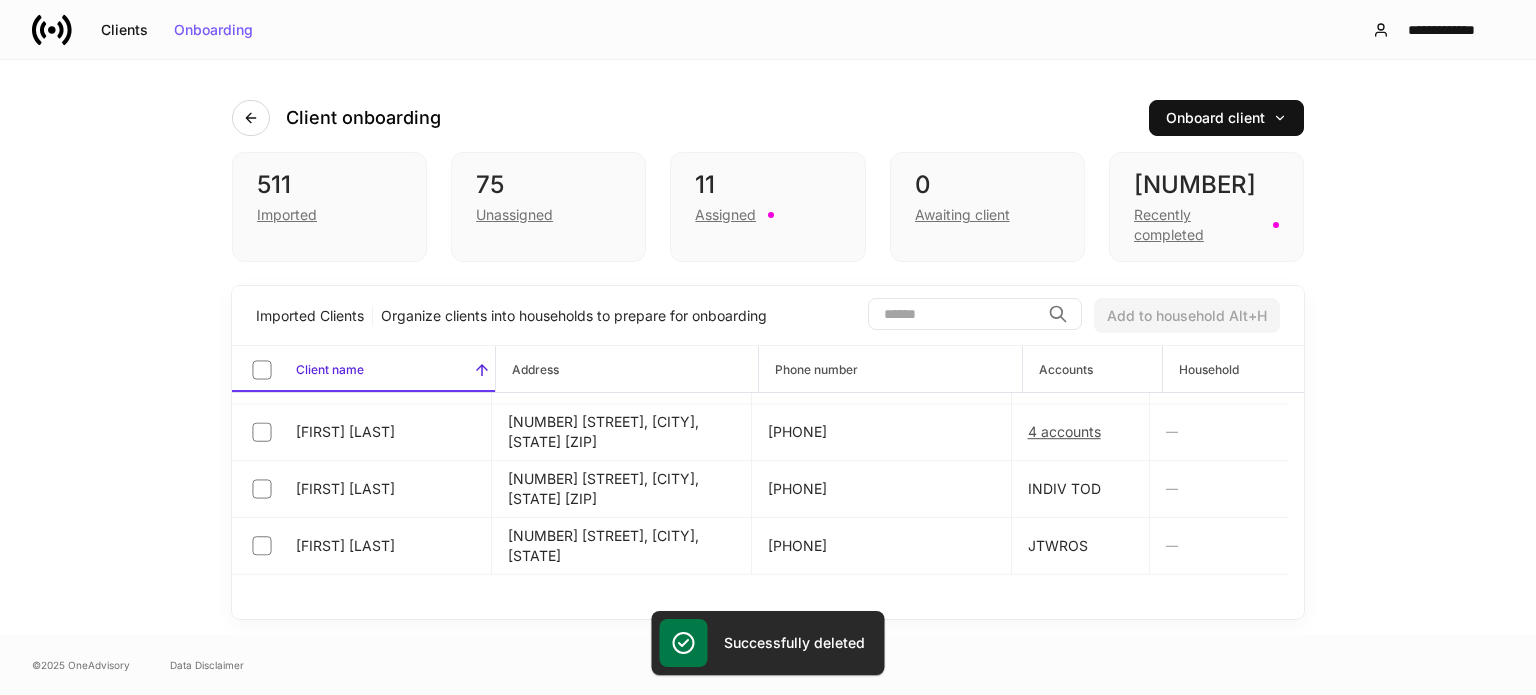 scroll, scrollTop: 0, scrollLeft: 0, axis: both 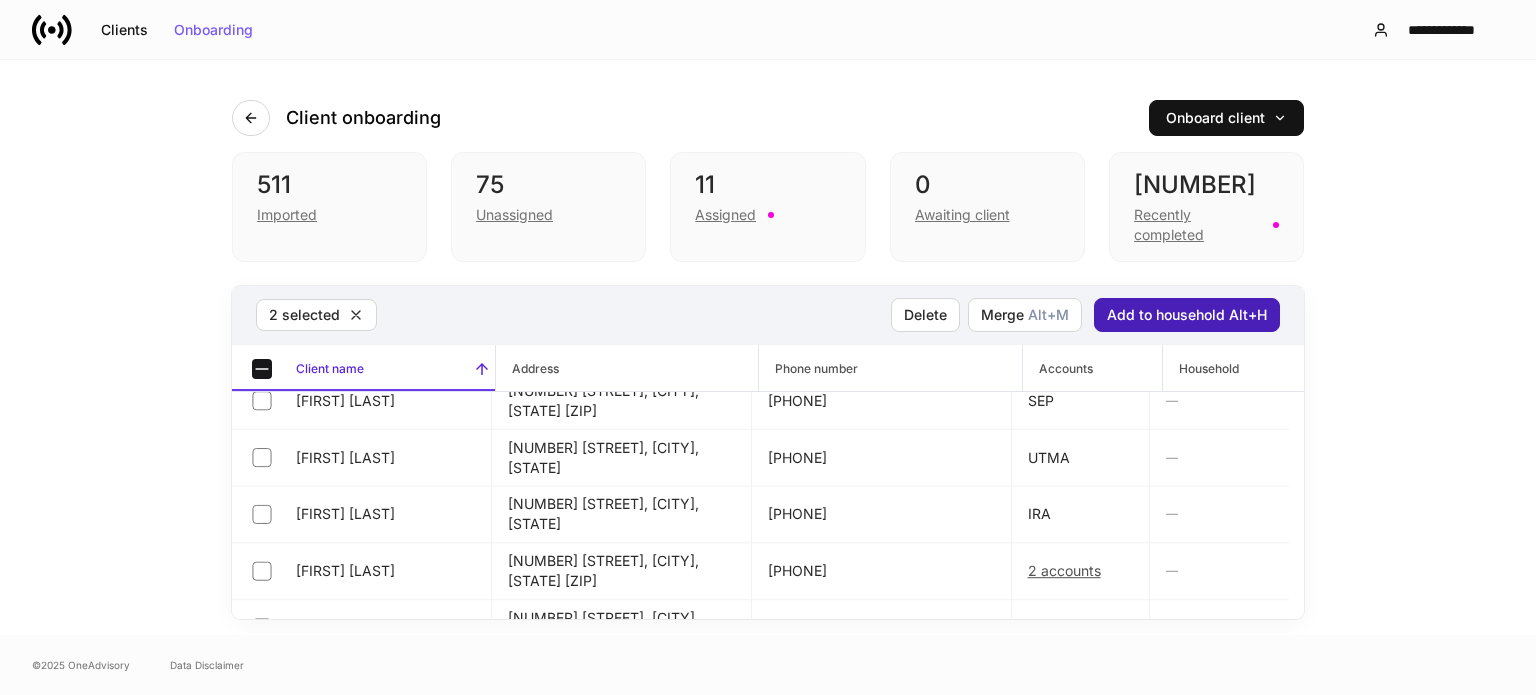 click on "Add to household Alt+H" at bounding box center [1187, 315] 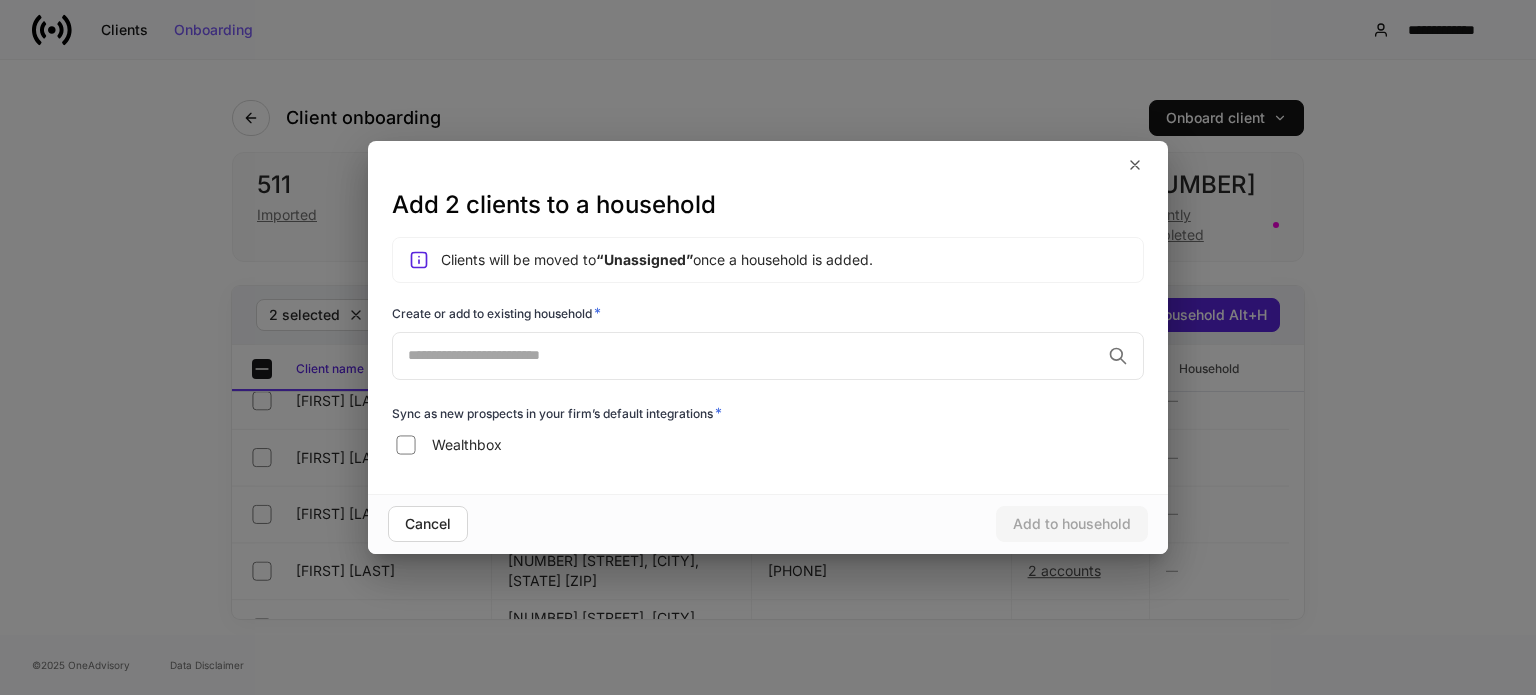 click at bounding box center [754, 355] 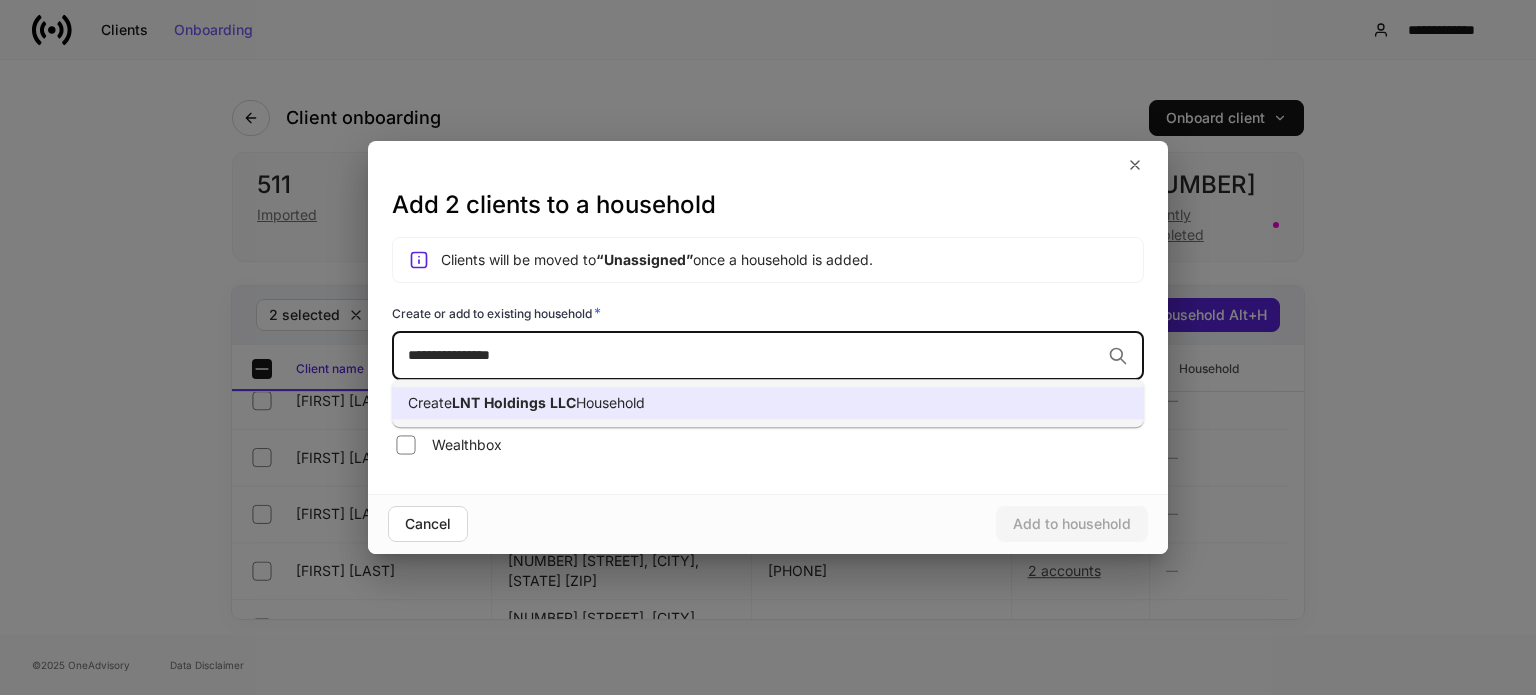 click on "Create  LNT   Holdings   LLC  Household" at bounding box center [768, 403] 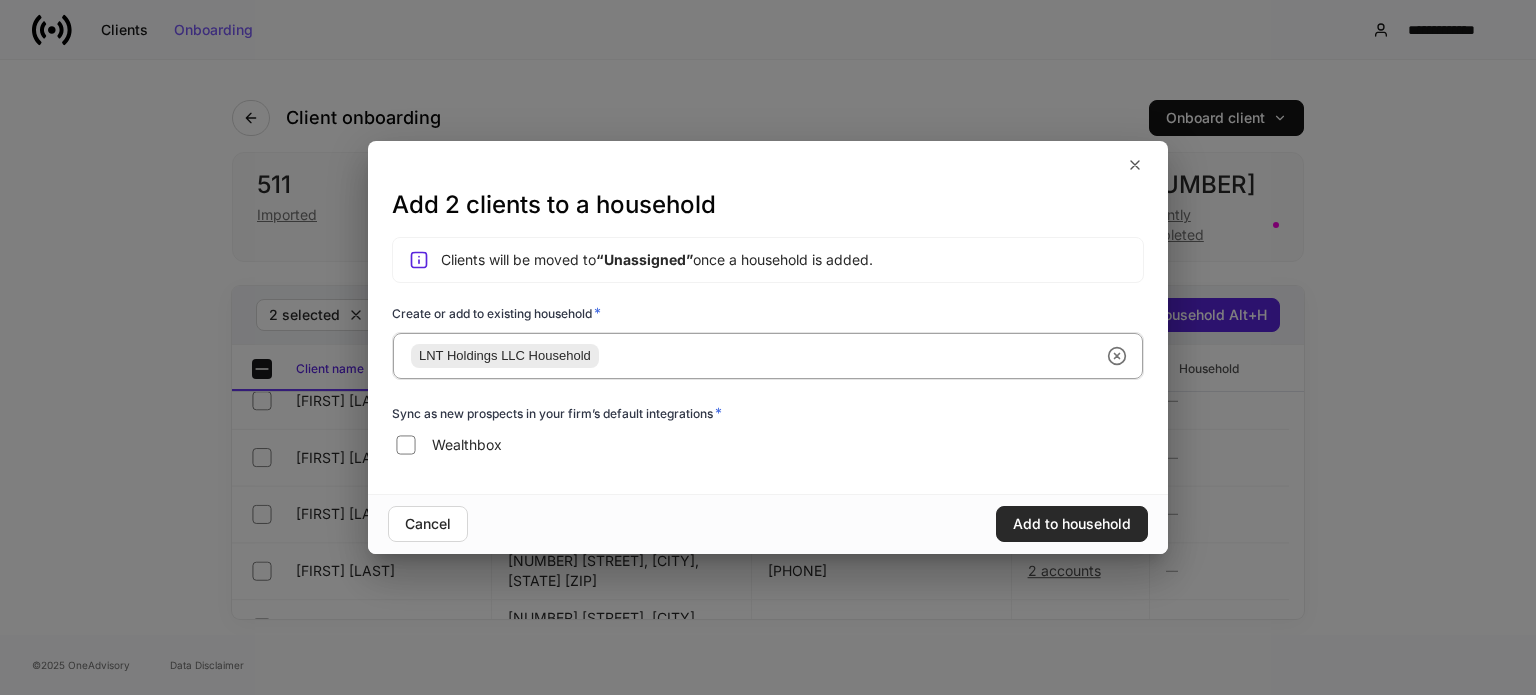 click on "Add to household" at bounding box center [1072, 524] 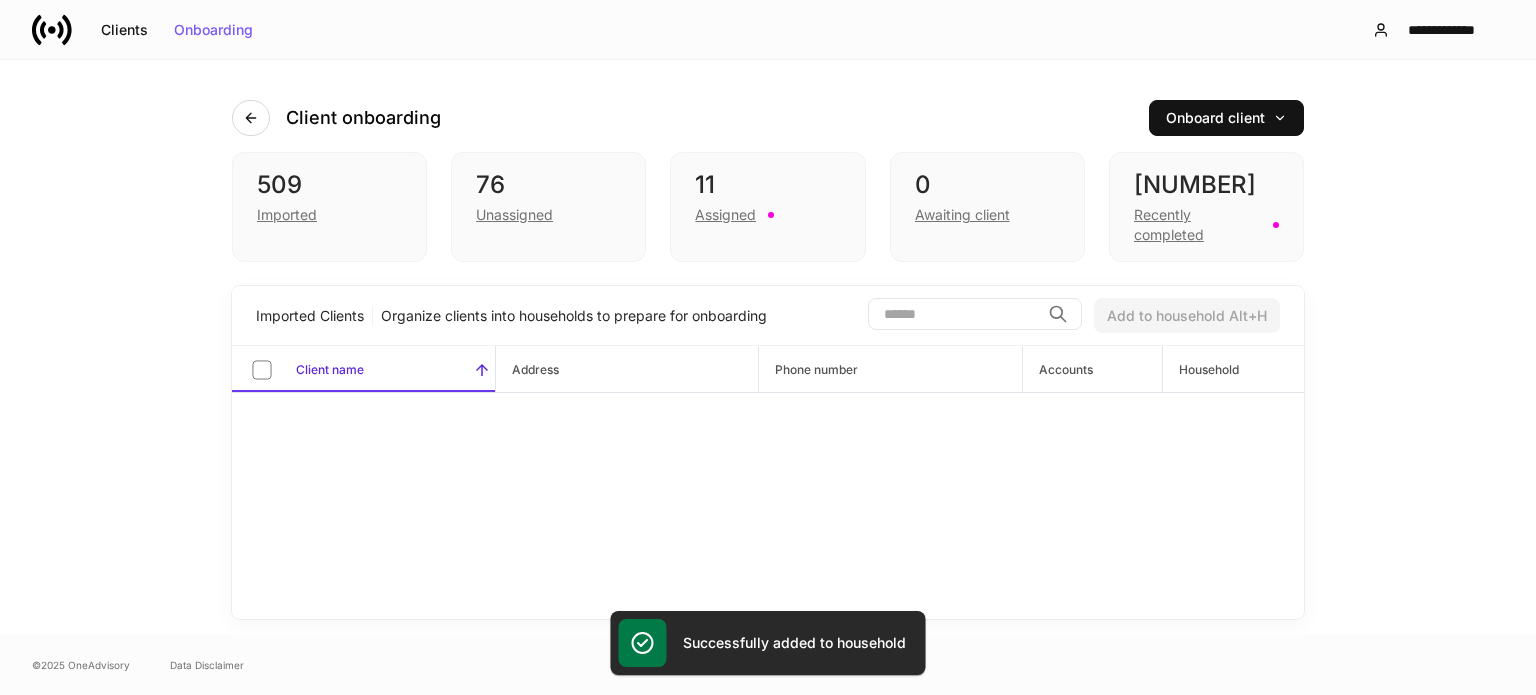 scroll, scrollTop: 0, scrollLeft: 0, axis: both 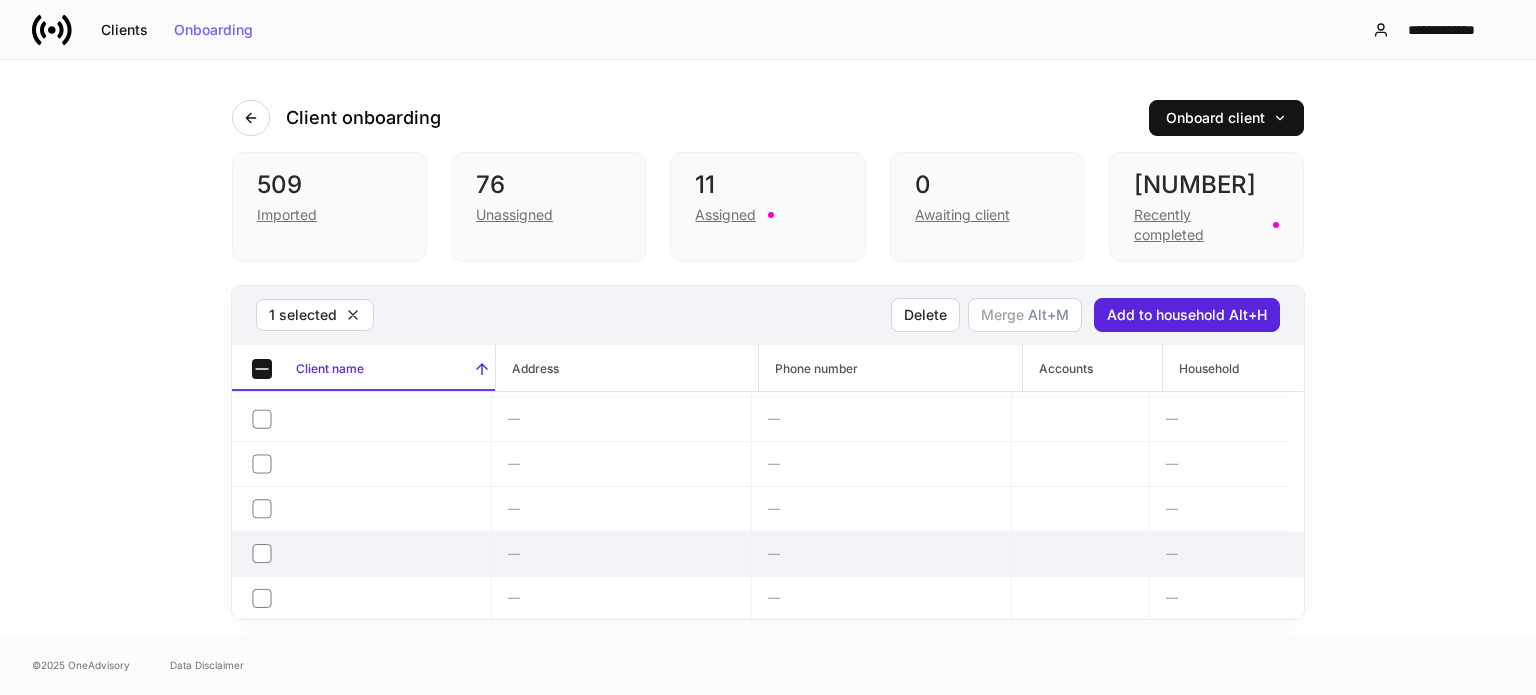 click on "—" at bounding box center [1219, 553] 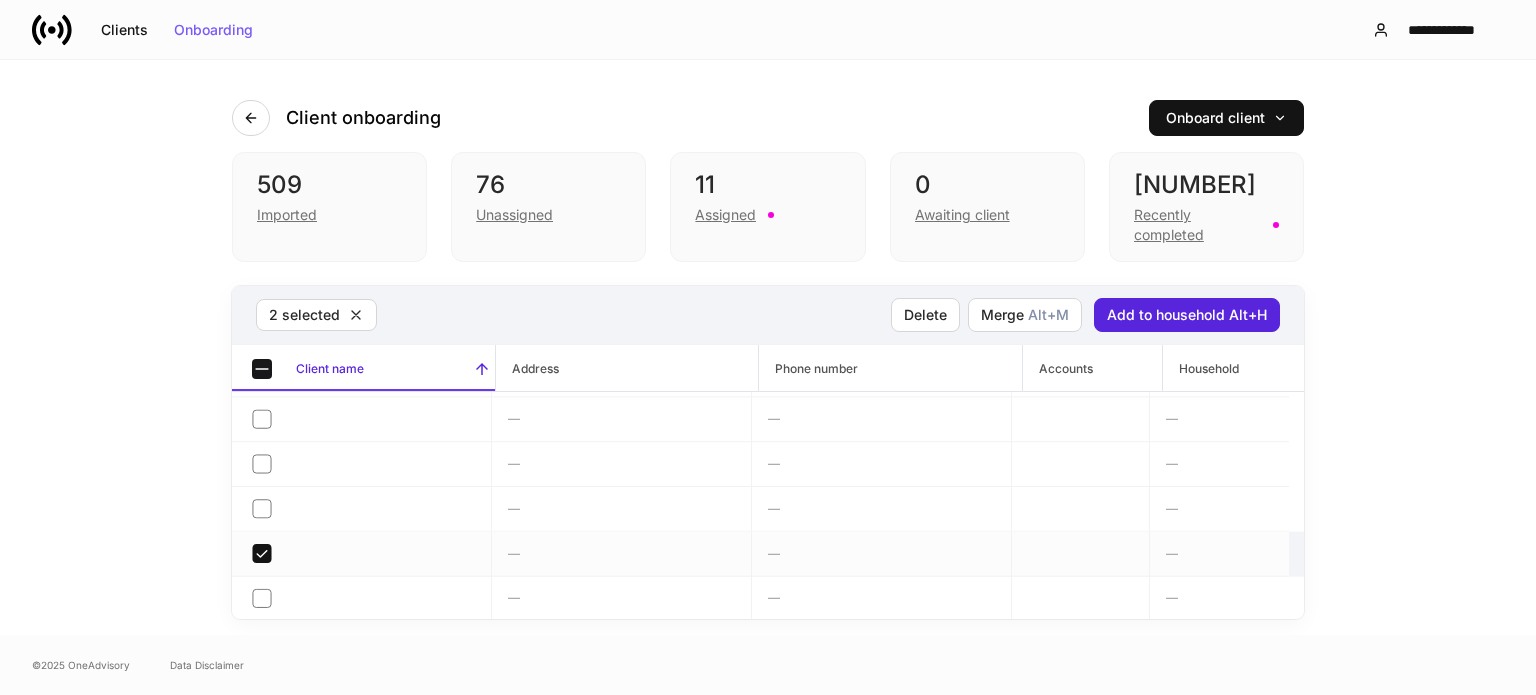 click on "—" at bounding box center (1219, 553) 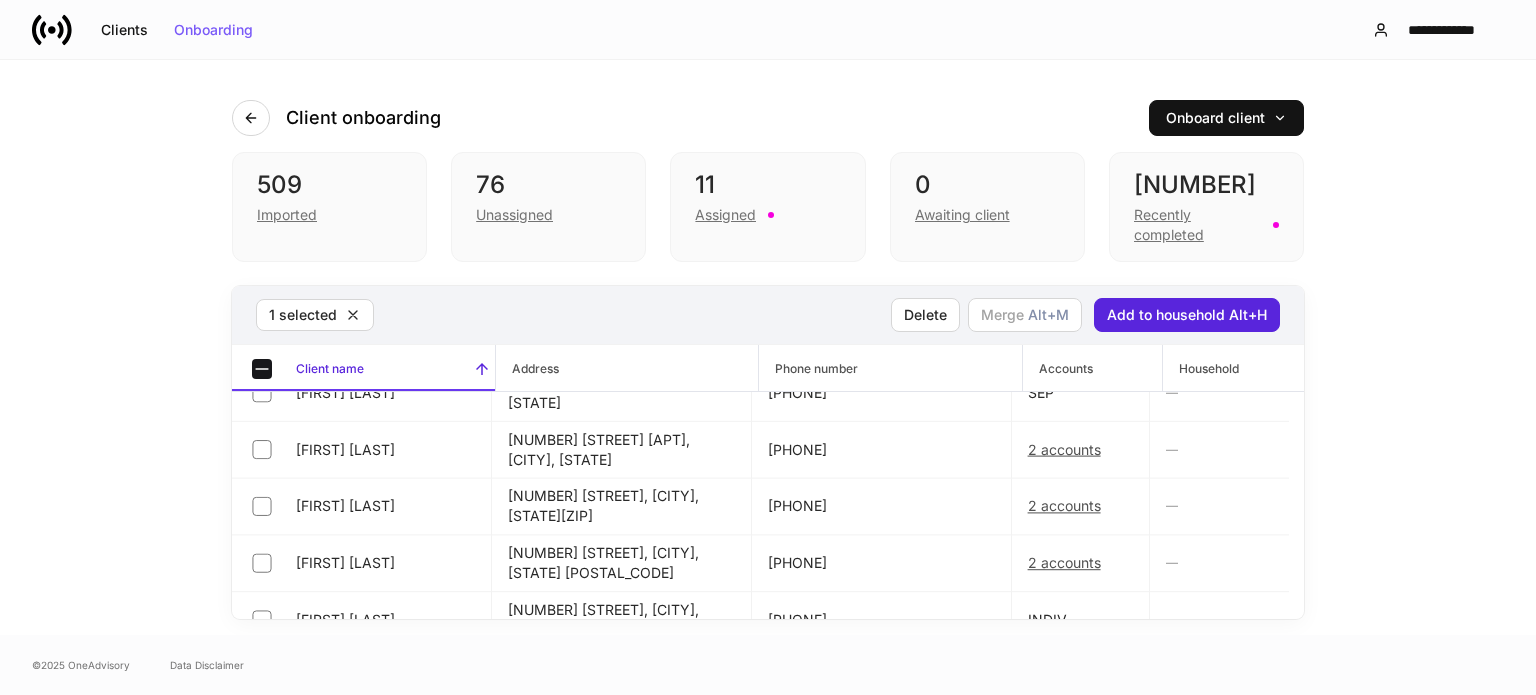 scroll, scrollTop: 14855, scrollLeft: 0, axis: vertical 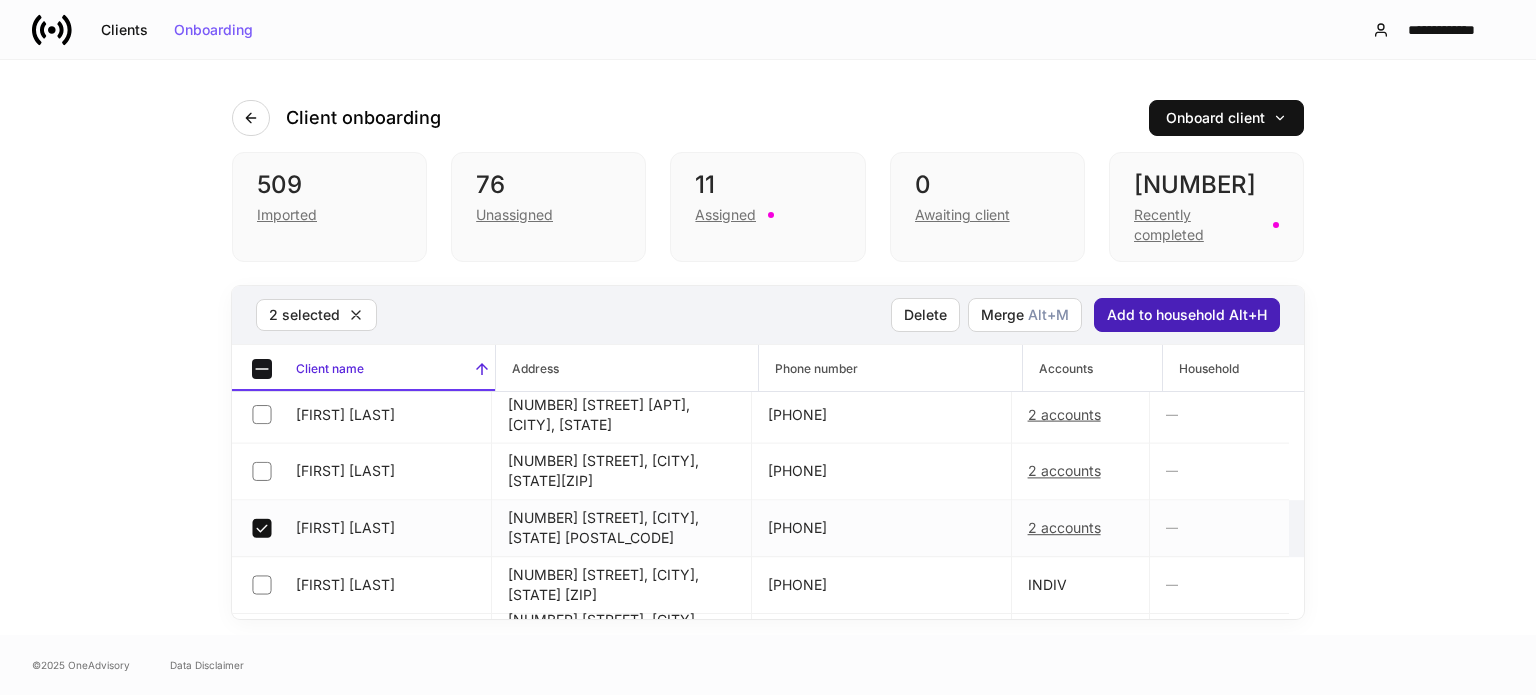 click on "Add to household Alt+H" at bounding box center [1187, 315] 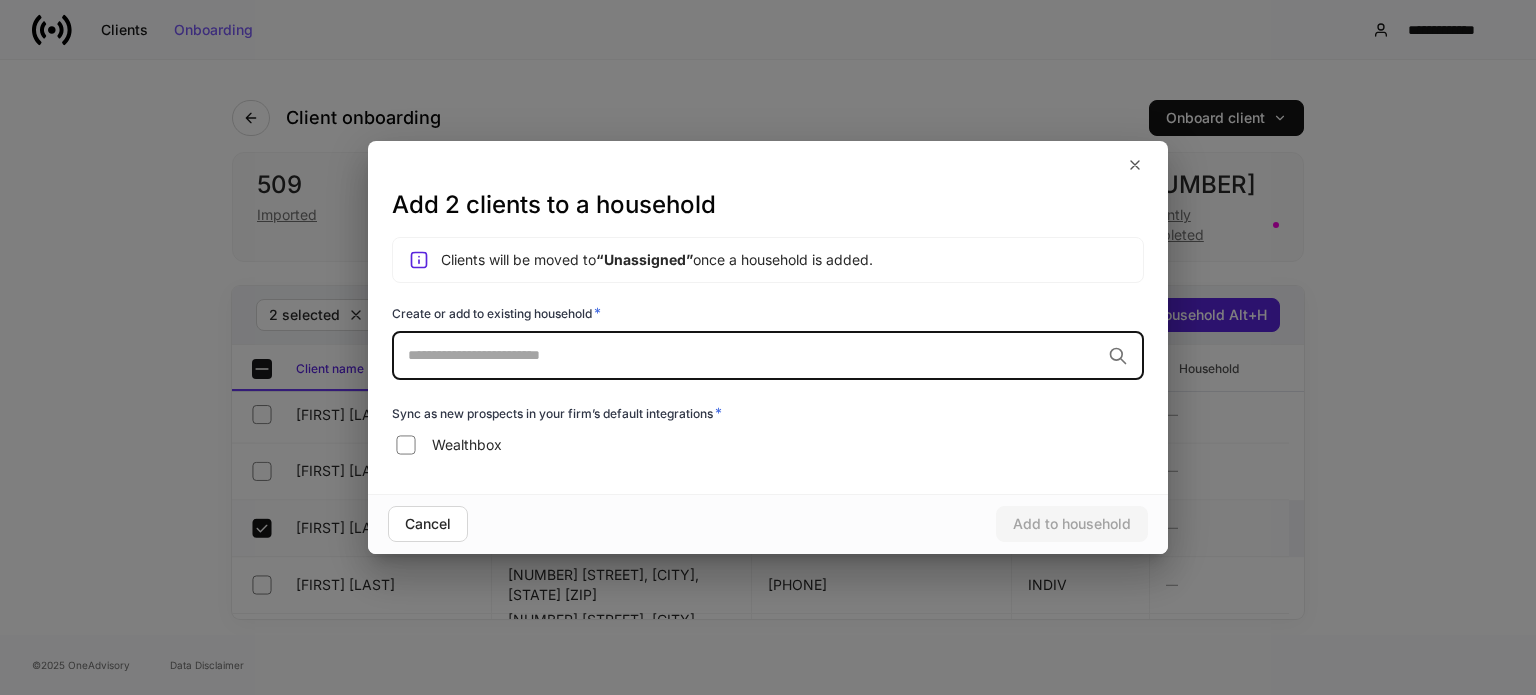 click at bounding box center [754, 355] 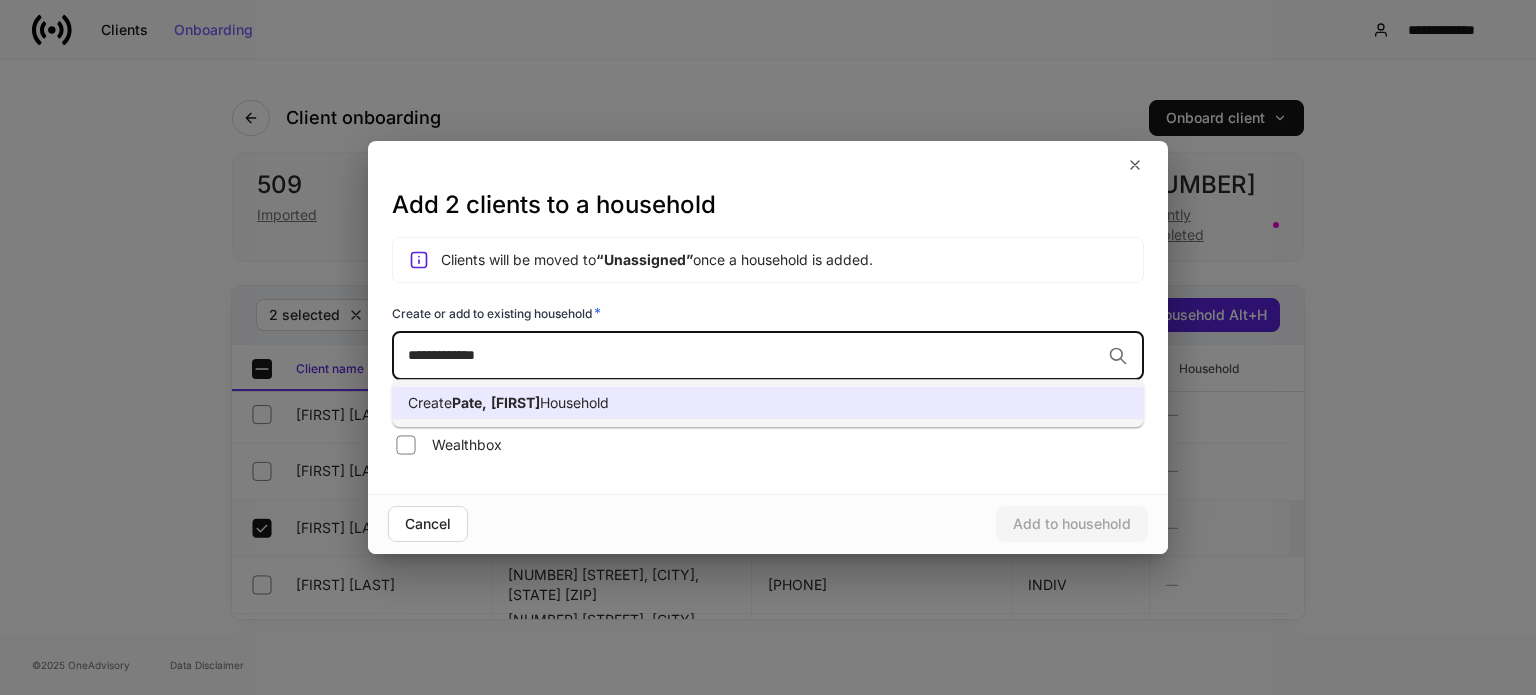 click on "Pate," at bounding box center (469, 402) 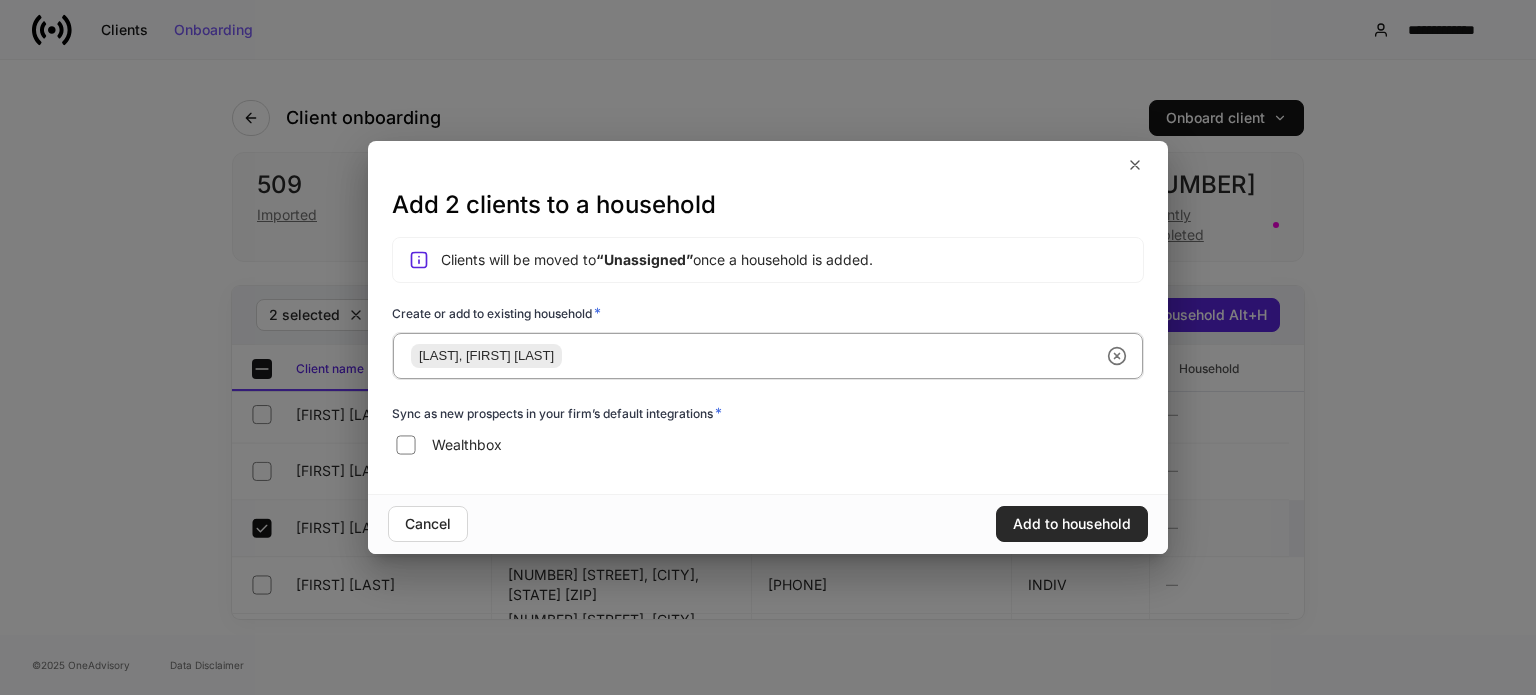 click on "Add to household" at bounding box center [1072, 524] 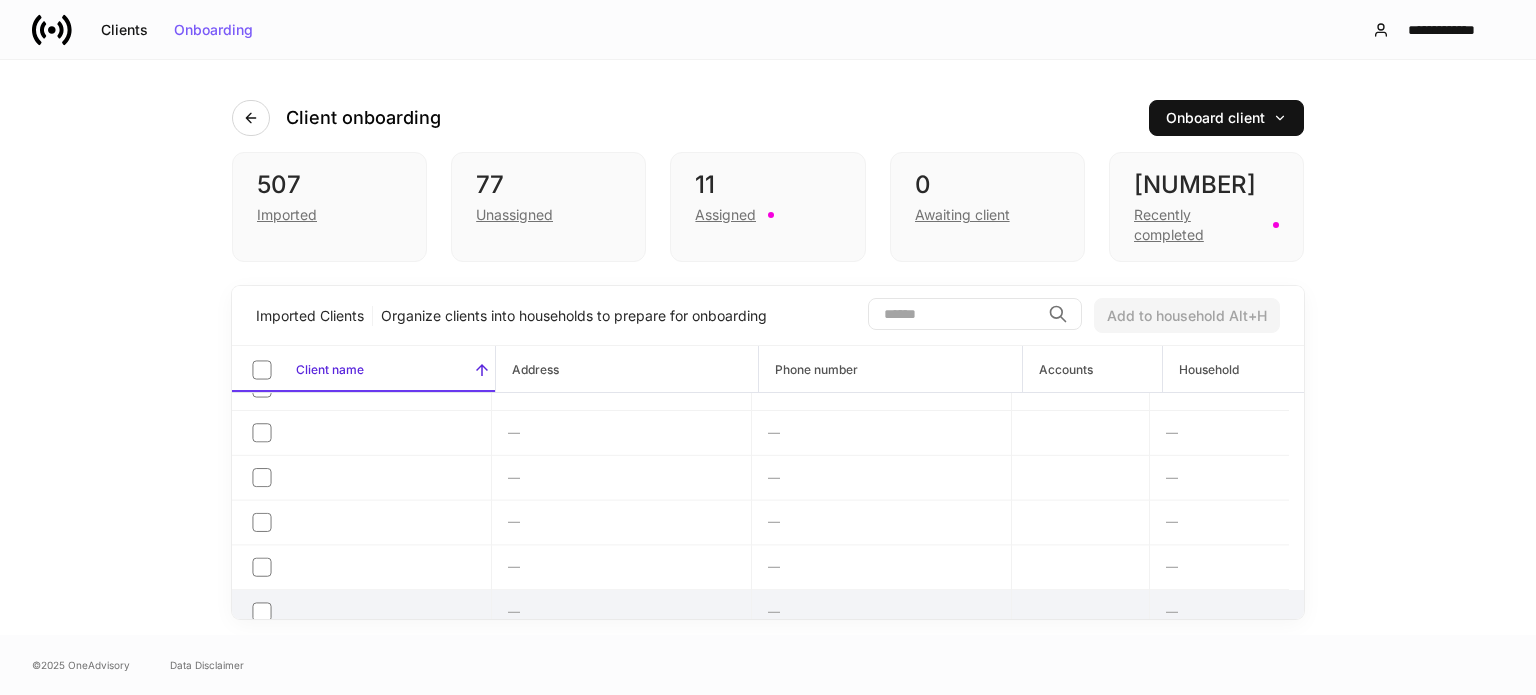 scroll, scrollTop: 16267, scrollLeft: 0, axis: vertical 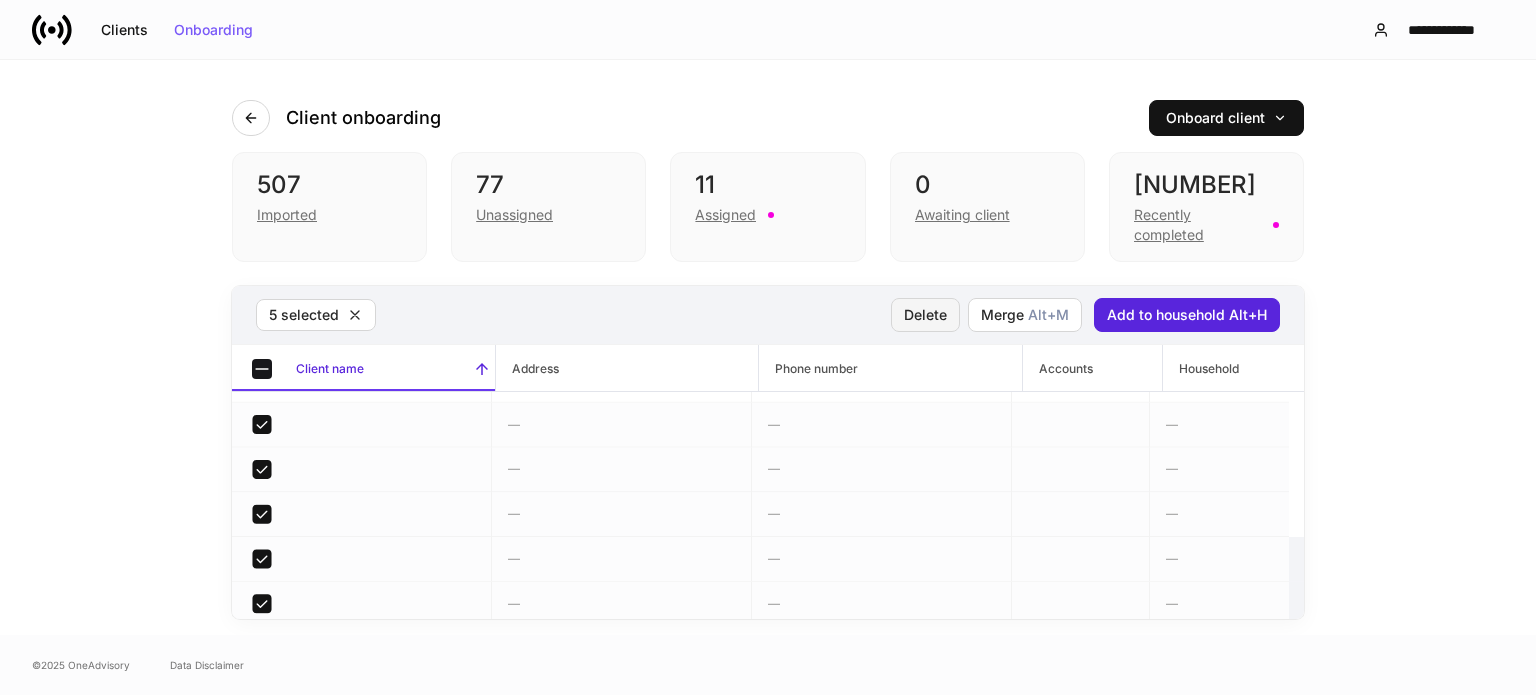 click on "Delete" at bounding box center [925, 315] 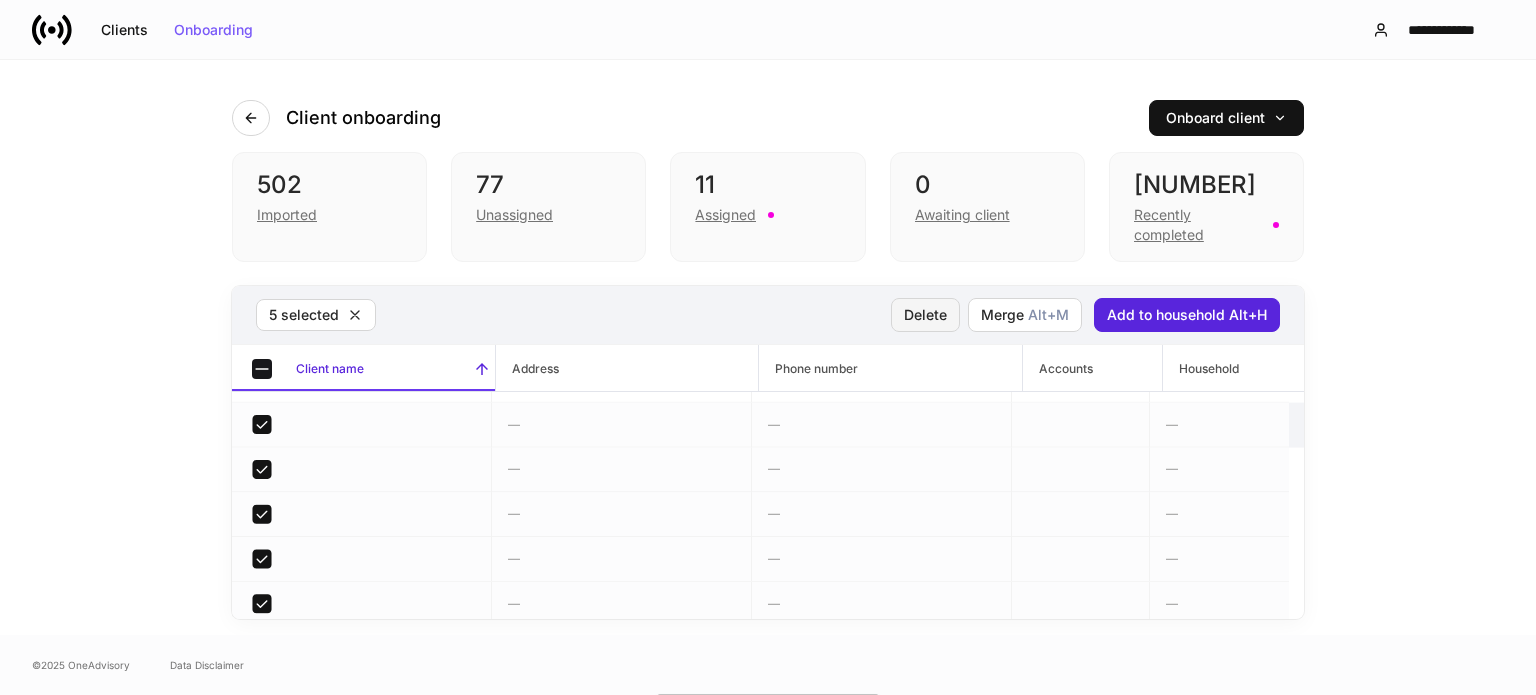 click on "Delete" at bounding box center [925, 315] 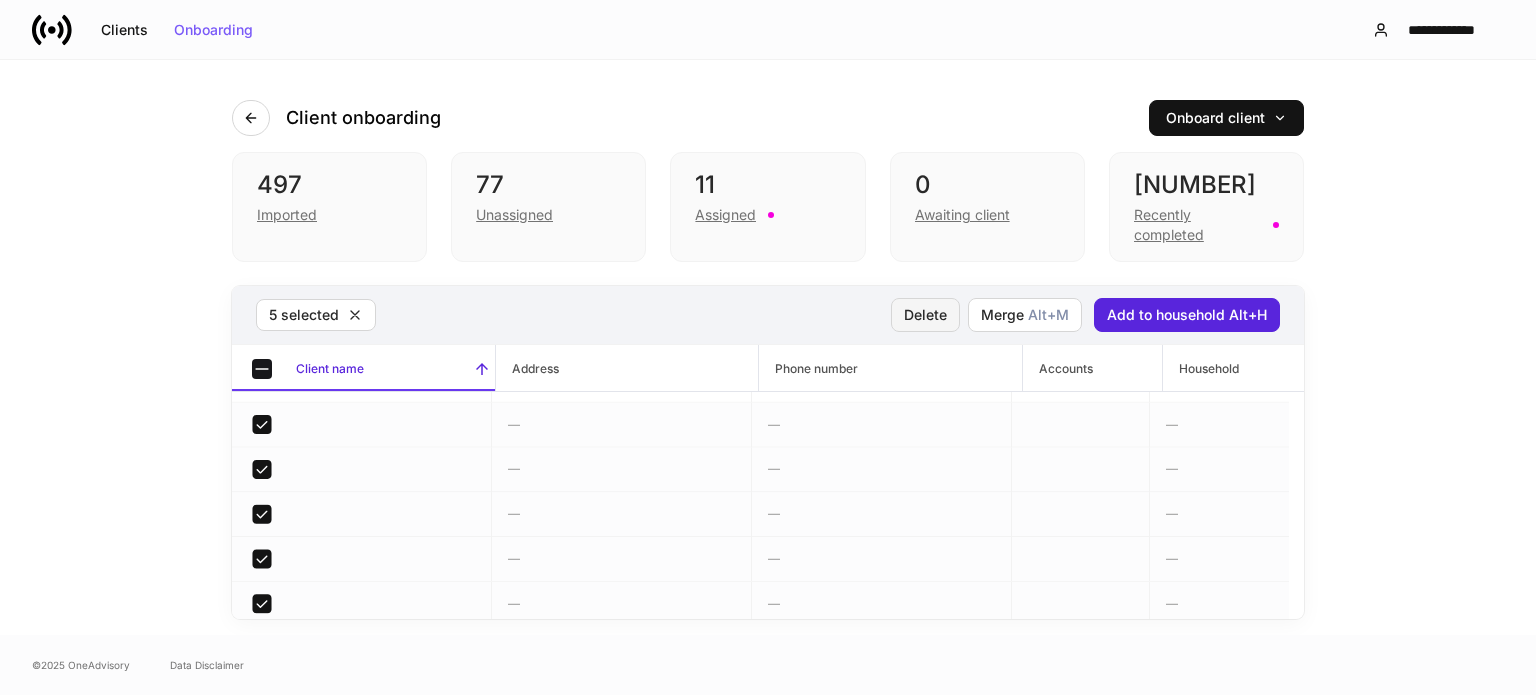 click on "Delete" at bounding box center (925, 315) 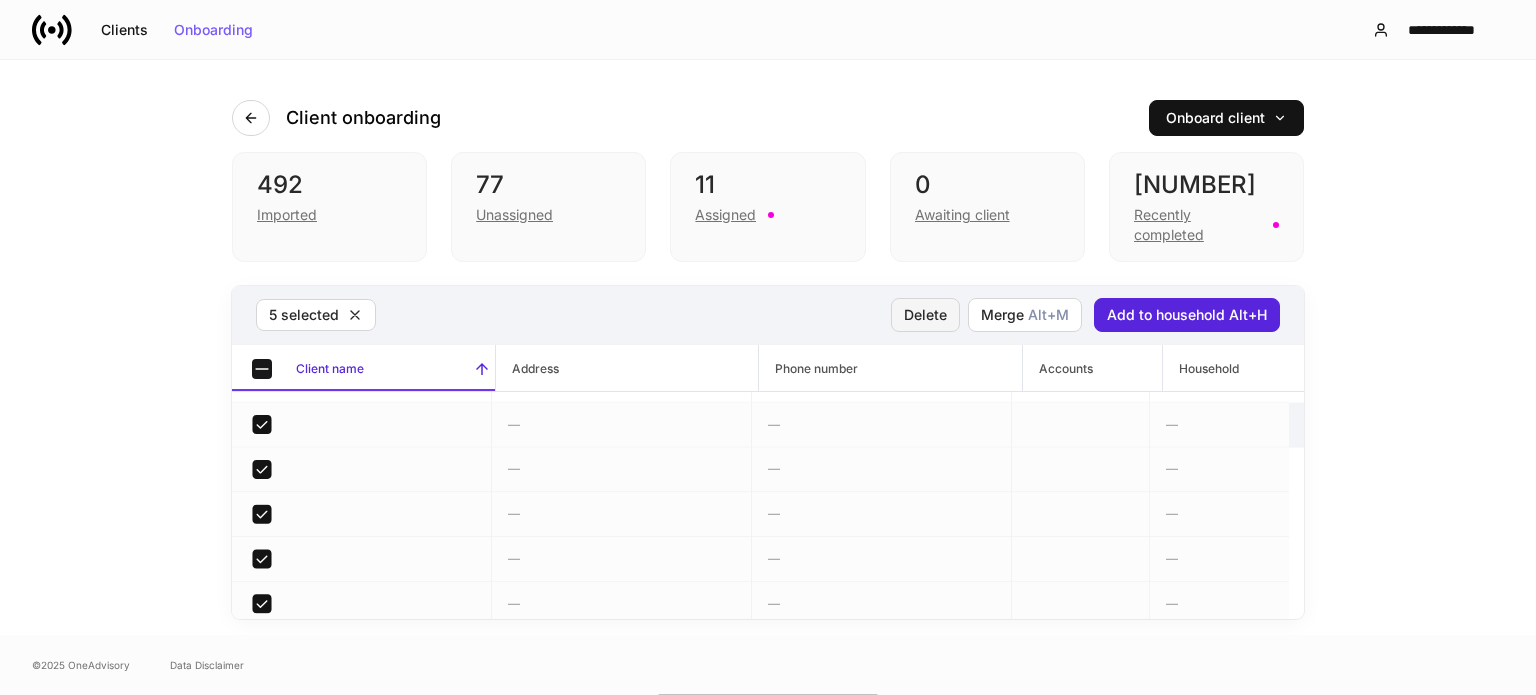 click on "Delete" at bounding box center (925, 315) 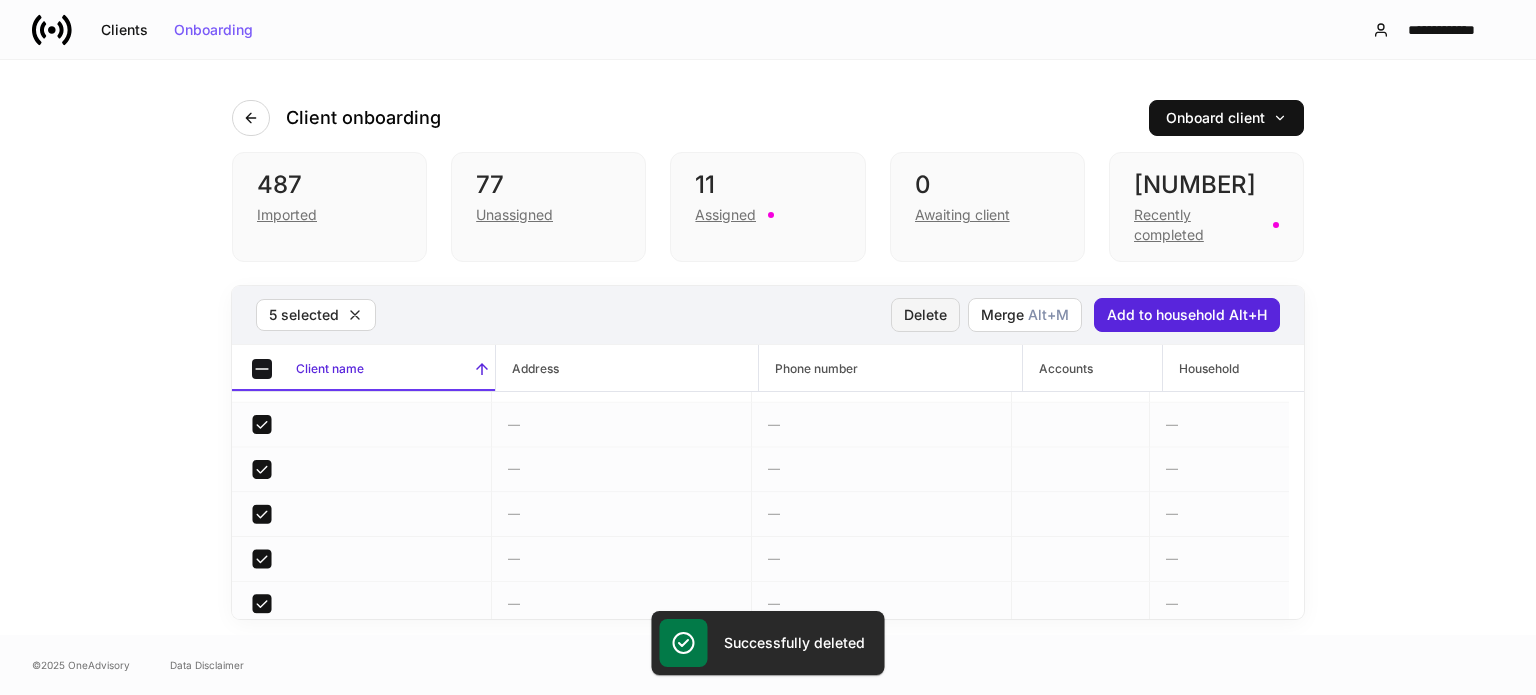 click on "Delete" at bounding box center [925, 315] 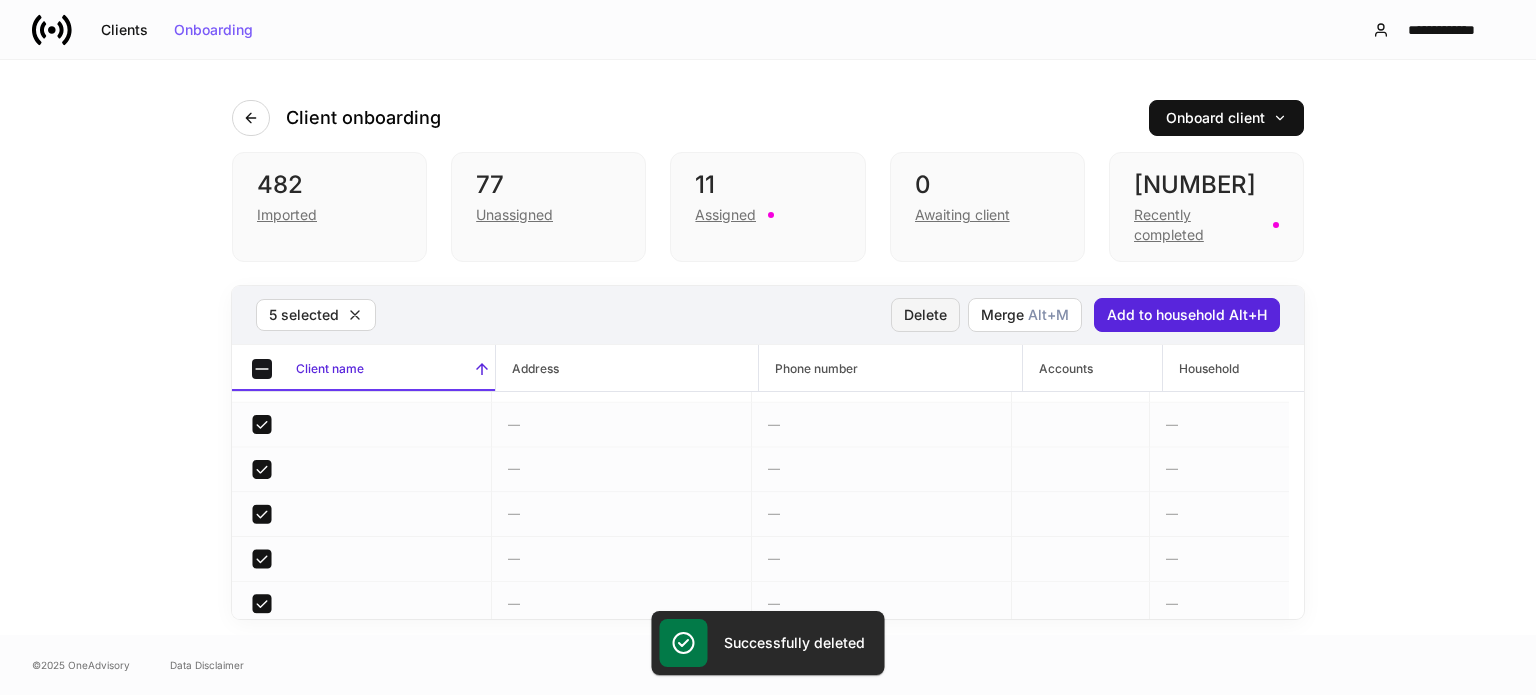 click on "Delete" at bounding box center [925, 315] 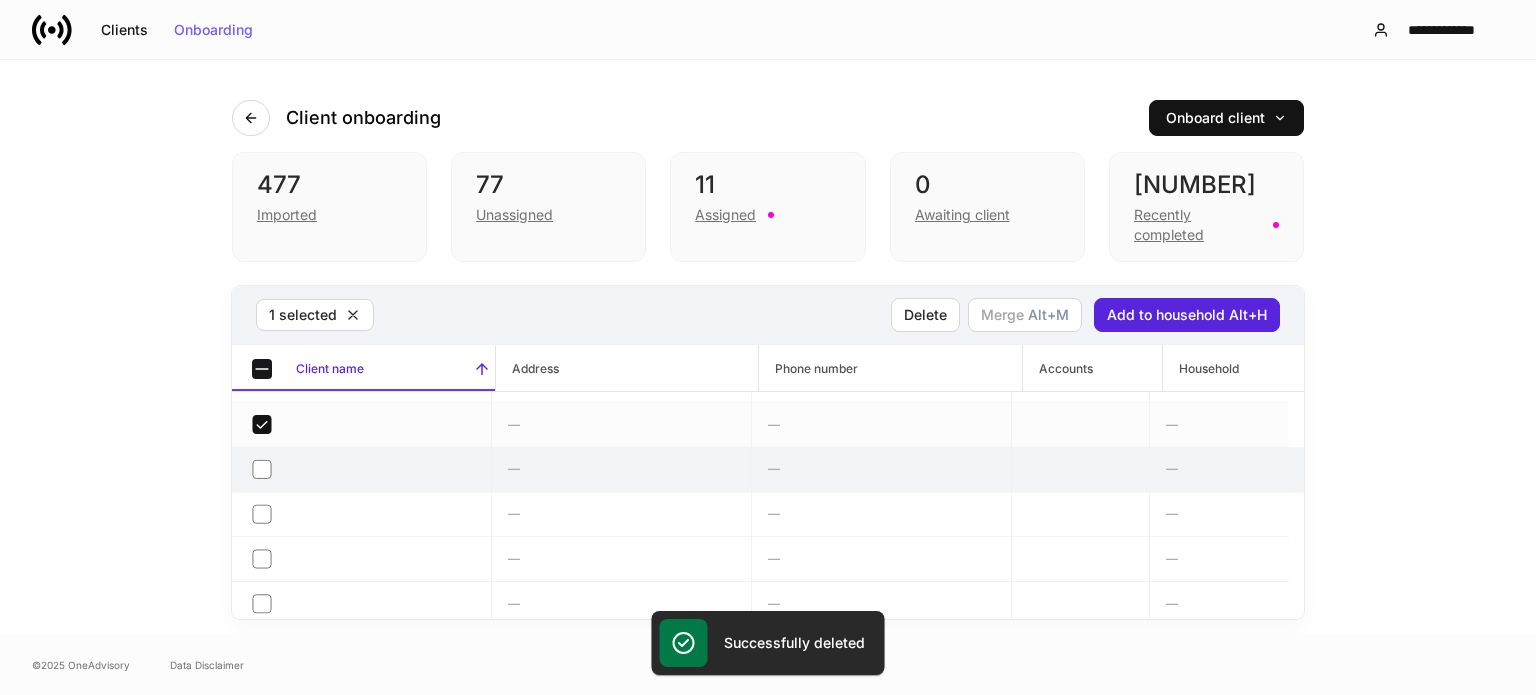 click at bounding box center [362, 469] 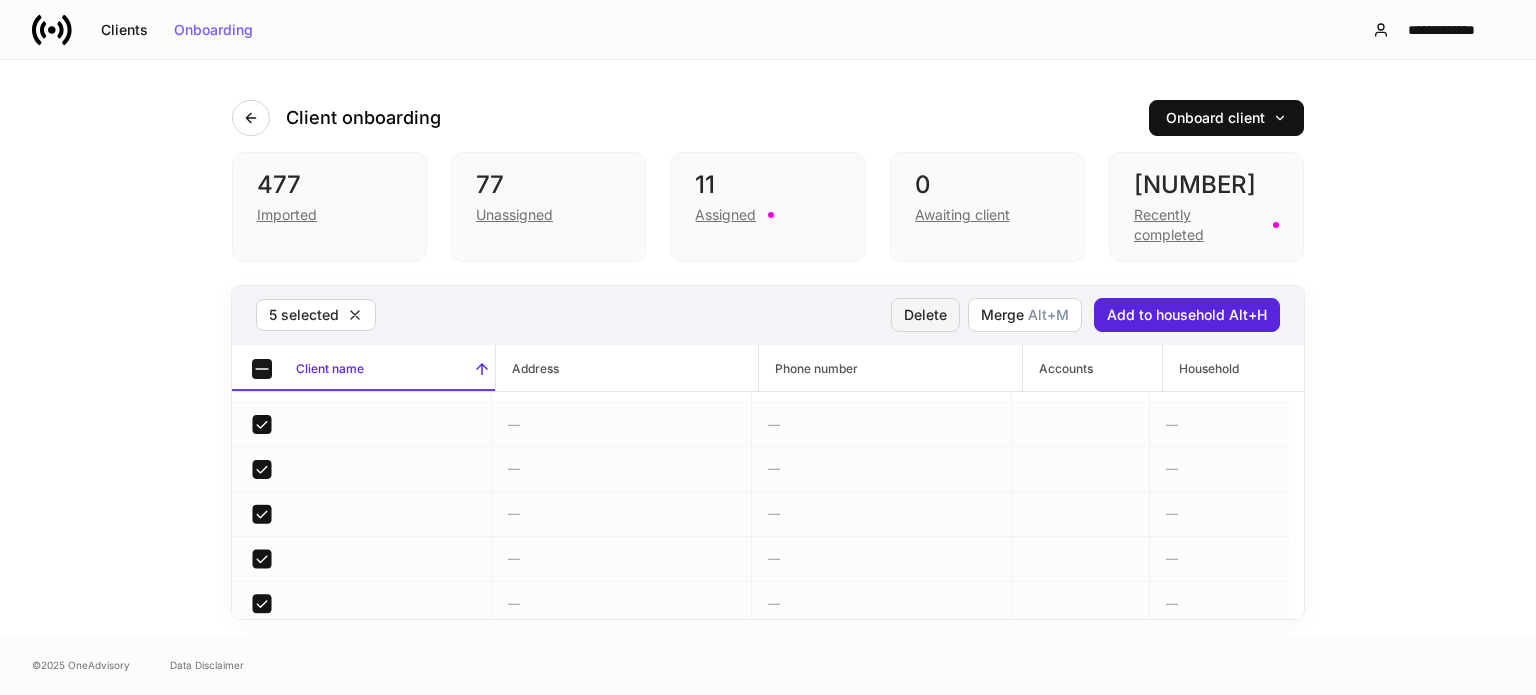 click on "Delete" at bounding box center (925, 315) 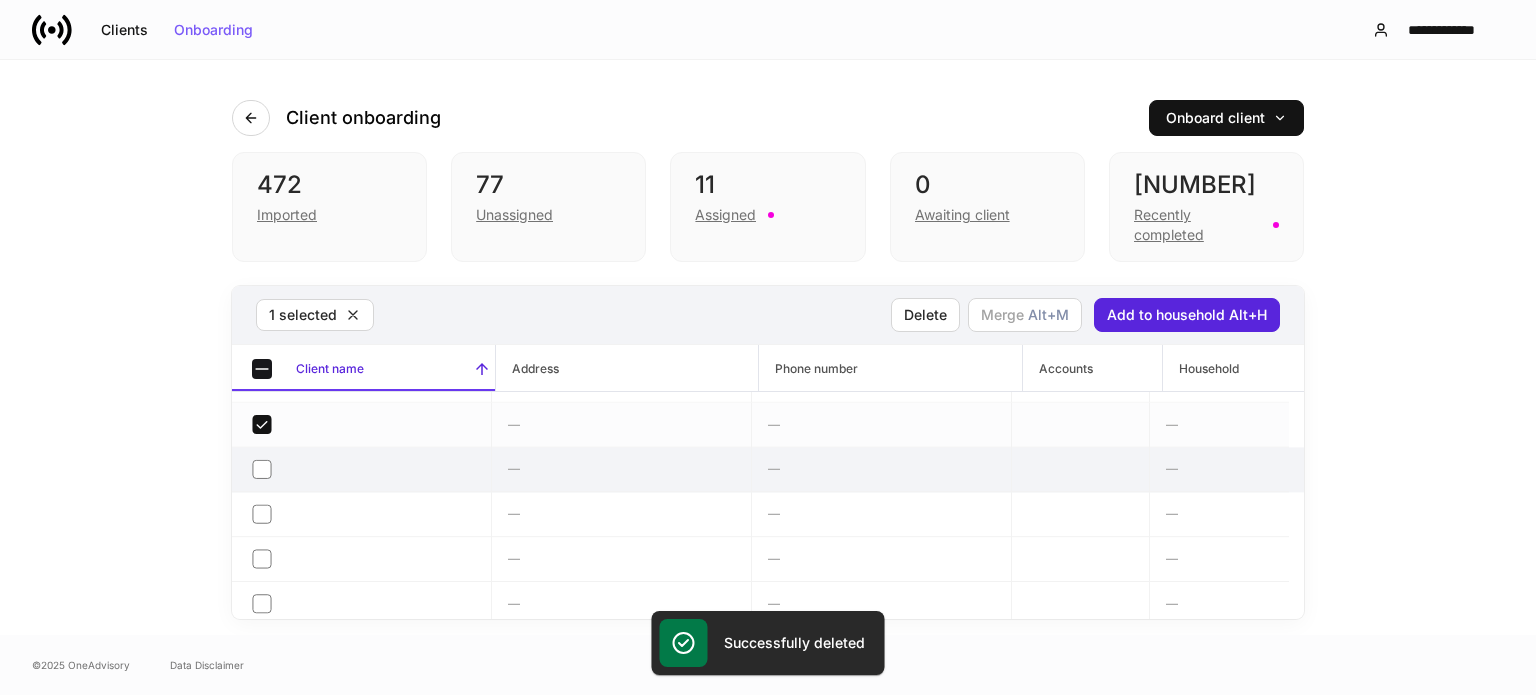 click at bounding box center [362, 469] 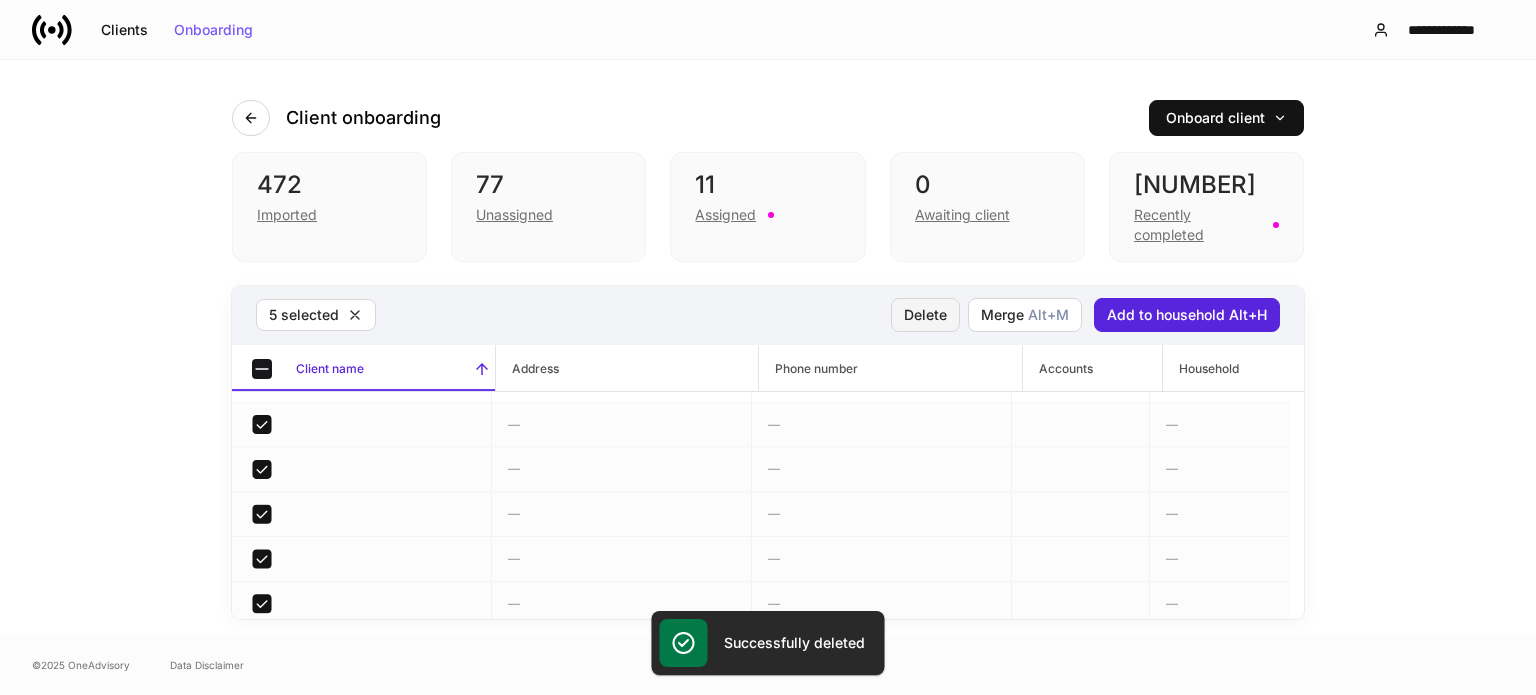 click on "Delete" at bounding box center (925, 315) 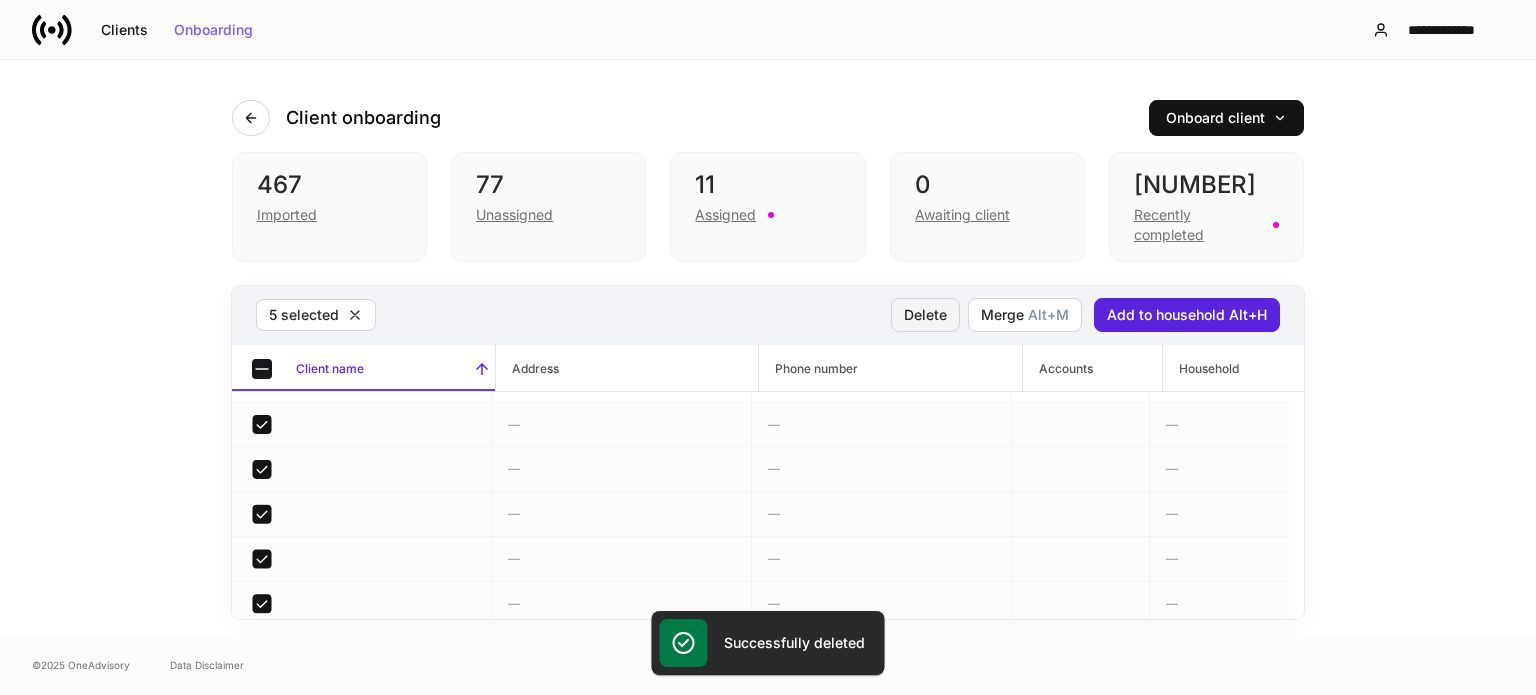 click on "Delete" at bounding box center [925, 315] 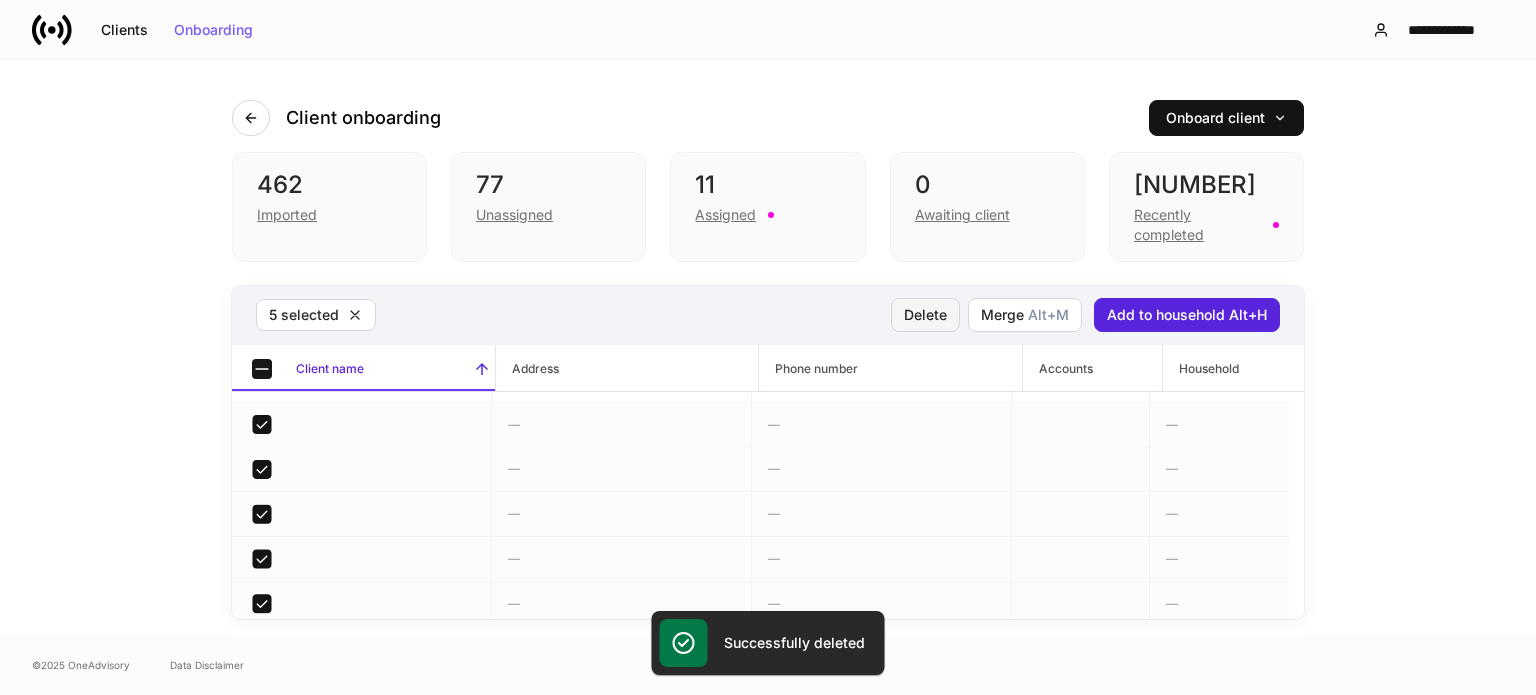 click on "Delete" at bounding box center [925, 315] 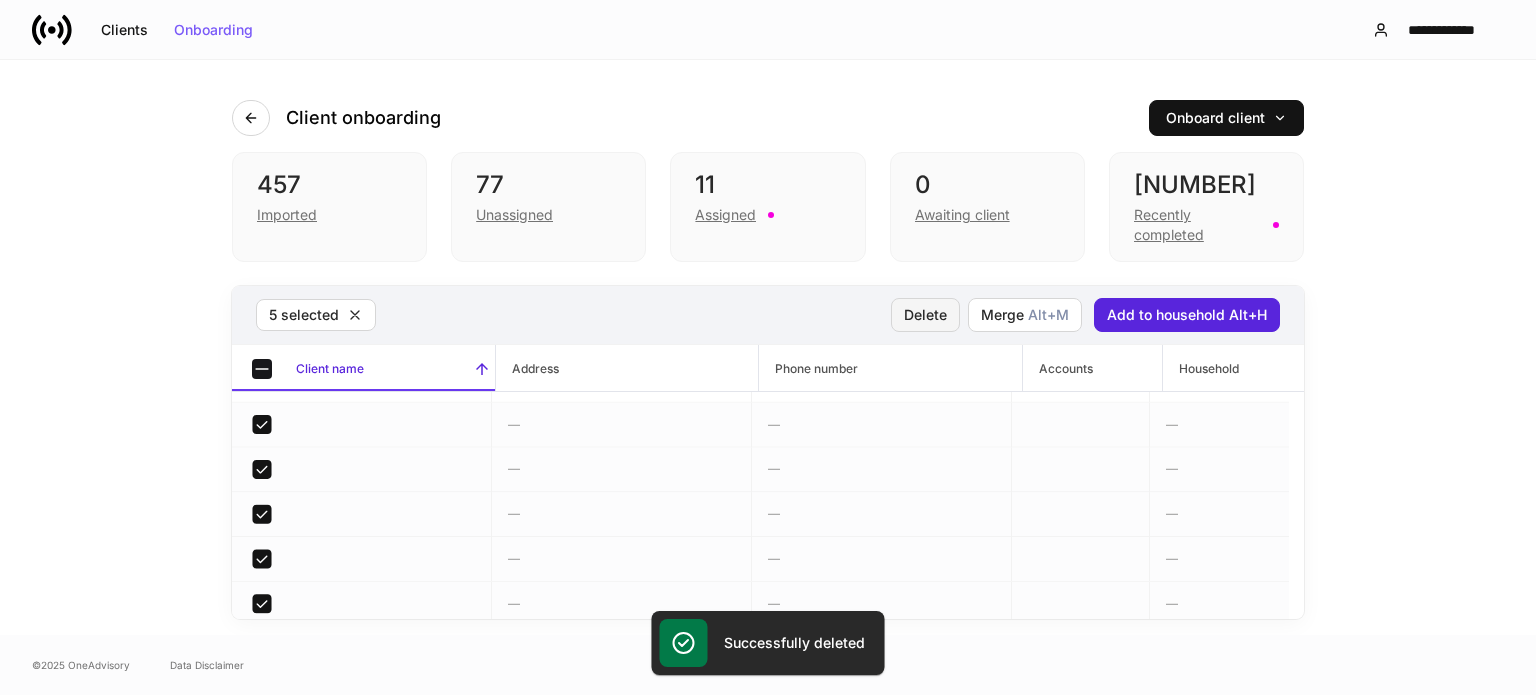 click on "Delete" at bounding box center (925, 315) 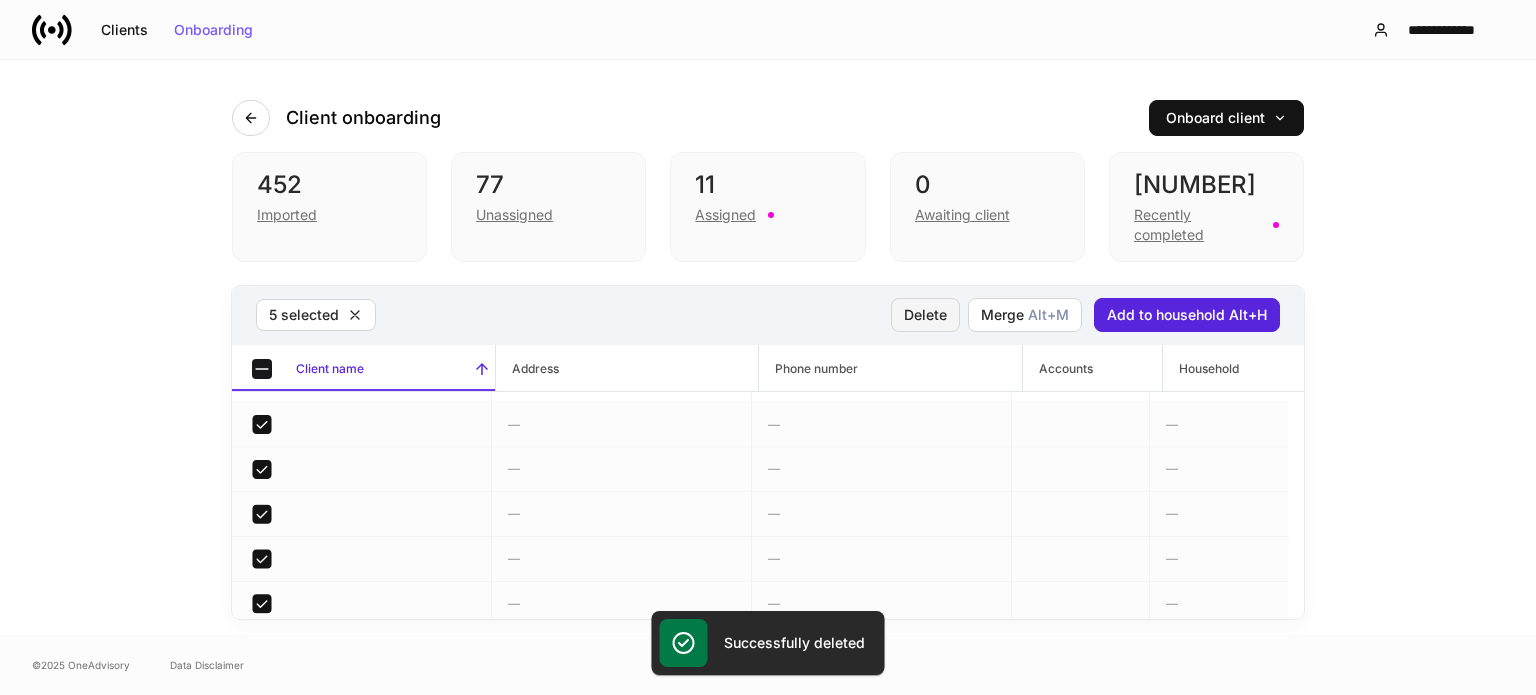 click on "Delete" at bounding box center (925, 315) 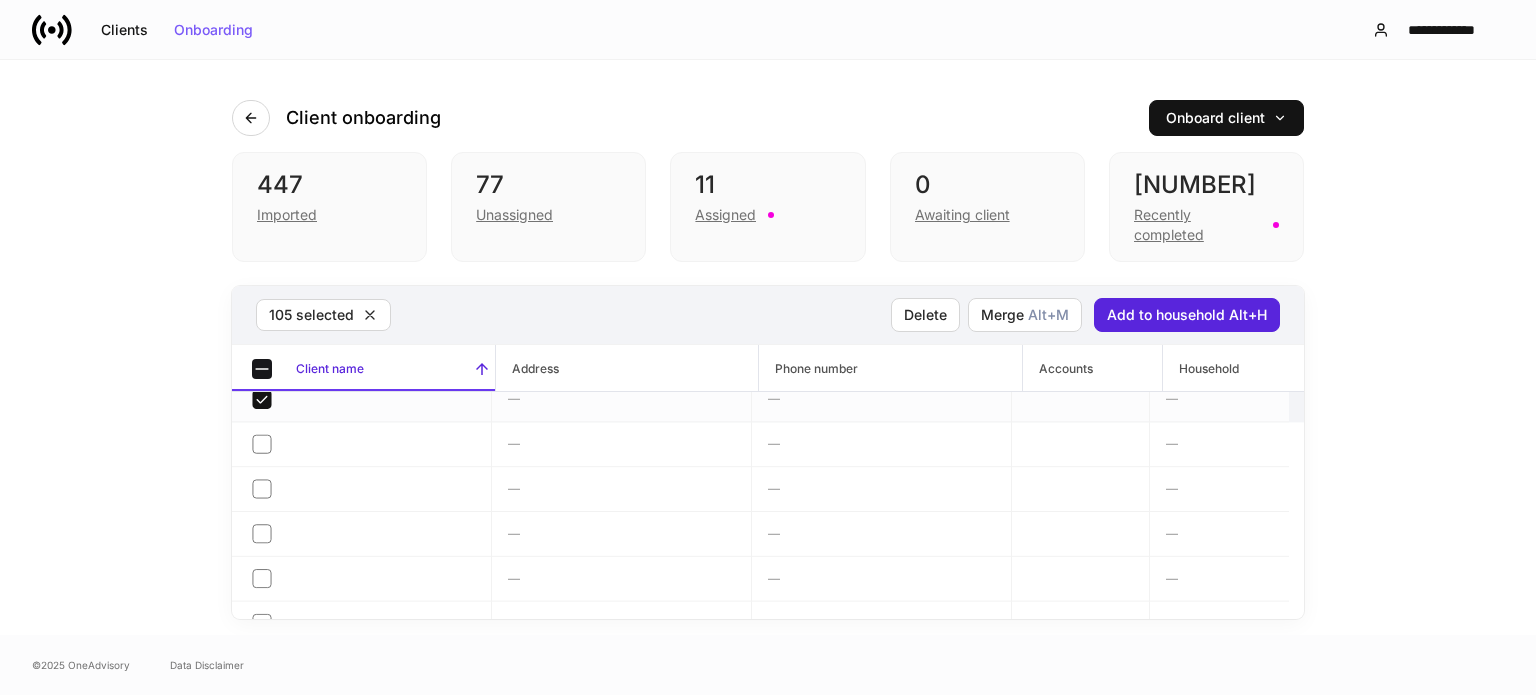 scroll, scrollTop: 21267, scrollLeft: 0, axis: vertical 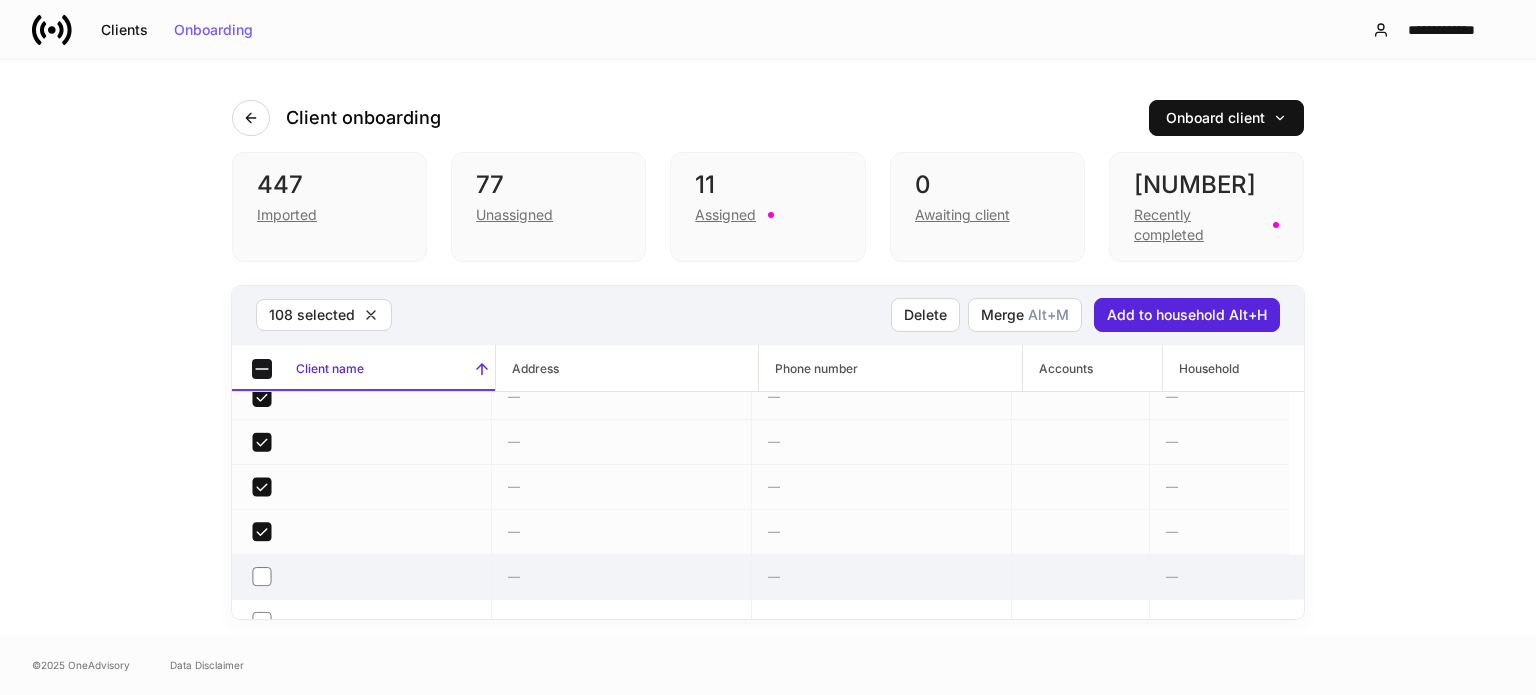 click at bounding box center [362, 577] 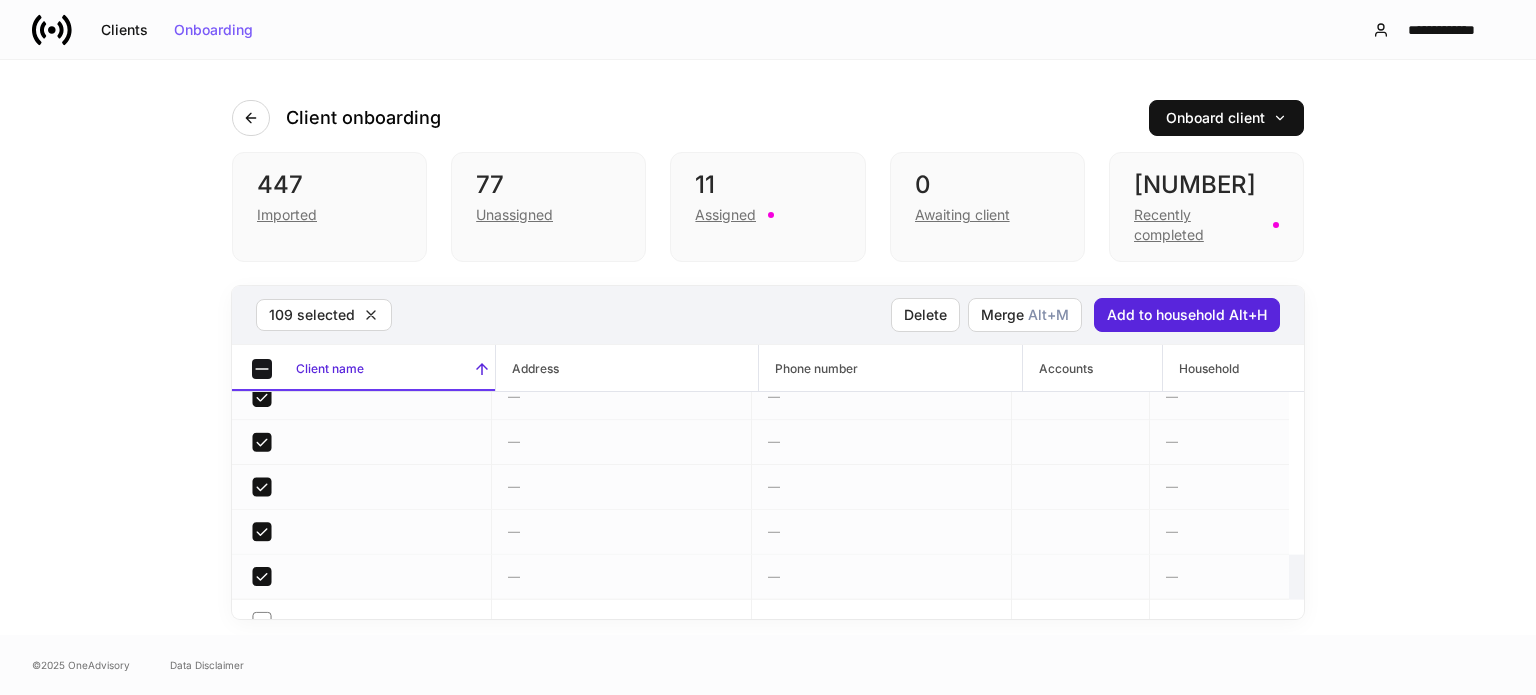 scroll, scrollTop: 21367, scrollLeft: 0, axis: vertical 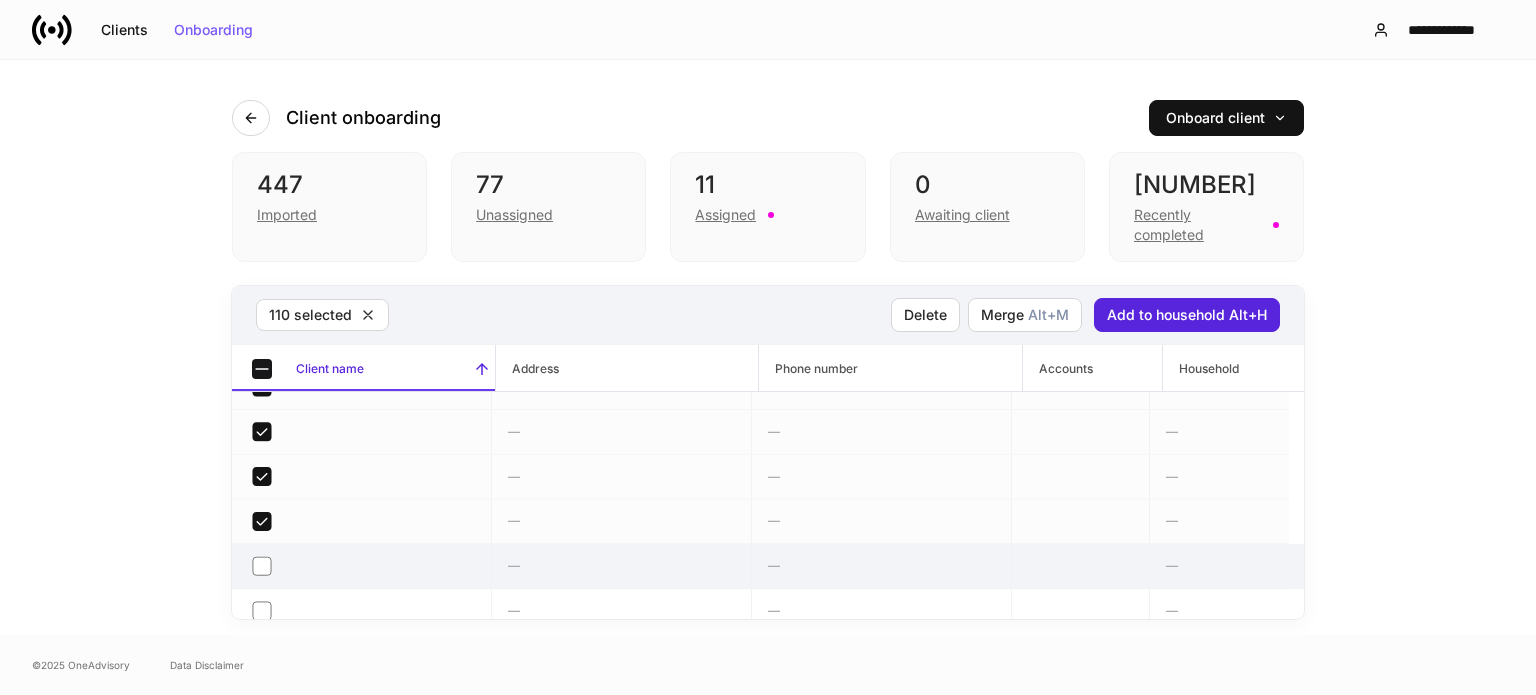 click at bounding box center [362, 566] 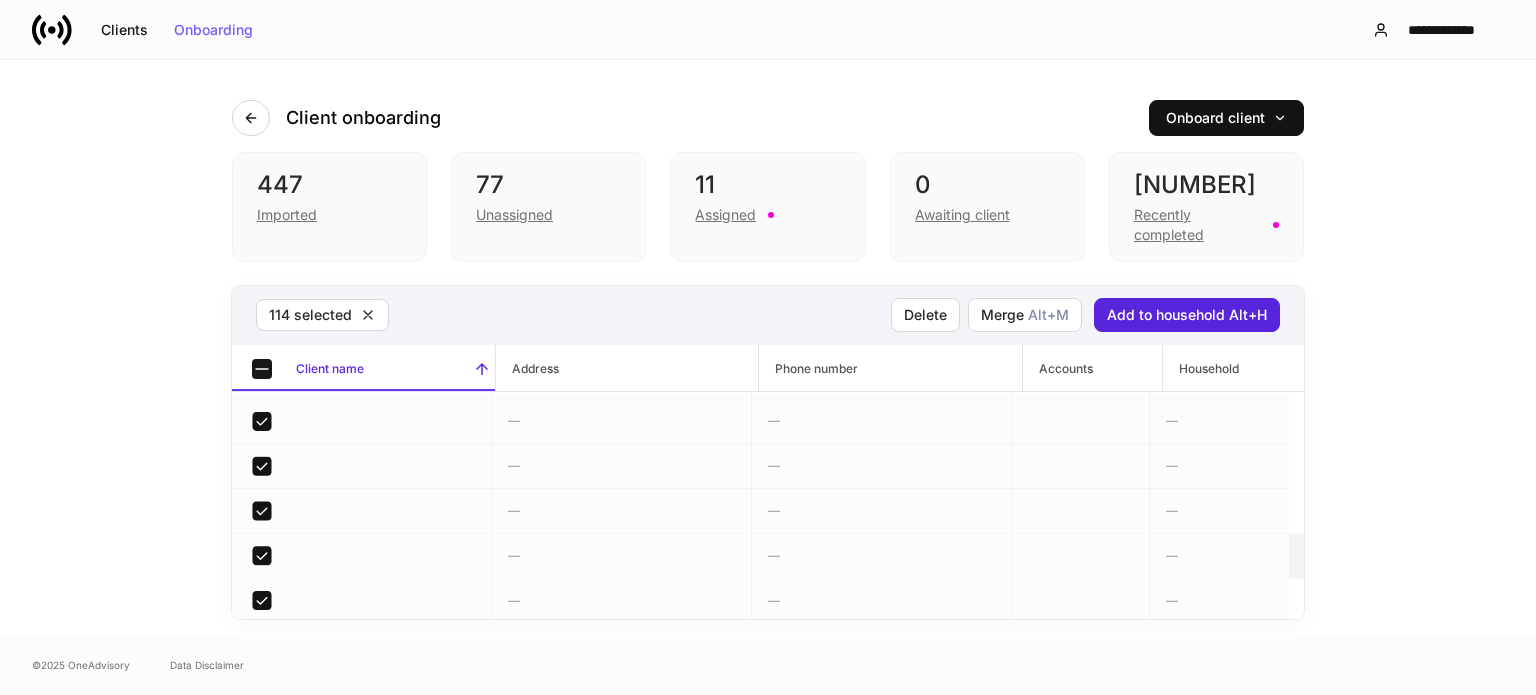 scroll, scrollTop: 21567, scrollLeft: 0, axis: vertical 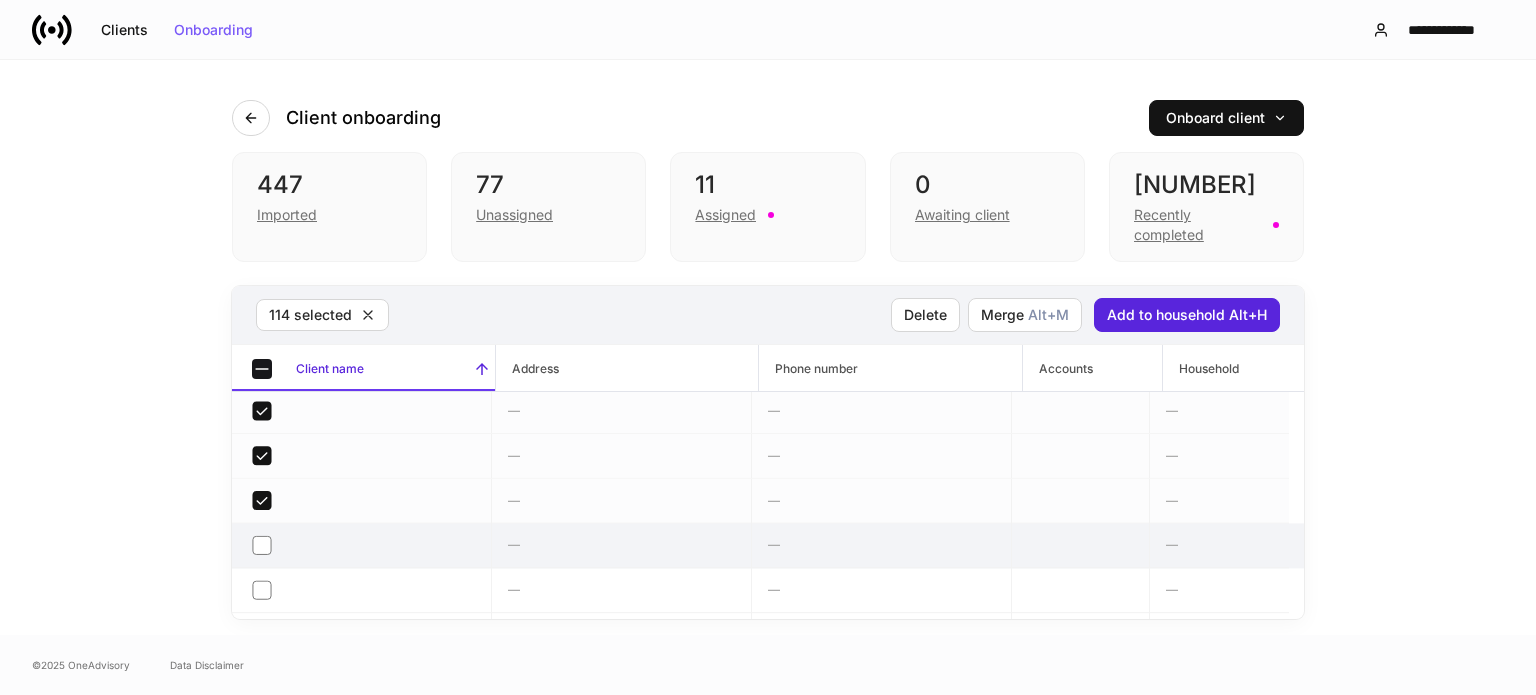 click at bounding box center (362, 545) 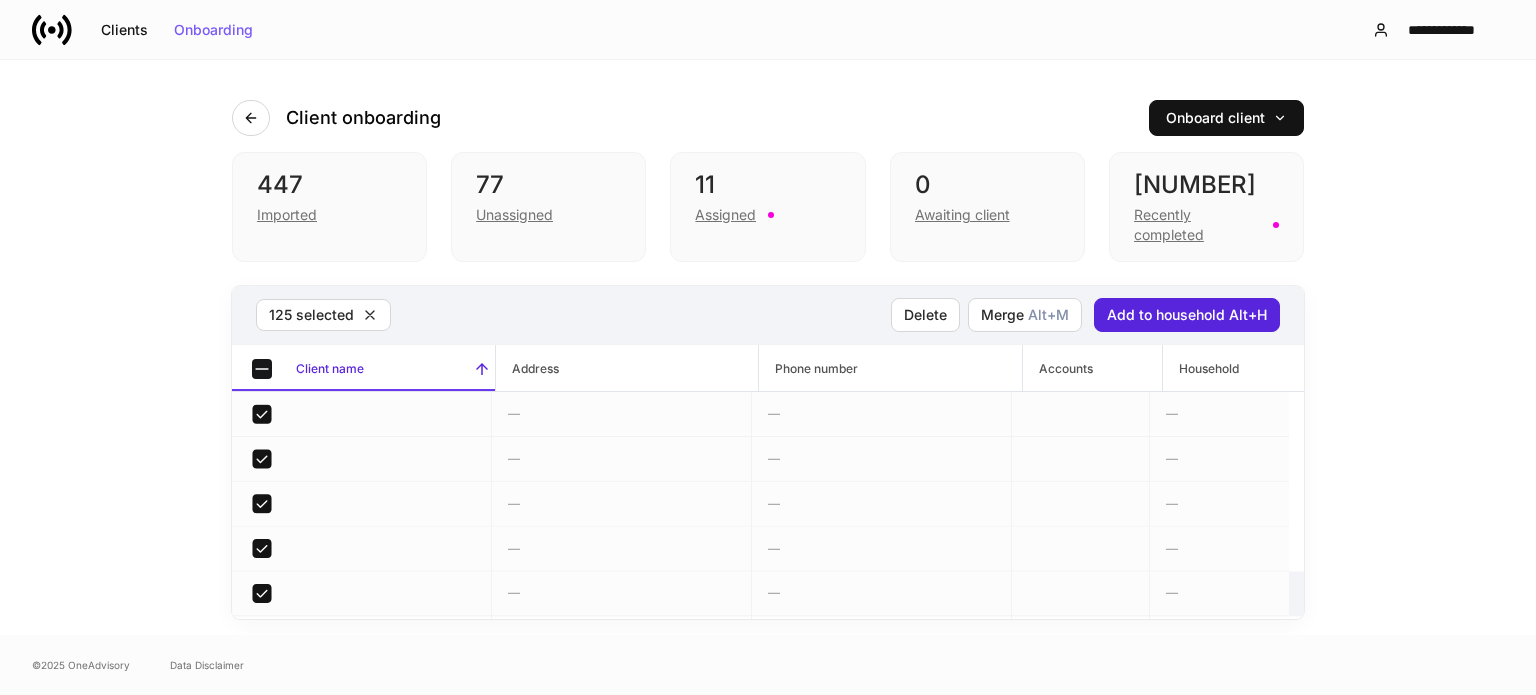 scroll, scrollTop: 22067, scrollLeft: 0, axis: vertical 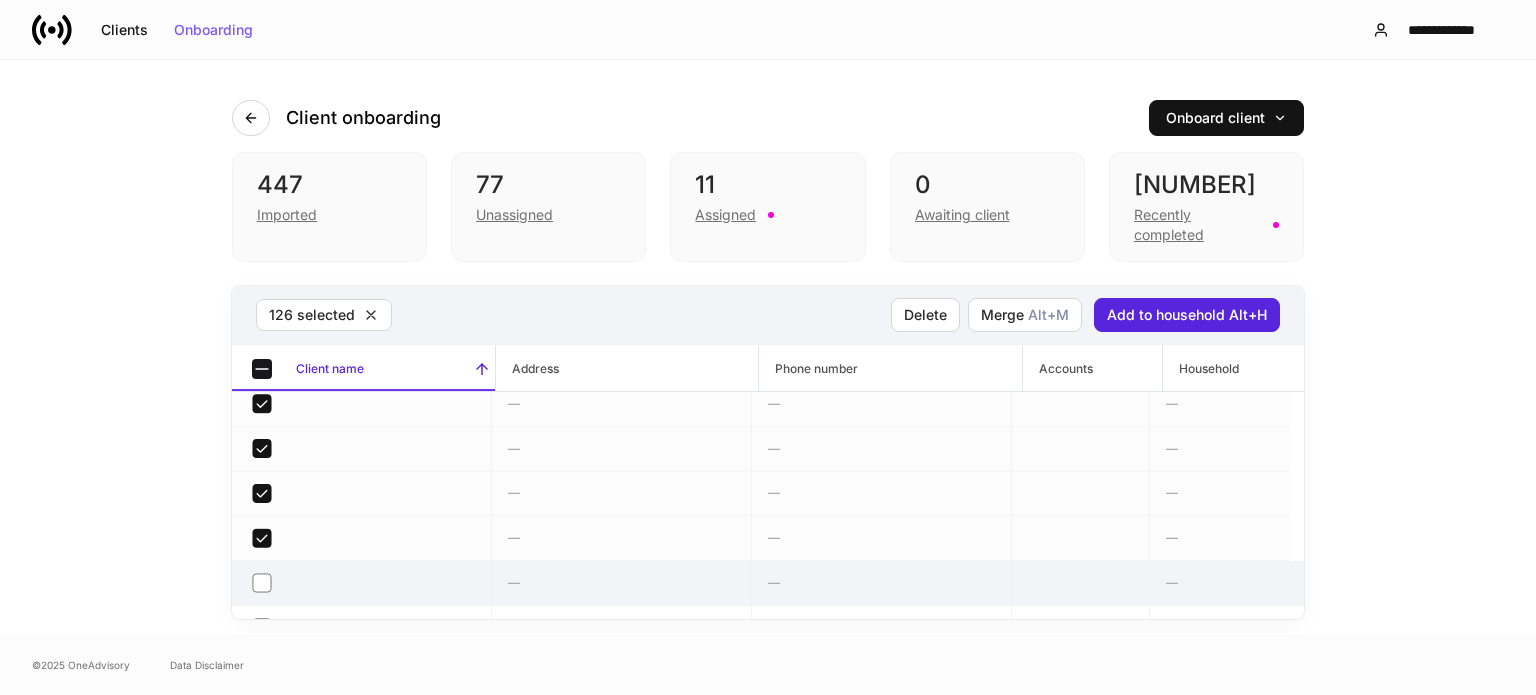 click at bounding box center (362, 583) 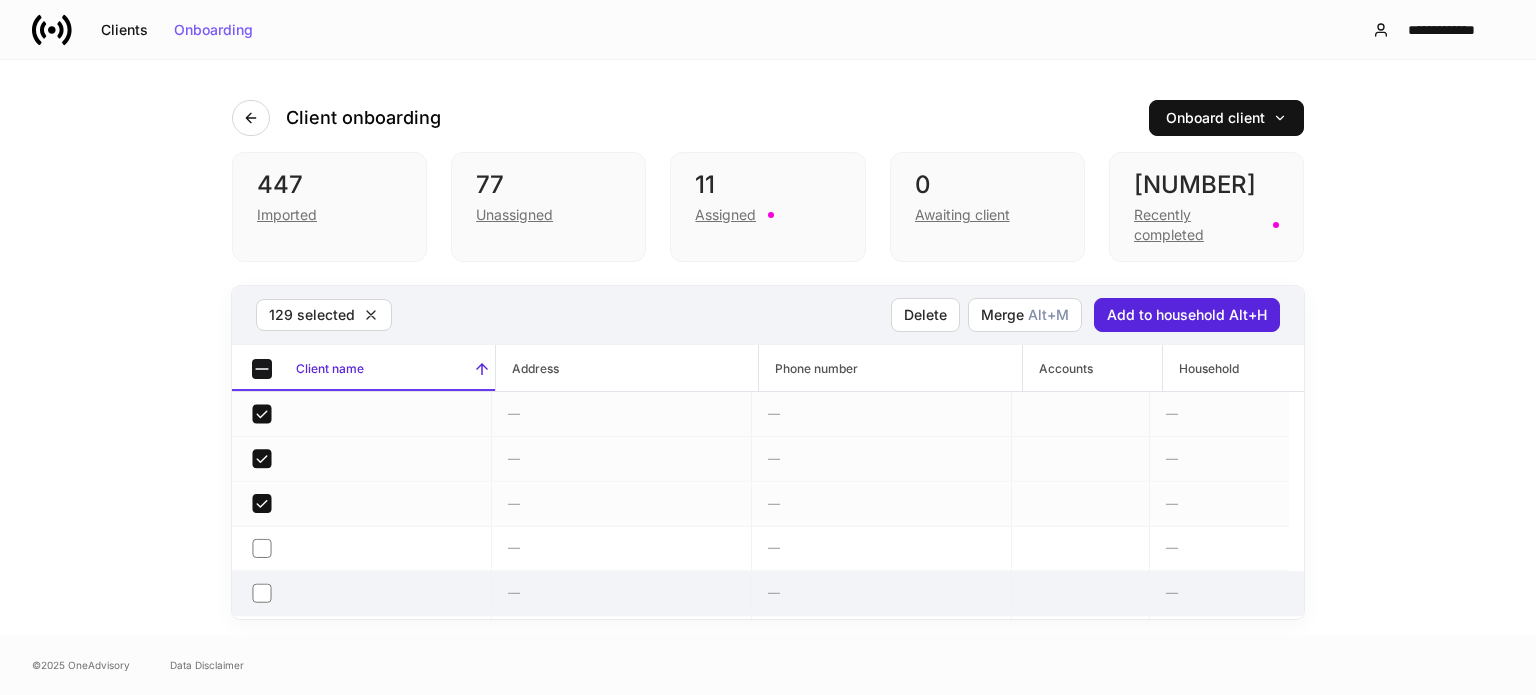 scroll, scrollTop: 22267, scrollLeft: 0, axis: vertical 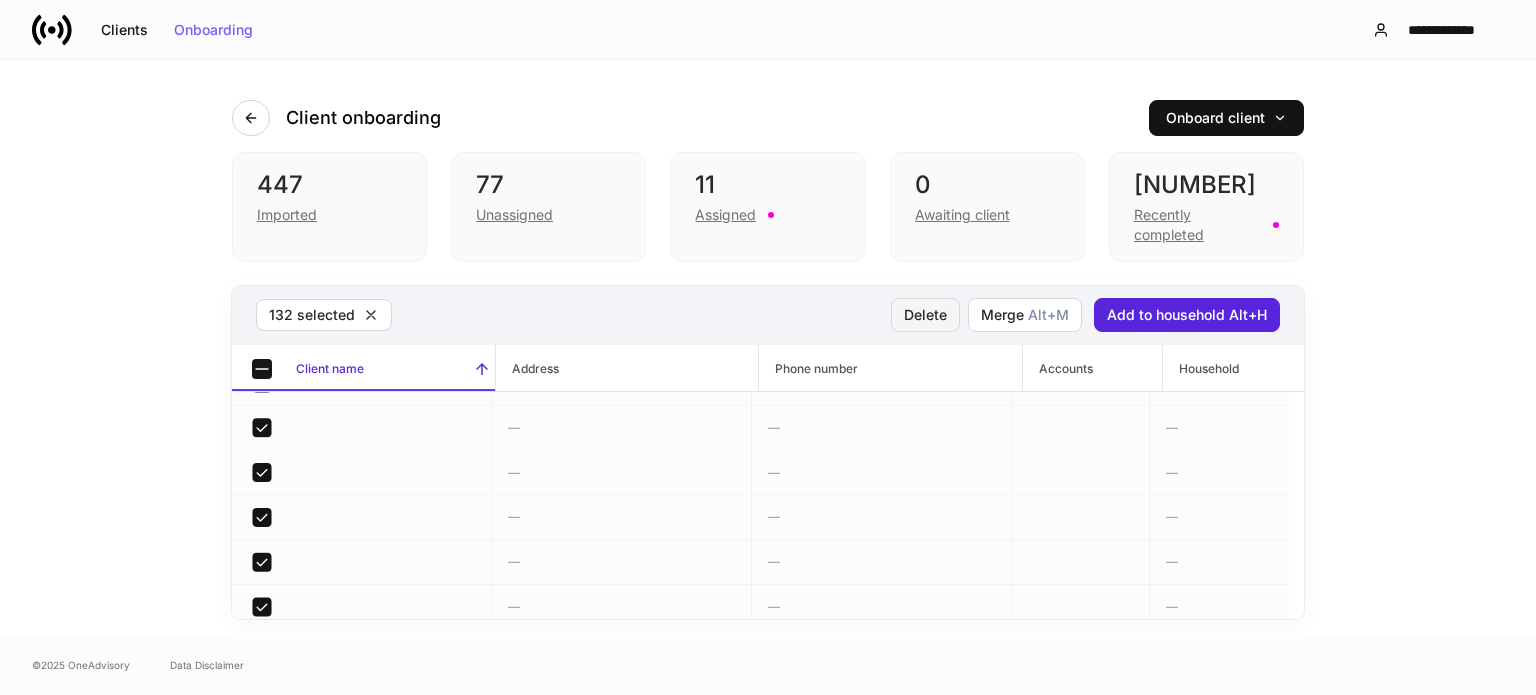 click on "Delete" at bounding box center [925, 315] 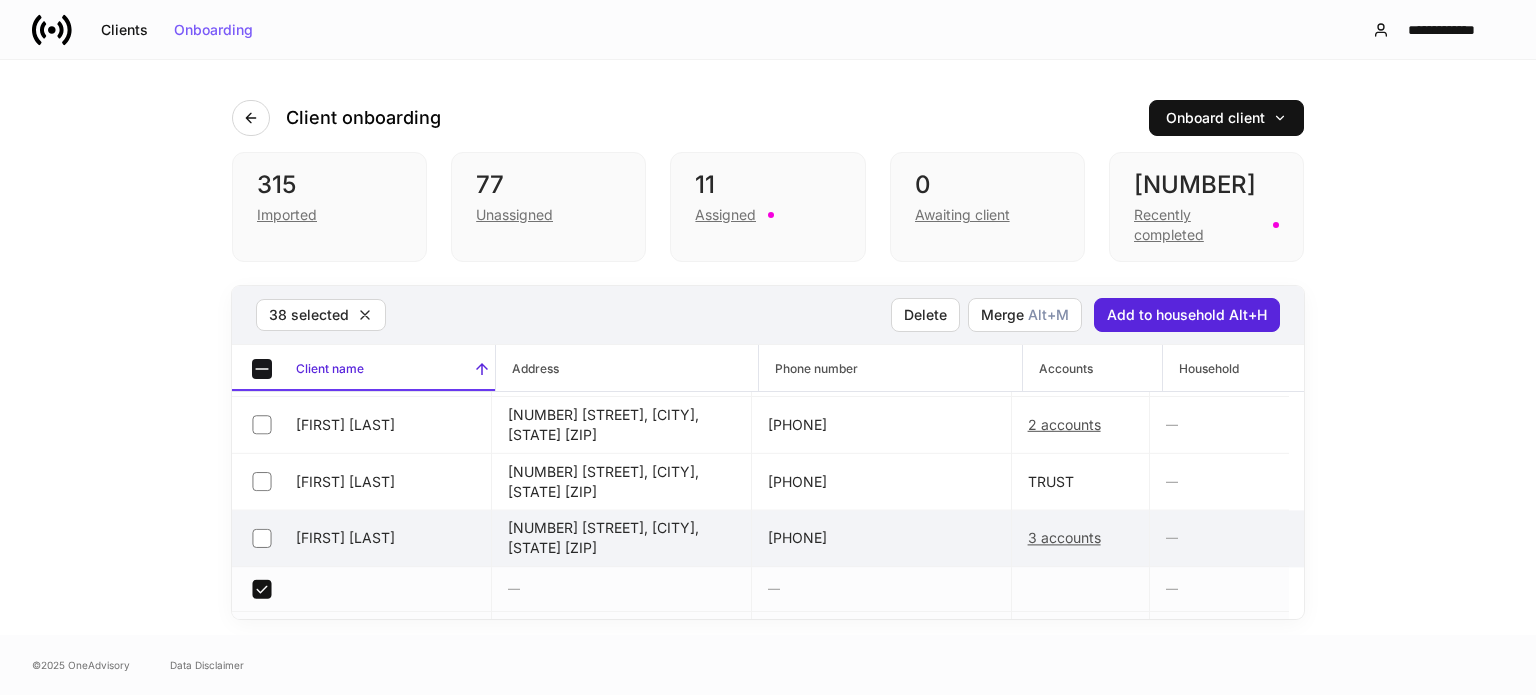 scroll, scrollTop: 15064, scrollLeft: 0, axis: vertical 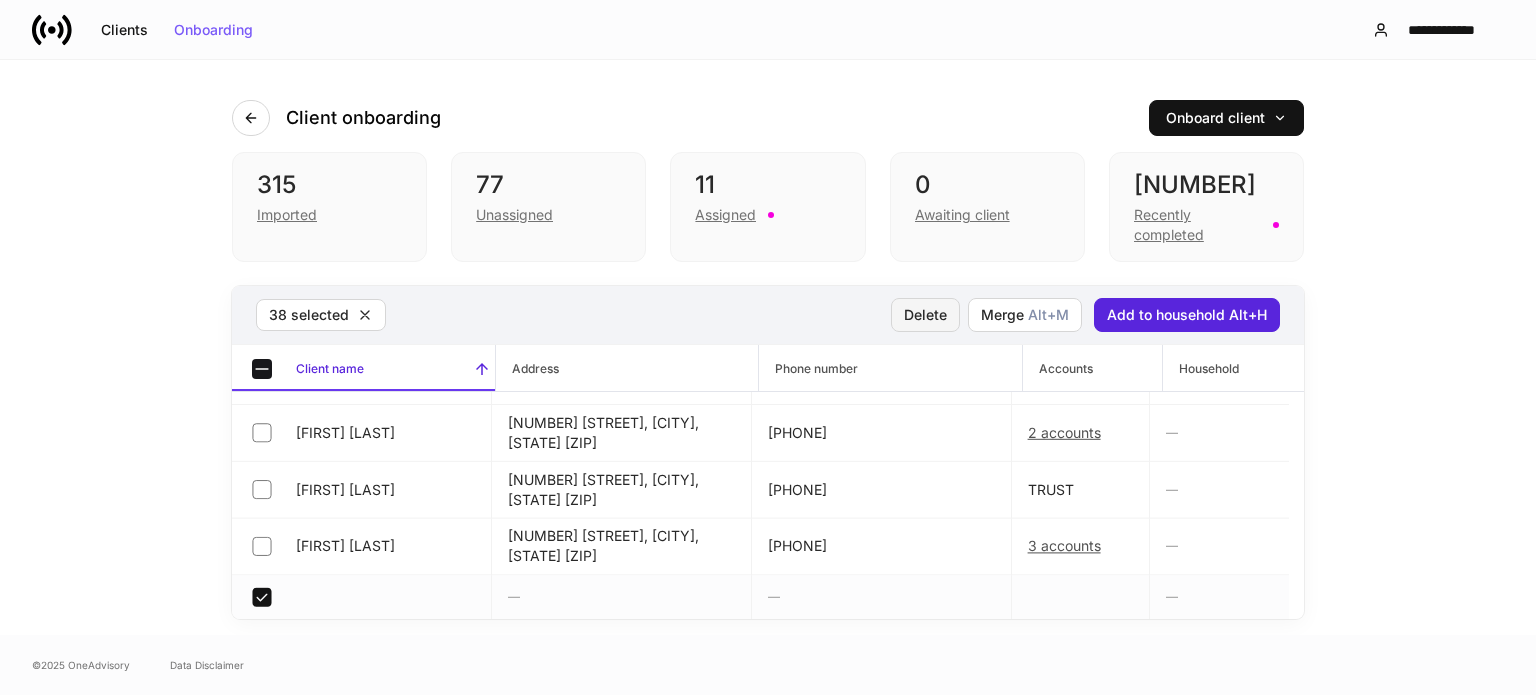 click on "Delete" at bounding box center [925, 315] 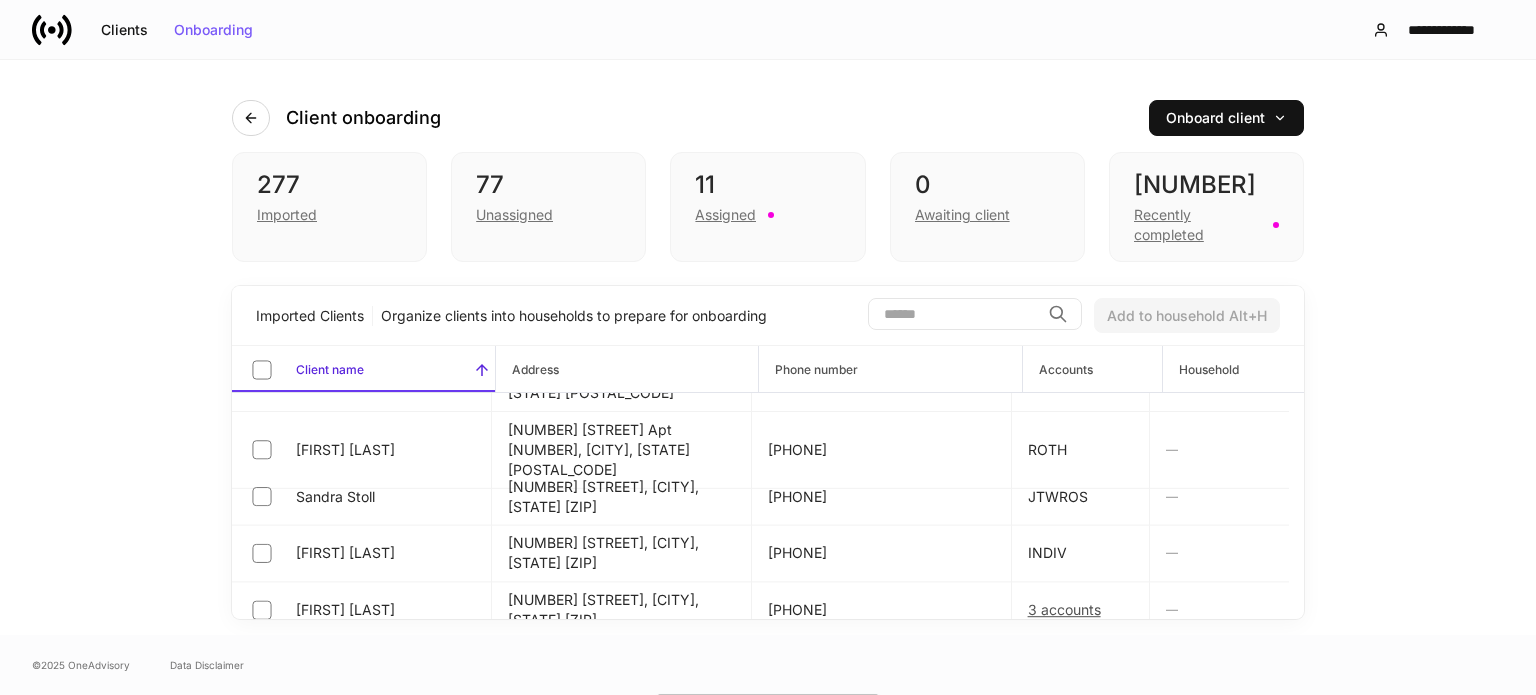scroll, scrollTop: 13250, scrollLeft: 0, axis: vertical 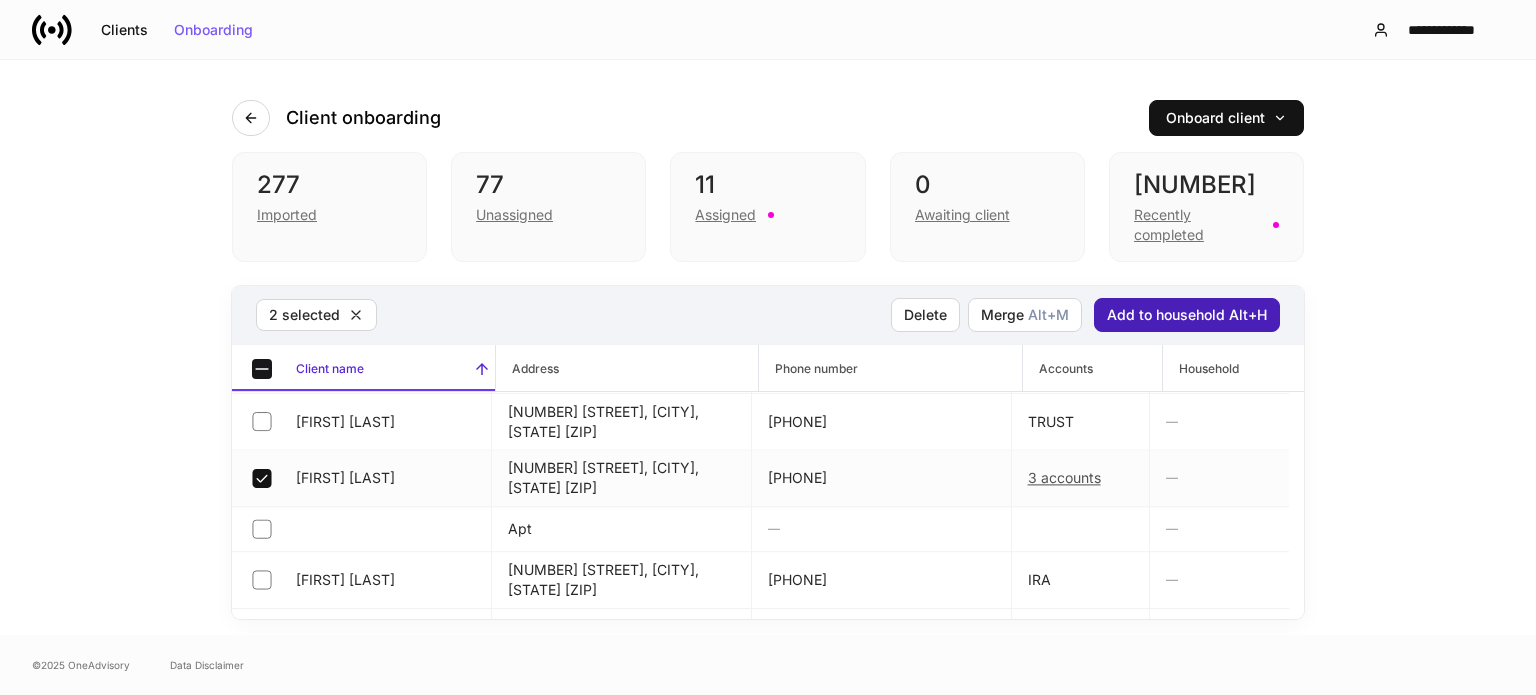 click on "Add to household Alt+H" at bounding box center (1187, 315) 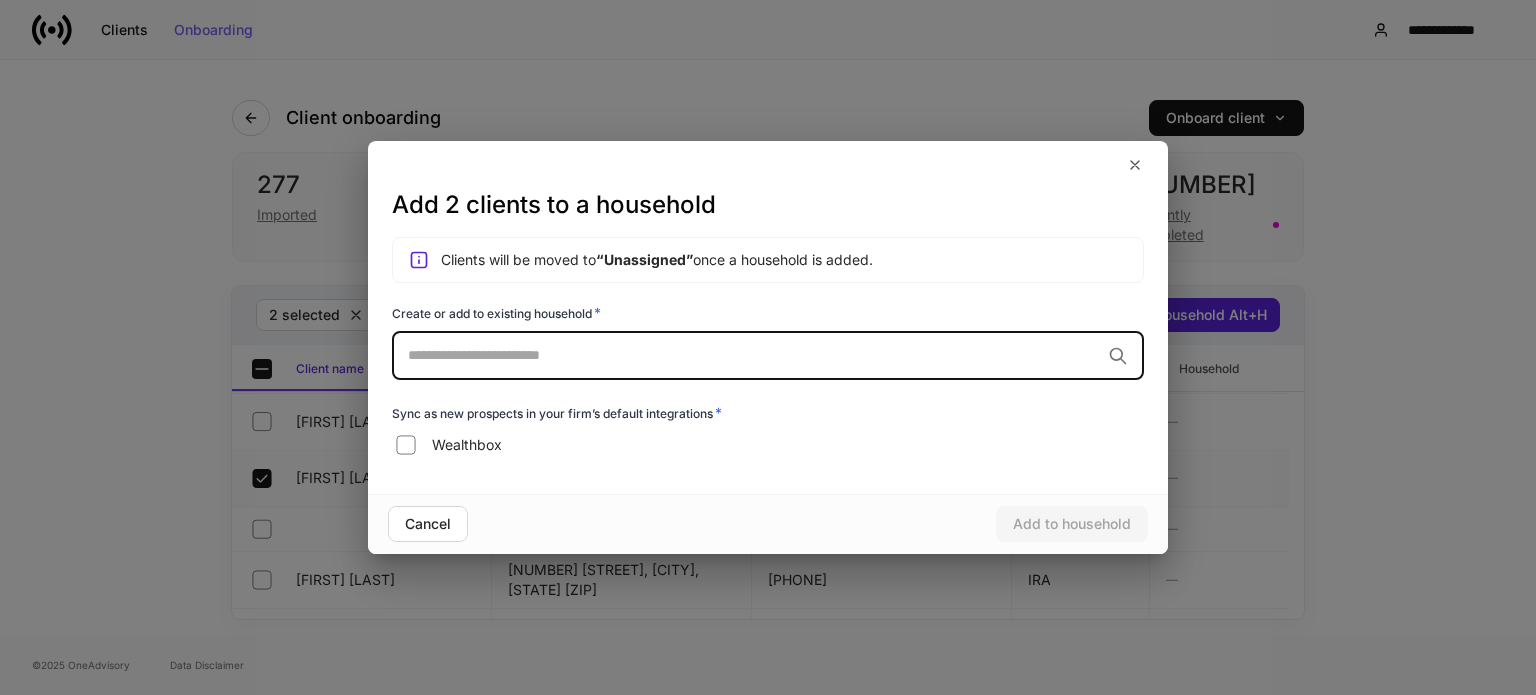 click at bounding box center (754, 355) 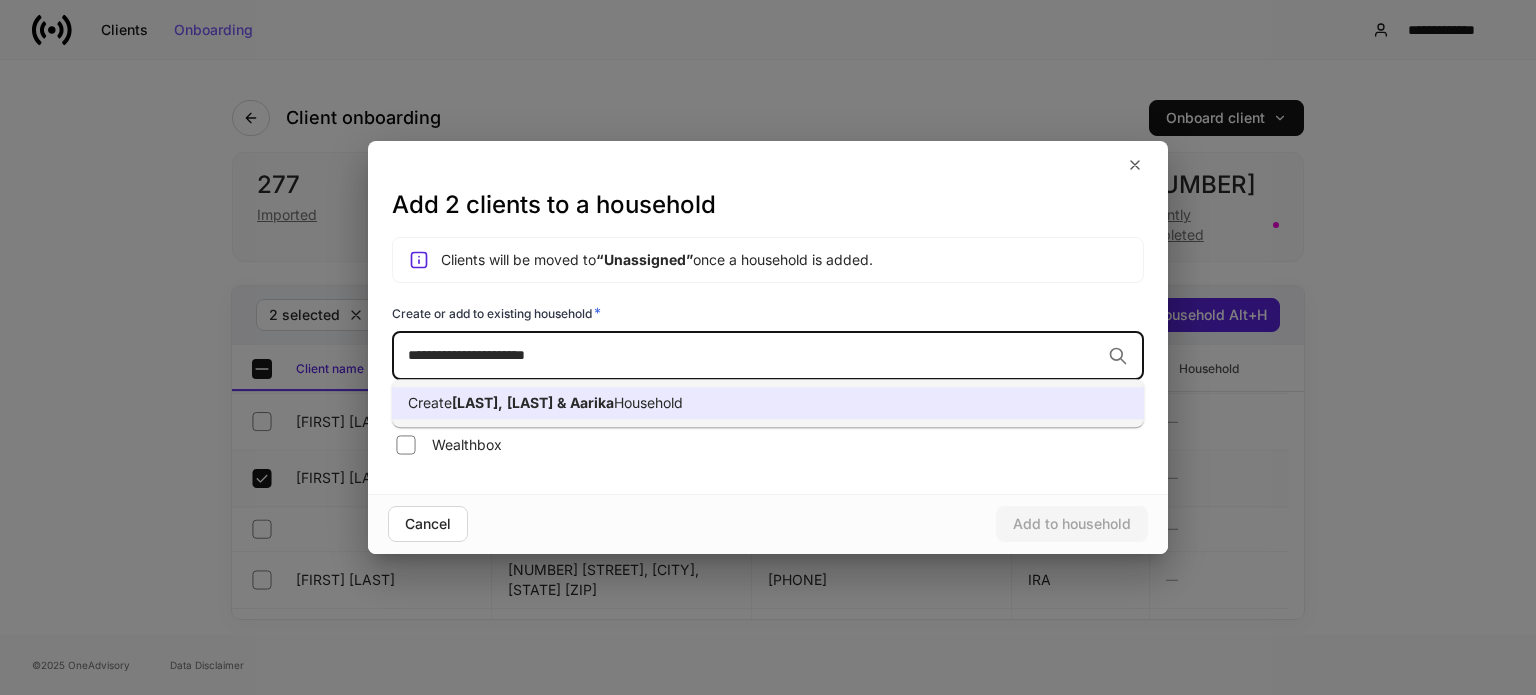 click on "&" at bounding box center [561, 402] 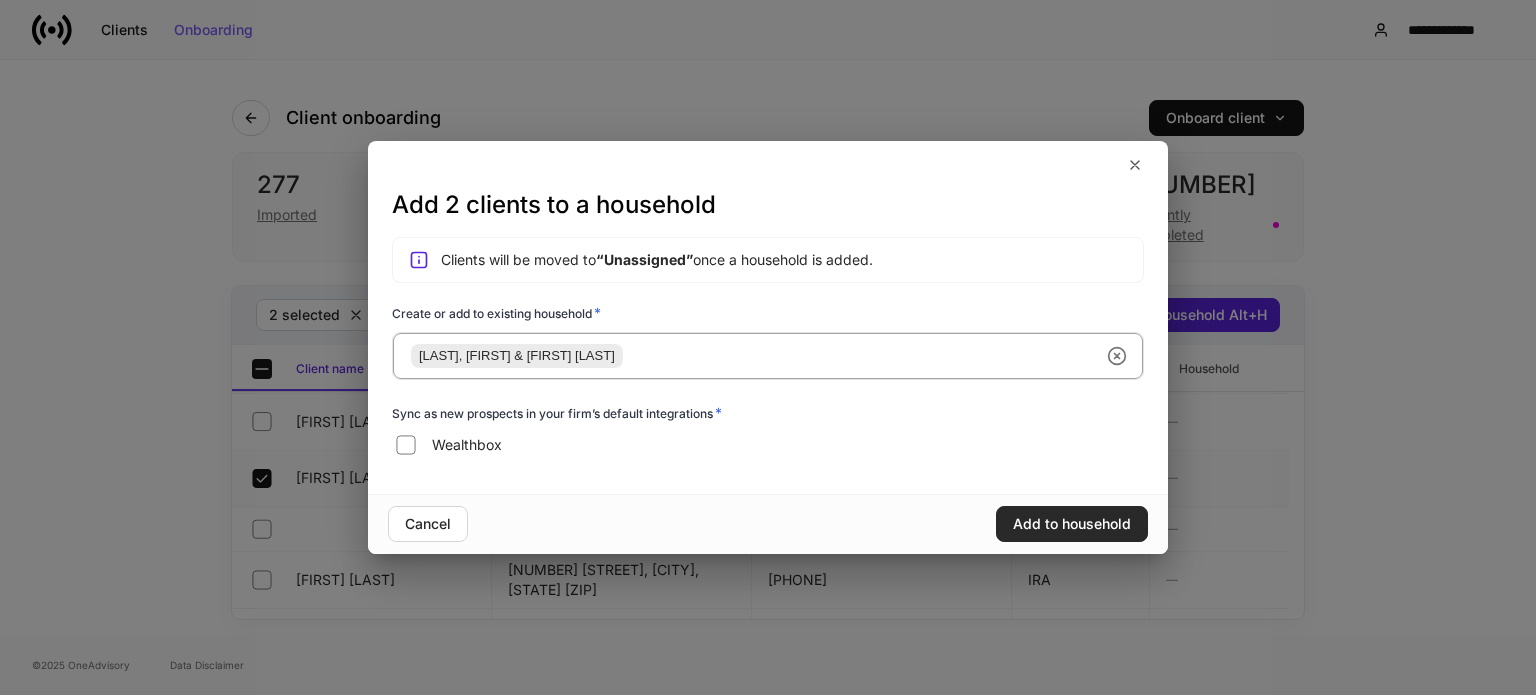 click on "Add to household" at bounding box center [1072, 524] 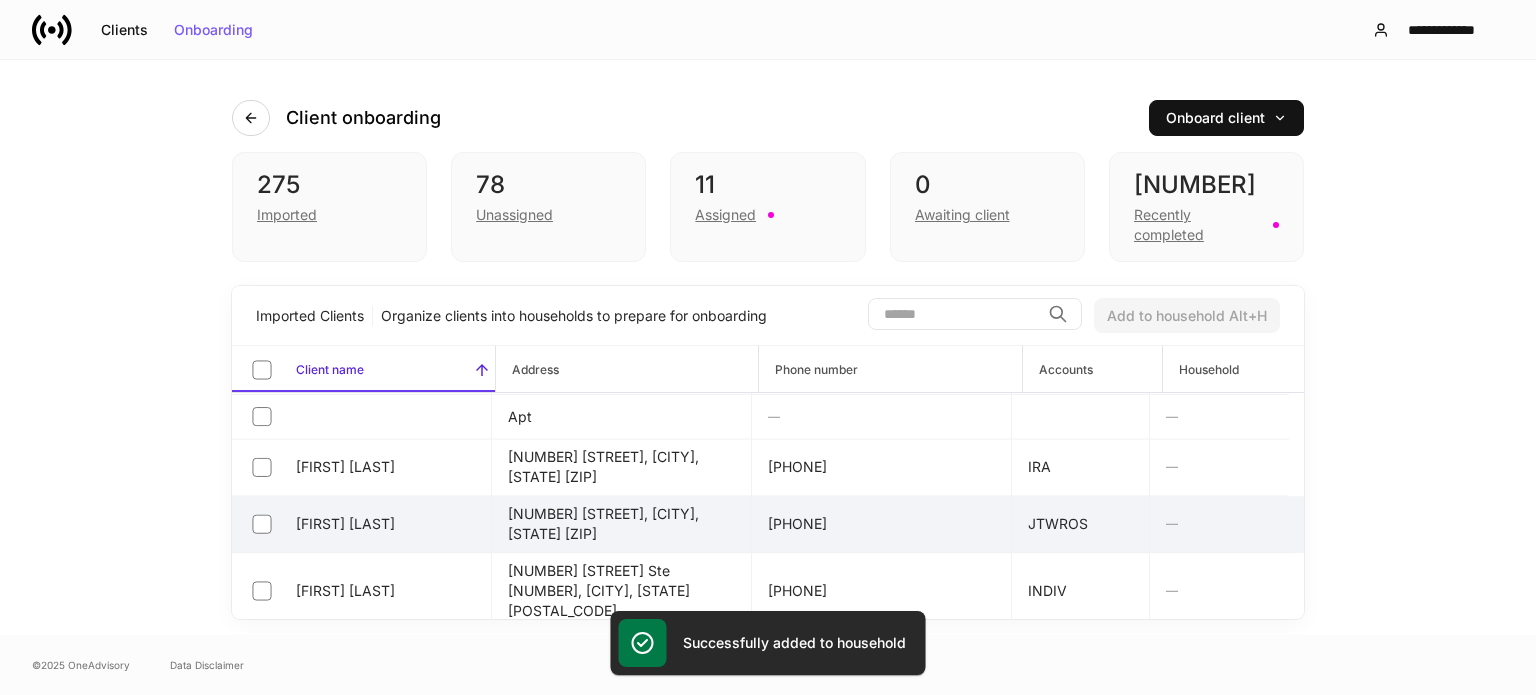 scroll, scrollTop: 14700, scrollLeft: 0, axis: vertical 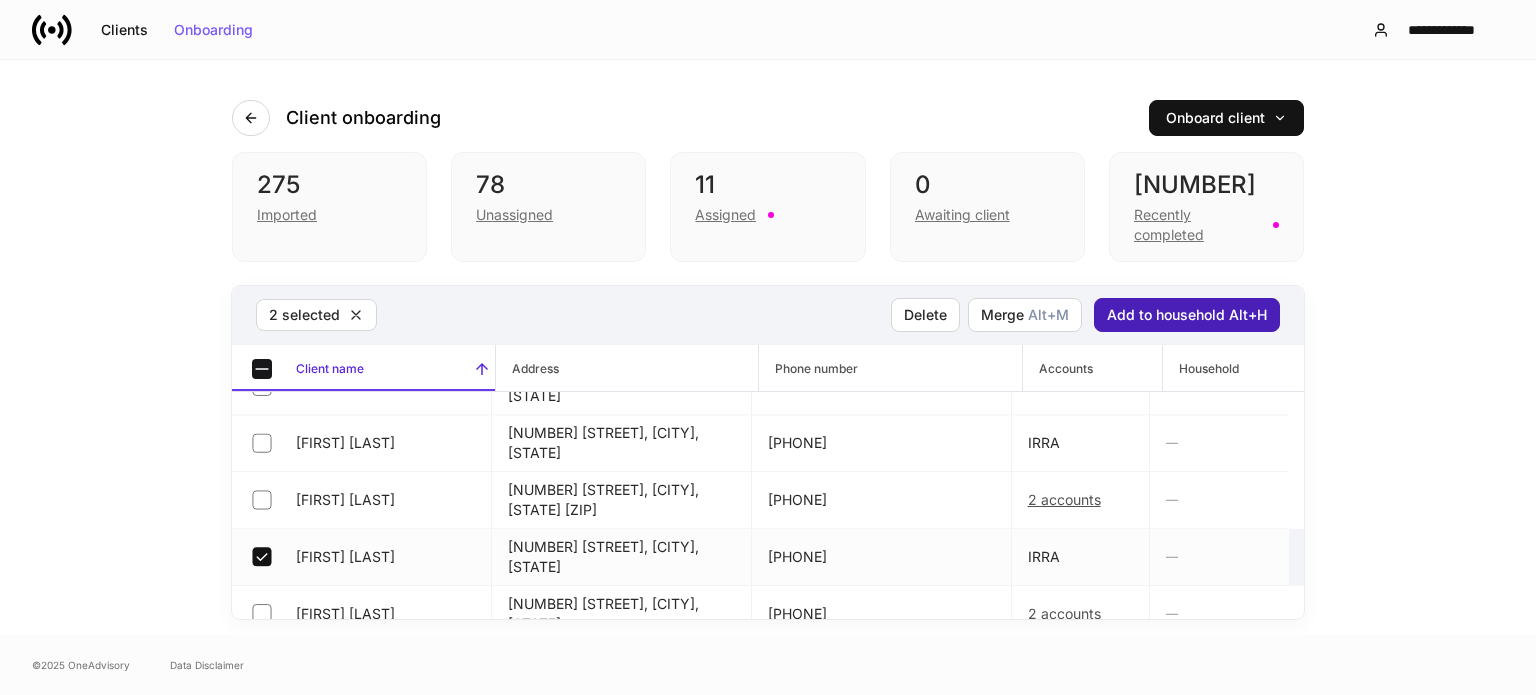 click on "Add to household Alt+H" at bounding box center (1187, 315) 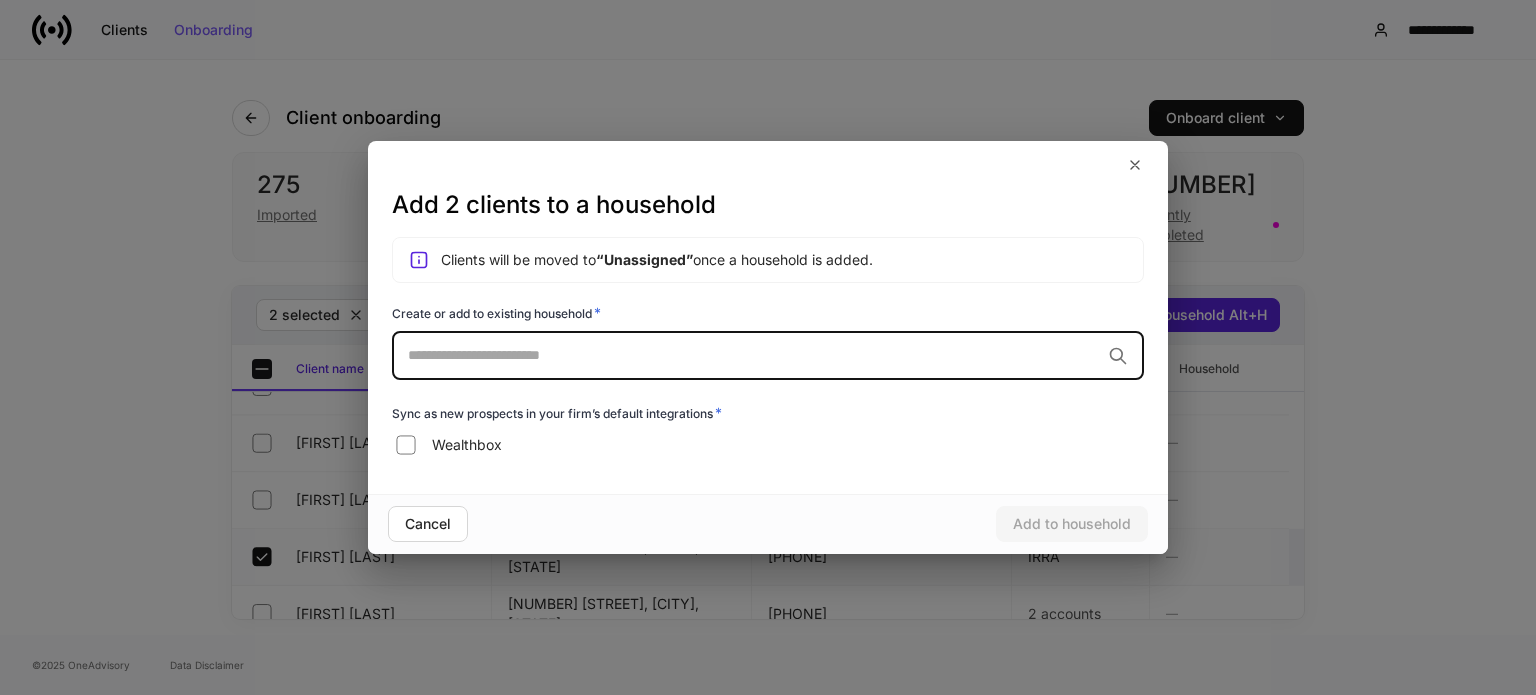 click on "​" at bounding box center [768, 356] 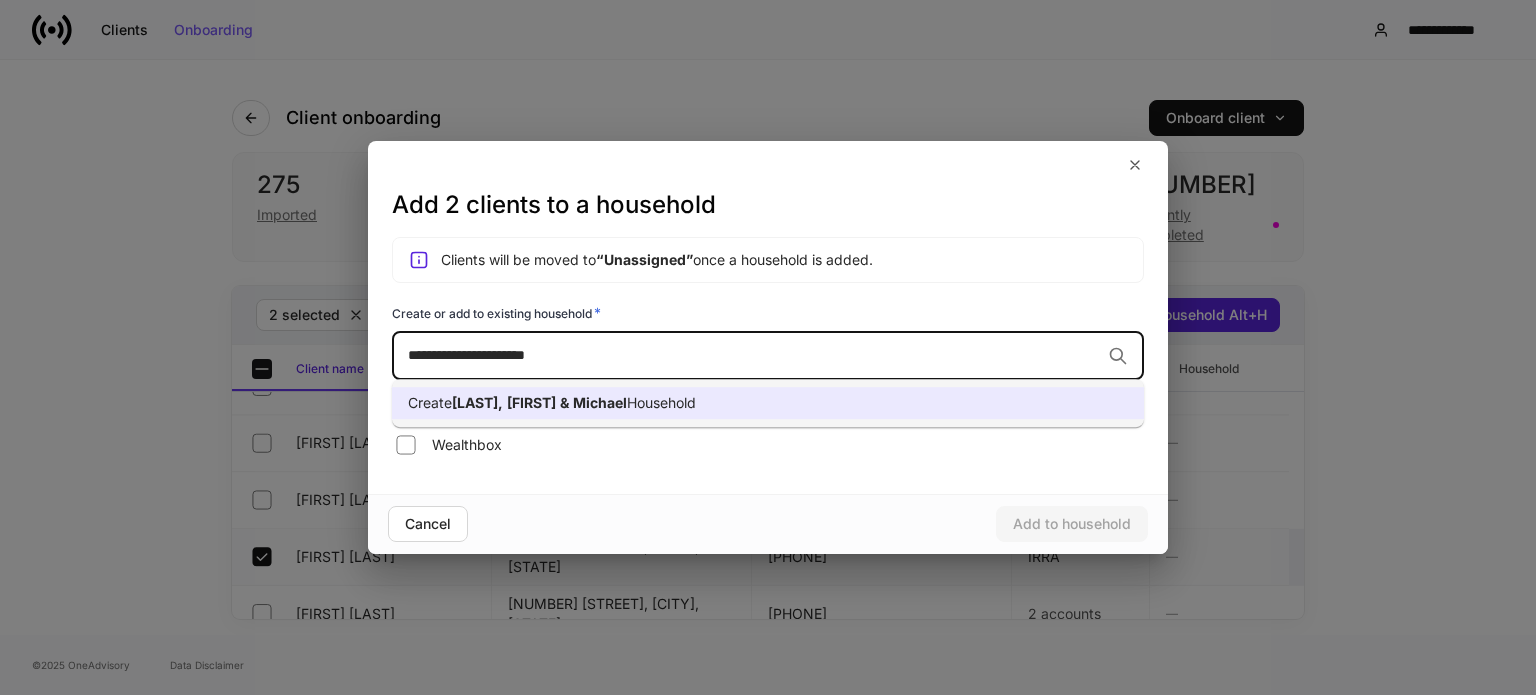 click on "Create  Funston,   Adam   &   Michael  Household" at bounding box center (768, 403) 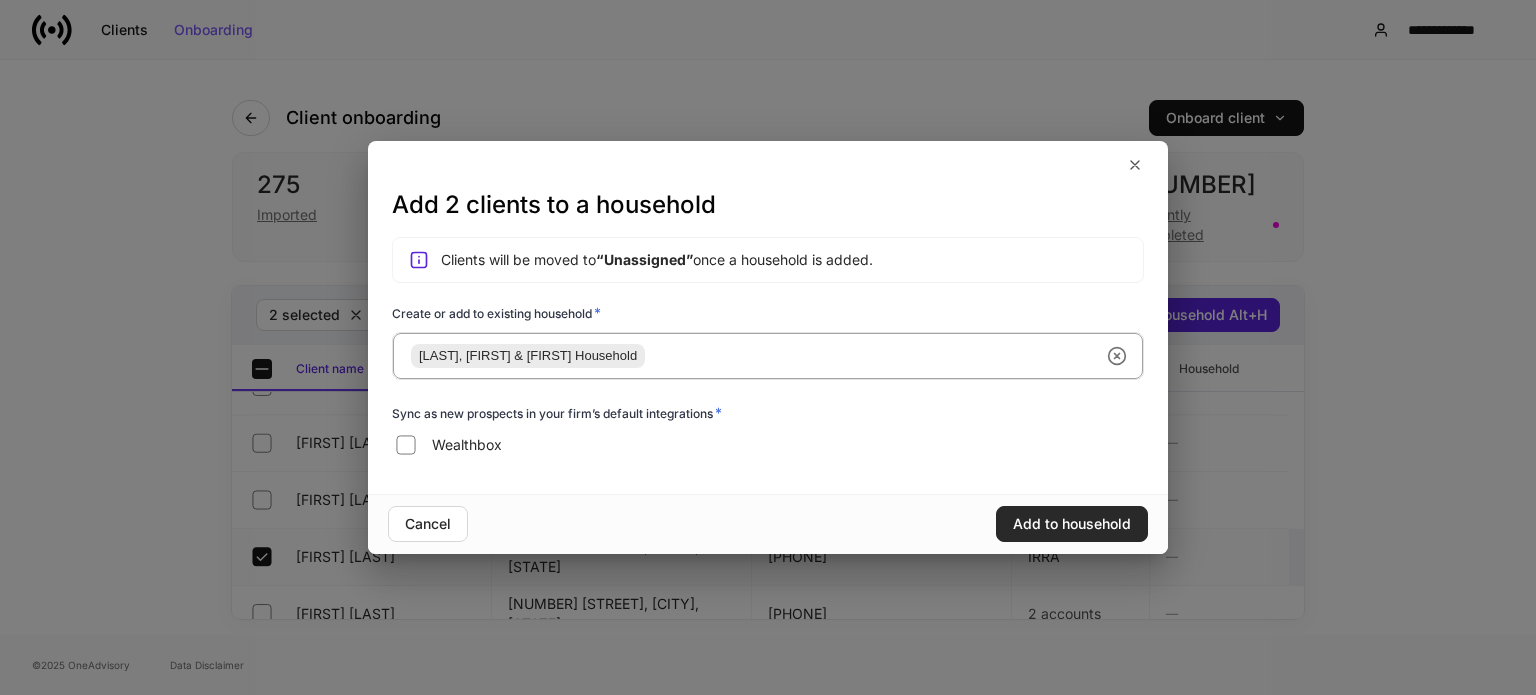 click on "Add to household" at bounding box center [1072, 524] 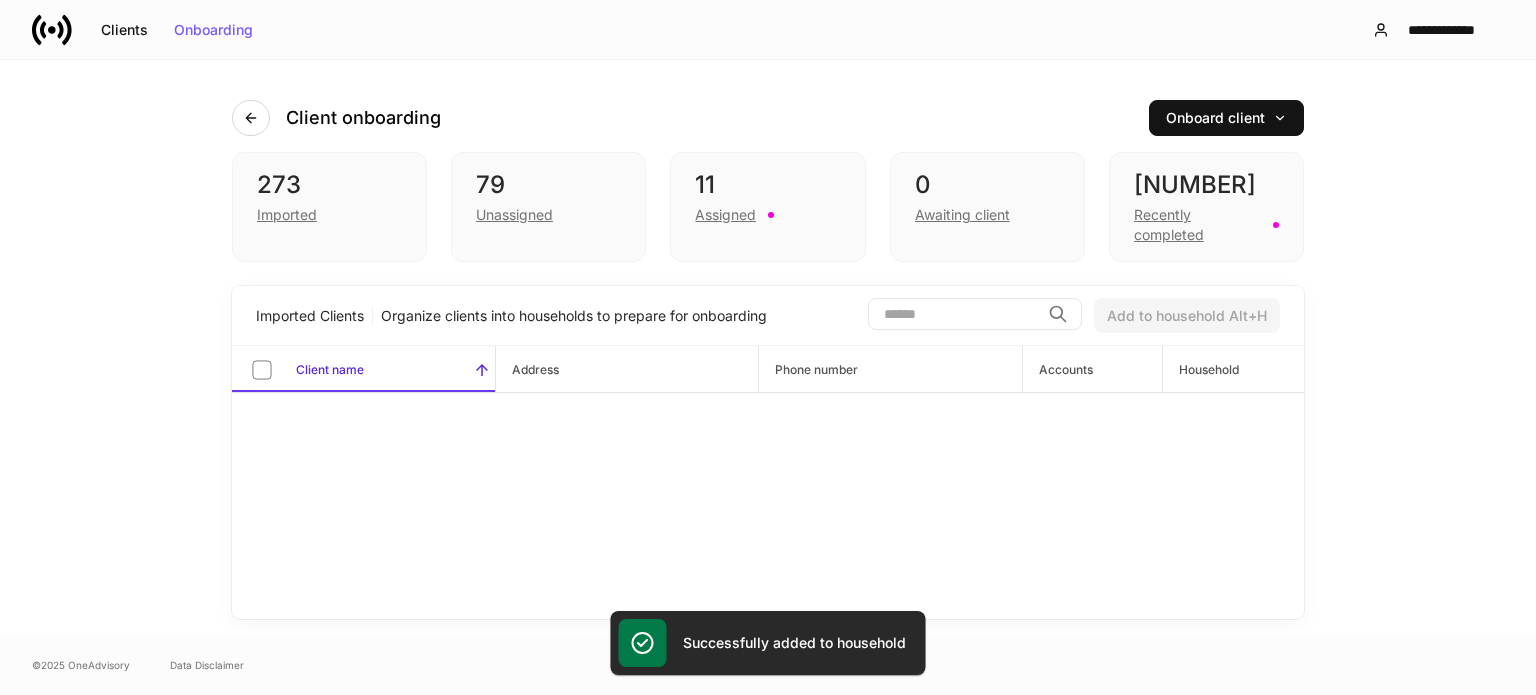 scroll, scrollTop: 9700, scrollLeft: 0, axis: vertical 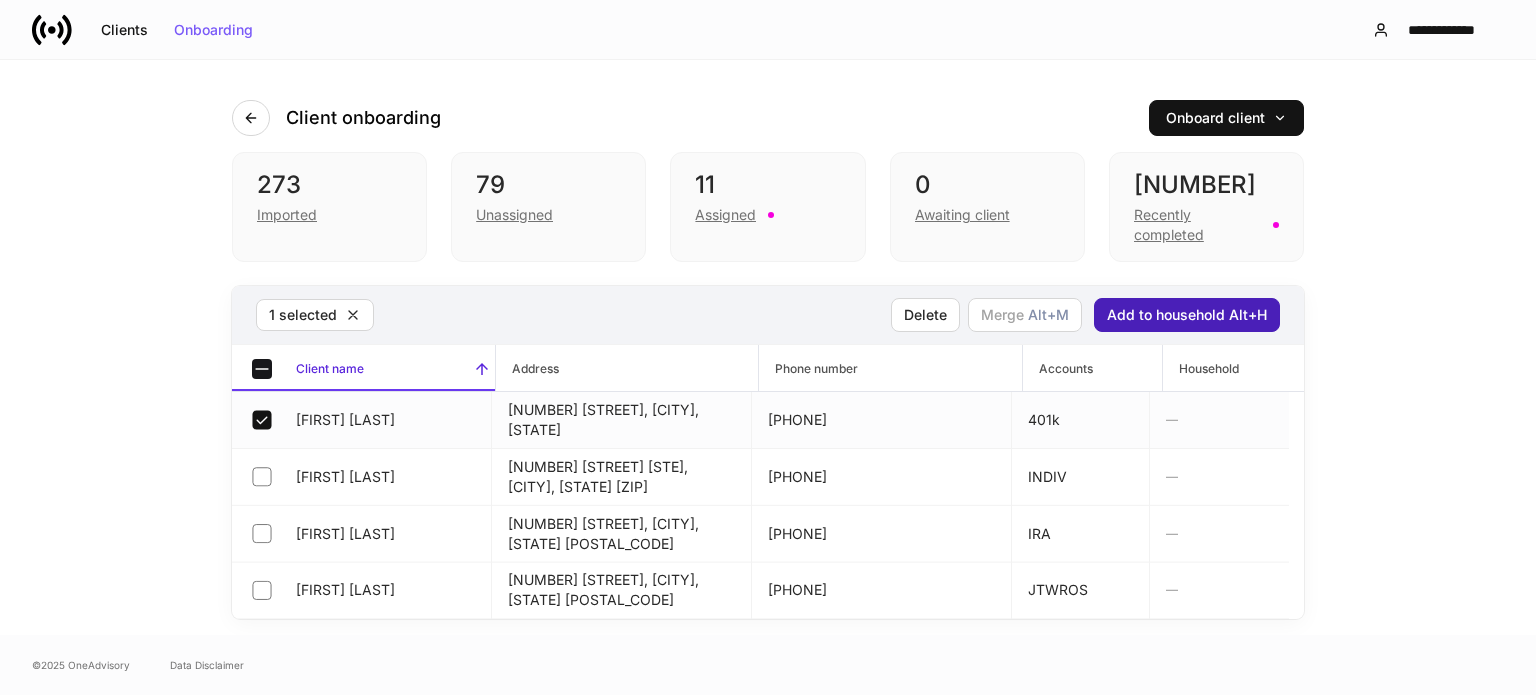 click on "Add to household Alt+H" at bounding box center (1187, 315) 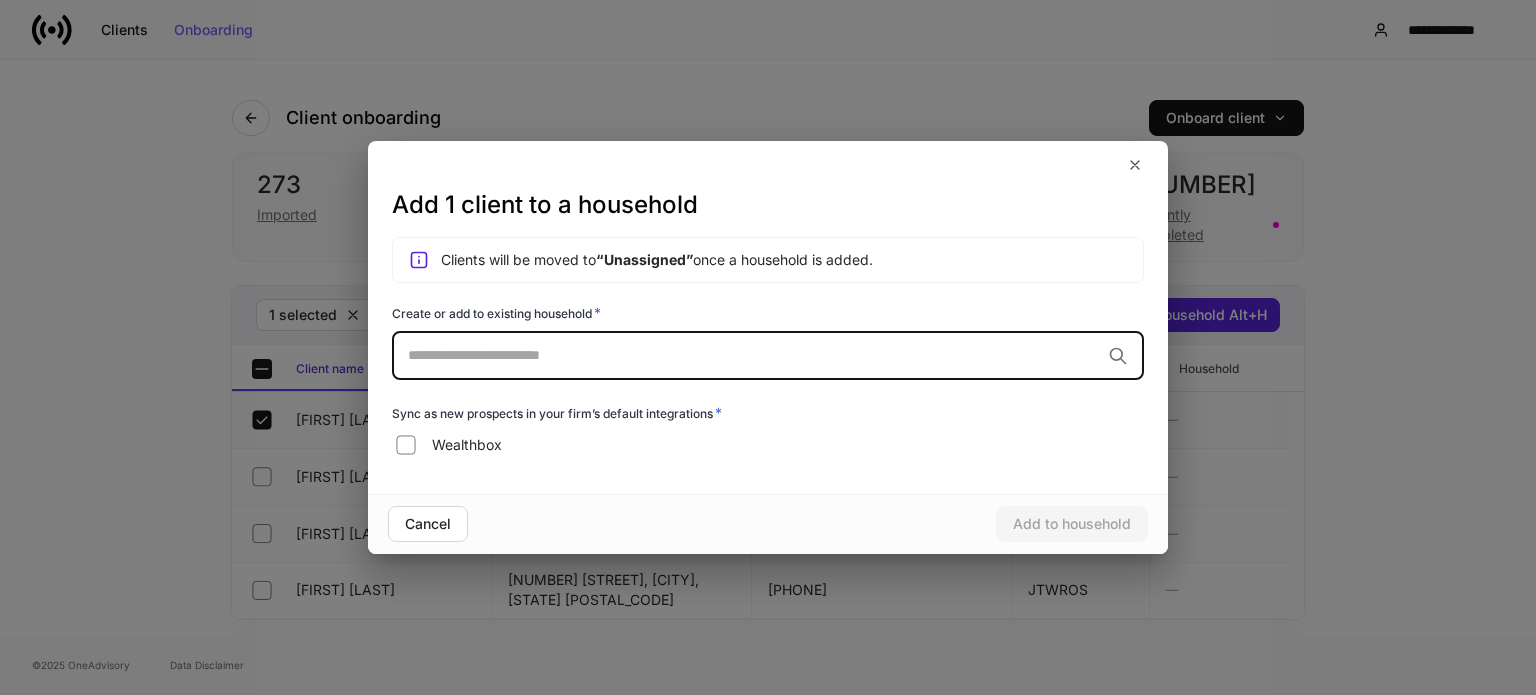 click on "​" at bounding box center (768, 356) 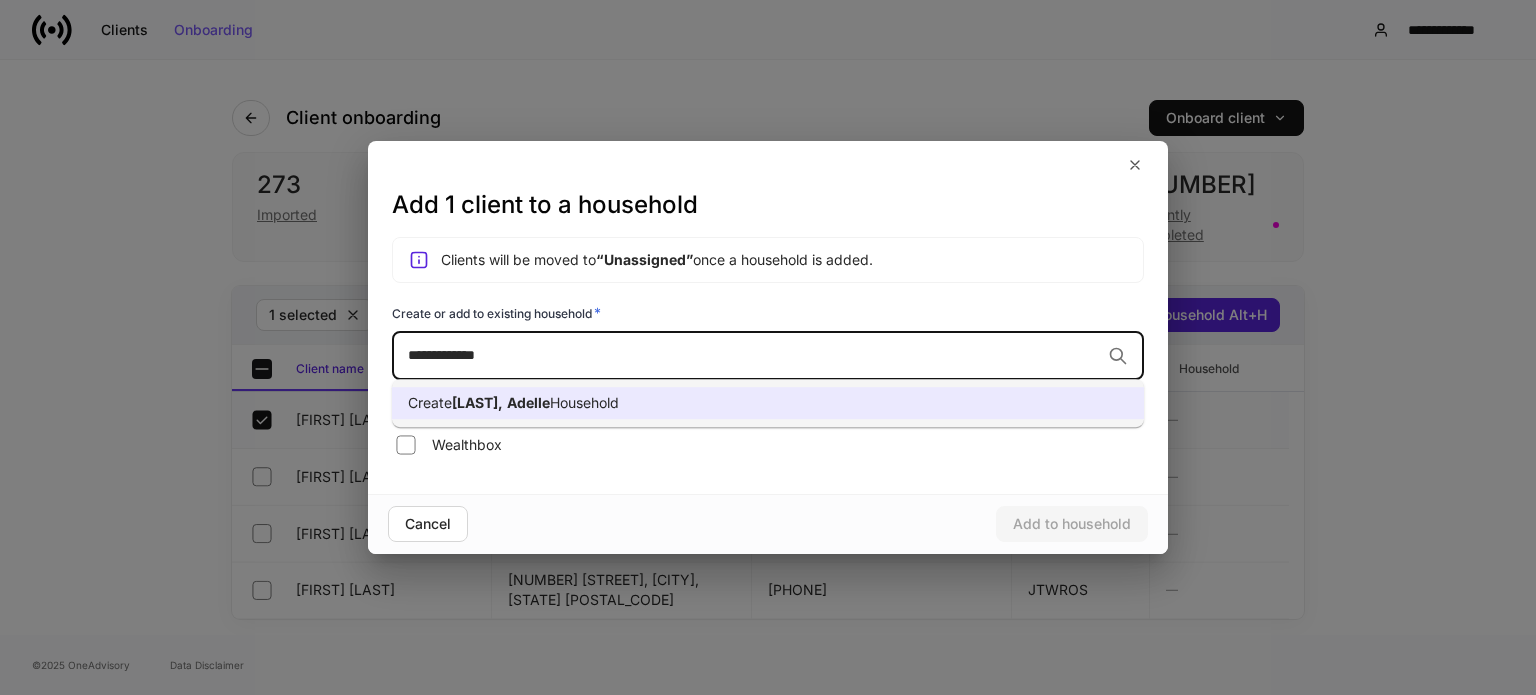 click on "Create  Saffo,   Adelle  Household" at bounding box center [768, 403] 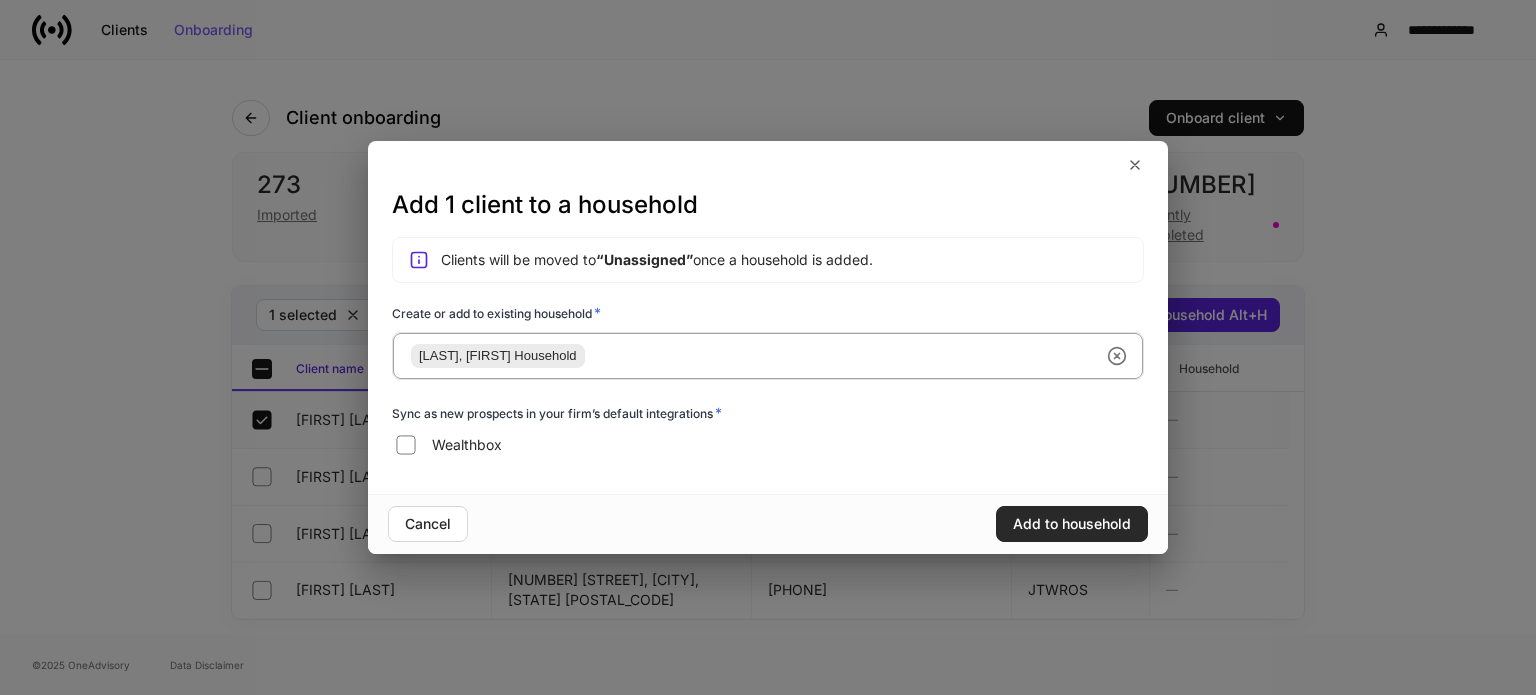 click on "Add to household" at bounding box center [1072, 524] 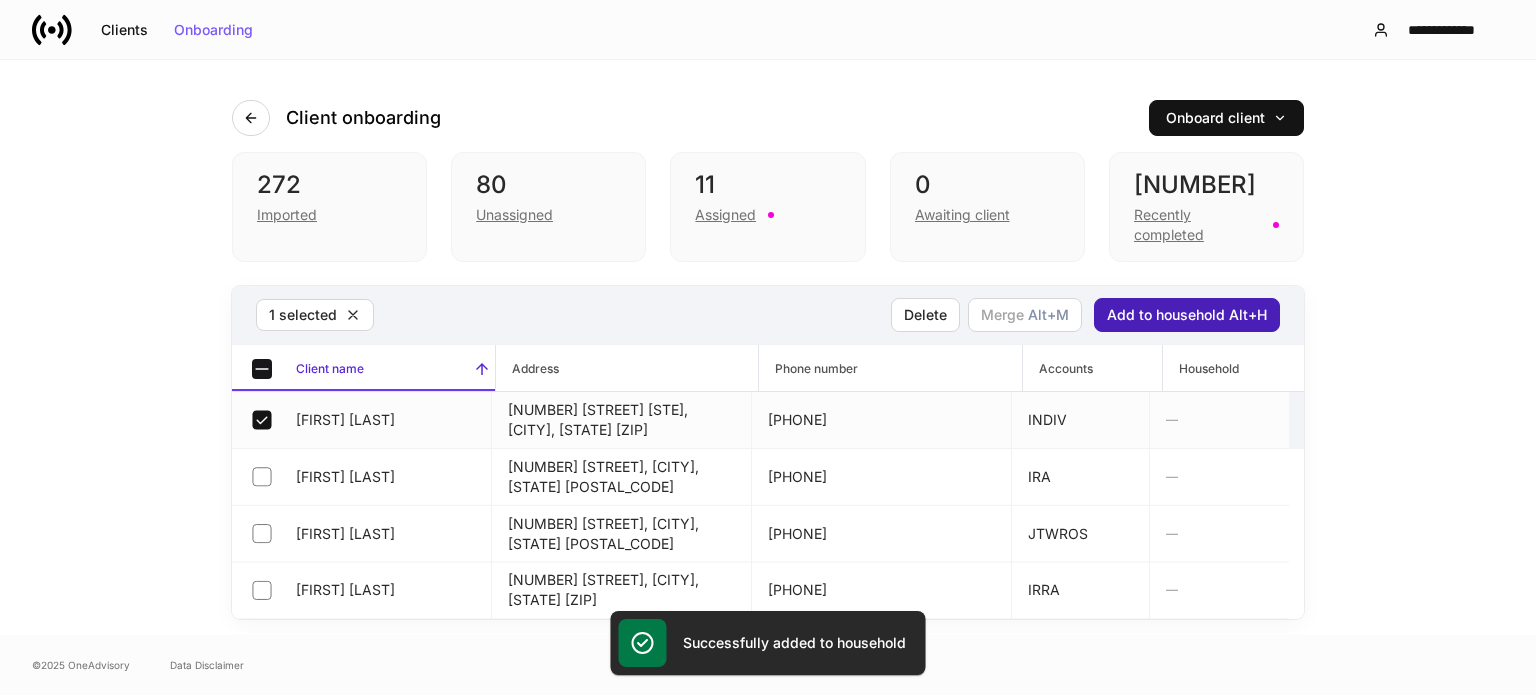 click on "Add to household Alt+H" at bounding box center [1187, 315] 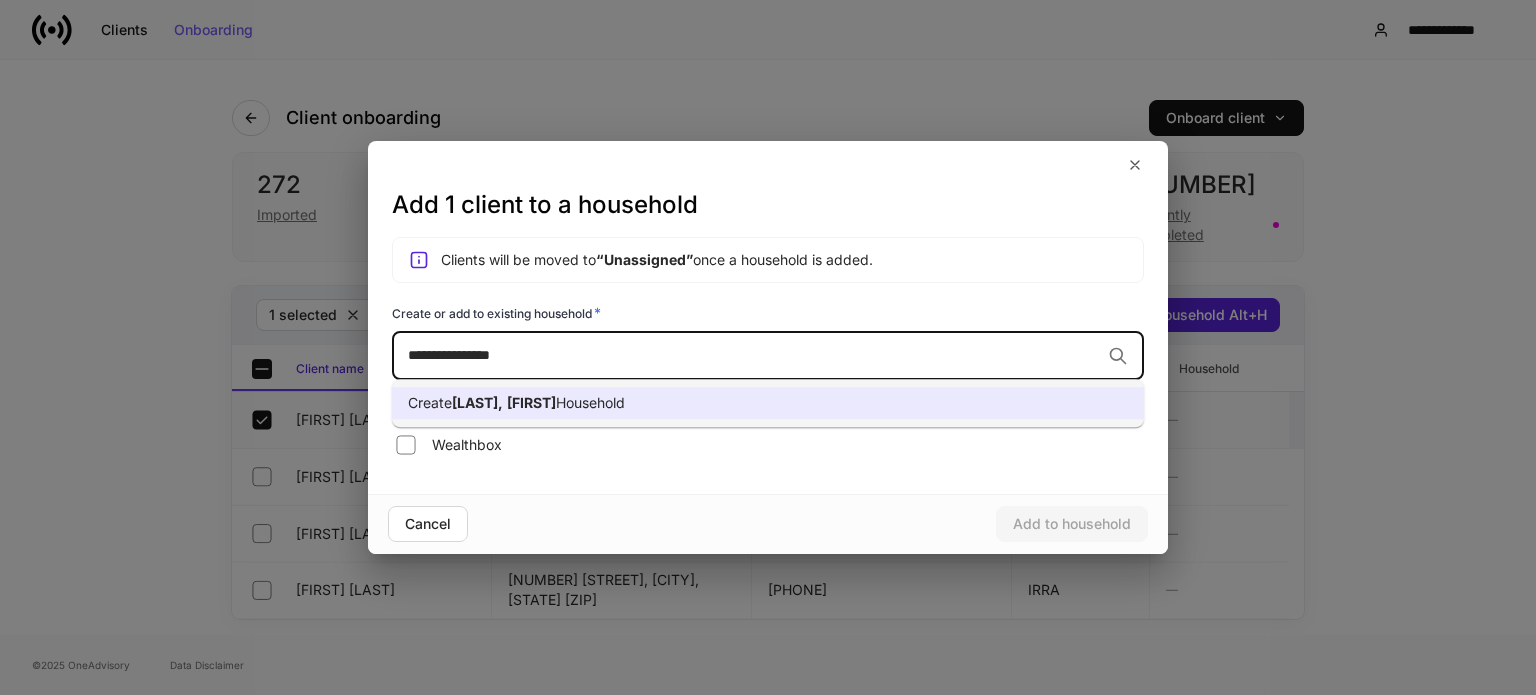 click on "Household" at bounding box center (590, 402) 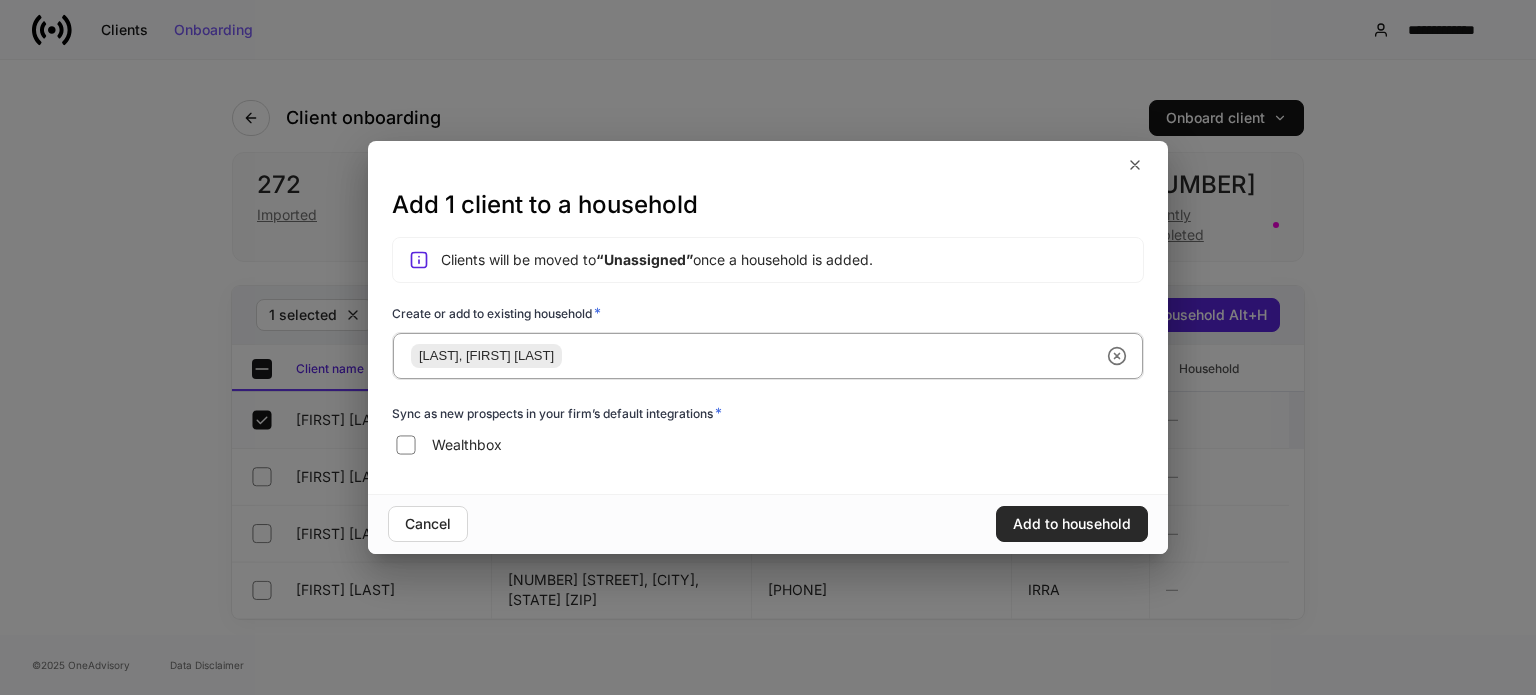 click on "Add to household" at bounding box center [1072, 524] 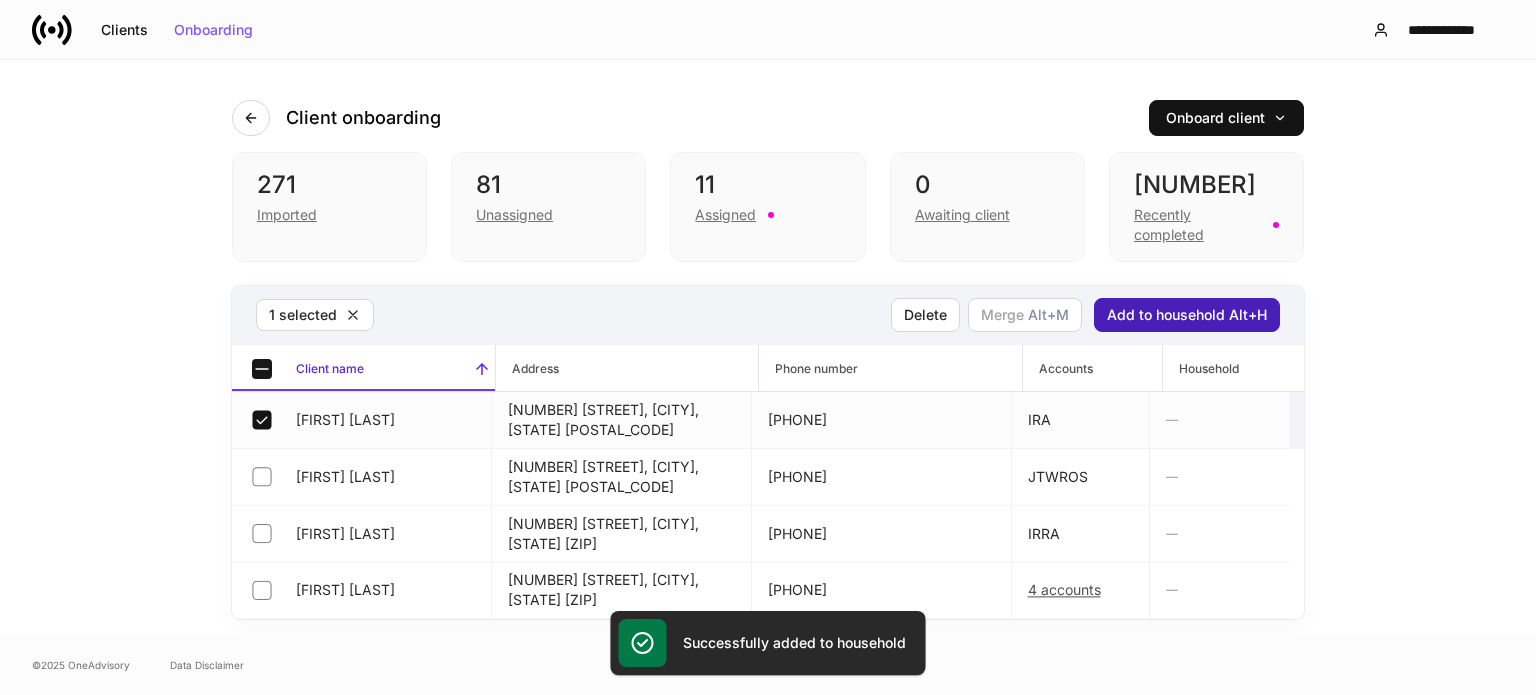click on "Add to household Alt+H" at bounding box center [1187, 315] 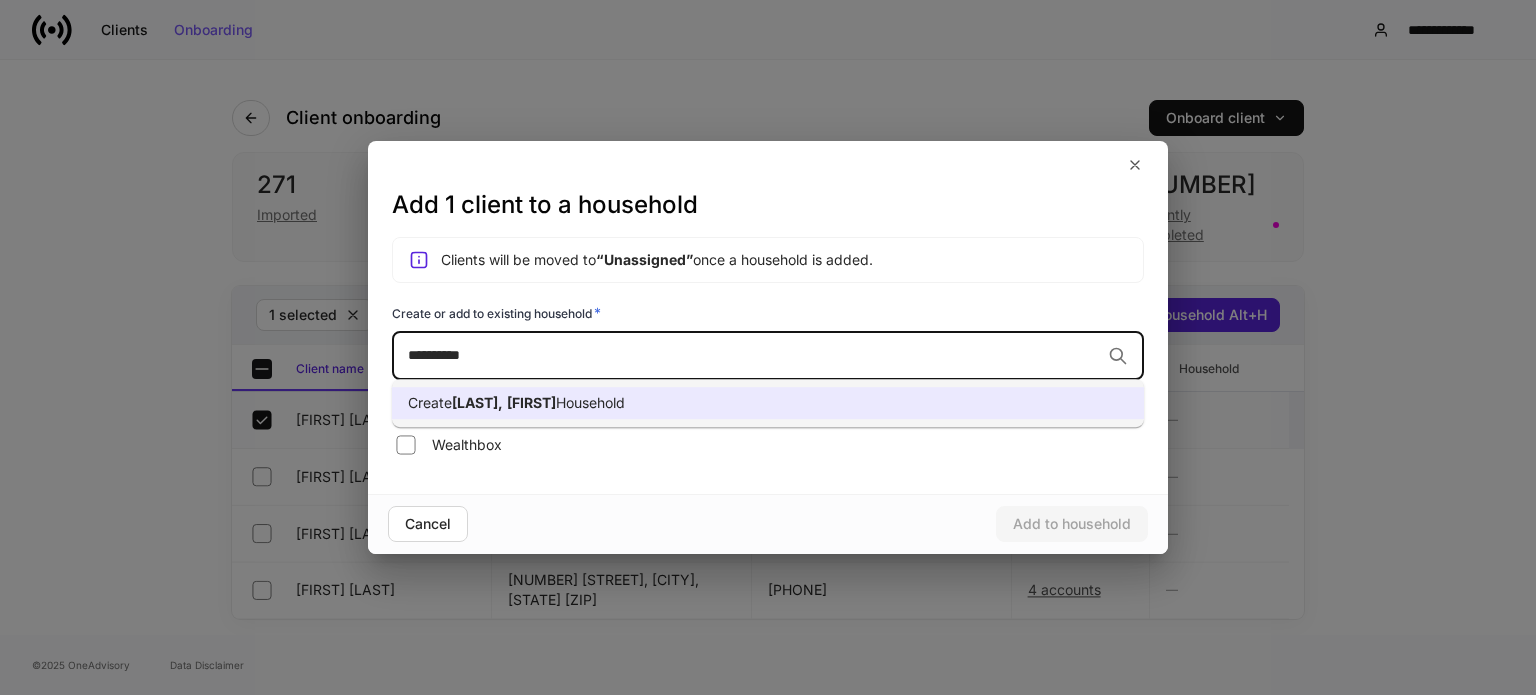 click on "Household" at bounding box center [590, 402] 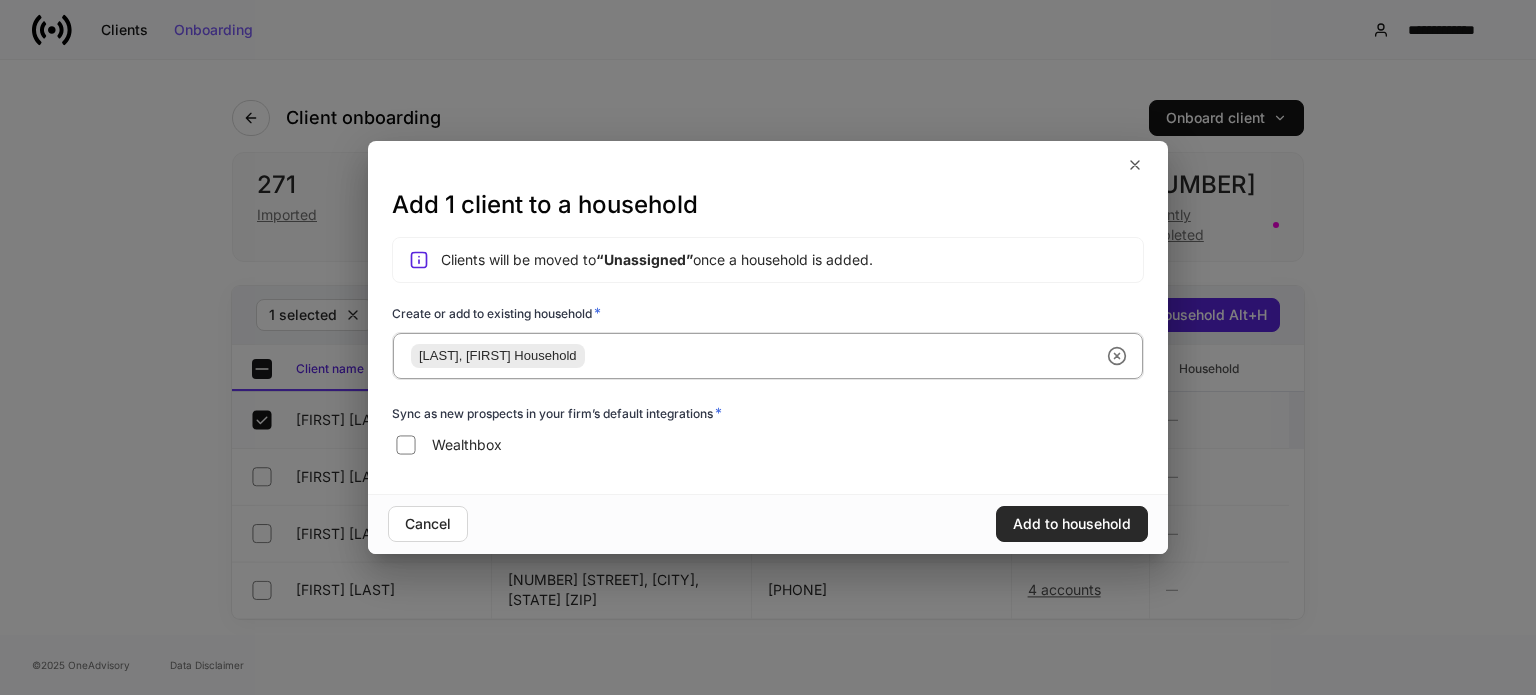 click on "Add to household" at bounding box center (1072, 524) 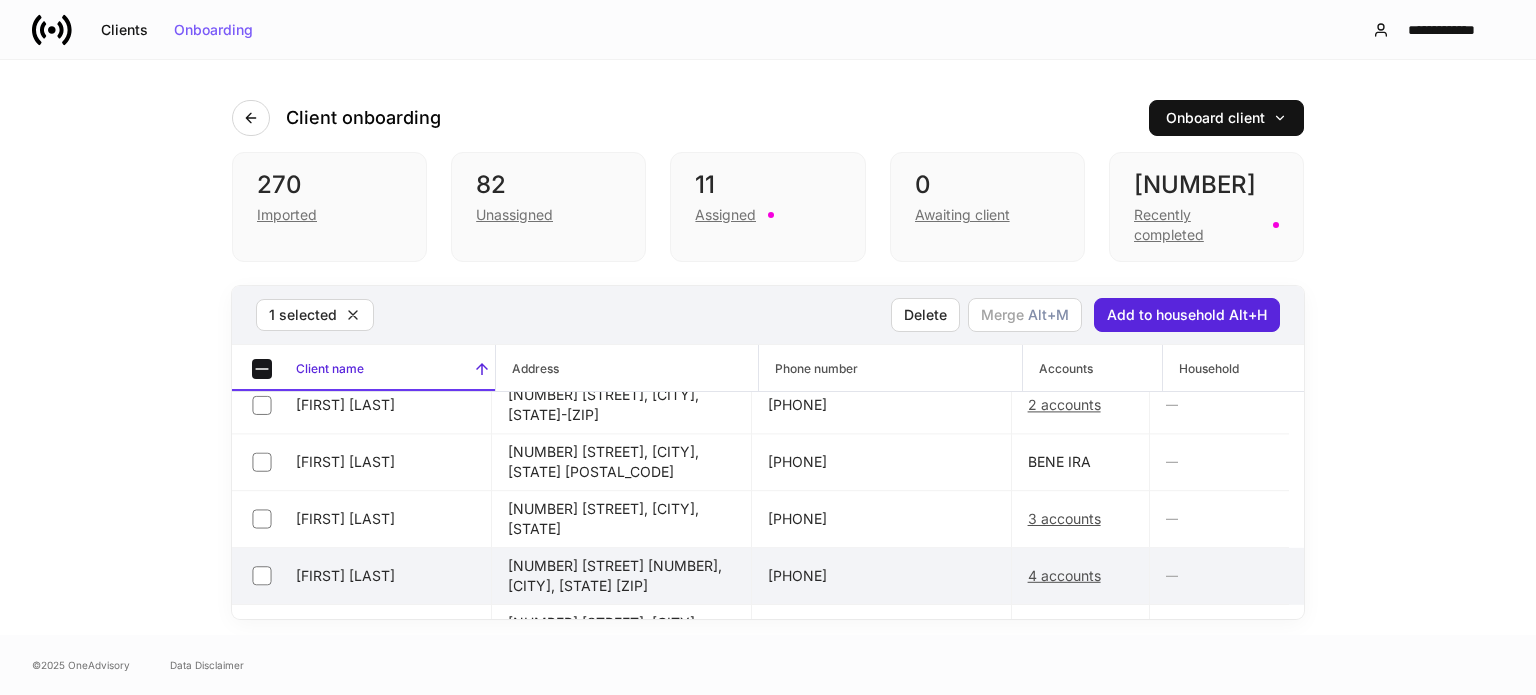 scroll, scrollTop: 9500, scrollLeft: 0, axis: vertical 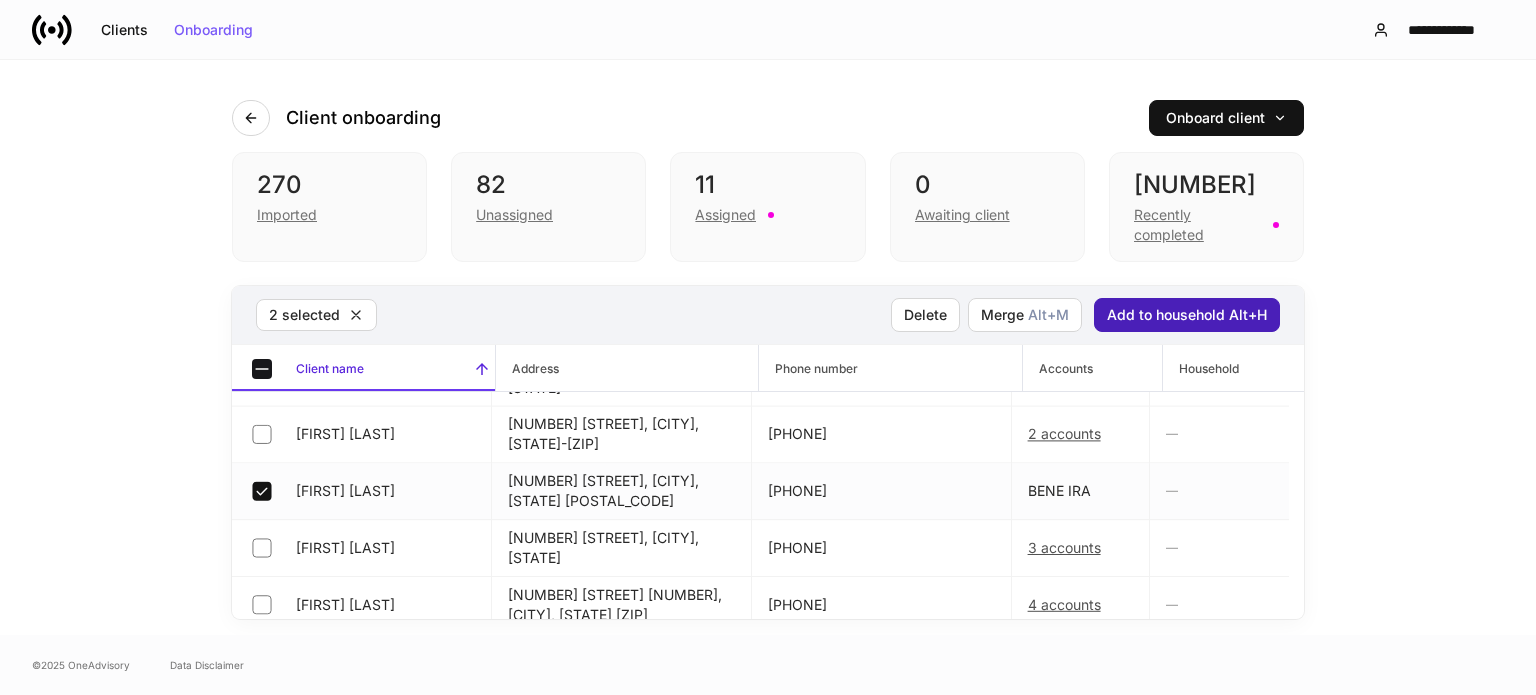click on "Add to household Alt+H" at bounding box center [1187, 315] 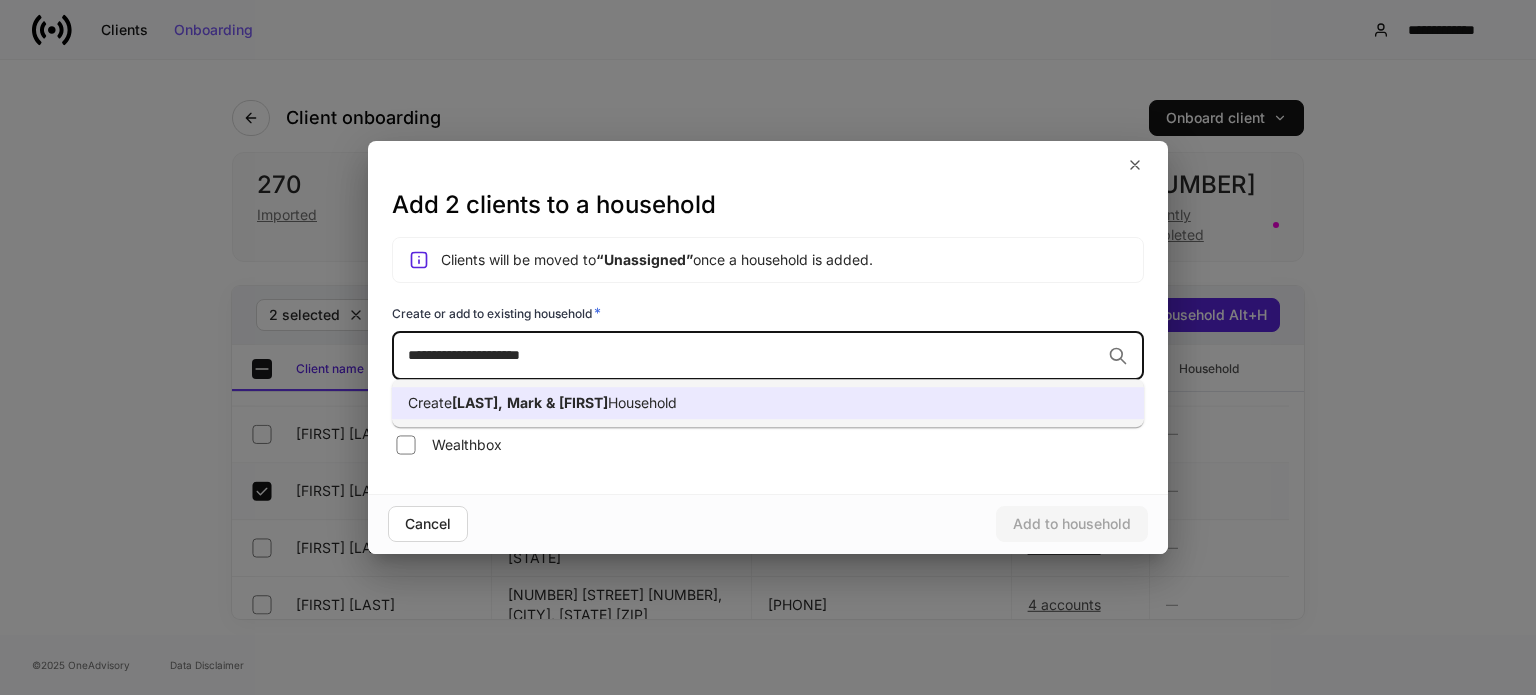 click on "Create  Jackson,   Mark   &   Angela  Household" at bounding box center [768, 403] 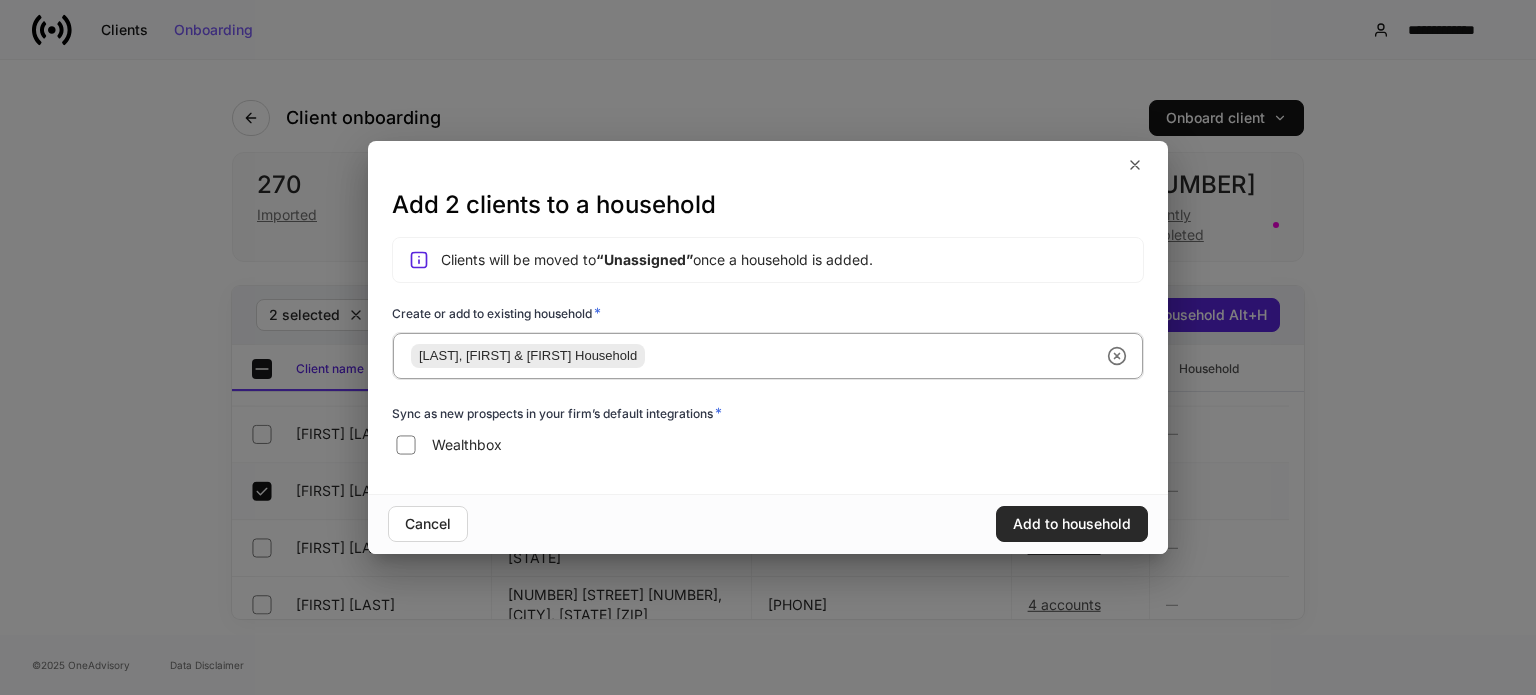 click on "Add to household" at bounding box center (1072, 524) 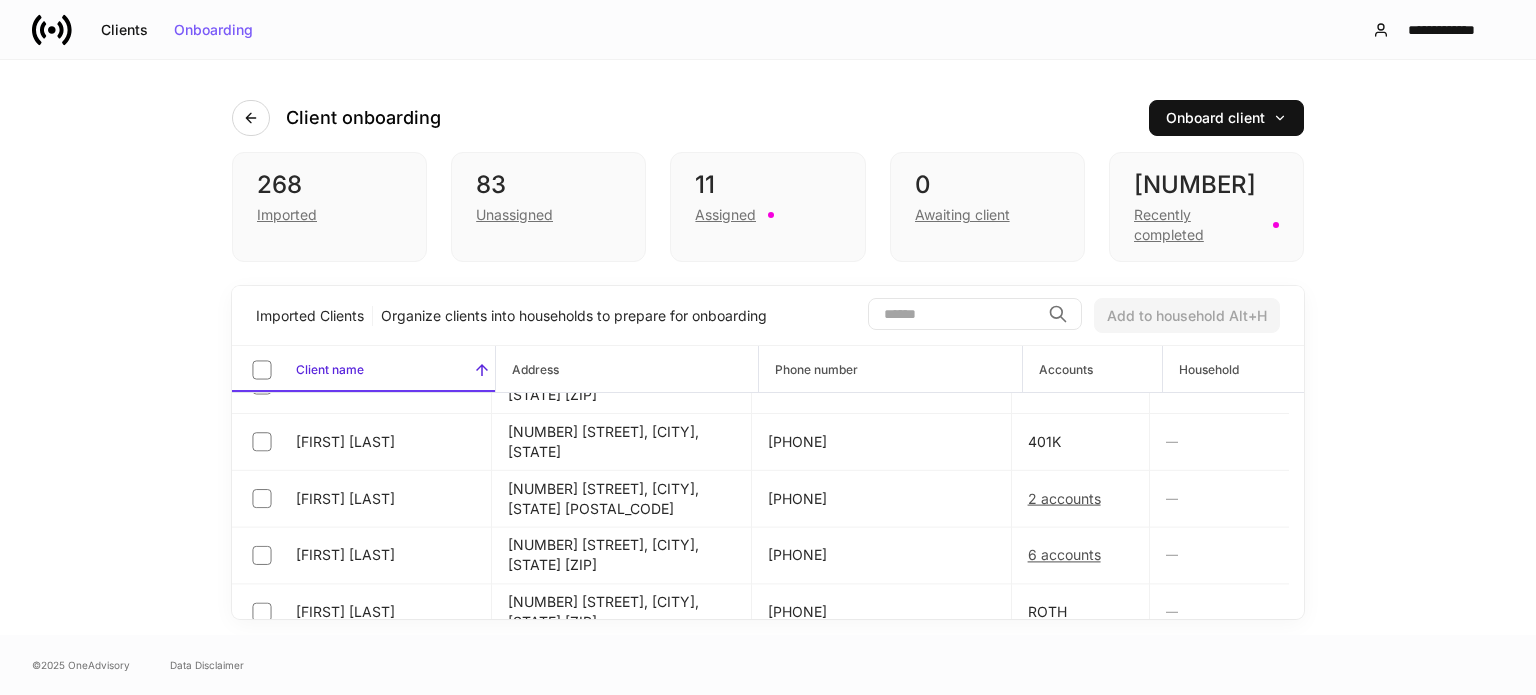 scroll, scrollTop: 8800, scrollLeft: 0, axis: vertical 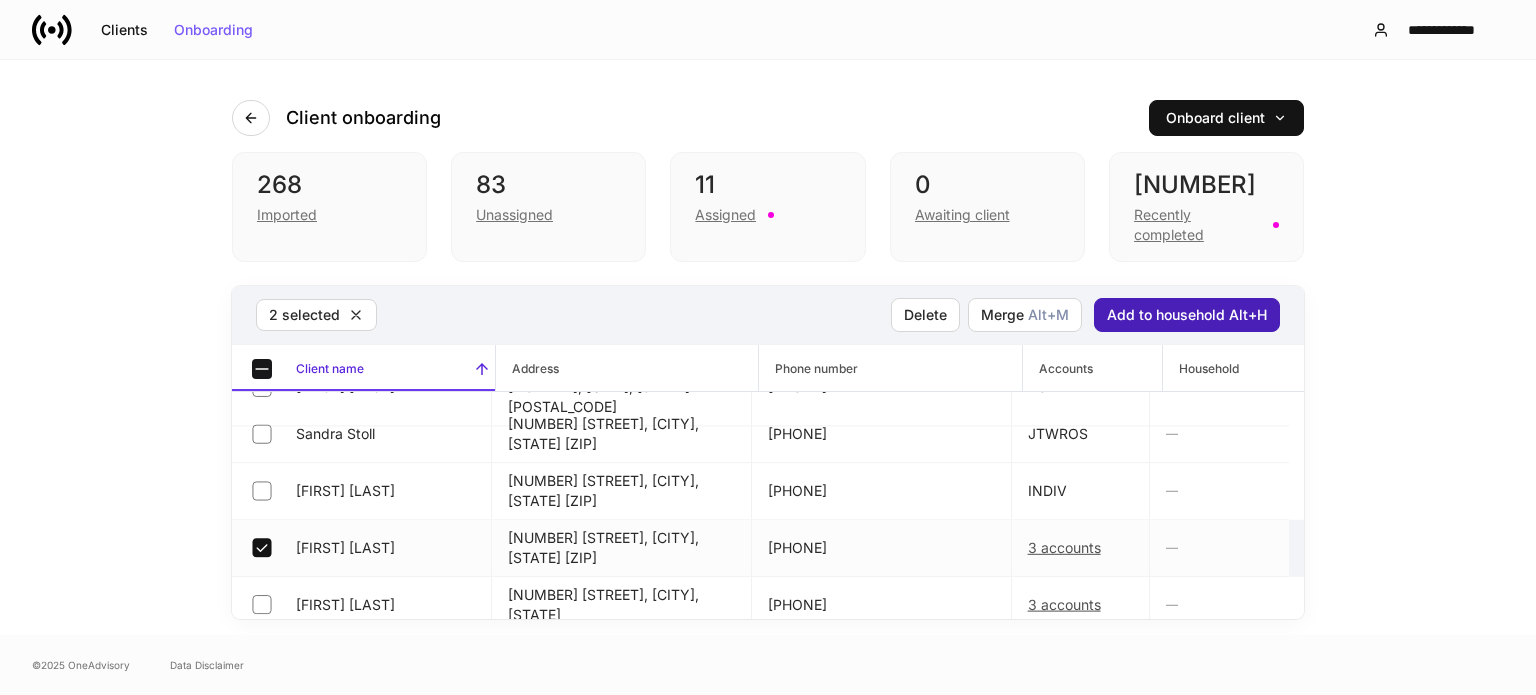 click on "Add to household Alt+H" at bounding box center (1187, 315) 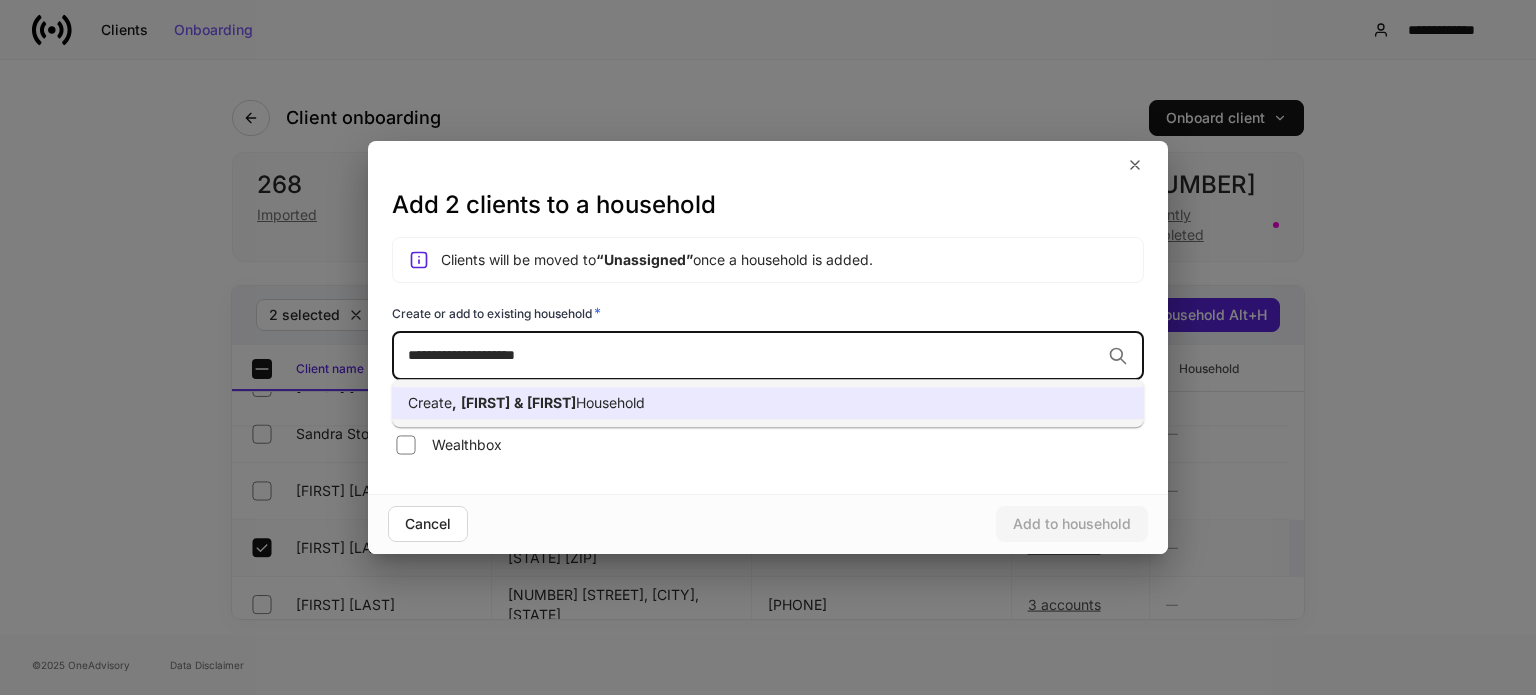 click on "Antonio" at bounding box center (485, 402) 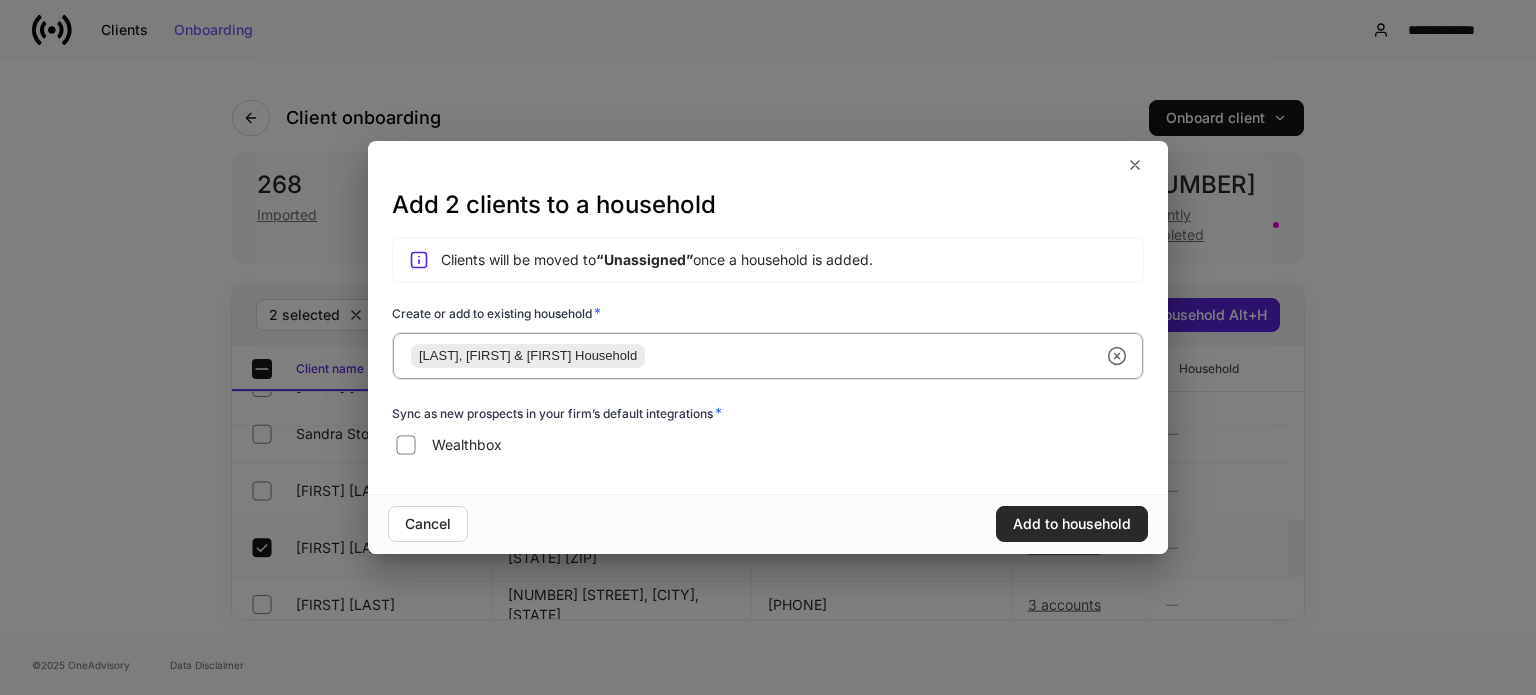 click on "Add to household" at bounding box center [1072, 524] 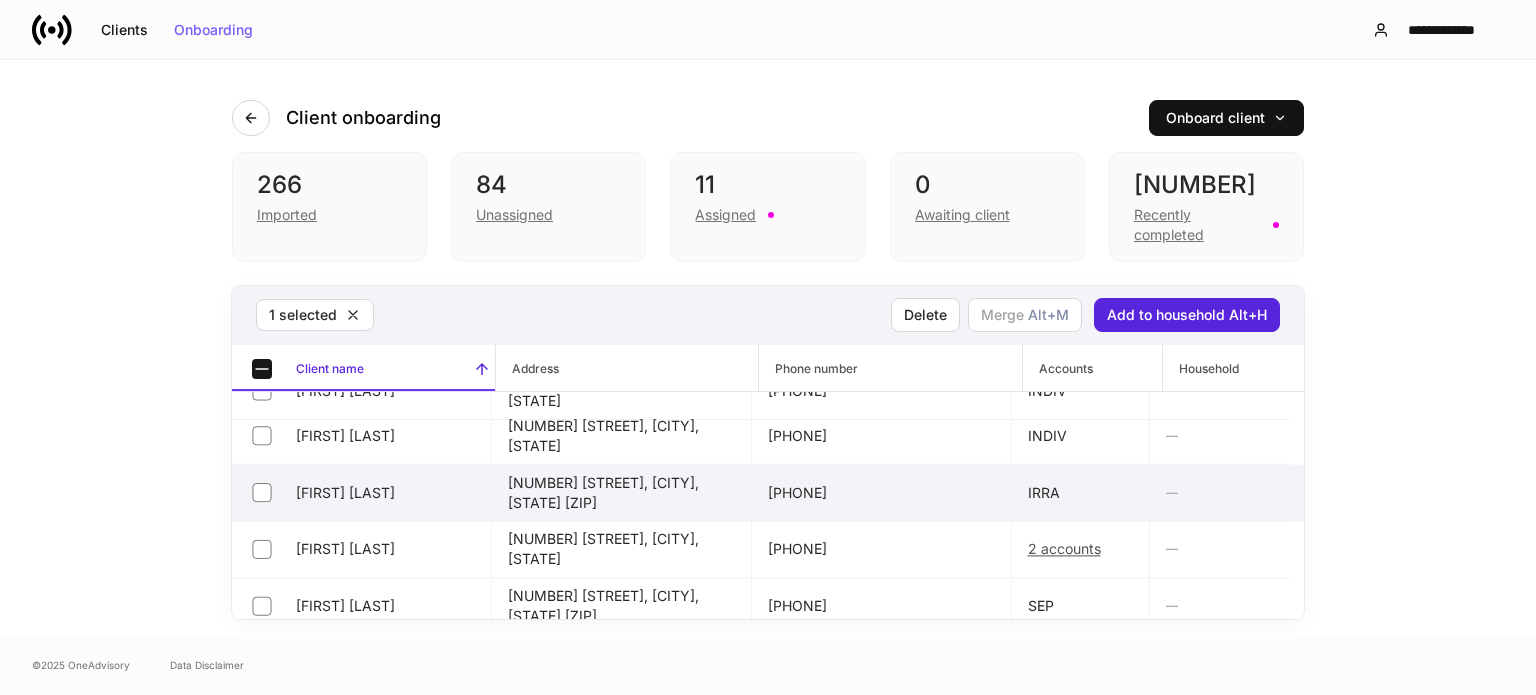 scroll, scrollTop: 12237, scrollLeft: 0, axis: vertical 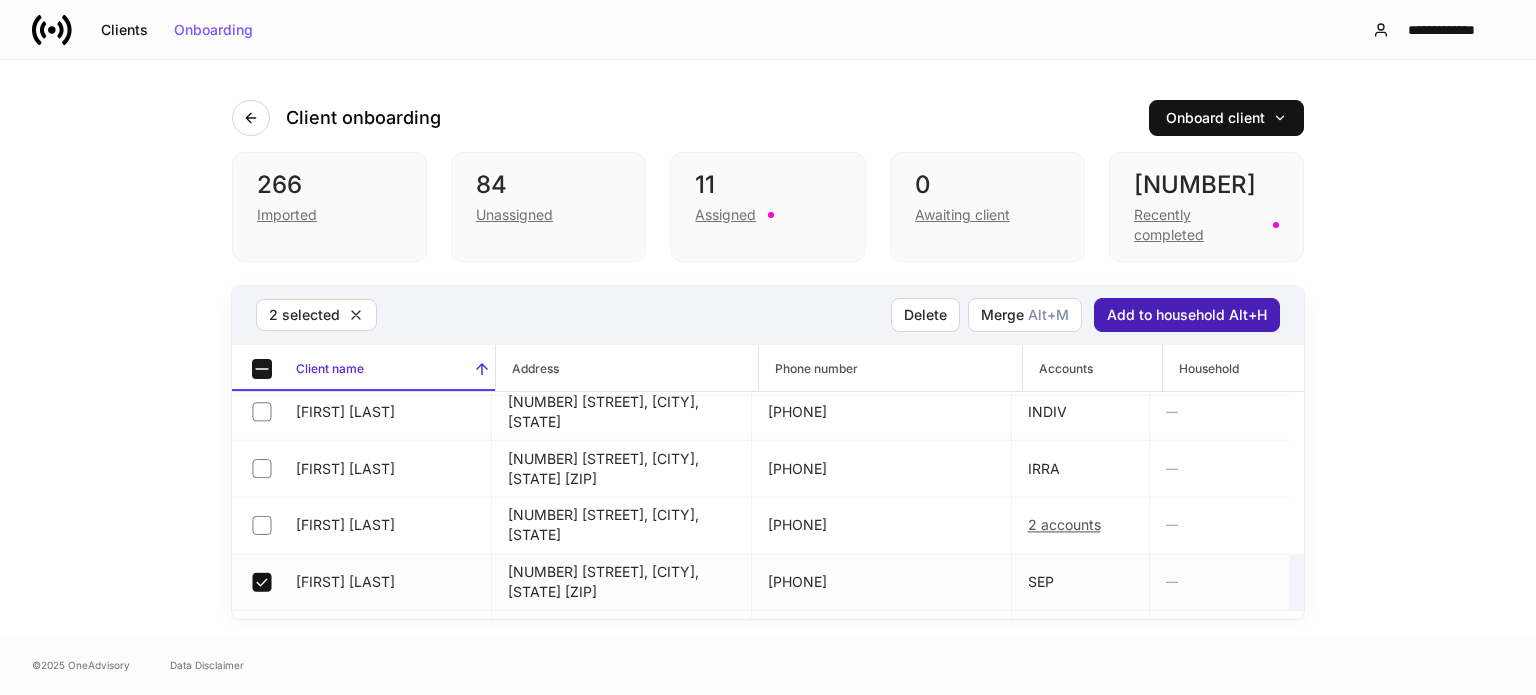 click on "Add to household Alt+H" at bounding box center [1187, 315] 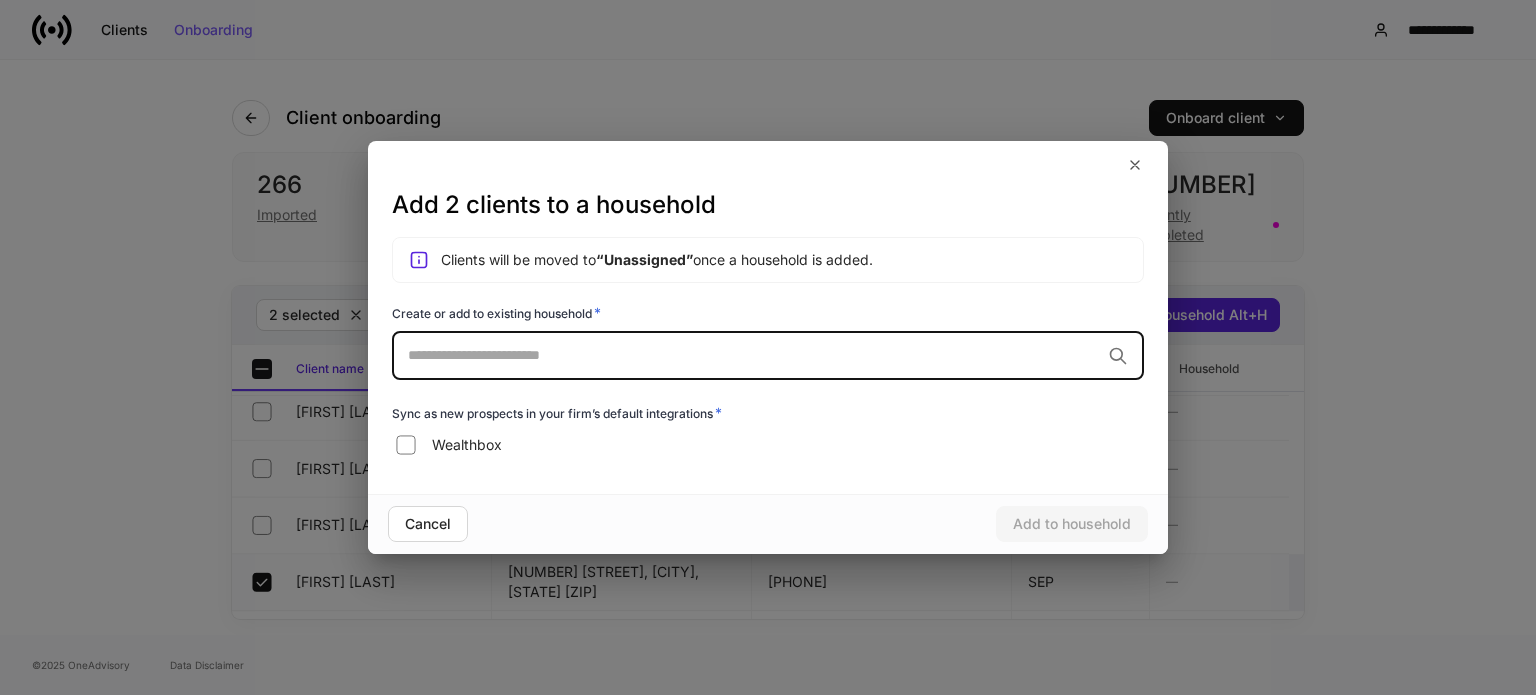click at bounding box center [754, 355] 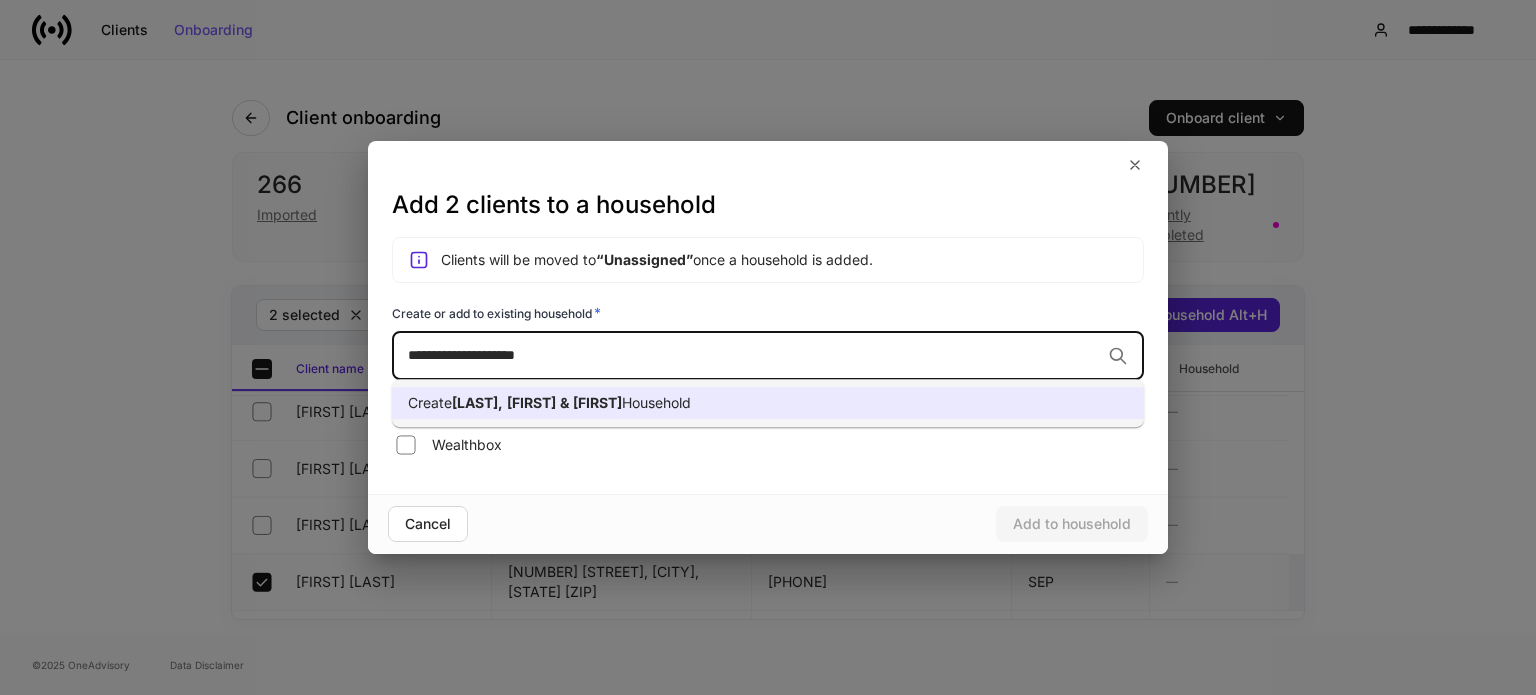 click on "Create  Mowery,   Rick   &   Shelly  Household" at bounding box center (768, 403) 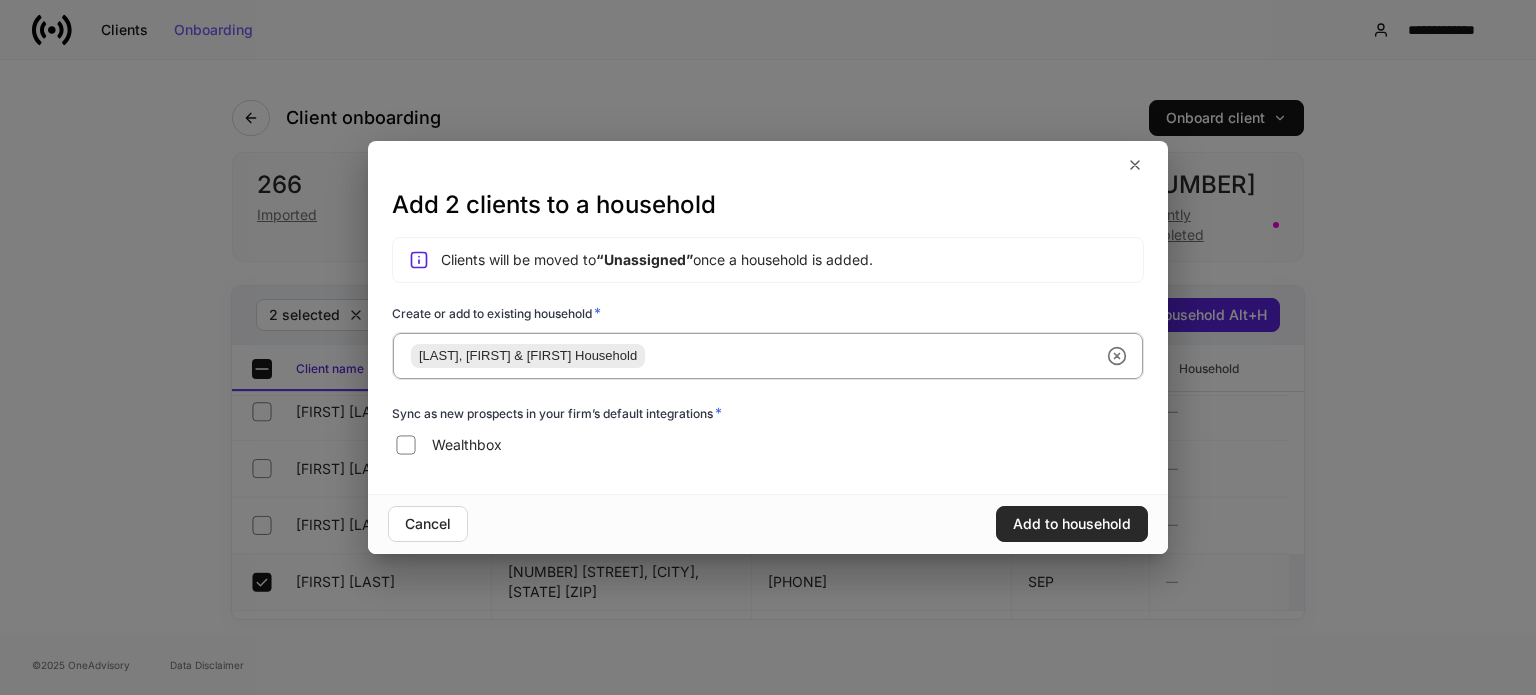 click on "Cancel Add to household" at bounding box center (768, 524) 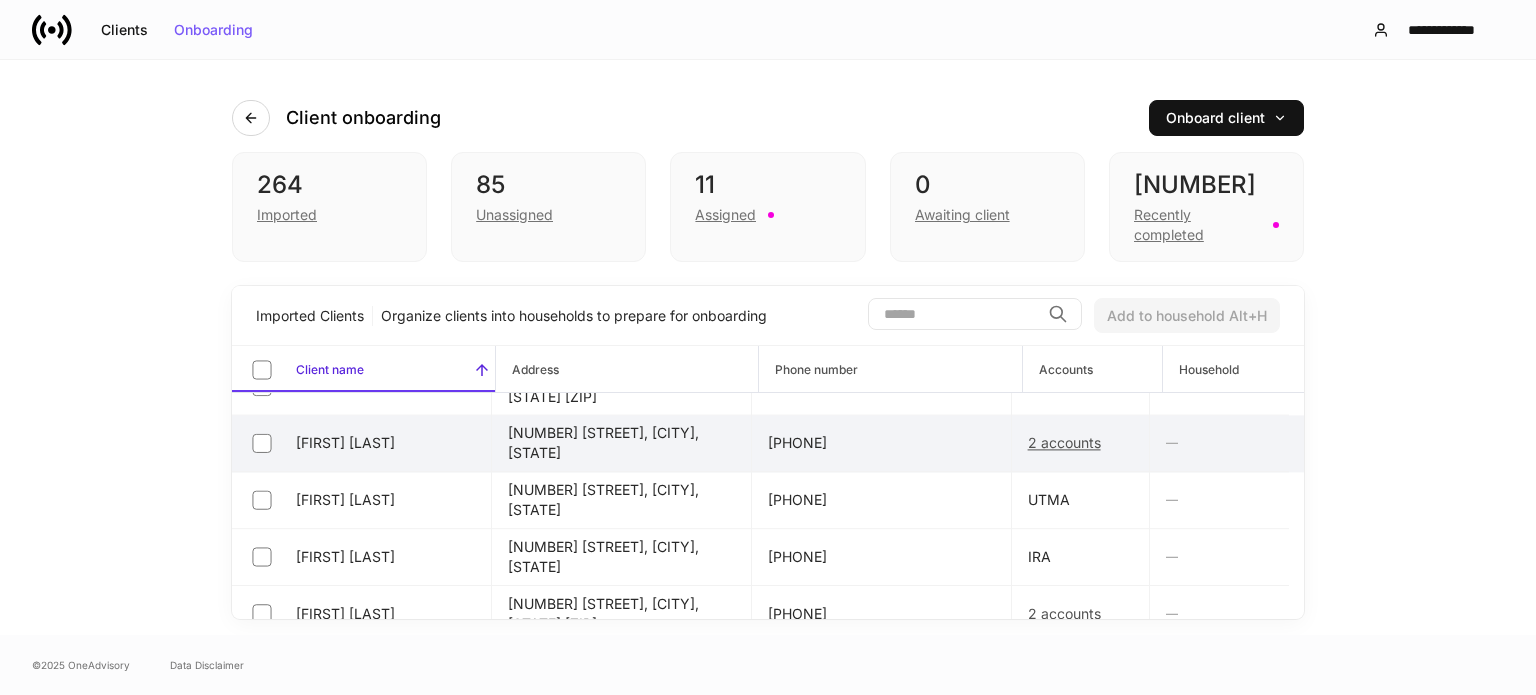 scroll, scrollTop: 12337, scrollLeft: 0, axis: vertical 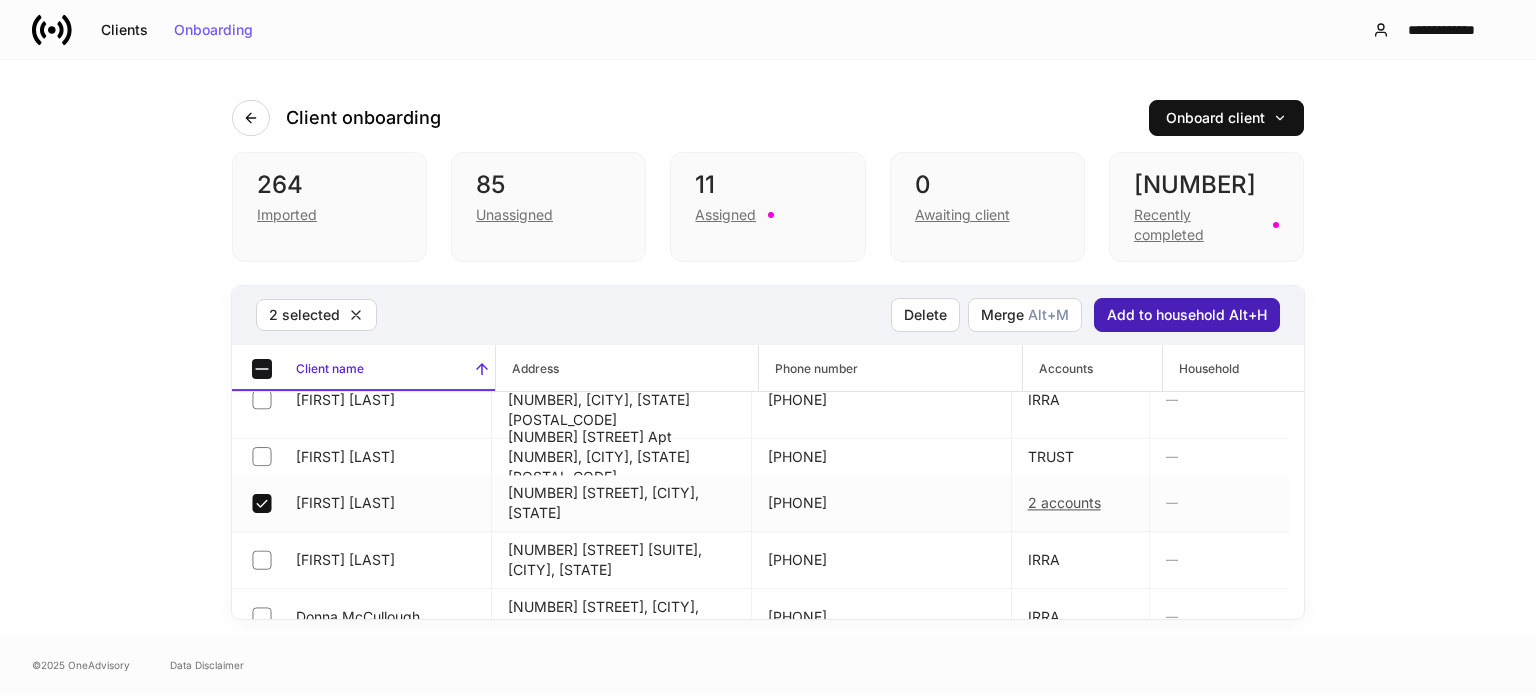 click on "Add to household Alt+H" at bounding box center (1187, 315) 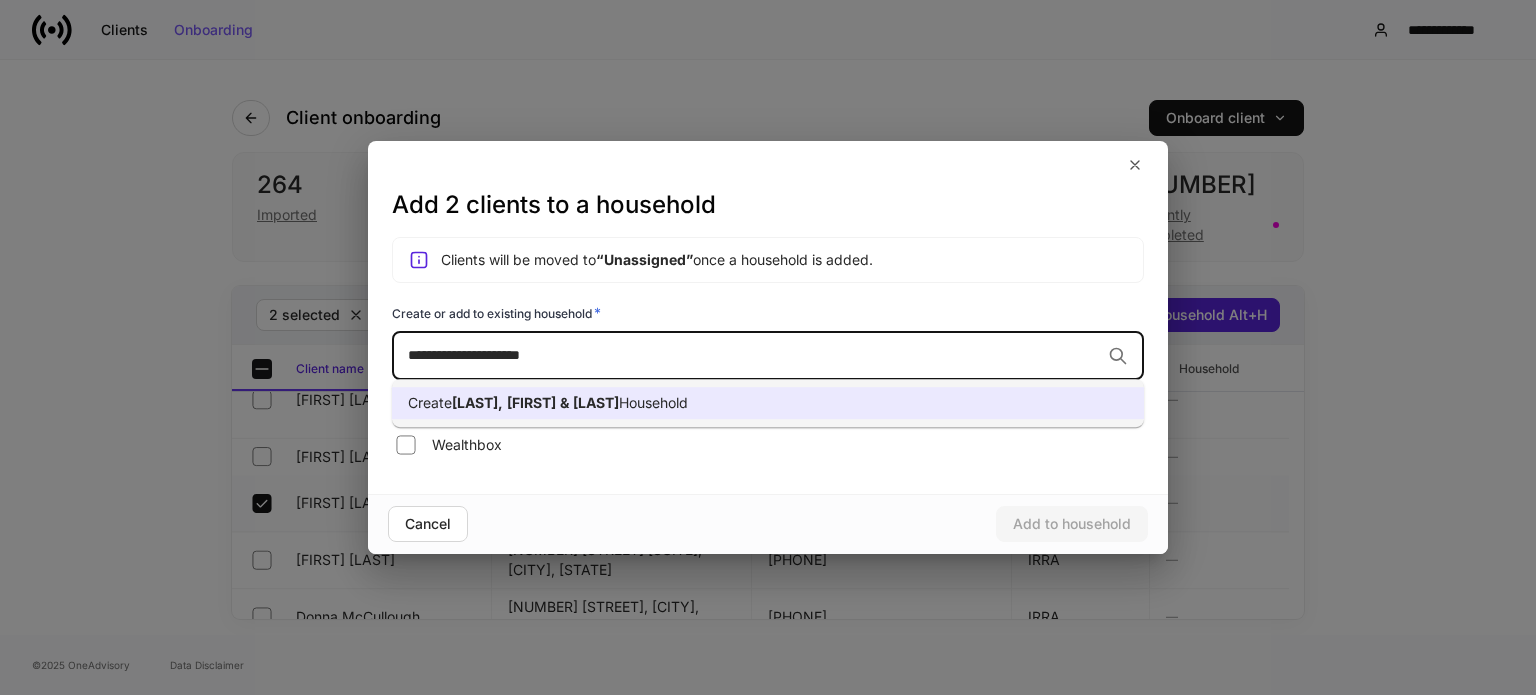 click on "Donald" at bounding box center [531, 402] 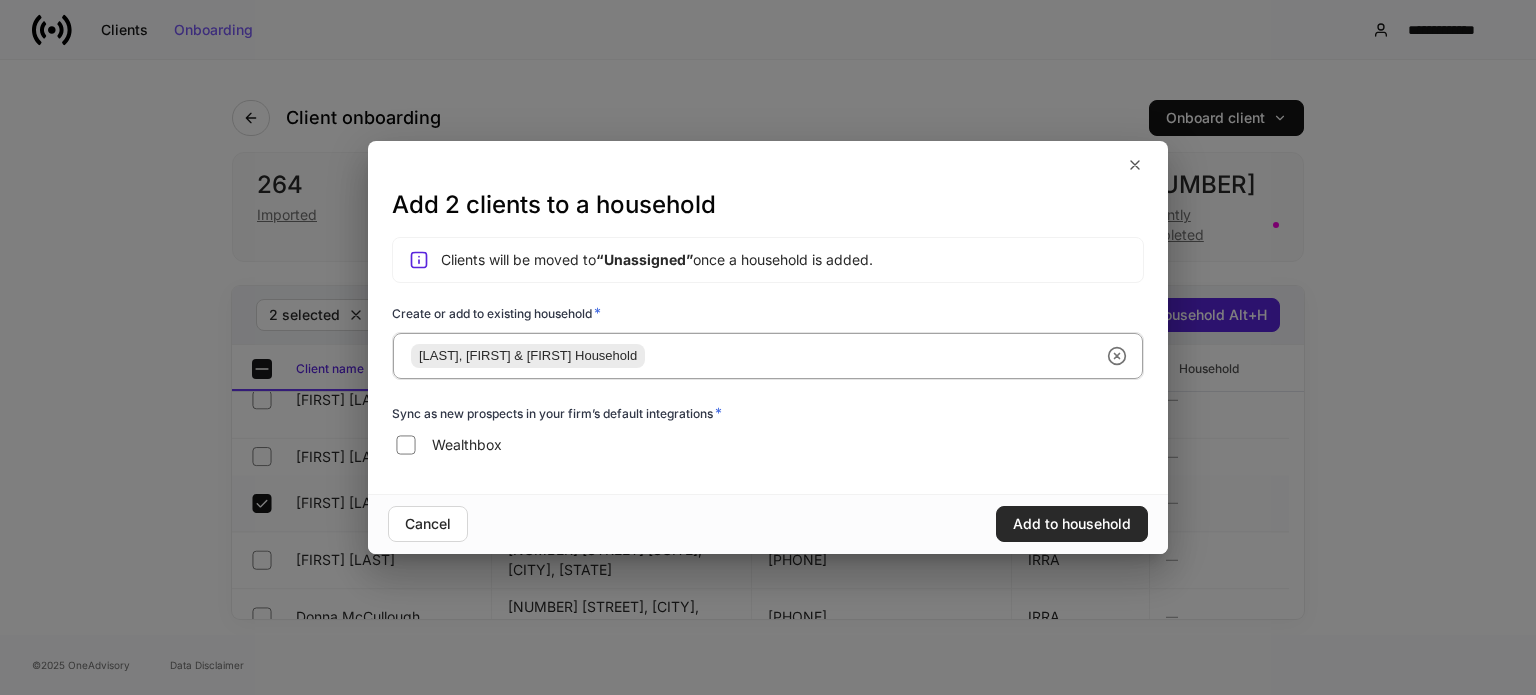 click on "Add to household" at bounding box center [1072, 524] 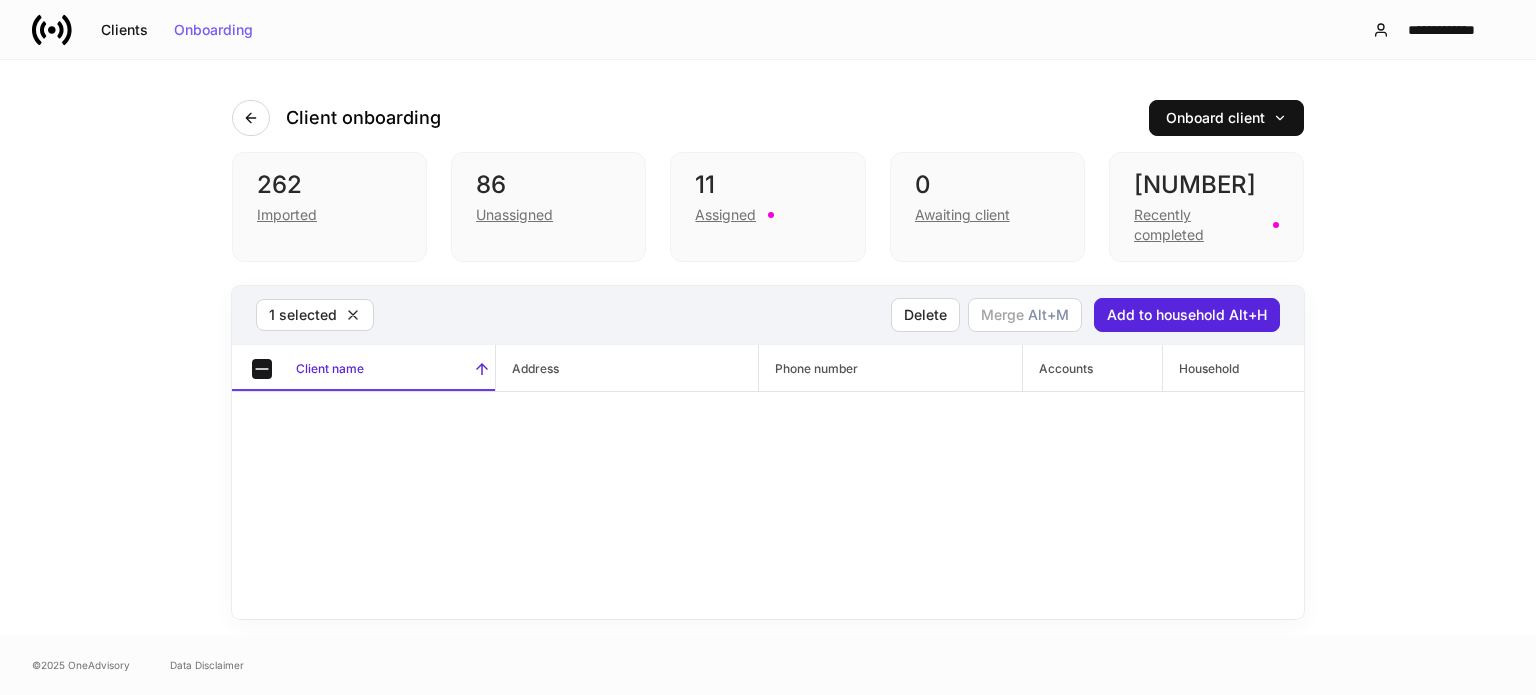 scroll, scrollTop: 4987, scrollLeft: 0, axis: vertical 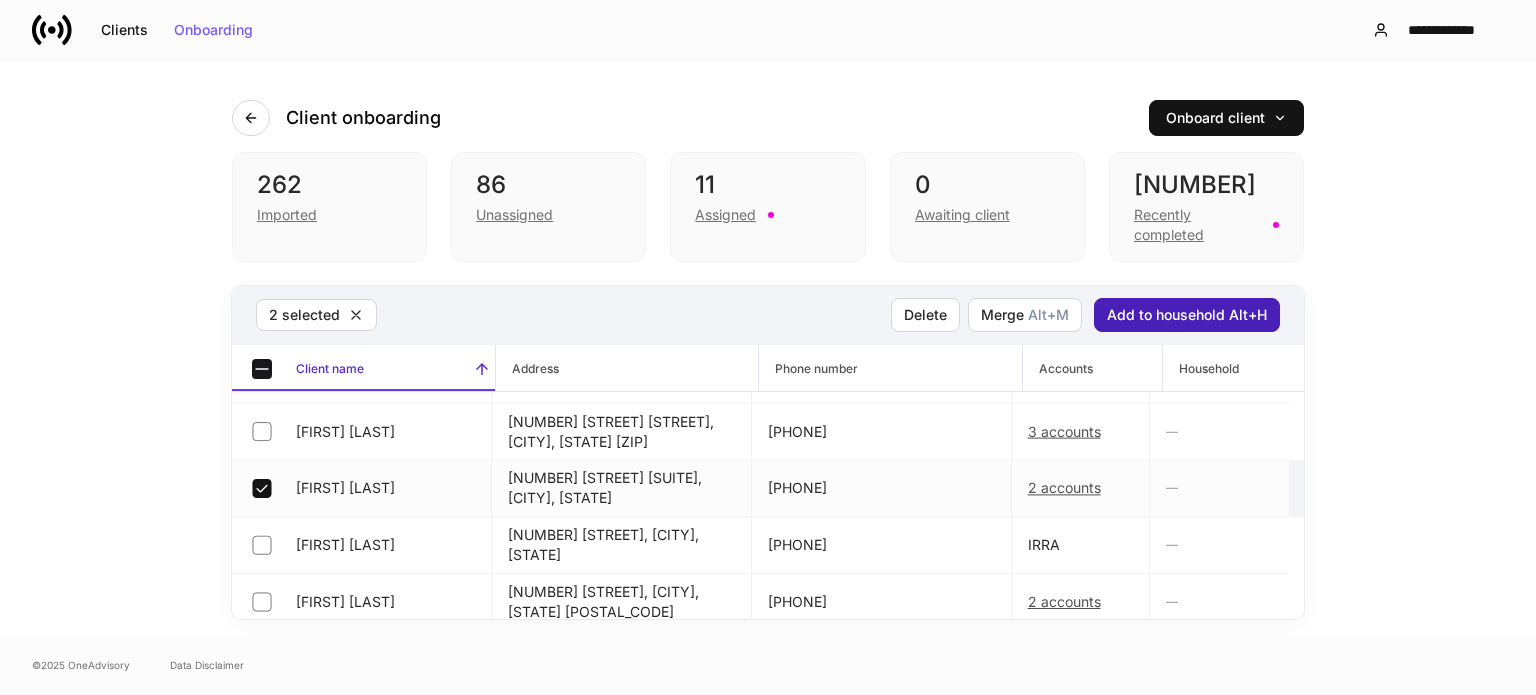 click on "Add to household Alt+H" at bounding box center (1187, 315) 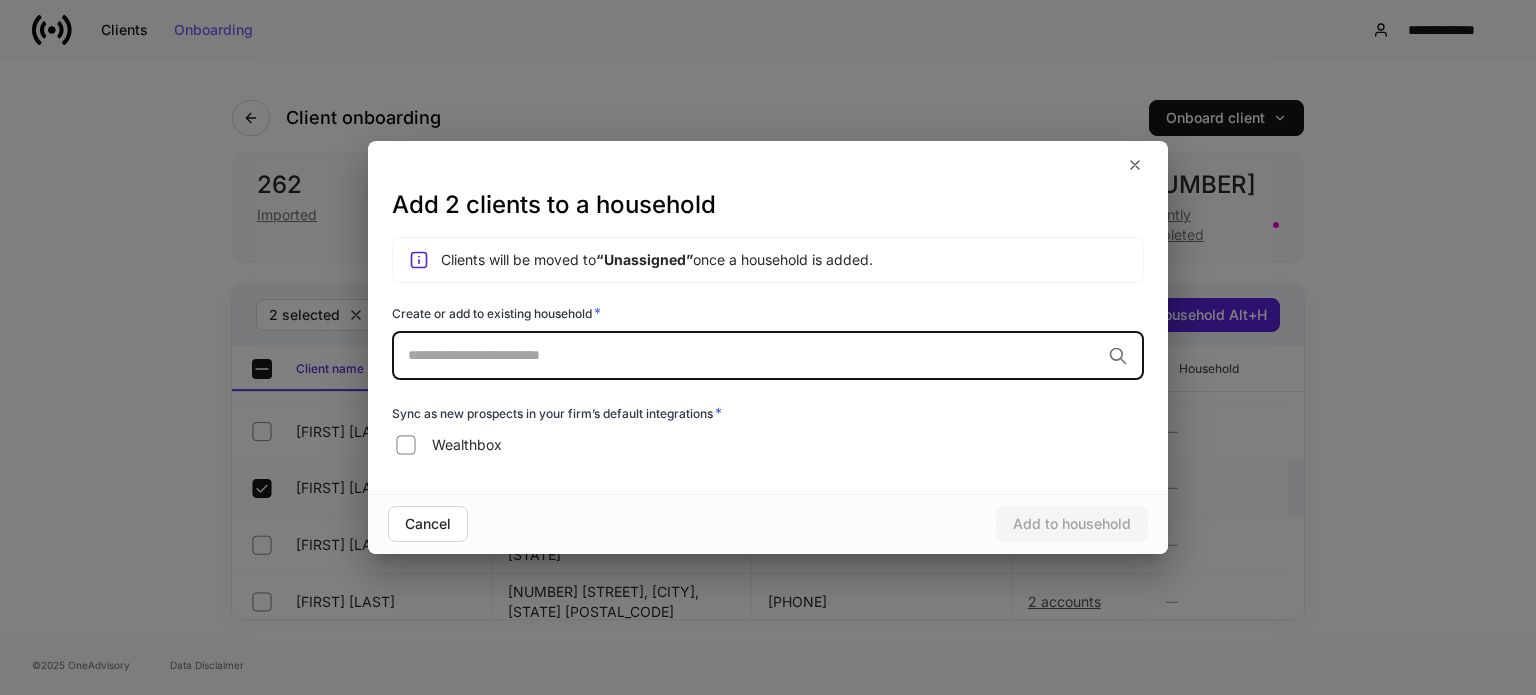 click at bounding box center (754, 355) 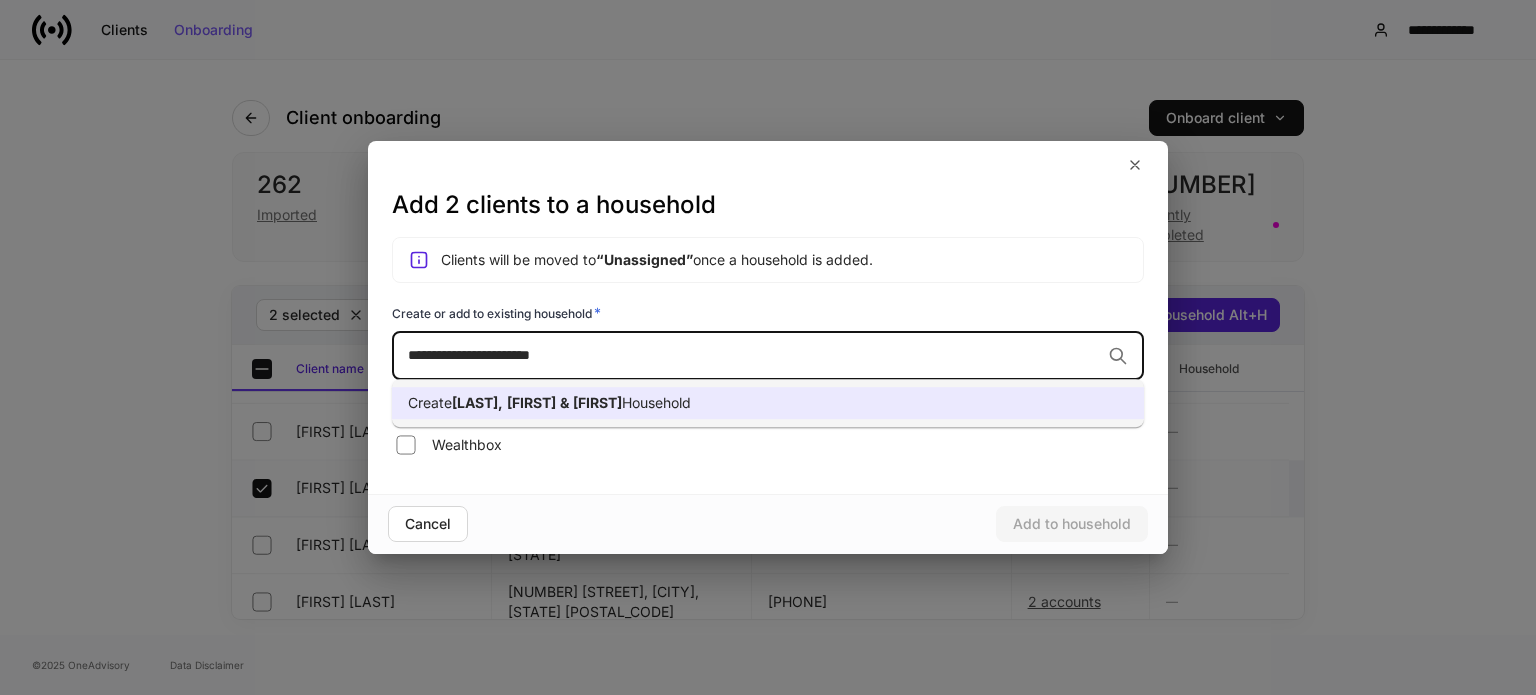 click on "Household" at bounding box center (656, 402) 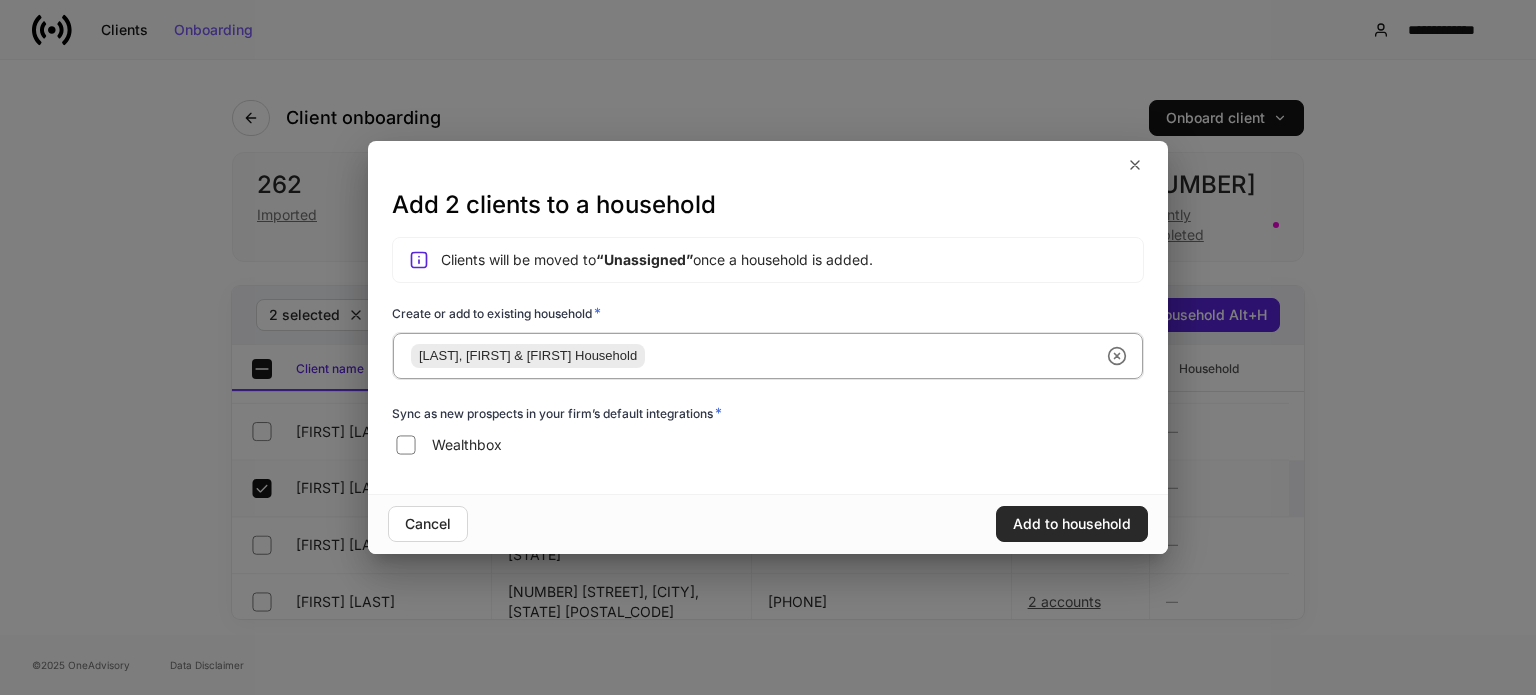click on "Add to household" at bounding box center [1072, 524] 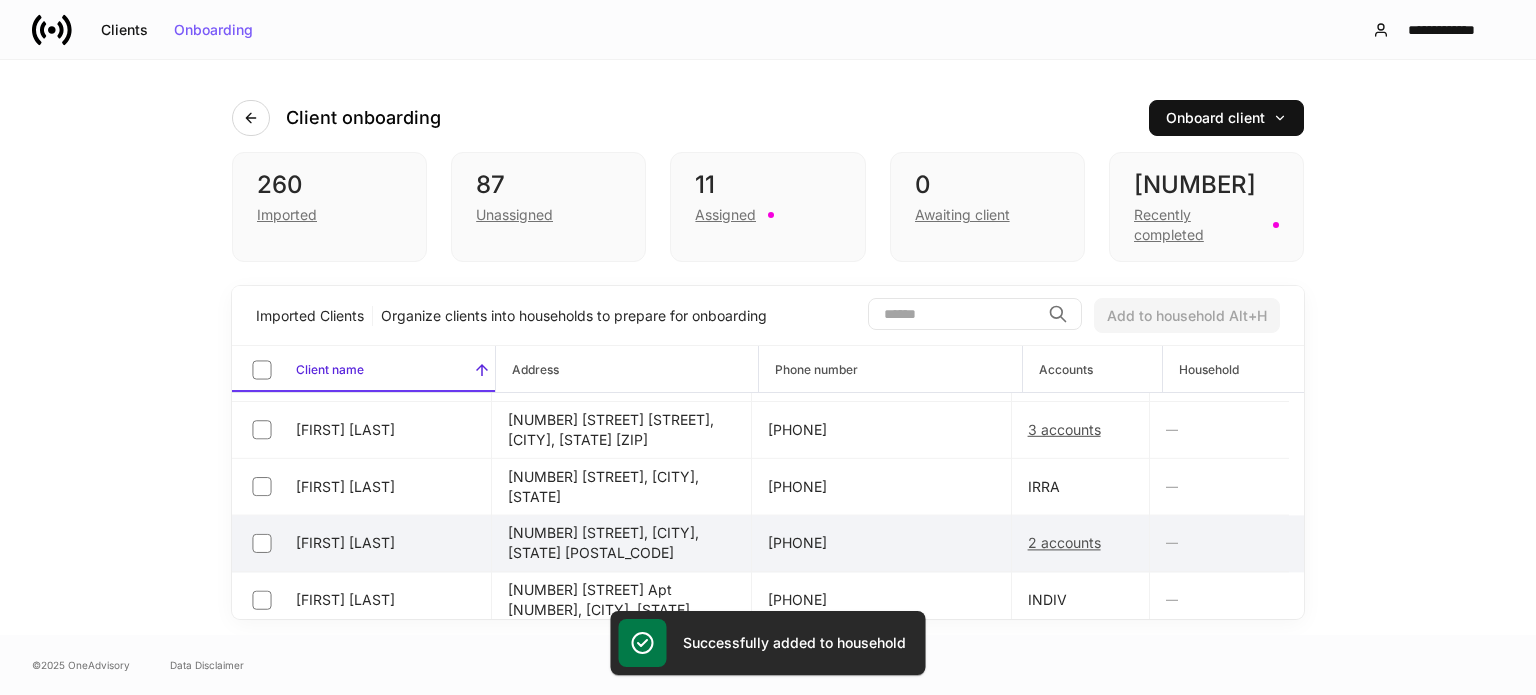 scroll, scrollTop: 12458, scrollLeft: 0, axis: vertical 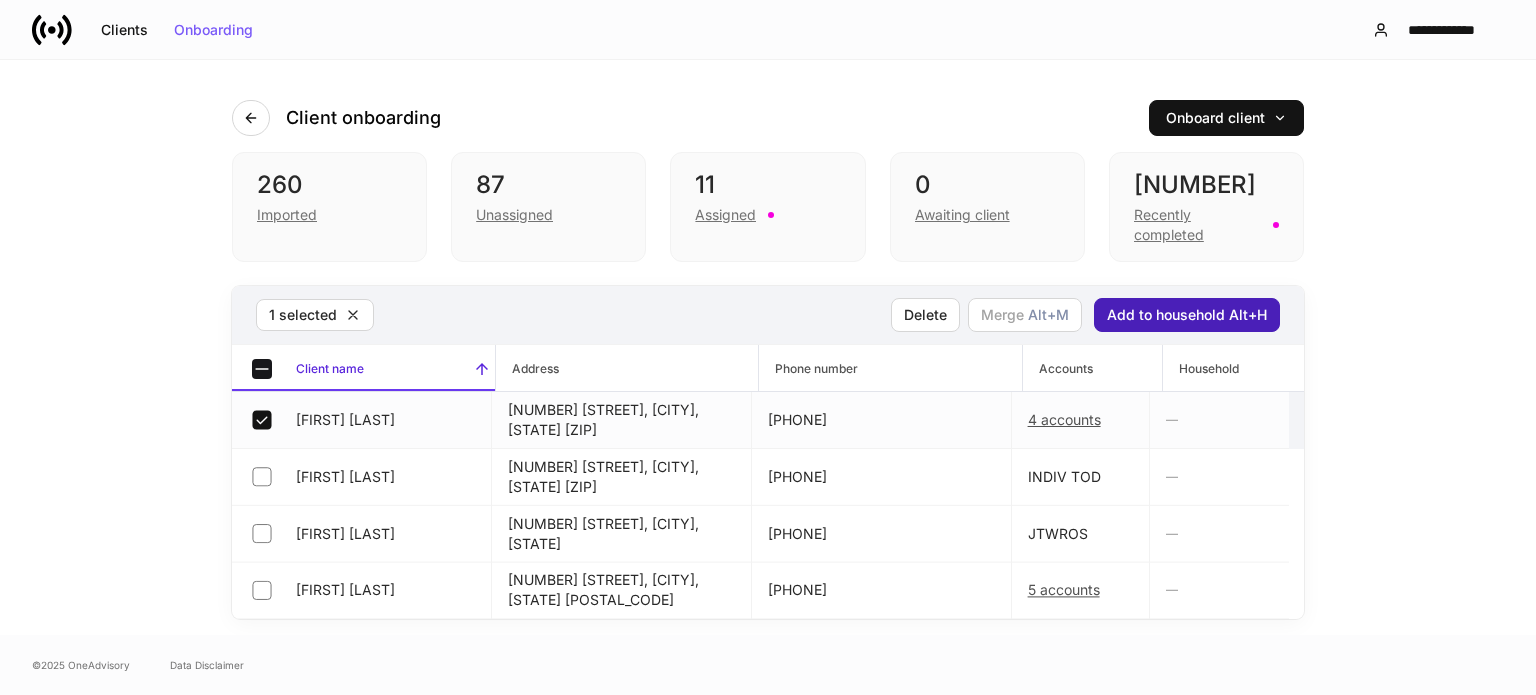click on "Add to household Alt+H" at bounding box center (1187, 315) 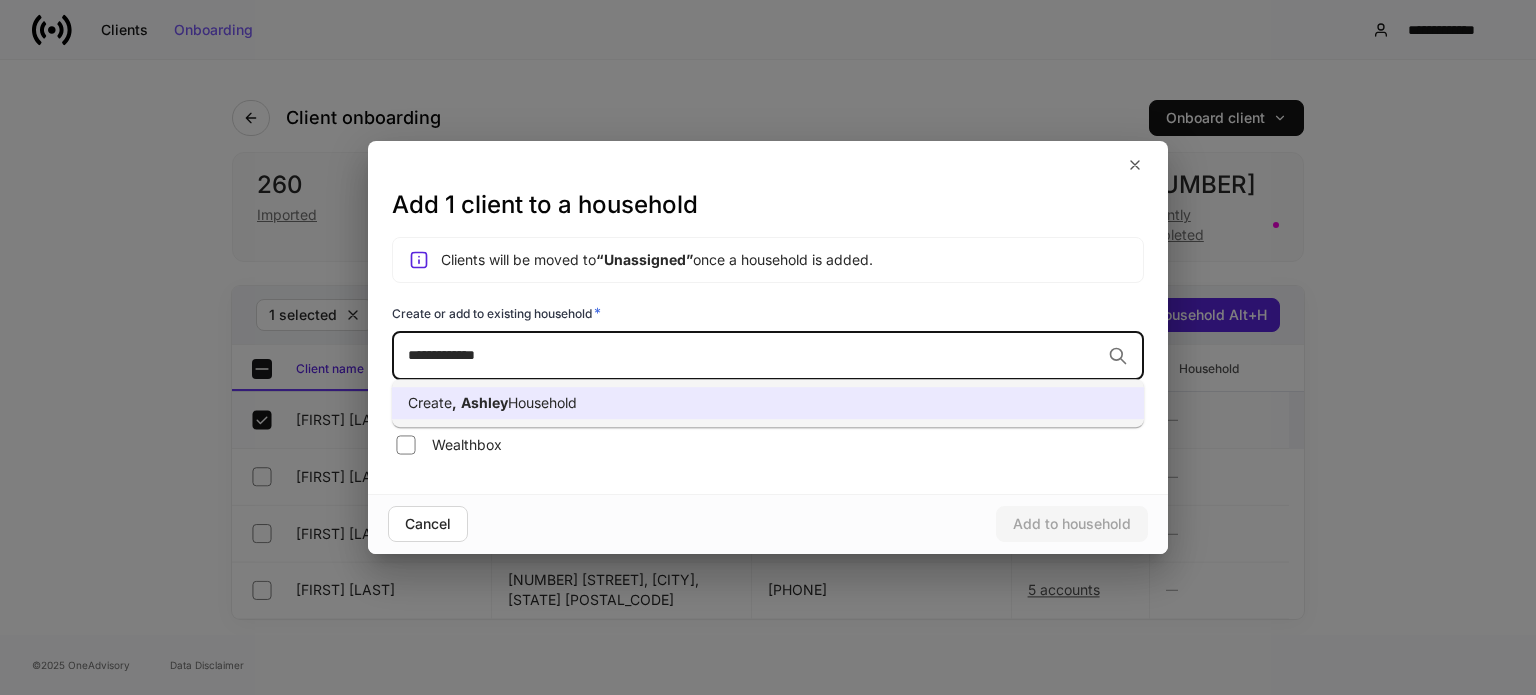 click on "Create  Brown,   Ashley  Household" at bounding box center [768, 403] 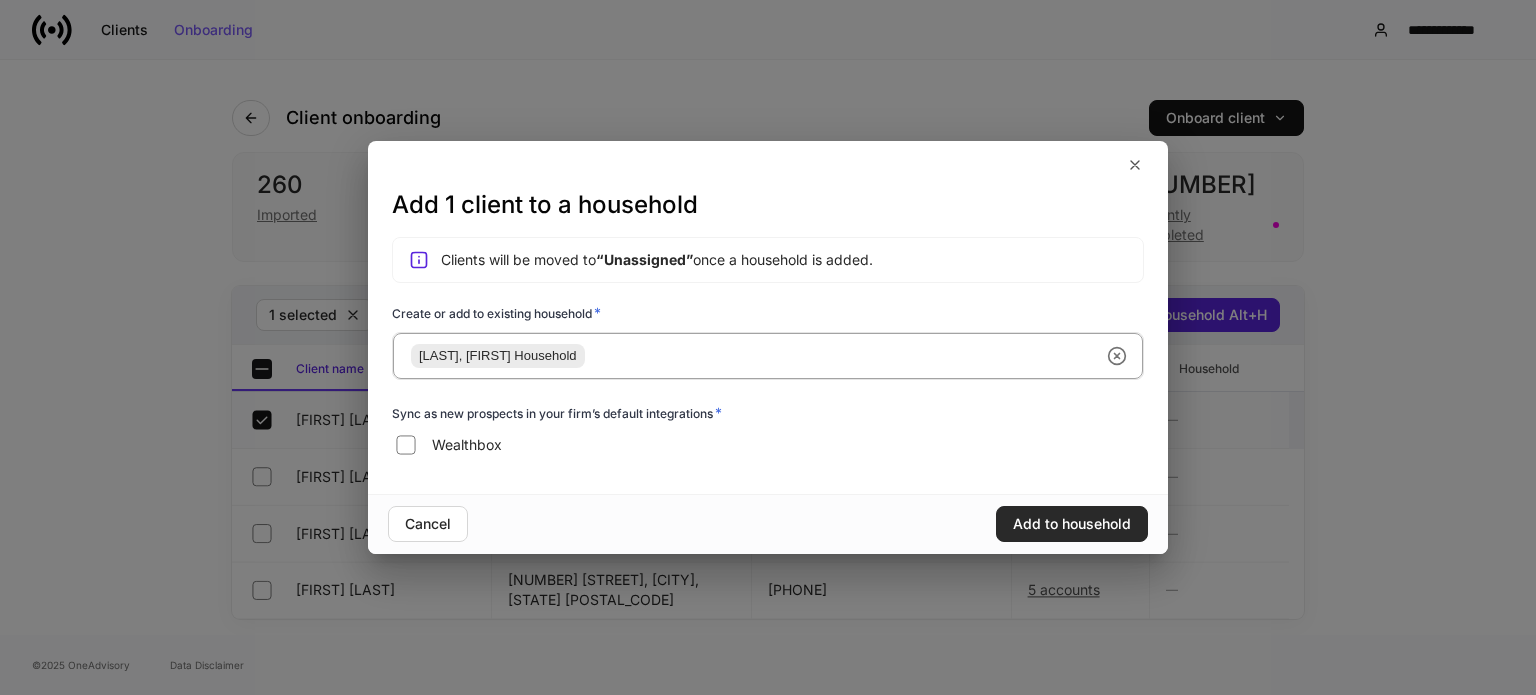 click on "Add to household" at bounding box center [1072, 524] 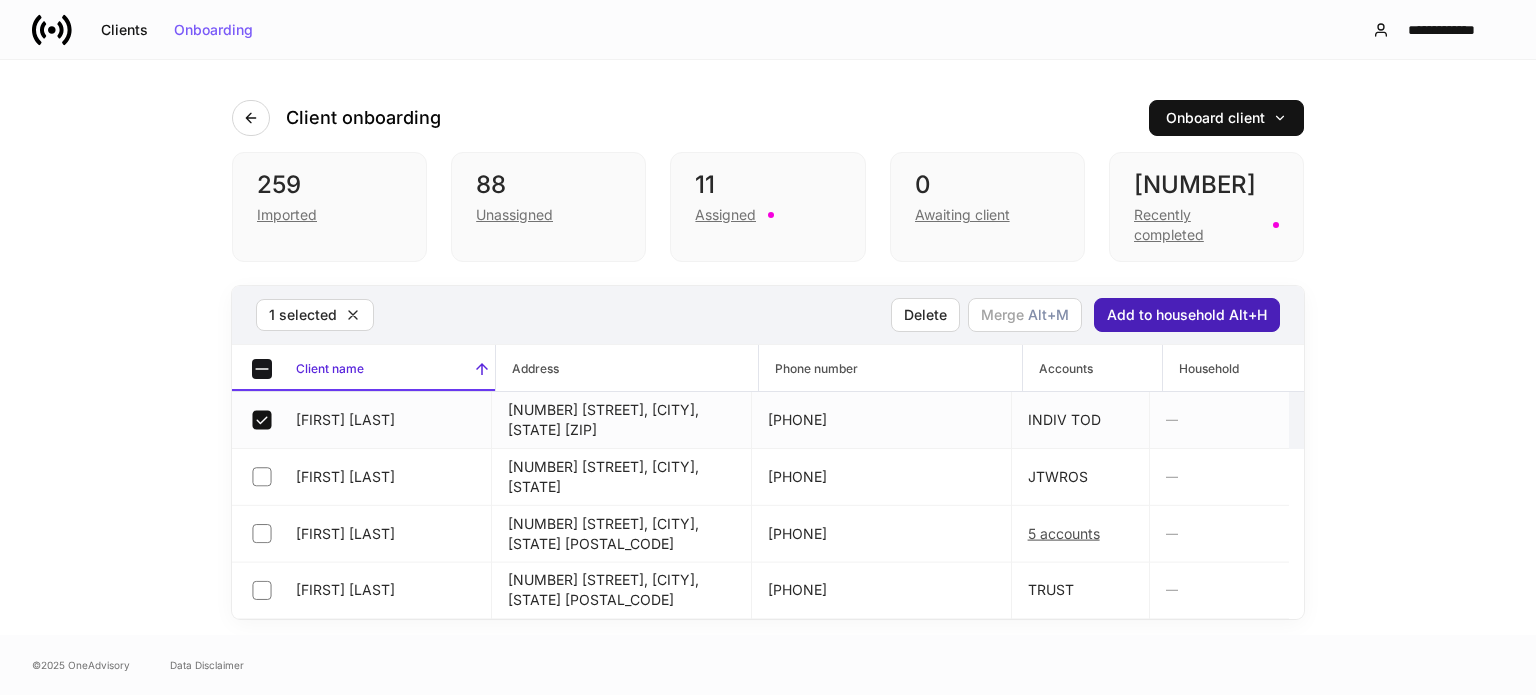 click on "Add to household Alt+H" at bounding box center [1187, 315] 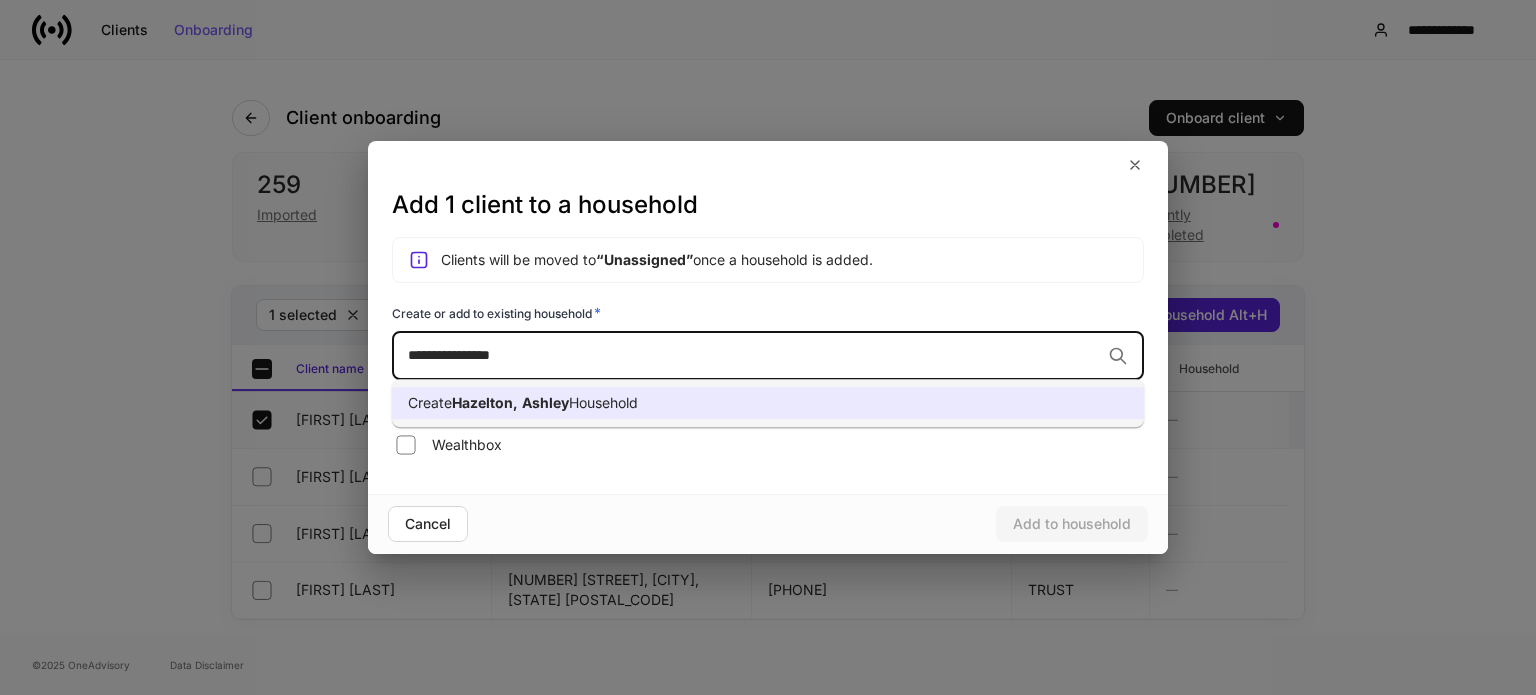 click on "Create  Hazelton,   Ashley  Household" at bounding box center (768, 403) 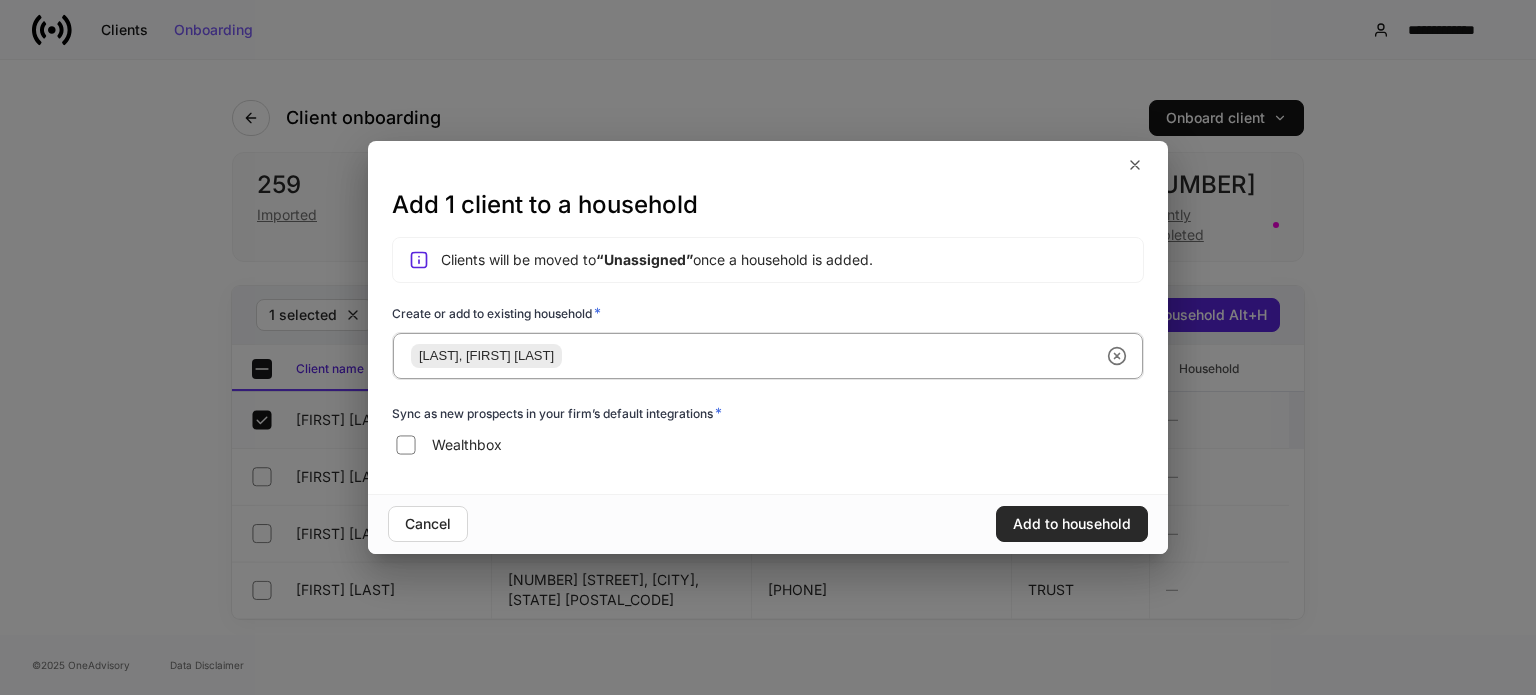 click on "Add to household" at bounding box center (1072, 524) 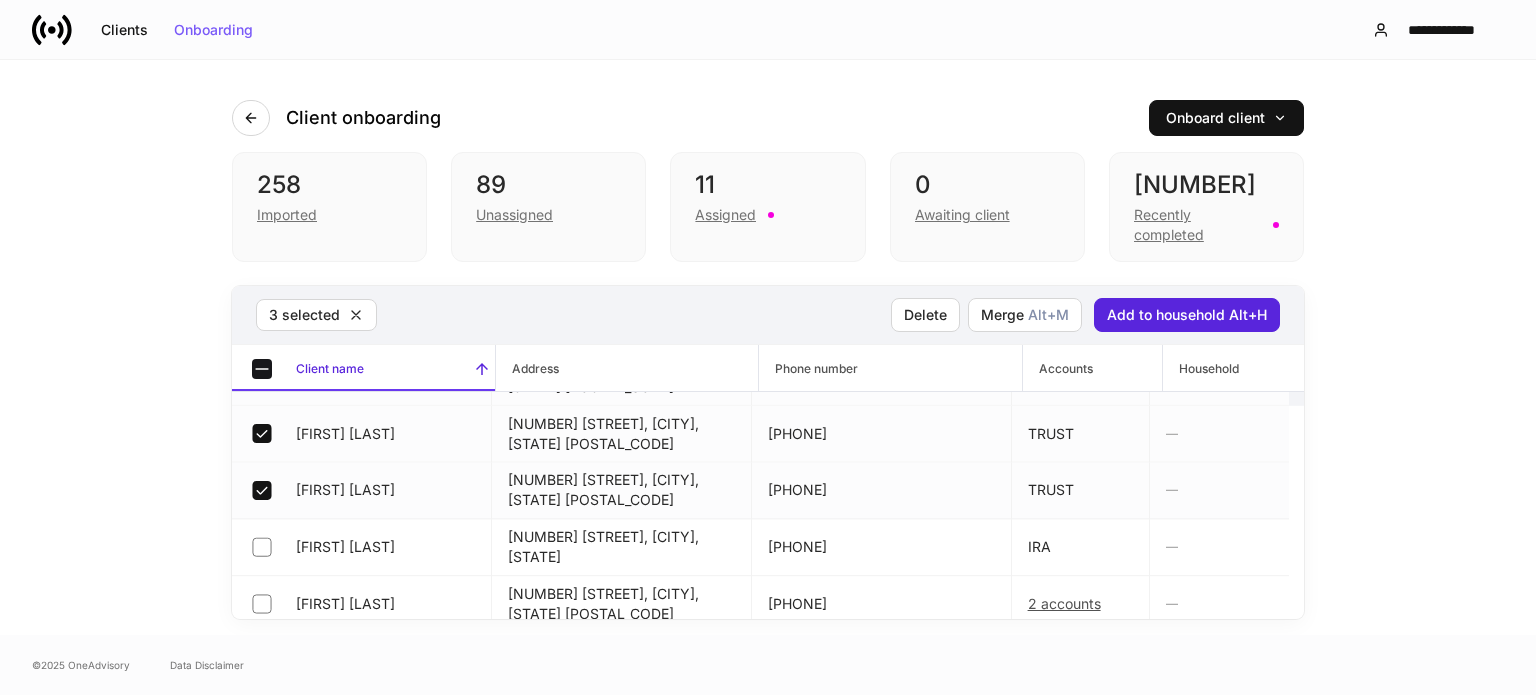 scroll, scrollTop: 0, scrollLeft: 0, axis: both 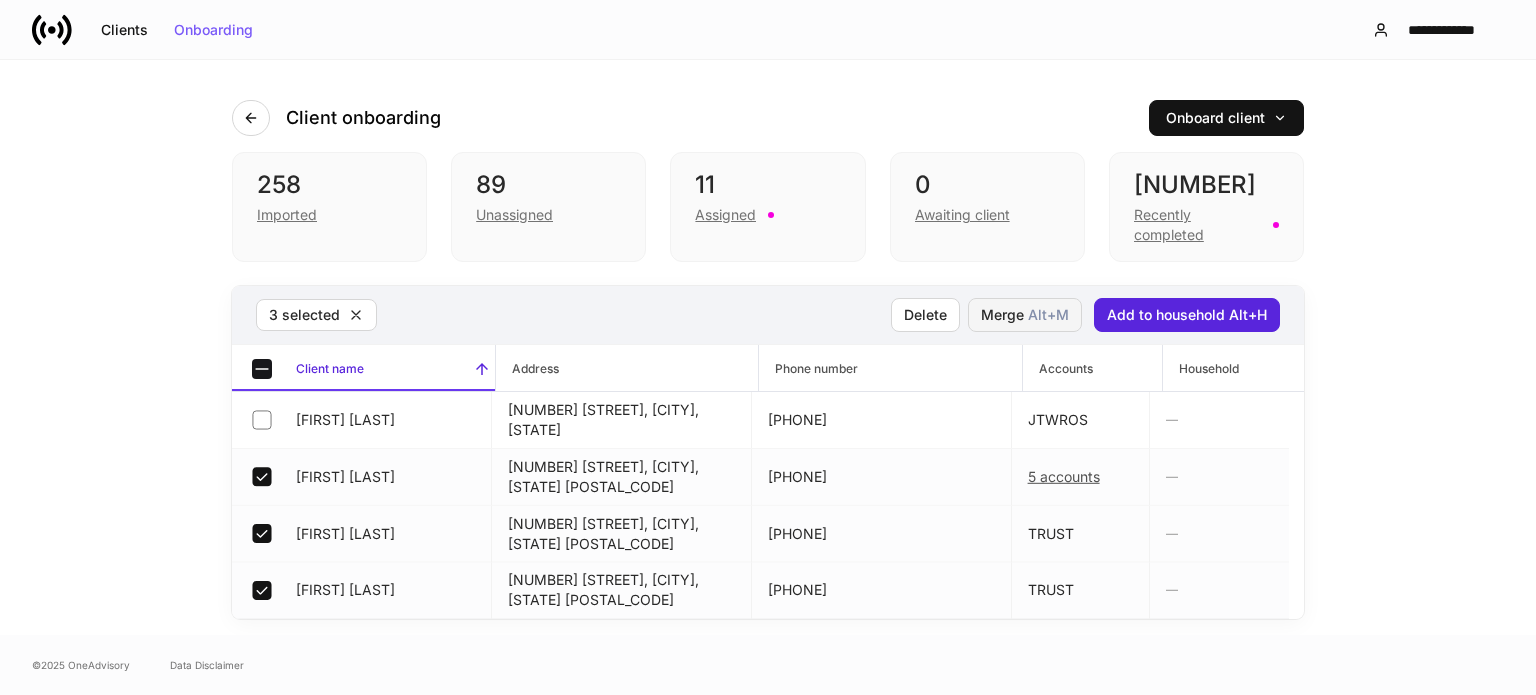 click on "Merge Alt+ M" at bounding box center [1025, 315] 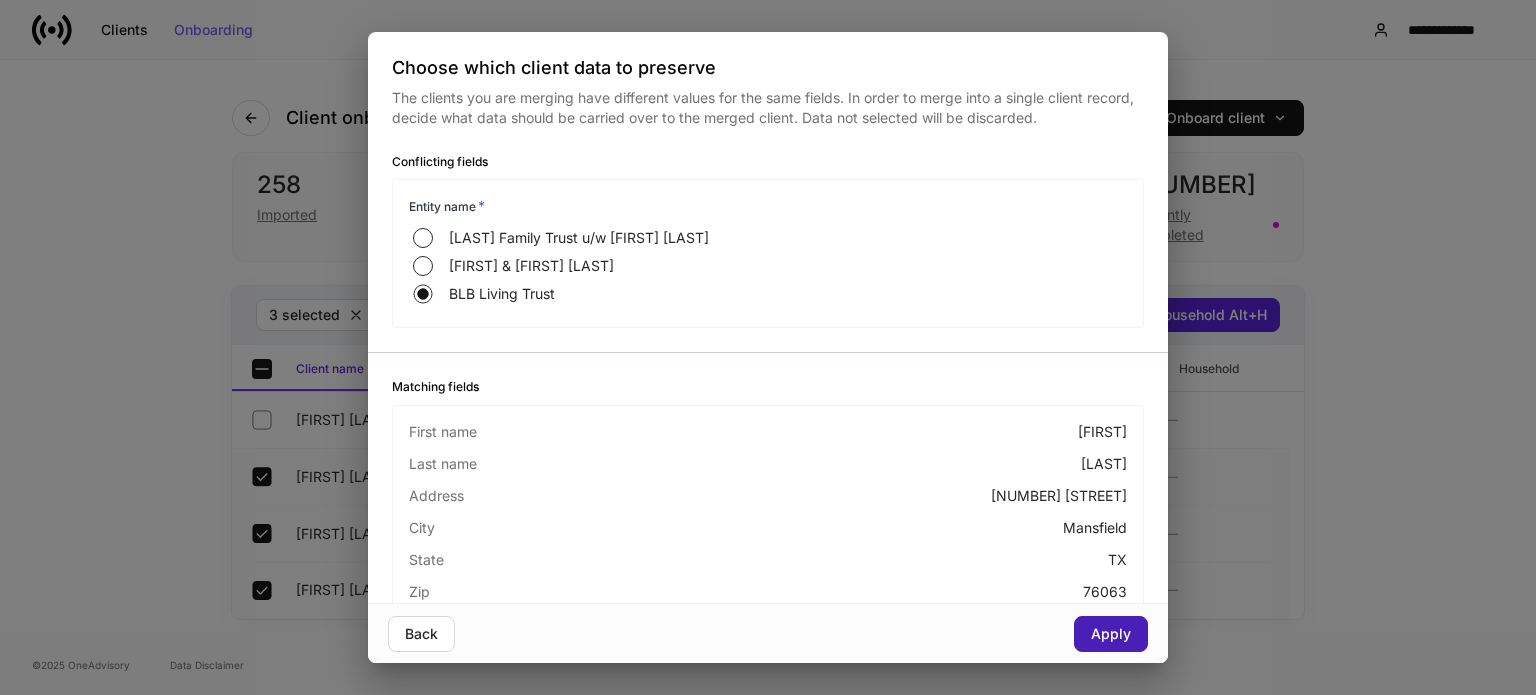 click on "Apply" at bounding box center [1111, 634] 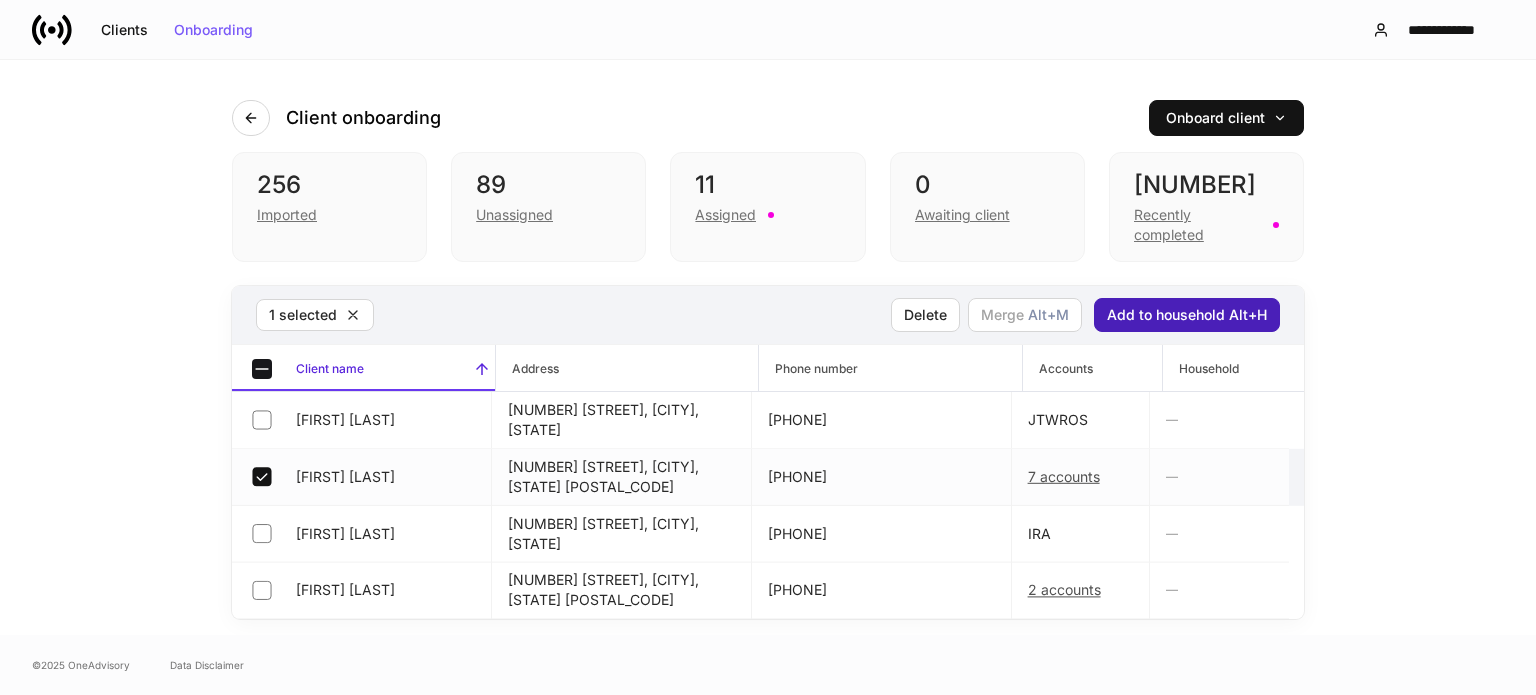 click on "Add to household Alt+H" at bounding box center [1187, 315] 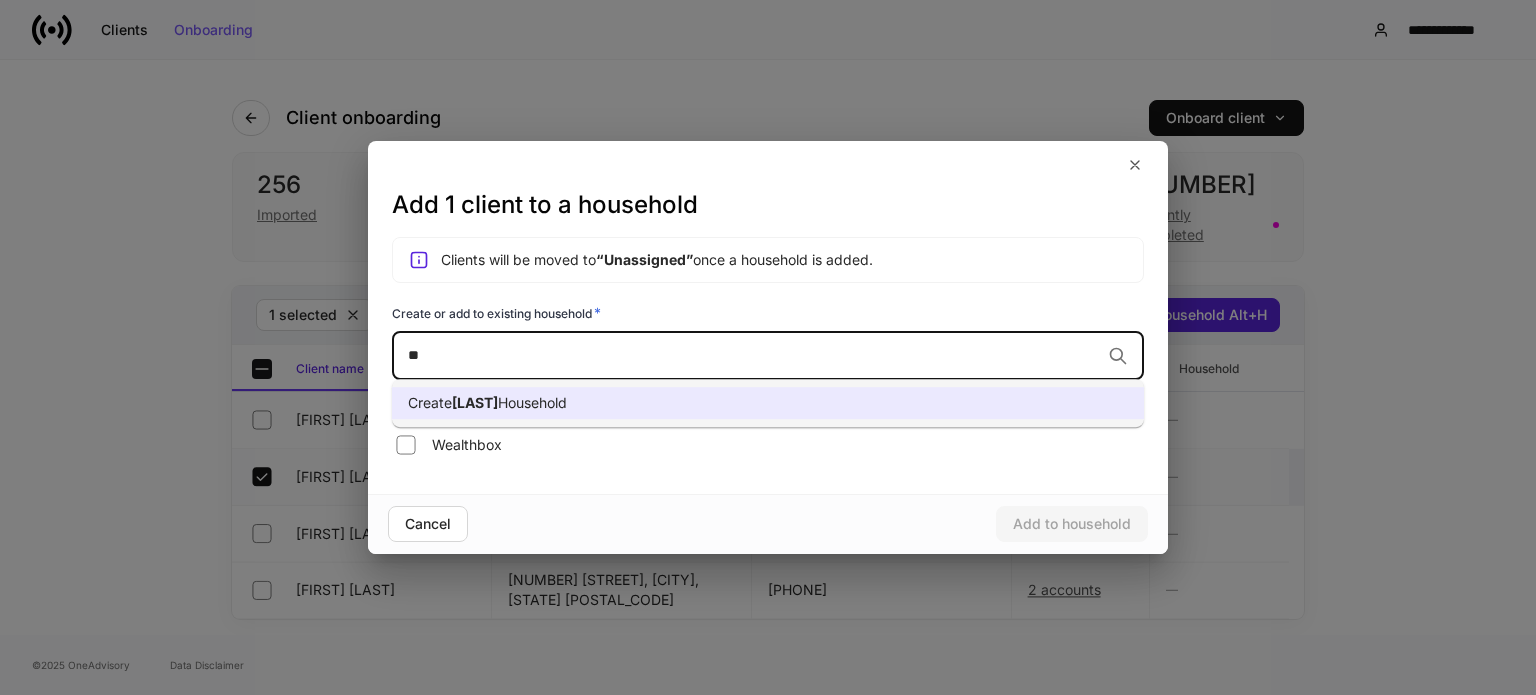 type on "*" 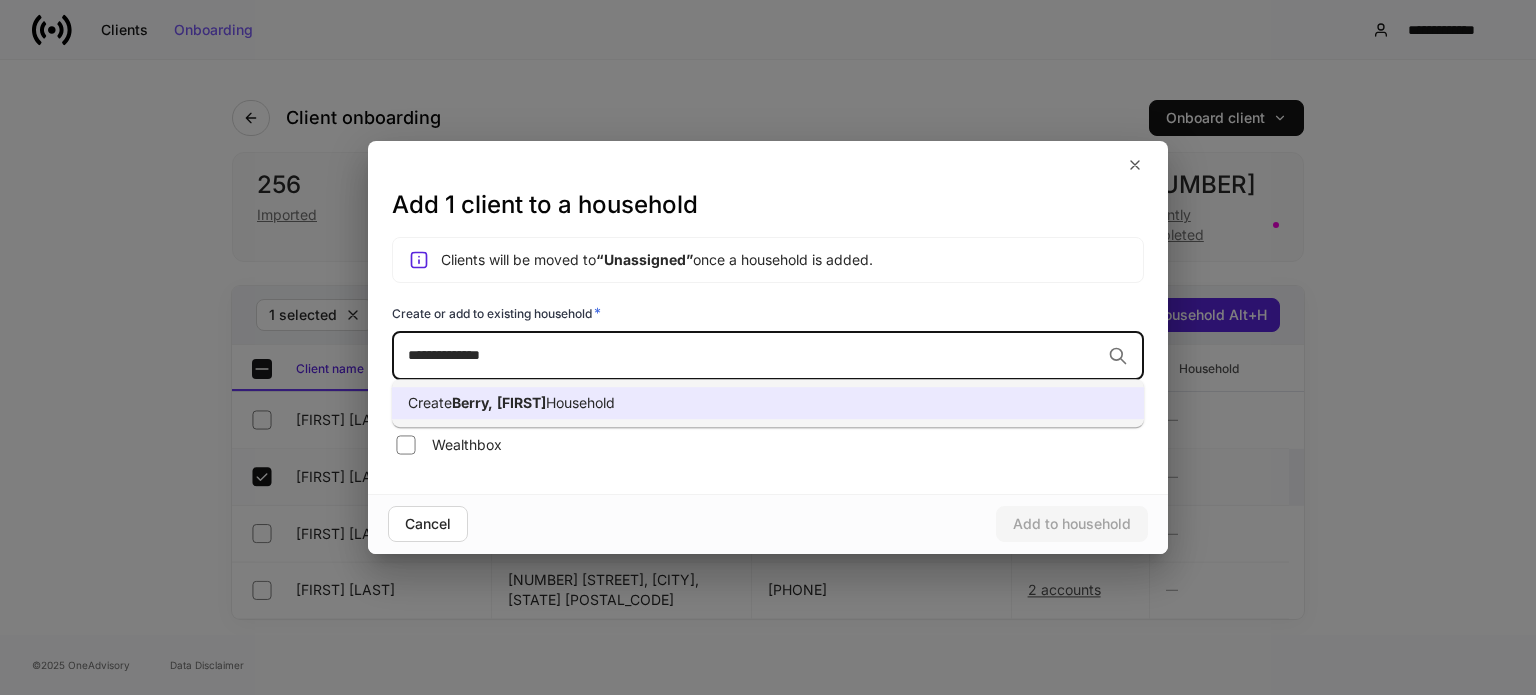 click on "Household" at bounding box center [580, 402] 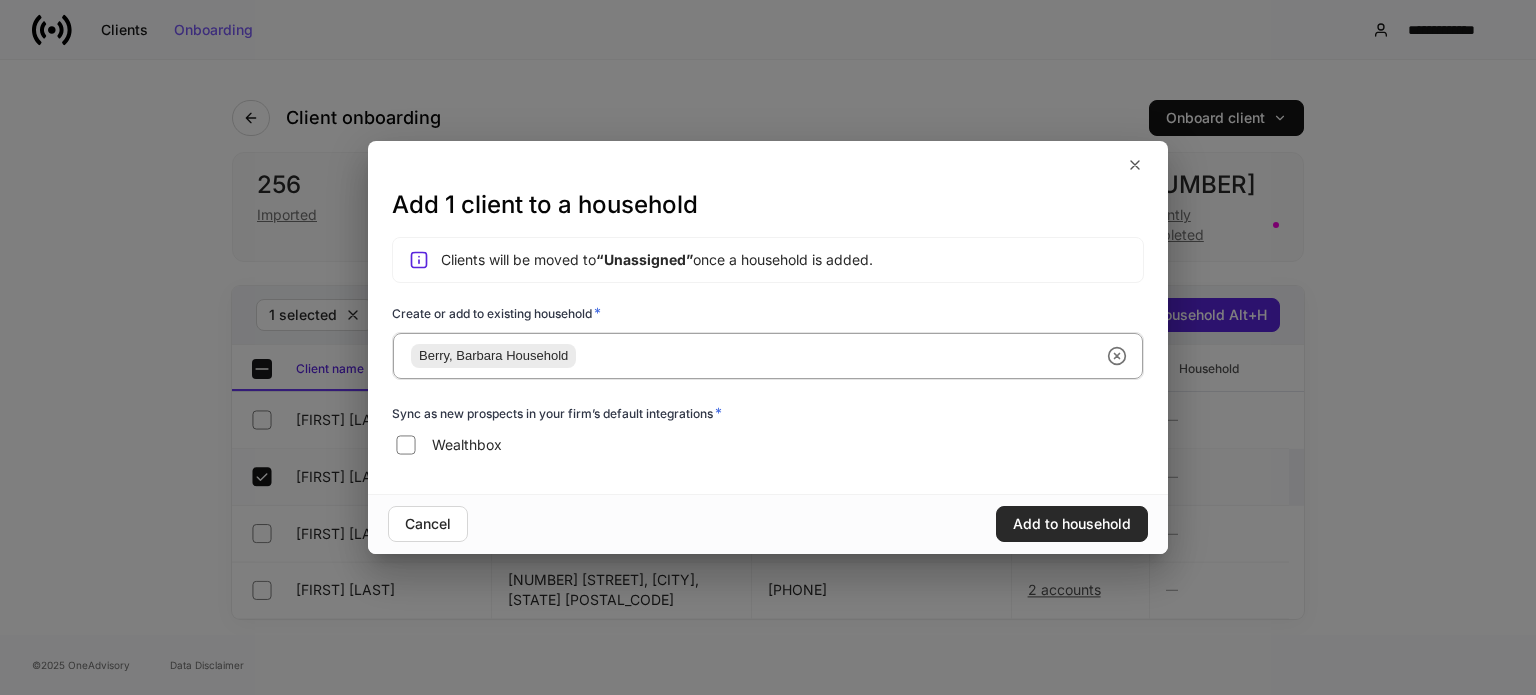 click on "Add to household" at bounding box center (1072, 524) 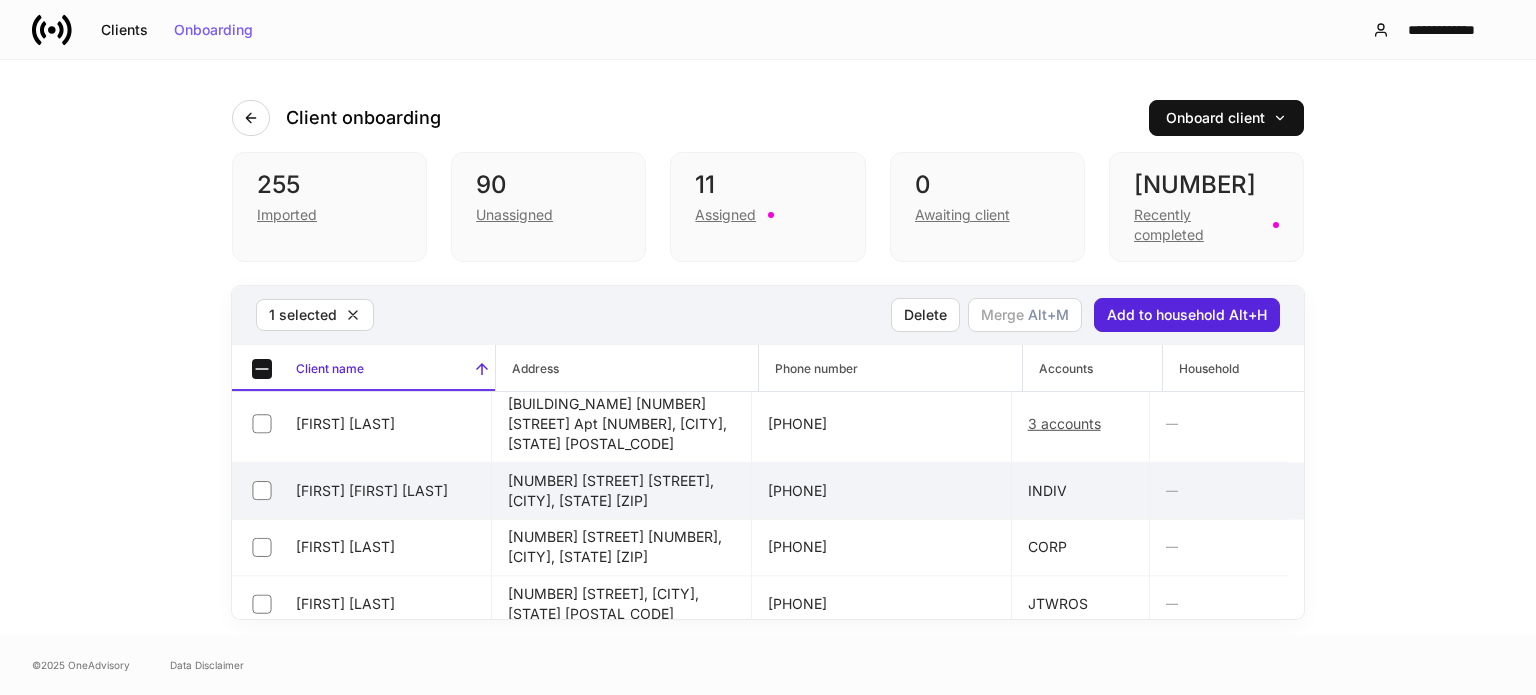 scroll, scrollTop: 4900, scrollLeft: 0, axis: vertical 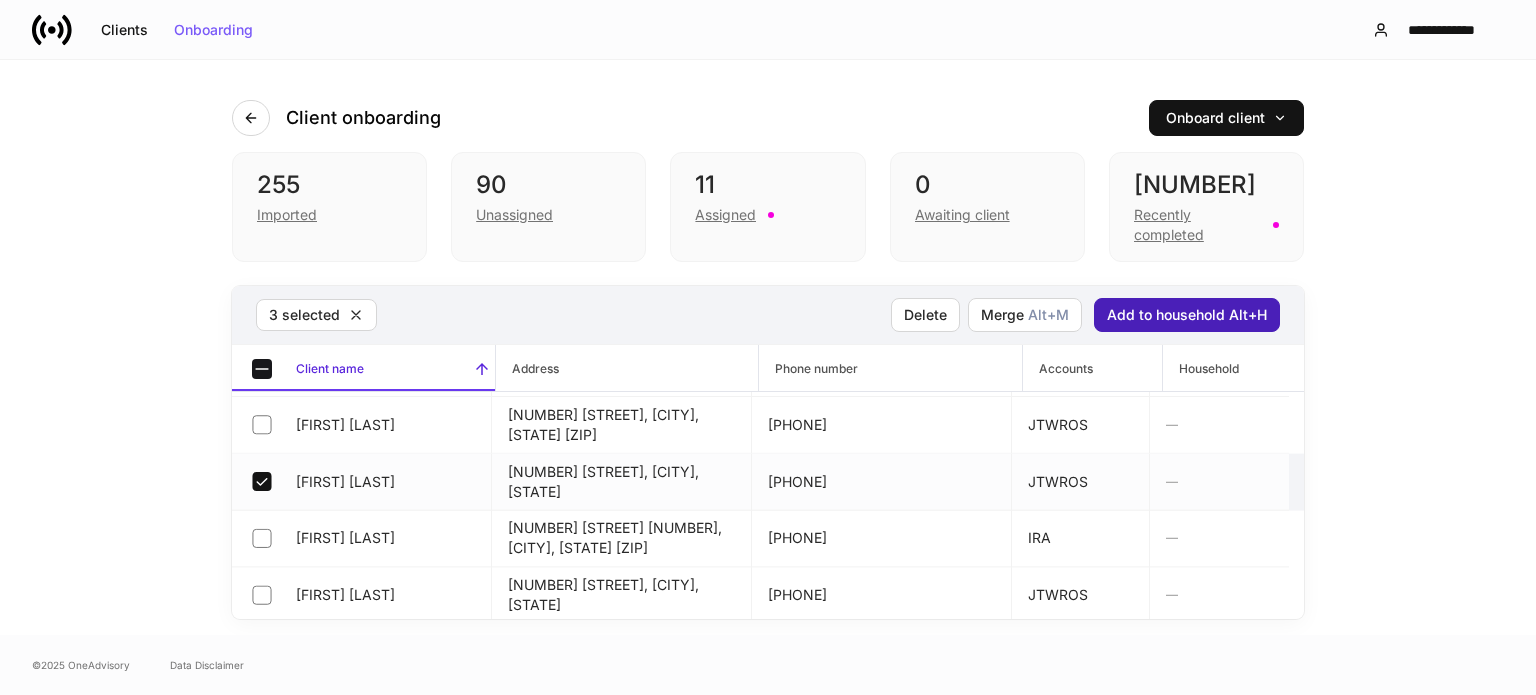 click on "Add to household Alt+H" at bounding box center [1187, 315] 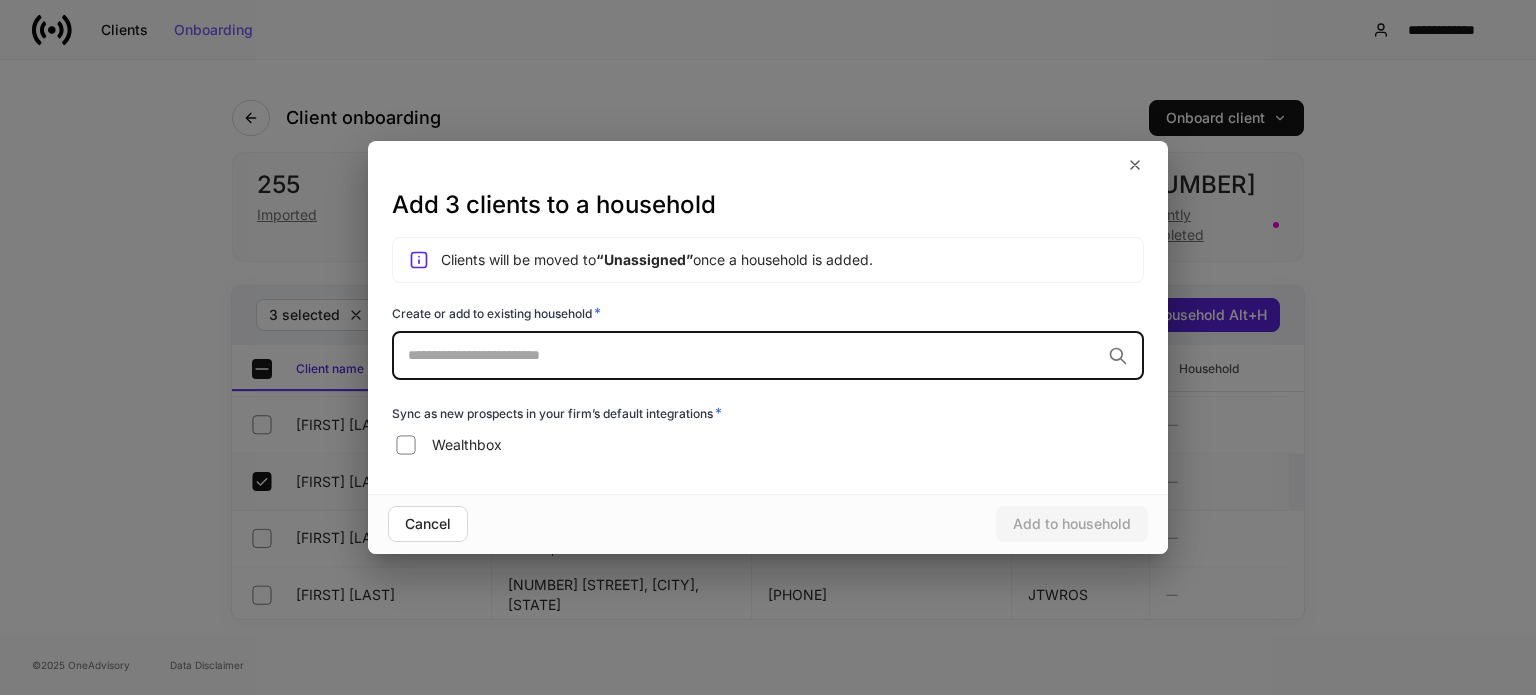 click at bounding box center [754, 355] 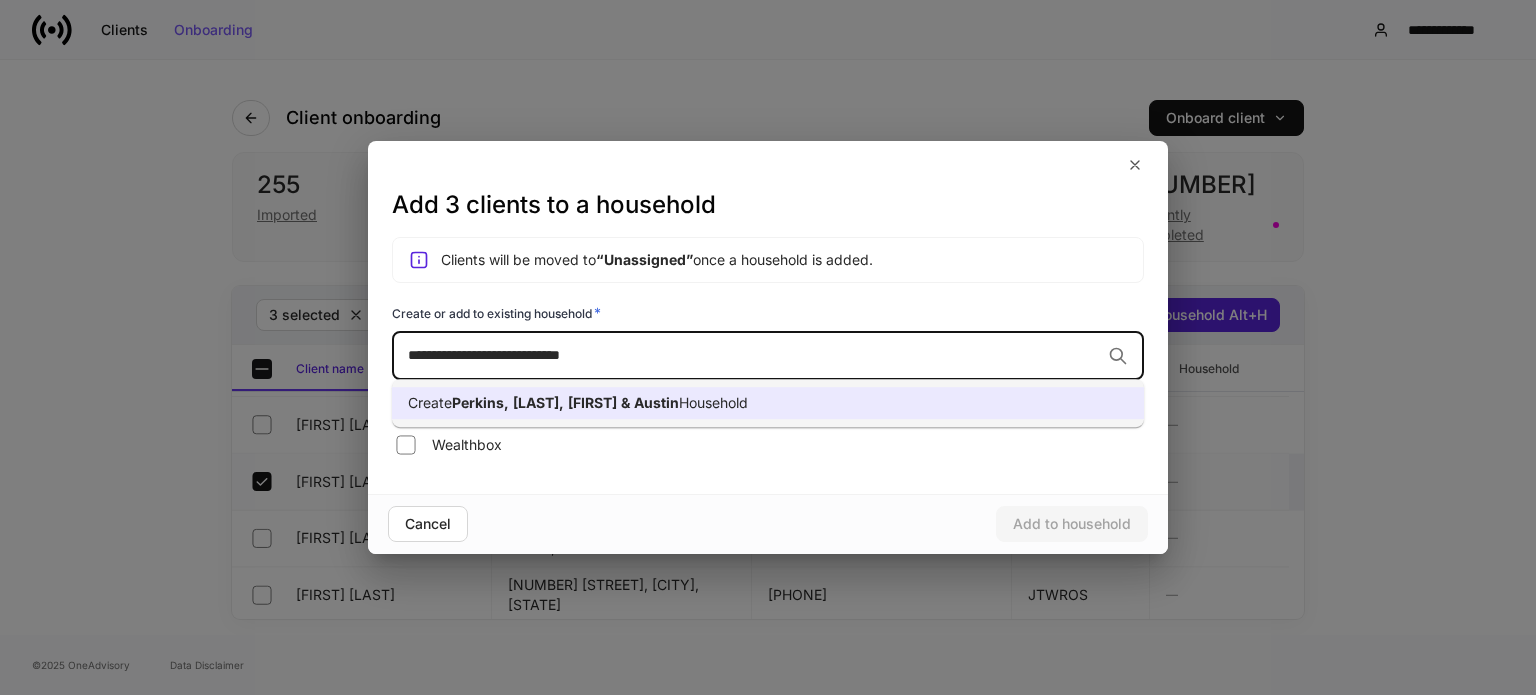 click at bounding box center [632, 402] 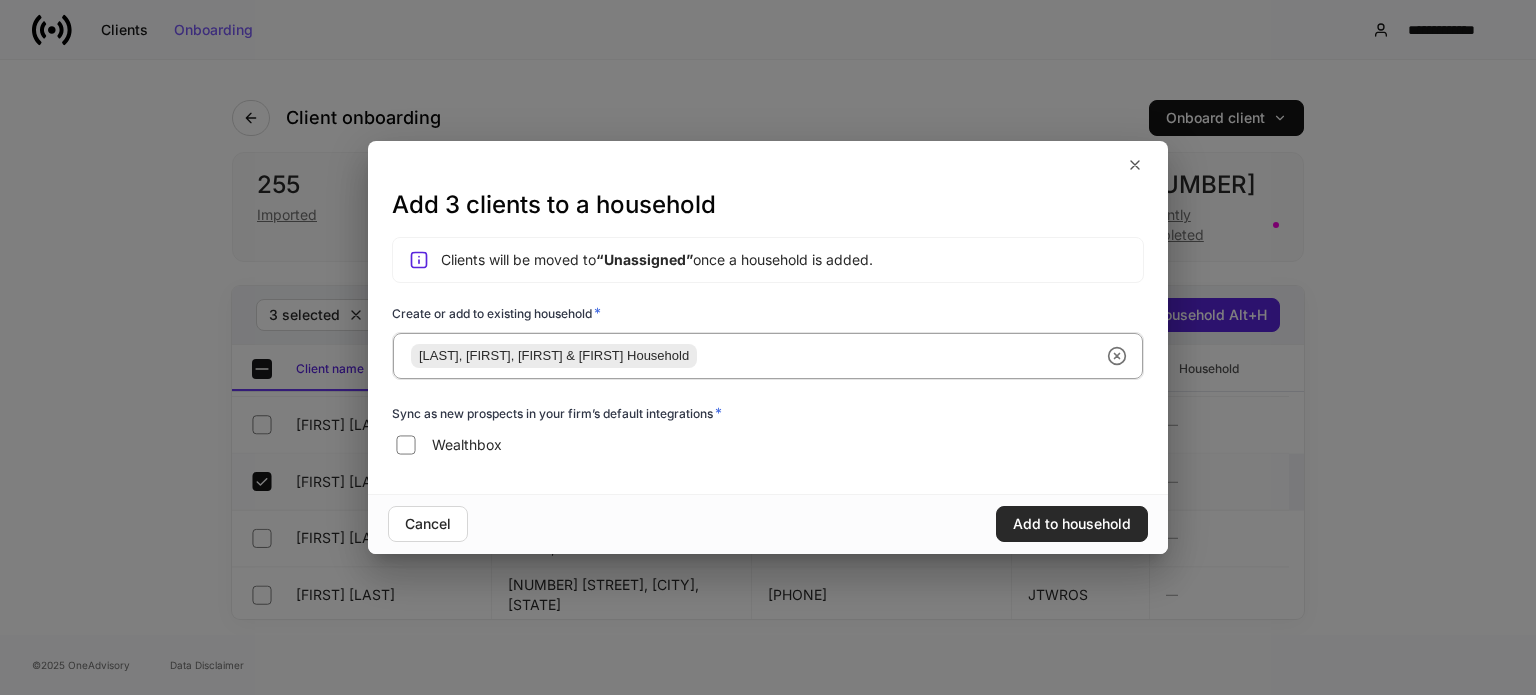 click on "Add to household" at bounding box center (1072, 524) 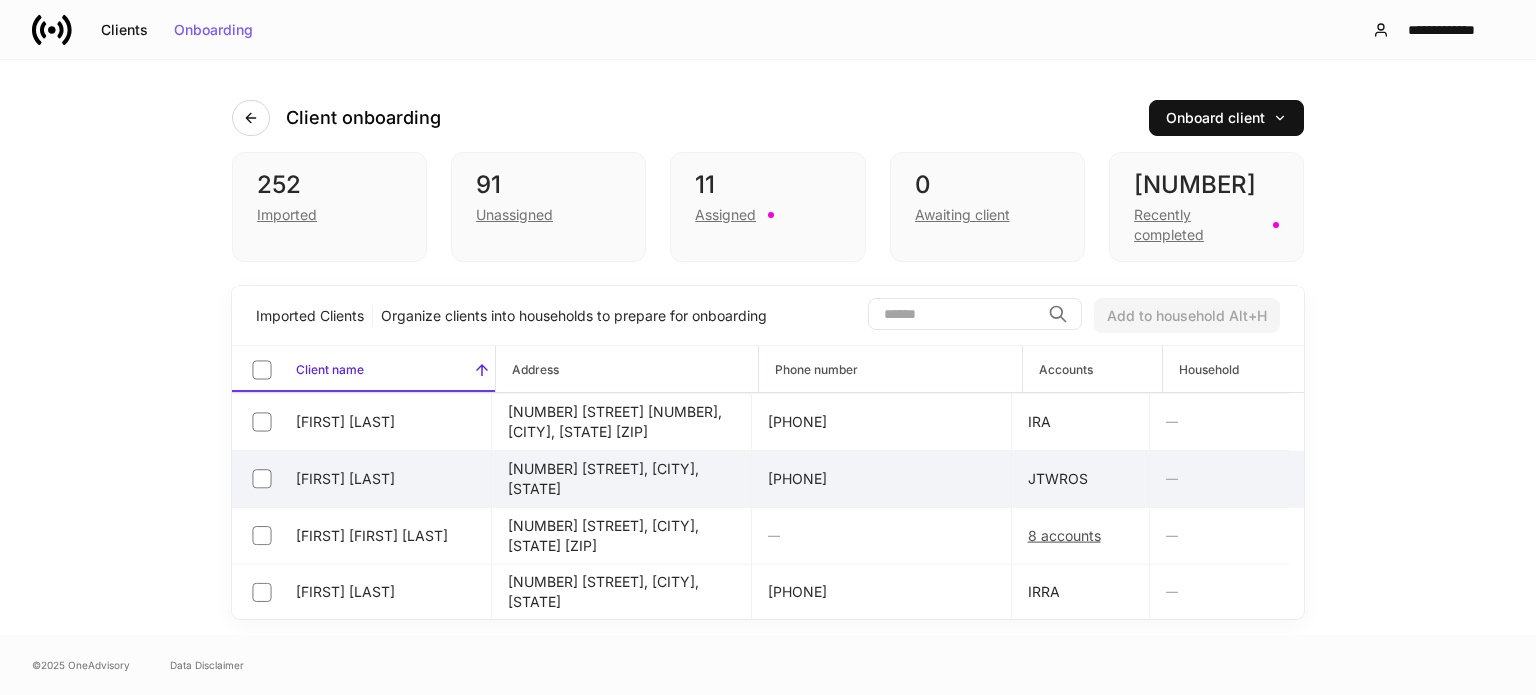 scroll, scrollTop: 11000, scrollLeft: 0, axis: vertical 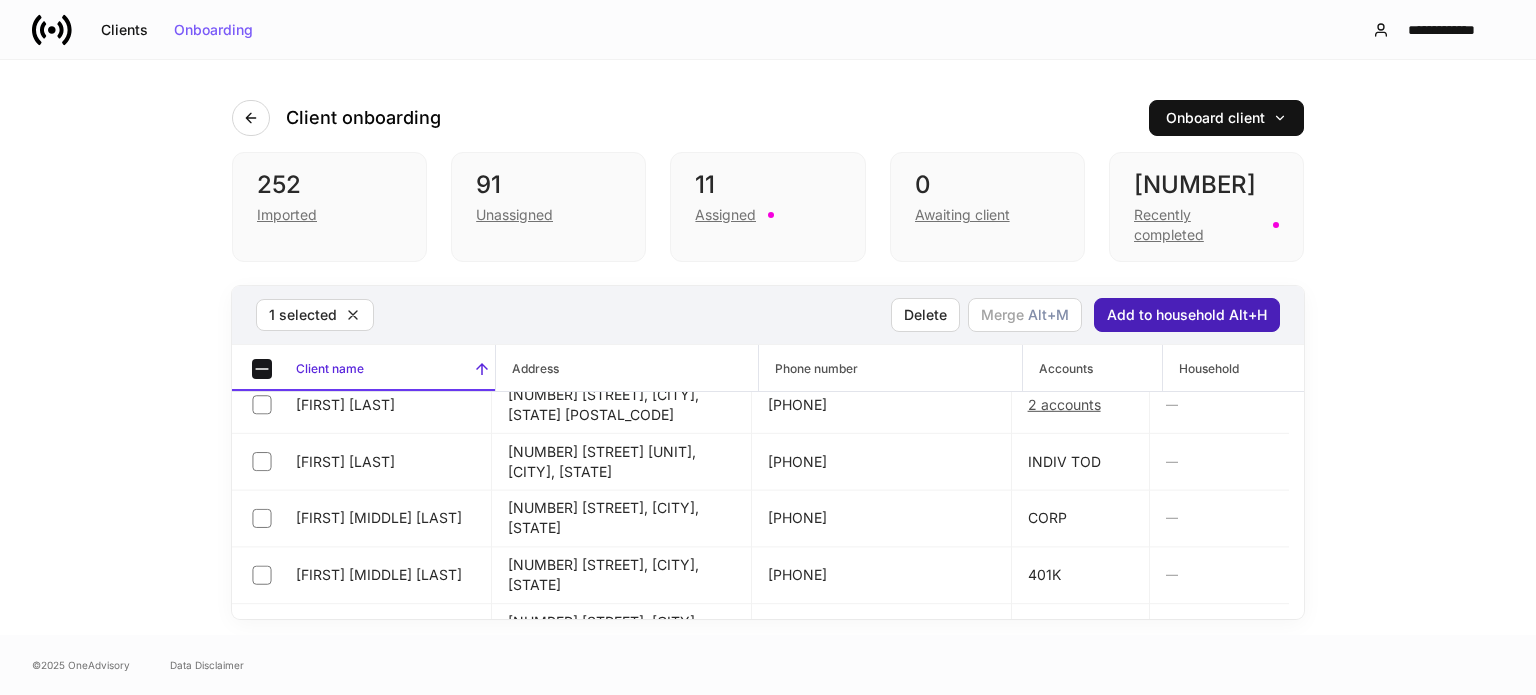 click on "Add to household Alt+H" at bounding box center [1187, 315] 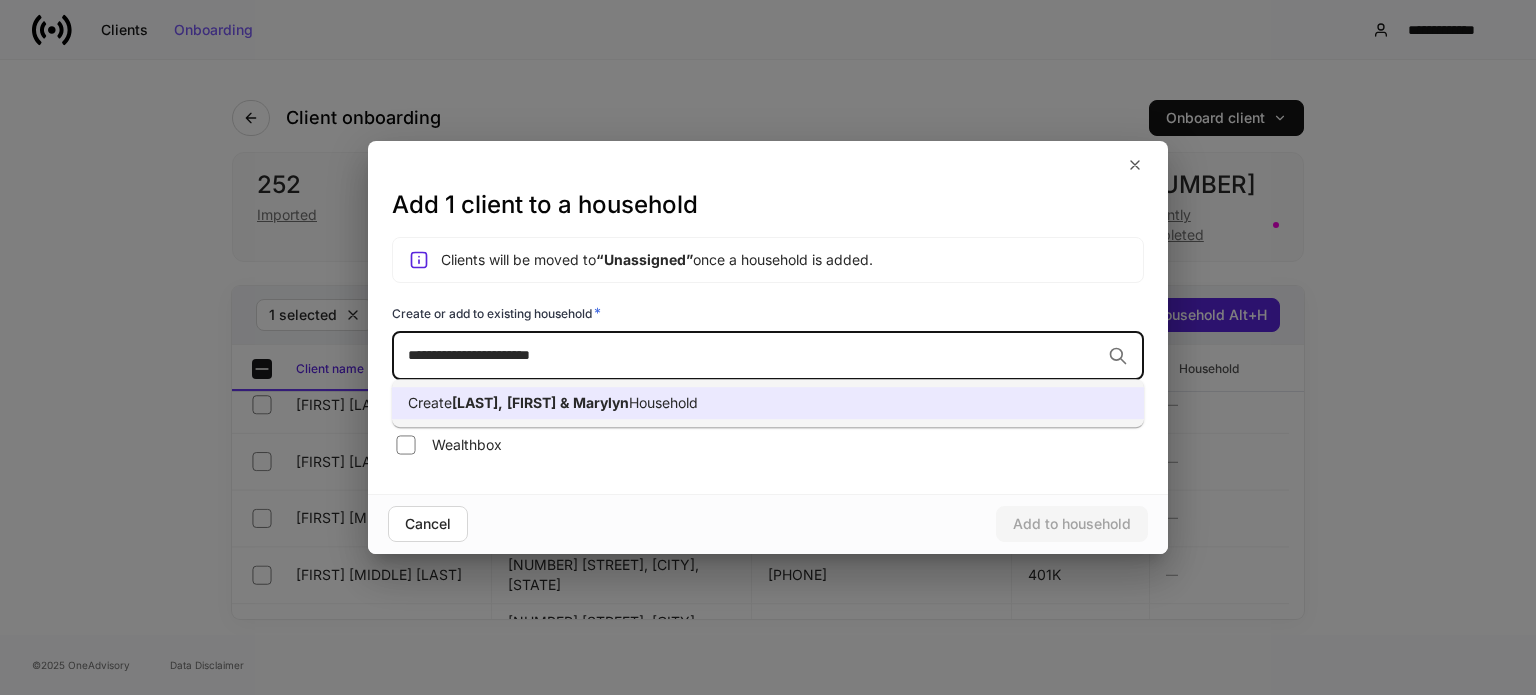 click on "Create  Caliendo,   Paul   &   Marylyn  Household" at bounding box center [768, 403] 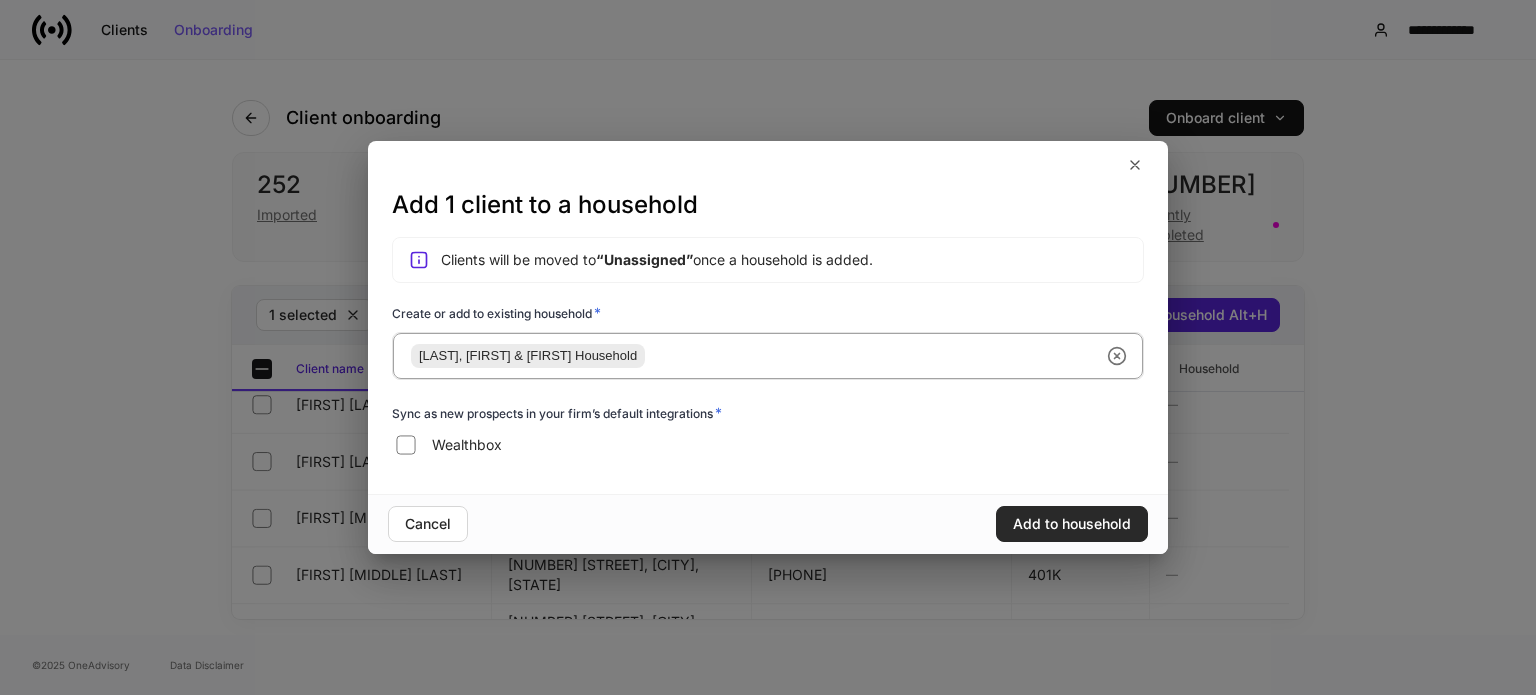 click on "Add to household" at bounding box center (1072, 524) 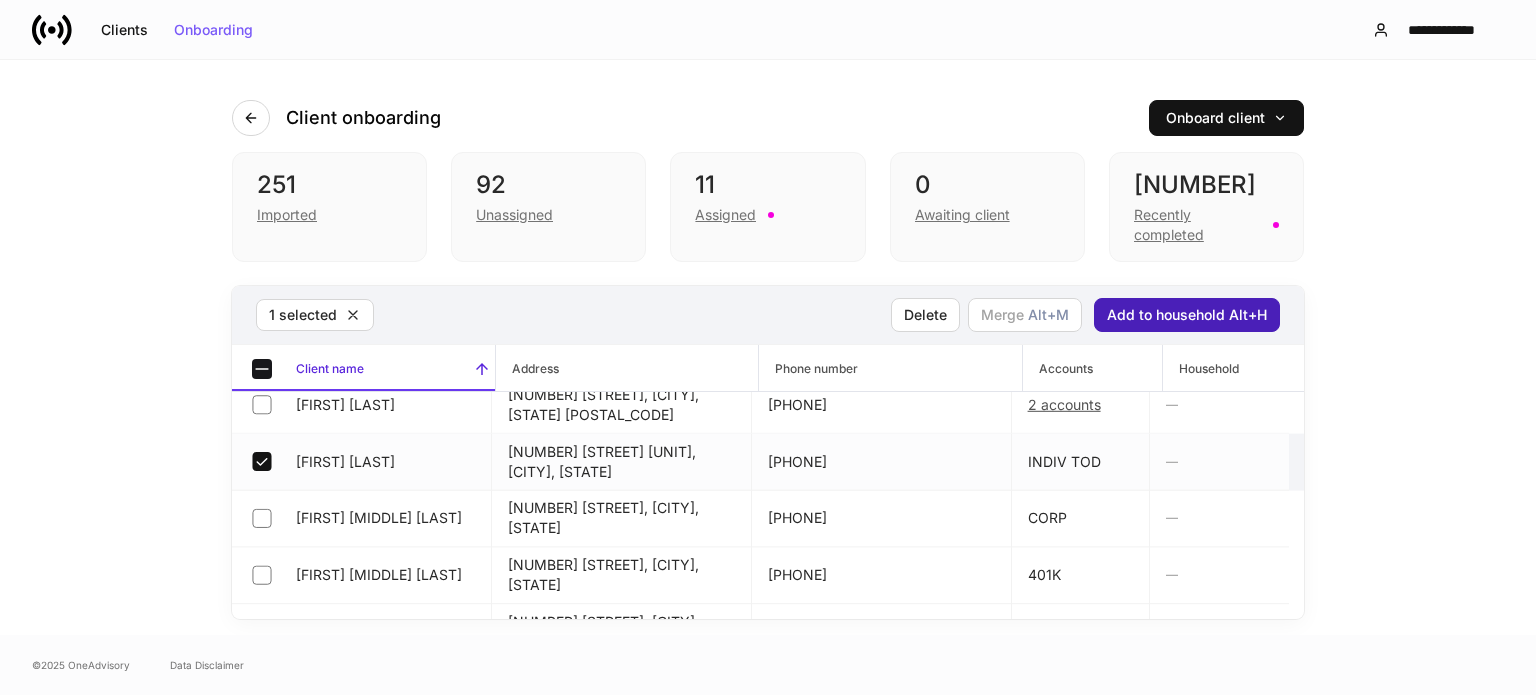 click on "Add to household Alt+H" at bounding box center (1187, 315) 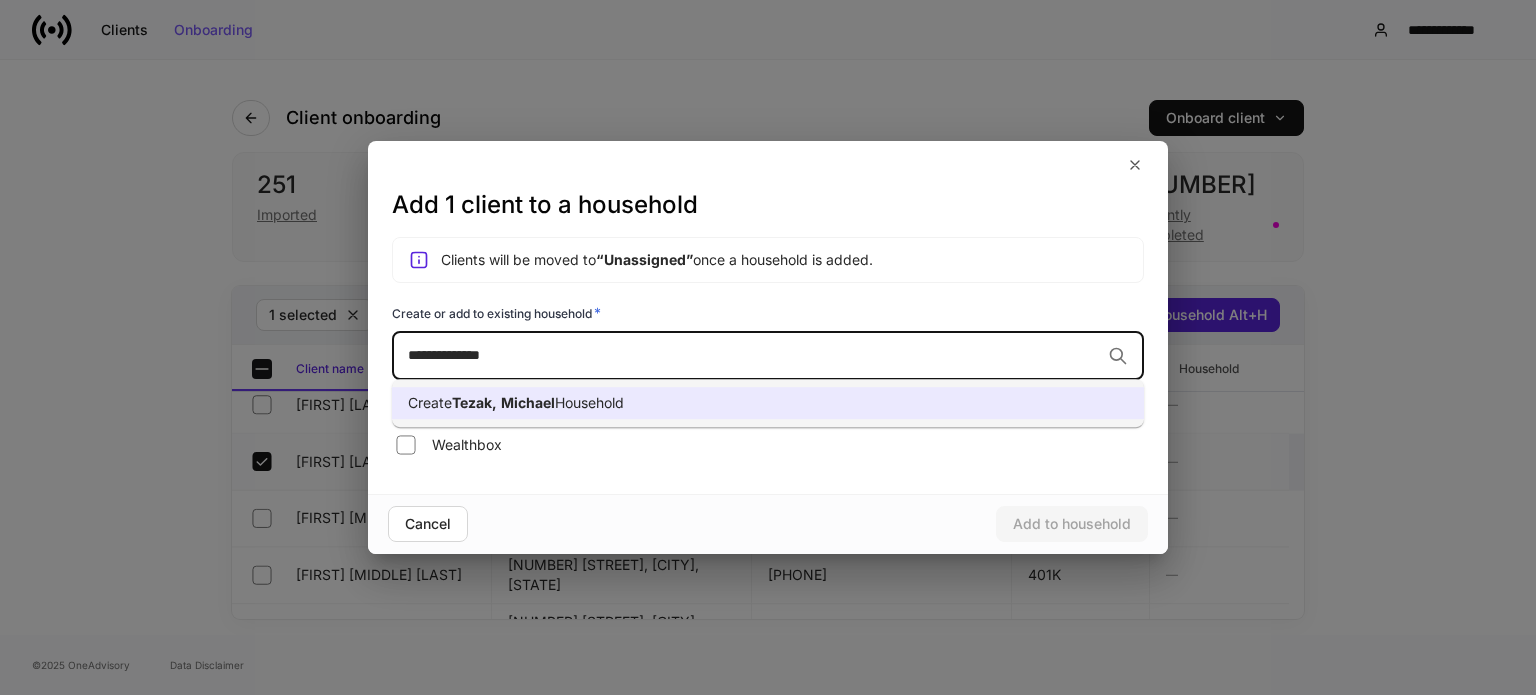 click on "Michael" at bounding box center (528, 402) 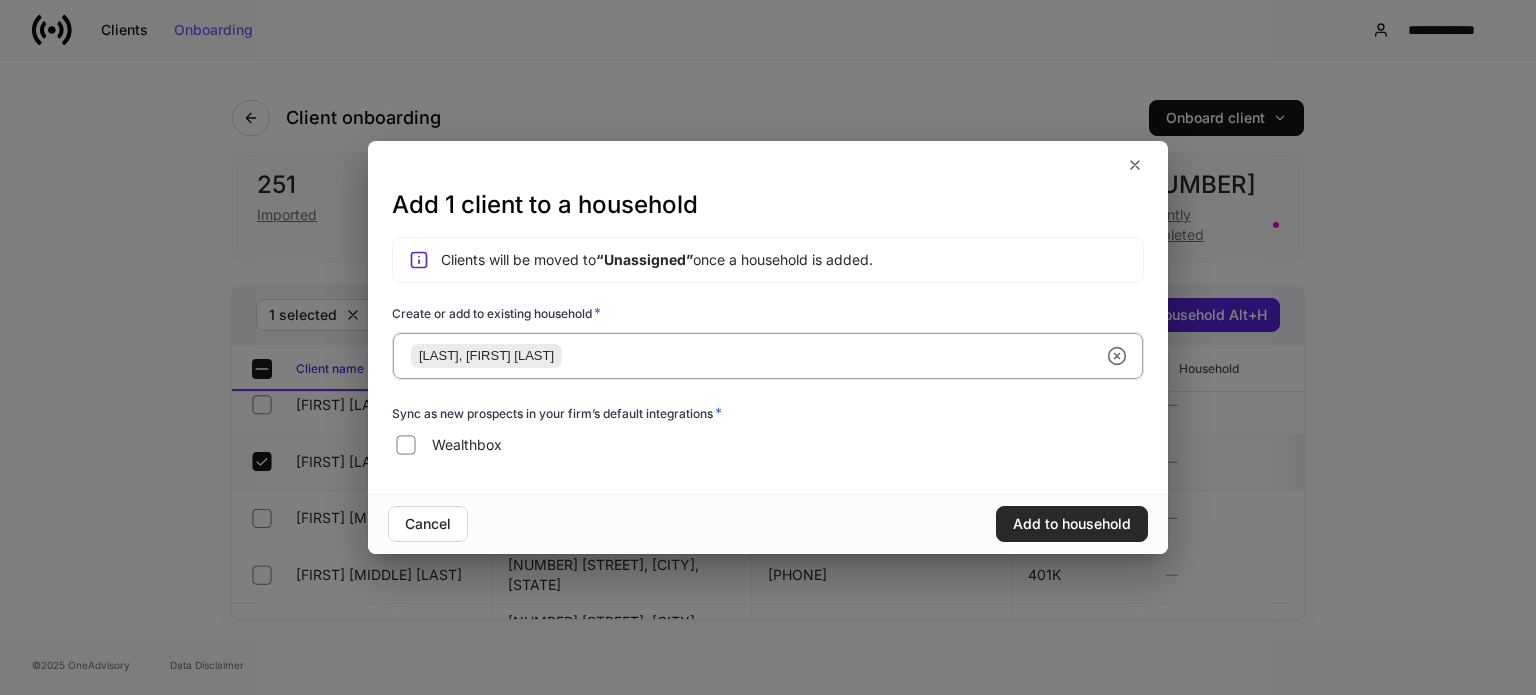 click on "Add to household" at bounding box center (1072, 524) 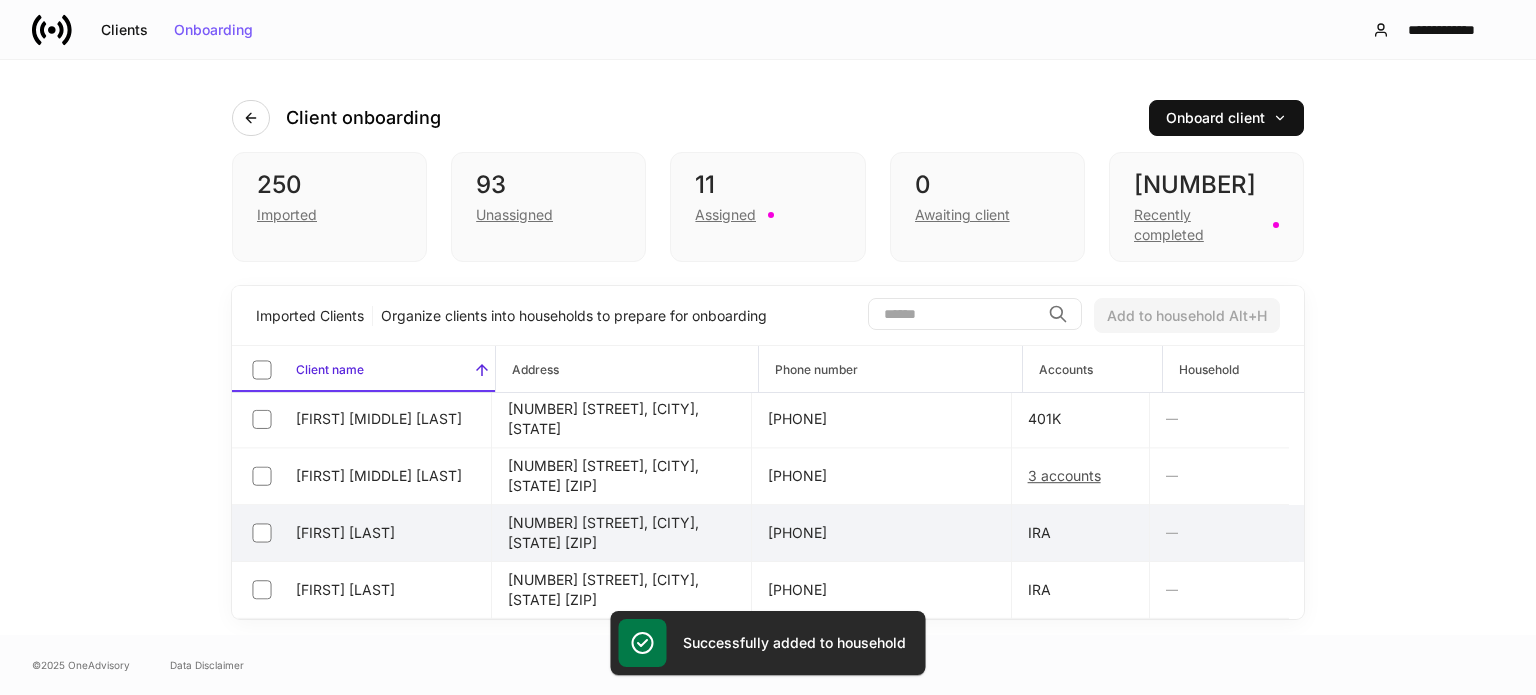 scroll, scrollTop: 9700, scrollLeft: 0, axis: vertical 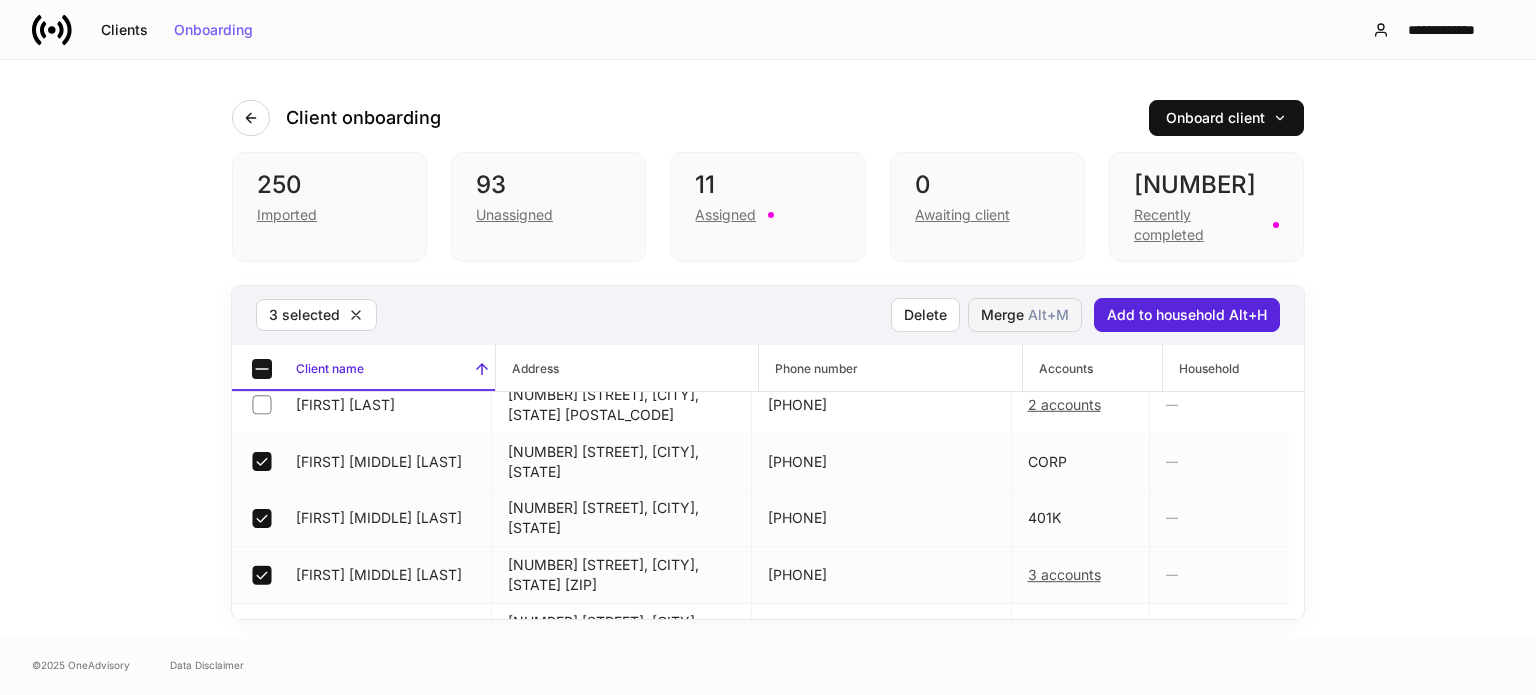click on "Alt+ M" at bounding box center [1048, 315] 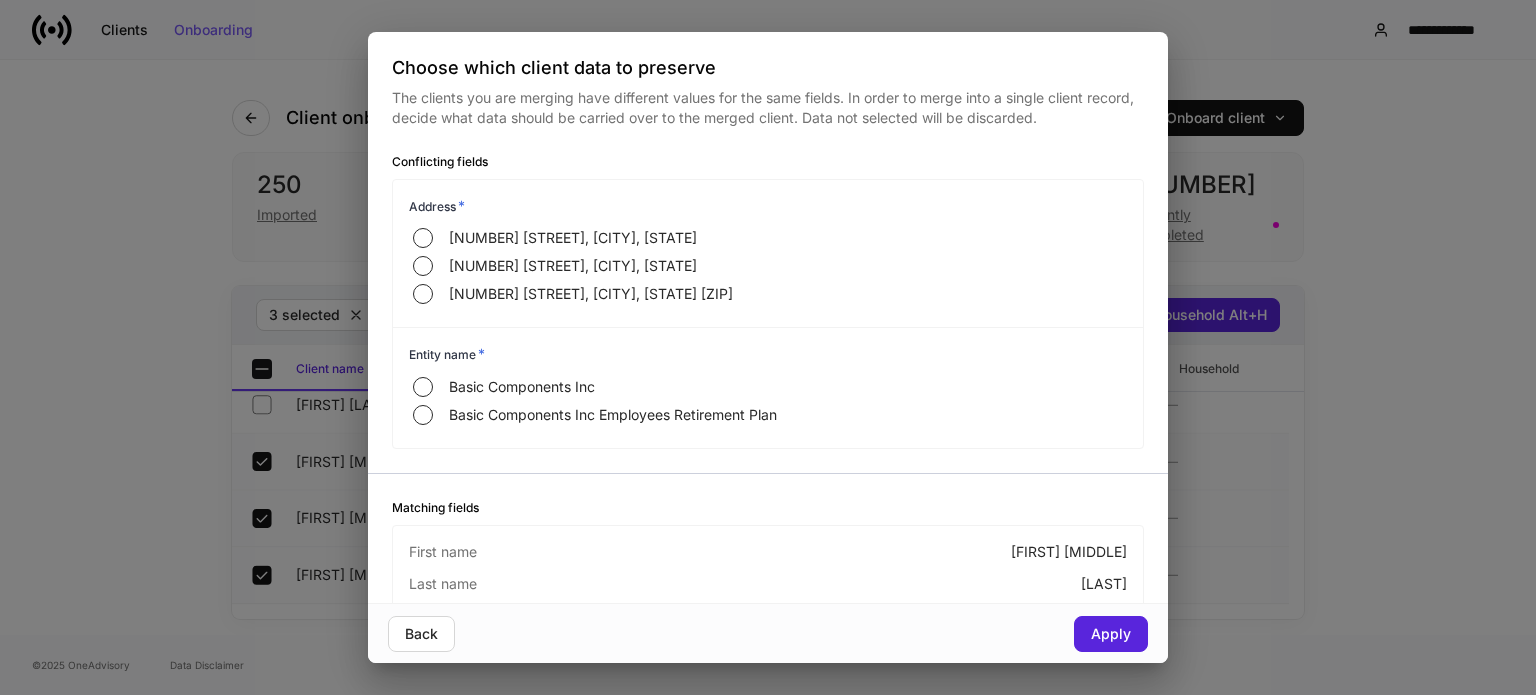 click on "Choose which client data to preserve The clients you are merging have different values for the same fields. In order to merge into a single client record, decide what data should be carried over to the merged client. Data not selected will be discarded. Conflicting fields Address * 1201 S 2nd Ave, Mansdield, TX 76063-7402 1201 S 2nd Ave, Mansdield, TX 76063-7402 2304 Stonebridge Ln, Mansfield, TX 76063-5337 Entity name * Basic Components Inc Basic Components Inc Employees Retirement Plan Matching fields First name Michael Todd Last name Chappell Email tchappell@basiccomp.com Primary phone Mobile Mobile phone 6027232290 Back Apply" at bounding box center (768, 347) 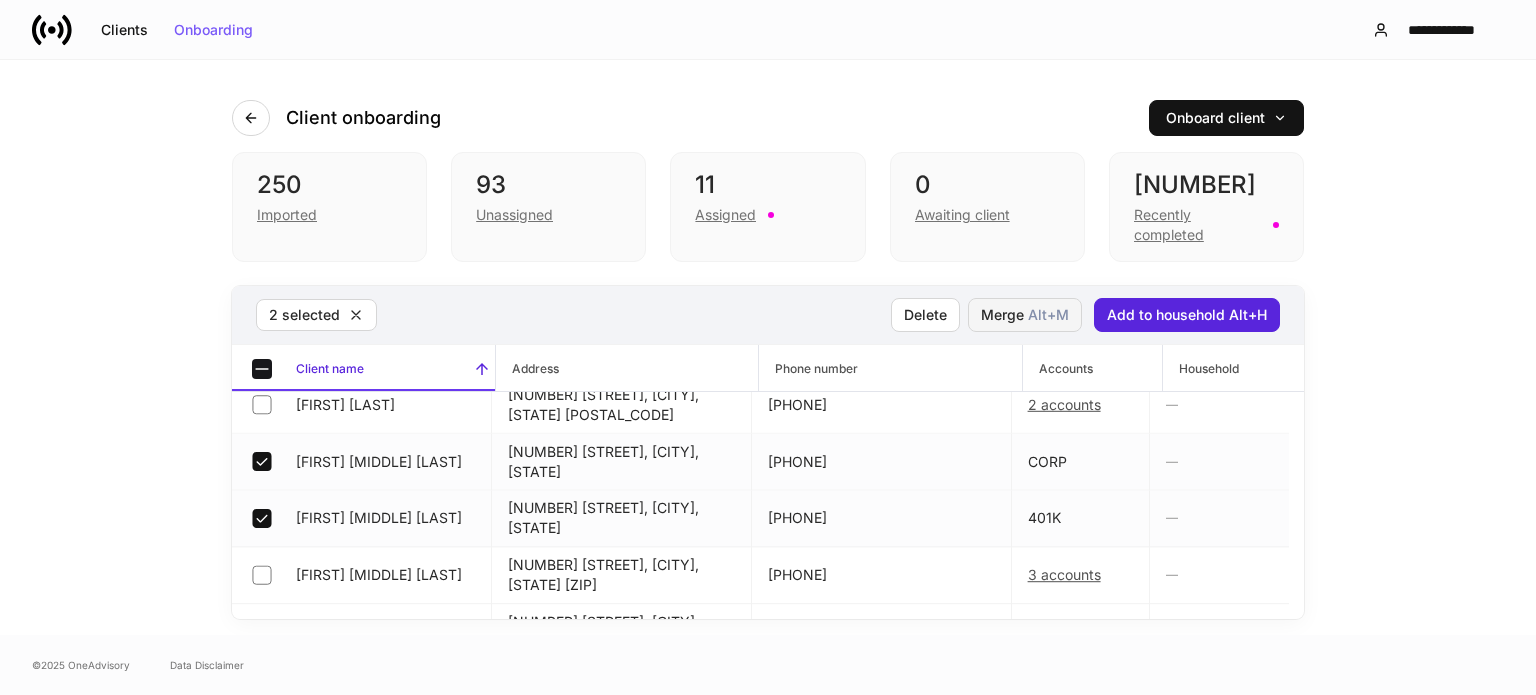click on "Merge Alt+ M" at bounding box center [1025, 315] 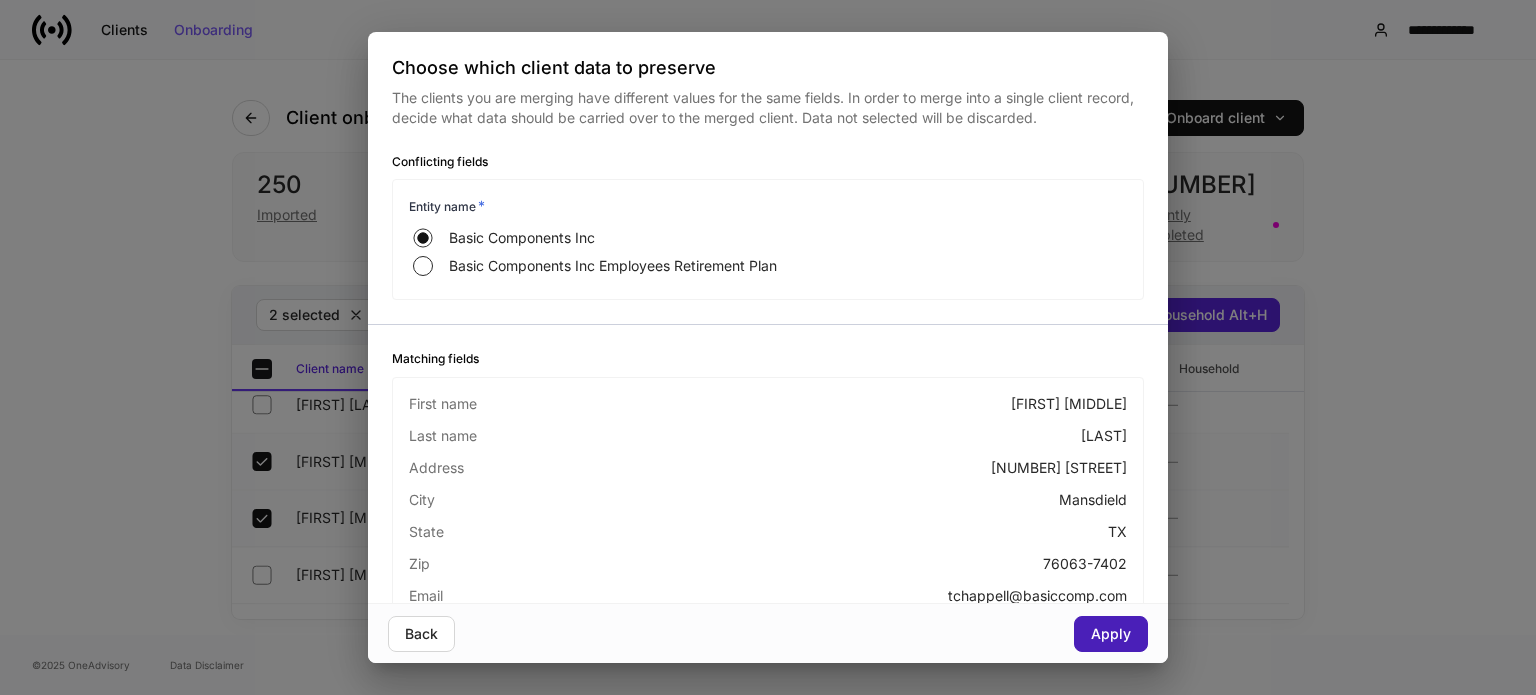 click on "Apply" at bounding box center [1111, 634] 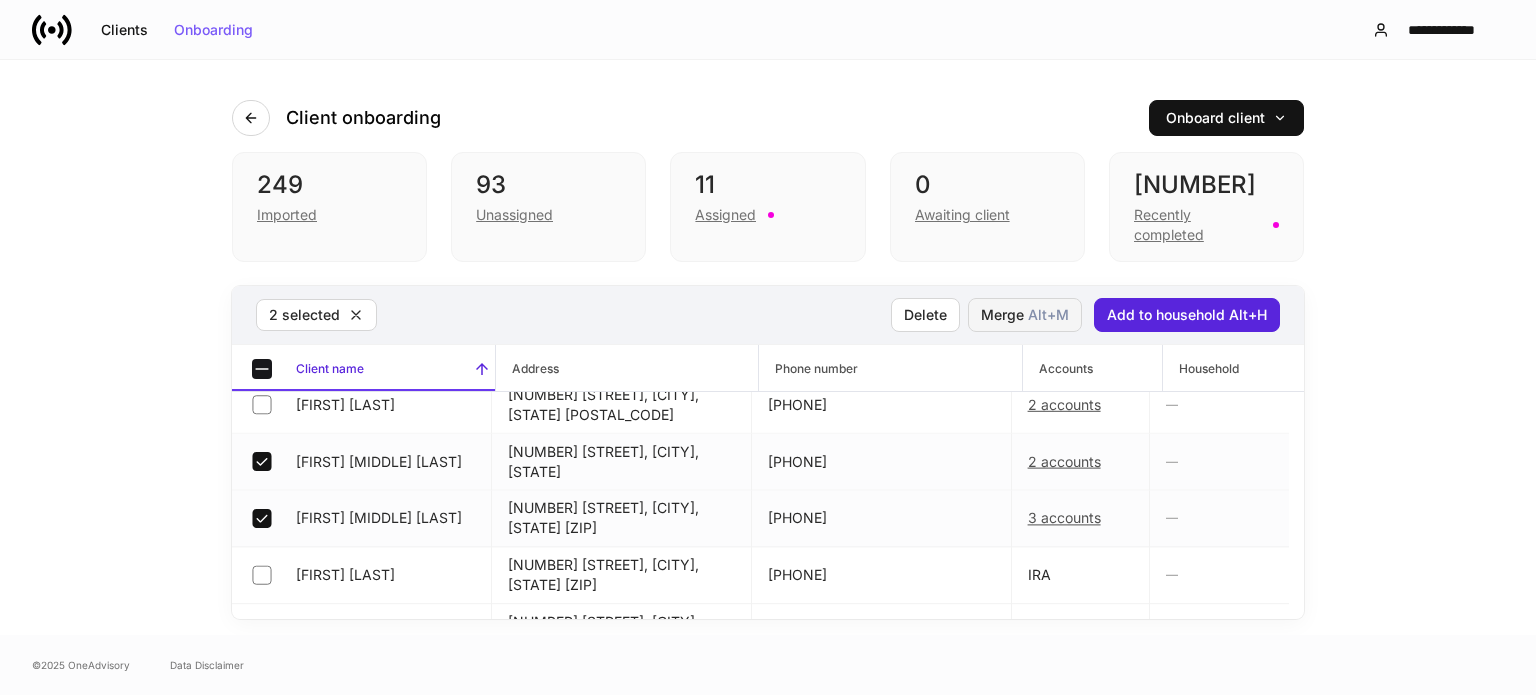 click on "Alt+ M" at bounding box center (1048, 315) 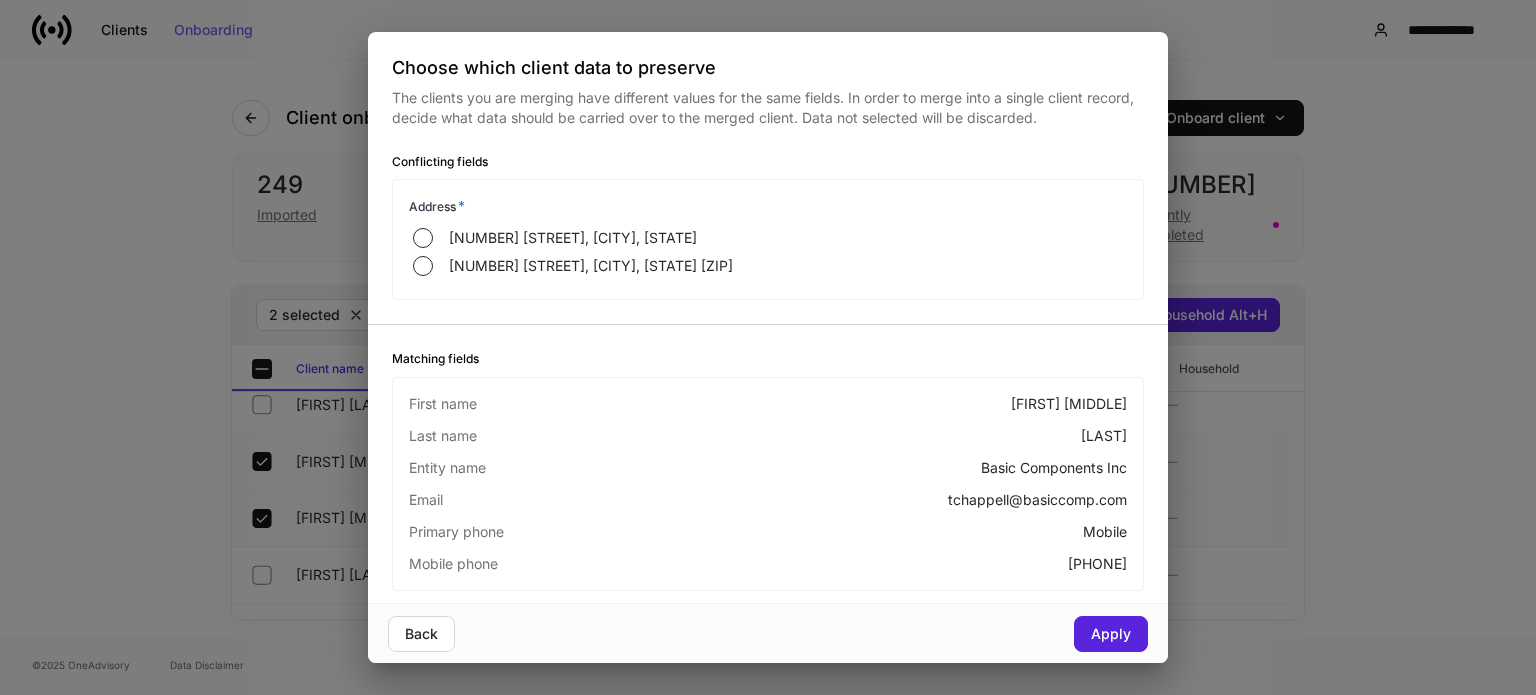 click on "Choose which client data to preserve The clients you are merging have different values for the same fields. In order to merge into a single client record, decide what data should be carried over to the merged client. Data not selected will be discarded. Conflicting fields Address * 1201 S 2nd Ave, Mansdield, TX 76063-7402 2304 Stonebridge Ln, Mansfield, TX 76063-5337 Matching fields First name Michael Todd Last name Chappell Entity name Basic Components Inc Email tchappell@basiccomp.com Primary phone Mobile Mobile phone 6027232290 Back Apply" at bounding box center [768, 347] 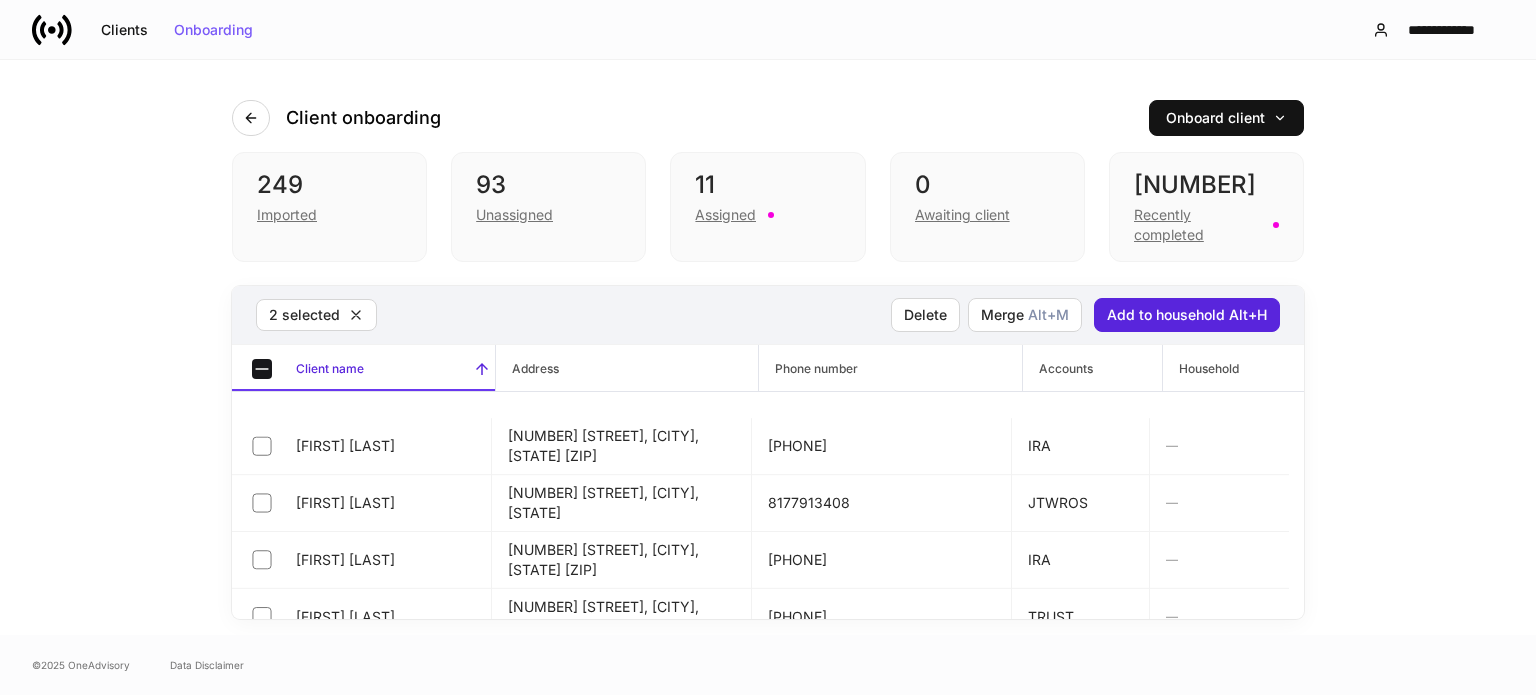 scroll, scrollTop: 5400, scrollLeft: 0, axis: vertical 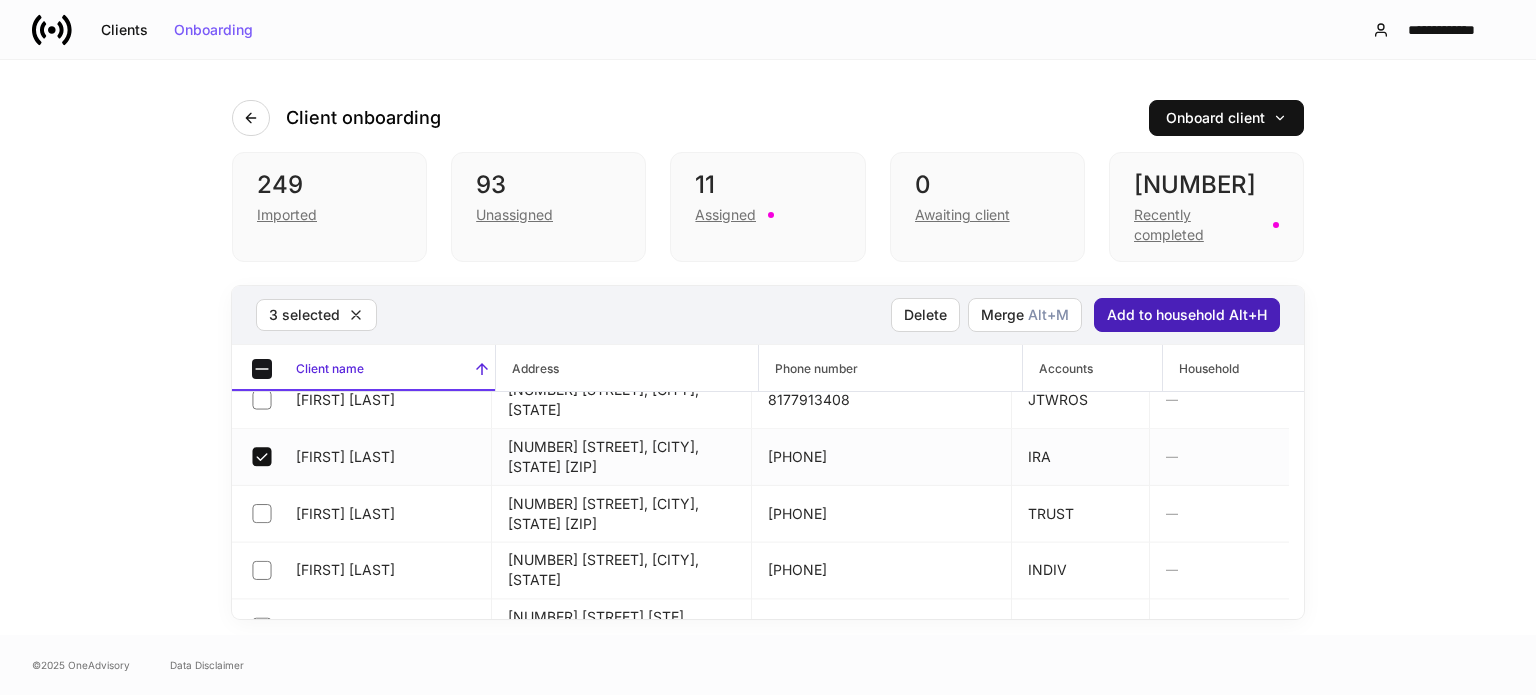 click on "Add to household Alt+H" at bounding box center (1187, 315) 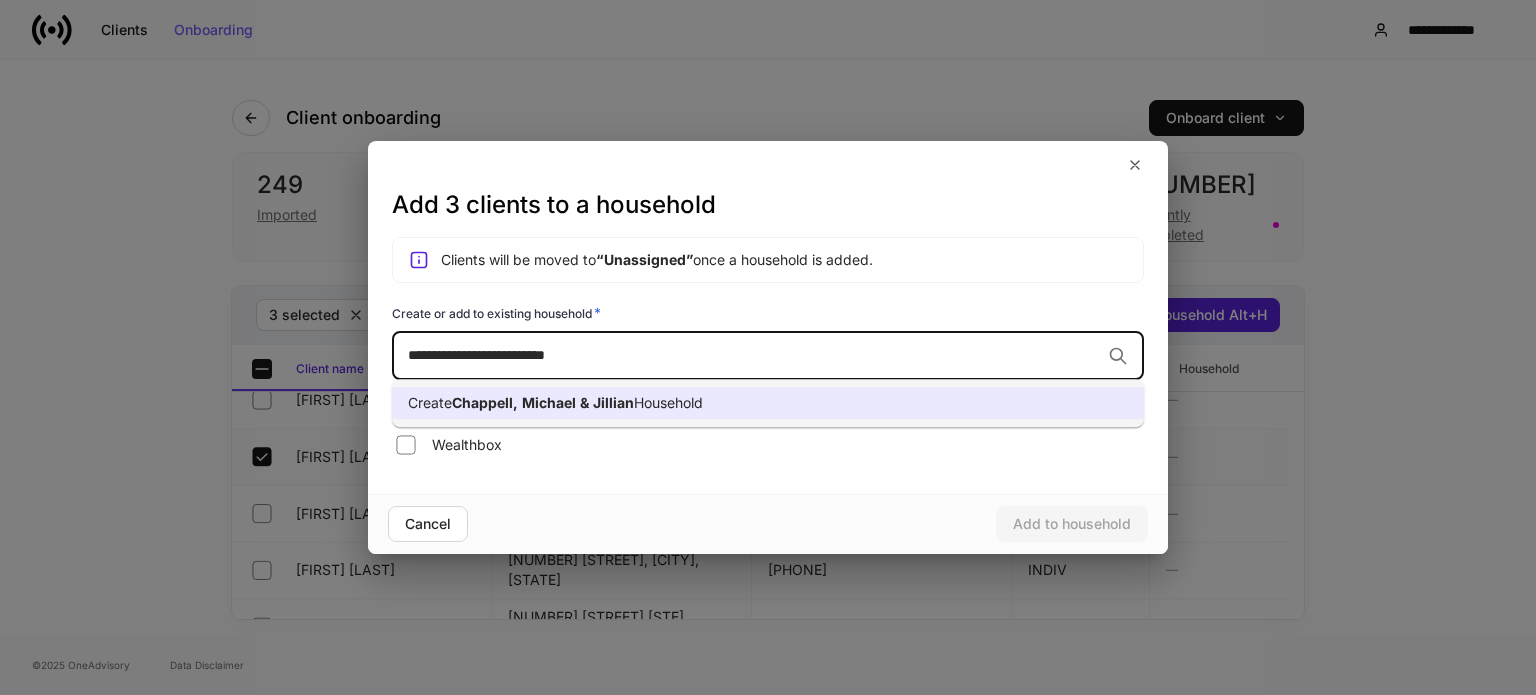 click on "&" at bounding box center [584, 402] 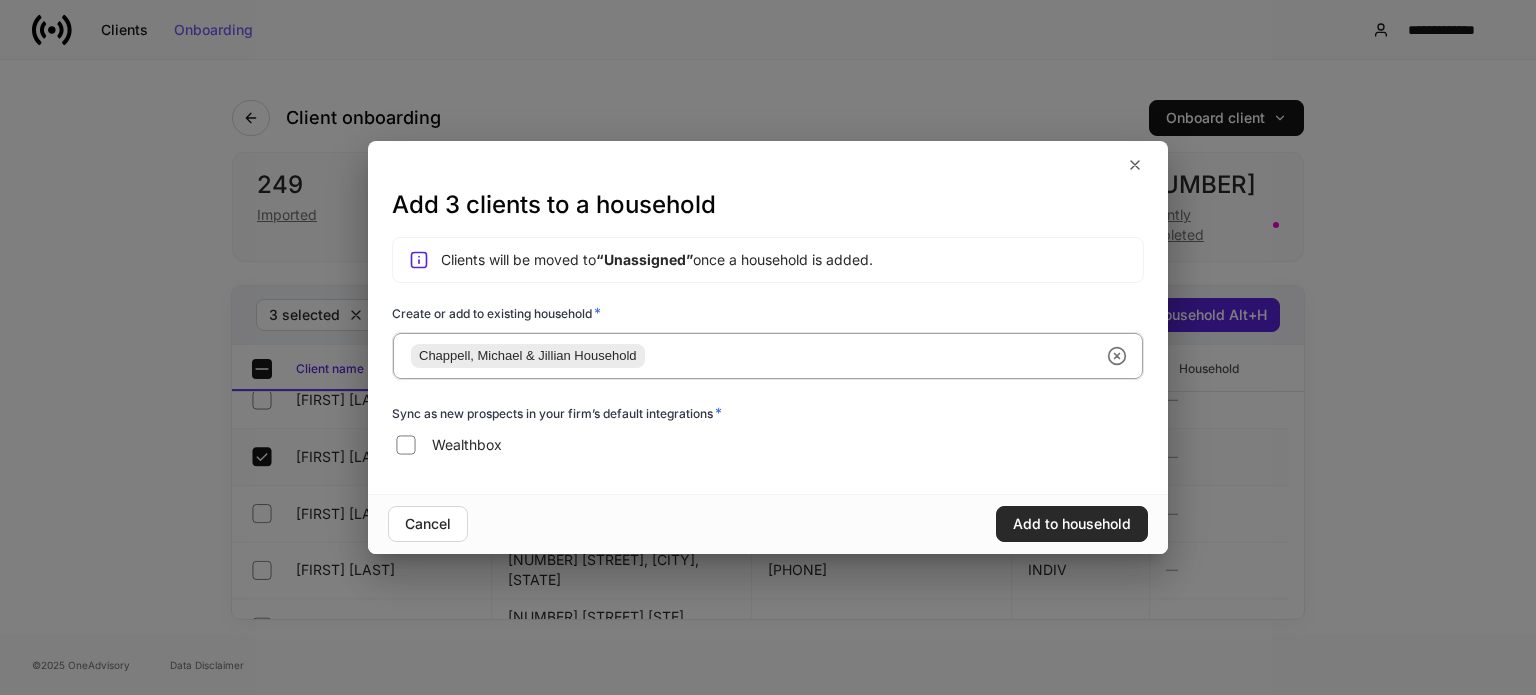 click on "Add to household" at bounding box center (1072, 524) 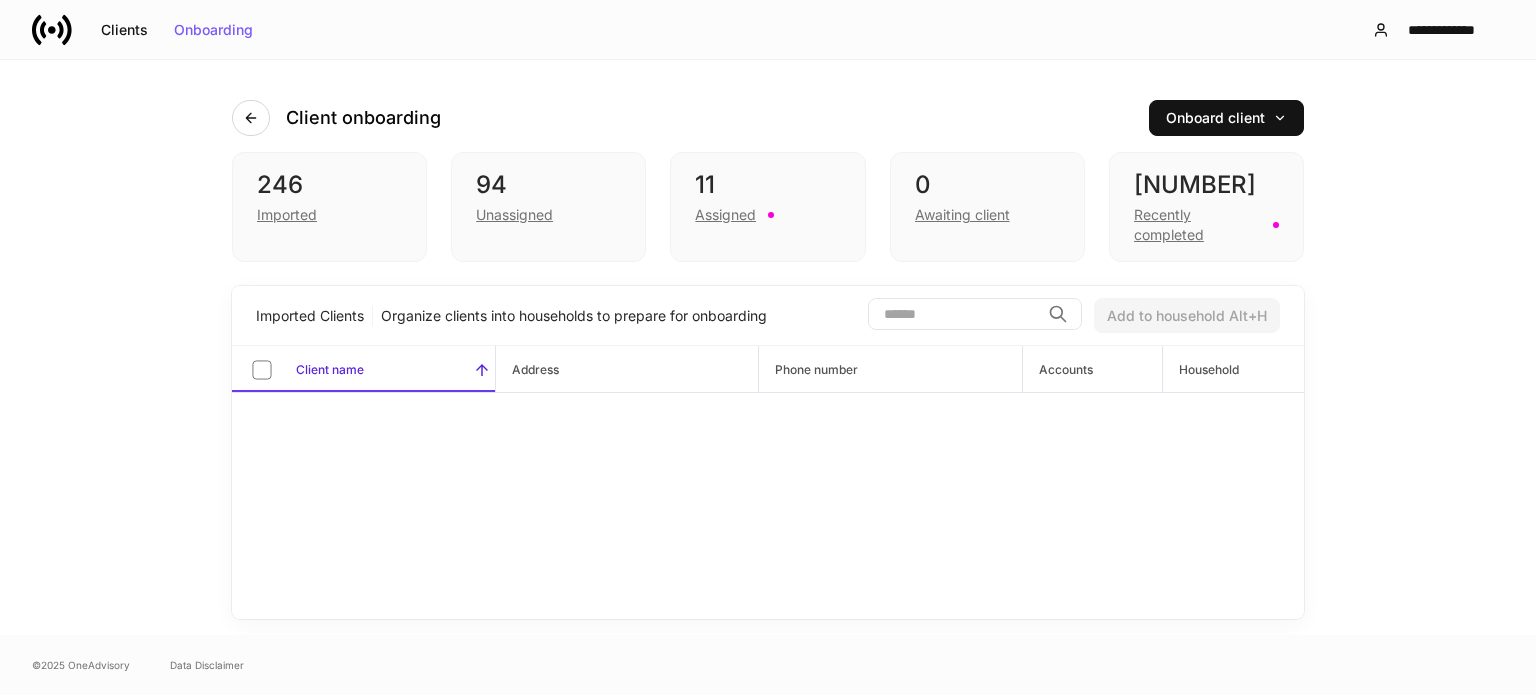 scroll, scrollTop: 0, scrollLeft: 0, axis: both 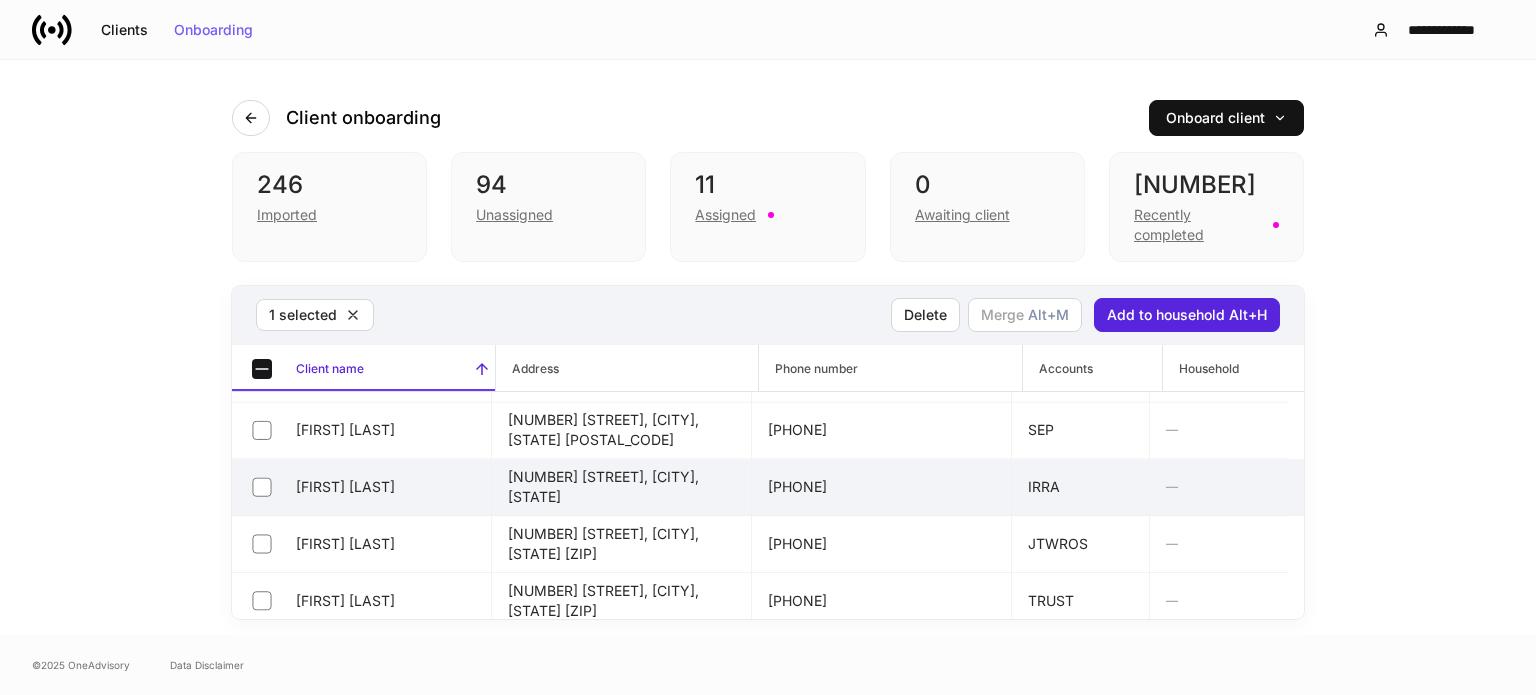 click on "Linda Castle" at bounding box center (362, 487) 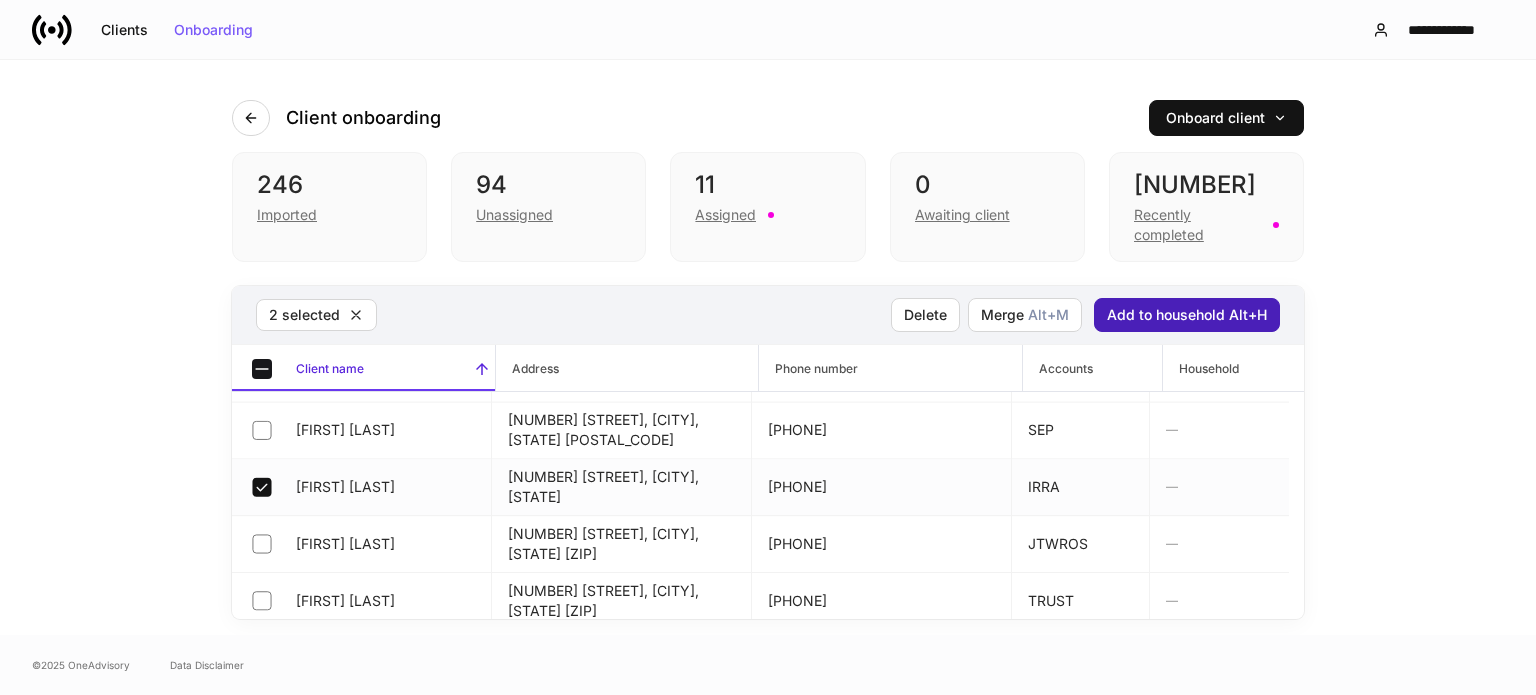 click on "Add to household Alt+H" at bounding box center (1187, 315) 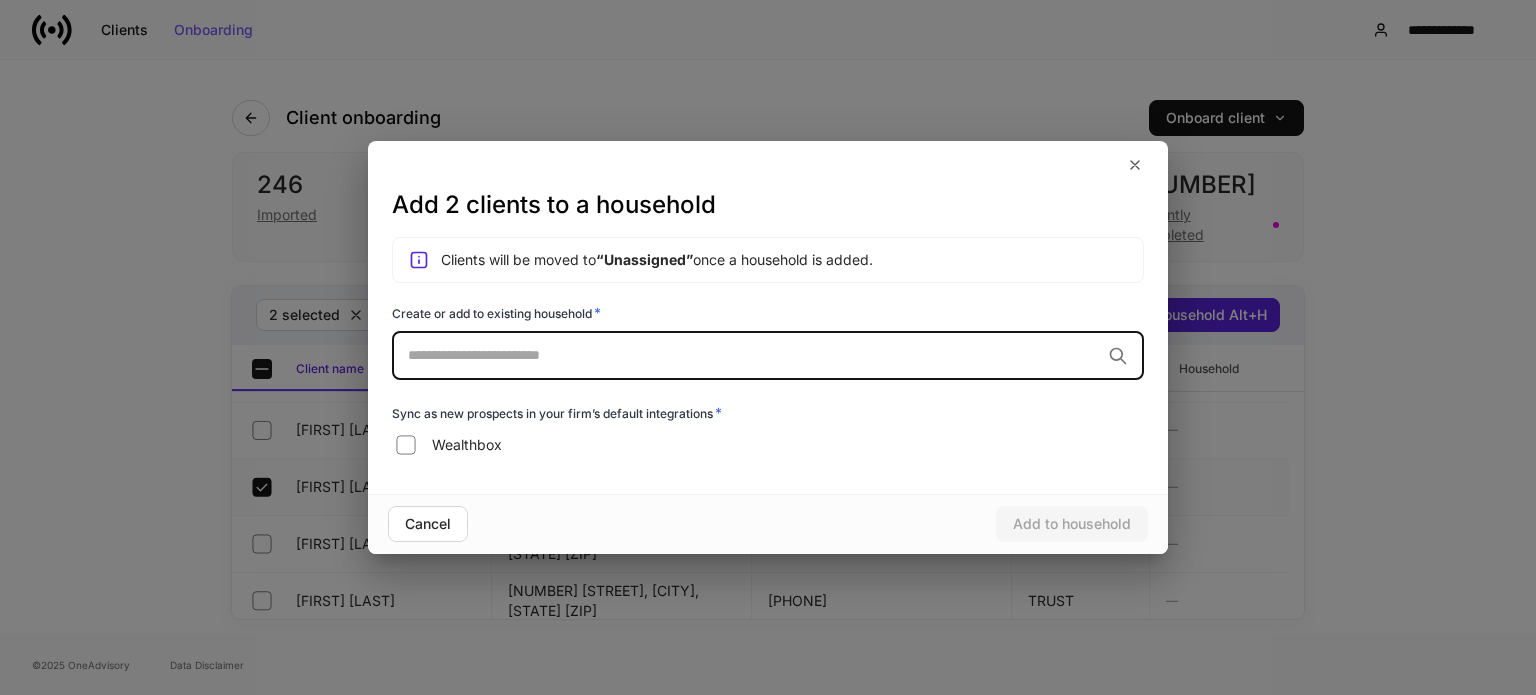 click at bounding box center [754, 355] 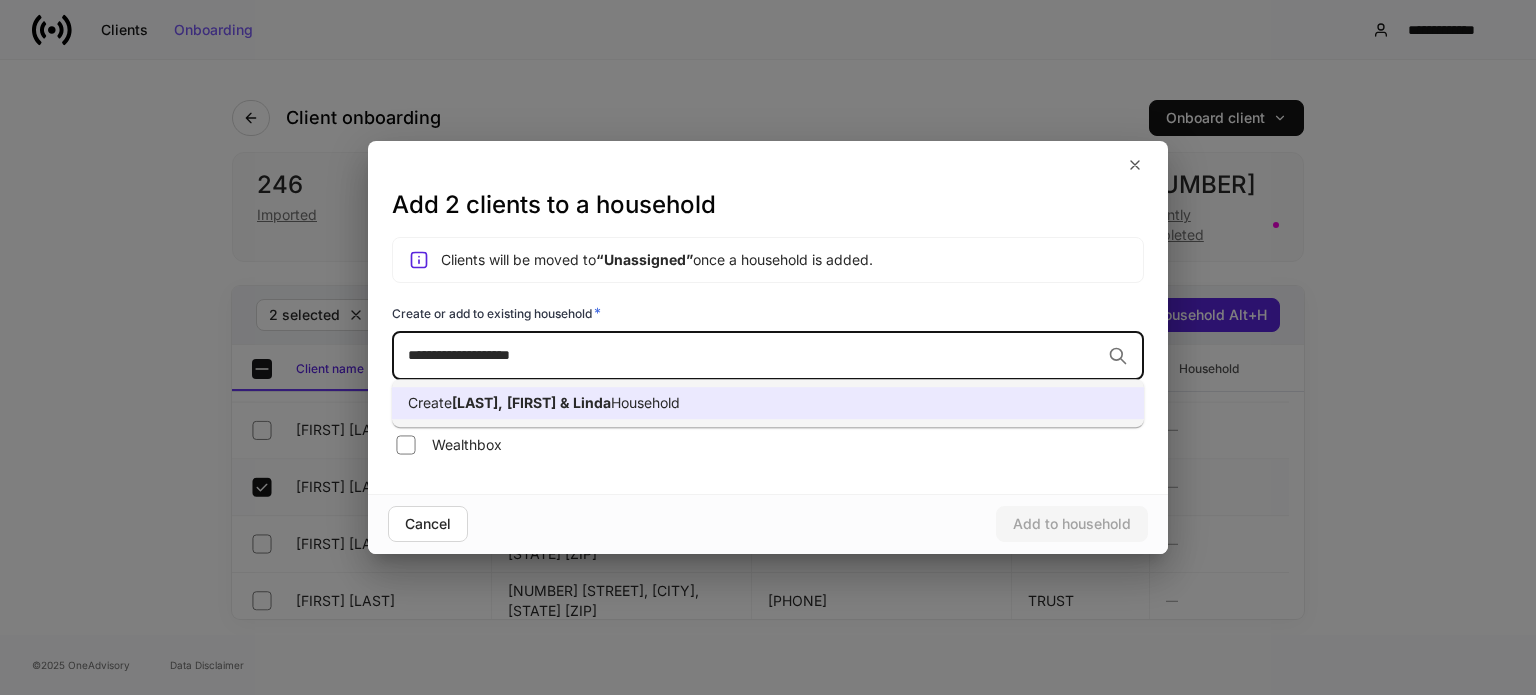 click on "Create  Castle,   Bart   &   Linda  Household" at bounding box center [768, 403] 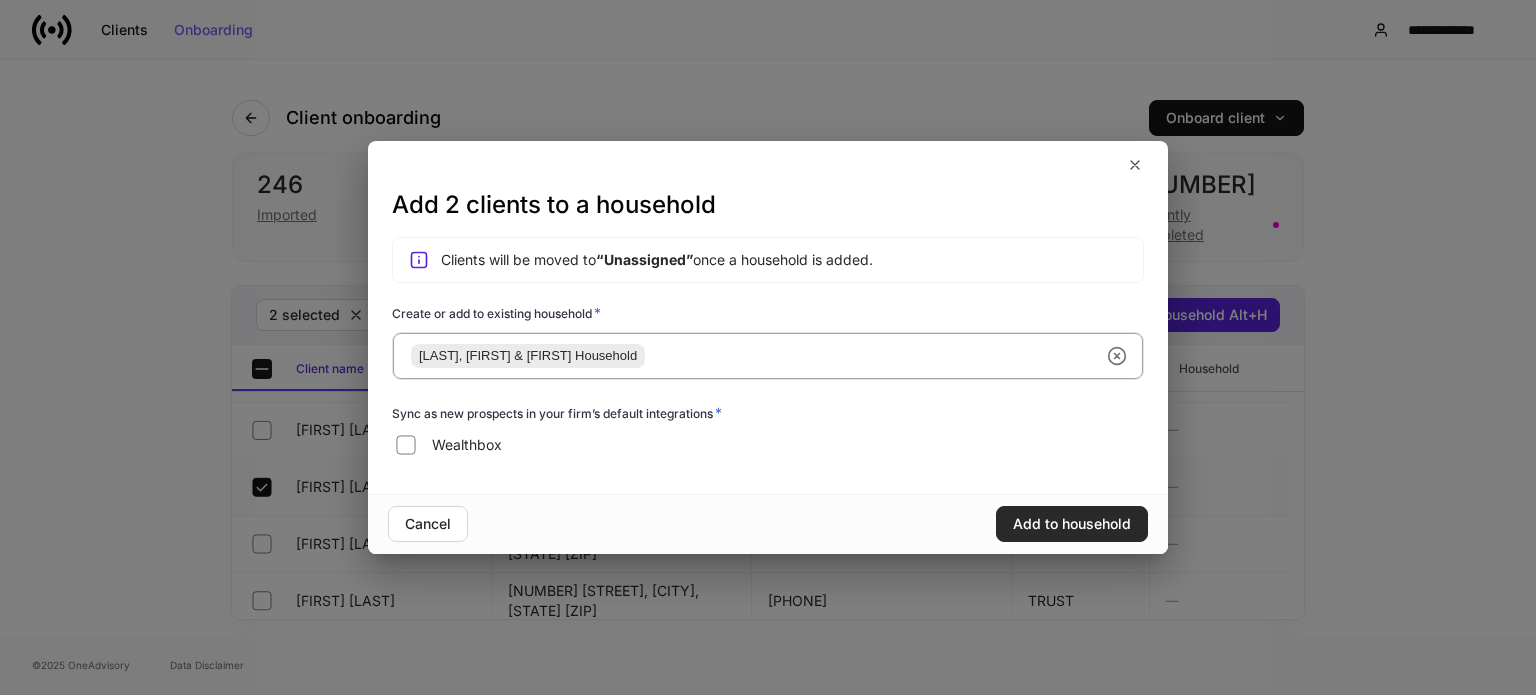 click on "Add to household" at bounding box center (1072, 524) 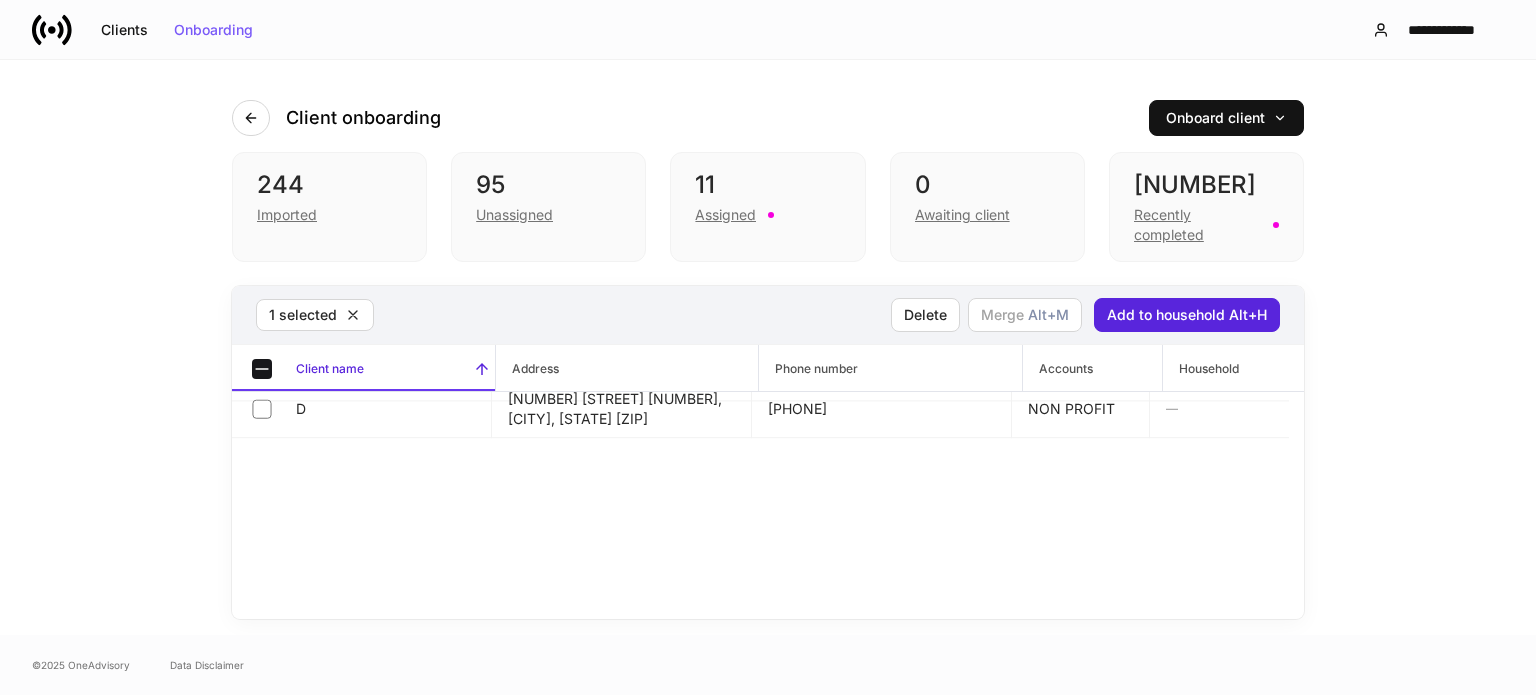 scroll, scrollTop: 1320, scrollLeft: 0, axis: vertical 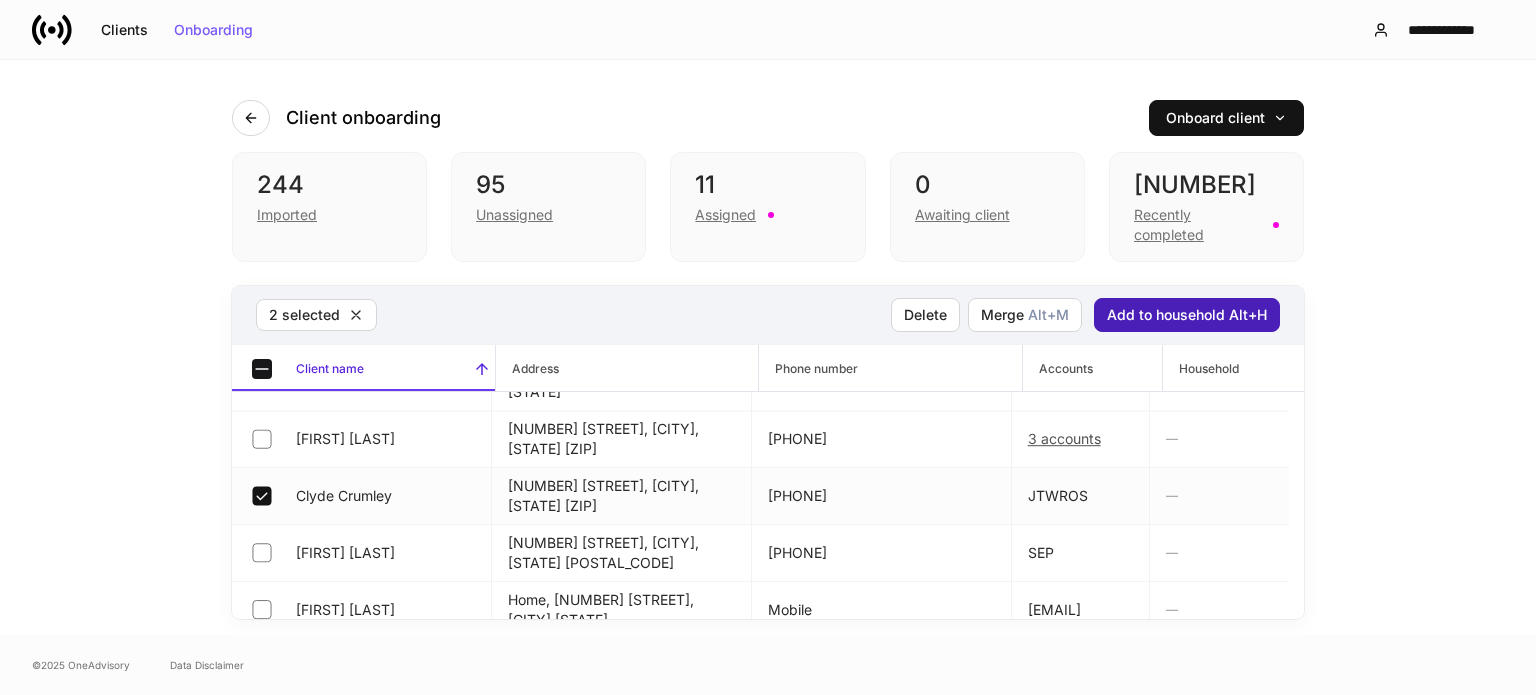 click on "Add to household Alt+H" at bounding box center (1187, 315) 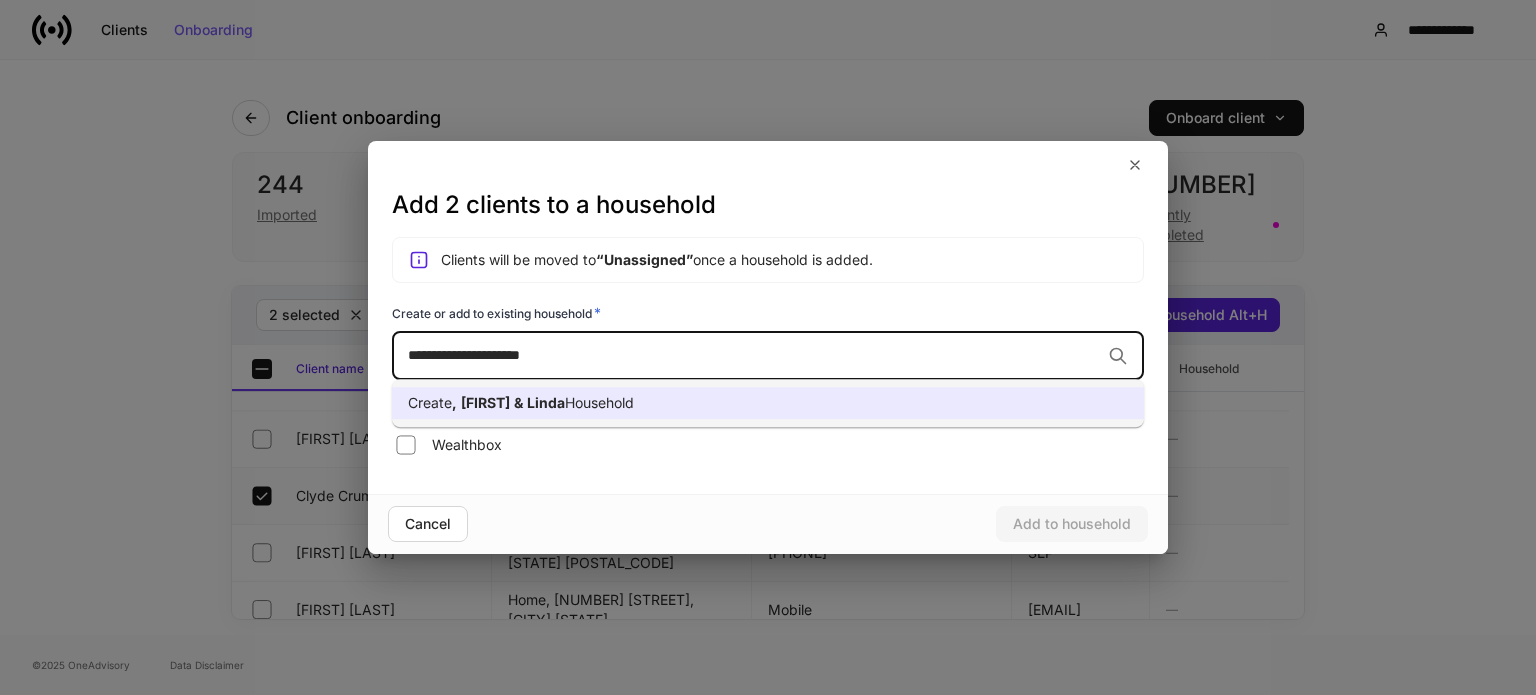 click on "Create  Crumley,   Clyde   &   Linda  Household" at bounding box center [768, 403] 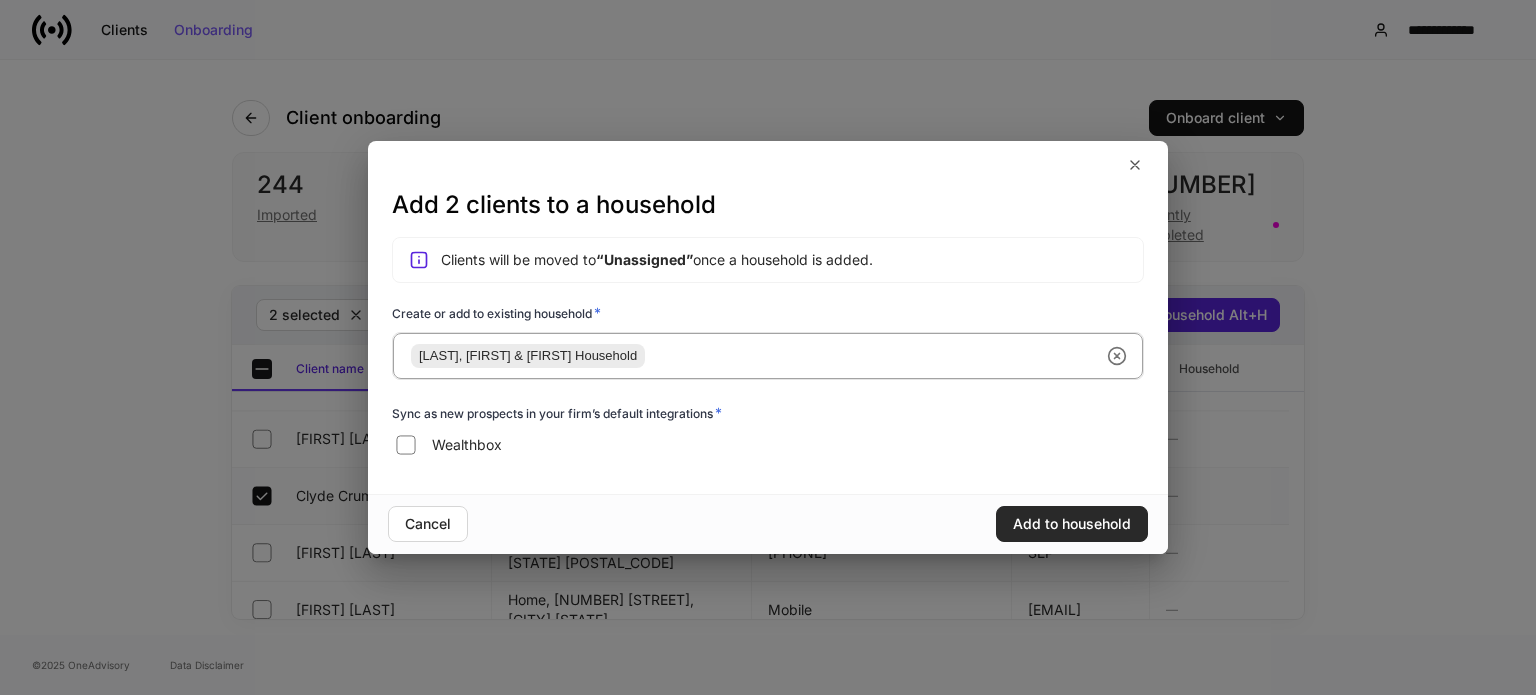 click on "Add to household" at bounding box center [1072, 524] 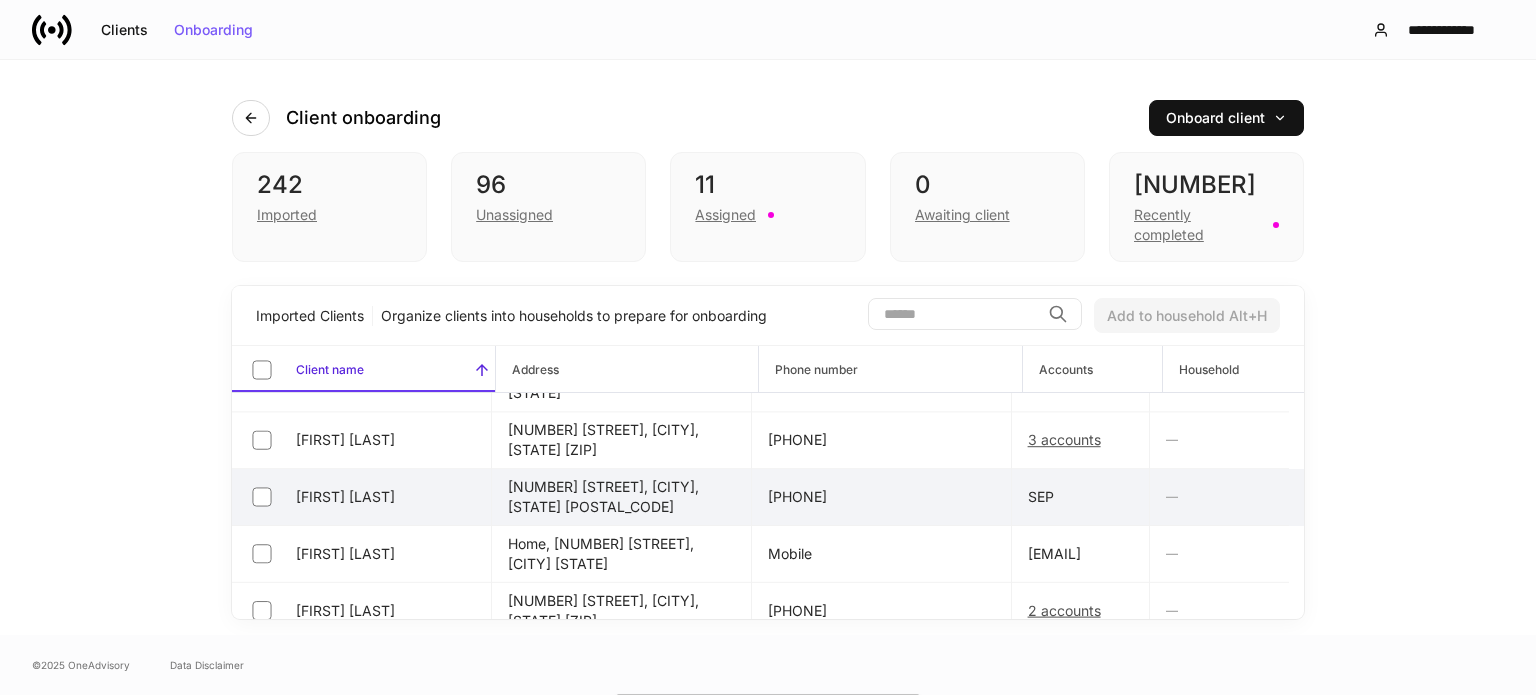 scroll, scrollTop: 1220, scrollLeft: 0, axis: vertical 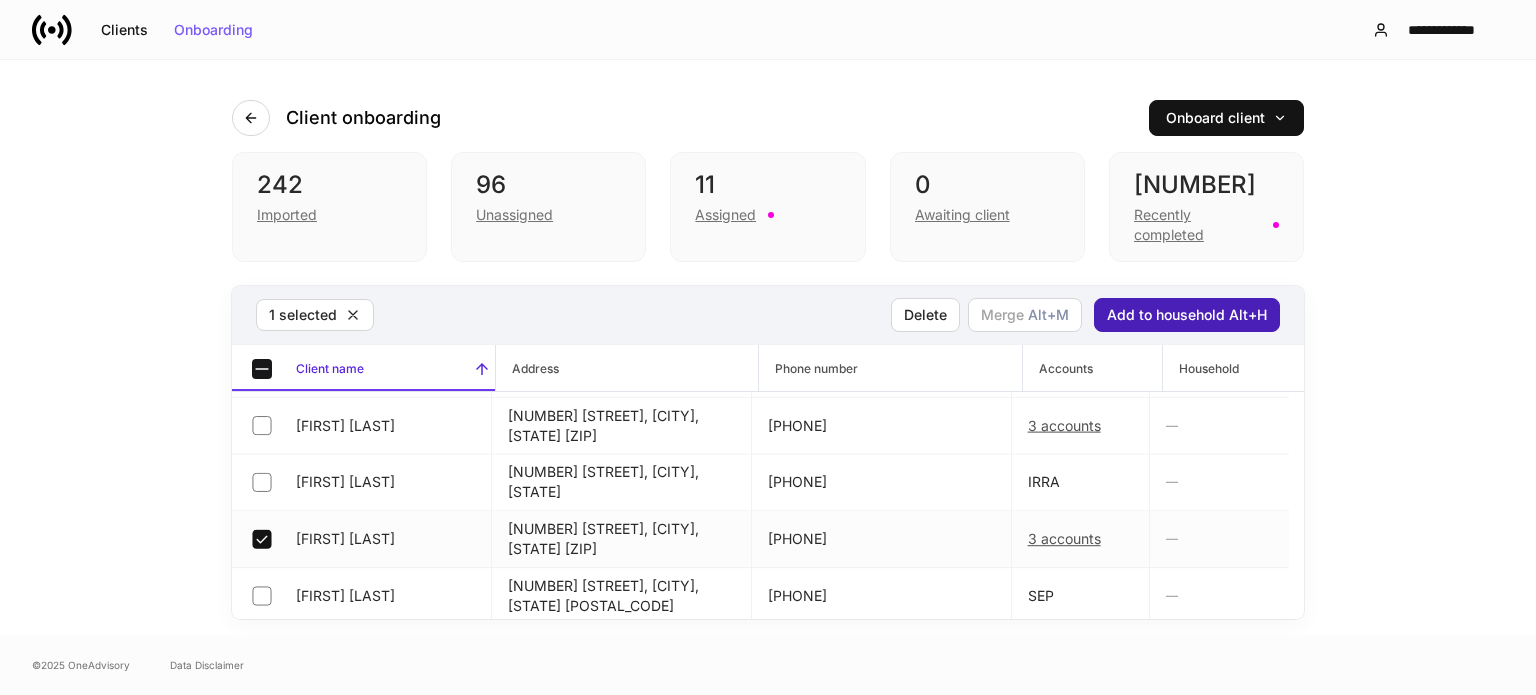 click on "Add to household Alt+H" at bounding box center (1187, 315) 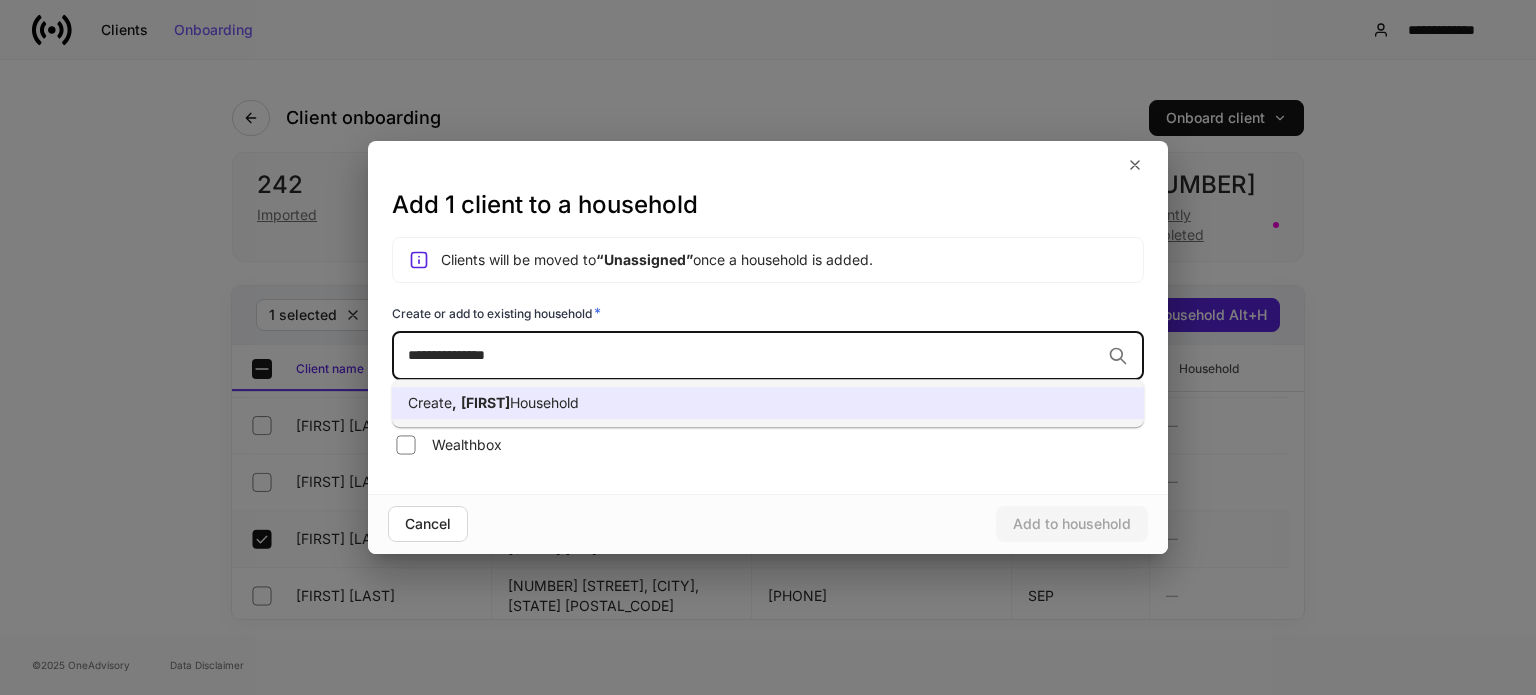 click on "Household" at bounding box center (544, 402) 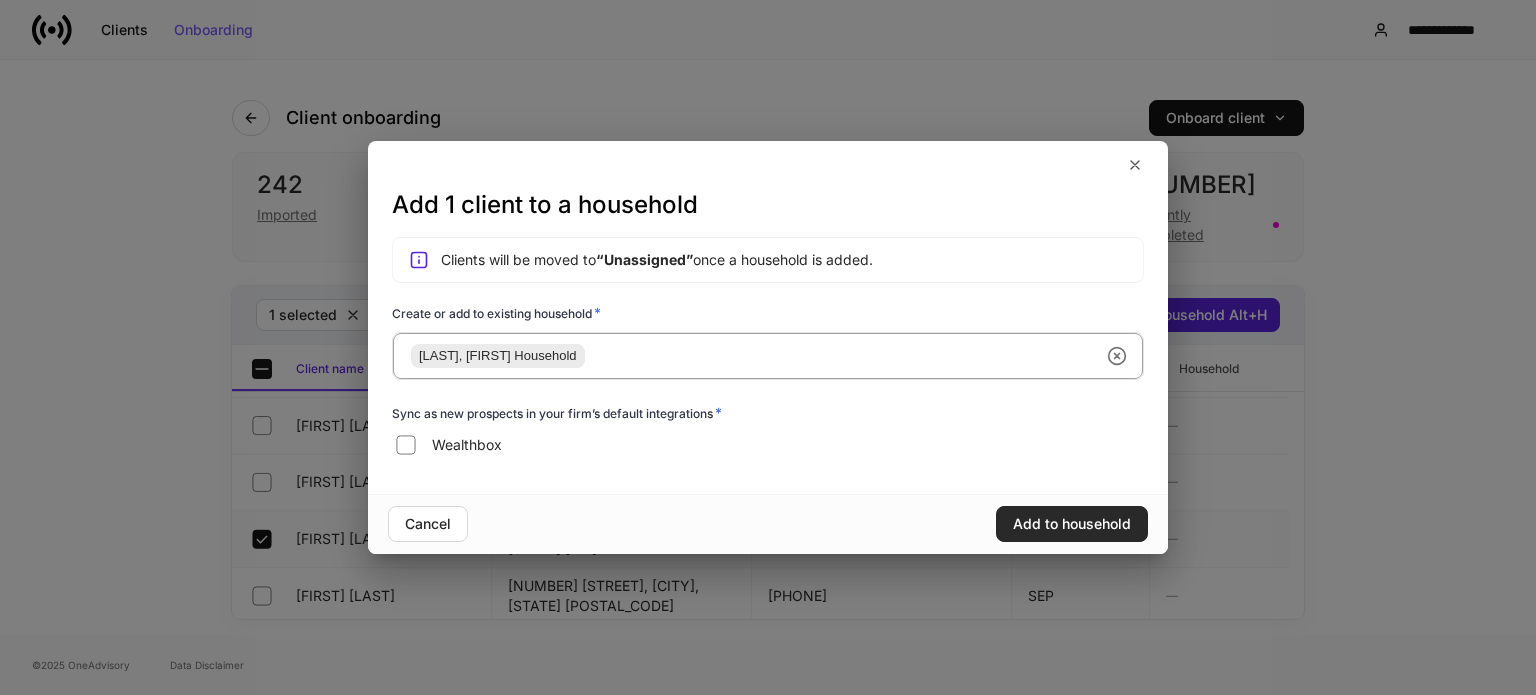 click on "Add to household" at bounding box center [1072, 524] 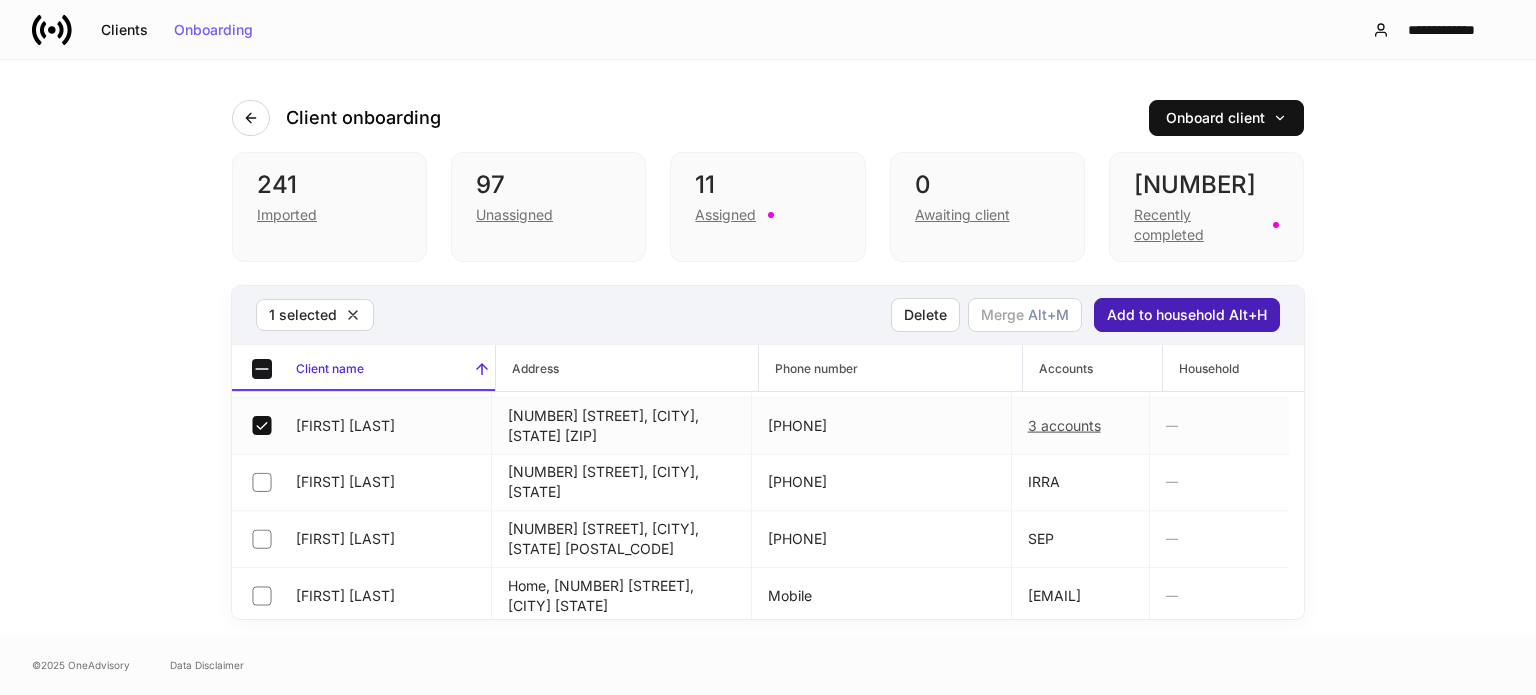 click on "Add to household Alt+H" at bounding box center (1187, 315) 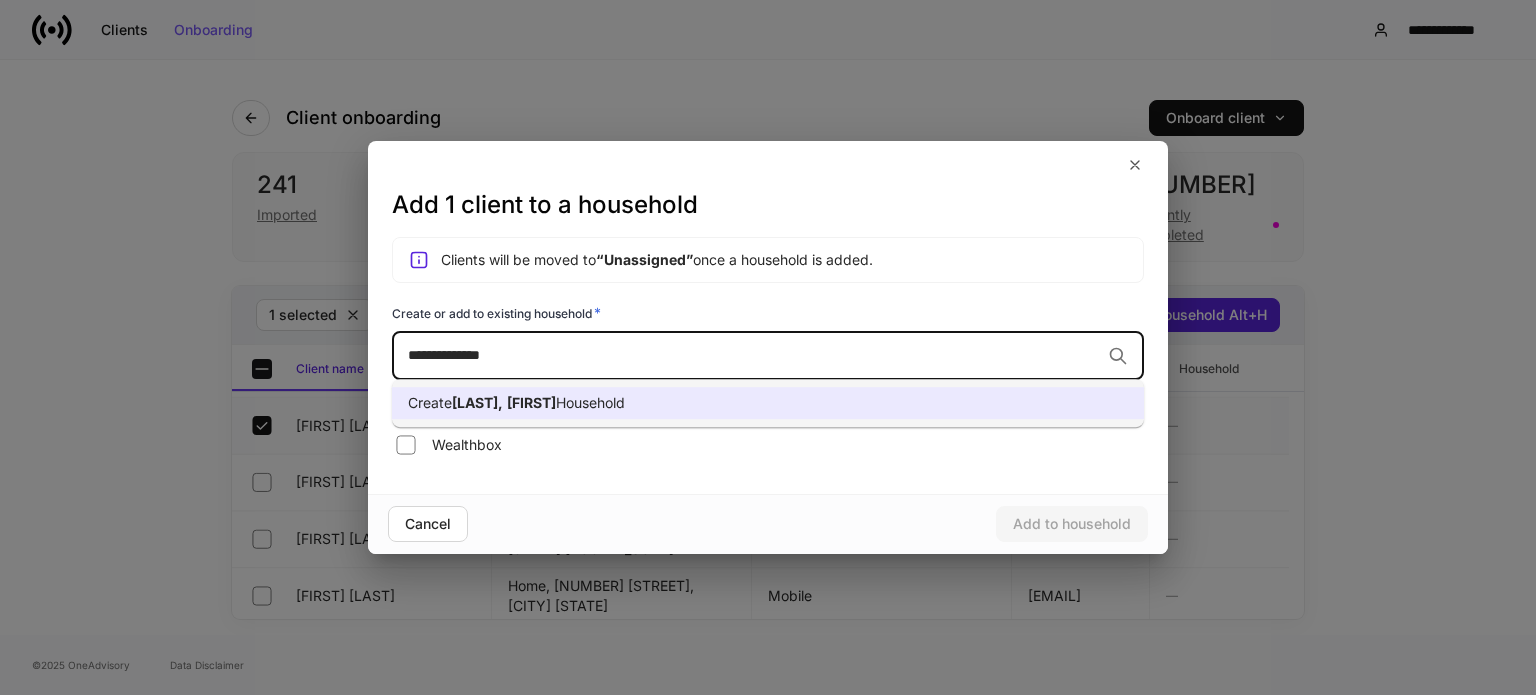 click on "Create  Adams,   Charles  Household" at bounding box center [768, 403] 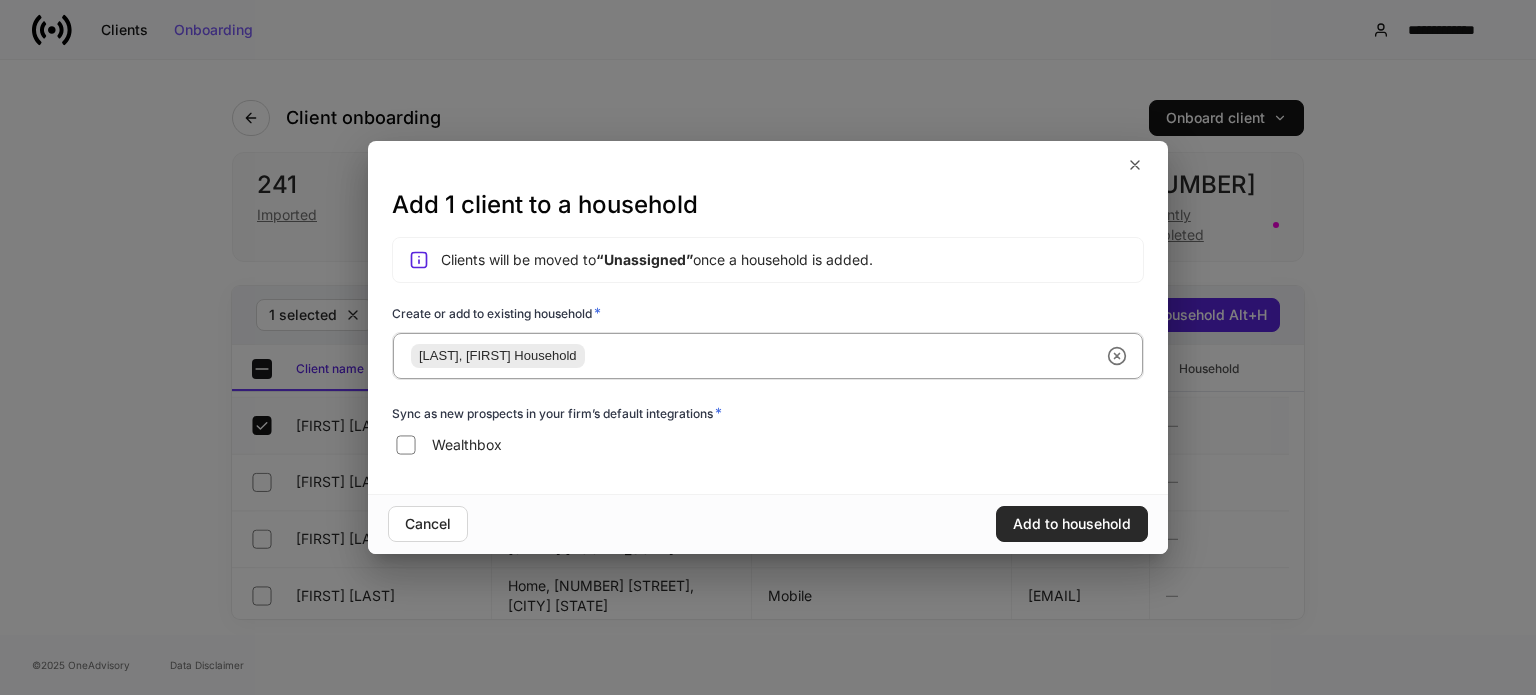 click on "Add to household" at bounding box center [1072, 524] 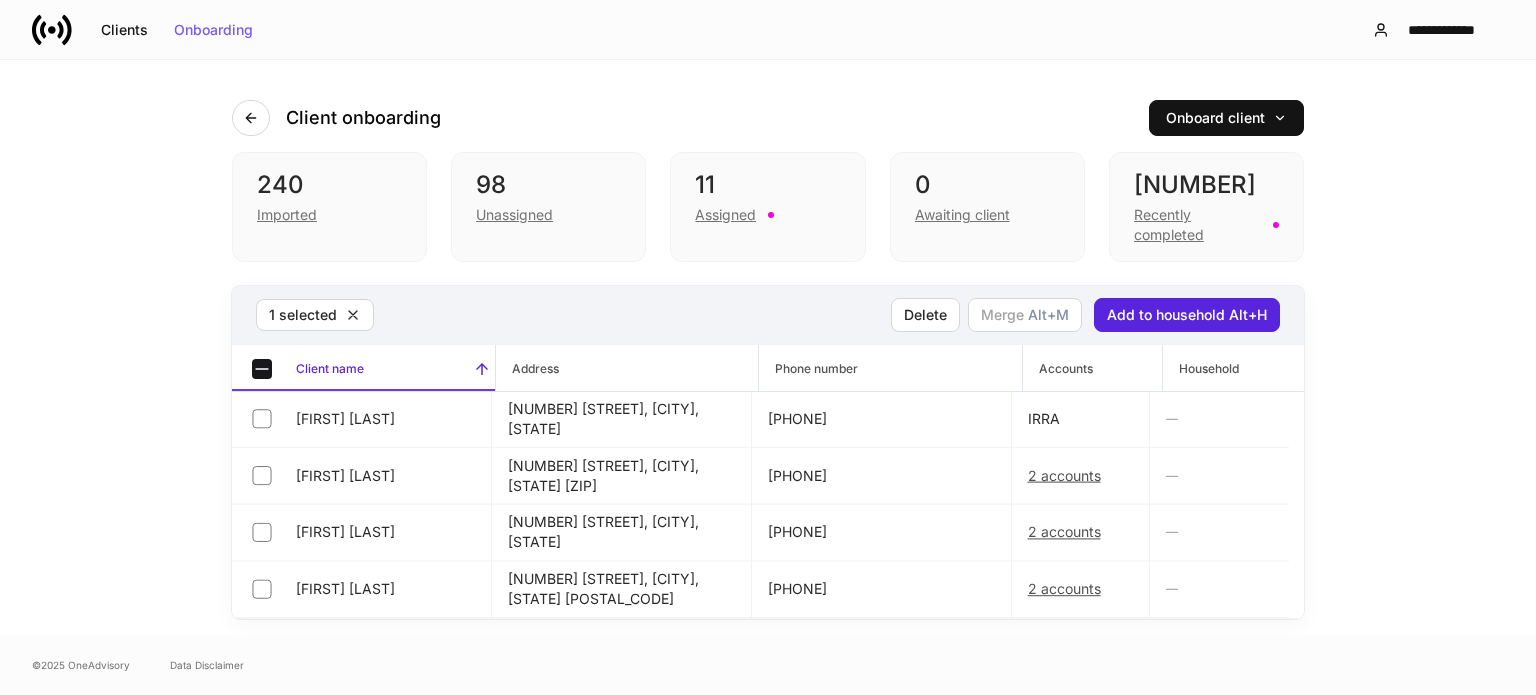 scroll, scrollTop: 9220, scrollLeft: 0, axis: vertical 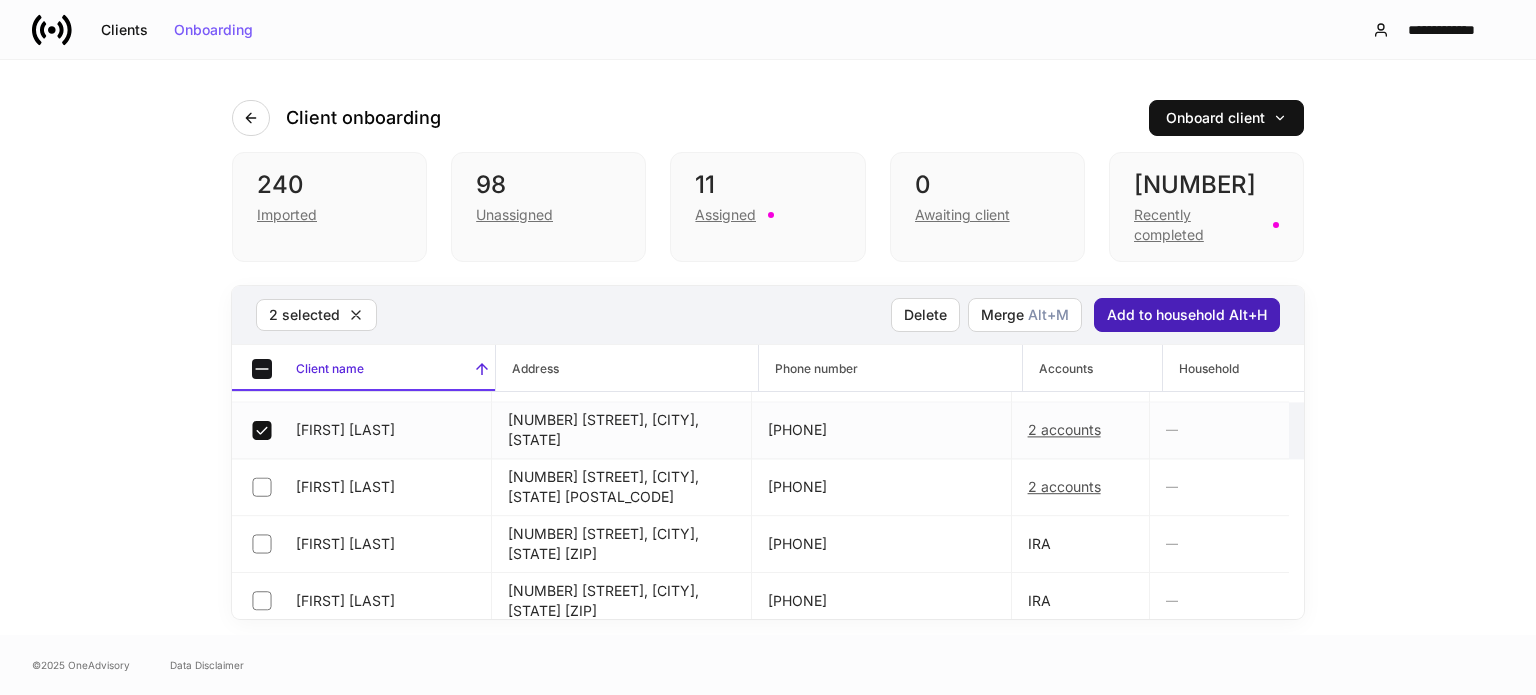 click on "Add to household Alt+H" at bounding box center (1187, 315) 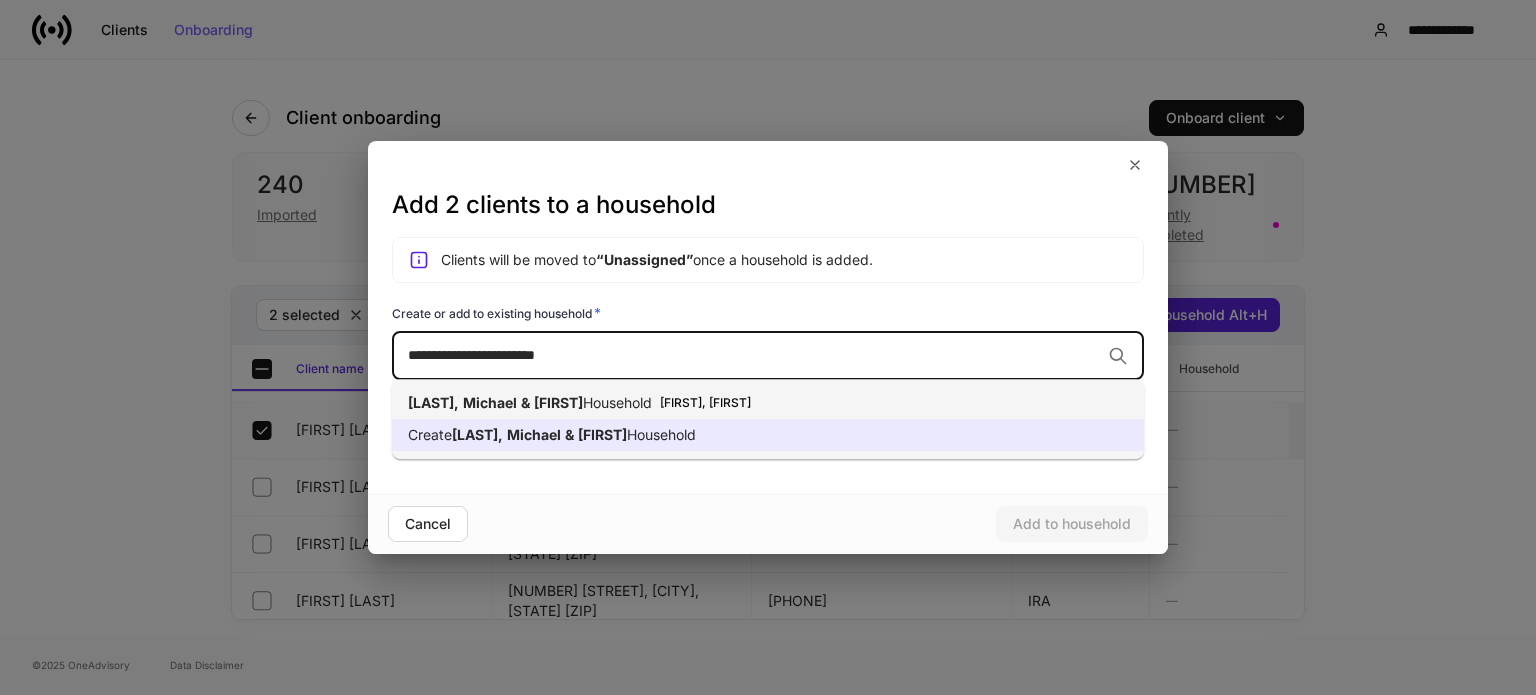 click on "Lewis," at bounding box center (477, 434) 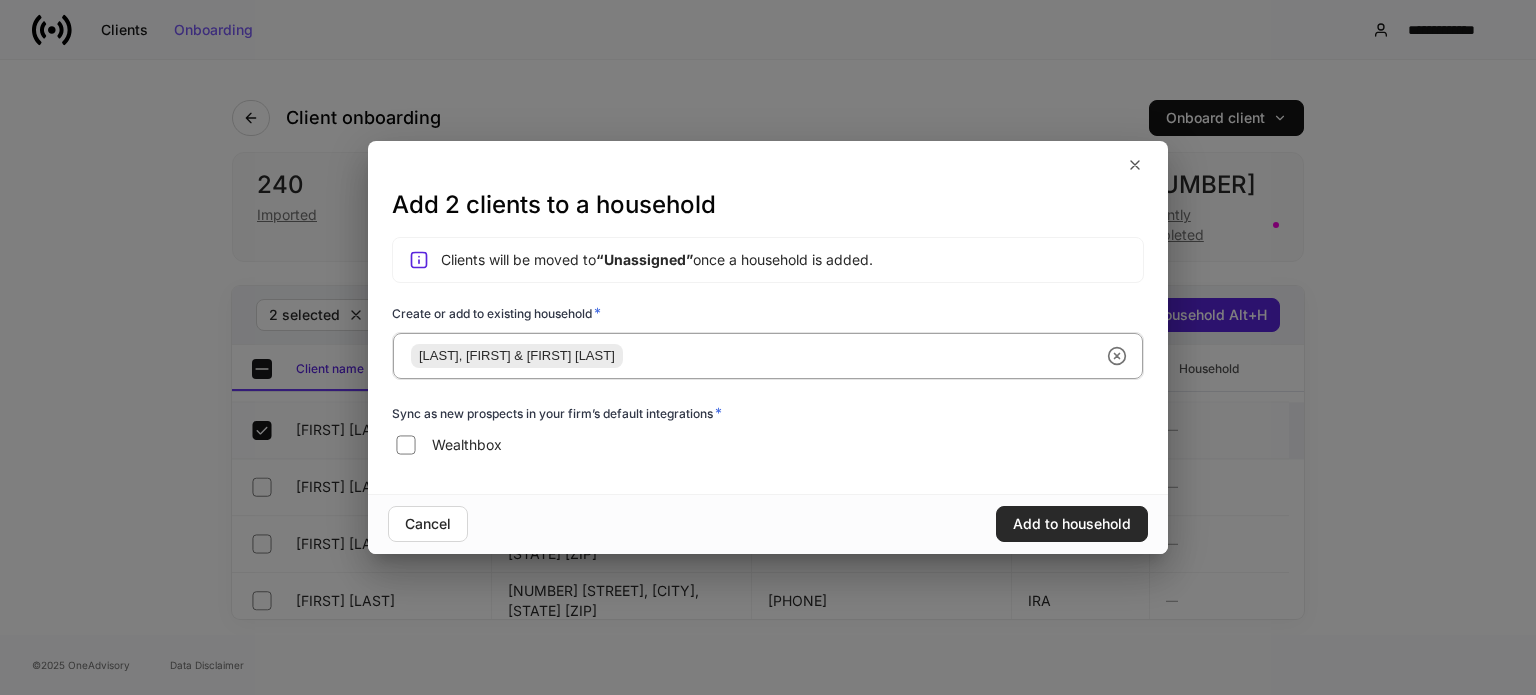 click on "Add to household" at bounding box center (1072, 524) 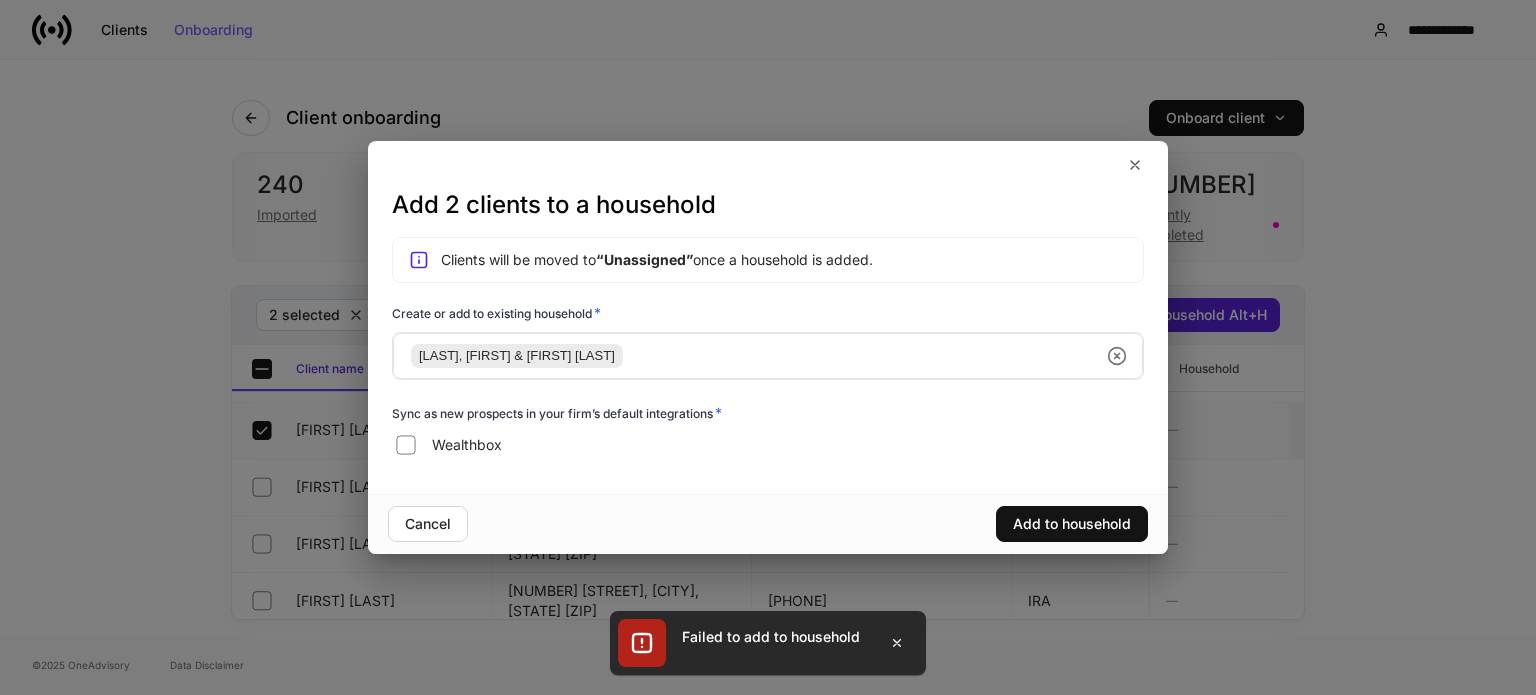 click on "Lewis, Michael & Christa  Household ​" at bounding box center (768, 356) 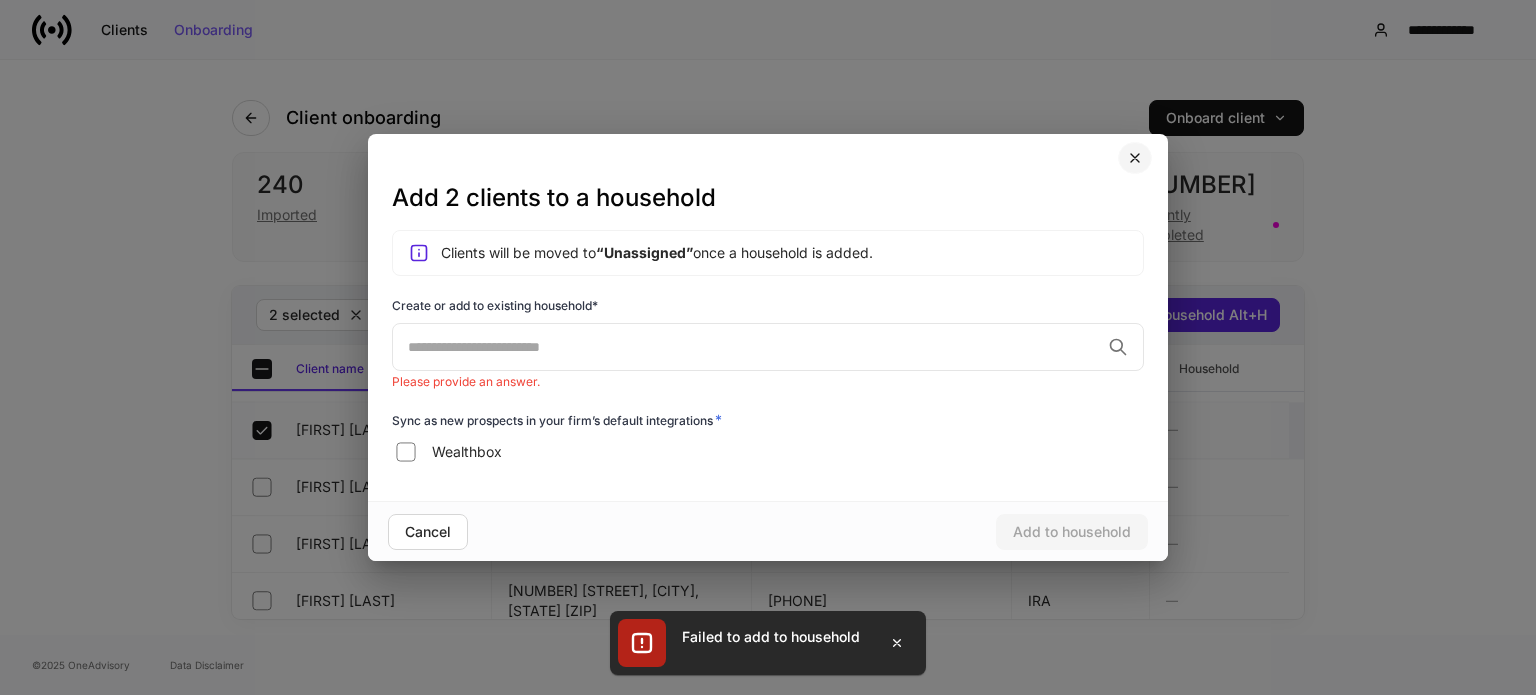 click 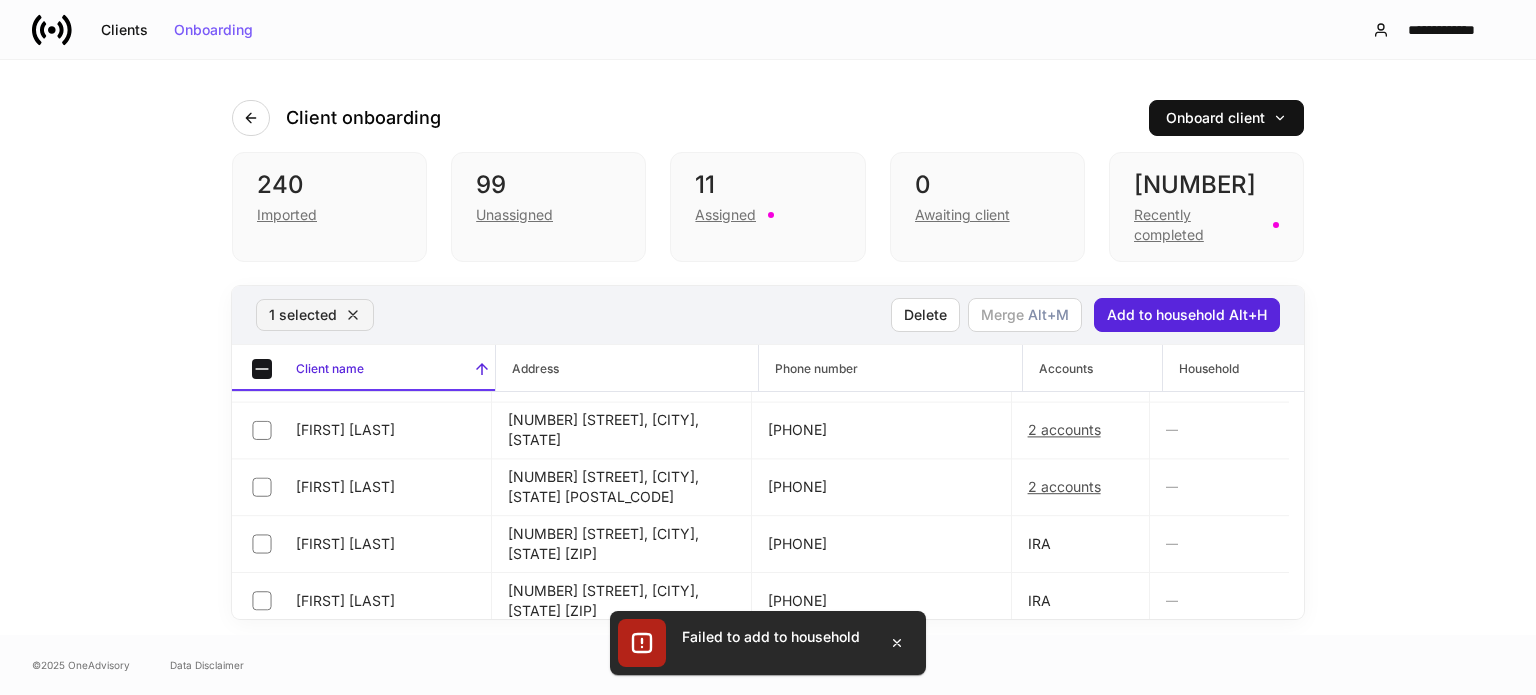 click 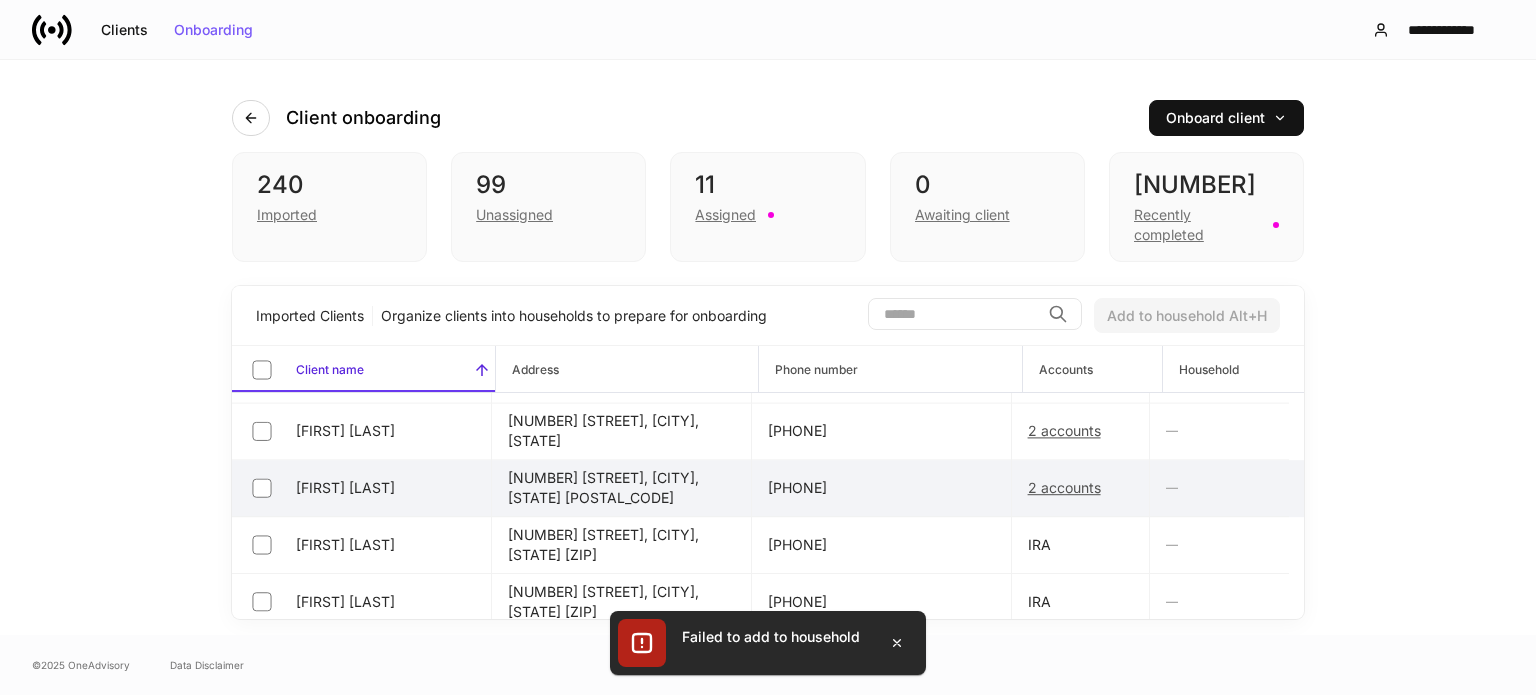 click on "Michael Reilly" at bounding box center [361, 488] 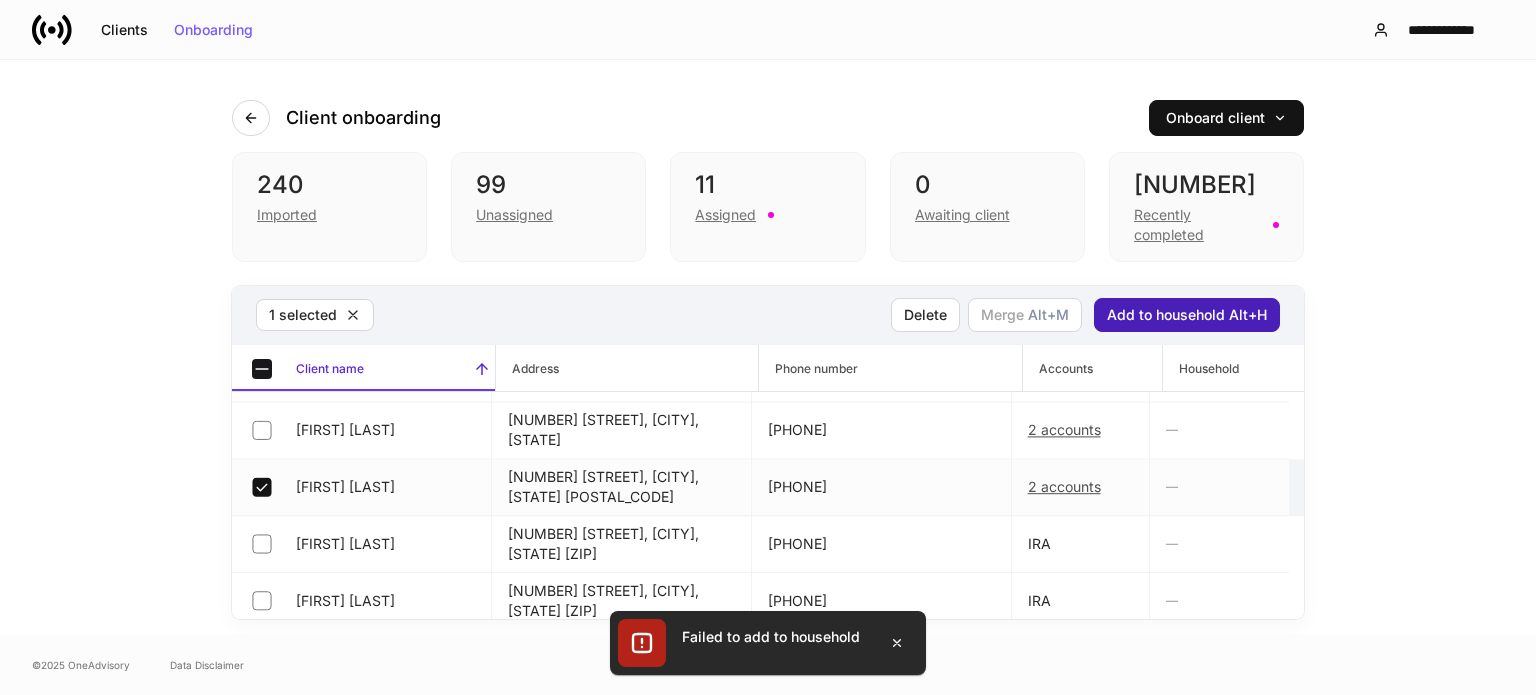 click on "Add to household Alt+H" at bounding box center [1187, 315] 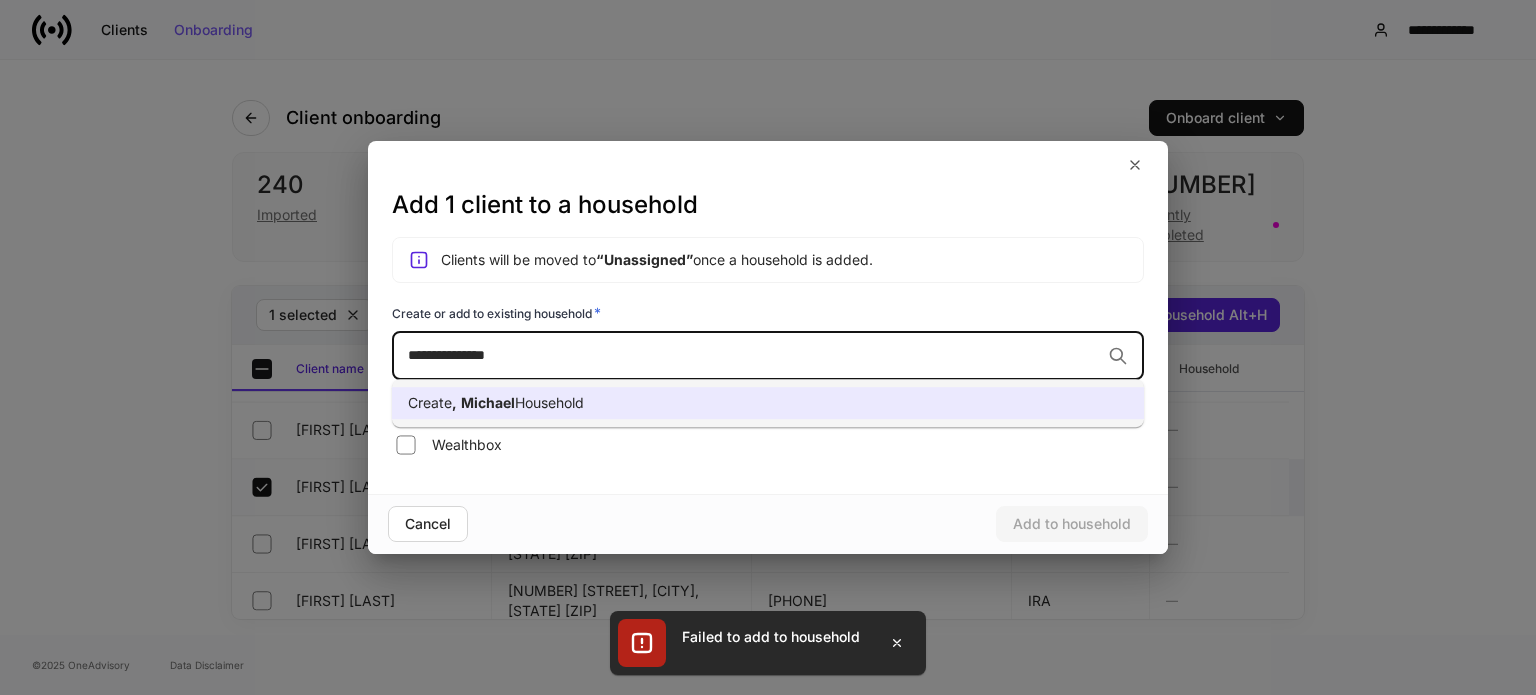 click on "Create  Reilly,   Michael  Household" at bounding box center (768, 403) 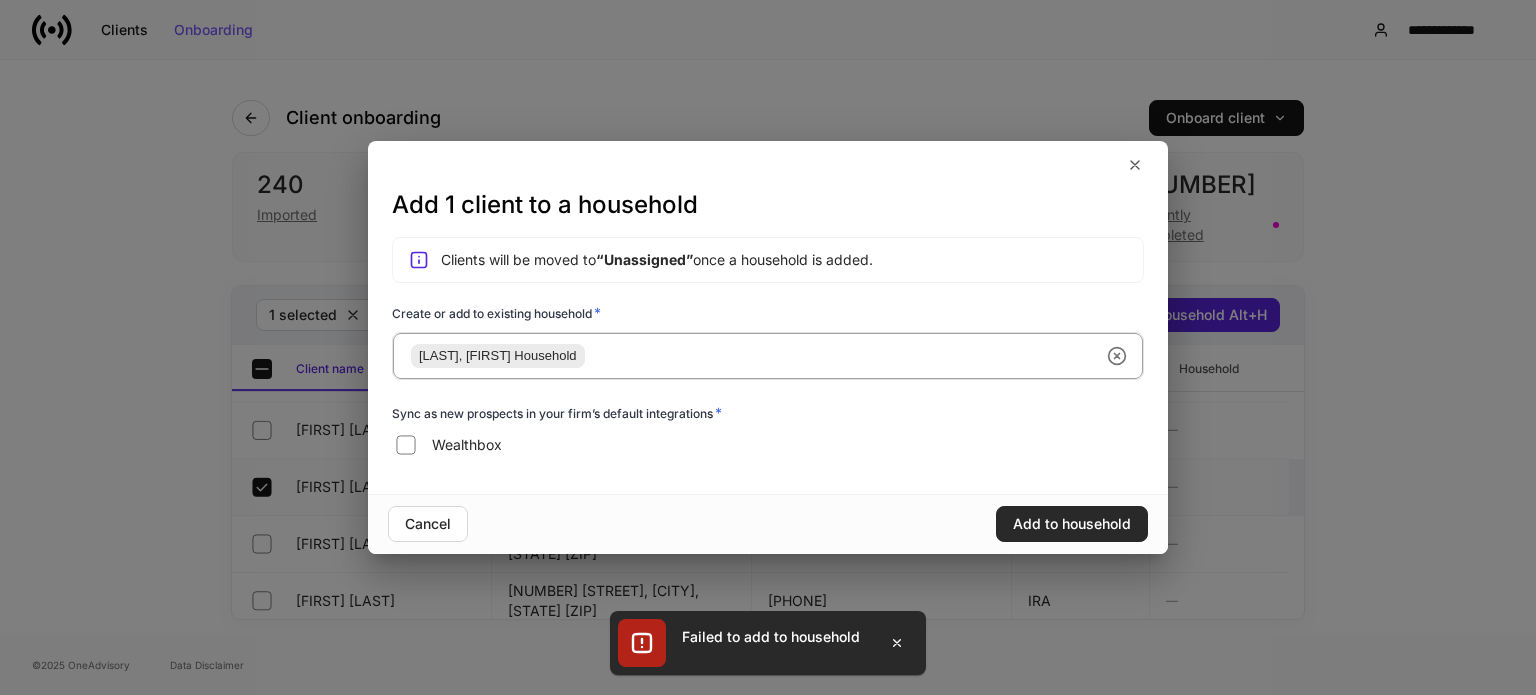 click on "Add to household" at bounding box center [1072, 524] 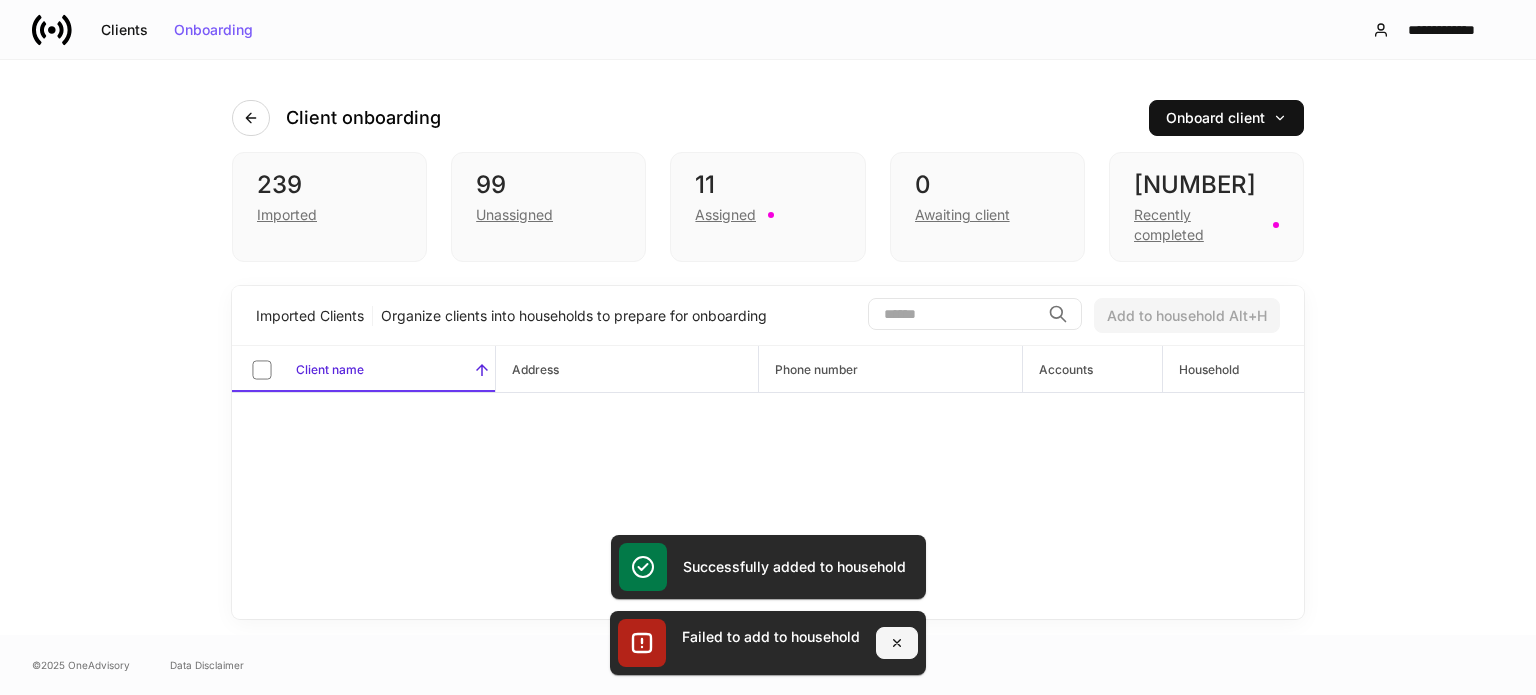 click 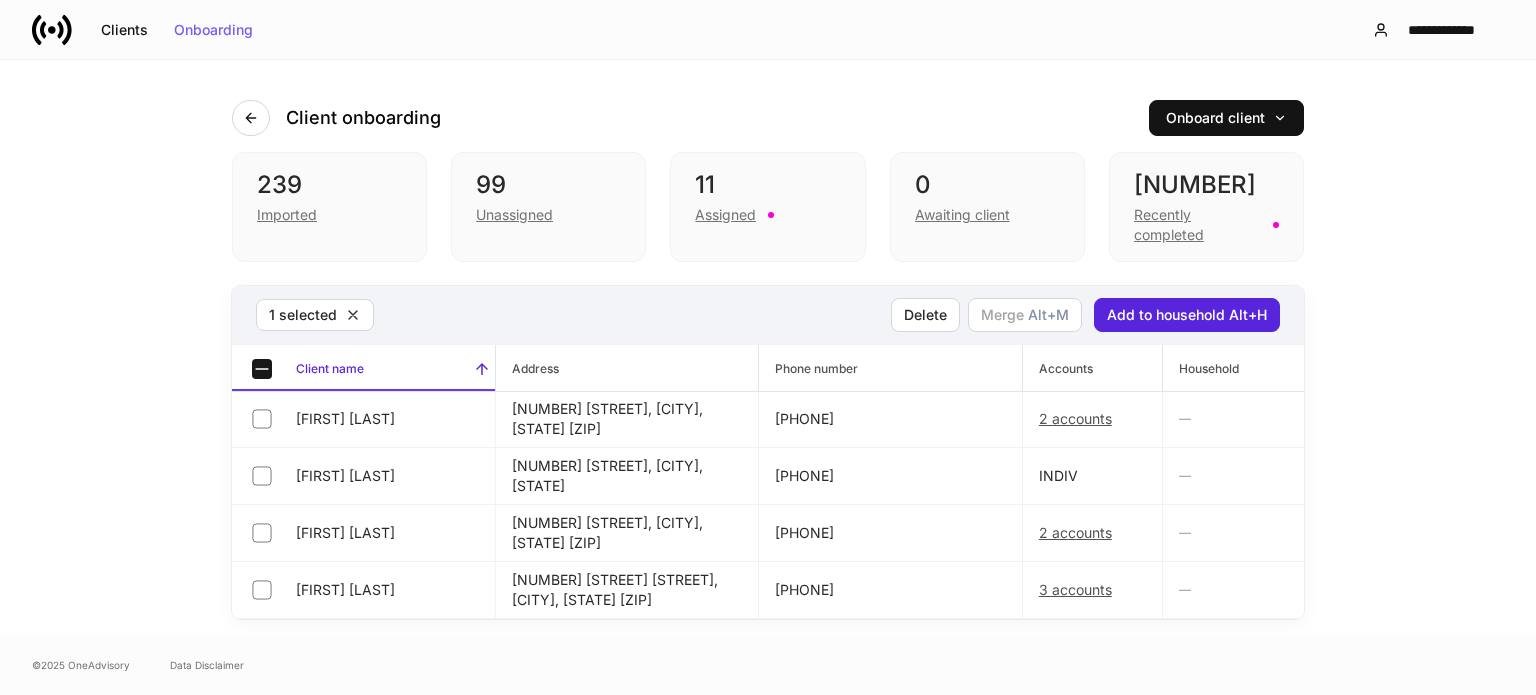 scroll, scrollTop: 11020, scrollLeft: 0, axis: vertical 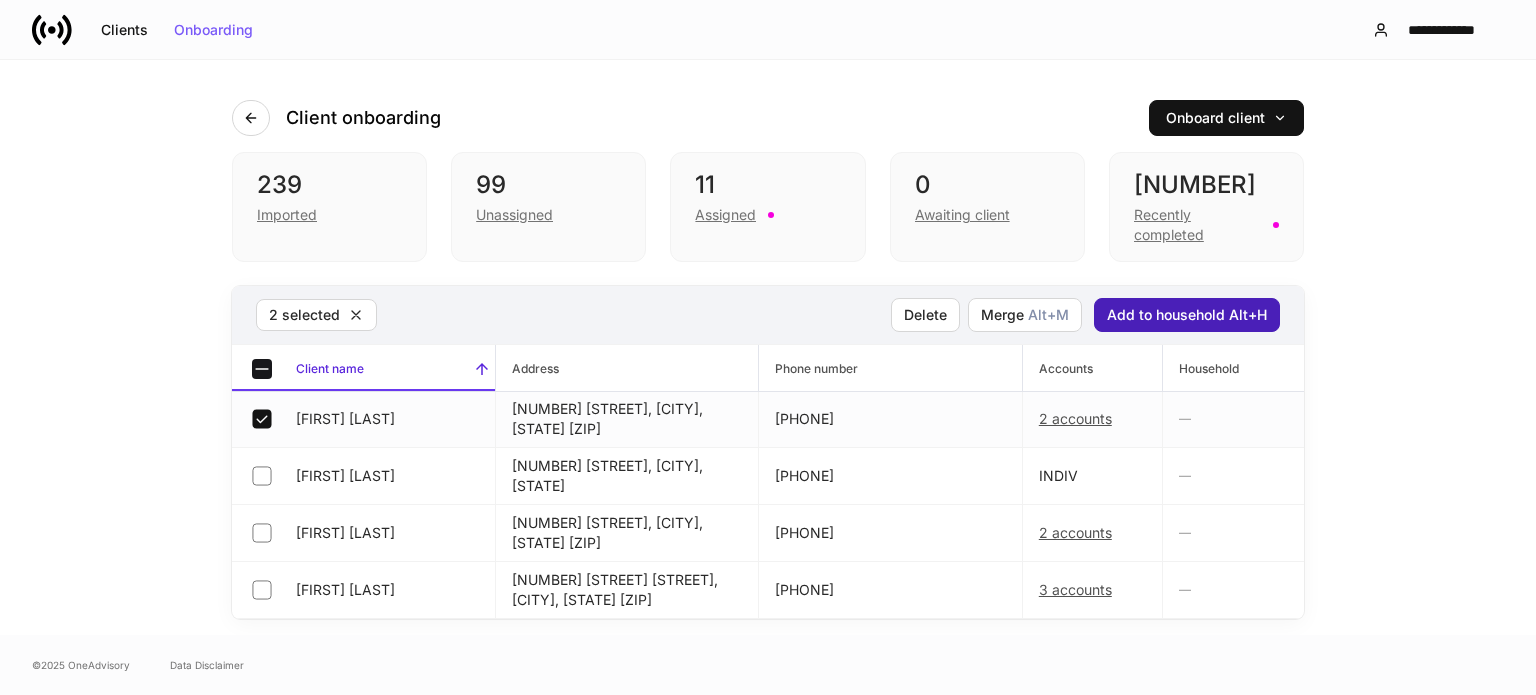 click on "Add to household Alt+H" at bounding box center (1187, 315) 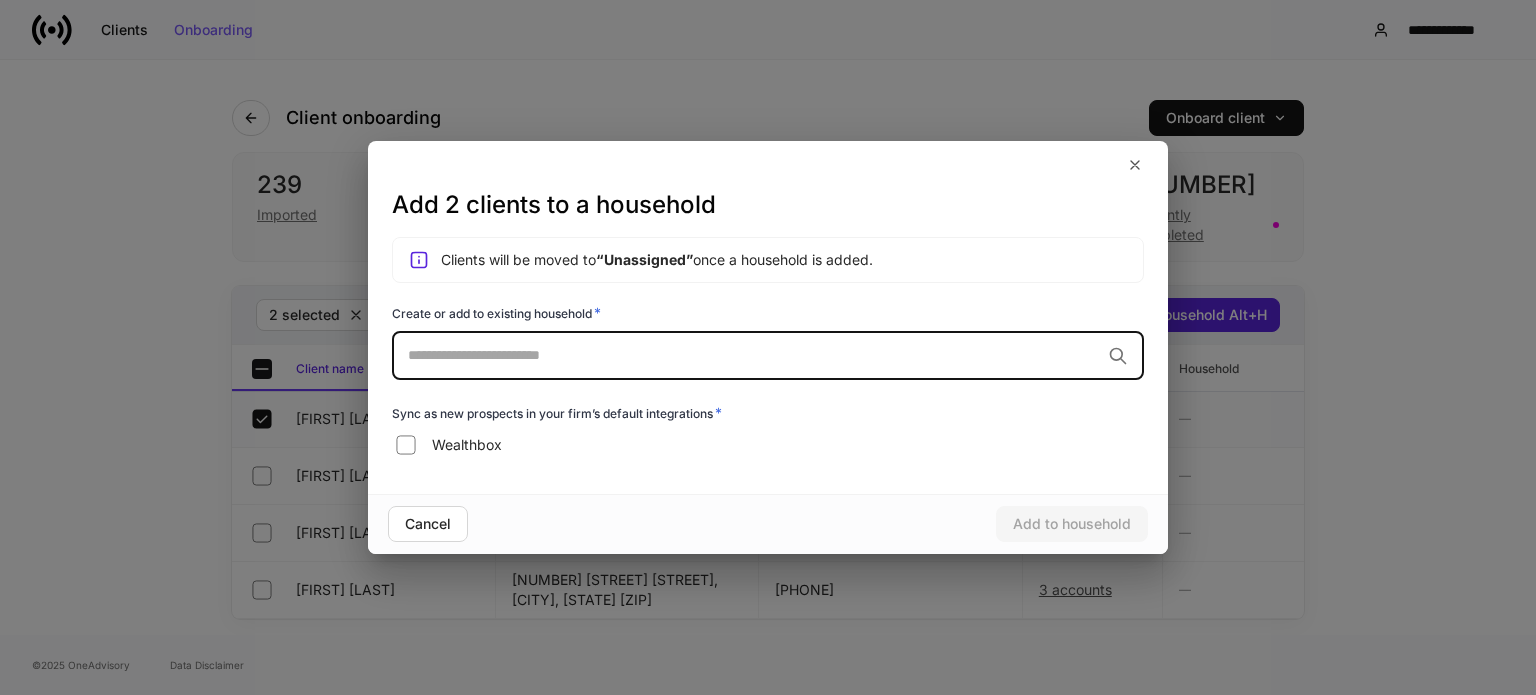 click at bounding box center (754, 355) 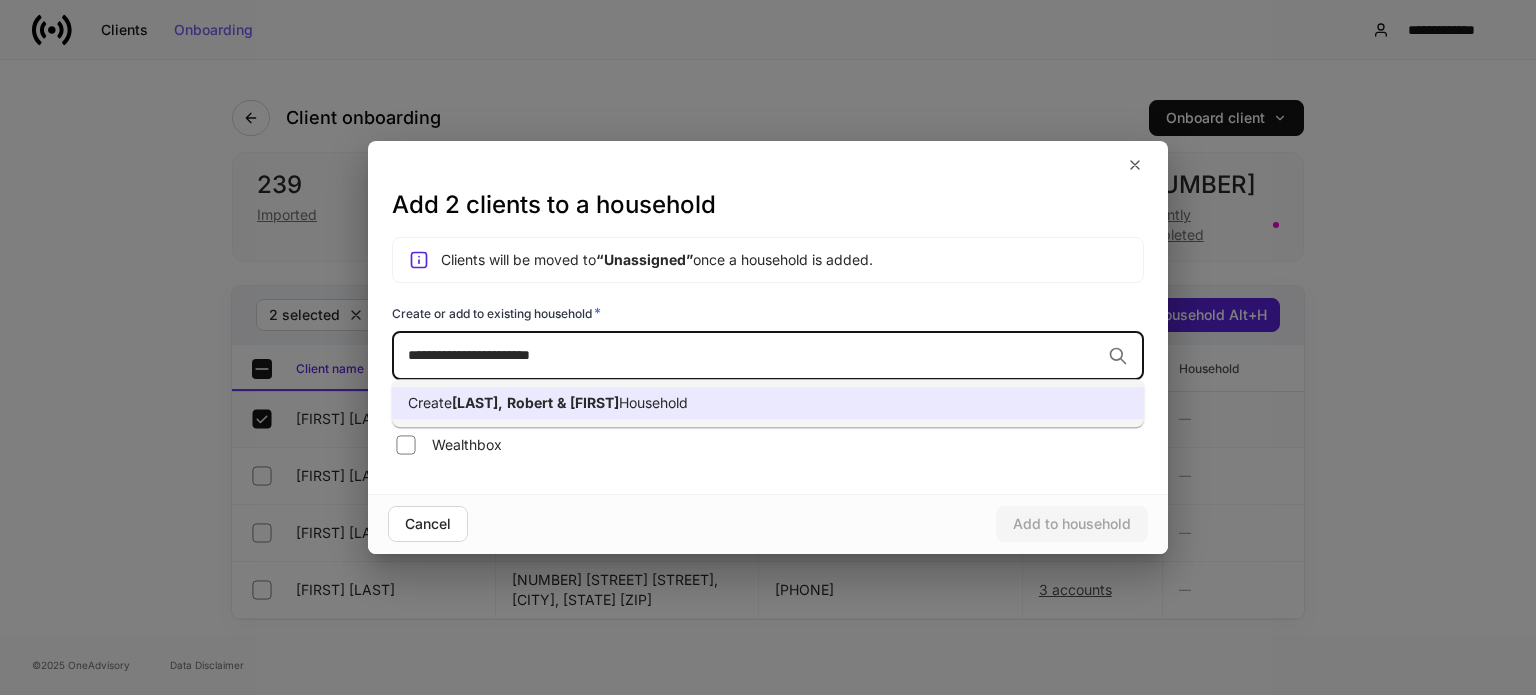 click on "Household" at bounding box center (653, 402) 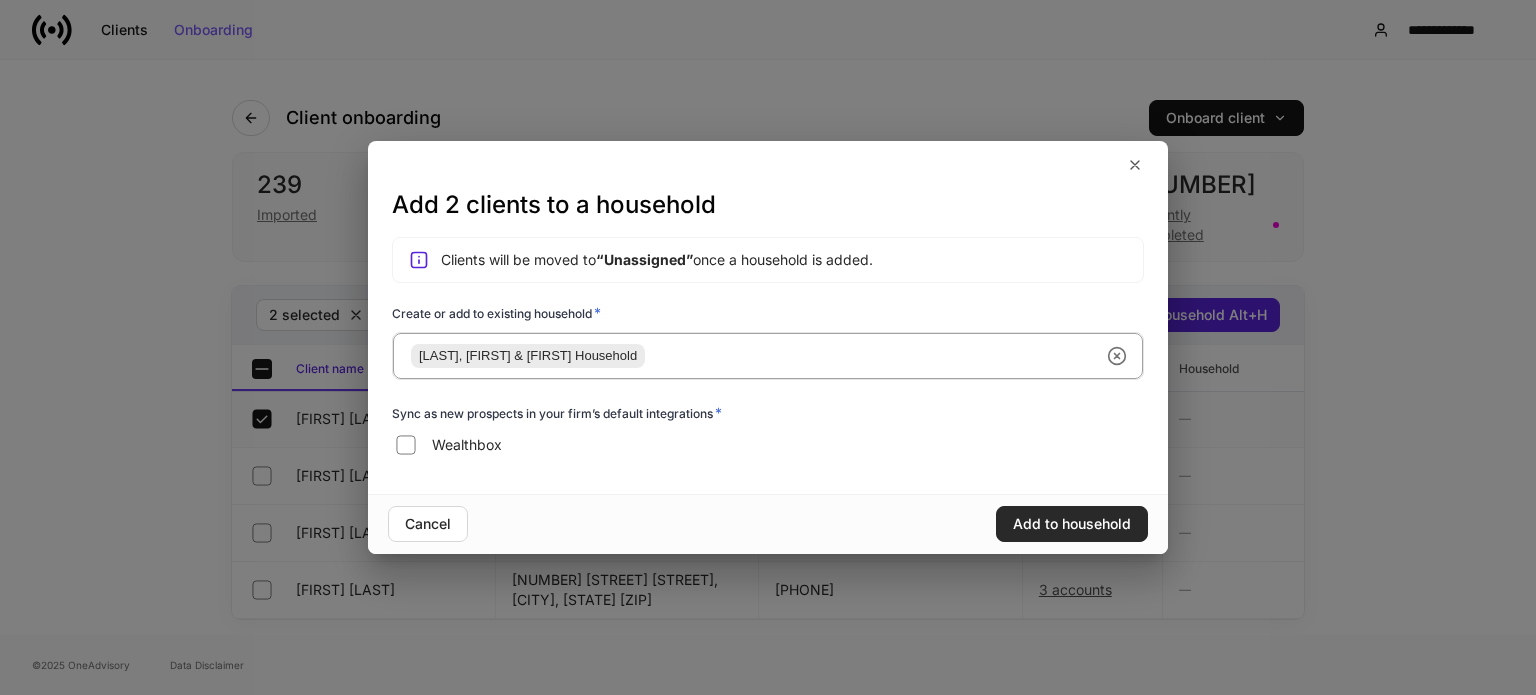click on "Add to household" at bounding box center [1072, 524] 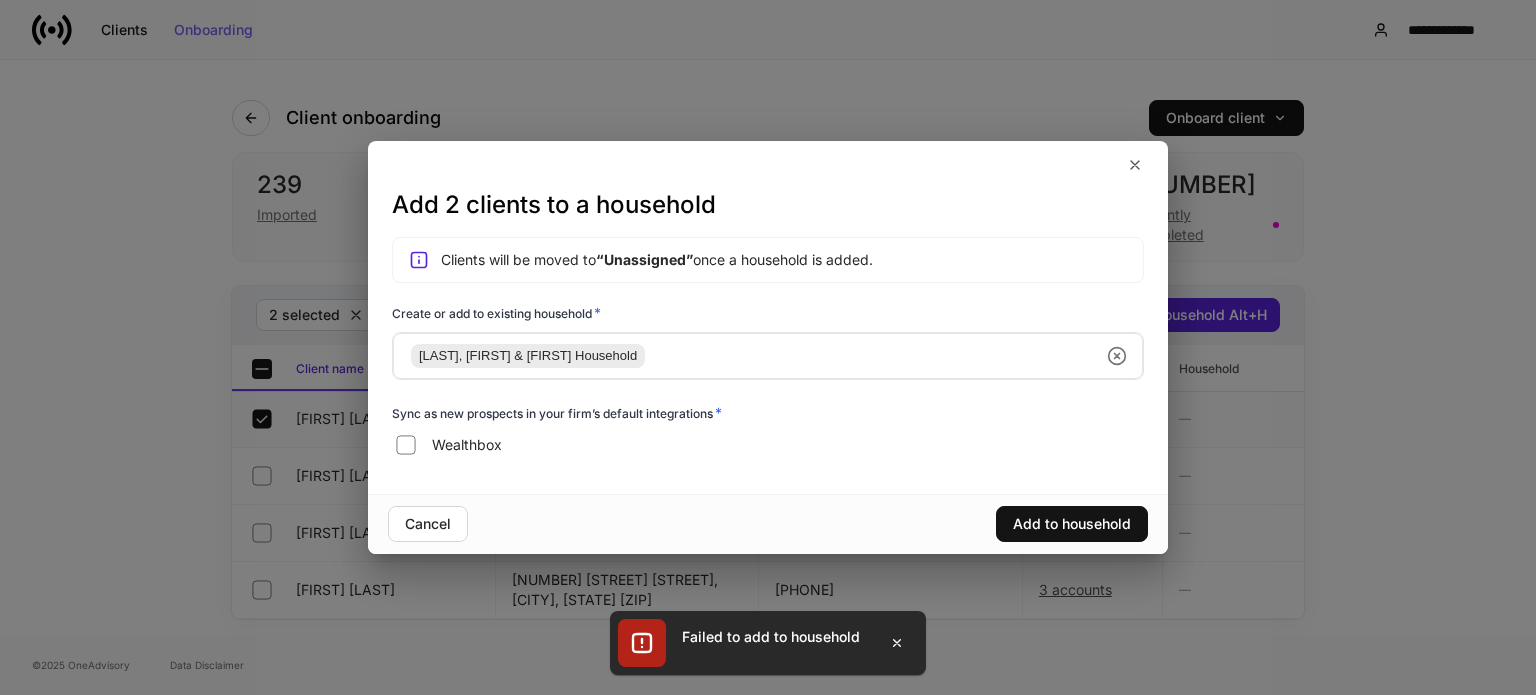 click 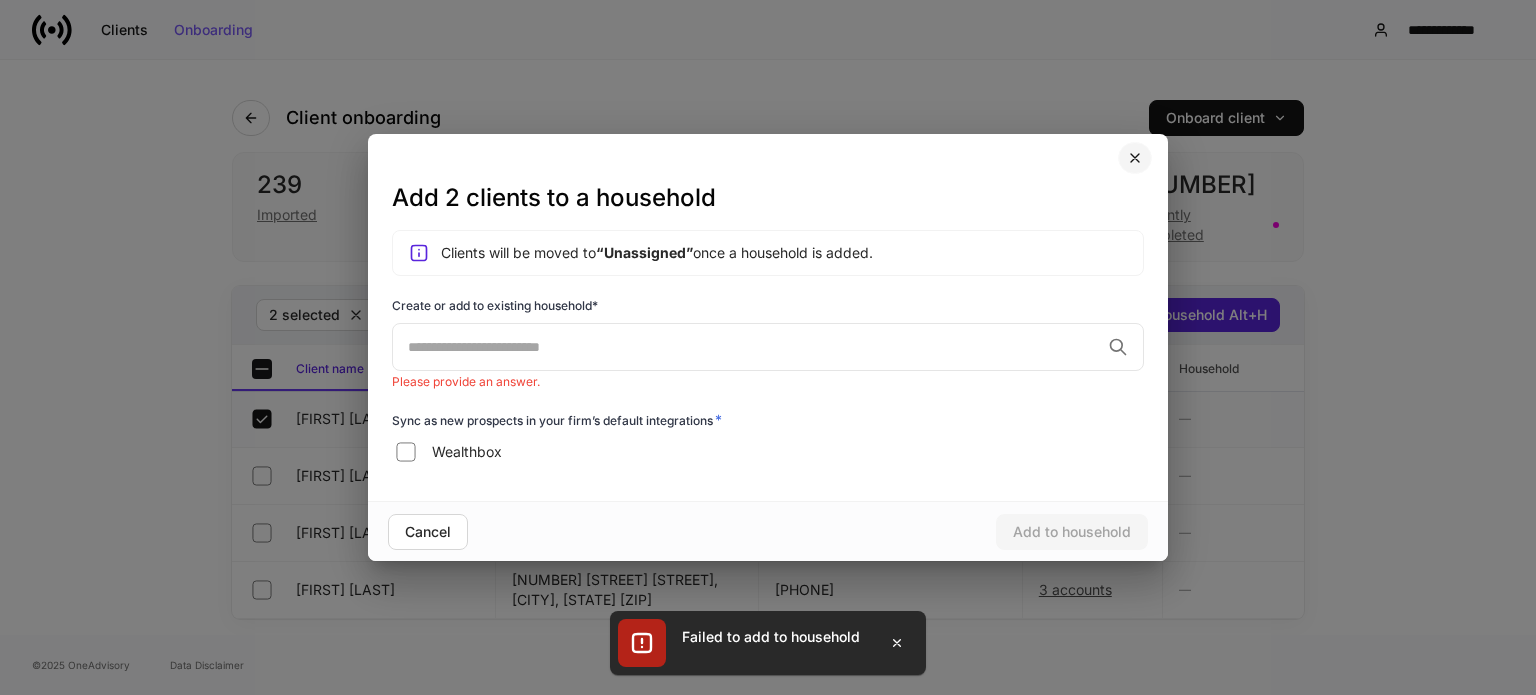 click at bounding box center [1135, 158] 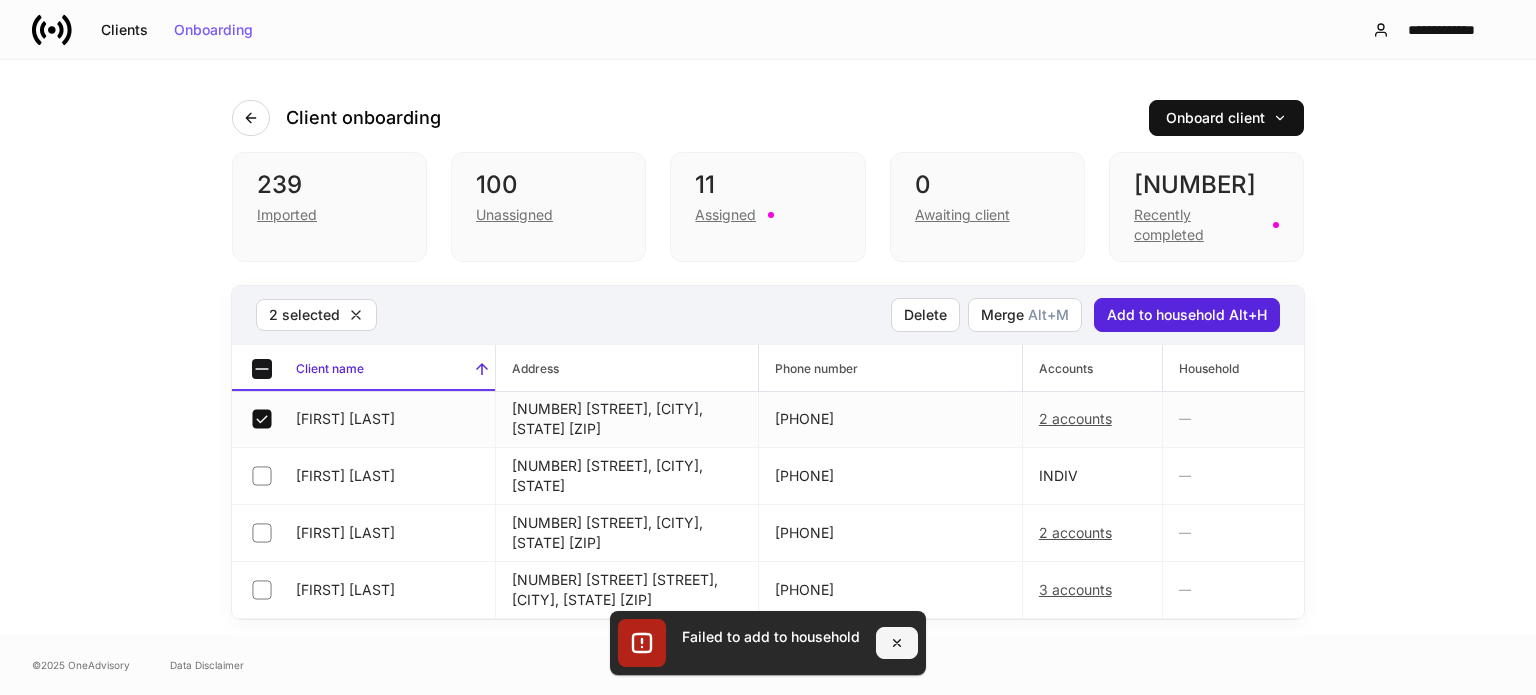 click 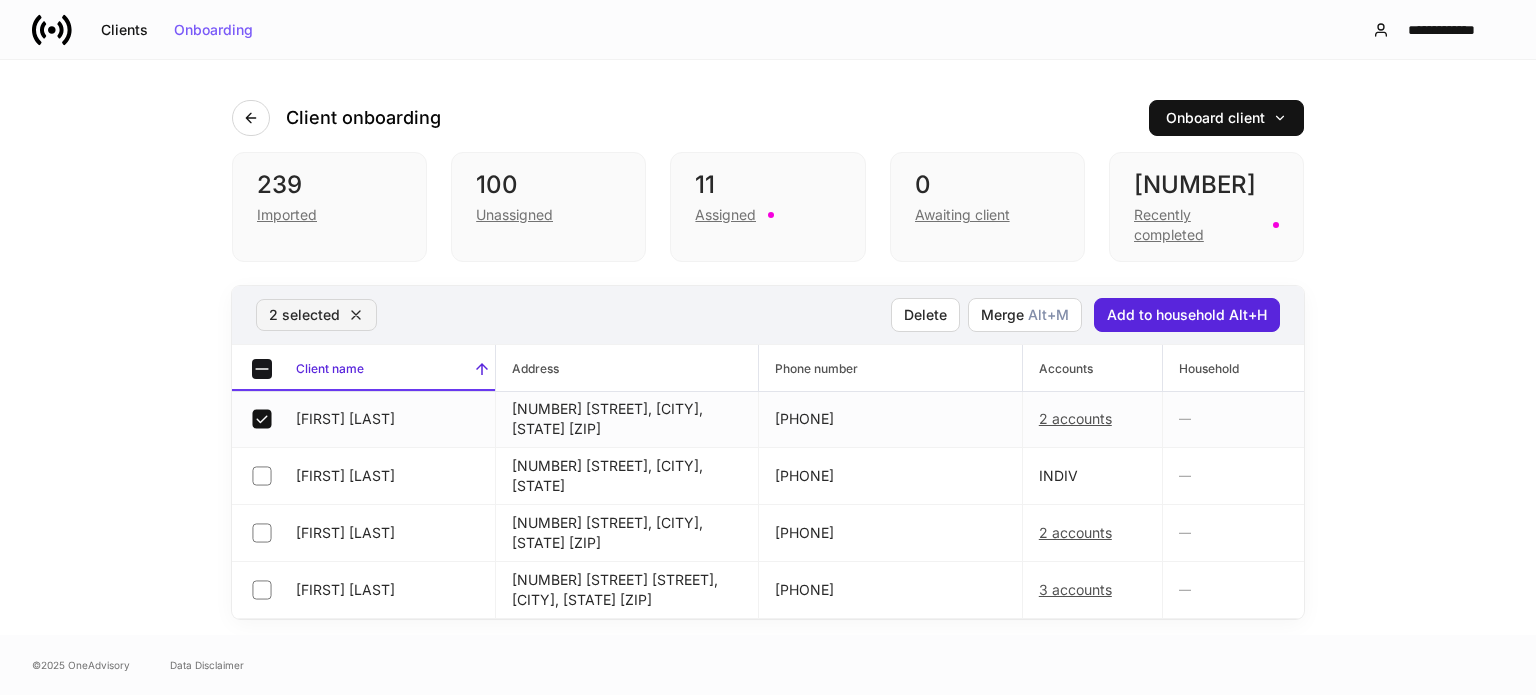 click 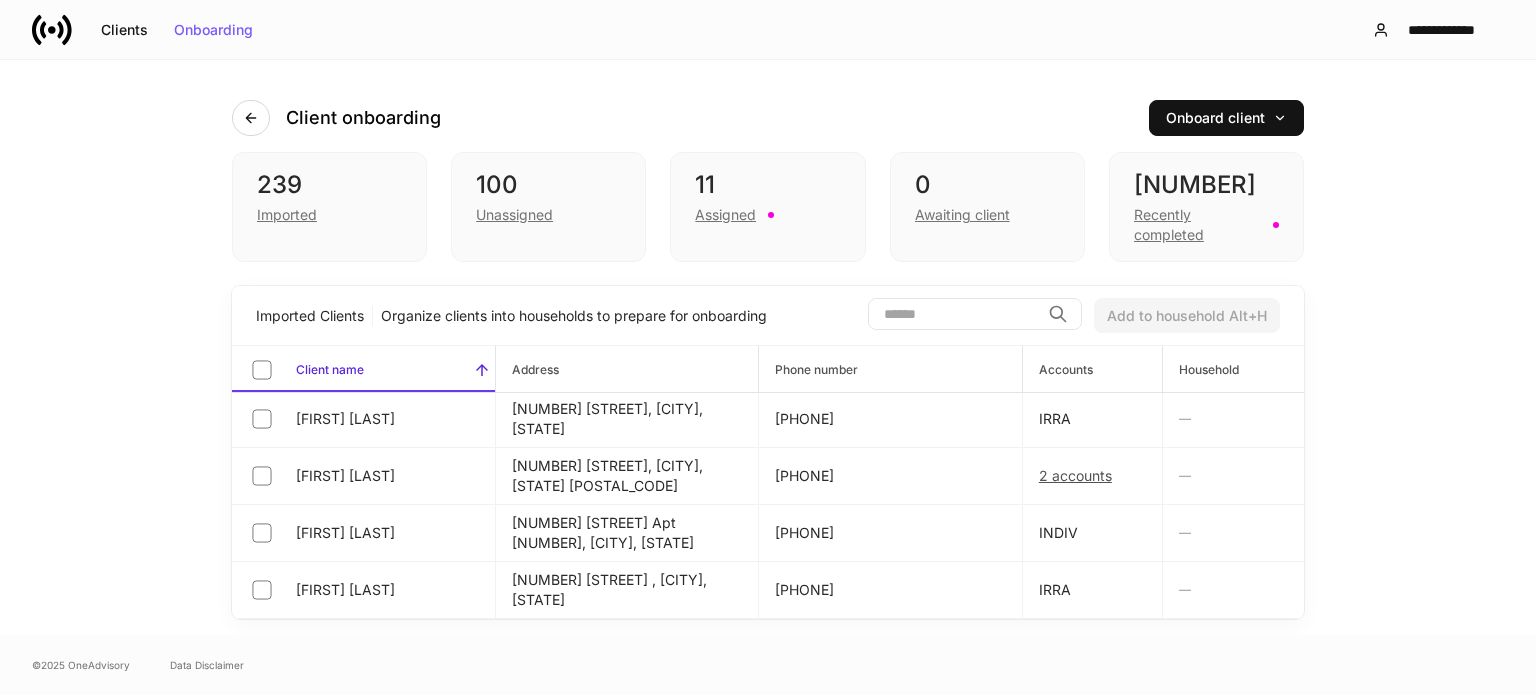 scroll, scrollTop: 11220, scrollLeft: 0, axis: vertical 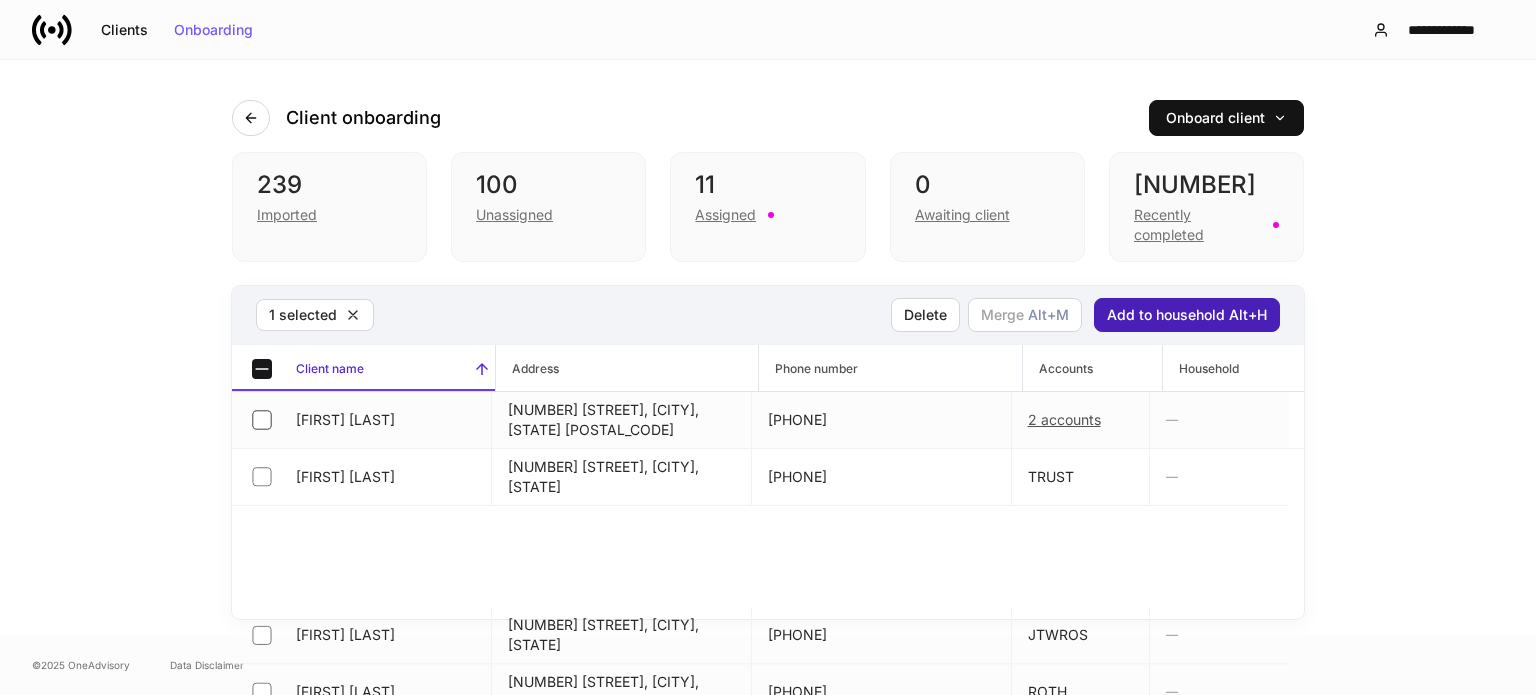 click on "Add to household Alt+H" at bounding box center [1187, 315] 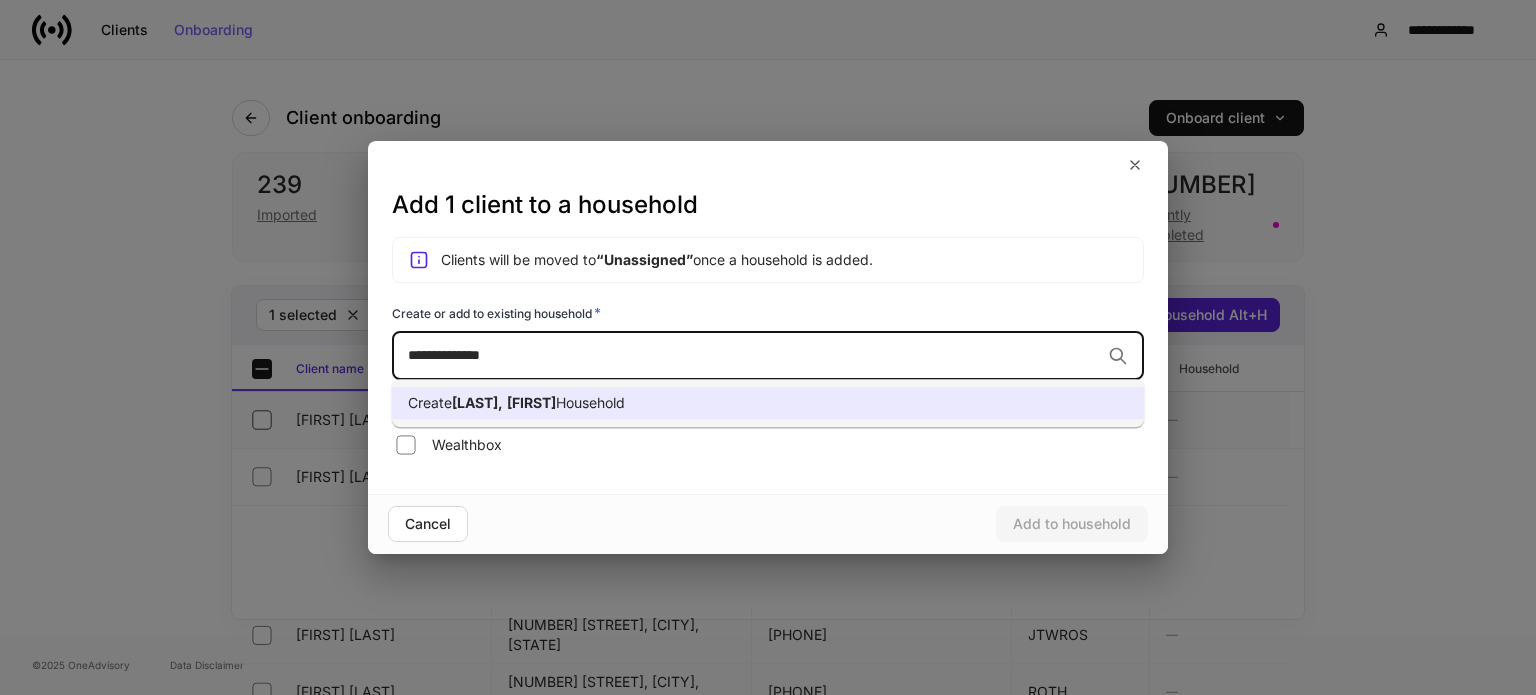 click on "Household" at bounding box center [590, 402] 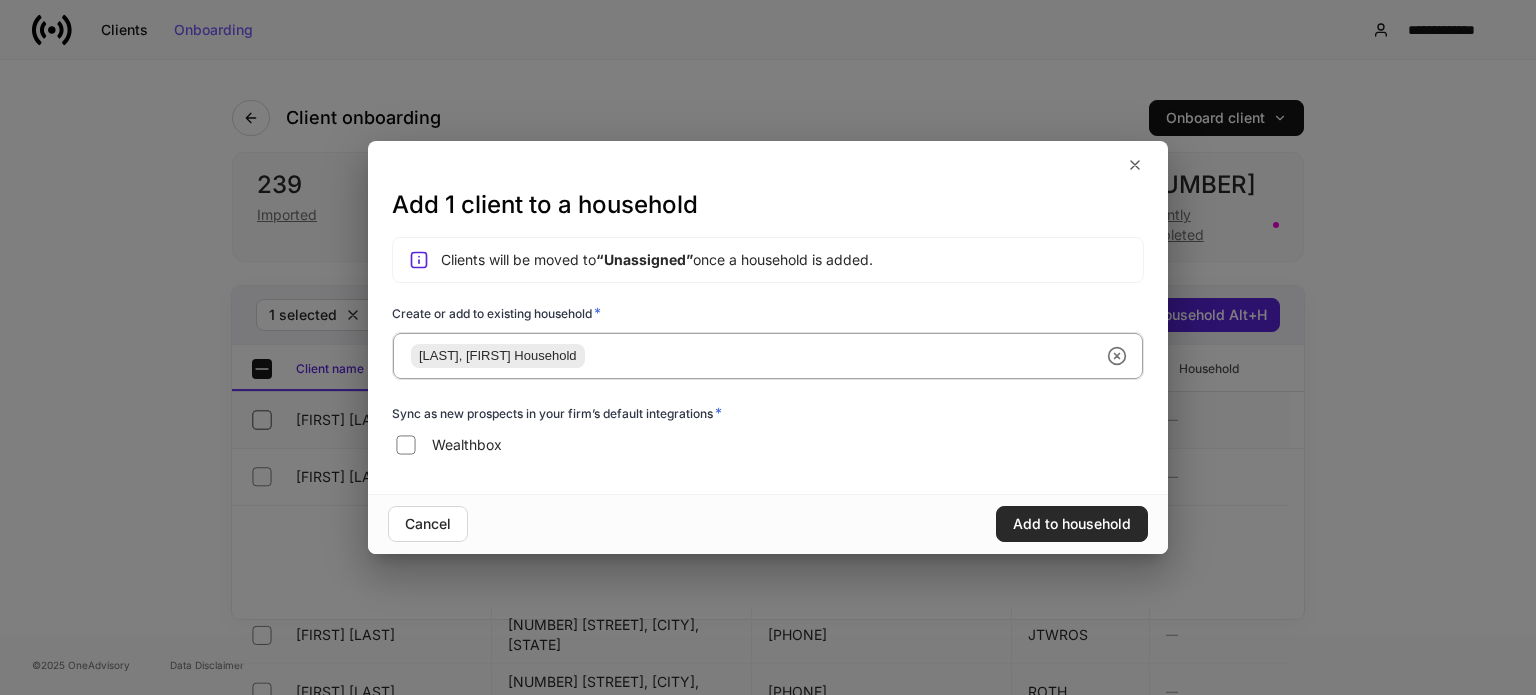 click on "Add to household" at bounding box center (1072, 524) 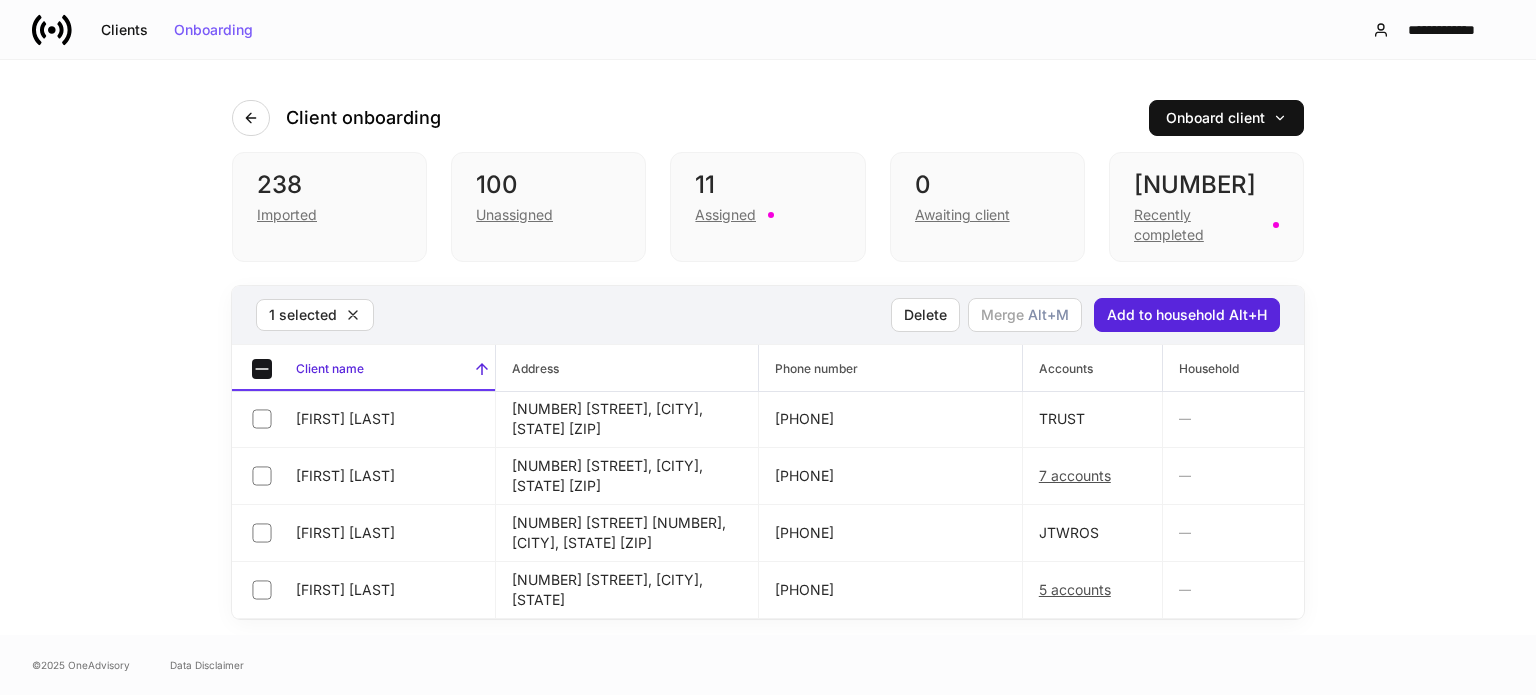 scroll, scrollTop: 11900, scrollLeft: 0, axis: vertical 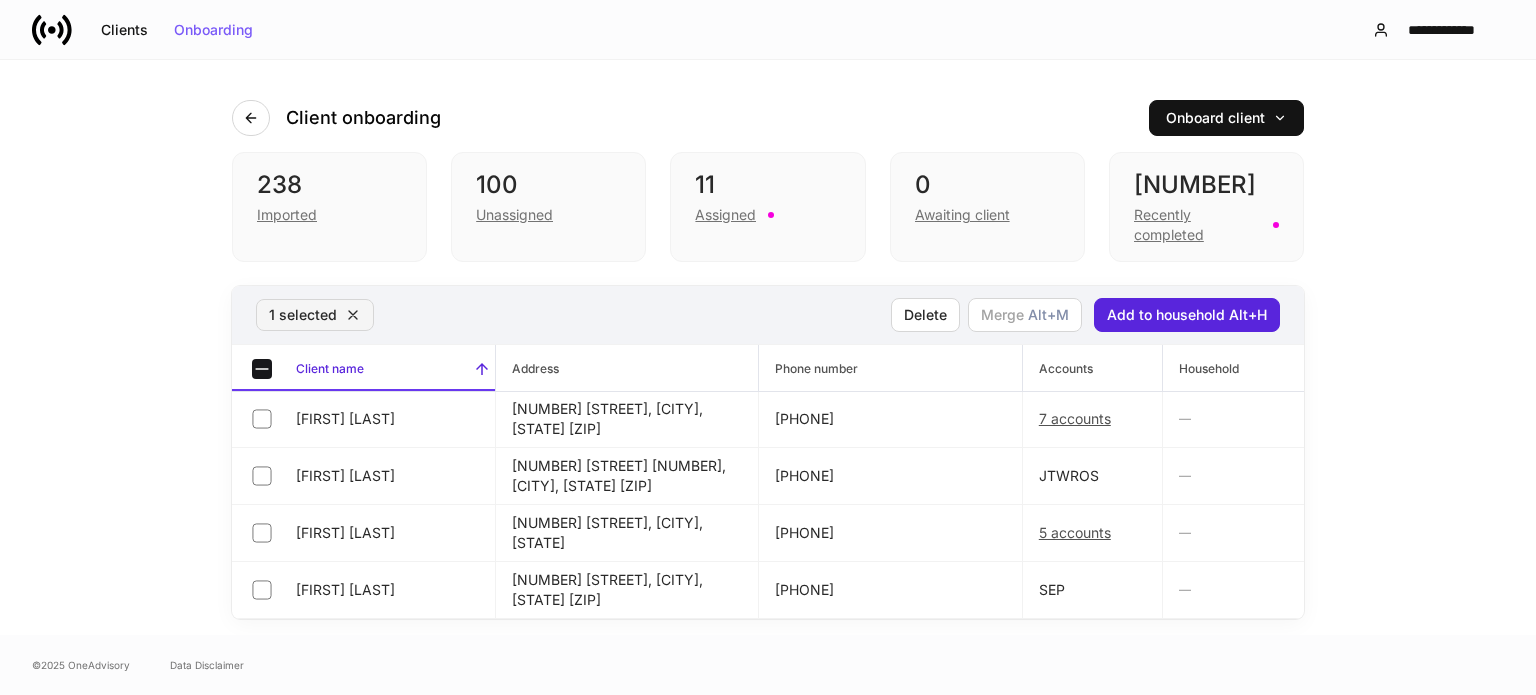 click 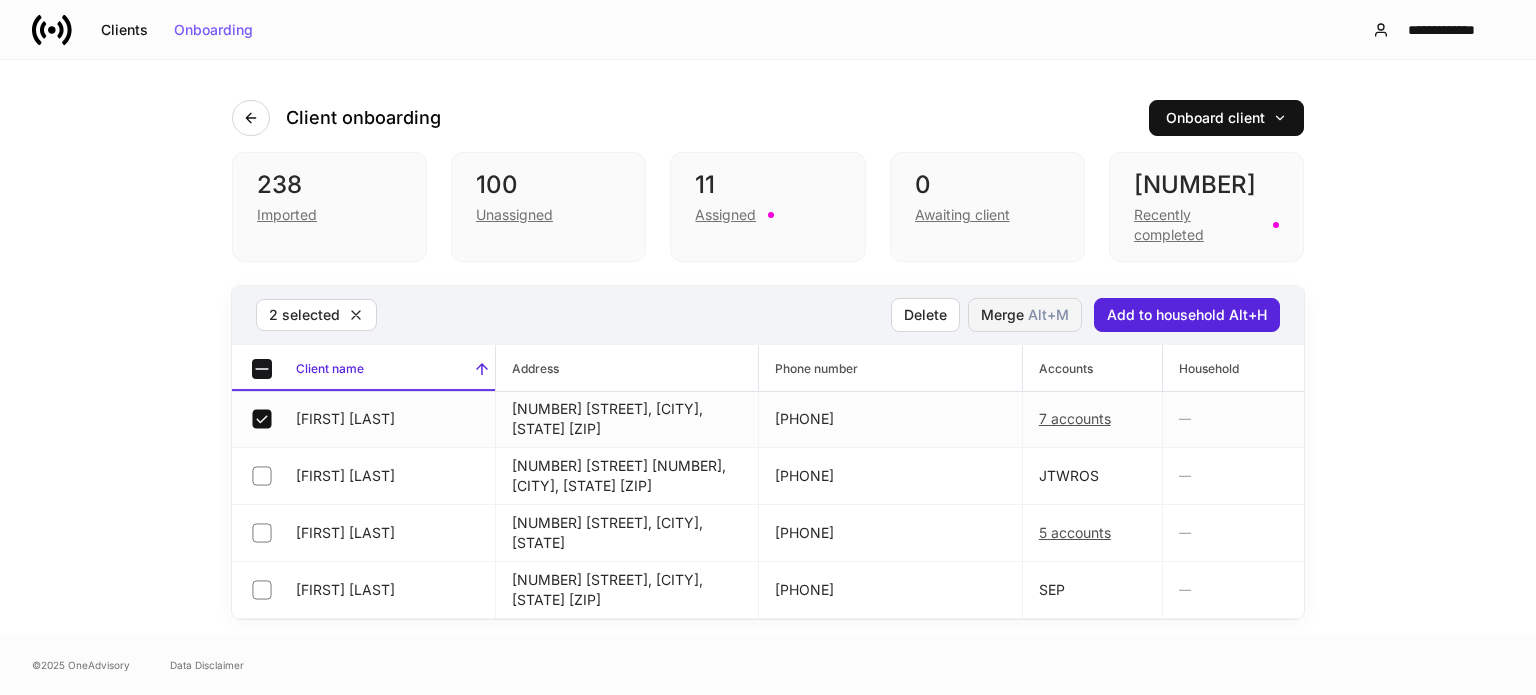 click on "Merge Alt+ M" at bounding box center (1025, 315) 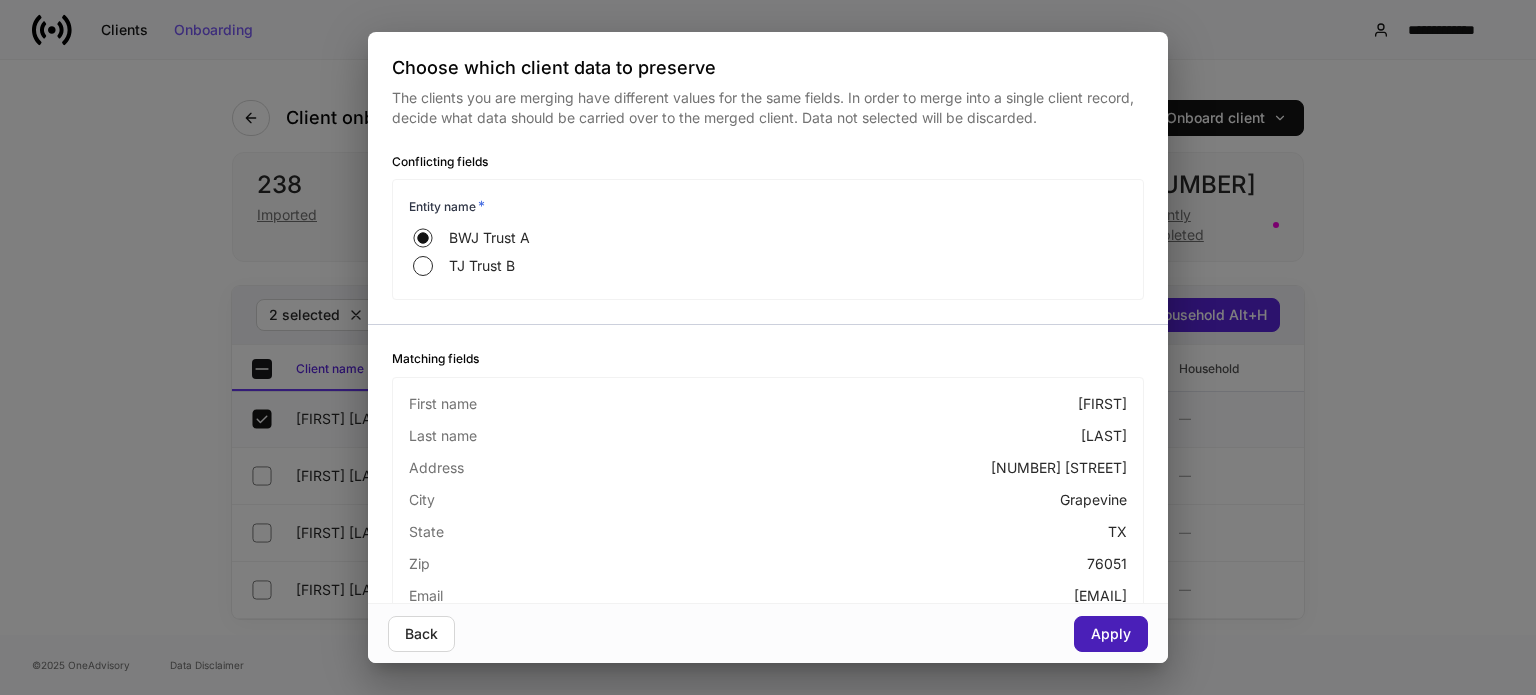 click on "Apply" at bounding box center (1111, 634) 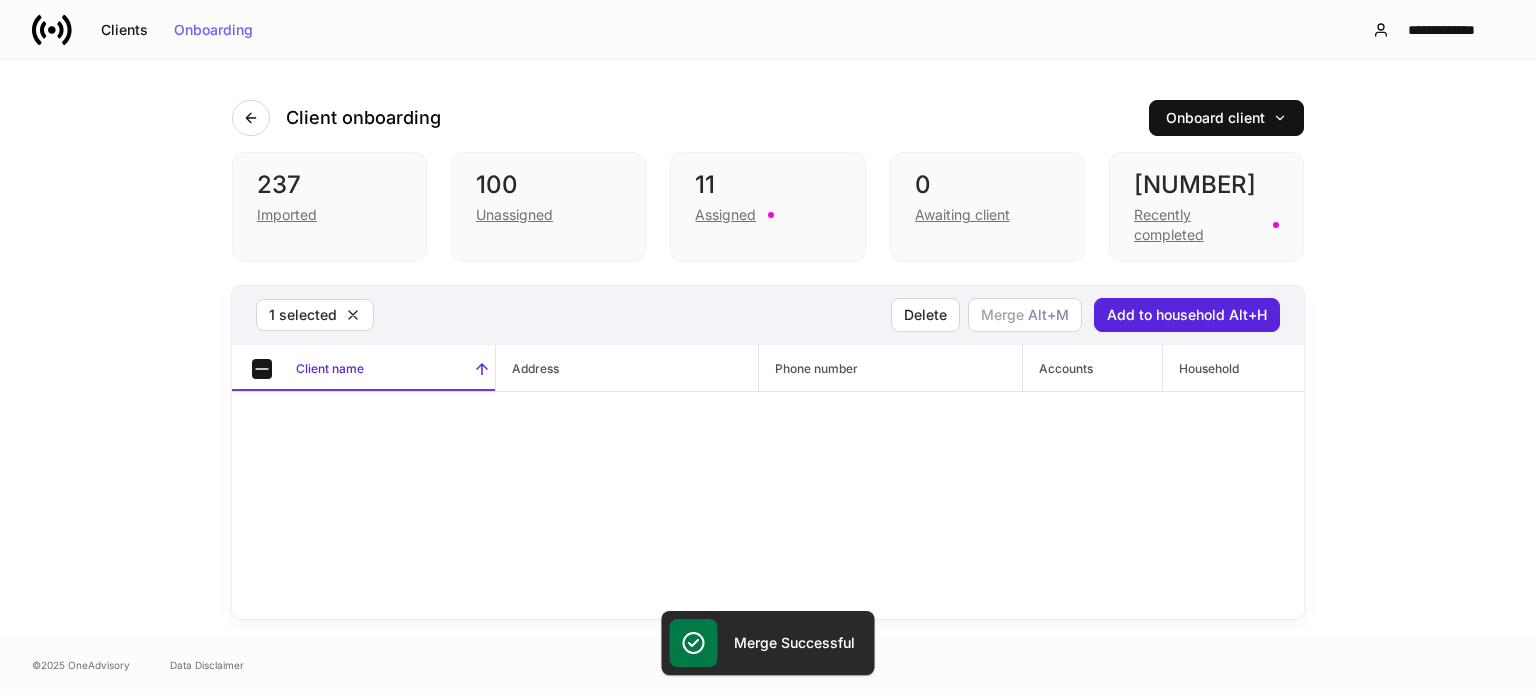 scroll, scrollTop: 0, scrollLeft: 0, axis: both 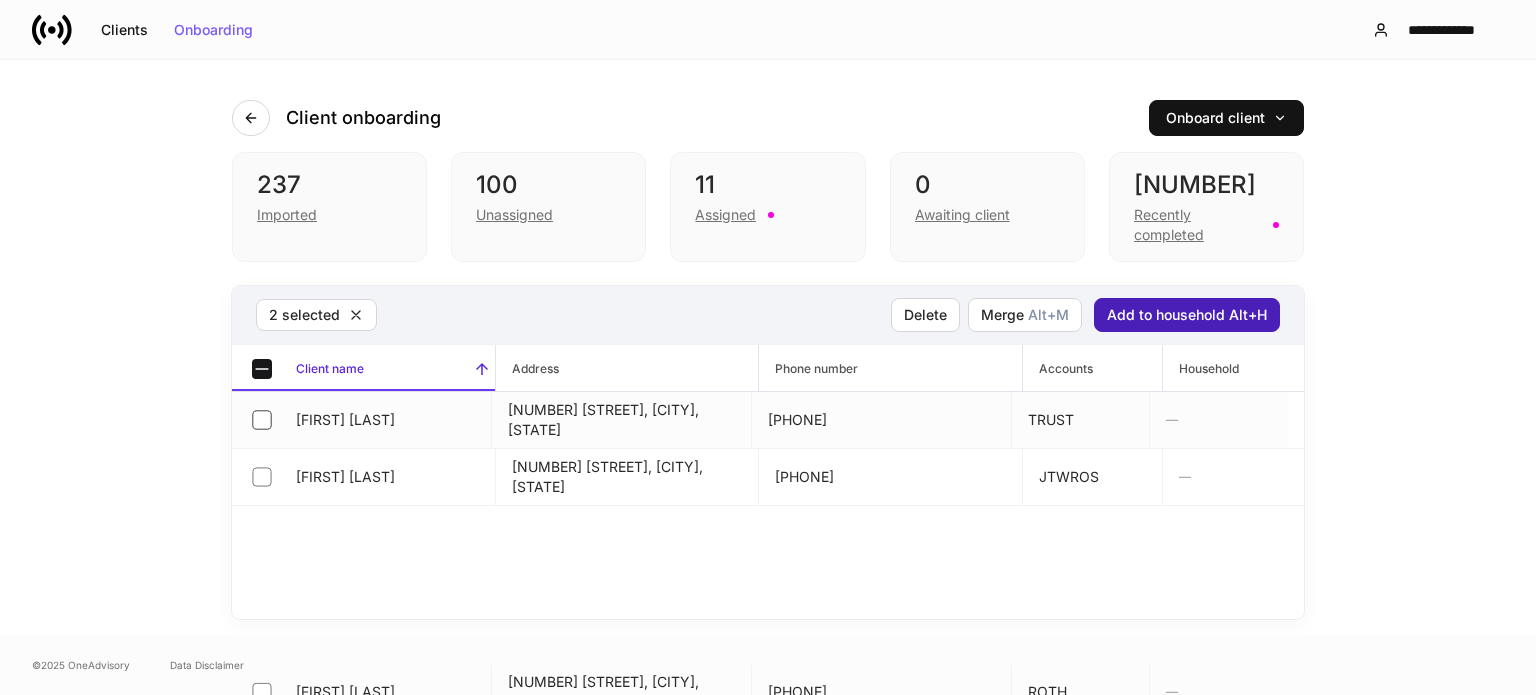 click on "Add to household Alt+H" at bounding box center (1187, 315) 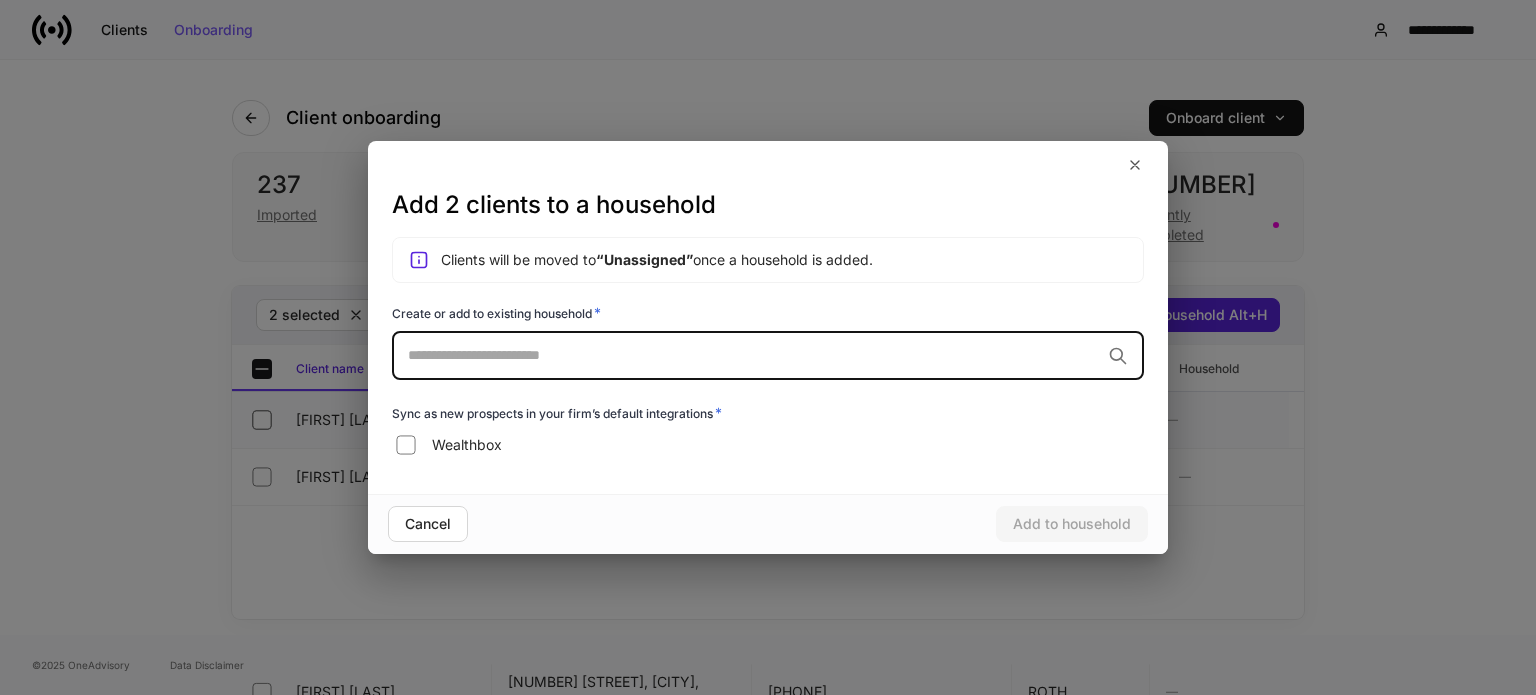 click on "​" at bounding box center [768, 356] 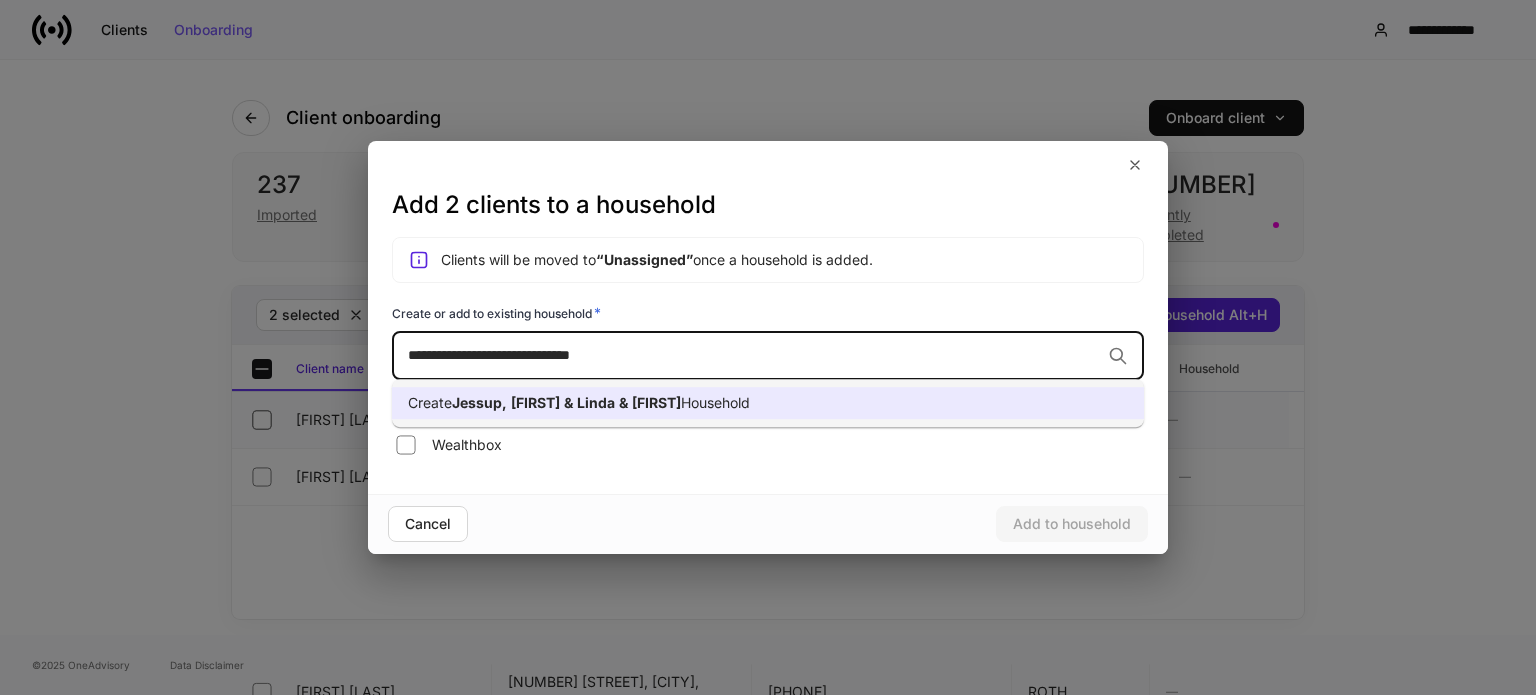 click on "Create  Jessup,   Stephen   &   Linda   &   Billie  Household" at bounding box center [768, 403] 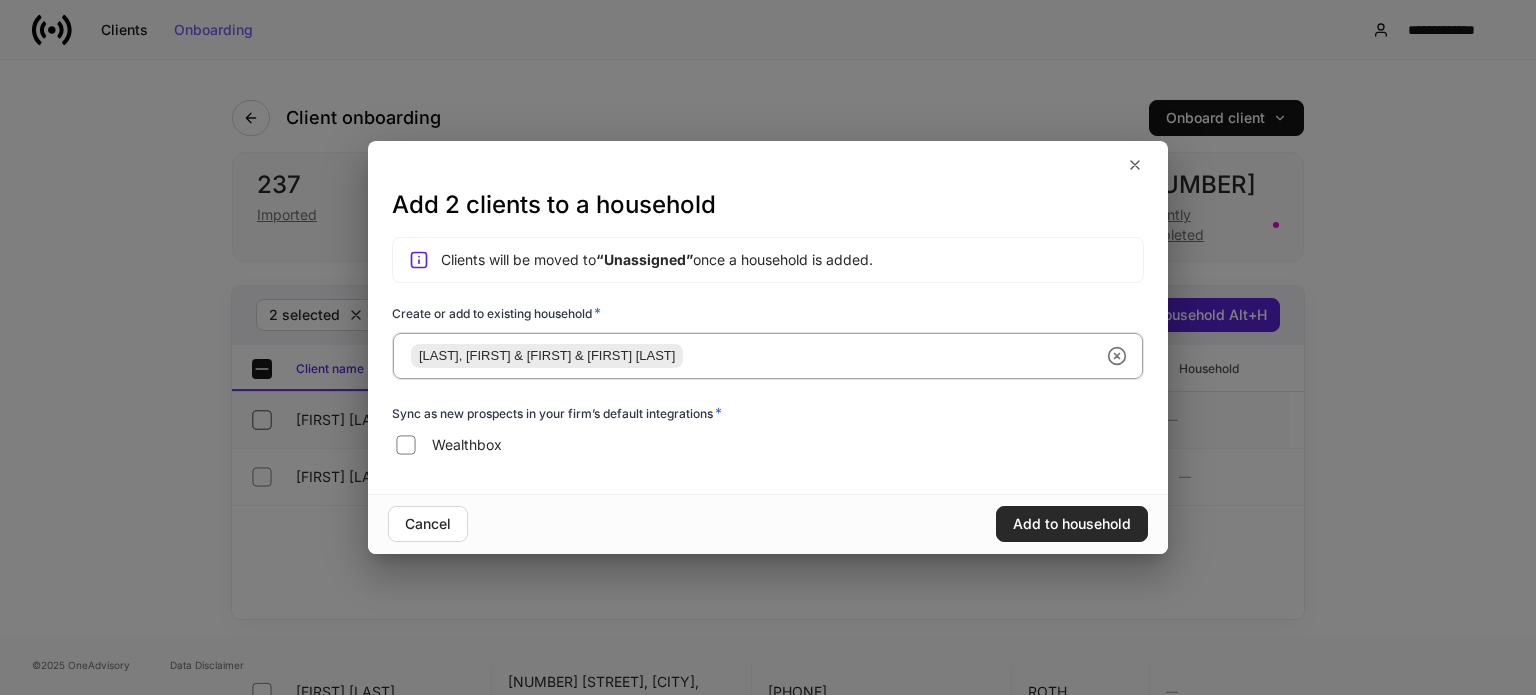 click on "Add to household" at bounding box center [1072, 524] 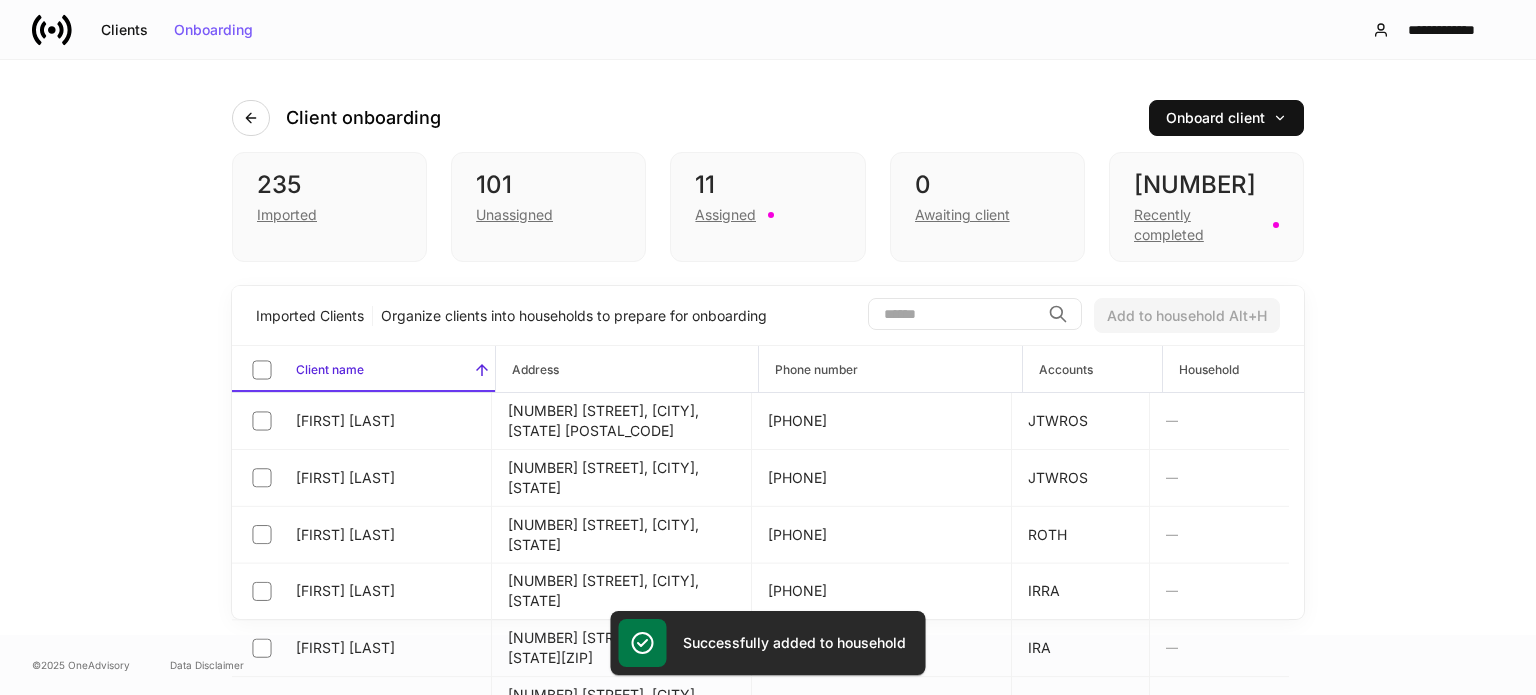 click at bounding box center (954, 314) 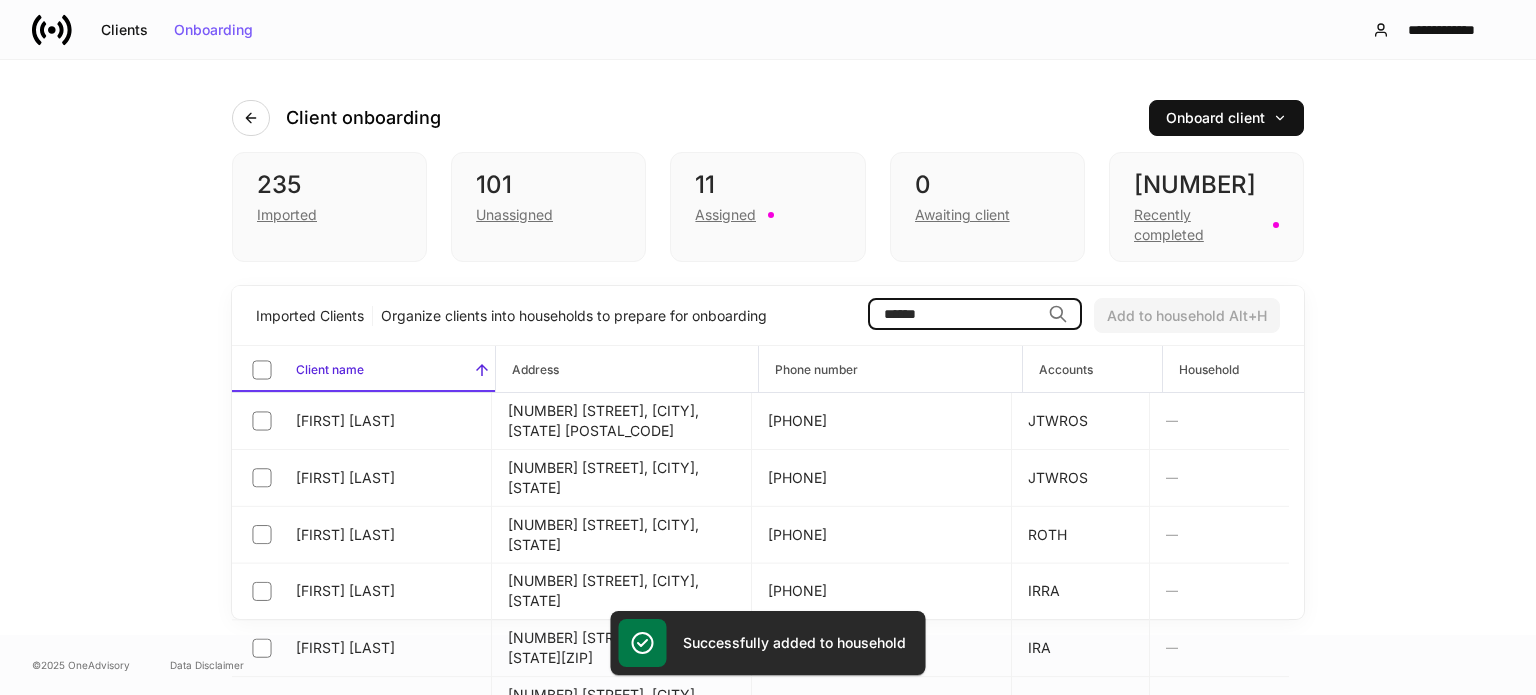 type on "******" 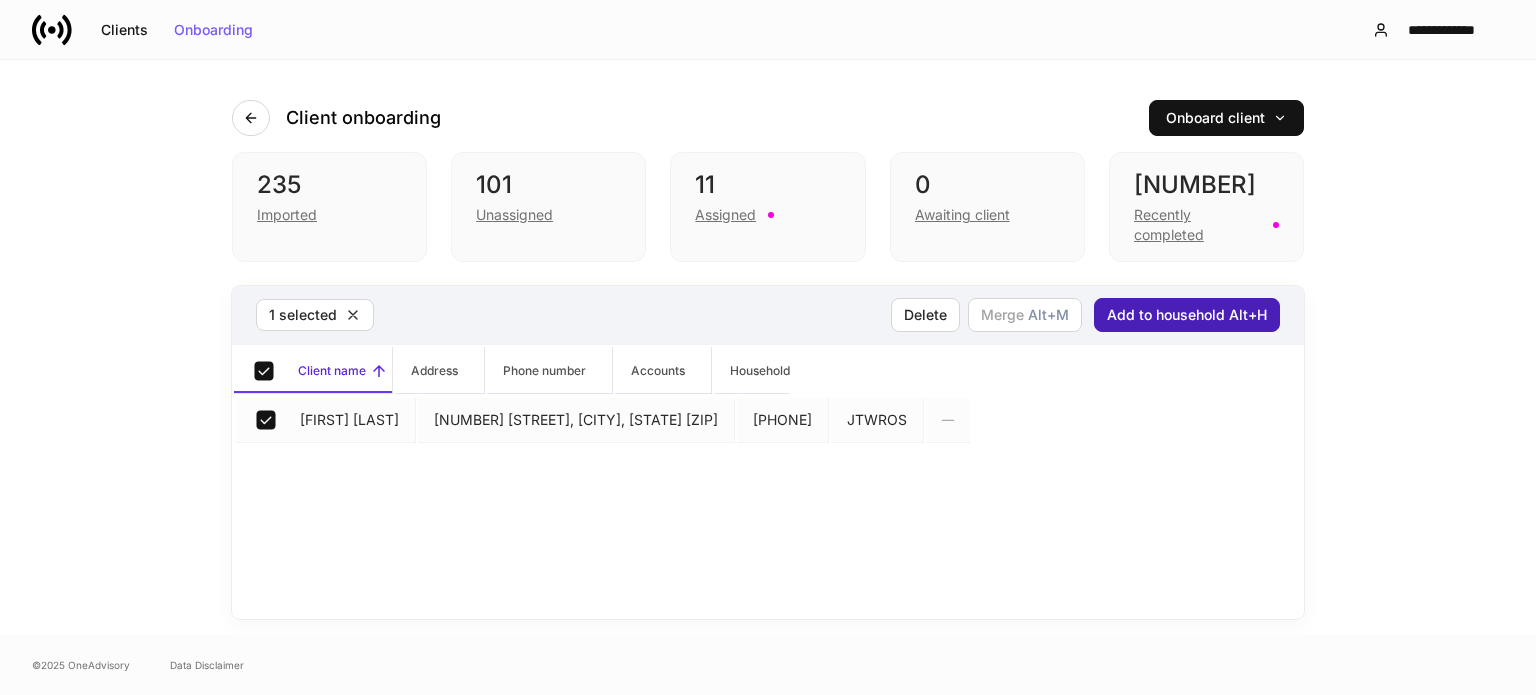 click on "Add to household Alt+H" at bounding box center [1187, 315] 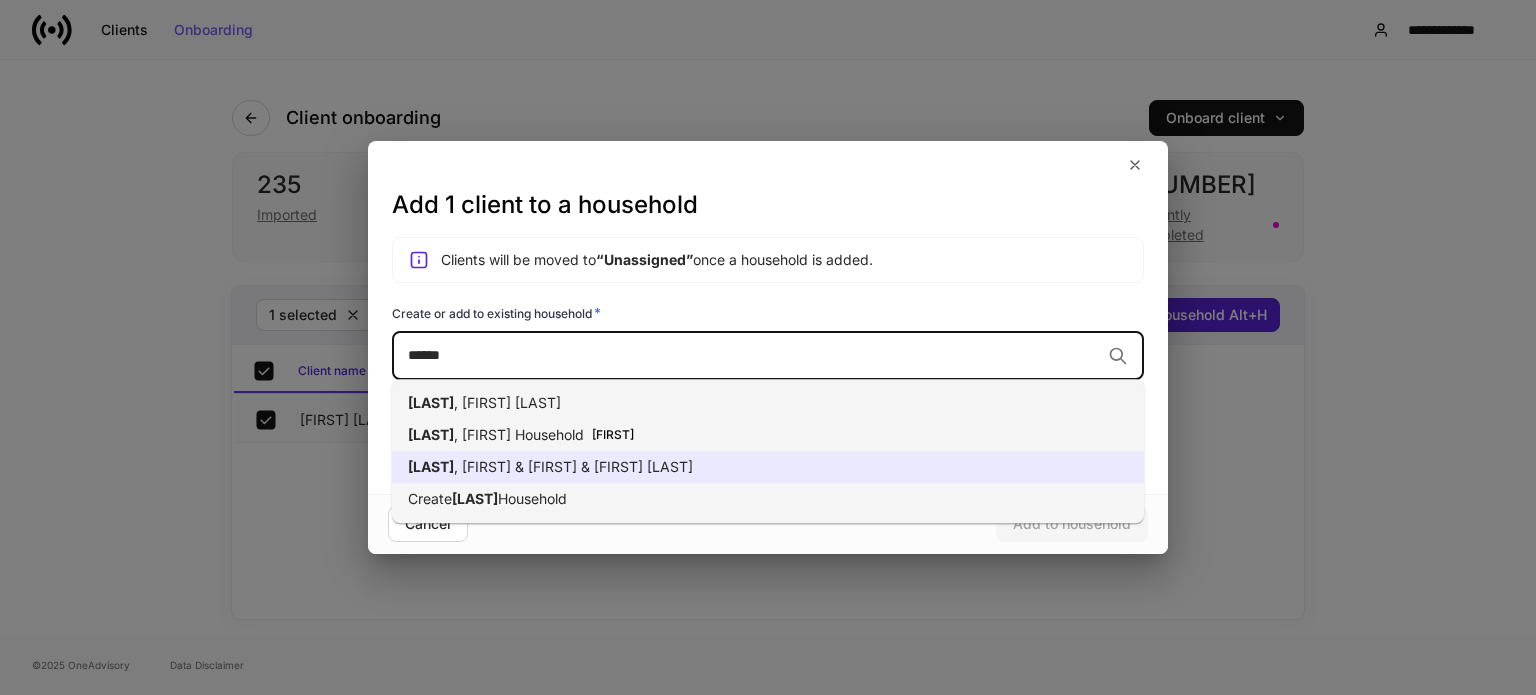 click on ", Stephen & Linda & Billie Household" at bounding box center (573, 466) 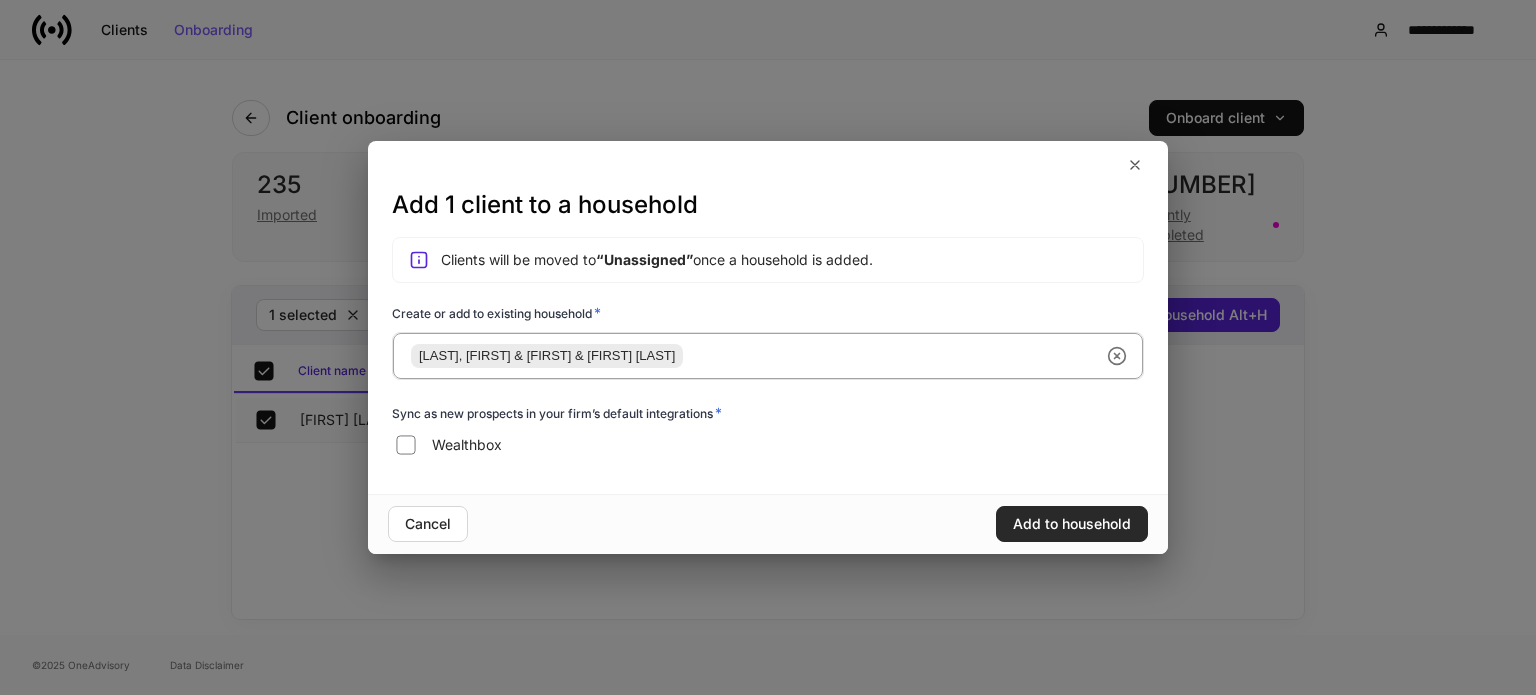 click on "Add to household" at bounding box center [1072, 524] 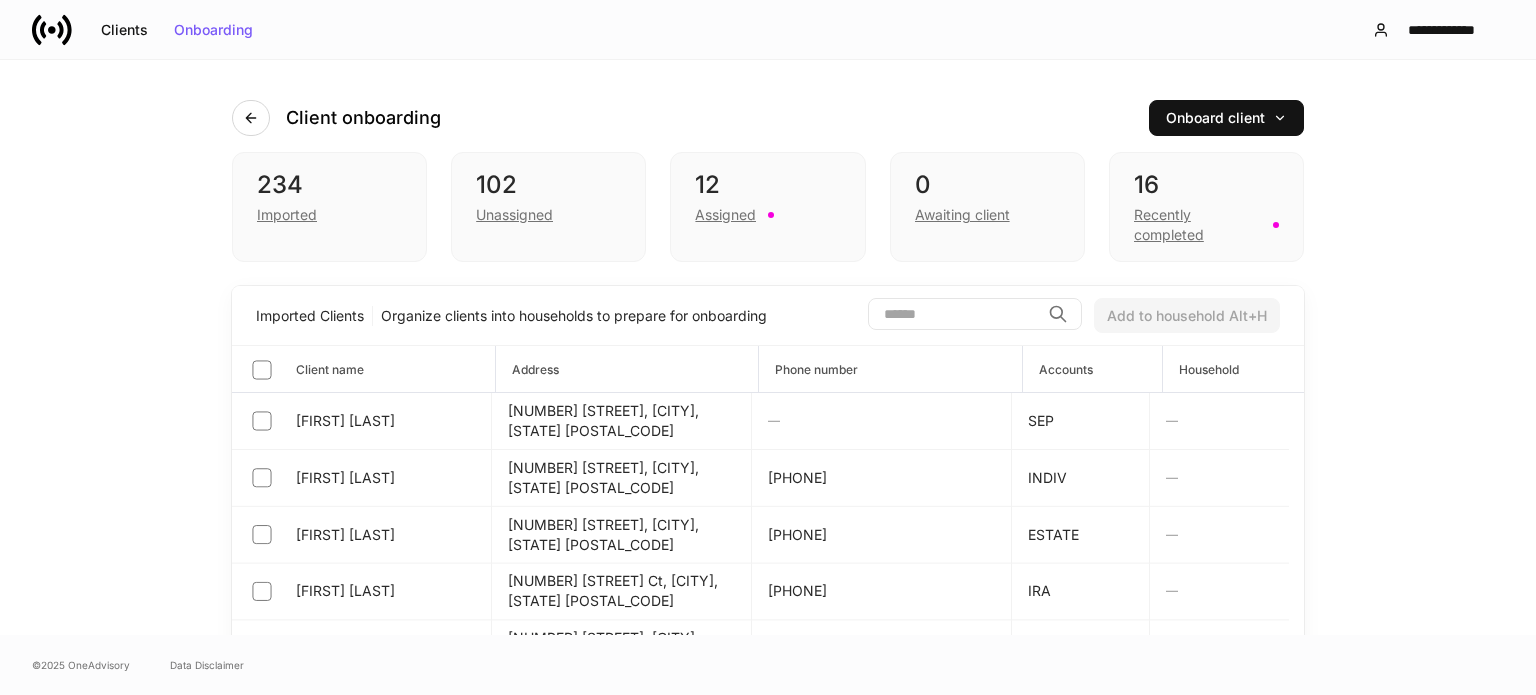 scroll, scrollTop: 0, scrollLeft: 0, axis: both 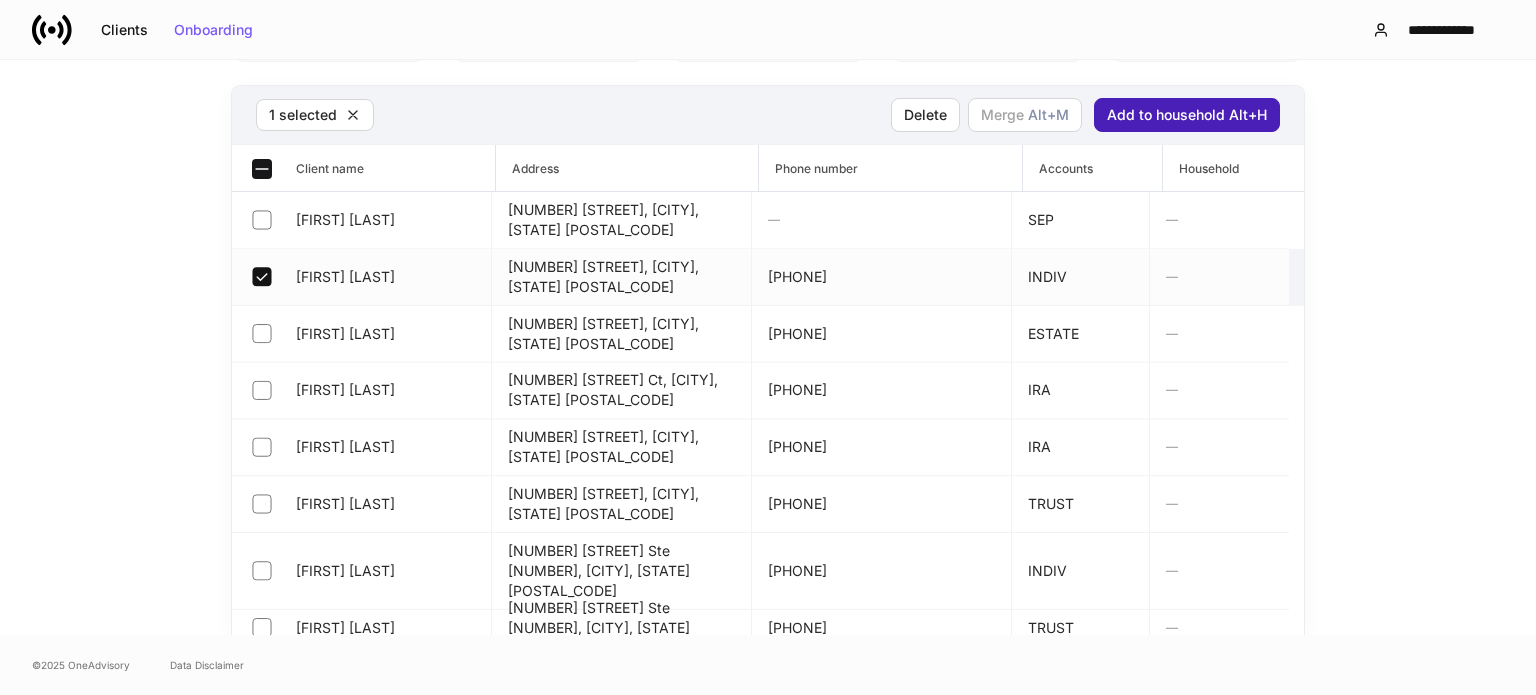 click on "Add to household Alt+H" at bounding box center [1187, 115] 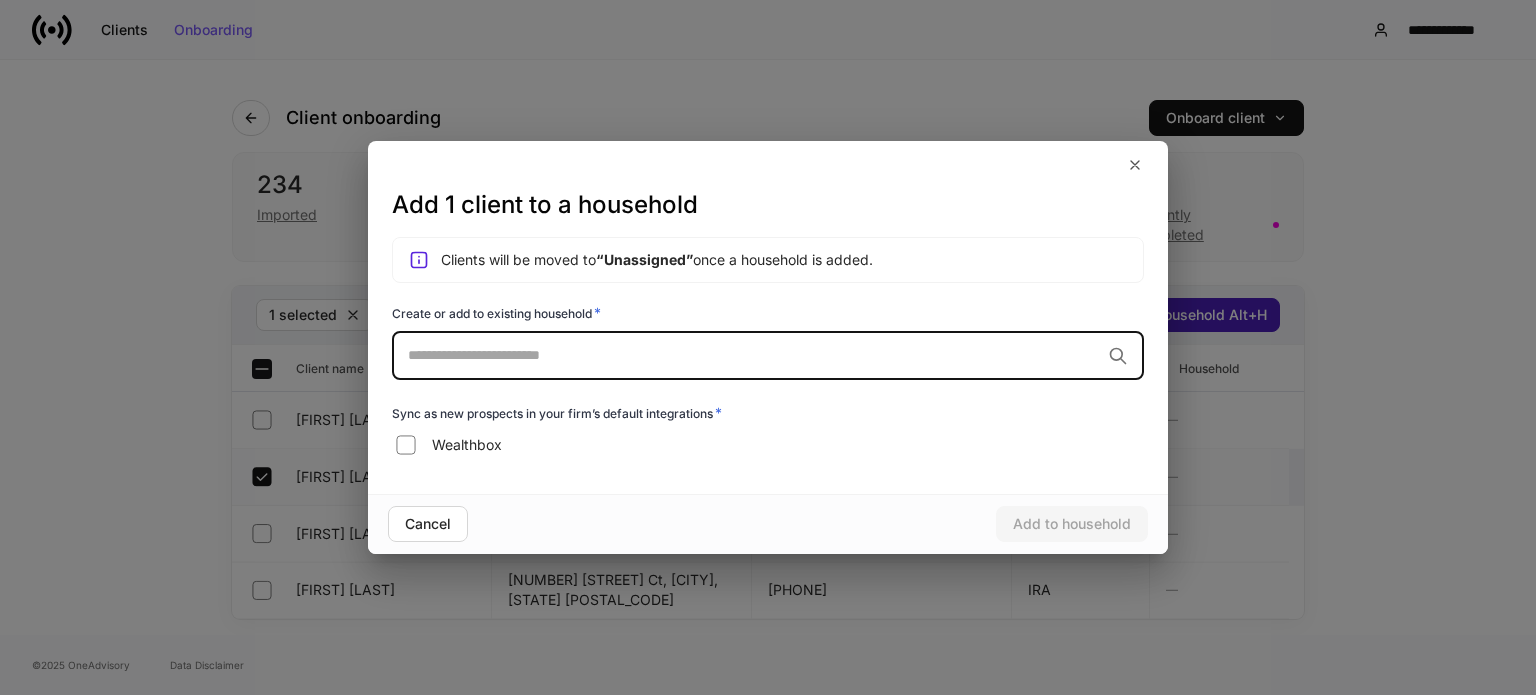 scroll, scrollTop: 0, scrollLeft: 0, axis: both 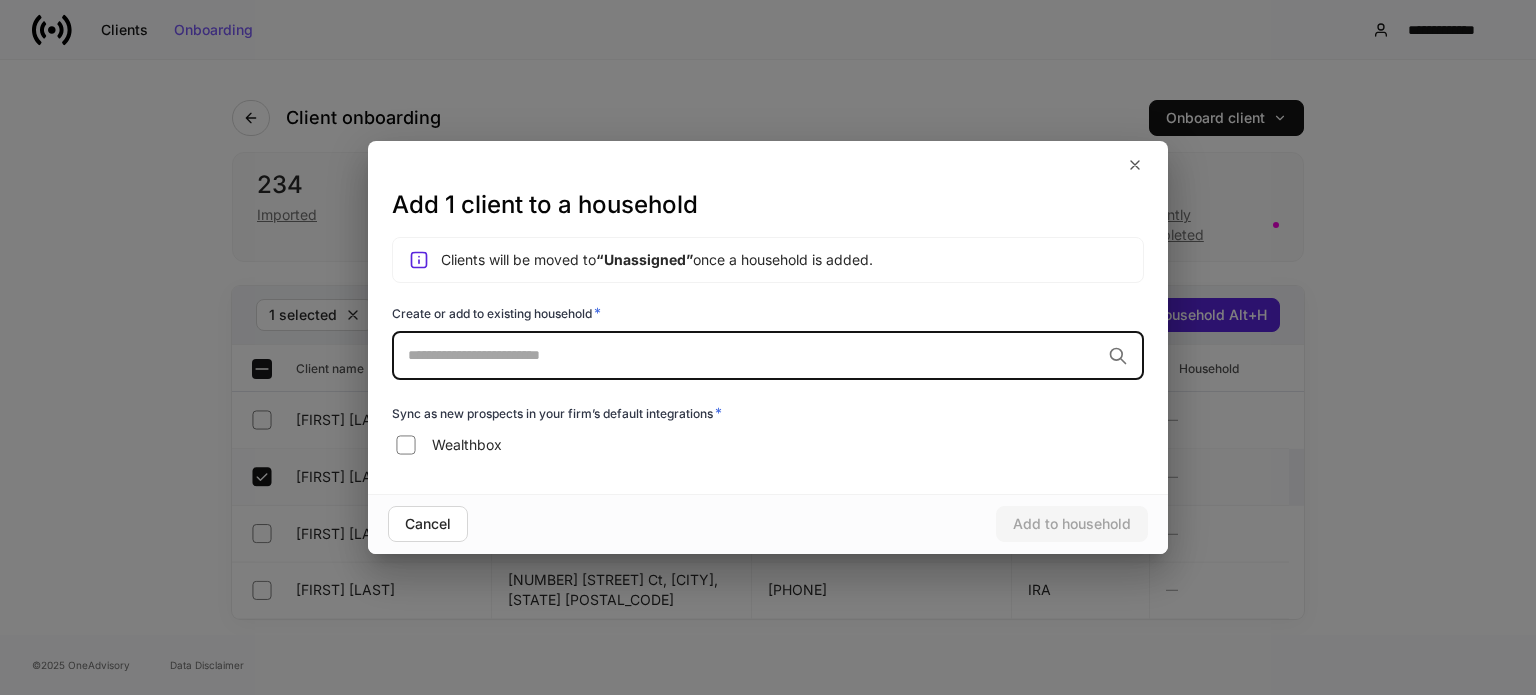 click at bounding box center [754, 355] 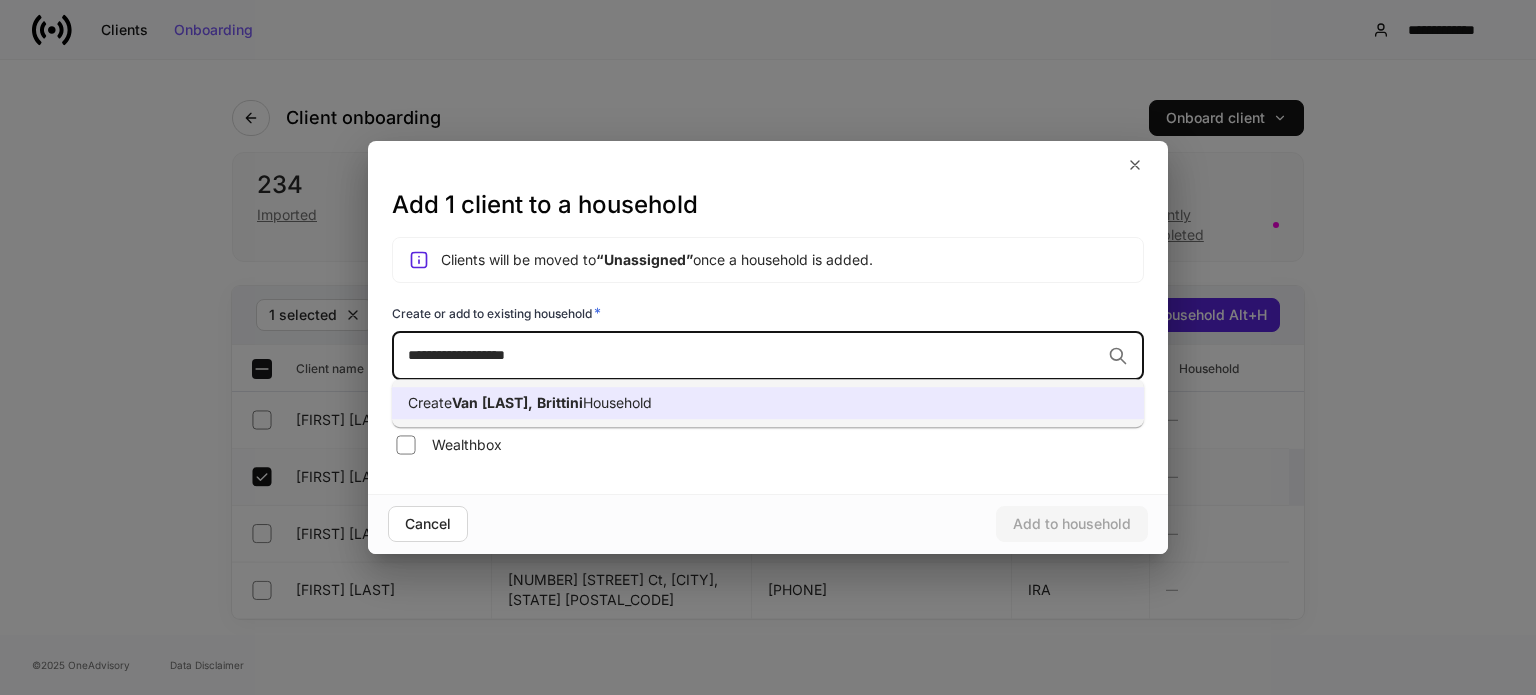 click on "Brittini" at bounding box center [560, 402] 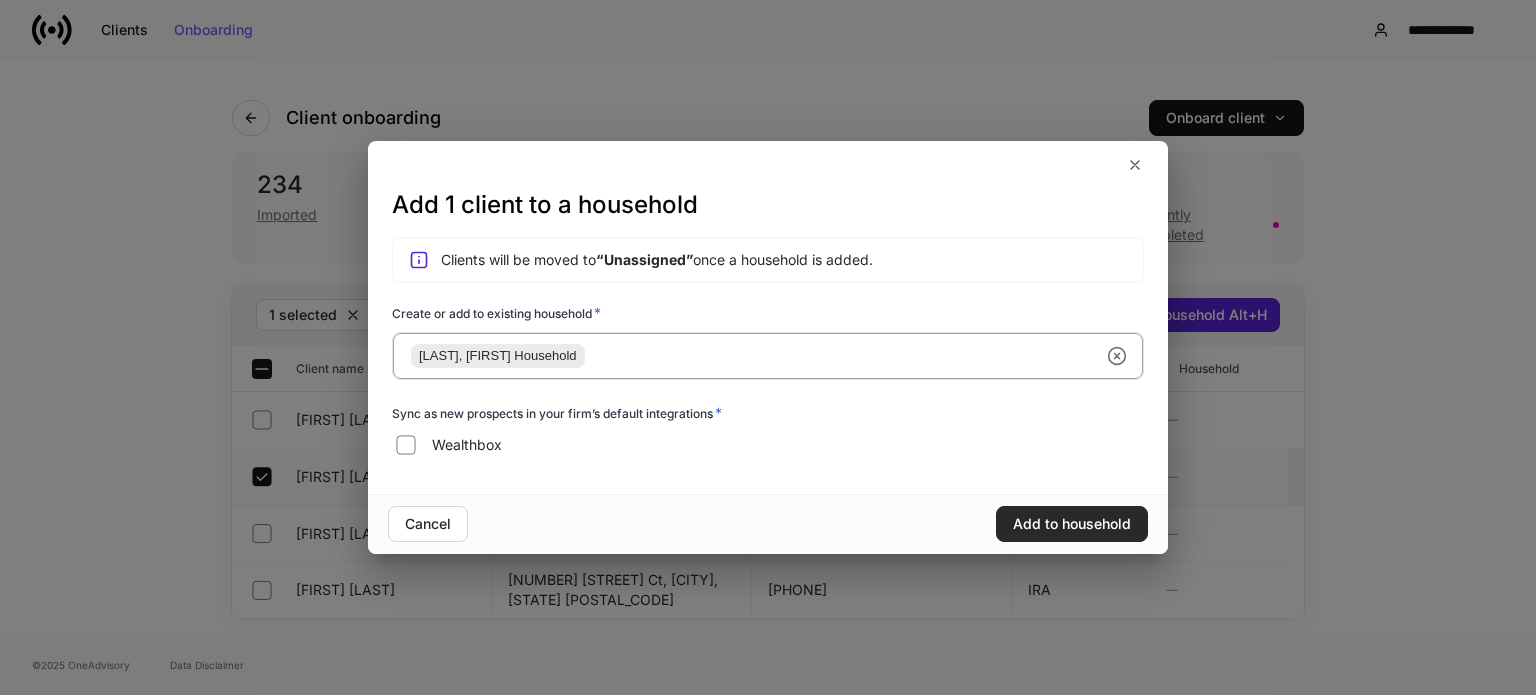 click on "Add to household" at bounding box center [1072, 524] 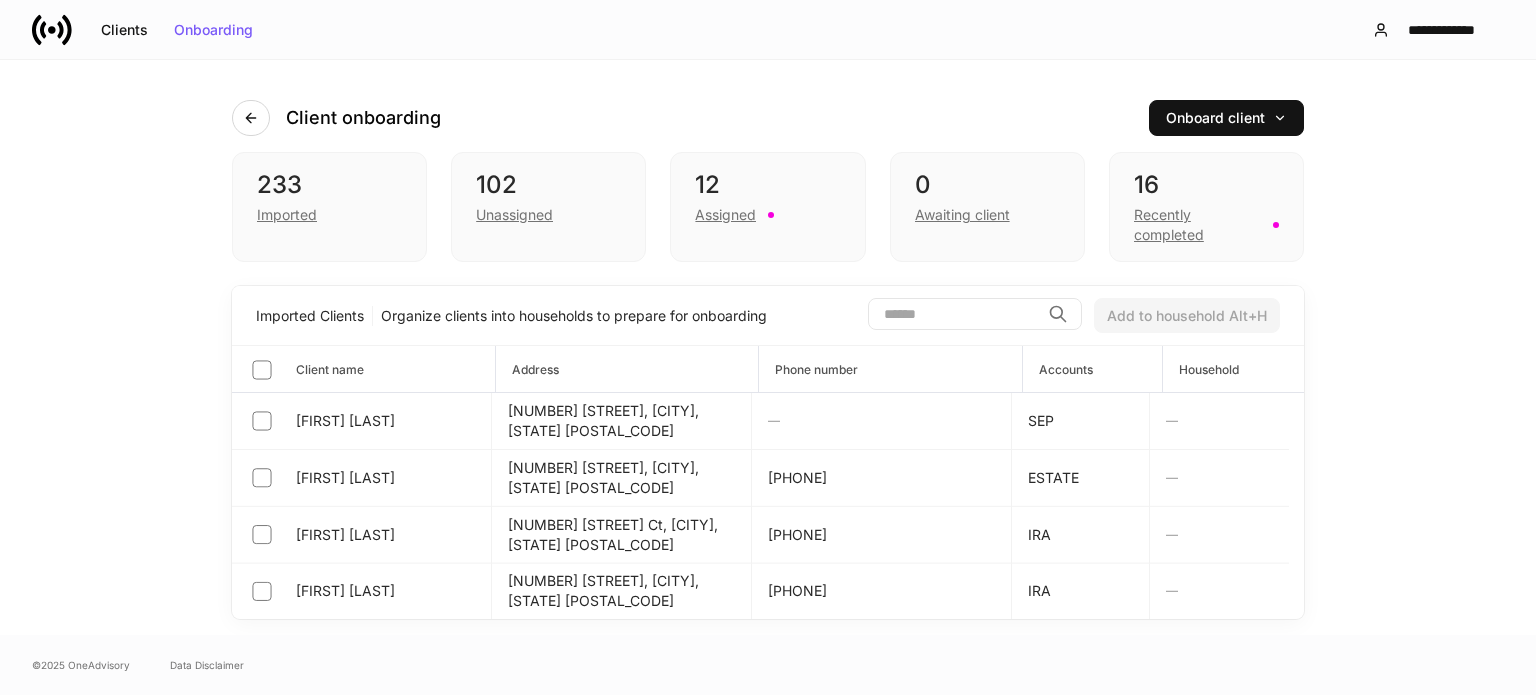 click at bounding box center (954, 314) 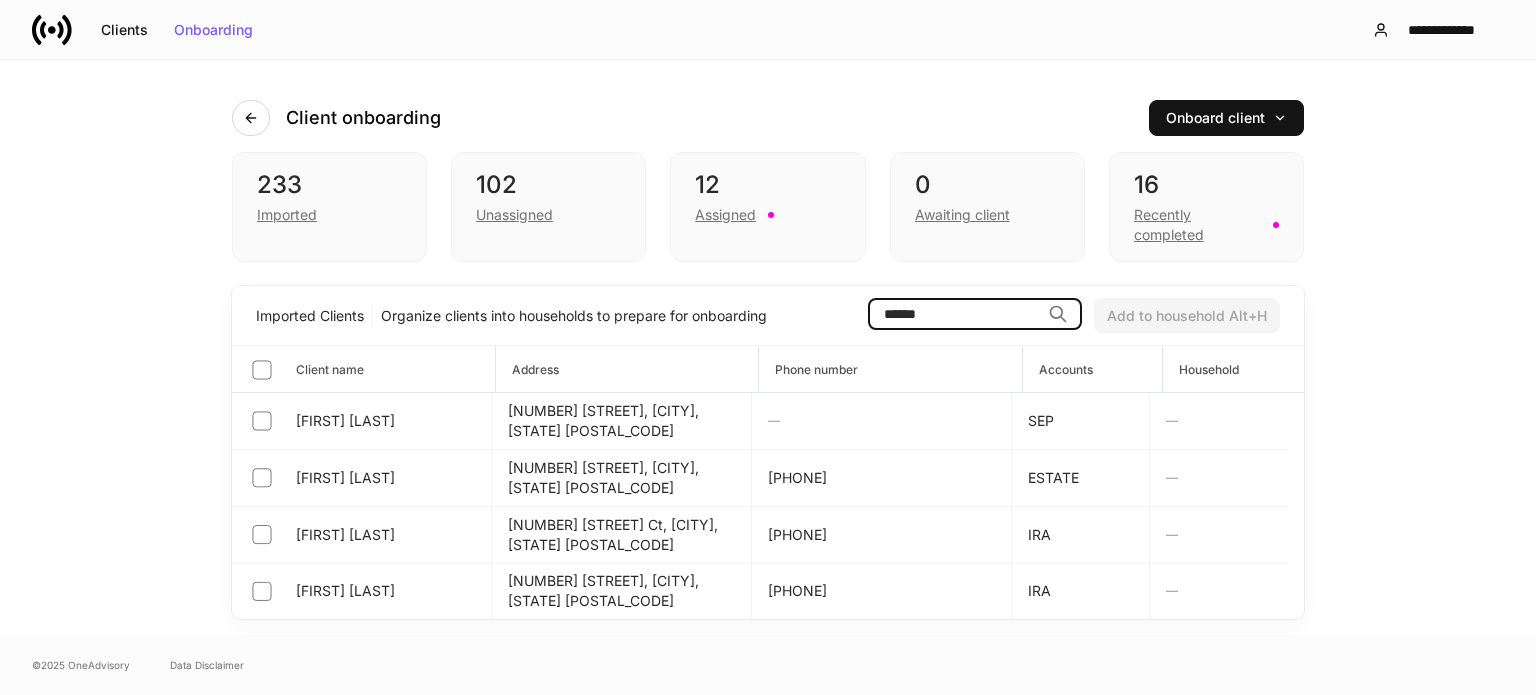 type on "******" 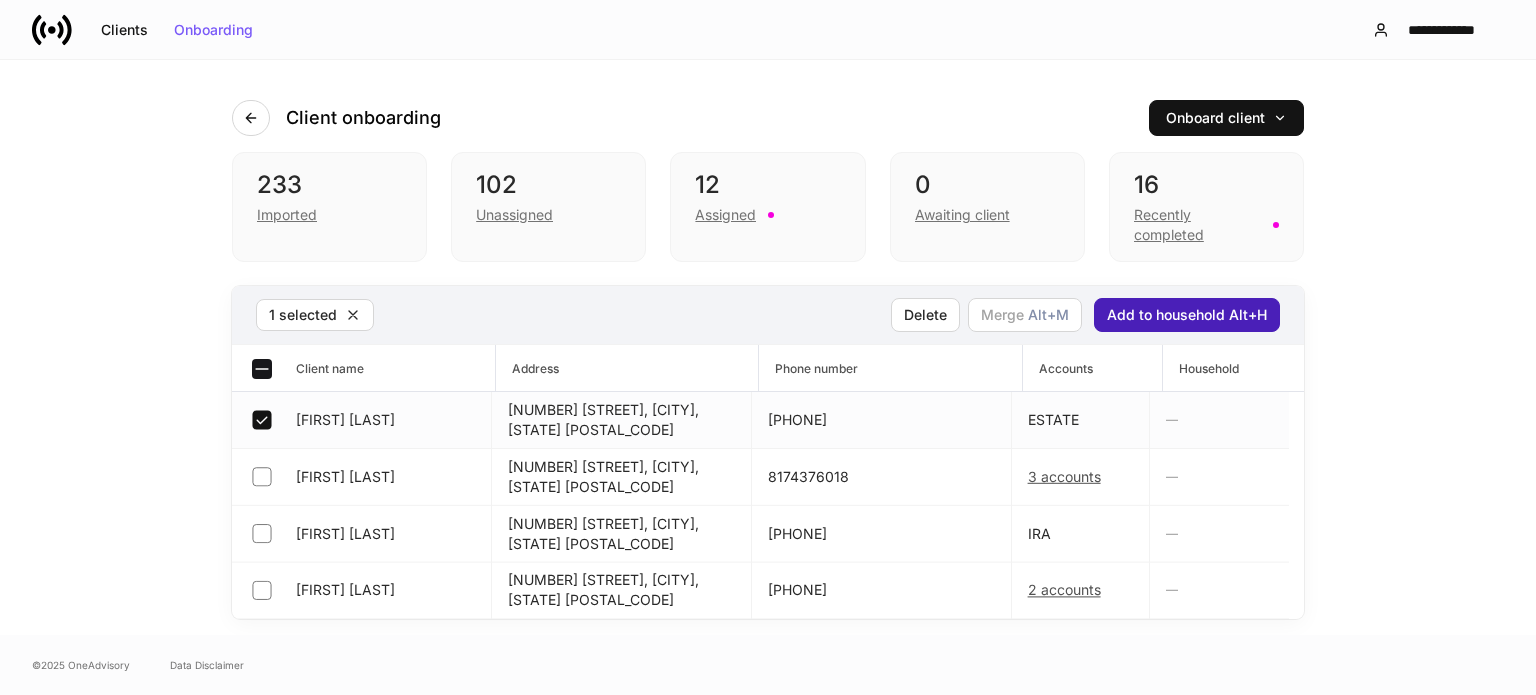 click on "Add to household Alt+H" at bounding box center (1187, 315) 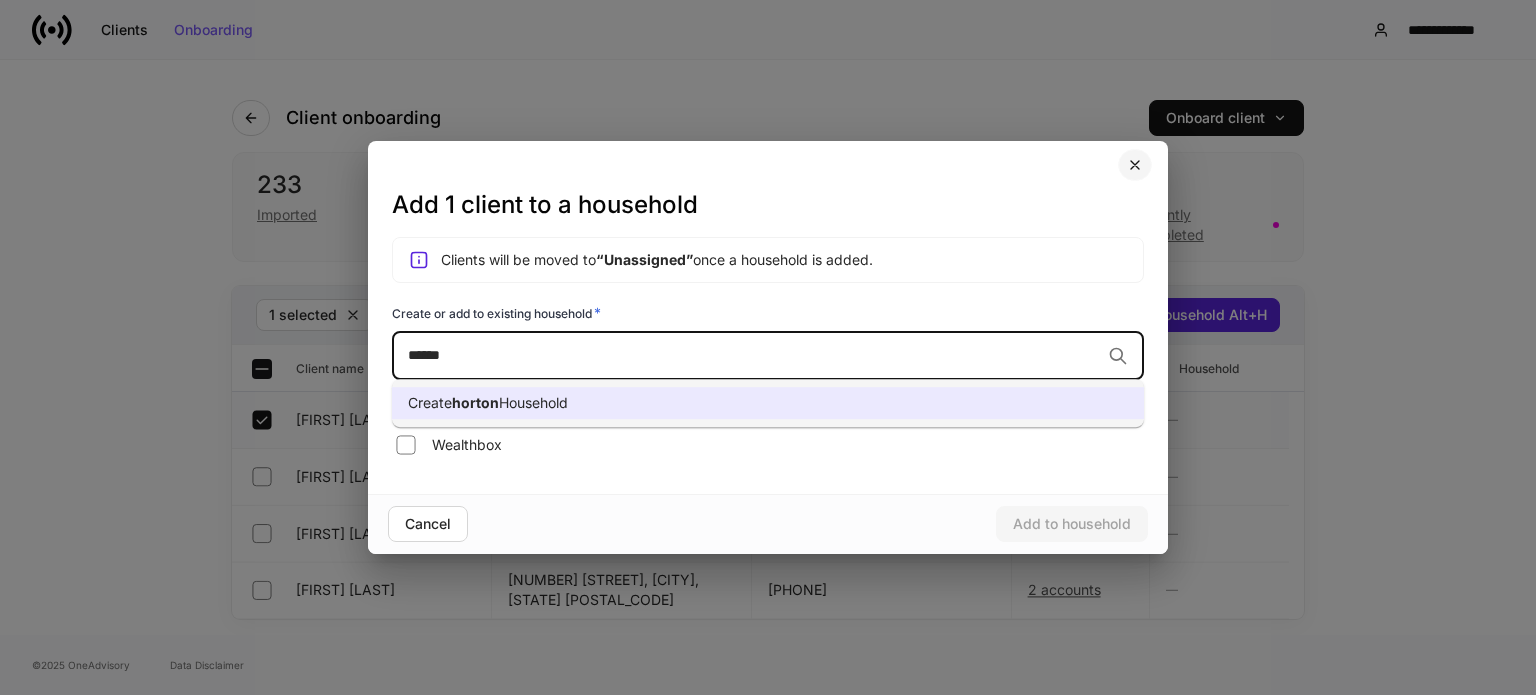 type on "******" 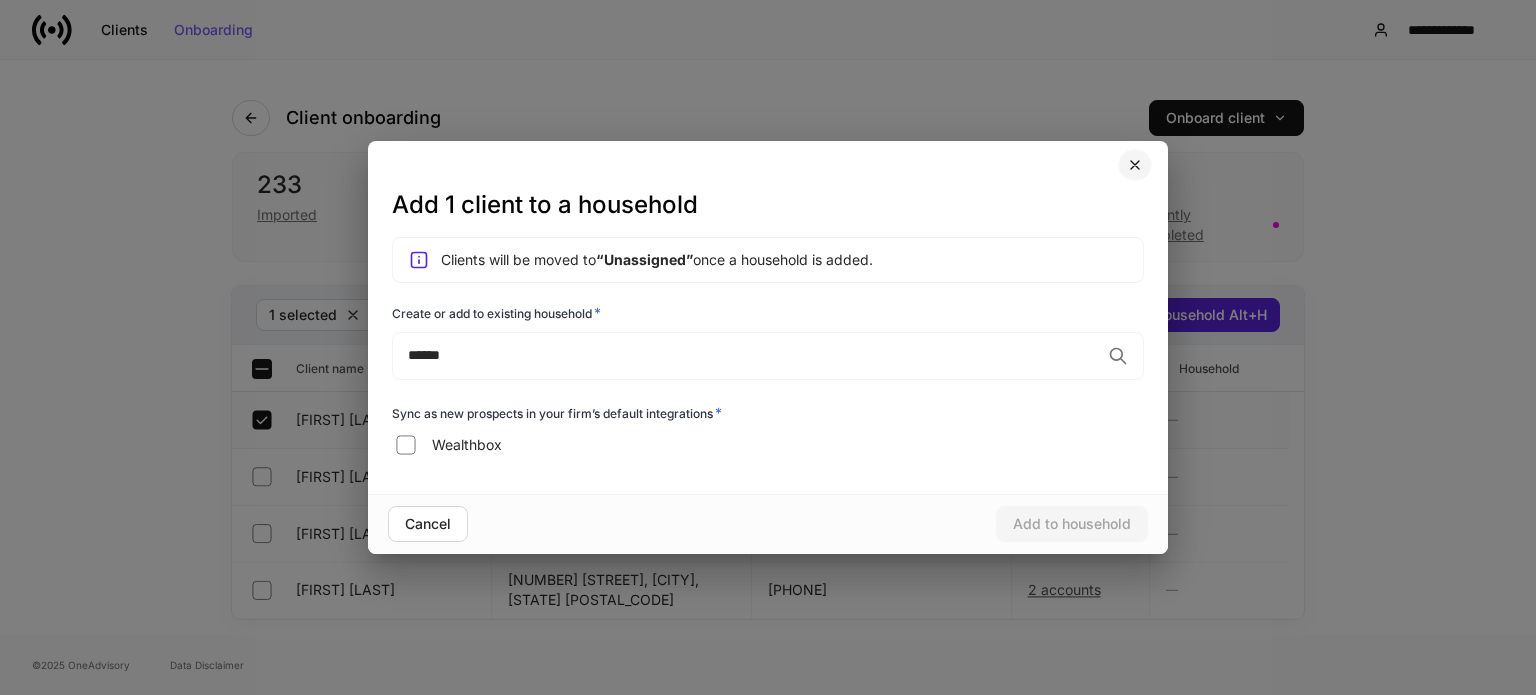 click 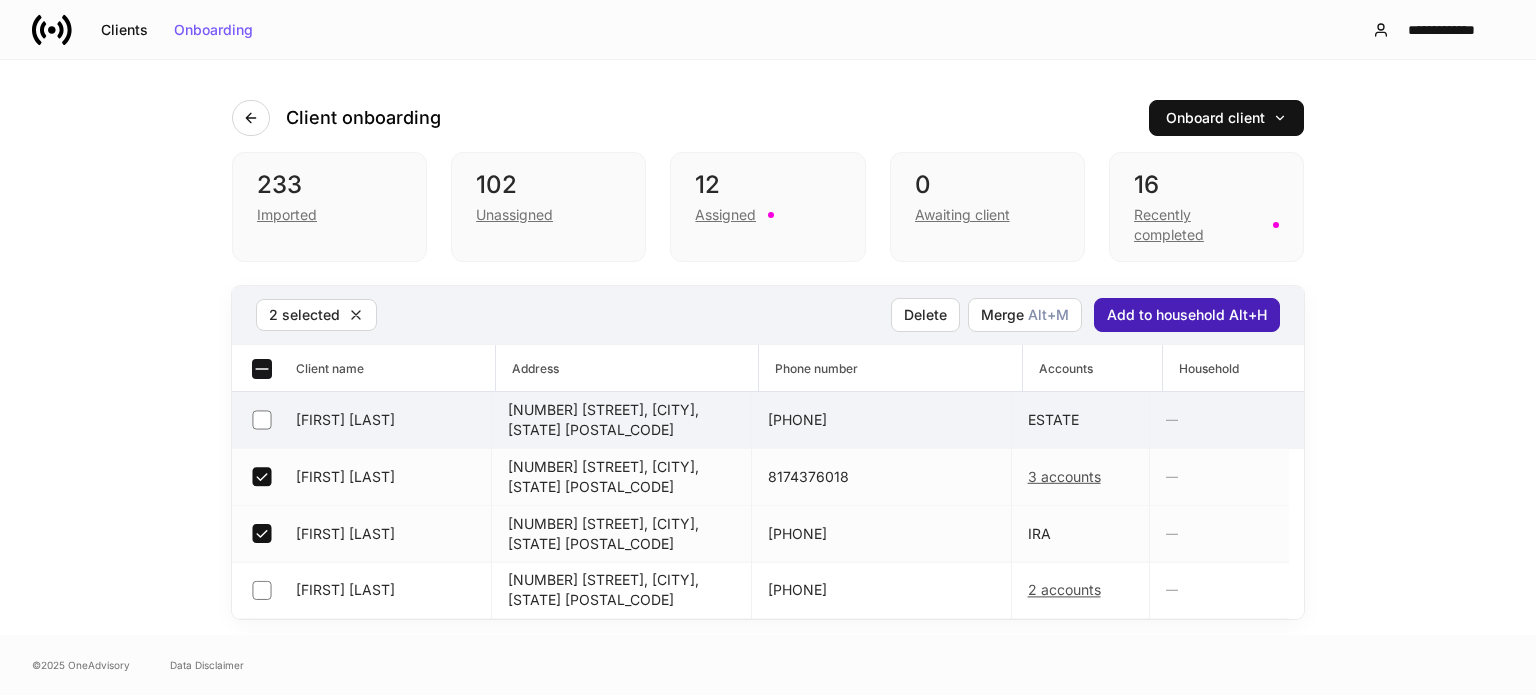 click on "Add to household Alt+H" at bounding box center (1187, 315) 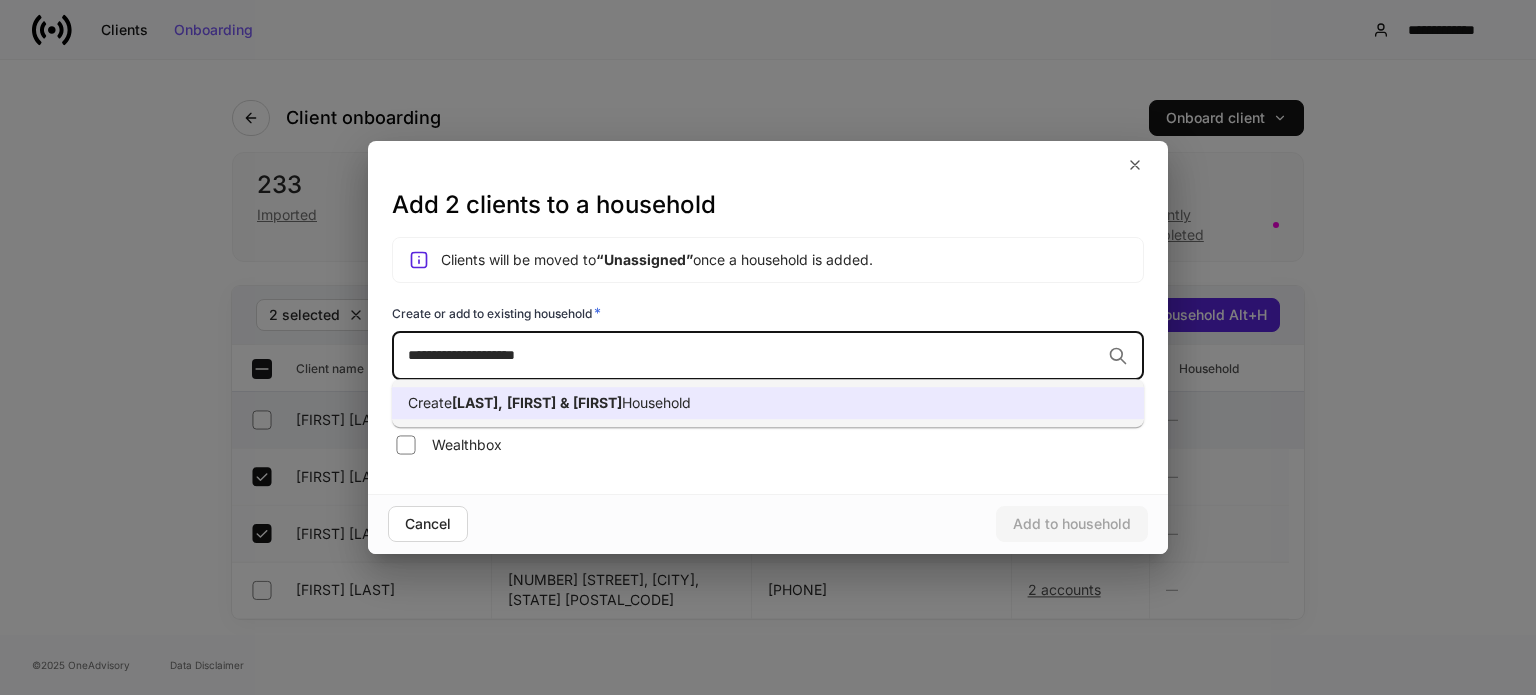 click on "[FIRST]" at bounding box center (531, 402) 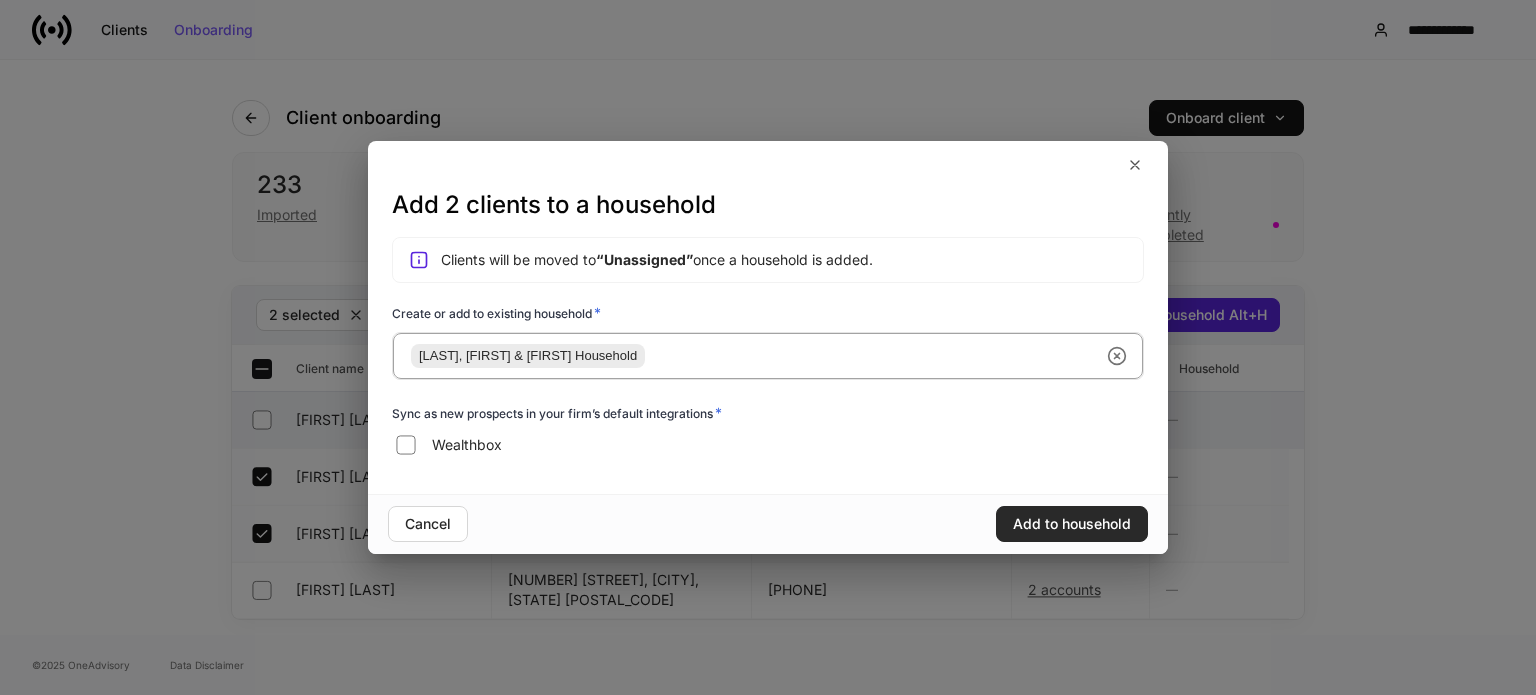 click on "Add to household" at bounding box center [1072, 524] 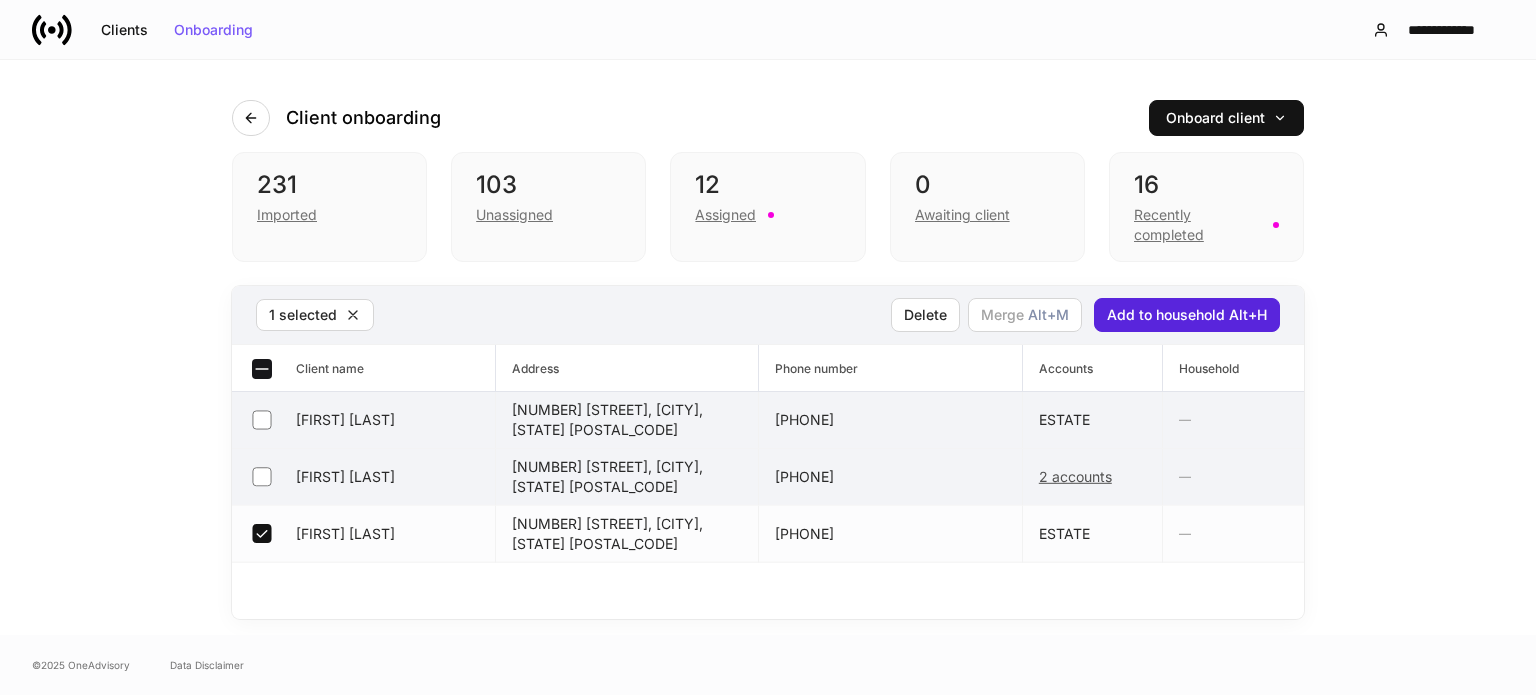 click on "[FIRST] [LAST]" at bounding box center (364, 477) 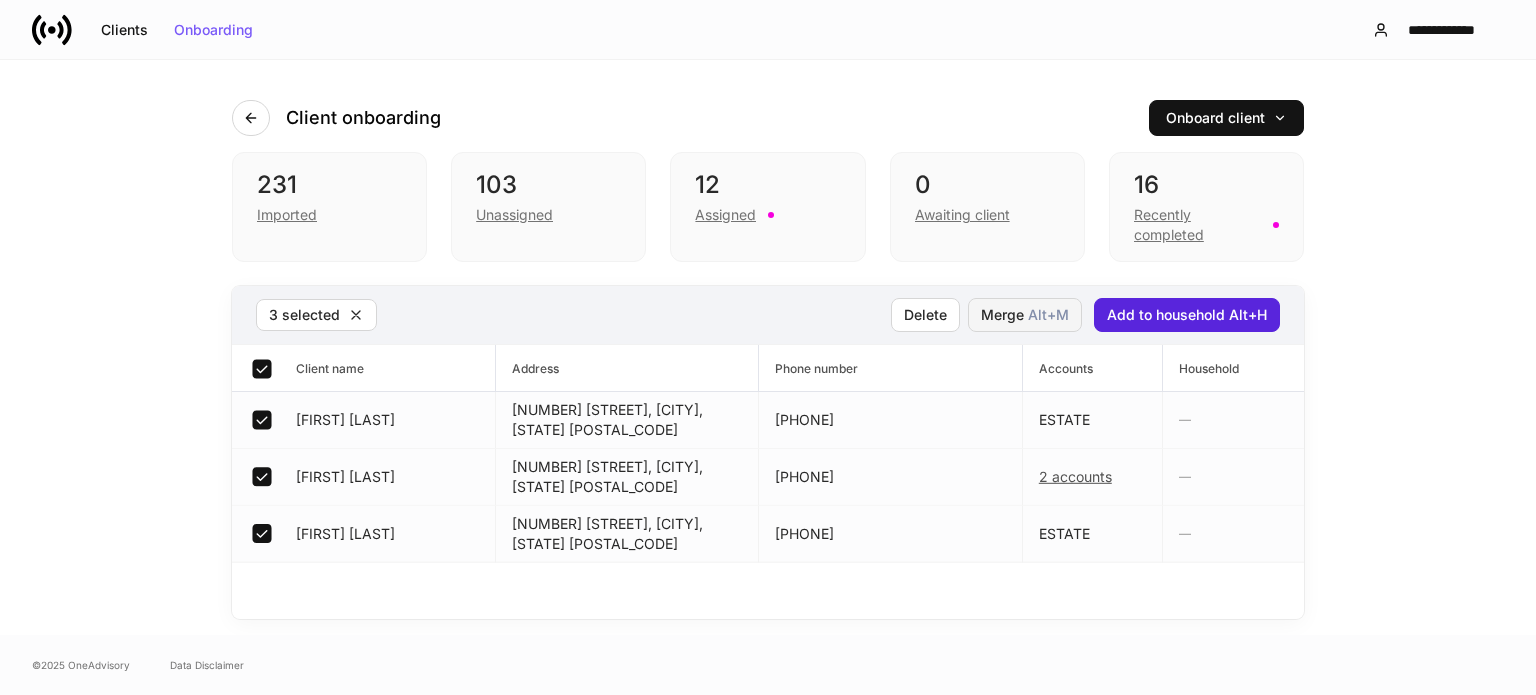 click on "Alt+ M" at bounding box center [1048, 315] 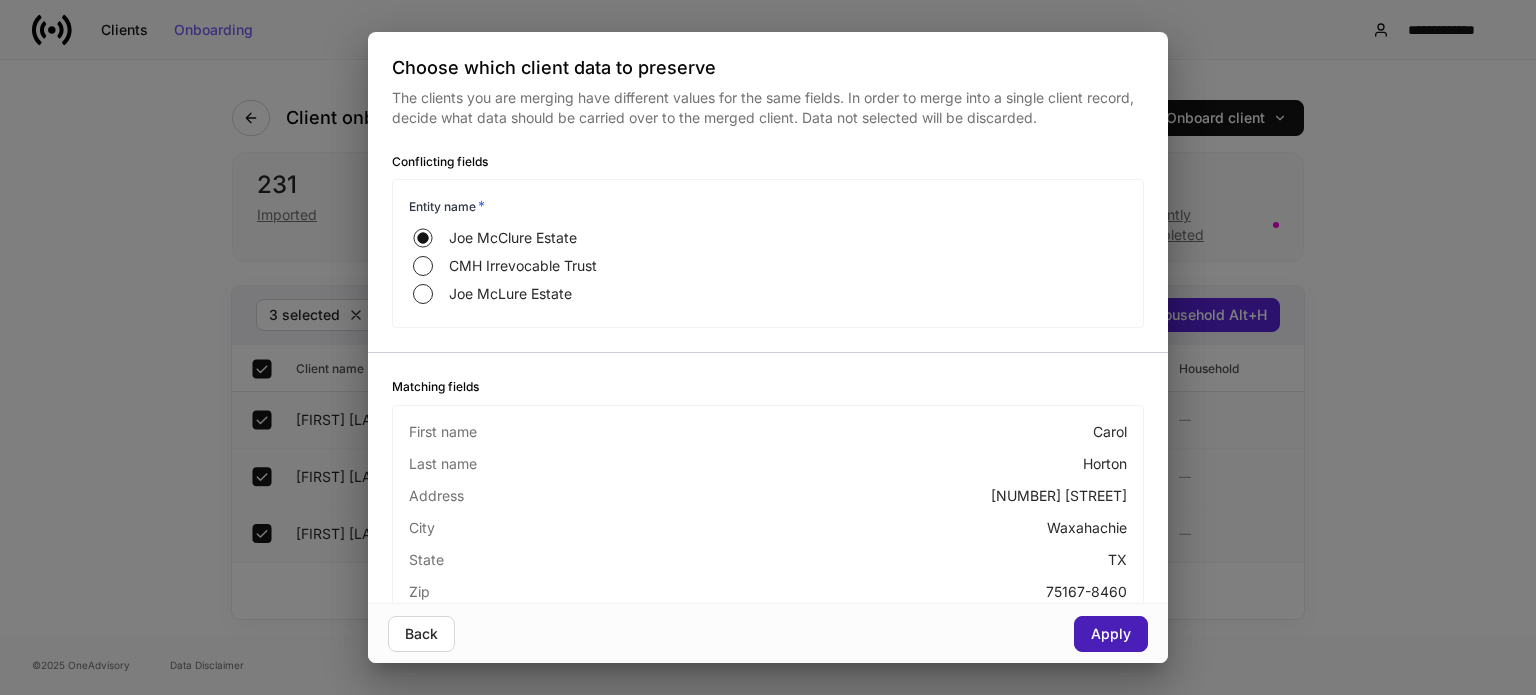 click on "Apply" at bounding box center [1111, 634] 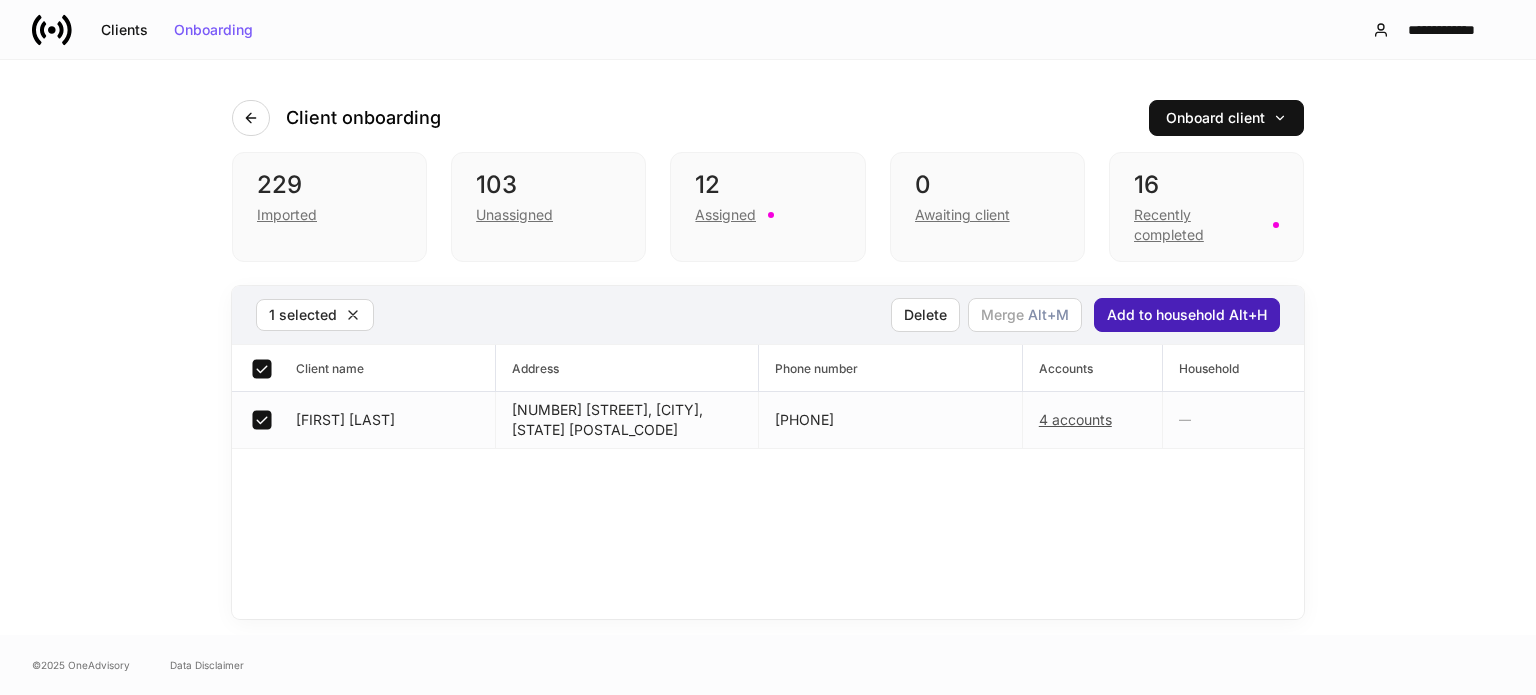 click on "Add to household Alt+H" at bounding box center [1187, 315] 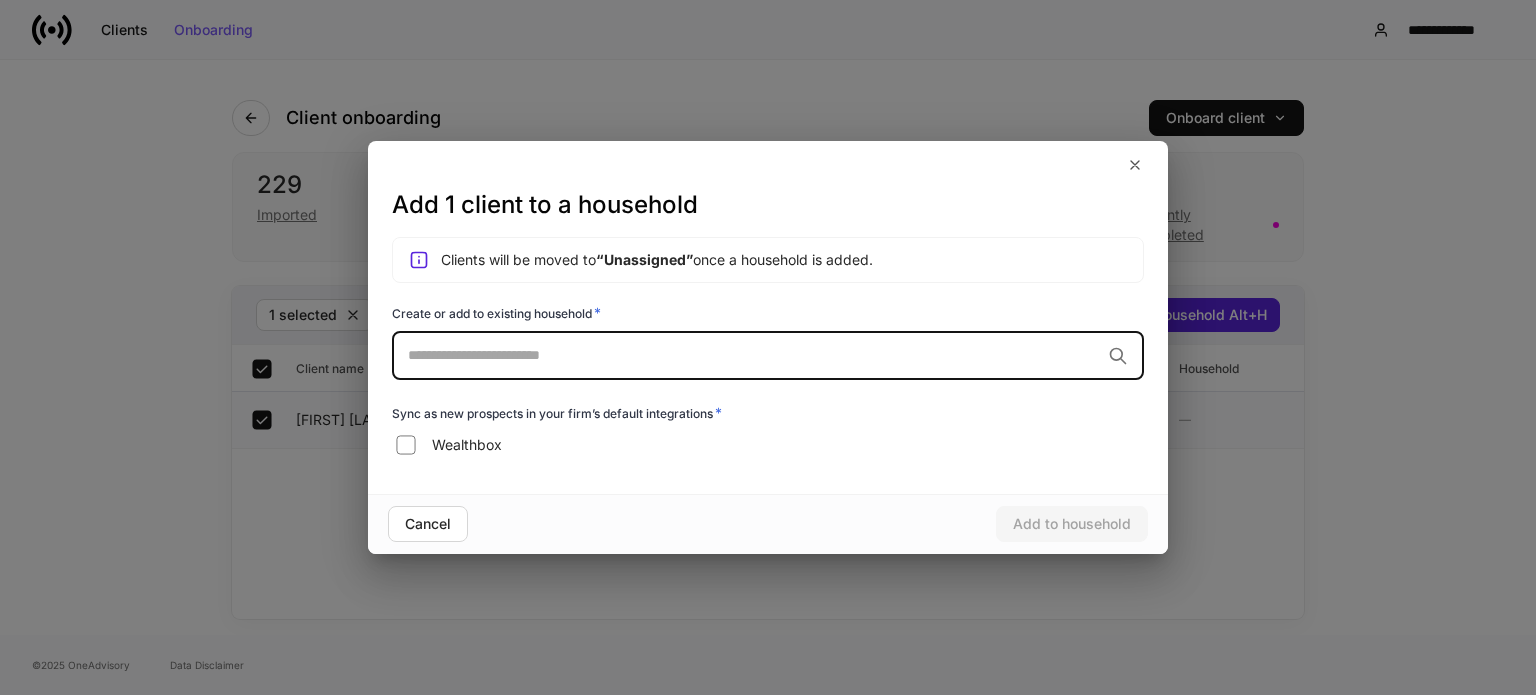 click at bounding box center (754, 355) 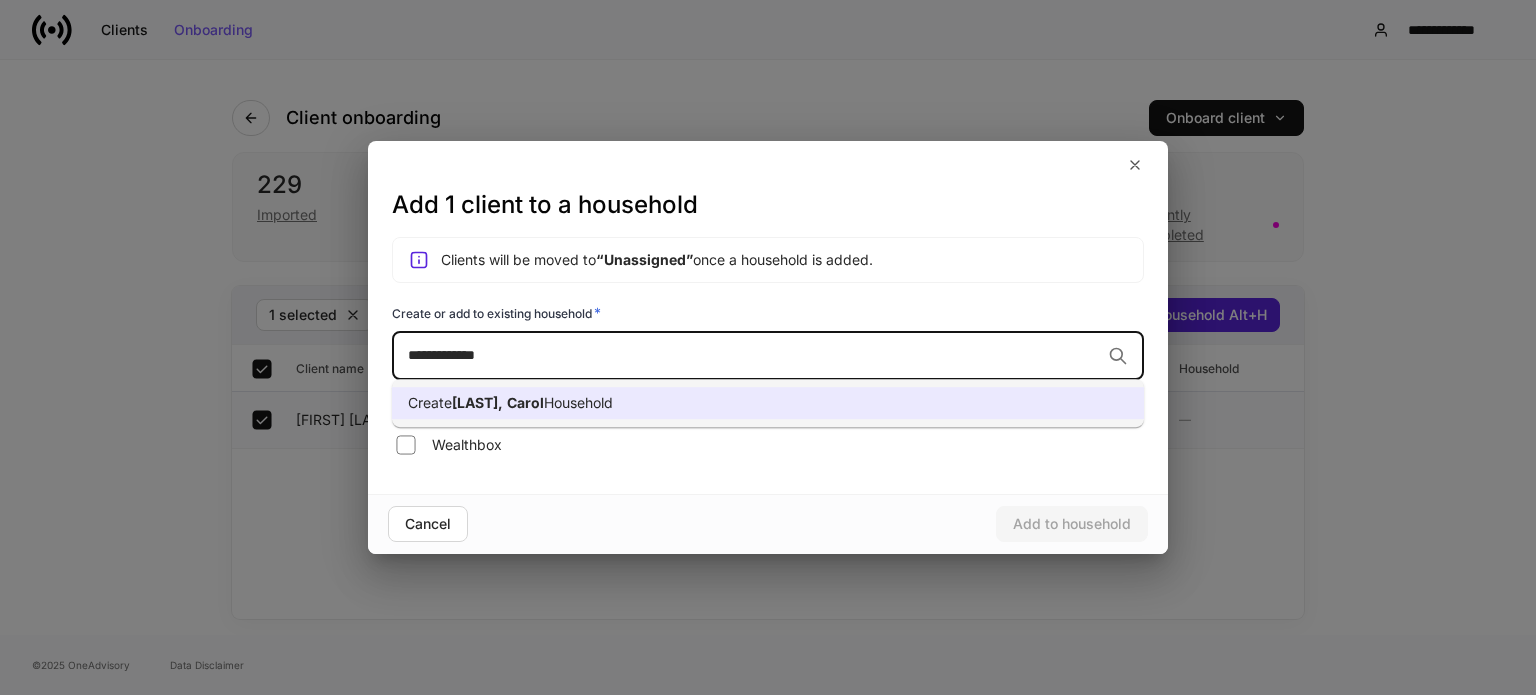 click on "Household" at bounding box center [578, 402] 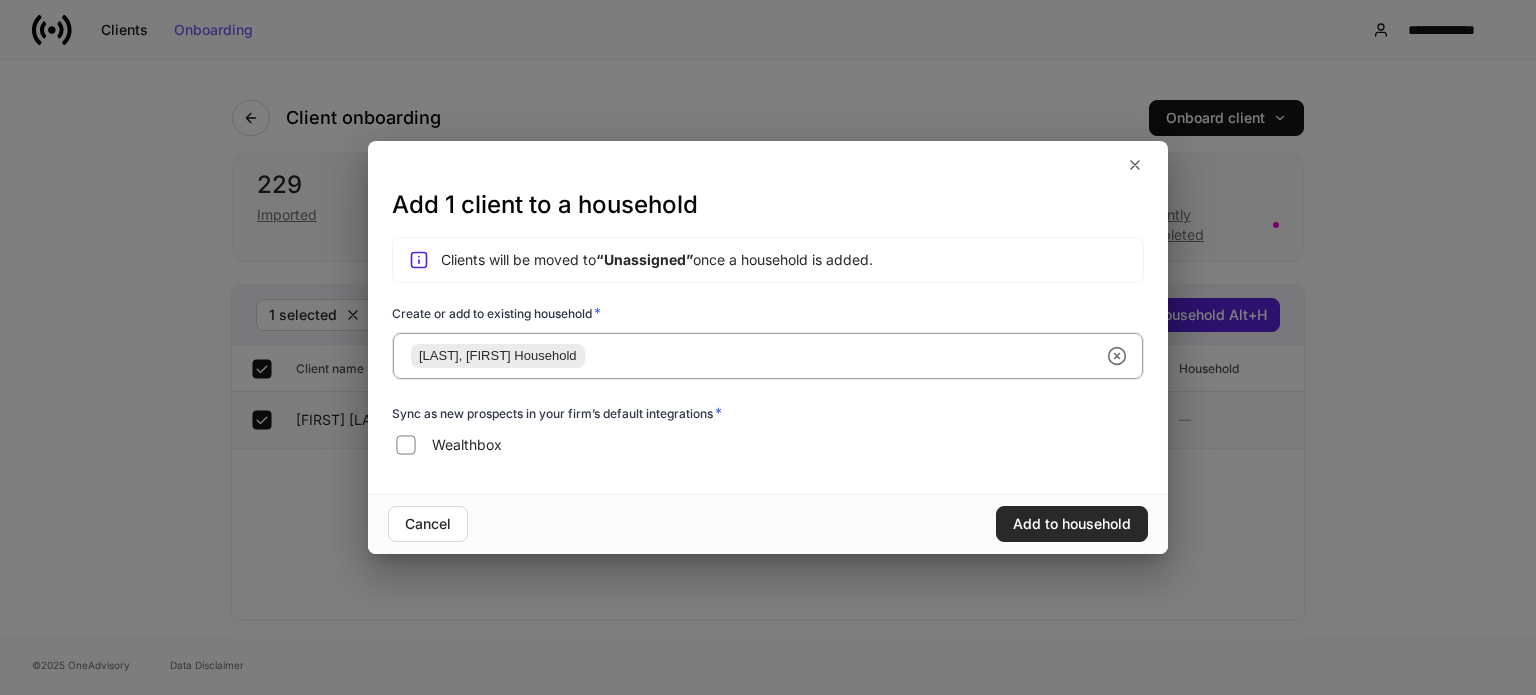 click on "Add to household" at bounding box center [1072, 524] 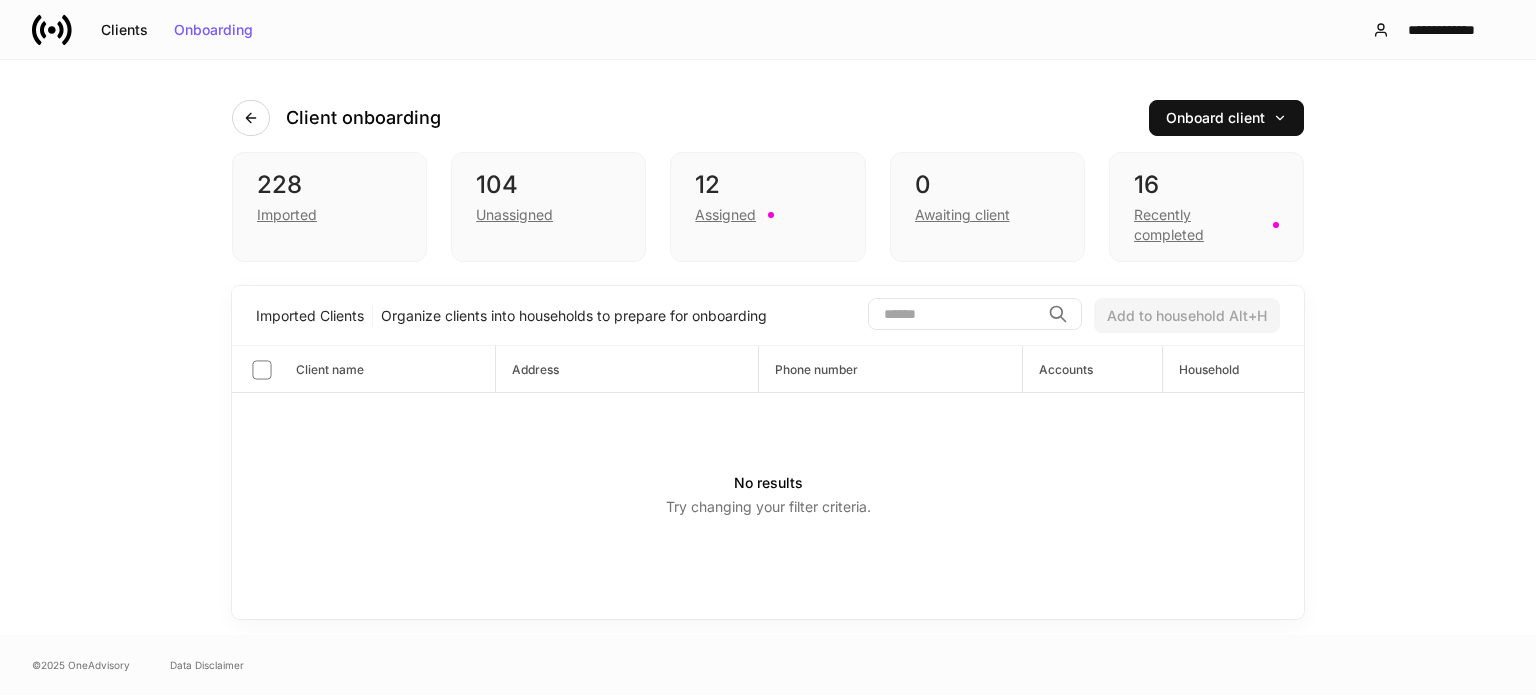 click on "Organize clients into households to prepare for onboarding" at bounding box center [574, 316] 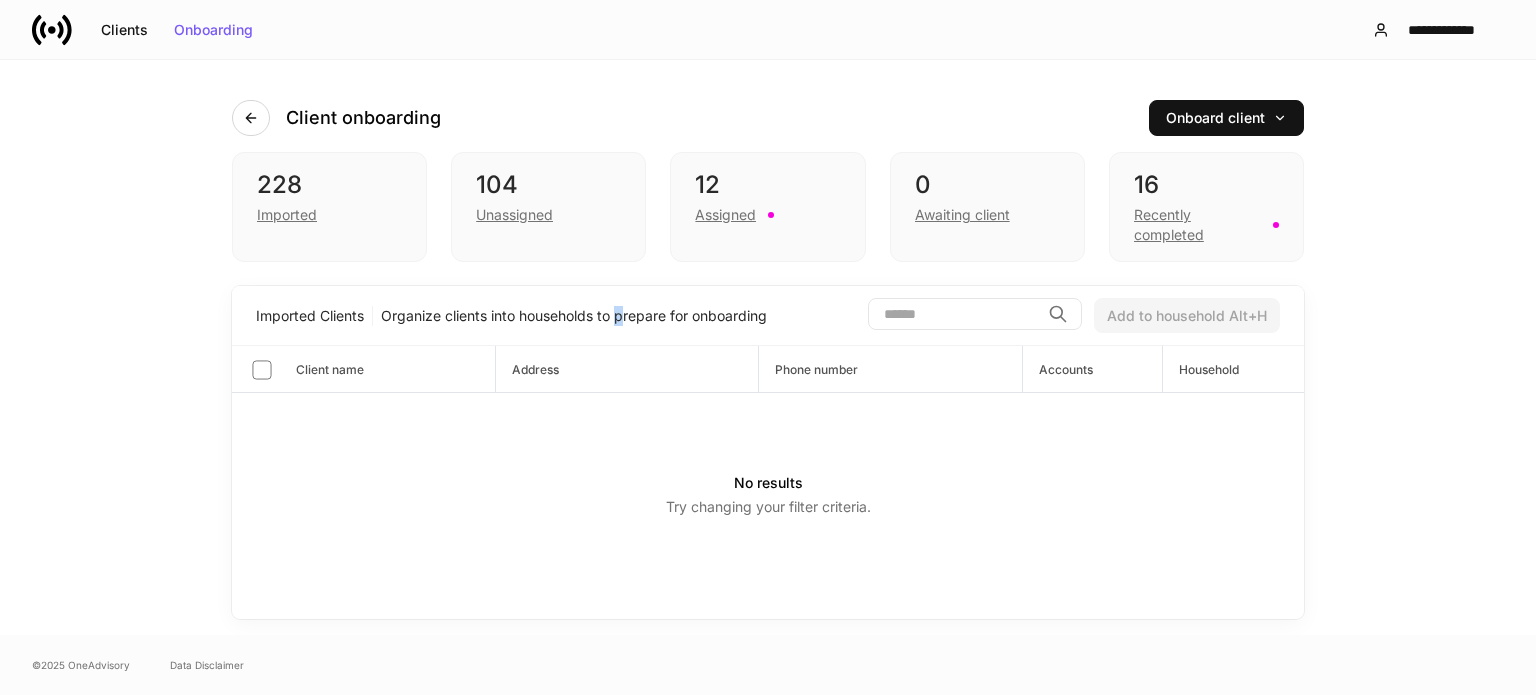 click 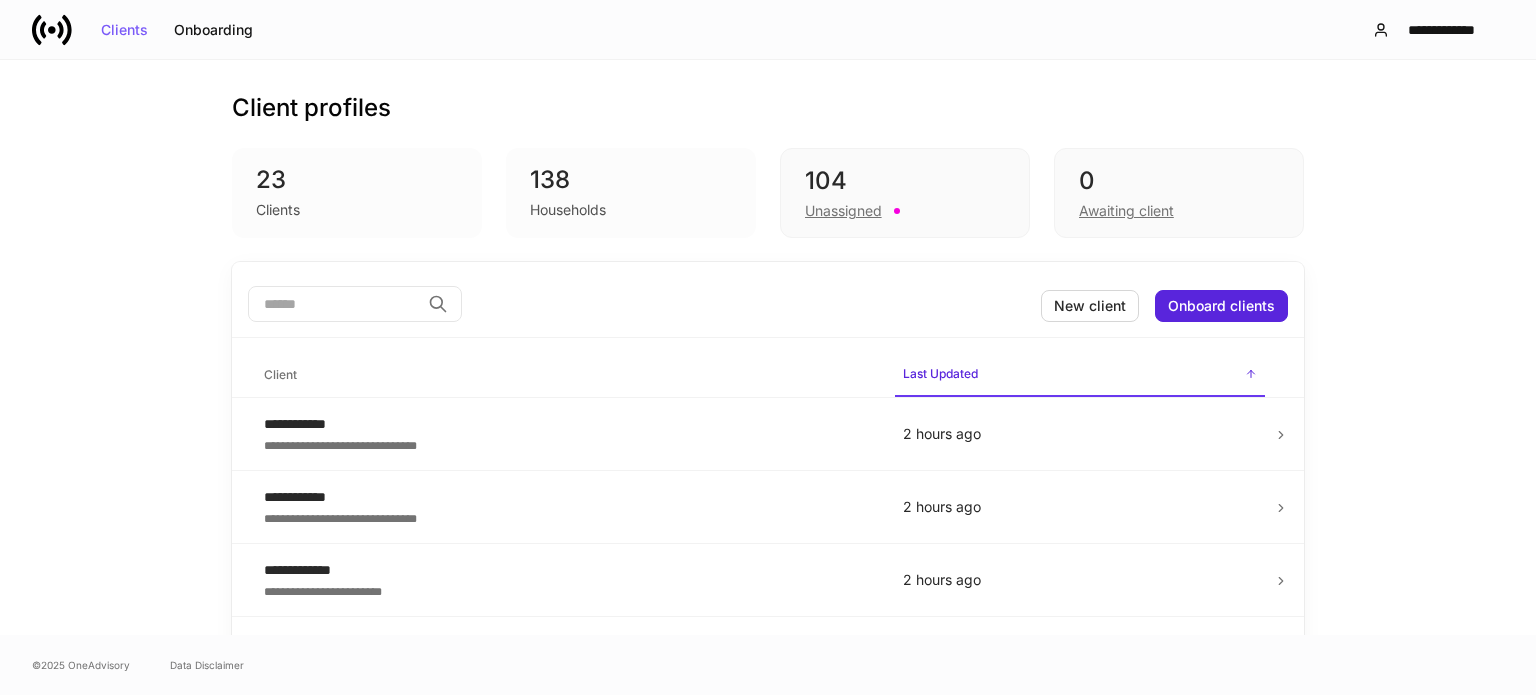 click on "**********" at bounding box center (768, 1068) 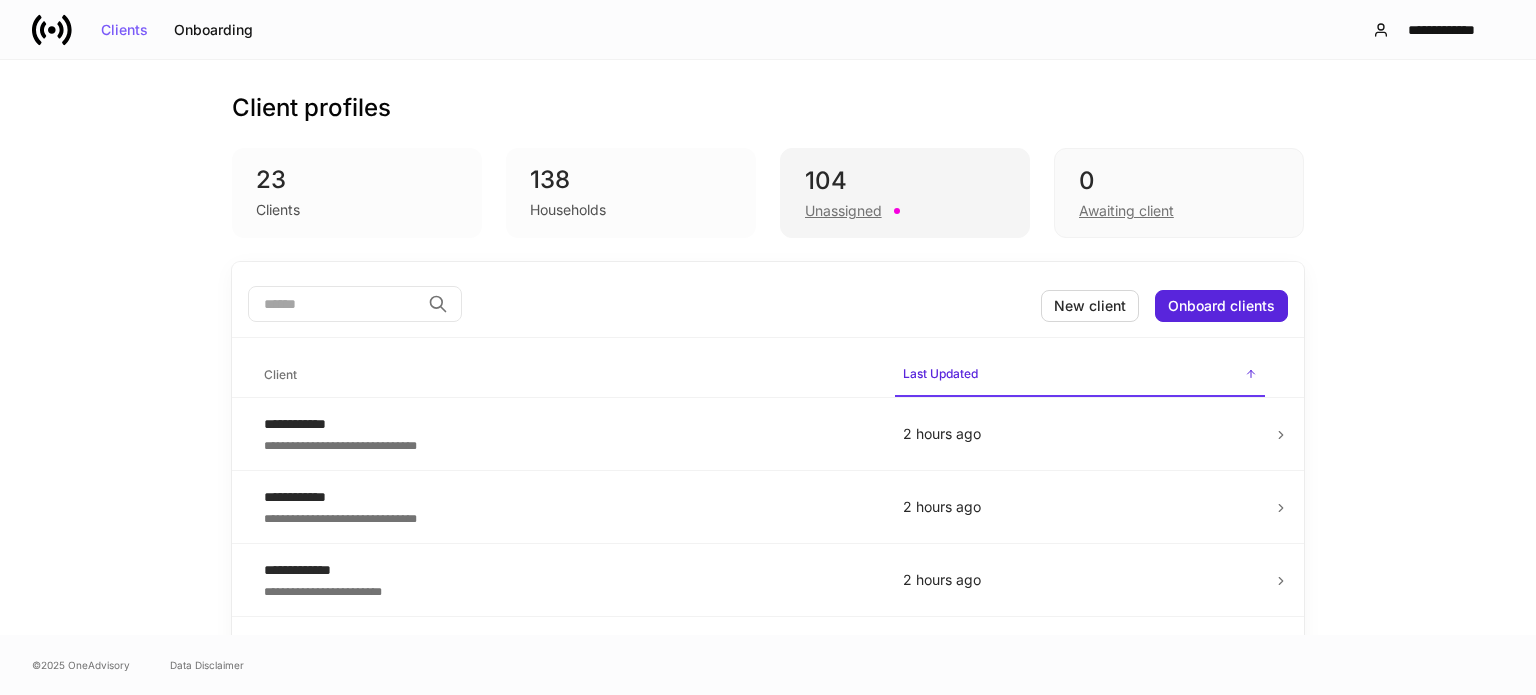 click on "104" at bounding box center [905, 181] 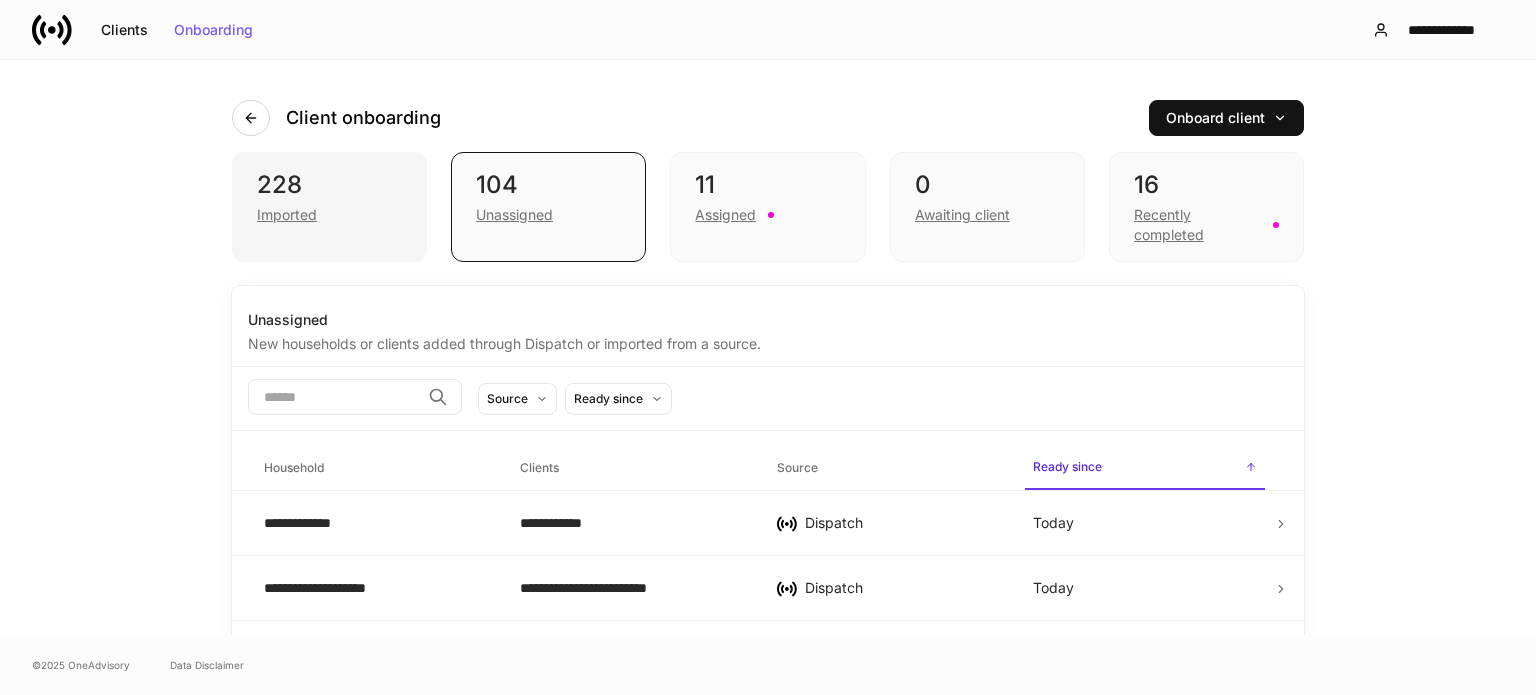click on "Imported" at bounding box center (329, 213) 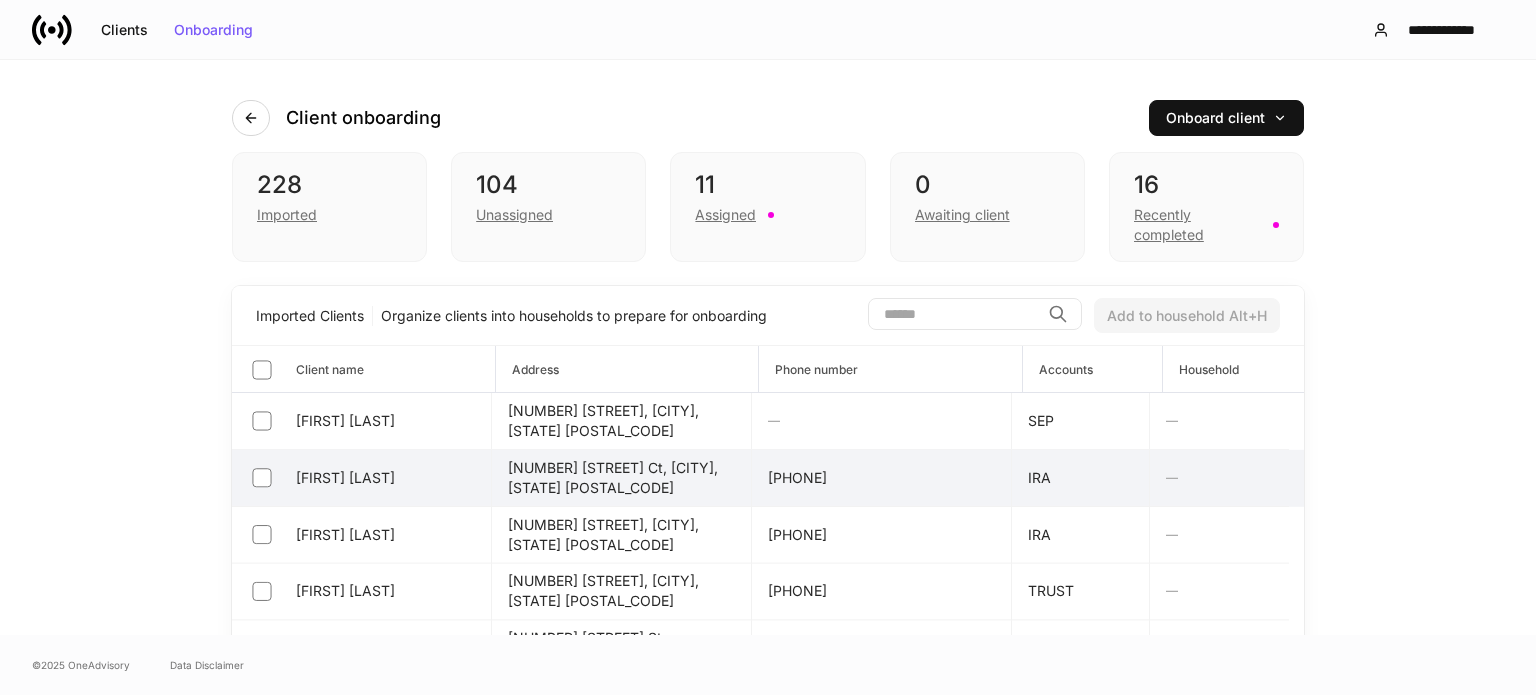 click on "[FIRST] [LAST]" at bounding box center [362, 478] 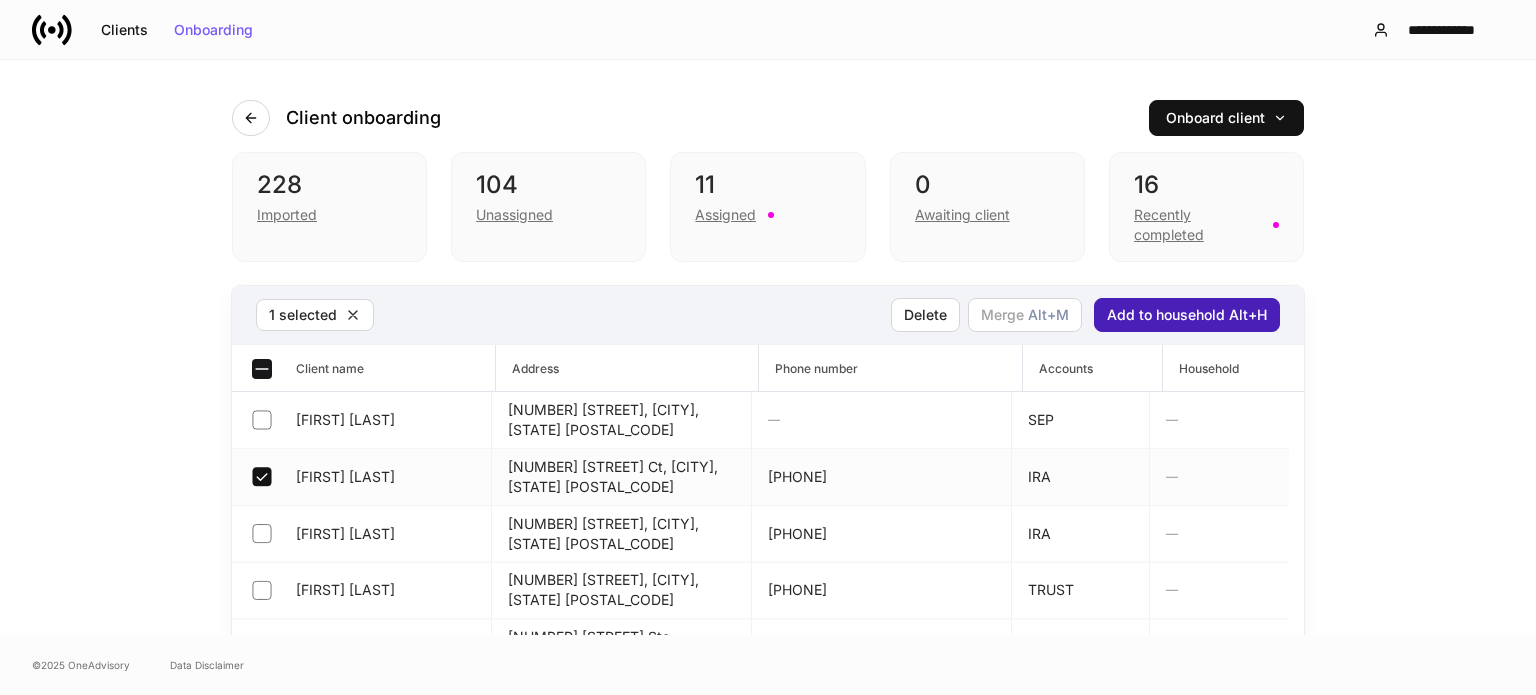 click on "Add to household Alt+H" at bounding box center [1187, 315] 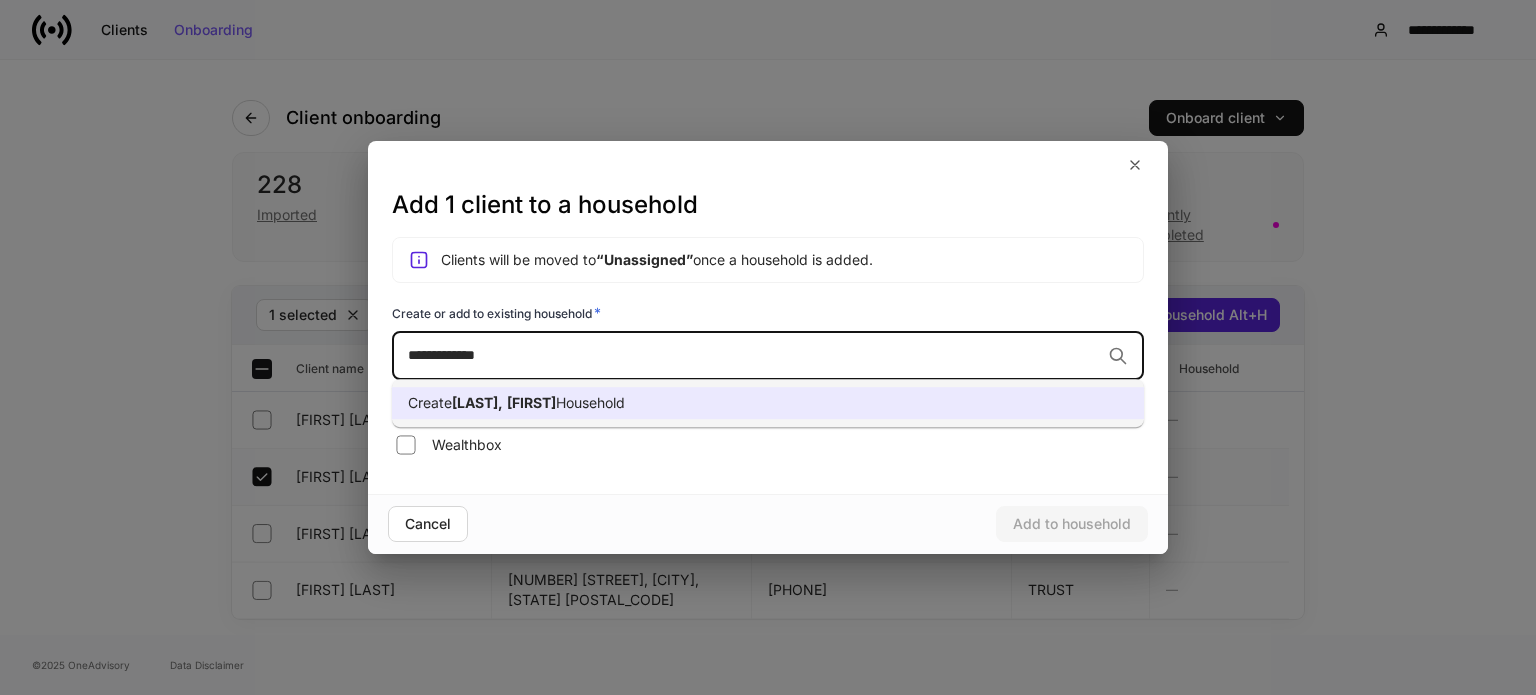 click on "Create  [LAST],   [FIRST] Household" at bounding box center [768, 403] 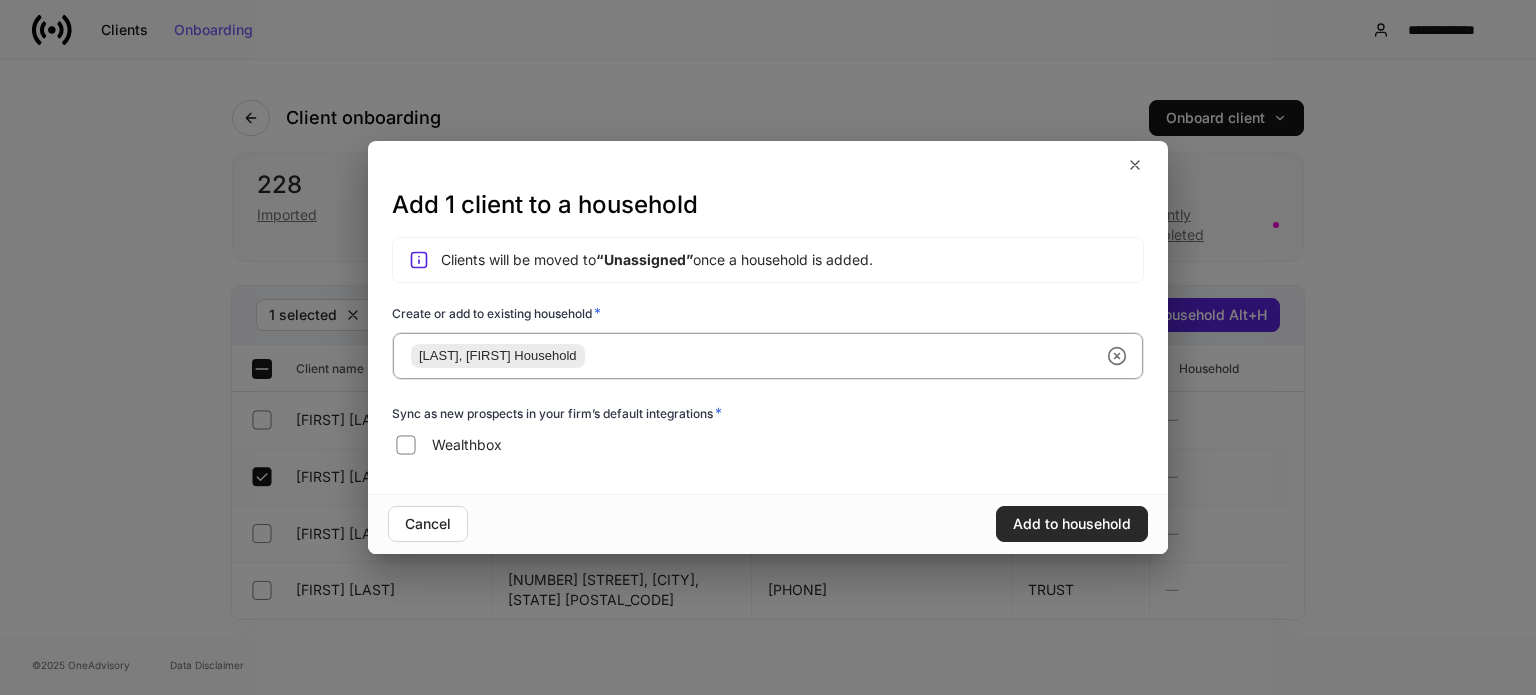 click on "Add to household" at bounding box center (1072, 524) 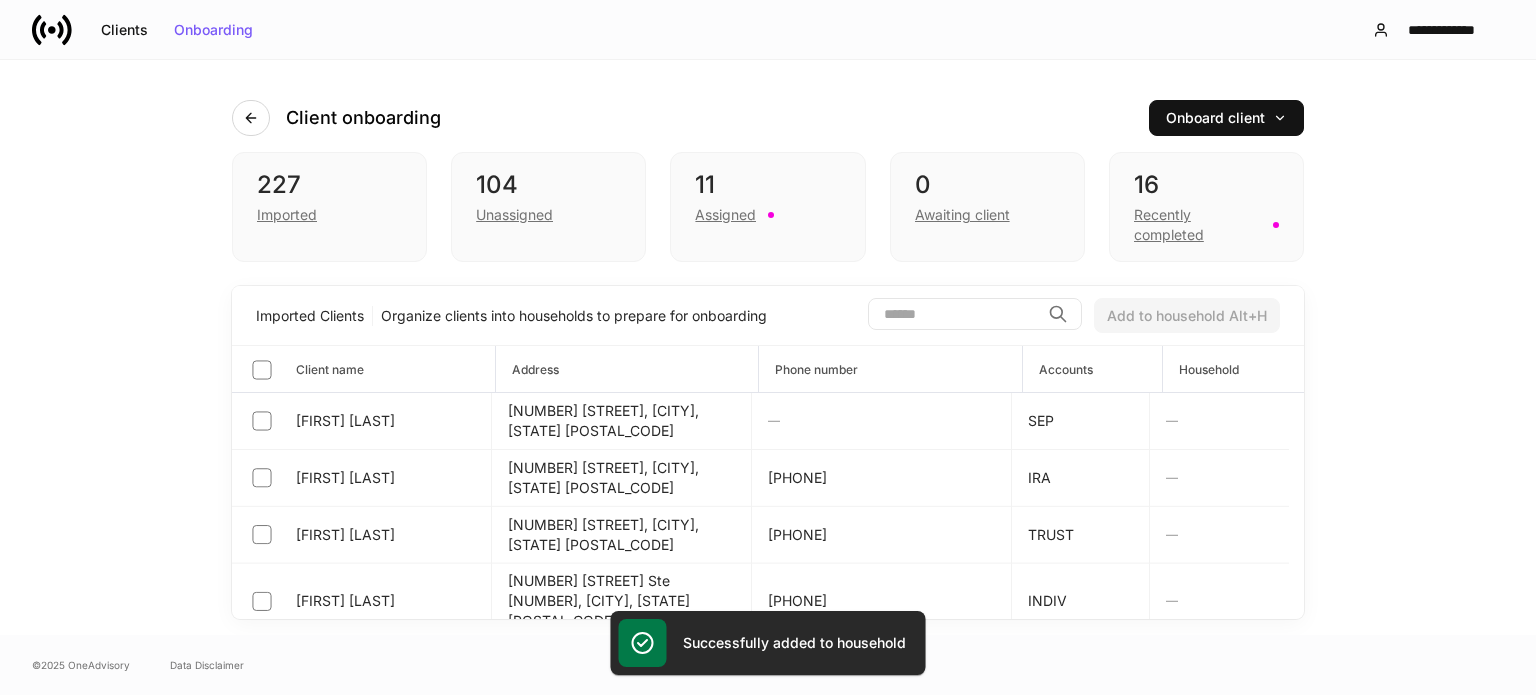 click at bounding box center [954, 314] 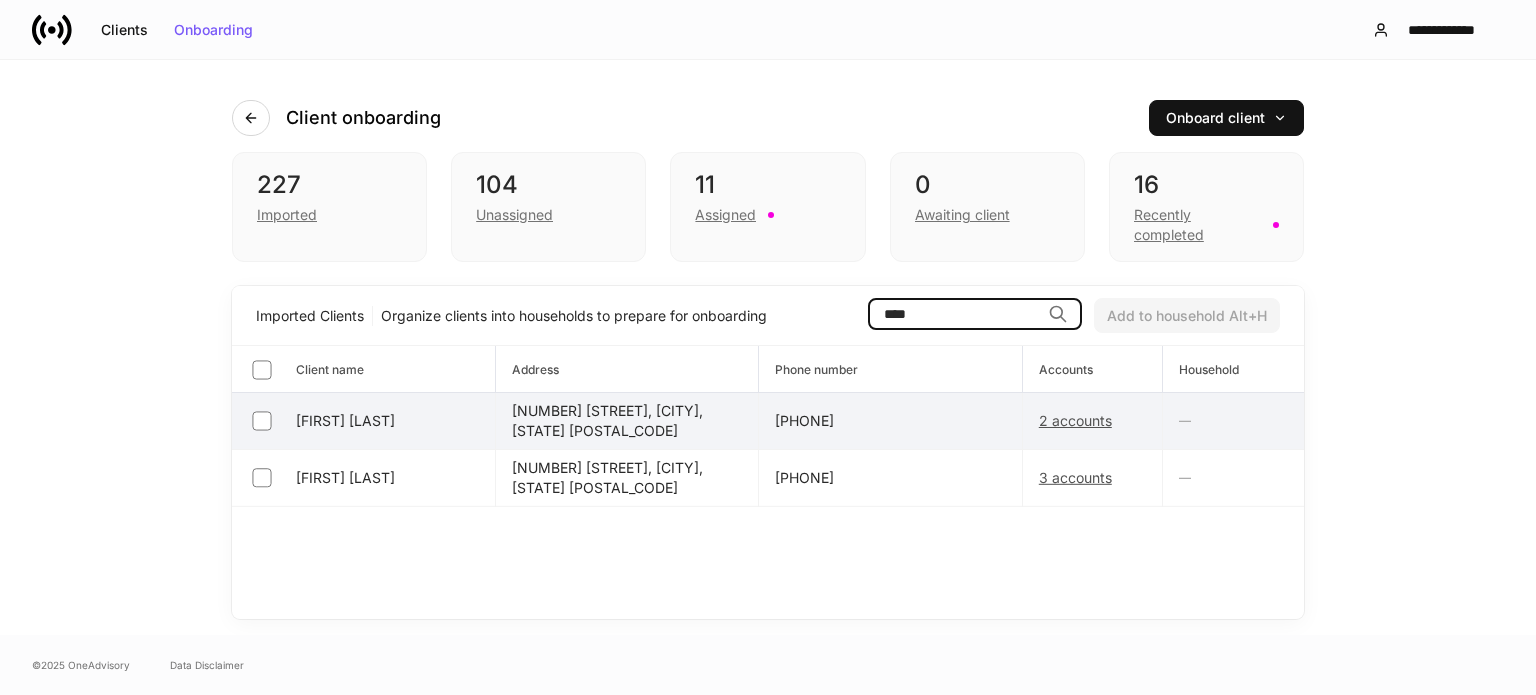 type on "****" 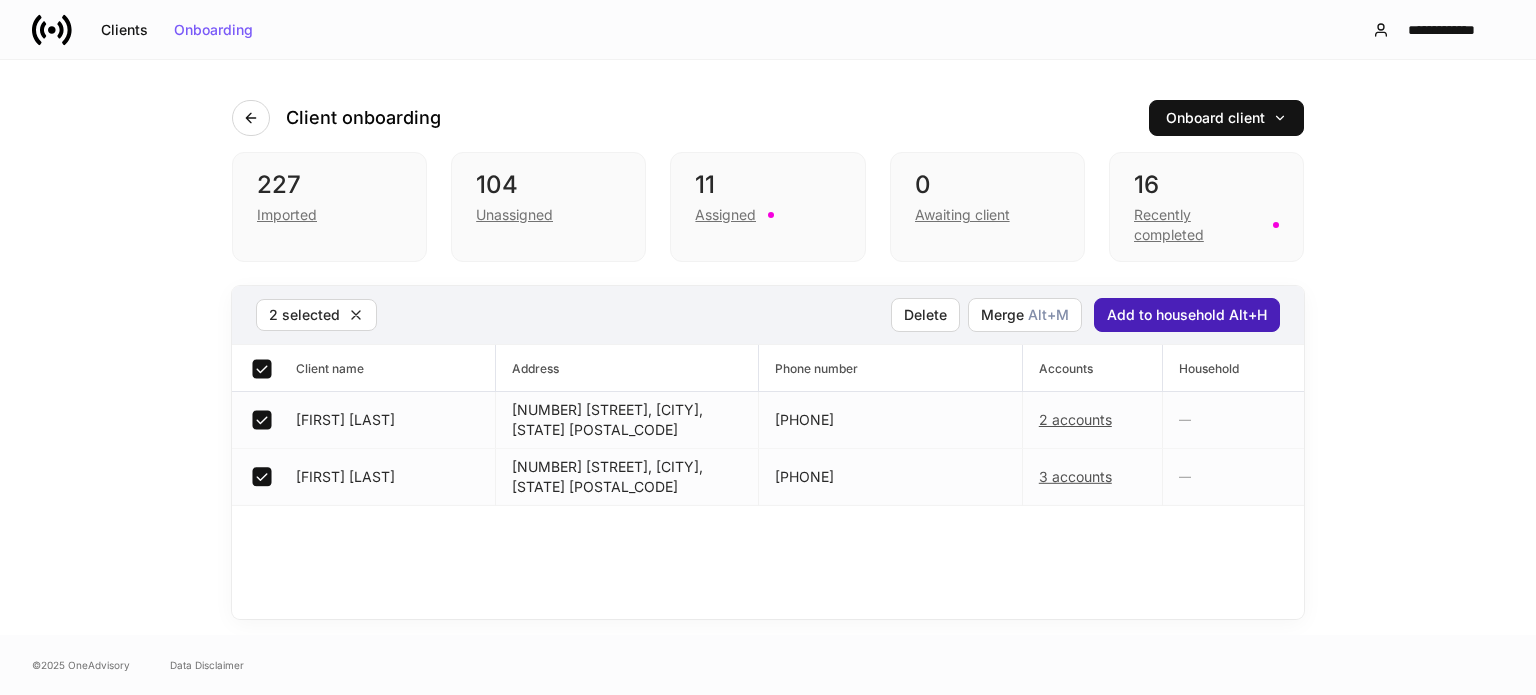 click on "Add to household Alt+H" at bounding box center [1187, 315] 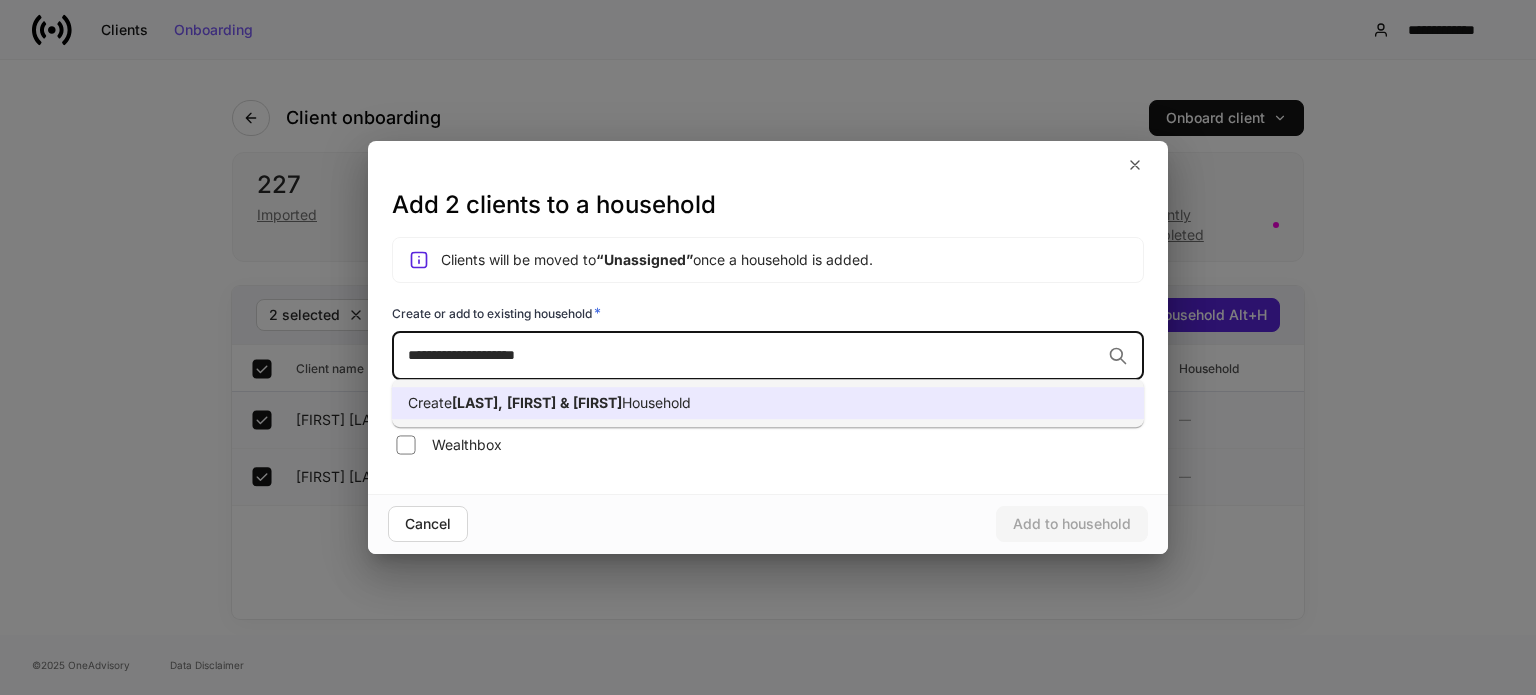 click on "Household" at bounding box center [656, 402] 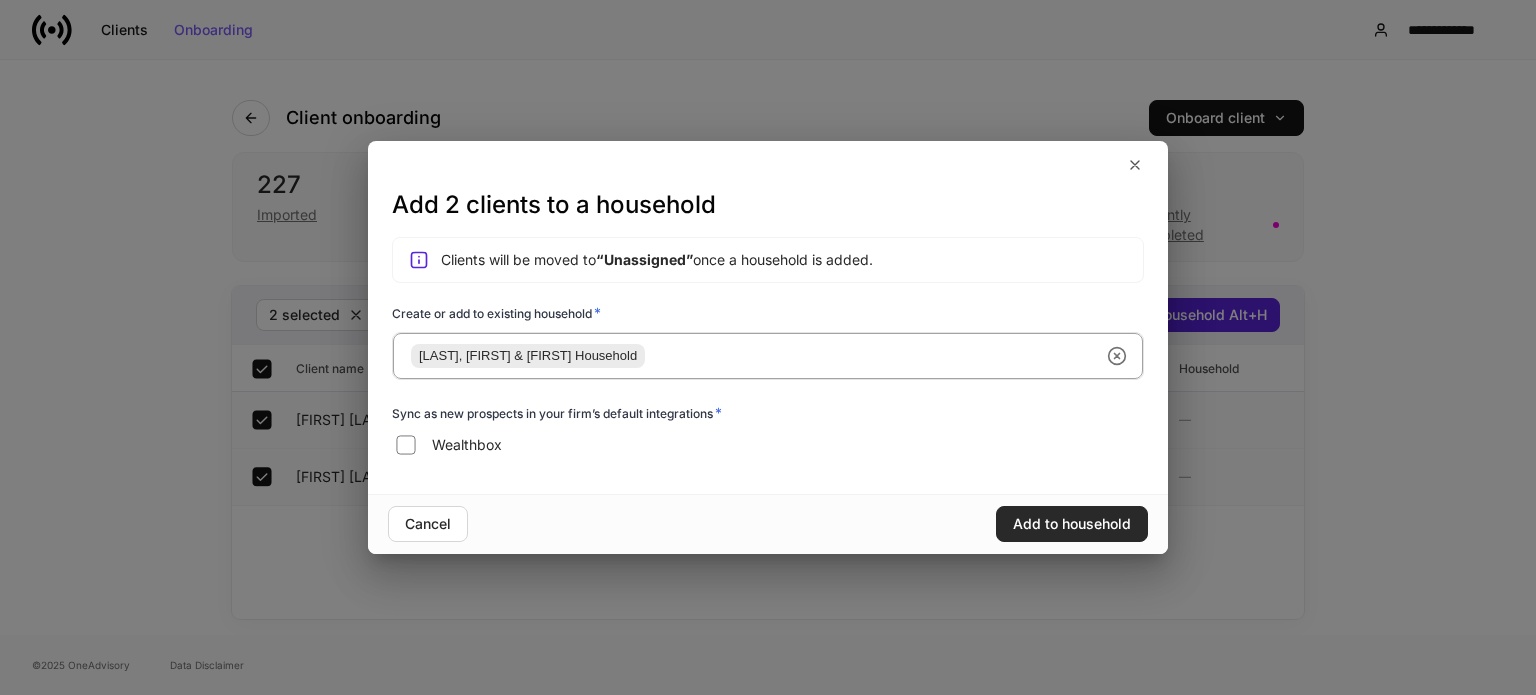 click on "Add to household" at bounding box center (1072, 524) 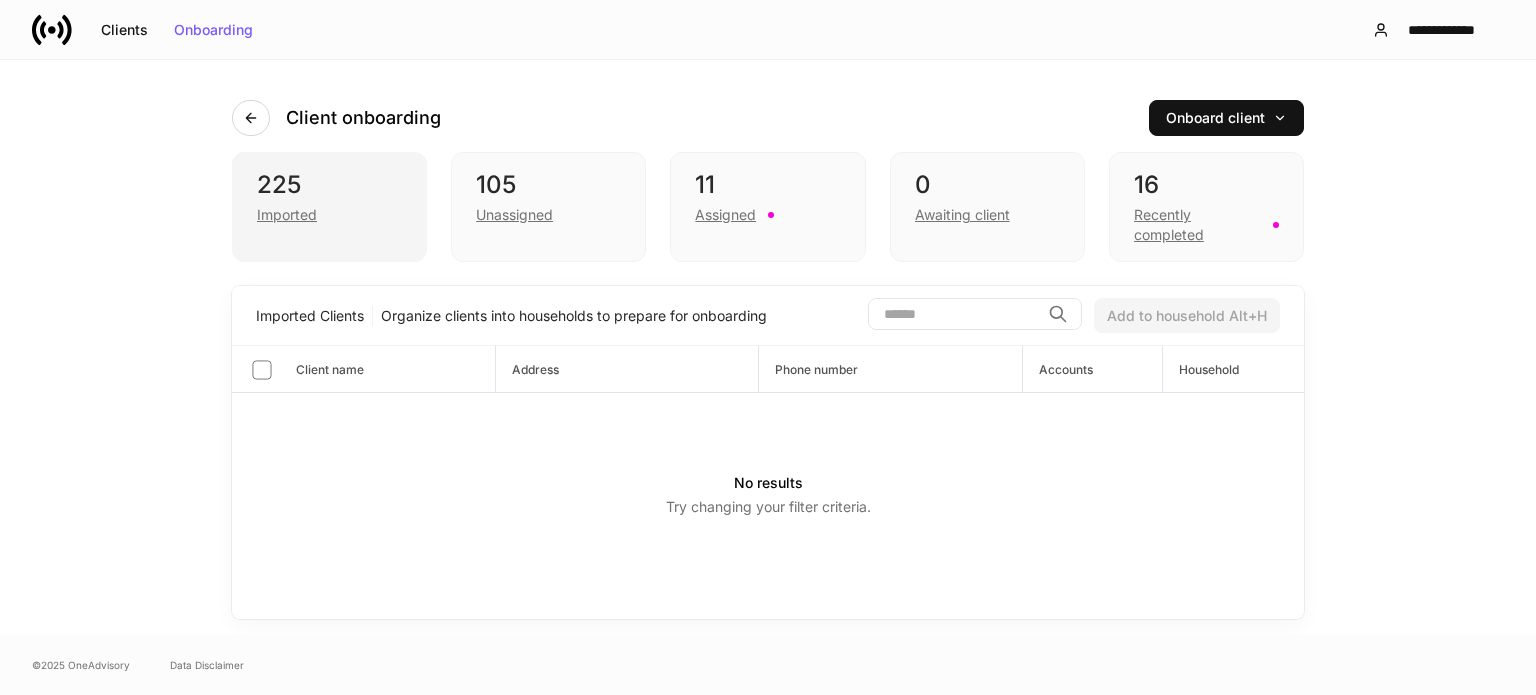 click on "Imported" at bounding box center (287, 215) 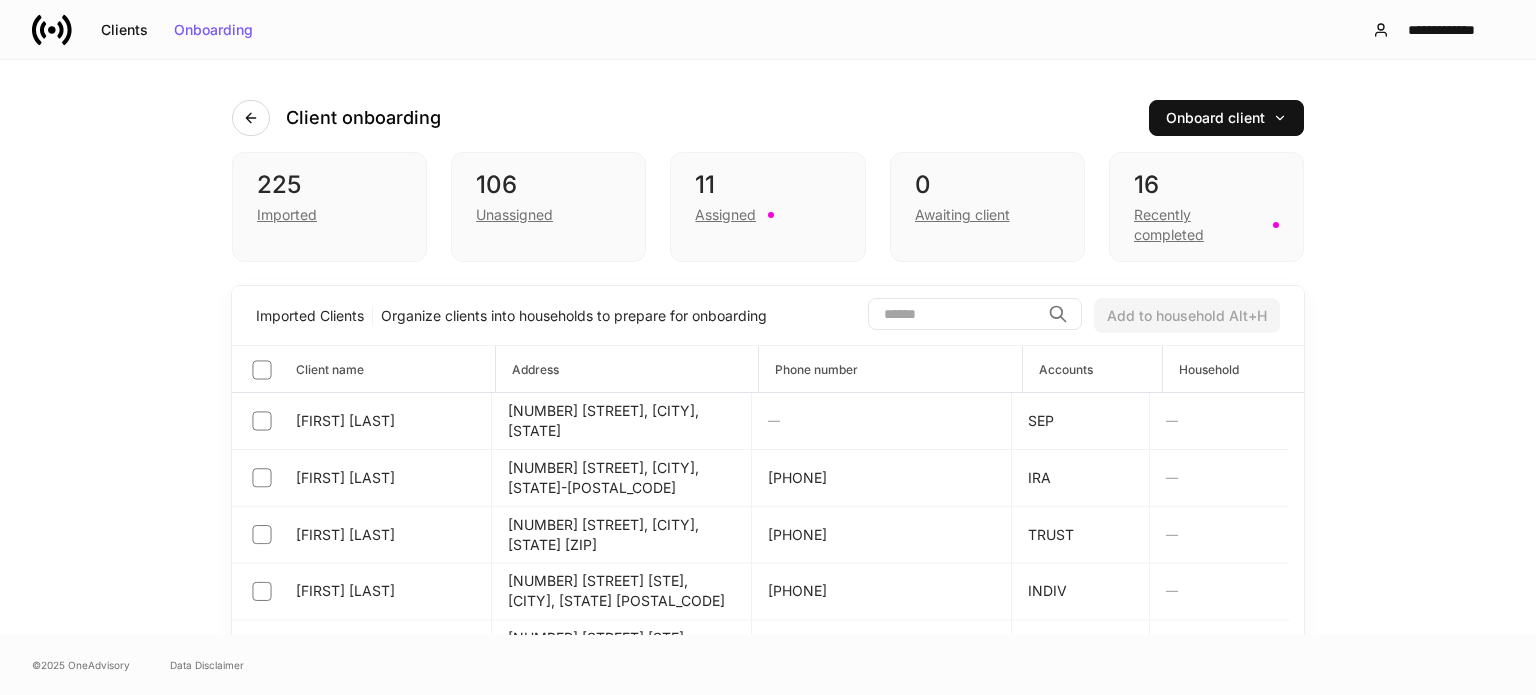 scroll, scrollTop: 0, scrollLeft: 0, axis: both 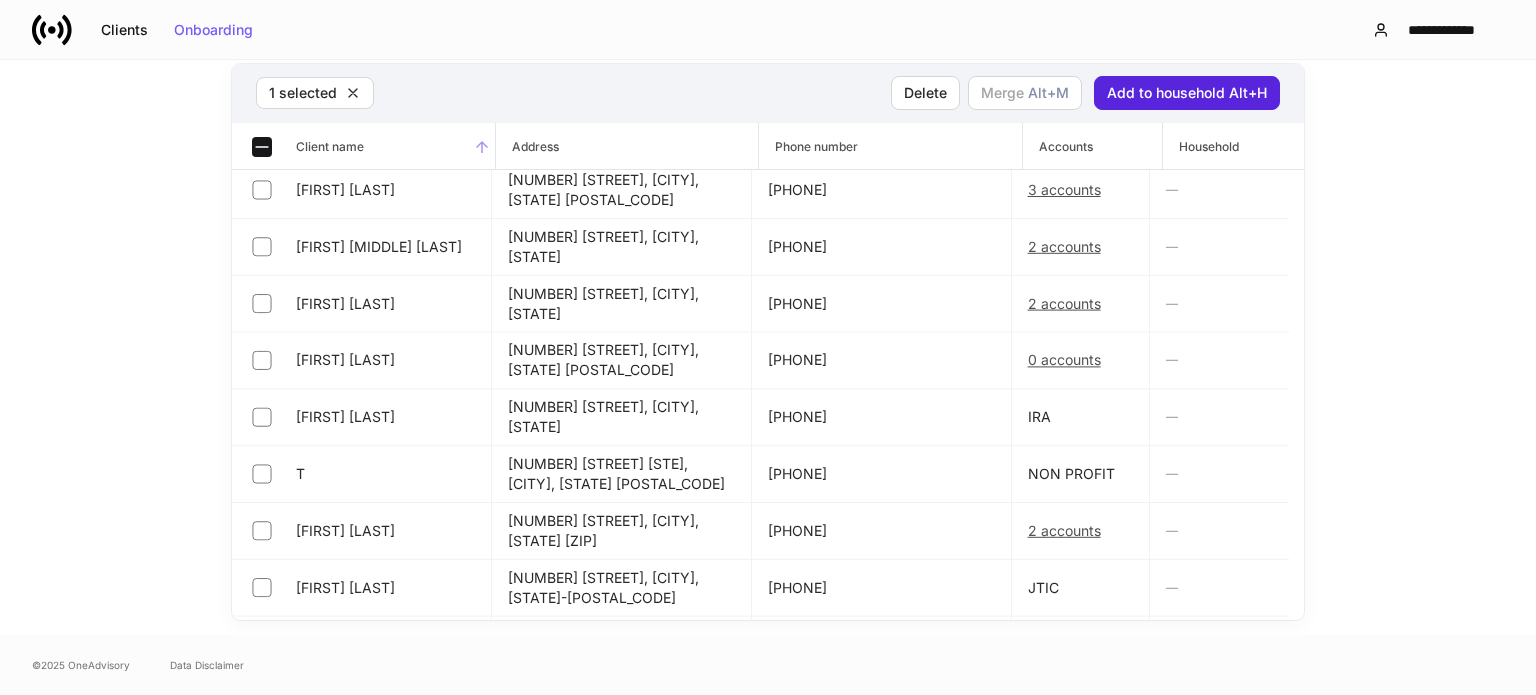 click on "Client name" at bounding box center [330, 146] 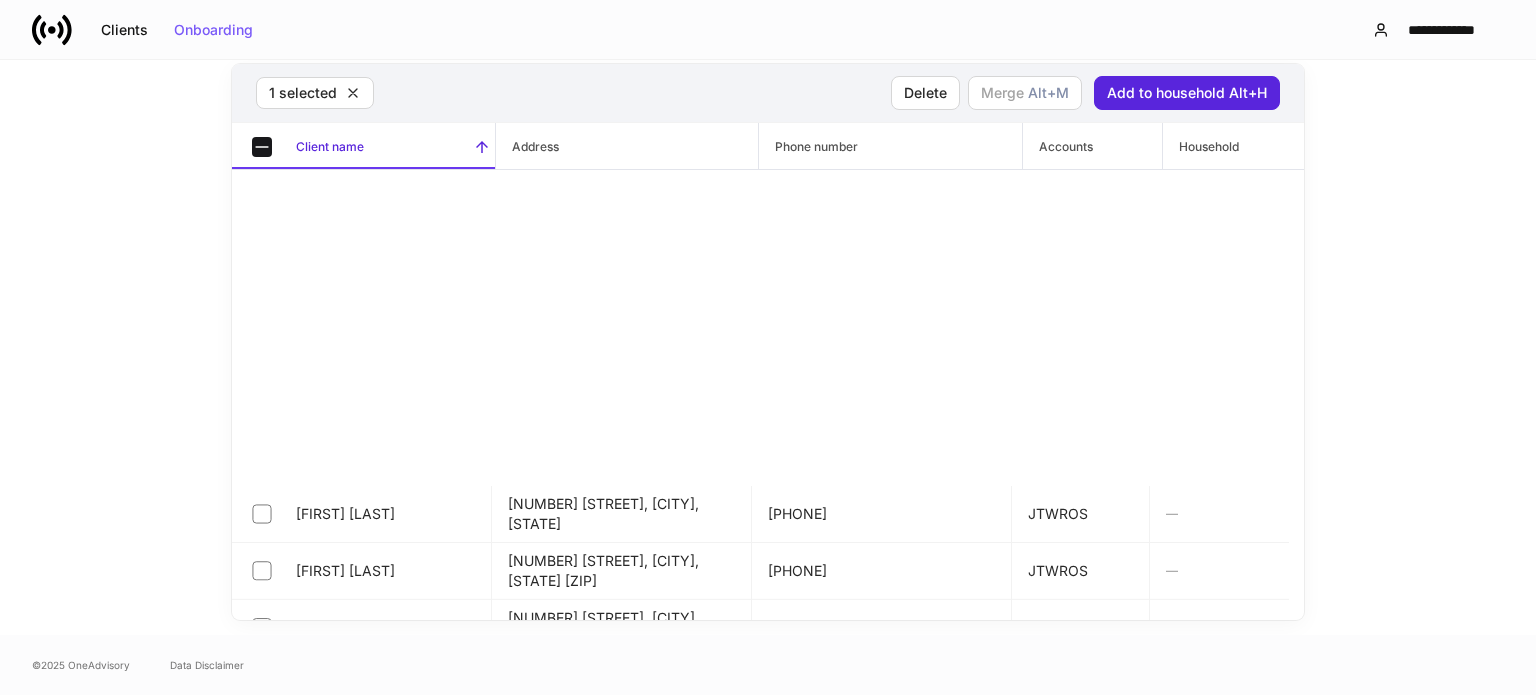 scroll, scrollTop: 11832, scrollLeft: 0, axis: vertical 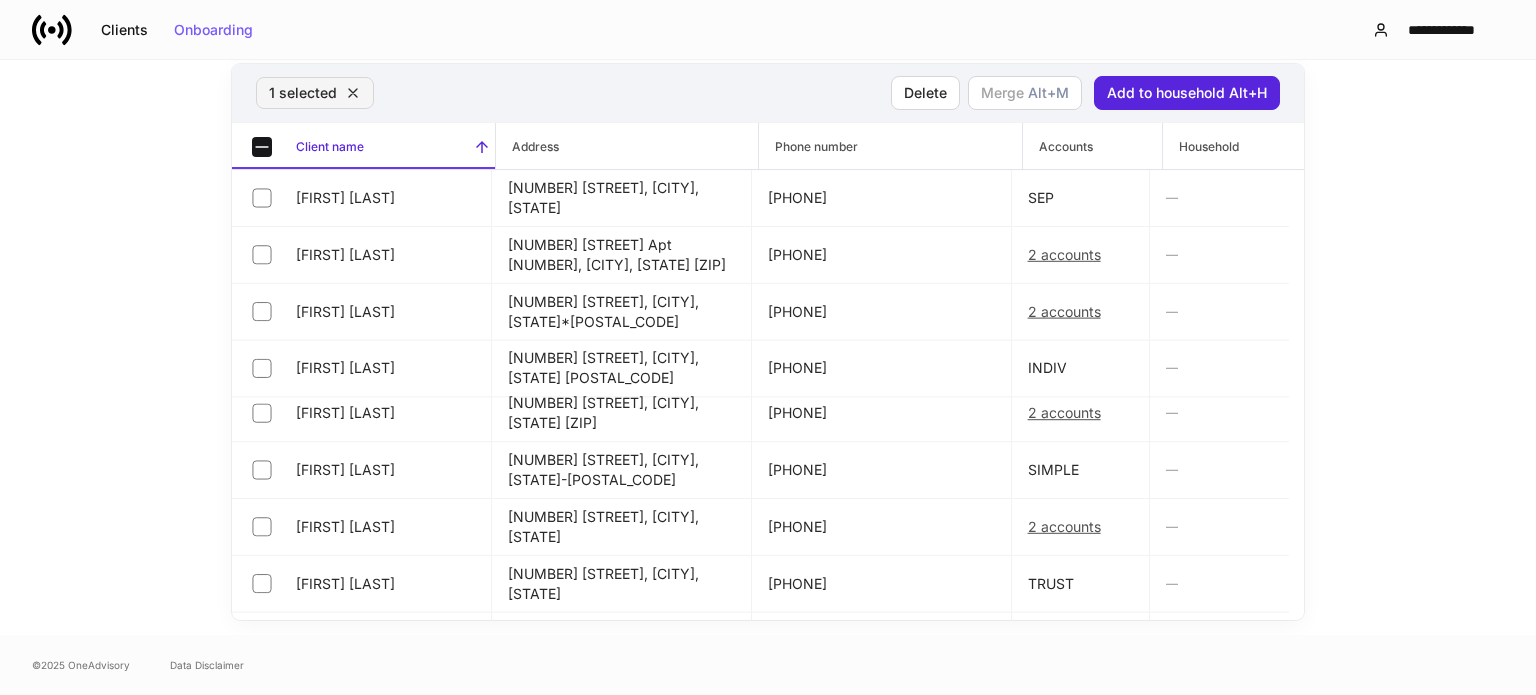 click 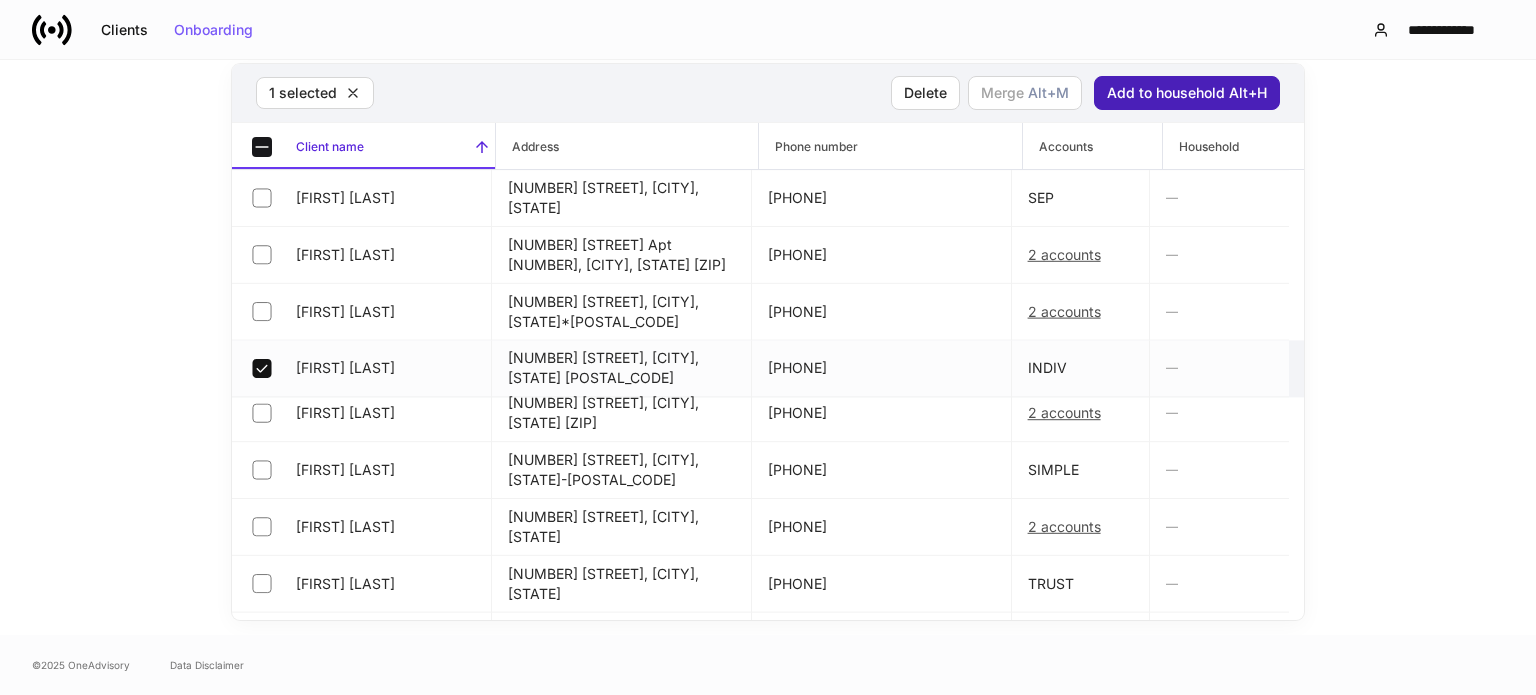 click on "Add to household Alt+H" at bounding box center [1187, 93] 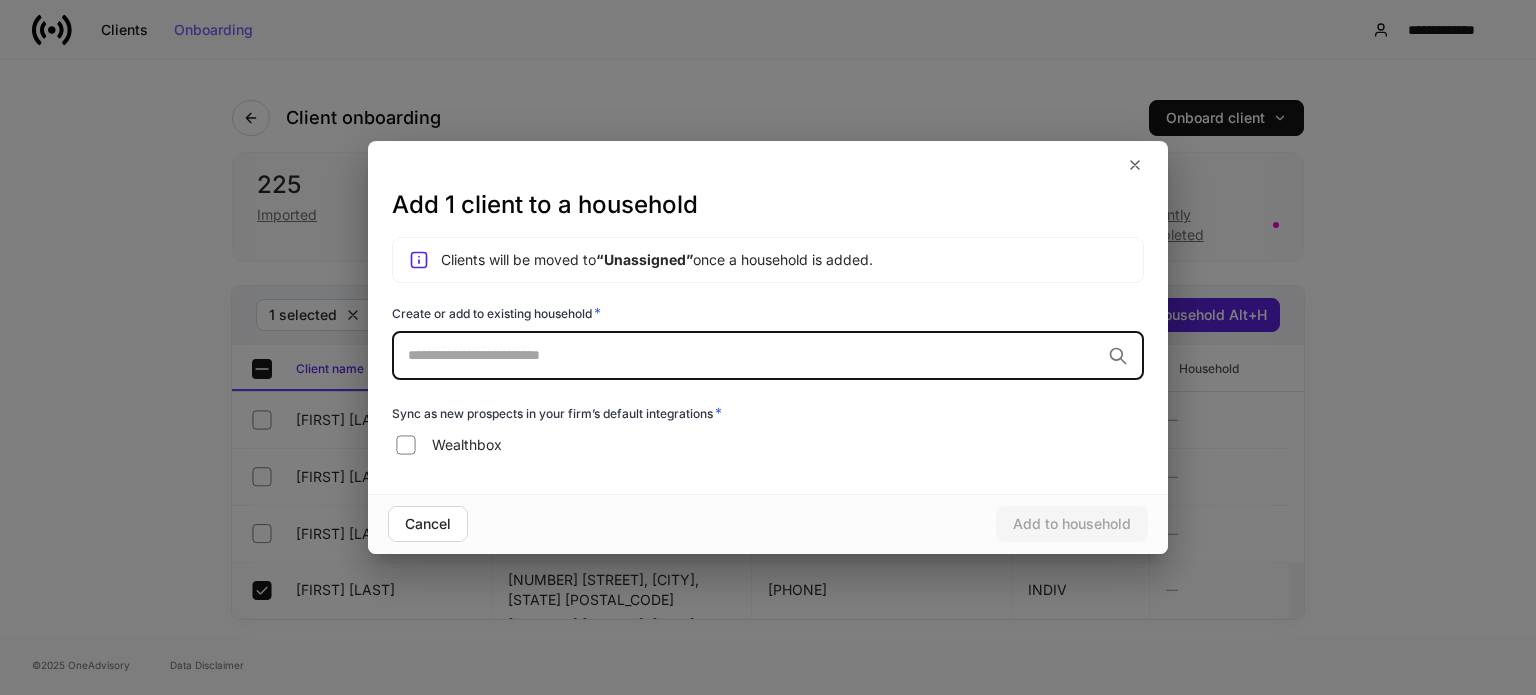 scroll, scrollTop: 0, scrollLeft: 0, axis: both 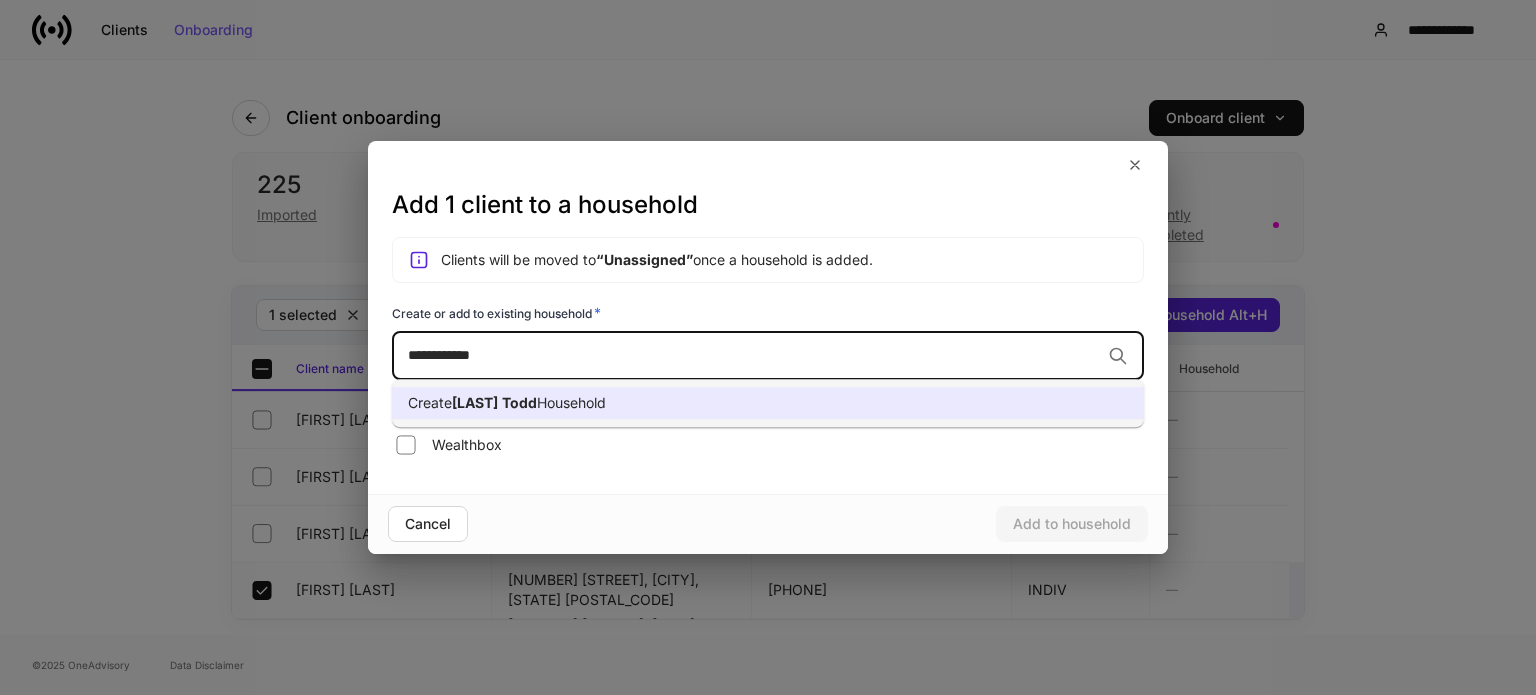 click on "Create [FIRST] [LAST], [FIRST] Household" at bounding box center [768, 403] 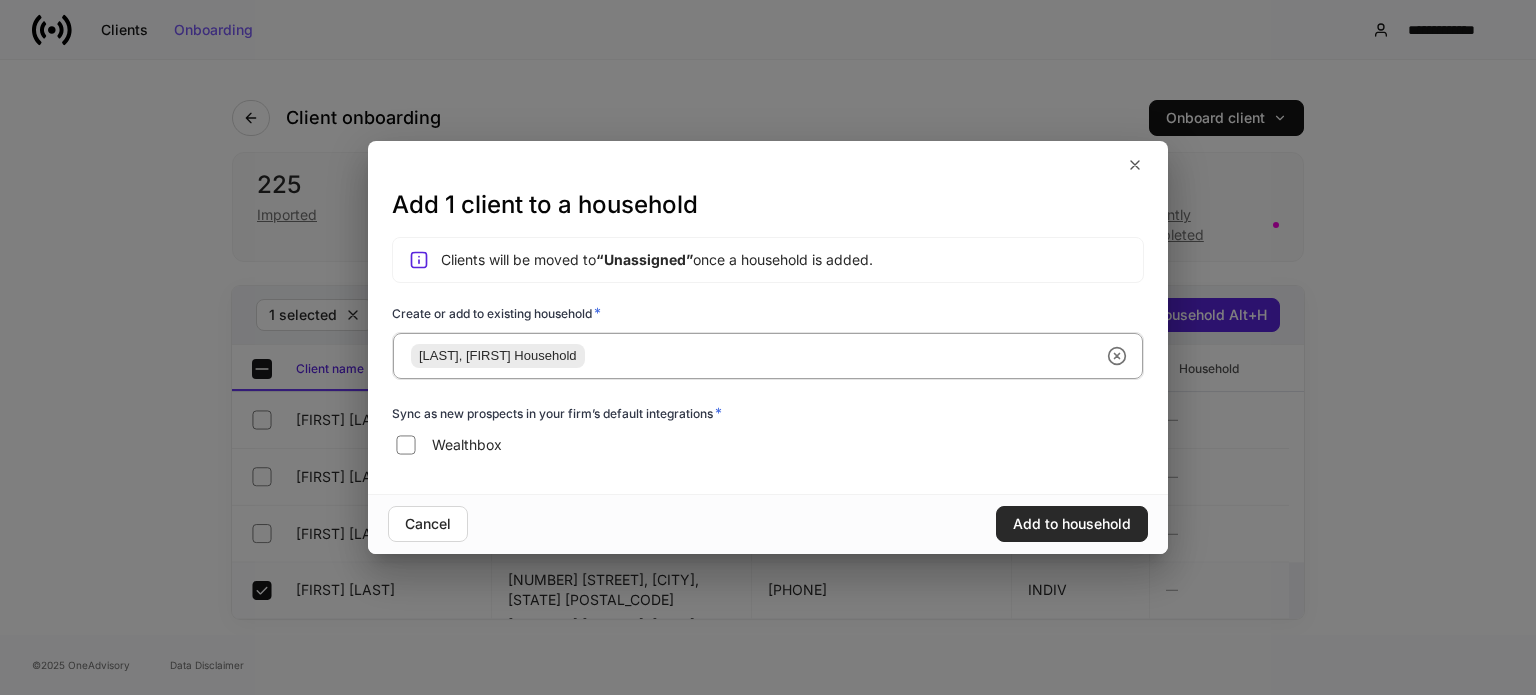 click on "Add to household" at bounding box center [1072, 524] 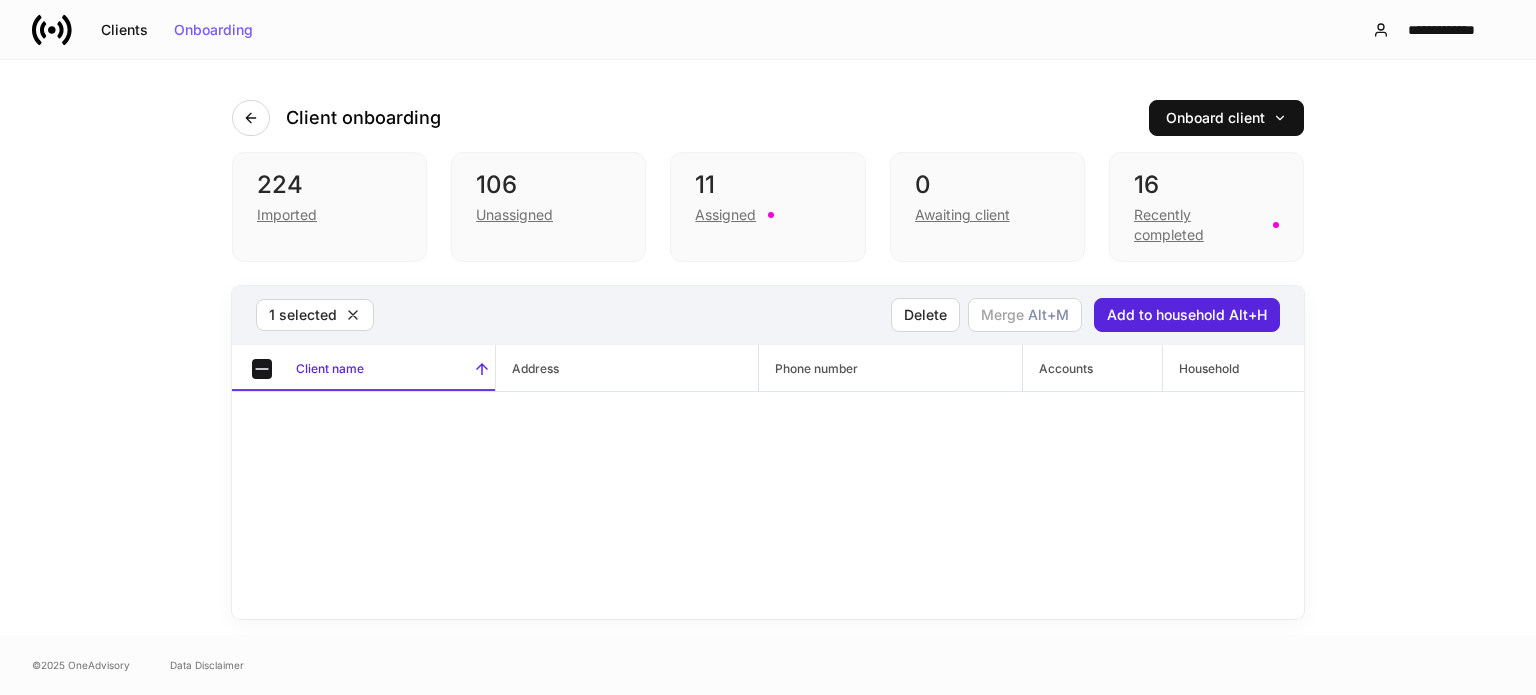 scroll, scrollTop: 0, scrollLeft: 0, axis: both 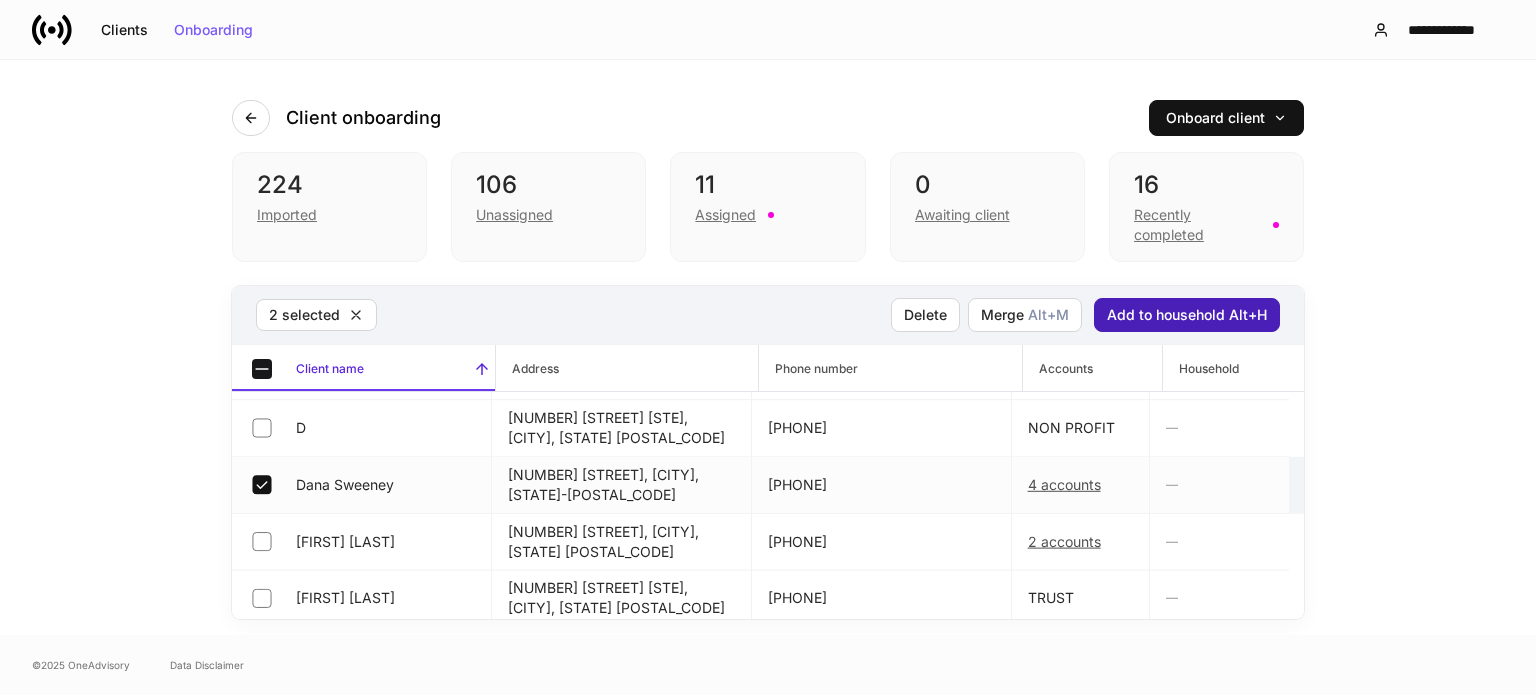 click on "Add to household Alt+H" at bounding box center [1187, 315] 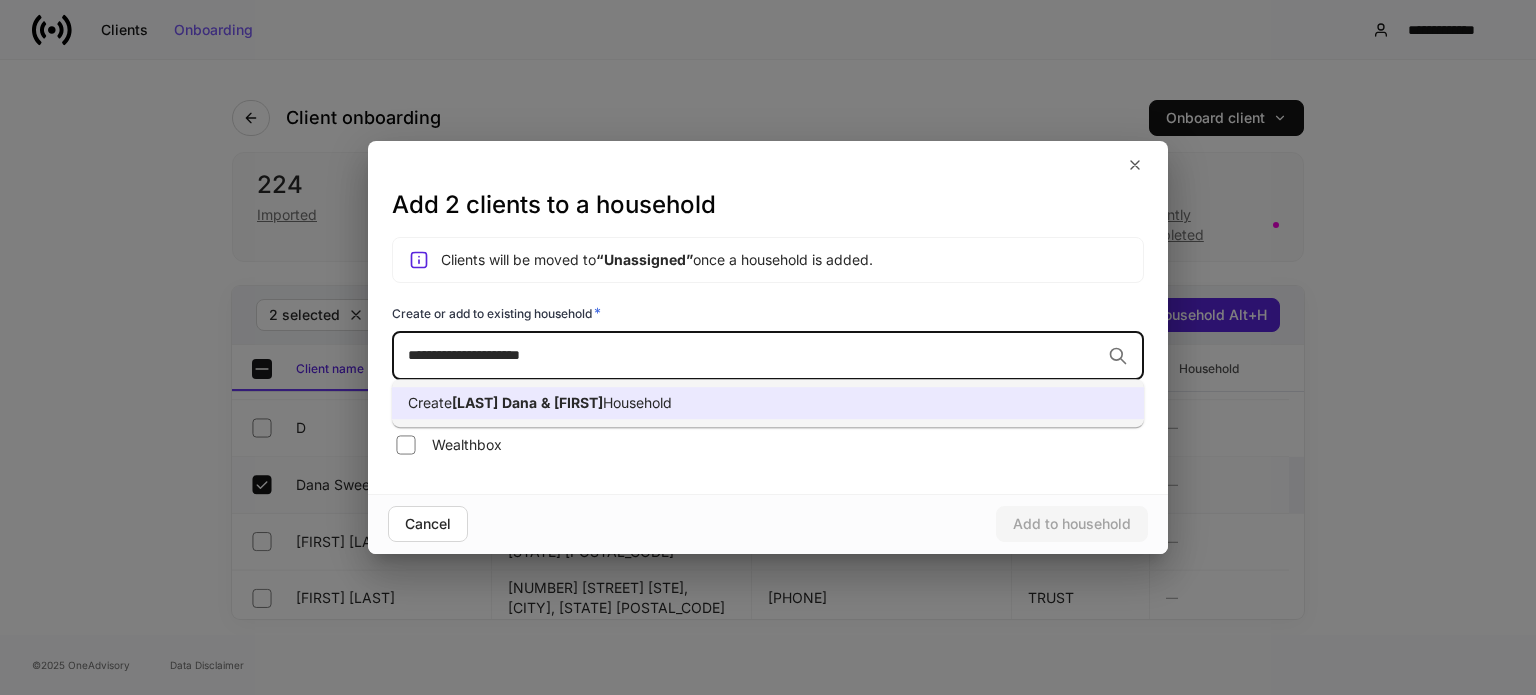 click at bounding box center (539, 402) 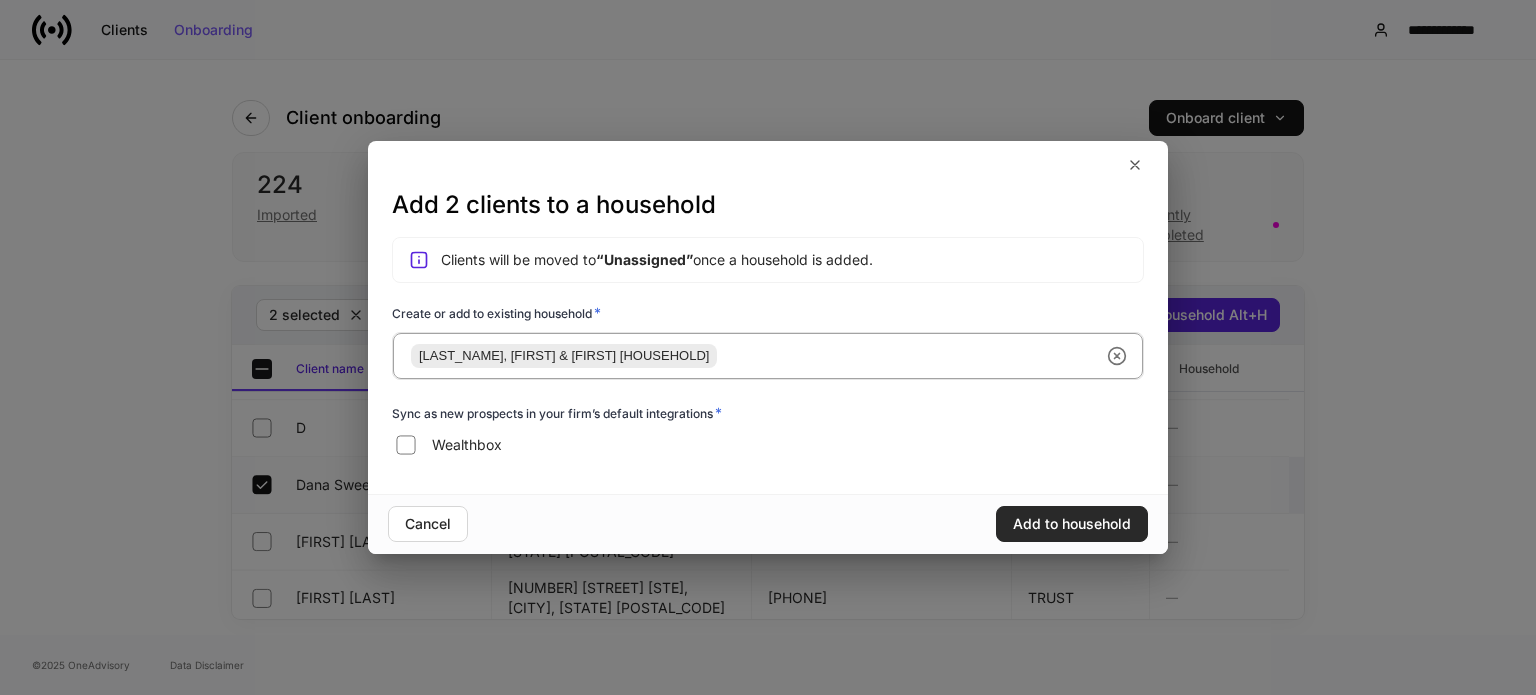 click on "Add to household" at bounding box center (1072, 524) 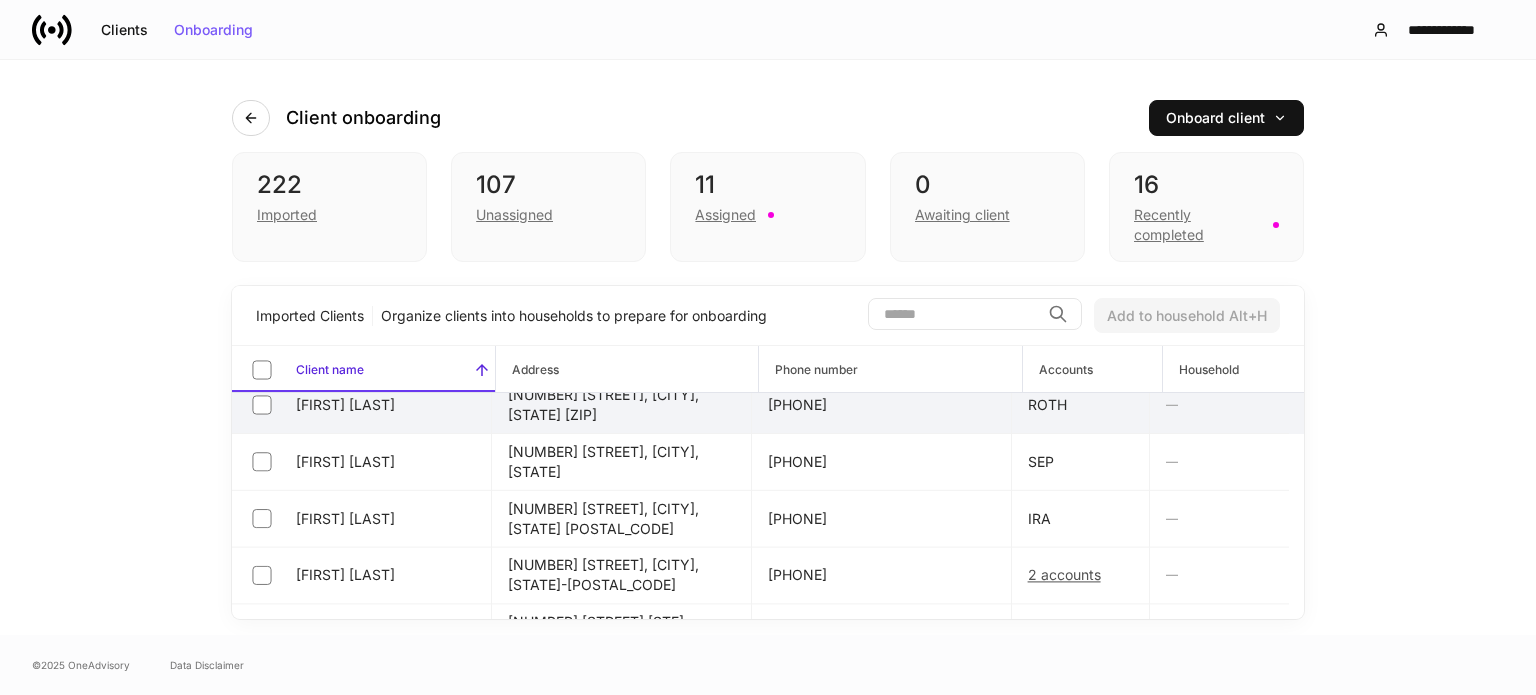 scroll, scrollTop: 1100, scrollLeft: 0, axis: vertical 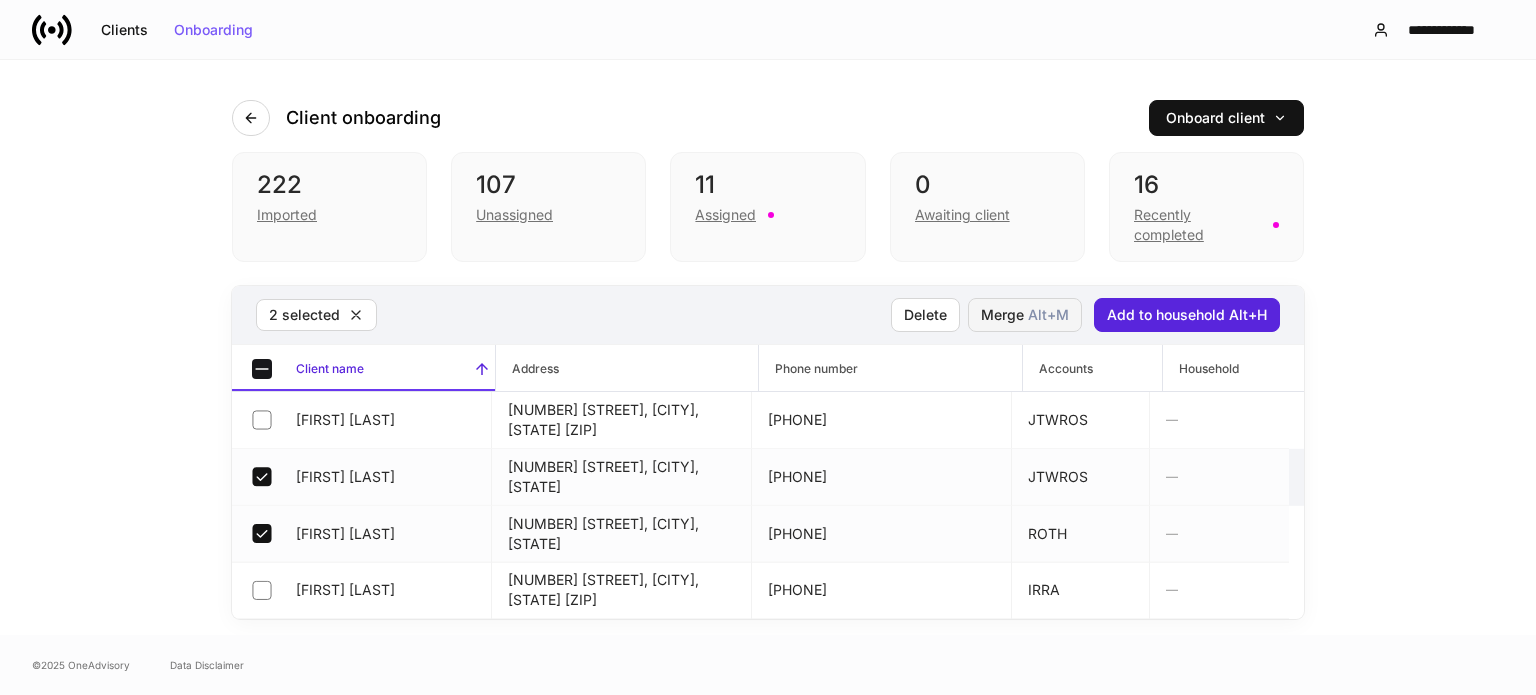 click on "Alt+ M" at bounding box center (1048, 315) 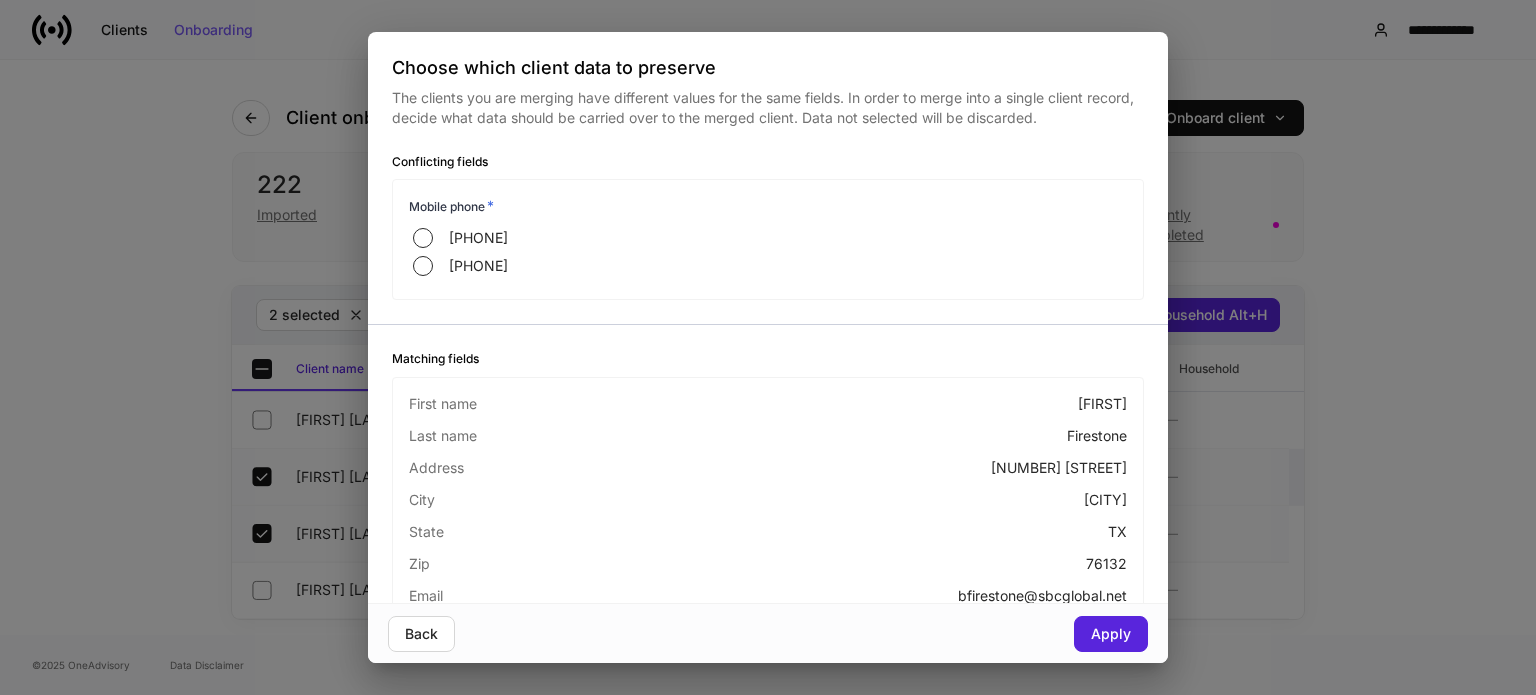 click on "Choose which client data to preserve The clients you are merging have different values for the same fields. In order to merge into a single client record, decide what data should be carried over to the merged client. Data not selected will be discarded. Conflicting fields Mobile phone * 8174808867 8174808849 Matching fields First name Brad Last name Firestone Address 6930 Mesa Dr City Fort Worth State TX Zip 76132 Email bfirestone@sbcglobal.net Primary phone Mobile Home phone 8172635644 Back Apply" at bounding box center [768, 347] 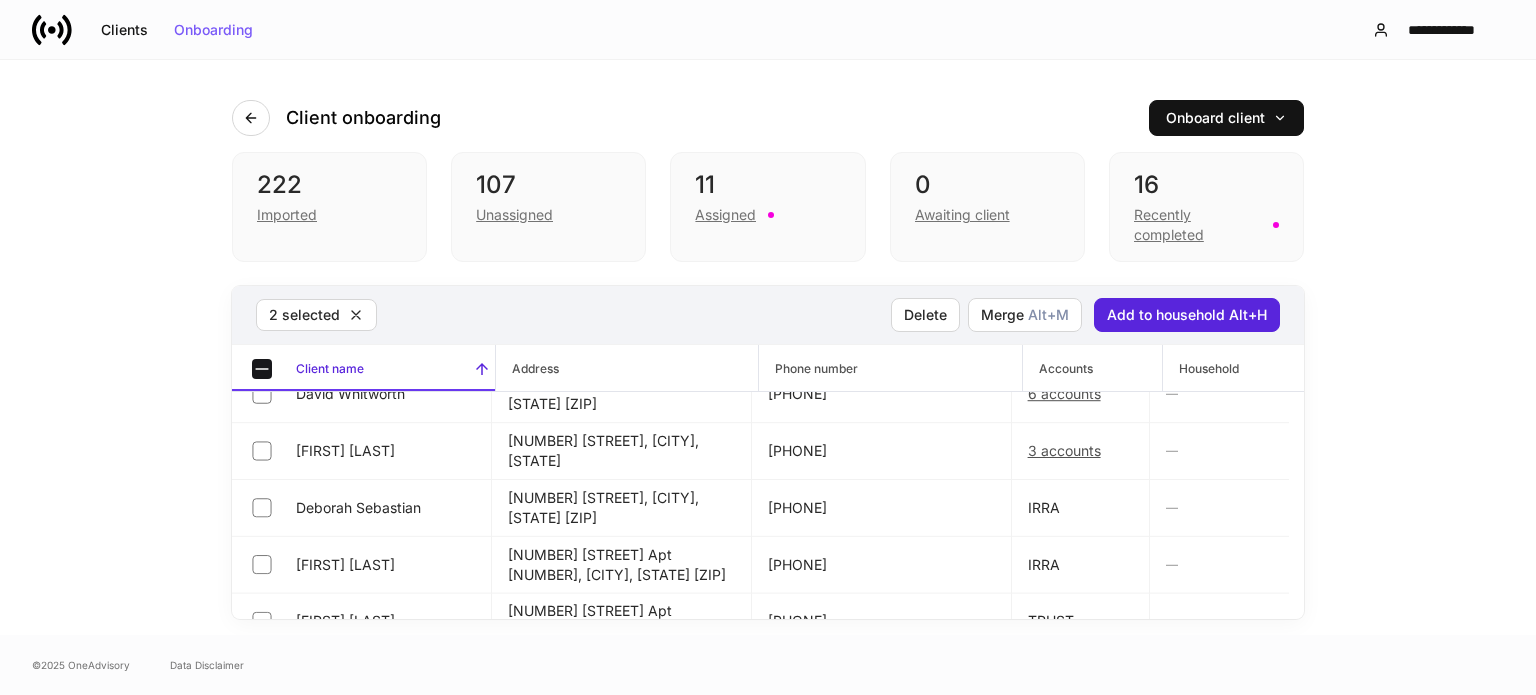 scroll, scrollTop: 1900, scrollLeft: 0, axis: vertical 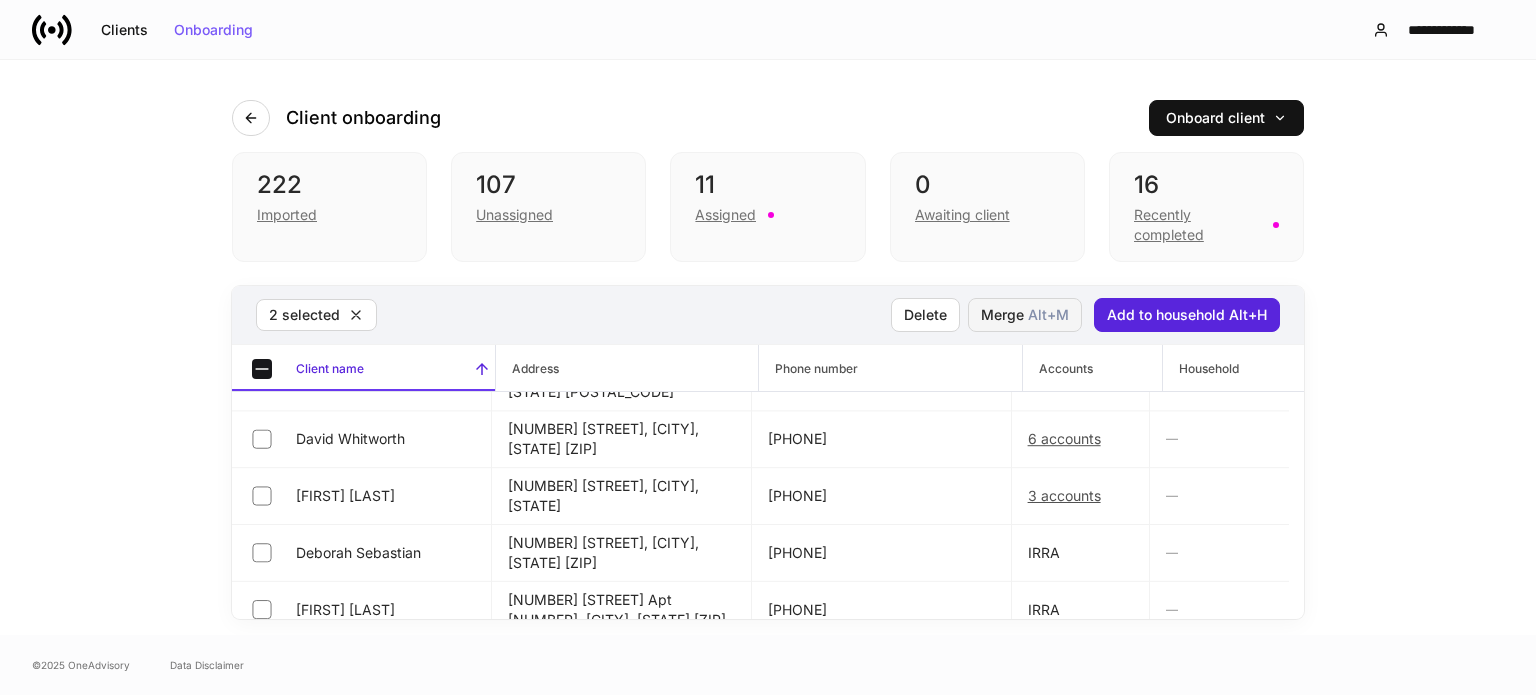 click on "Merge Alt+ M" at bounding box center [1025, 315] 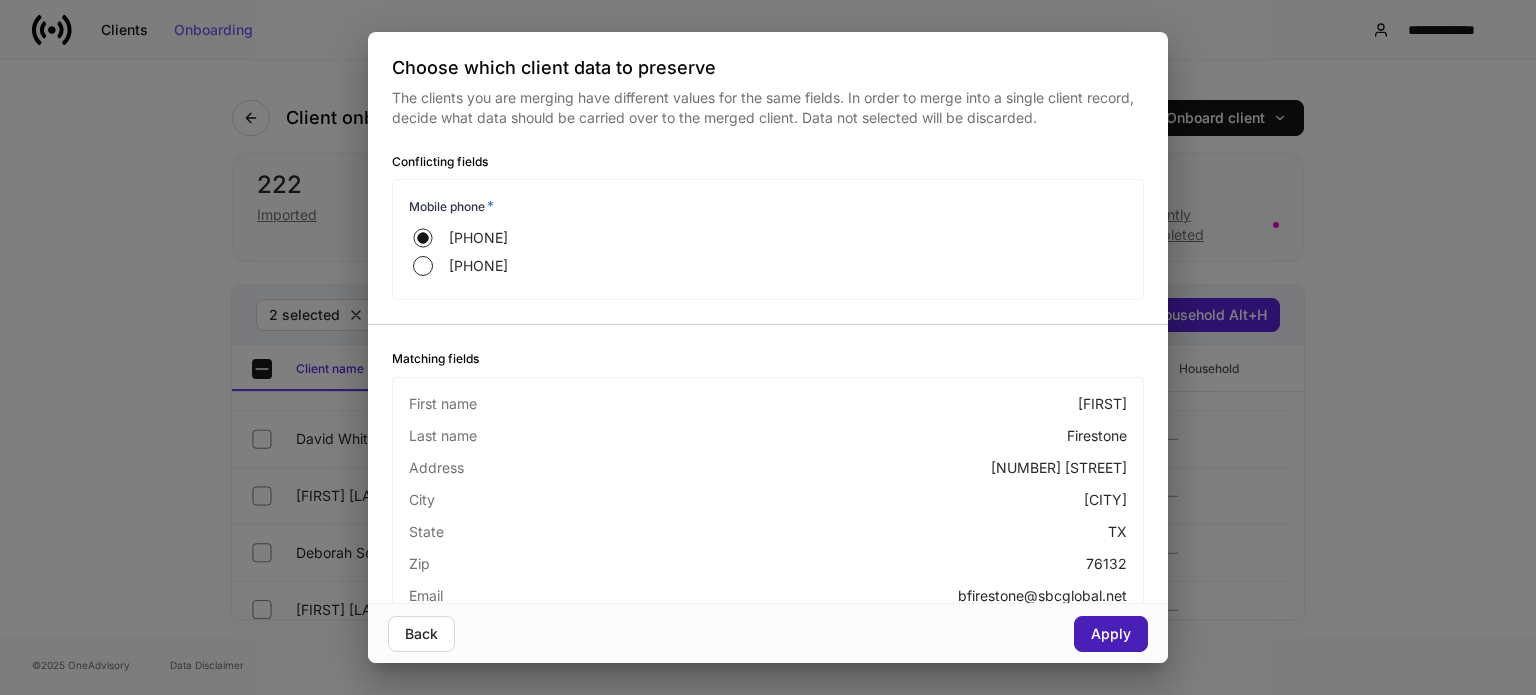 click on "Apply" at bounding box center [1111, 634] 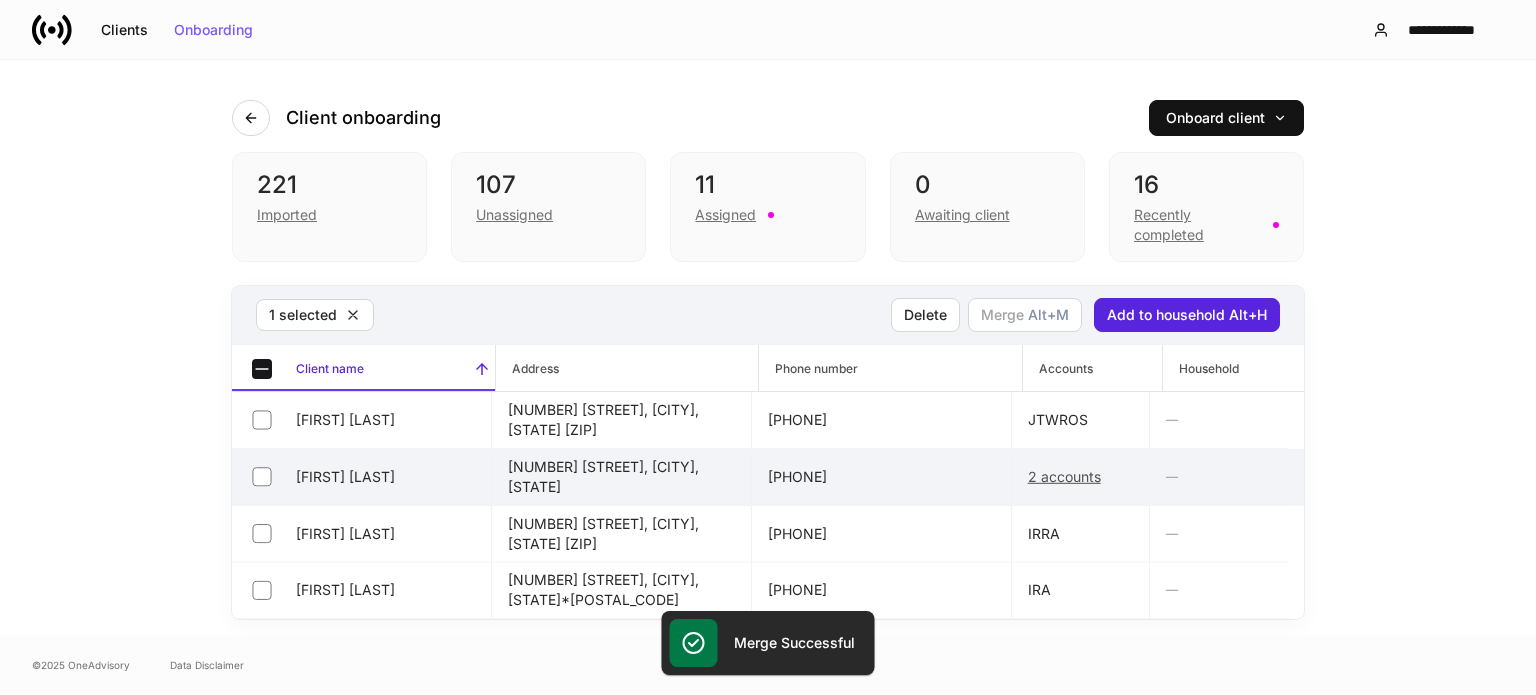 scroll, scrollTop: 0, scrollLeft: 0, axis: both 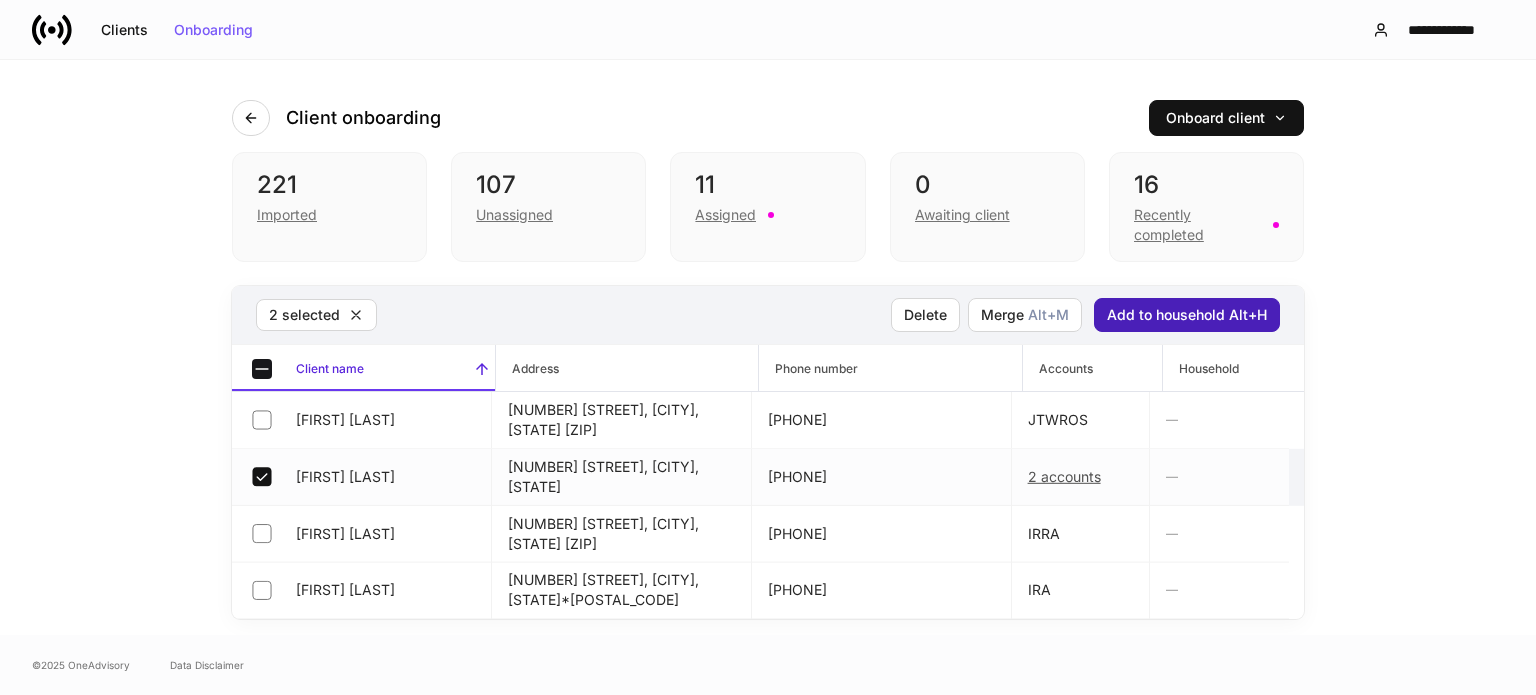 click on "Add to household Alt+H" at bounding box center (1187, 315) 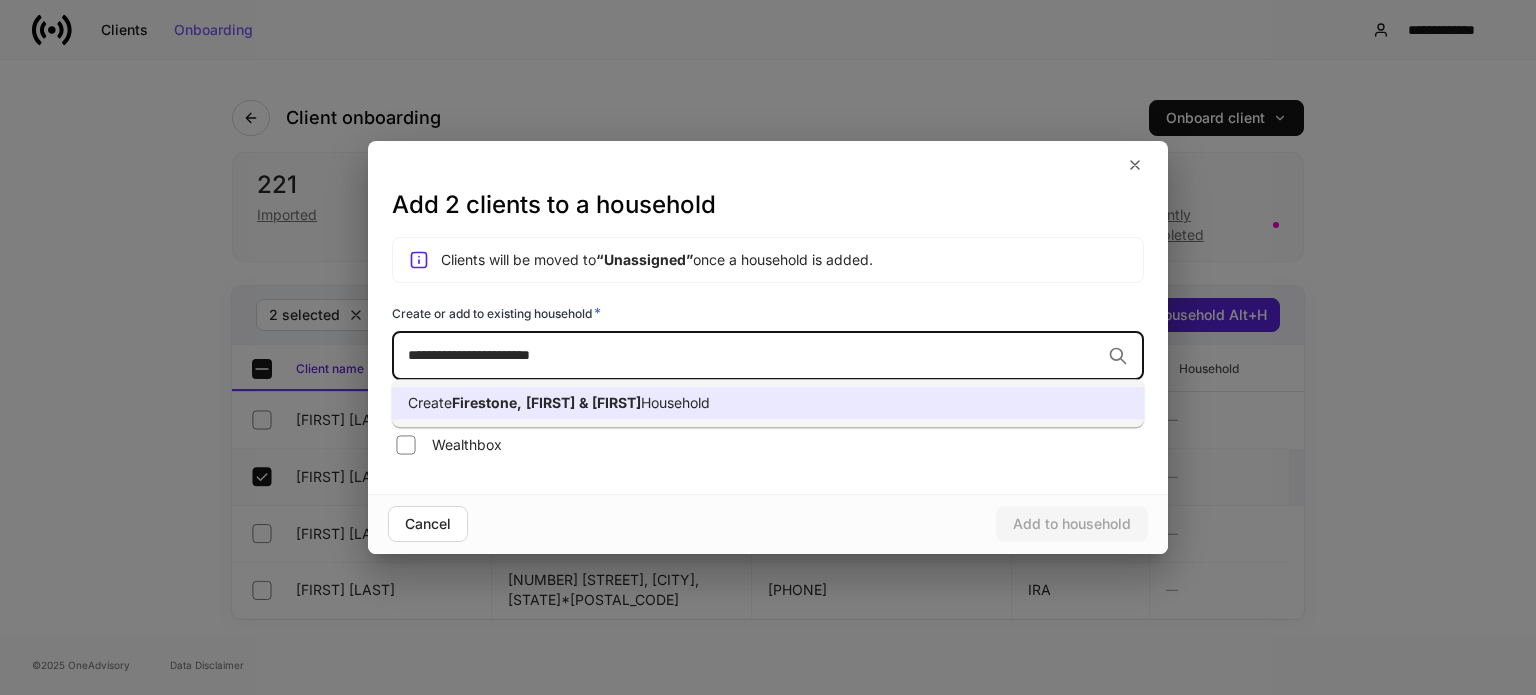 click on "Create  Firestone,   Brad   &   Debbie  Household" at bounding box center (768, 403) 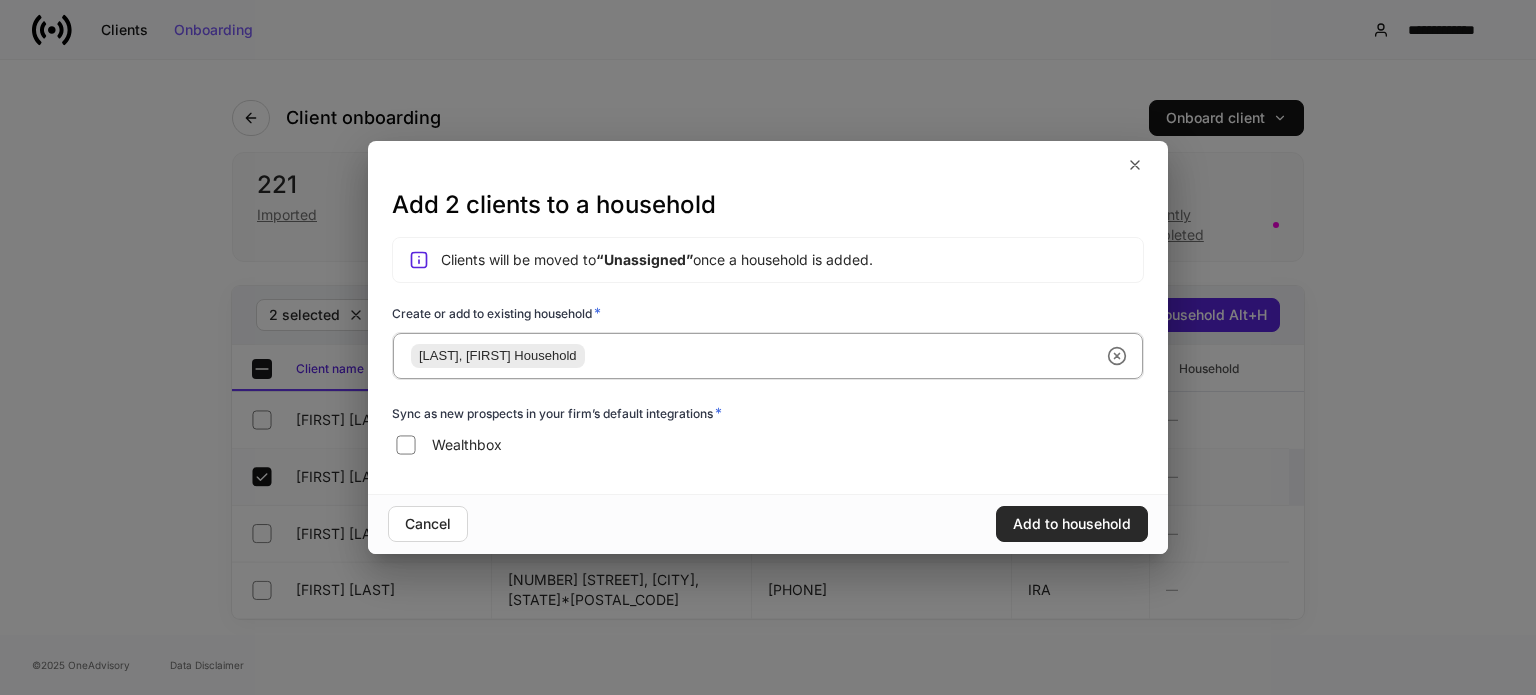 click on "Add to household" at bounding box center [1072, 524] 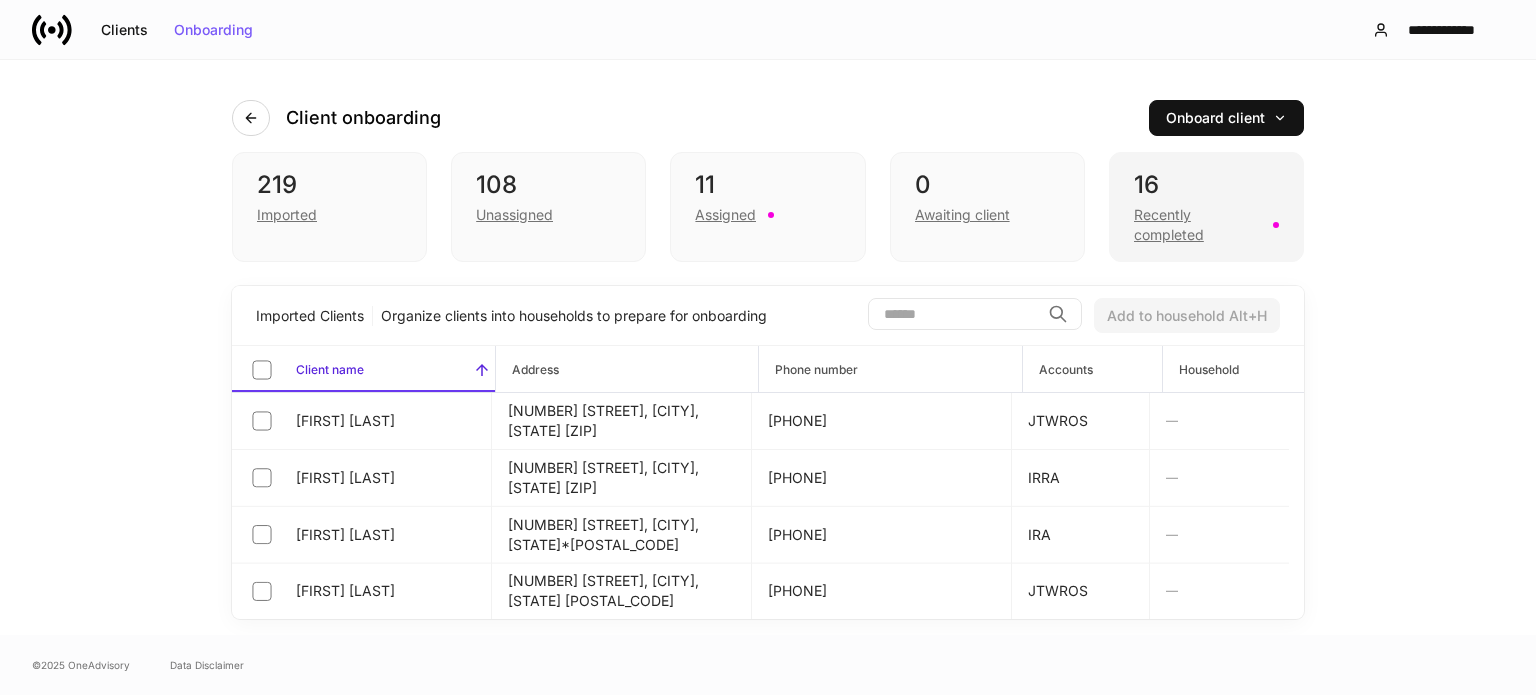 click on "Recently completed" at bounding box center [1197, 225] 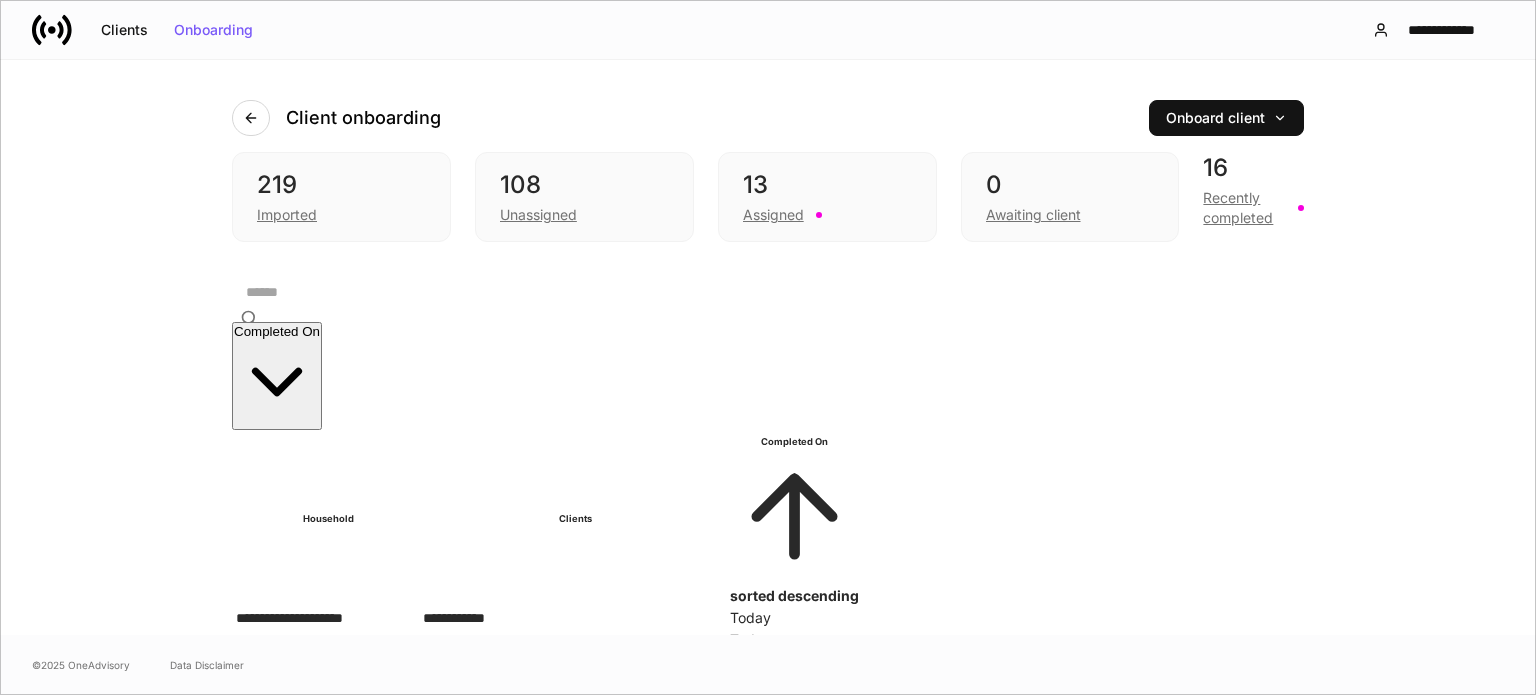click on "Recently completed" at bounding box center (1244, 208) 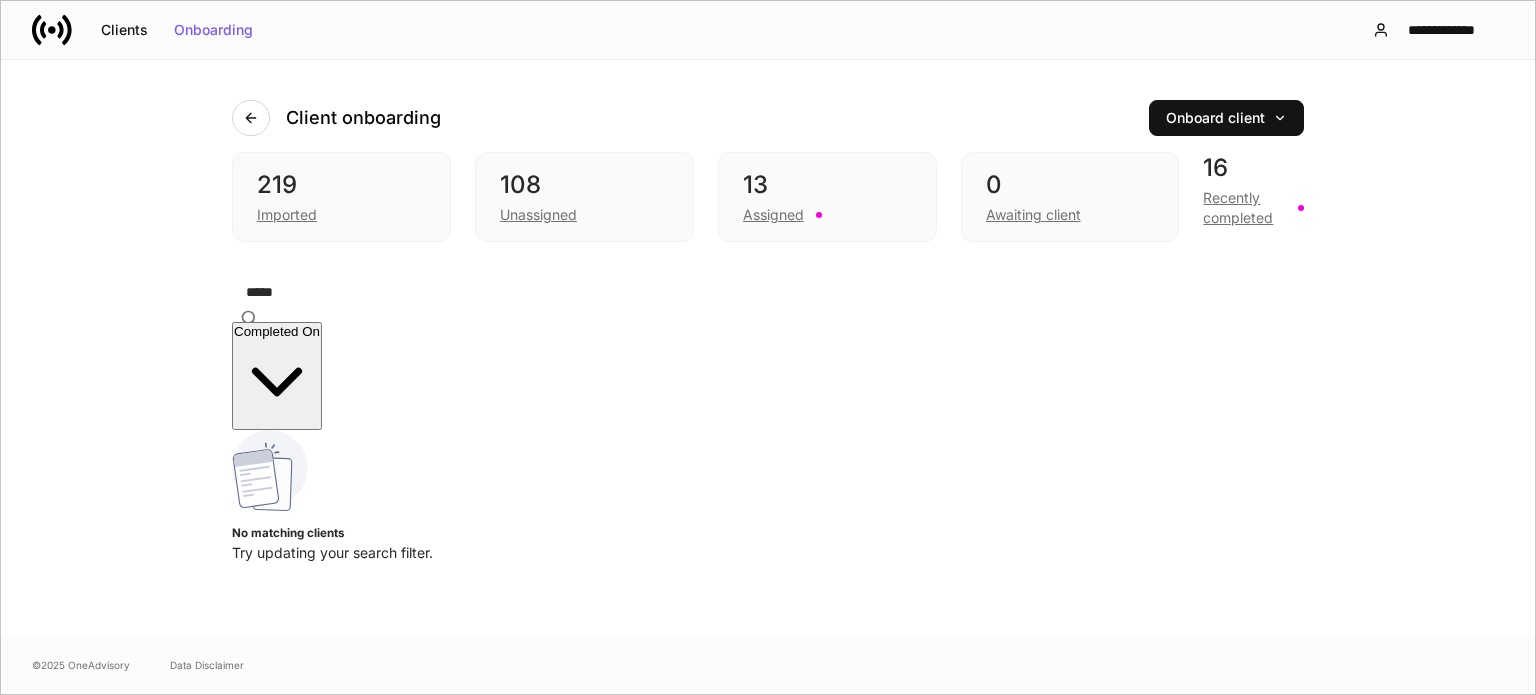type on "*****" 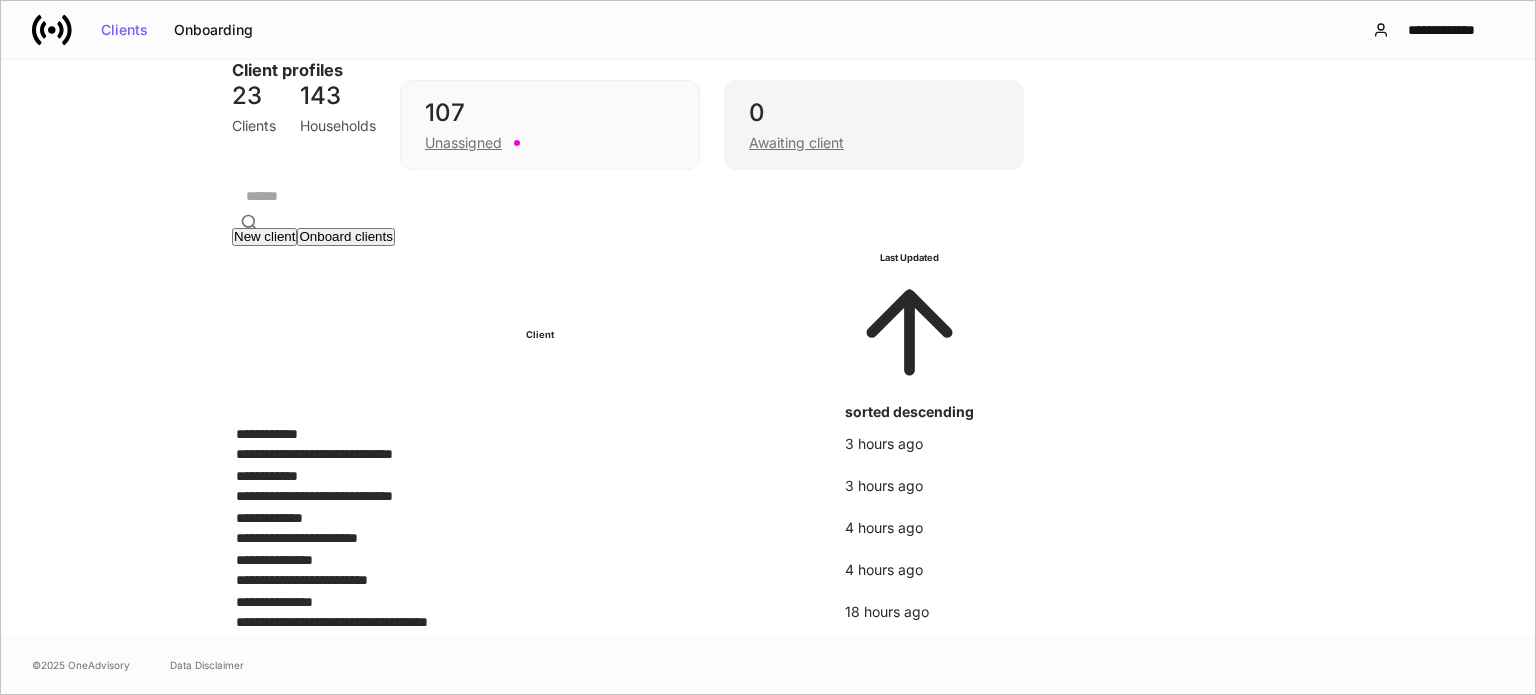 click on "Awaiting client" at bounding box center (796, 143) 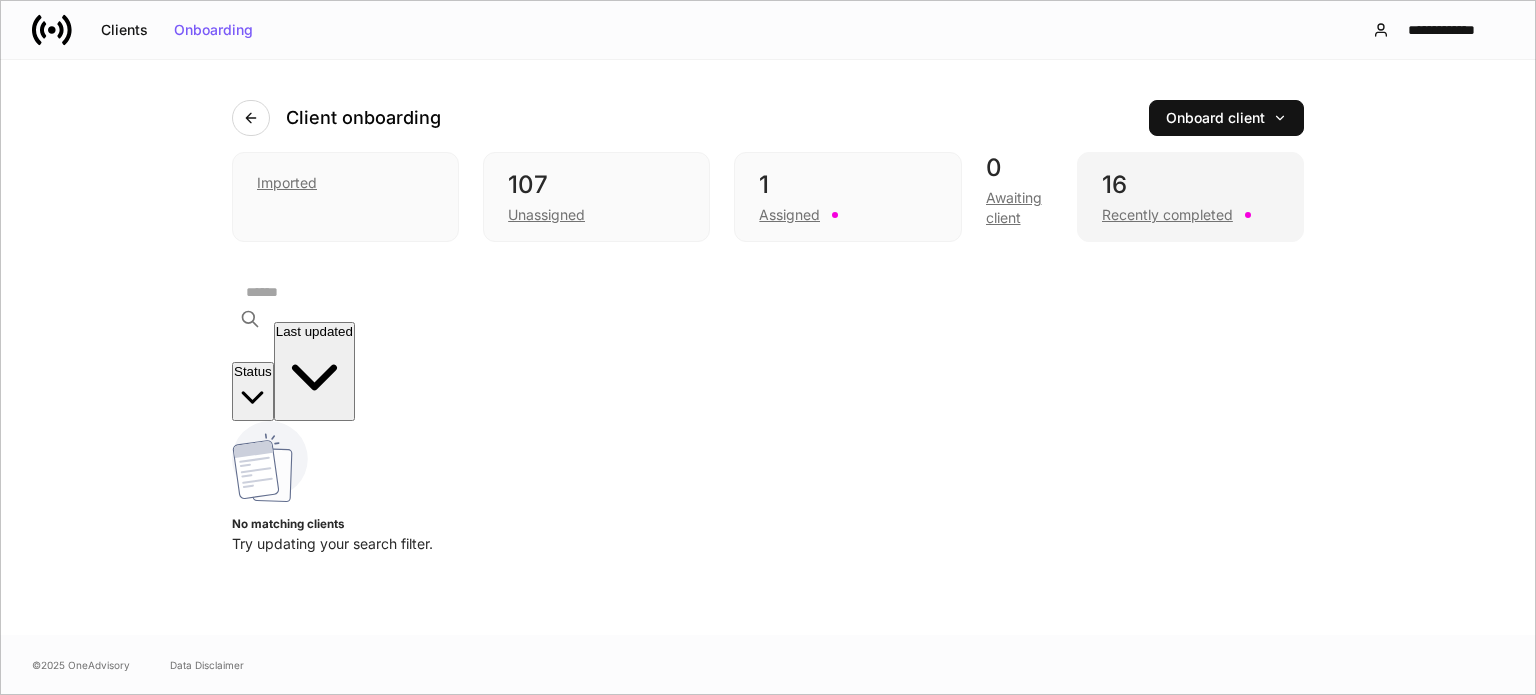 click on "16" at bounding box center [1190, 185] 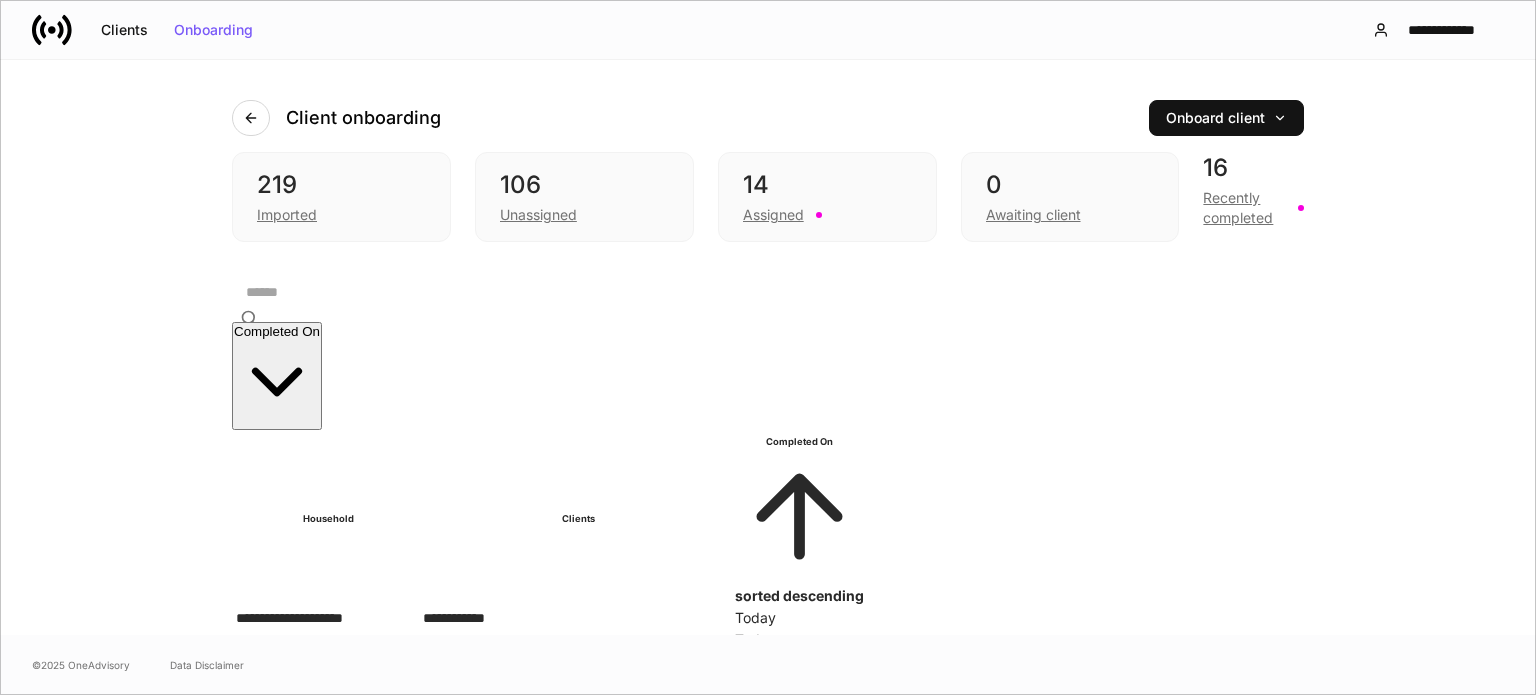 click at bounding box center [775, 292] 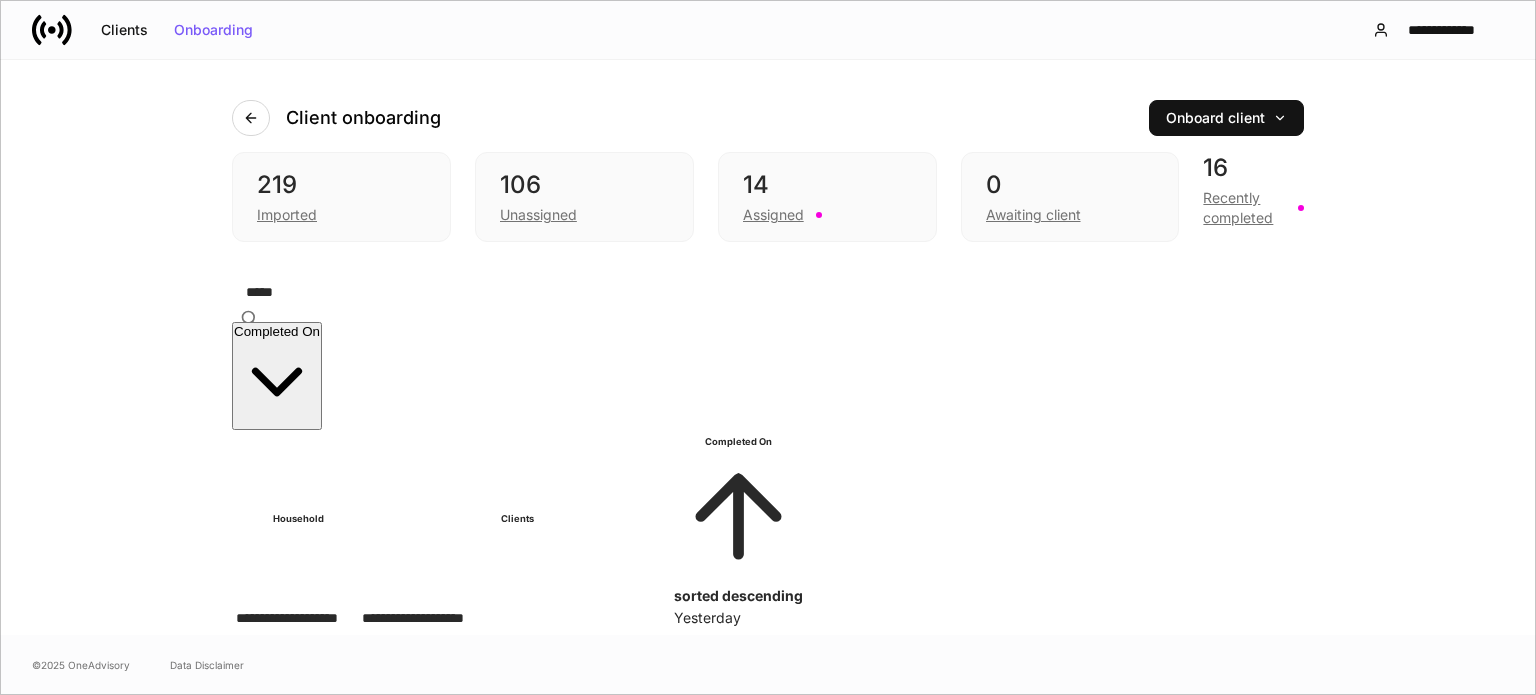 type on "*****" 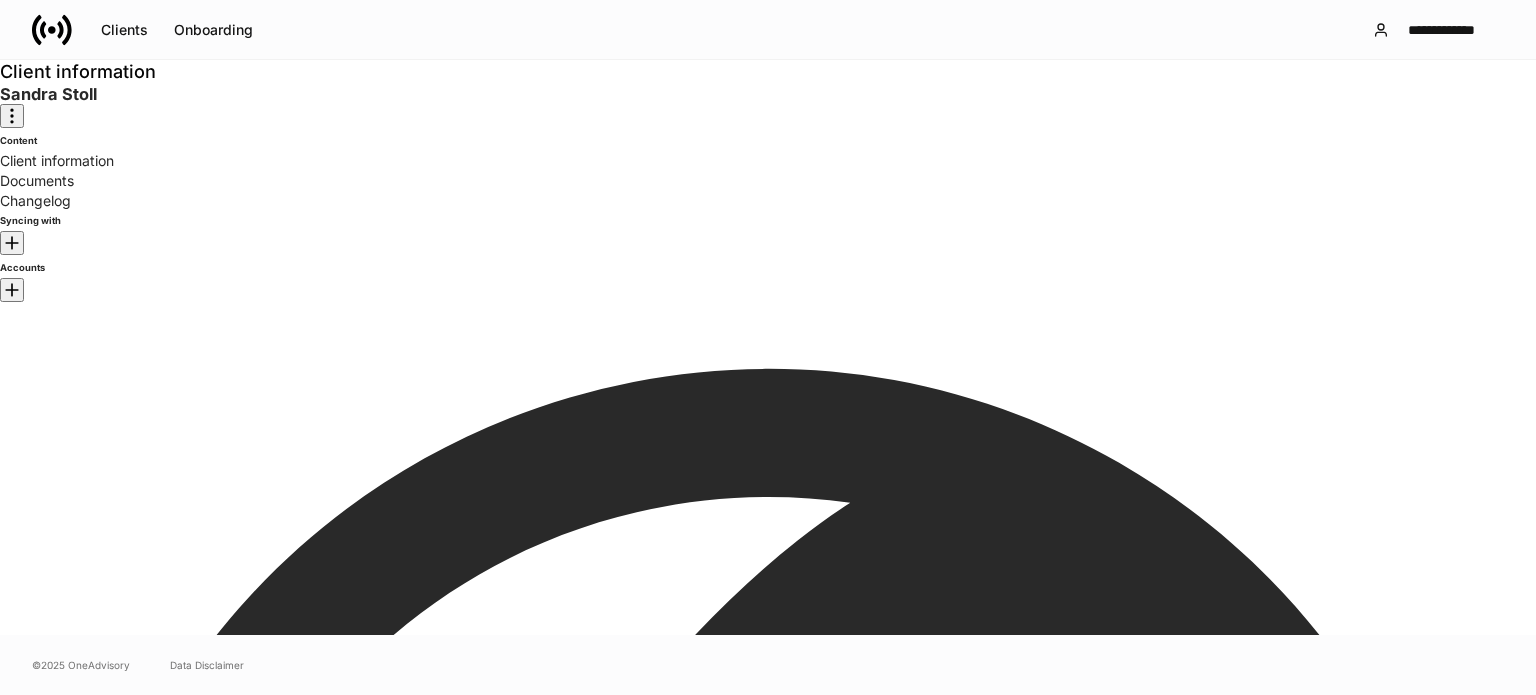 scroll, scrollTop: 300, scrollLeft: 0, axis: vertical 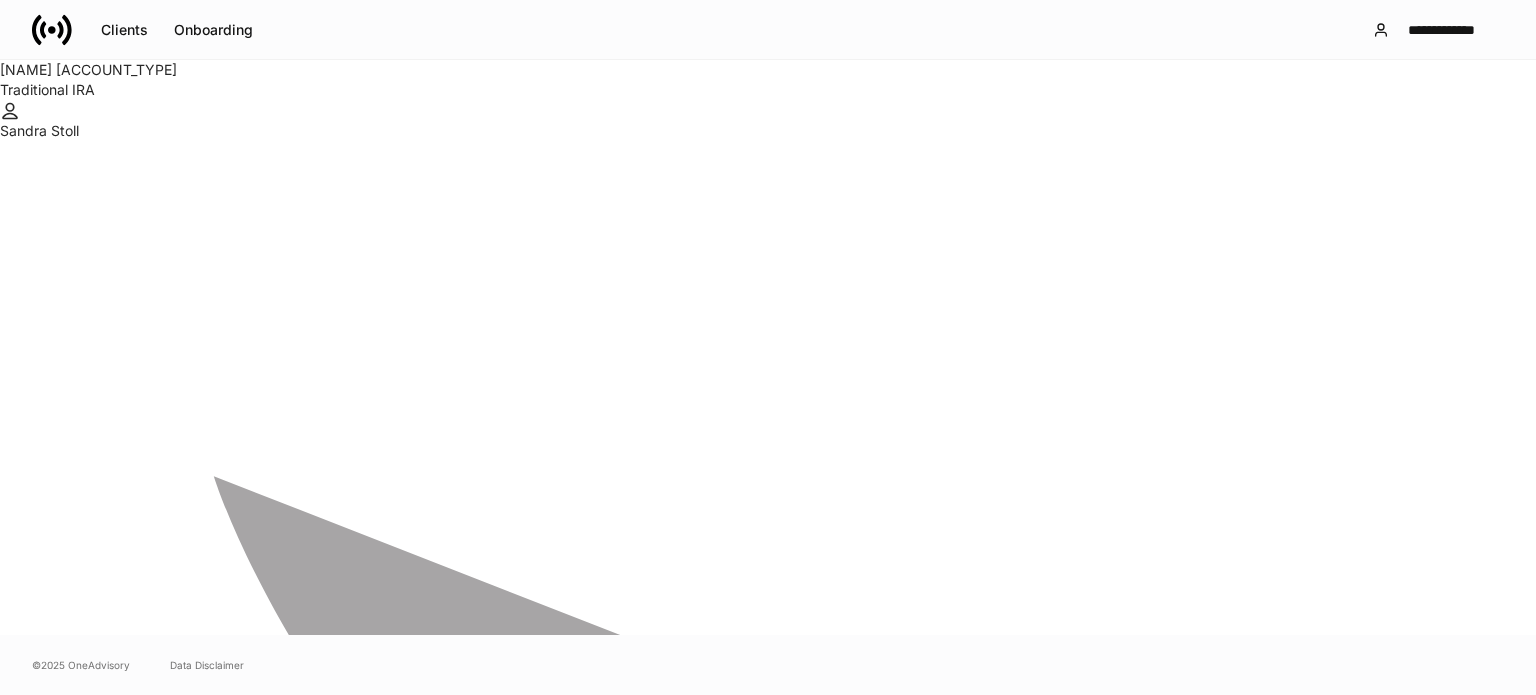 click on "Periodic Instructions" at bounding box center [320, 3320] 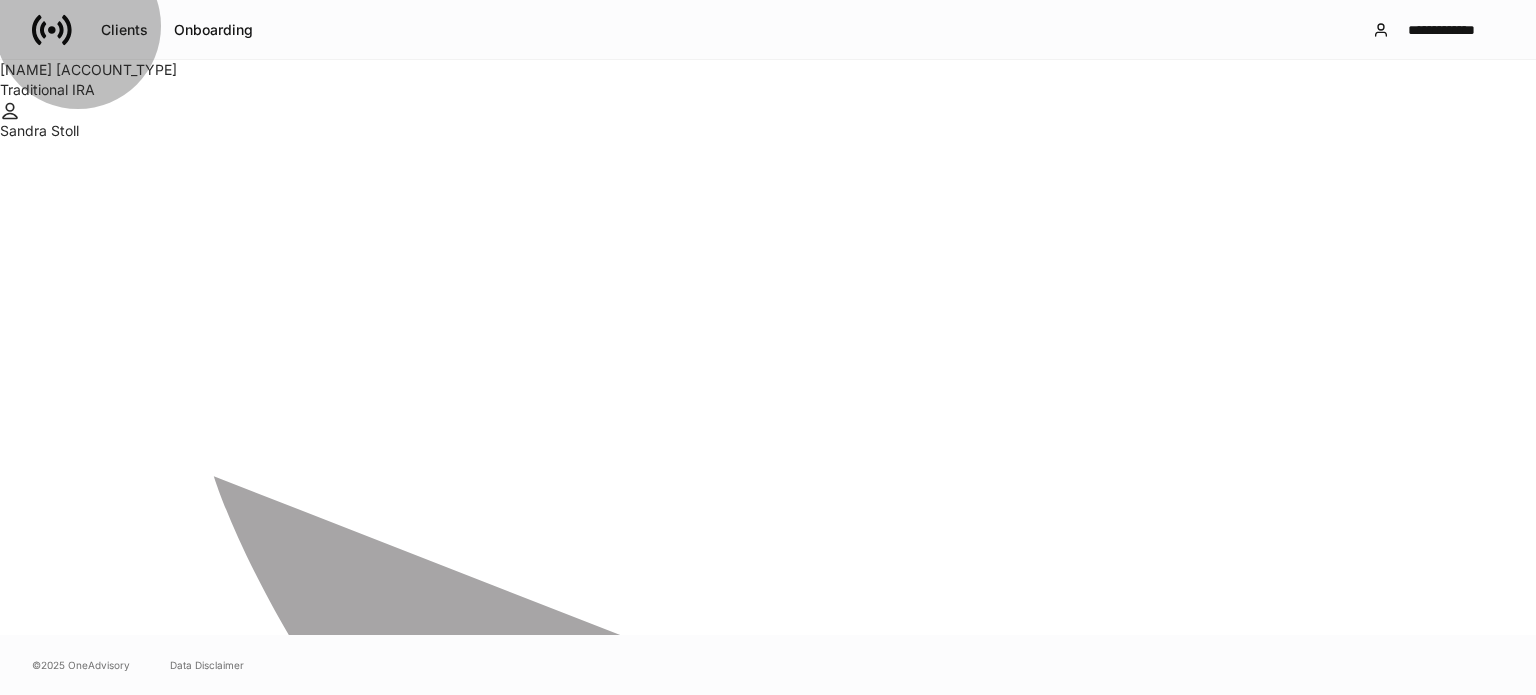 click on "ACH Instructions" at bounding box center (199, 3320) 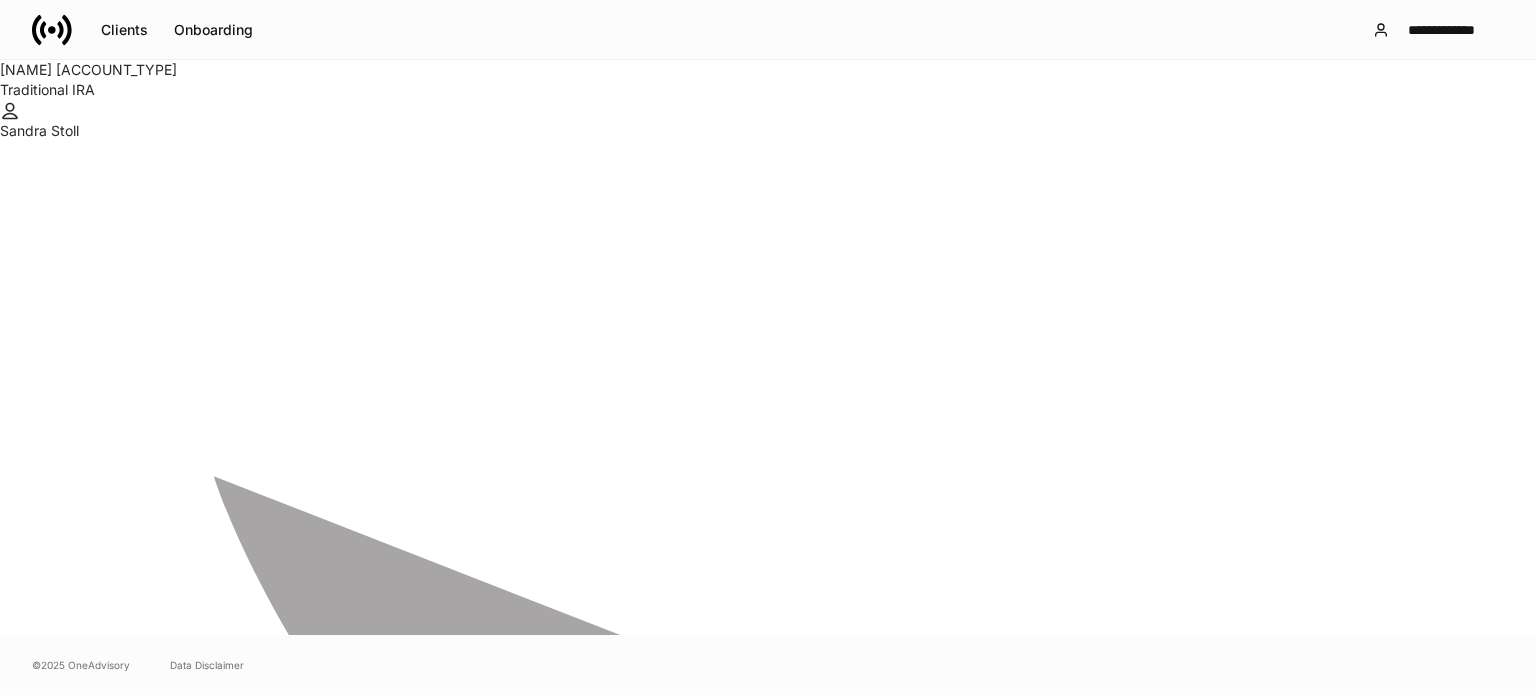 click on "Periodic Instructions" at bounding box center [320, 3320] 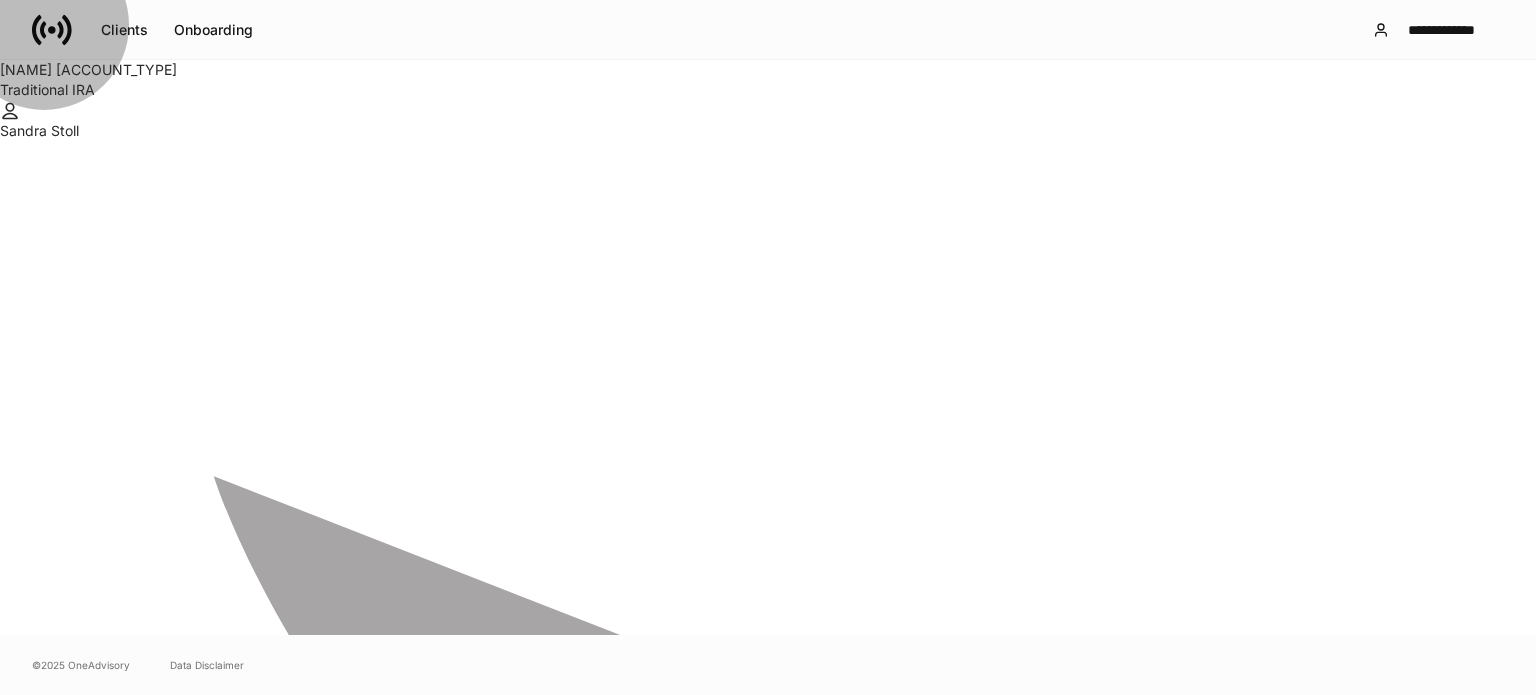 click on "Firm Office/IP" at bounding box center (99, 3320) 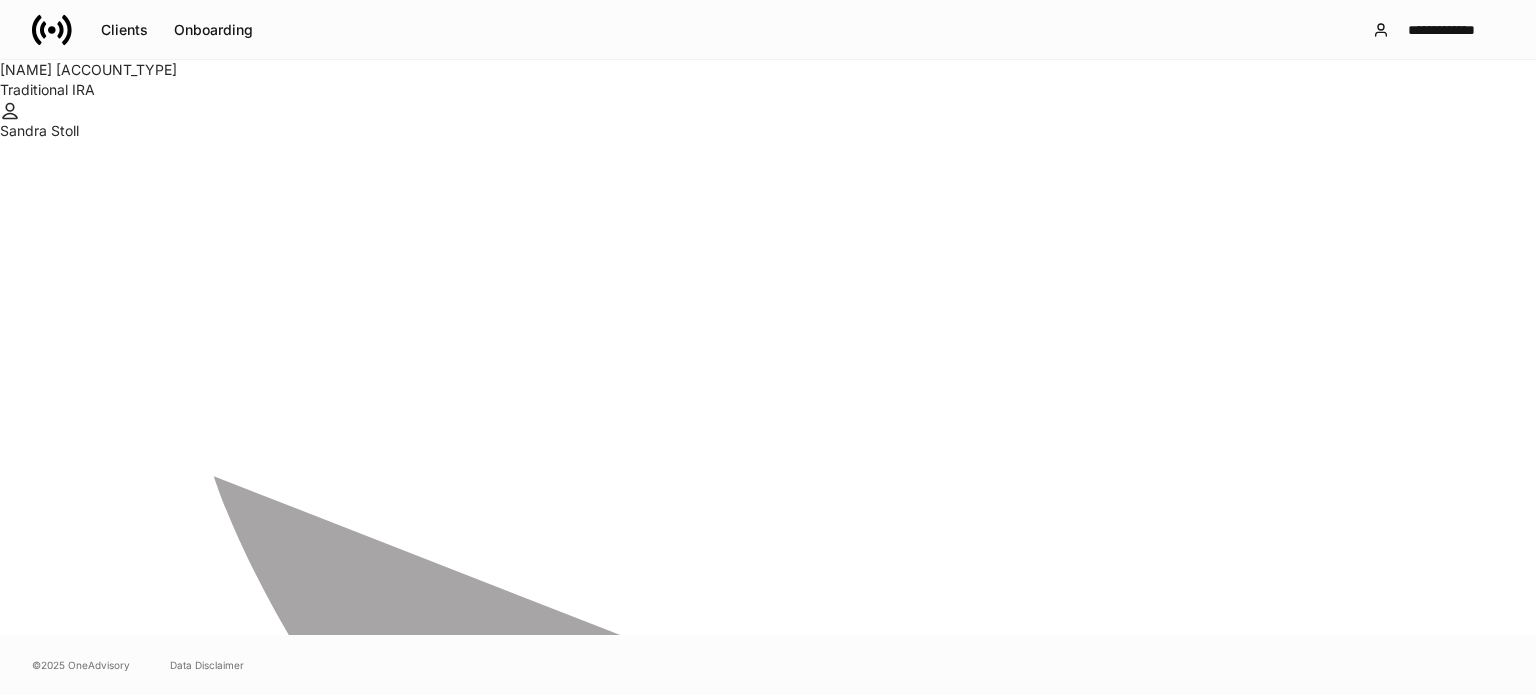 click on "ACH Instructions" at bounding box center [199, 3320] 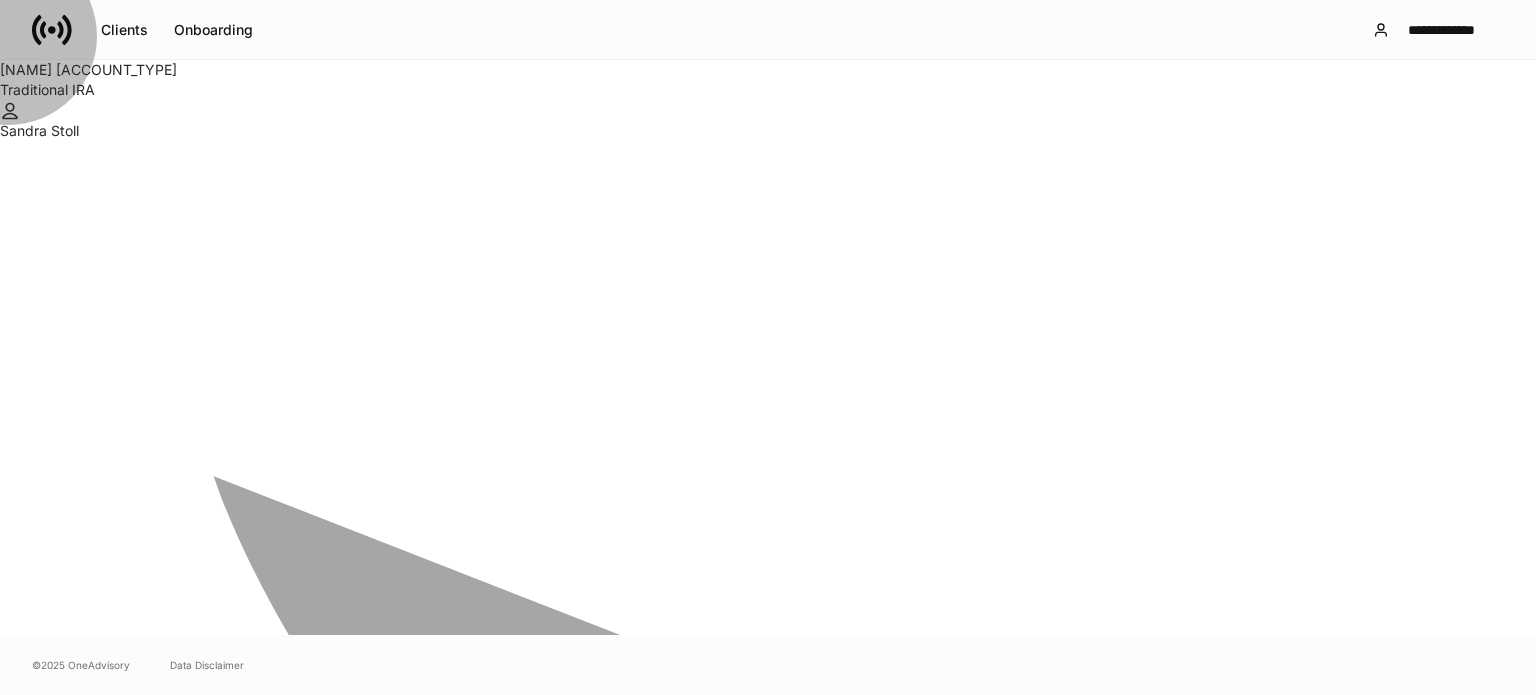 drag, startPoint x: 428, startPoint y: 201, endPoint x: 440, endPoint y: 199, distance: 12.165525 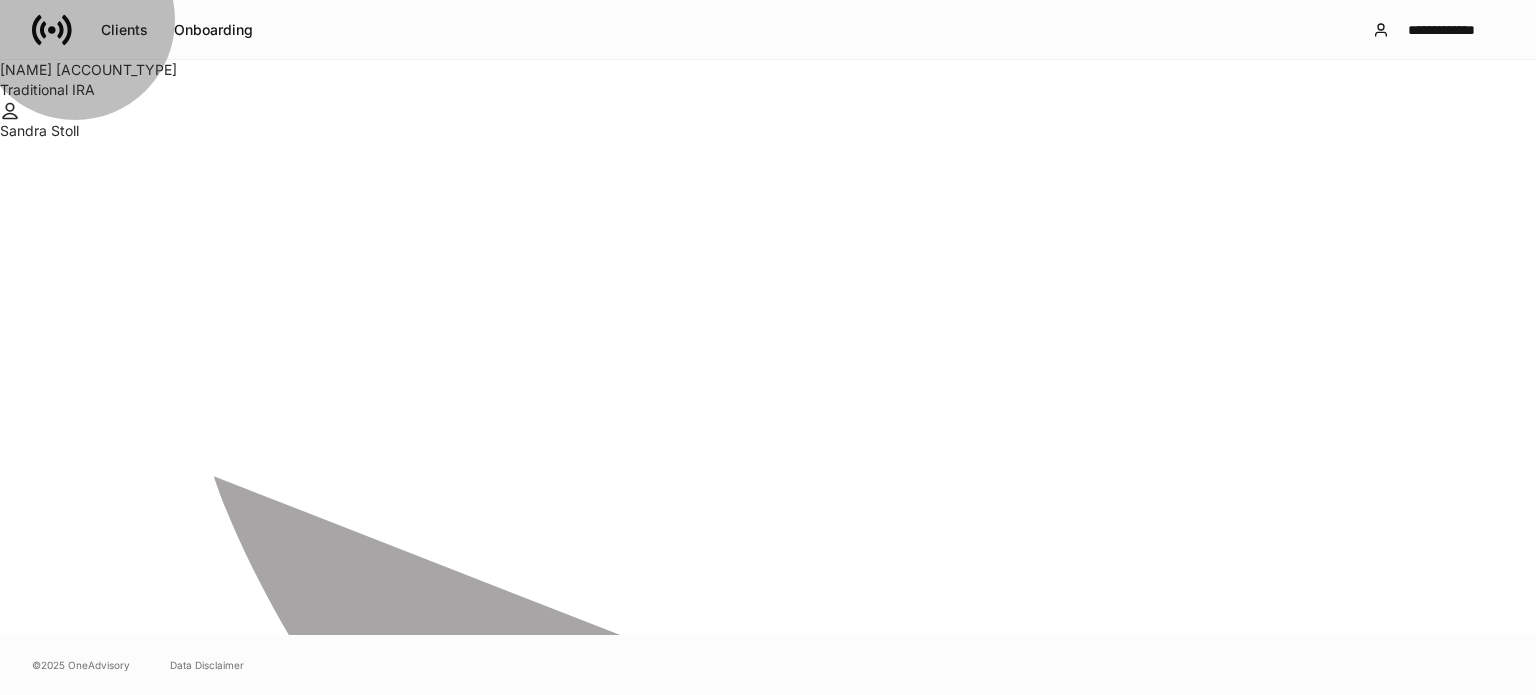 click on "Periodic Instructions" at bounding box center [320, 3320] 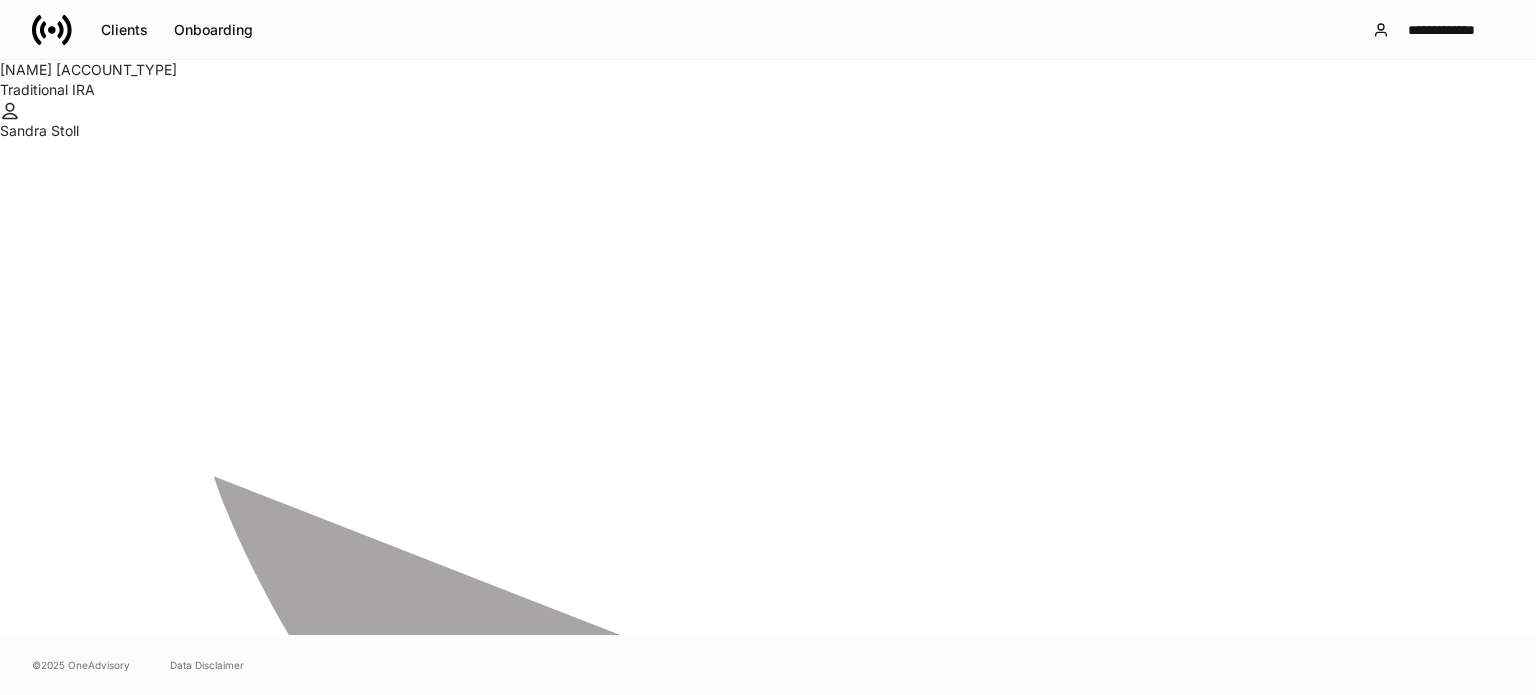 click on "ACH bank details" at bounding box center (768, 3713) 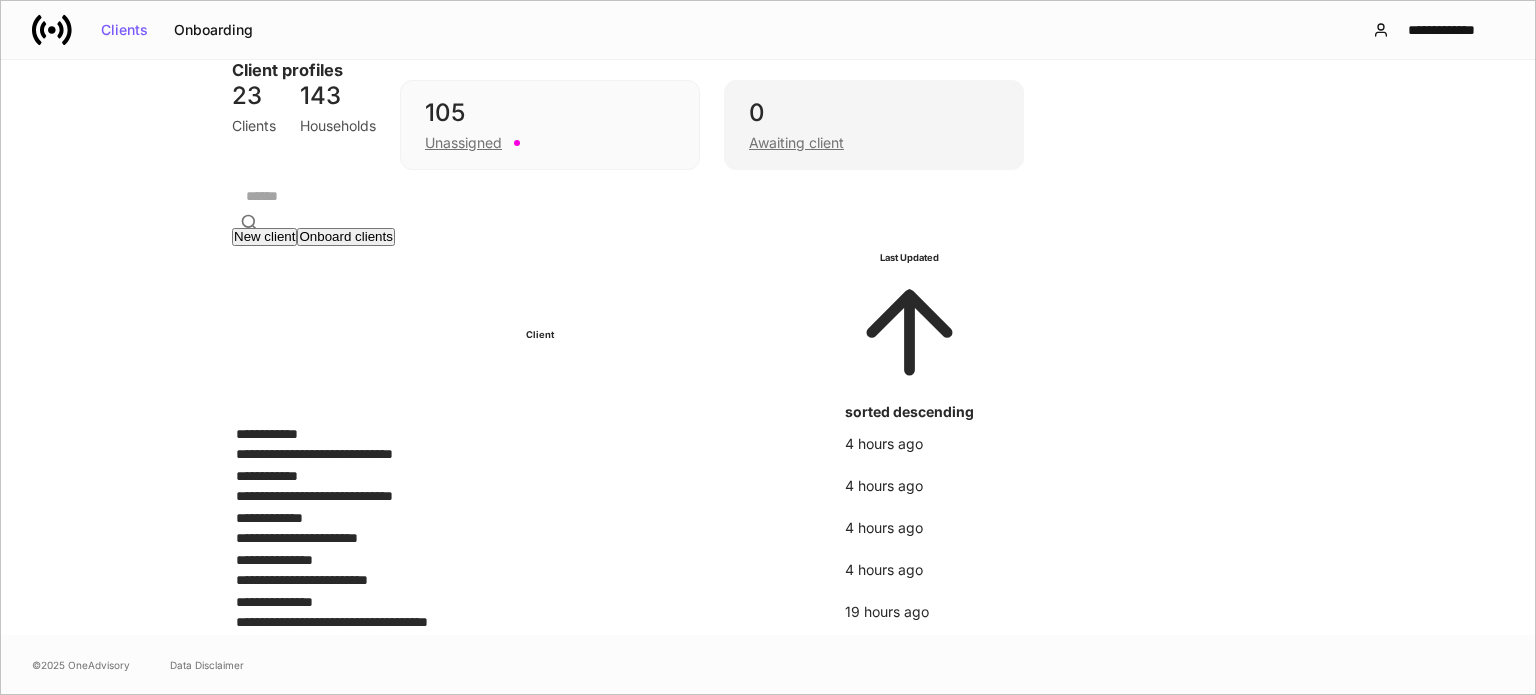 click on "0" at bounding box center [874, 113] 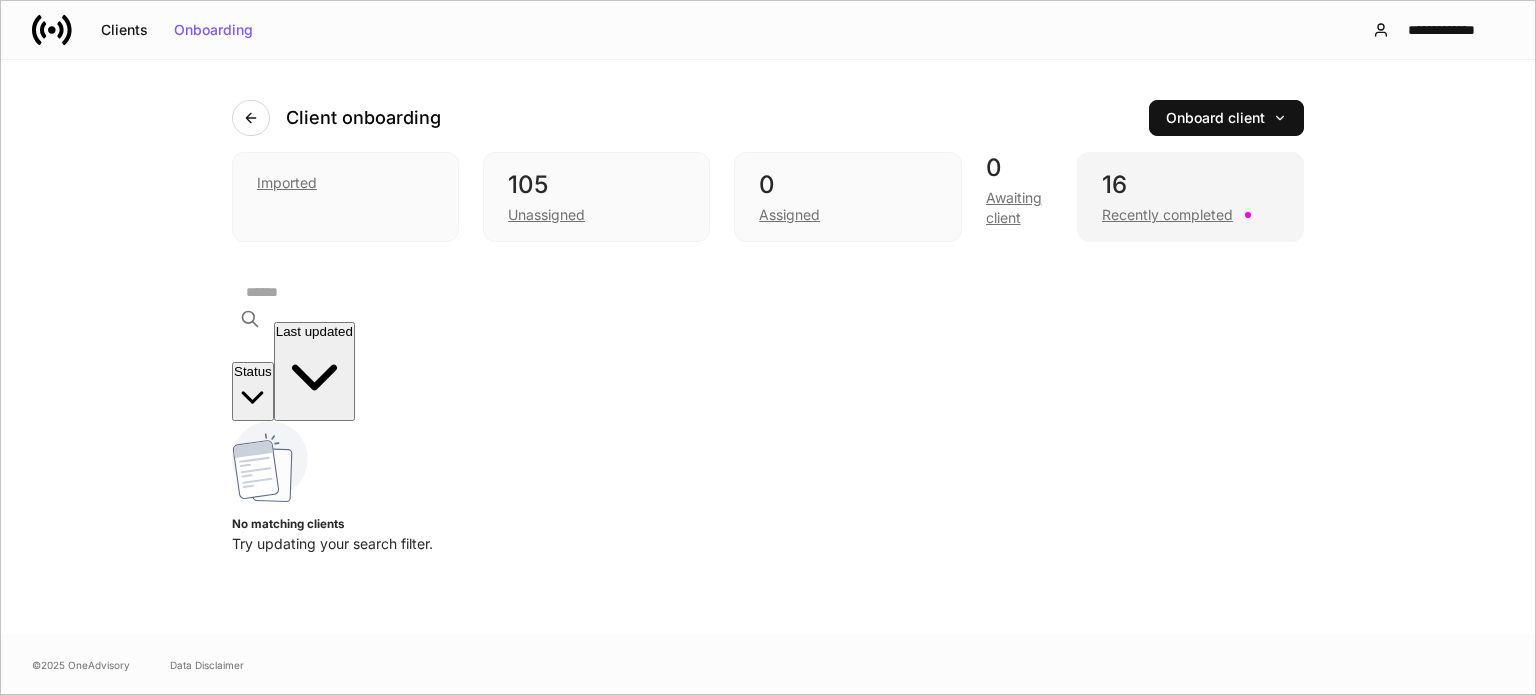 click on "16" at bounding box center [1190, 185] 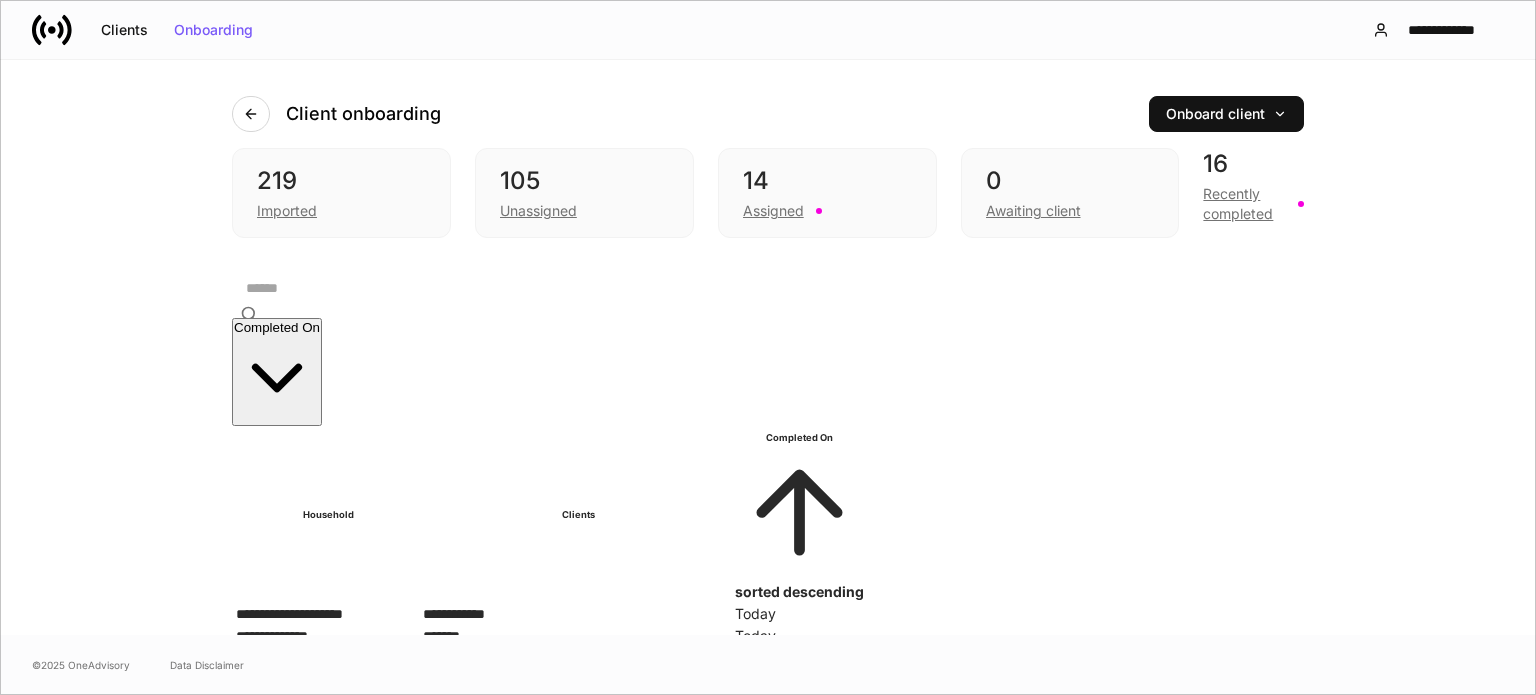 scroll, scrollTop: 0, scrollLeft: 0, axis: both 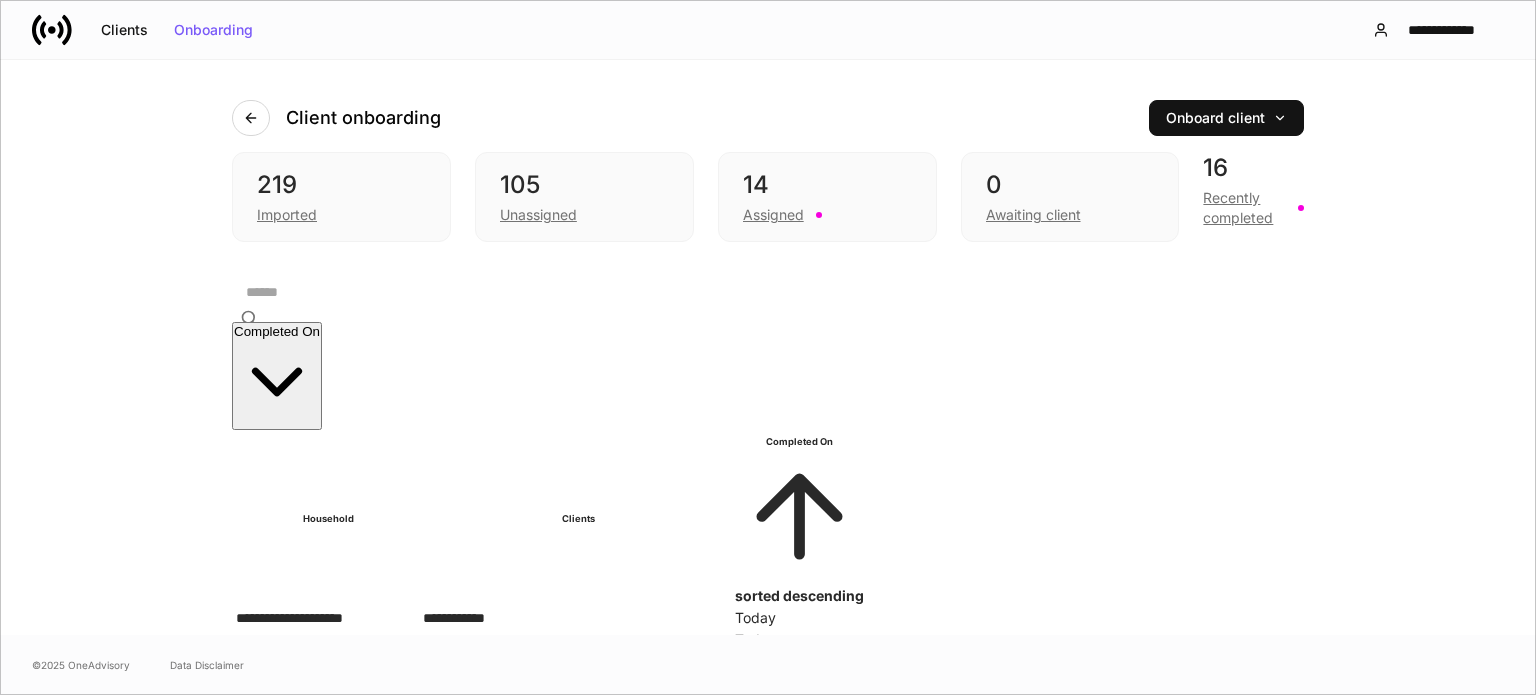 click at bounding box center [775, 292] 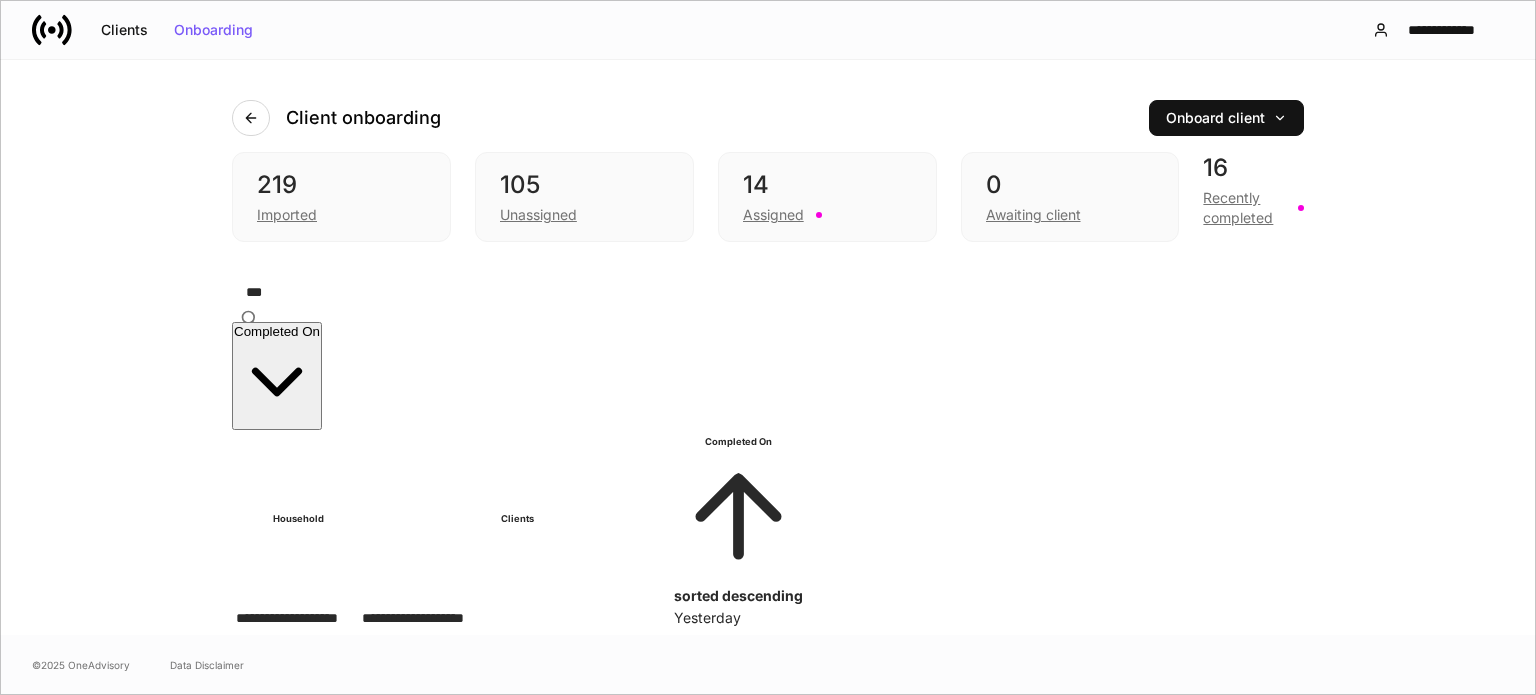type on "***" 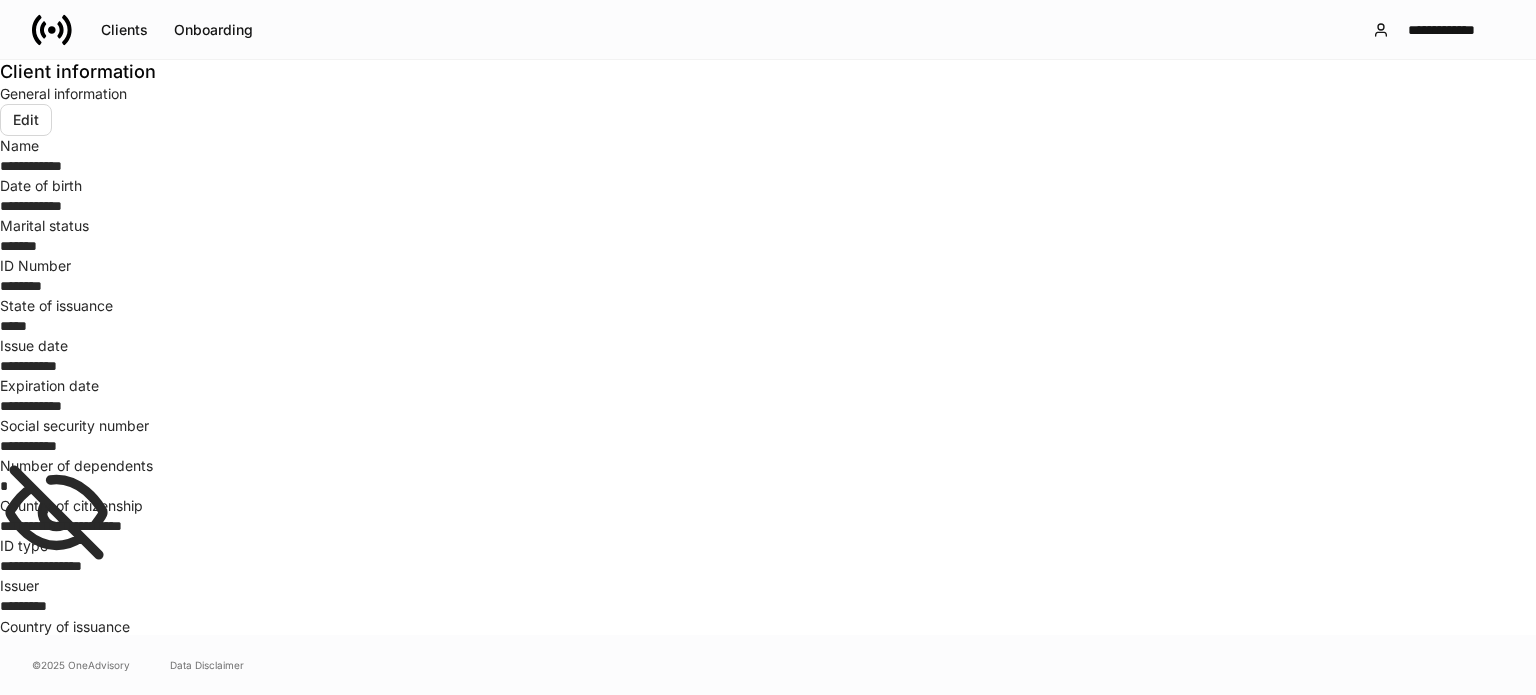 click on "[FIRST] [LAST]" at bounding box center [768, 8499] 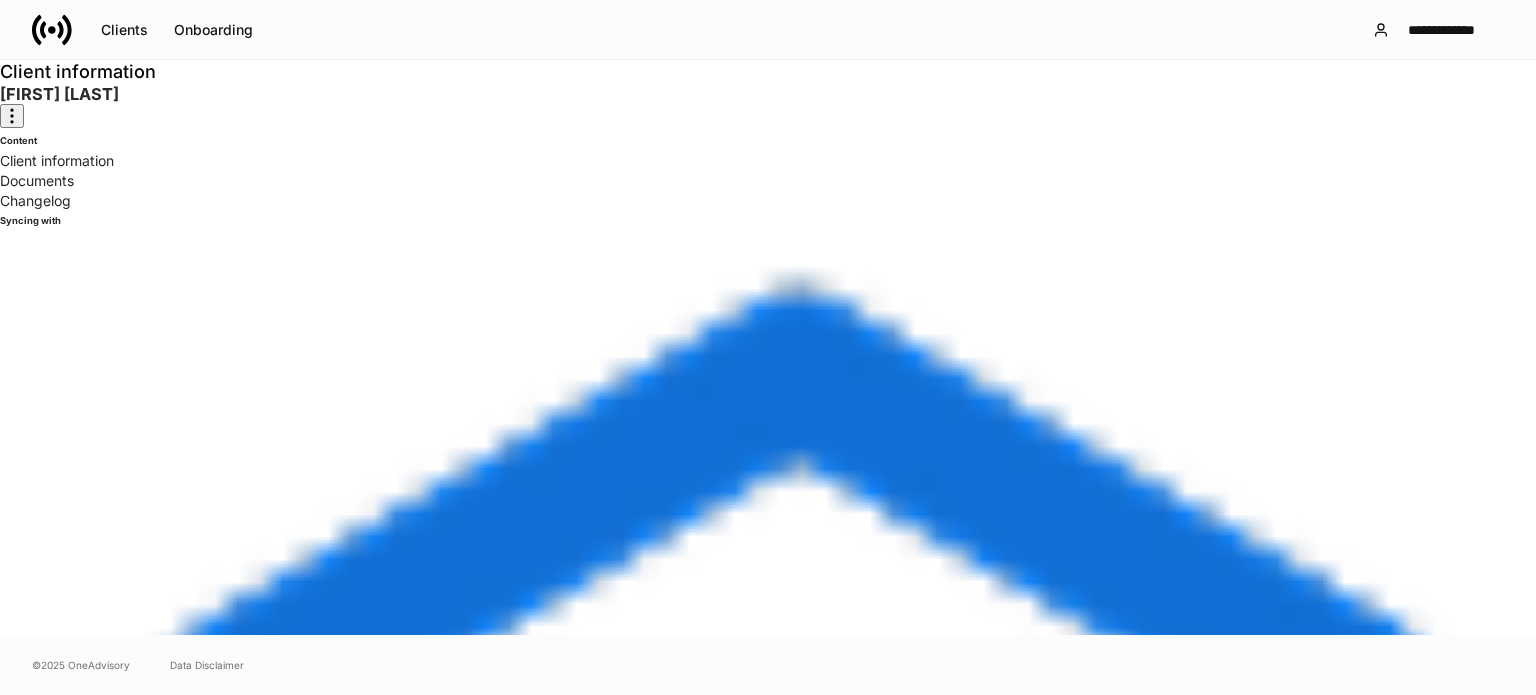 scroll, scrollTop: 344, scrollLeft: 0, axis: vertical 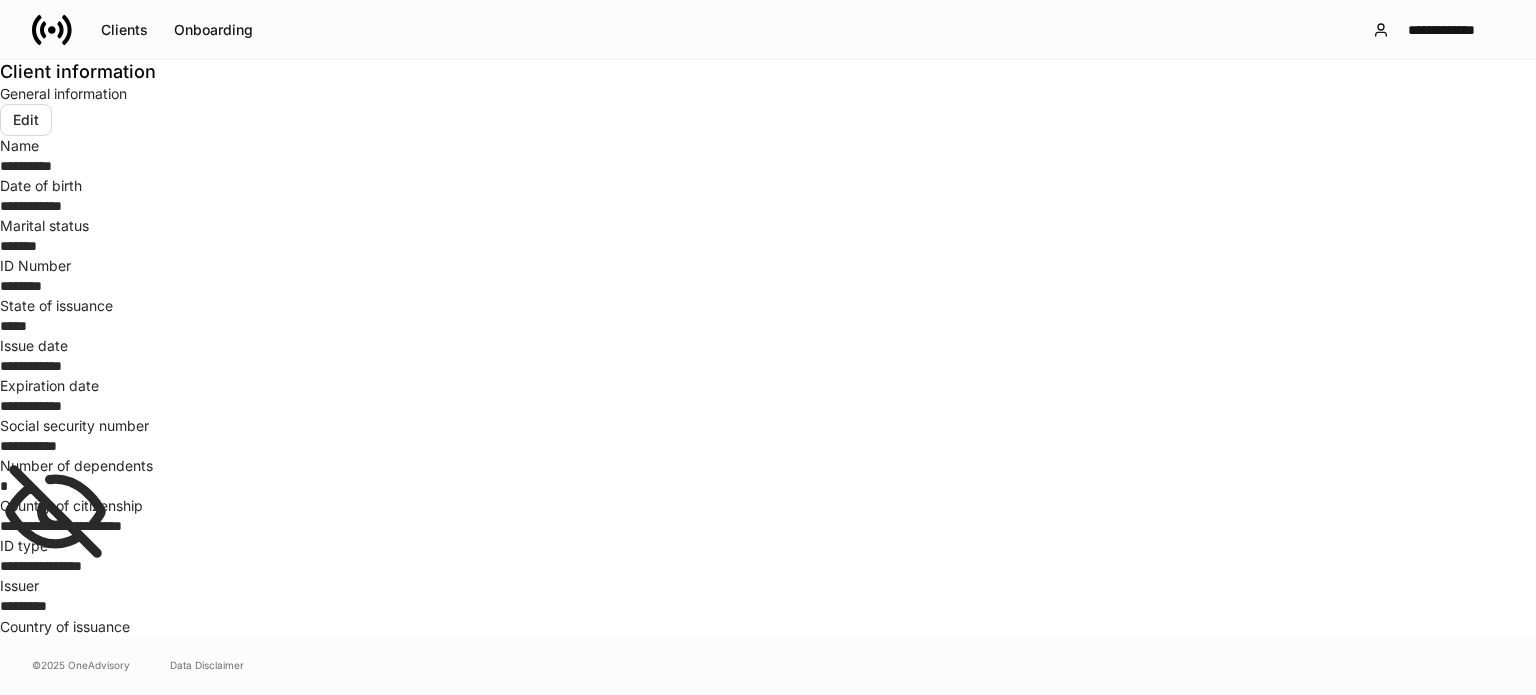 click on "**********" at bounding box center (36, 8573) 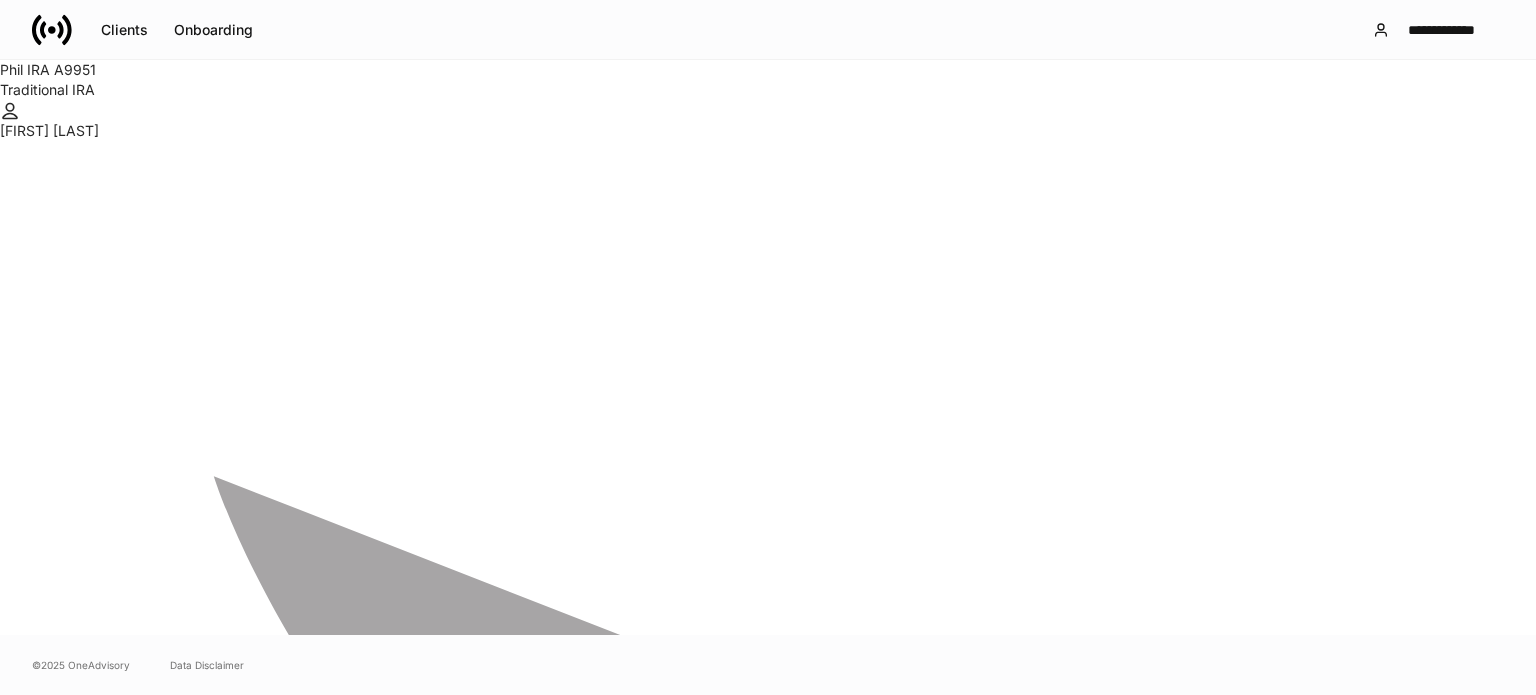 click on "**********" at bounding box center (38, 11557) 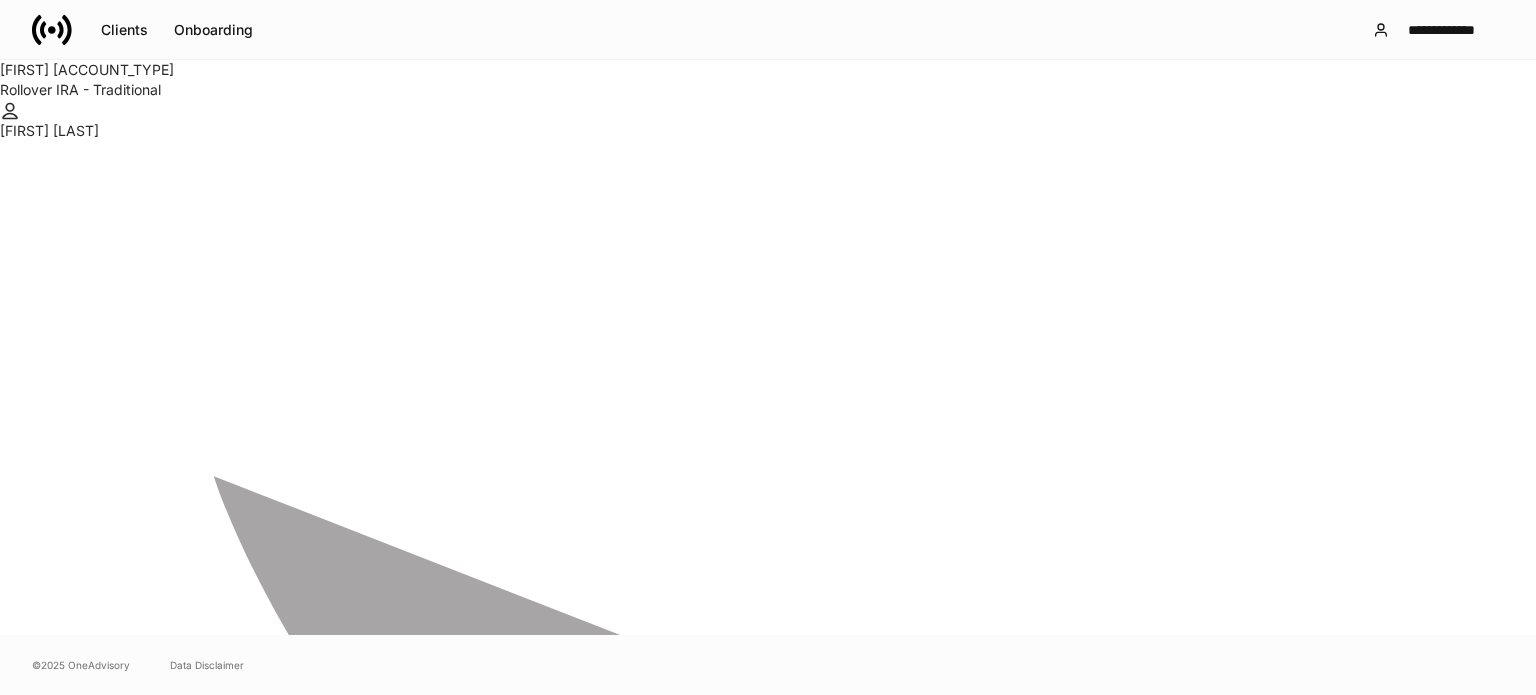 click on "ACH Instructions" at bounding box center (199, 3320) 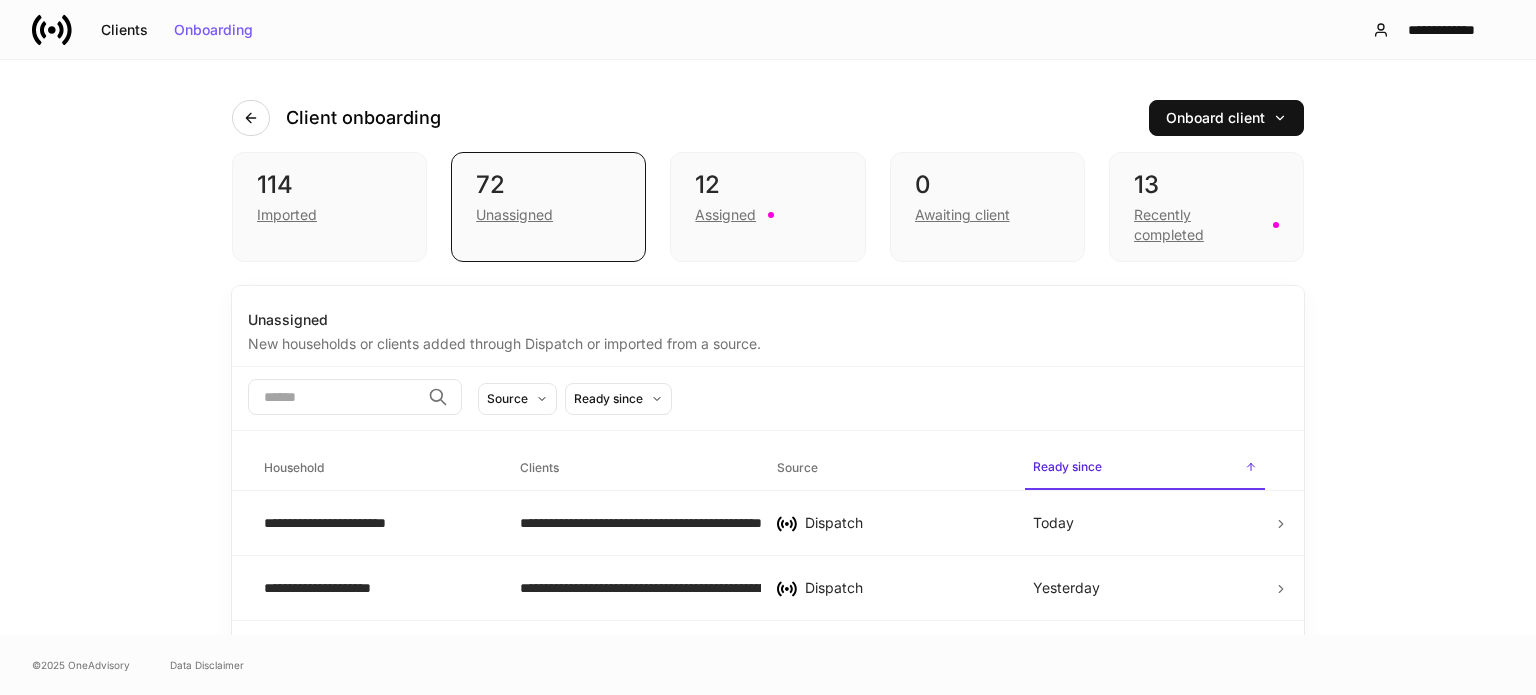 scroll, scrollTop: 0, scrollLeft: 0, axis: both 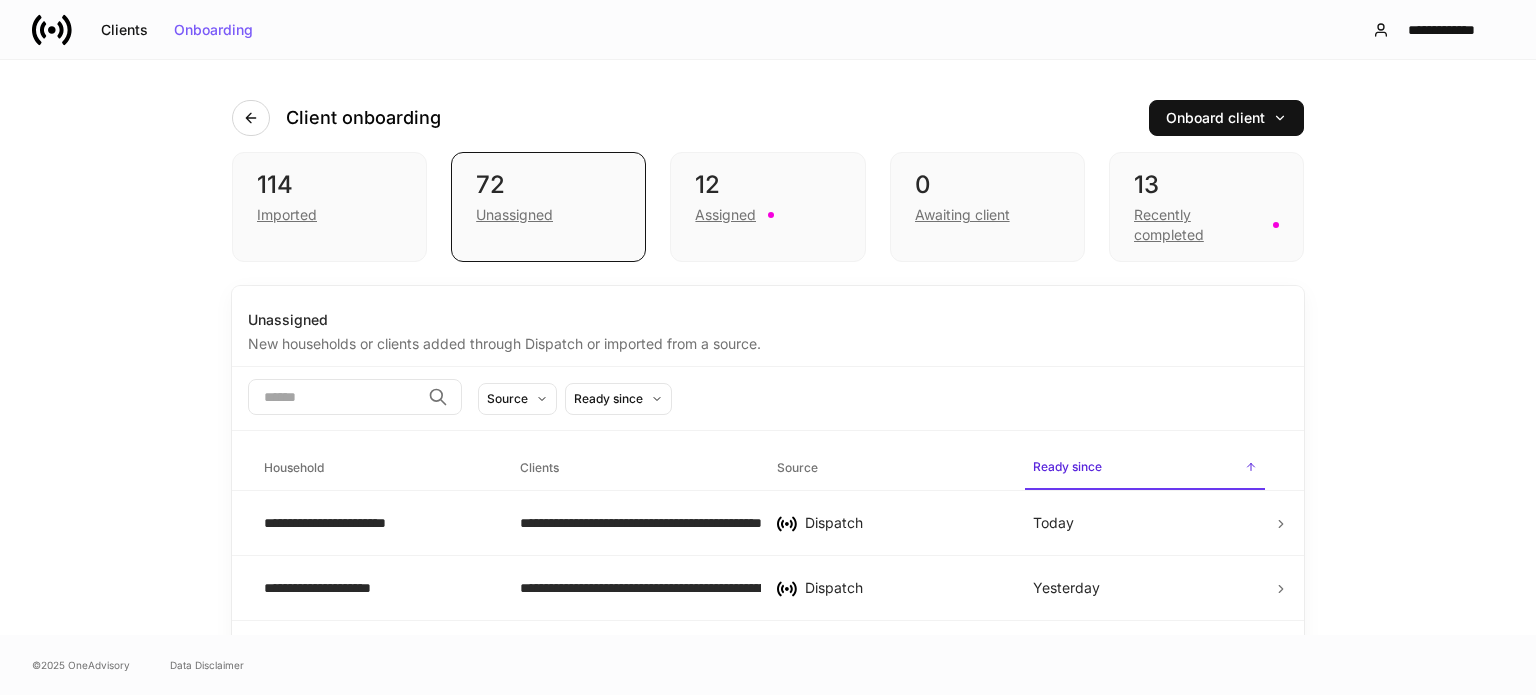 click 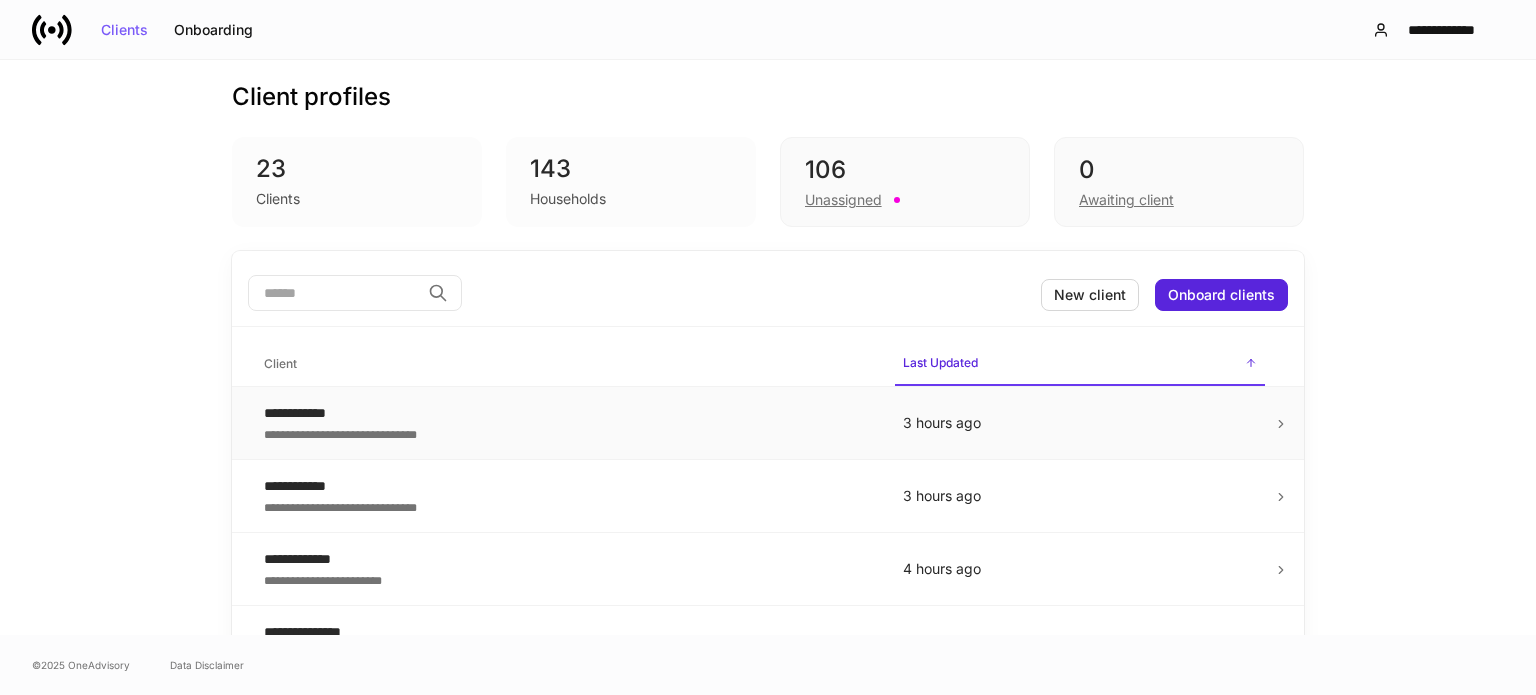 scroll, scrollTop: 0, scrollLeft: 0, axis: both 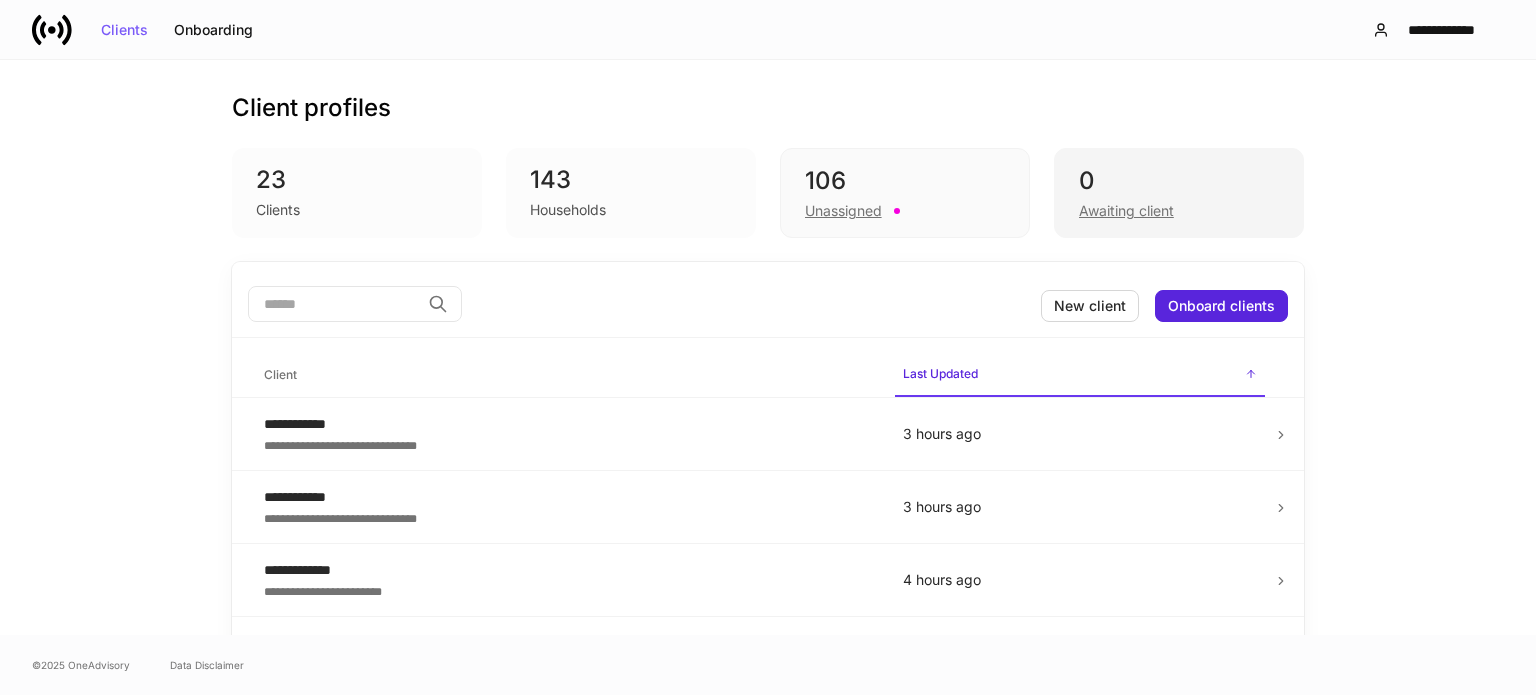 click on "Awaiting client" at bounding box center (1126, 211) 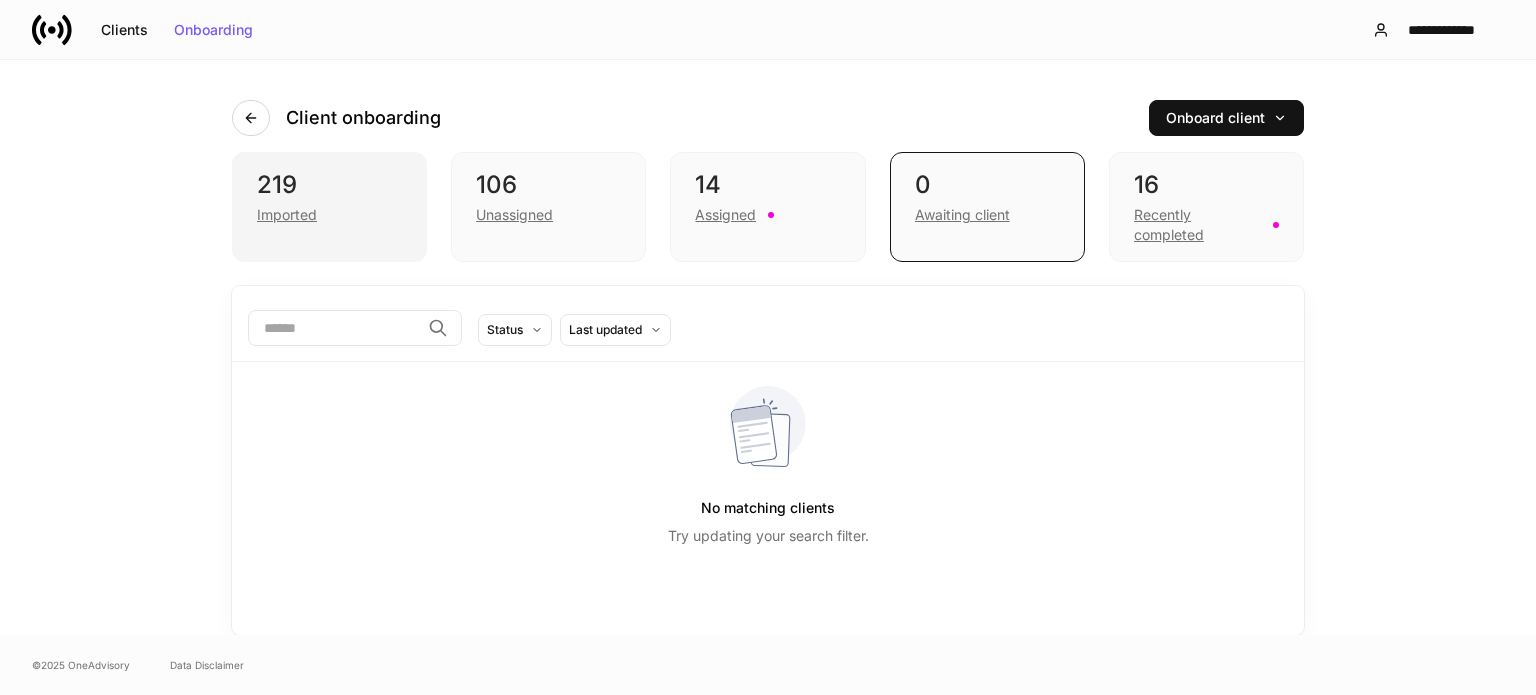 click on "Imported" at bounding box center (329, 213) 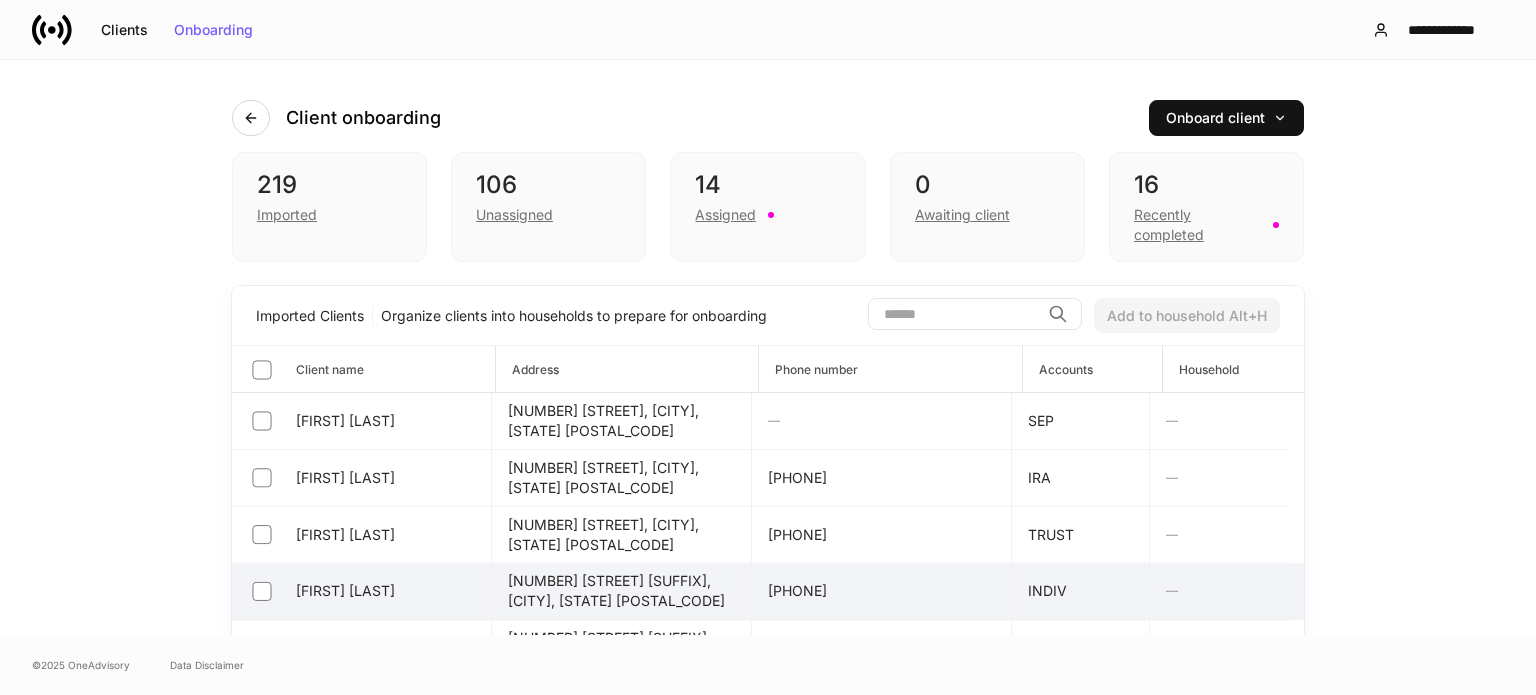 scroll, scrollTop: 0, scrollLeft: 0, axis: both 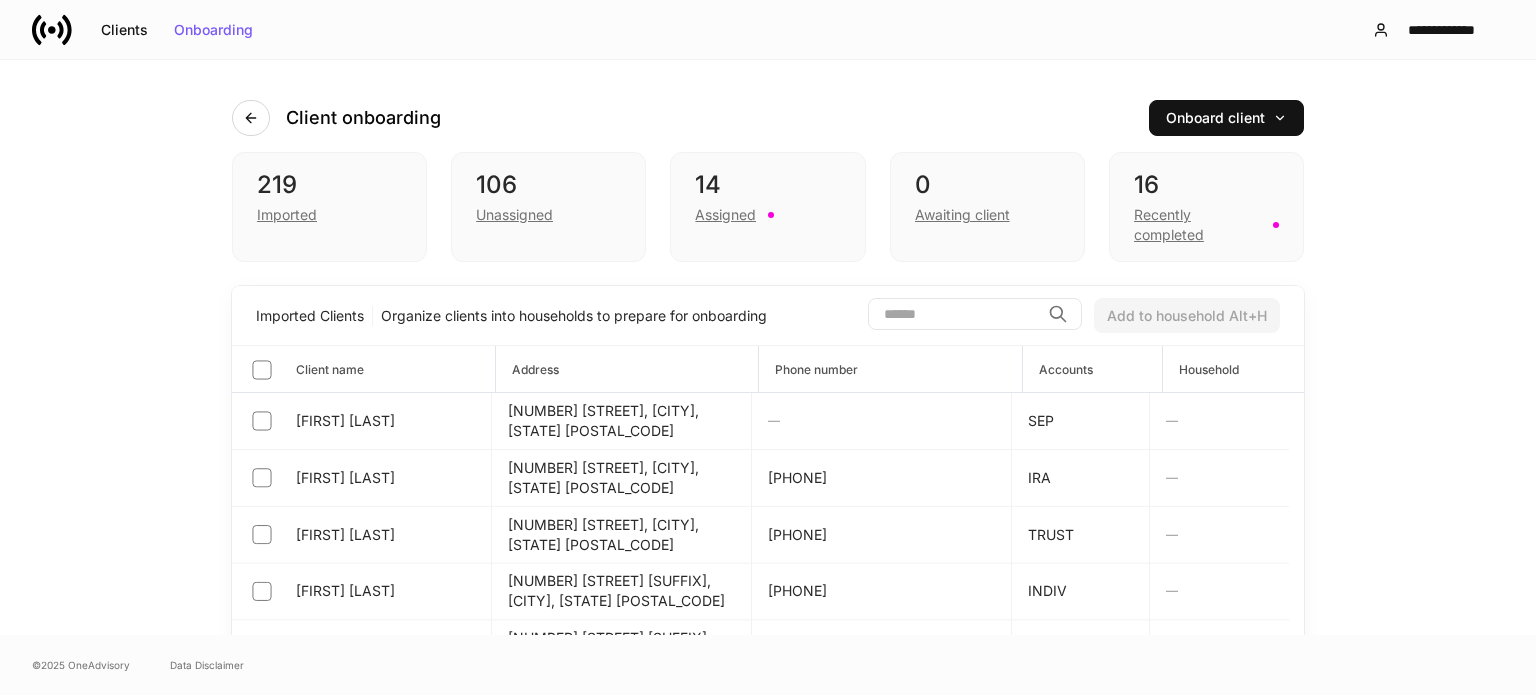 click 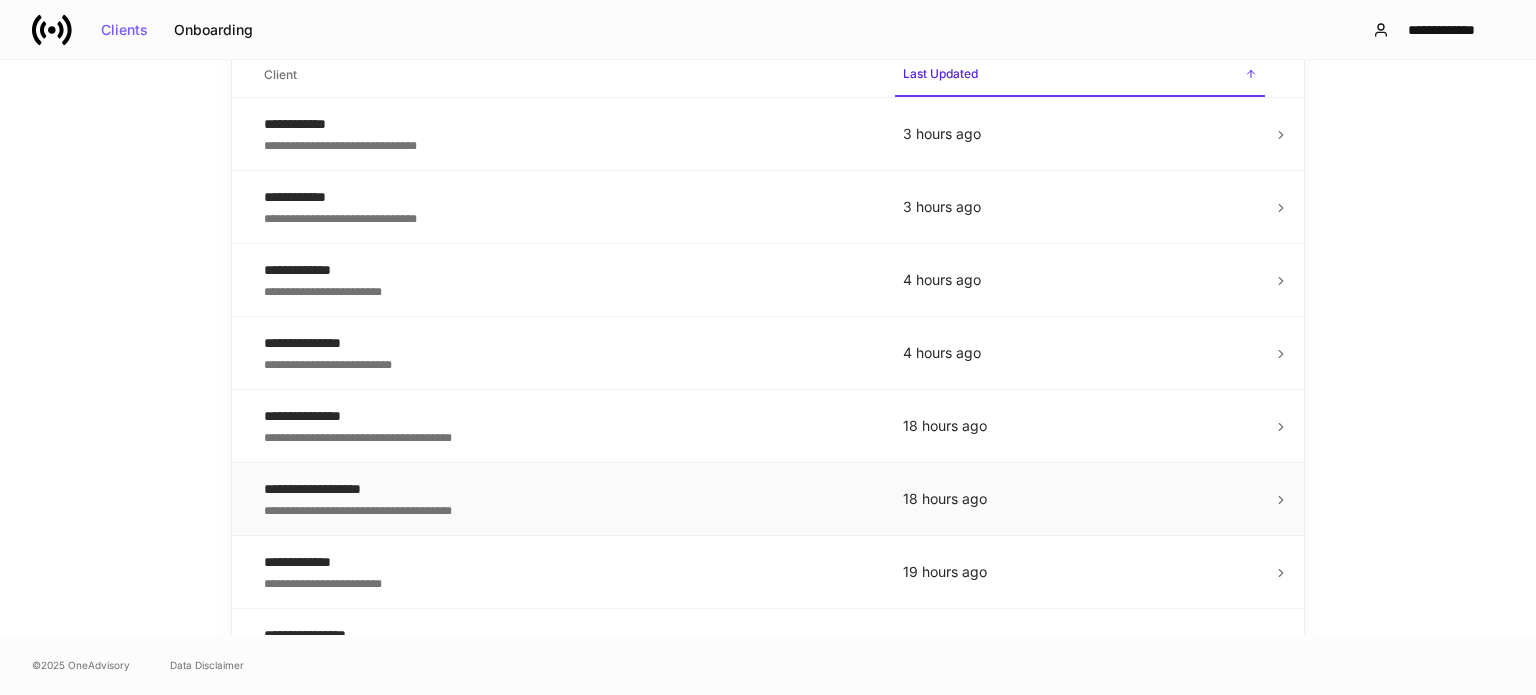 scroll, scrollTop: 0, scrollLeft: 0, axis: both 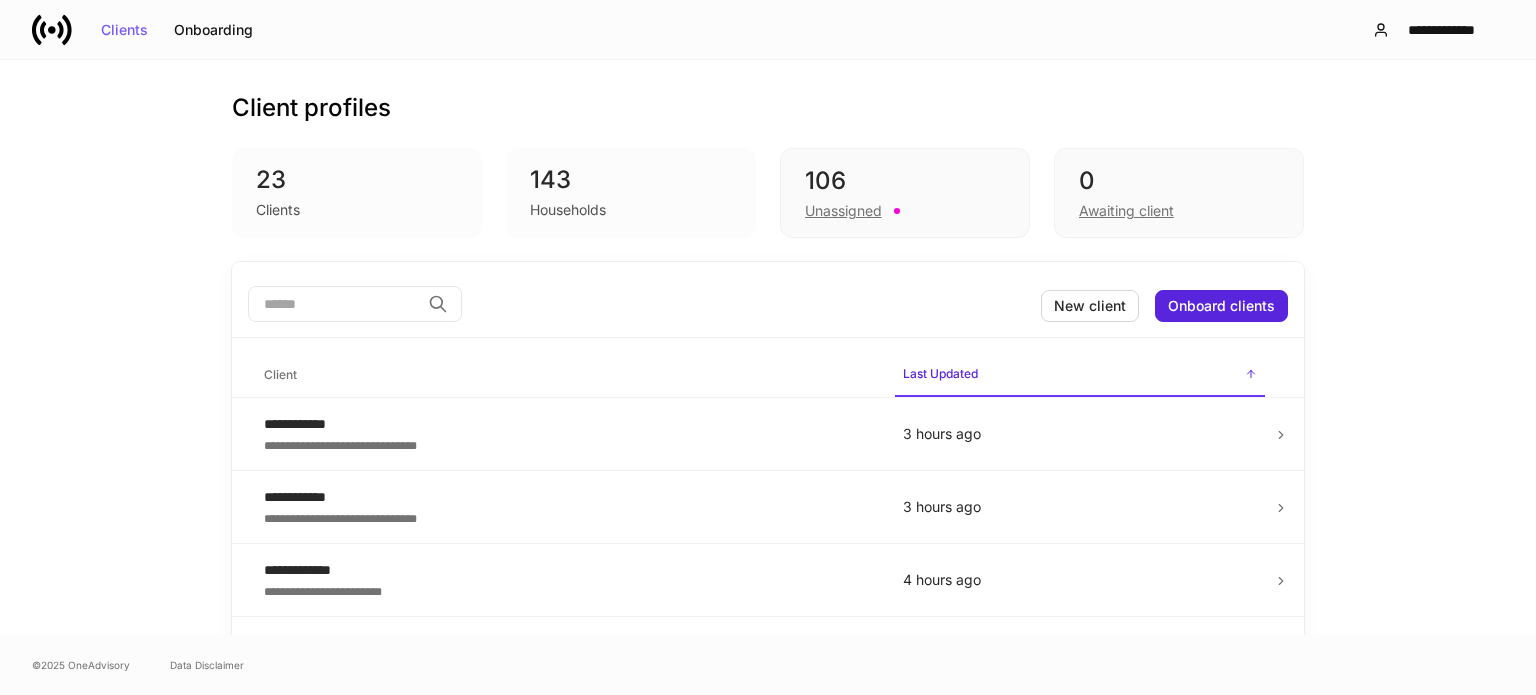 click 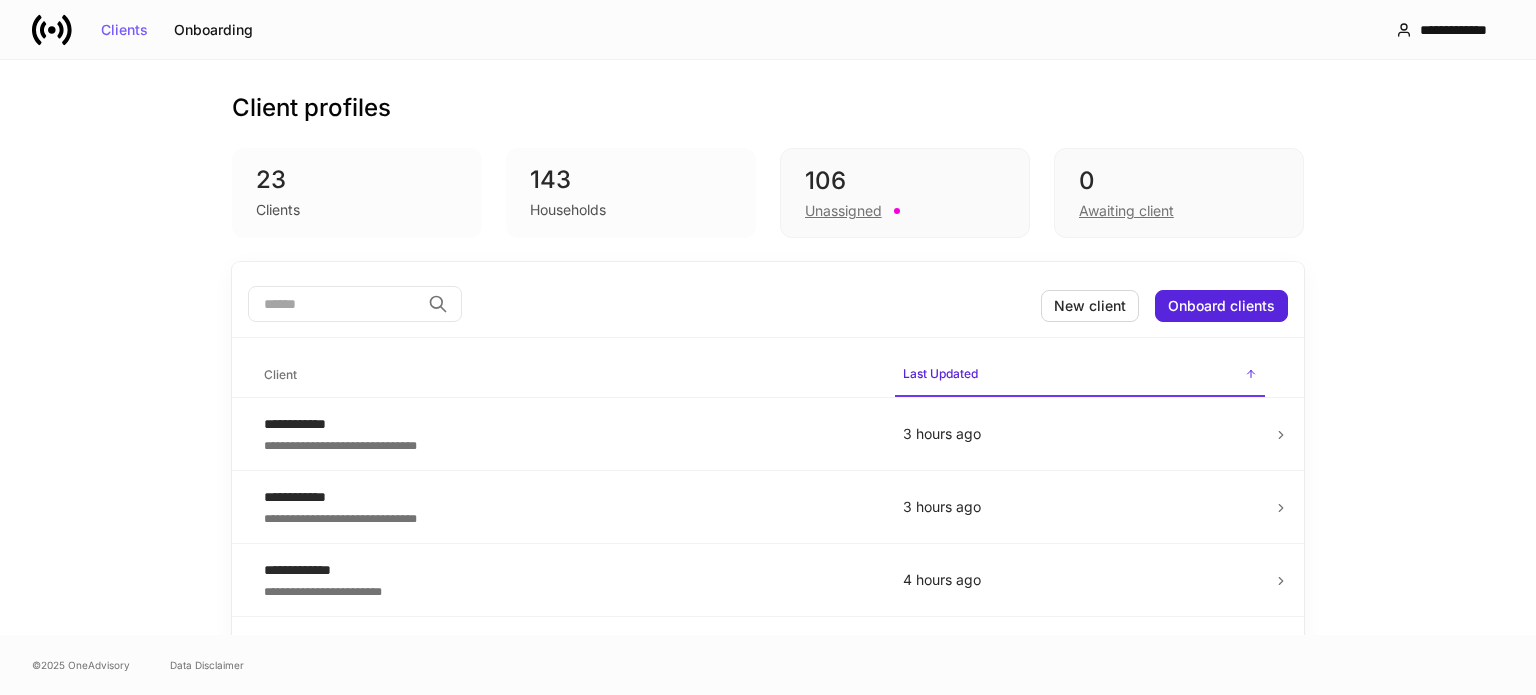 scroll, scrollTop: 0, scrollLeft: 0, axis: both 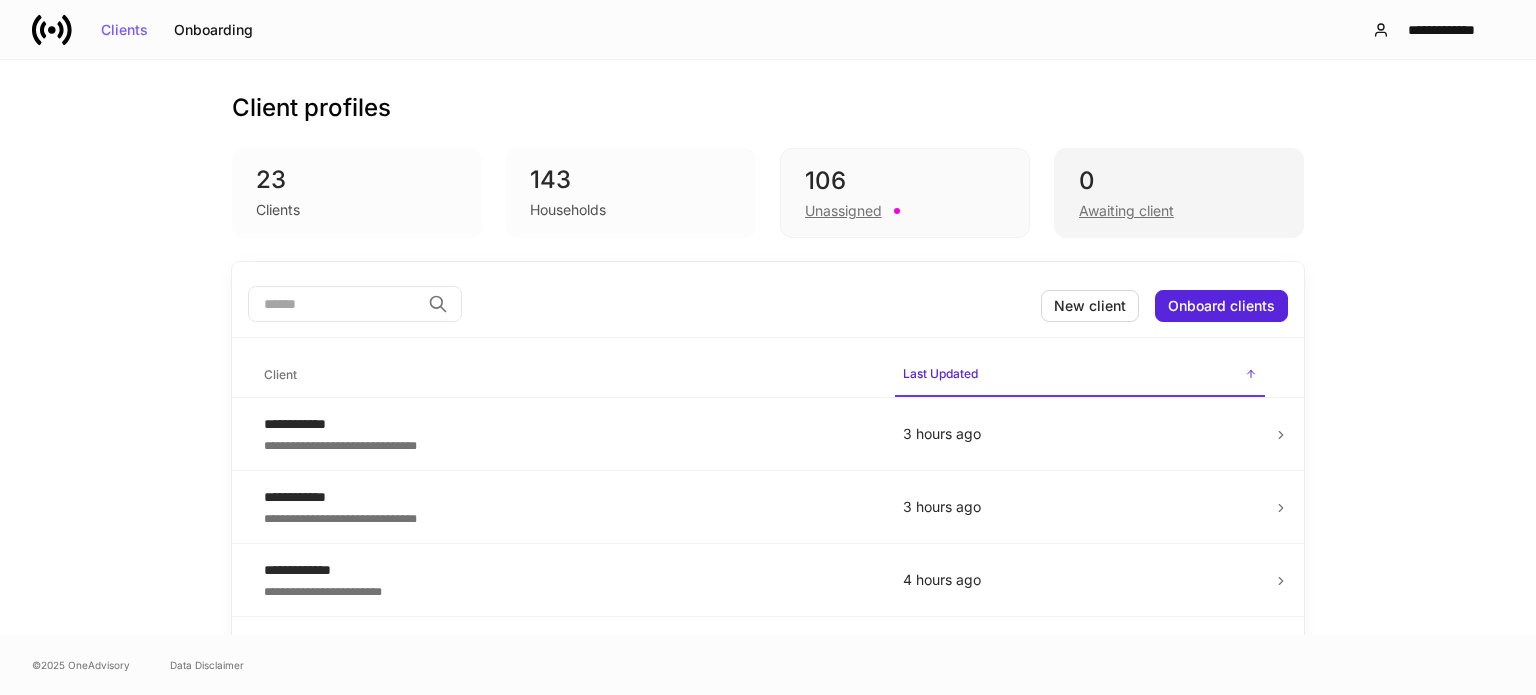 click on "0" at bounding box center [1179, 181] 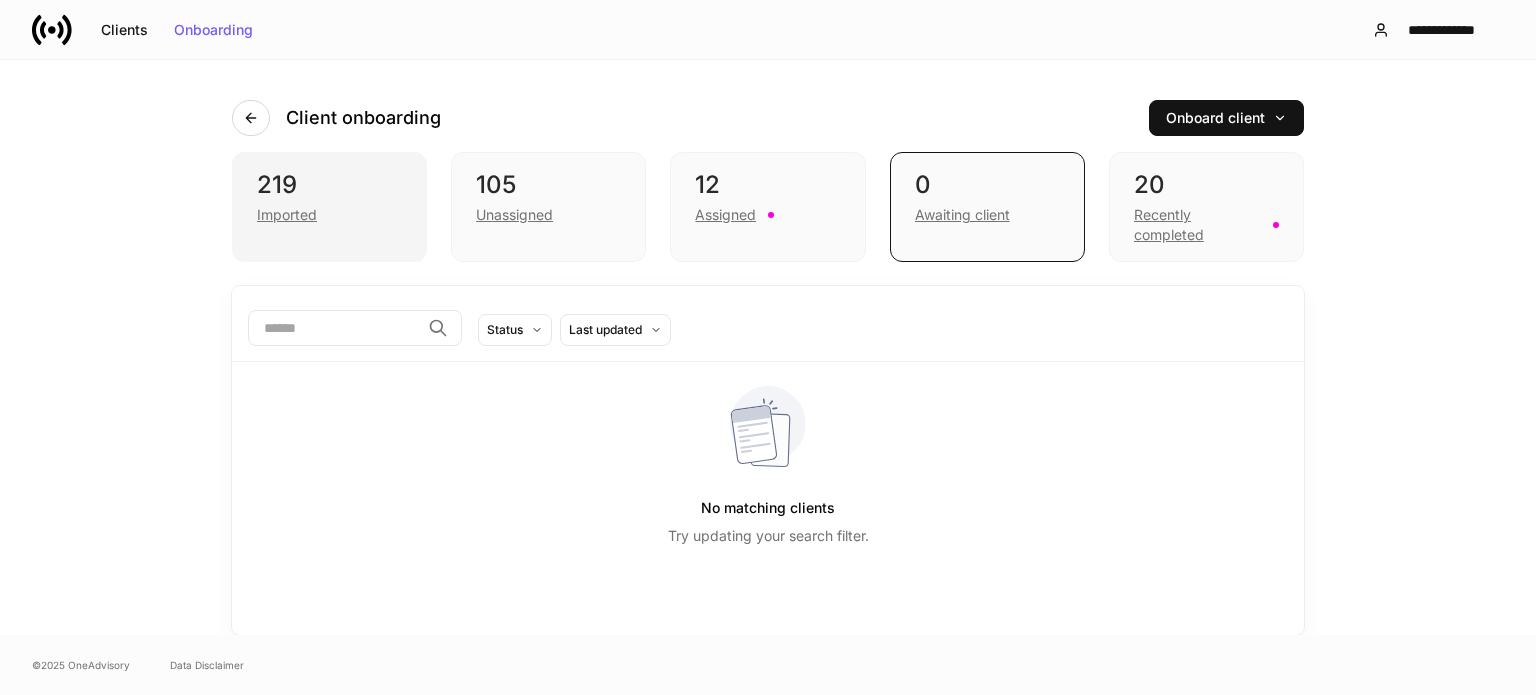 click on "Imported" at bounding box center [287, 215] 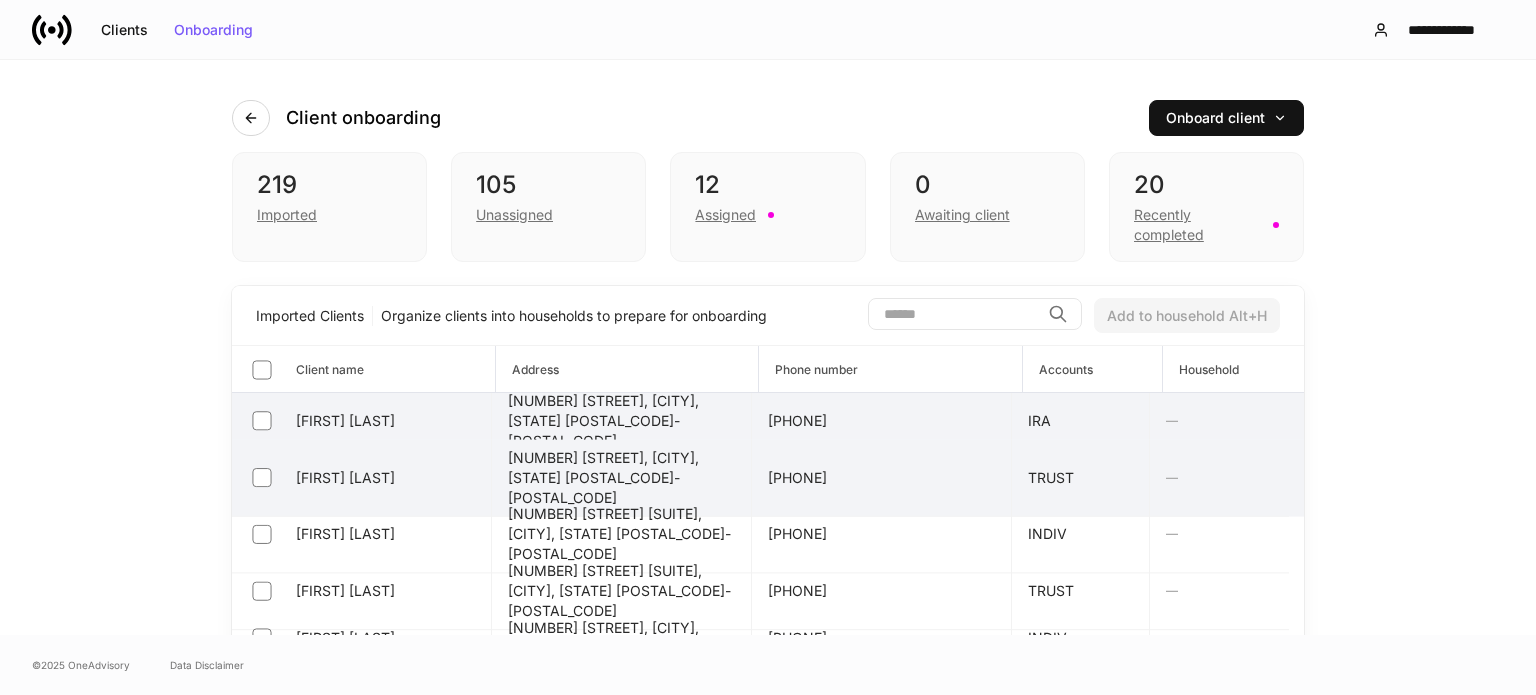 scroll, scrollTop: 100, scrollLeft: 0, axis: vertical 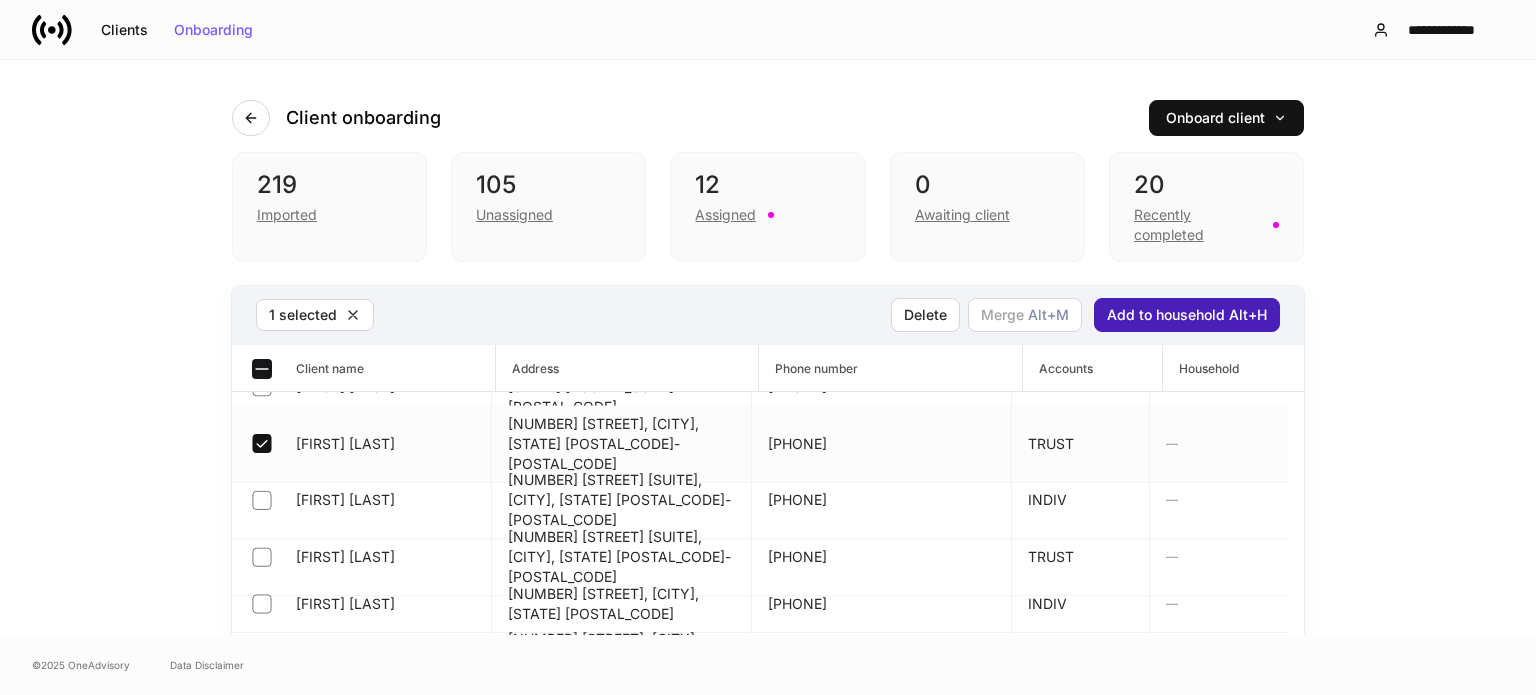 click on "Add to household Alt+H" at bounding box center (1187, 315) 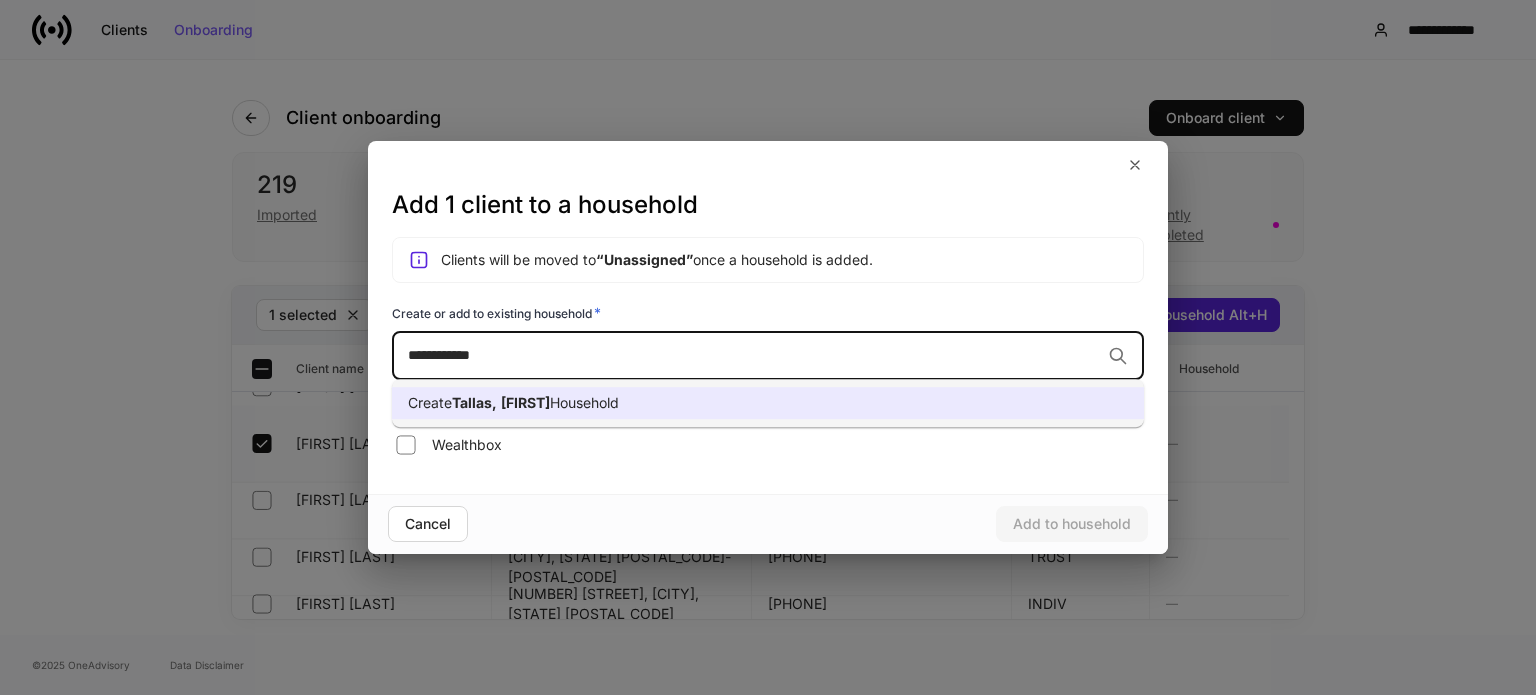 click on "Create  [LAST],   [FIRST]  Household" at bounding box center [768, 403] 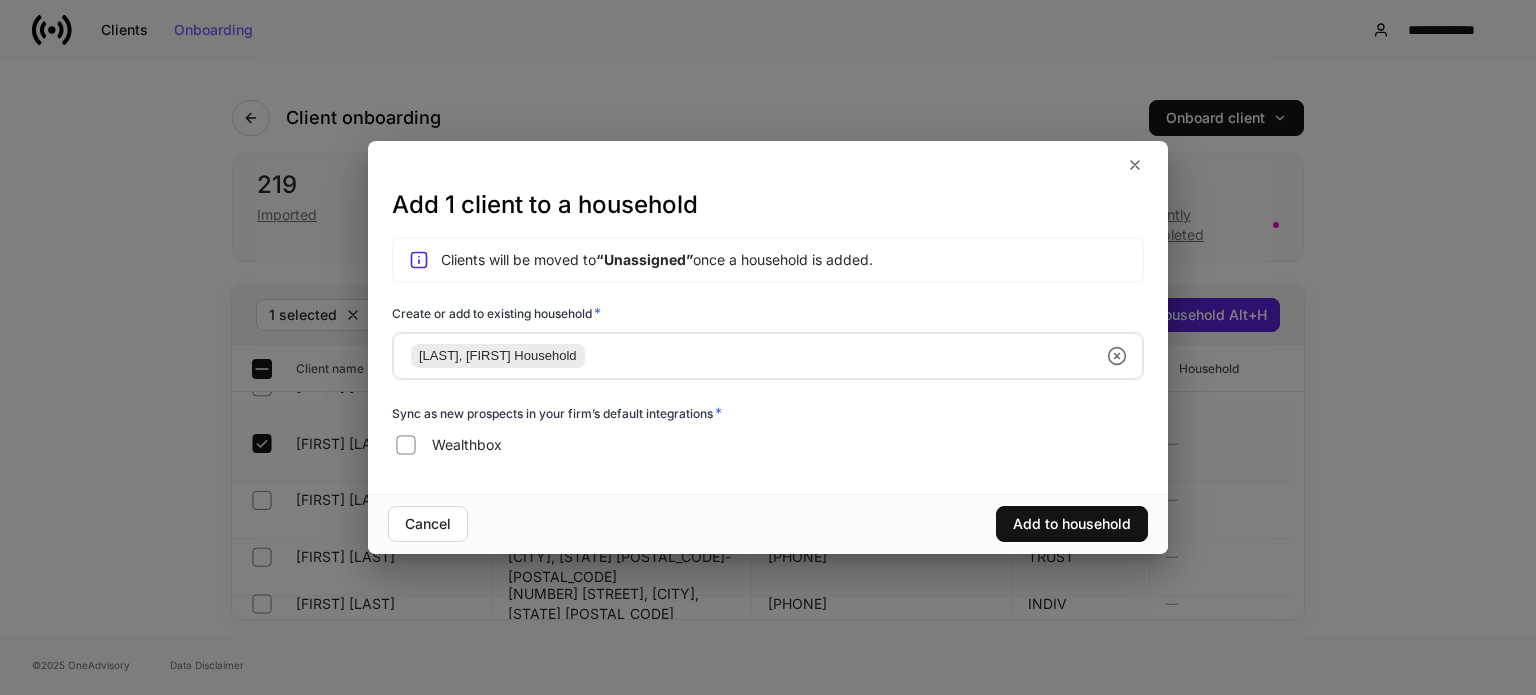 click on "[LAST], [FIRST] Household ​" at bounding box center [768, 356] 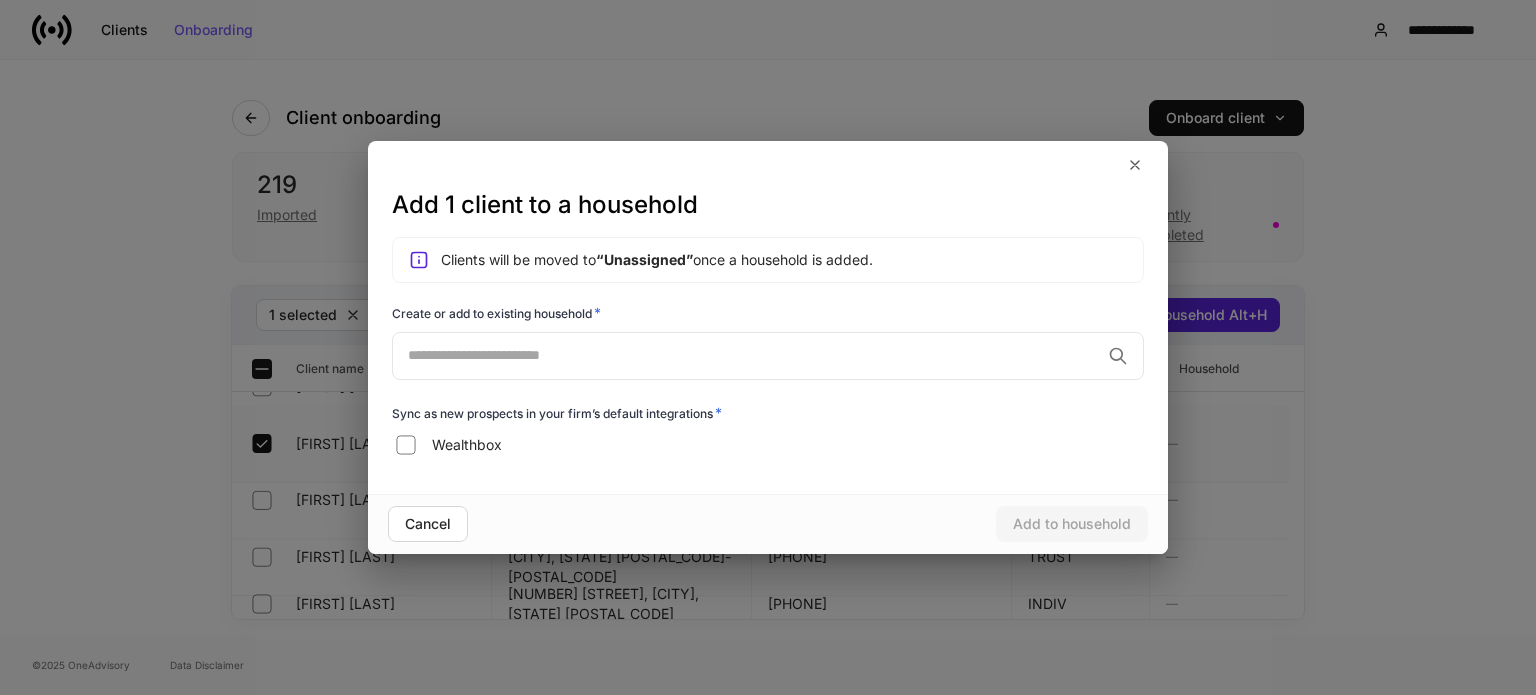 click at bounding box center [754, 355] 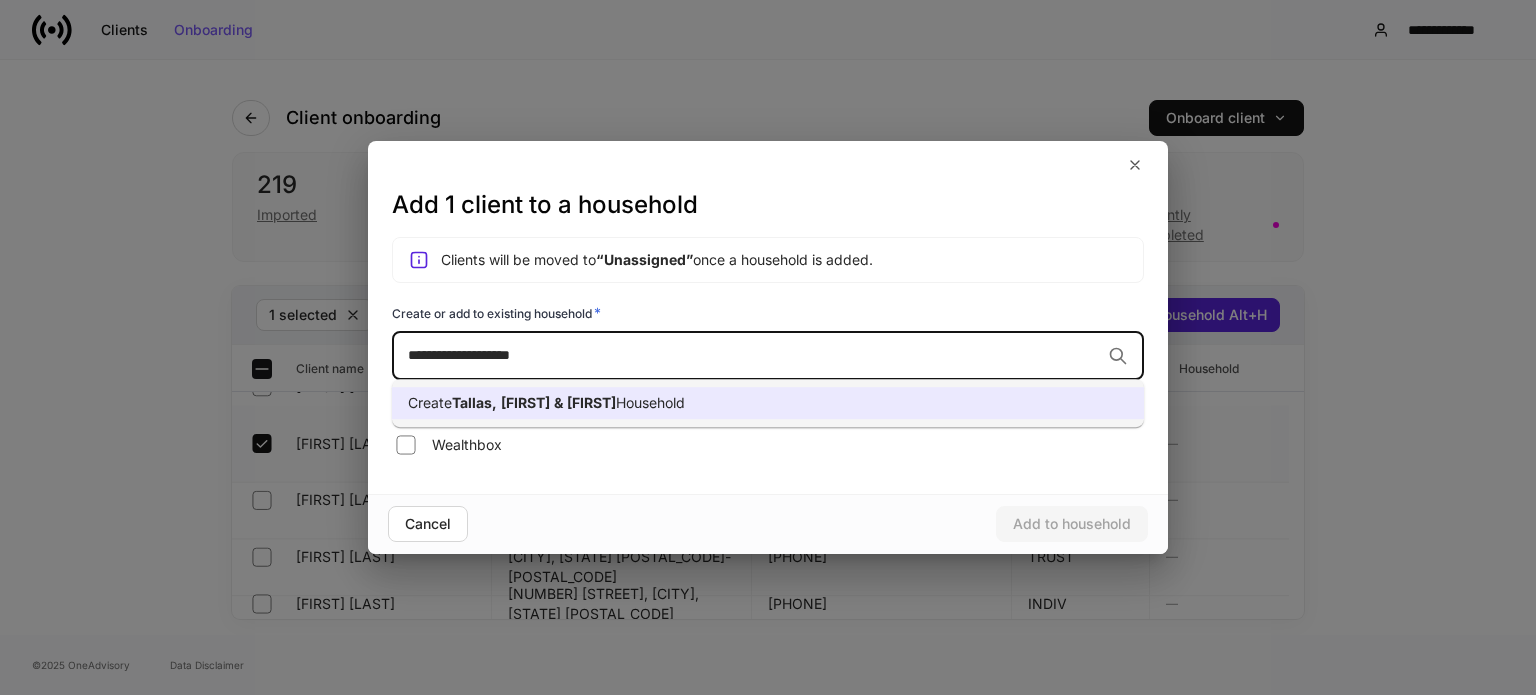 click on "Create  [LAST],   [FIRST]   &   [FIRST]  Household" at bounding box center (768, 403) 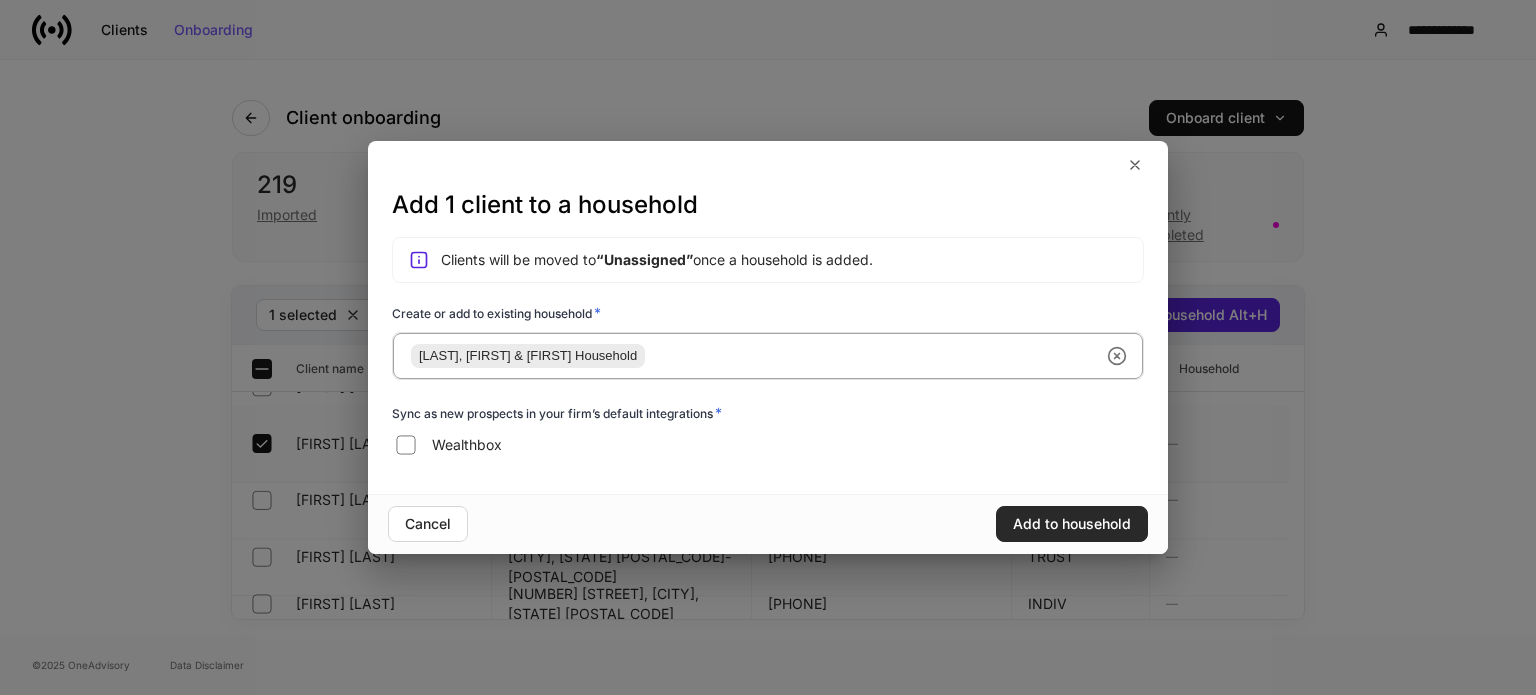 click on "Add to household" at bounding box center (1072, 524) 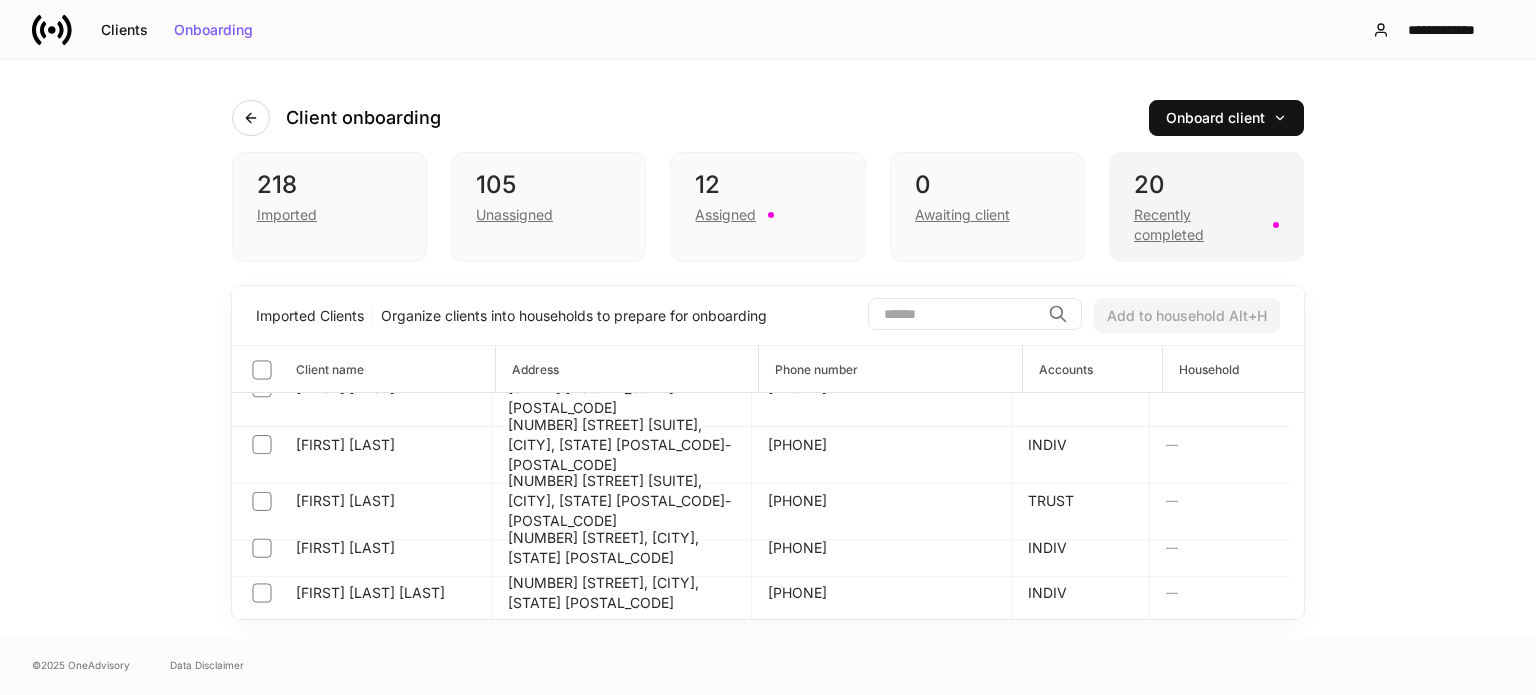 drag, startPoint x: 1175, startPoint y: 231, endPoint x: 1168, endPoint y: 256, distance: 25.96151 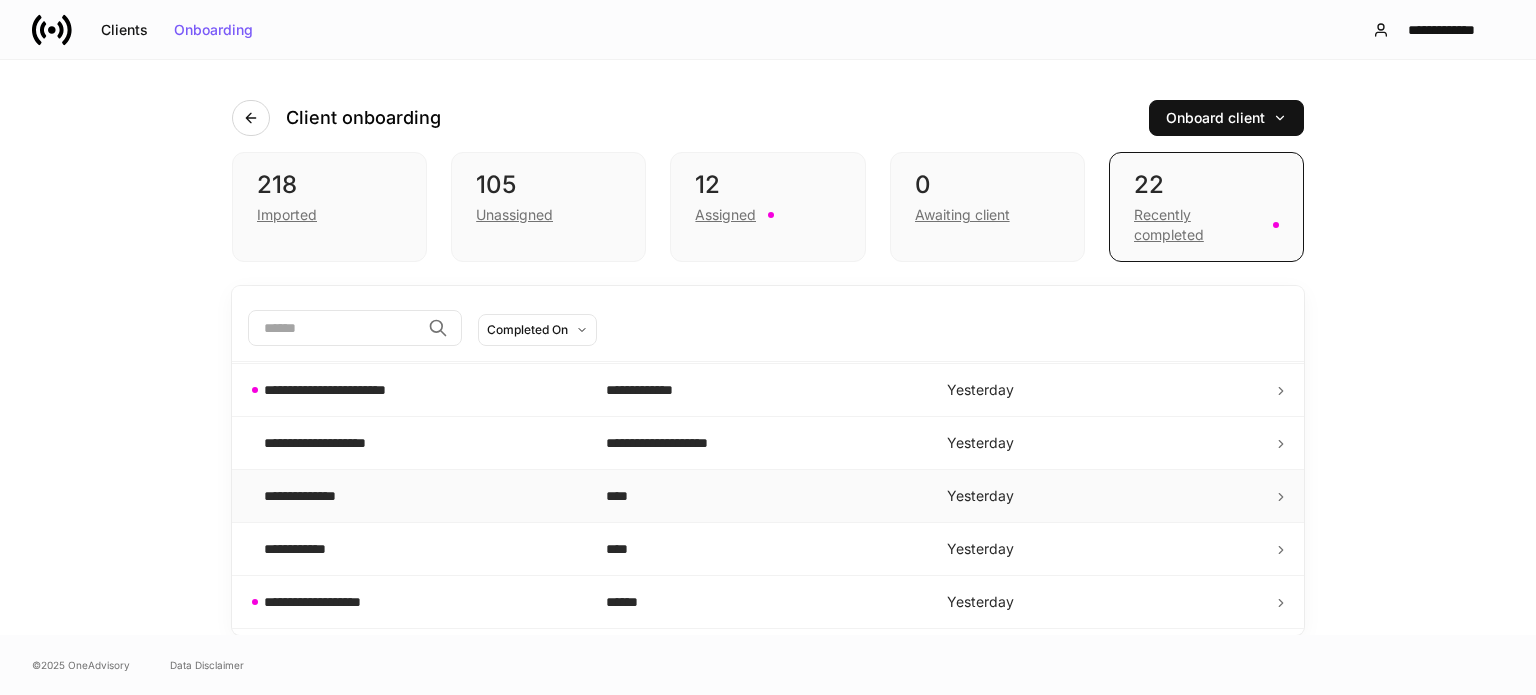 scroll, scrollTop: 946, scrollLeft: 0, axis: vertical 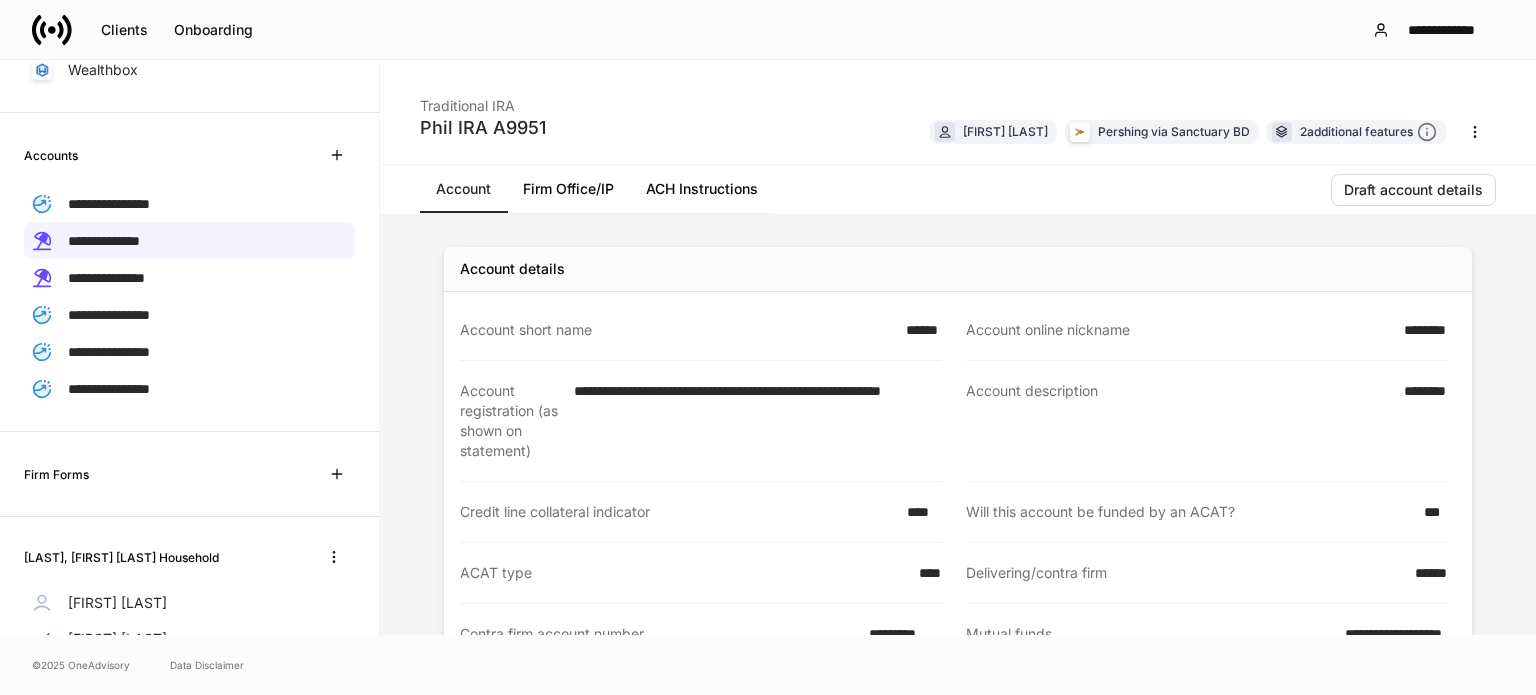 click 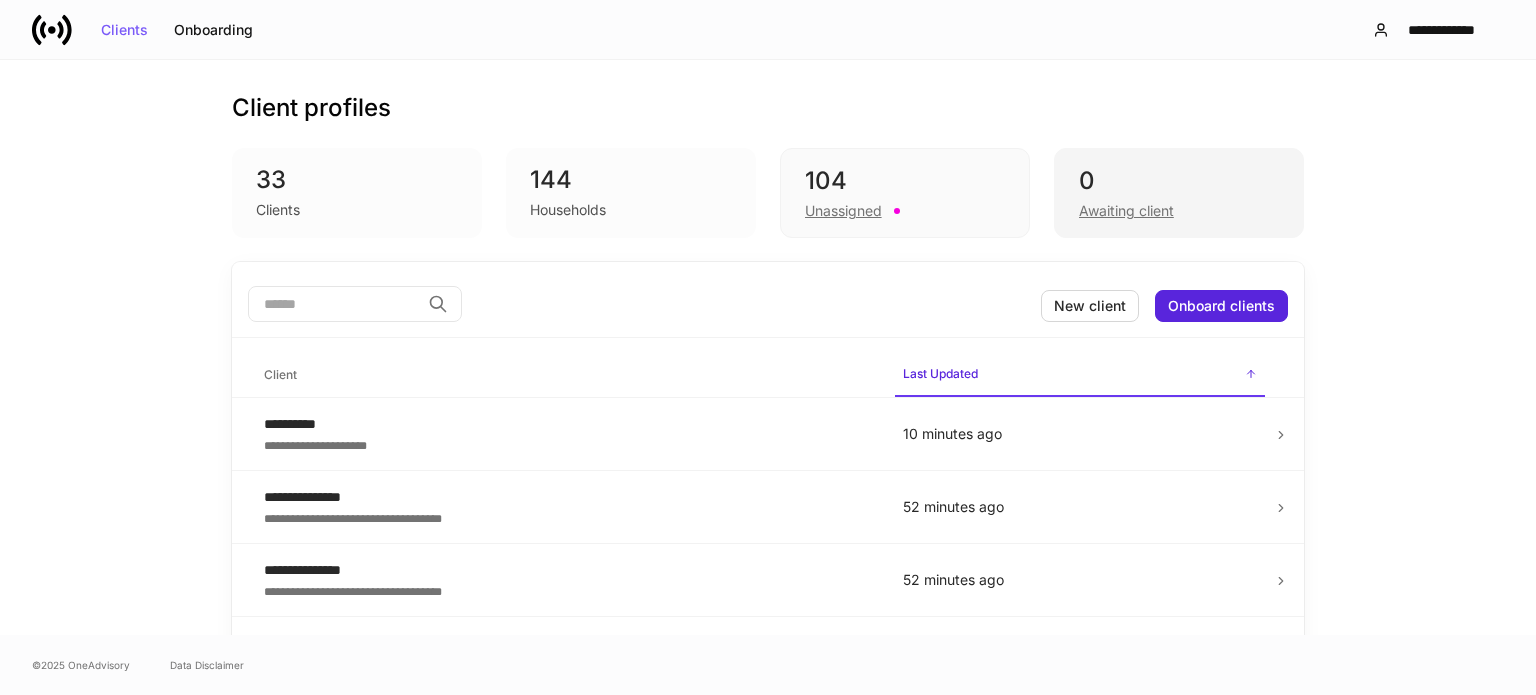 click on "Awaiting client" at bounding box center [1126, 211] 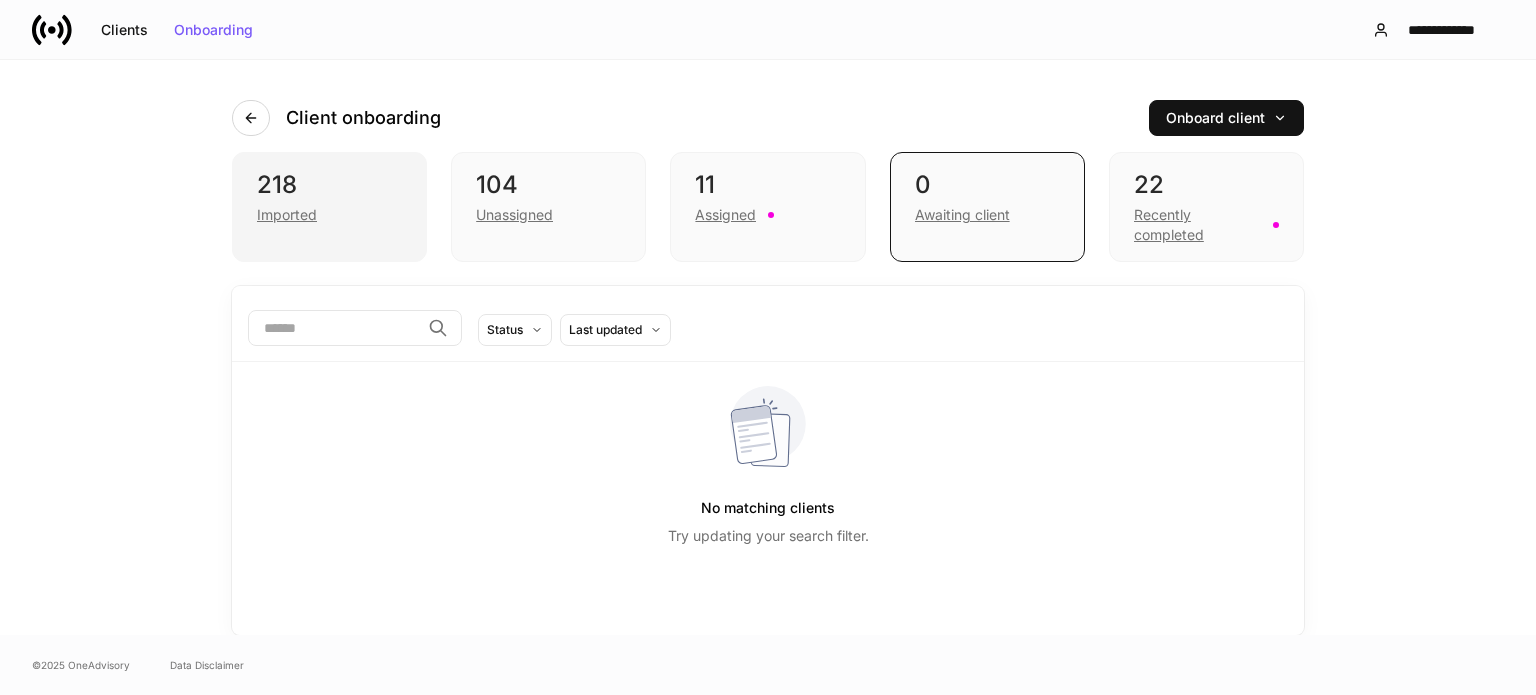 click on "Imported" at bounding box center [329, 213] 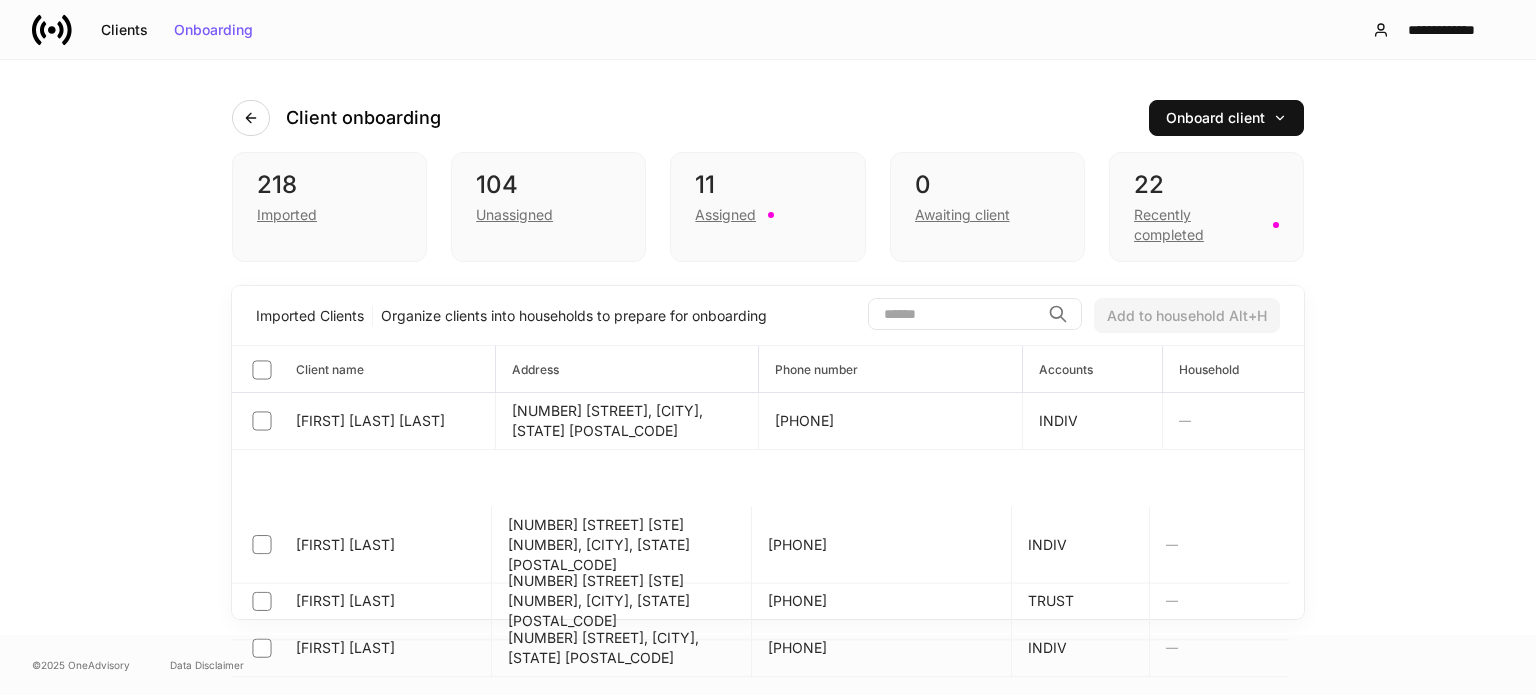 scroll, scrollTop: 300, scrollLeft: 0, axis: vertical 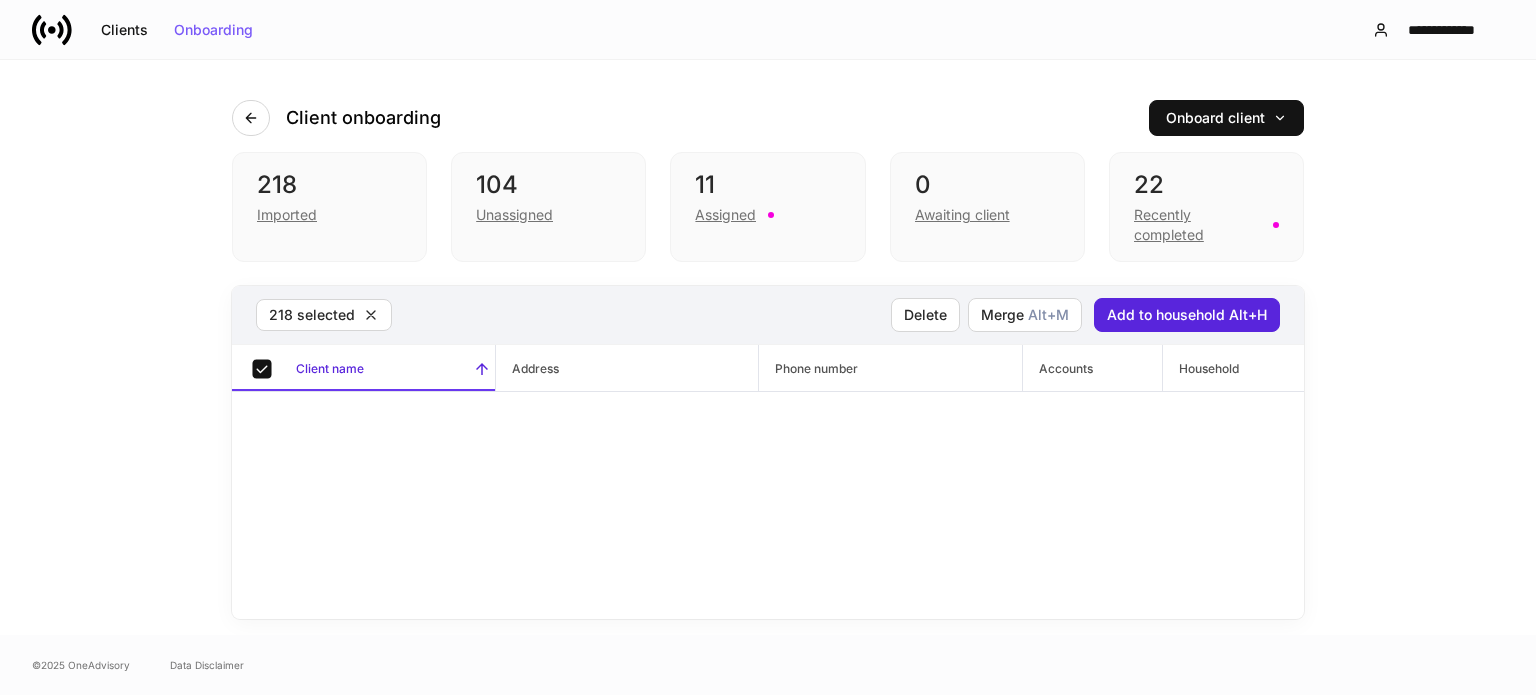 click on "218 selected Delete Merge Alt+ M Add to household Alt+H" at bounding box center [768, 315] 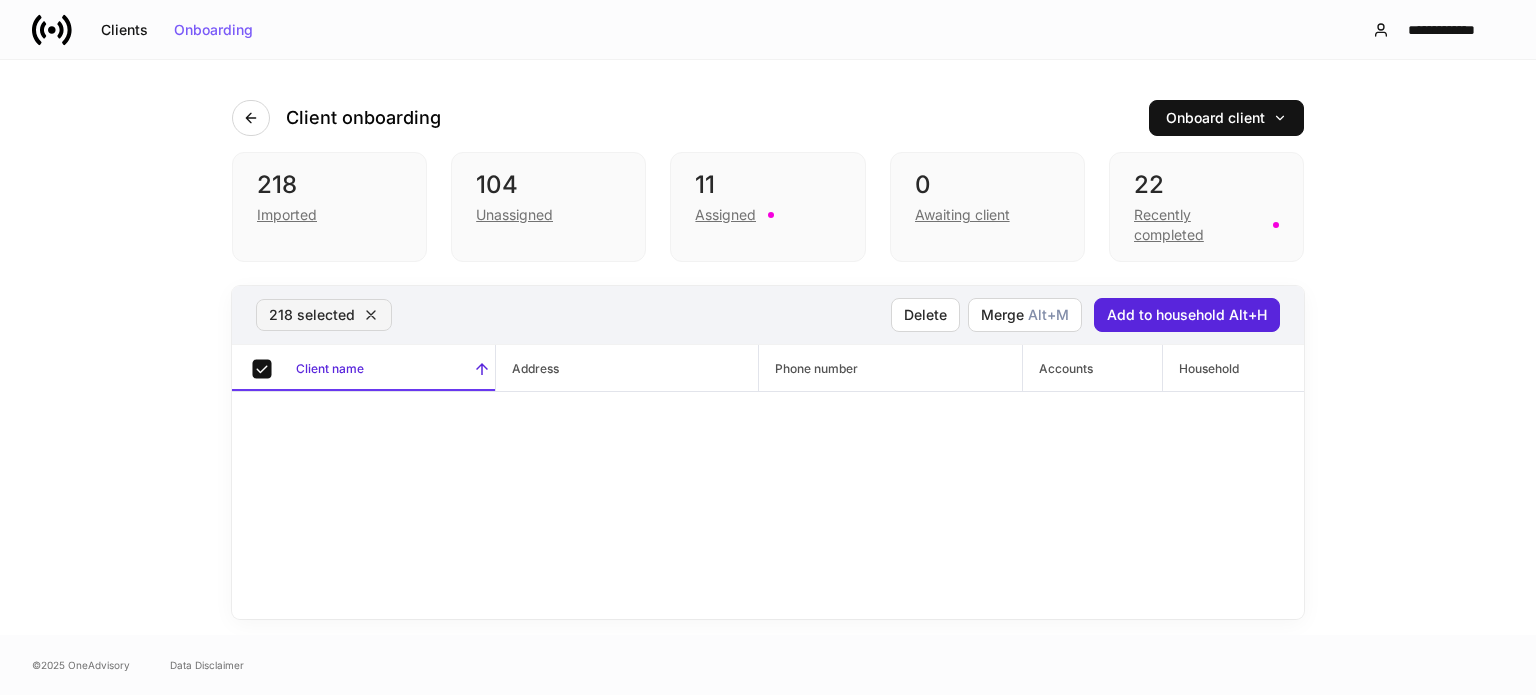 click on "218 selected" at bounding box center [324, 315] 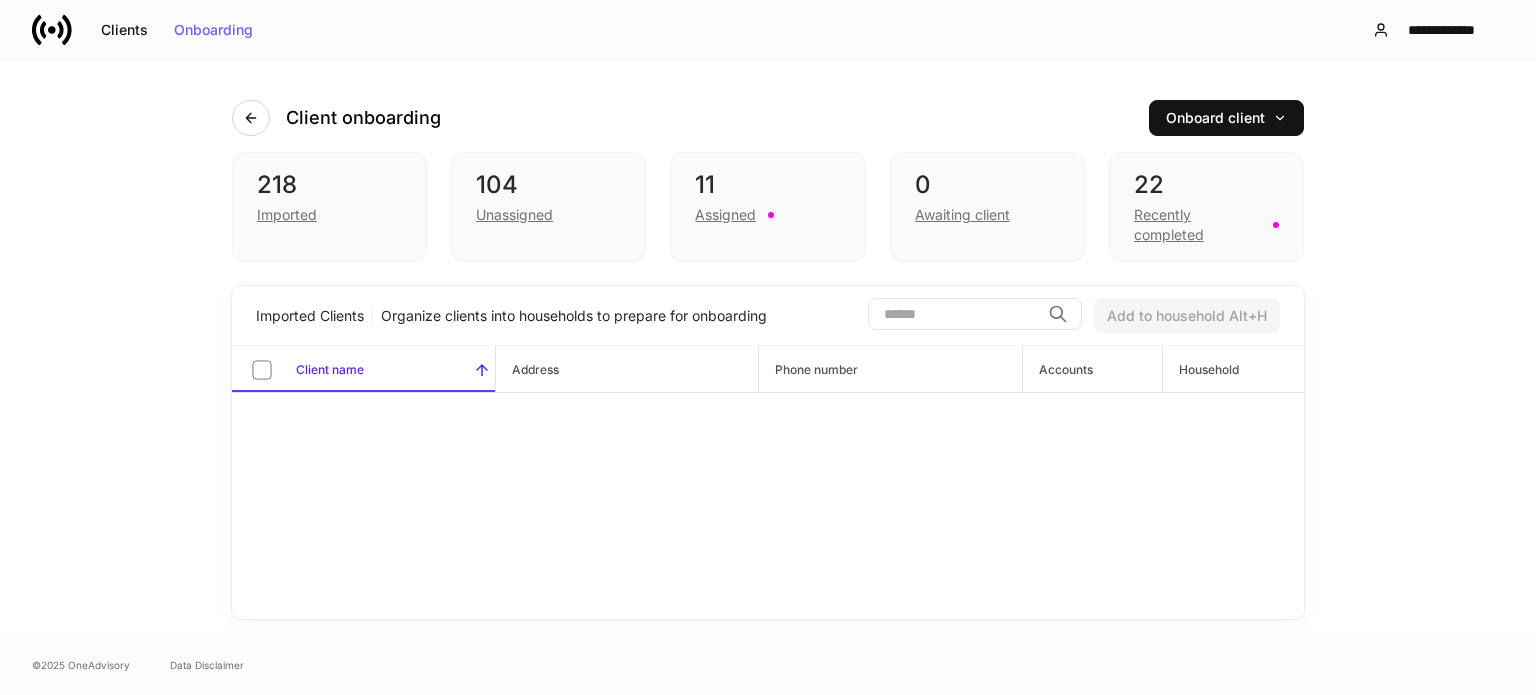 click at bounding box center [954, 314] 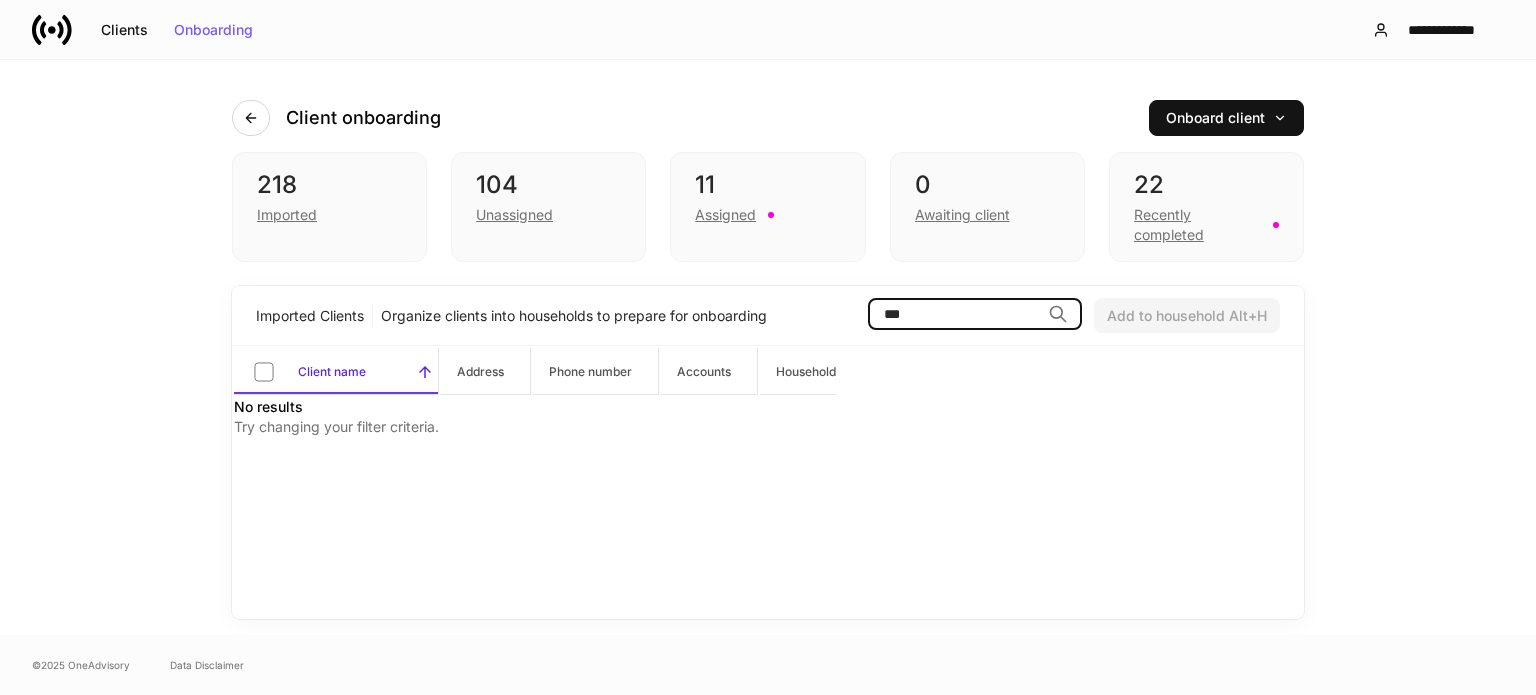 scroll, scrollTop: 0, scrollLeft: 0, axis: both 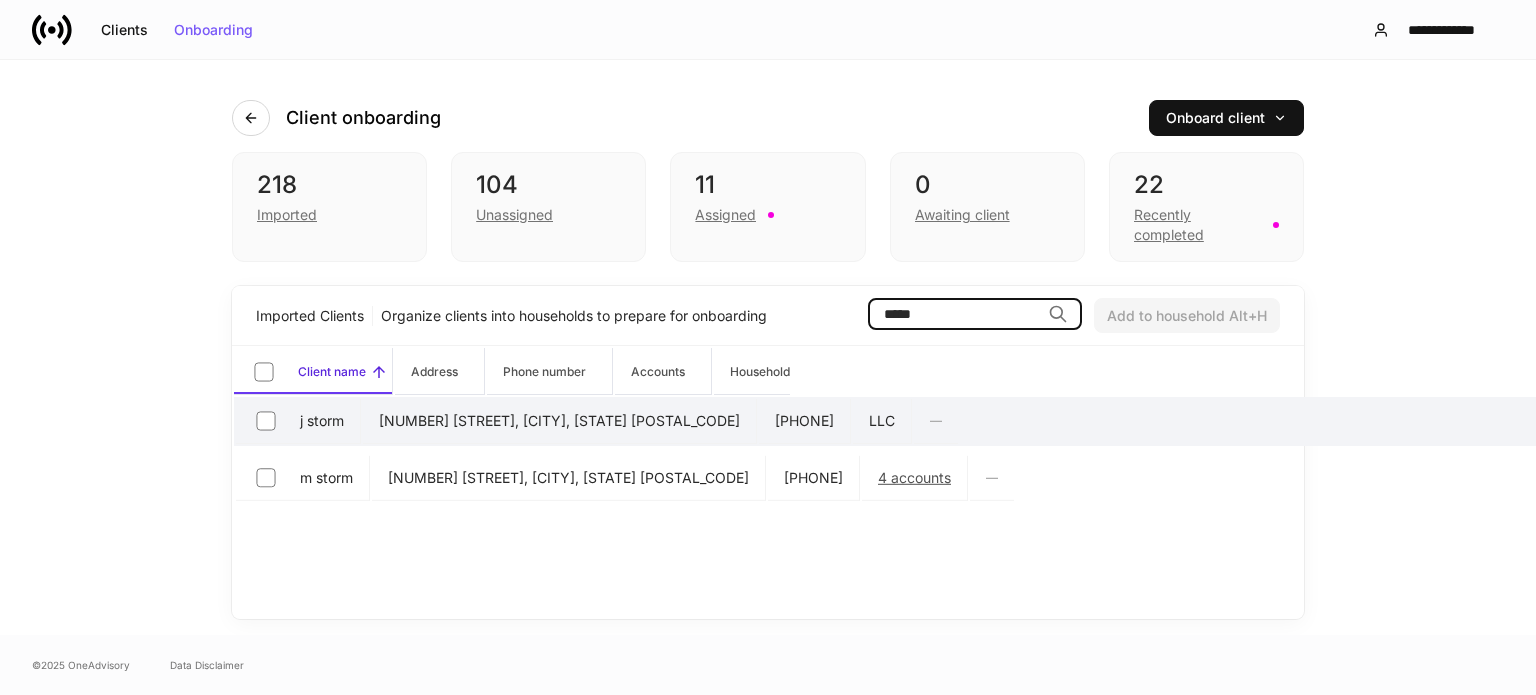 type on "*****" 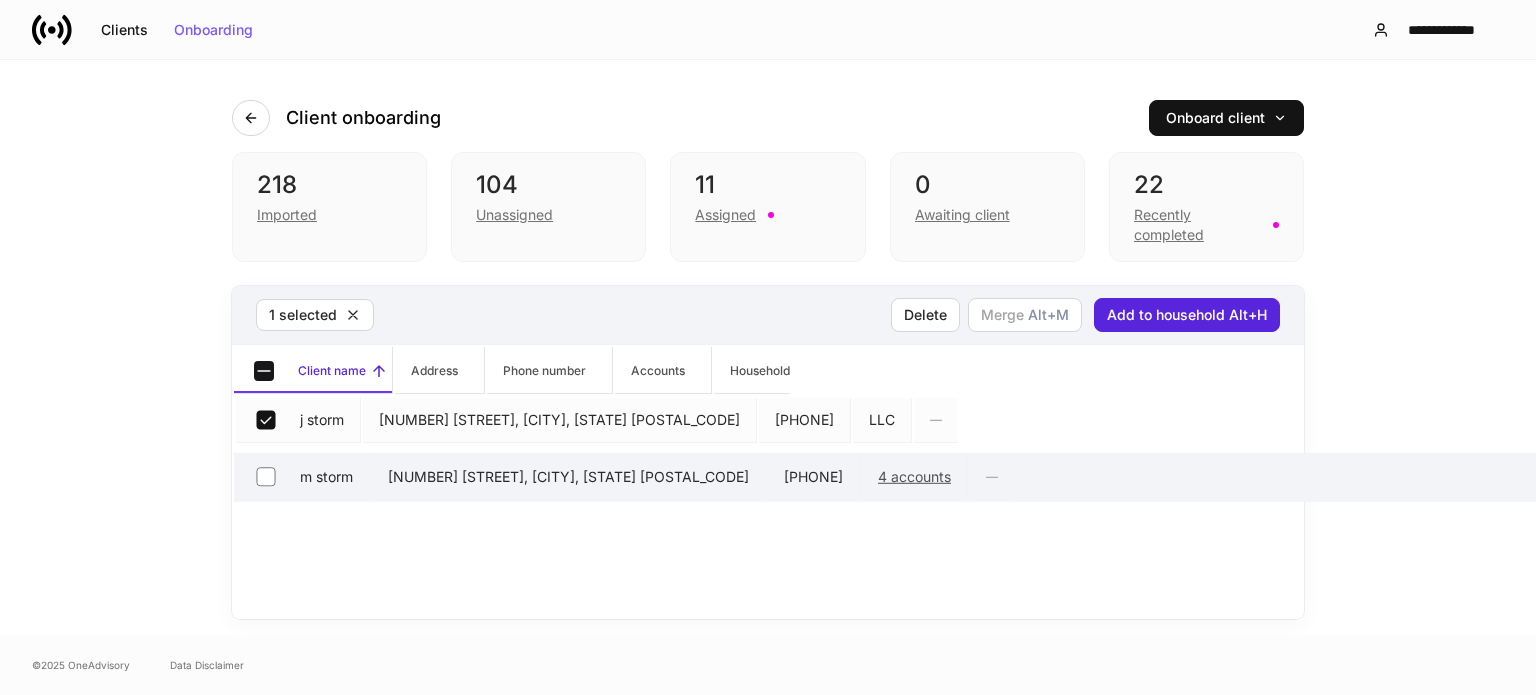 click on "m storm" at bounding box center [303, 477] 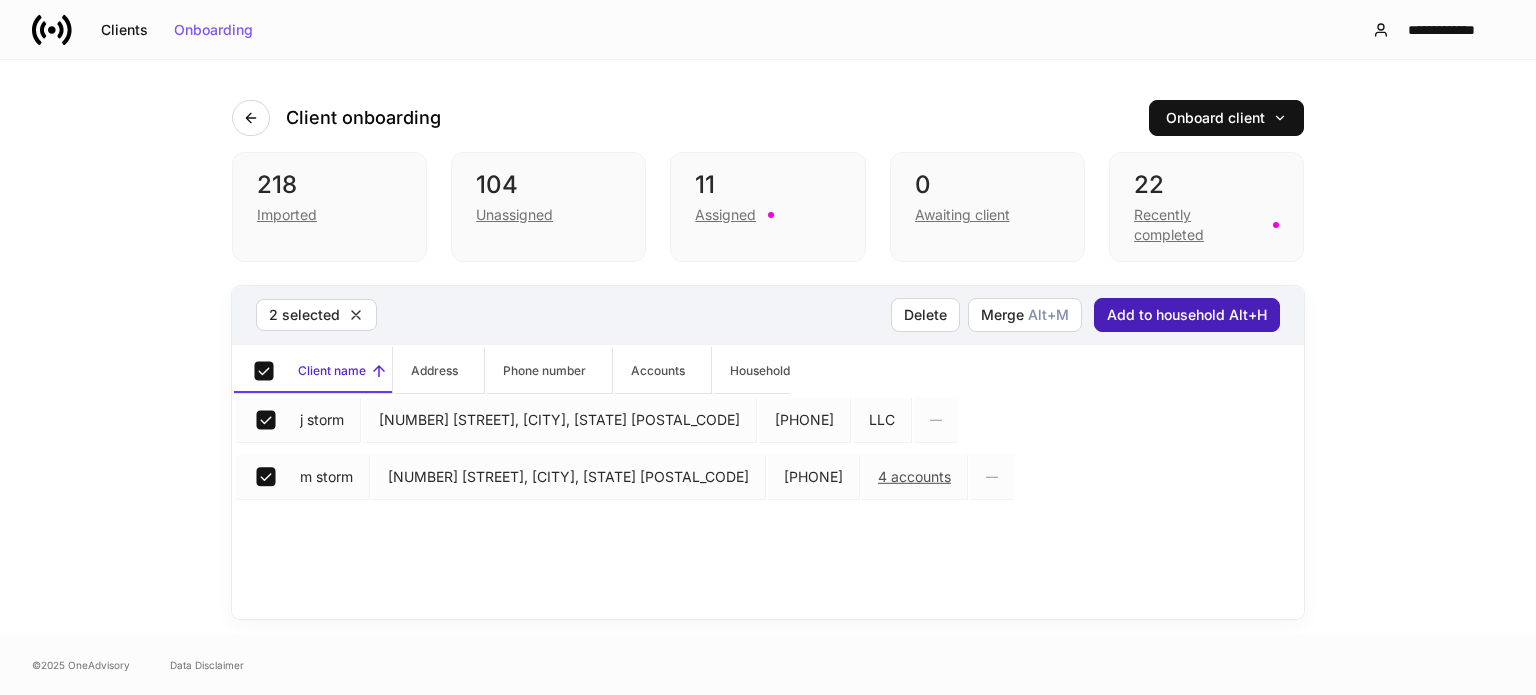 click on "Add to household Alt+H" at bounding box center [1187, 315] 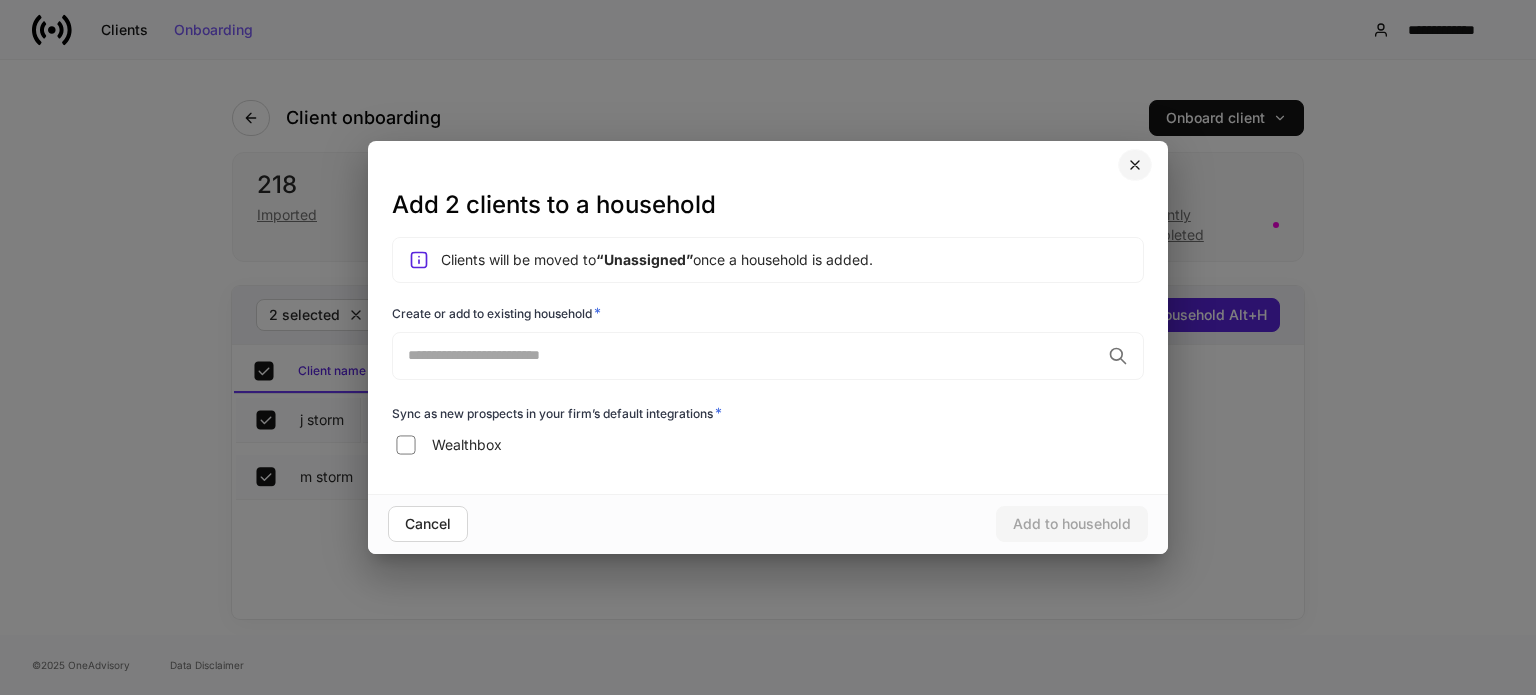 click 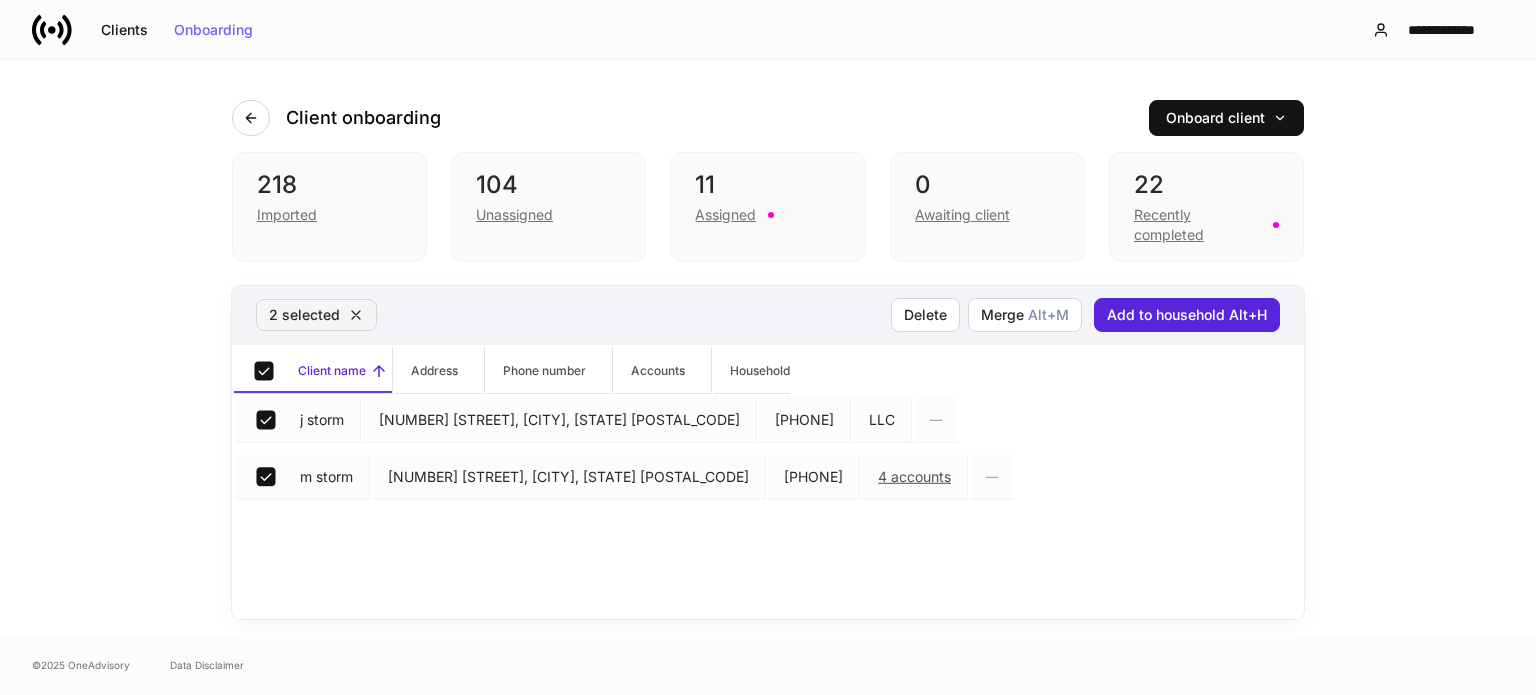 click 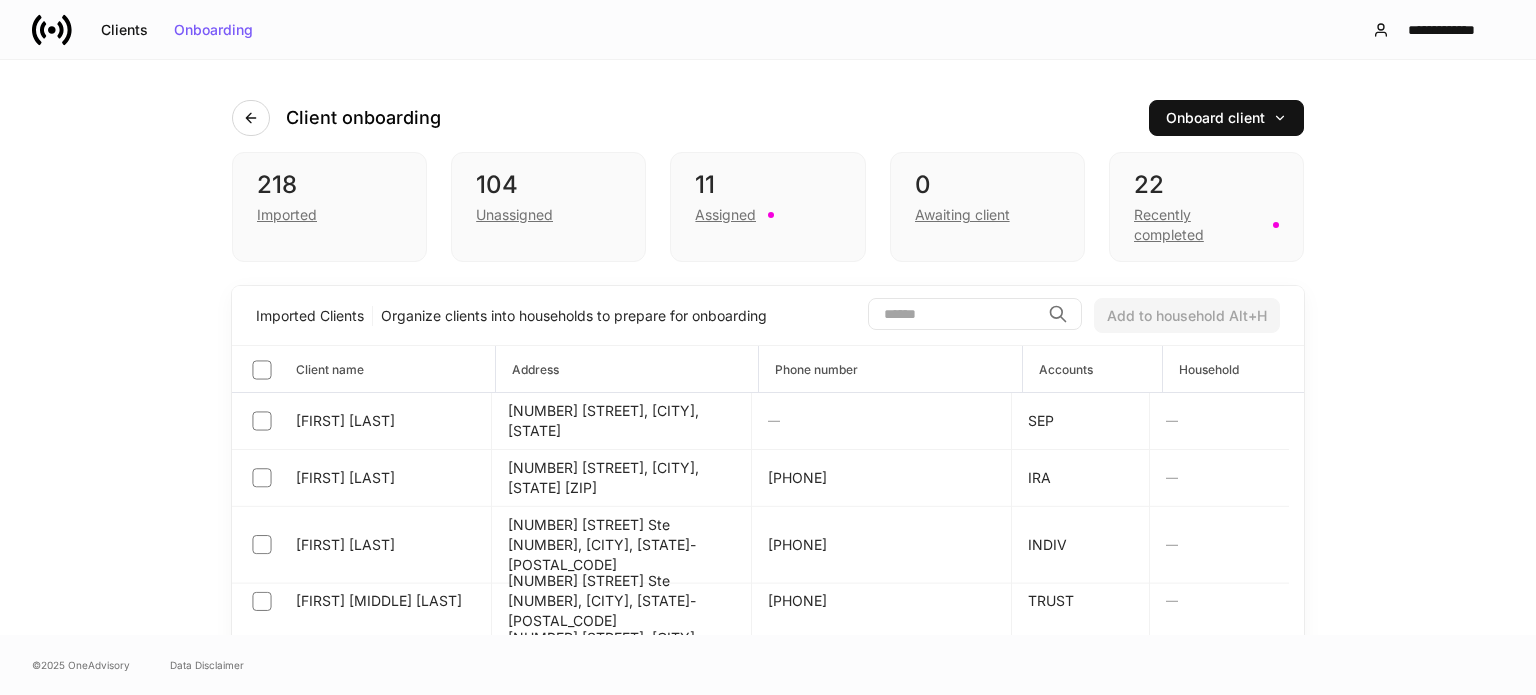 scroll, scrollTop: 0, scrollLeft: 0, axis: both 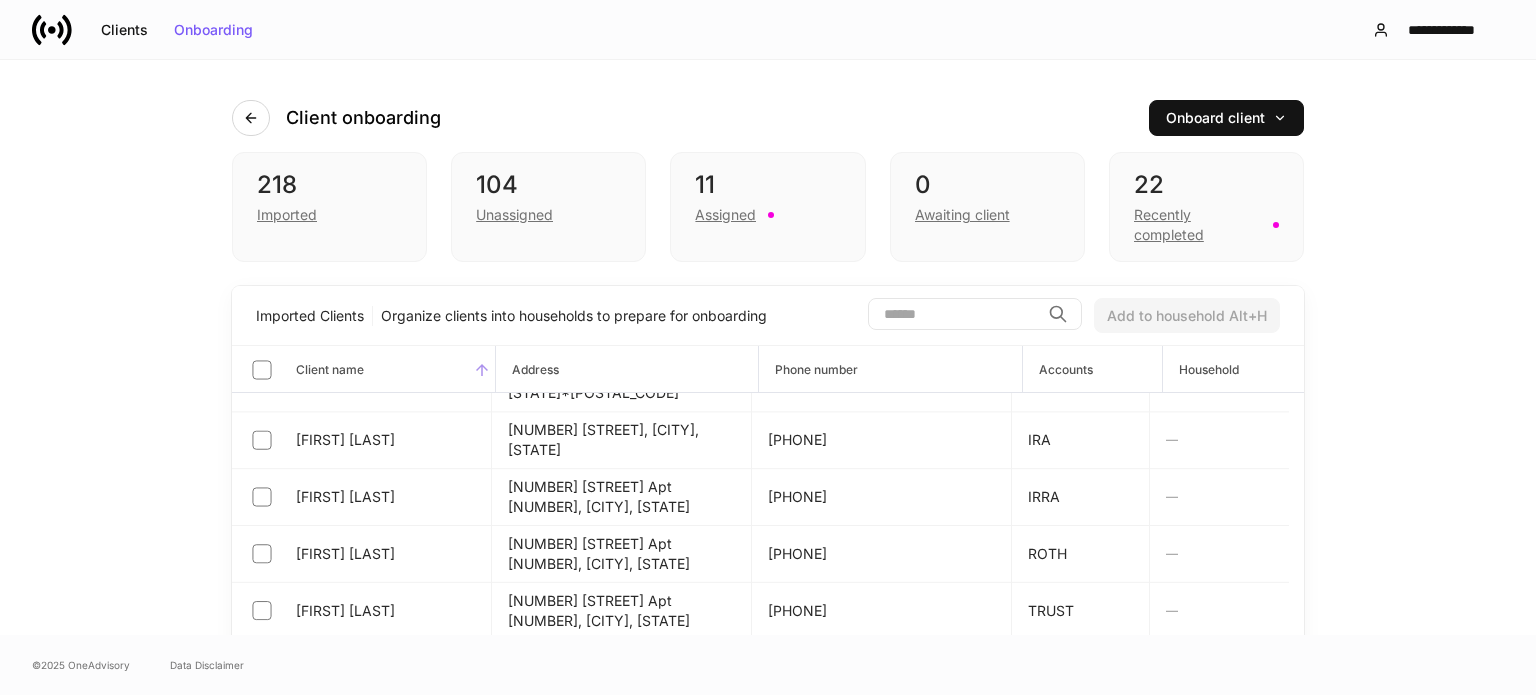 click on "Client name" at bounding box center (363, 369) 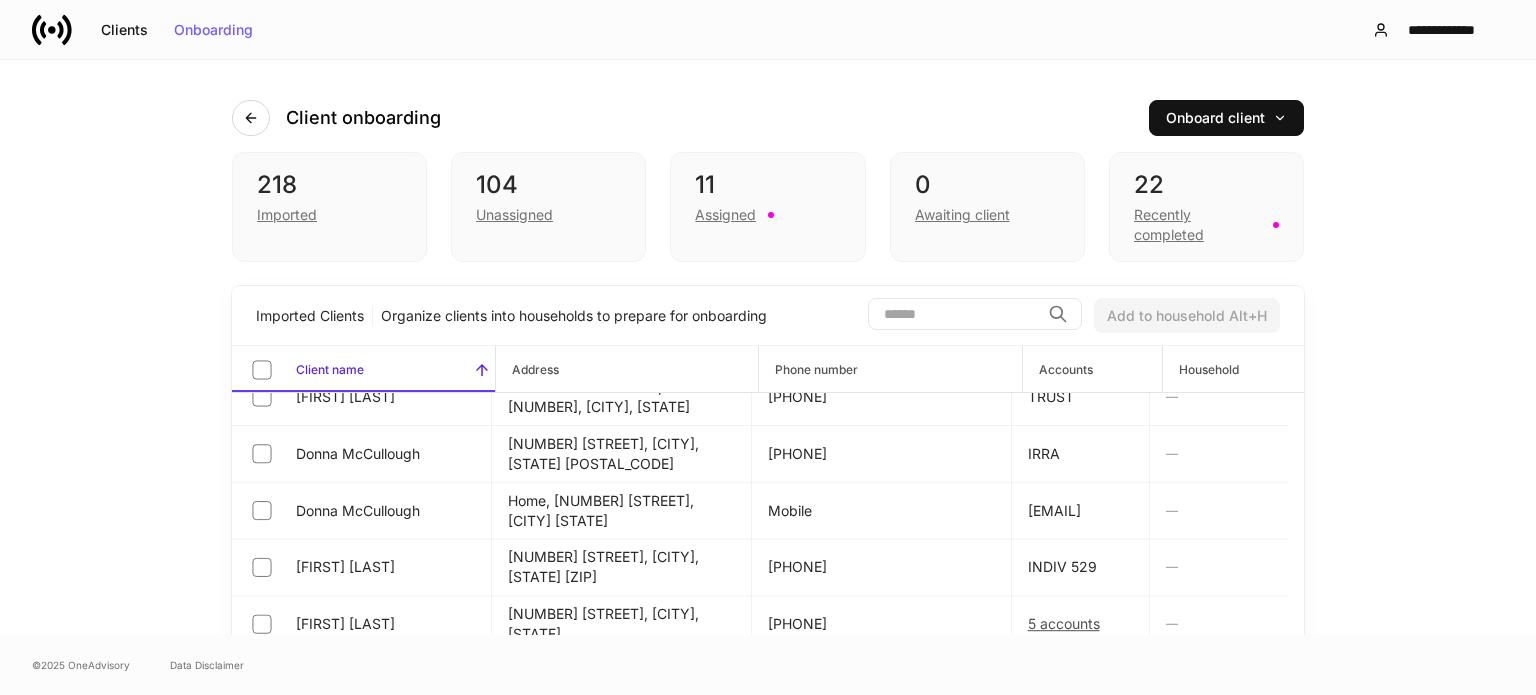 scroll, scrollTop: 2100, scrollLeft: 0, axis: vertical 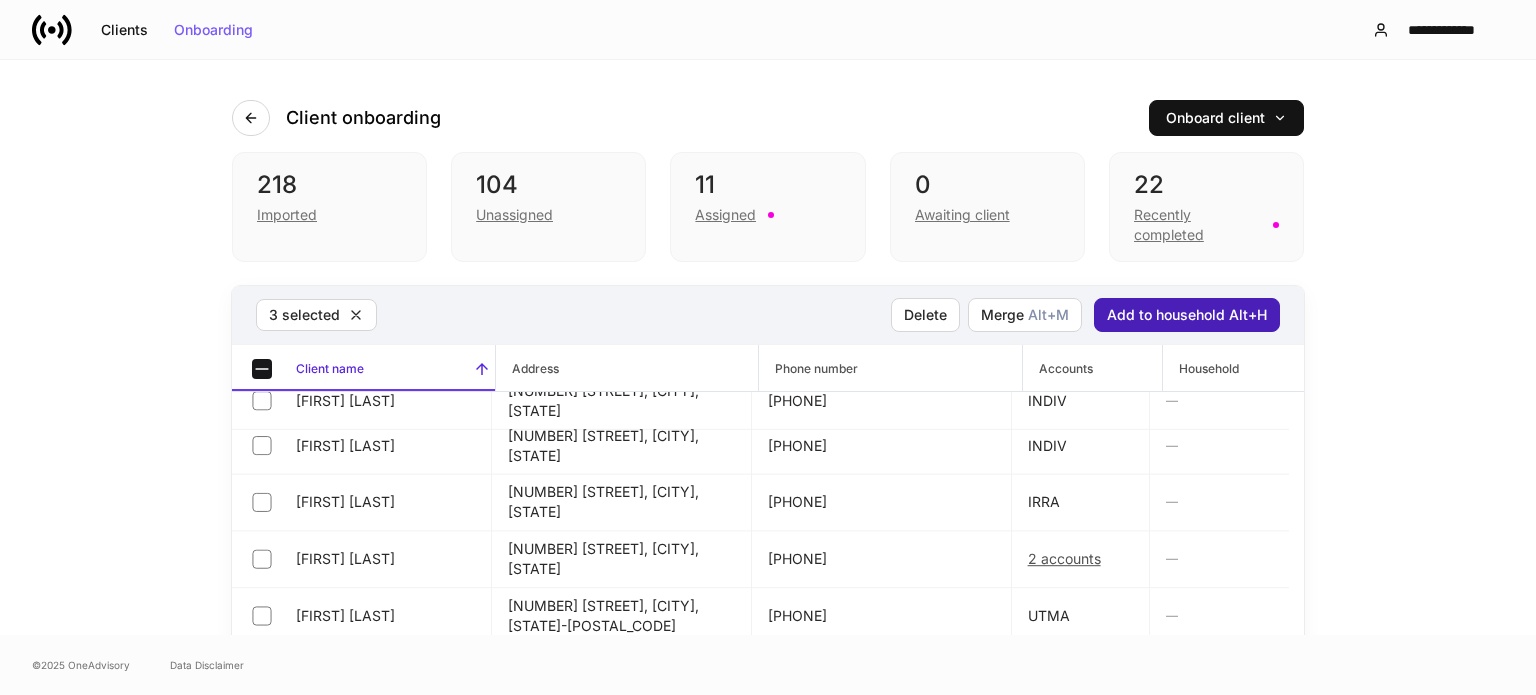 click on "Add to household Alt+H" at bounding box center (1187, 315) 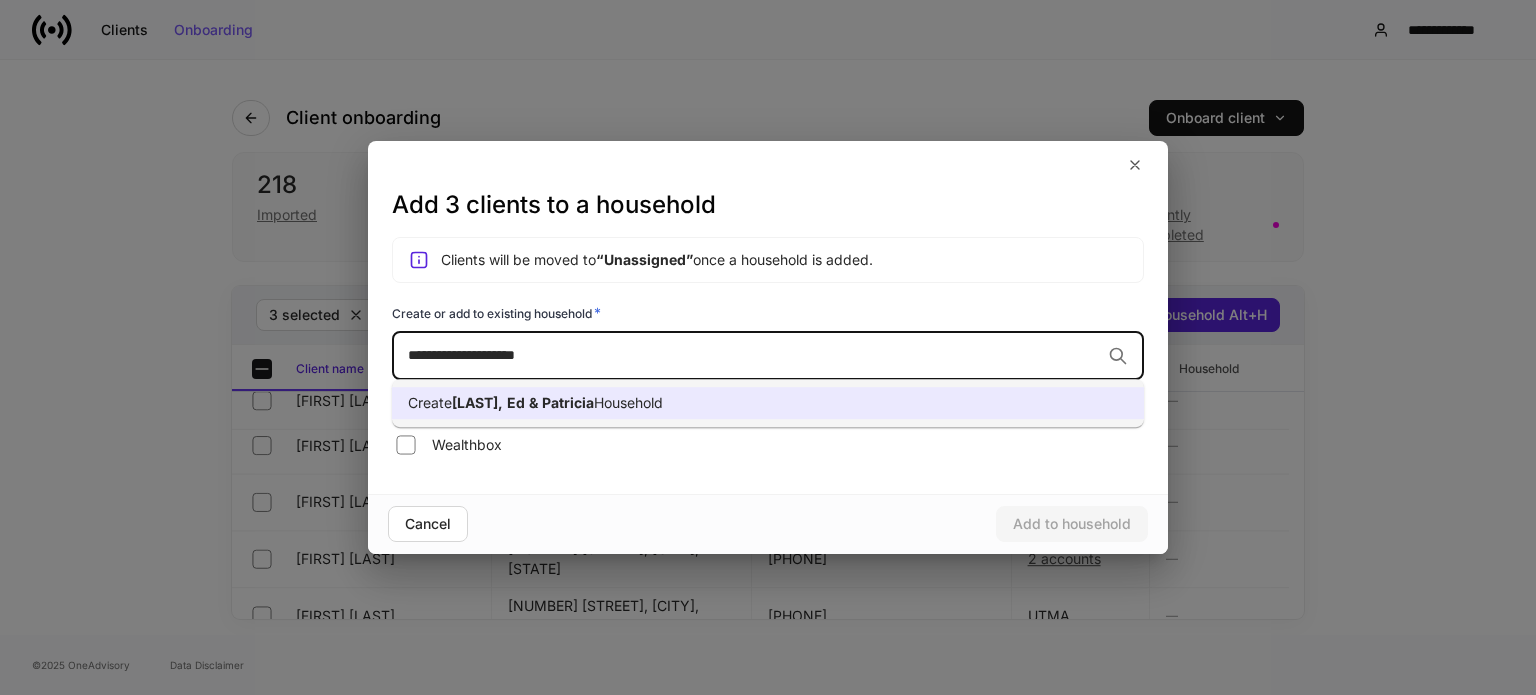 click on "Household" at bounding box center [628, 402] 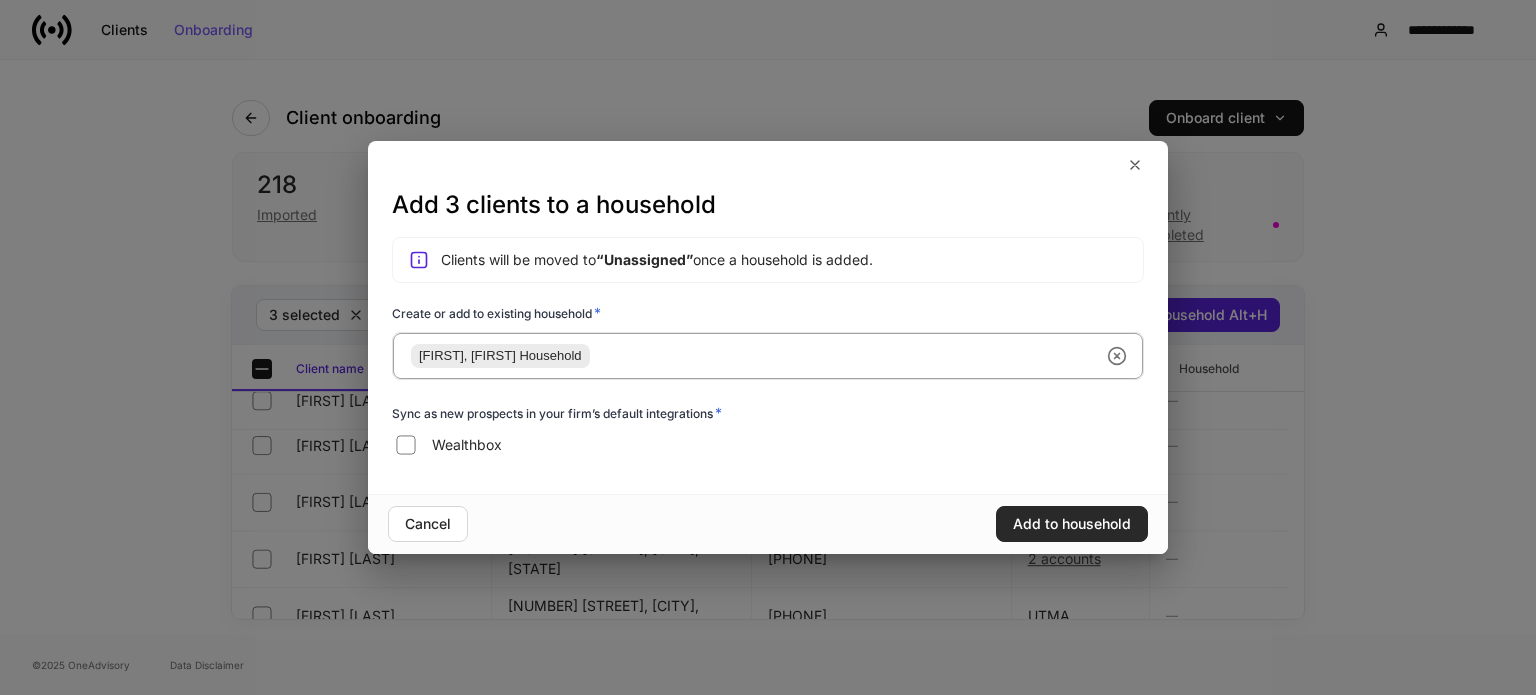click on "Add to household" at bounding box center (1072, 524) 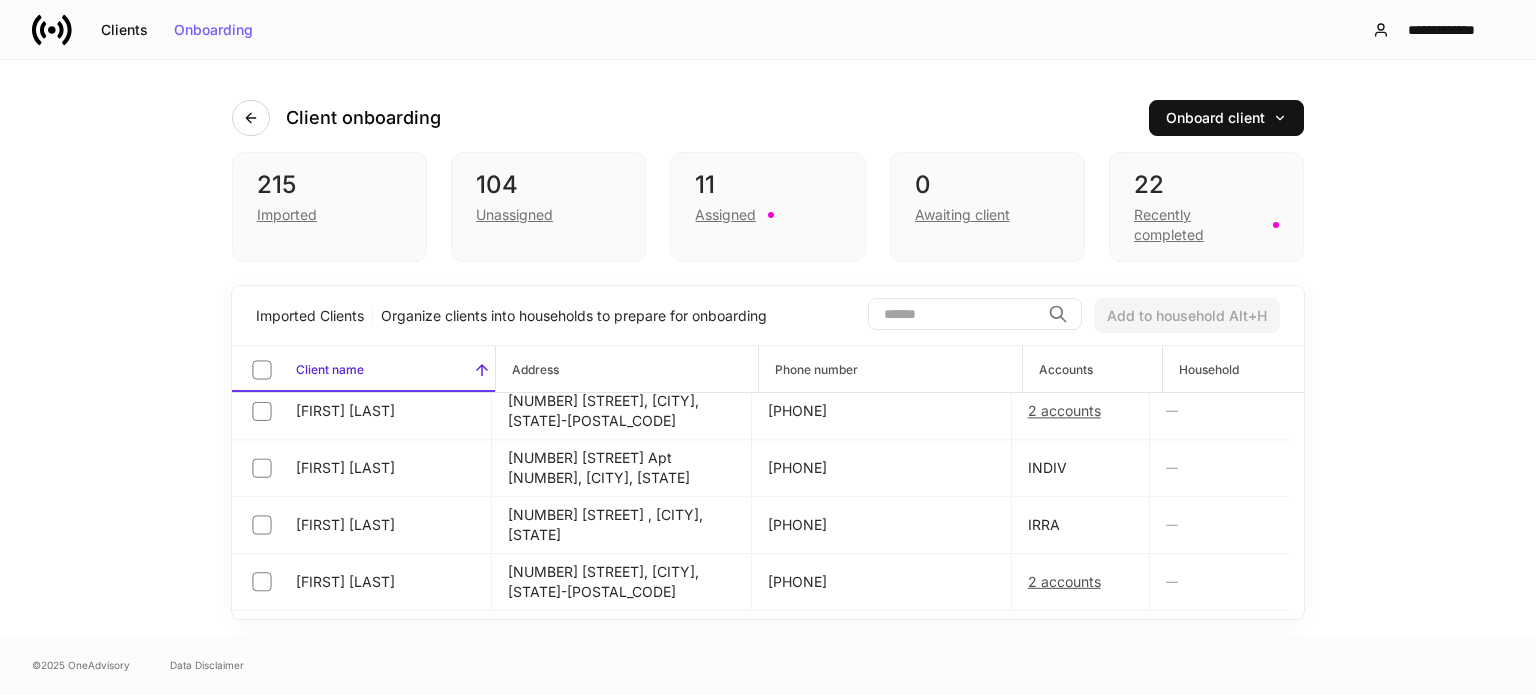 scroll, scrollTop: 10412, scrollLeft: 0, axis: vertical 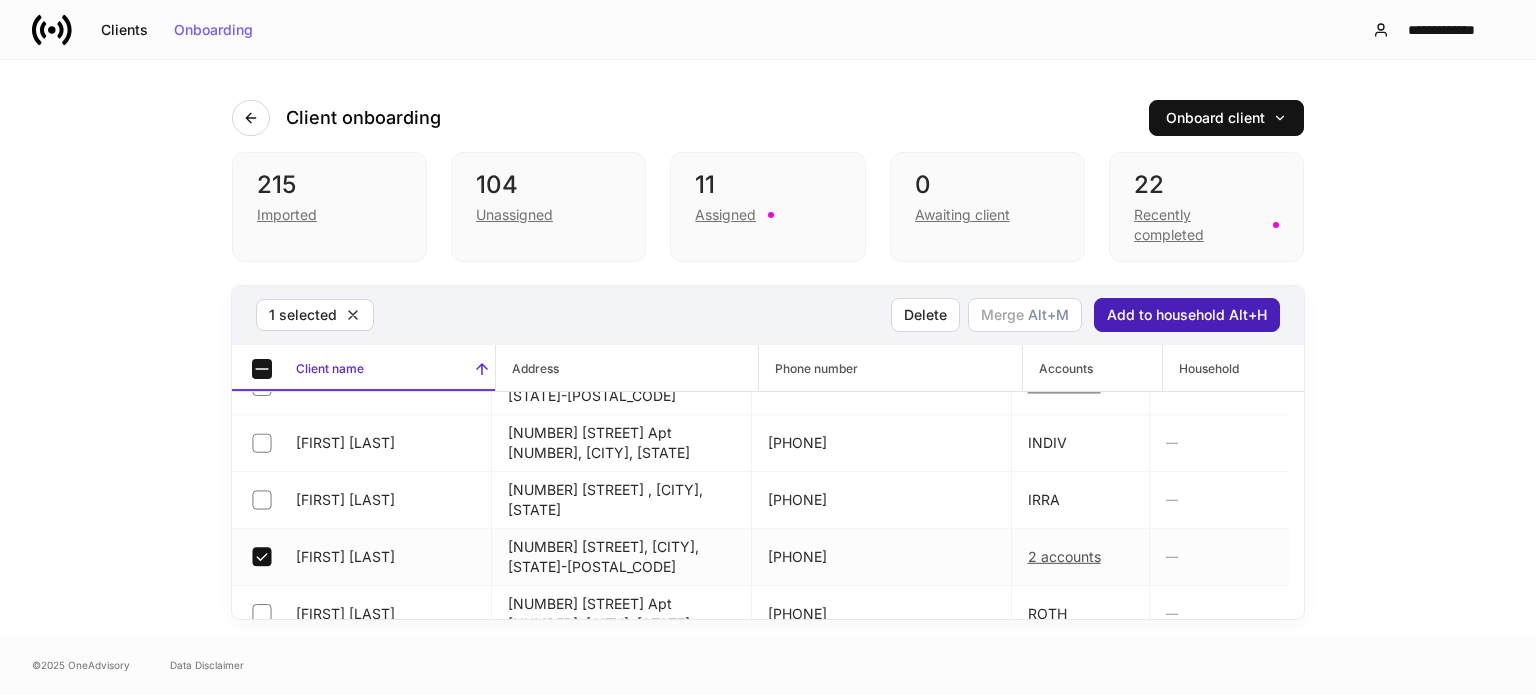 click on "Add to household Alt+H" at bounding box center [1187, 315] 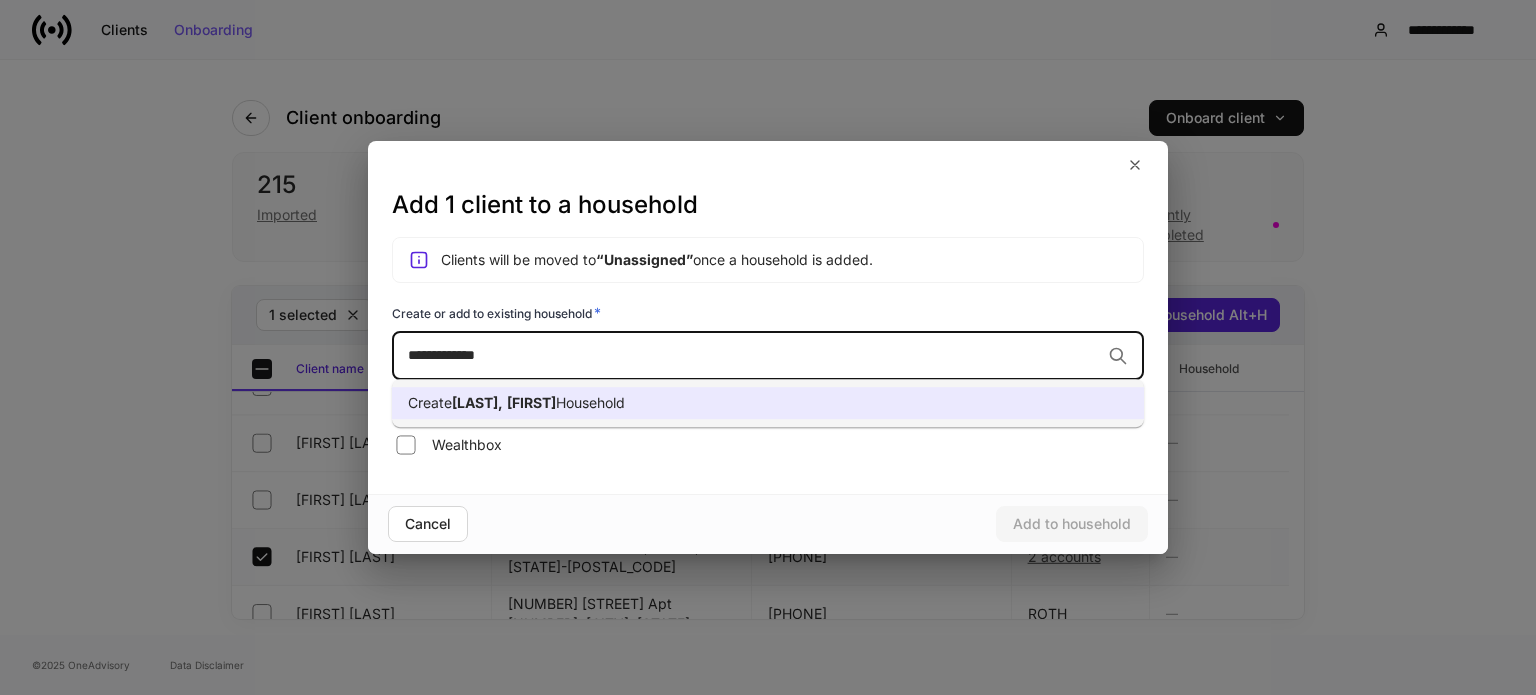 click on "Create [LAST], [FIRST] Household" at bounding box center [768, 403] 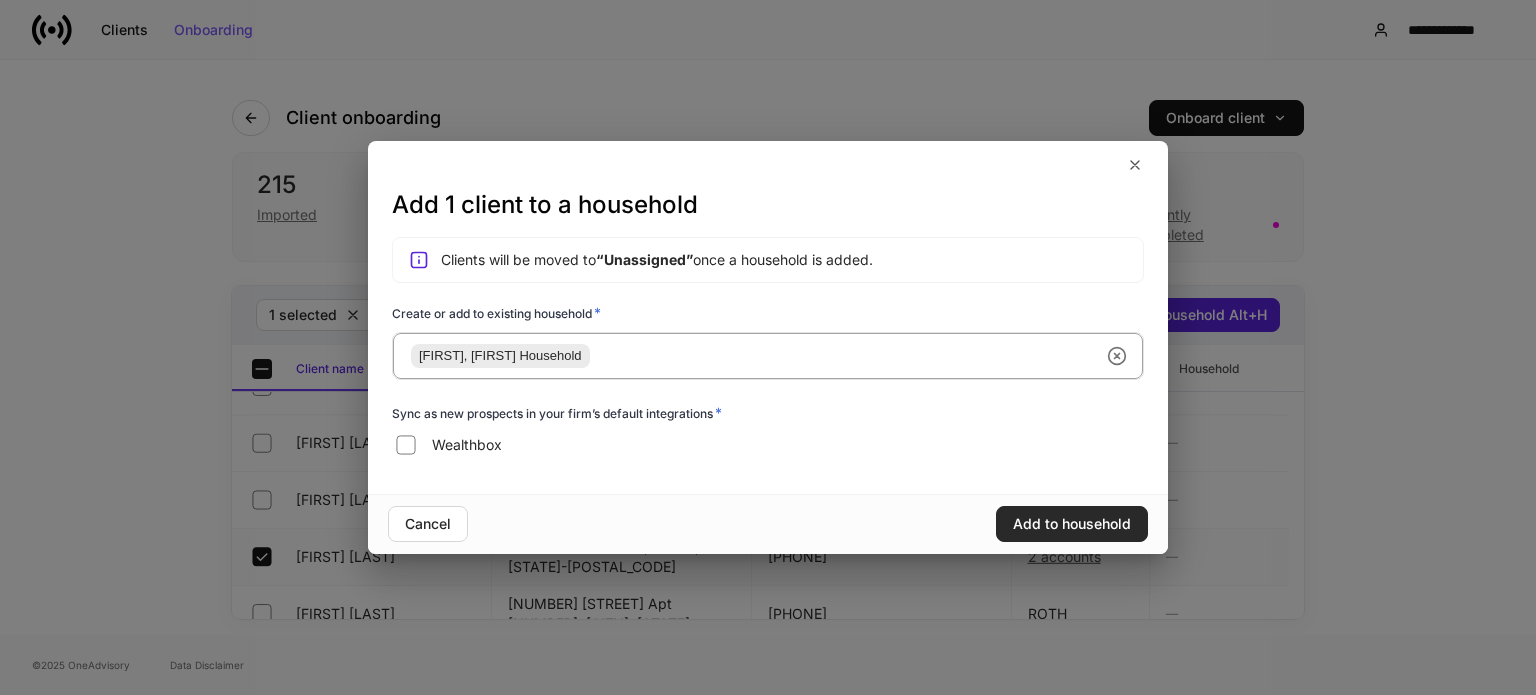 click on "Add to household" at bounding box center [1072, 524] 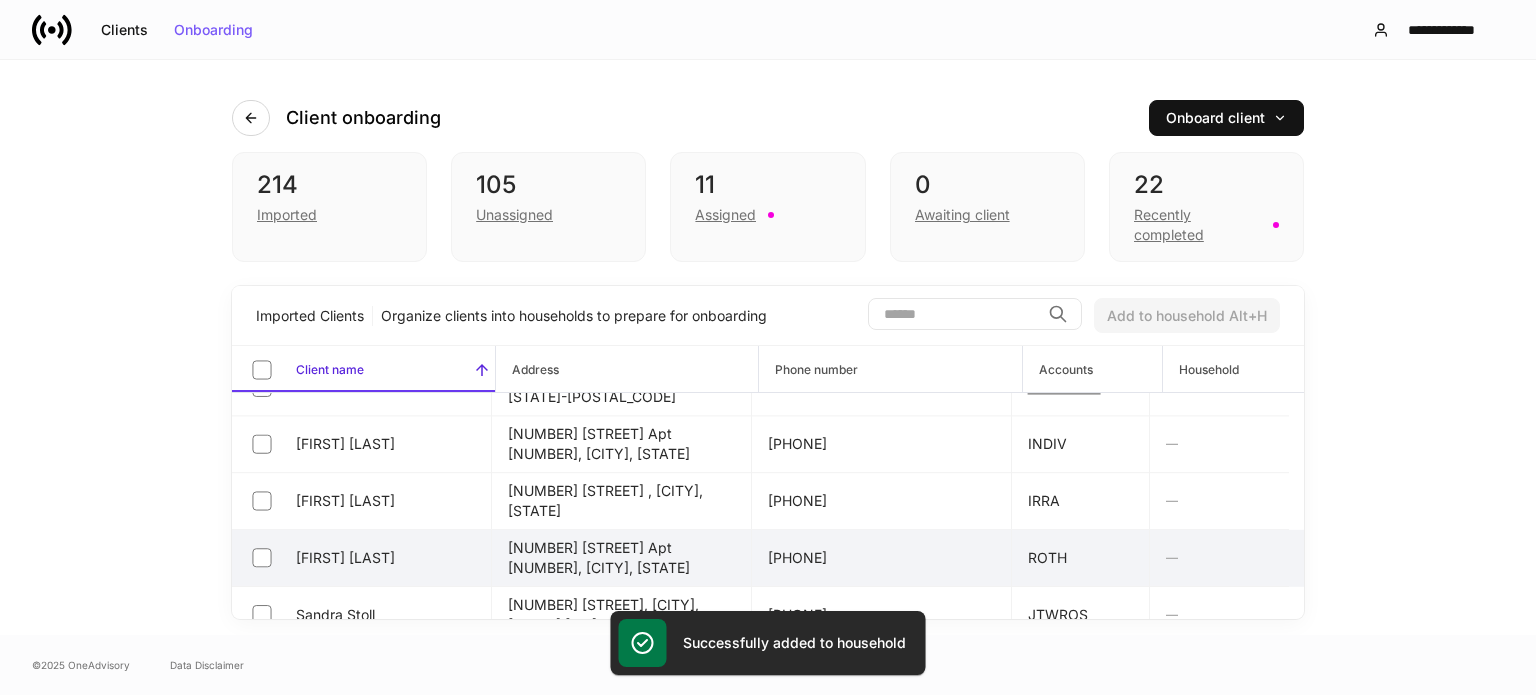 scroll, scrollTop: 10512, scrollLeft: 0, axis: vertical 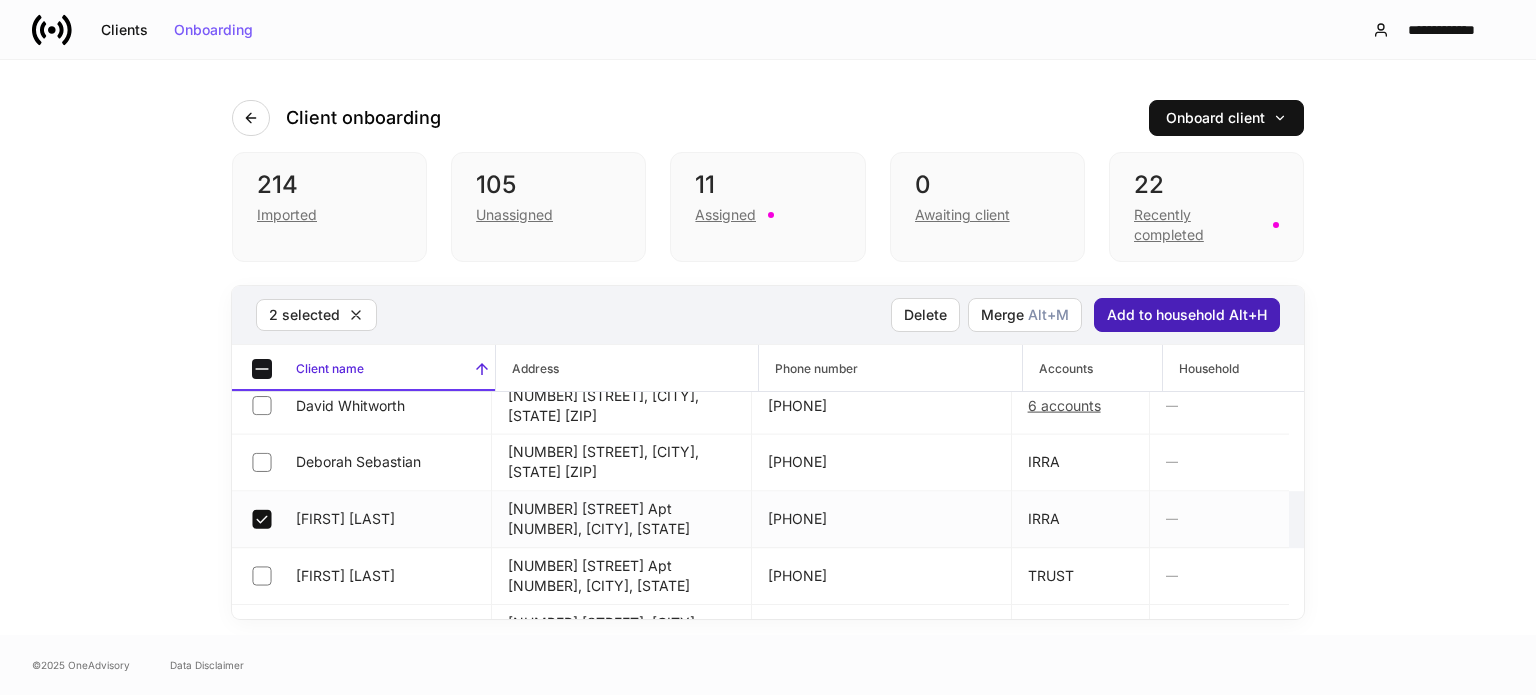 click on "Add to household Alt+H" at bounding box center (1187, 315) 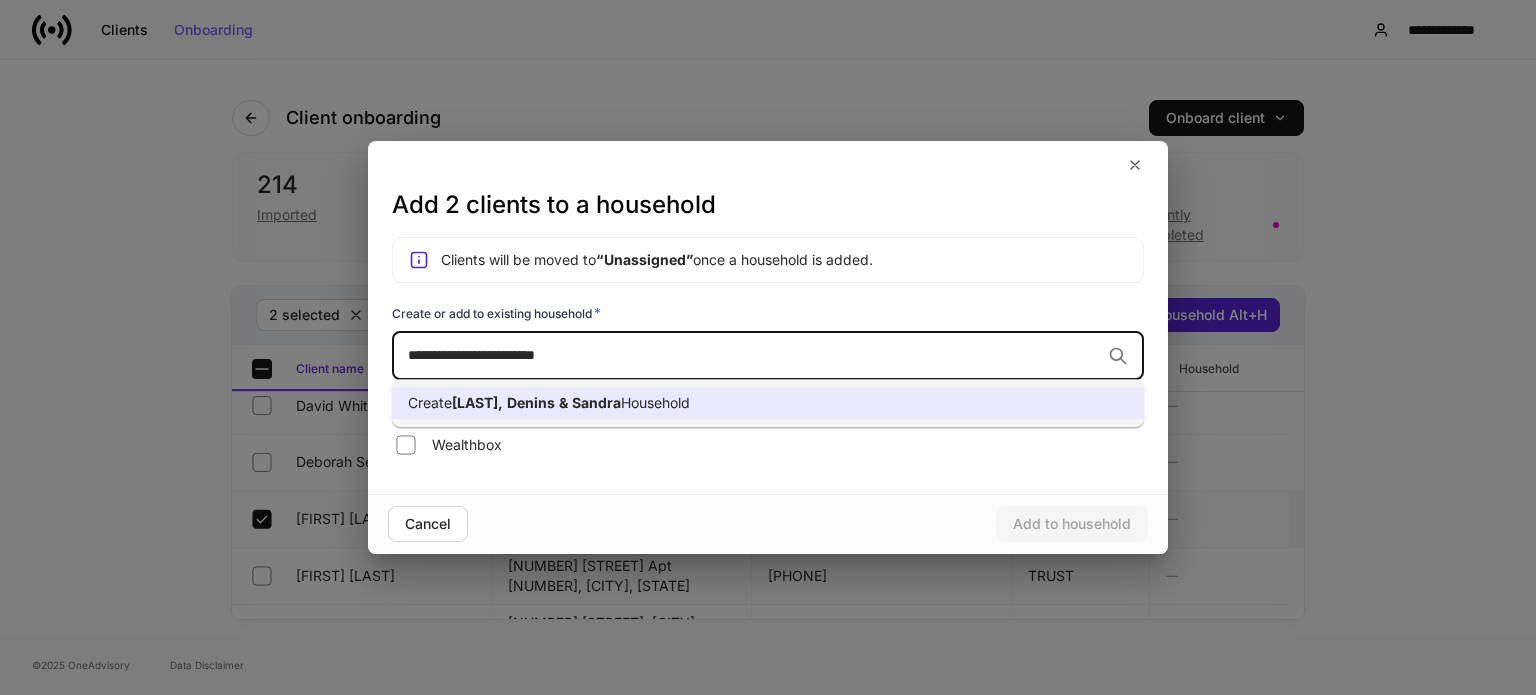 click on "Create [LAST], [INITIAL] & [LAST] Household" at bounding box center (768, 403) 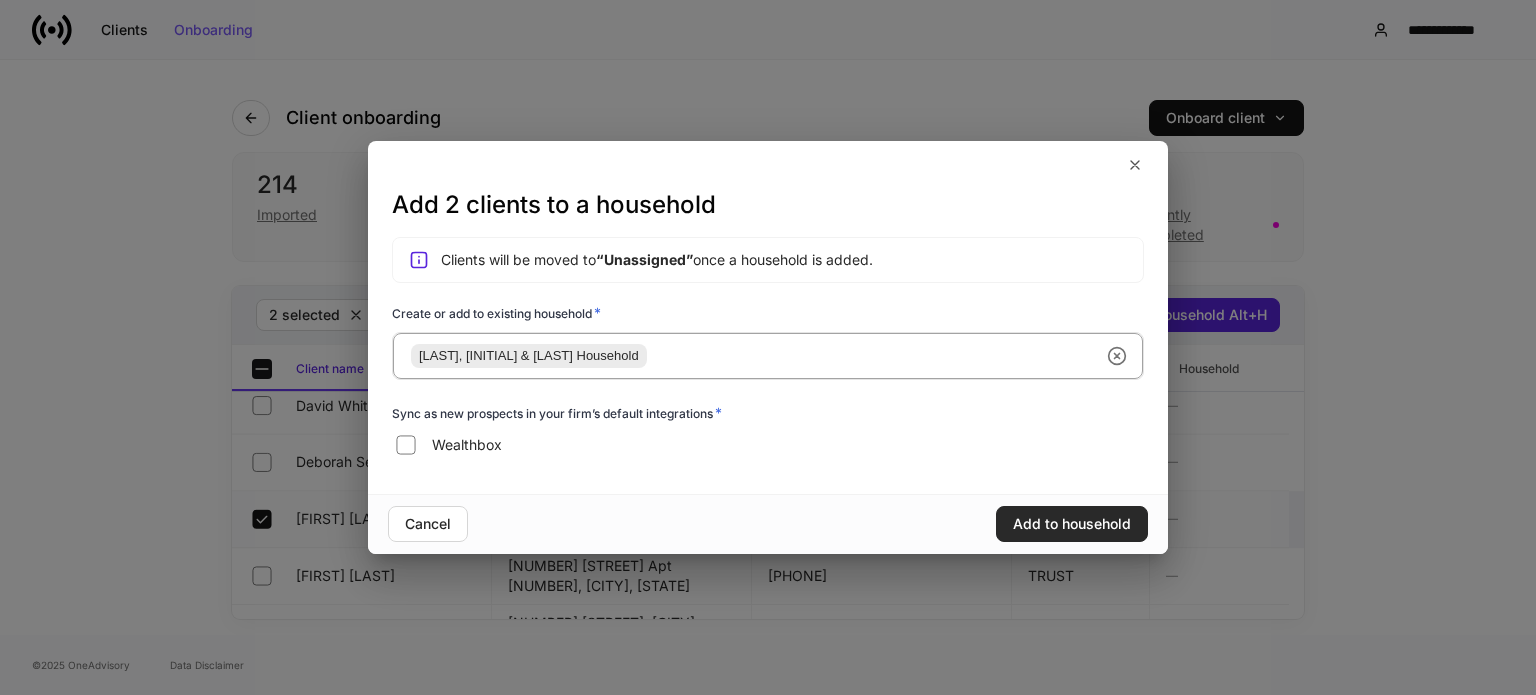 click on "Add to household" at bounding box center [1072, 524] 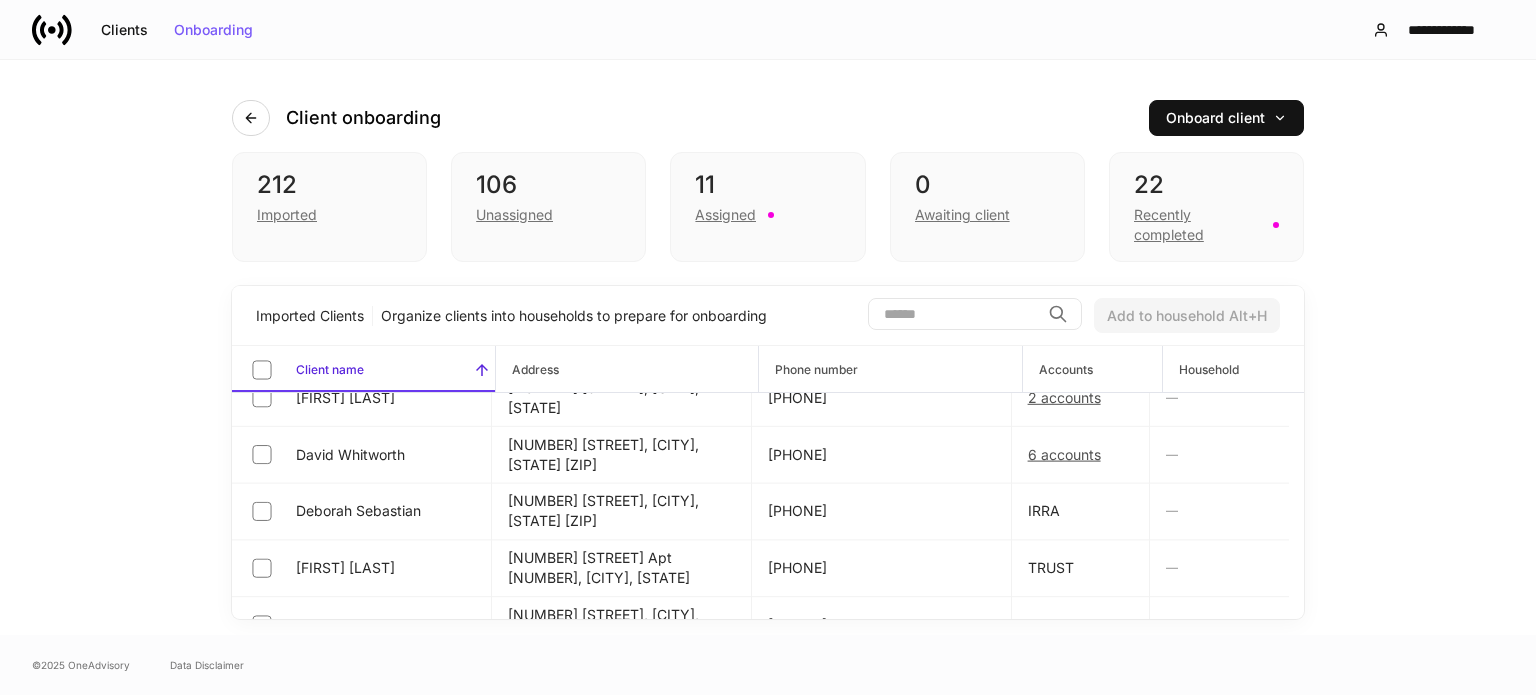 scroll, scrollTop: 1820, scrollLeft: 0, axis: vertical 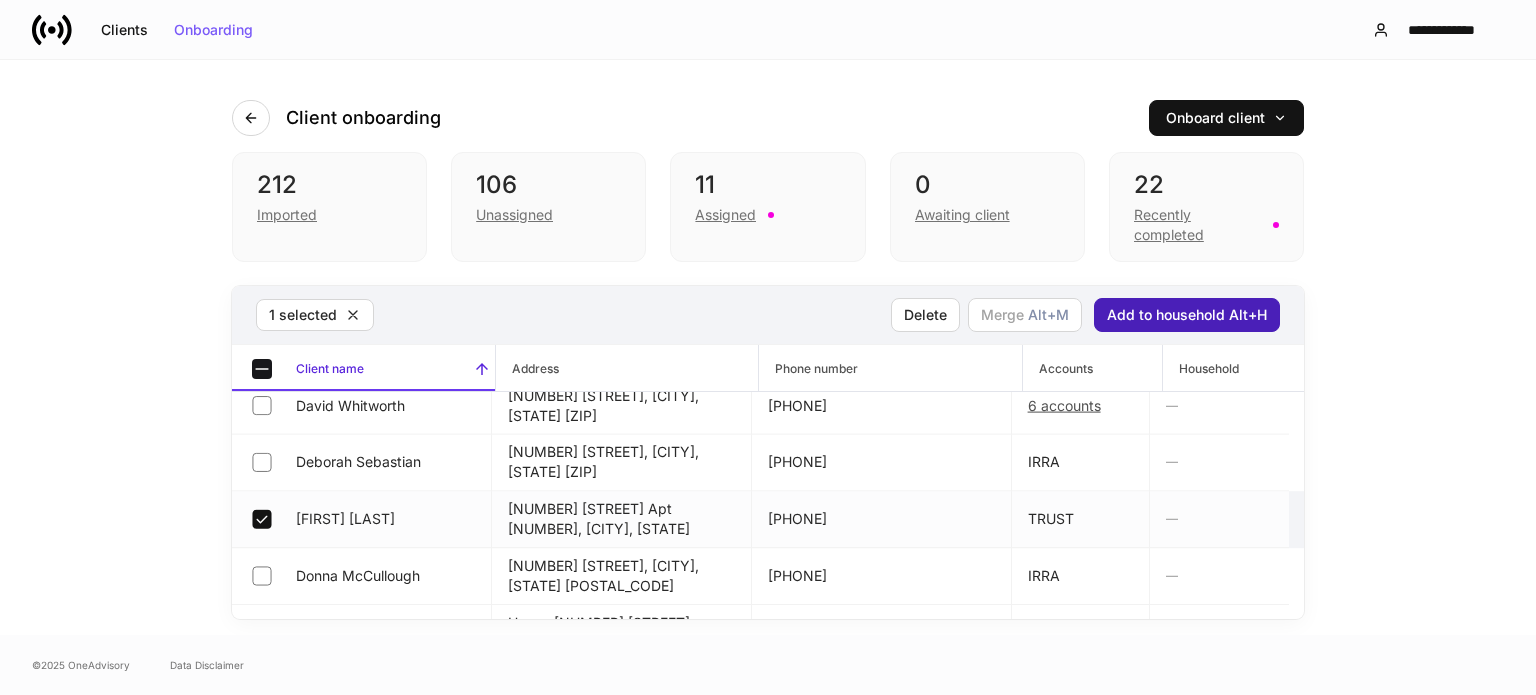click on "Add to household Alt+H" at bounding box center [1187, 315] 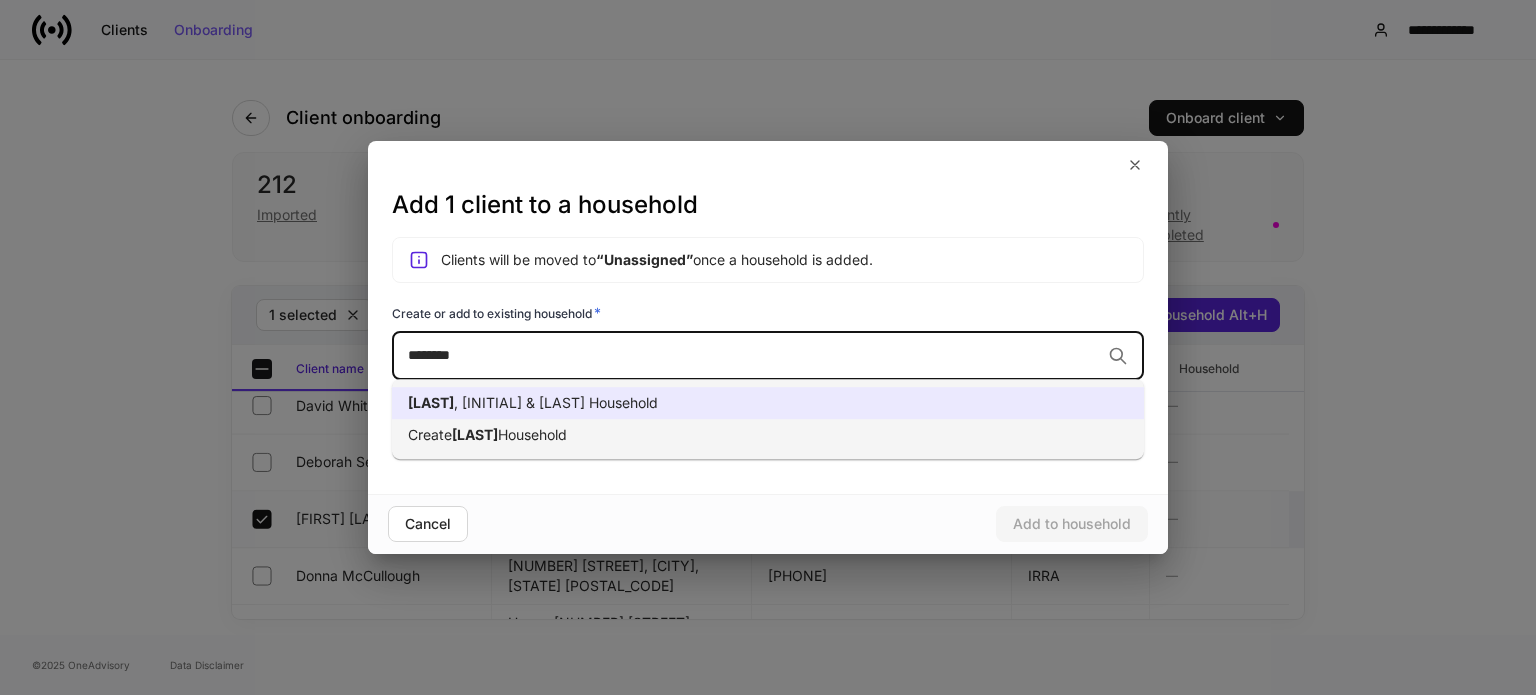 click on "[LAST], [INITIAL] & [LAST] Household" at bounding box center [768, 403] 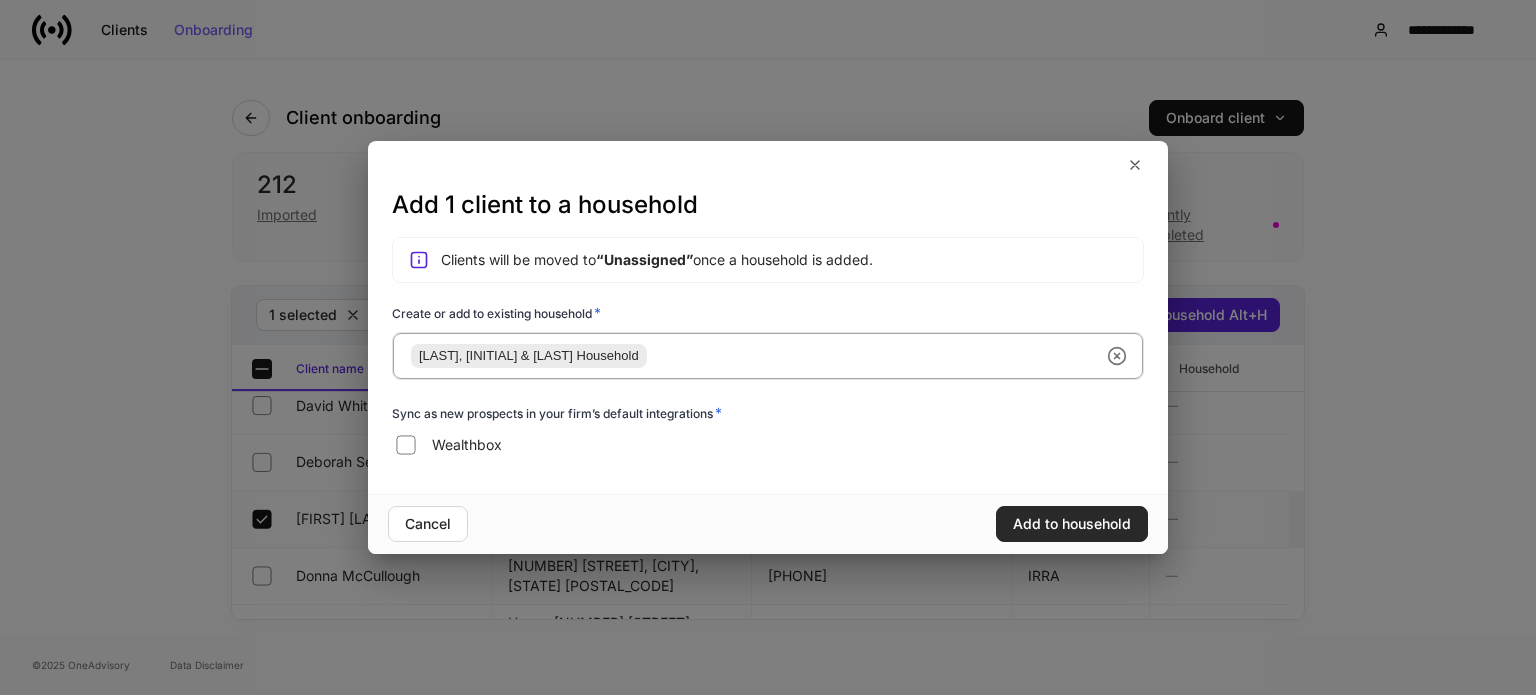 click on "Add to household" at bounding box center [1072, 524] 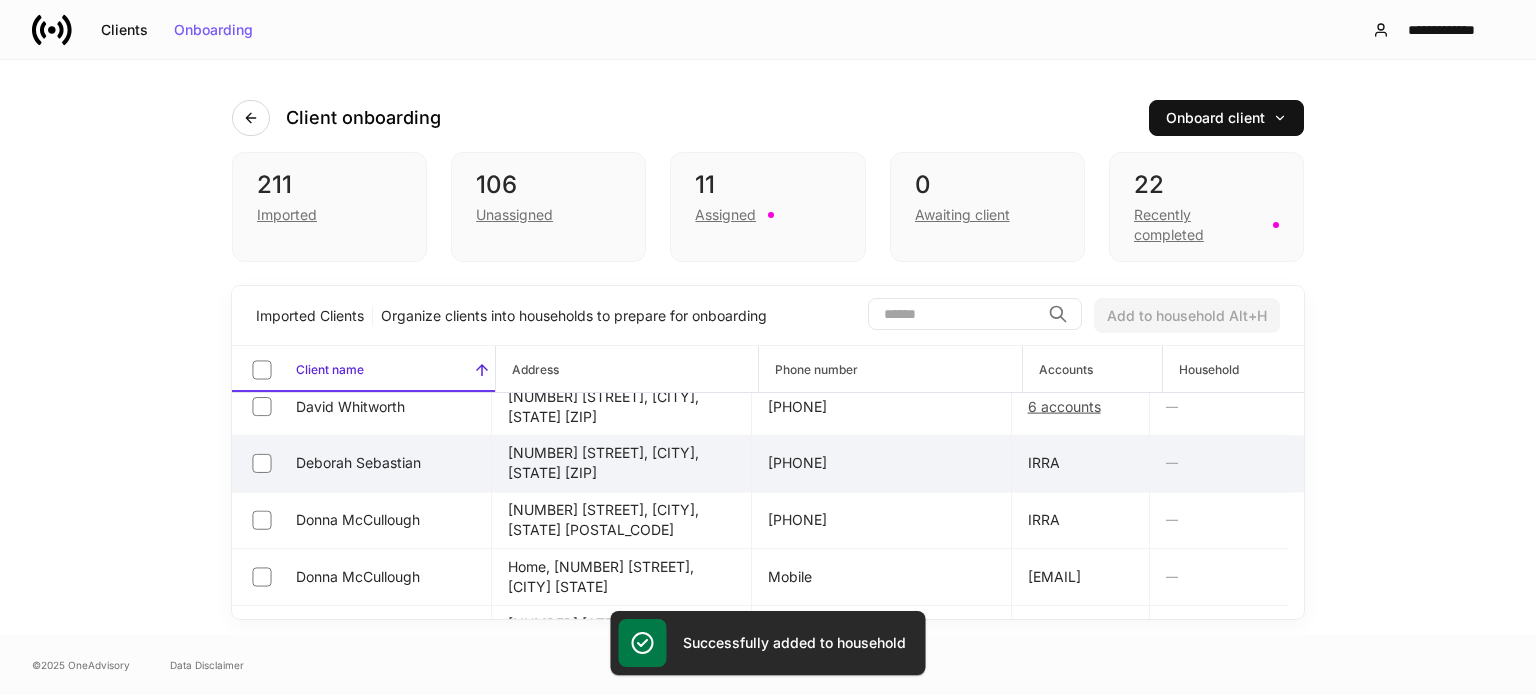 scroll, scrollTop: 1920, scrollLeft: 0, axis: vertical 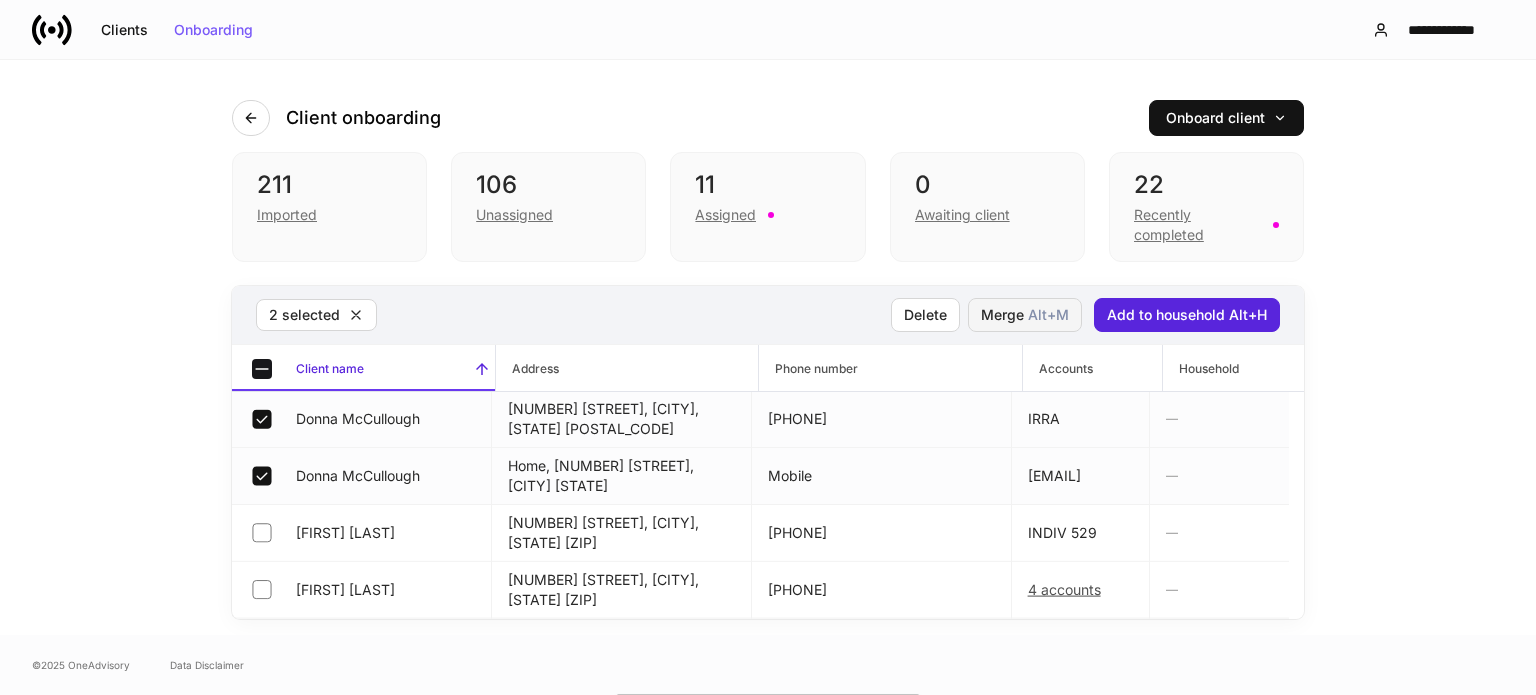 click on "Merge Alt+ M" at bounding box center [1025, 315] 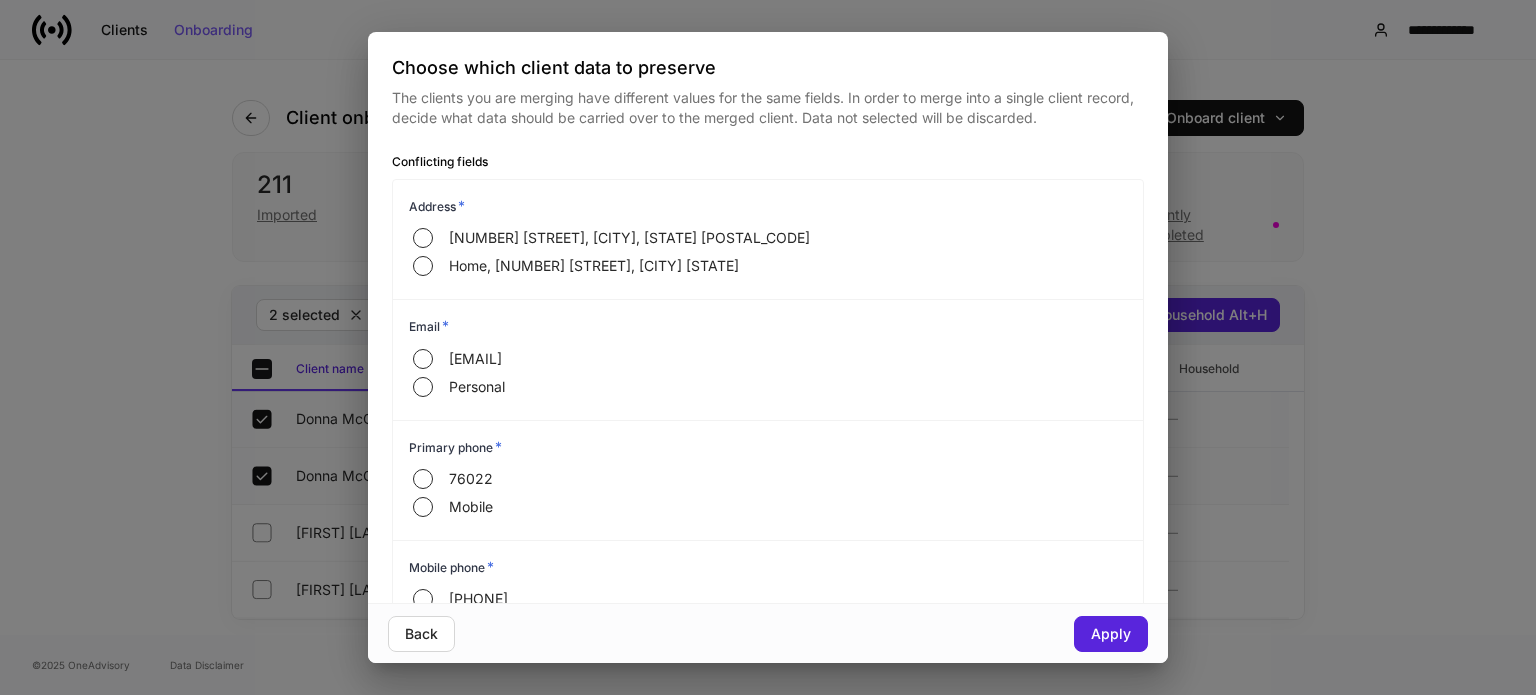 click on "Address * [NUMBER] [STREET], [CITY], [STATE] Home, [NUMBER] [STREET], [CITY] [STATE] Email * [EMAIL] Personal Primary phone * [PHONE] Mobile Mobile phone * [PHONE]" at bounding box center (768, 347) 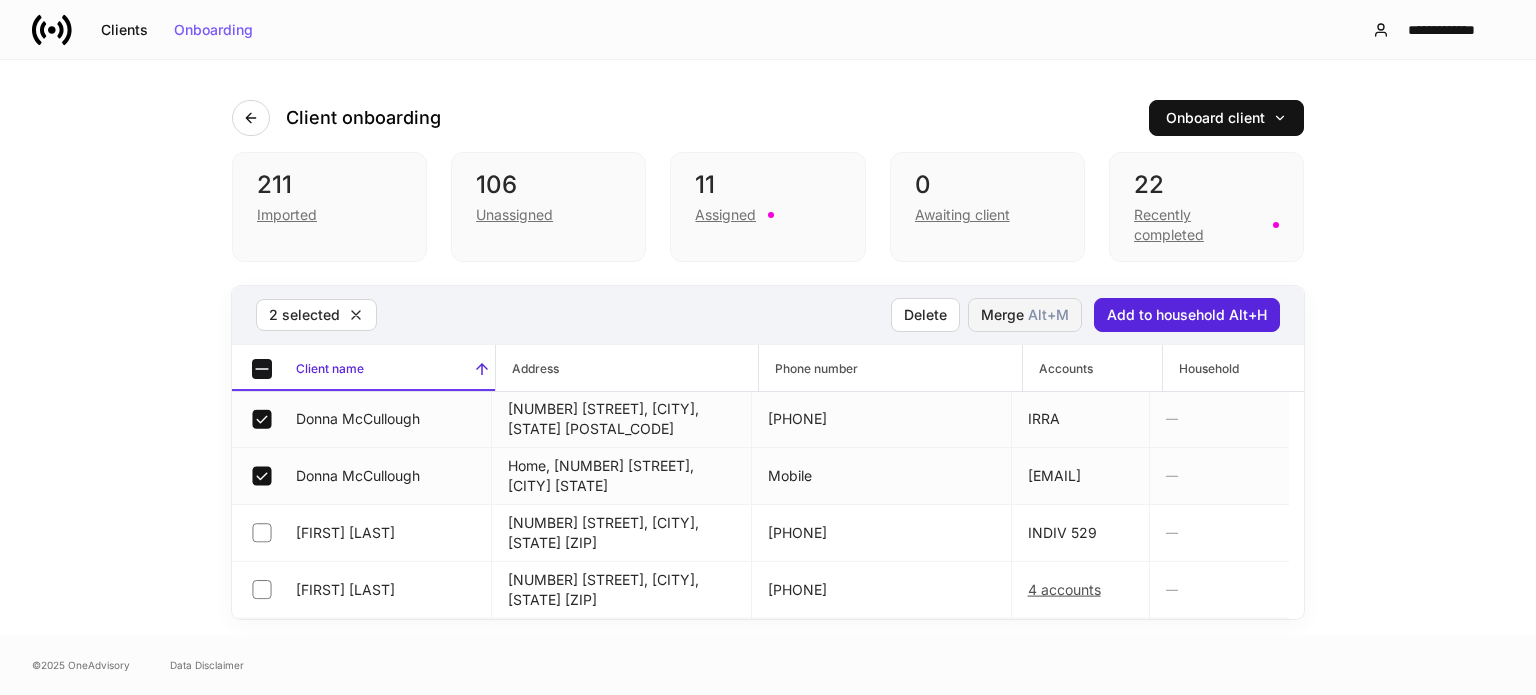 click on "Alt+ M" at bounding box center (1048, 315) 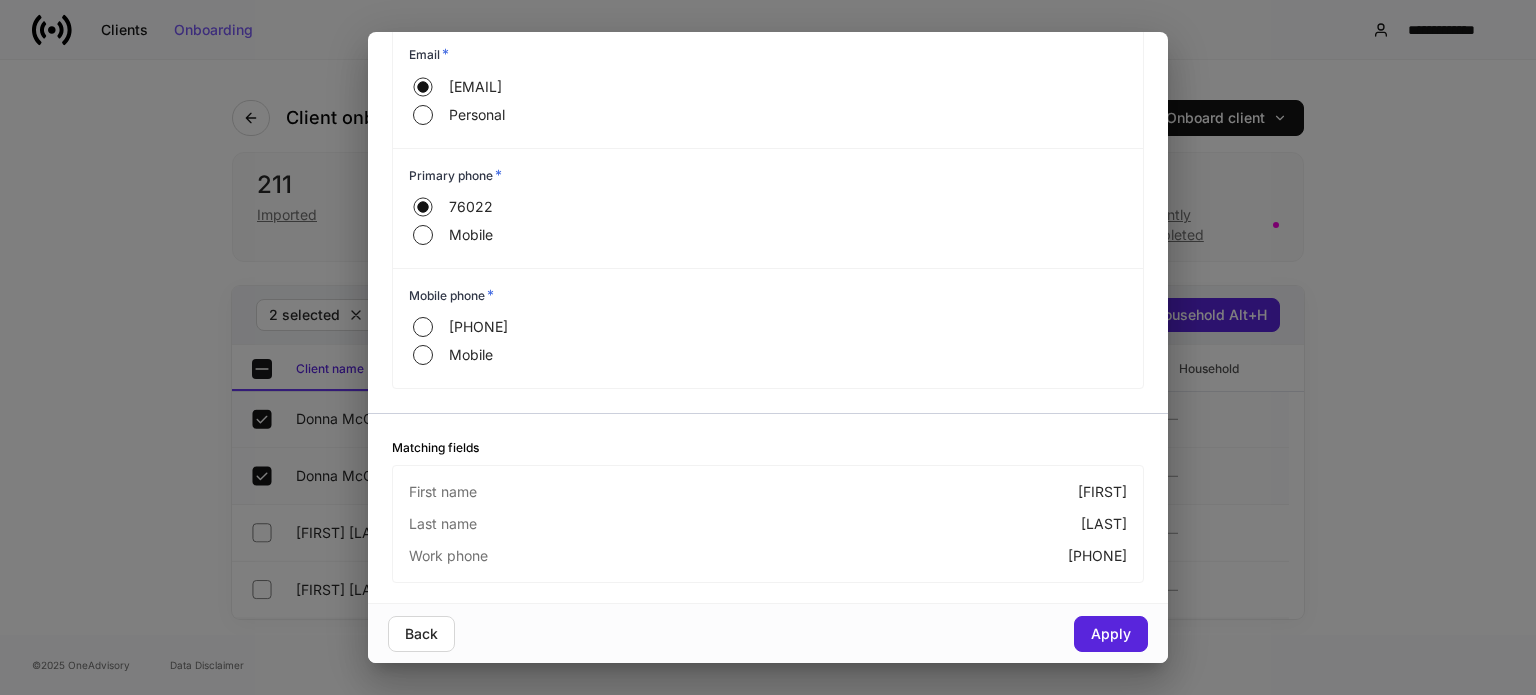 scroll, scrollTop: 284, scrollLeft: 0, axis: vertical 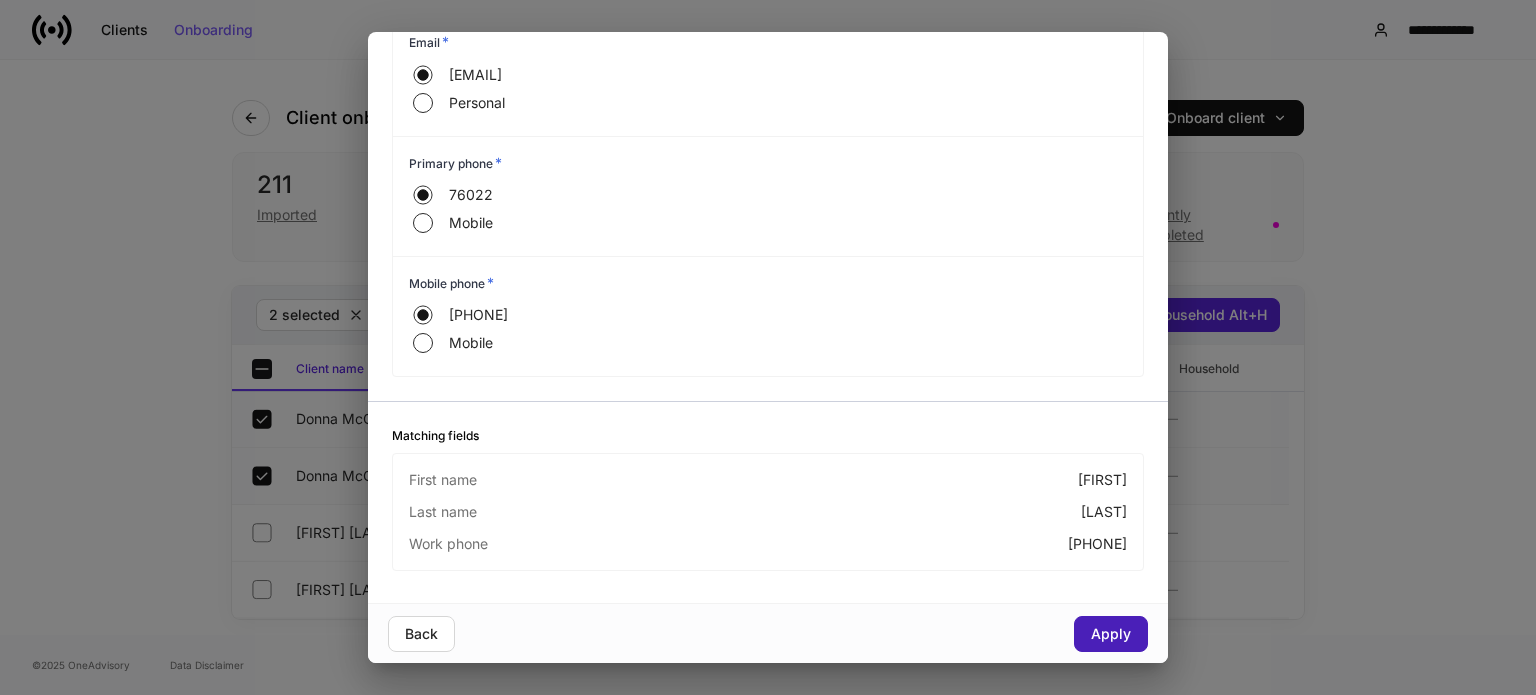 click on "Apply" at bounding box center (1111, 634) 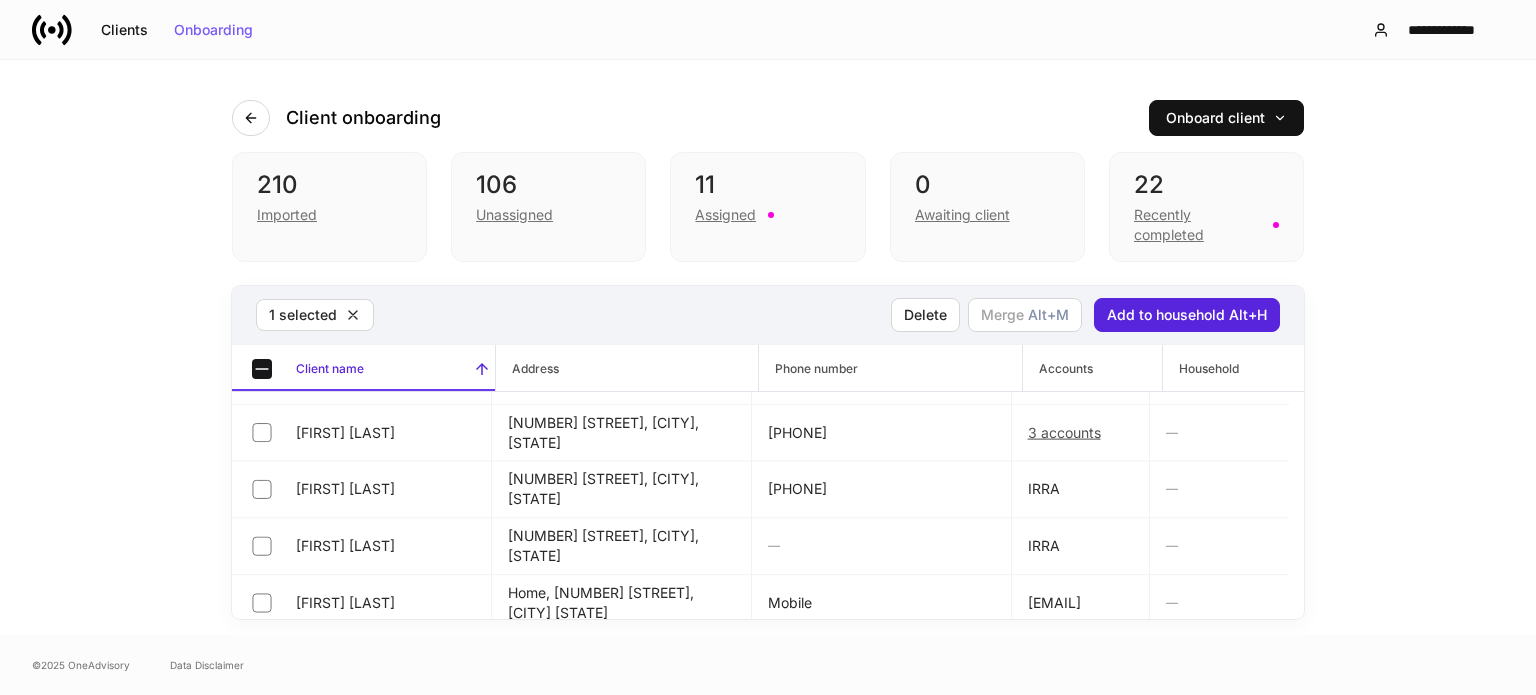 scroll, scrollTop: 8320, scrollLeft: 0, axis: vertical 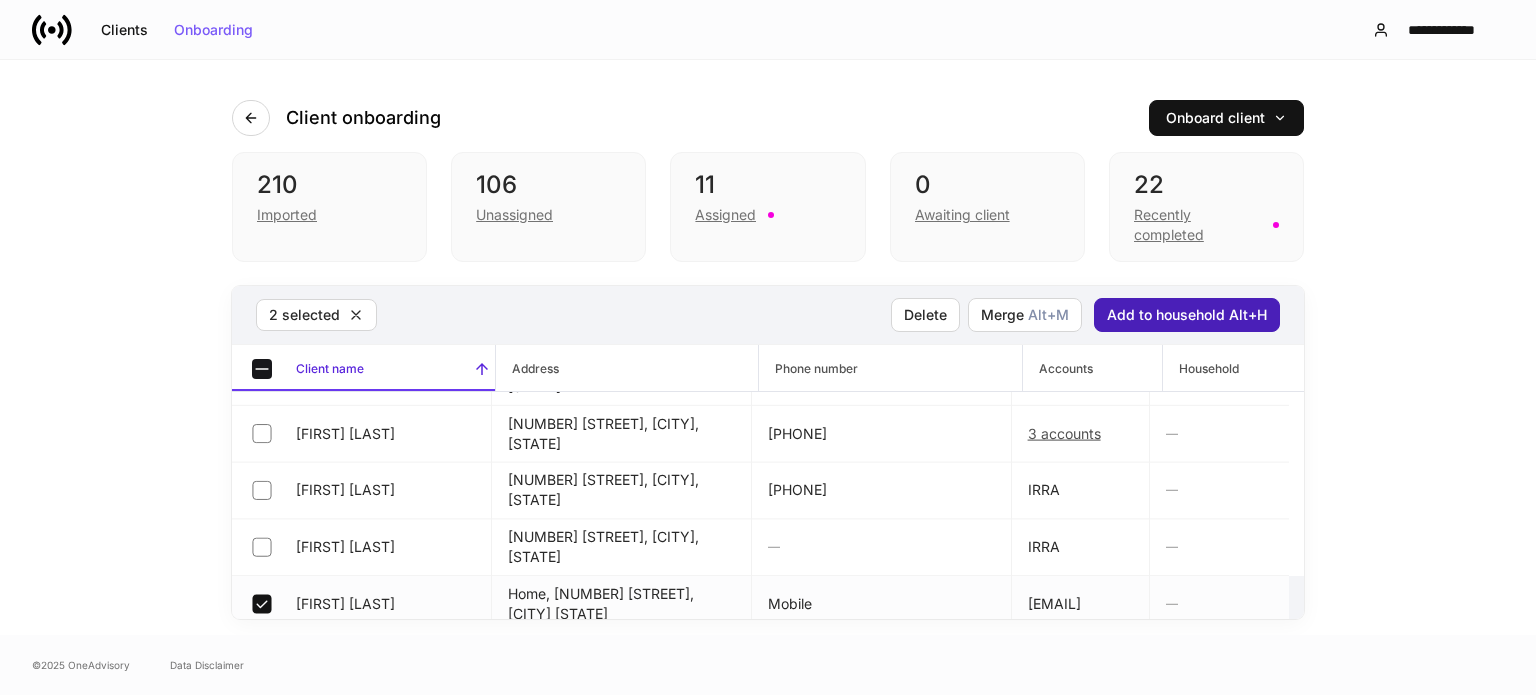 click on "Add to household Alt+H" at bounding box center [1187, 315] 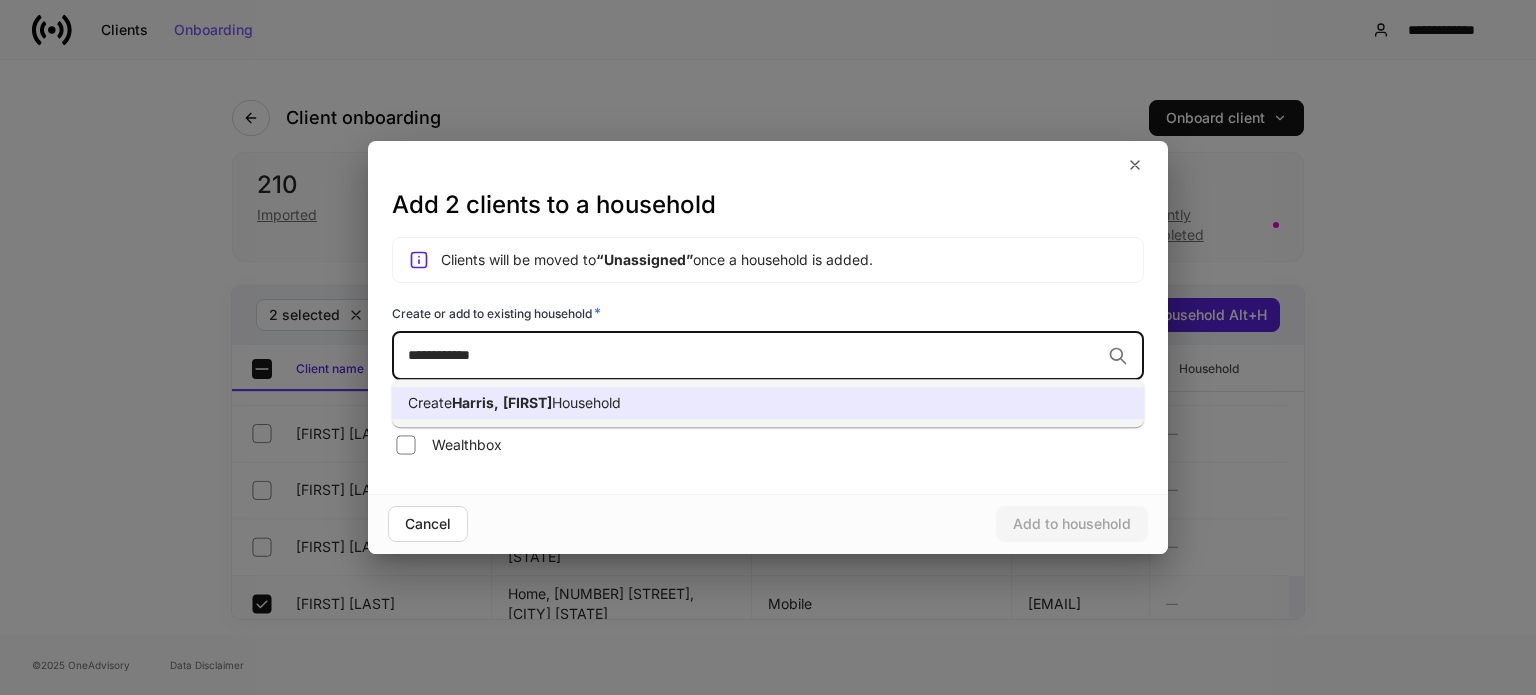 click on "Household" at bounding box center (586, 402) 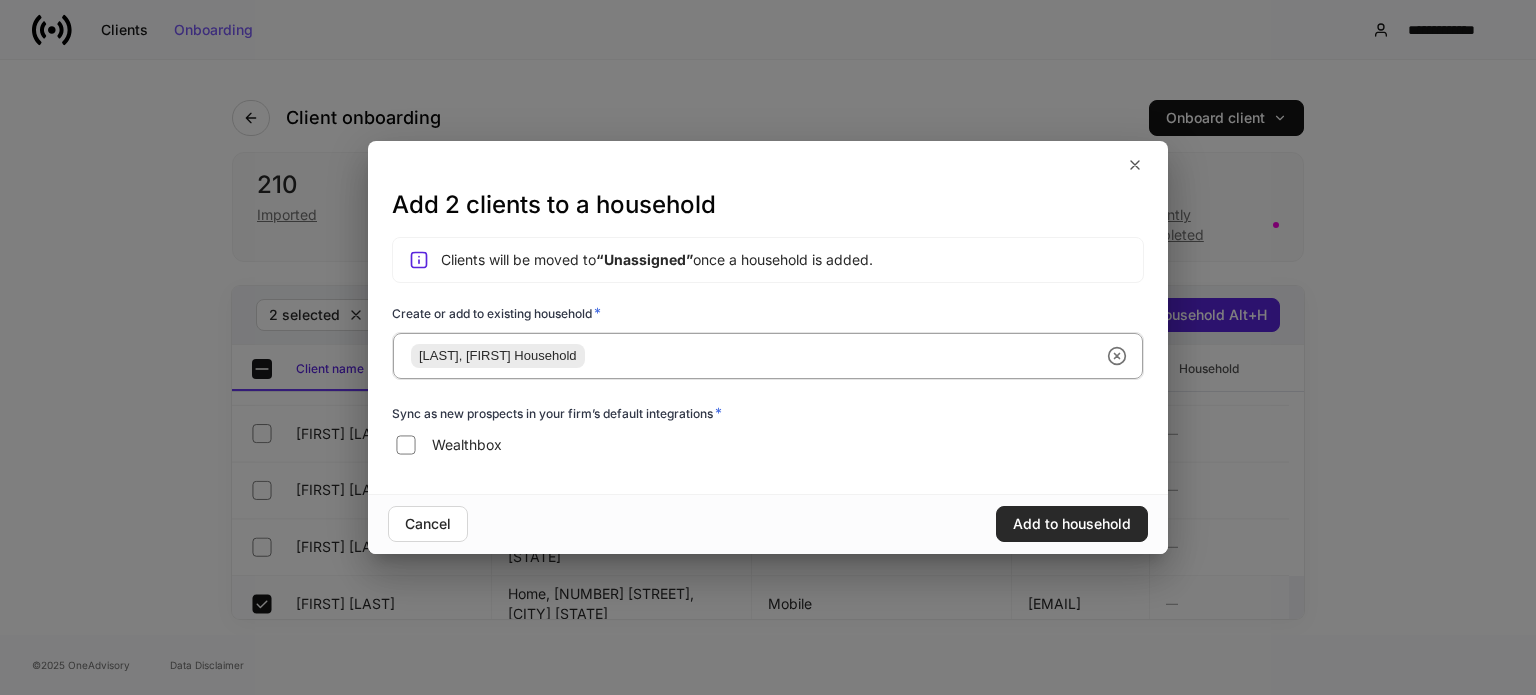 click on "Add to household" at bounding box center (1072, 524) 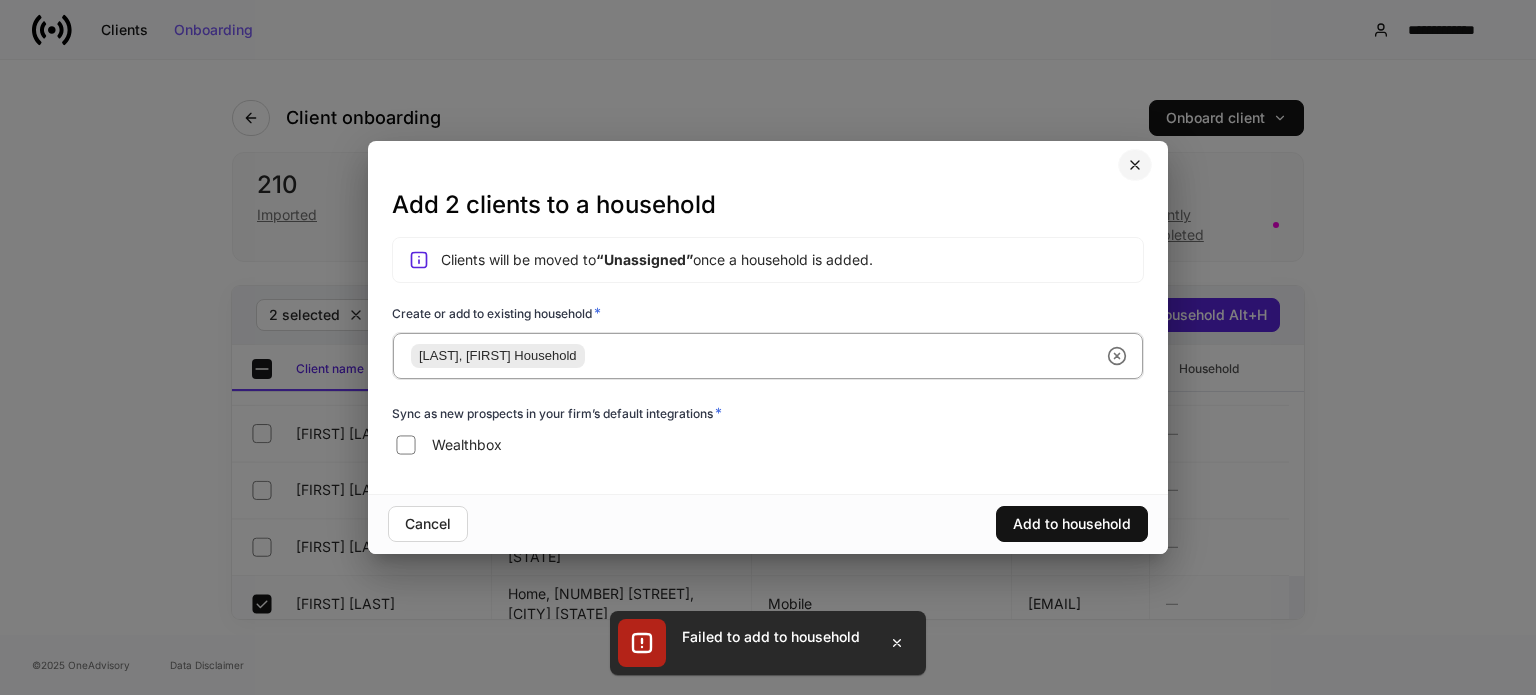 click 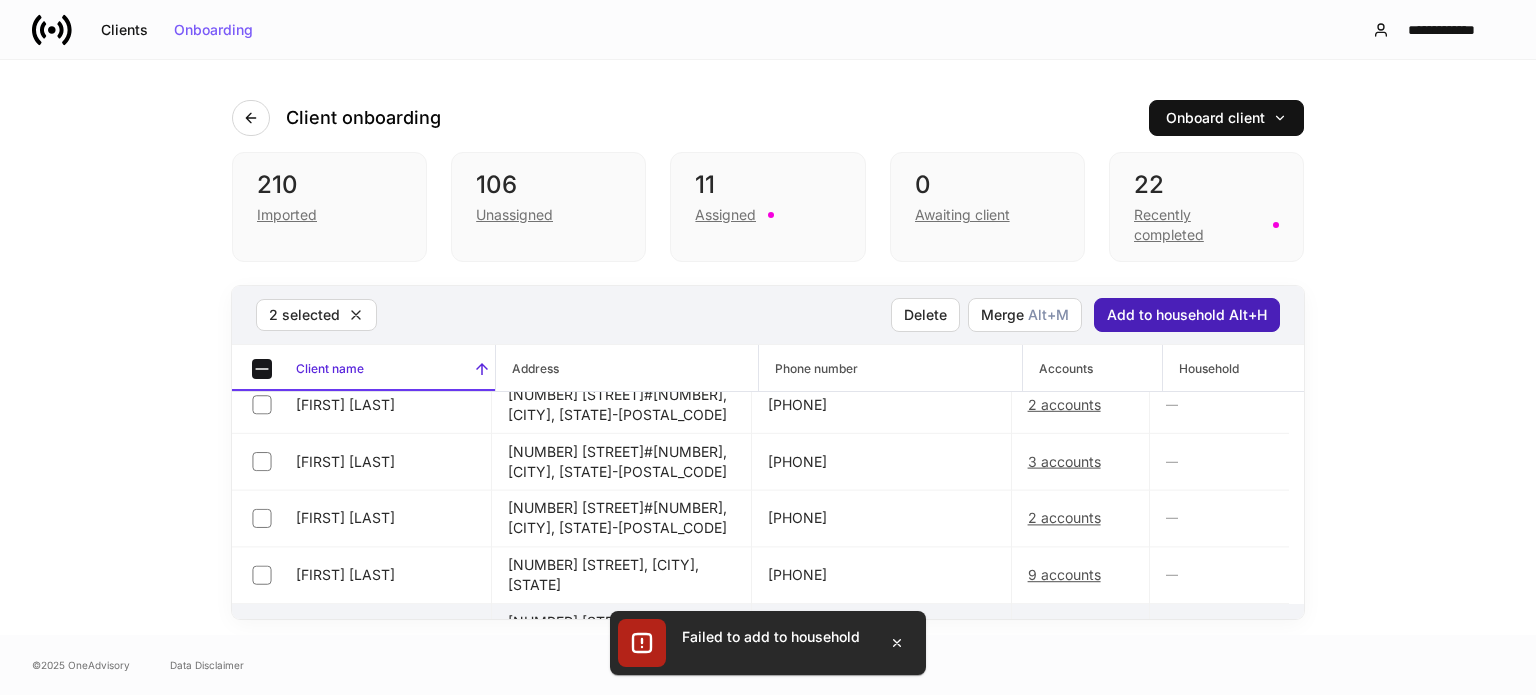 scroll, scrollTop: 8620, scrollLeft: 0, axis: vertical 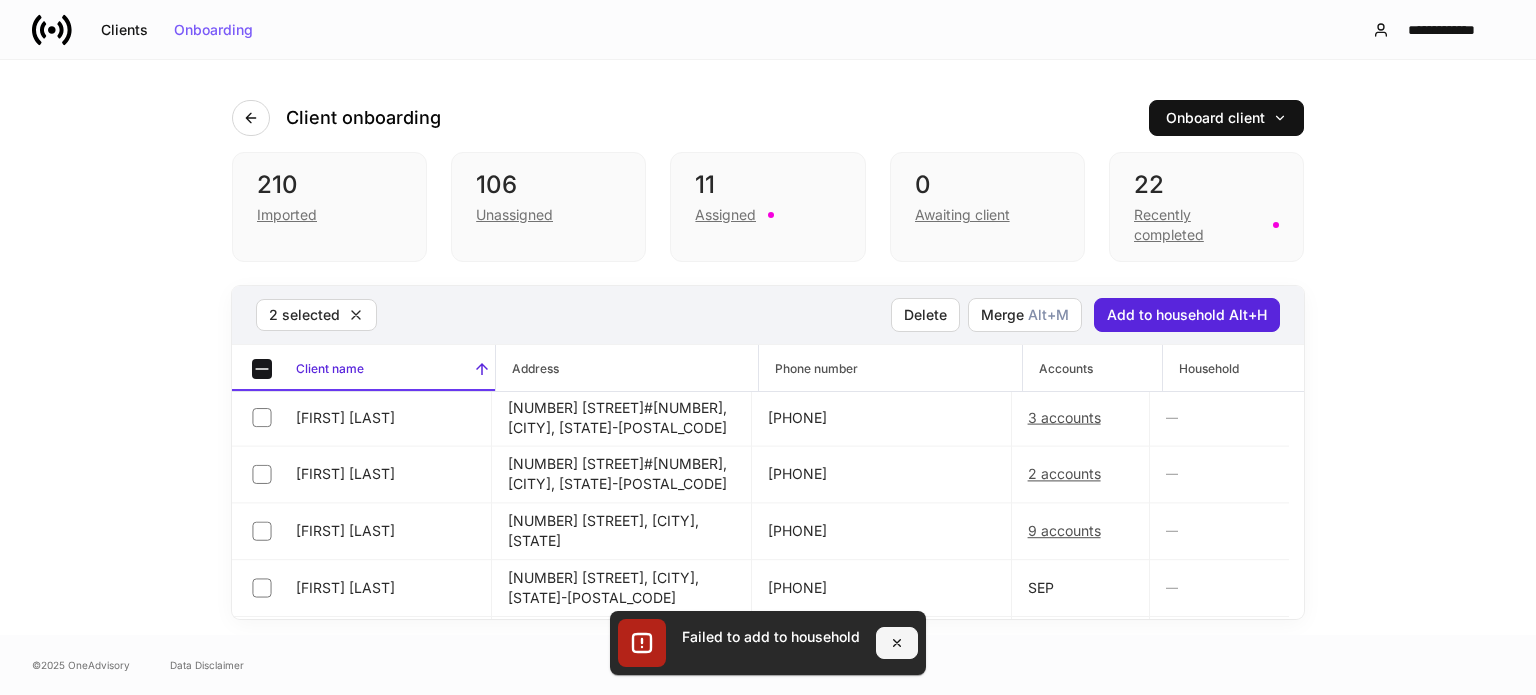 click 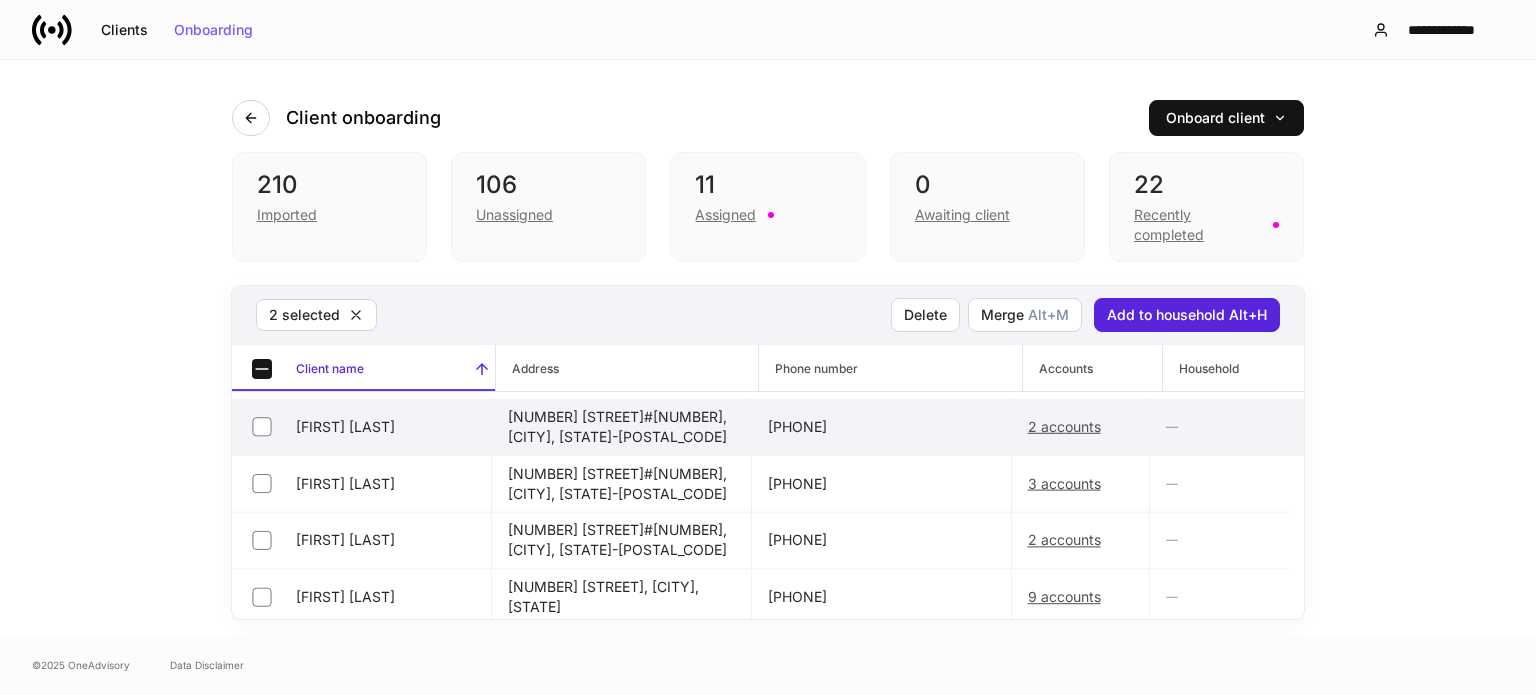 scroll, scrollTop: 8520, scrollLeft: 0, axis: vertical 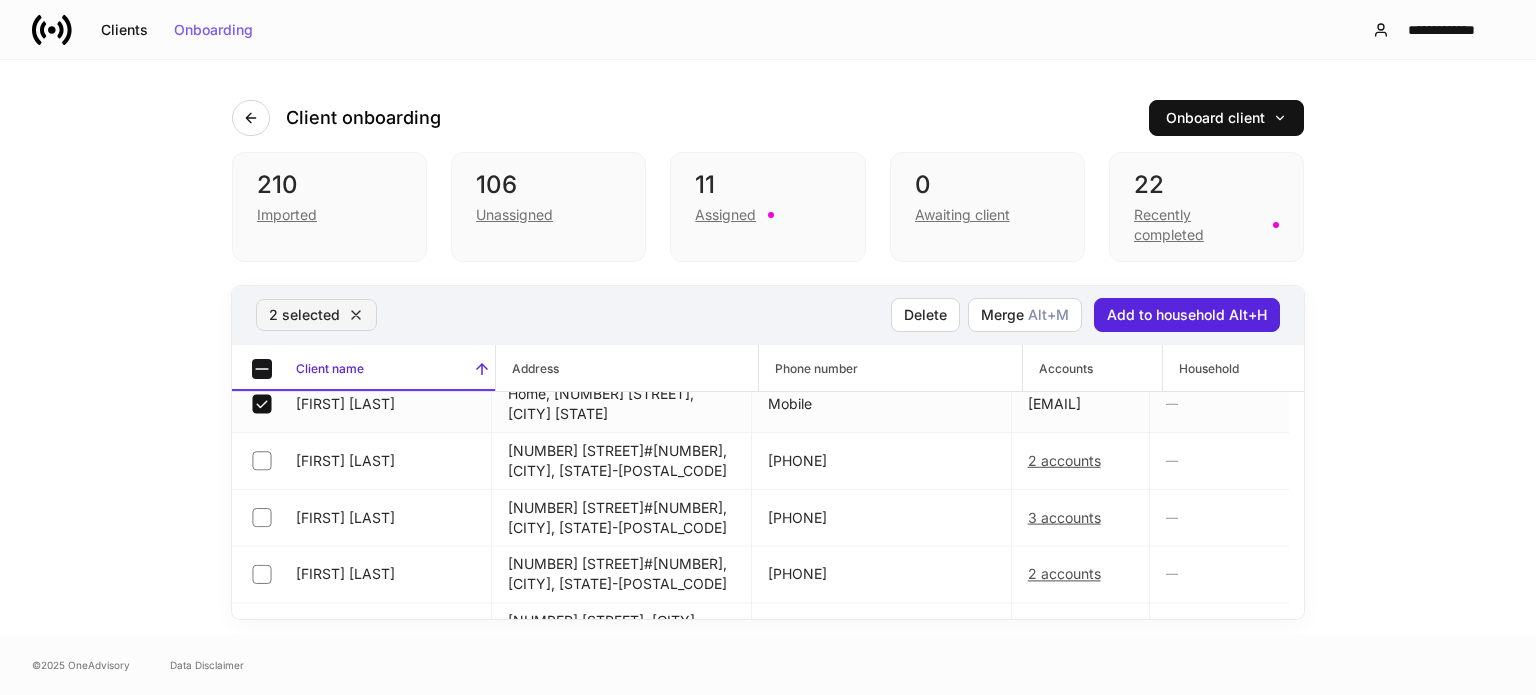 click 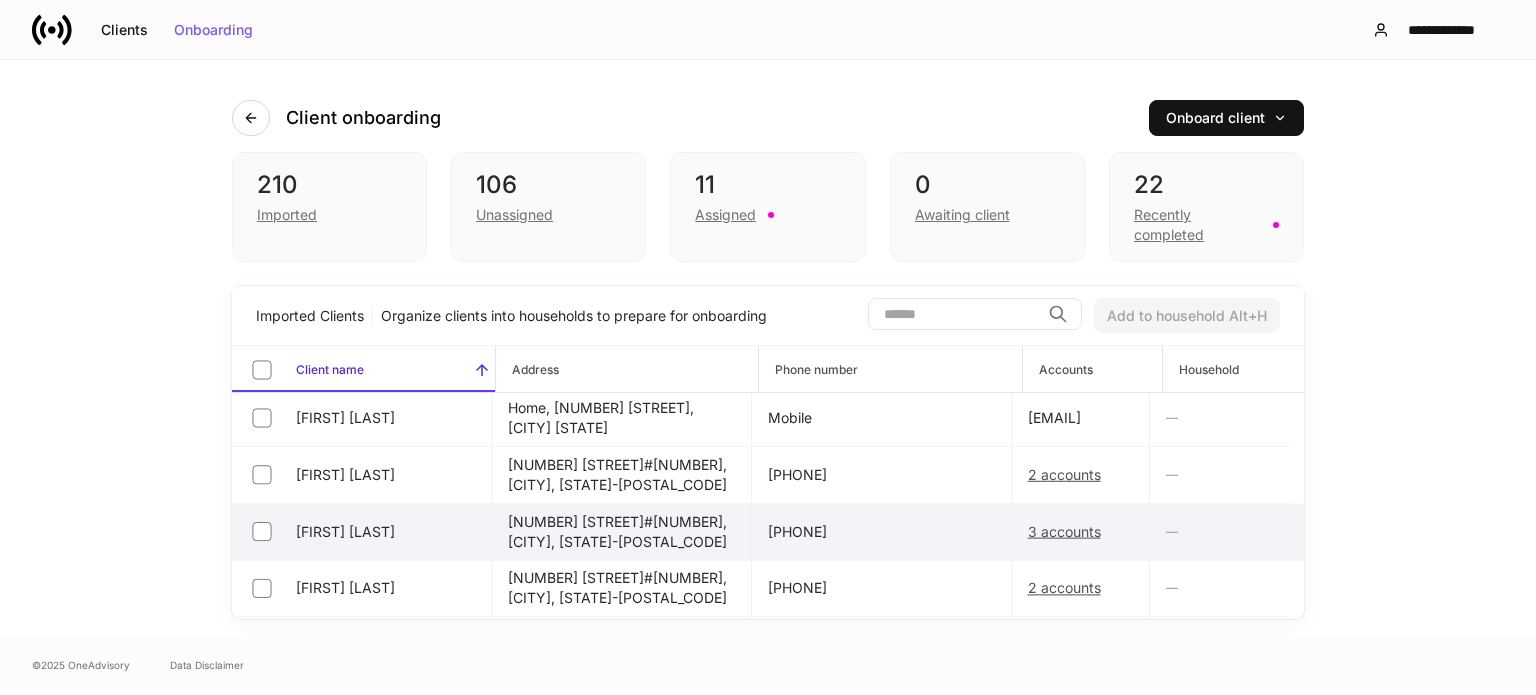 scroll, scrollTop: 8520, scrollLeft: 0, axis: vertical 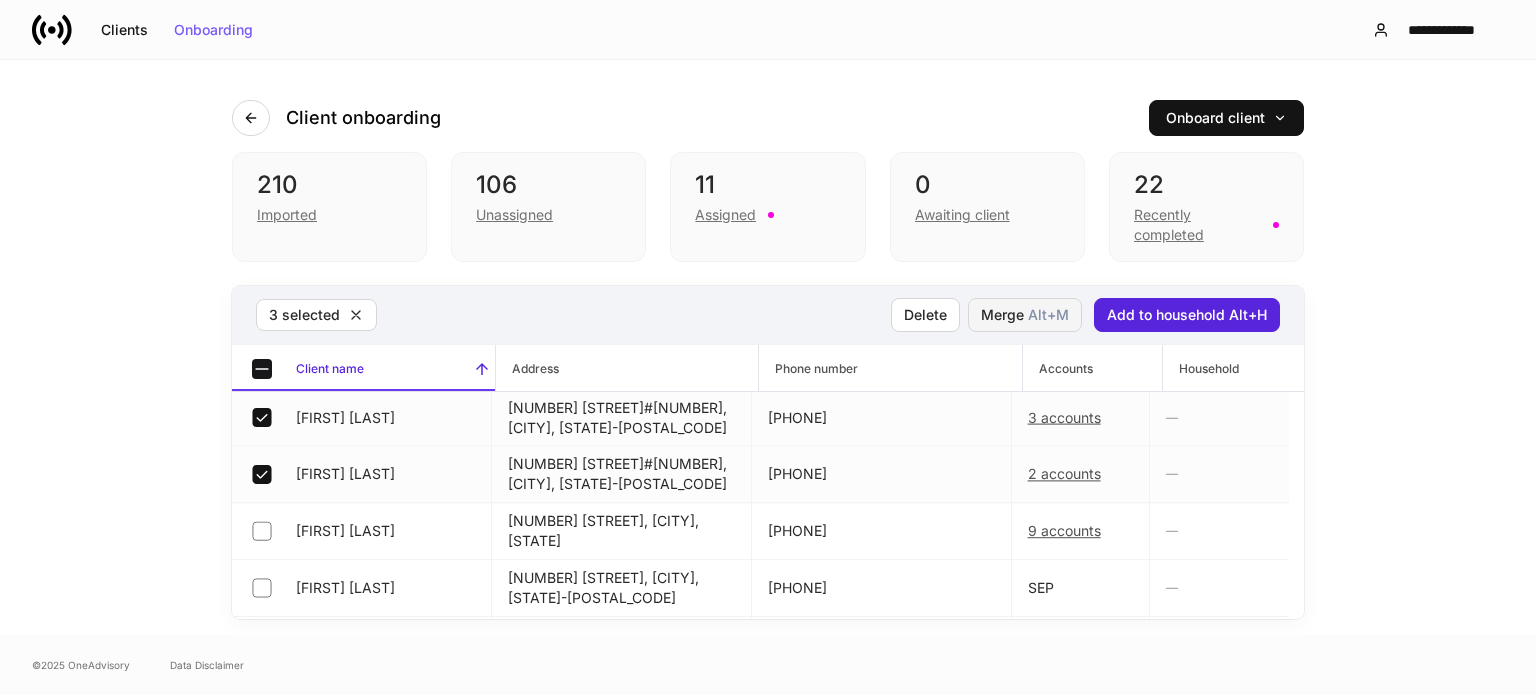 click on "Merge Alt+ M" at bounding box center (1025, 315) 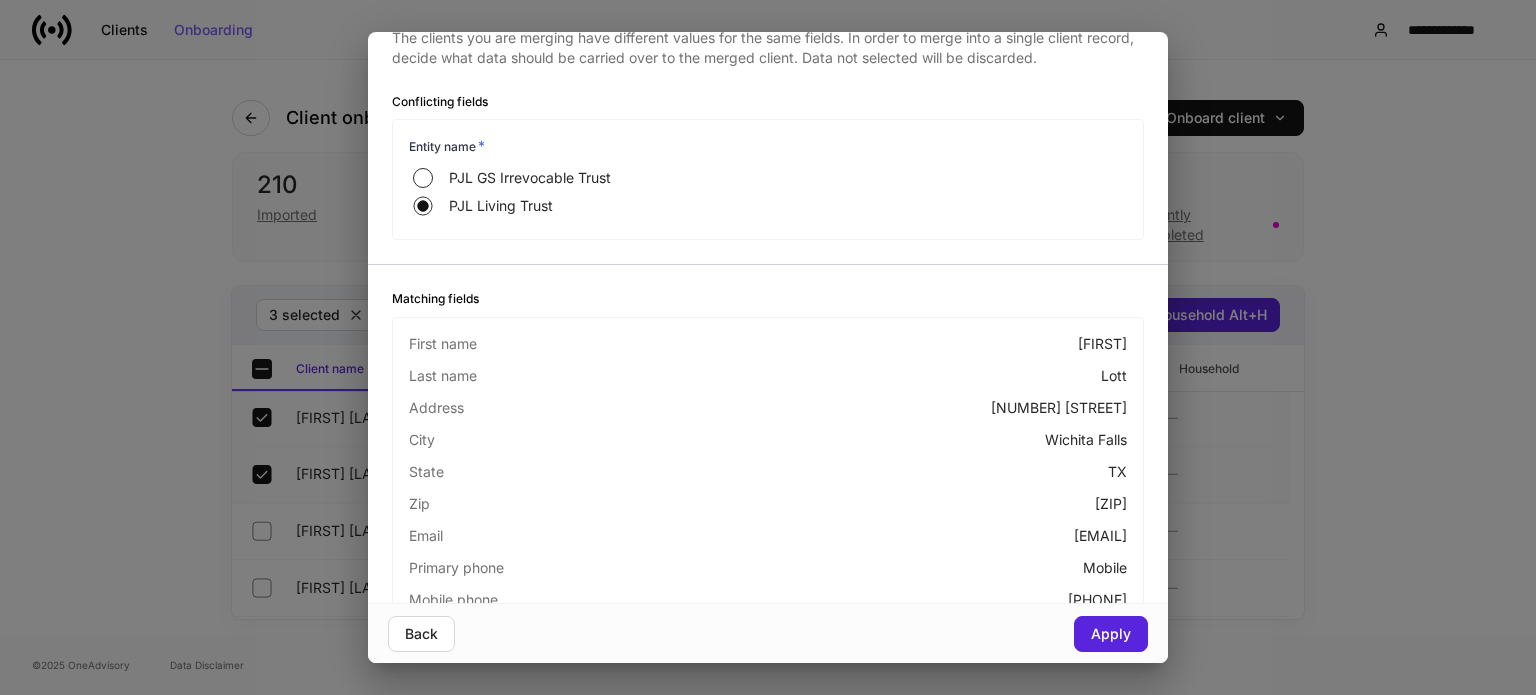 scroll, scrollTop: 115, scrollLeft: 0, axis: vertical 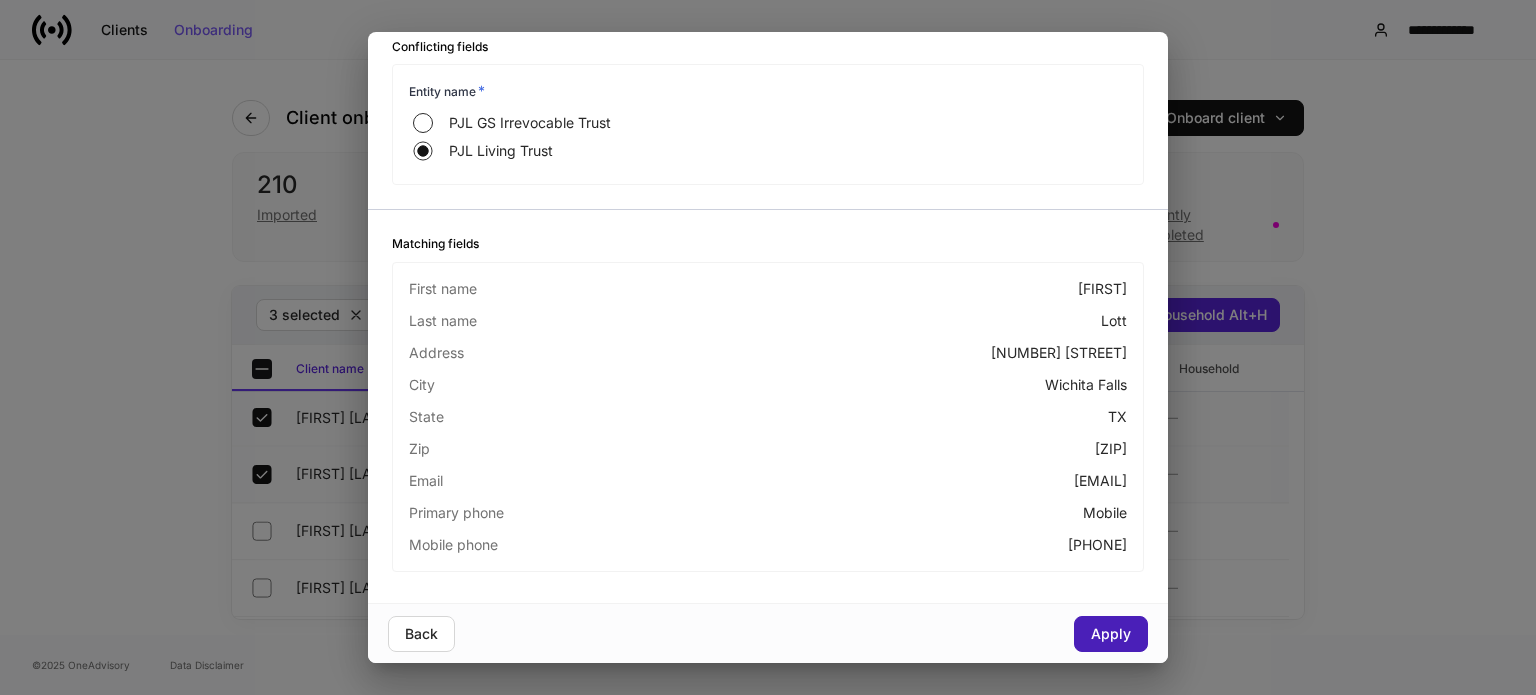 click on "Apply" at bounding box center (1111, 634) 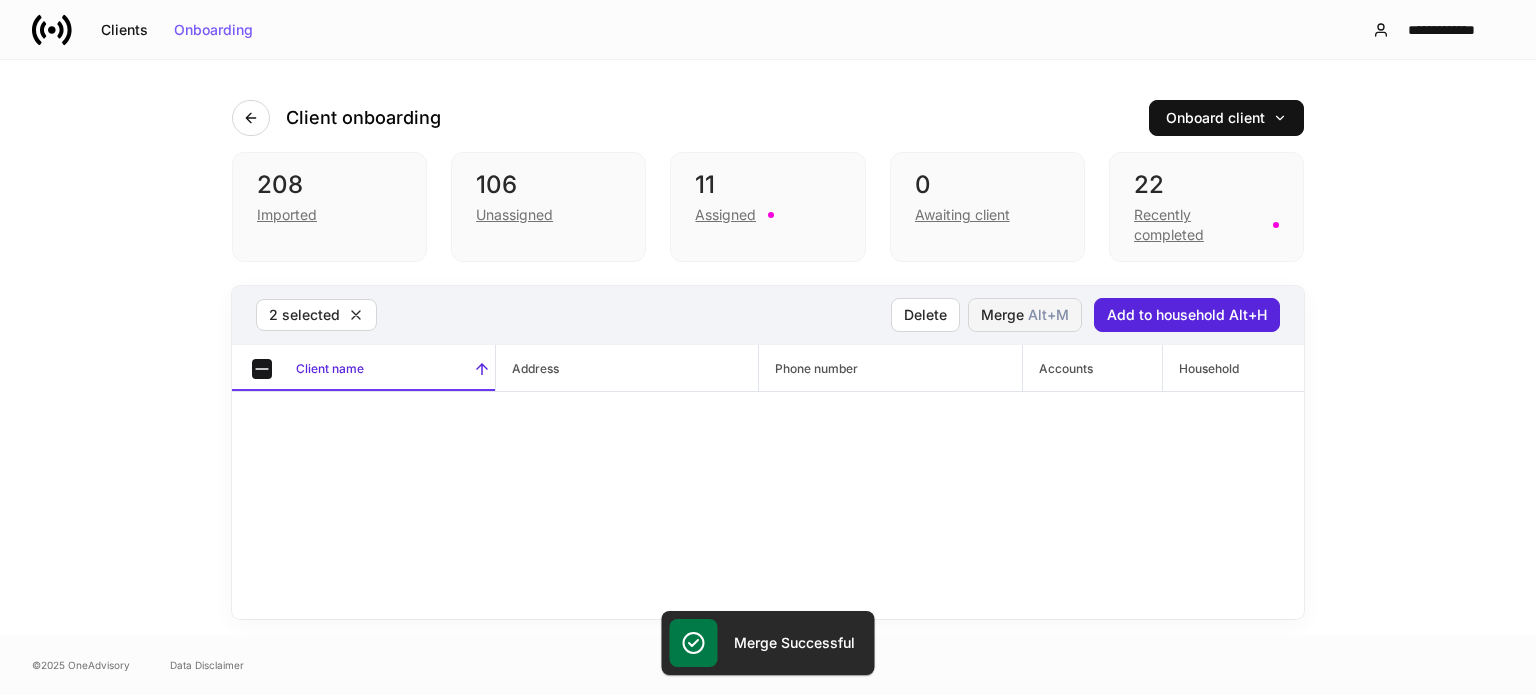 click on "Merge Alt+ M" at bounding box center (1025, 315) 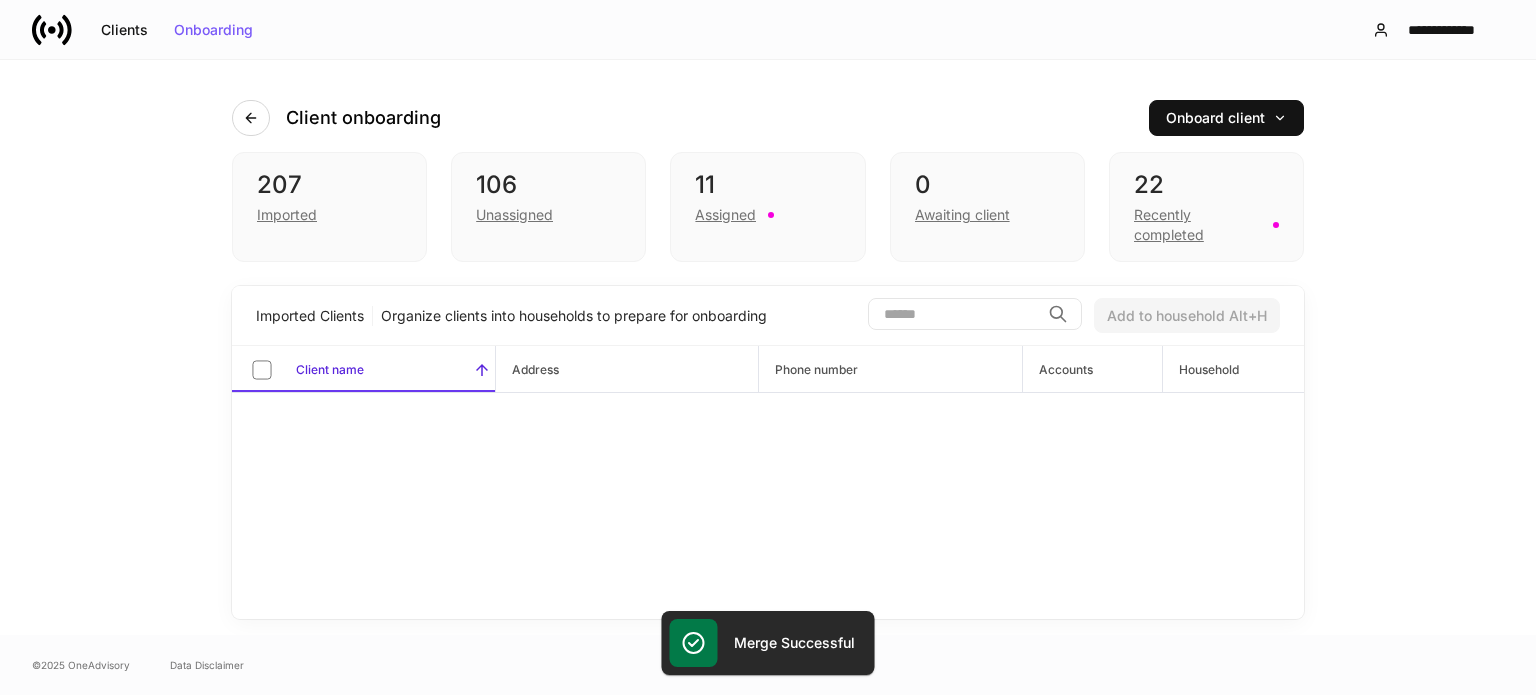 scroll, scrollTop: 8520, scrollLeft: 0, axis: vertical 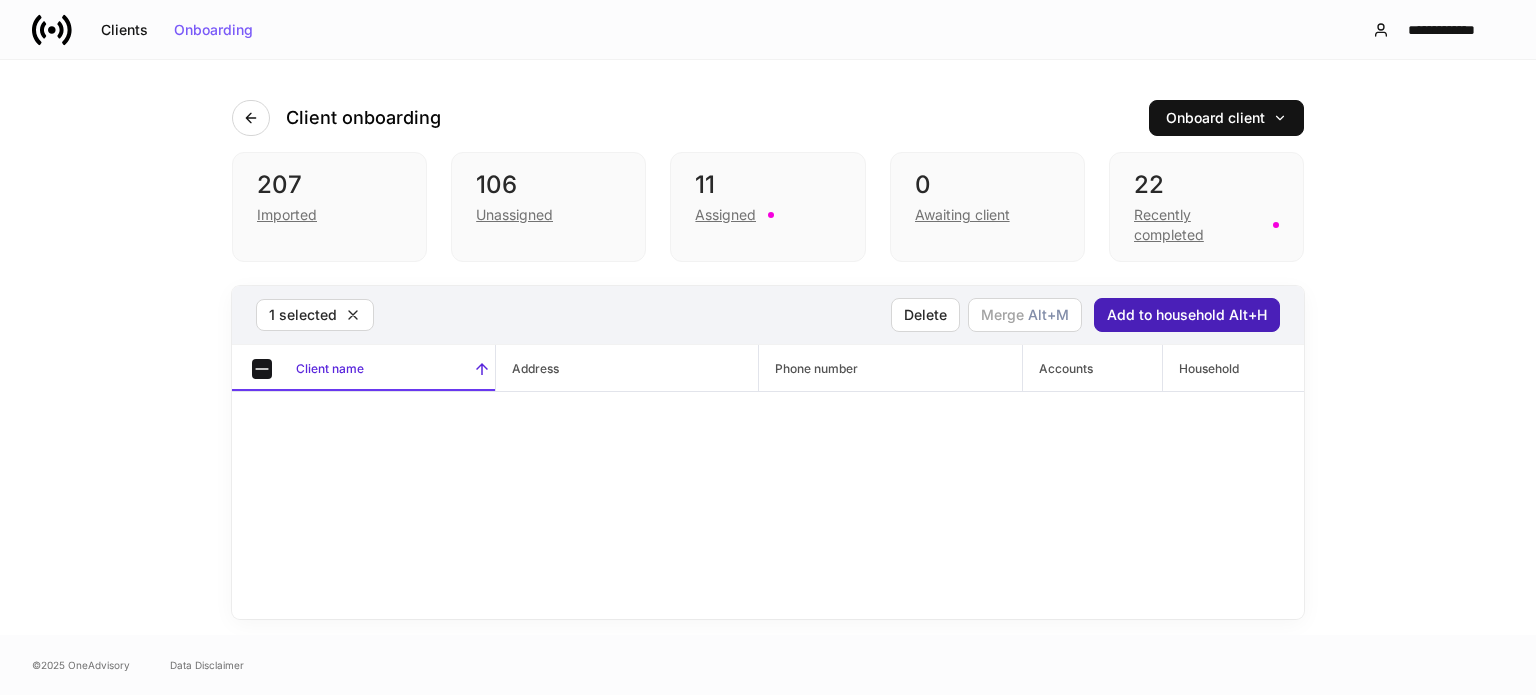 click on "Add to household Alt+H" at bounding box center [1187, 315] 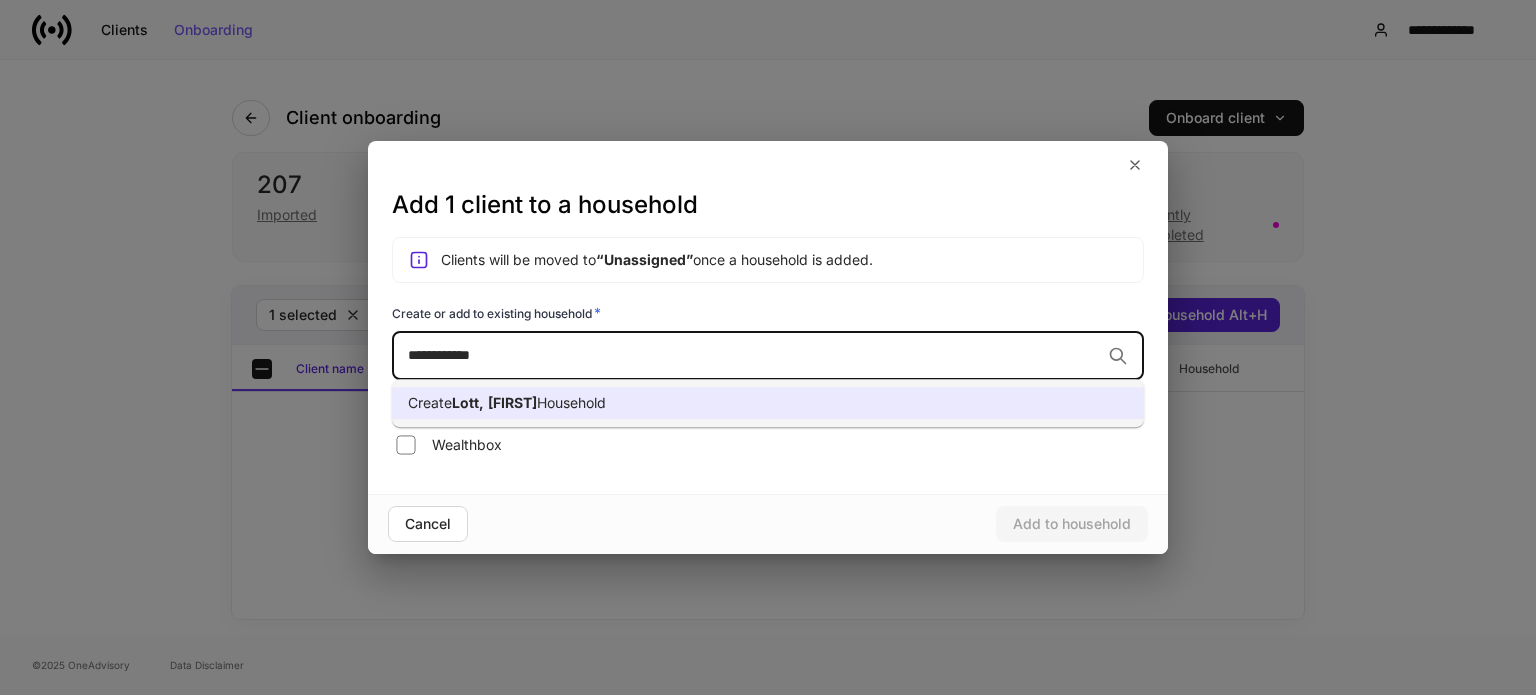 click on "Create [LAST], [FIRST] Household" at bounding box center [768, 403] 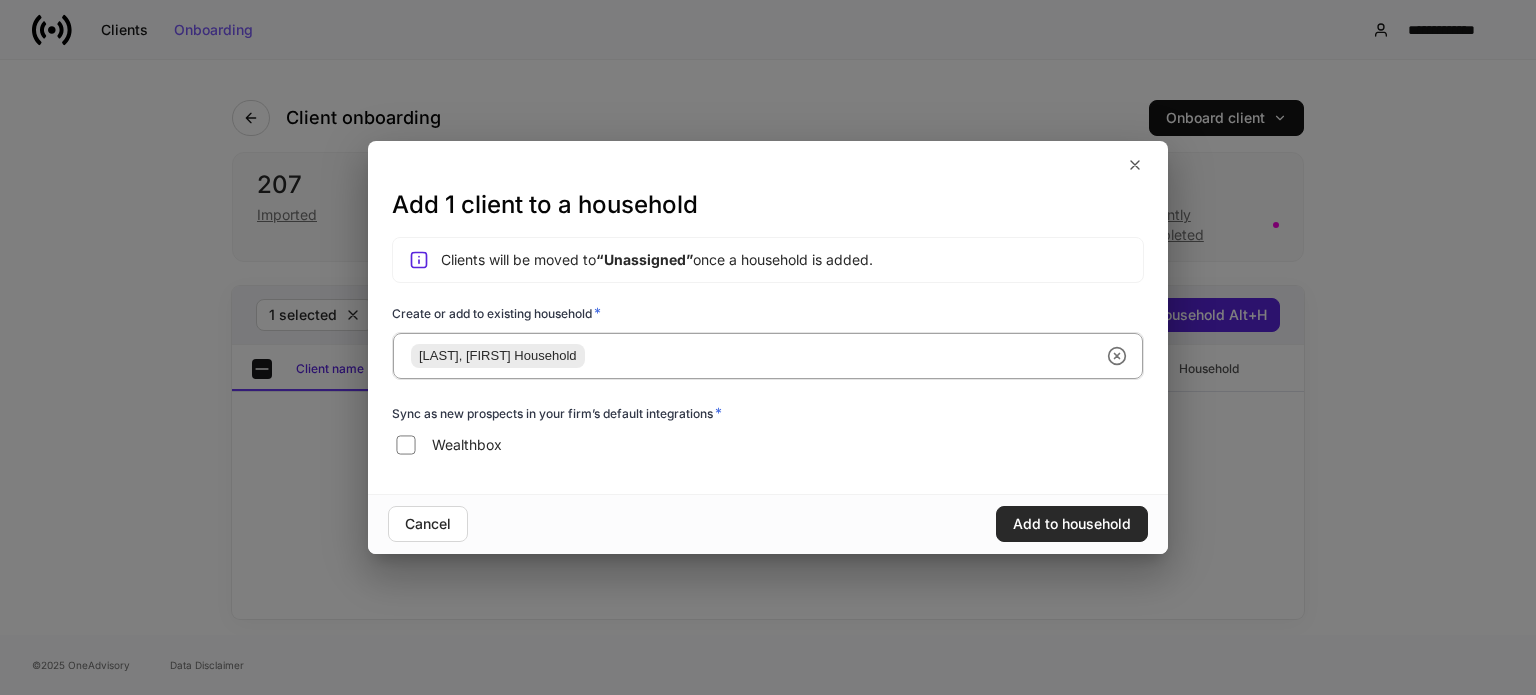 click on "Add to household" at bounding box center [1072, 524] 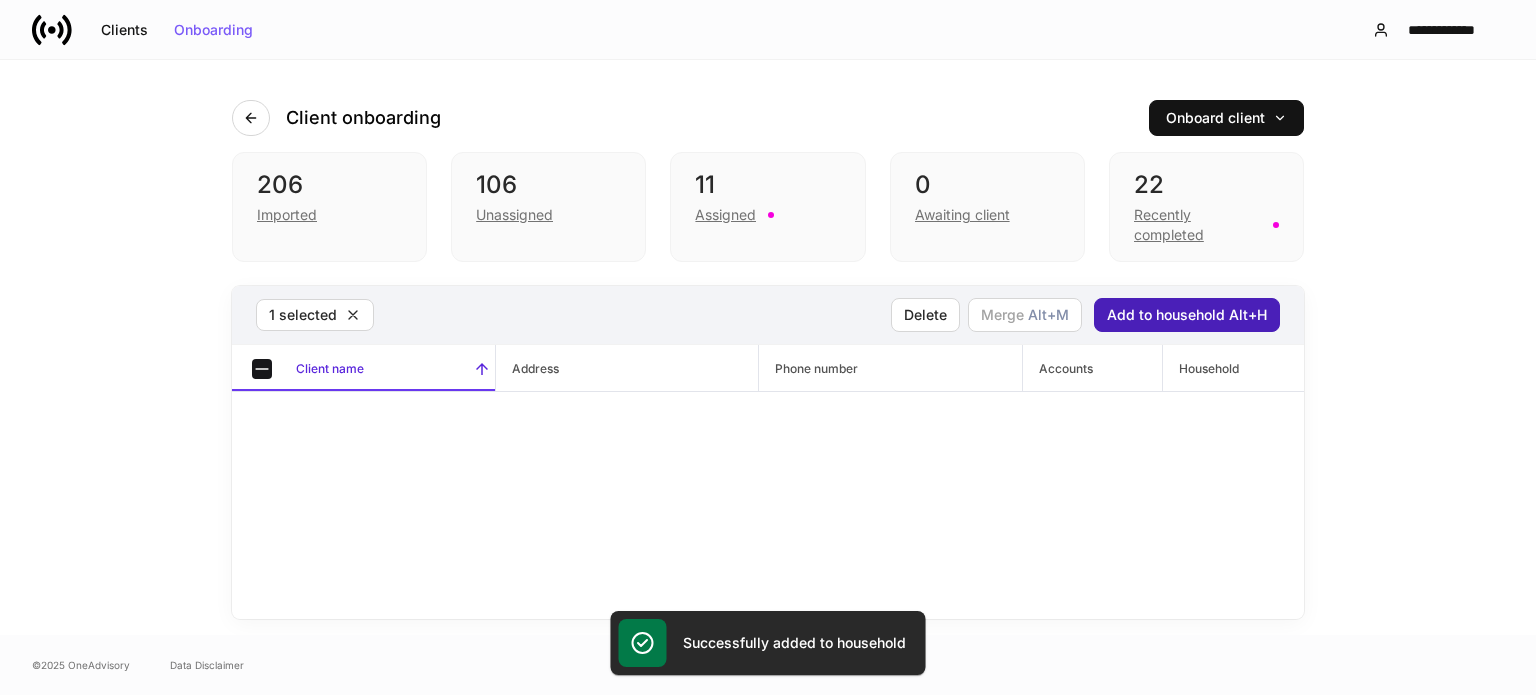 click on "Add to household Alt+H" at bounding box center (1187, 315) 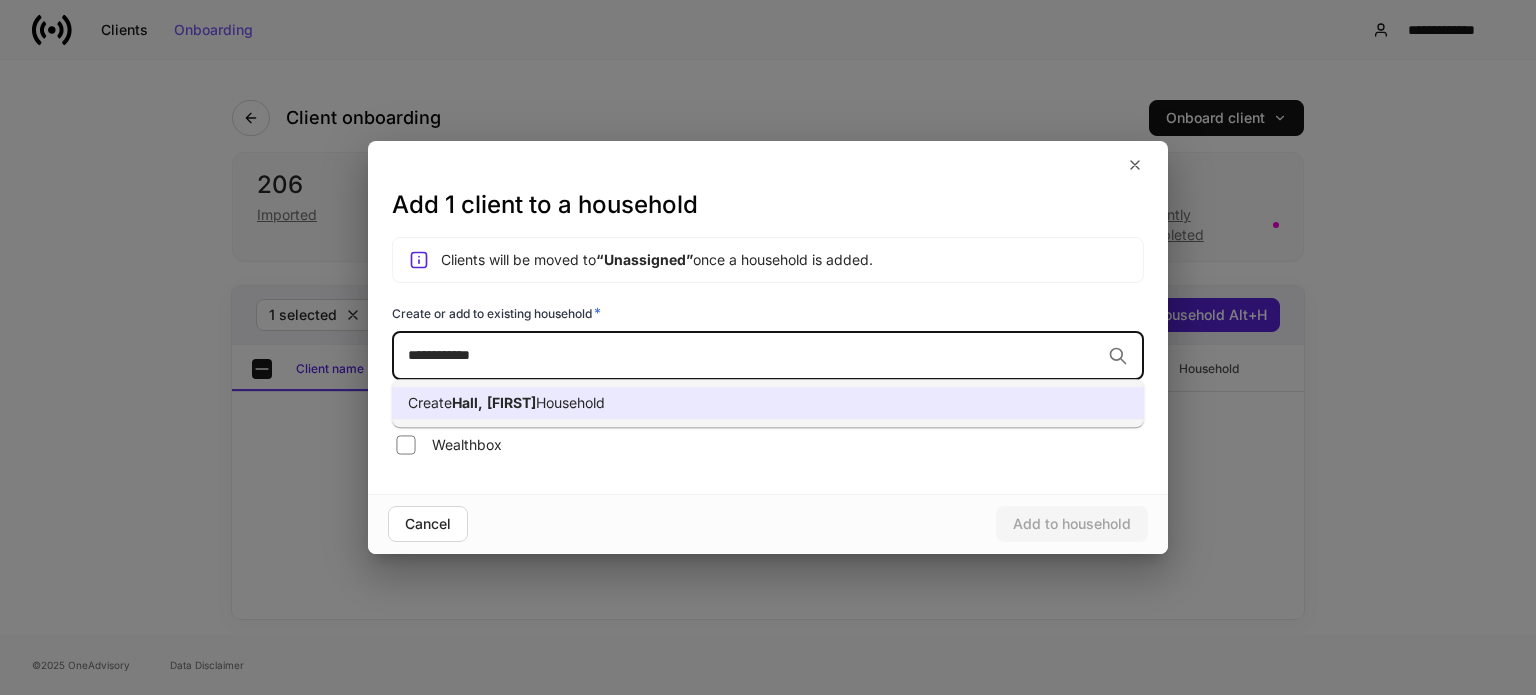click on "Create [LAST], [FIRST] Household" at bounding box center [768, 403] 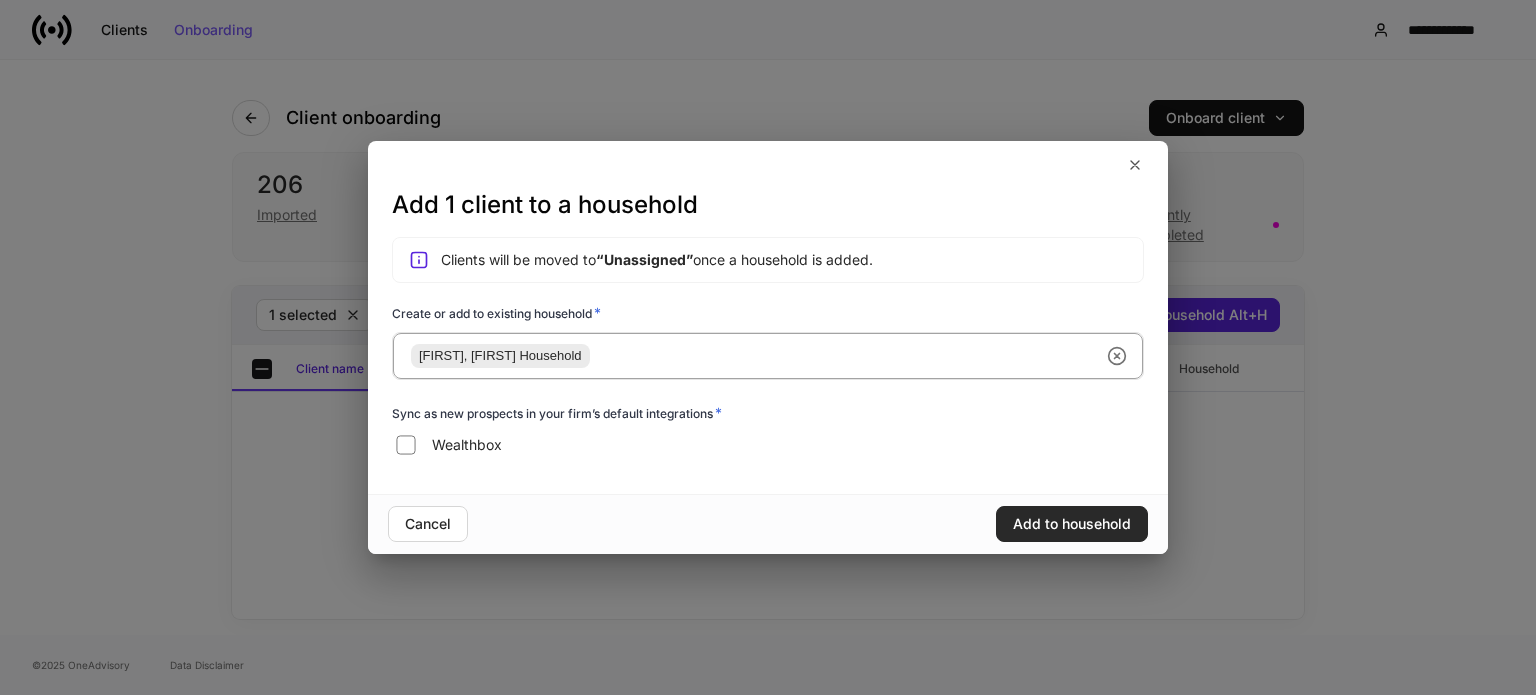 click on "Add to household" at bounding box center [1072, 524] 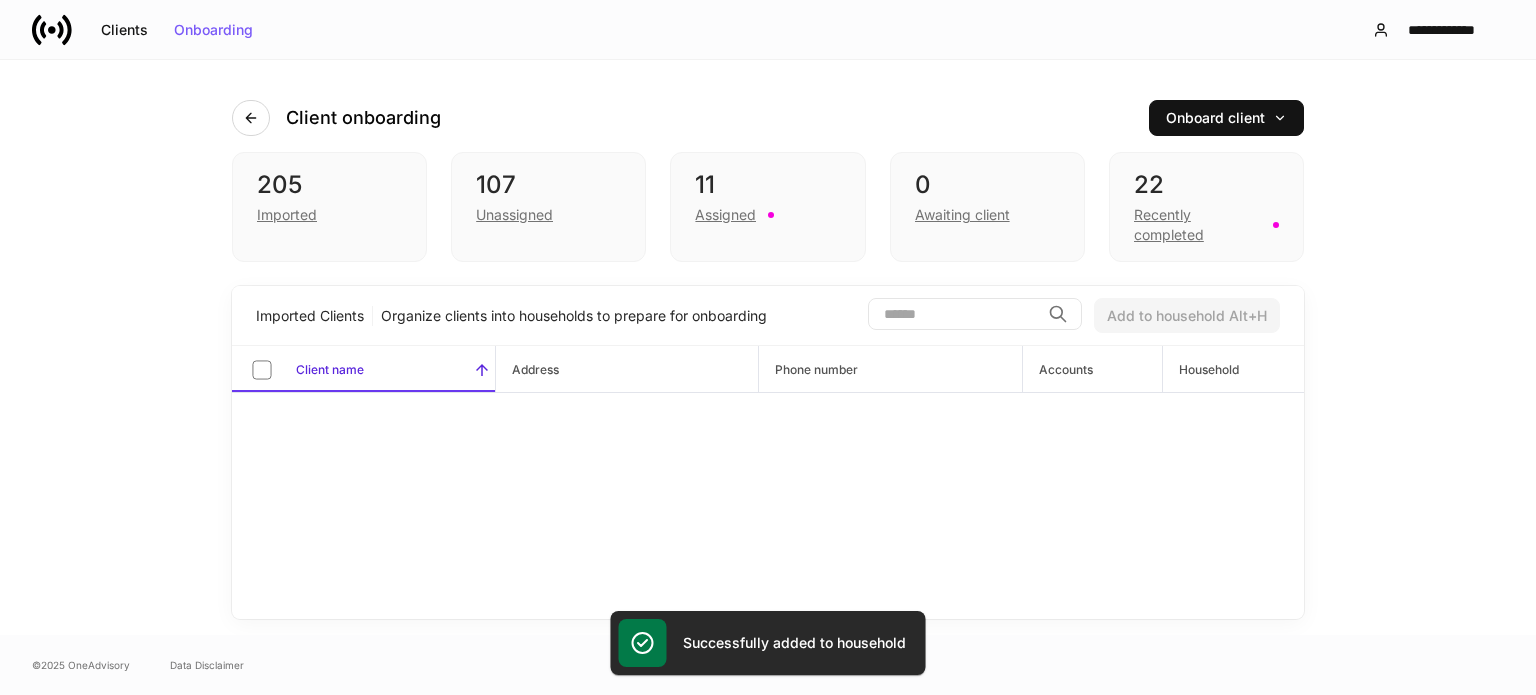 click at bounding box center (954, 314) 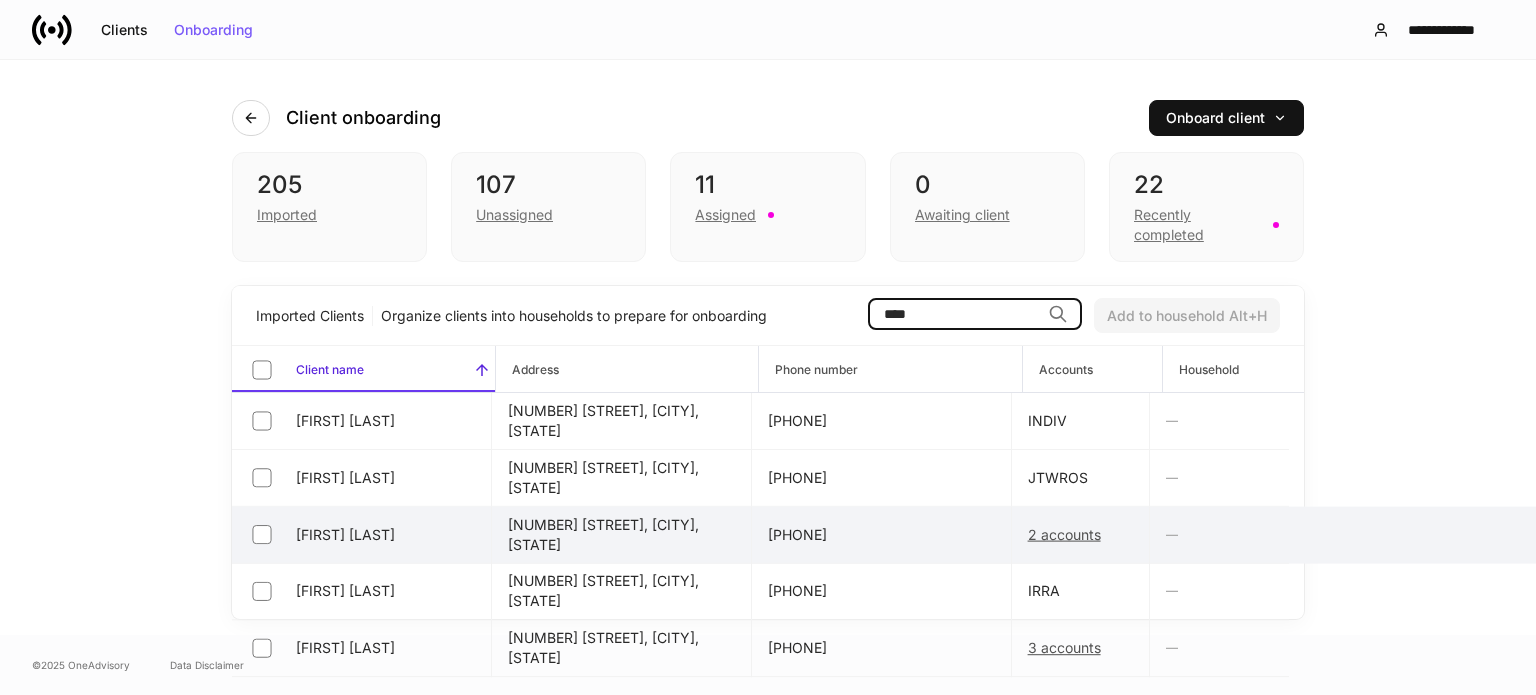 scroll, scrollTop: 0, scrollLeft: 0, axis: both 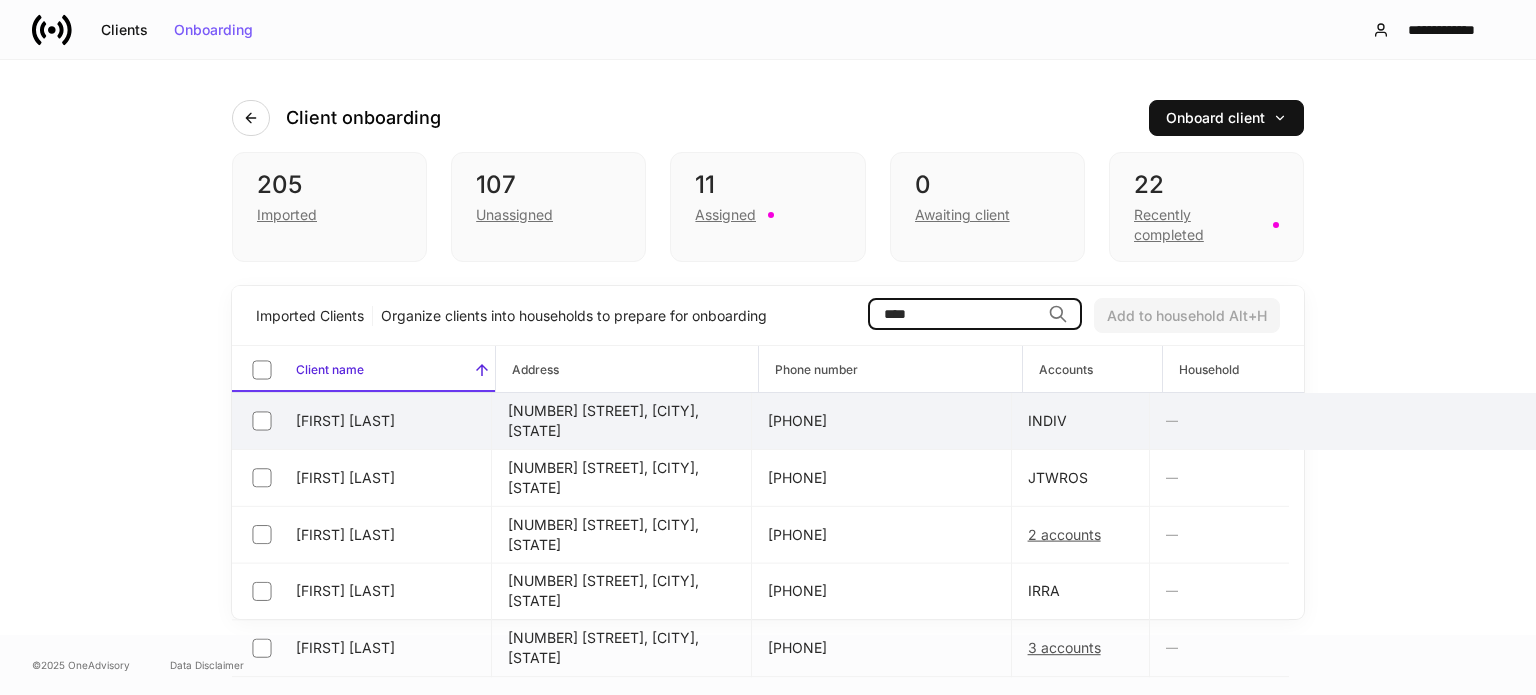 type on "****" 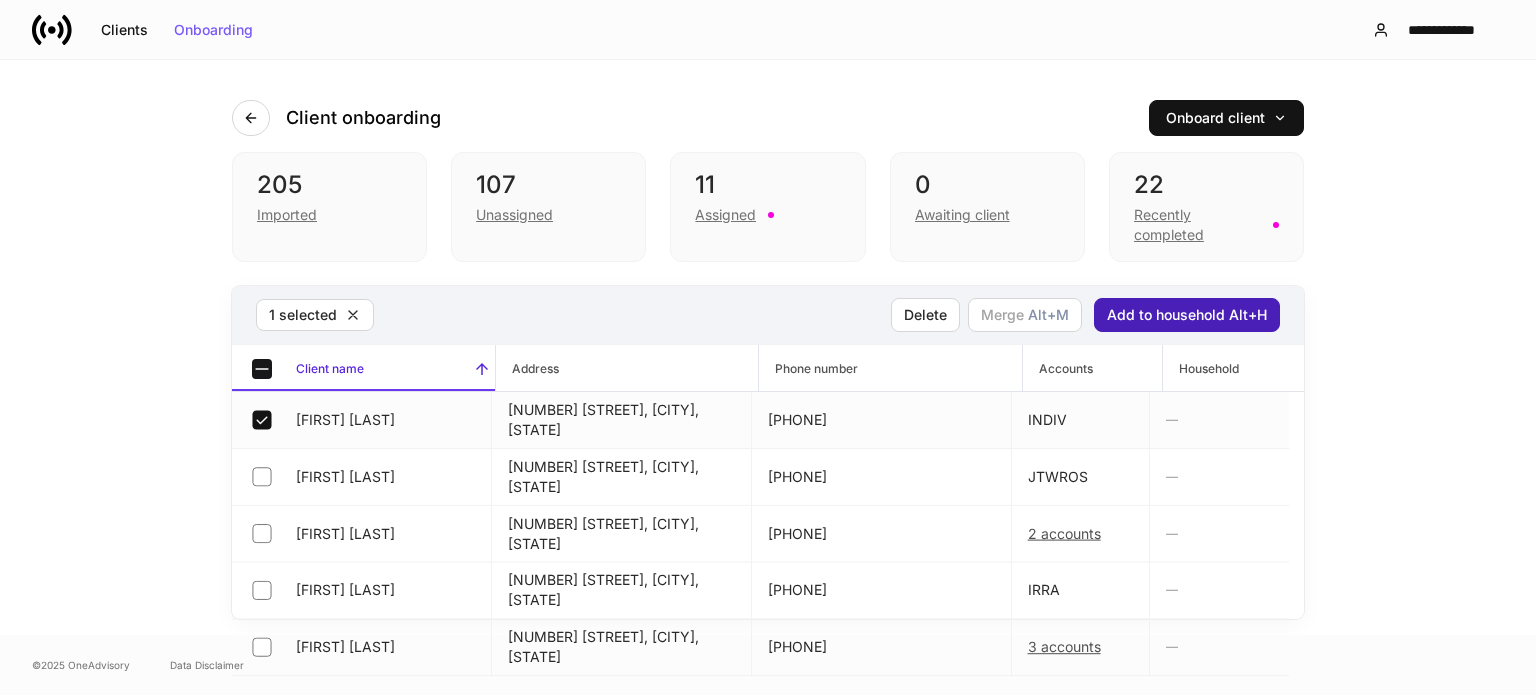 click on "Add to household Alt+H" at bounding box center [1187, 315] 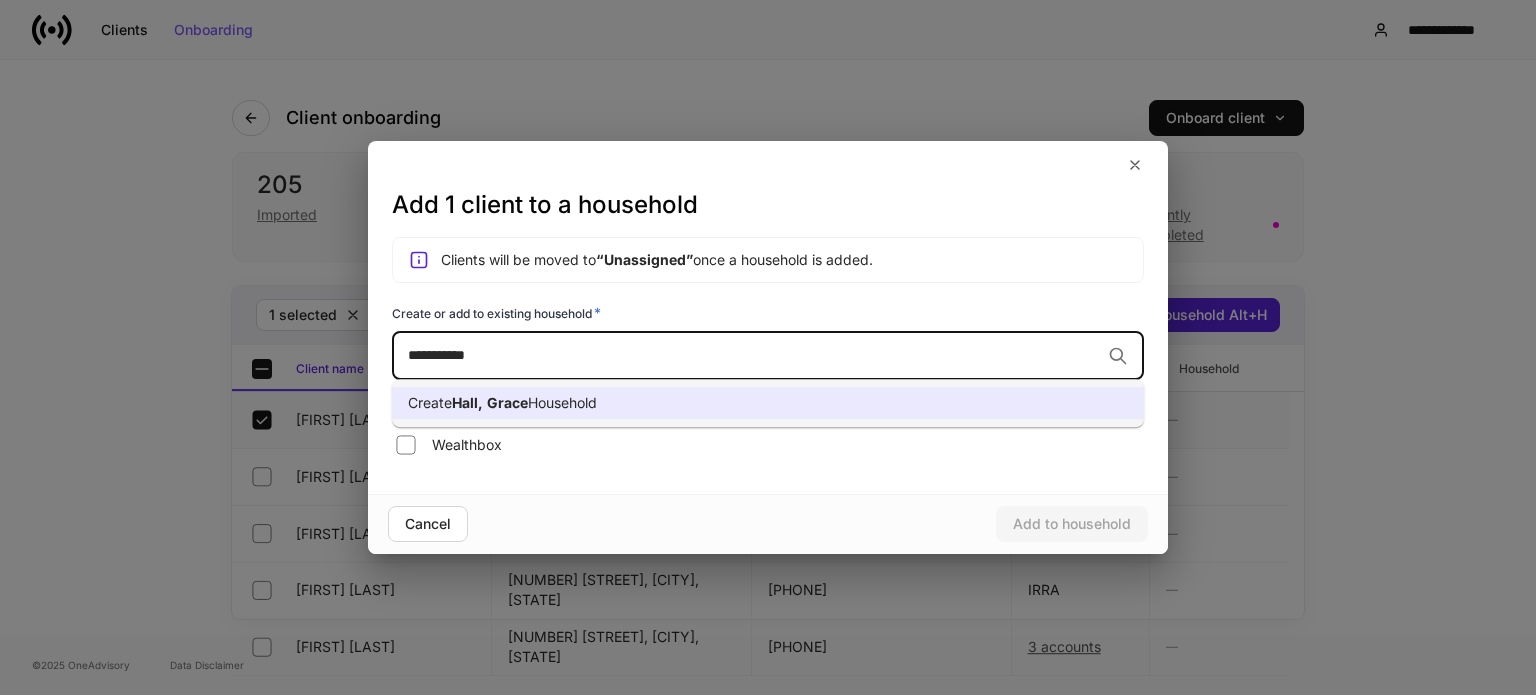 click on "Create [FIRST], [FIRST] Household" at bounding box center [768, 403] 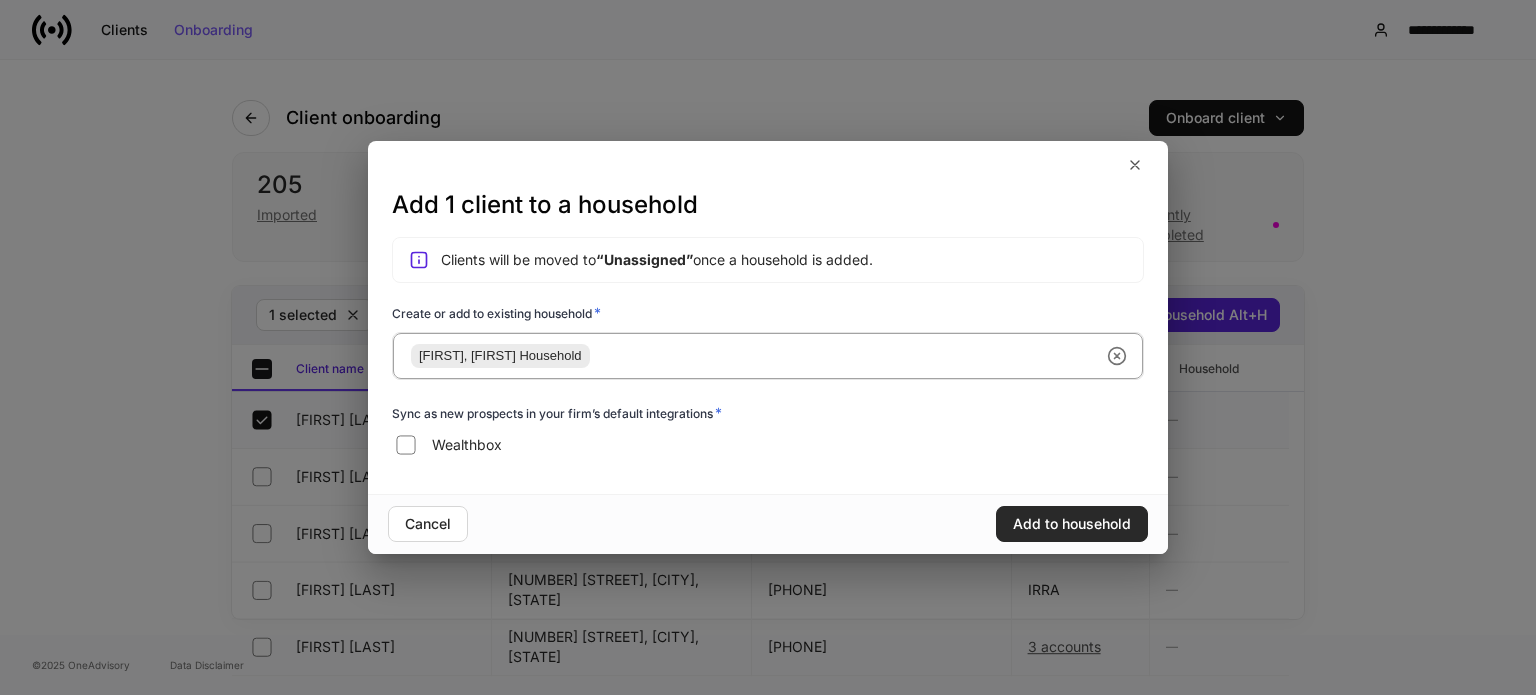 click on "Add to household" at bounding box center (1072, 524) 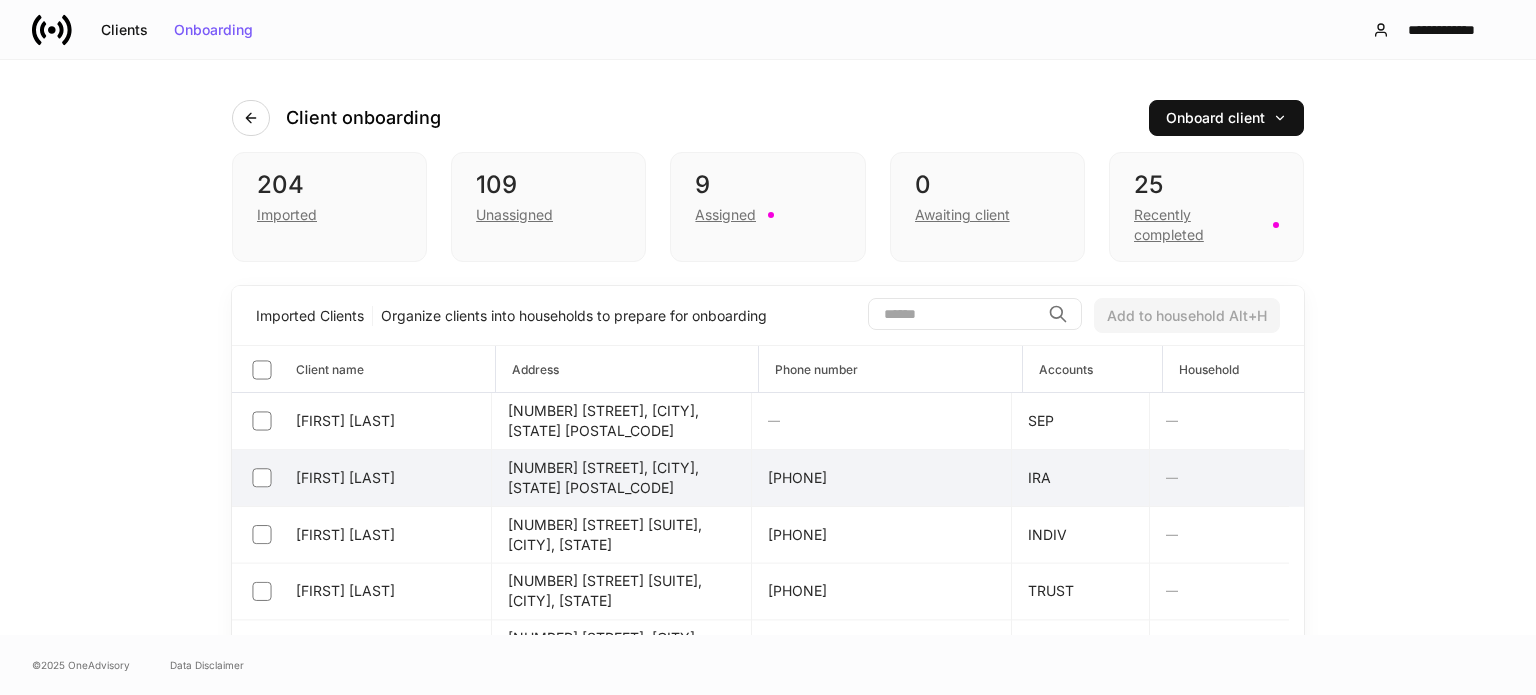 scroll, scrollTop: 0, scrollLeft: 0, axis: both 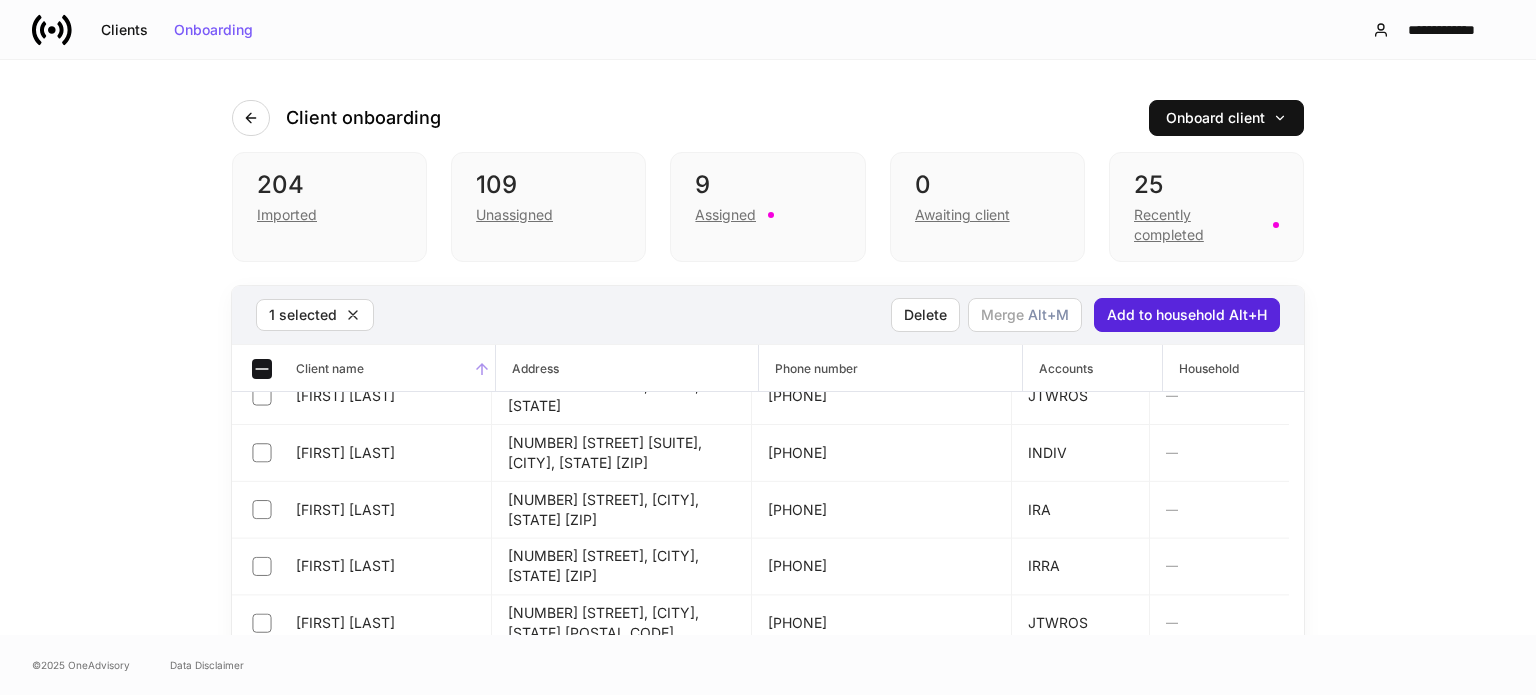 click on "Client name" at bounding box center [363, 368] 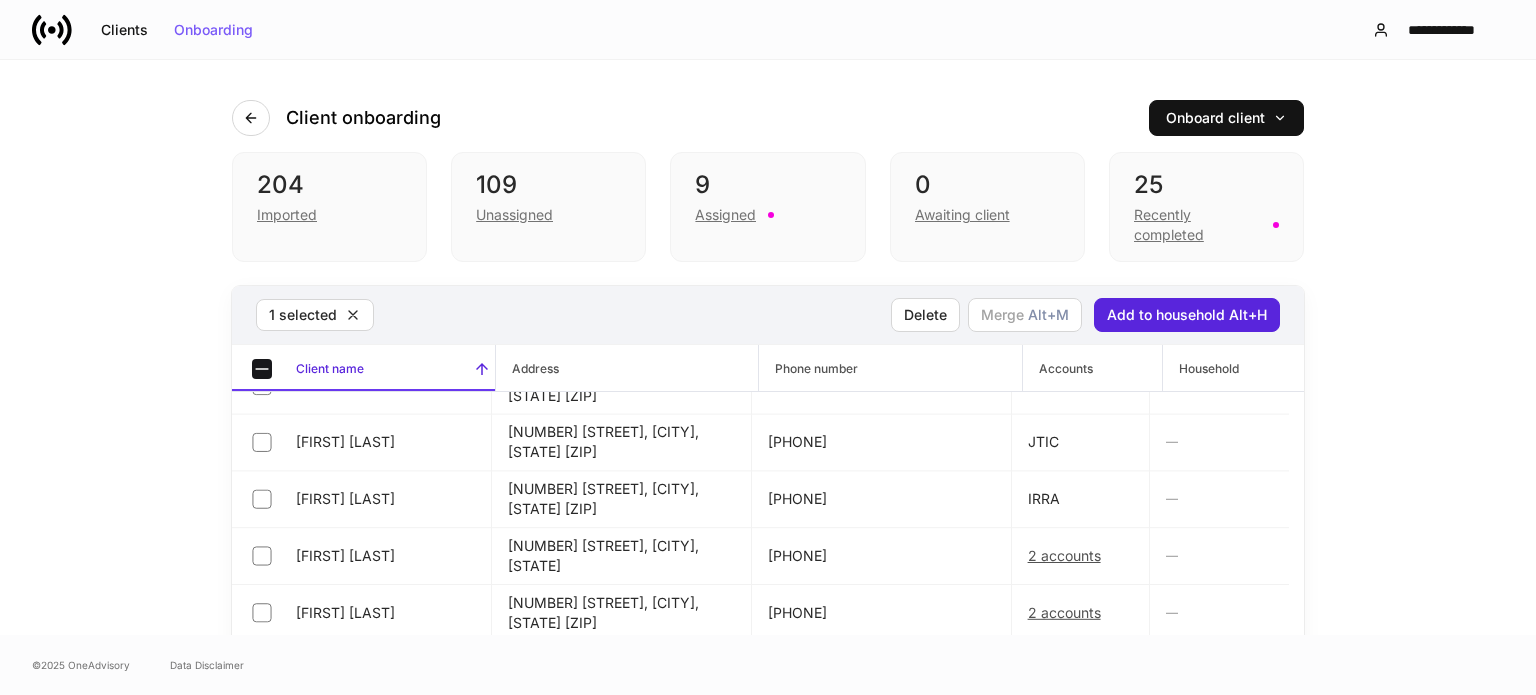 scroll, scrollTop: 7600, scrollLeft: 0, axis: vertical 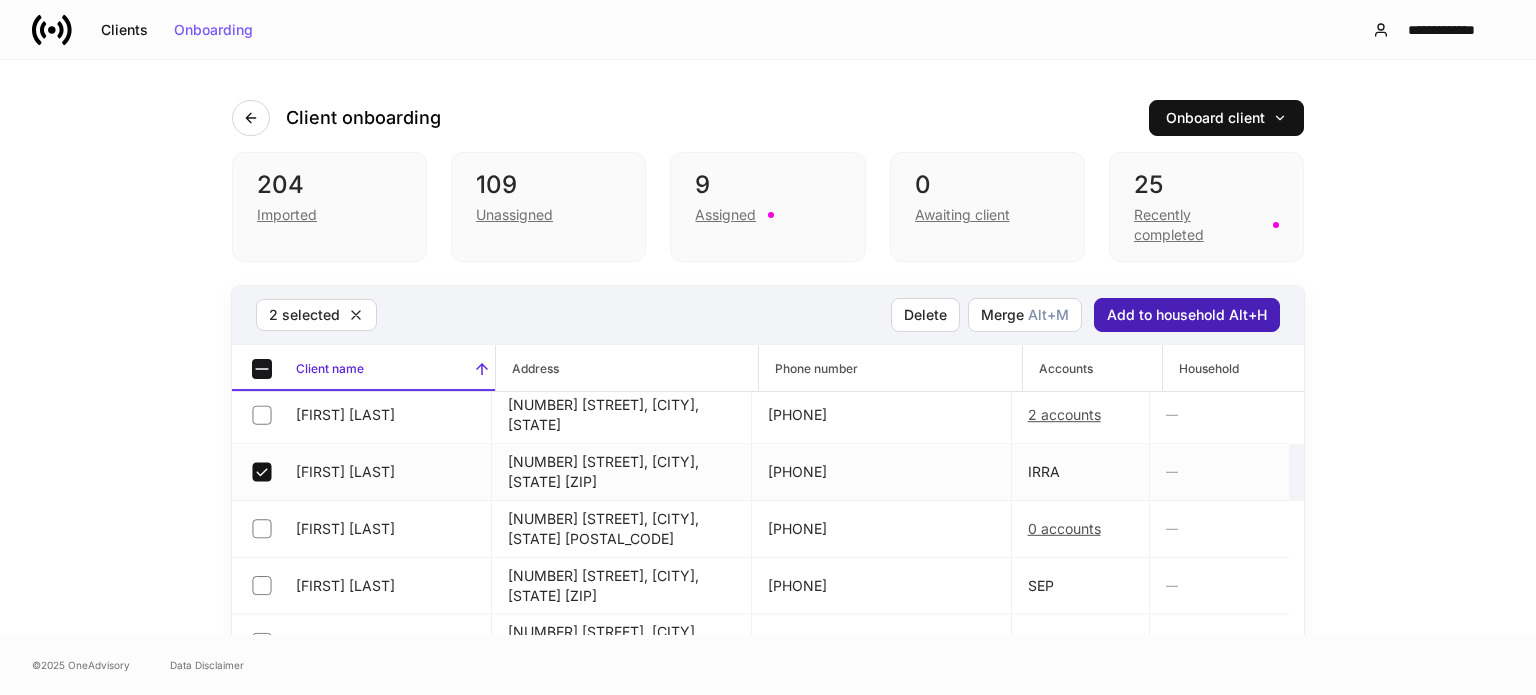 click on "Add to household Alt+H" at bounding box center (1187, 315) 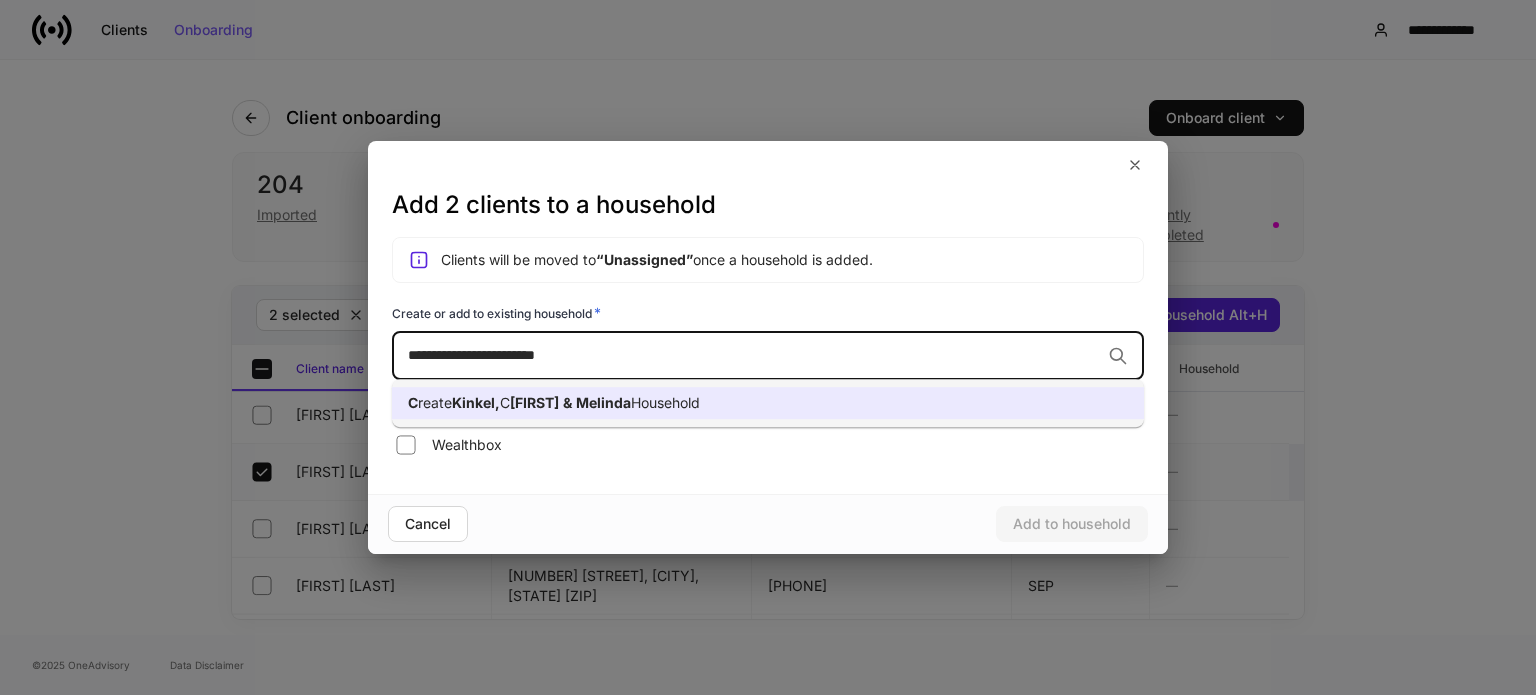click on "Household" at bounding box center [665, 402] 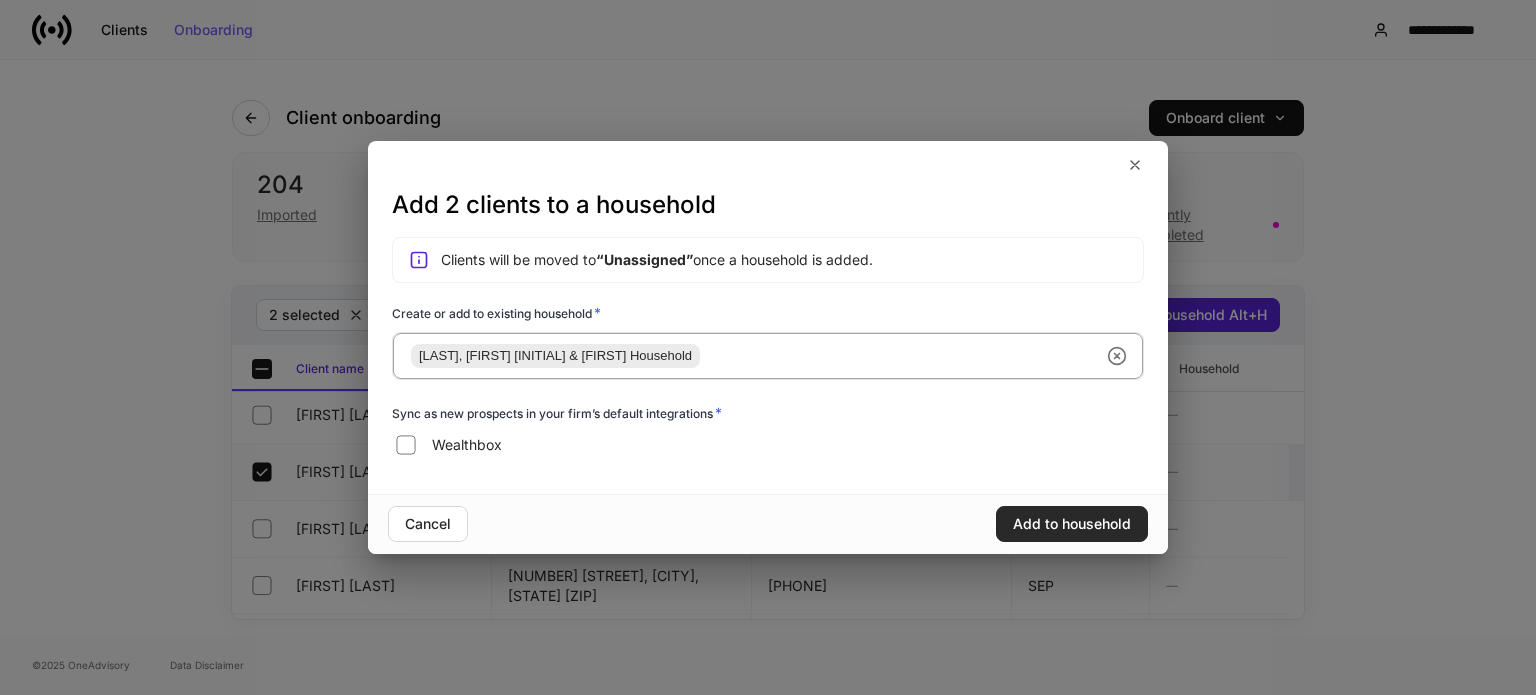click on "Add to household" at bounding box center (1072, 524) 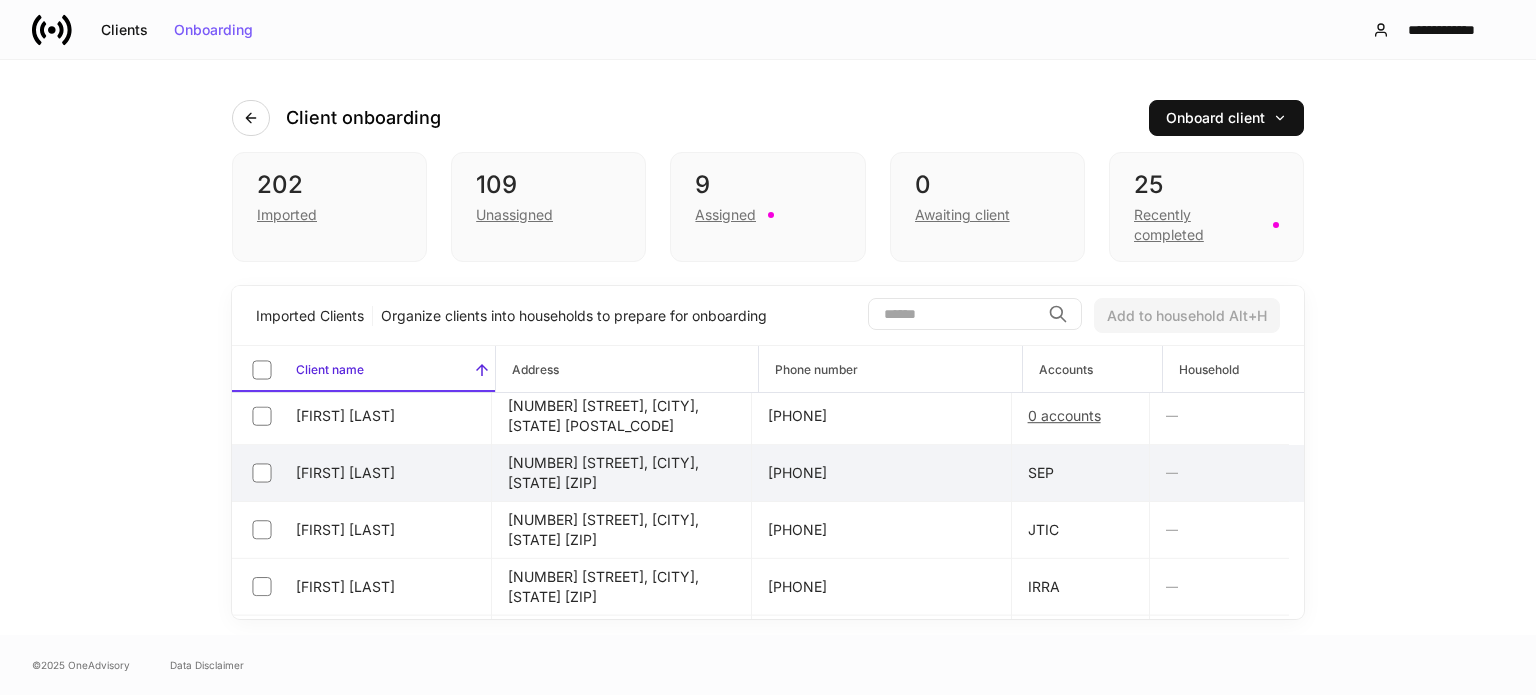 scroll, scrollTop: 7700, scrollLeft: 0, axis: vertical 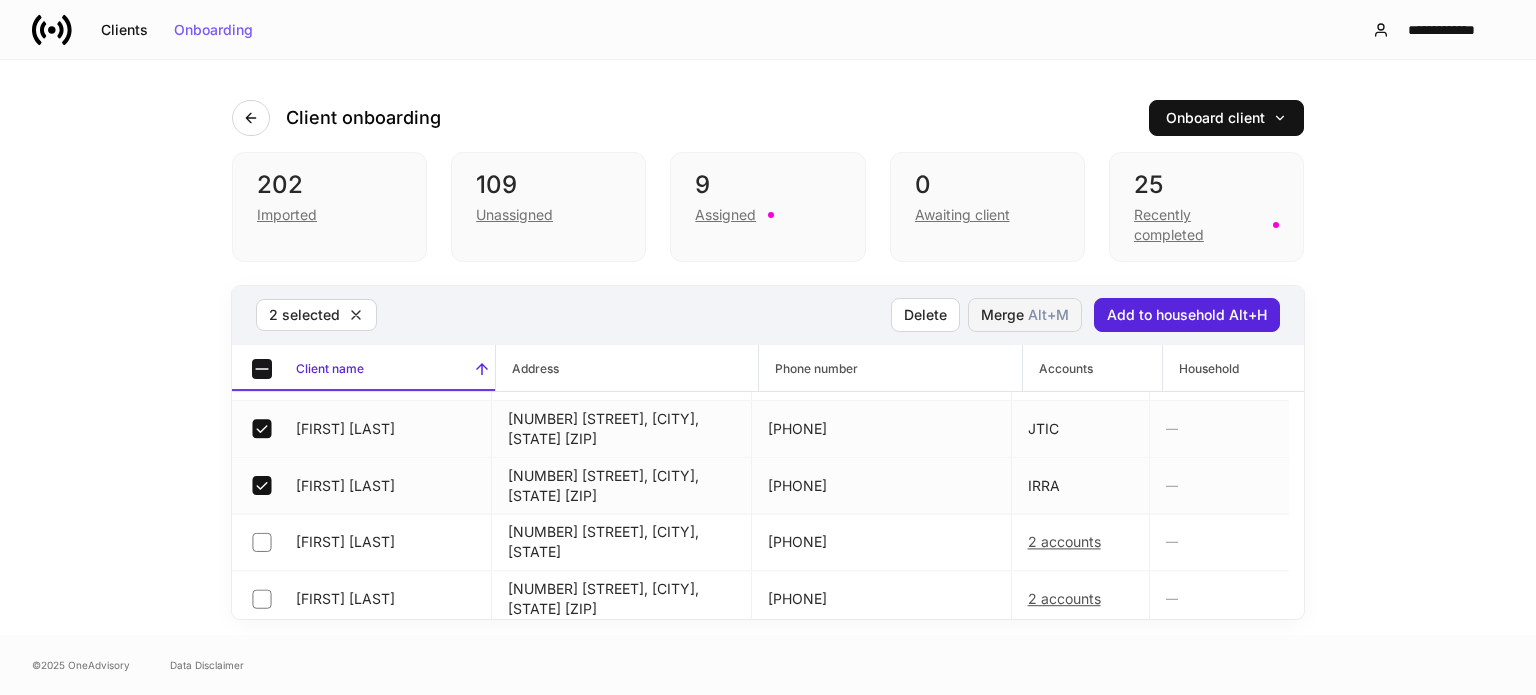 click on "Merge Alt+ M" at bounding box center (1025, 315) 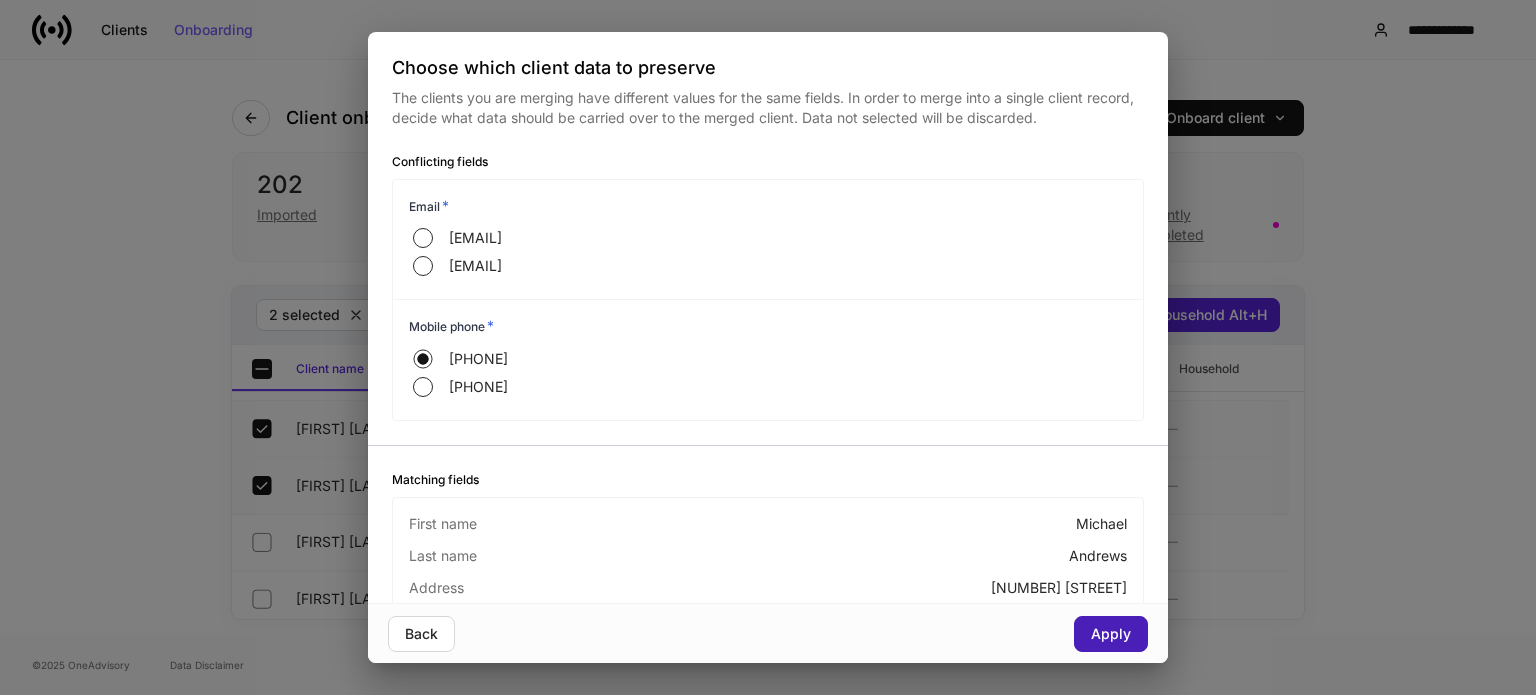 click on "Apply" at bounding box center (1111, 634) 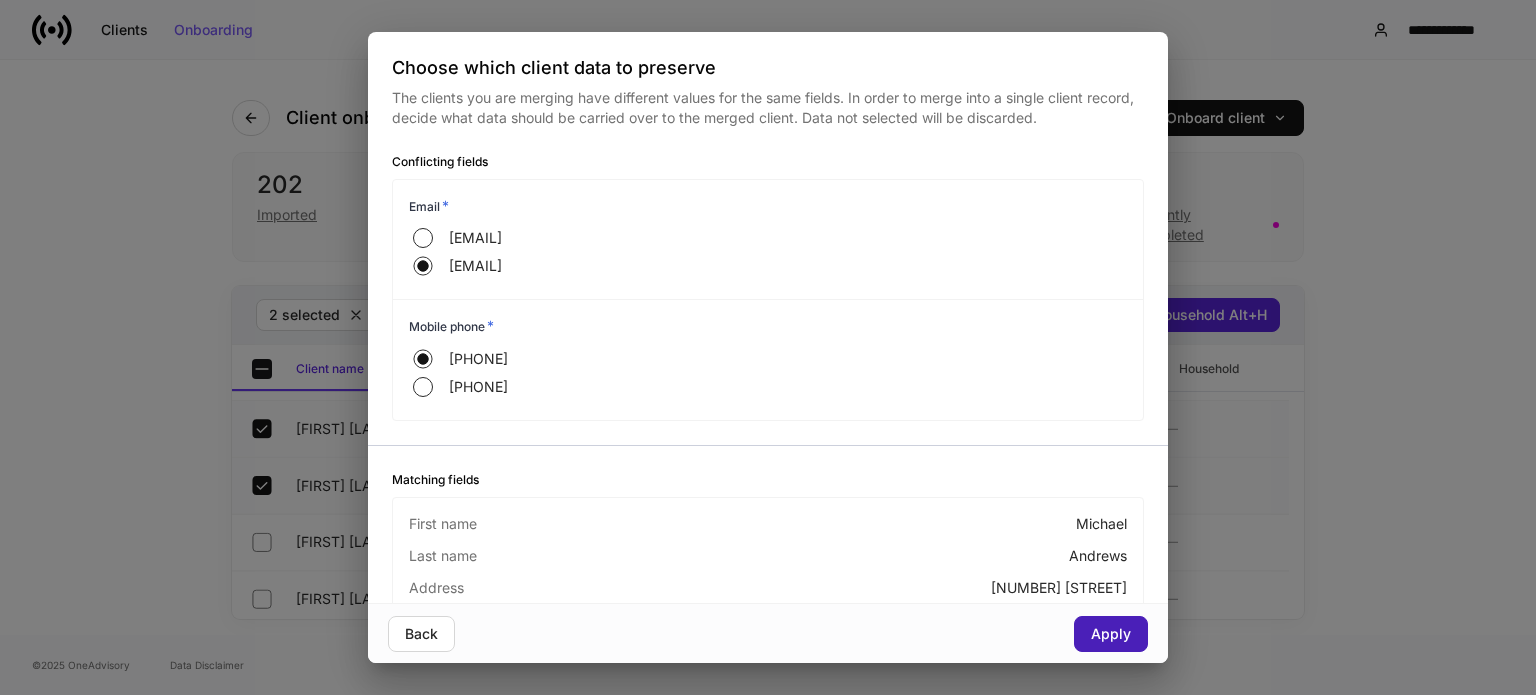 click on "Apply" at bounding box center [1111, 634] 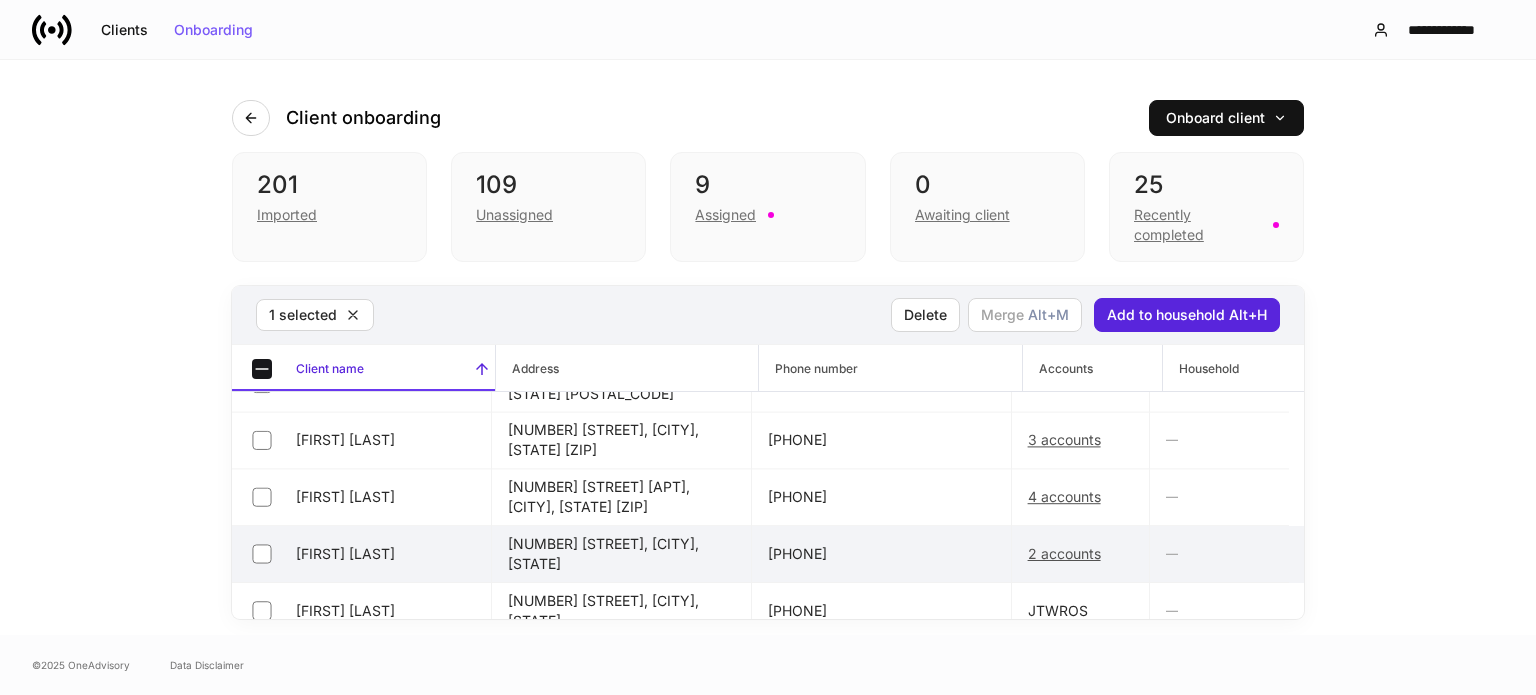 scroll, scrollTop: 7200, scrollLeft: 0, axis: vertical 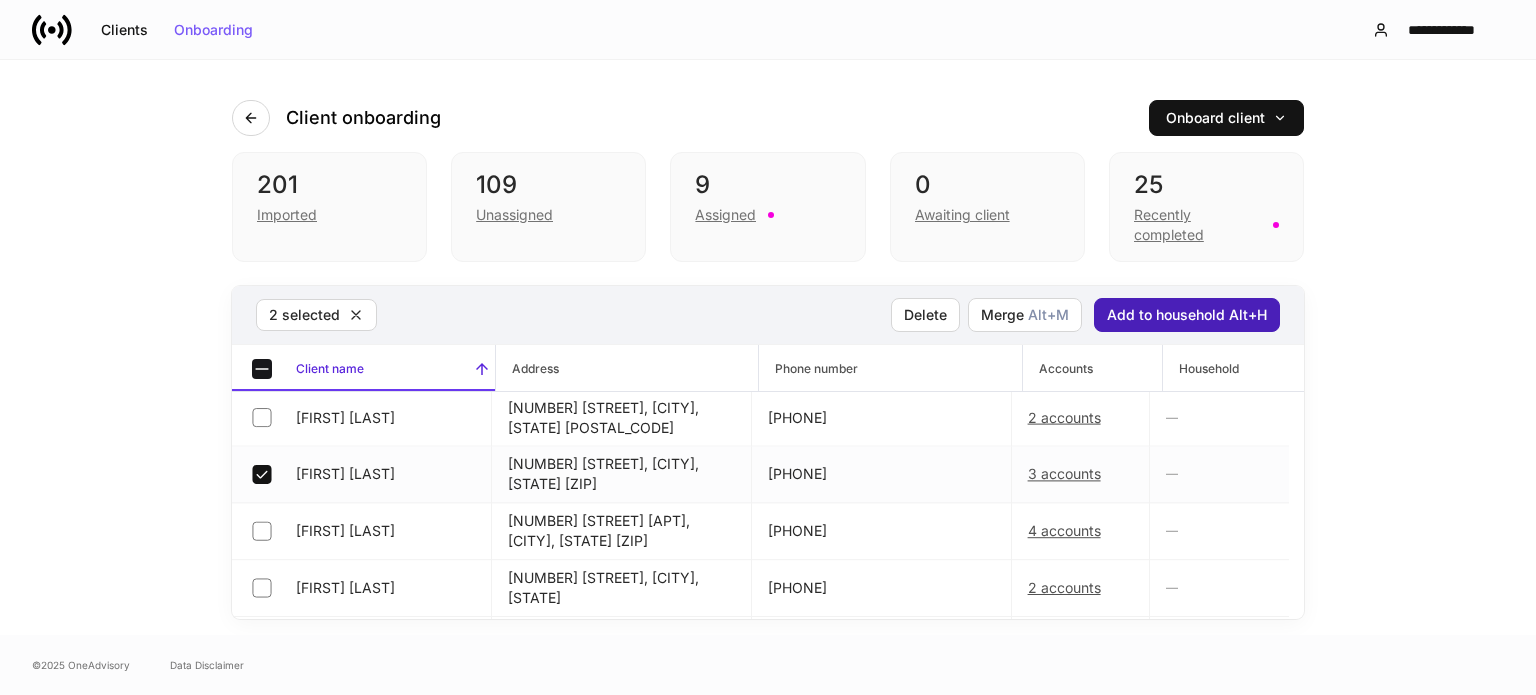 click on "Add to household Alt+H" at bounding box center [1187, 315] 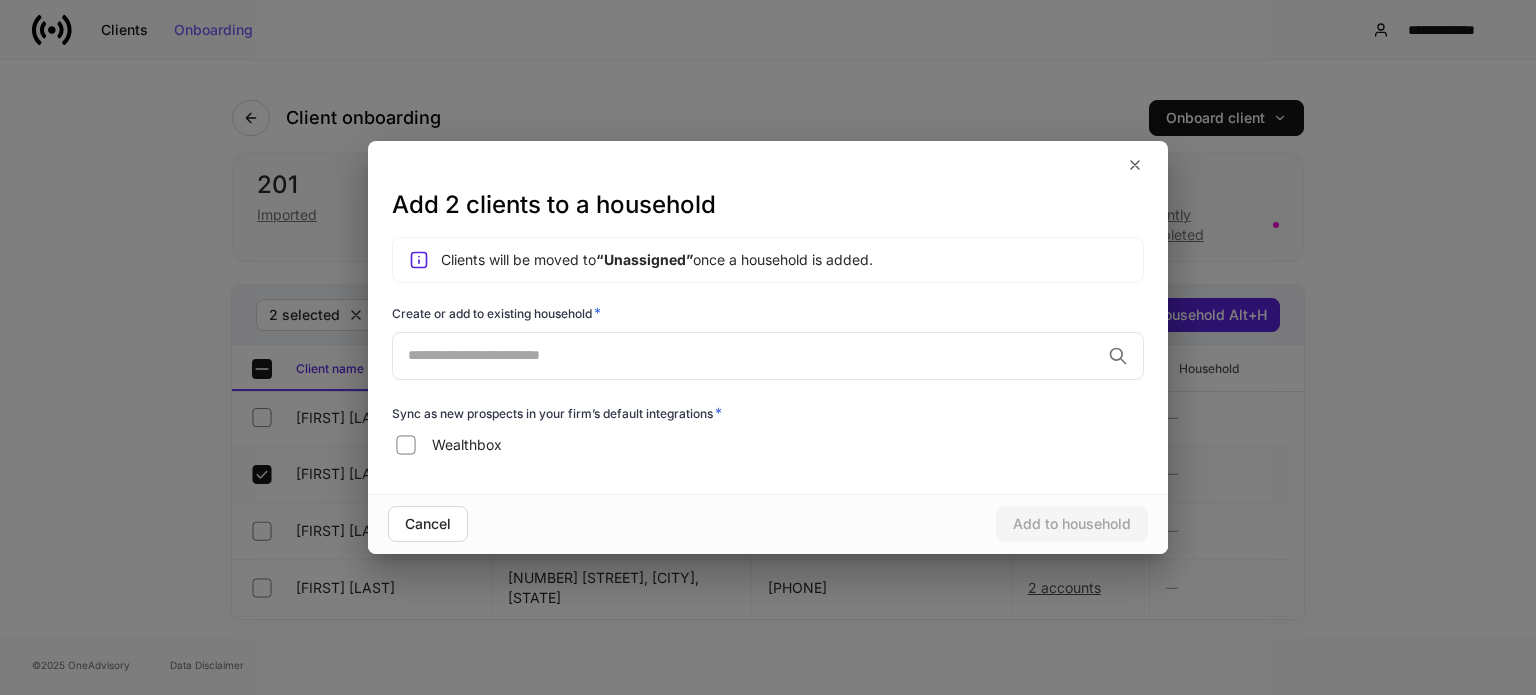 click at bounding box center [754, 355] 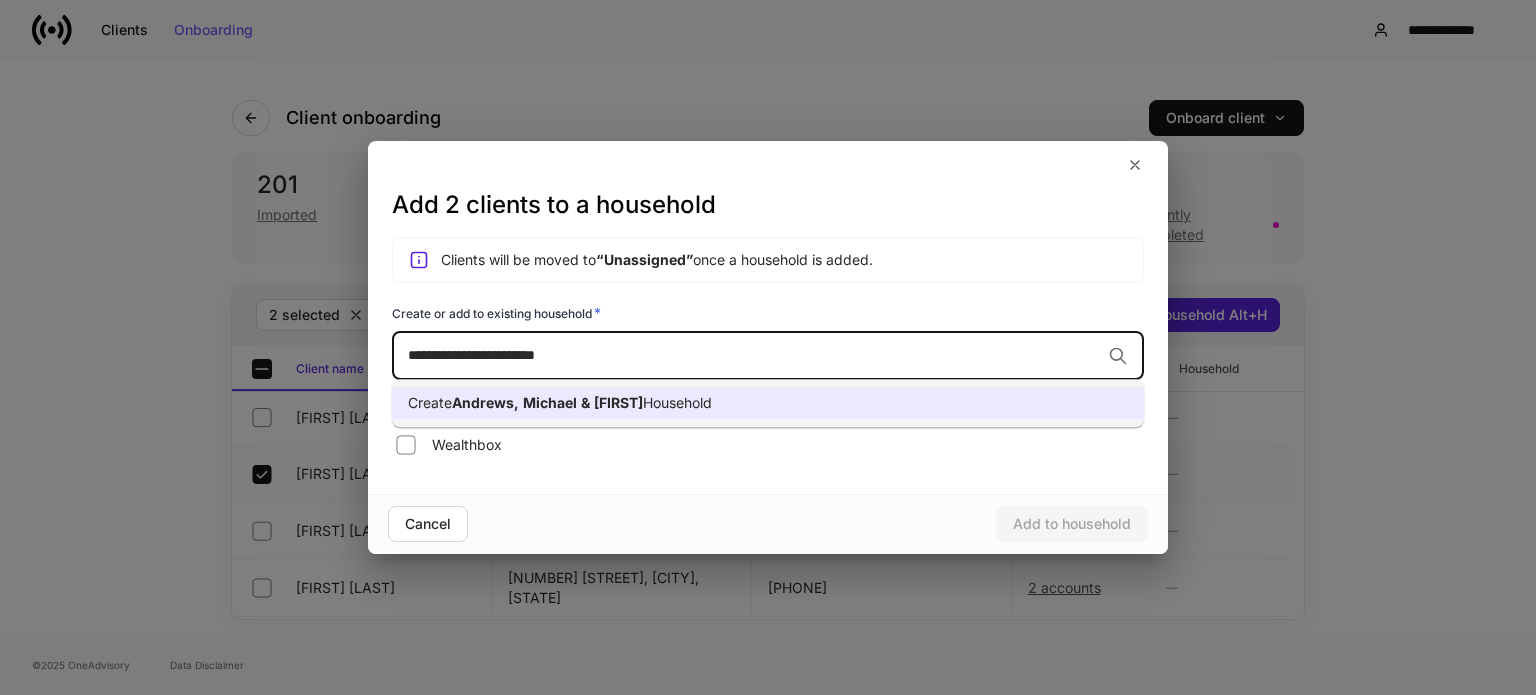 click on "Michael" at bounding box center [550, 402] 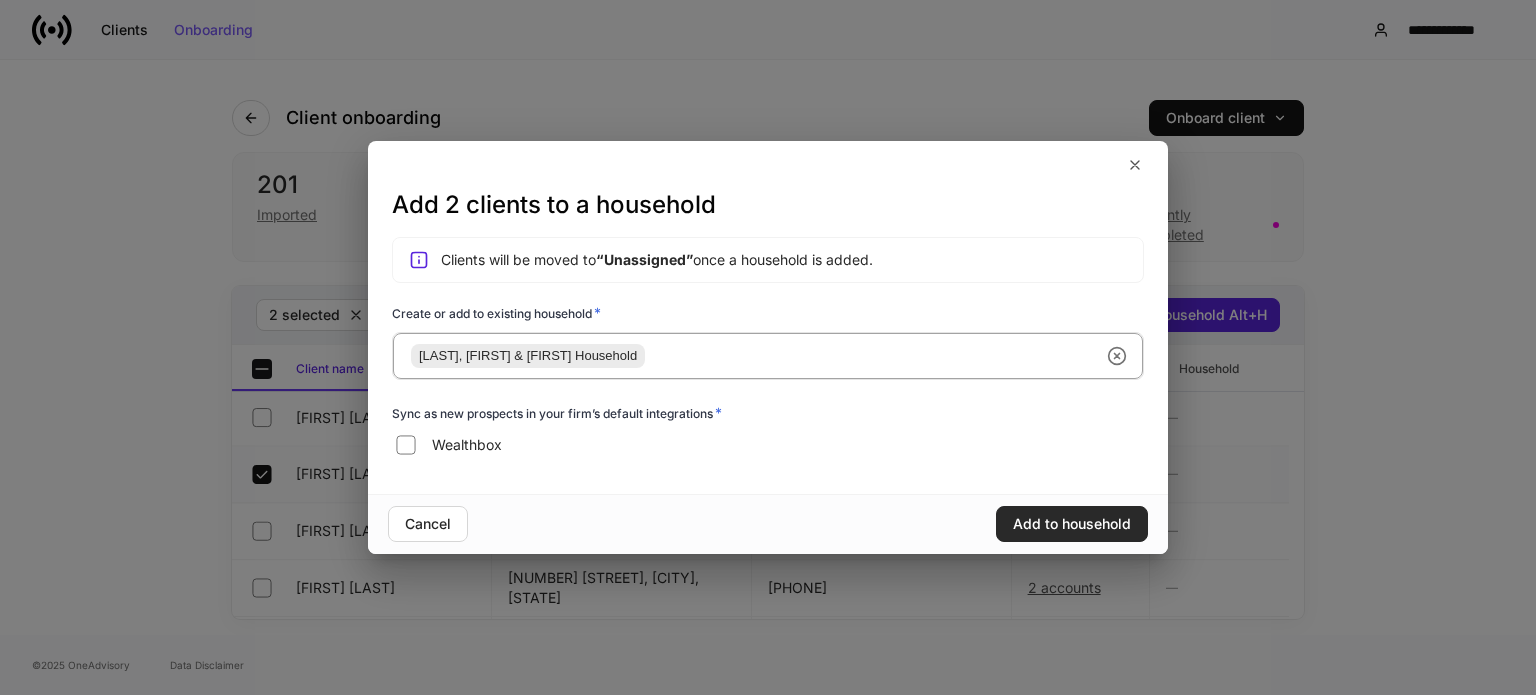 click on "Add to household" at bounding box center [1072, 524] 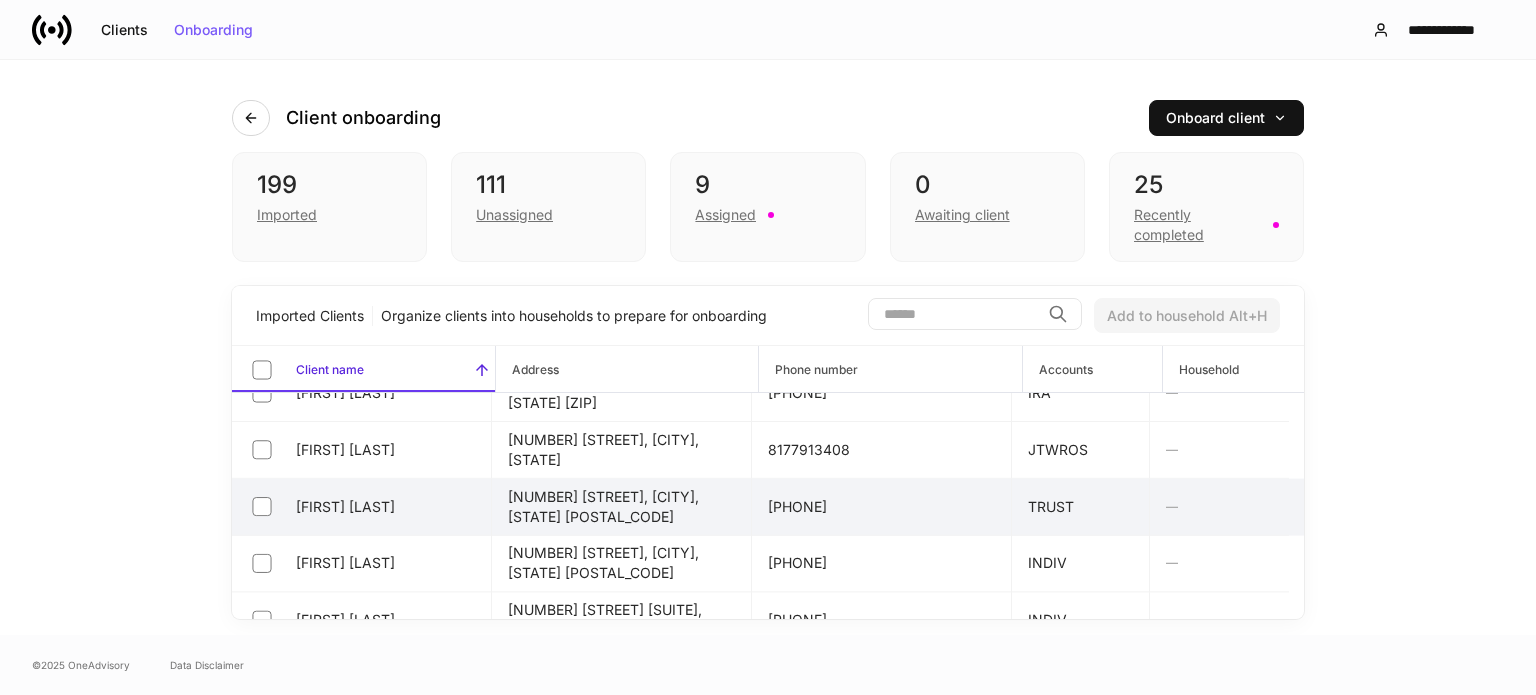 scroll, scrollTop: 4400, scrollLeft: 0, axis: vertical 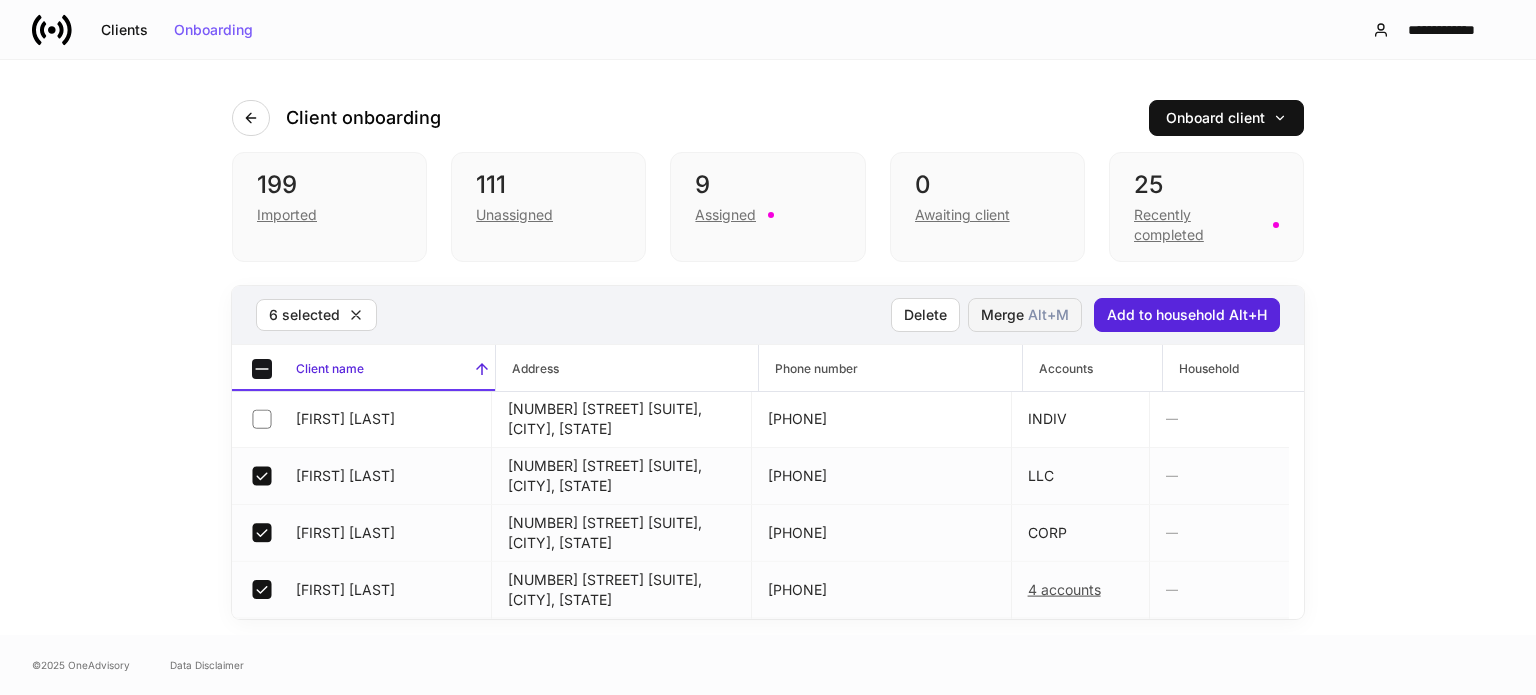 click on "Alt+ M" at bounding box center [1048, 315] 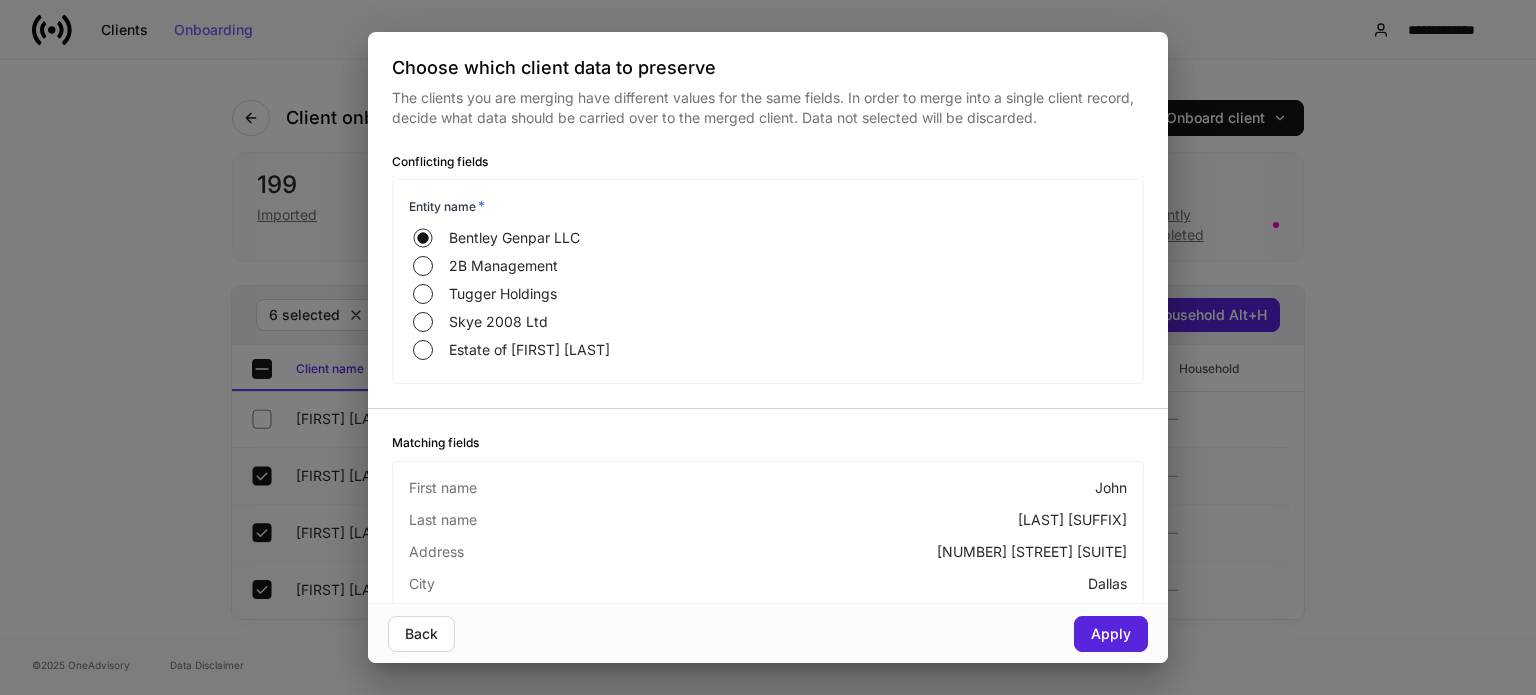 scroll, scrollTop: 199, scrollLeft: 0, axis: vertical 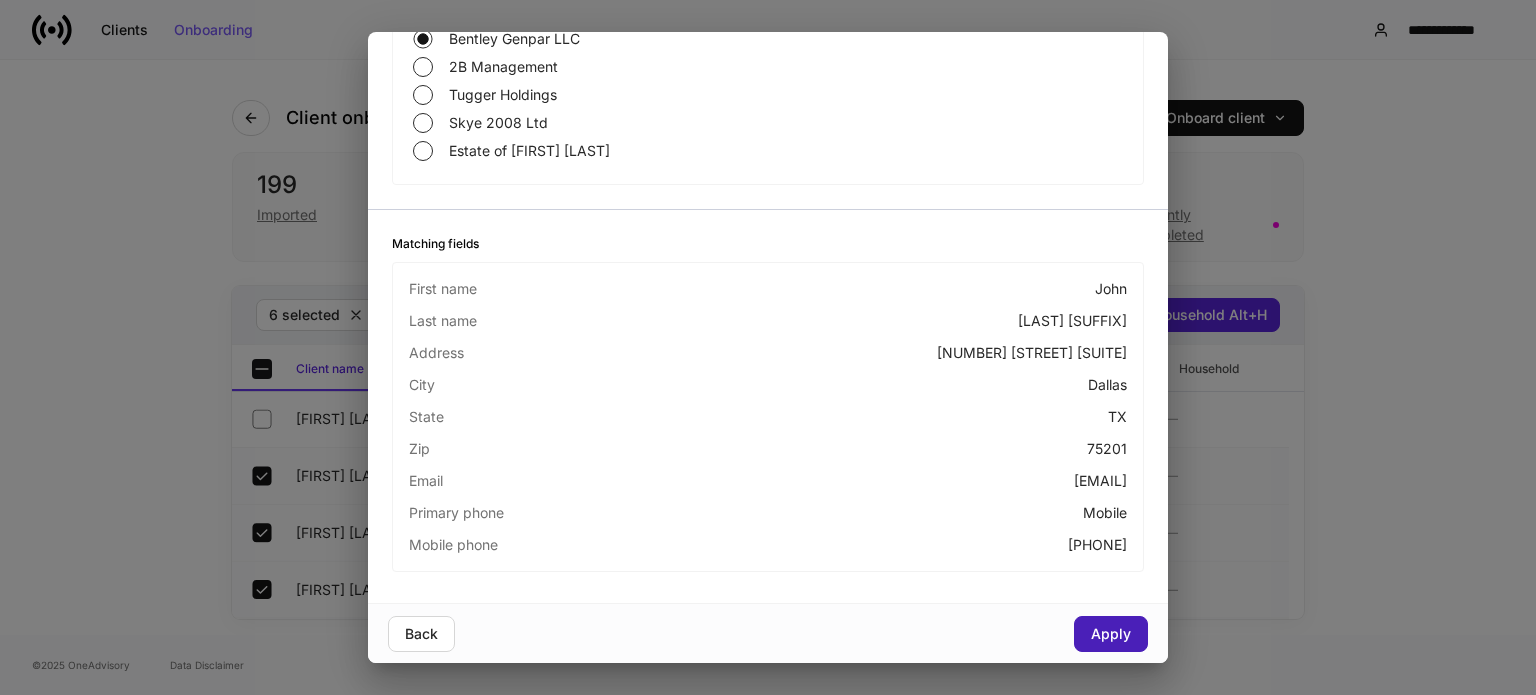 click on "Apply" at bounding box center [1111, 634] 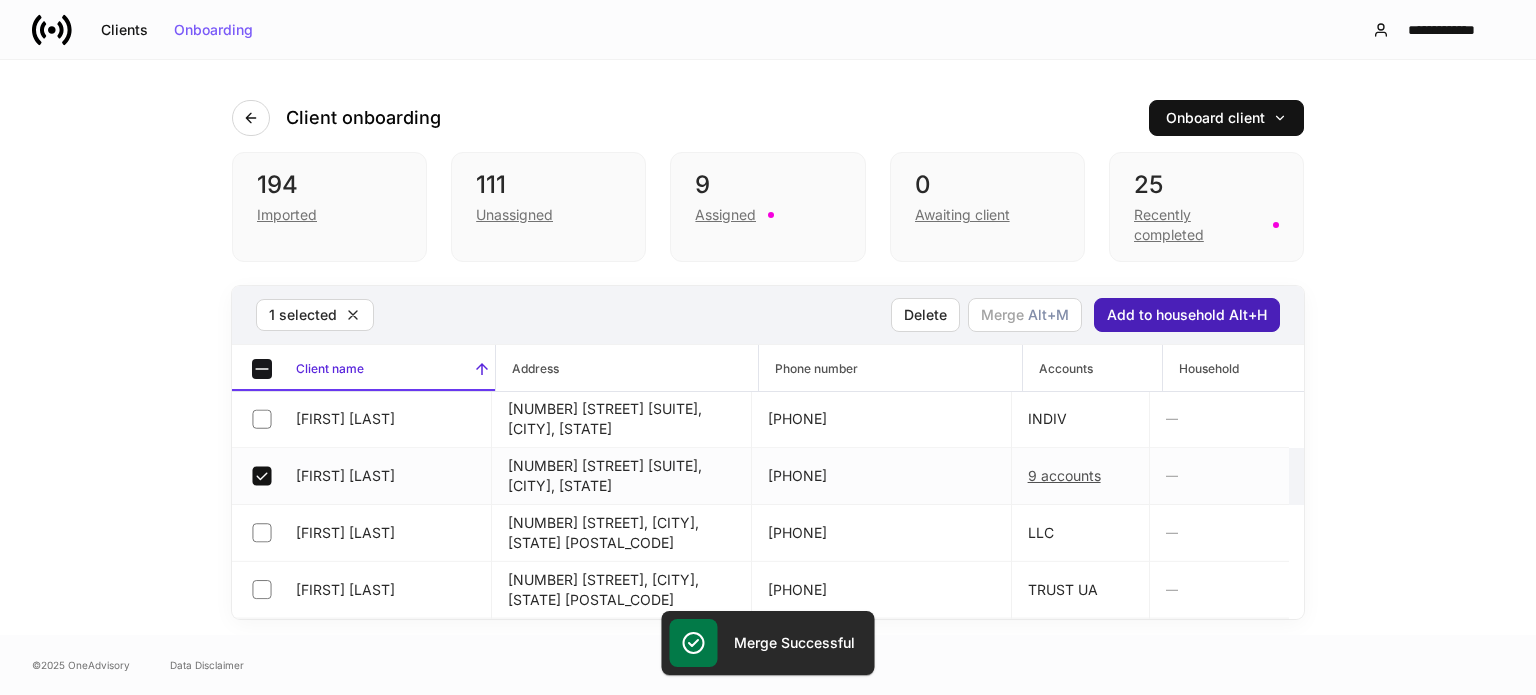 click on "Add to household Alt+H" at bounding box center (1187, 315) 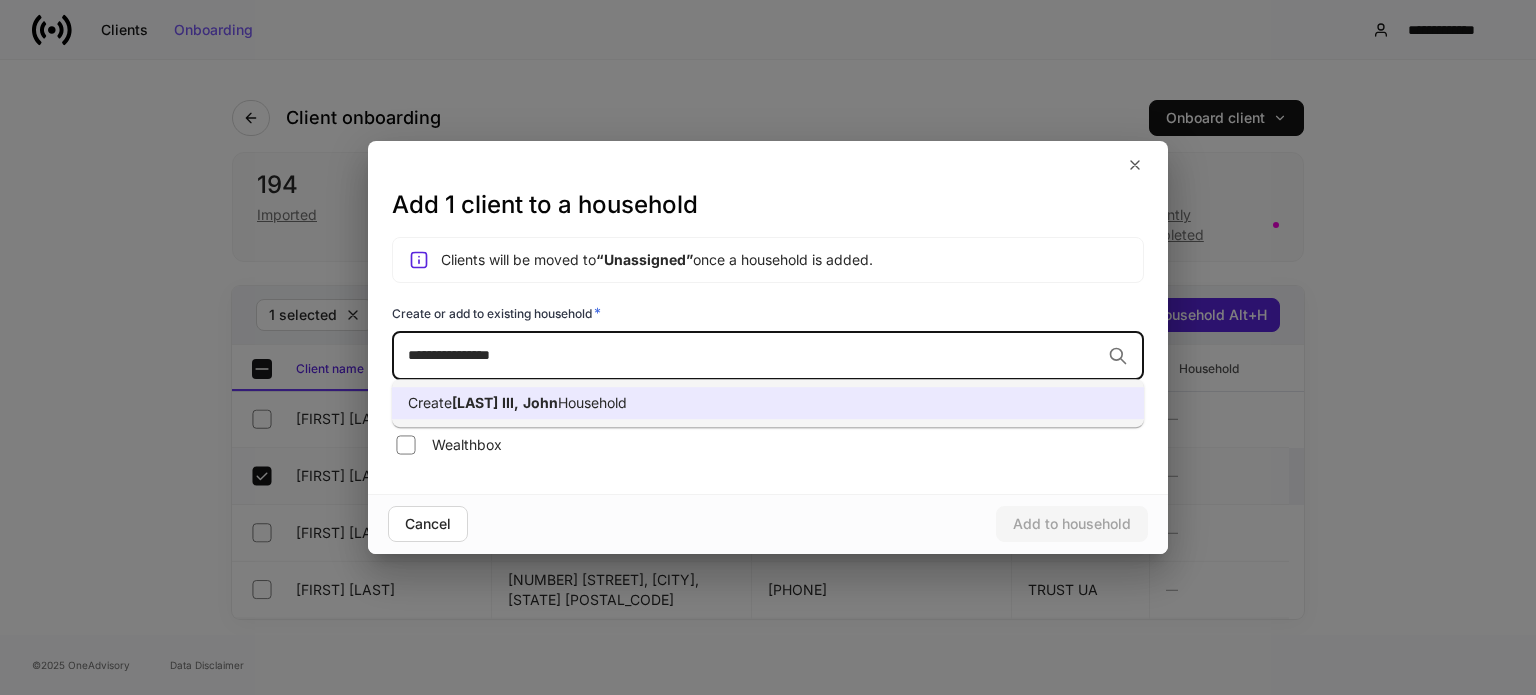 click on "John" at bounding box center (540, 402) 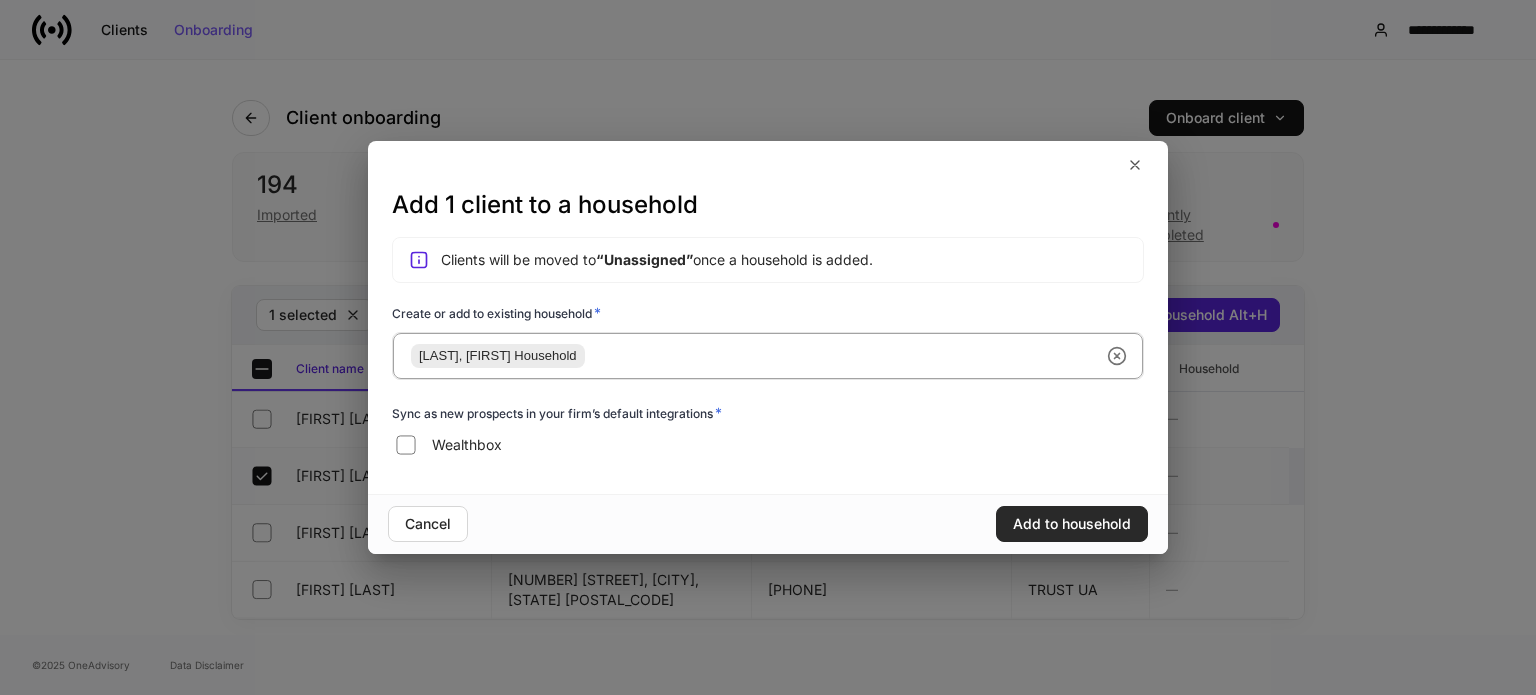 click on "Add to household" at bounding box center (1072, 524) 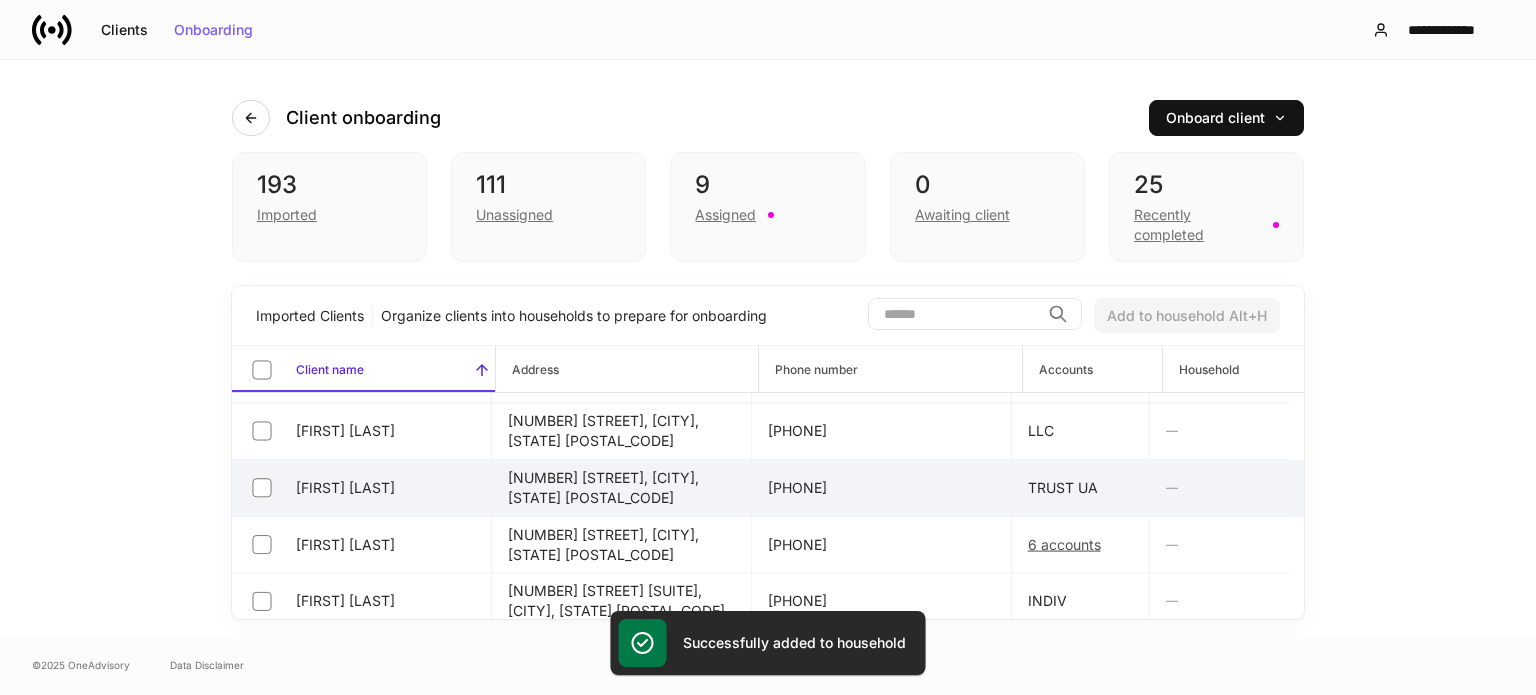 scroll, scrollTop: 4200, scrollLeft: 0, axis: vertical 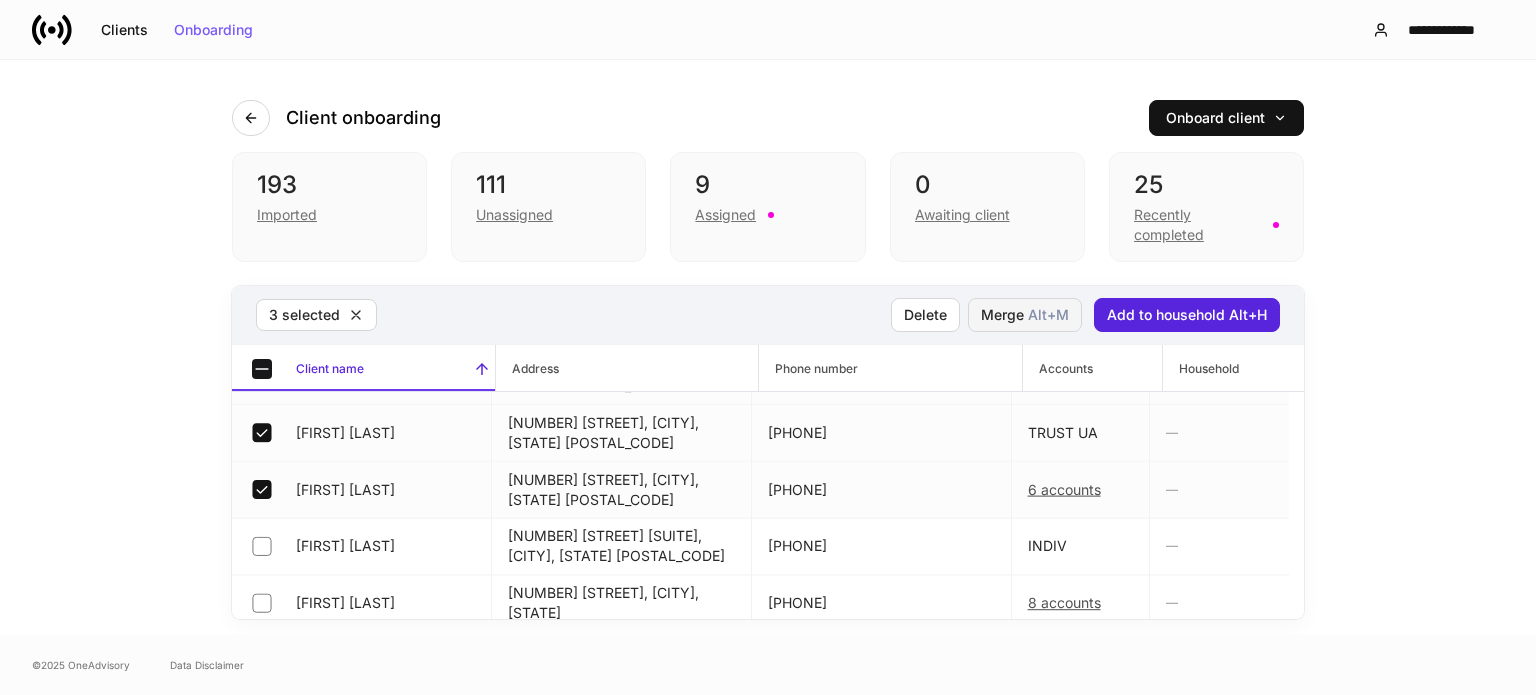 click on "Alt+ M" at bounding box center (1048, 315) 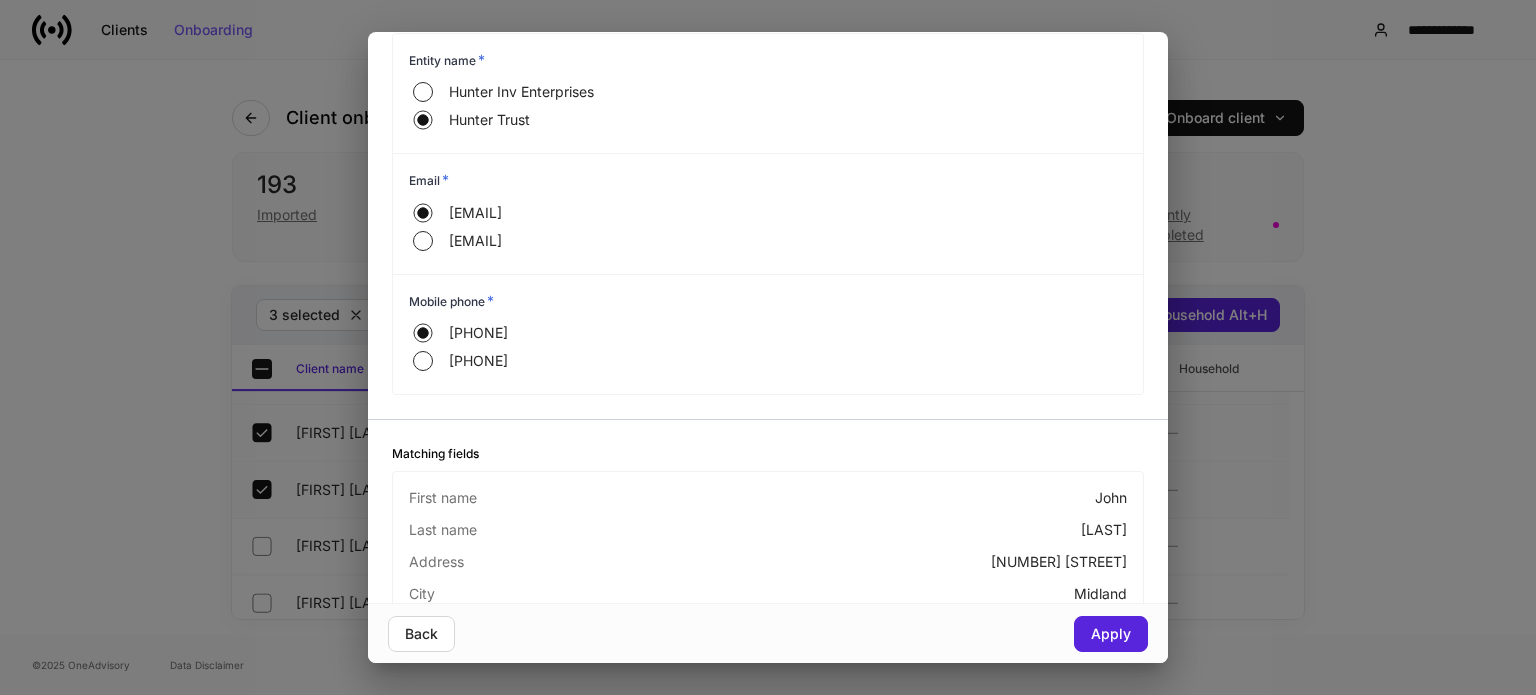 scroll, scrollTop: 292, scrollLeft: 0, axis: vertical 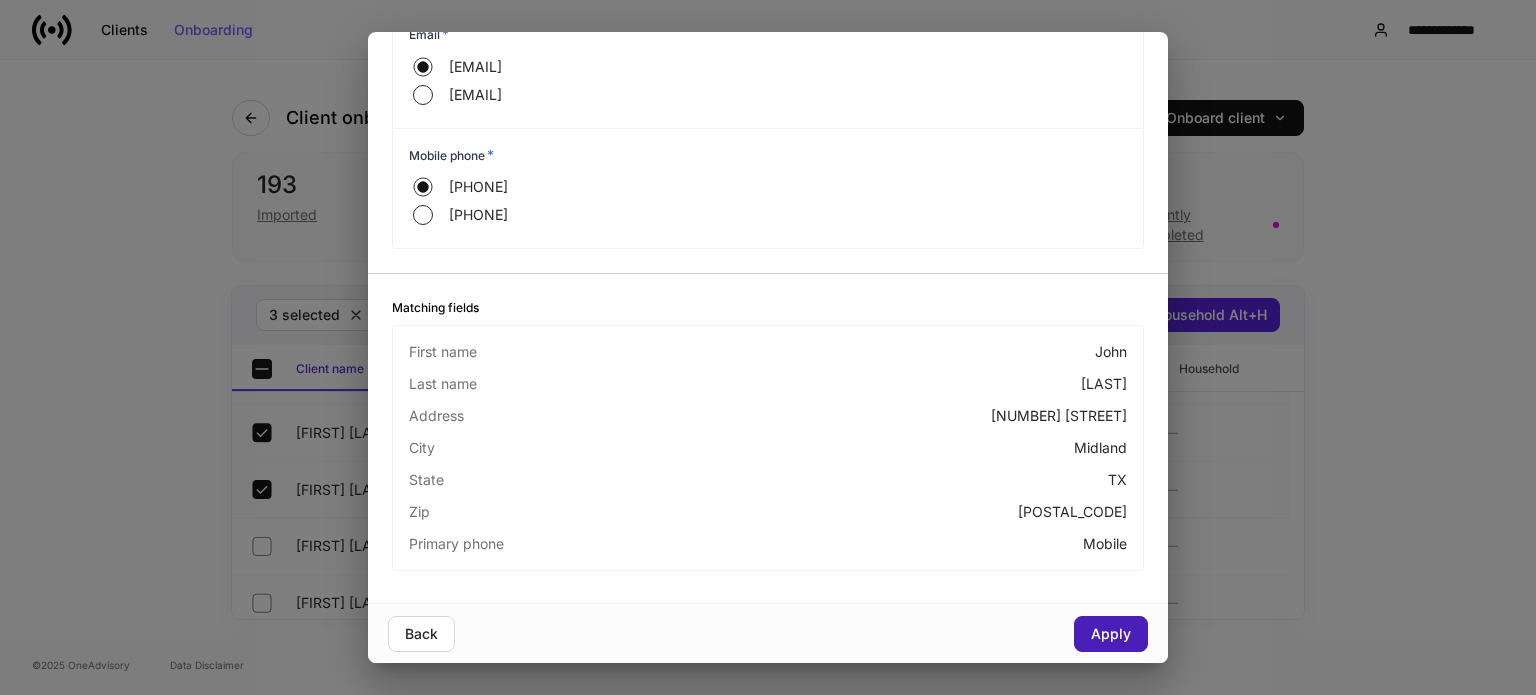 click on "Apply" at bounding box center [1111, 634] 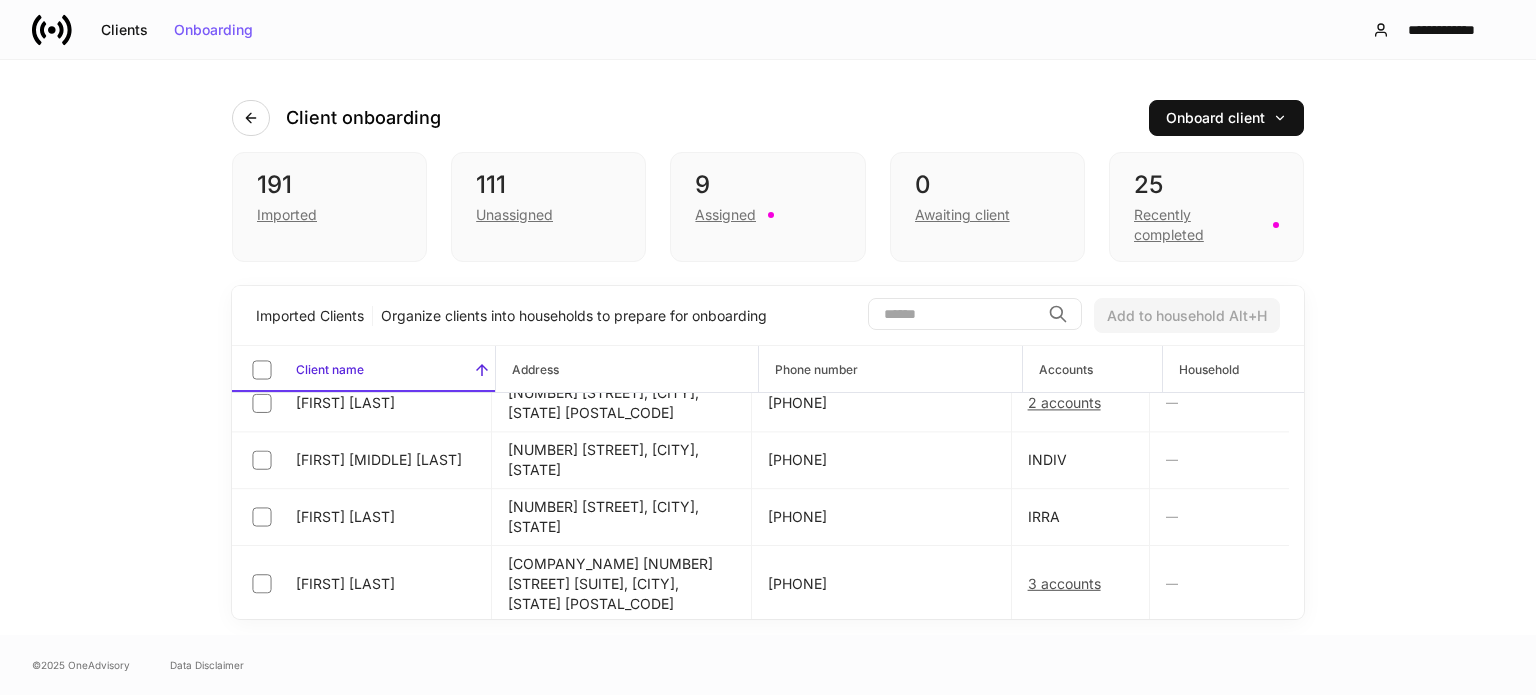 scroll, scrollTop: 2700, scrollLeft: 0, axis: vertical 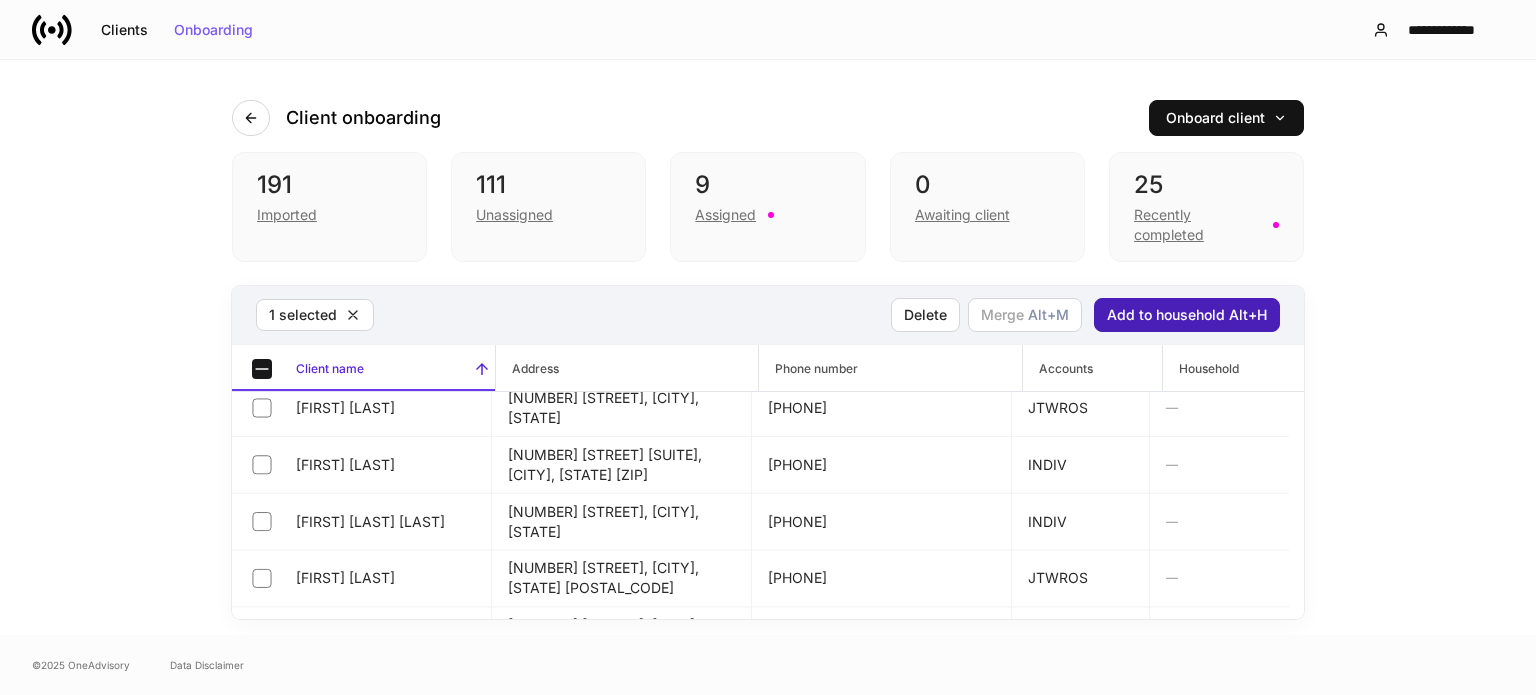 click on "Add to household Alt+H" at bounding box center (1187, 315) 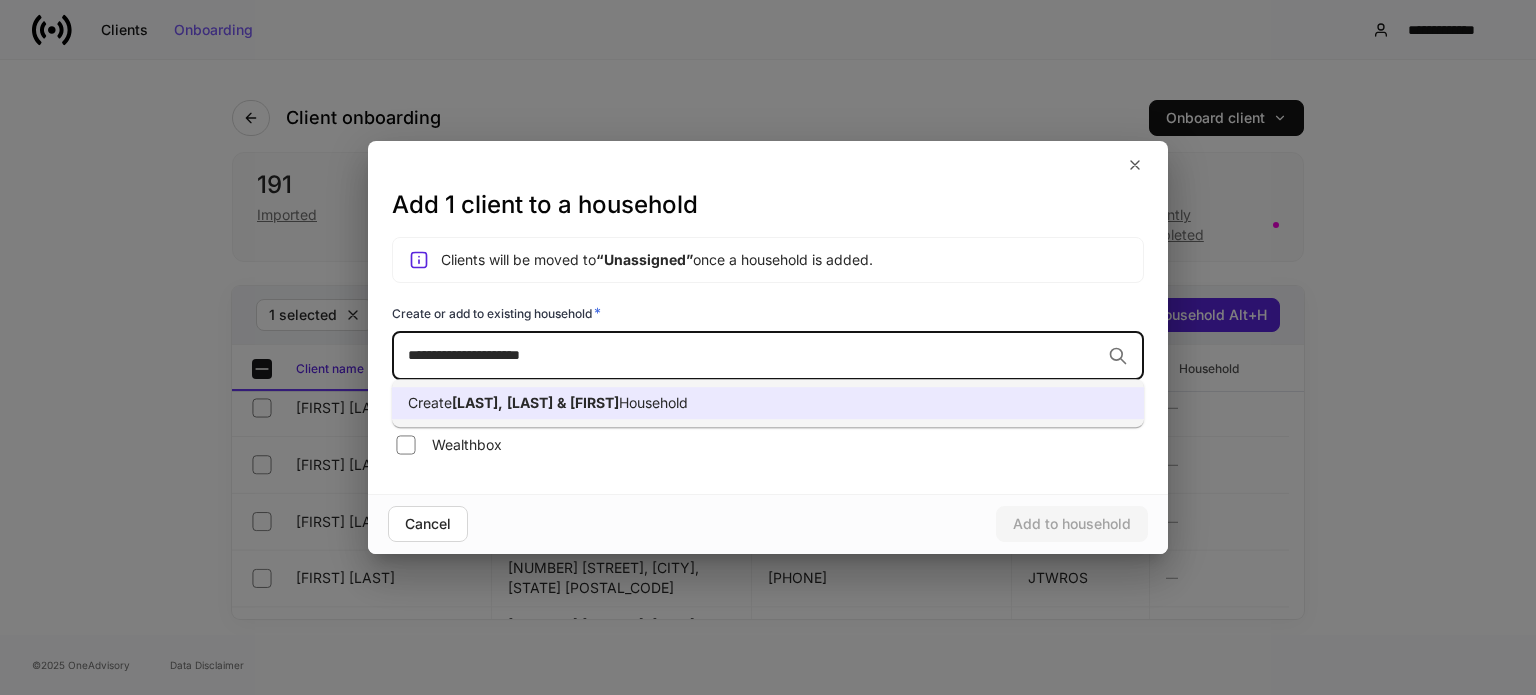 click on "Valerie" at bounding box center (594, 402) 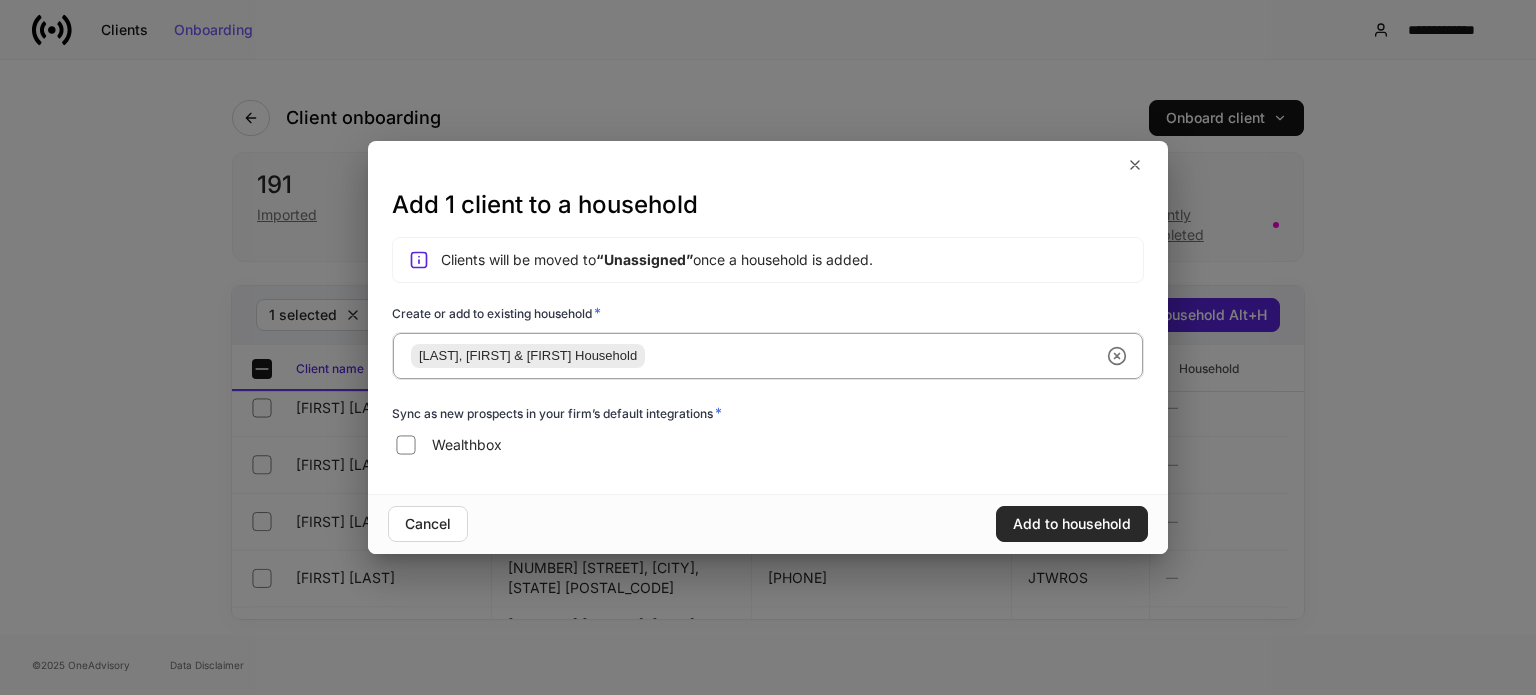 click on "Add to household" at bounding box center (1072, 524) 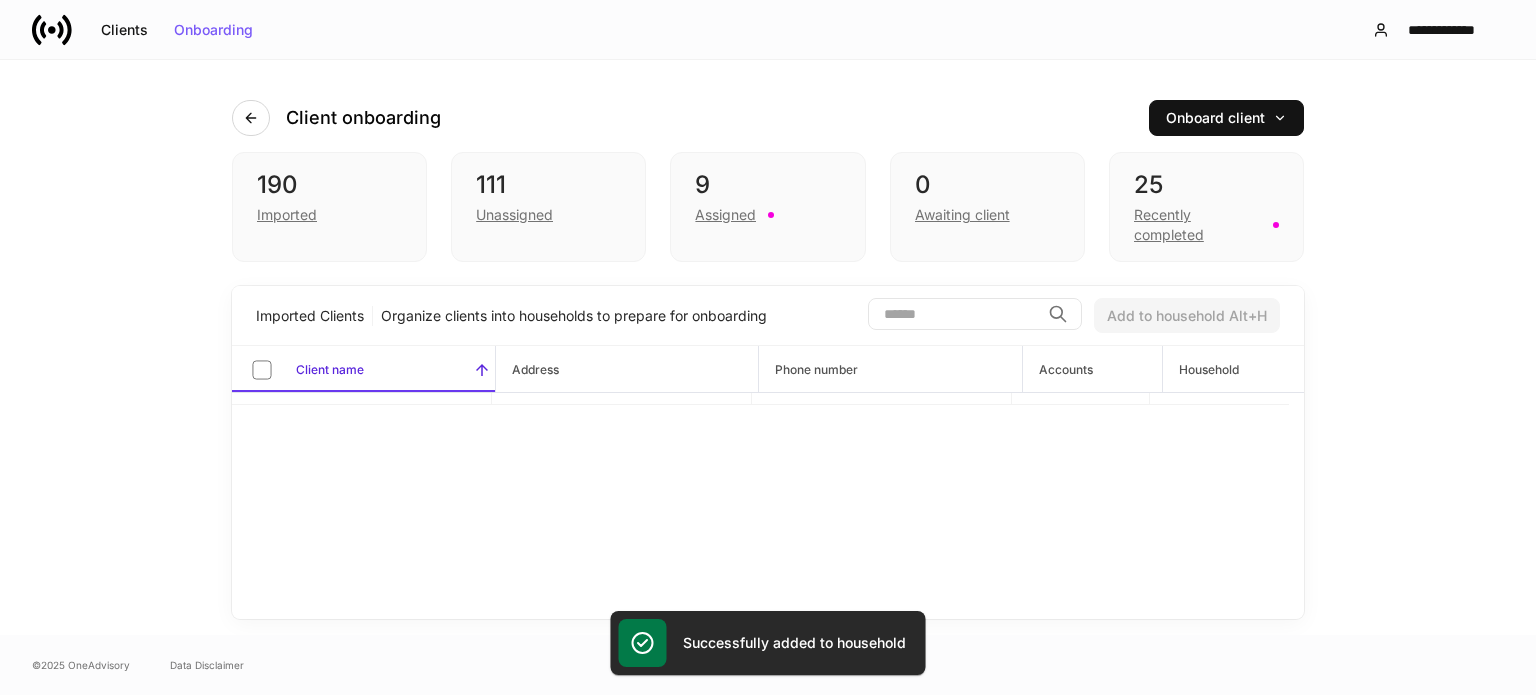 scroll, scrollTop: 9868, scrollLeft: 0, axis: vertical 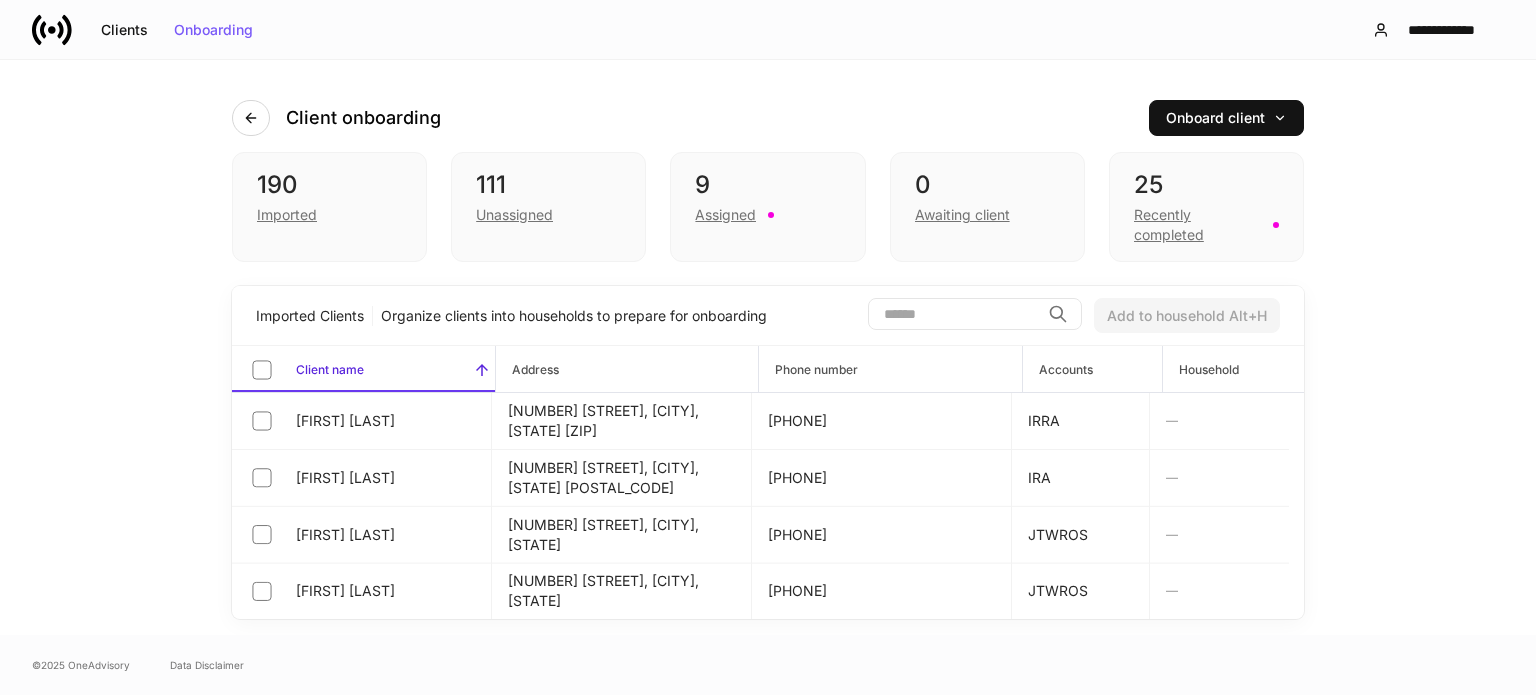click at bounding box center [954, 314] 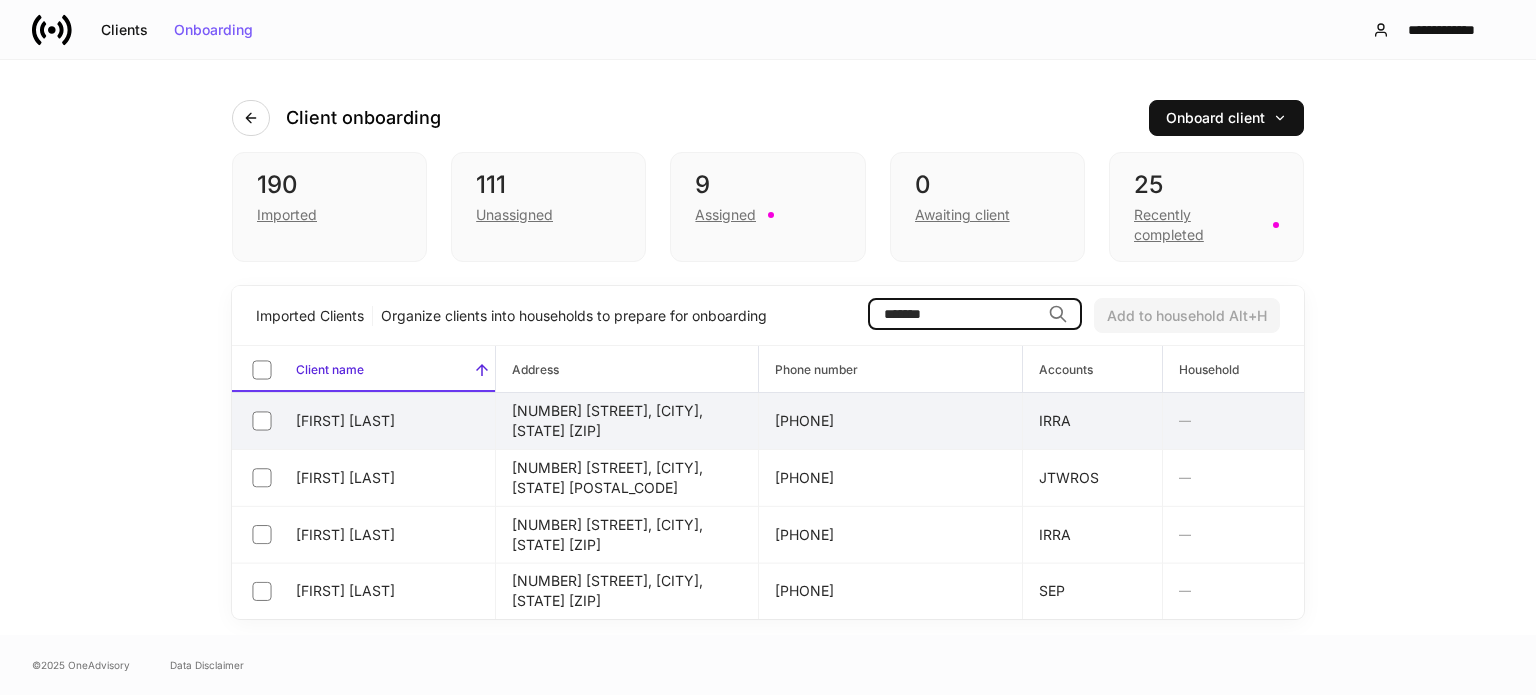 type on "*******" 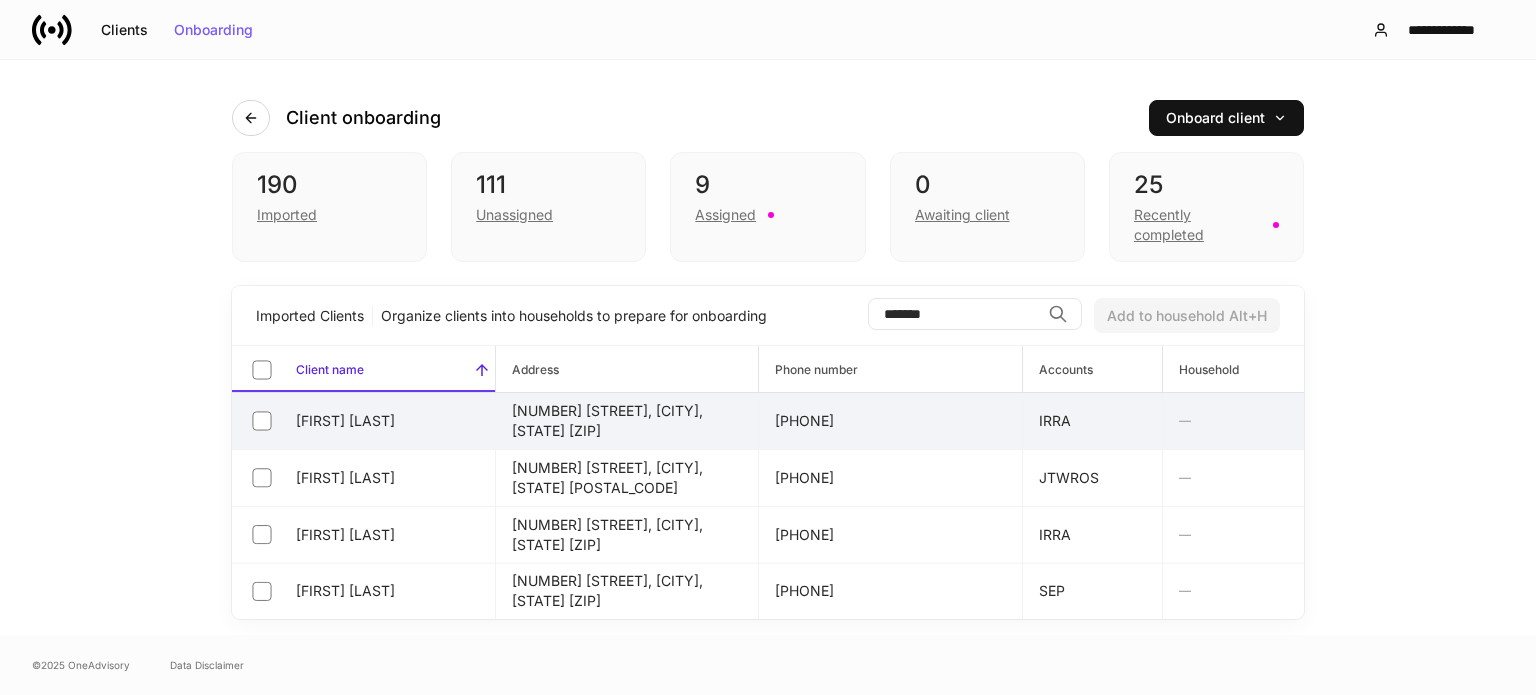 click on "Braxton Perkins" at bounding box center [363, 421] 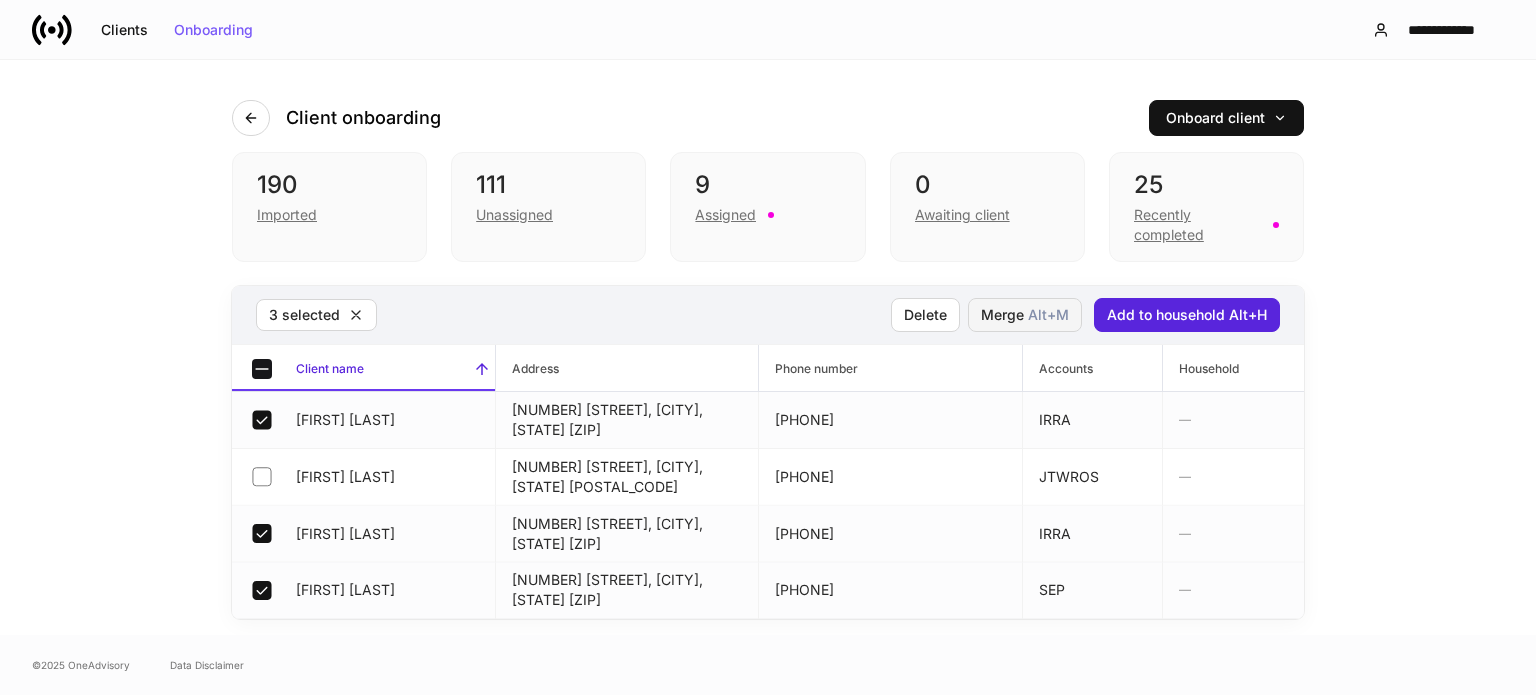 click on "Alt+ M" at bounding box center (1048, 315) 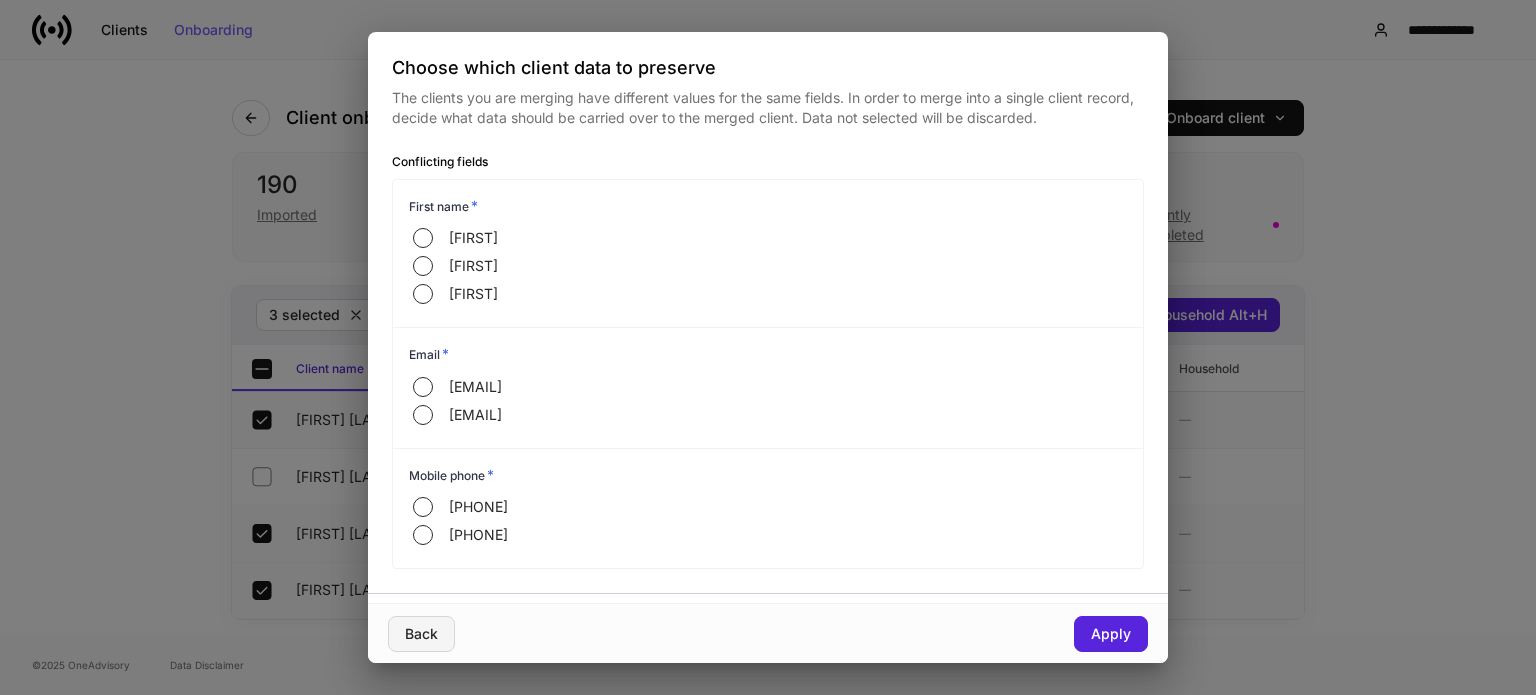 click on "Back" at bounding box center (421, 634) 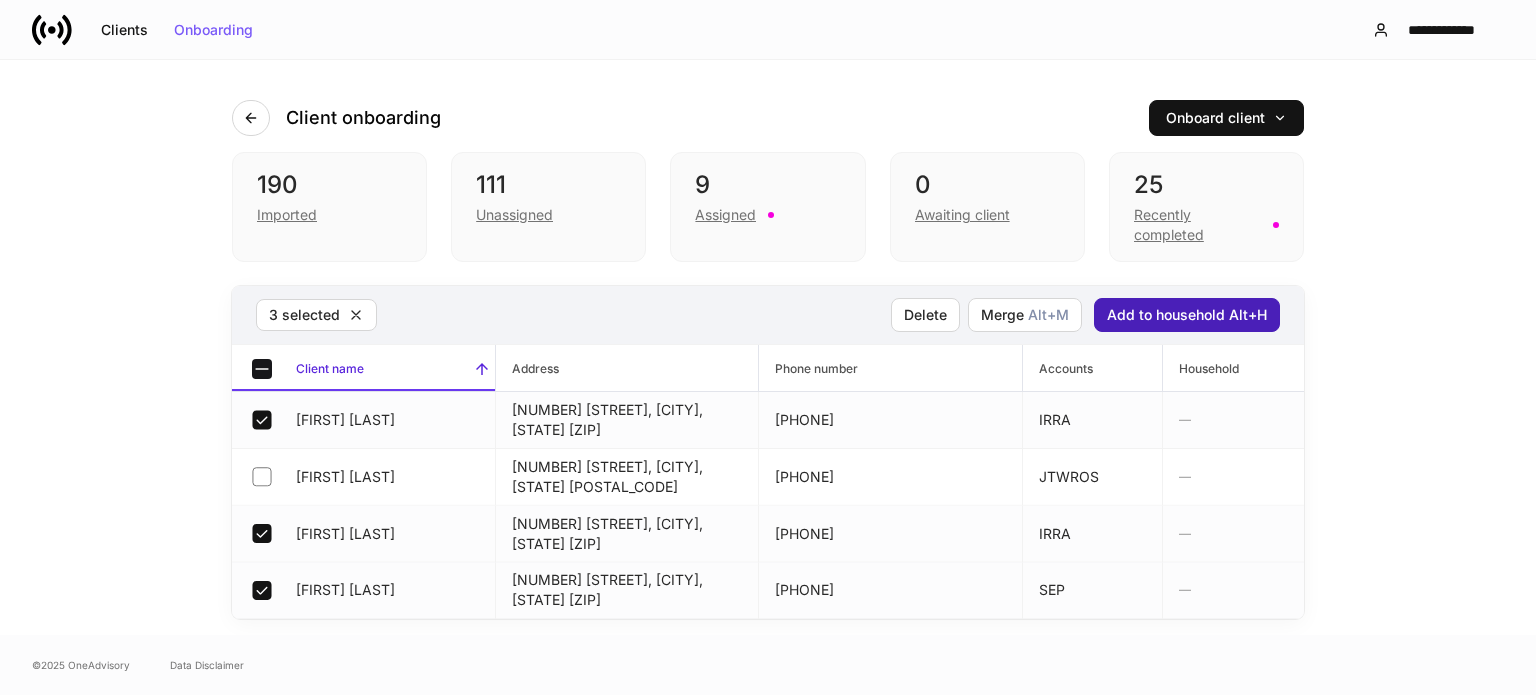 click on "Add to household Alt+H" at bounding box center [1187, 315] 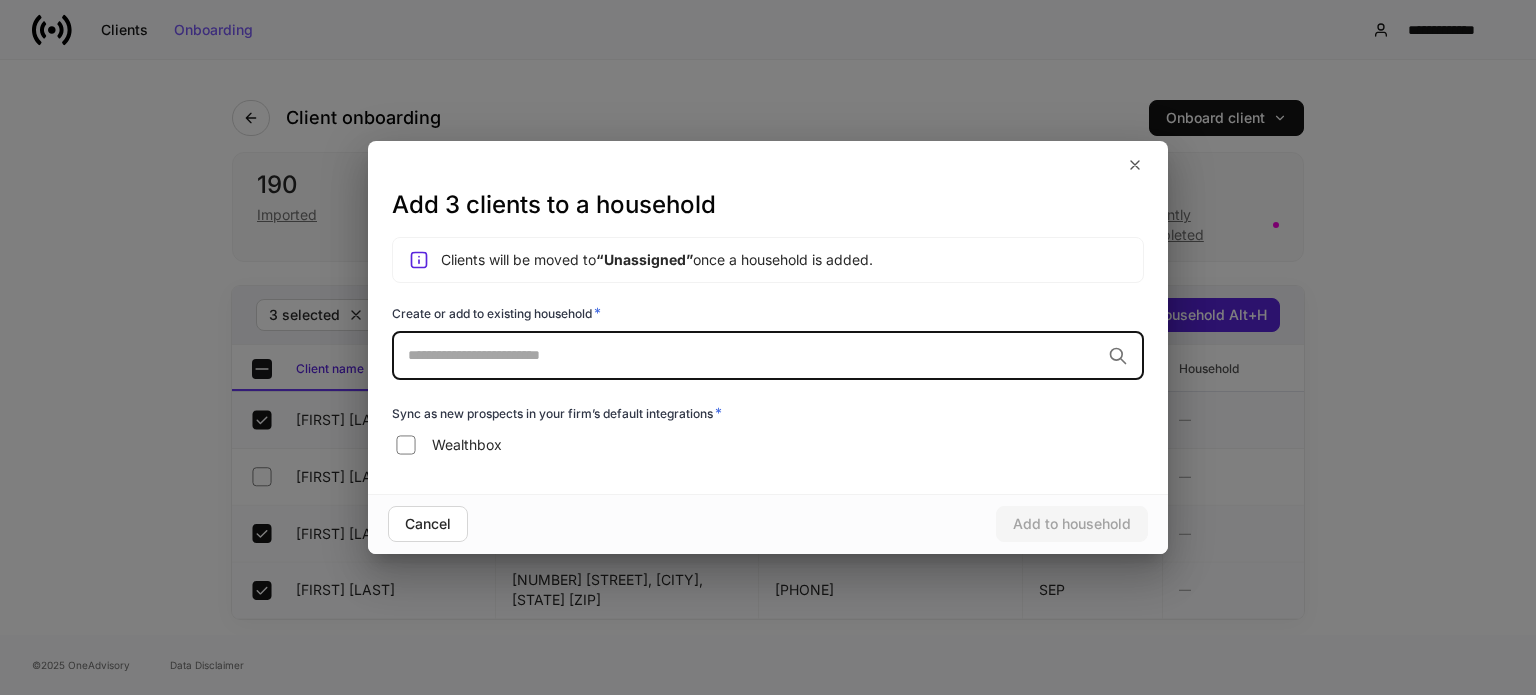 click at bounding box center [754, 355] 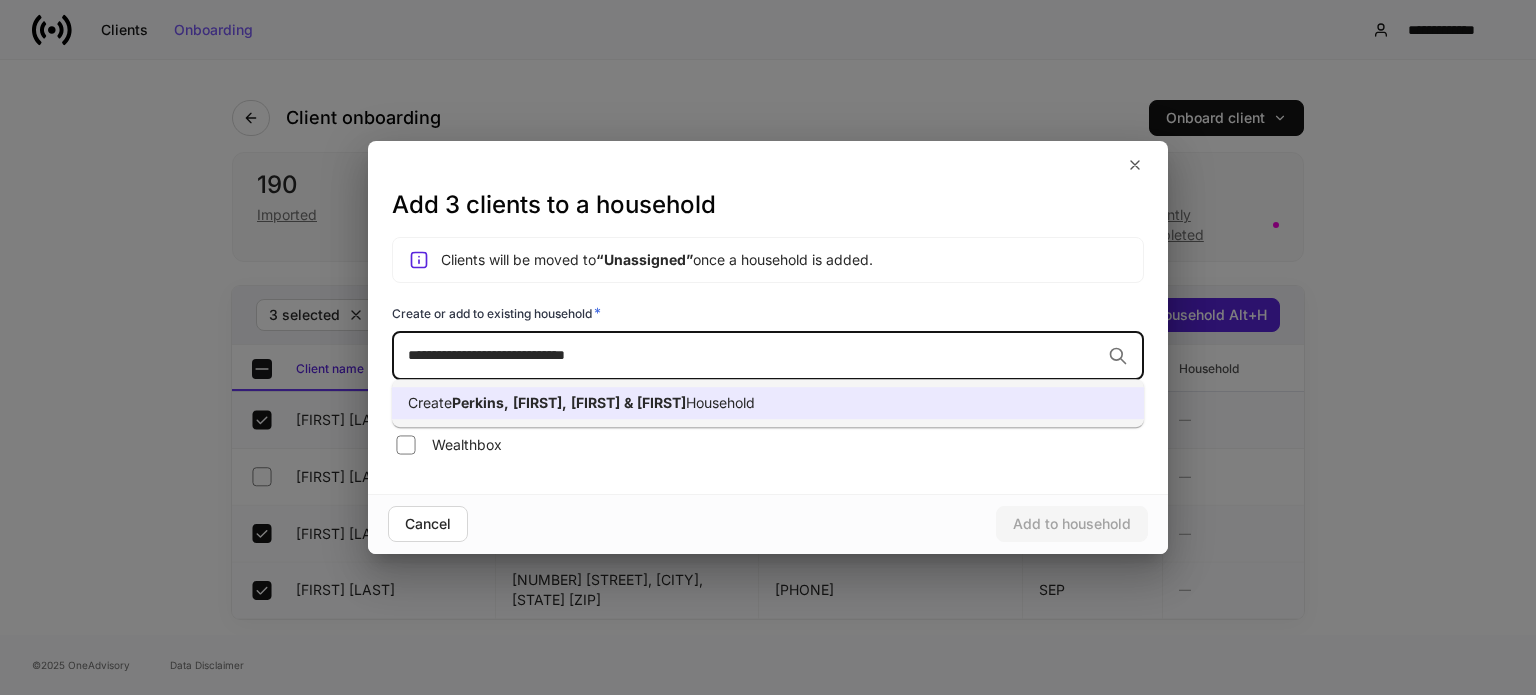 type on "**********" 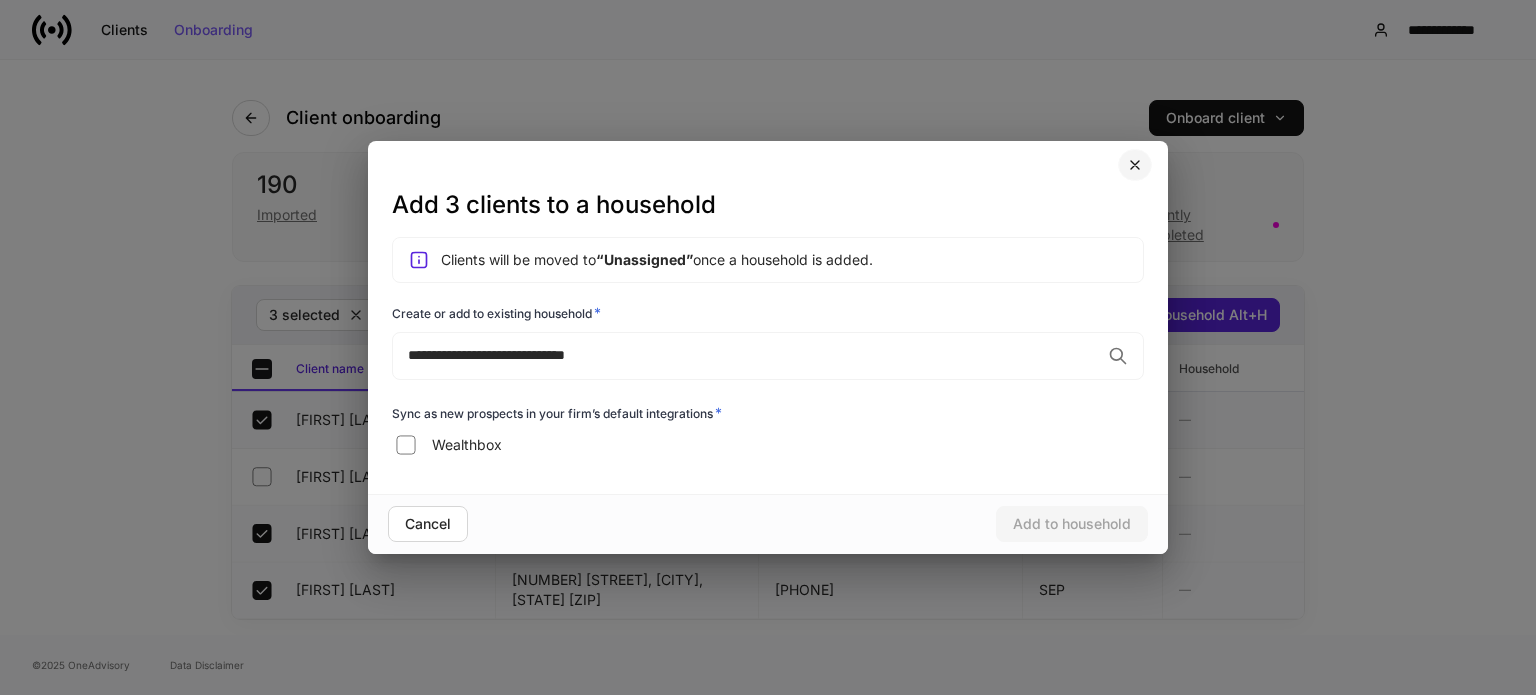 click 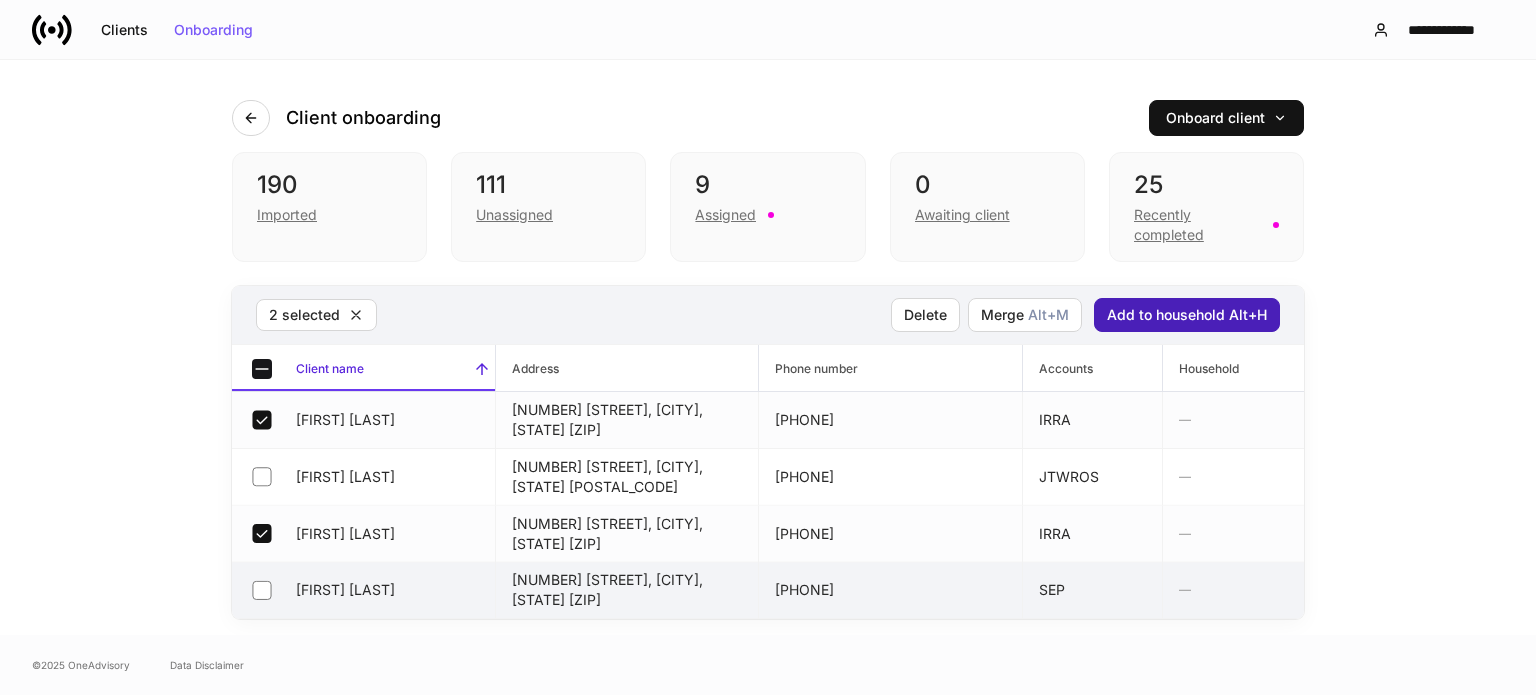 click on "Add to household Alt+H" at bounding box center [1187, 315] 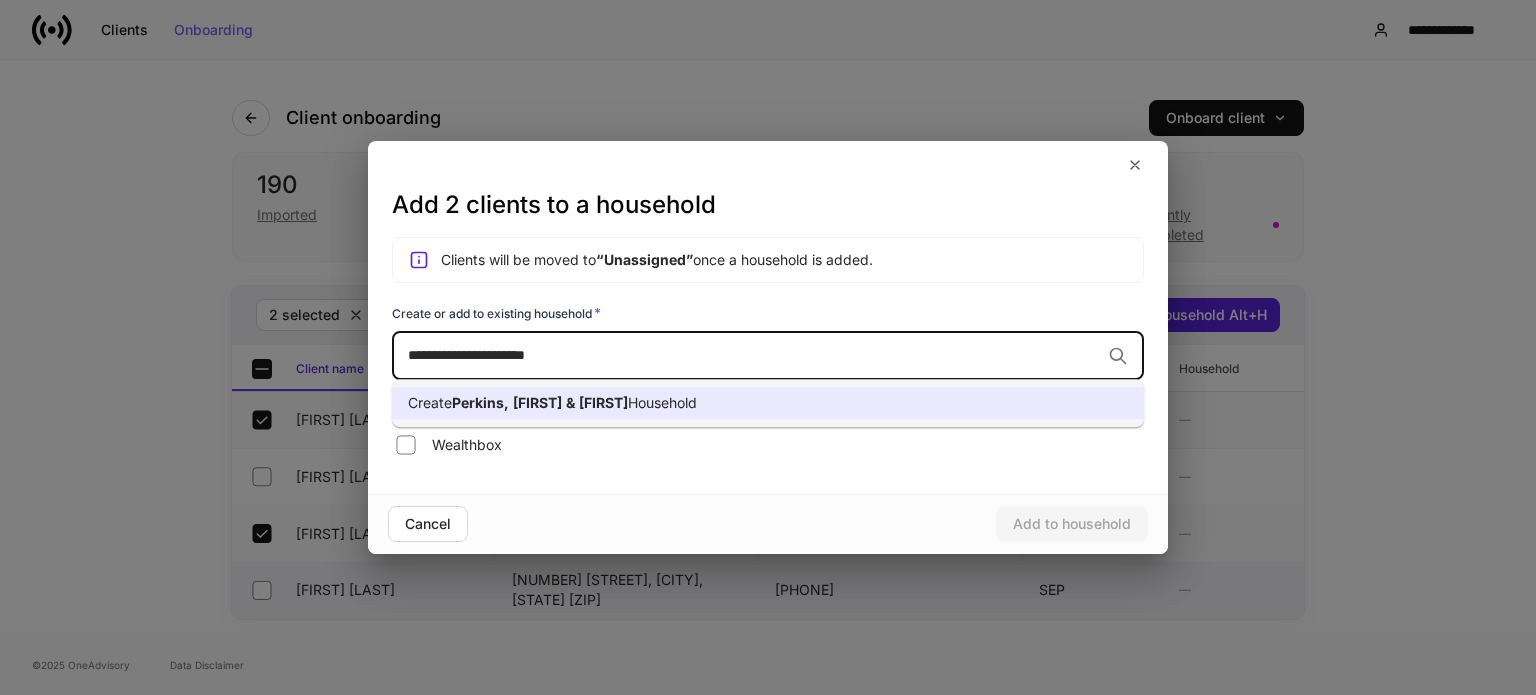 click on "Create  Perkins,   Braxton   &   Lisa  Household" at bounding box center [768, 403] 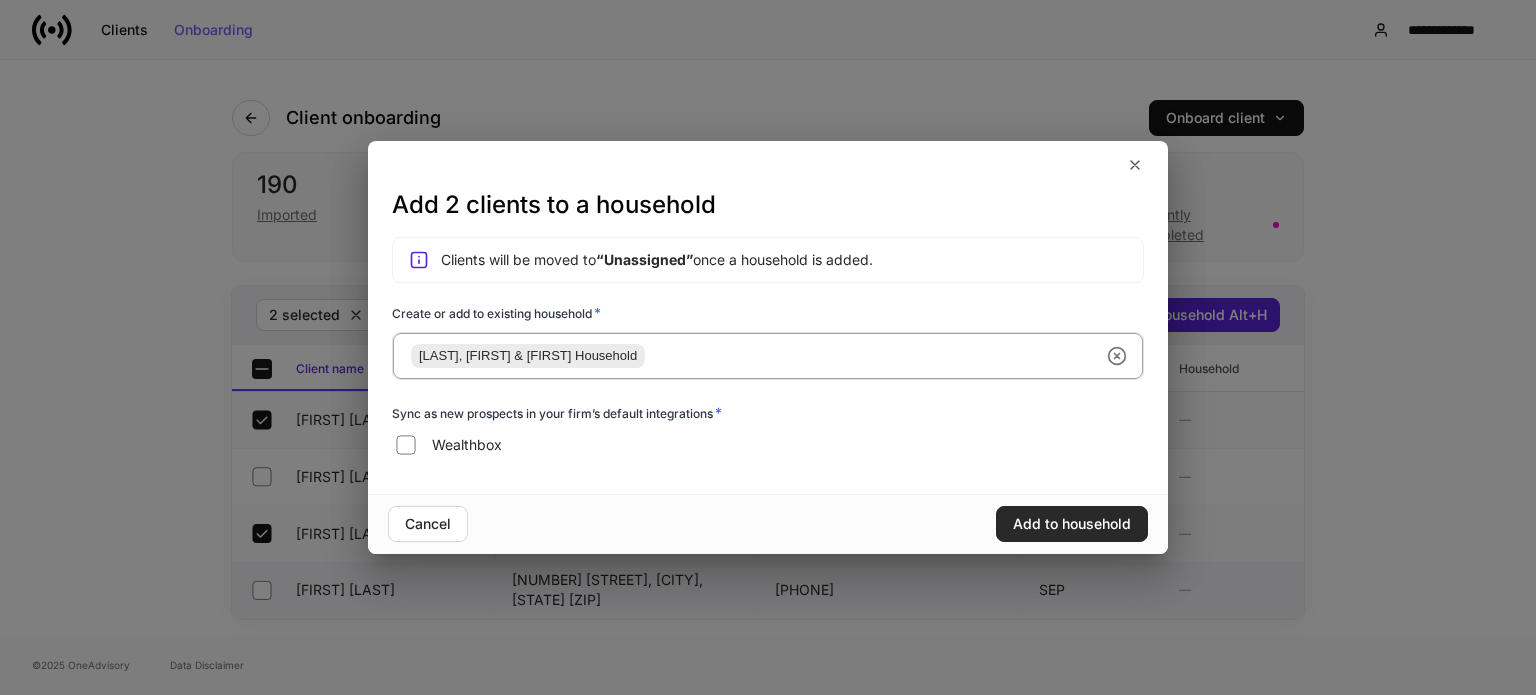 click on "Add to household" at bounding box center [1072, 524] 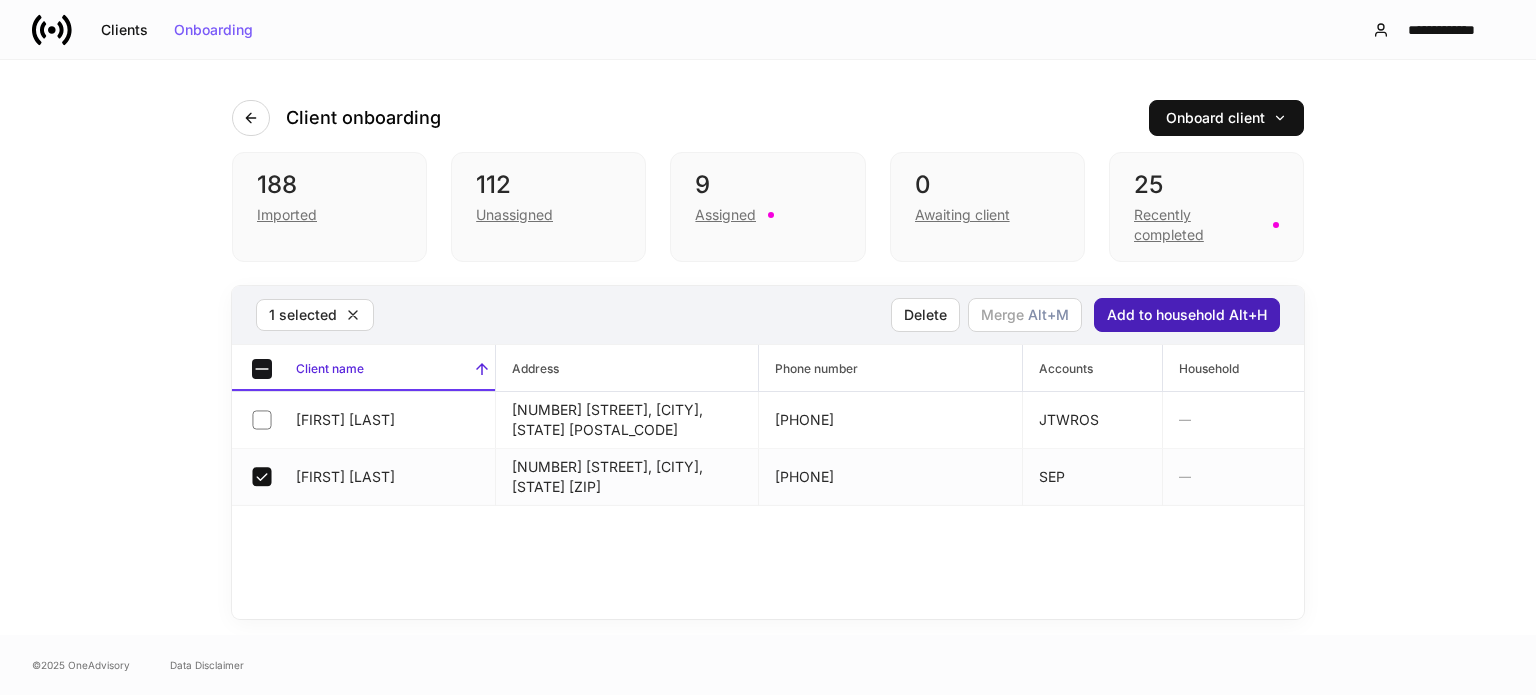 click on "Add to household Alt+H" at bounding box center (1187, 315) 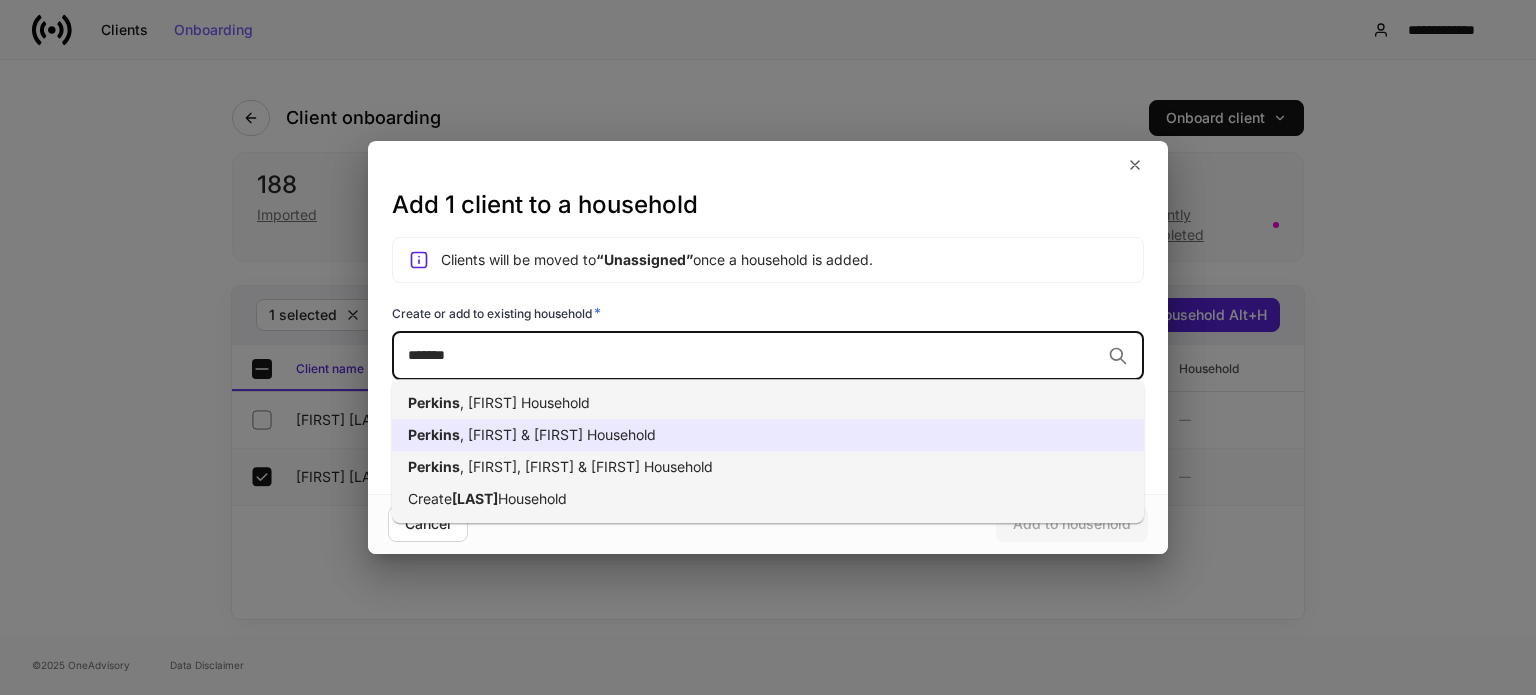 click on "Perkins , Braxton & Lisa Household" at bounding box center (768, 435) 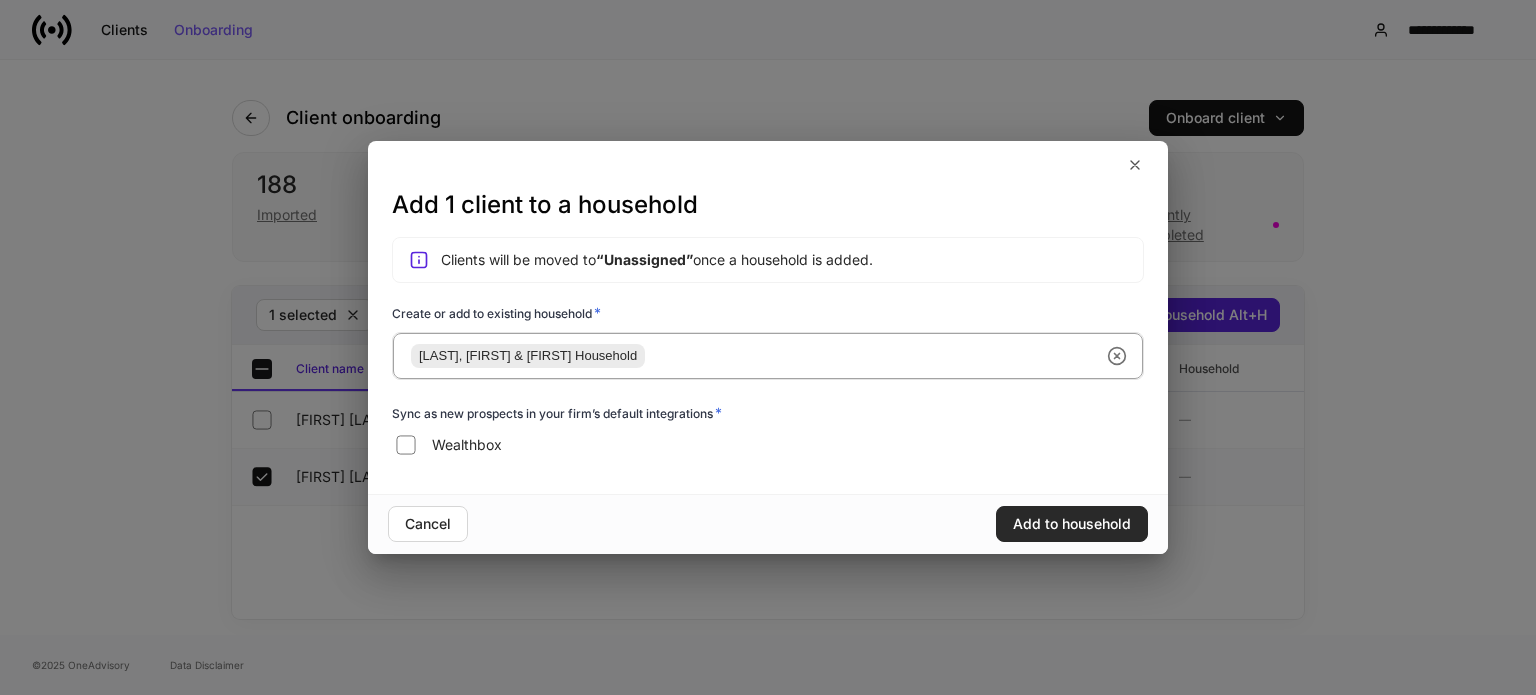 click on "Add to household" at bounding box center [1072, 524] 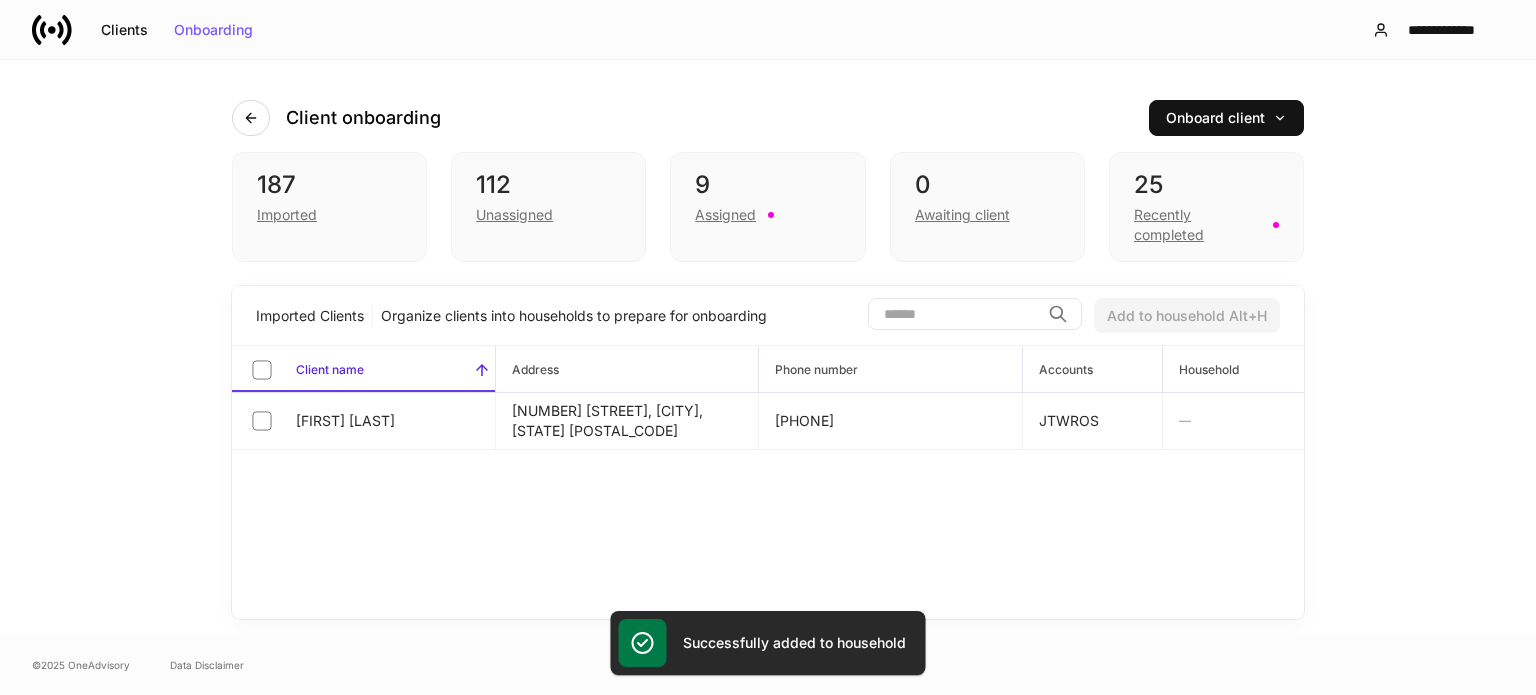 click 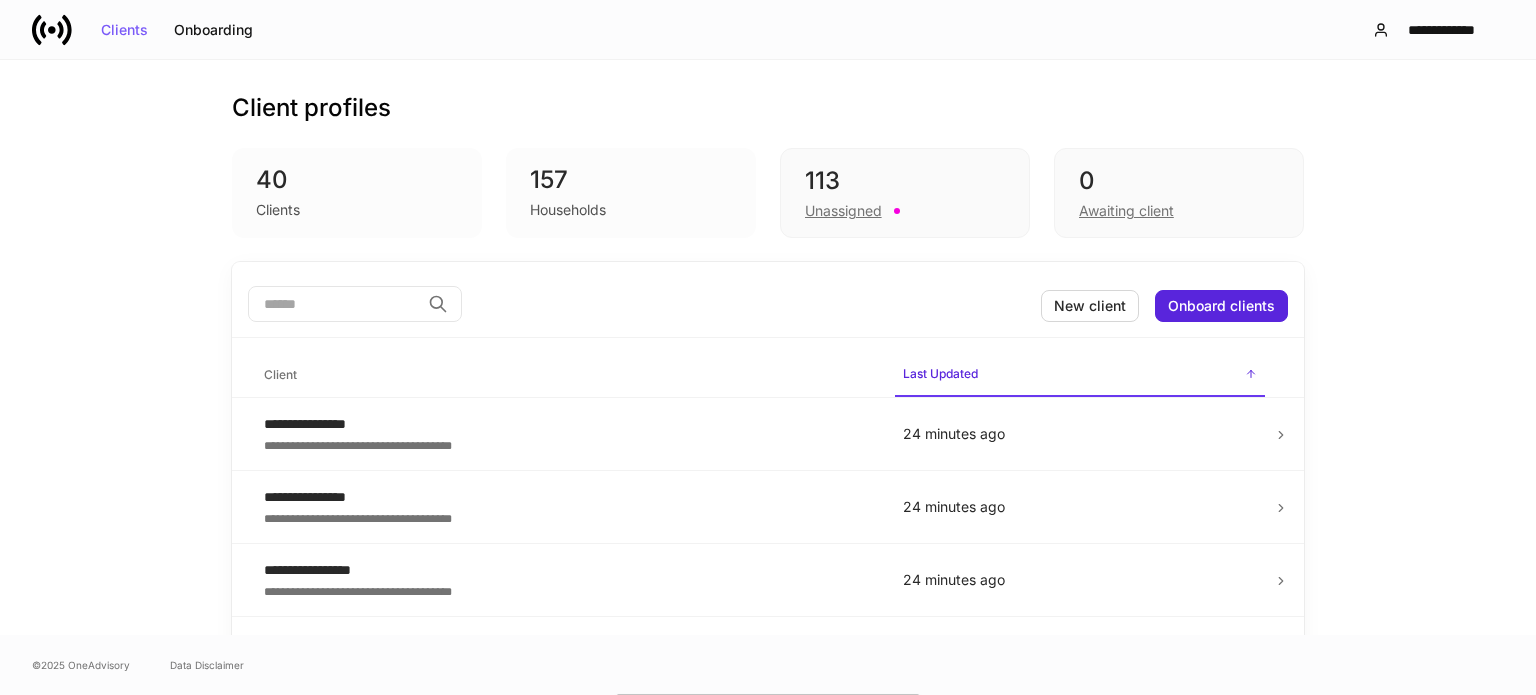 click on "Households" at bounding box center (631, 208) 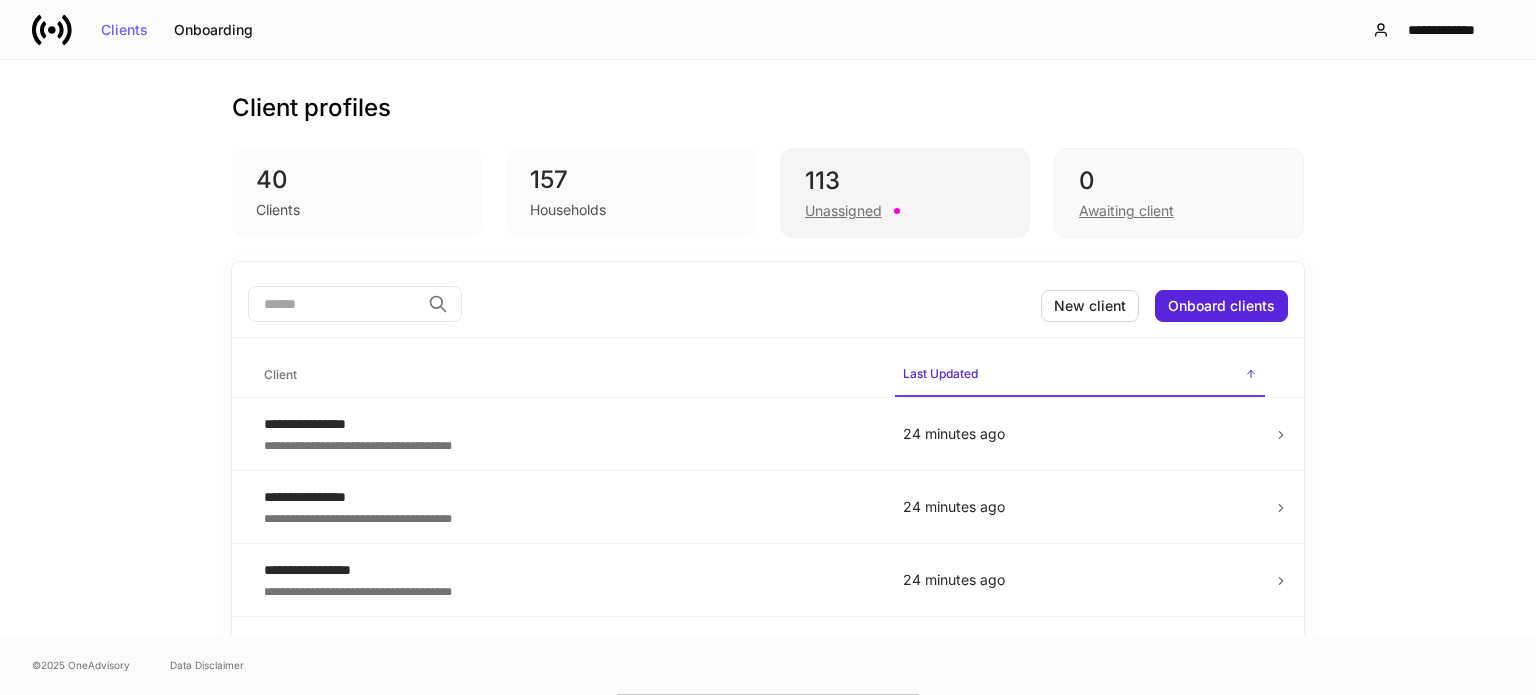 click on "113" at bounding box center (905, 181) 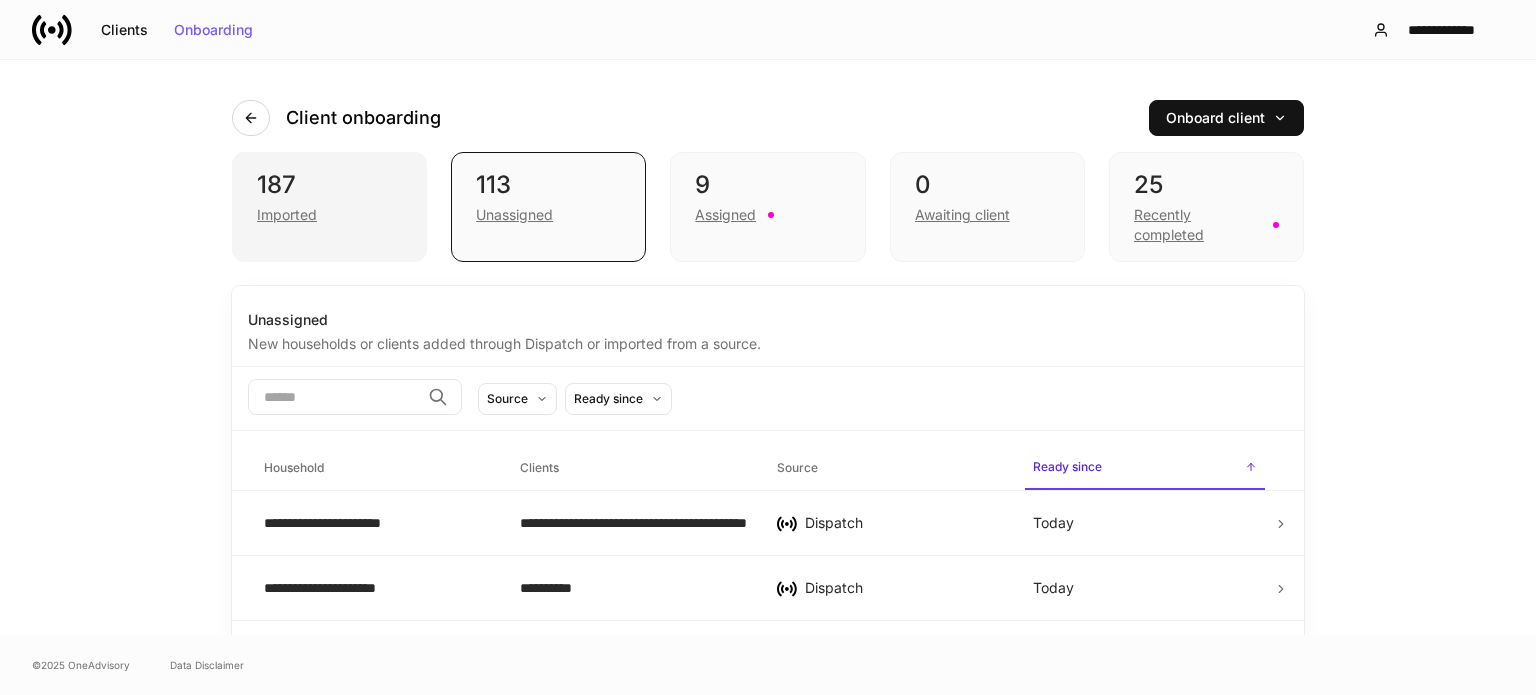 click on "Imported" at bounding box center (329, 213) 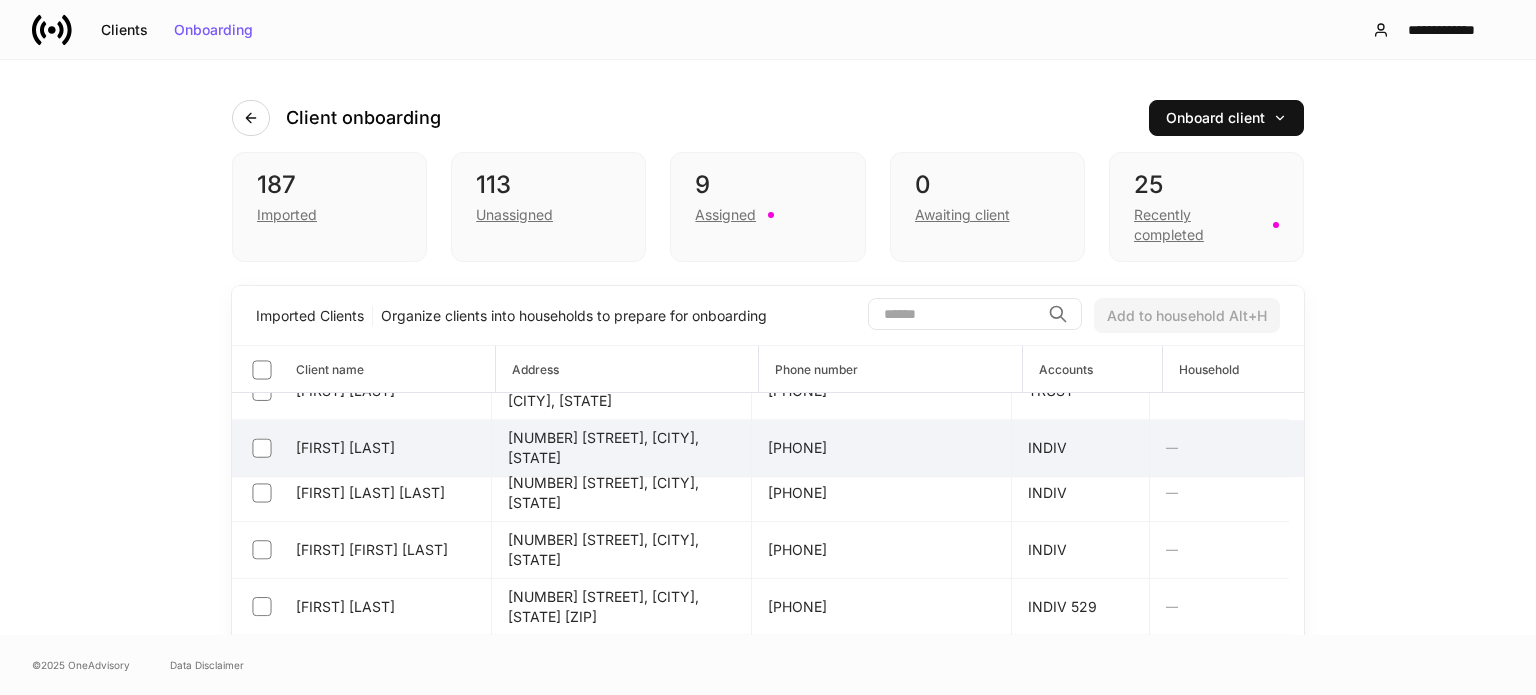 scroll, scrollTop: 0, scrollLeft: 0, axis: both 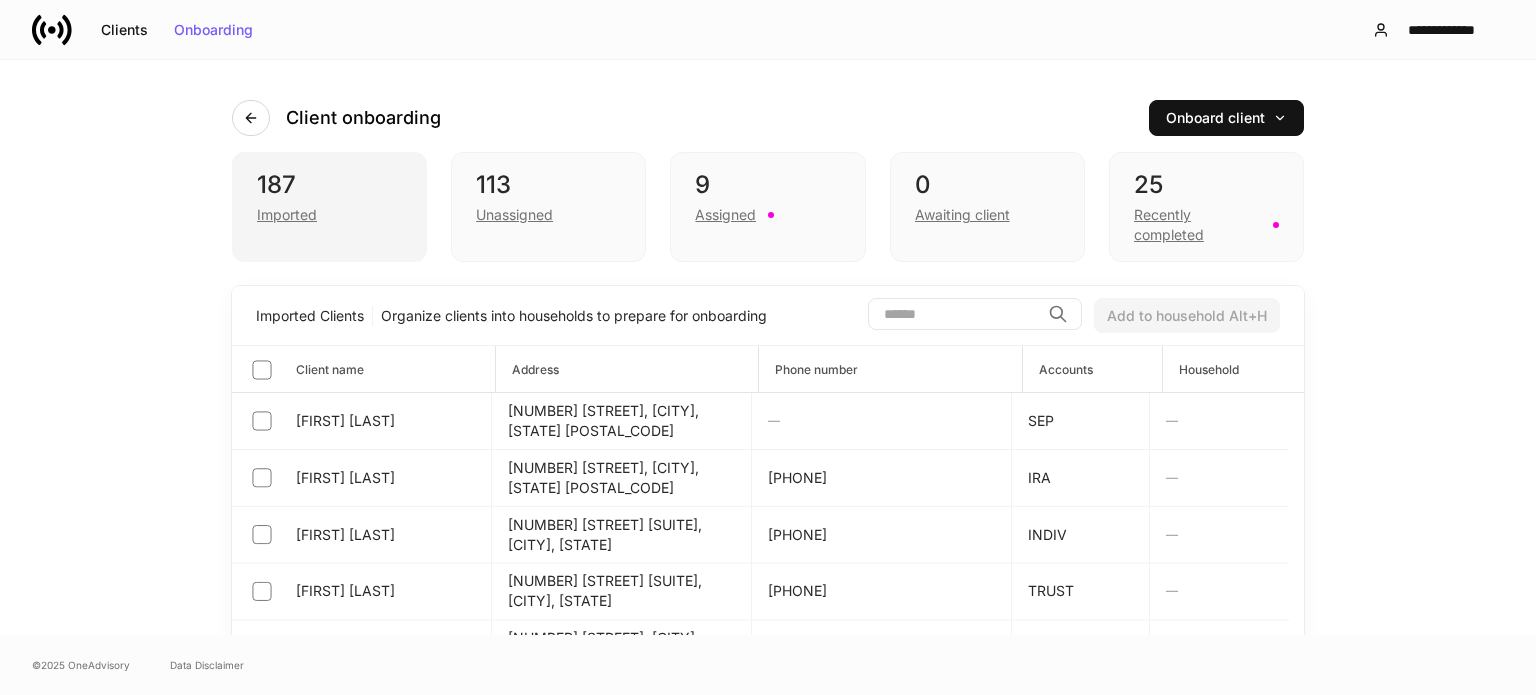click on "187" at bounding box center [329, 185] 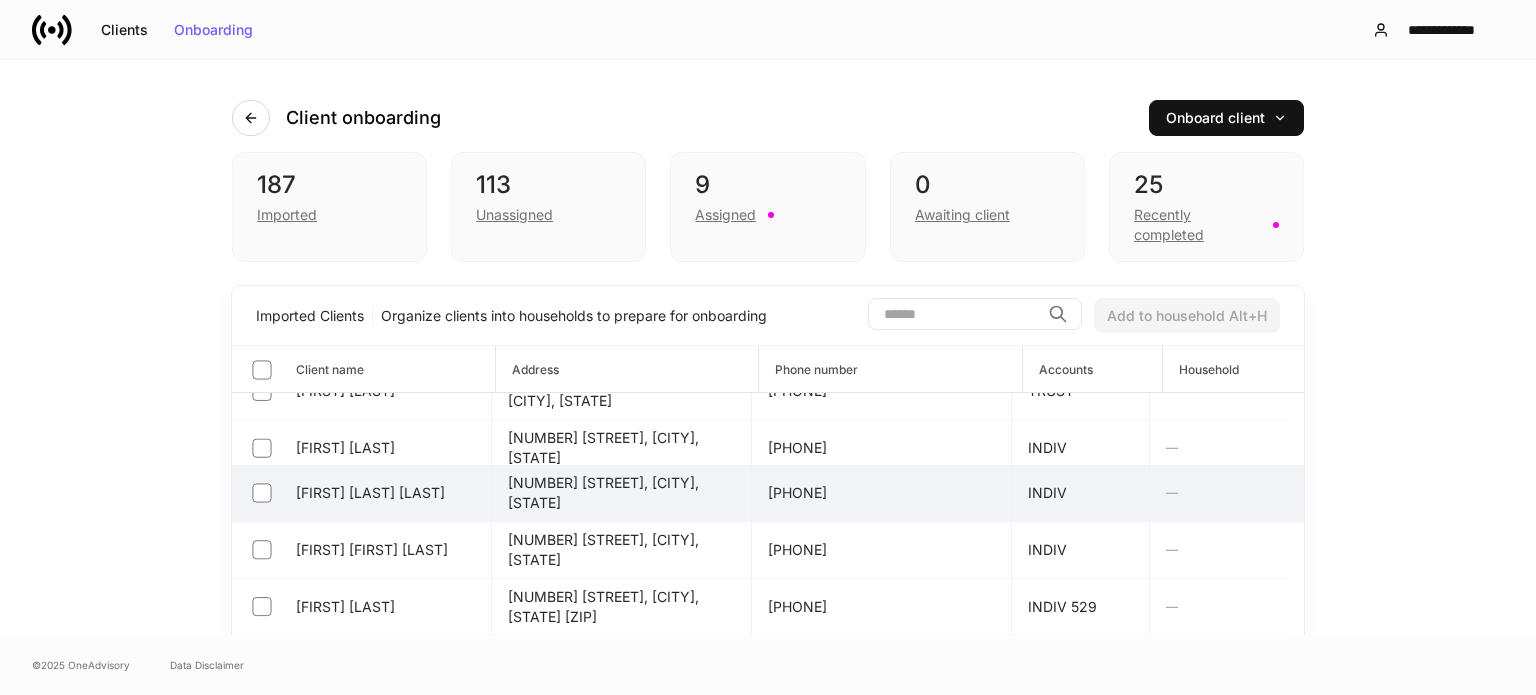 scroll, scrollTop: 100, scrollLeft: 0, axis: vertical 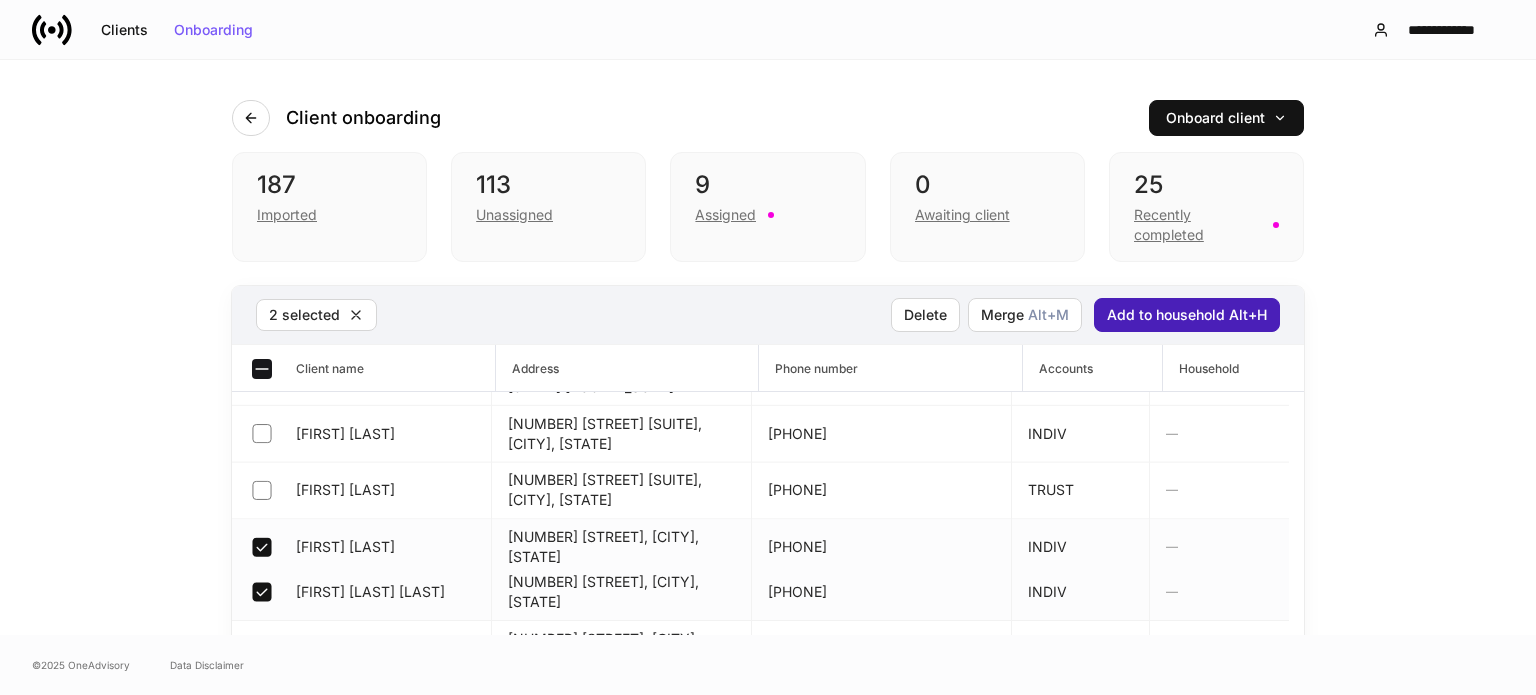 click on "Add to household Alt+H" at bounding box center (1187, 315) 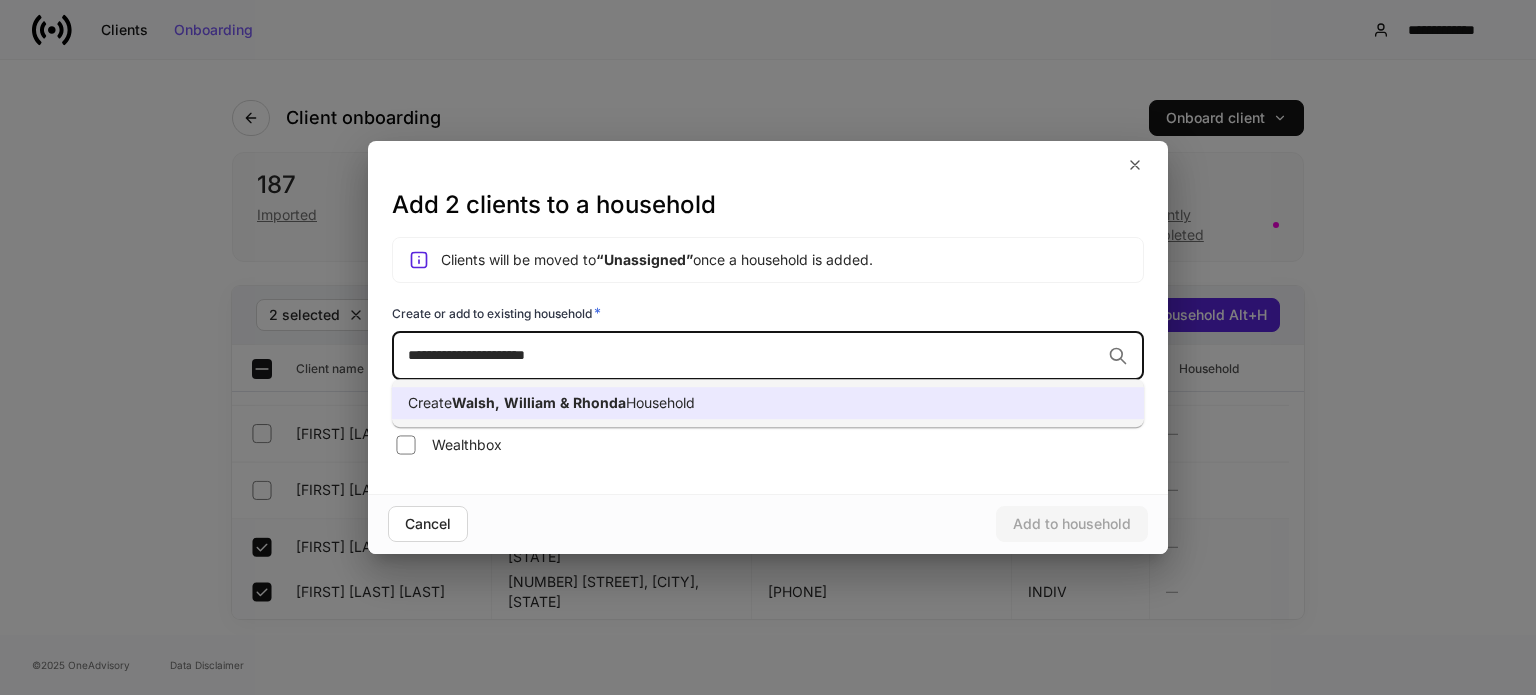 click on "Household" at bounding box center (660, 402) 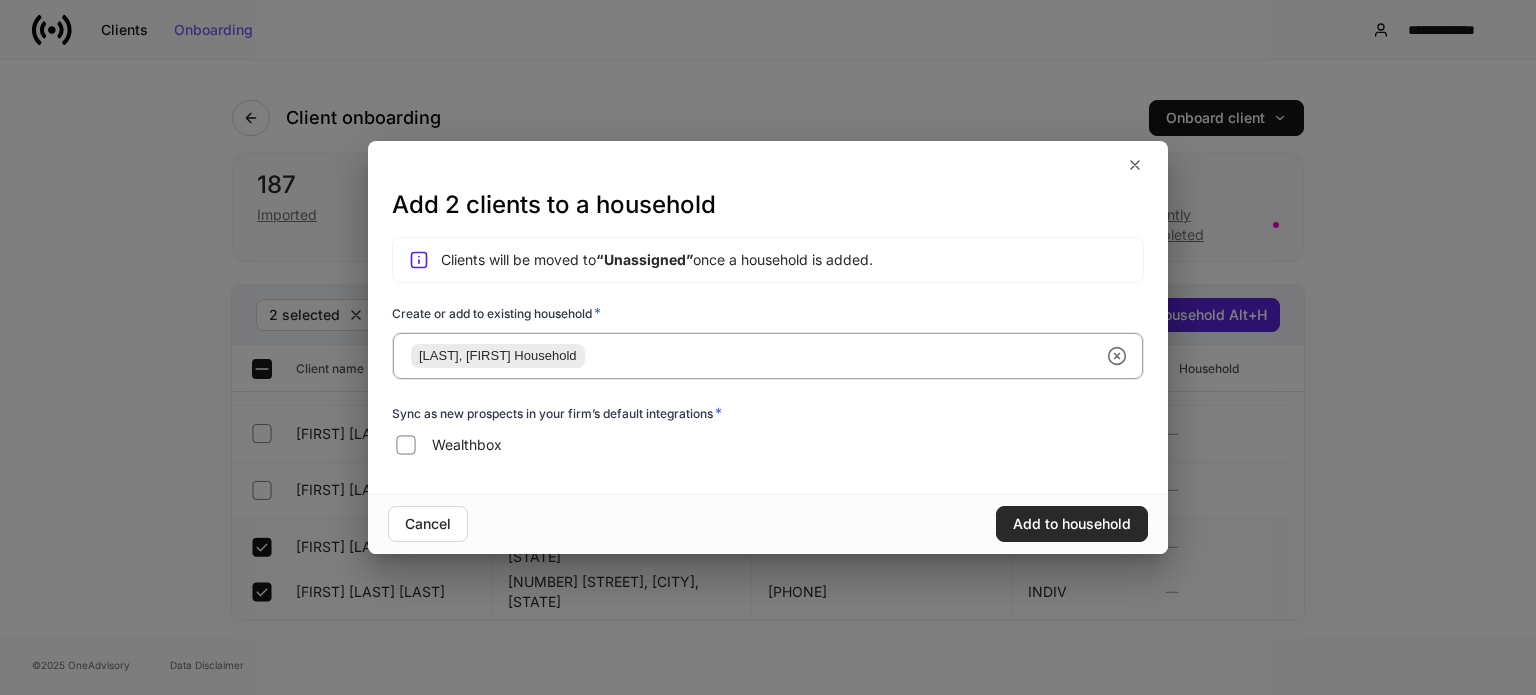 click on "Add to household" at bounding box center [1072, 524] 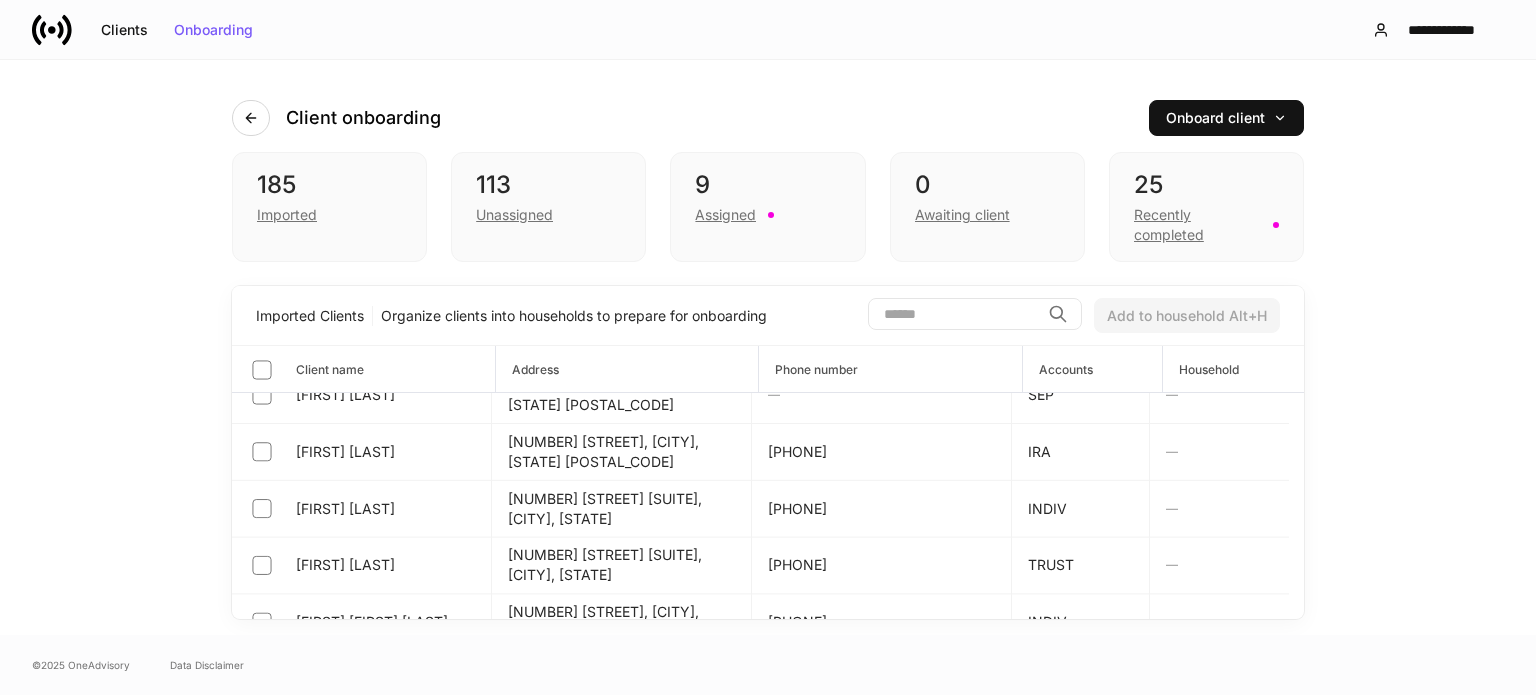 scroll, scrollTop: 0, scrollLeft: 0, axis: both 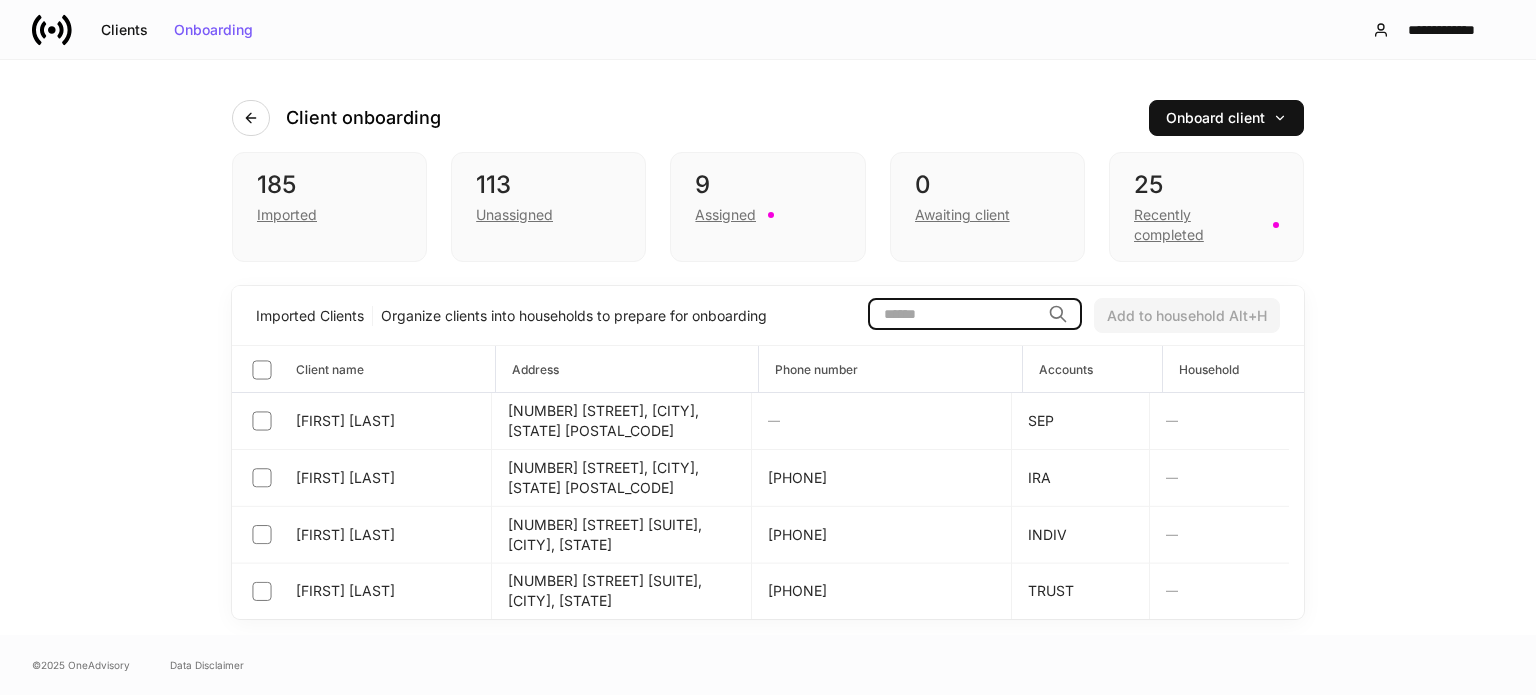click at bounding box center [954, 314] 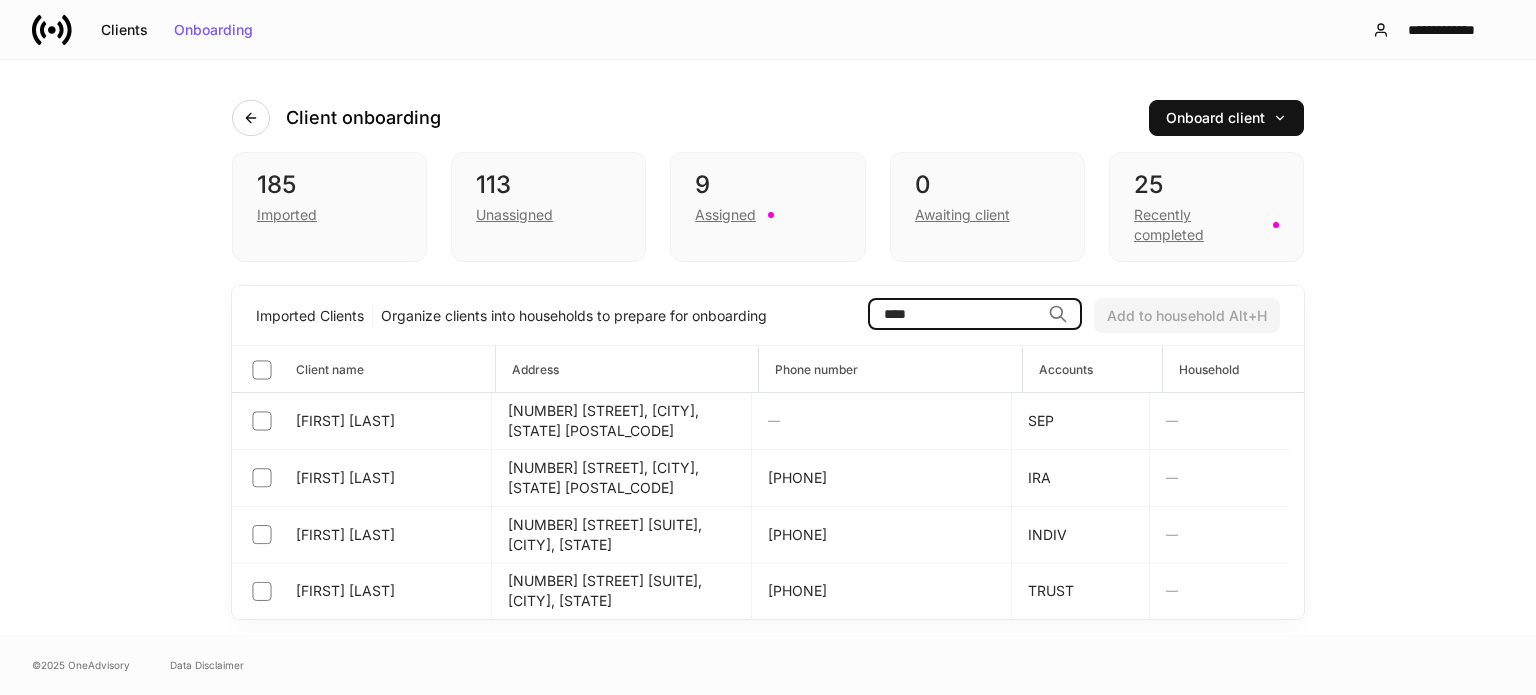 type on "*****" 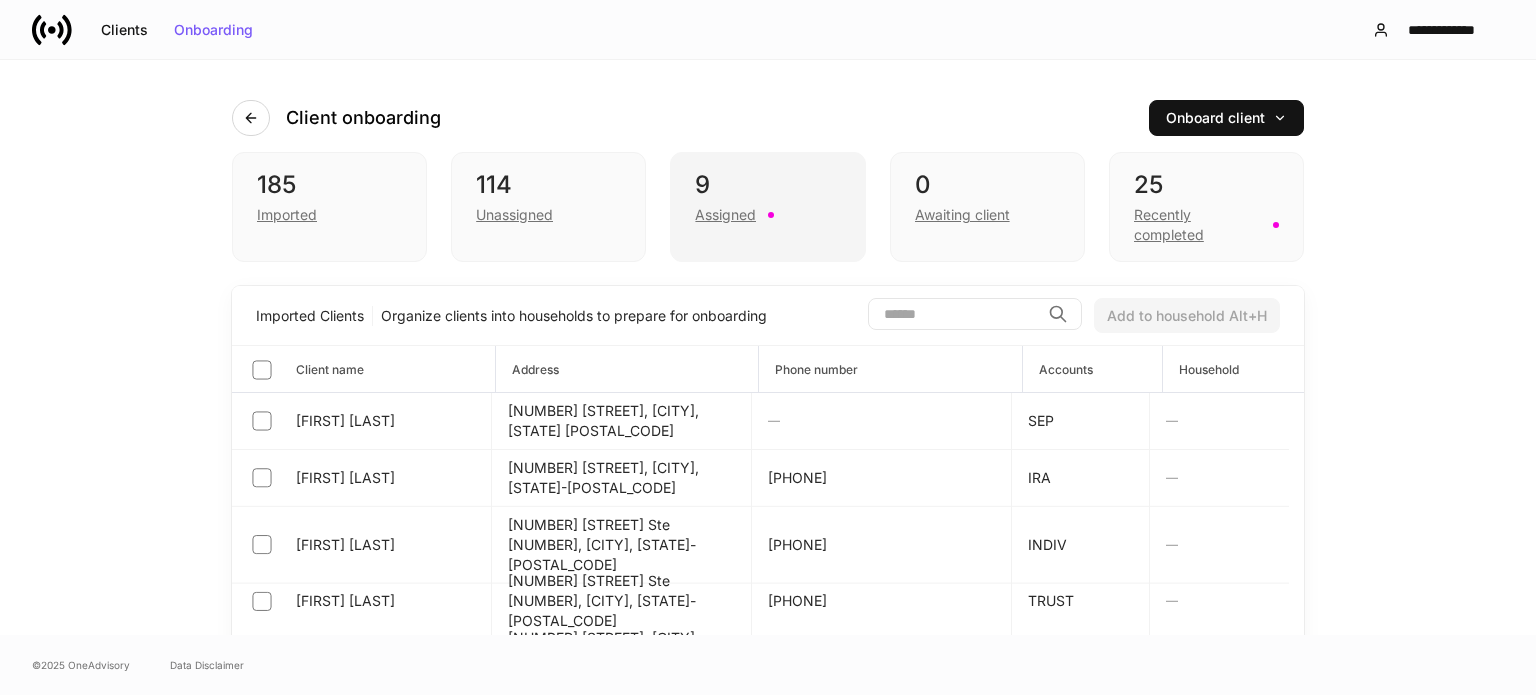 scroll, scrollTop: 0, scrollLeft: 0, axis: both 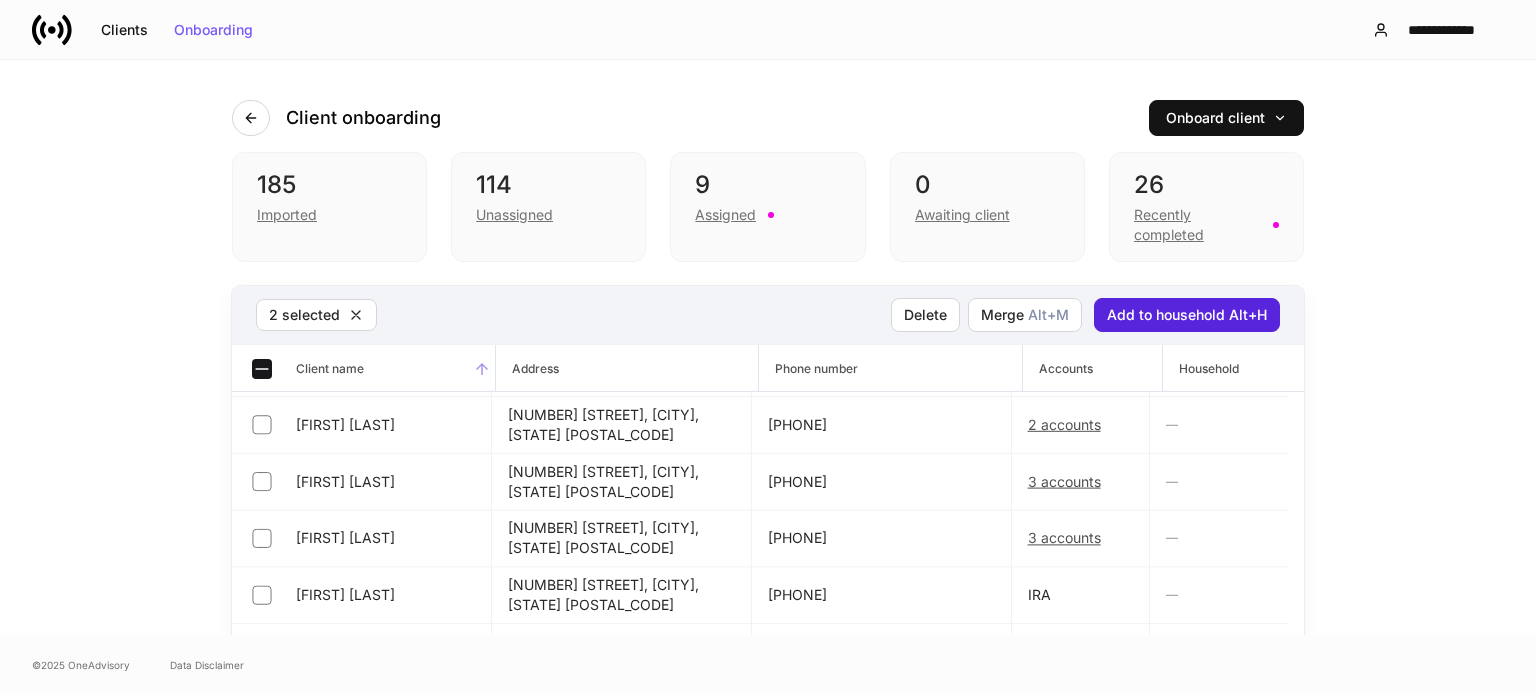 click on "Client name" at bounding box center (330, 368) 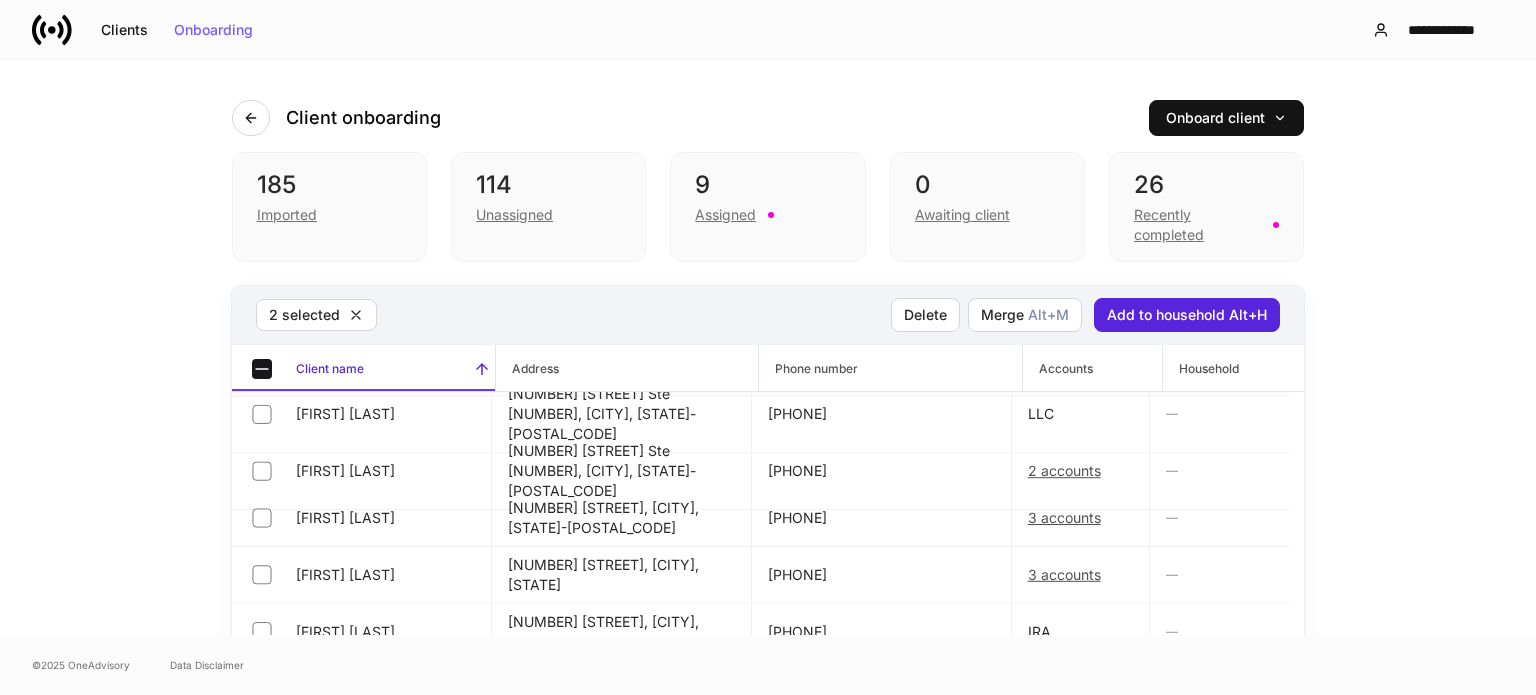 scroll, scrollTop: 1332, scrollLeft: 0, axis: vertical 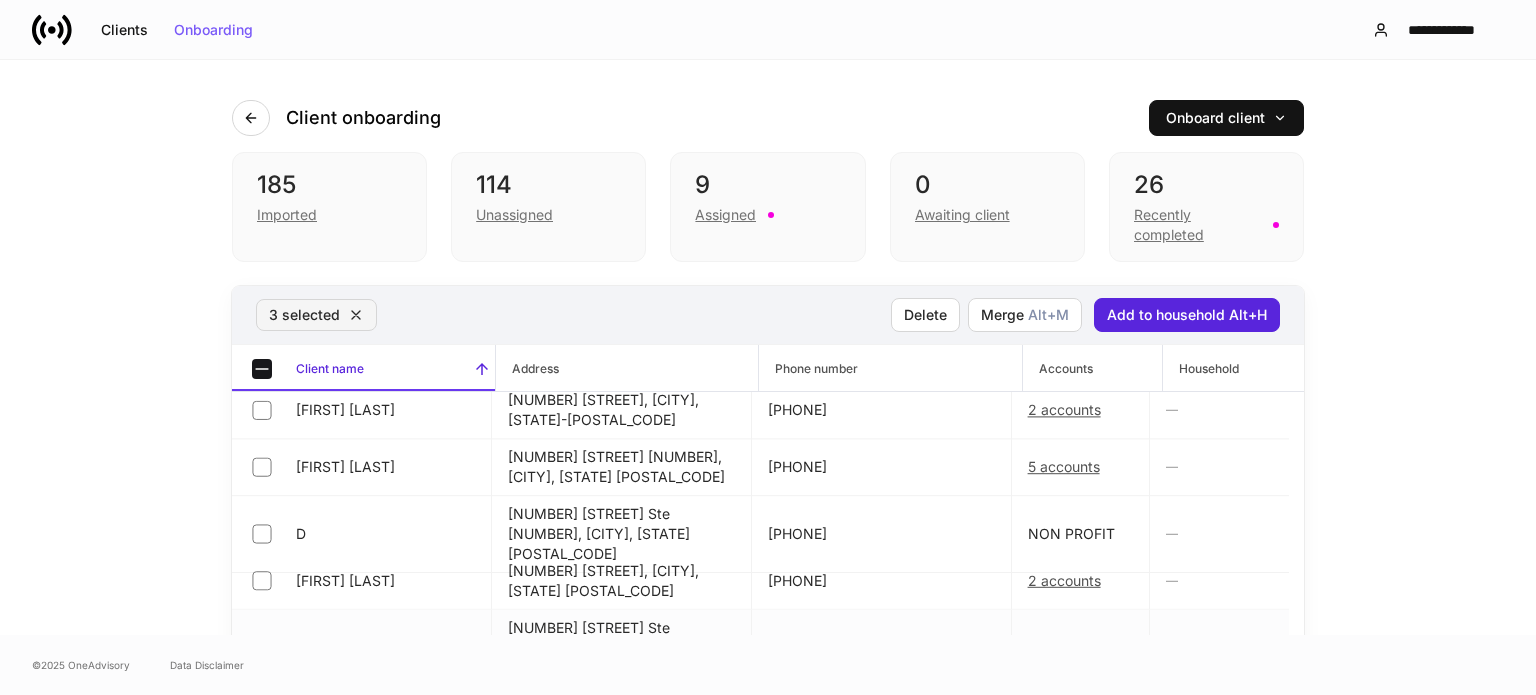 click 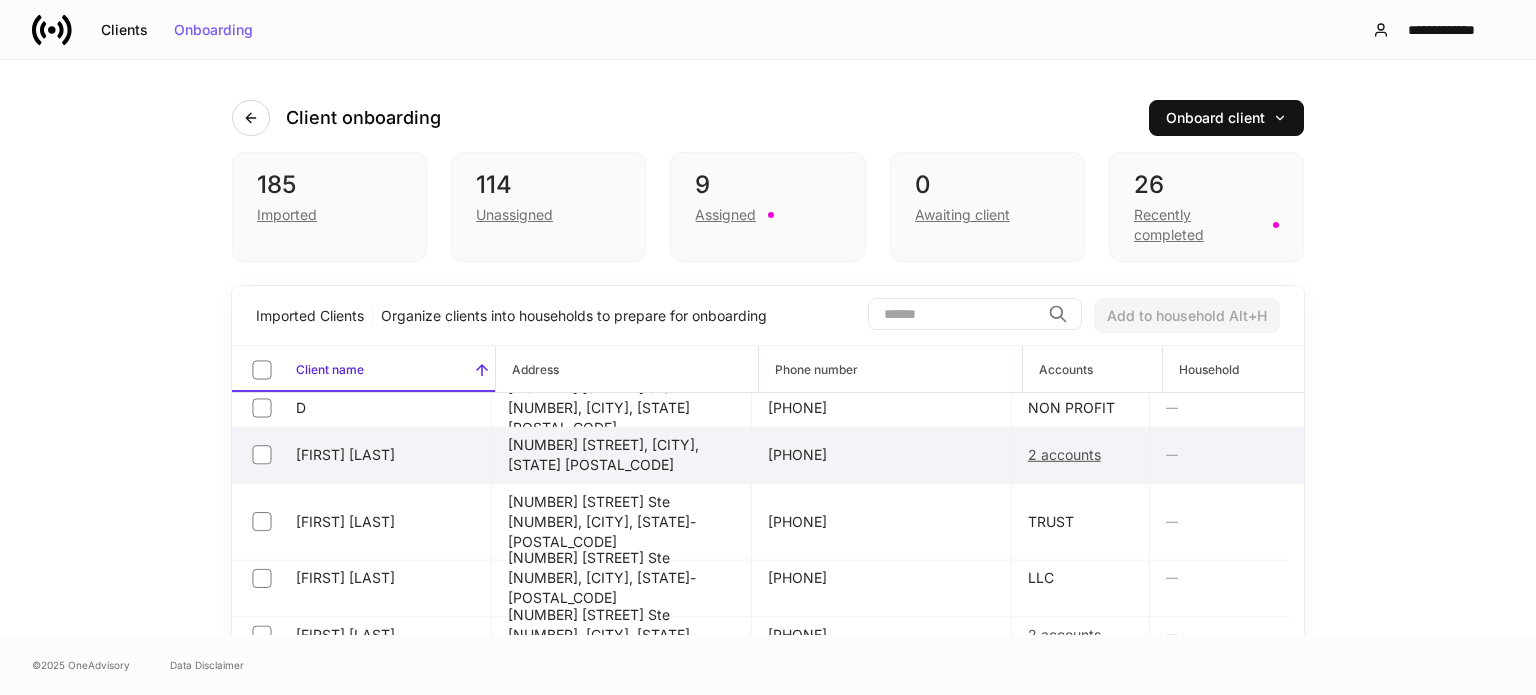 scroll, scrollTop: 1132, scrollLeft: 0, axis: vertical 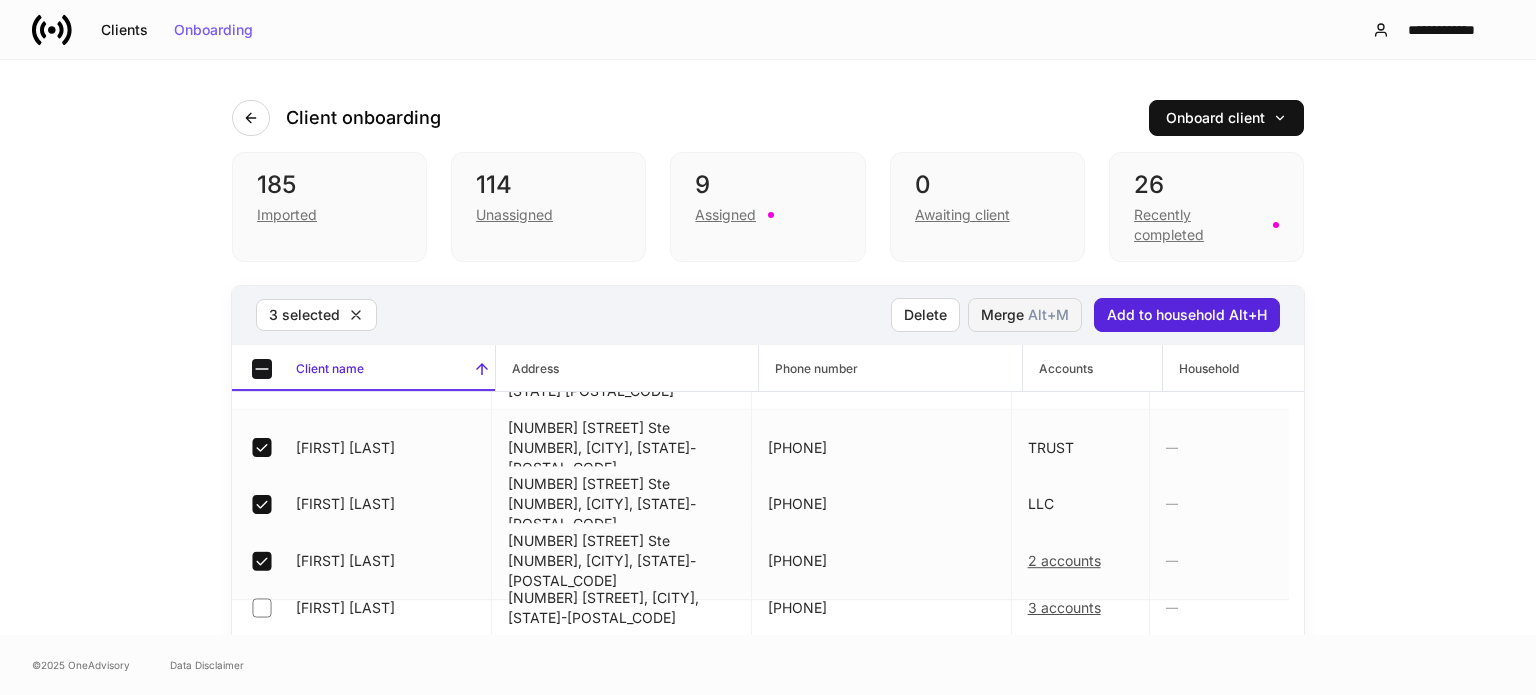 click on "Alt+ M" at bounding box center [1048, 315] 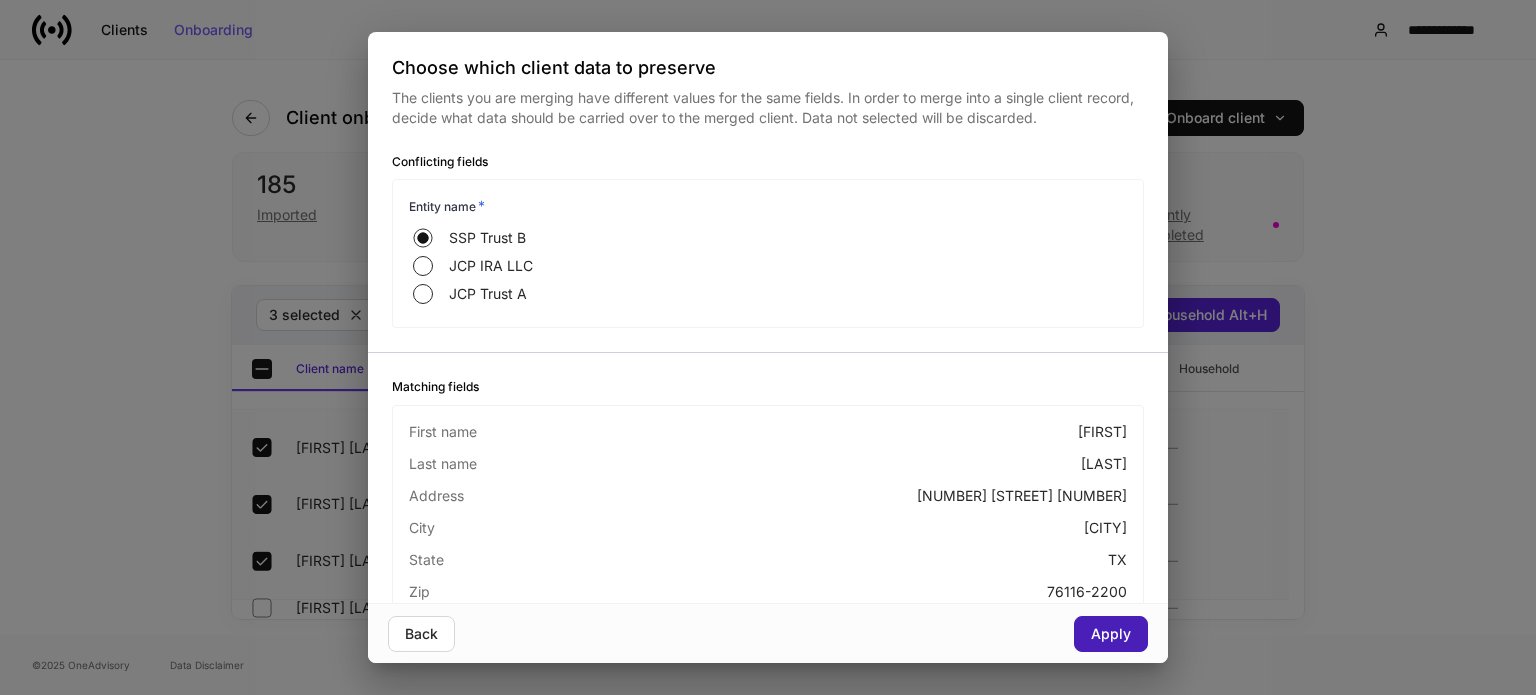click on "Apply" at bounding box center (1111, 634) 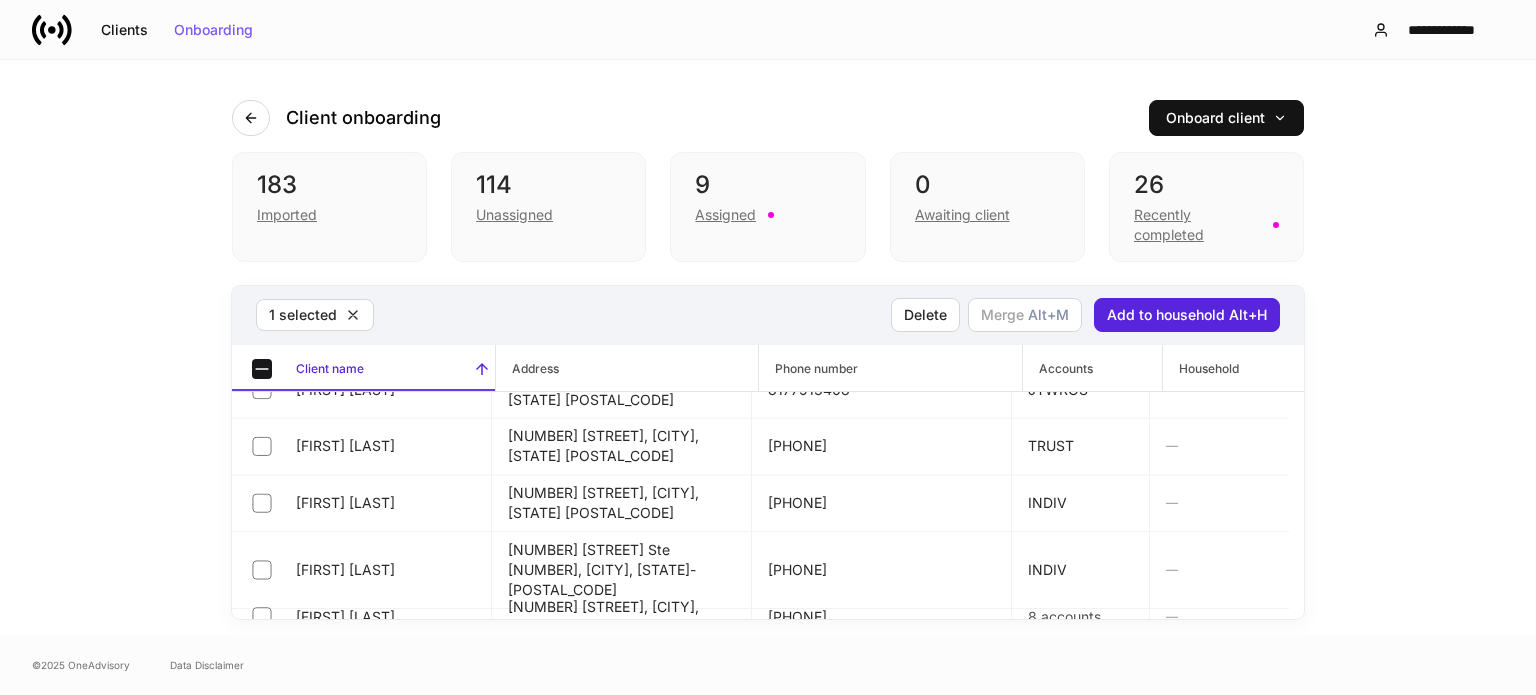 scroll, scrollTop: 3832, scrollLeft: 0, axis: vertical 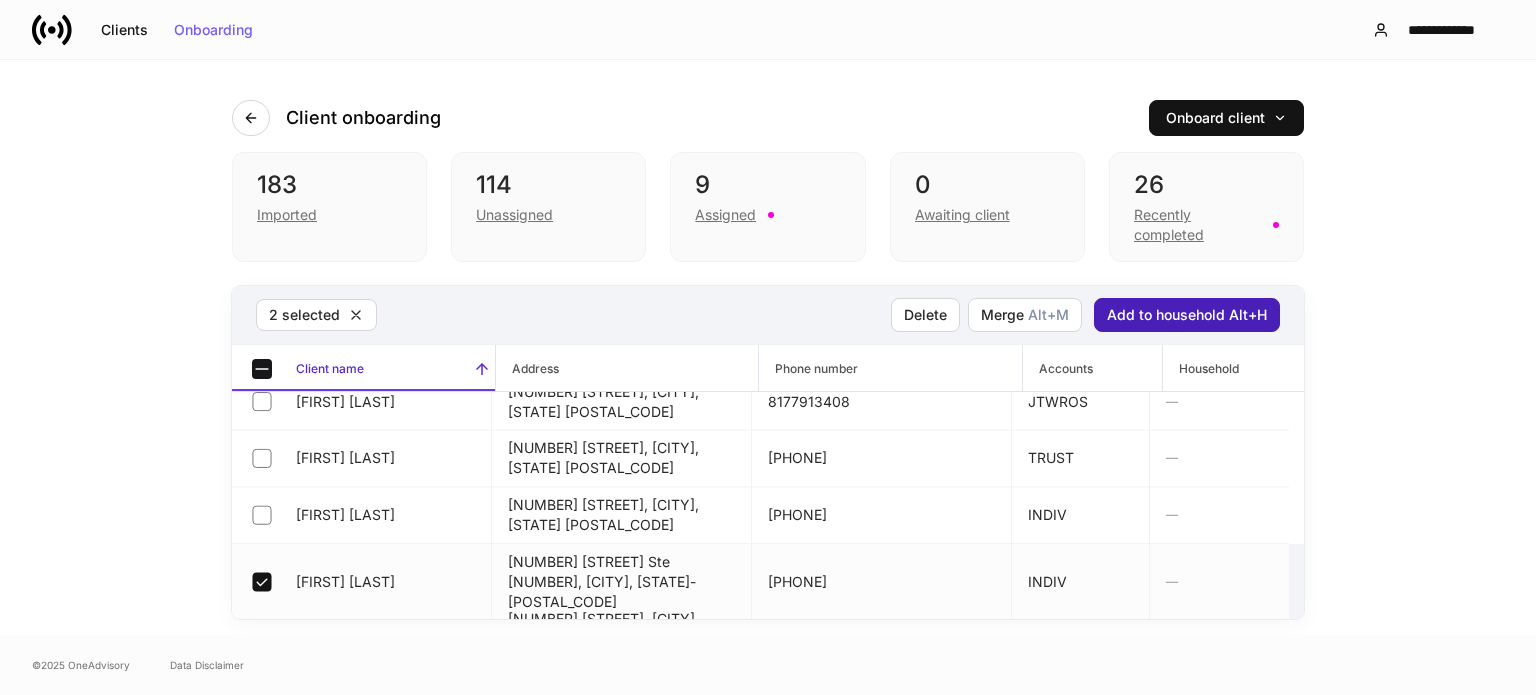 click on "Add to household Alt+H" at bounding box center (1187, 315) 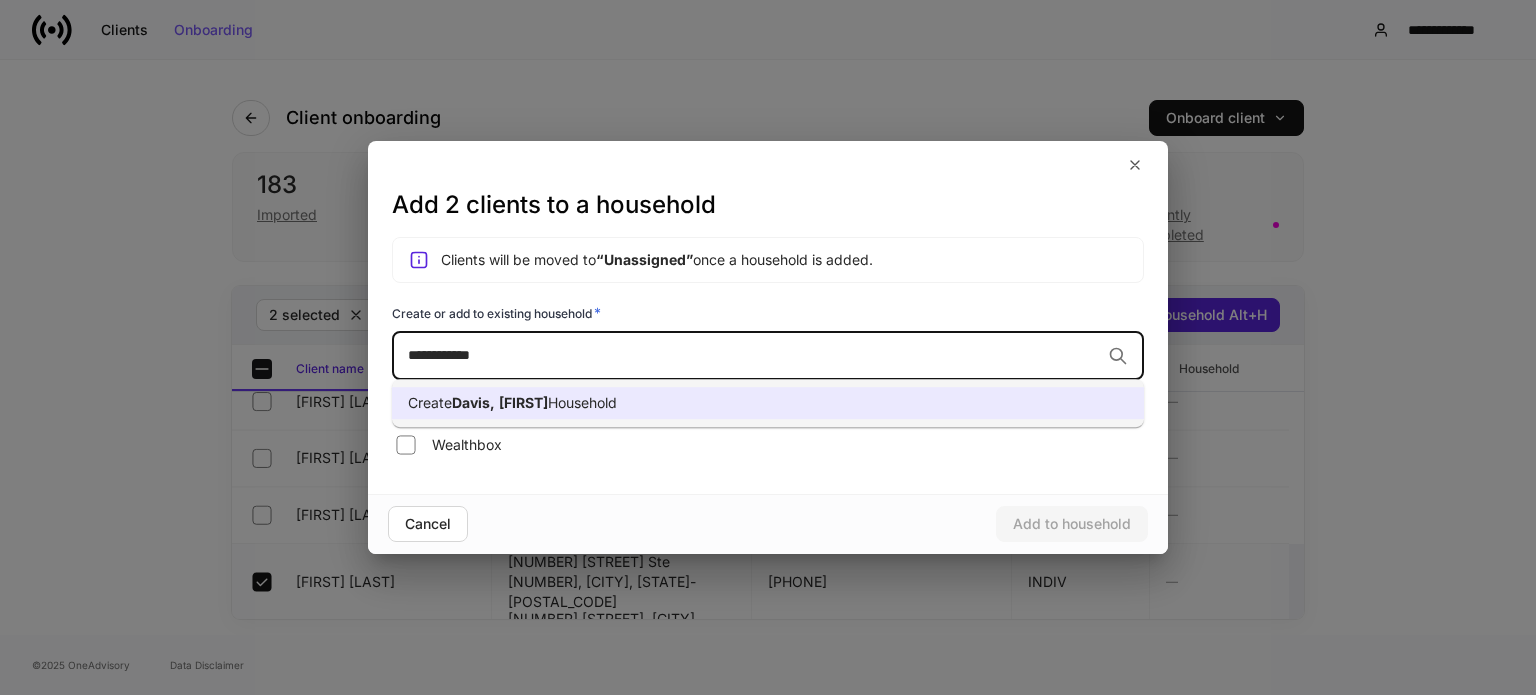 click on "Create  [LAST],   [FIRST]  Household" at bounding box center [768, 403] 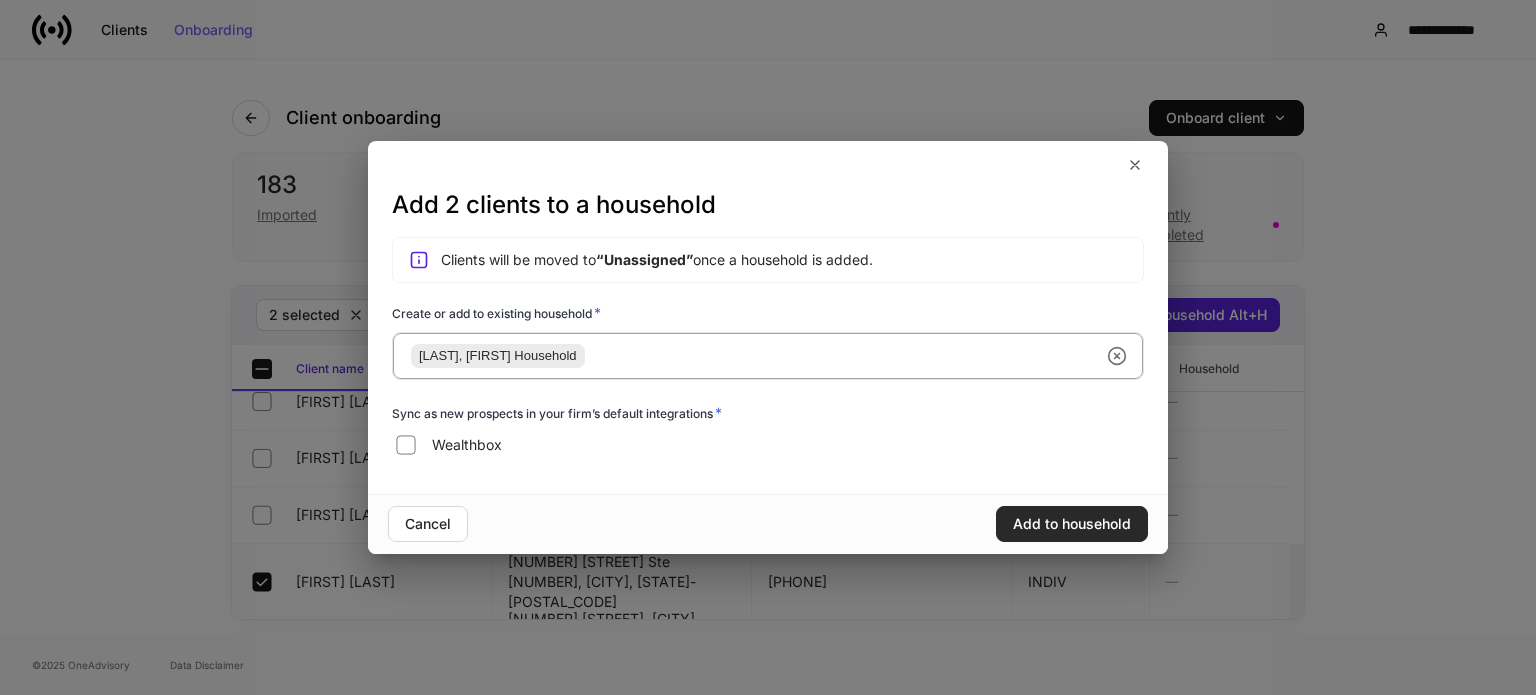 click on "Add to household" at bounding box center (1072, 524) 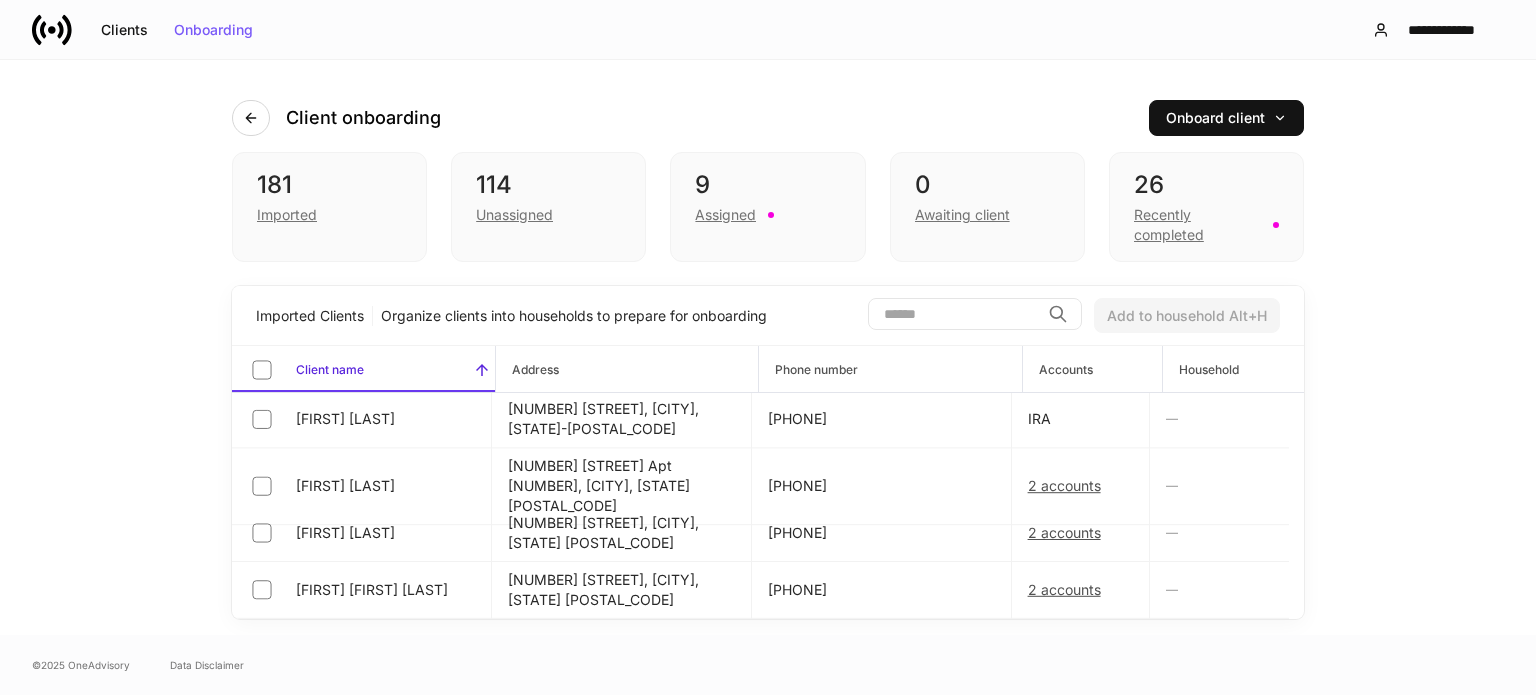 scroll, scrollTop: 4432, scrollLeft: 0, axis: vertical 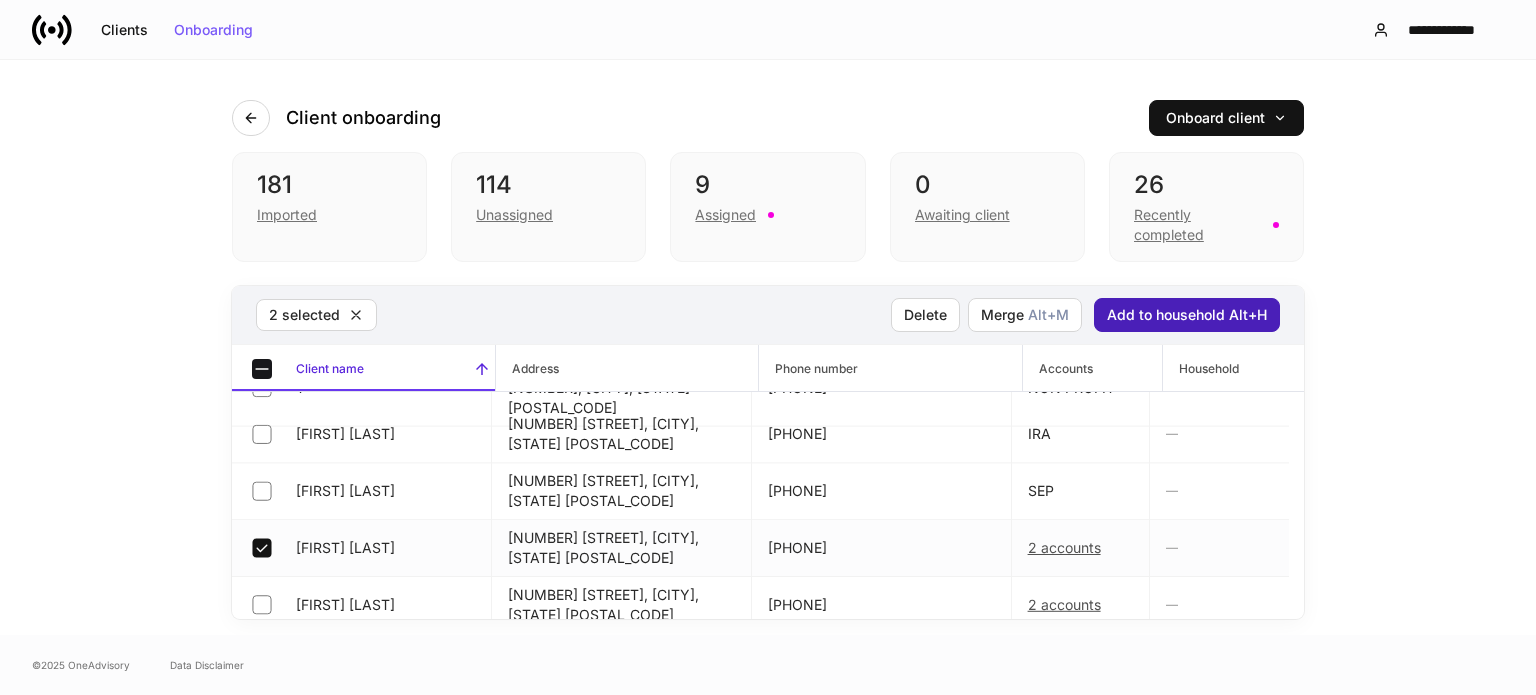 click on "Add to household Alt+H" at bounding box center [1187, 315] 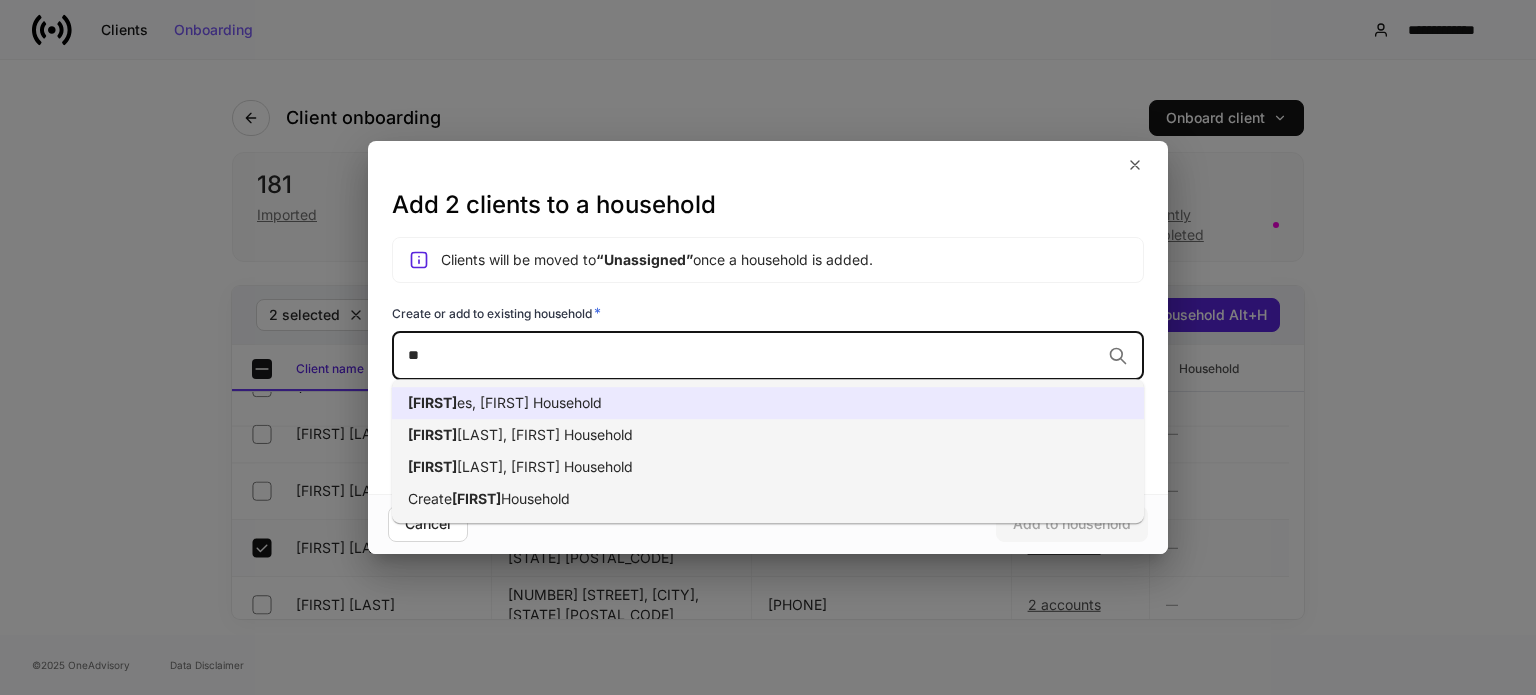 type on "*" 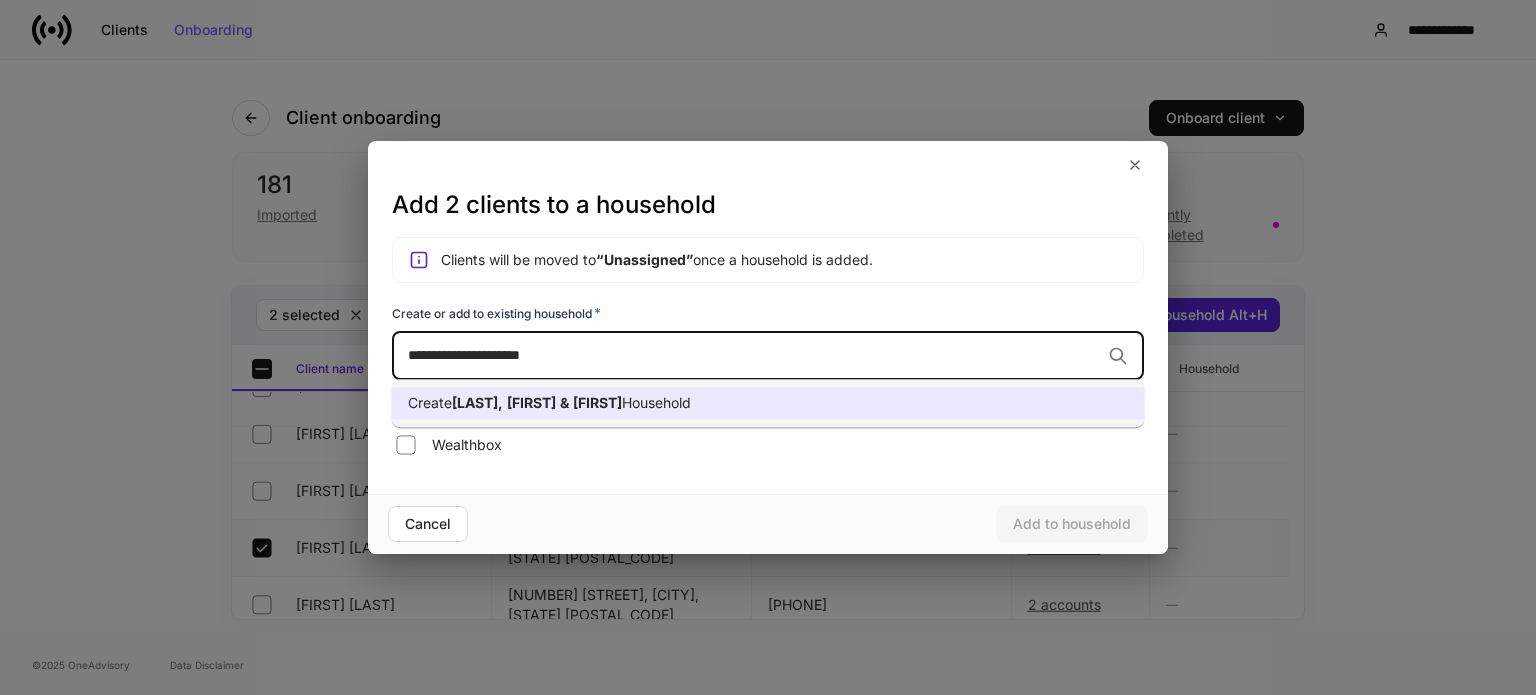 click on "Household" at bounding box center (656, 402) 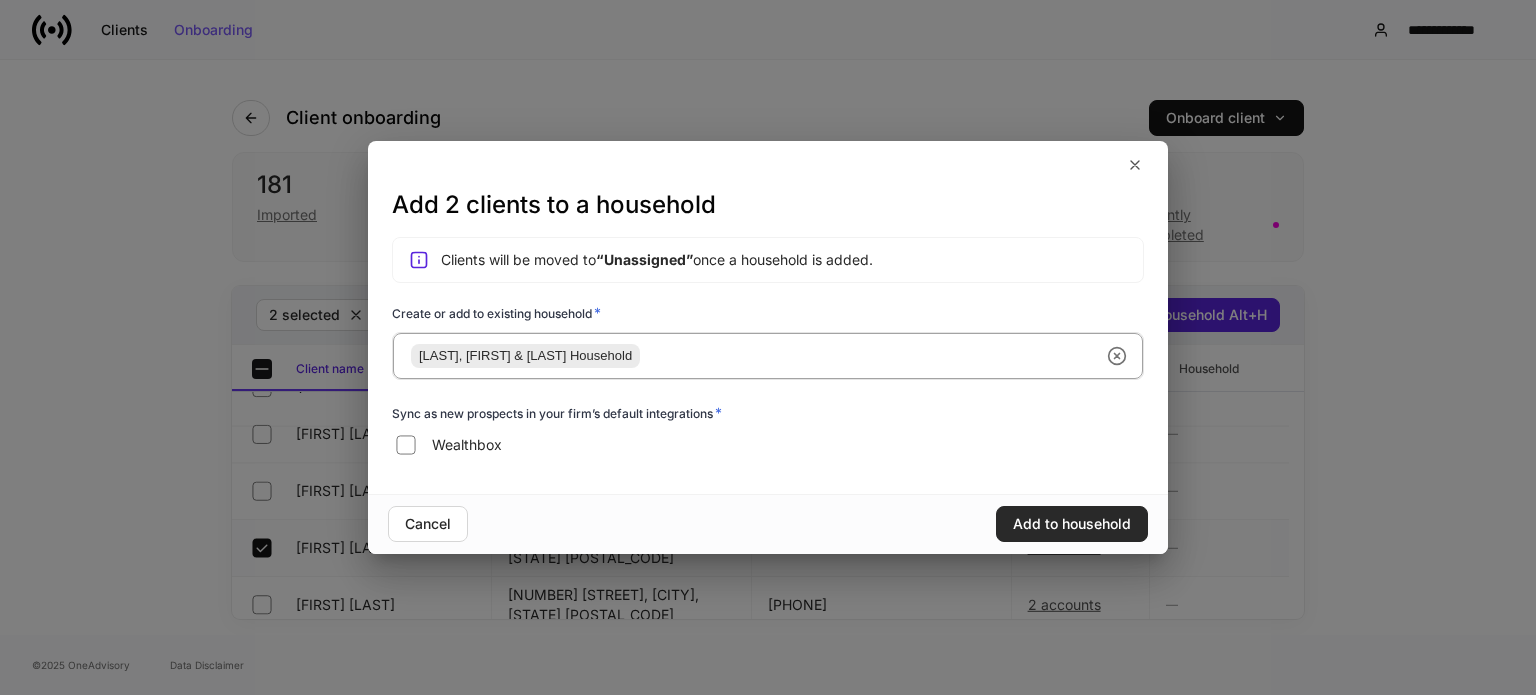 click on "Add to household" at bounding box center [1072, 524] 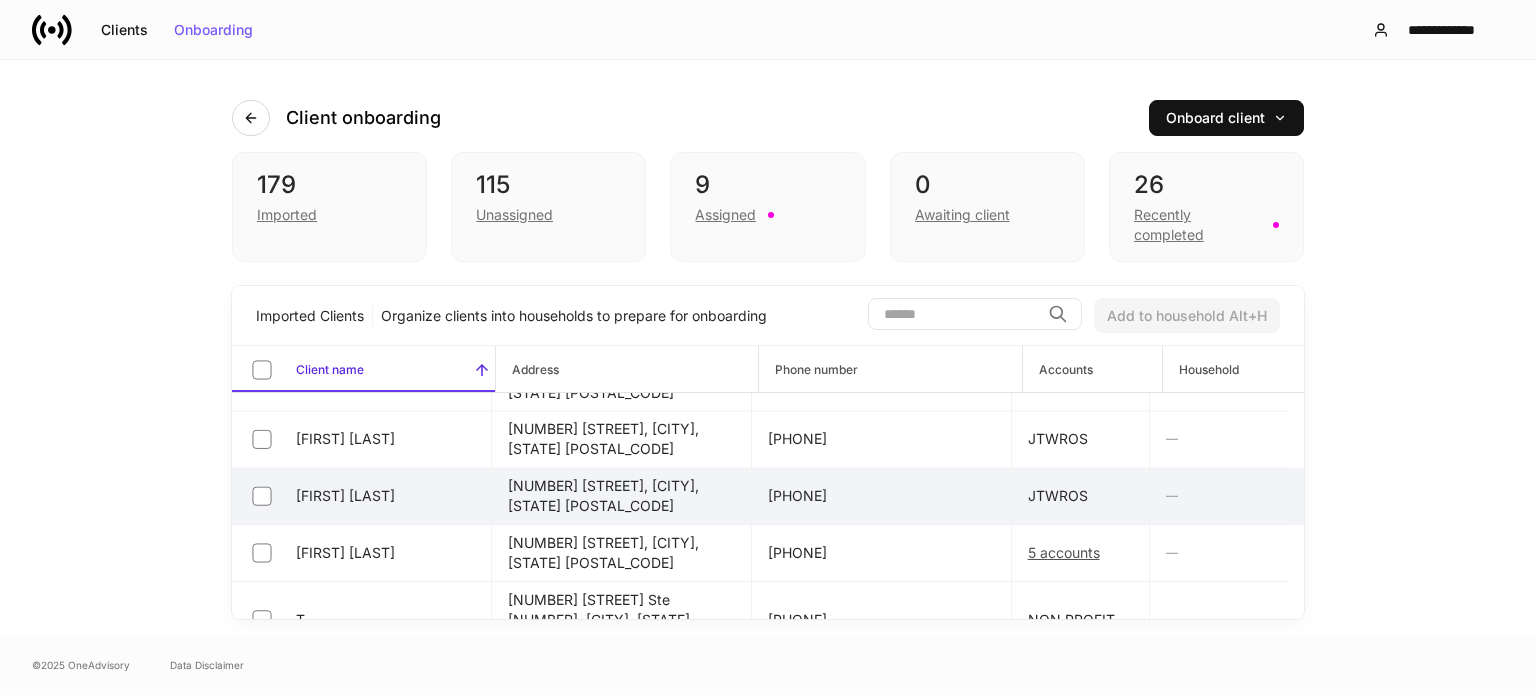 scroll, scrollTop: 9100, scrollLeft: 0, axis: vertical 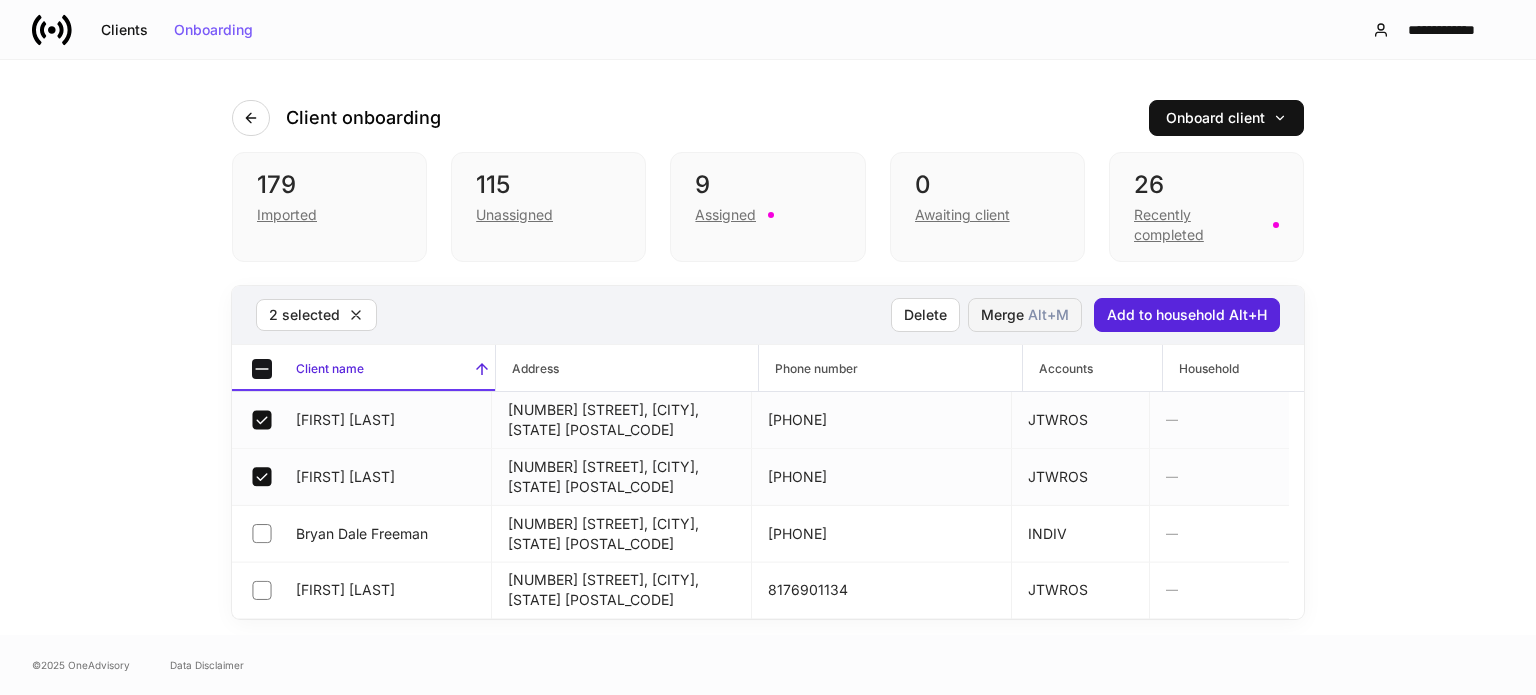 click on "Alt+ M" at bounding box center (1048, 315) 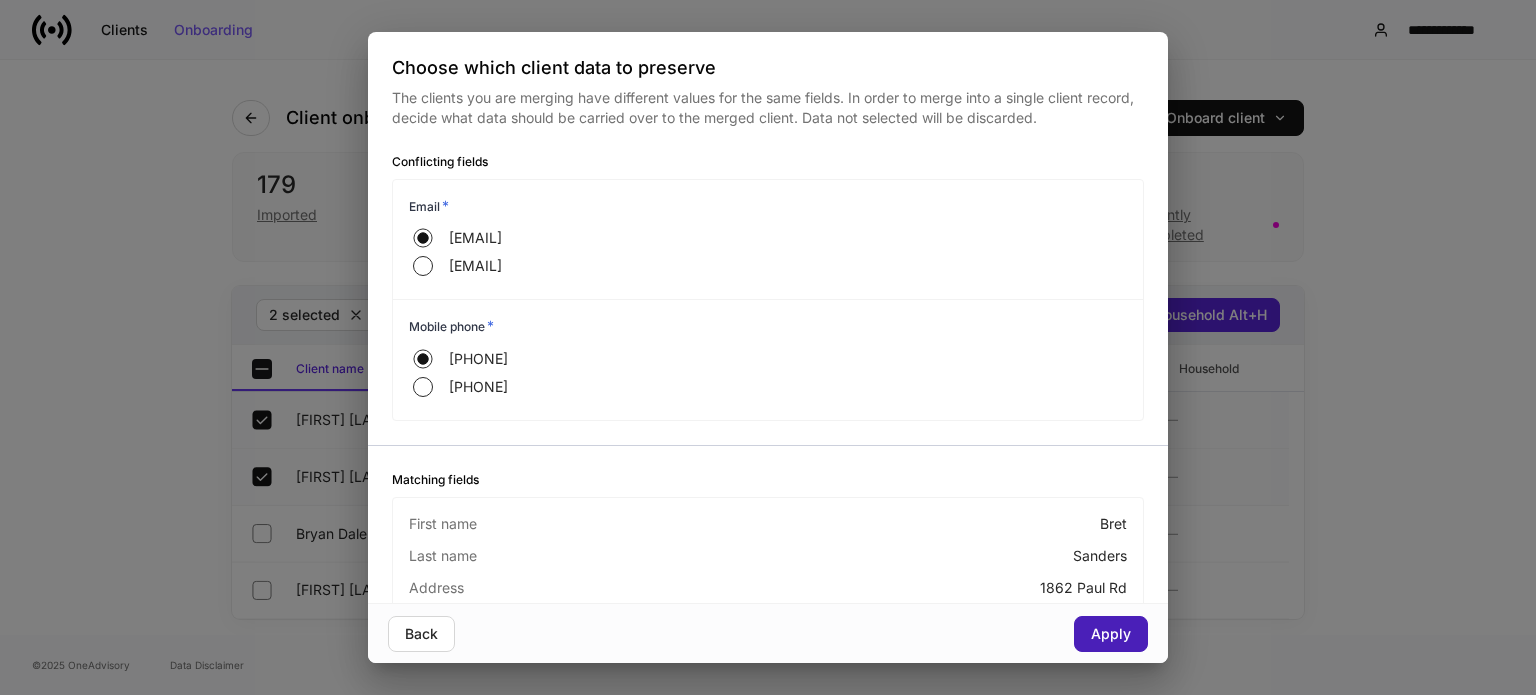 click on "Apply" at bounding box center [1111, 634] 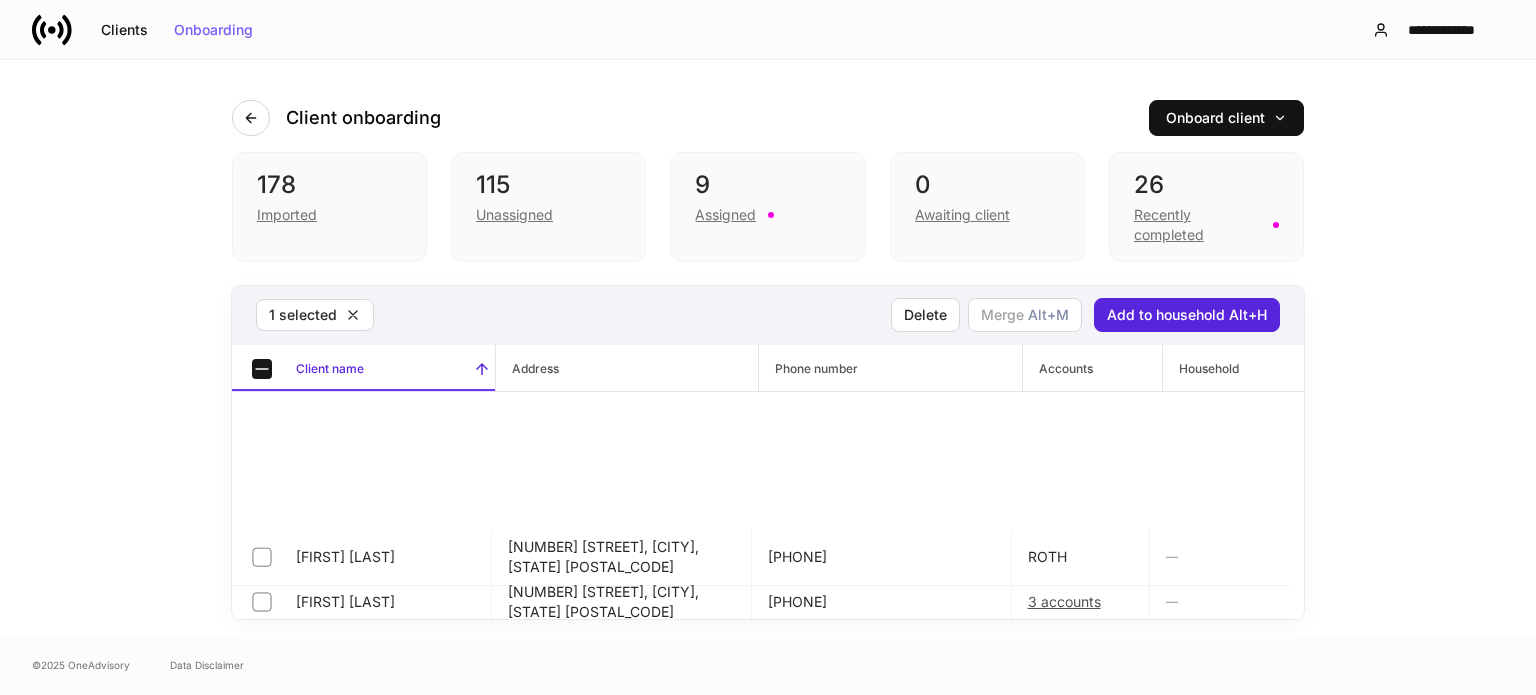 scroll, scrollTop: 0, scrollLeft: 0, axis: both 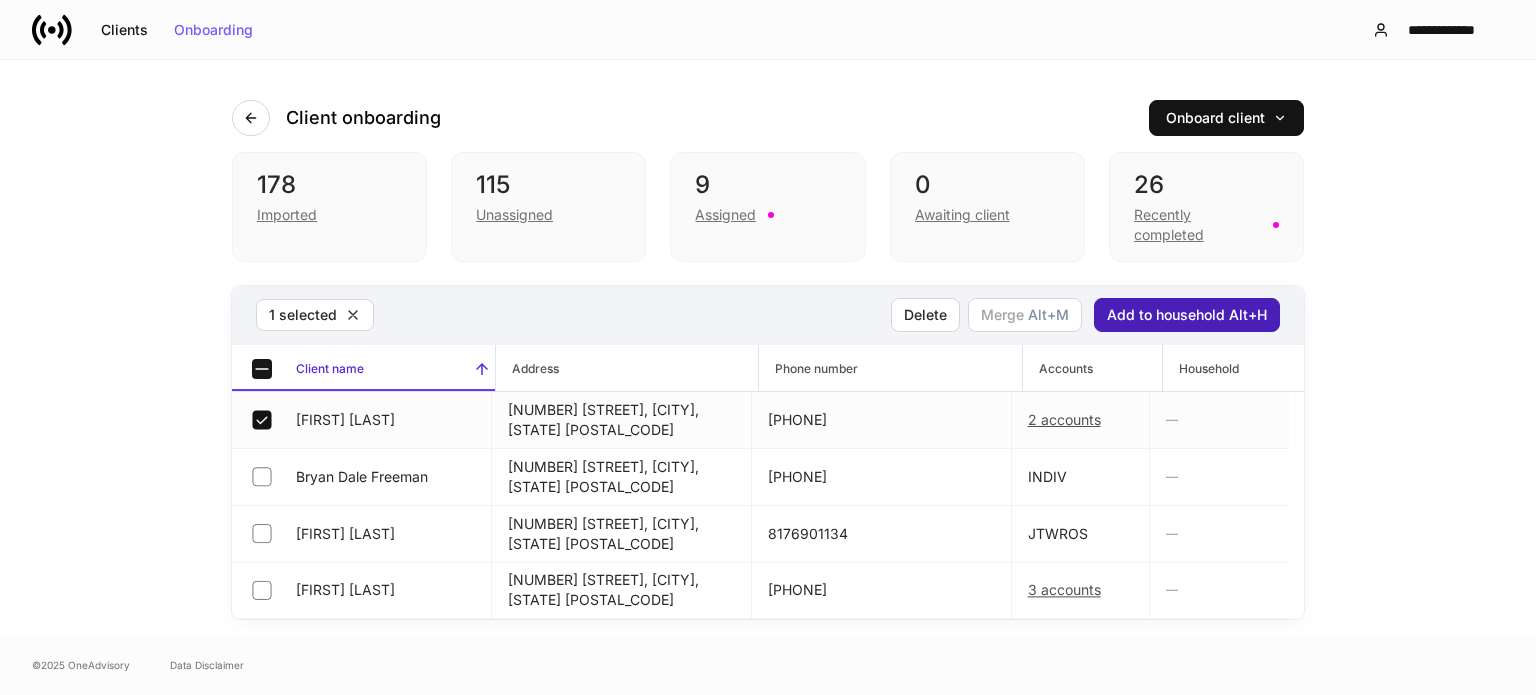 click on "Add to household Alt+H" at bounding box center (1187, 315) 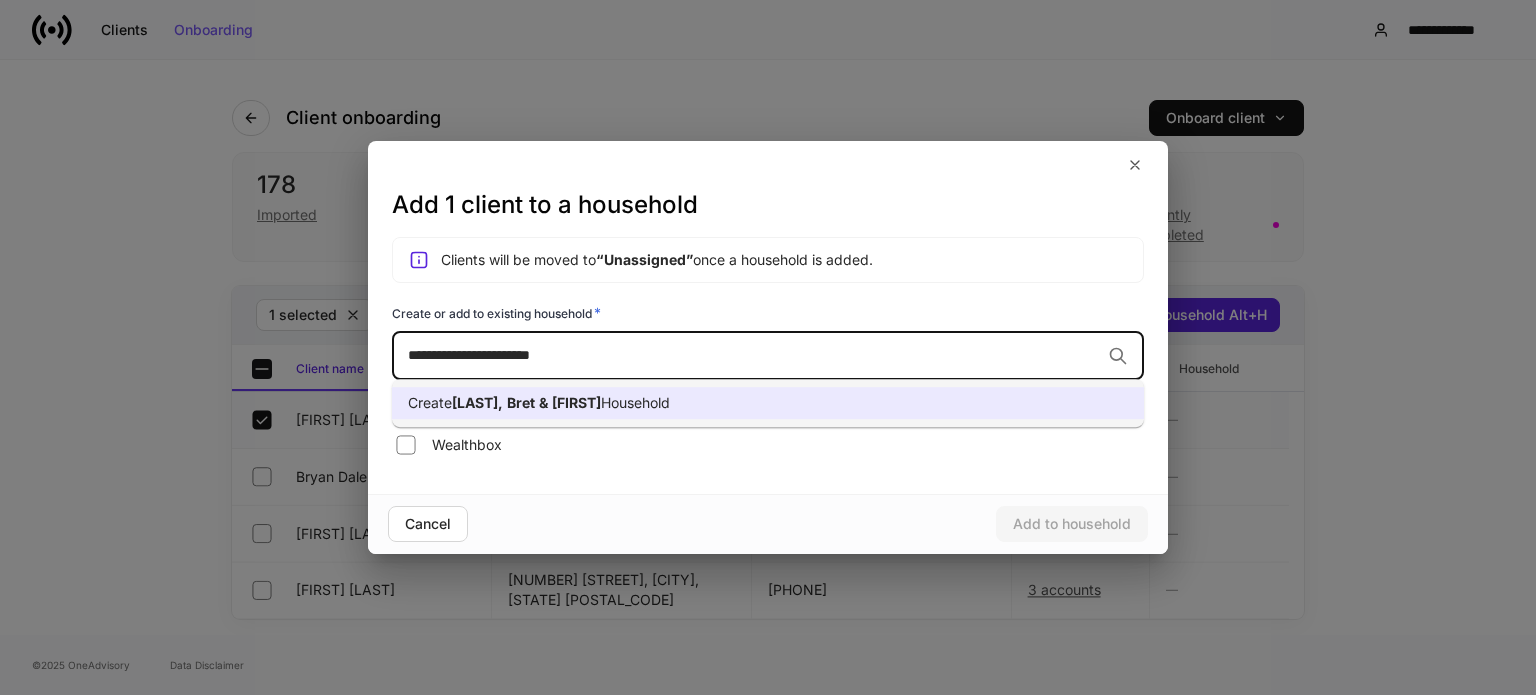 click on "Household" at bounding box center [635, 402] 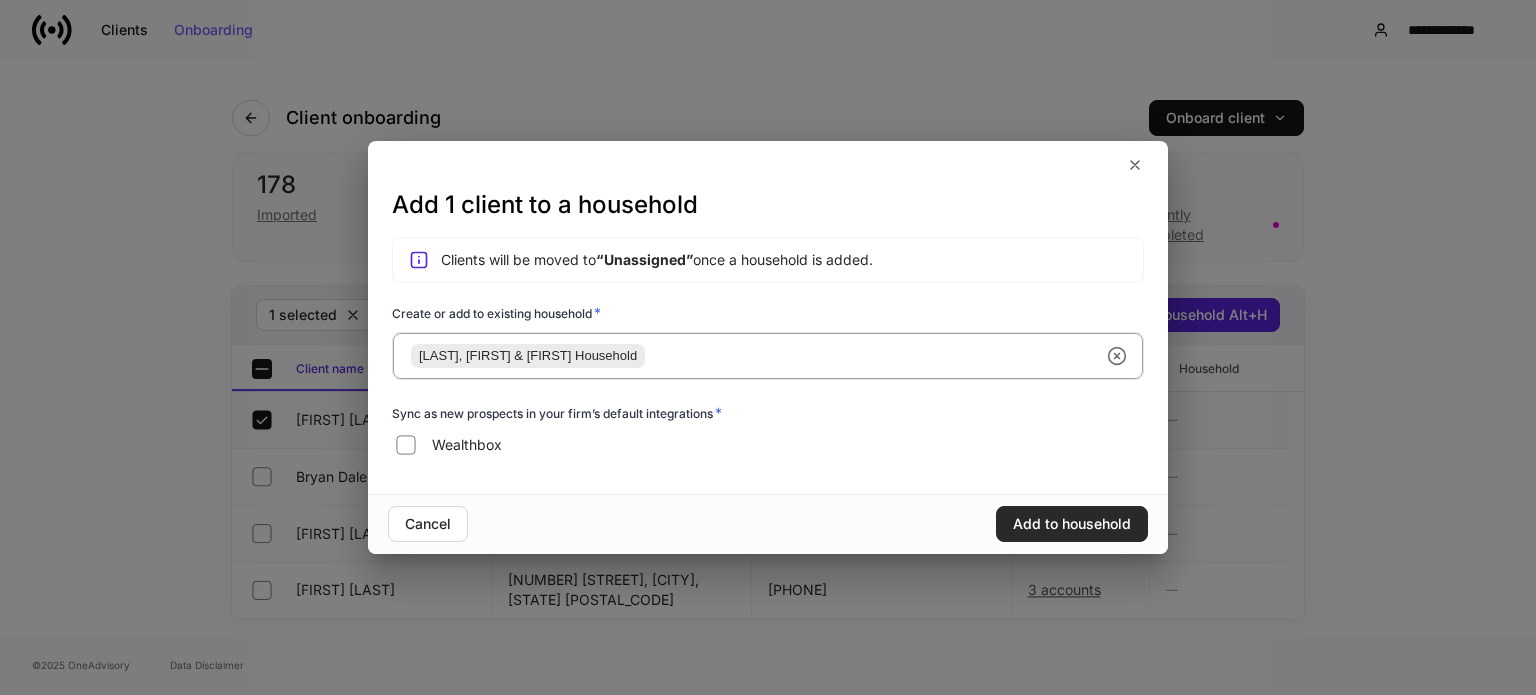 click on "Add to household" at bounding box center [1072, 524] 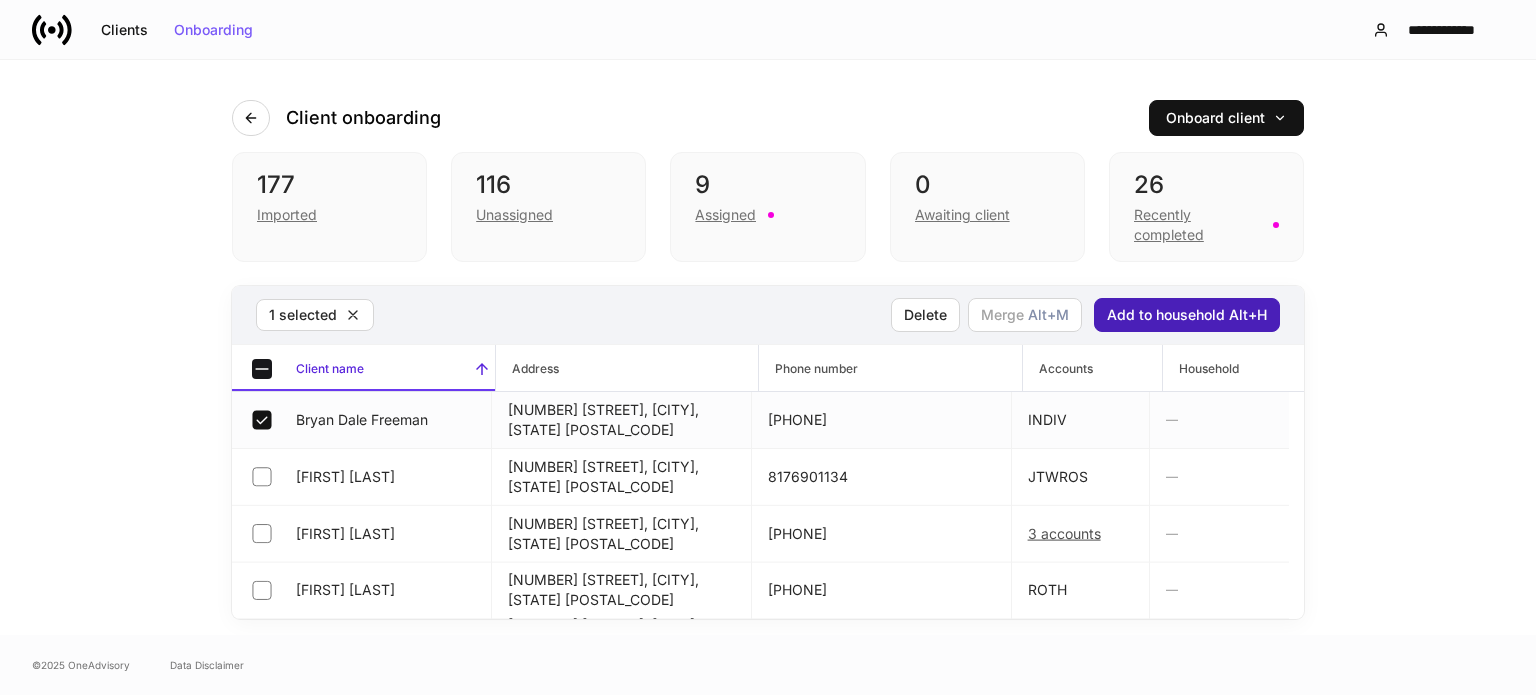 click on "Add to household Alt+H" at bounding box center (1187, 315) 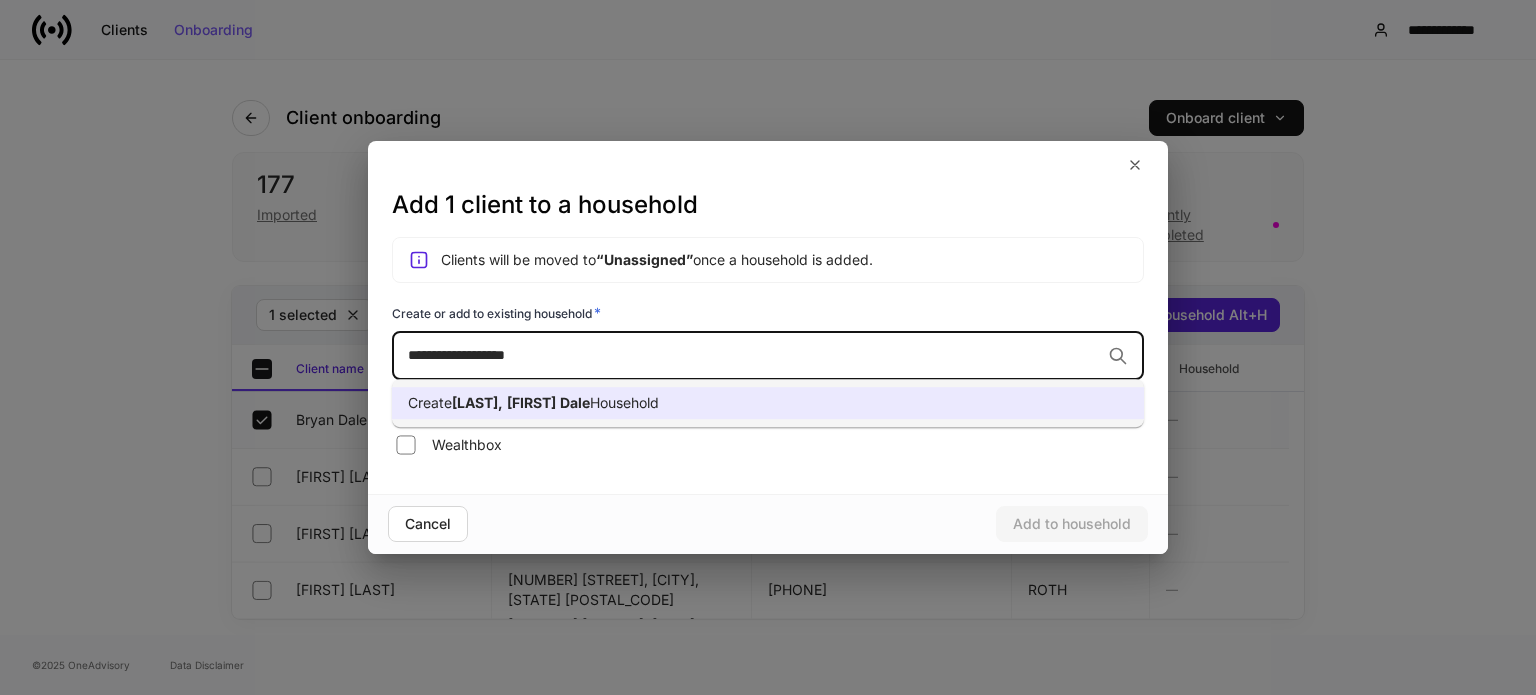 click on "[FIRST]" at bounding box center [531, 402] 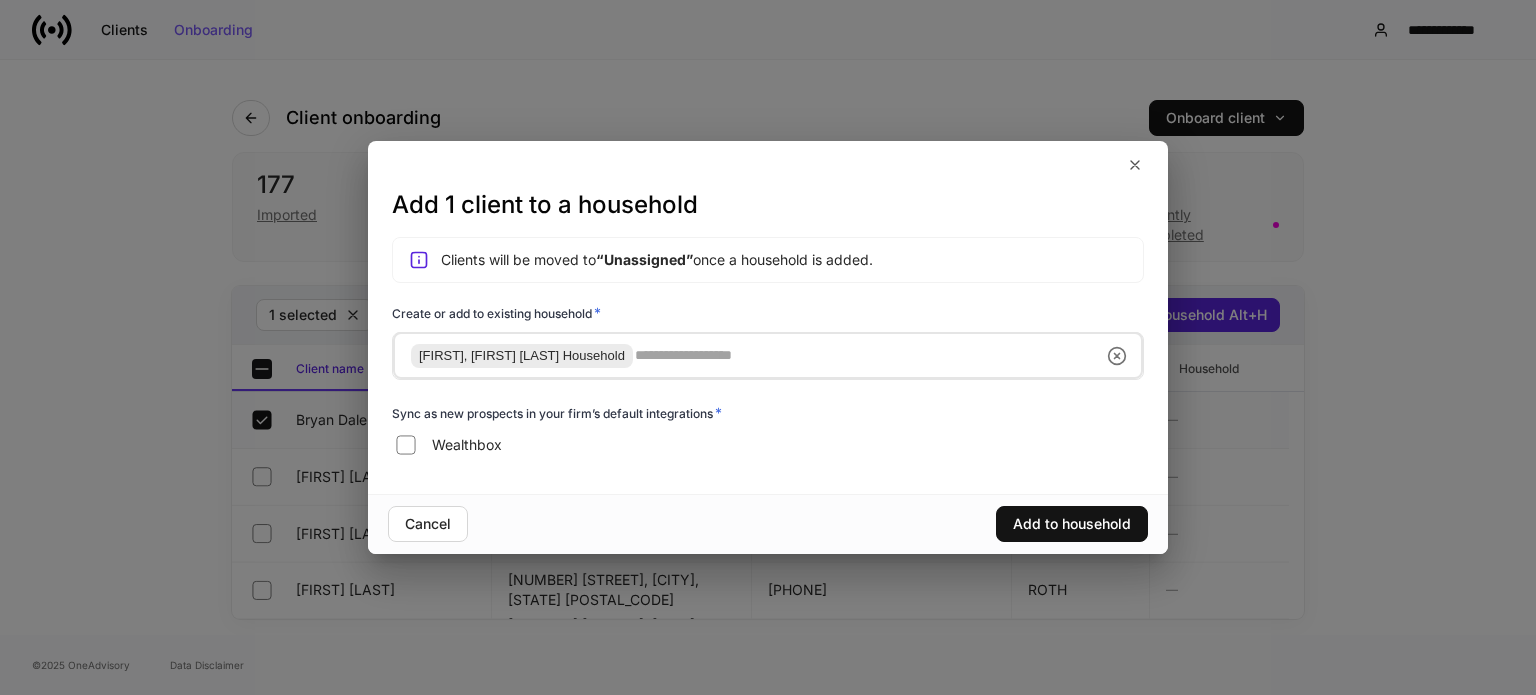 type 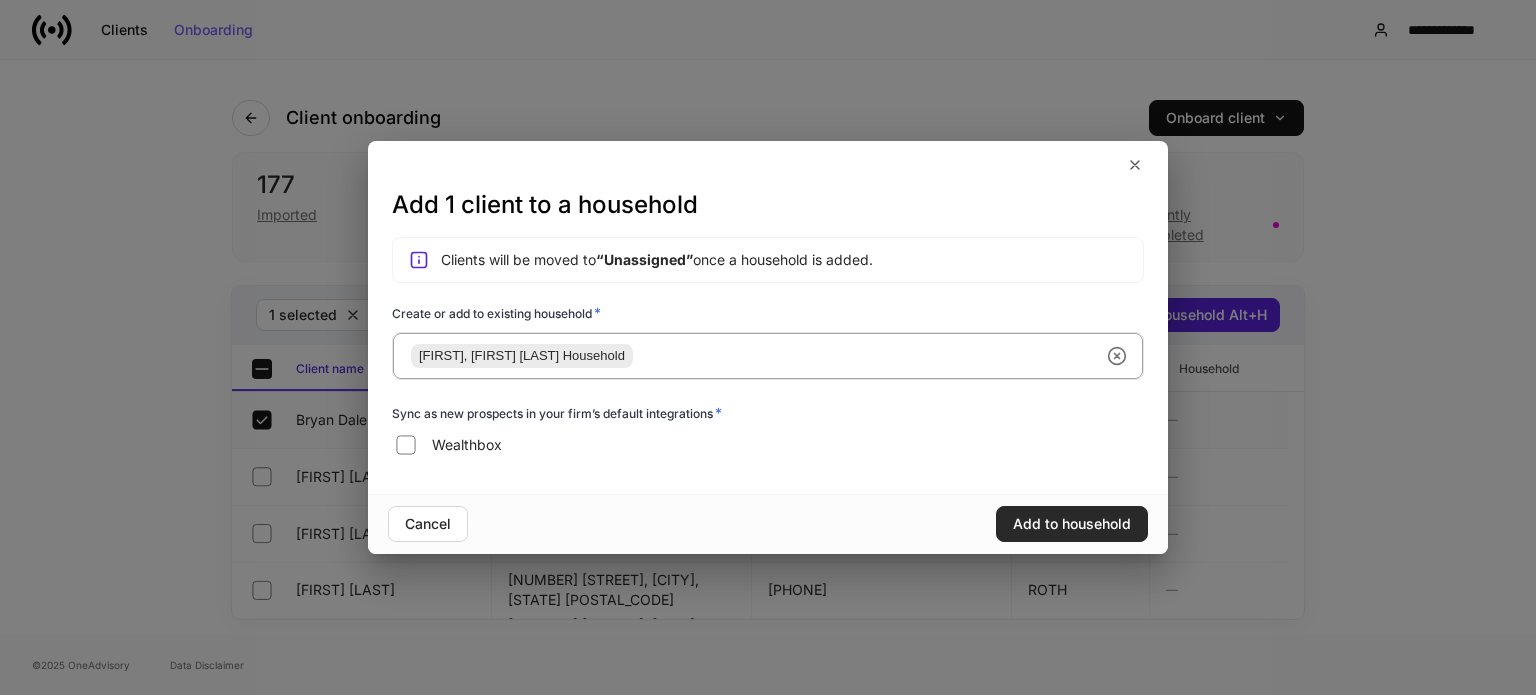 click on "Add to household" at bounding box center (1072, 524) 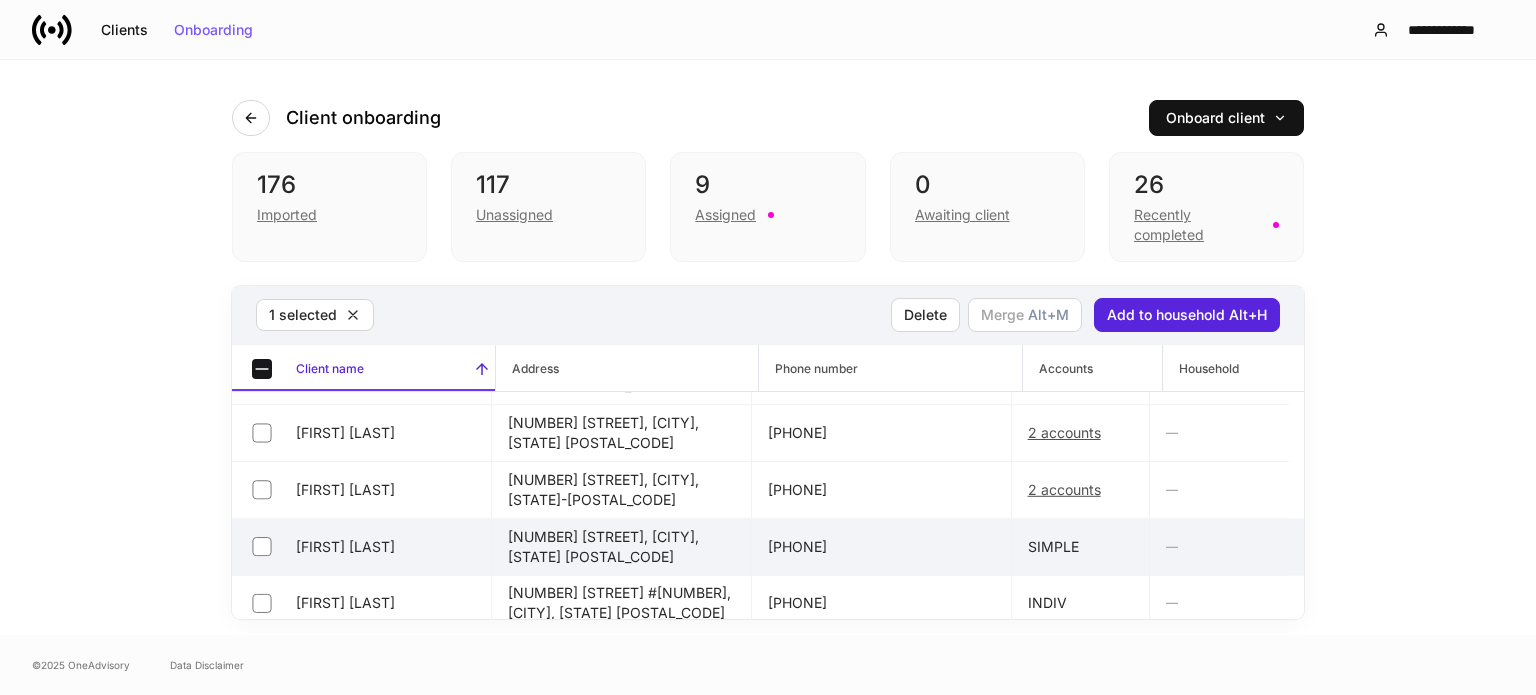 scroll, scrollTop: 2200, scrollLeft: 0, axis: vertical 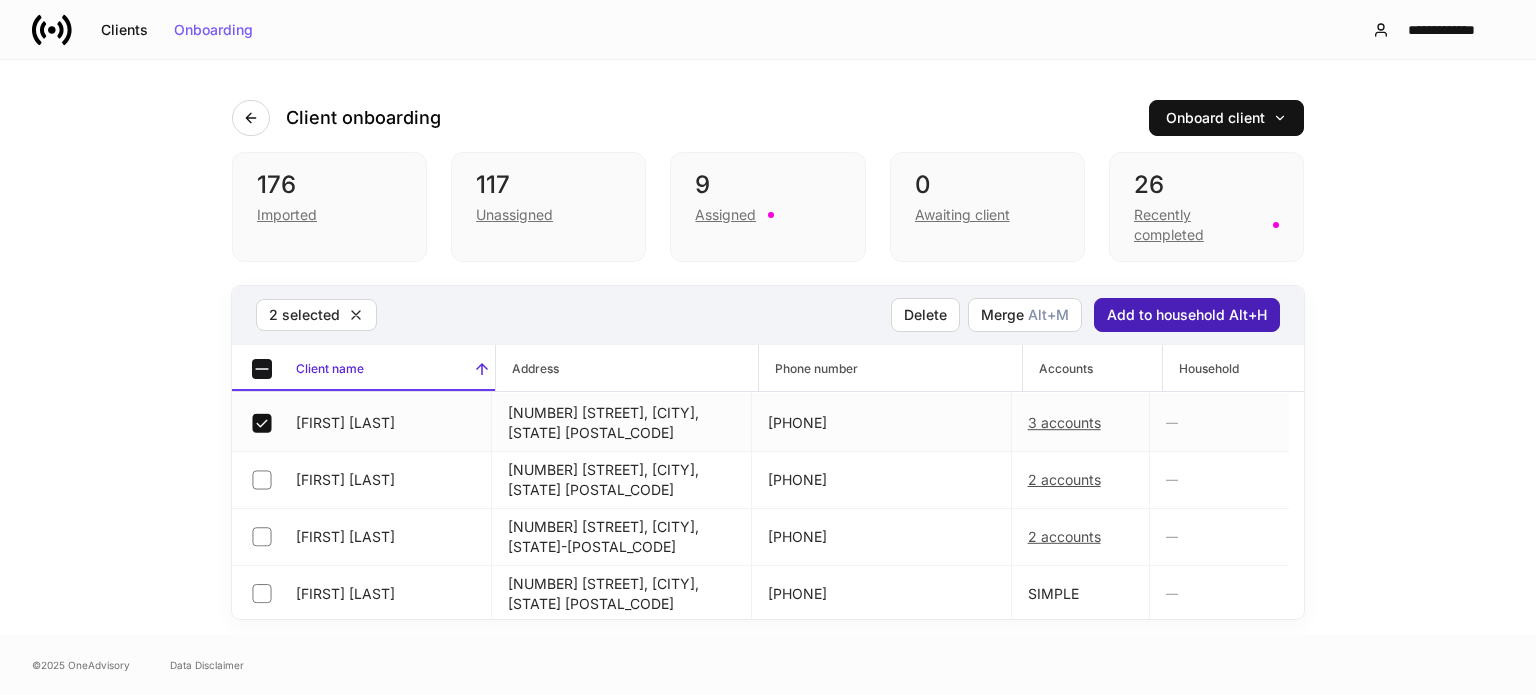 click on "Add to household Alt+H" at bounding box center (1187, 315) 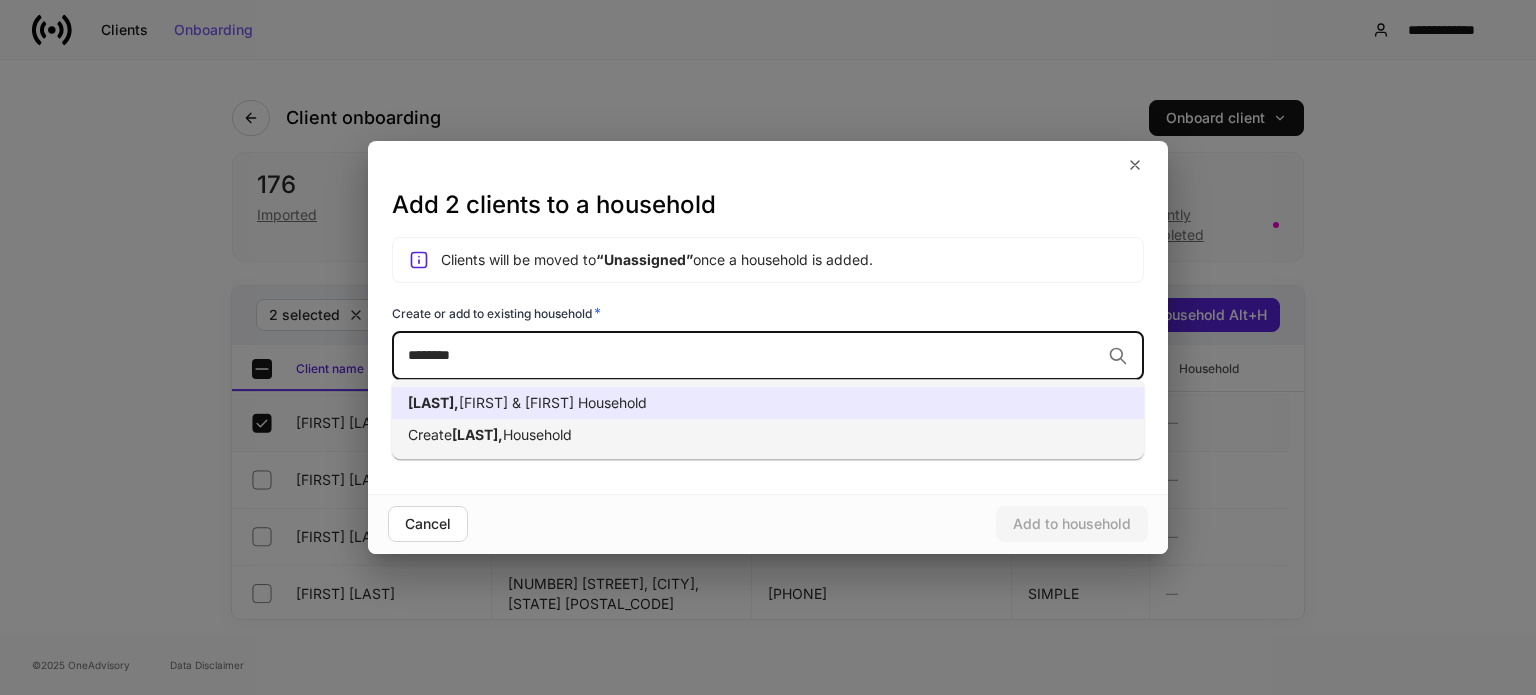 click on "[FIRST] & [FIRST] Household" at bounding box center [553, 402] 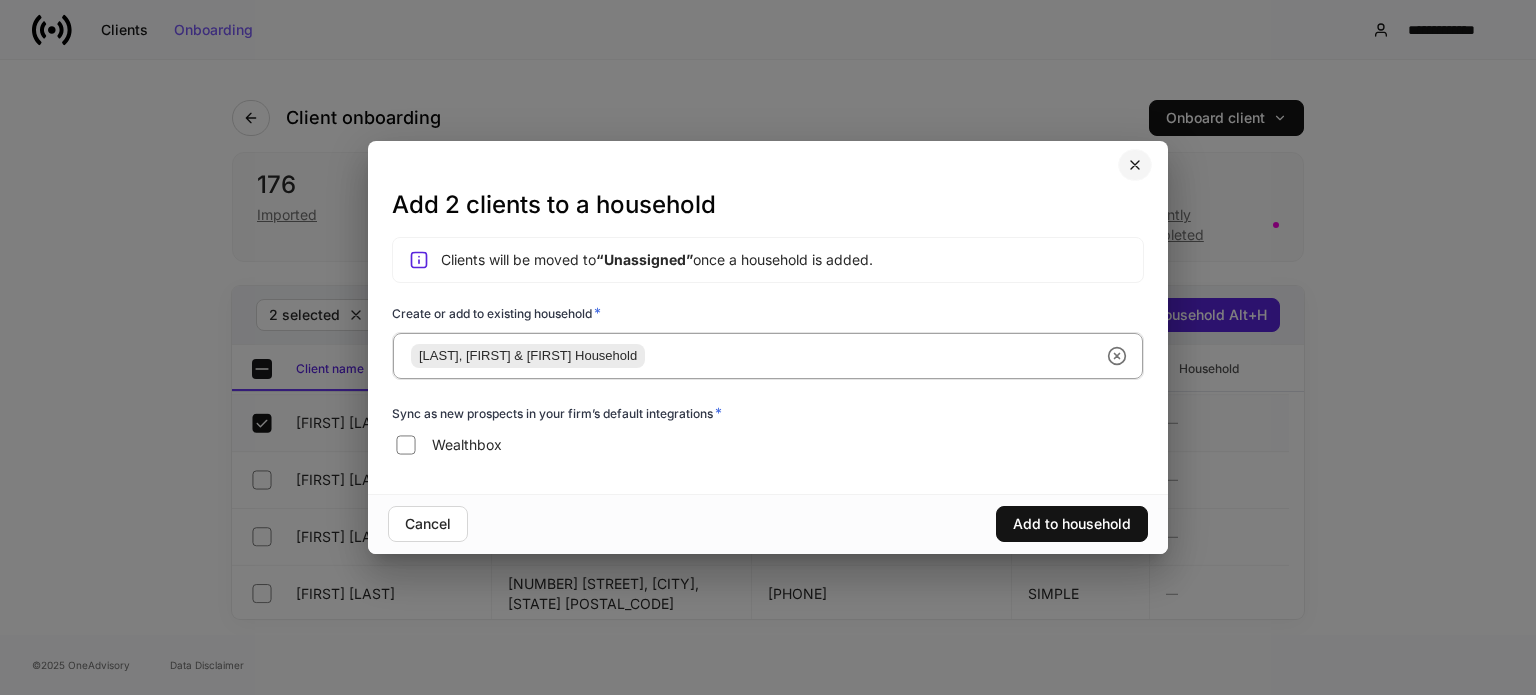click at bounding box center (1135, 165) 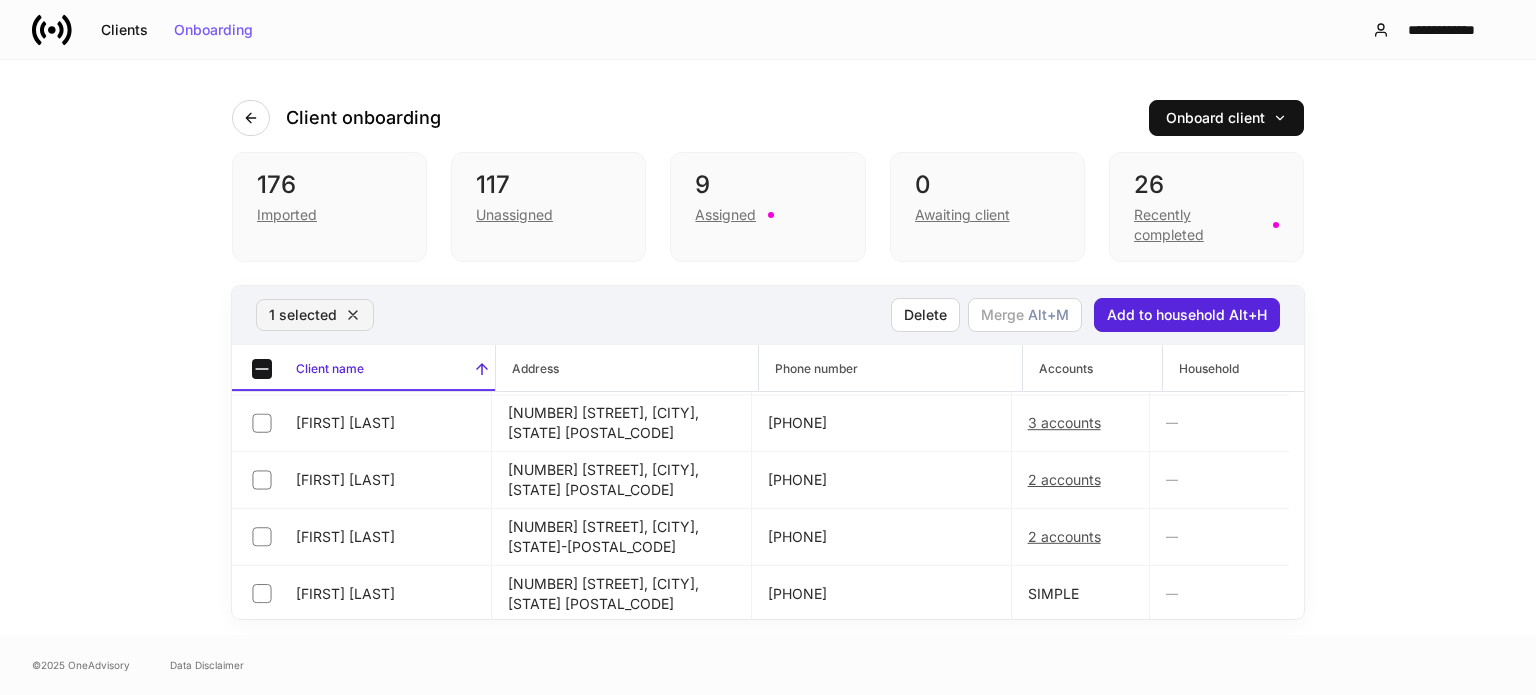 click 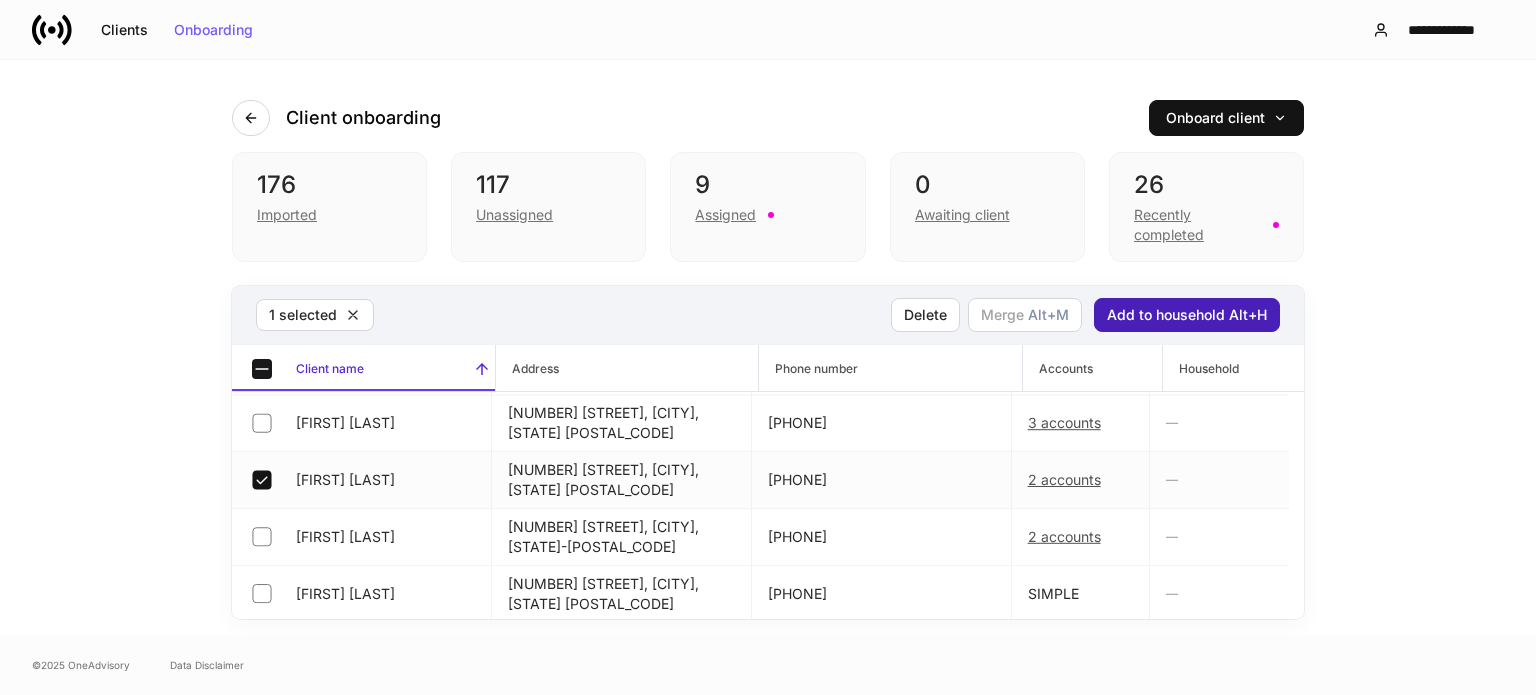click on "Add to household Alt+H" at bounding box center [1187, 315] 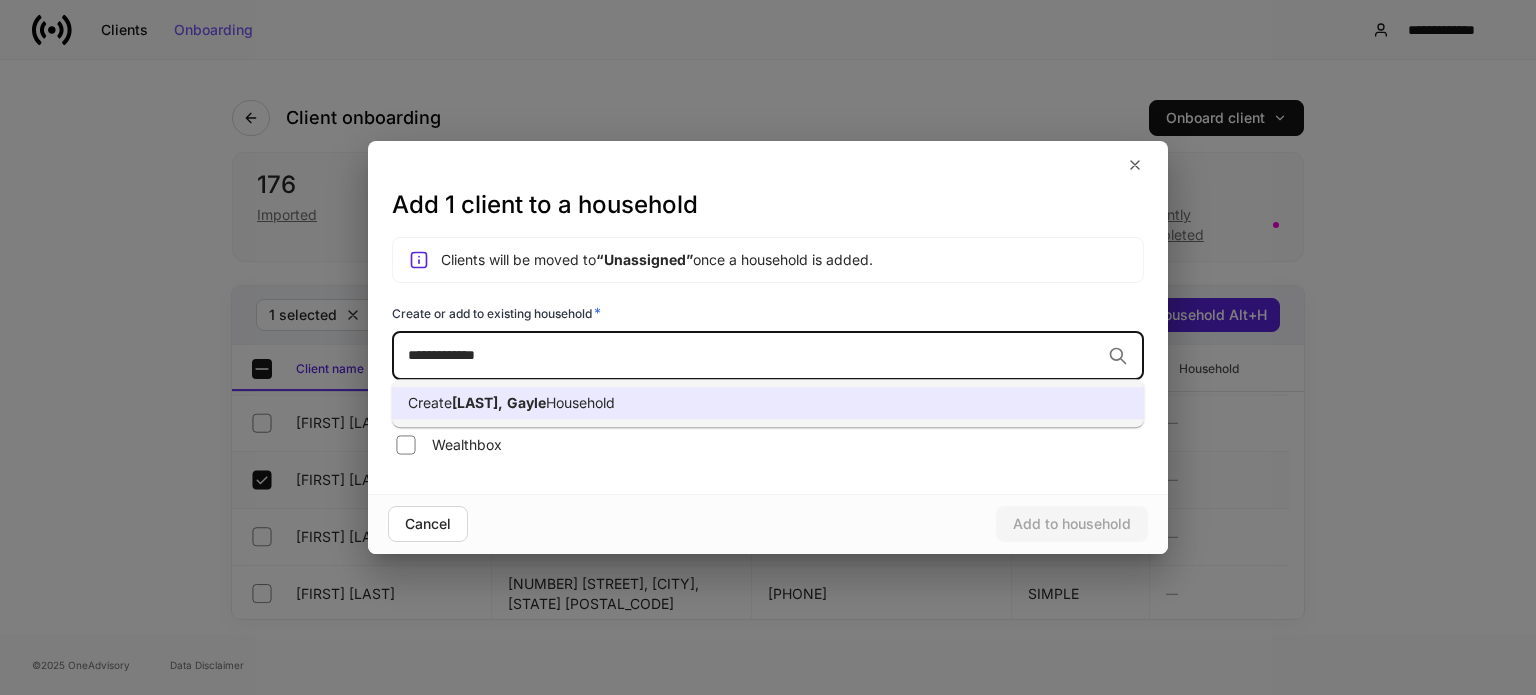 click on "Create  [LAST],   [FIRST]  Household" at bounding box center (768, 403) 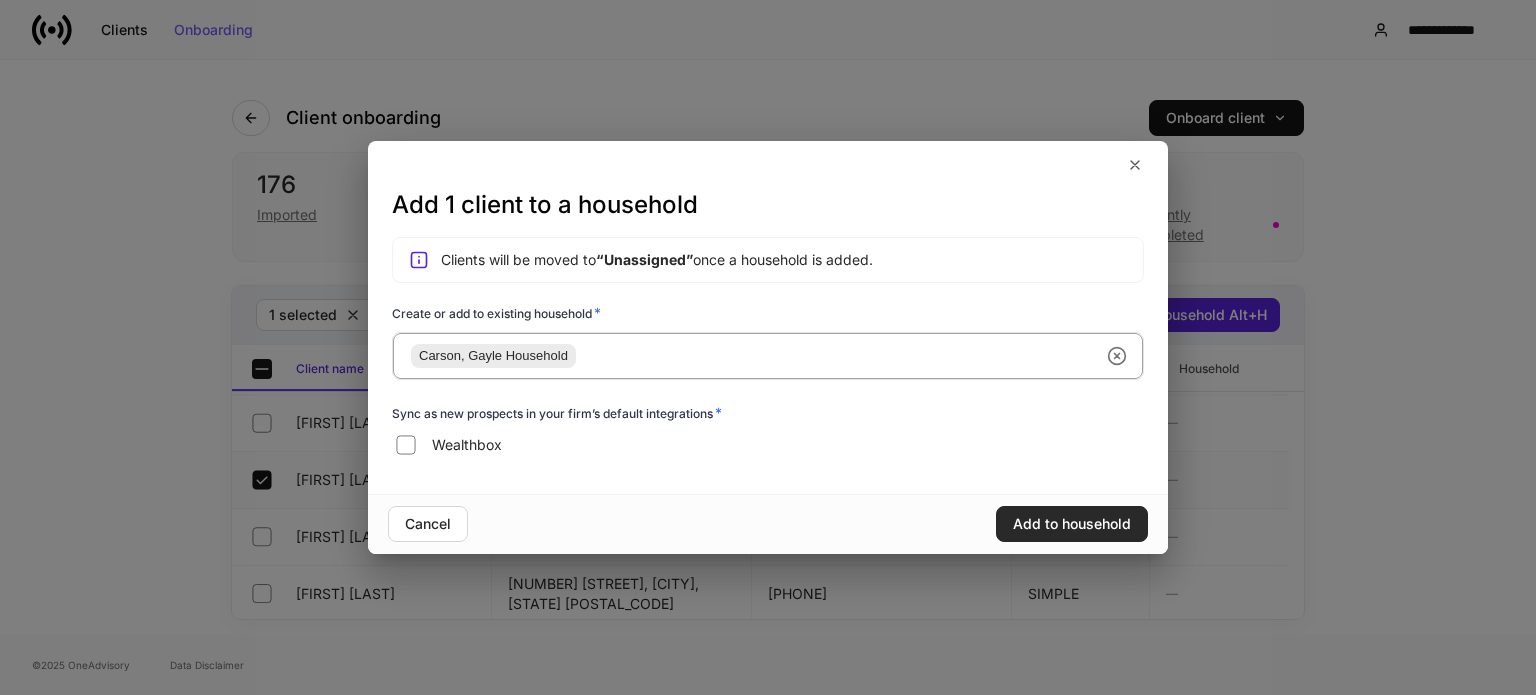 click on "Add to household" at bounding box center [1072, 524] 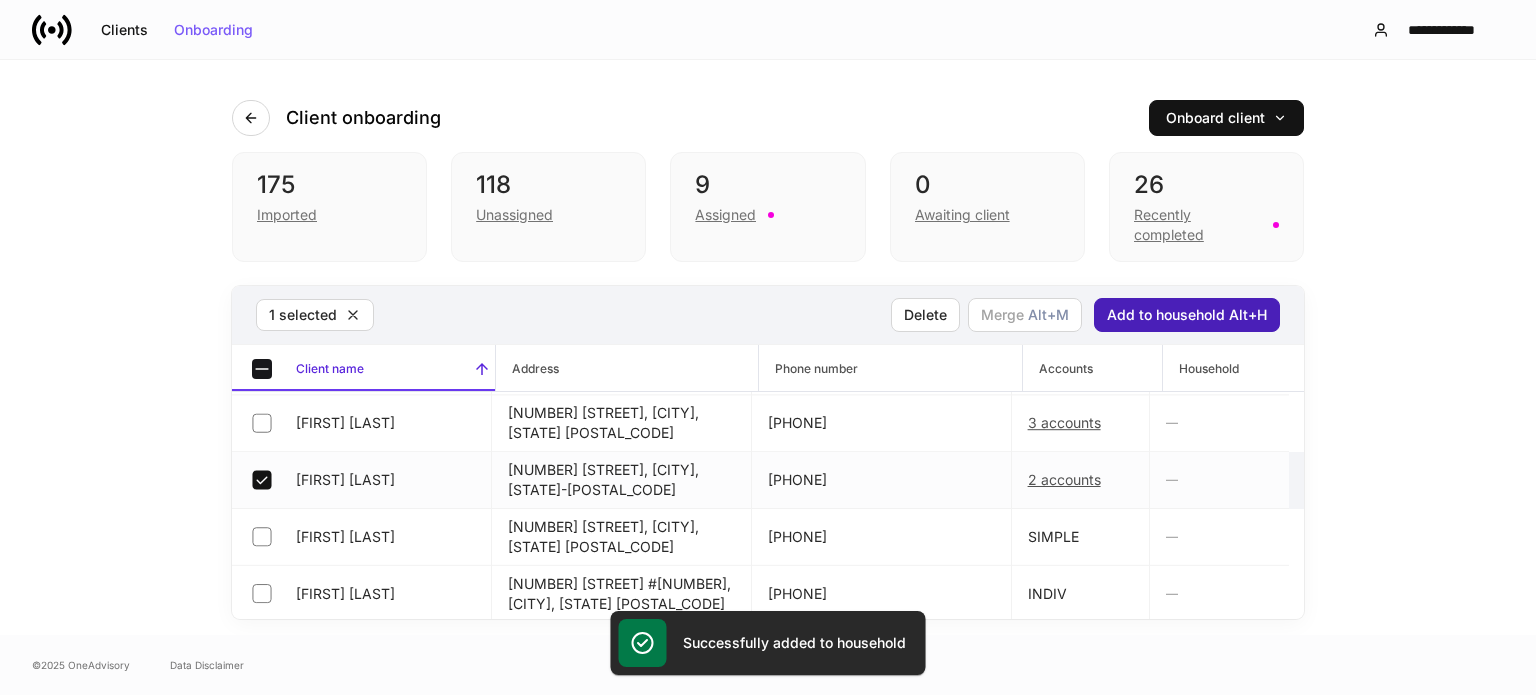 click on "Add to household Alt+H" at bounding box center (1187, 315) 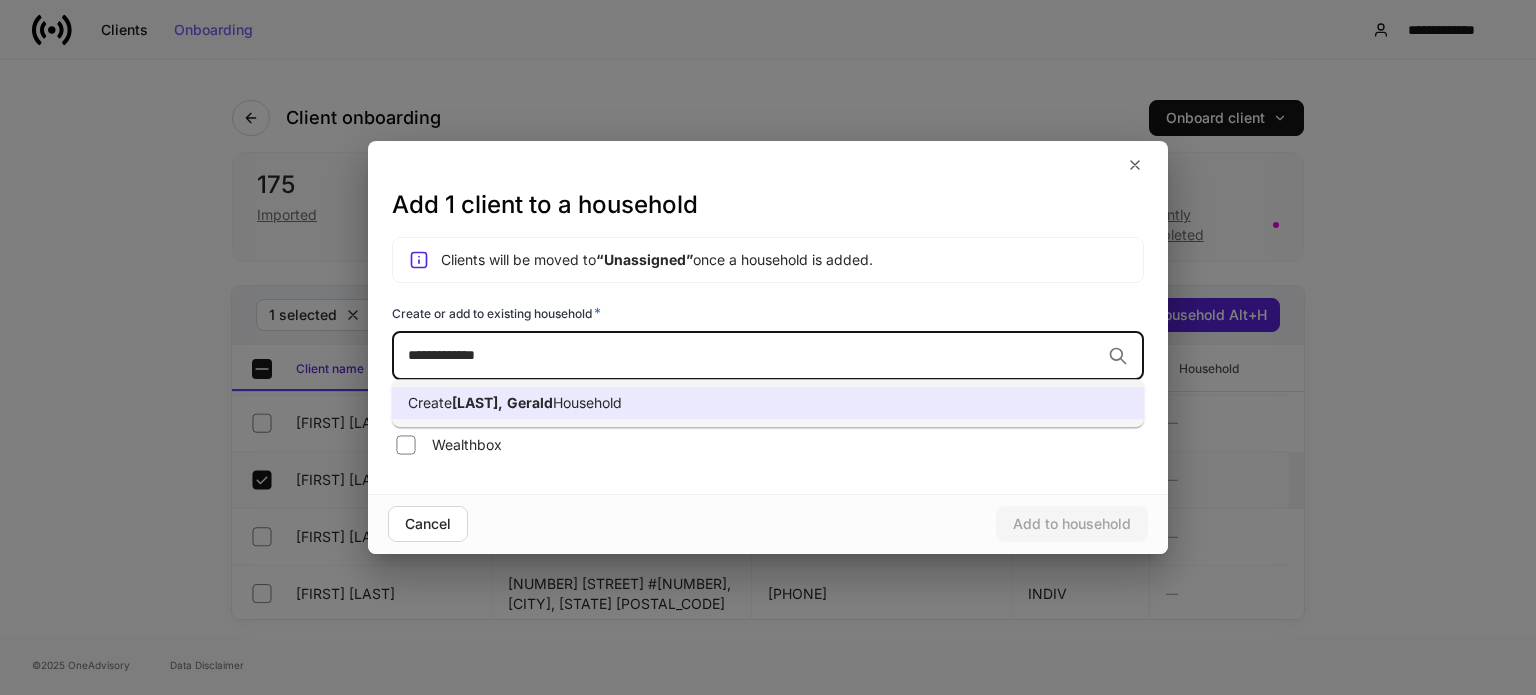 click on "Create [FIRST], [FIRST] Household" at bounding box center (768, 403) 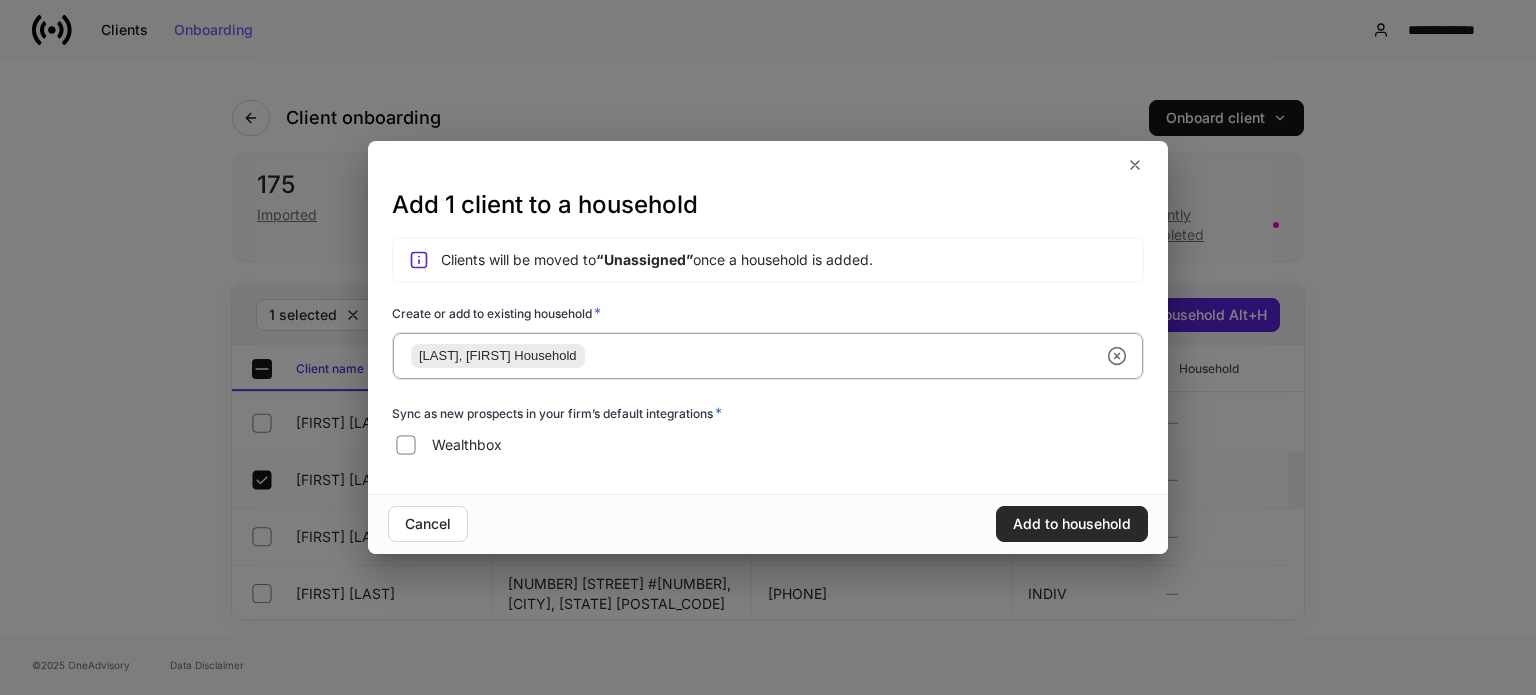 click on "Add to household" at bounding box center (1072, 524) 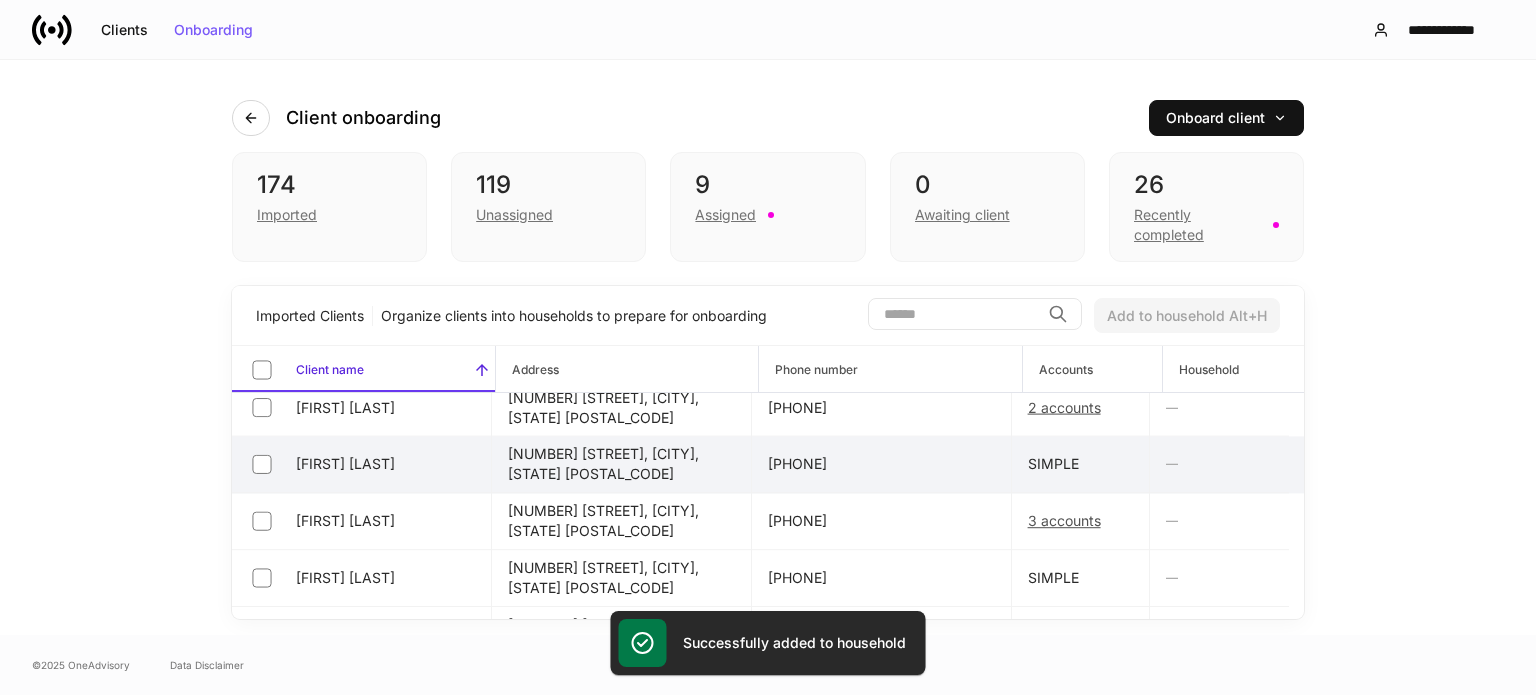 scroll, scrollTop: 2100, scrollLeft: 0, axis: vertical 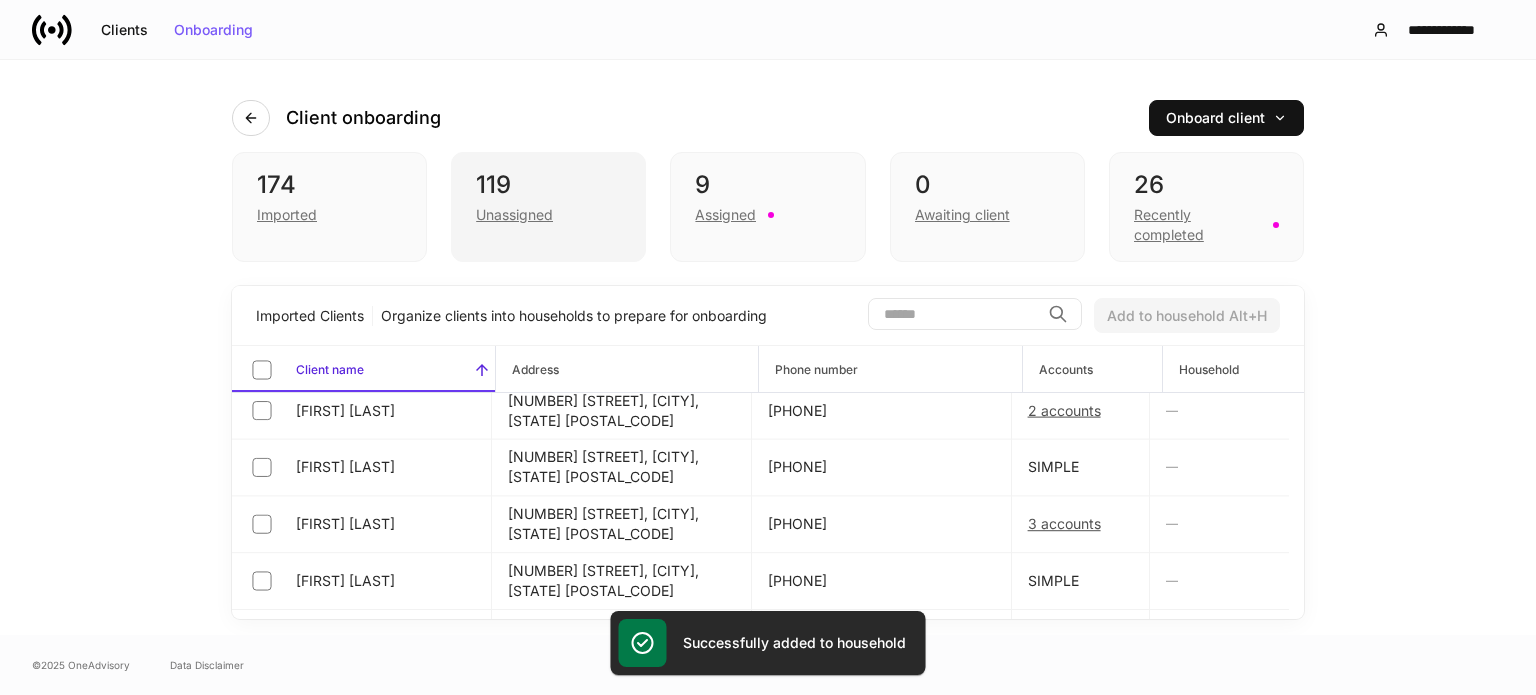 click on "Unassigned" at bounding box center [548, 213] 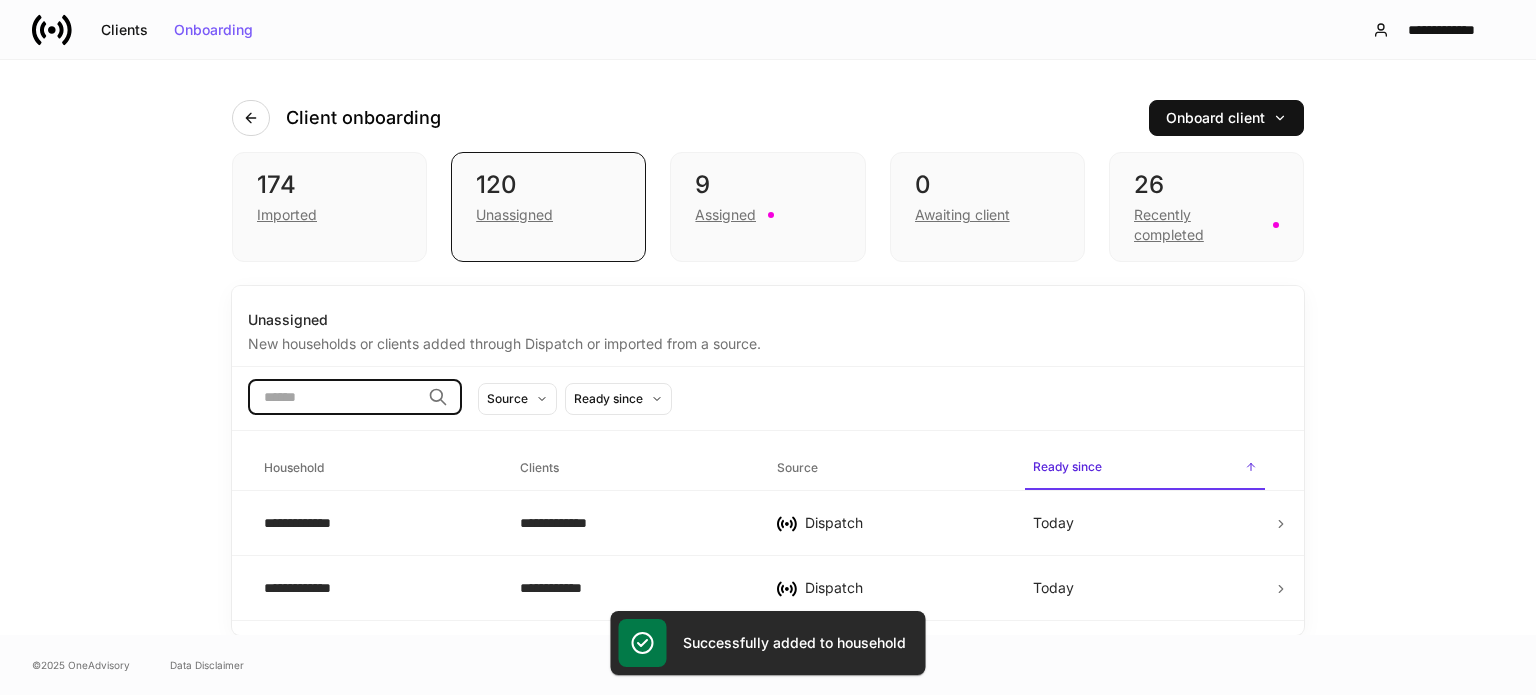 click at bounding box center [334, 397] 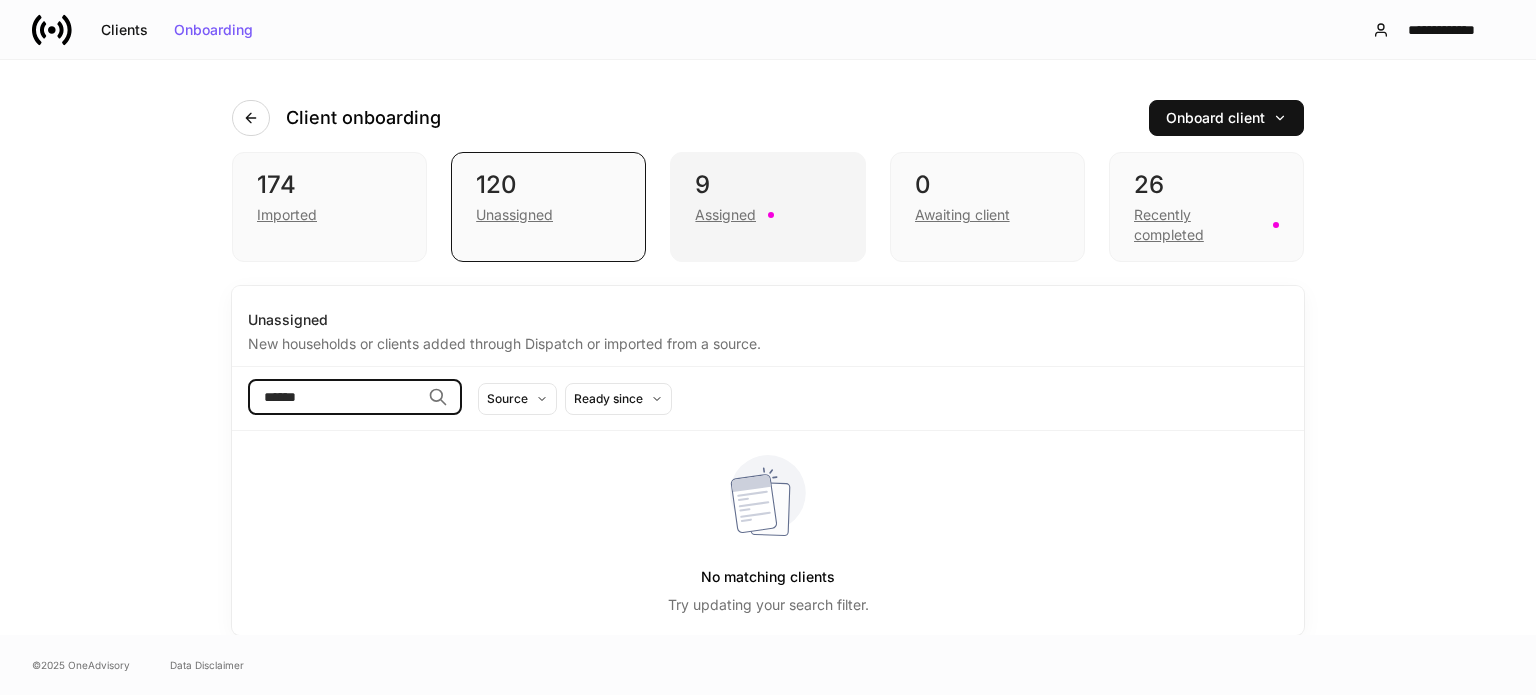 type on "******" 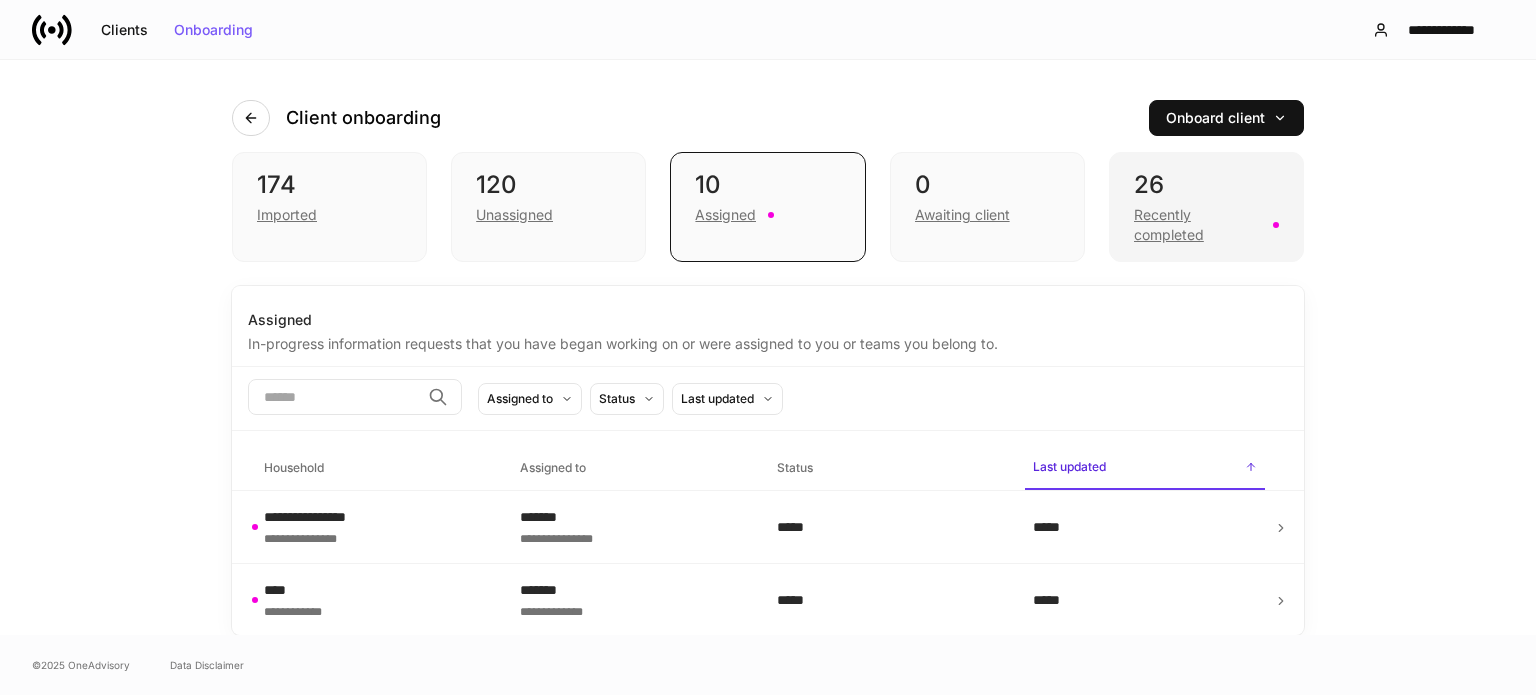 click on "Recently completed" at bounding box center (1197, 225) 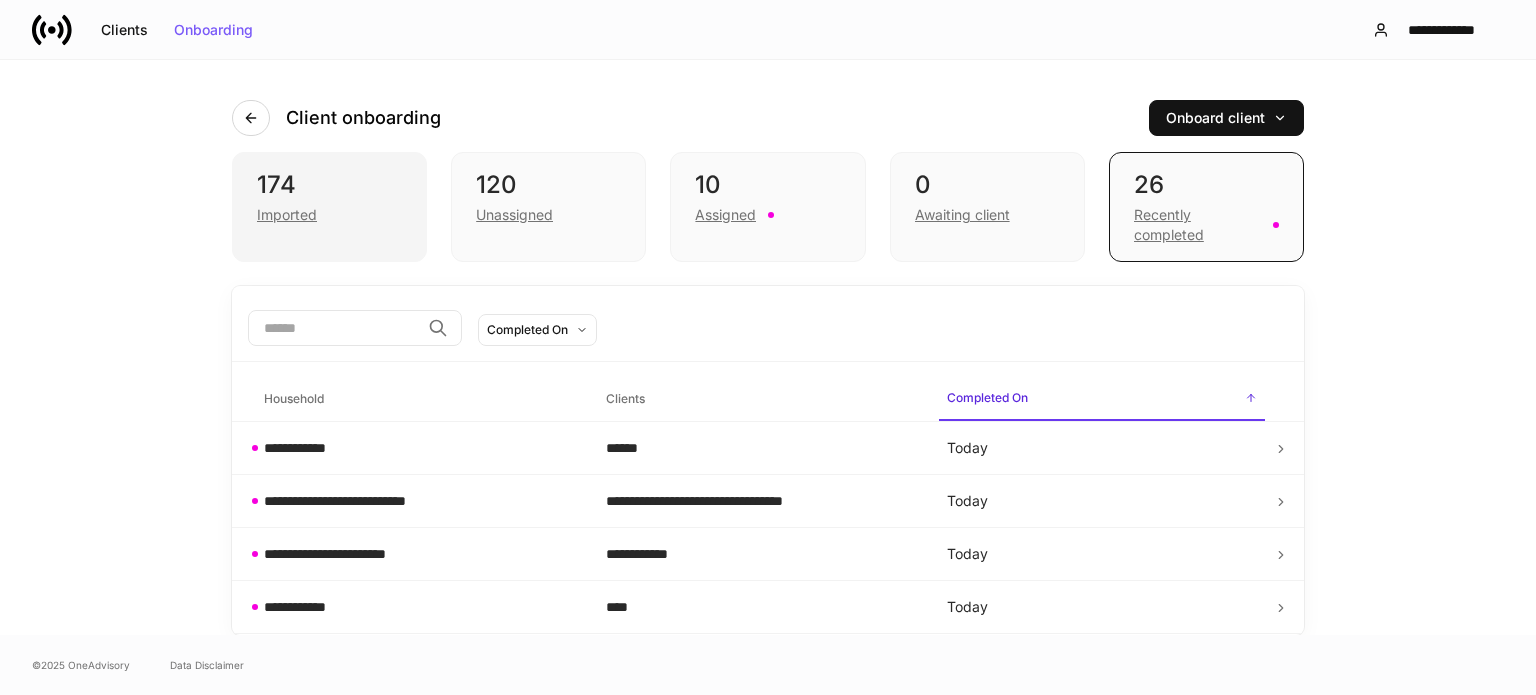 click on "Imported" at bounding box center (287, 215) 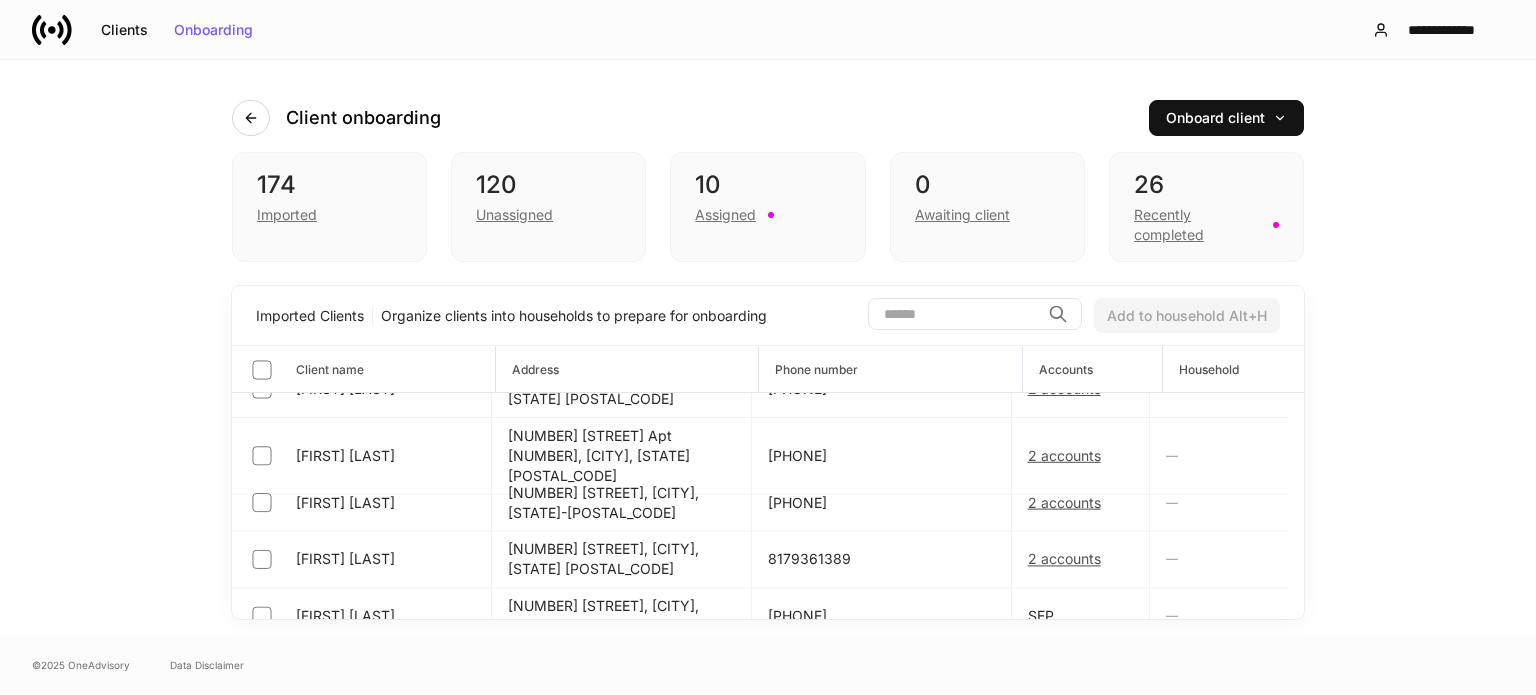scroll, scrollTop: 500, scrollLeft: 0, axis: vertical 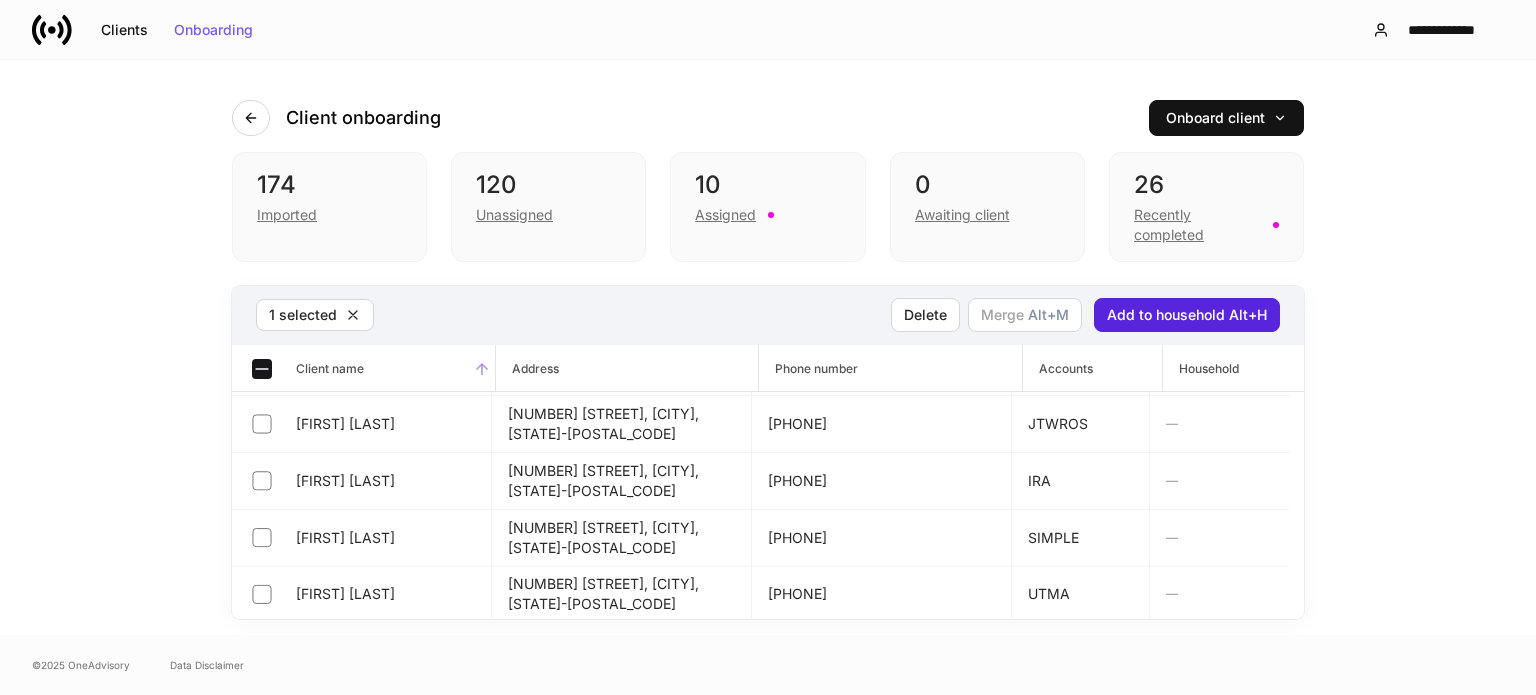 click on "Client name" at bounding box center [363, 368] 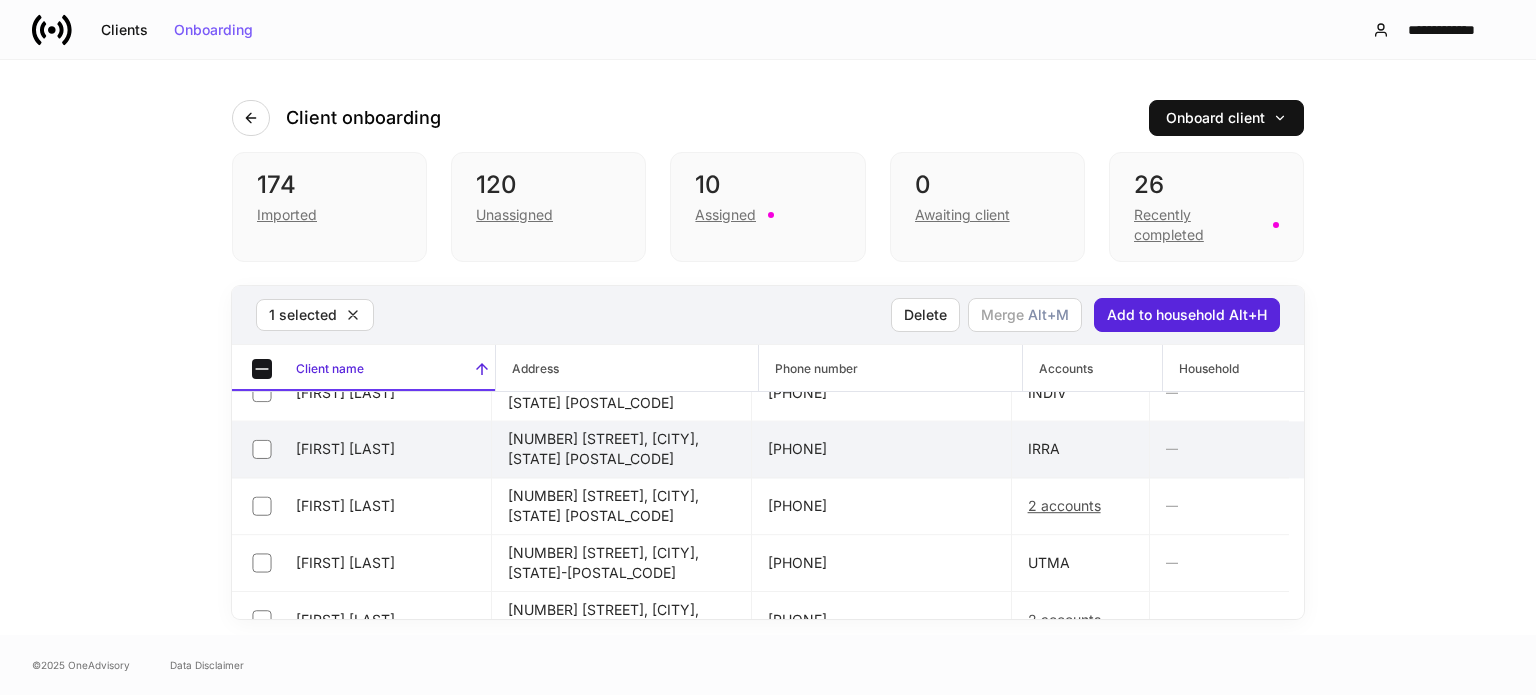 scroll, scrollTop: 7800, scrollLeft: 0, axis: vertical 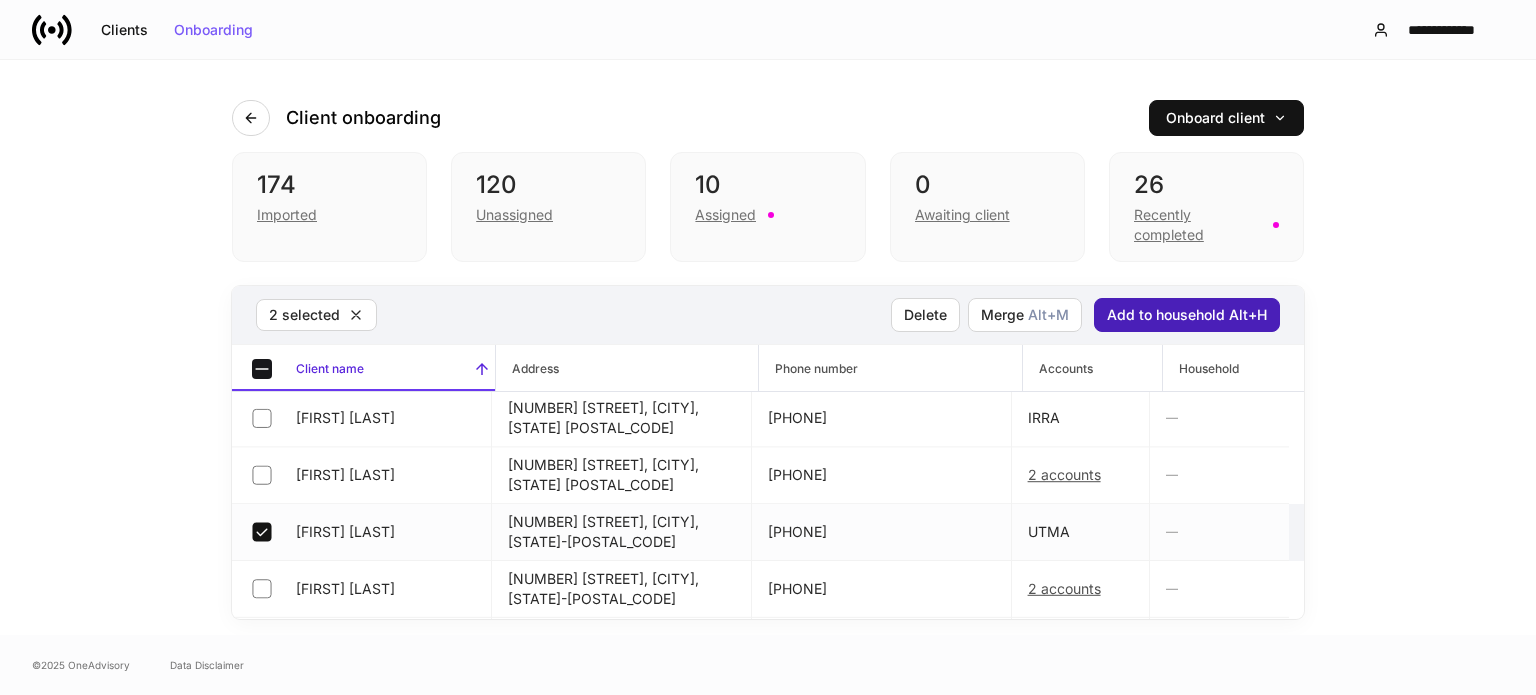 click on "Add to household Alt+H" at bounding box center [1187, 315] 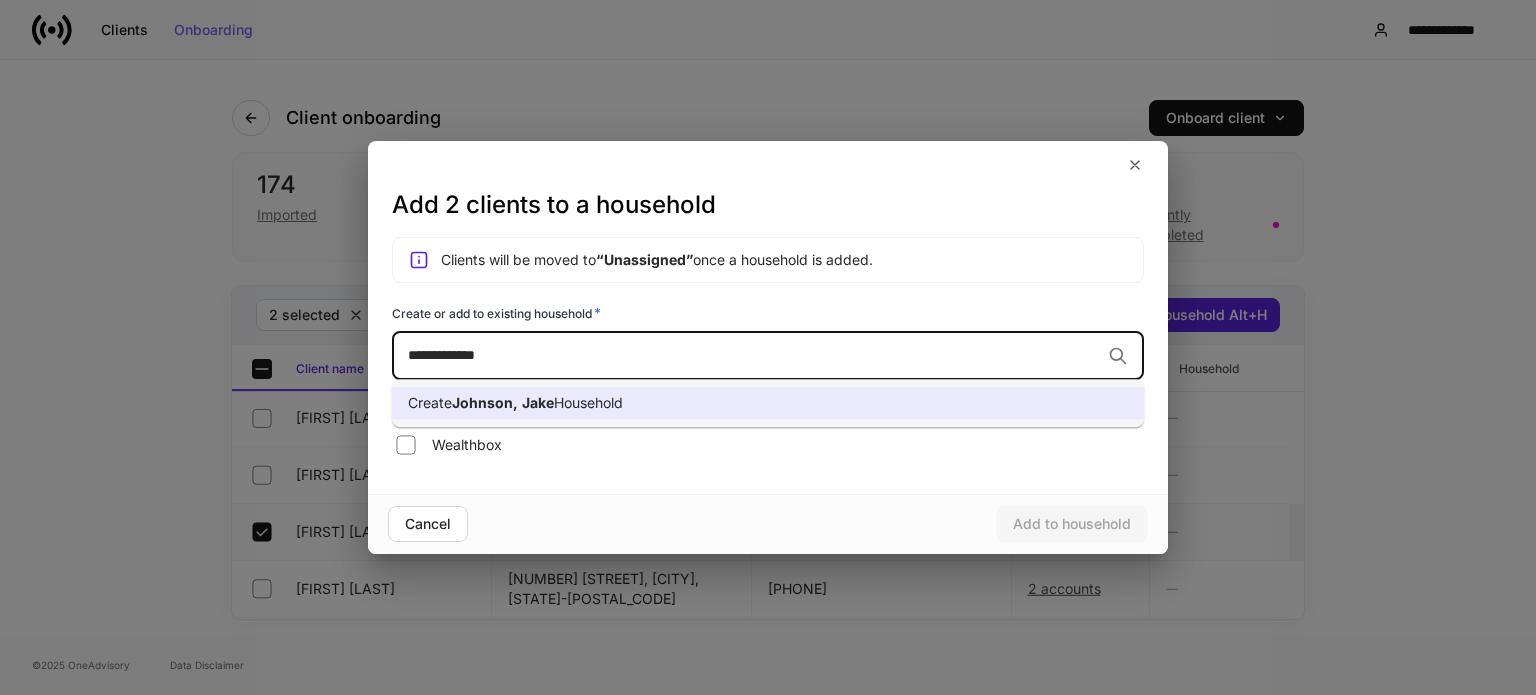 click on "Create  Johnson,   Jake  Household" at bounding box center (768, 403) 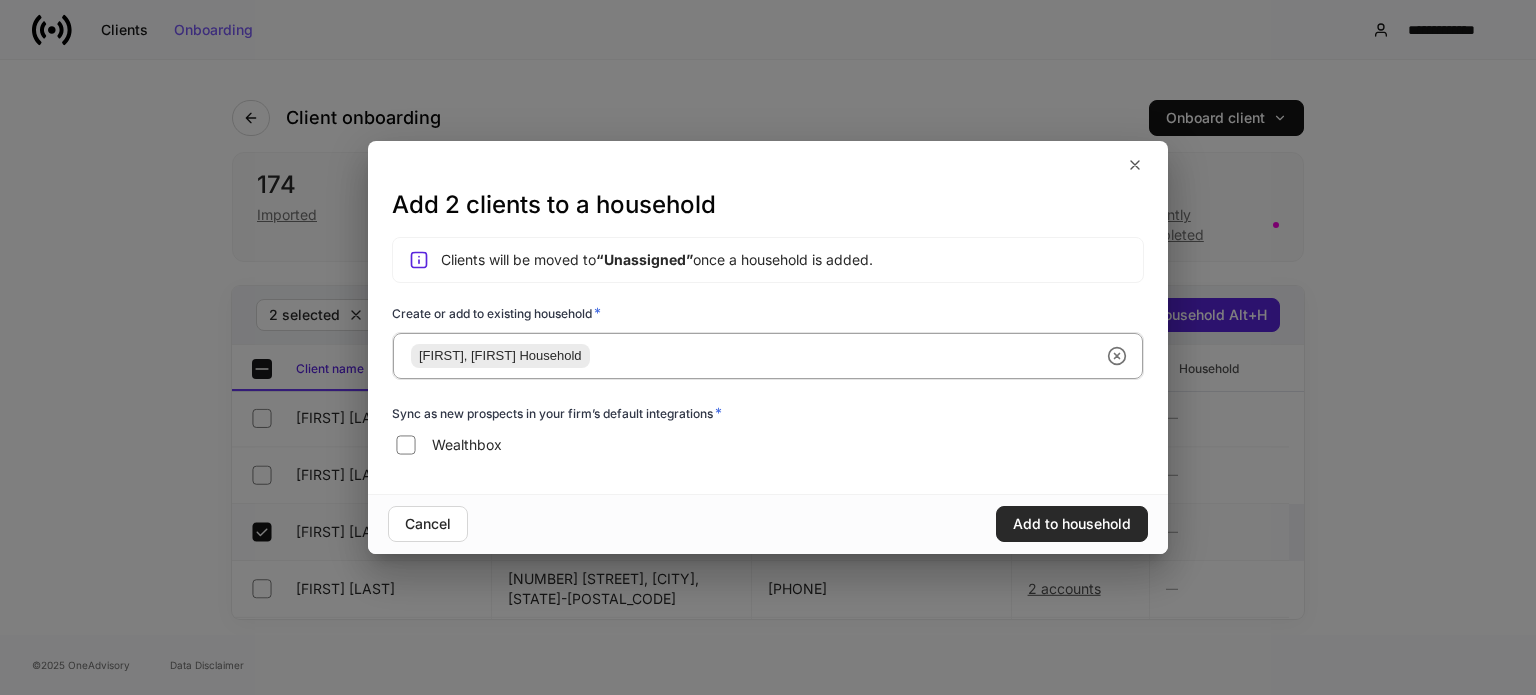 click on "Add to household" at bounding box center (1072, 524) 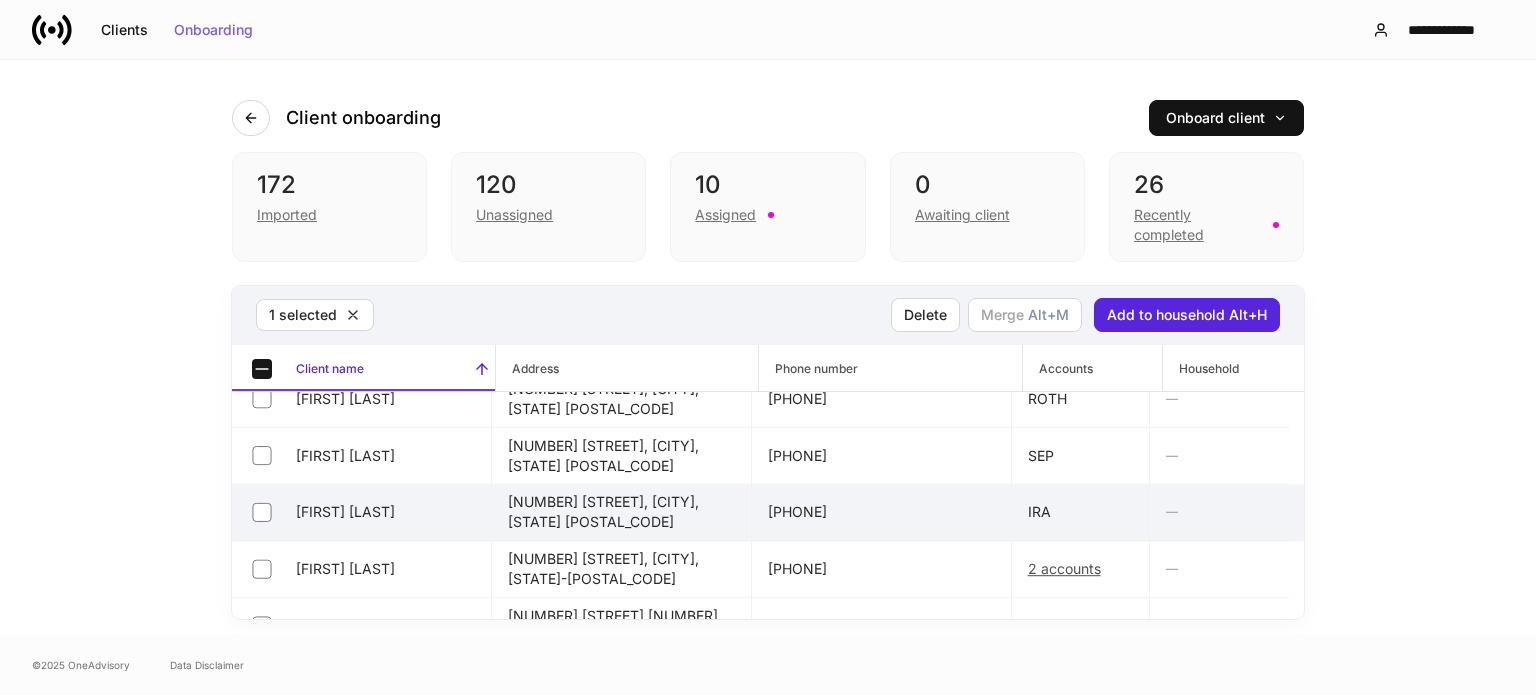 scroll, scrollTop: 647, scrollLeft: 0, axis: vertical 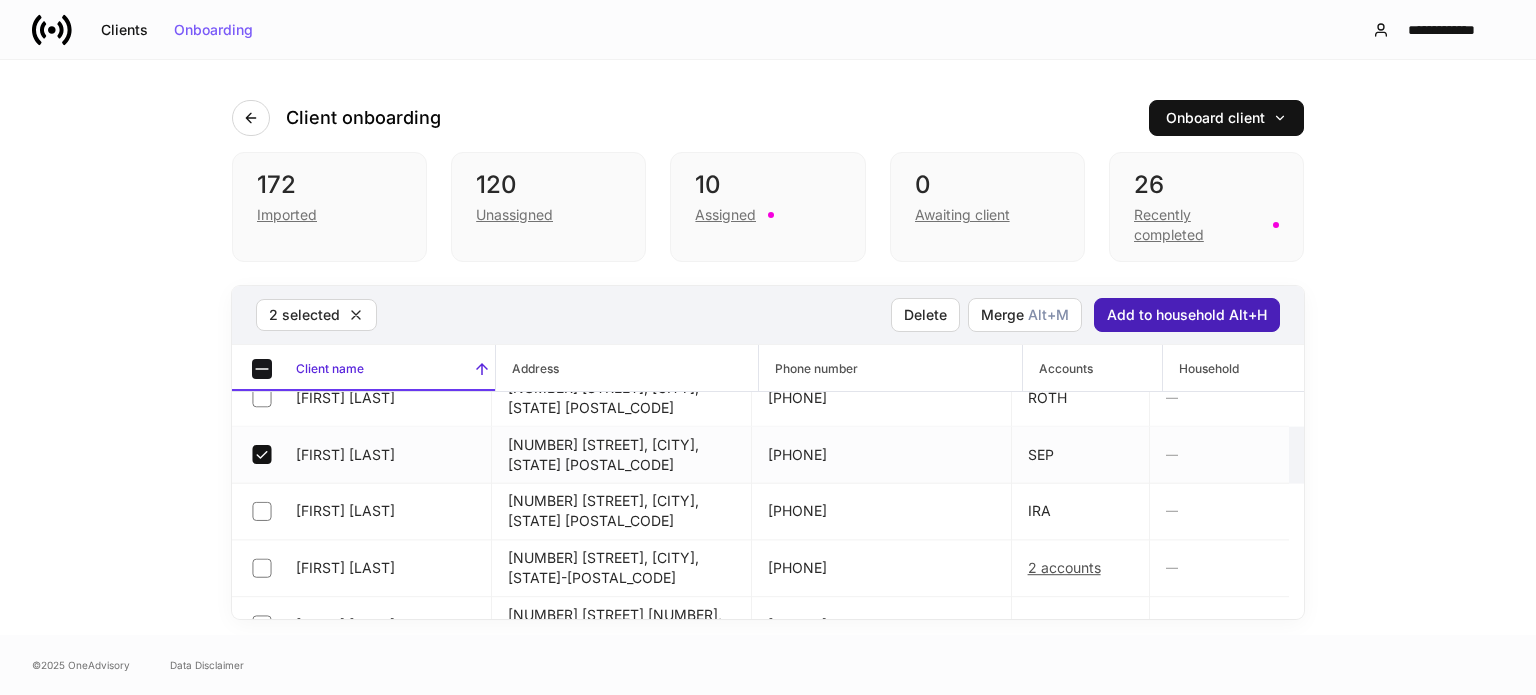click on "Add to household Alt+H" at bounding box center [1187, 315] 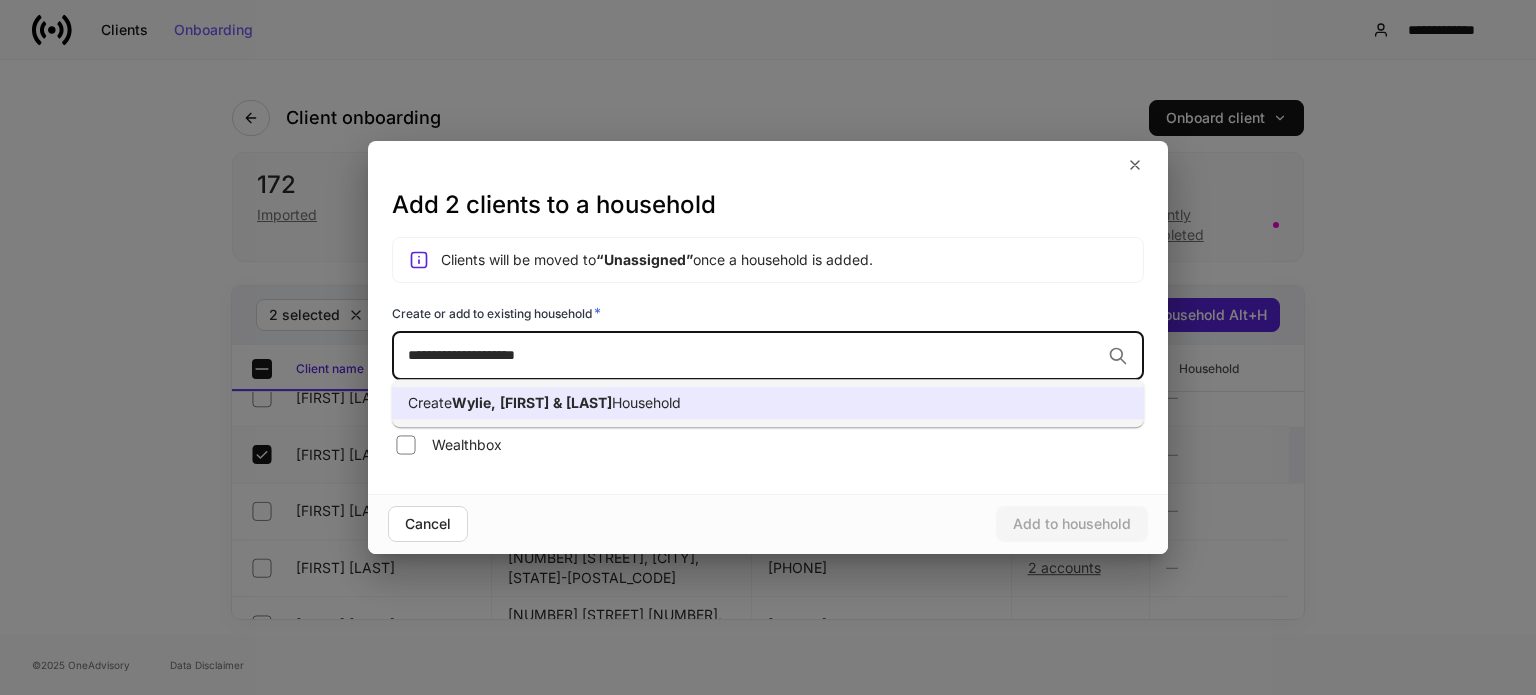 click on "&" at bounding box center [557, 402] 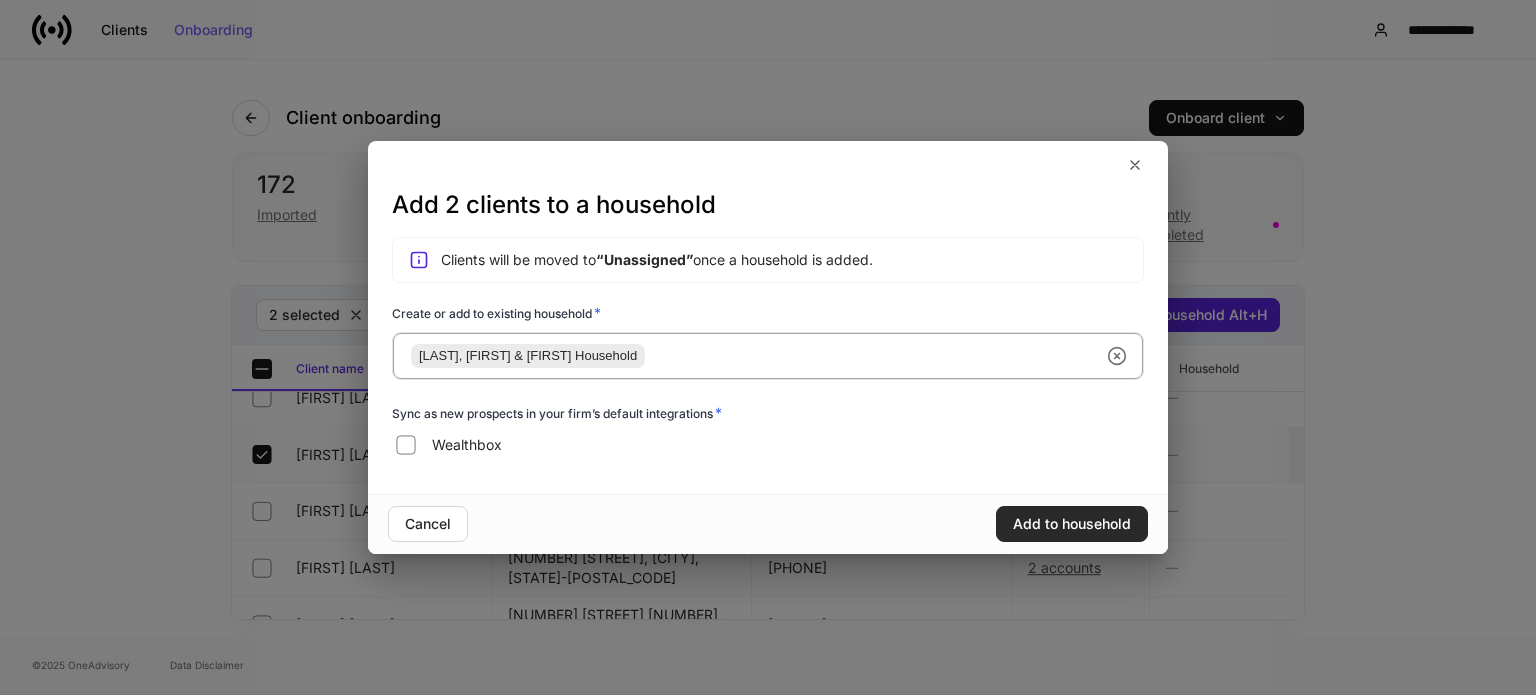 click on "Add to household" at bounding box center [1072, 524] 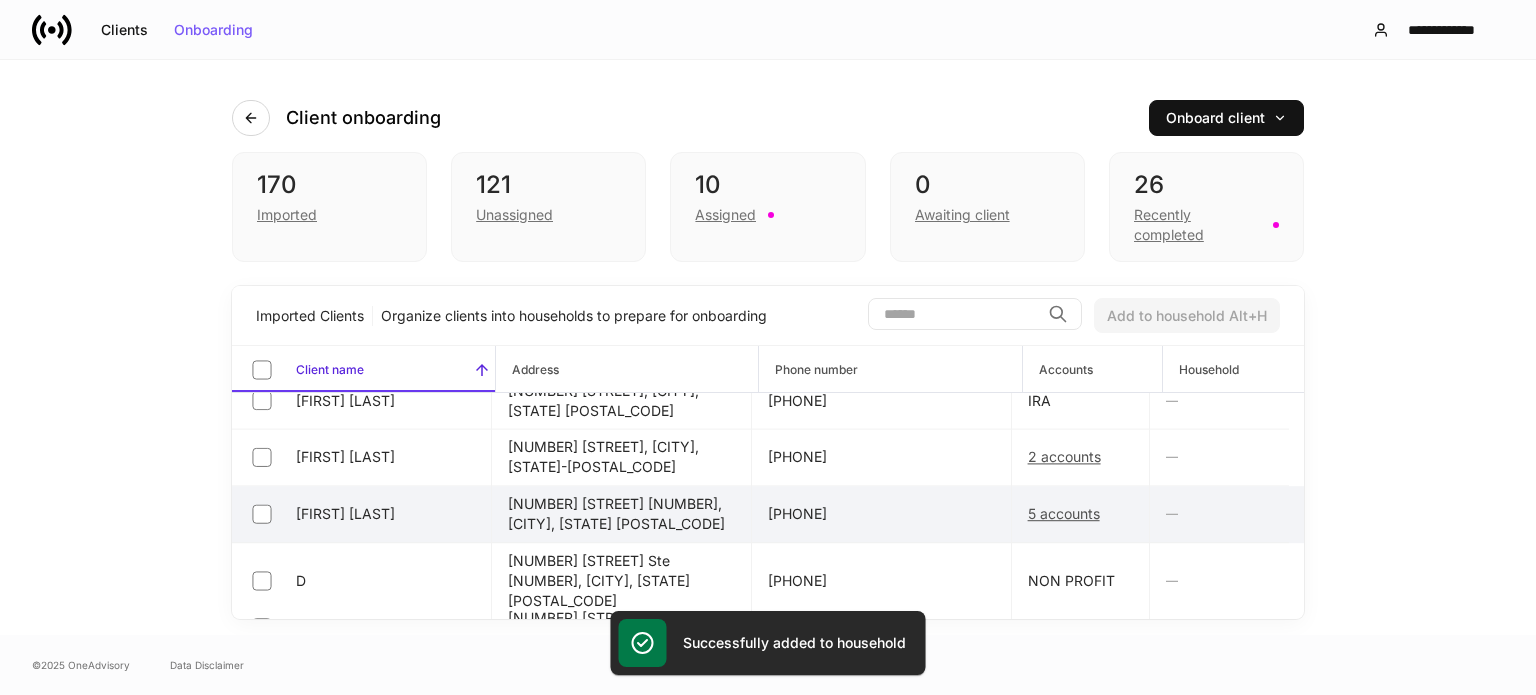 scroll, scrollTop: 747, scrollLeft: 0, axis: vertical 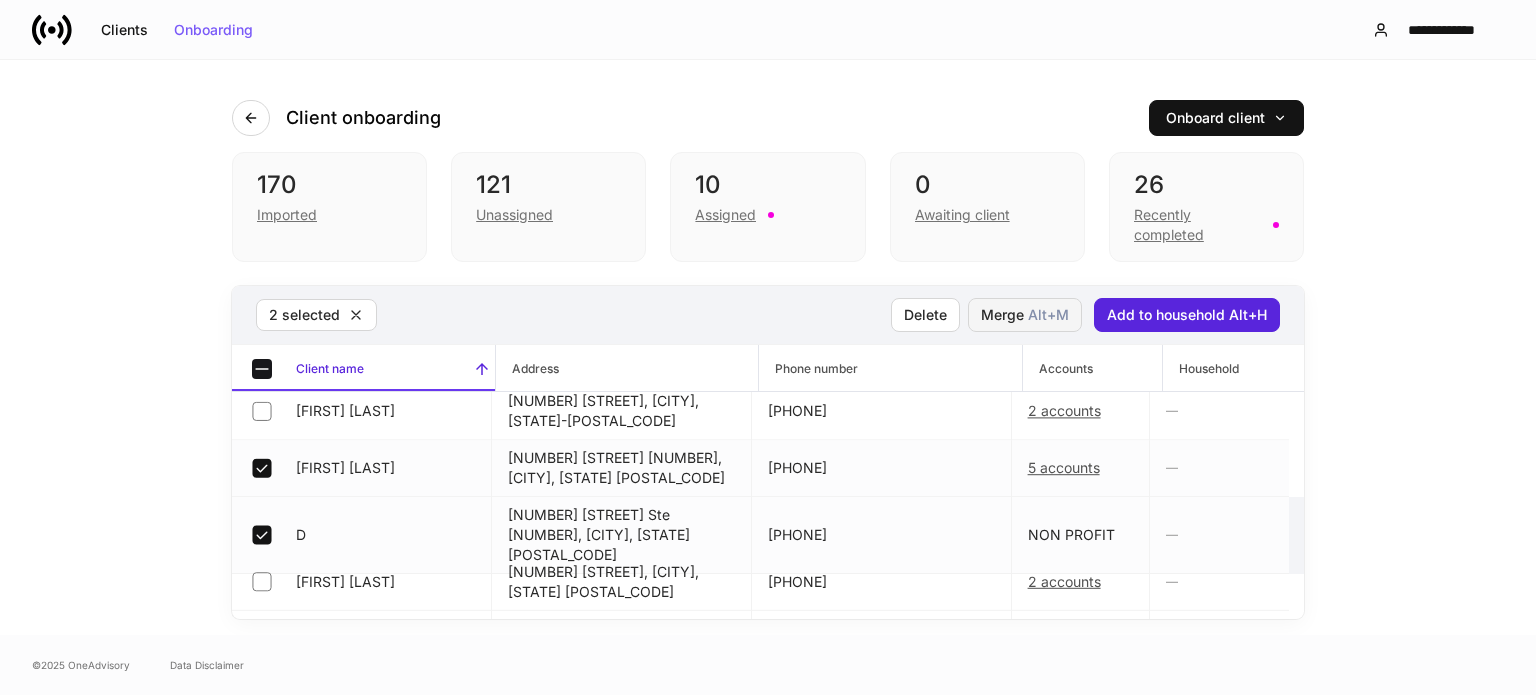 click on "Alt+ M" at bounding box center [1048, 315] 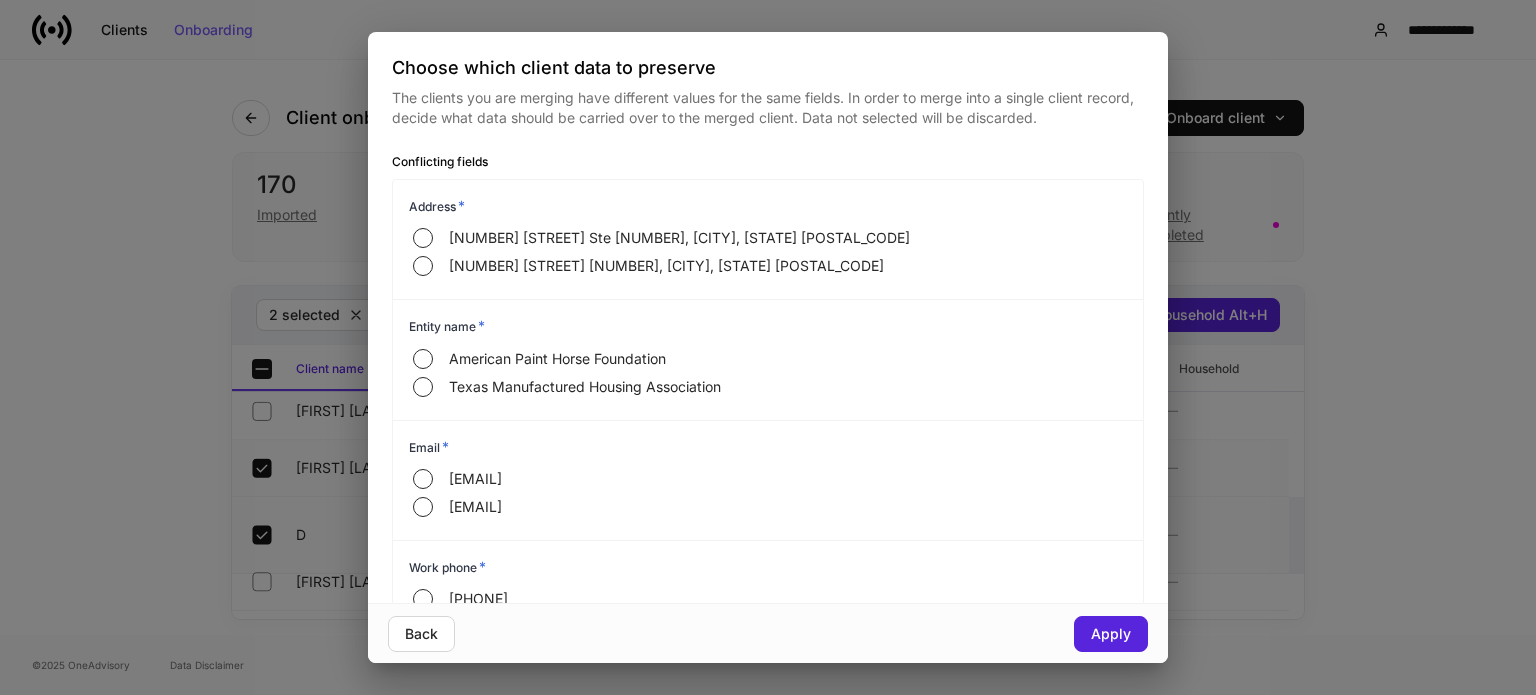 drag, startPoint x: 1236, startPoint y: 247, endPoint x: 1251, endPoint y: 252, distance: 15.811388 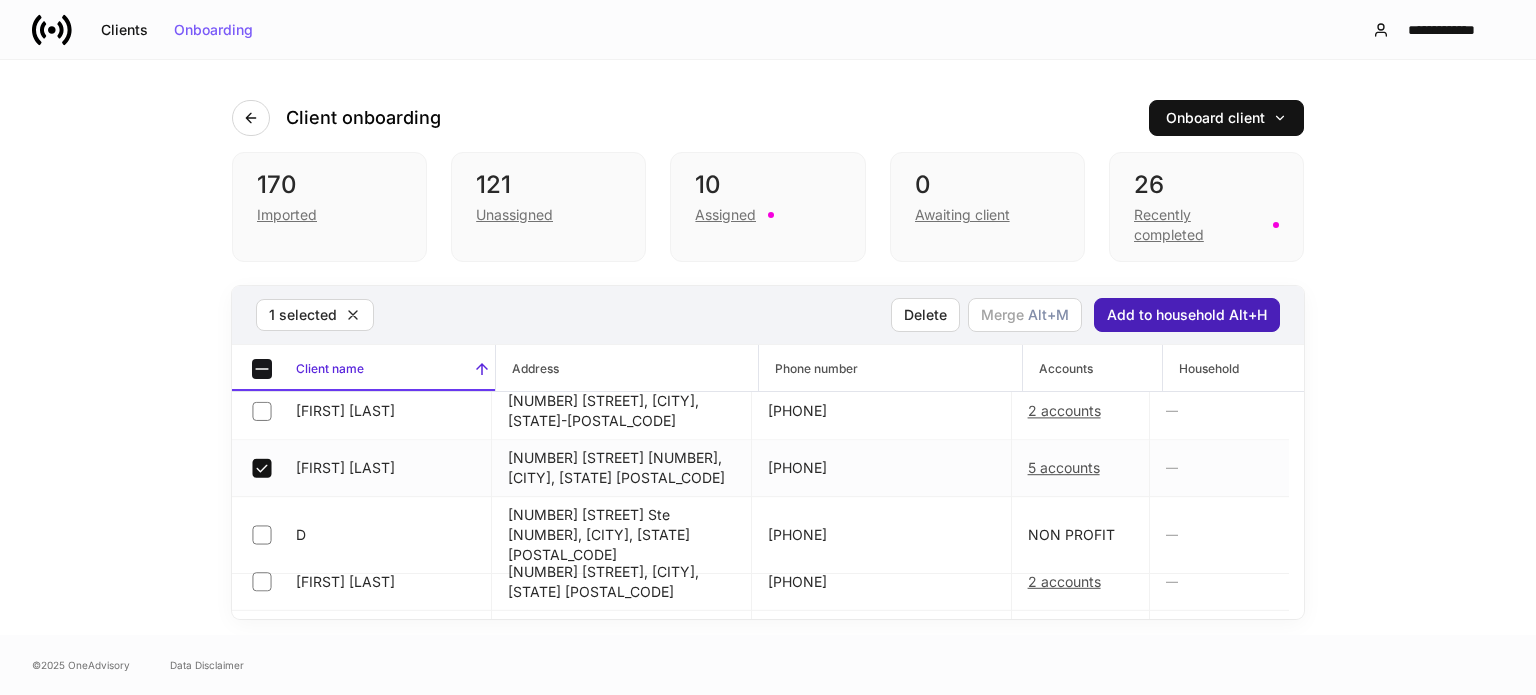 click on "Add to household Alt+H" at bounding box center (1187, 315) 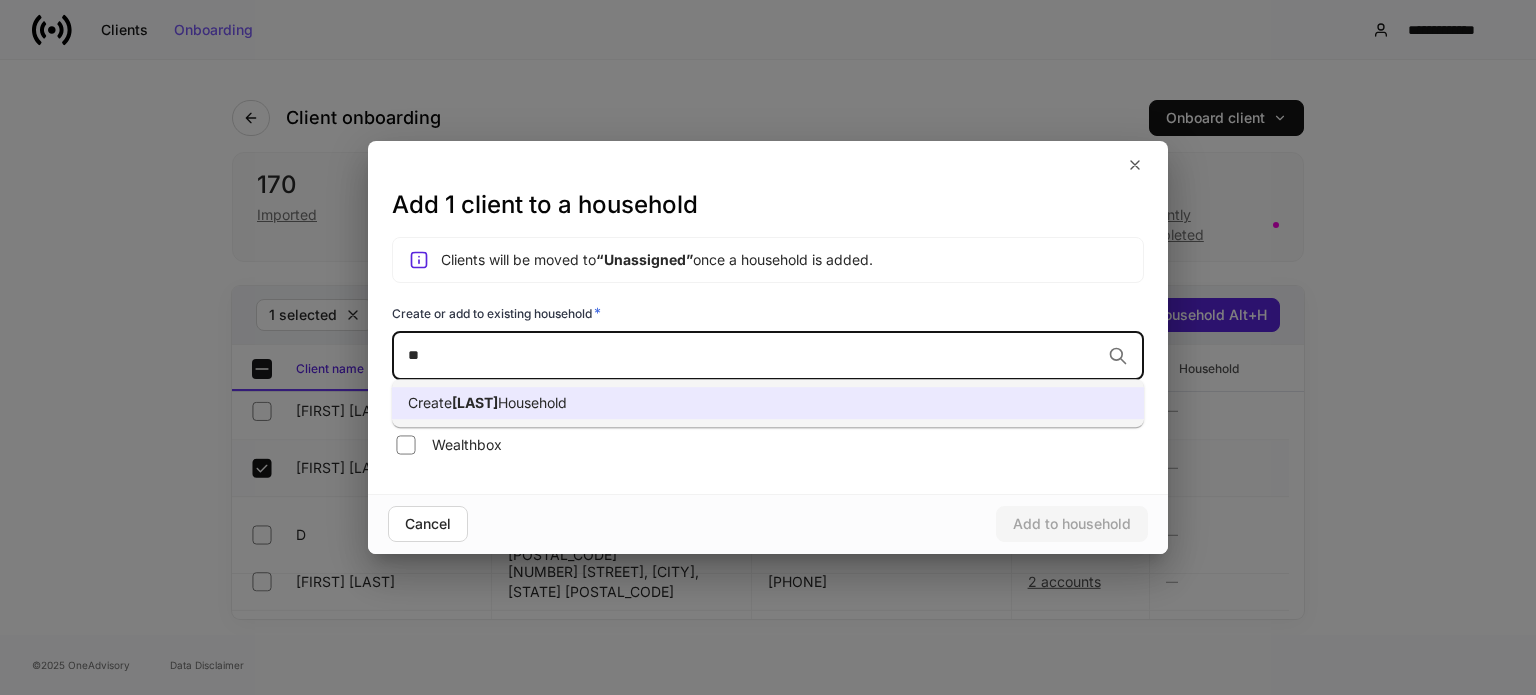 type on "*" 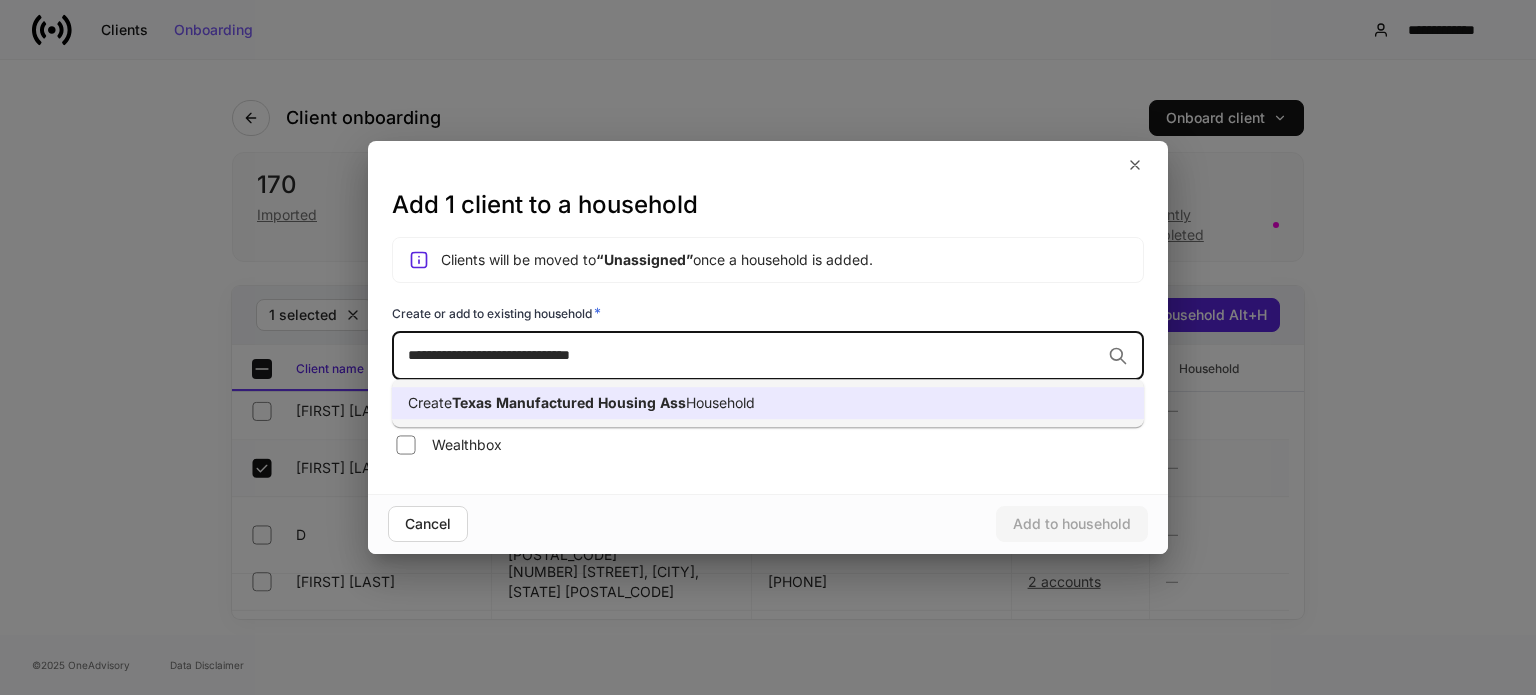 scroll, scrollTop: 0, scrollLeft: 0, axis: both 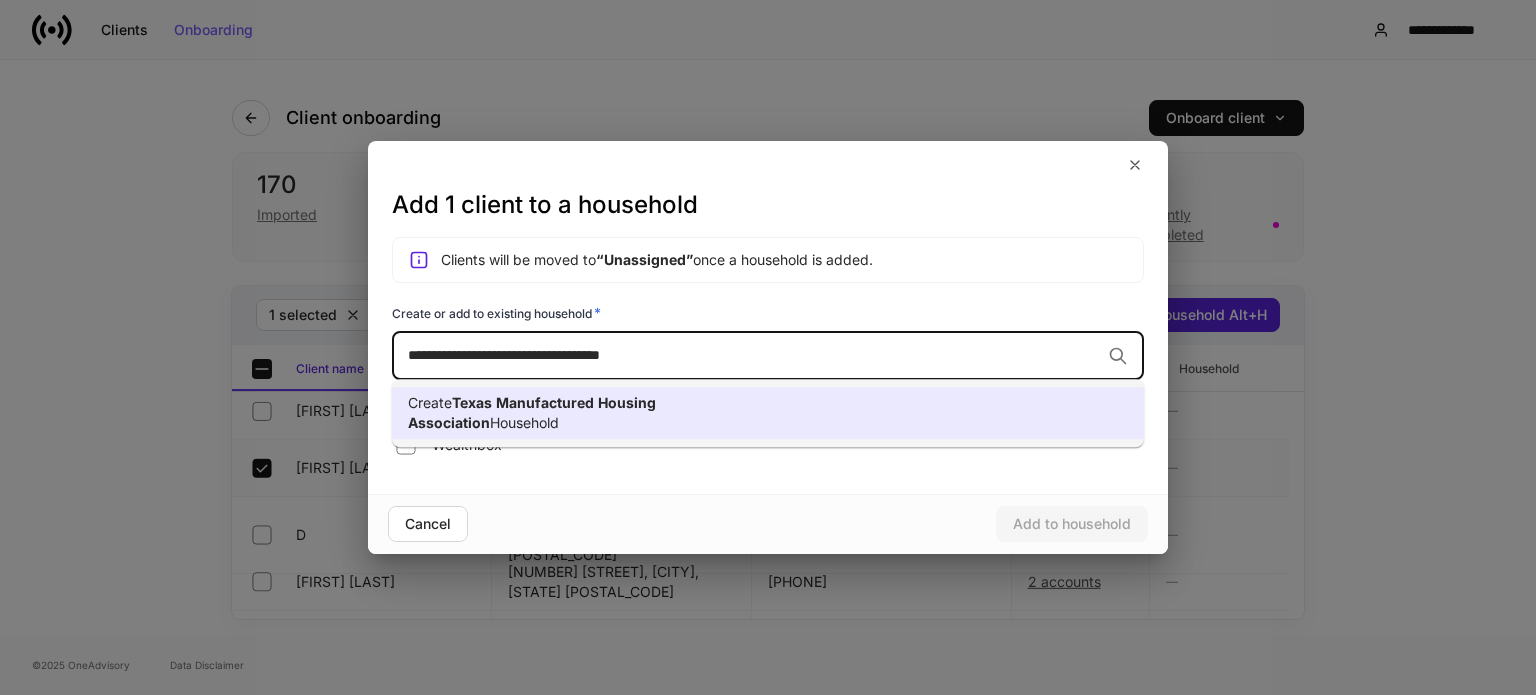 click on "Create  Texas   Manufactured   Housing   Association  Household" at bounding box center (588, 413) 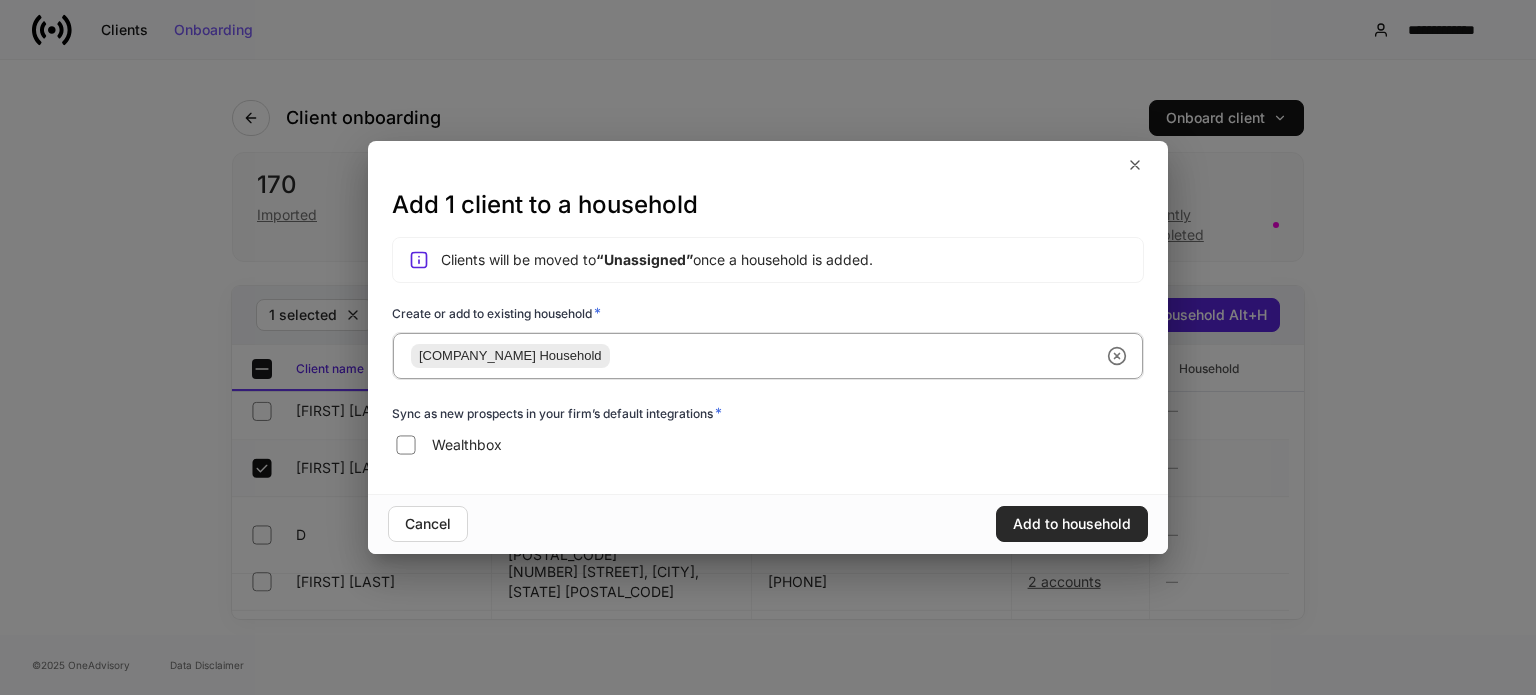 click on "Add to household" at bounding box center (1072, 524) 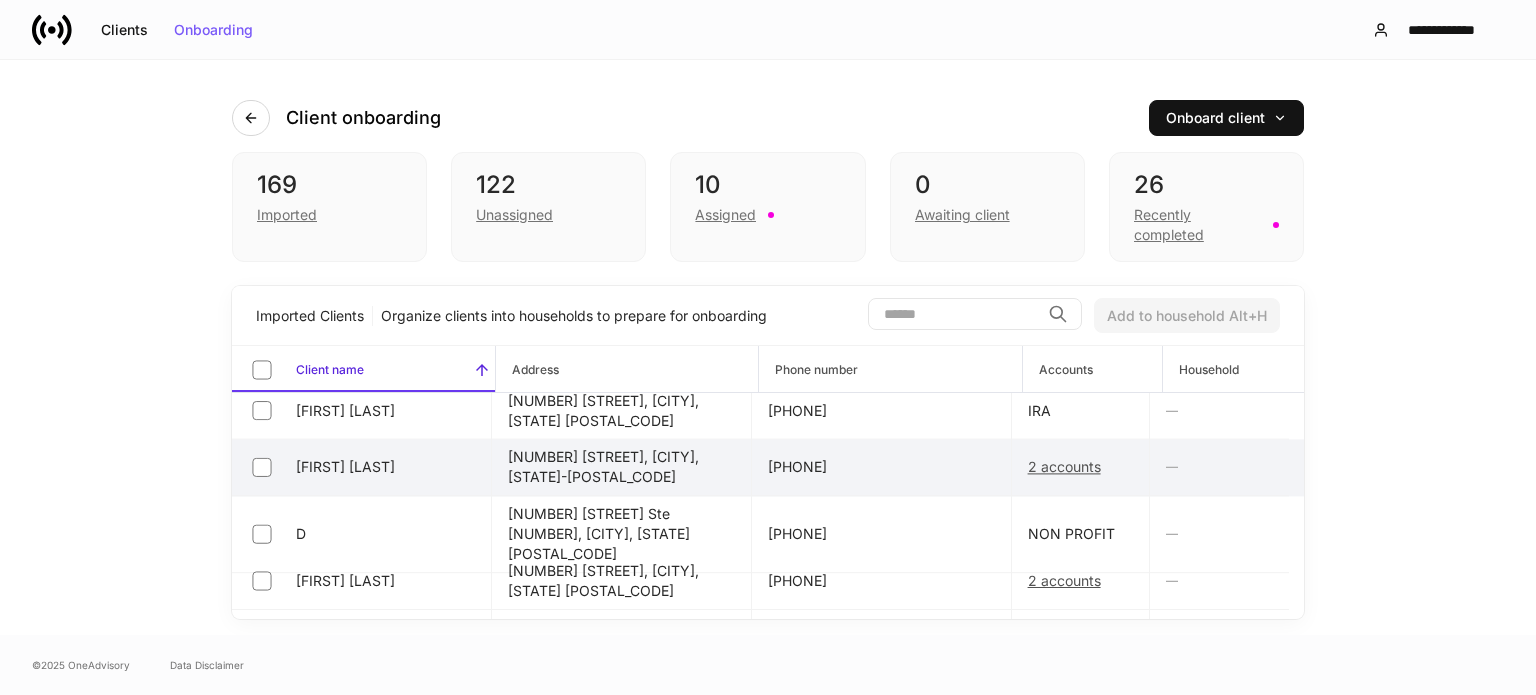 scroll, scrollTop: 647, scrollLeft: 0, axis: vertical 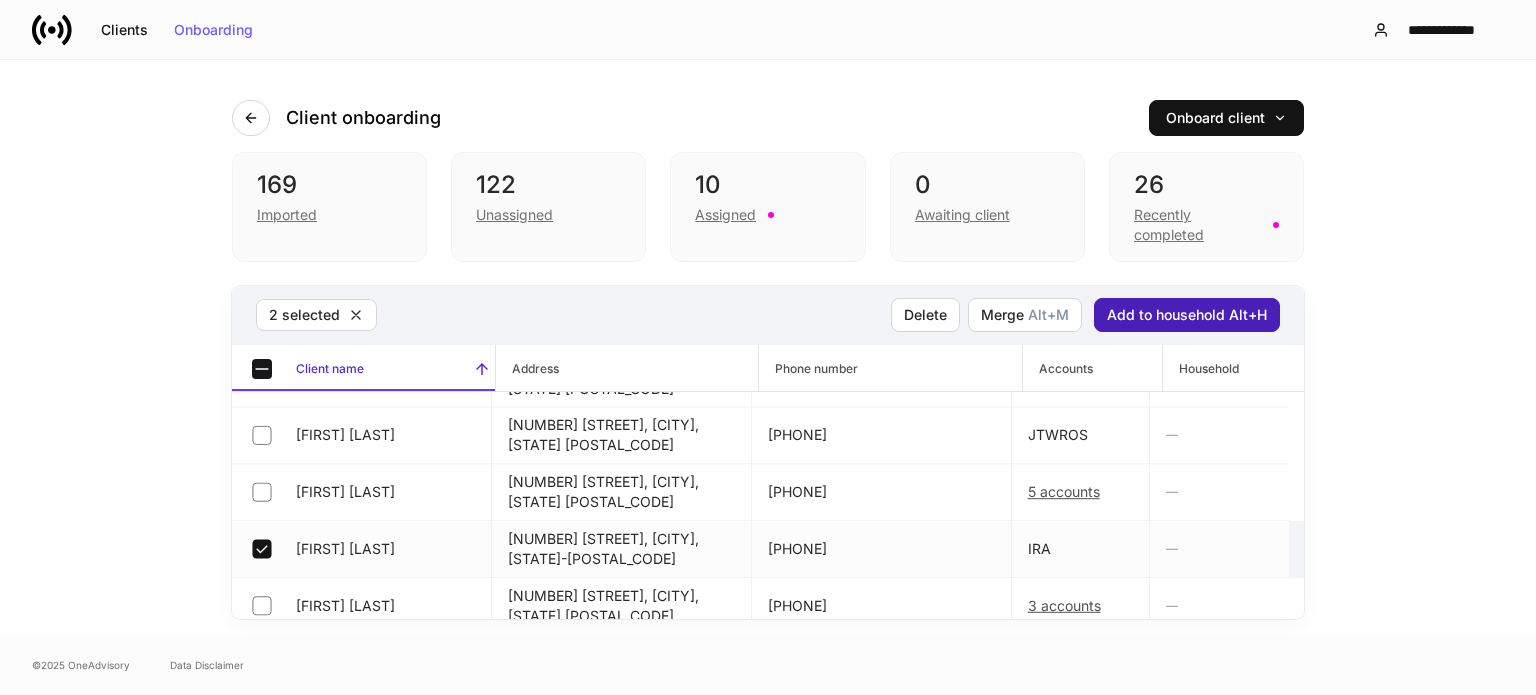 click on "Add to household Alt+H" at bounding box center (1187, 315) 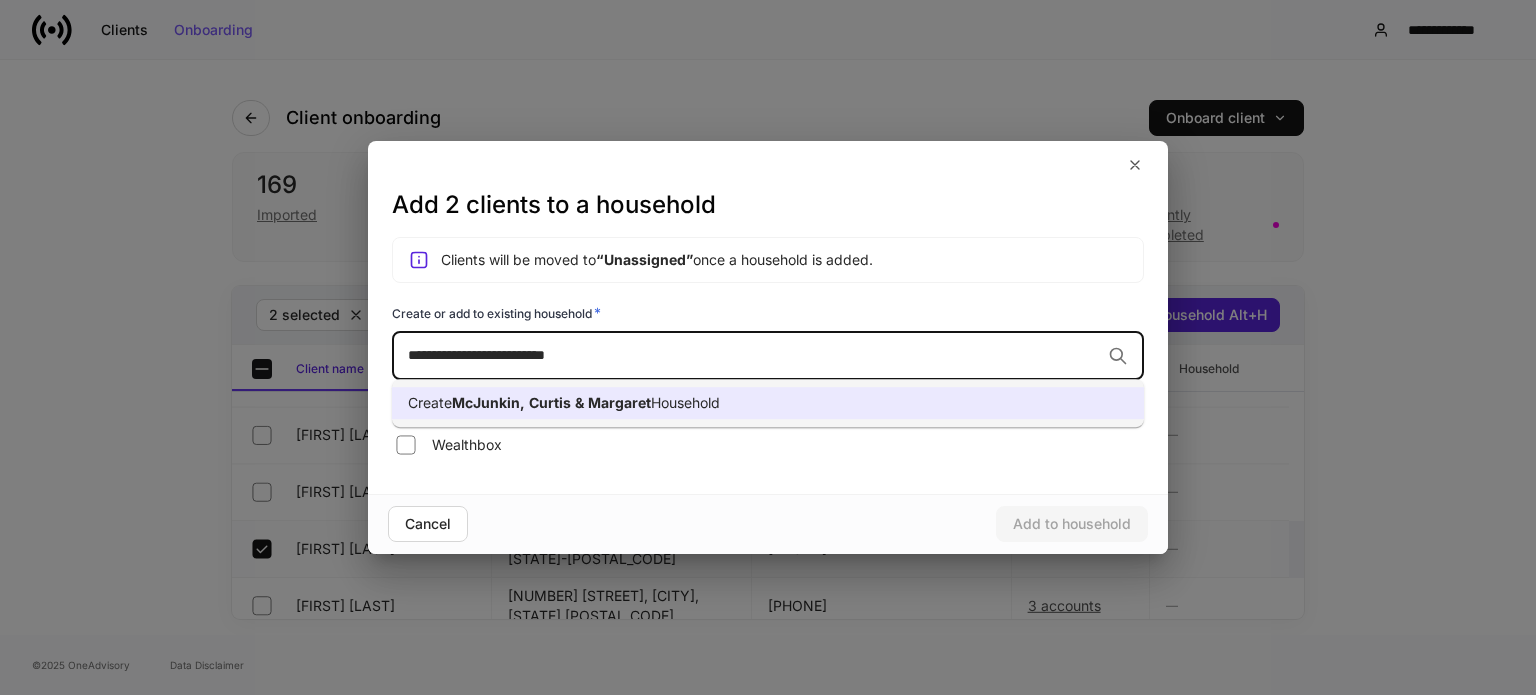 click on "Margaret" at bounding box center [619, 402] 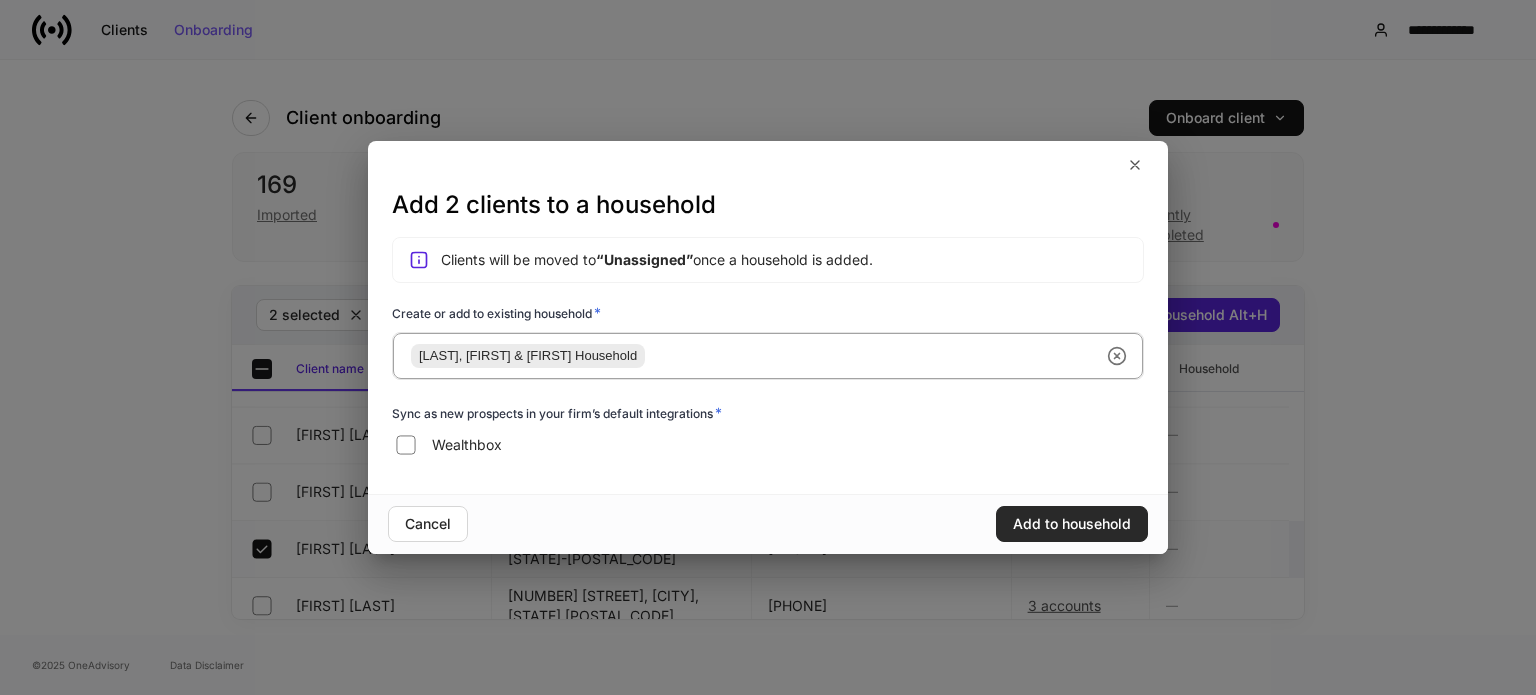 click on "Add to household" at bounding box center (1072, 524) 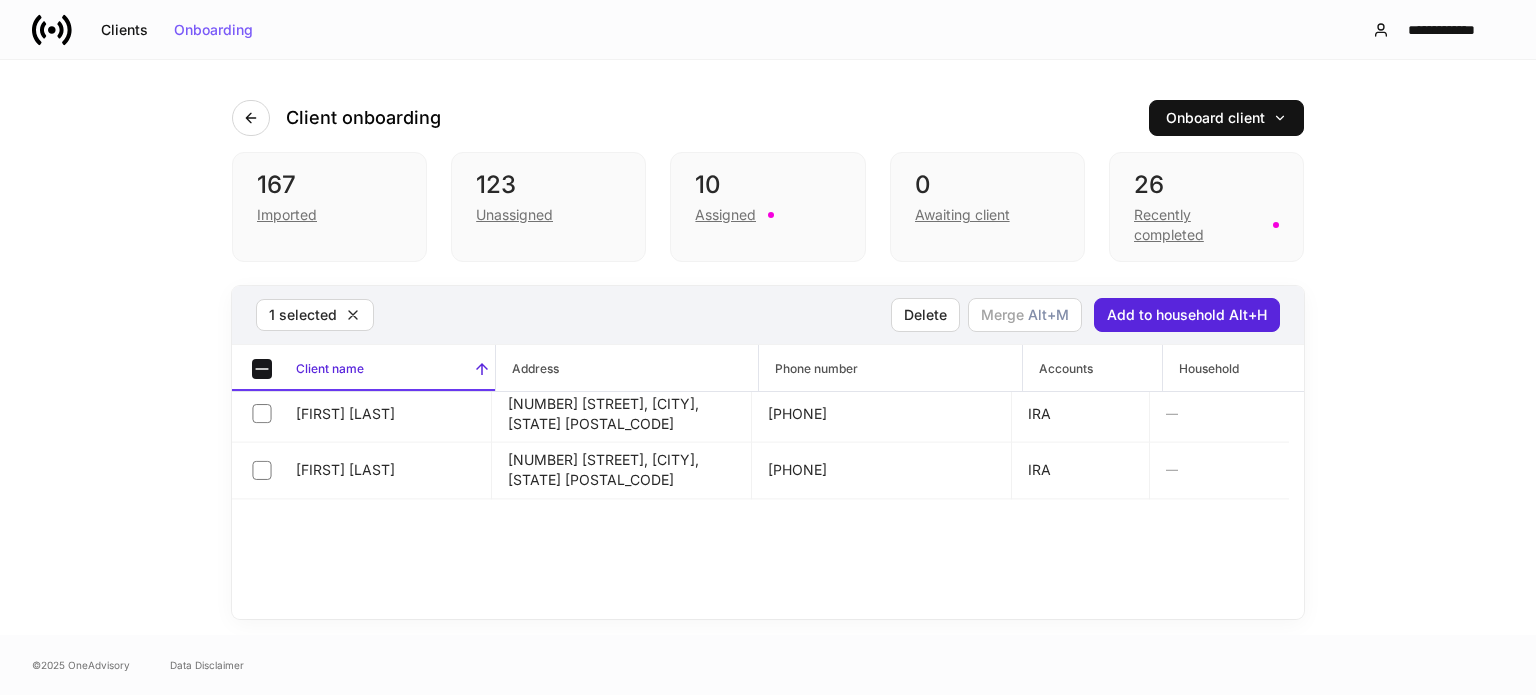 scroll, scrollTop: 1278, scrollLeft: 0, axis: vertical 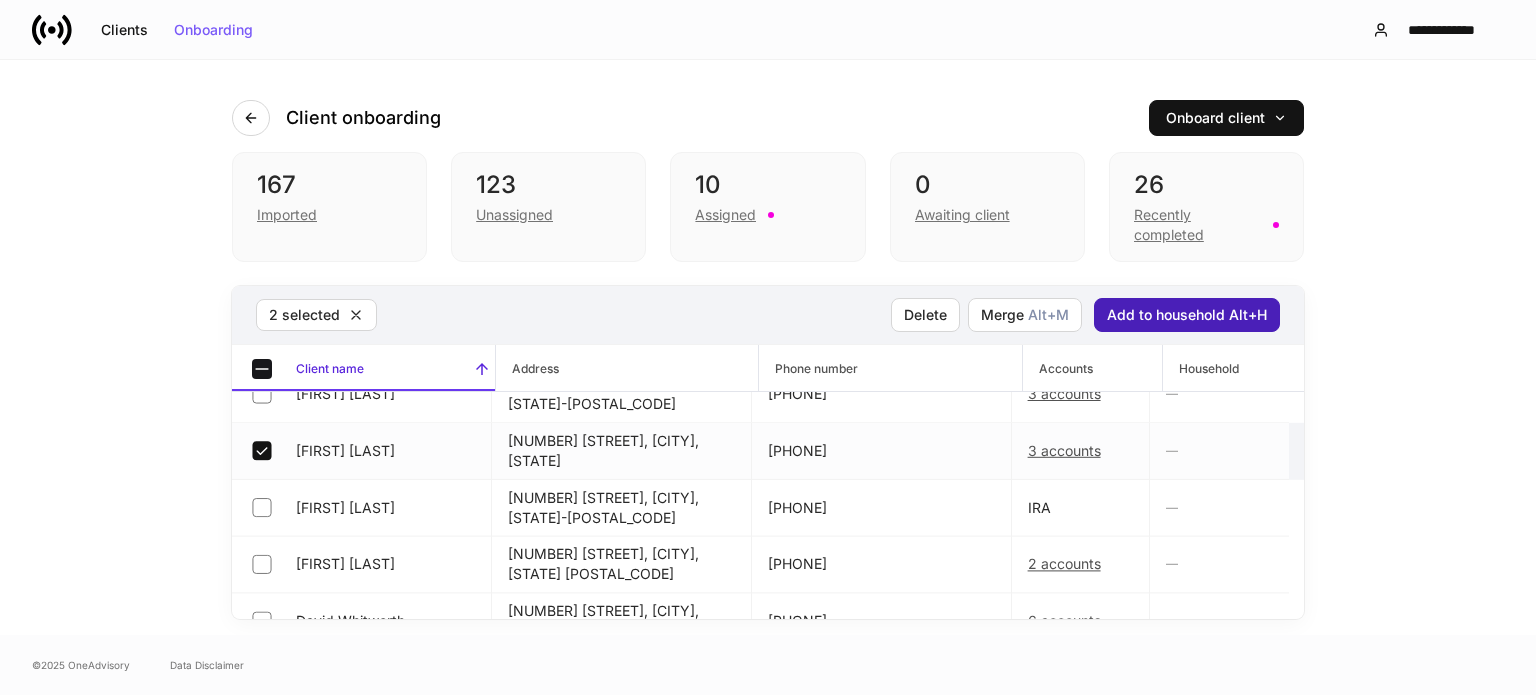 click on "Add to household Alt+H" at bounding box center [1187, 315] 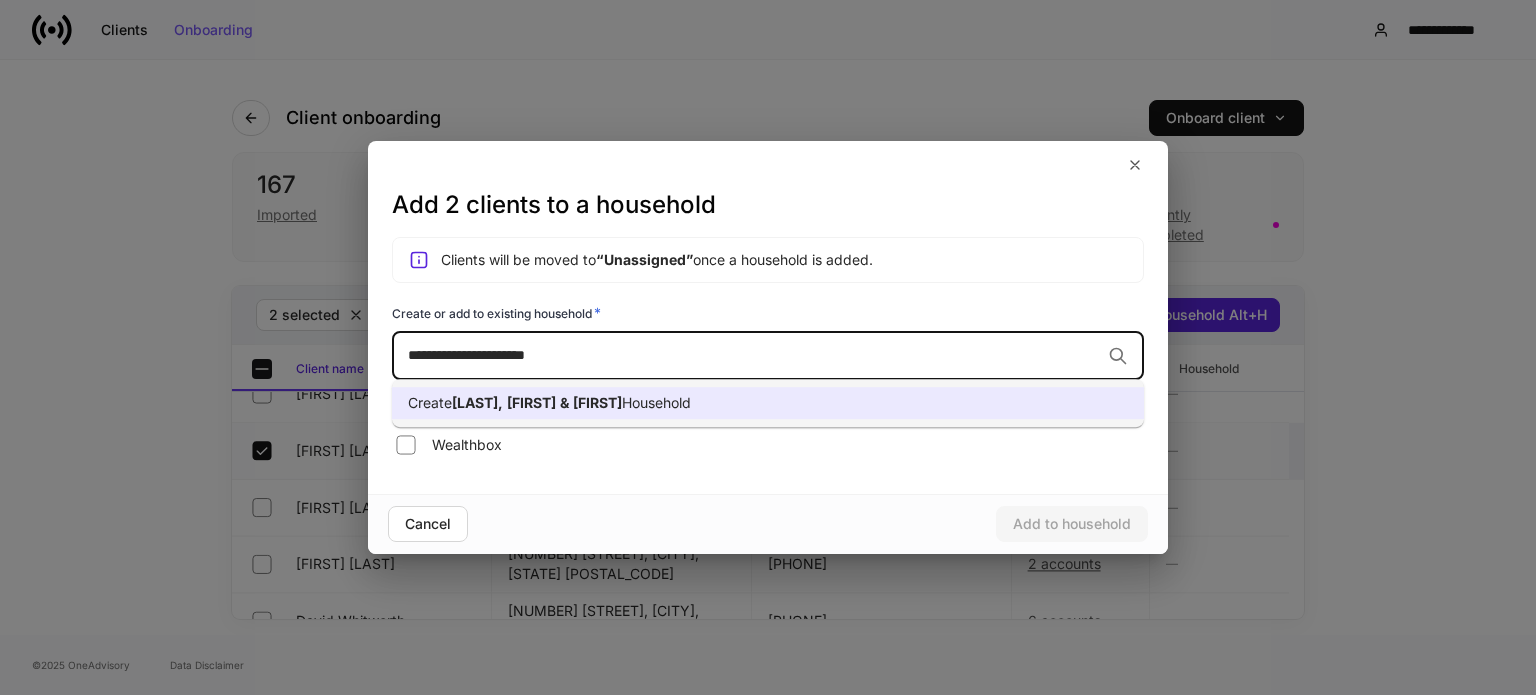click on "Marilyn" at bounding box center [597, 402] 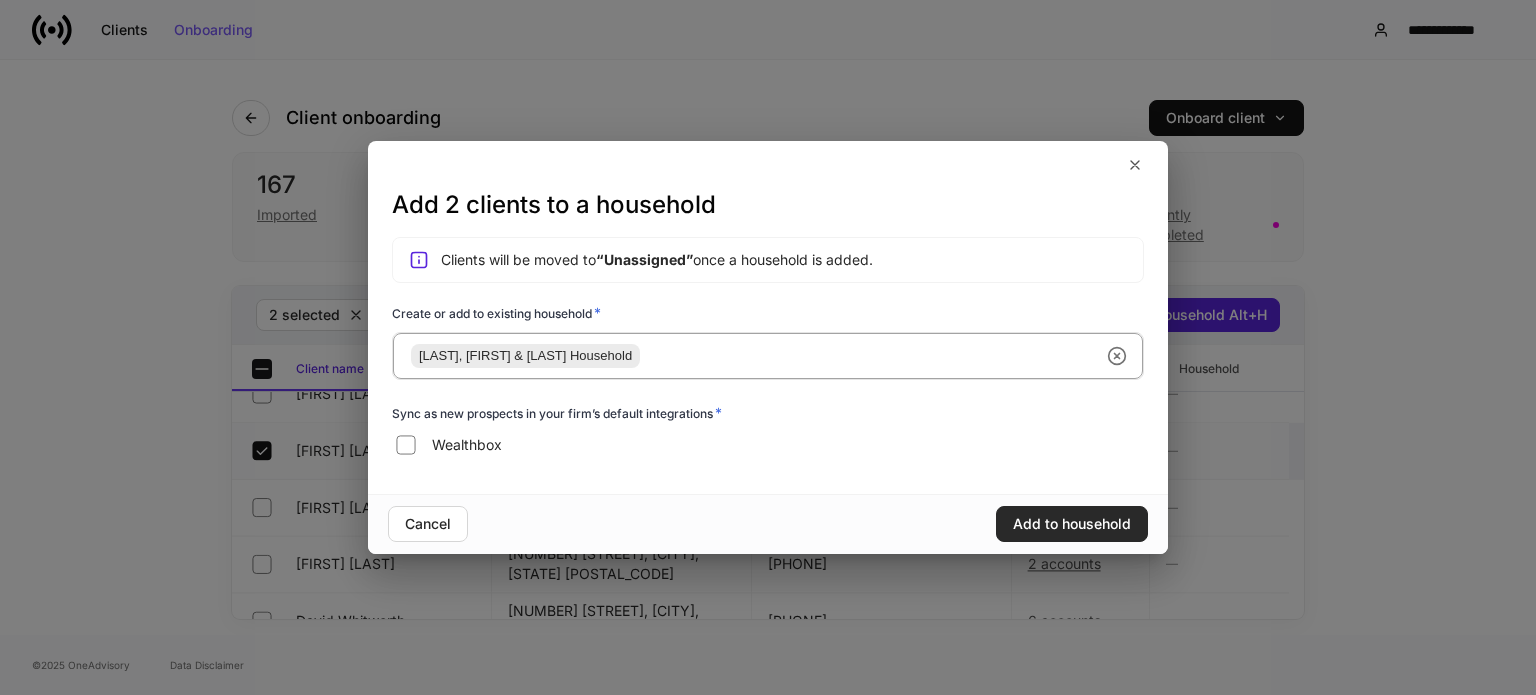 click on "Add to household" at bounding box center [1072, 524] 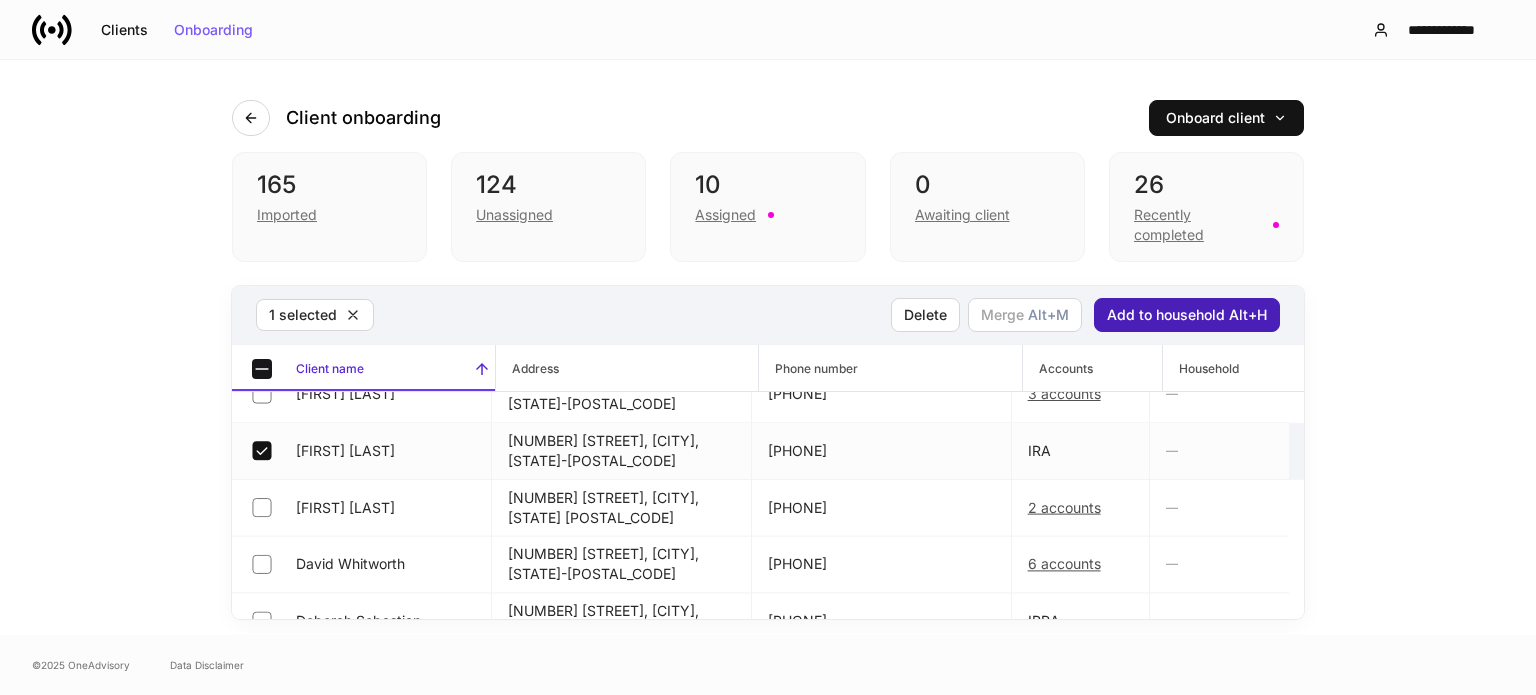 click on "Add to household Alt+H" at bounding box center (1187, 315) 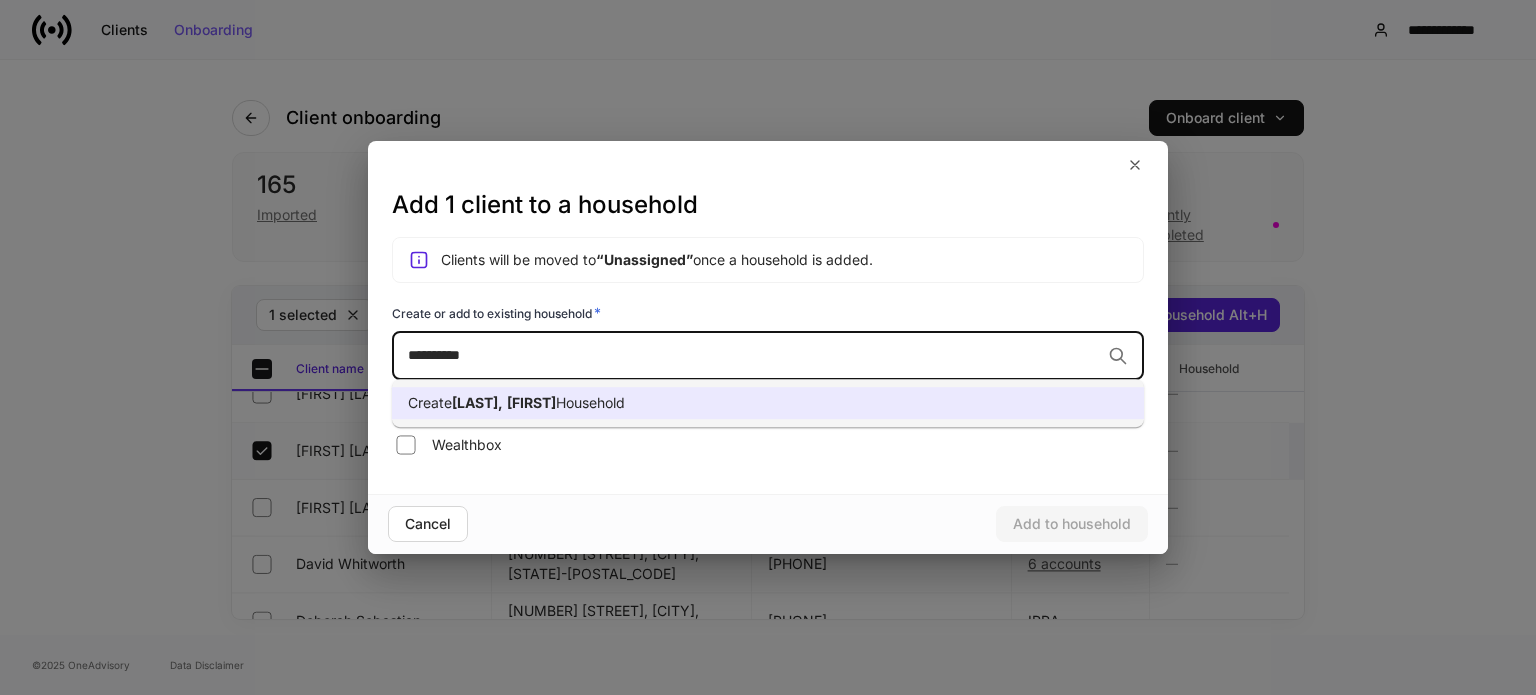 click on "Create  Law,   David  Household" at bounding box center (768, 403) 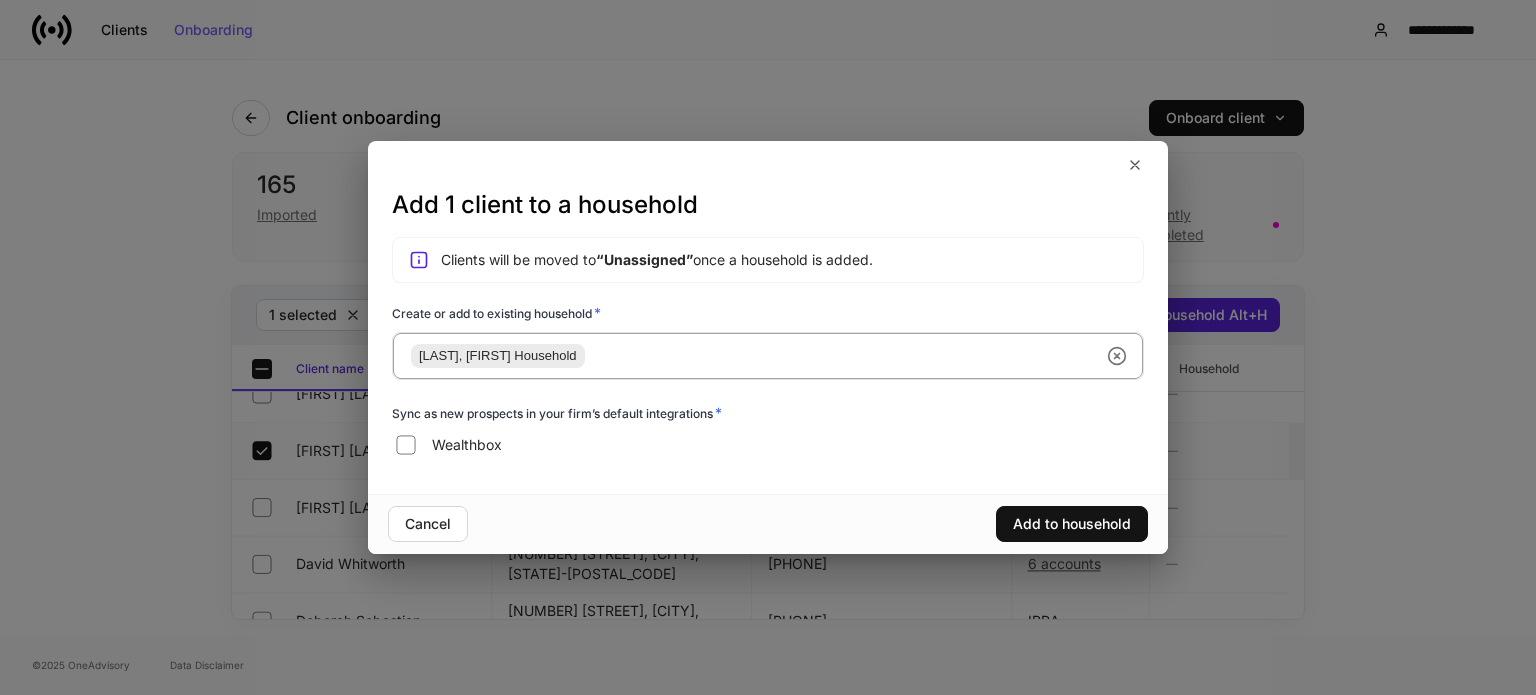 click on "Cancel Add to household" at bounding box center (768, 524) 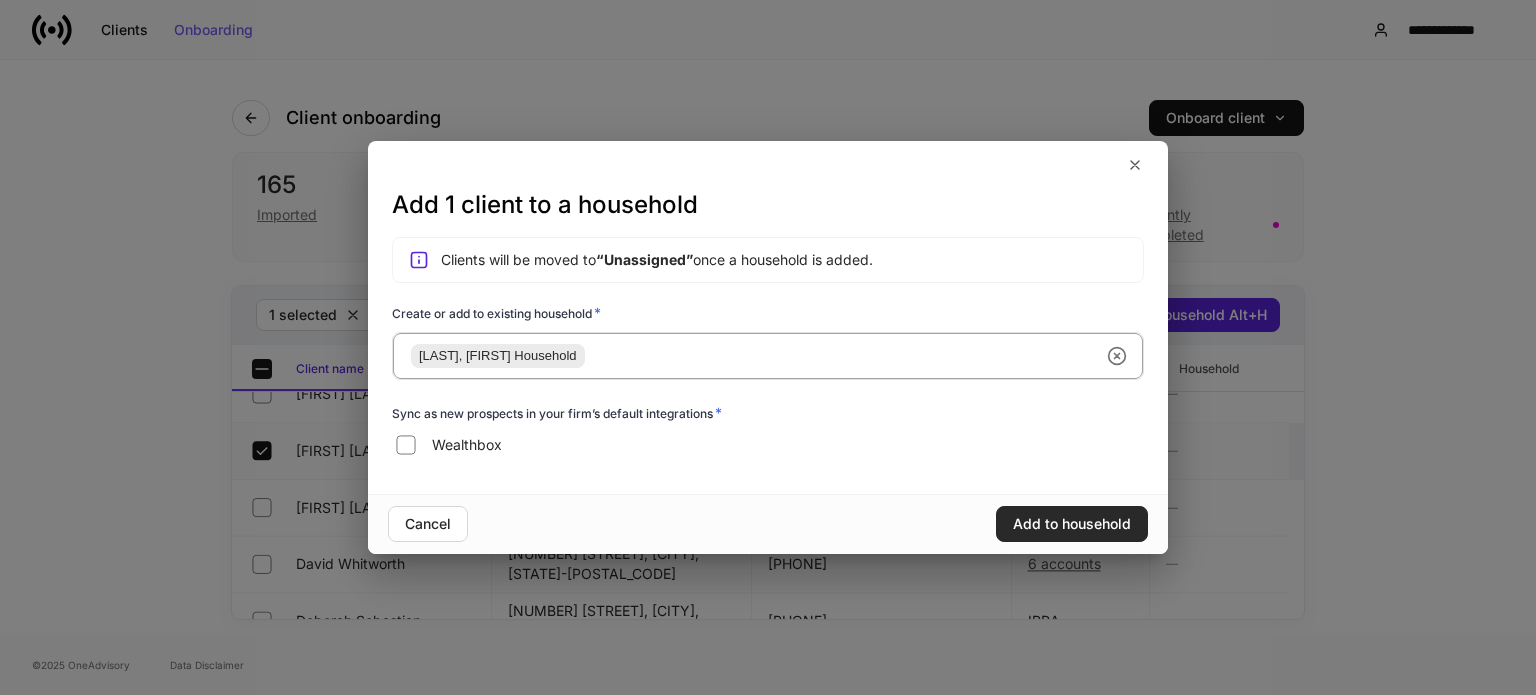 click on "Add to household" at bounding box center (1072, 524) 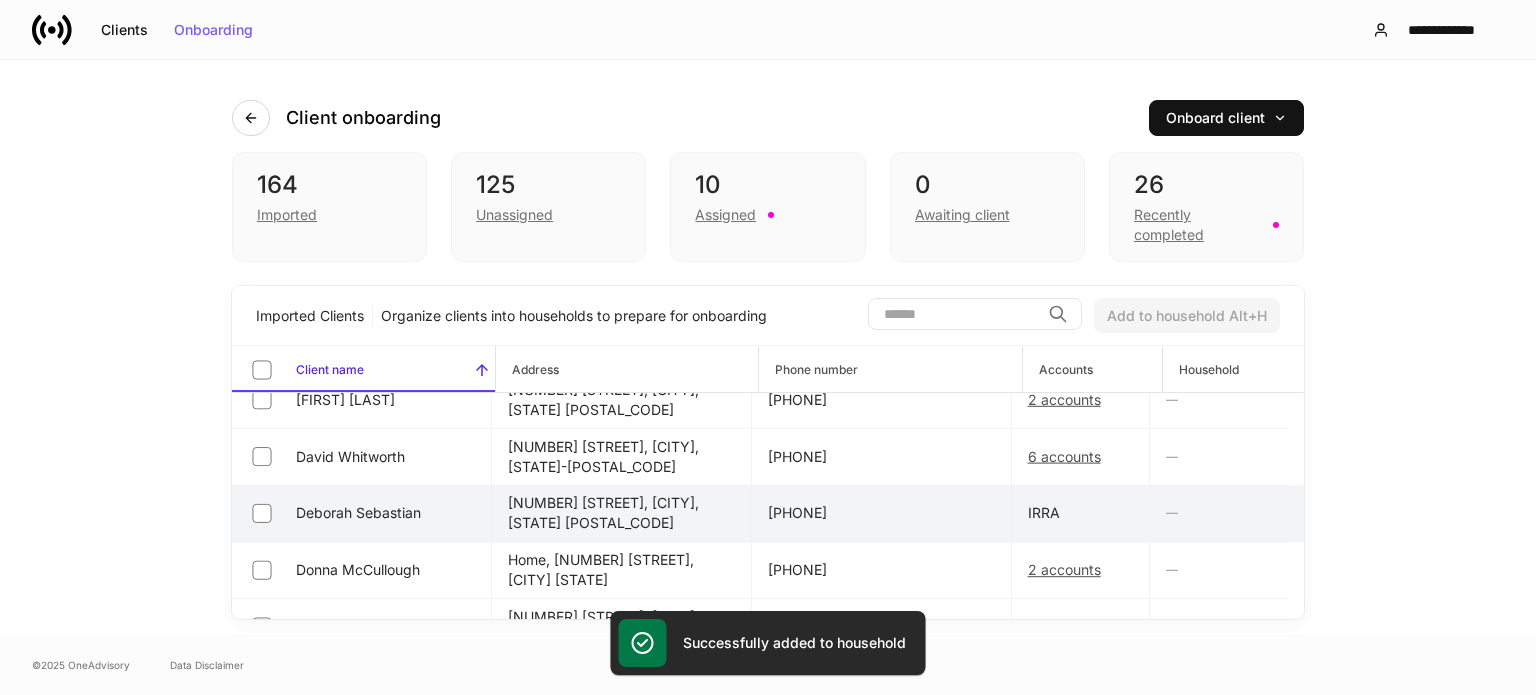 scroll, scrollTop: 978, scrollLeft: 0, axis: vertical 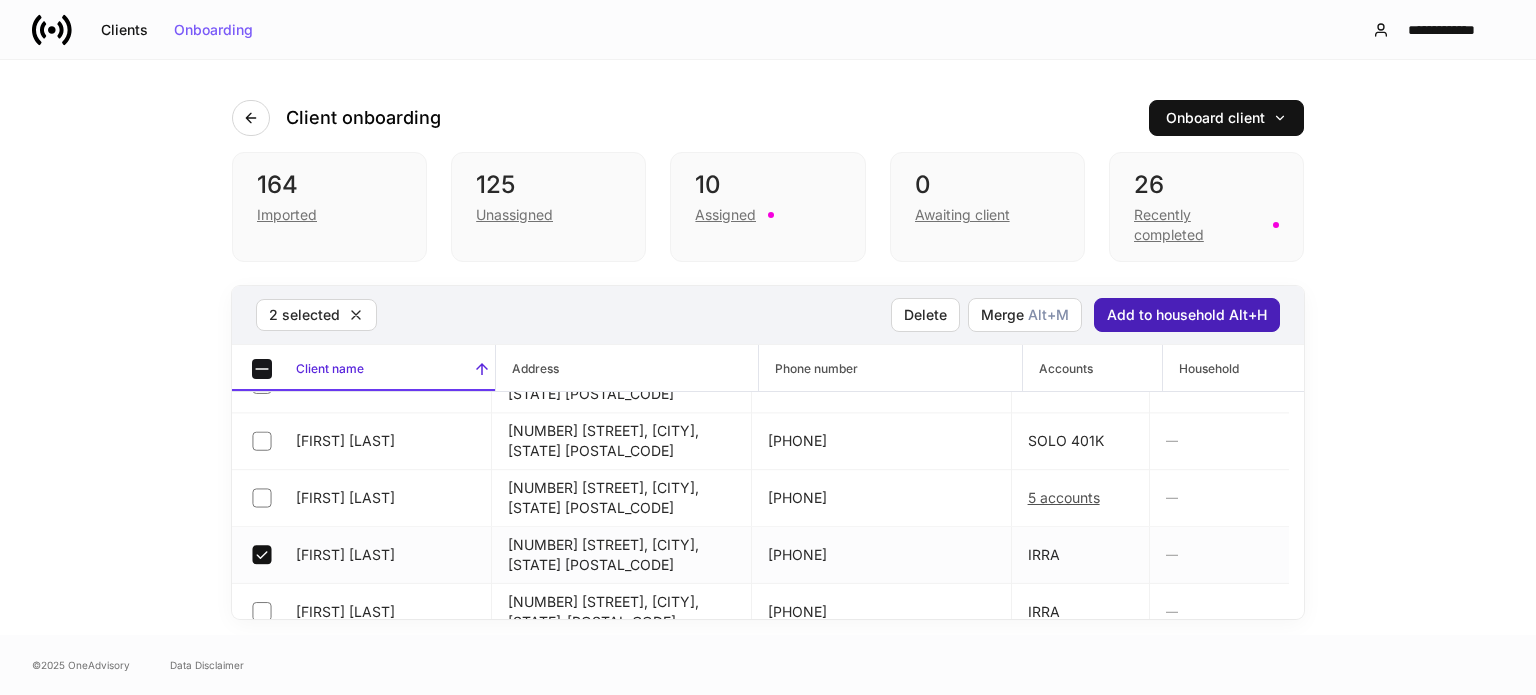 click on "Add to household Alt+H" at bounding box center [1187, 315] 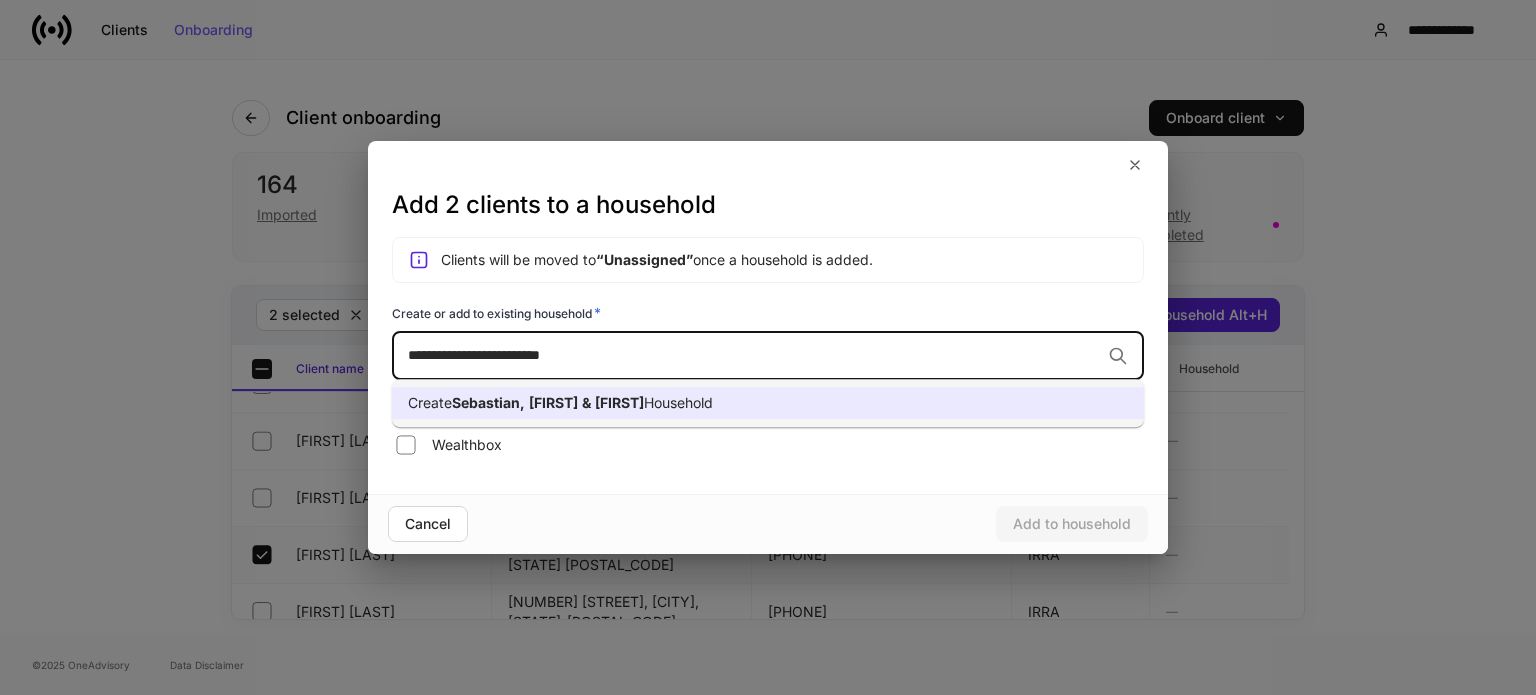 click on "Kevin" at bounding box center (553, 402) 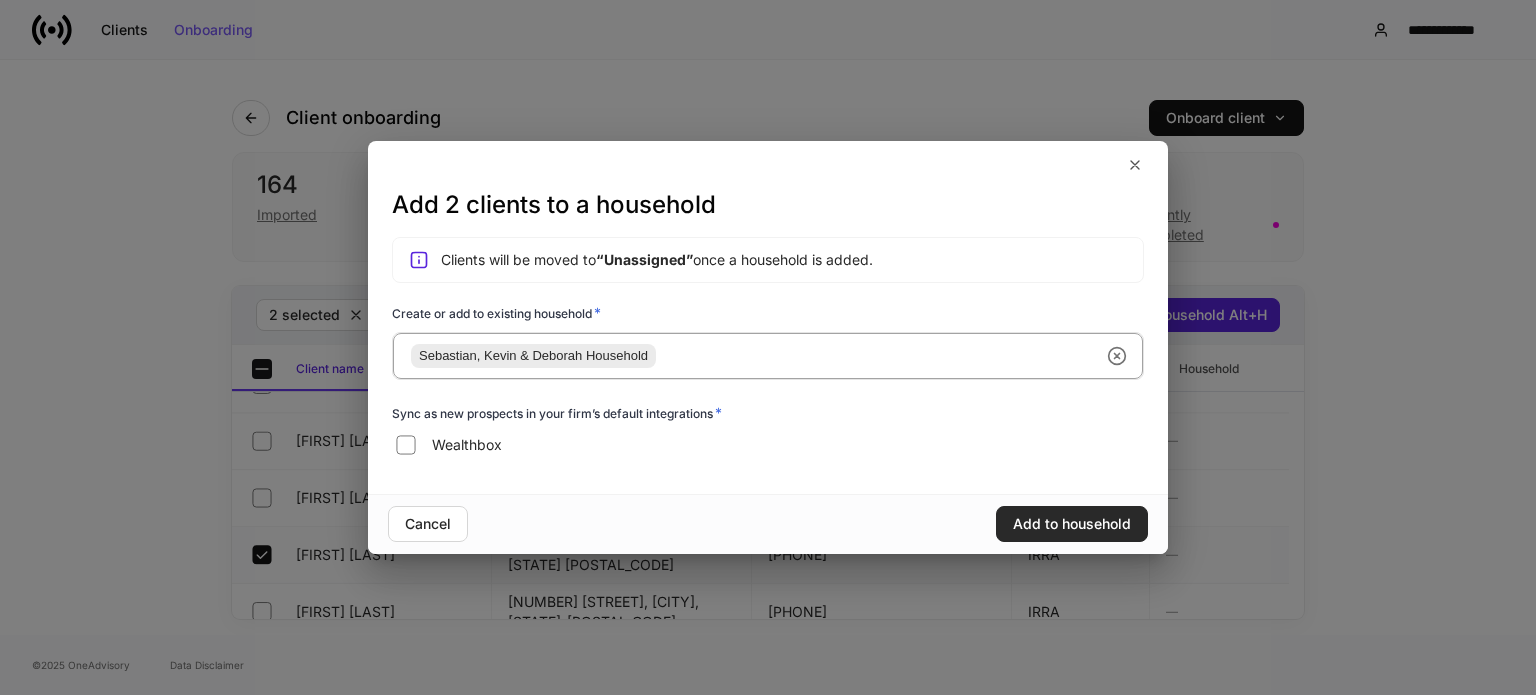 click on "Add to household" at bounding box center (1072, 524) 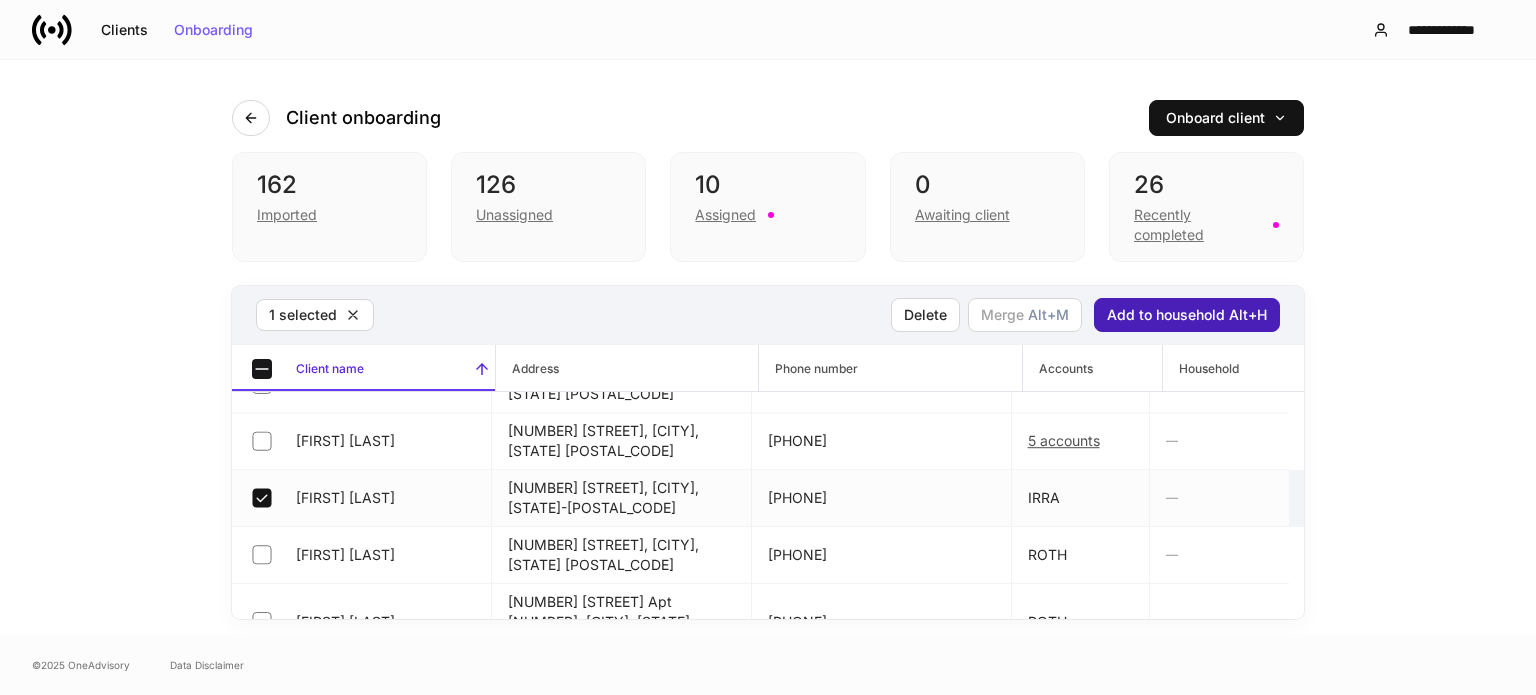 click on "Add to household Alt+H" at bounding box center (1187, 315) 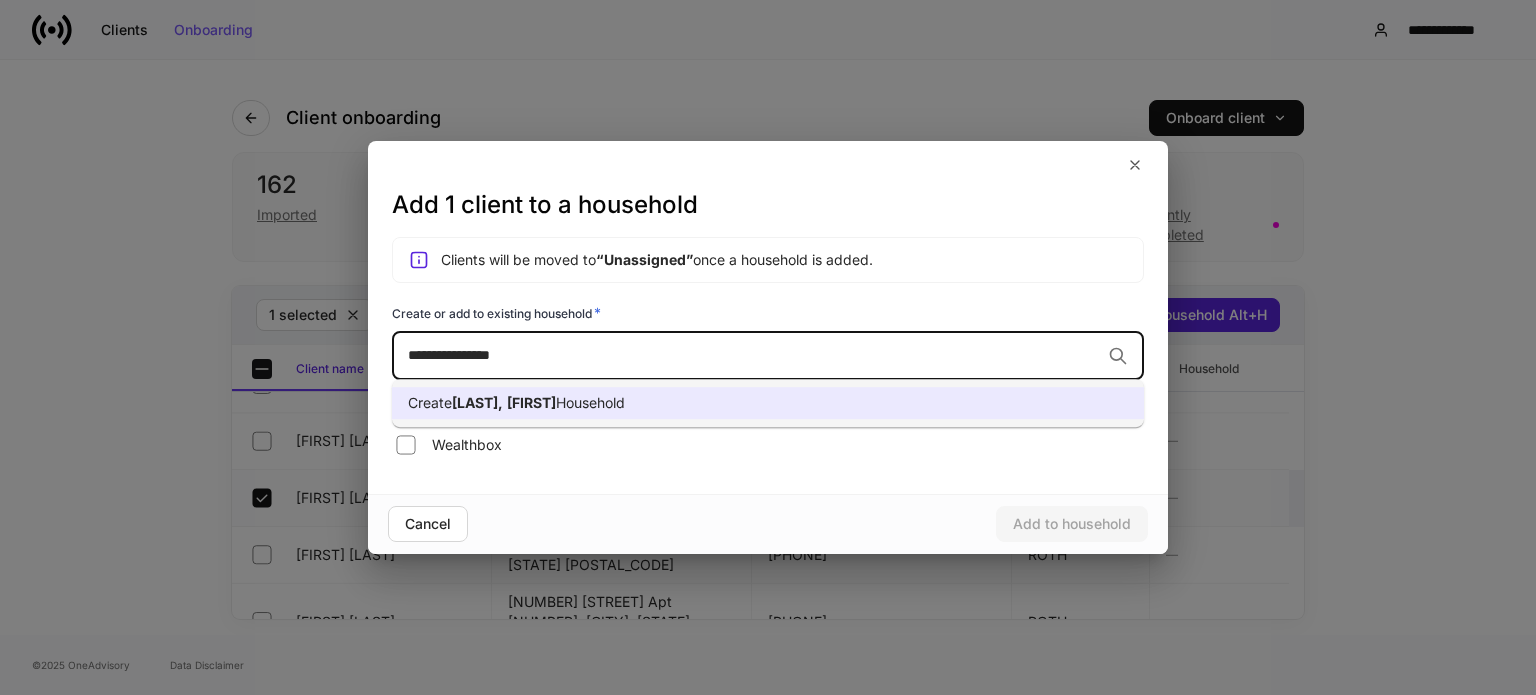 click on "**********" at bounding box center (754, 355) 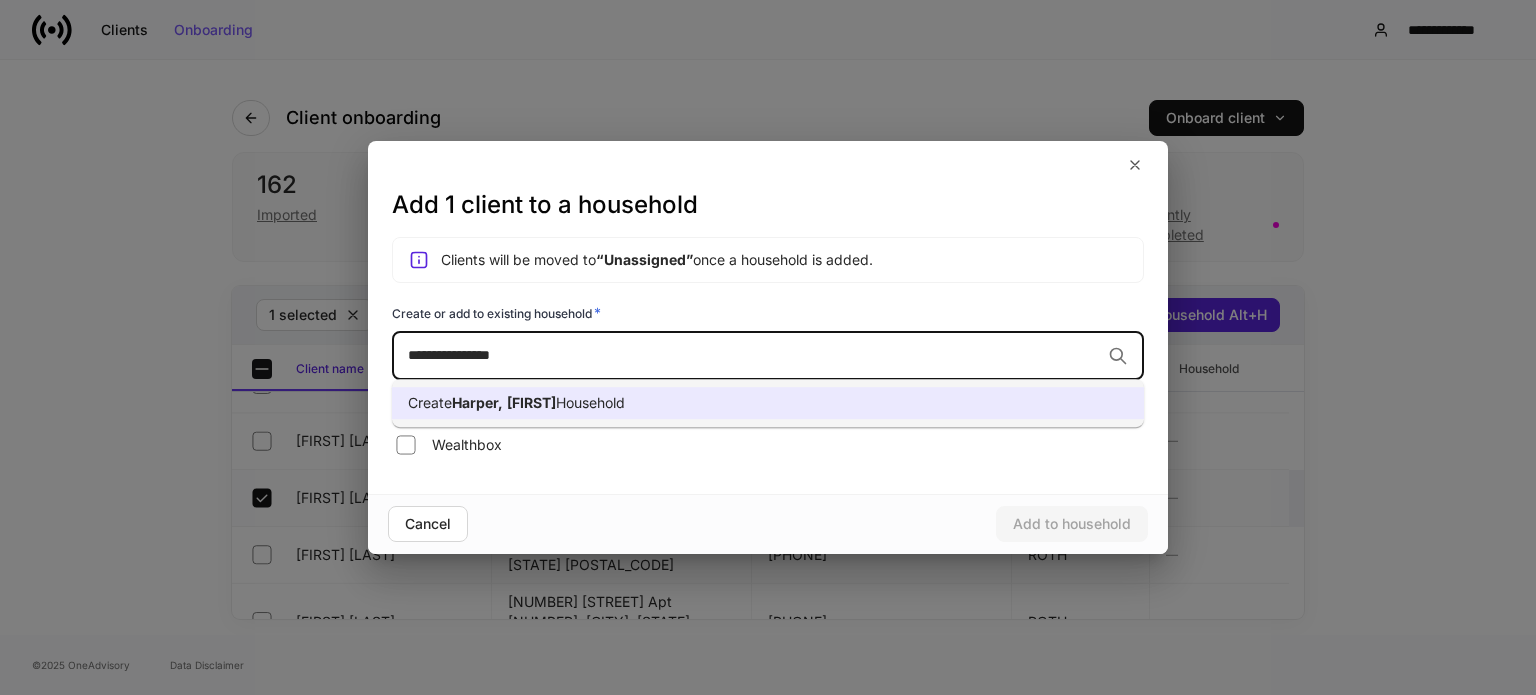 click on "Kimberly" at bounding box center (531, 402) 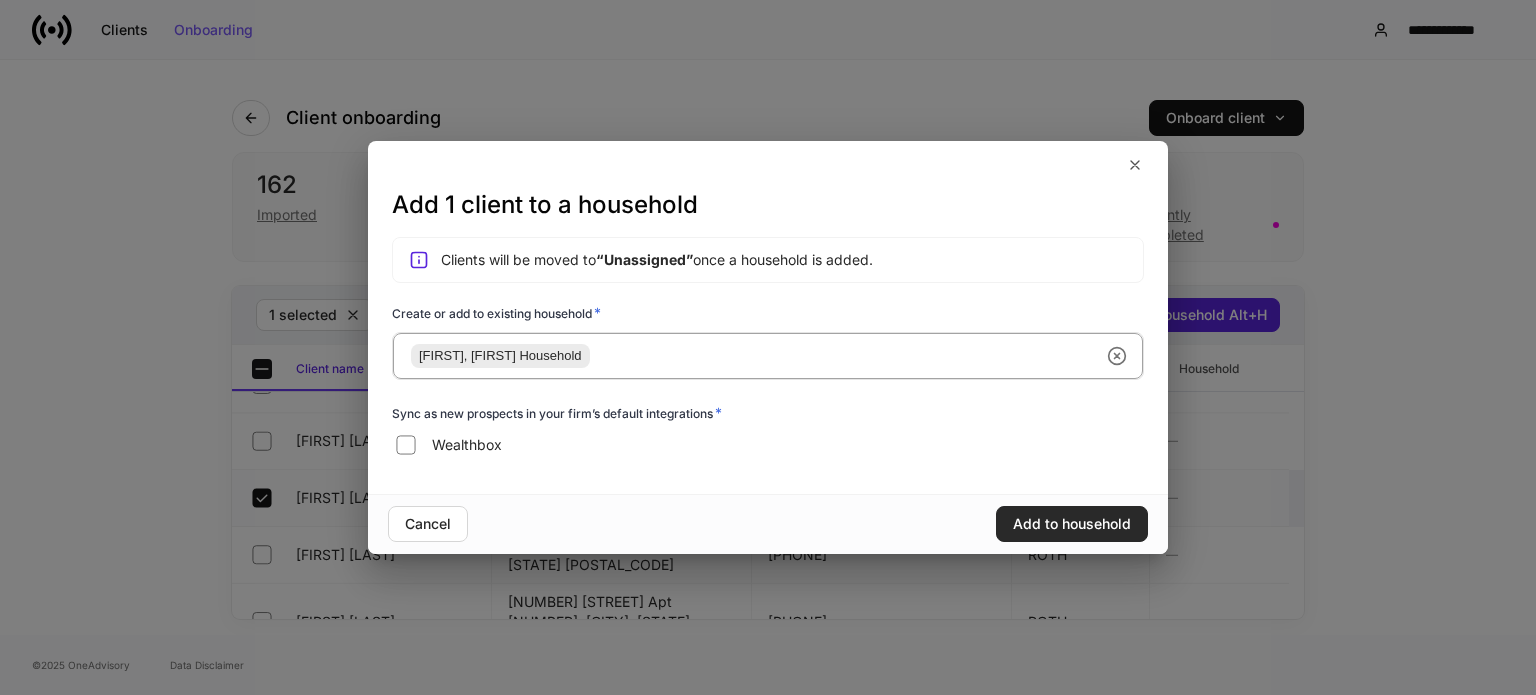 click on "Add to household" at bounding box center [1072, 524] 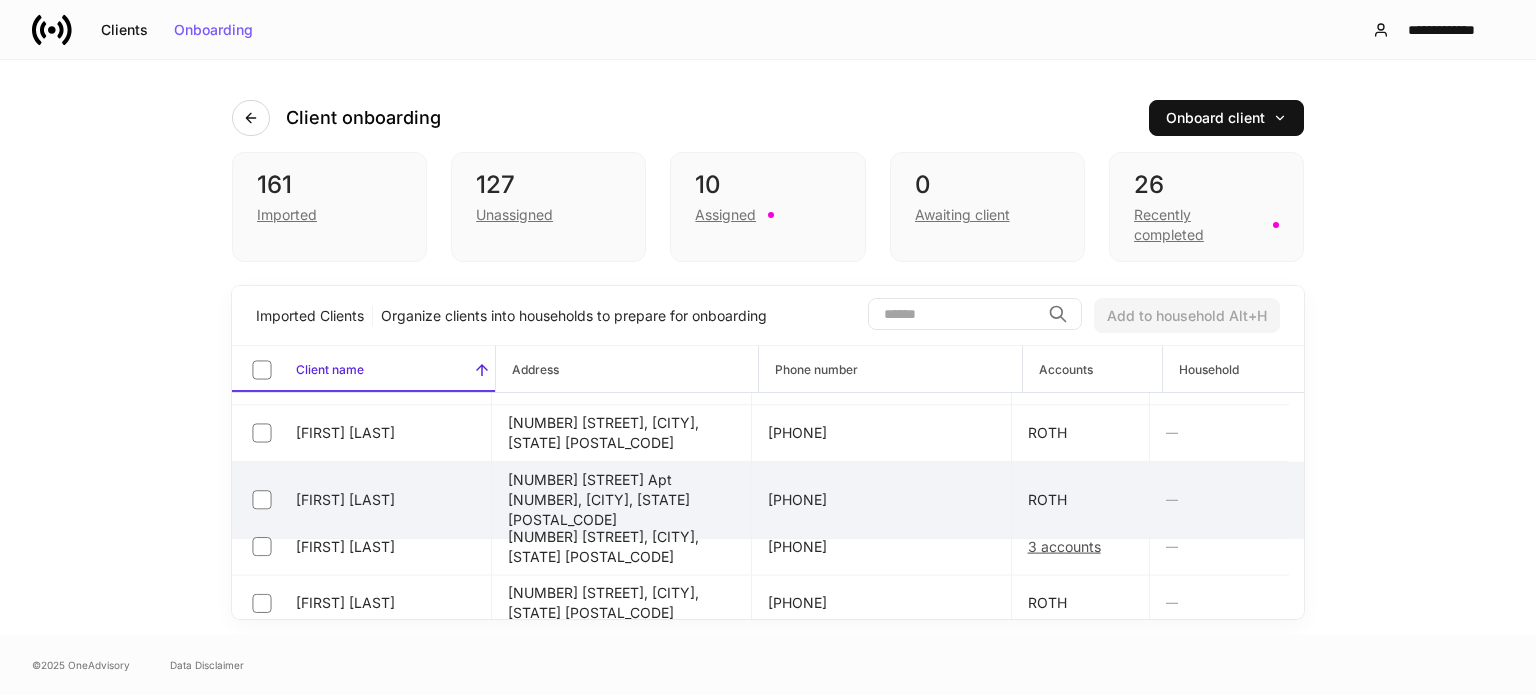 scroll, scrollTop: 4278, scrollLeft: 0, axis: vertical 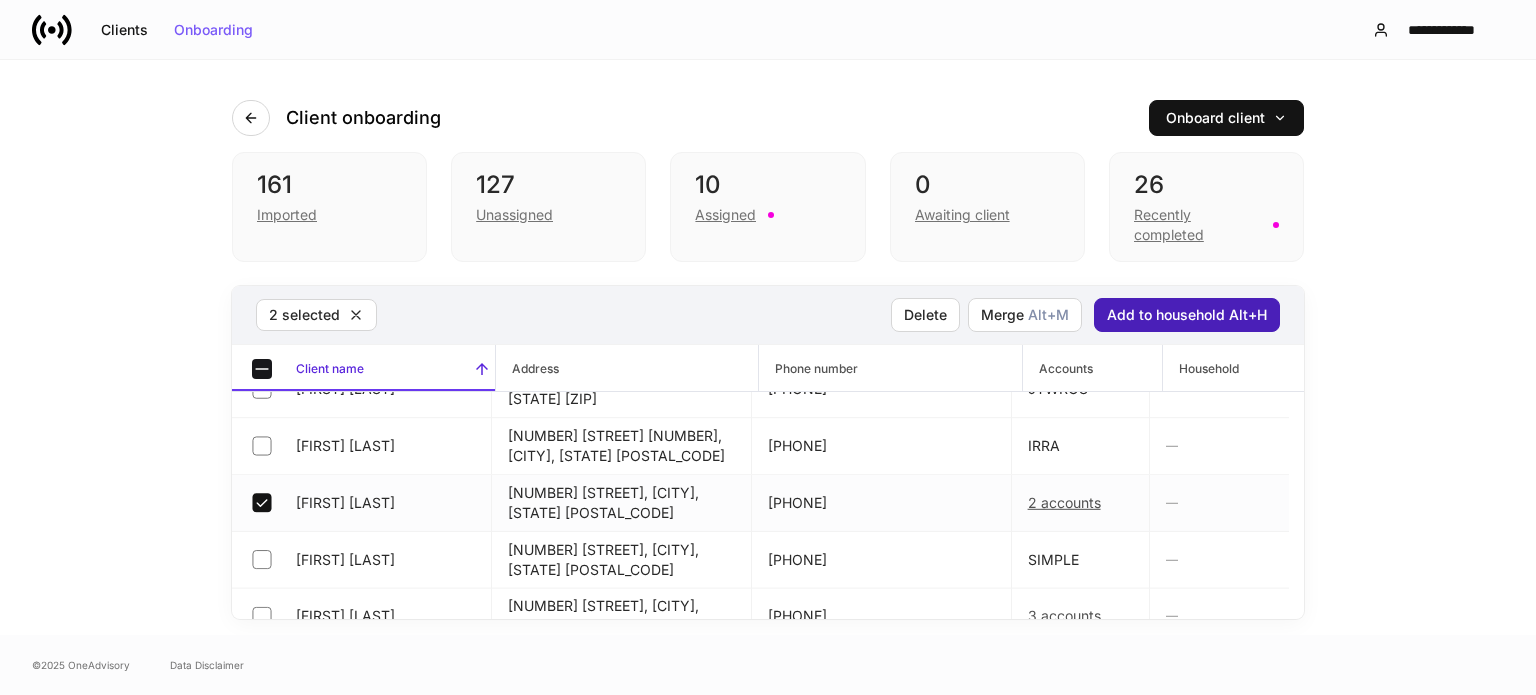 click on "Add to household Alt+H" at bounding box center (1187, 315) 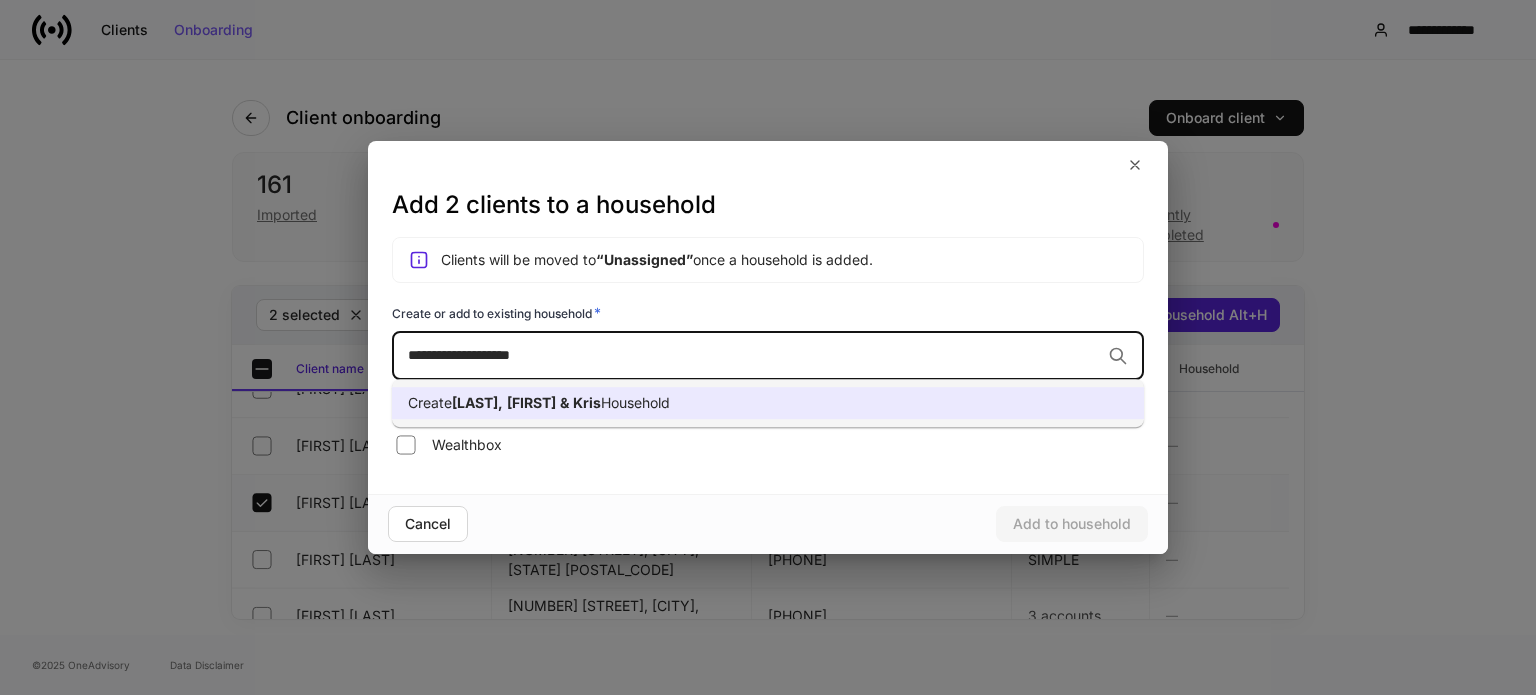 click on "Household" at bounding box center [635, 402] 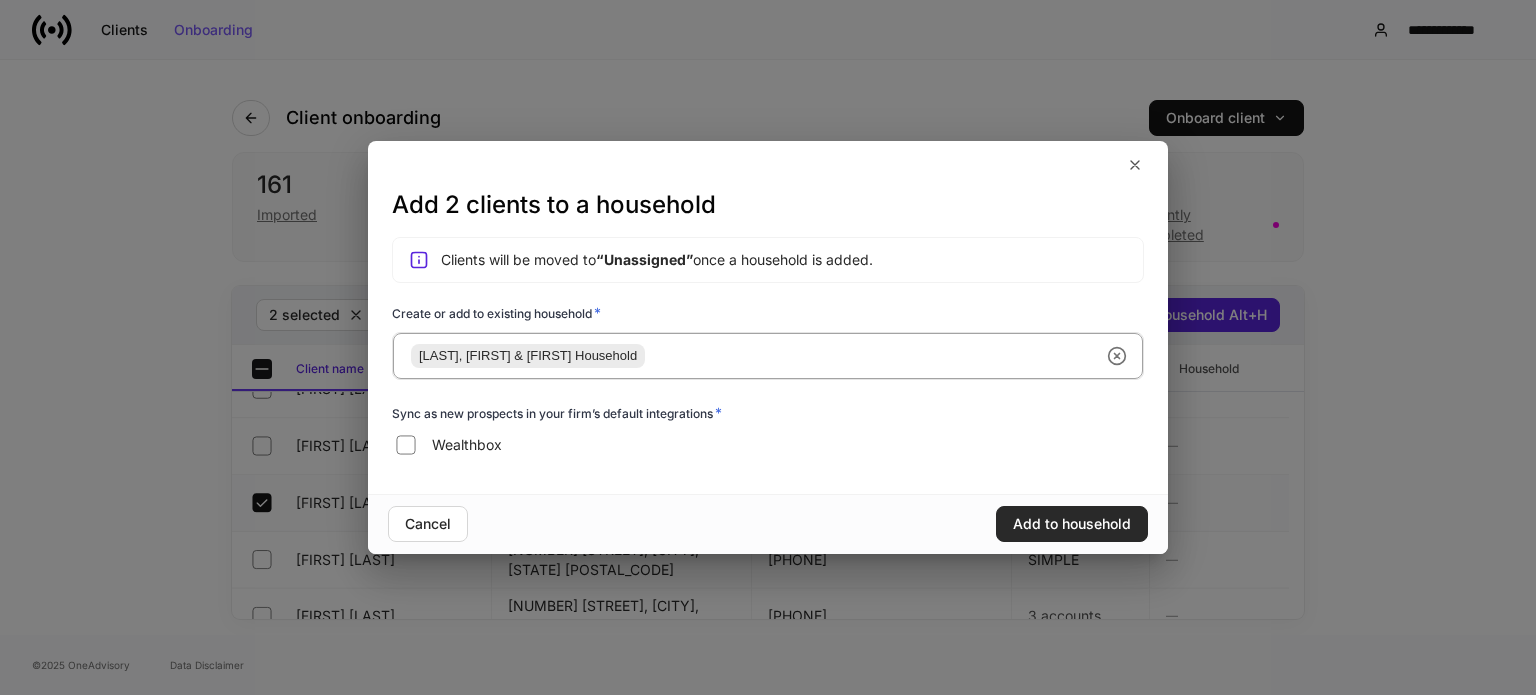 click on "Add to household" at bounding box center (1072, 524) 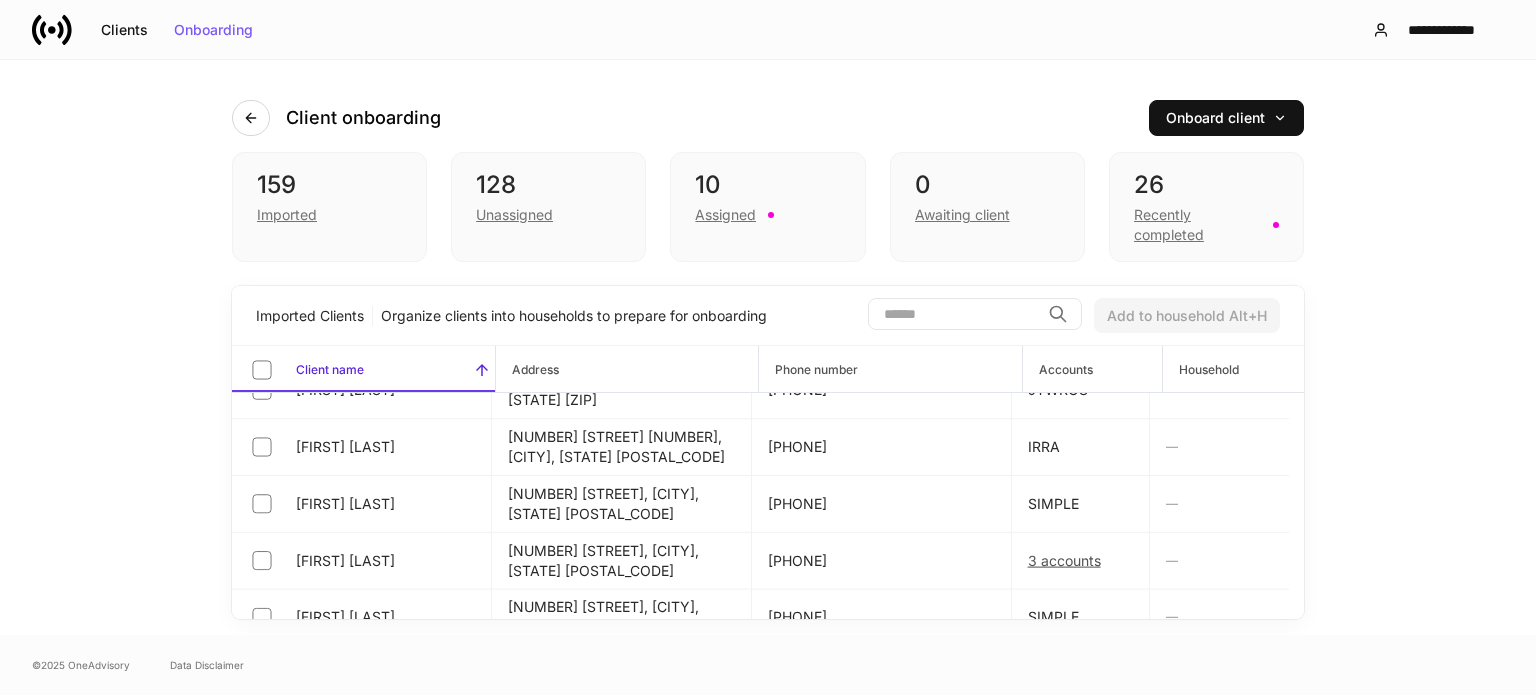 click at bounding box center [954, 314] 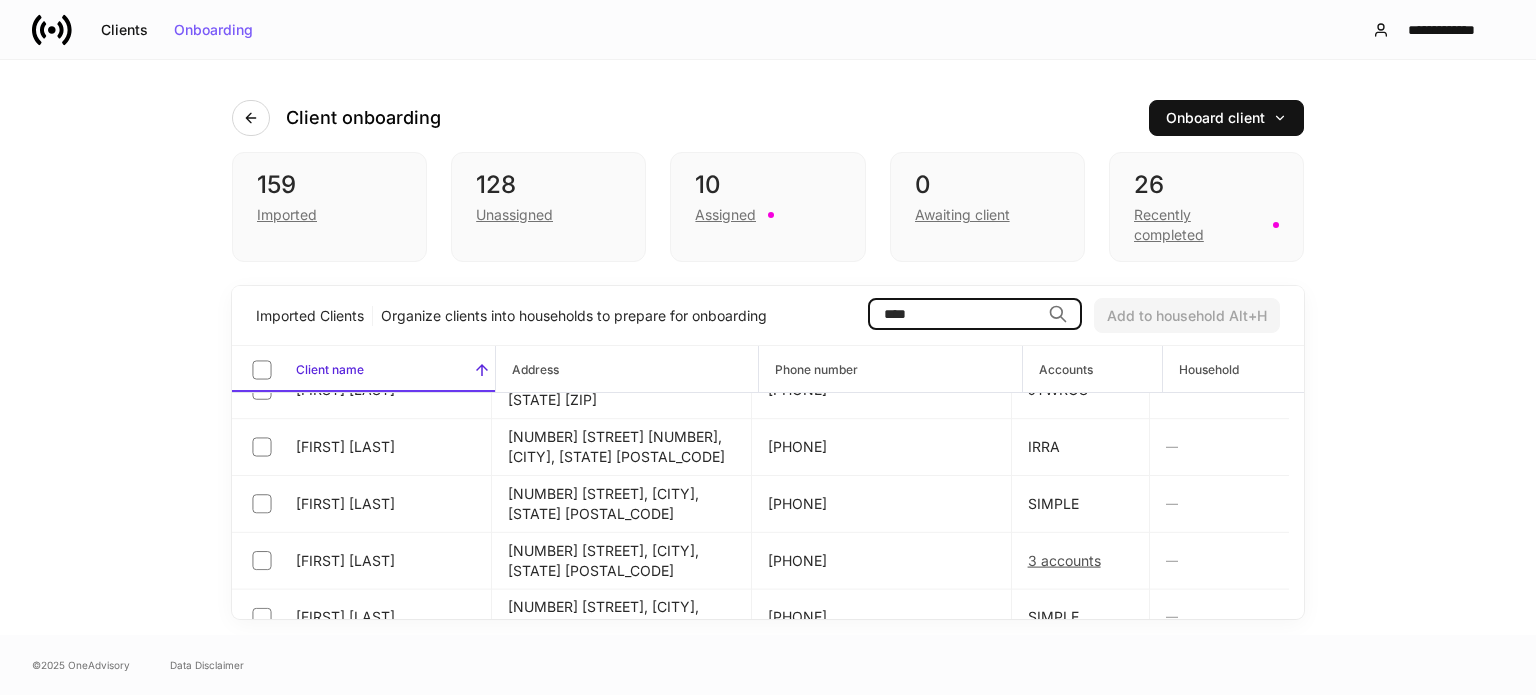 scroll, scrollTop: 0, scrollLeft: 0, axis: both 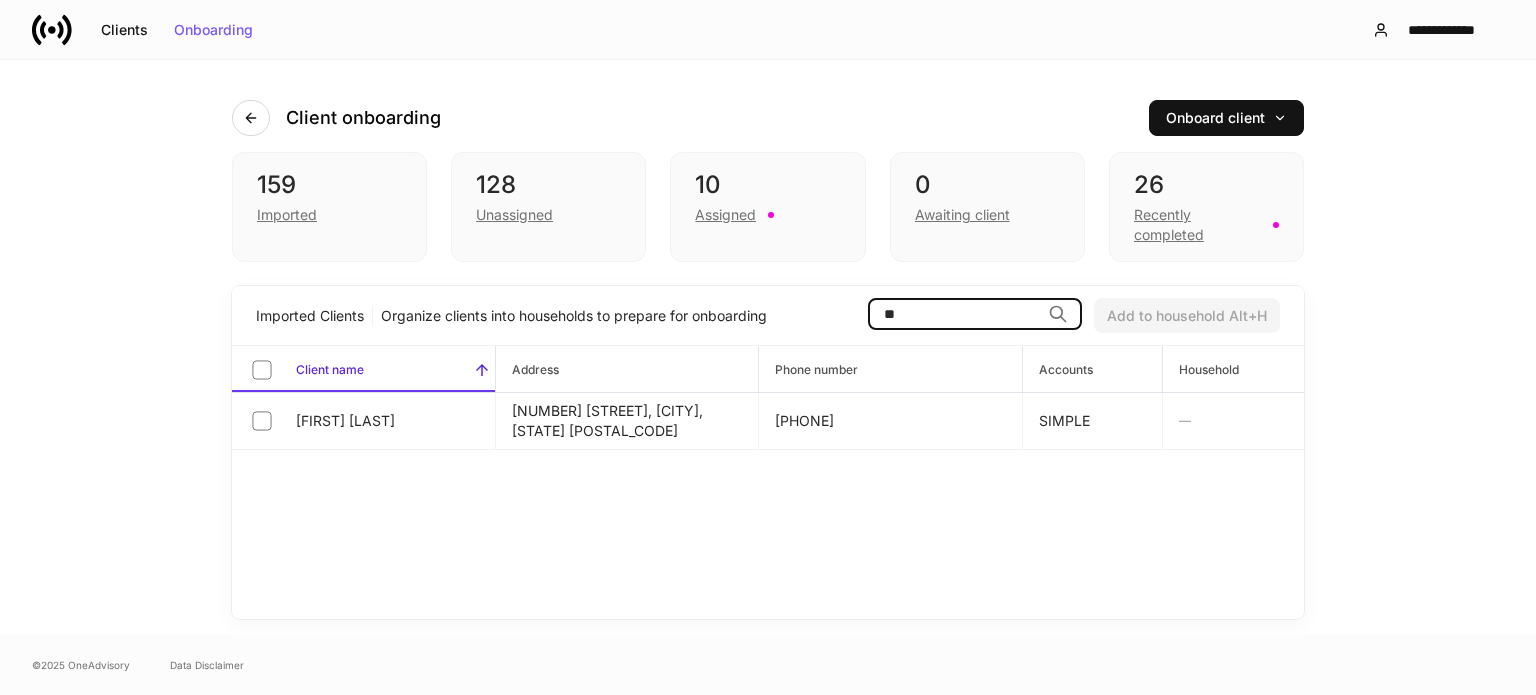 type on "*" 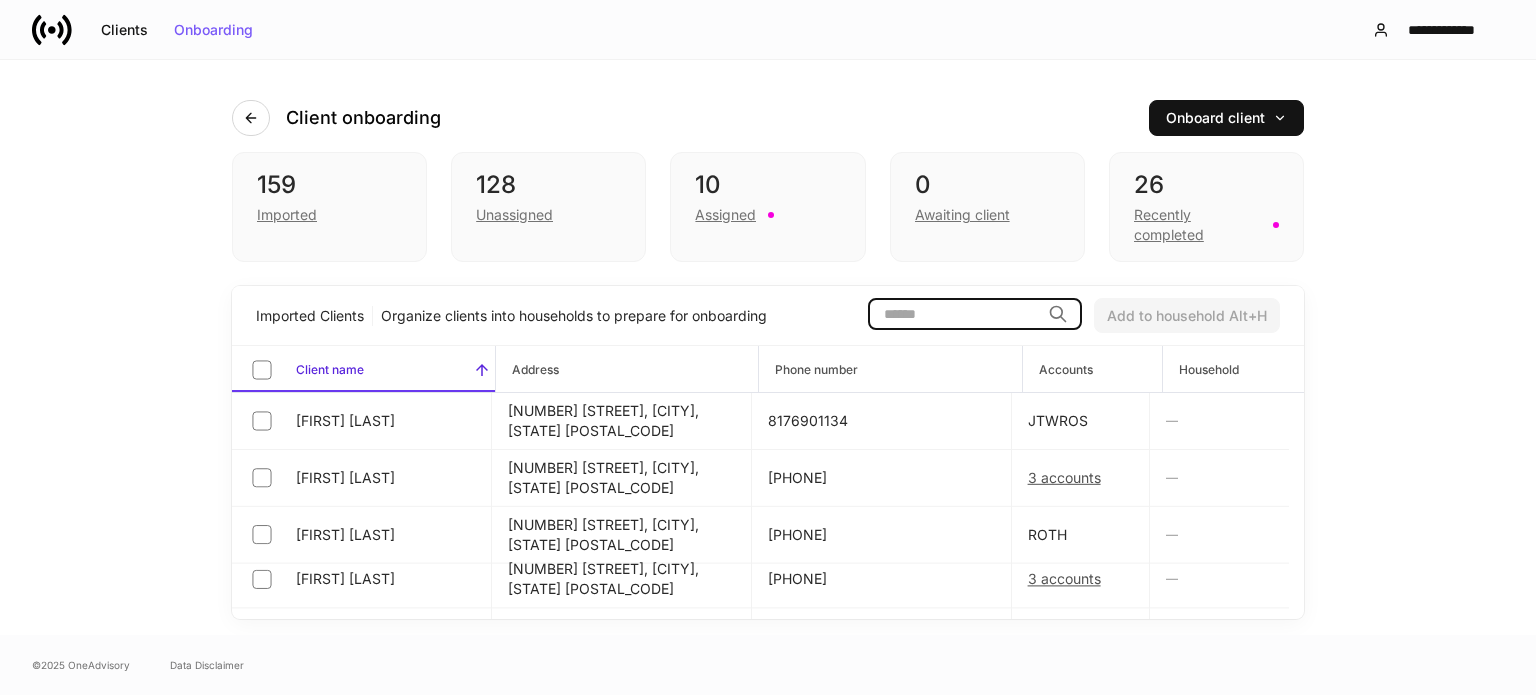 click at bounding box center [954, 314] 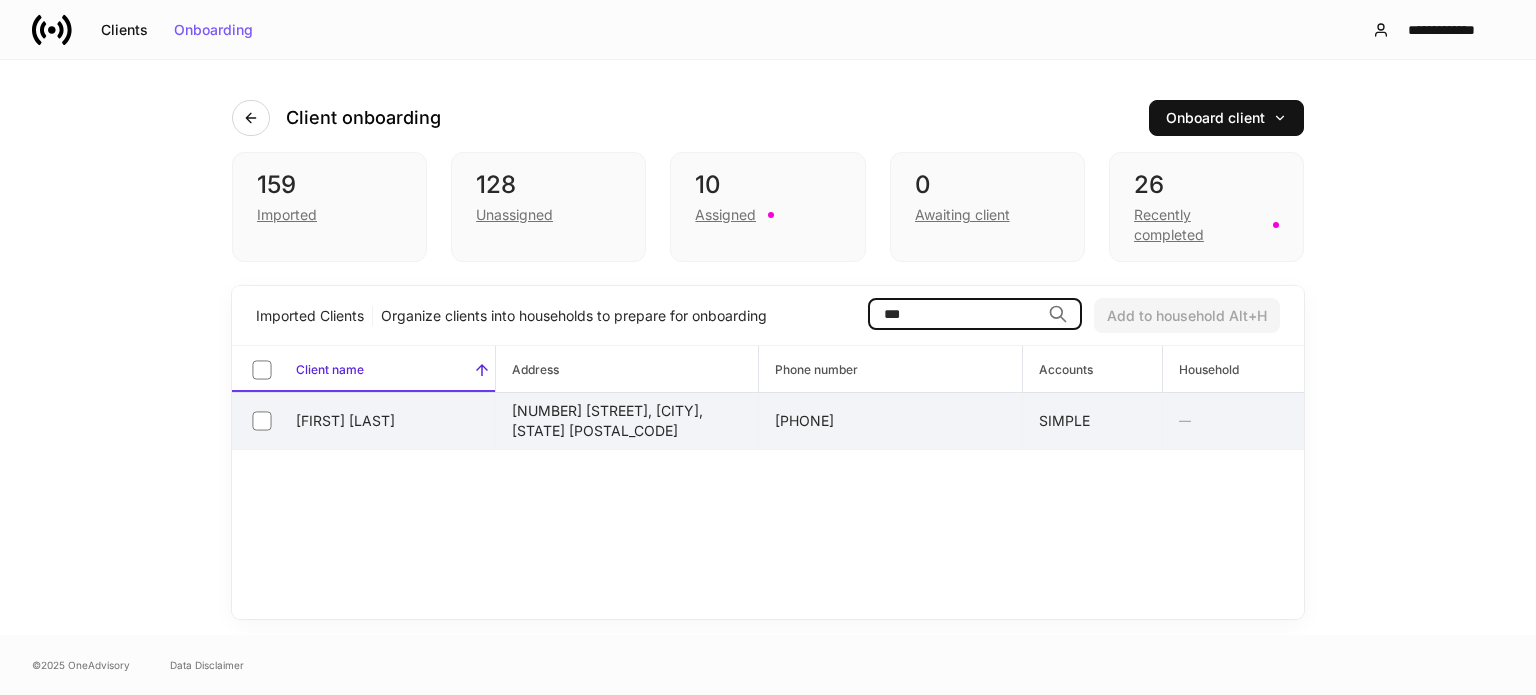 type on "***" 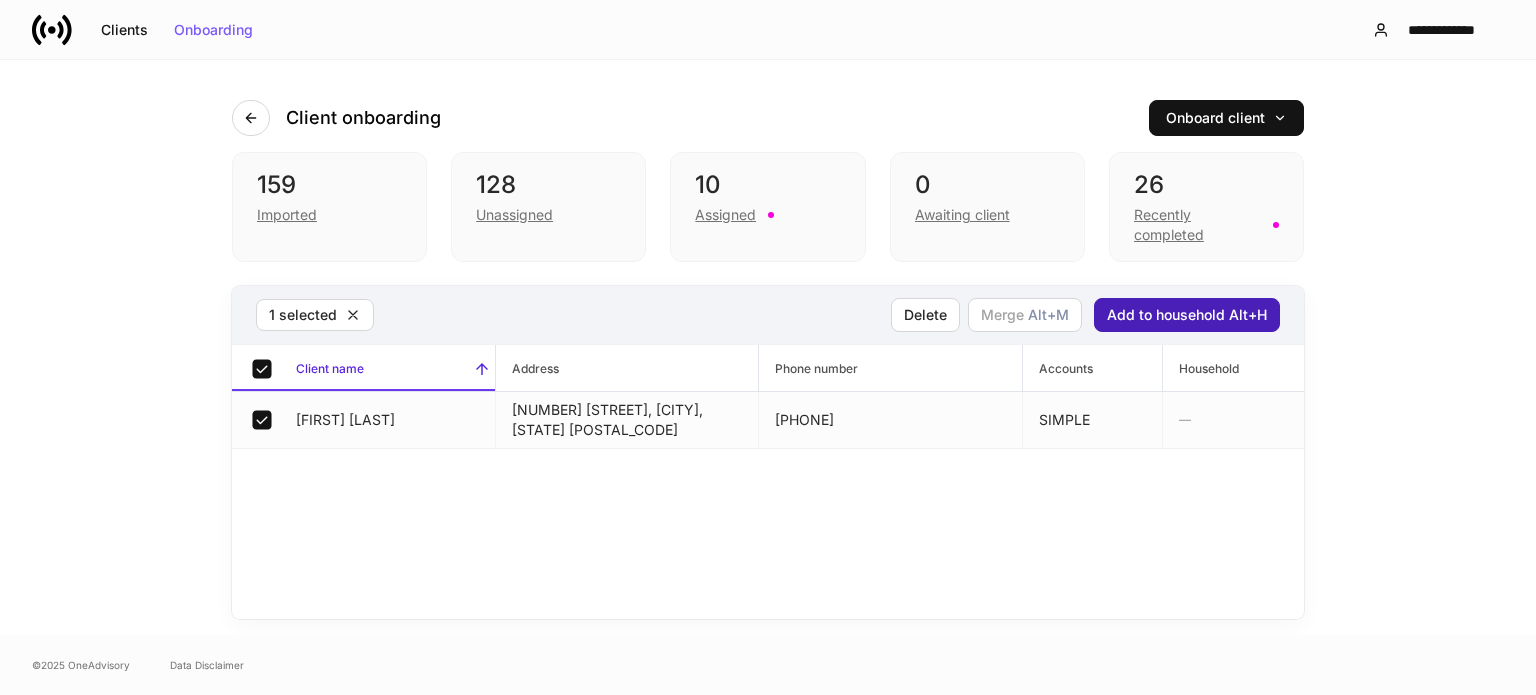 click on "Add to household Alt+H" at bounding box center (1187, 315) 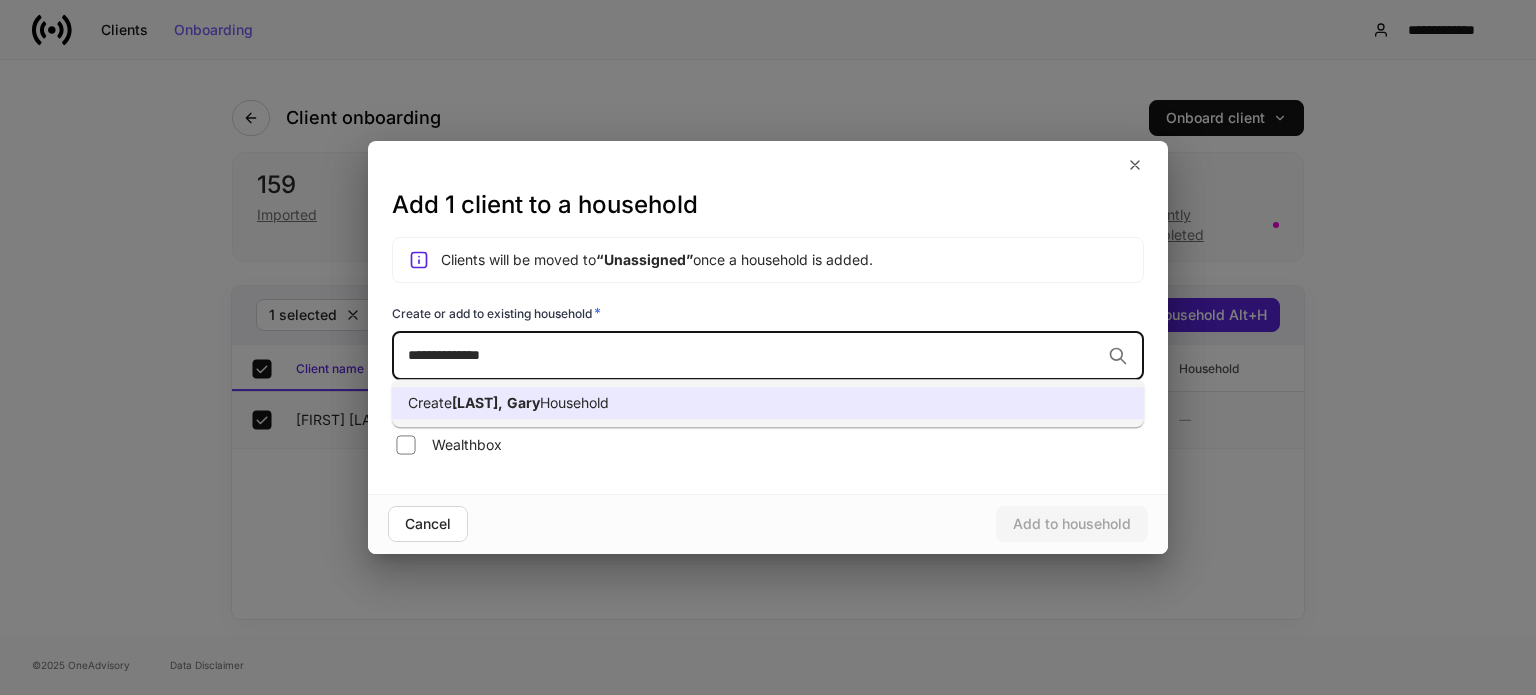 click on "Create  Grimsley,   Gary  Household" at bounding box center (768, 403) 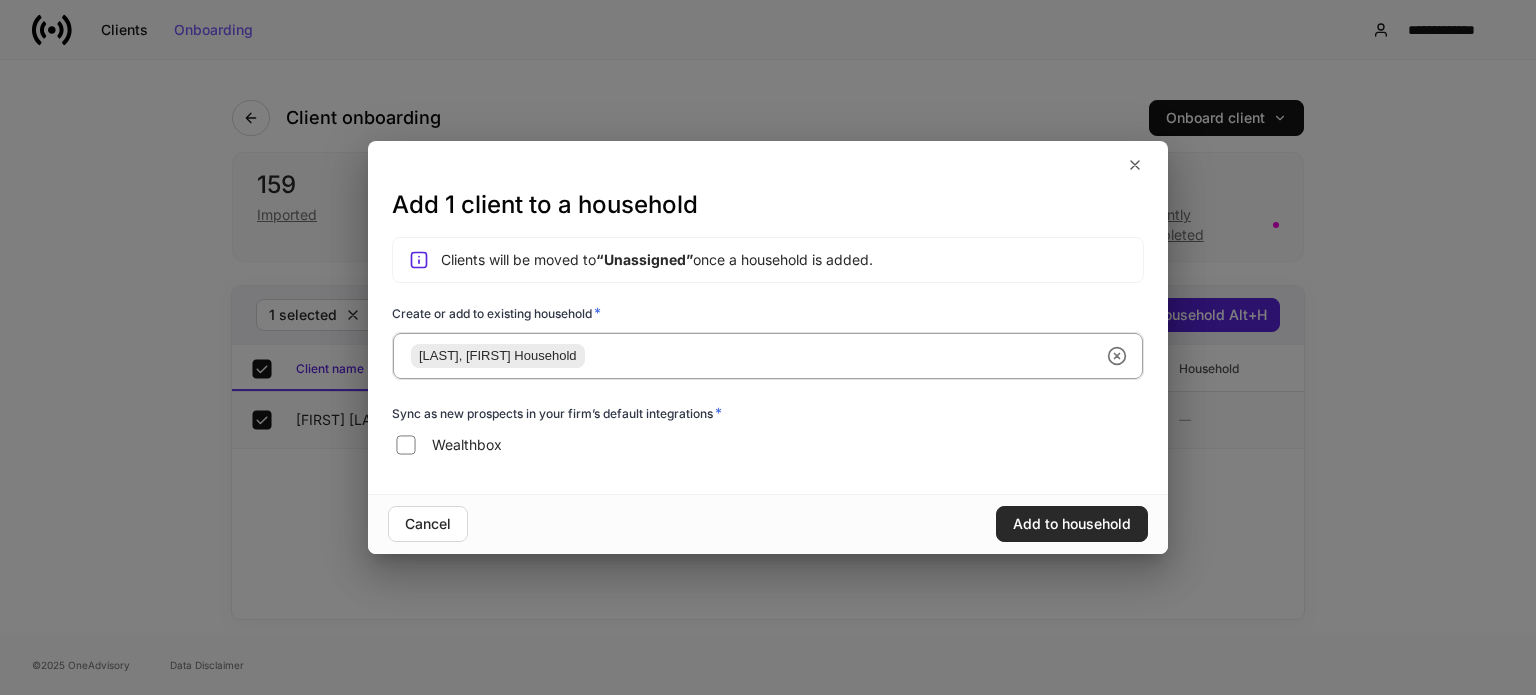 click on "Add to household" at bounding box center [1072, 524] 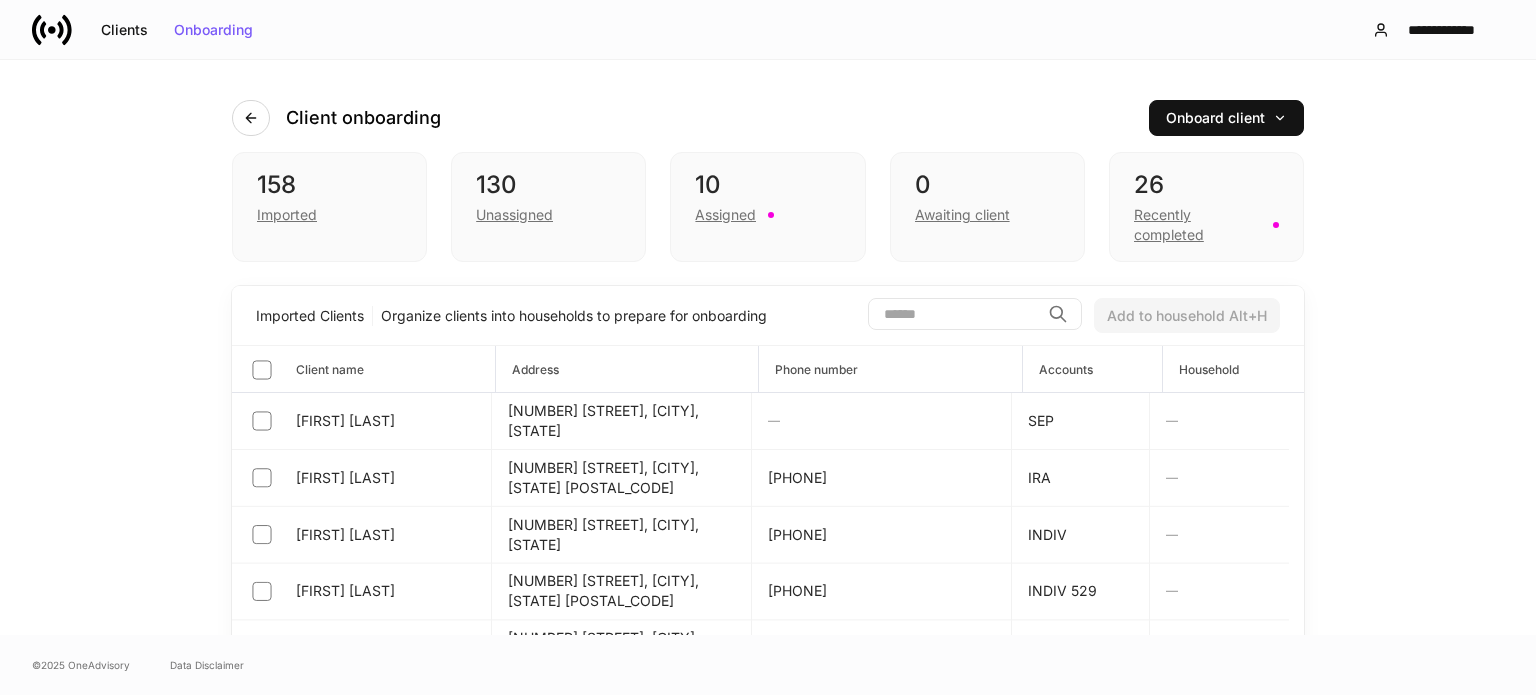 scroll, scrollTop: 0, scrollLeft: 0, axis: both 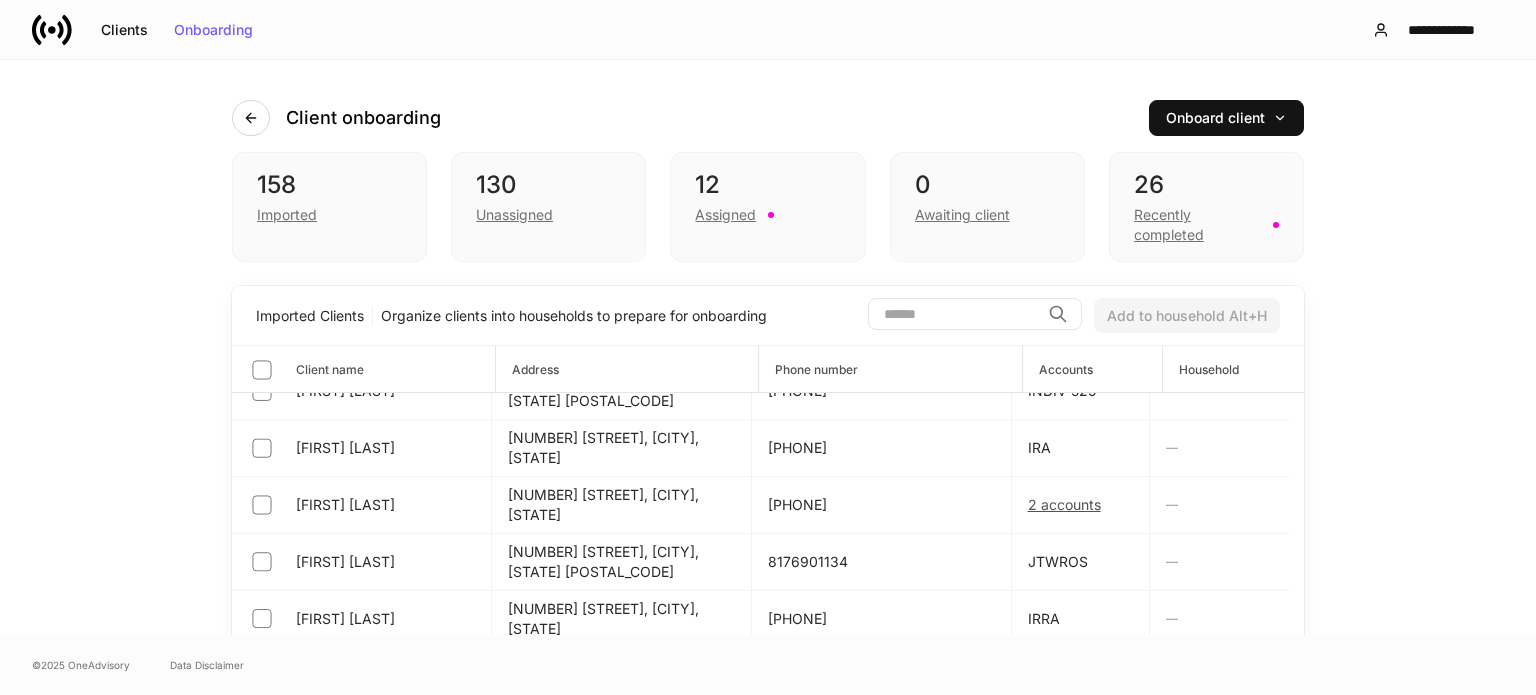 click at bounding box center (954, 314) 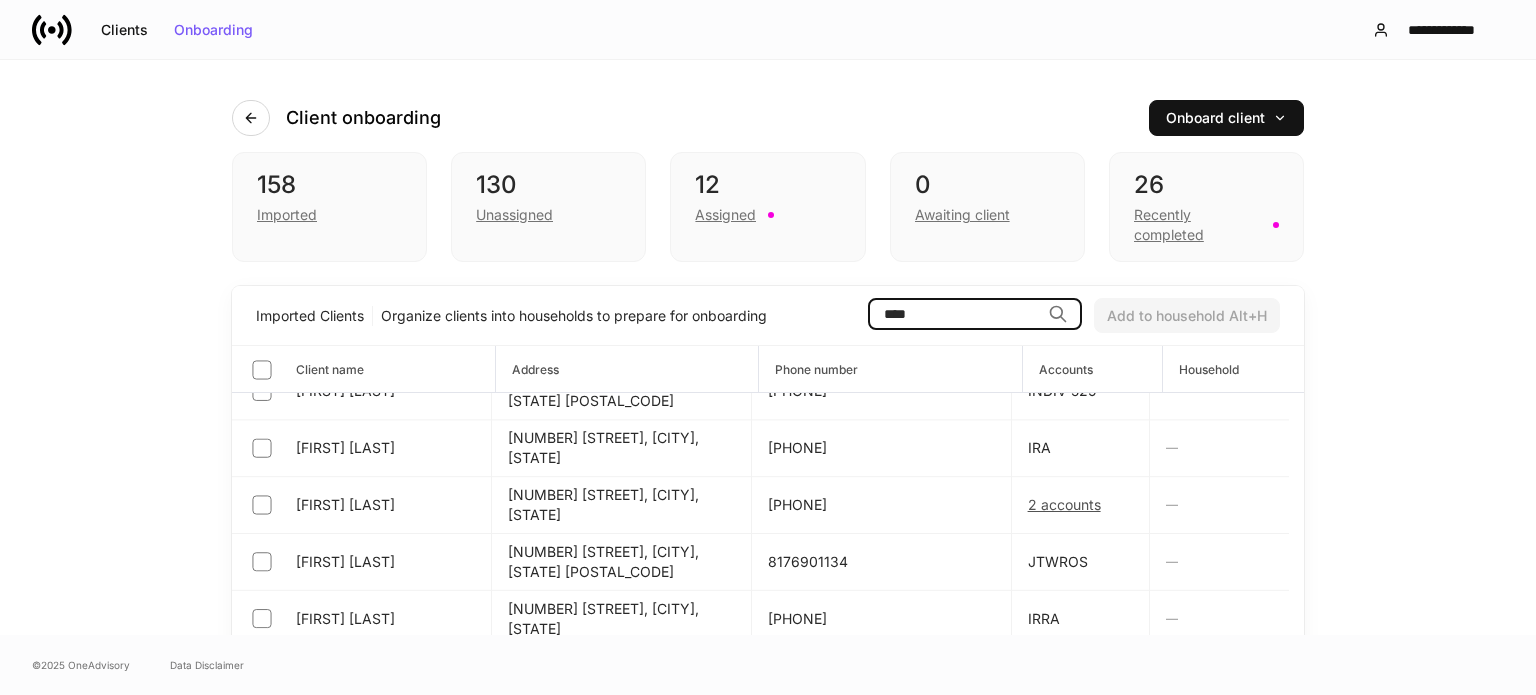 type on "****" 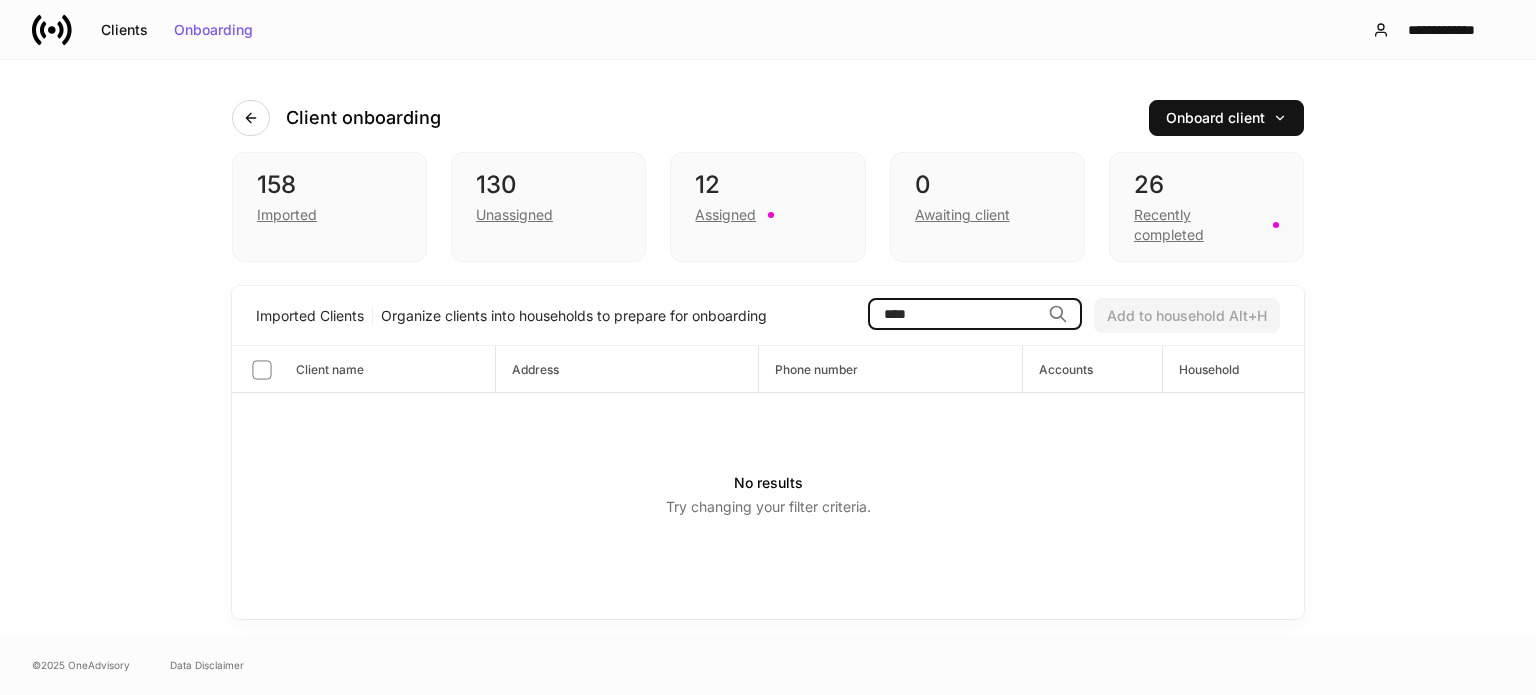 scroll, scrollTop: 0, scrollLeft: 0, axis: both 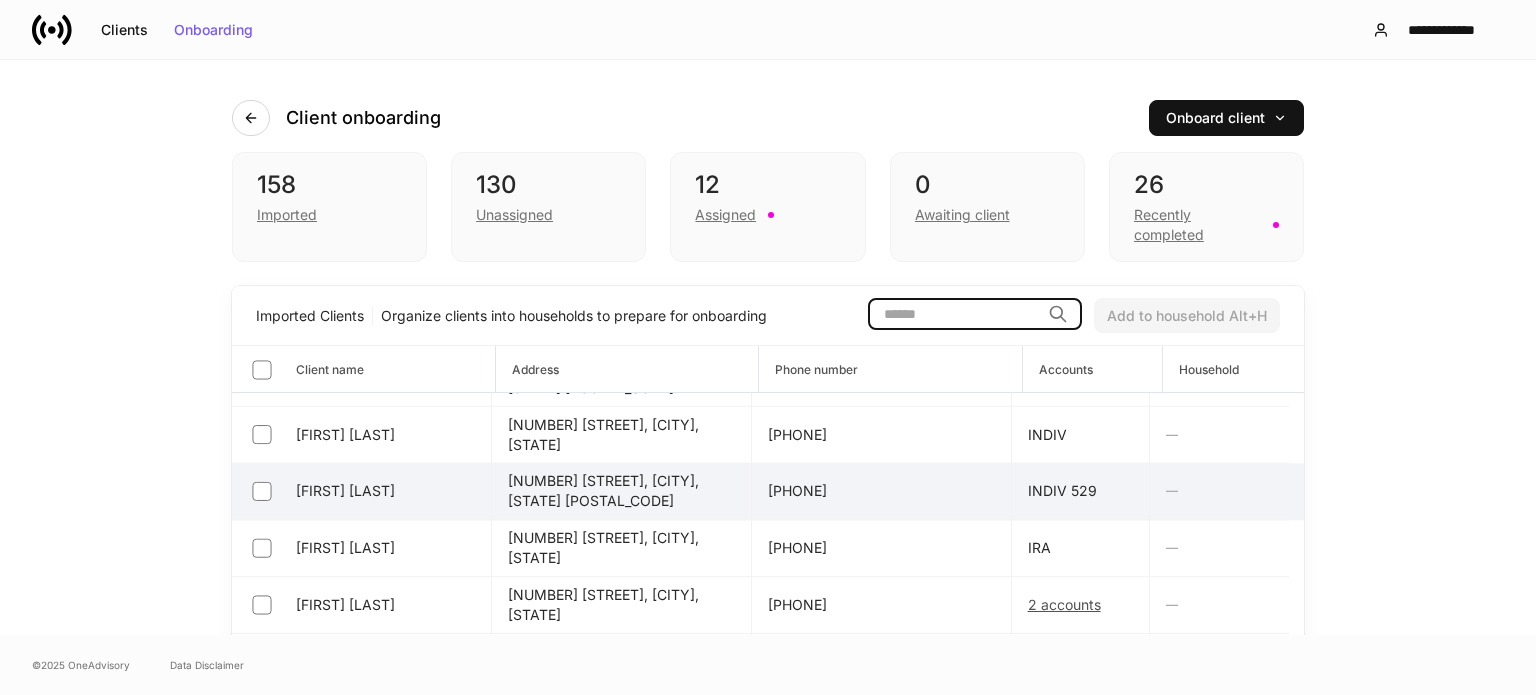 type 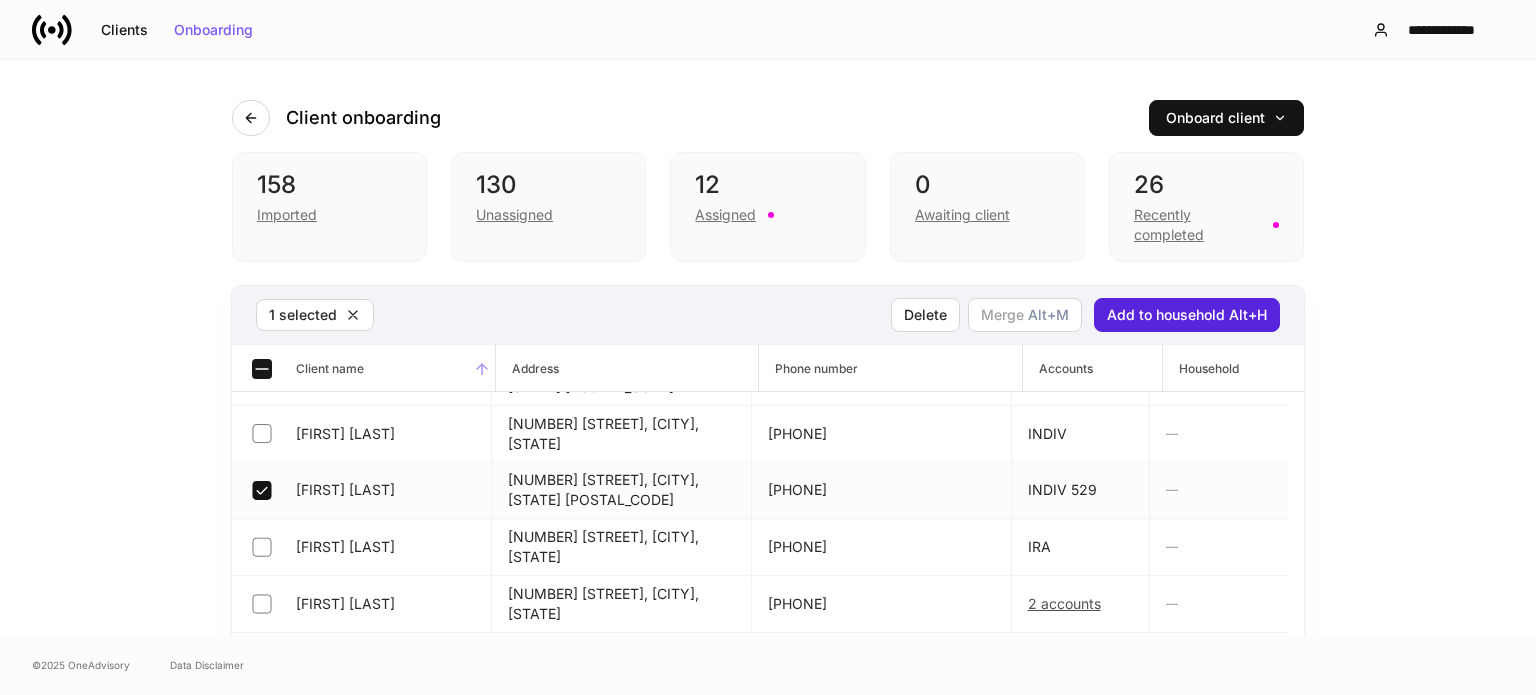 click on "Client name" at bounding box center [363, 368] 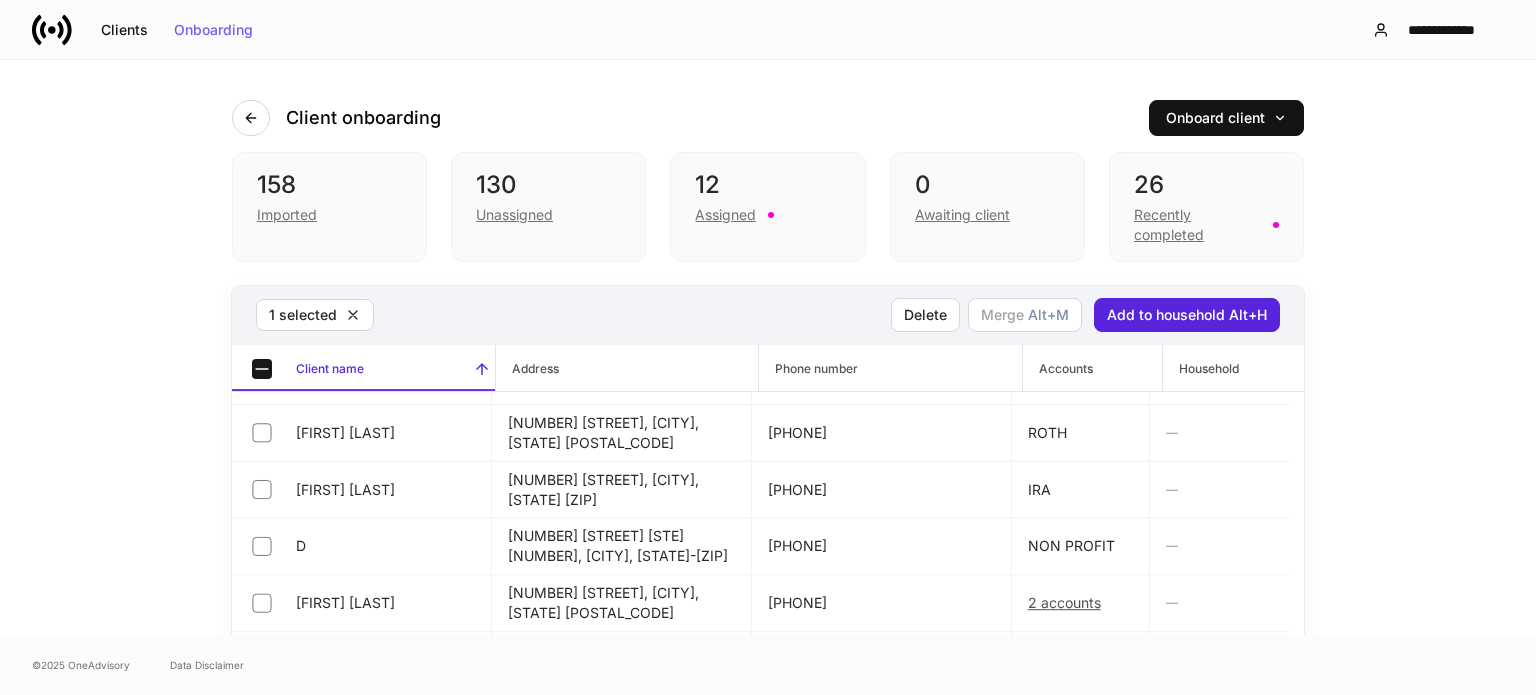 scroll, scrollTop: 700, scrollLeft: 0, axis: vertical 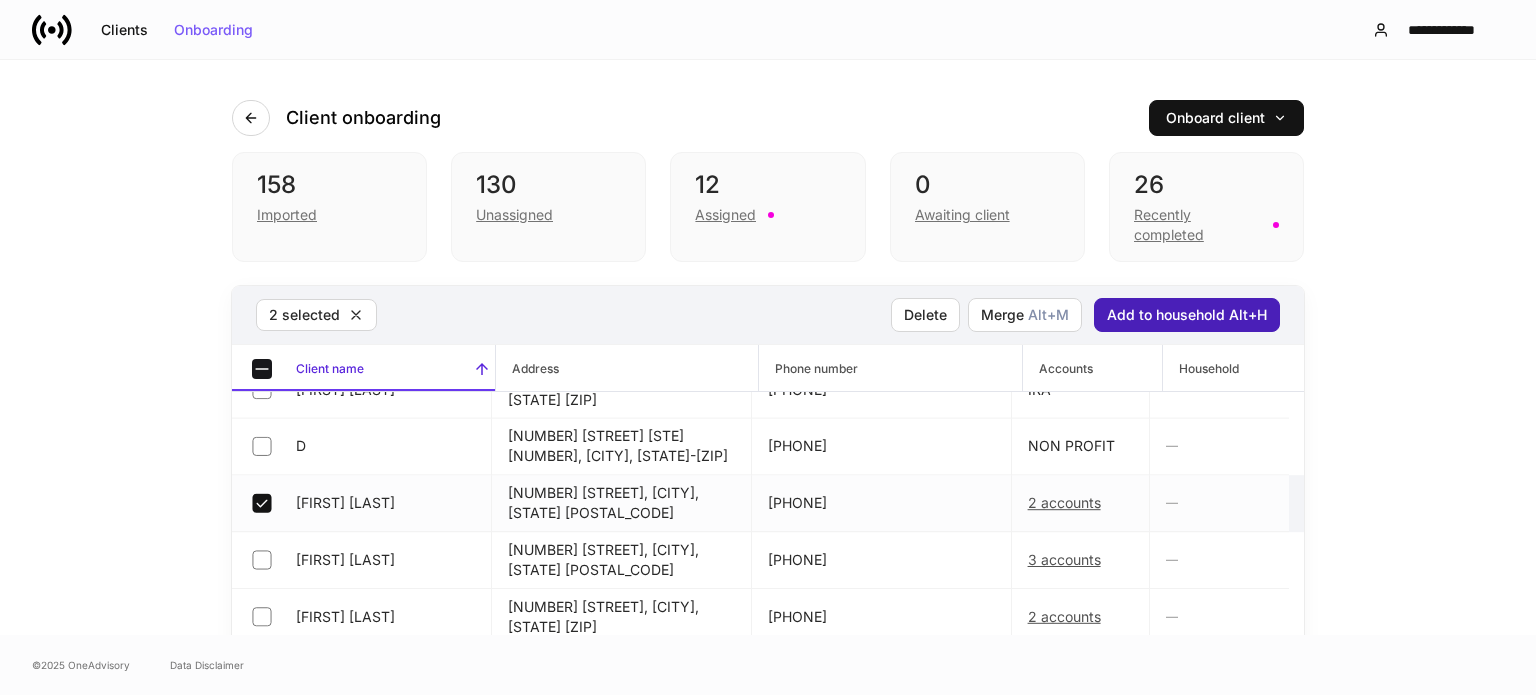 click on "Add to household Alt+H" at bounding box center [1187, 315] 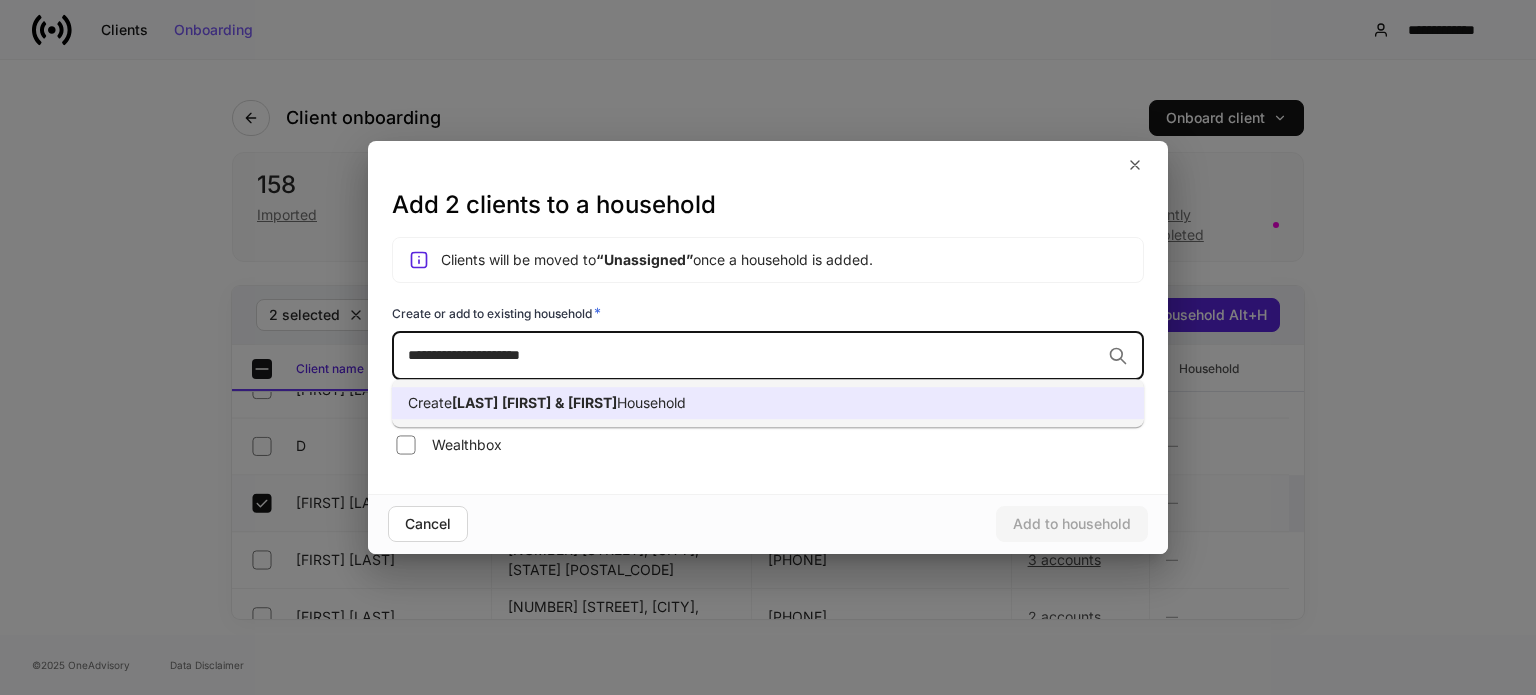 click on "Create  [LAST],   [FIRST]   &   [FIRST] Household" at bounding box center [768, 403] 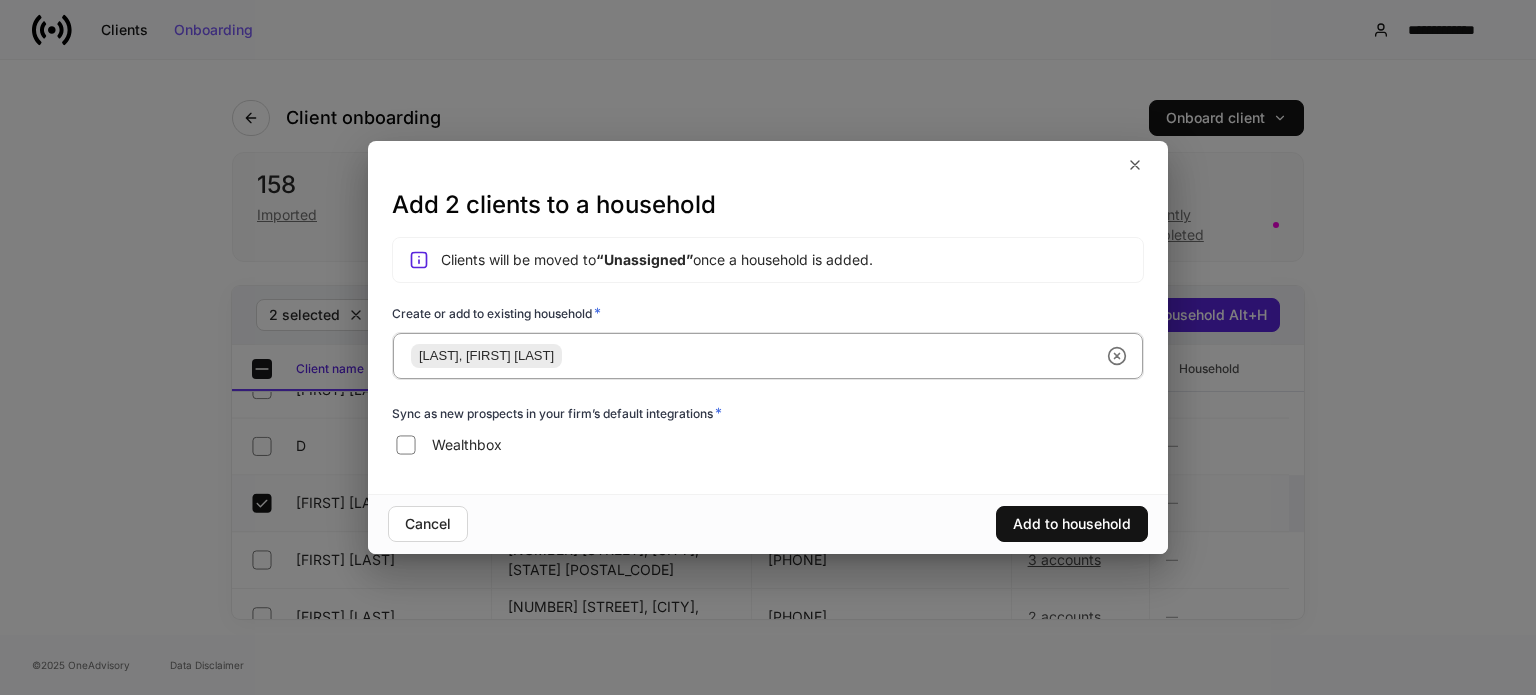 click on "Cancel Add to household" at bounding box center (768, 524) 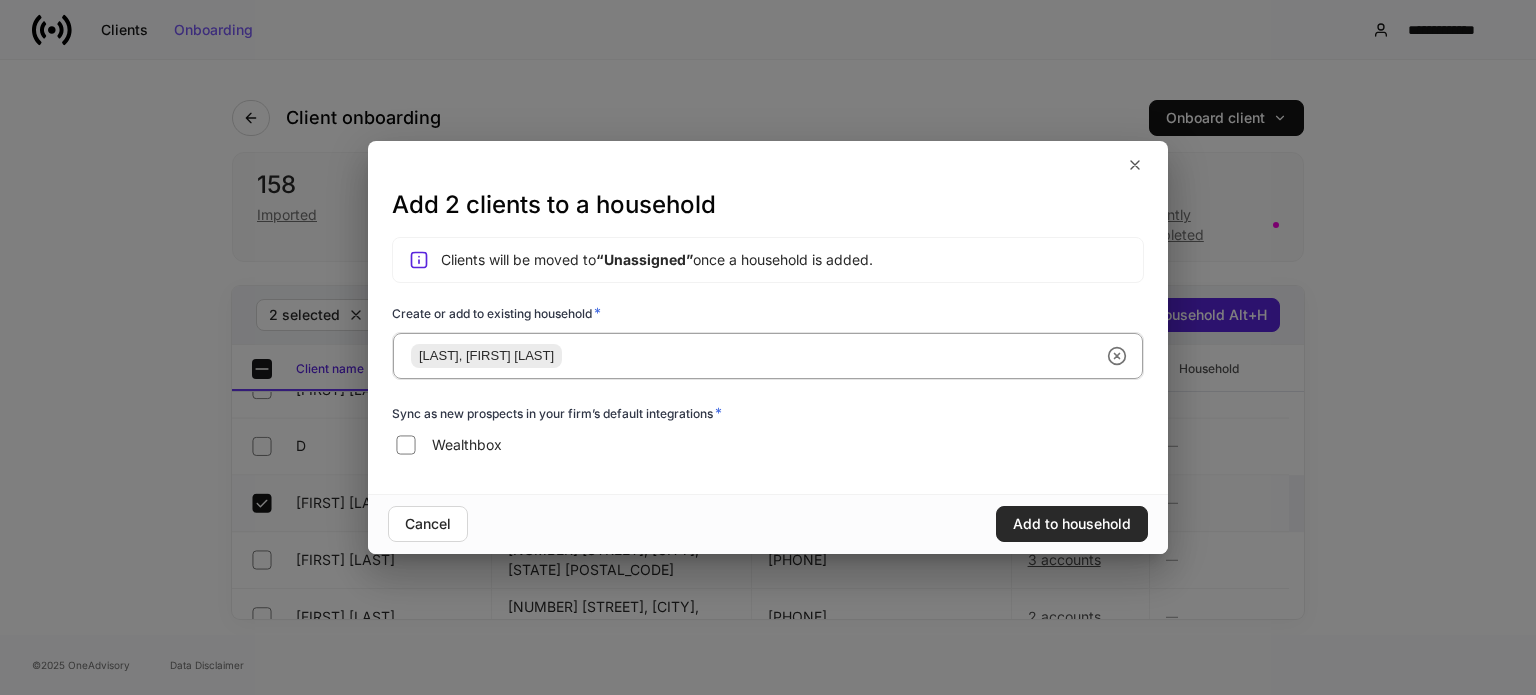click on "Add to household" at bounding box center [1072, 524] 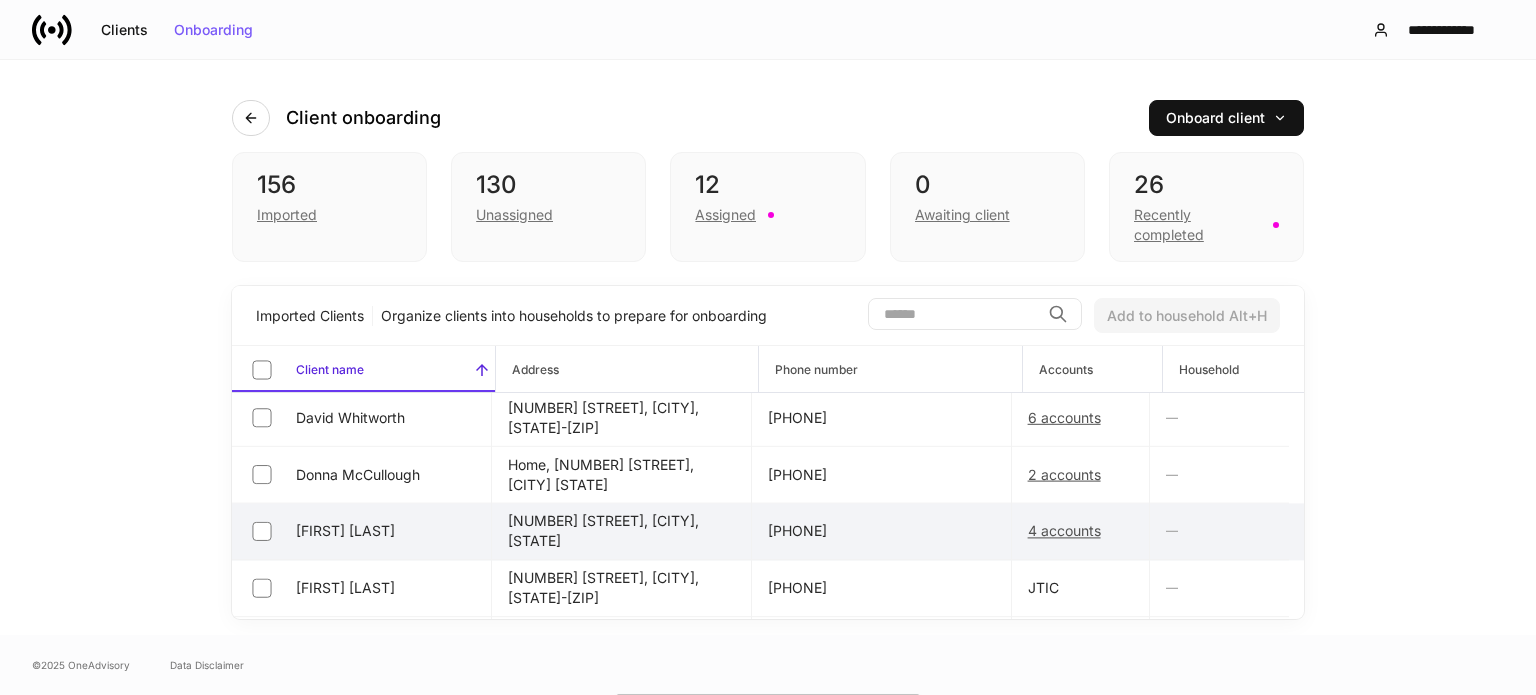 scroll, scrollTop: 1000, scrollLeft: 0, axis: vertical 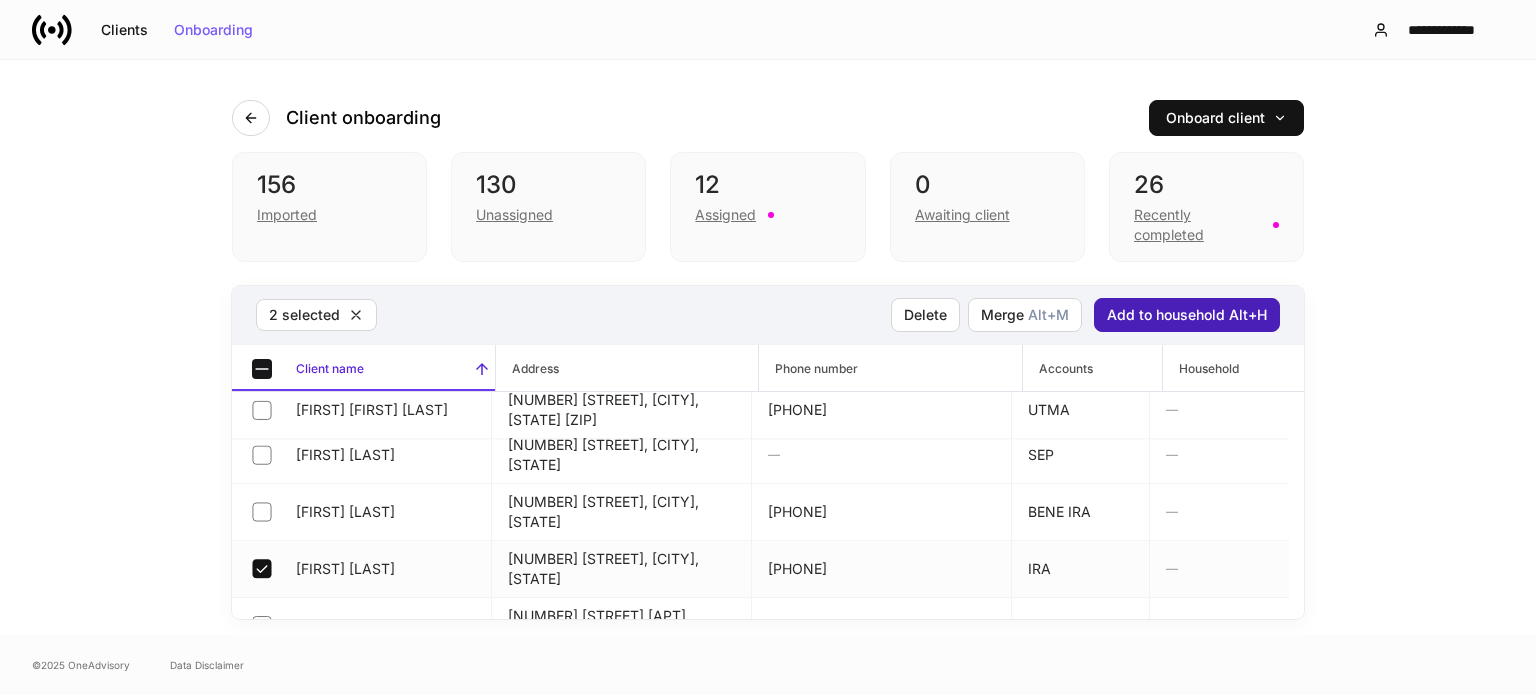 click on "Add to household Alt+H" at bounding box center [1187, 315] 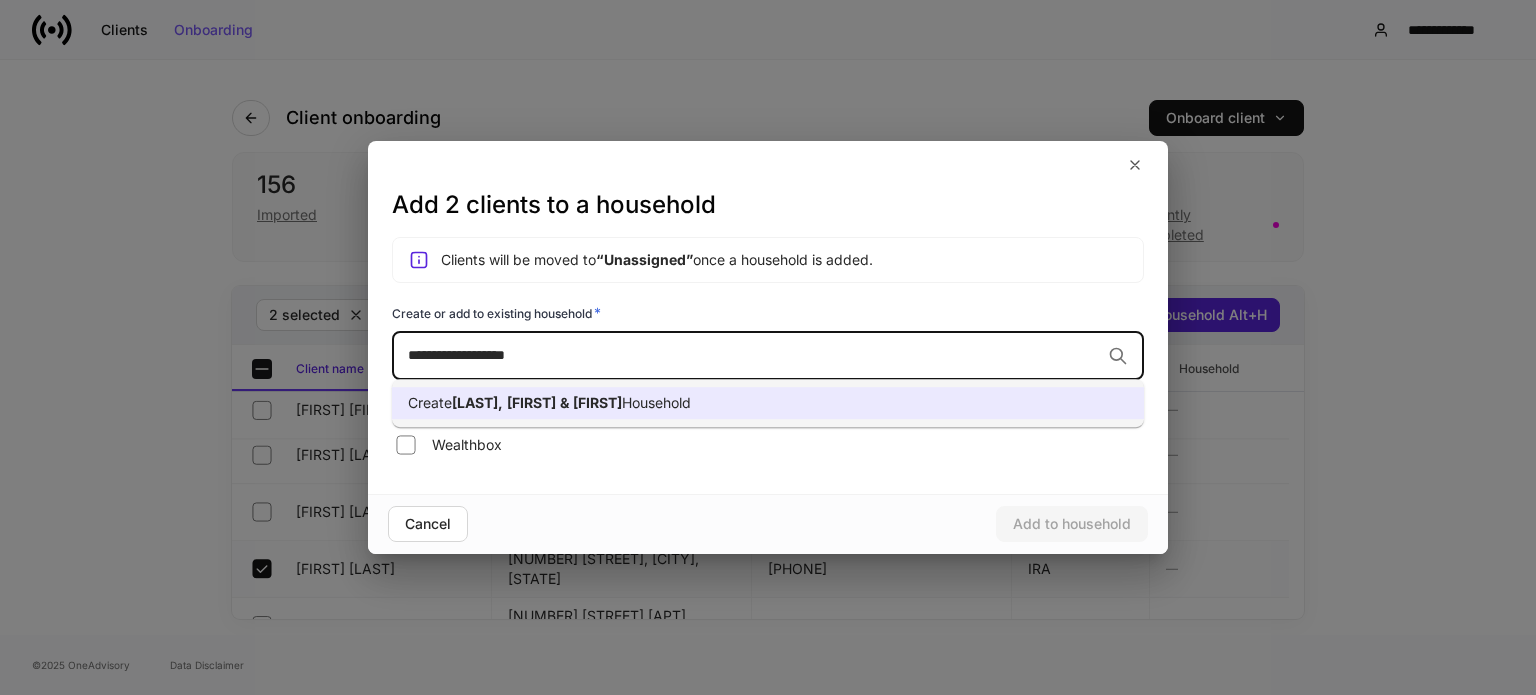 click on "Create [FIRST] [LAST], [FIRST] [LAST] [LAST]" at bounding box center (768, 403) 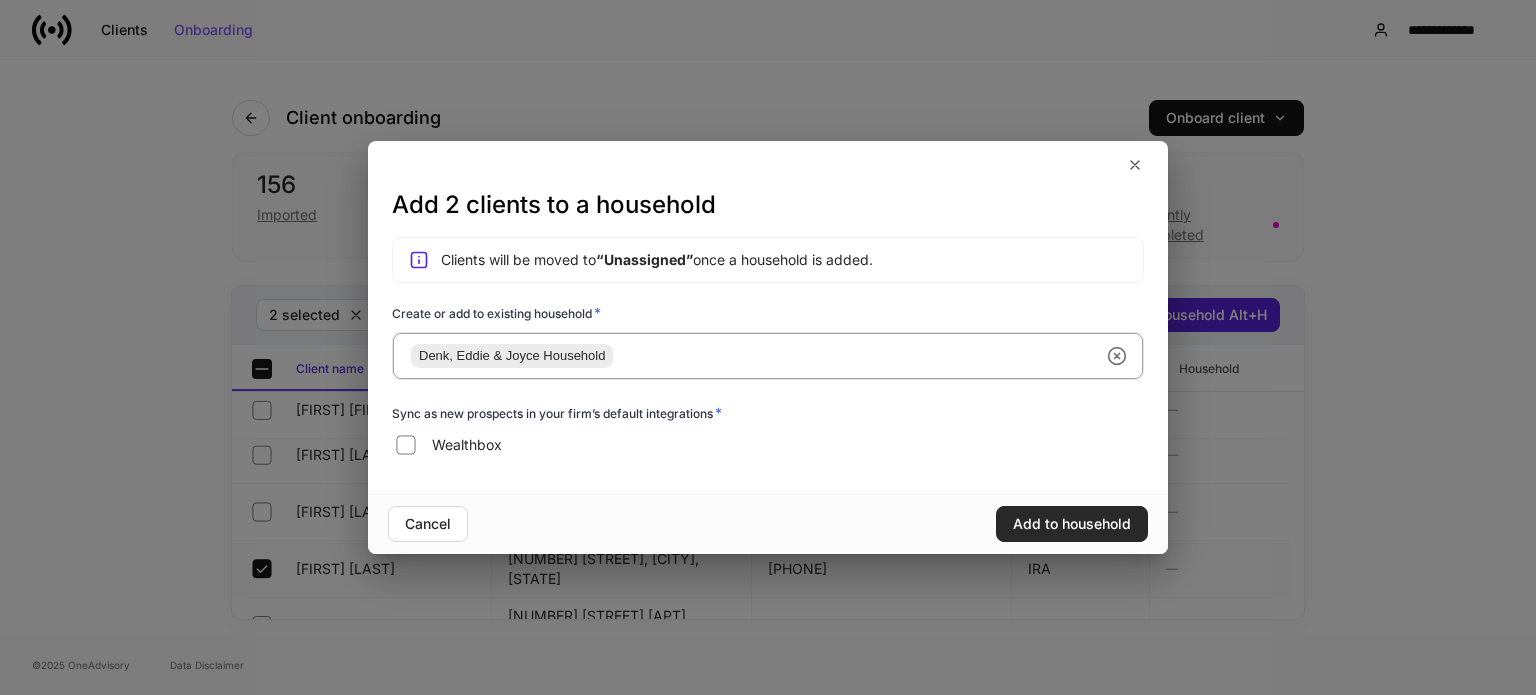 click on "Add to household" at bounding box center [1072, 524] 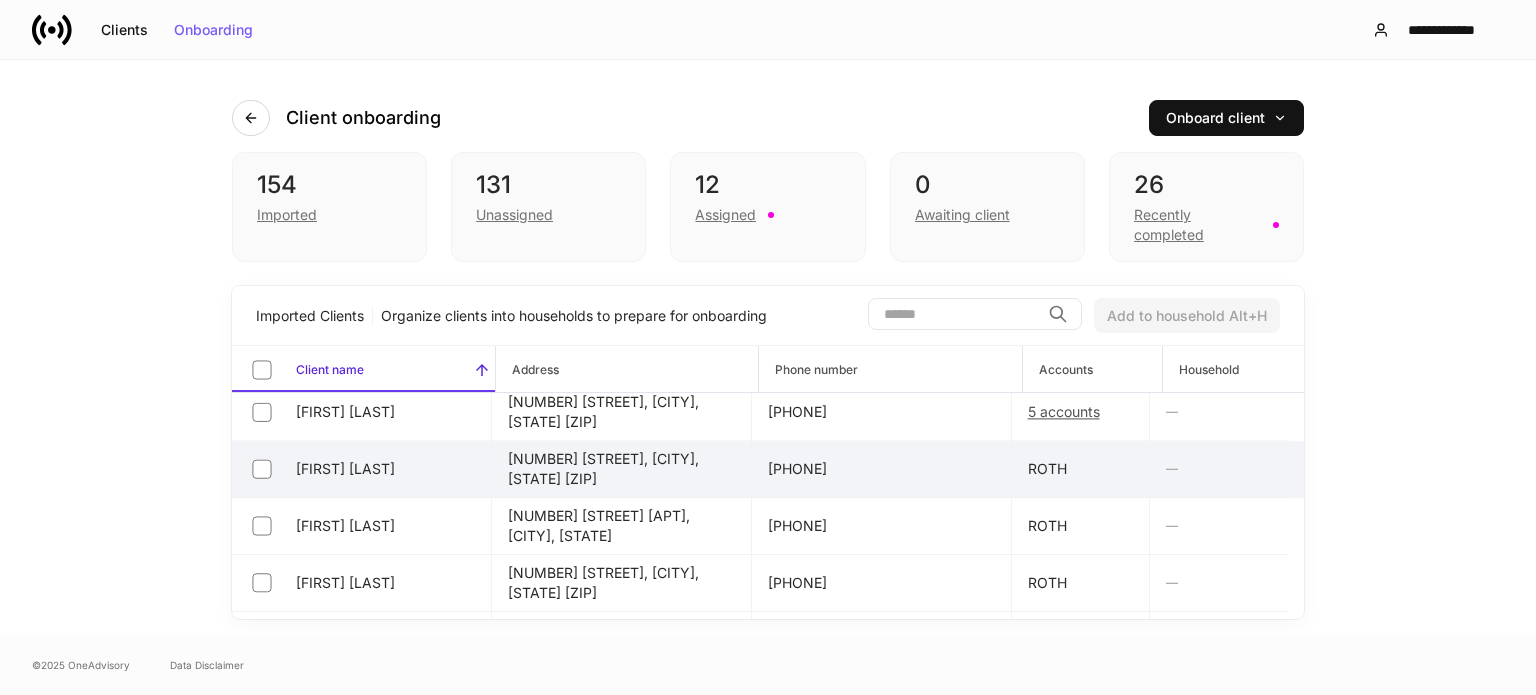 scroll, scrollTop: 3888, scrollLeft: 0, axis: vertical 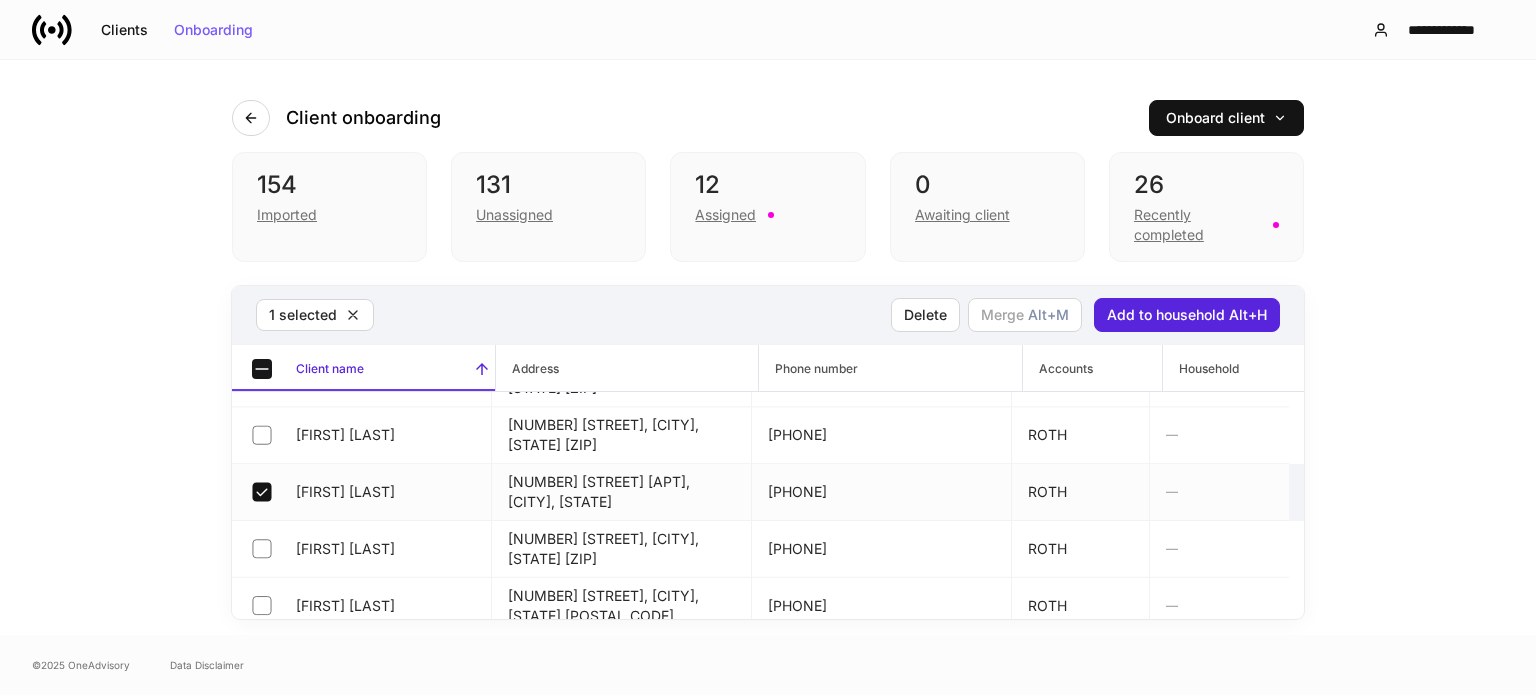 click on "[FIRST] [LAST]" at bounding box center (362, 492) 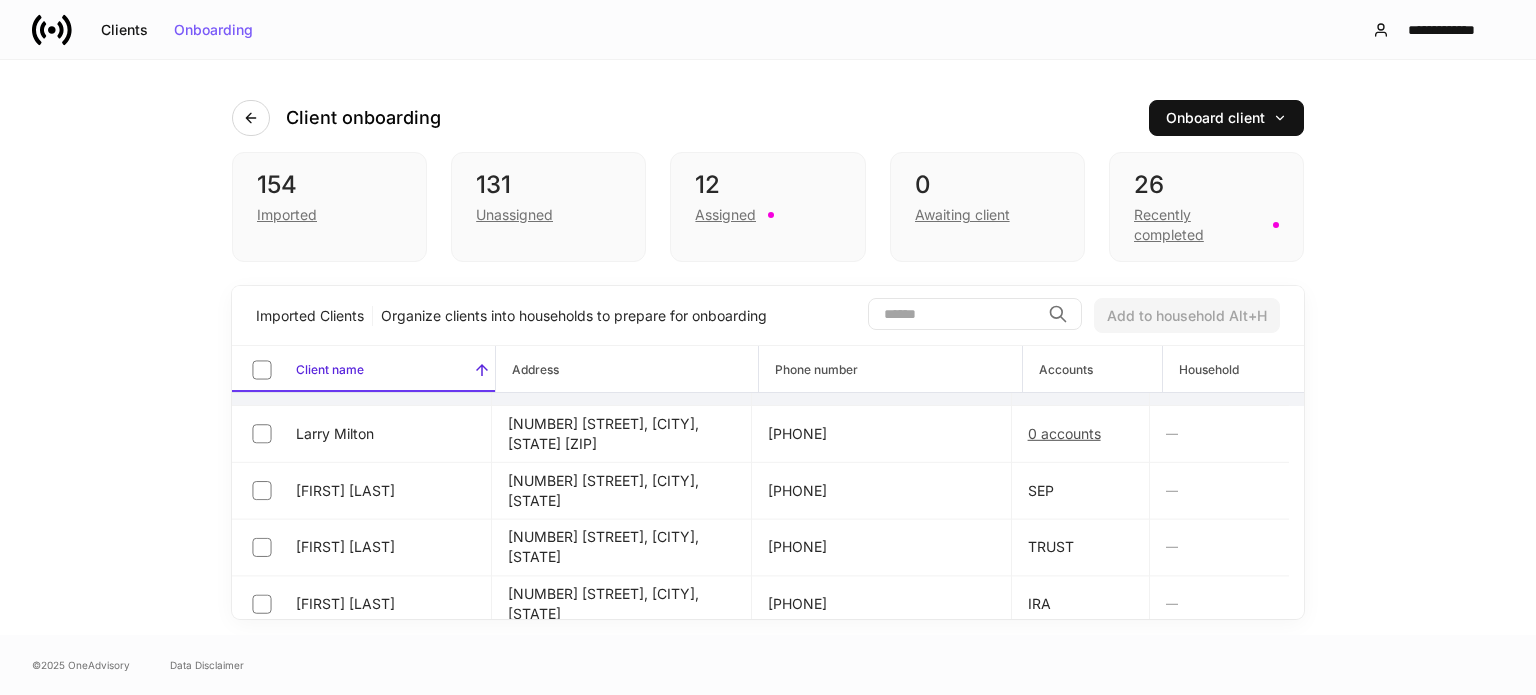 scroll, scrollTop: 4188, scrollLeft: 0, axis: vertical 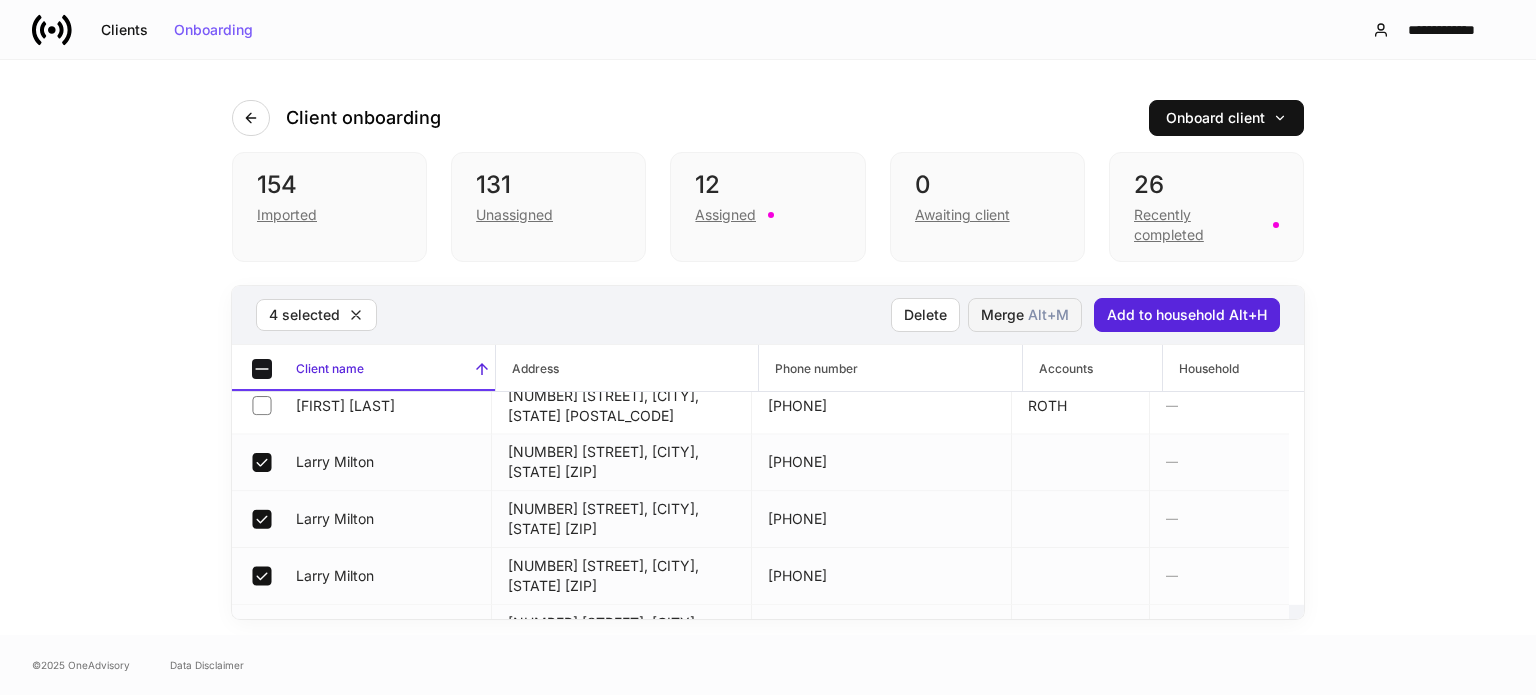 click on "Alt+ M" at bounding box center [1048, 315] 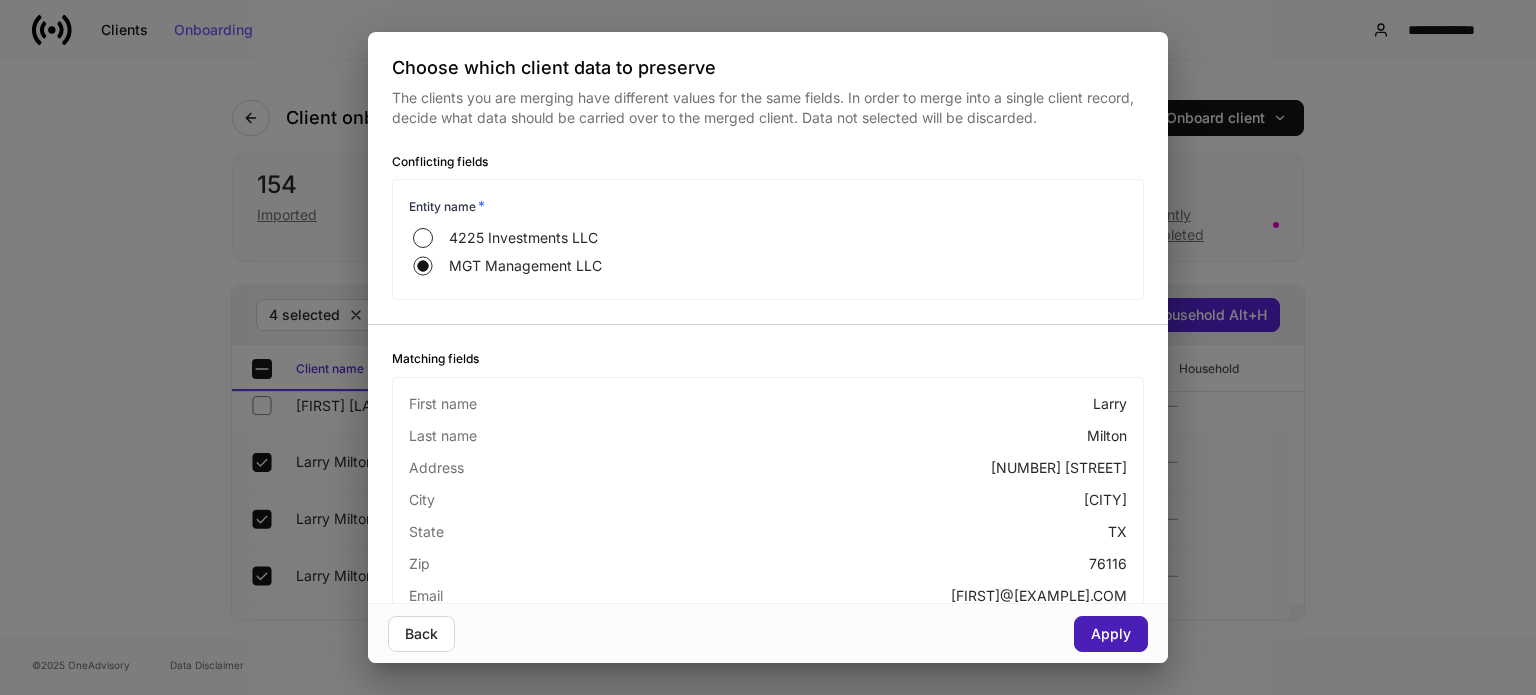 click on "Apply" at bounding box center (1111, 634) 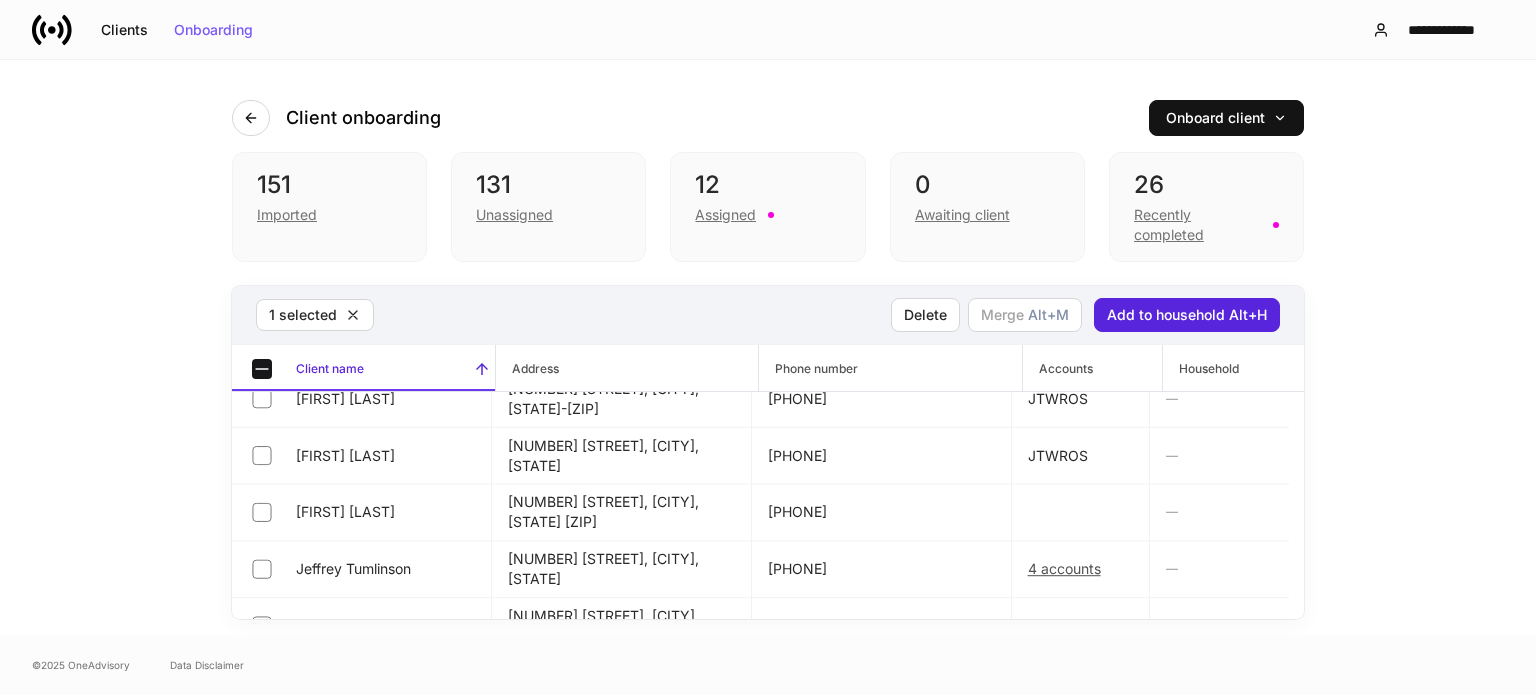 scroll, scrollTop: 2388, scrollLeft: 0, axis: vertical 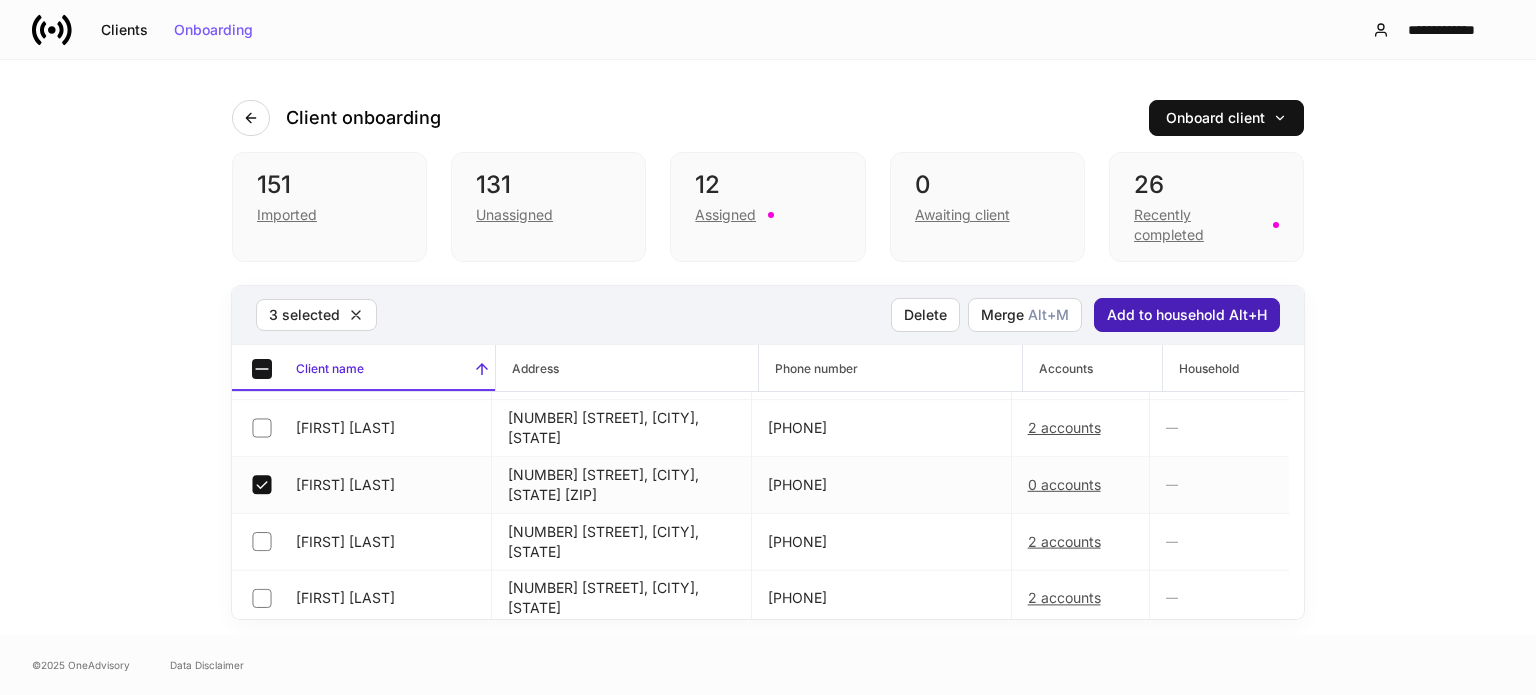 click on "Add to household Alt+H" at bounding box center [1187, 315] 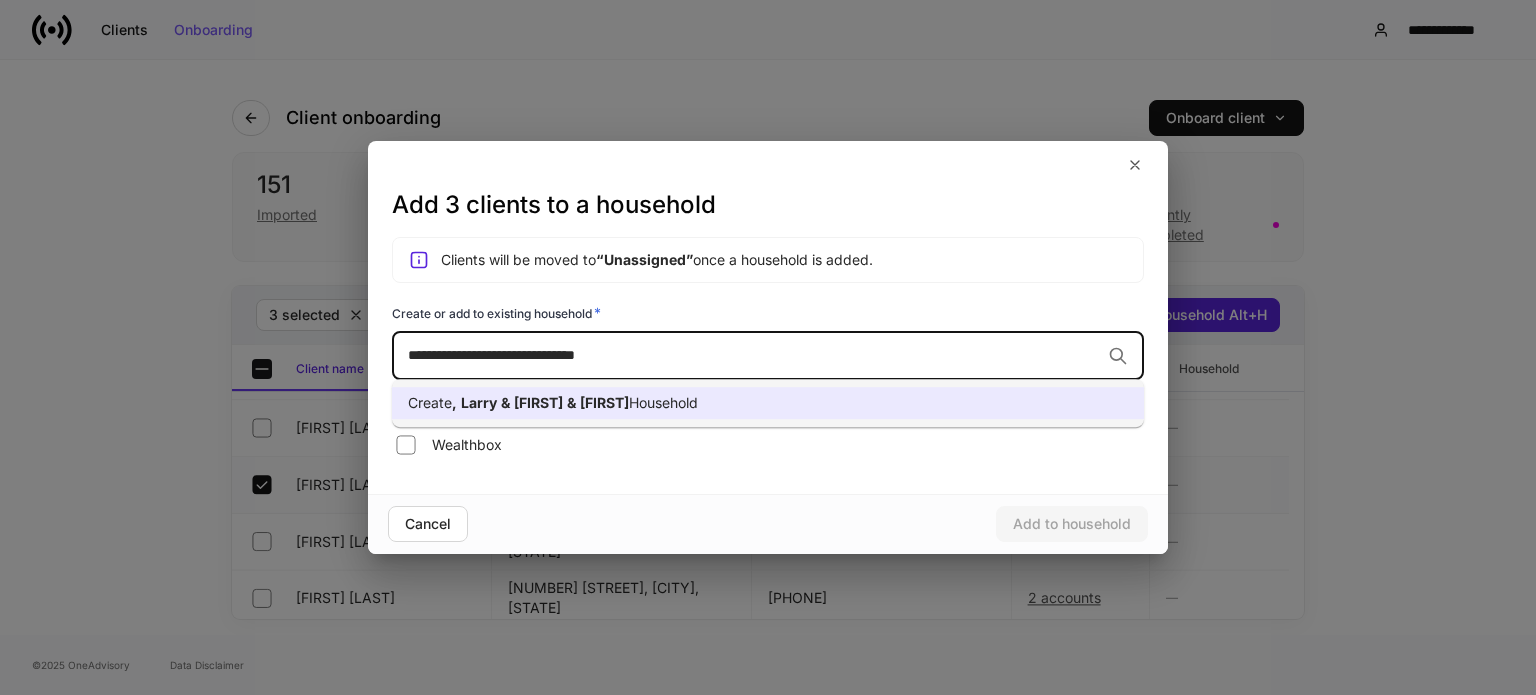 scroll, scrollTop: 0, scrollLeft: 0, axis: both 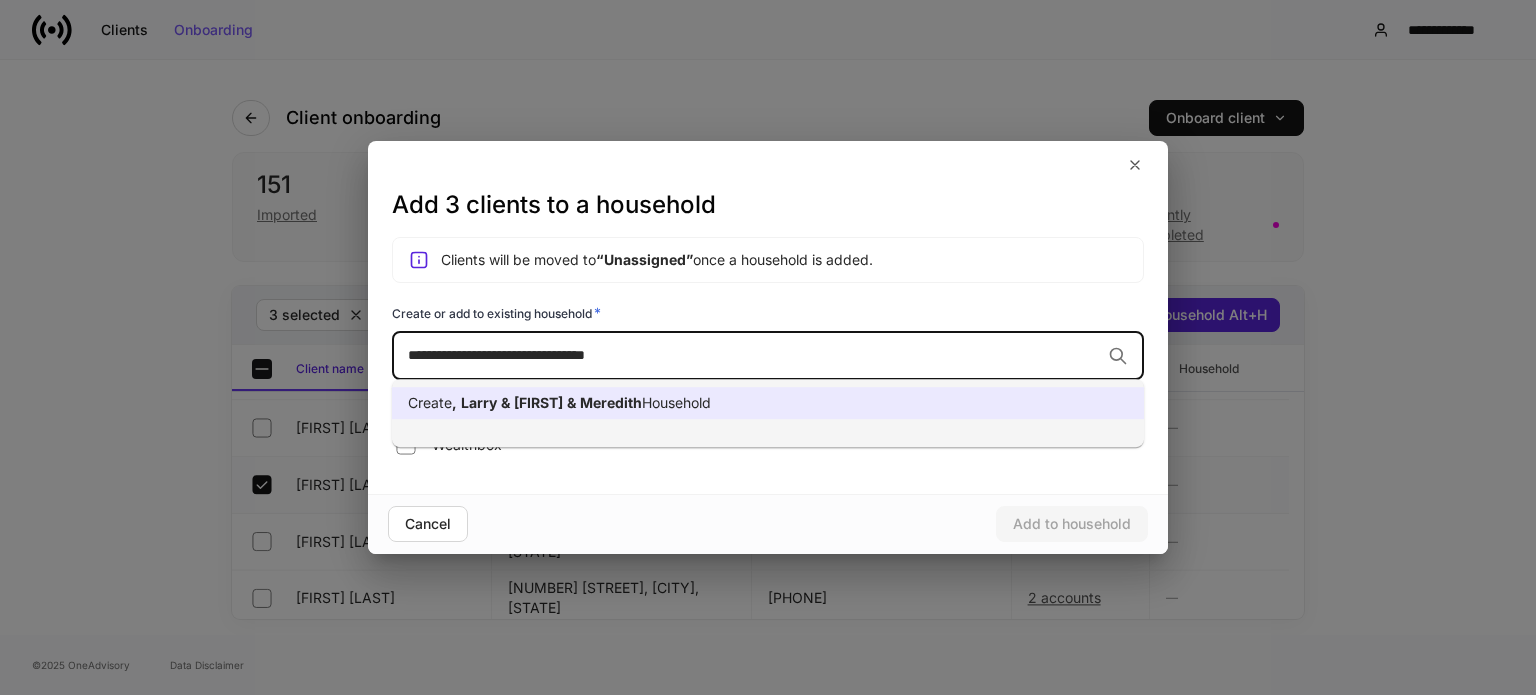 click on "Create [FIRST], [FIRST] [LAST] [LAST]" at bounding box center (768, 403) 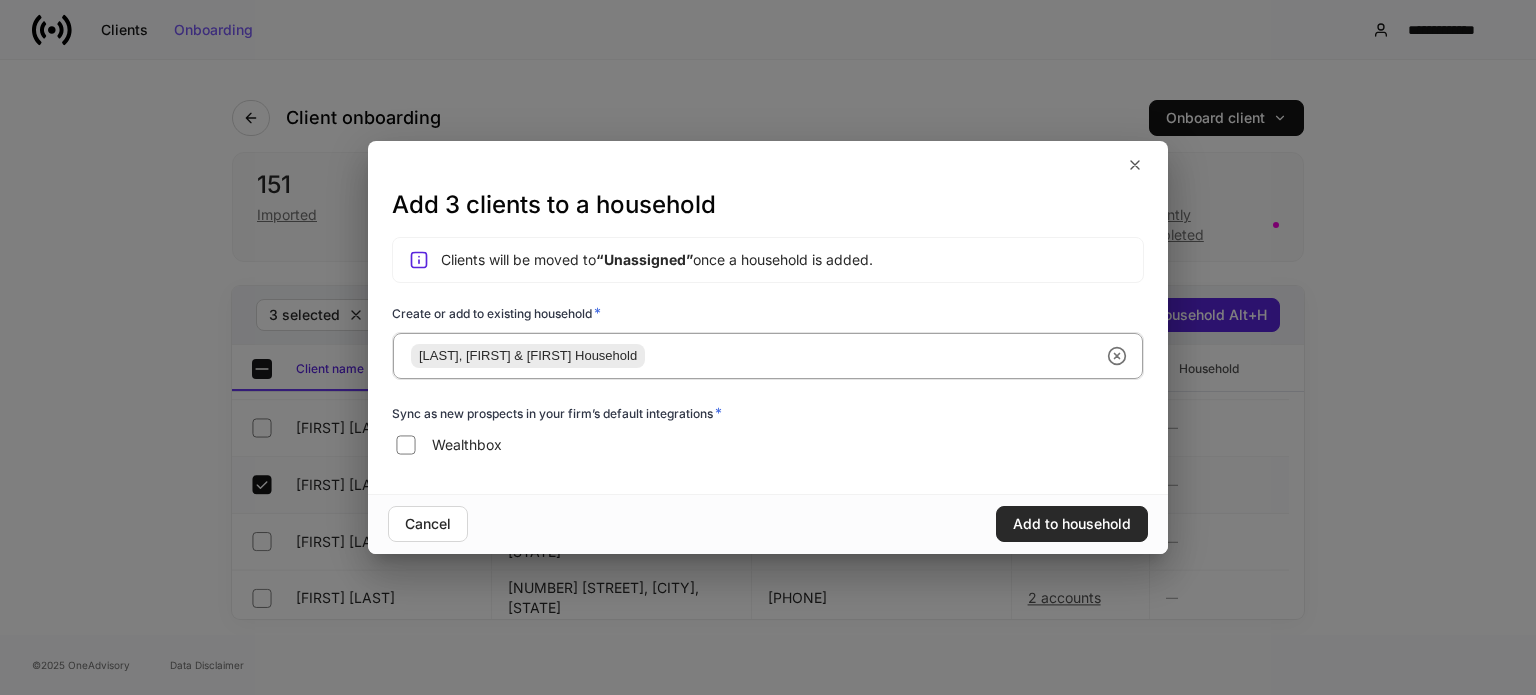 click on "Add to household" at bounding box center (1072, 524) 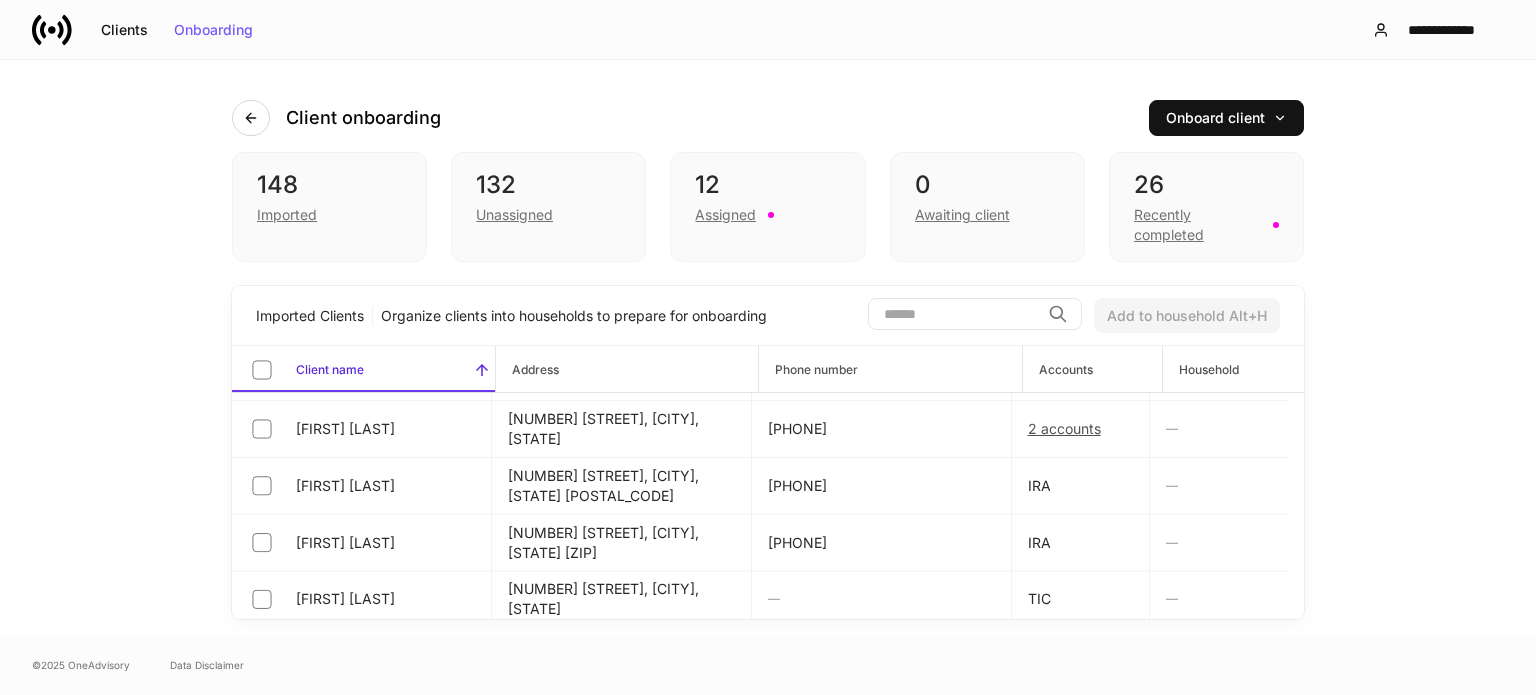 click at bounding box center [954, 314] 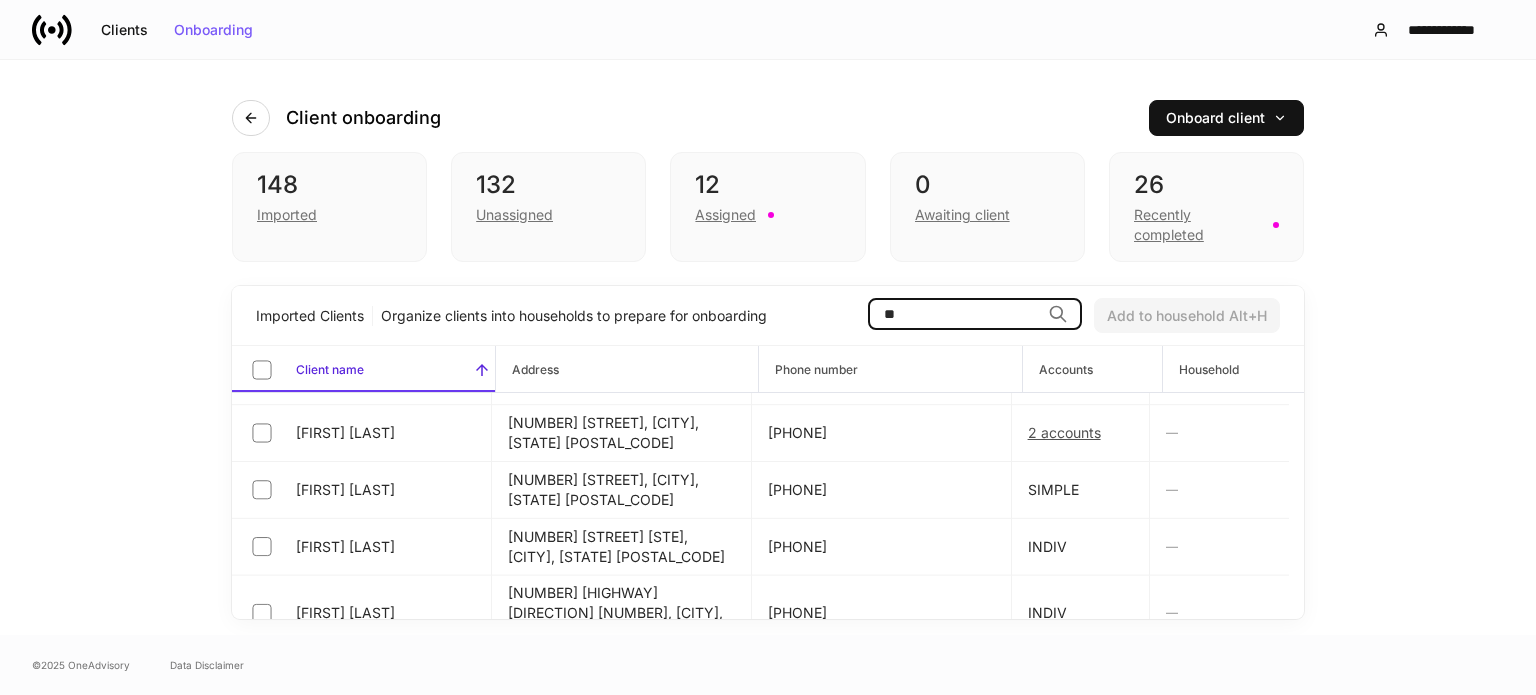 scroll, scrollTop: 783, scrollLeft: 0, axis: vertical 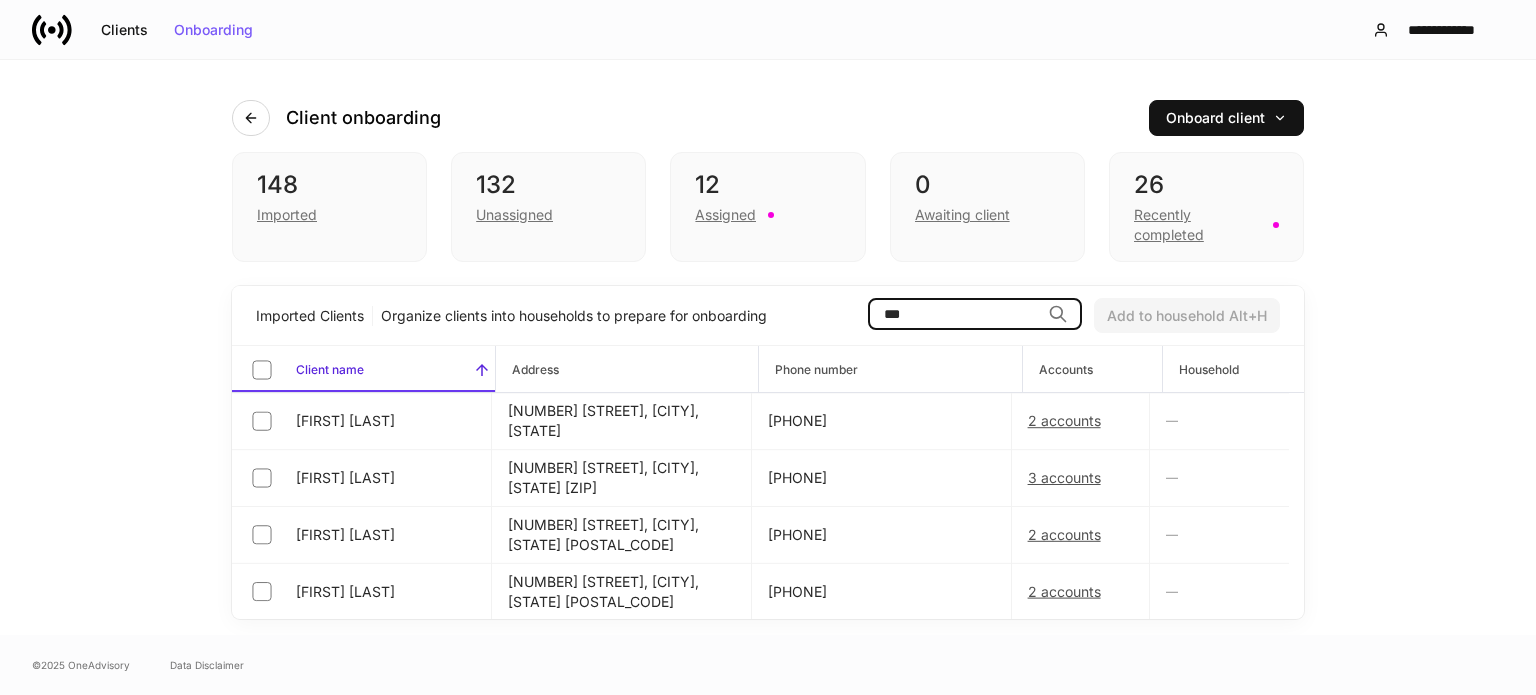 type on "****" 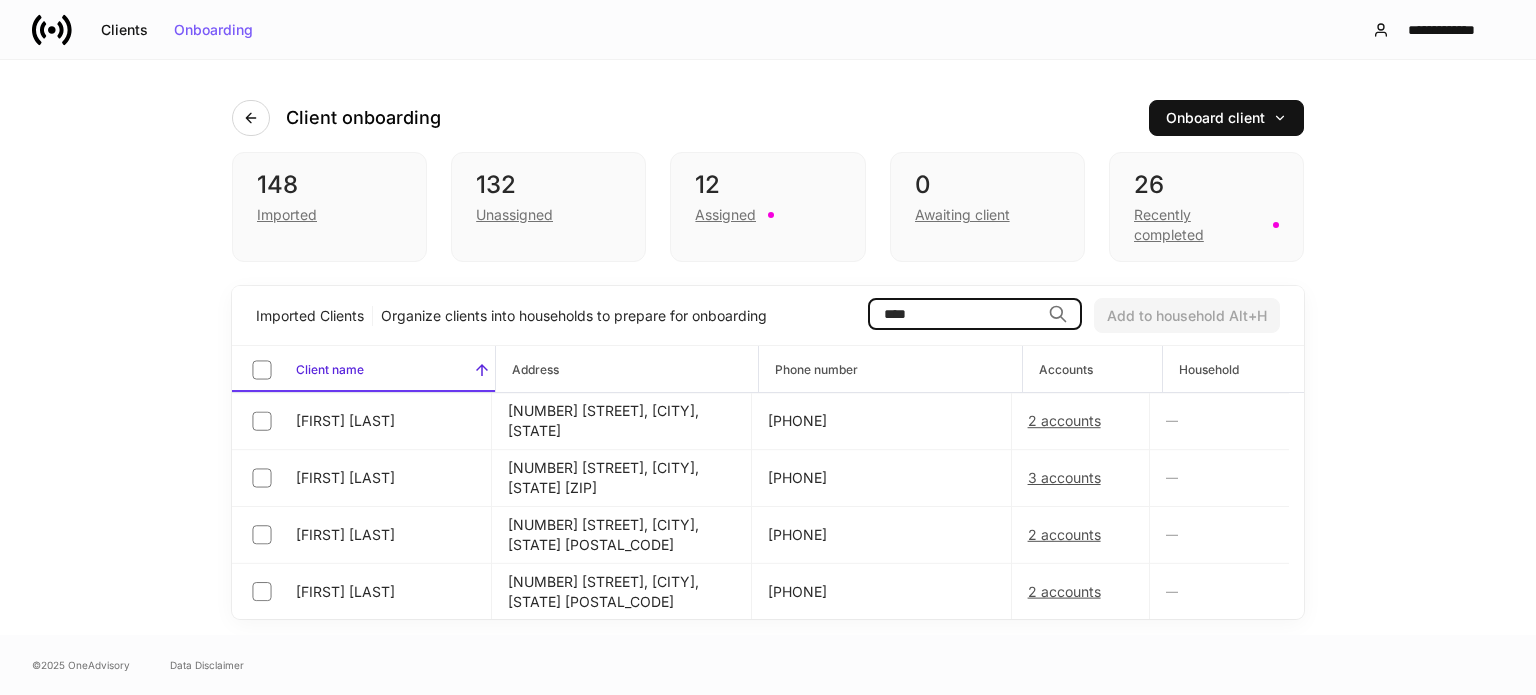 scroll, scrollTop: 0, scrollLeft: 0, axis: both 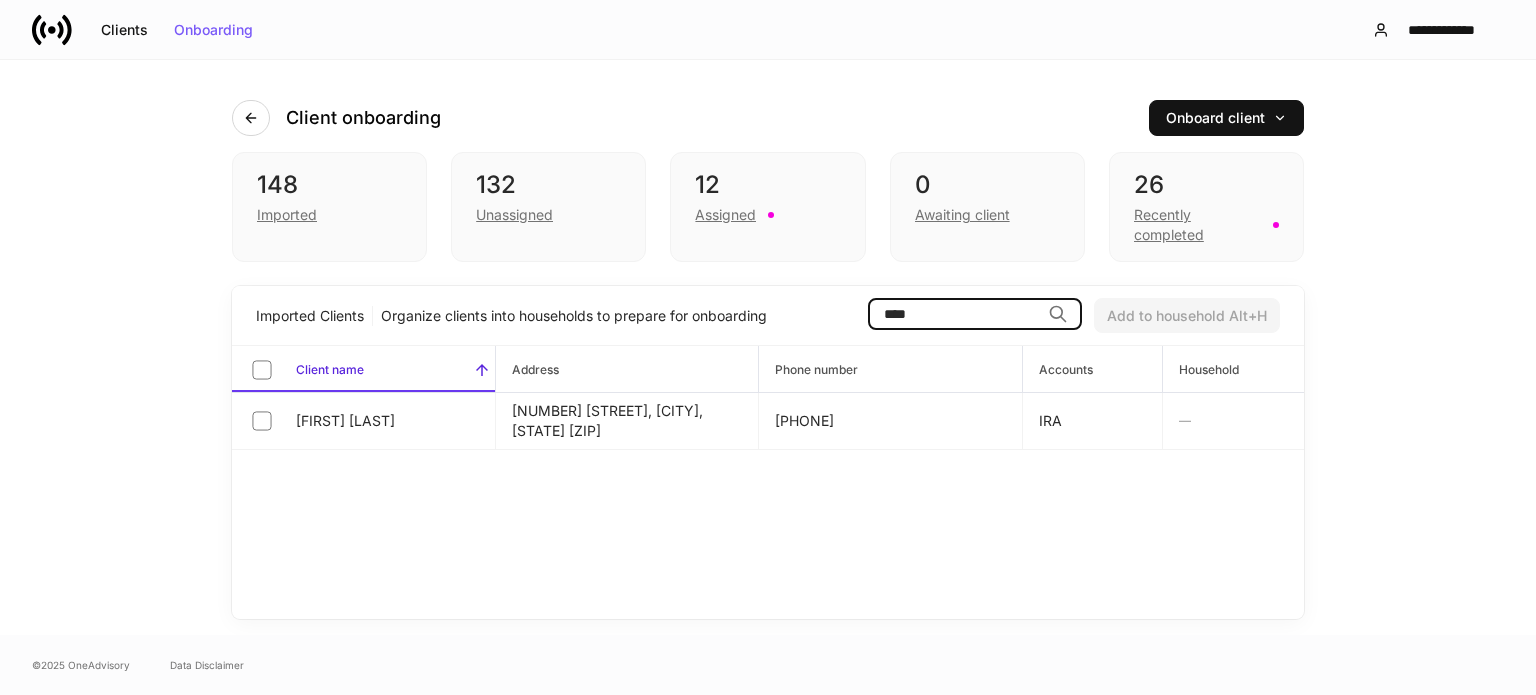 drag, startPoint x: 932, startPoint y: 315, endPoint x: 704, endPoint y: 315, distance: 228 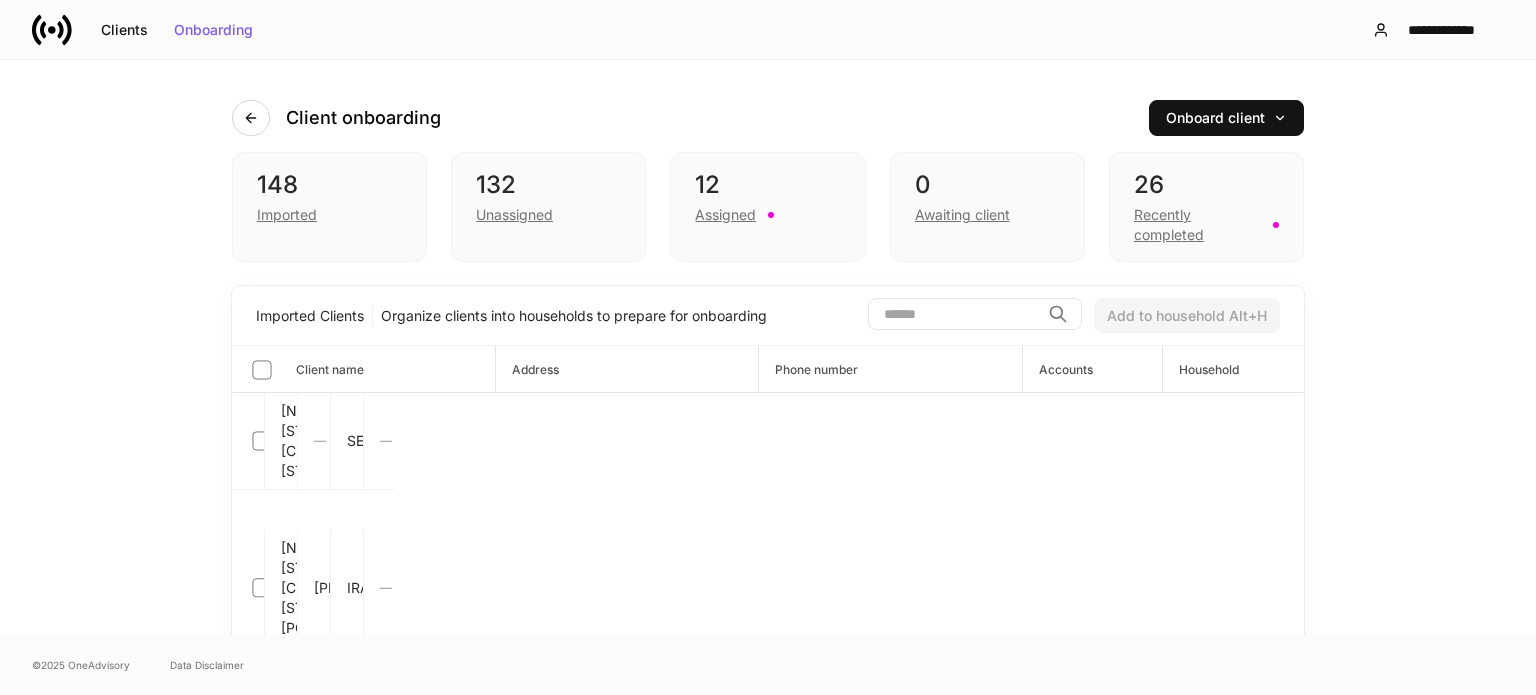 scroll, scrollTop: 0, scrollLeft: 0, axis: both 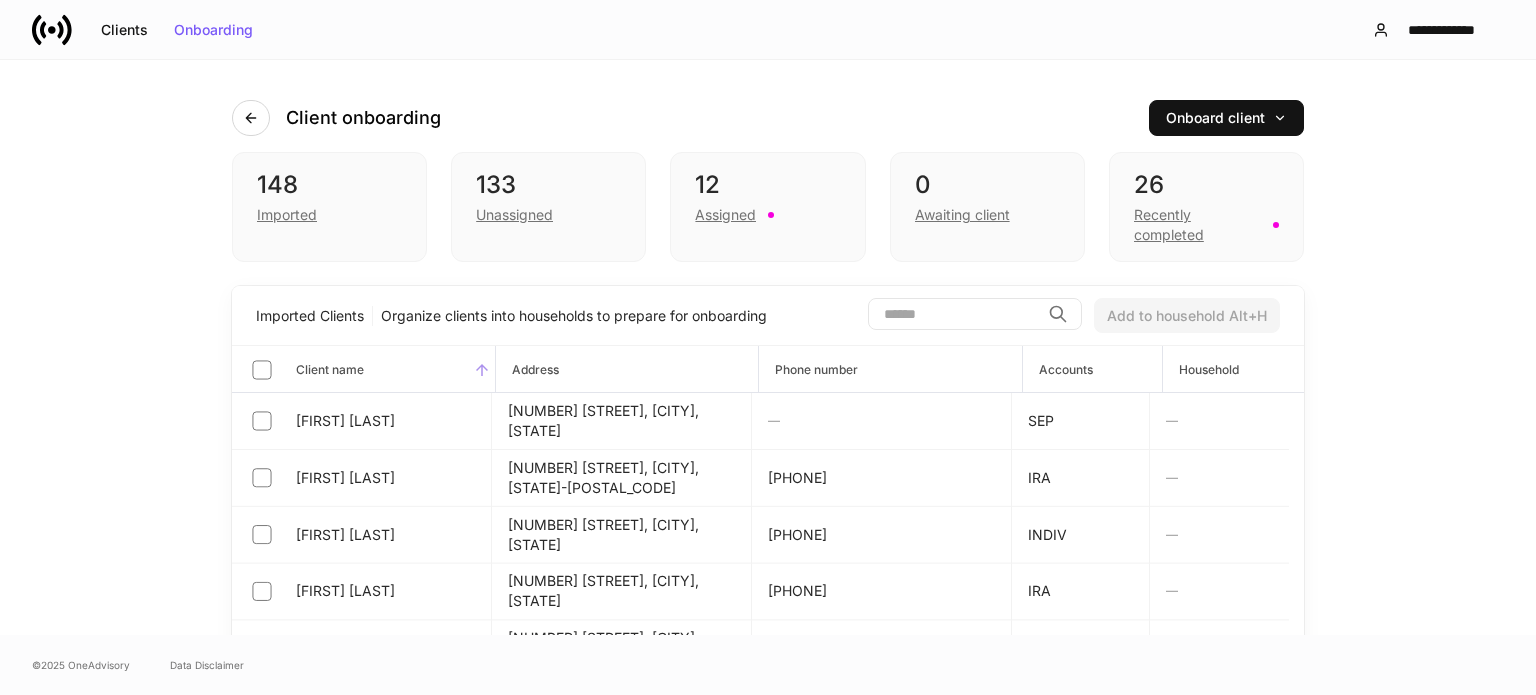 click on "Client name" at bounding box center (330, 369) 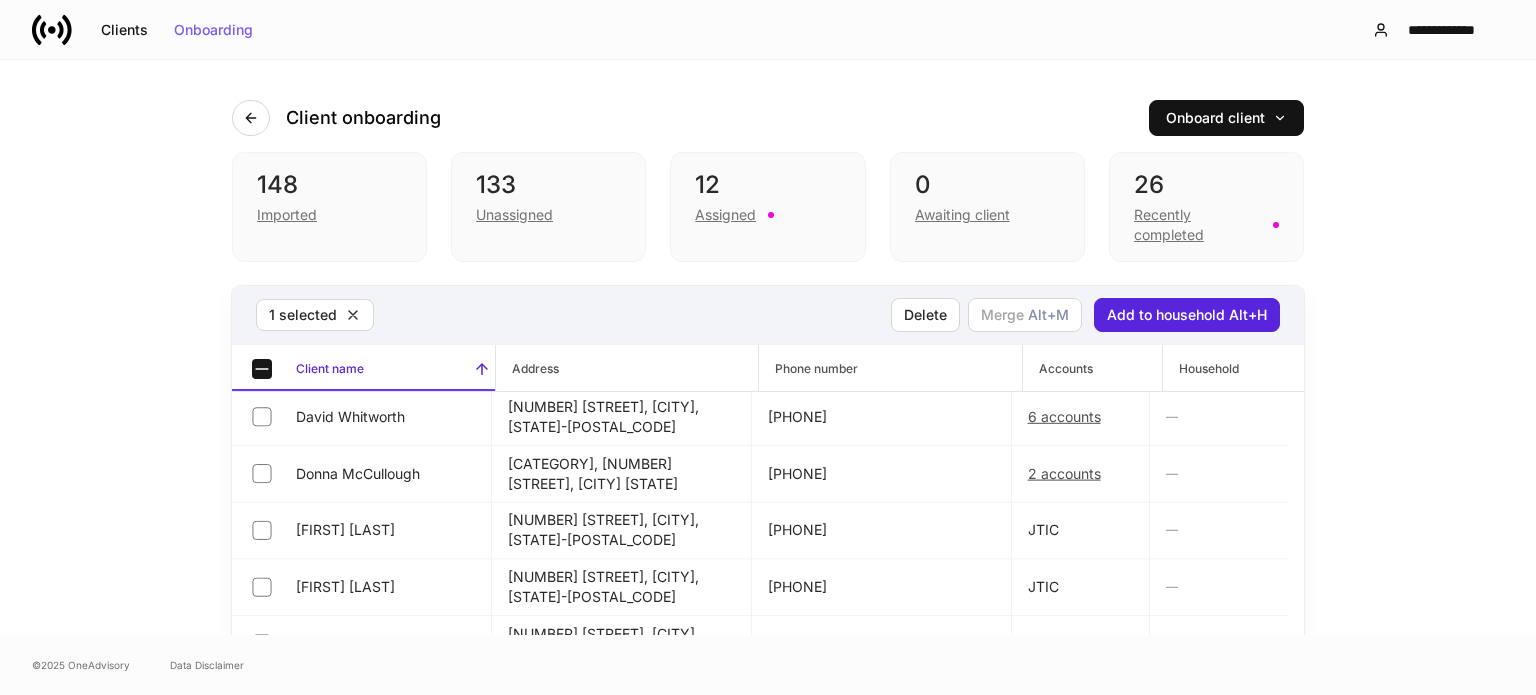 scroll, scrollTop: 1000, scrollLeft: 0, axis: vertical 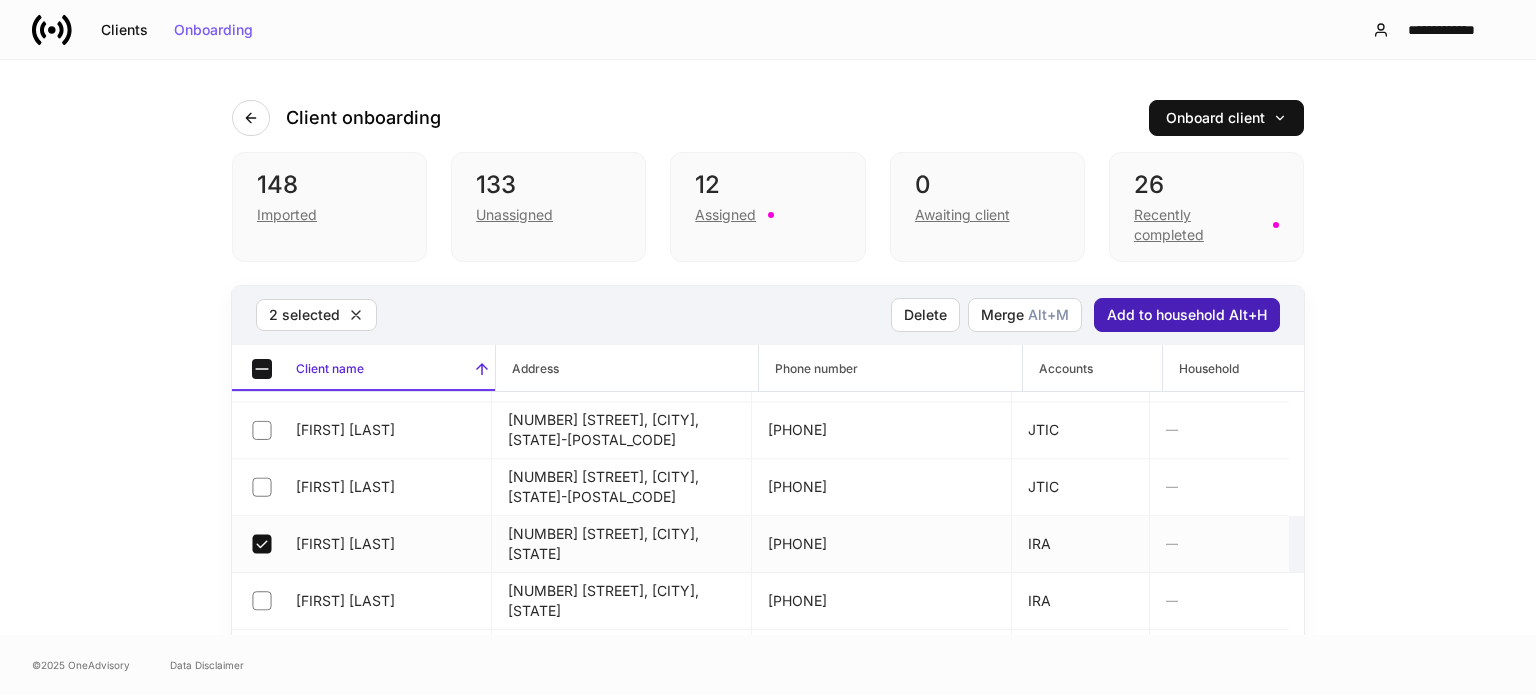 click on "Add to household Alt+H" at bounding box center [1187, 315] 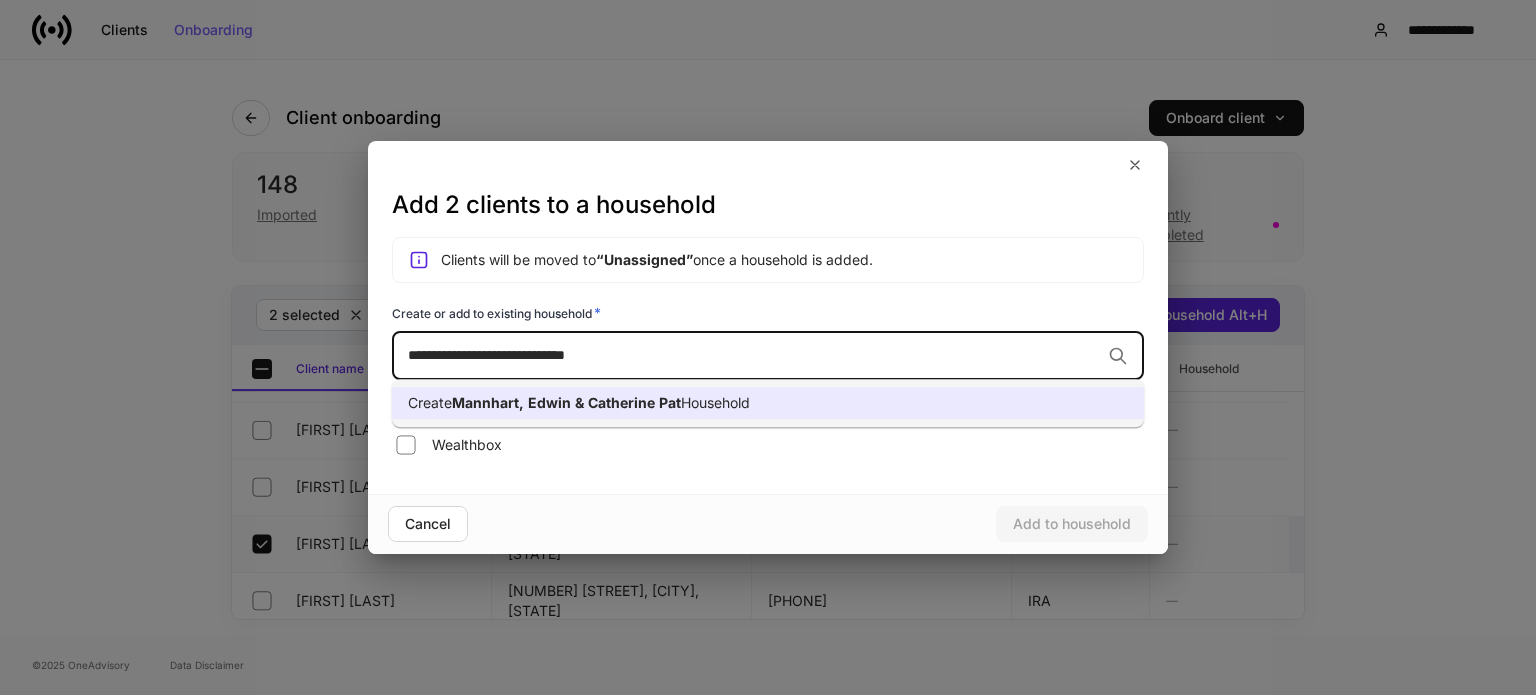 click on "Create [FIRST] [LAST], [FIRST] [FIRST] [LAST]" at bounding box center (768, 403) 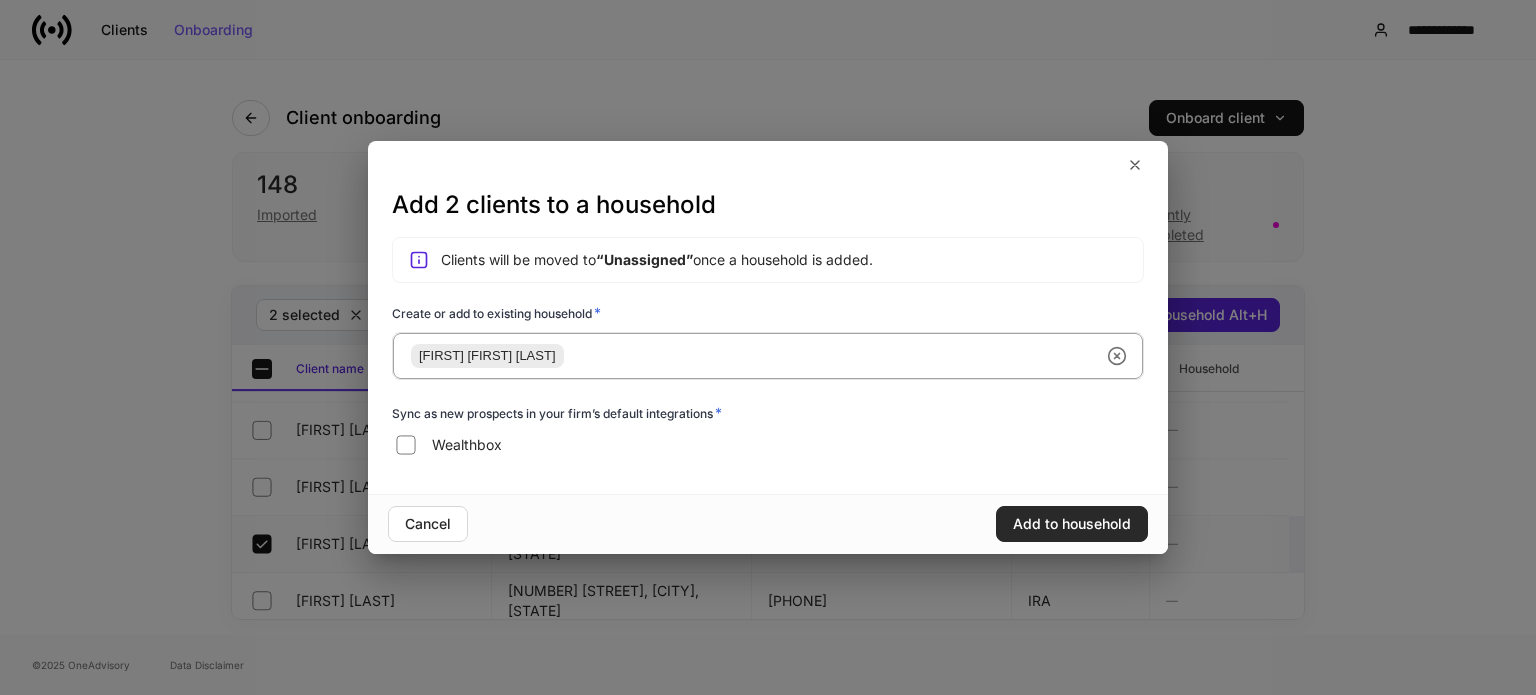 click on "Add to household" at bounding box center (1072, 524) 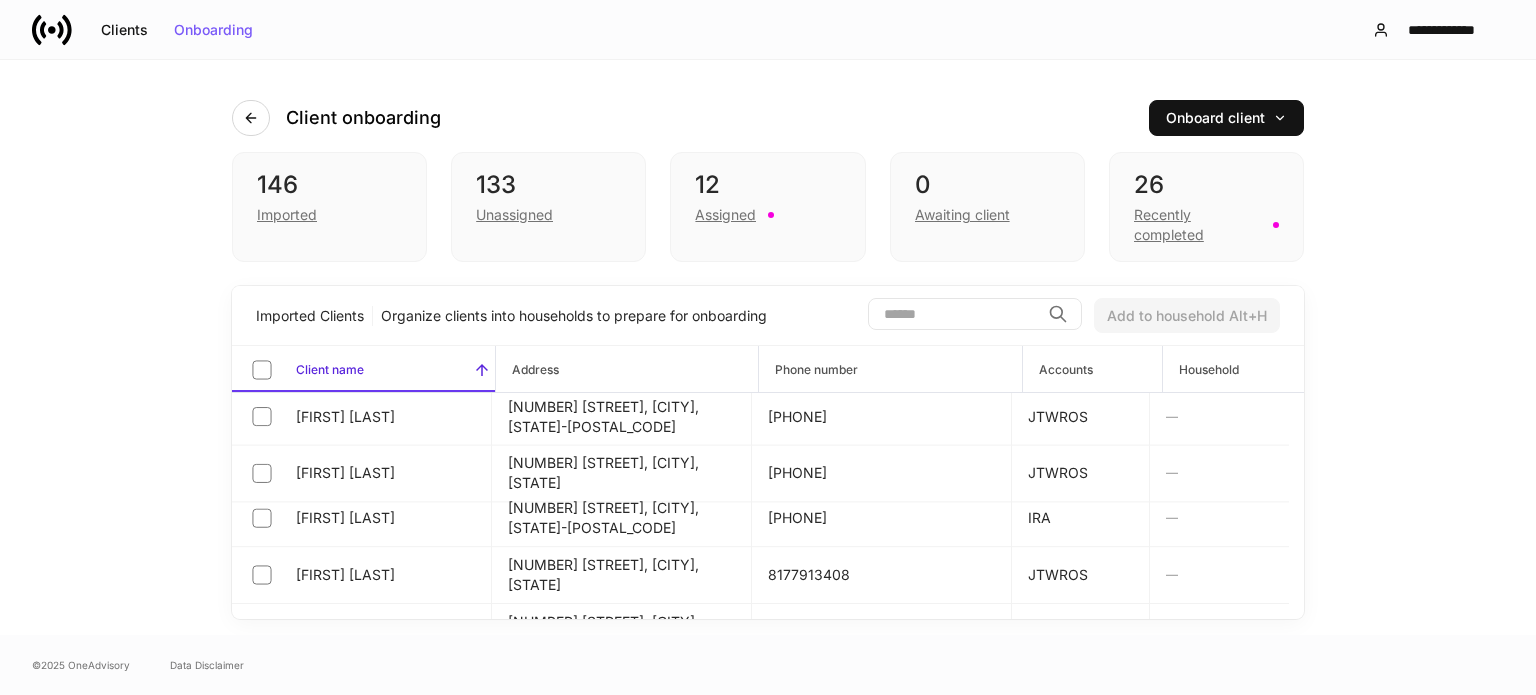 scroll, scrollTop: 2400, scrollLeft: 0, axis: vertical 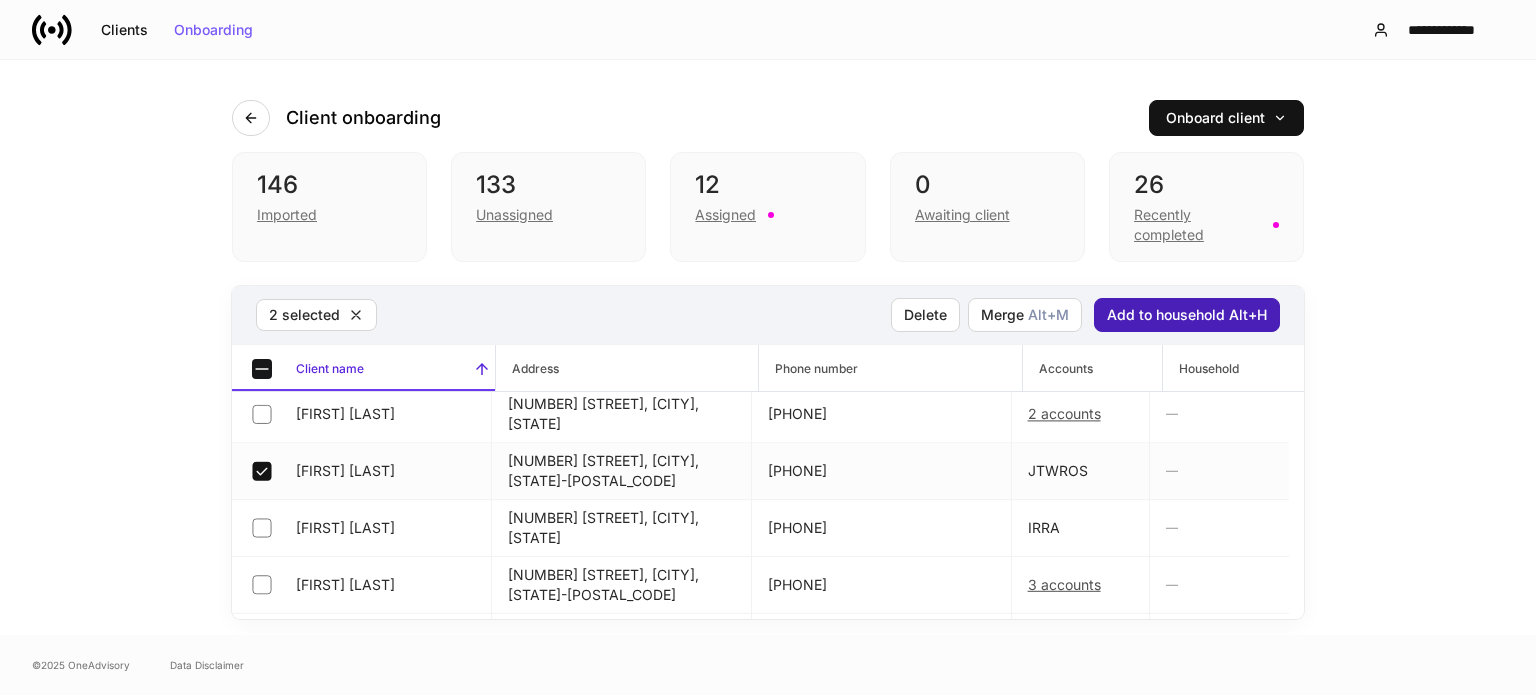 click on "Add to household Alt+H" at bounding box center (1187, 315) 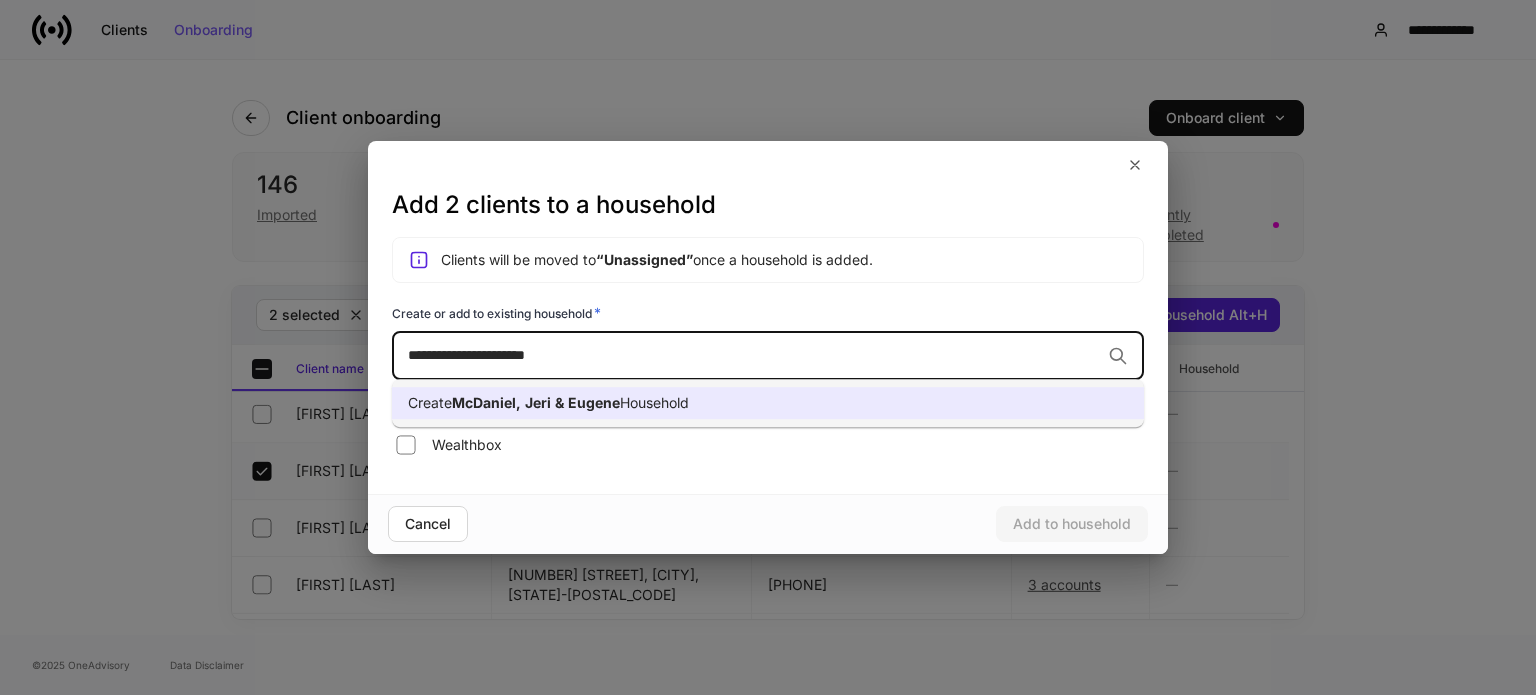 click on "Create [FIRST] [LAST], [FIRST] & [FIRST] [LAST]" at bounding box center (768, 403) 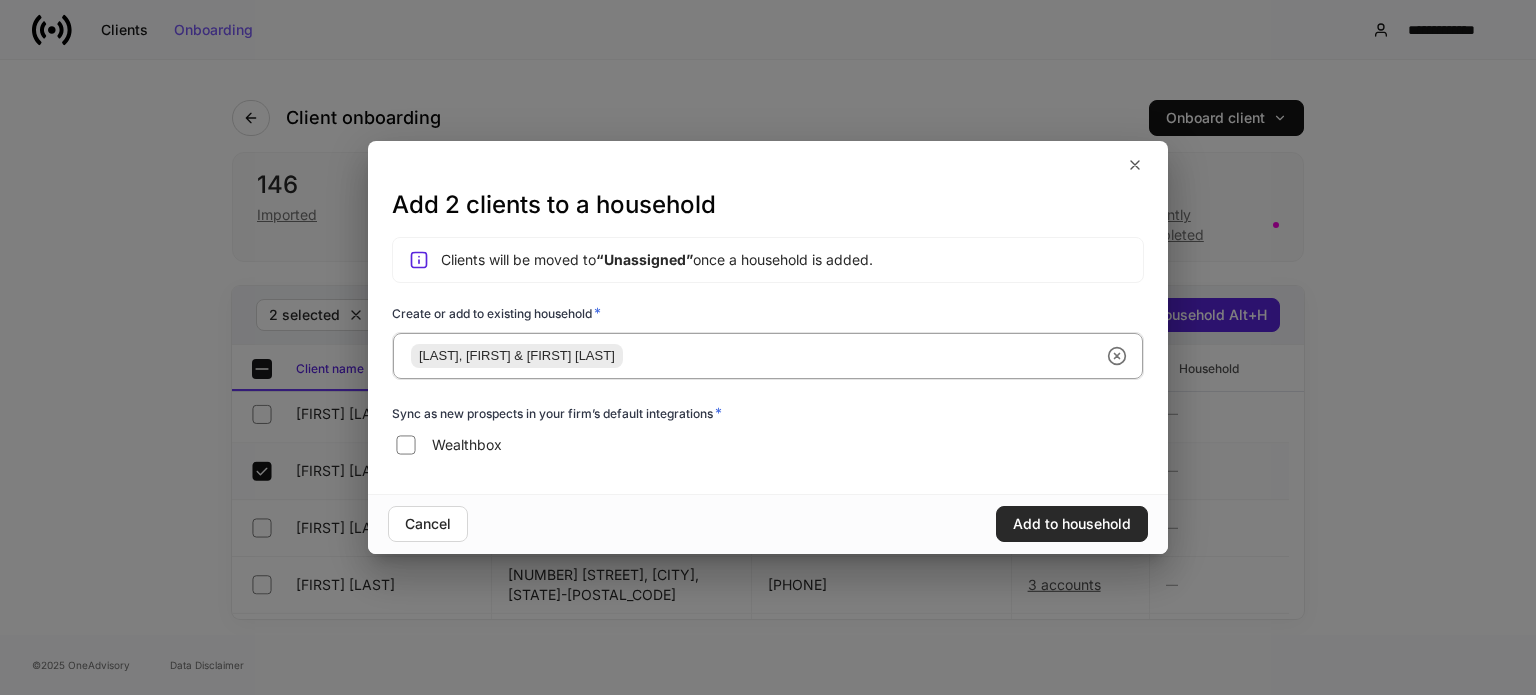 click on "Add to household" at bounding box center [1072, 524] 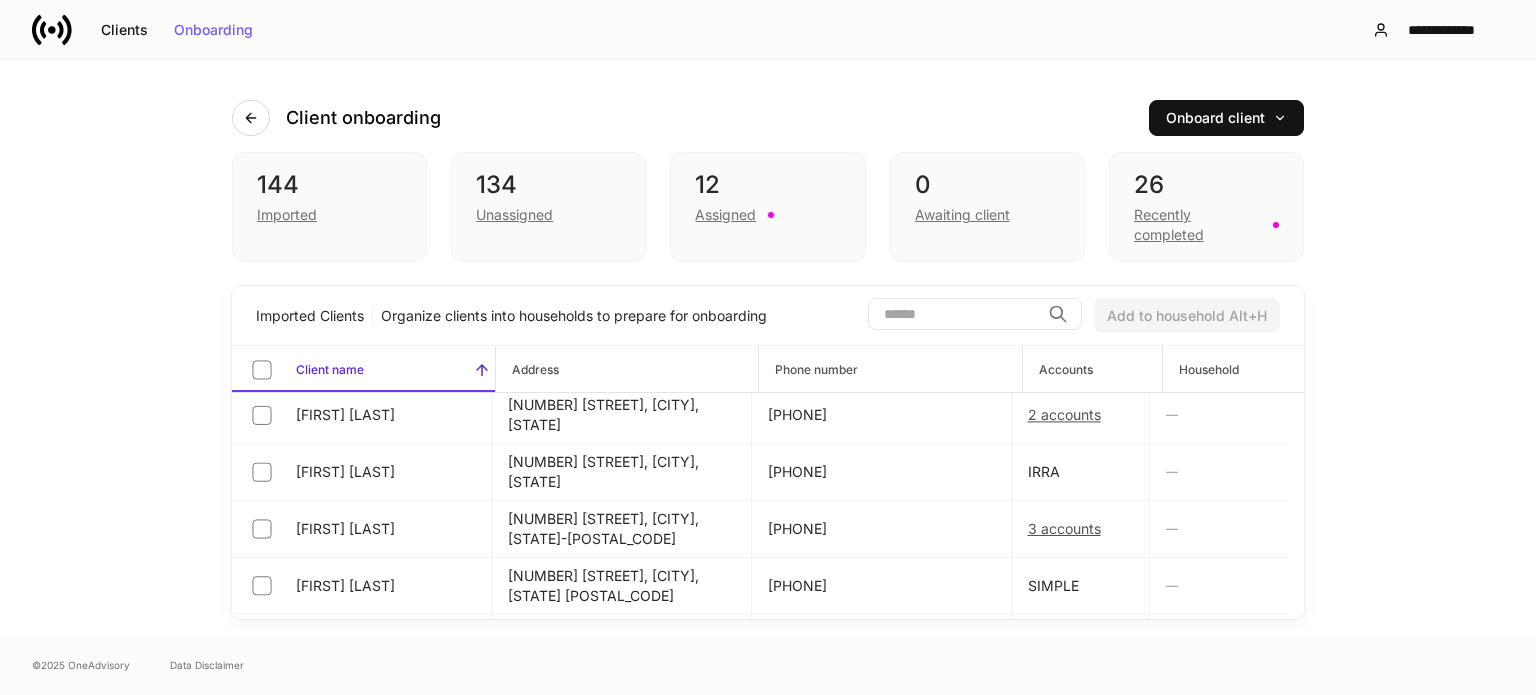 click at bounding box center (954, 314) 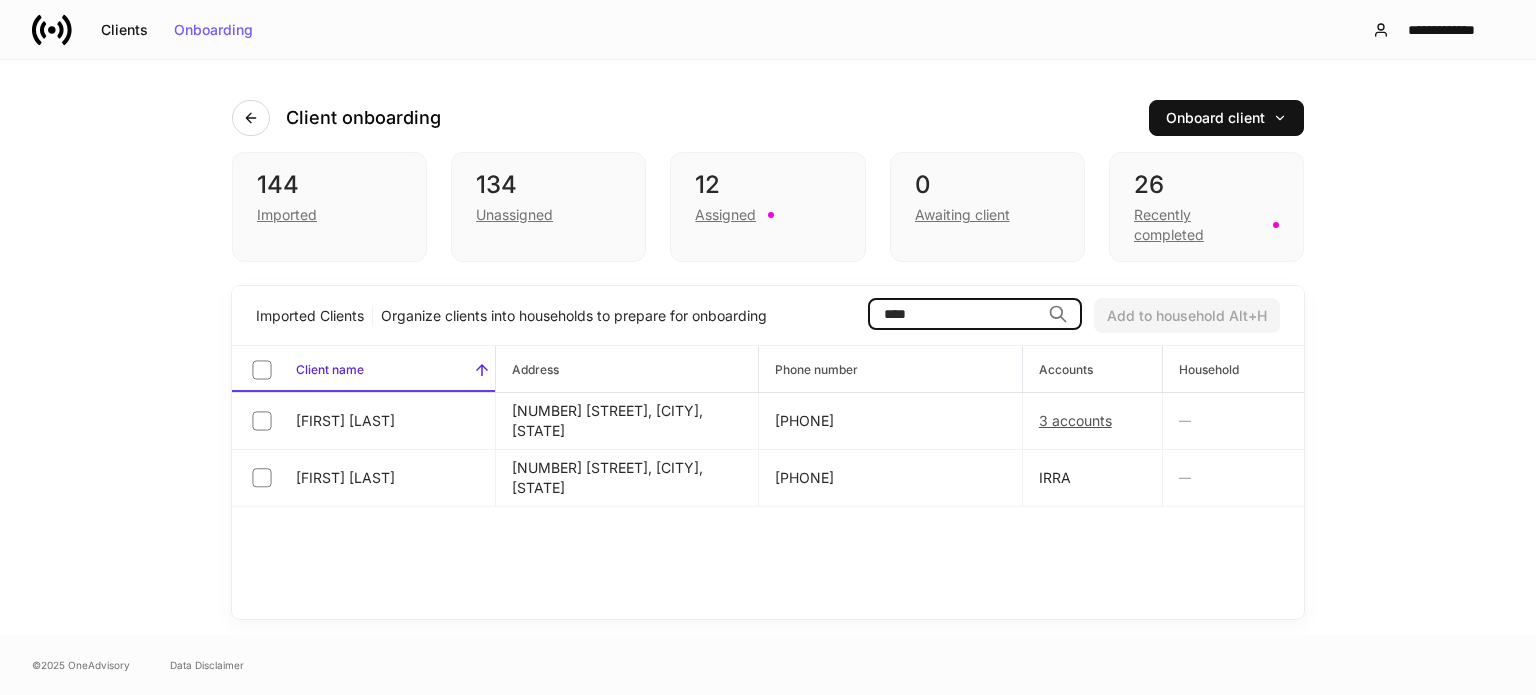 scroll, scrollTop: 0, scrollLeft: 0, axis: both 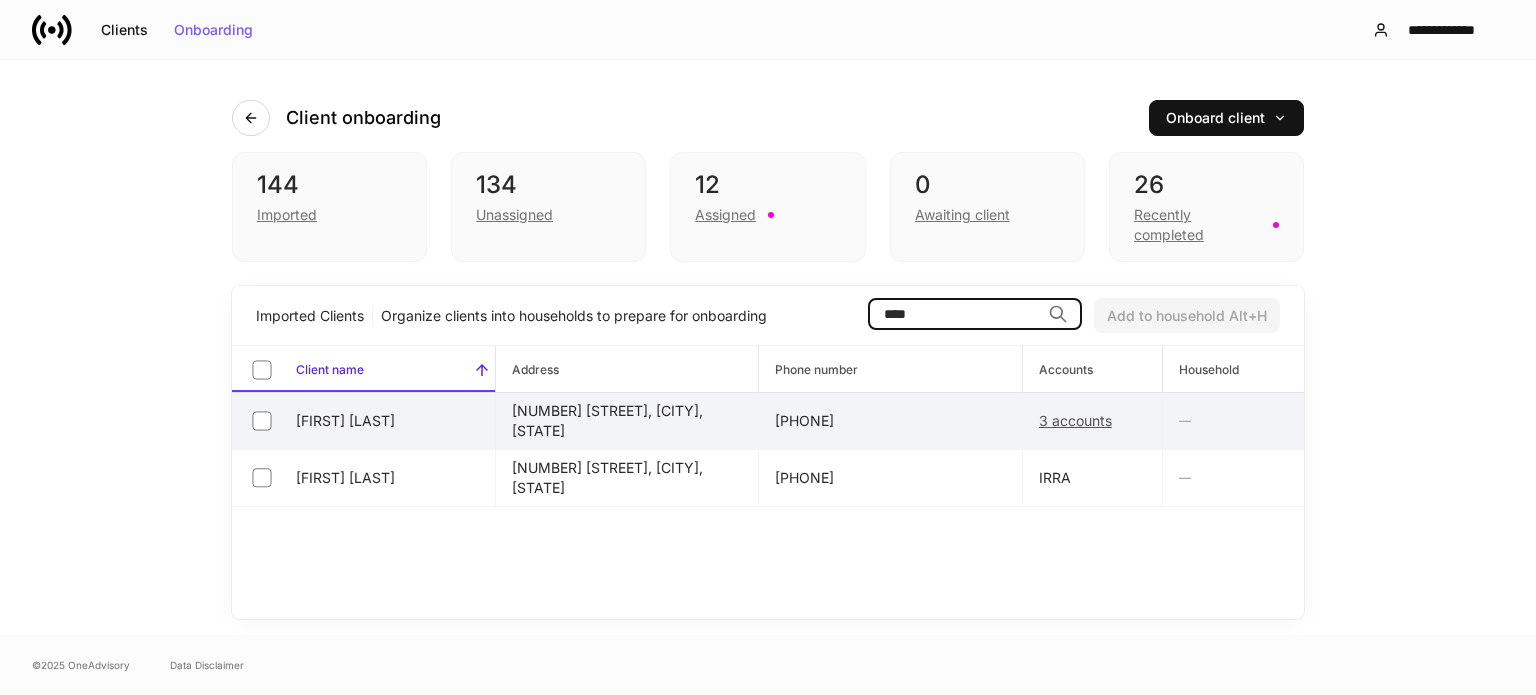 type on "****" 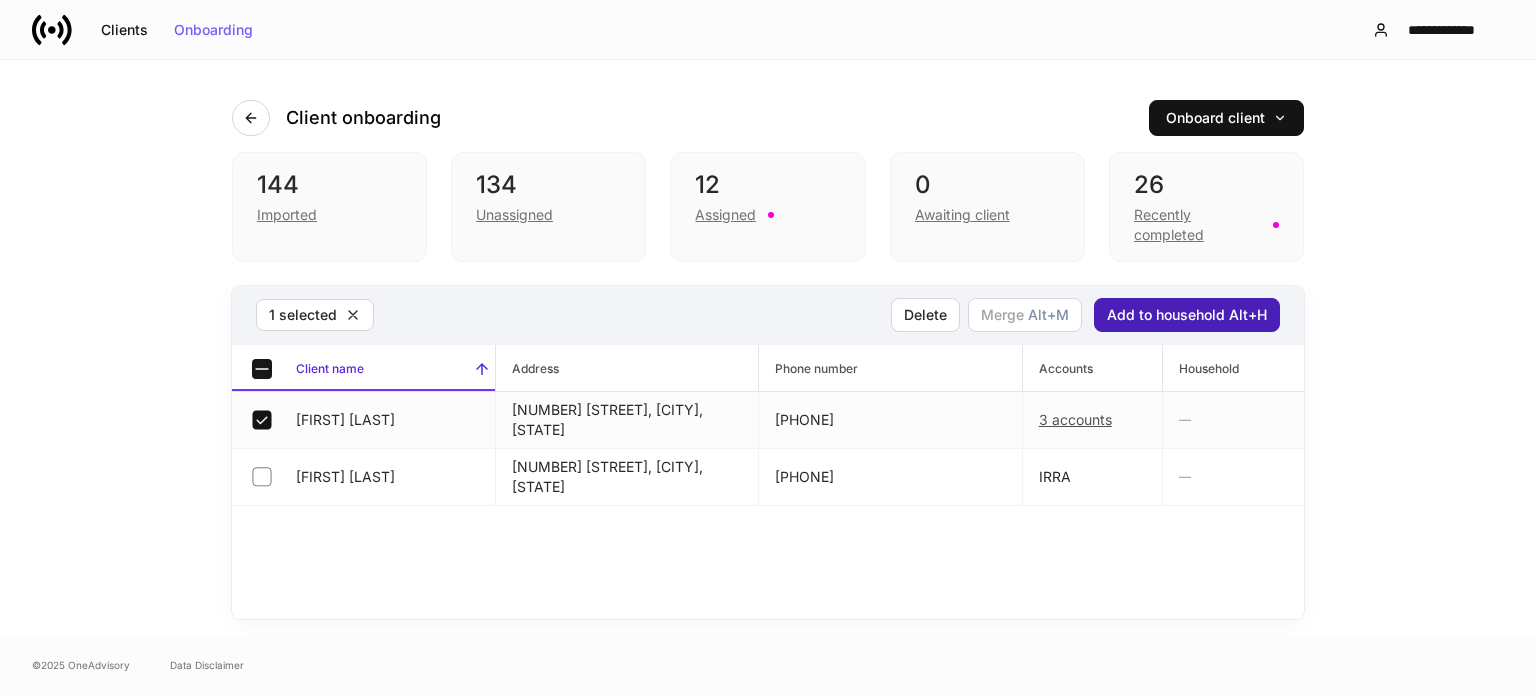 click on "Add to household Alt+H" at bounding box center [1187, 315] 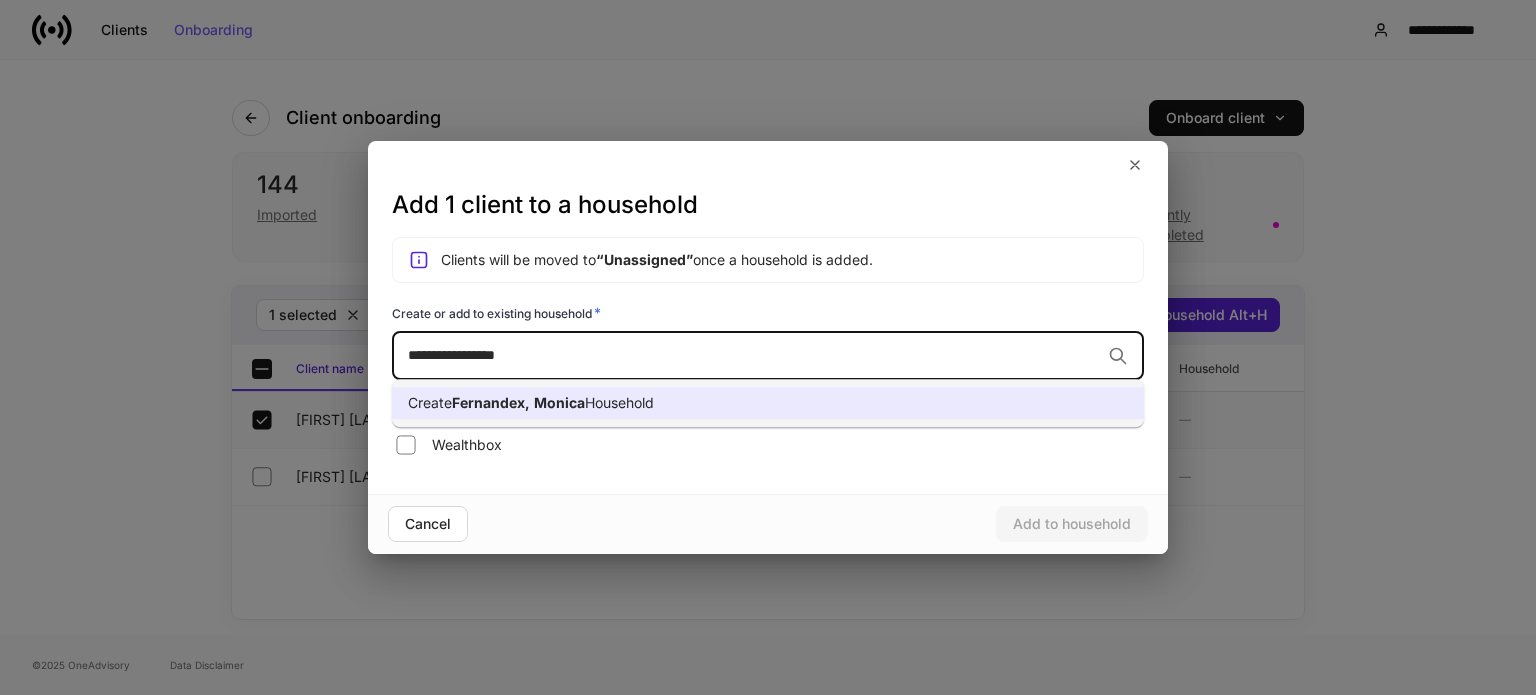 click on "**********" at bounding box center [754, 355] 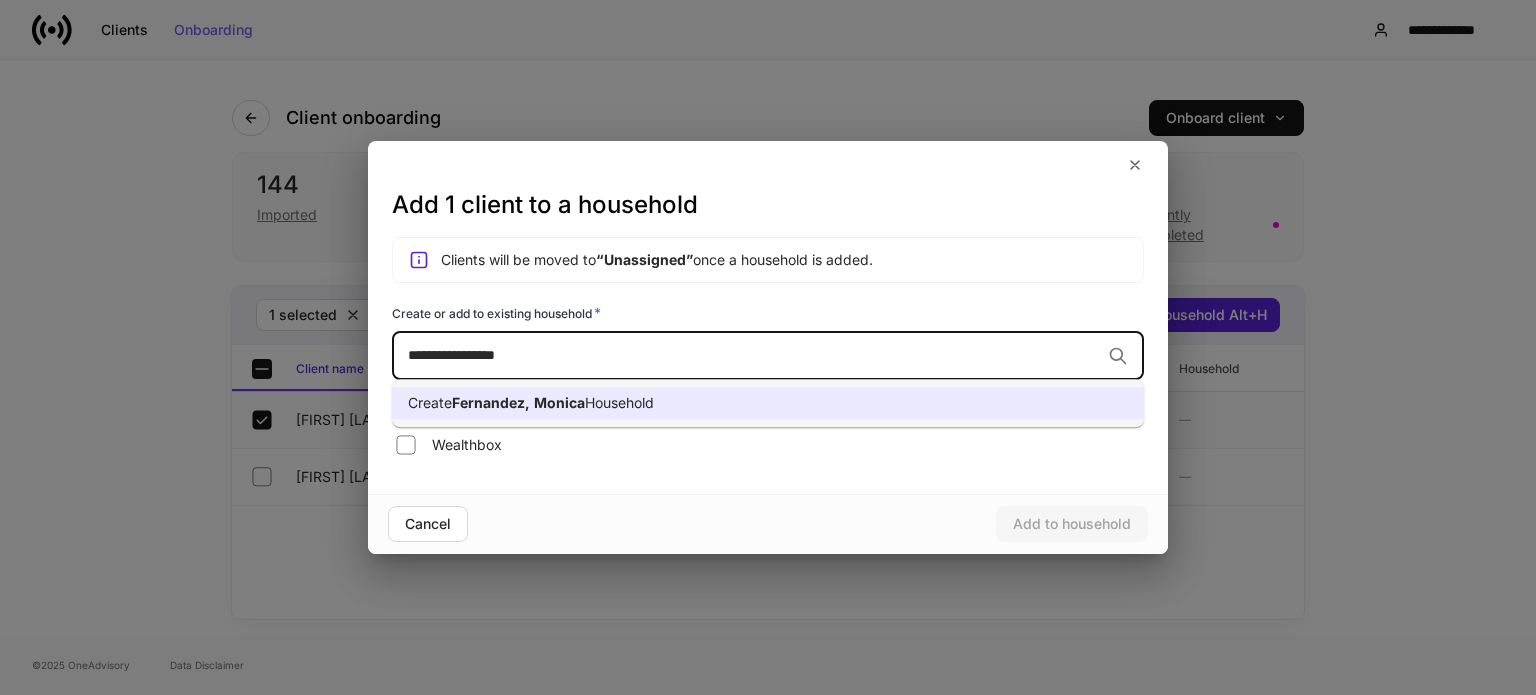 click on "Household" at bounding box center [619, 402] 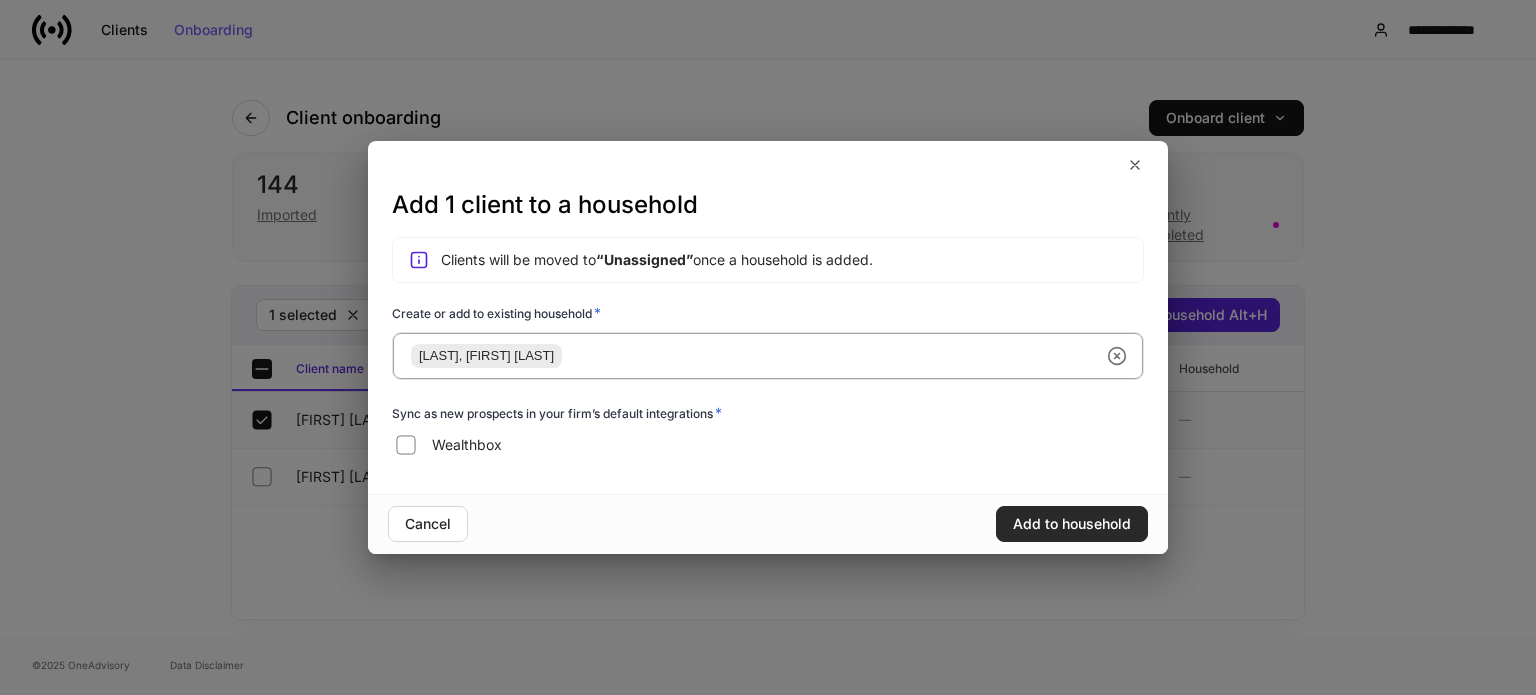 click on "Add to household" at bounding box center [1072, 524] 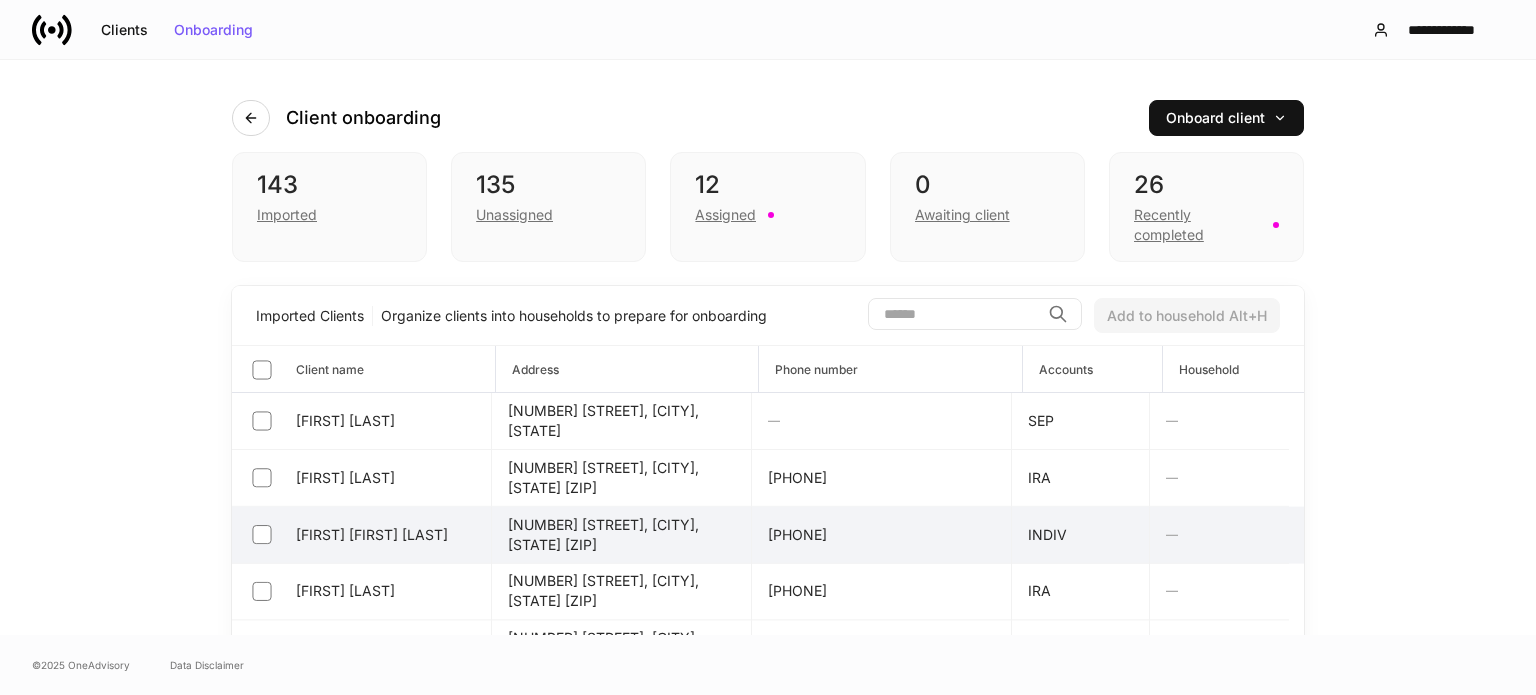 scroll, scrollTop: 0, scrollLeft: 0, axis: both 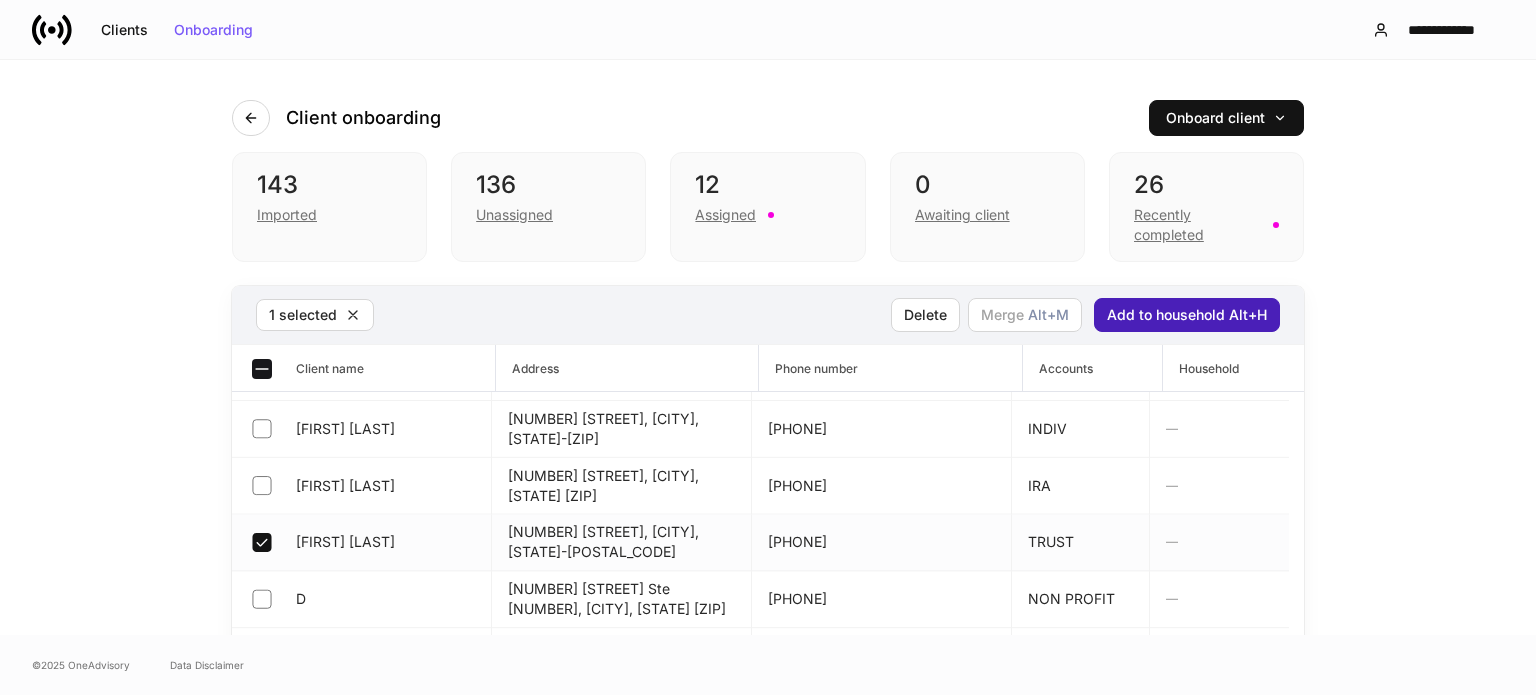 click on "Add to household Alt+H" at bounding box center (1187, 315) 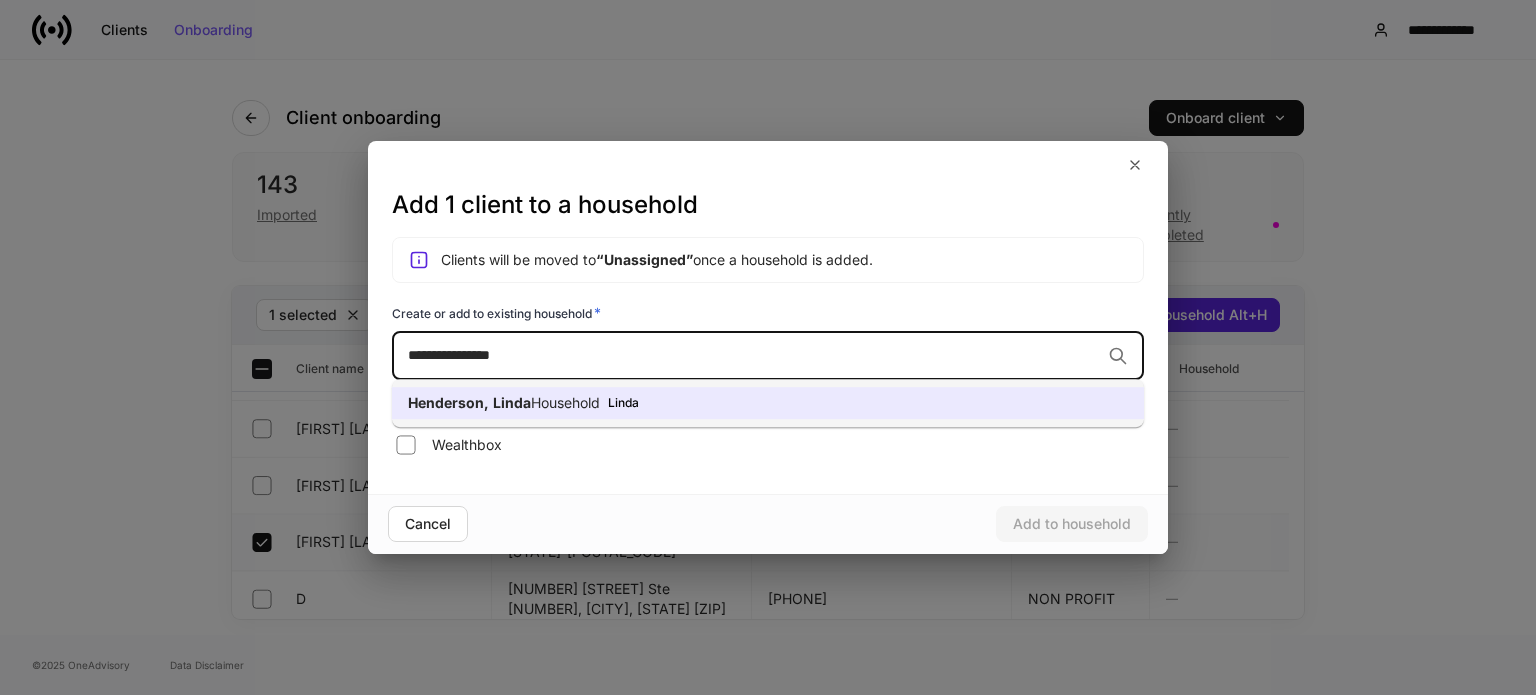 click on "[LAST],   [FIRST]  Household [FIRST]" at bounding box center [768, 403] 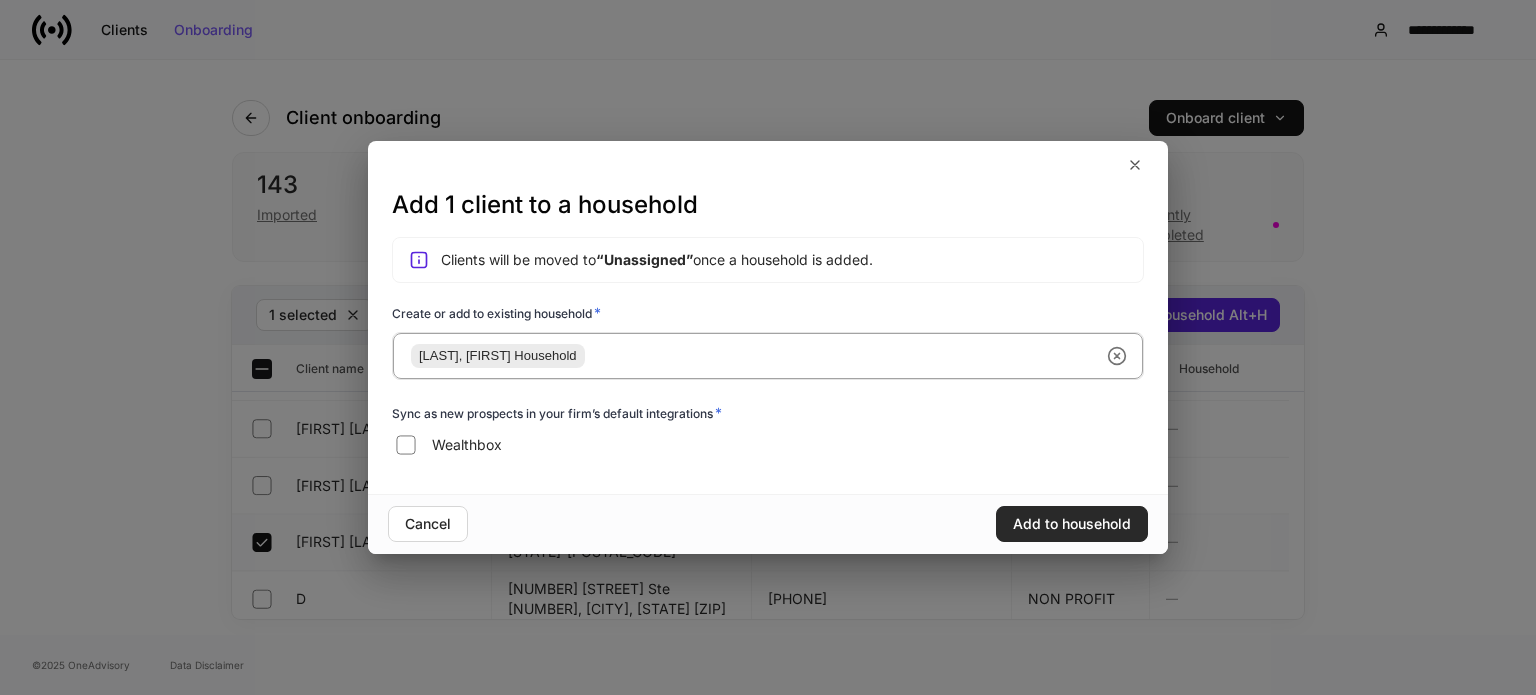 click on "Add to household" at bounding box center [1072, 524] 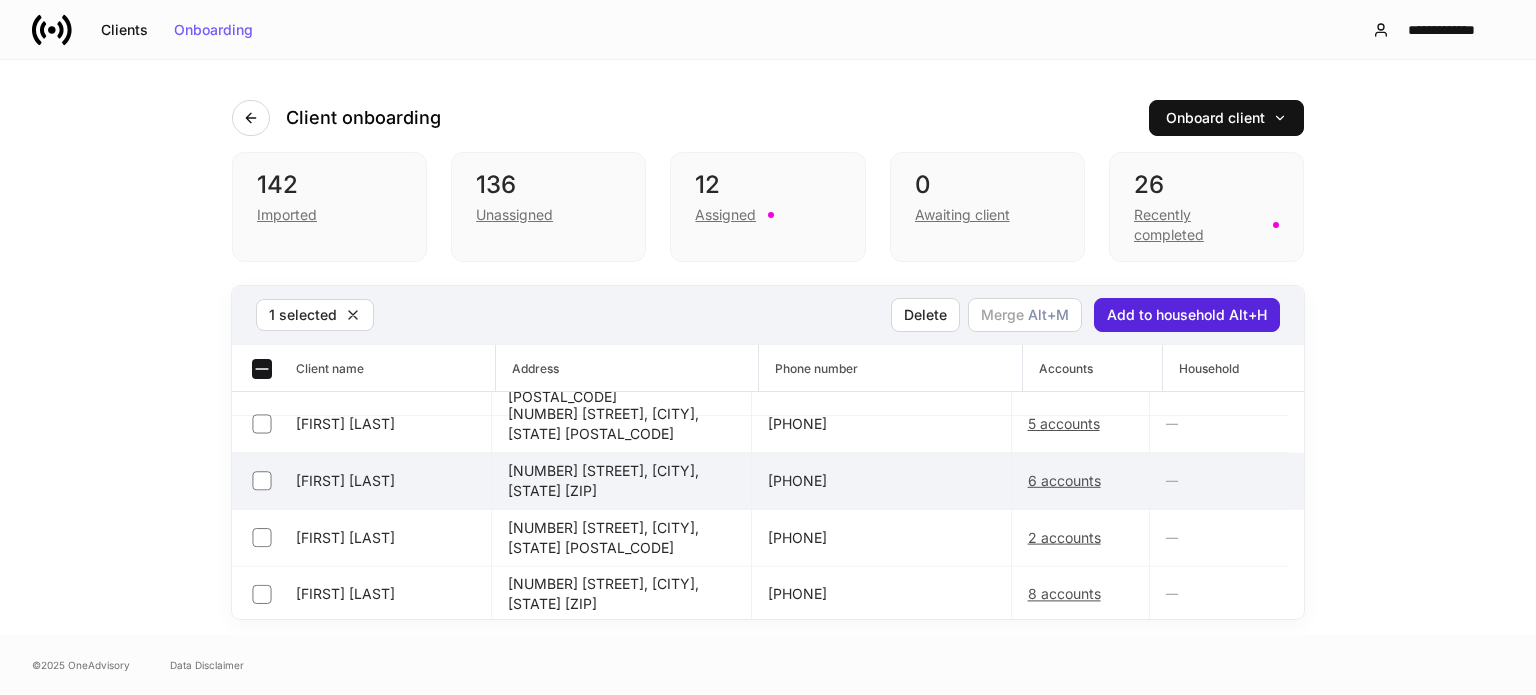 scroll, scrollTop: 3400, scrollLeft: 0, axis: vertical 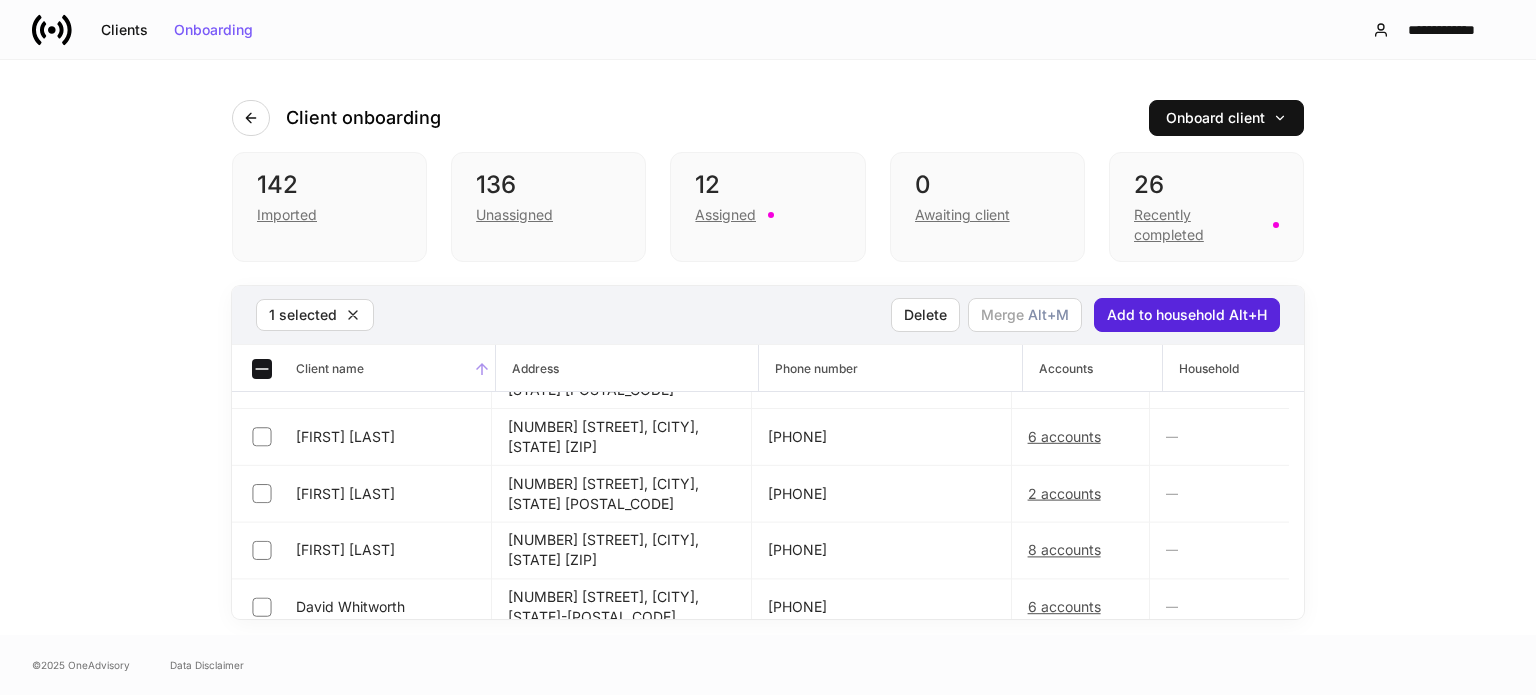 click on "Client name" at bounding box center [363, 368] 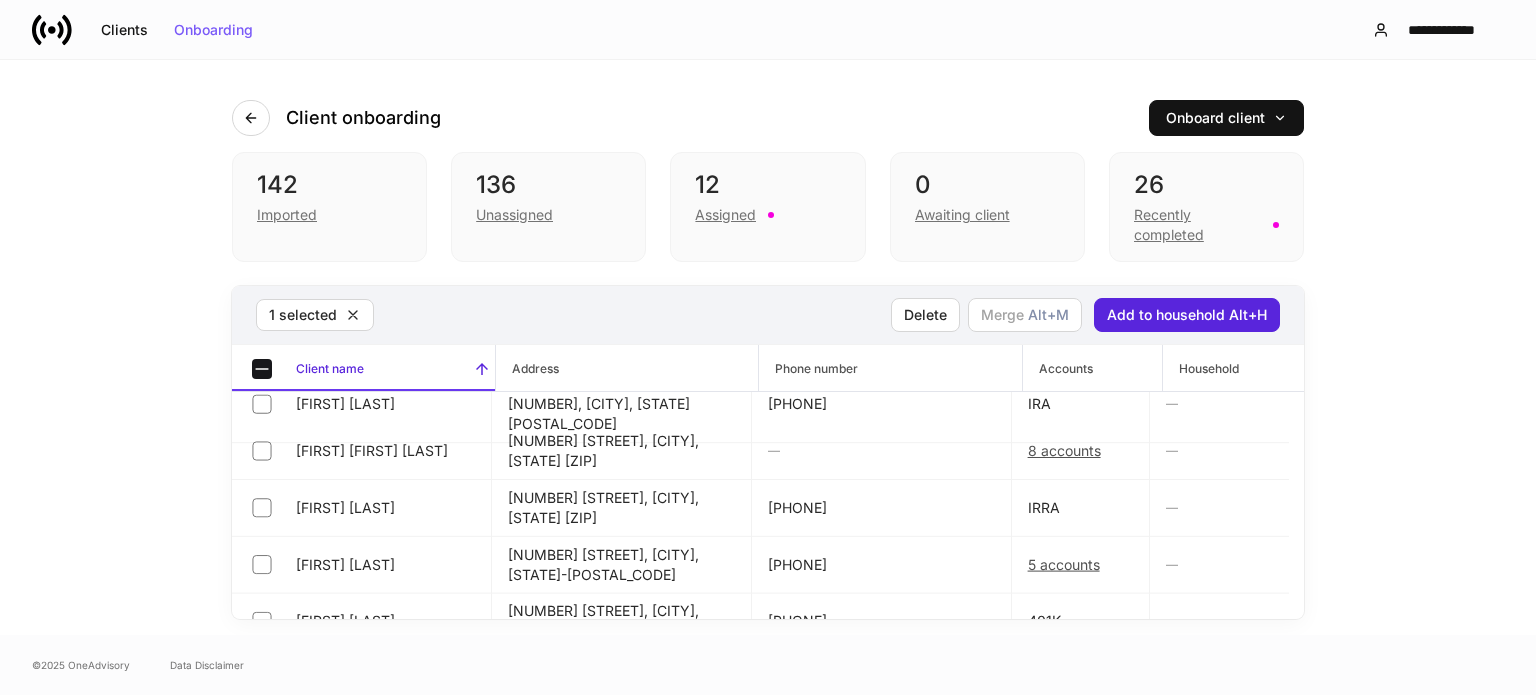scroll, scrollTop: 5600, scrollLeft: 0, axis: vertical 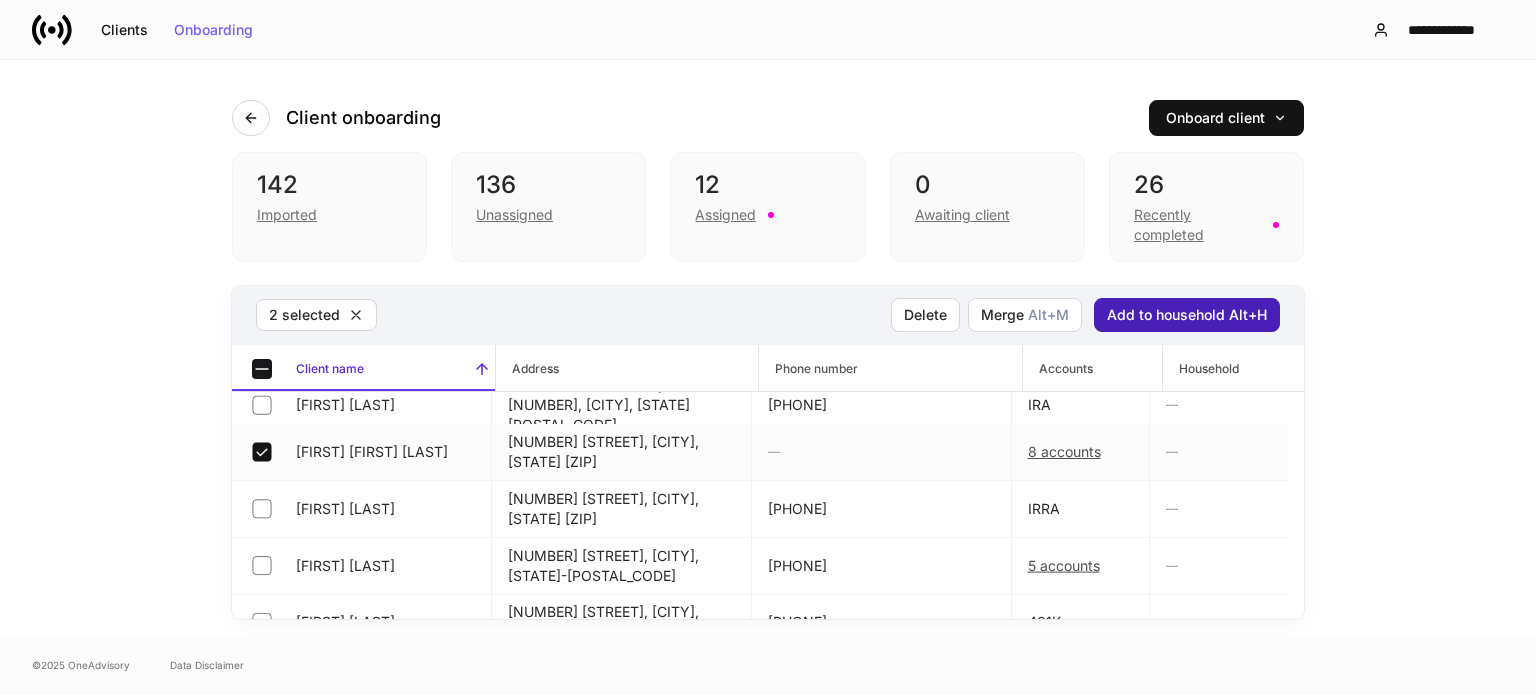 click on "Add to household Alt+H" at bounding box center [1187, 315] 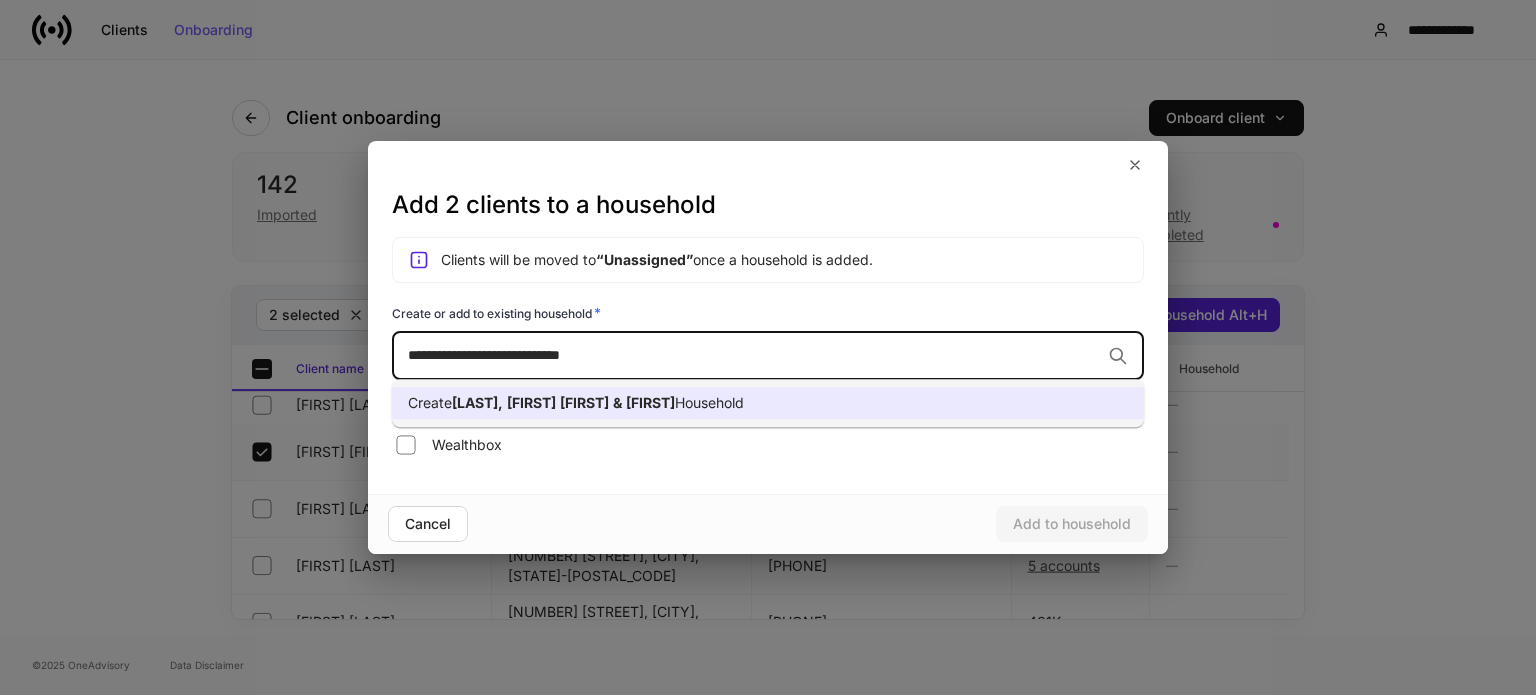 click on "Create  O'Gorman,   Paul   Keith   &   Eleanor  Household" at bounding box center (768, 403) 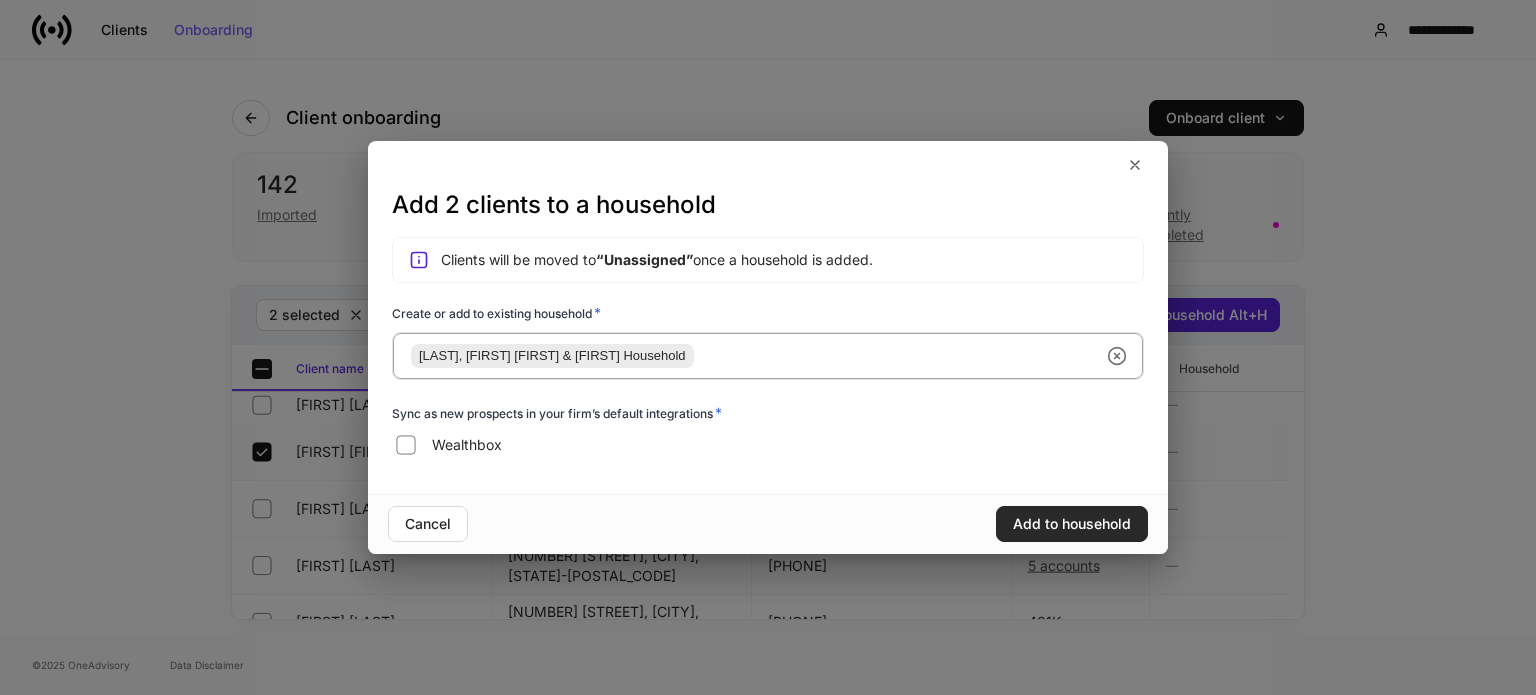 click on "Add to household" at bounding box center (1072, 524) 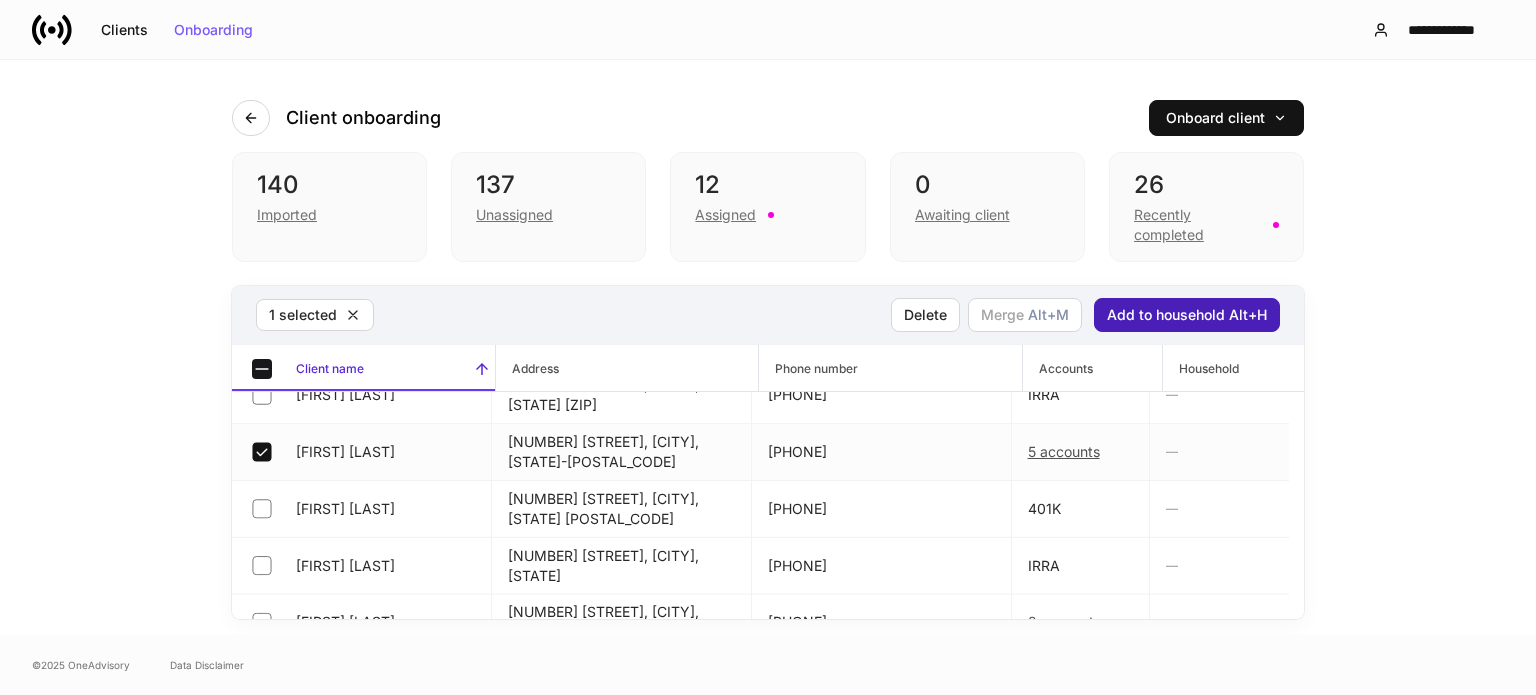 click on "Add to household Alt+H" at bounding box center [1187, 315] 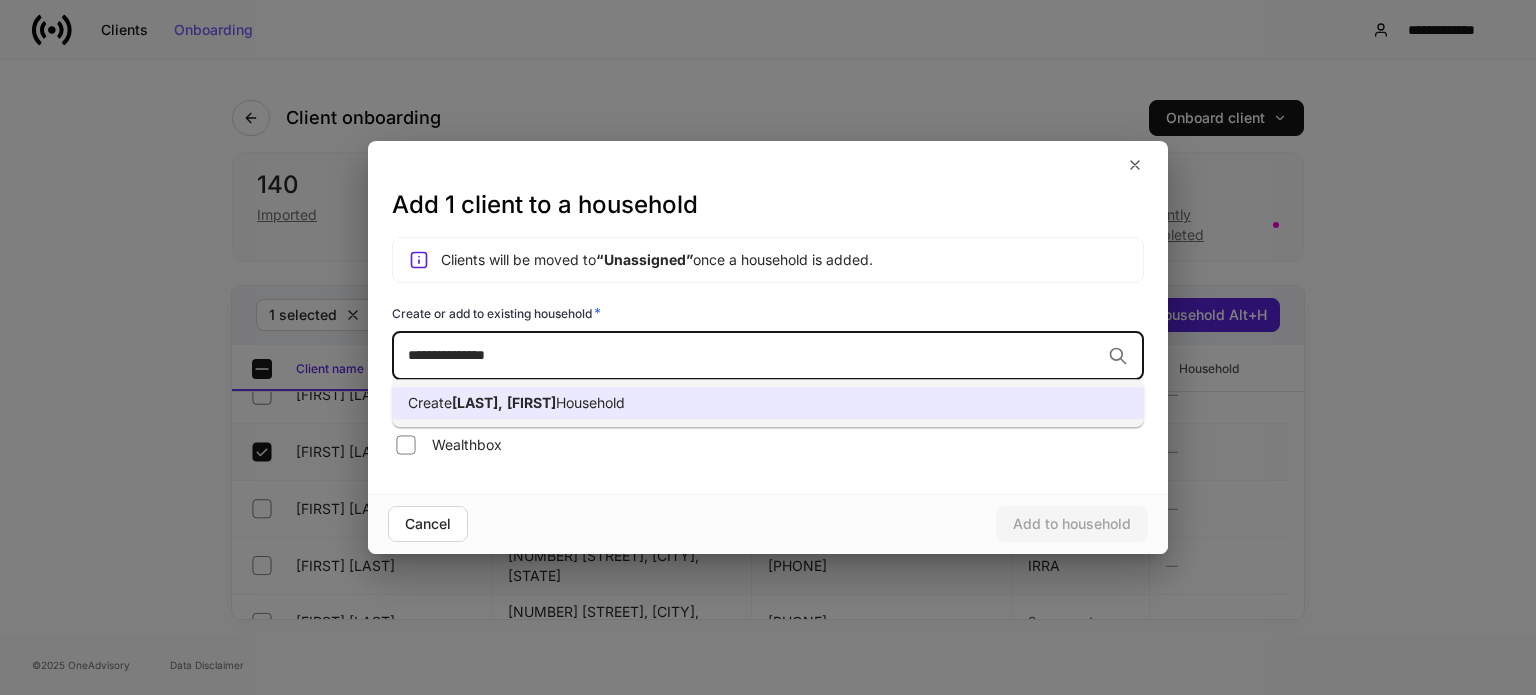 click on "Pauline" at bounding box center (531, 402) 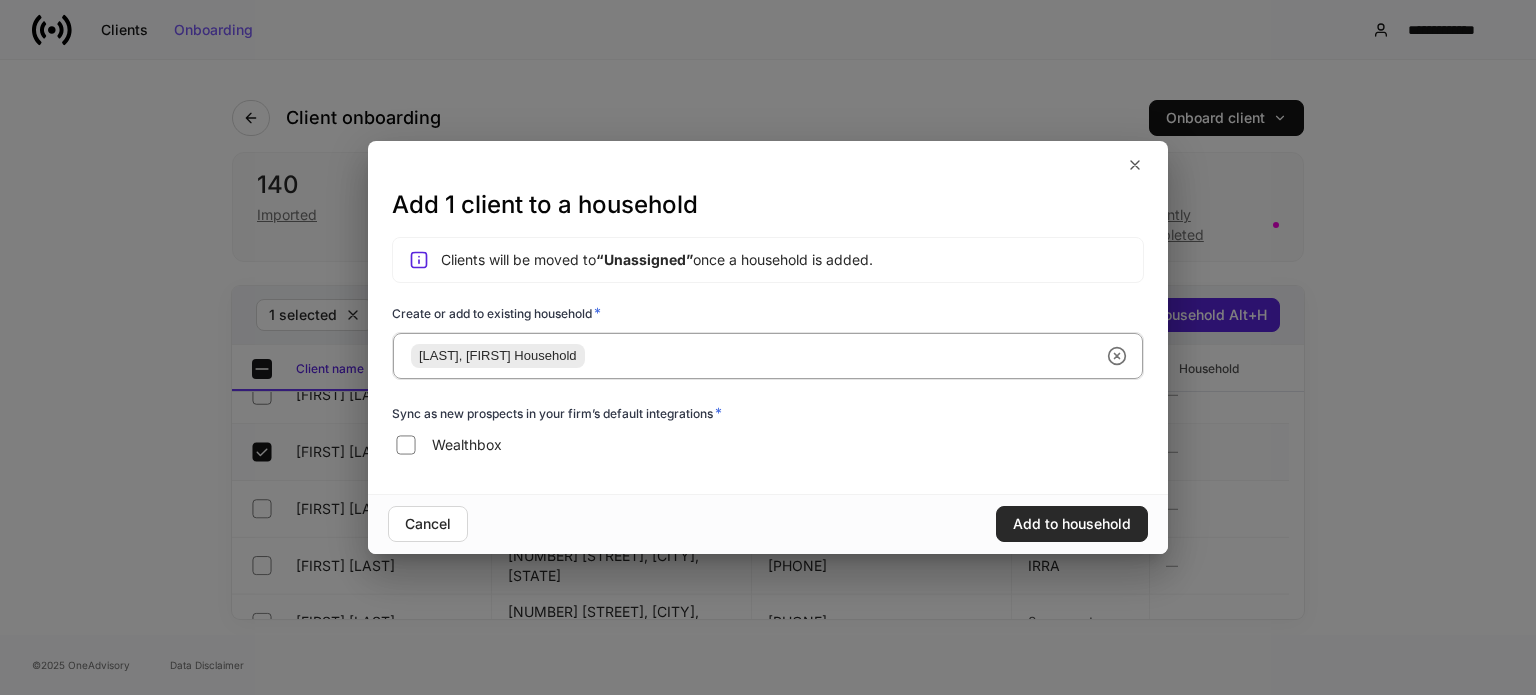 click on "Add to household" at bounding box center [1072, 524] 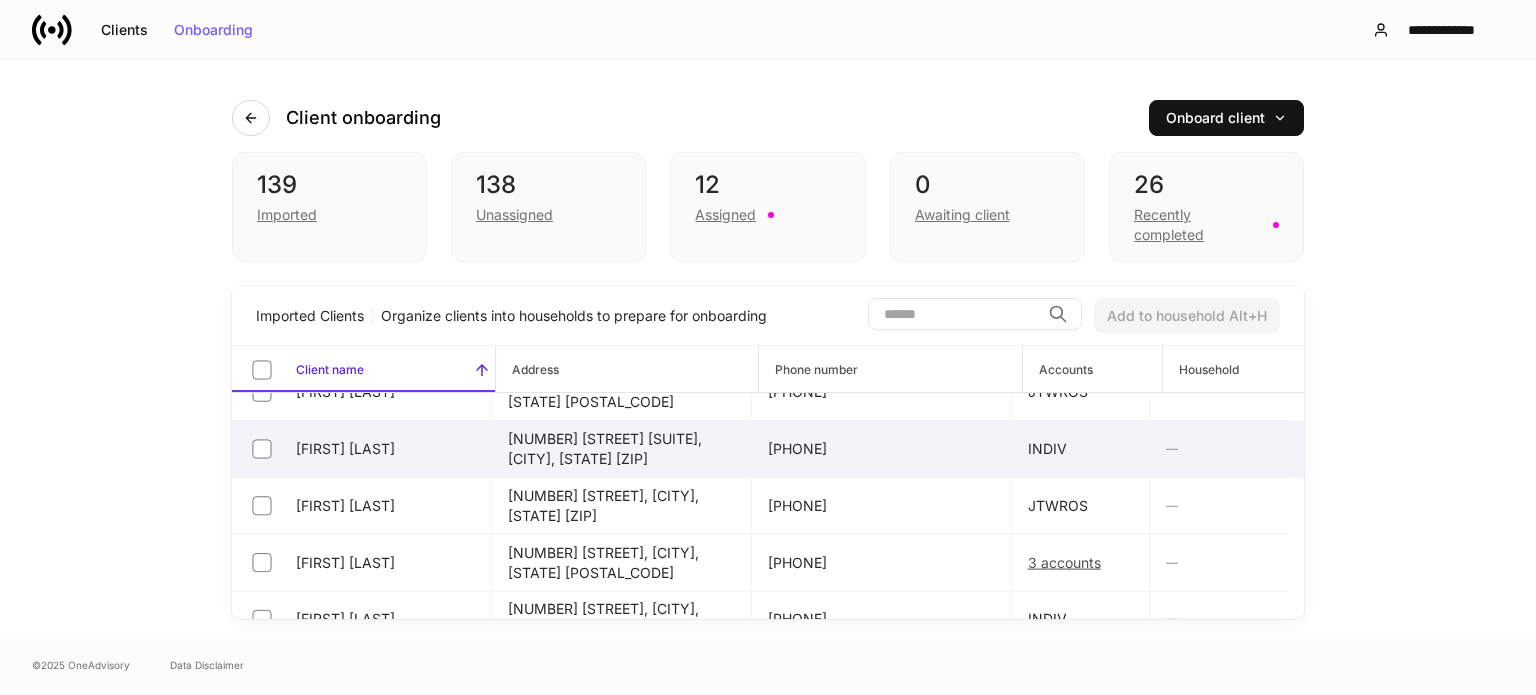 scroll, scrollTop: 7596, scrollLeft: 0, axis: vertical 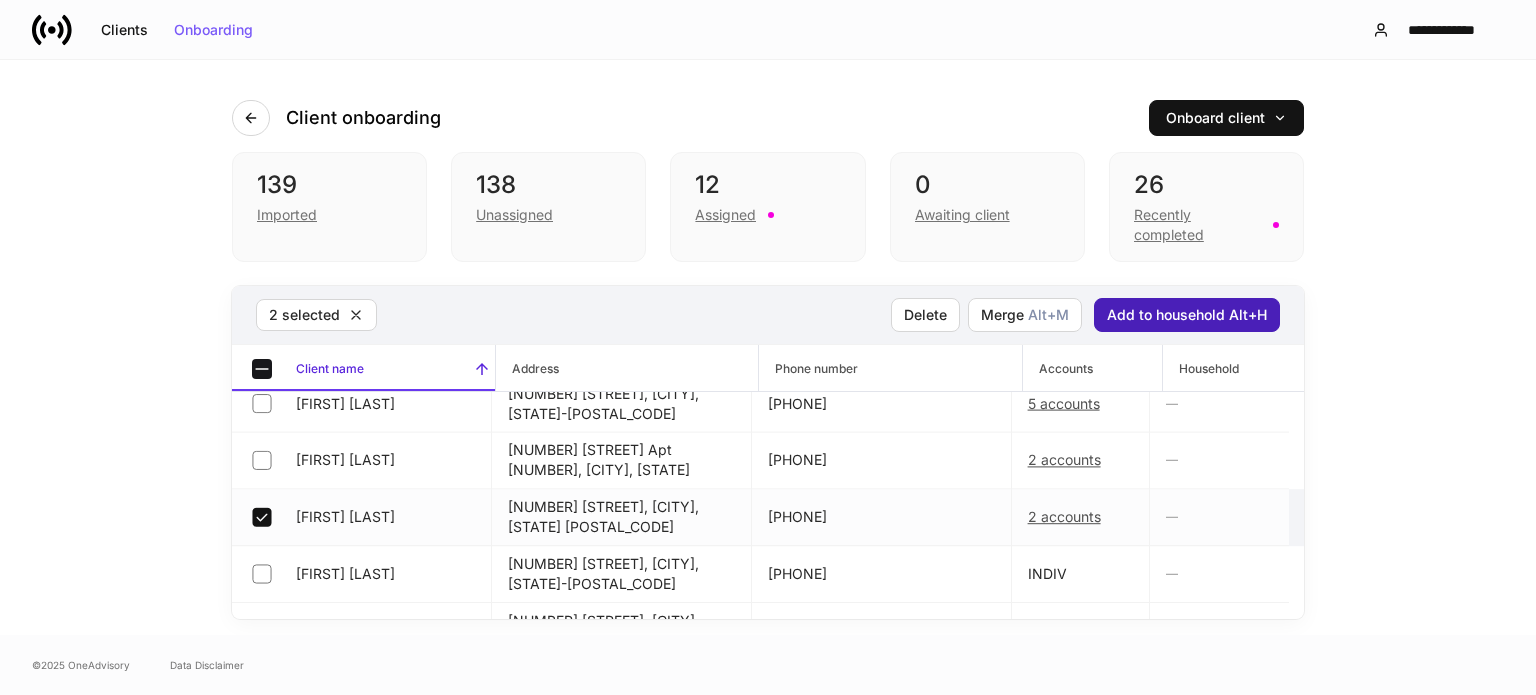 click on "Add to household Alt+H" at bounding box center [1187, 315] 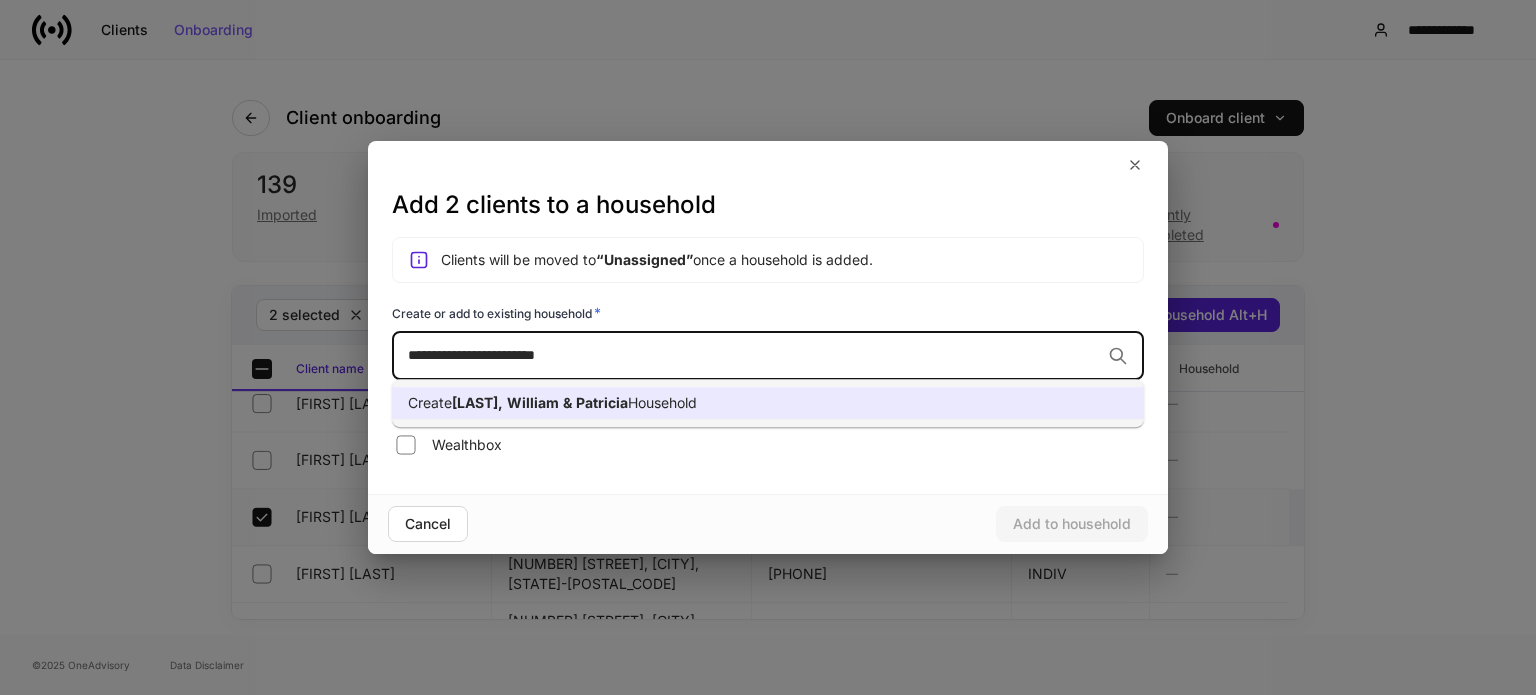 click on "Create  Seitz,   William   &   Patricia  Household" at bounding box center [768, 403] 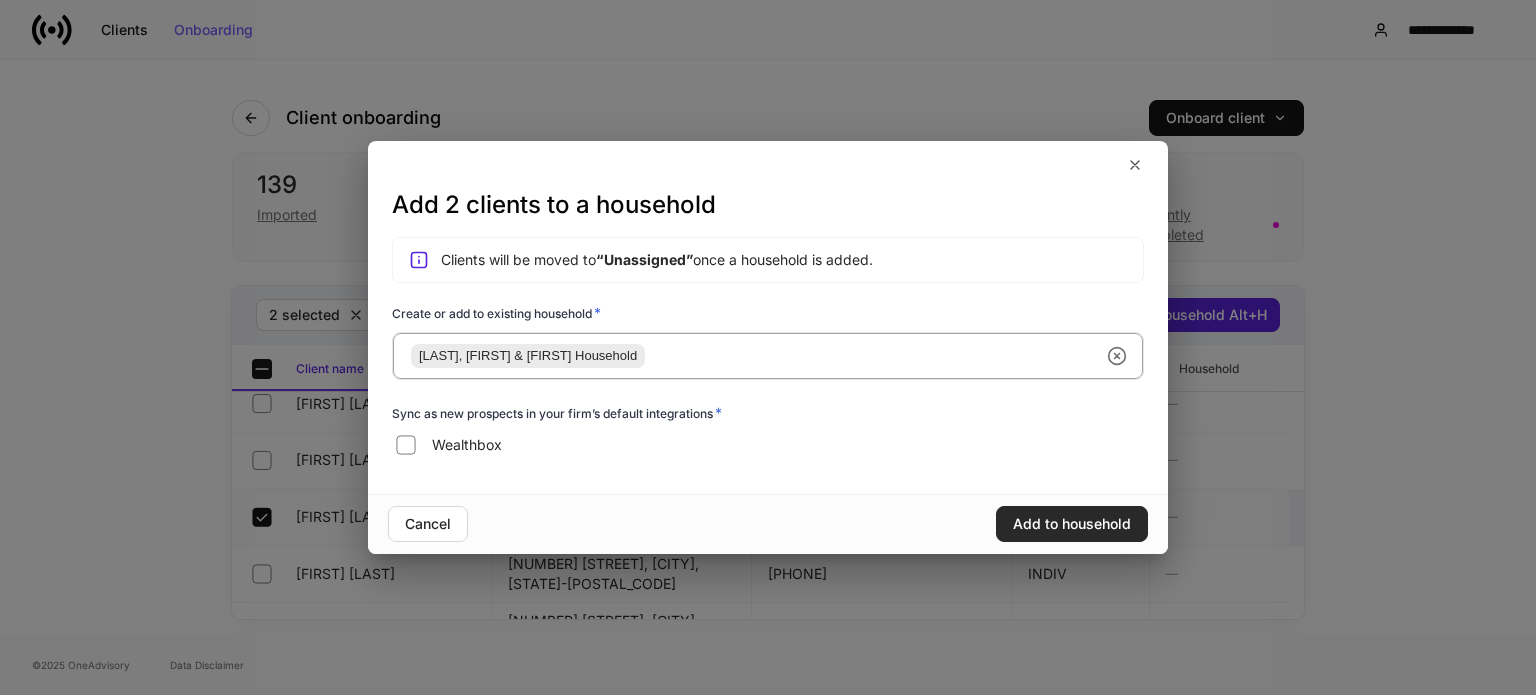 click on "Add to household" at bounding box center (1072, 524) 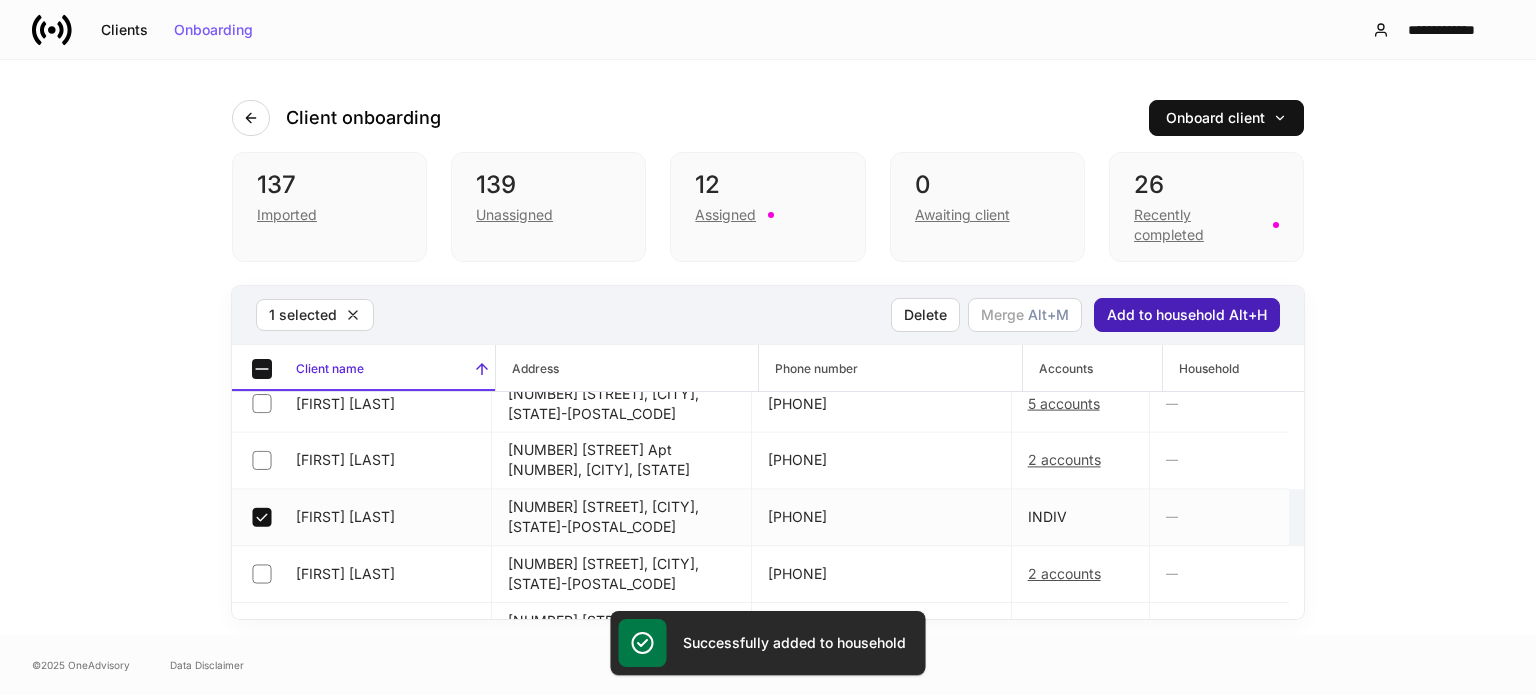 click on "Add to household Alt+H" at bounding box center (1187, 315) 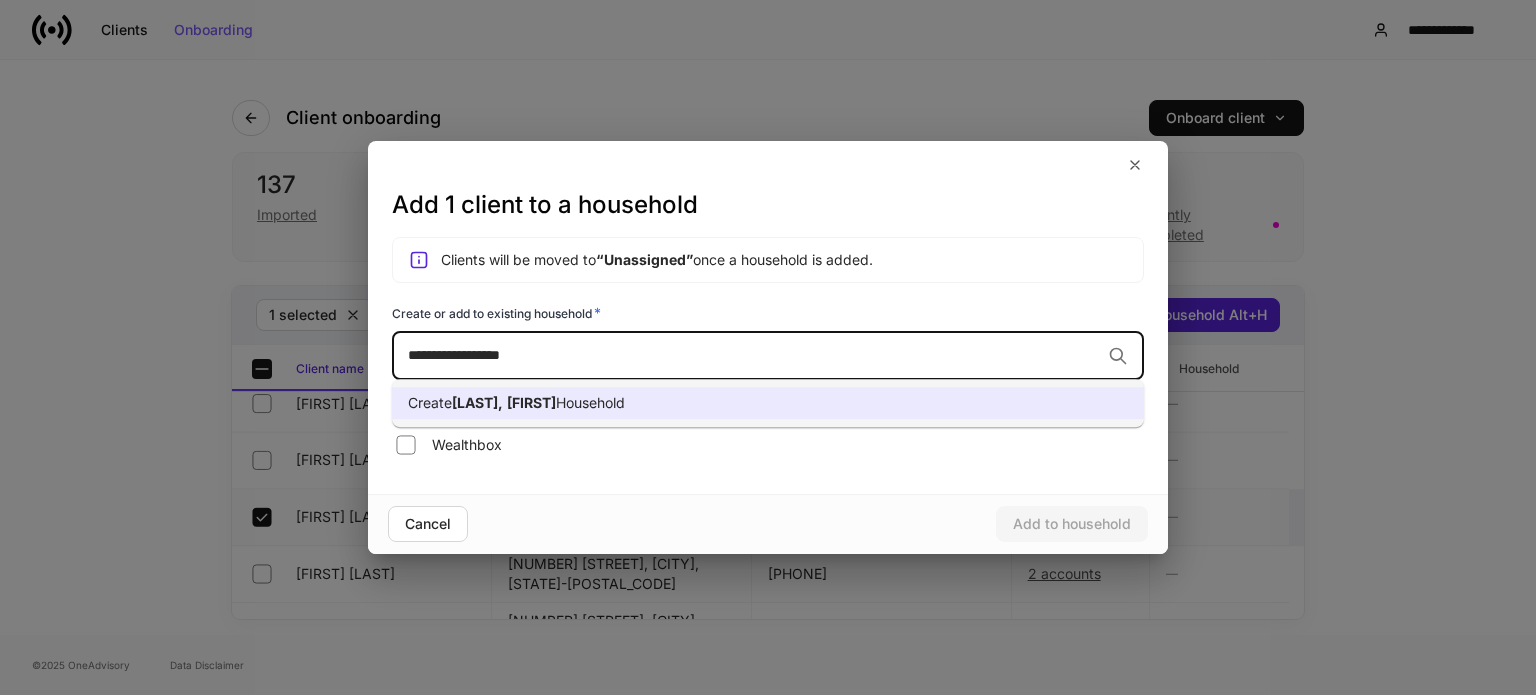 click on "**********" at bounding box center (754, 355) 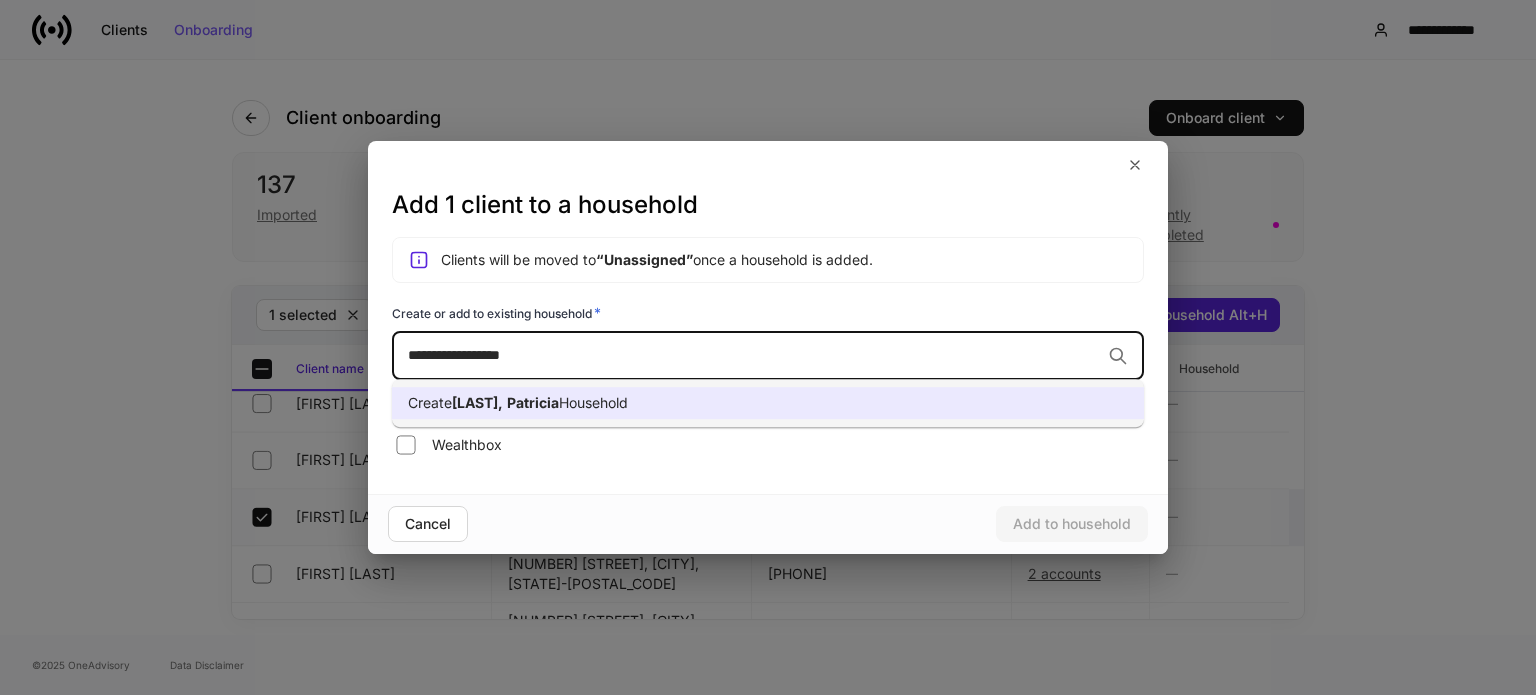 click on "Create  Smothers,   Patricia  Household" at bounding box center (768, 403) 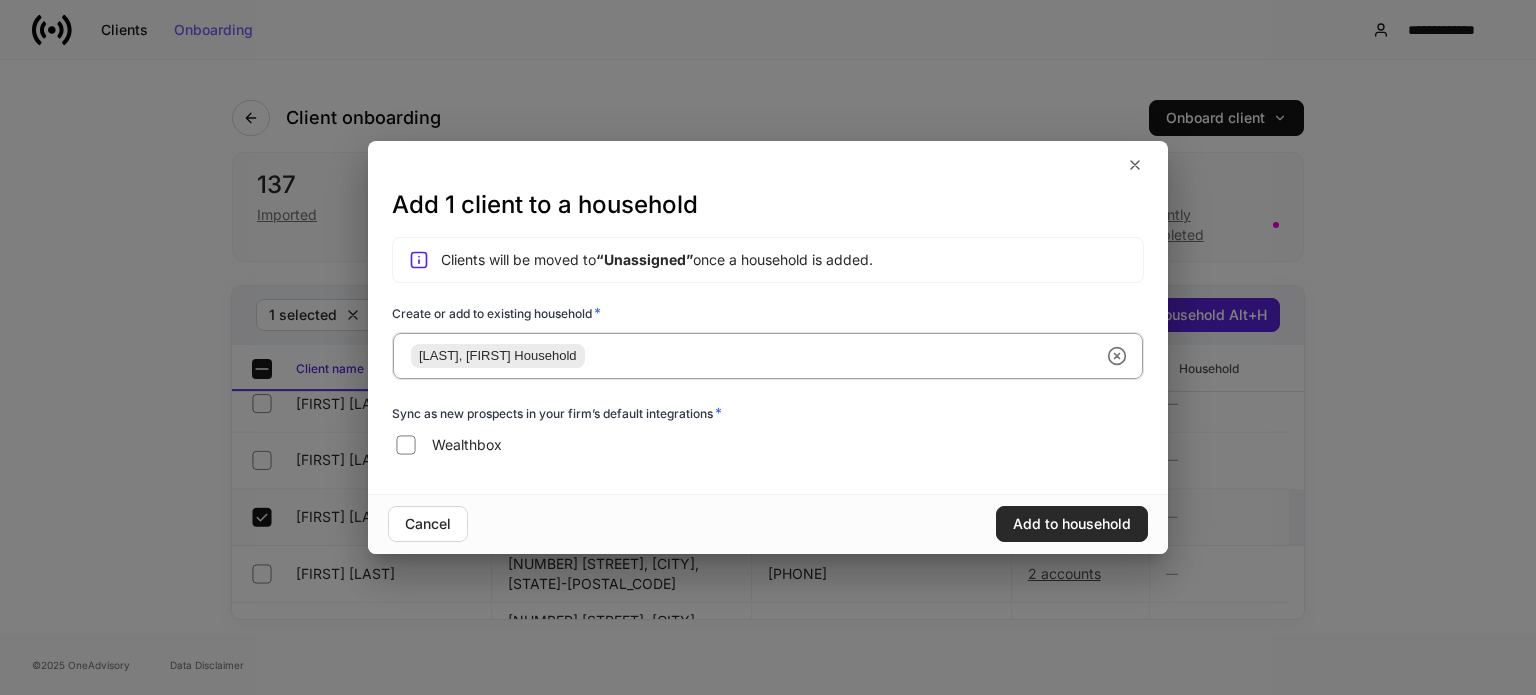 click on "Add to household" at bounding box center [1072, 524] 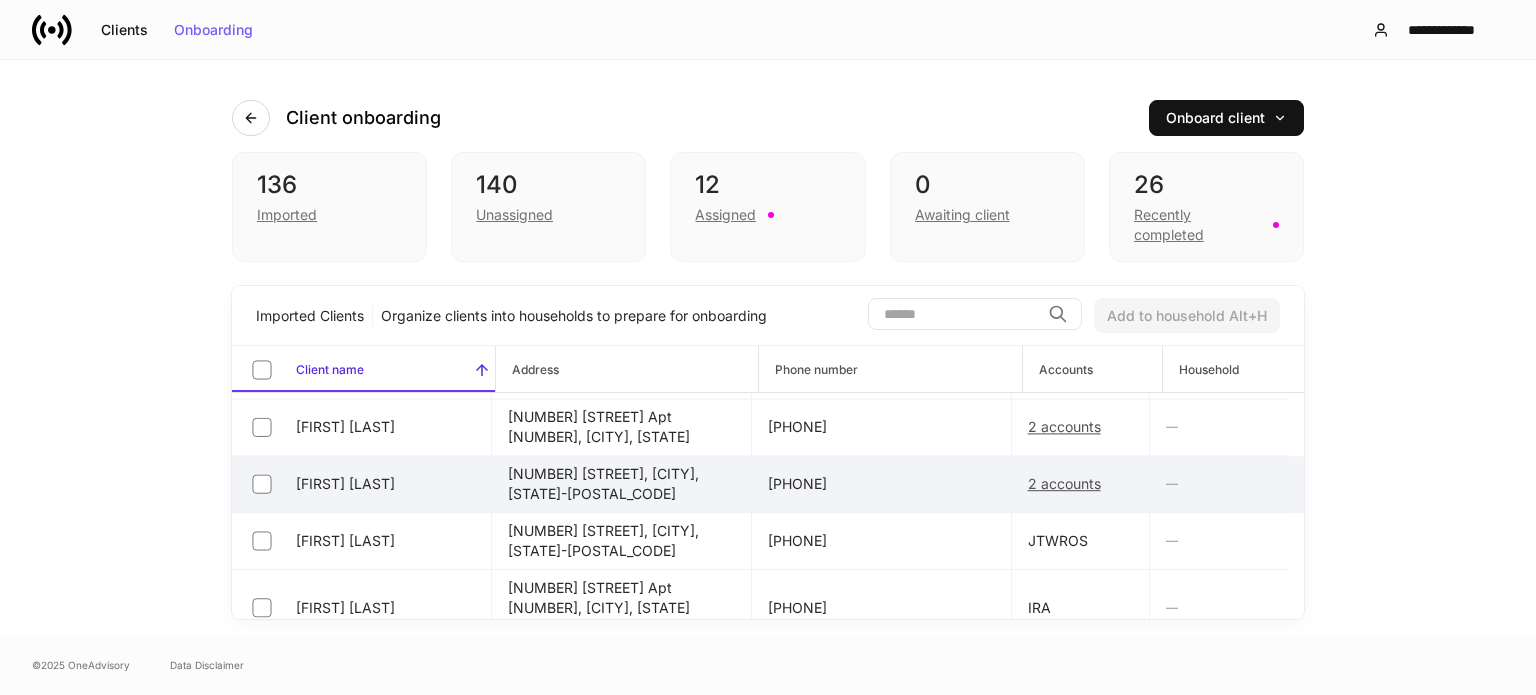 scroll, scrollTop: 5194, scrollLeft: 0, axis: vertical 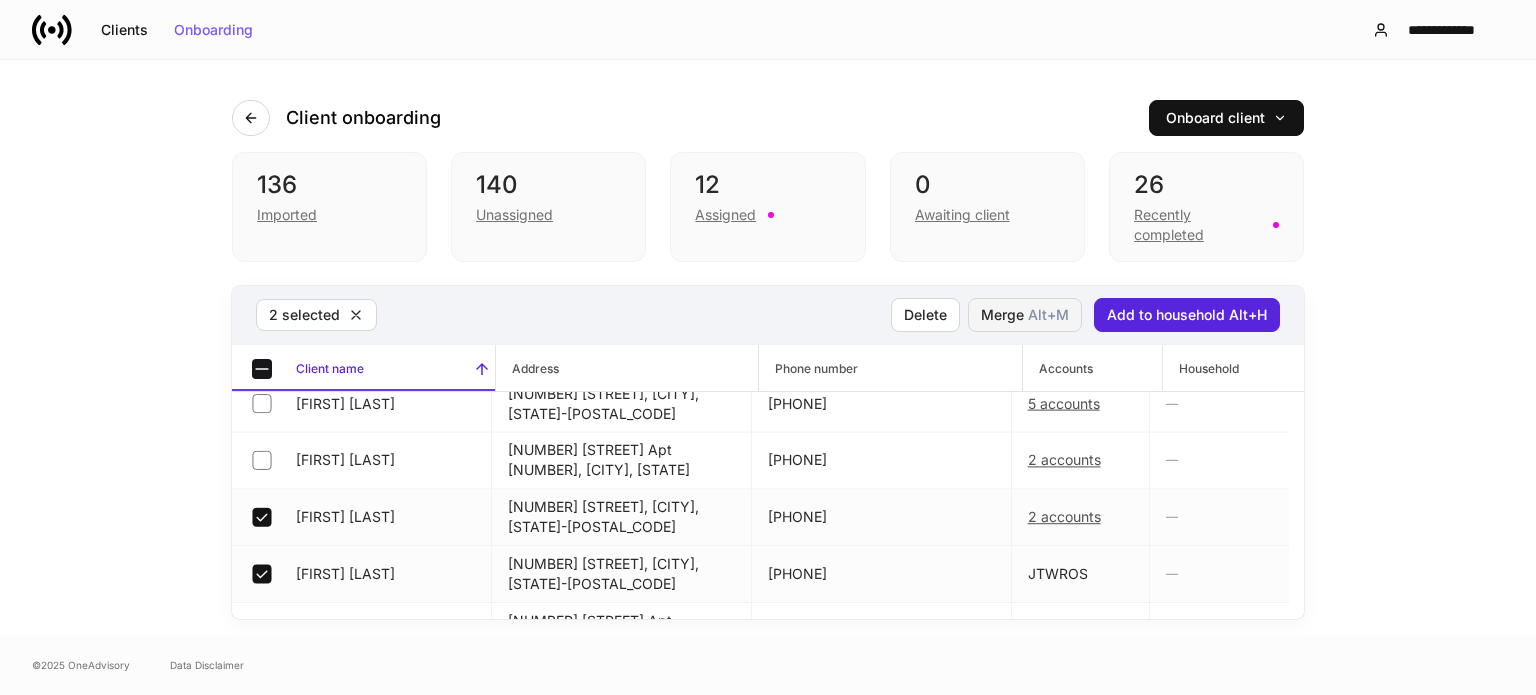 click on "Merge Alt+ M" at bounding box center (1025, 315) 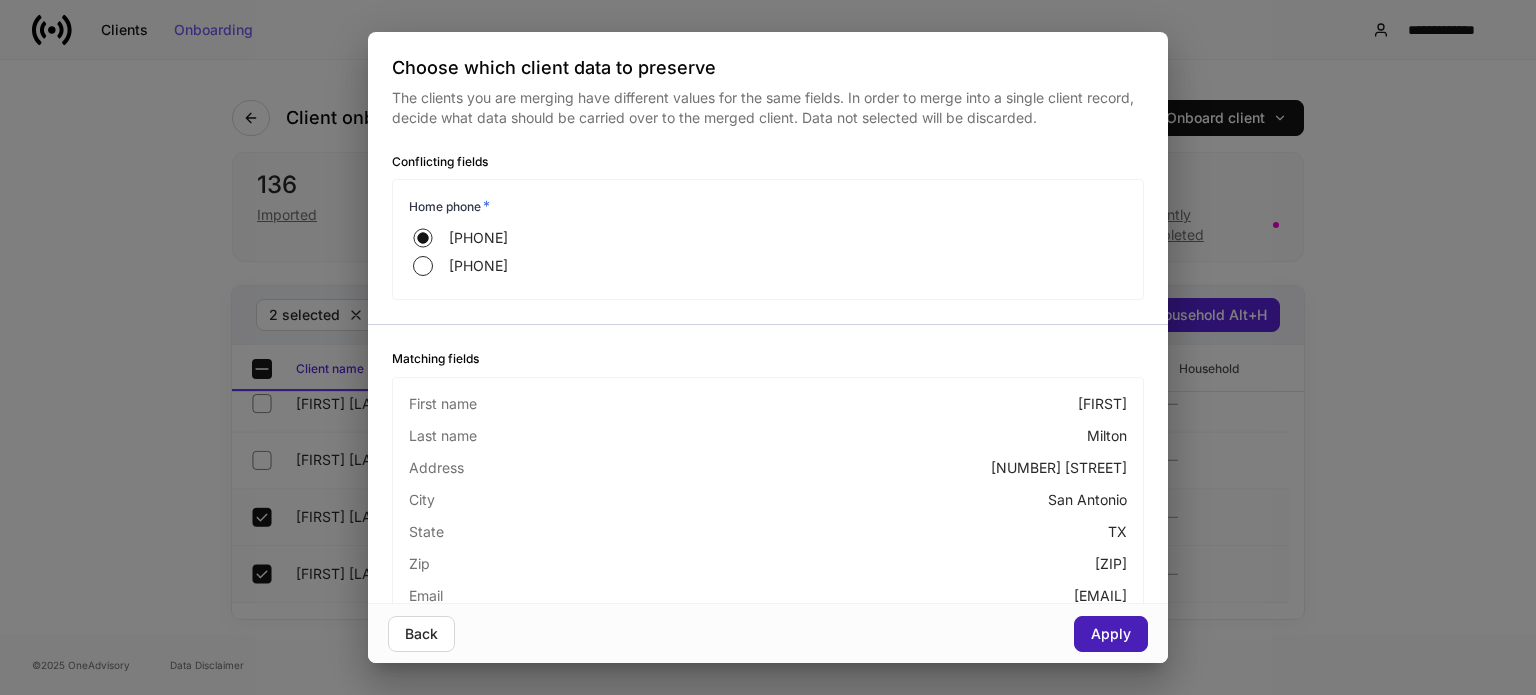 click on "Apply" at bounding box center [1111, 634] 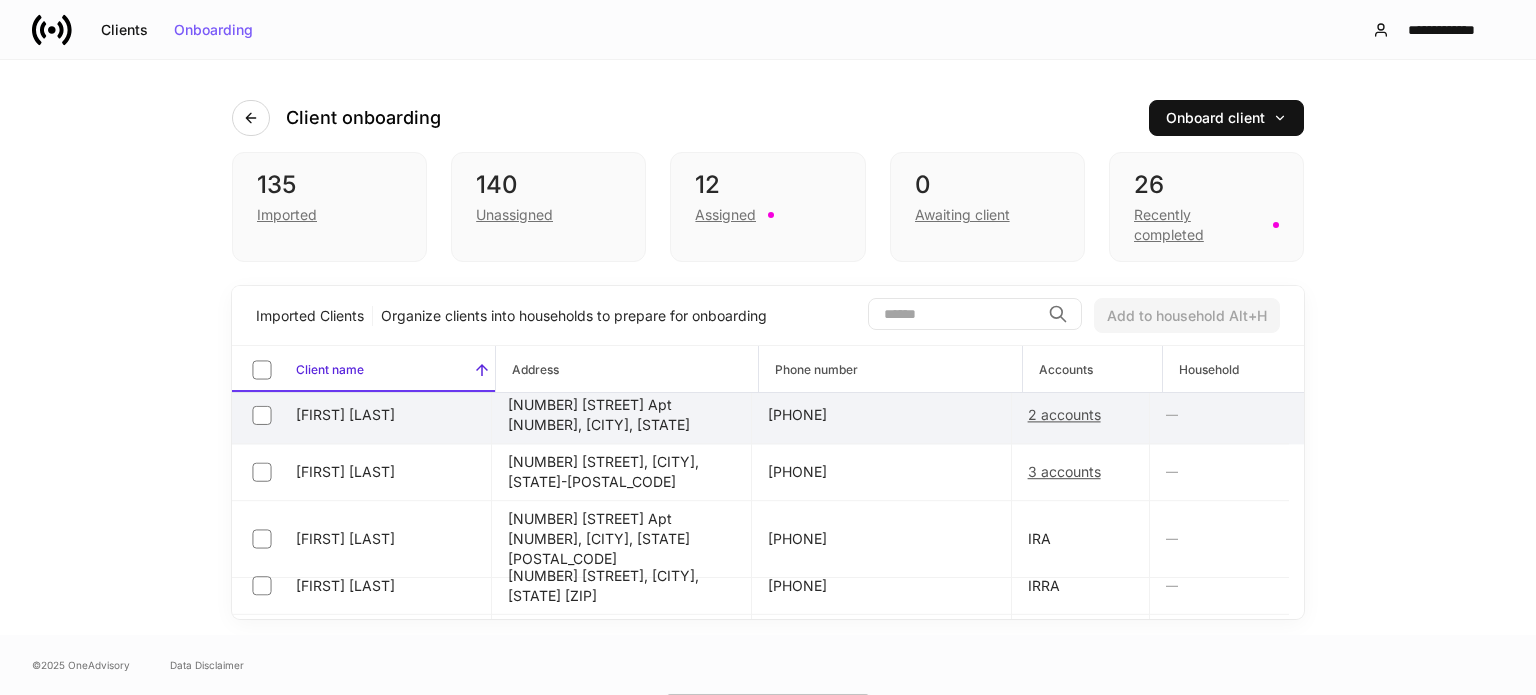 scroll, scrollTop: 5194, scrollLeft: 0, axis: vertical 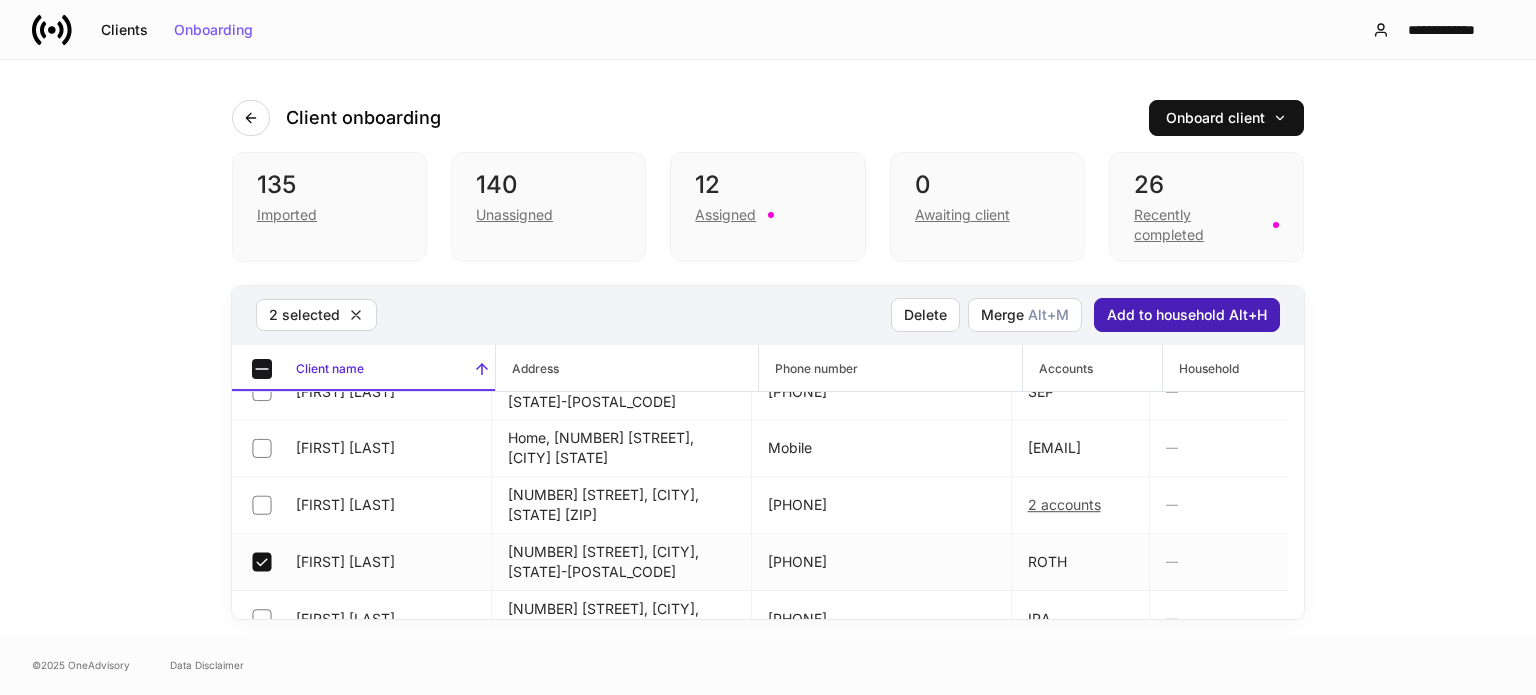 click on "Add to household Alt+H" at bounding box center (1187, 315) 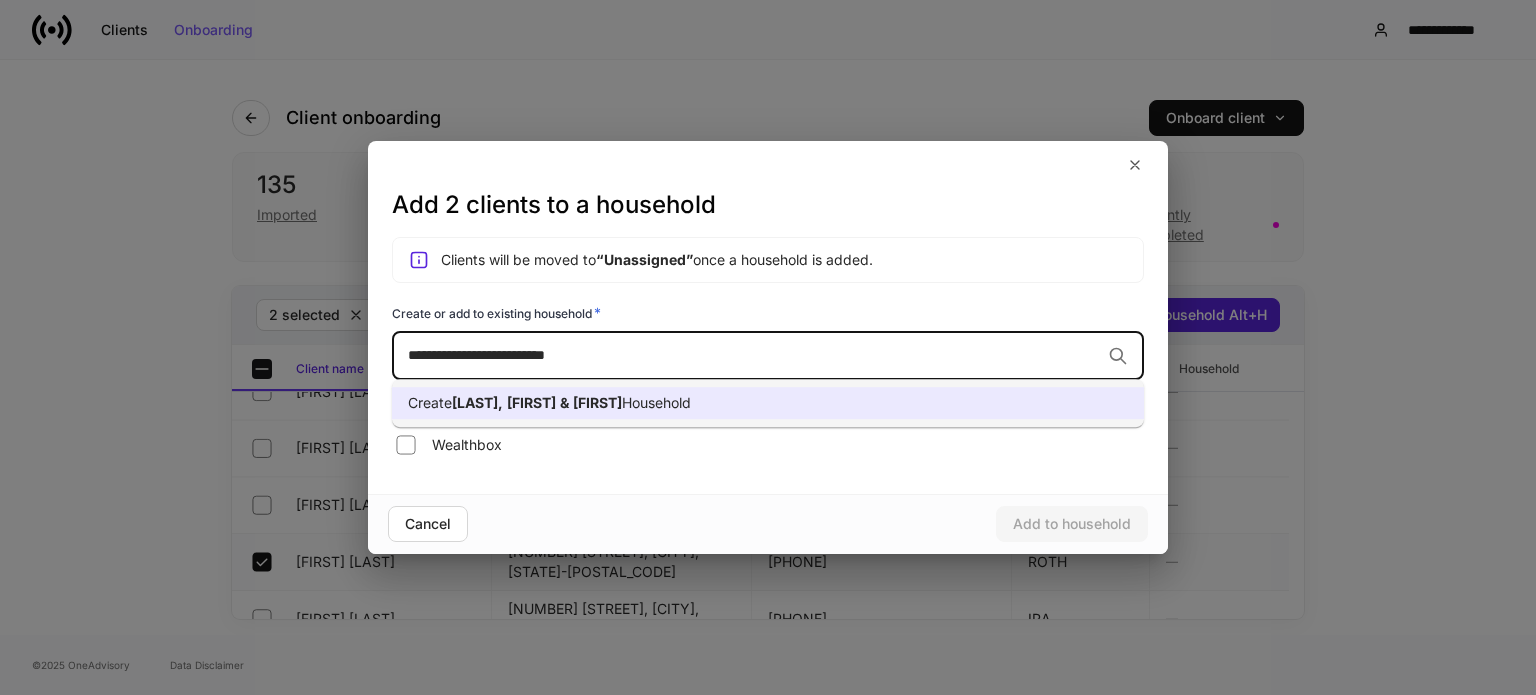 click on "Constance" at bounding box center [597, 402] 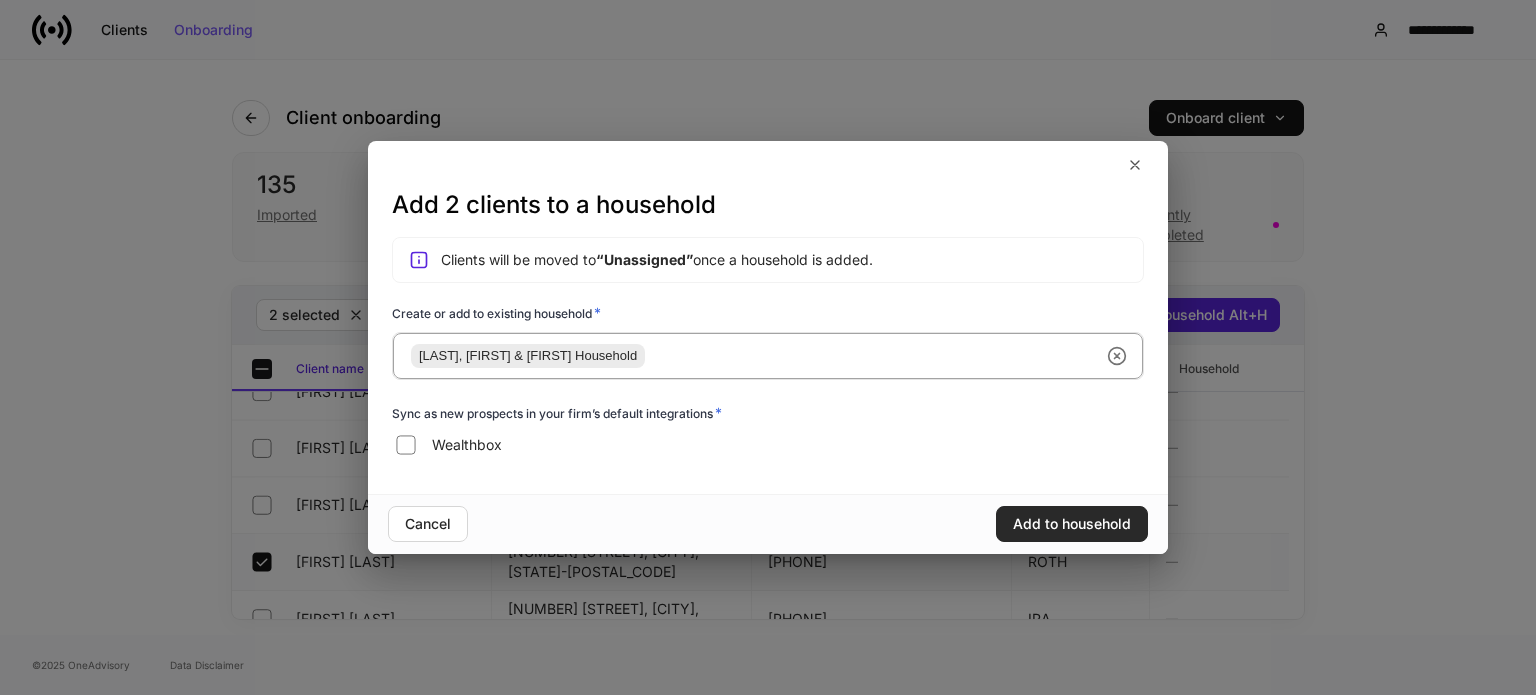 click on "Add to household" at bounding box center [1072, 524] 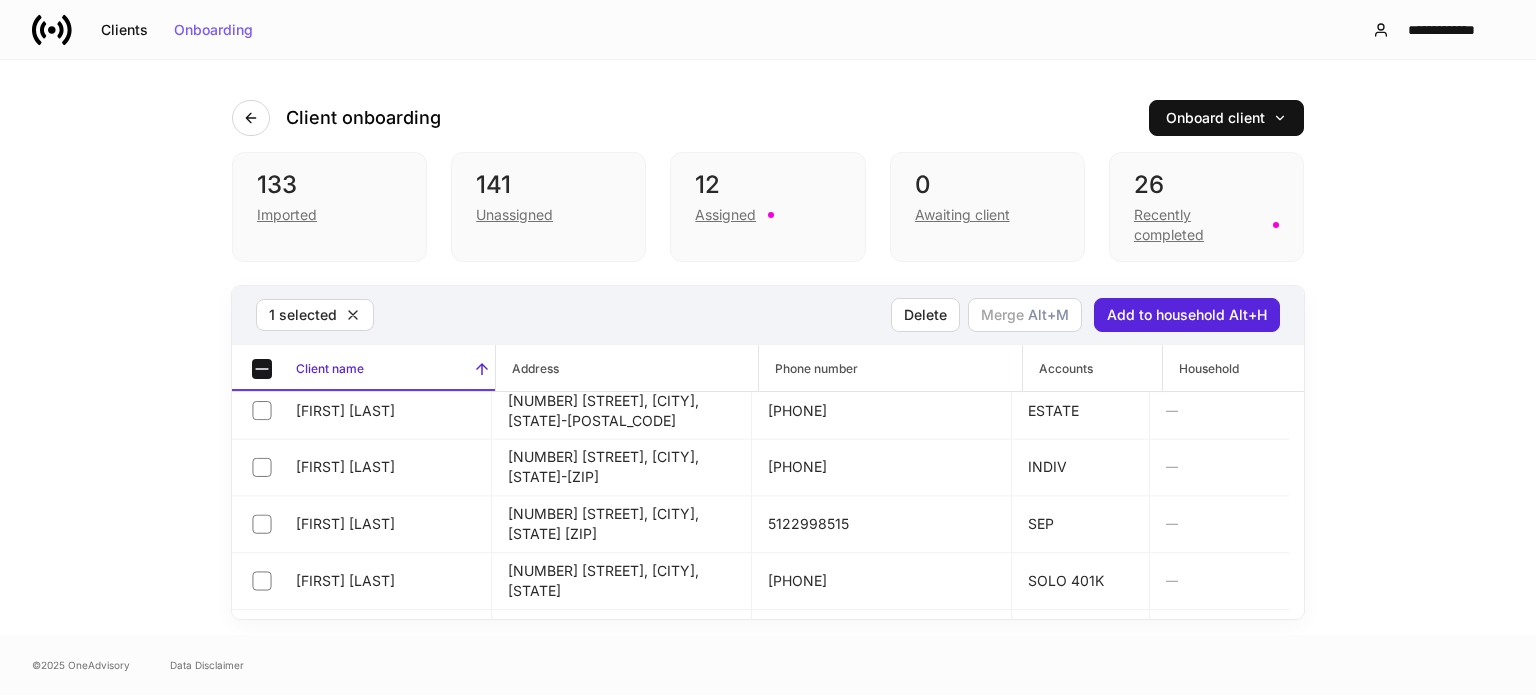 scroll, scrollTop: 3226, scrollLeft: 0, axis: vertical 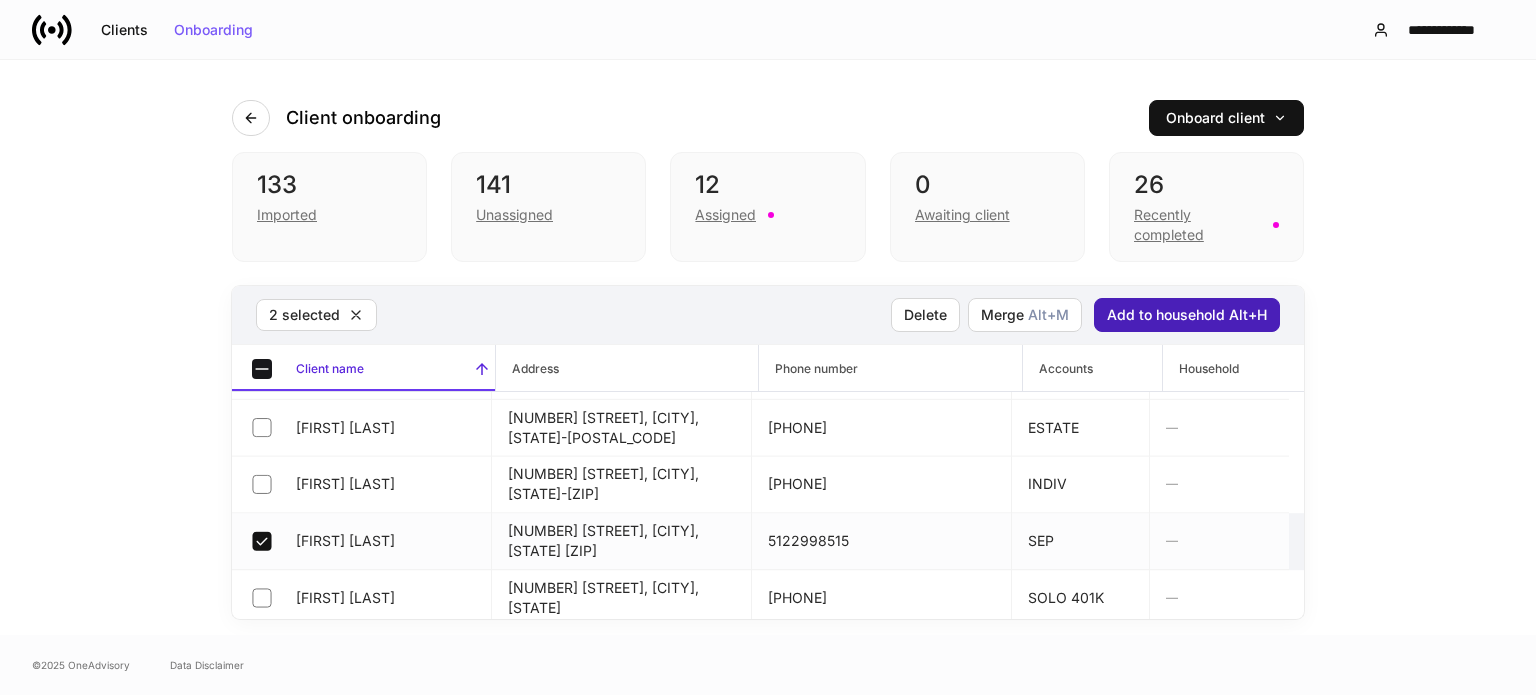 click on "Add to household Alt+H" at bounding box center [1187, 315] 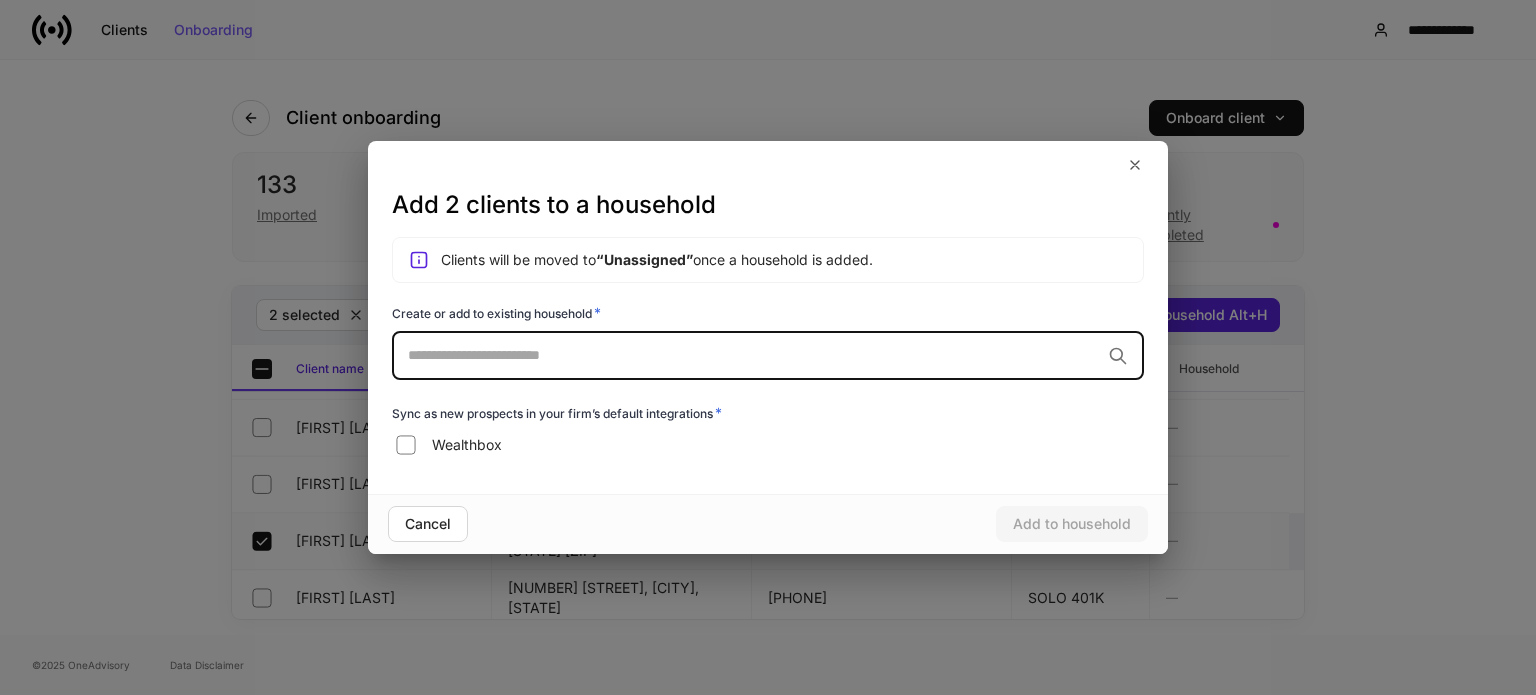 click at bounding box center [754, 355] 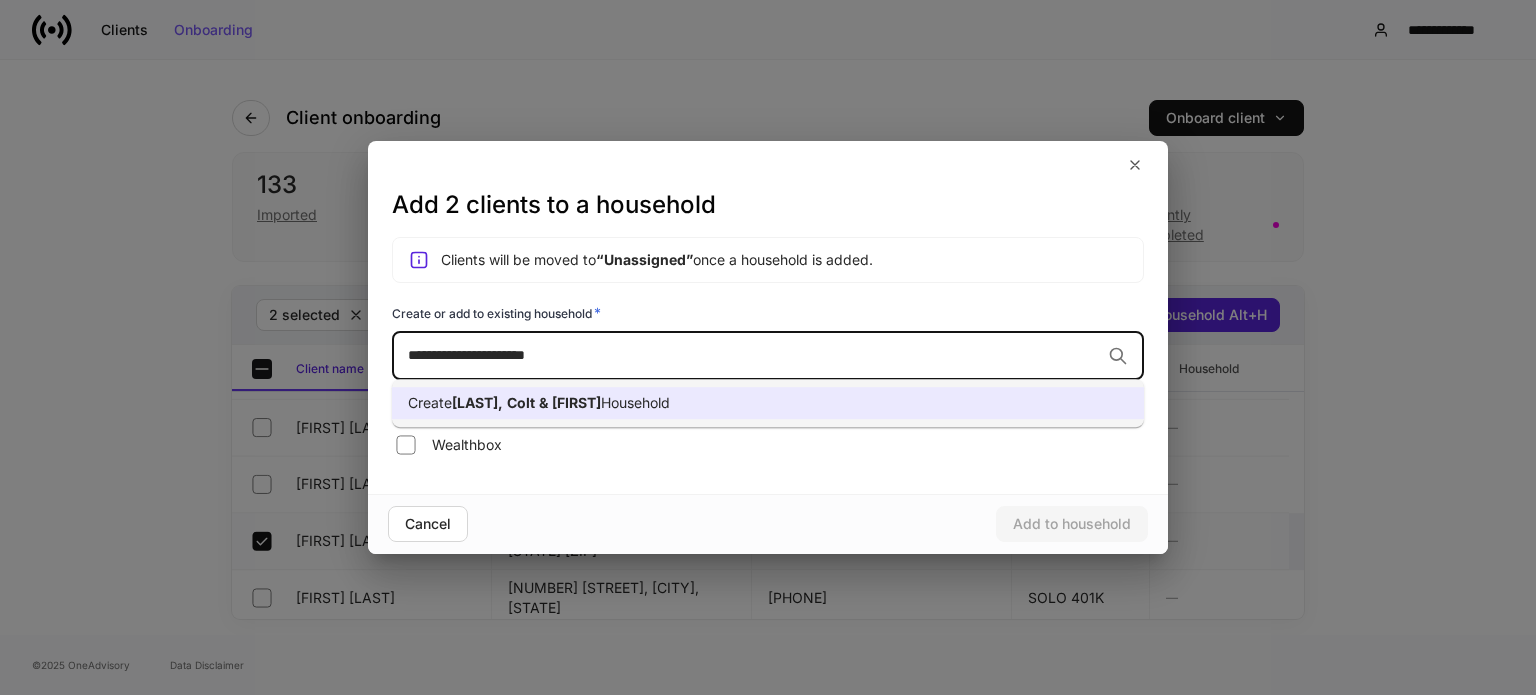 click on "Create  Williams,   Colt   &   Kaylee  Household" at bounding box center [768, 403] 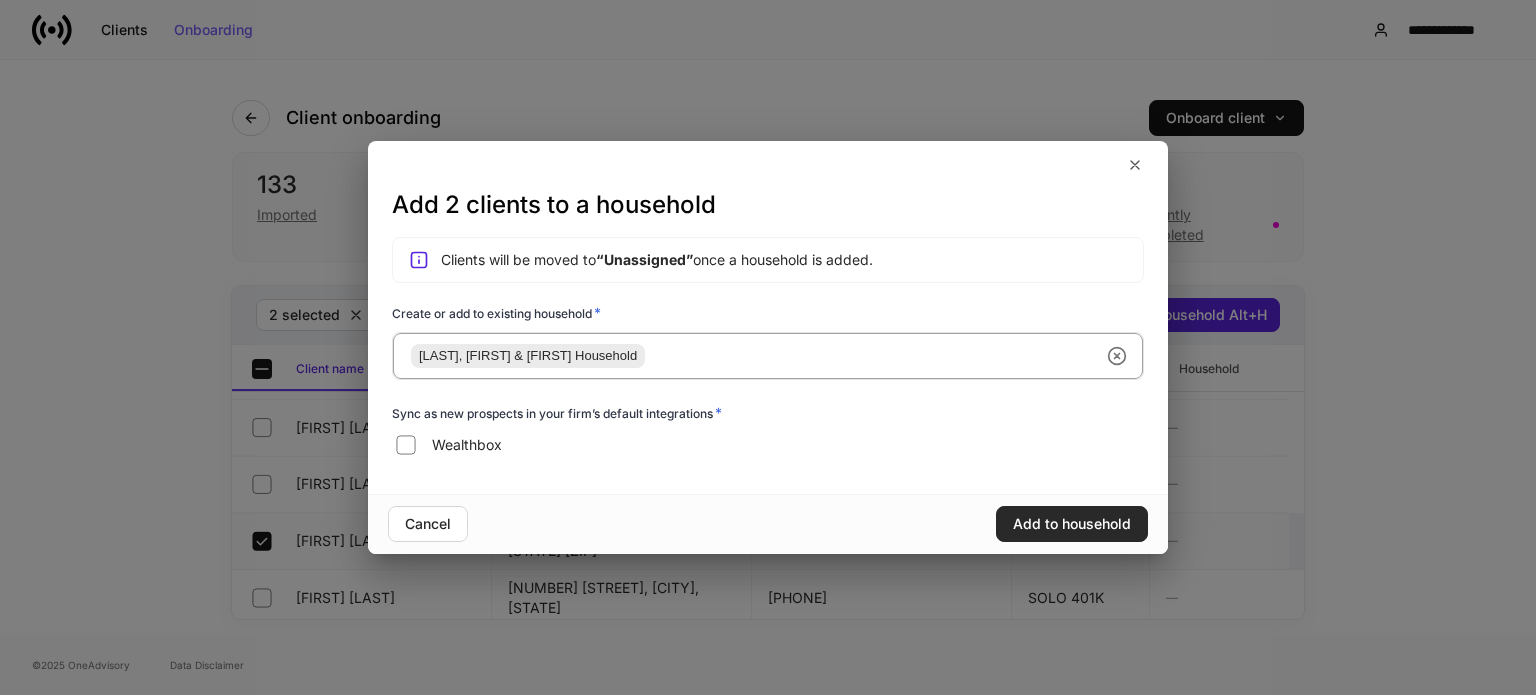 click on "Add to household" at bounding box center (1072, 524) 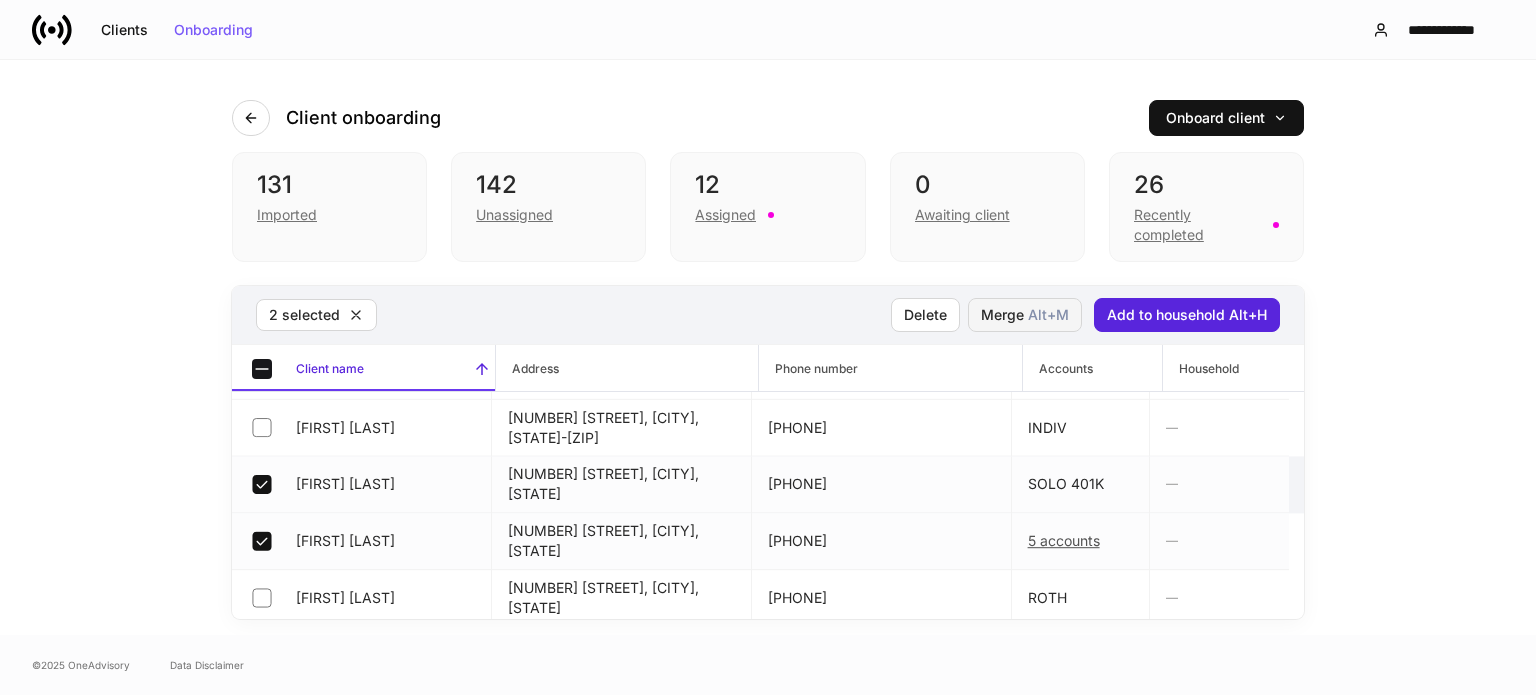 click on "Merge Alt+ M" at bounding box center [1025, 315] 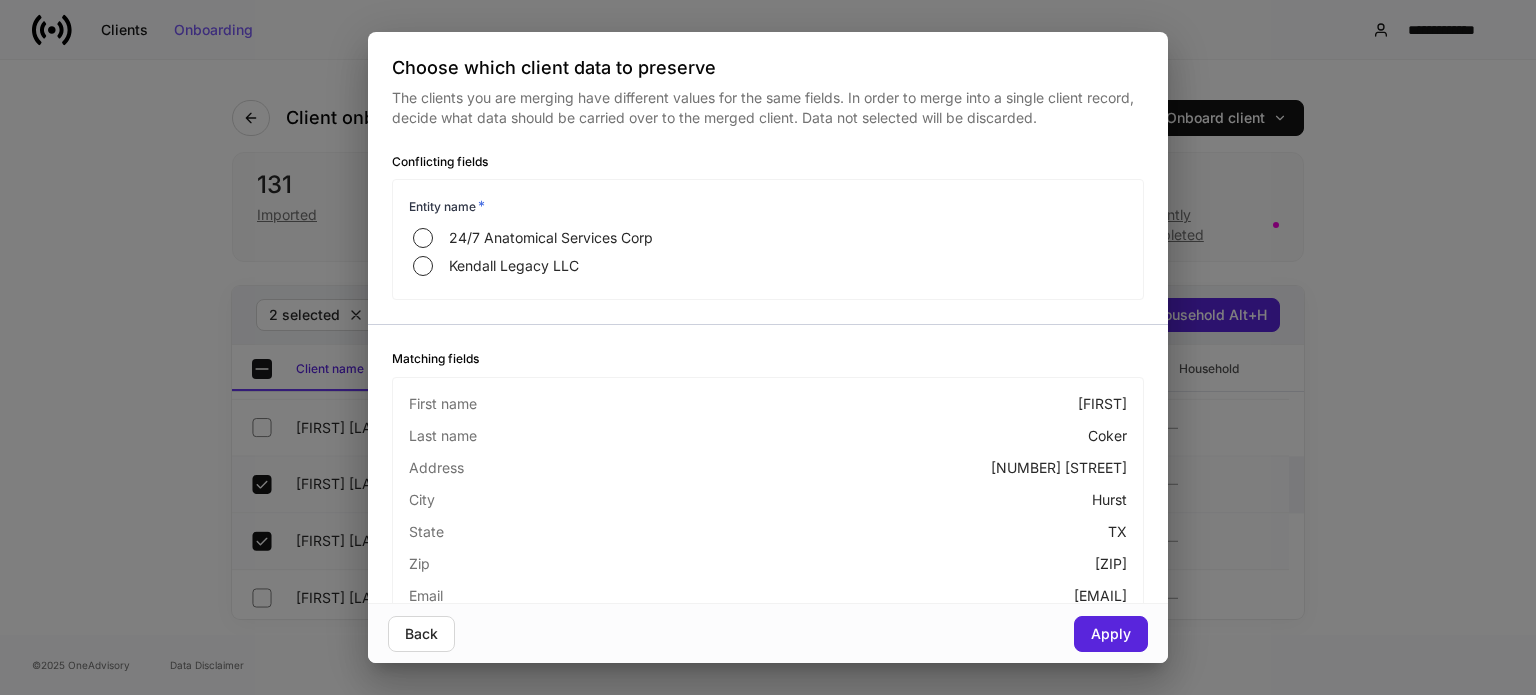click on "Choose which client data to preserve The clients you are merging have different values for the same fields. In order to merge into a single client record, decide what data should be carried over to the merged client. Data not selected will be discarded. Conflicting fields Entity name * 24/7 Anatomical Services Corp Kendall Legacy LLC Matching fields First name Kendall Last name Coker Address 8300 Riversprings Dr City Hurst State TX Zip 76053 Email kendall.coker@247embalm.com Primary phone Mobile Mobile phone 2142408804 Back Apply" at bounding box center [768, 347] 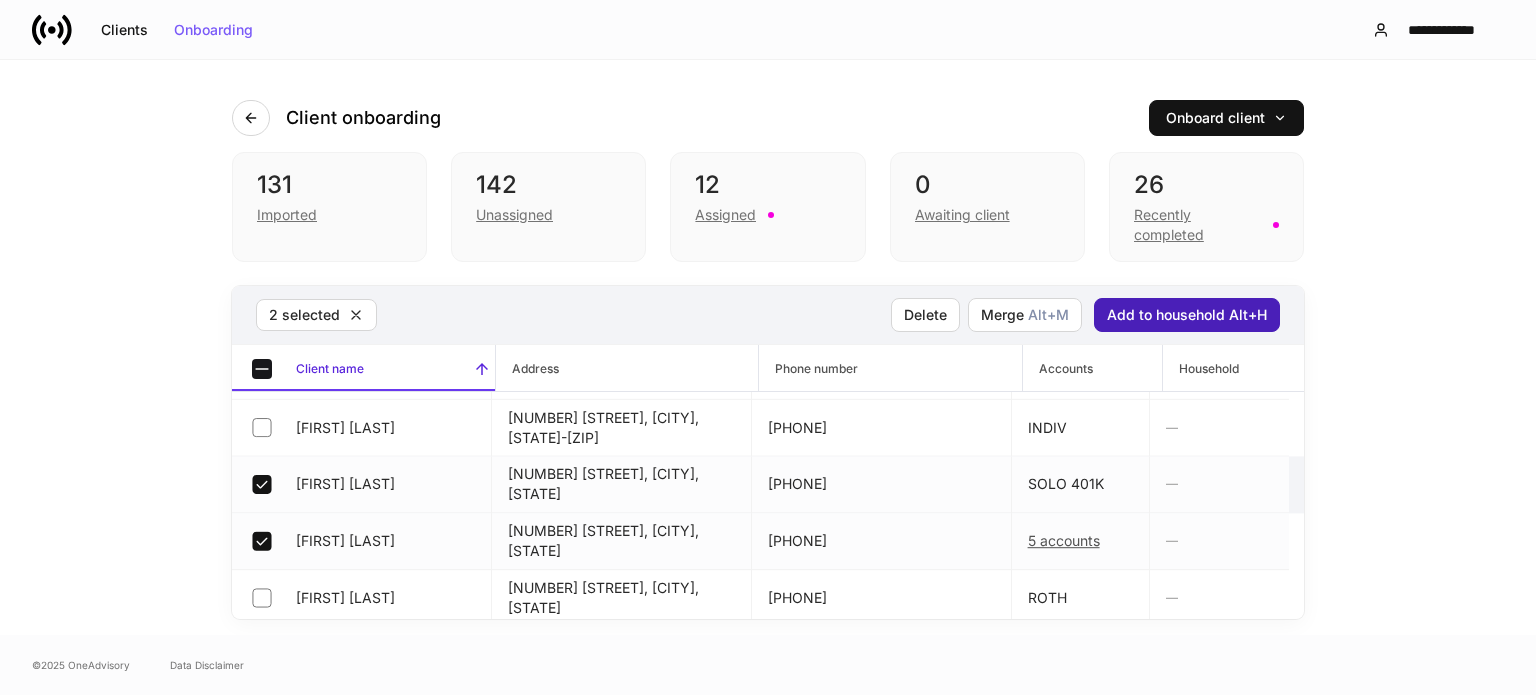 click on "Add to household Alt+H" at bounding box center (1187, 315) 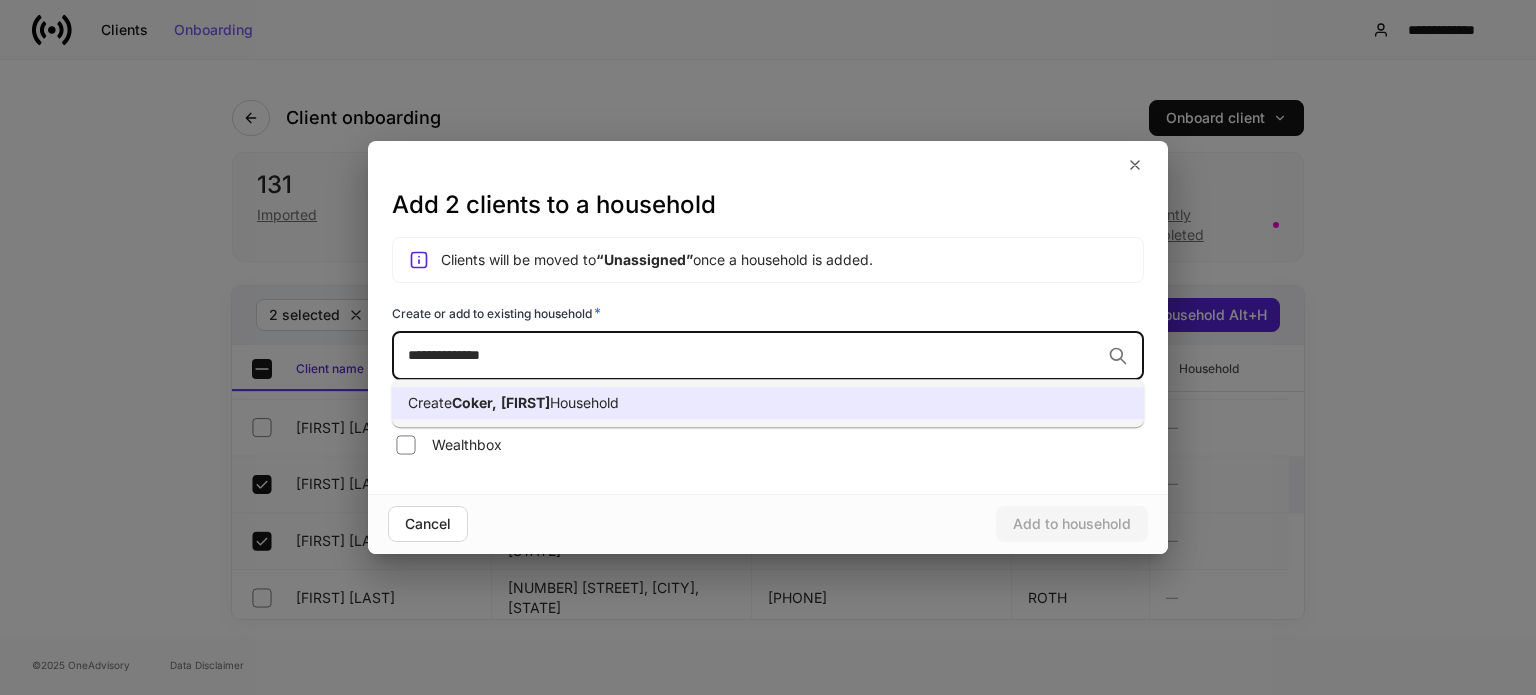 click on "Create  Coker,   Kendall  Household" at bounding box center [768, 403] 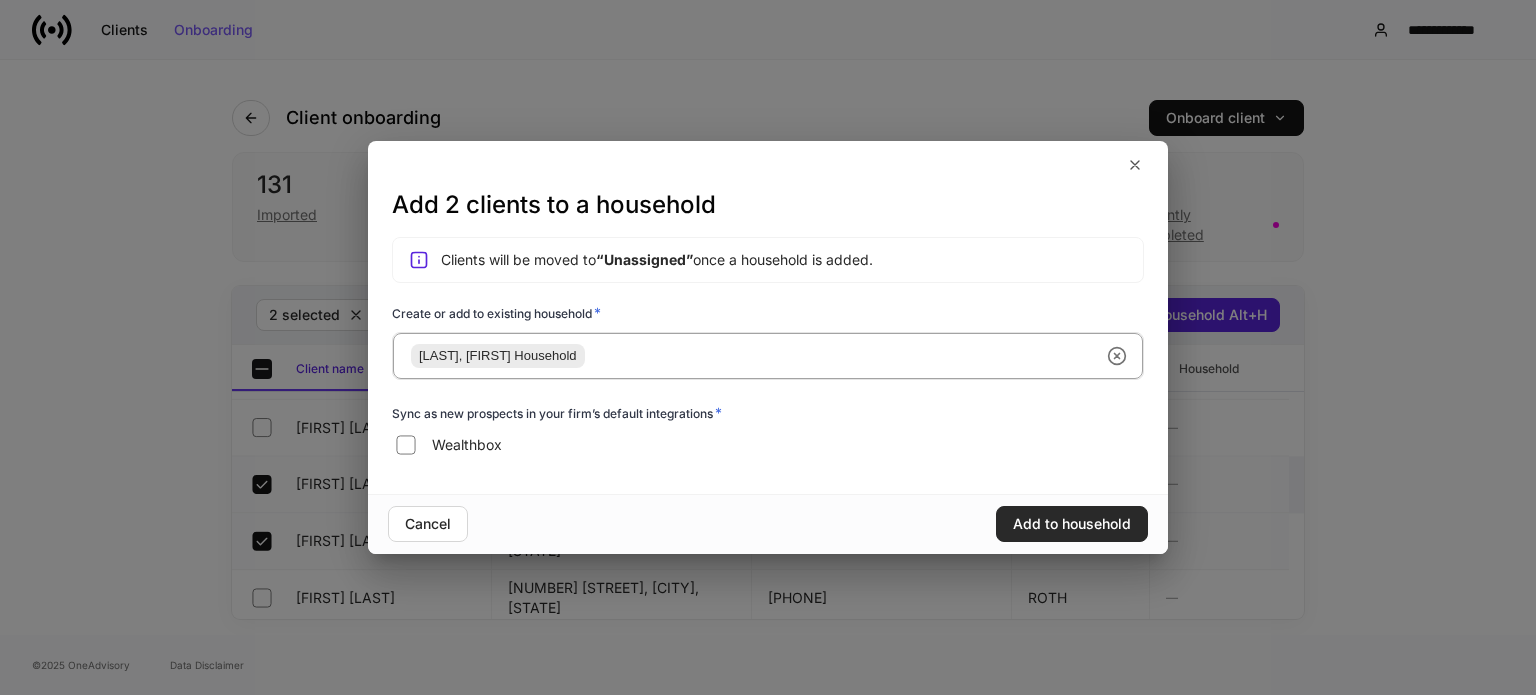 click on "Add to household" at bounding box center [1072, 524] 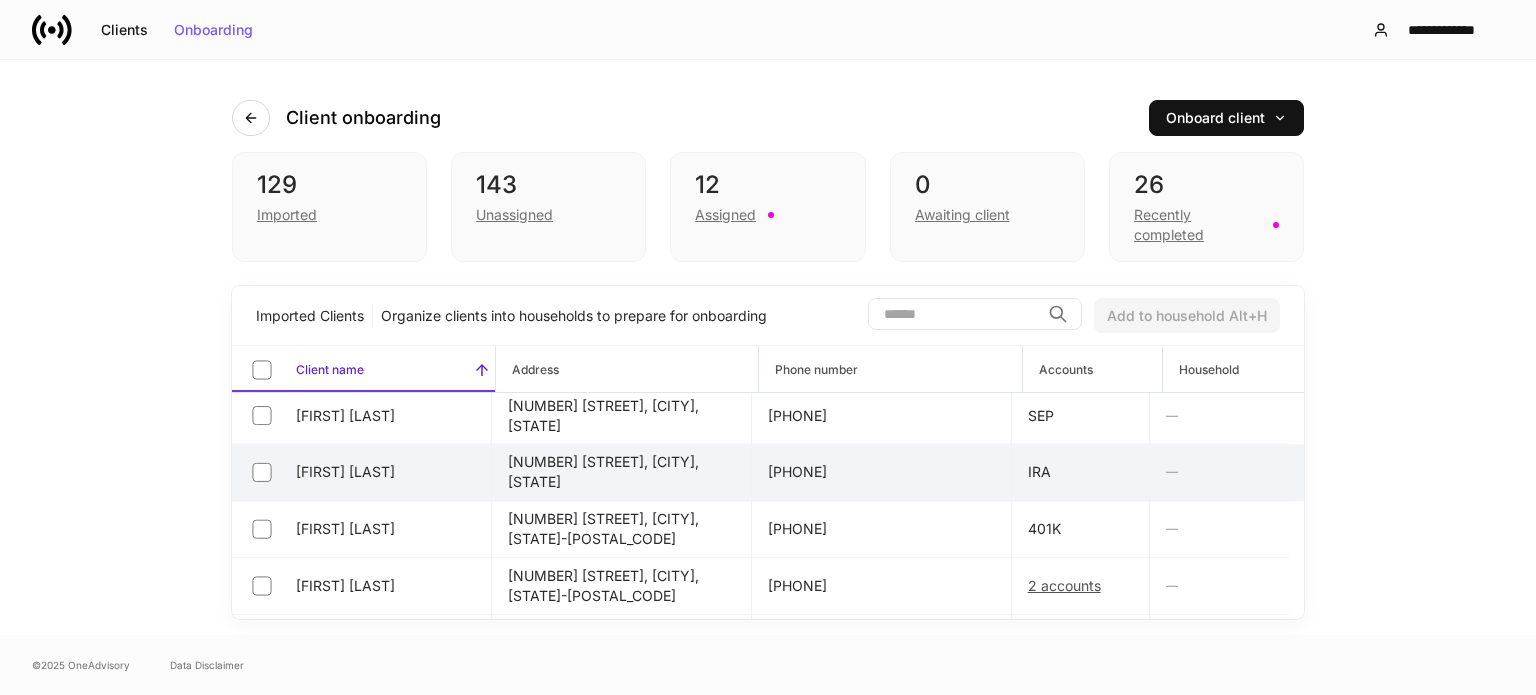 scroll, scrollTop: 3526, scrollLeft: 0, axis: vertical 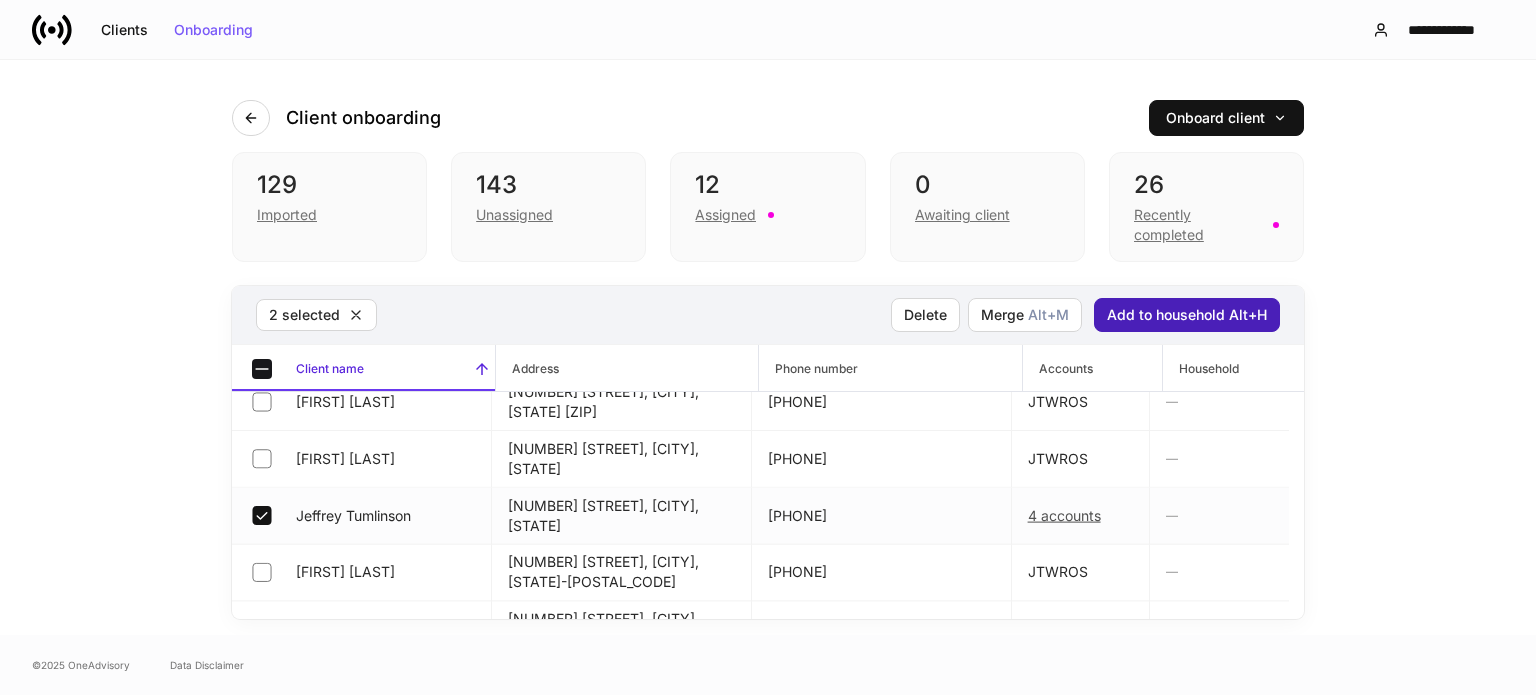 click on "Add to household Alt+H" at bounding box center [1187, 315] 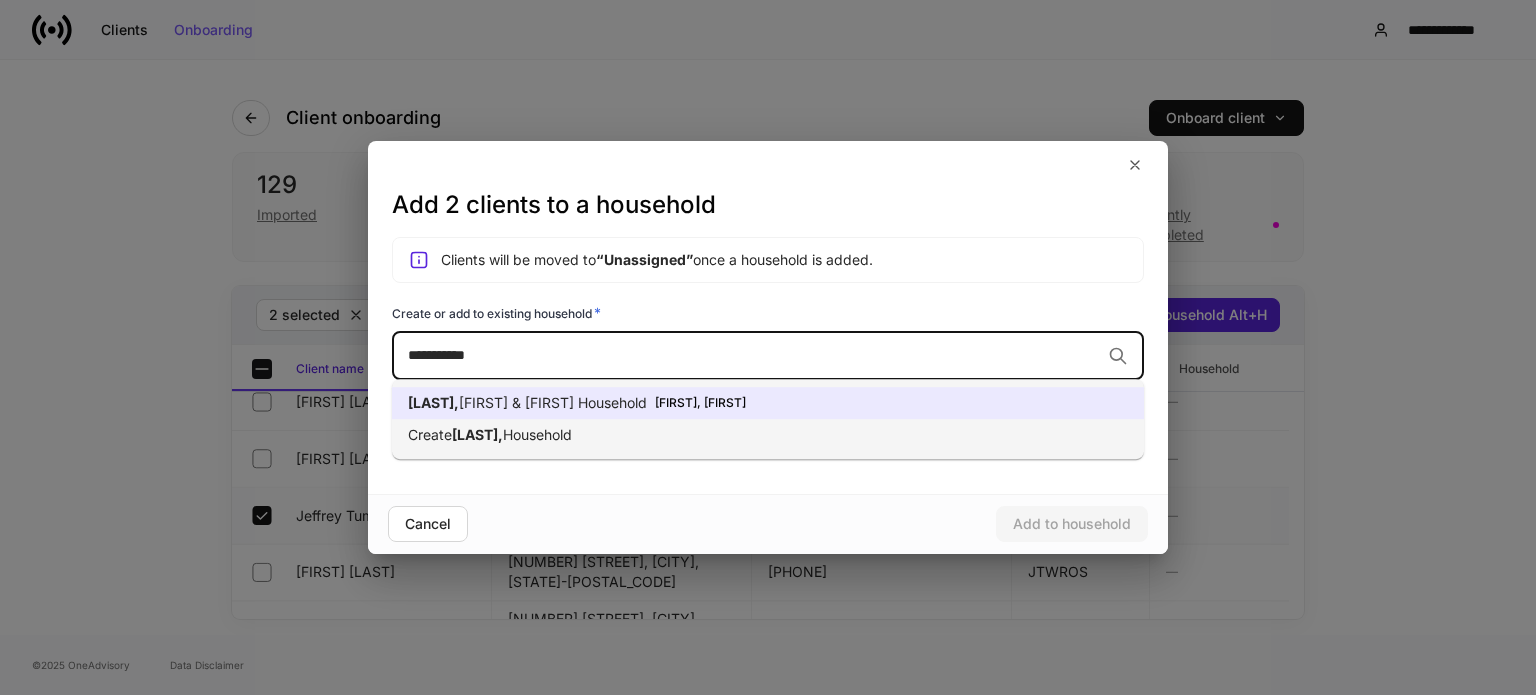 type on "**********" 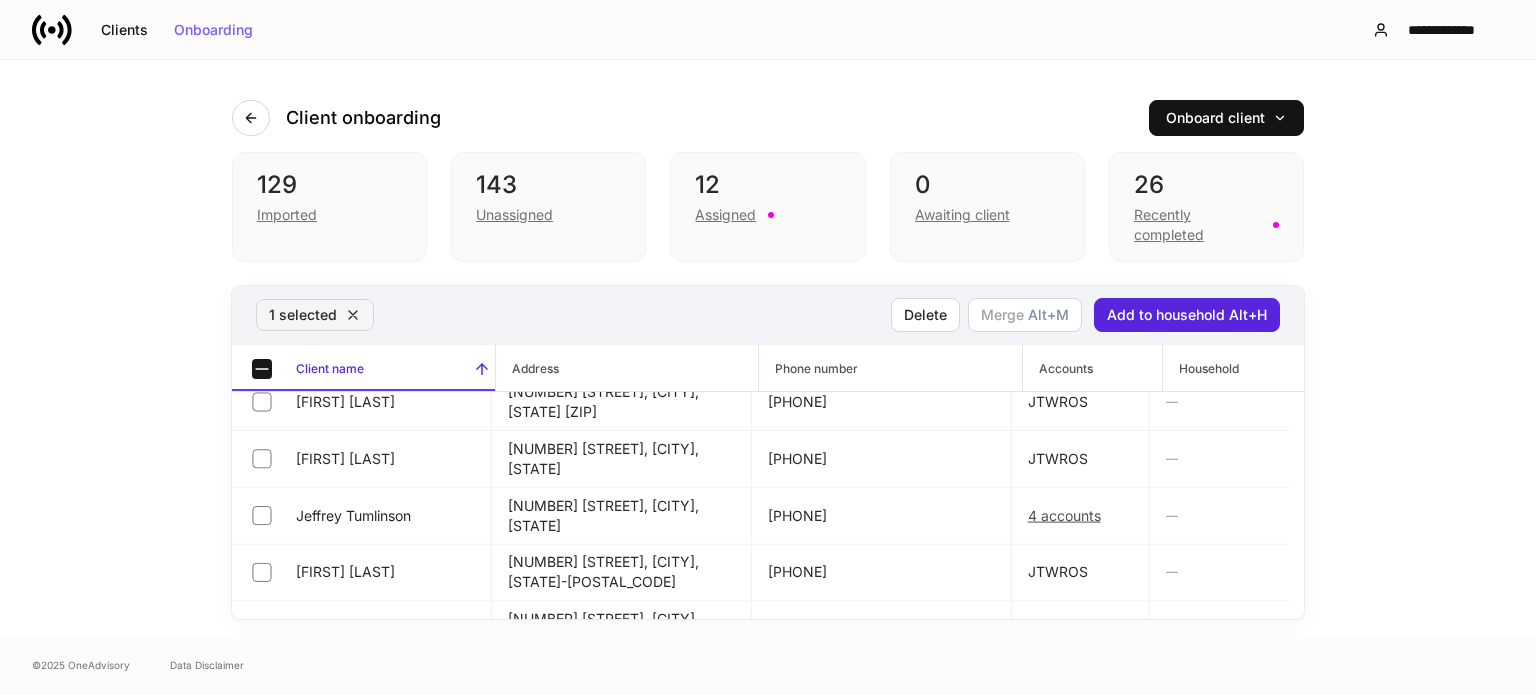 click 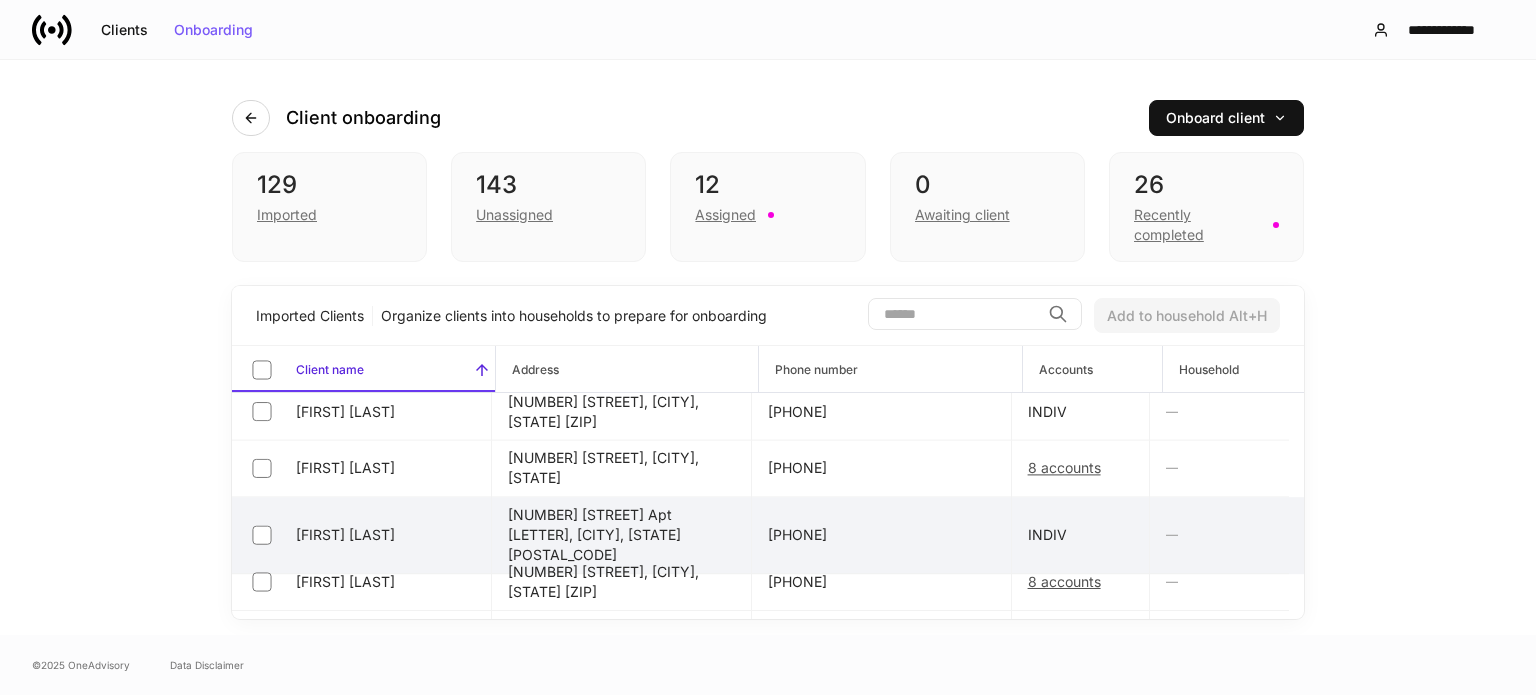 scroll, scrollTop: 2626, scrollLeft: 0, axis: vertical 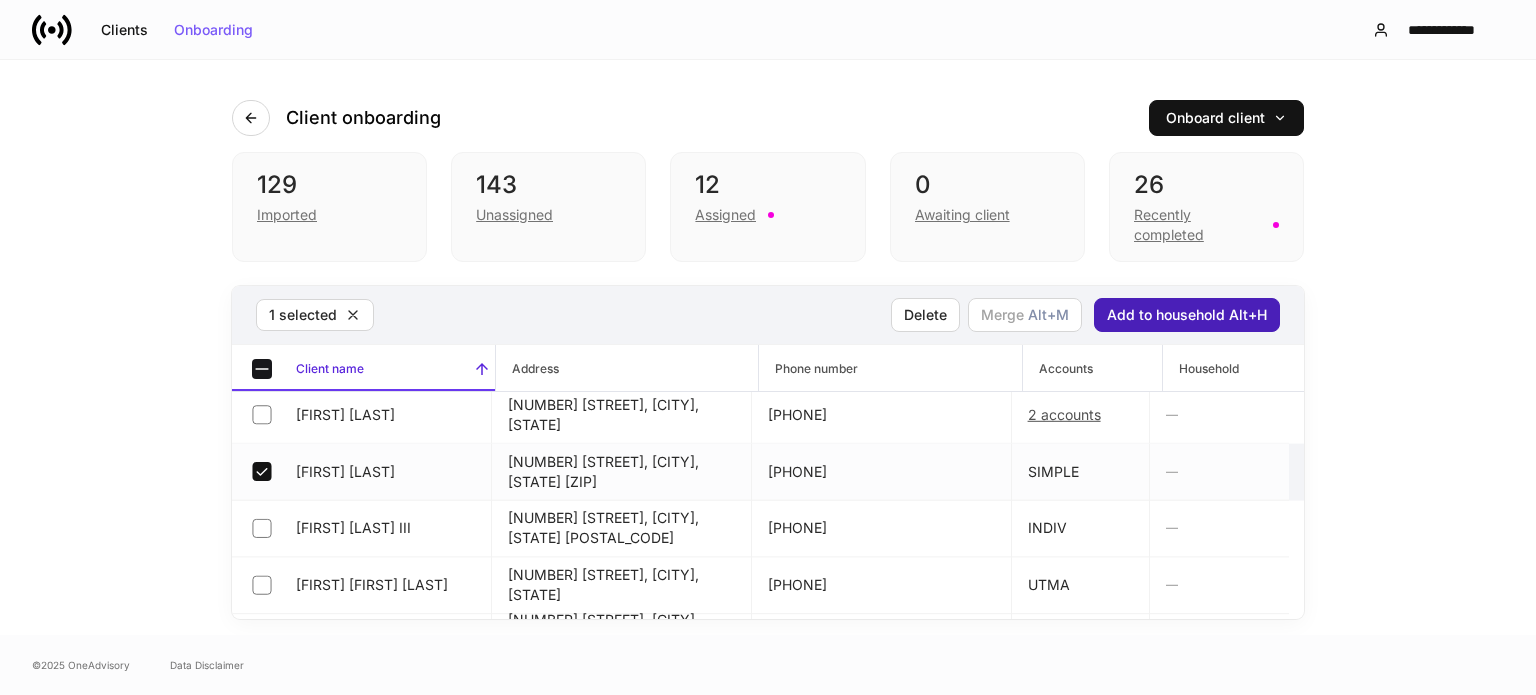 click on "Add to household Alt+H" at bounding box center (1187, 315) 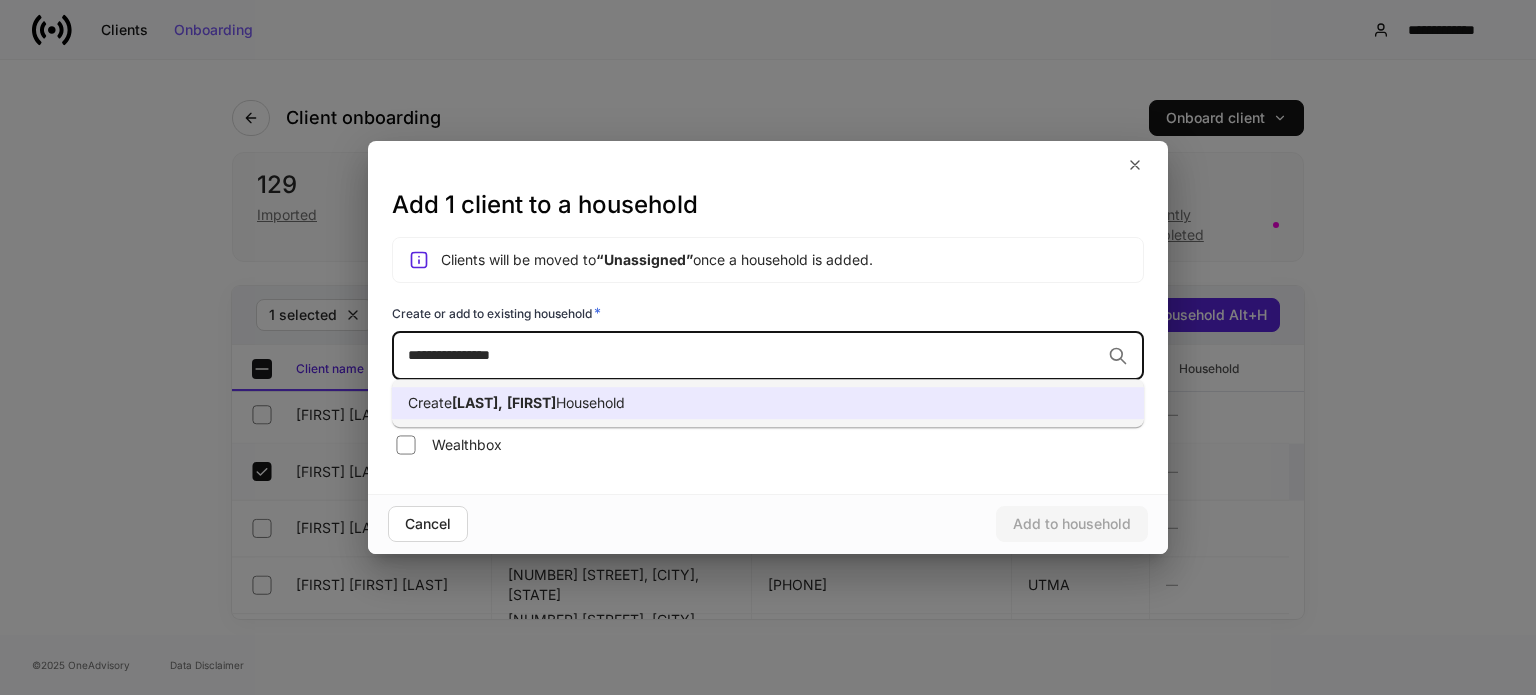 click on "Create  O'Blenness,   Joni  Household" at bounding box center (516, 403) 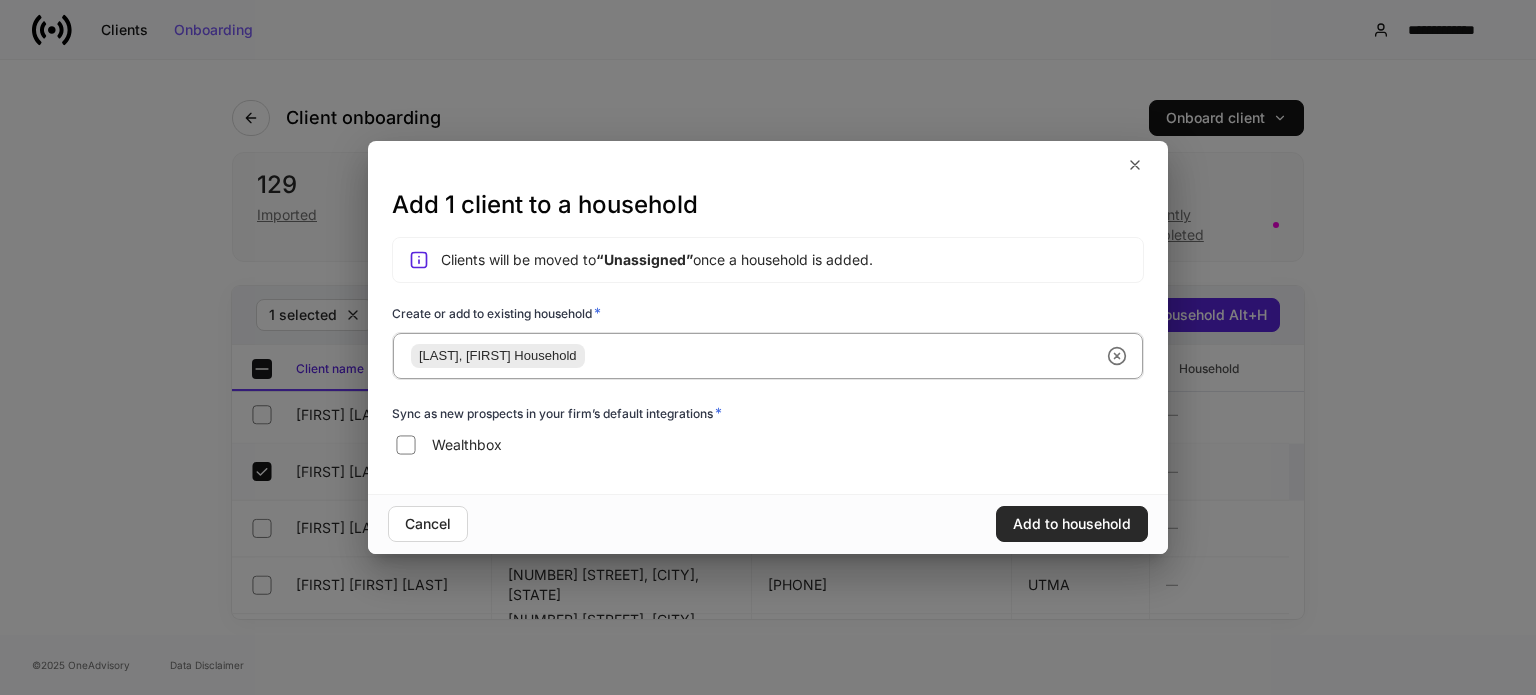click on "Add to household" at bounding box center (1072, 524) 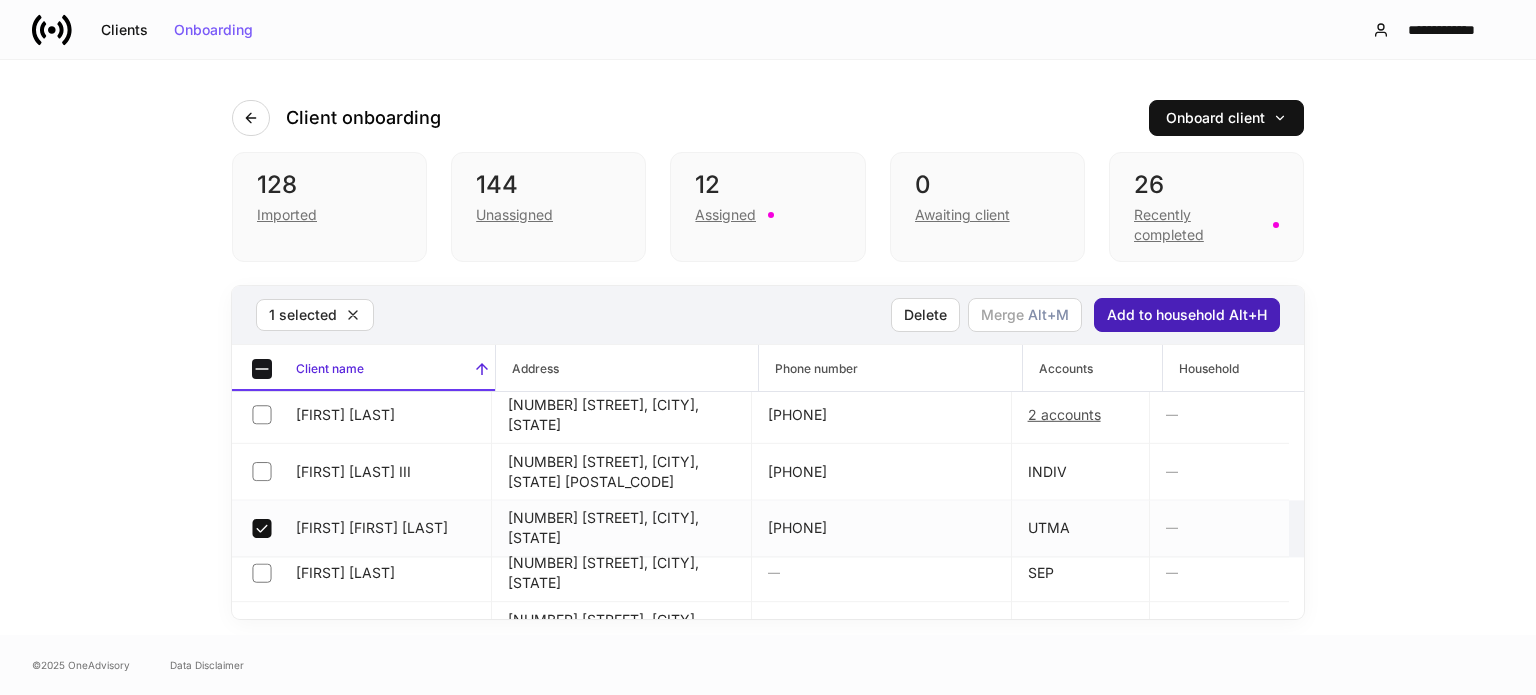click on "Add to household Alt+H" at bounding box center [1187, 315] 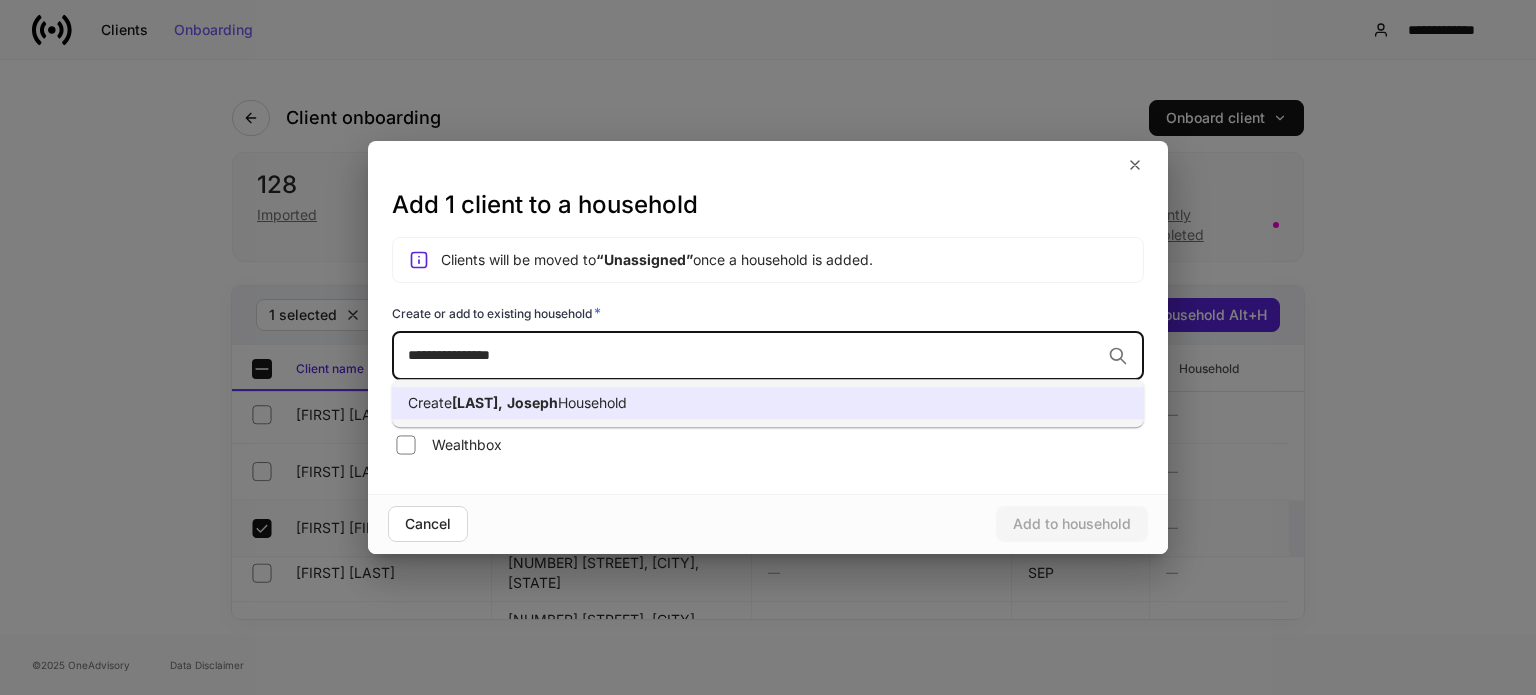 click on "Household" at bounding box center (592, 402) 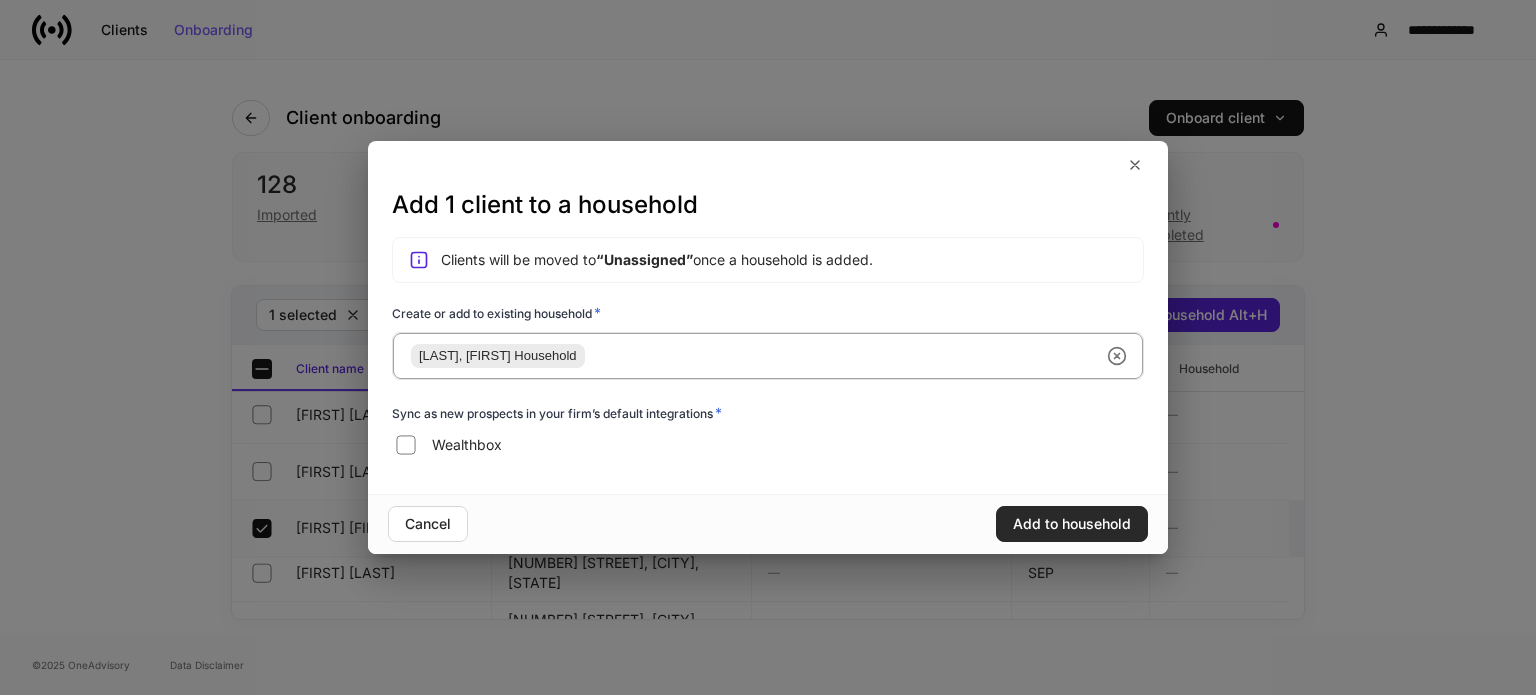 click on "Add to household" at bounding box center (1072, 524) 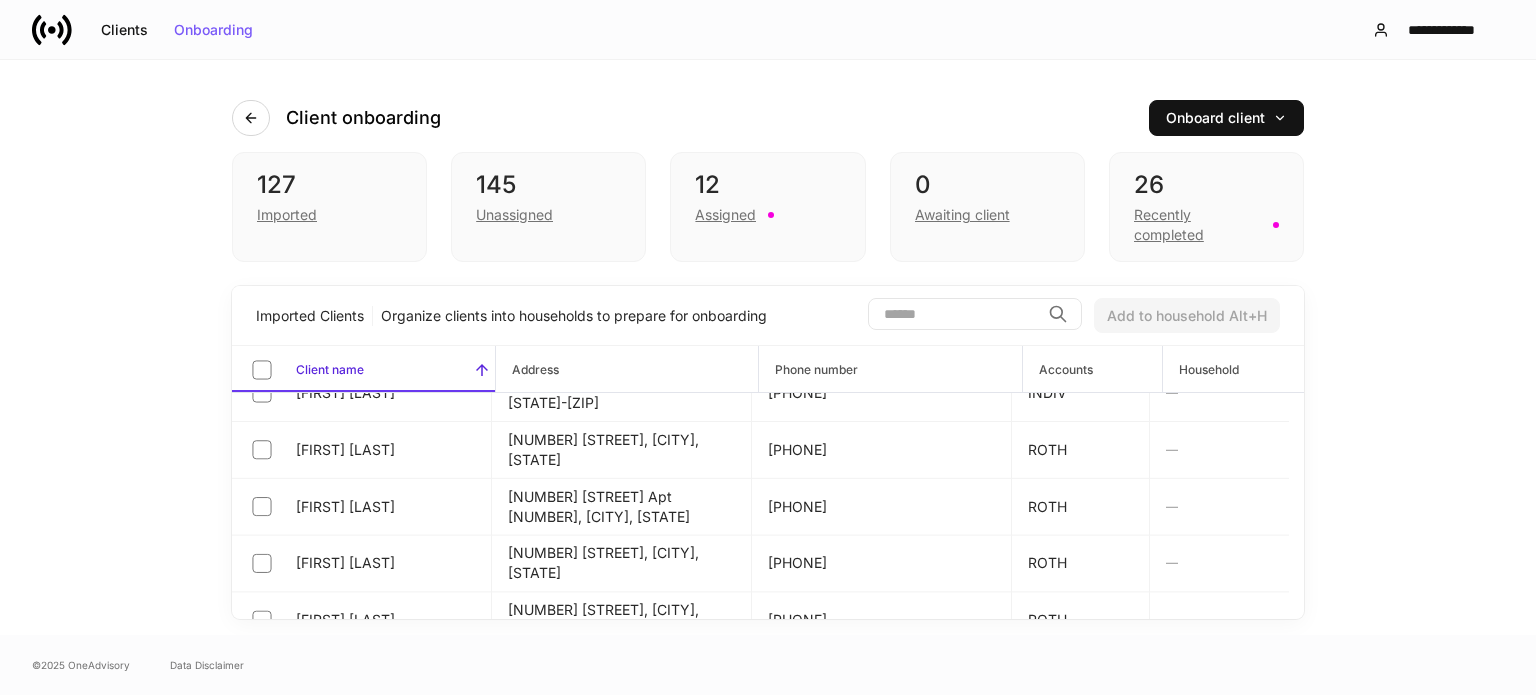 scroll, scrollTop: 3126, scrollLeft: 0, axis: vertical 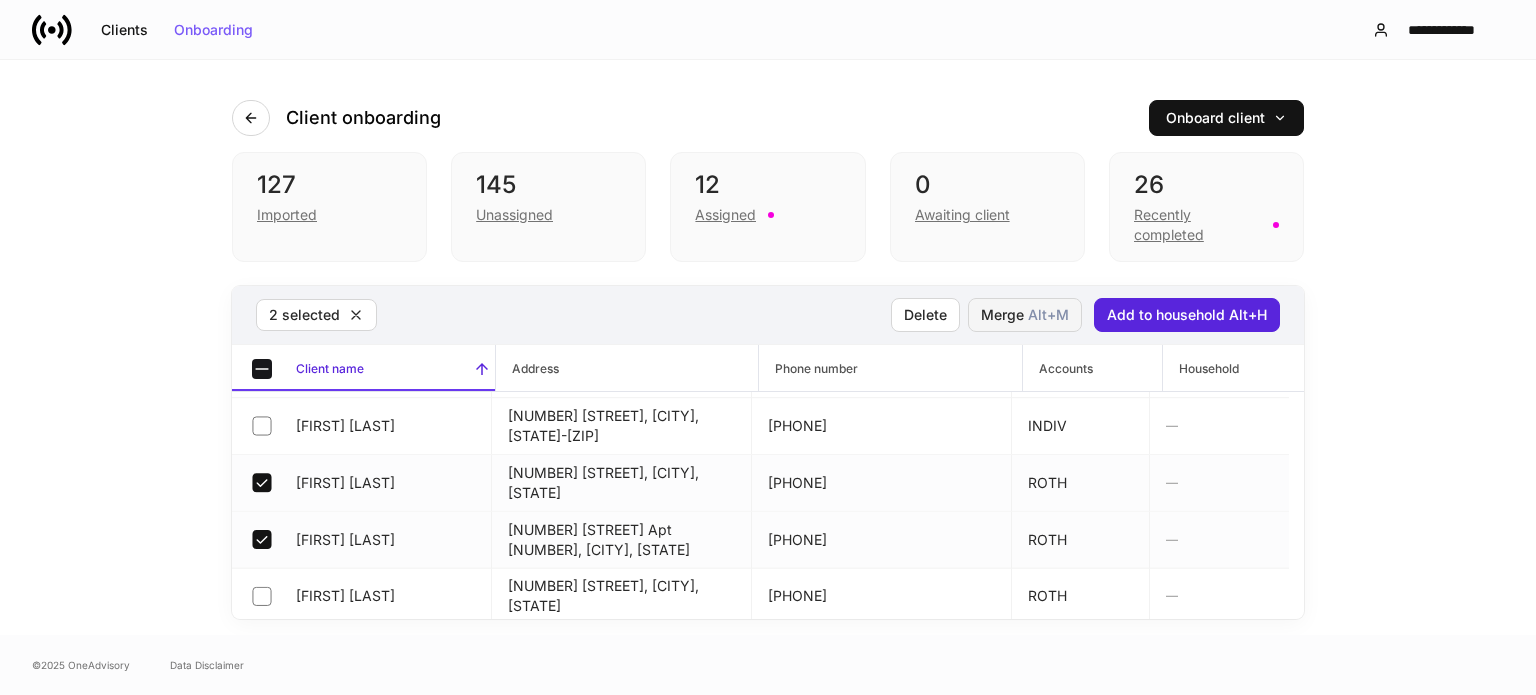 click on "Alt+ M" at bounding box center (1048, 315) 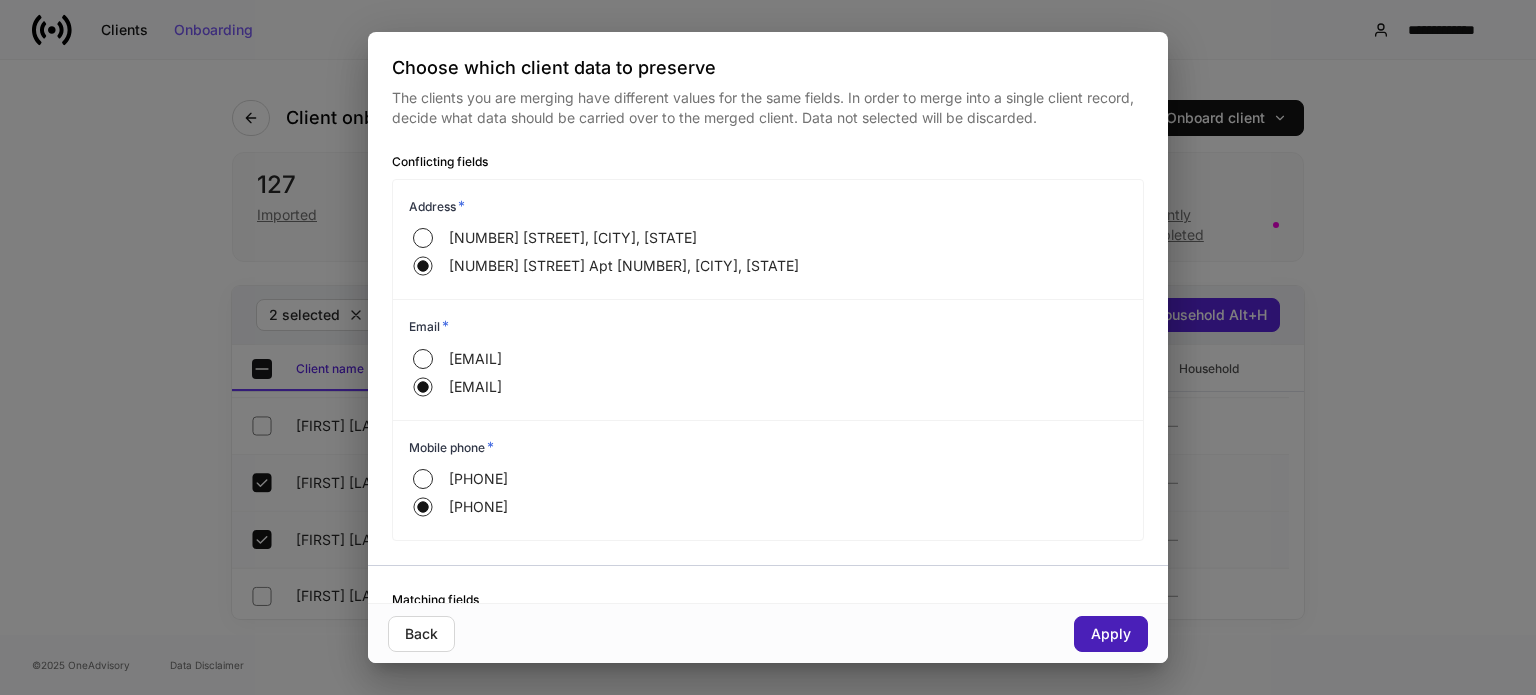 click on "Apply" at bounding box center (1111, 634) 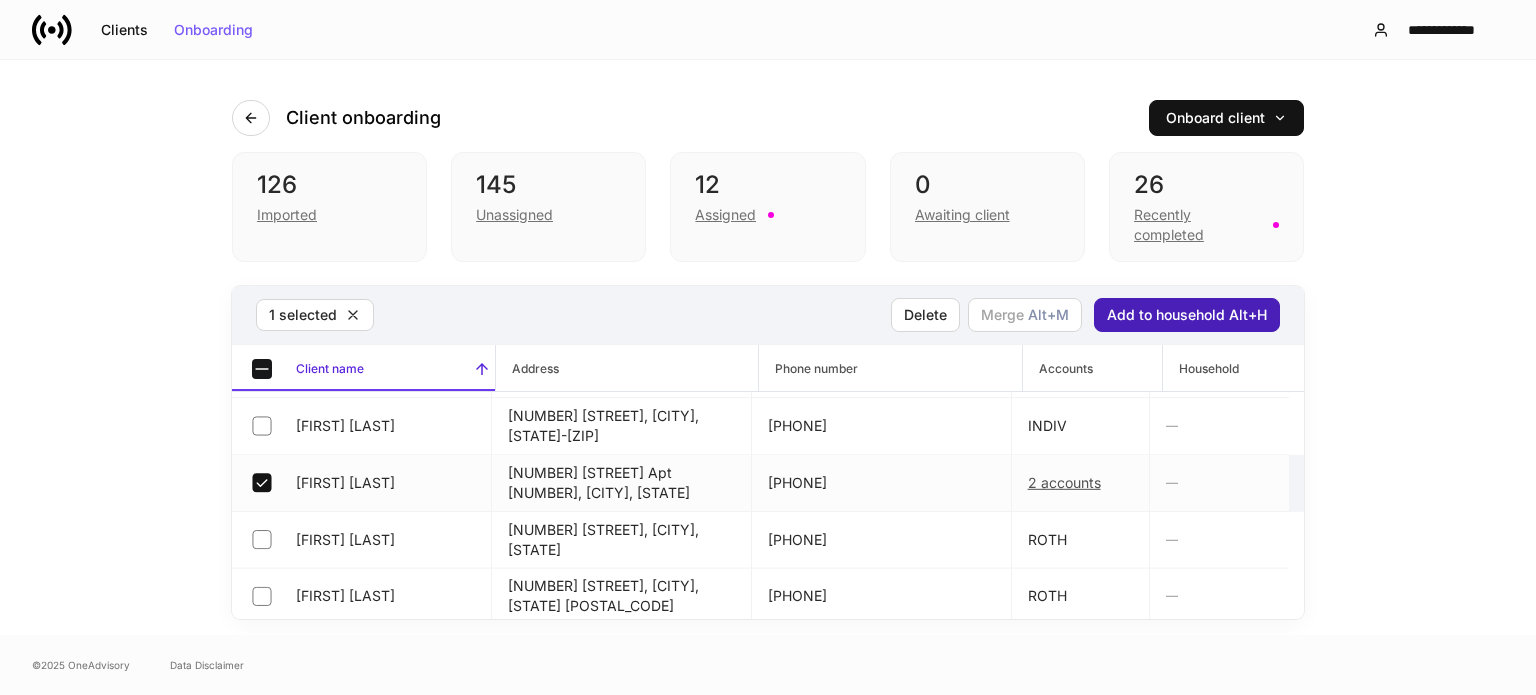click on "Add to household Alt+H" at bounding box center [1187, 315] 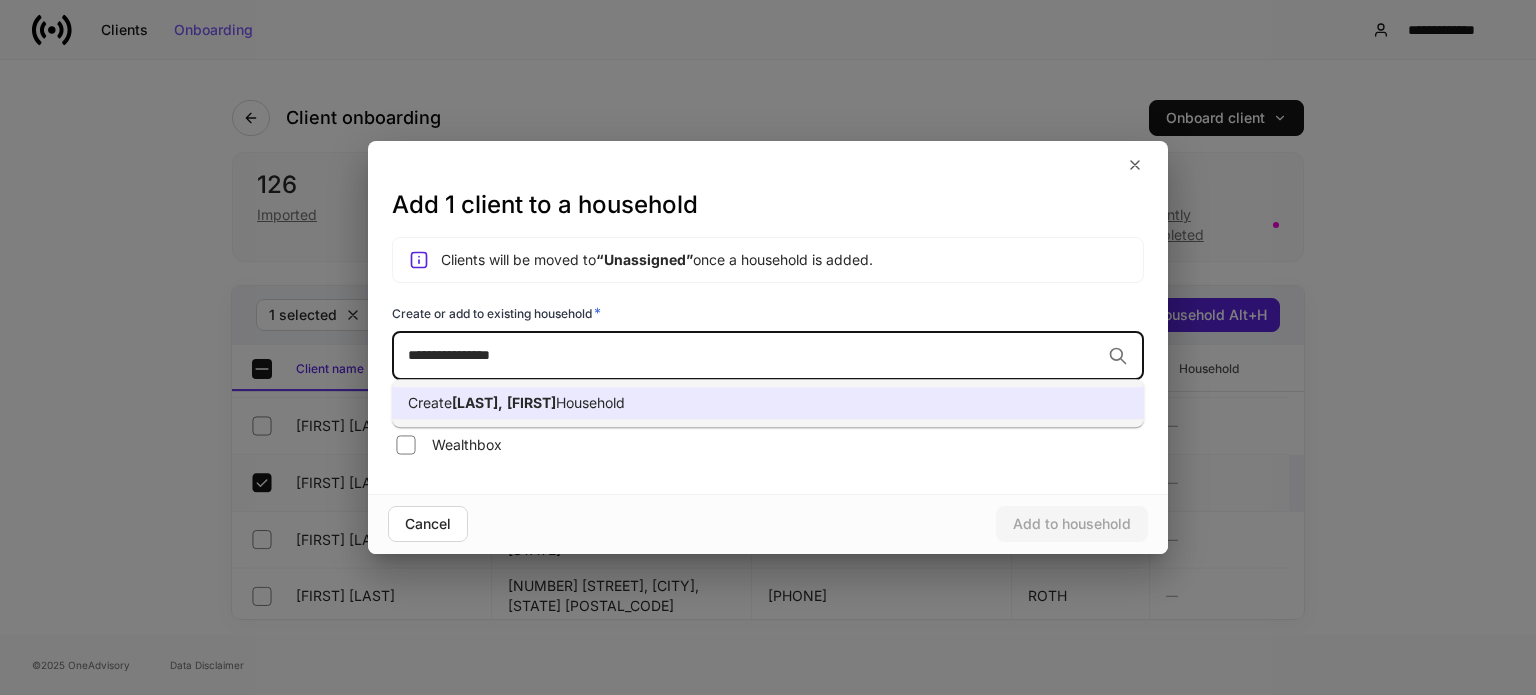 click on "Create  Sherrill,   Kinzie  Household" at bounding box center [768, 403] 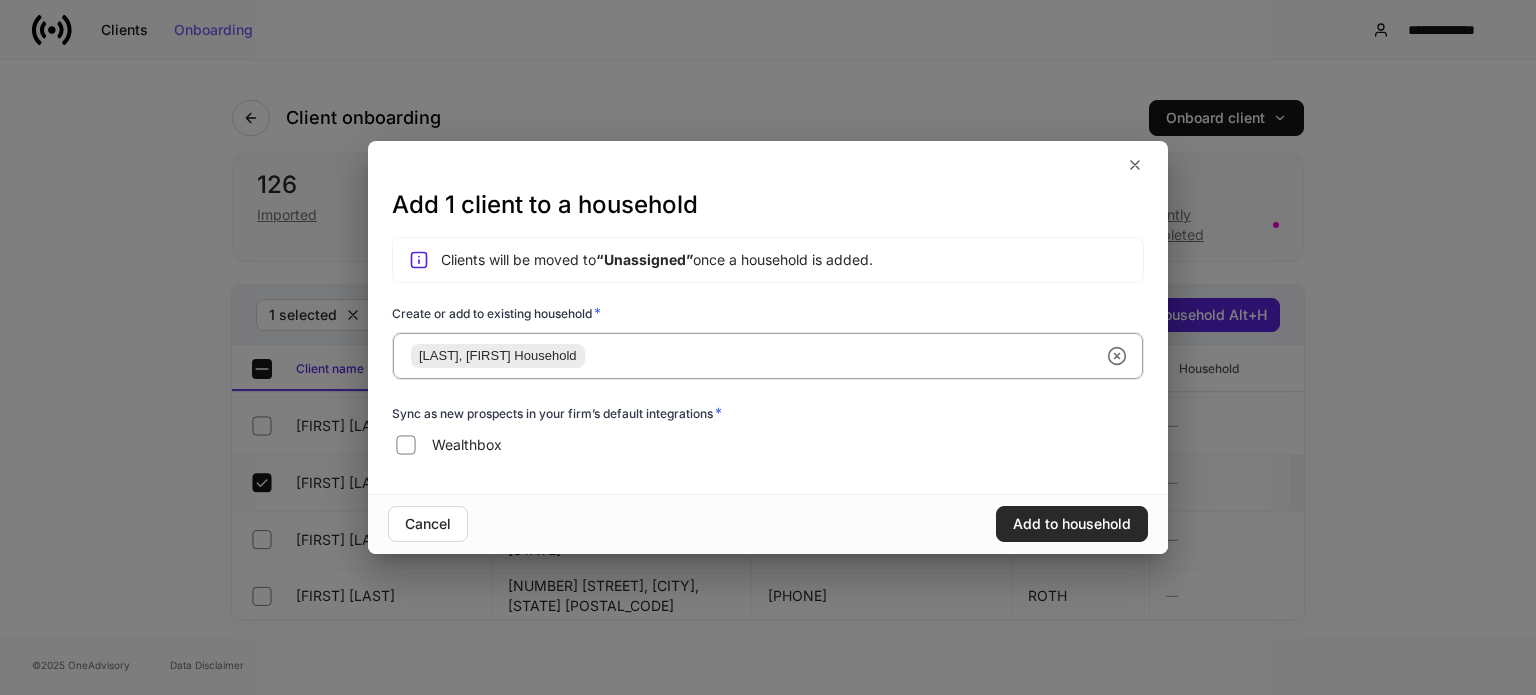 click on "Add to household" at bounding box center [1072, 524] 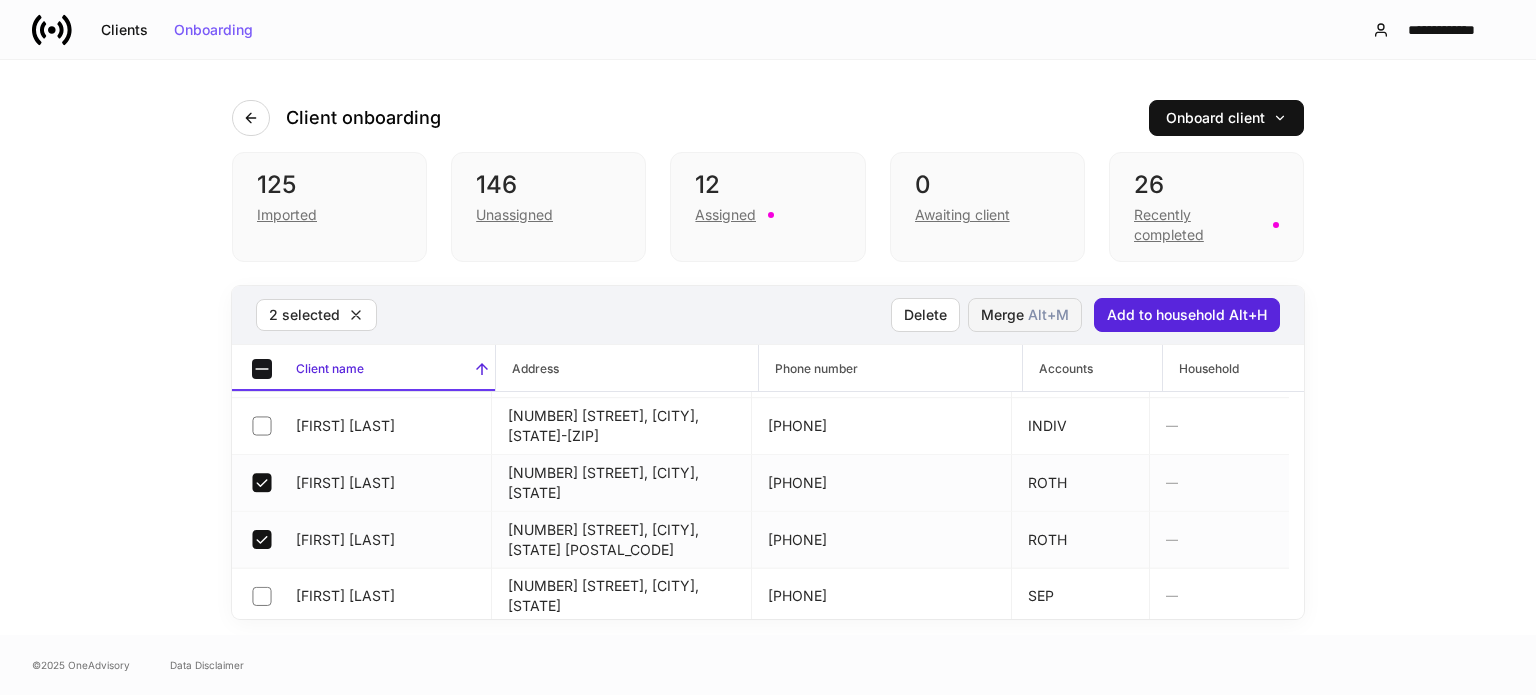 click on "Alt+ M" at bounding box center [1048, 315] 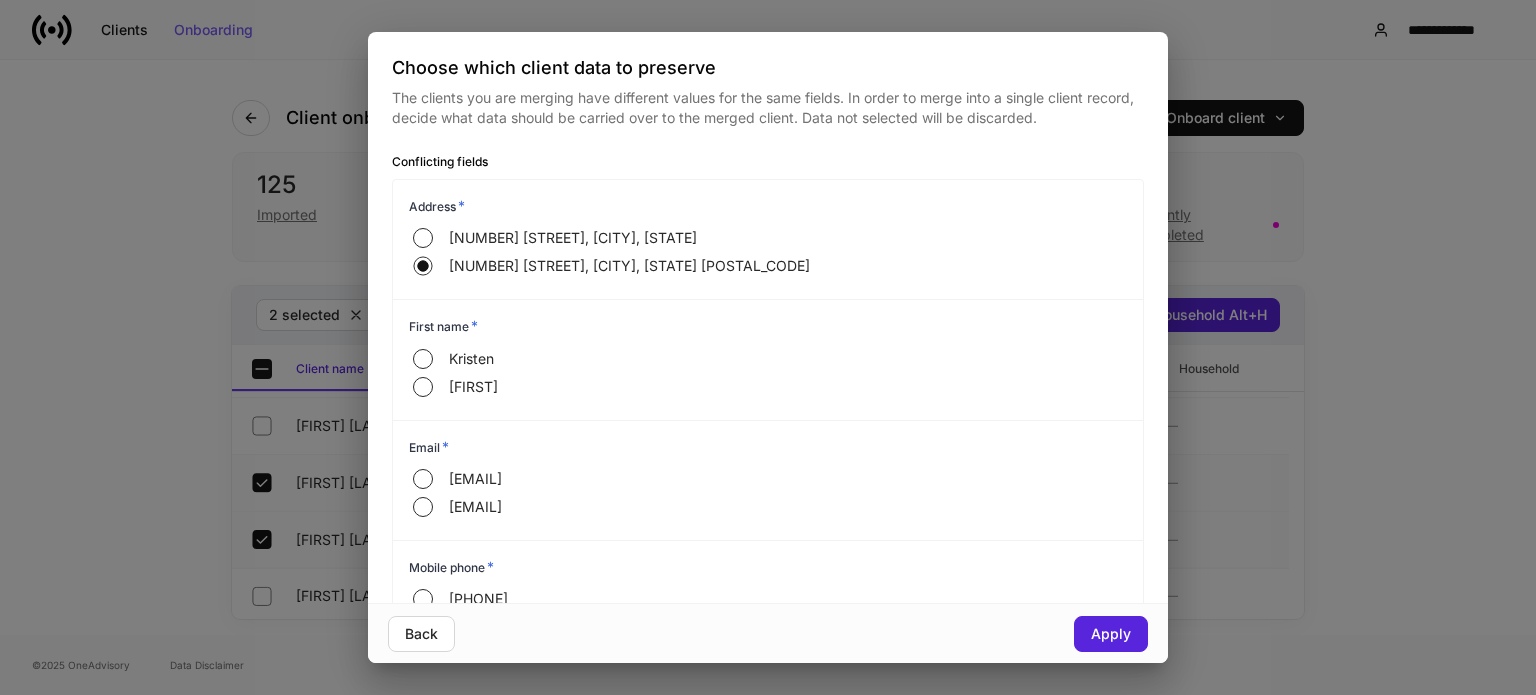 click on "Choose which client data to preserve The clients you are merging have different values for the same fields. In order to merge into a single client record, decide what data should be carried over to the merged client. Data not selected will be discarded. Conflicting fields Address * 4001 W Sublett Rd, Arlington, TX 76017 2500 Gertie Barrett Rd, Mansfield, TX 76063-6263 First name * Kristen Kristin Email * rsherrillmbs@aol.com kshellie10@gmail.com Mobile phone * 8179298698 8173725510 Matching fields Last name Sherrill Primary phone Mobile Back Apply" at bounding box center [768, 347] 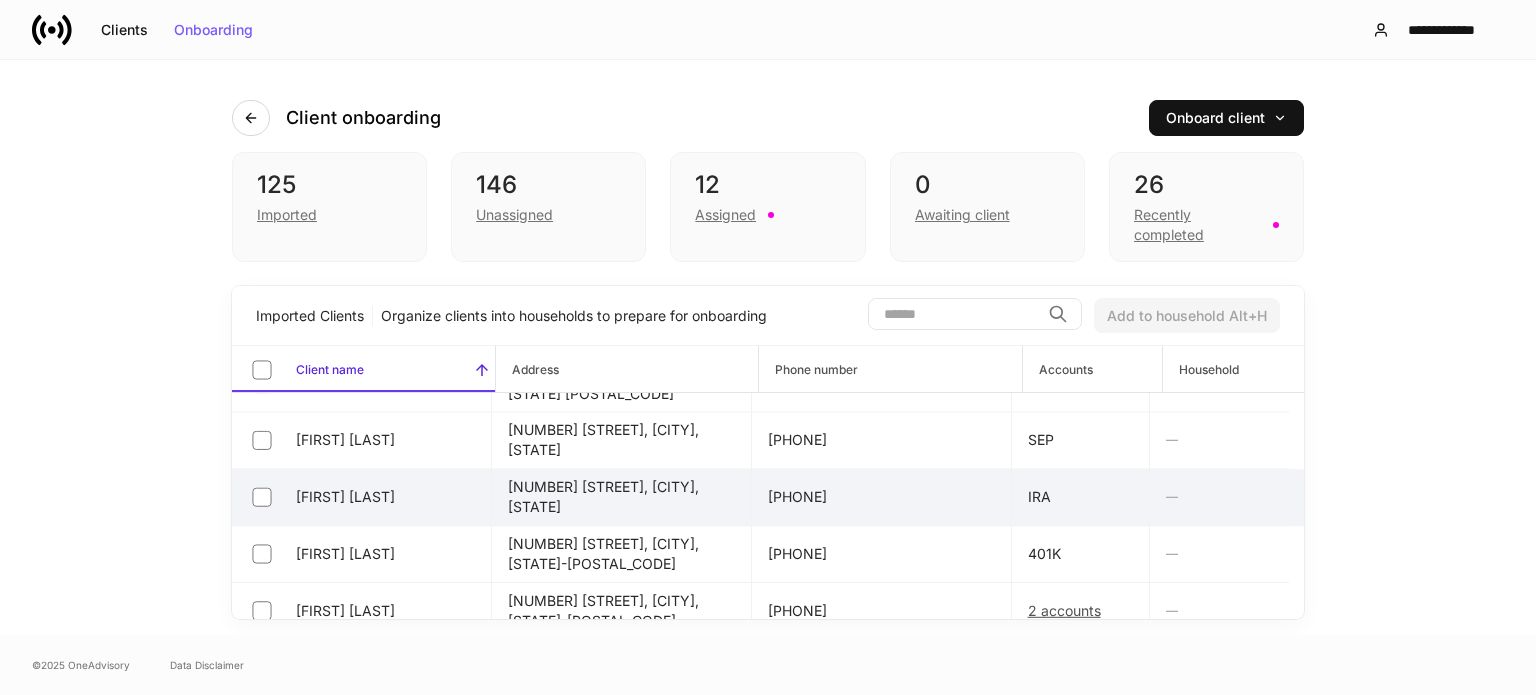 scroll, scrollTop: 3326, scrollLeft: 0, axis: vertical 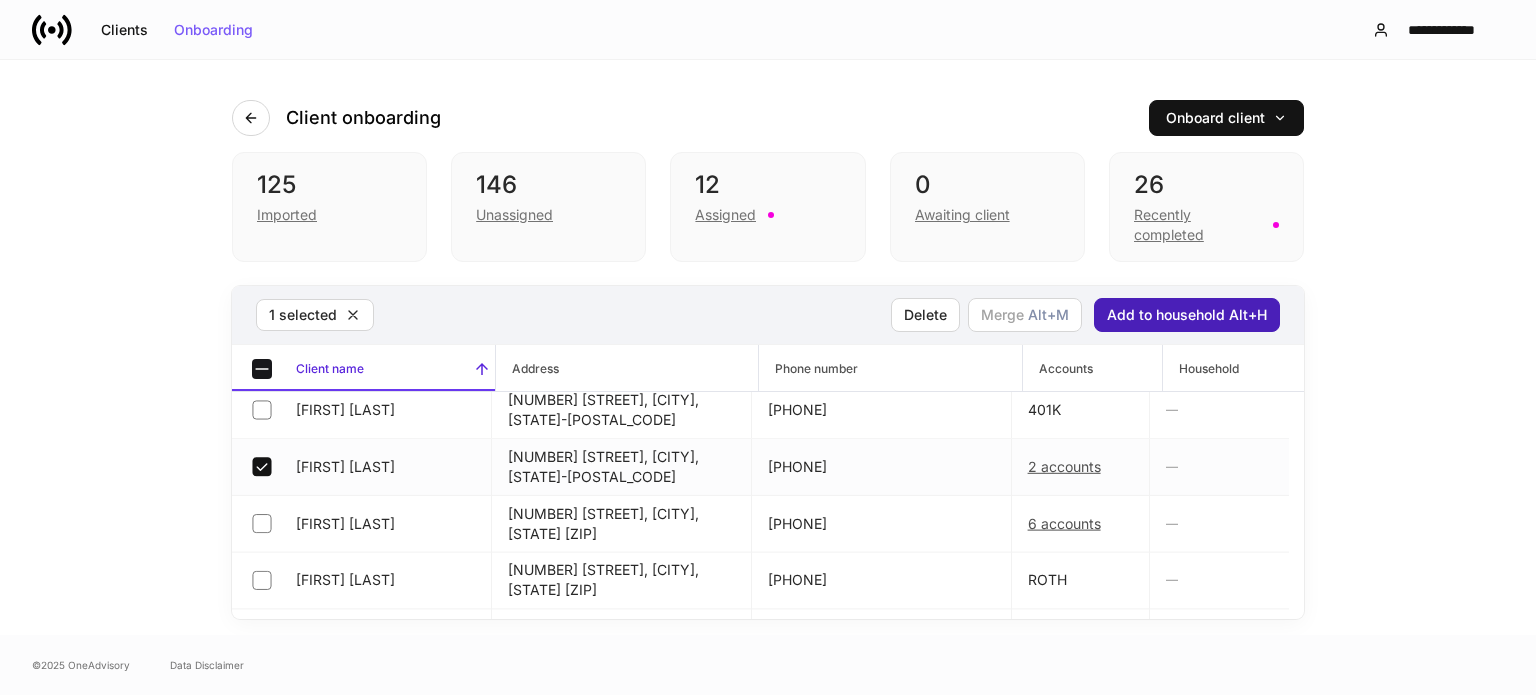 click on "Add to household Alt+H" at bounding box center (1187, 315) 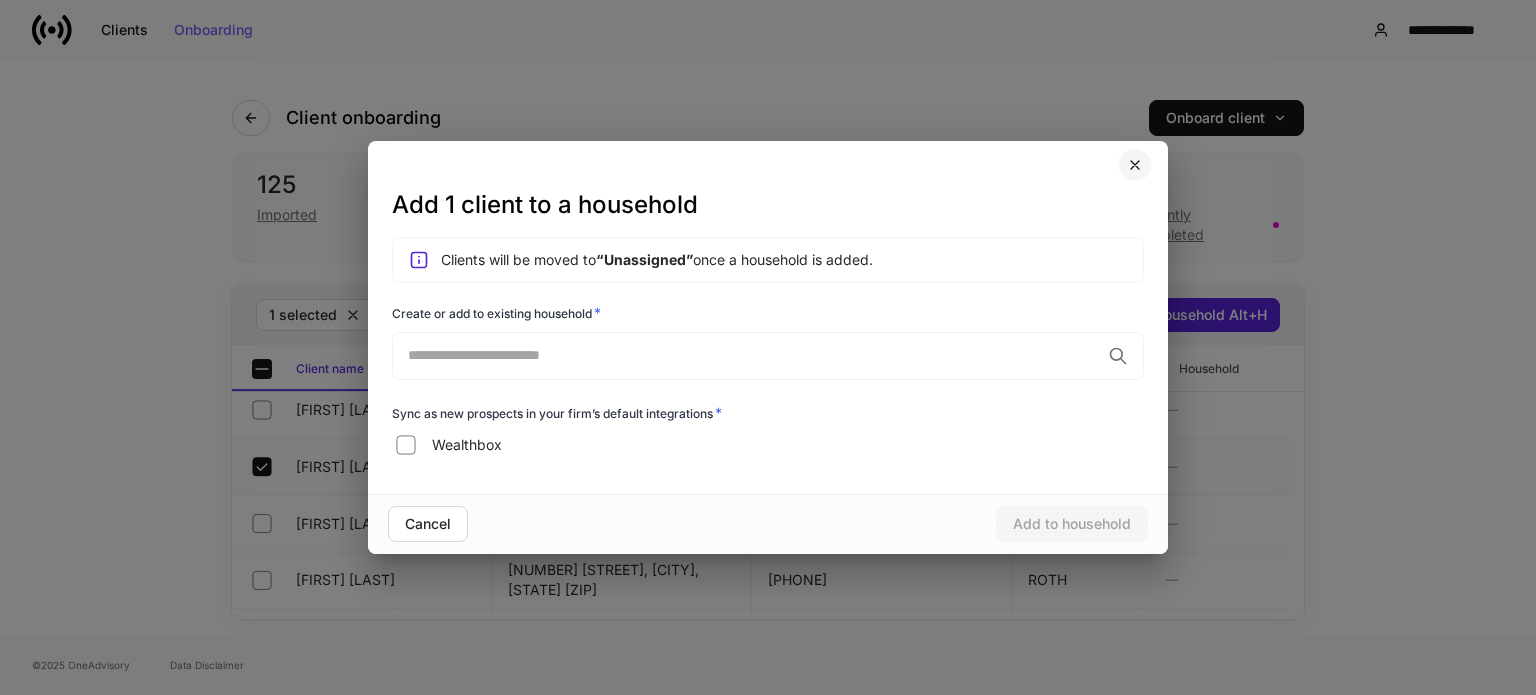 click 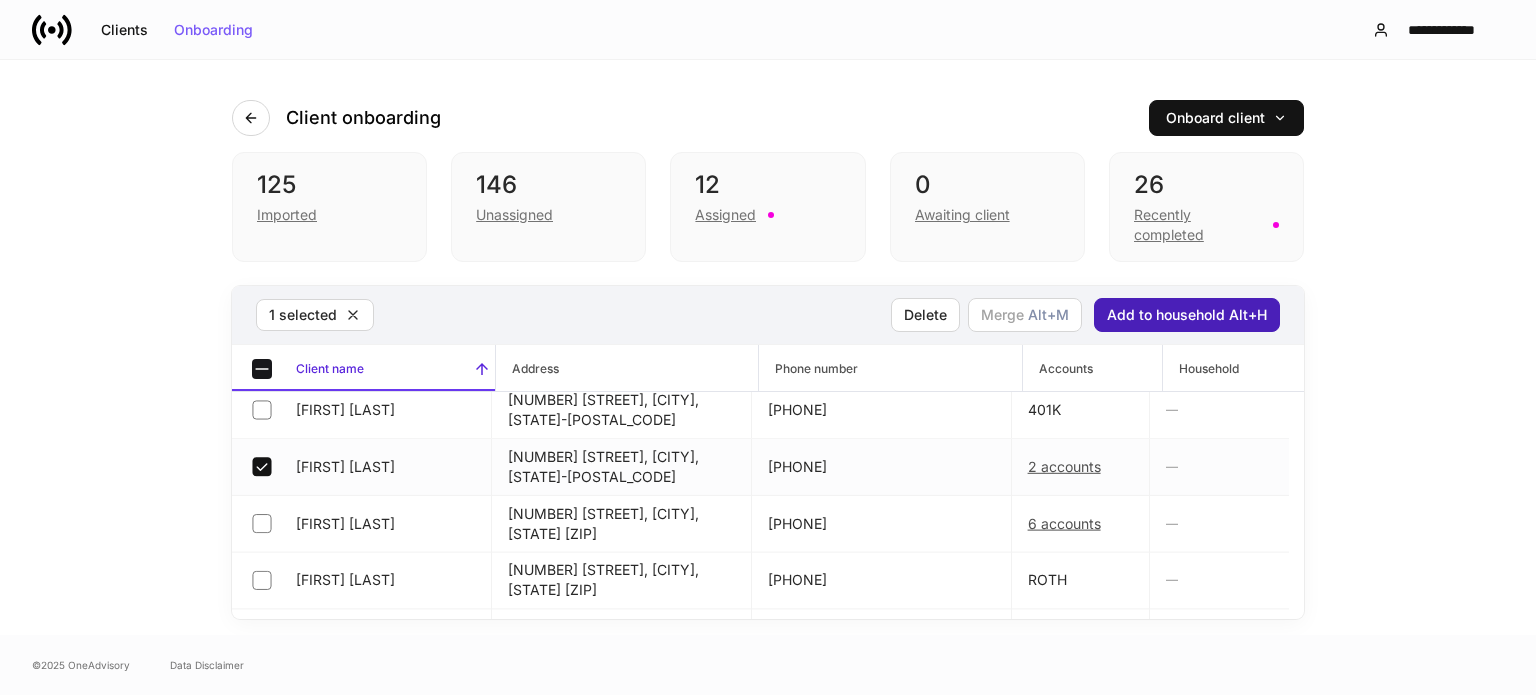 click on "Add to household Alt+H" at bounding box center [1187, 315] 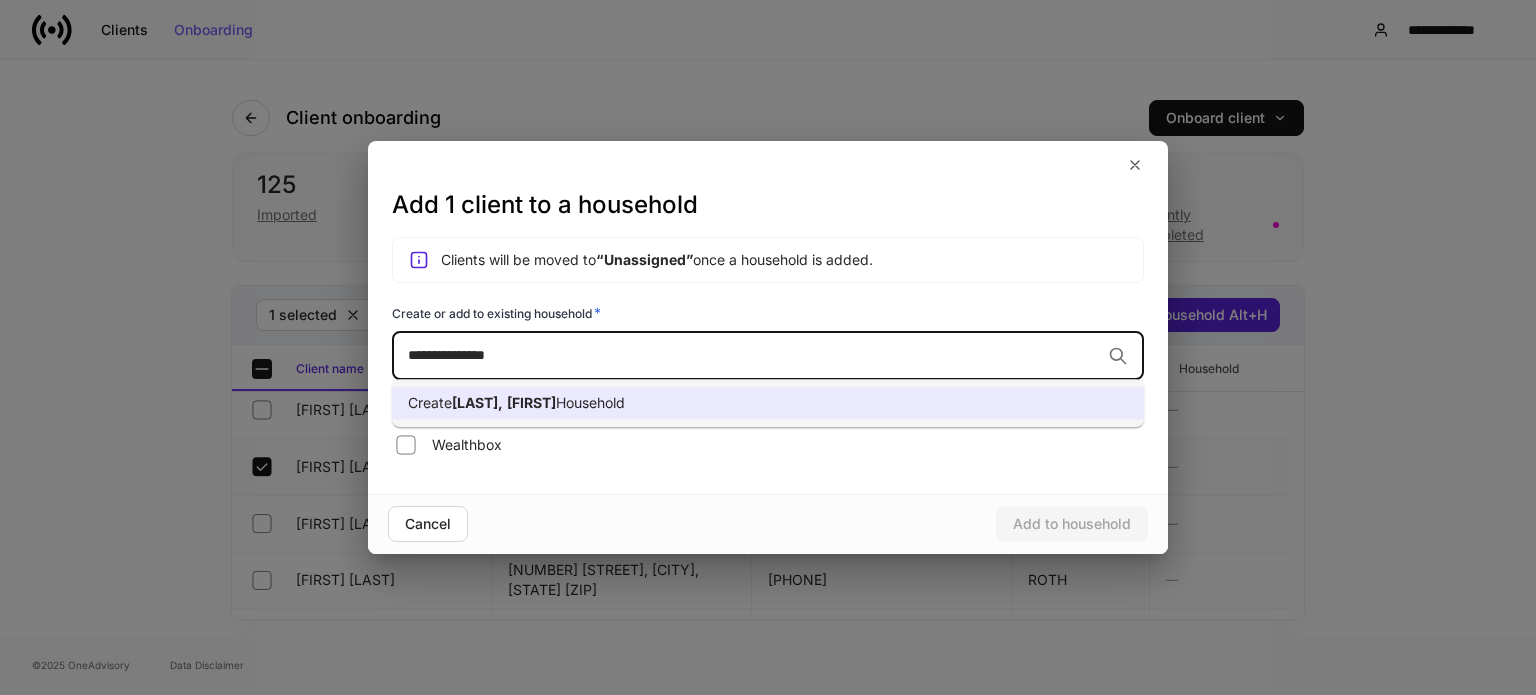 click on "Household" at bounding box center [590, 402] 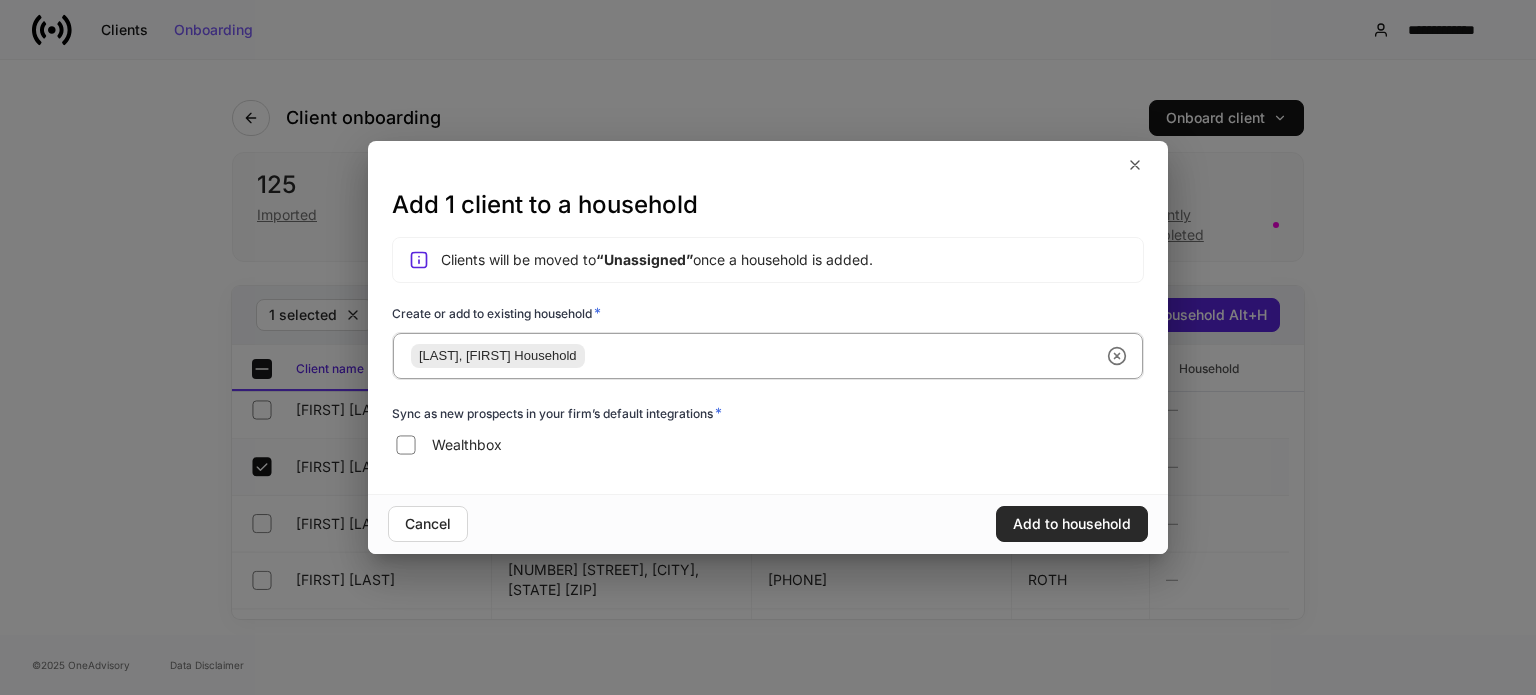 click on "Add to household" at bounding box center (1072, 524) 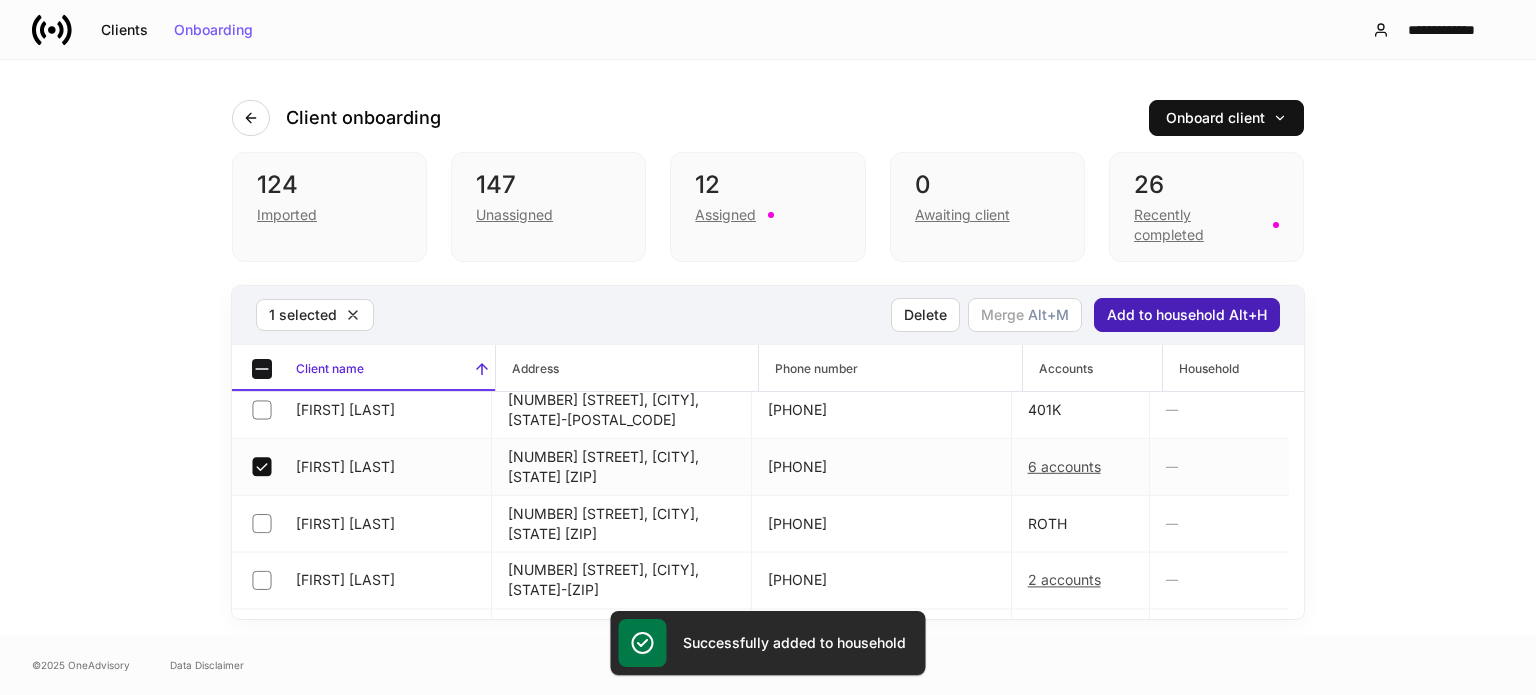 click on "Add to household Alt+H" at bounding box center [1187, 315] 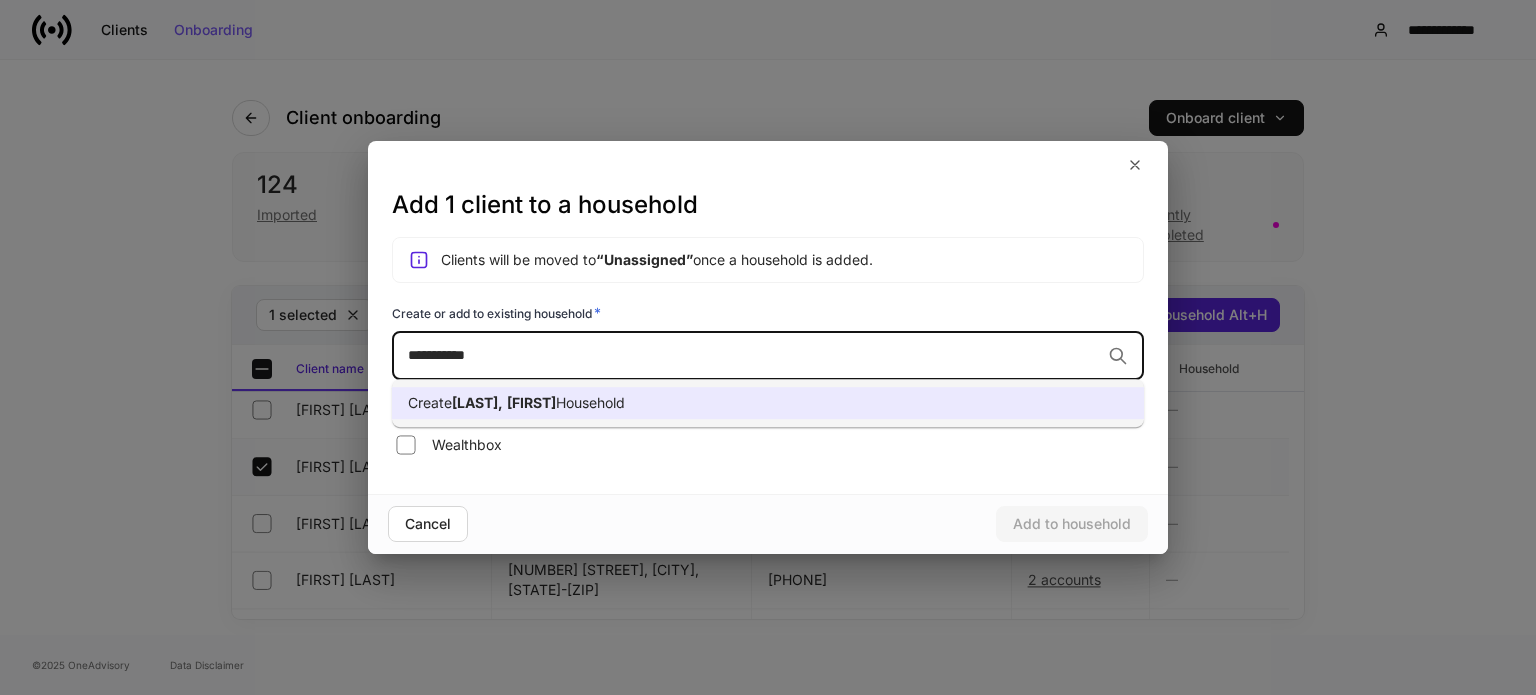 click on "Create  Little,   Loy  Household" at bounding box center [768, 403] 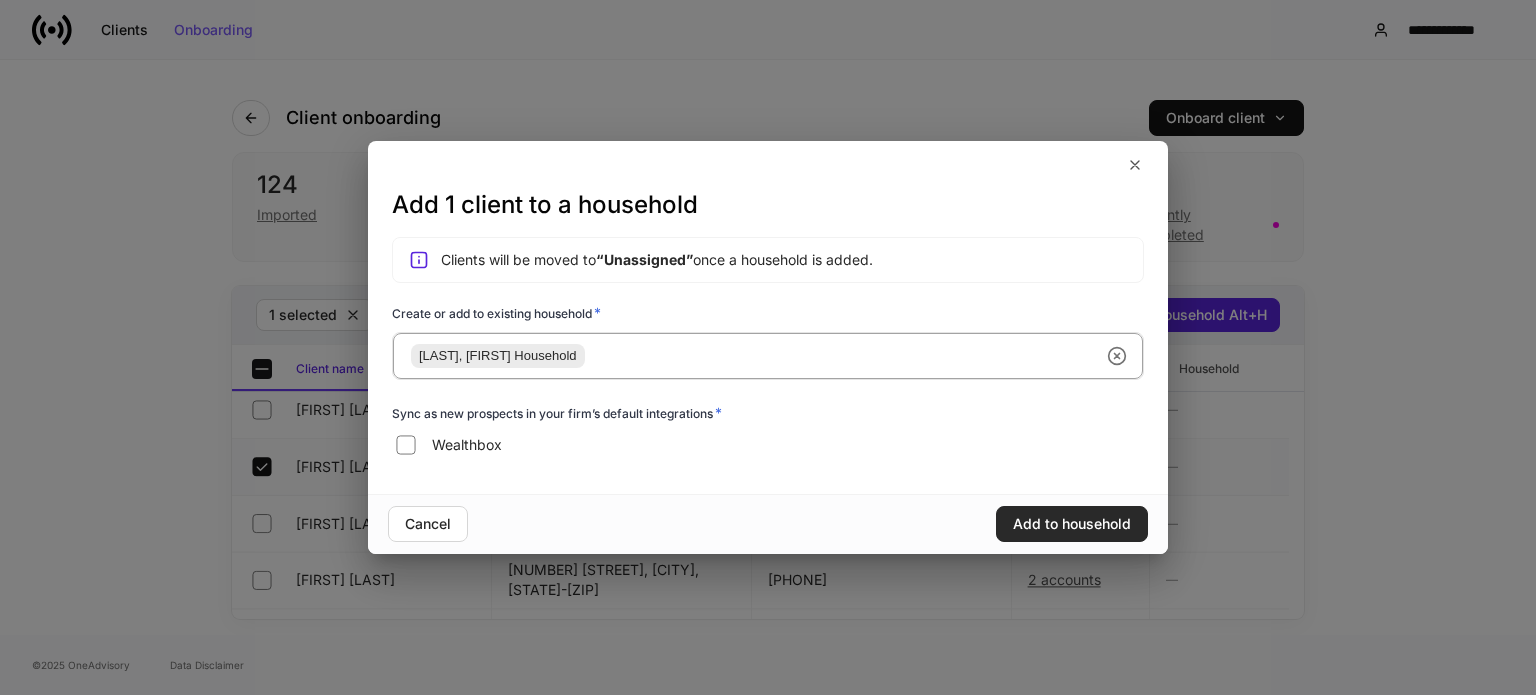 click on "Add to household" at bounding box center [1072, 524] 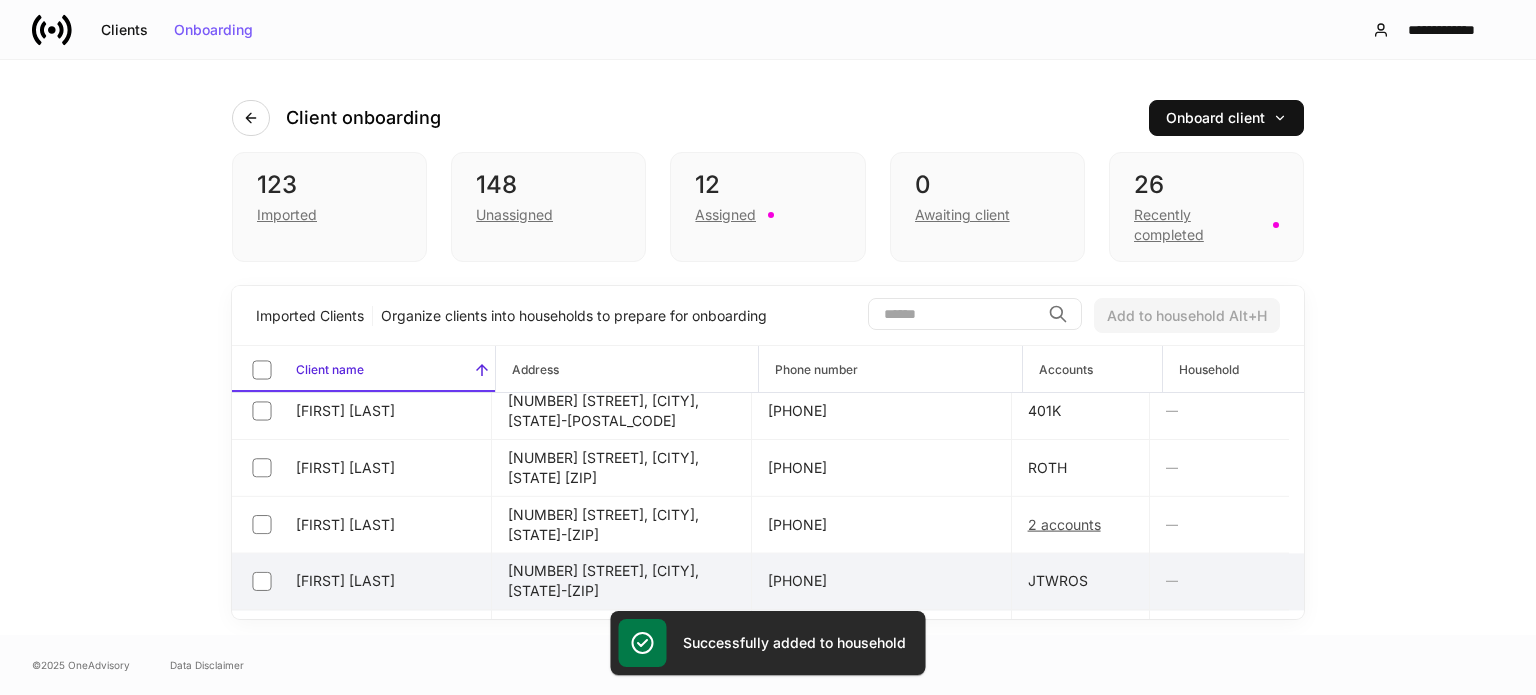 scroll, scrollTop: 3526, scrollLeft: 0, axis: vertical 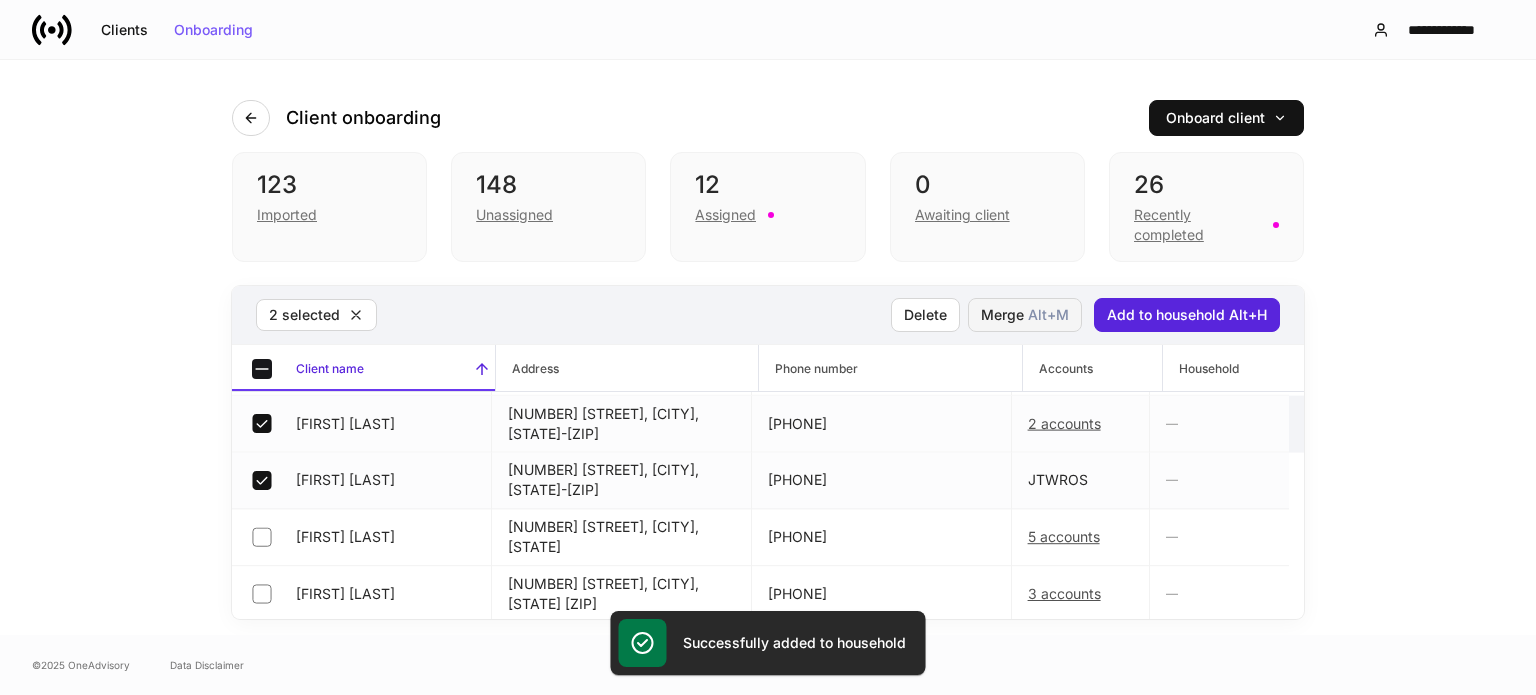 click on "Merge Alt+ M" at bounding box center (1025, 315) 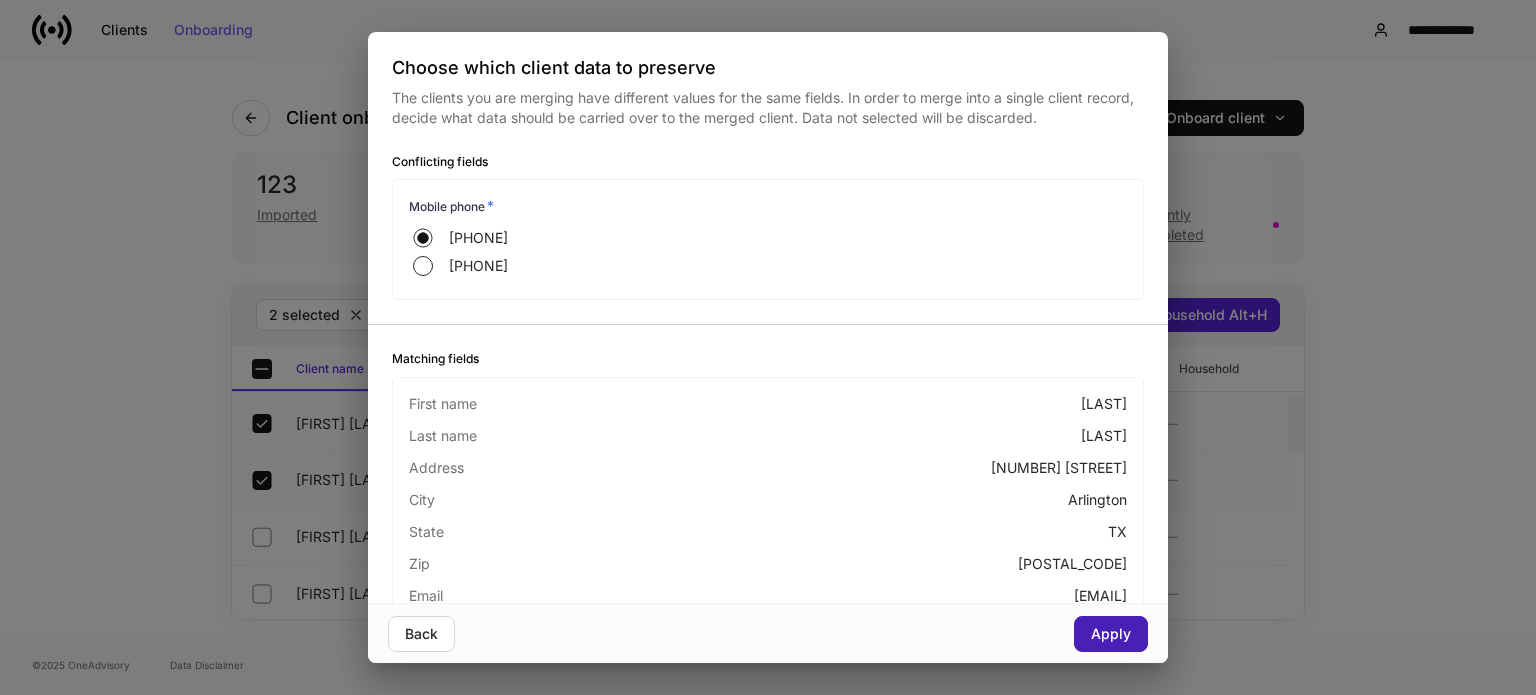 click on "Apply" at bounding box center [1111, 634] 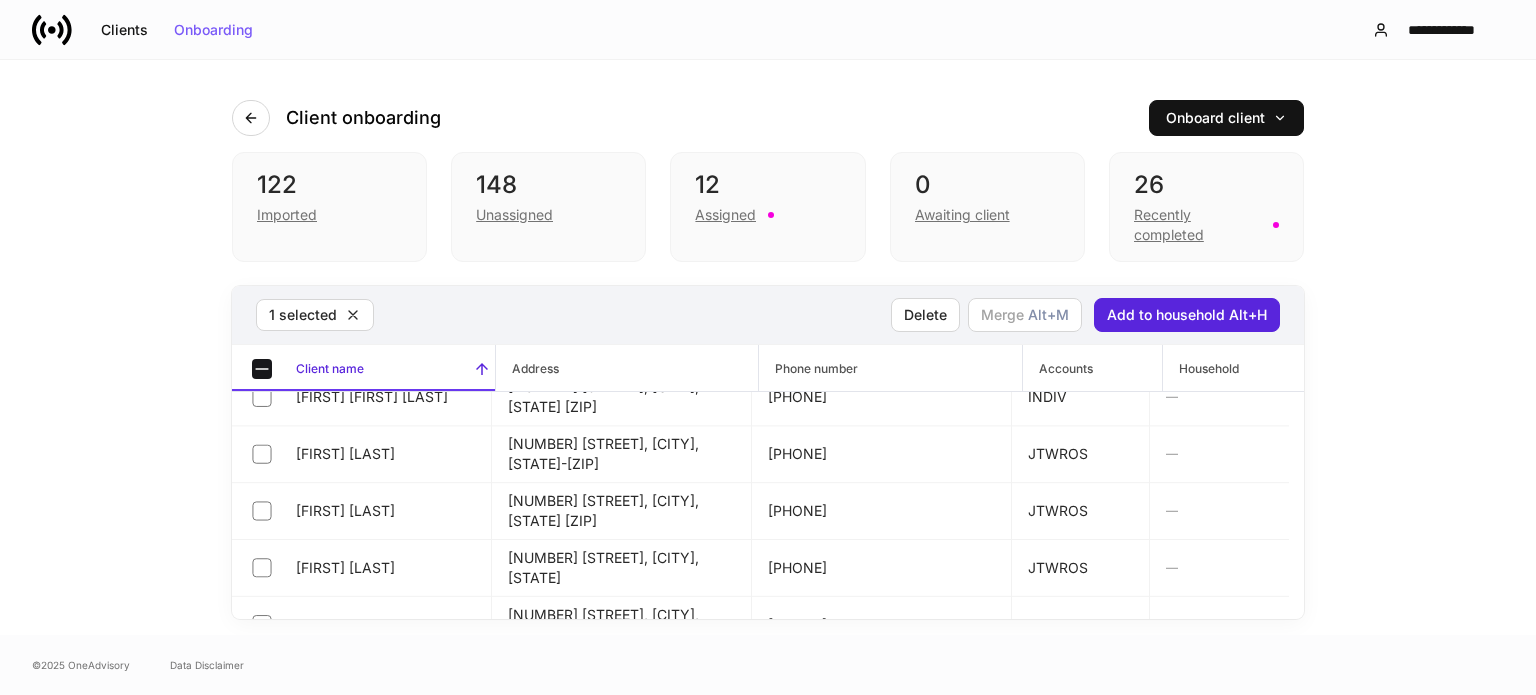 scroll, scrollTop: 1926, scrollLeft: 0, axis: vertical 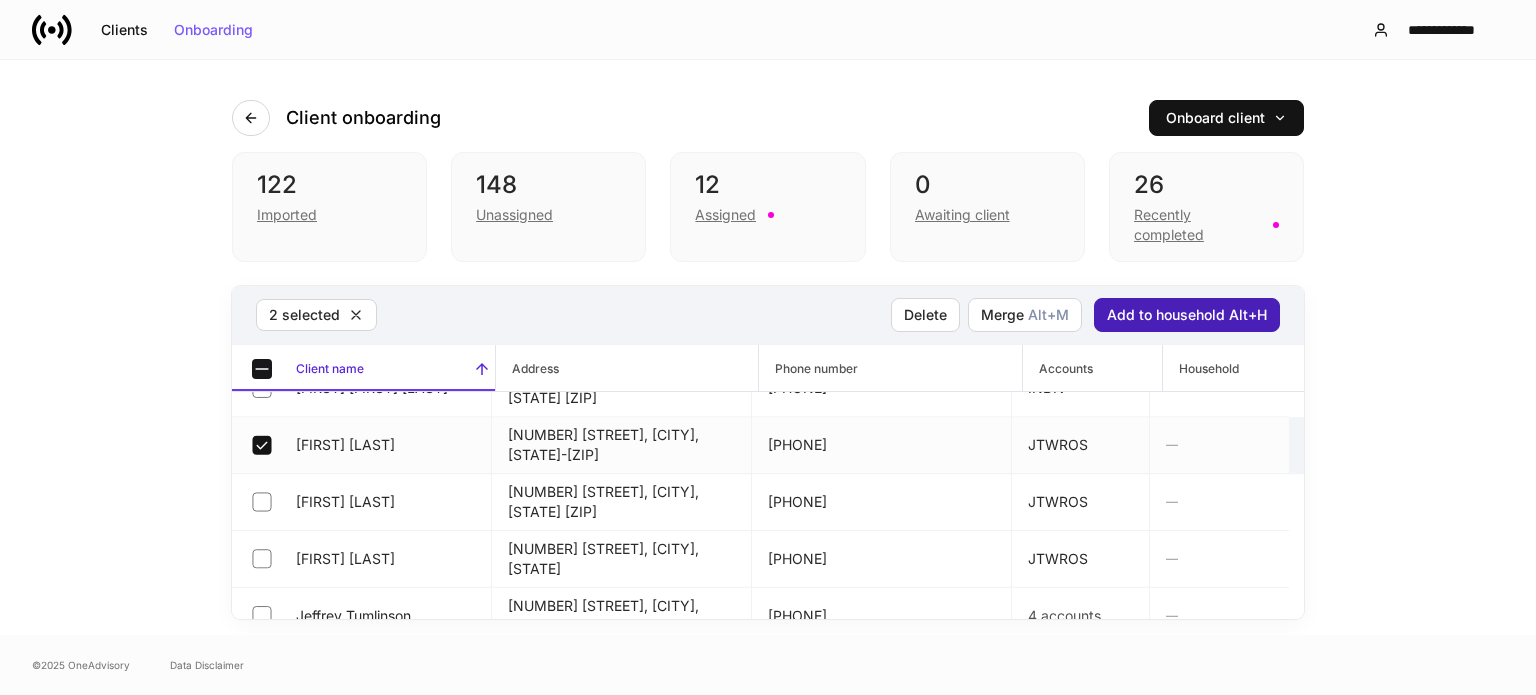 click on "Add to household Alt+H" at bounding box center (1187, 315) 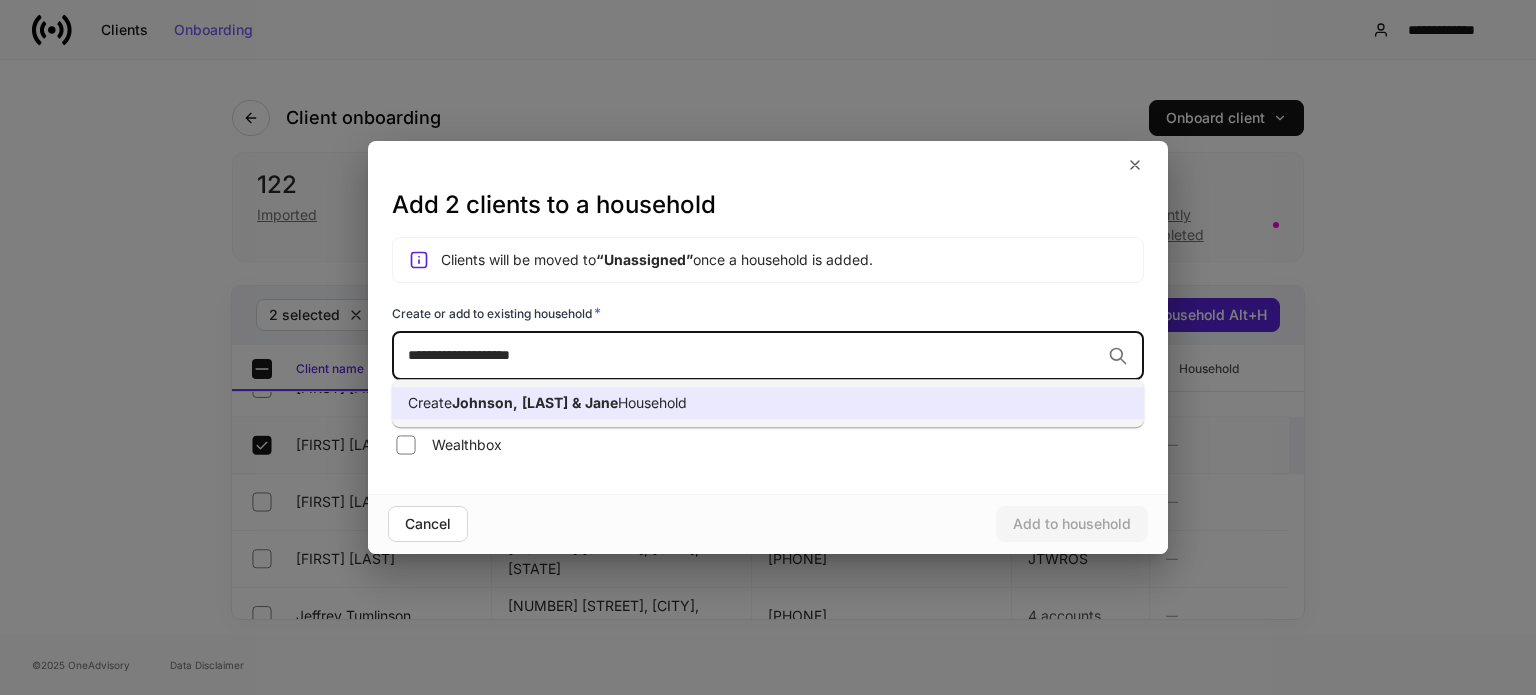 click on "Create  Johnson,   Mack   &   Jane  Household" at bounding box center [768, 403] 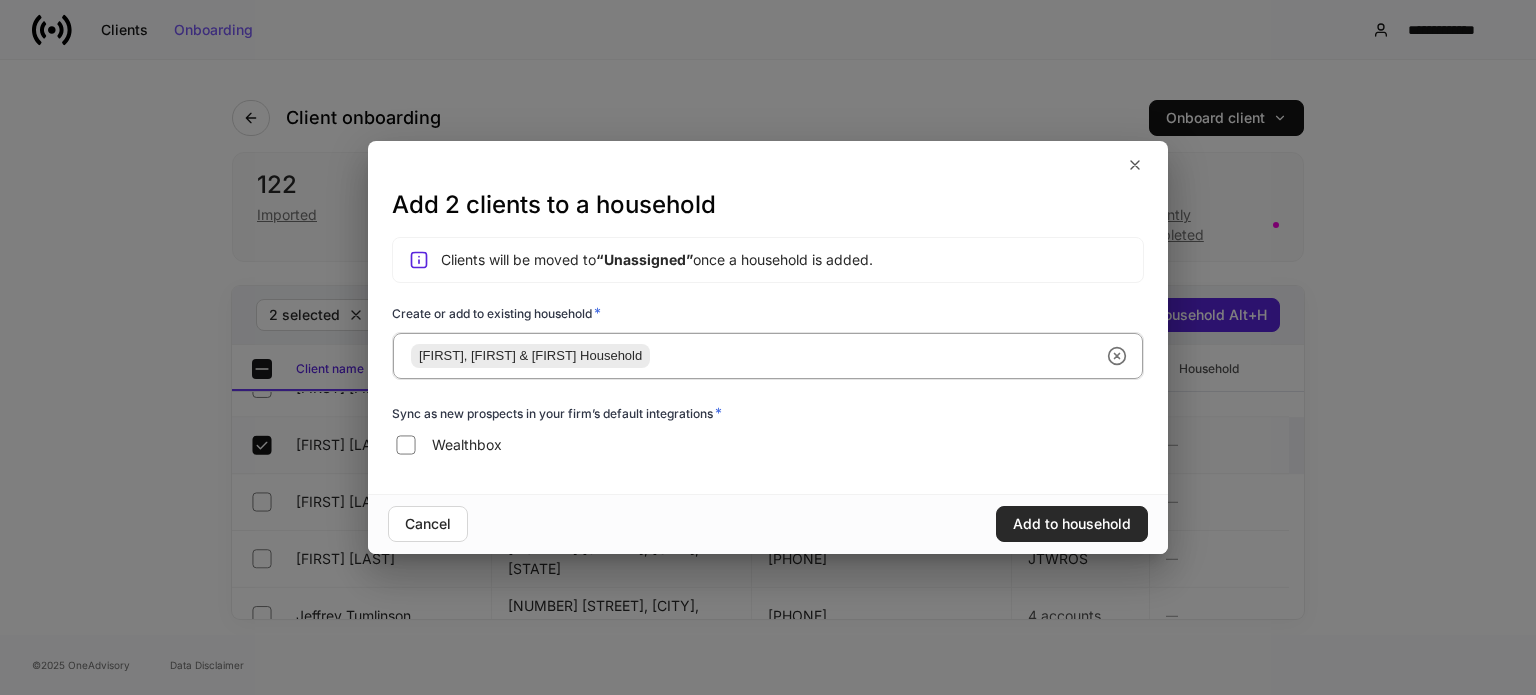 click on "Add to household" at bounding box center (1072, 524) 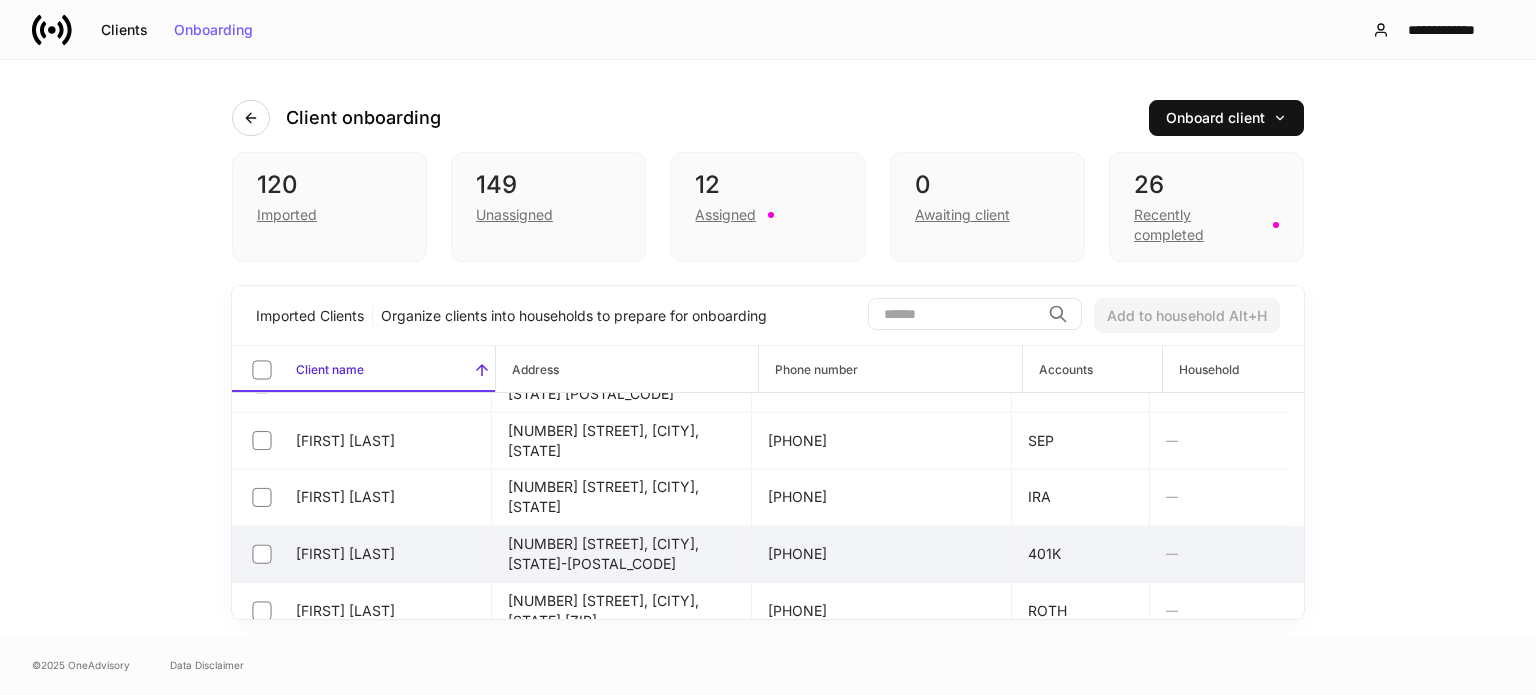 scroll, scrollTop: 3426, scrollLeft: 0, axis: vertical 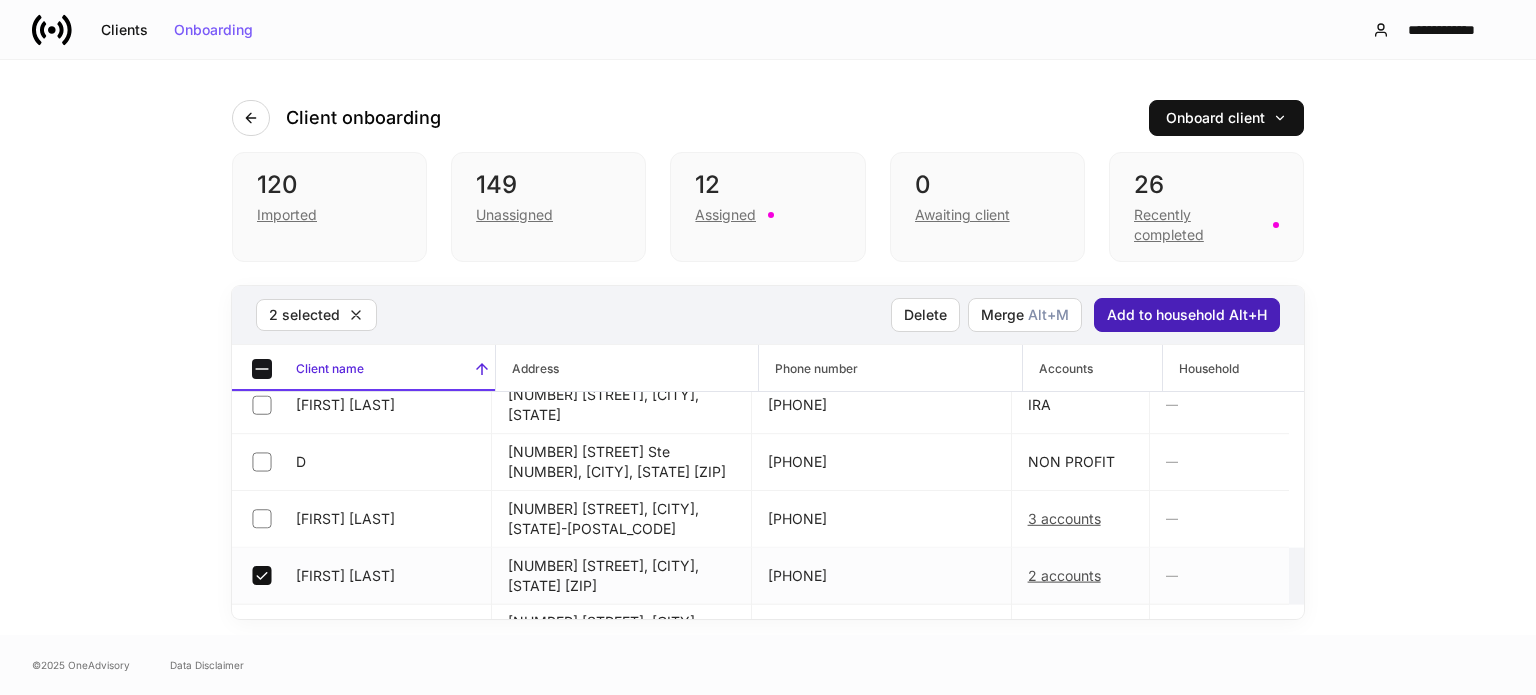 click on "Add to household Alt+H" at bounding box center [1187, 315] 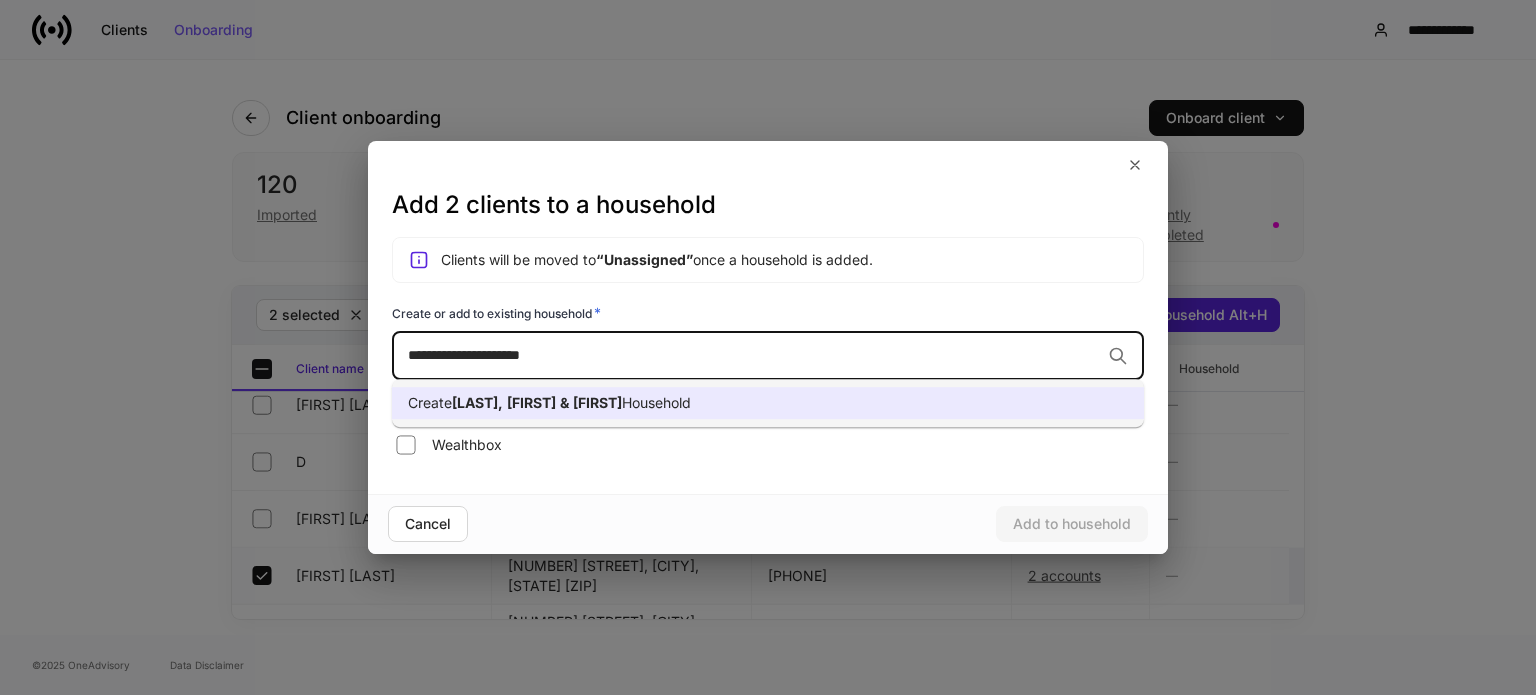 click on "Create  O'Brien,   David   &   Lynda  Household" at bounding box center (768, 403) 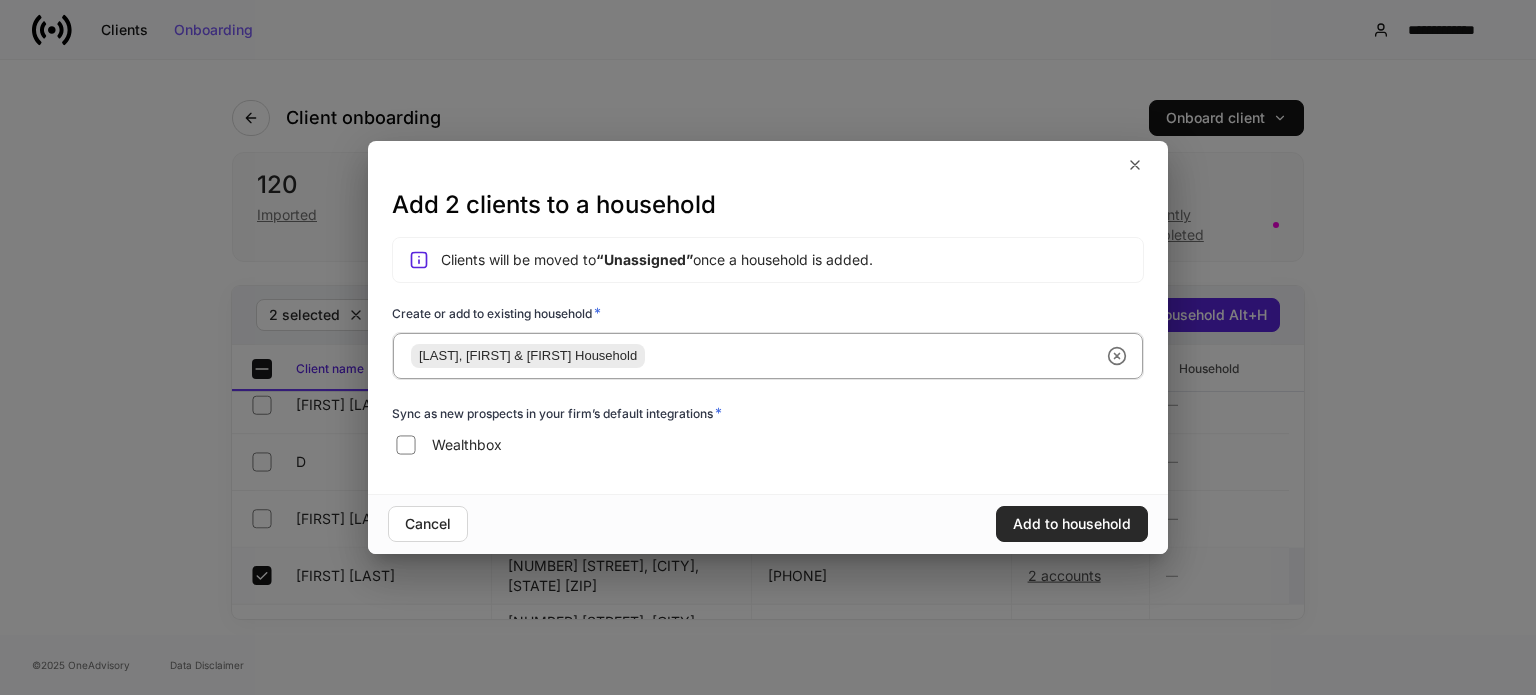 click on "Add to household" at bounding box center [1072, 524] 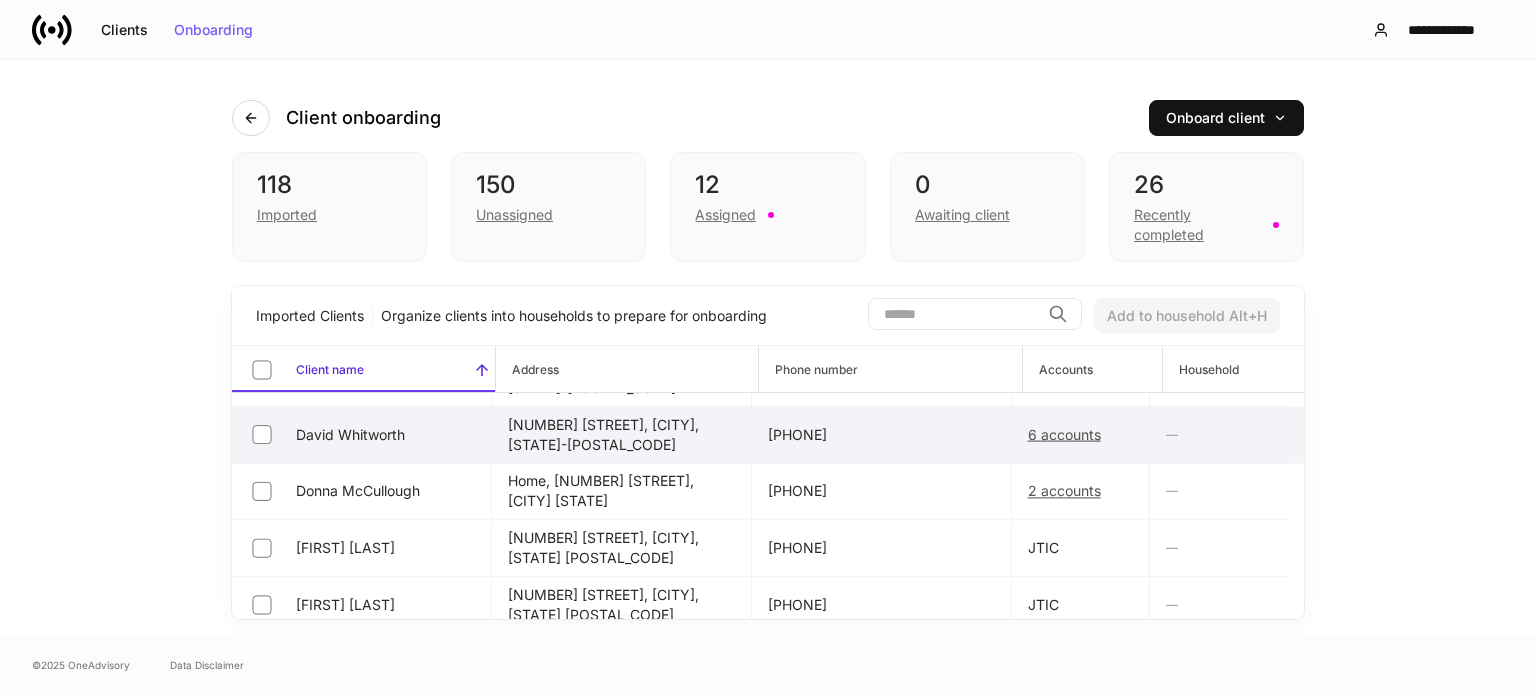 scroll, scrollTop: 726, scrollLeft: 0, axis: vertical 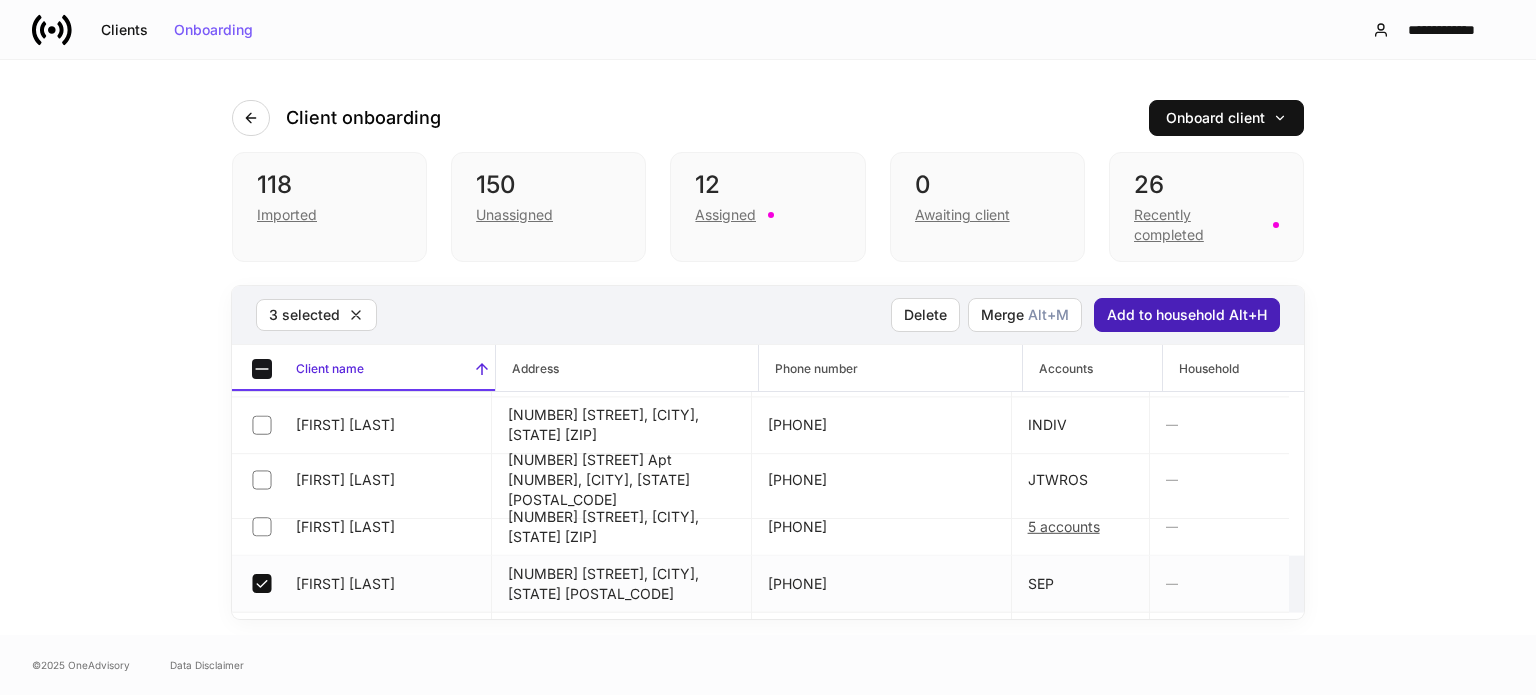 click on "Add to household Alt+H" at bounding box center (1187, 315) 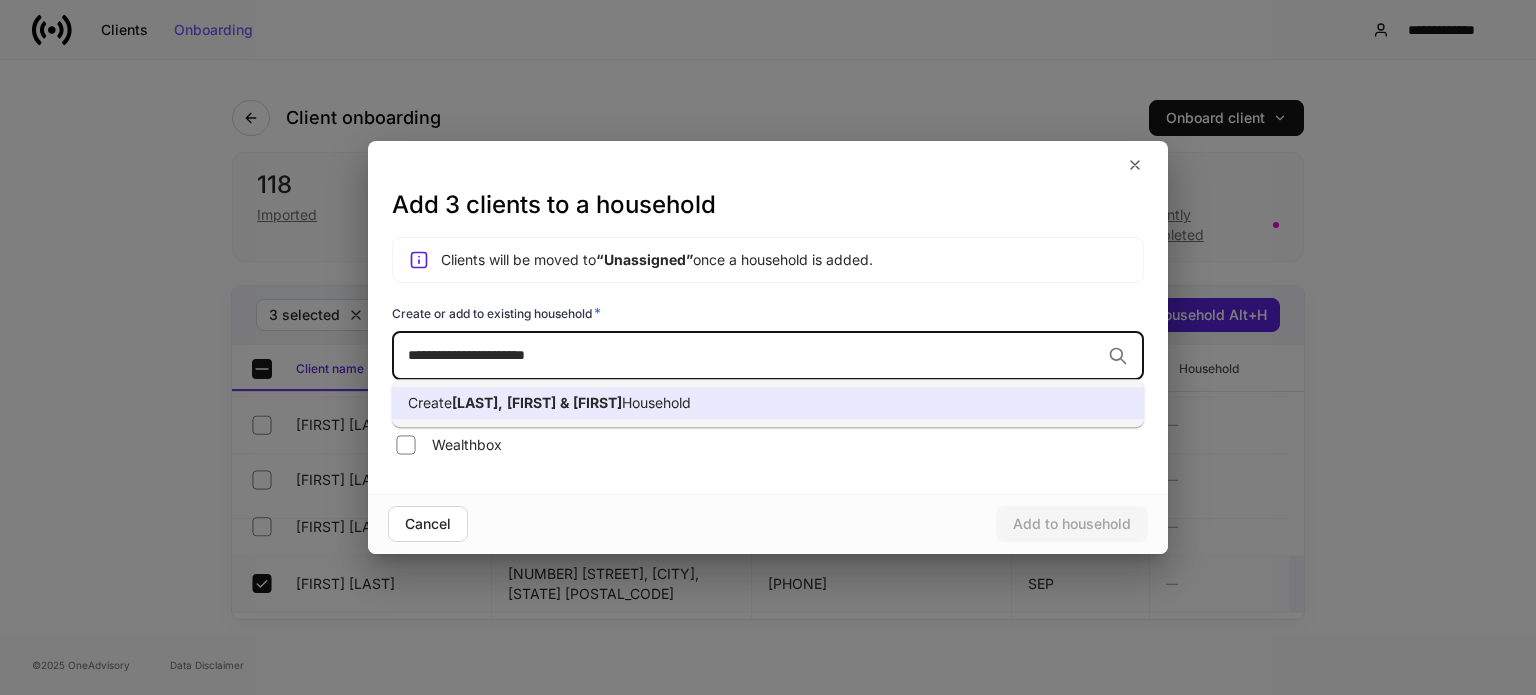 click on "Create  Sorelle,   Edward   &   Susan  Household" at bounding box center (768, 403) 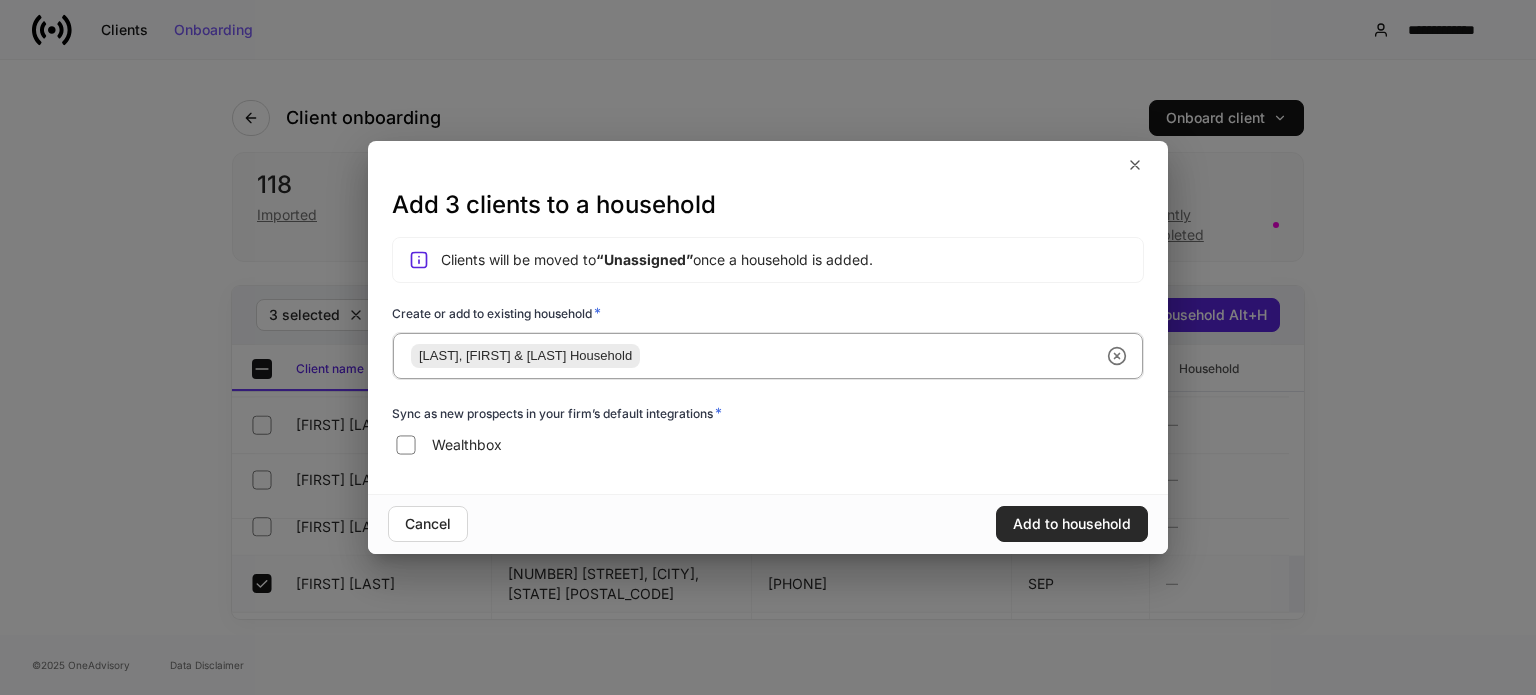 click on "Add to household" at bounding box center (1072, 524) 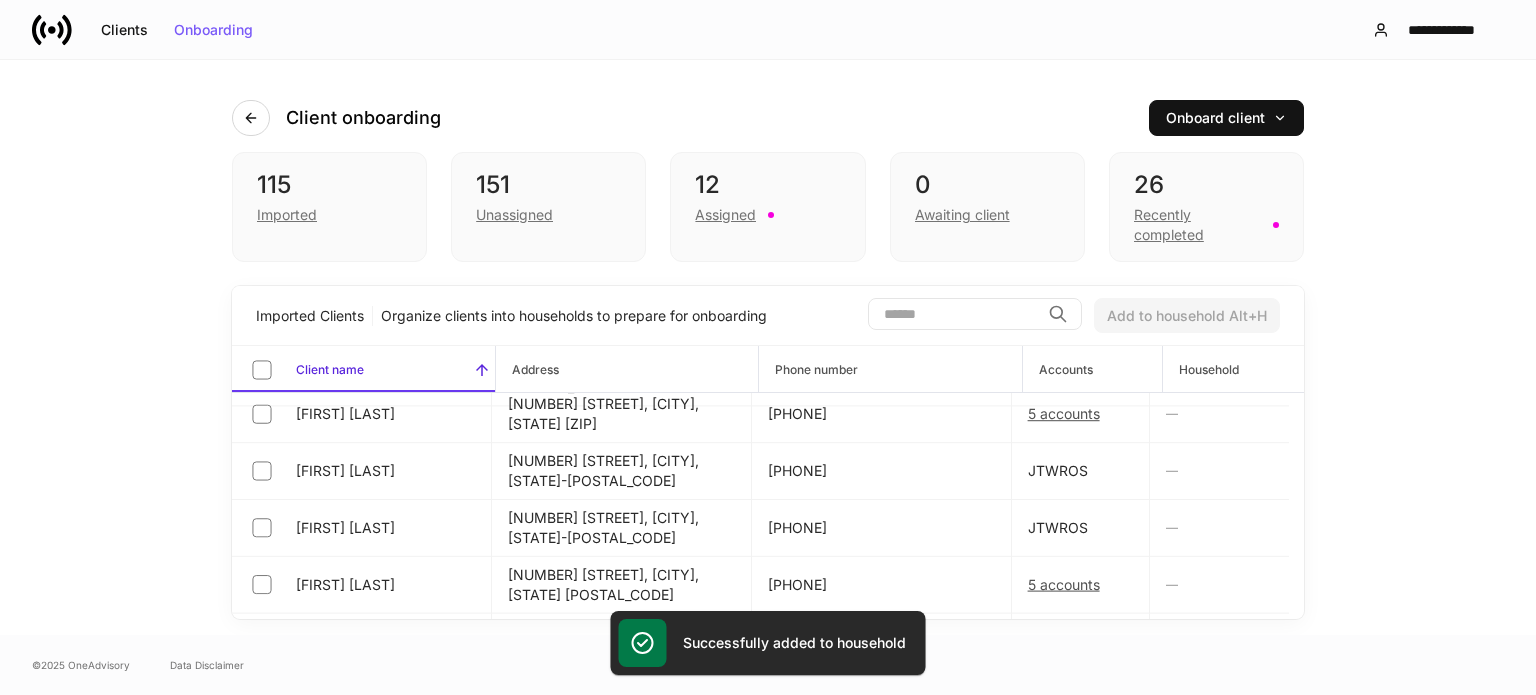 scroll, scrollTop: 5614, scrollLeft: 0, axis: vertical 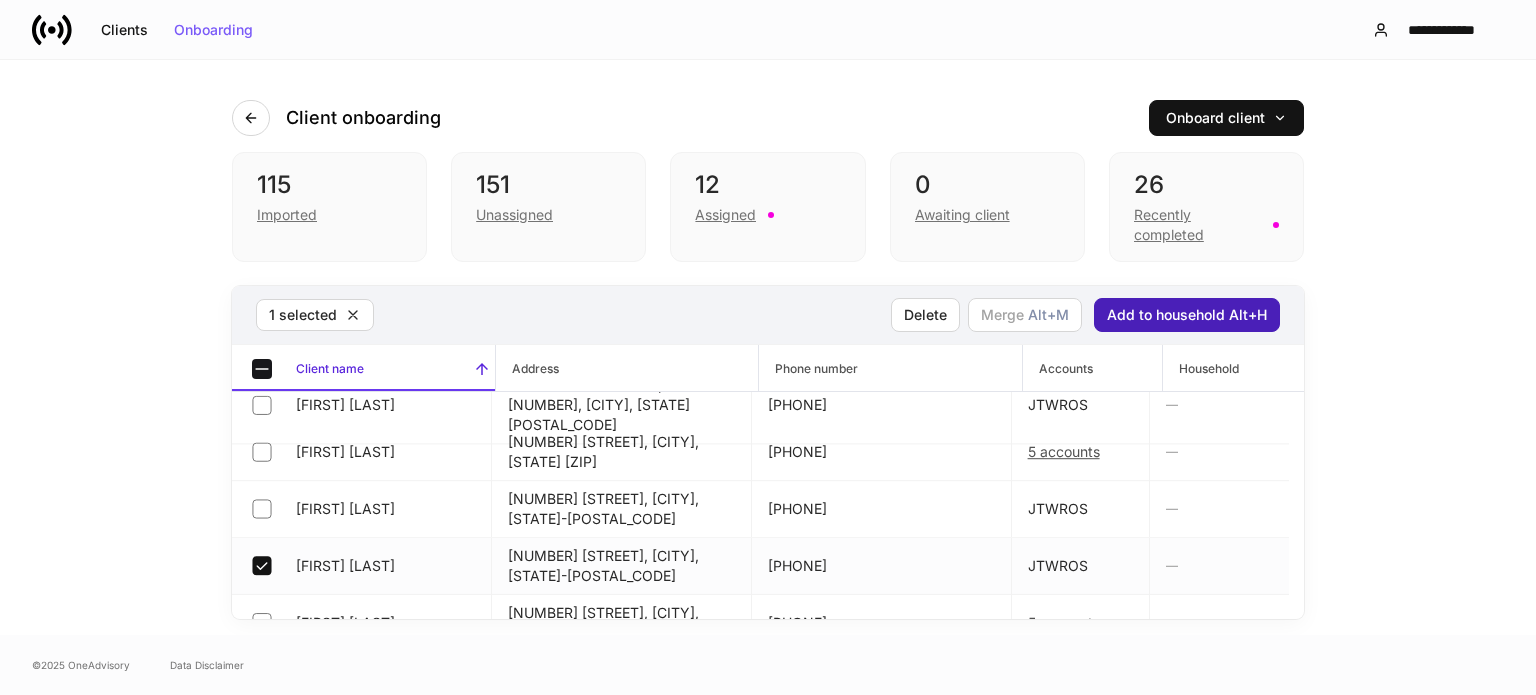 click on "Add to household Alt+H" at bounding box center (1187, 315) 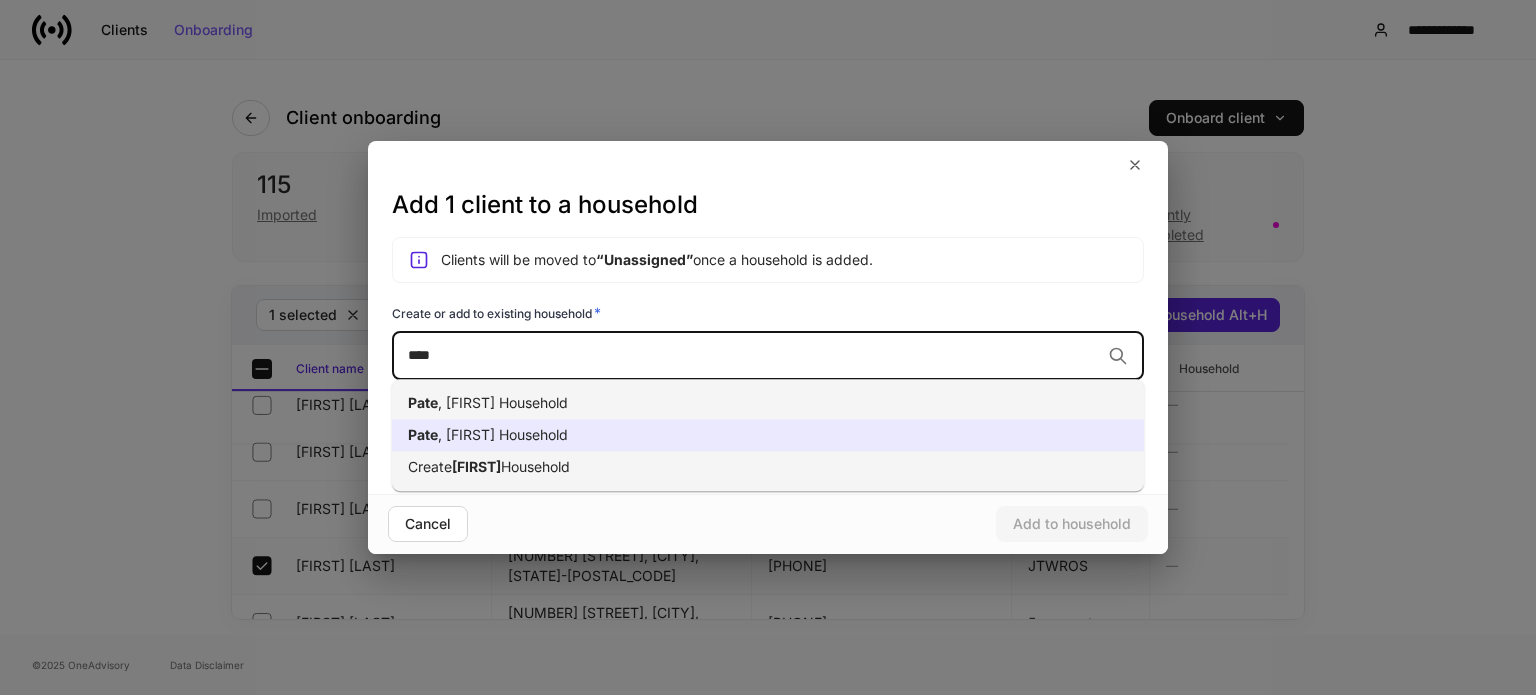 click on "Pate , Timothy Household" at bounding box center [768, 435] 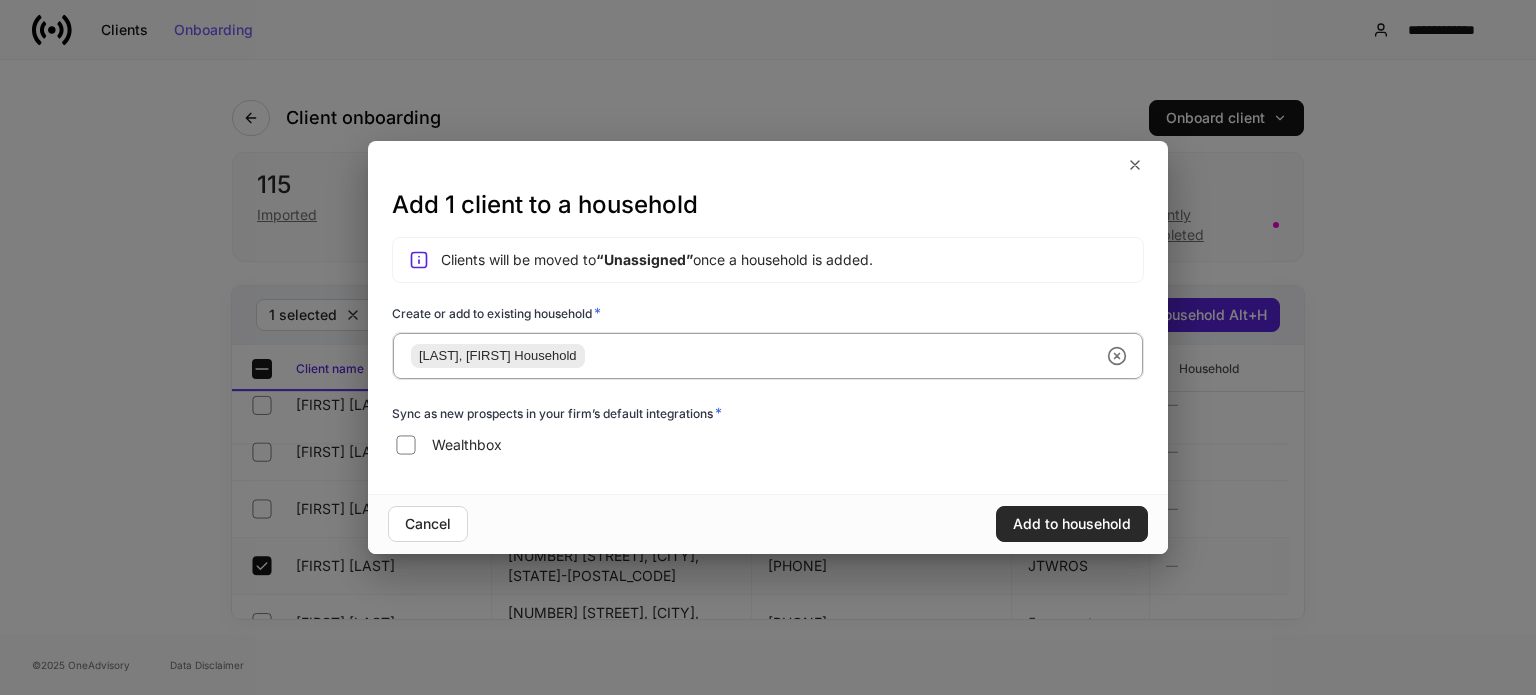 click on "Add to household" at bounding box center (1072, 524) 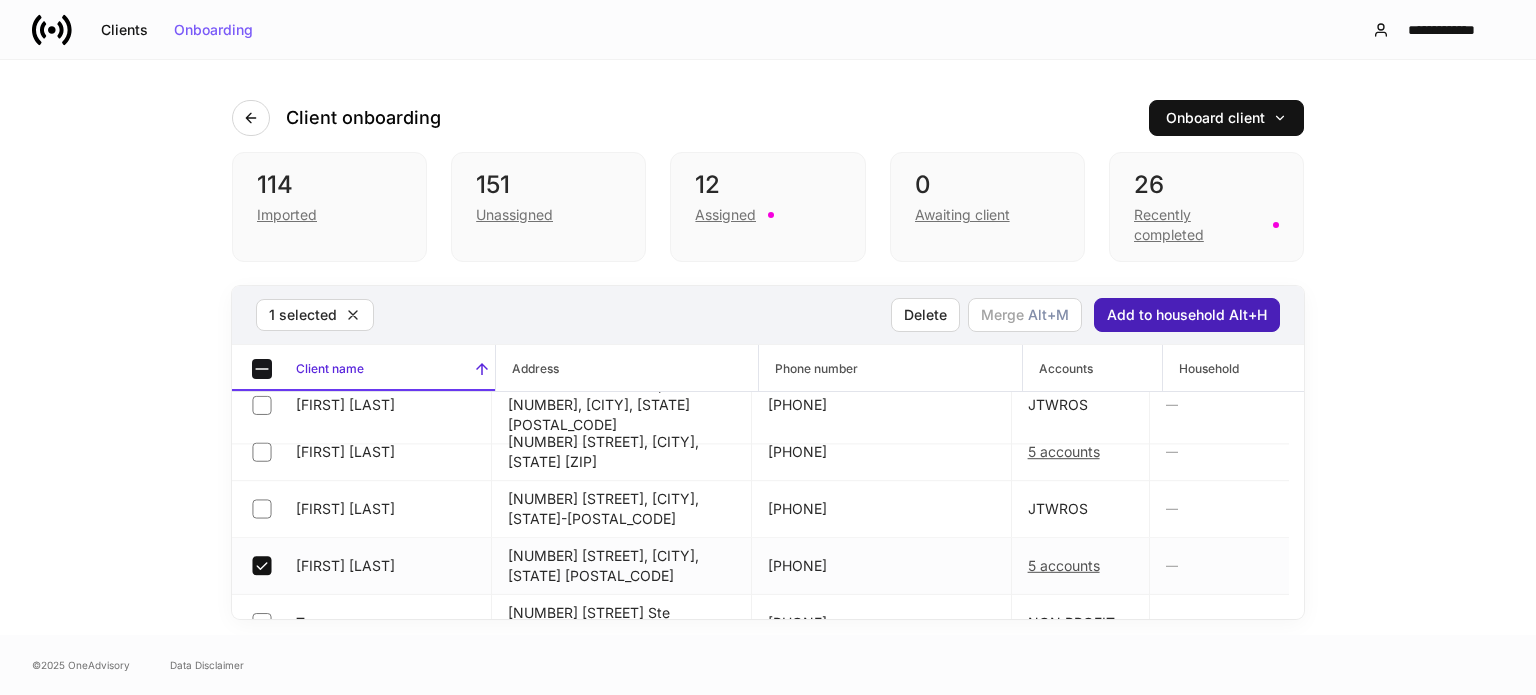 click on "Add to household Alt+H" at bounding box center (1187, 315) 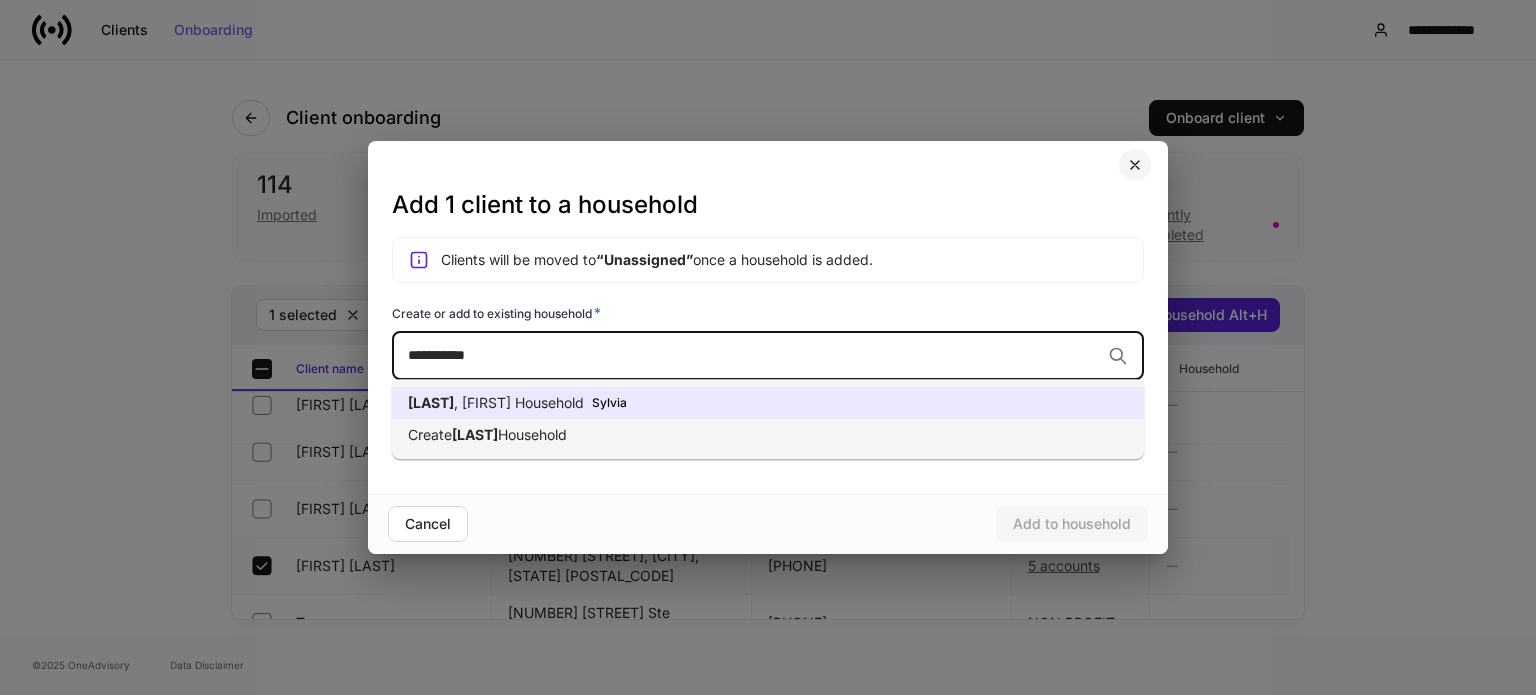 type on "**********" 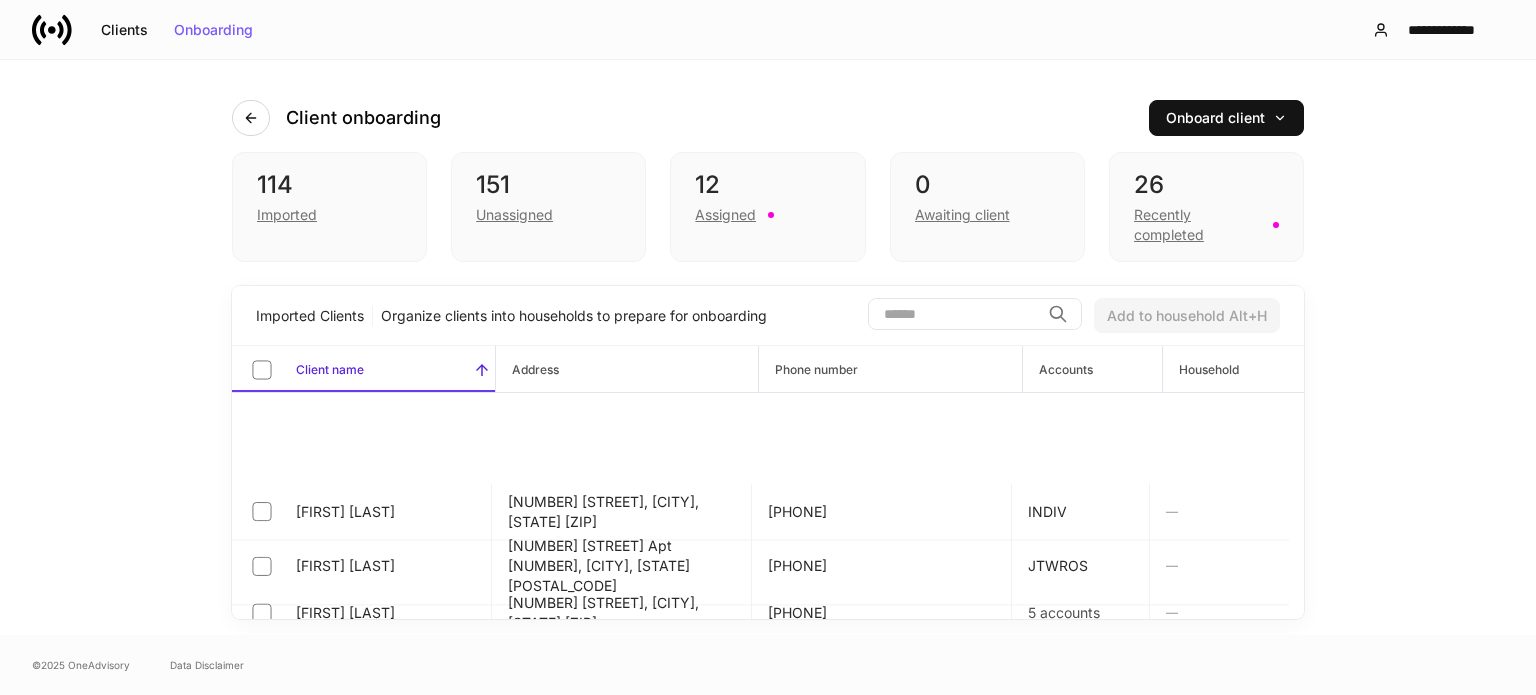 scroll, scrollTop: 5087, scrollLeft: 0, axis: vertical 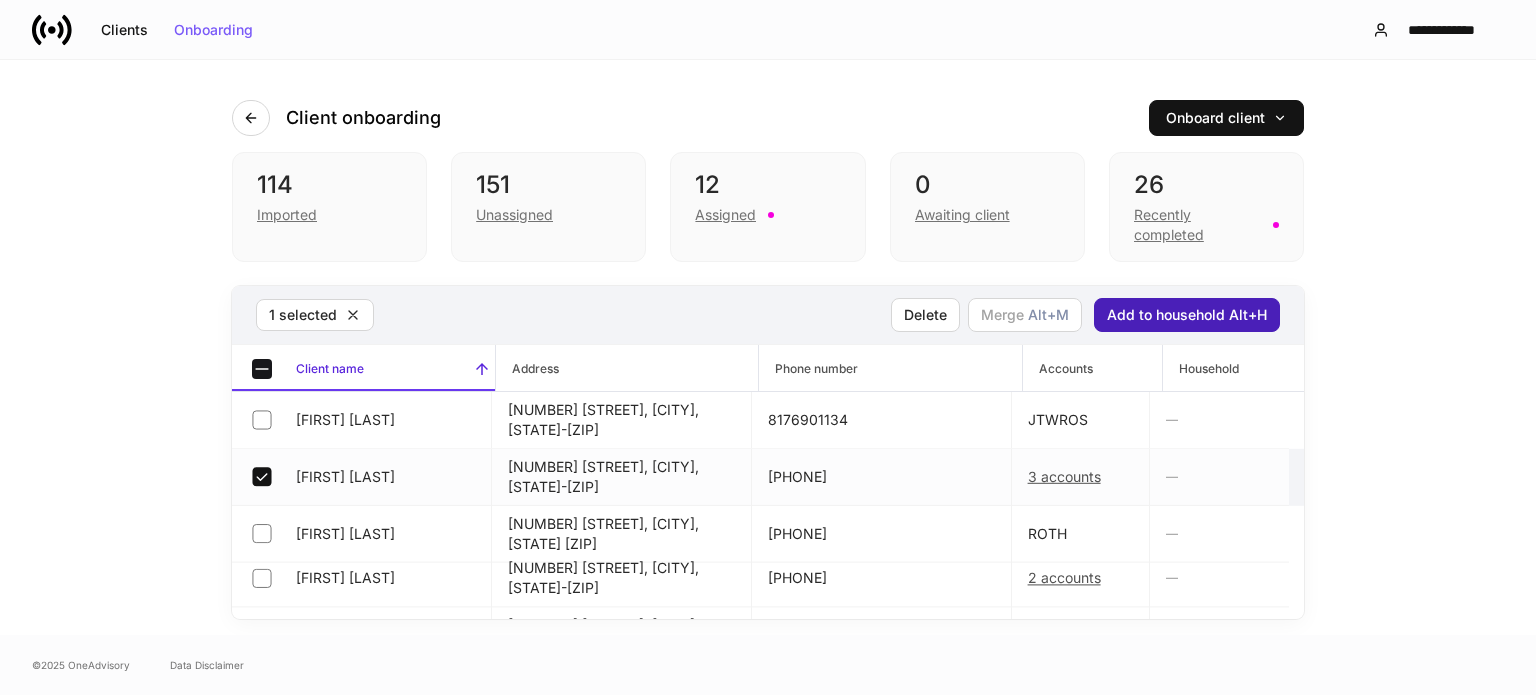 click on "Add to household Alt+H" at bounding box center [1187, 315] 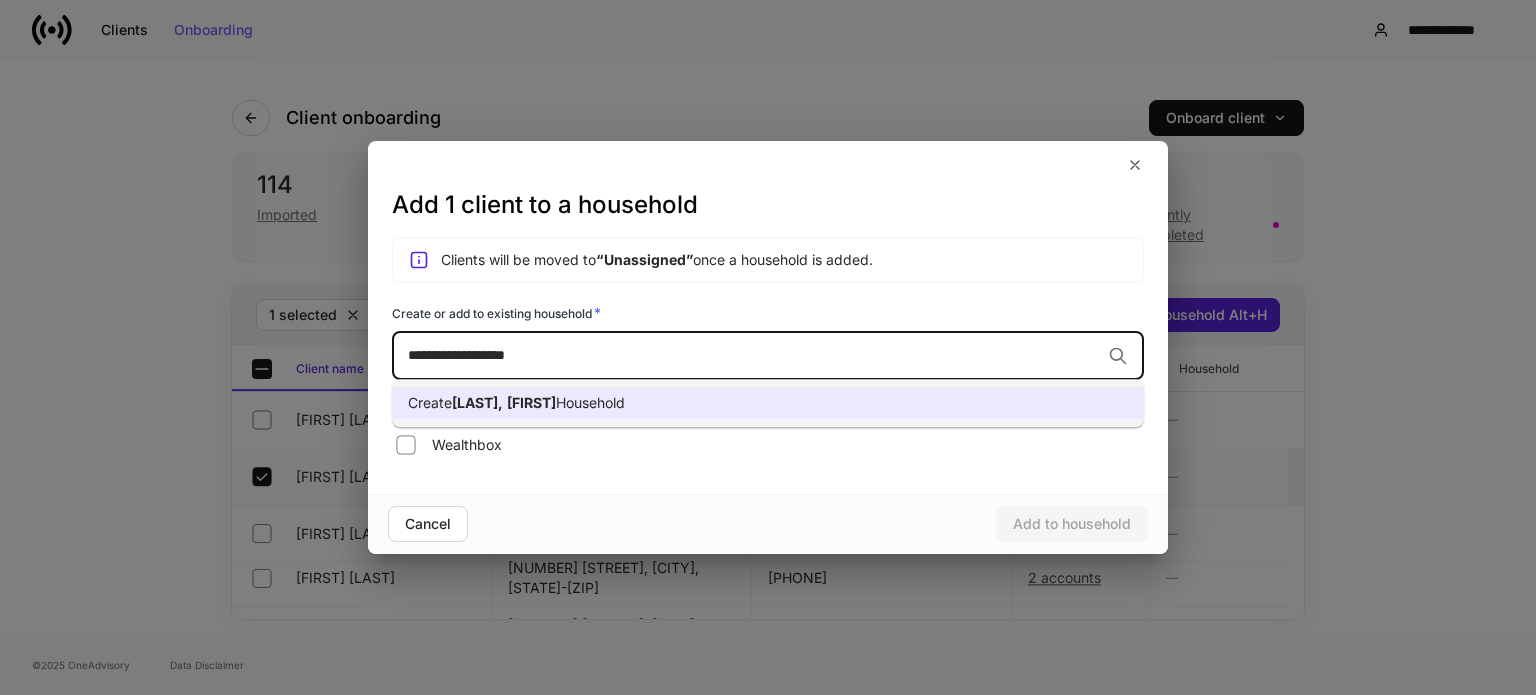 click on "Create  Martchenke,   Carolyn  Household" at bounding box center (768, 403) 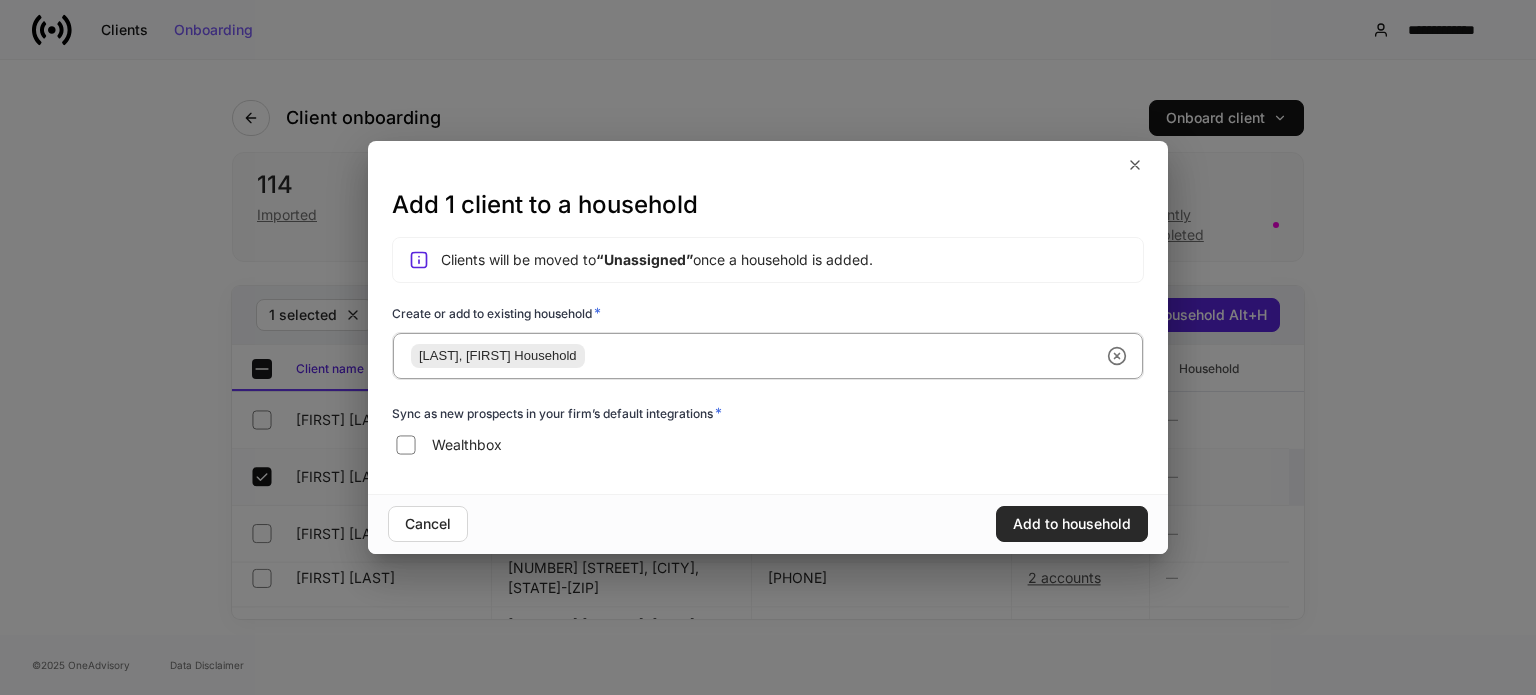 click on "Add to household" at bounding box center (1072, 524) 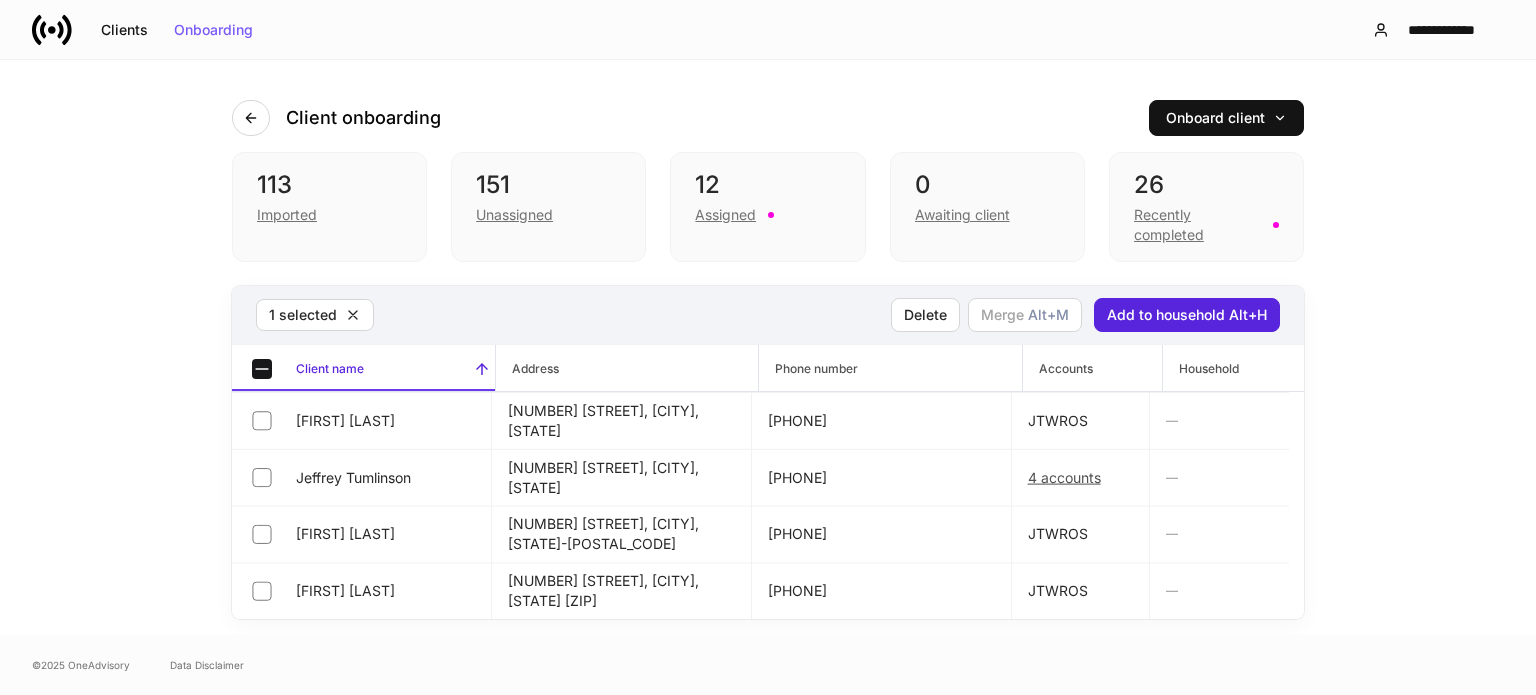 scroll, scrollTop: 1800, scrollLeft: 0, axis: vertical 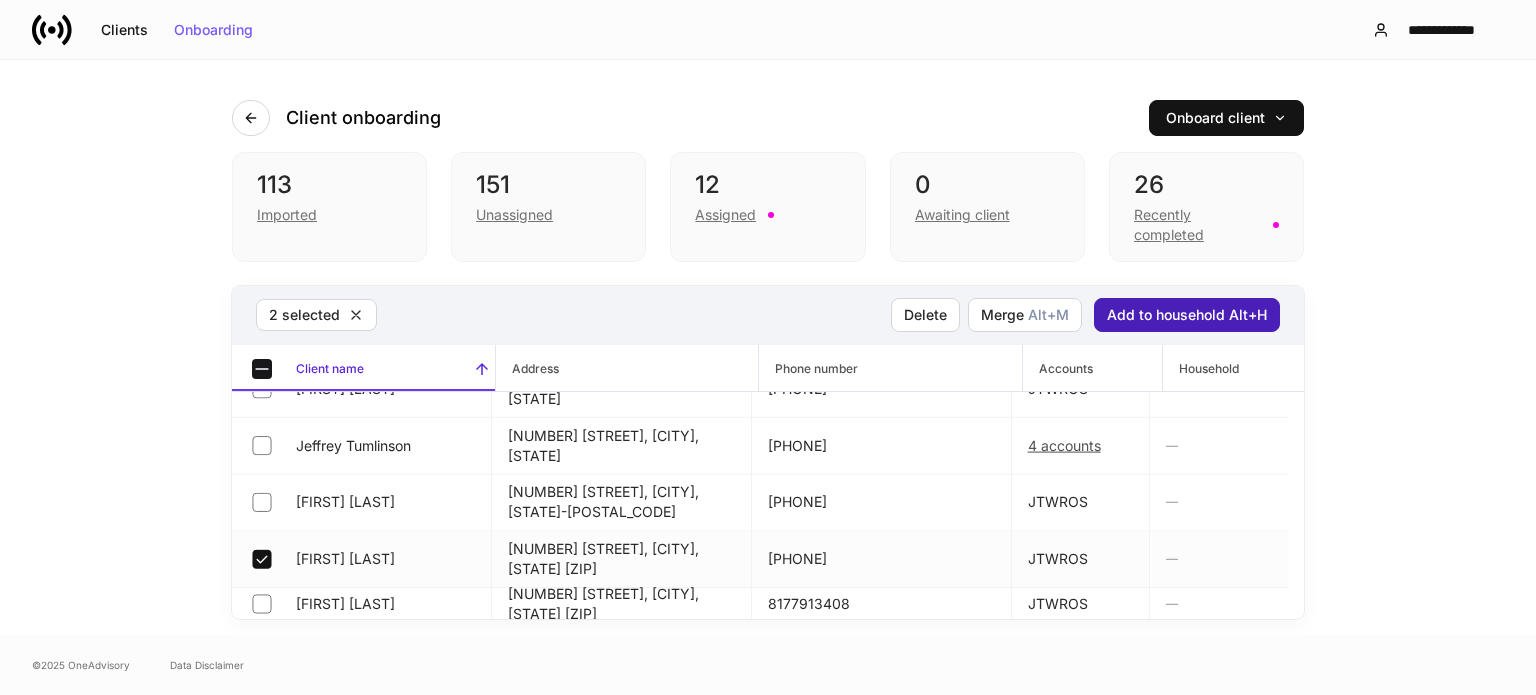 click on "Add to household Alt+H" at bounding box center [1187, 315] 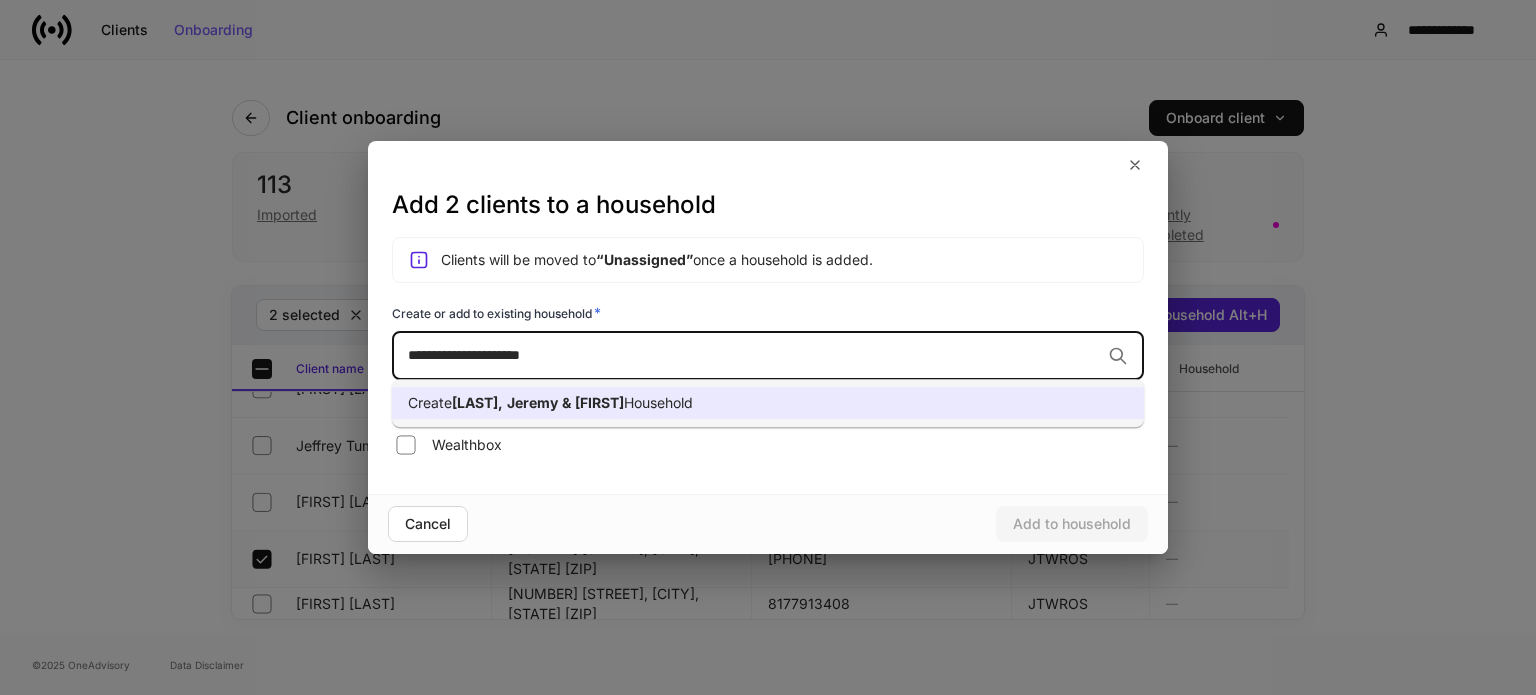 click on "Create  Garner,   Jeremy   &   Casie  Household" at bounding box center [768, 403] 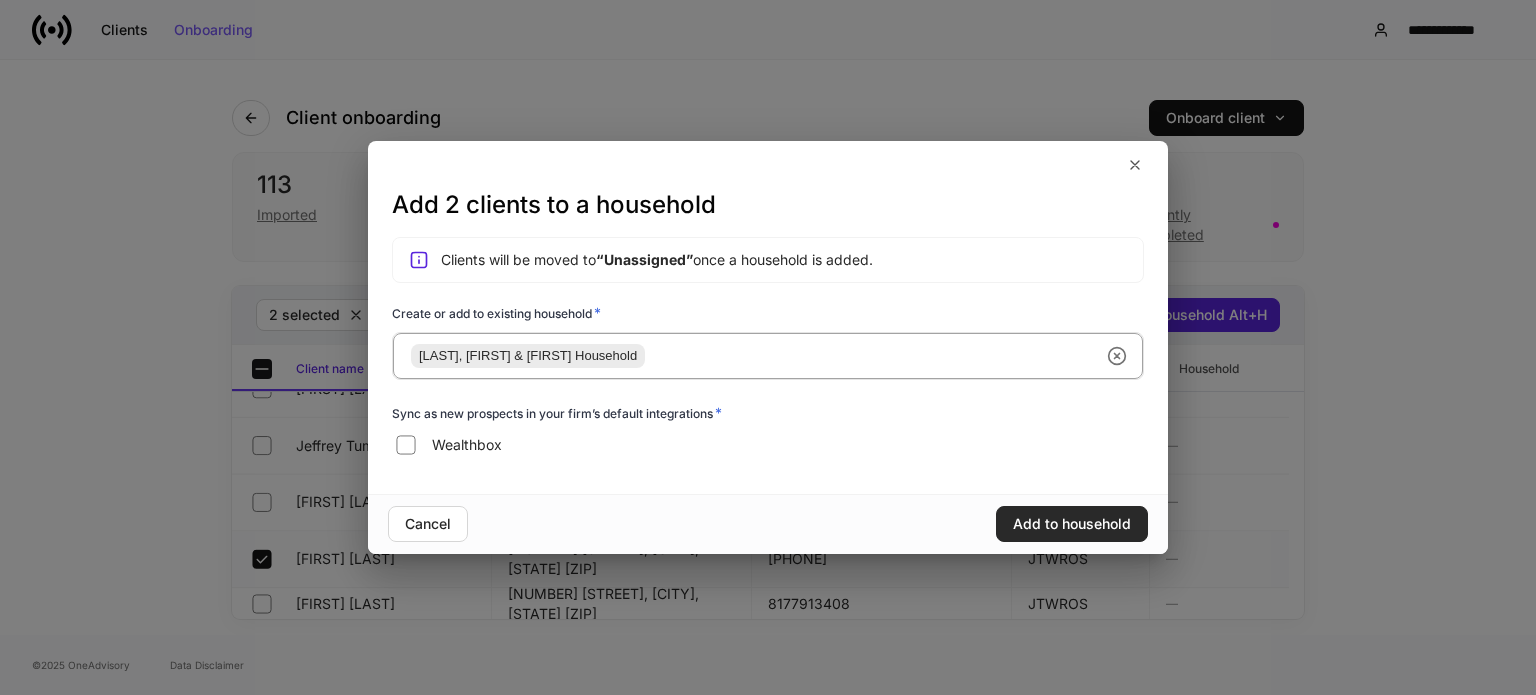 click on "Add to household" at bounding box center [1072, 524] 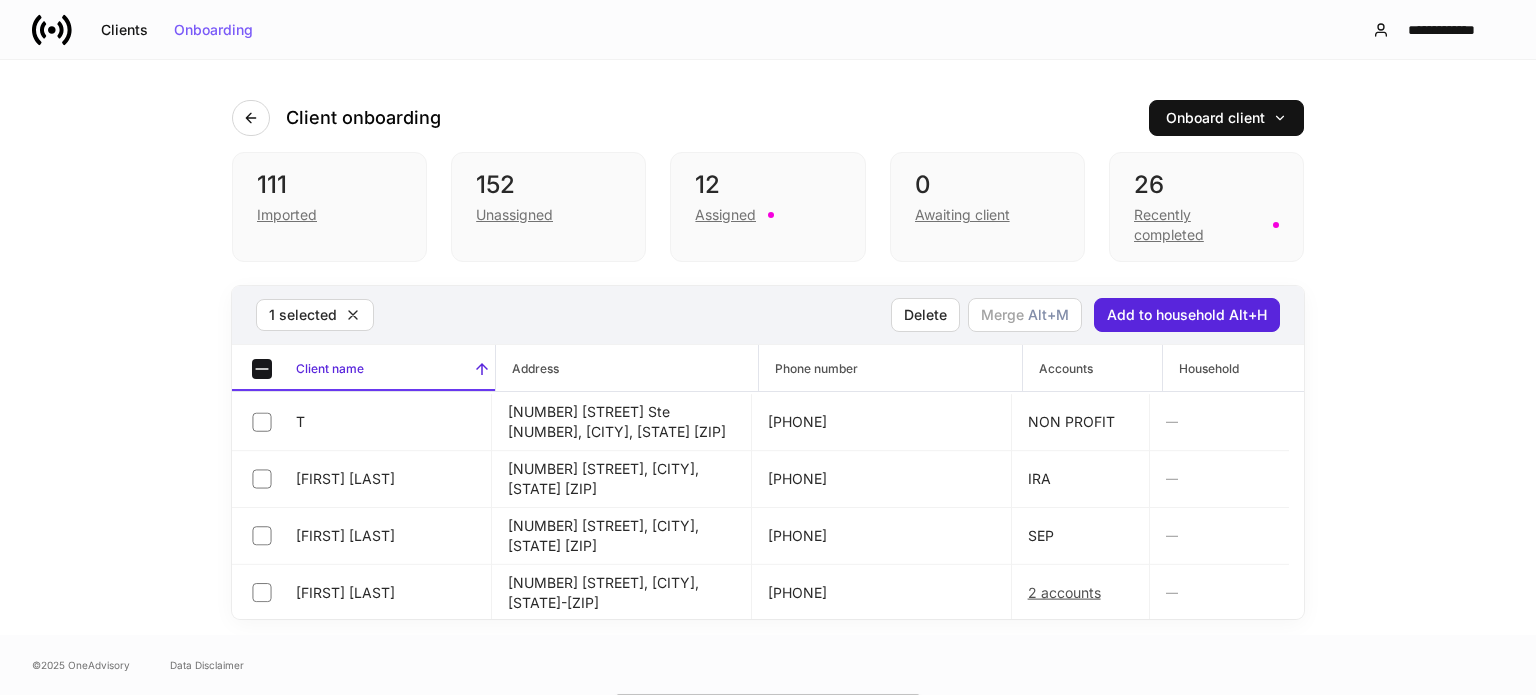 scroll, scrollTop: 5700, scrollLeft: 0, axis: vertical 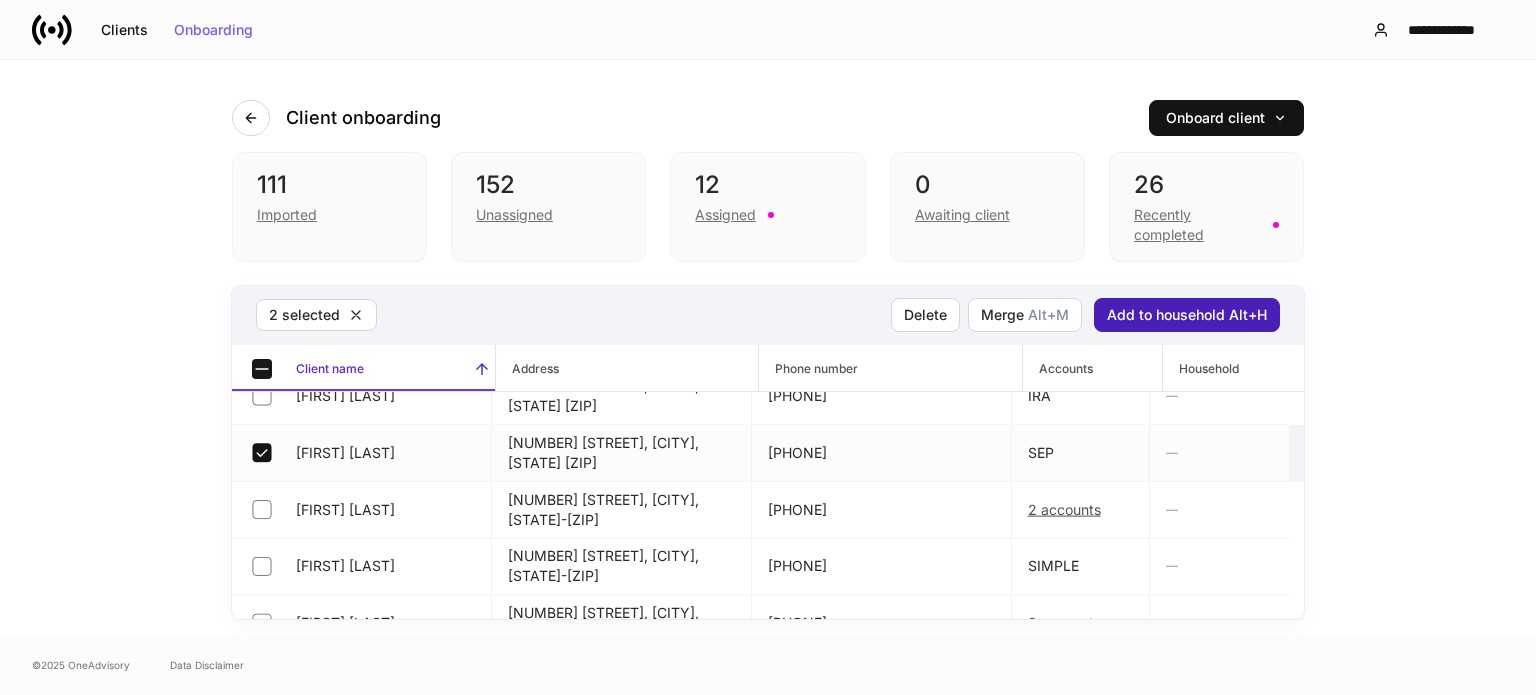 click on "Add to household Alt+H" at bounding box center [1187, 315] 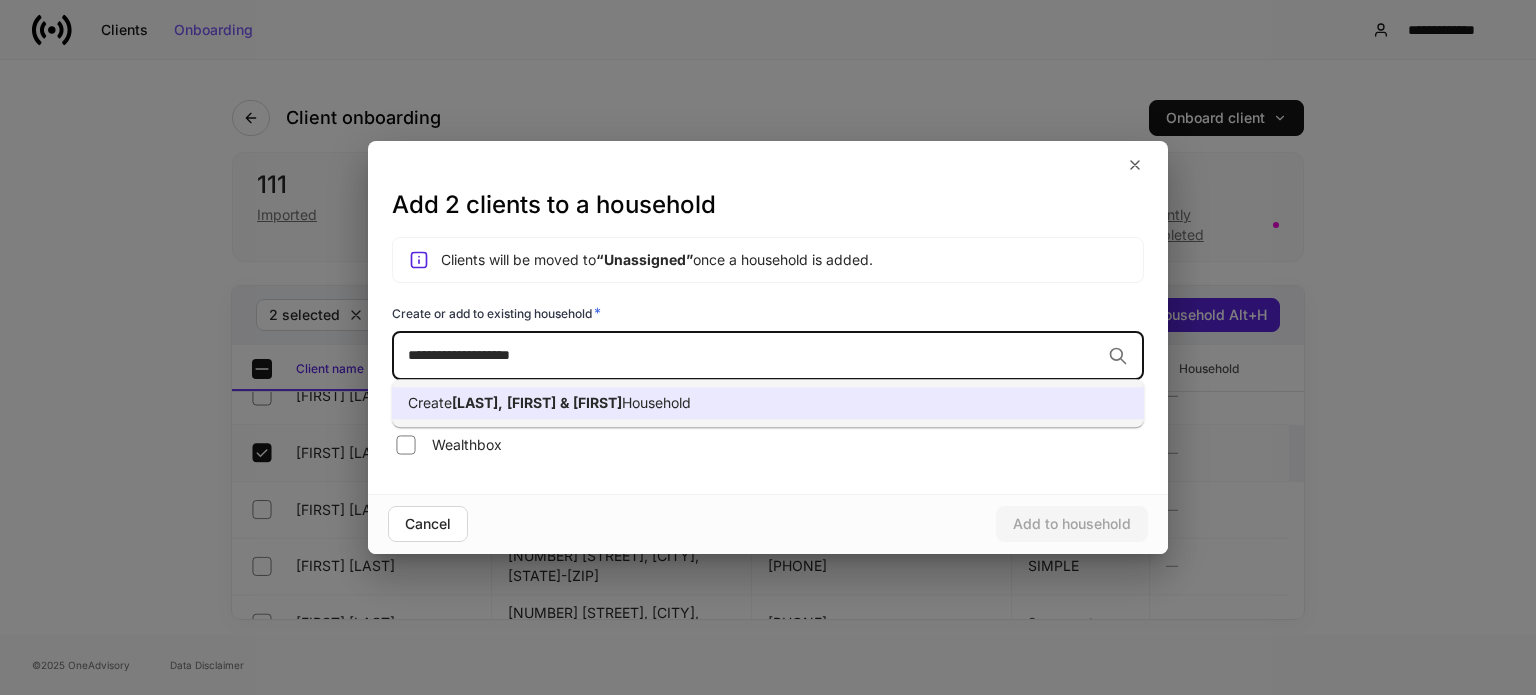 click on "Create" at bounding box center (430, 402) 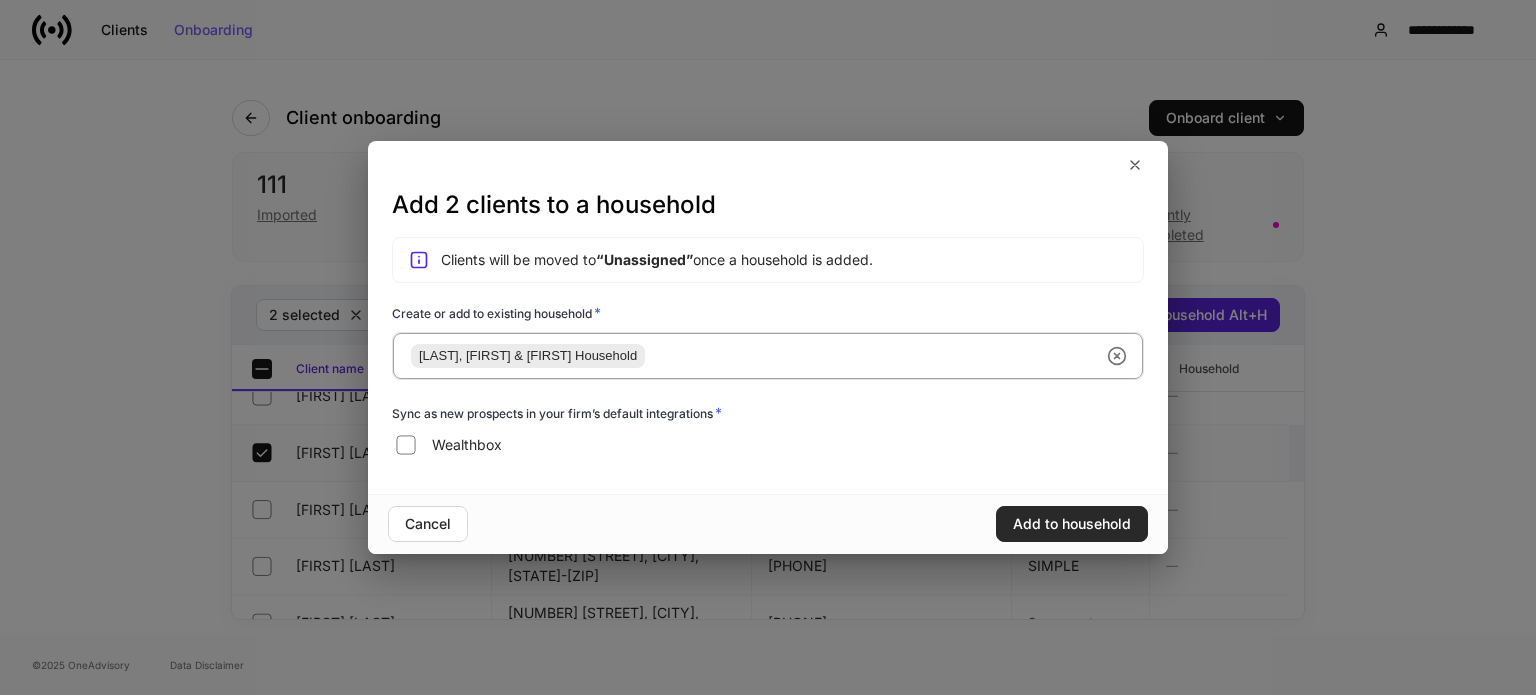 click on "Add to household" at bounding box center [1072, 524] 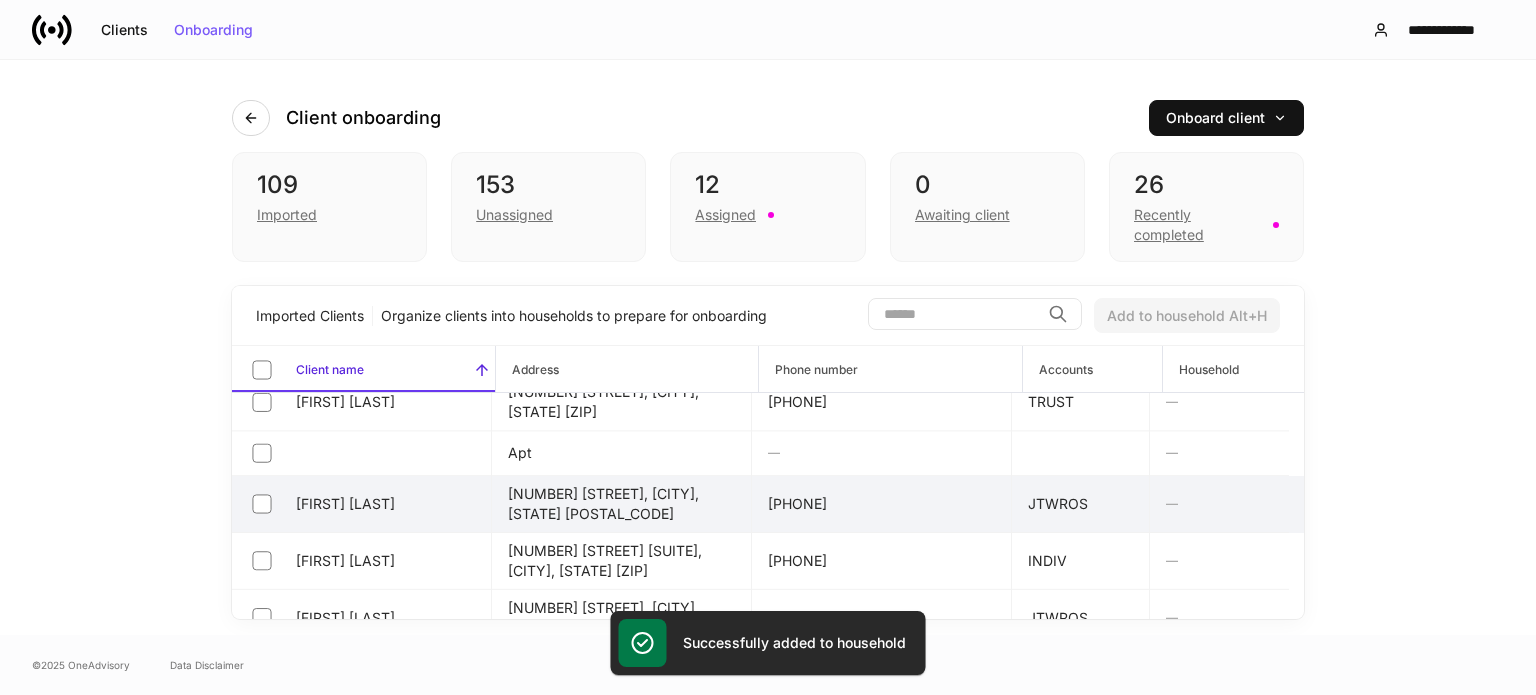 scroll, scrollTop: 5900, scrollLeft: 0, axis: vertical 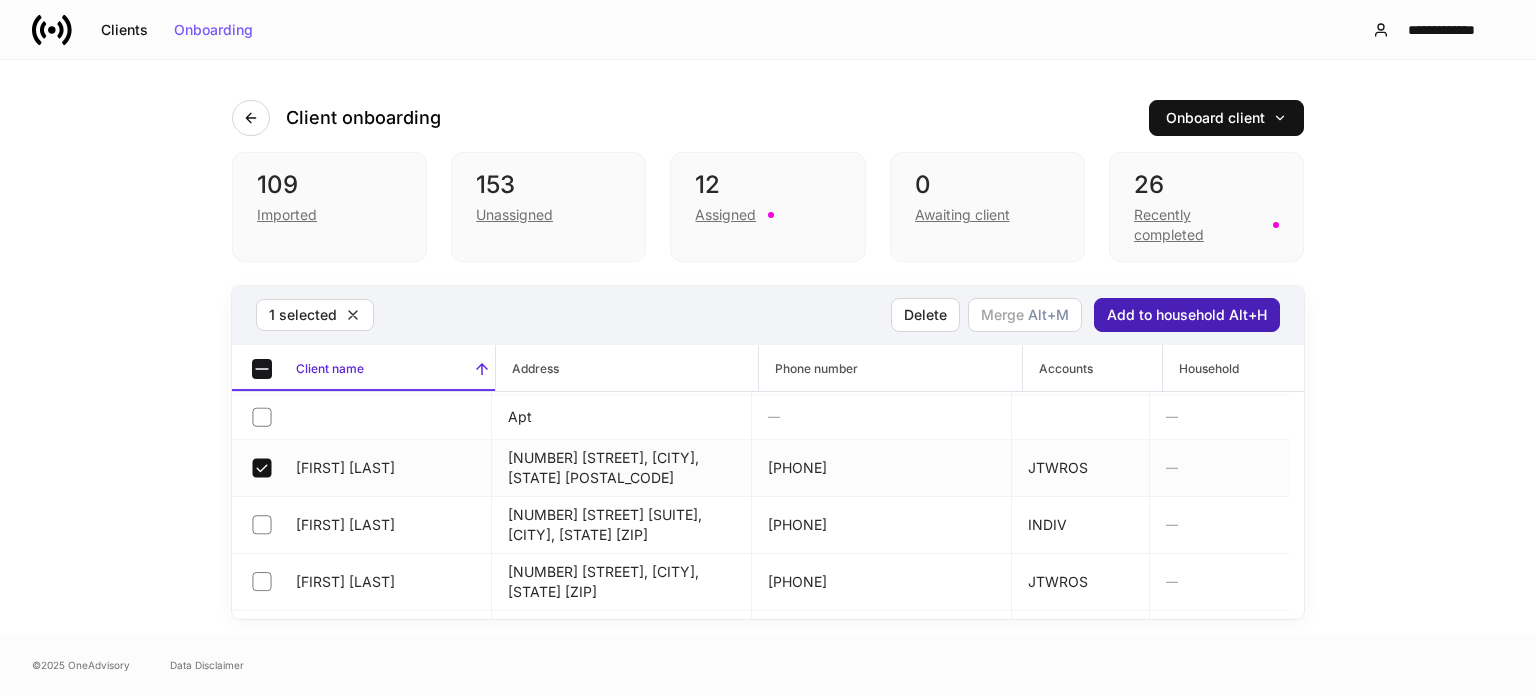 click on "Add to household Alt+H" at bounding box center [1187, 315] 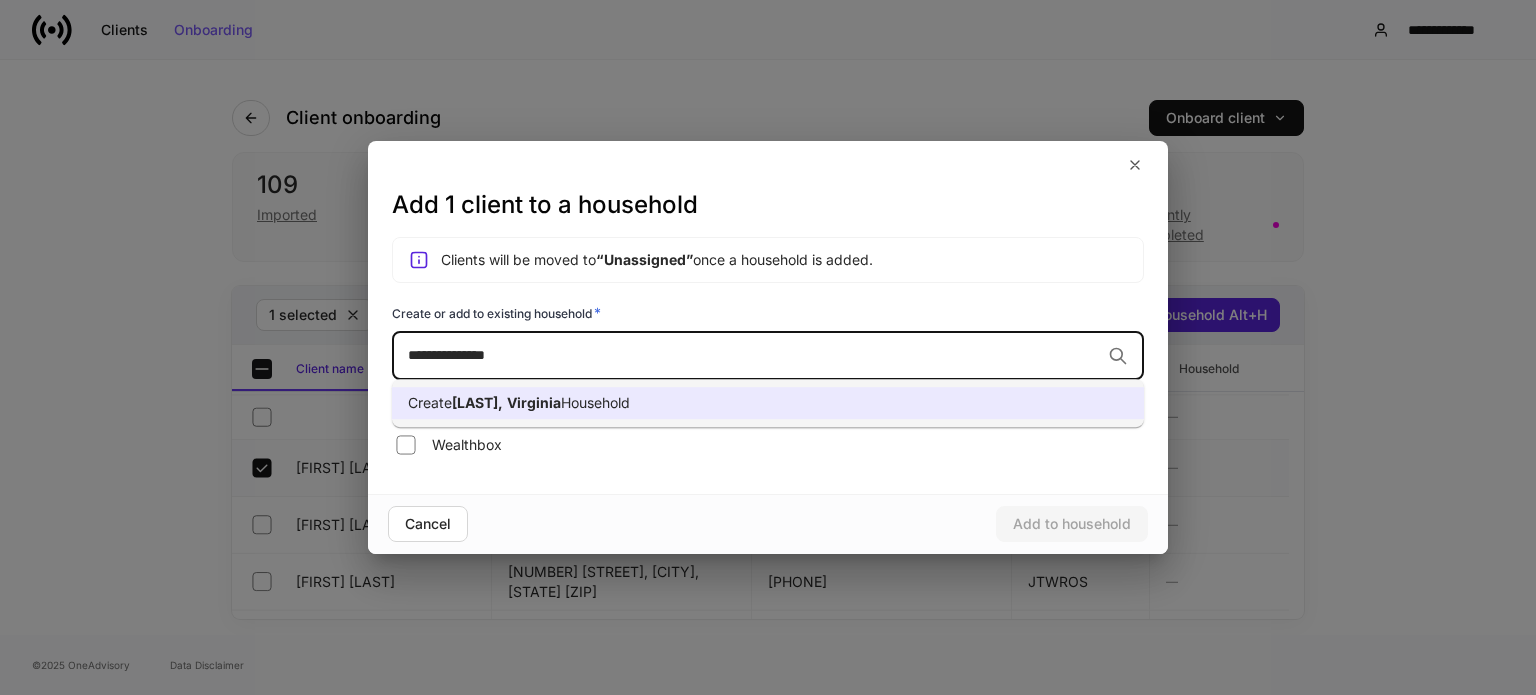 click on "Create  Gouge,   Virginia  Household" at bounding box center (768, 403) 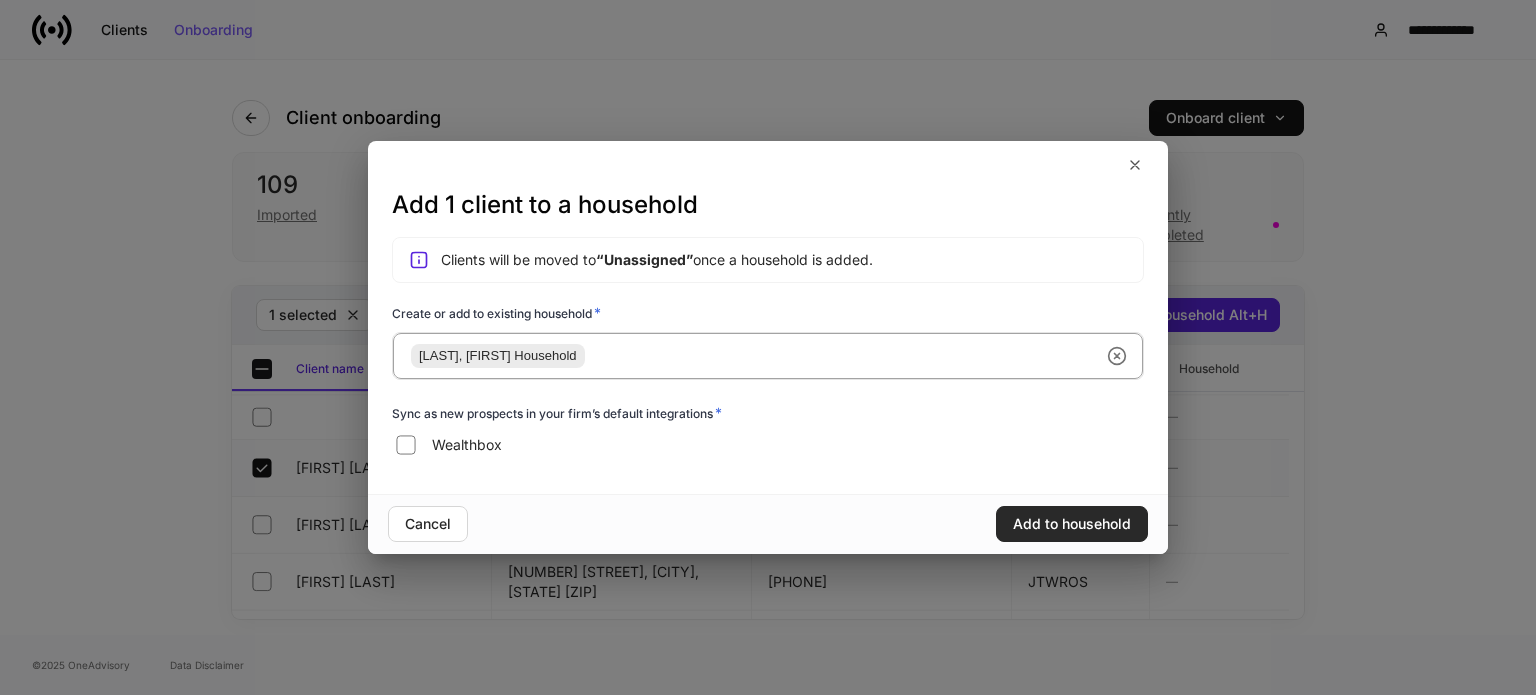 click on "Add to household" at bounding box center [1072, 524] 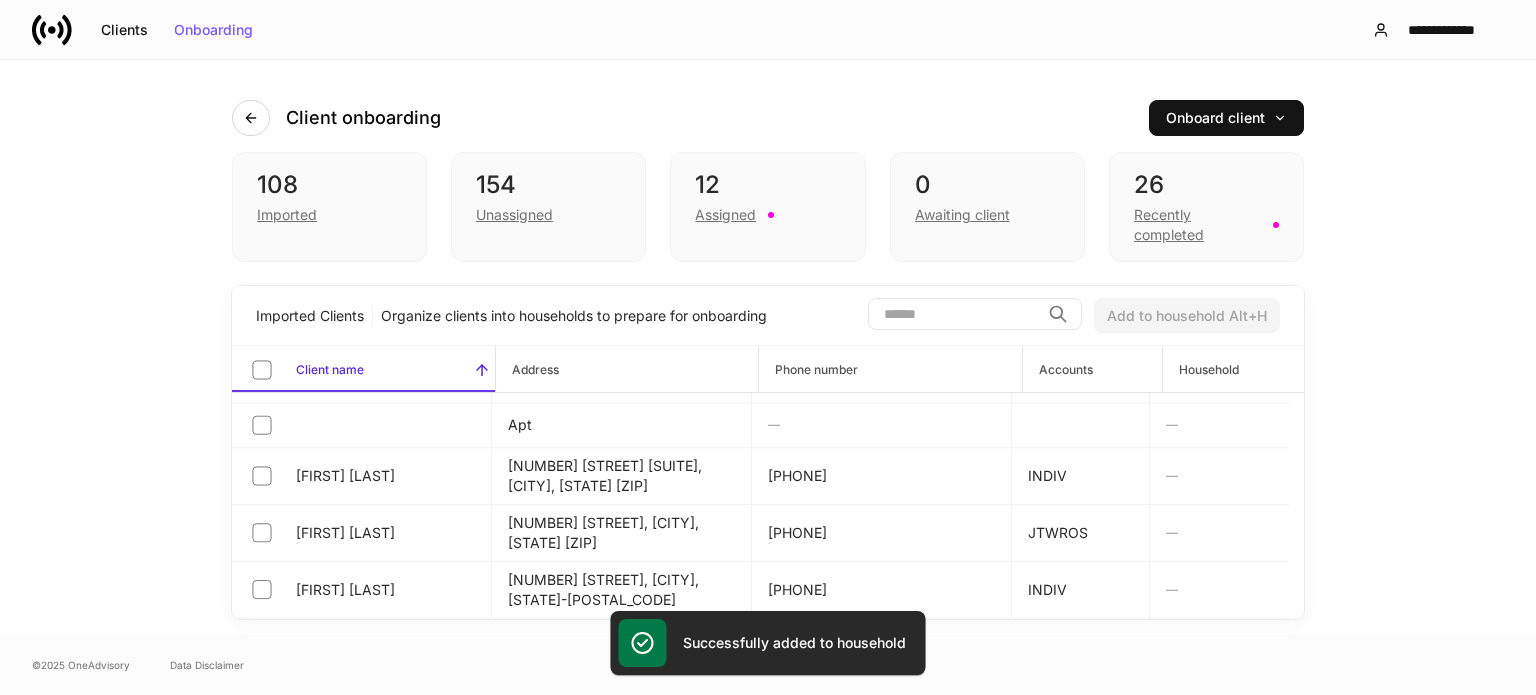 scroll, scrollTop: 5891, scrollLeft: 0, axis: vertical 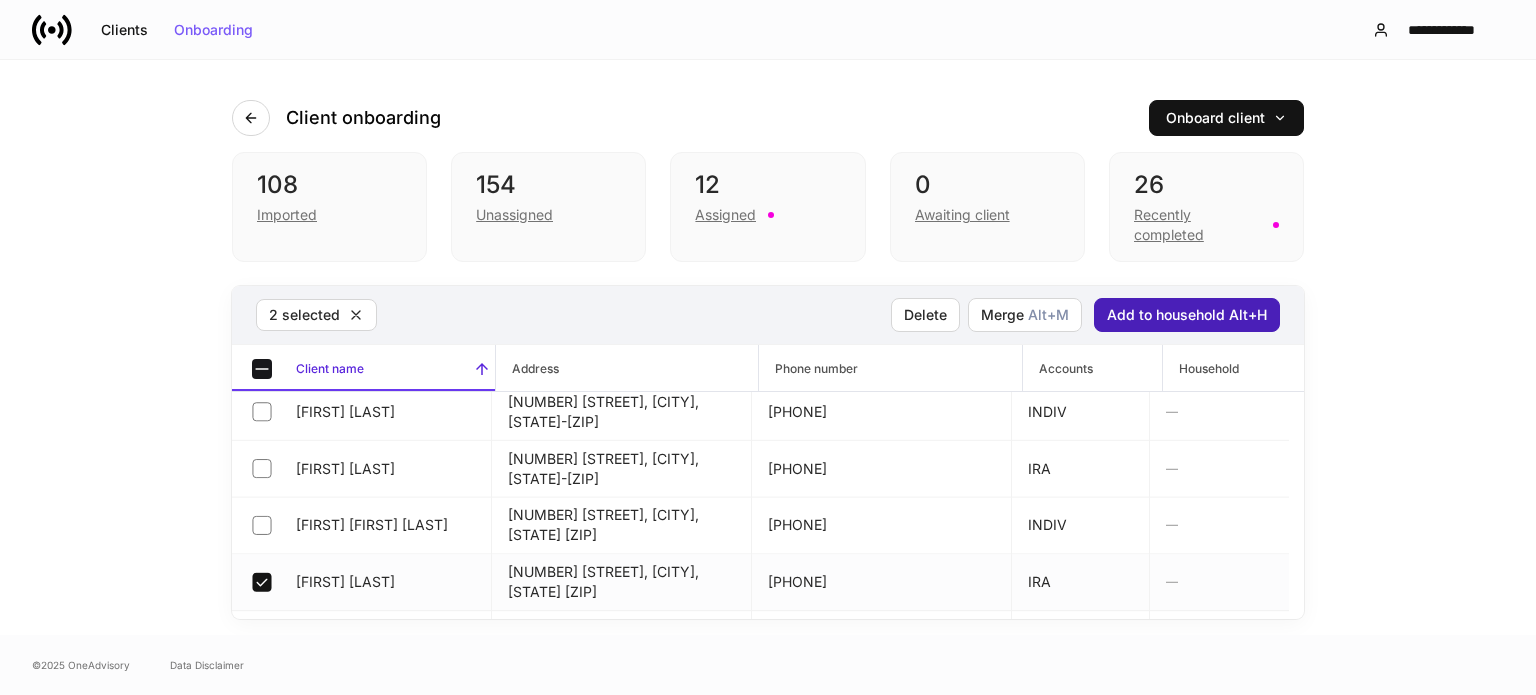 click on "Add to household Alt+H" at bounding box center [1187, 315] 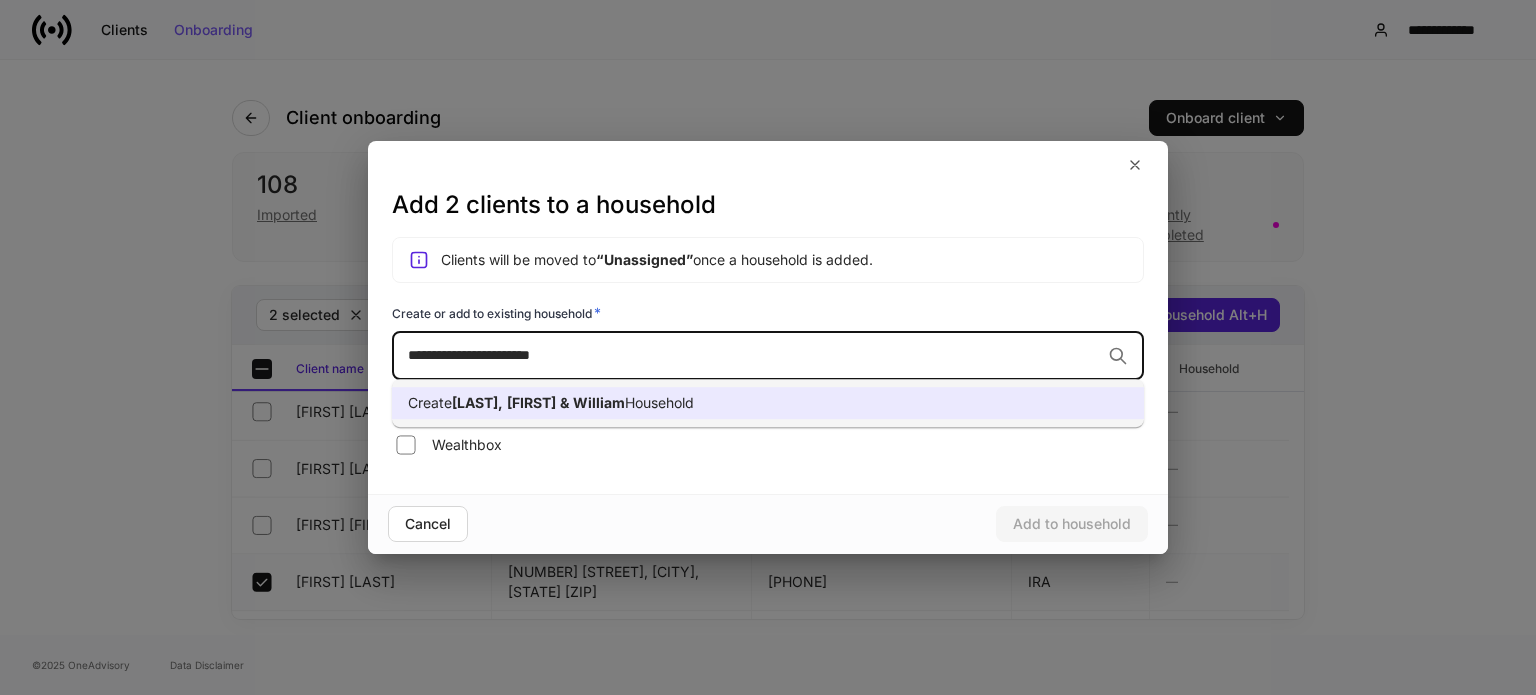 drag, startPoint x: 616, startPoint y: 362, endPoint x: 475, endPoint y: 353, distance: 141.28694 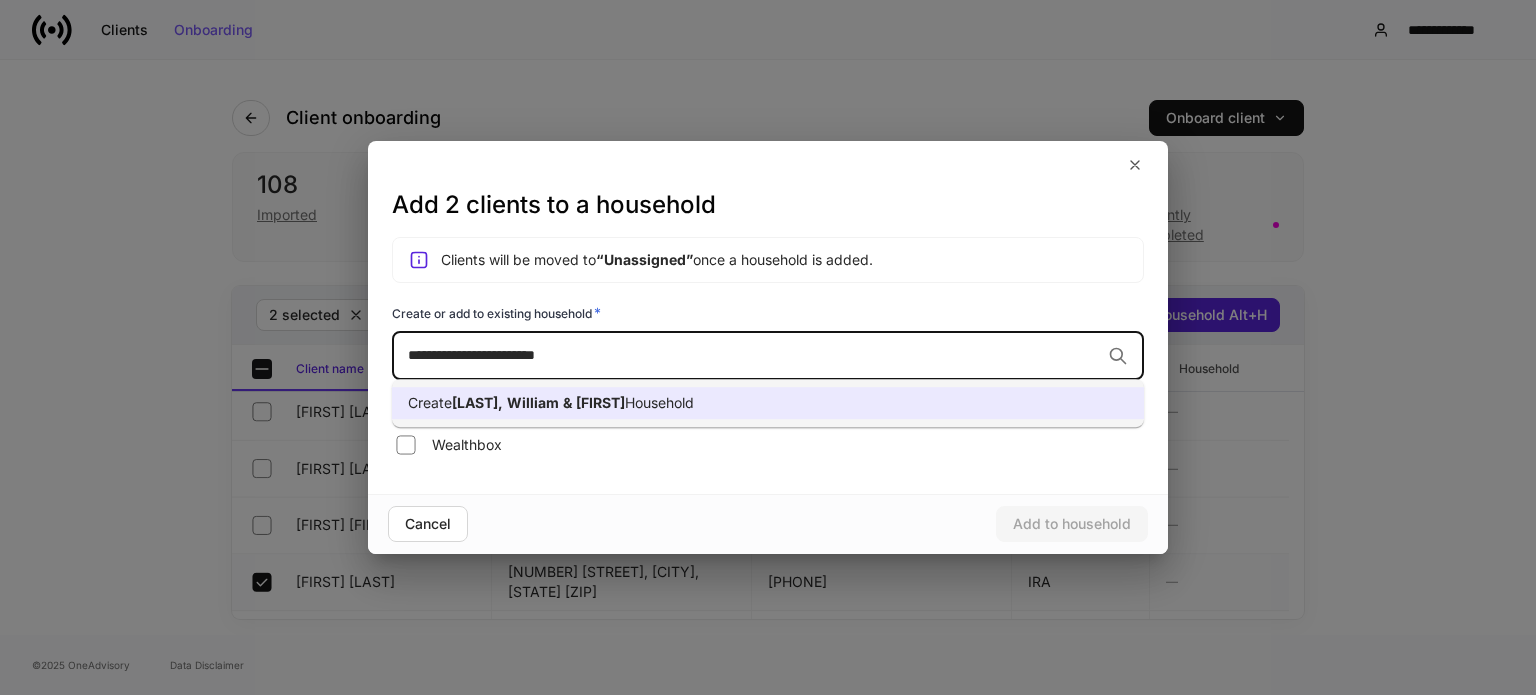 click on "Household" at bounding box center (659, 402) 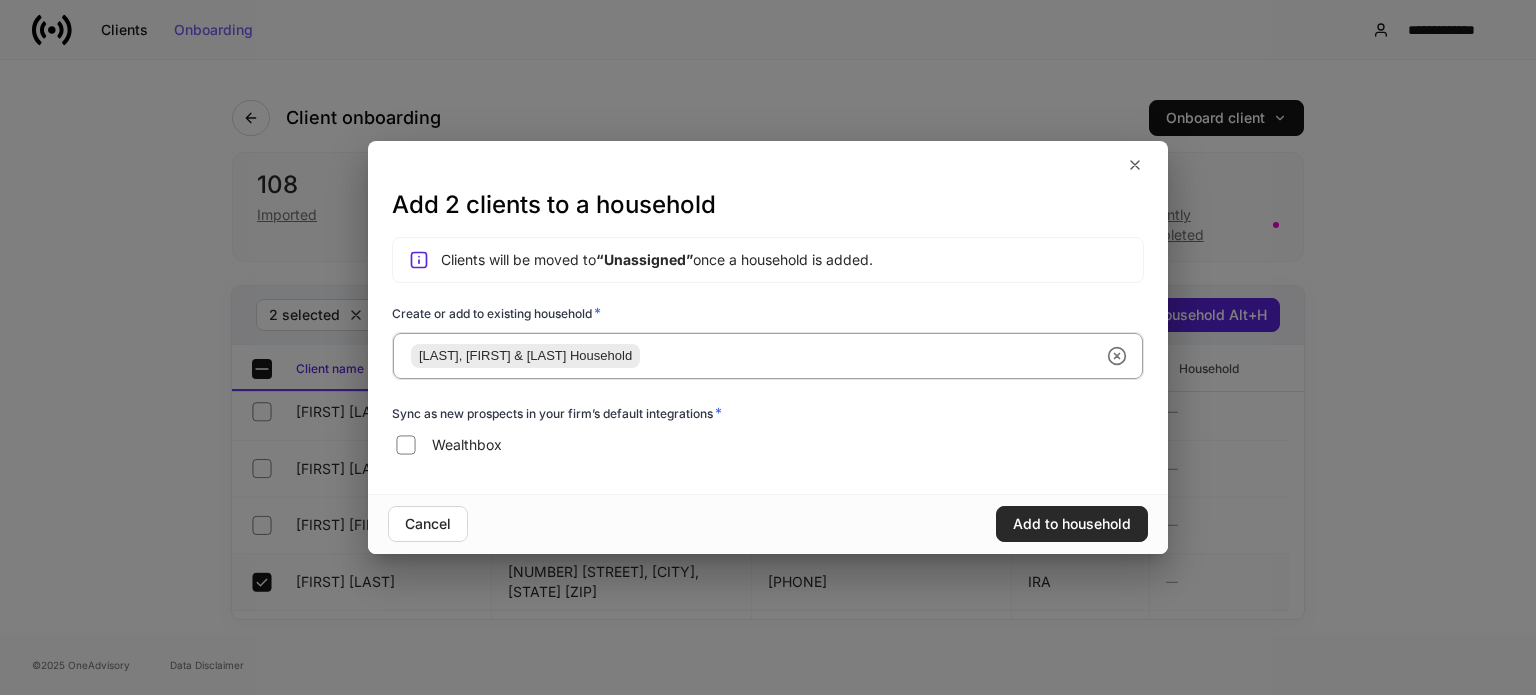 click on "Add to household" at bounding box center [1072, 524] 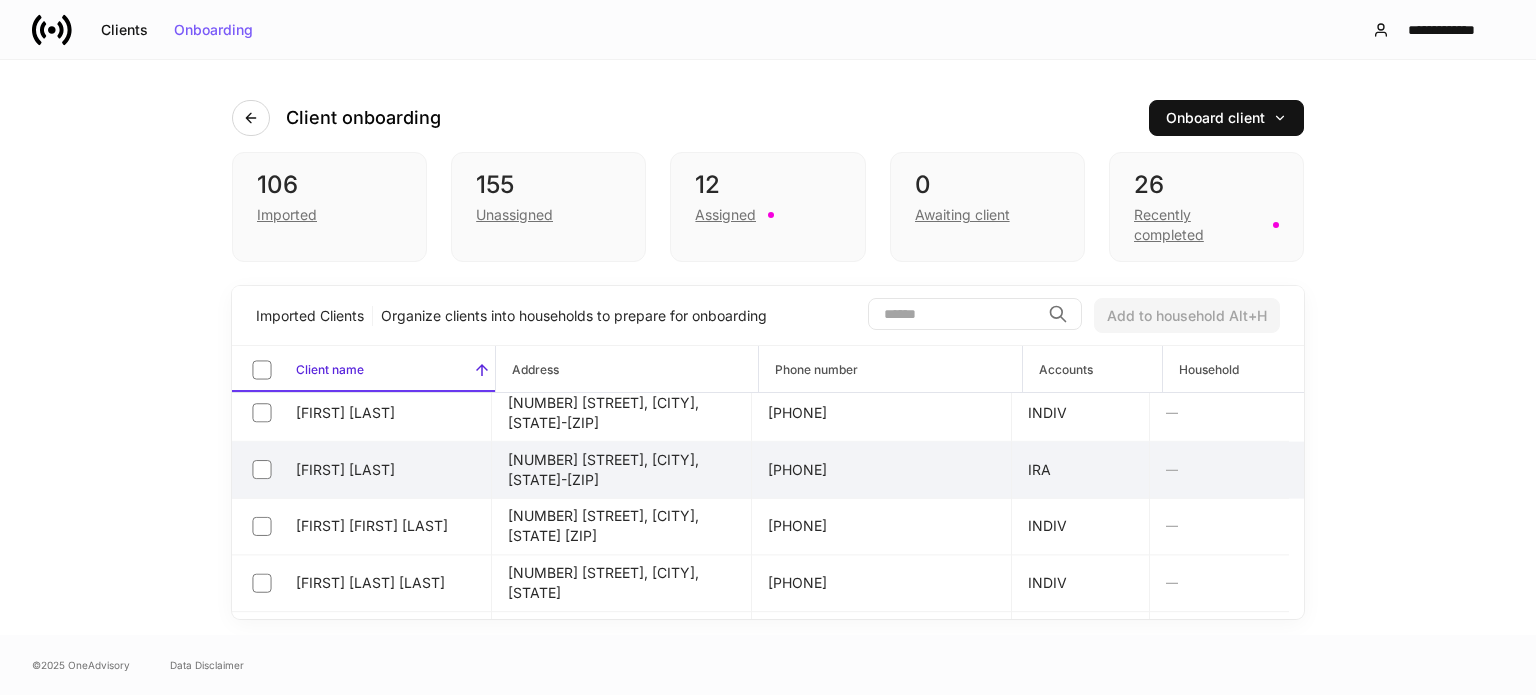 scroll, scrollTop: 1089, scrollLeft: 0, axis: vertical 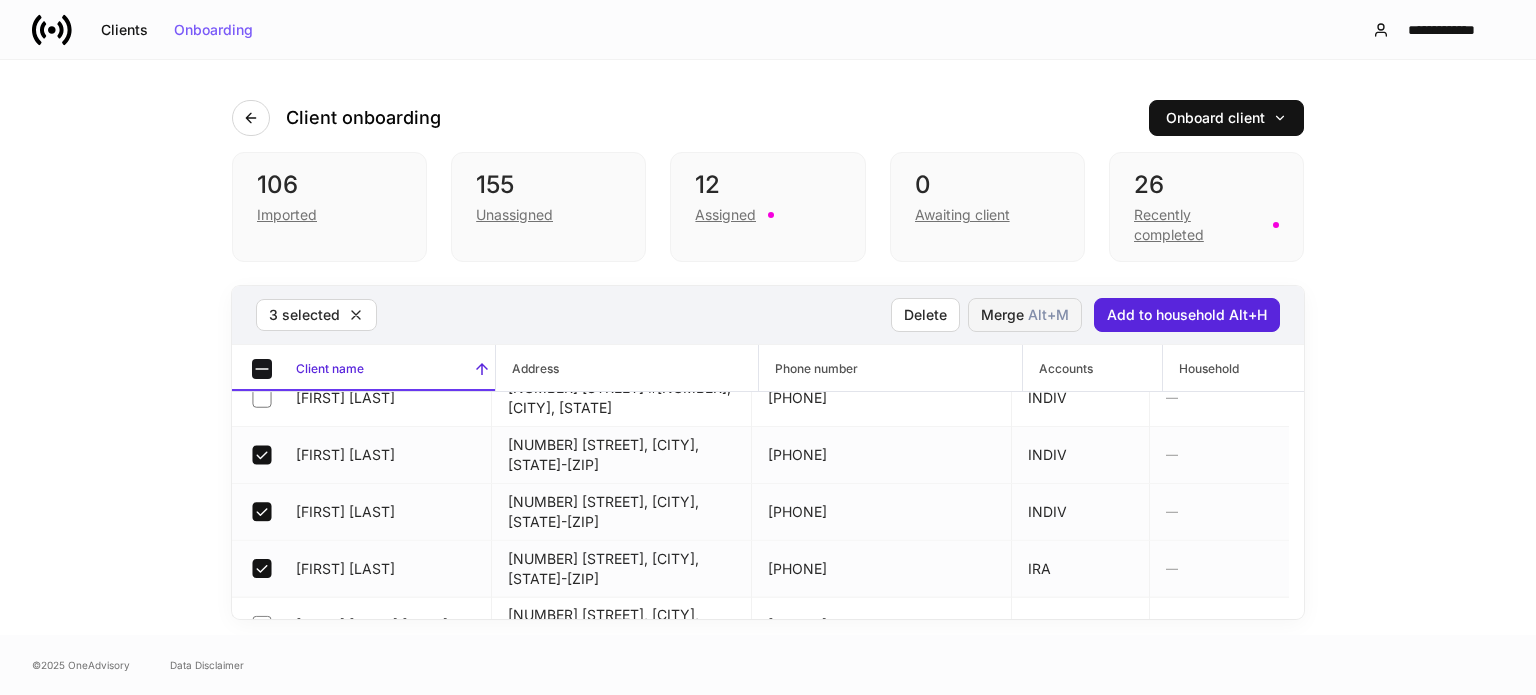 click on "Merge Alt+ M" at bounding box center [1025, 315] 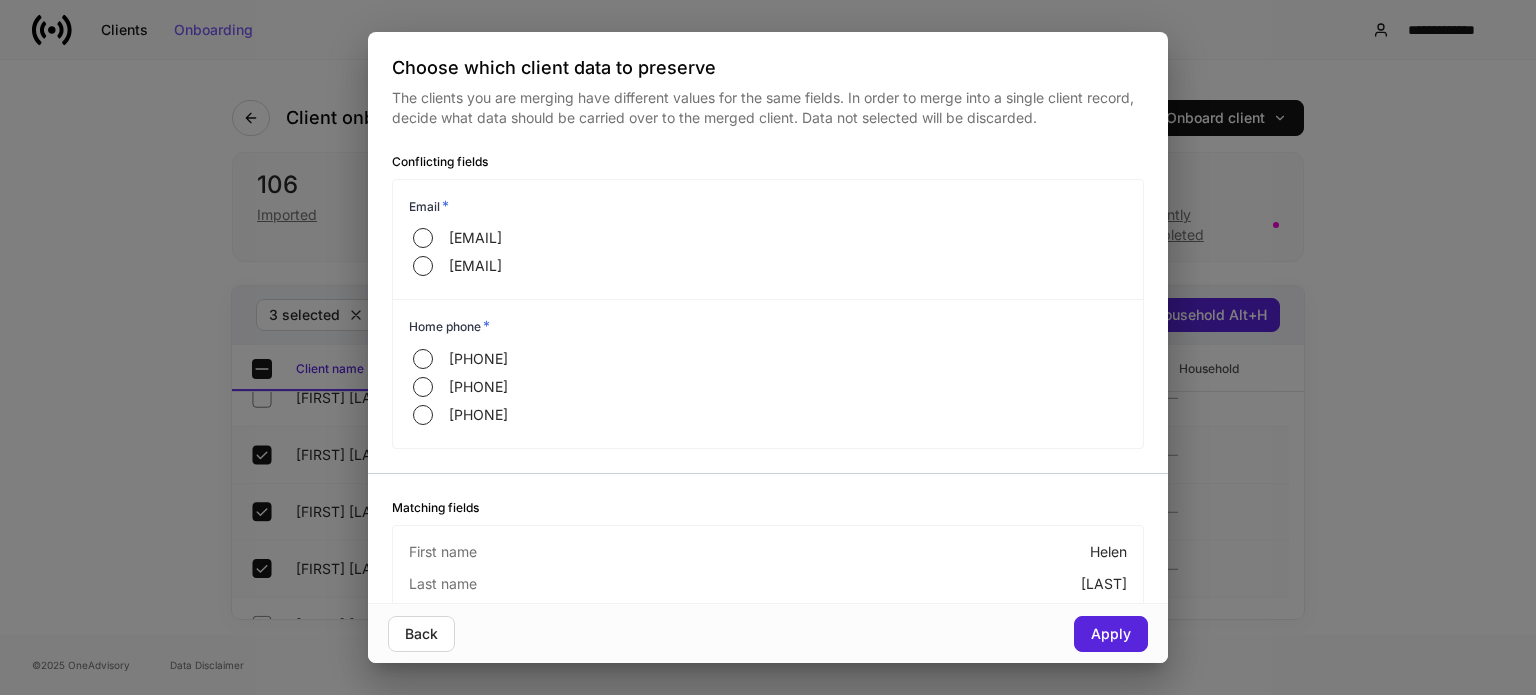 click on "Choose which client data to preserve The clients you are merging have different values for the same fields. In order to merge into a single client record, decide what data should be carried over to the merged client. Data not selected will be discarded. Conflicting fields Email * ouraybobo@gmail.com moes_nan_pal@yahoo.com Home phone * 5122140387 5123531919 7138253826 Matching fields First name Helen Last name McCorpin Address 4114 Hamilton Hollow City San Marcos State TX Zip 78666-9542 Primary phone Mobile Mobile phone 5125607236 Back Apply" at bounding box center [768, 347] 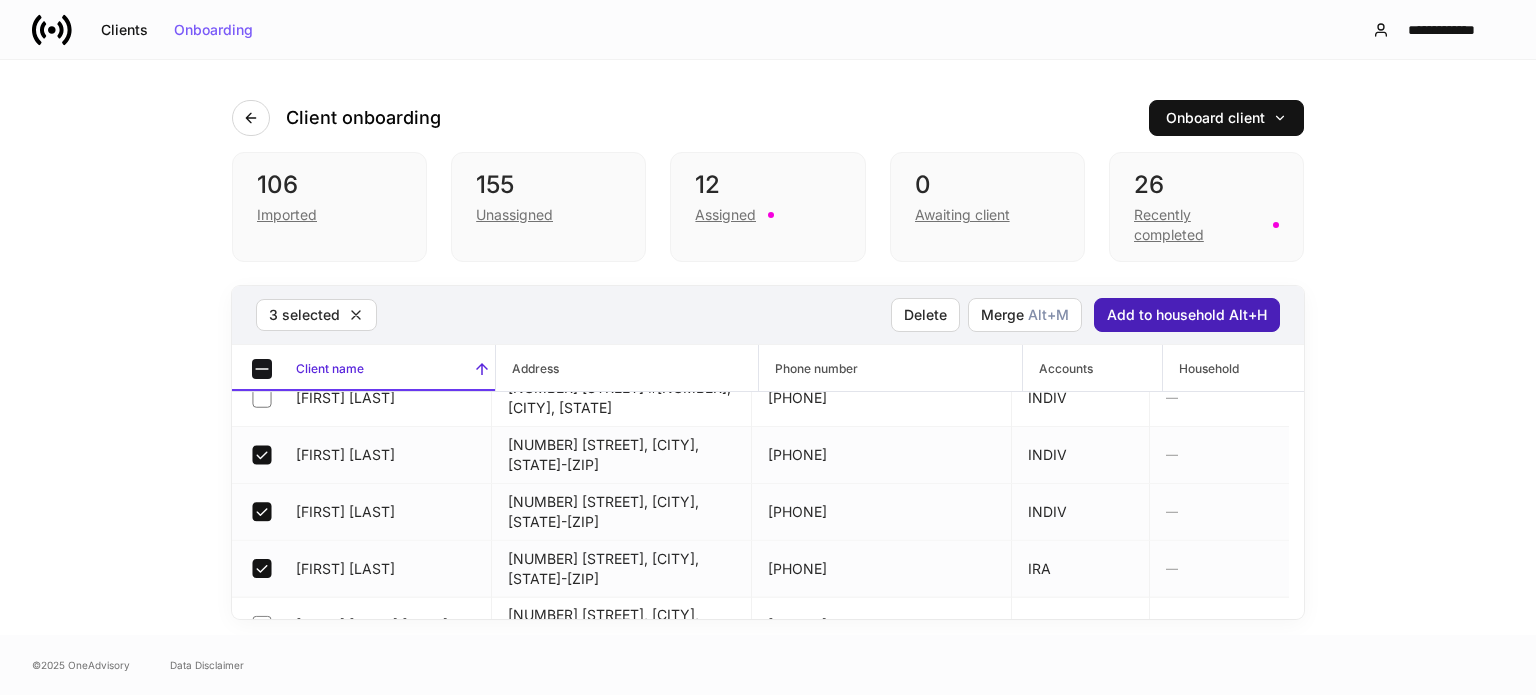 click on "Add to household Alt+H" at bounding box center (1187, 315) 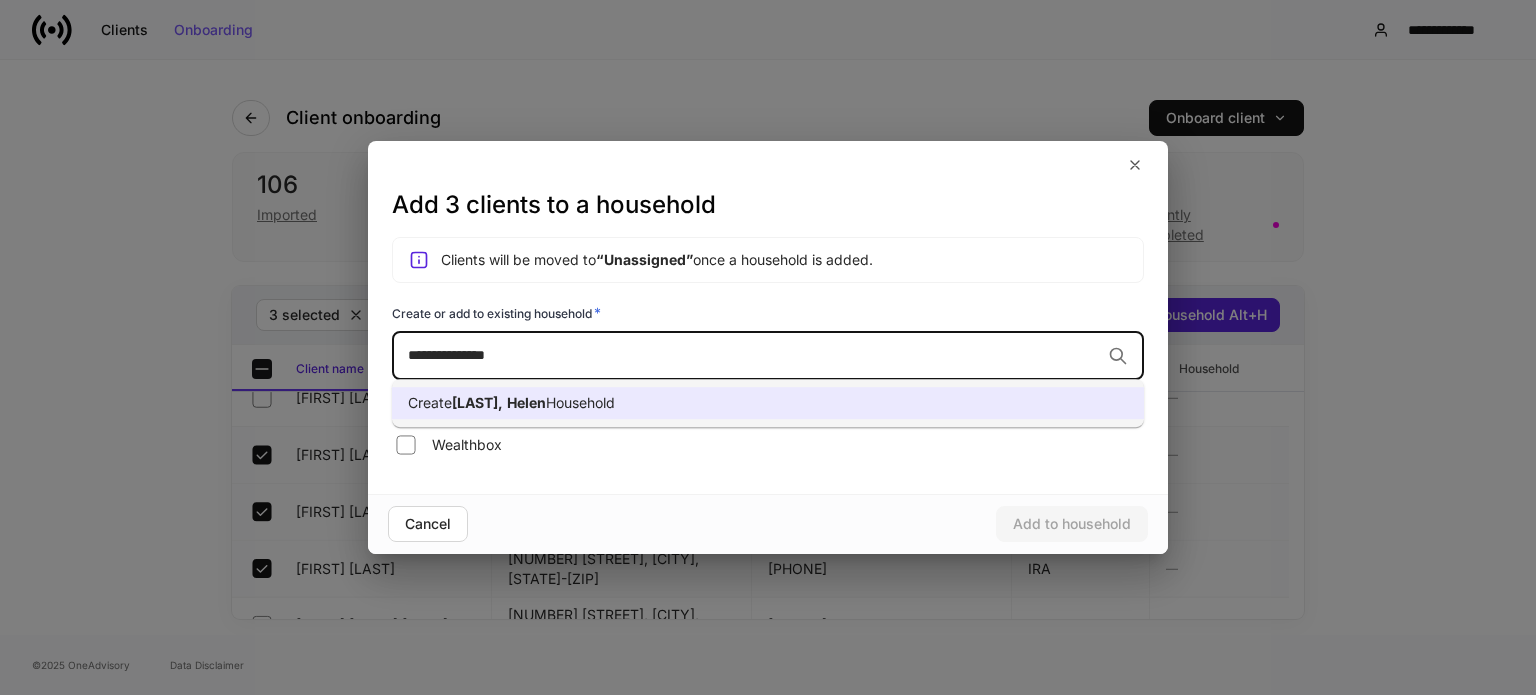 click on "Create  McCorpin,   Helen  Household" at bounding box center (768, 403) 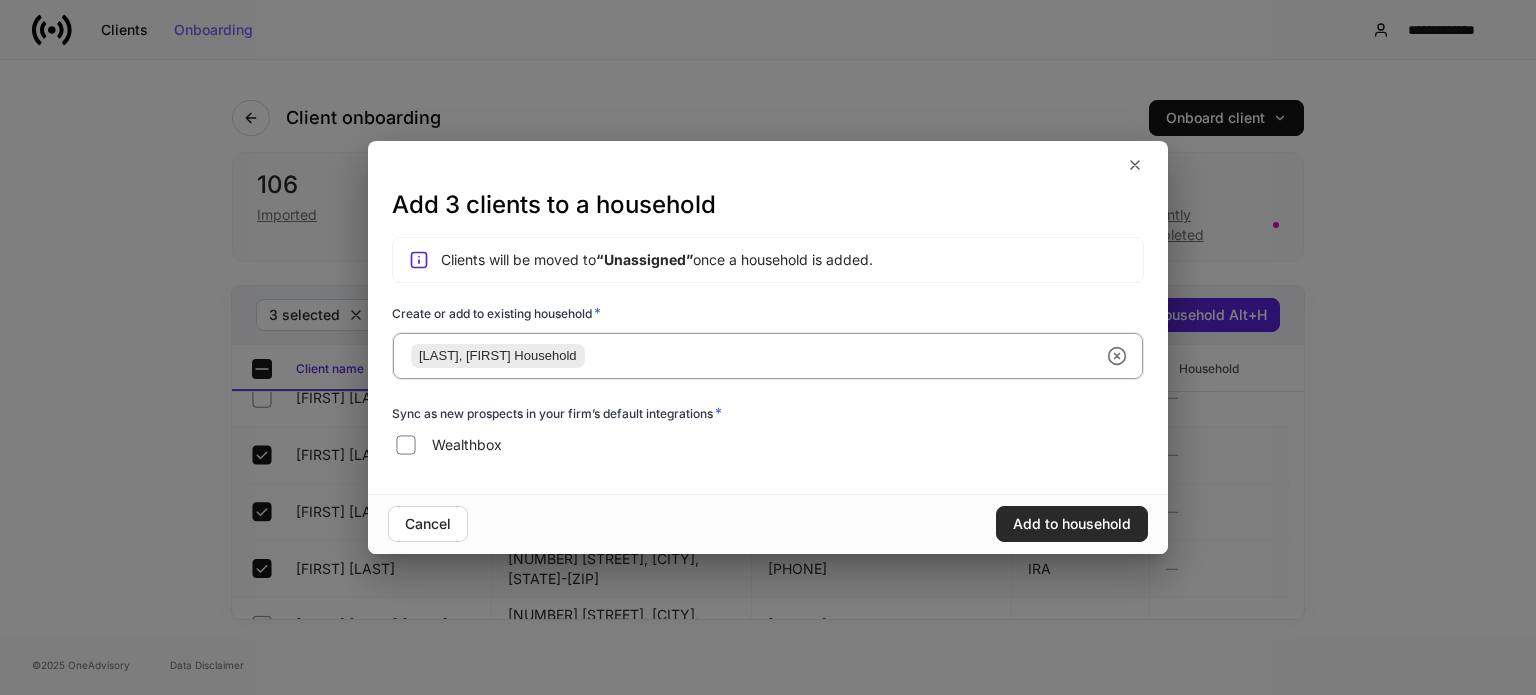 click on "Add to household" at bounding box center (1072, 524) 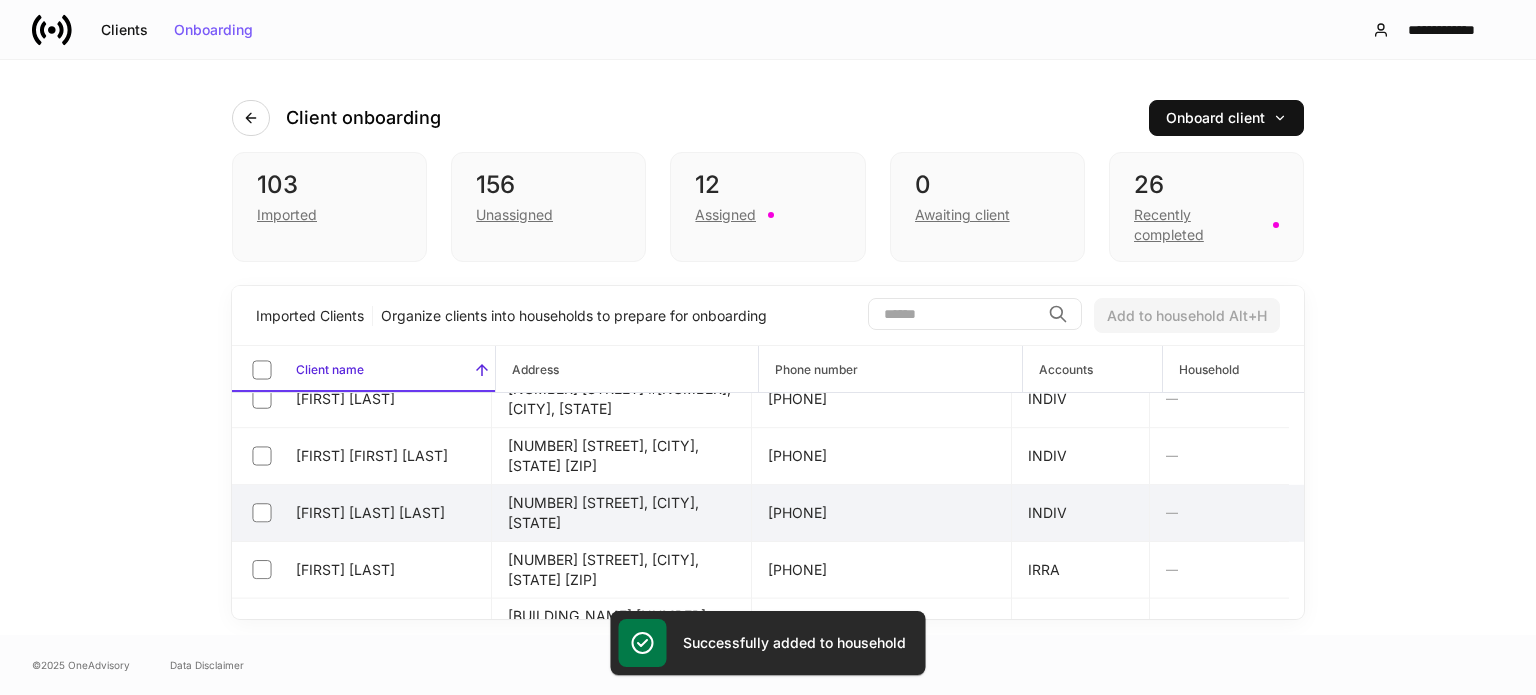 scroll, scrollTop: 1189, scrollLeft: 0, axis: vertical 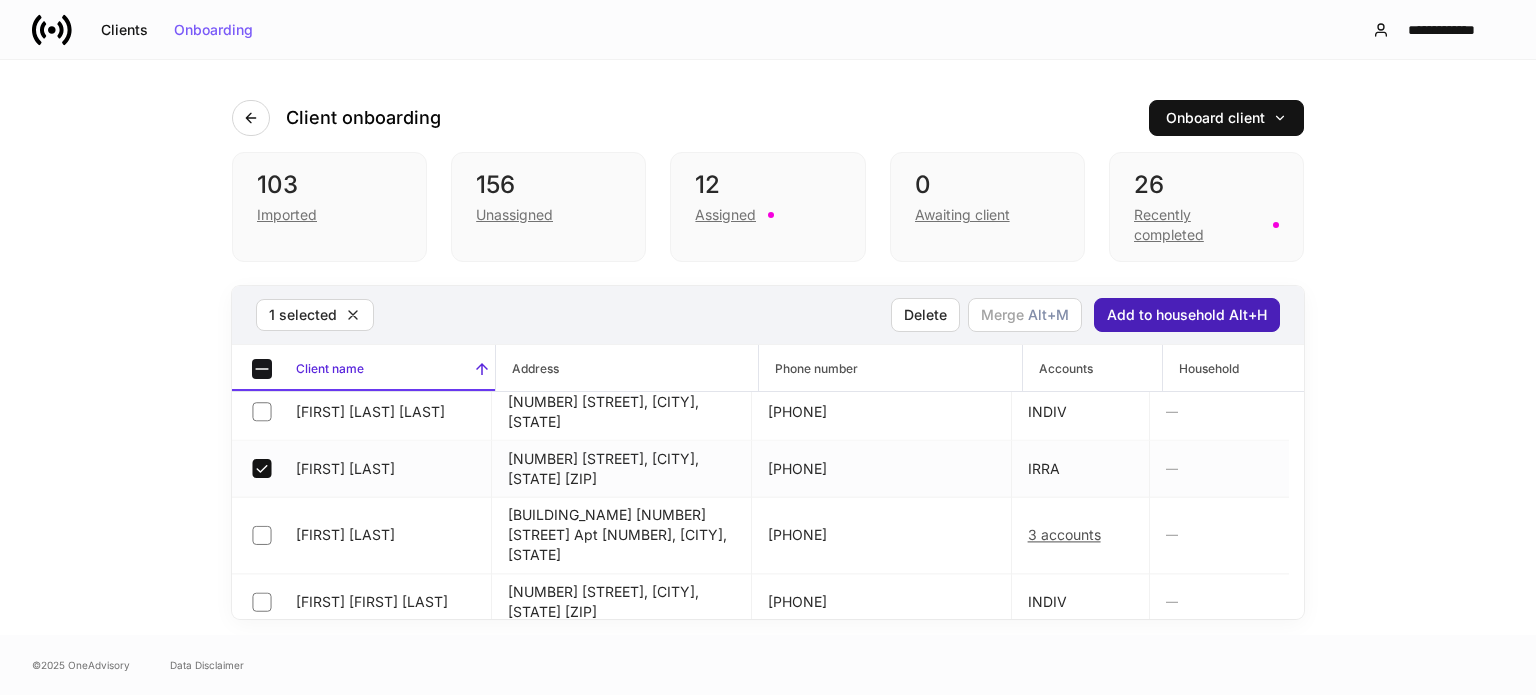 click on "Add to household Alt+H" at bounding box center (1187, 315) 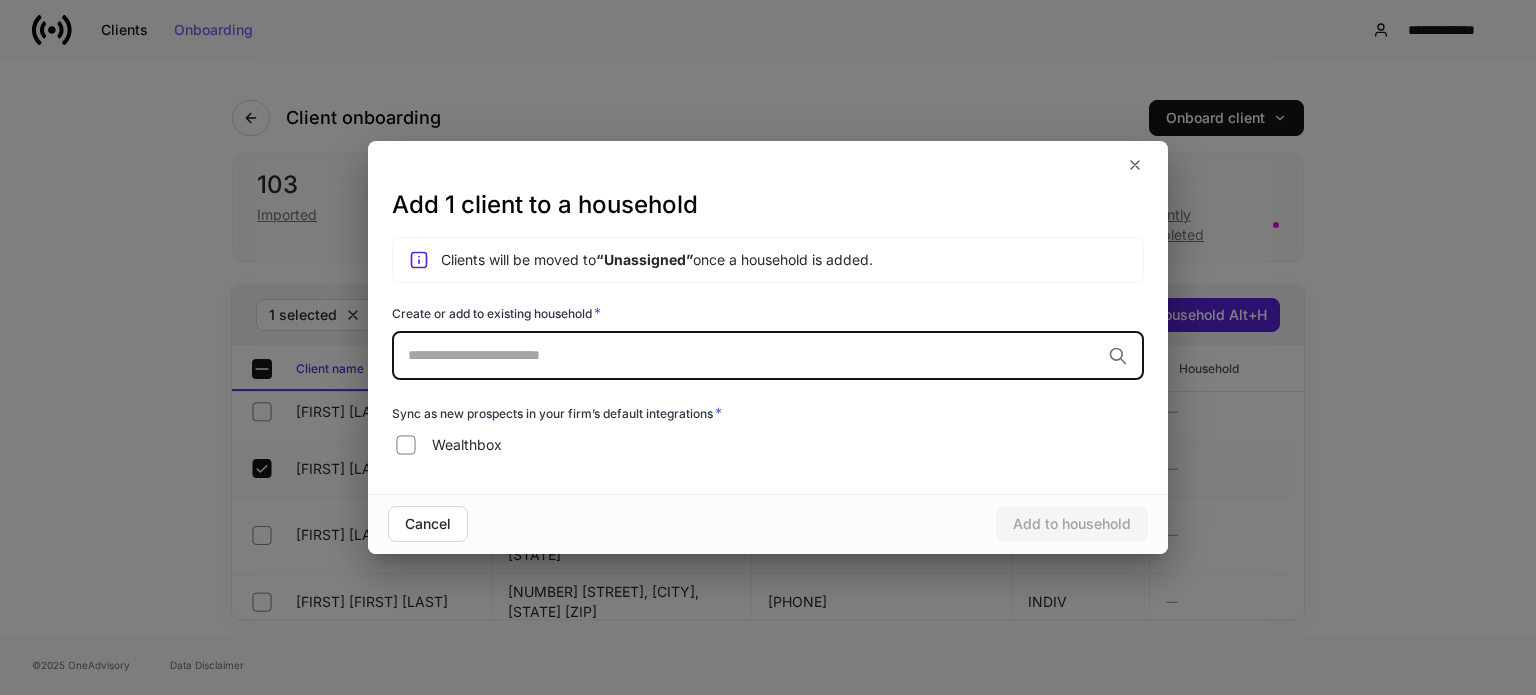 drag, startPoint x: 675, startPoint y: 359, endPoint x: 638, endPoint y: 359, distance: 37 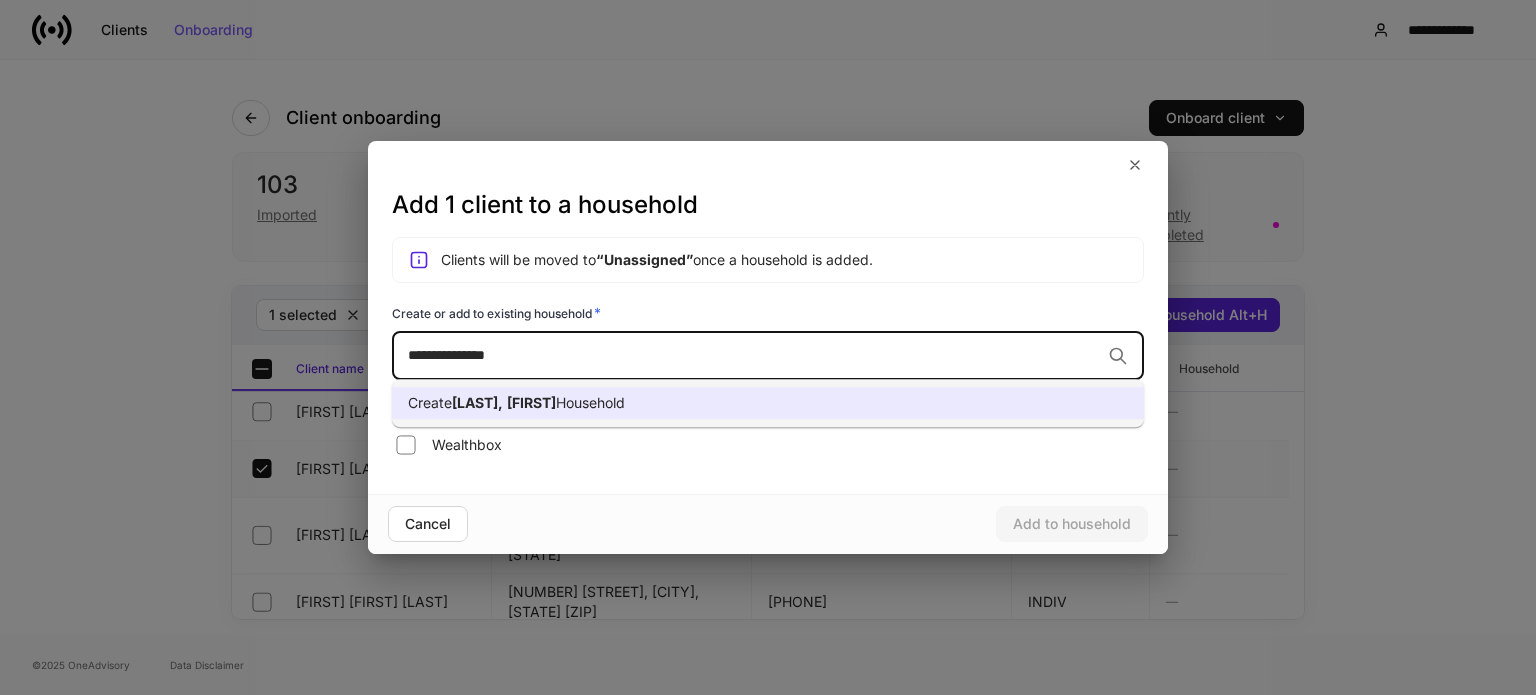 click on "Household" at bounding box center [590, 402] 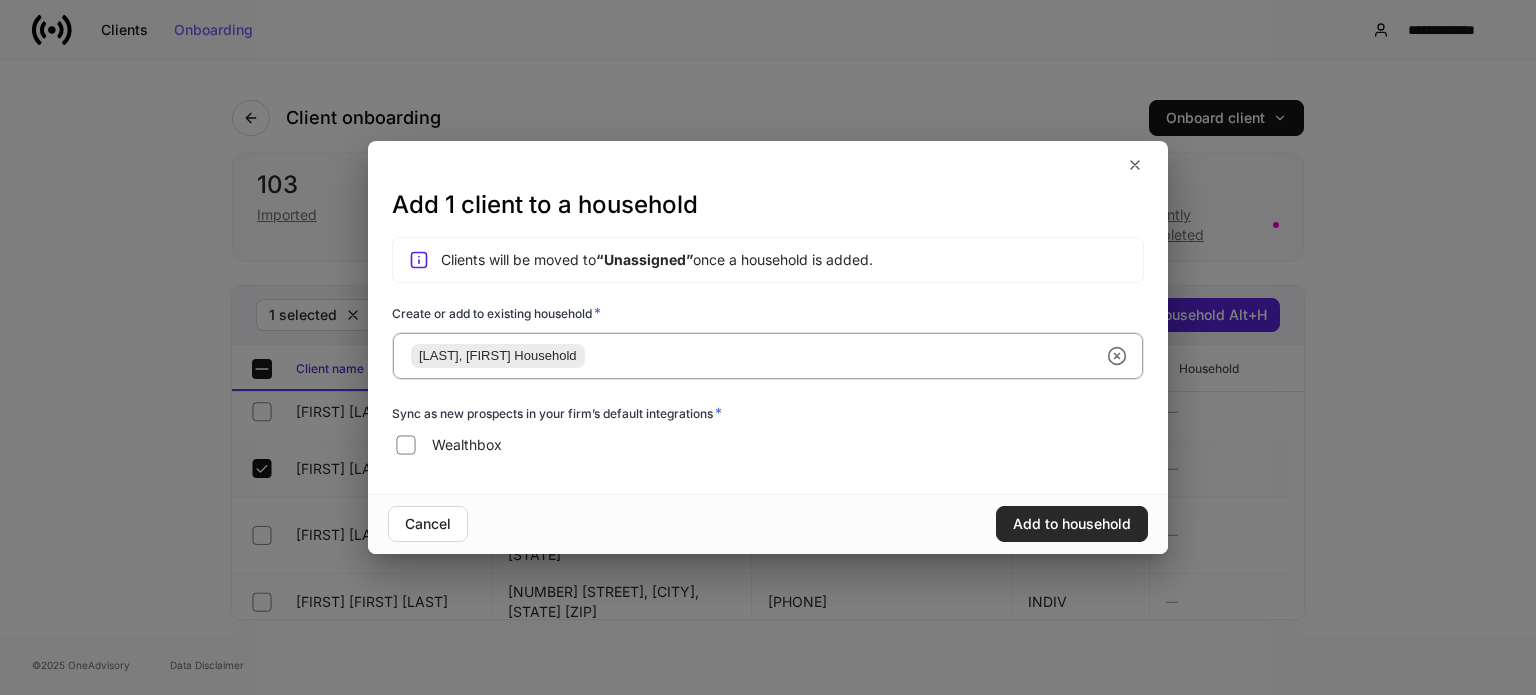 click on "Add to household" at bounding box center [1072, 524] 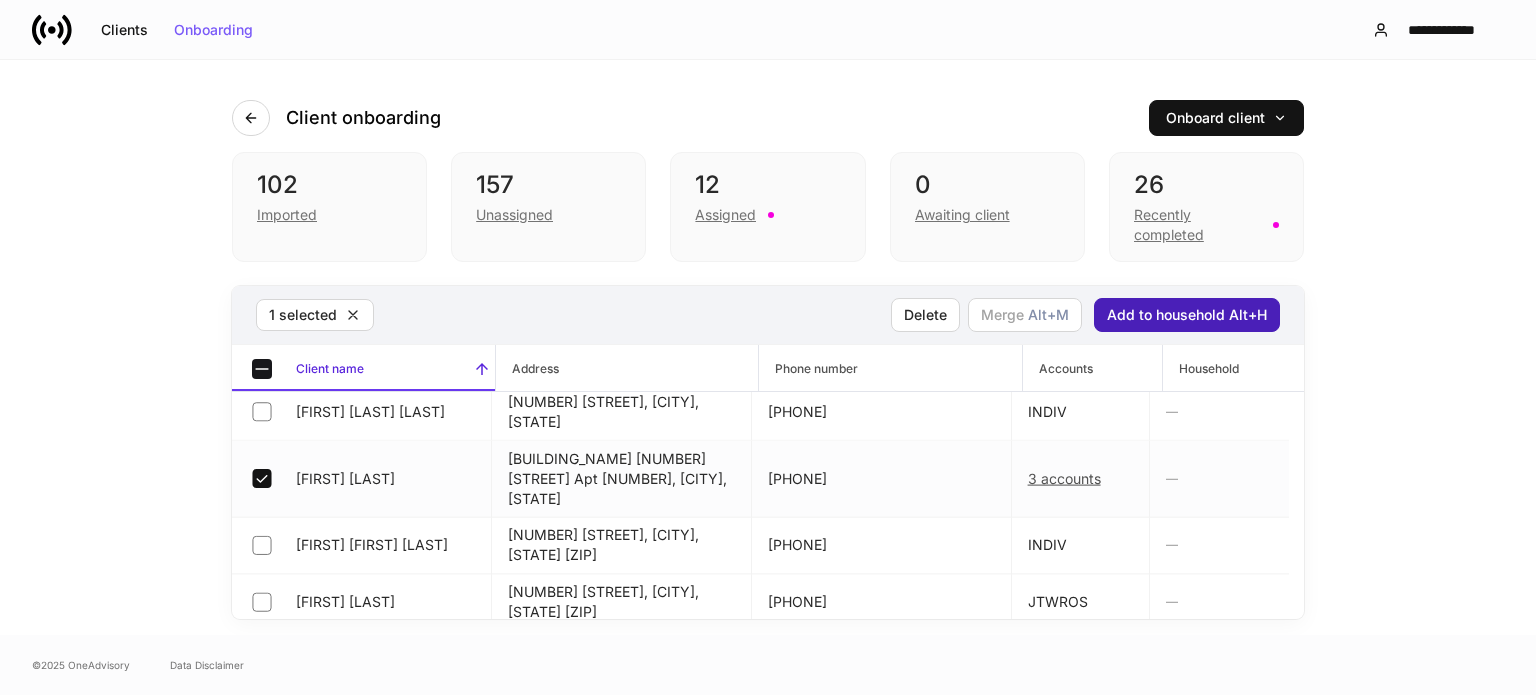 click on "Add to household Alt+H" at bounding box center [1187, 315] 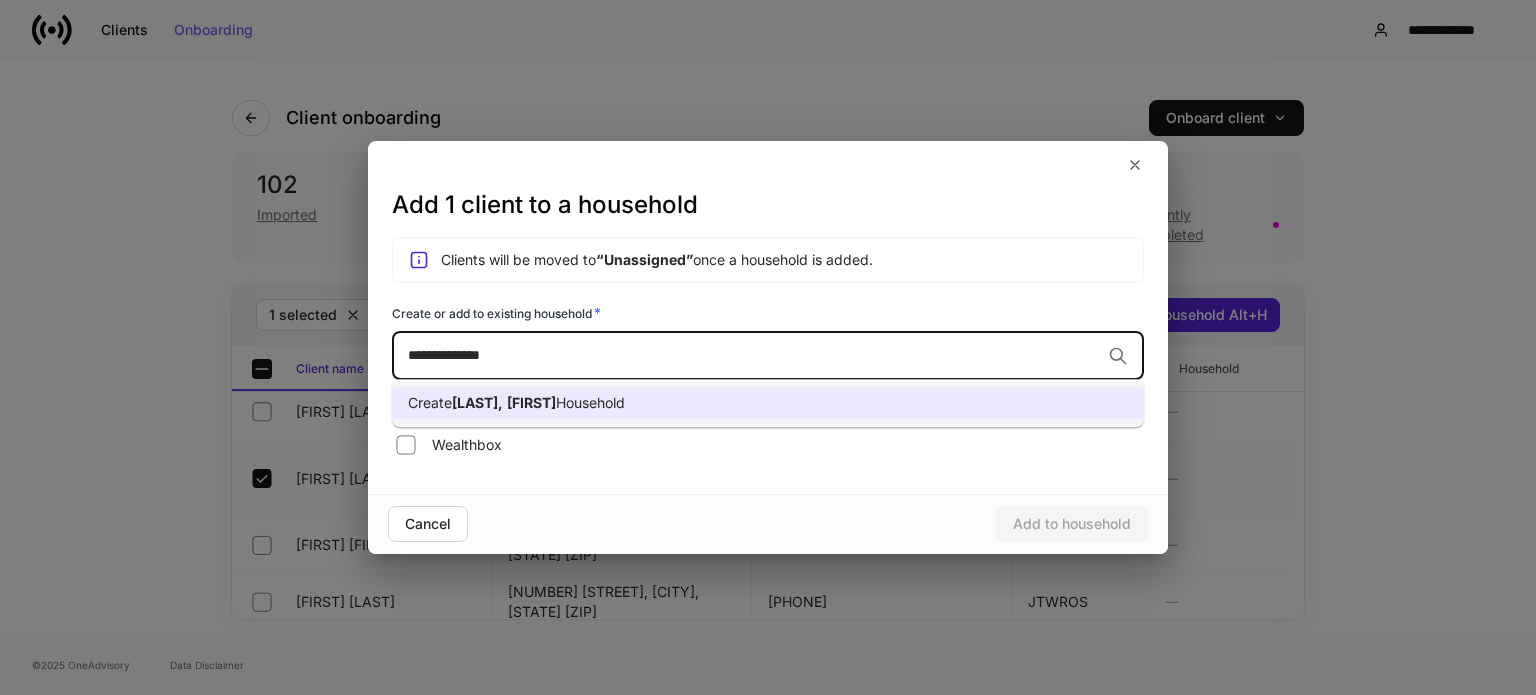 click on "Household" at bounding box center [590, 402] 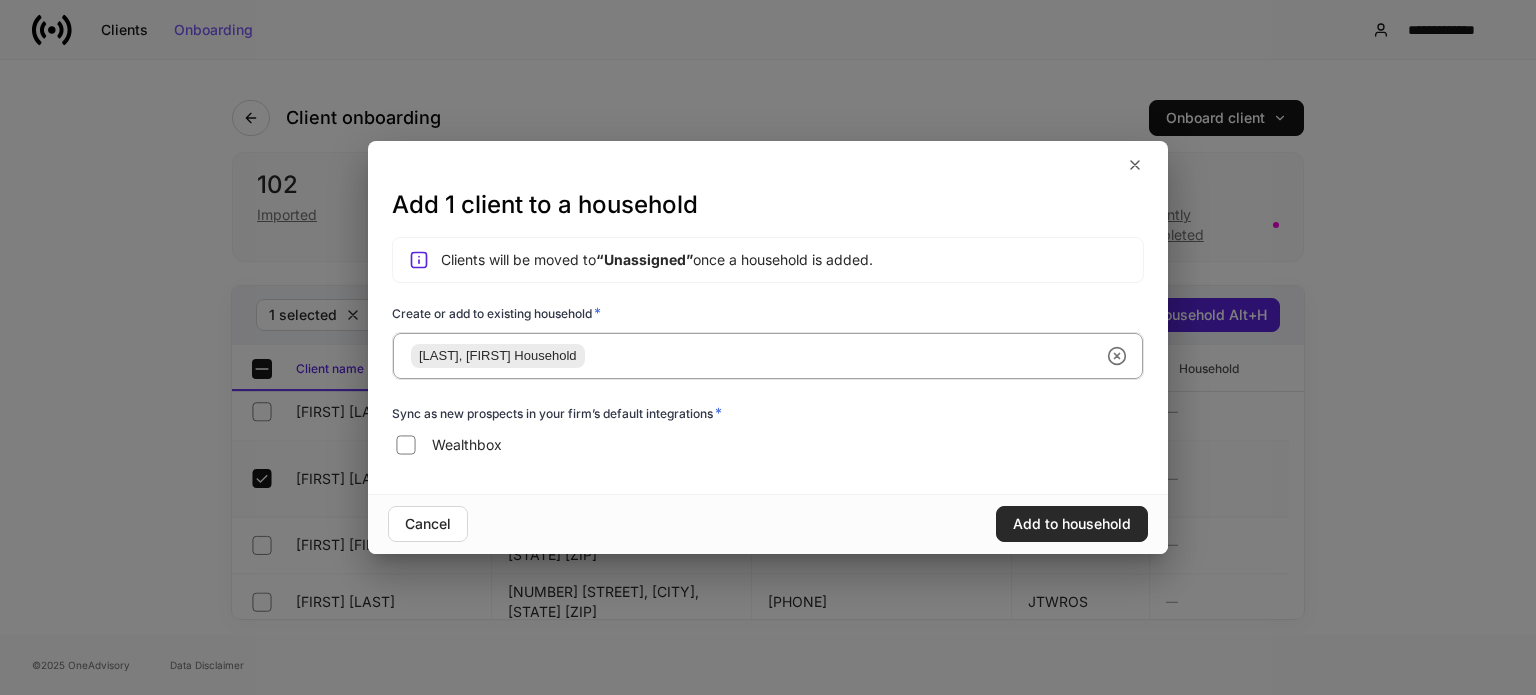 click on "Add to household" at bounding box center [1072, 524] 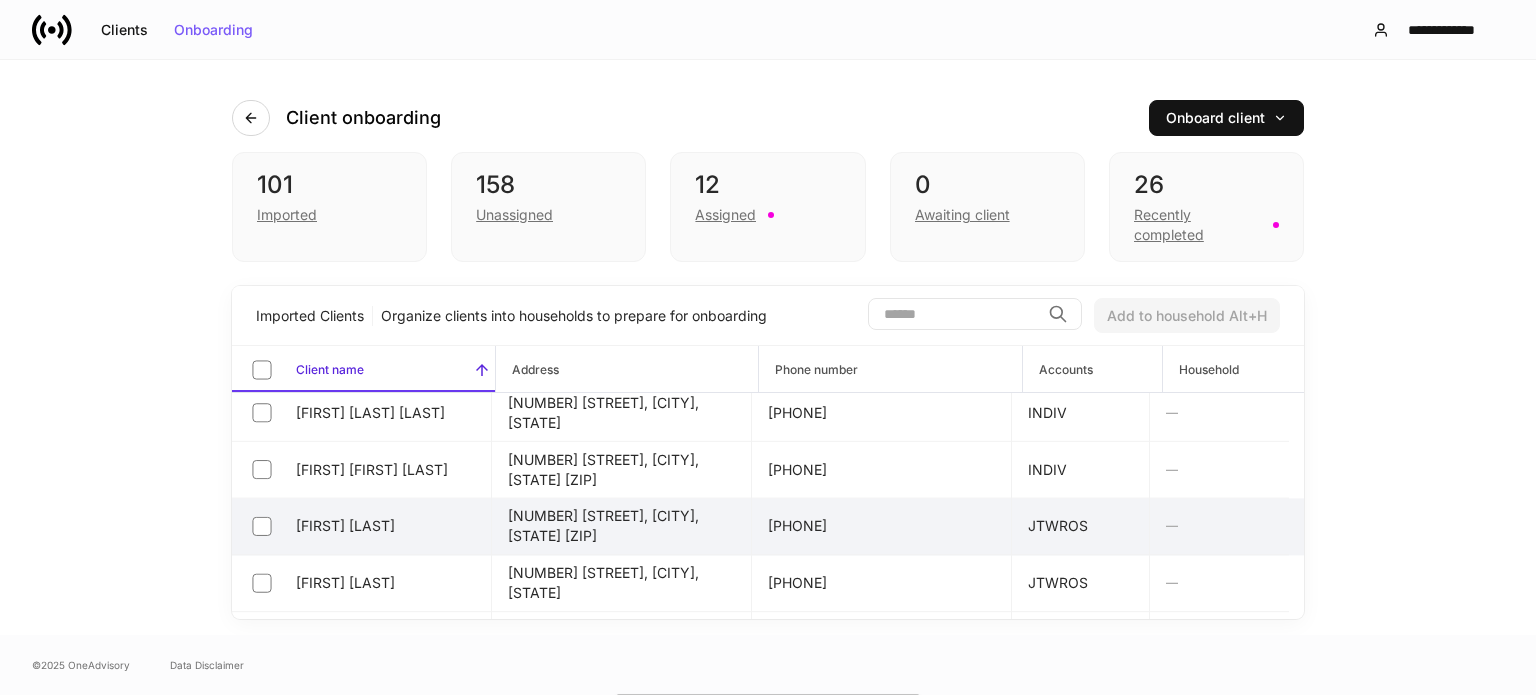 scroll, scrollTop: 1289, scrollLeft: 0, axis: vertical 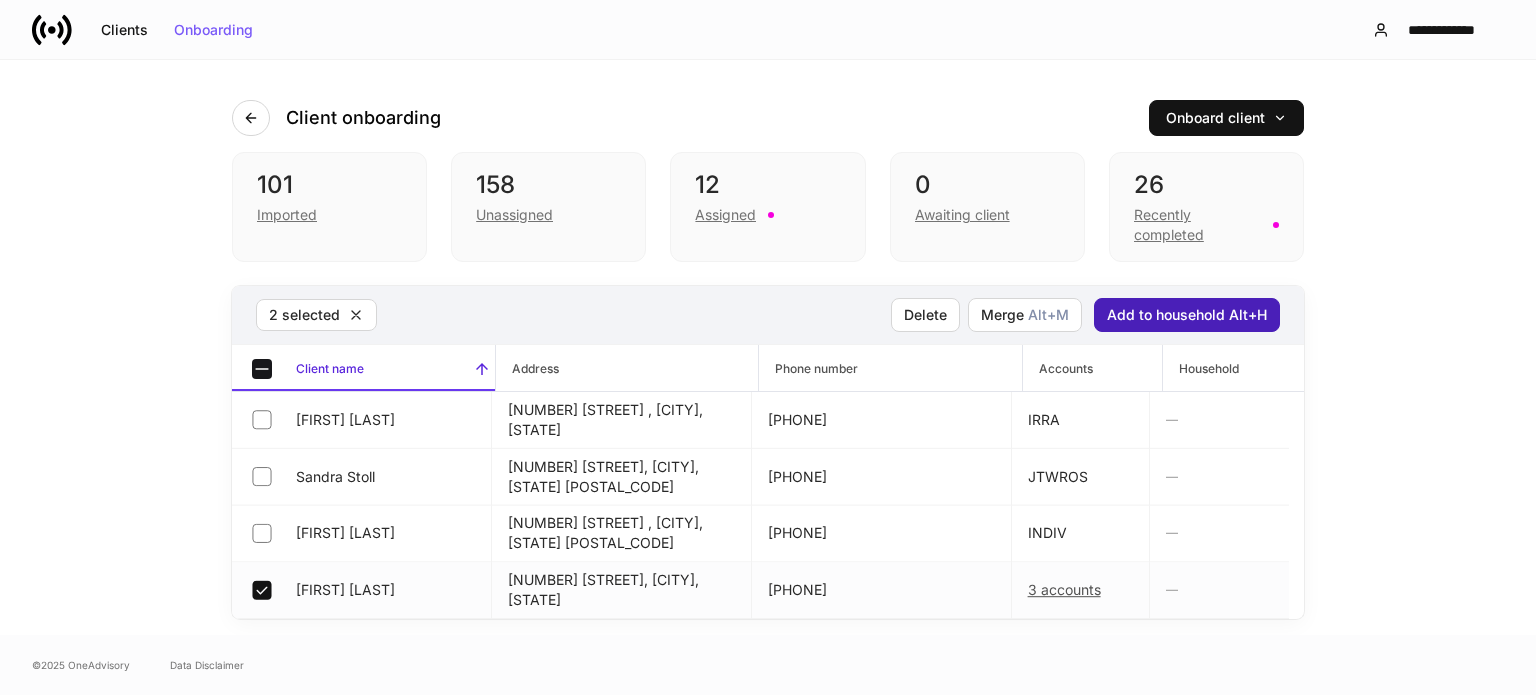 click on "Add to household Alt+H" at bounding box center (1187, 315) 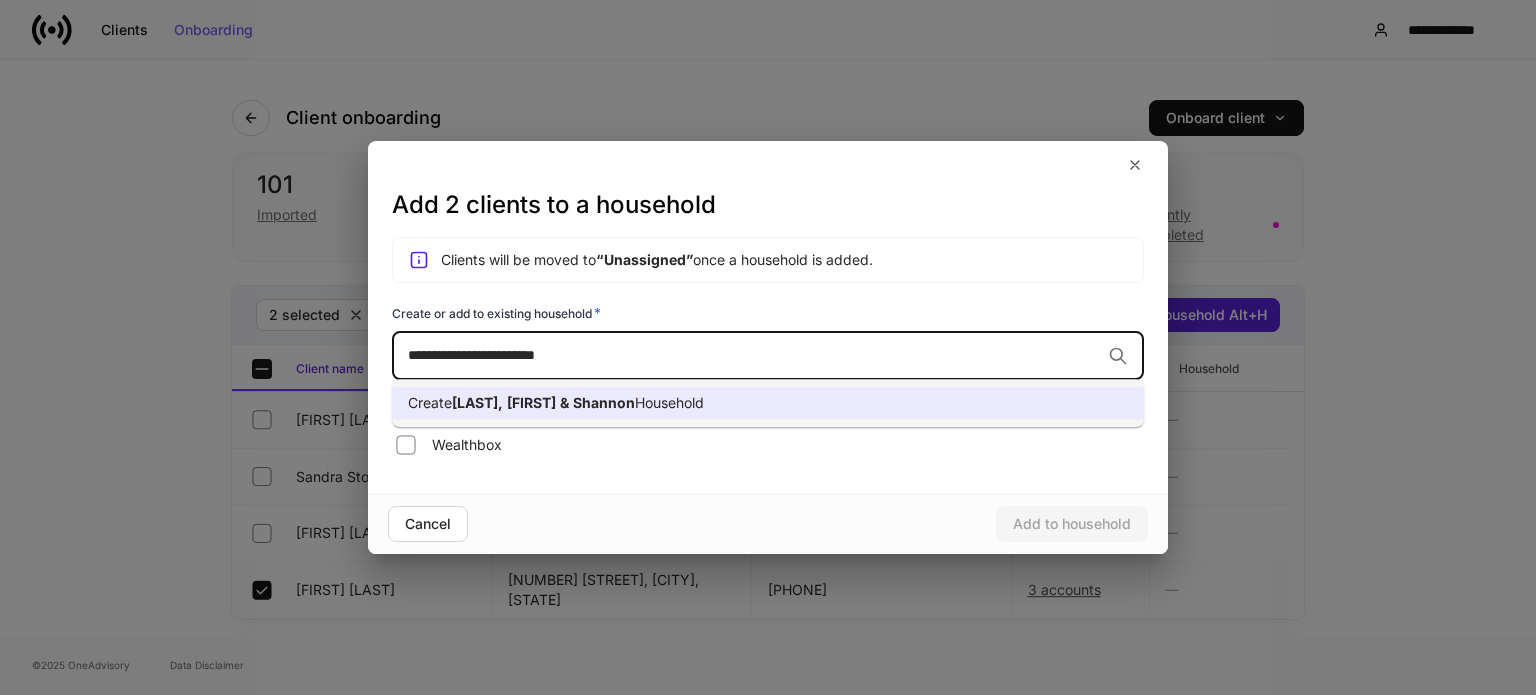 click on "Create  Walthall,   Jason   &   Shannon  Household" at bounding box center [768, 403] 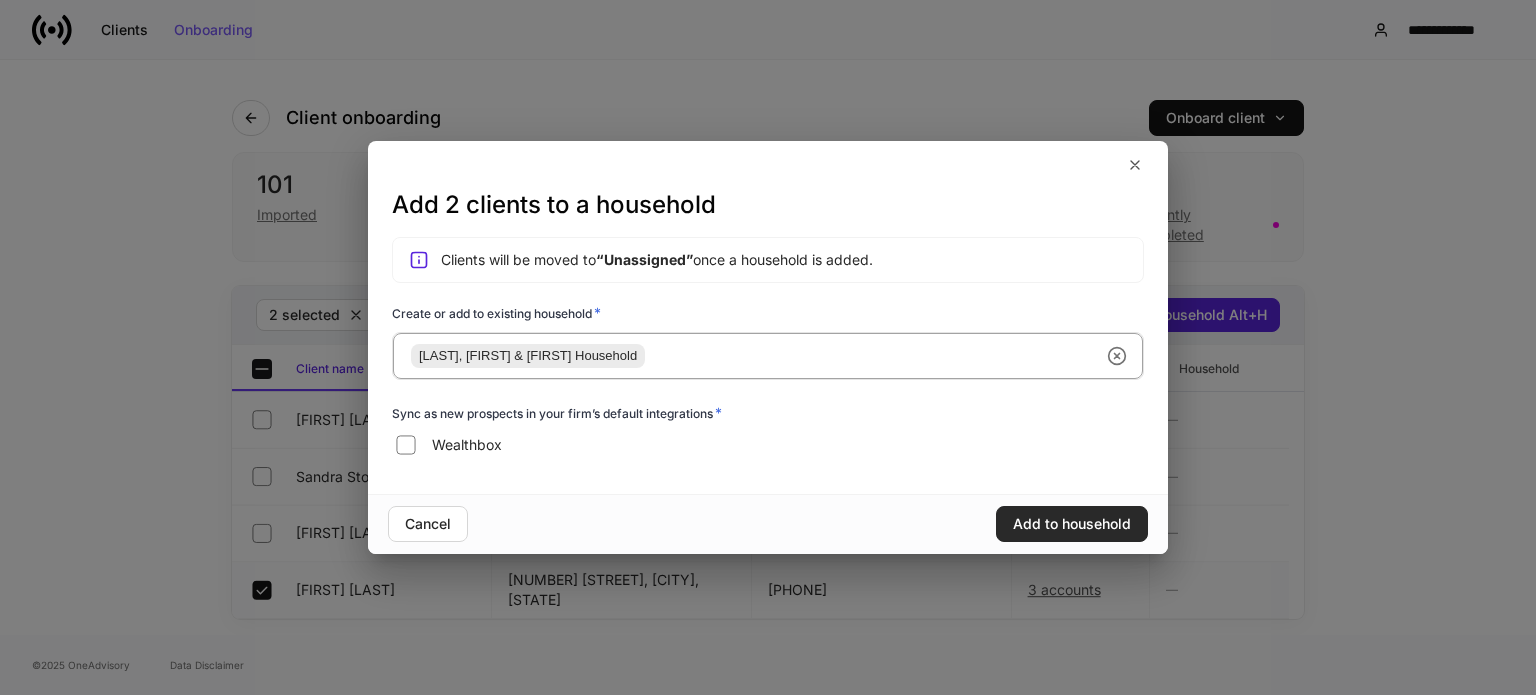 click on "Add to household" at bounding box center [1072, 524] 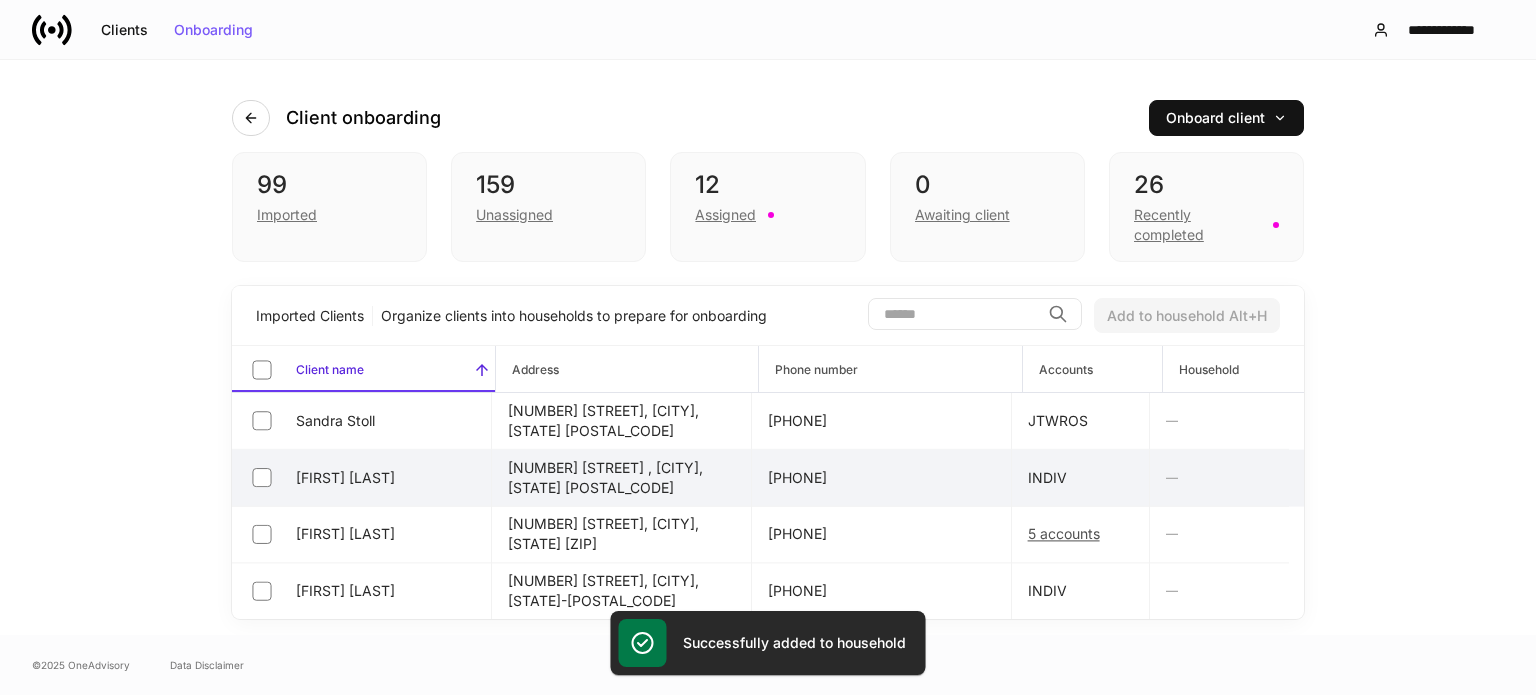 scroll, scrollTop: 4689, scrollLeft: 0, axis: vertical 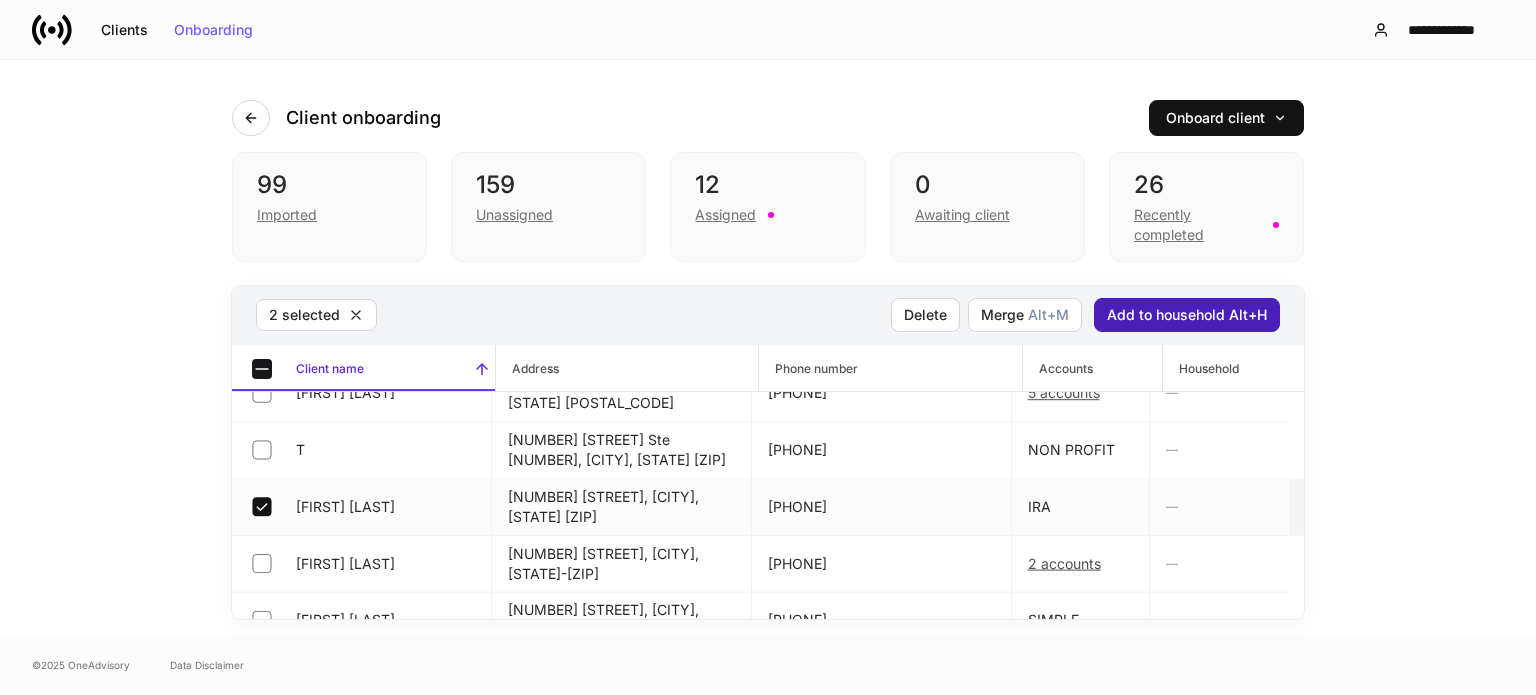 click on "Add to household Alt+H" at bounding box center [1187, 315] 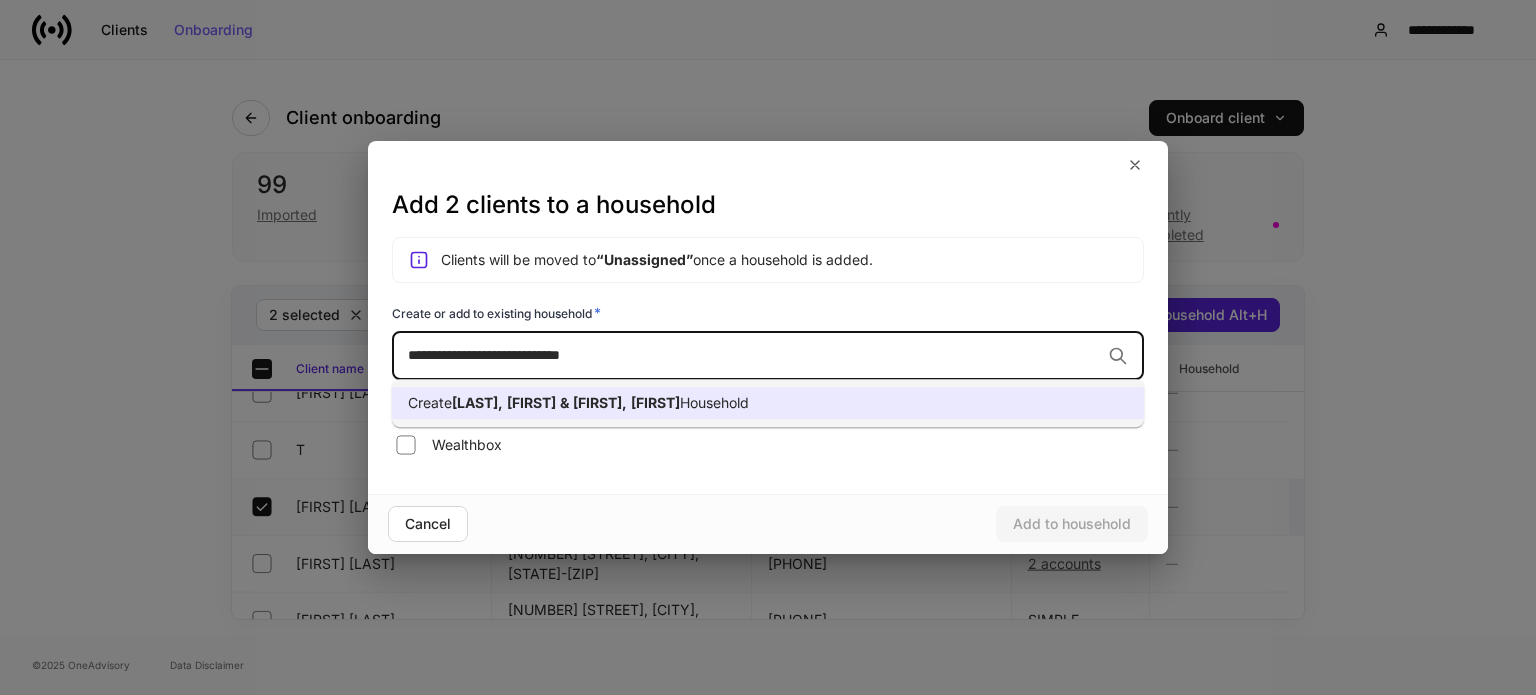 click on "Tara" at bounding box center [655, 402] 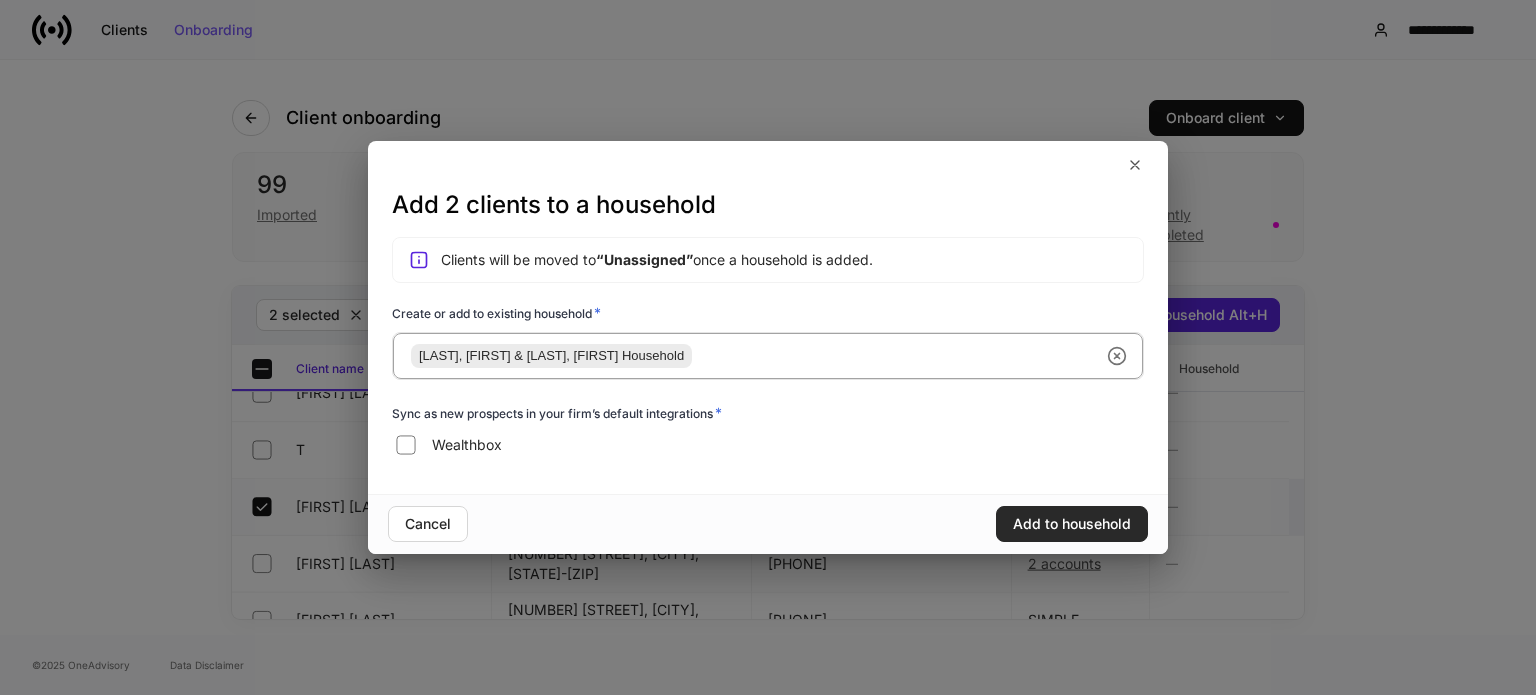 click on "Add to household" at bounding box center (1072, 524) 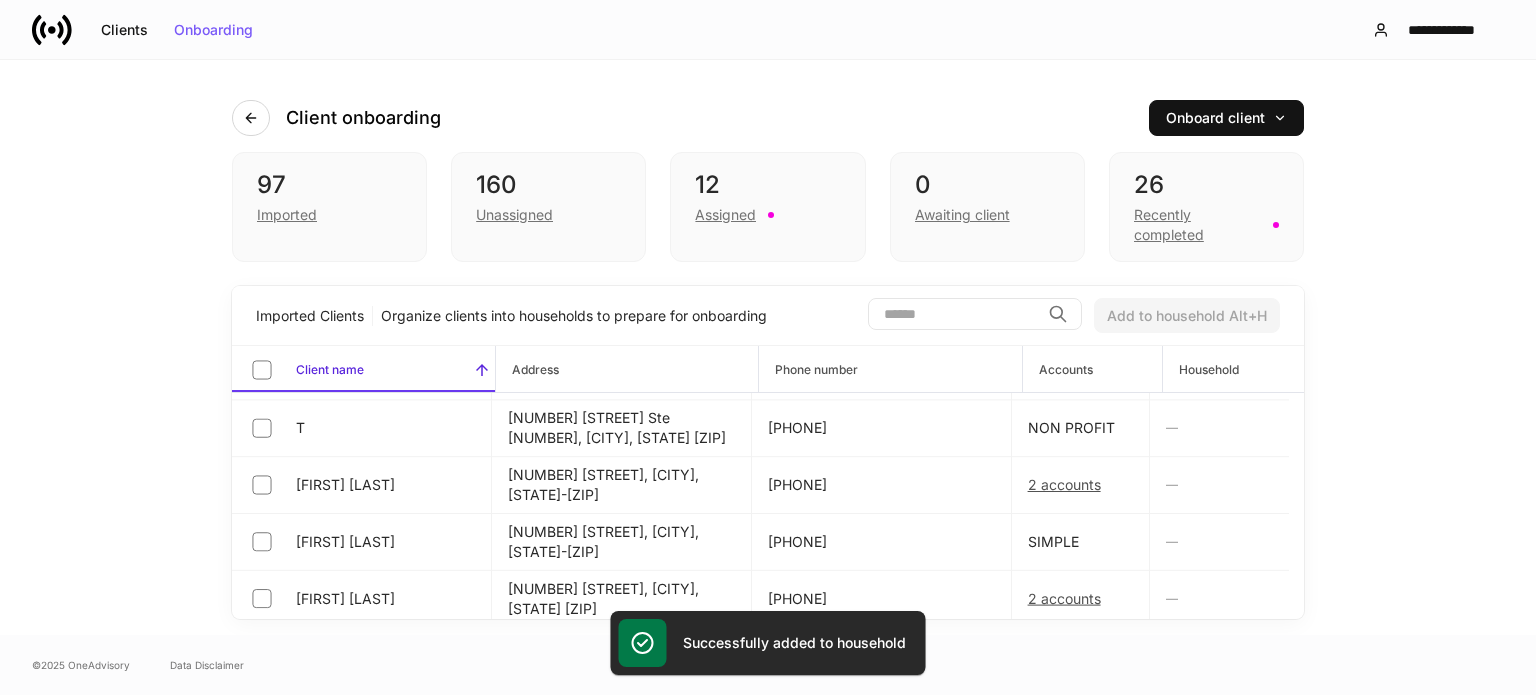 scroll, scrollTop: 5058, scrollLeft: 0, axis: vertical 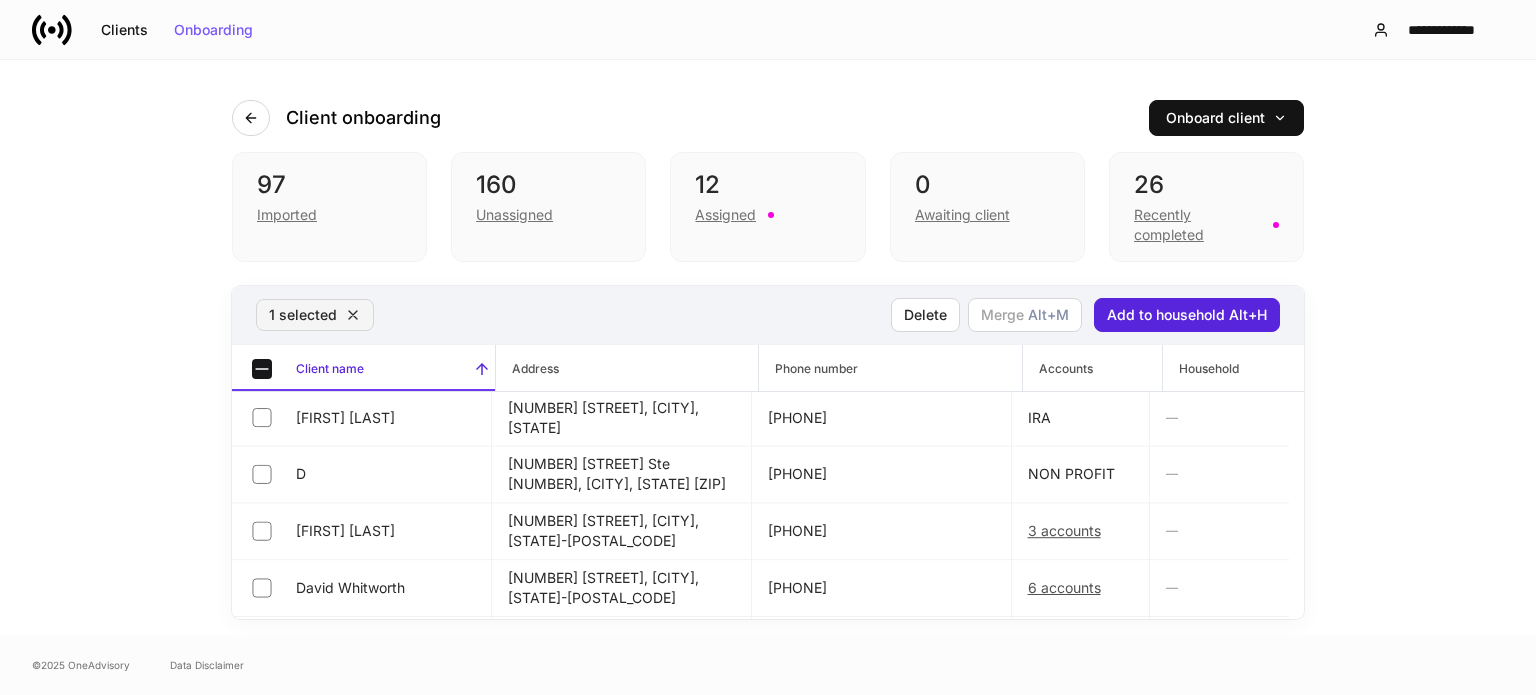 click 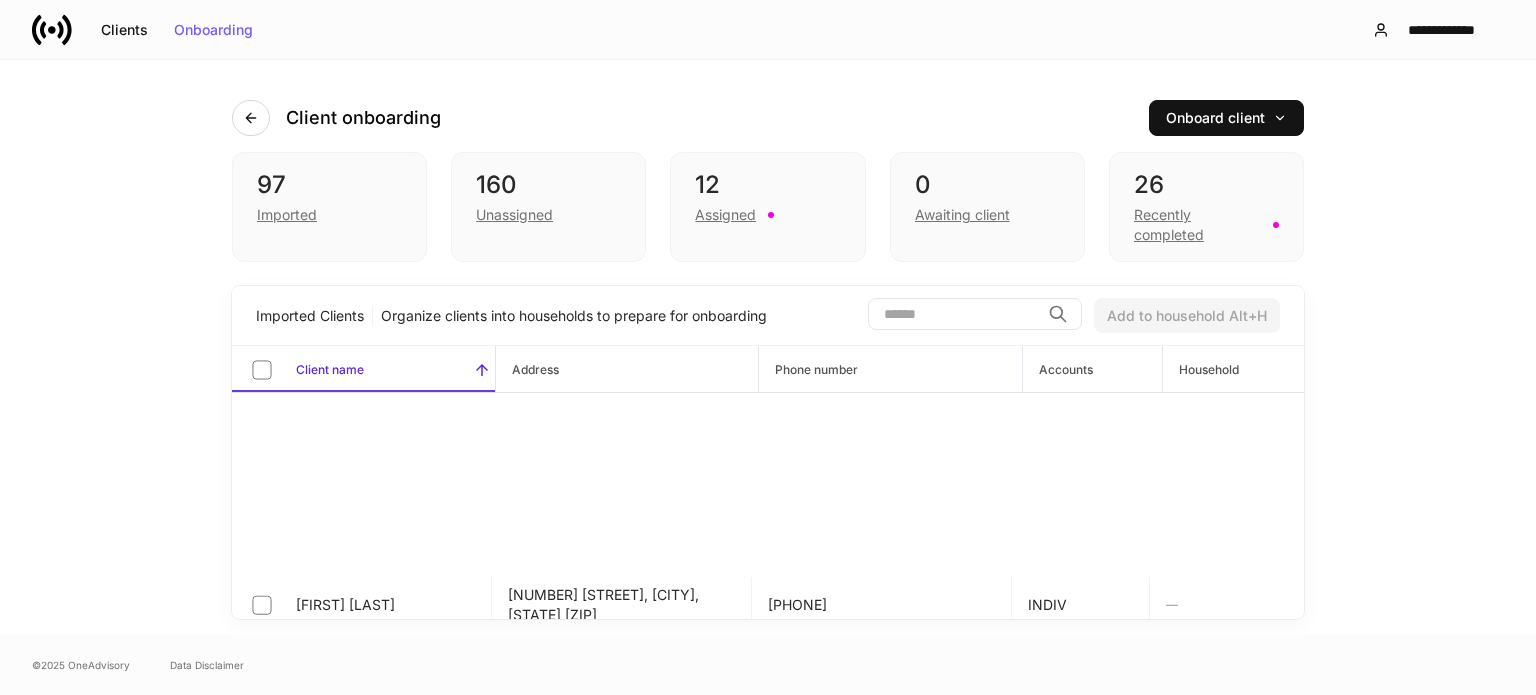 scroll, scrollTop: 900, scrollLeft: 0, axis: vertical 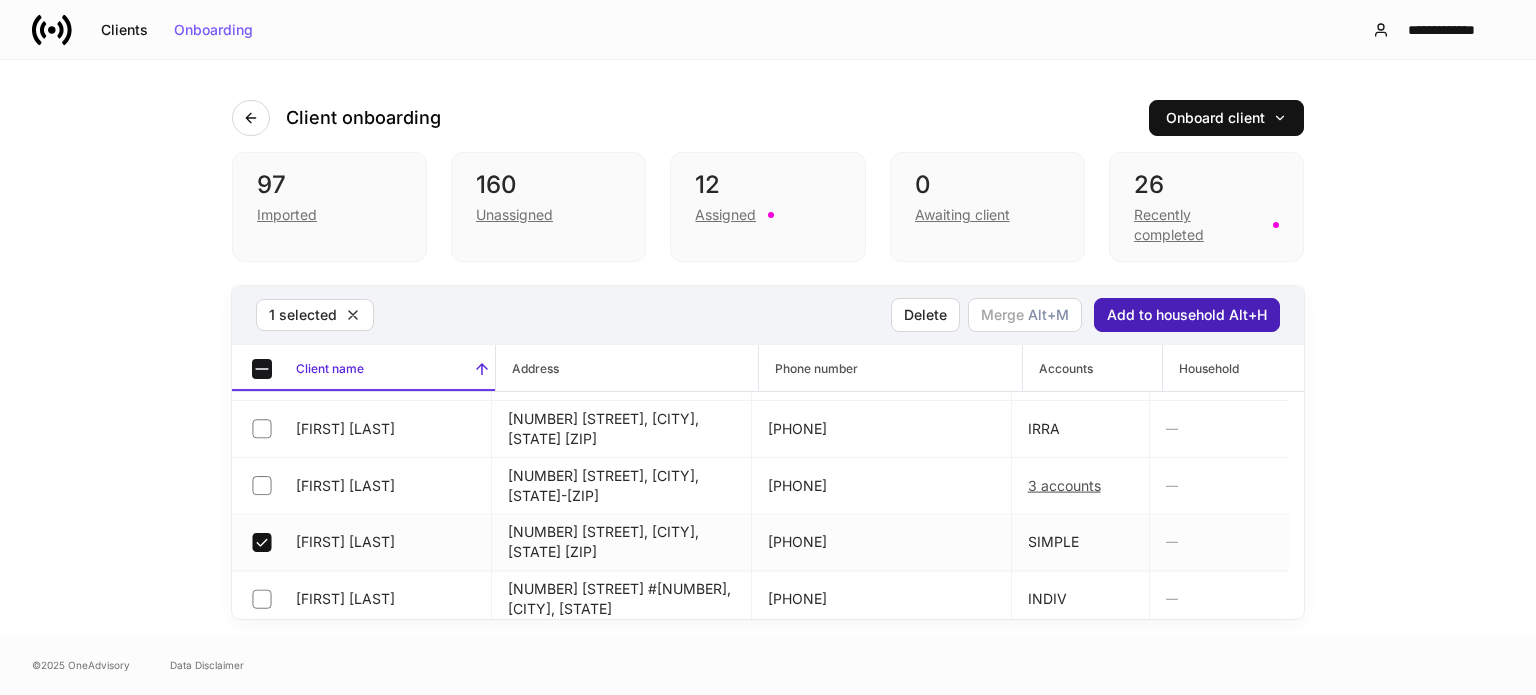 click on "Add to household Alt+H" at bounding box center (1187, 315) 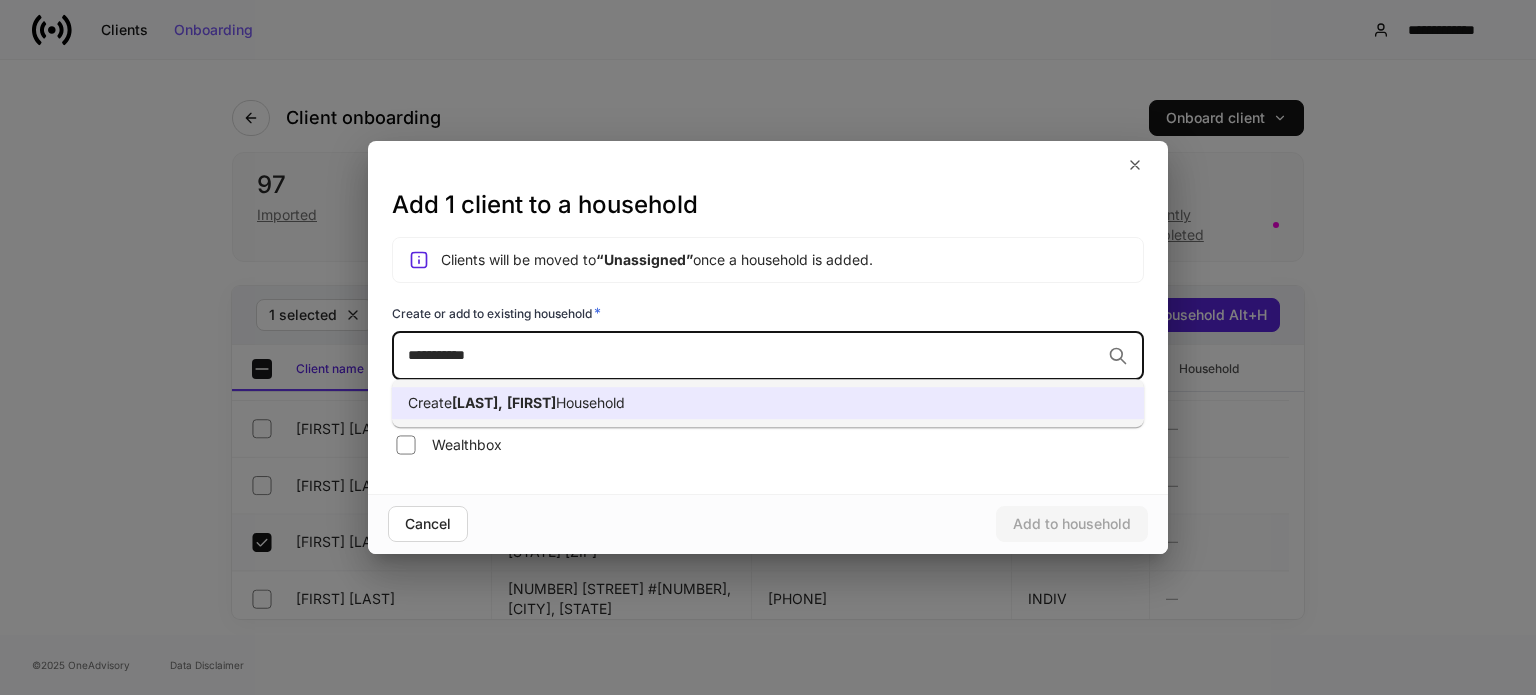click on "Greg" at bounding box center (531, 402) 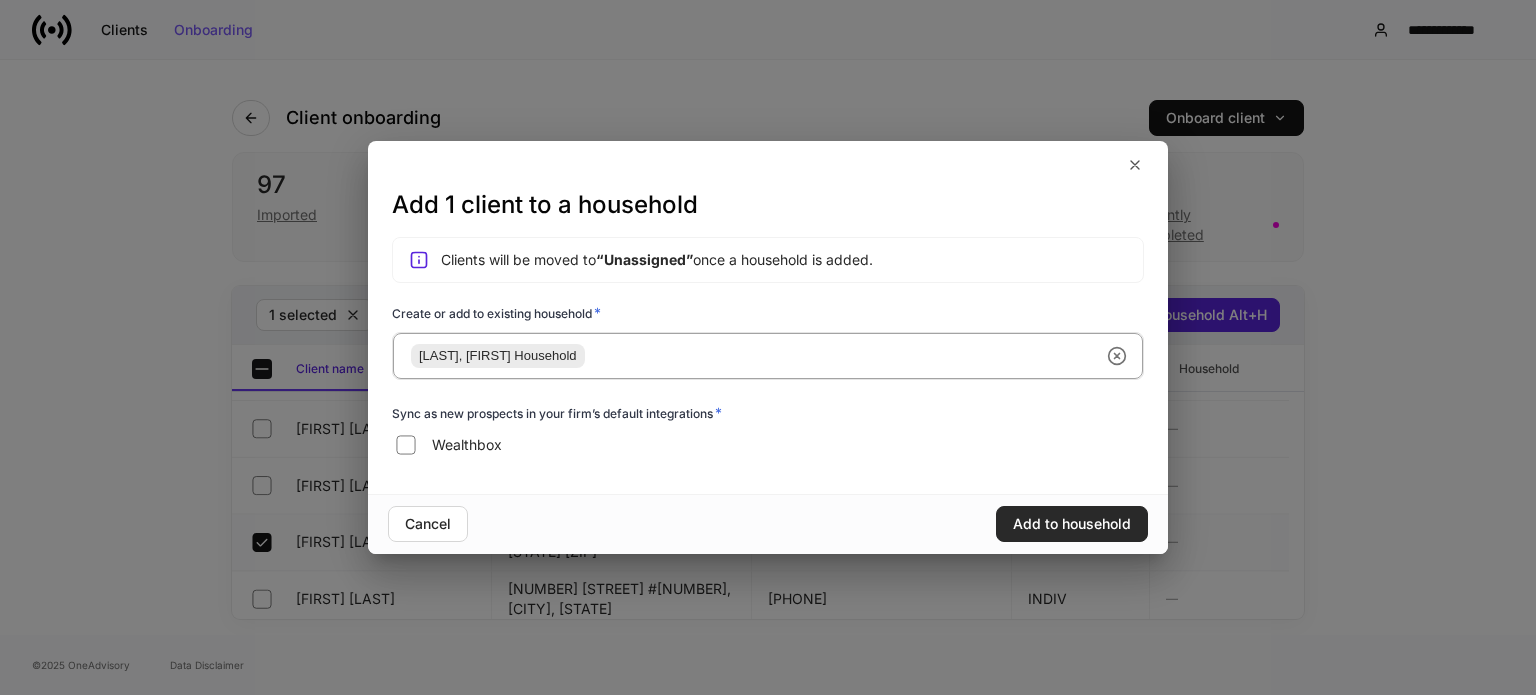 click on "Add to household" at bounding box center (1072, 524) 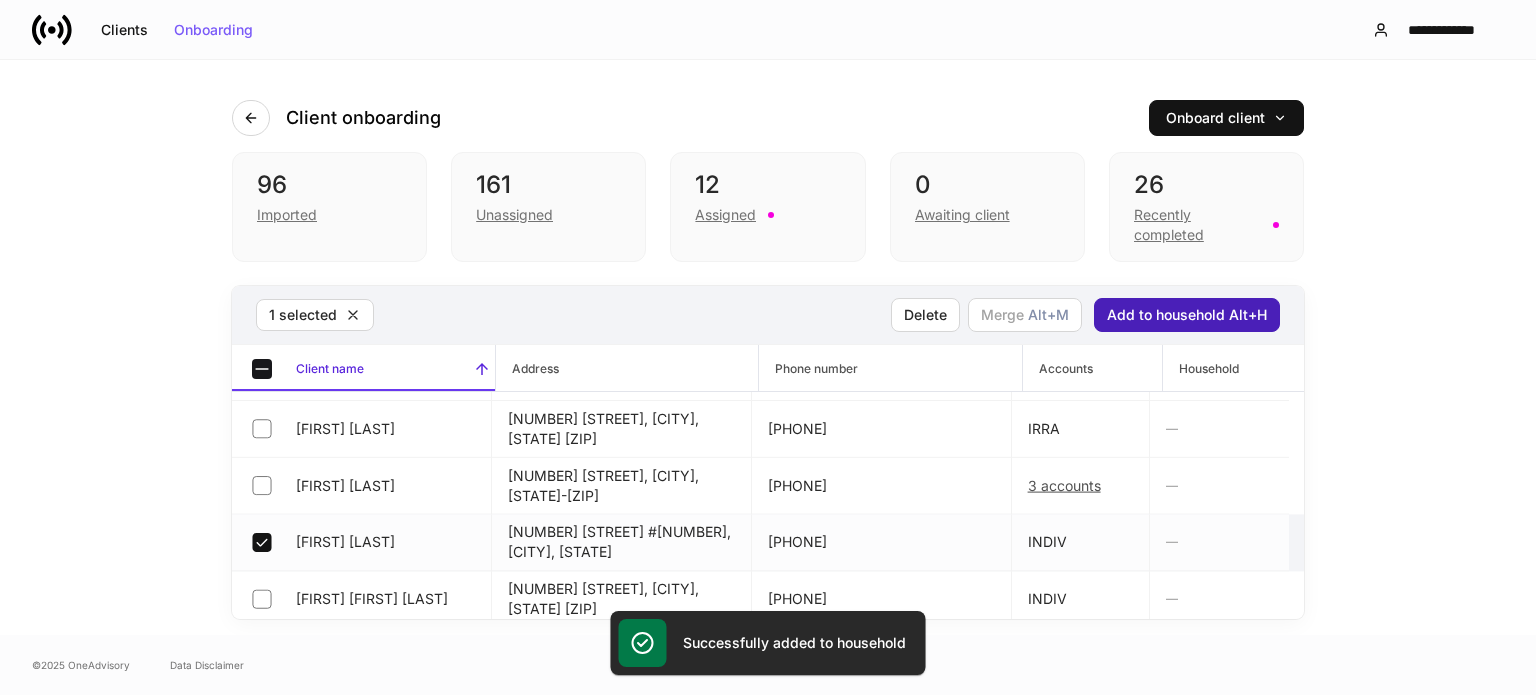 click on "Add to household Alt+H" at bounding box center (1187, 315) 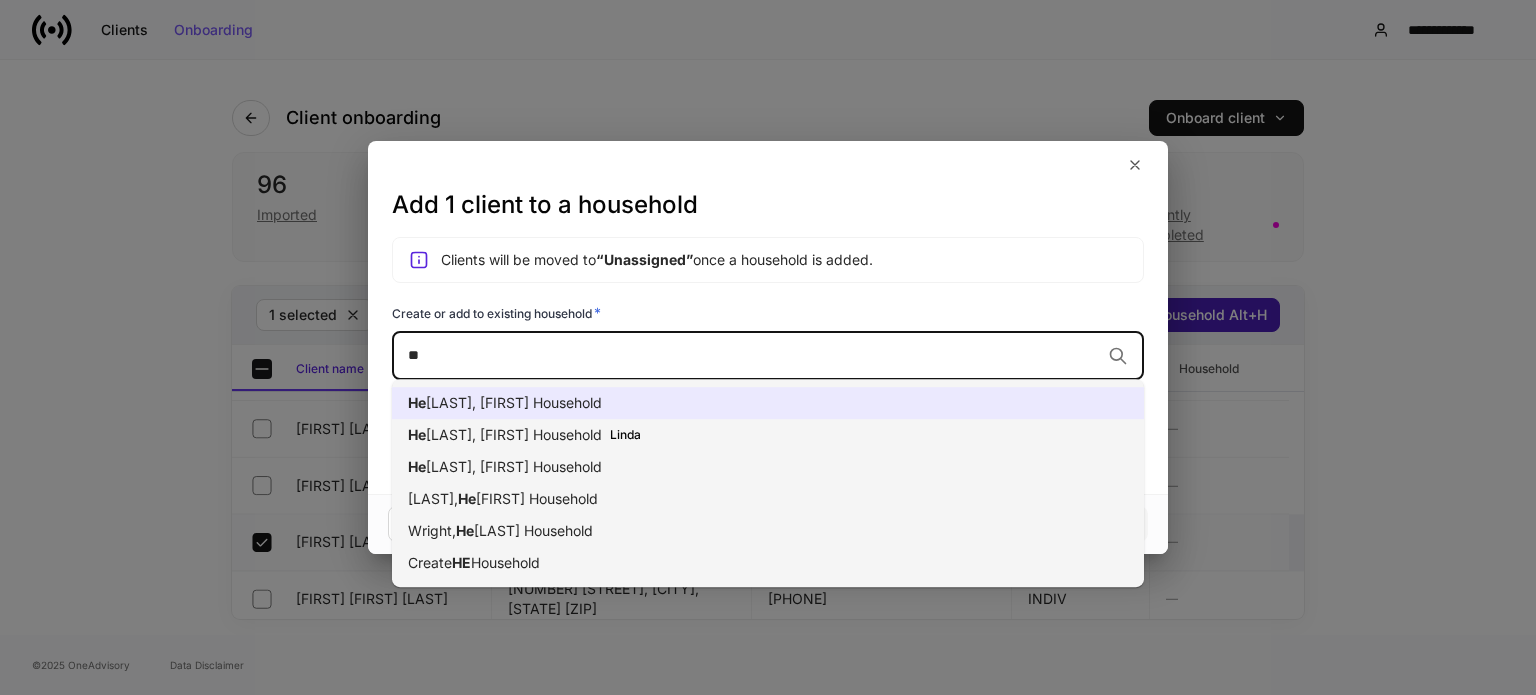 type on "*" 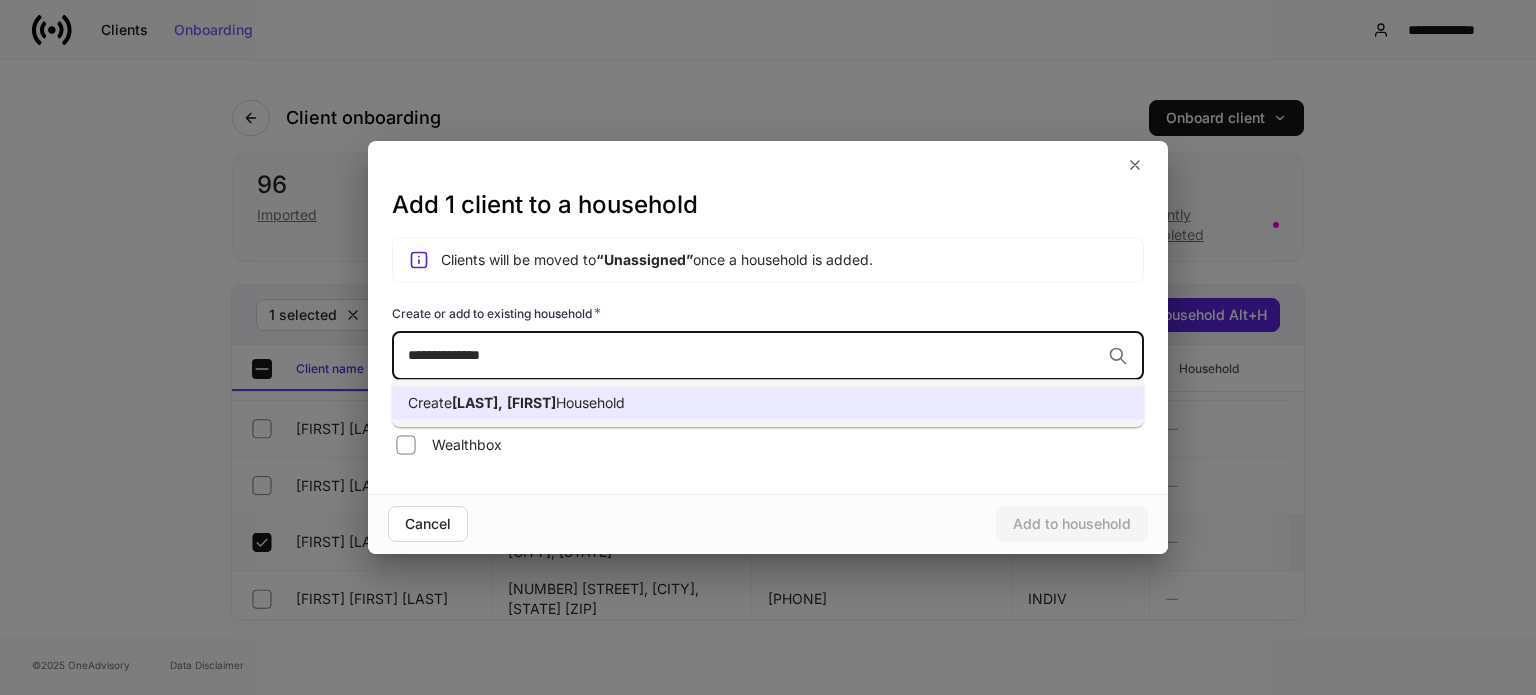 click on "Create  Leahy,   Heather  Household" at bounding box center [768, 403] 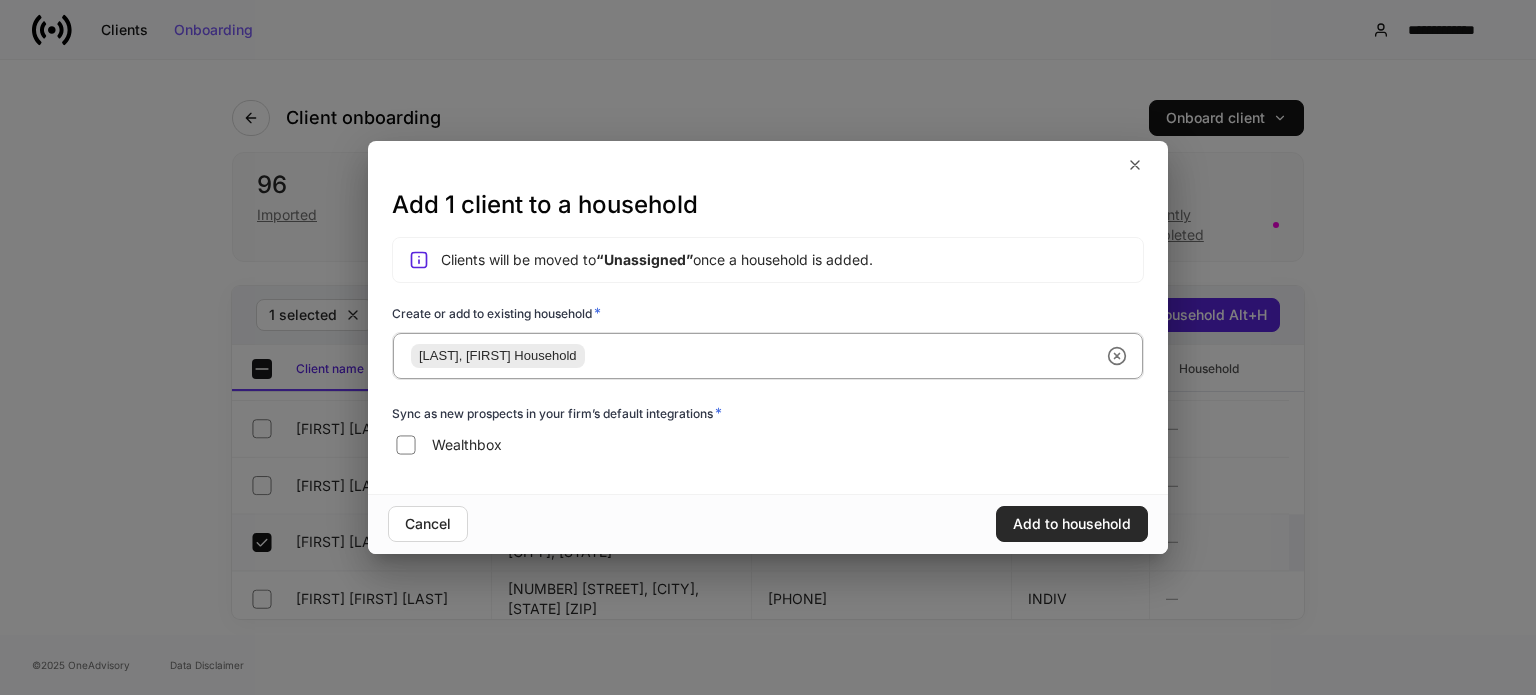 click on "Add to household" at bounding box center (1072, 524) 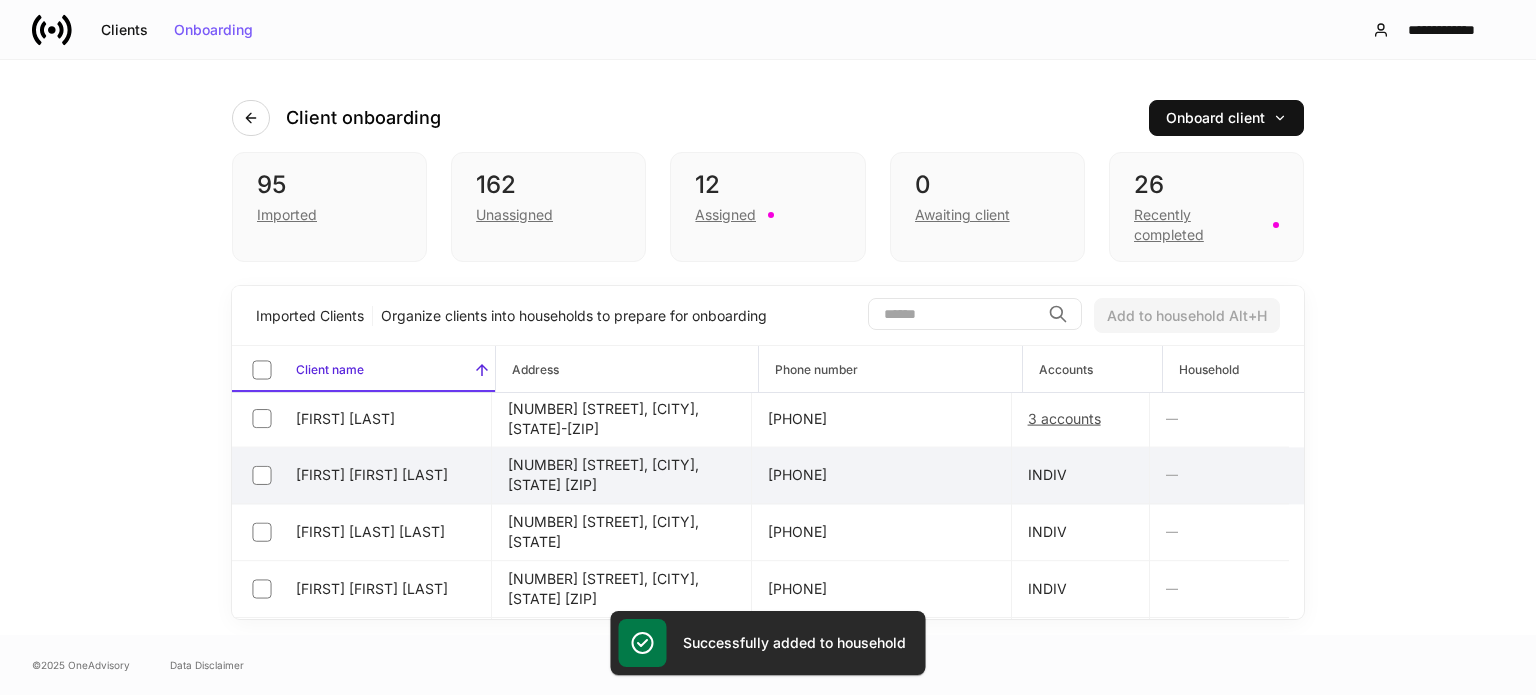 scroll, scrollTop: 1000, scrollLeft: 0, axis: vertical 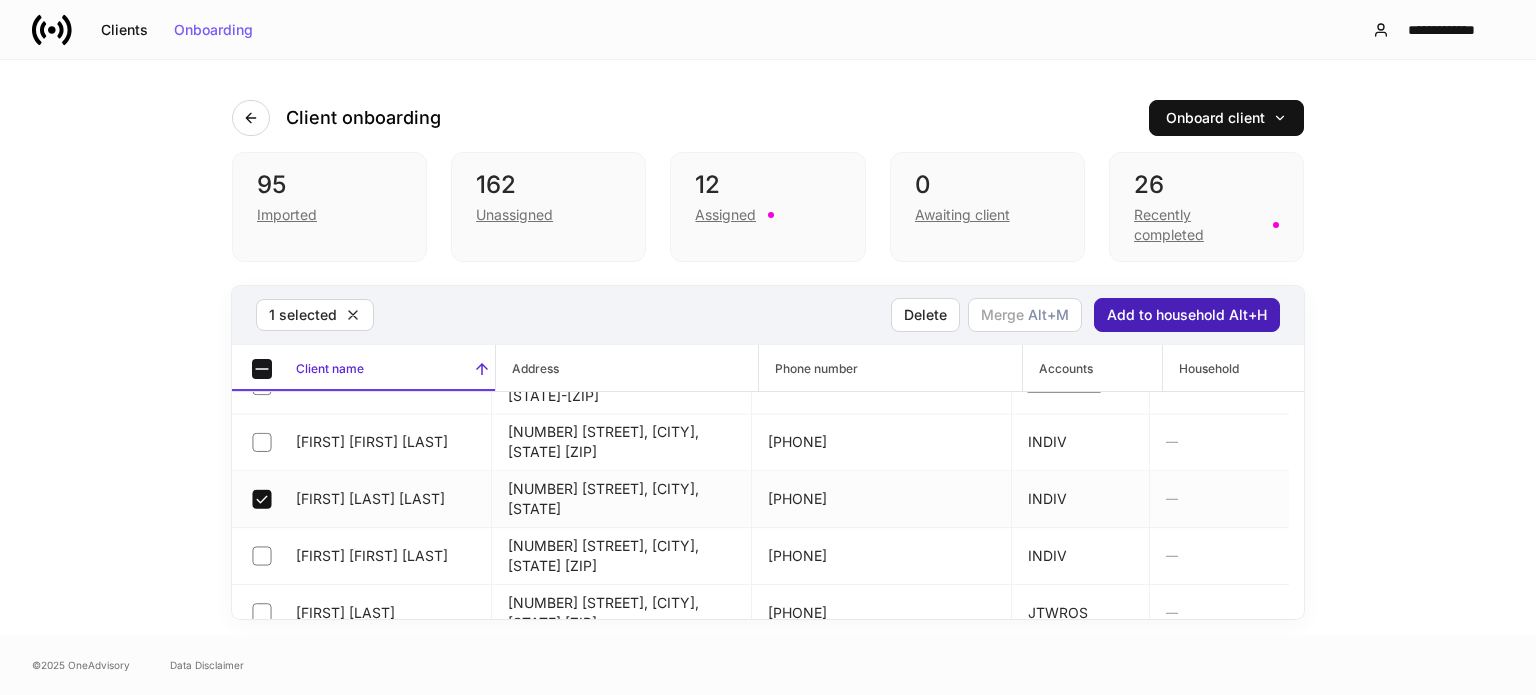 click on "Add to household Alt+H" at bounding box center (1187, 315) 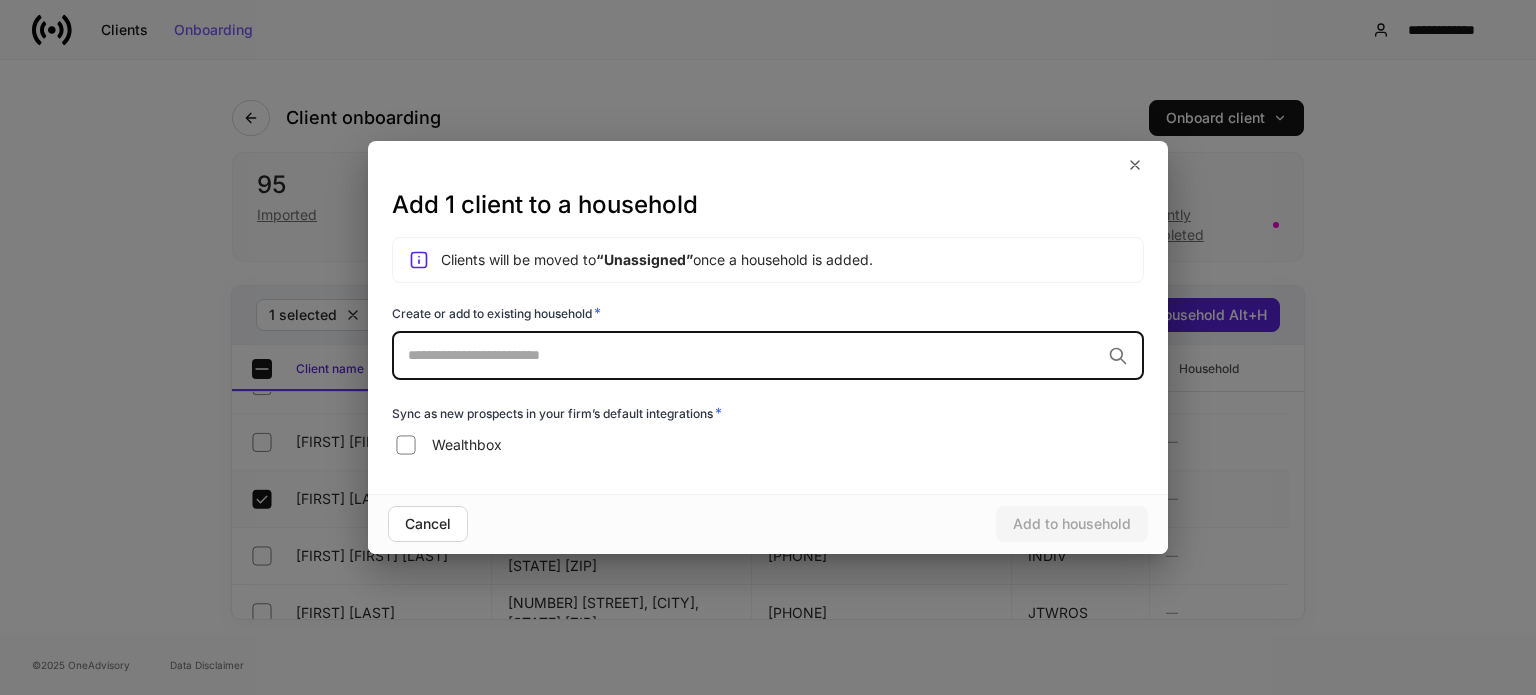 click at bounding box center [754, 355] 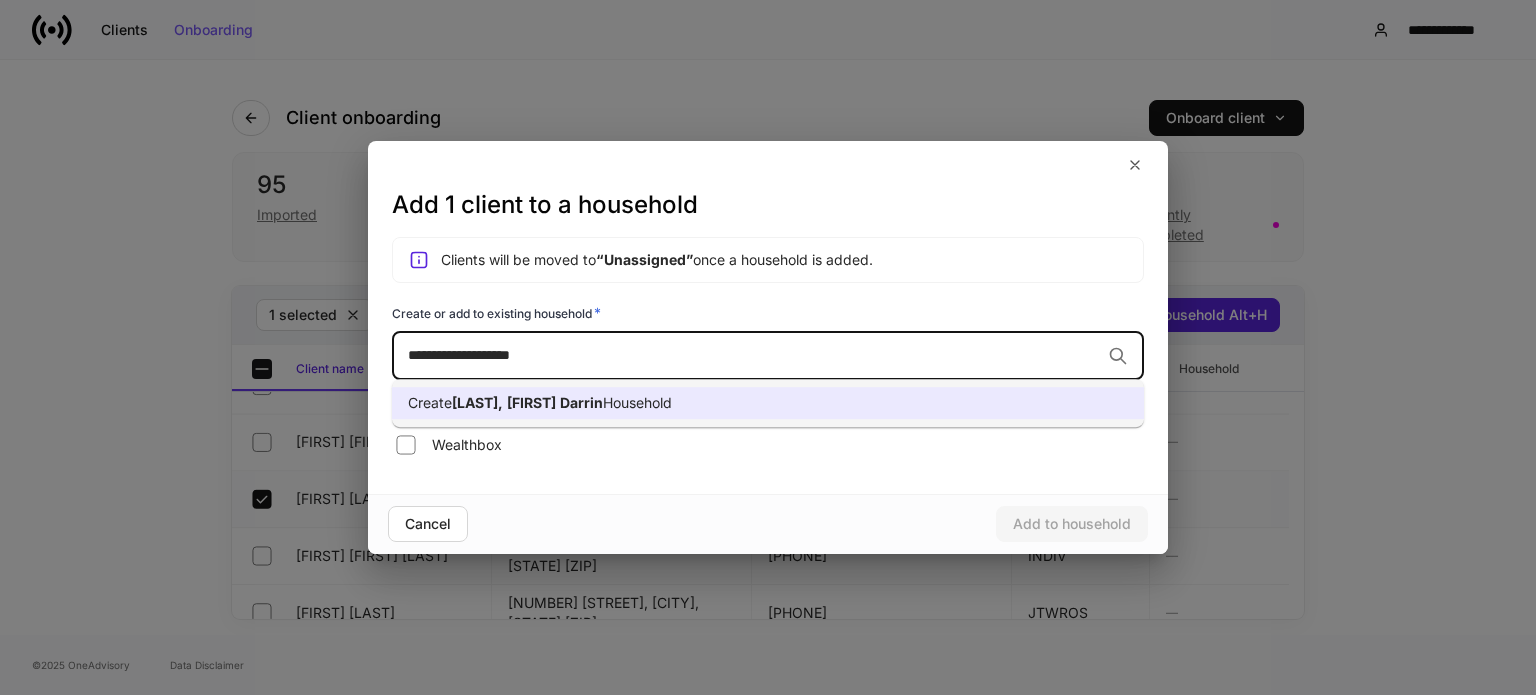 click on "Darrin" at bounding box center [581, 402] 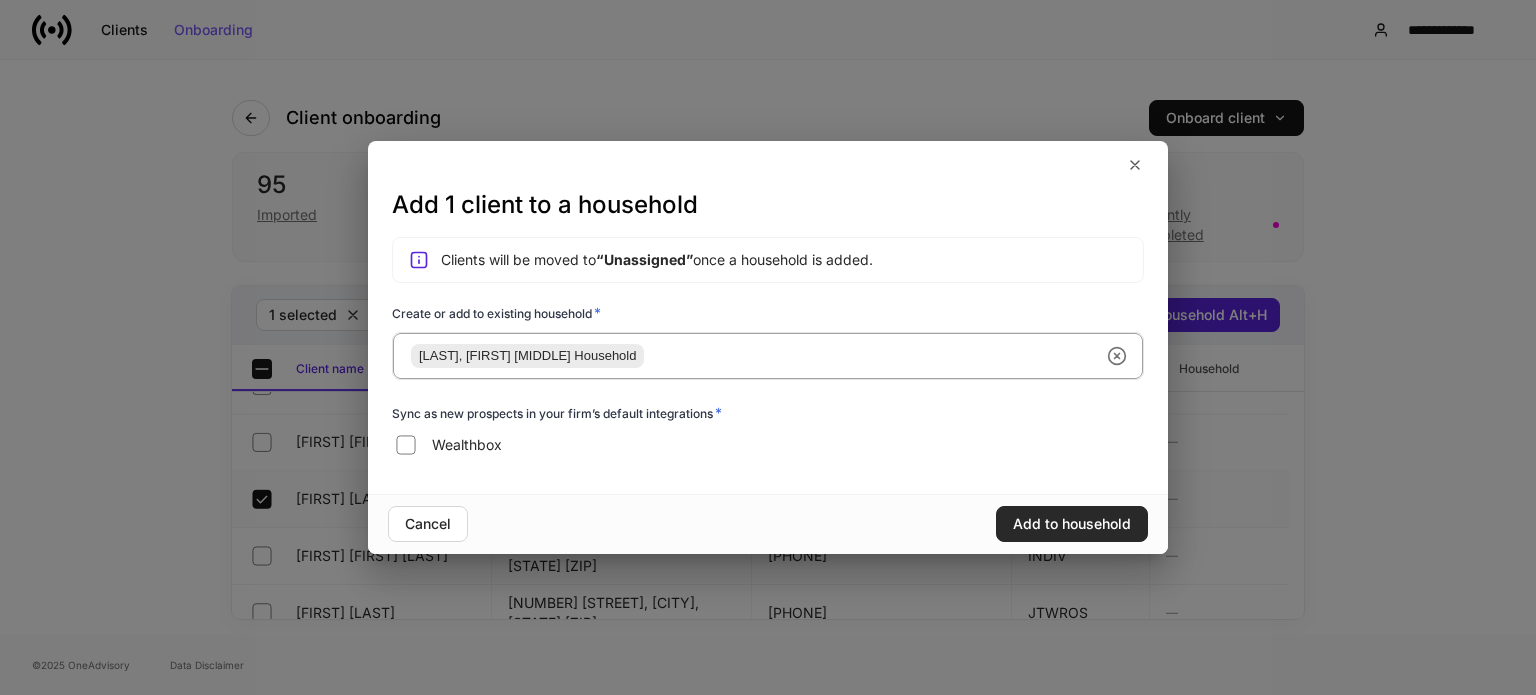 click on "Add to household" at bounding box center [1072, 524] 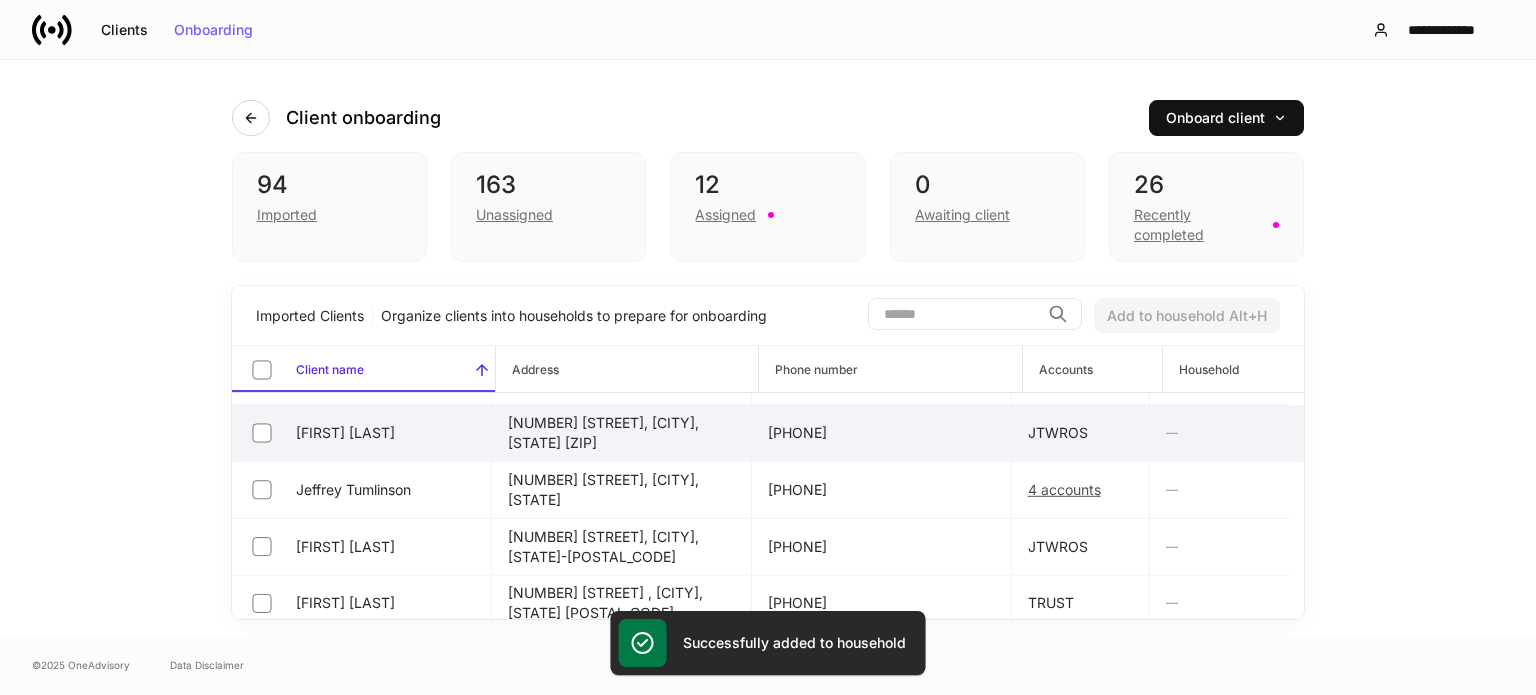 scroll, scrollTop: 1300, scrollLeft: 0, axis: vertical 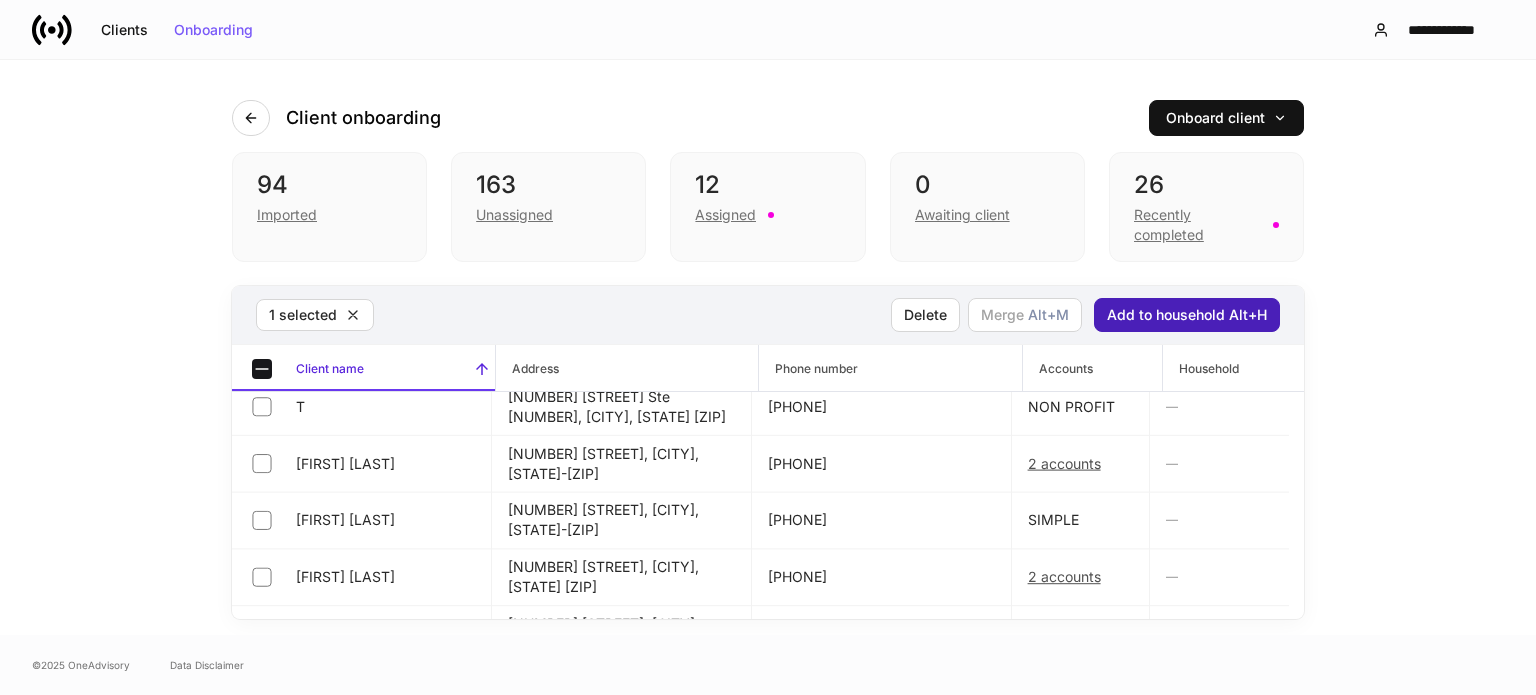 click on "Add to household Alt+H" at bounding box center (1187, 315) 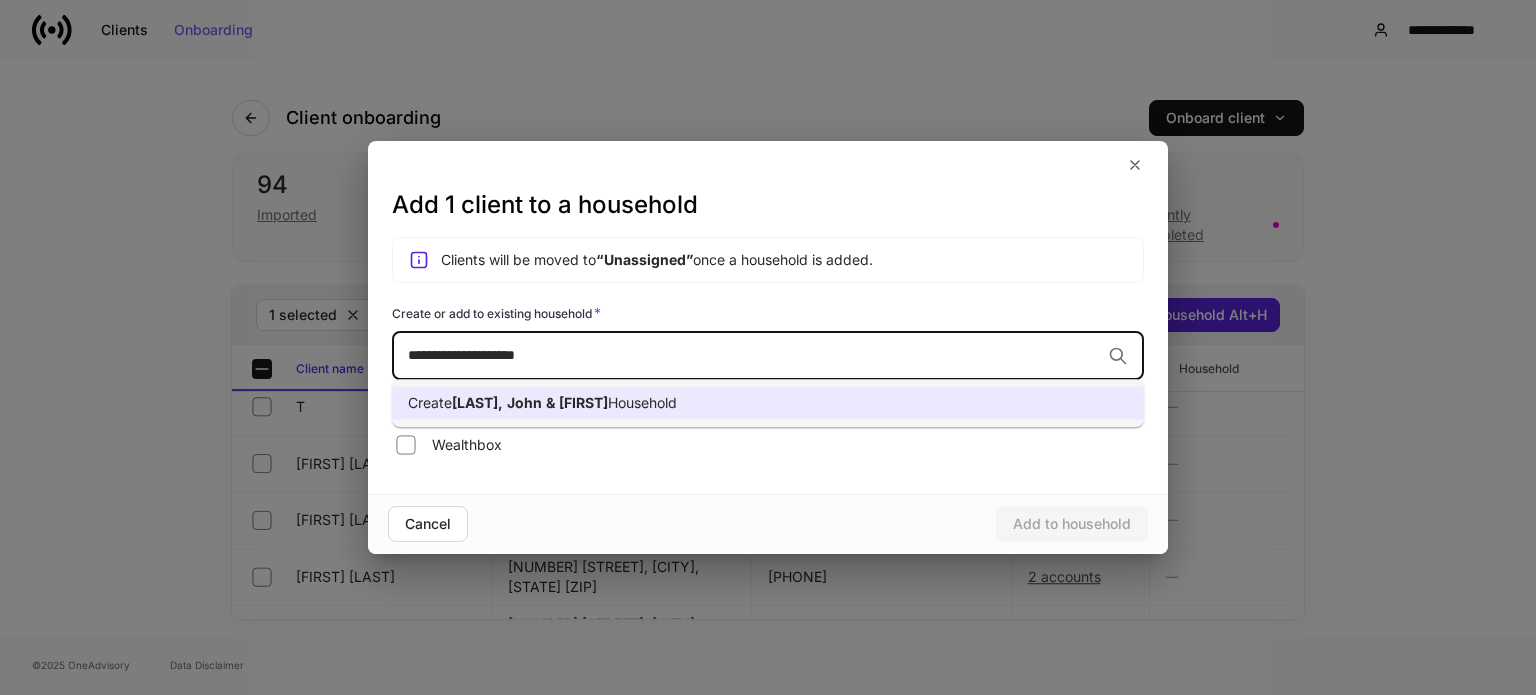click on "John" at bounding box center [524, 402] 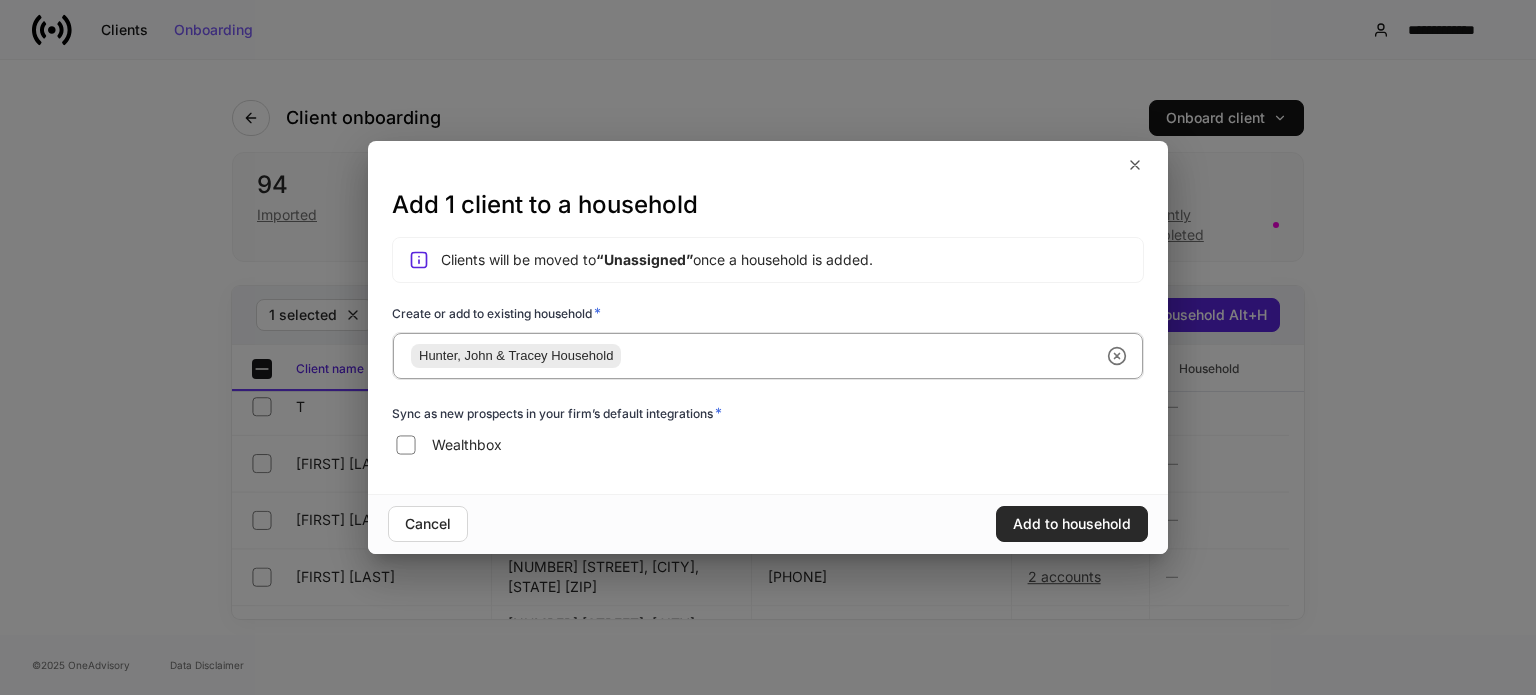 click on "Add to household" at bounding box center [1072, 524] 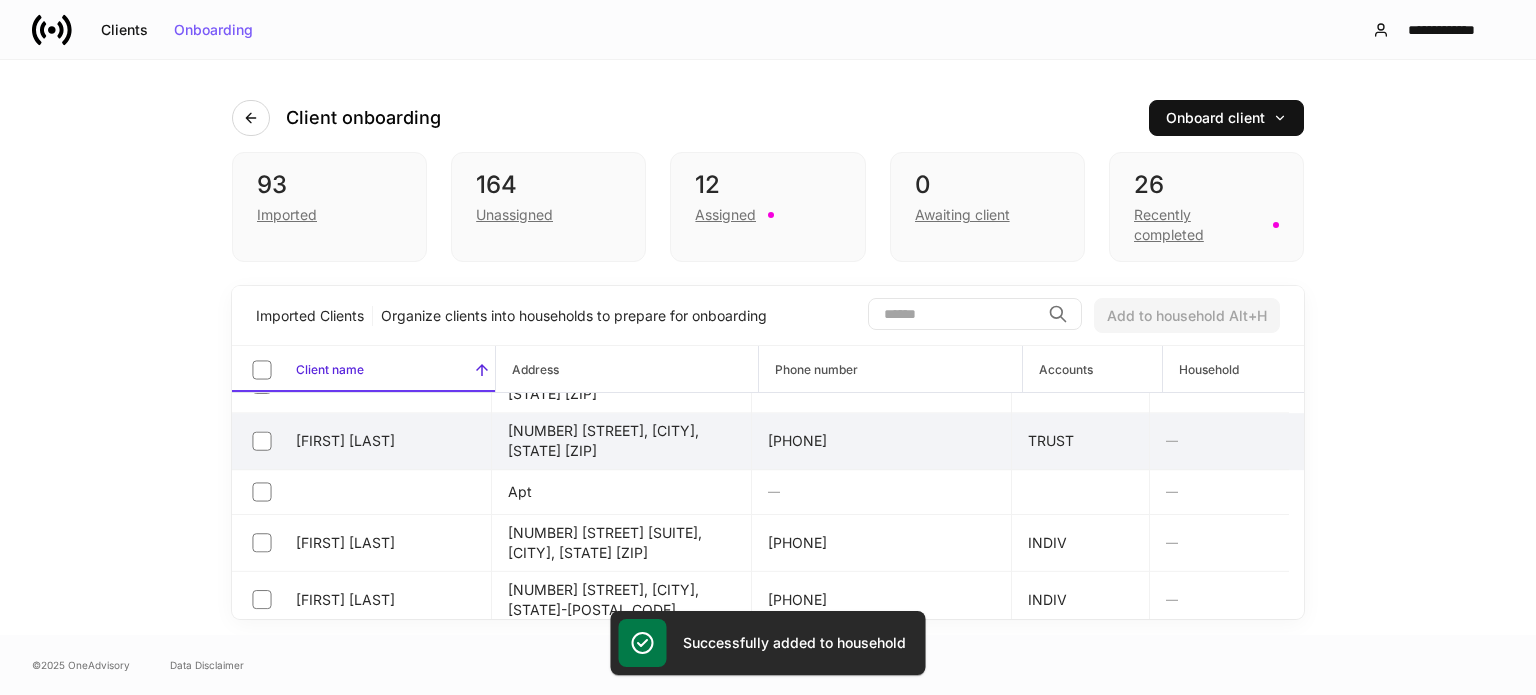 scroll, scrollTop: 5031, scrollLeft: 0, axis: vertical 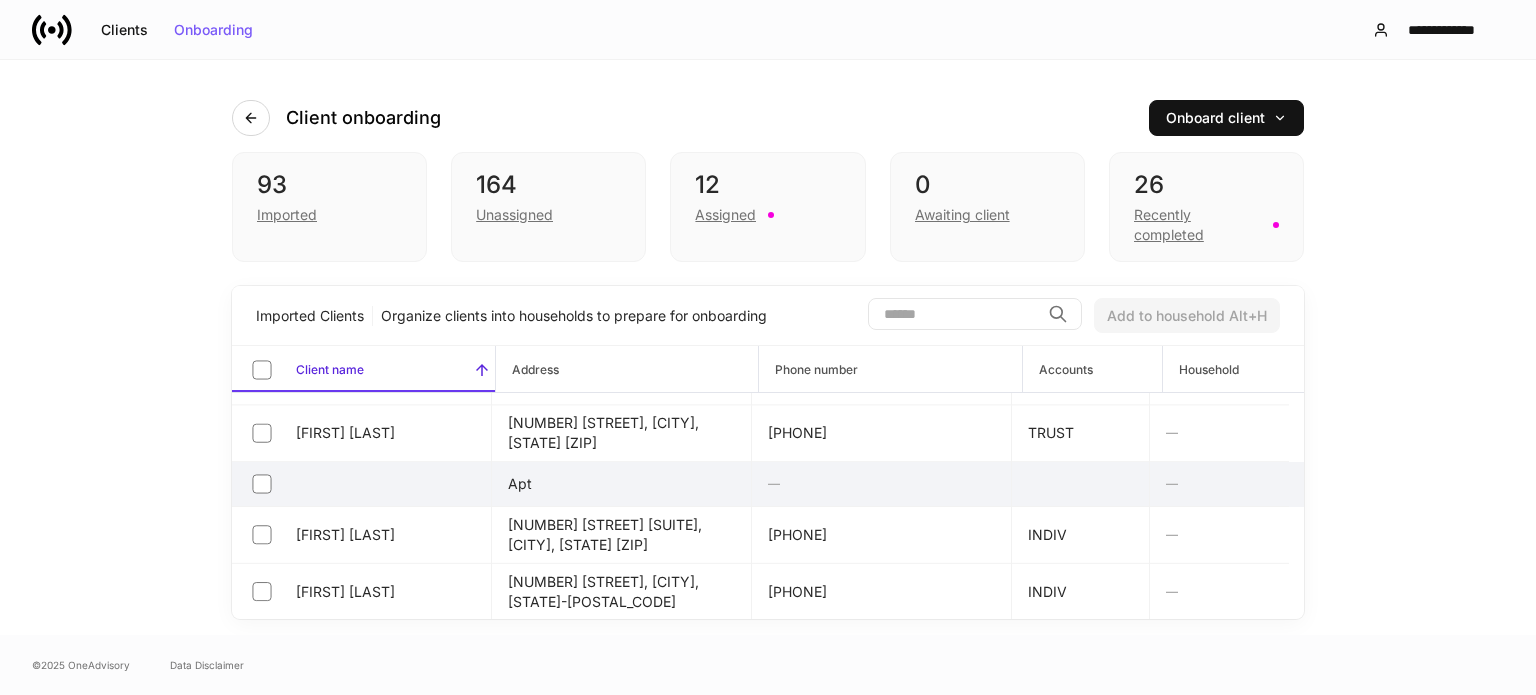 click on "Apt" at bounding box center (622, 484) 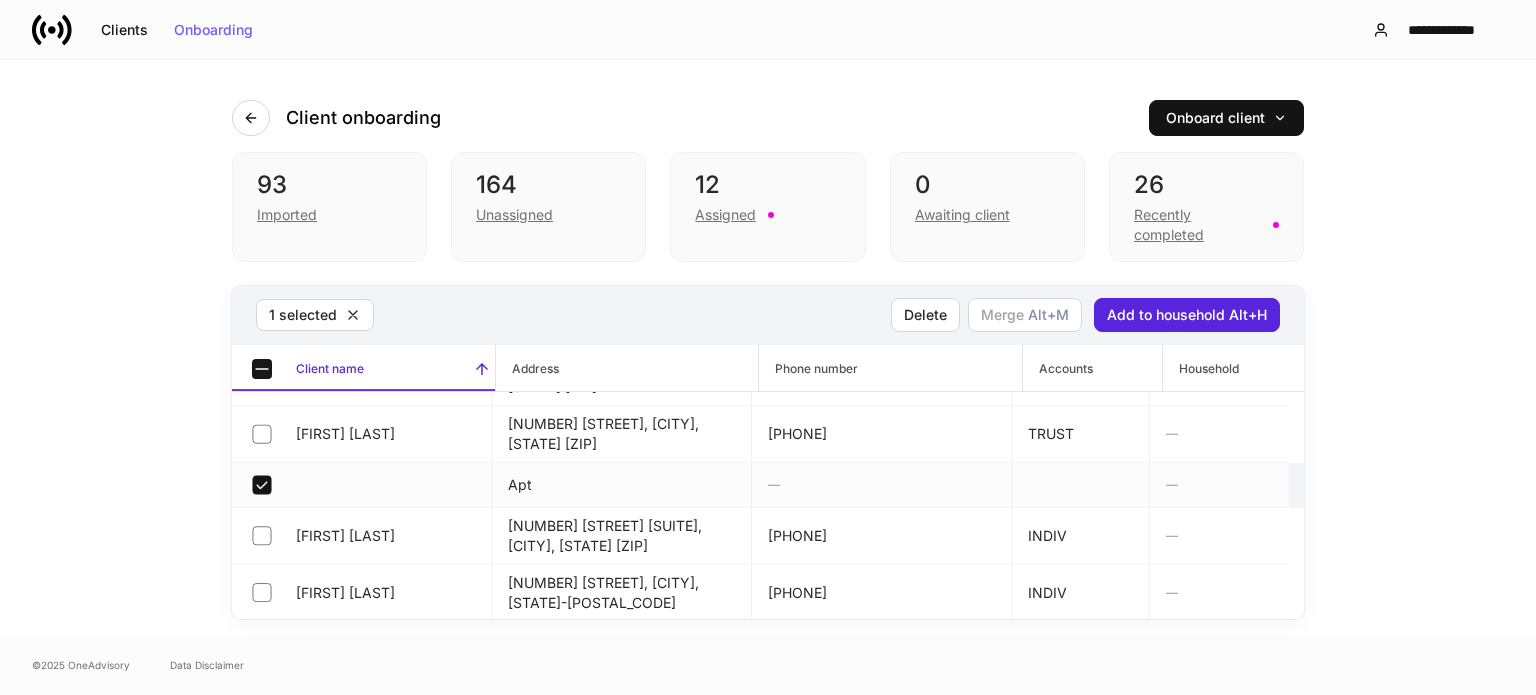 click on "Apt" at bounding box center (622, 485) 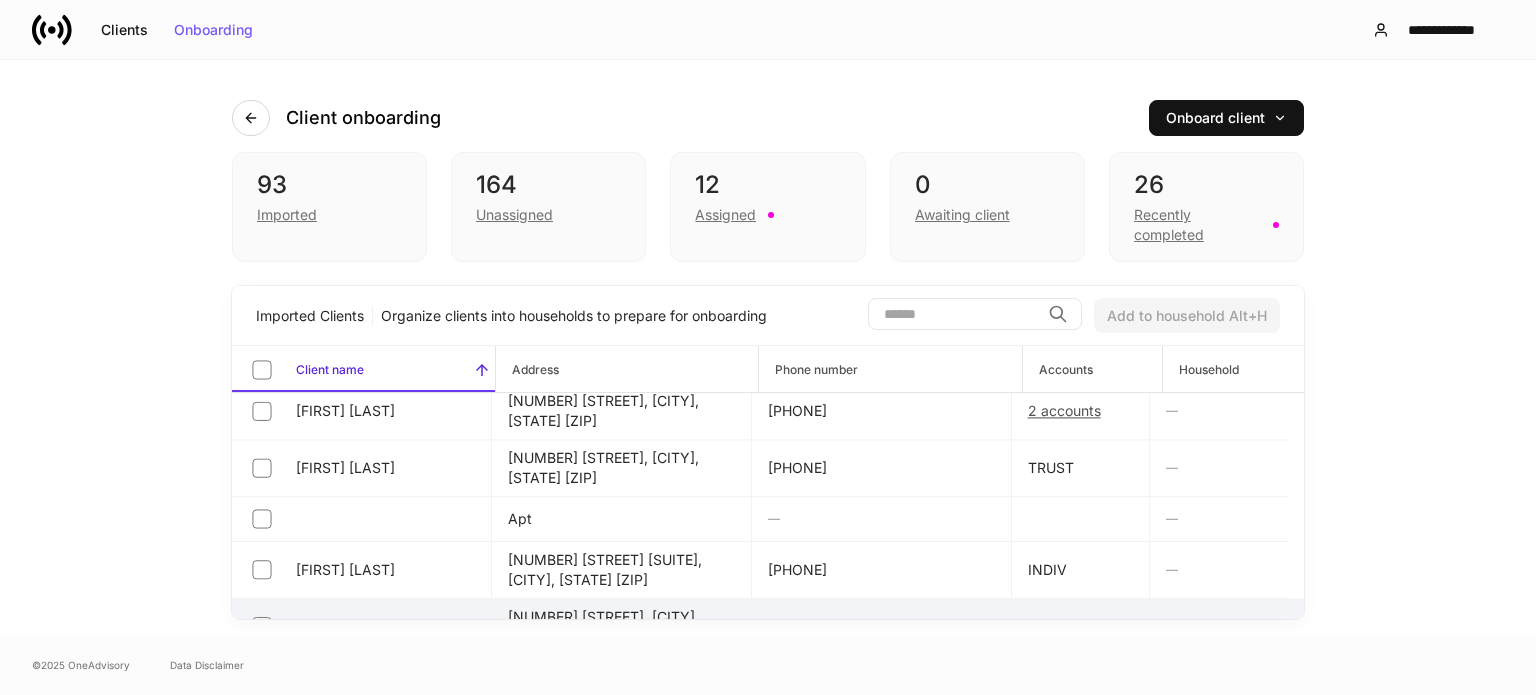 scroll, scrollTop: 5031, scrollLeft: 0, axis: vertical 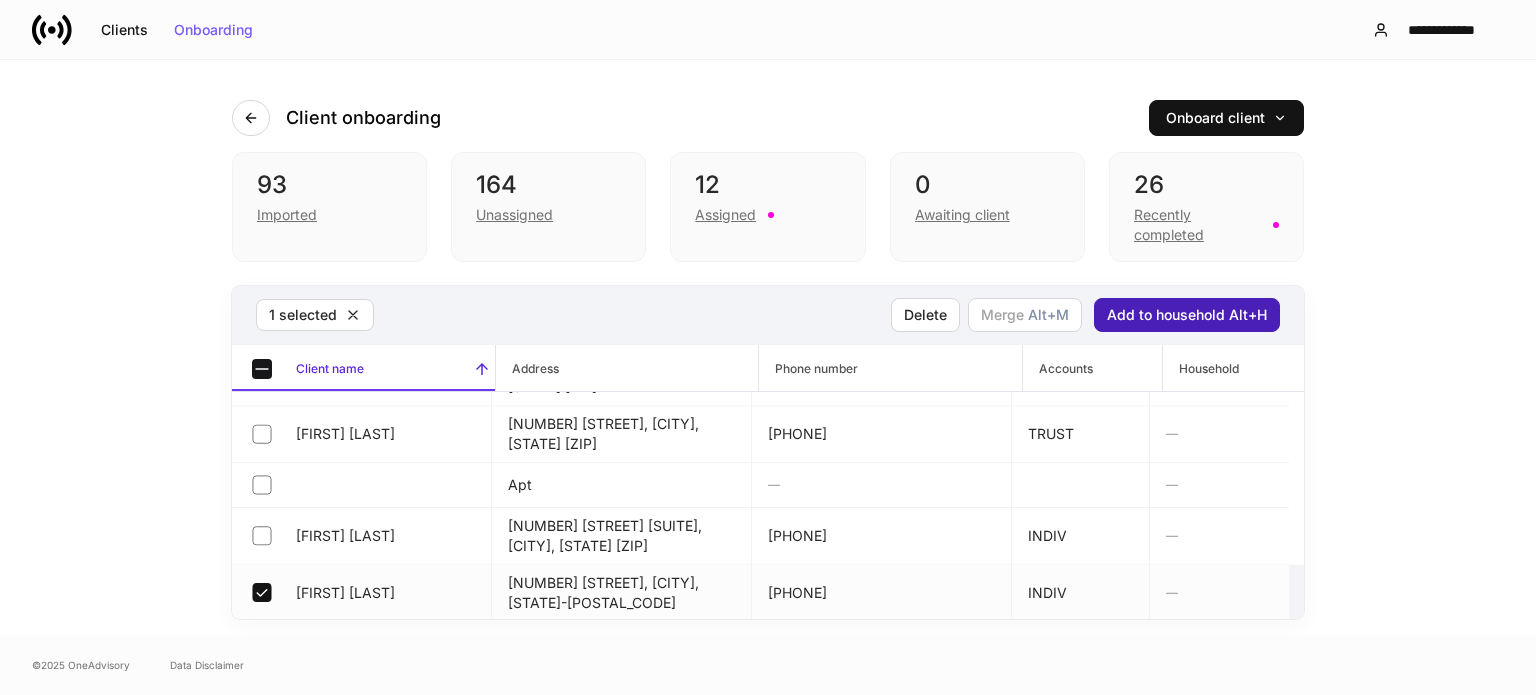click on "Add to household Alt+H" at bounding box center (1187, 315) 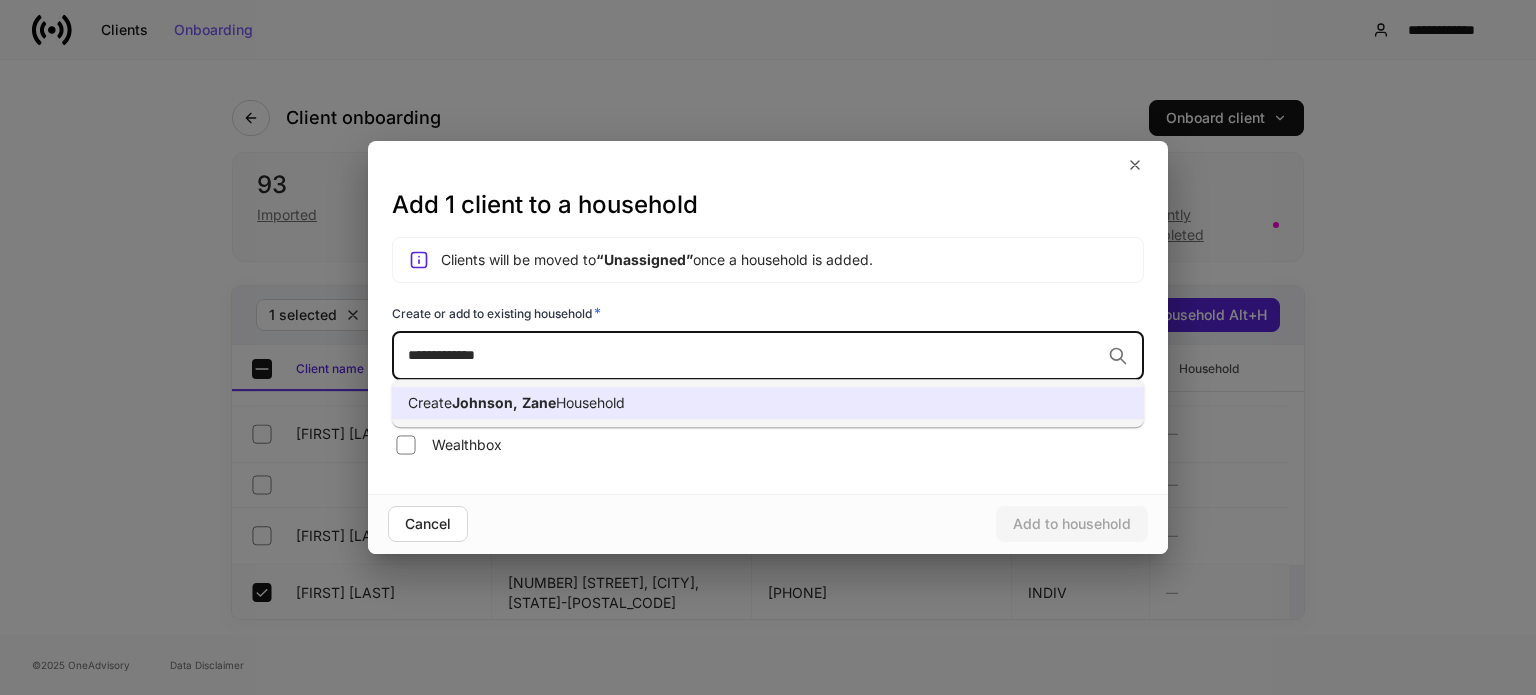 click on "Create  Johnson,   Zane  Household" at bounding box center (768, 403) 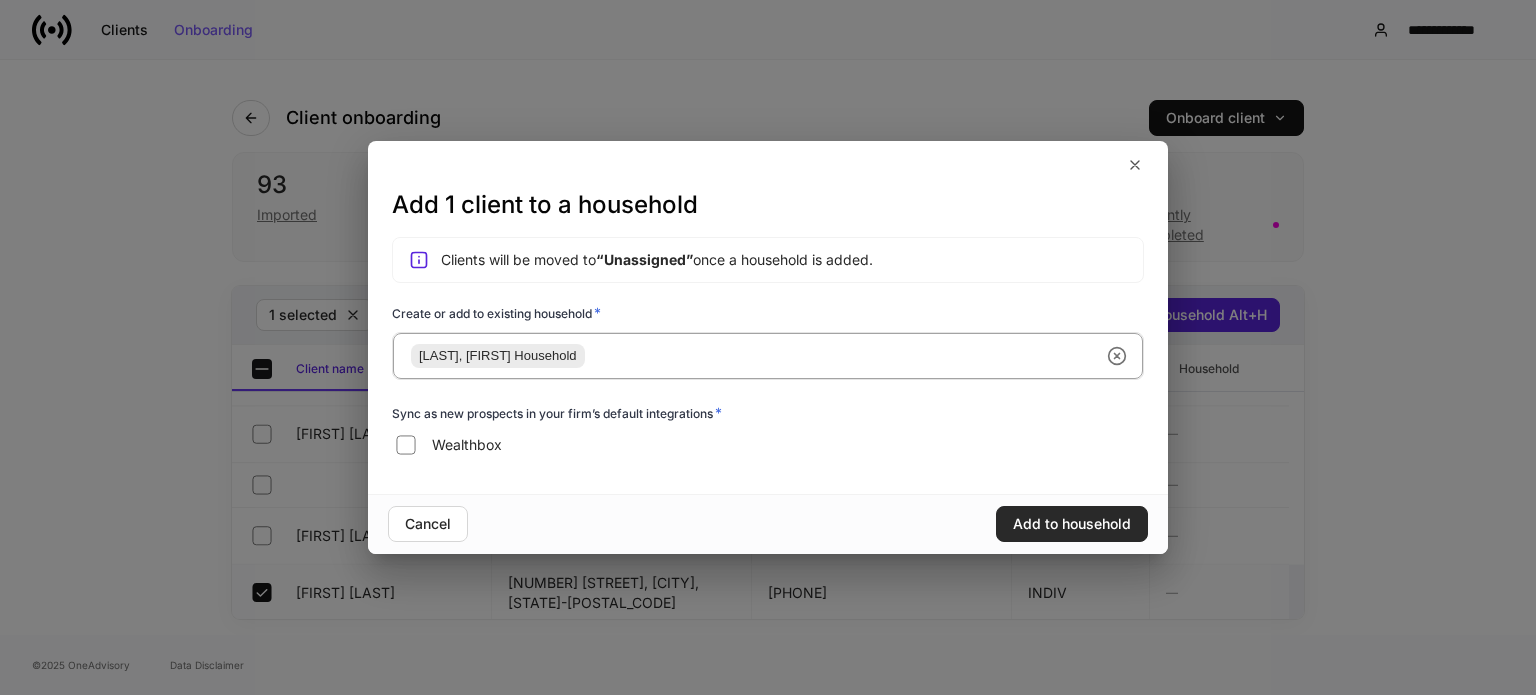 click on "Add to household" at bounding box center [1072, 524] 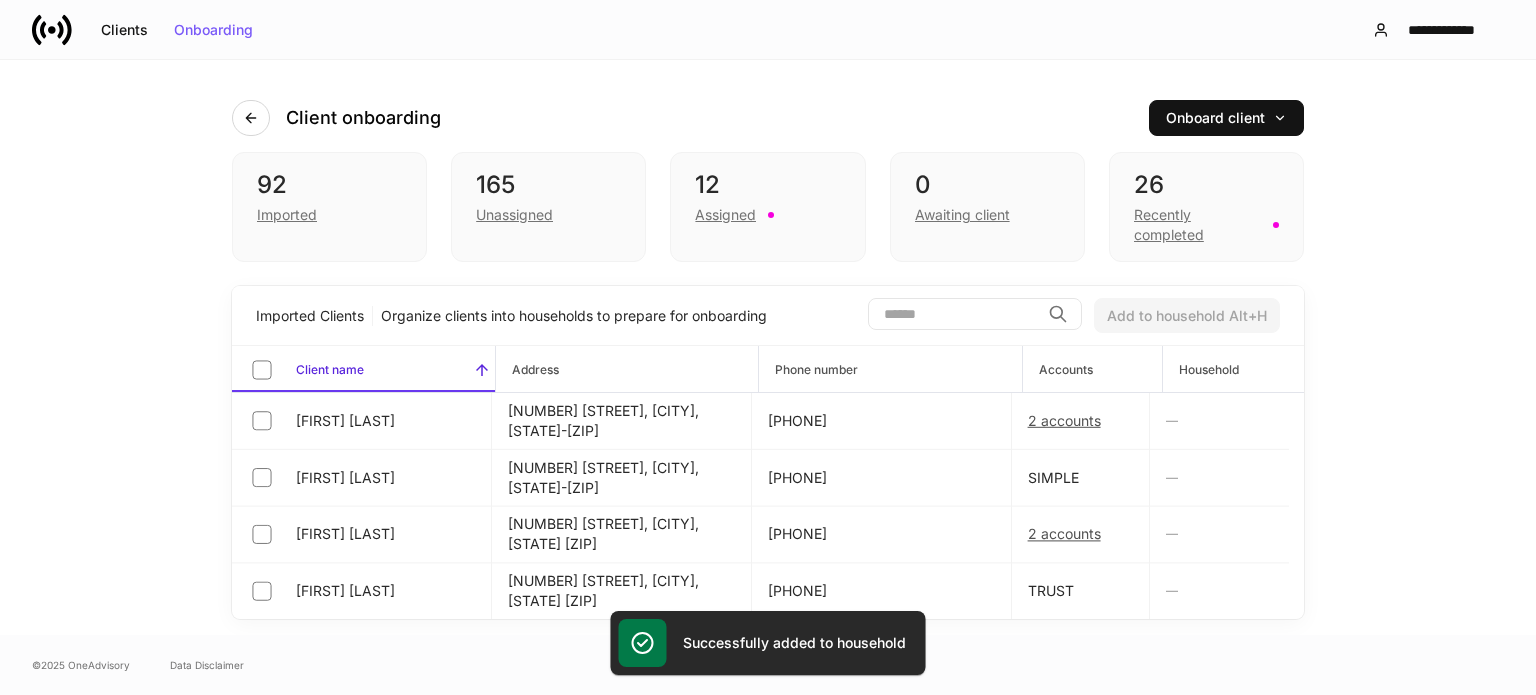 scroll, scrollTop: 4874, scrollLeft: 0, axis: vertical 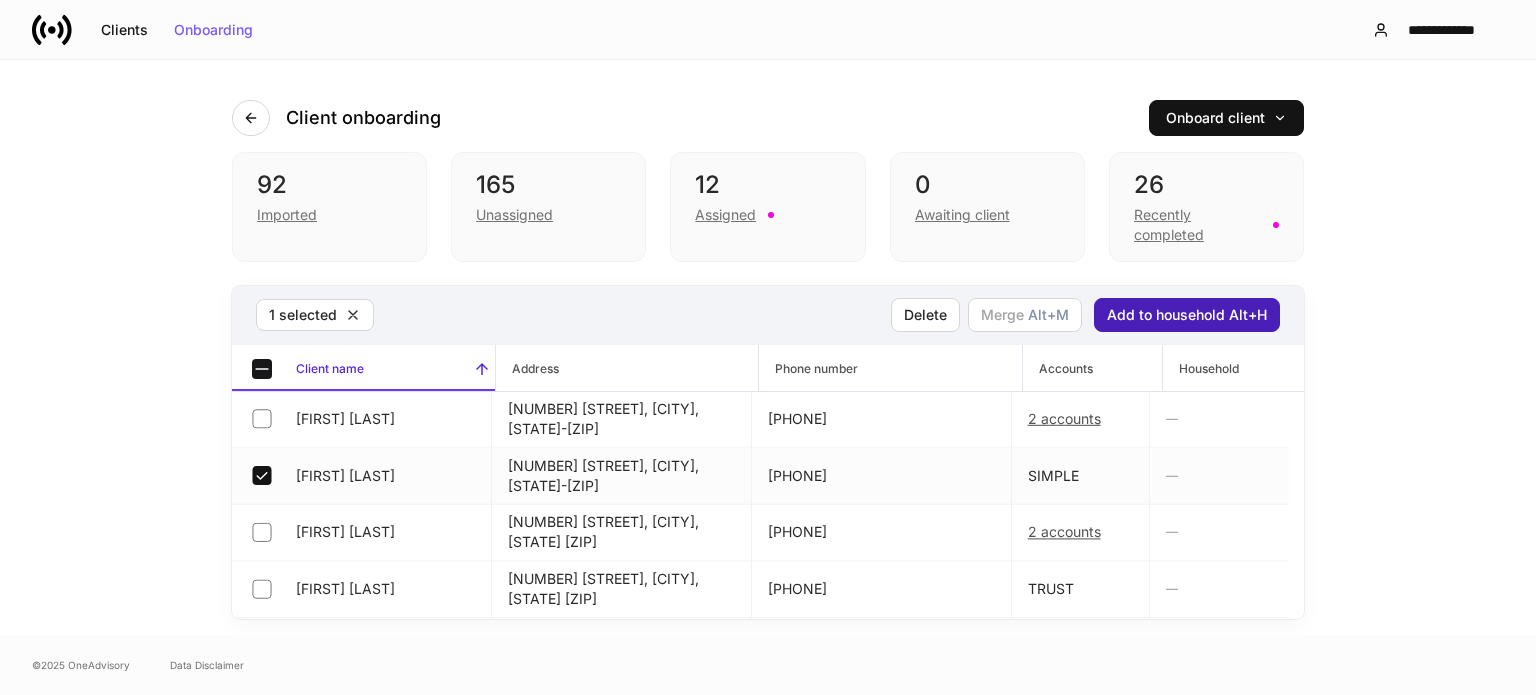 click on "Add to household Alt+H" at bounding box center [1187, 315] 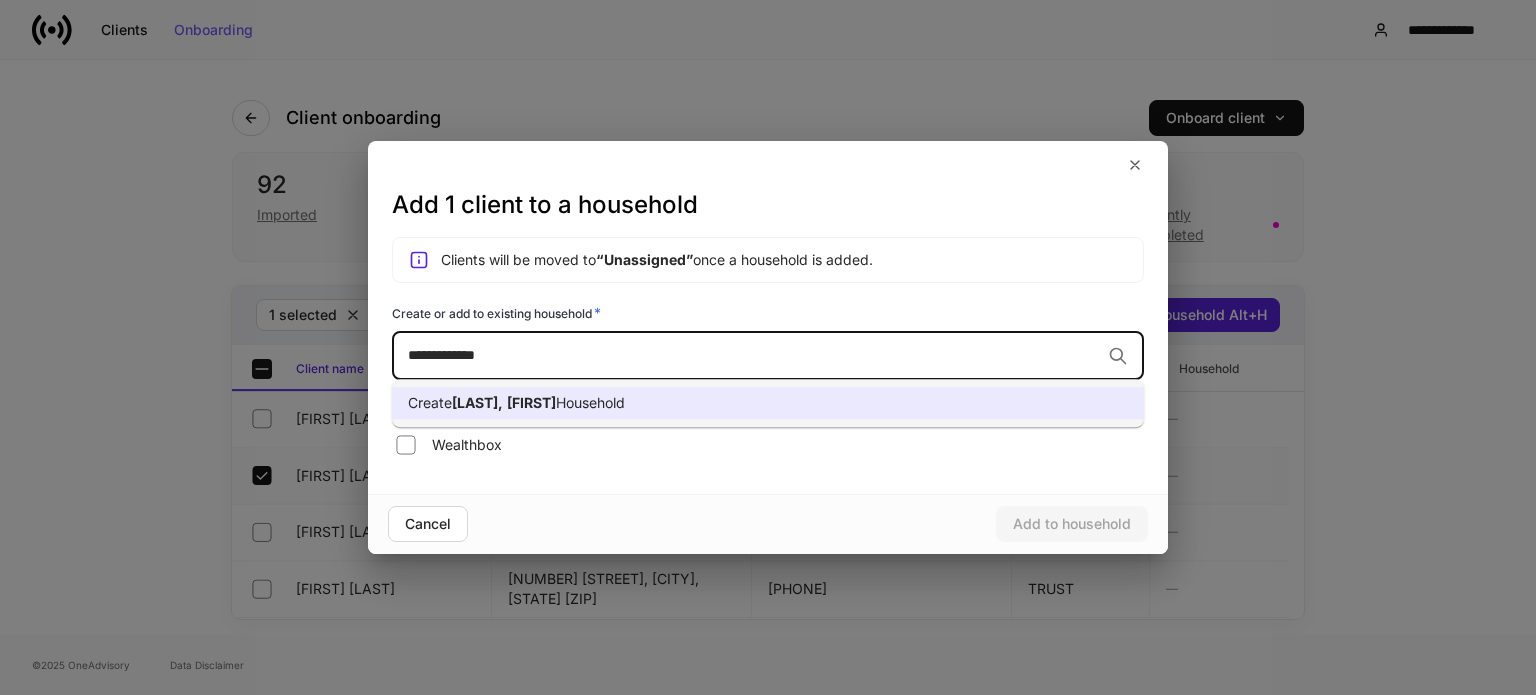 click on "Create  Hanley,   Tommy  Household" at bounding box center (768, 403) 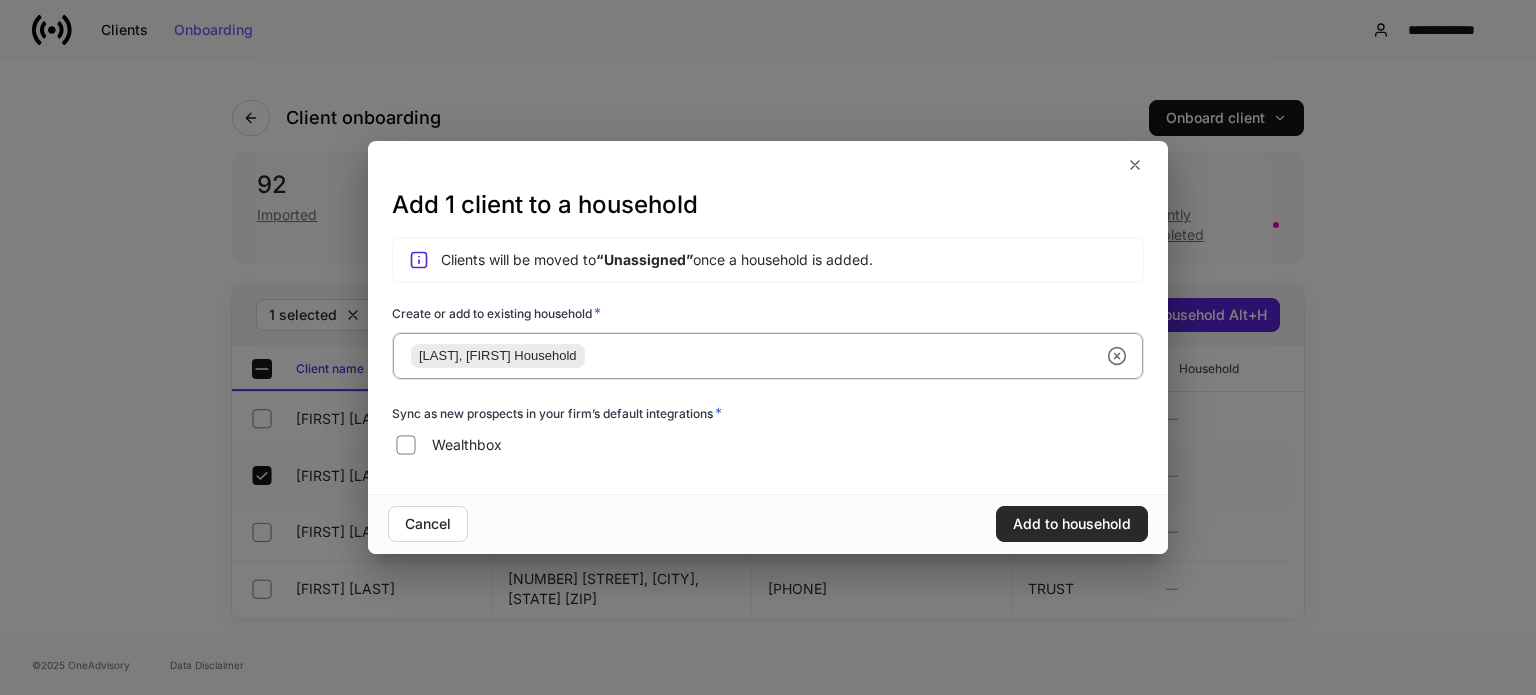 click on "Add to household" at bounding box center [1072, 524] 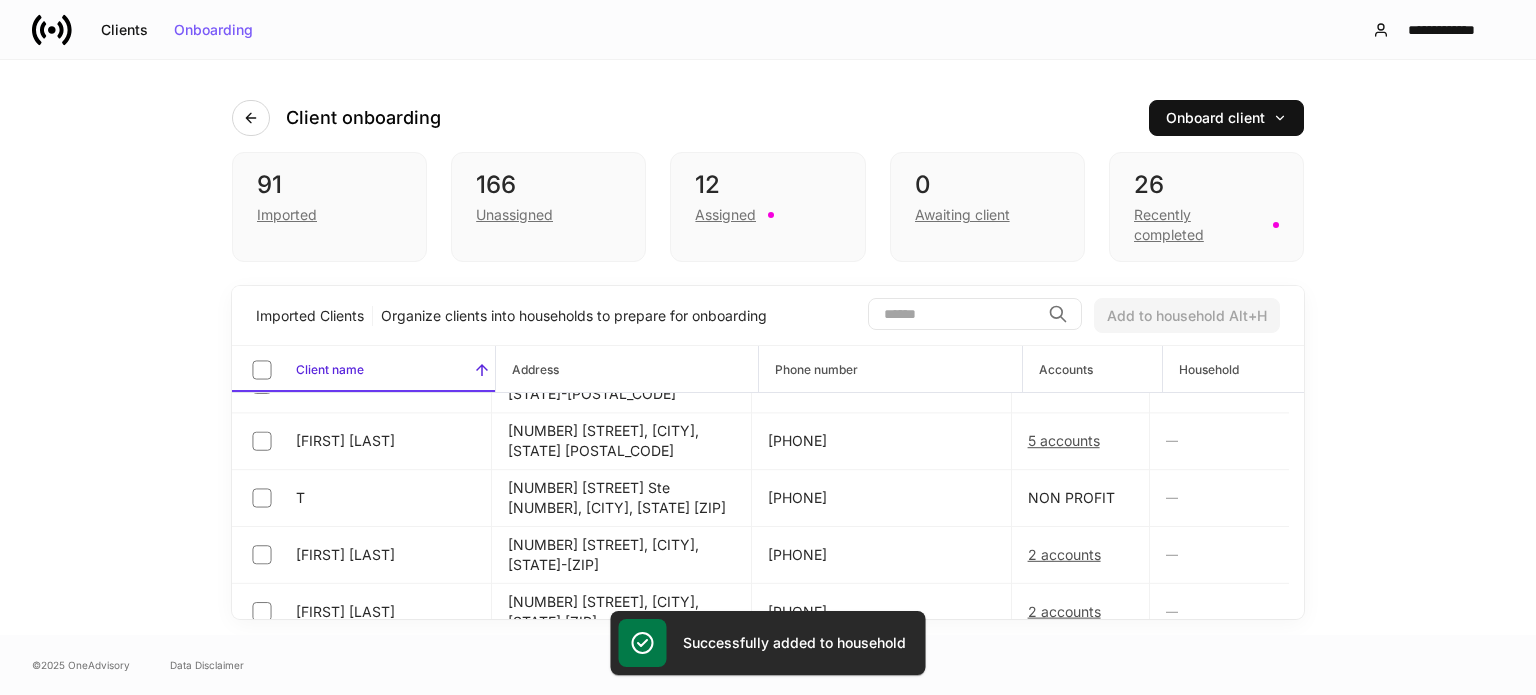 scroll, scrollTop: 4786, scrollLeft: 0, axis: vertical 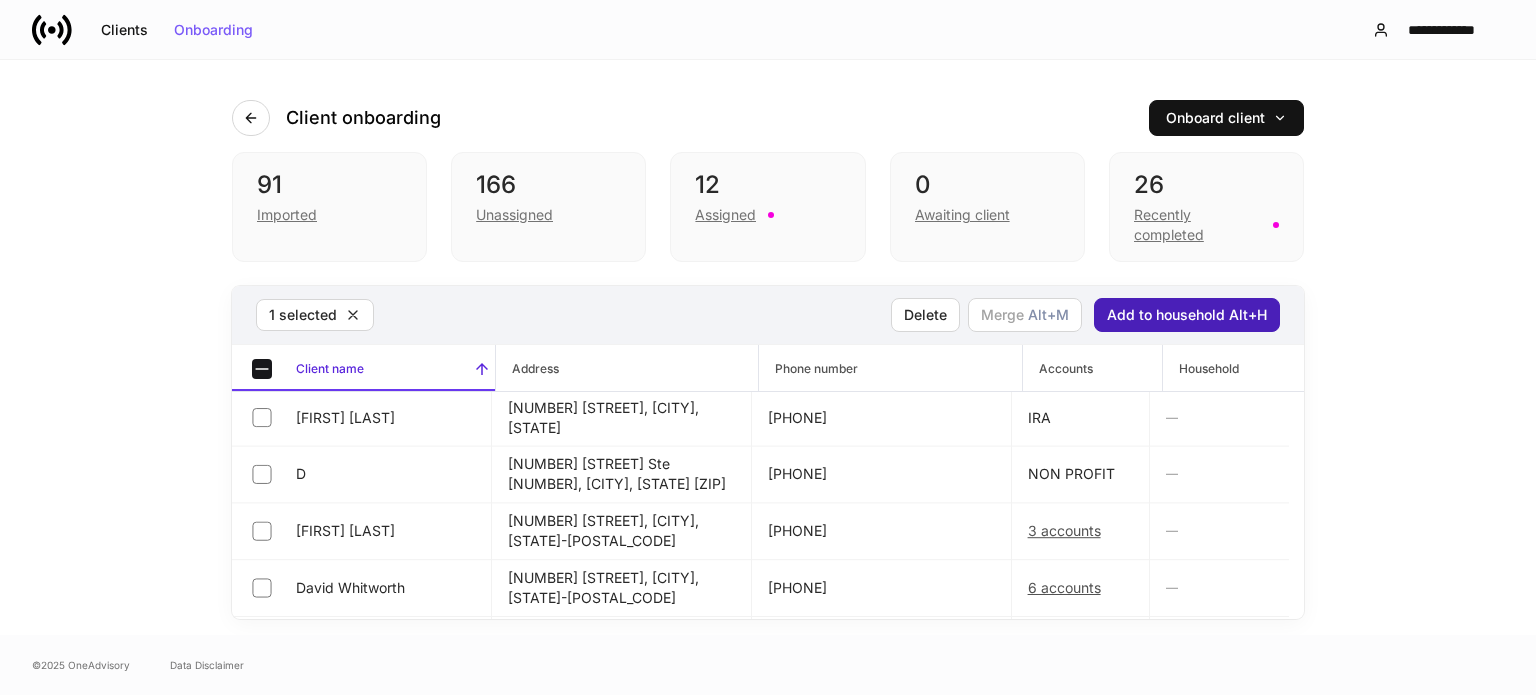 click on "Add to household Alt+H" at bounding box center [1187, 315] 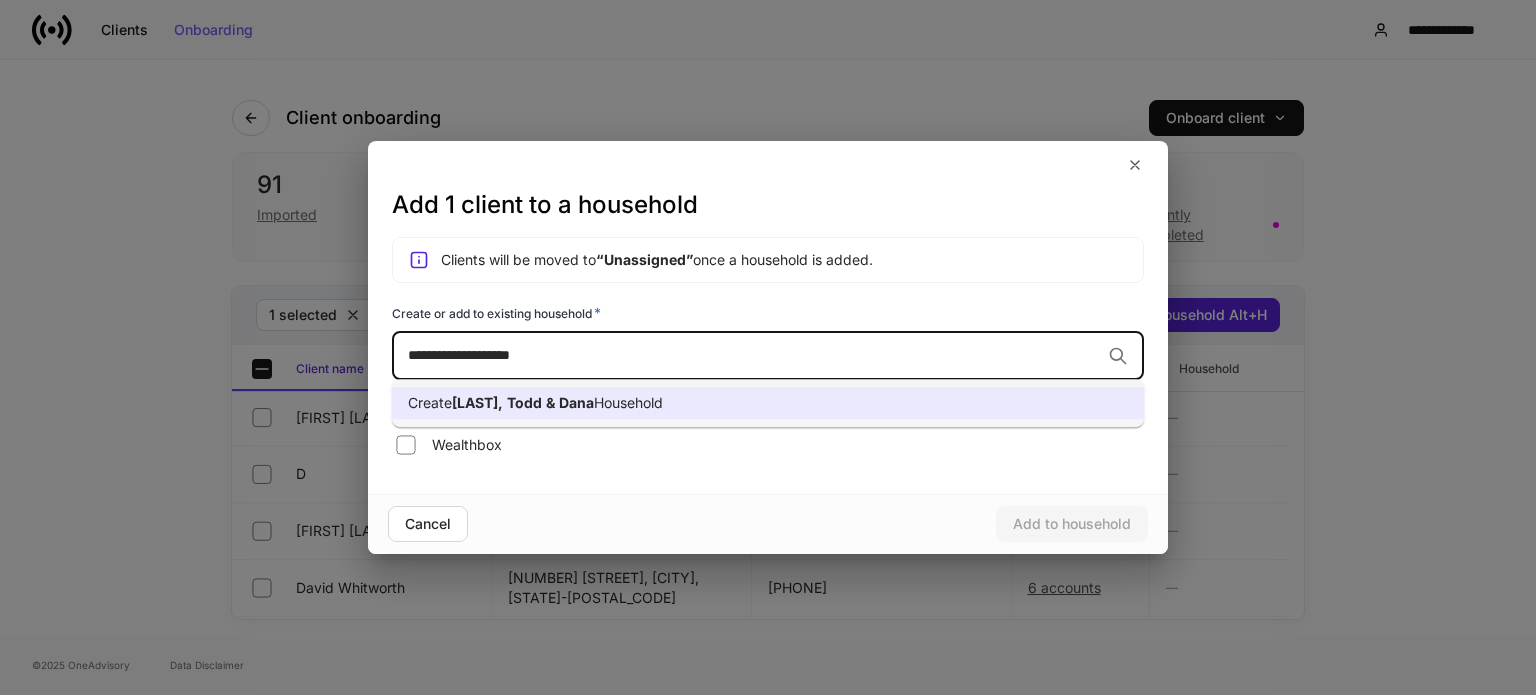 click on "Create  Whitten,   Todd   &   Dana  Household" at bounding box center [768, 403] 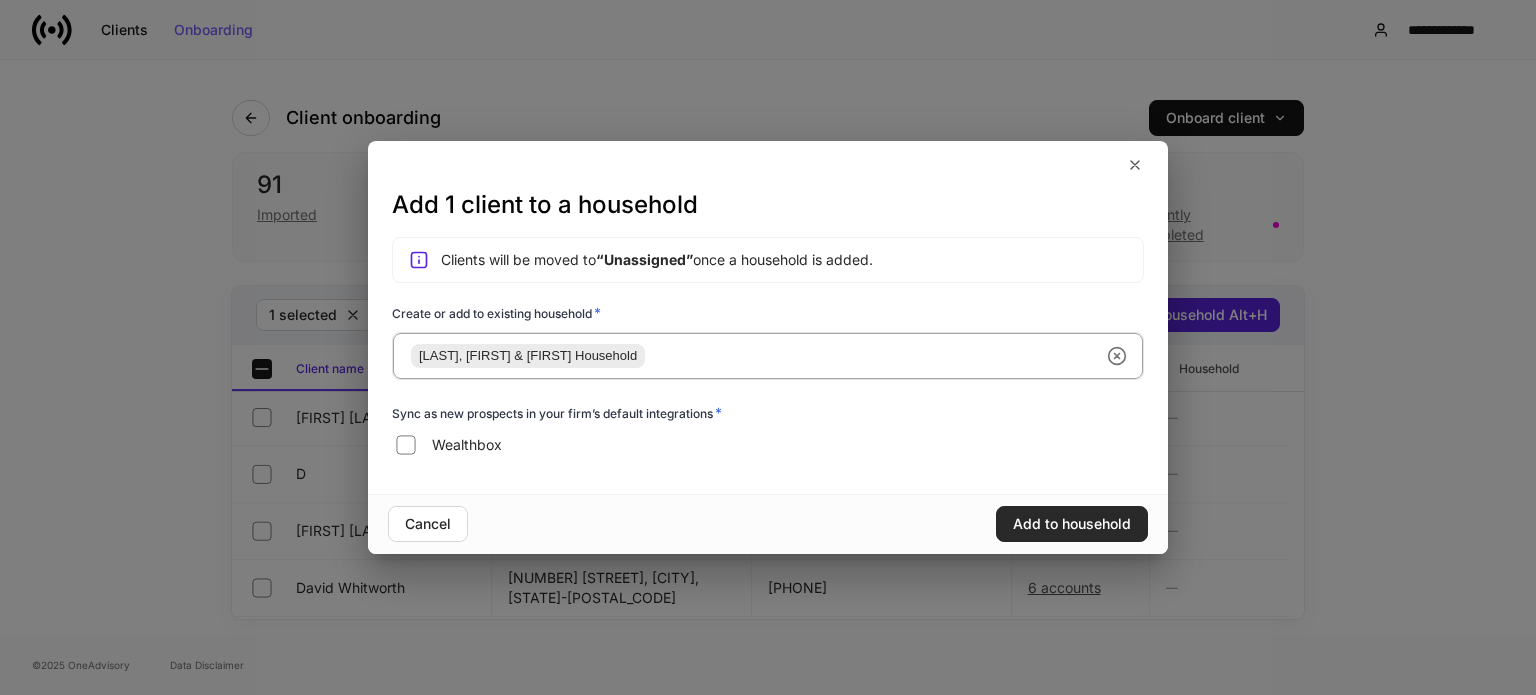 click on "Add to household" at bounding box center (1072, 524) 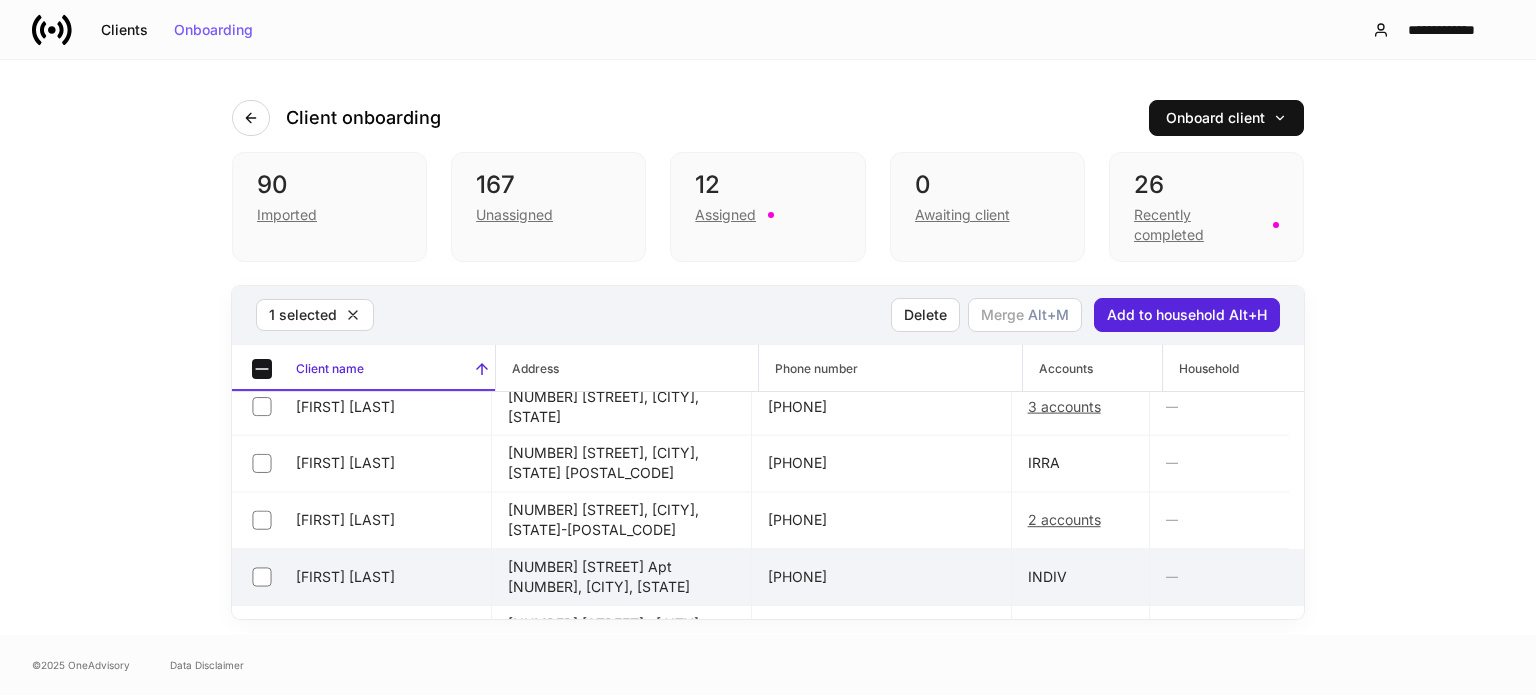 scroll, scrollTop: 4059, scrollLeft: 0, axis: vertical 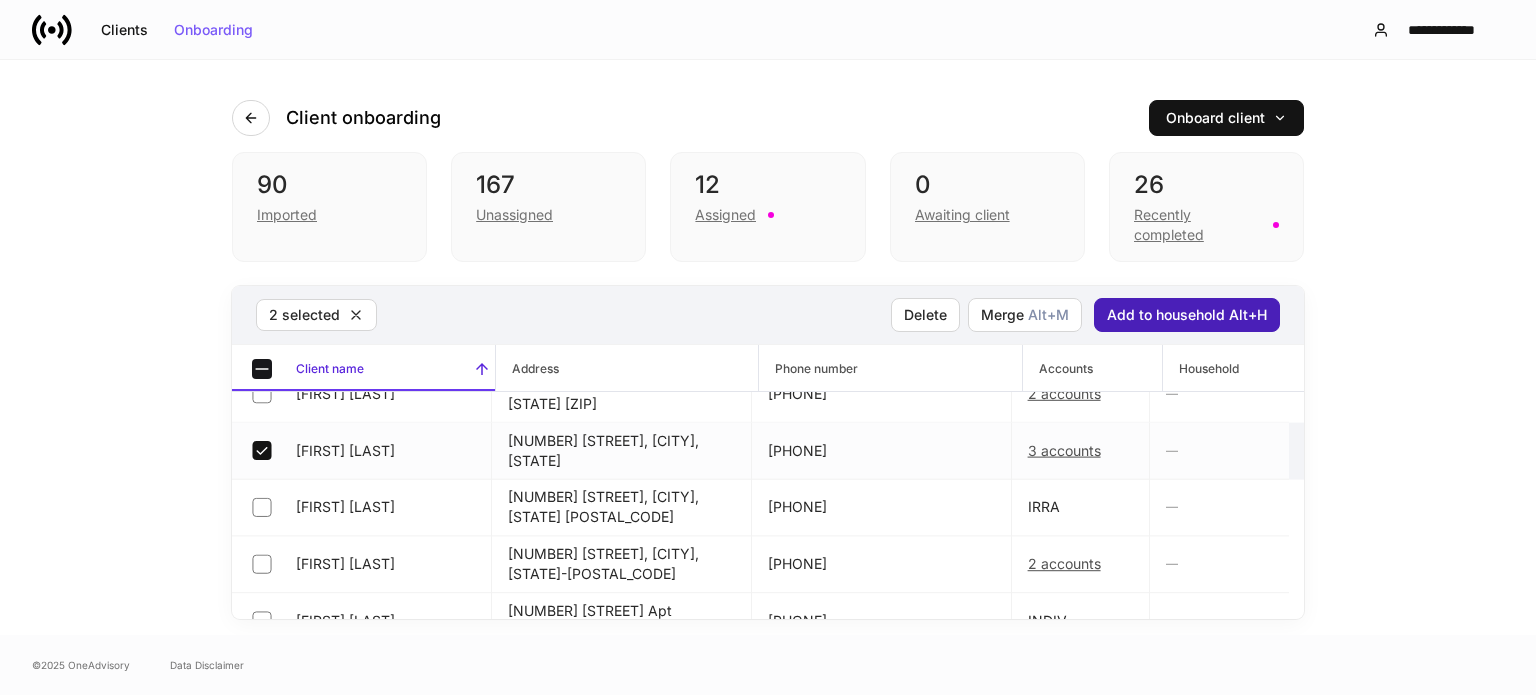 click on "Add to household Alt+H" at bounding box center (1187, 315) 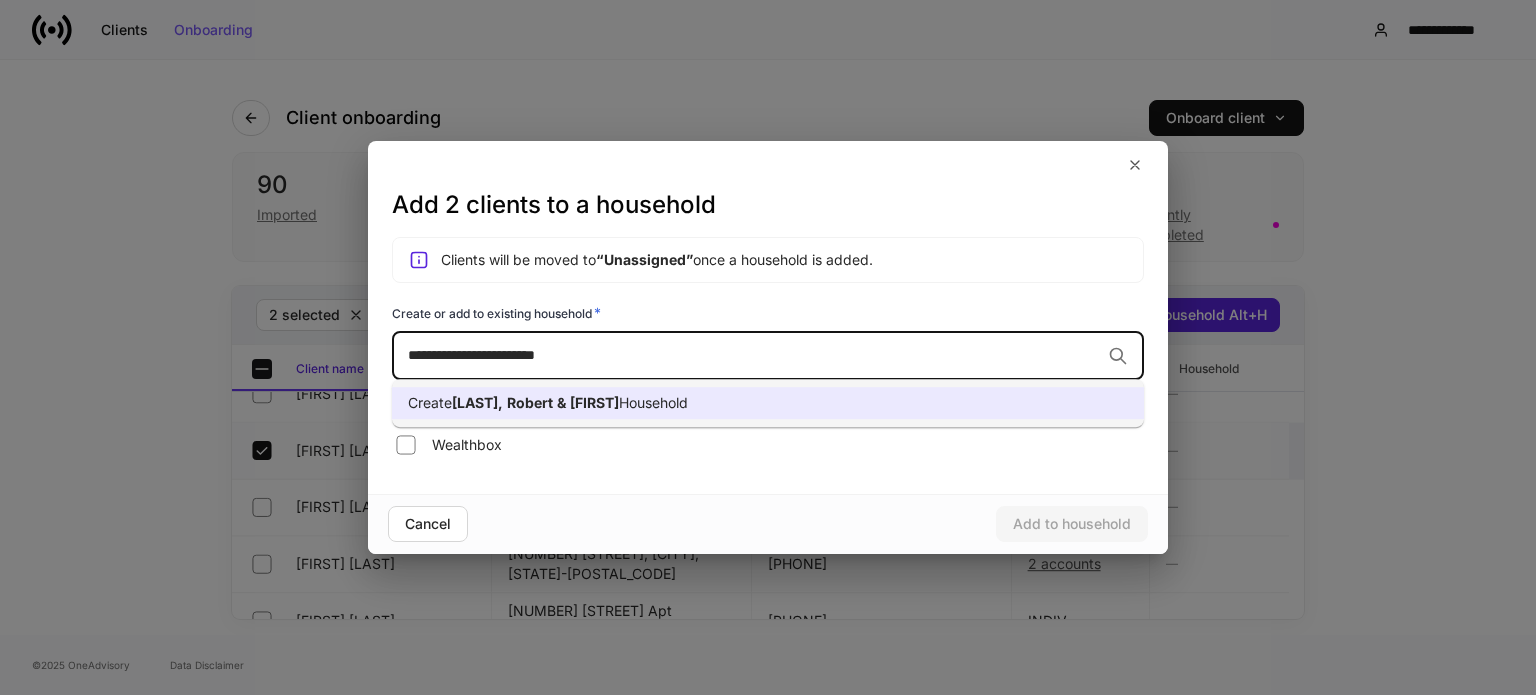 click on "Create  Sherill,   Robert   &   Cristal  Household" at bounding box center (768, 403) 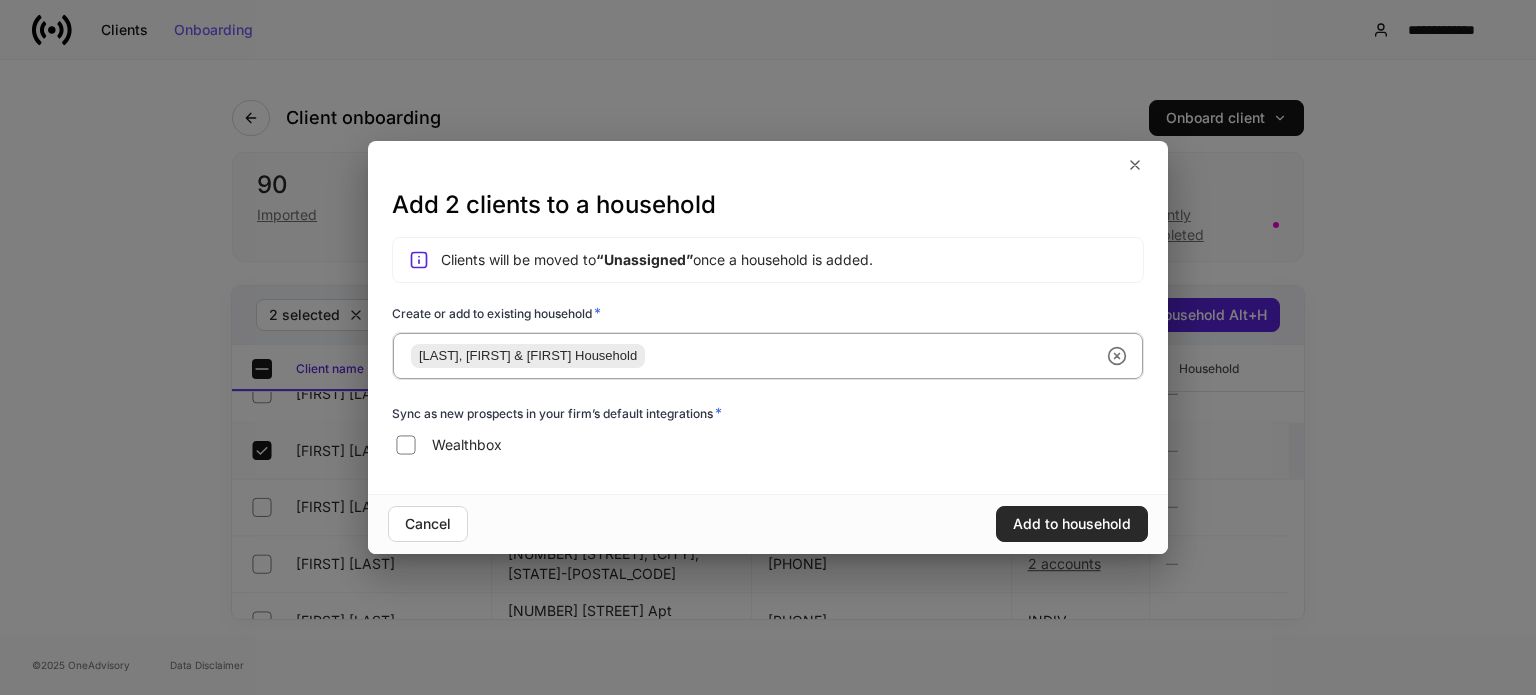 click on "Add to household" at bounding box center [1072, 524] 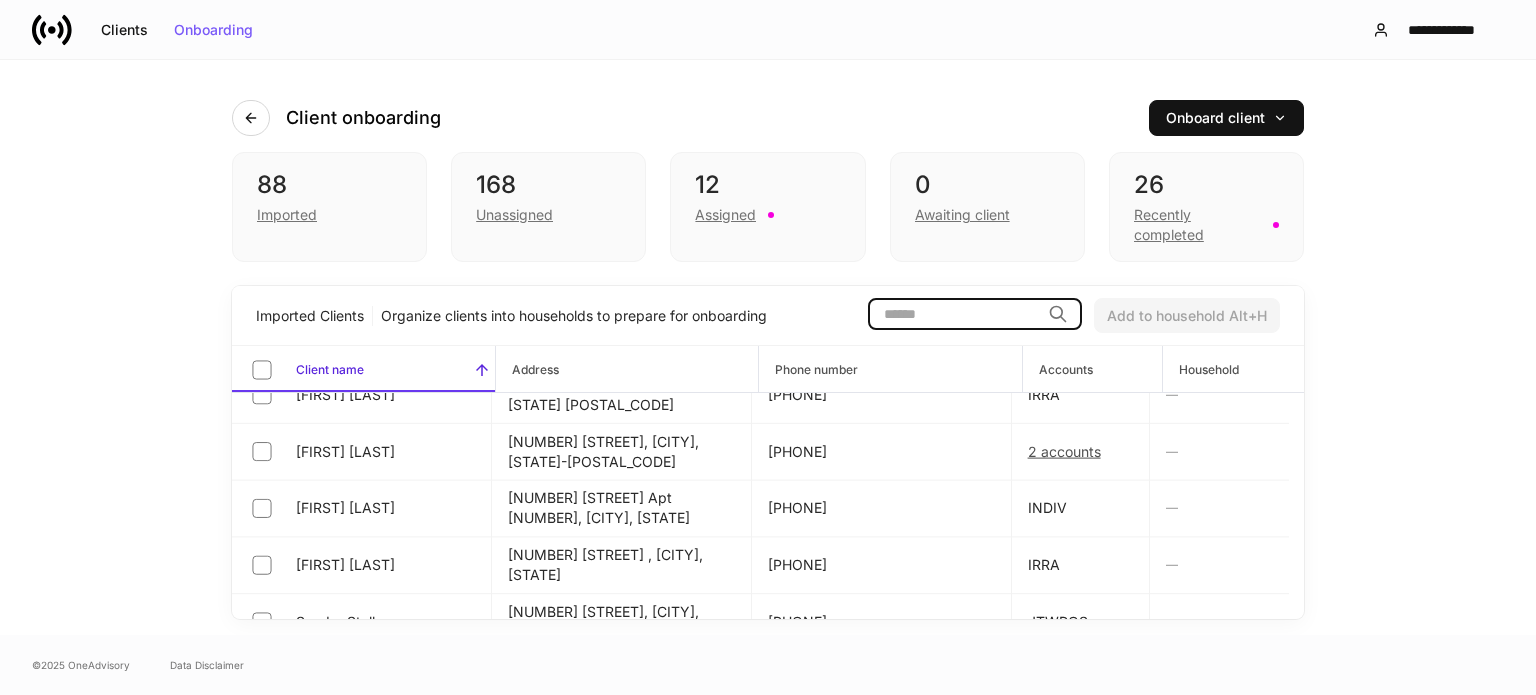 click at bounding box center [954, 314] 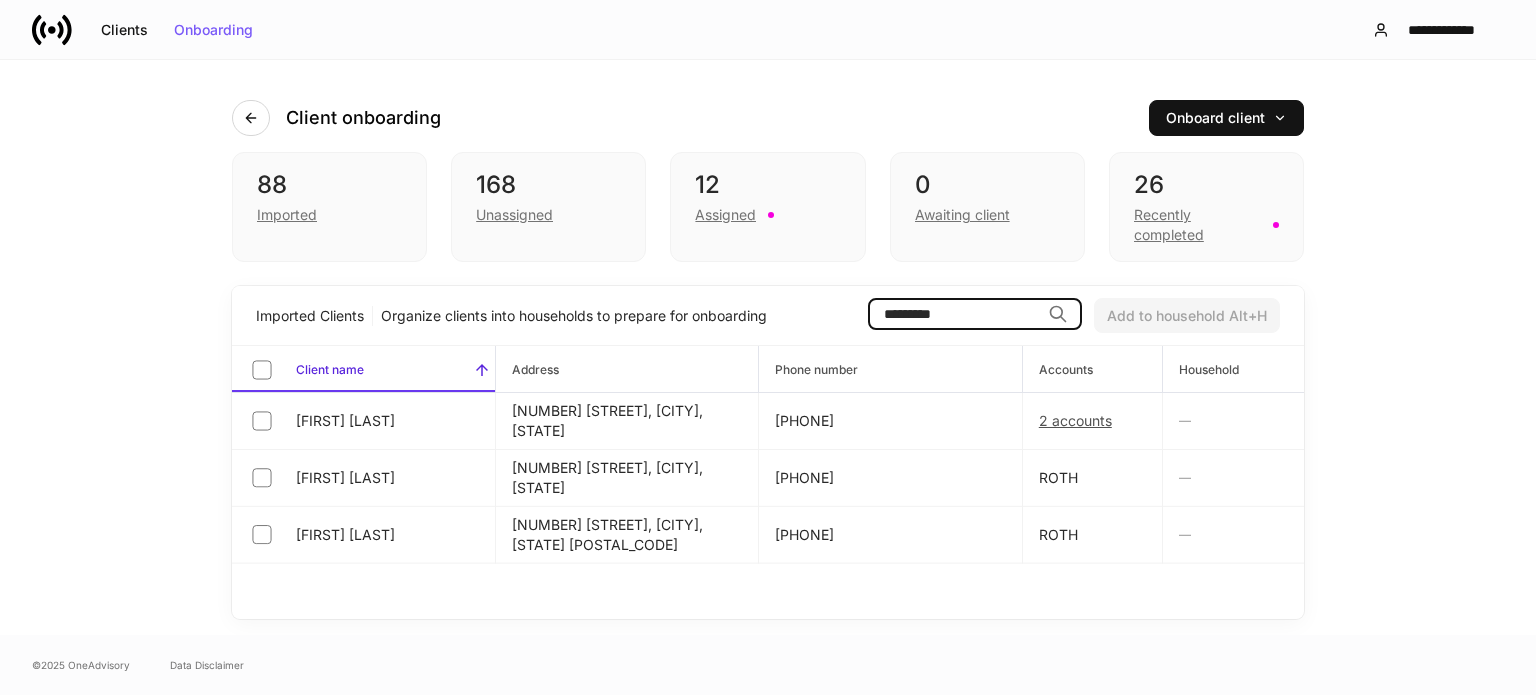 scroll, scrollTop: 0, scrollLeft: 0, axis: both 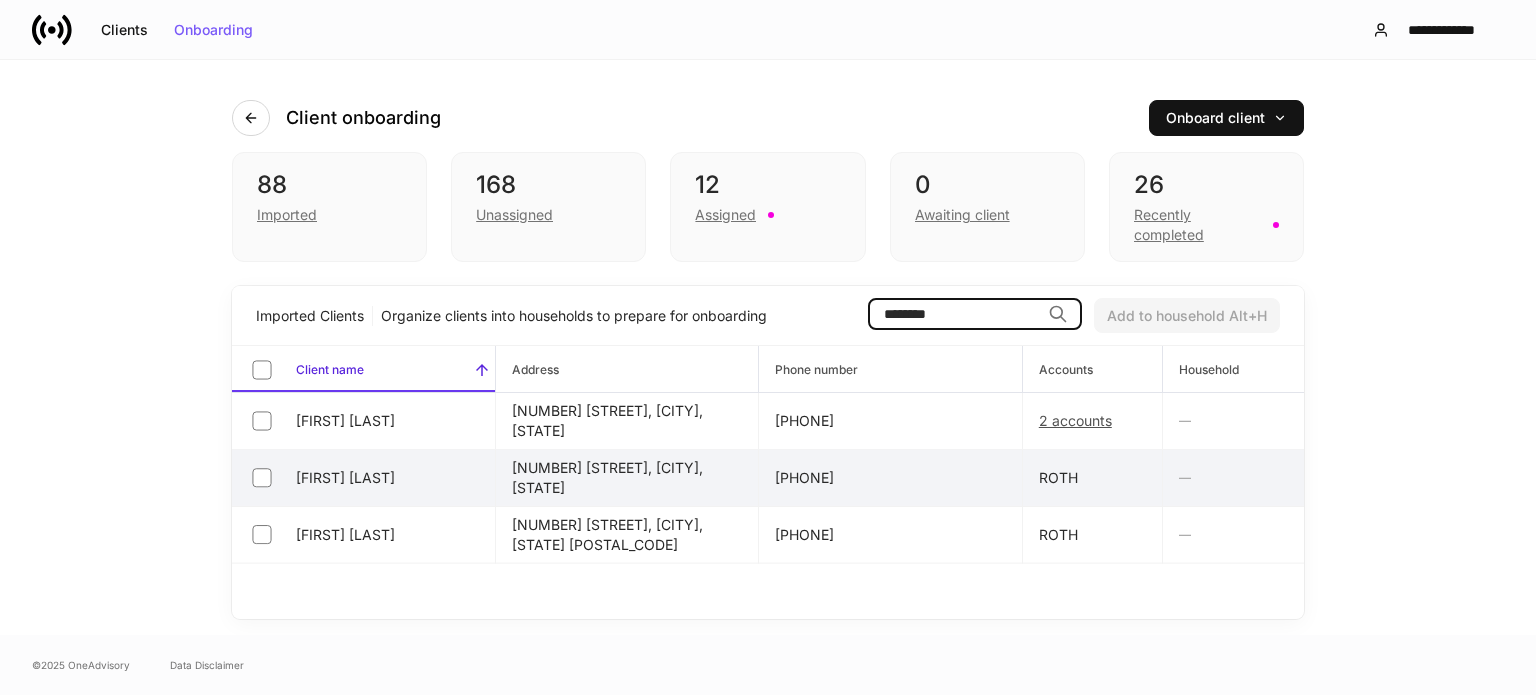 type on "********" 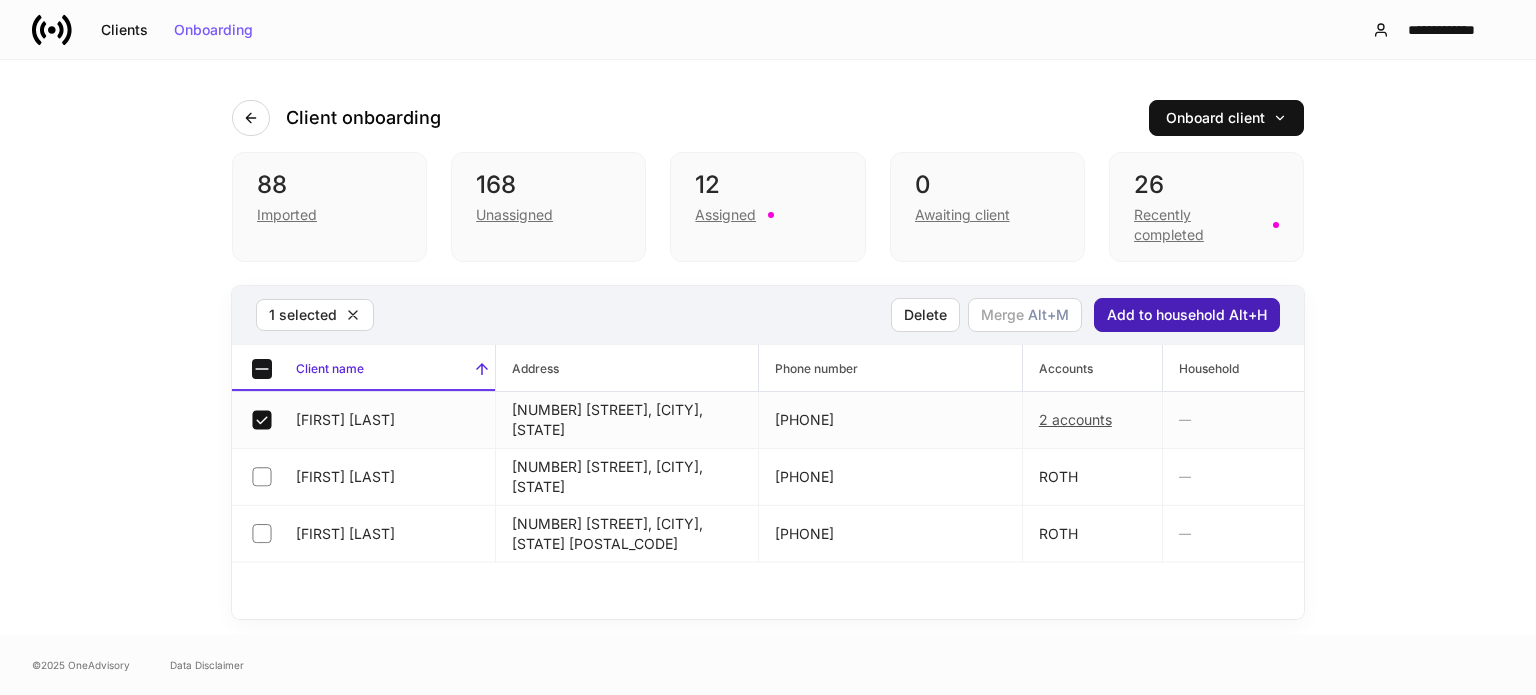 click on "Add to household Alt+H" at bounding box center [1187, 315] 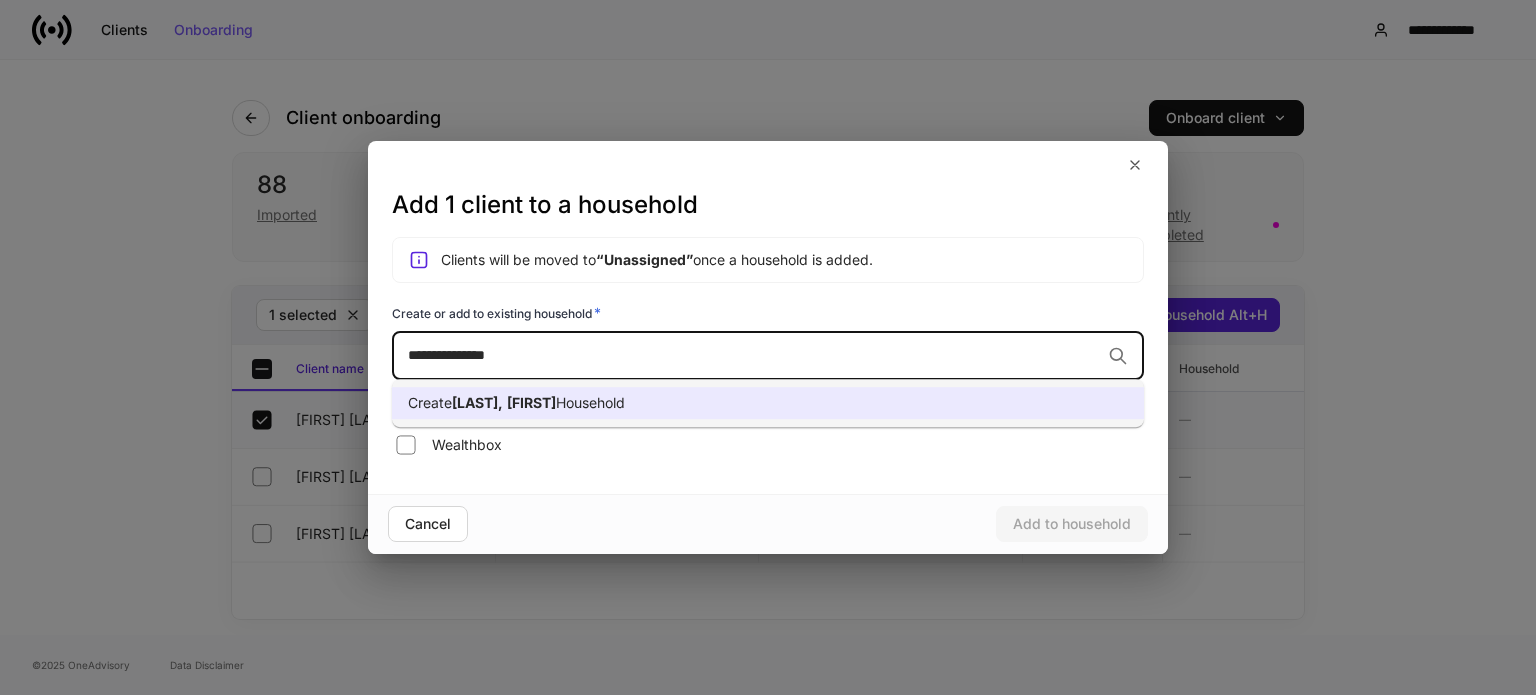 click on "Create  Sherrill,   Kalee  Household" at bounding box center [768, 403] 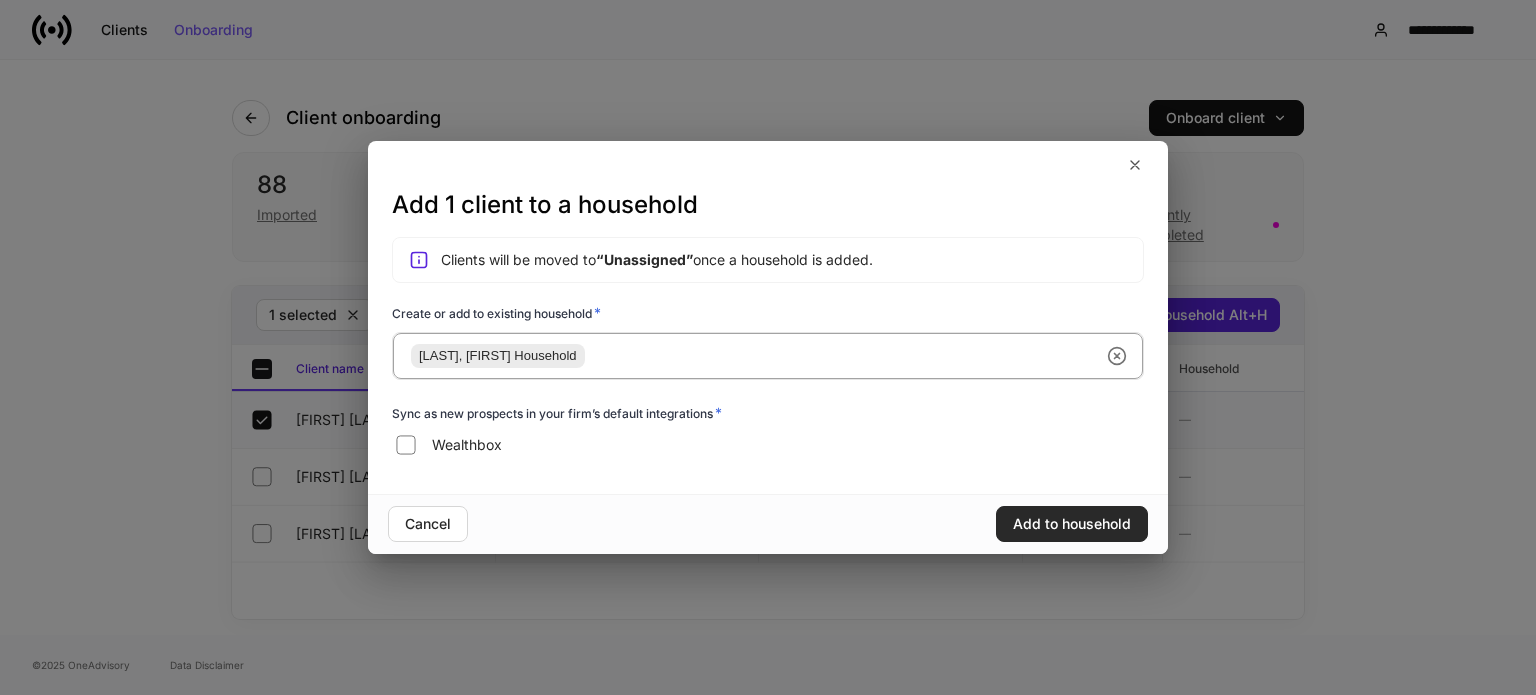 click on "Add to household" at bounding box center [1072, 524] 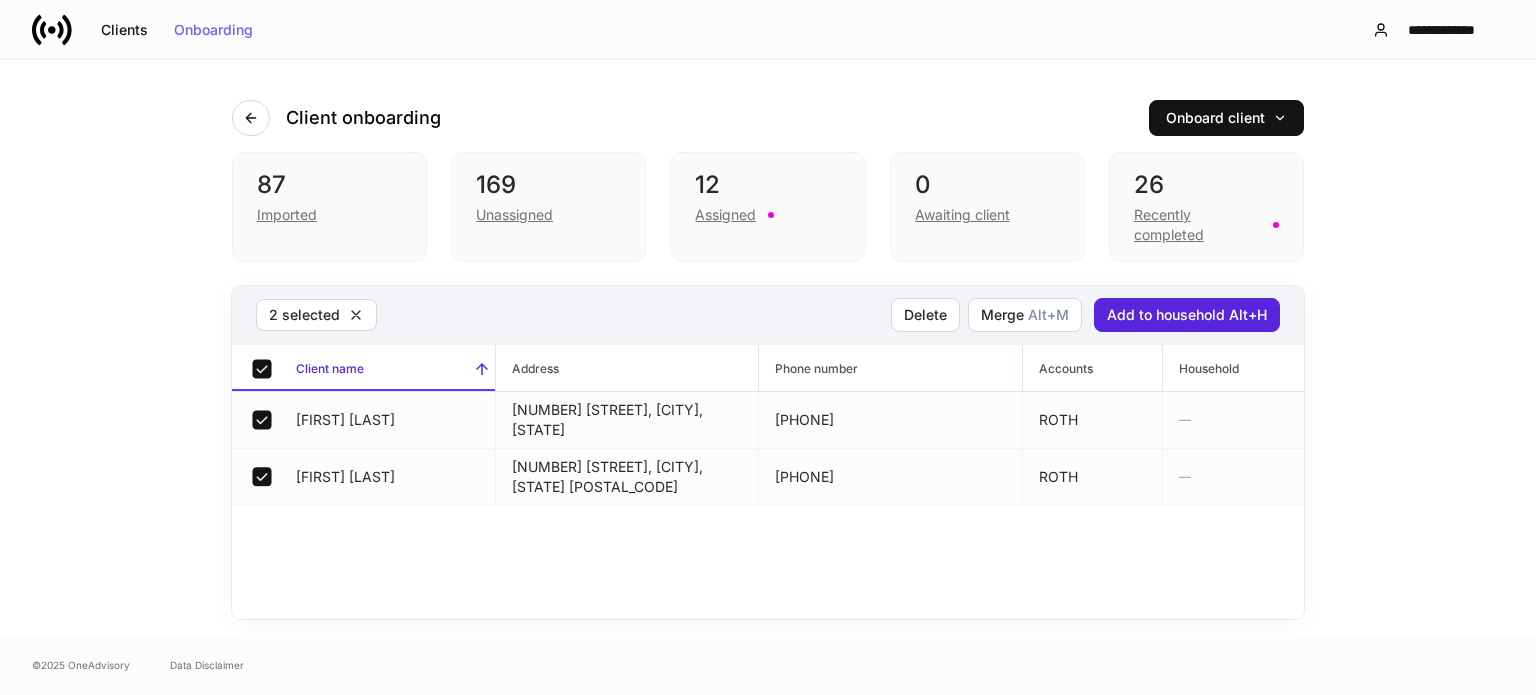 click on "2 selected Delete Merge Alt+ M Add to household Alt+H" at bounding box center [768, 315] 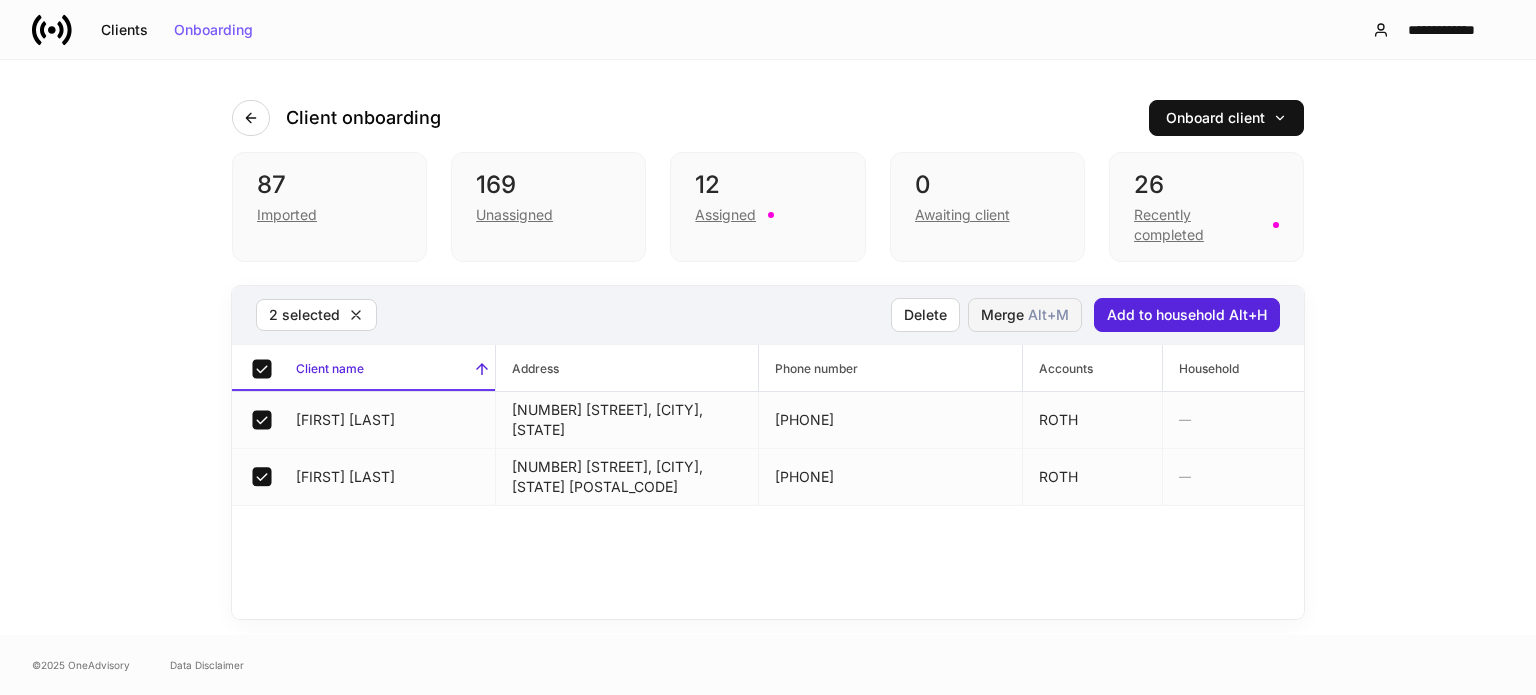 click on "Merge Alt+ M" at bounding box center [1025, 315] 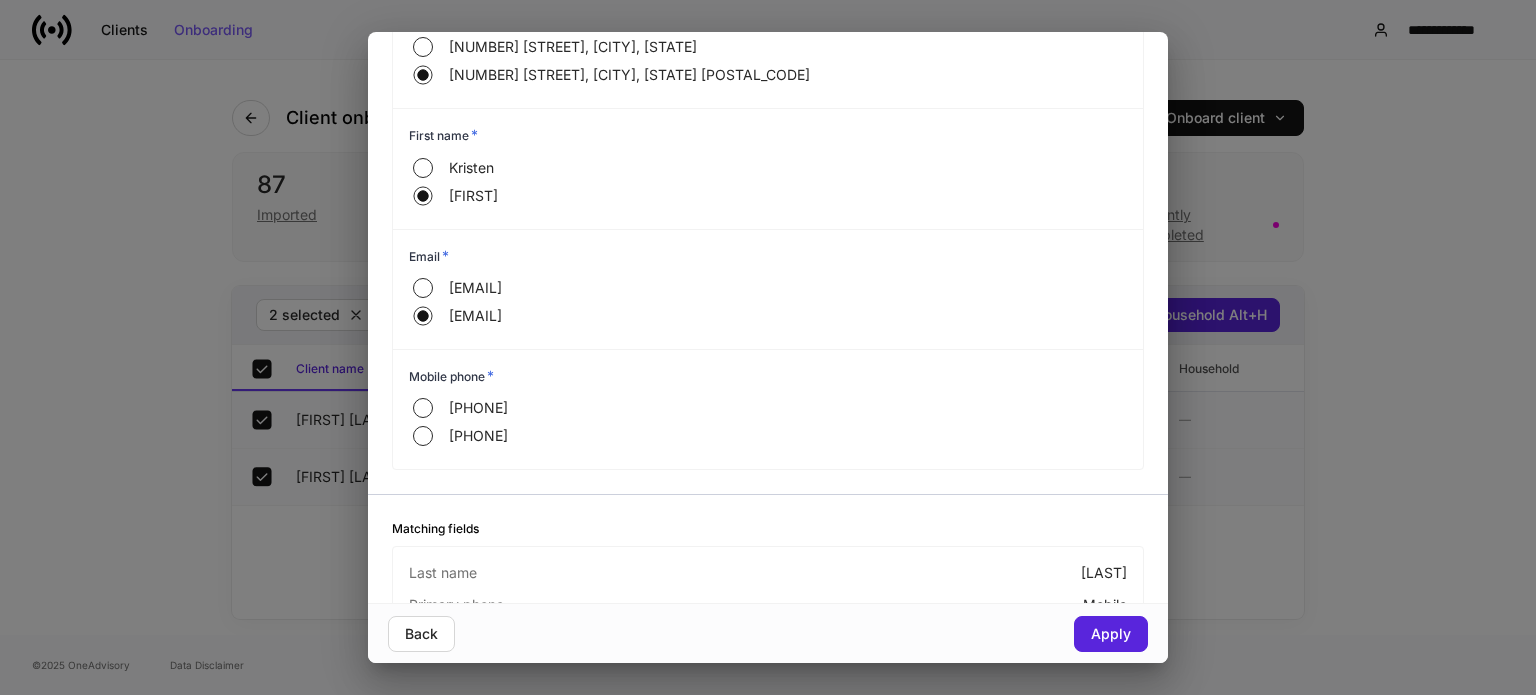 scroll, scrollTop: 200, scrollLeft: 0, axis: vertical 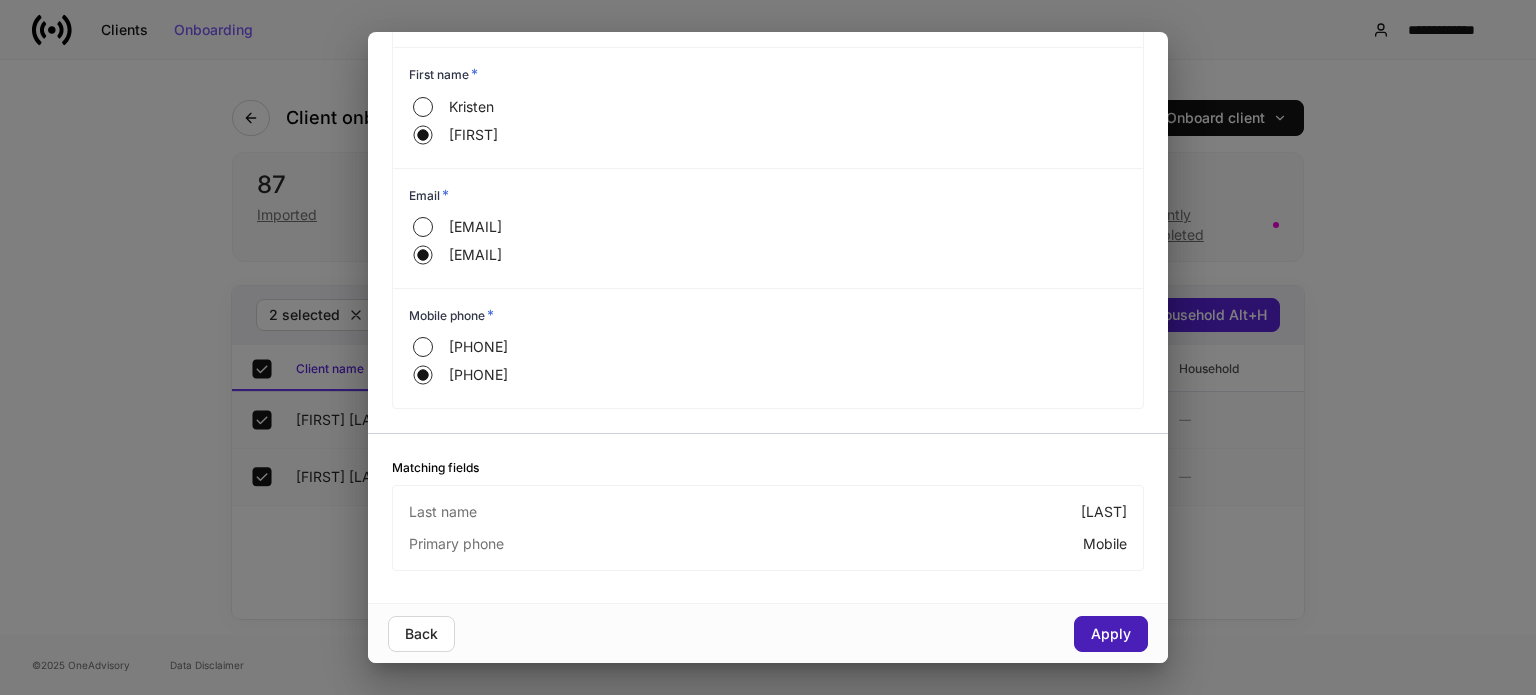 click on "Apply" at bounding box center (1111, 634) 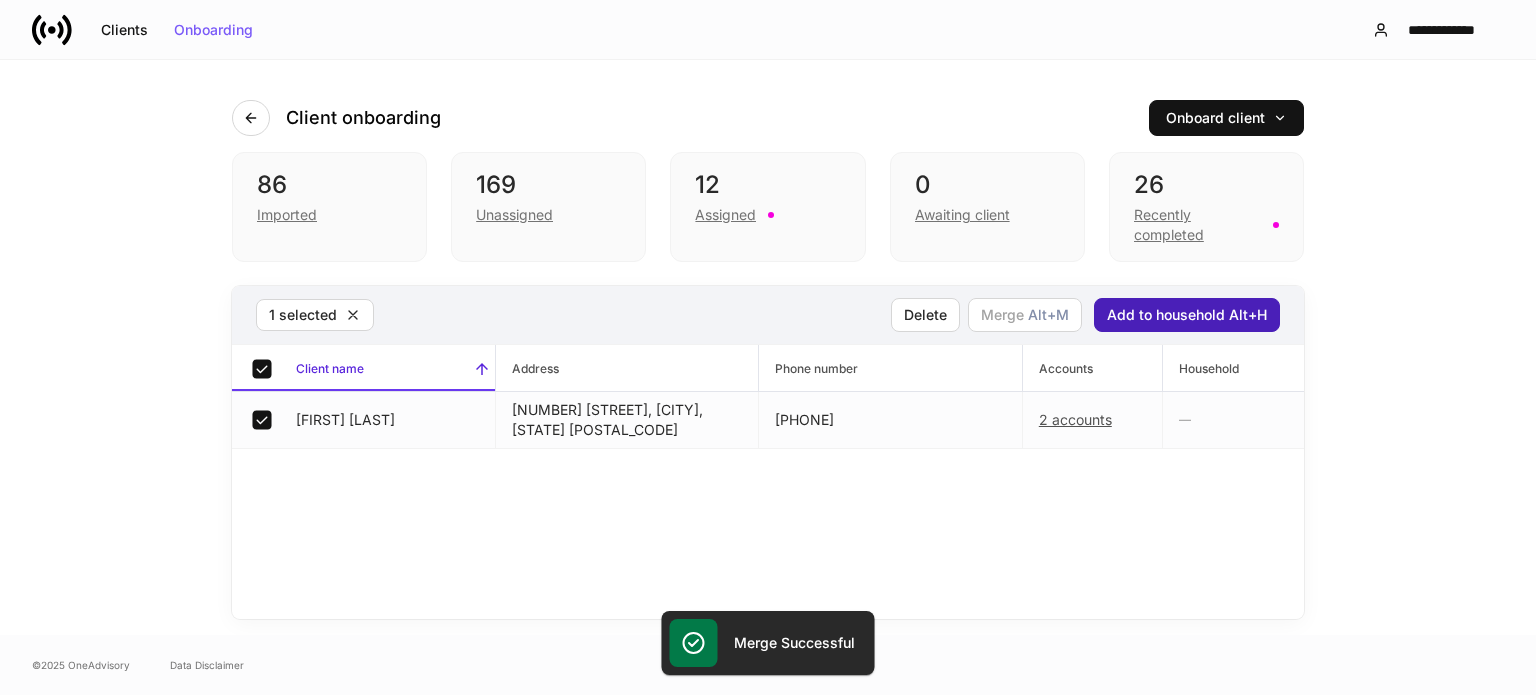click on "Add to household Alt+H" at bounding box center (1187, 315) 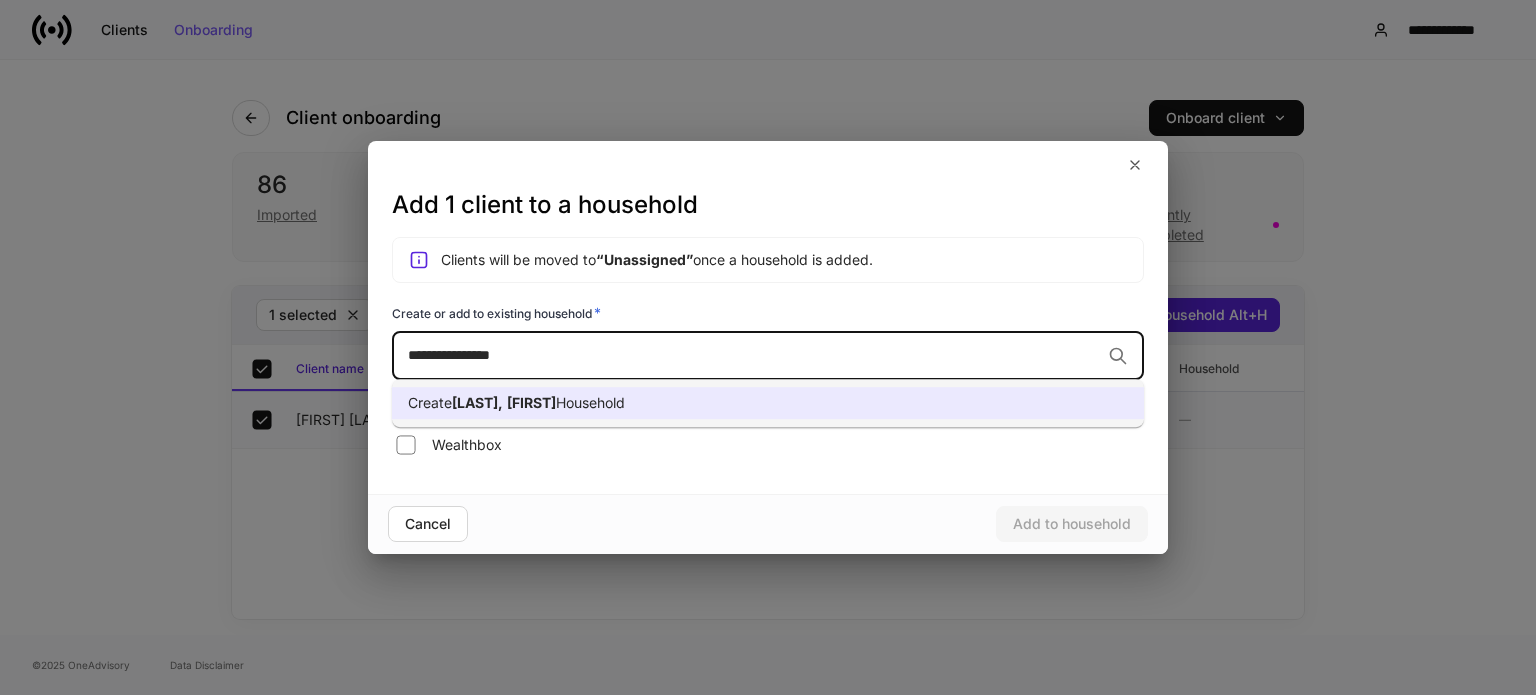 click on "Household" at bounding box center (590, 402) 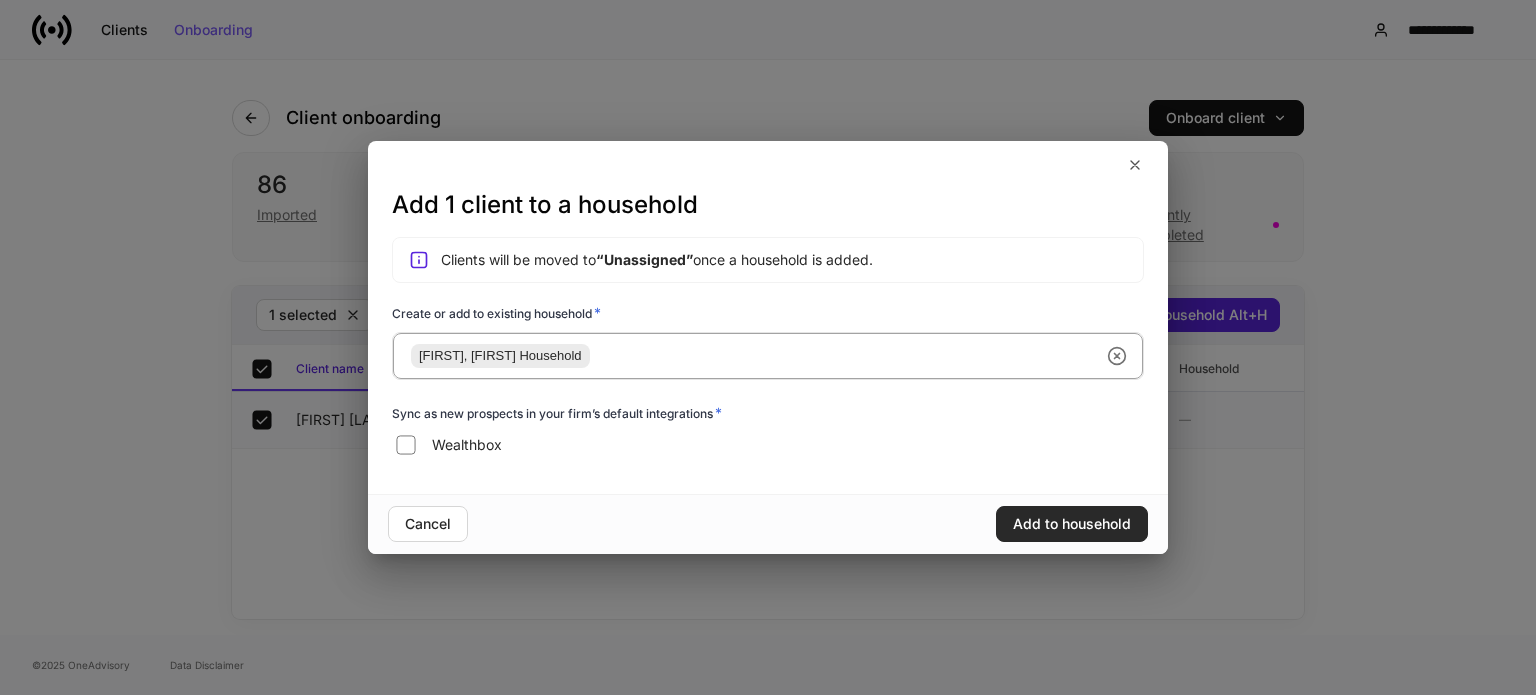 click on "Add to household" at bounding box center [1072, 524] 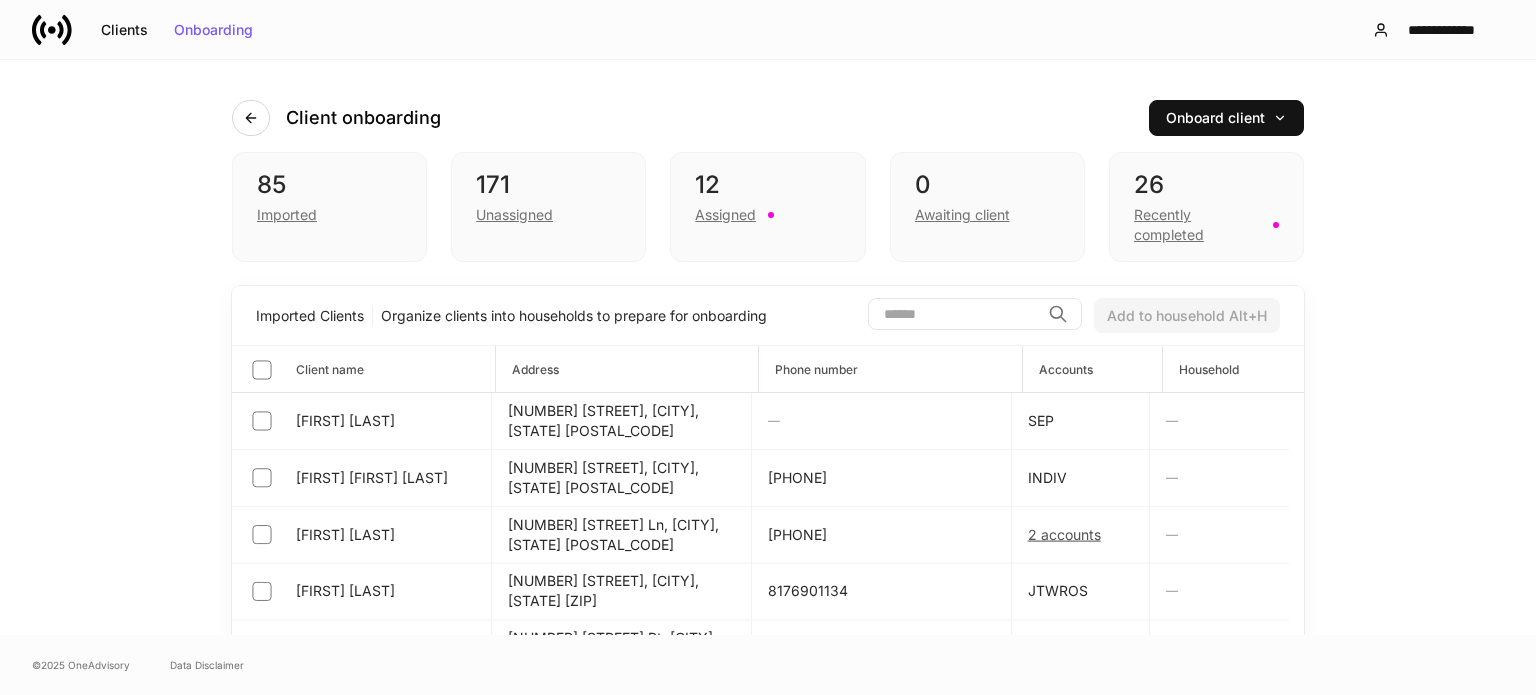 scroll, scrollTop: 0, scrollLeft: 0, axis: both 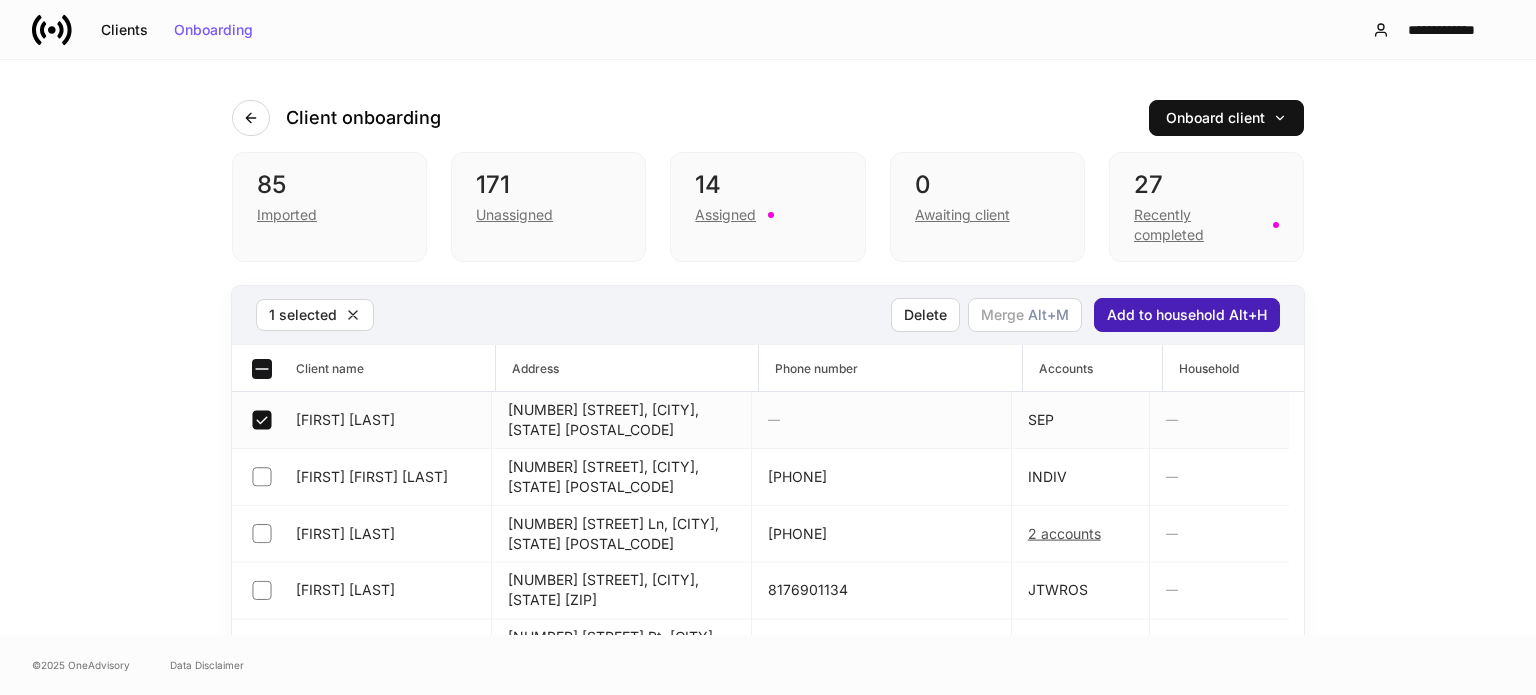 click on "Add to household Alt+H" at bounding box center [1187, 315] 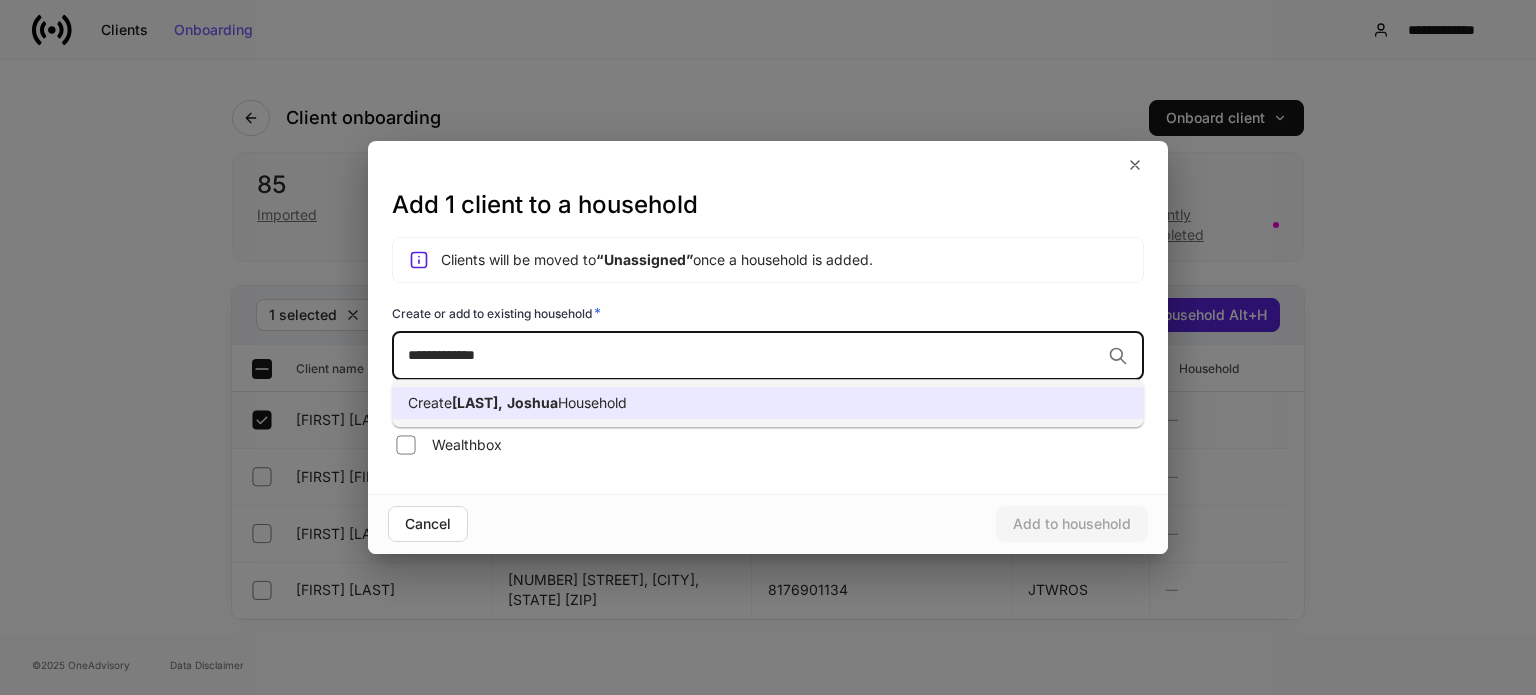 click on "Create  [LAST],   [FIRST]  Household" at bounding box center (768, 403) 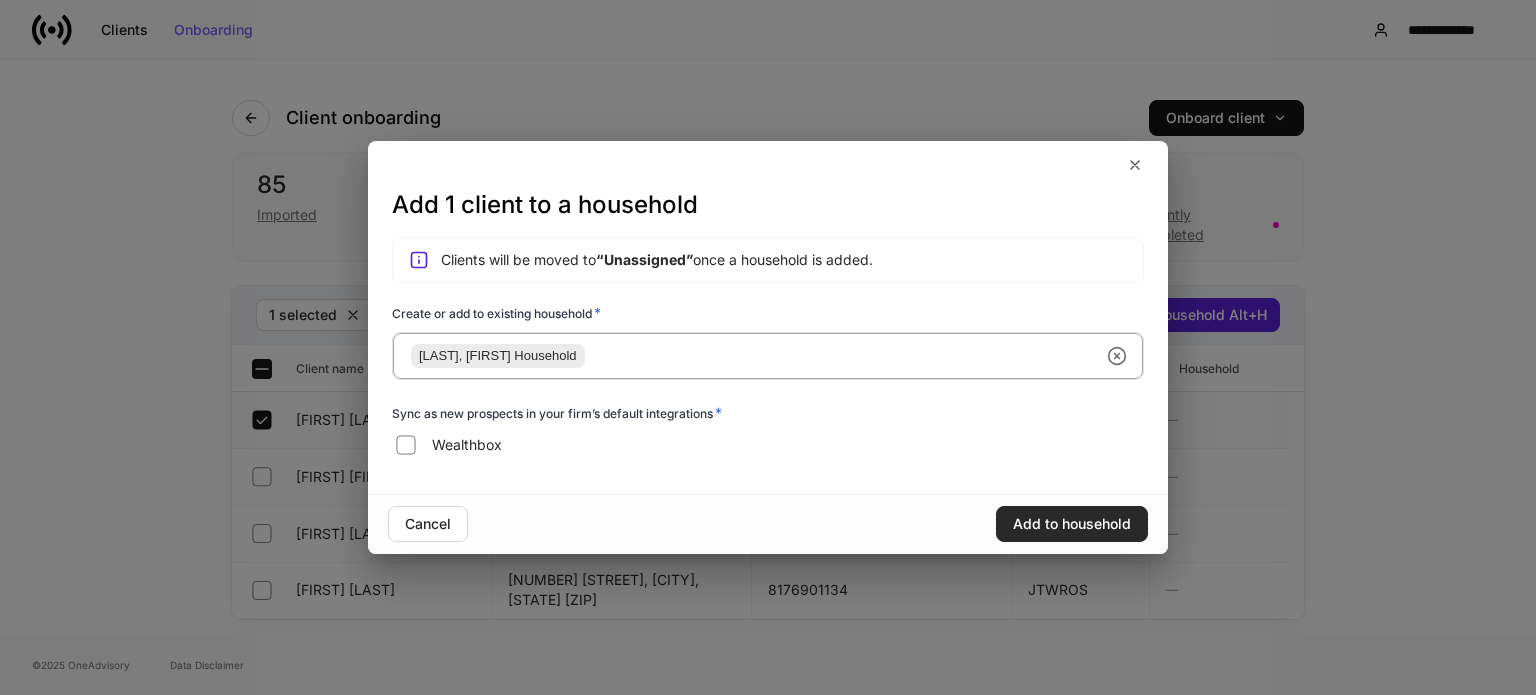 click on "Add to household" at bounding box center [1072, 524] 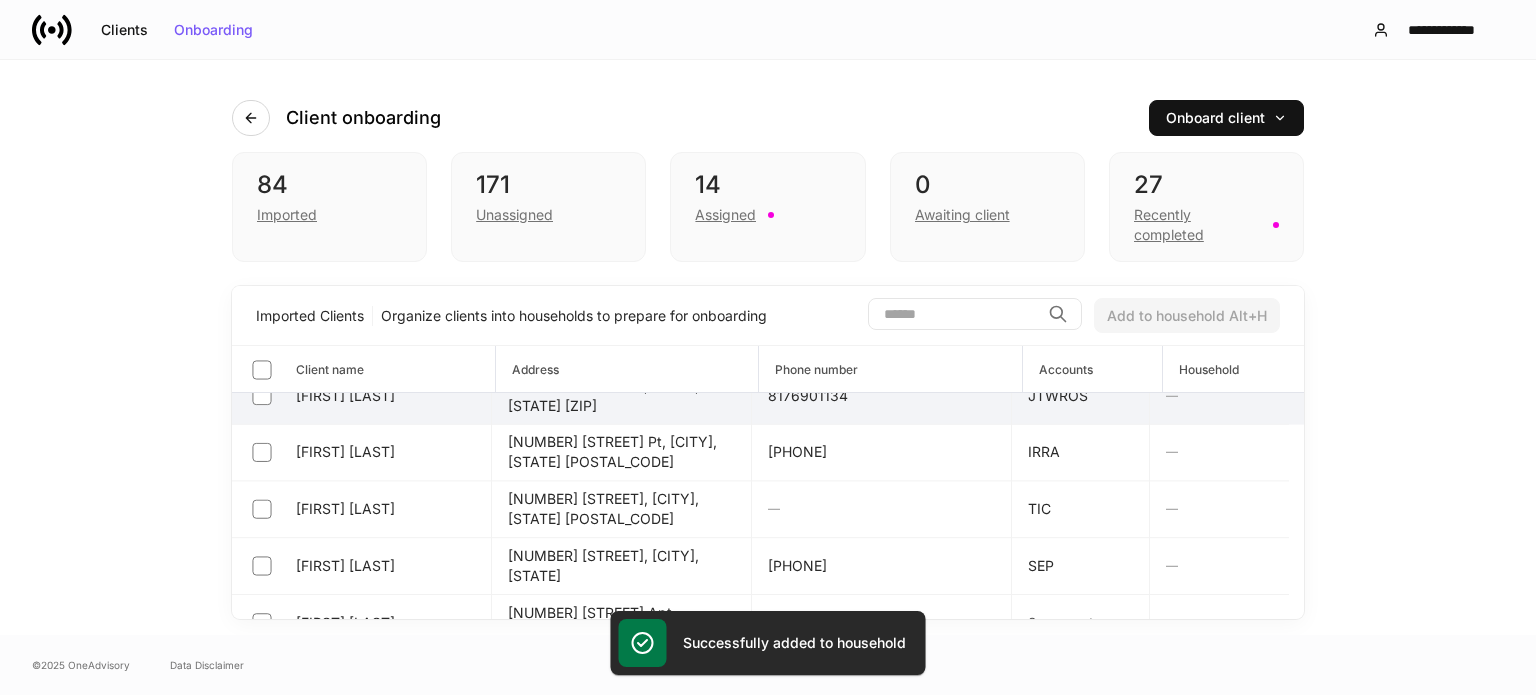 scroll, scrollTop: 200, scrollLeft: 0, axis: vertical 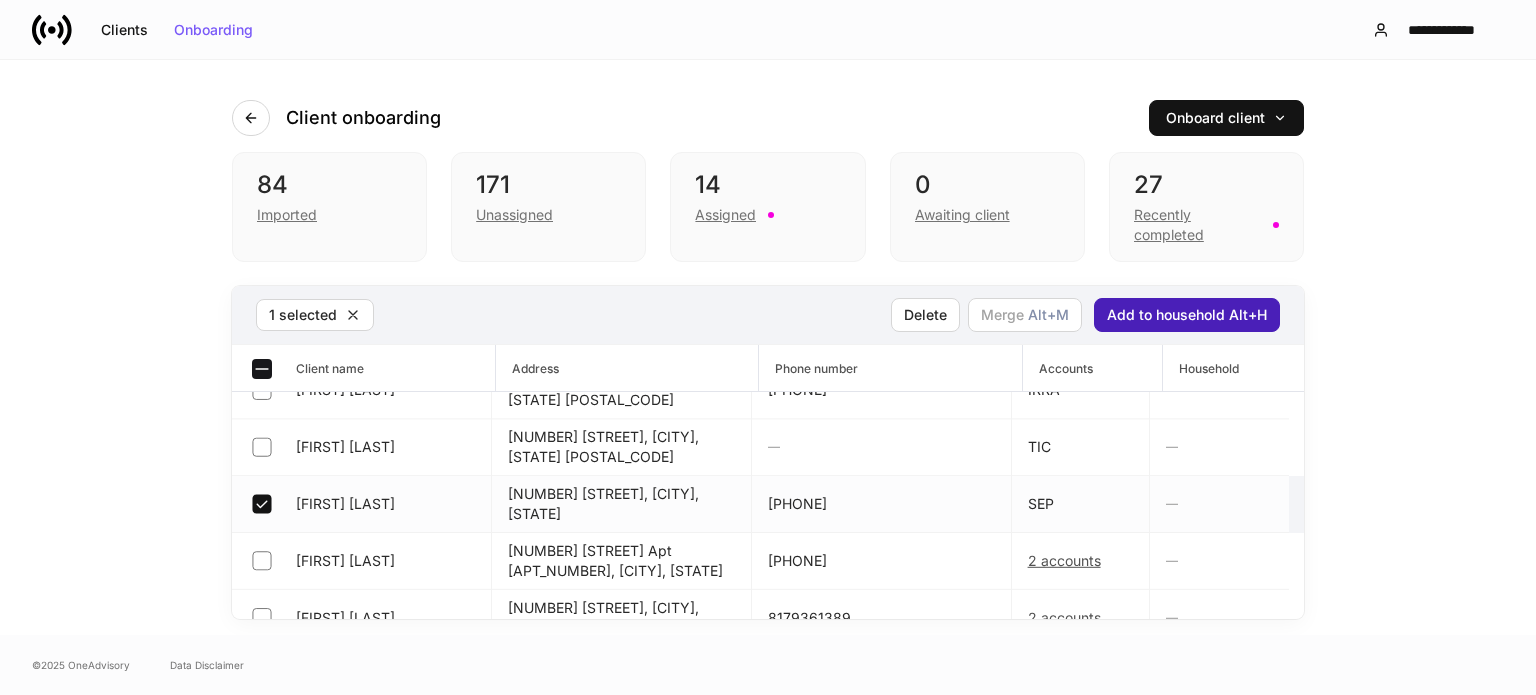 click on "Add to household Alt+H" at bounding box center [1187, 315] 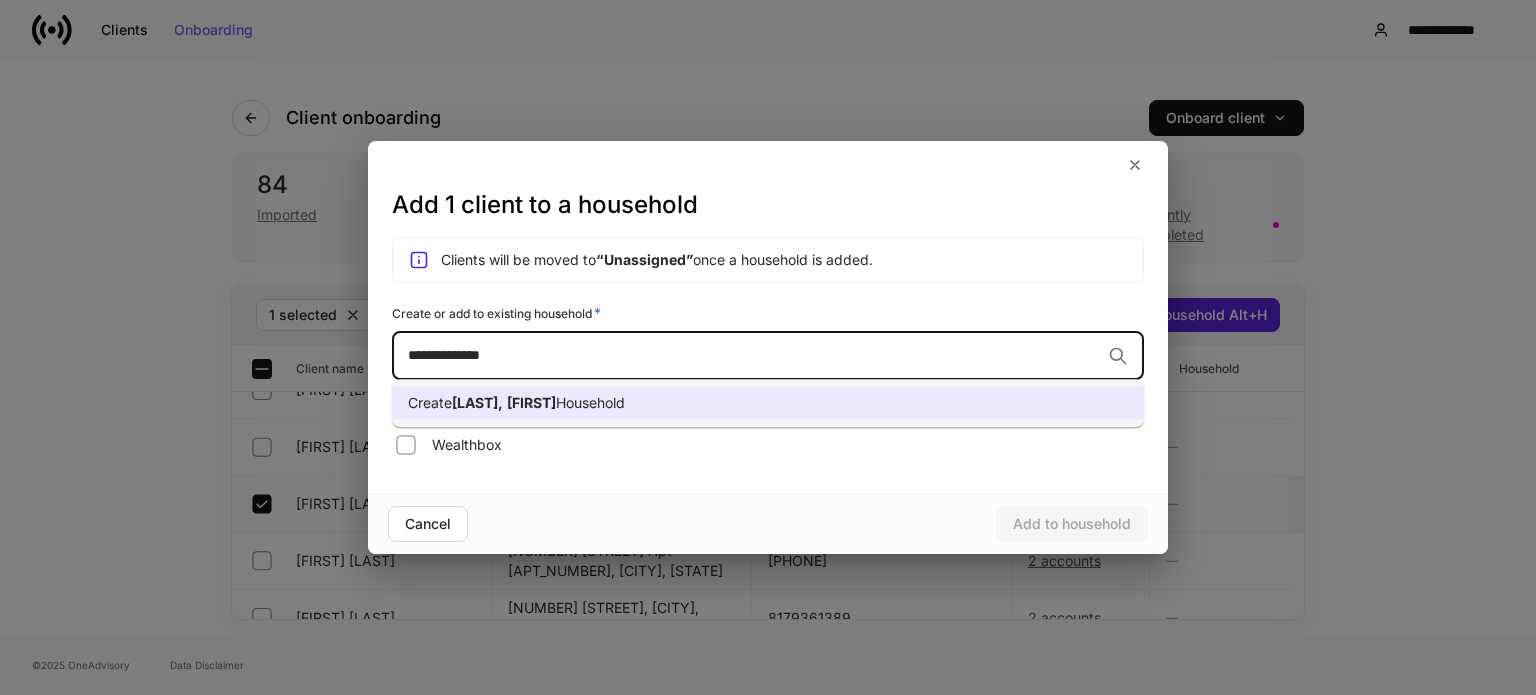 click on "Create  [LAST],   [FIRST]  Household" at bounding box center [768, 403] 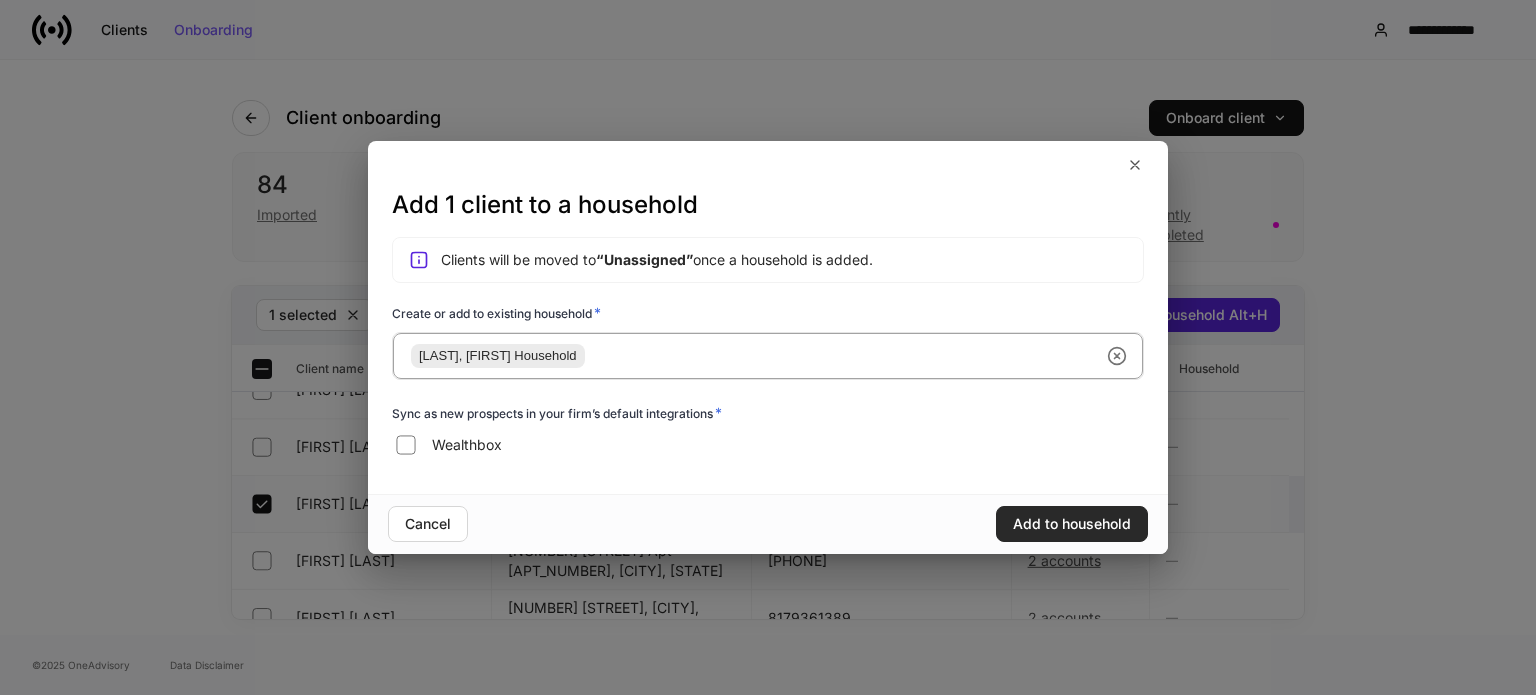 click on "Add to household" at bounding box center [1072, 524] 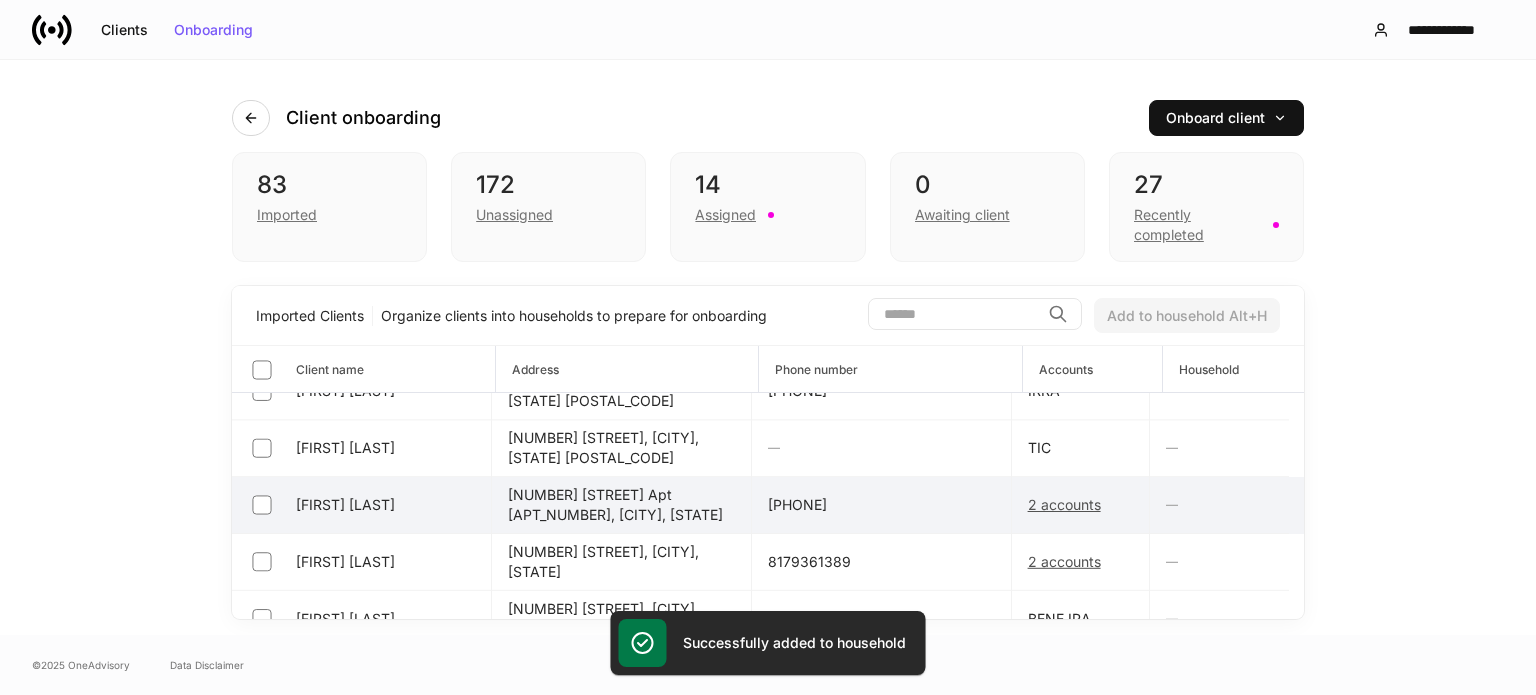 scroll, scrollTop: 300, scrollLeft: 0, axis: vertical 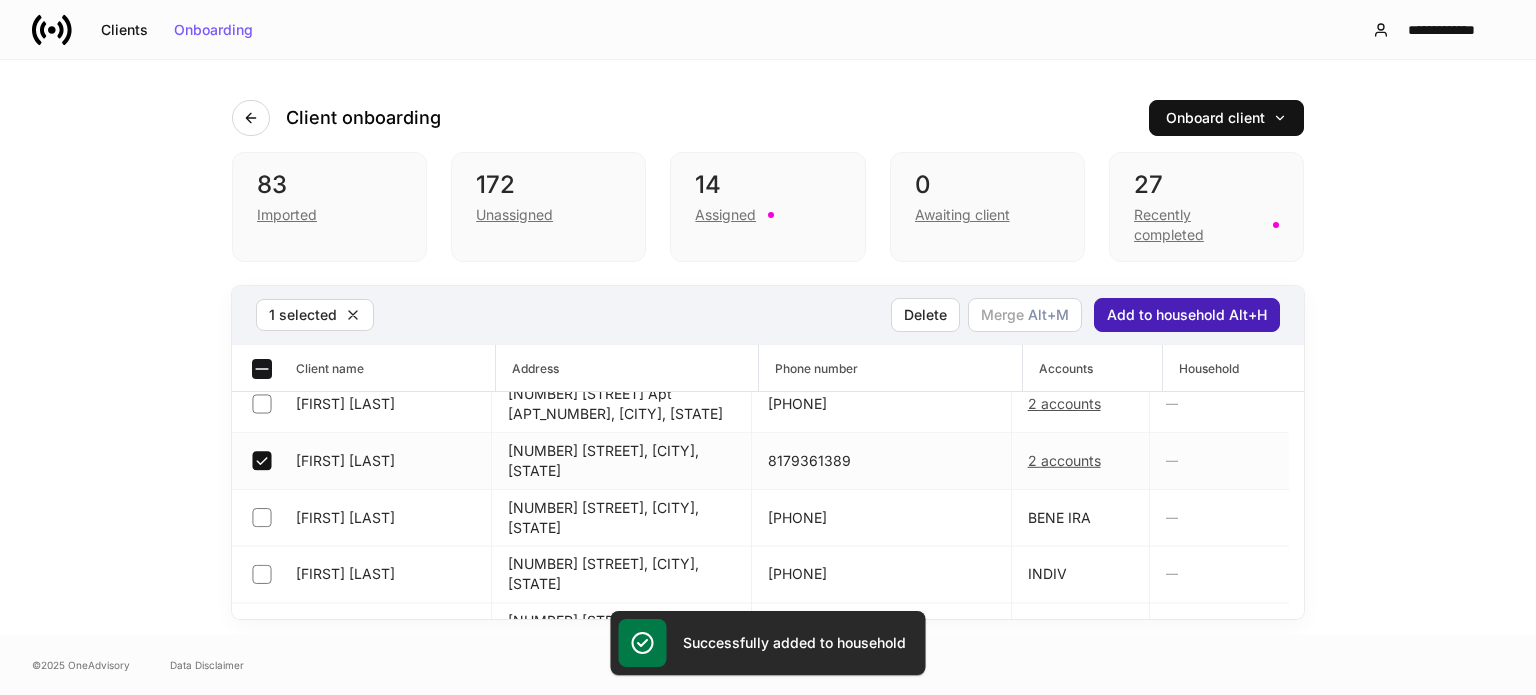 click on "Add to household Alt+H" at bounding box center [1187, 315] 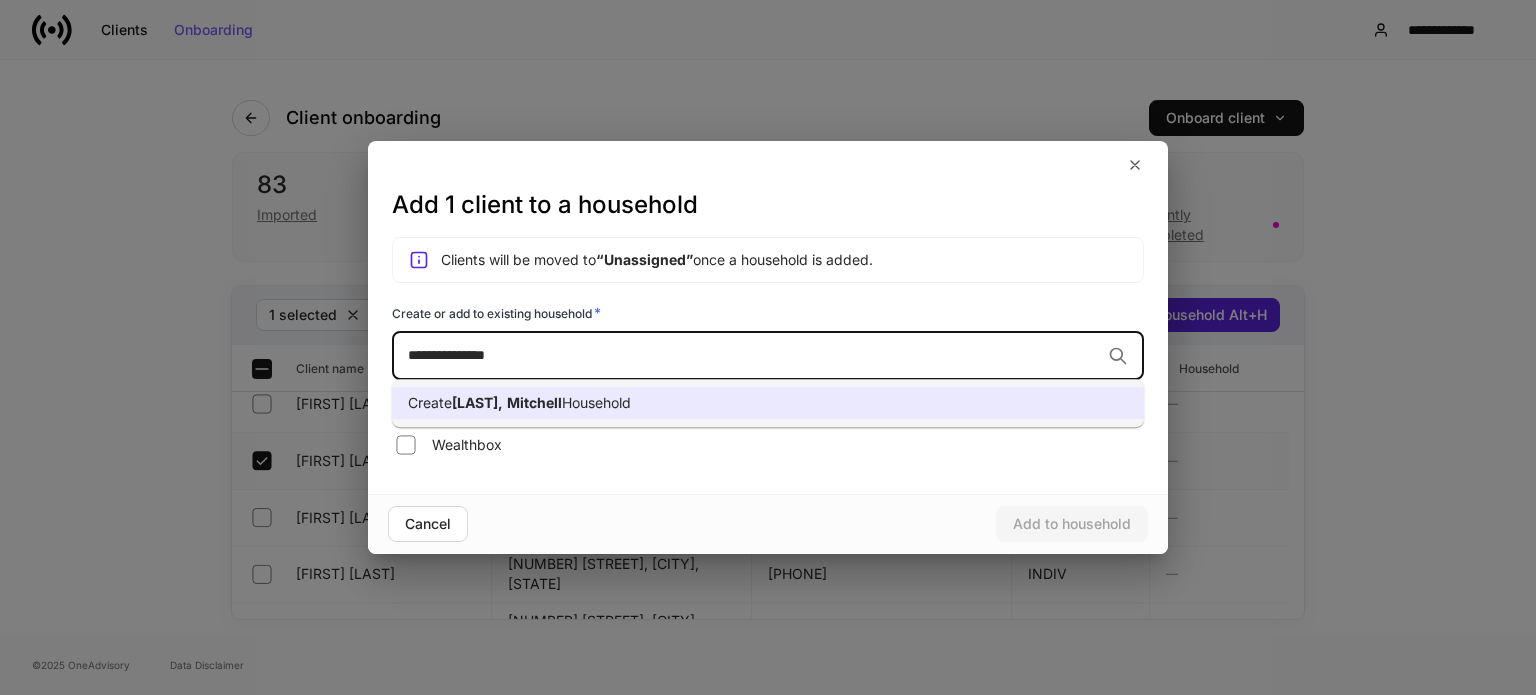 click on "[LAST]," at bounding box center (477, 402) 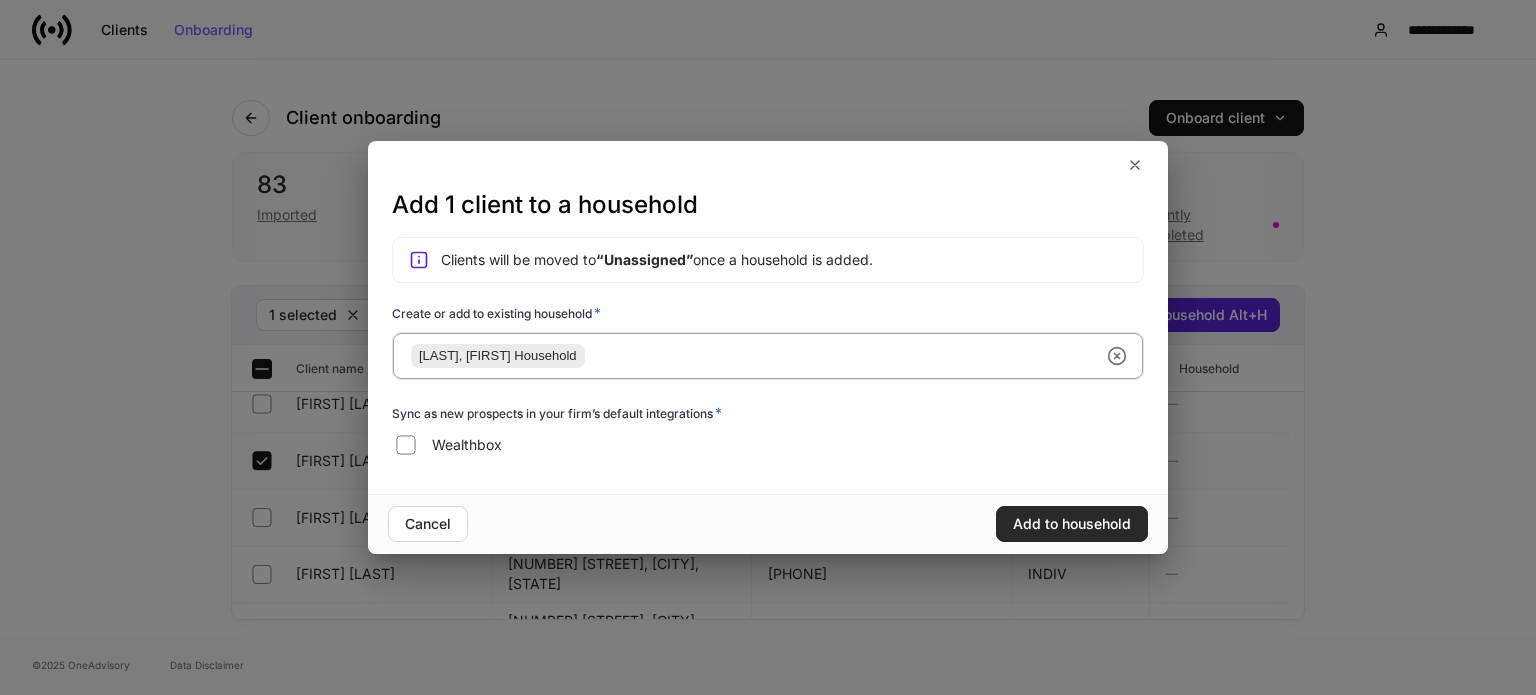 click on "Add to household" at bounding box center (1072, 524) 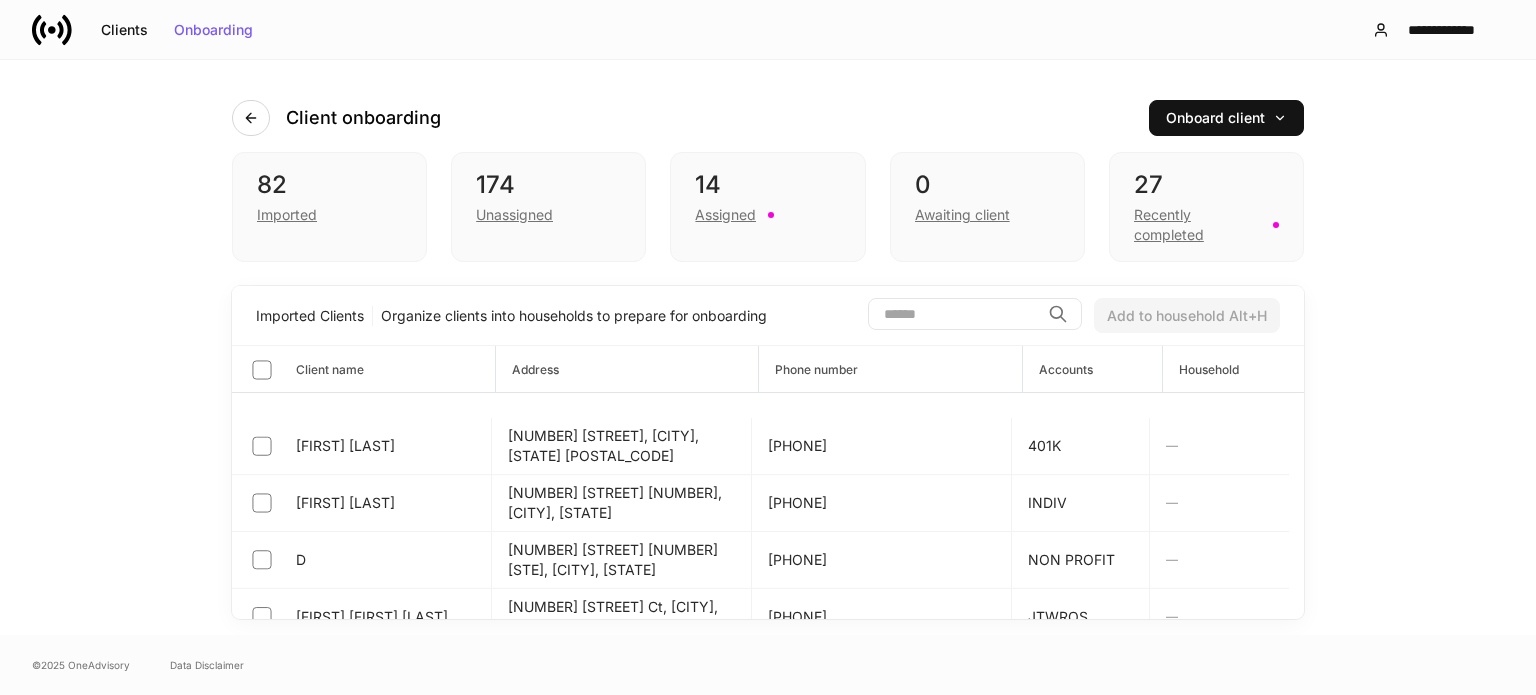 scroll, scrollTop: 600, scrollLeft: 0, axis: vertical 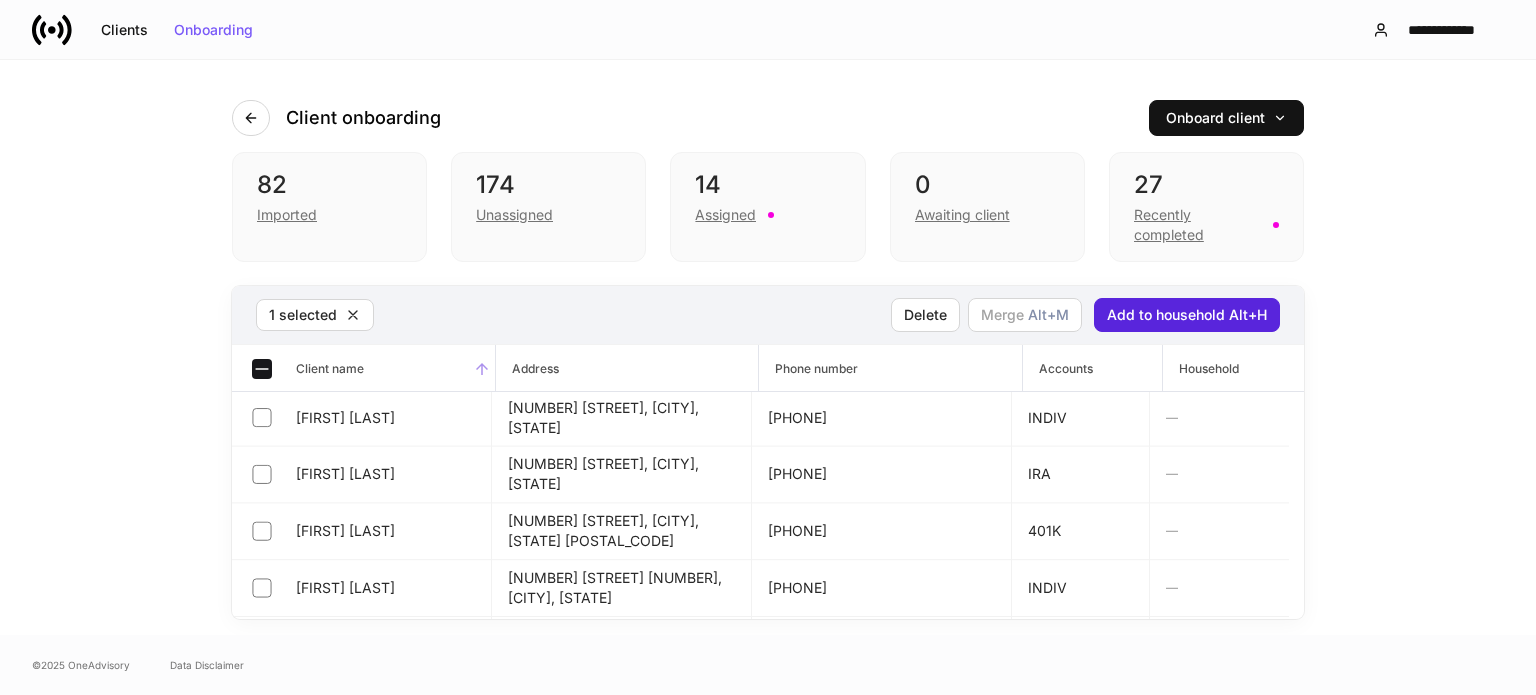 click on "Client name" at bounding box center (363, 368) 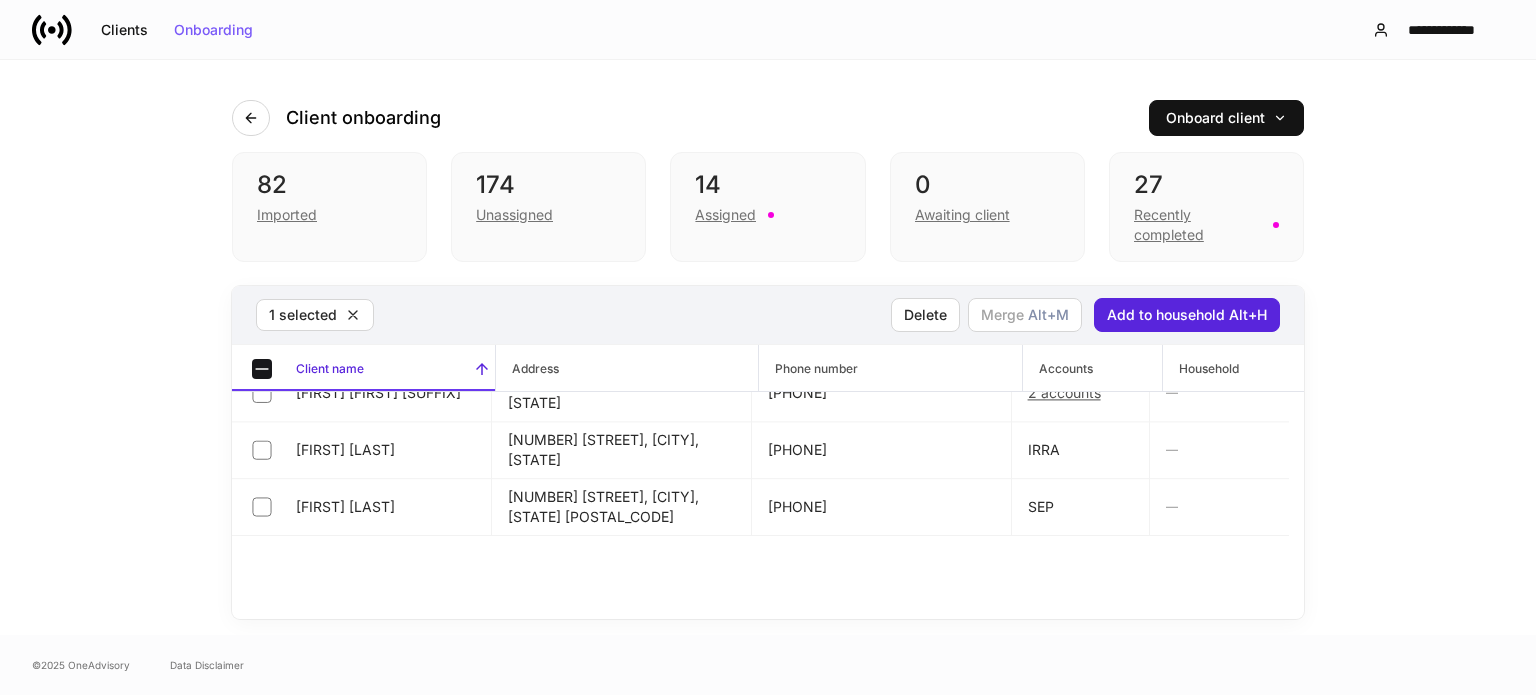 scroll, scrollTop: 0, scrollLeft: 0, axis: both 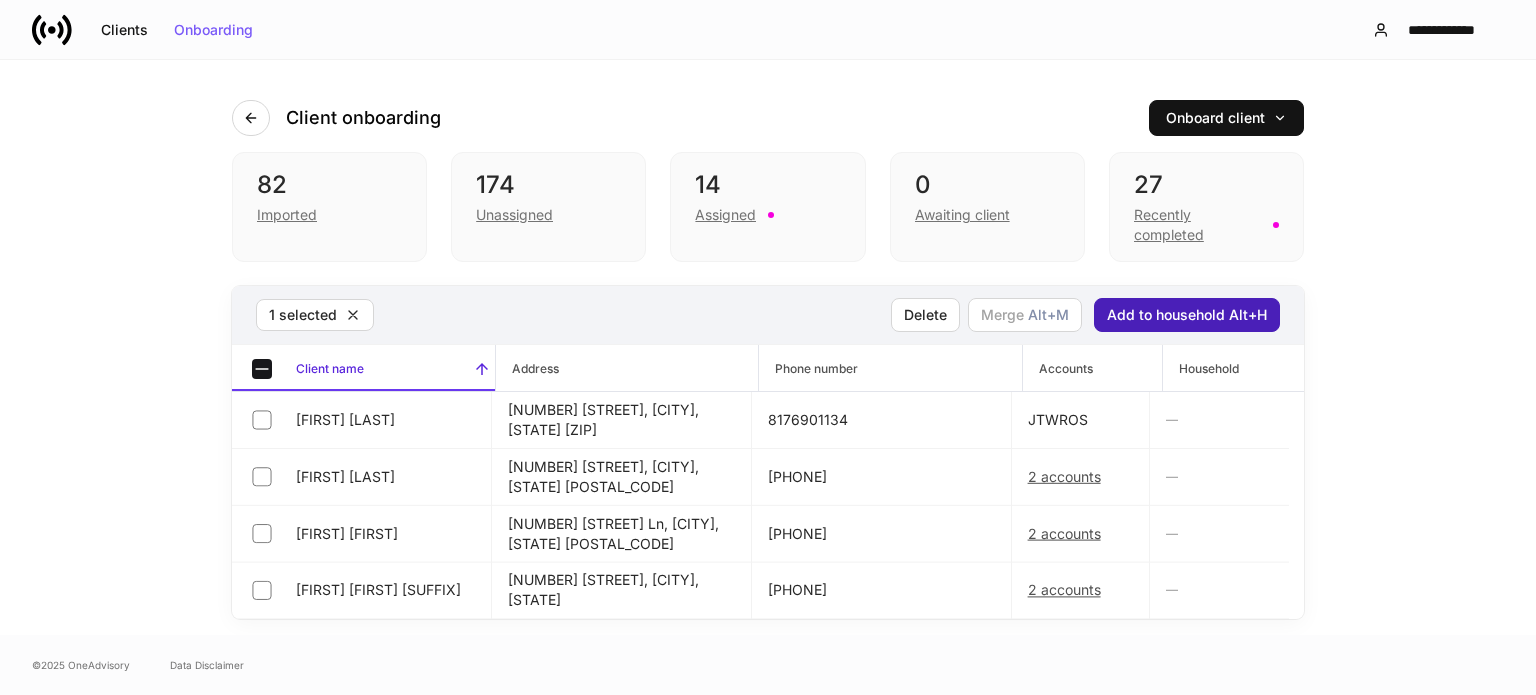 click on "Add to household Alt+H" at bounding box center (1187, 315) 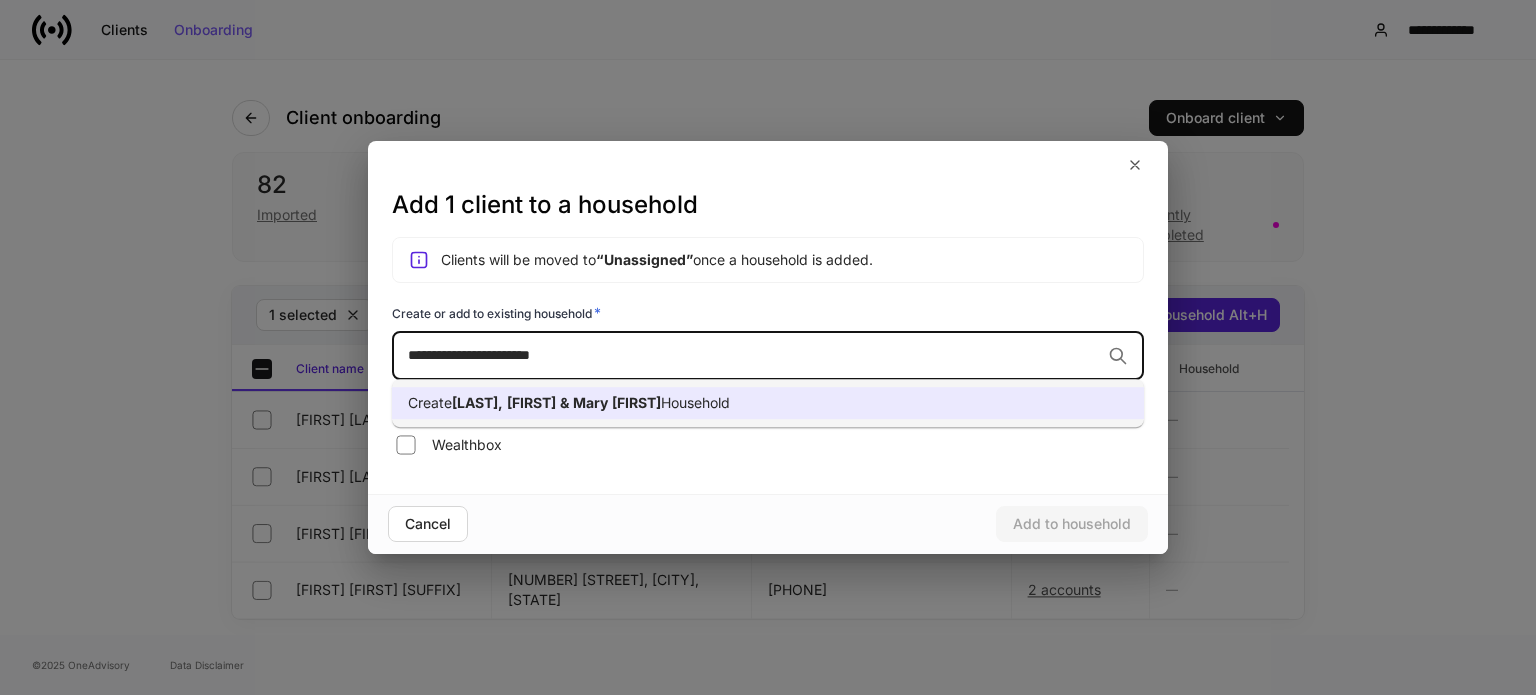 click on "Create  [LAST],   [FIRST]   &   [FIRST]  Household" at bounding box center [768, 403] 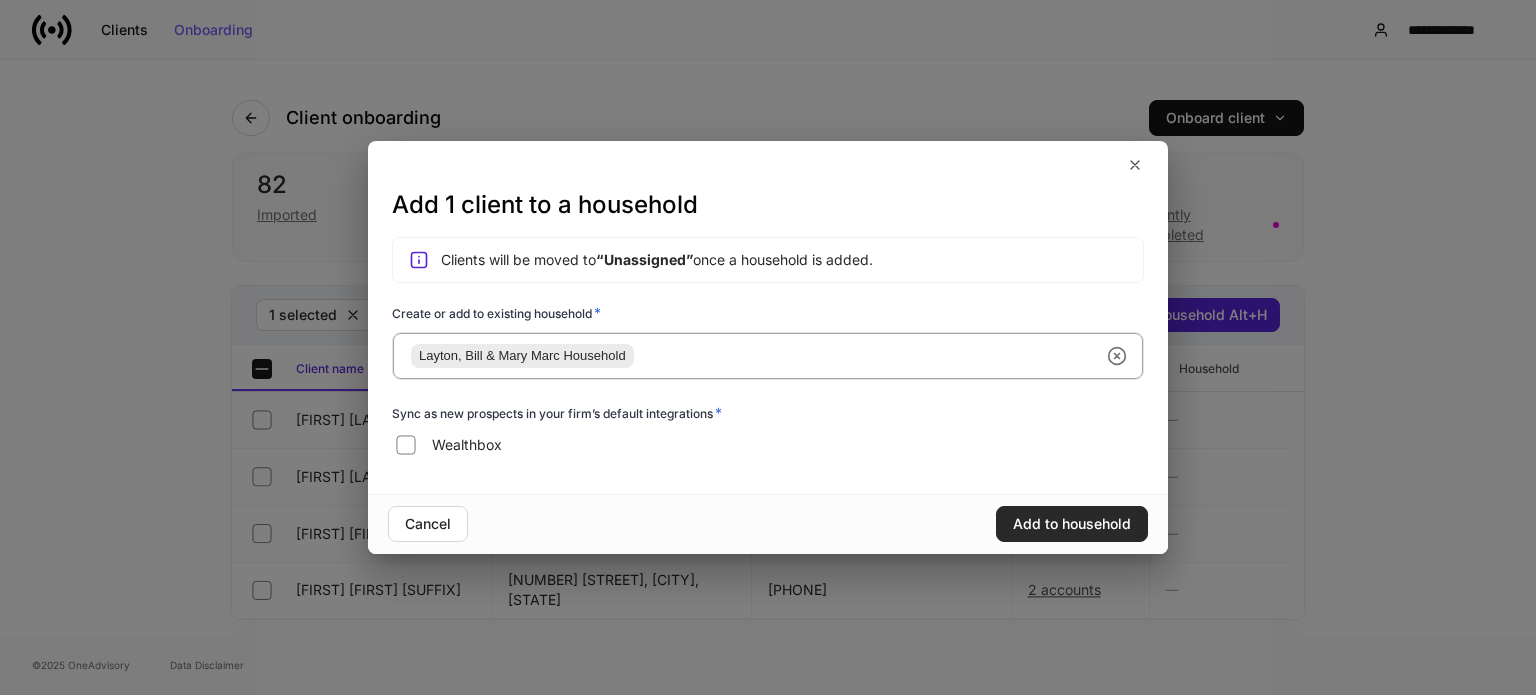 click on "Add to household" at bounding box center [1072, 524] 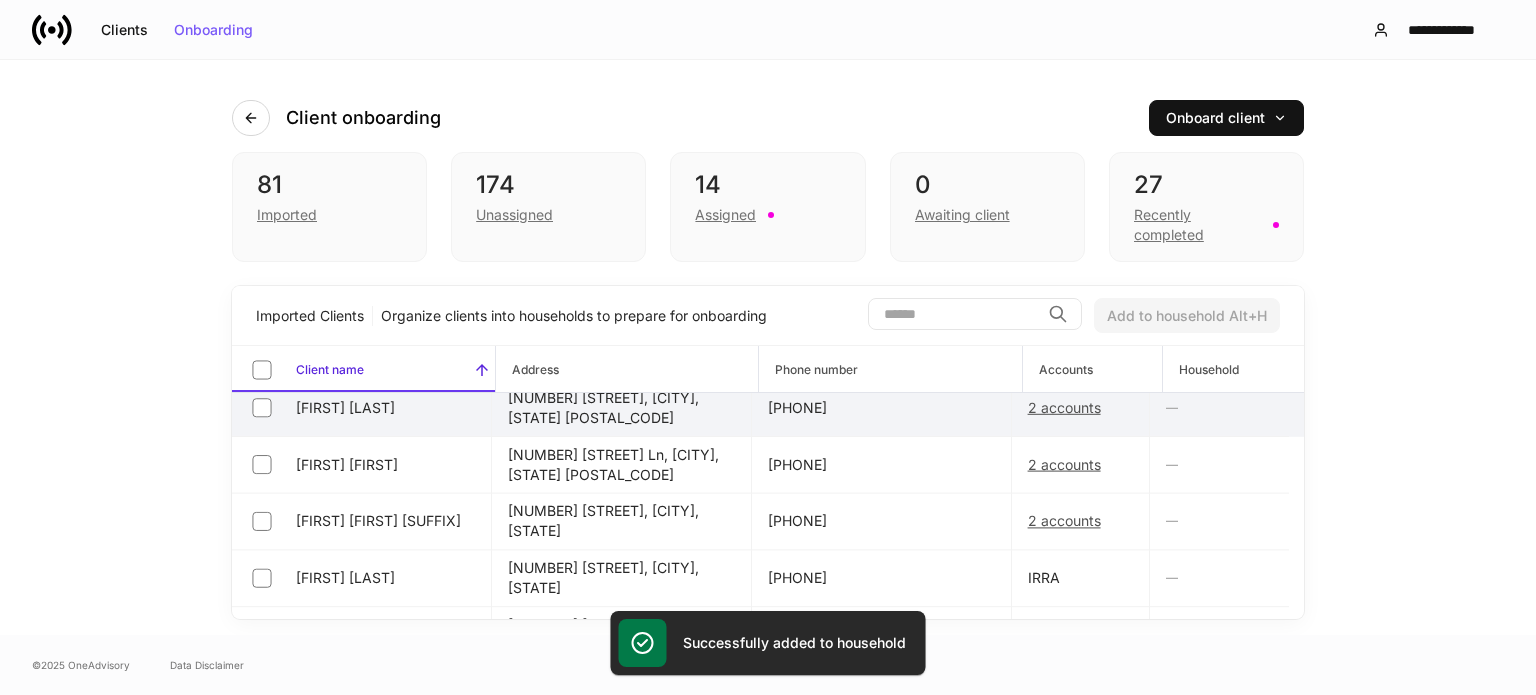 scroll, scrollTop: 100, scrollLeft: 0, axis: vertical 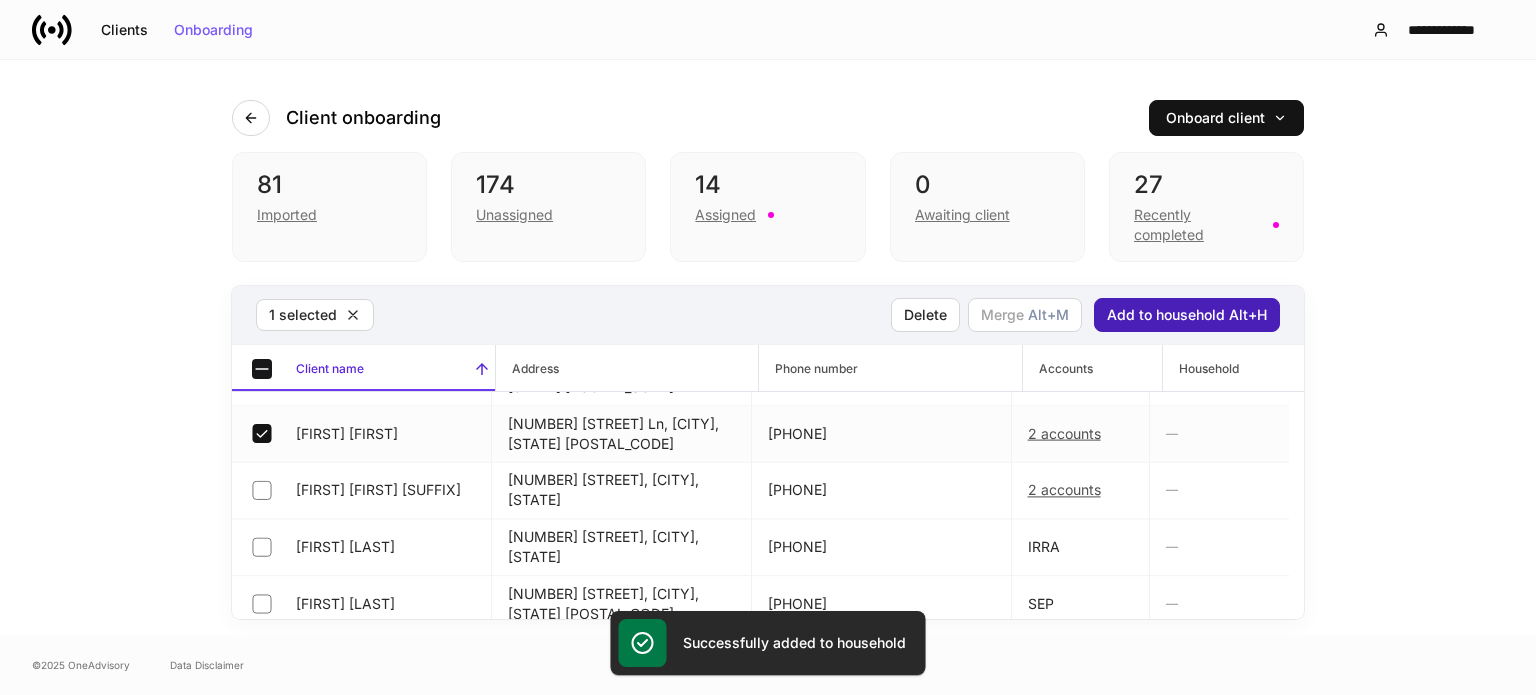 click on "Add to household Alt+H" at bounding box center [1187, 315] 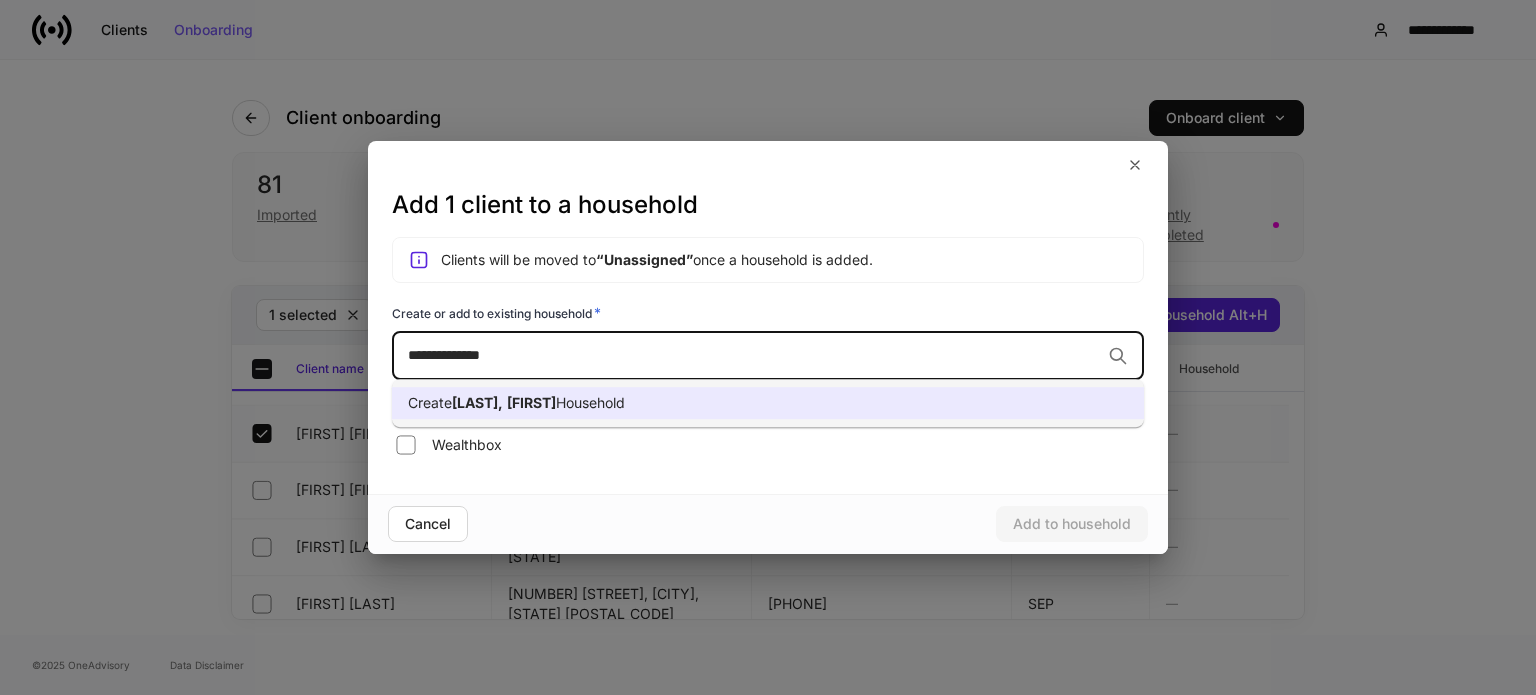 click on "Create  [LAST],   [FIRST]  Household" at bounding box center (768, 403) 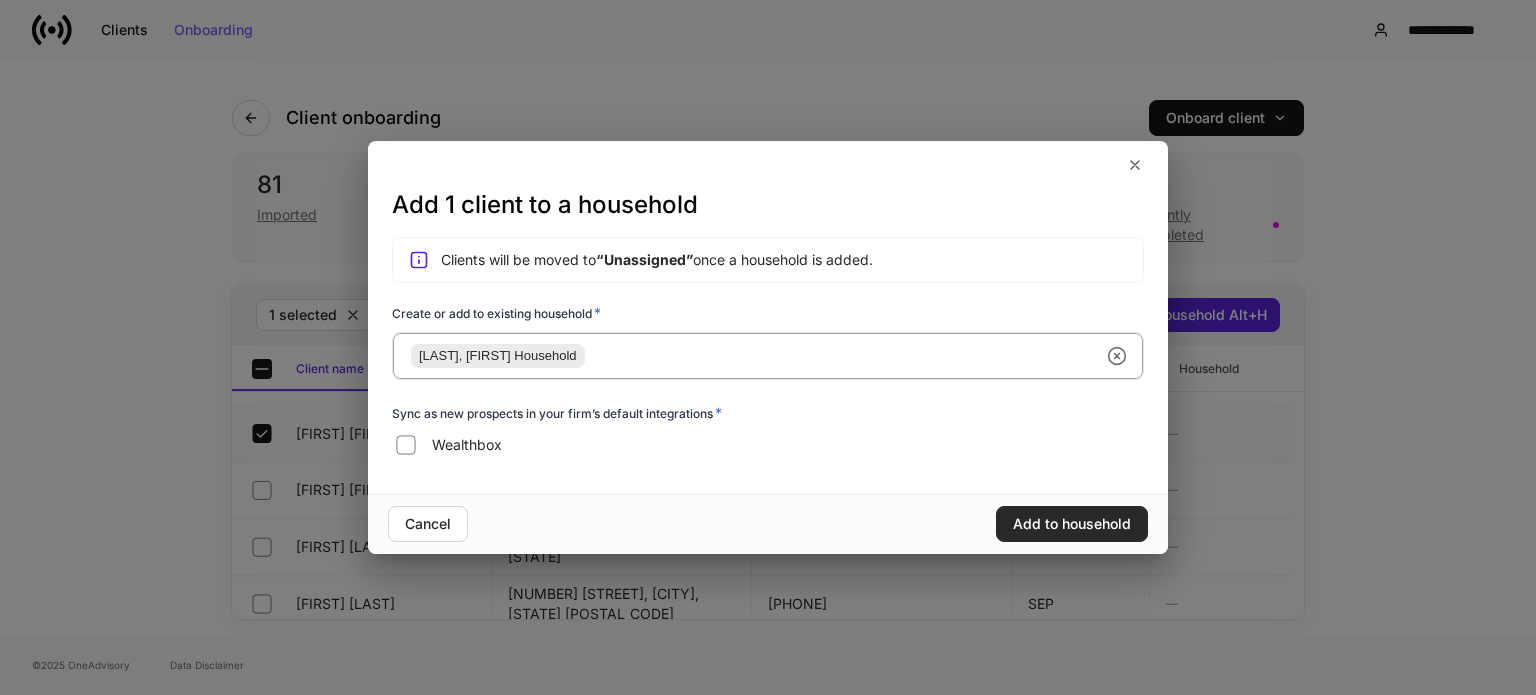 click on "Add to household" at bounding box center (1072, 524) 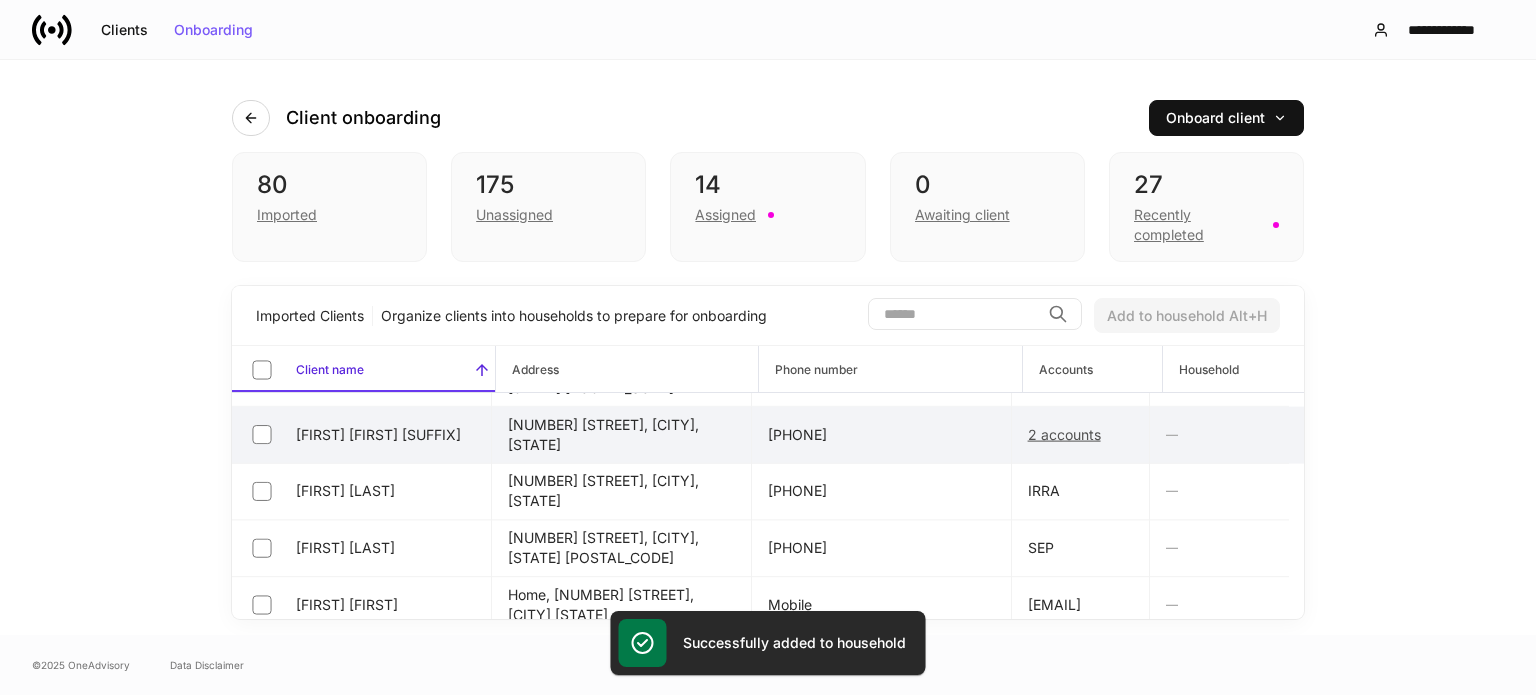 scroll, scrollTop: 0, scrollLeft: 0, axis: both 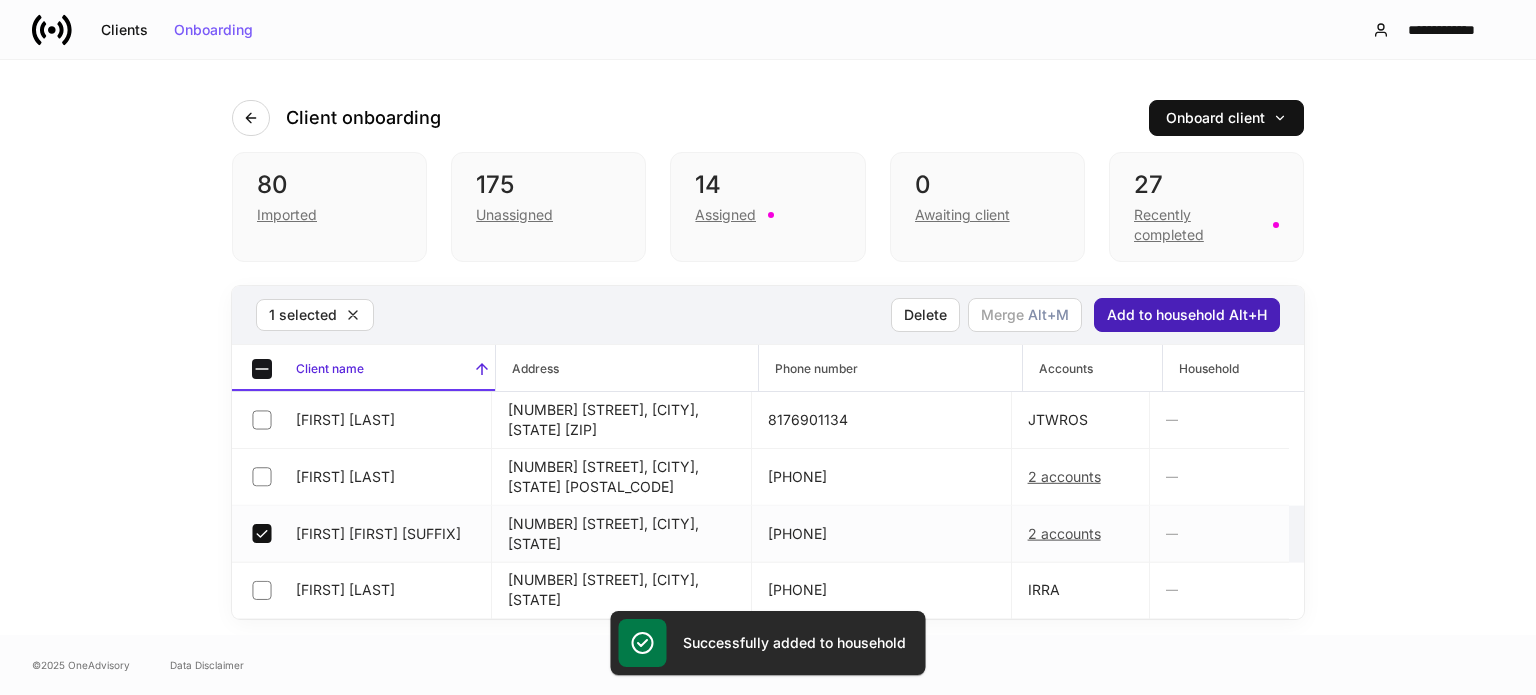 click on "Add to household Alt+H" at bounding box center (1187, 315) 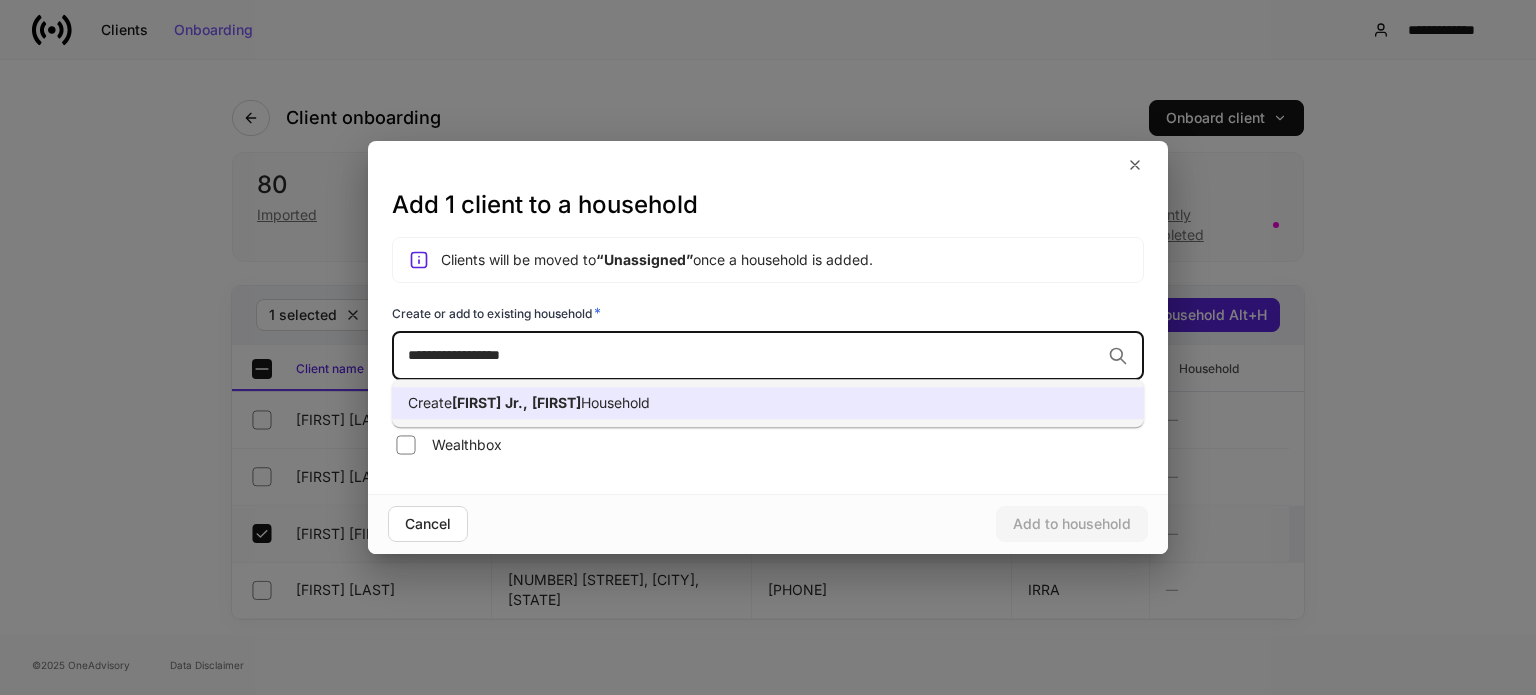 click on "Create  [LAST]  Jr.,   [FIRST]  Household" at bounding box center [768, 403] 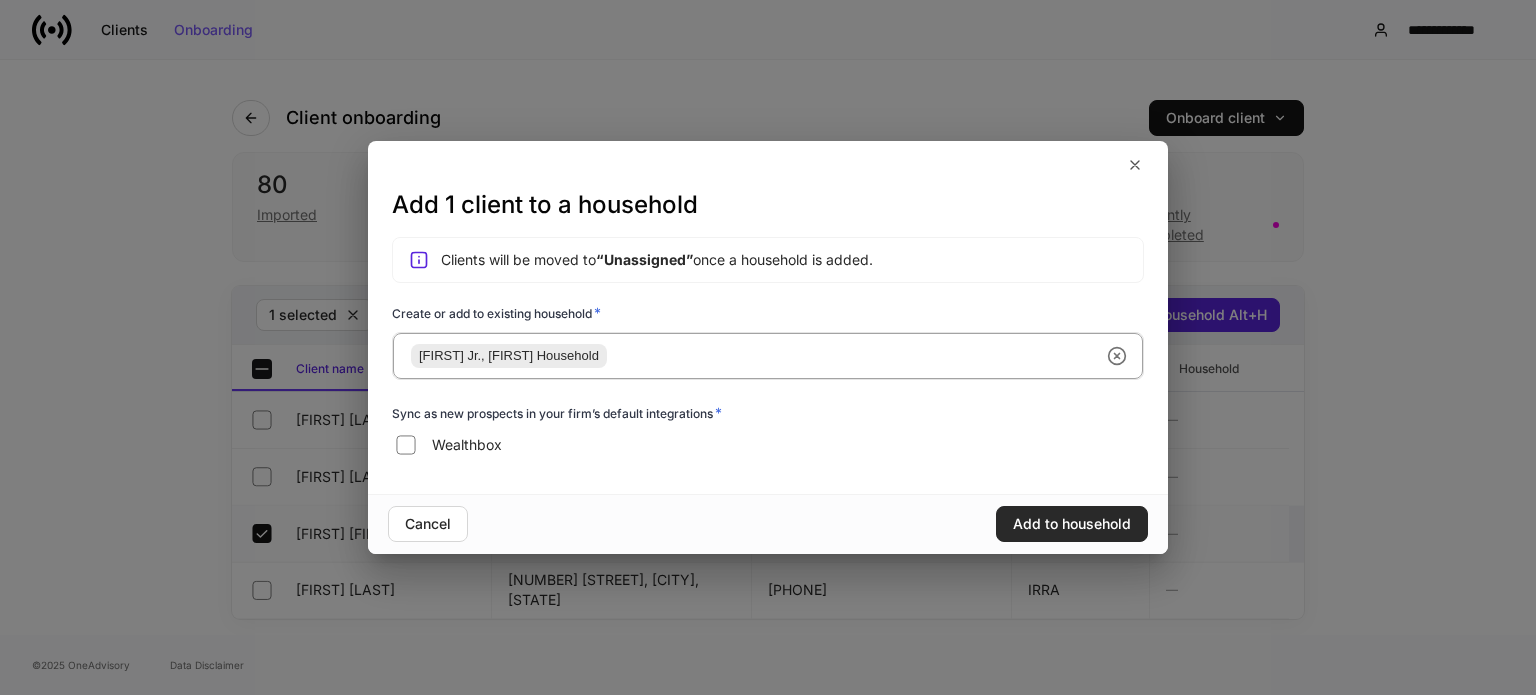 click on "Add to household" at bounding box center [1072, 524] 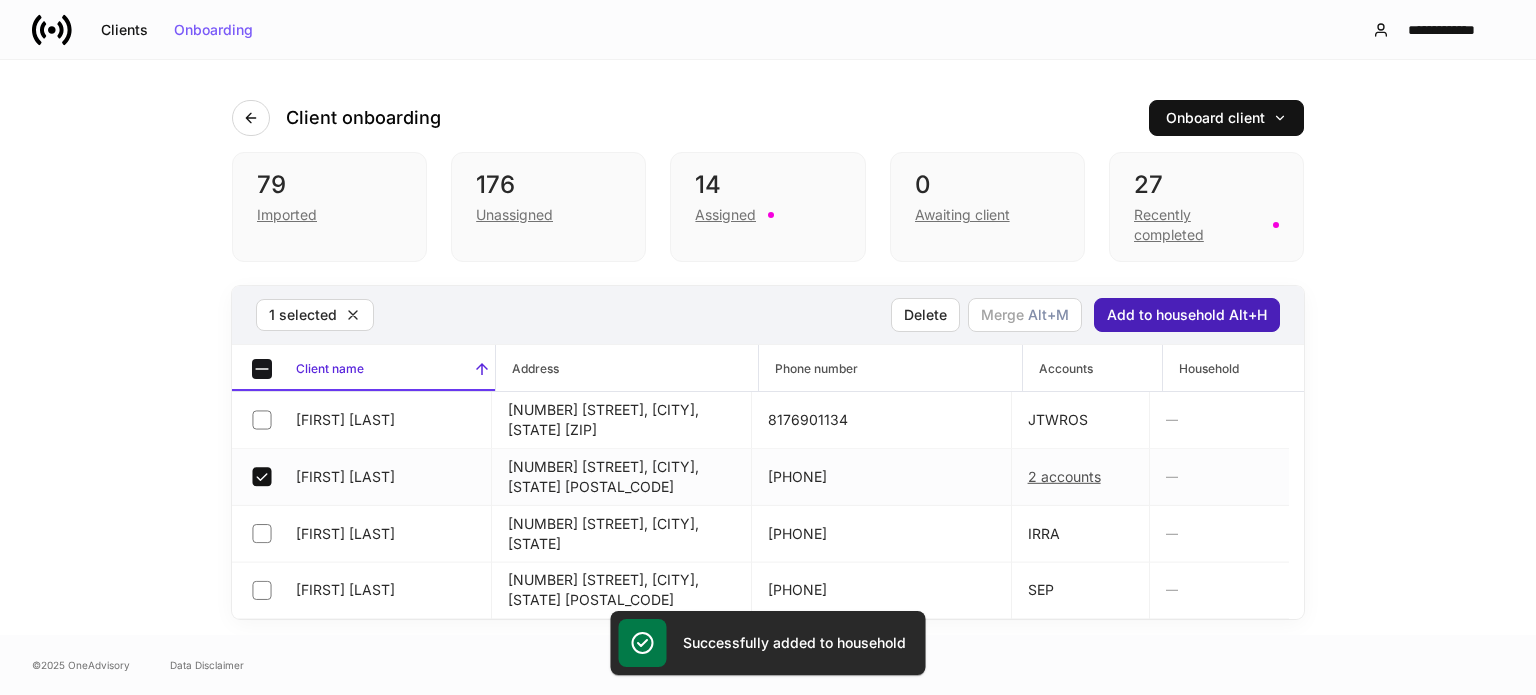 click on "Add to household Alt+H" at bounding box center (1187, 315) 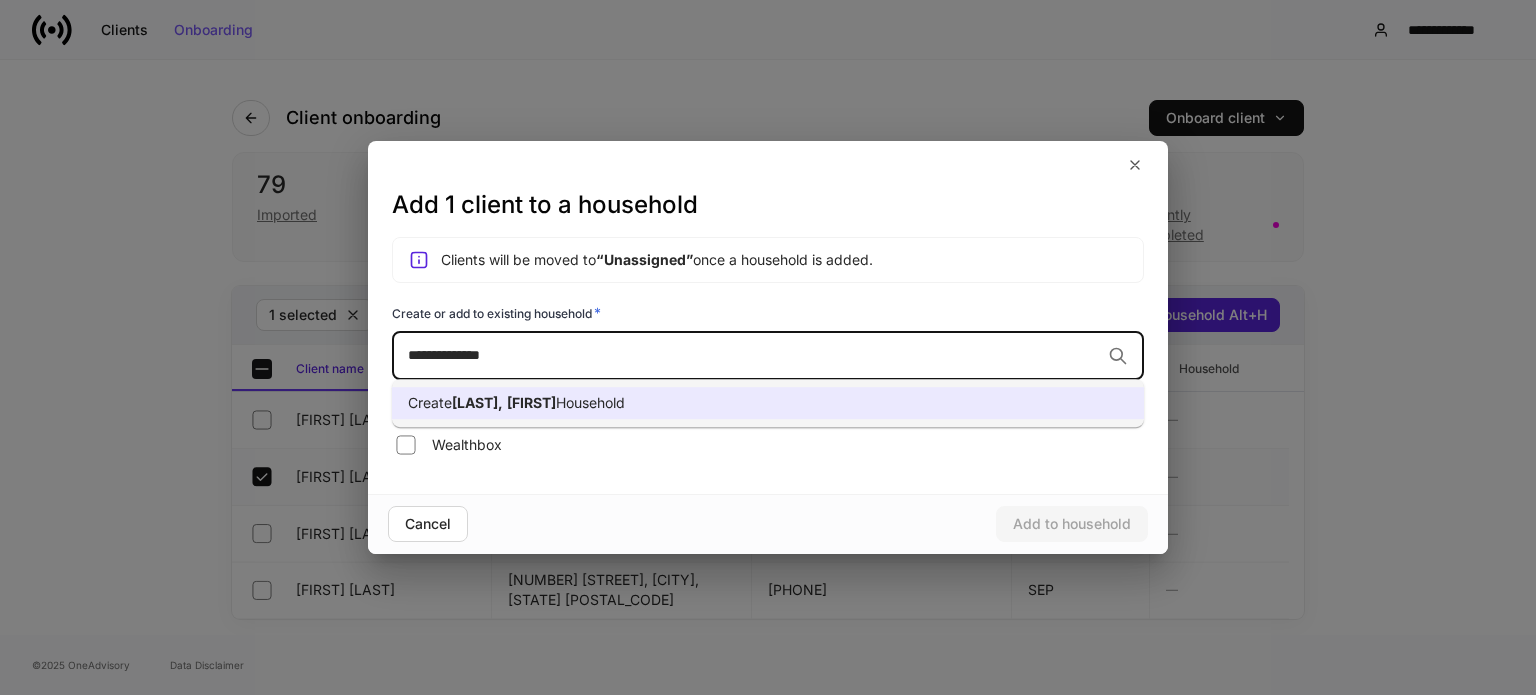 click on "Create  [LAST],   [FIRST]  Household" at bounding box center (768, 403) 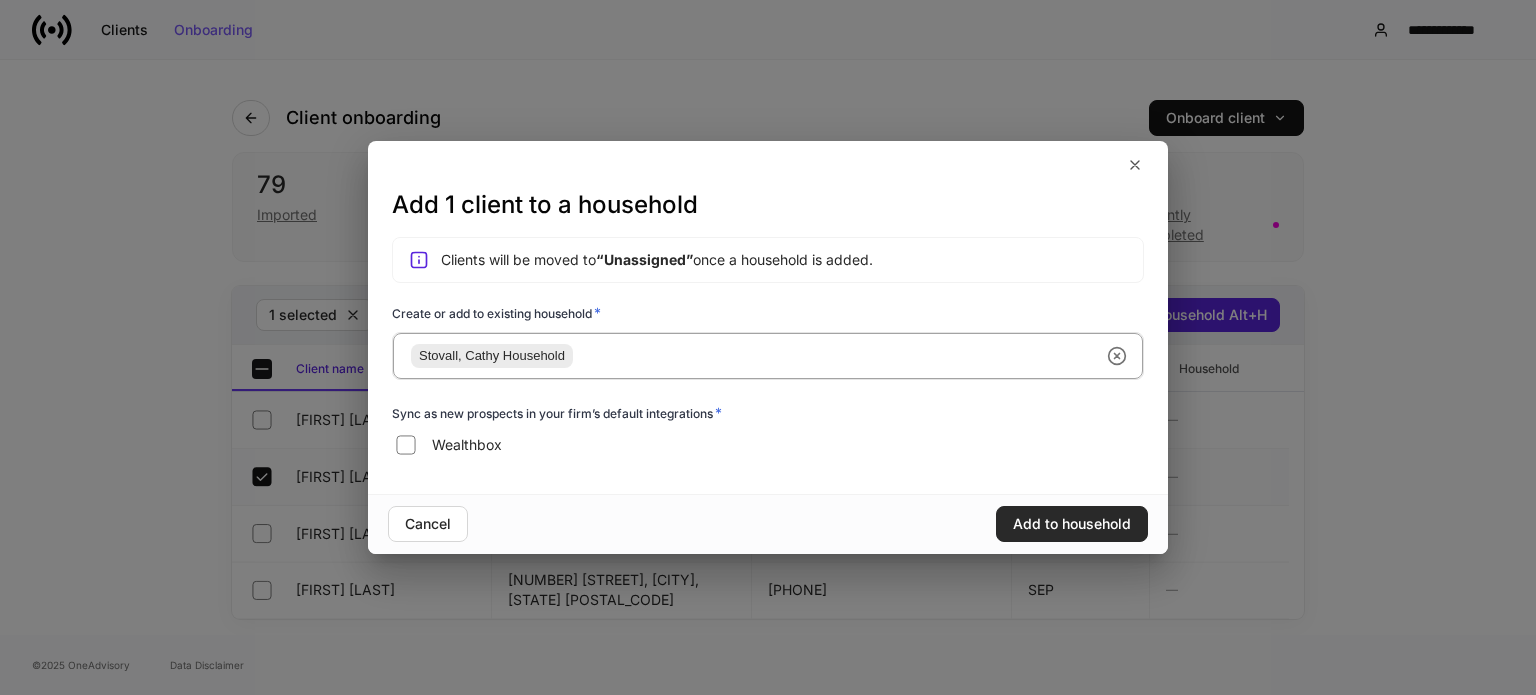 click on "Add to household" at bounding box center [1072, 524] 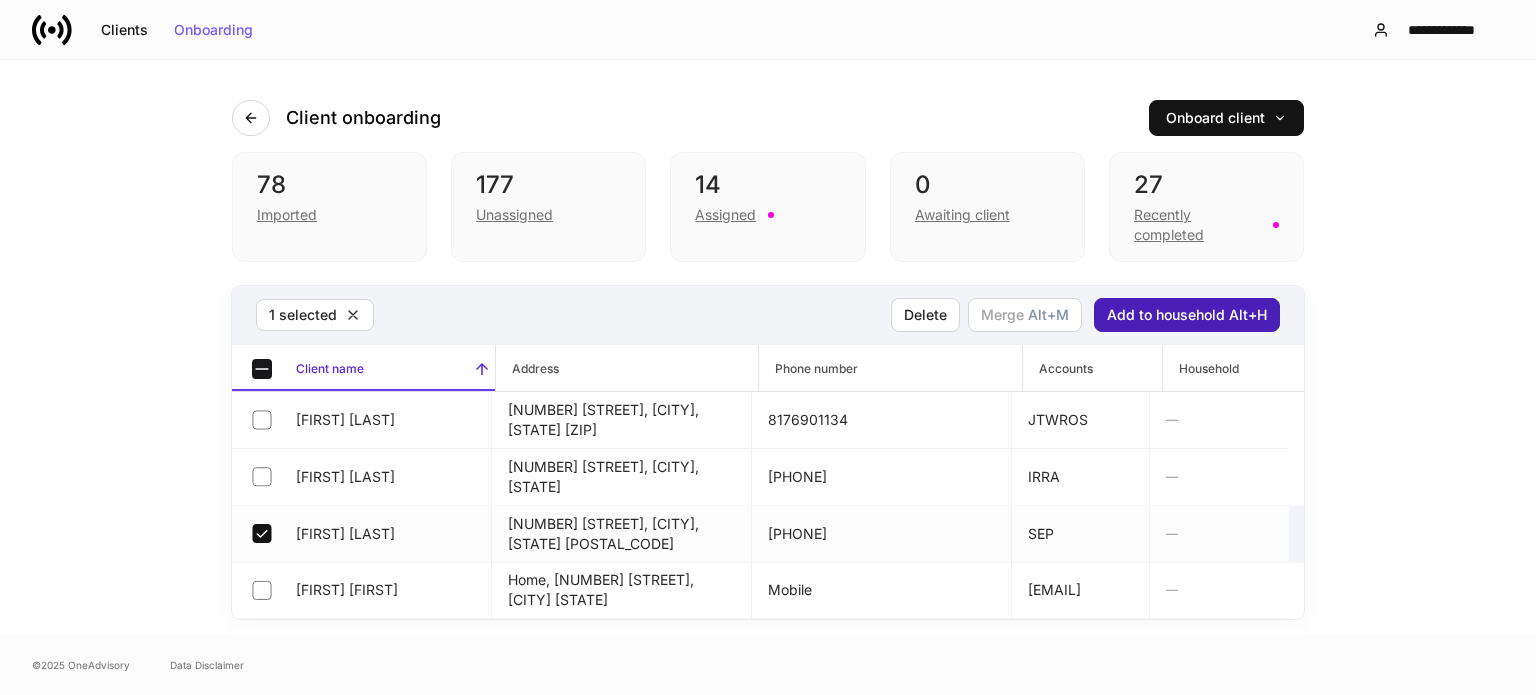 click on "Add to household Alt+H" at bounding box center (1187, 315) 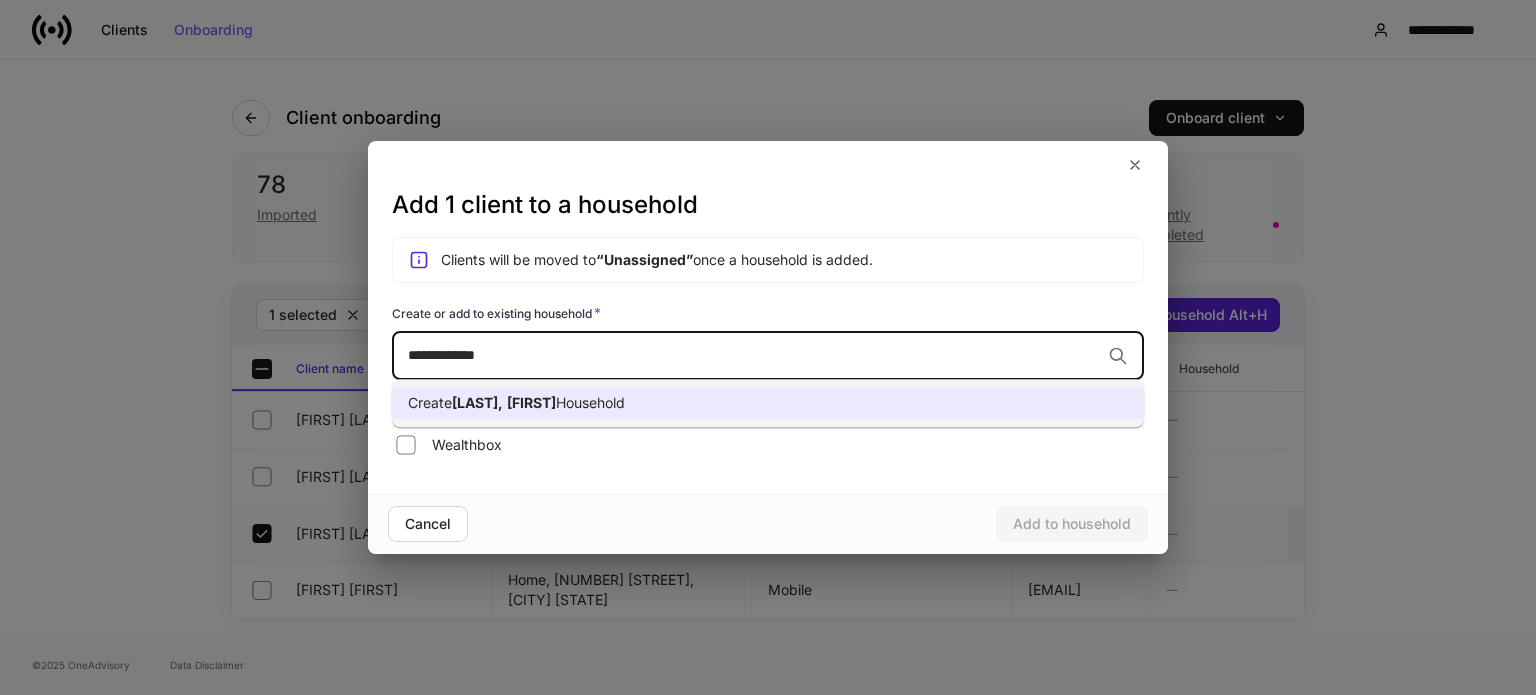 click on "Create  [LAST],   [FIRST]  Household" at bounding box center [768, 403] 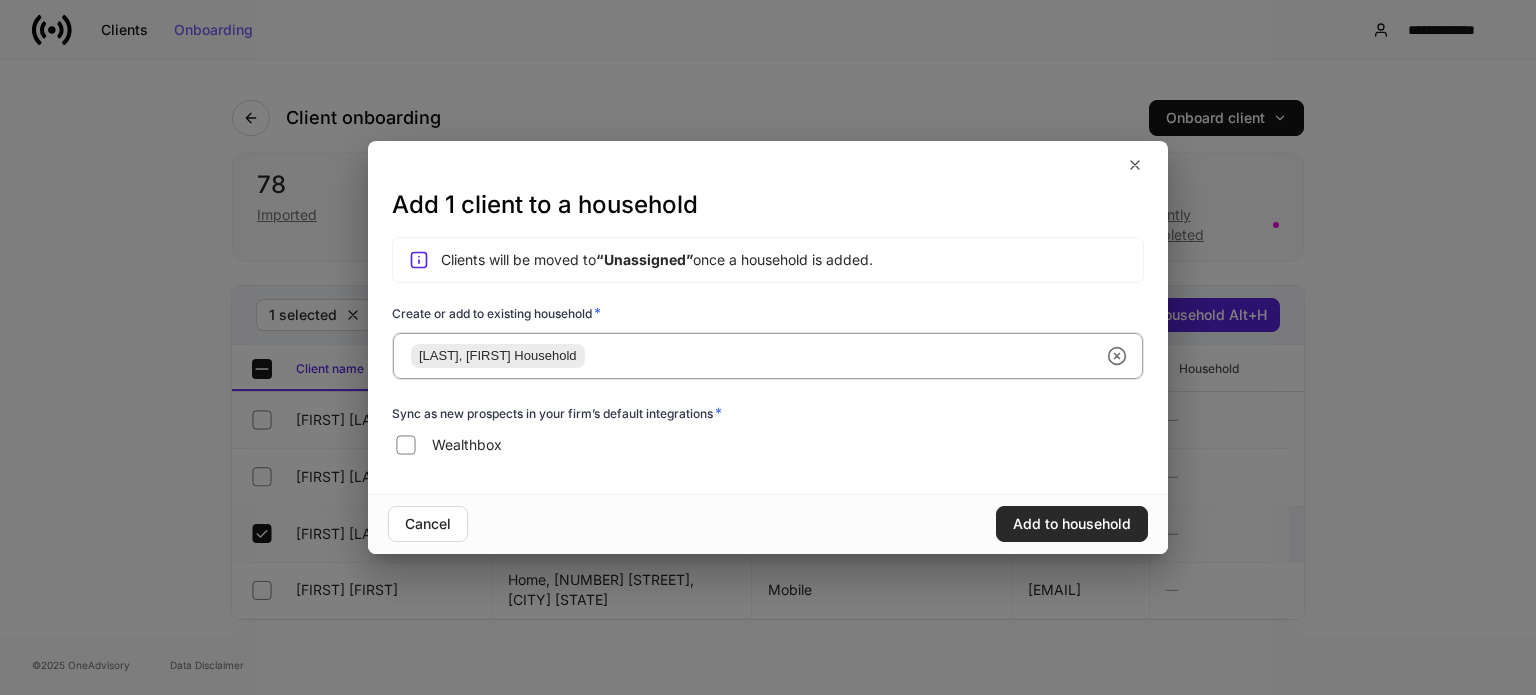 click on "Add to household" at bounding box center (1072, 524) 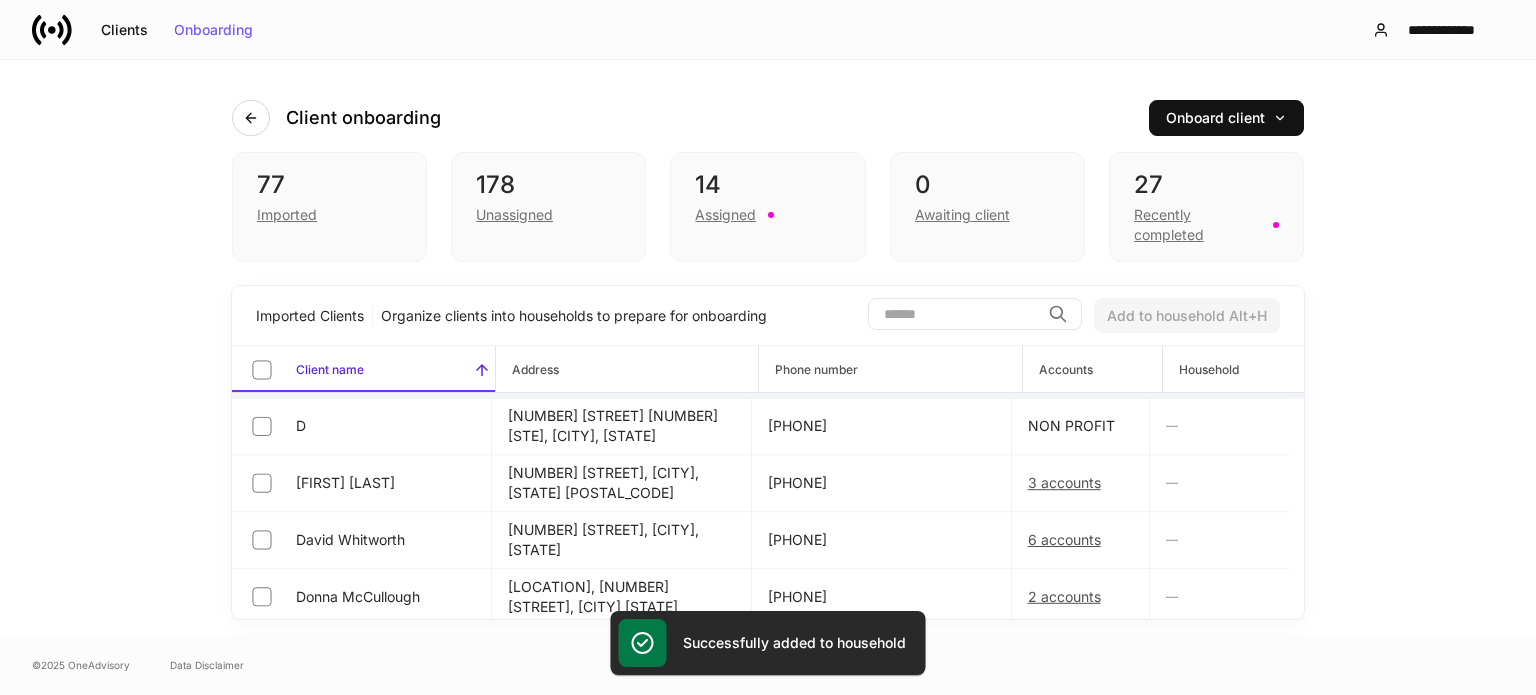 scroll, scrollTop: 200, scrollLeft: 0, axis: vertical 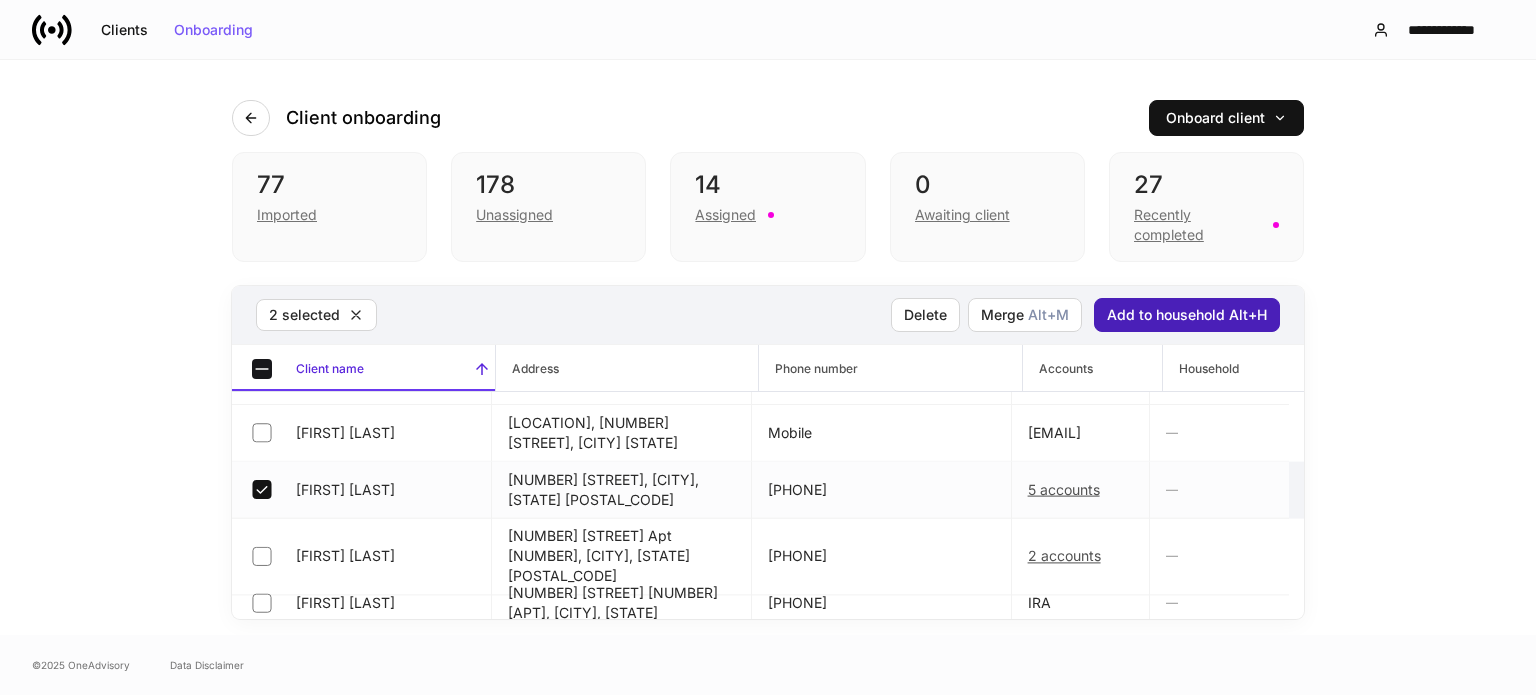 click on "Add to household Alt+H" at bounding box center (1187, 315) 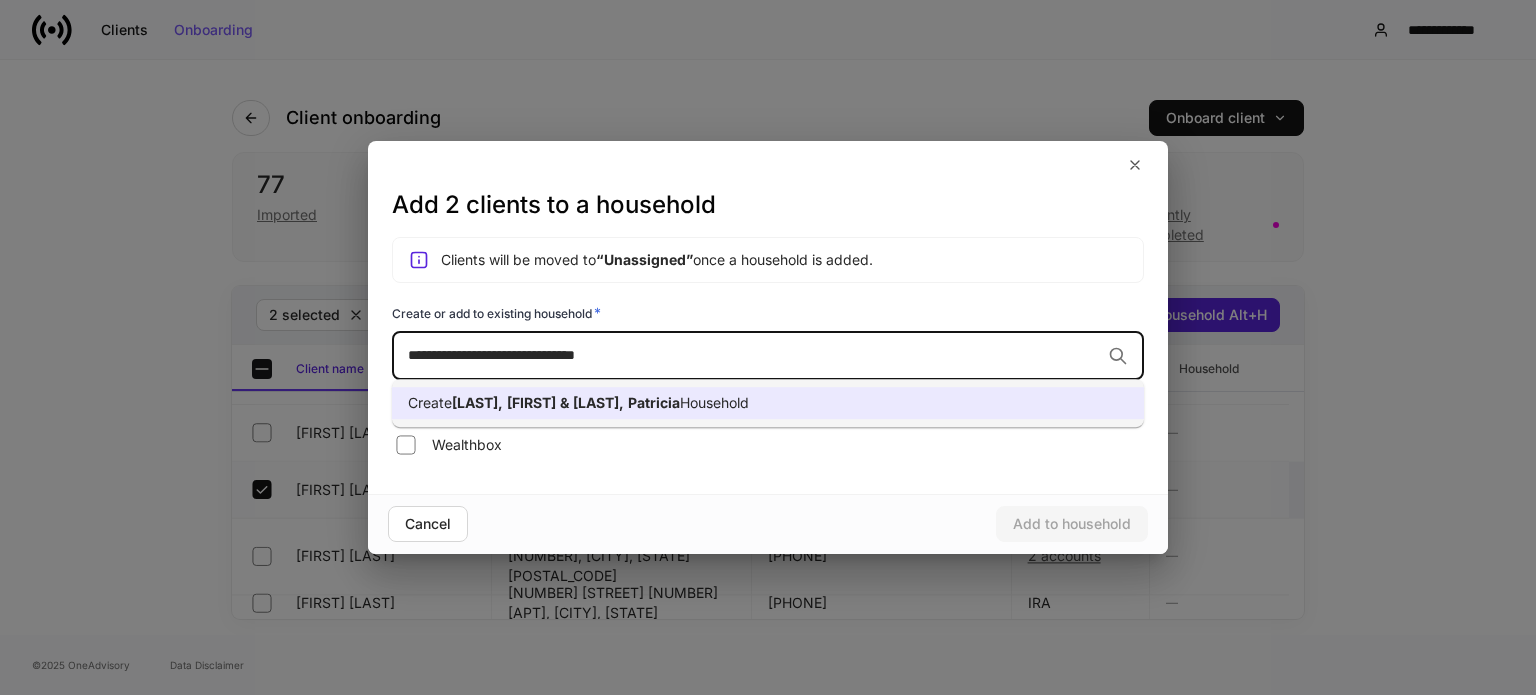 click on "&" at bounding box center (564, 402) 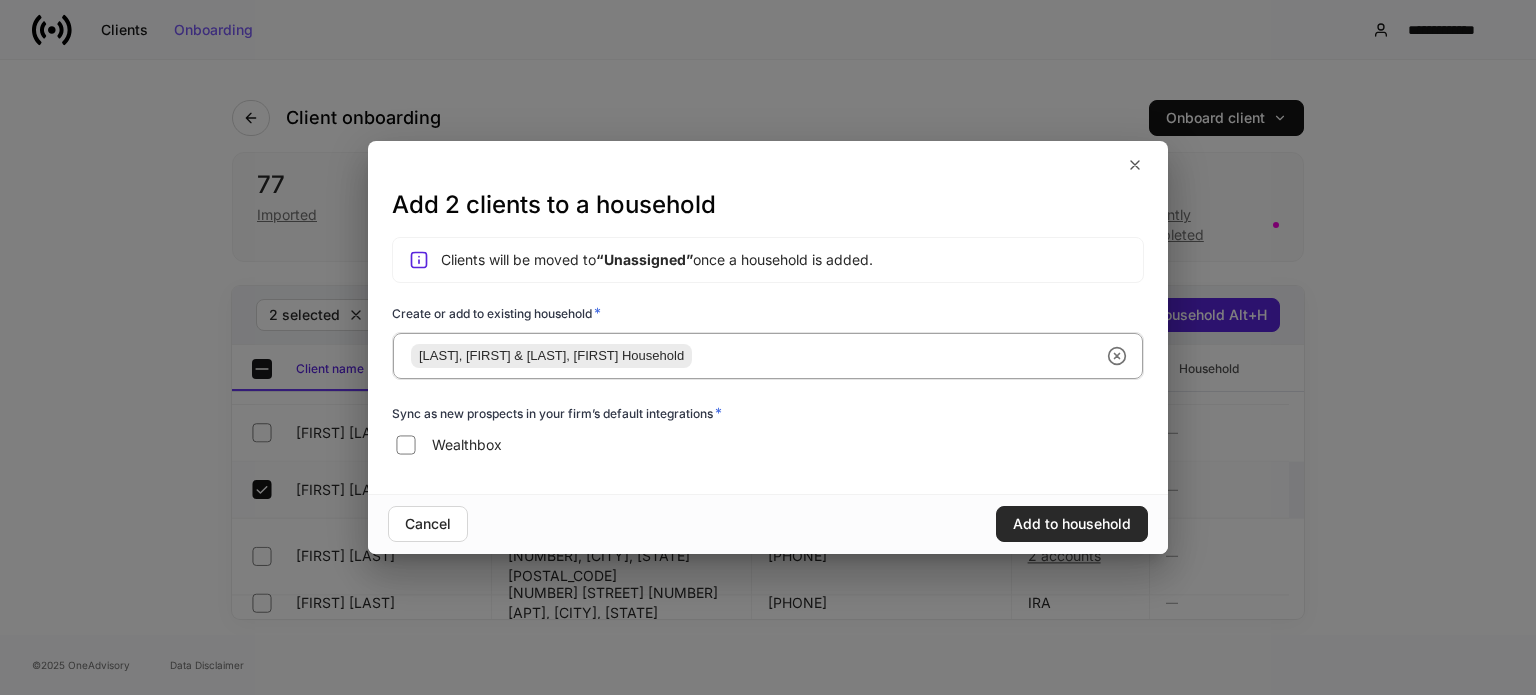 click on "Add to household" at bounding box center [1072, 524] 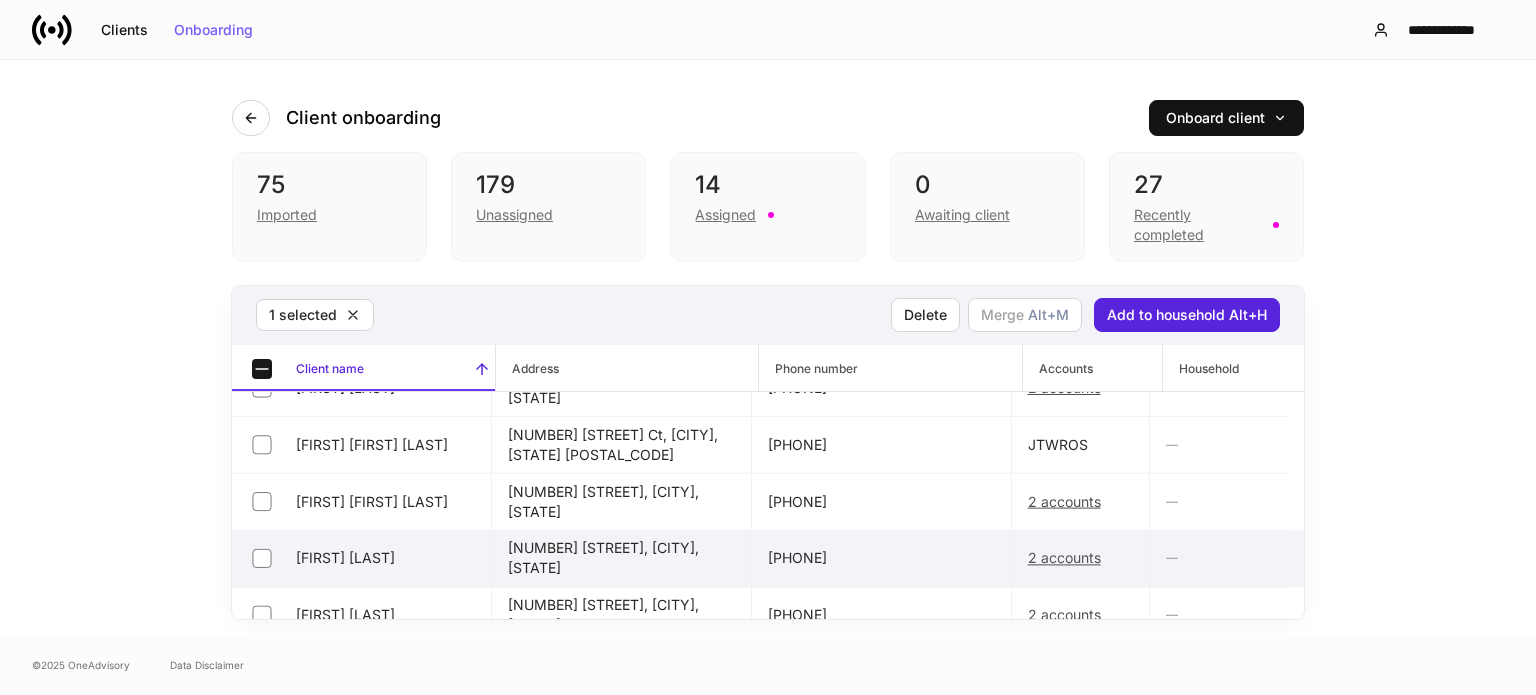 scroll, scrollTop: 2000, scrollLeft: 0, axis: vertical 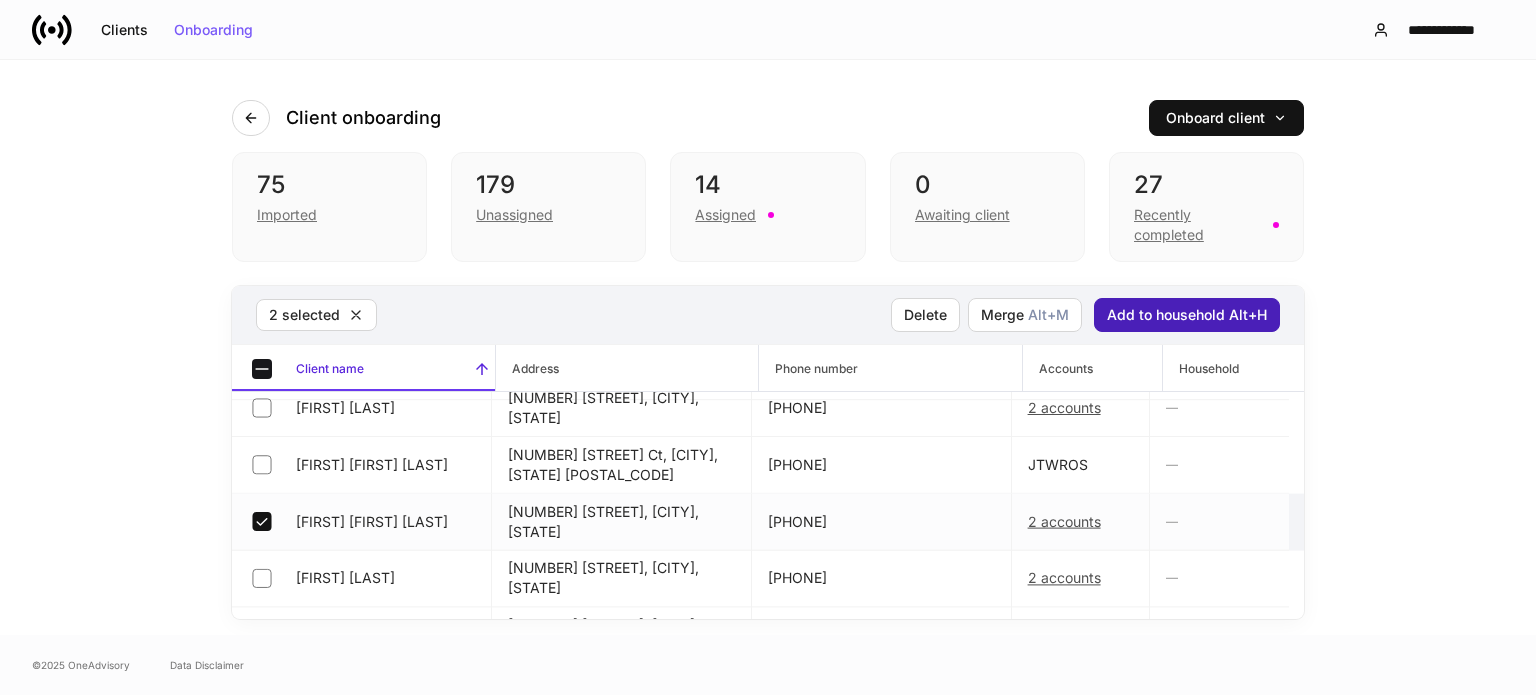 click on "Add to household Alt+H" at bounding box center [1187, 315] 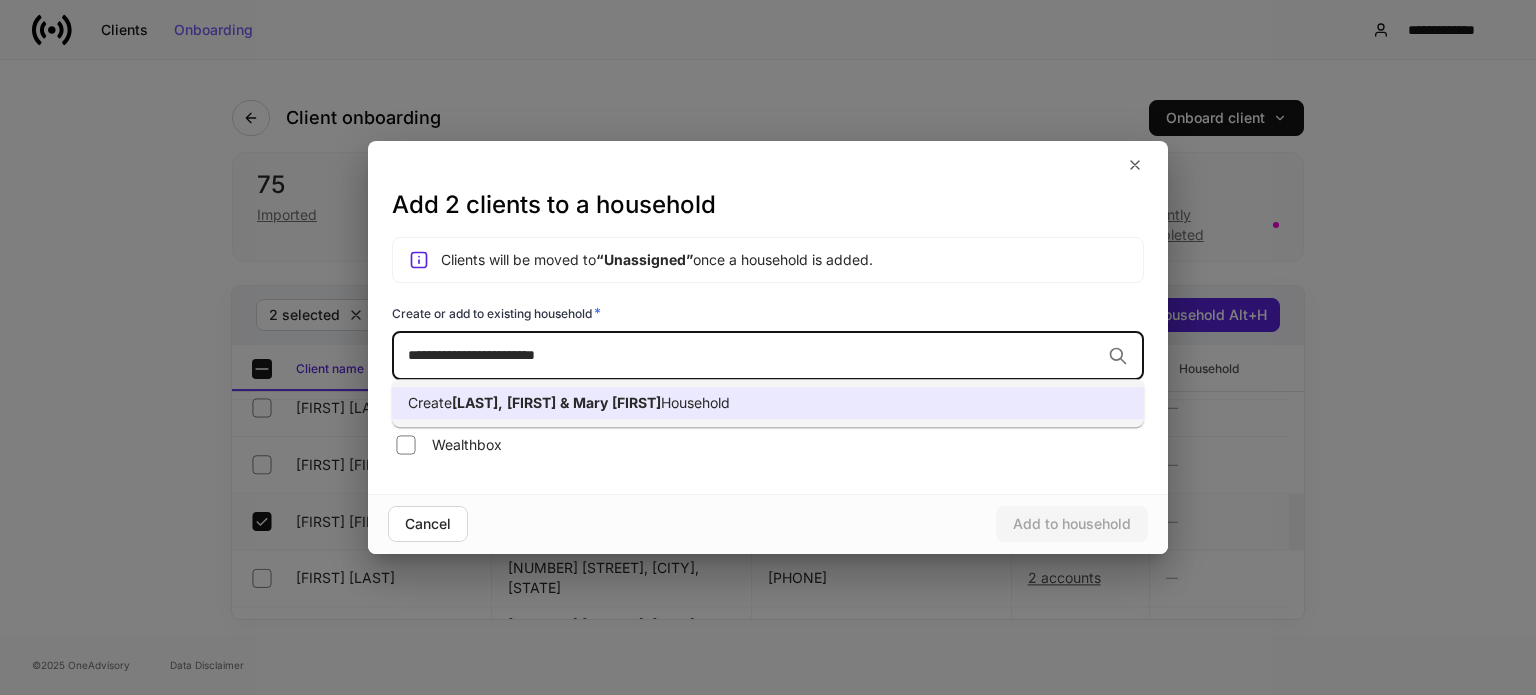 click on "Create  [LAST],   [FIRST]   &   [FIRST]  Household" at bounding box center [768, 403] 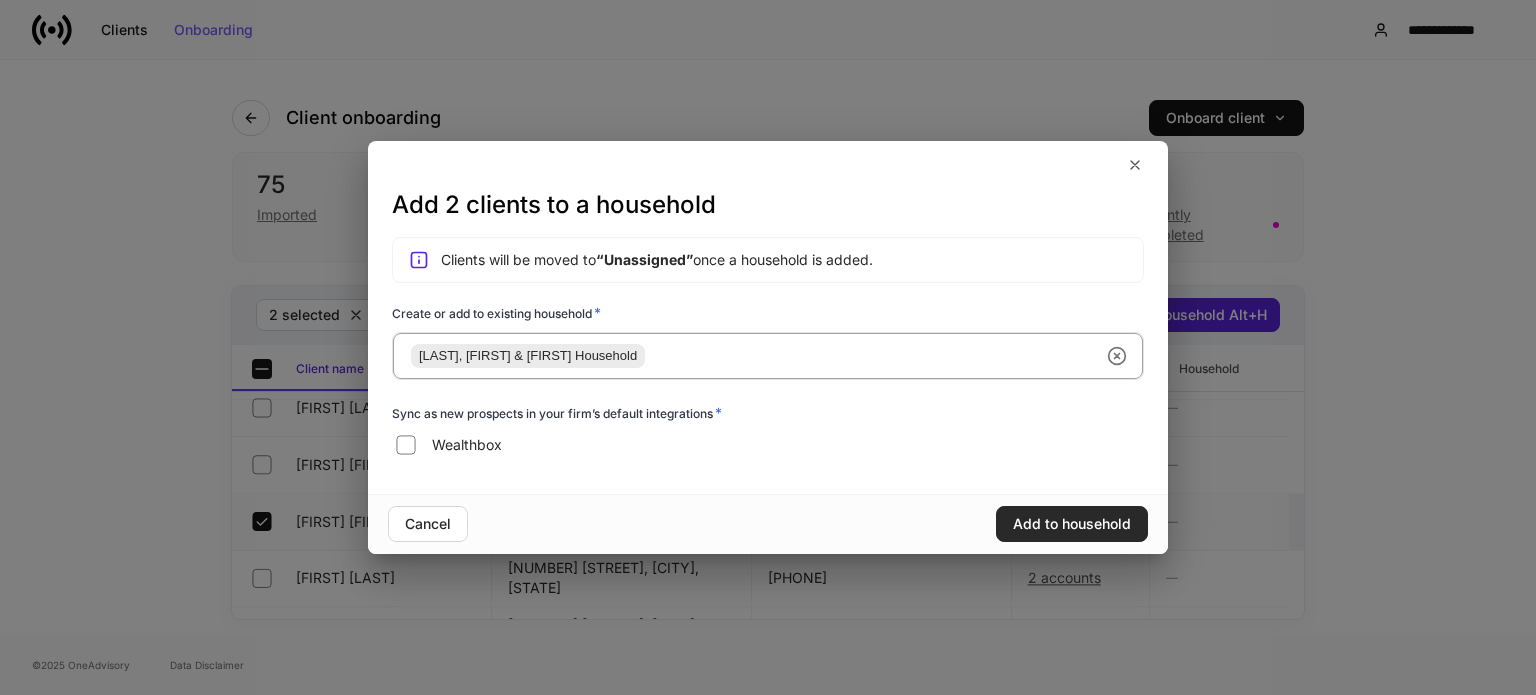 click on "Add to household" at bounding box center [1072, 524] 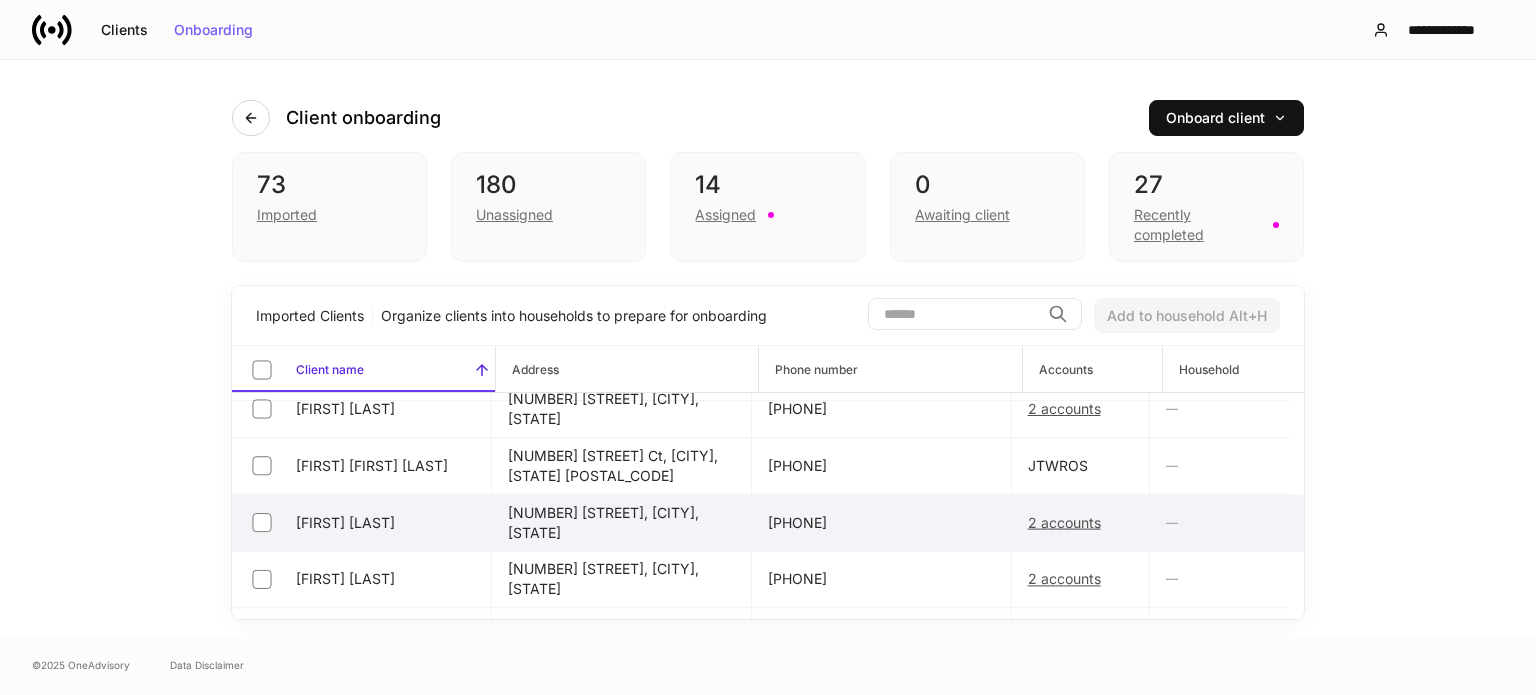 click on "[FIRST] [LAST]" at bounding box center [361, 523] 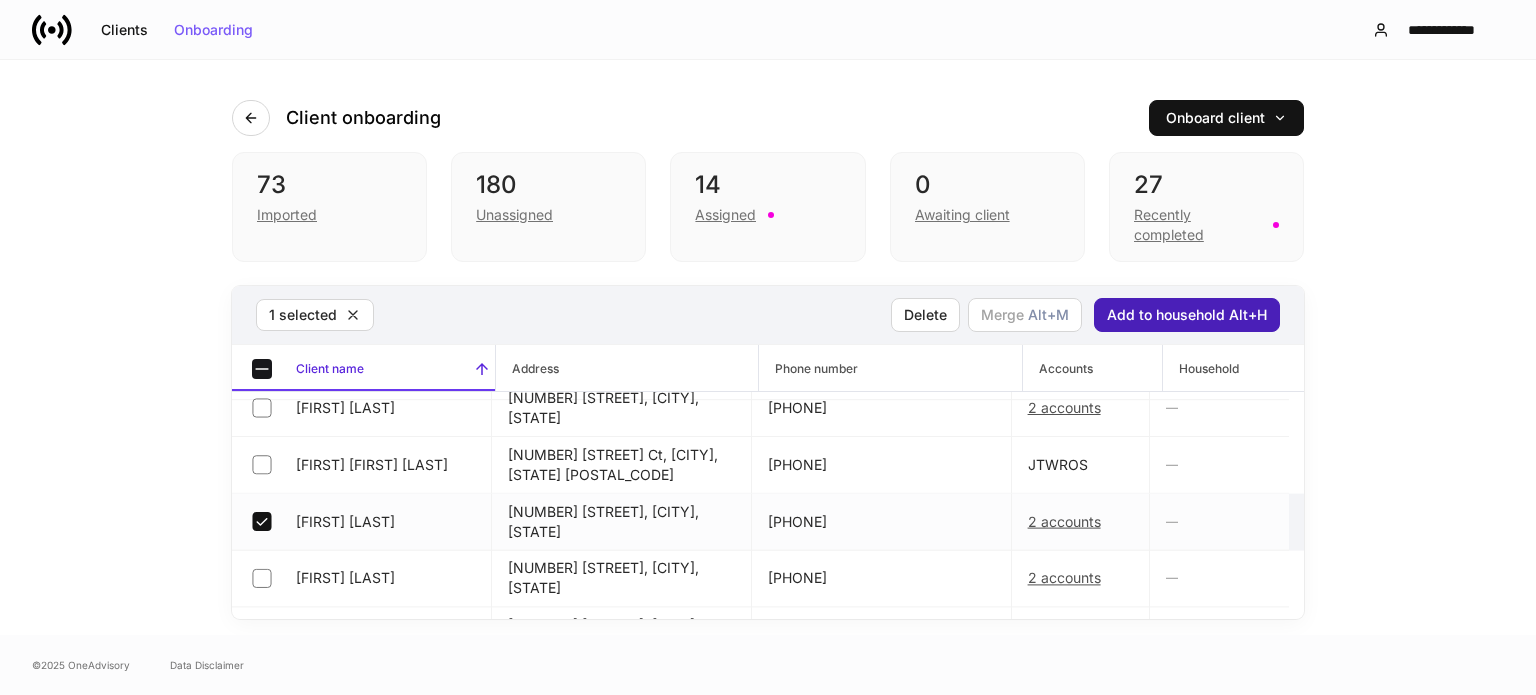 click on "Add to household Alt+H" at bounding box center (1187, 315) 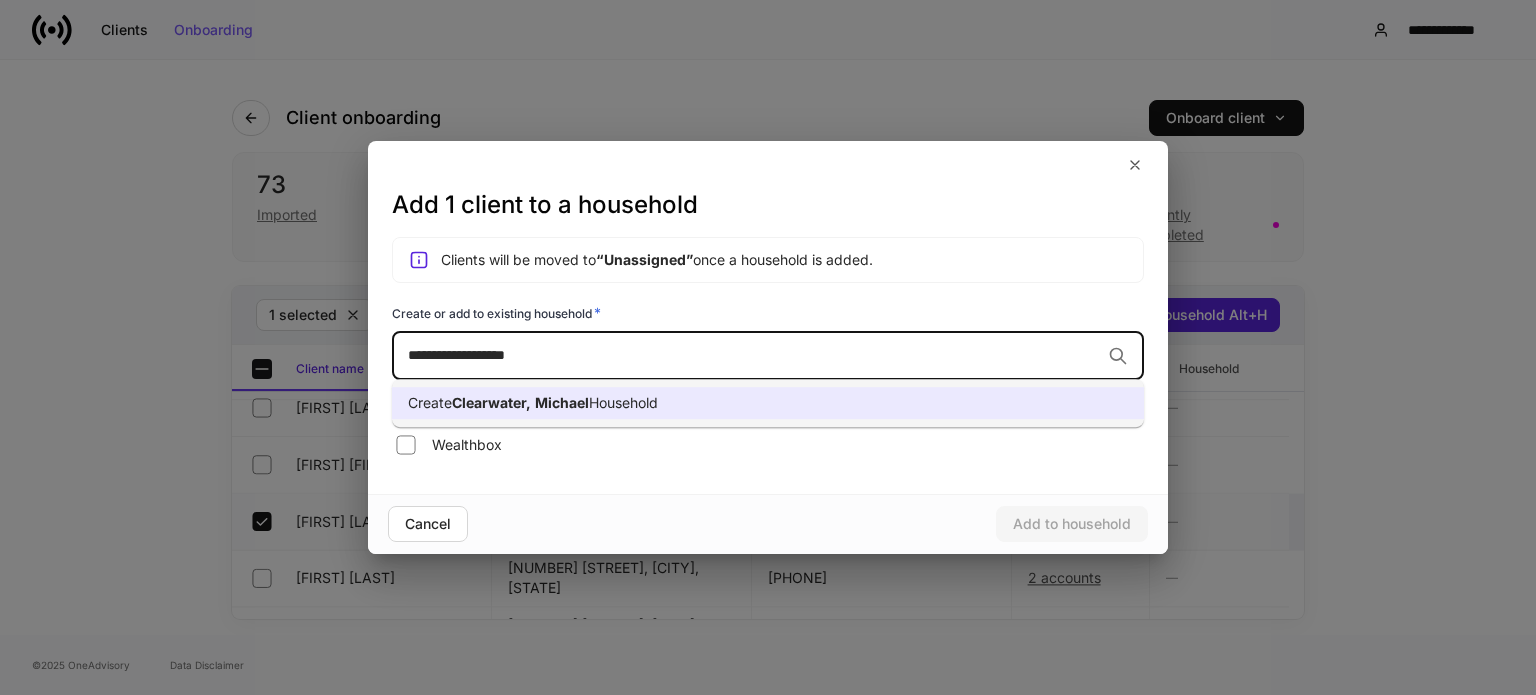 click on "Household" at bounding box center (623, 402) 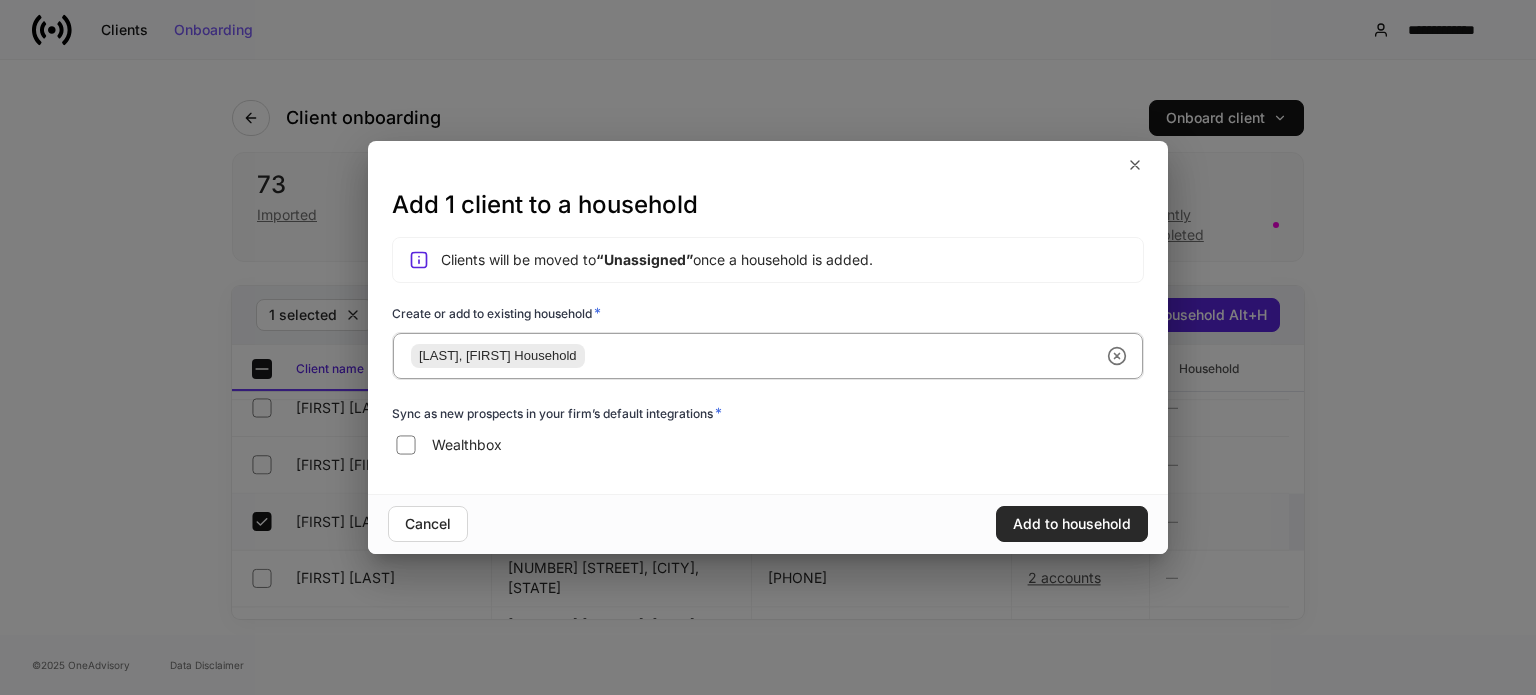 click on "Add to household" at bounding box center (1072, 524) 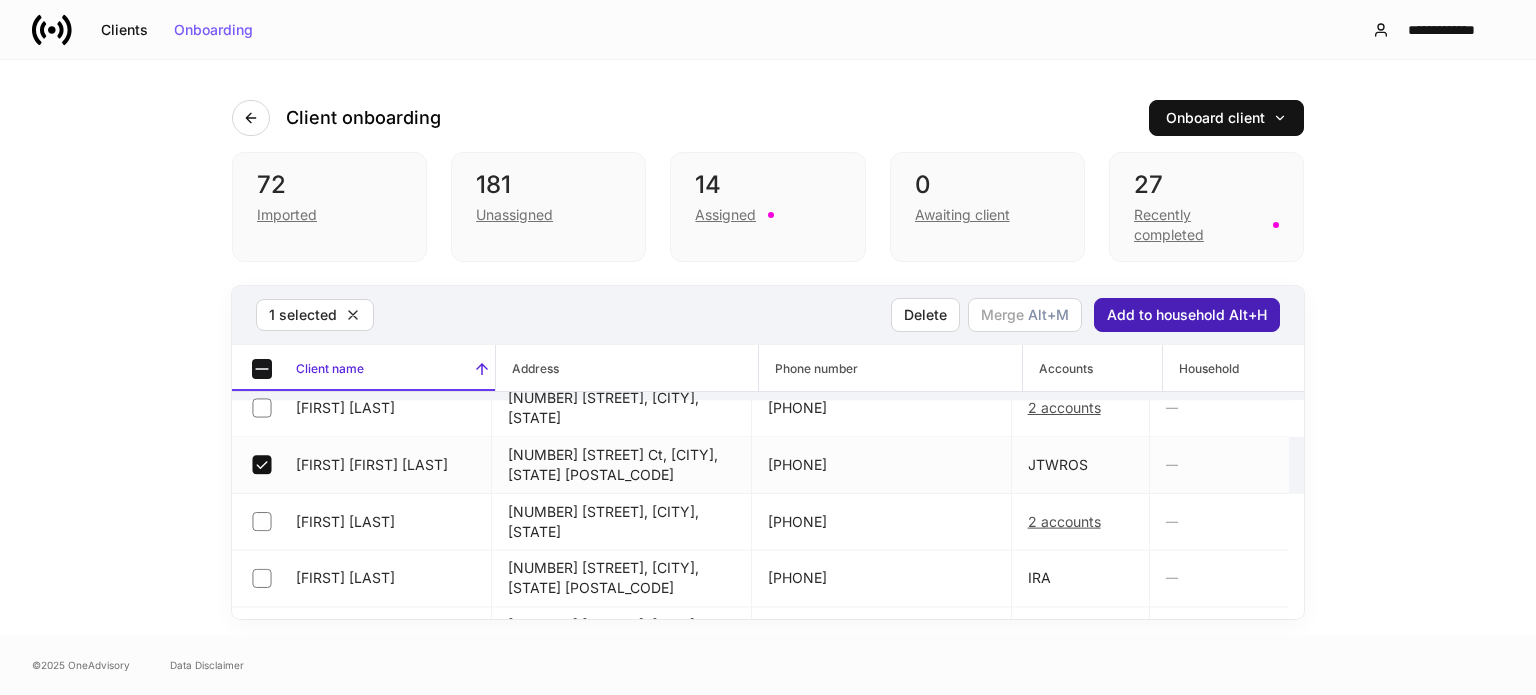 click on "Add to household Alt+H" at bounding box center (1187, 315) 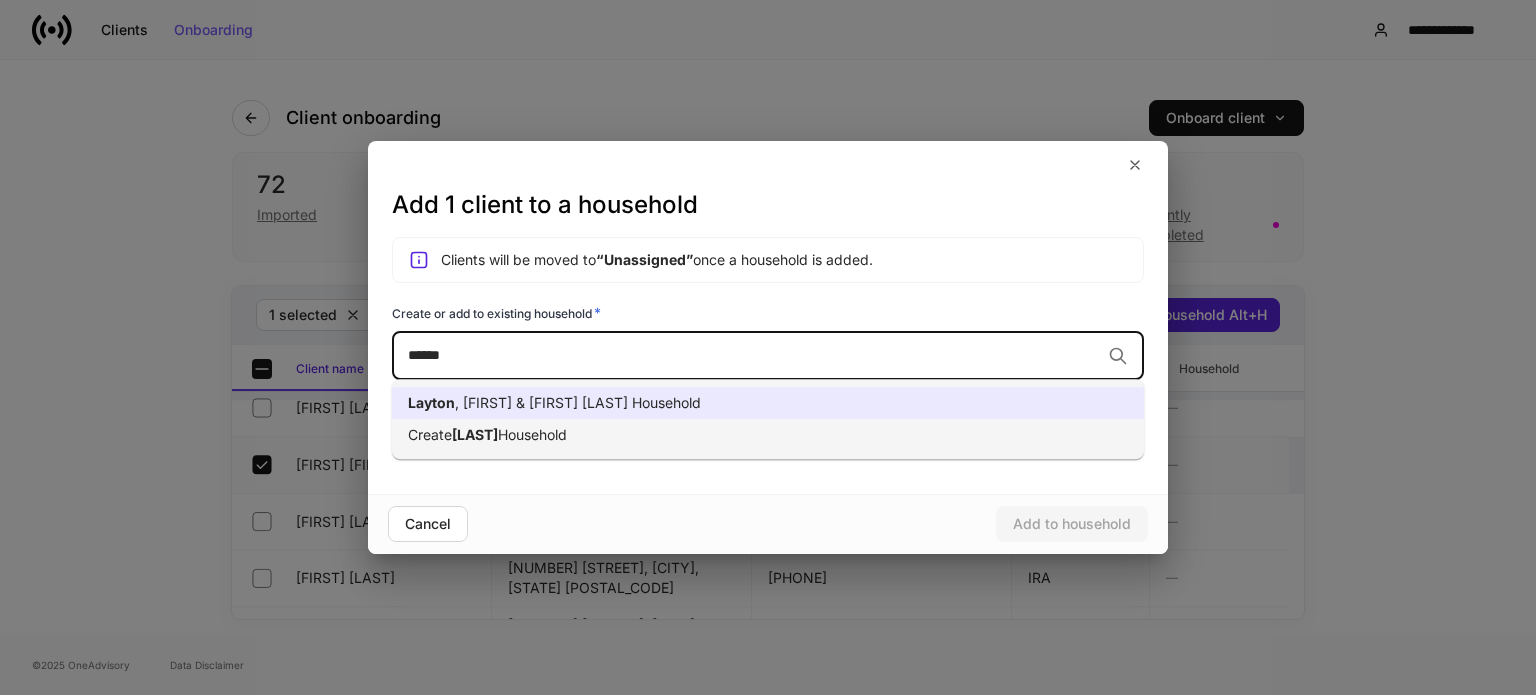 click on "[STREET], [FIRST] & [FIRST] [LAST] Household" at bounding box center [768, 403] 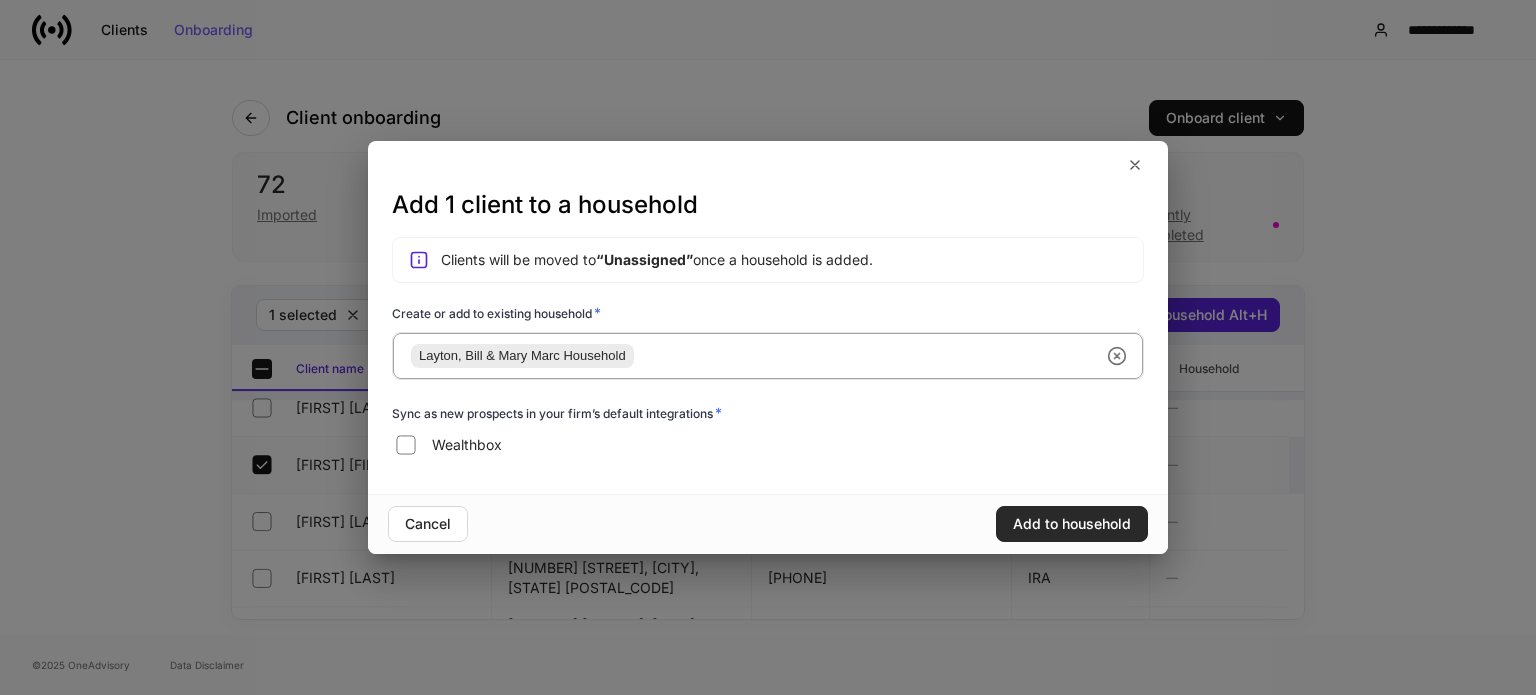click on "Add to household" at bounding box center [1072, 524] 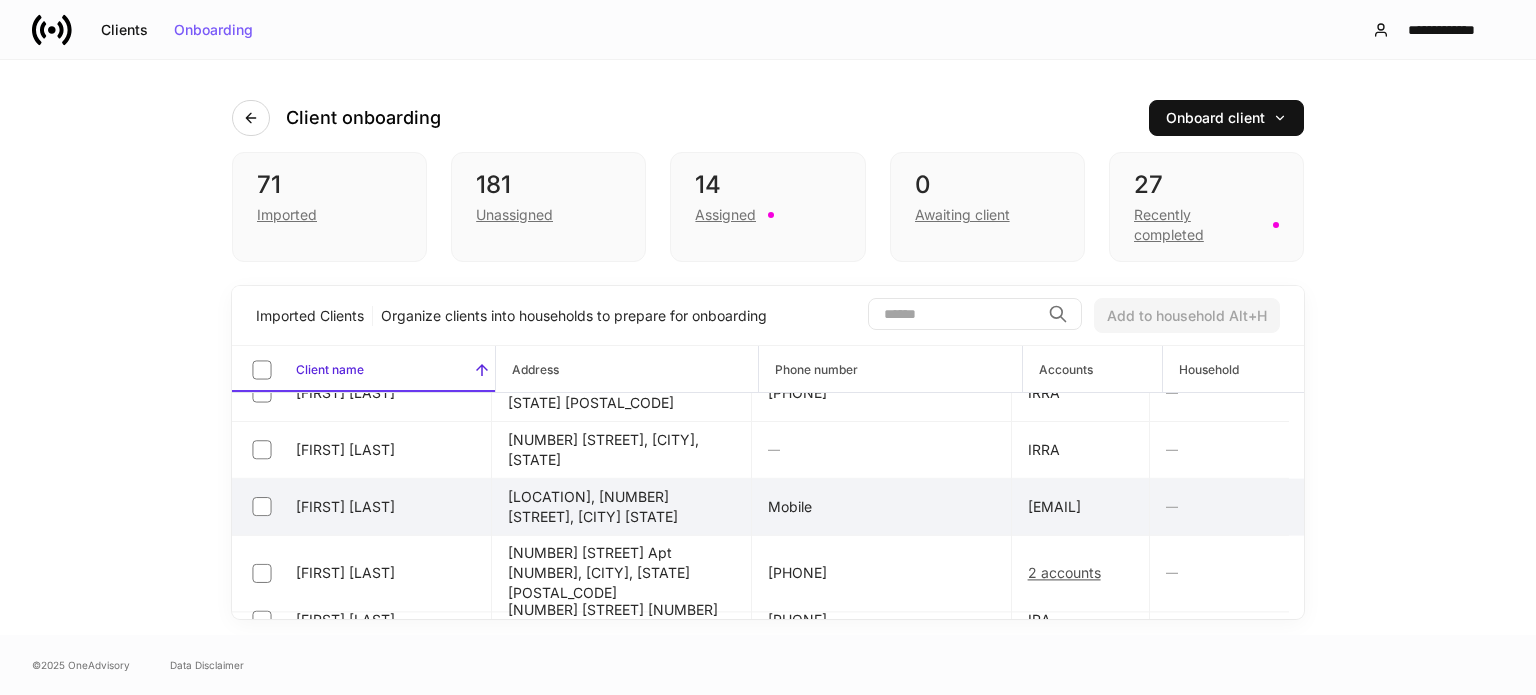 scroll, scrollTop: 2200, scrollLeft: 0, axis: vertical 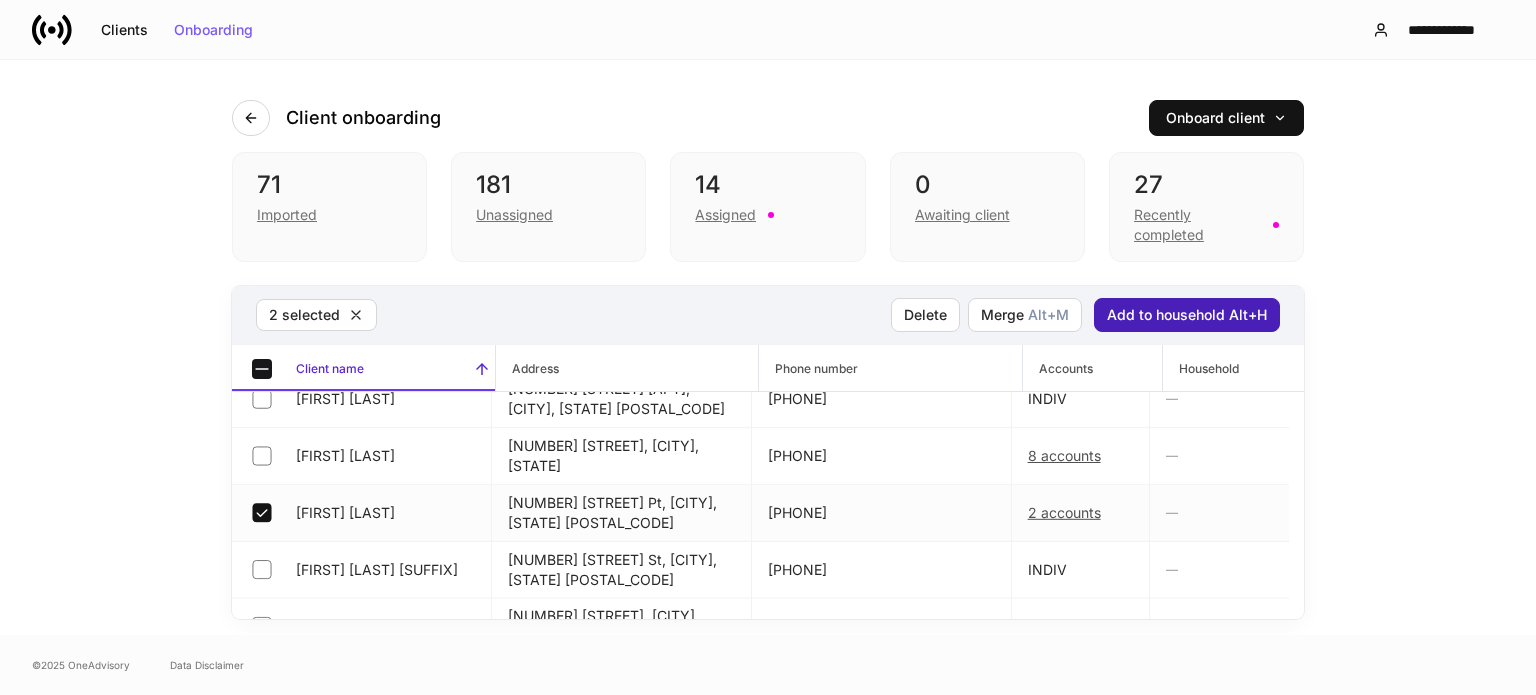click on "Add to household Alt+H" at bounding box center (1187, 315) 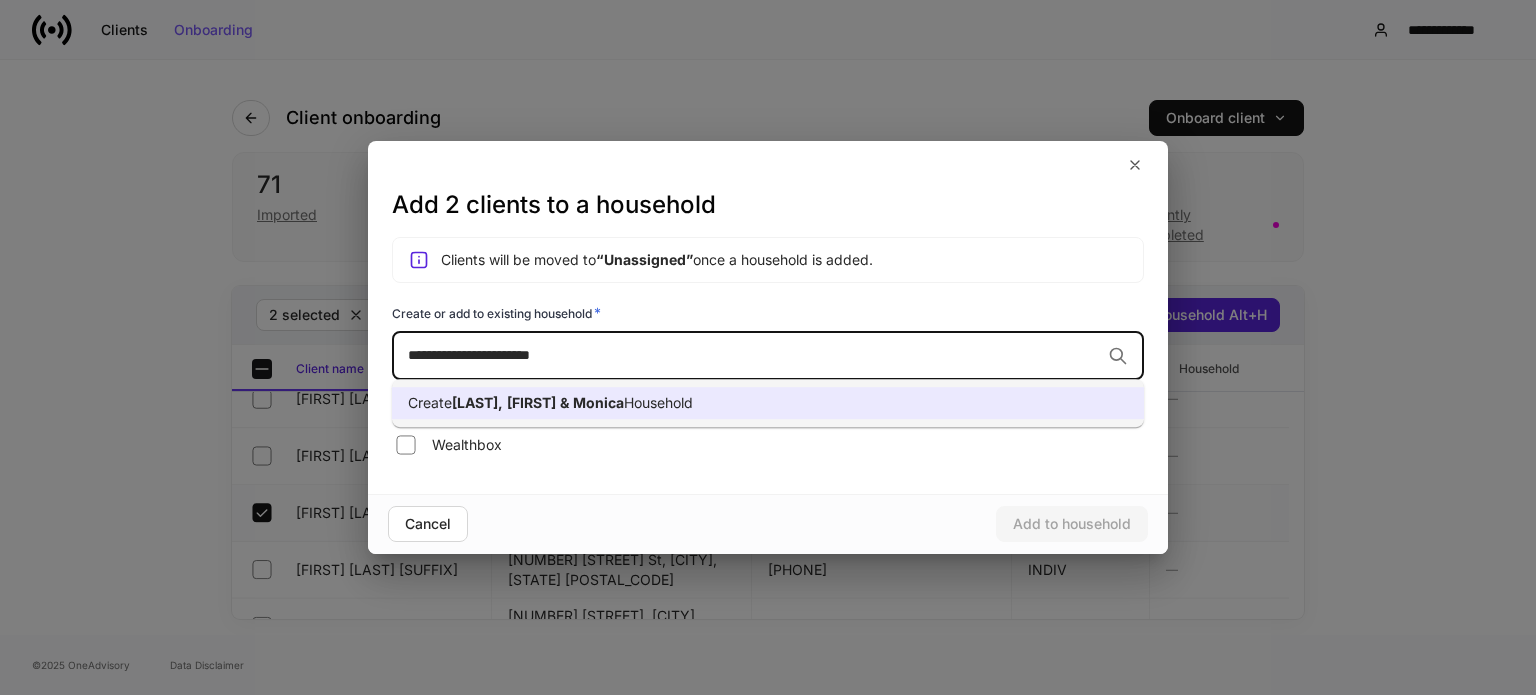 click on "Create  [LAST],   [FIRST]   &   [FIRST]  Household" at bounding box center [768, 403] 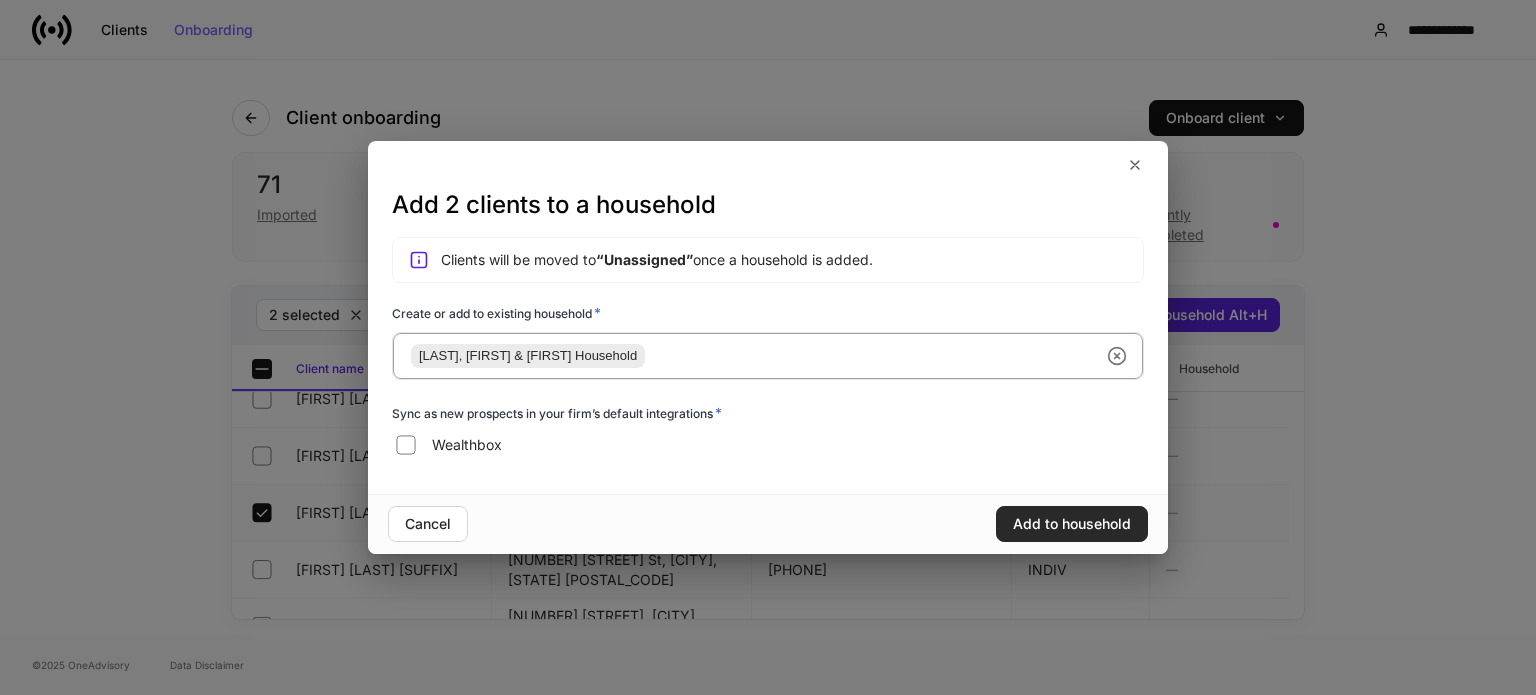 click on "Add to household" at bounding box center [1072, 524] 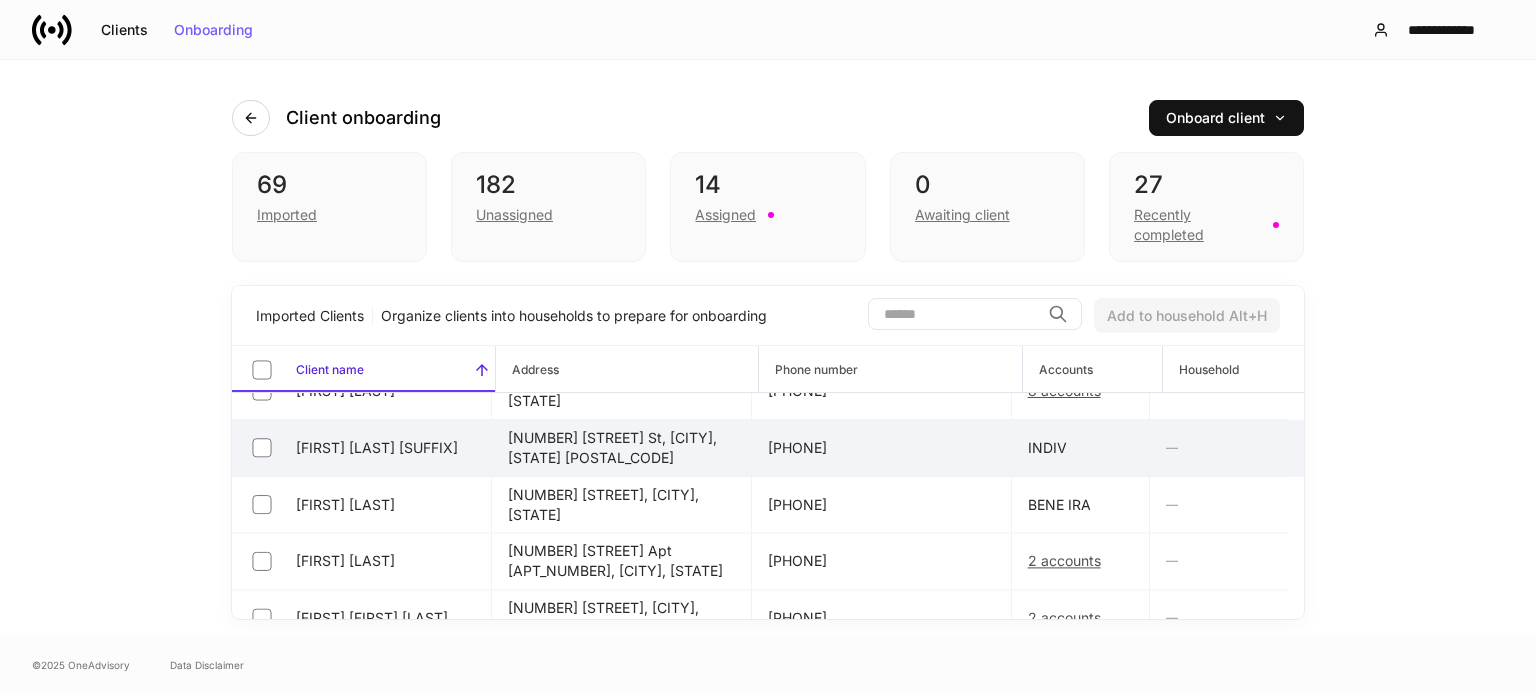 scroll, scrollTop: 1200, scrollLeft: 0, axis: vertical 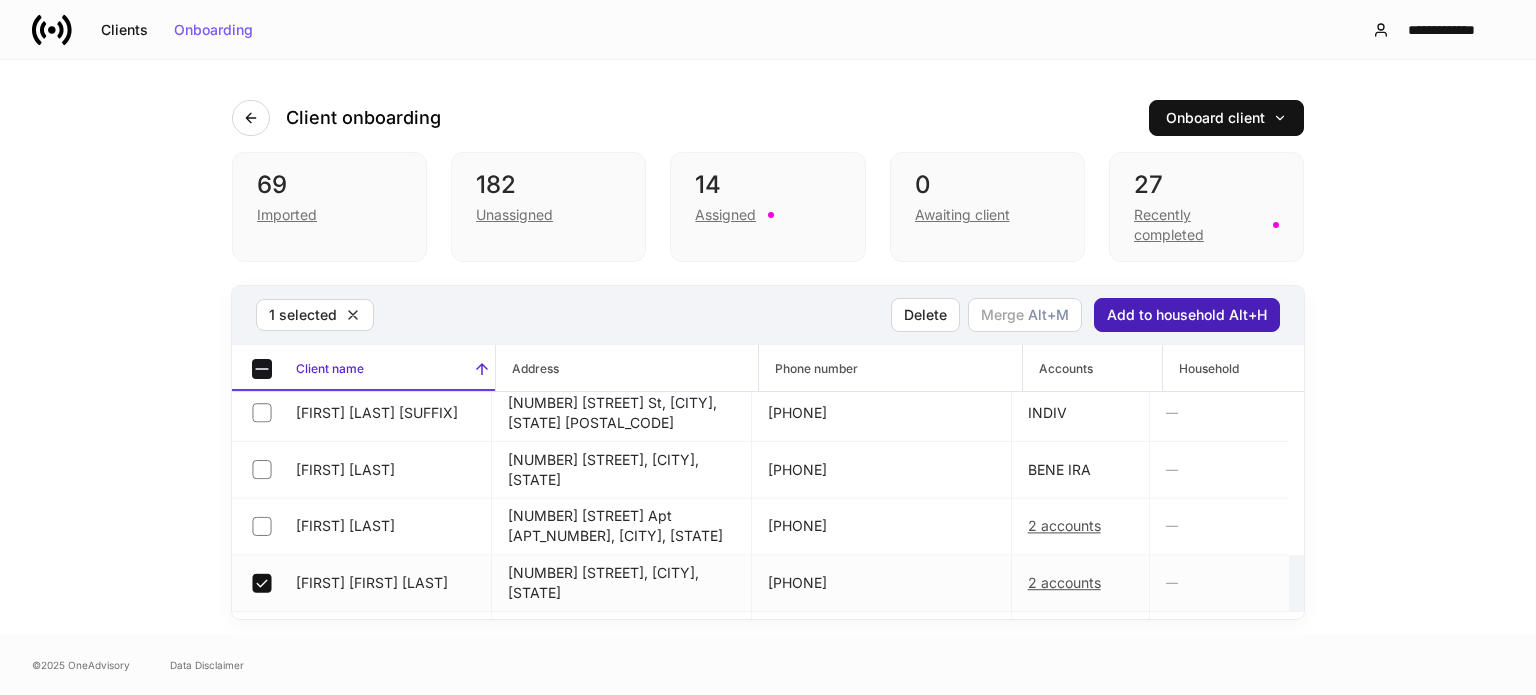 click on "Add to household Alt+H" at bounding box center (1187, 315) 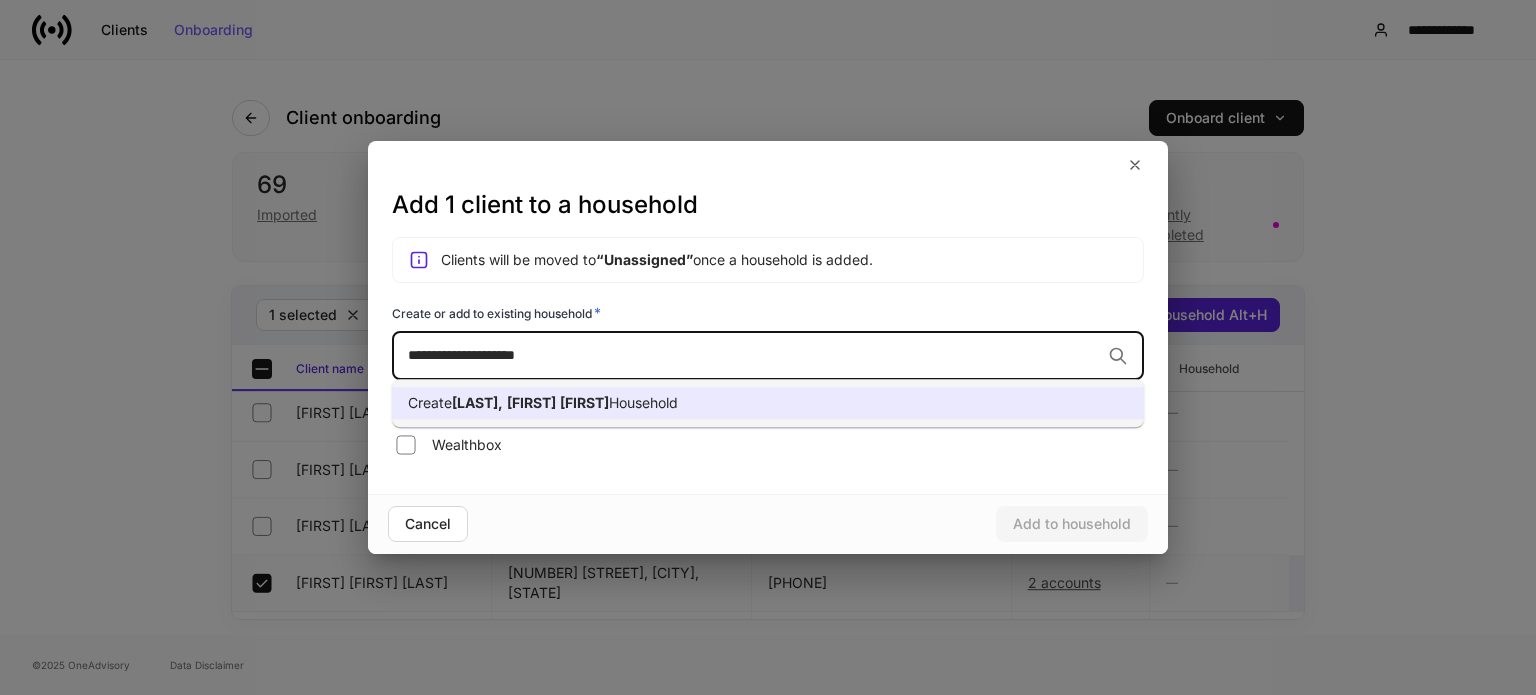 click on "Create  [LAST],   [FIRST]  [MIDDLE]  Household" at bounding box center [768, 403] 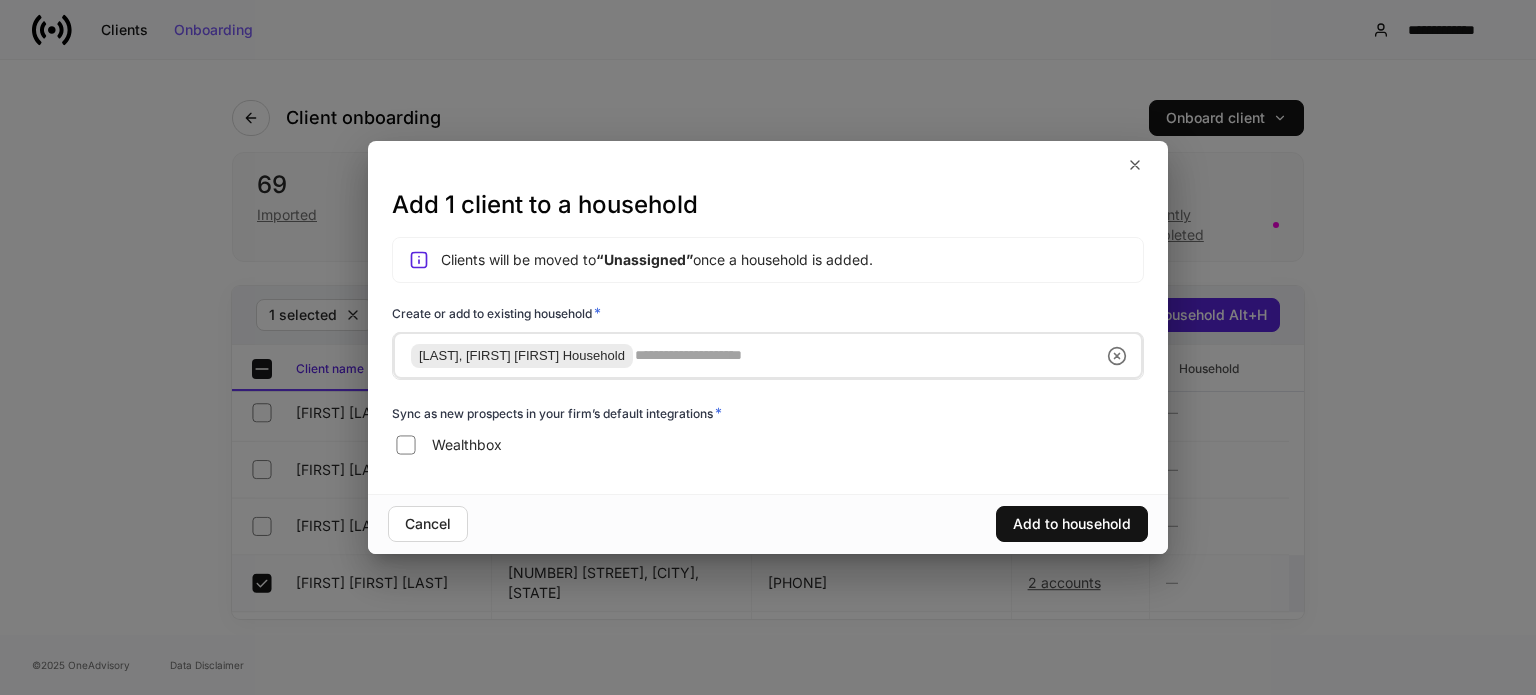 type 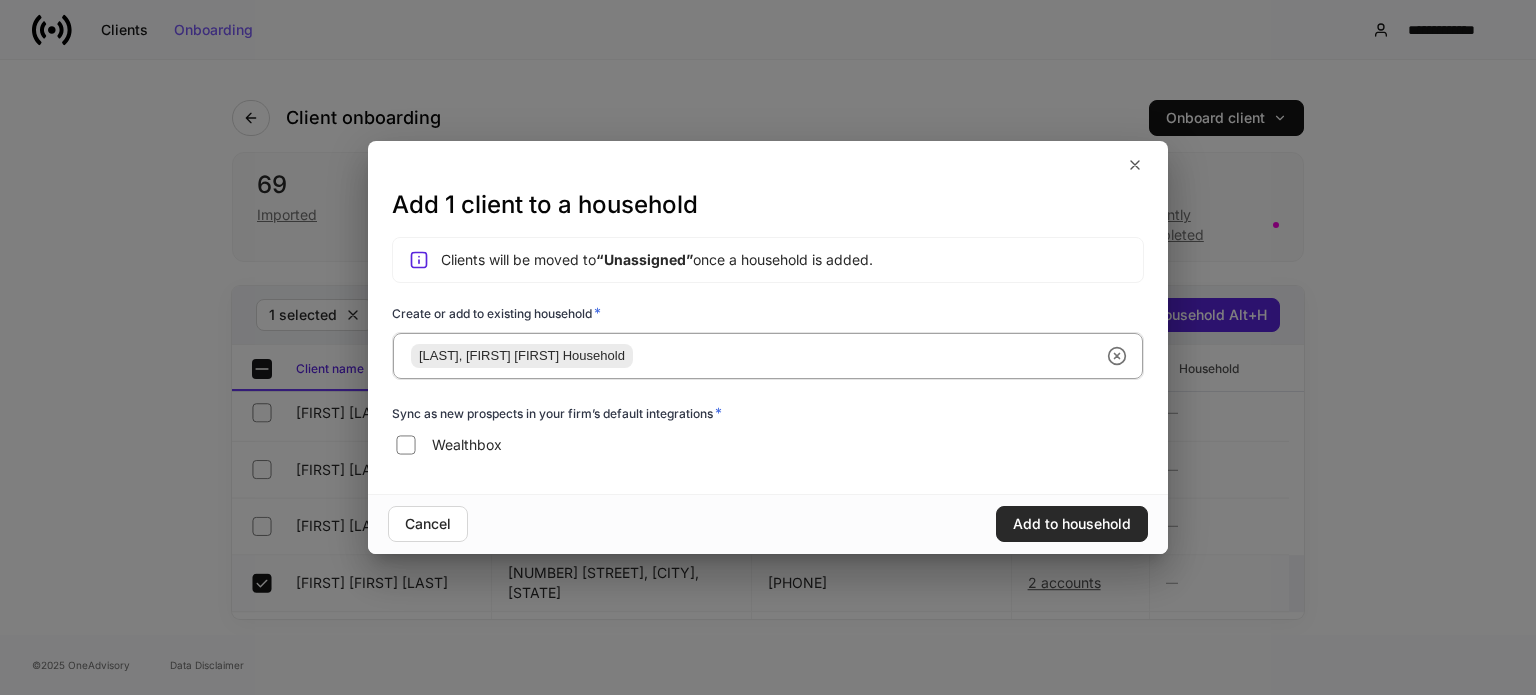 click on "Add to household" at bounding box center [1072, 524] 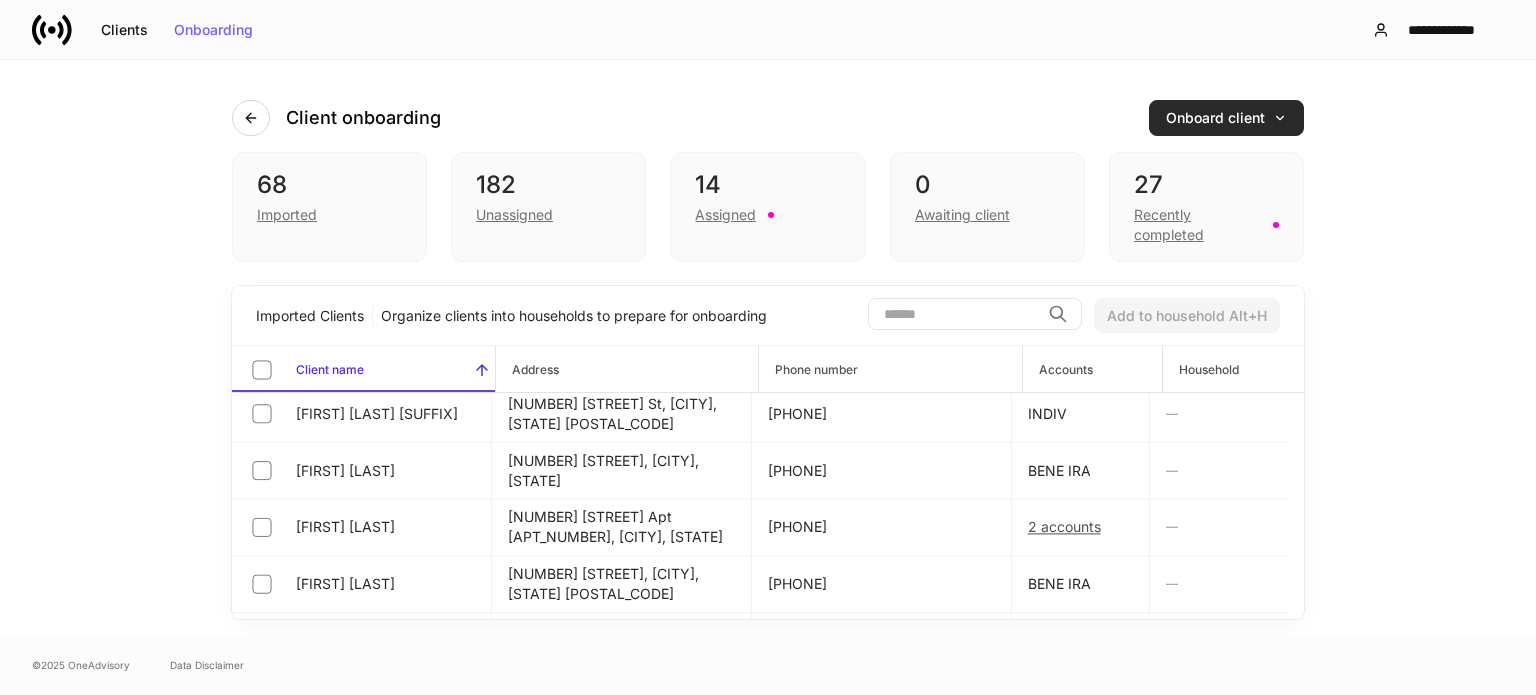 click 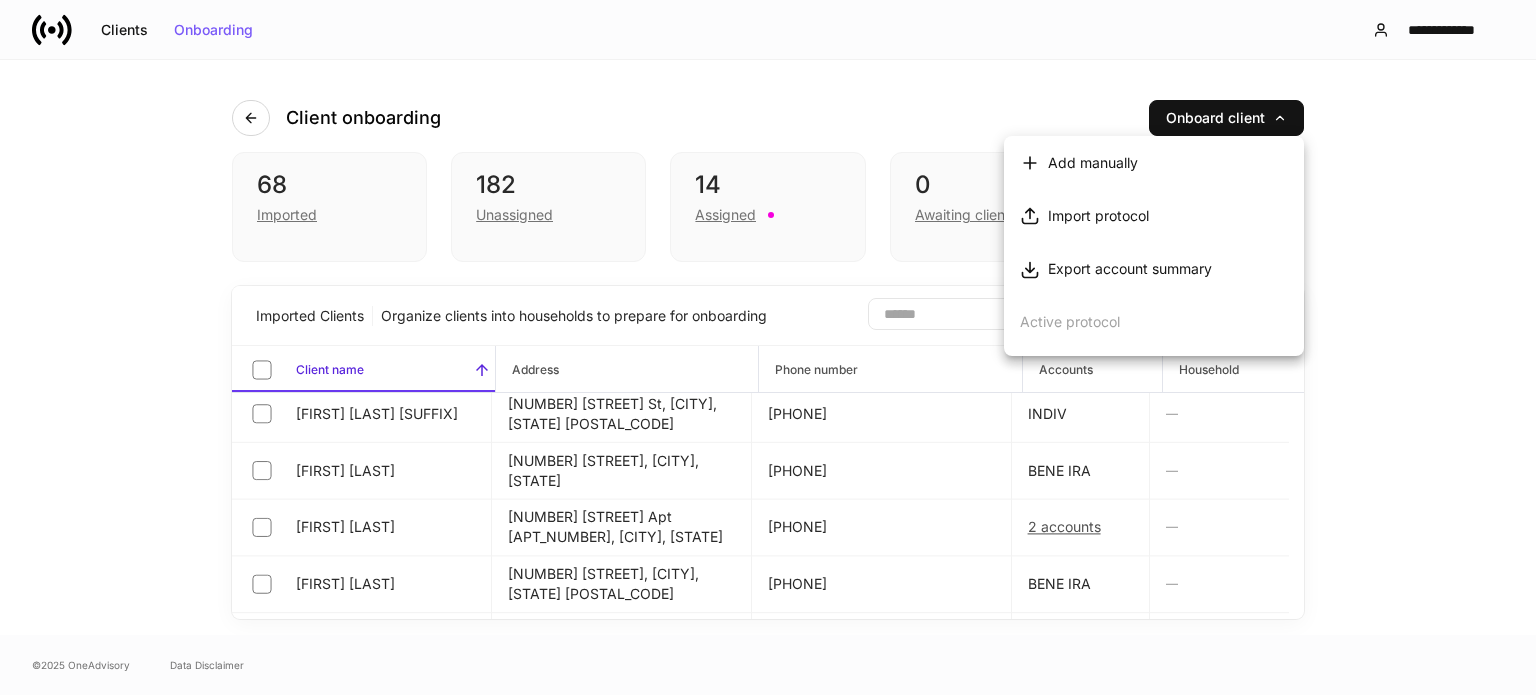 click on "Export account summary" at bounding box center [1130, 269] 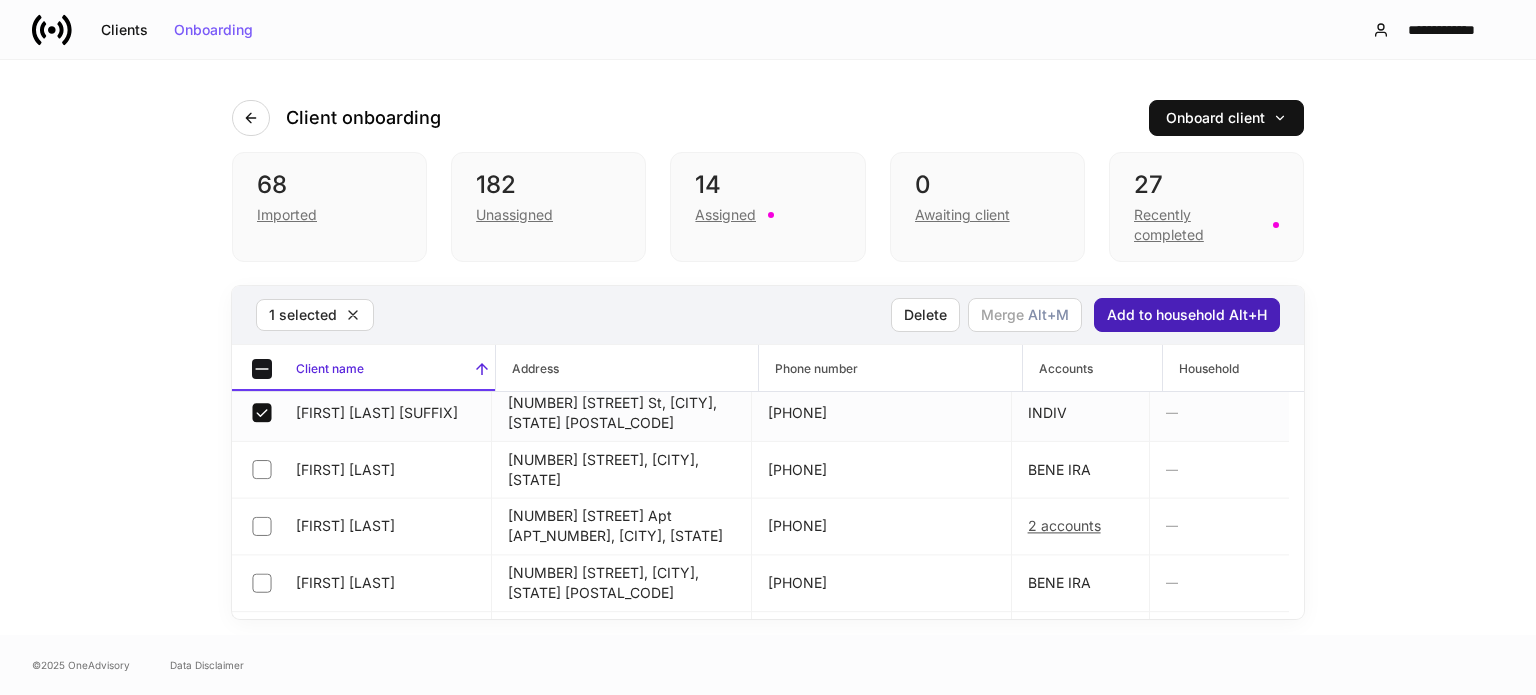 click on "Add to household Alt+H" at bounding box center [1187, 315] 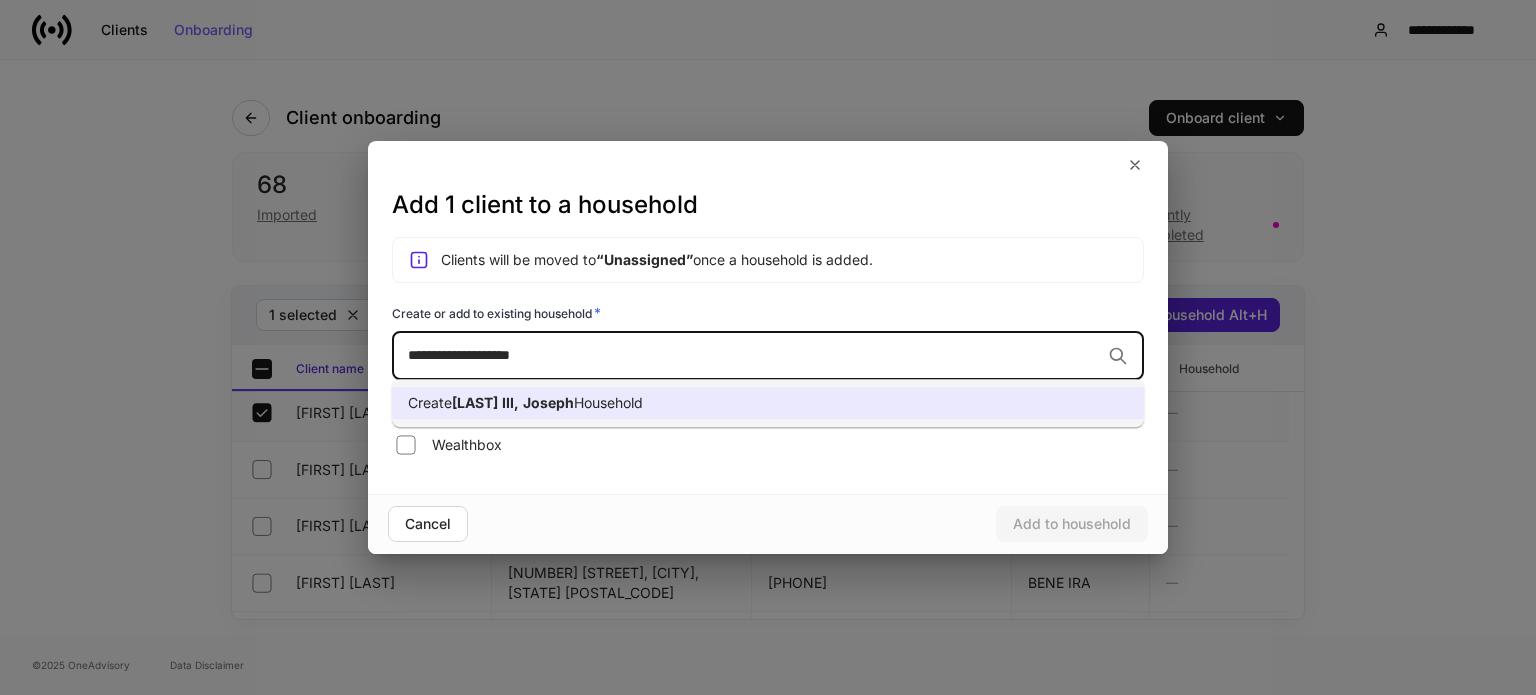click on "Create  [LAST] [SUFFIX],   [FIRST]  Household" at bounding box center [768, 403] 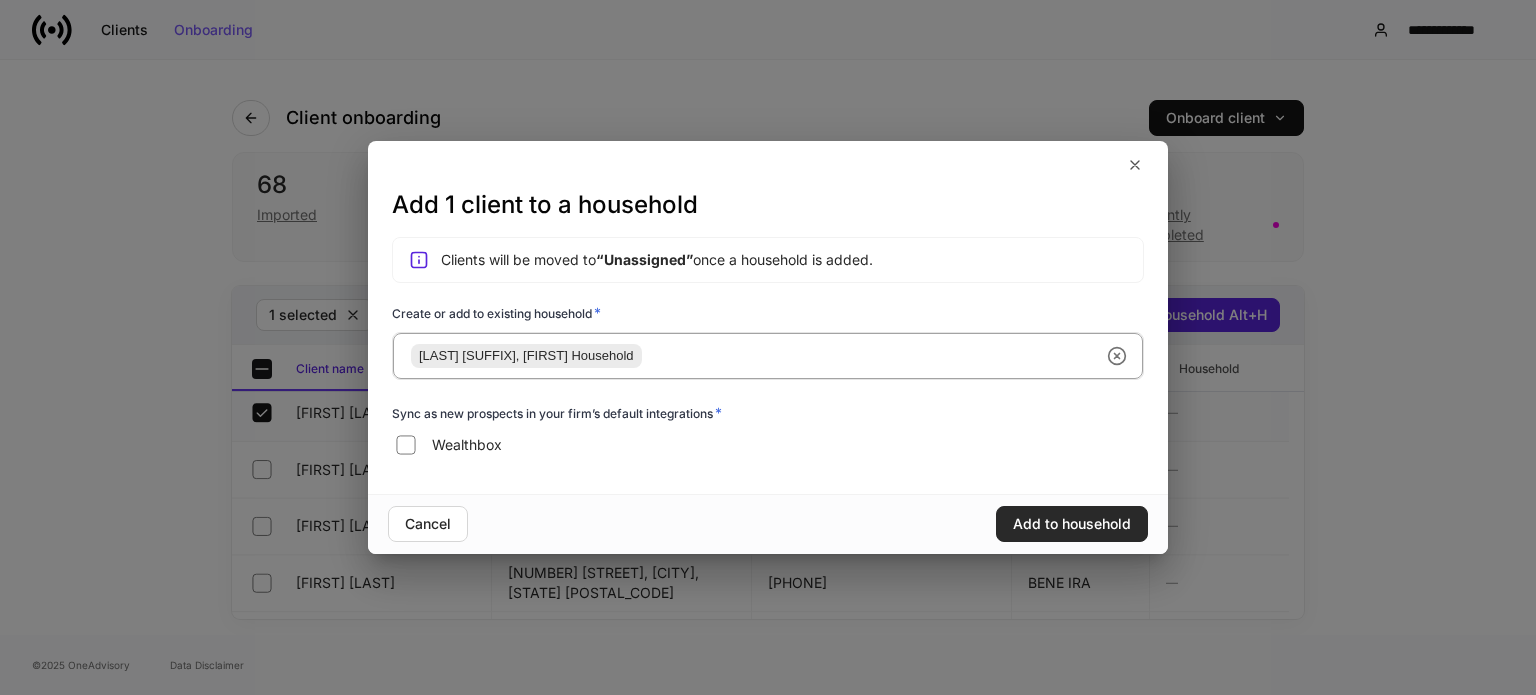 click on "Add to household" at bounding box center (1072, 524) 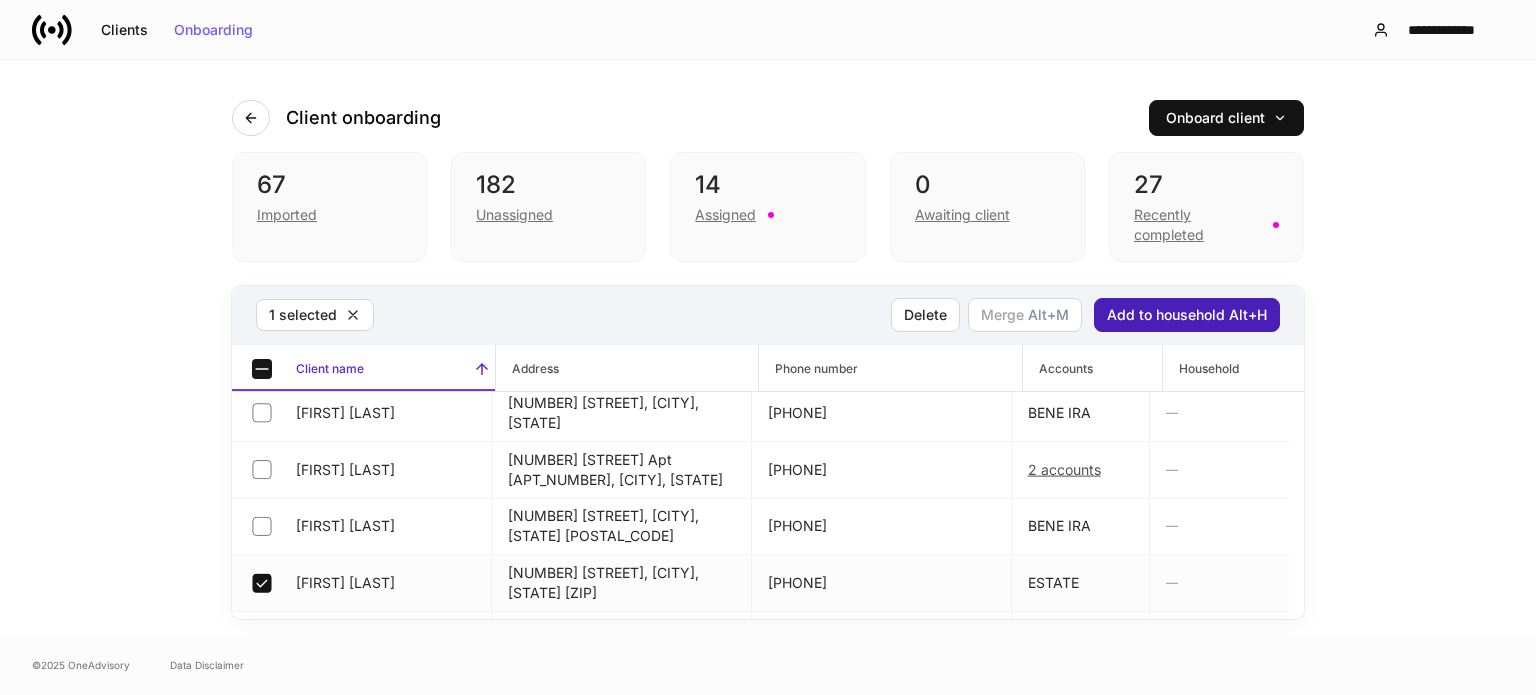 click on "Add to household Alt+H" at bounding box center [1187, 315] 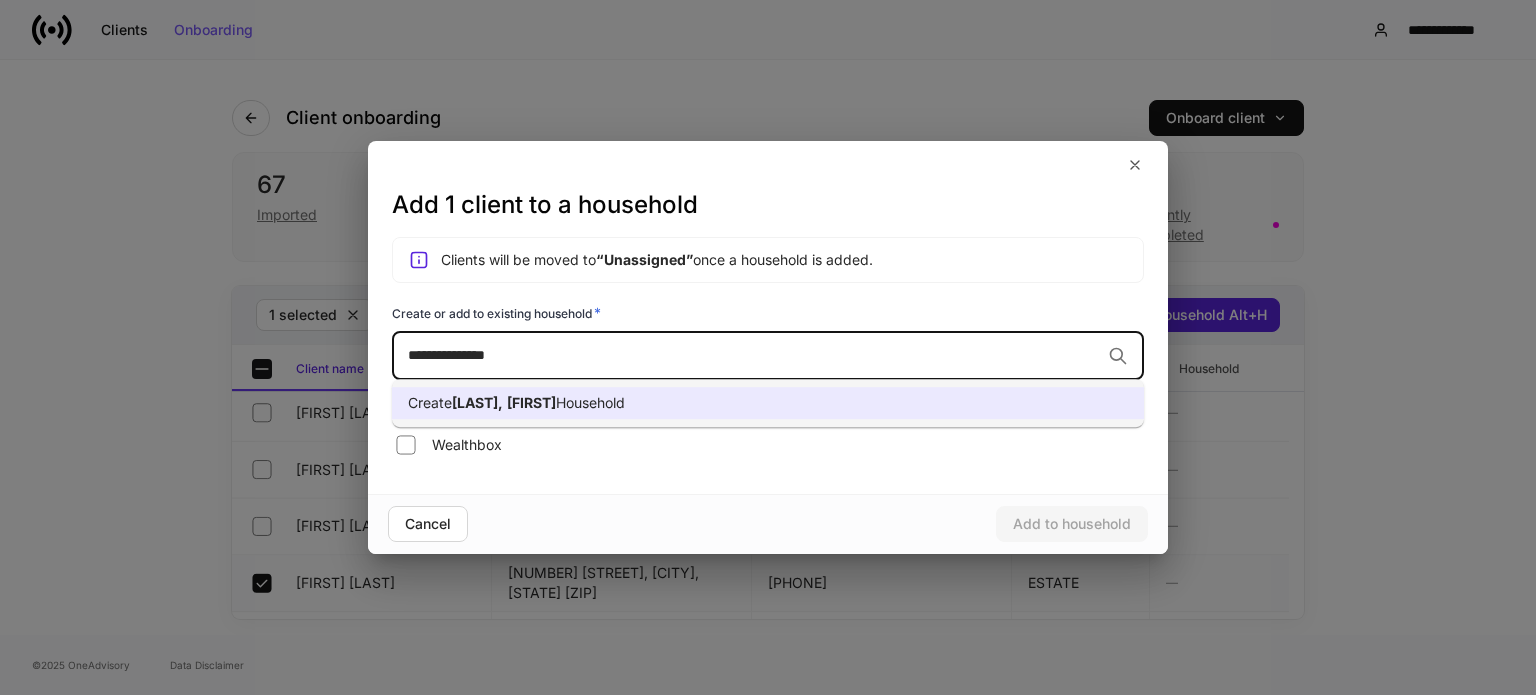 click on "[LAST]," at bounding box center [477, 402] 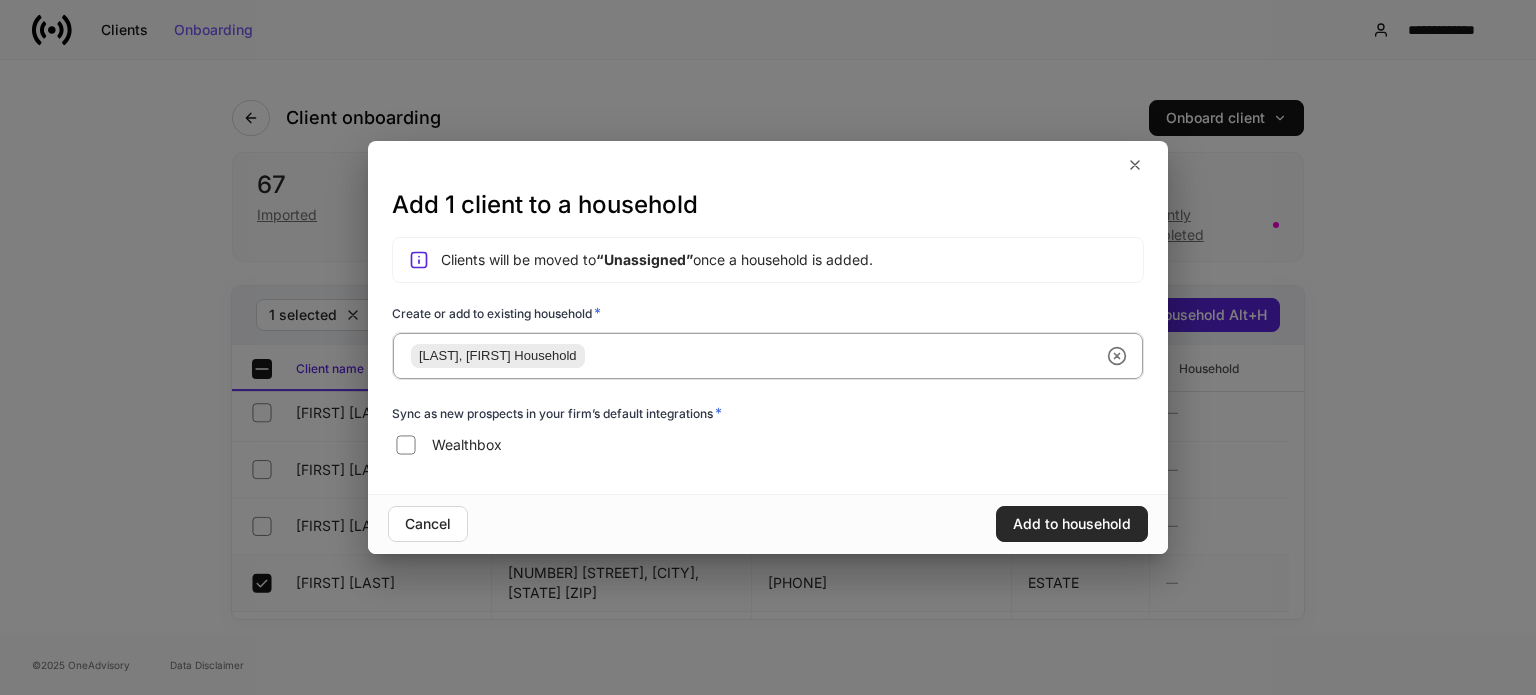 click on "Add to household" at bounding box center (1072, 524) 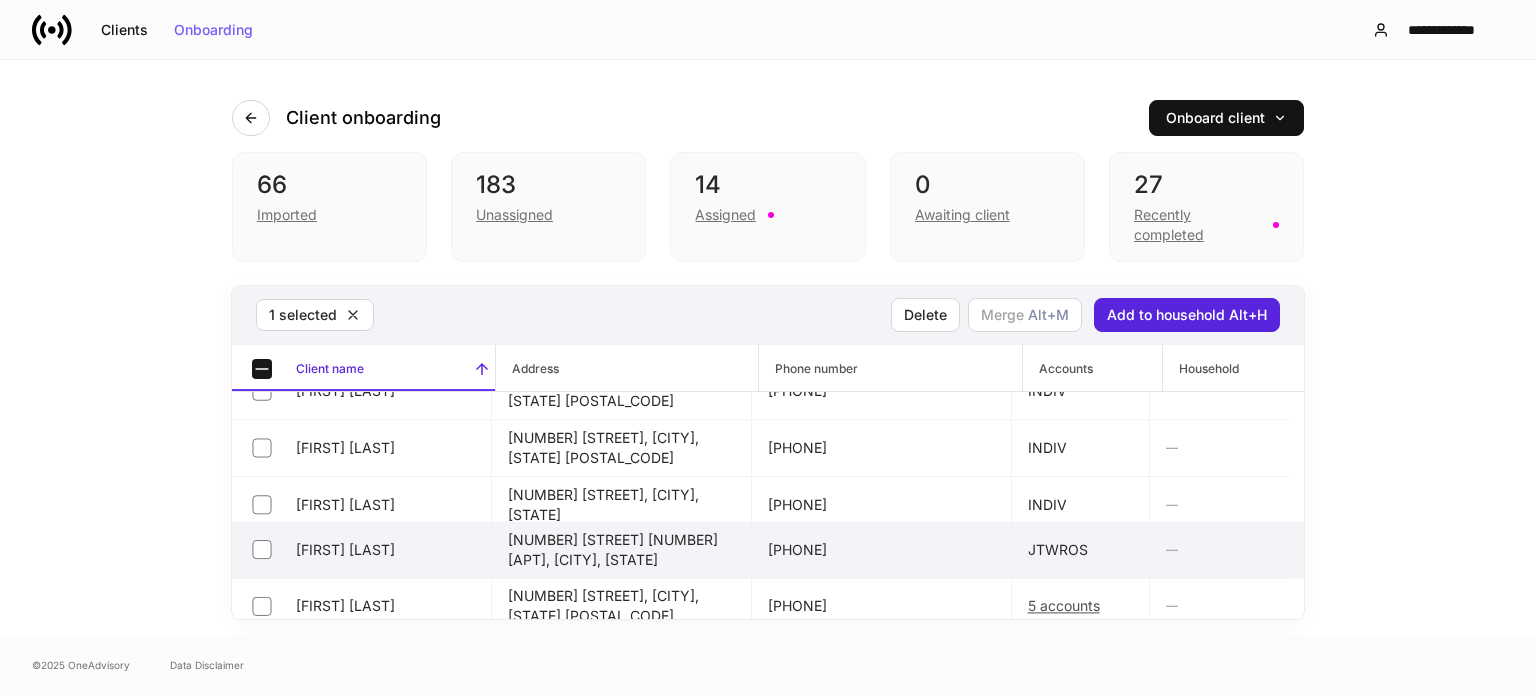 scroll, scrollTop: 2996, scrollLeft: 0, axis: vertical 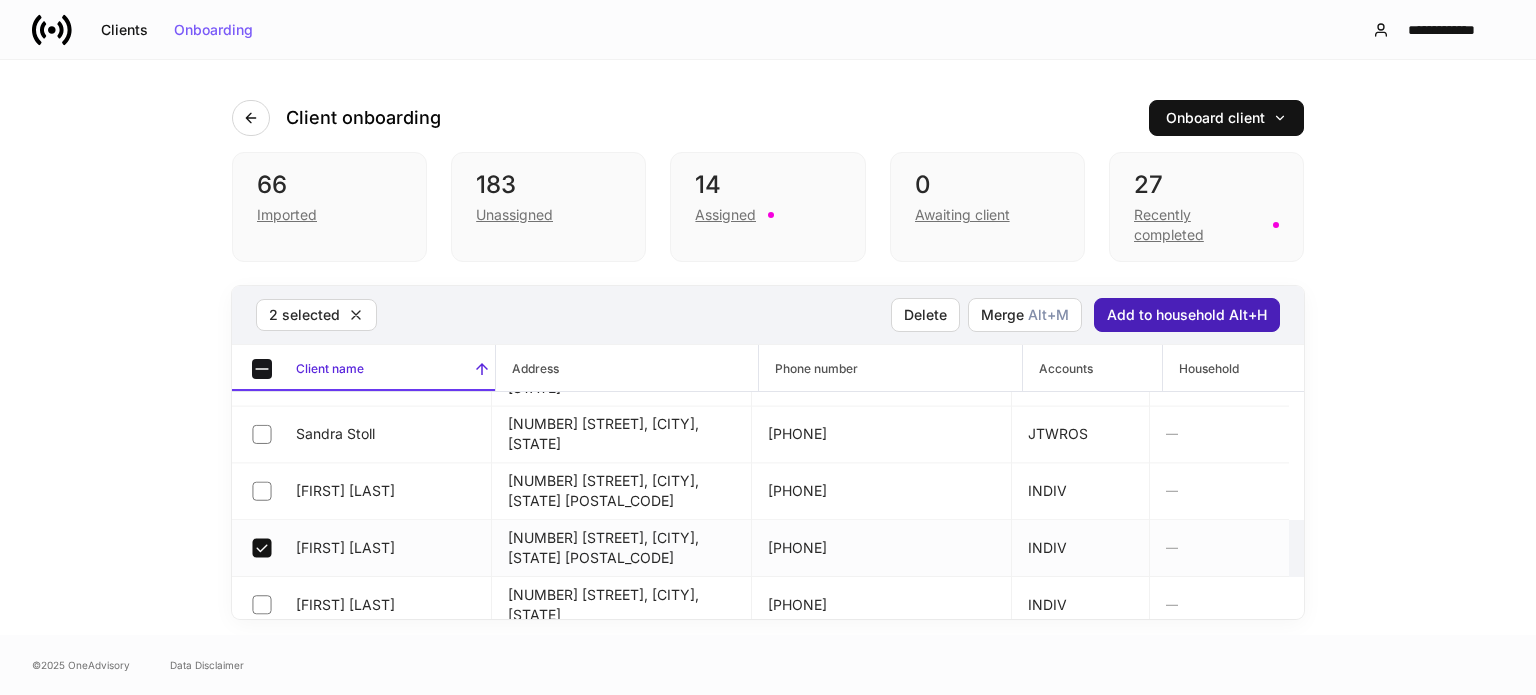 click on "Add to household Alt+H" at bounding box center [1187, 315] 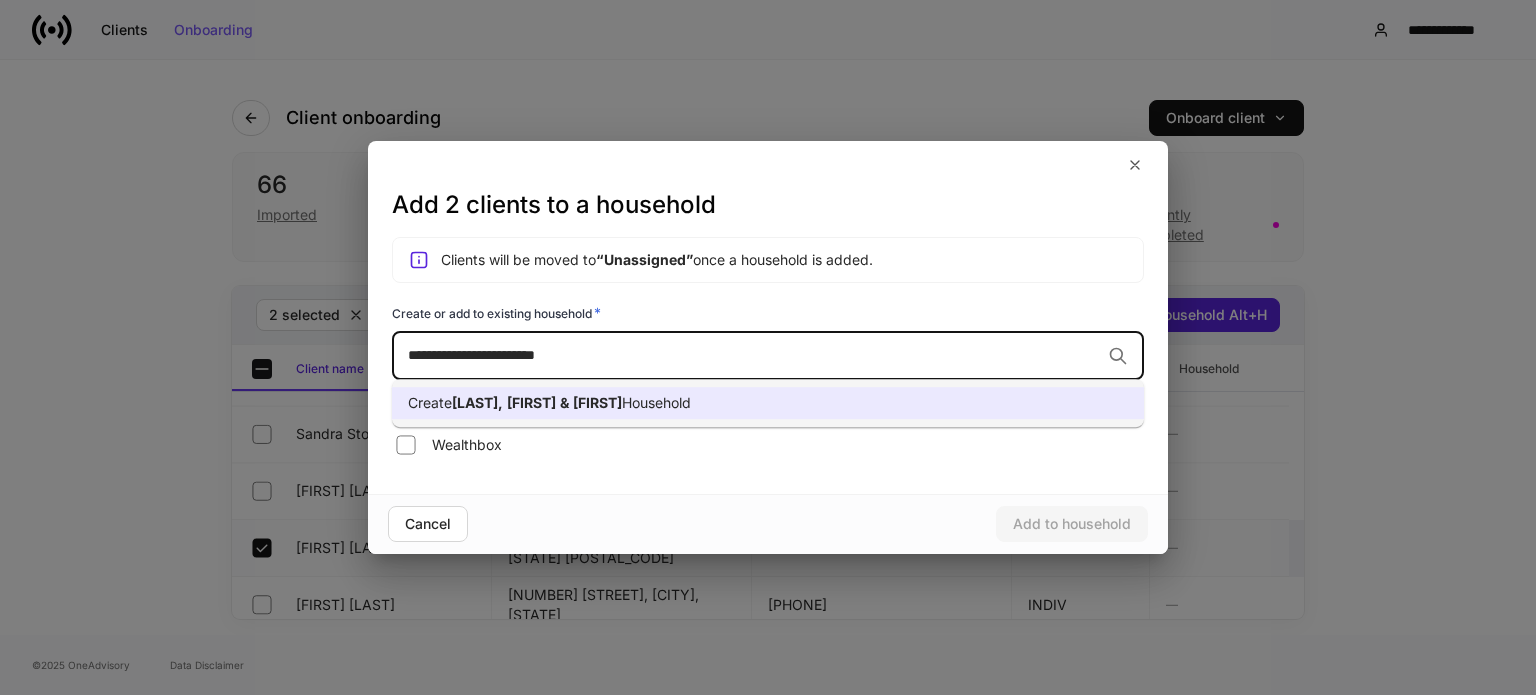 click on "Create  [LAST],   [FIRST]   &   [FIRST]  Household" at bounding box center [768, 403] 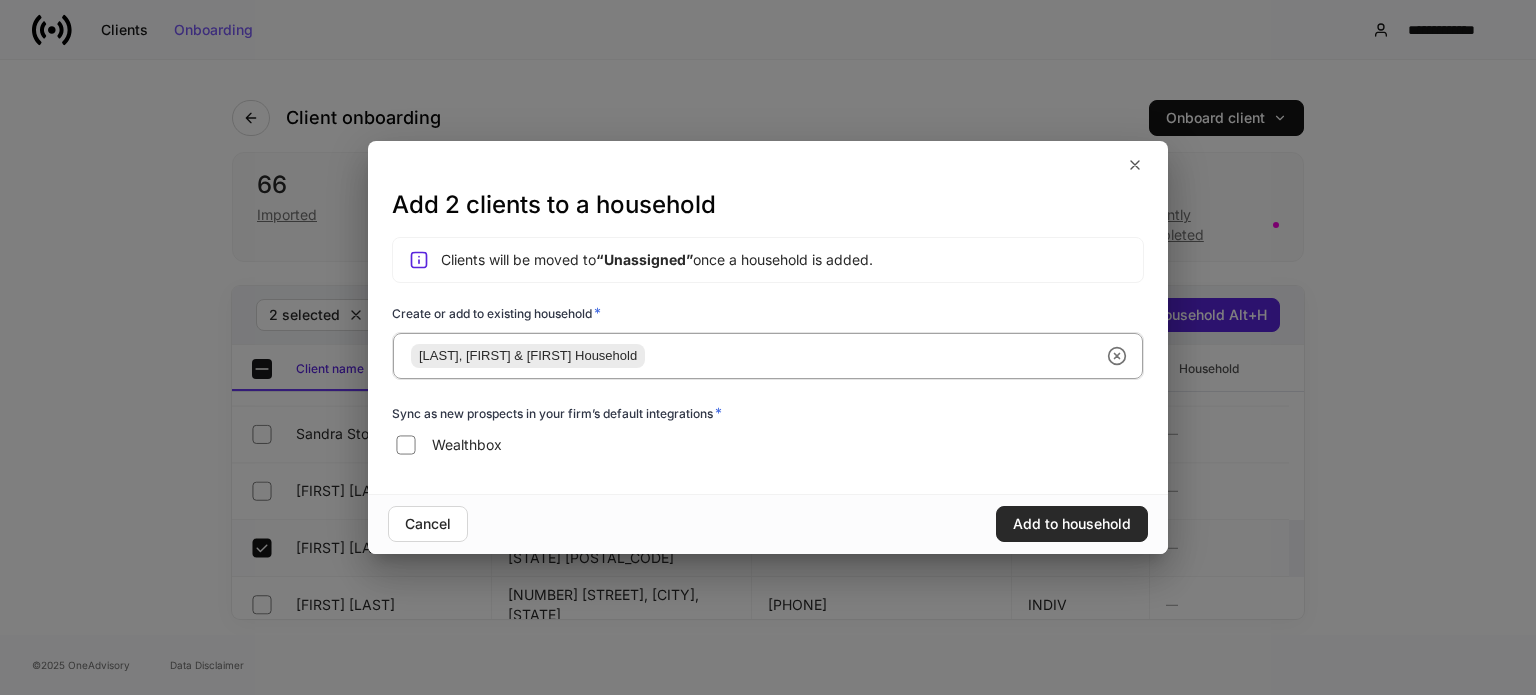 click on "Add to household" at bounding box center (1072, 524) 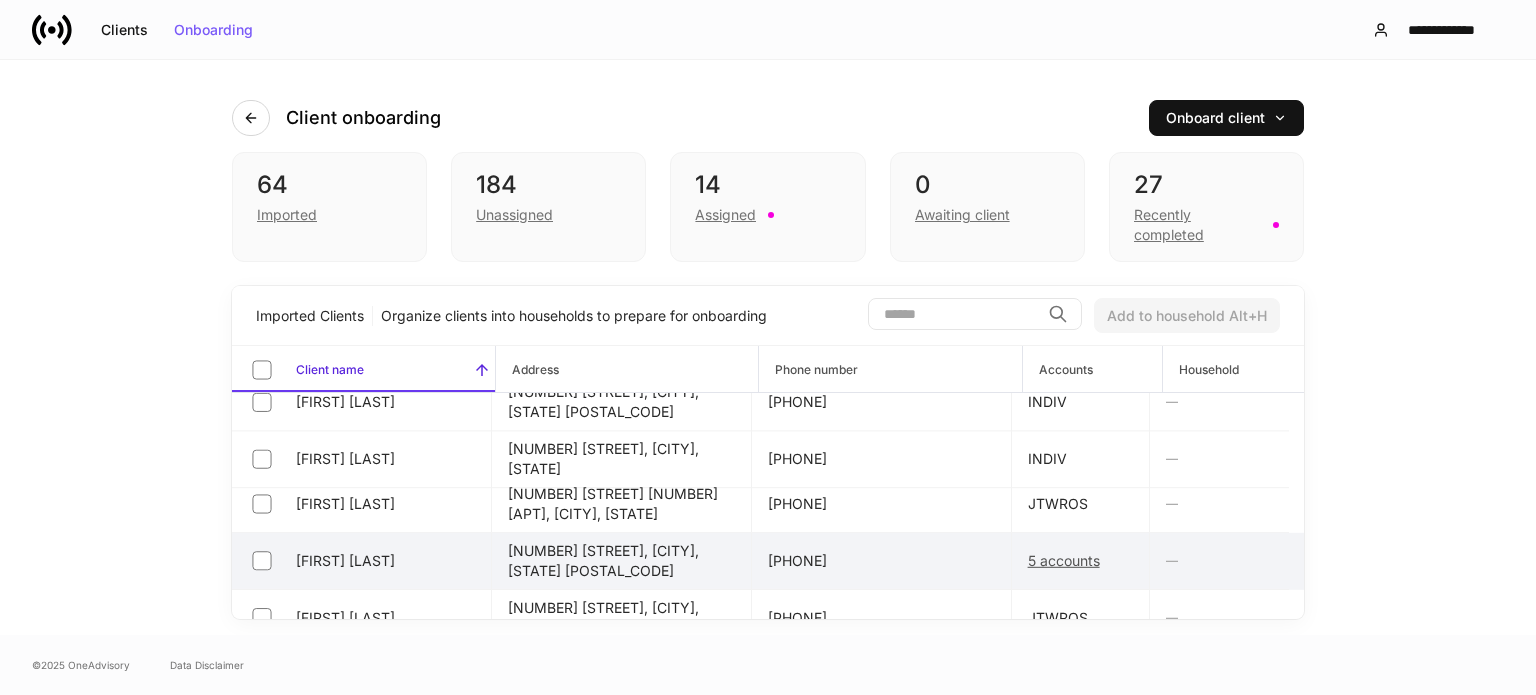 scroll, scrollTop: 2996, scrollLeft: 0, axis: vertical 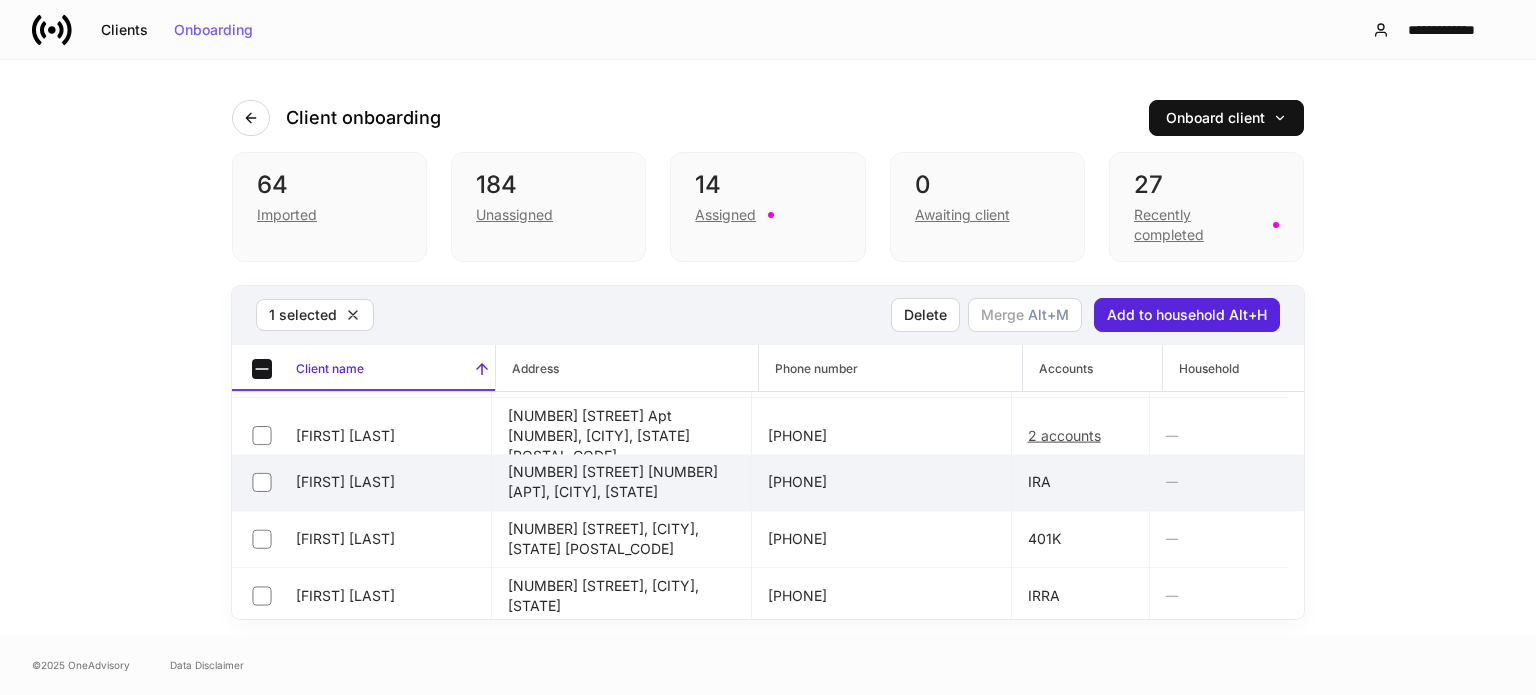 click on "[FIRST] [LAST]" at bounding box center [362, 482] 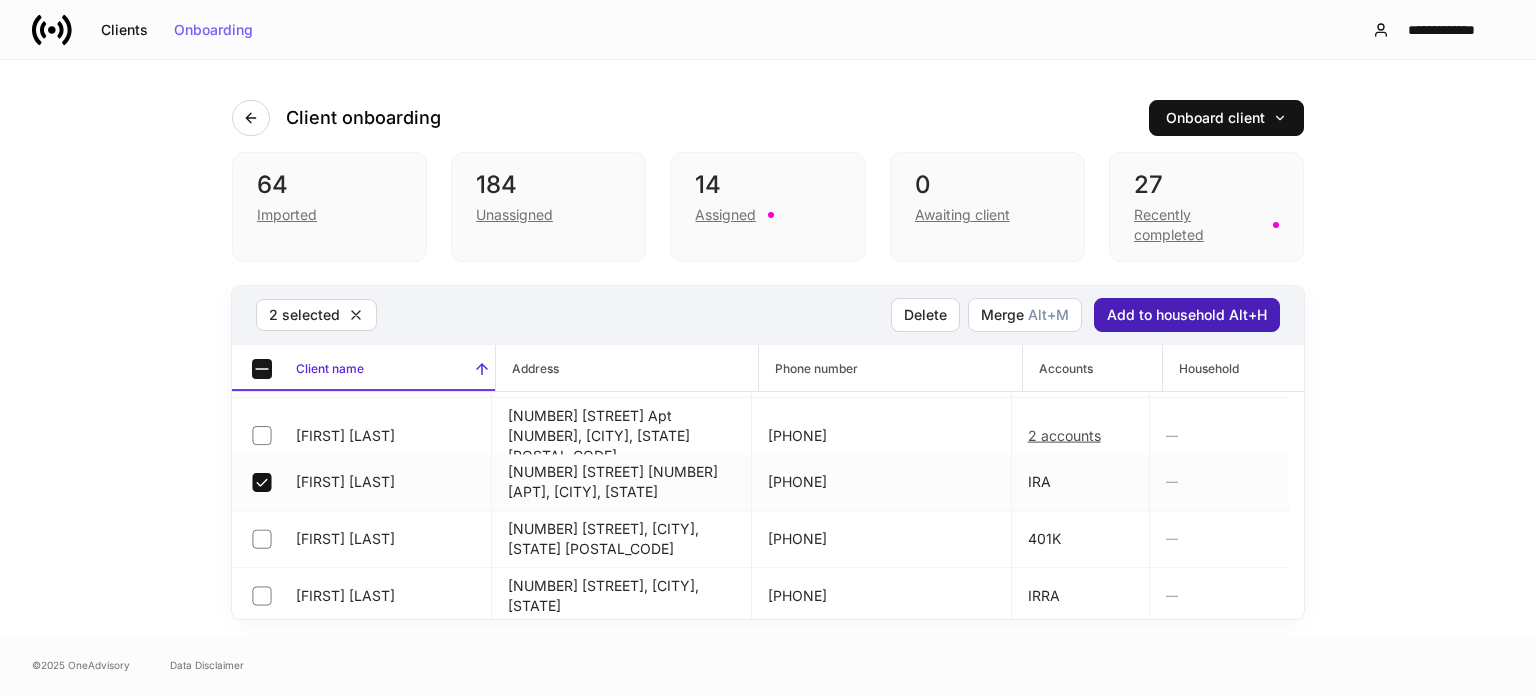 click on "Add to household Alt+H" at bounding box center (1187, 315) 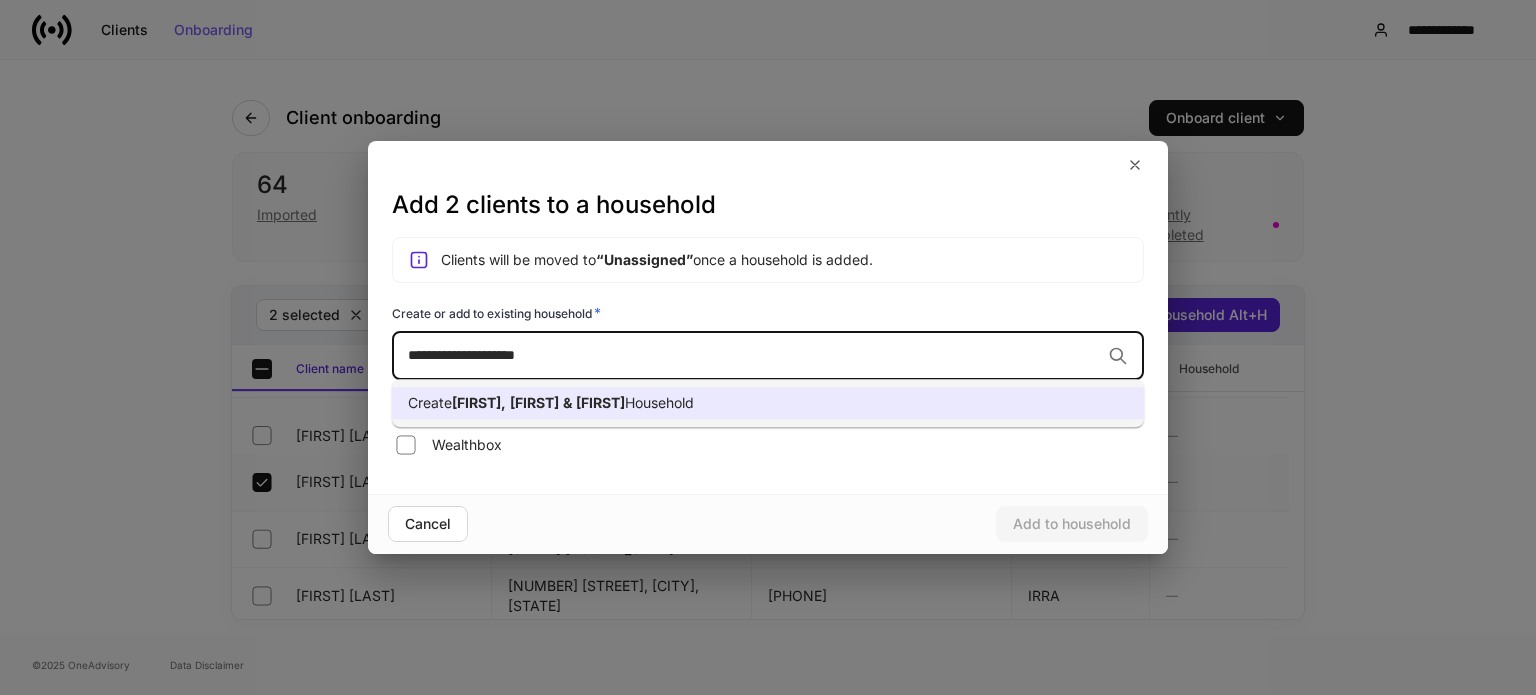 click on "Create  [LAST],   [FIRST]   &   [FIRST]  Household" at bounding box center [768, 403] 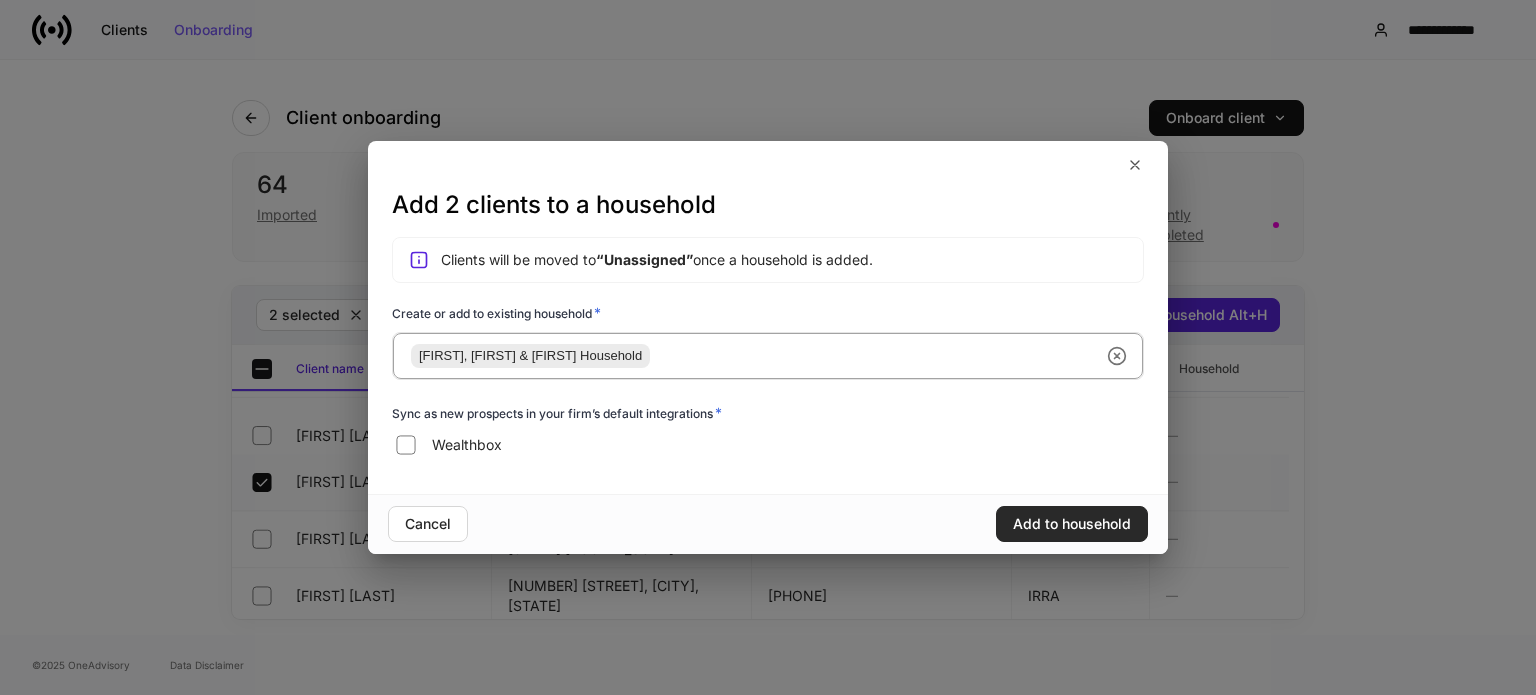 click on "Add to household" at bounding box center (1072, 524) 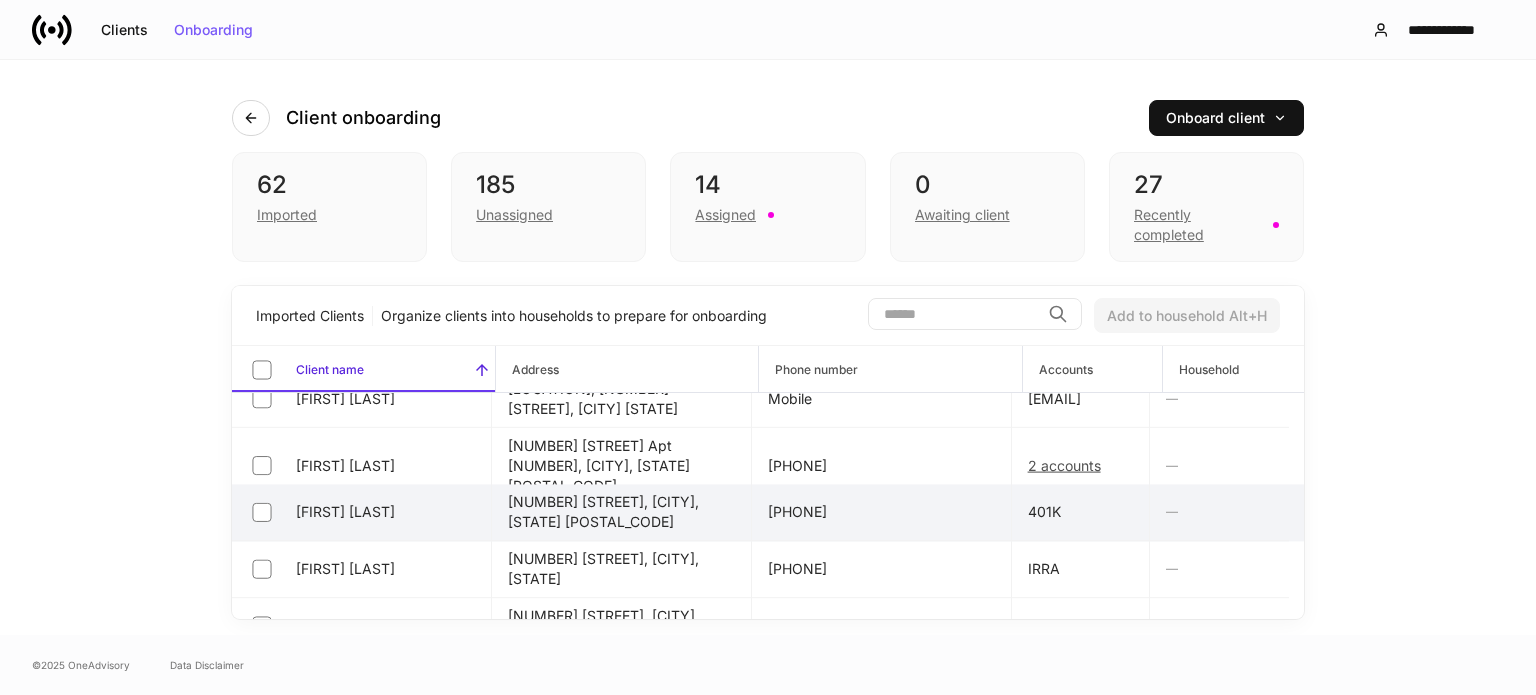 scroll, scrollTop: 2096, scrollLeft: 0, axis: vertical 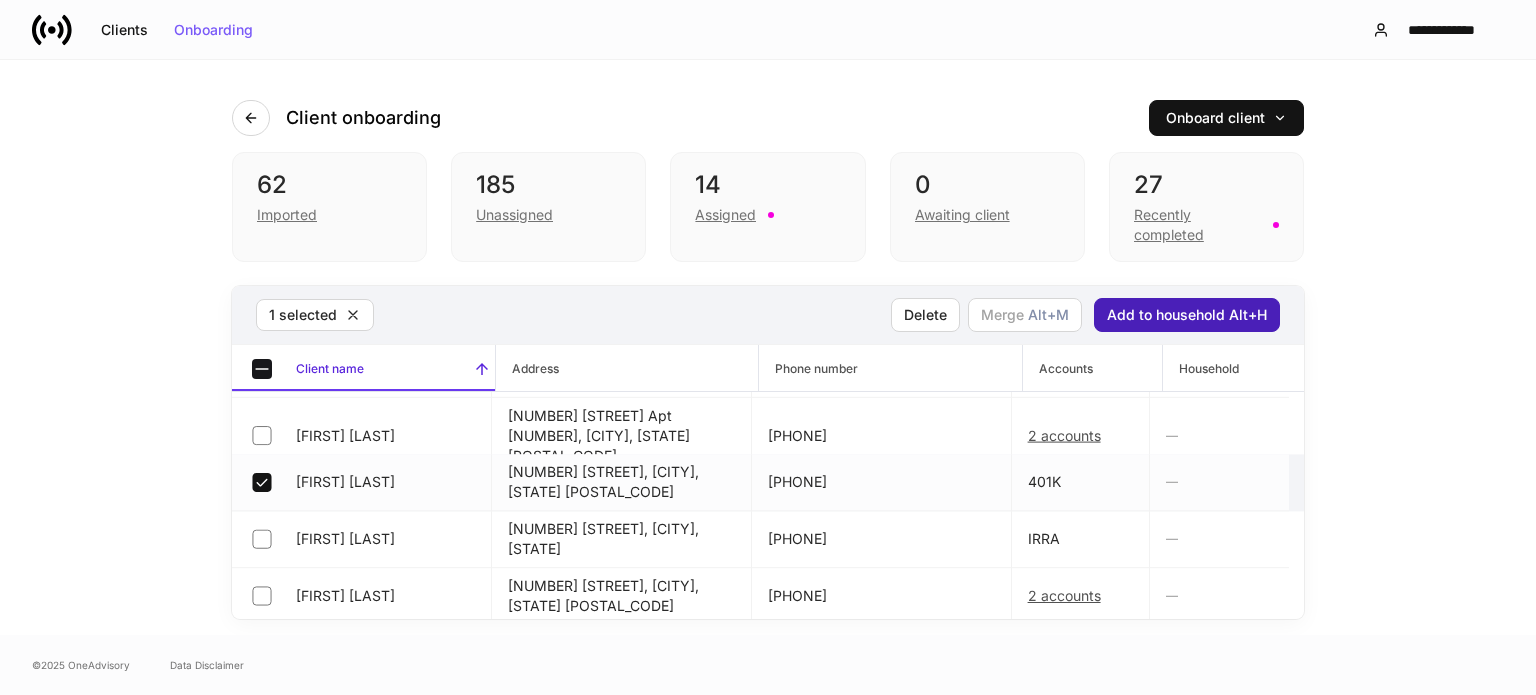 click on "Add to household Alt+H" at bounding box center (1187, 315) 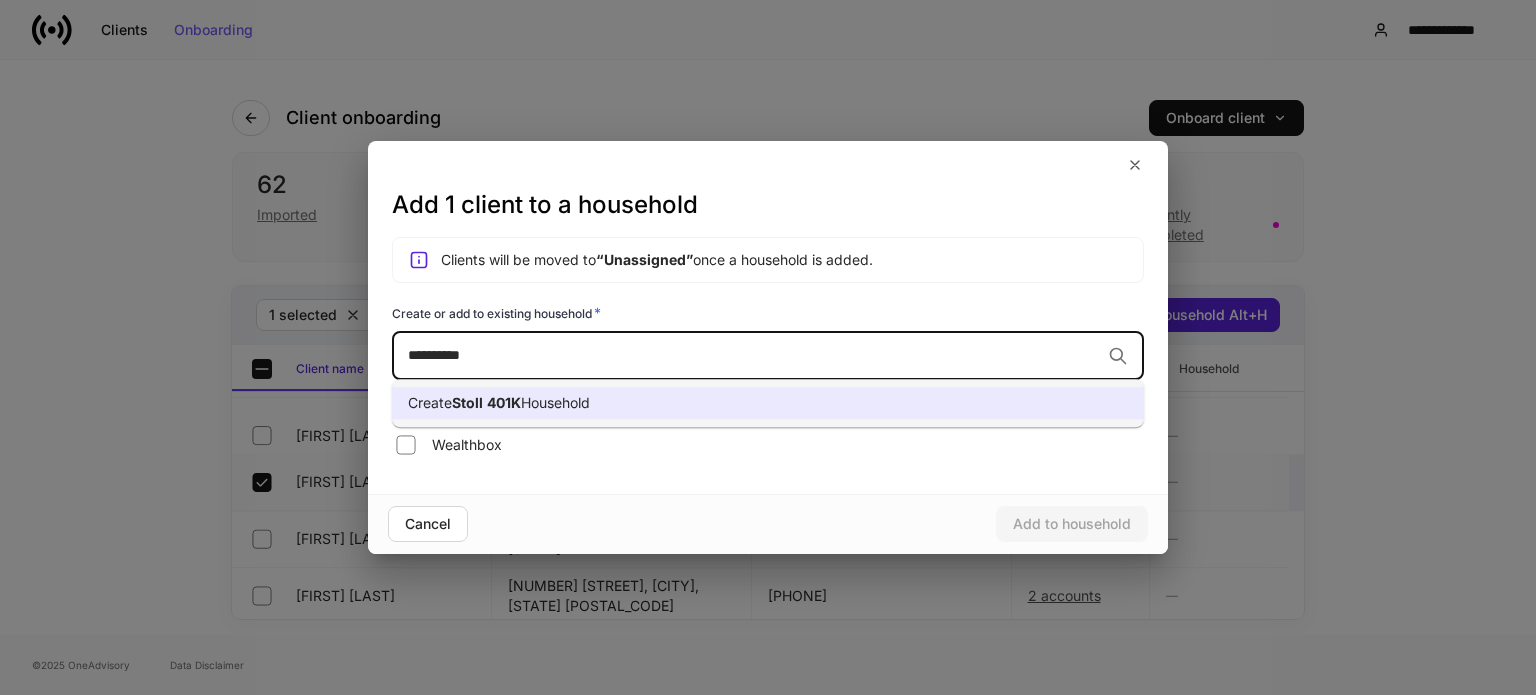 click on "Create  [LAST]  401K  Household" at bounding box center (768, 403) 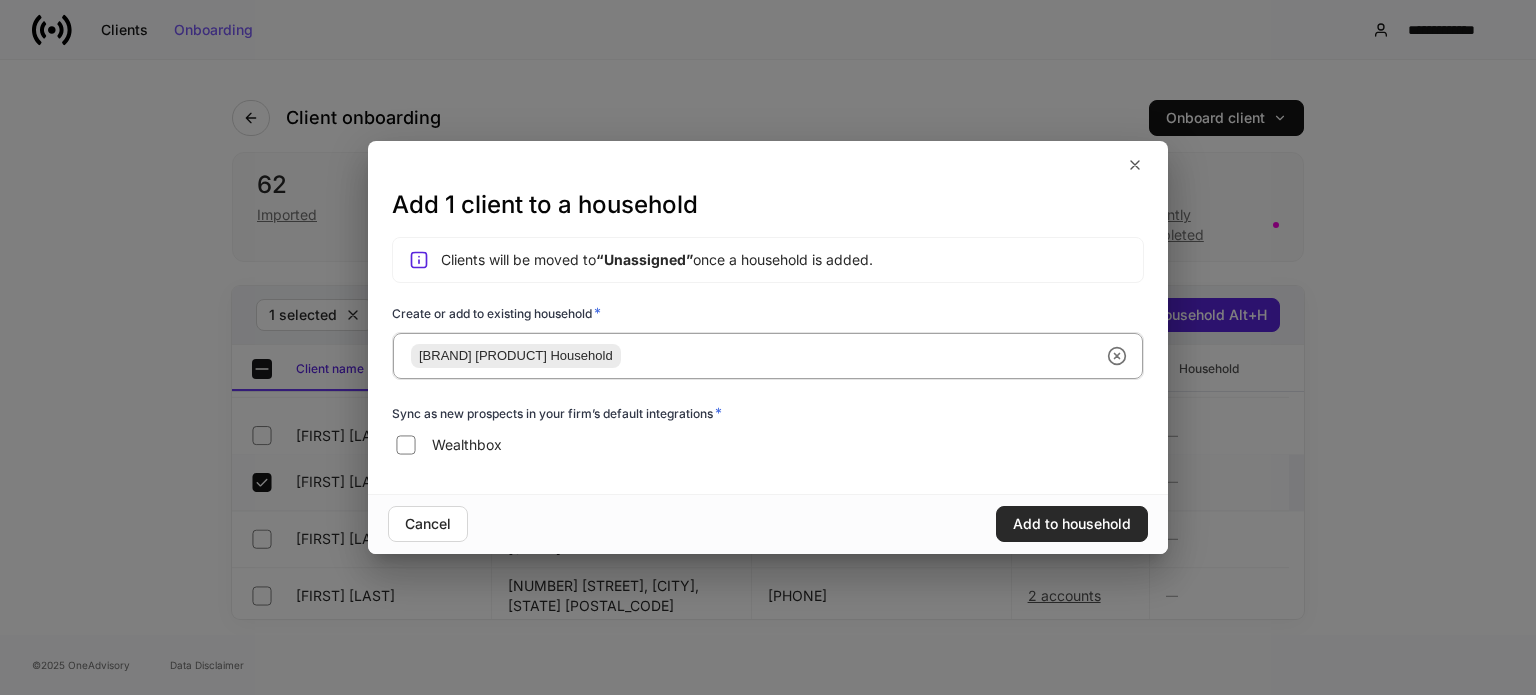 click on "Add to household" at bounding box center (1072, 524) 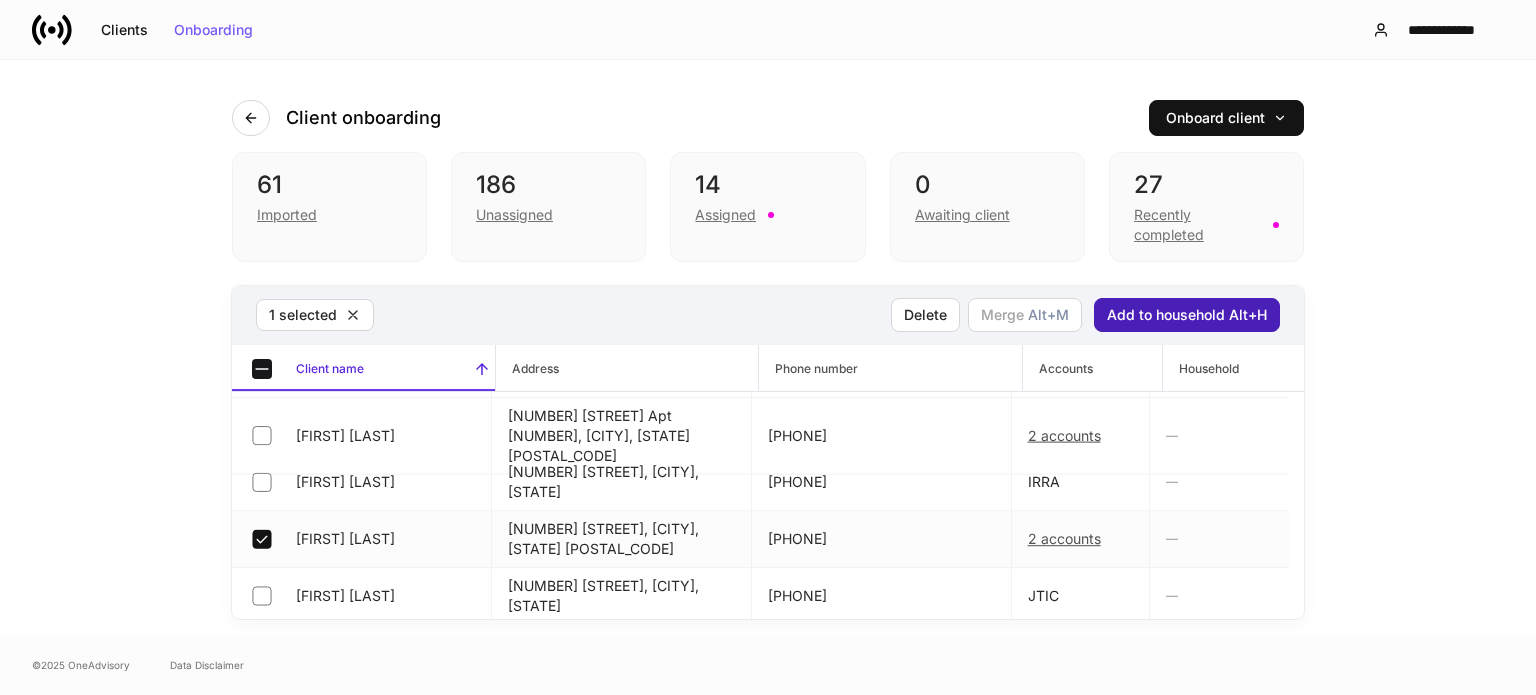 click on "Add to household Alt+H" at bounding box center (1187, 315) 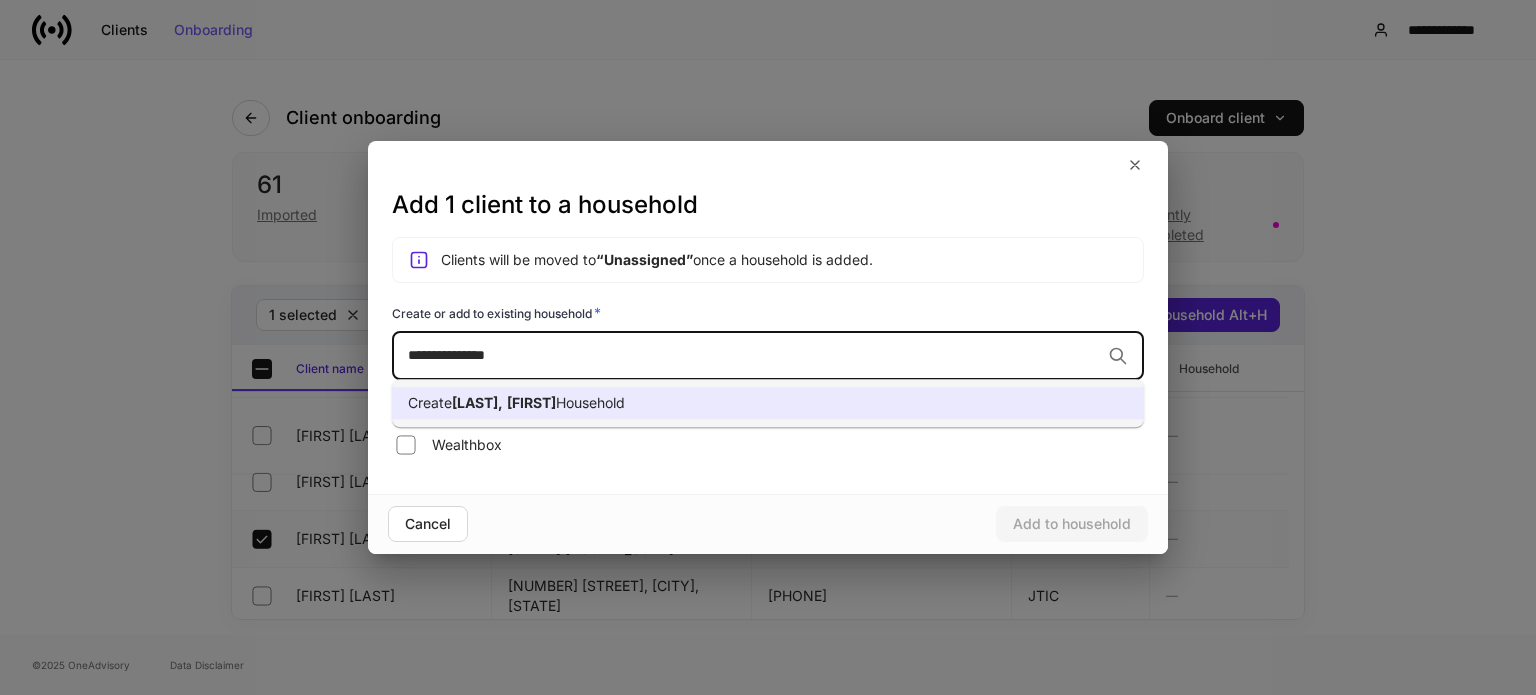 click on "Create  [LAST],   [FIRST]  Household" at bounding box center [768, 403] 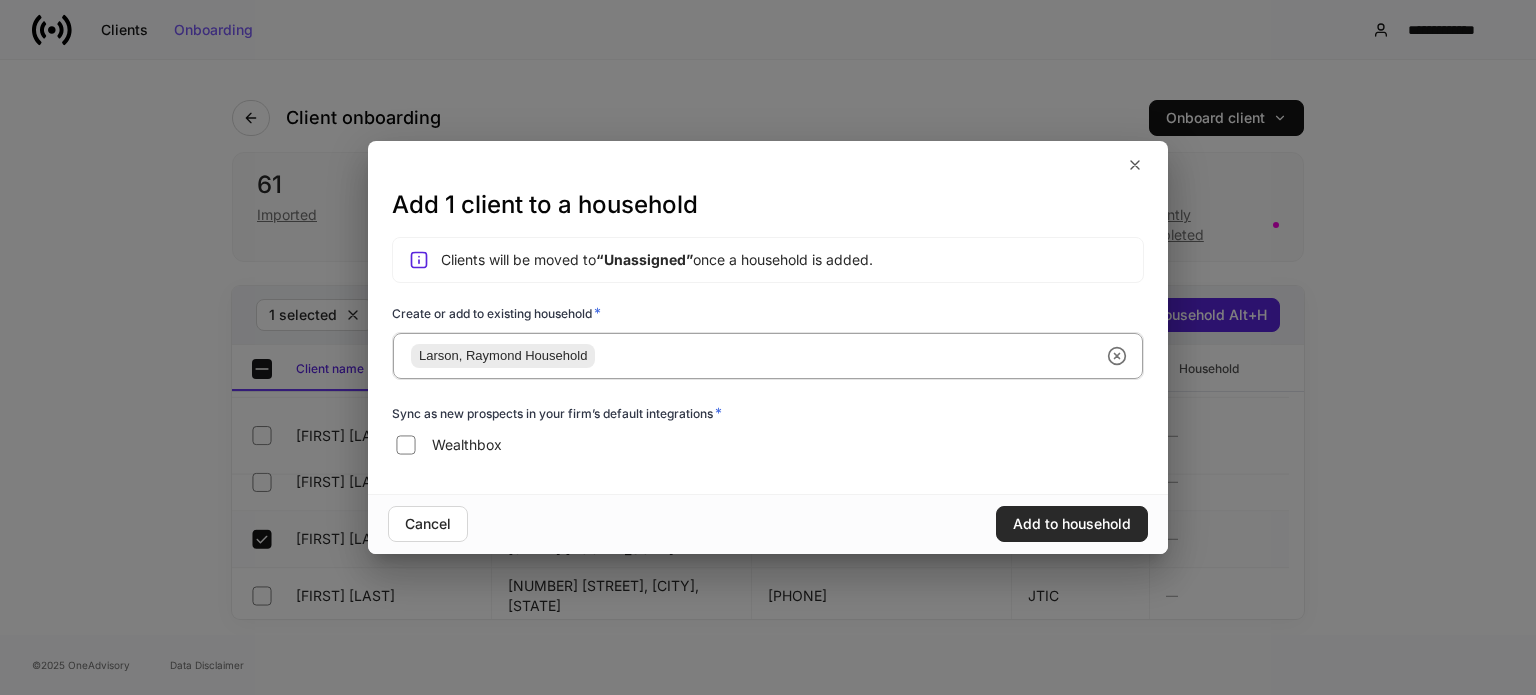 click on "Add to household" at bounding box center (1072, 524) 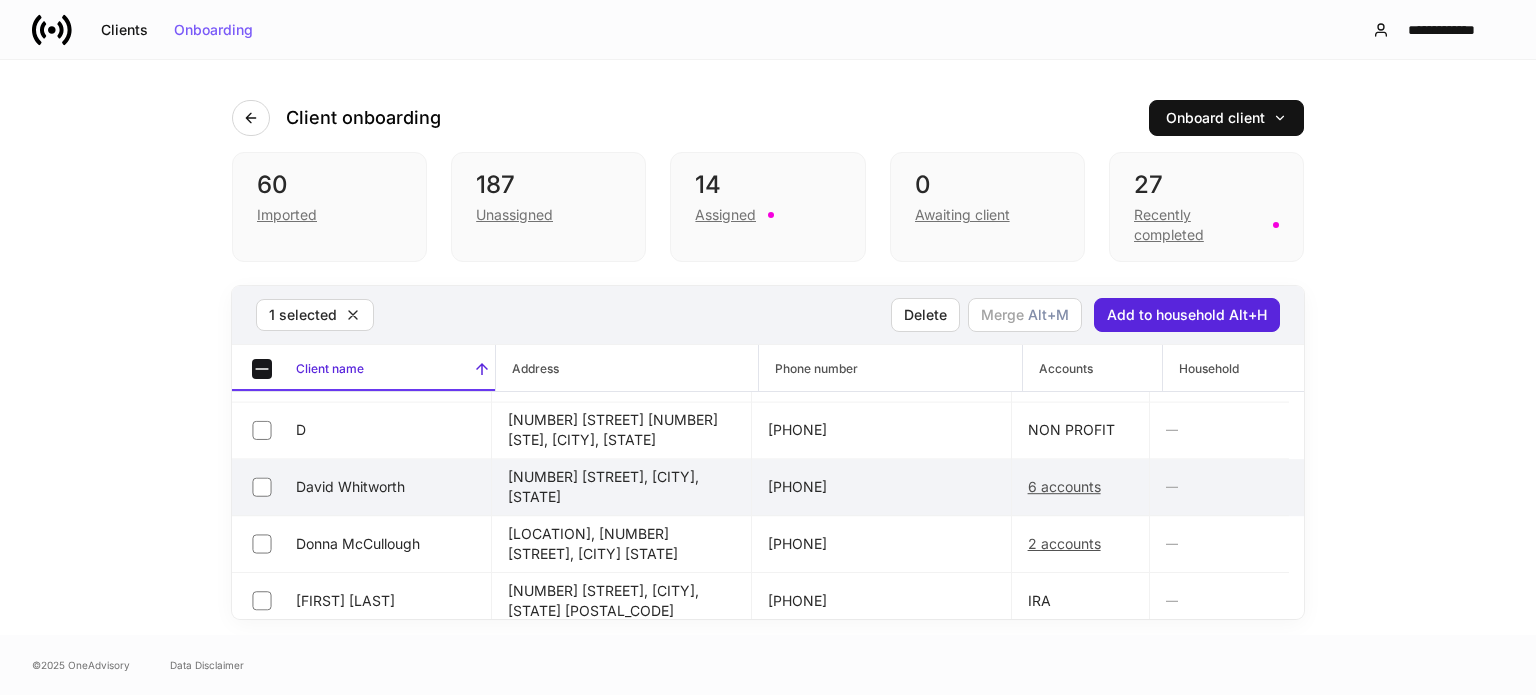 scroll, scrollTop: 0, scrollLeft: 0, axis: both 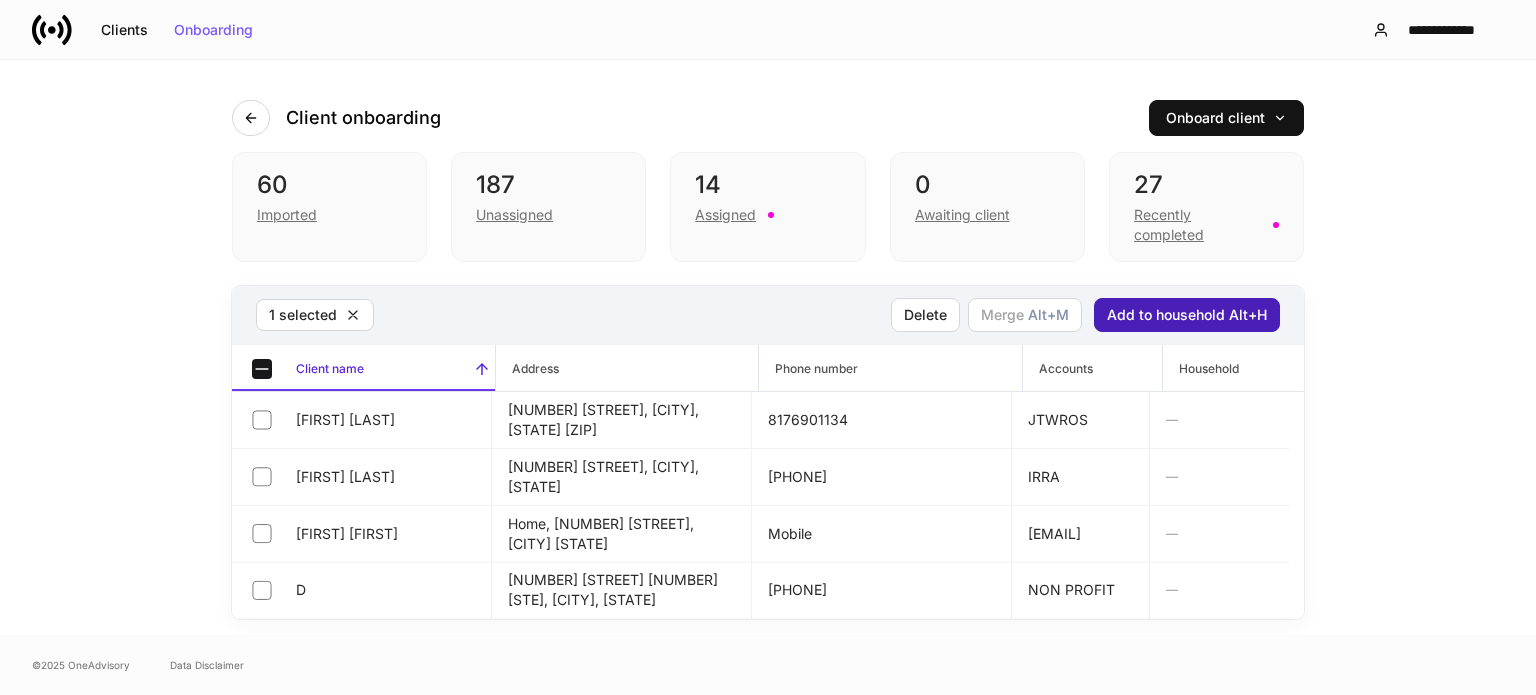 click on "Add to household Alt+H" at bounding box center (1187, 315) 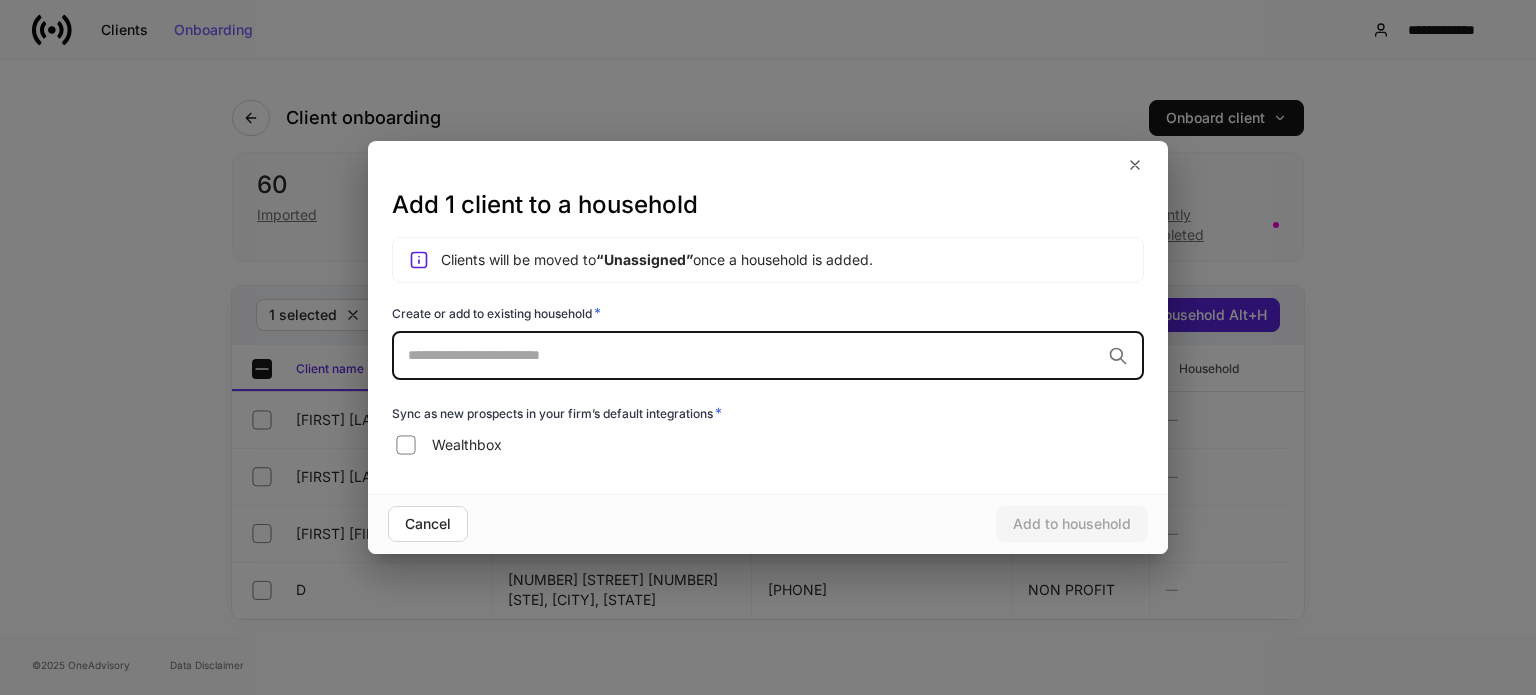 click on "​" at bounding box center (768, 356) 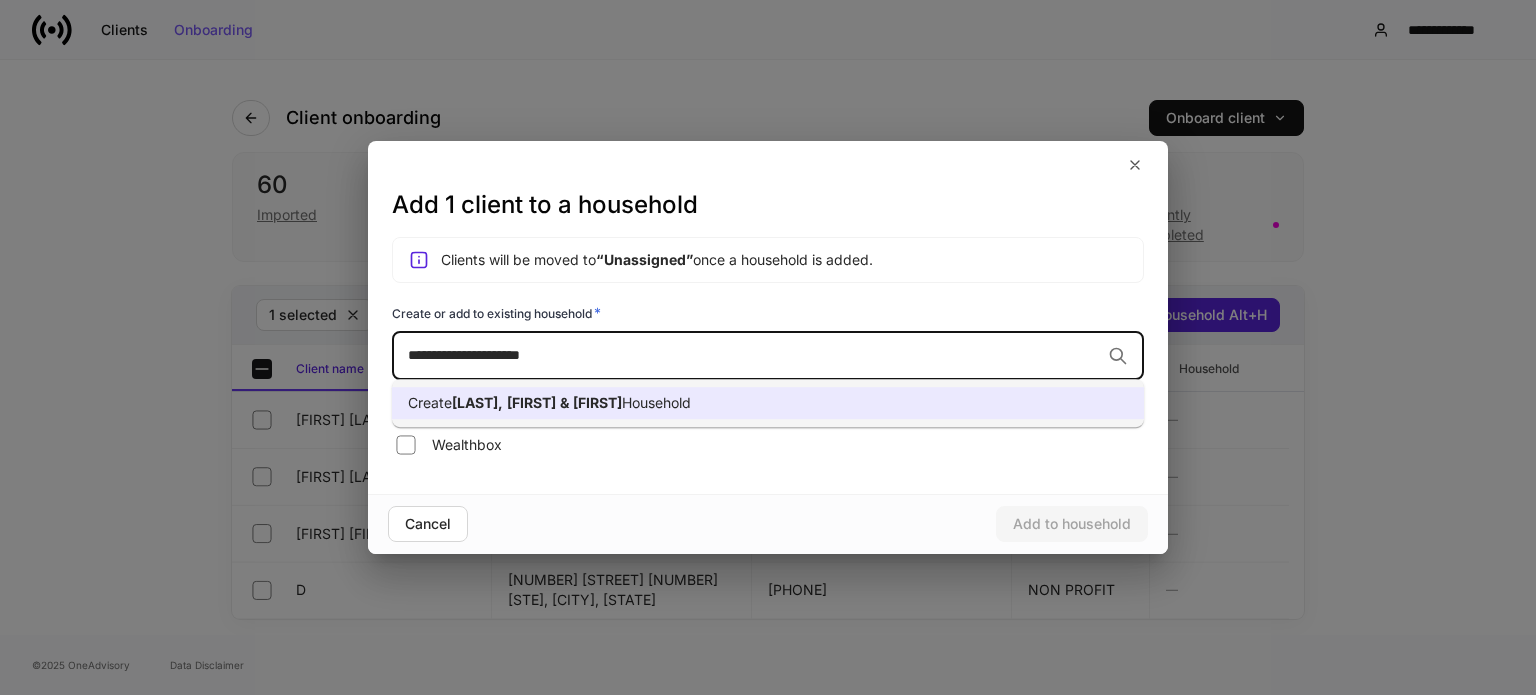 click on "Create  [LAST],   [FIRST]  &   [FIRST]  Household" at bounding box center (549, 403) 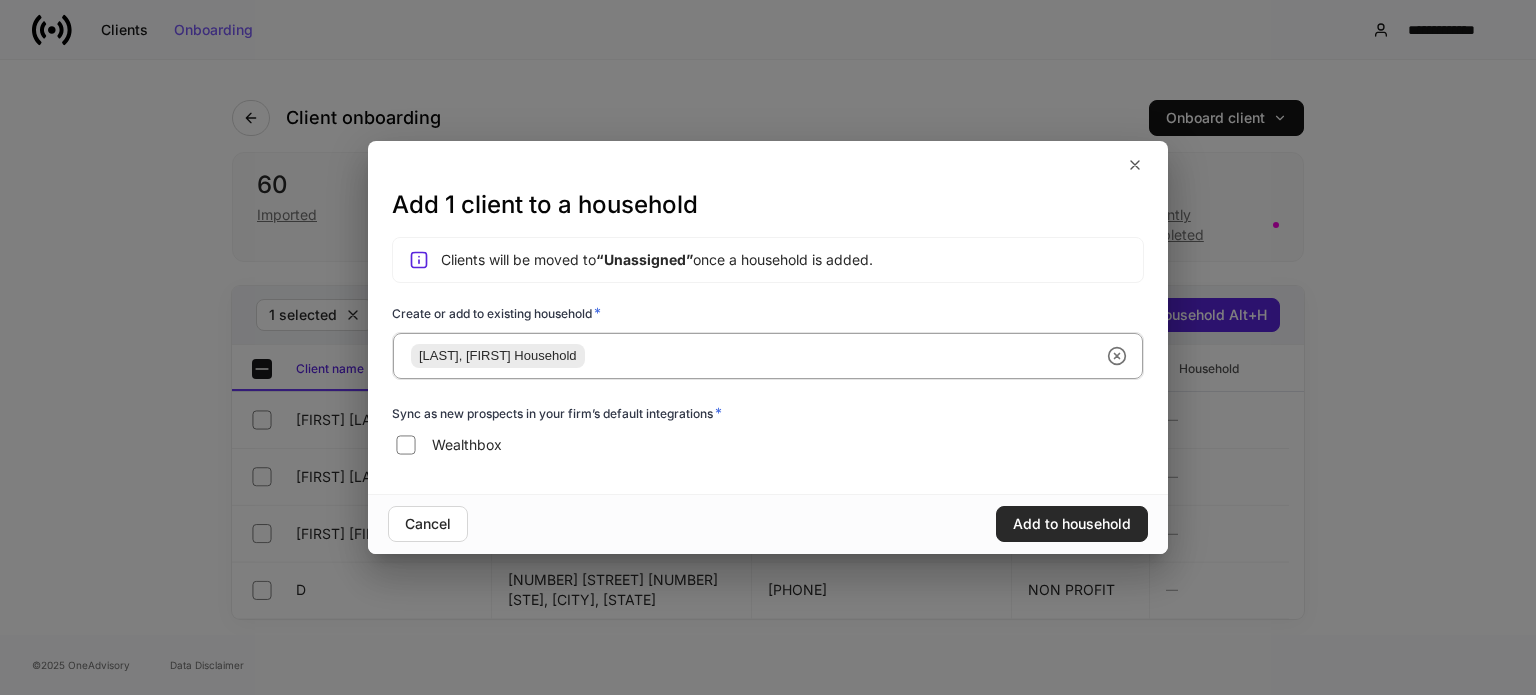 click on "Add to household" at bounding box center [1072, 524] 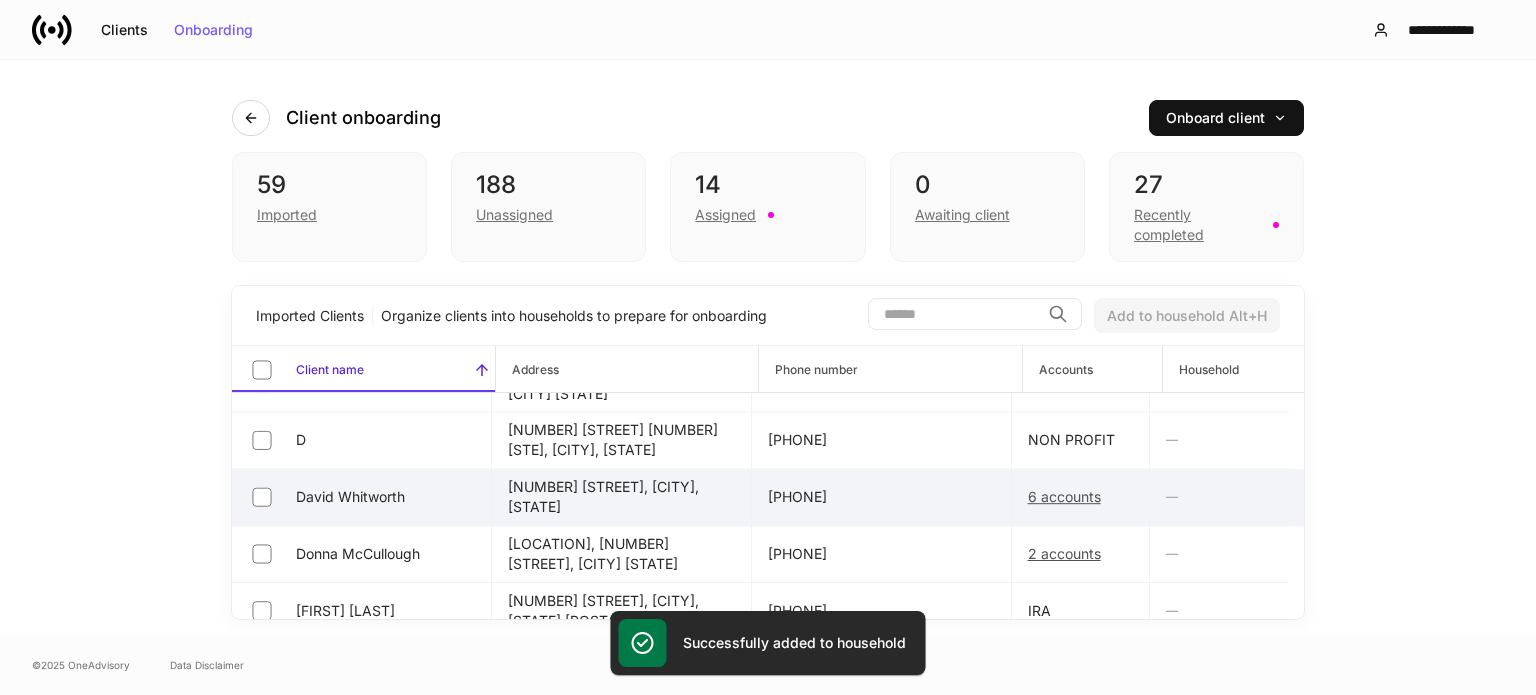 scroll, scrollTop: 200, scrollLeft: 0, axis: vertical 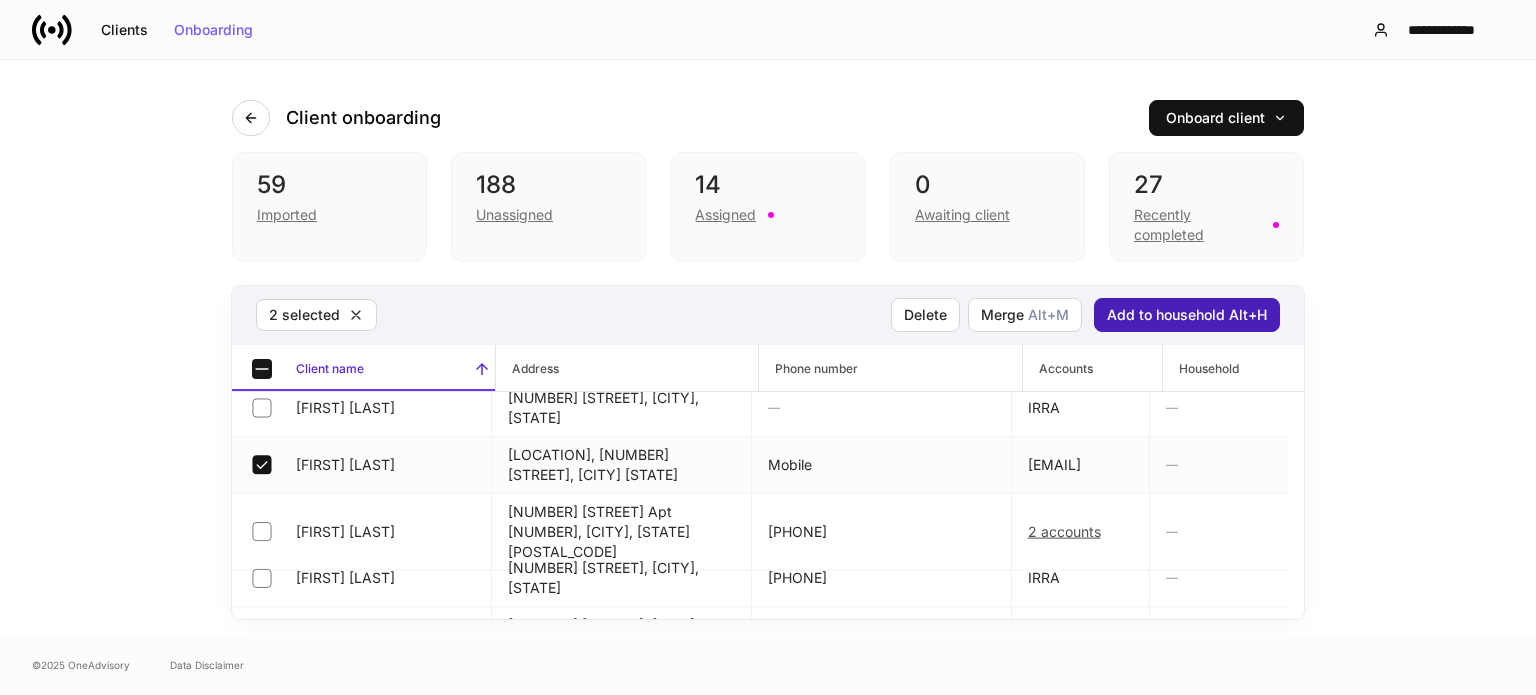 click on "Add to household Alt+H" at bounding box center (1187, 315) 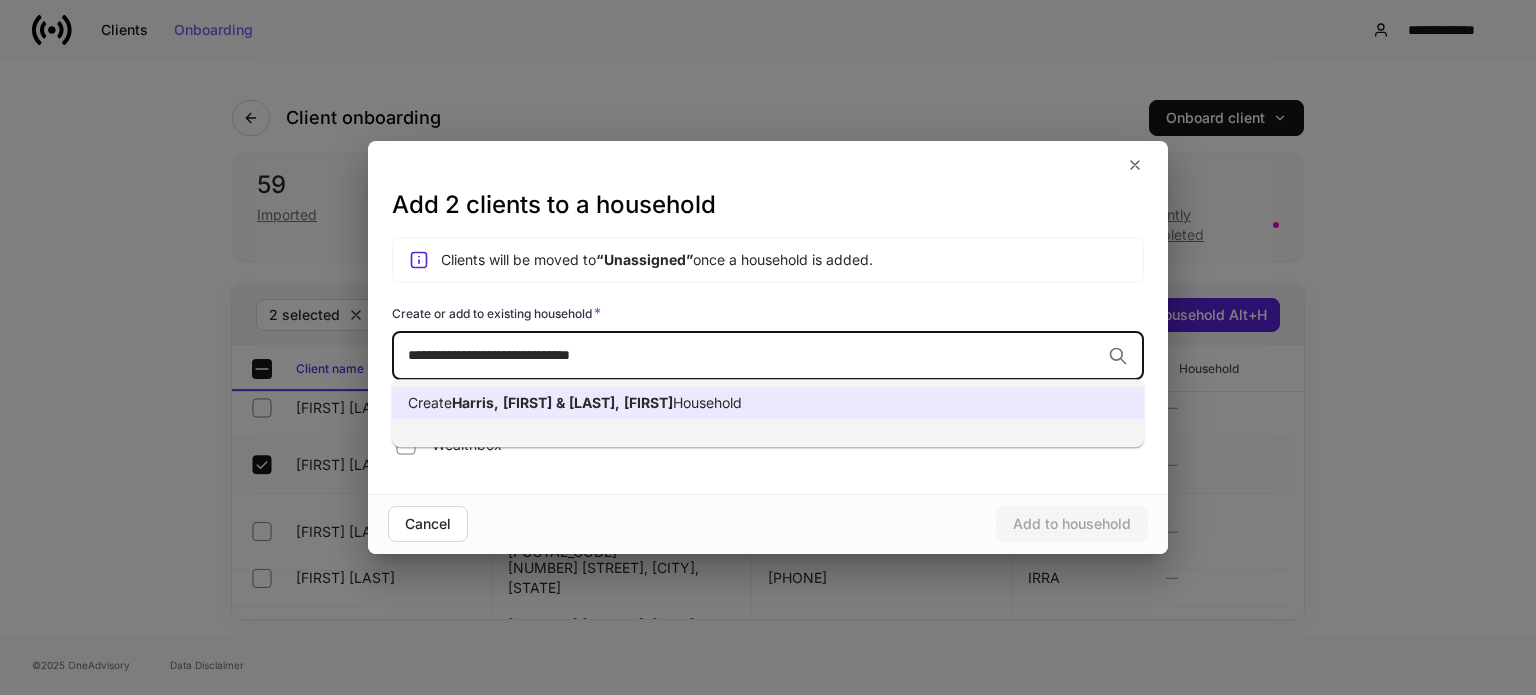 scroll, scrollTop: 0, scrollLeft: 0, axis: both 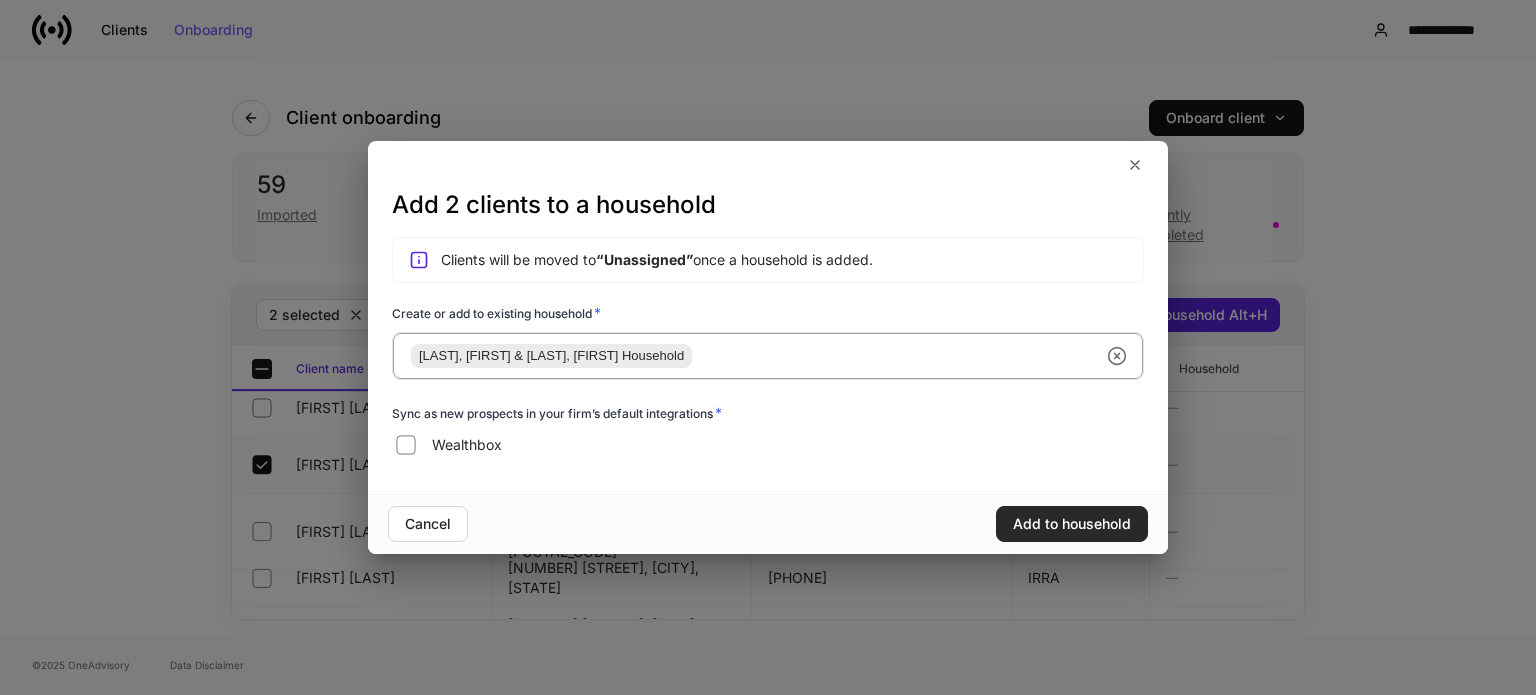 click on "Add to household" at bounding box center [1072, 524] 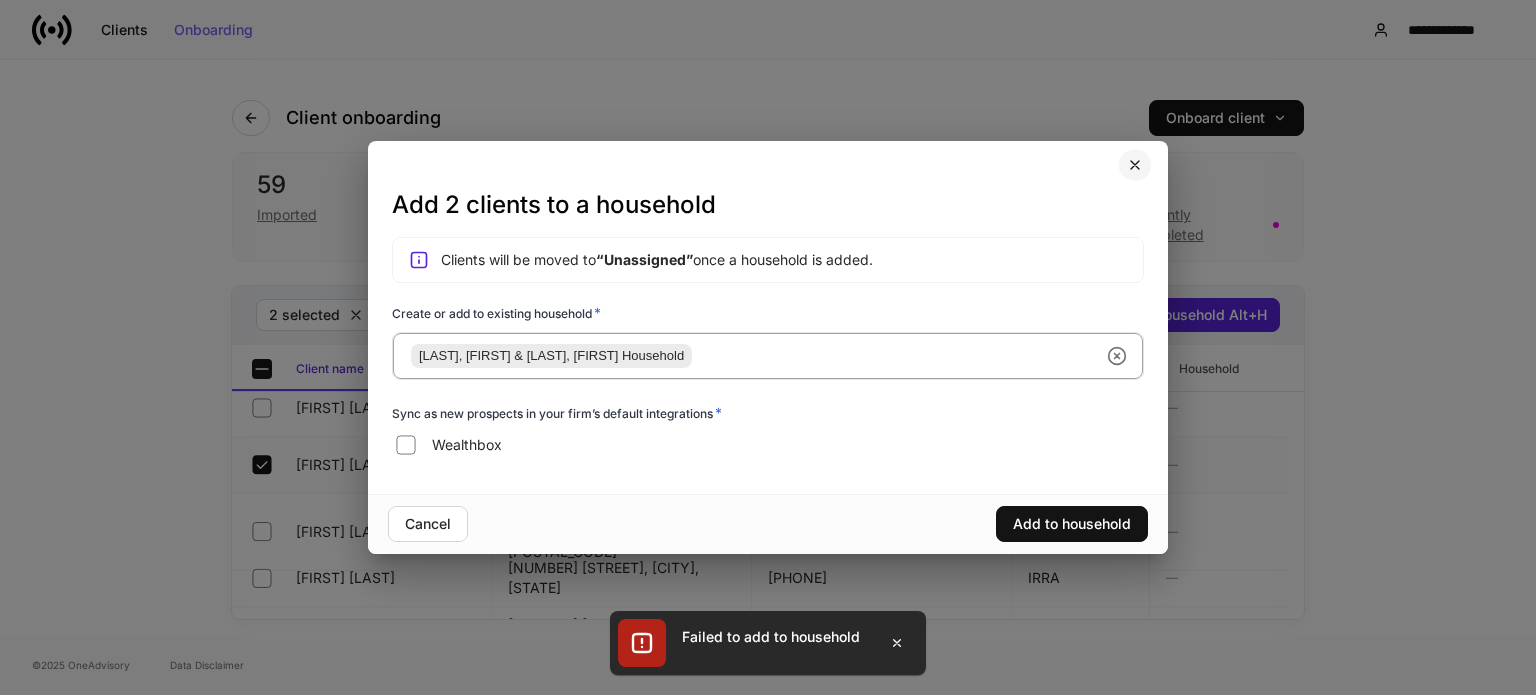 click 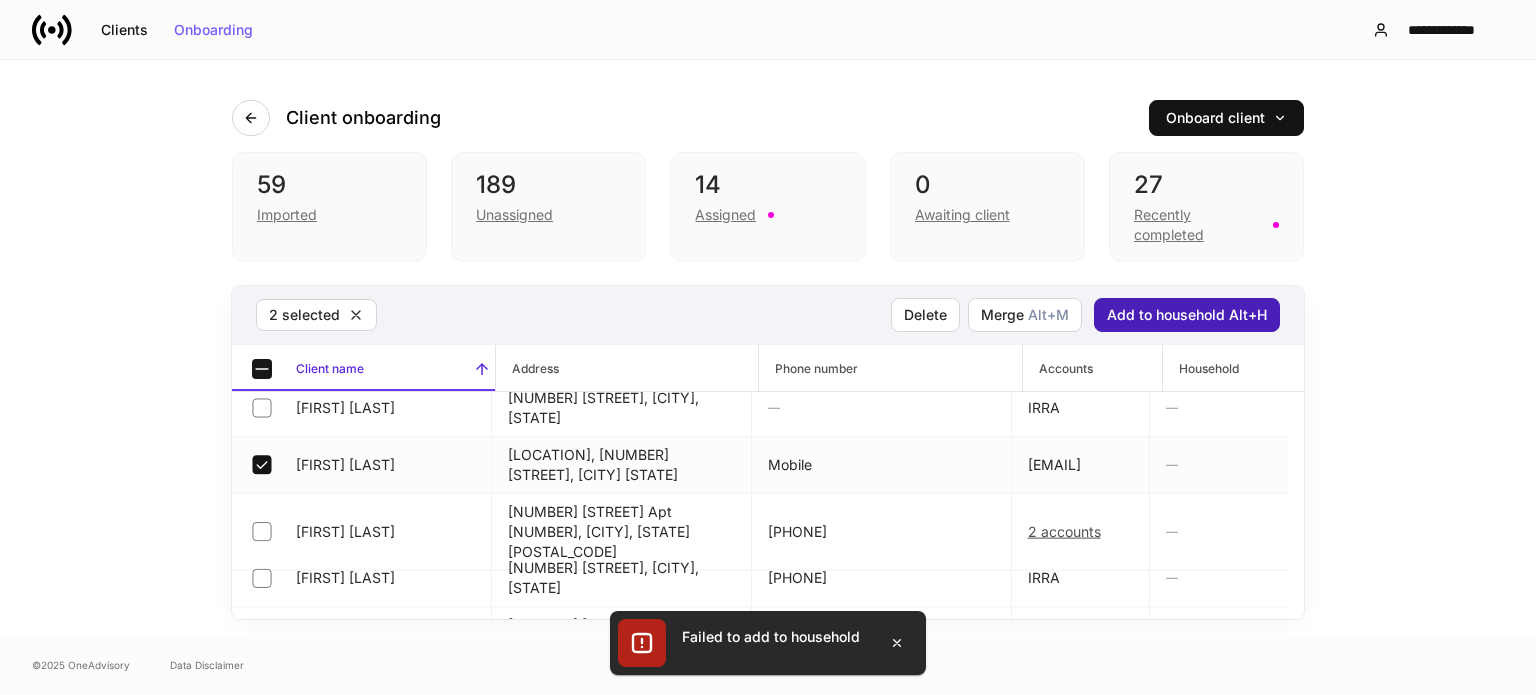 click on "Add to household Alt+H" at bounding box center (1187, 315) 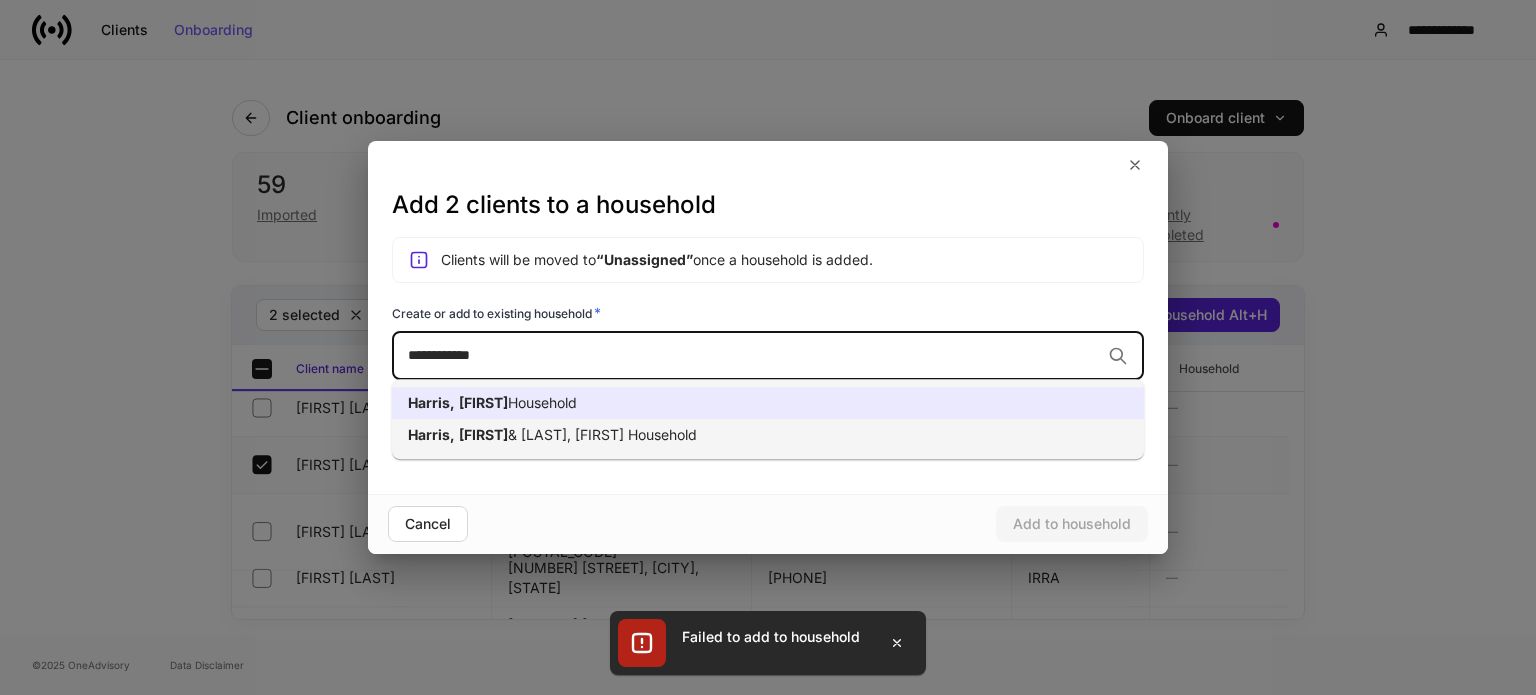 type on "**********" 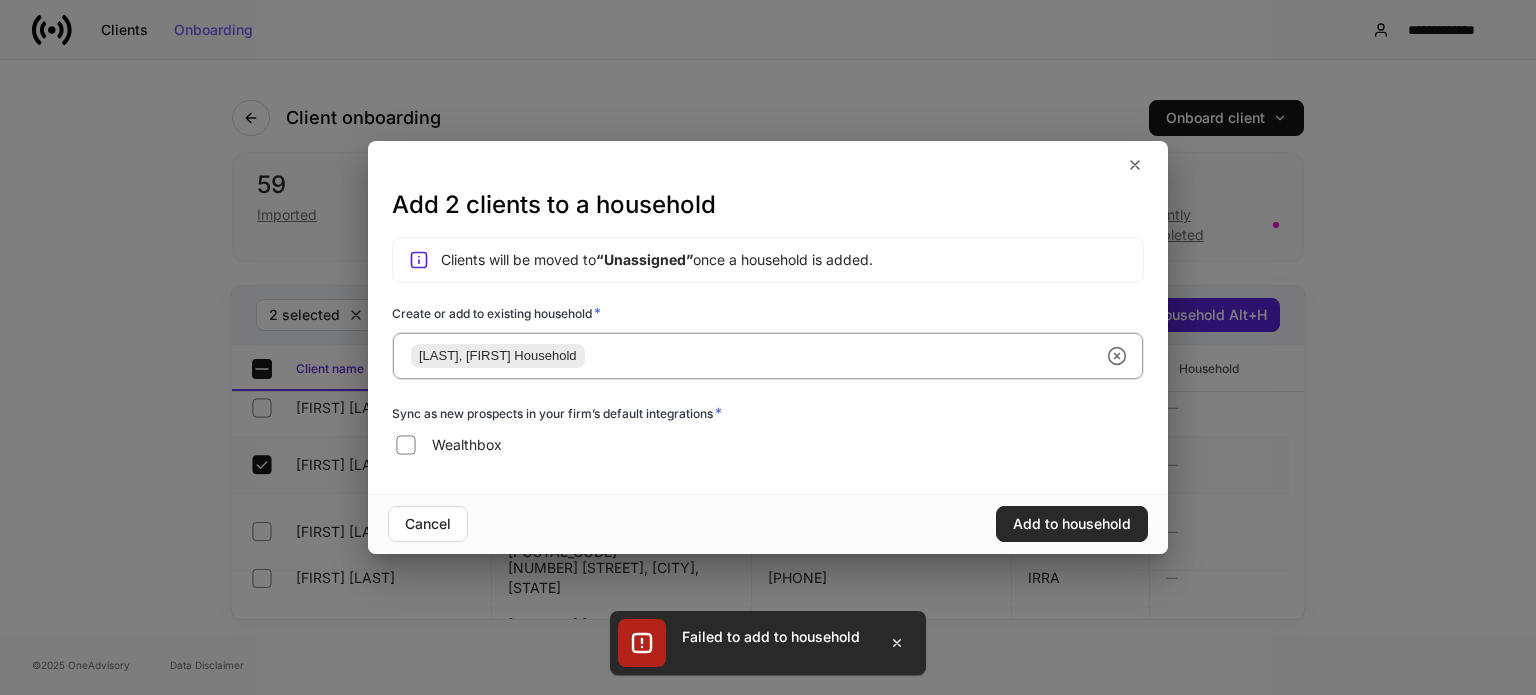 click on "Add to household" at bounding box center [1072, 524] 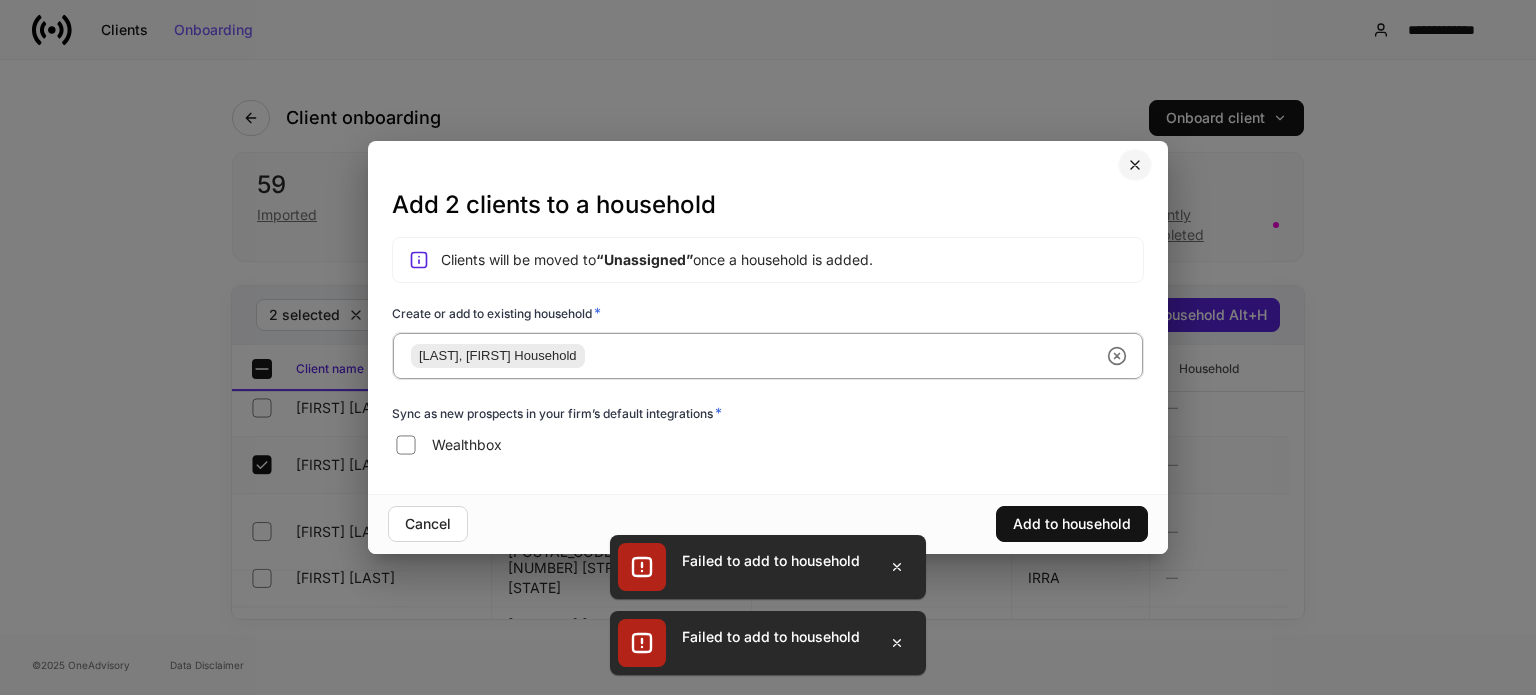 click 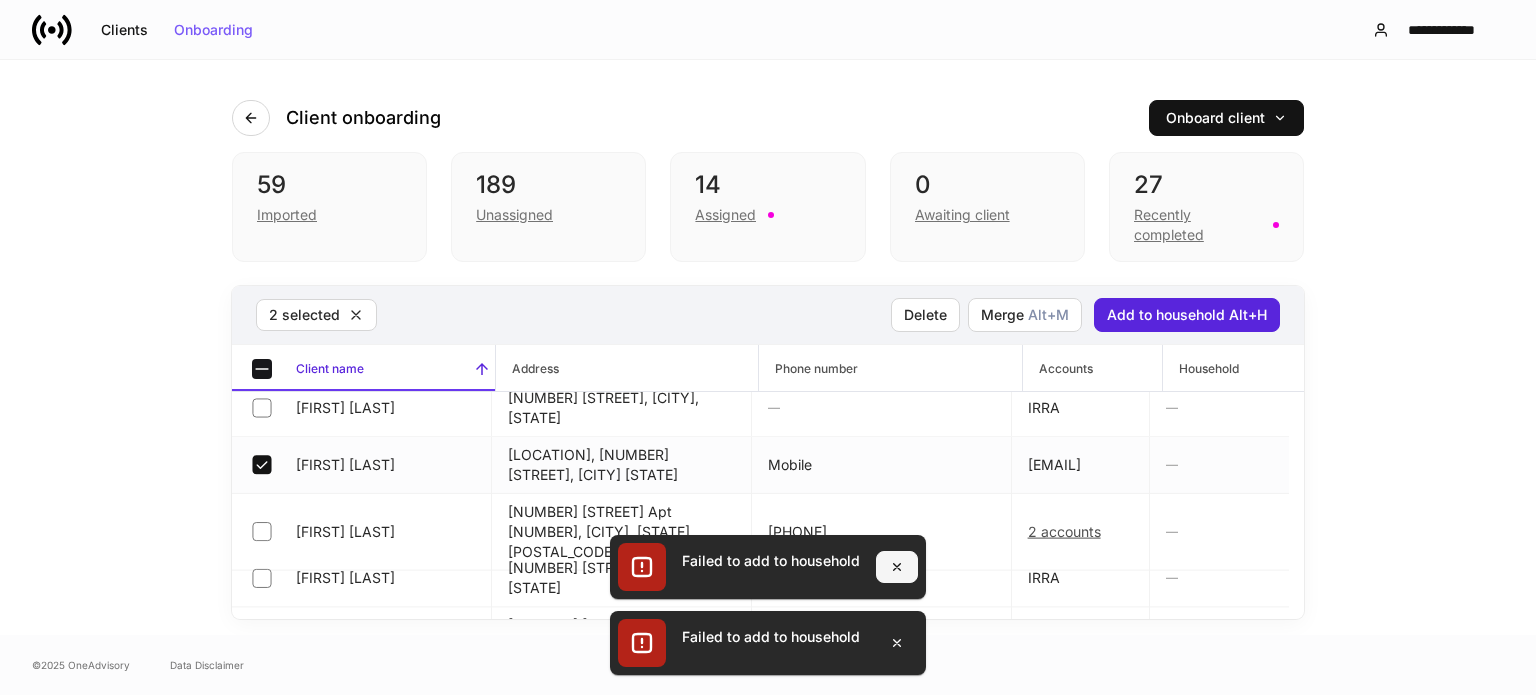 click 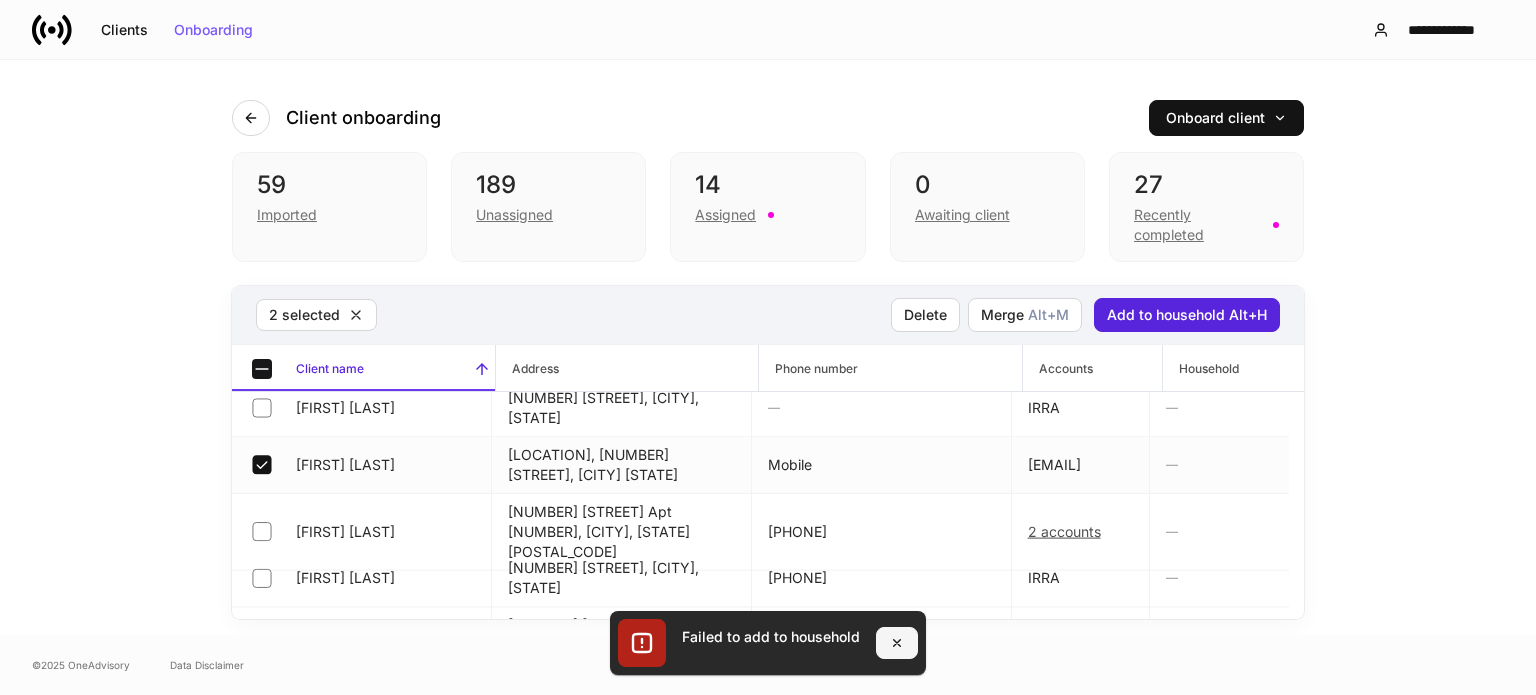 click 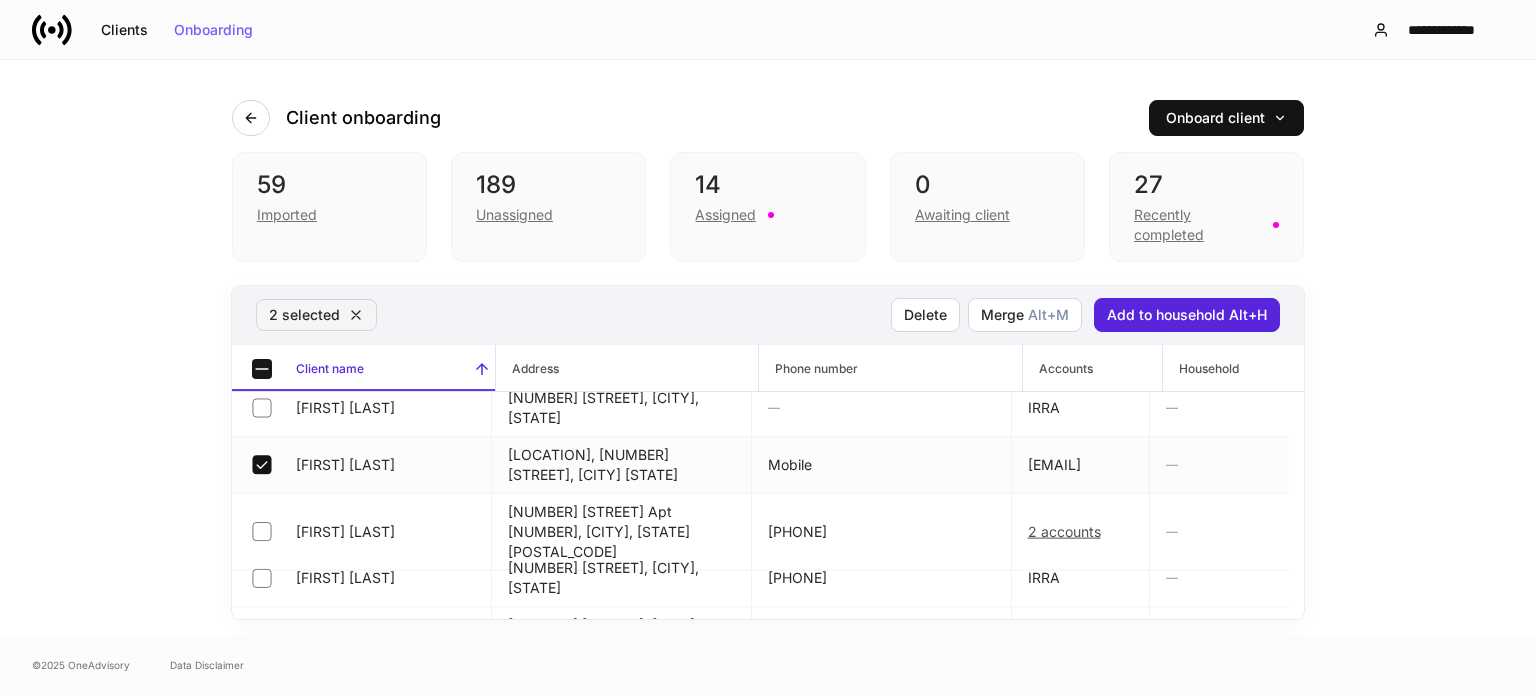 click 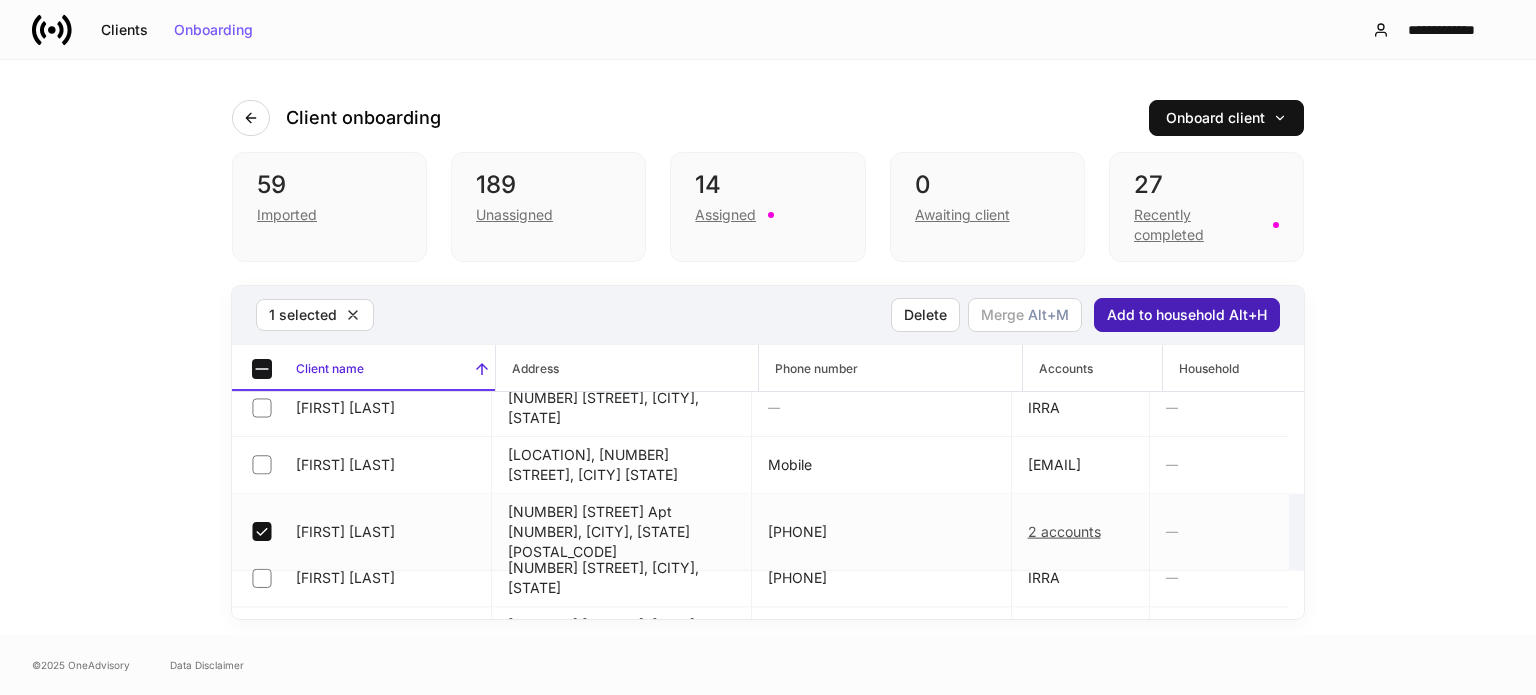 click on "Add to household Alt+H" at bounding box center (1187, 315) 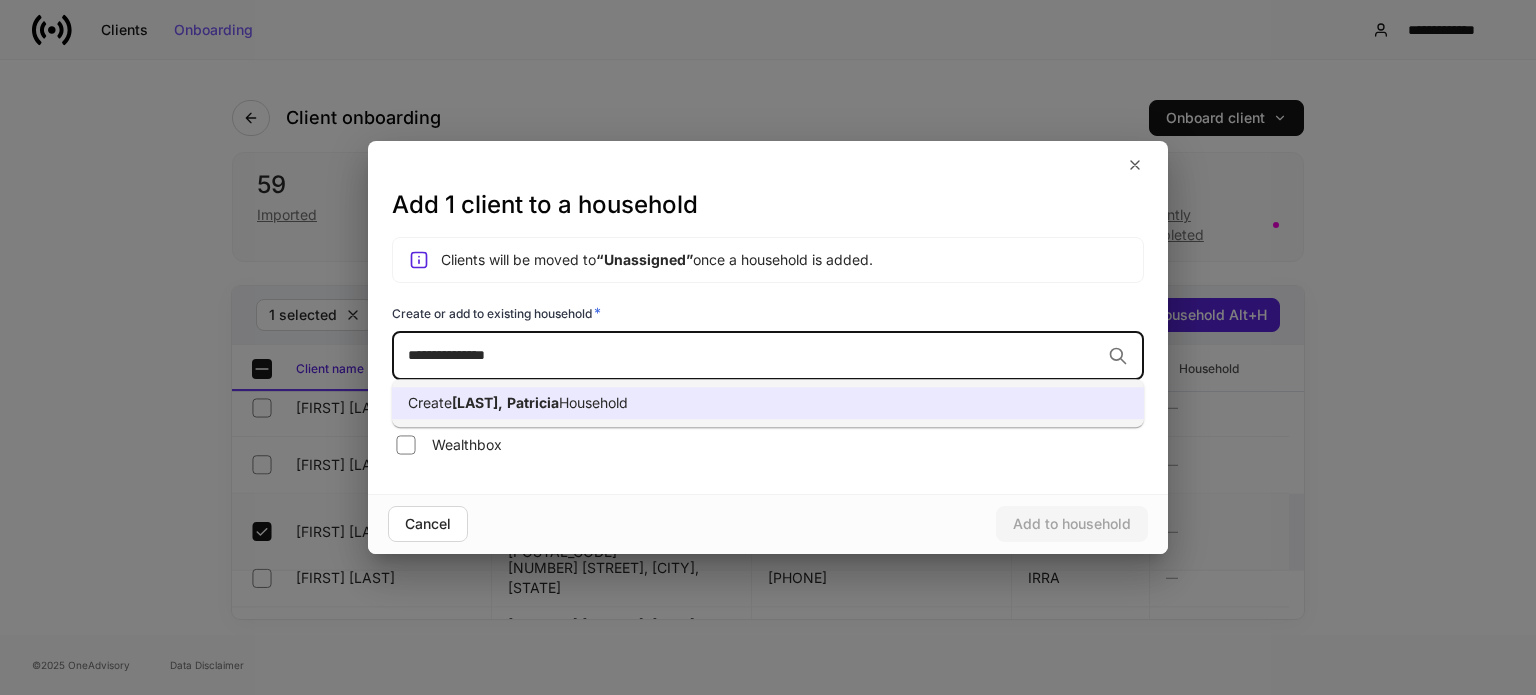 drag, startPoint x: 765, startPoint y: 381, endPoint x: 763, endPoint y: 398, distance: 17.117243 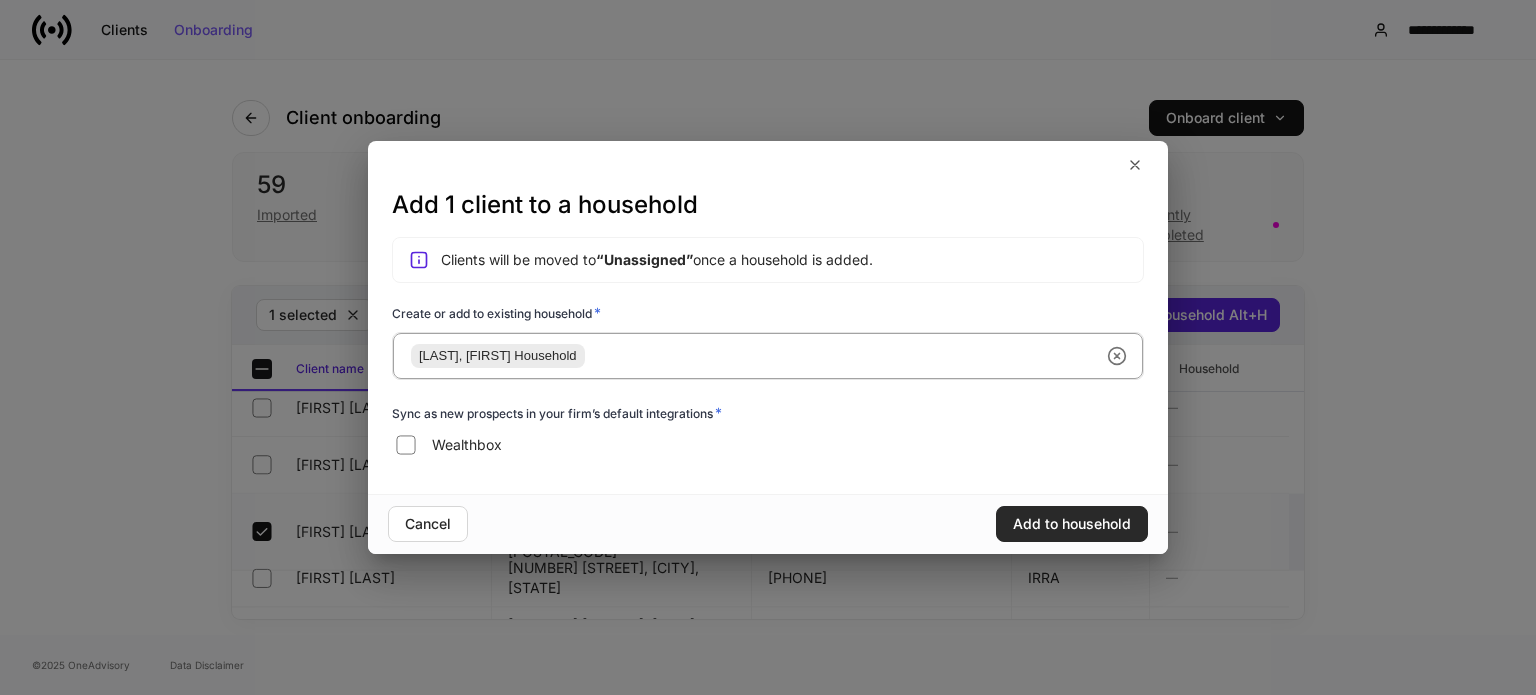 click on "Add to household" at bounding box center [1072, 524] 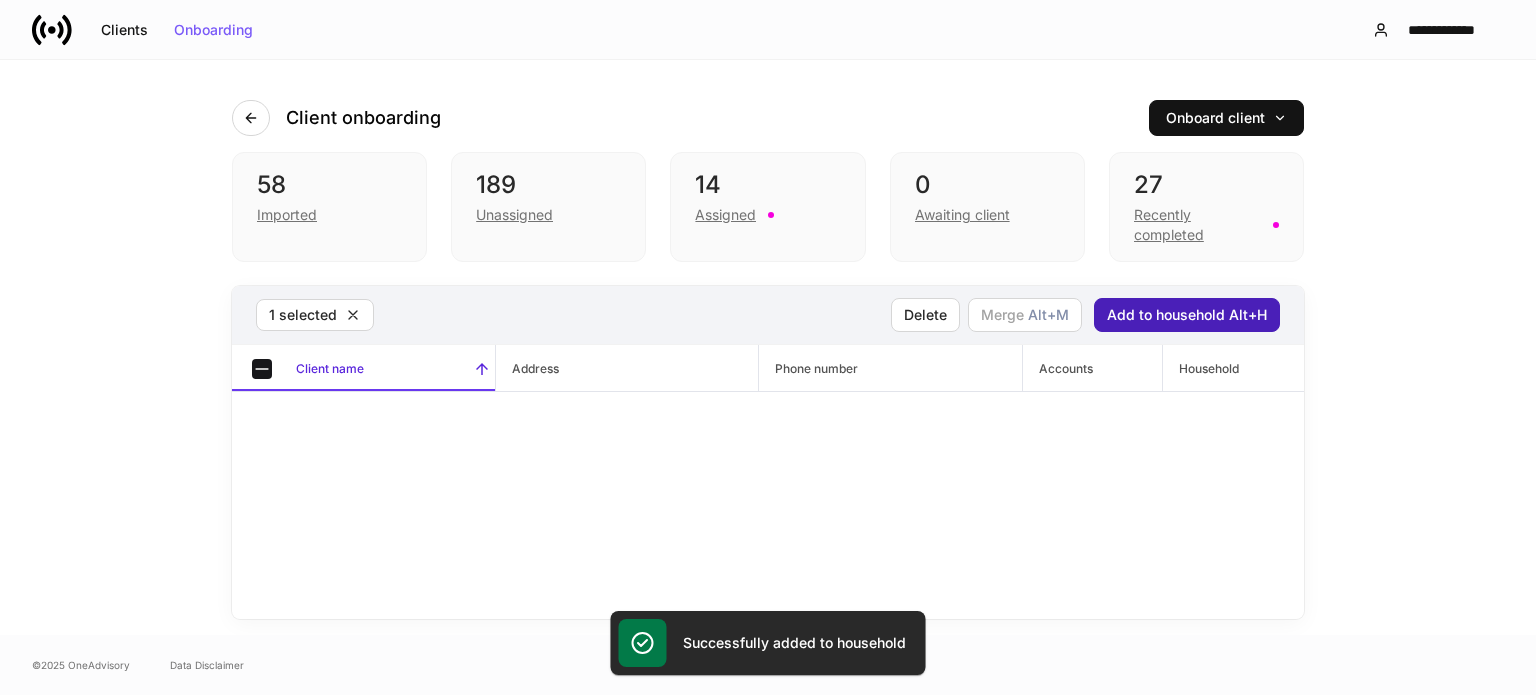 click on "Add to household Alt+H" at bounding box center (1187, 315) 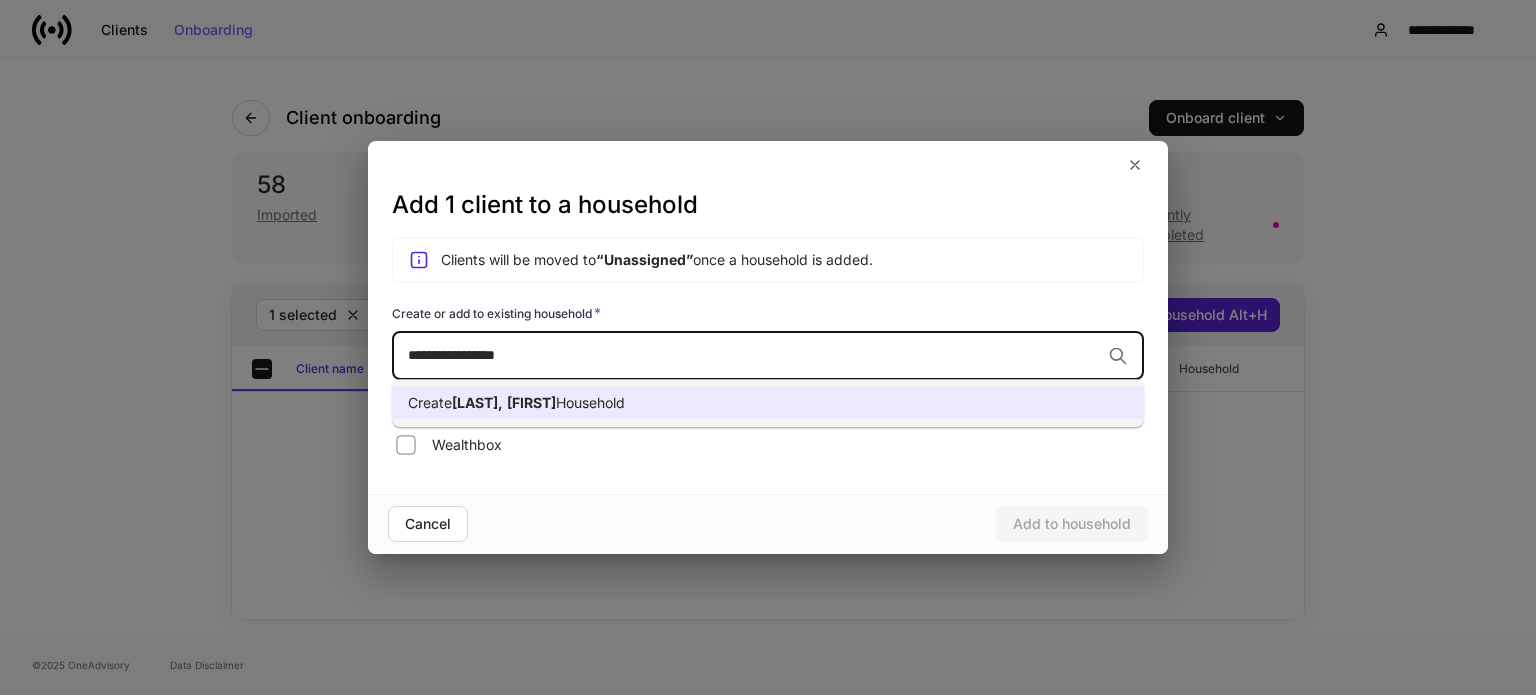 click on "Create  [LAST],   [FIRST]  Household" at bounding box center [768, 403] 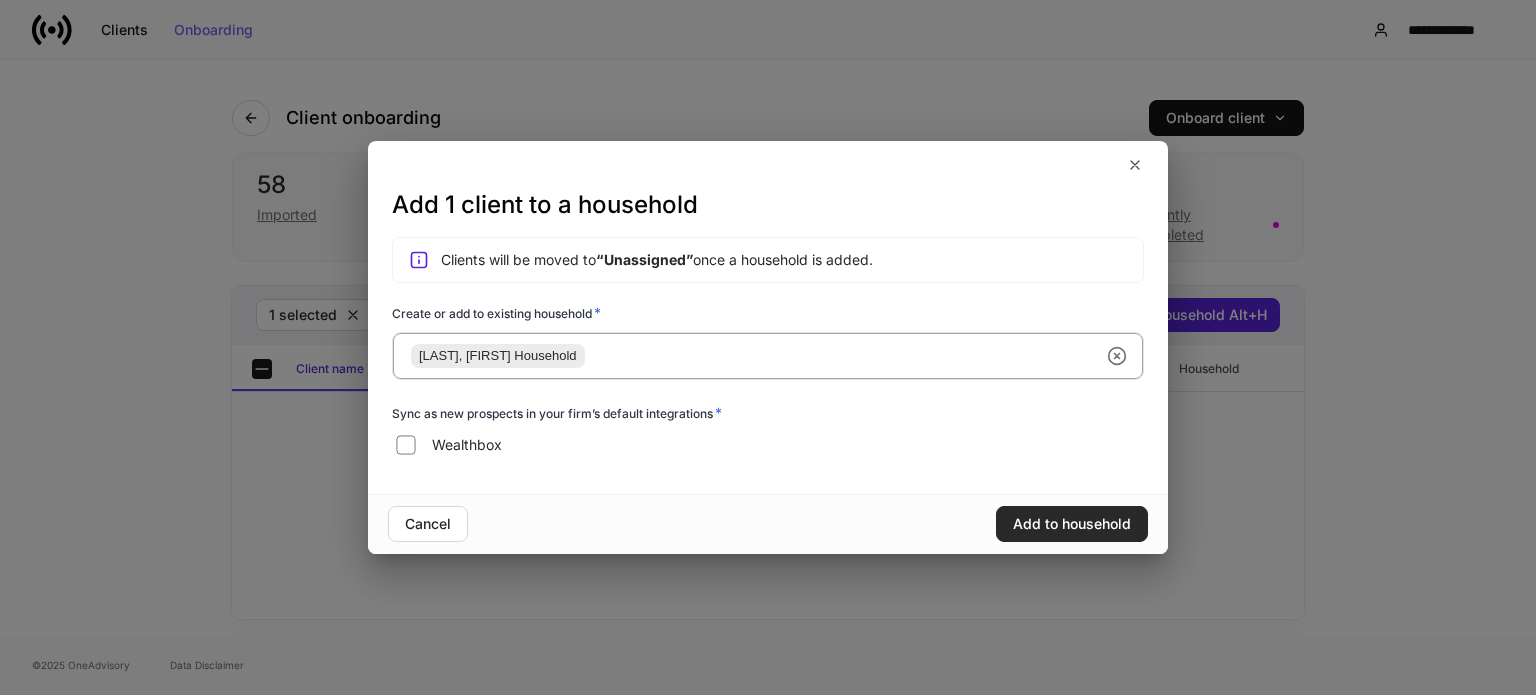 click on "Add to household" at bounding box center [1072, 524] 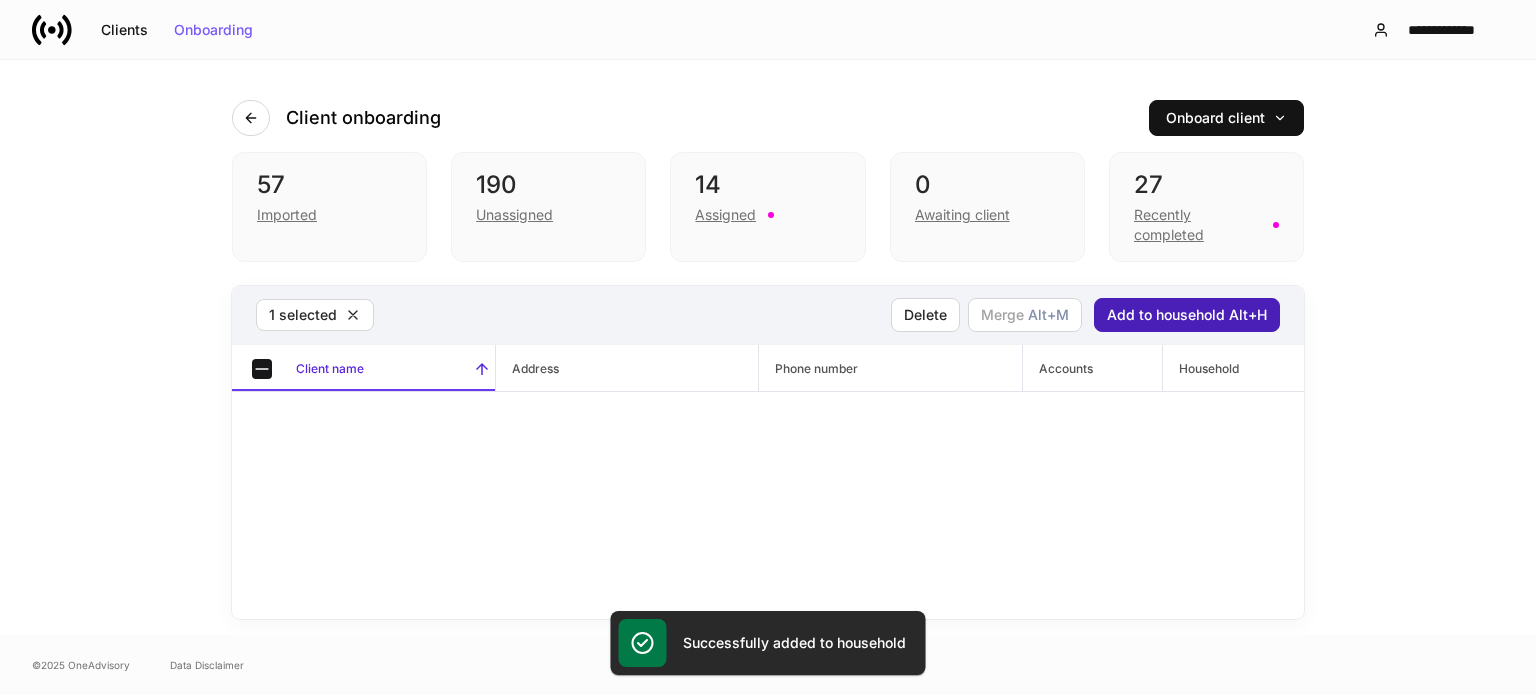 click on "Add to household Alt+H" at bounding box center [1187, 315] 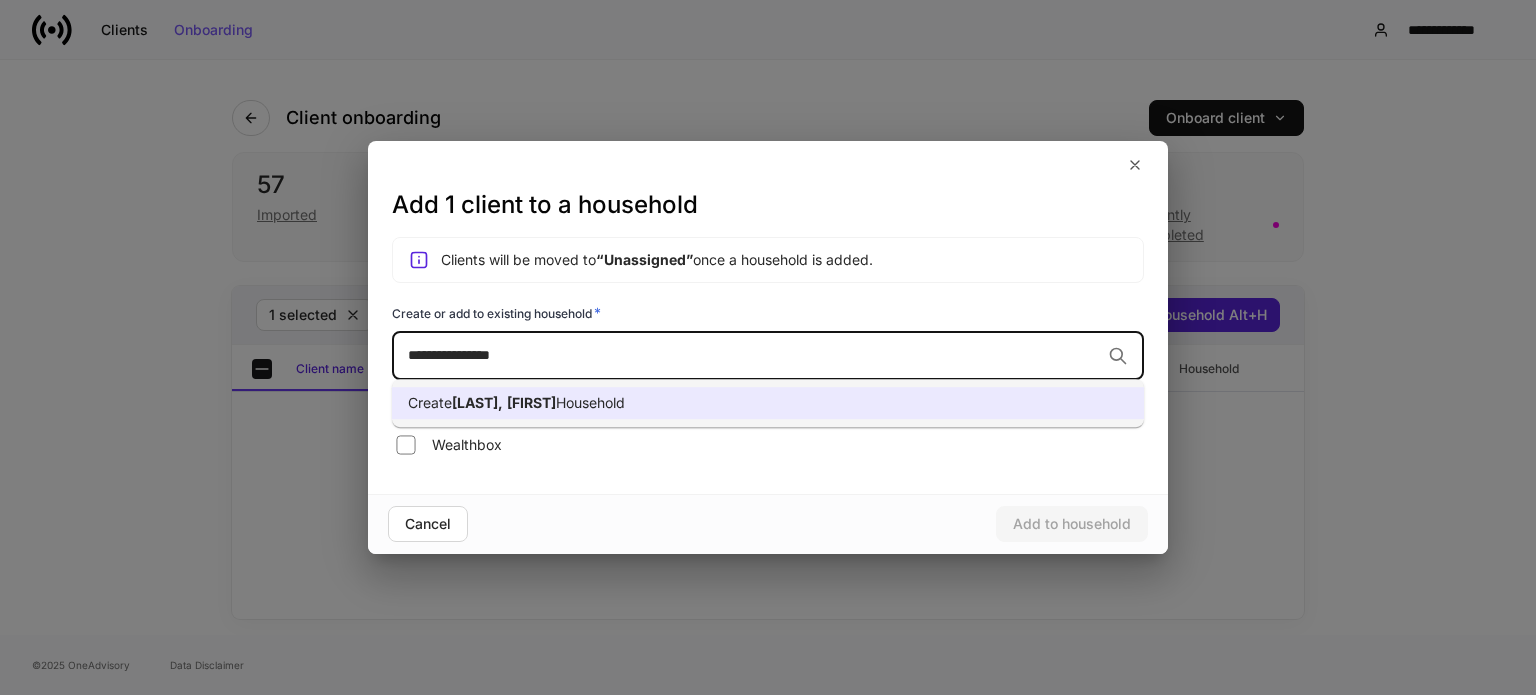 click on "Create  [LAST],   [FIRST]  Household" at bounding box center [768, 403] 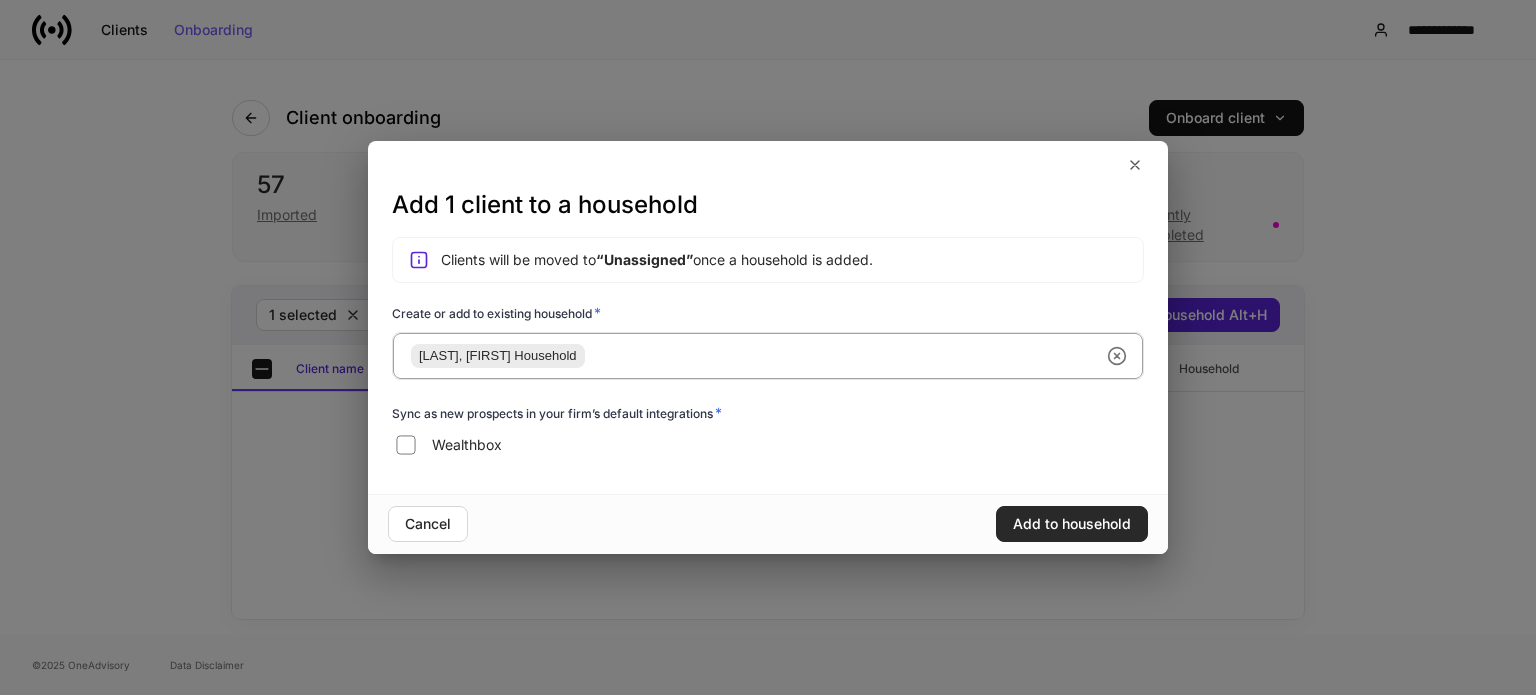 click on "Add to household" at bounding box center (1072, 524) 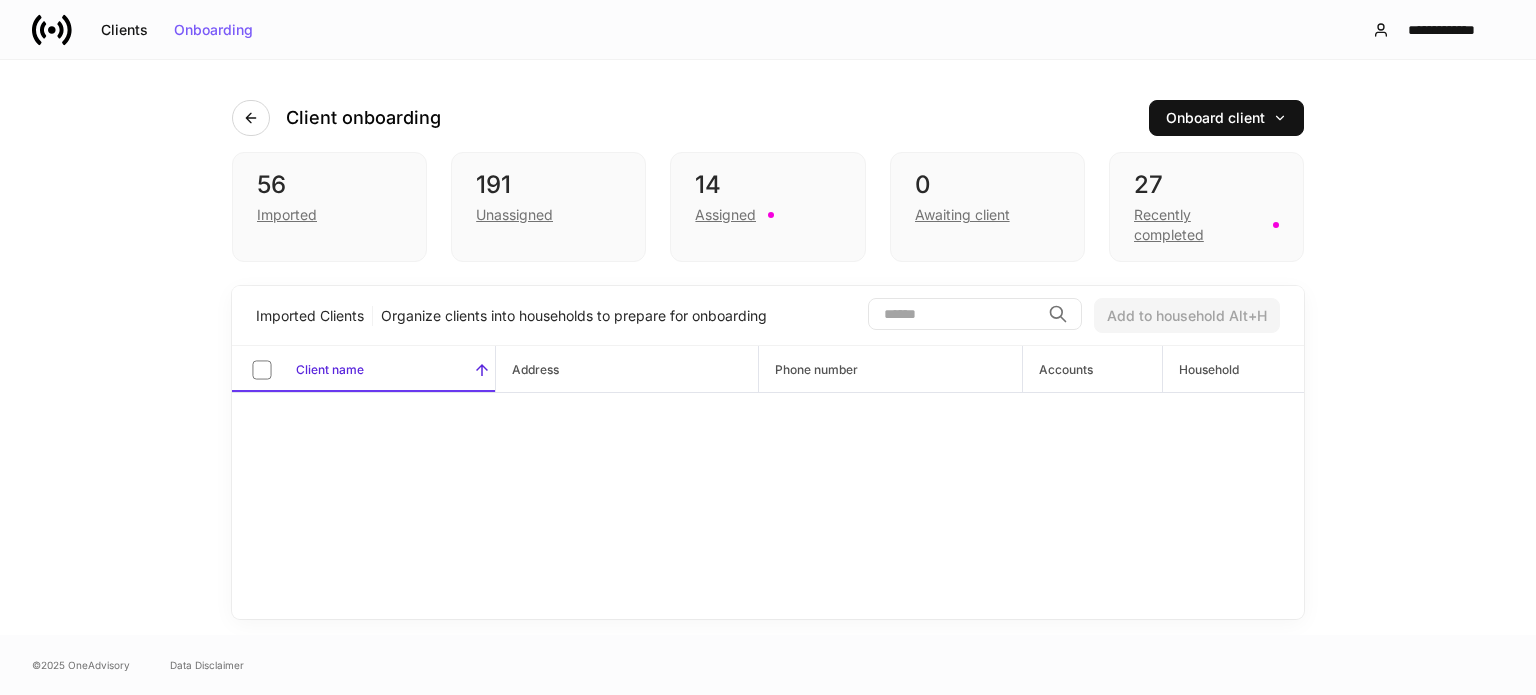 scroll, scrollTop: 2100, scrollLeft: 0, axis: vertical 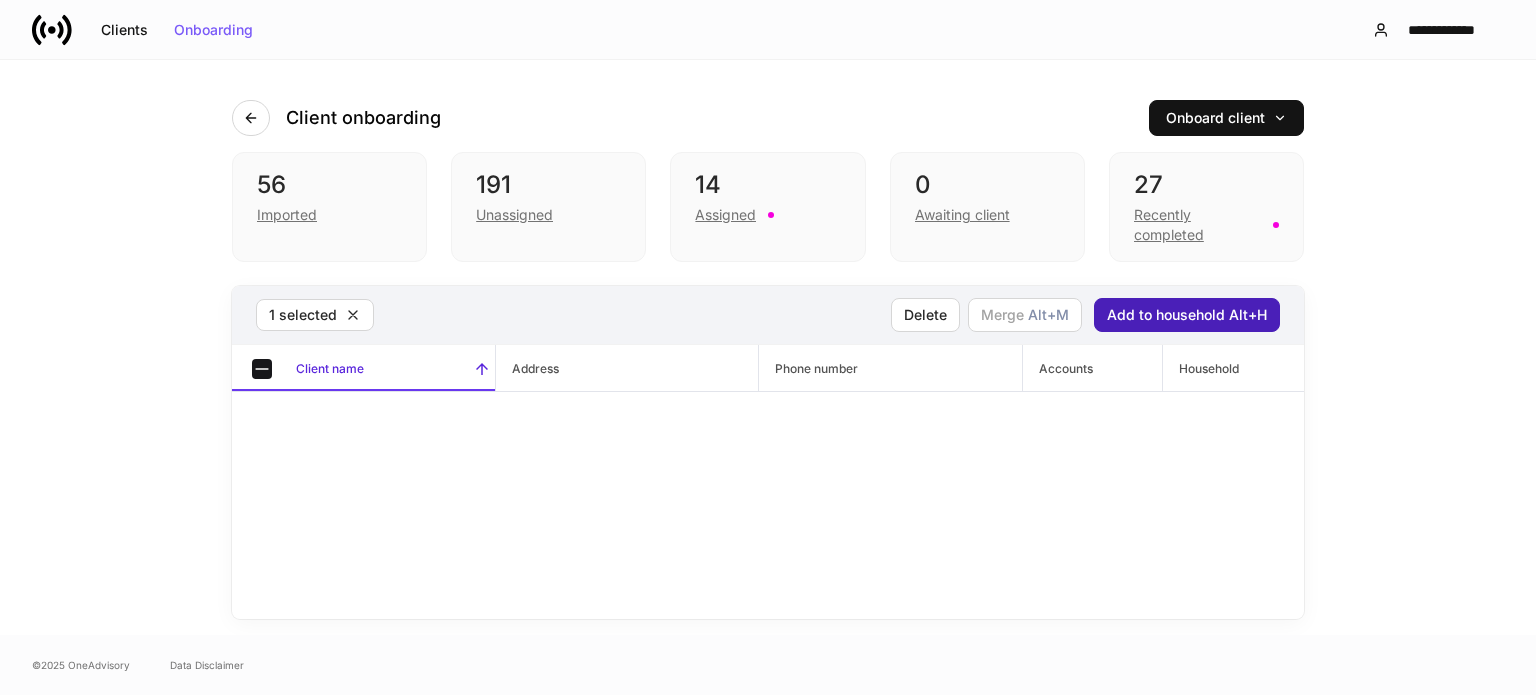click on "Add to household Alt+H" at bounding box center [1187, 315] 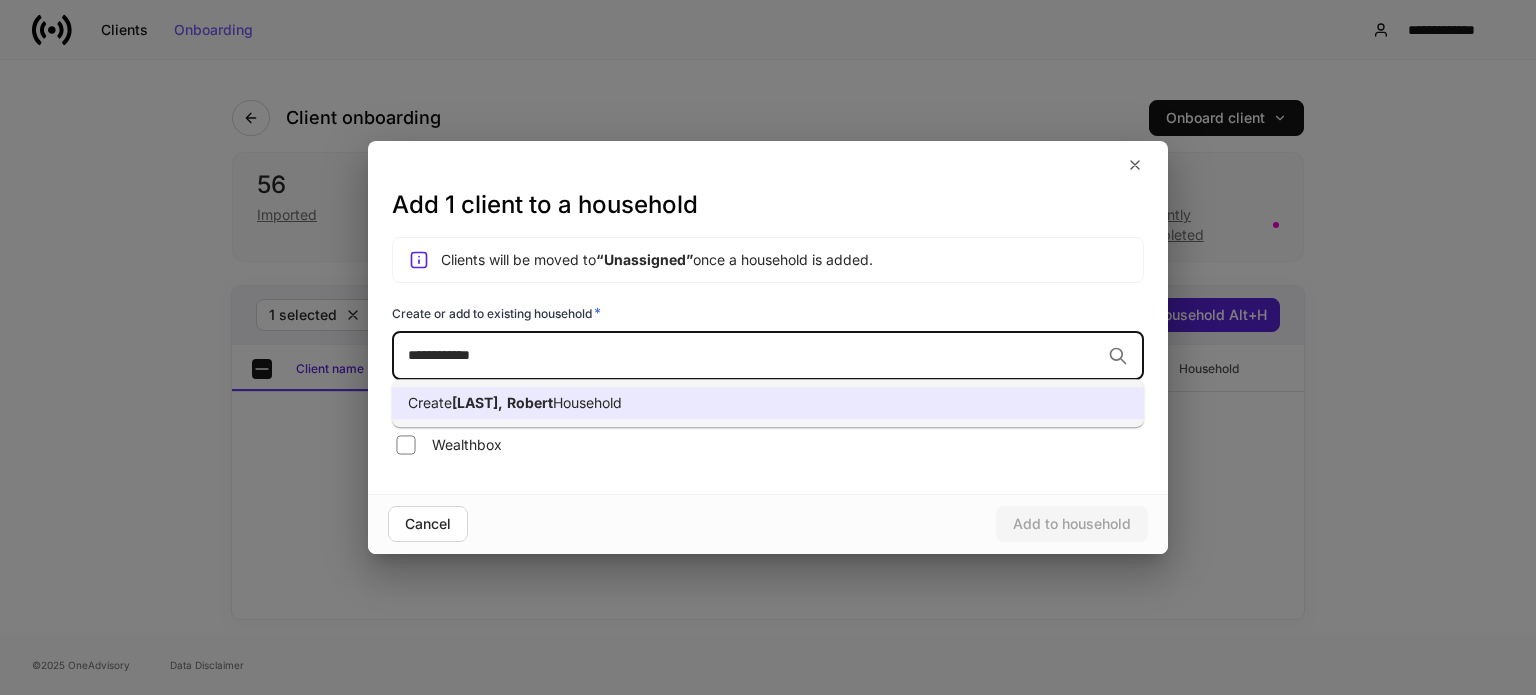 click on "Household" at bounding box center (587, 402) 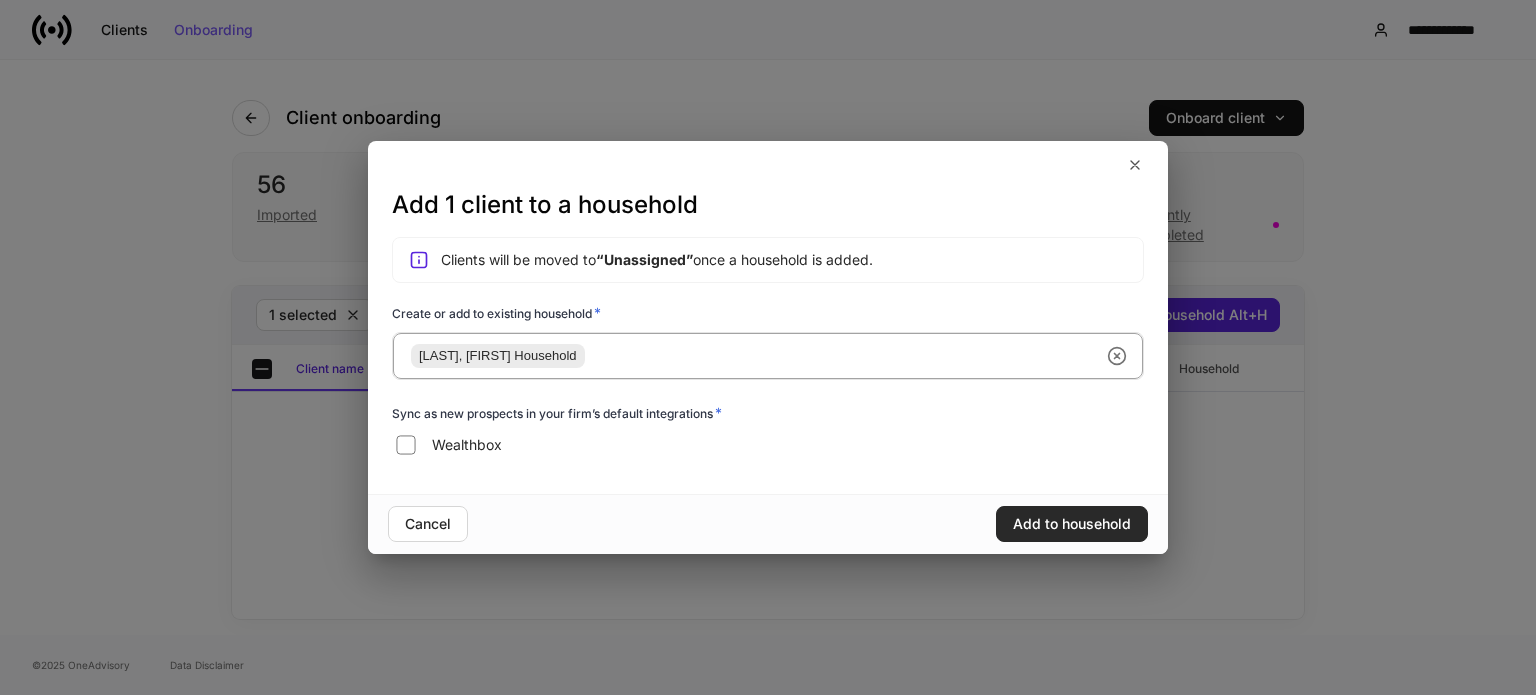 click on "Add to household" at bounding box center (1072, 524) 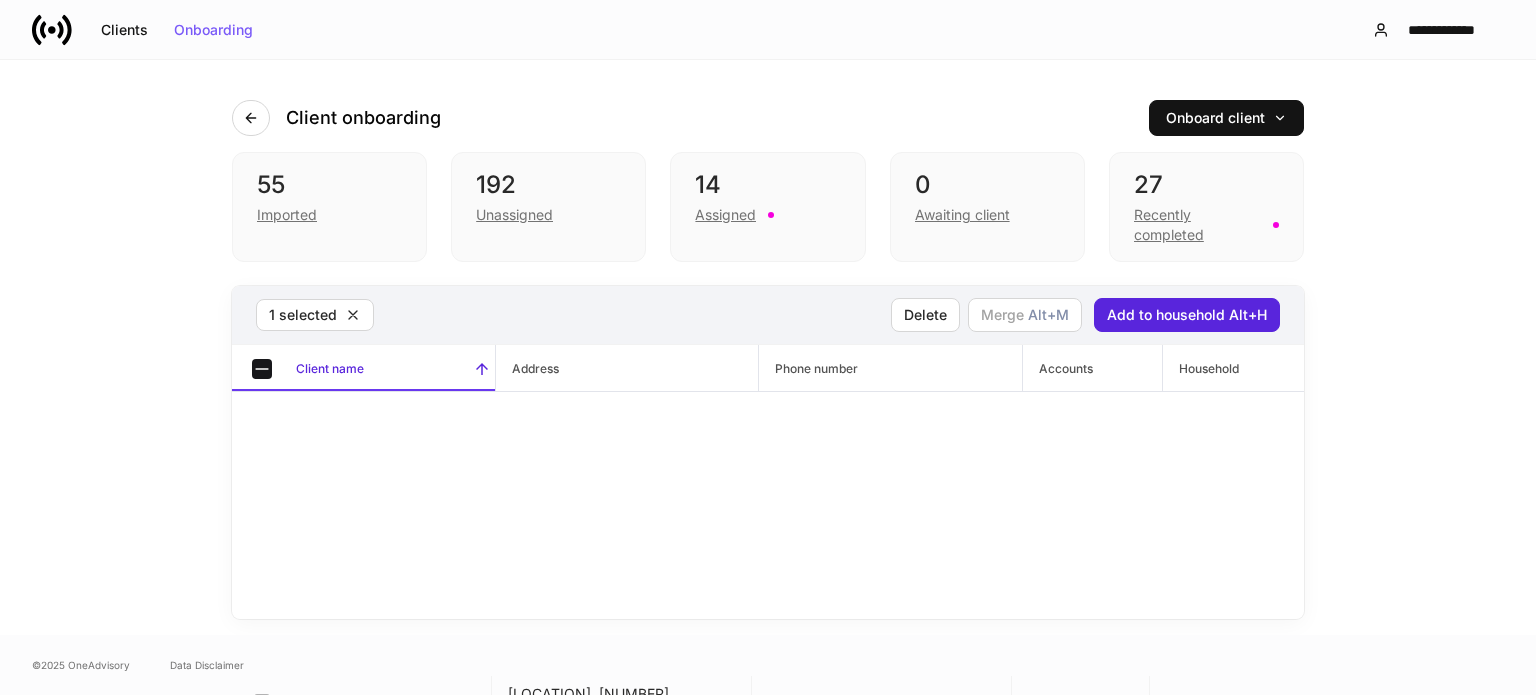 scroll, scrollTop: 300, scrollLeft: 0, axis: vertical 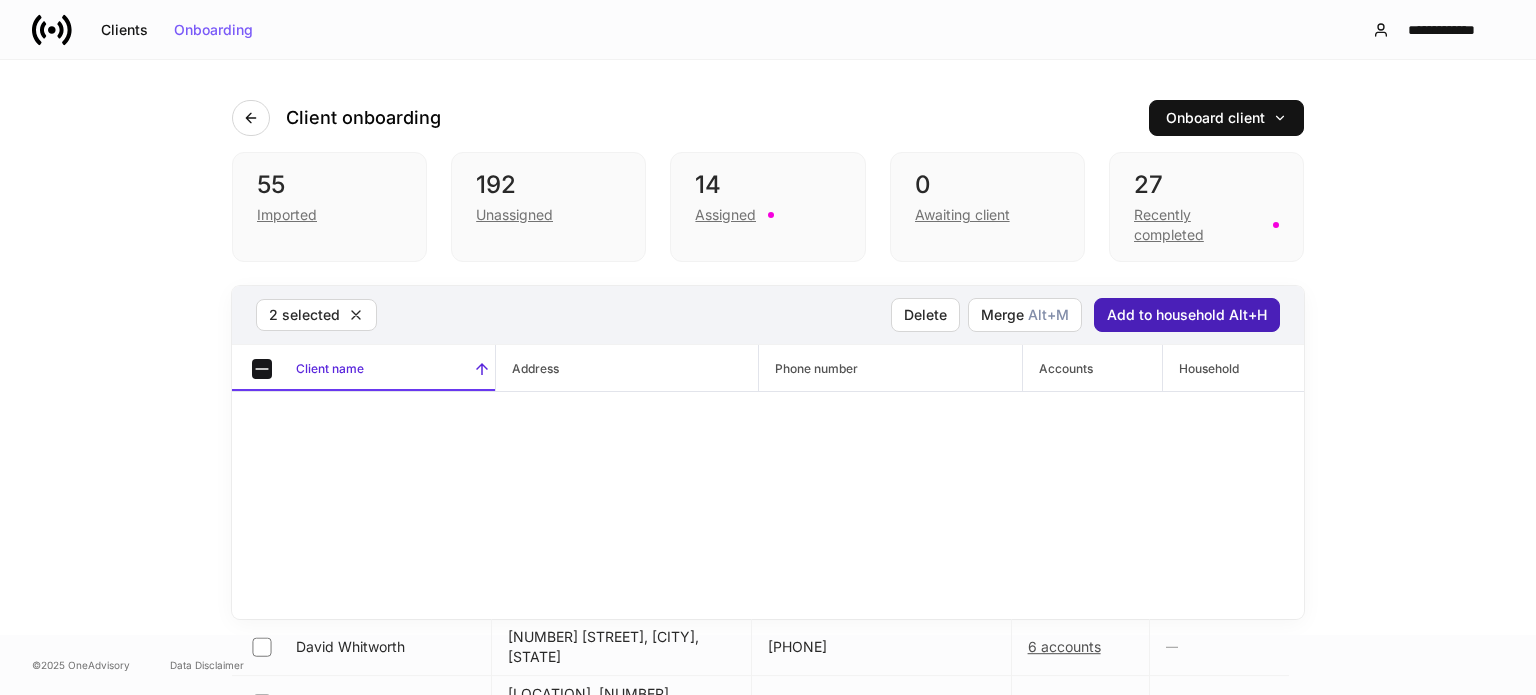 click on "Add to household Alt+H" at bounding box center [1187, 315] 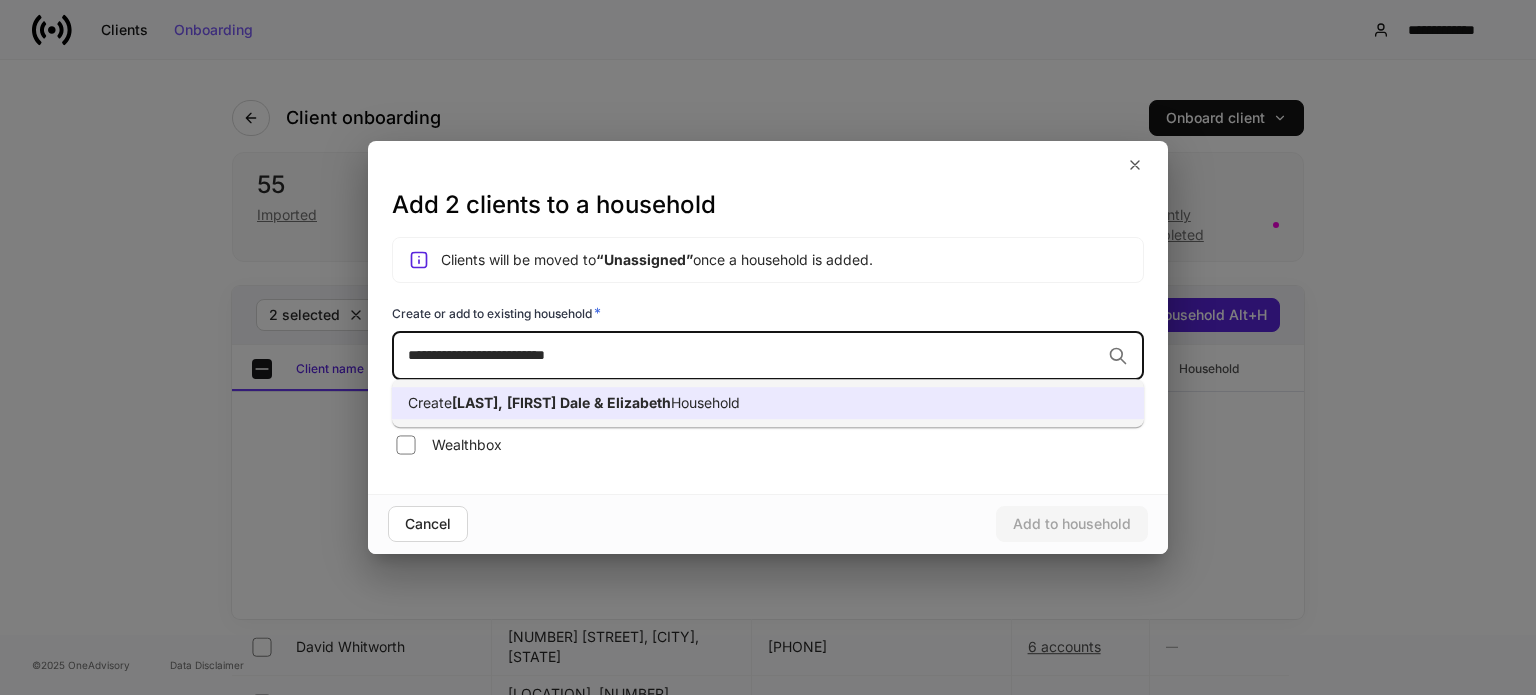 click on "Create  [LAST],   [FIRST]   [MIDDLE]   &   [FIRST]  Household" at bounding box center (768, 403) 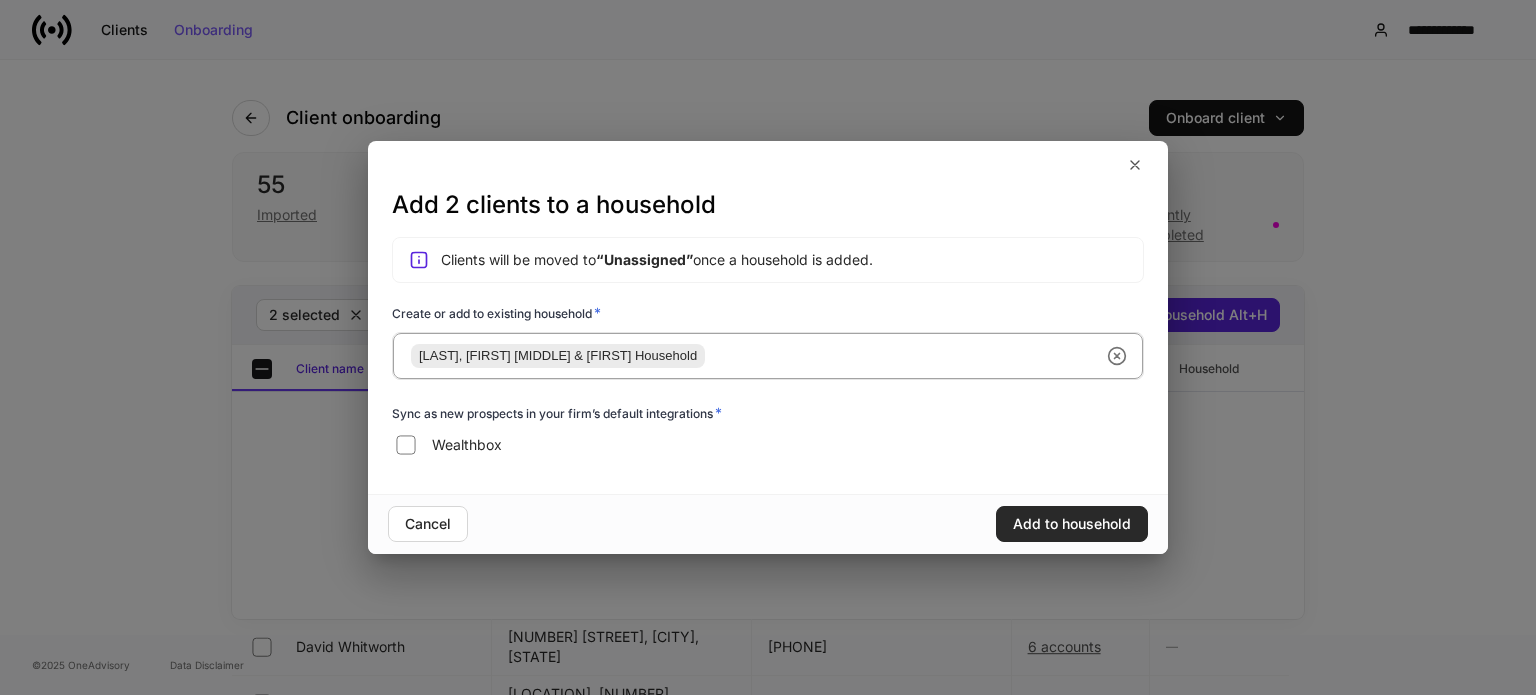 click on "Add to household" at bounding box center [1072, 524] 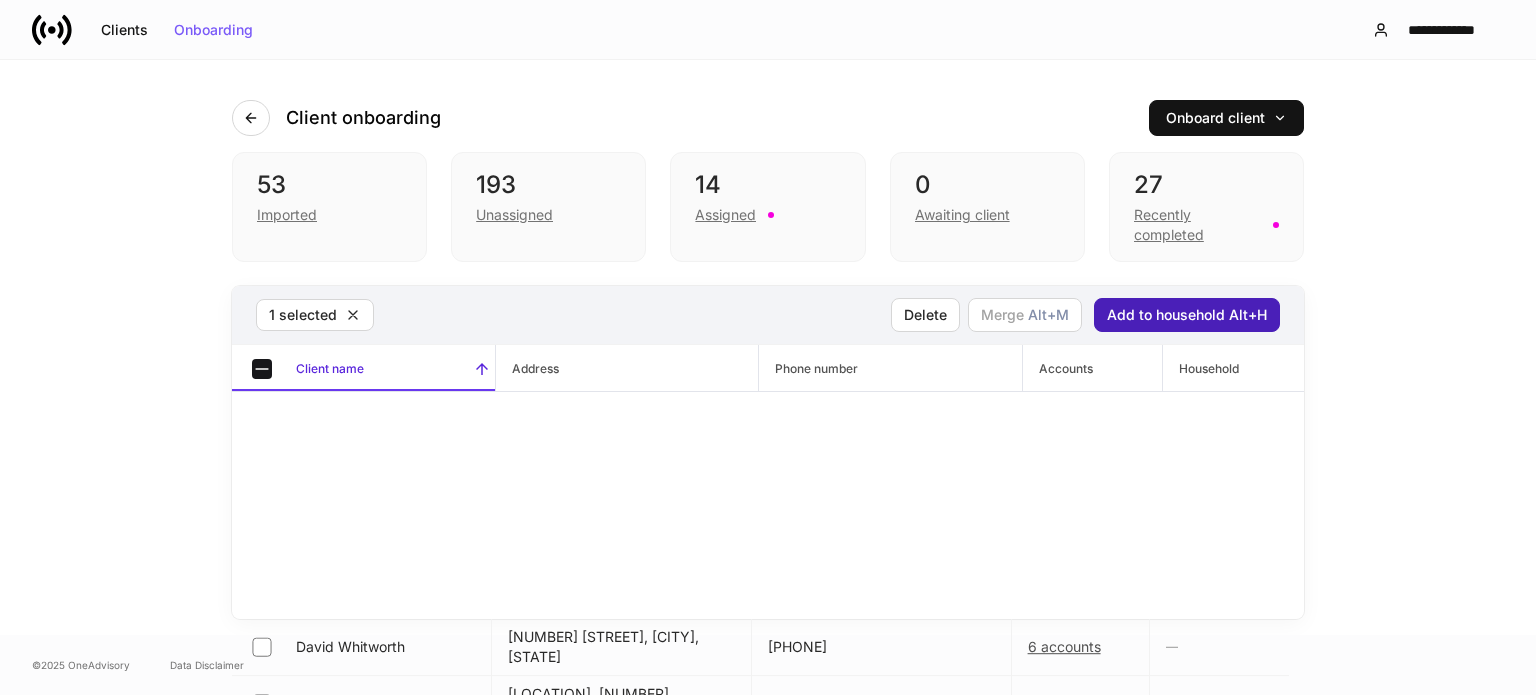 click on "Add to household Alt+H" at bounding box center (1187, 315) 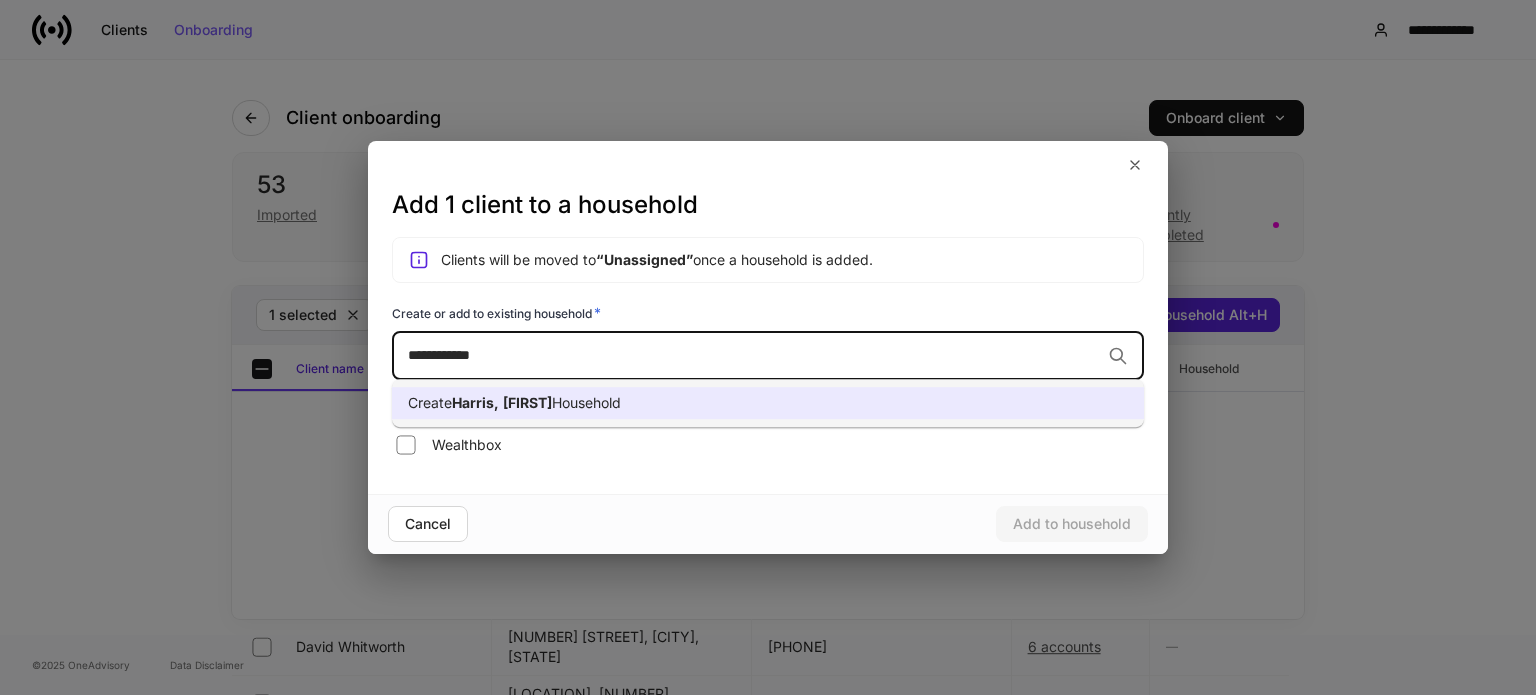 click on "Create  [LAST],   [FIRST]  Household" at bounding box center (768, 403) 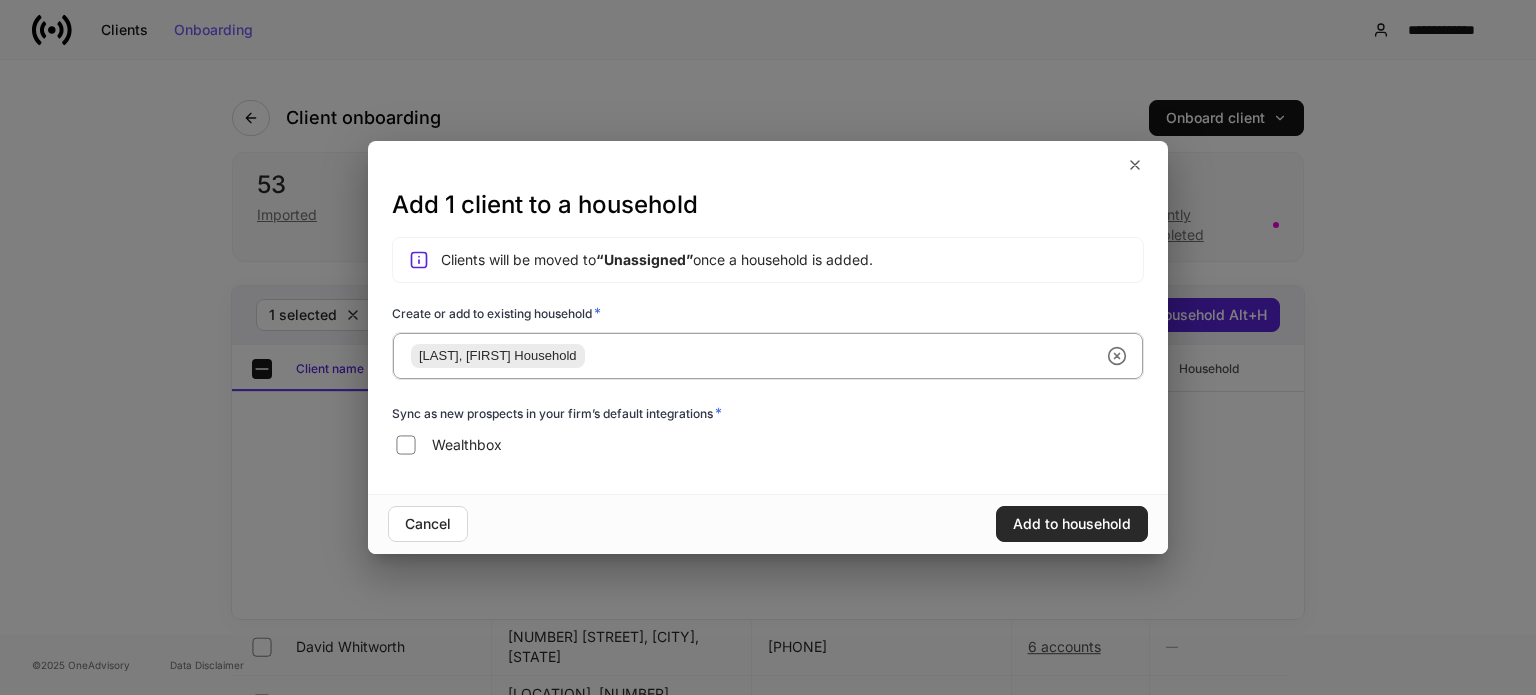 click on "Add to household" at bounding box center (1072, 524) 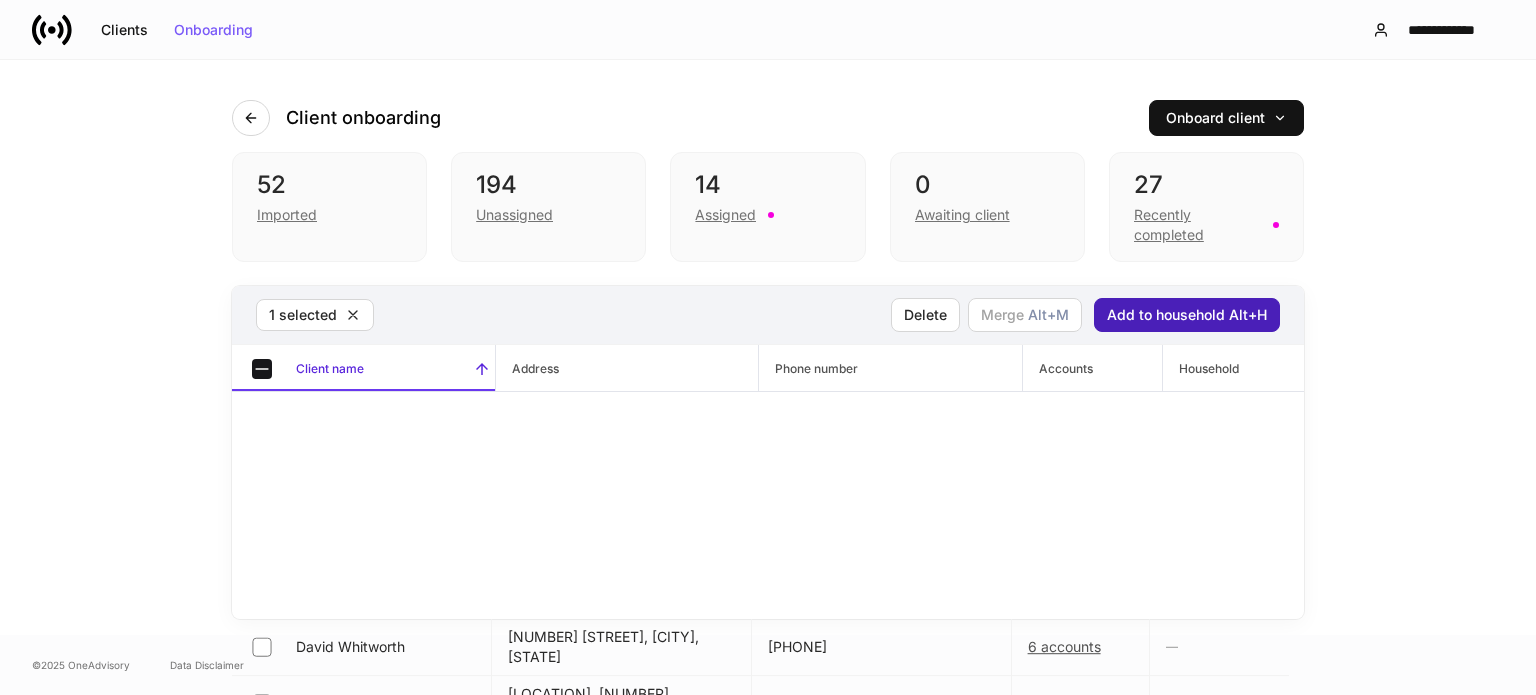 click on "Add to household Alt+H" at bounding box center (1187, 315) 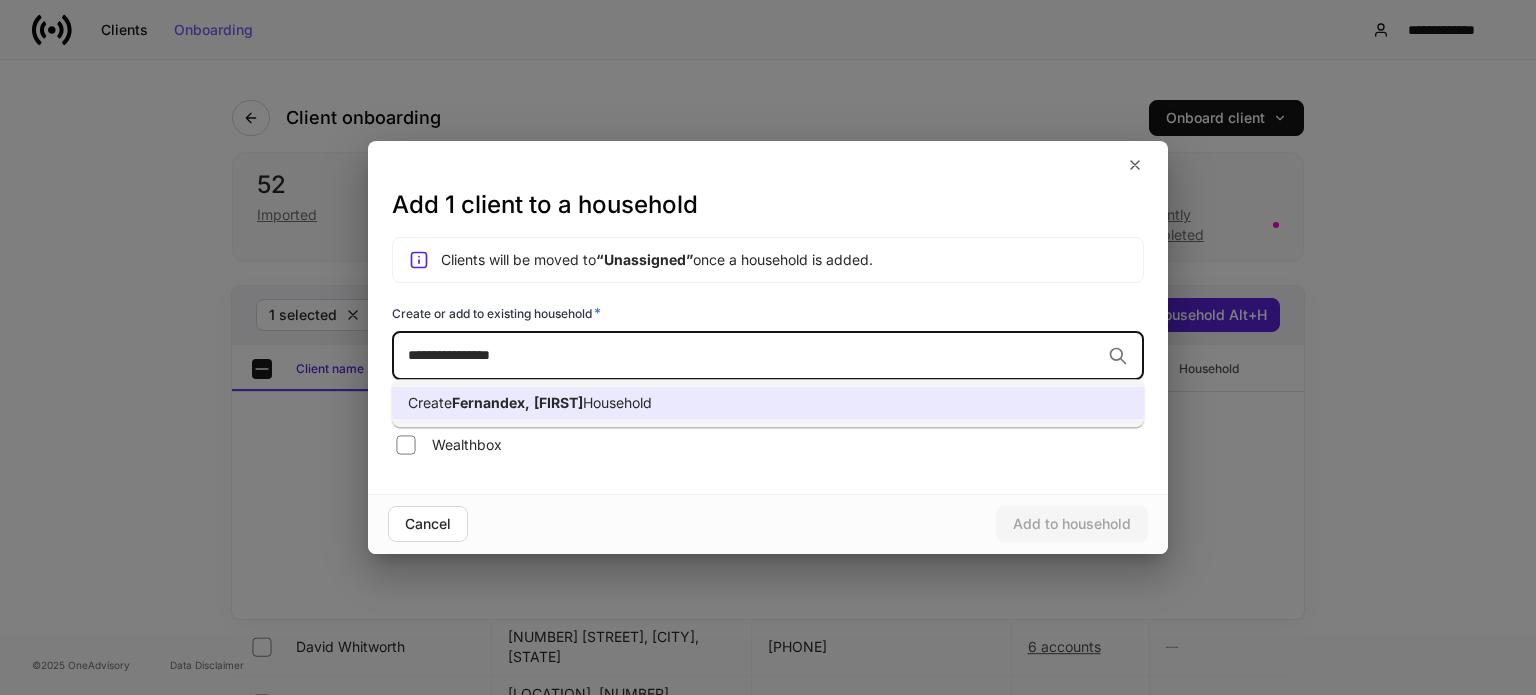 click on "**********" at bounding box center [754, 355] 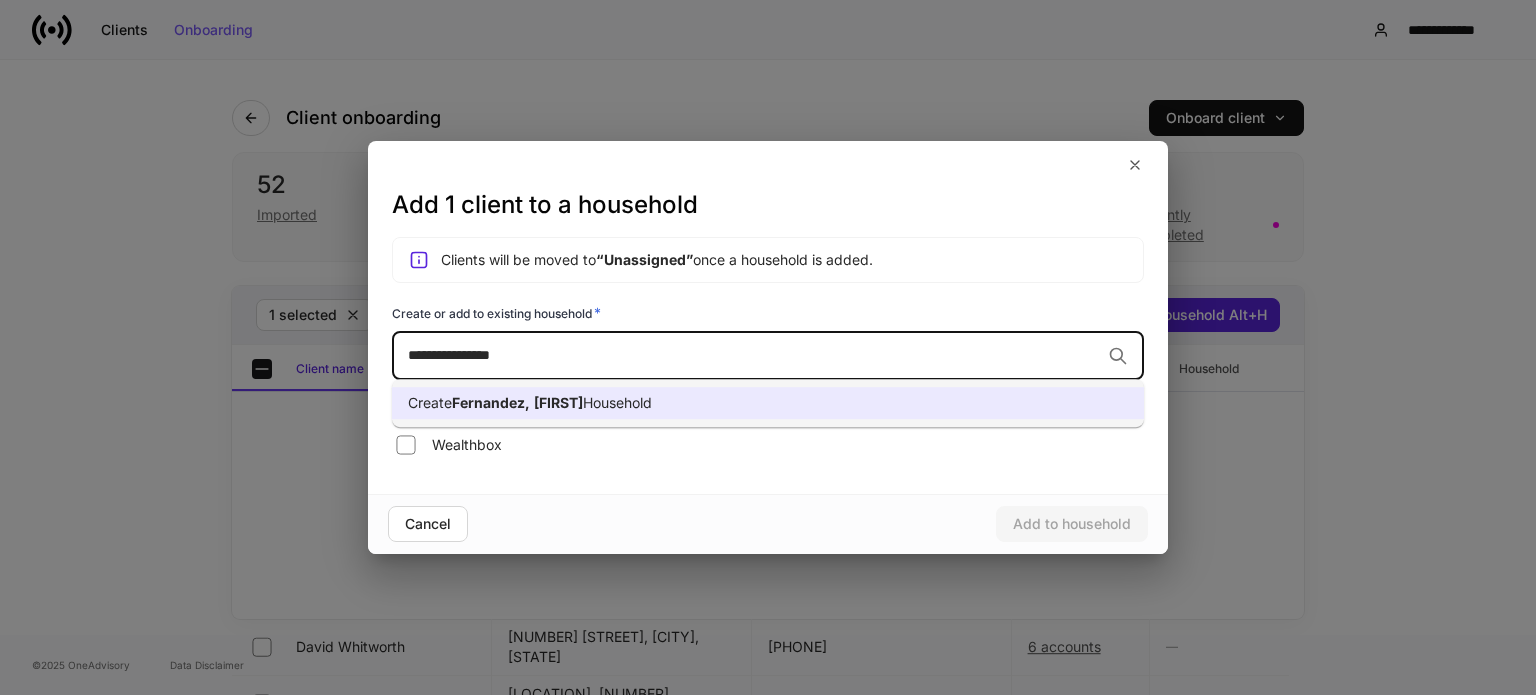 click on "Create  [LAST],   [FIRST]  Household" at bounding box center [768, 403] 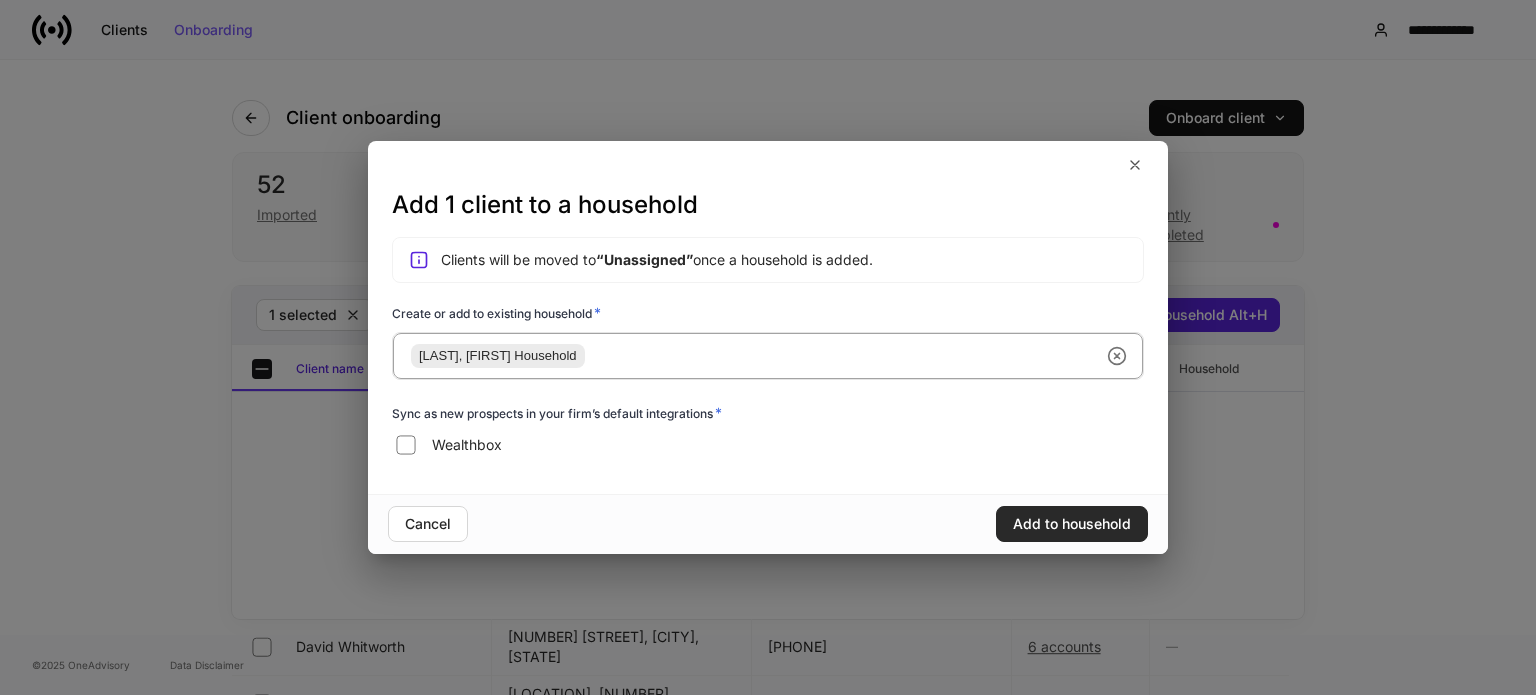 click on "Add to household" at bounding box center [1072, 524] 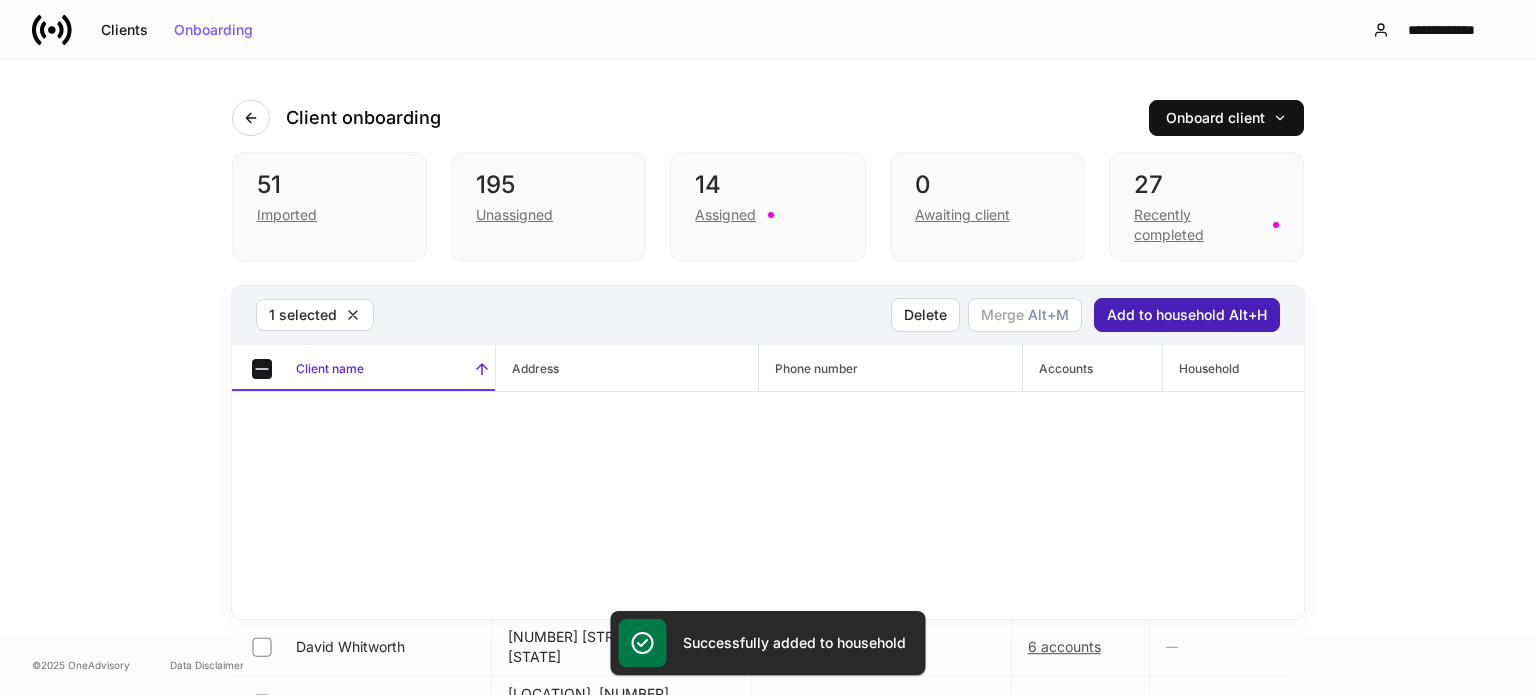 click on "Add to household Alt+H" at bounding box center (1187, 315) 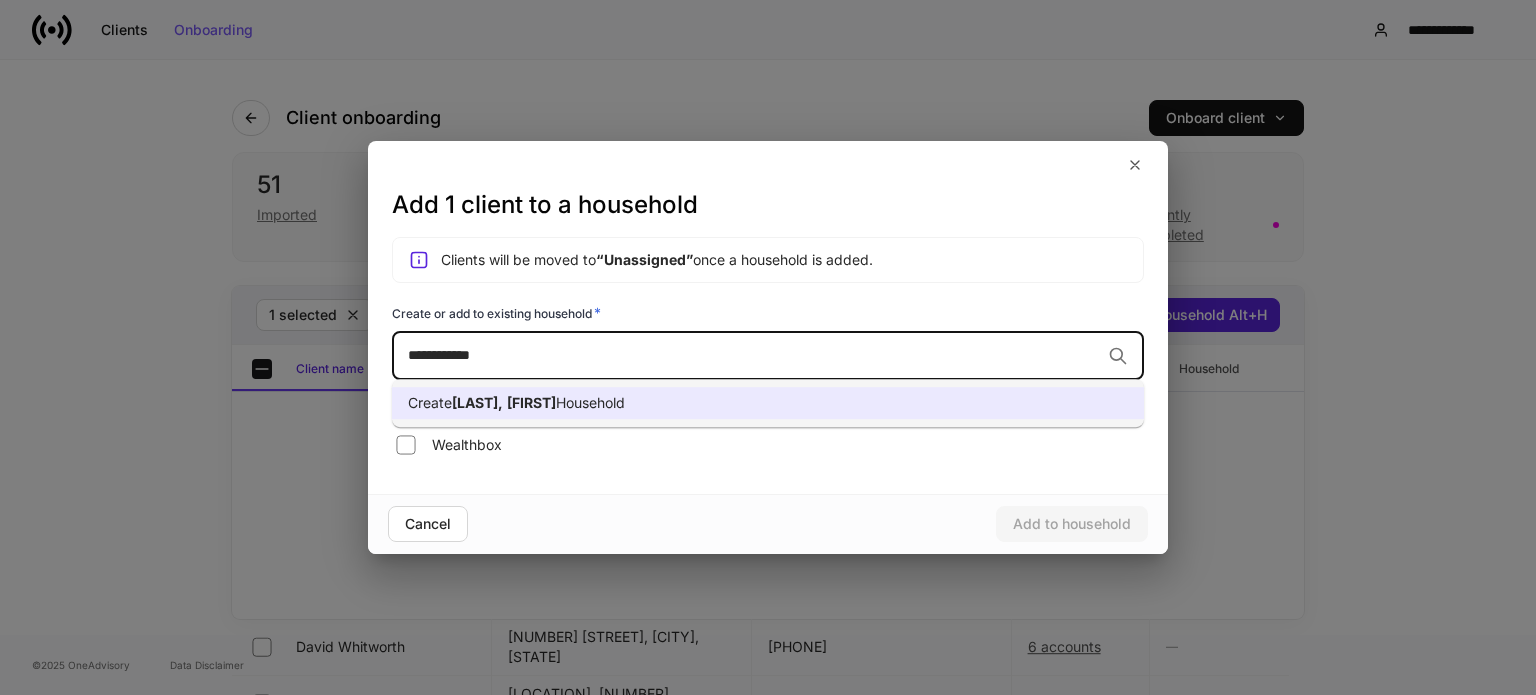 click on "Create  [LAST],   [FIRST]  Household" at bounding box center [768, 403] 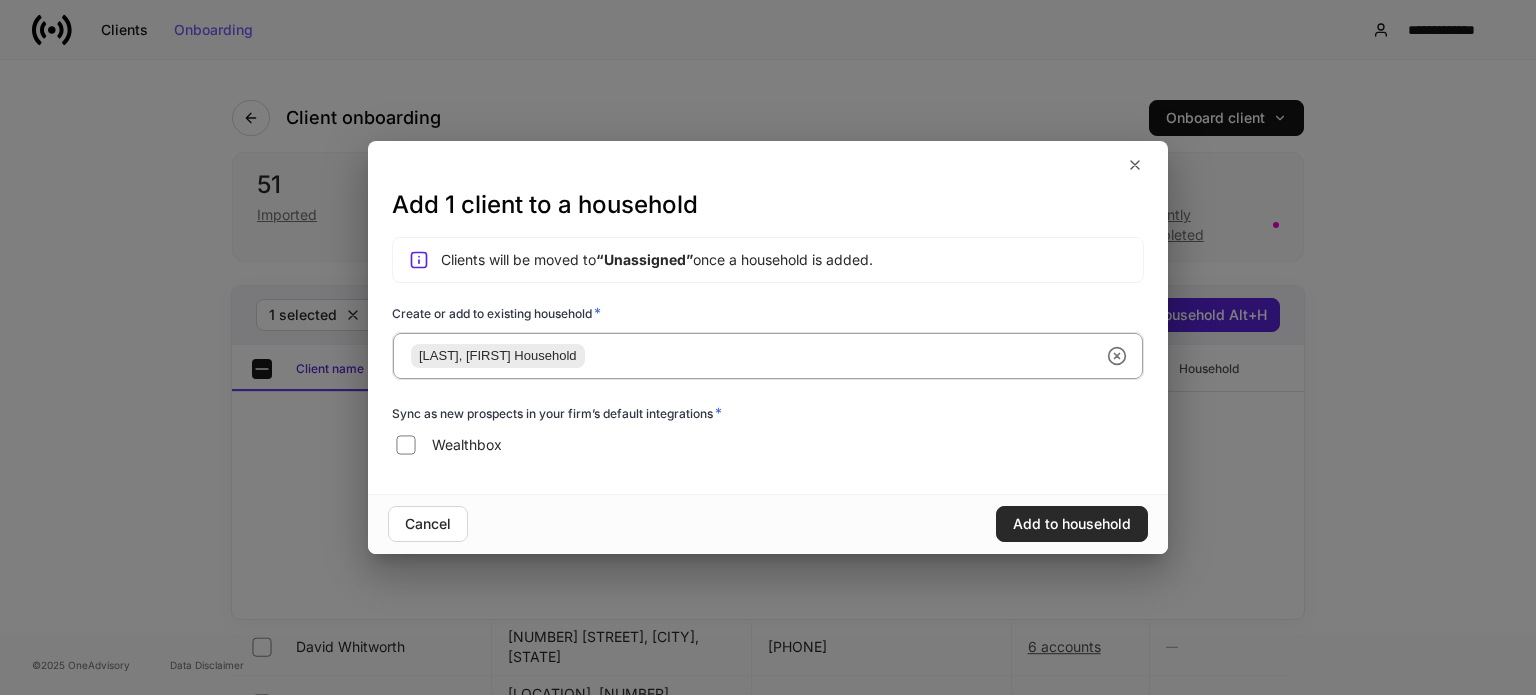 click on "Add to household" at bounding box center [1072, 524] 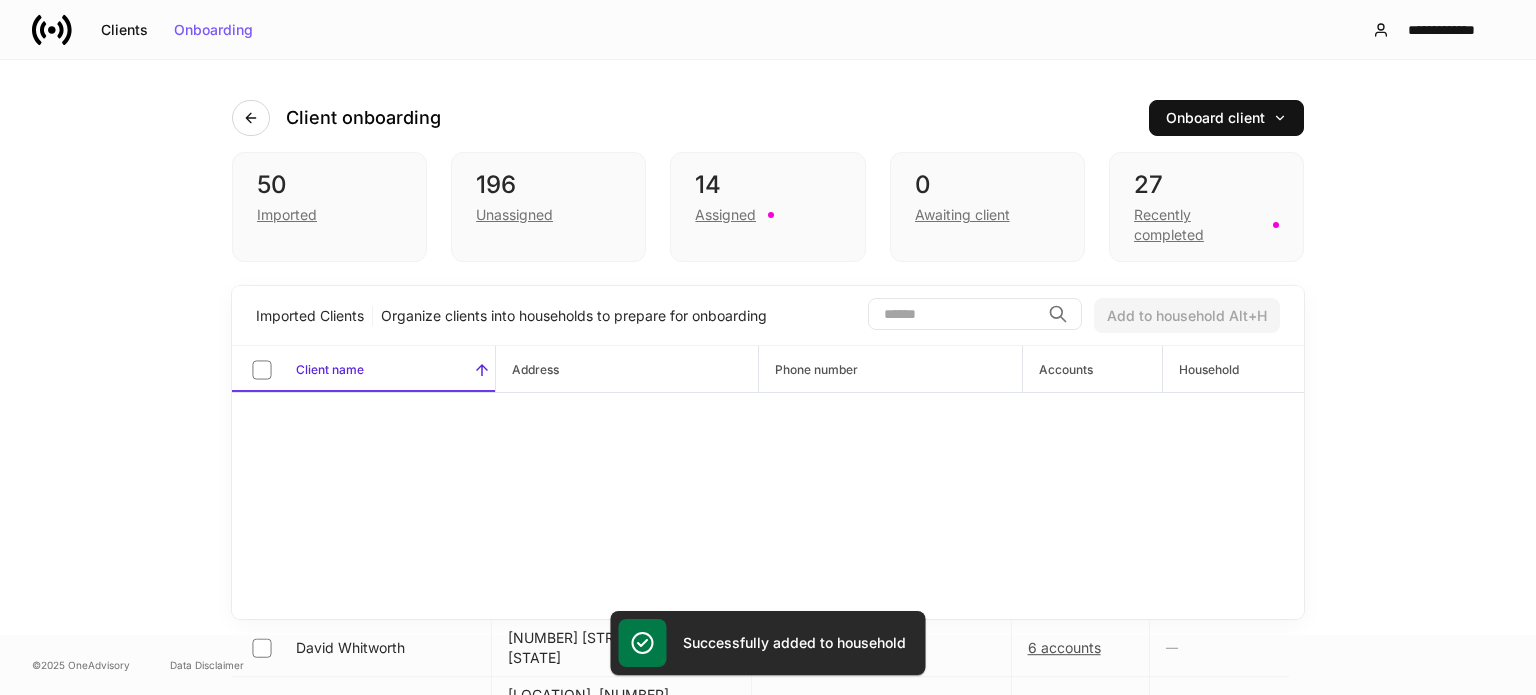 scroll, scrollTop: 400, scrollLeft: 0, axis: vertical 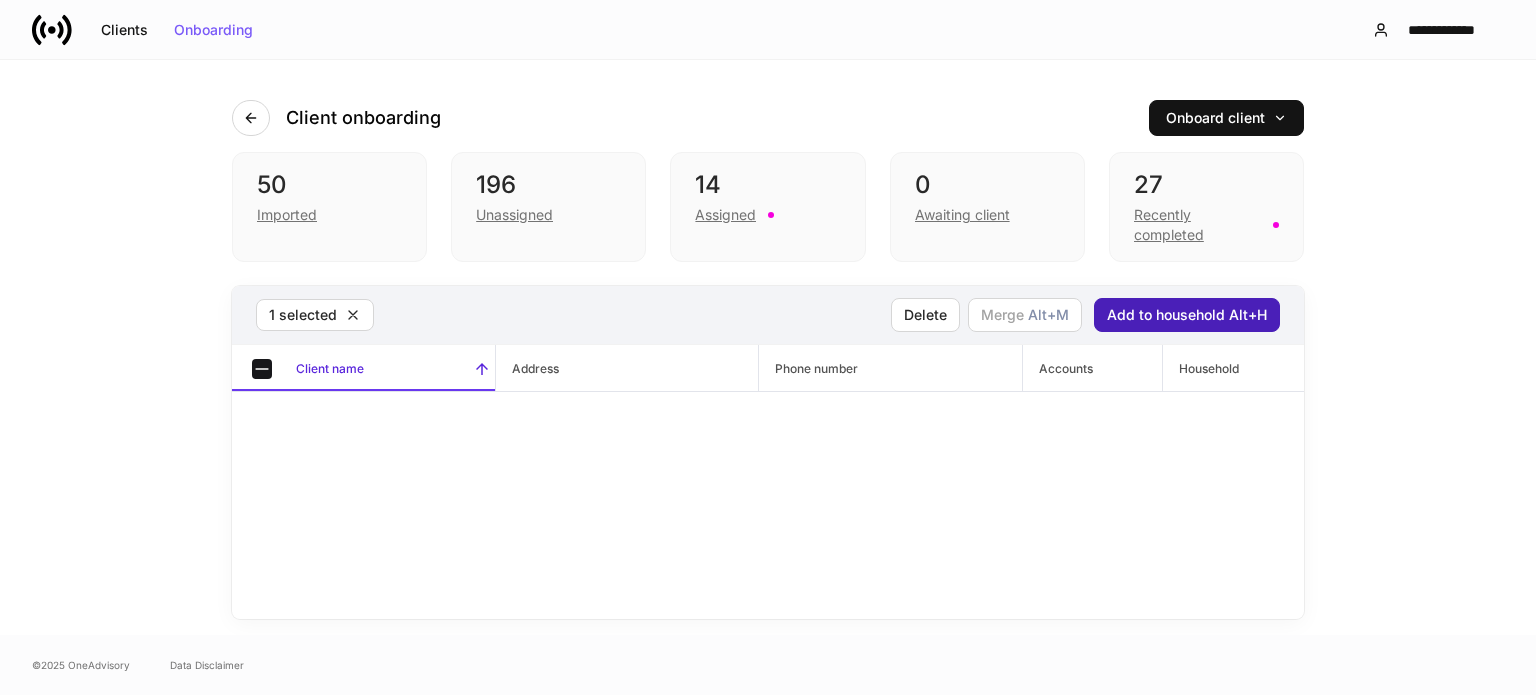 click on "Add to household Alt+H" at bounding box center [1187, 315] 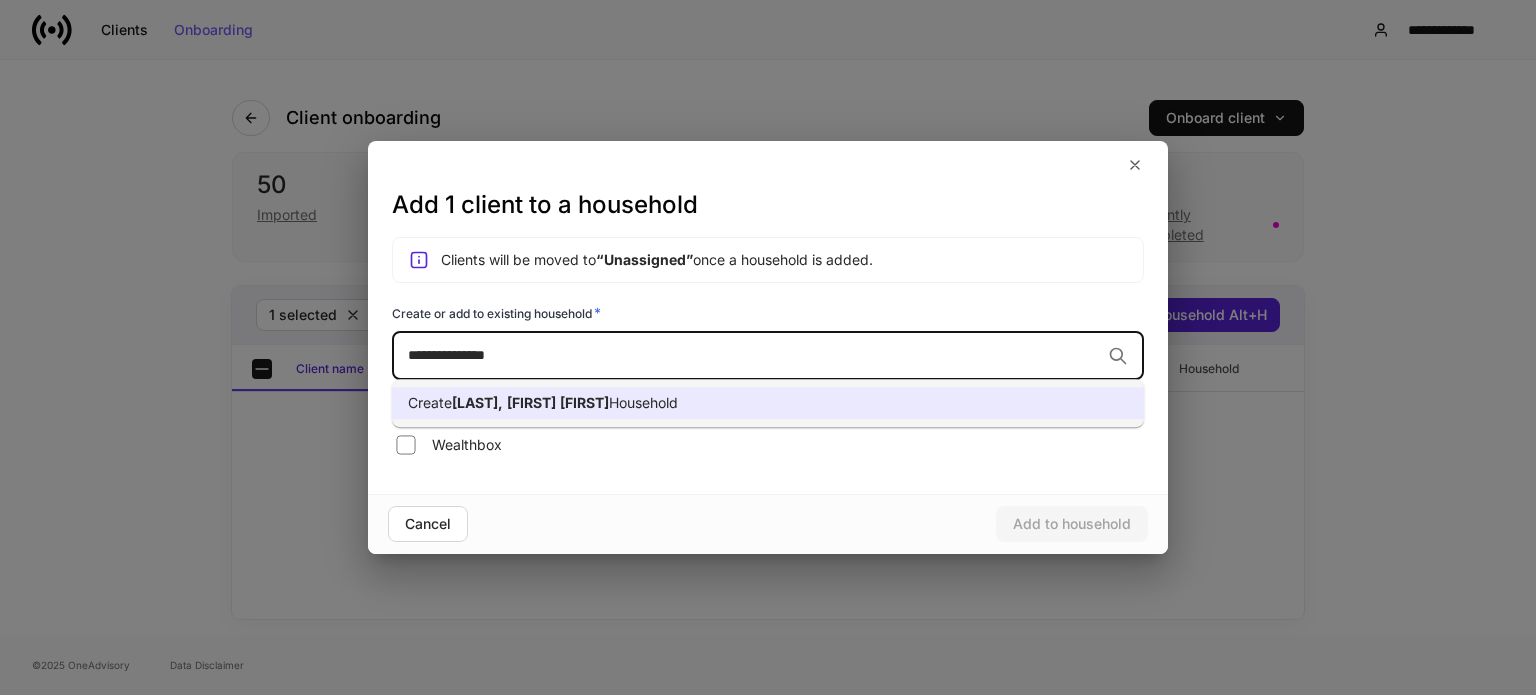 click on "Create  [LAST],   [FIRST]   [FIRST]  Household" at bounding box center [768, 403] 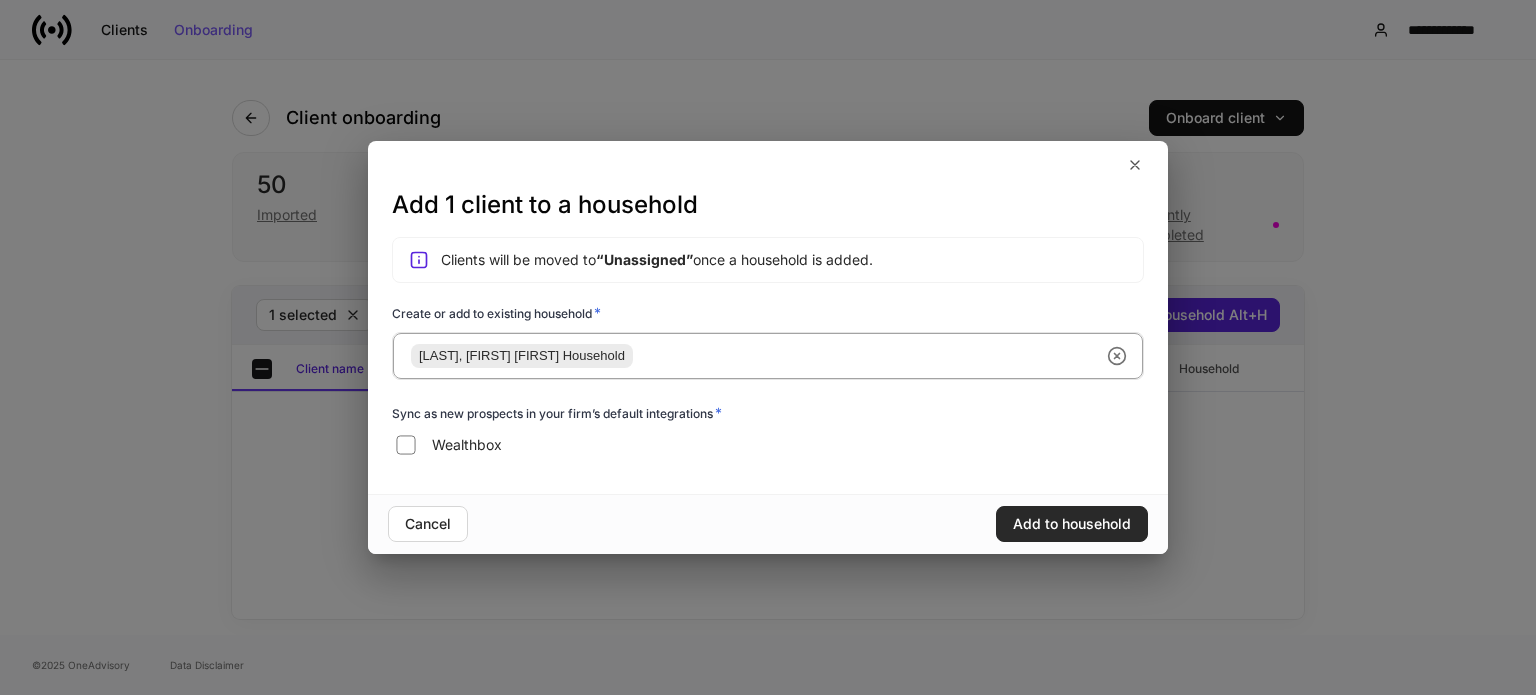 click on "Add to household" at bounding box center (1072, 524) 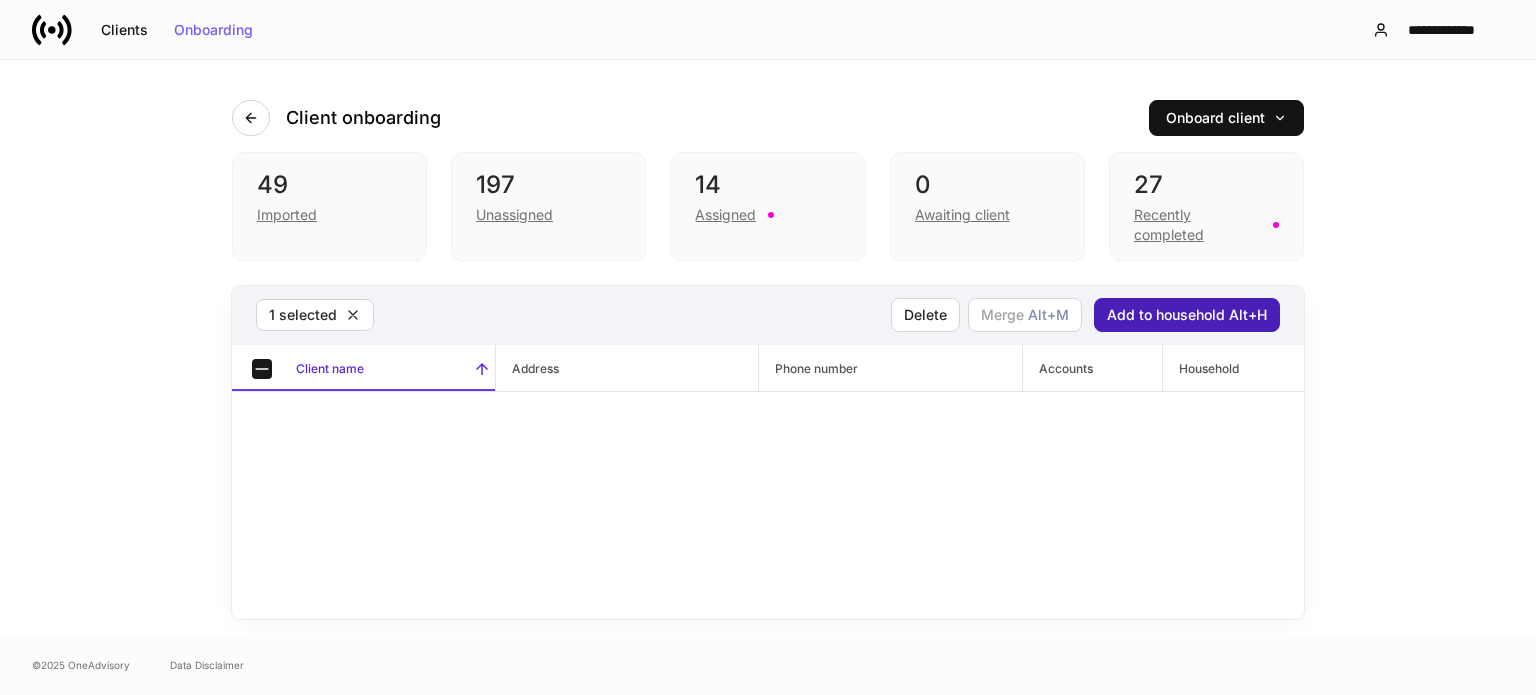 click on "Add to household Alt+H" at bounding box center (1187, 315) 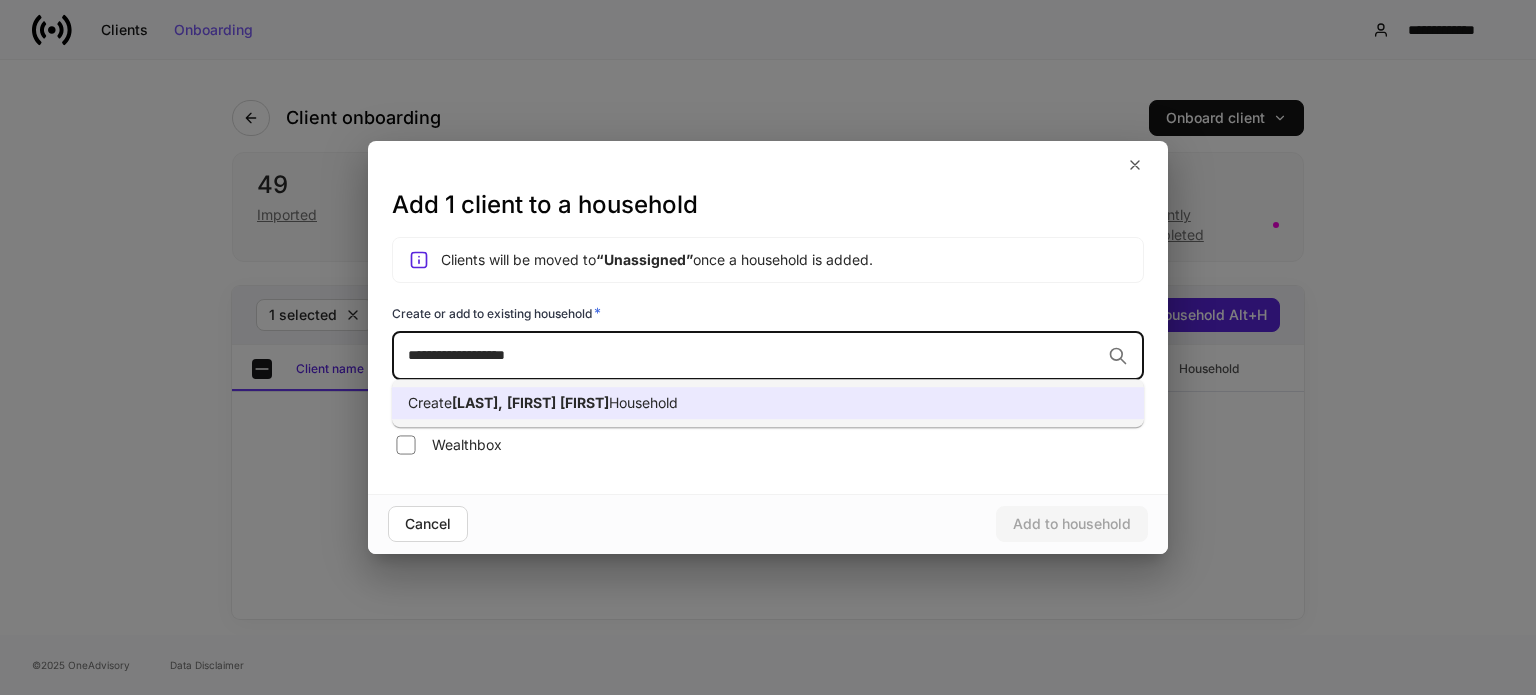 click on "Household" at bounding box center [643, 402] 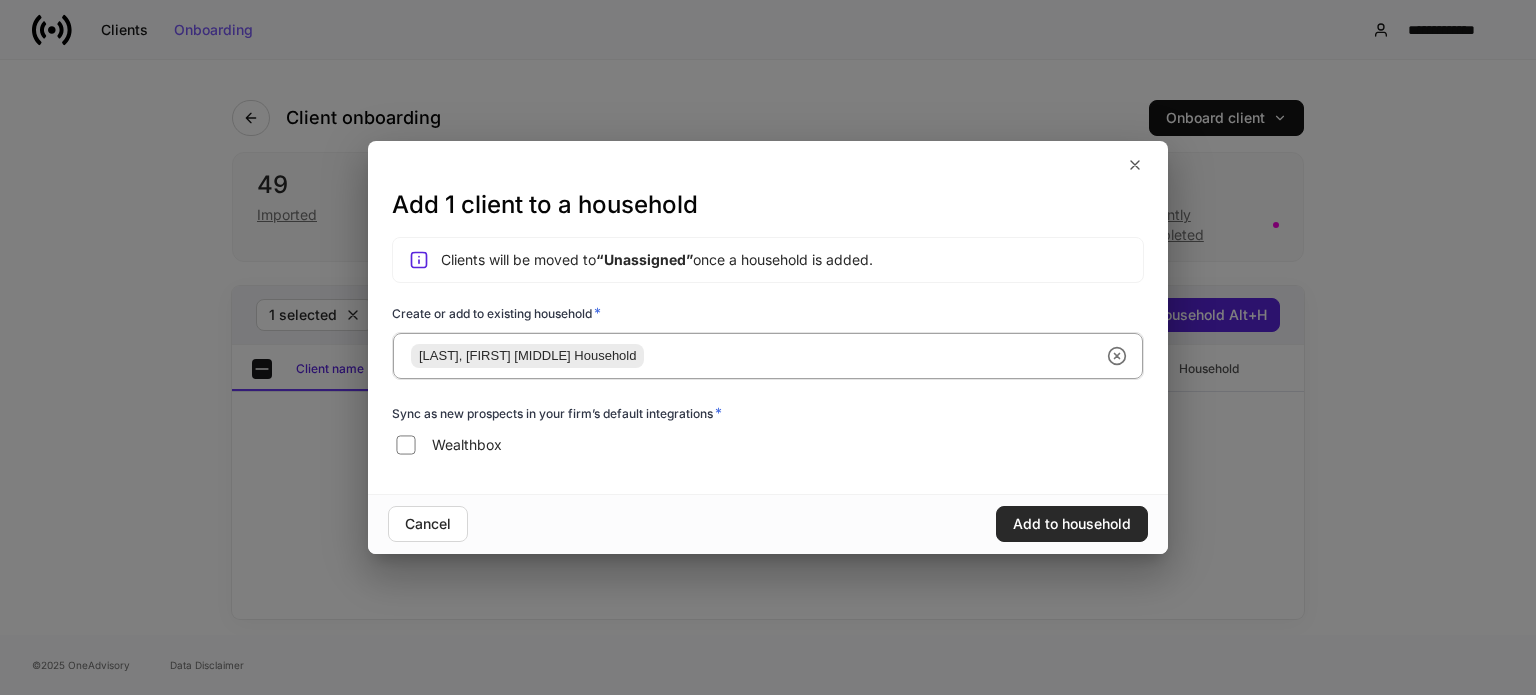 click on "Add to household" at bounding box center (1072, 524) 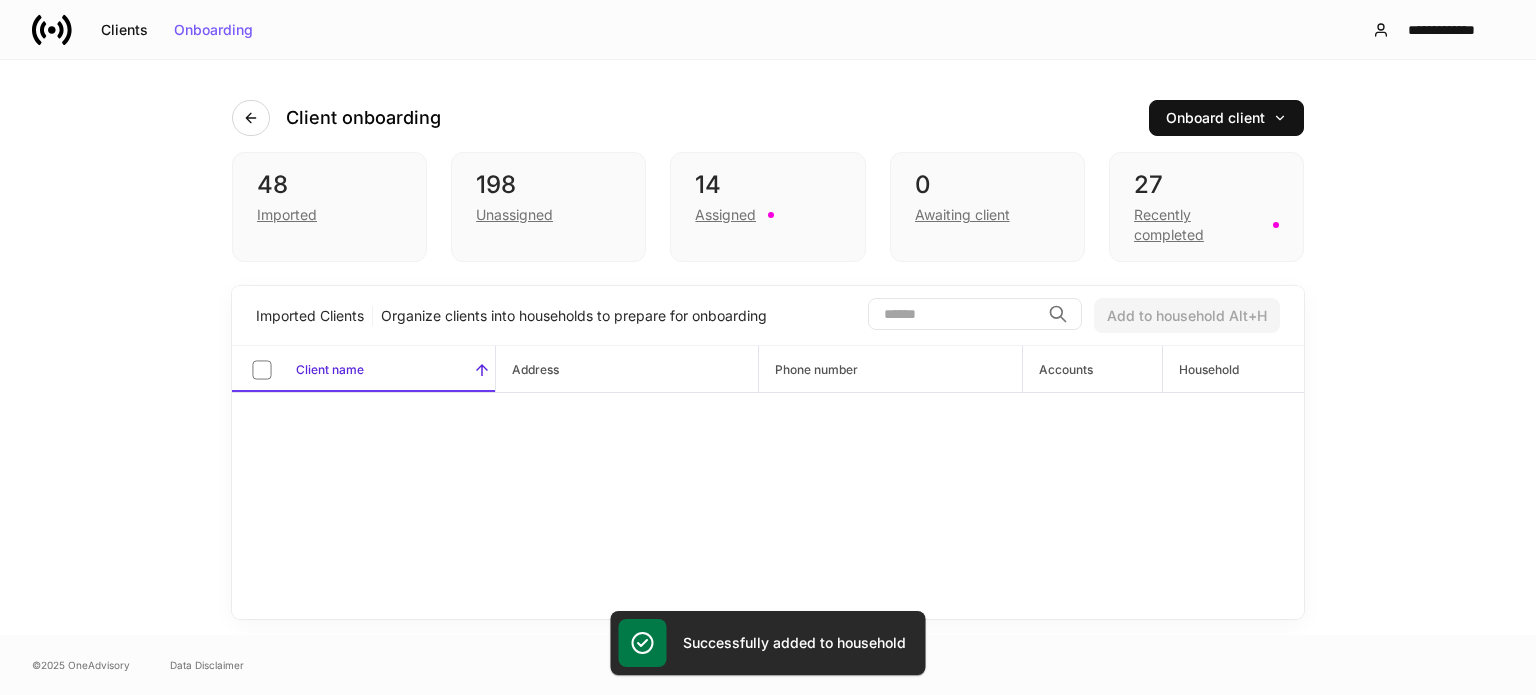 scroll, scrollTop: 500, scrollLeft: 0, axis: vertical 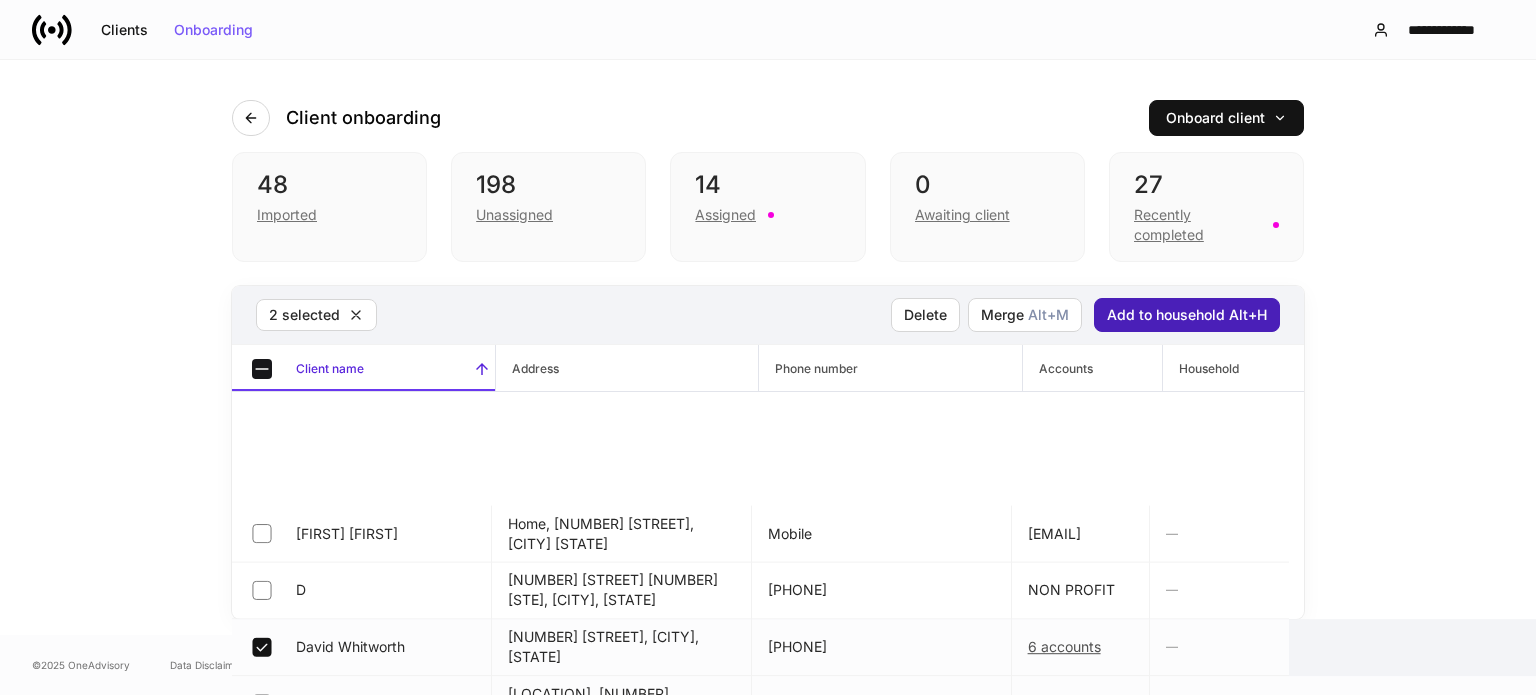 click on "Add to household Alt+H" at bounding box center (1187, 315) 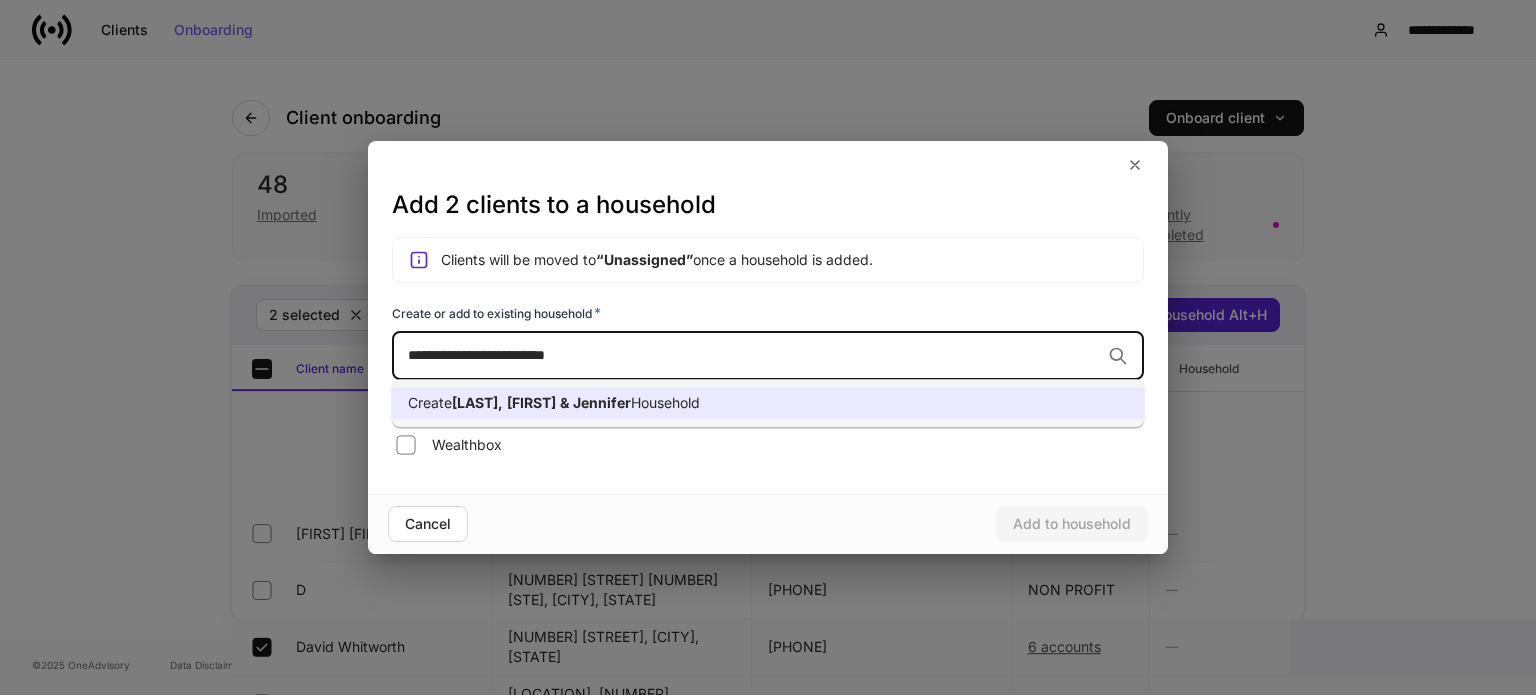 click on "[LAST]," at bounding box center [477, 402] 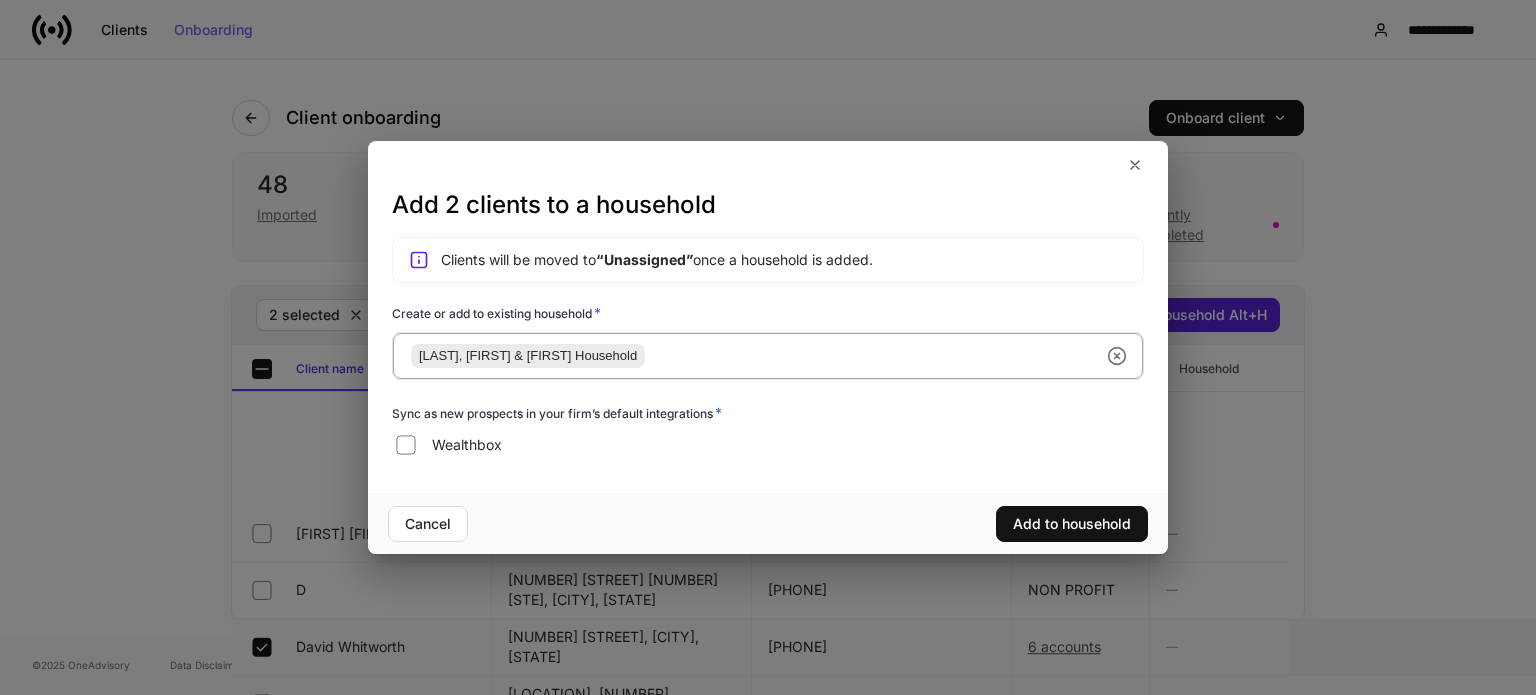 click on "Cancel Add to household" at bounding box center (768, 524) 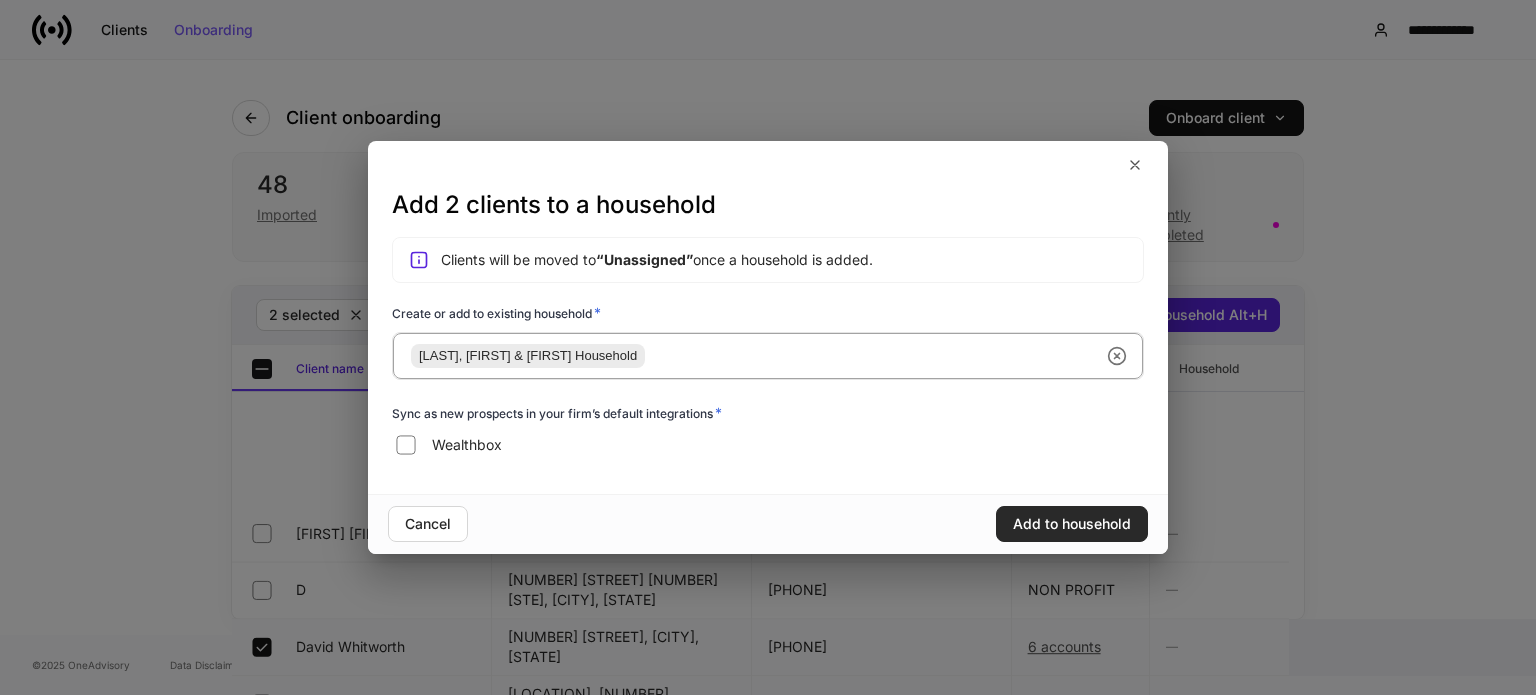 click on "Add to household" at bounding box center (1072, 524) 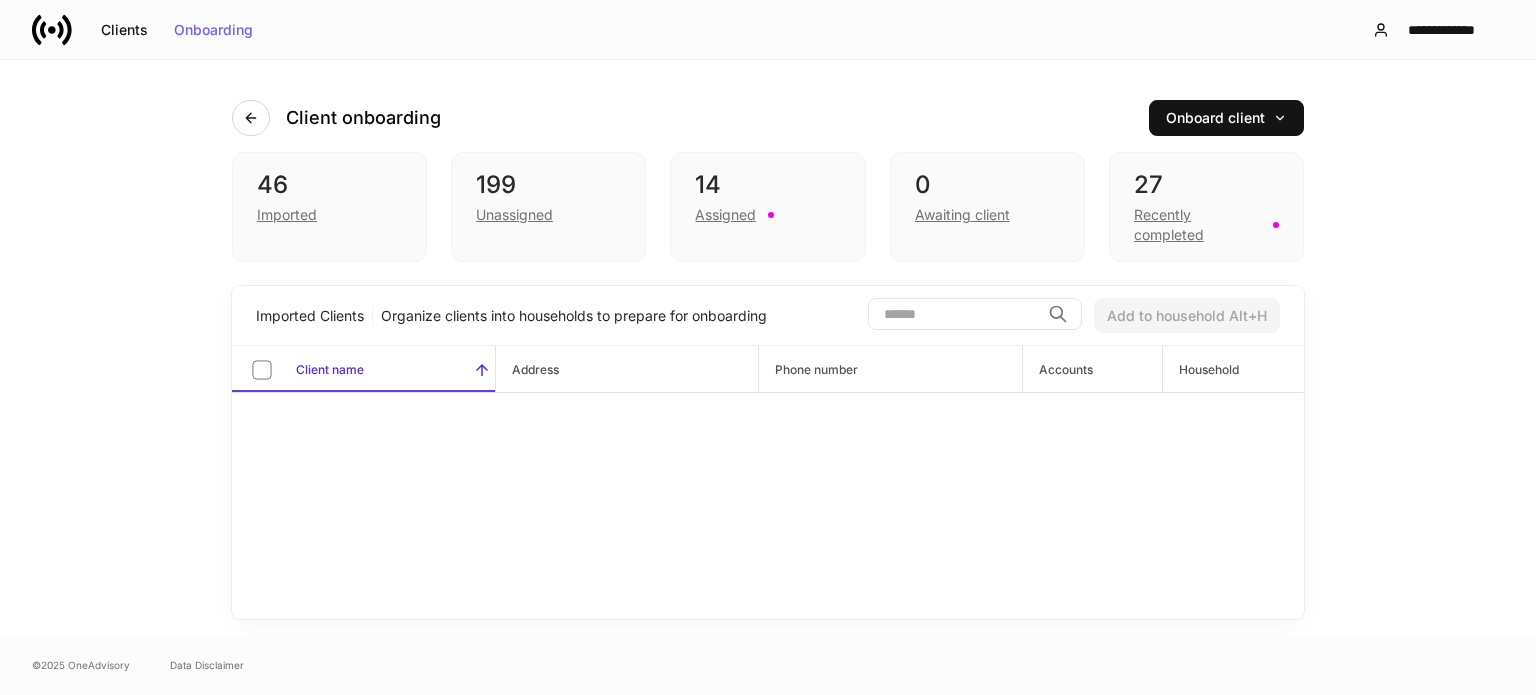scroll, scrollTop: 600, scrollLeft: 0, axis: vertical 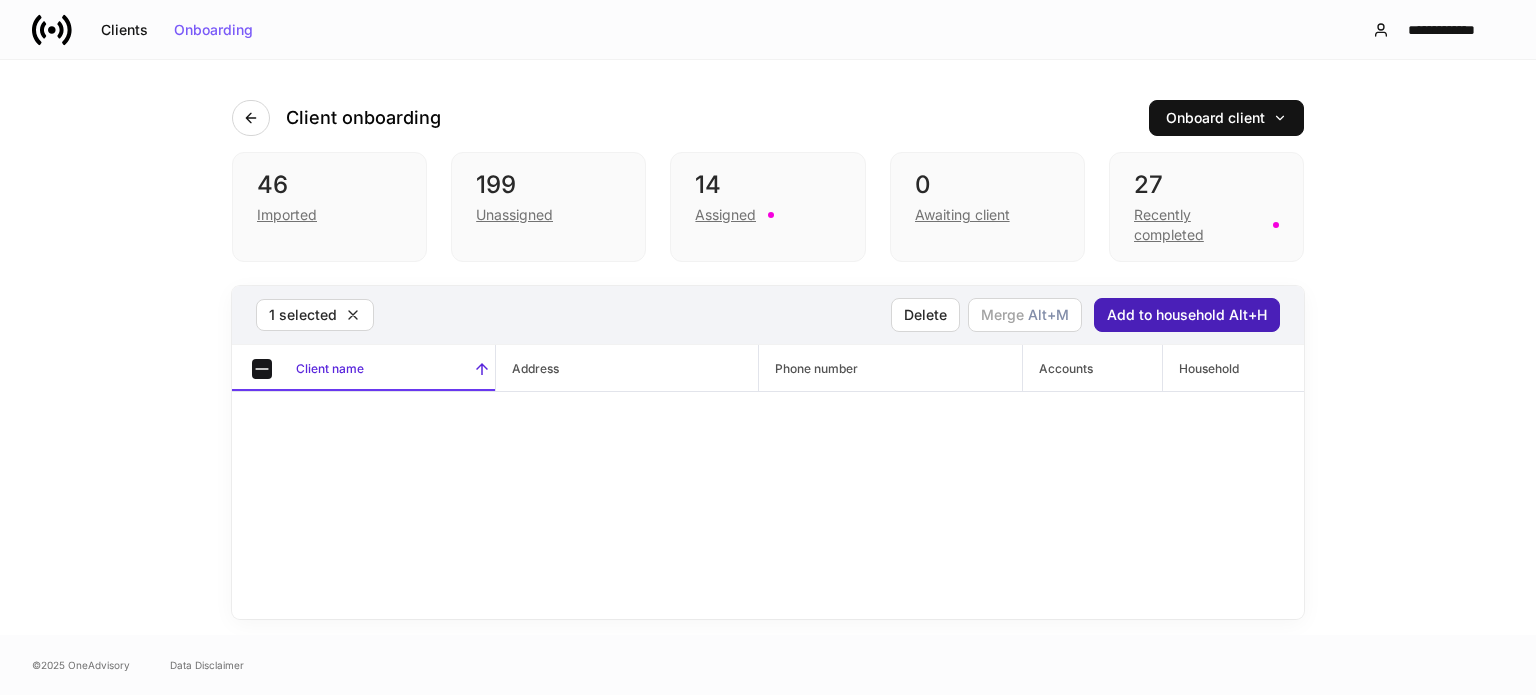 click on "Add to household Alt+H" at bounding box center [1187, 315] 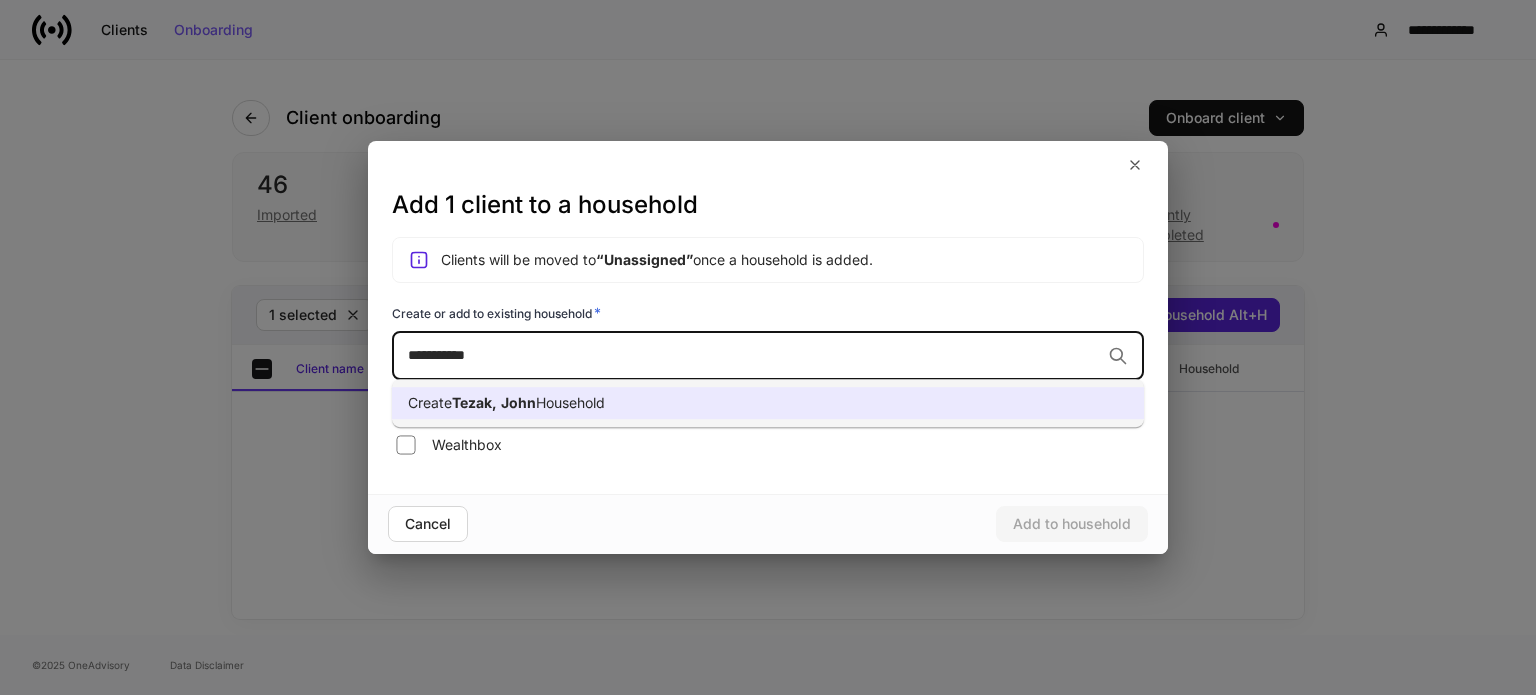click on "Create  [LAST],   [FIRST]  Household" at bounding box center [768, 403] 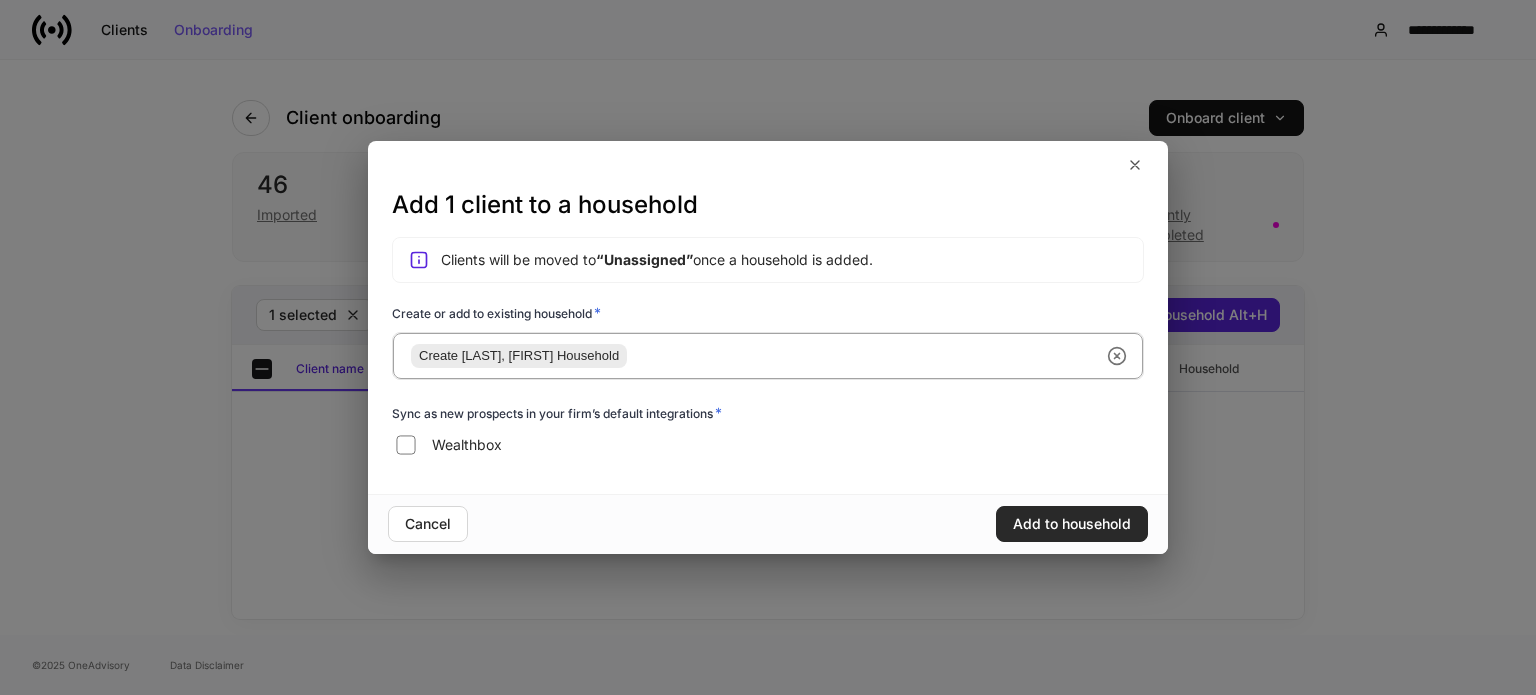 click on "Add to household" at bounding box center (1072, 524) 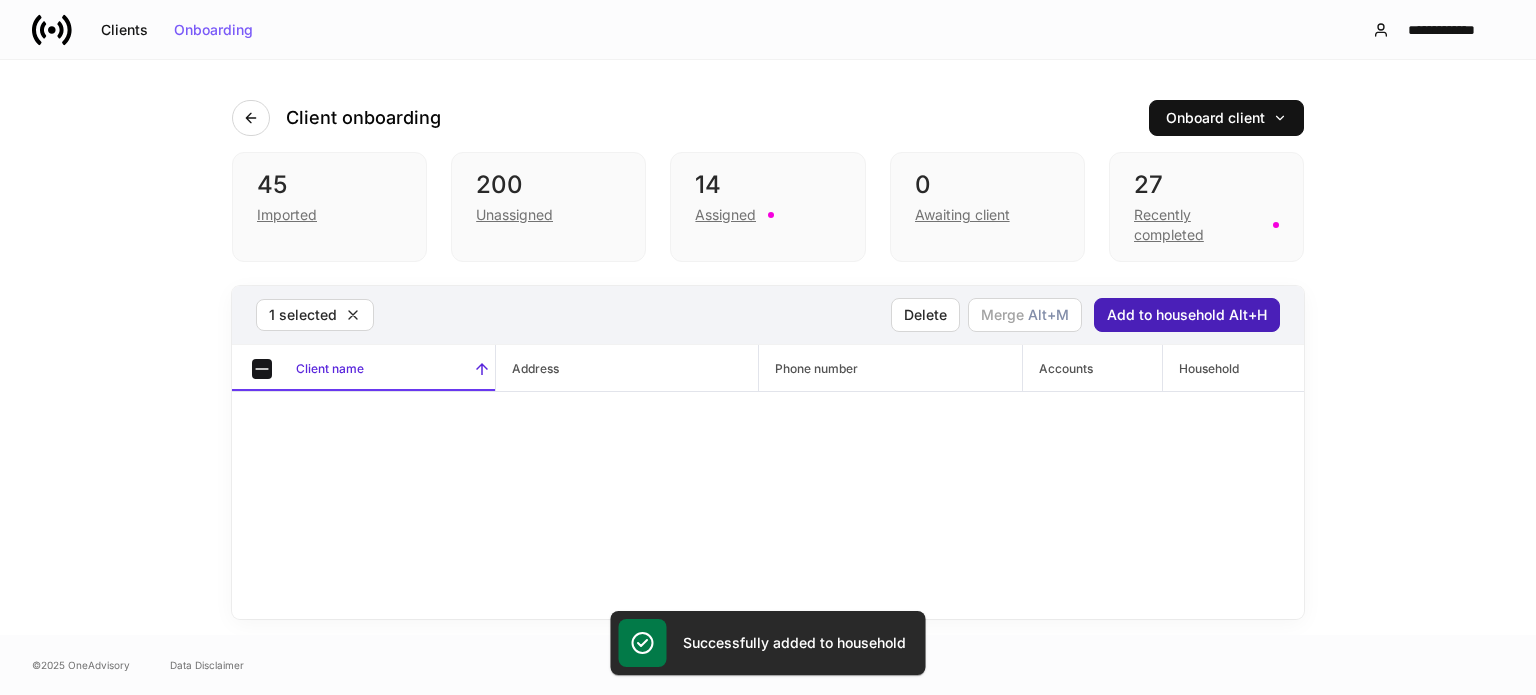 click on "Add to household Alt+H" at bounding box center (1187, 315) 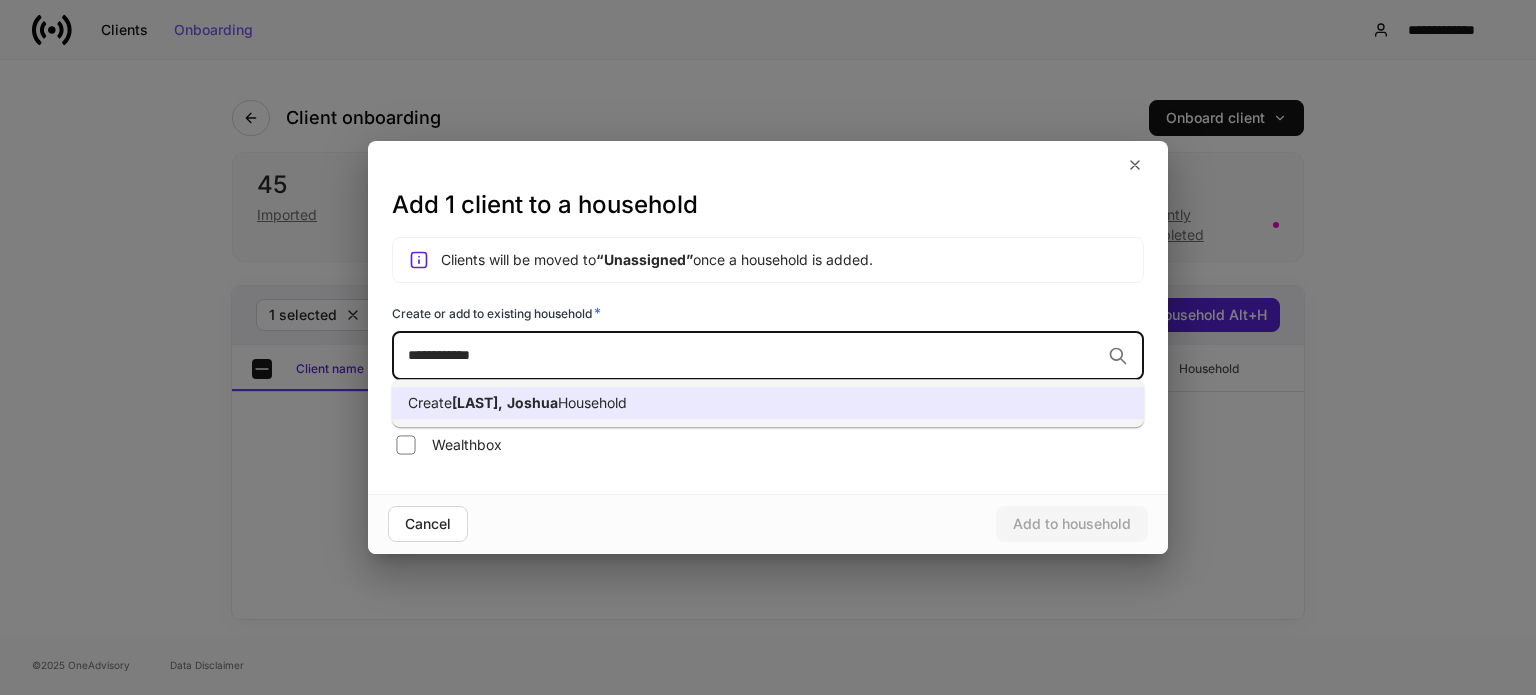 click on "Create  [LAST],   [FIRST]  Household" at bounding box center (768, 403) 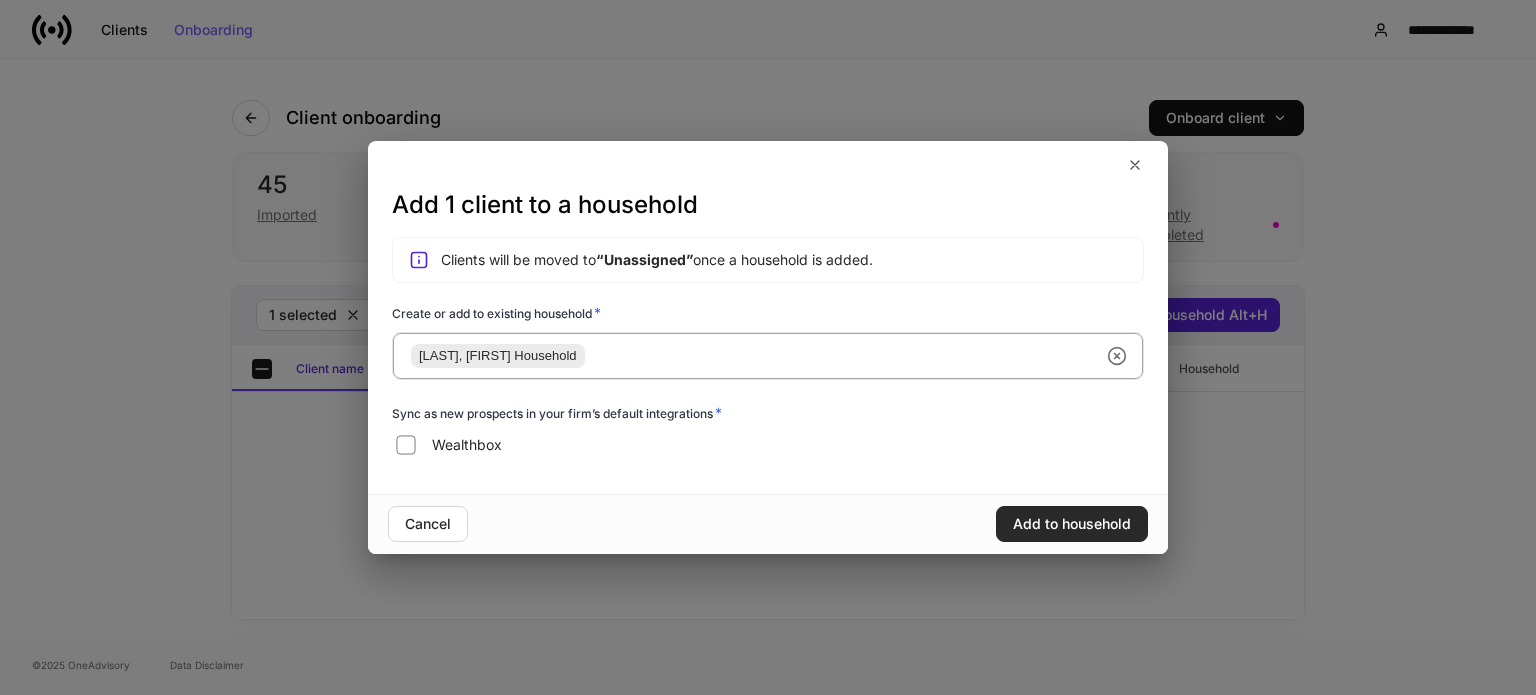 click on "Add to household" at bounding box center (1072, 524) 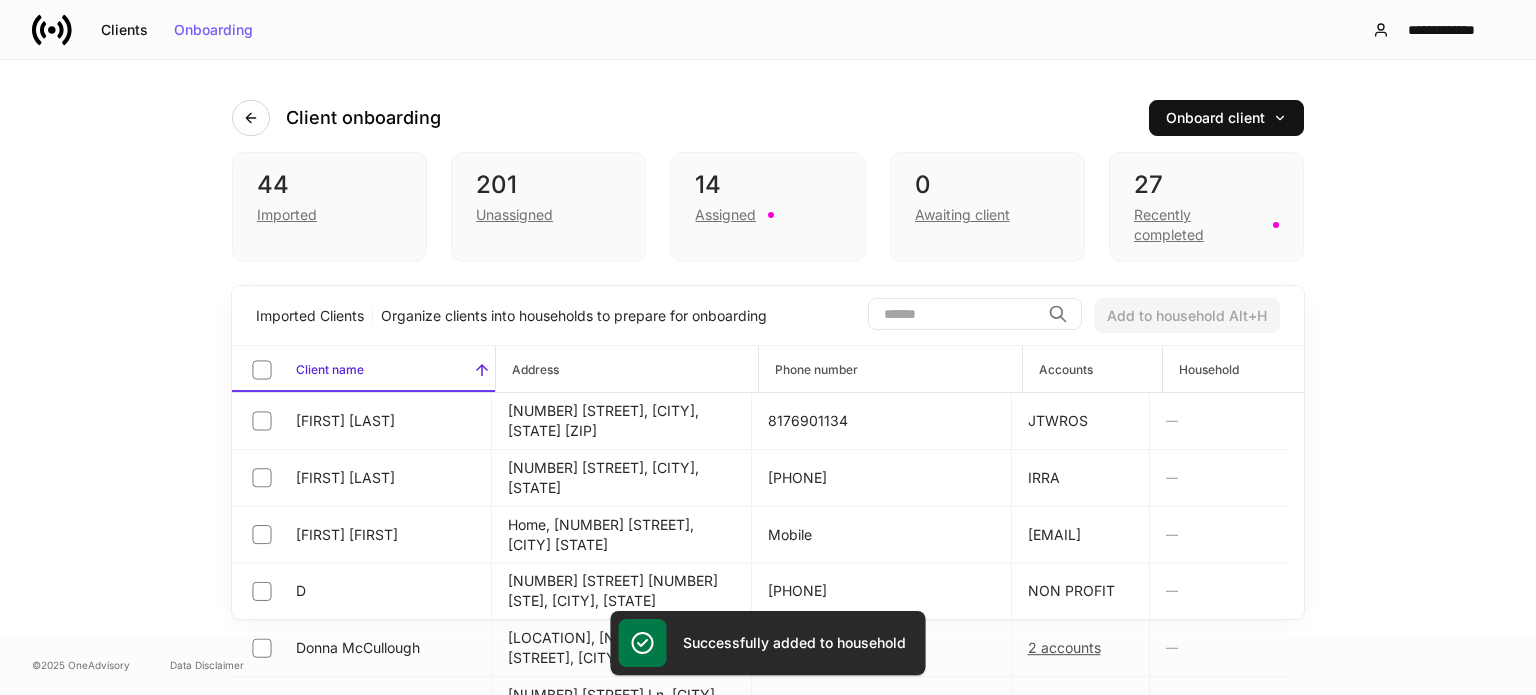scroll, scrollTop: 0, scrollLeft: 0, axis: both 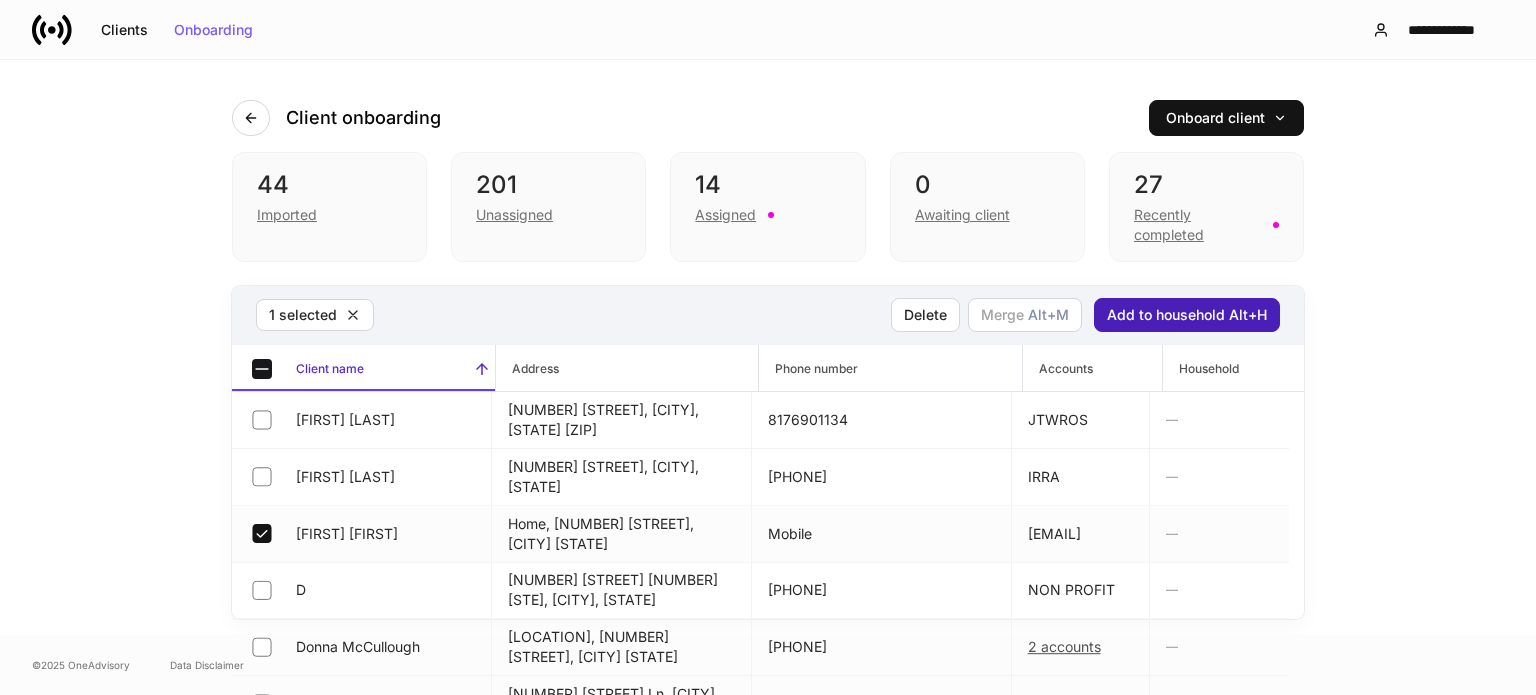 click on "Add to household Alt+H" at bounding box center (1187, 315) 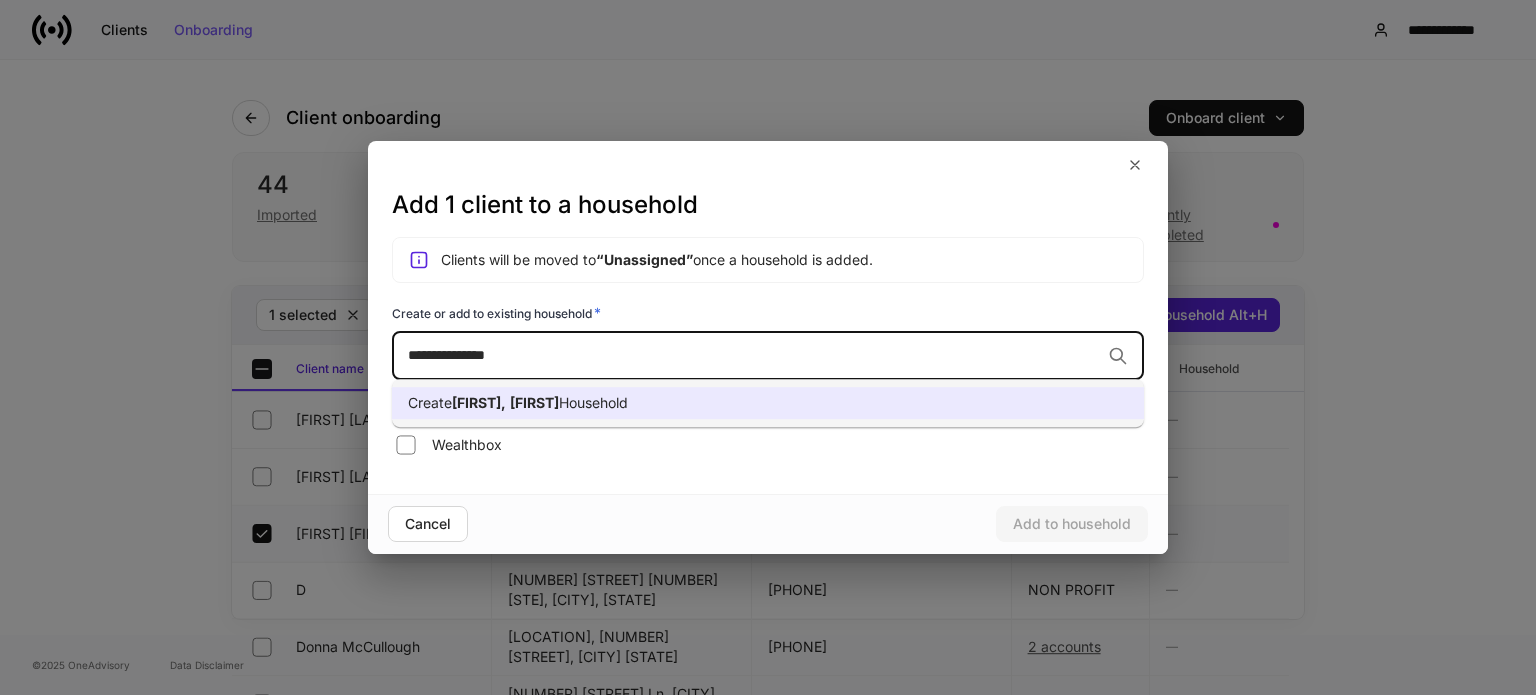 click on "**********" at bounding box center [754, 355] 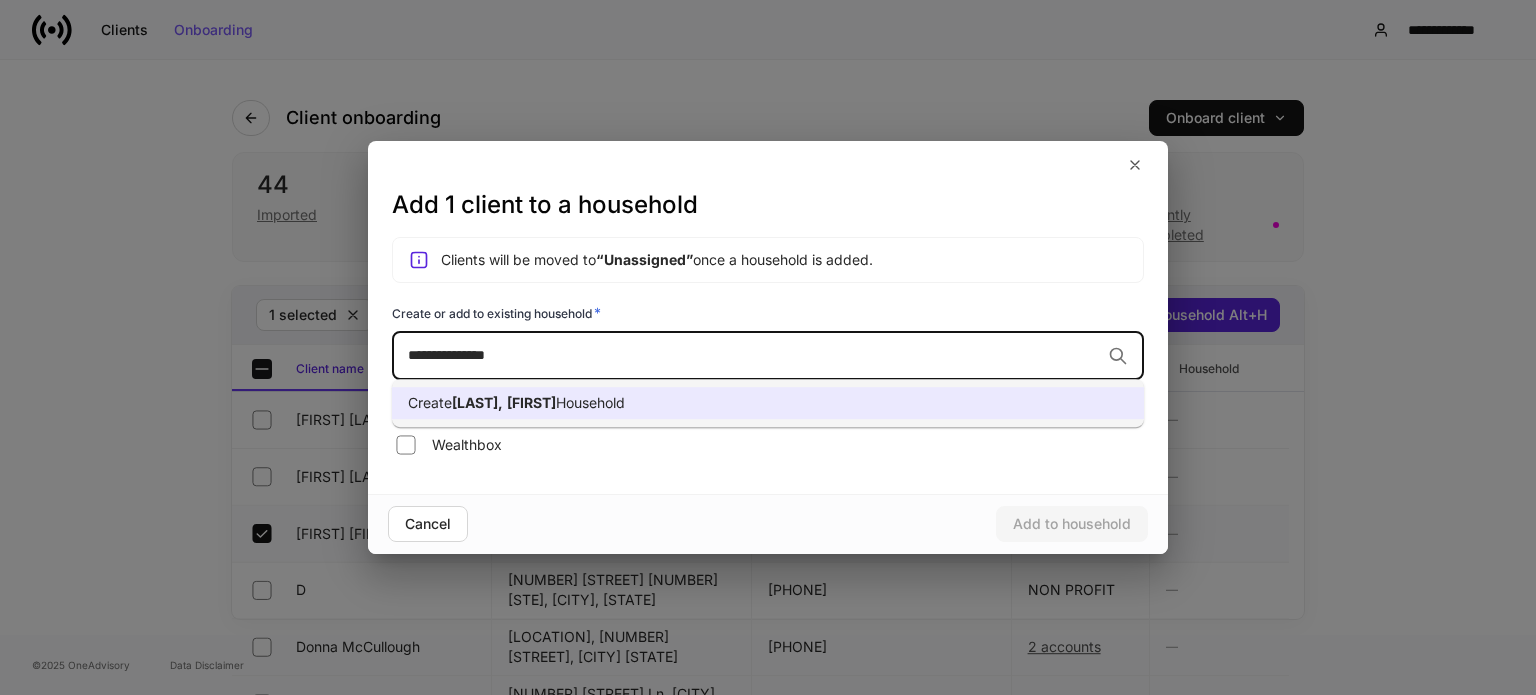 click on "Create  [LAST],   [FIRST]  Household" at bounding box center (768, 403) 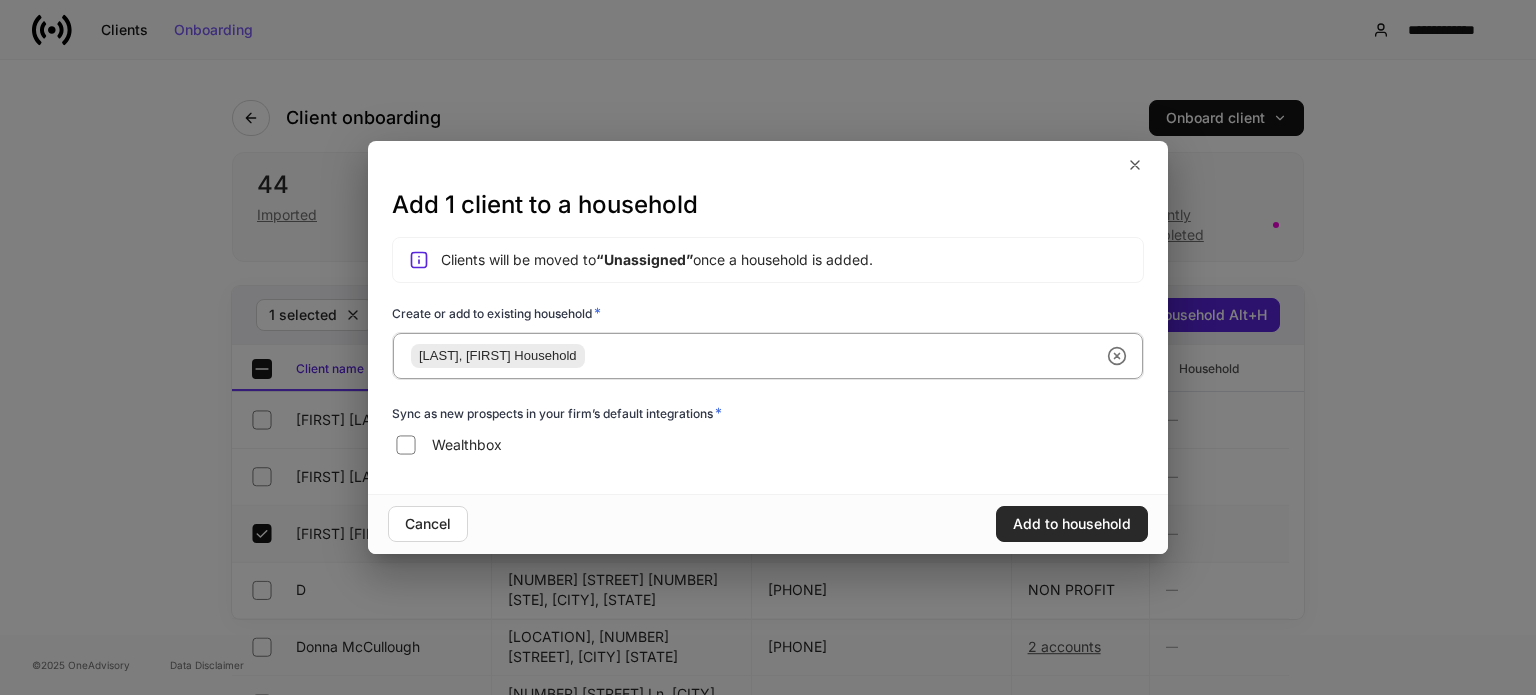 click on "Add to household" at bounding box center [1072, 524] 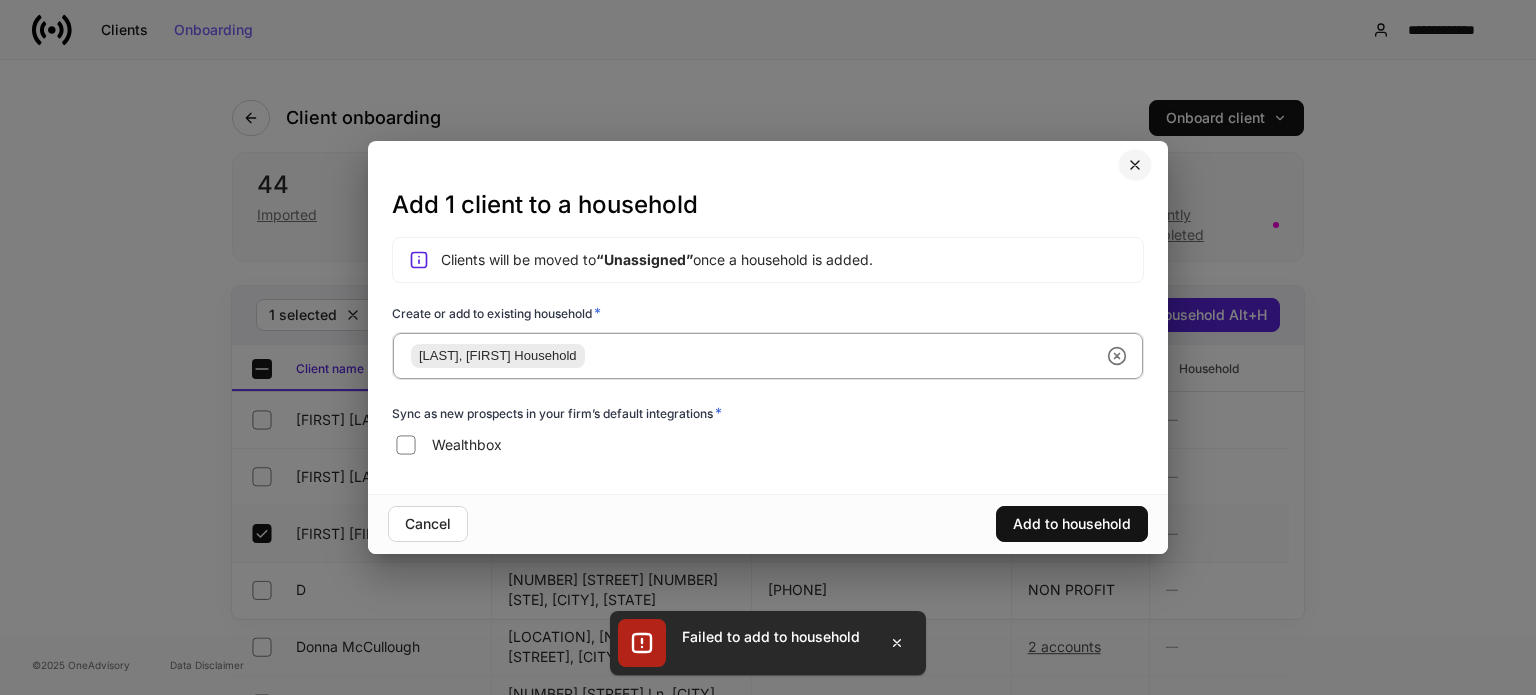 drag, startPoint x: 1139, startPoint y: 172, endPoint x: 987, endPoint y: 339, distance: 225.8163 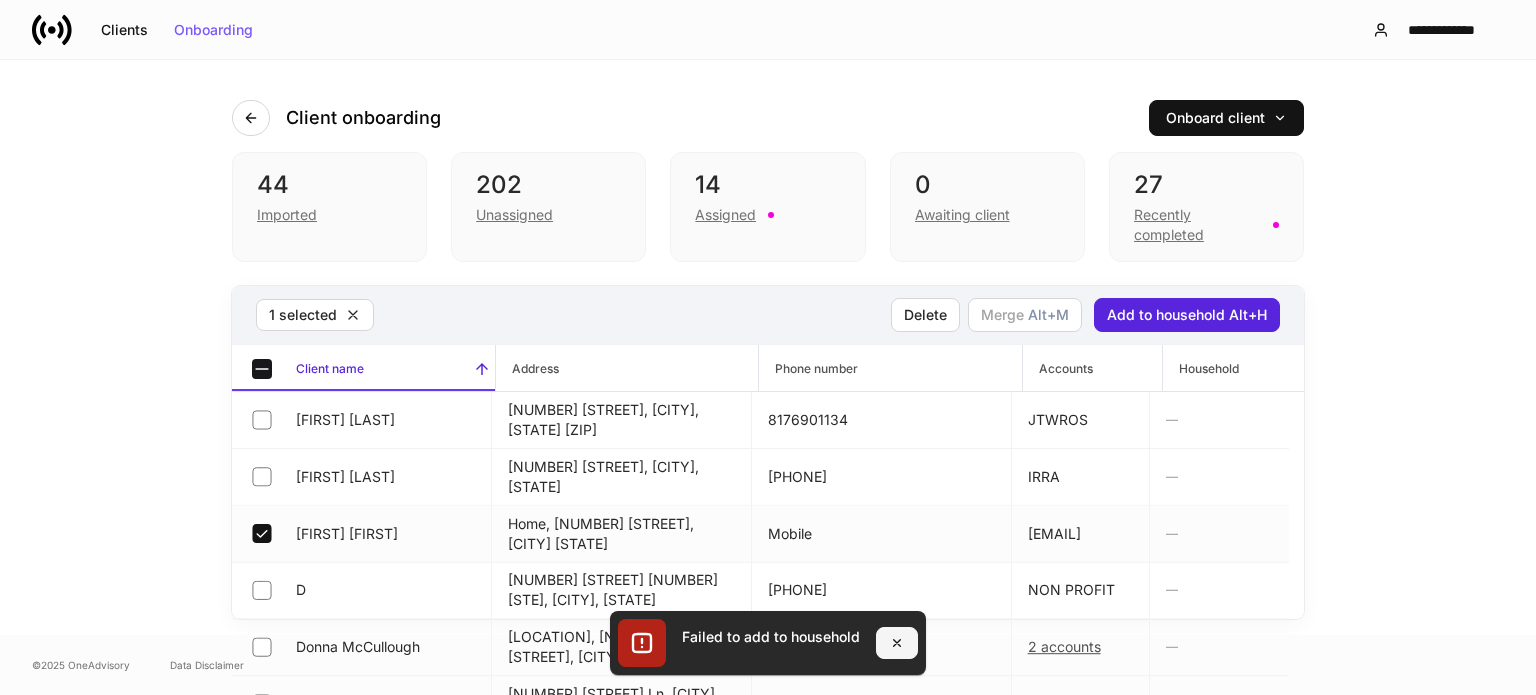 drag, startPoint x: 904, startPoint y: 640, endPoint x: 844, endPoint y: 643, distance: 60.074955 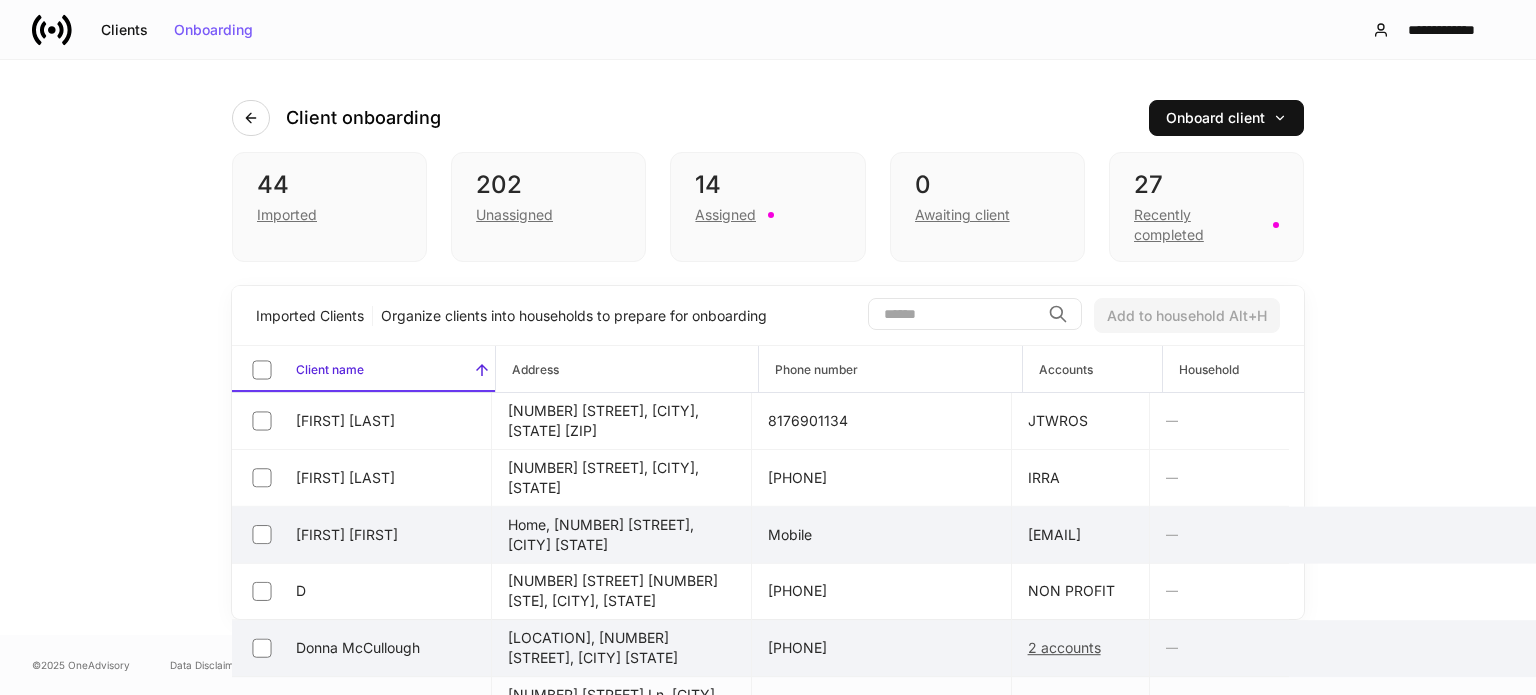 scroll, scrollTop: 200, scrollLeft: 0, axis: vertical 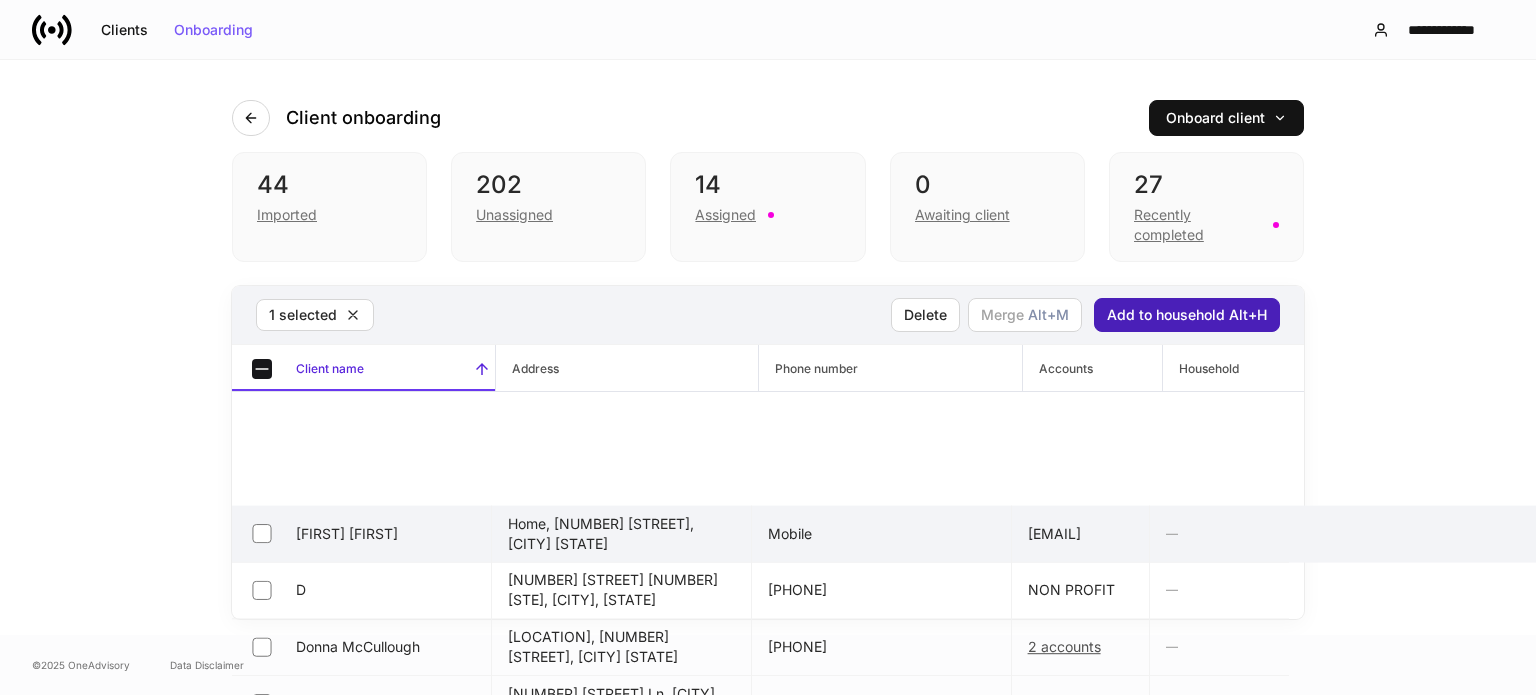 click on "Add to household Alt+H" at bounding box center (1187, 315) 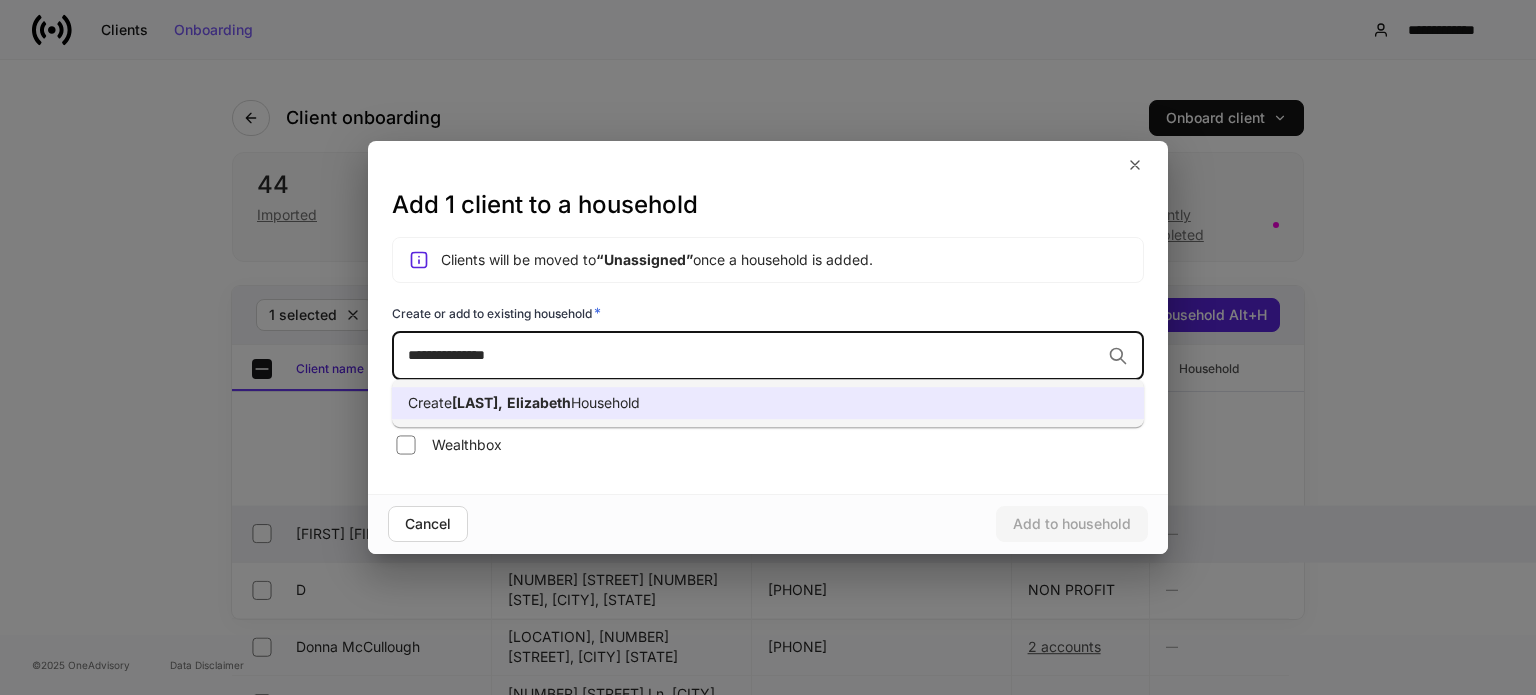 click on "Create  [LAST],   [FIRST]  Household" at bounding box center [768, 403] 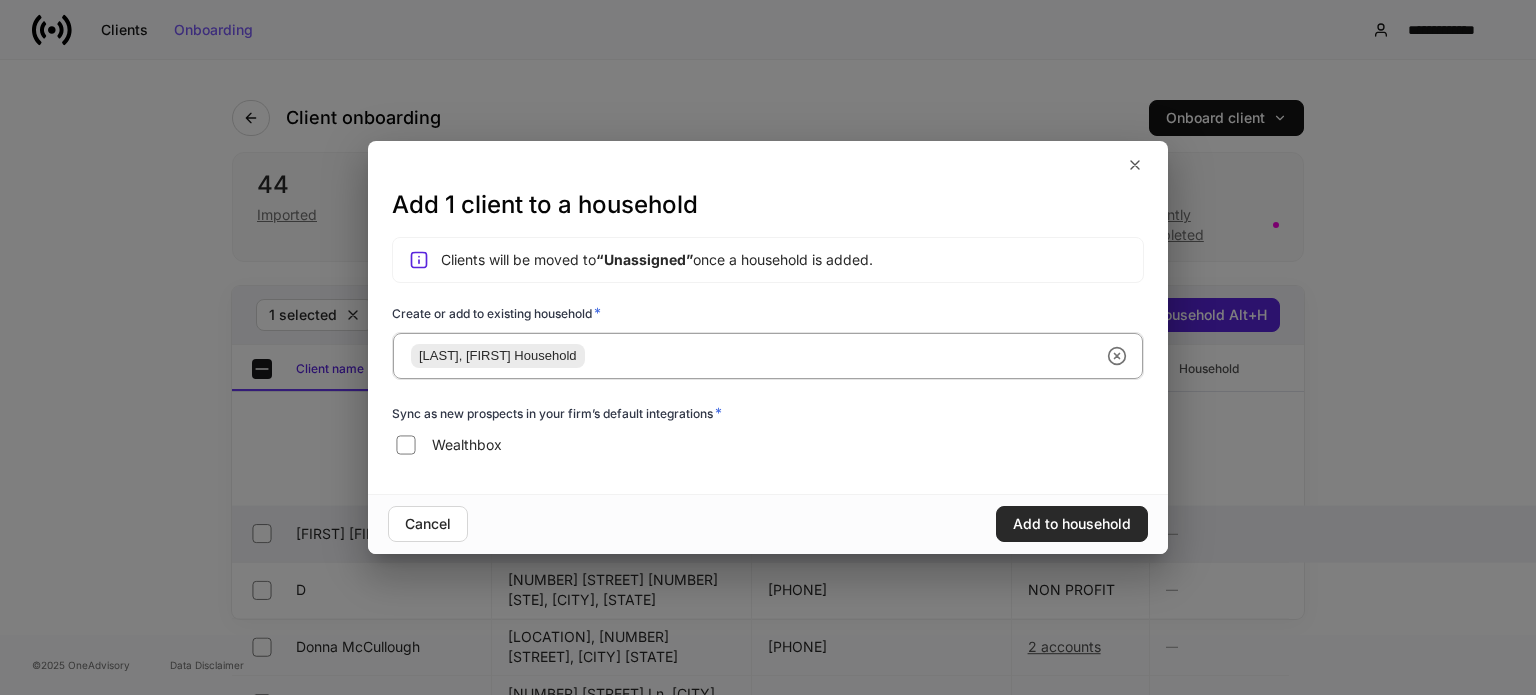 click on "Add to household" at bounding box center (1072, 524) 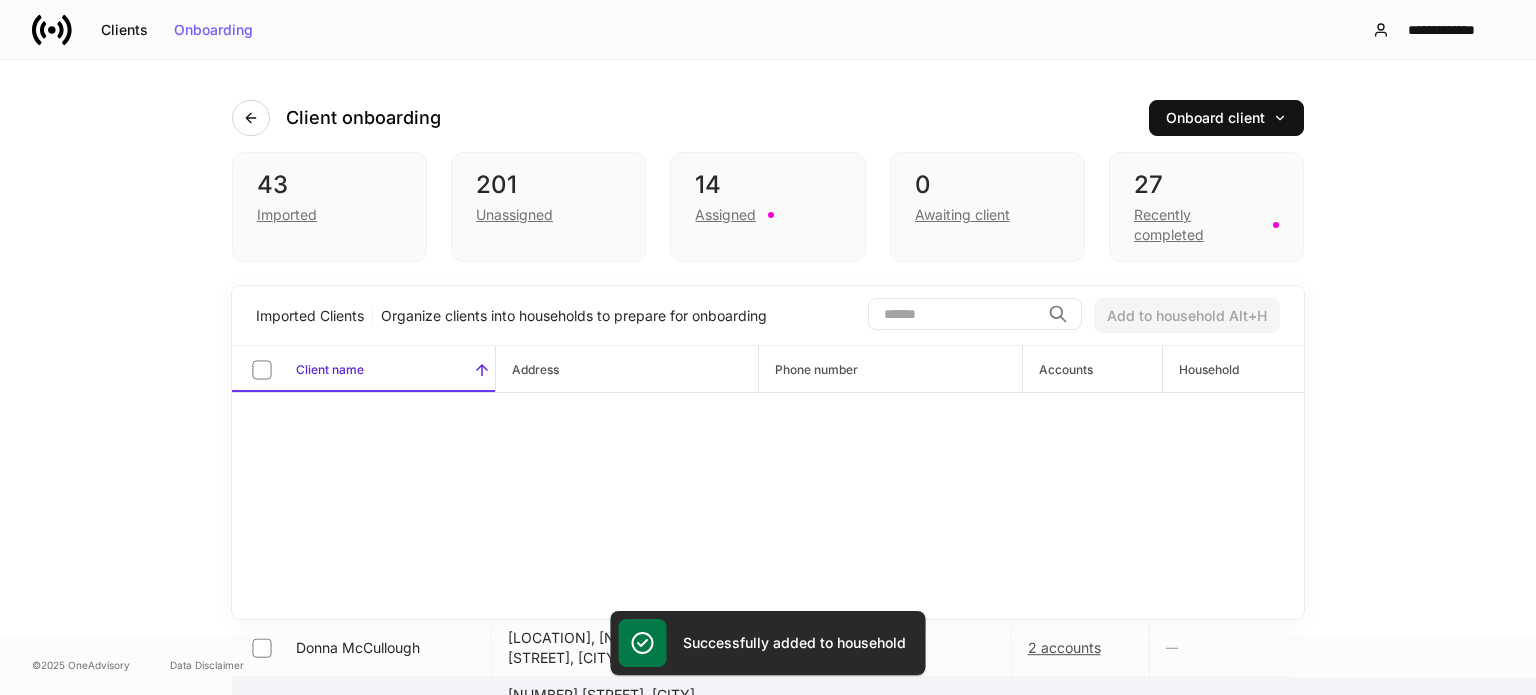scroll, scrollTop: 400, scrollLeft: 0, axis: vertical 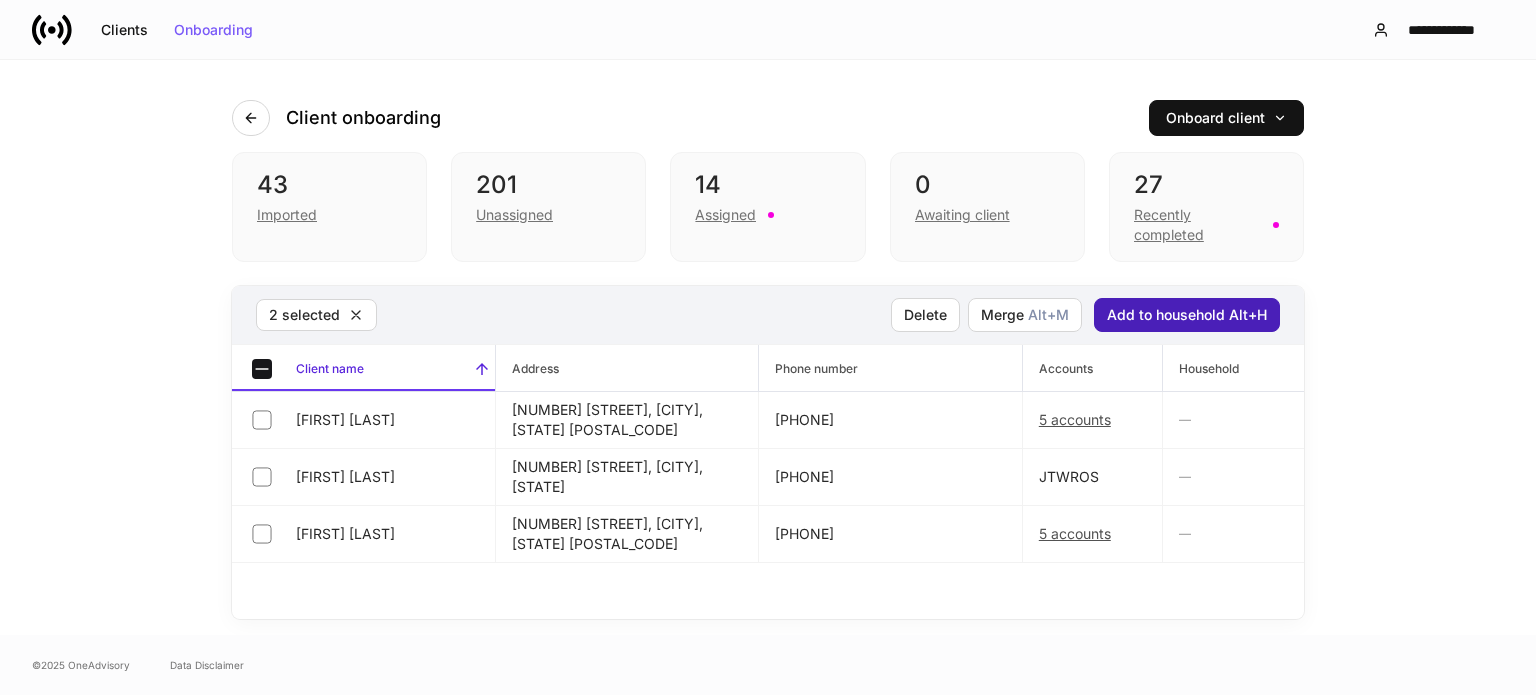 click on "Add to household Alt+H" at bounding box center [1187, 315] 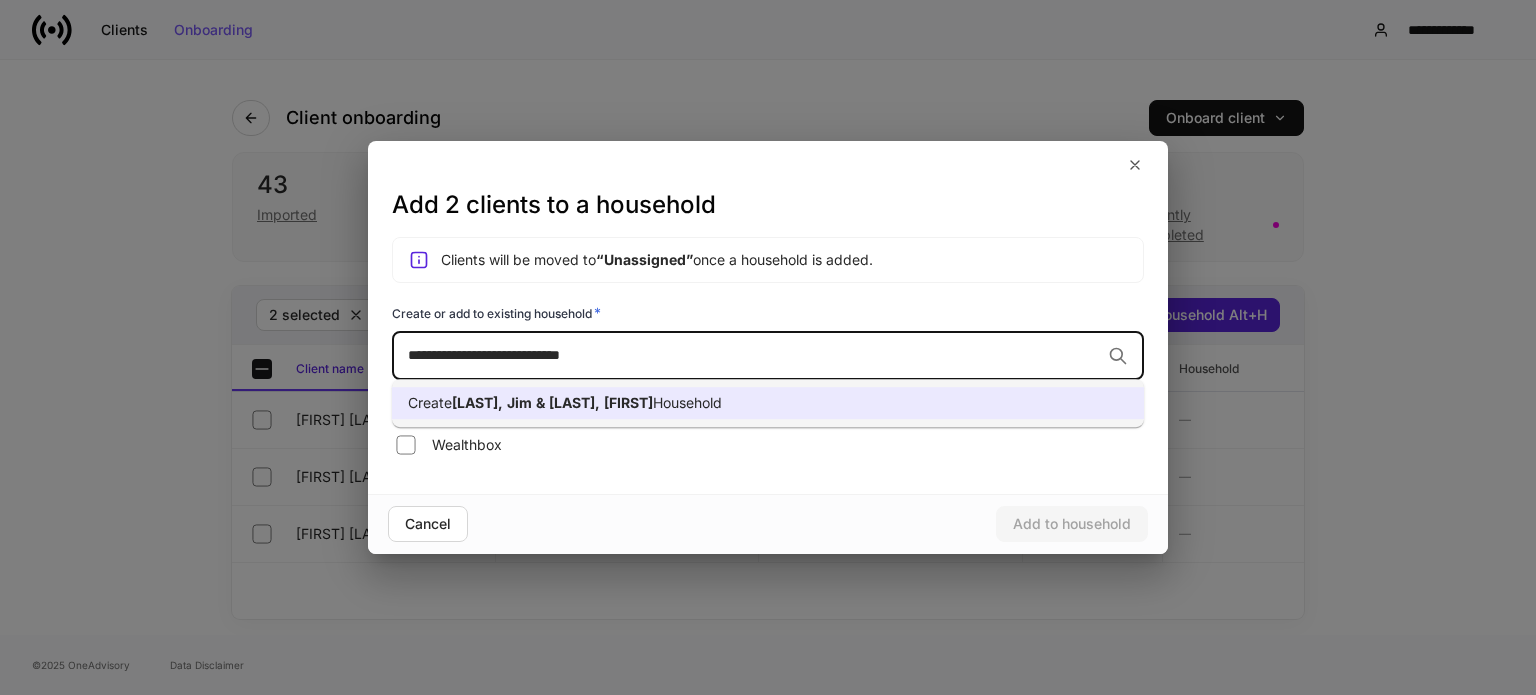 click on "Create" at bounding box center (430, 402) 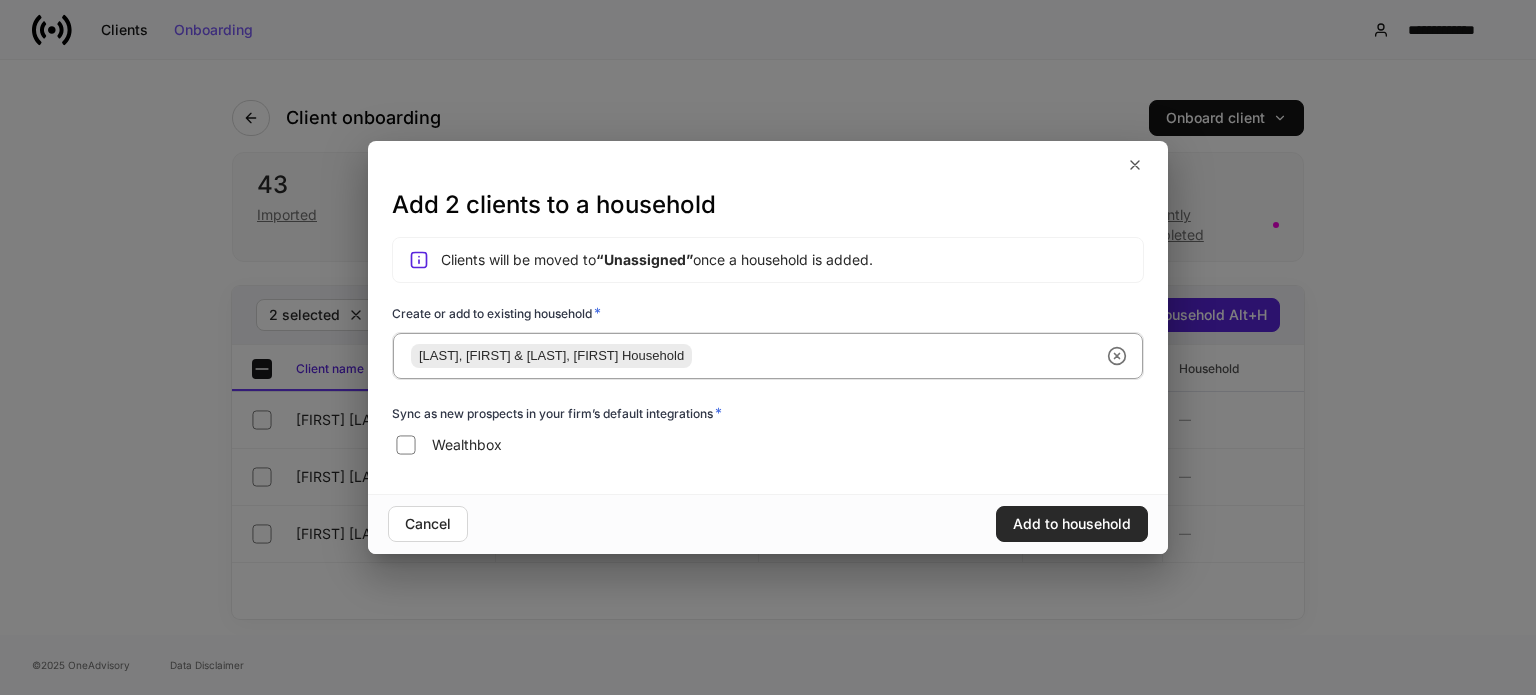 click on "Add to household" at bounding box center (1072, 524) 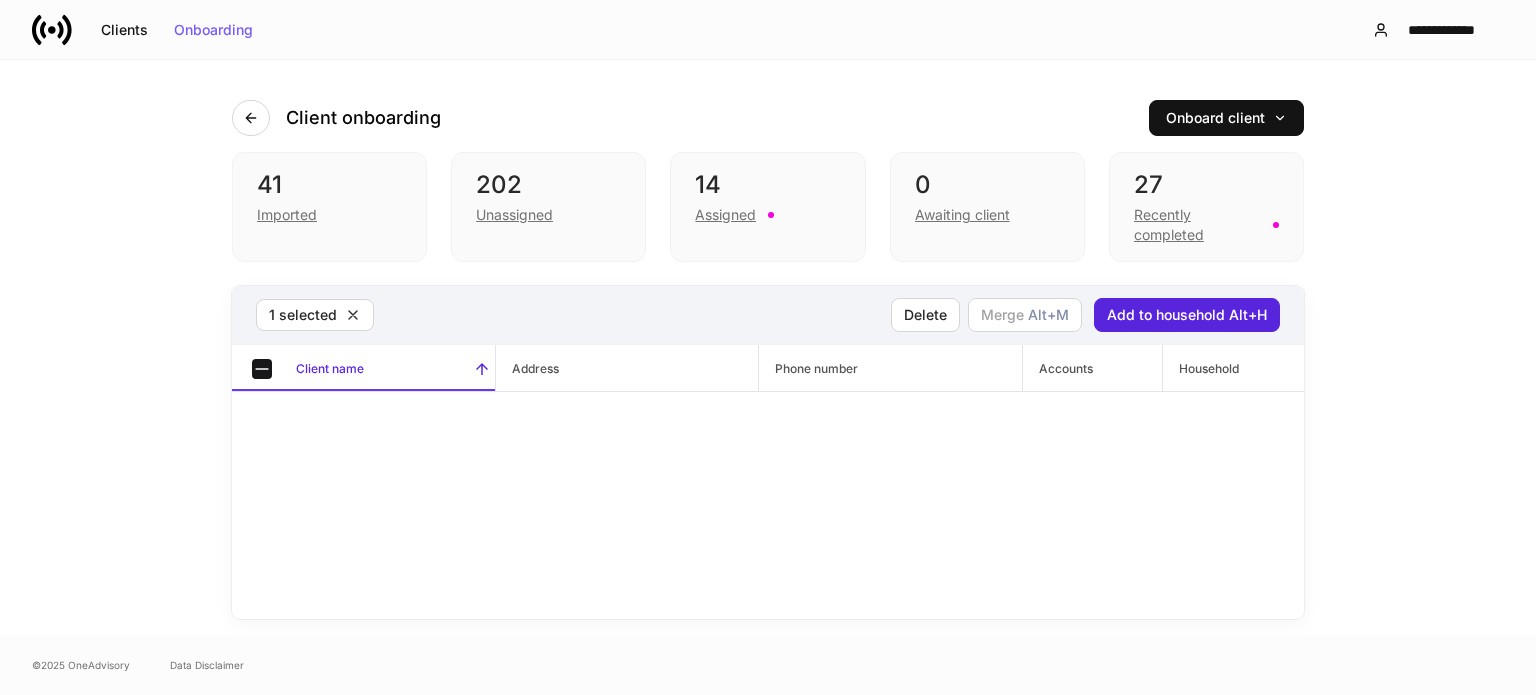 scroll, scrollTop: 1389, scrollLeft: 0, axis: vertical 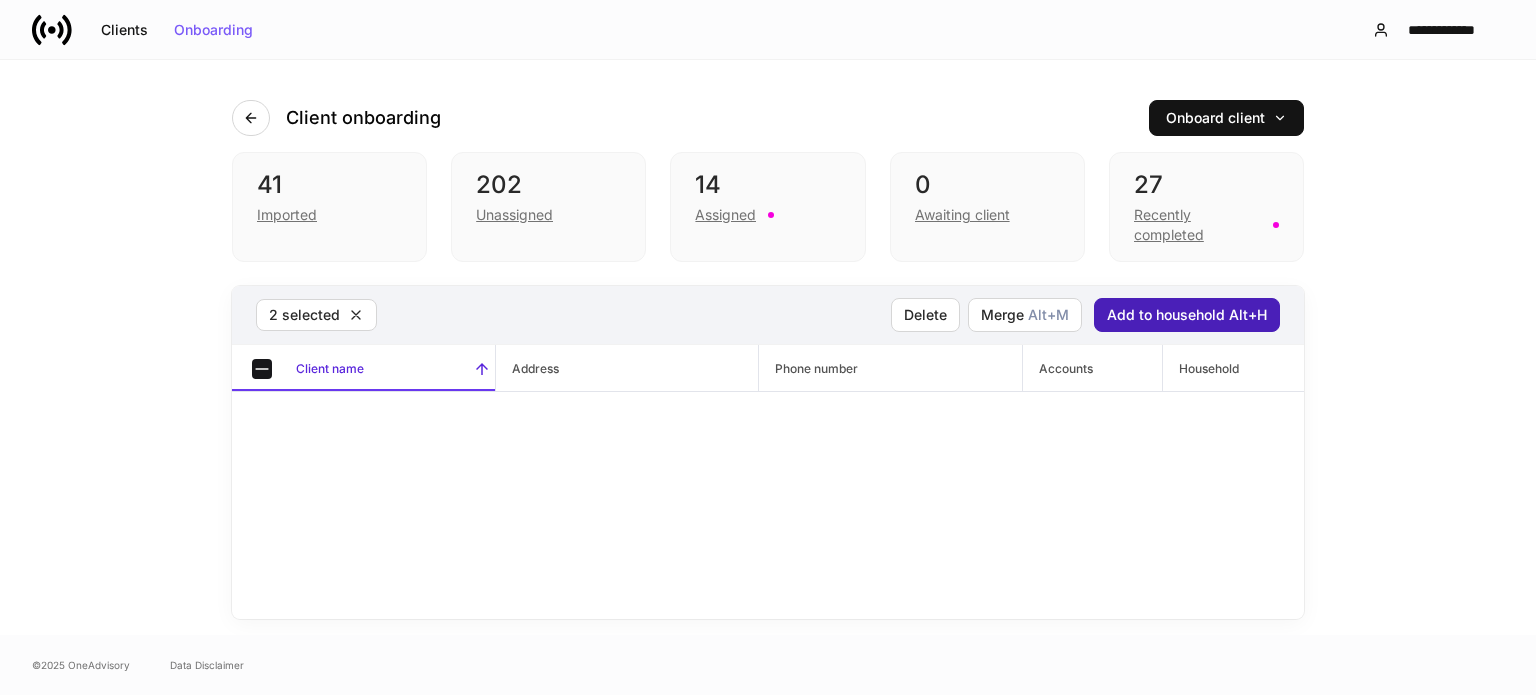 click on "Add to household Alt+H" at bounding box center (1187, 315) 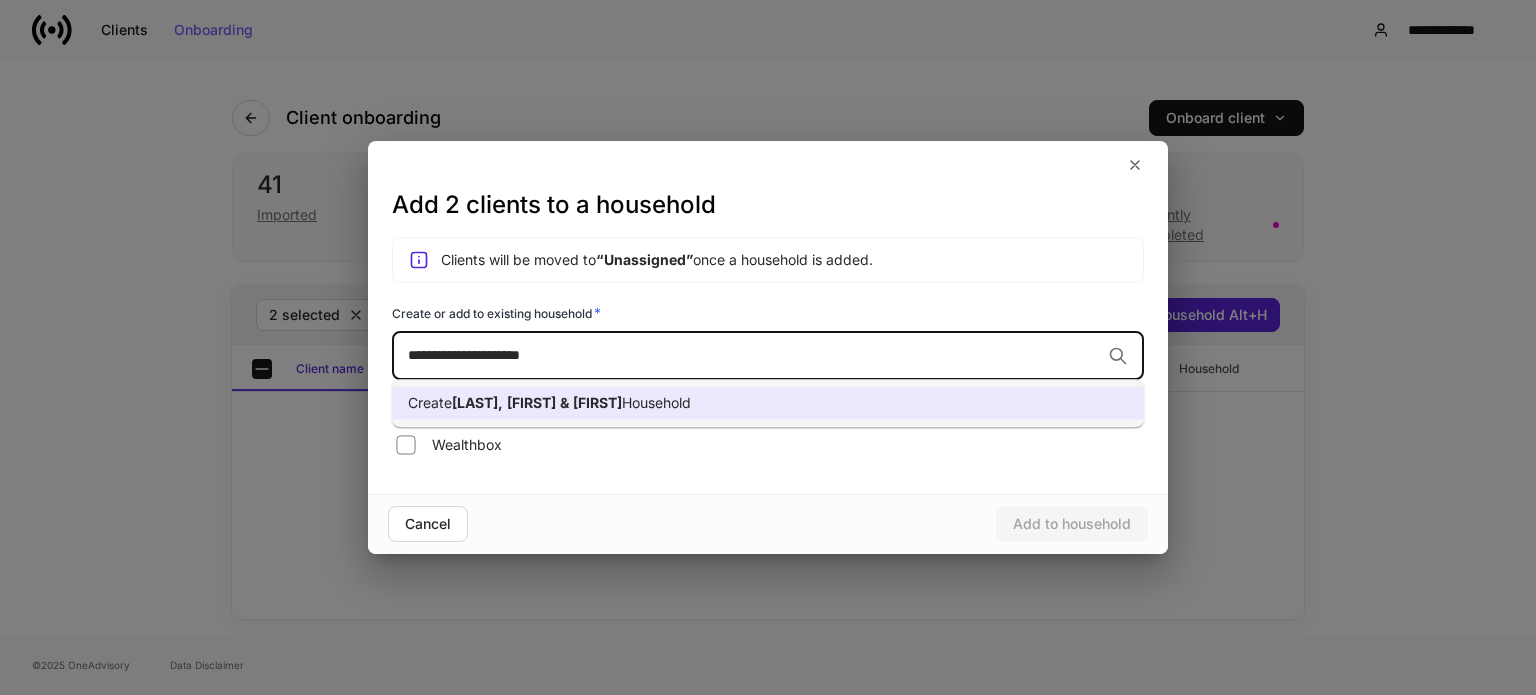 click on "[FIRST]" at bounding box center [597, 402] 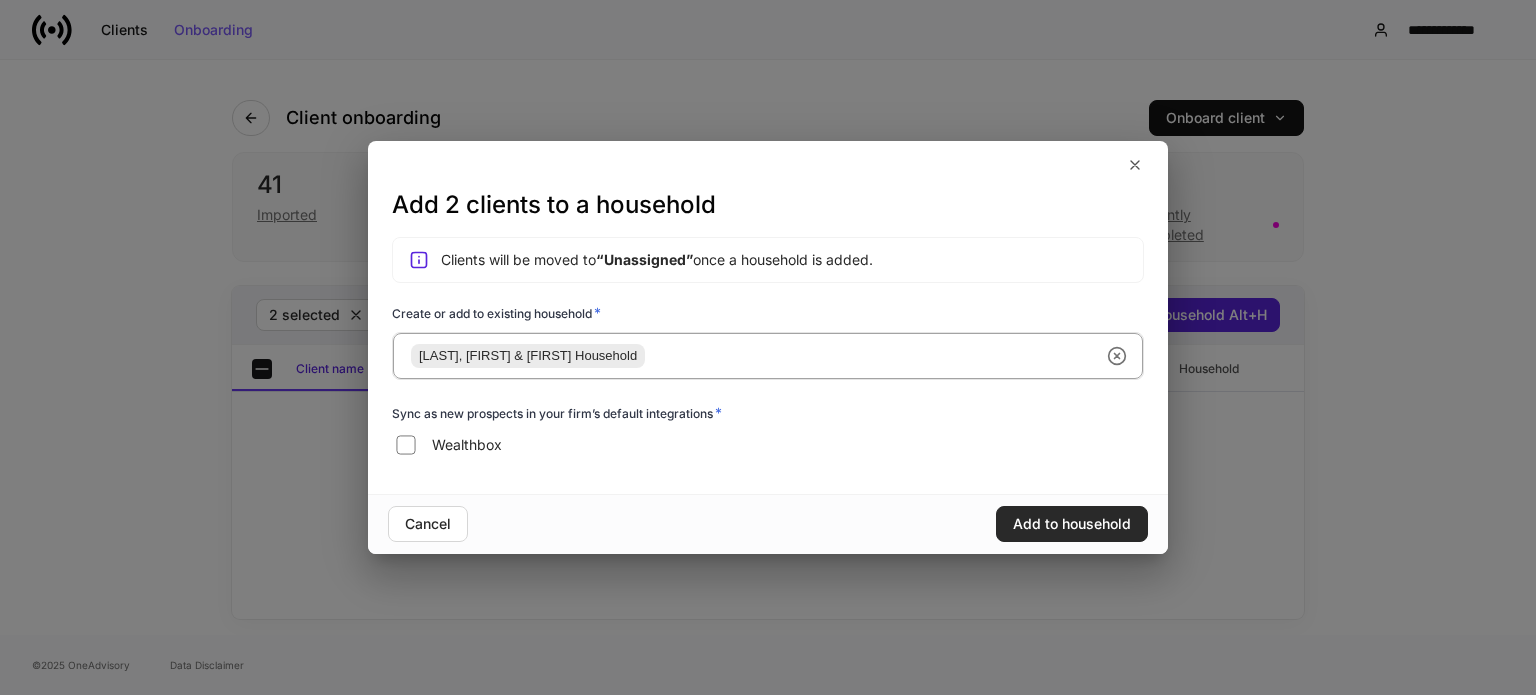 click on "Add to household" at bounding box center [1072, 524] 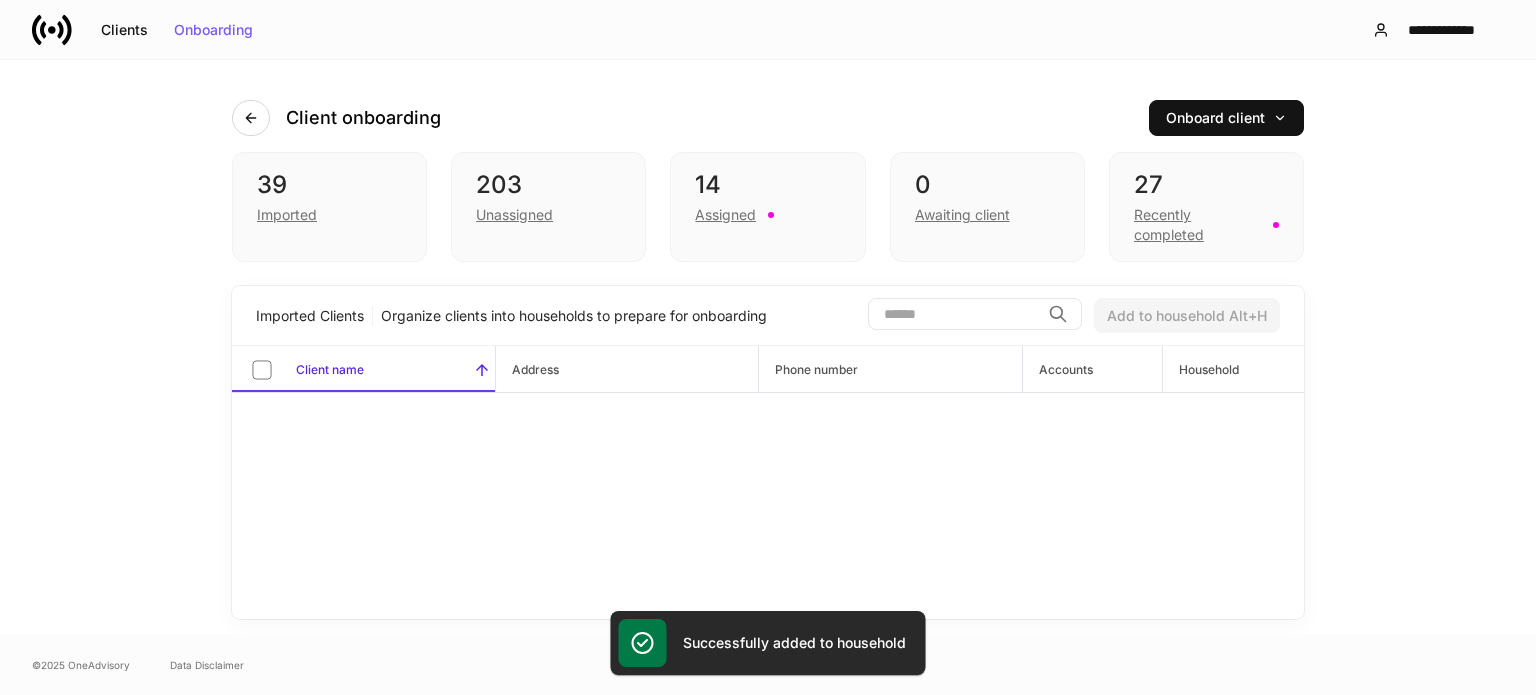 scroll, scrollTop: 1489, scrollLeft: 0, axis: vertical 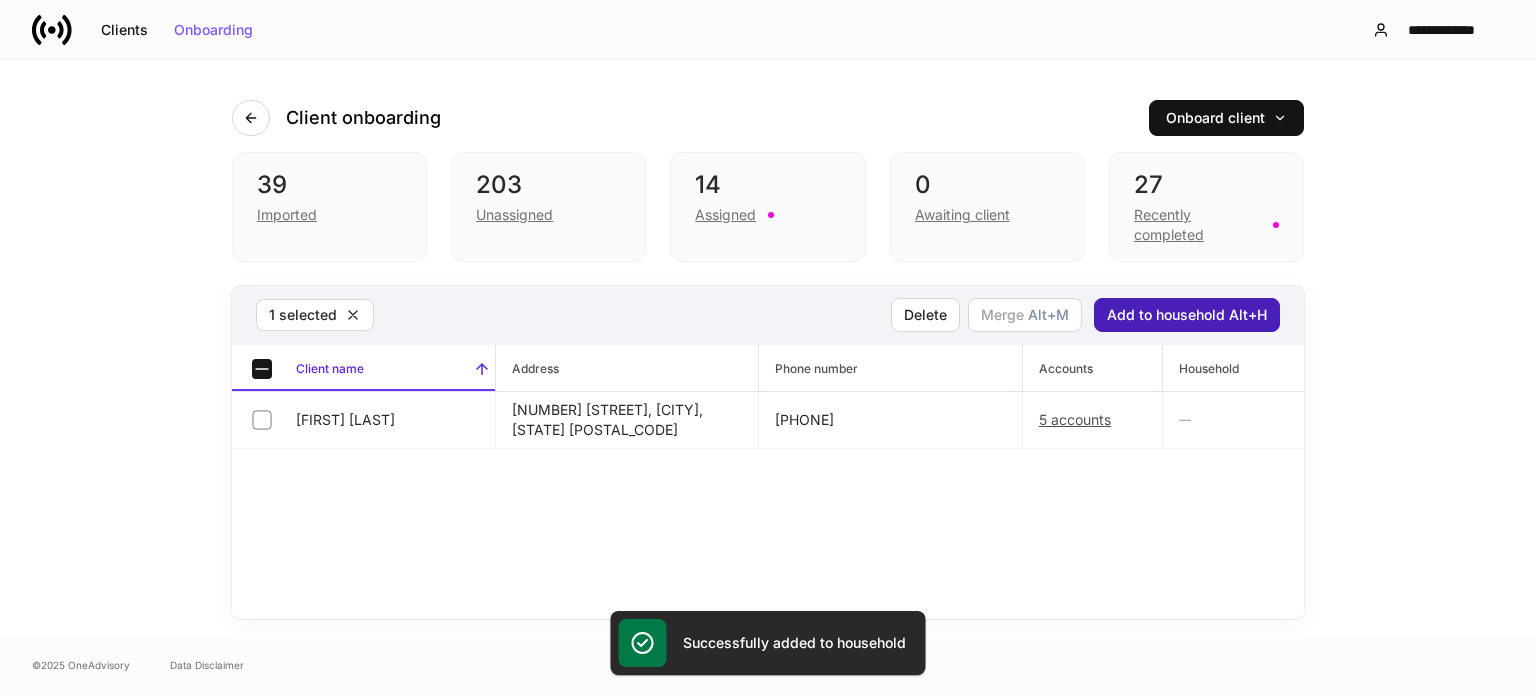 click on "Add to household Alt+H" at bounding box center (1187, 315) 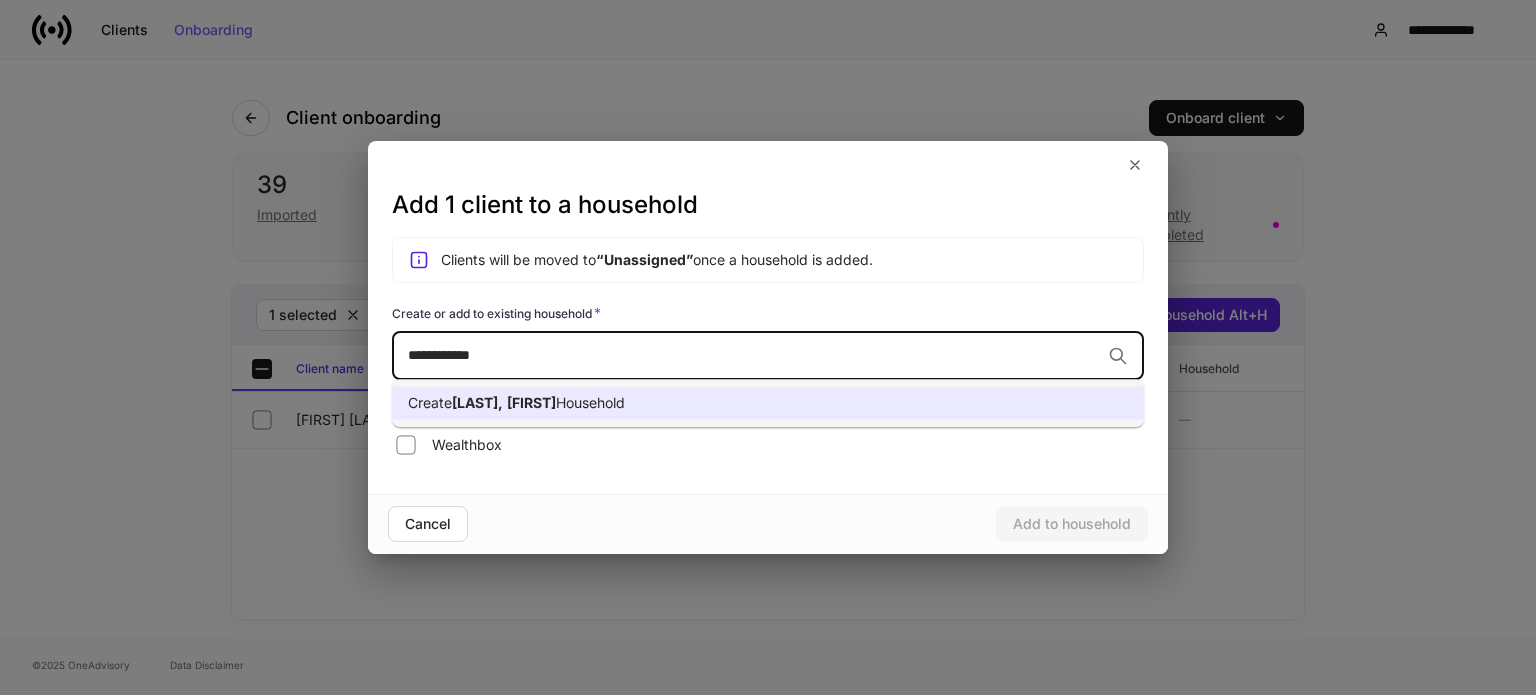 click on "Create  [LAST],   [FIRST]  Household" at bounding box center (768, 403) 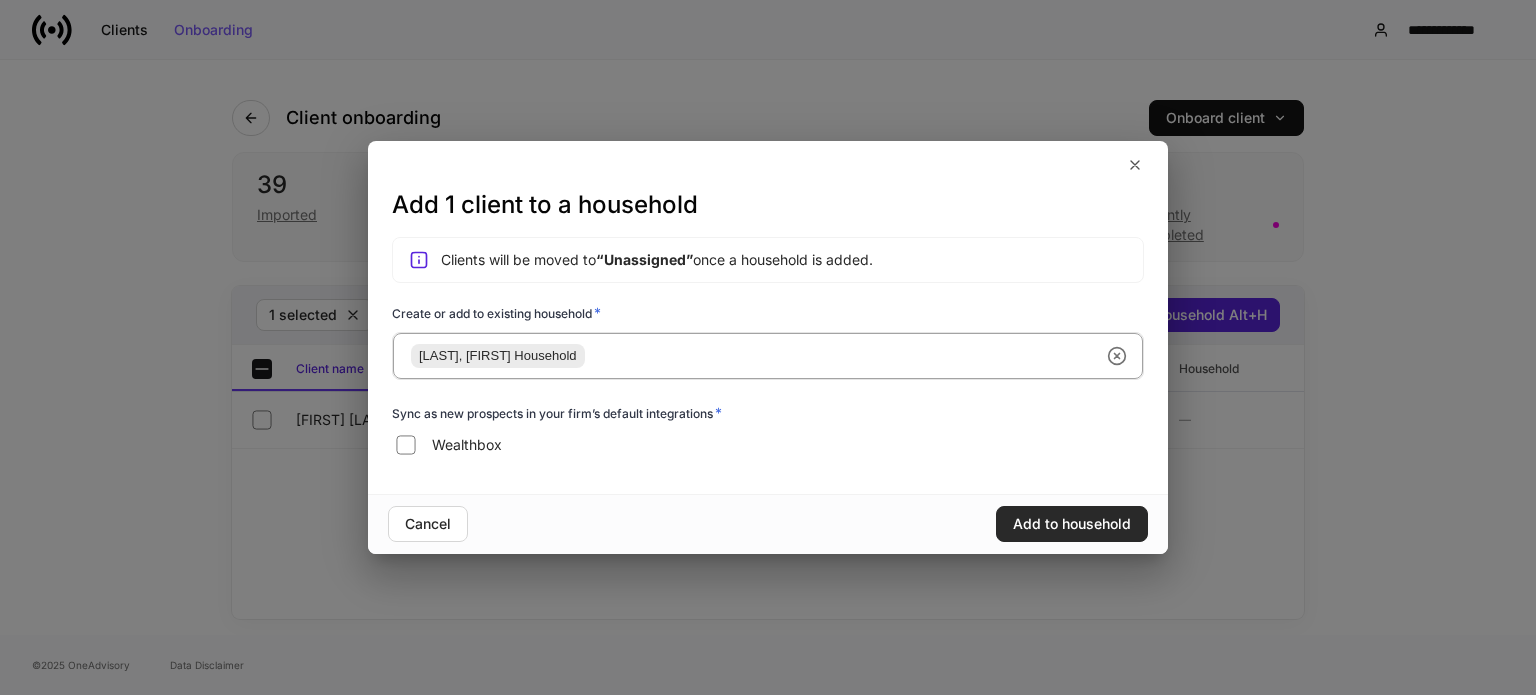 click on "Add to household" at bounding box center [1072, 524] 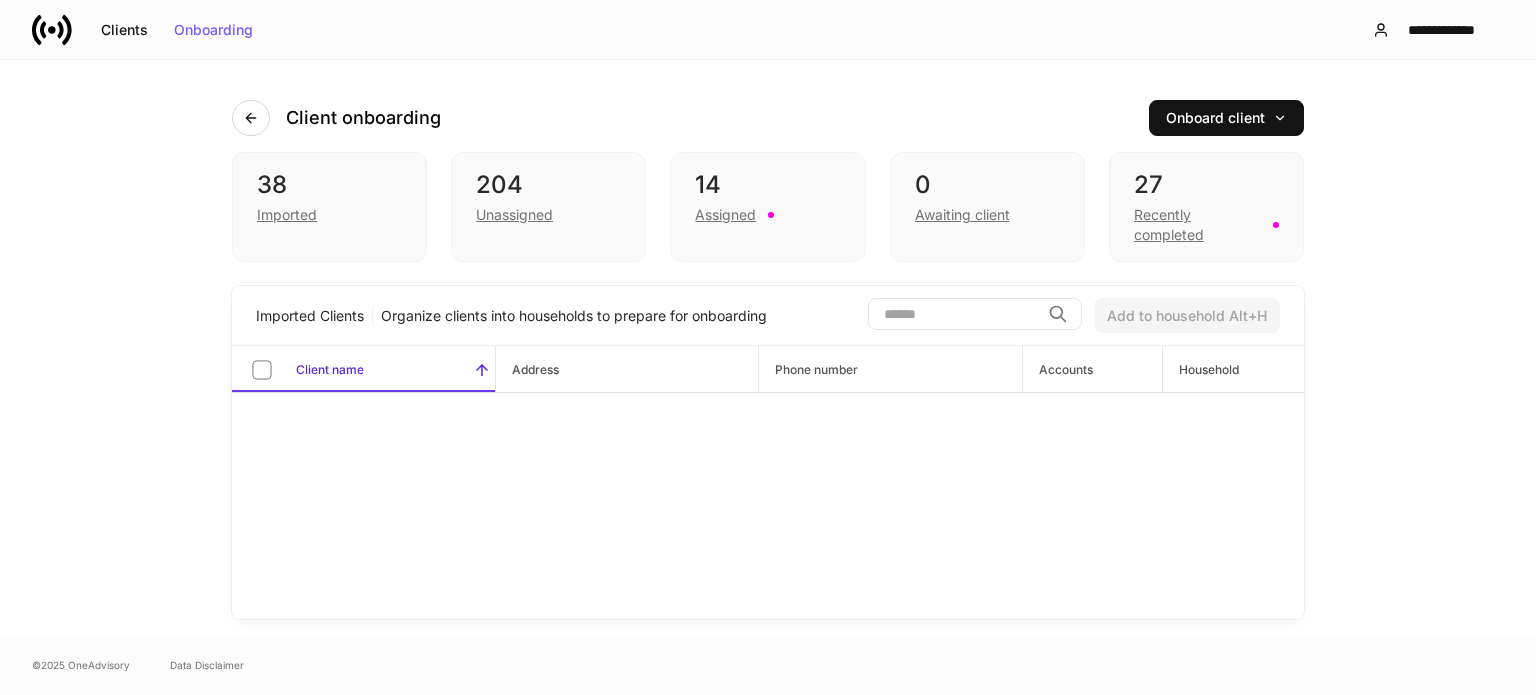 scroll, scrollTop: 1507, scrollLeft: 0, axis: vertical 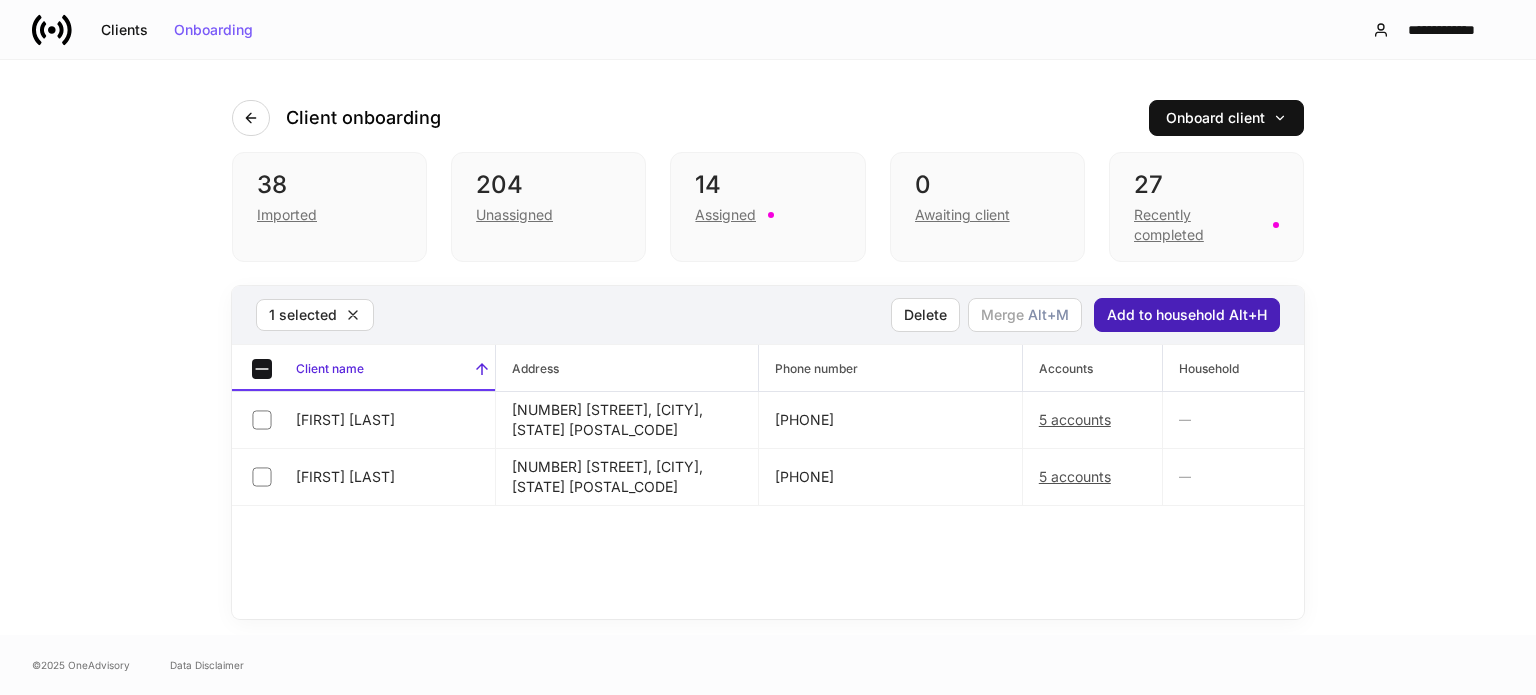 click on "Add to household Alt+H" at bounding box center (1187, 315) 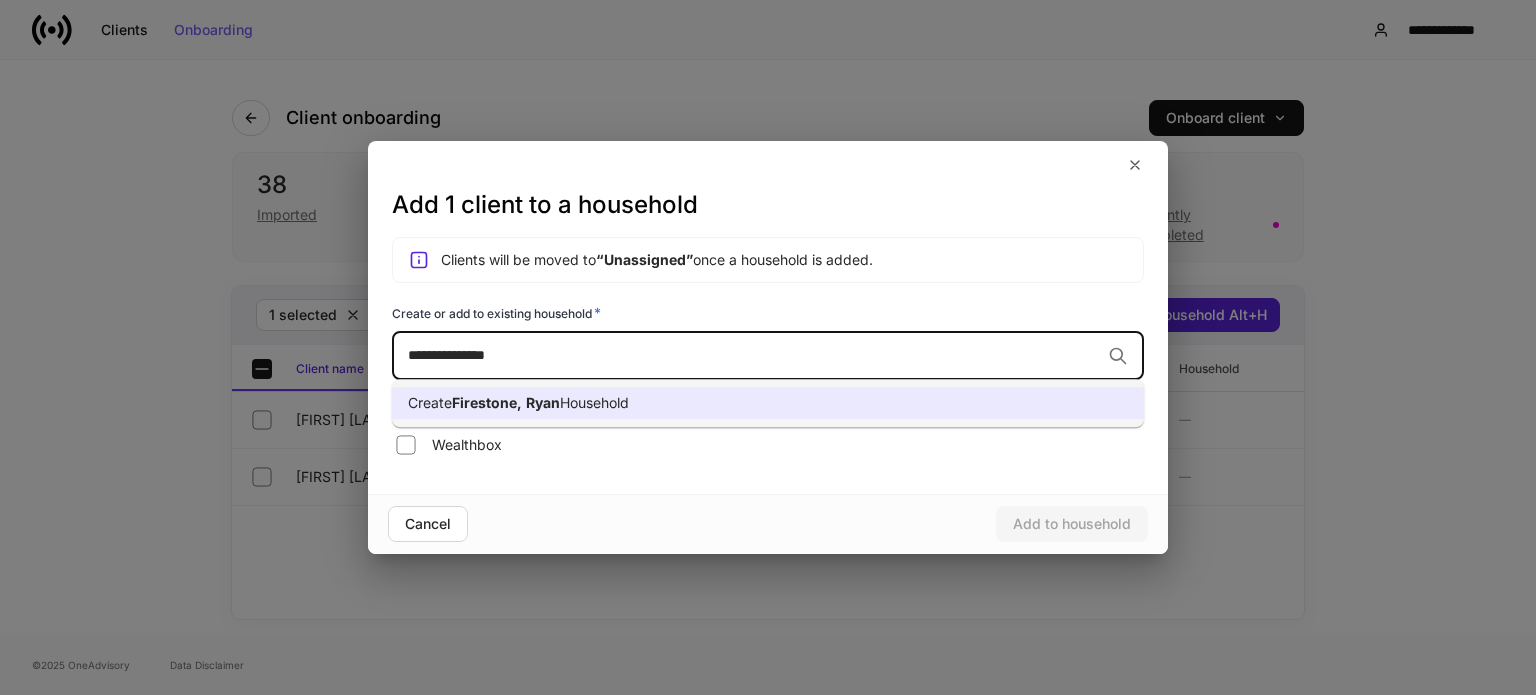 click on "Create  [LAST],   [FIRST]  Household" at bounding box center (768, 403) 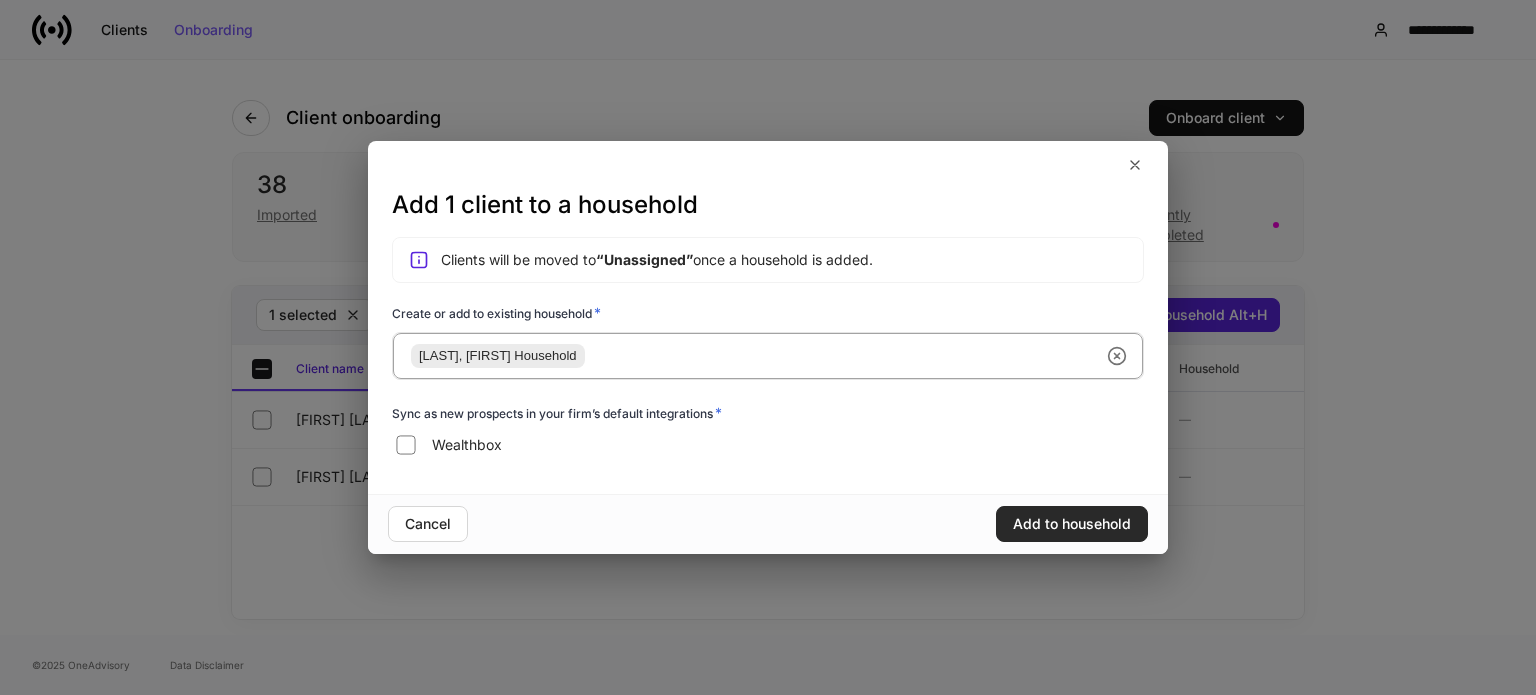 click on "Add to household" at bounding box center (1072, 524) 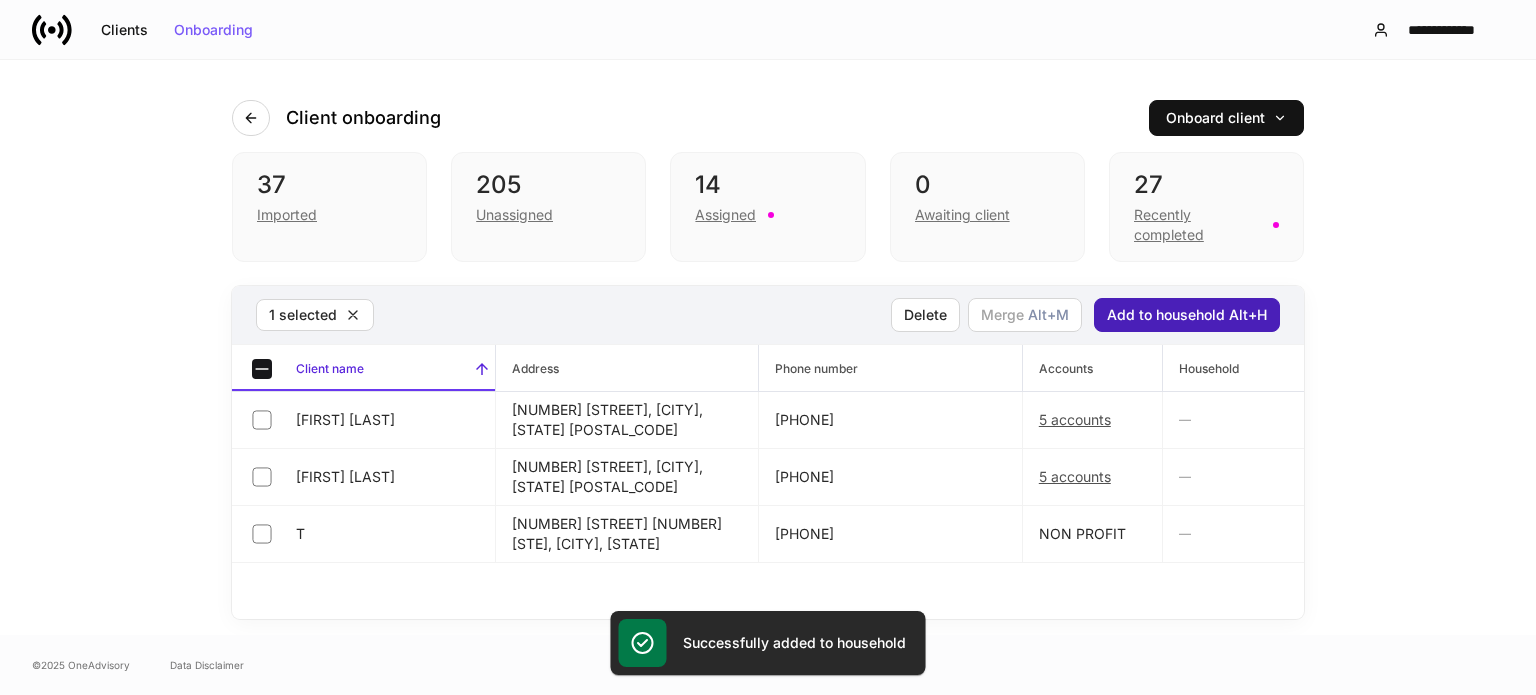 click on "Add to household Alt+H" at bounding box center (1187, 315) 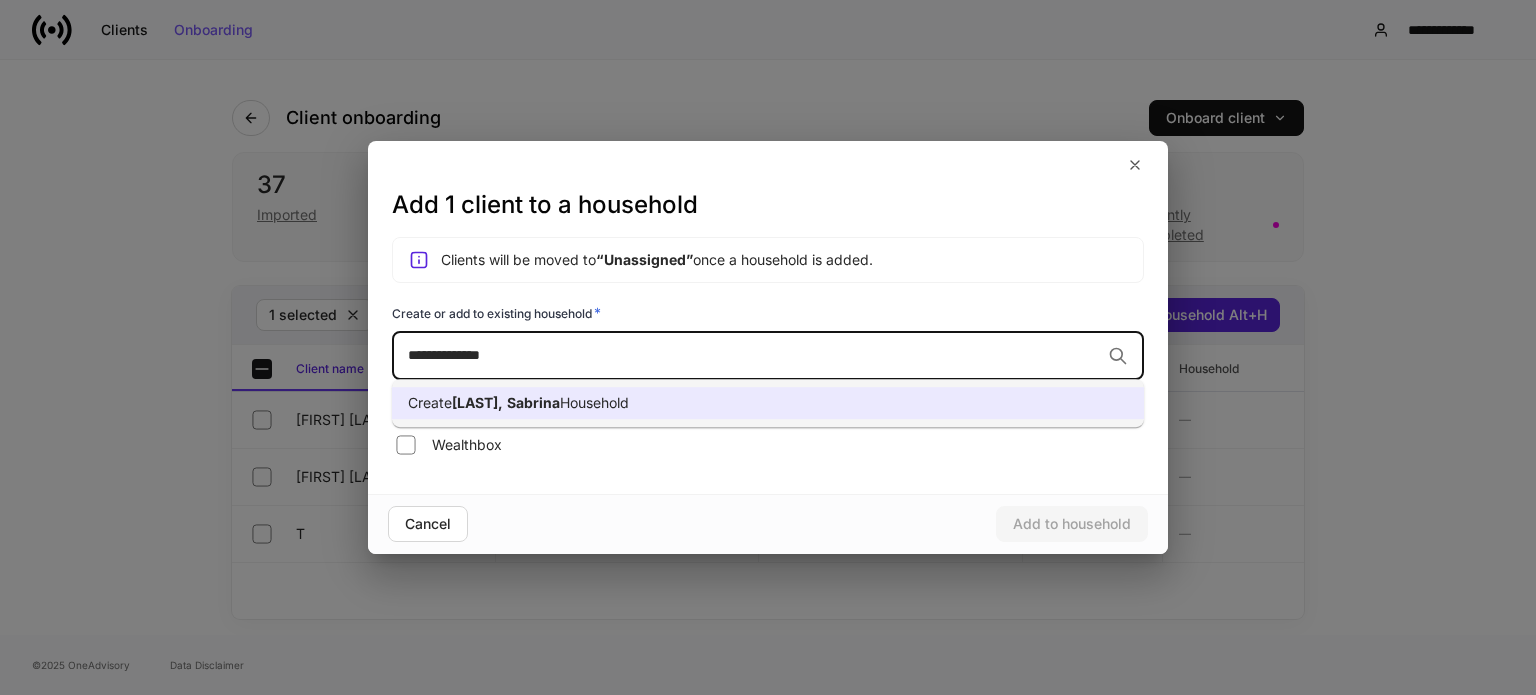 click on "Create  [LAST],   [FIRST]  Household" at bounding box center [768, 403] 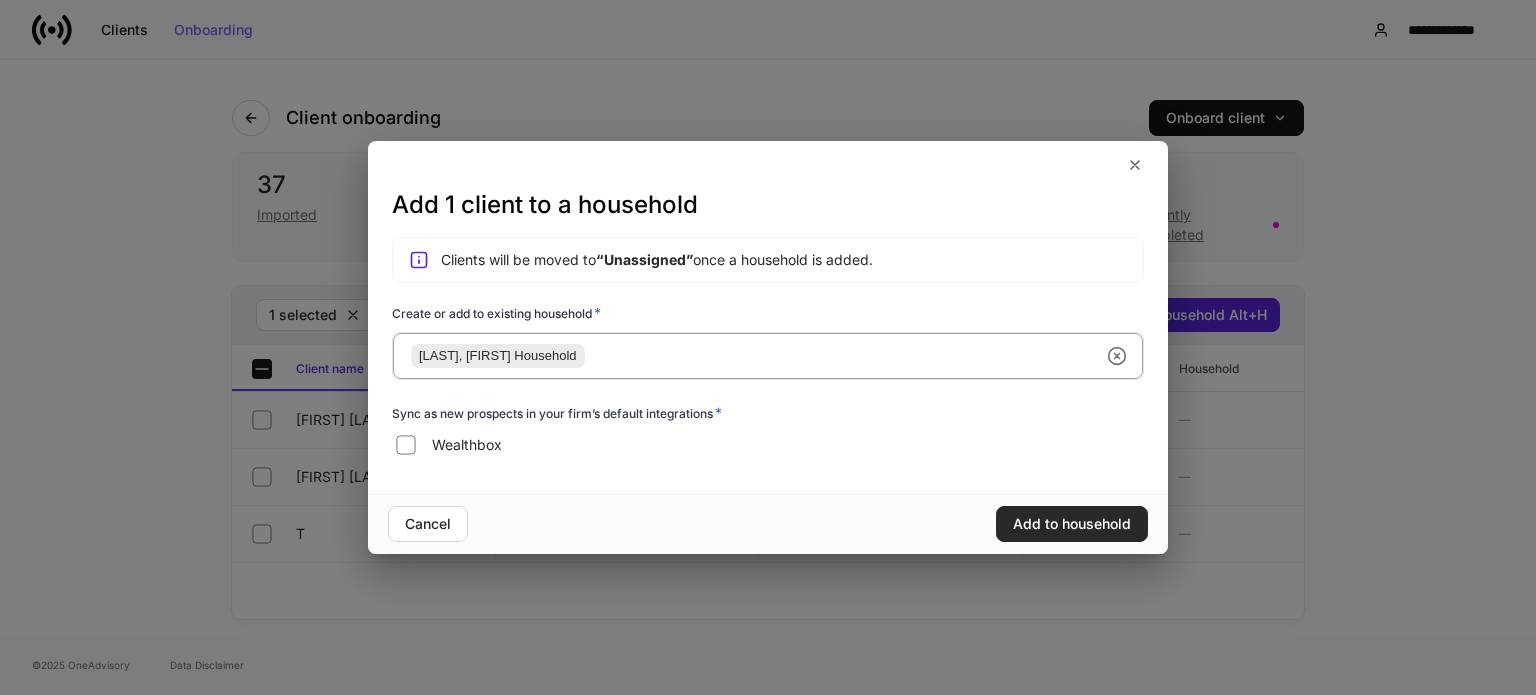 click on "Add to household" at bounding box center (1072, 524) 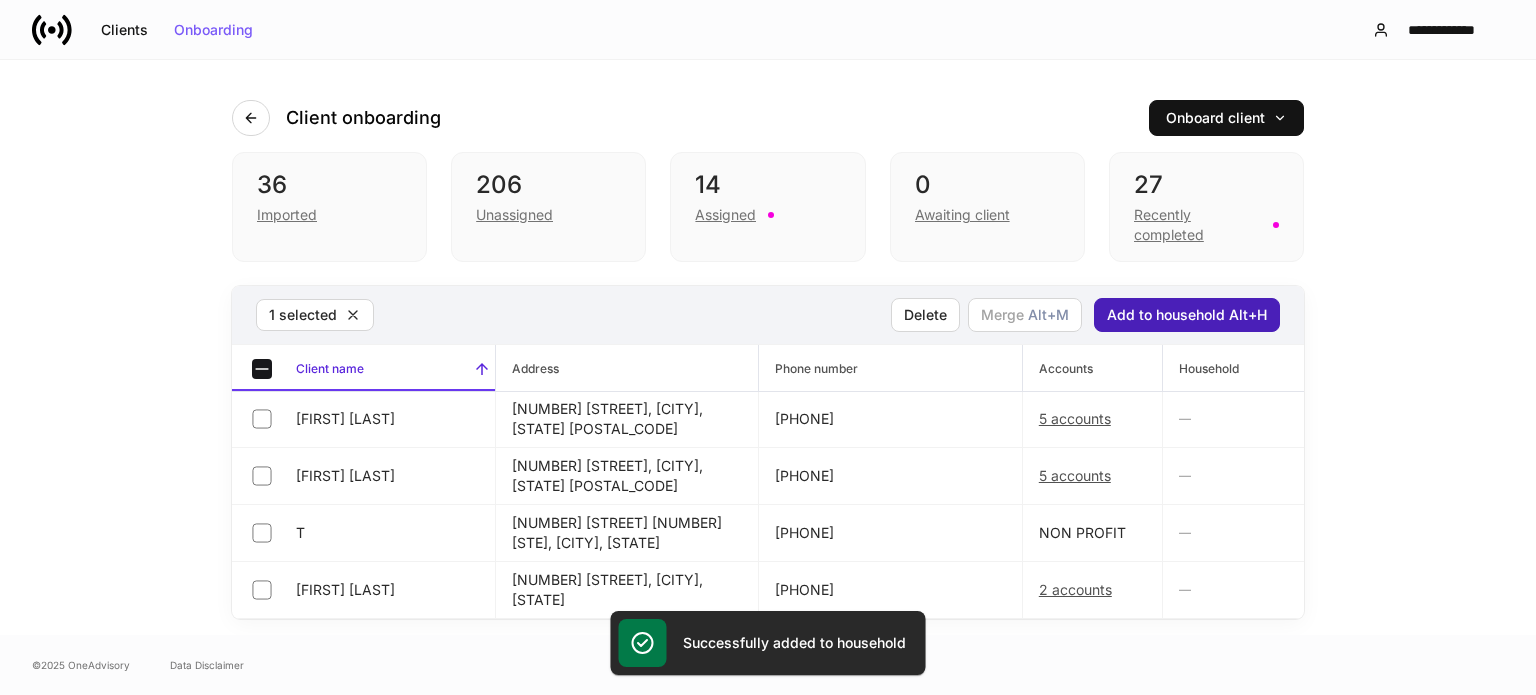 click on "Add to household Alt+H" at bounding box center (1187, 315) 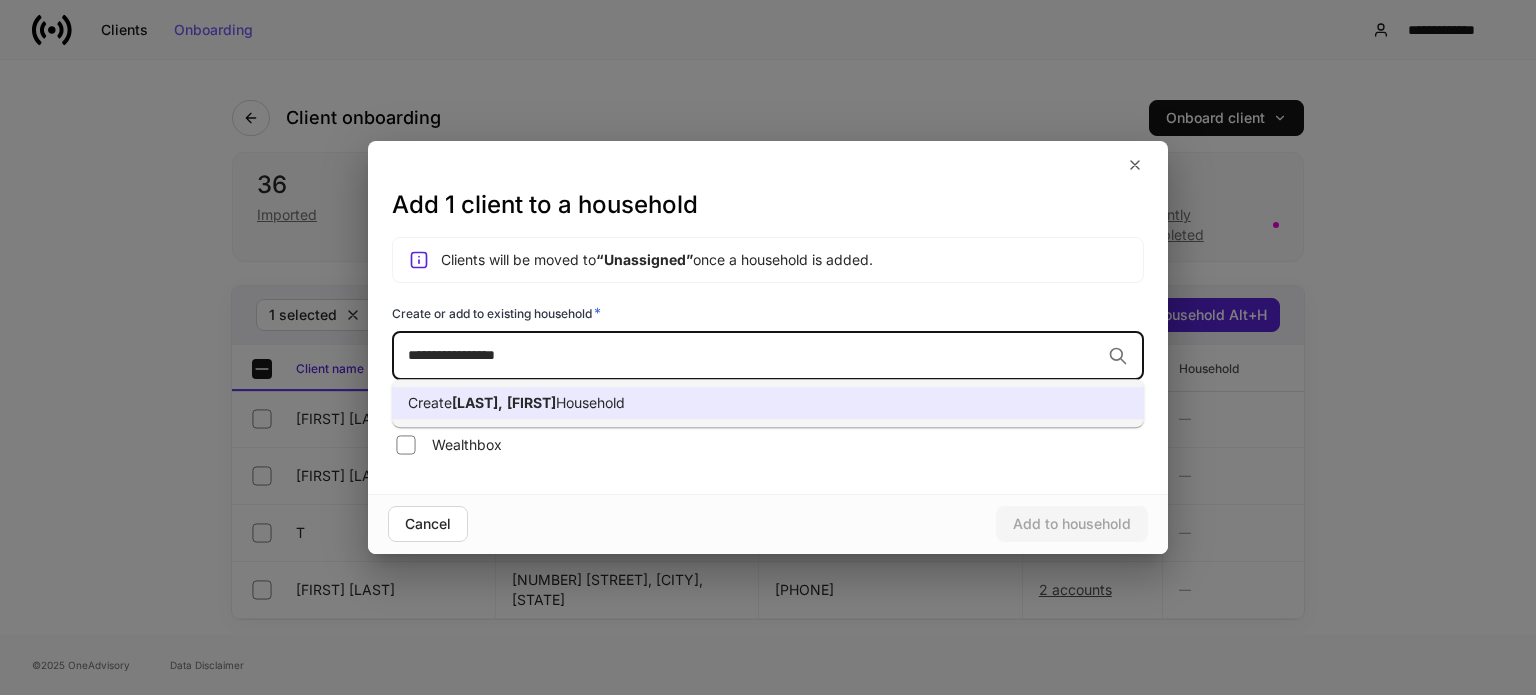 click on "[FIRST]" at bounding box center [531, 402] 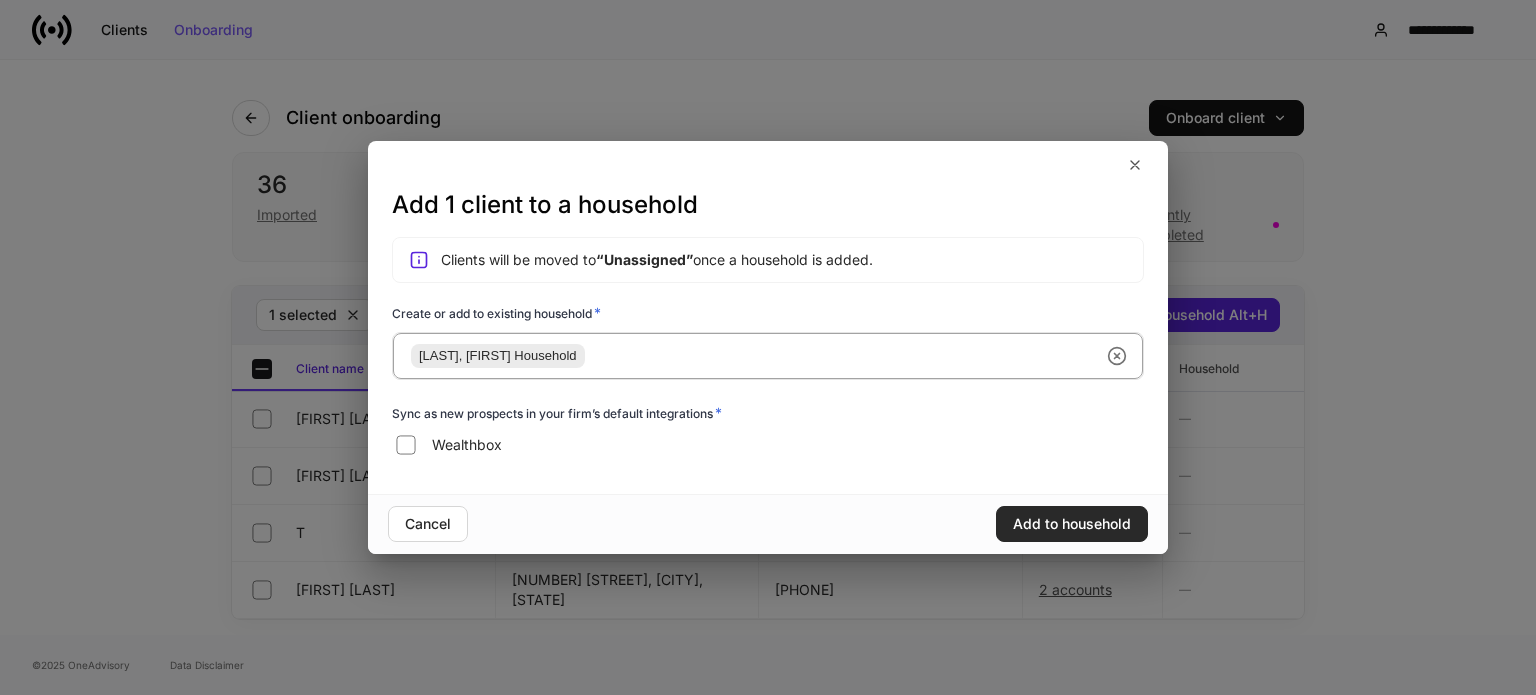 click on "Add to household" at bounding box center [1072, 524] 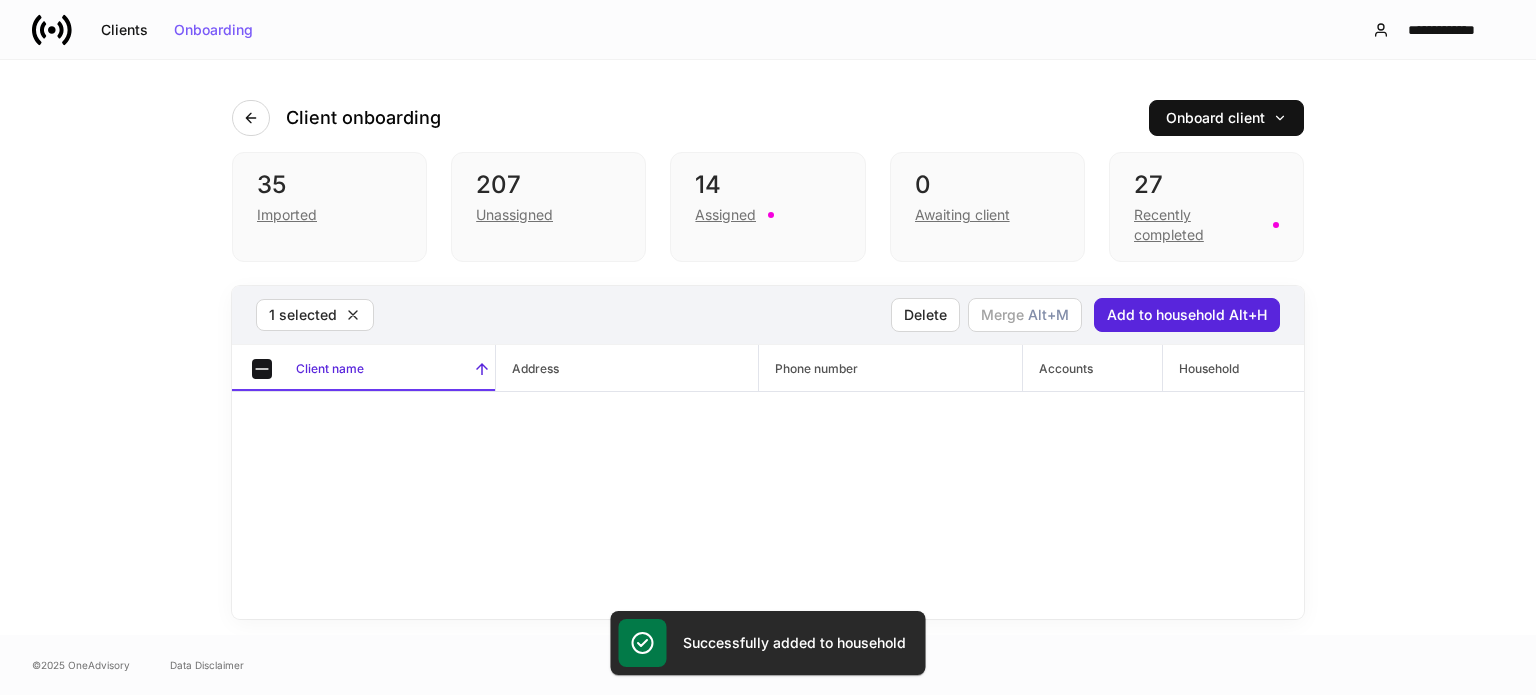 scroll, scrollTop: 1207, scrollLeft: 0, axis: vertical 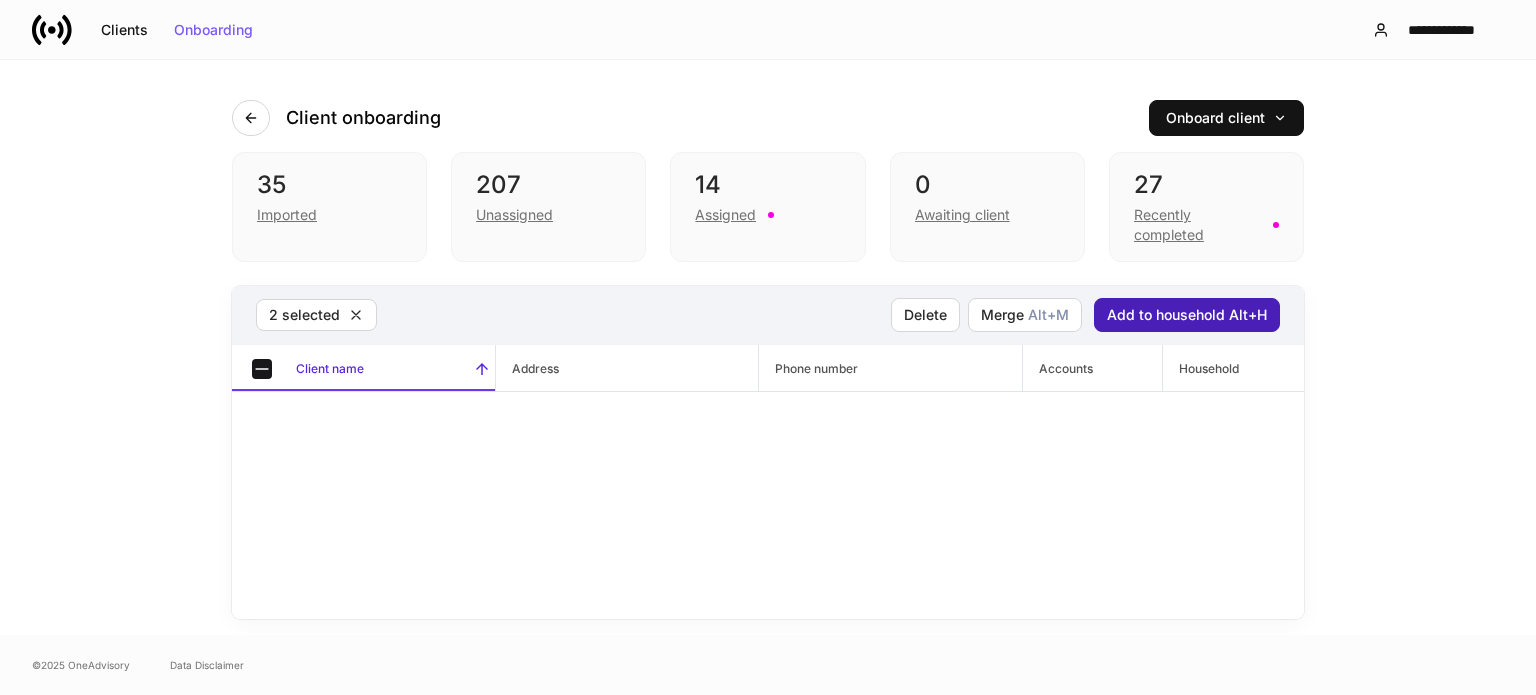 click on "Add to household Alt+H" at bounding box center (1187, 315) 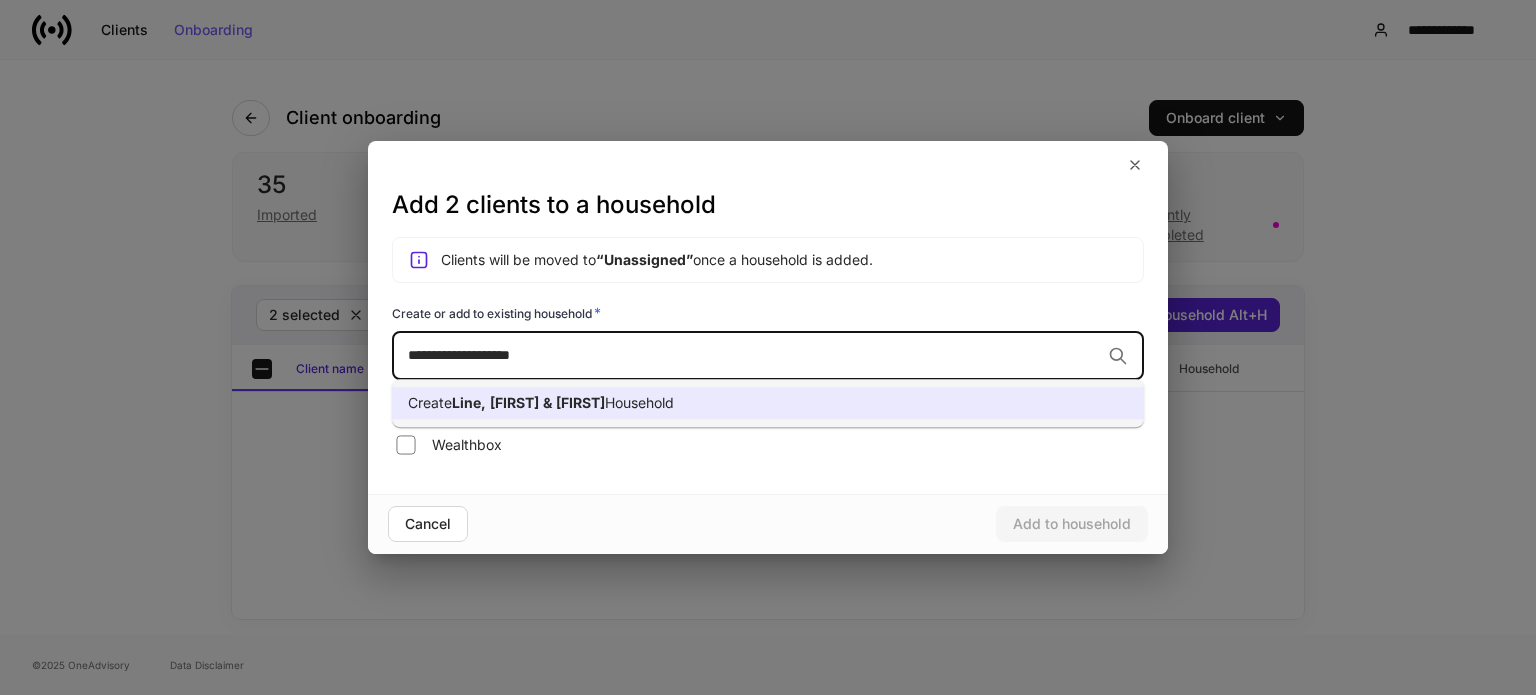 click on "Create  [LAST],   [FIRST]   &   [FIRST]  Household" at bounding box center [768, 403] 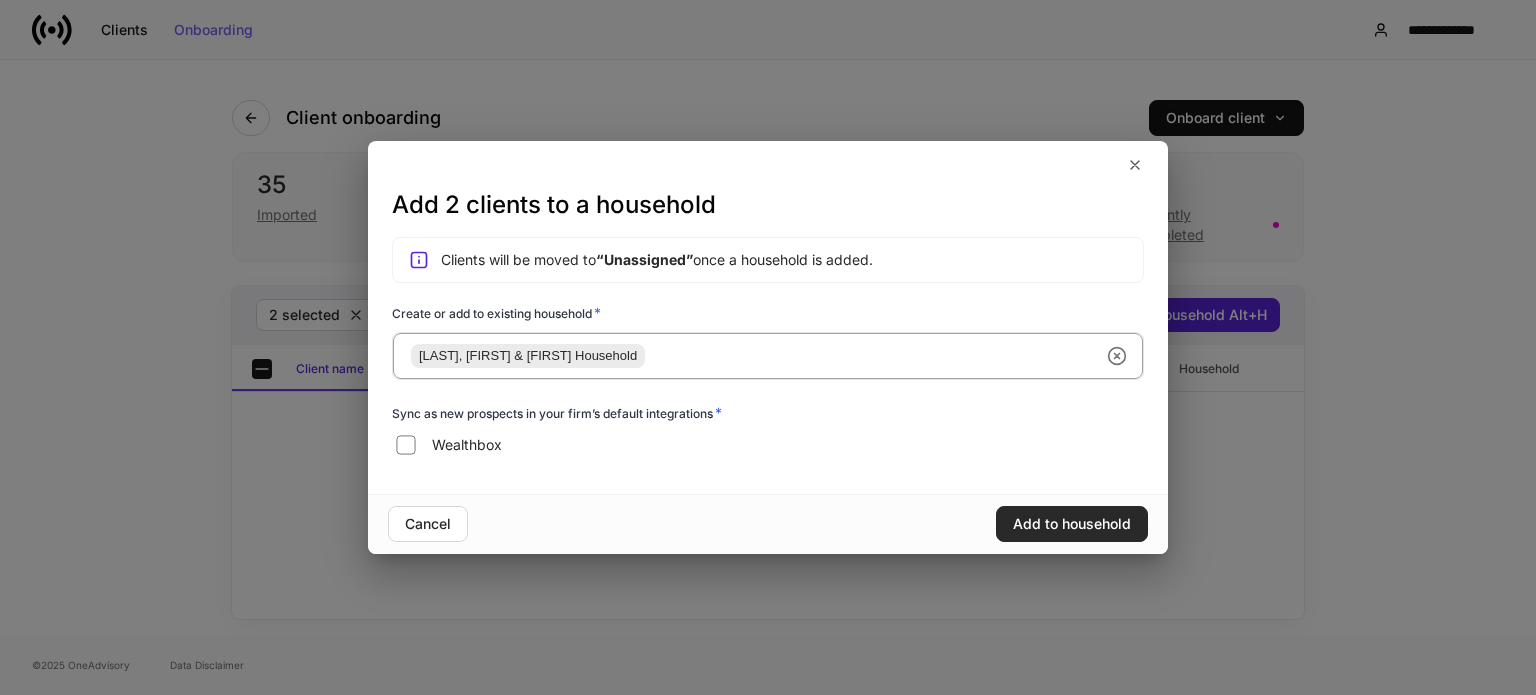 click on "Add to household" at bounding box center [1072, 524] 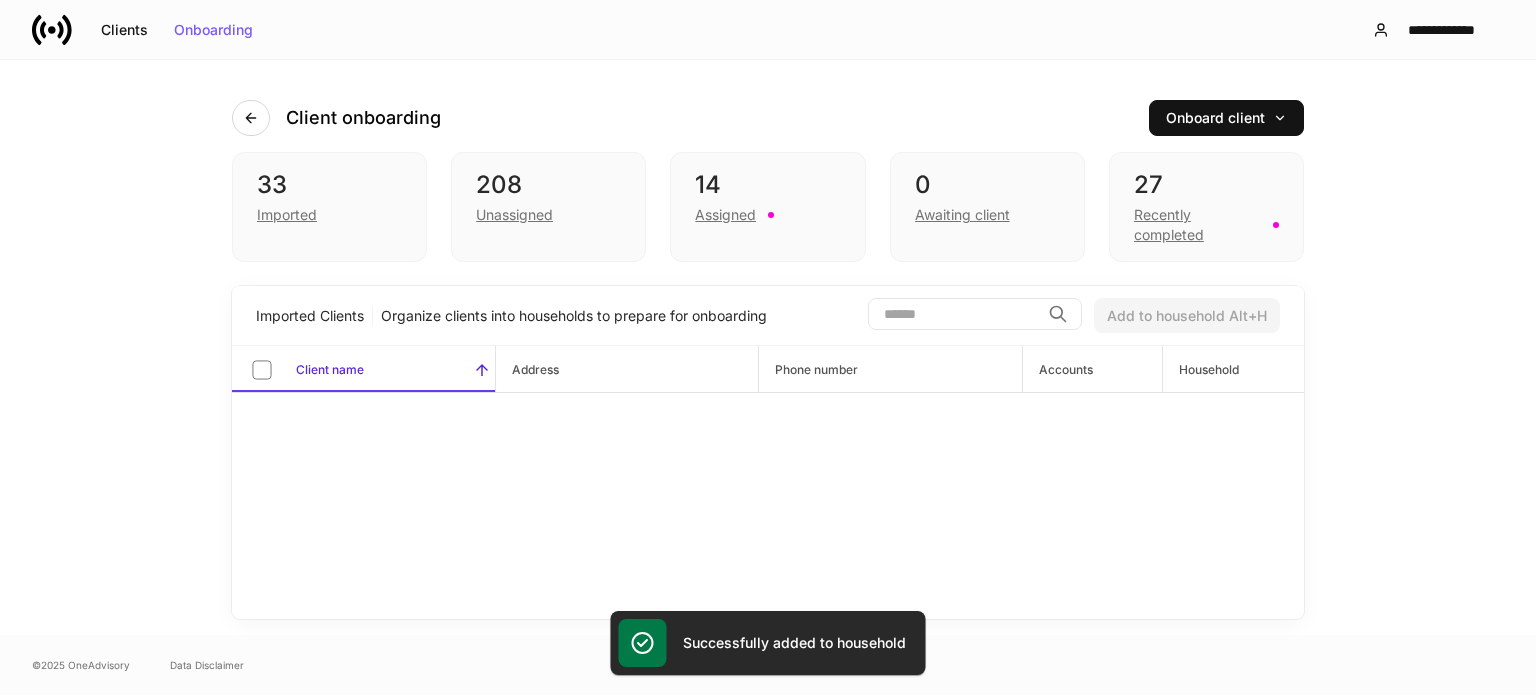 scroll, scrollTop: 1307, scrollLeft: 0, axis: vertical 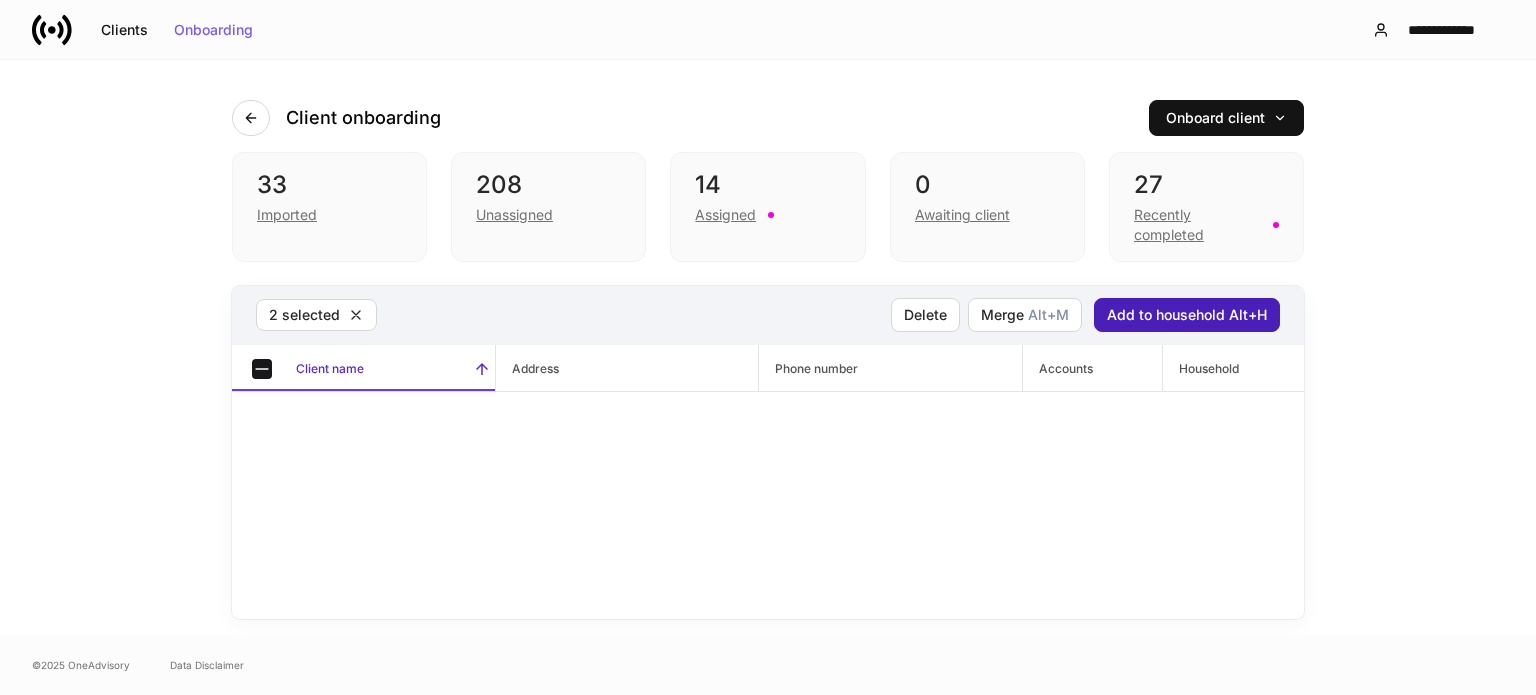 click on "Add to household Alt+H" at bounding box center (1187, 315) 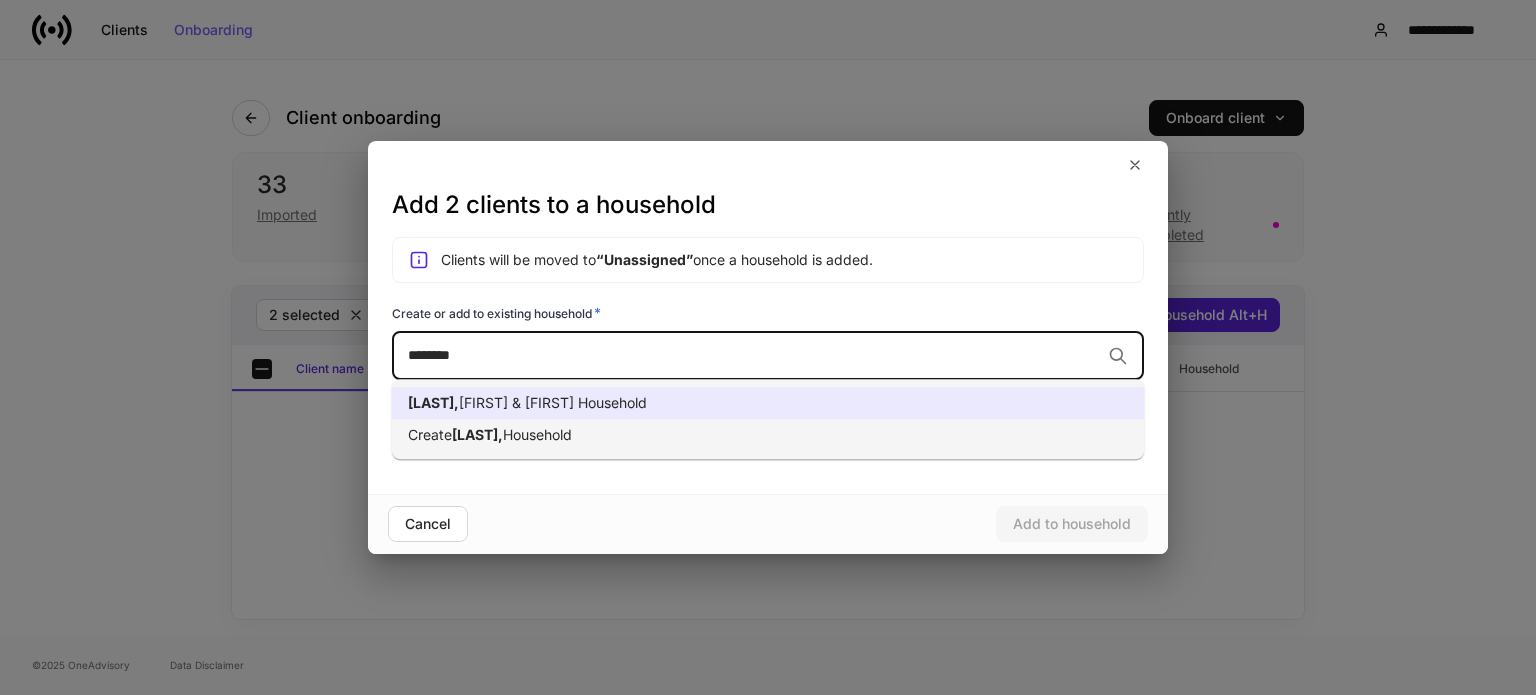 type on "*******" 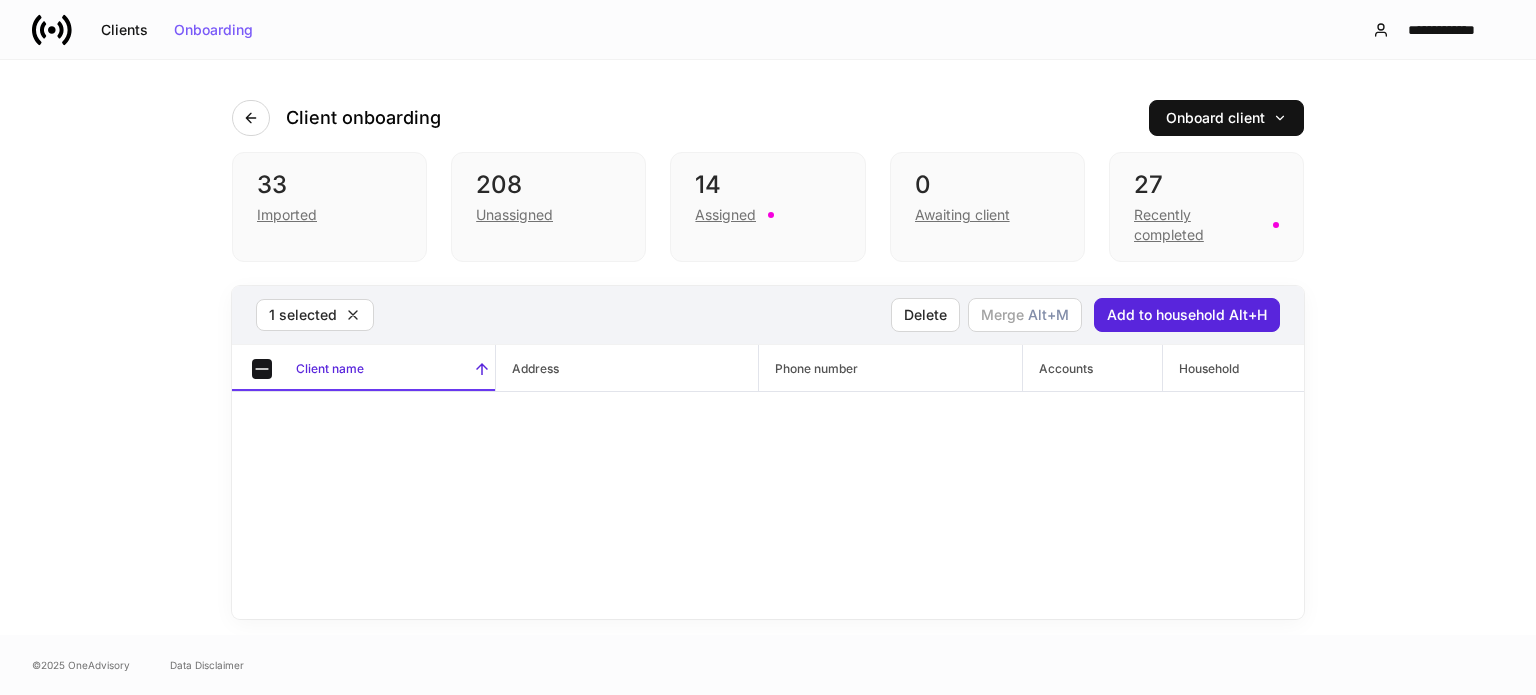 scroll, scrollTop: 1307, scrollLeft: 0, axis: vertical 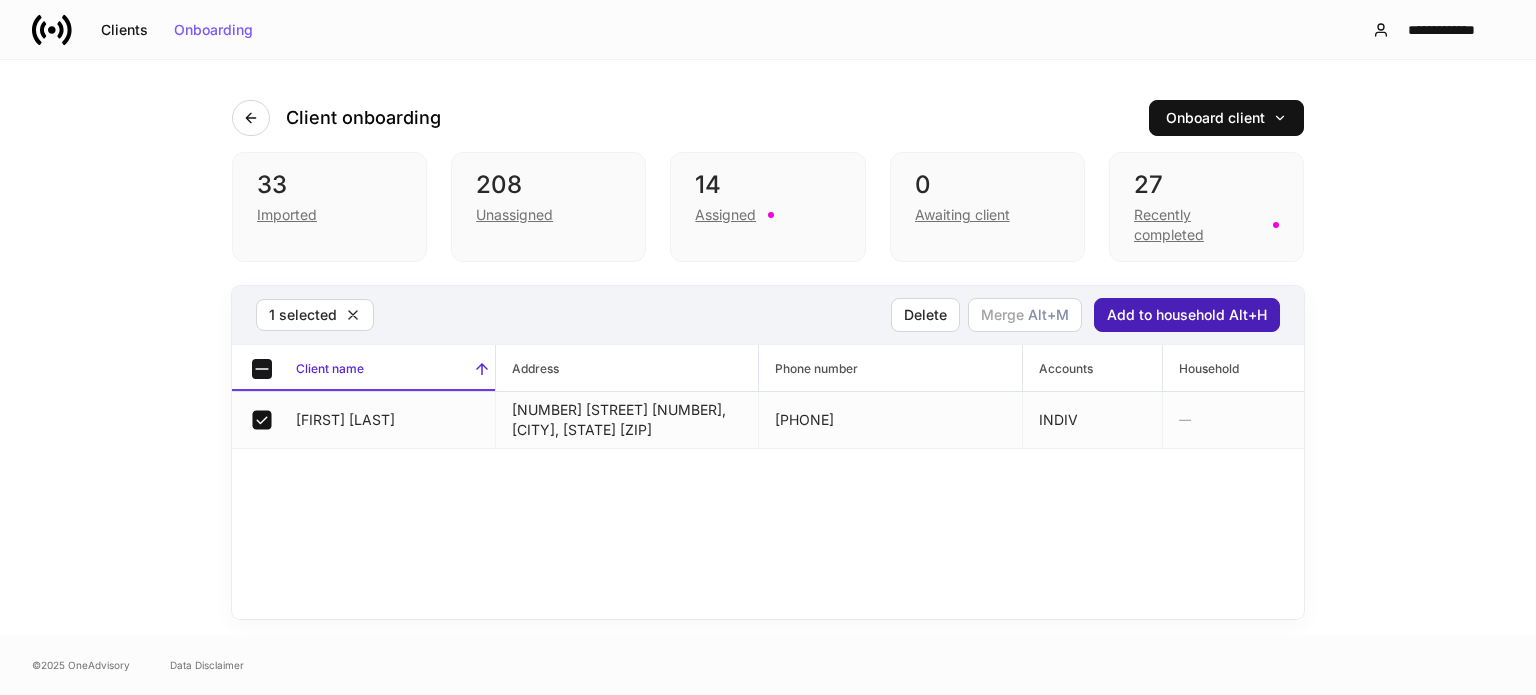 click on "Add to household Alt+H" at bounding box center [1187, 315] 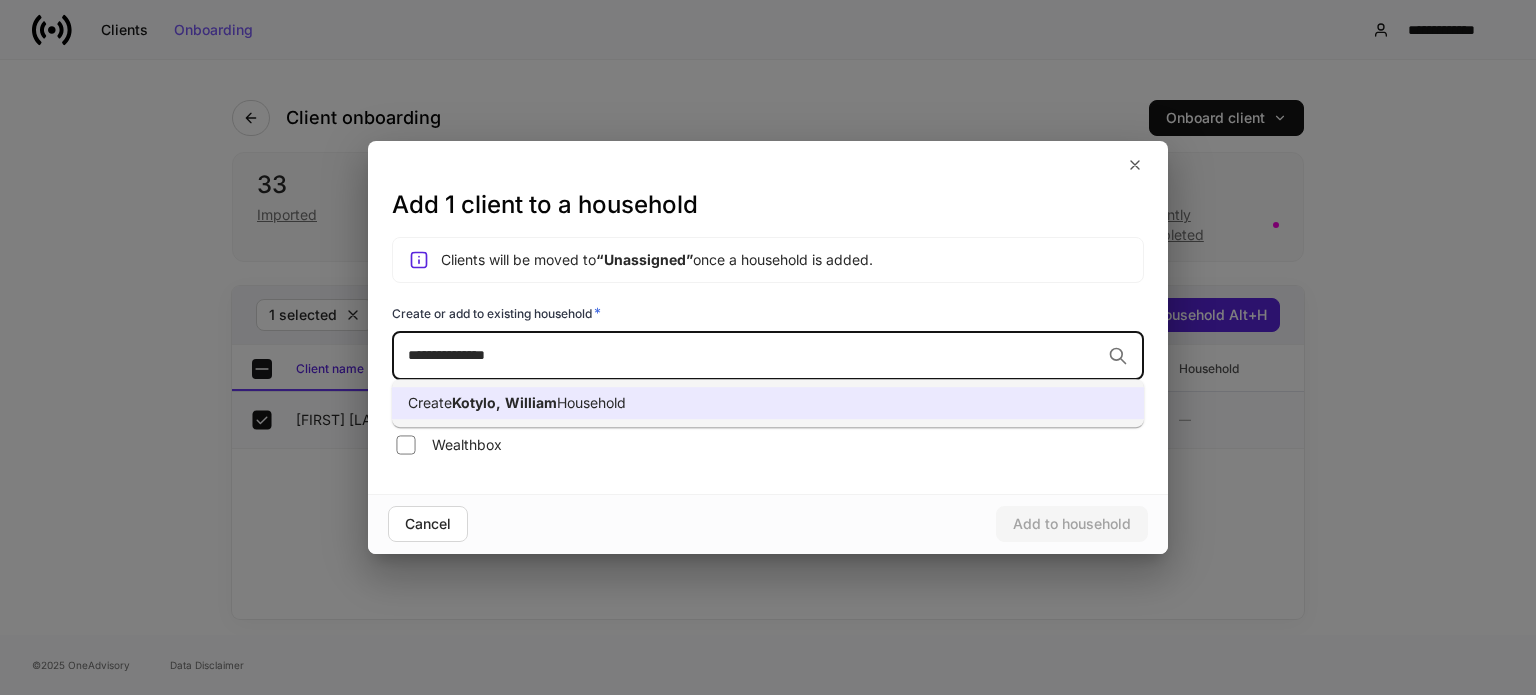 click on "Create  [LAST],   [FIRST]  Household" at bounding box center [768, 403] 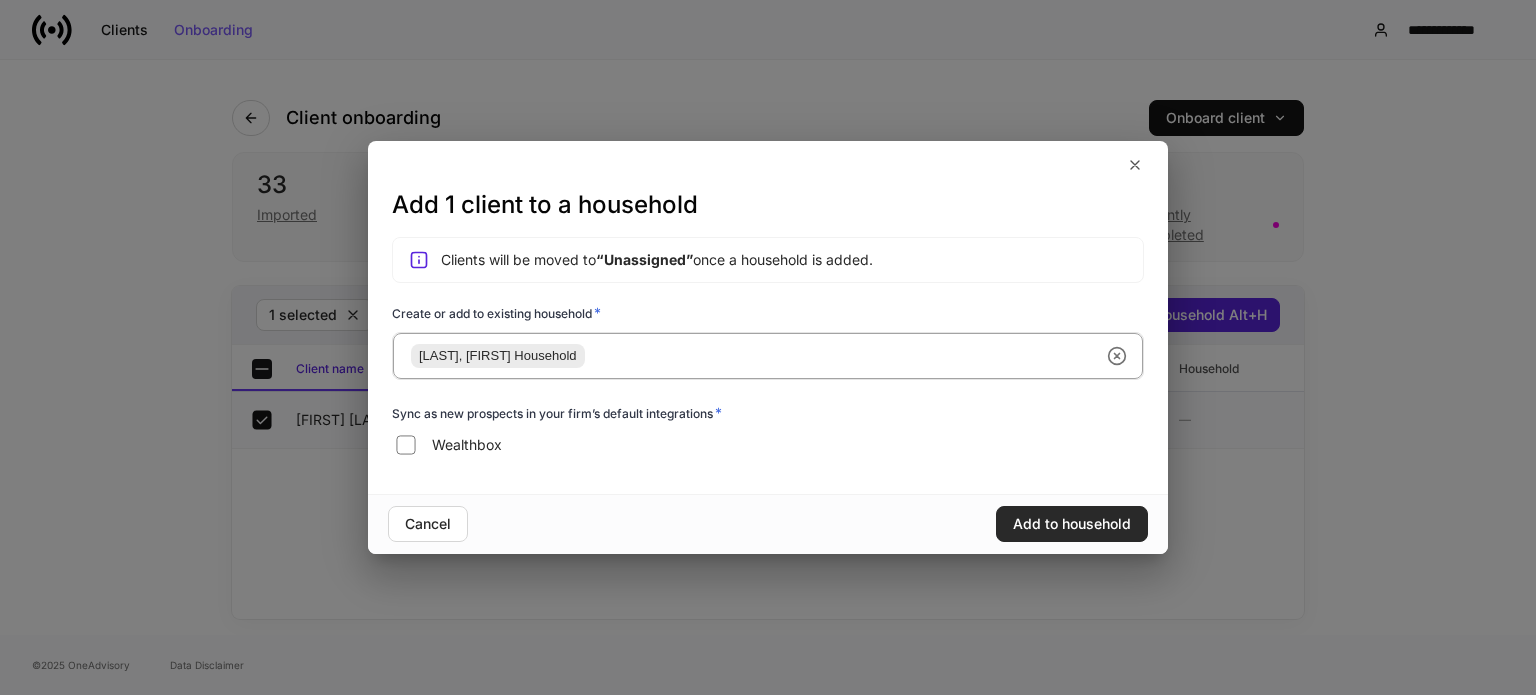click on "Add to household" at bounding box center (1072, 524) 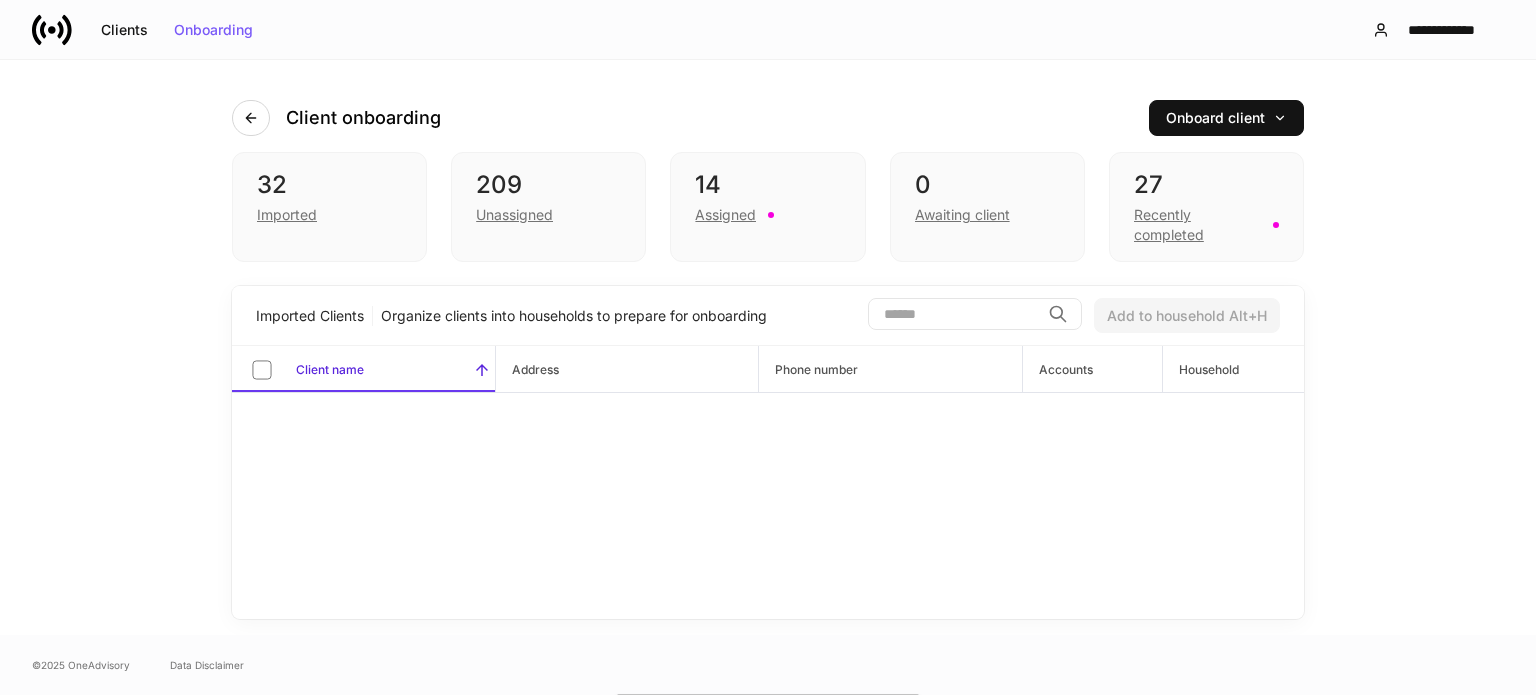 scroll, scrollTop: 1278, scrollLeft: 0, axis: vertical 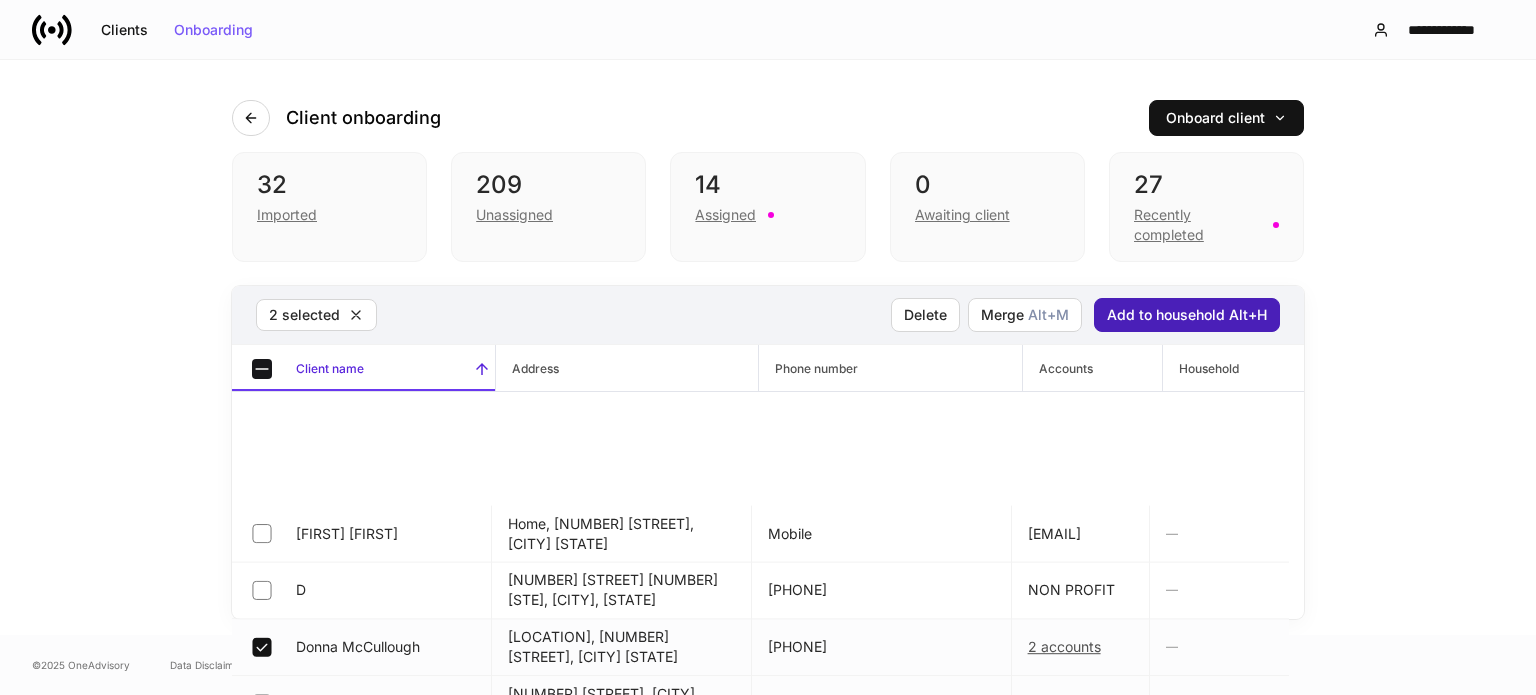 click on "Add to household Alt+H" at bounding box center (1187, 315) 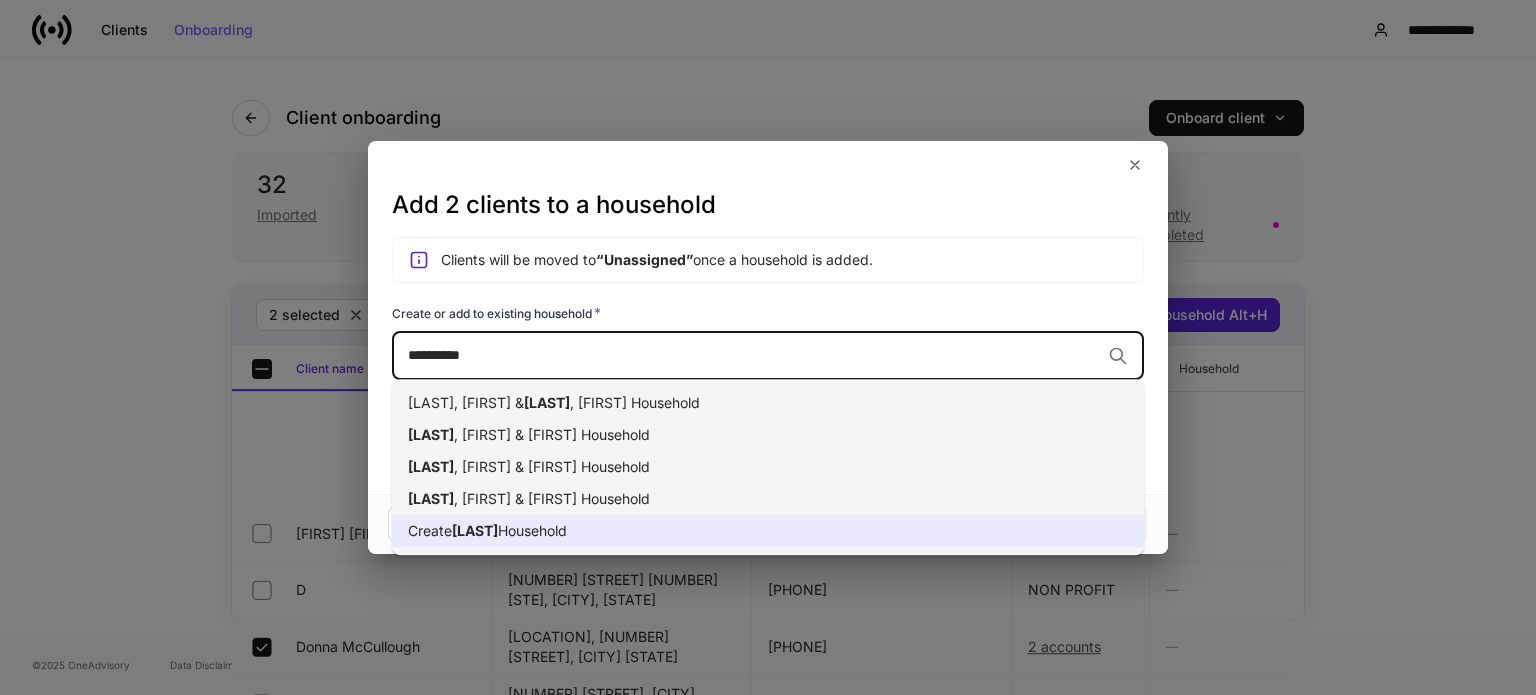 type on "**********" 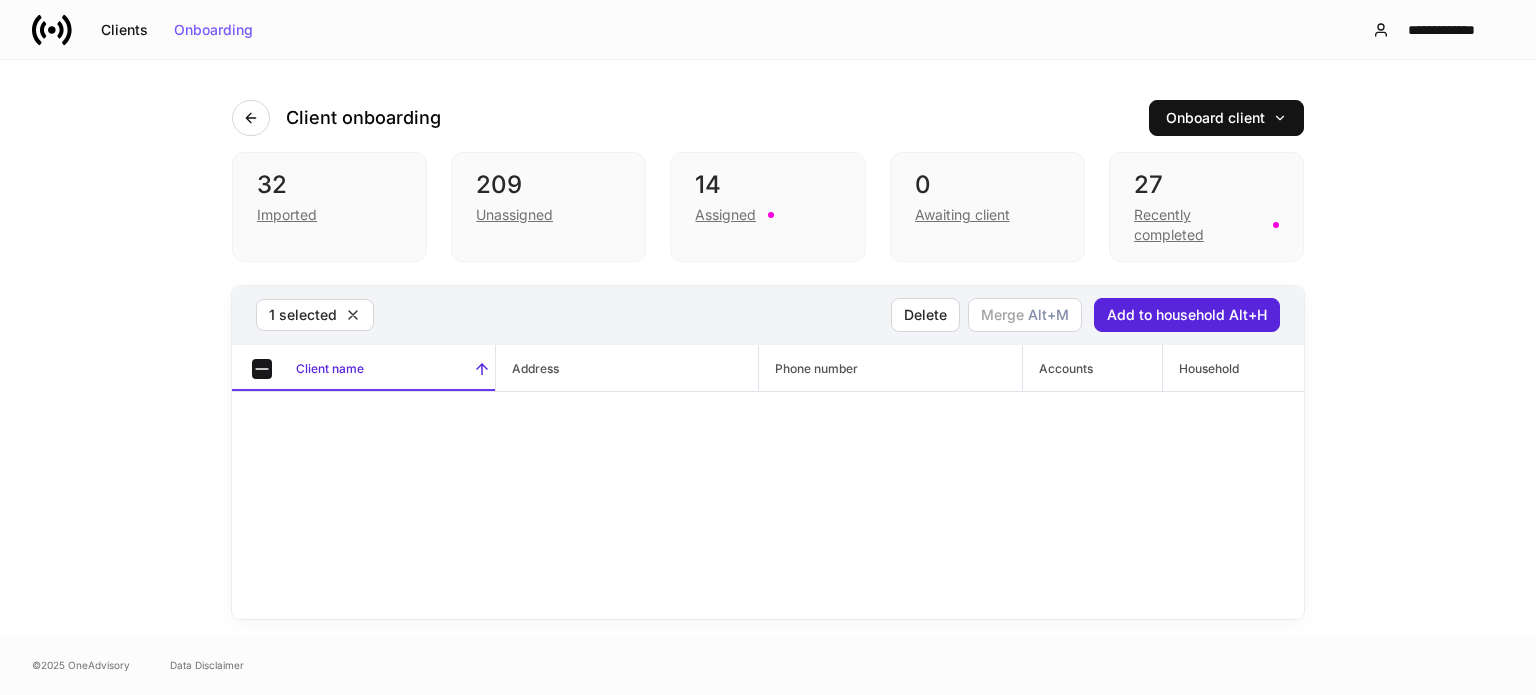 scroll, scrollTop: 500, scrollLeft: 0, axis: vertical 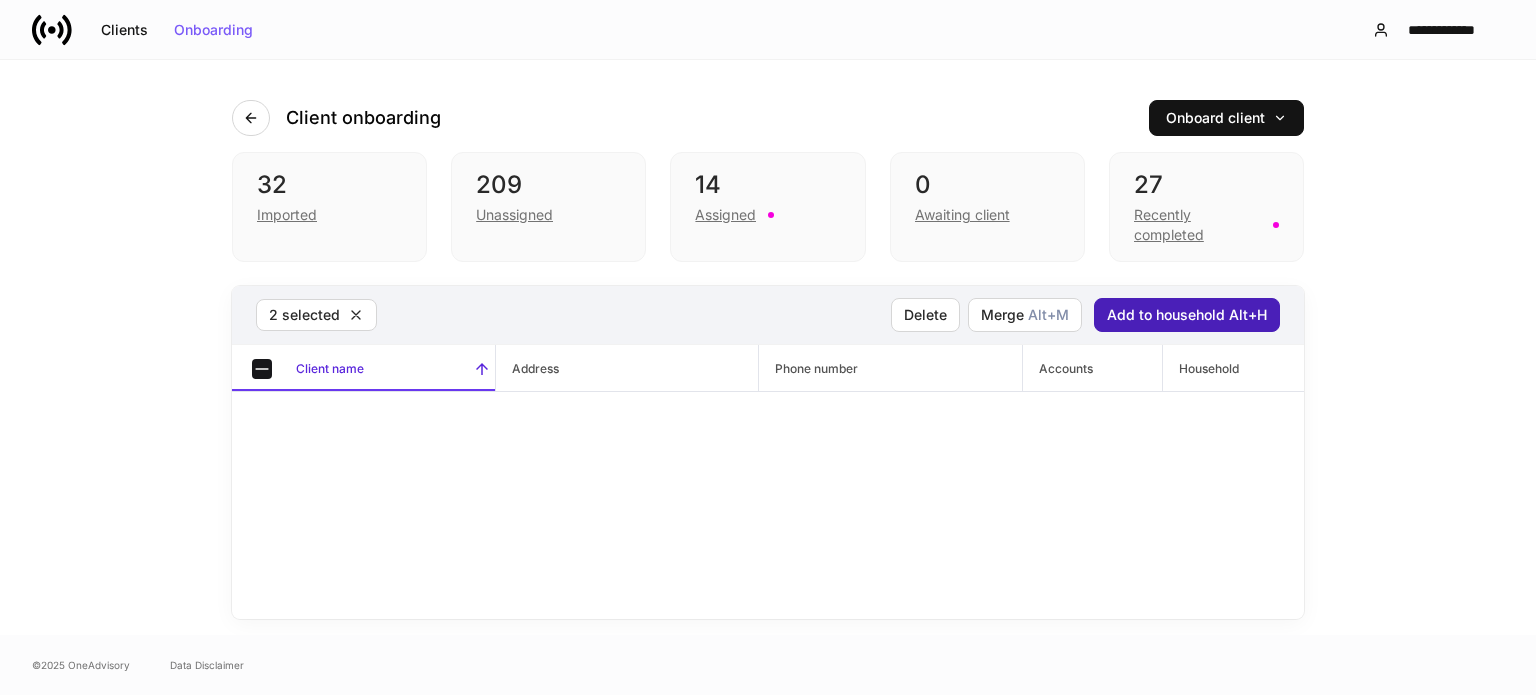 click on "Add to household Alt+H" at bounding box center (1187, 315) 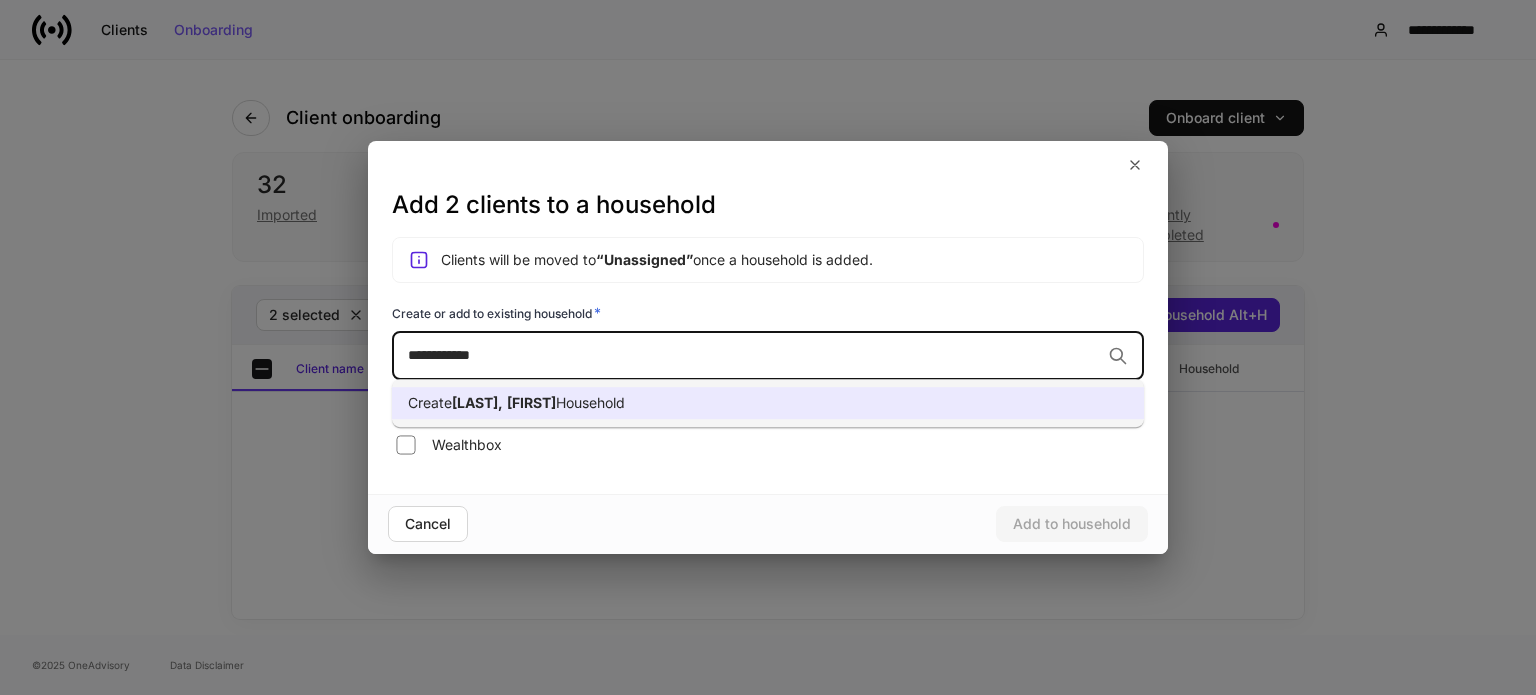 click on "Create  [LAST],   [FIRST]  Household" at bounding box center (768, 403) 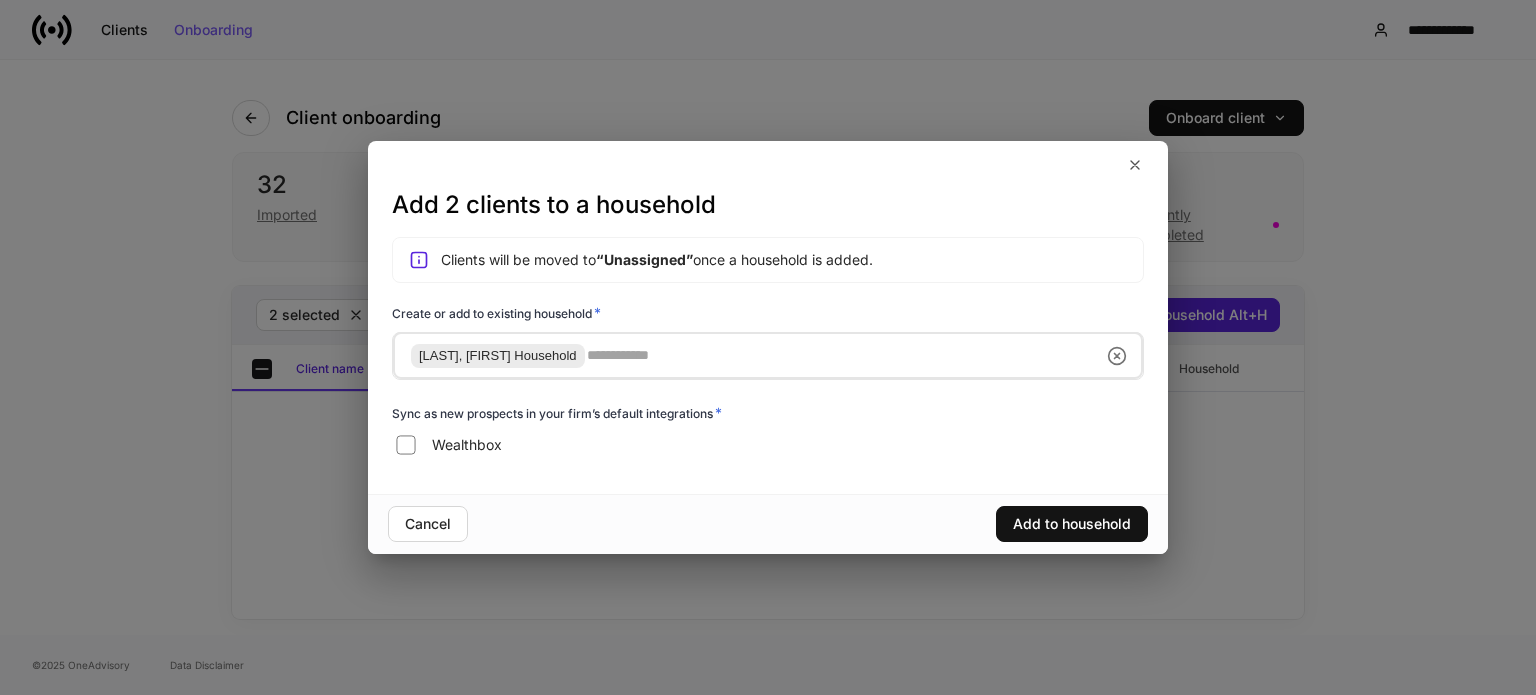 type 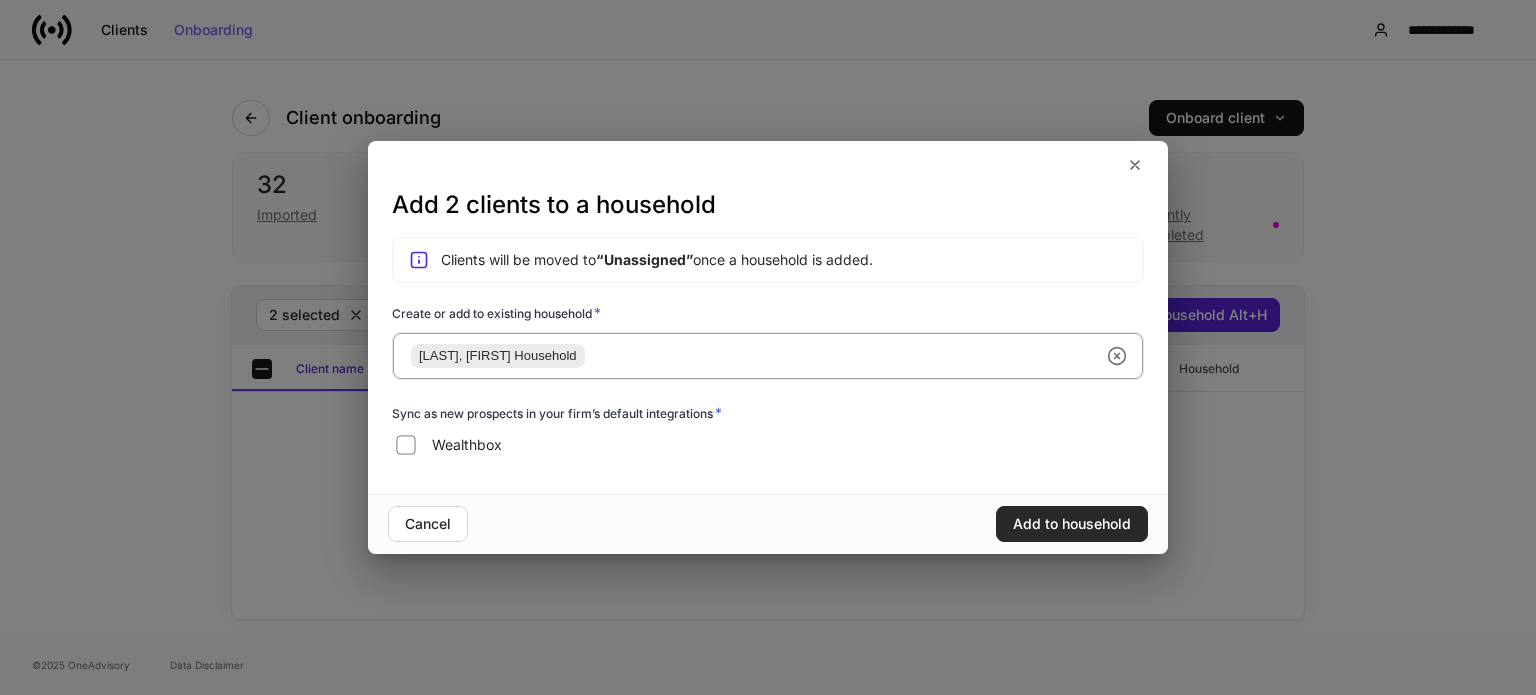 click on "Add to household" at bounding box center [1072, 524] 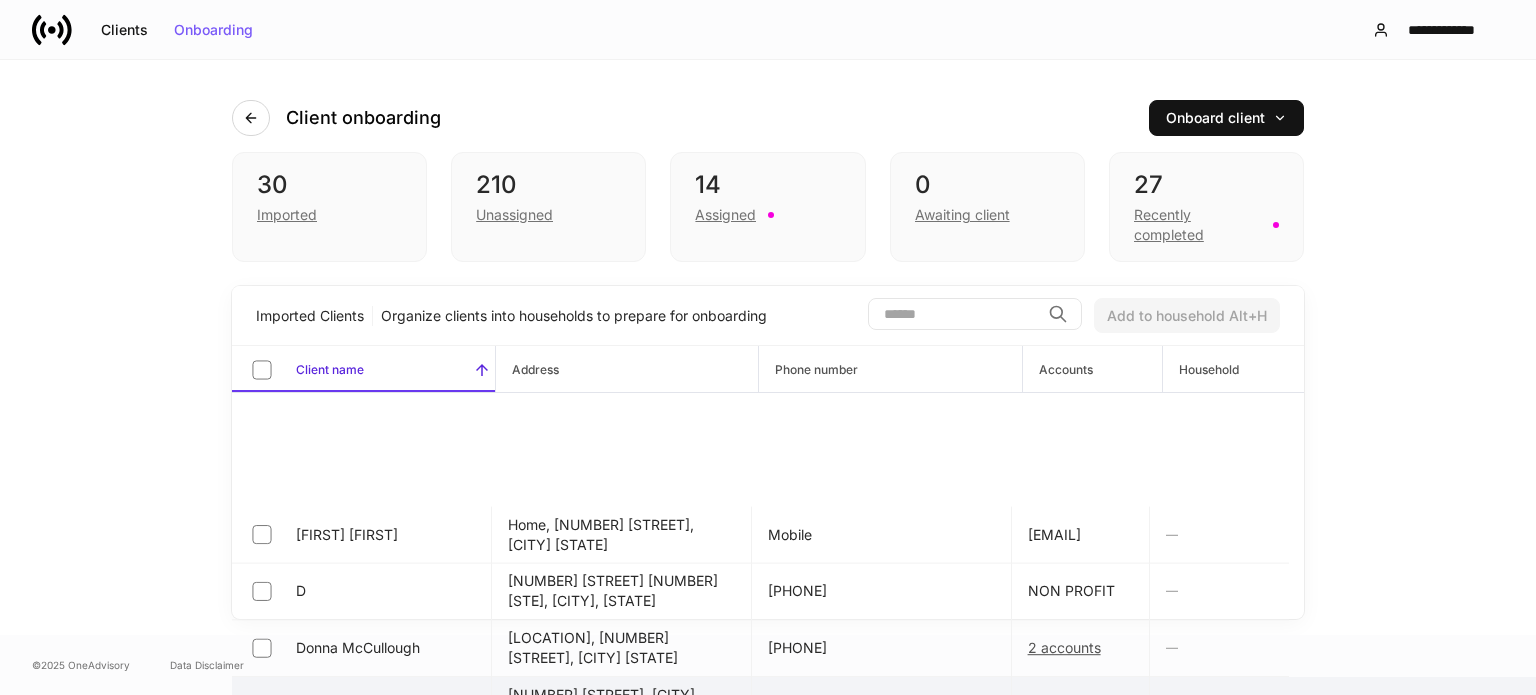 scroll, scrollTop: 200, scrollLeft: 0, axis: vertical 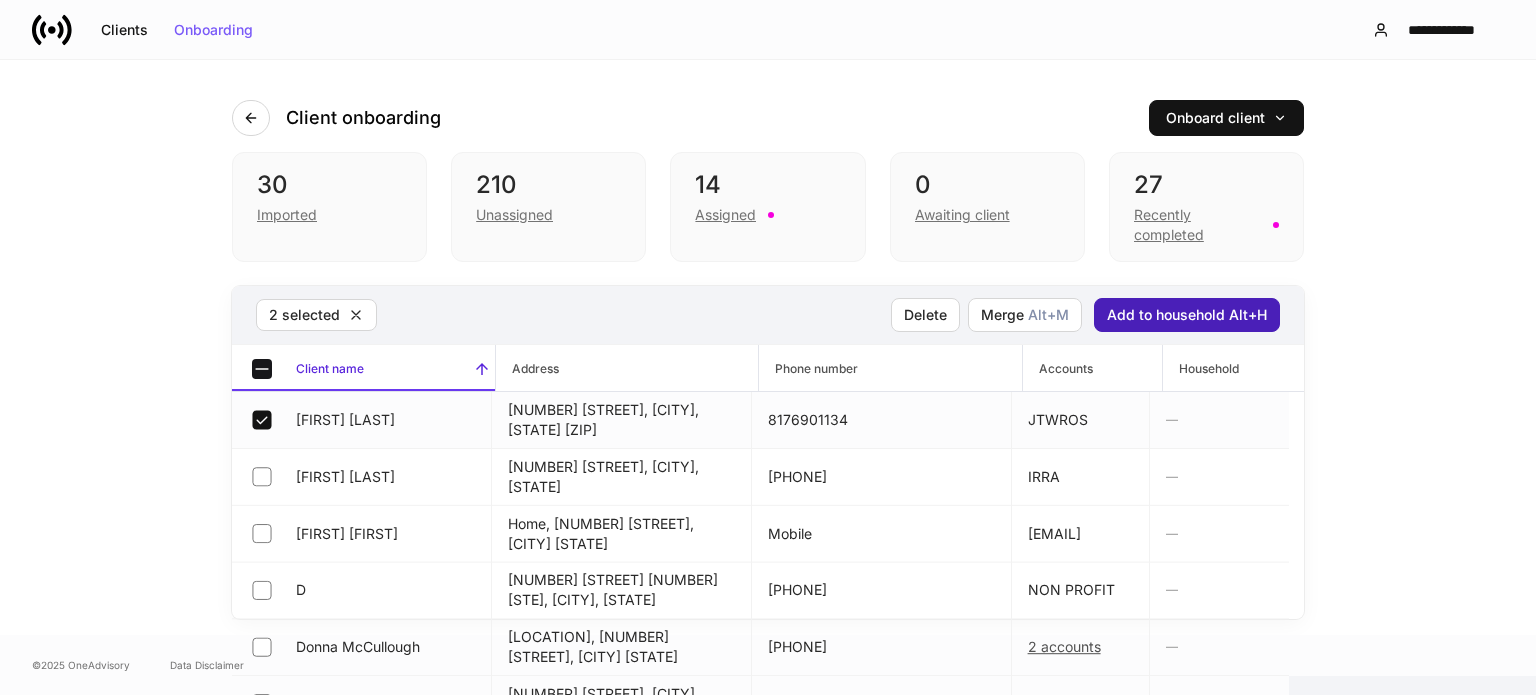click on "Add to household Alt+H" at bounding box center (1187, 315) 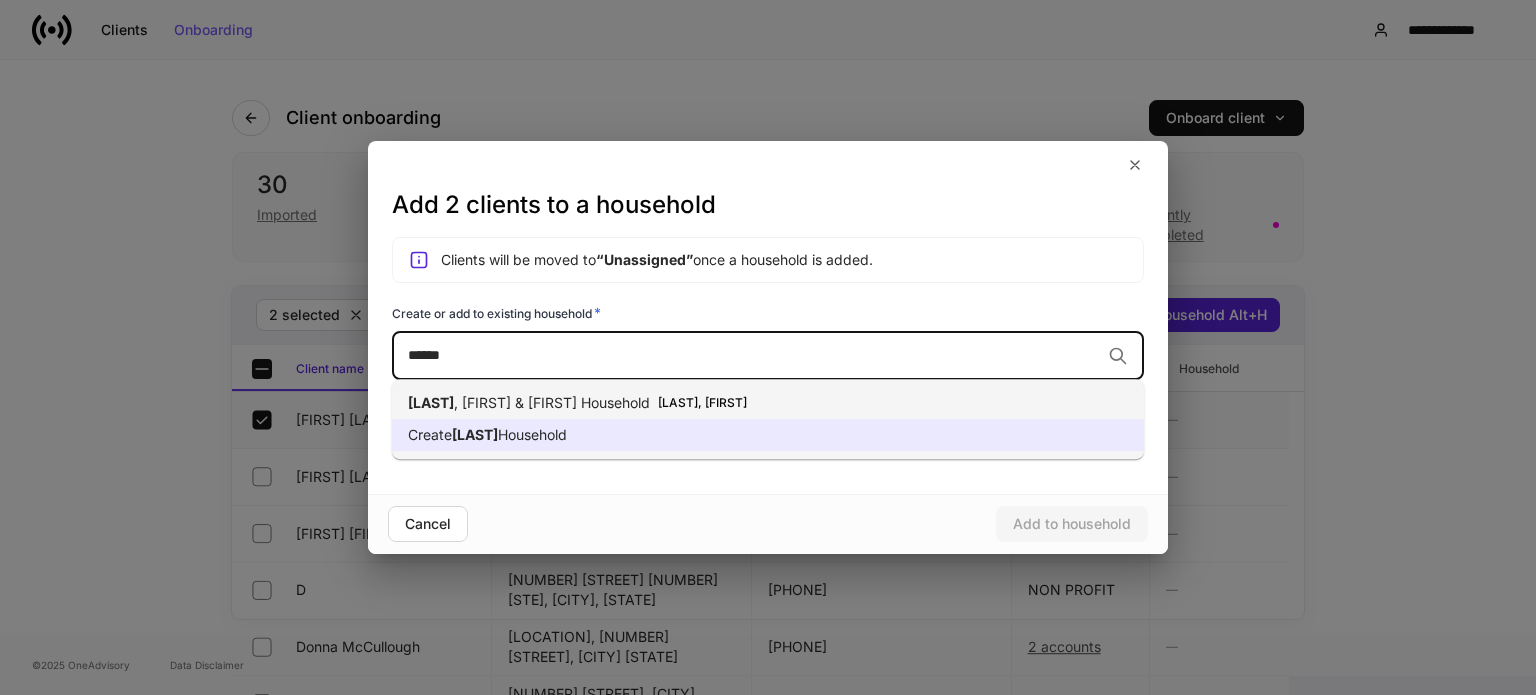type on "******" 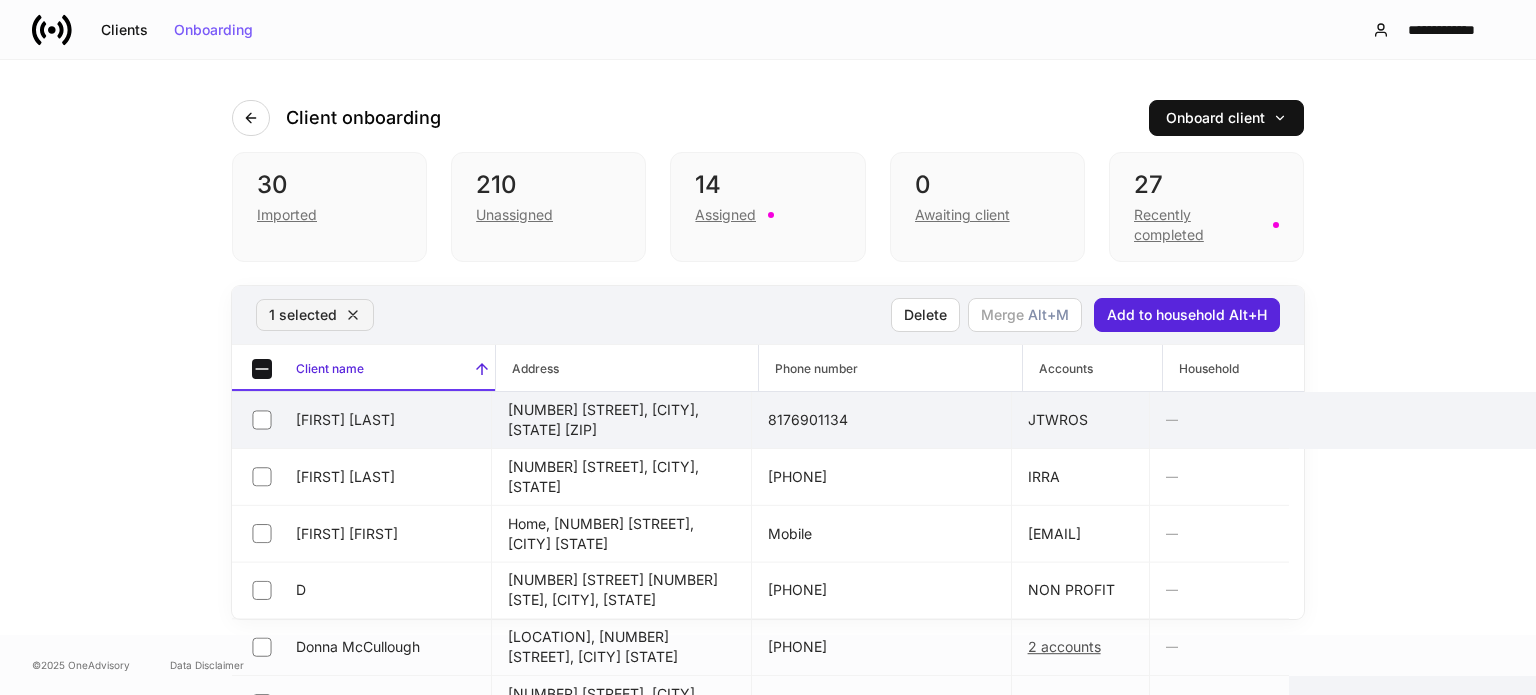 click 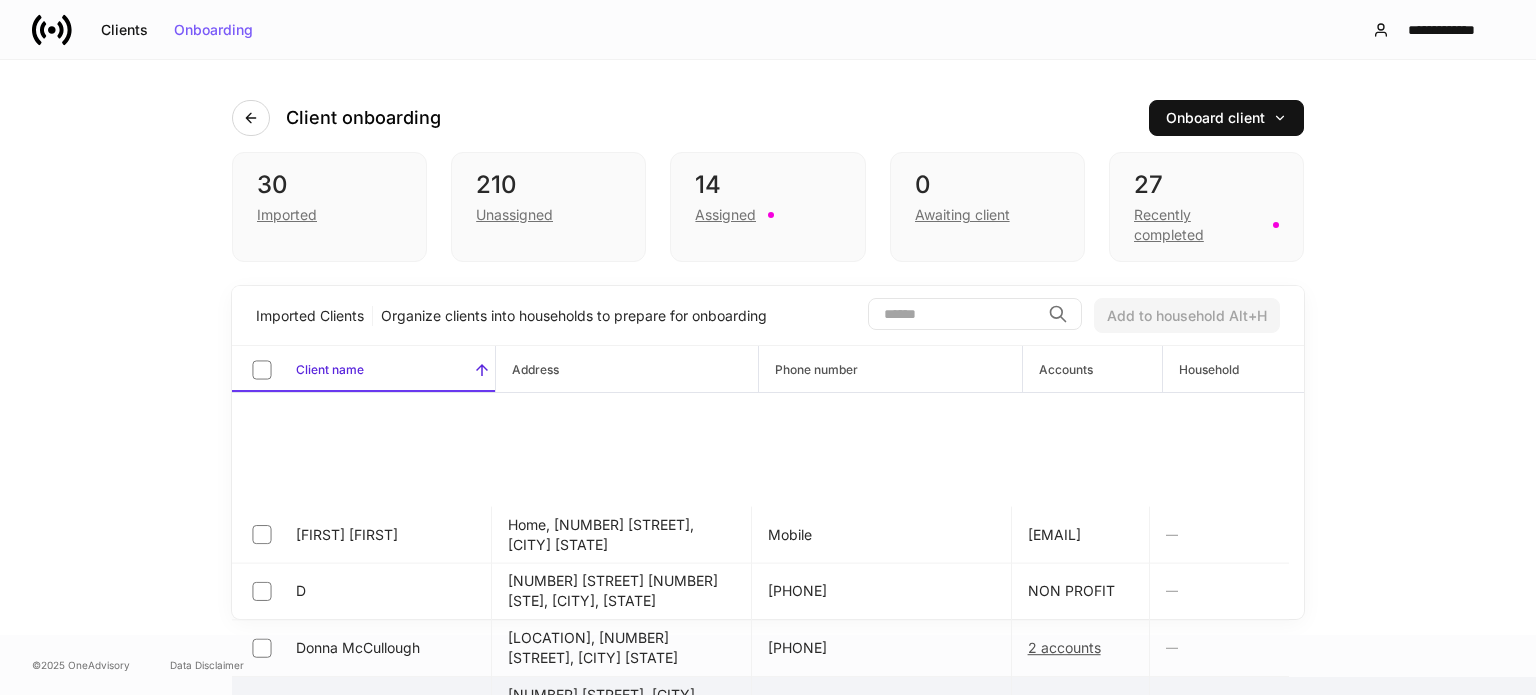 scroll, scrollTop: 300, scrollLeft: 0, axis: vertical 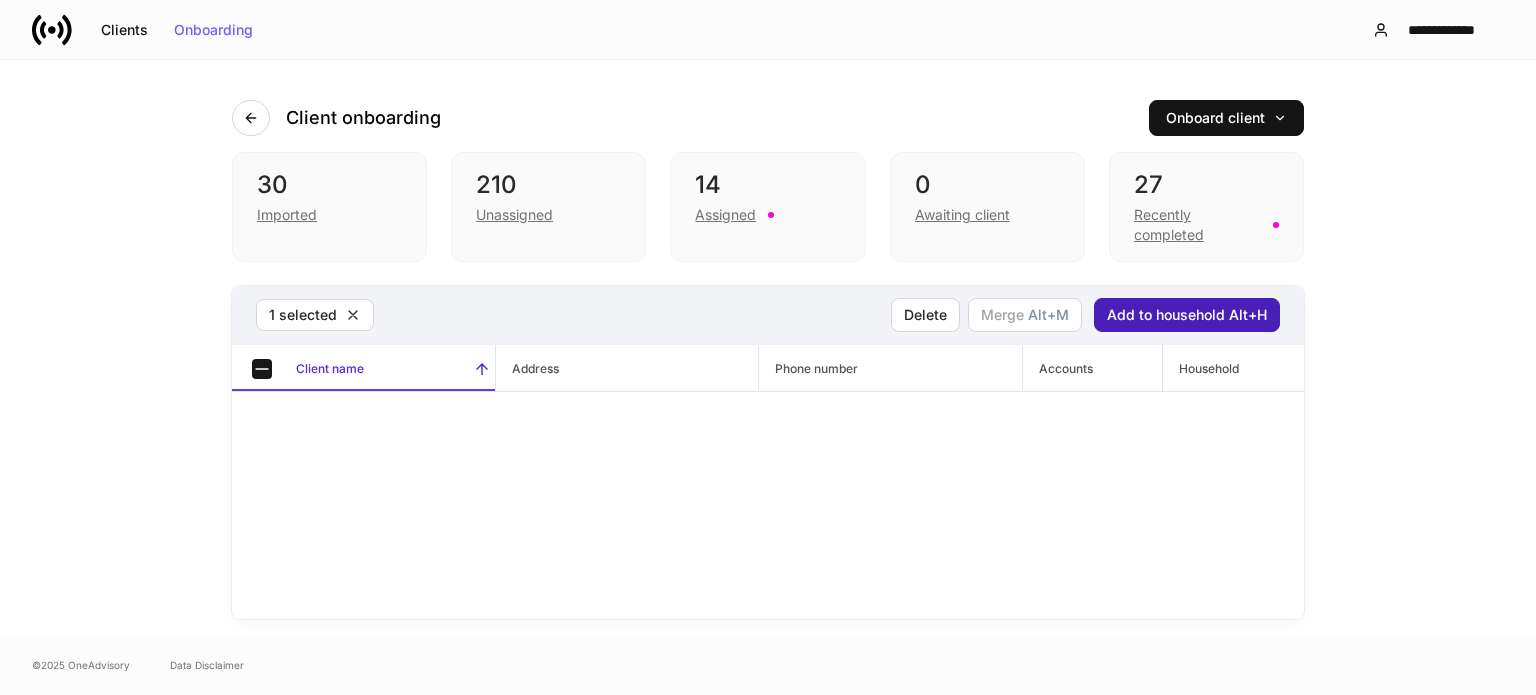 click on "Add to household Alt+H" at bounding box center (1187, 315) 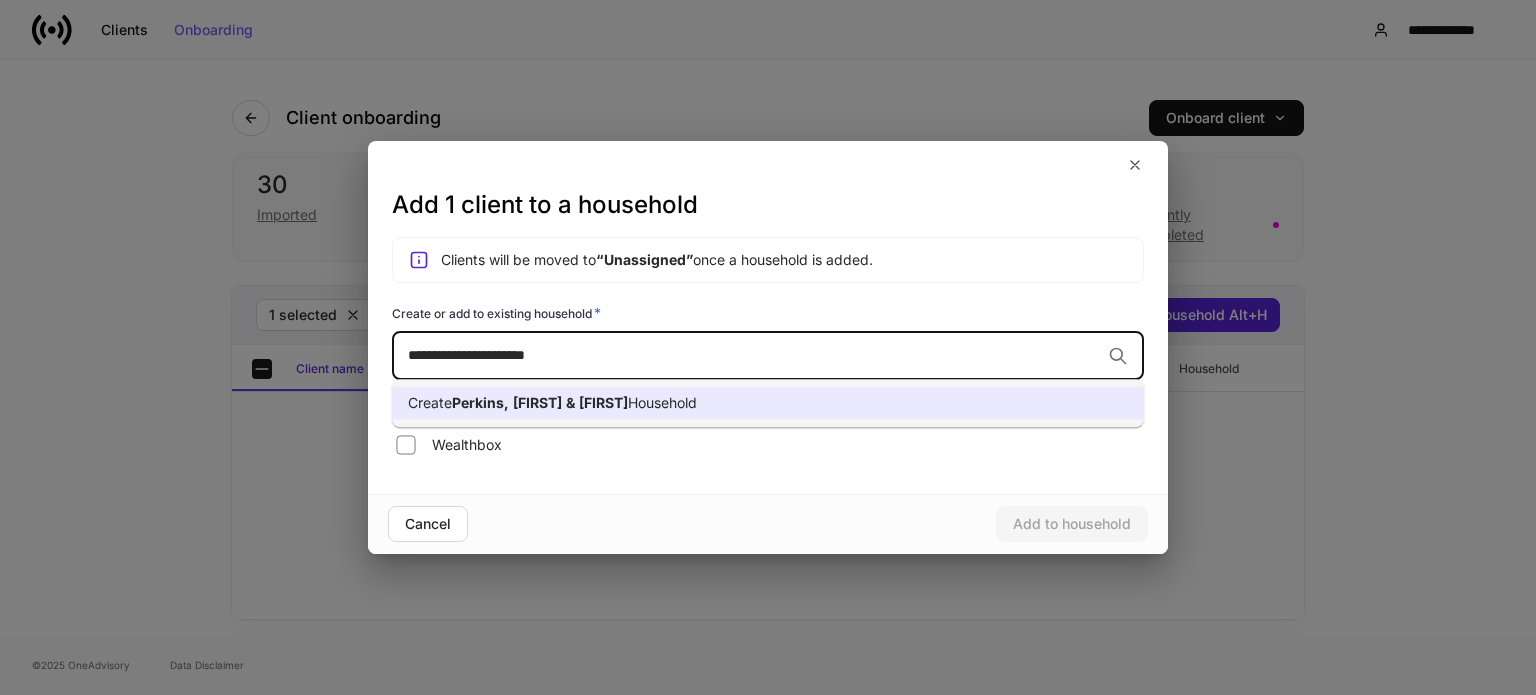 click on "&" at bounding box center [570, 402] 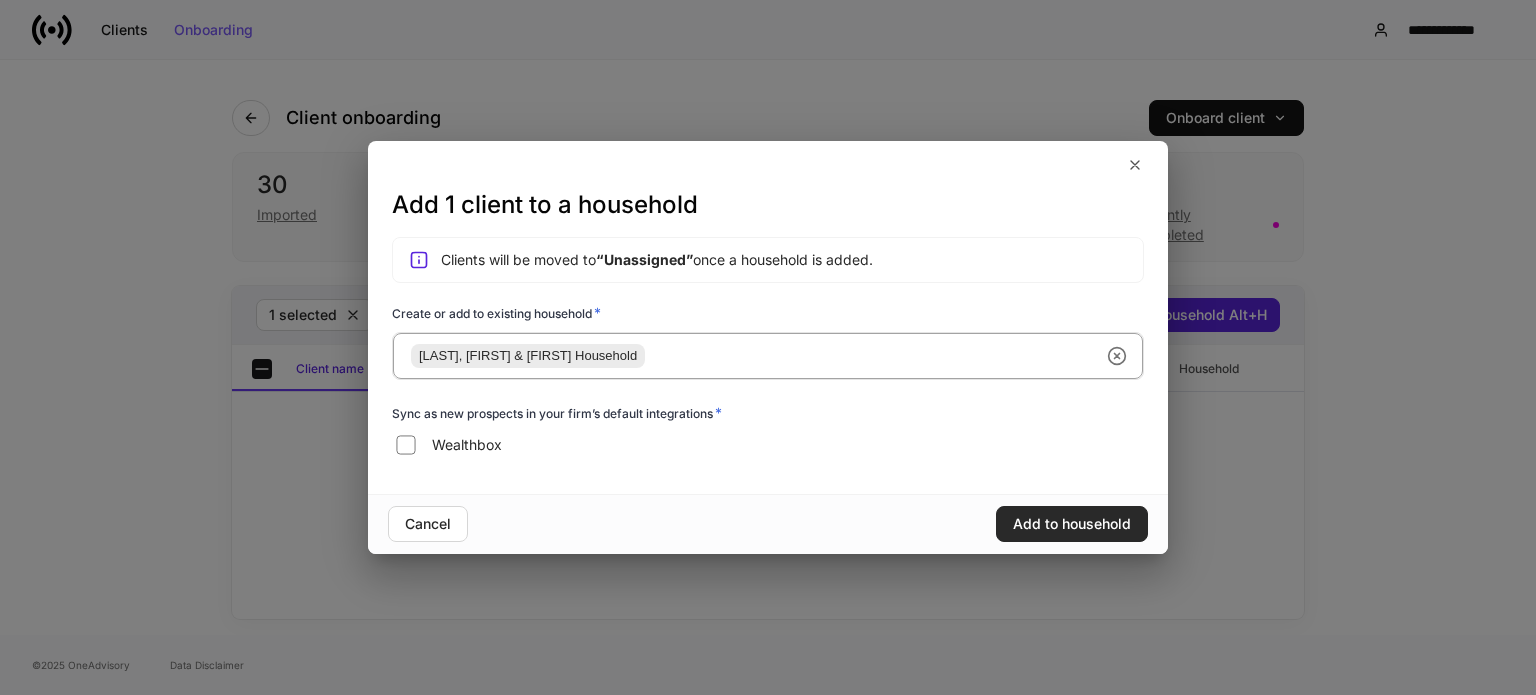 click on "Add to household" at bounding box center [1072, 524] 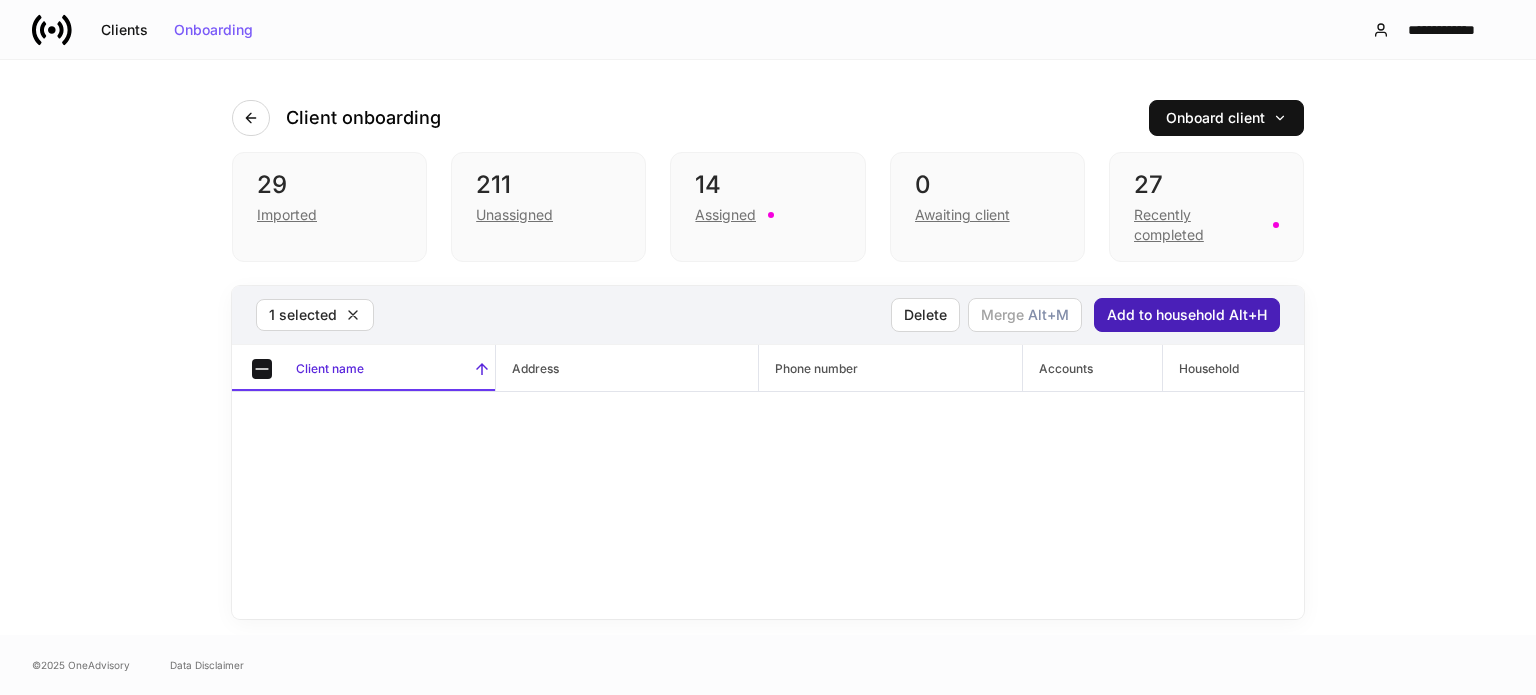 click on "Add to household Alt+H" at bounding box center [1187, 315] 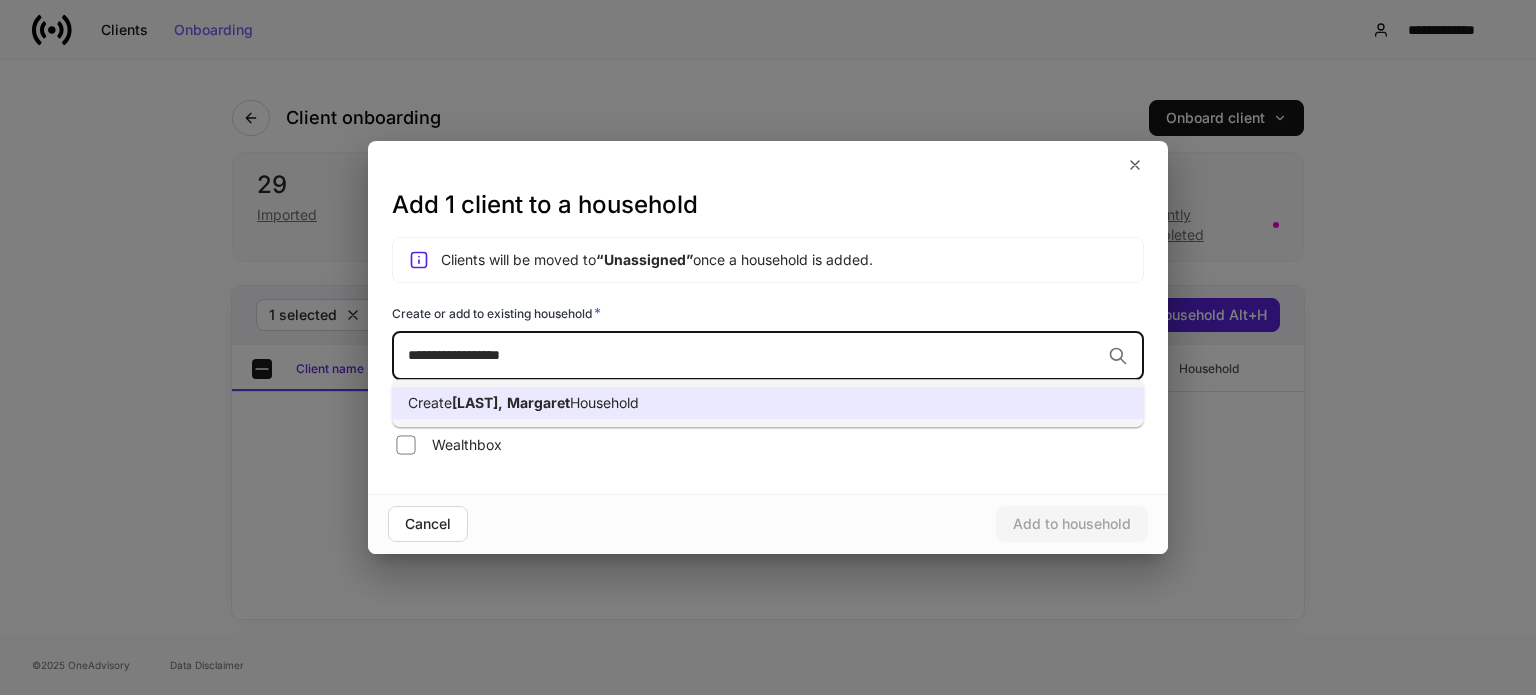 click on "Create  Hamilton,   Margaret  Household" at bounding box center [768, 403] 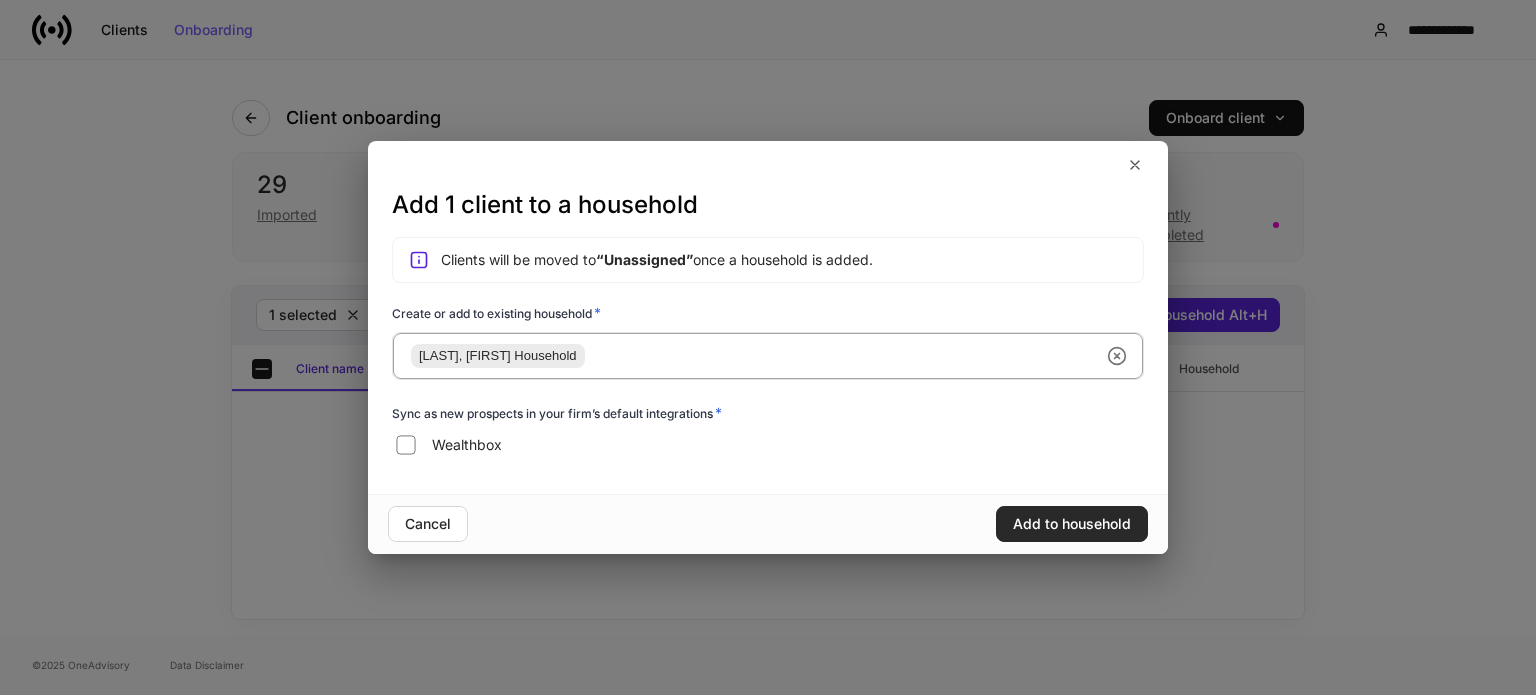 click on "Add to household" at bounding box center (1072, 524) 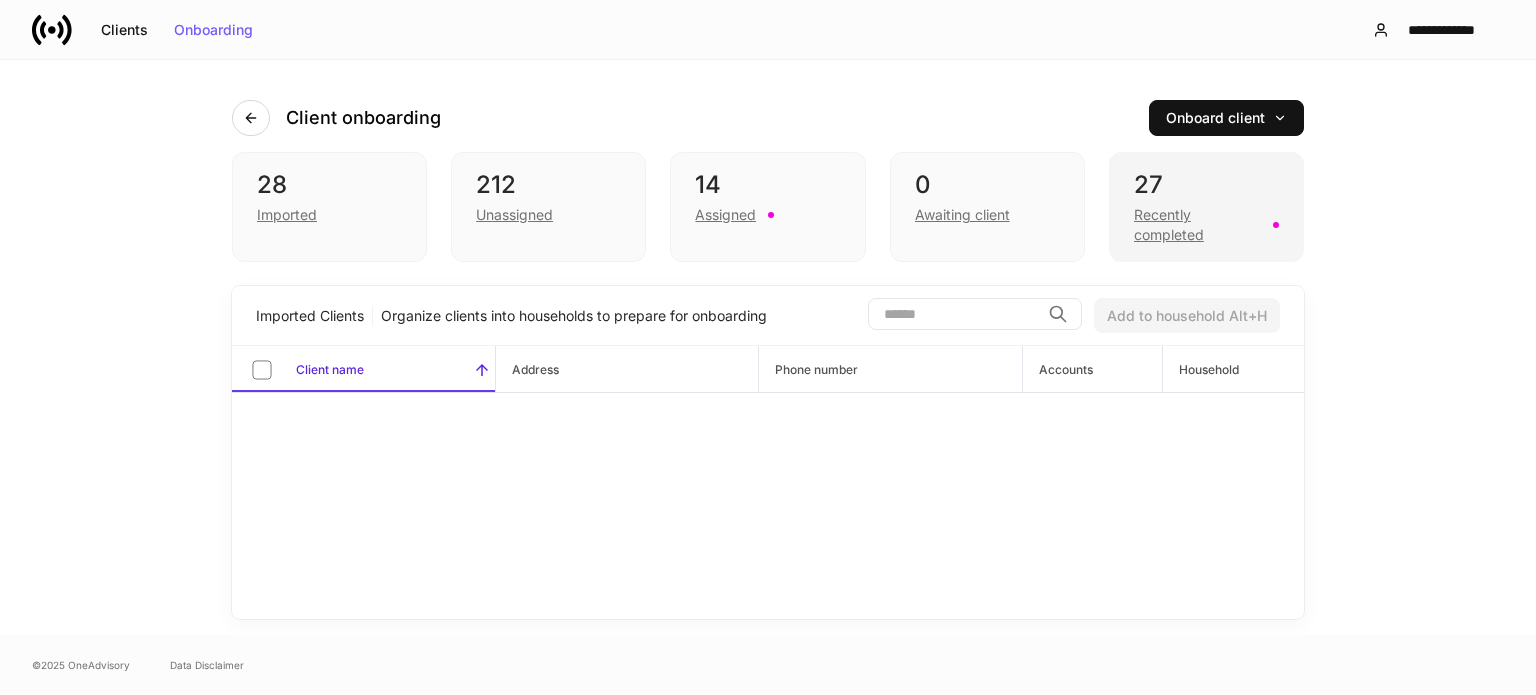 click on "27" at bounding box center [1206, 185] 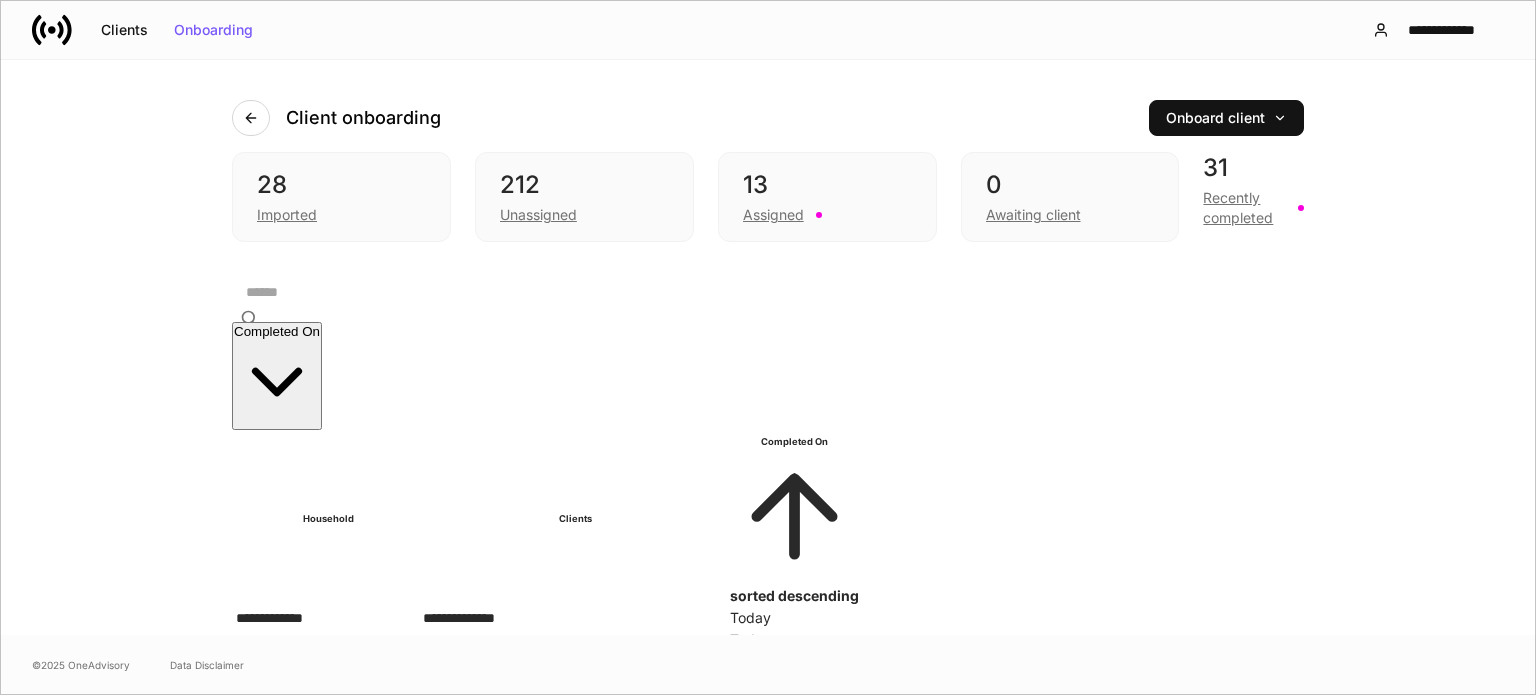 click on "Client onboarding Onboard client" at bounding box center [768, 106] 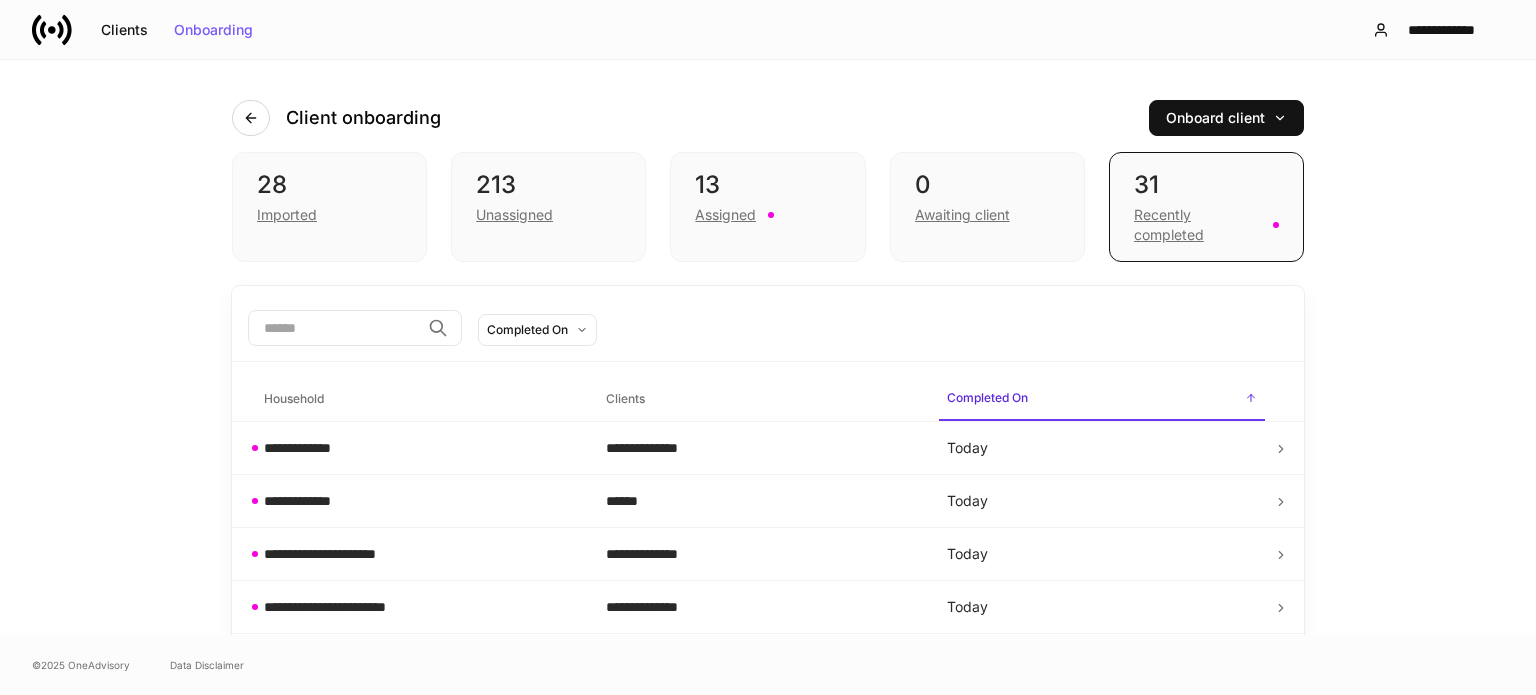 scroll, scrollTop: 0, scrollLeft: 0, axis: both 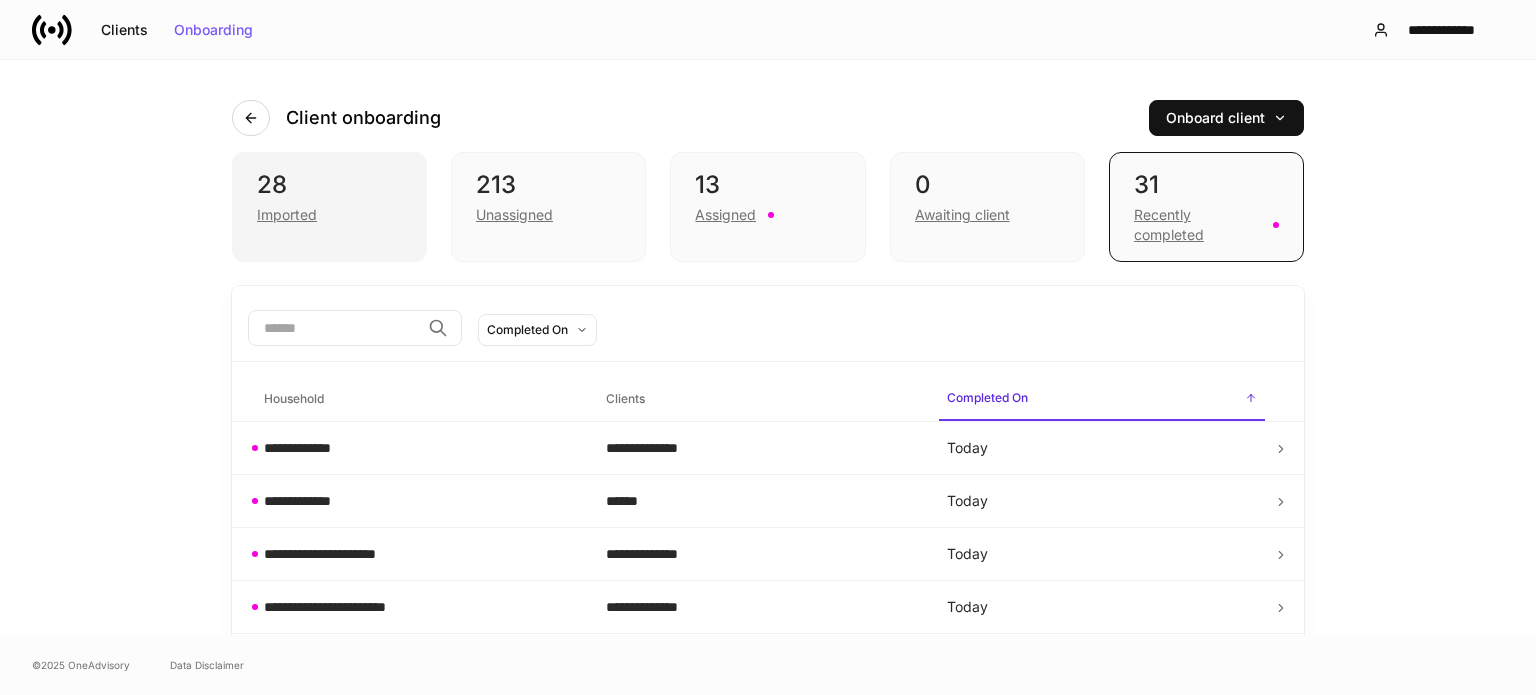 click on "28" at bounding box center [329, 185] 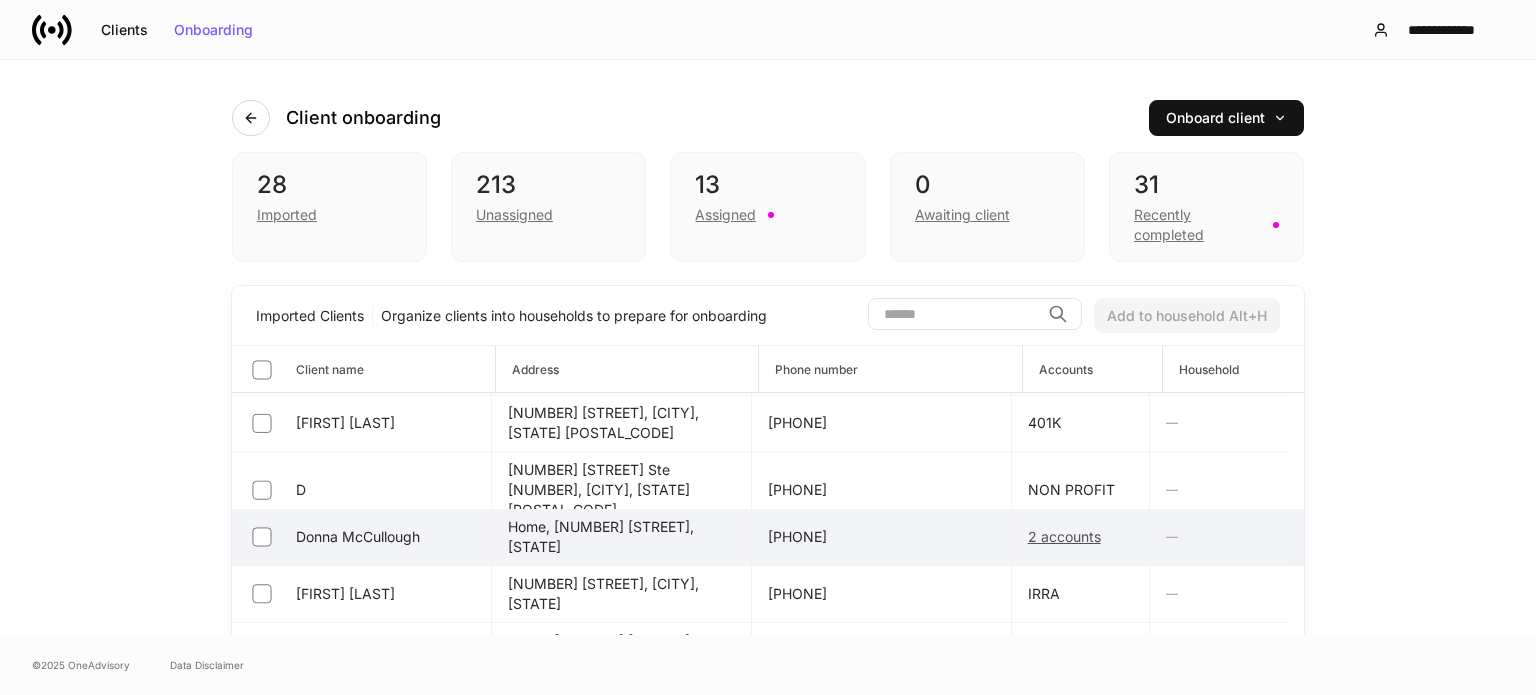 scroll, scrollTop: 200, scrollLeft: 0, axis: vertical 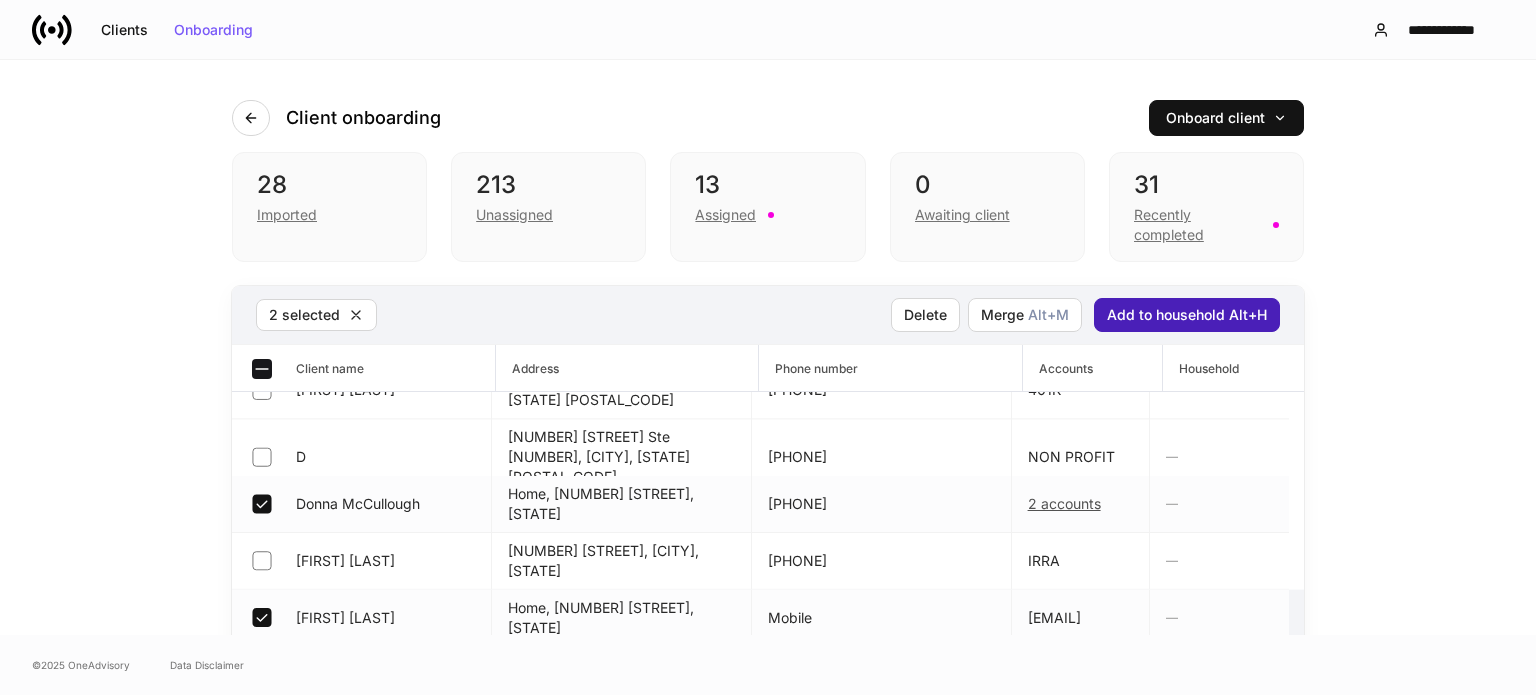 click on "Add to household Alt+H" at bounding box center [1187, 315] 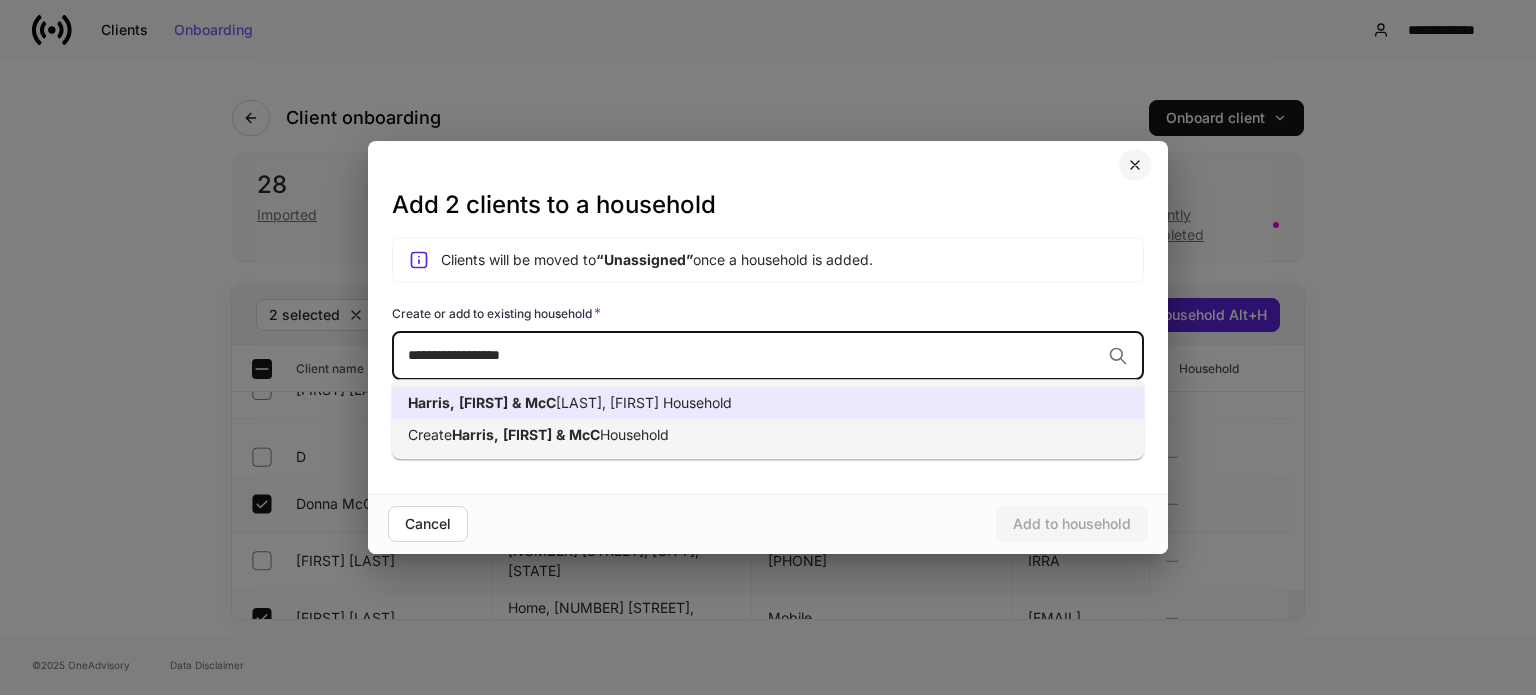 type on "**********" 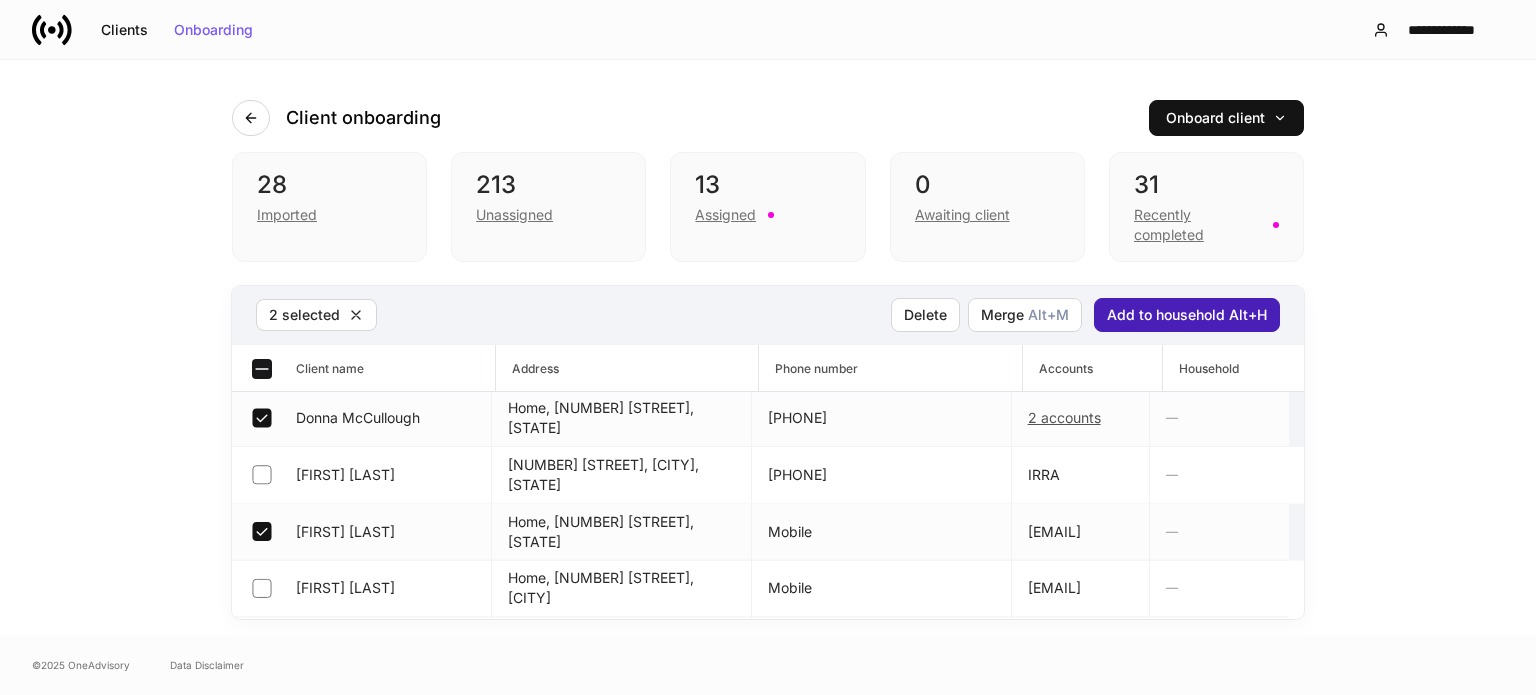 scroll, scrollTop: 400, scrollLeft: 0, axis: vertical 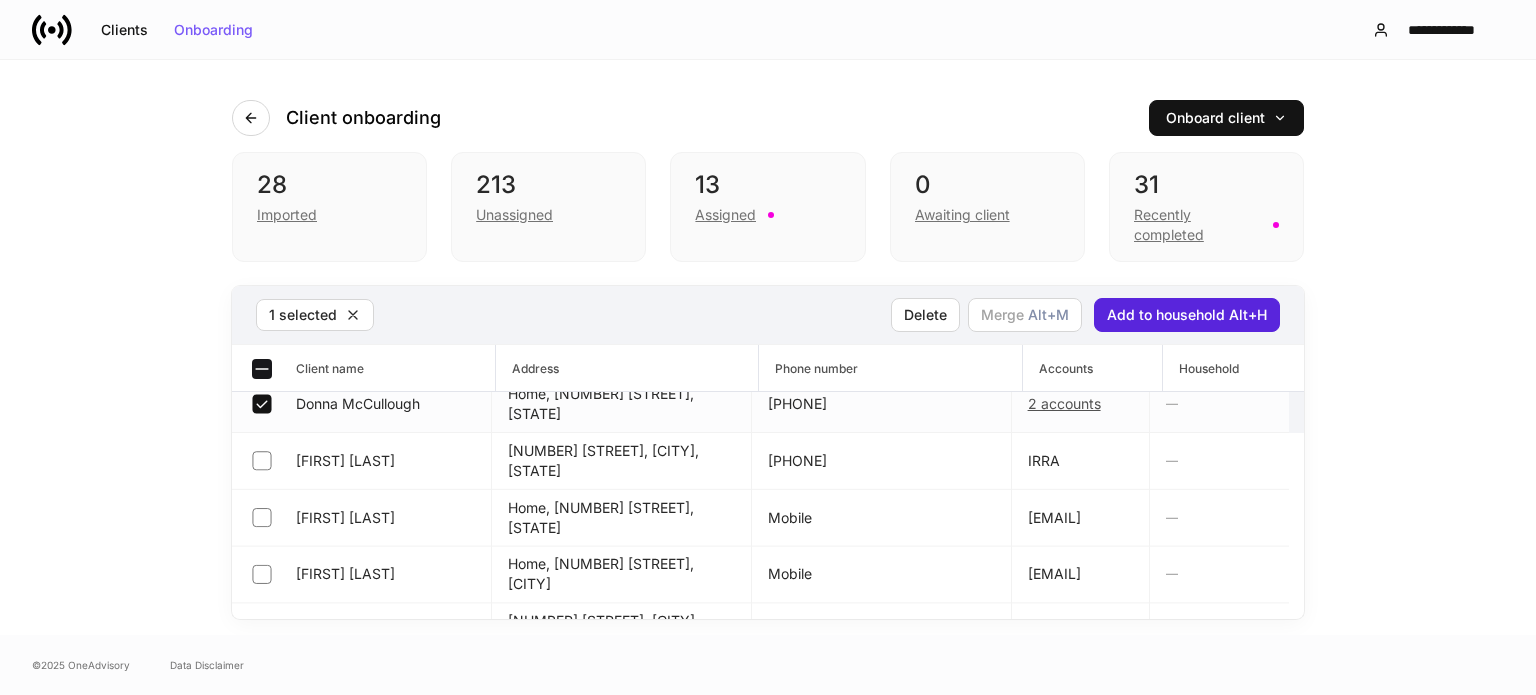 click on "Donna McCullough" at bounding box center (362, 404) 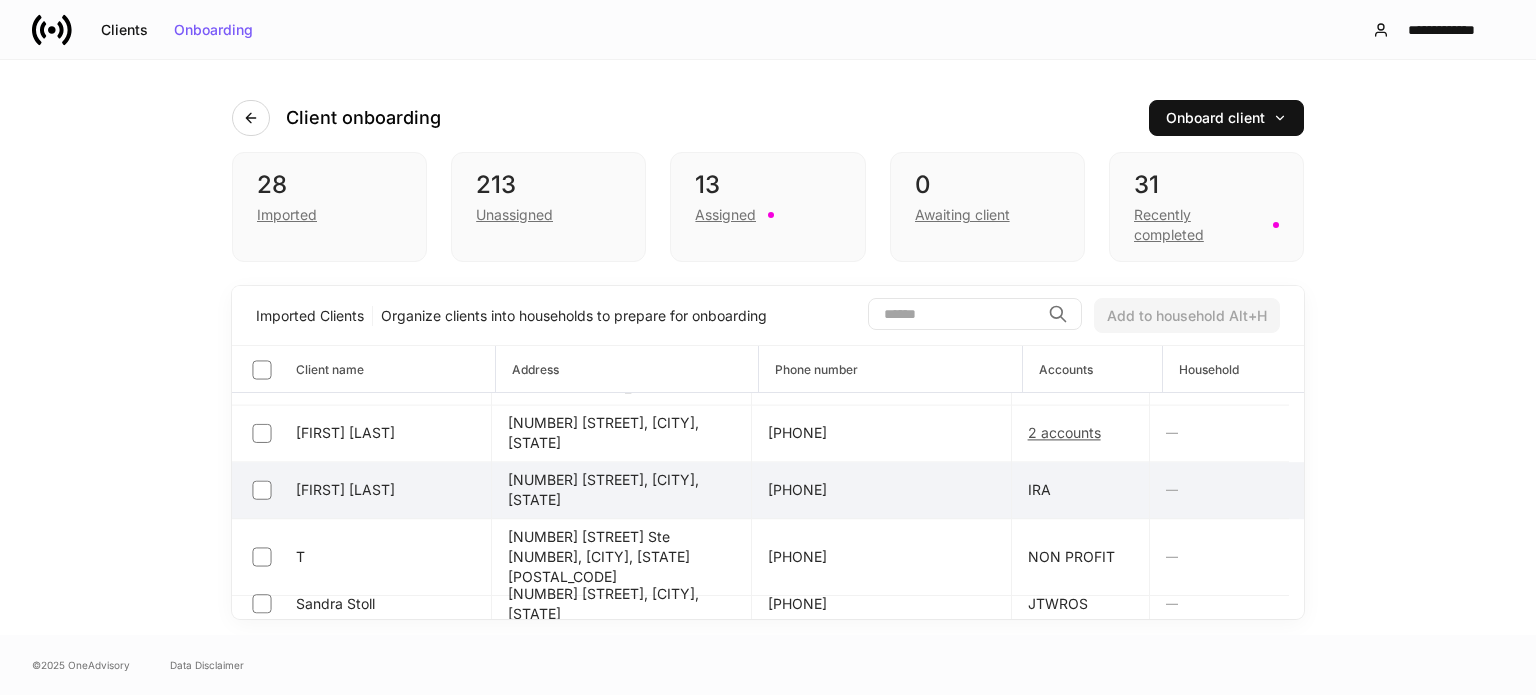 scroll, scrollTop: 1351, scrollLeft: 0, axis: vertical 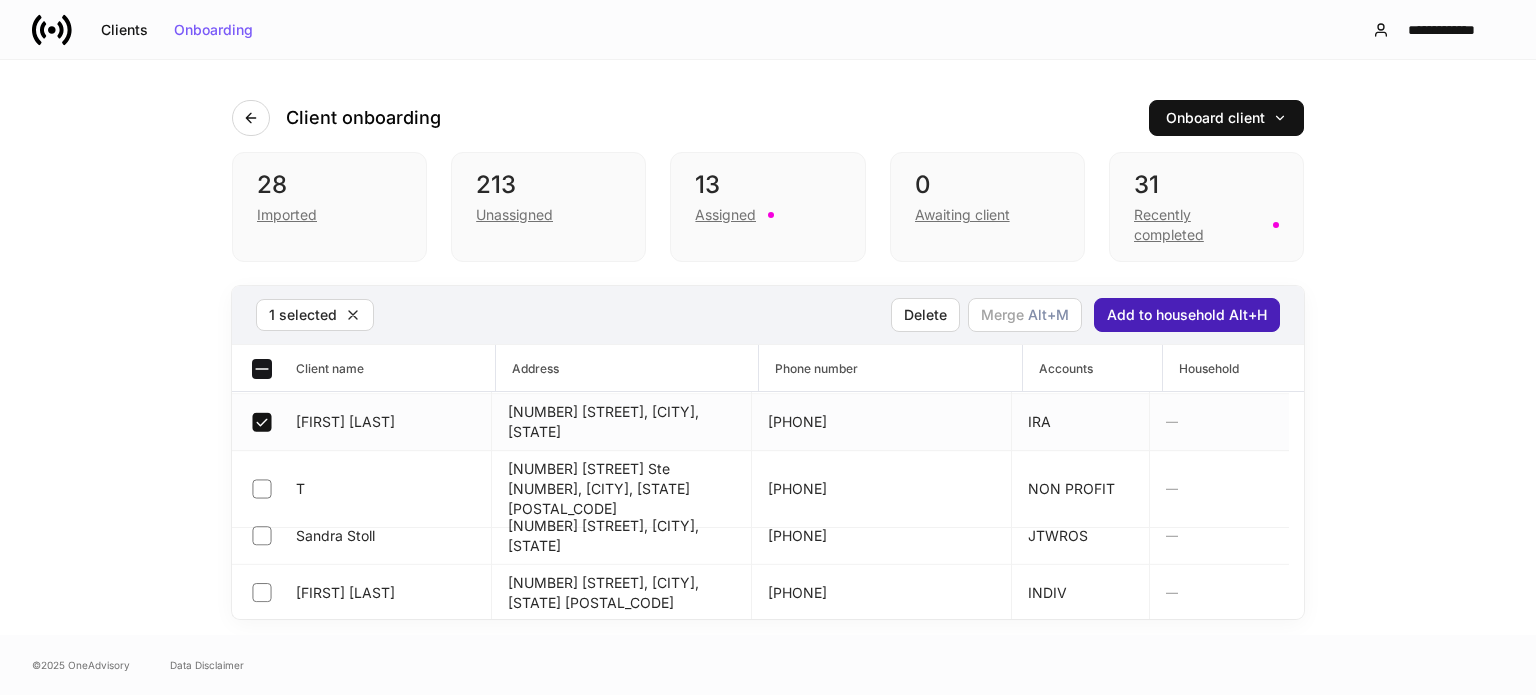 click on "Add to household Alt+H" at bounding box center [1187, 315] 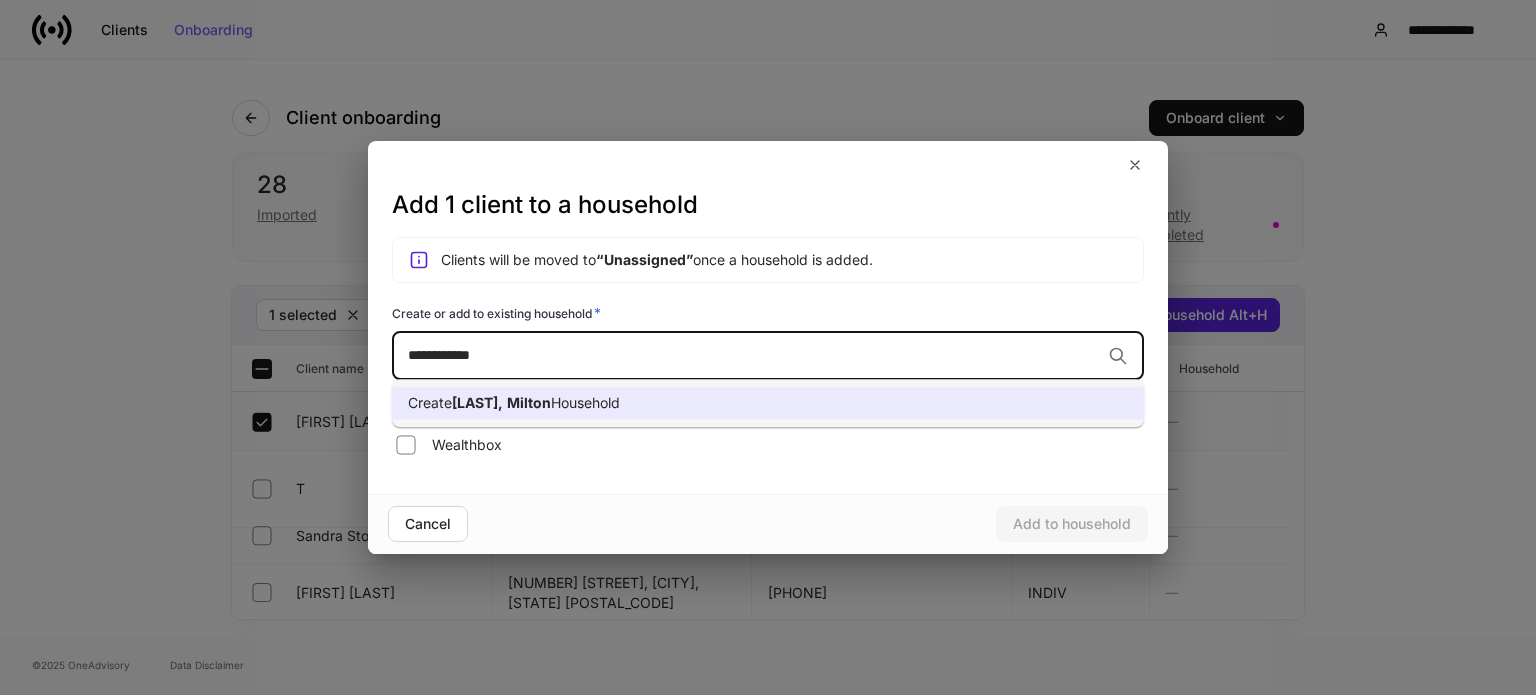 click on "Create  [LAST],   [FIRST] Household" at bounding box center [768, 403] 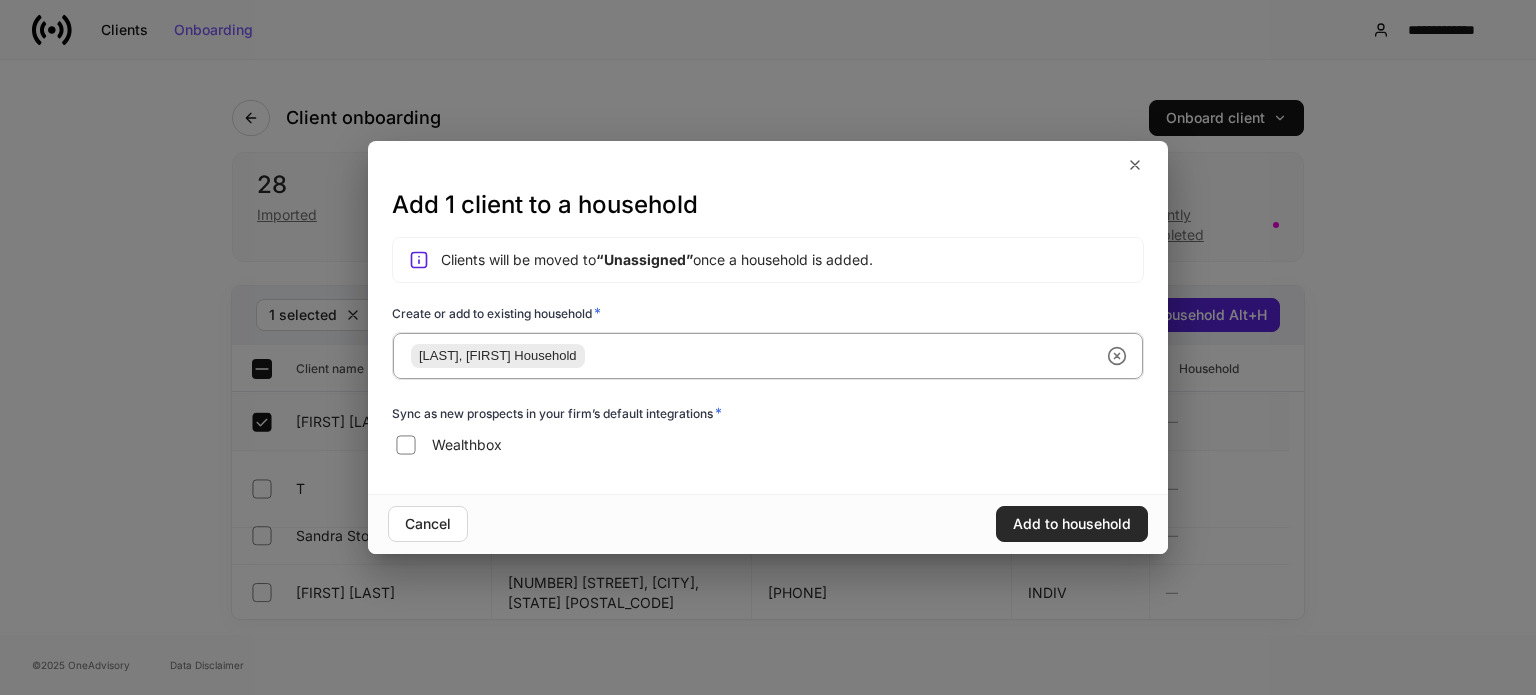 click on "Add to household" at bounding box center (1072, 524) 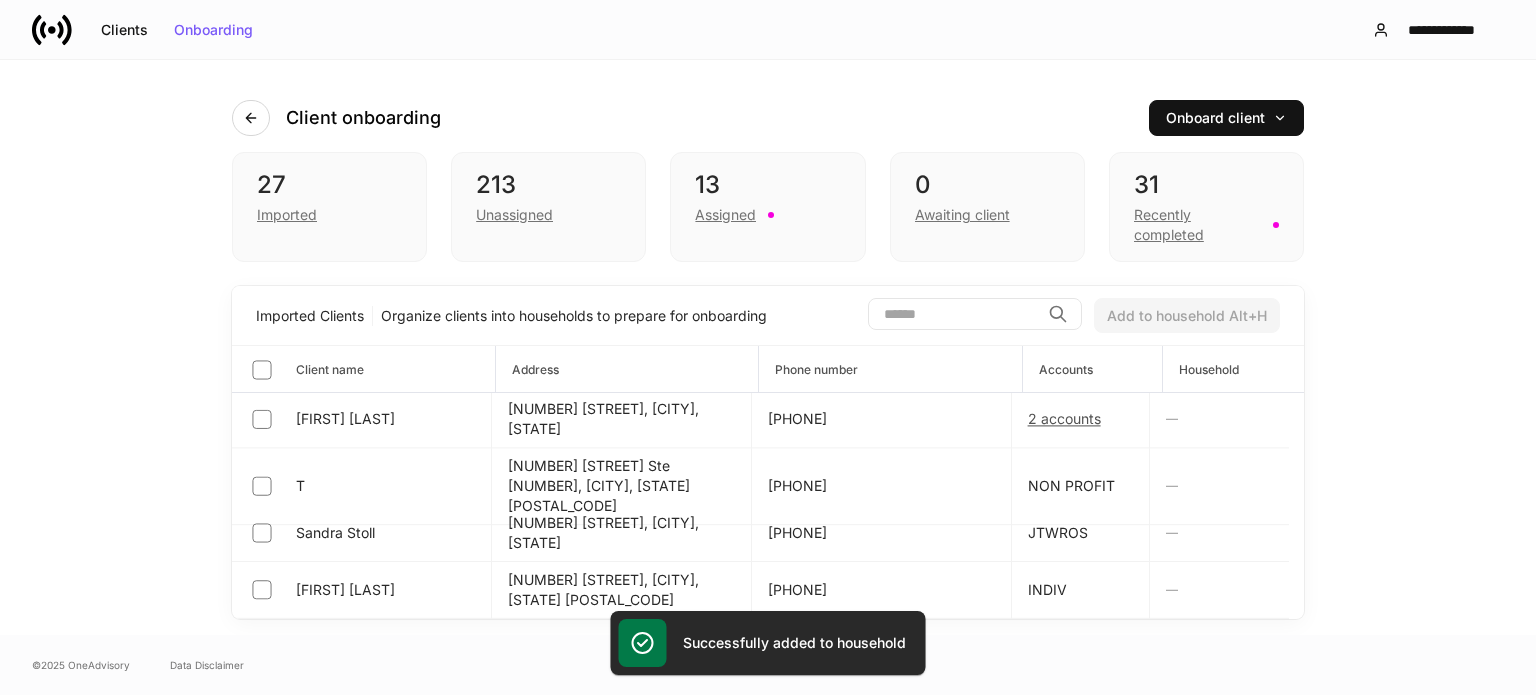 scroll, scrollTop: 1294, scrollLeft: 0, axis: vertical 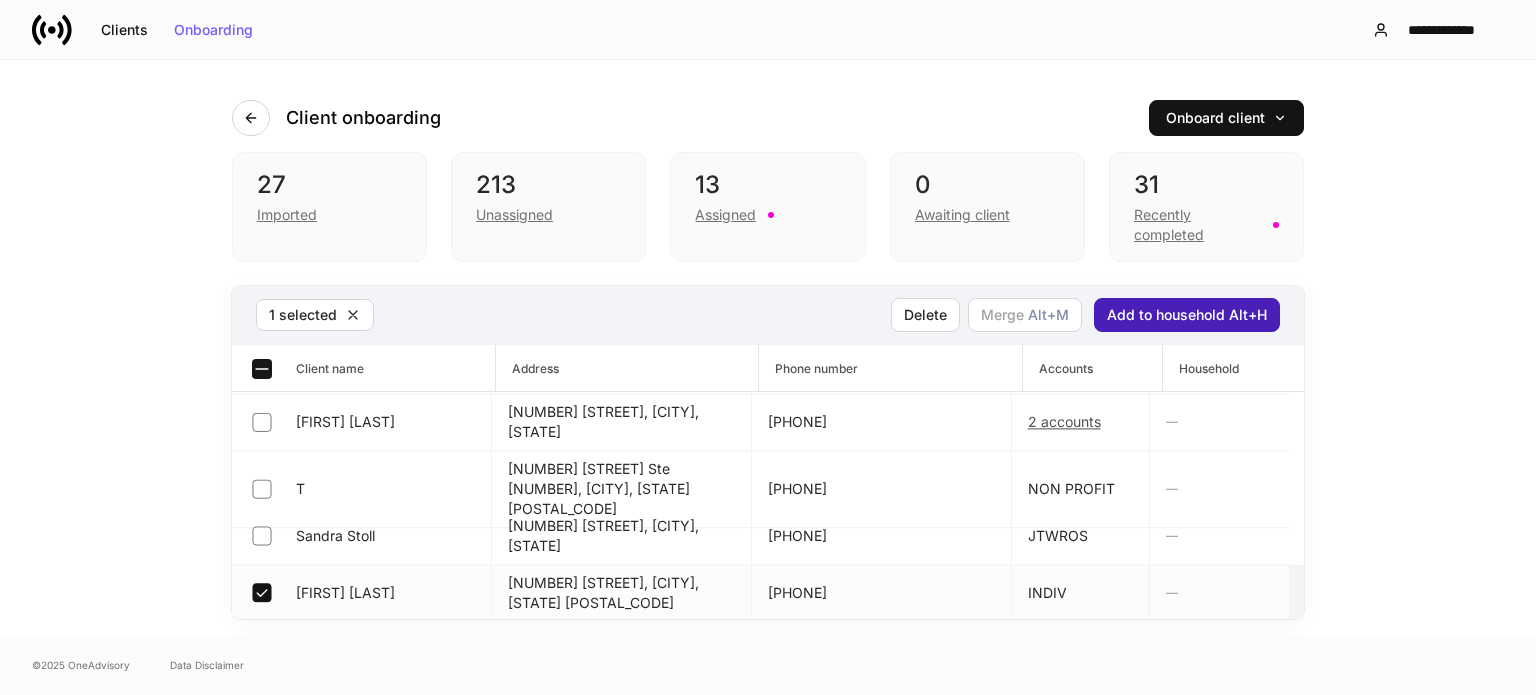 click on "Add to household Alt+H" at bounding box center [1187, 315] 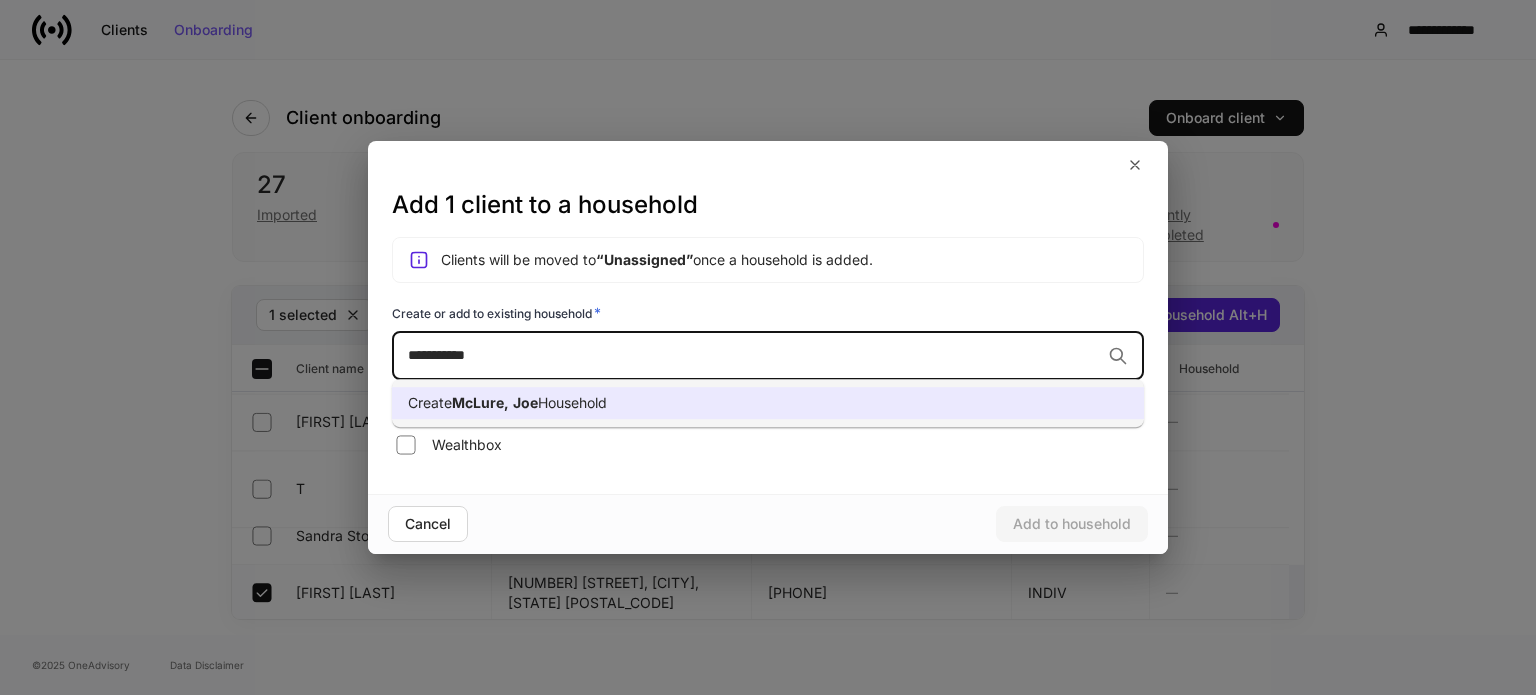 click on "Create  McLure,   Joe  Household" at bounding box center (768, 403) 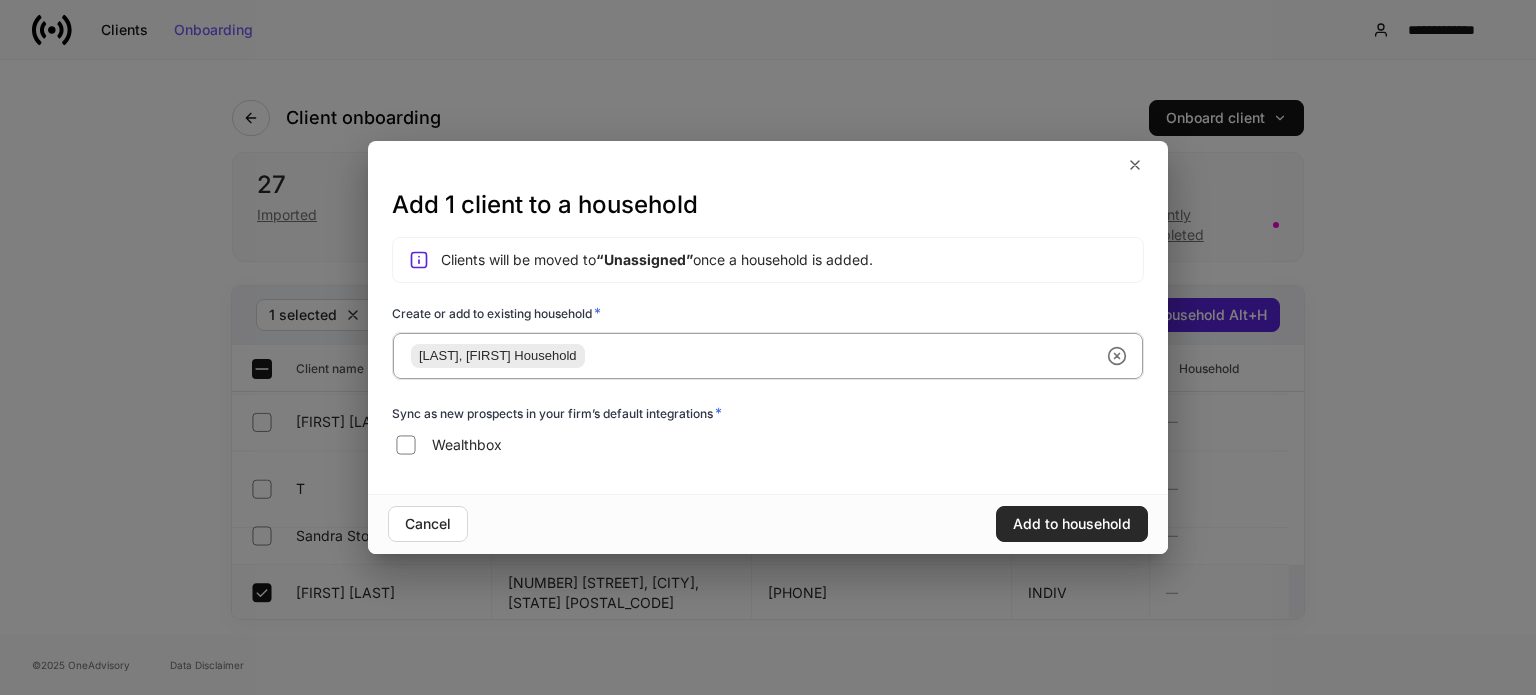 click on "Add to household" at bounding box center (1072, 524) 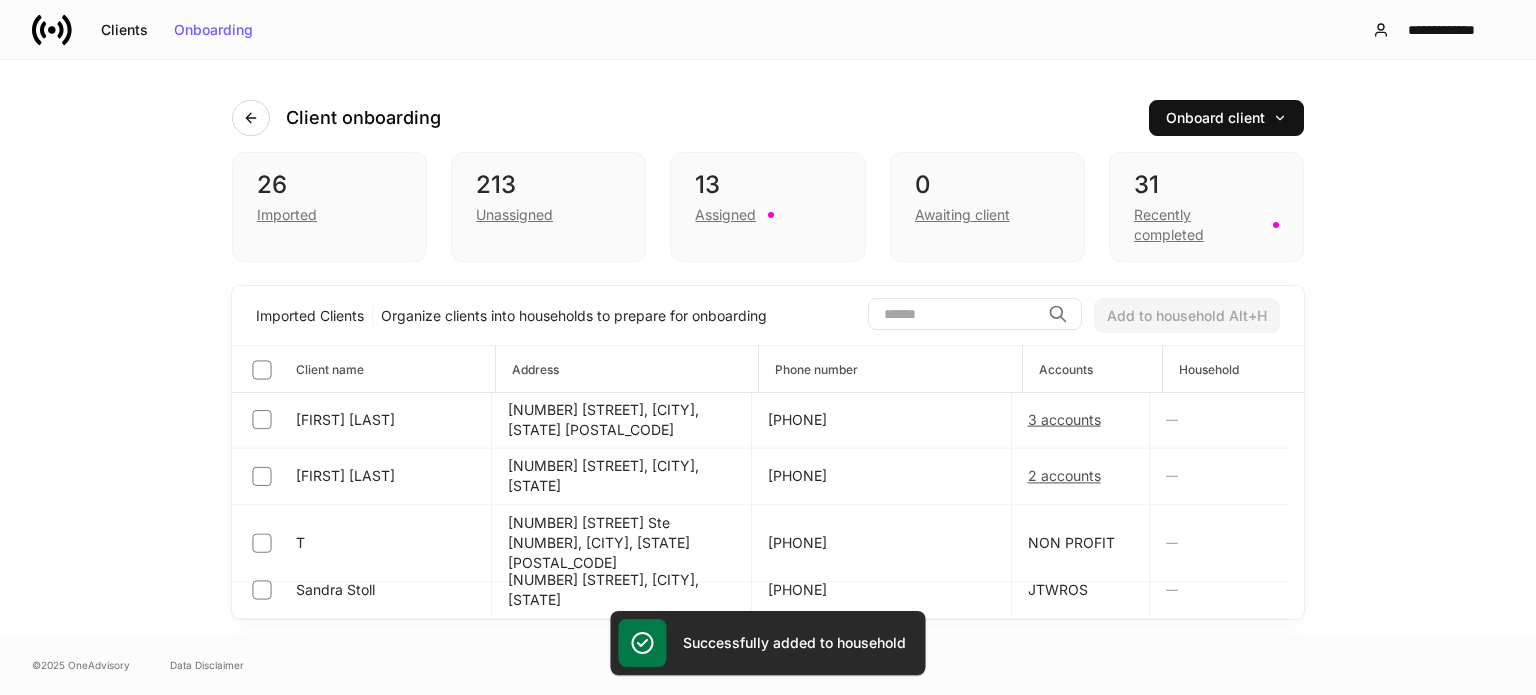 scroll, scrollTop: 1237, scrollLeft: 0, axis: vertical 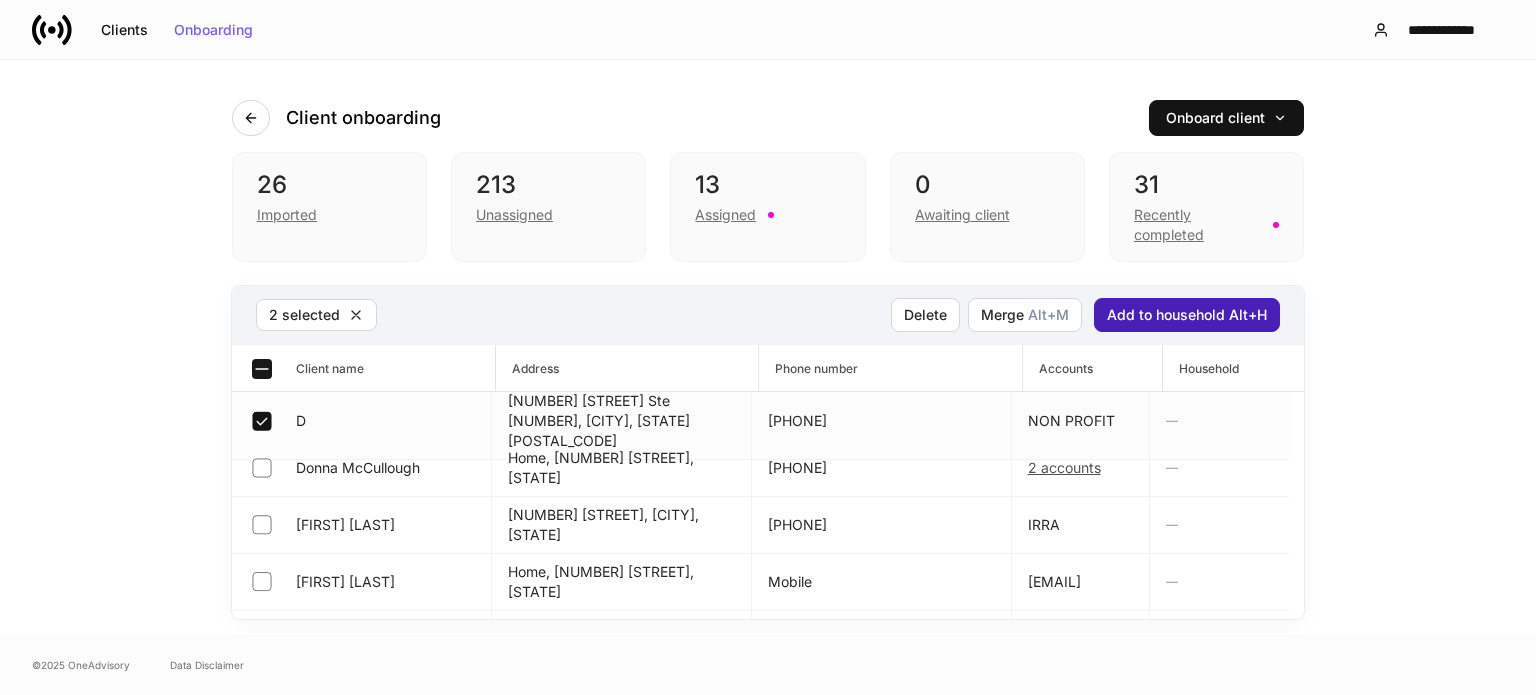 click on "Add to household Alt+H" at bounding box center (1187, 315) 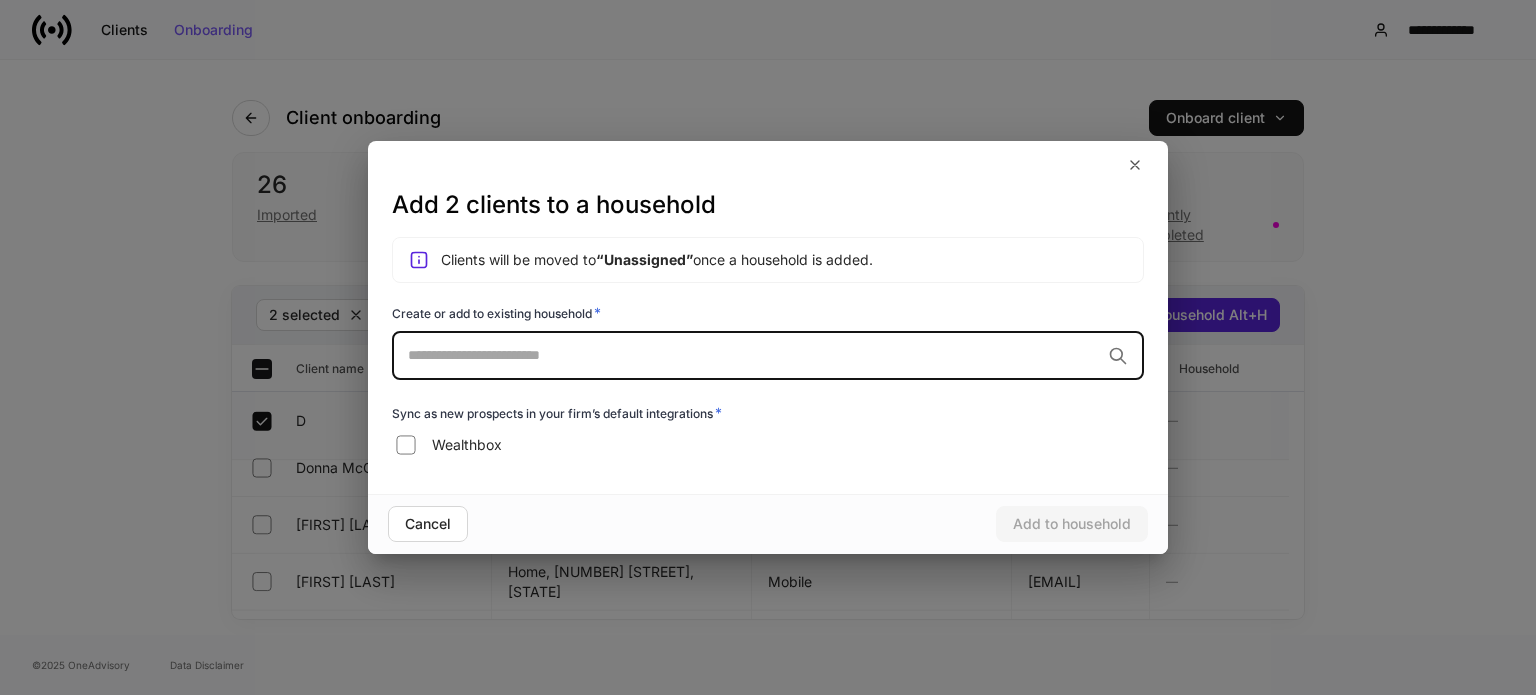 click at bounding box center (754, 355) 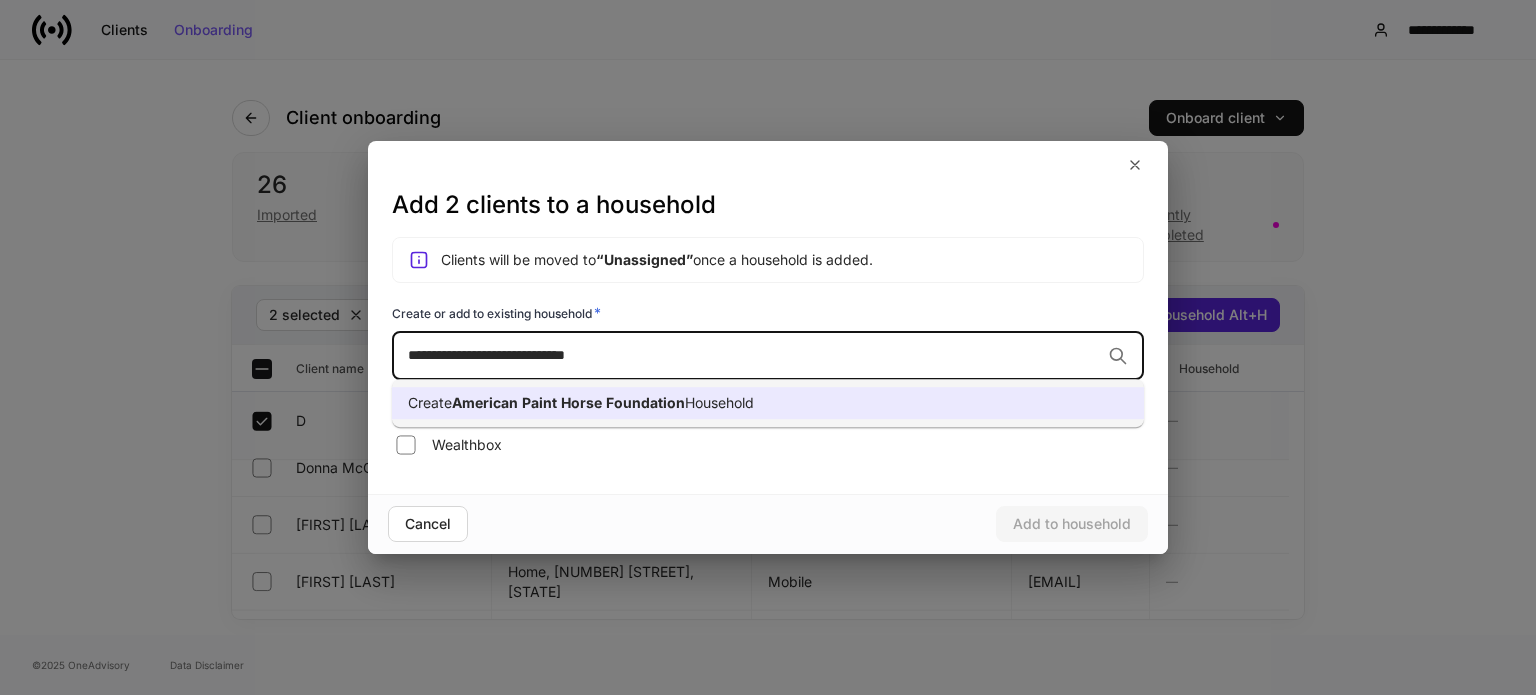 click on "Horse" at bounding box center [581, 402] 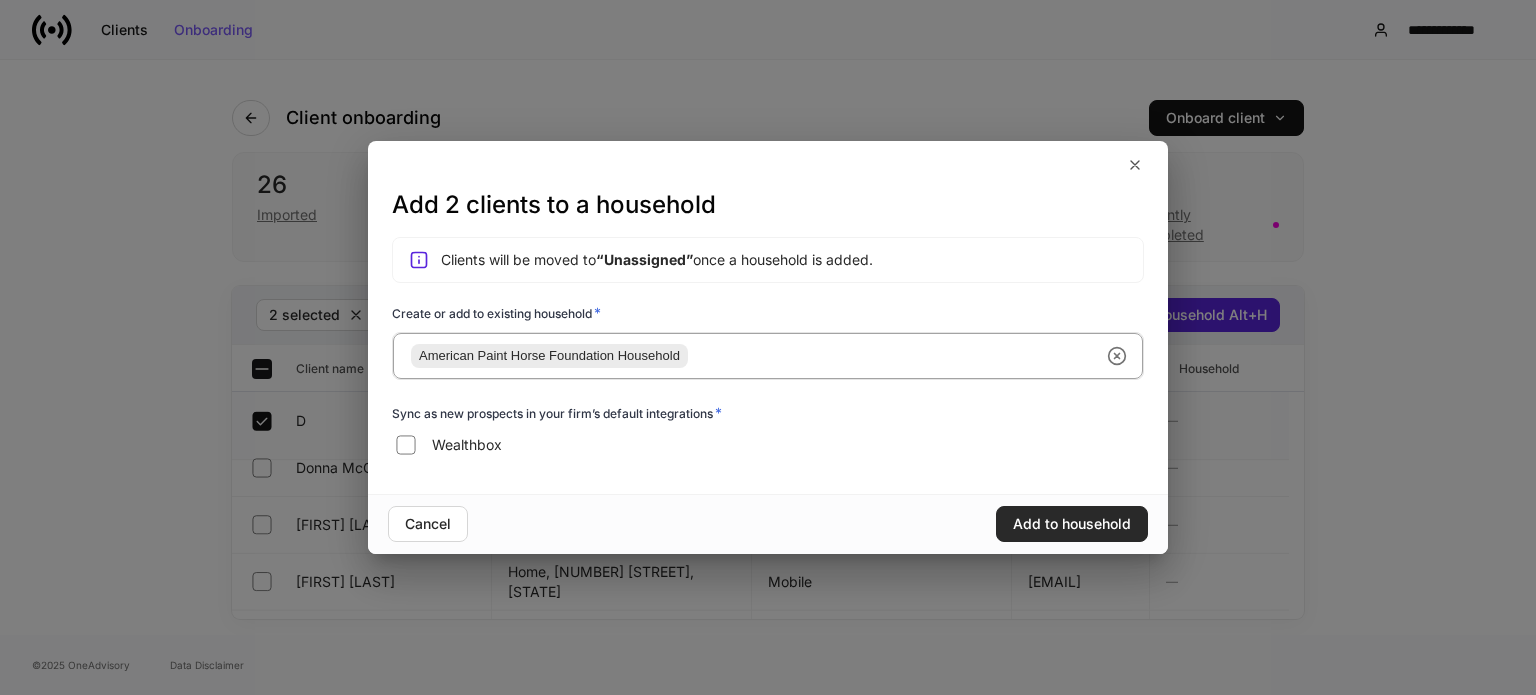 click on "Add to household" at bounding box center [1072, 524] 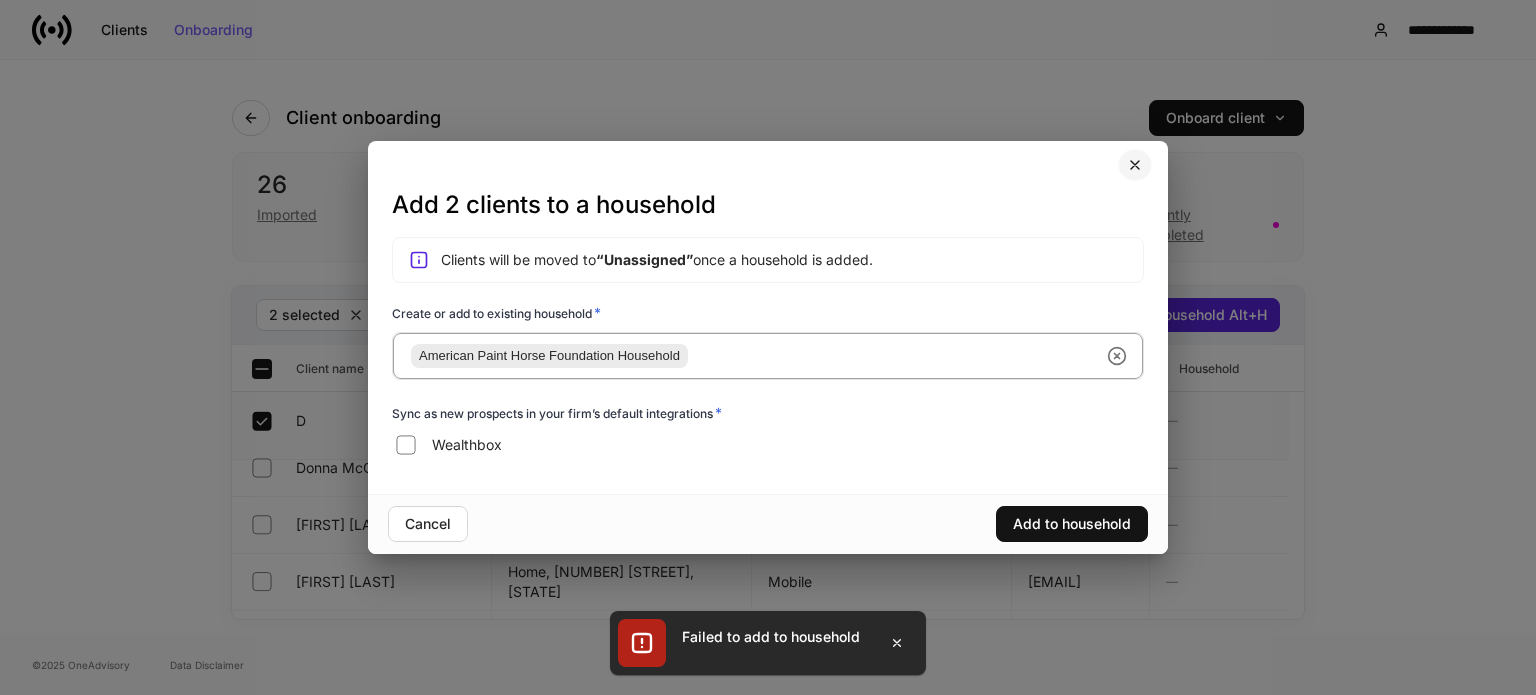 click 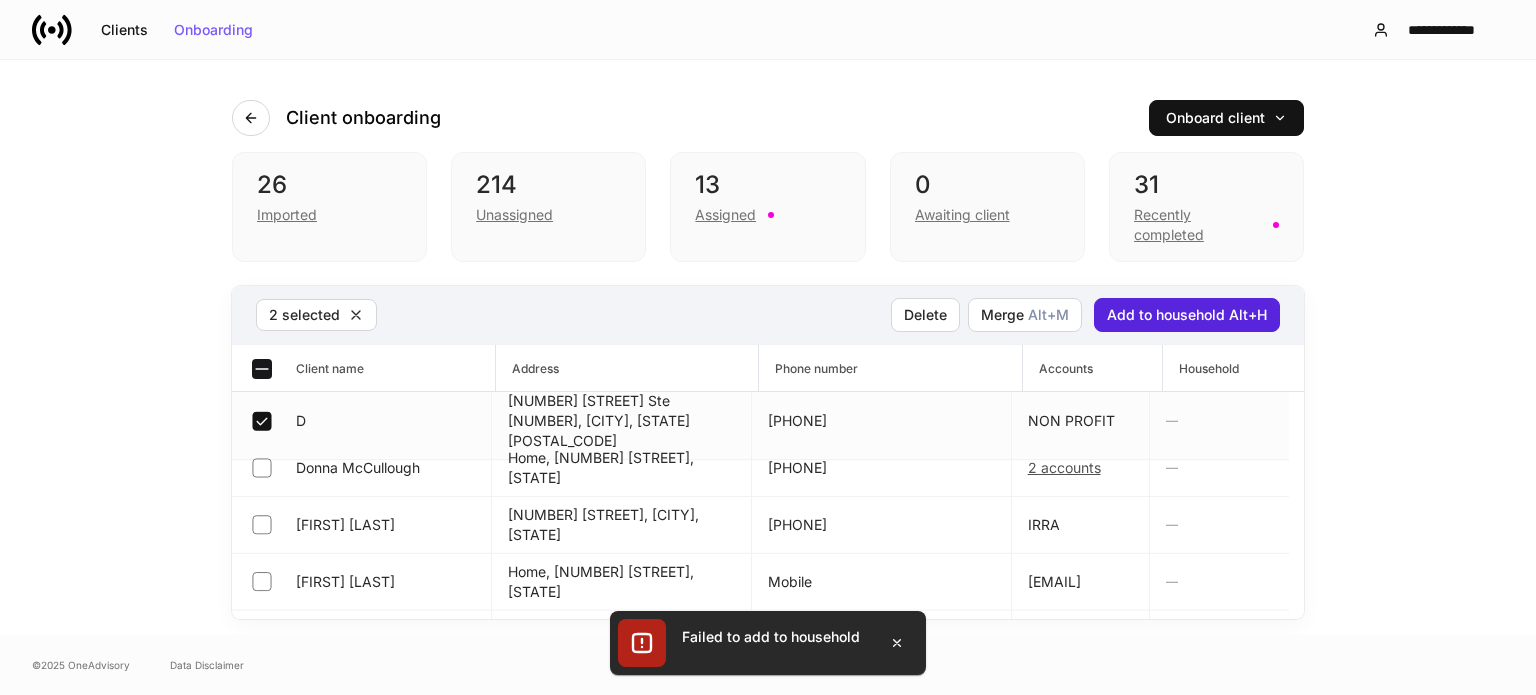 click on "Client onboarding Onboard client 26 Imported 214 Unassigned 13 Assigned 0 Awaiting client 31 Recently completed 2 selected Delete Merge Alt+ M Add to household Alt+H Client name Address Phone number Accounts Household Lisa Tumlinson 2815 Prestige Rd, Fort Worth, TX 76244-9536 8179921344 401K — D 122 E Exchange Ave Ste 420, Fort Worth, TX 76164-8210 8177184223 NON PROFIT — Donna McCullough Home, 125 Sunnyvale Terrace, Bedford TX 8174659126 2 accounts — Christa Lewis 2220 McLean Ave, Trophy Club, TX 76262 817475888 IRRA — Noah  Harris Home, 125 Sunnyvale Terrace, Bedford TX Mobile ganny2407@yahoo.com — Collin Patrick Home, 3128 Caruth Blvd, Dallas TX Mobile collinpatrick100@gmail.com — Nella Wright 518 W Austin St, Fredericksburg, TX 78624 — IRRA —" at bounding box center (768, 347) 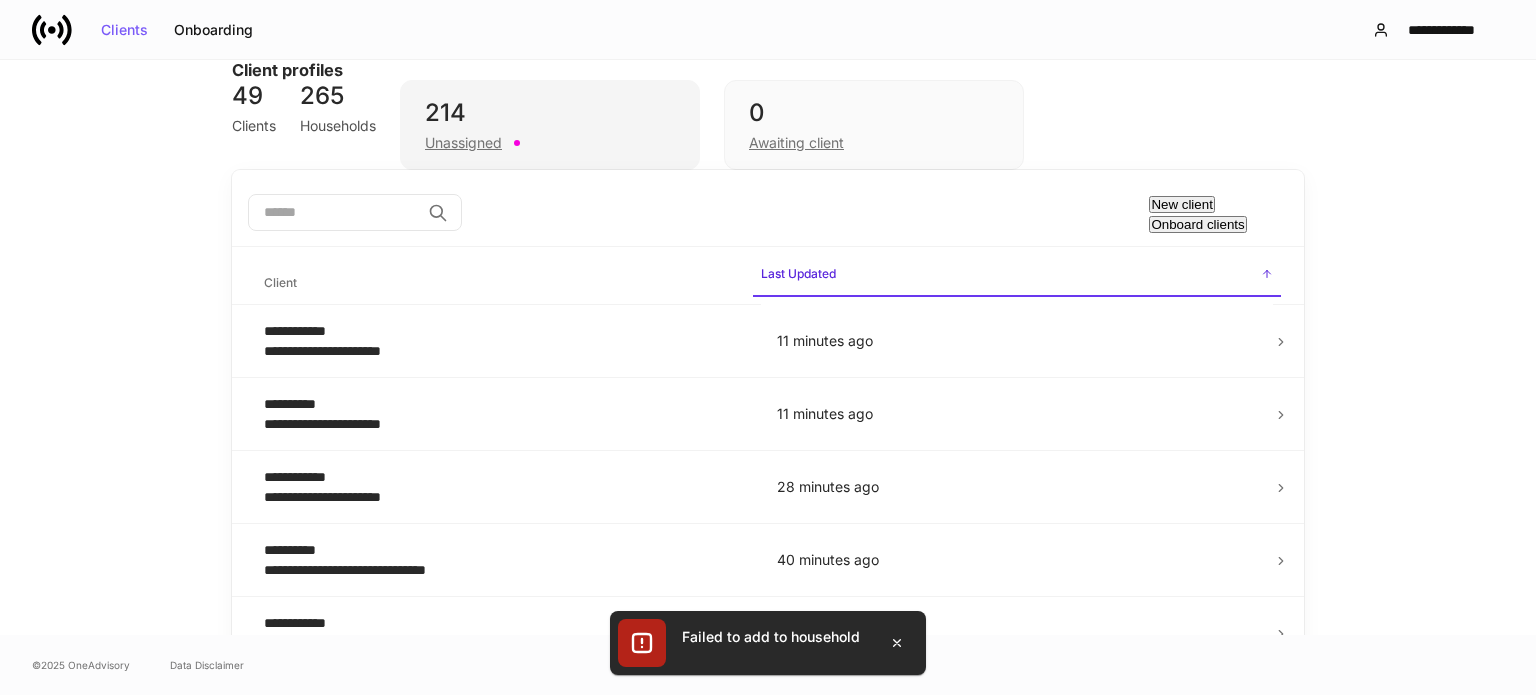click on "Unassigned" at bounding box center [463, 143] 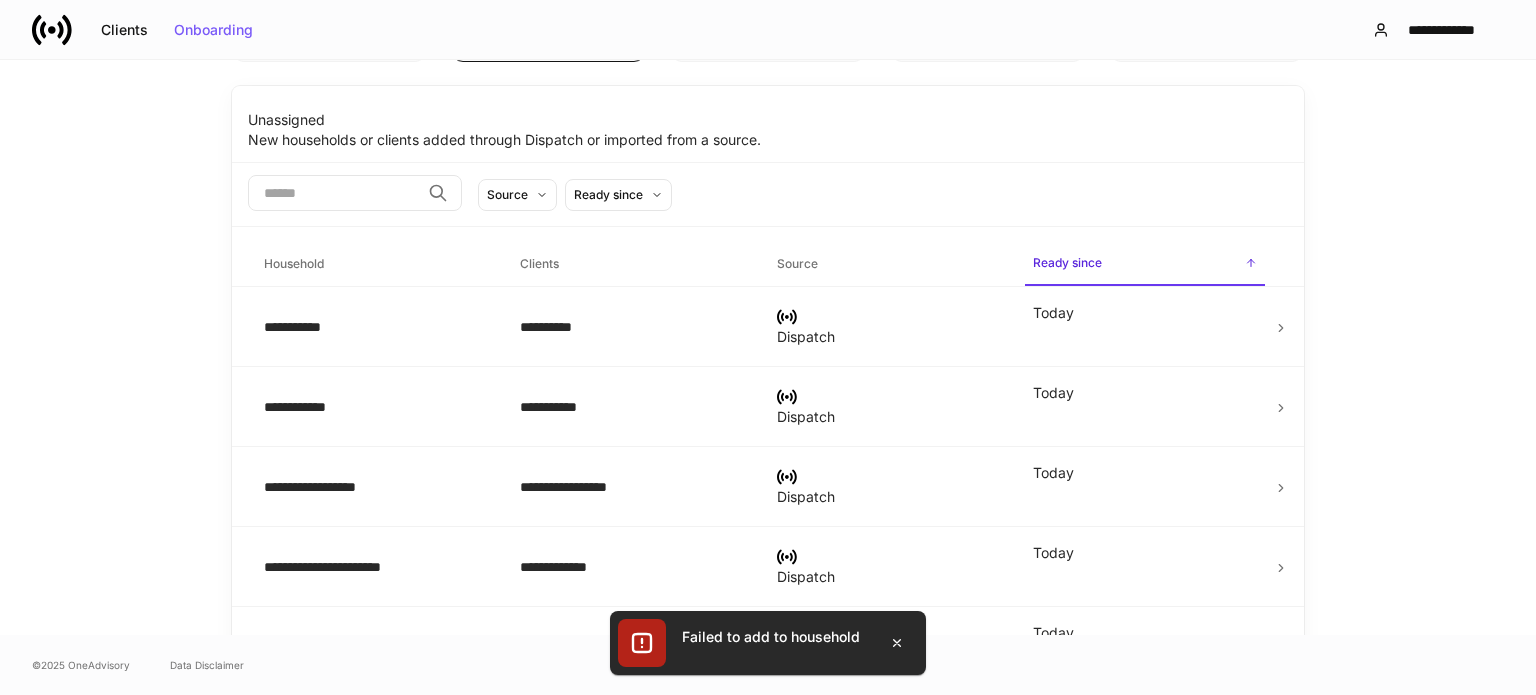 scroll, scrollTop: 0, scrollLeft: 0, axis: both 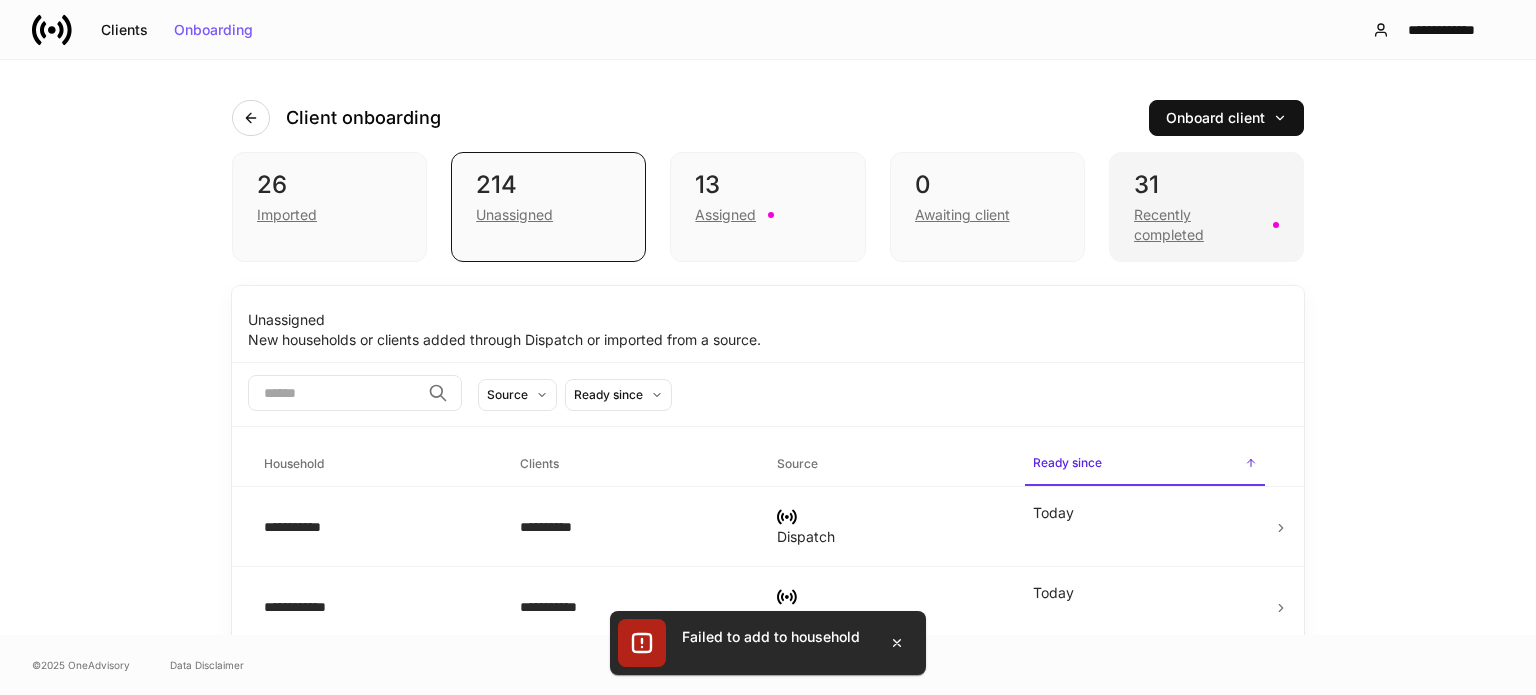 click on "Recently completed" at bounding box center (1197, 225) 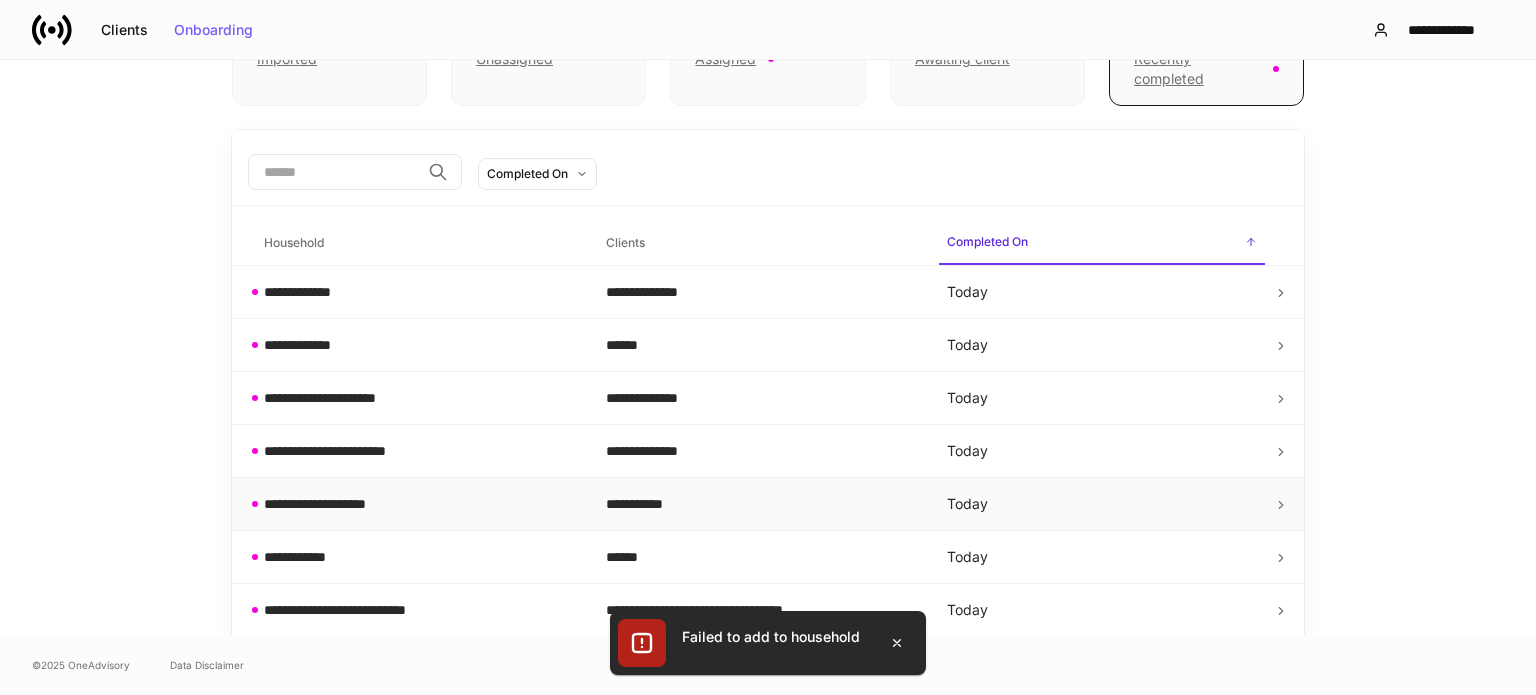 scroll, scrollTop: 0, scrollLeft: 0, axis: both 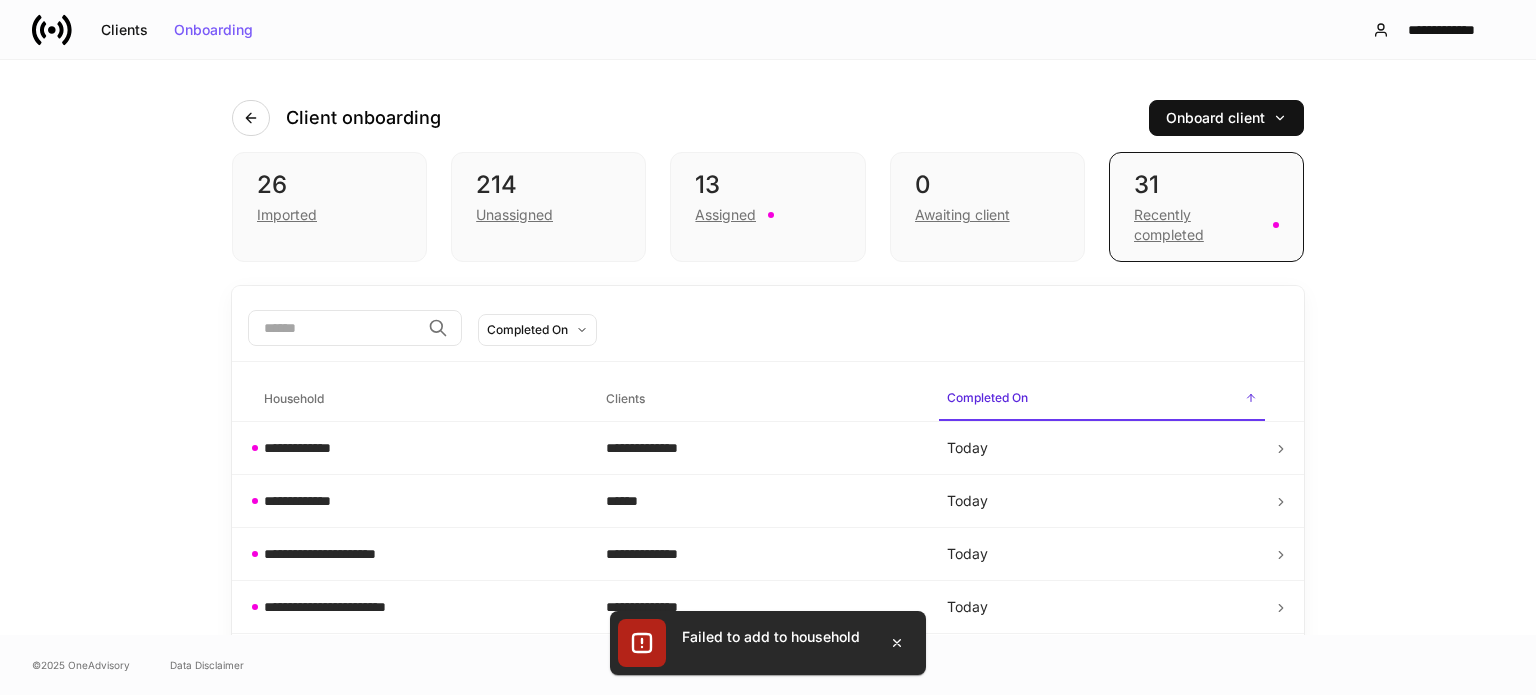 click 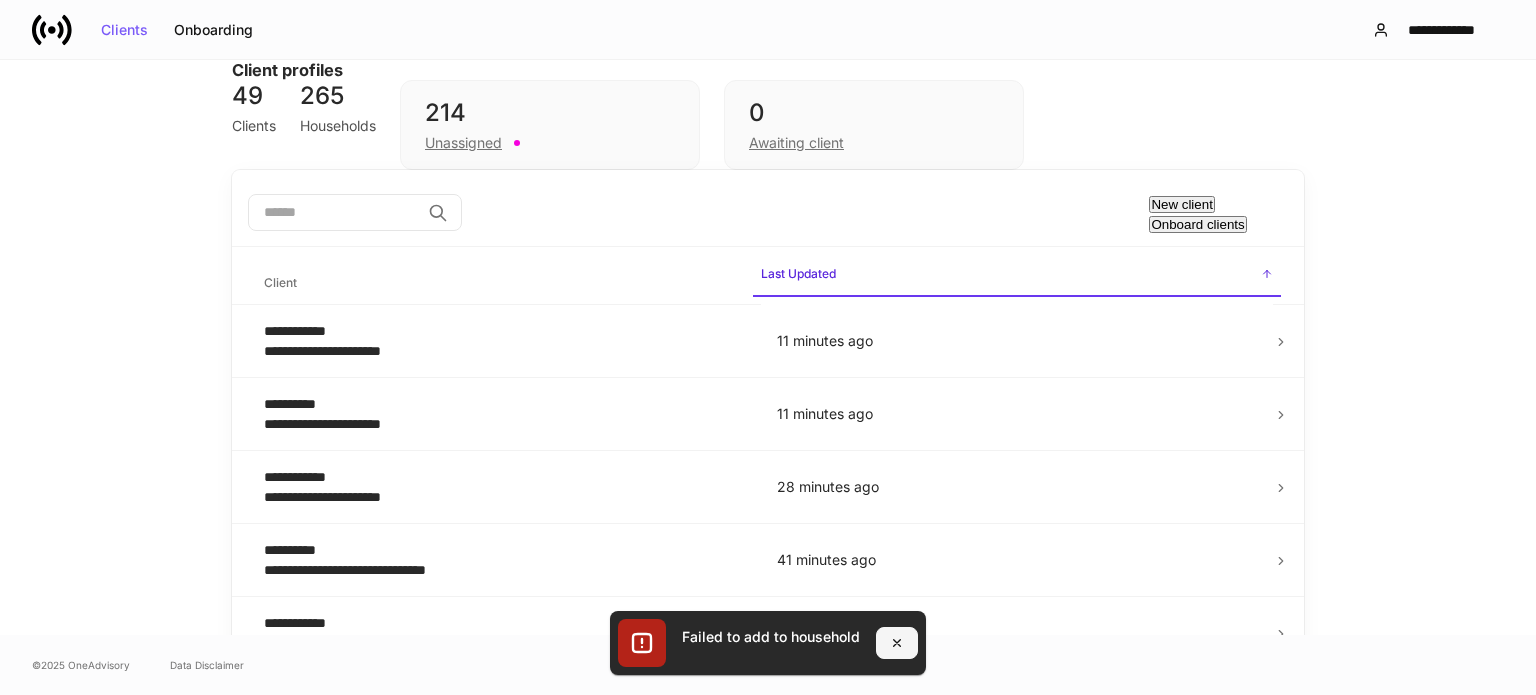click at bounding box center (897, 643) 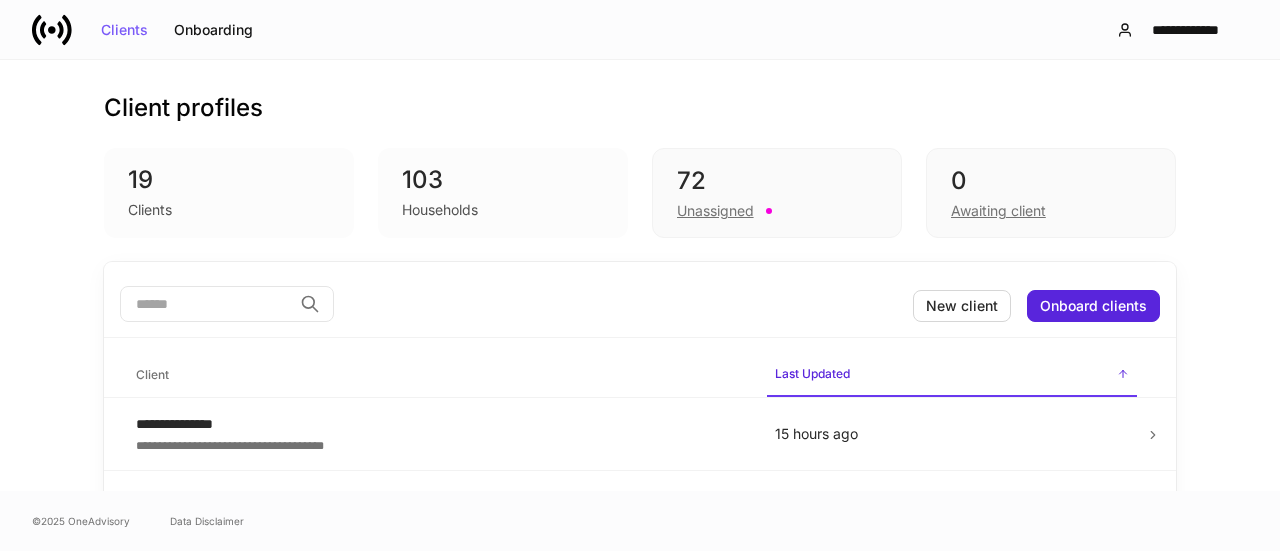 scroll, scrollTop: 0, scrollLeft: 0, axis: both 